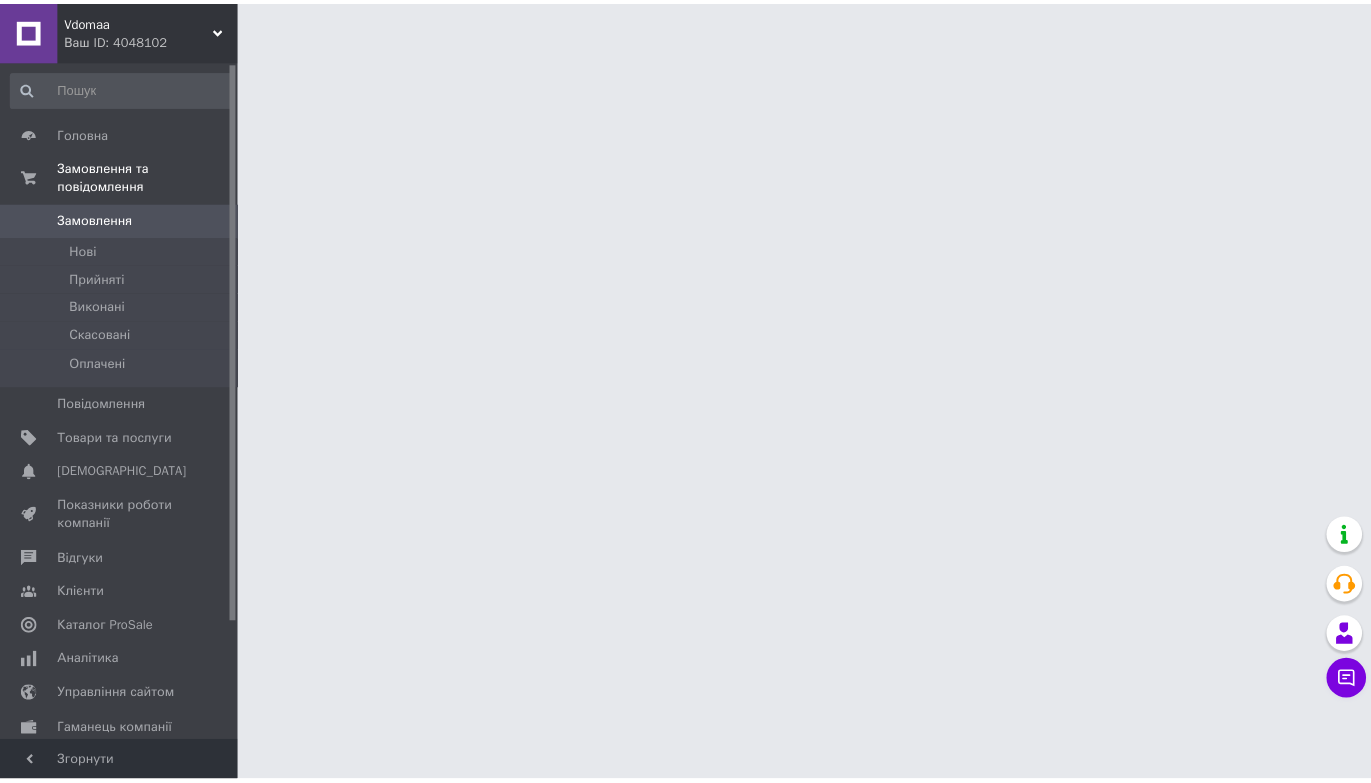 scroll, scrollTop: 0, scrollLeft: 0, axis: both 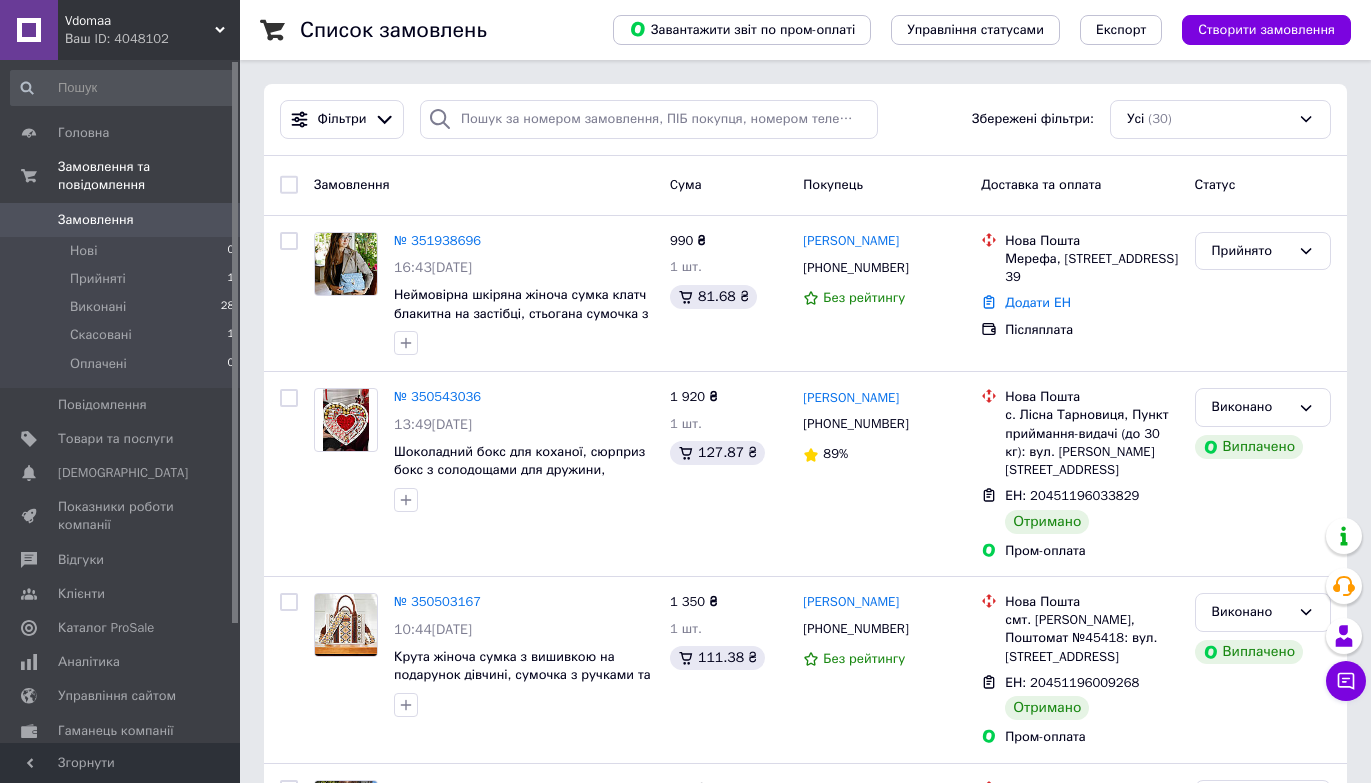 click on "Ваш ID: 4048102" at bounding box center [152, 39] 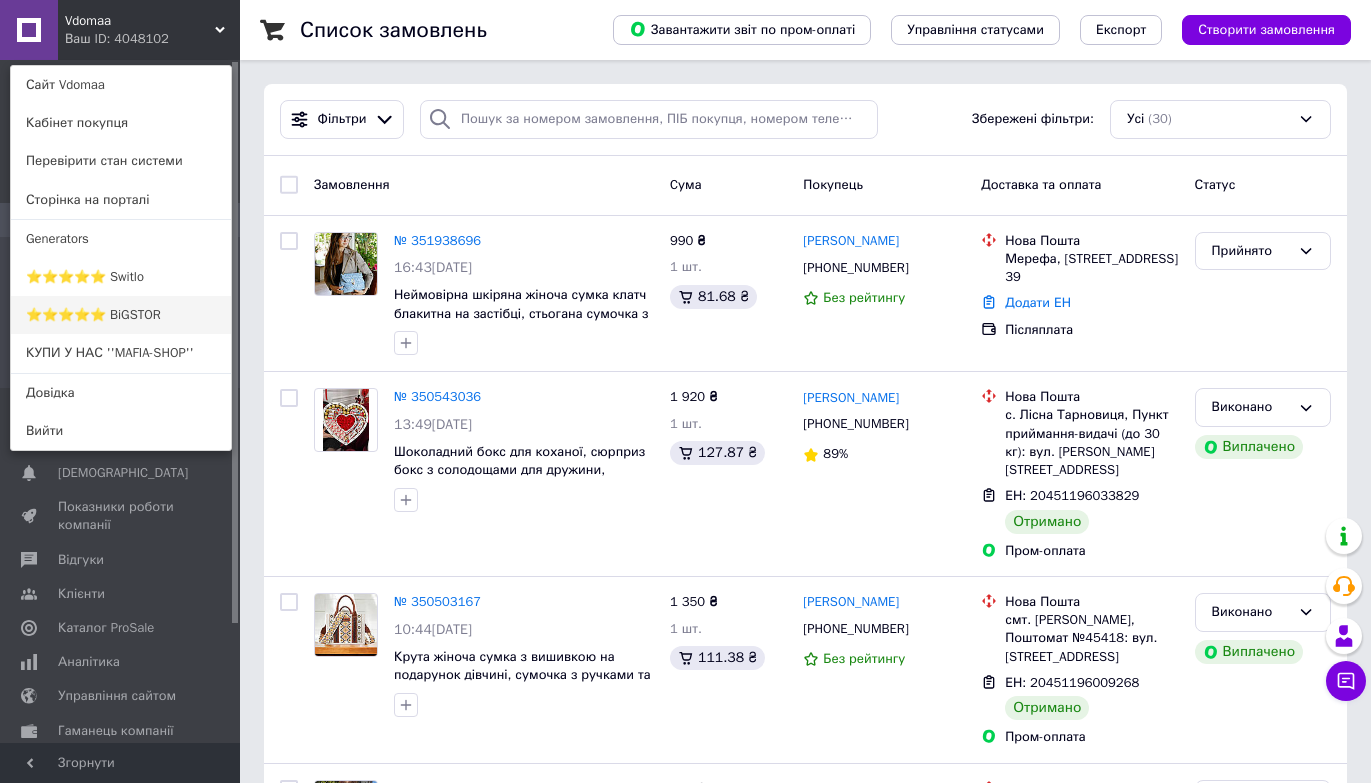 click on "⭐️⭐️⭐️⭐️⭐️ BiGSTOR" at bounding box center [121, 315] 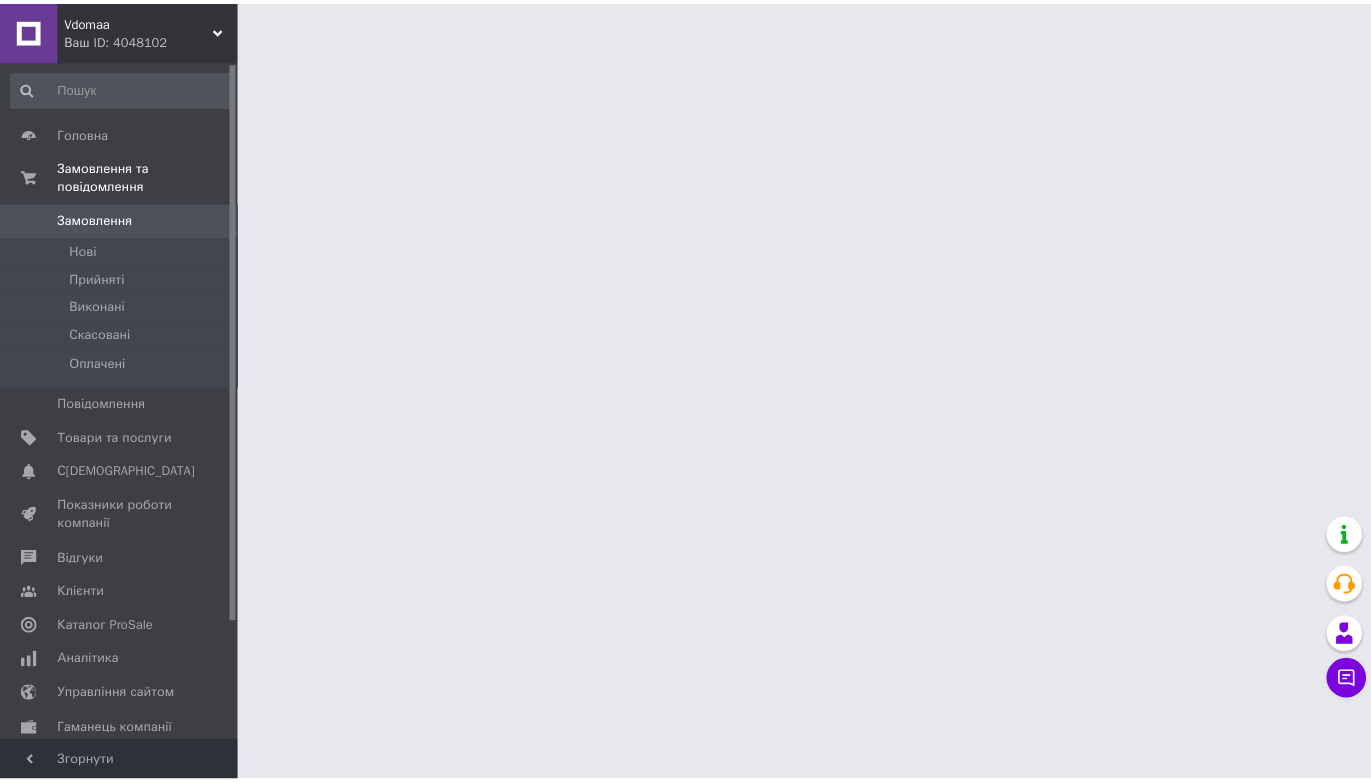 scroll, scrollTop: 0, scrollLeft: 0, axis: both 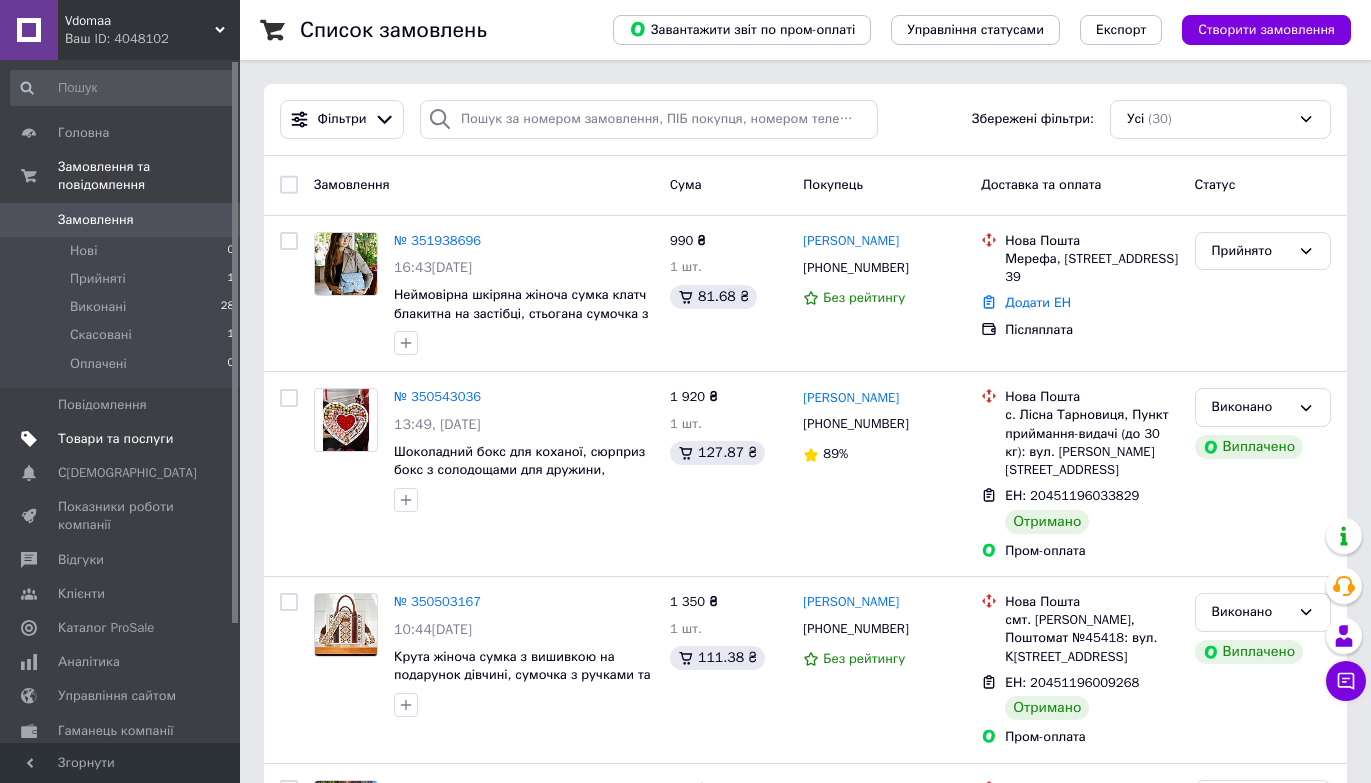 click on "Товари та послуги" at bounding box center (115, 439) 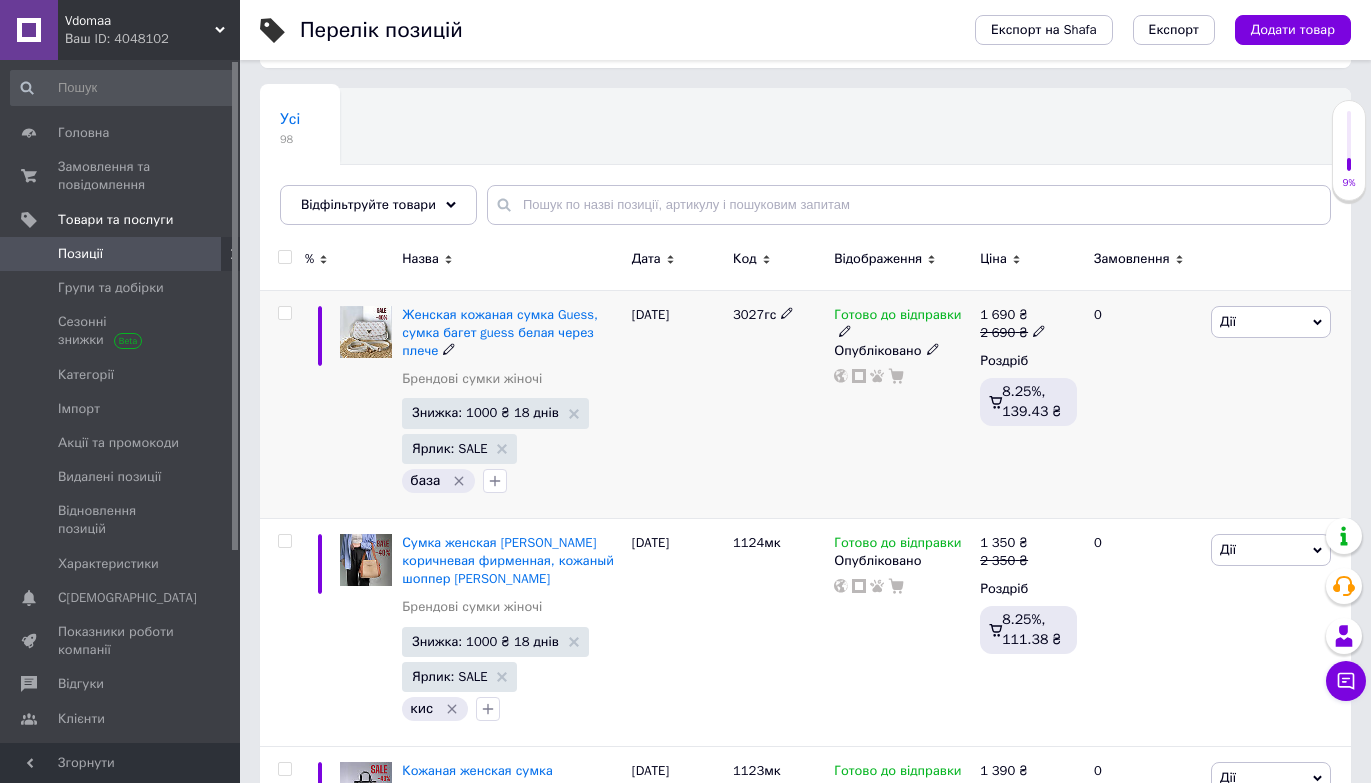scroll, scrollTop: 141, scrollLeft: 0, axis: vertical 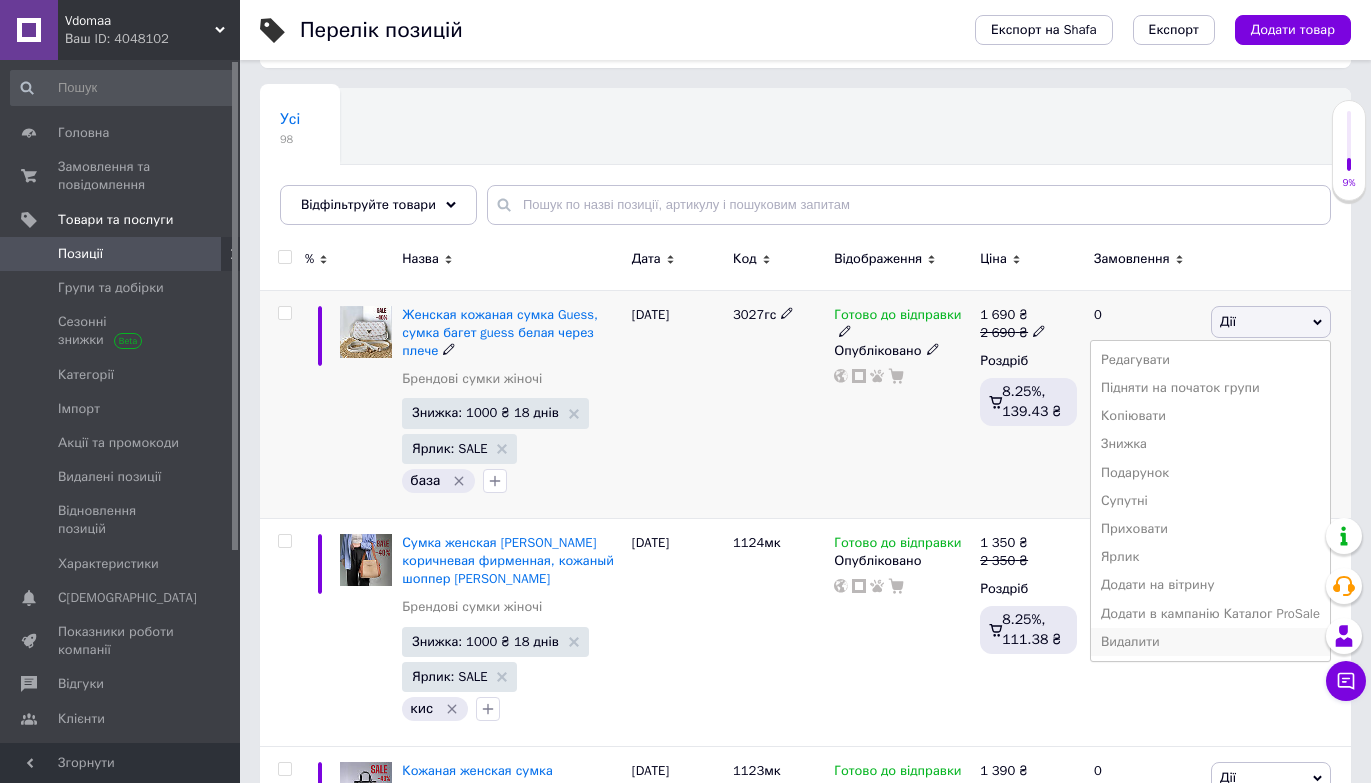 click on "Видалити" at bounding box center [1210, 642] 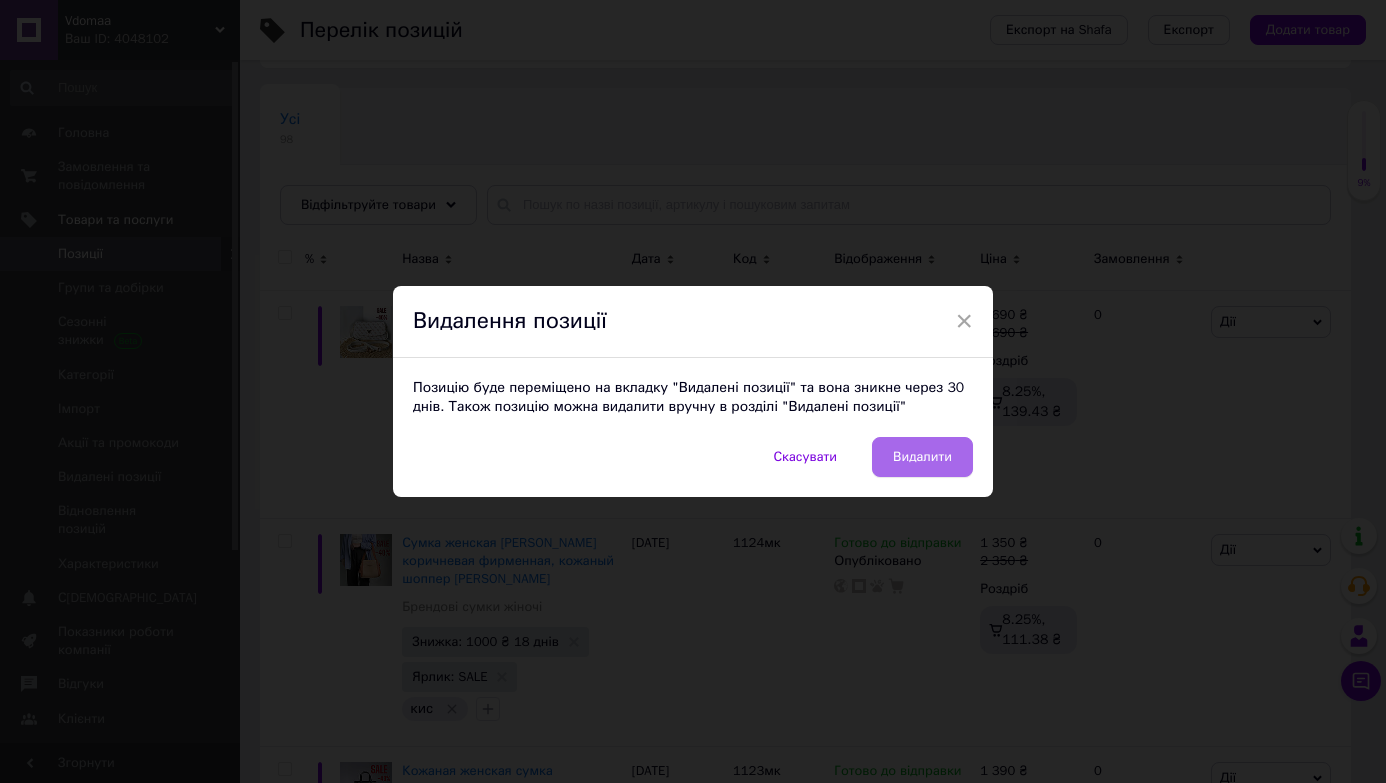 click on "Видалити" at bounding box center [922, 457] 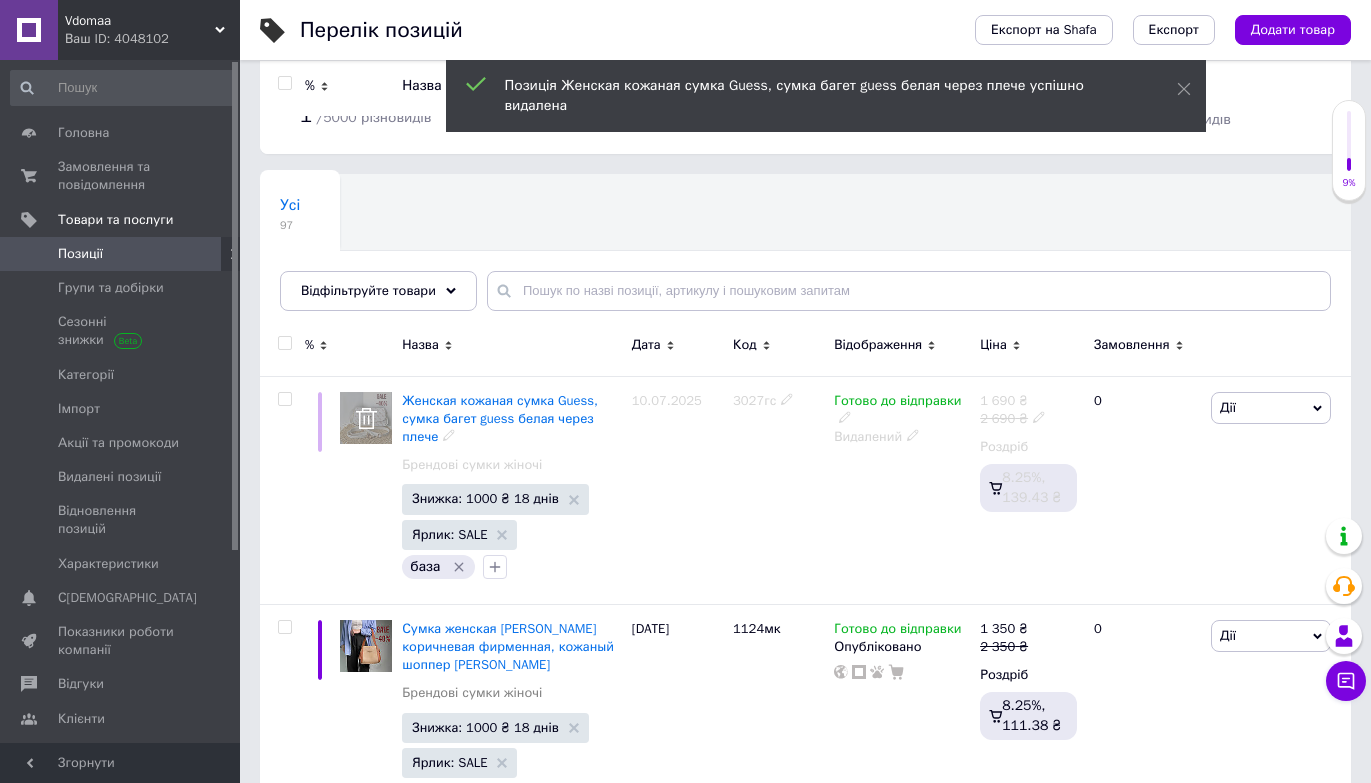 scroll, scrollTop: 0, scrollLeft: 0, axis: both 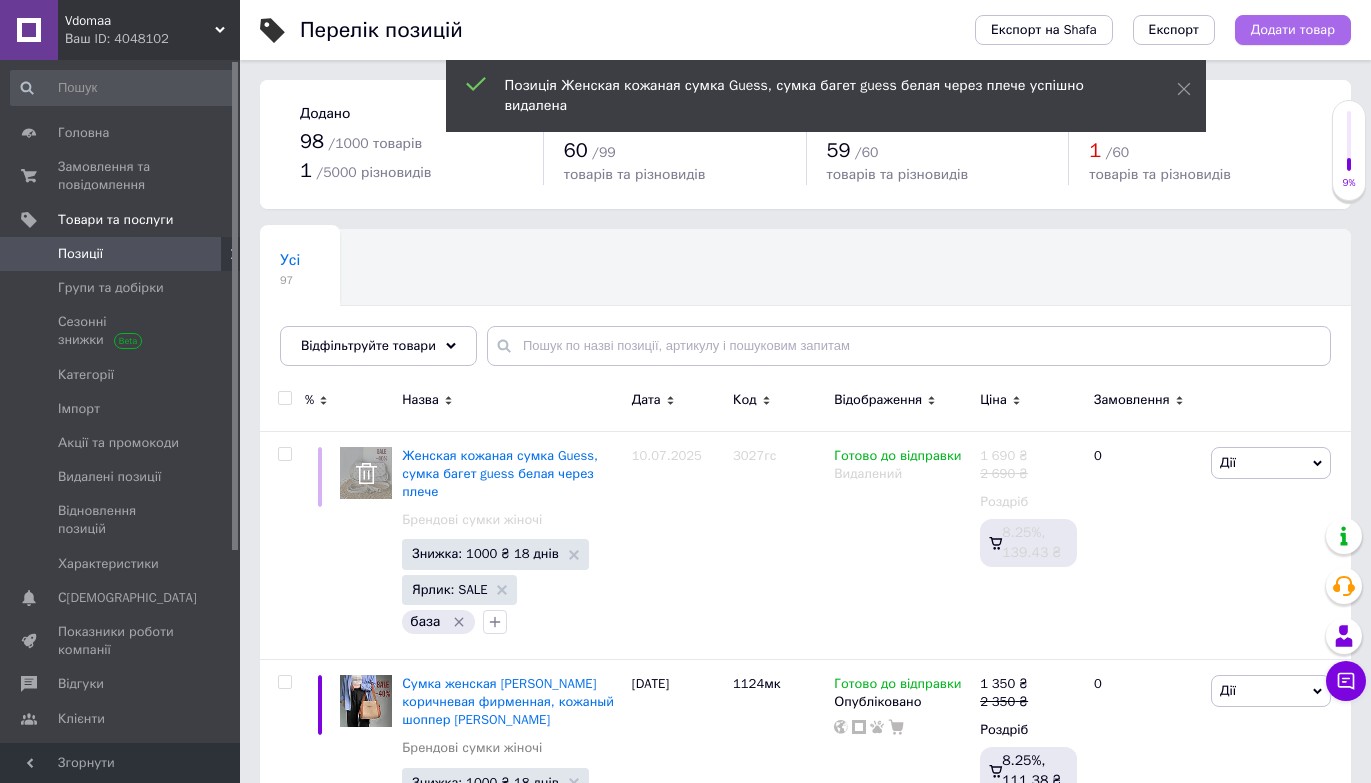 click on "Додати товар" at bounding box center (1293, 30) 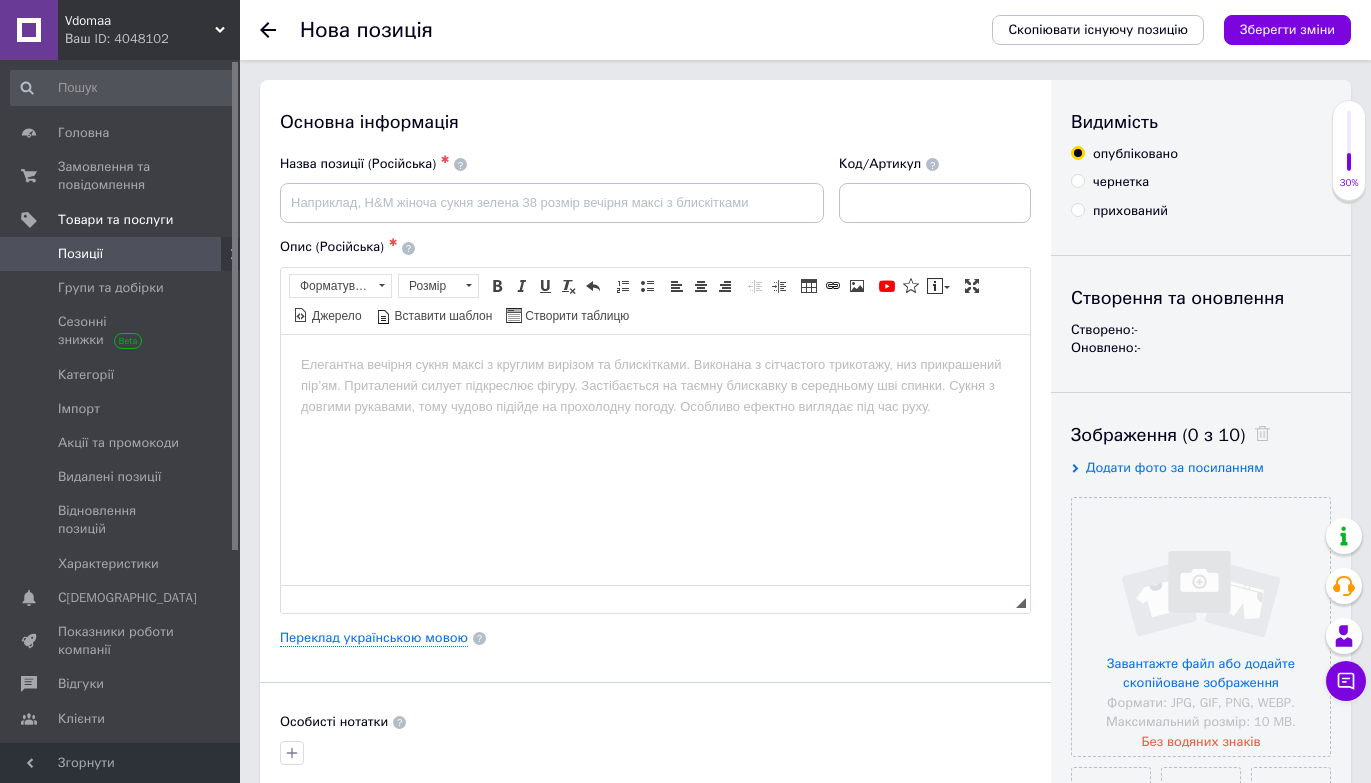 scroll, scrollTop: 0, scrollLeft: 0, axis: both 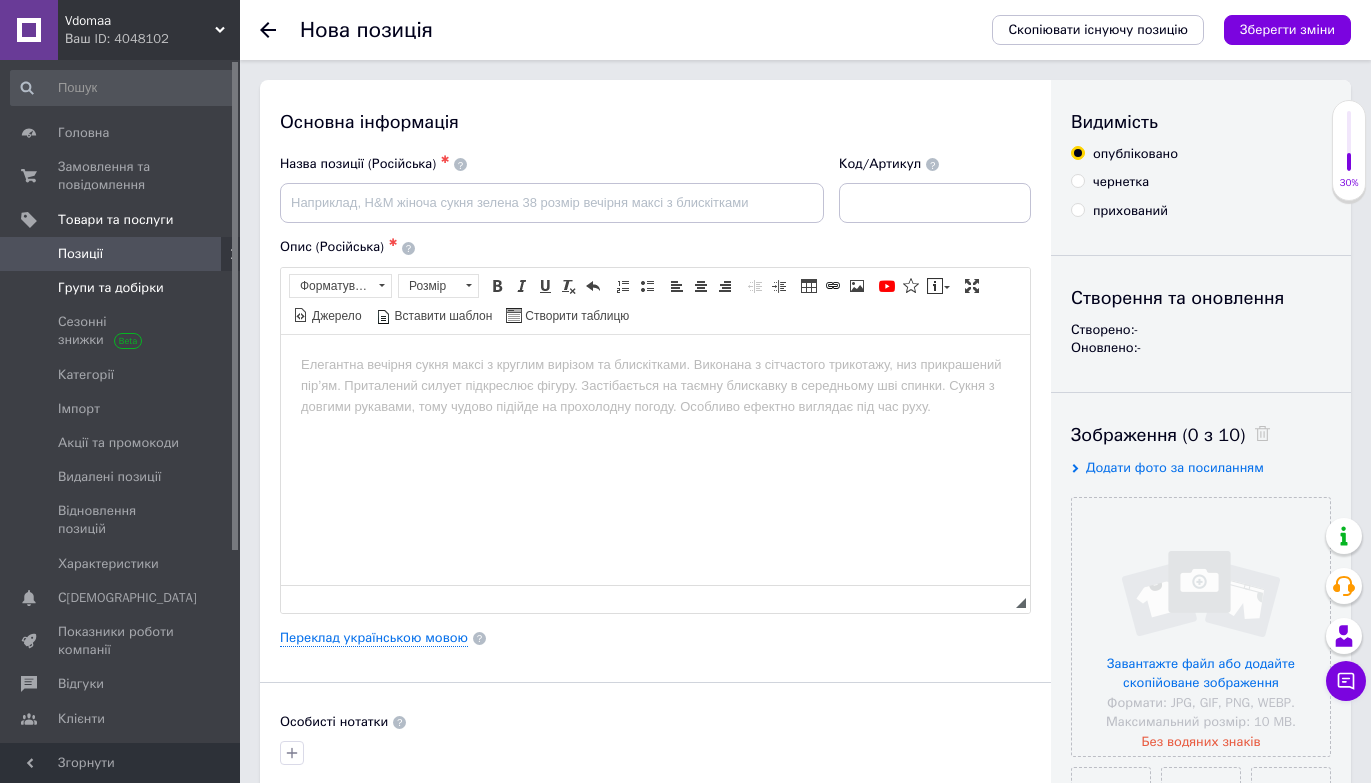 click on "Групи та добірки" at bounding box center [123, 288] 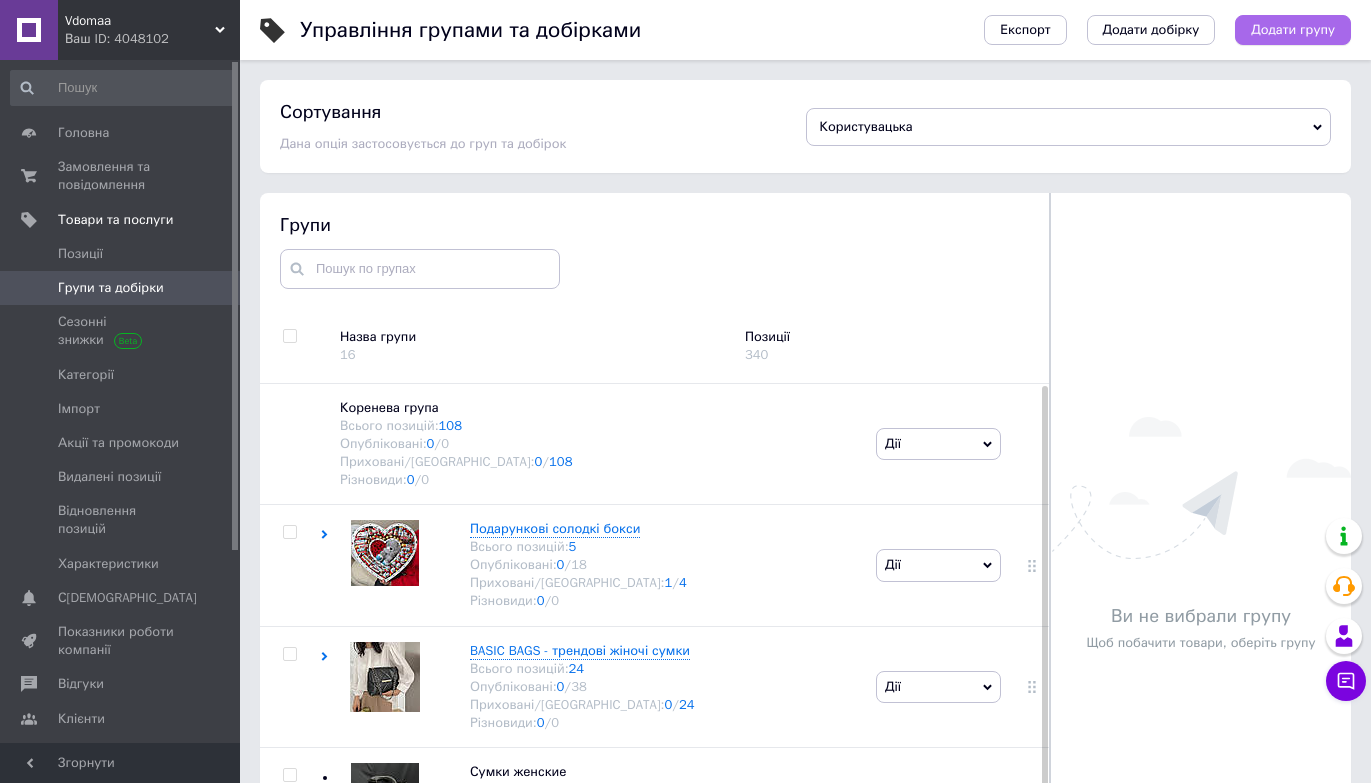 click on "Додати групу" at bounding box center (1293, 30) 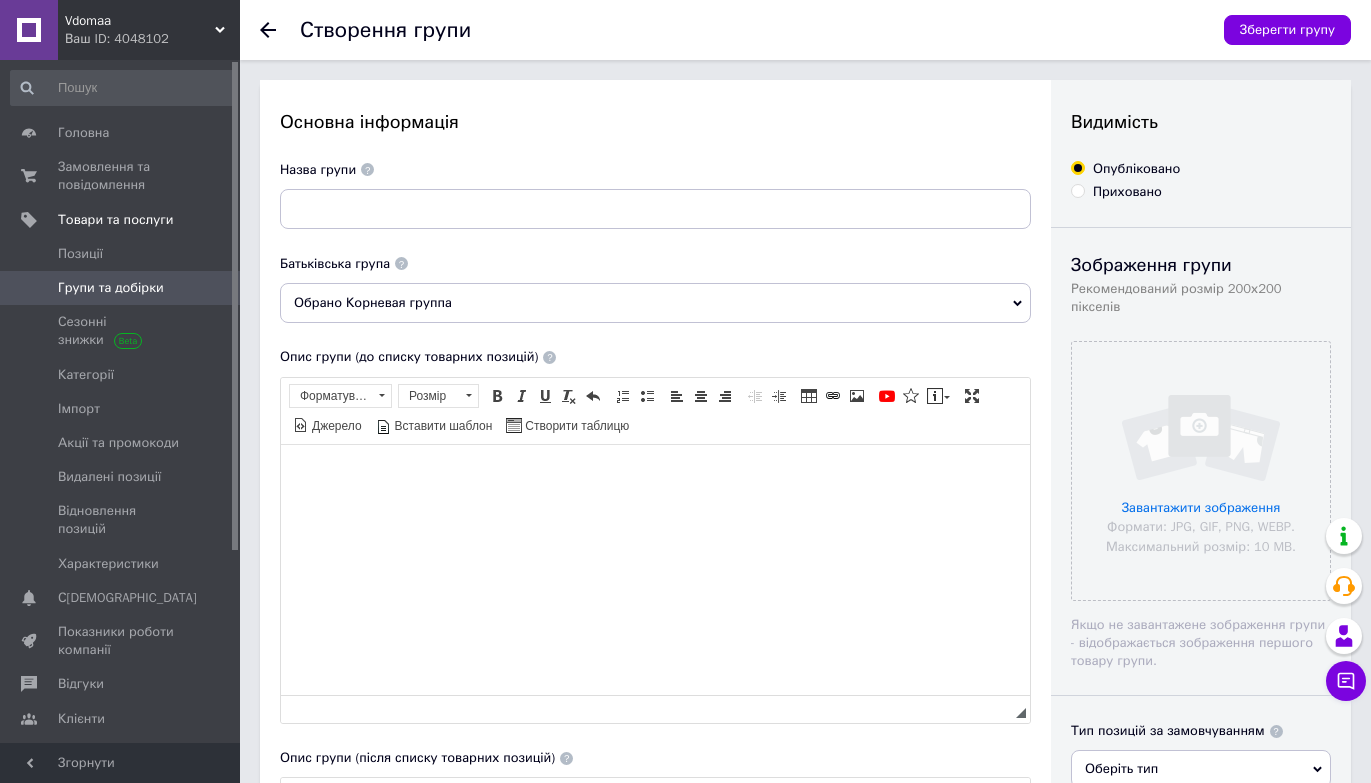scroll, scrollTop: 0, scrollLeft: 0, axis: both 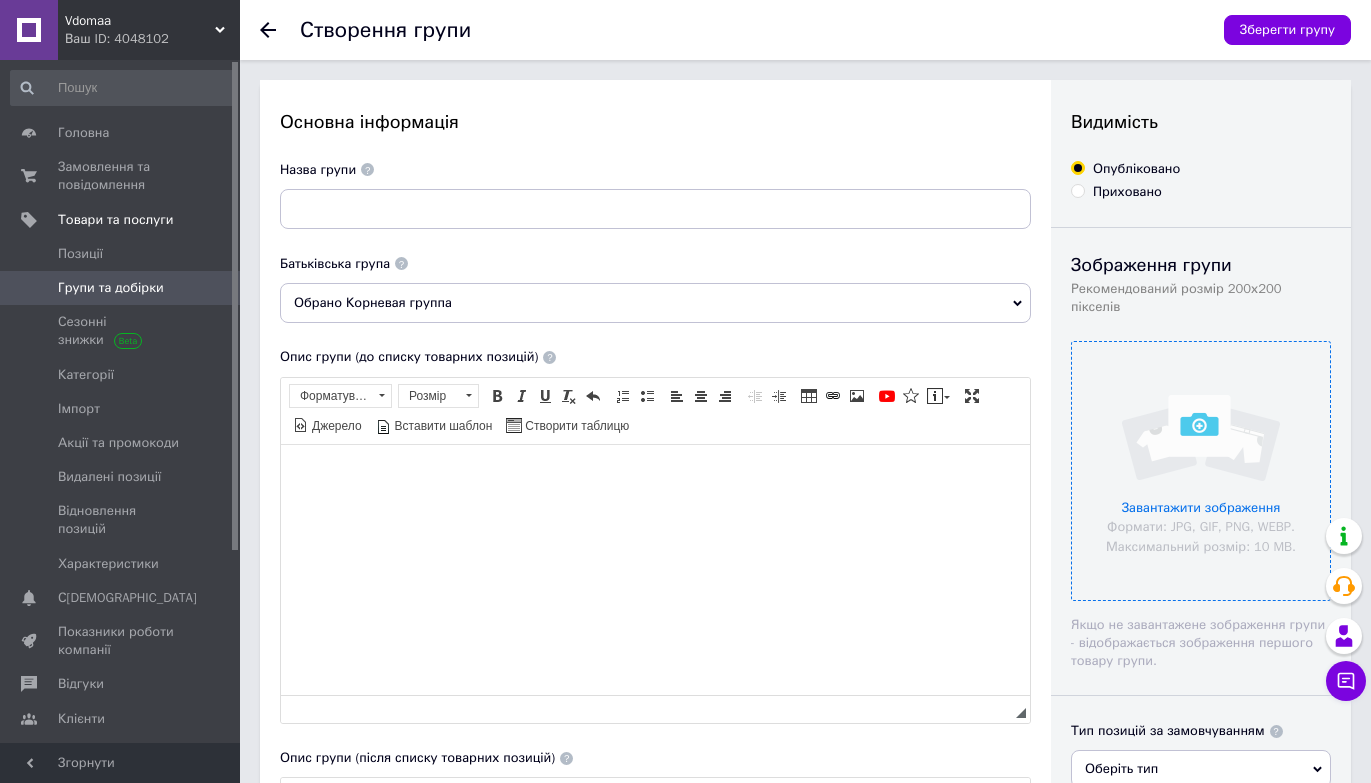 click at bounding box center [1201, 471] 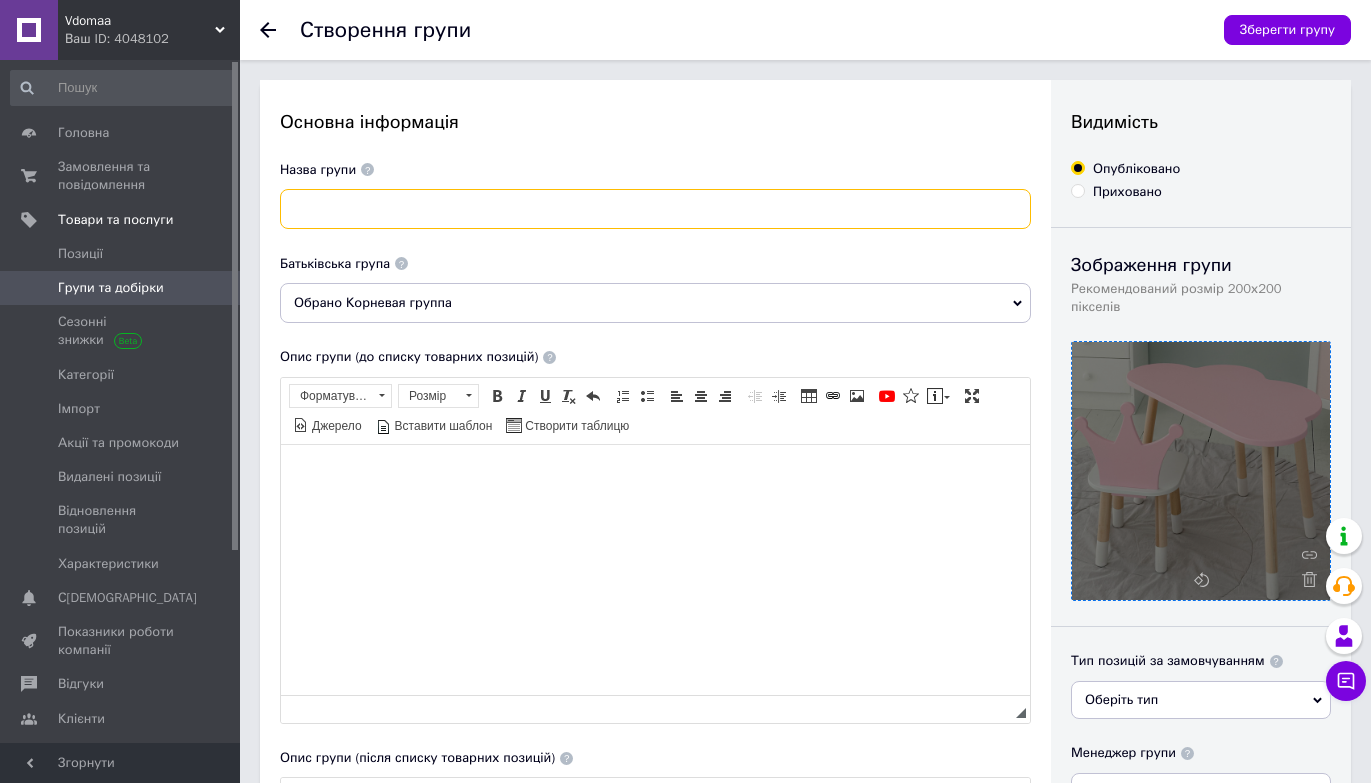 click at bounding box center [655, 209] 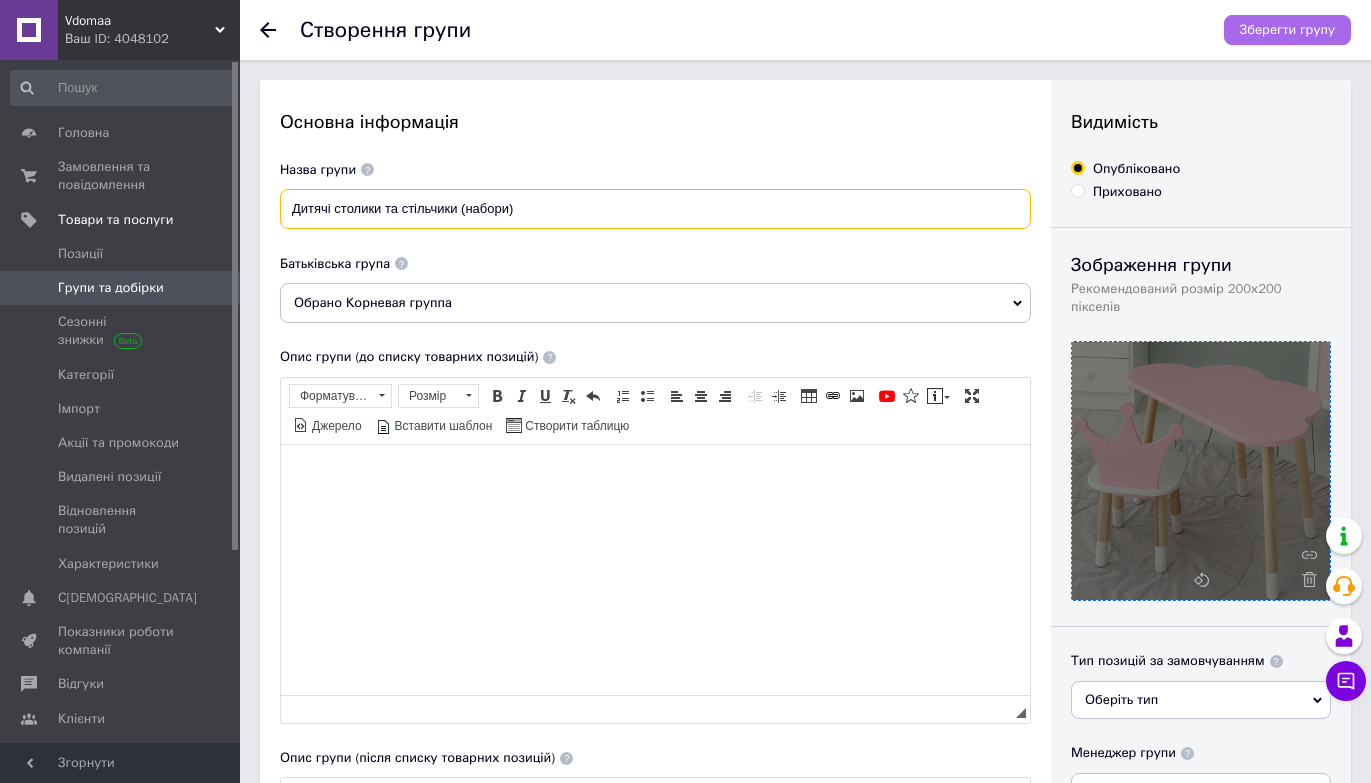 type on "Дитячі столики та стільчики (набори)" 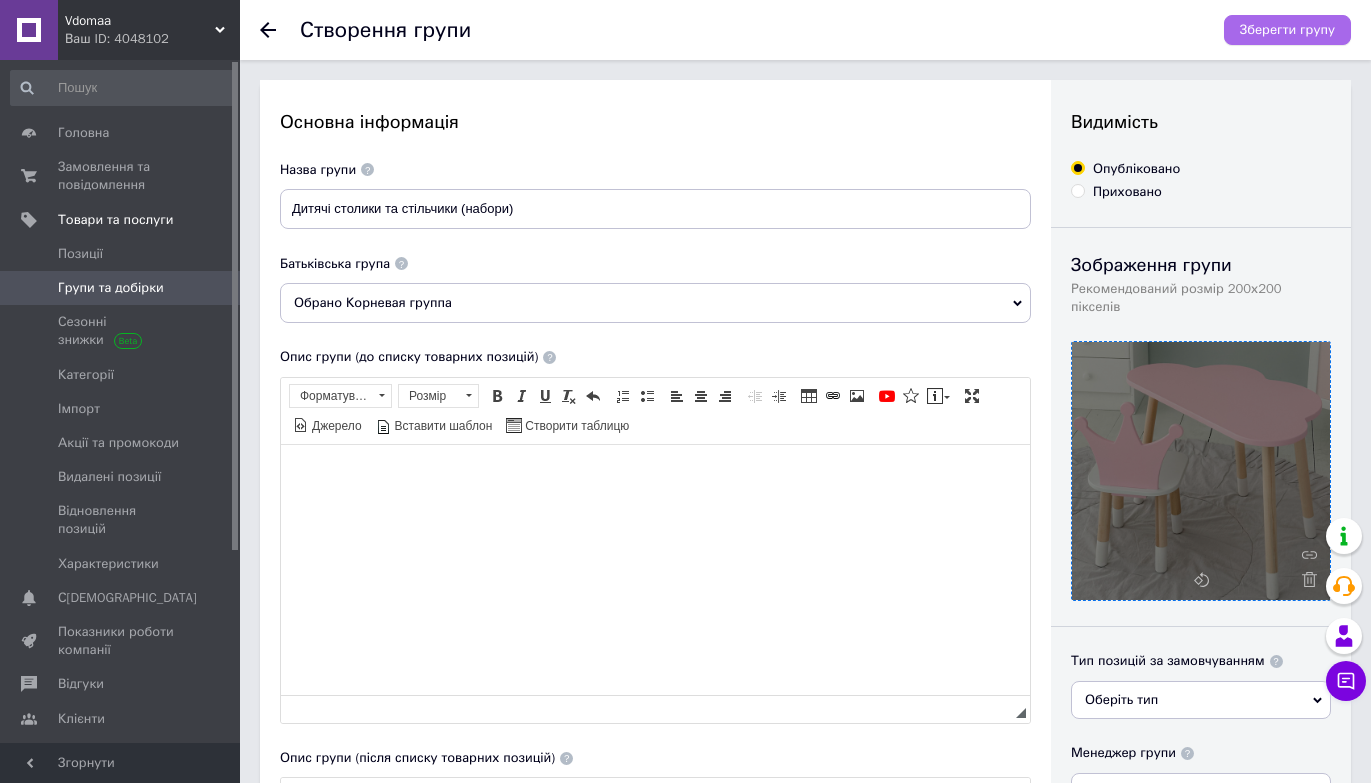 click on "Зберегти групу" at bounding box center (1287, 30) 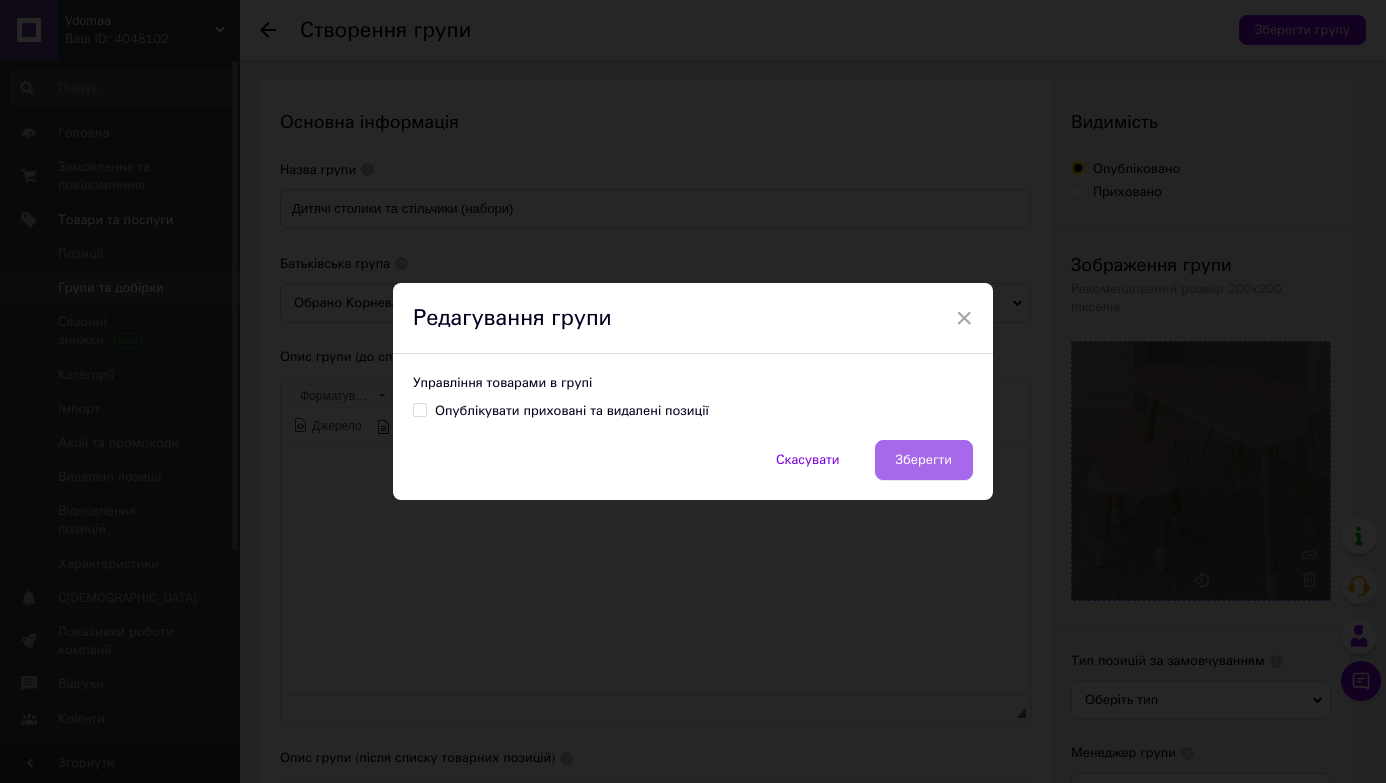 click on "Зберегти" at bounding box center [924, 460] 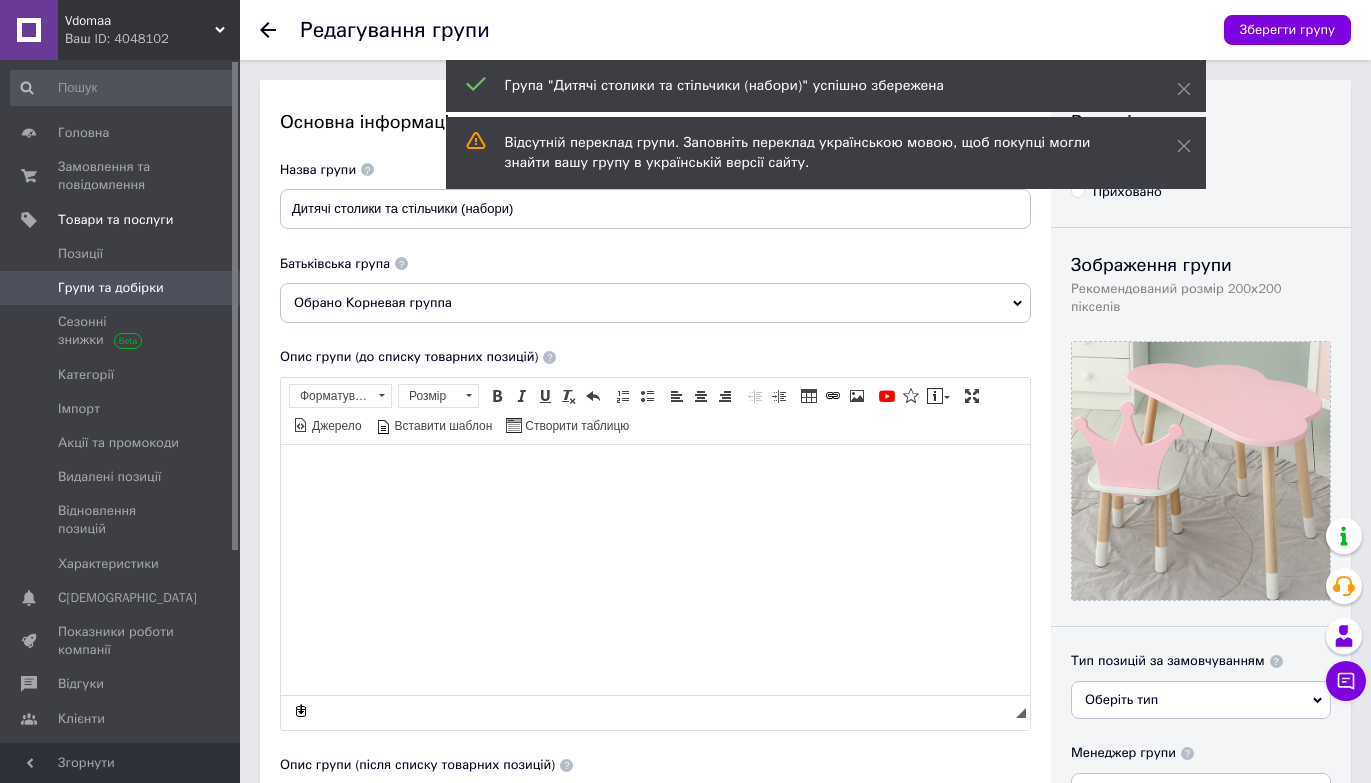 scroll, scrollTop: 0, scrollLeft: 0, axis: both 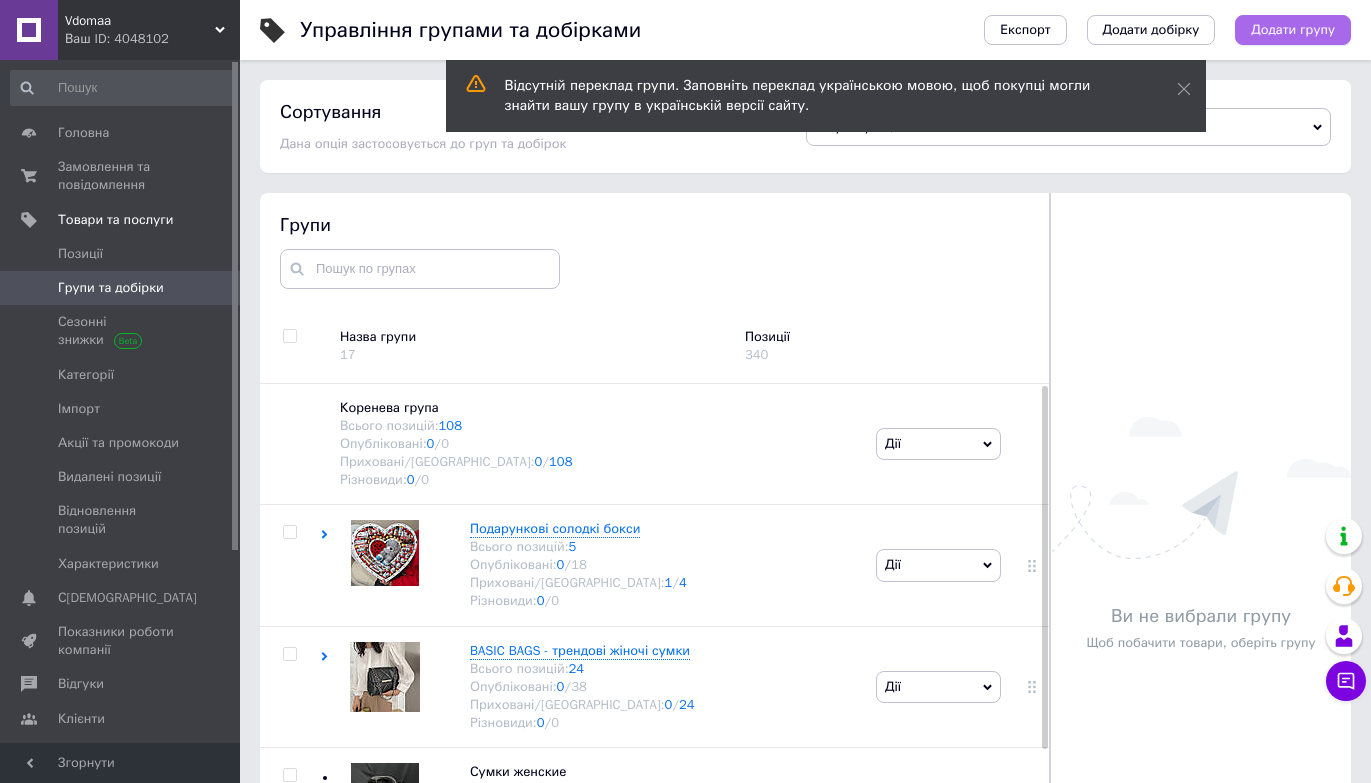 click on "Додати групу" at bounding box center (1293, 30) 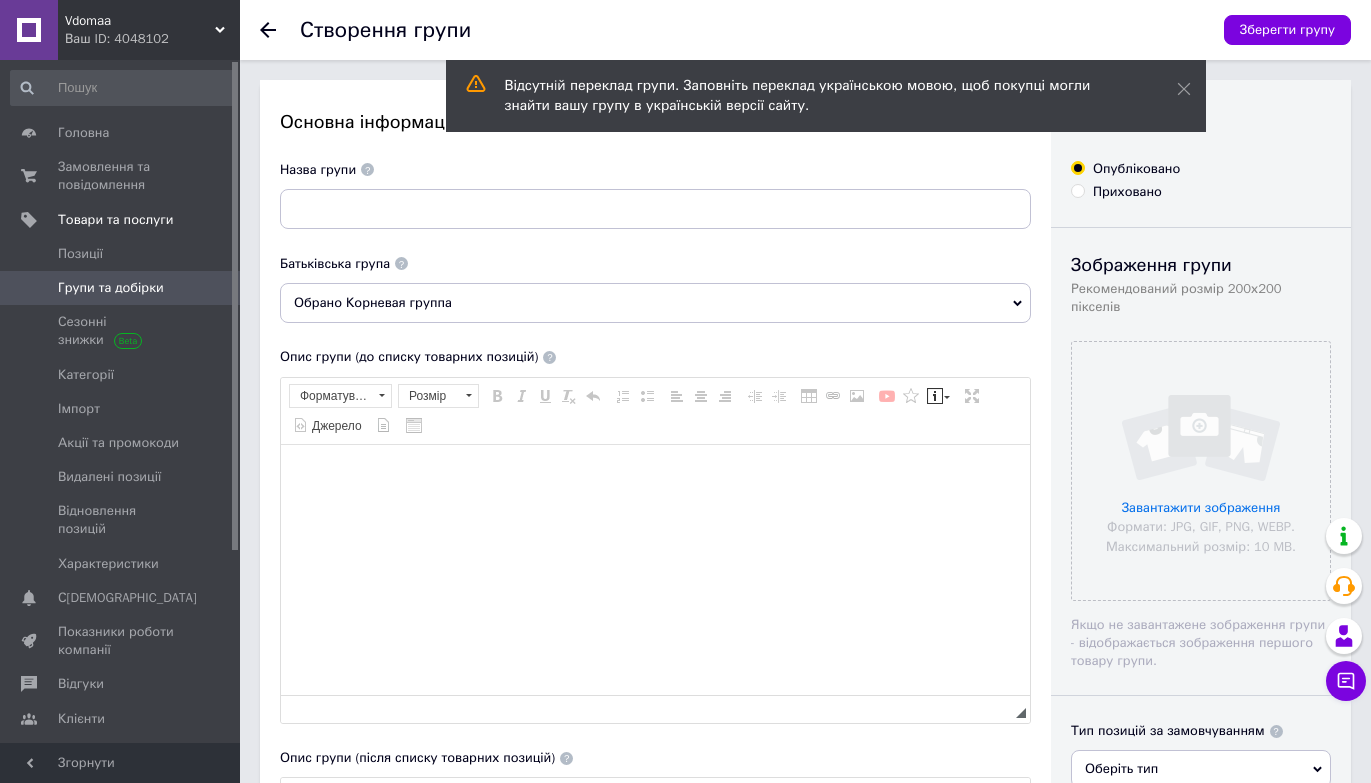scroll, scrollTop: 0, scrollLeft: 0, axis: both 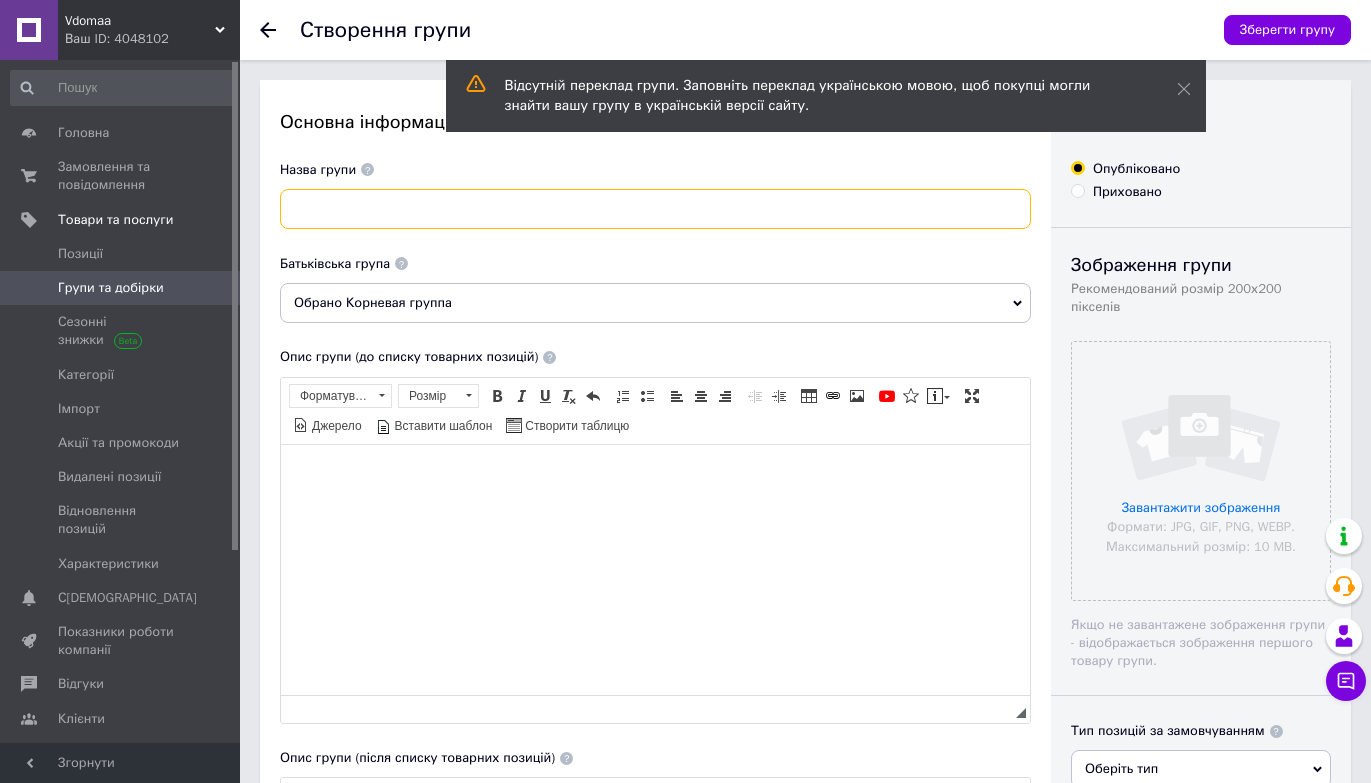 click at bounding box center (655, 209) 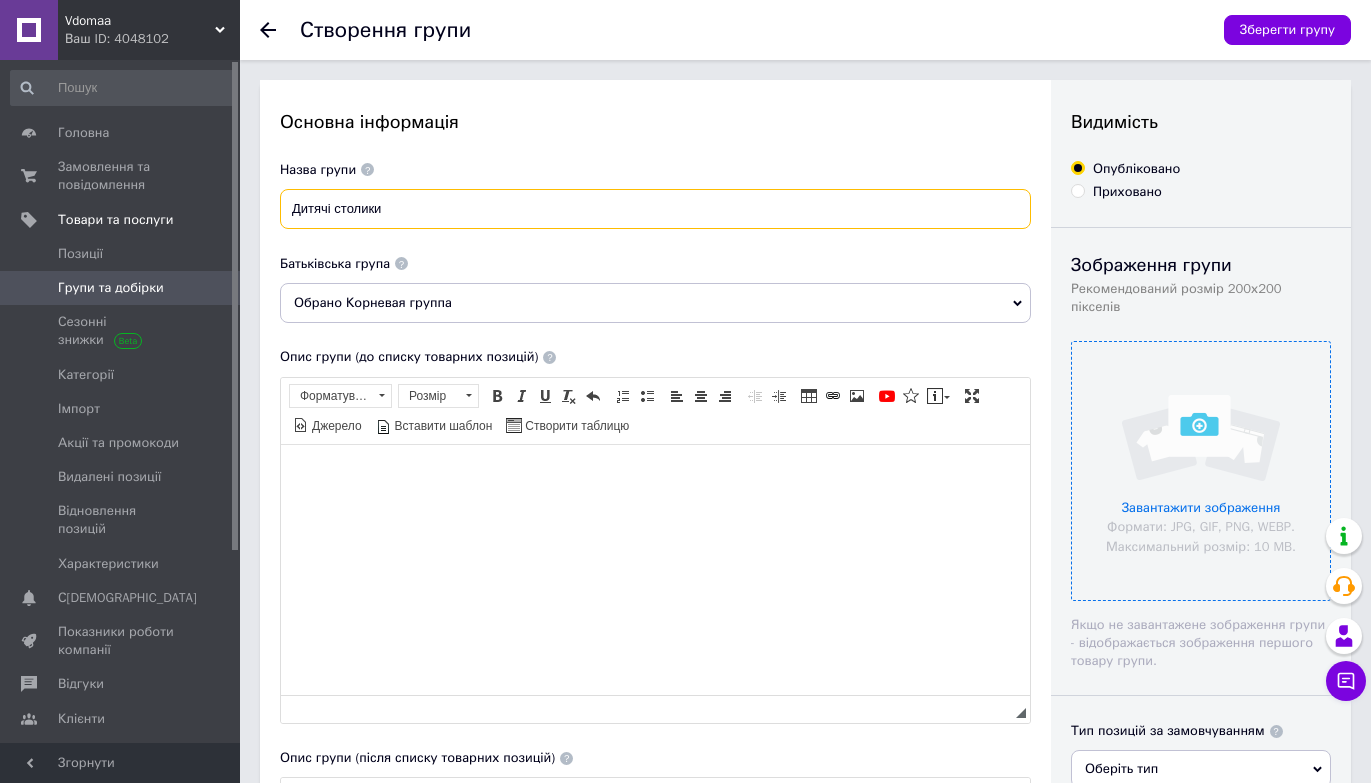 type on "Дитячі столики" 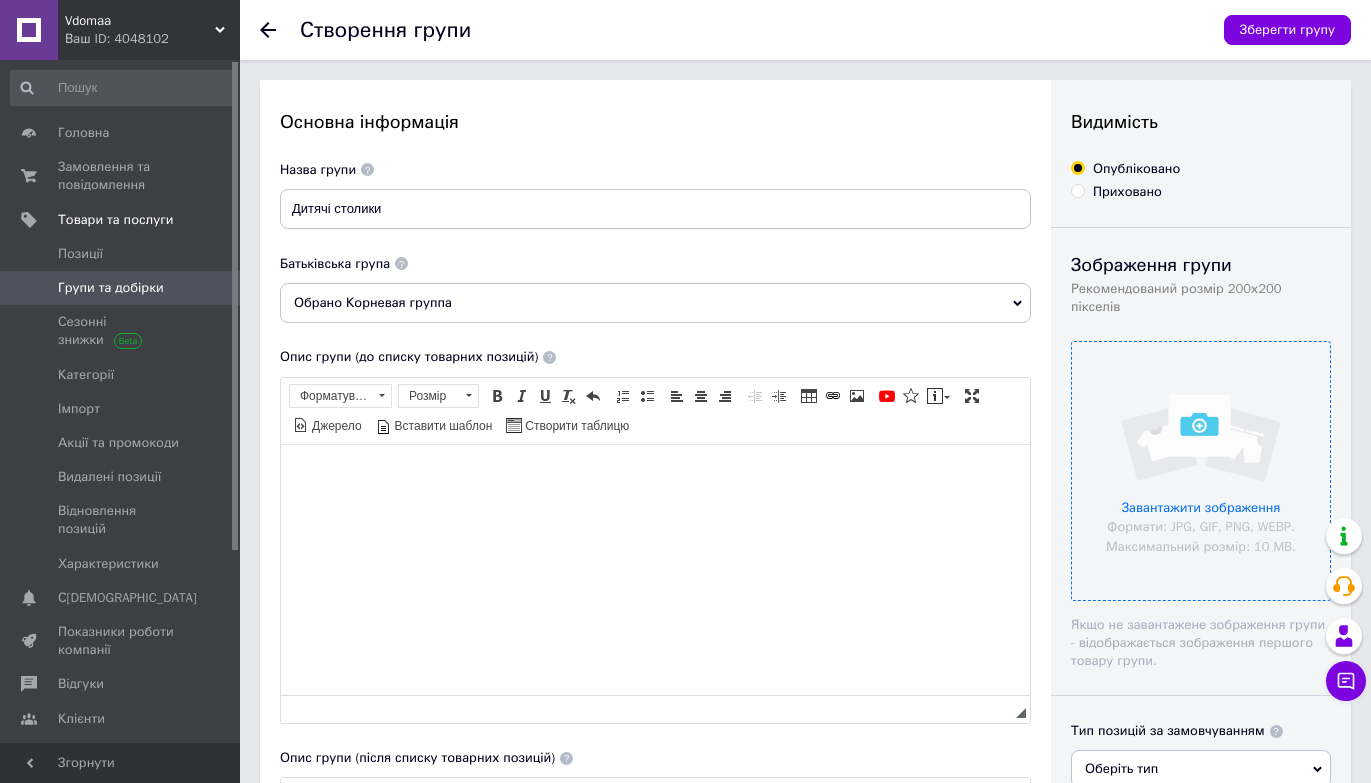 click at bounding box center [1201, 471] 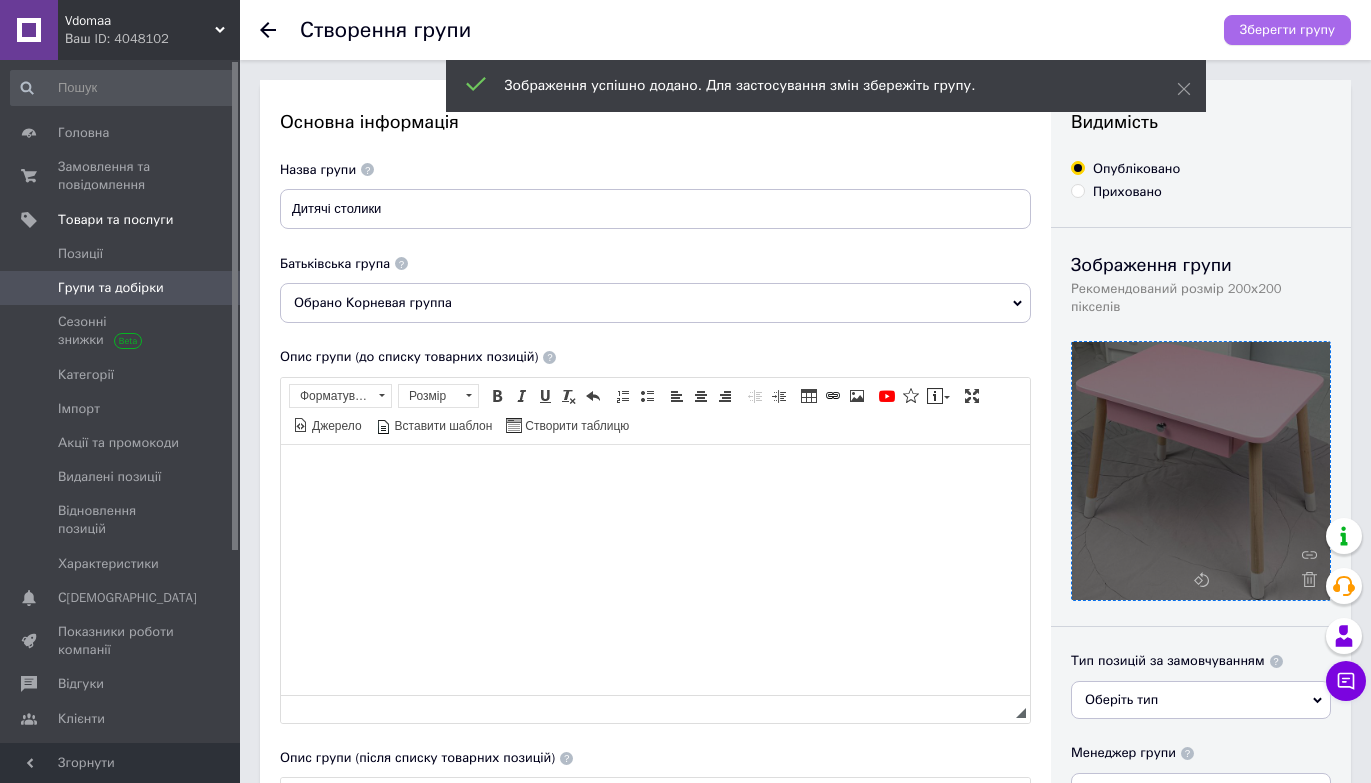 click on "Зберегти групу" at bounding box center [1287, 30] 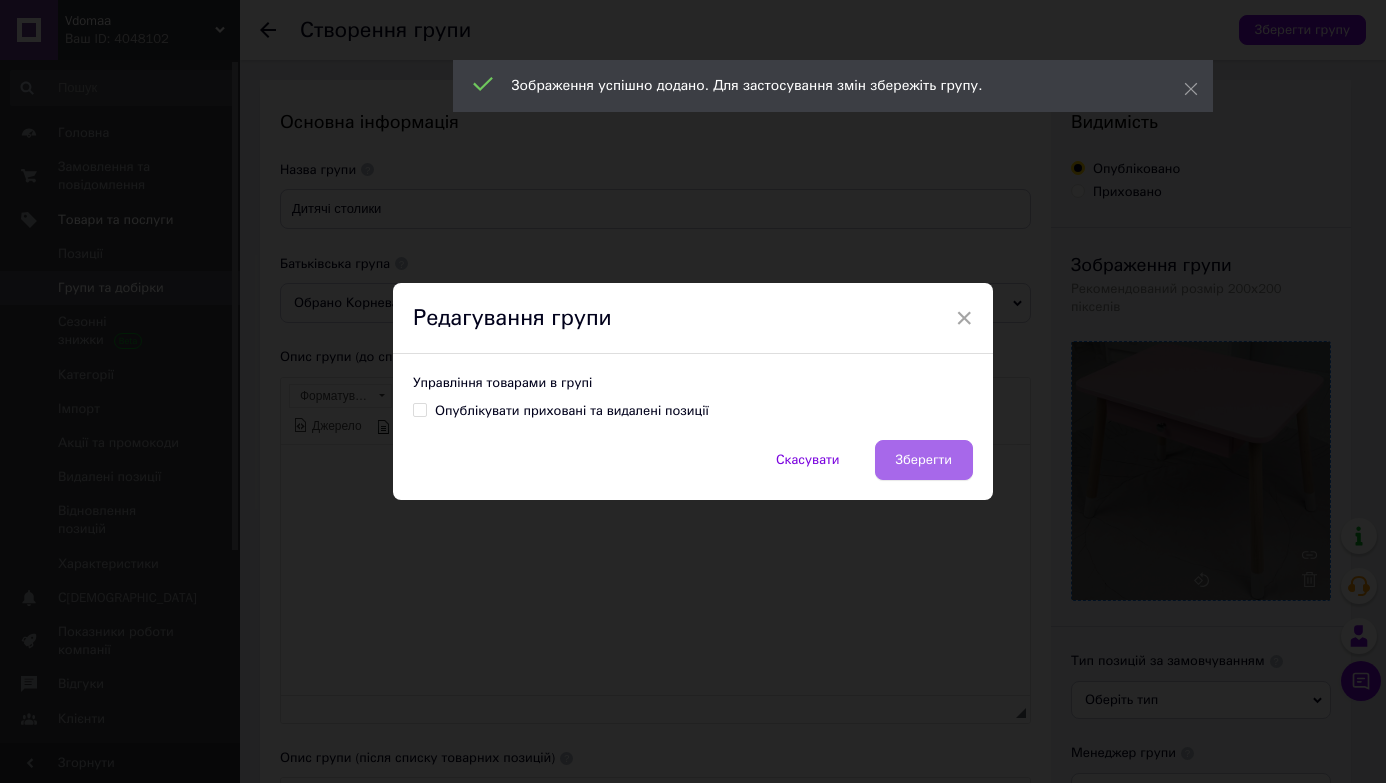 click on "Зберегти" at bounding box center [924, 460] 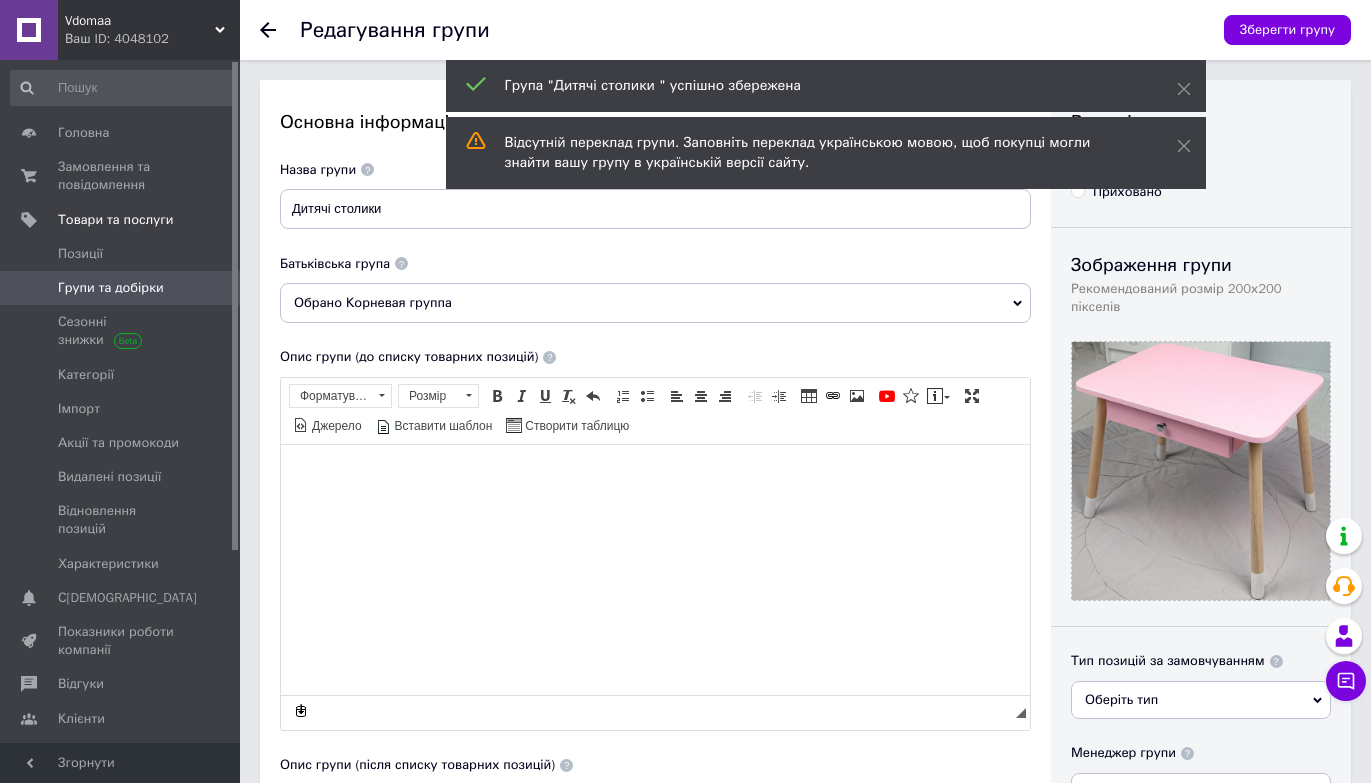 scroll, scrollTop: 0, scrollLeft: 0, axis: both 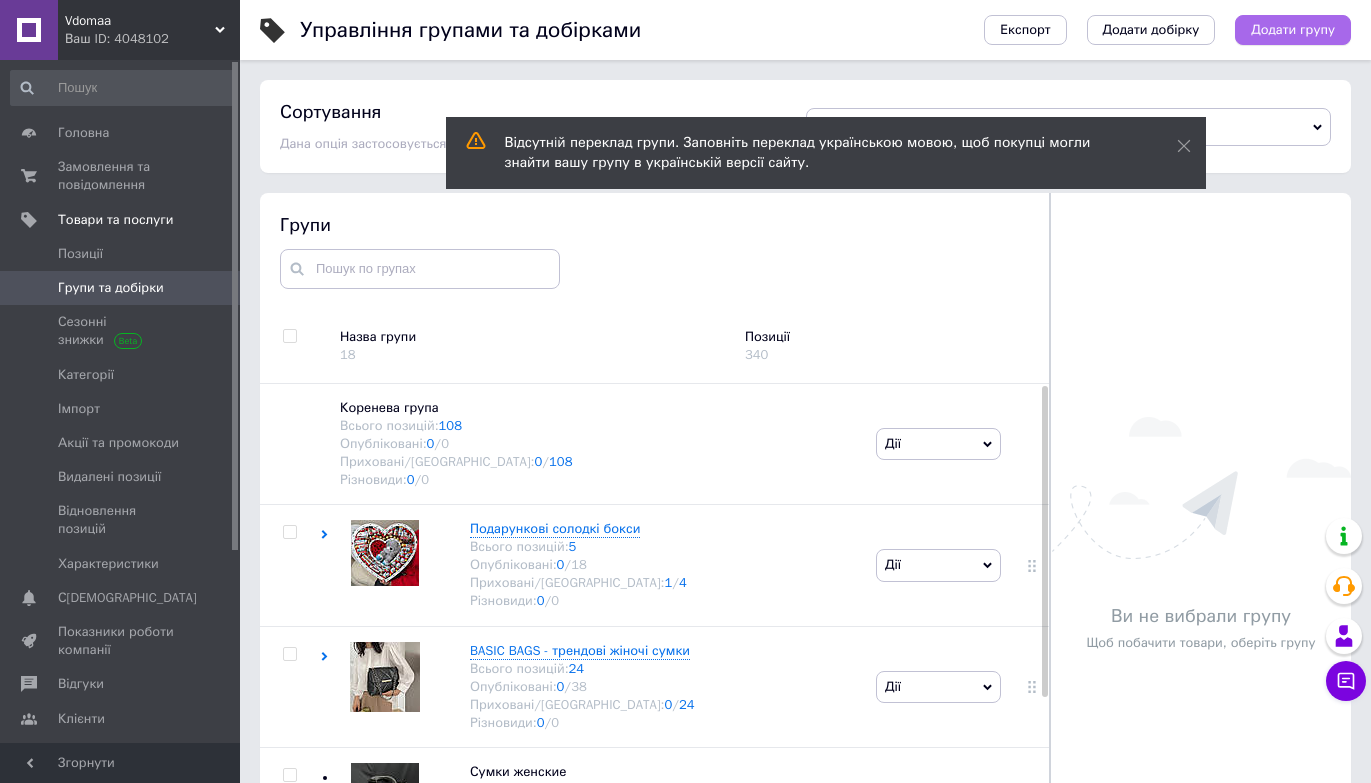 click on "Додати групу" at bounding box center (1293, 30) 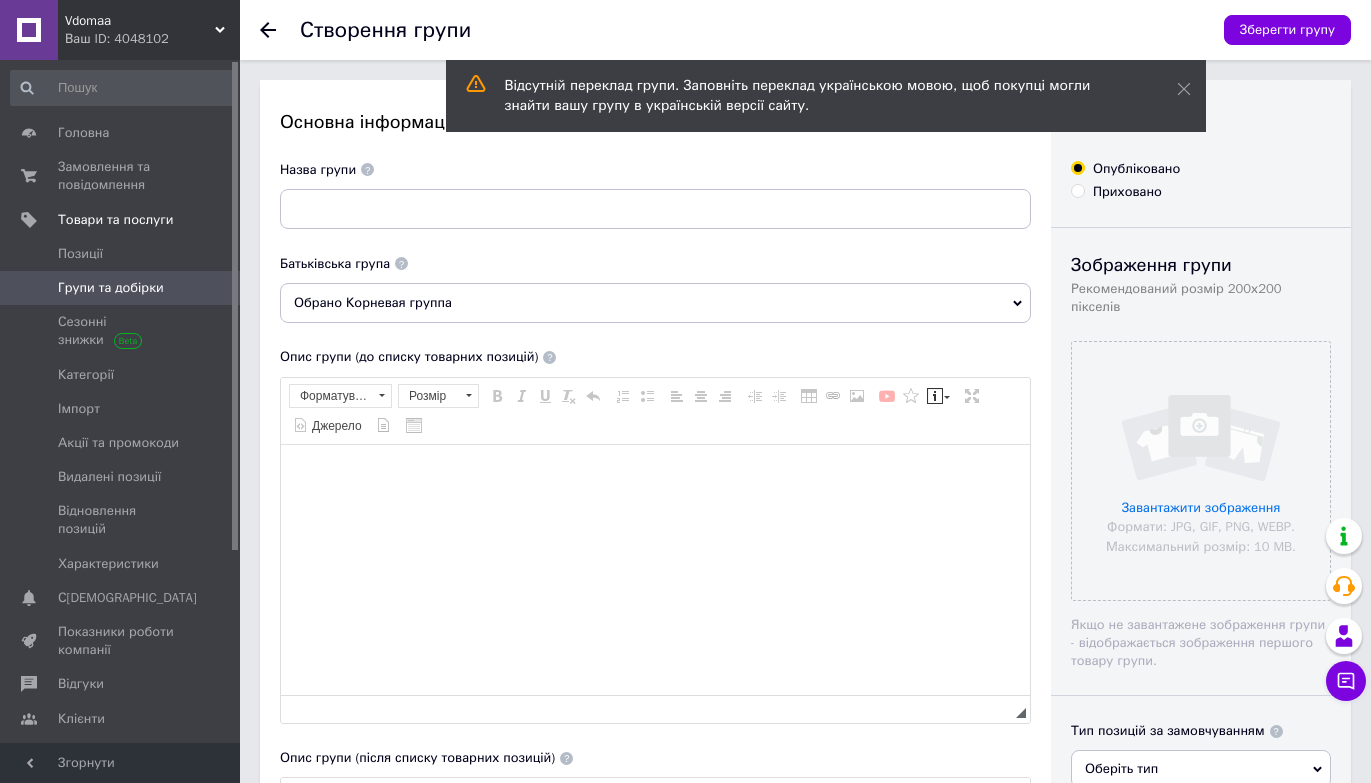 scroll, scrollTop: 0, scrollLeft: 0, axis: both 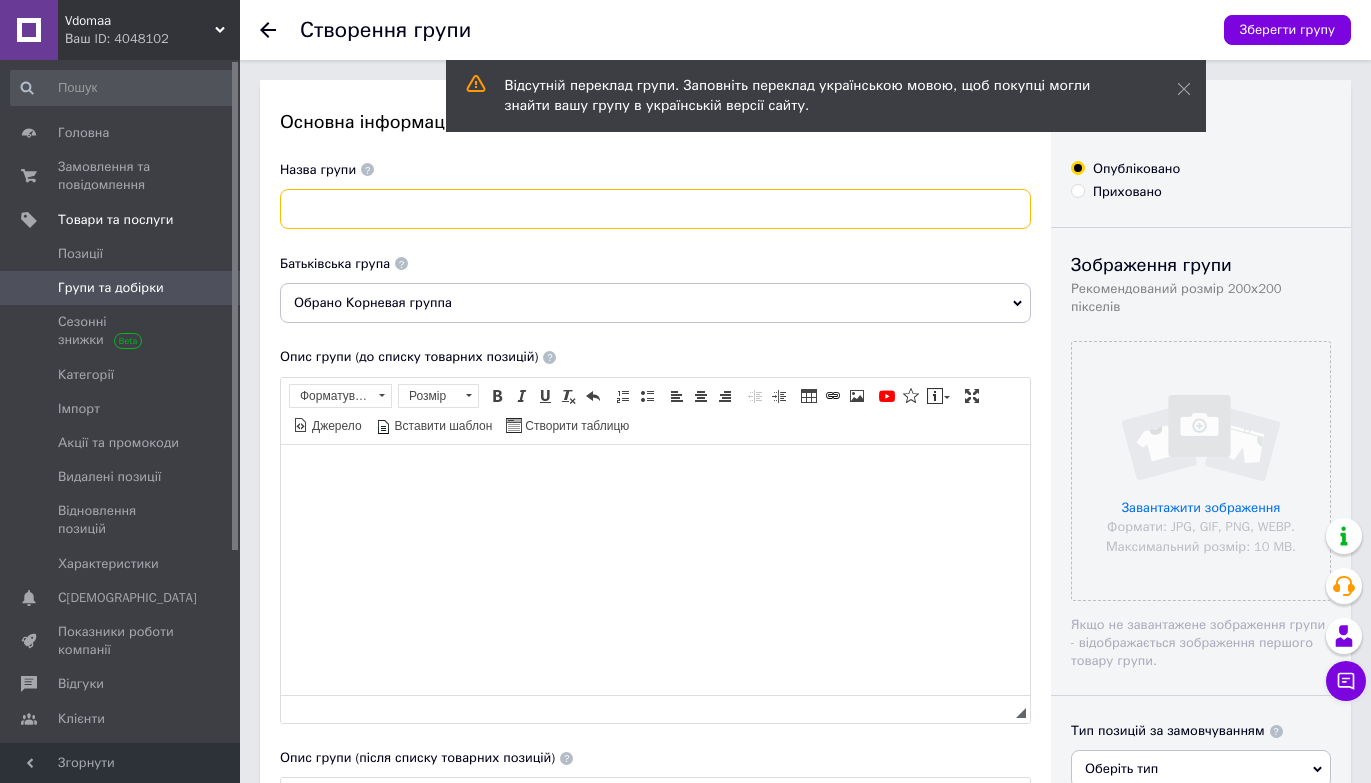 click at bounding box center (655, 209) 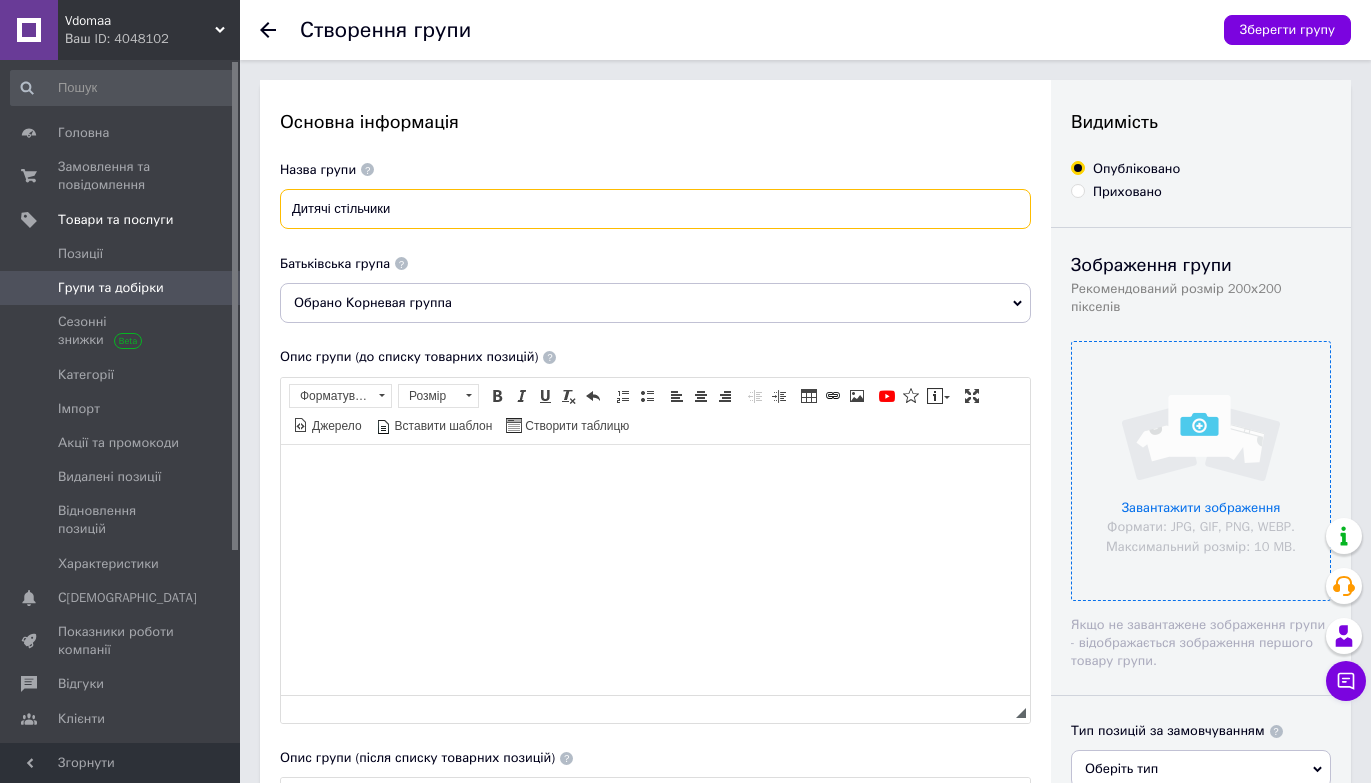 type on "Дитячі стільчики" 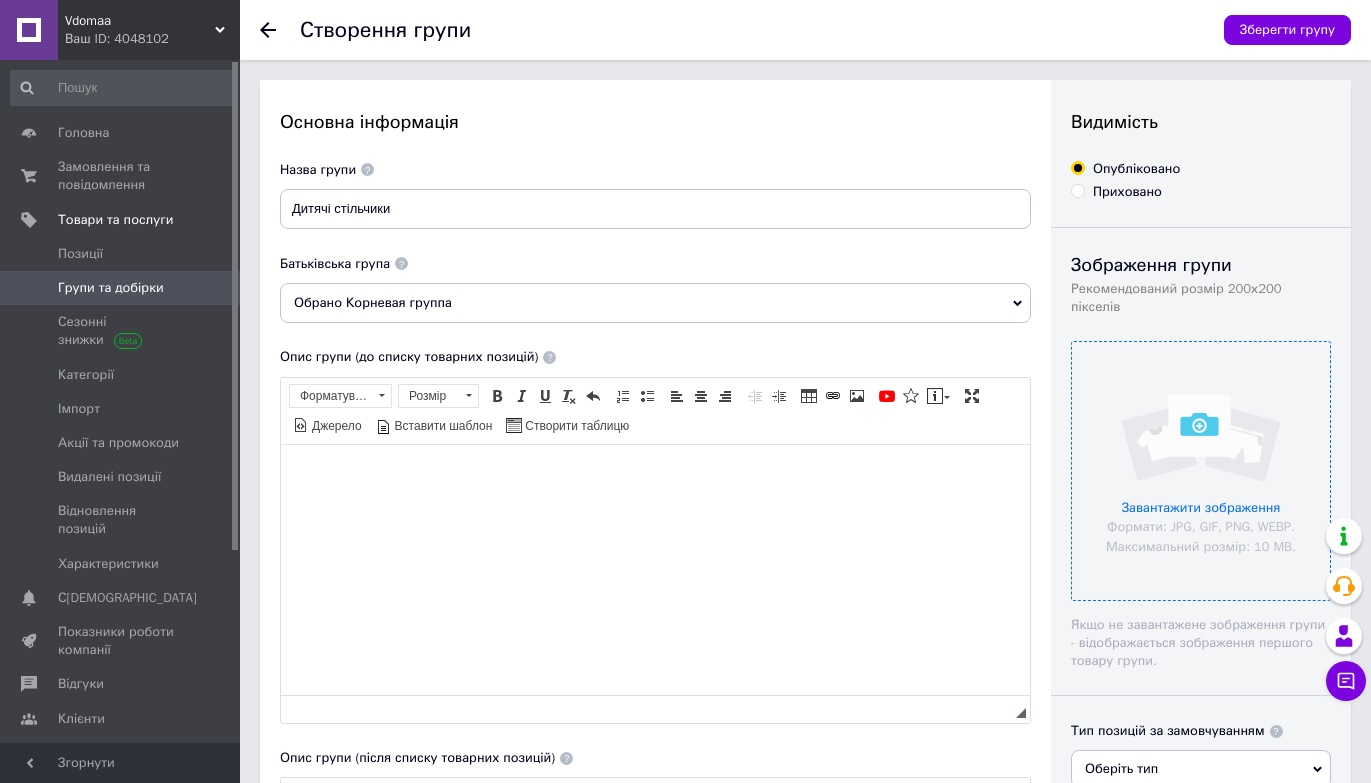 click at bounding box center [1201, 471] 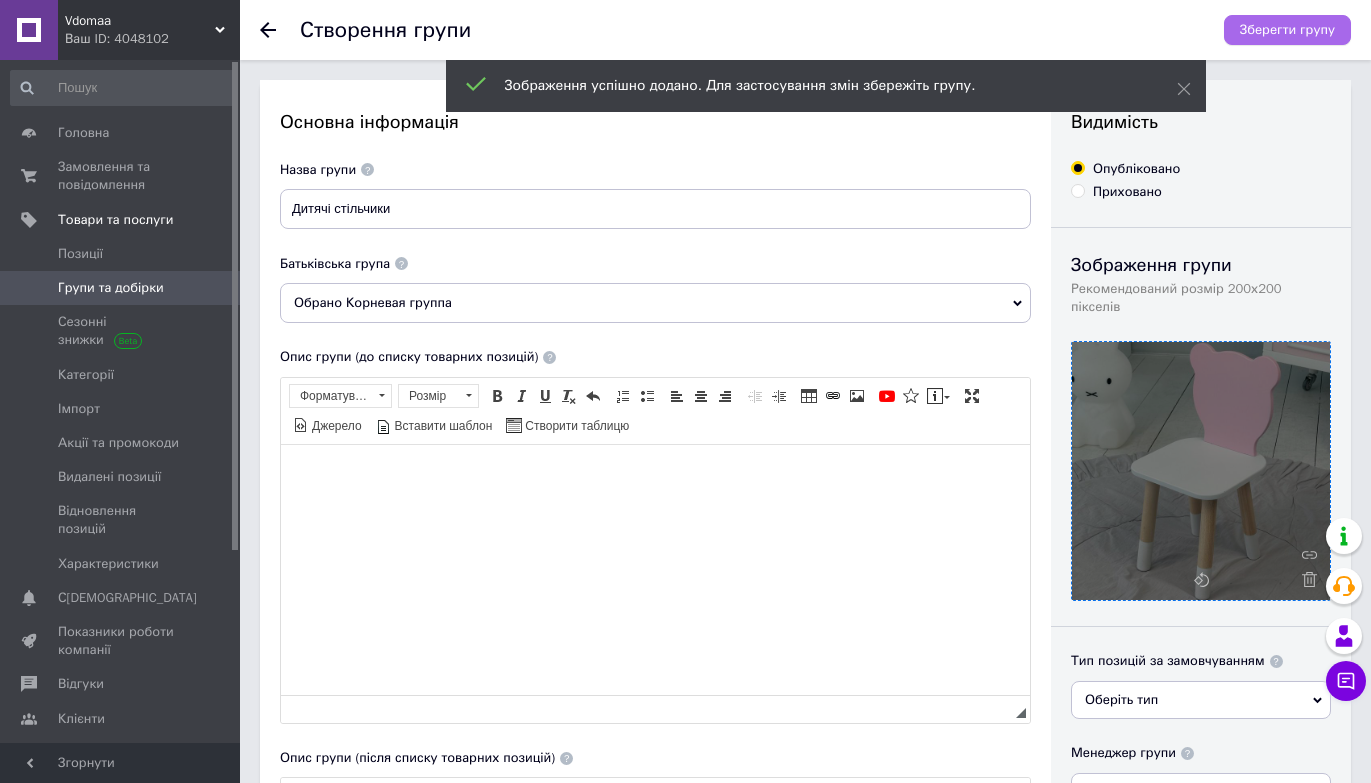 click on "Зберегти групу" at bounding box center [1287, 30] 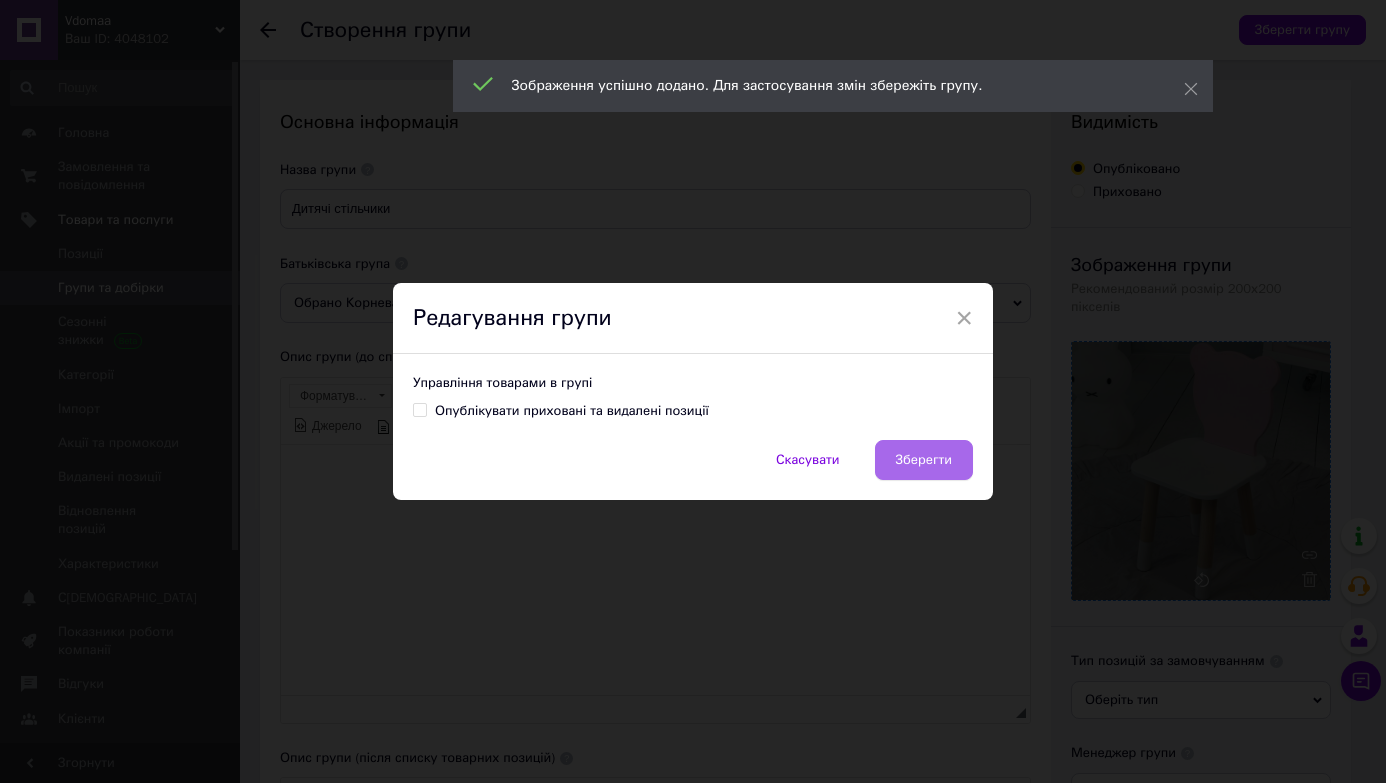 click on "Зберегти" at bounding box center (924, 460) 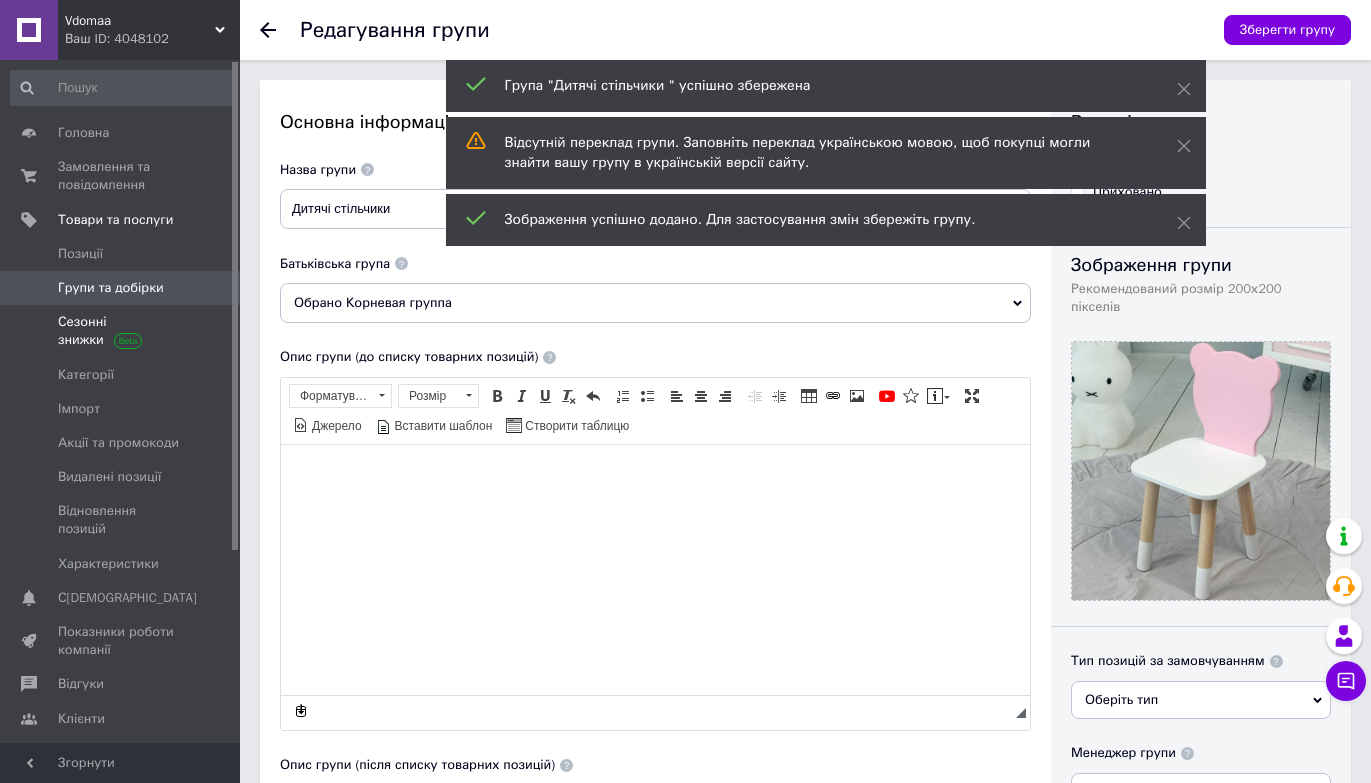 scroll, scrollTop: 0, scrollLeft: 0, axis: both 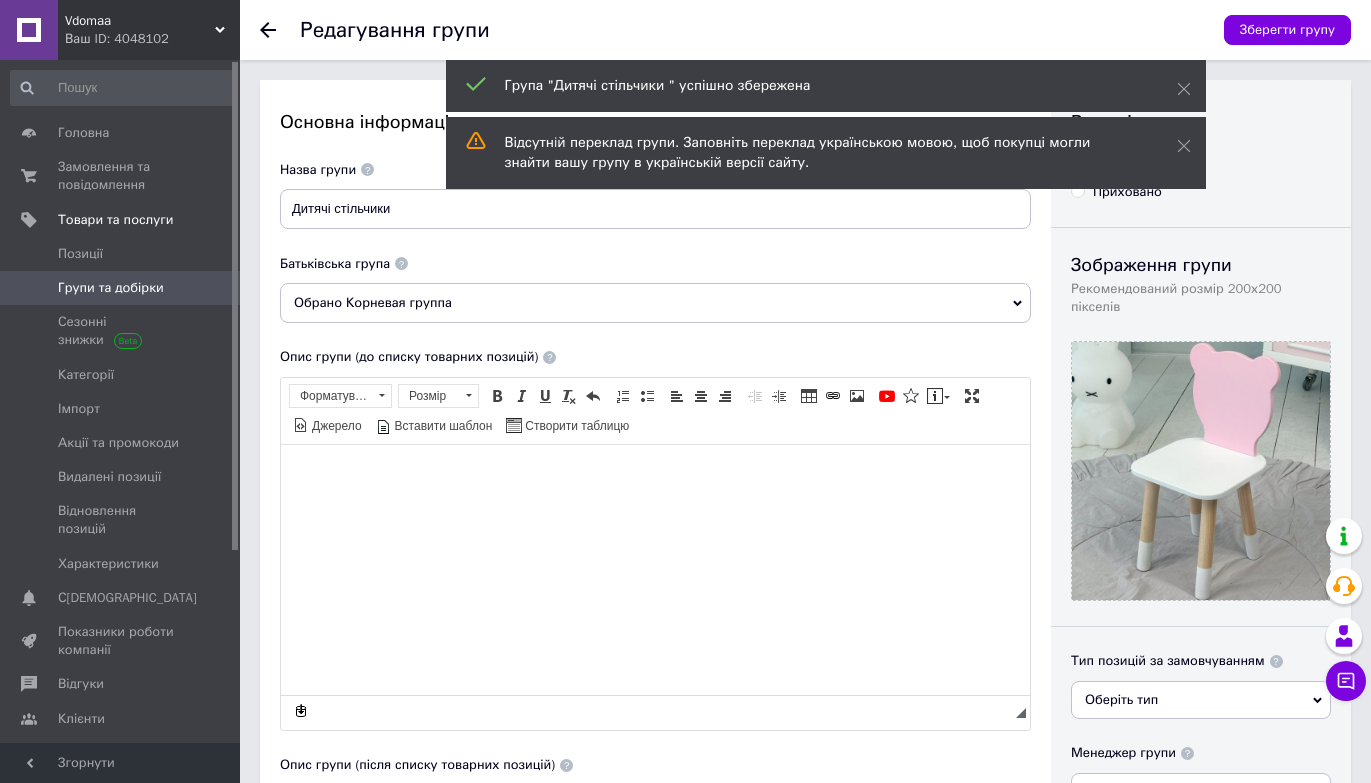 click on "Групи та добірки" at bounding box center [111, 288] 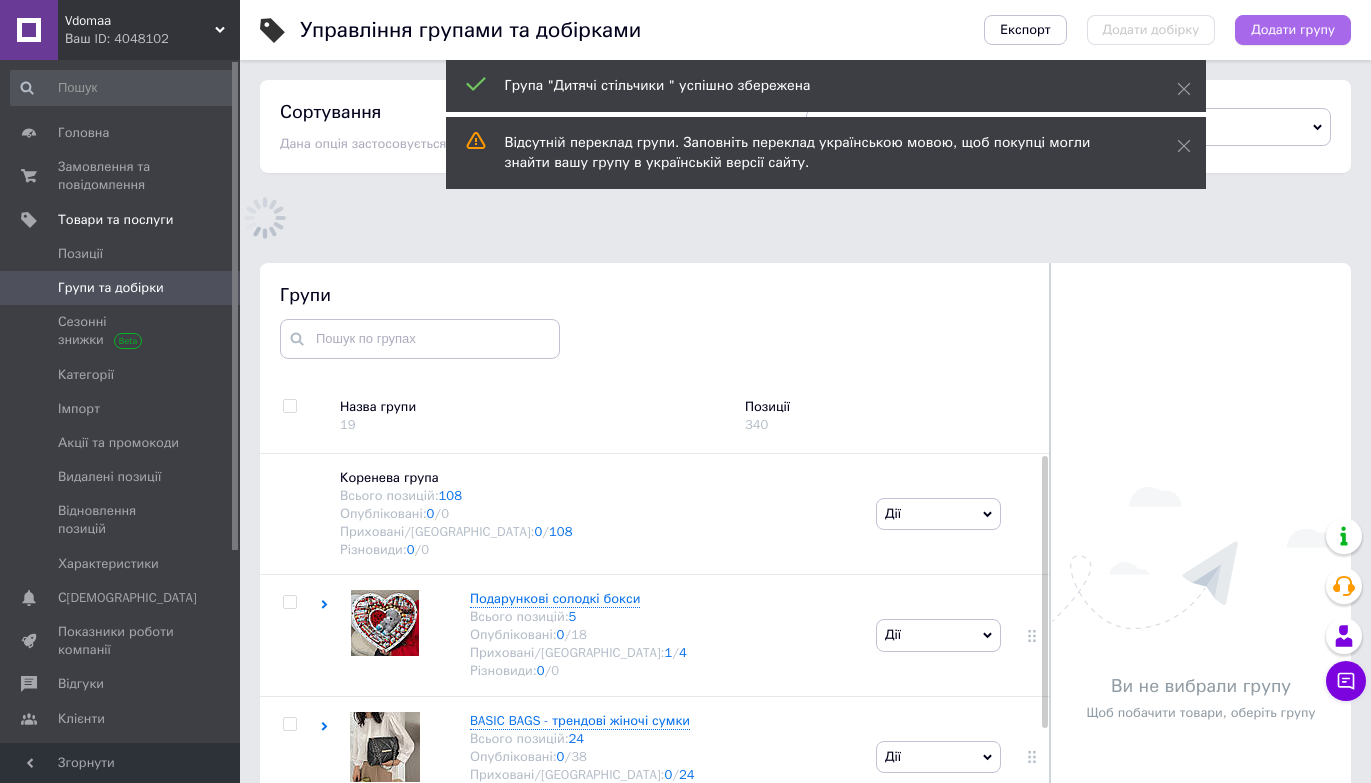 click on "Додати групу" at bounding box center (1293, 30) 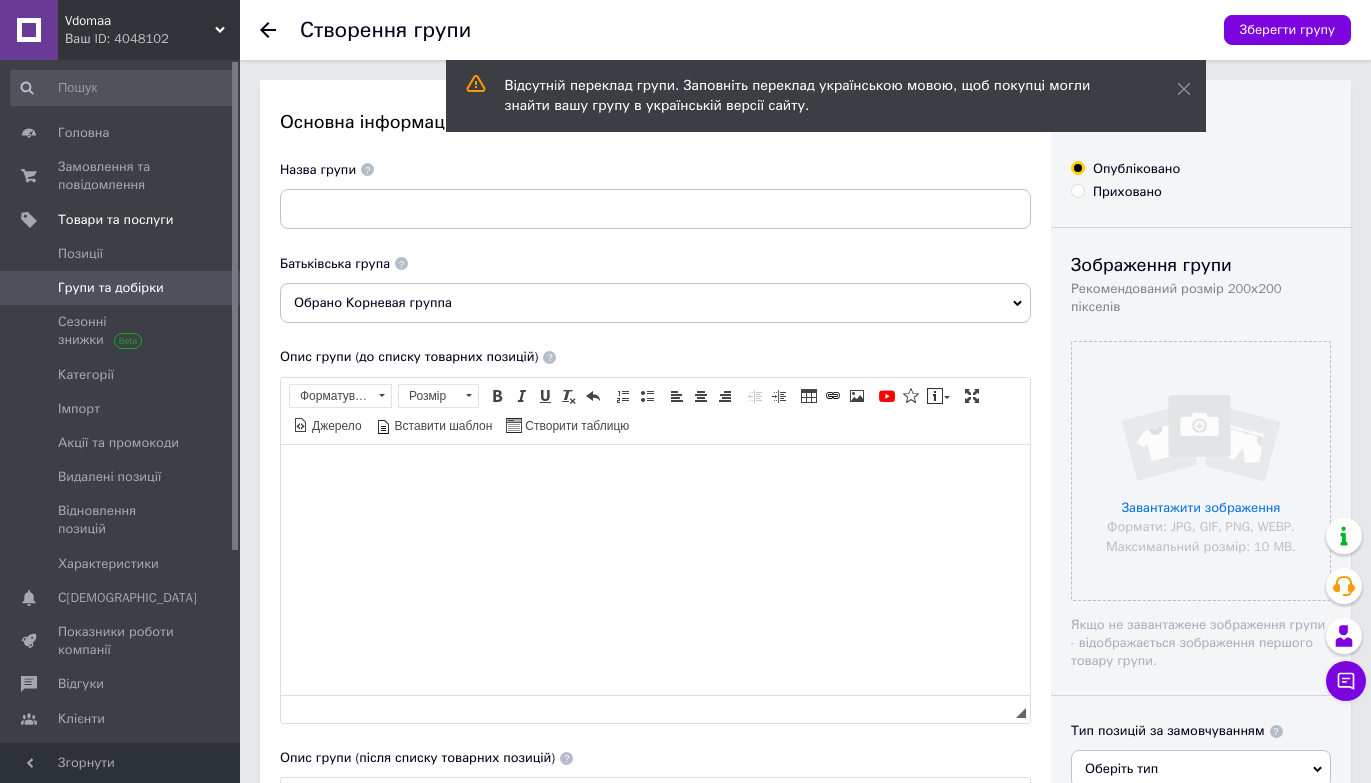 scroll, scrollTop: 0, scrollLeft: 0, axis: both 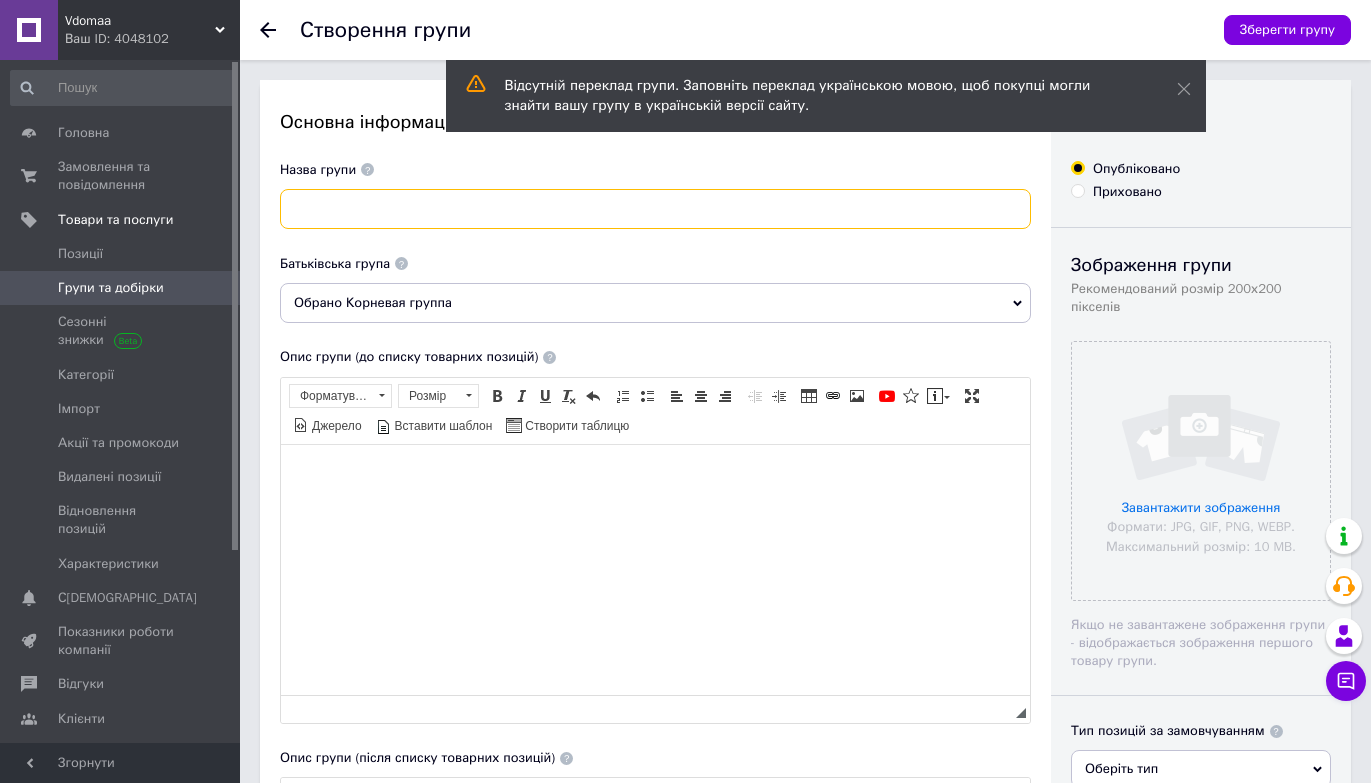 click at bounding box center [655, 209] 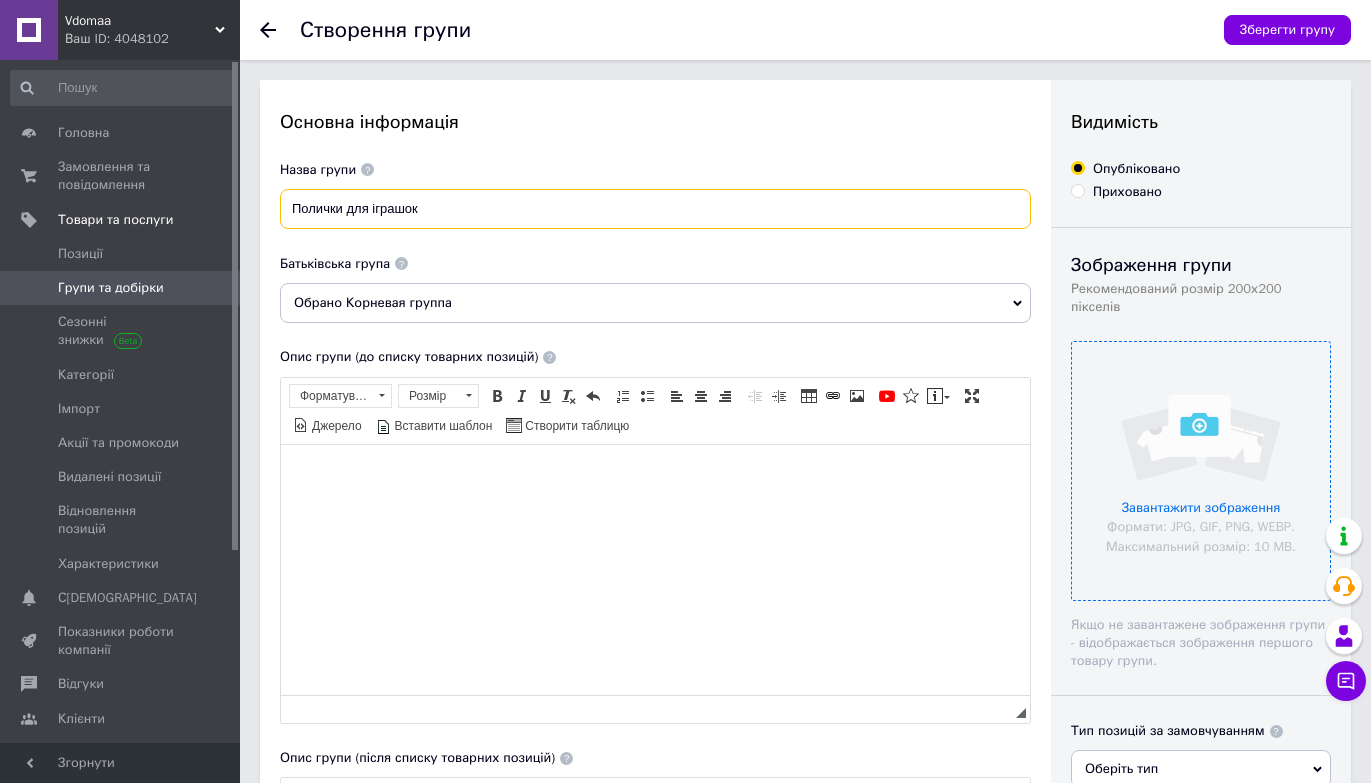 type on "Полички для іграшок" 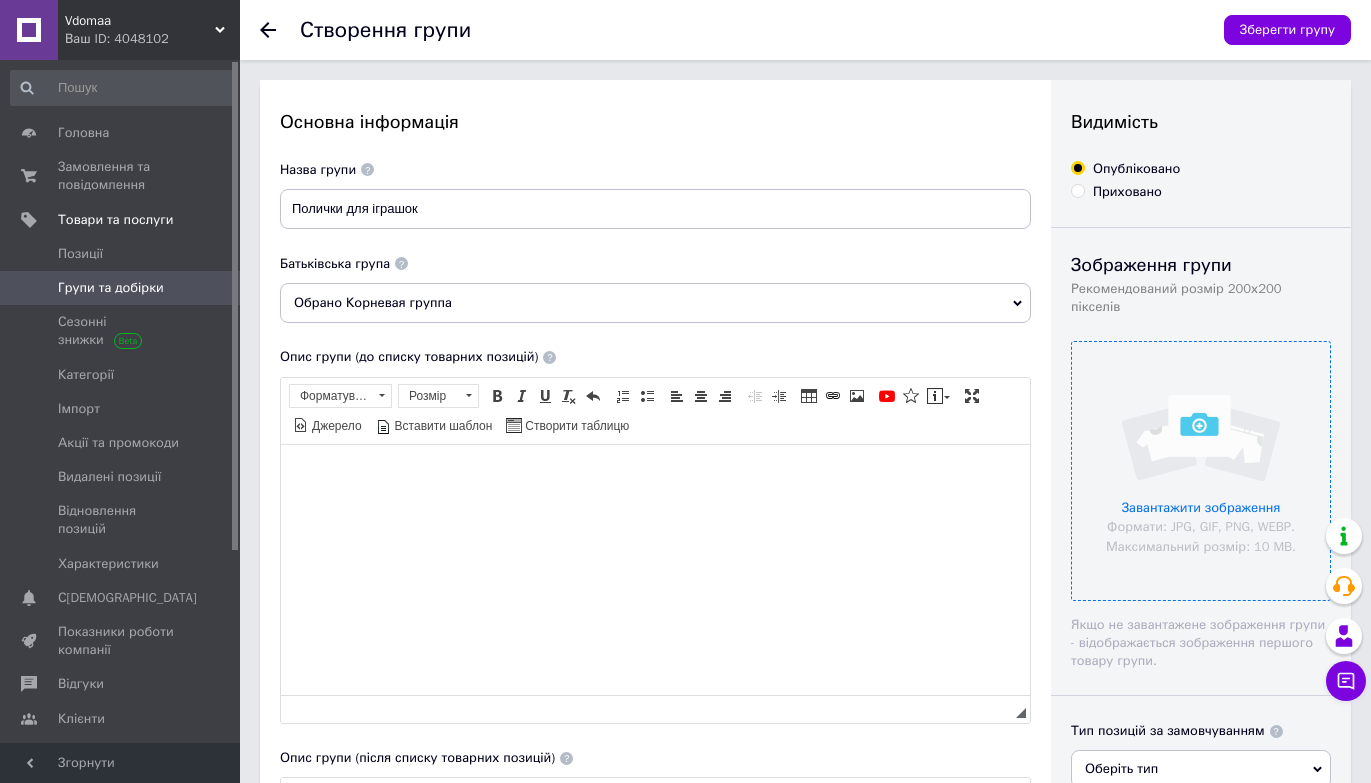 click at bounding box center (1201, 471) 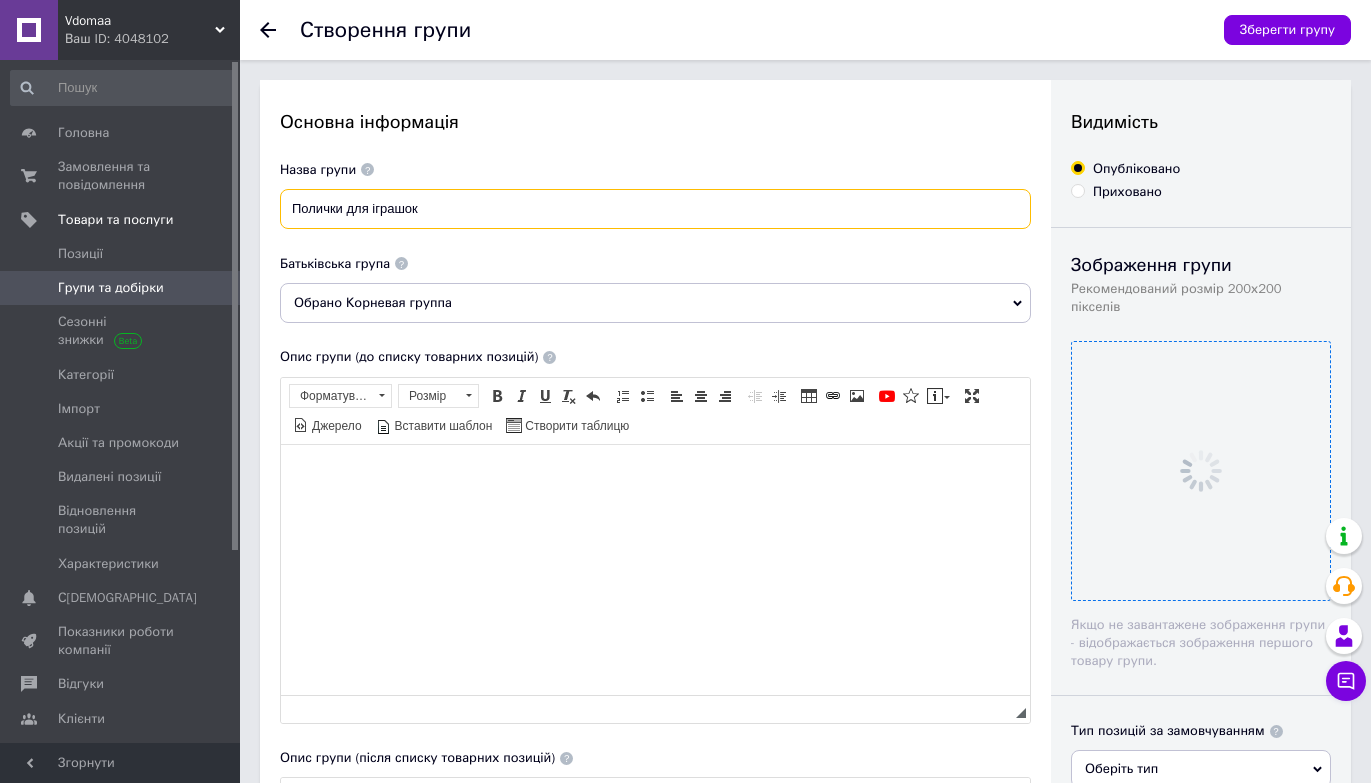drag, startPoint x: 433, startPoint y: 216, endPoint x: 285, endPoint y: 202, distance: 148.66069 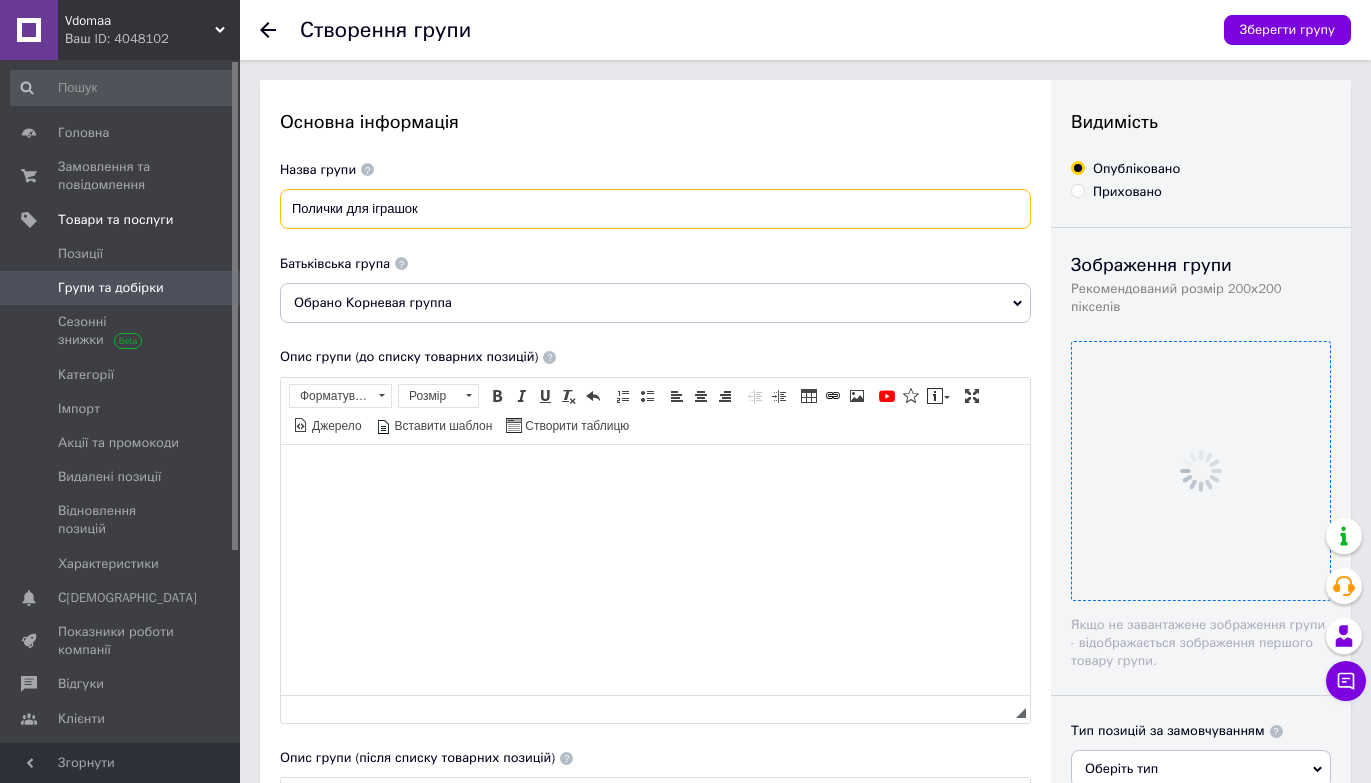 click on "Полички для іграшок" at bounding box center [655, 209] 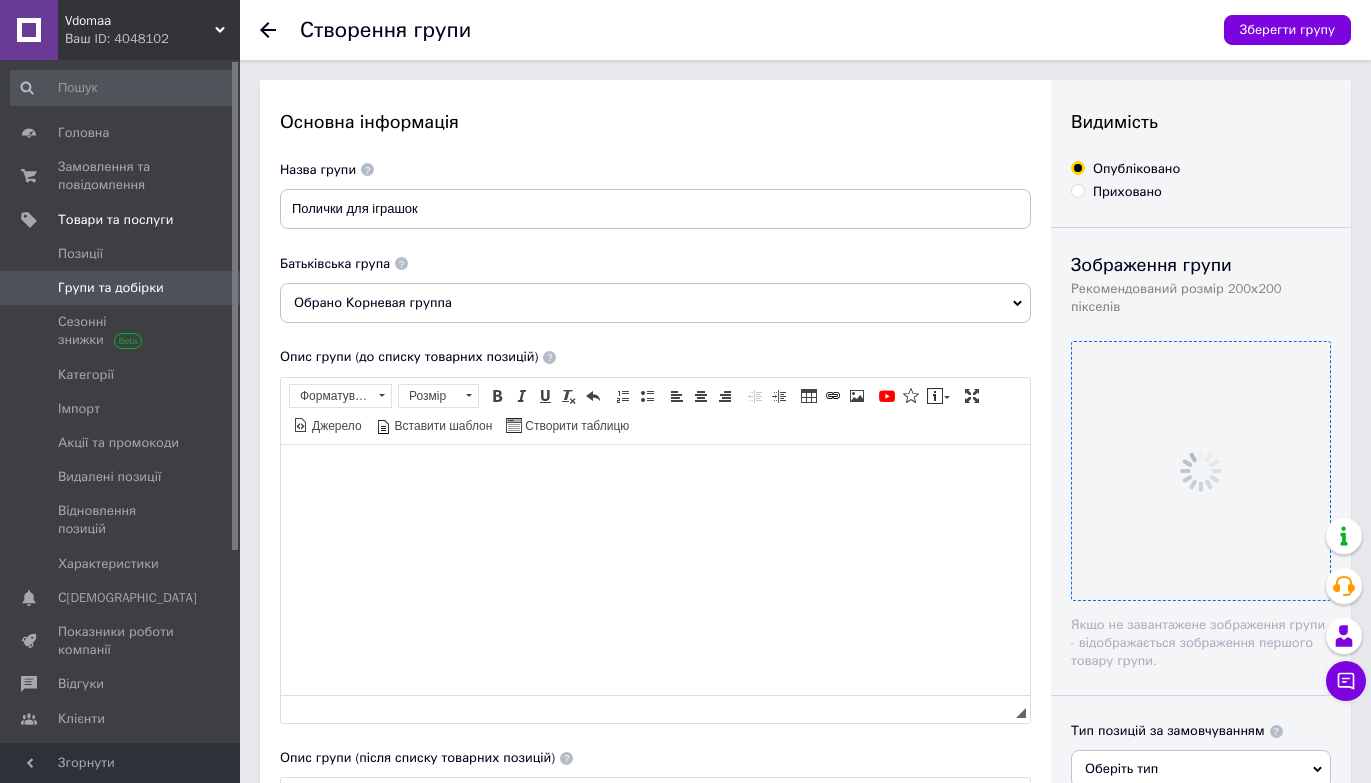 click on "Групи та добірки" at bounding box center [123, 288] 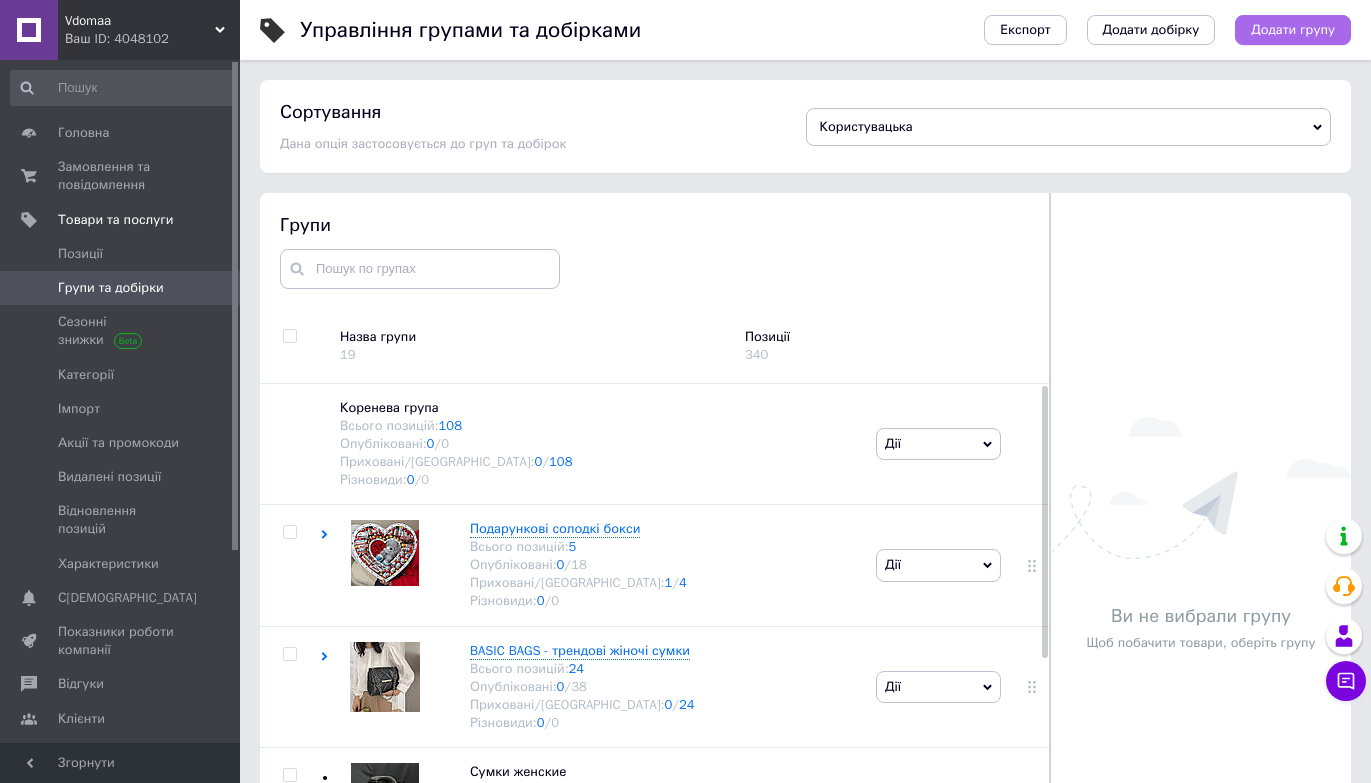 click on "Додати групу" at bounding box center [1293, 30] 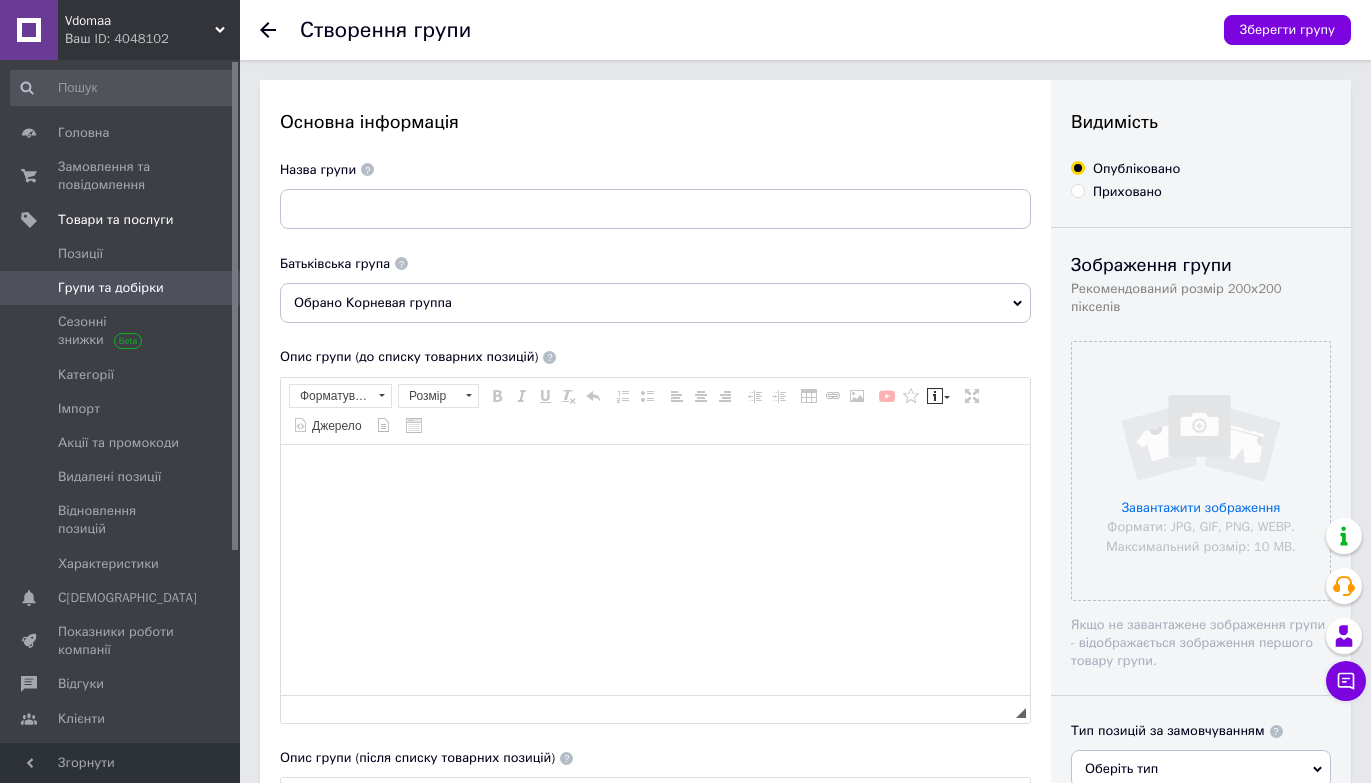 scroll, scrollTop: 0, scrollLeft: 0, axis: both 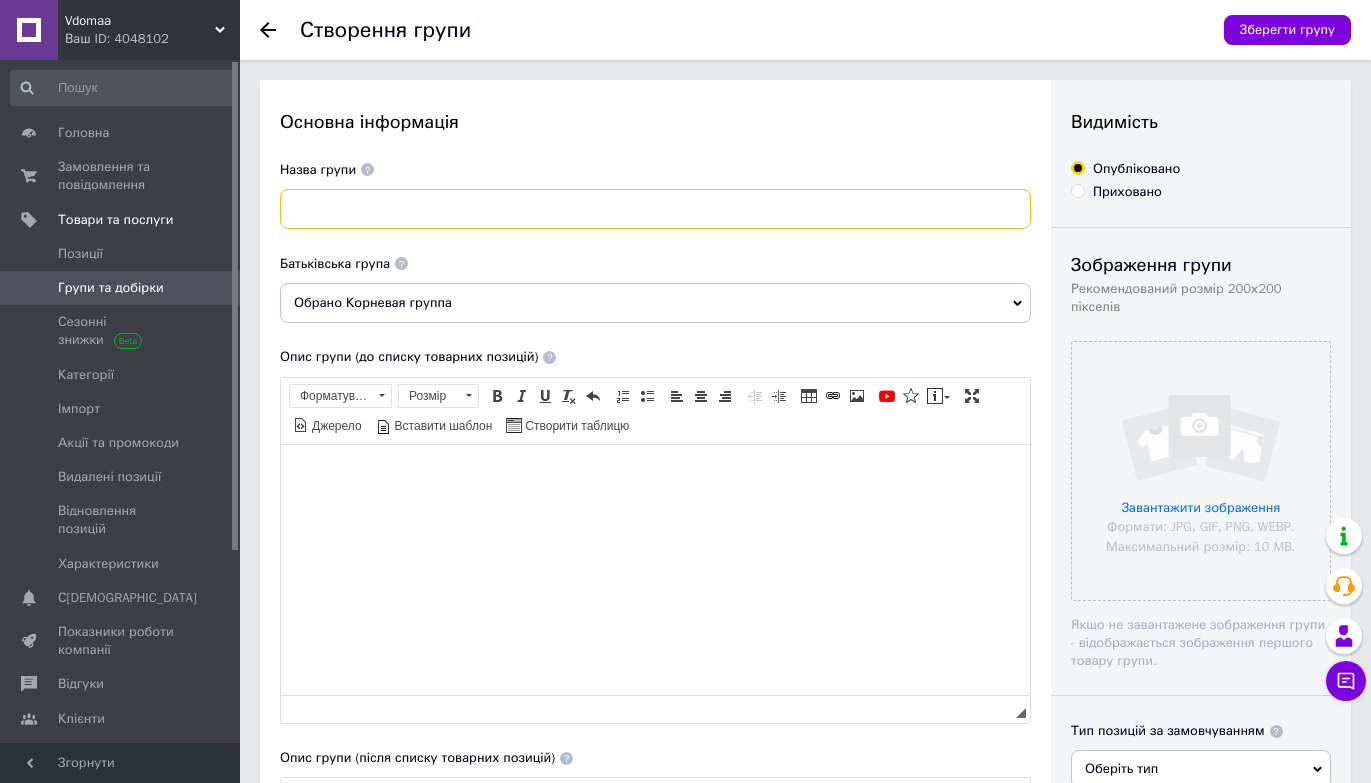 click at bounding box center [655, 209] 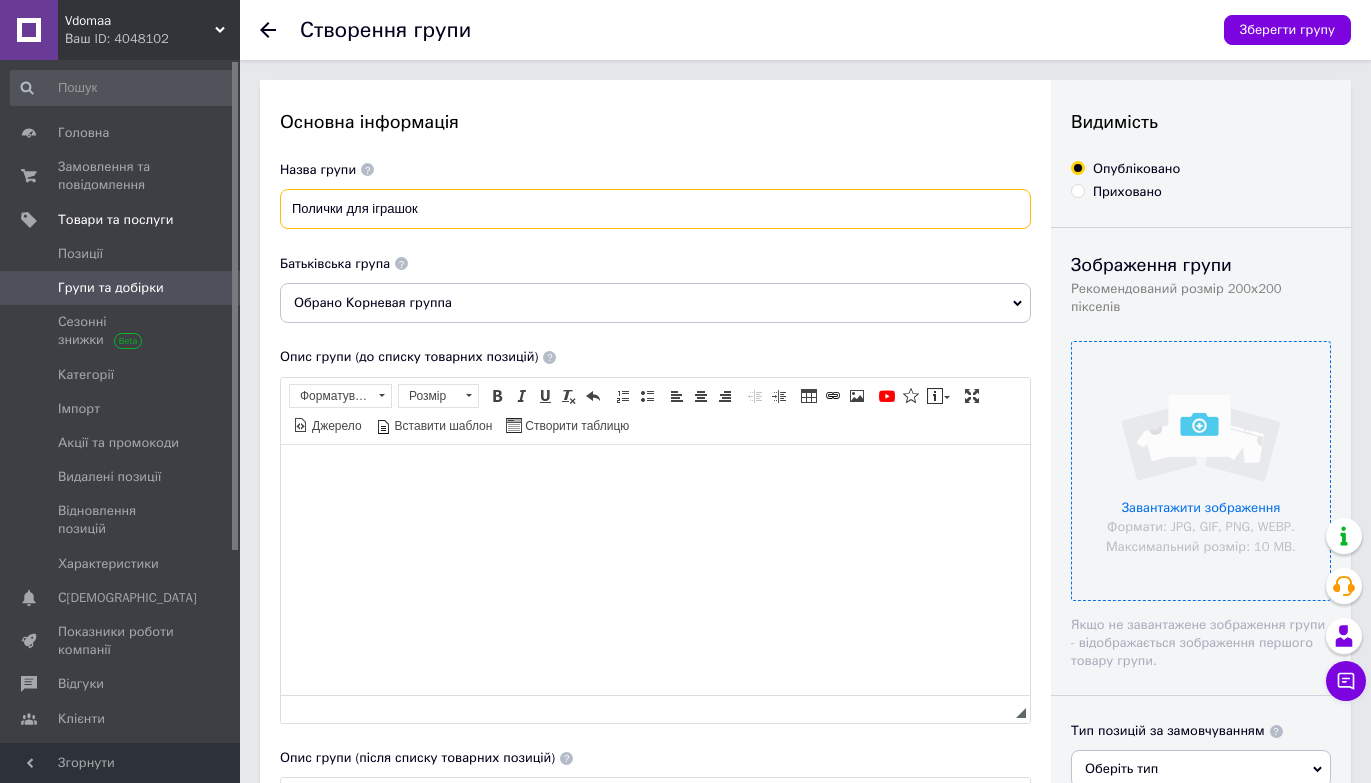 type on "Полички для іграшок" 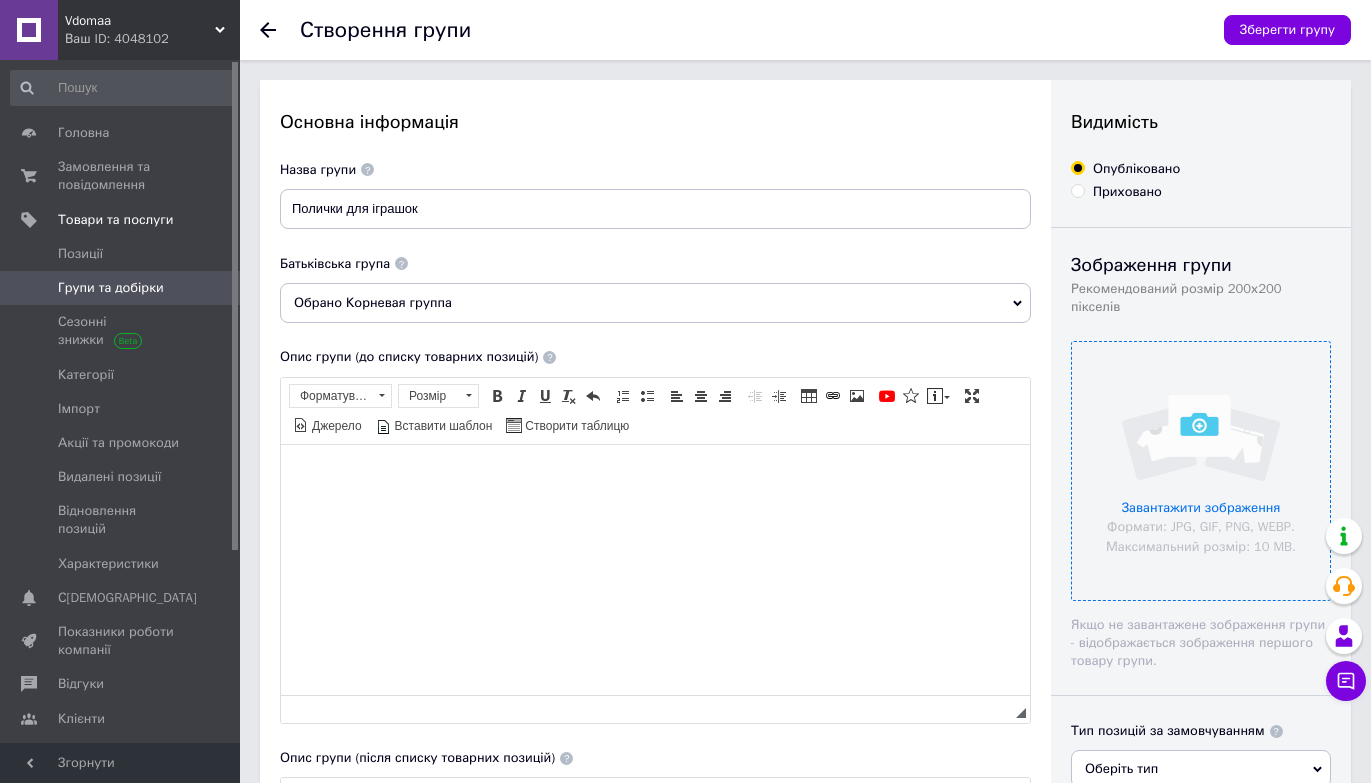 click at bounding box center [1201, 471] 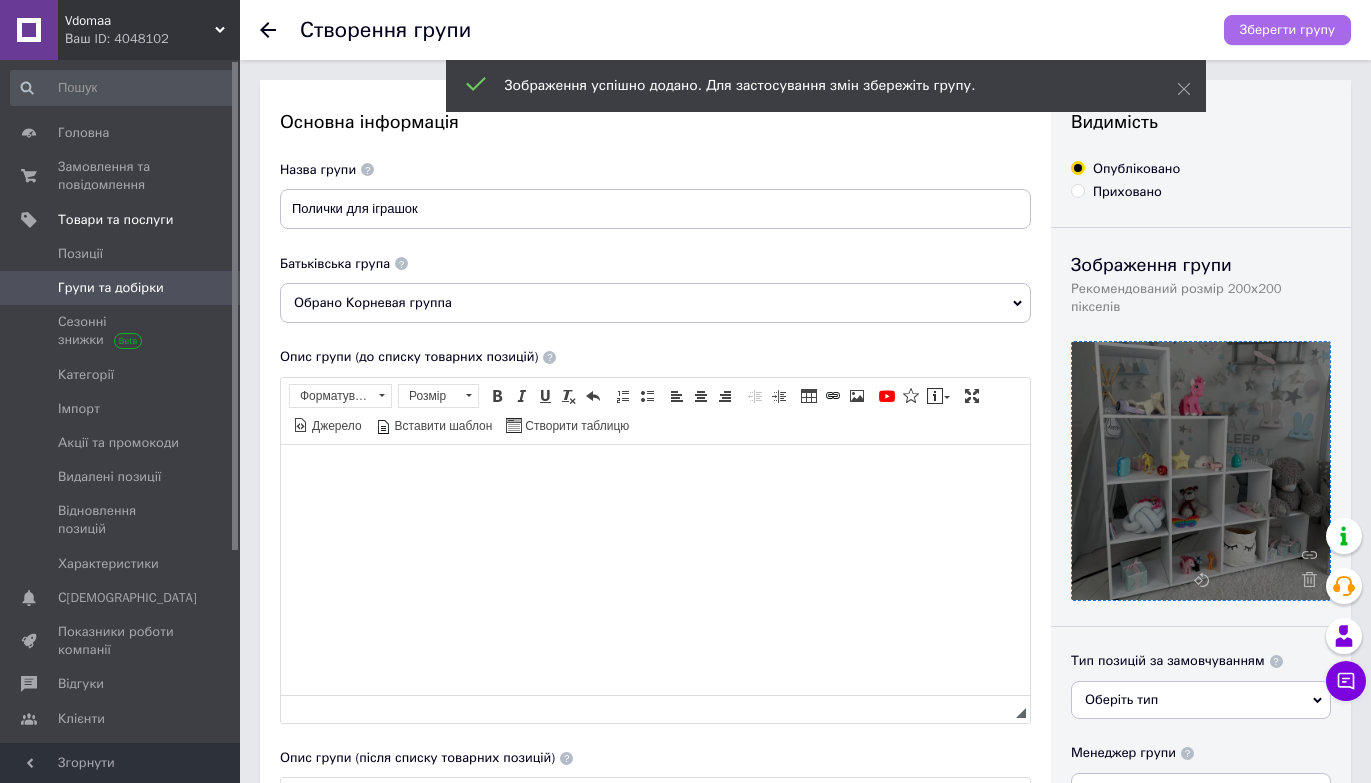 click on "Зберегти групу" at bounding box center (1287, 30) 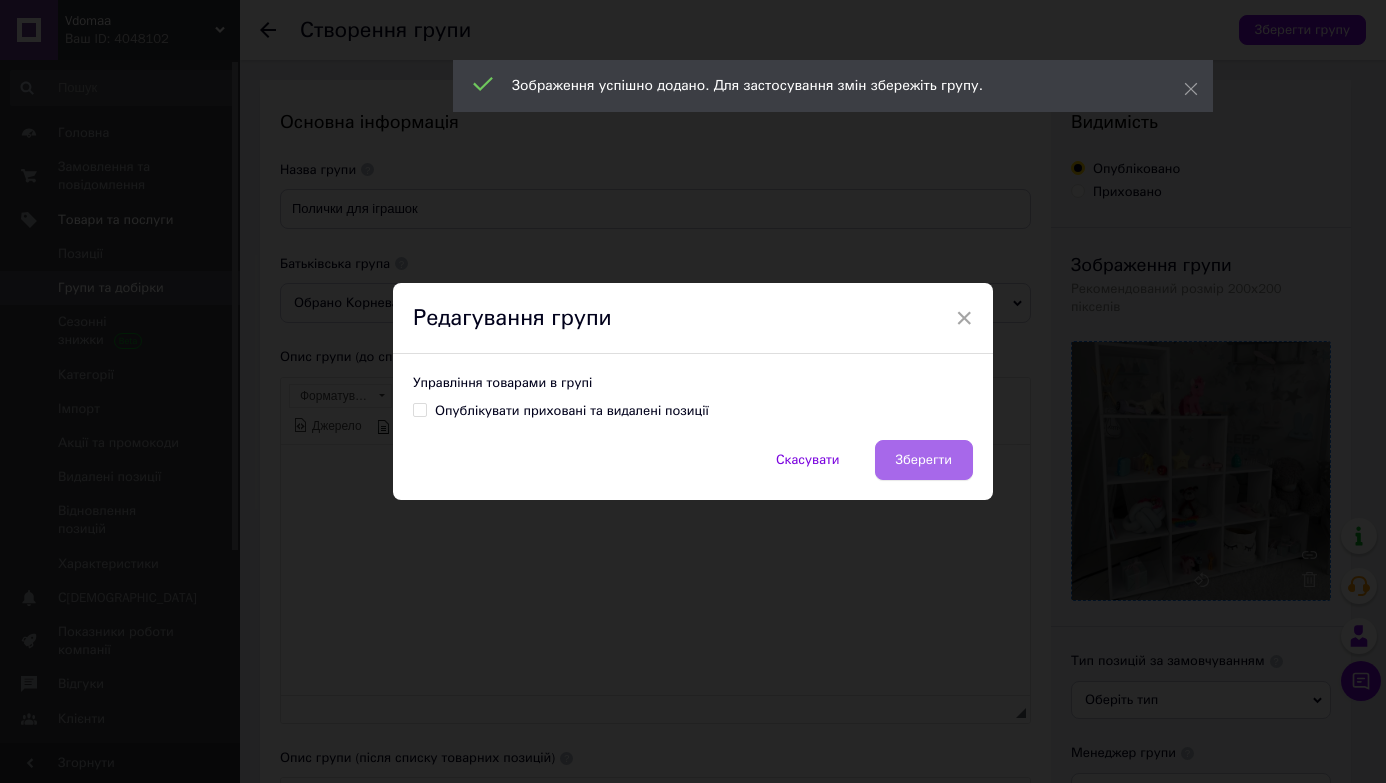 click on "Зберегти" at bounding box center (924, 460) 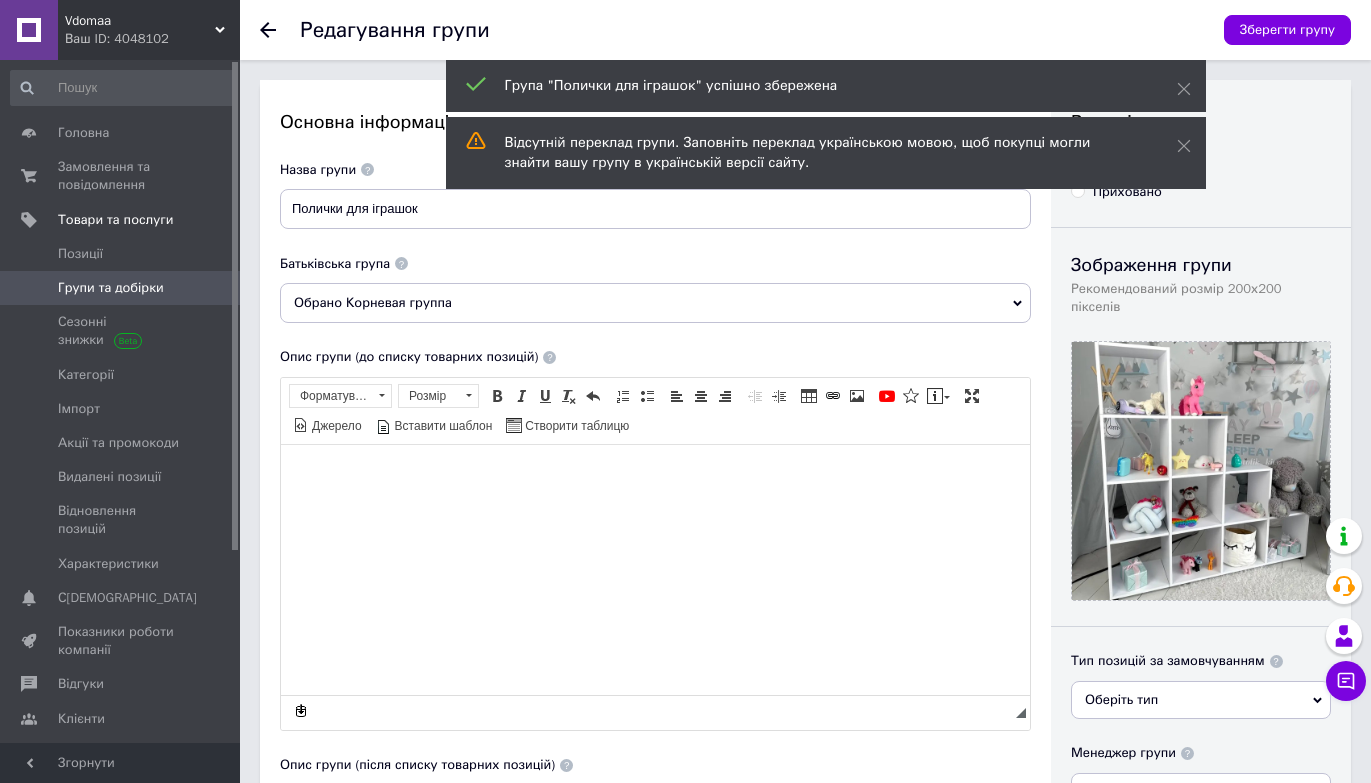 scroll, scrollTop: 0, scrollLeft: 0, axis: both 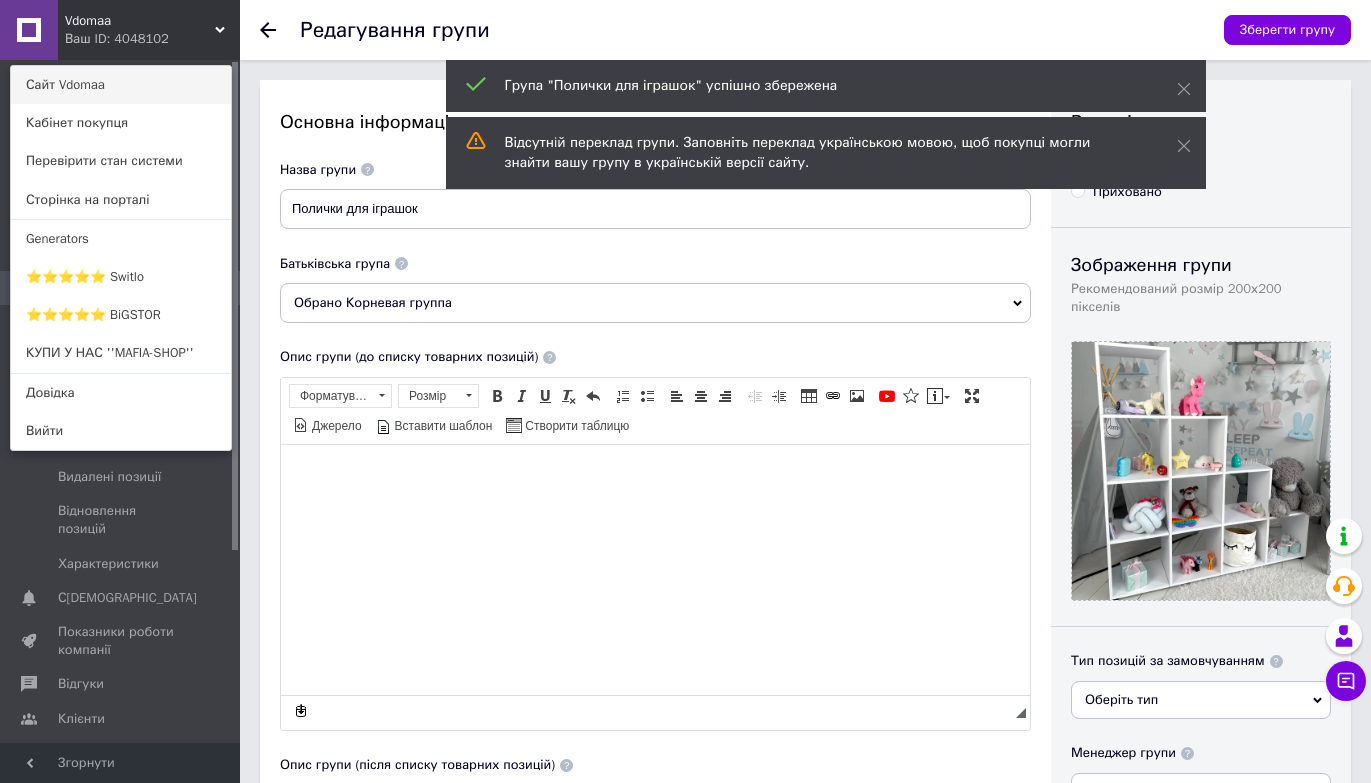 click on "Сайт Vdomaa" at bounding box center [121, 85] 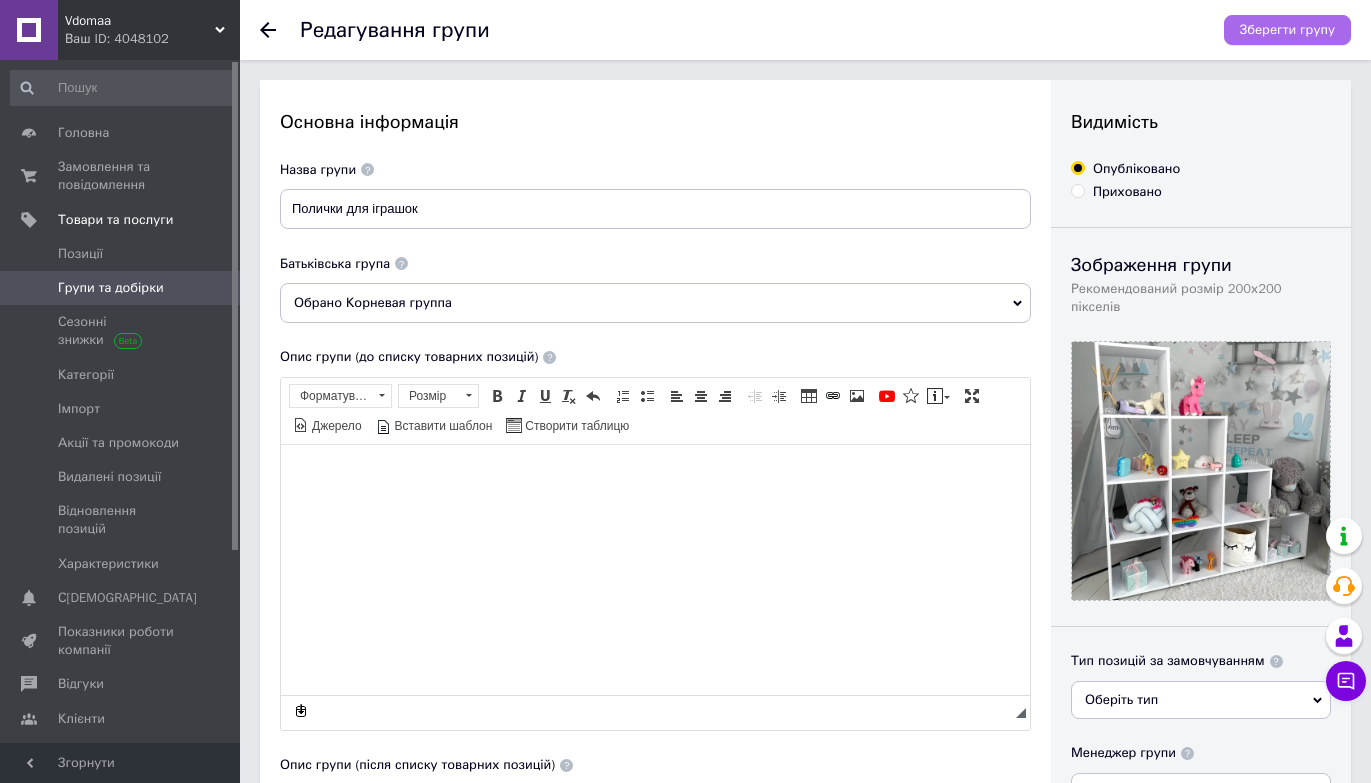 click on "Зберегти групу" at bounding box center (1287, 30) 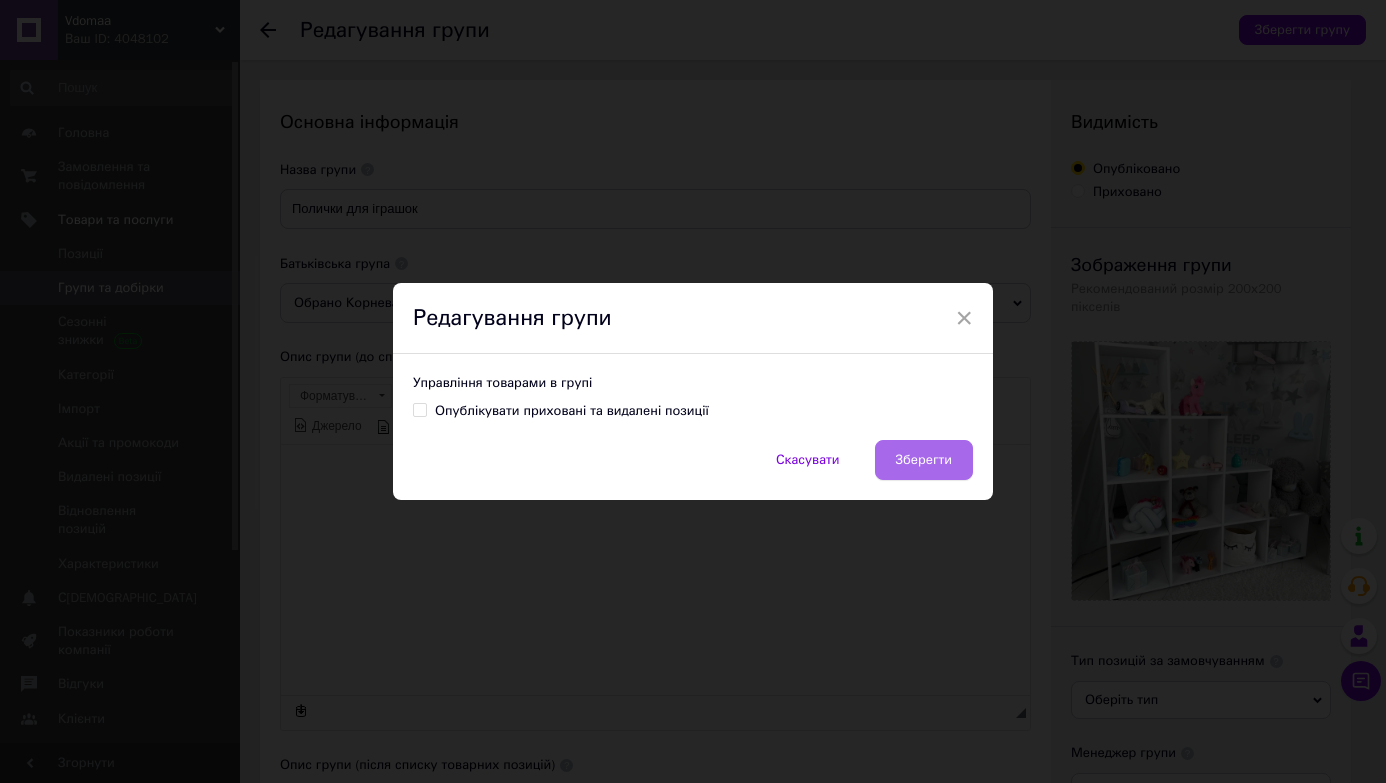 click on "Зберегти" at bounding box center [924, 460] 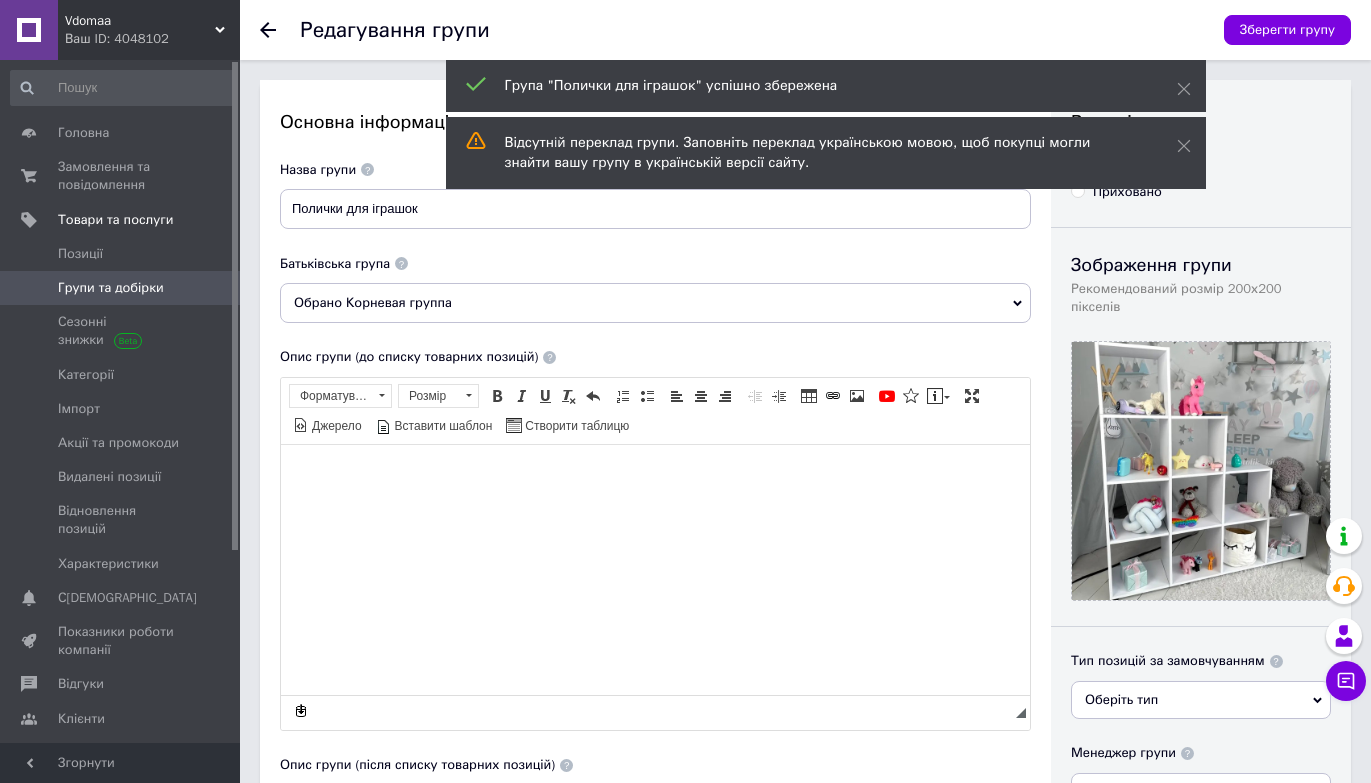 click on "Групи та добірки" at bounding box center [111, 288] 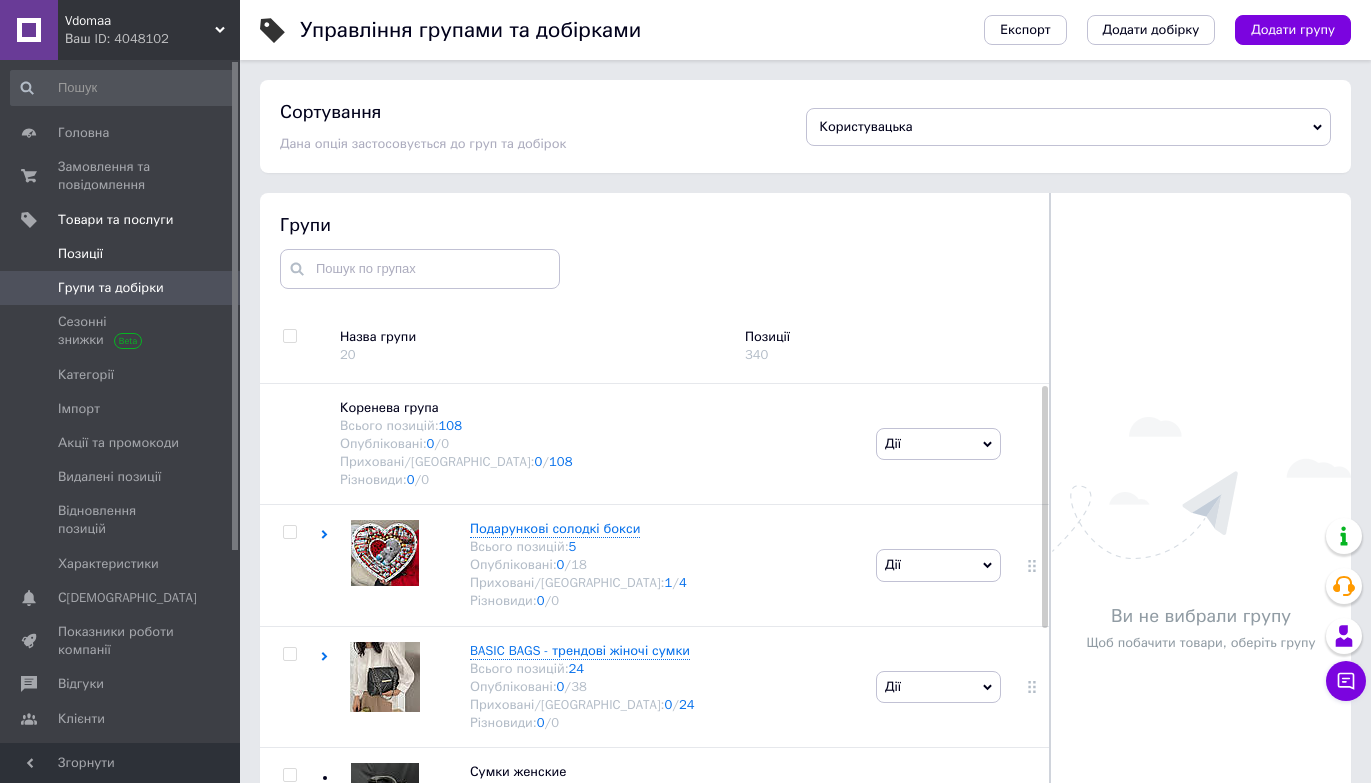 click on "Позиції" at bounding box center (121, 254) 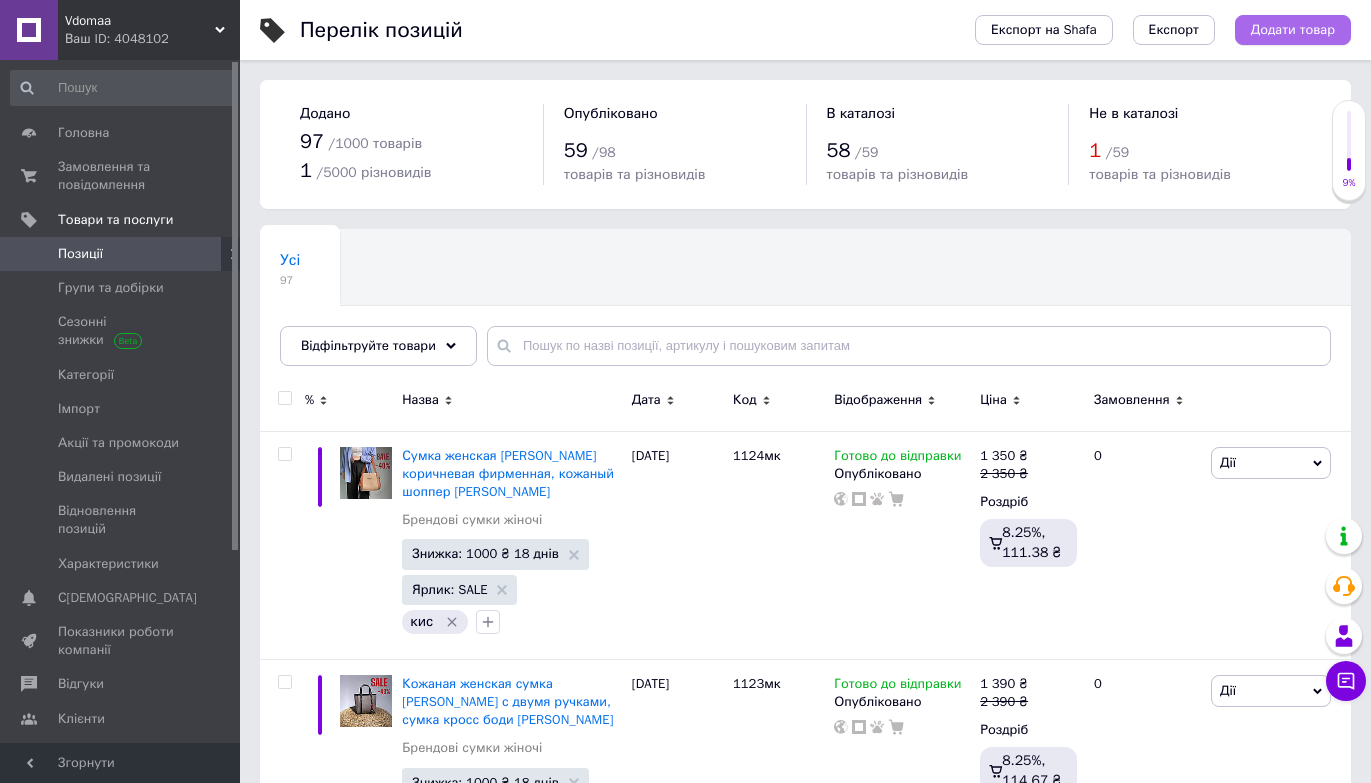 click on "Додати товар" at bounding box center [1293, 30] 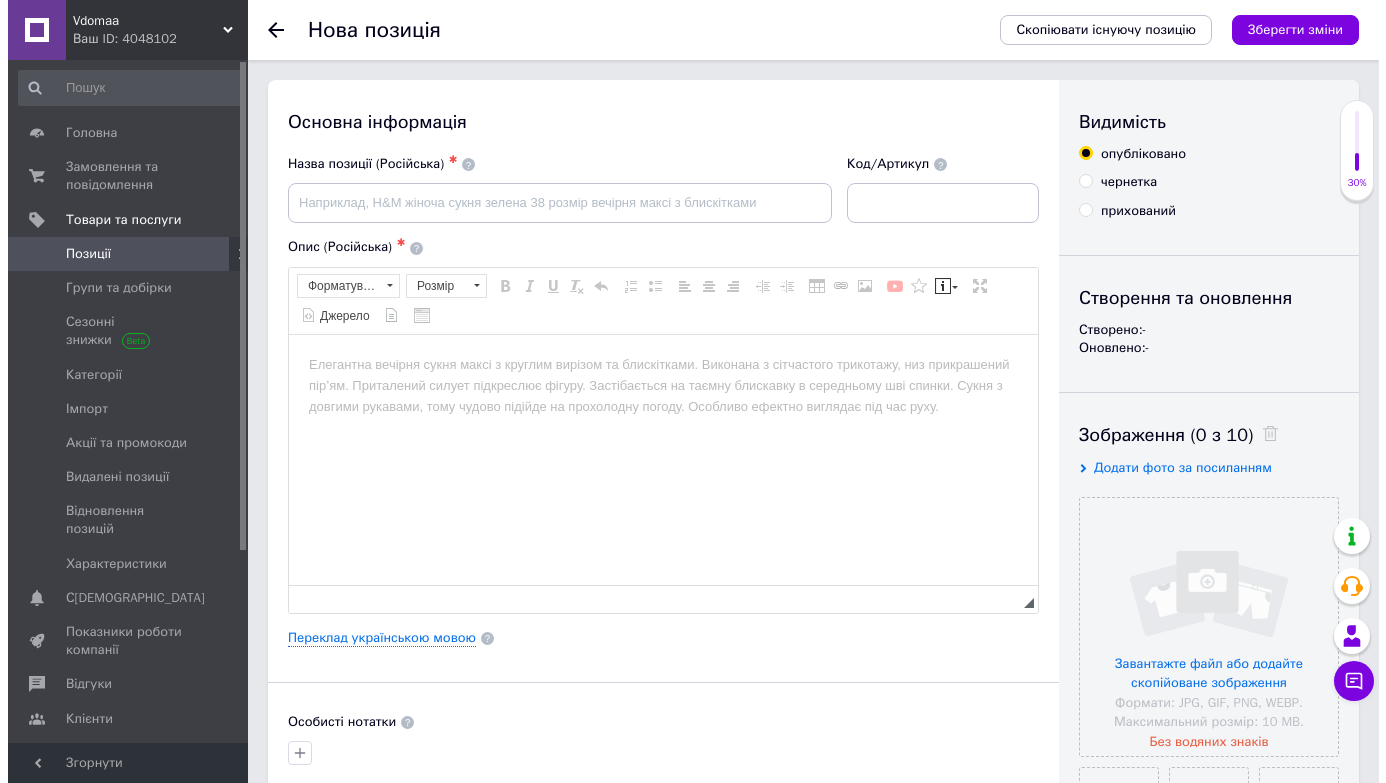 scroll, scrollTop: 0, scrollLeft: 0, axis: both 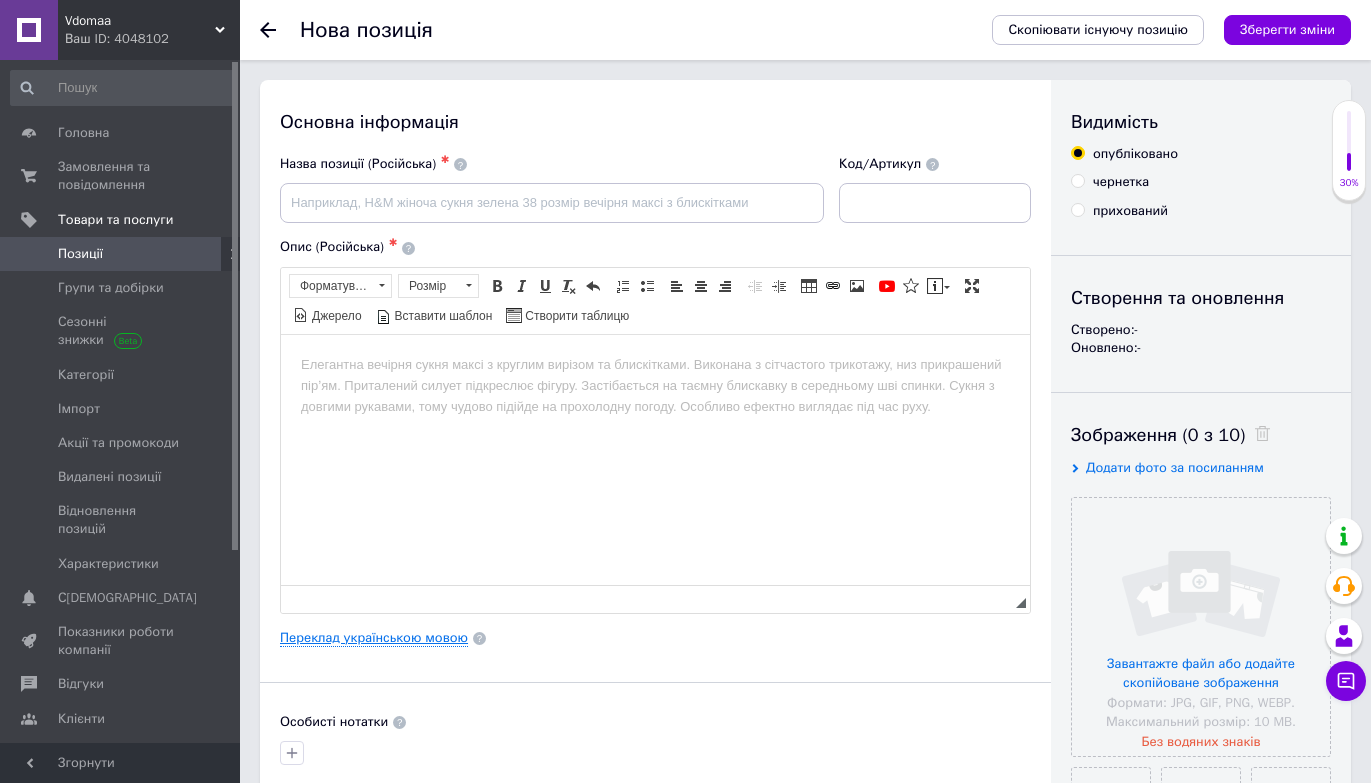 click on "Переклад українською мовою" at bounding box center (374, 638) 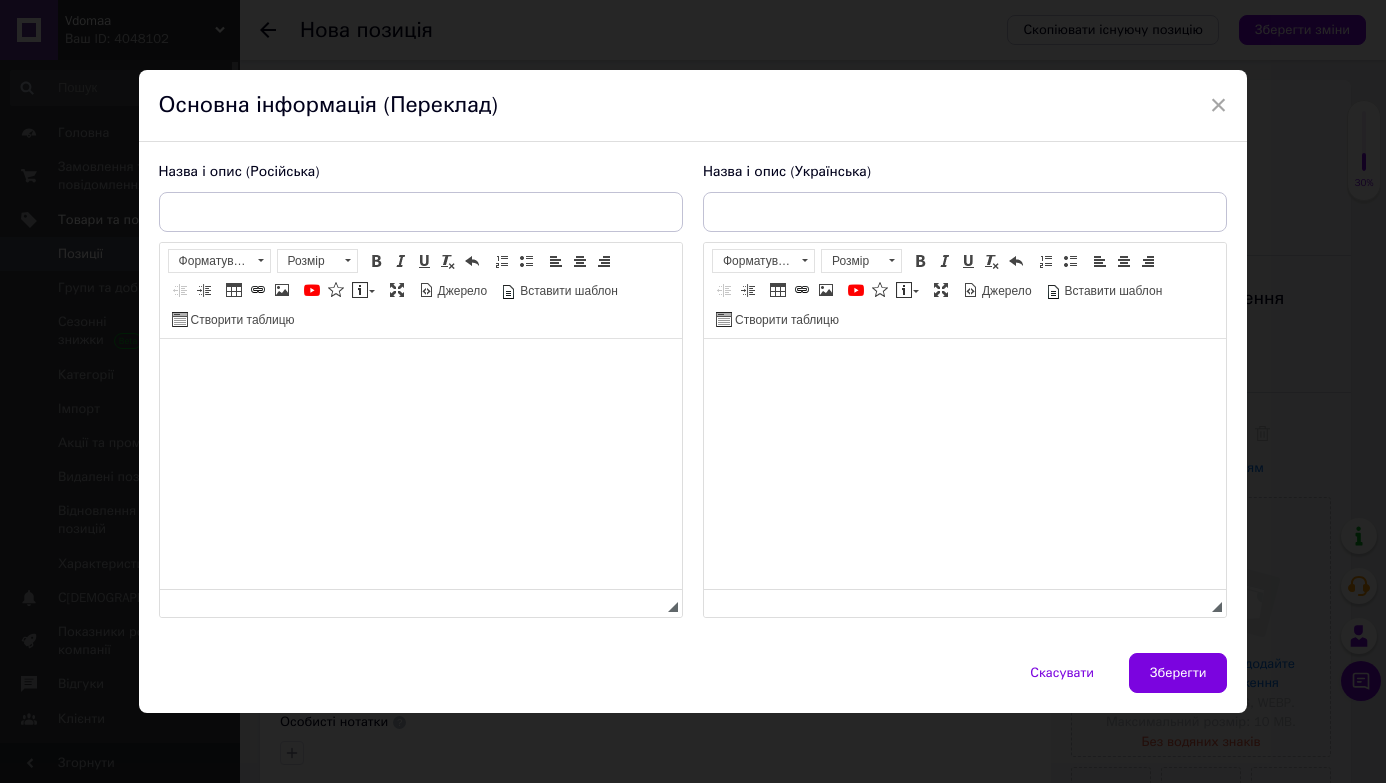 scroll, scrollTop: 0, scrollLeft: 0, axis: both 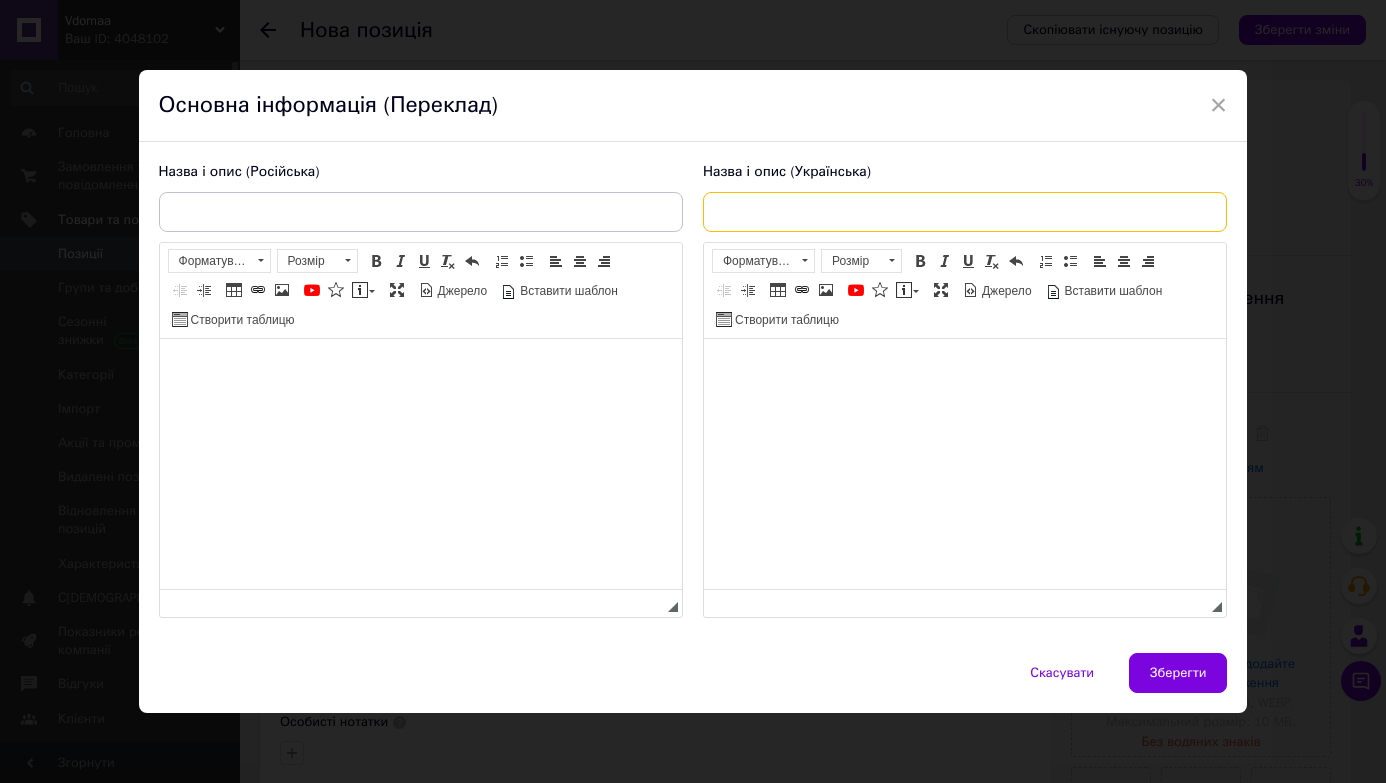 click at bounding box center (965, 212) 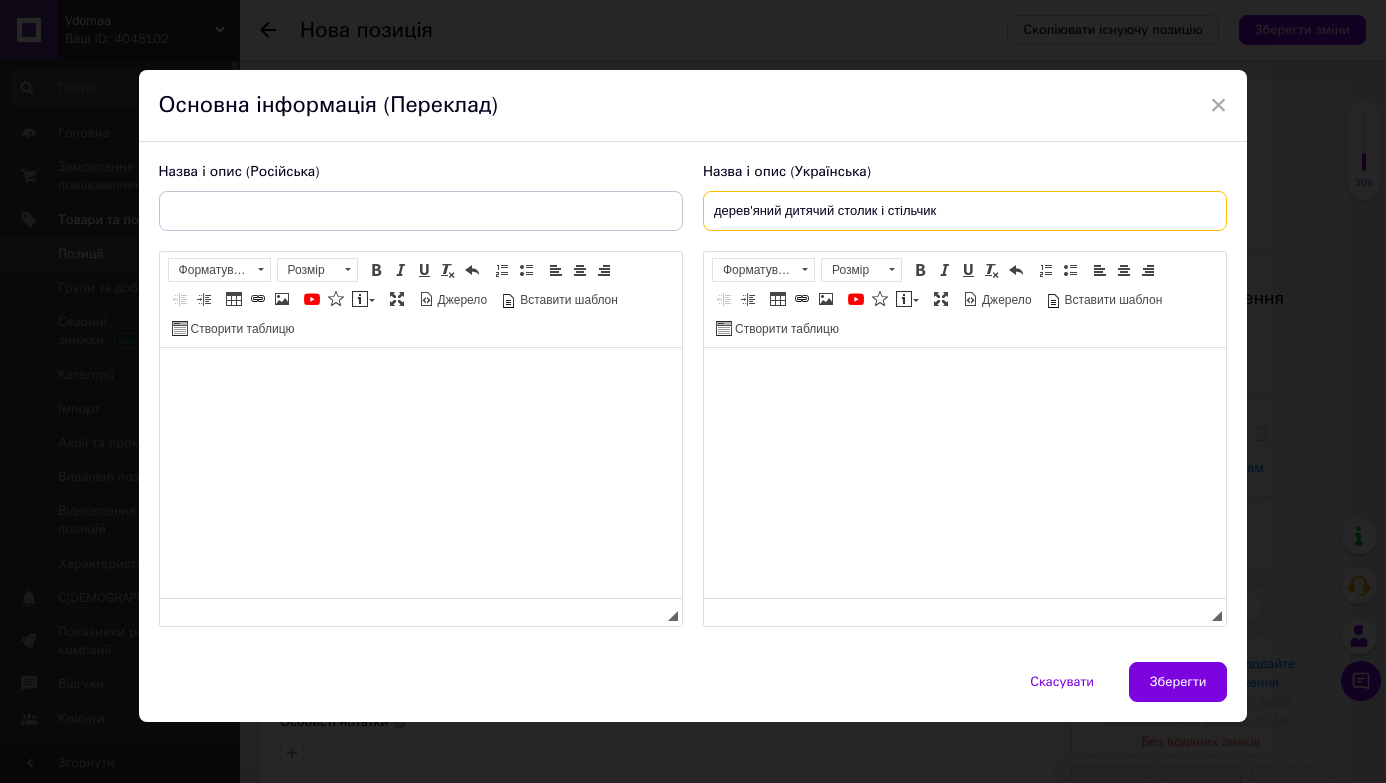 click on "дерев'яний дитячий столик і стільчик" at bounding box center (965, 211) 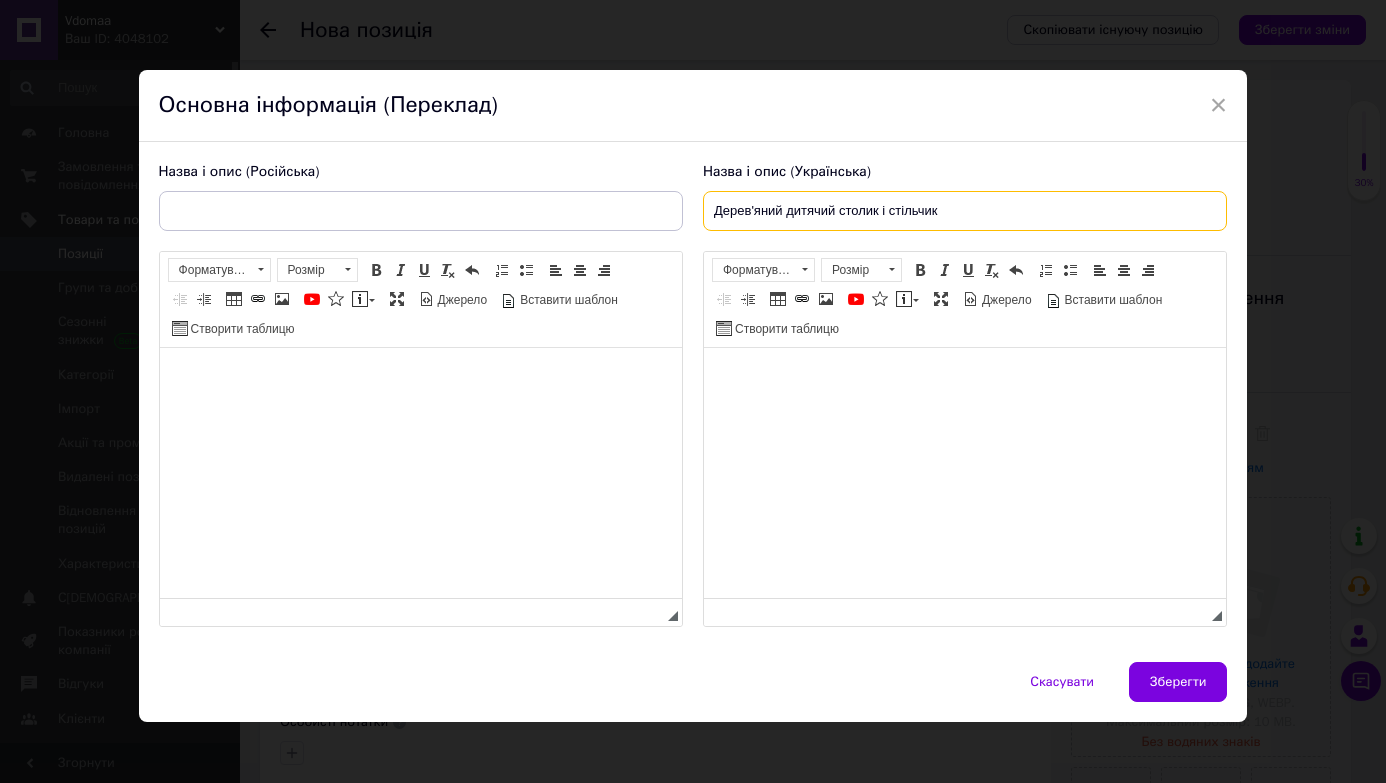 click on "Дерев'яний дитячий столик і стільчик" at bounding box center (965, 211) 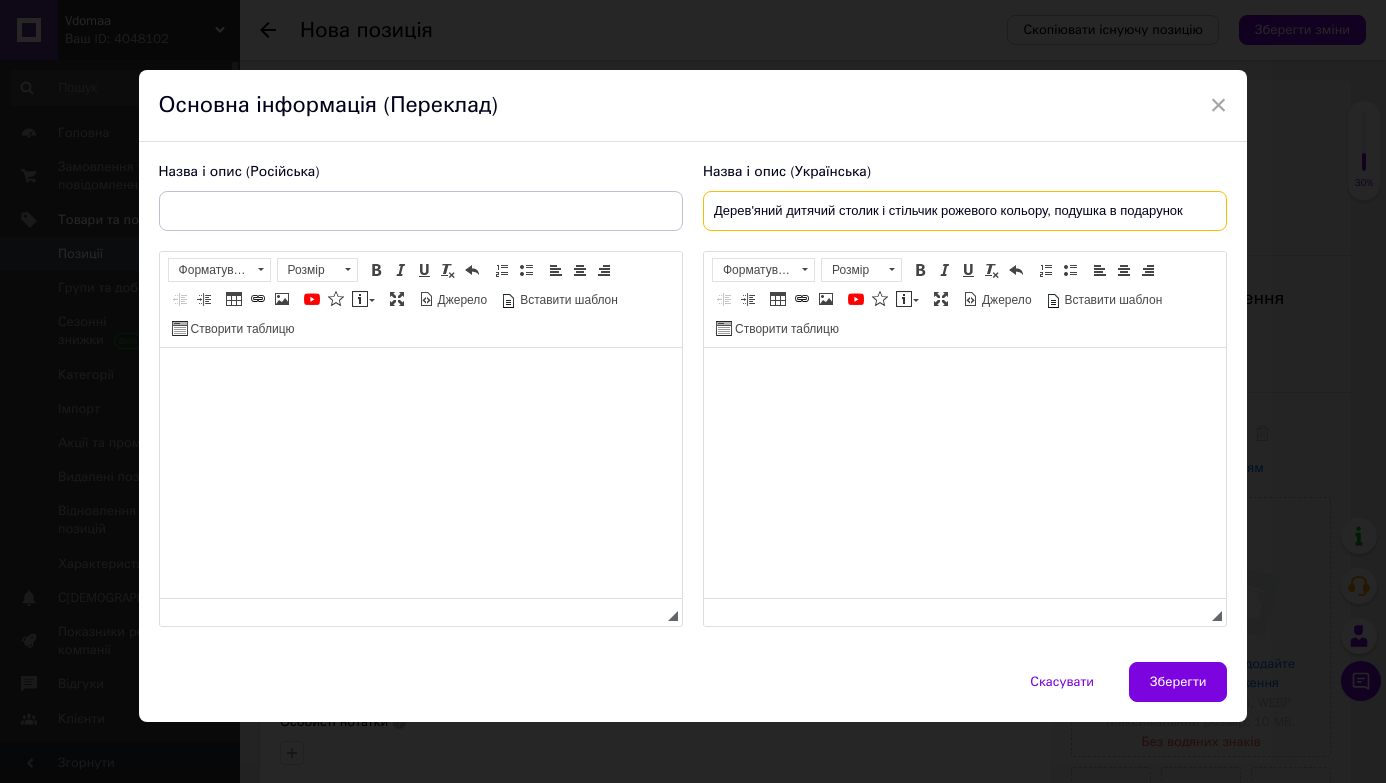 drag, startPoint x: 1185, startPoint y: 208, endPoint x: 1052, endPoint y: 214, distance: 133.13527 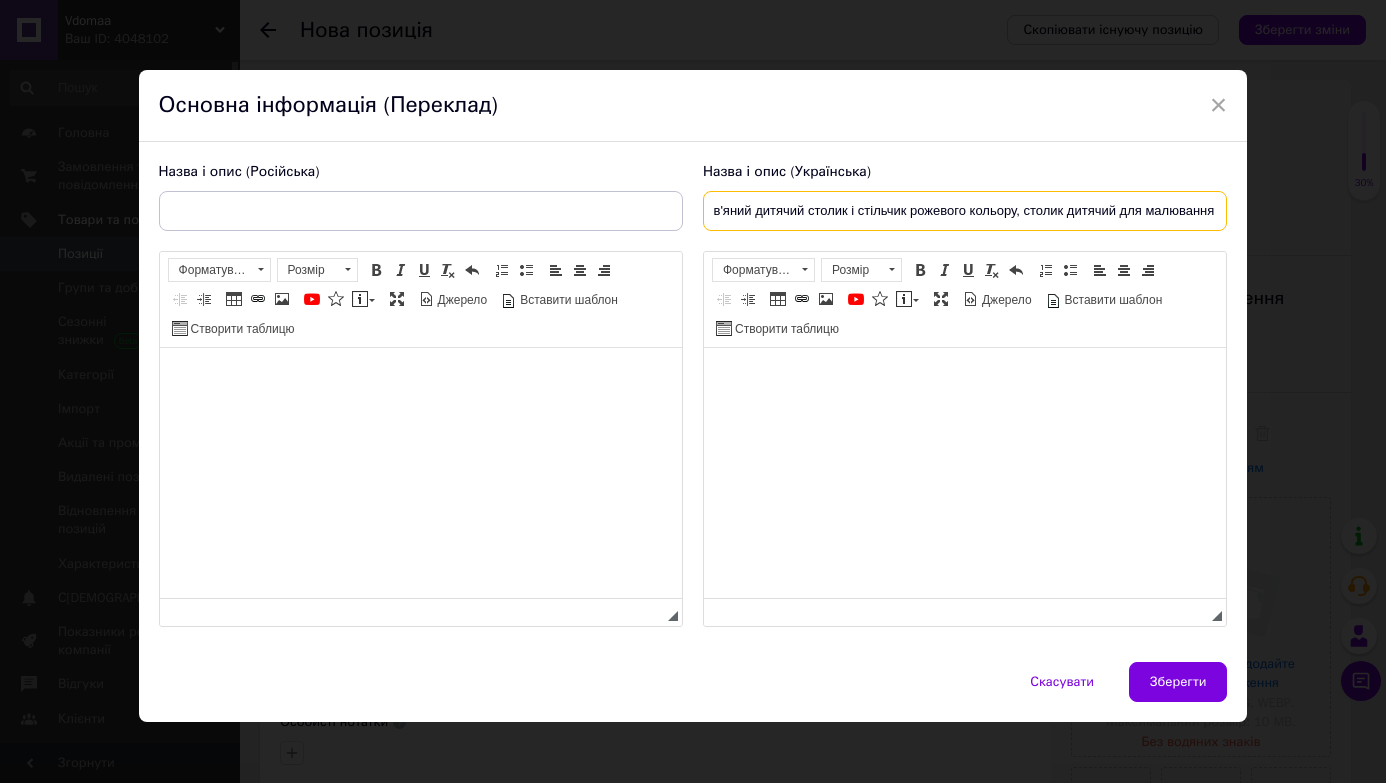 scroll, scrollTop: 0, scrollLeft: 33, axis: horizontal 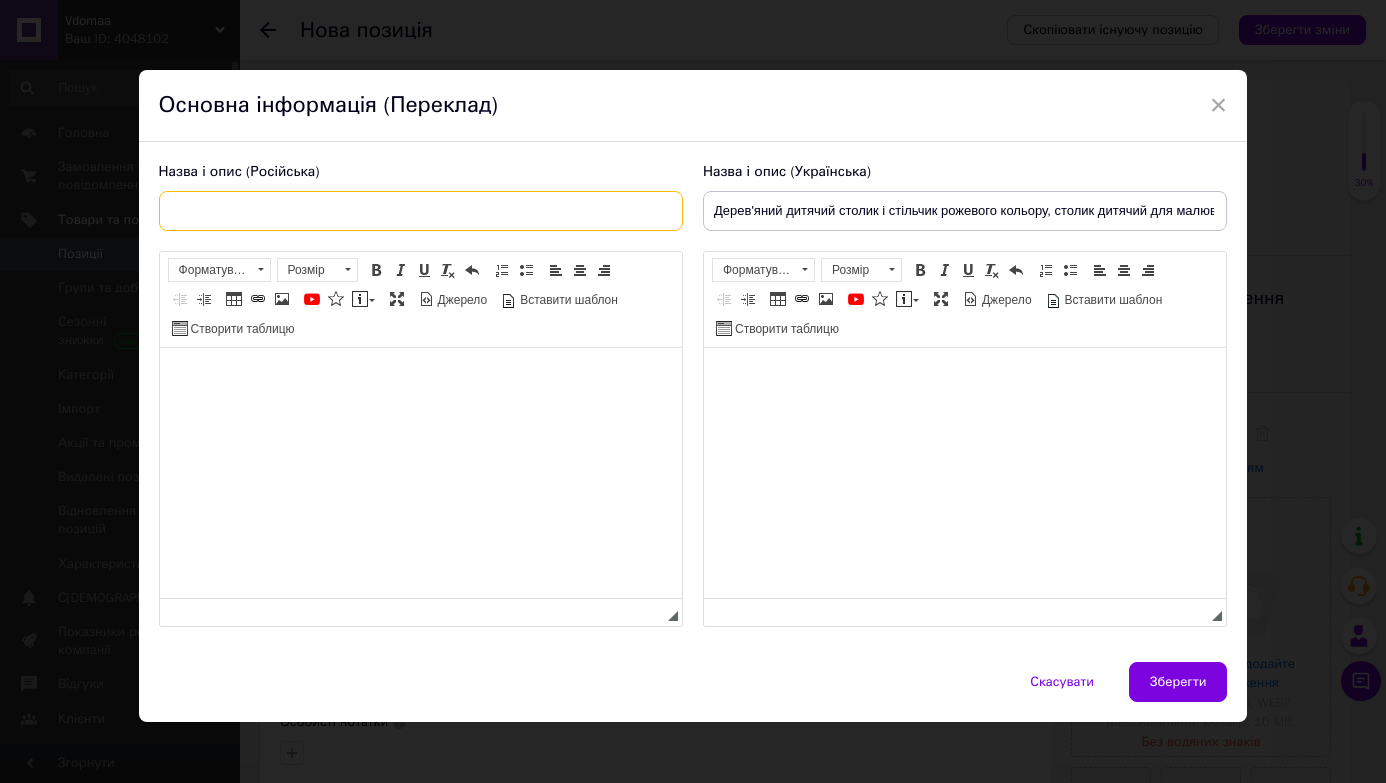 click at bounding box center (421, 211) 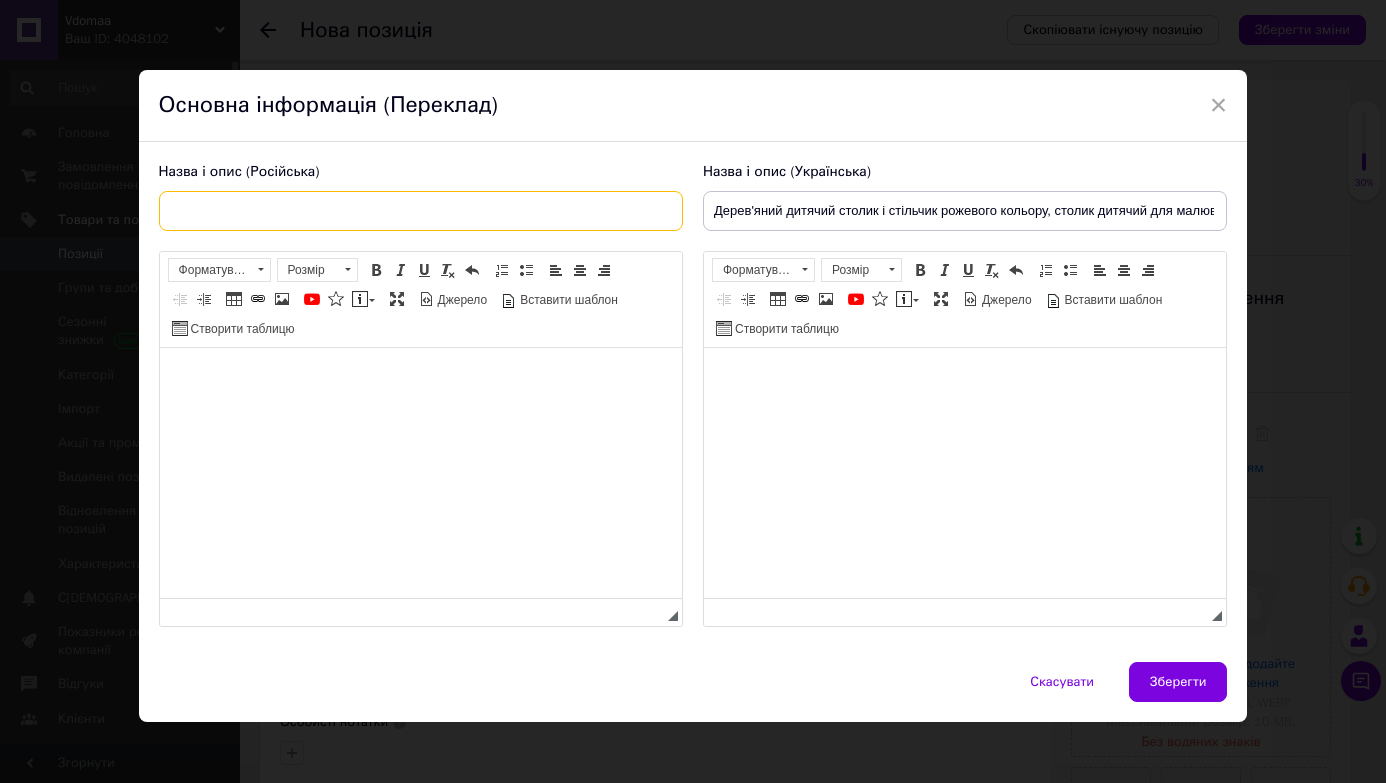 type on "Ж" 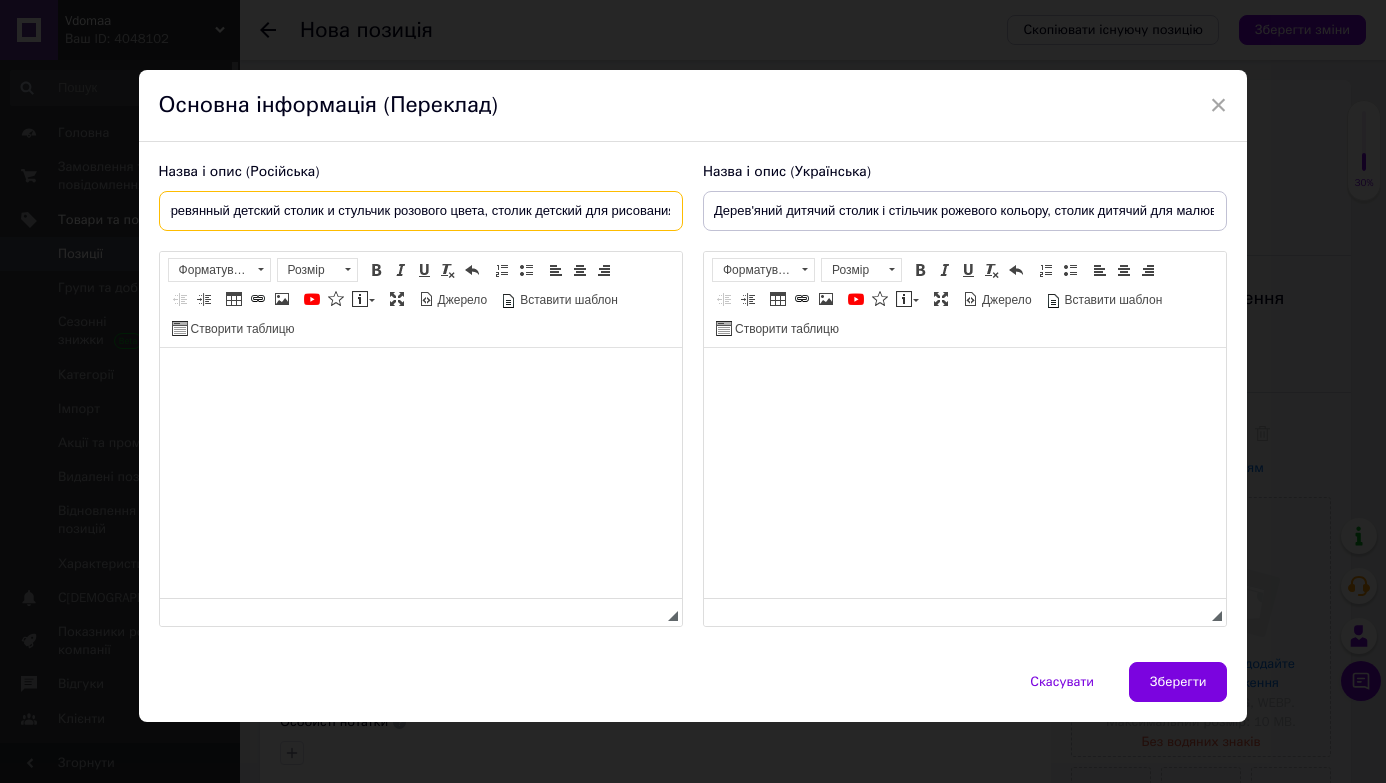 scroll, scrollTop: 0, scrollLeft: 22, axis: horizontal 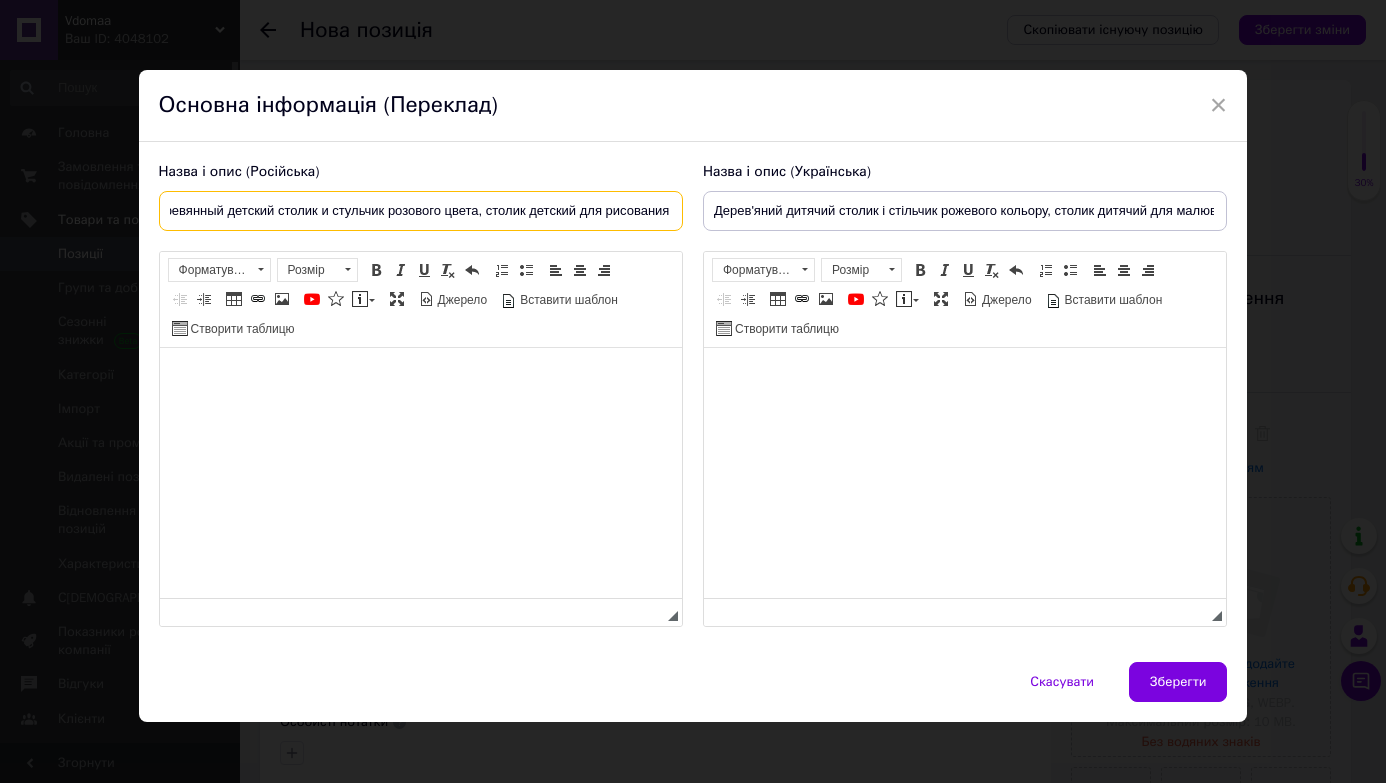 type on "Деревянный детский столик и стульчик розового цвета, столик детский для рисования" 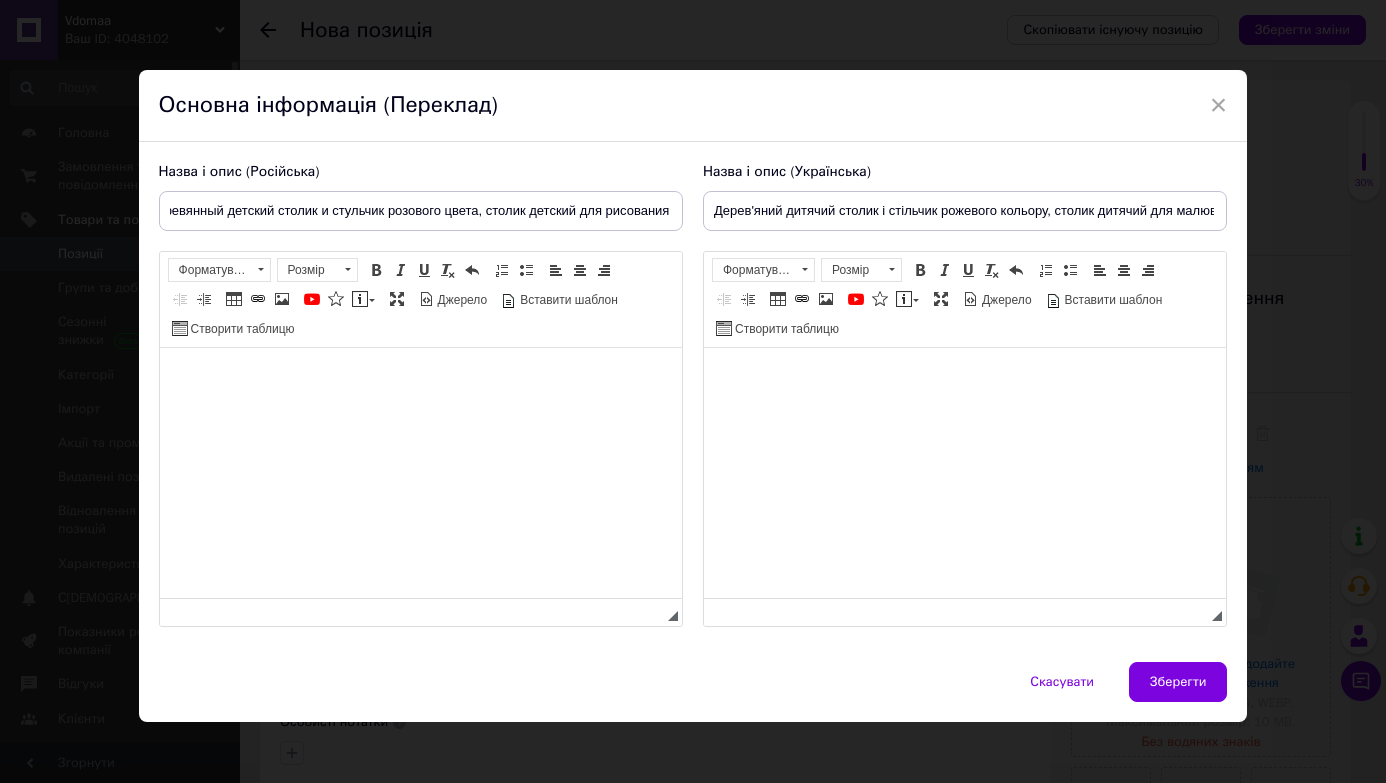 click at bounding box center (420, 378) 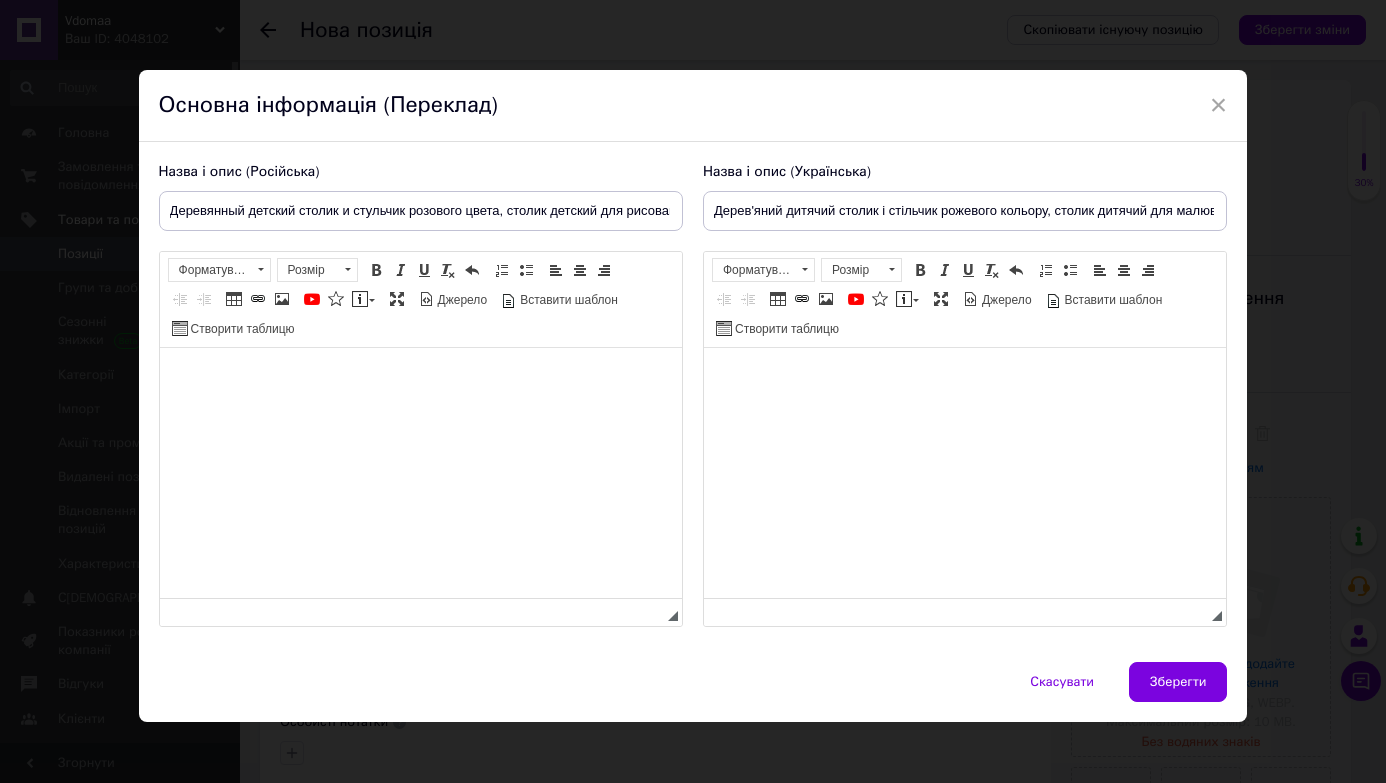 click at bounding box center [964, 378] 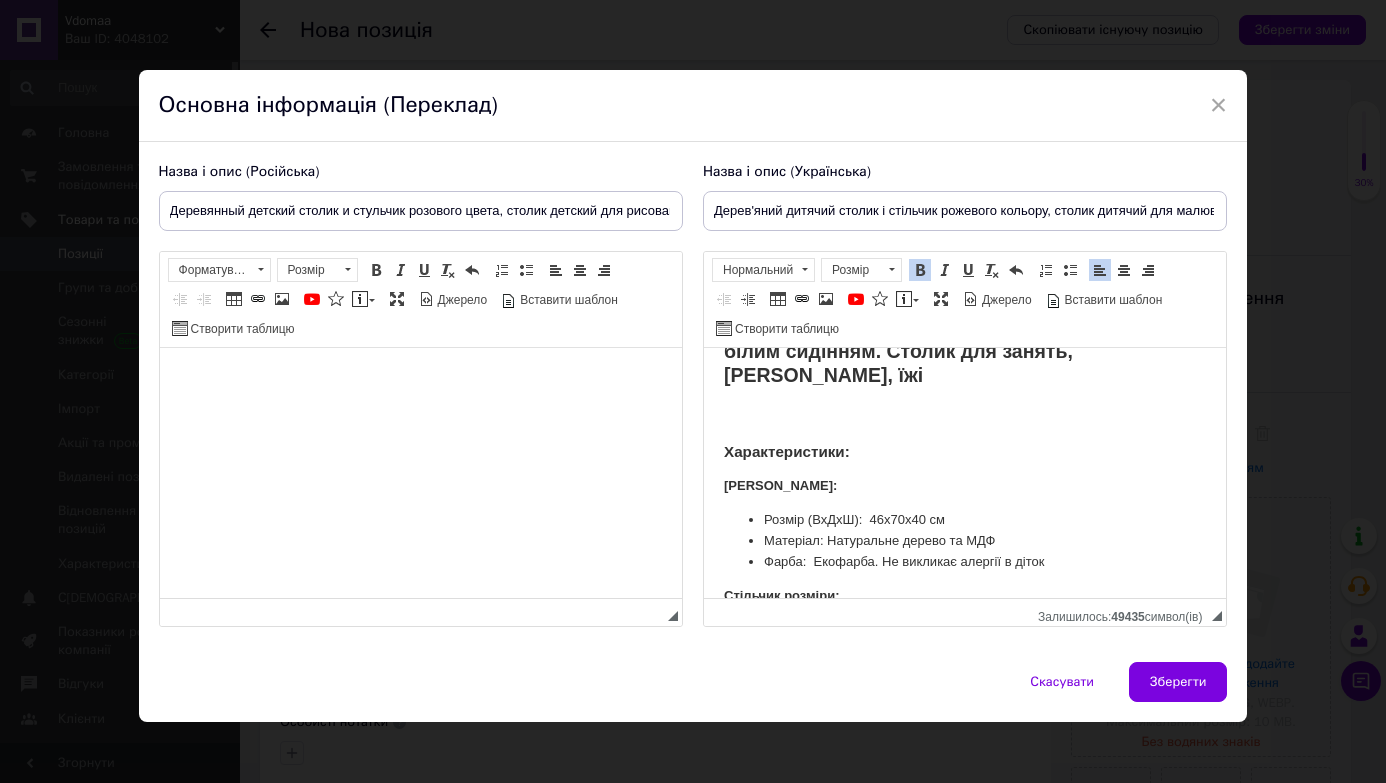 scroll, scrollTop: 0, scrollLeft: 0, axis: both 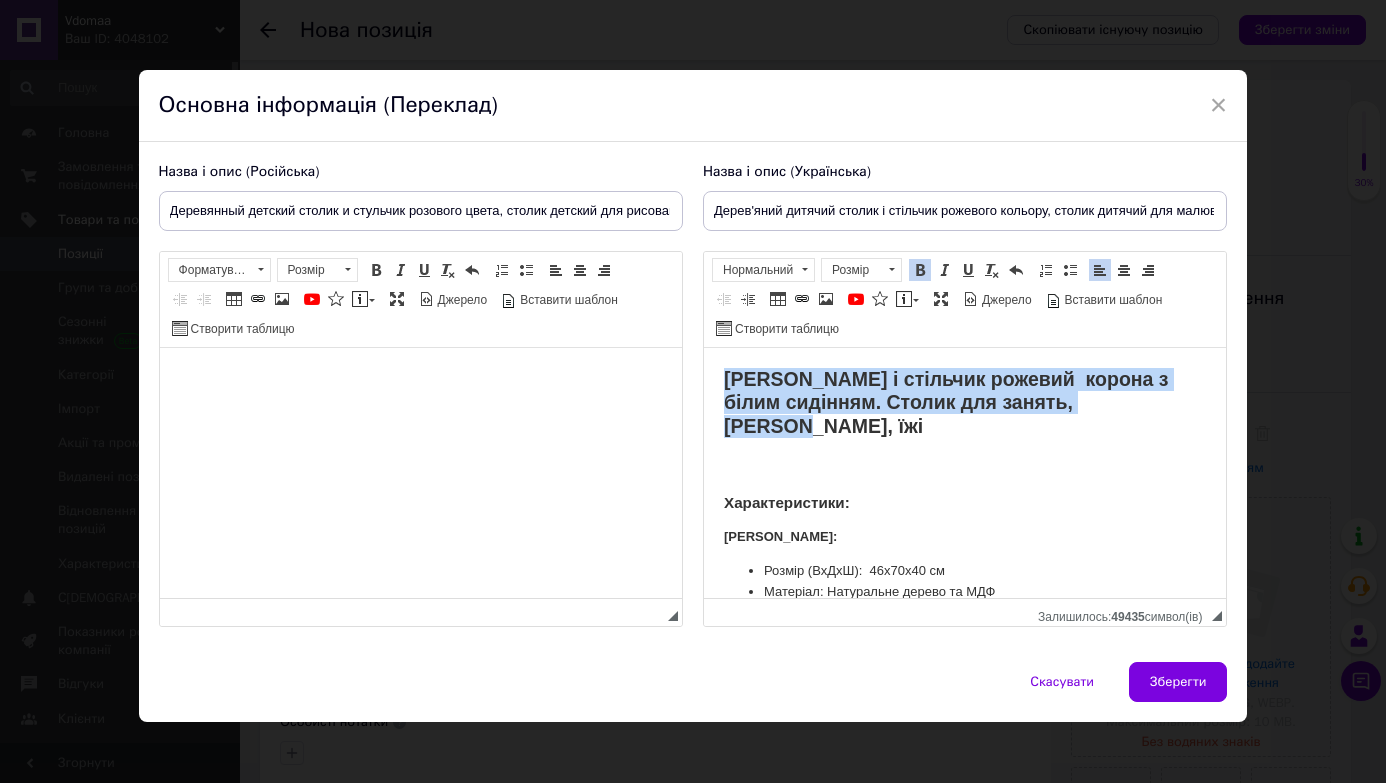 drag, startPoint x: 722, startPoint y: 376, endPoint x: 1177, endPoint y: 394, distance: 455.3559 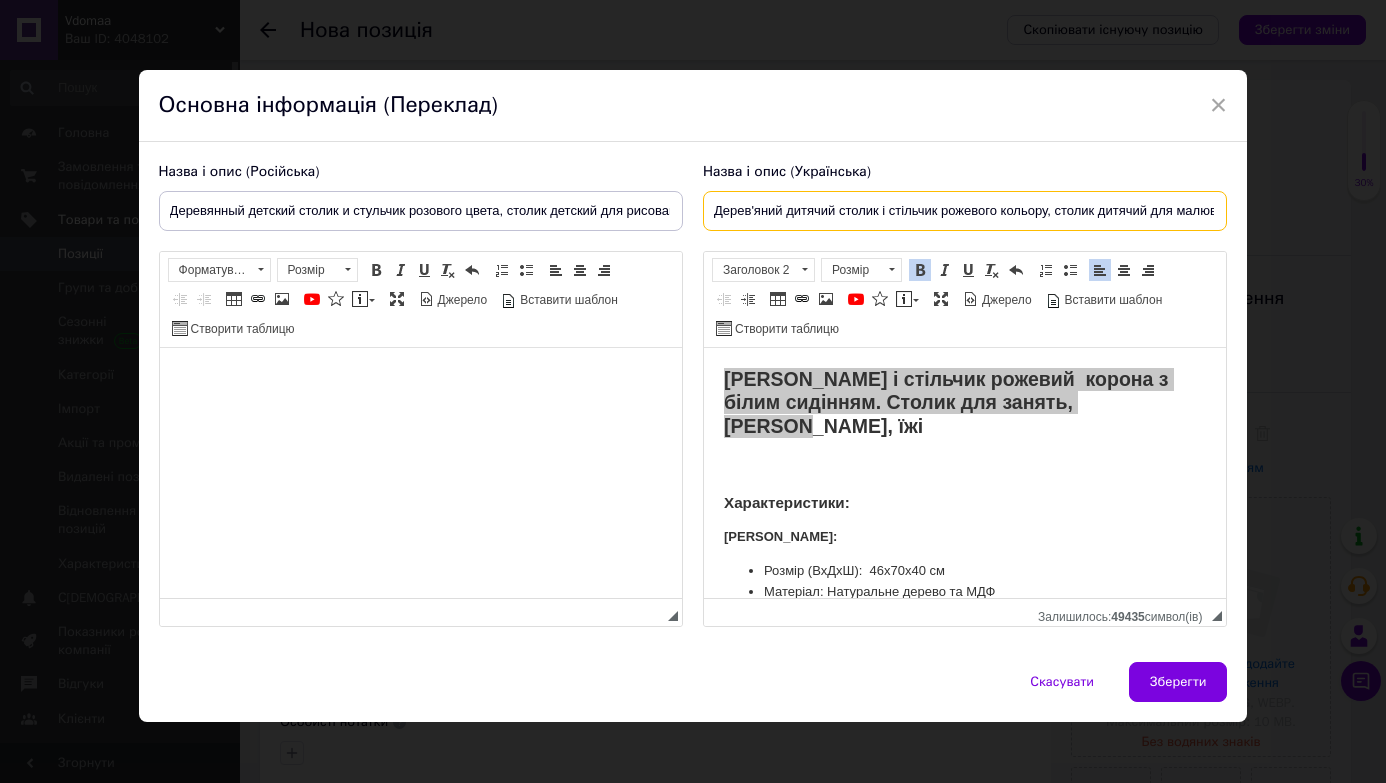drag, startPoint x: 709, startPoint y: 208, endPoint x: 938, endPoint y: 212, distance: 229.03493 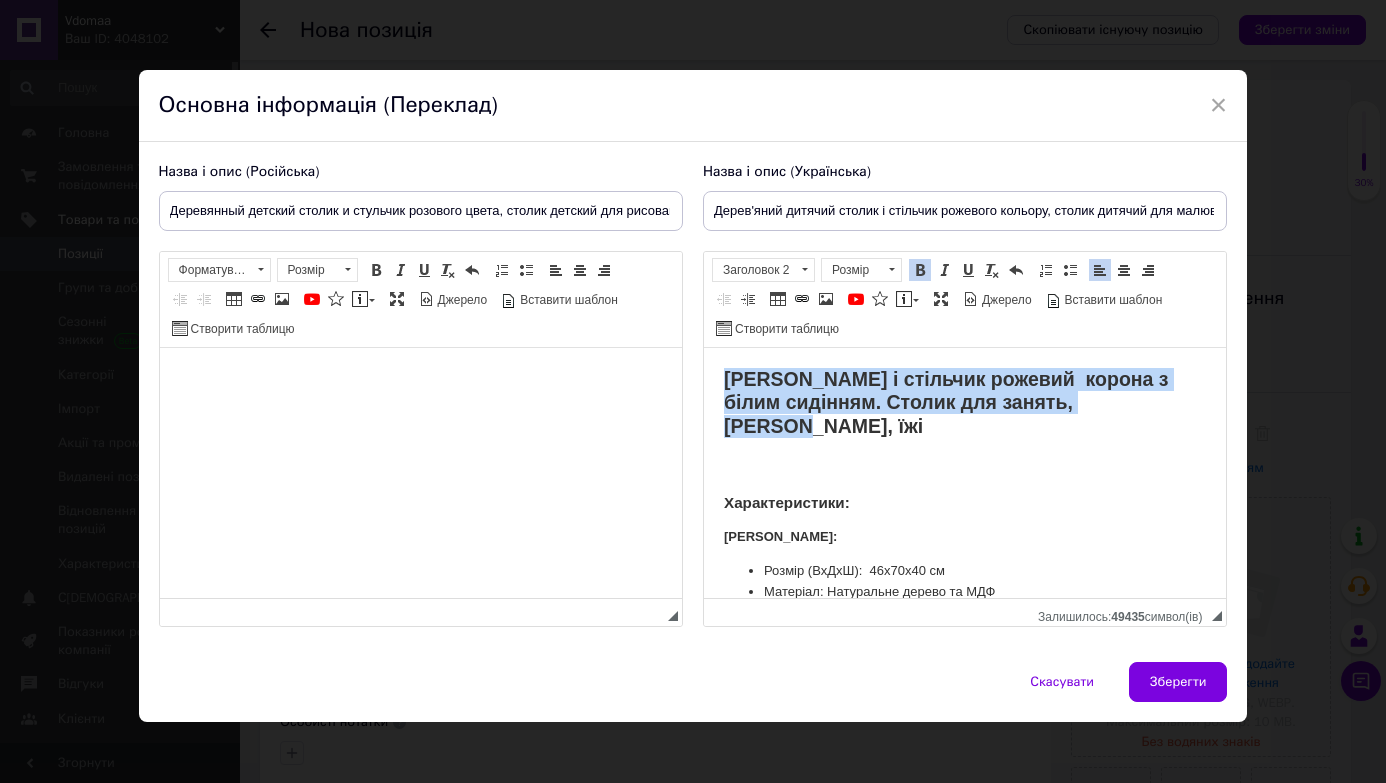 click on "Стіл хмарка і стільчик рожевий  корона з білим сидінням. Столик для занять, ігор, їжі" at bounding box center (945, 402) 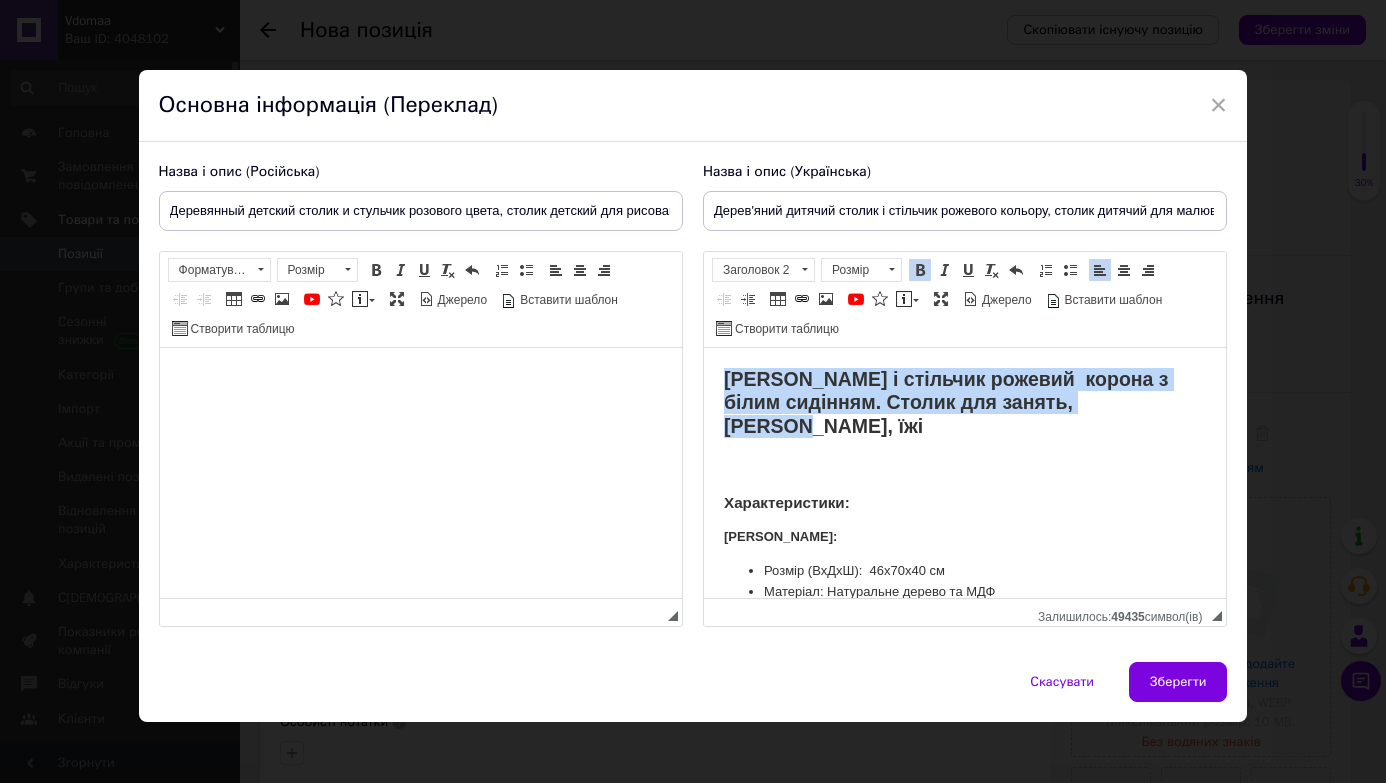 drag, startPoint x: 726, startPoint y: 379, endPoint x: 1163, endPoint y: 400, distance: 437.50427 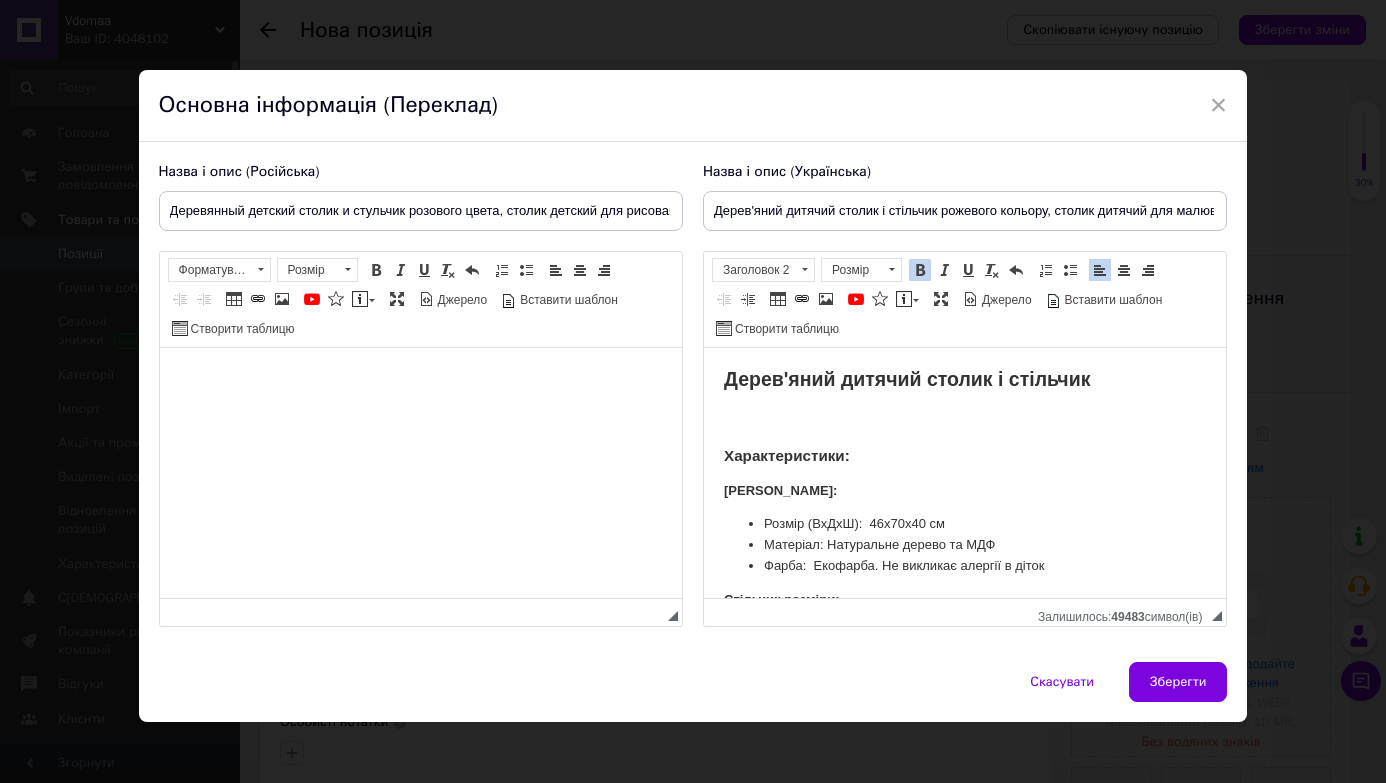 type 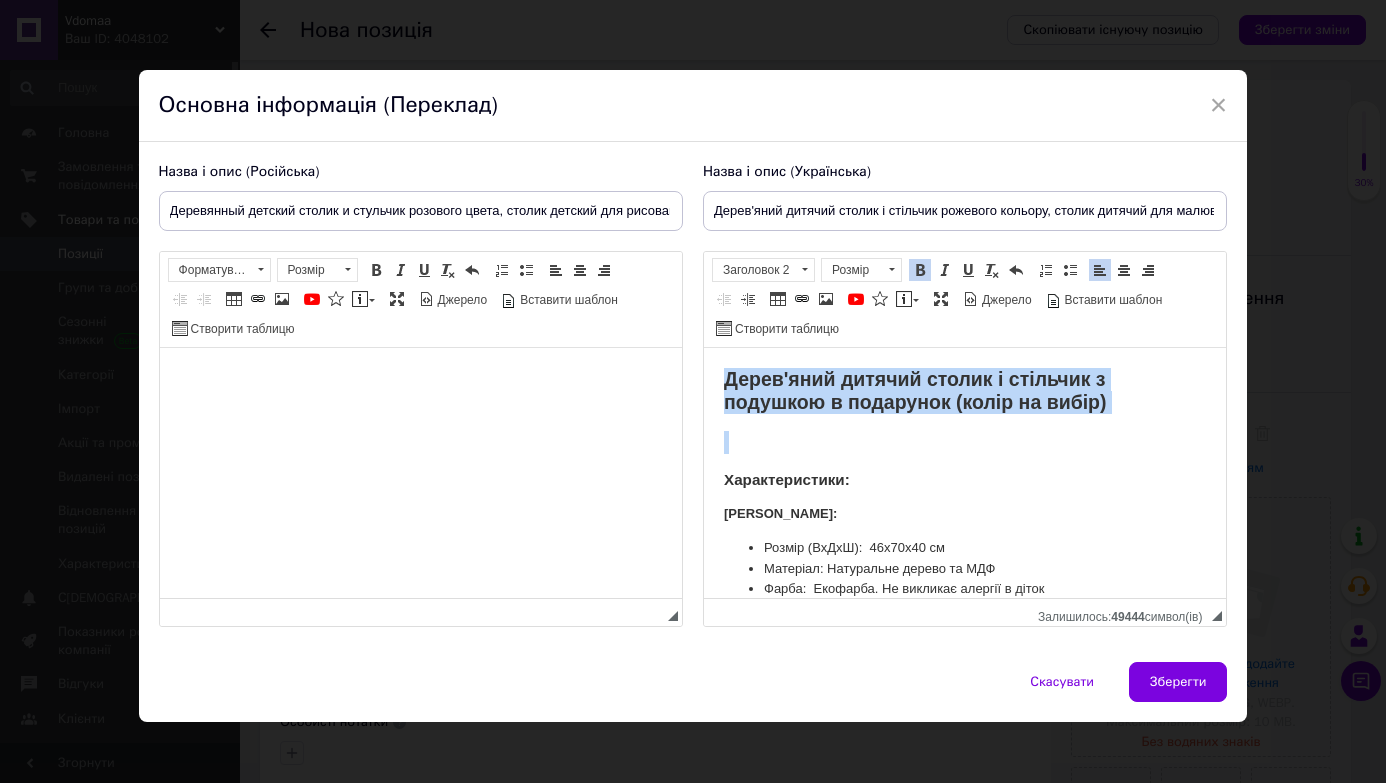 drag, startPoint x: 717, startPoint y: 368, endPoint x: 1160, endPoint y: 421, distance: 446.15915 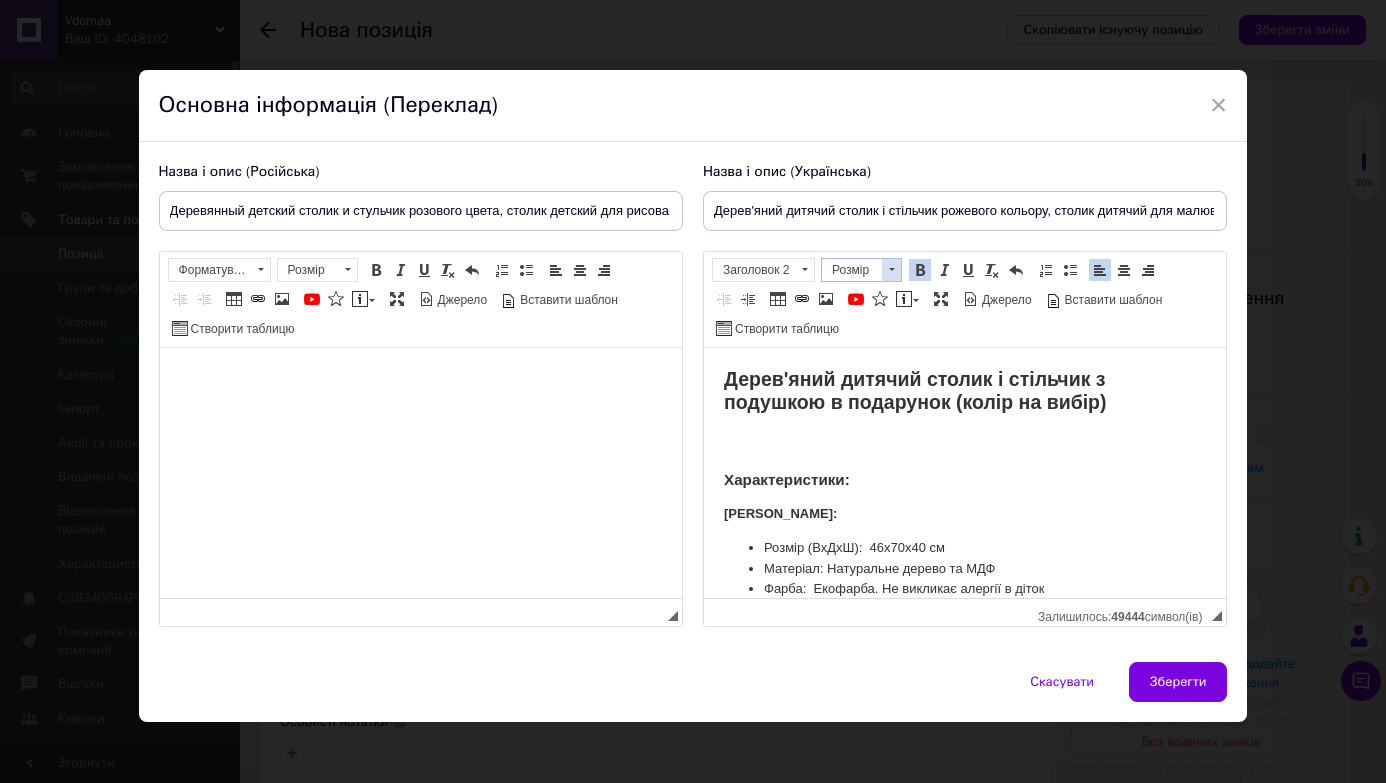 click on "Розмір" at bounding box center (852, 270) 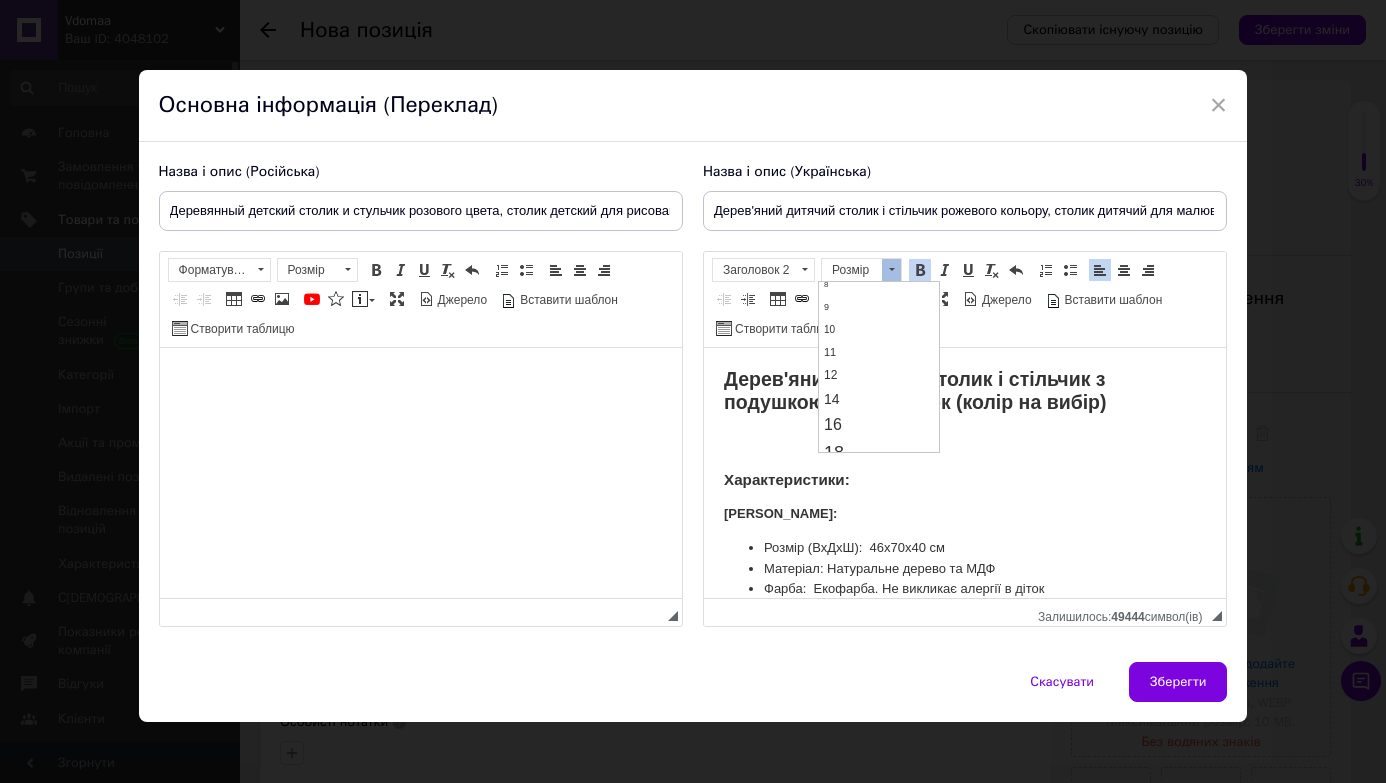 scroll, scrollTop: 173, scrollLeft: 0, axis: vertical 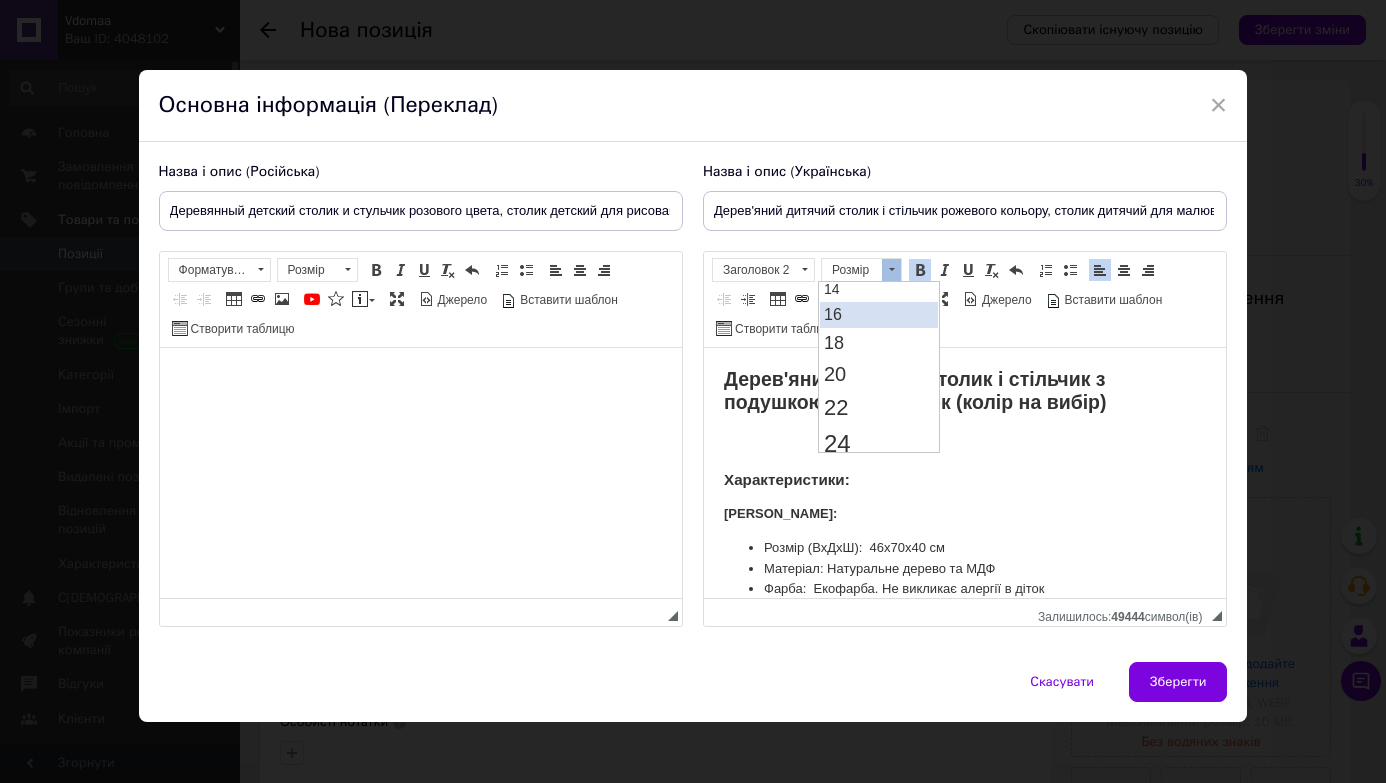 click on "16" at bounding box center (879, 315) 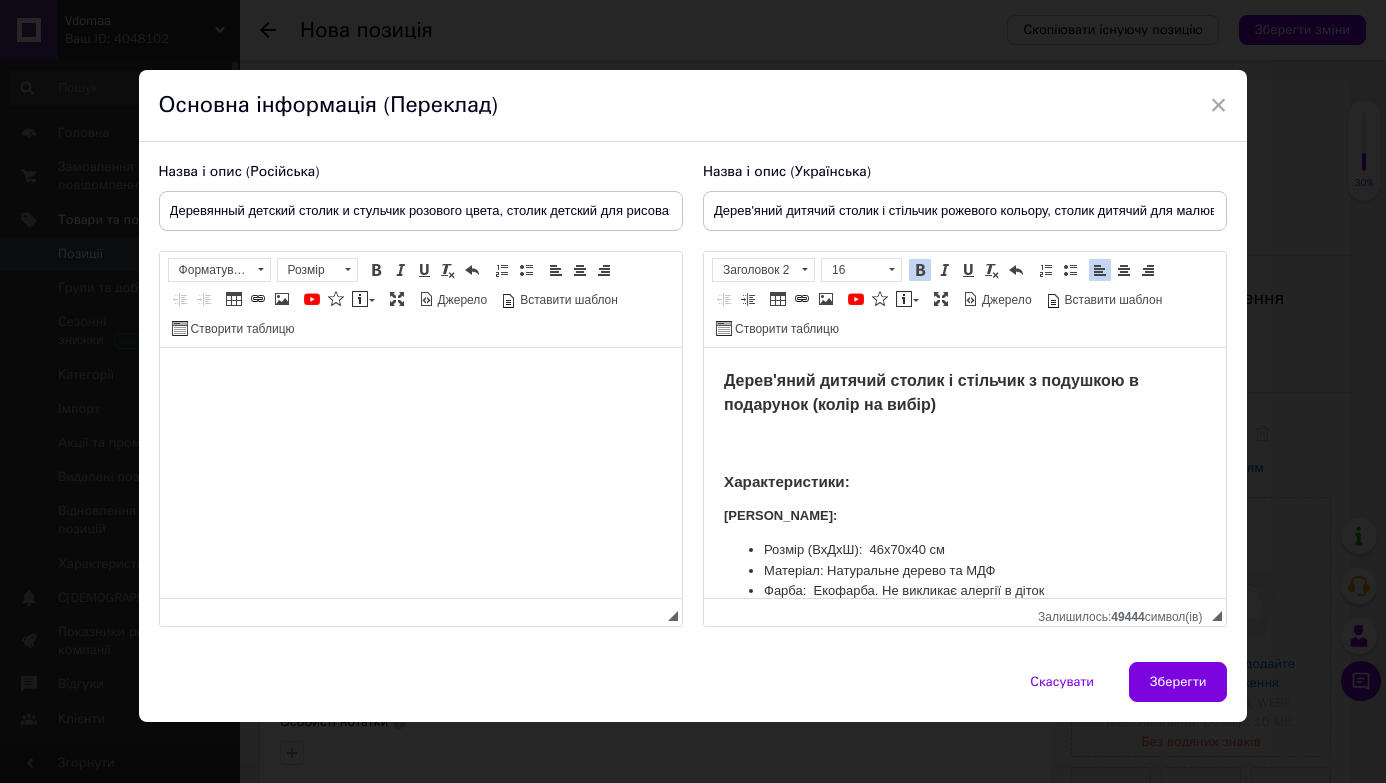 click on "Характеристики:" at bounding box center (964, 482) 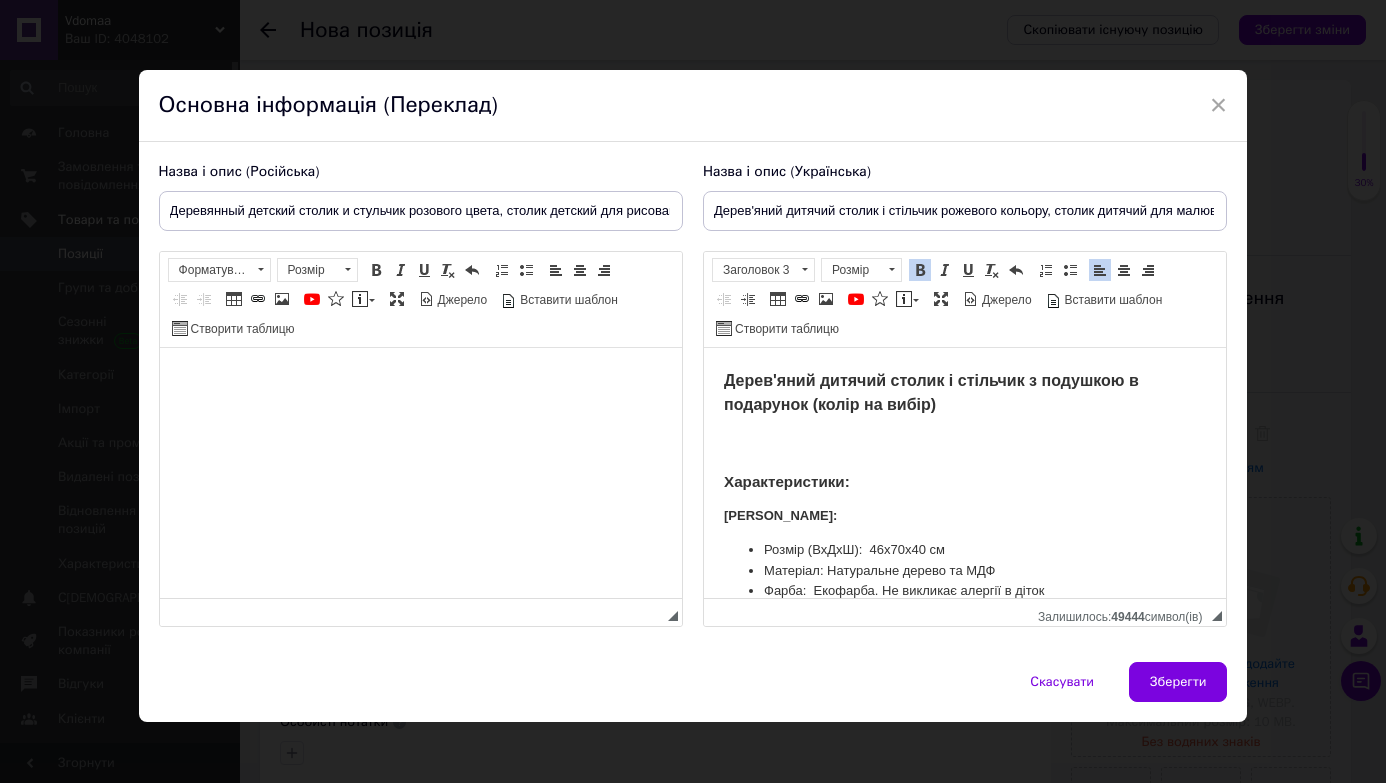 click on "Дерев'яний дитячий столик і стільчик з подушкою в подарунок (колір на вибір)" at bounding box center (964, 392) 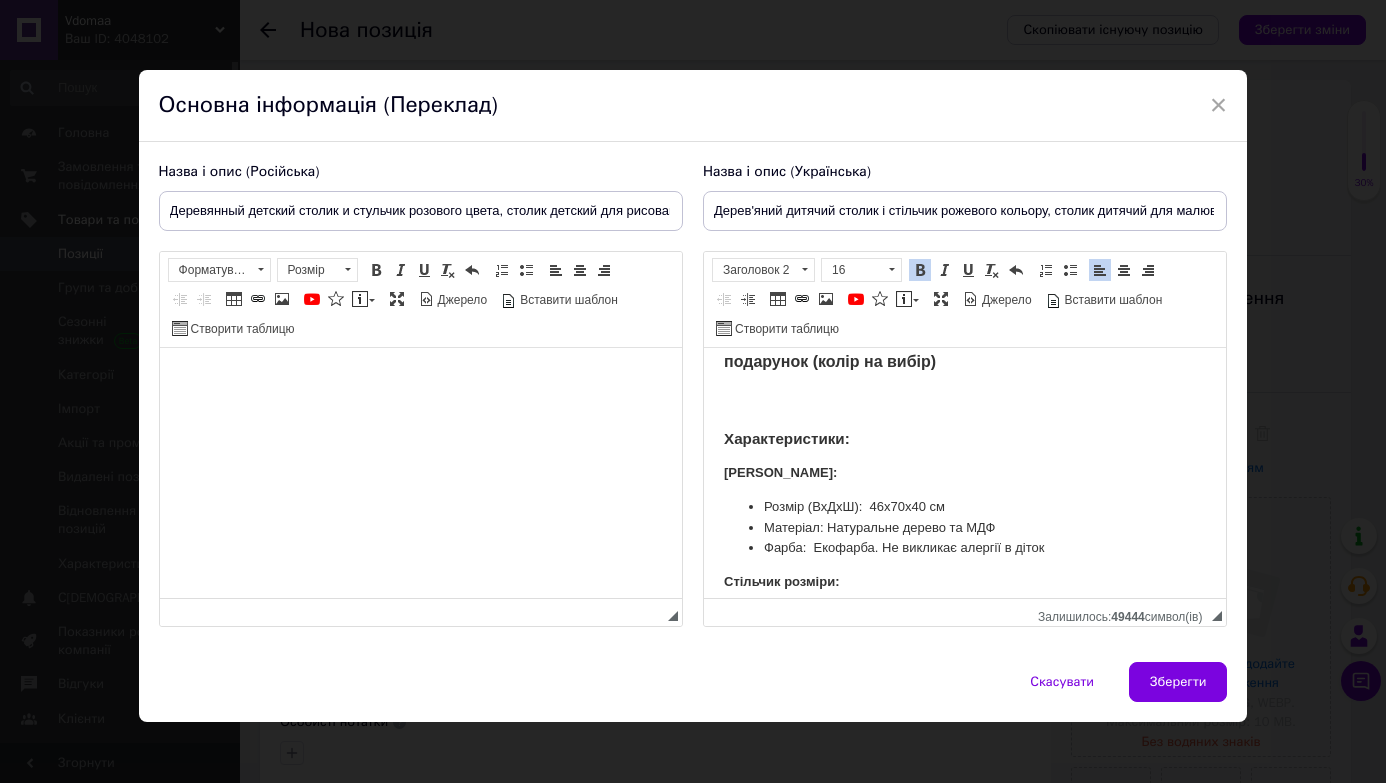 scroll, scrollTop: 66, scrollLeft: 0, axis: vertical 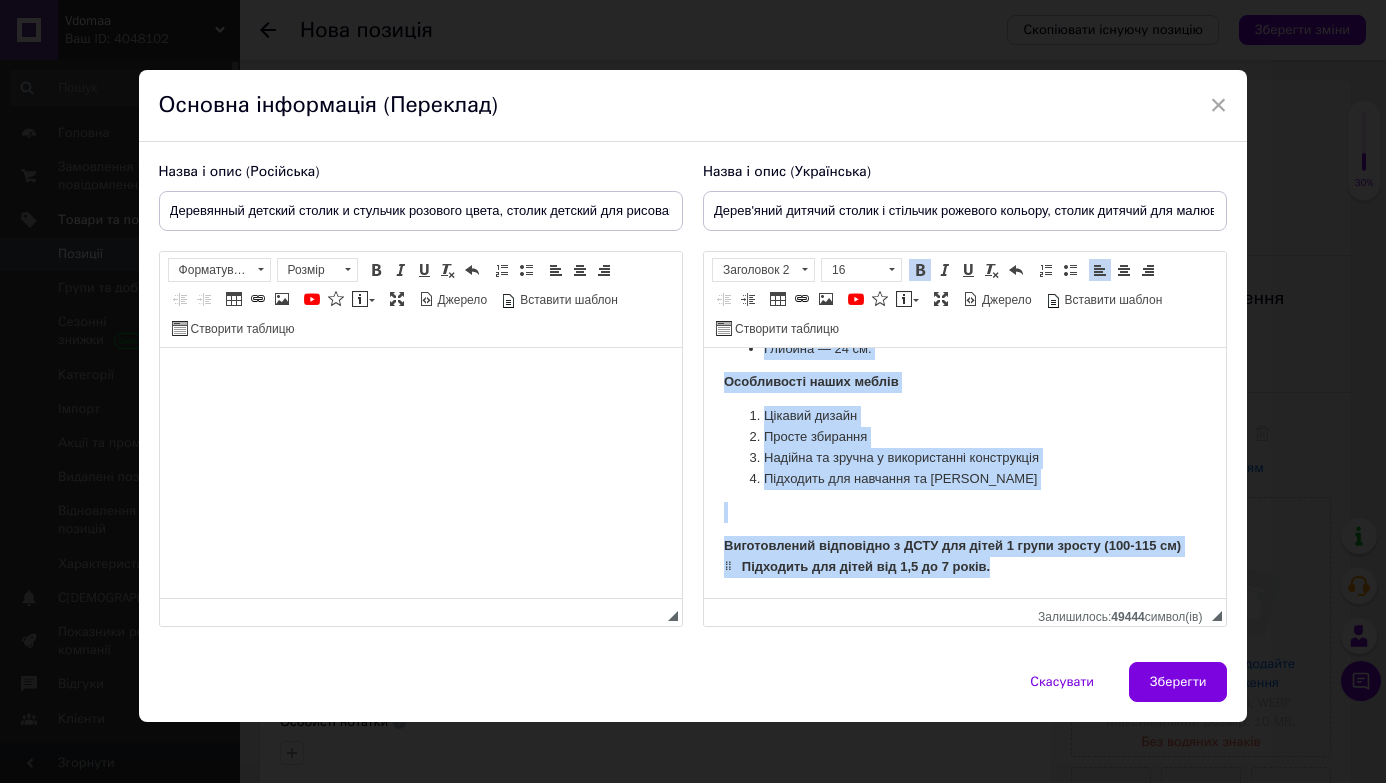 drag, startPoint x: 723, startPoint y: 413, endPoint x: 998, endPoint y: 607, distance: 336.54272 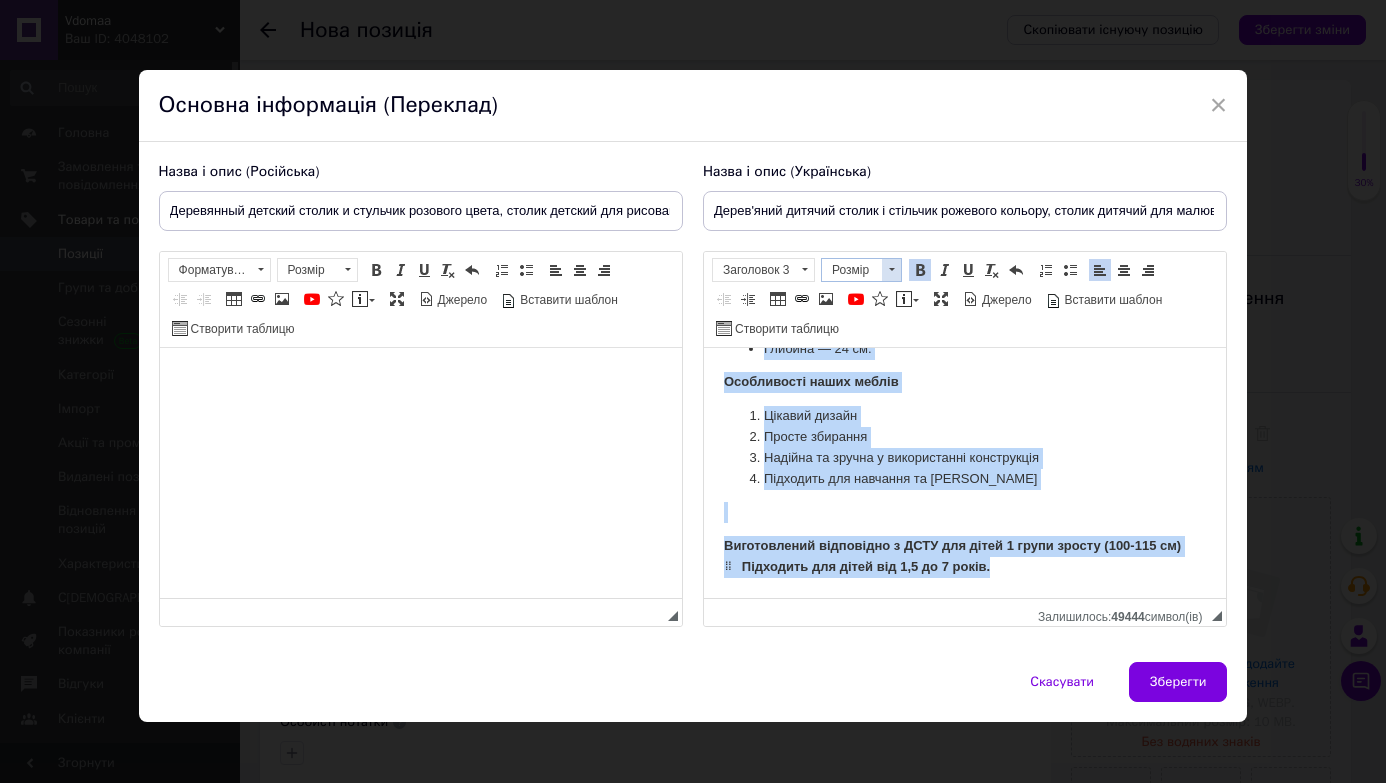 click on "Розмір" at bounding box center [852, 270] 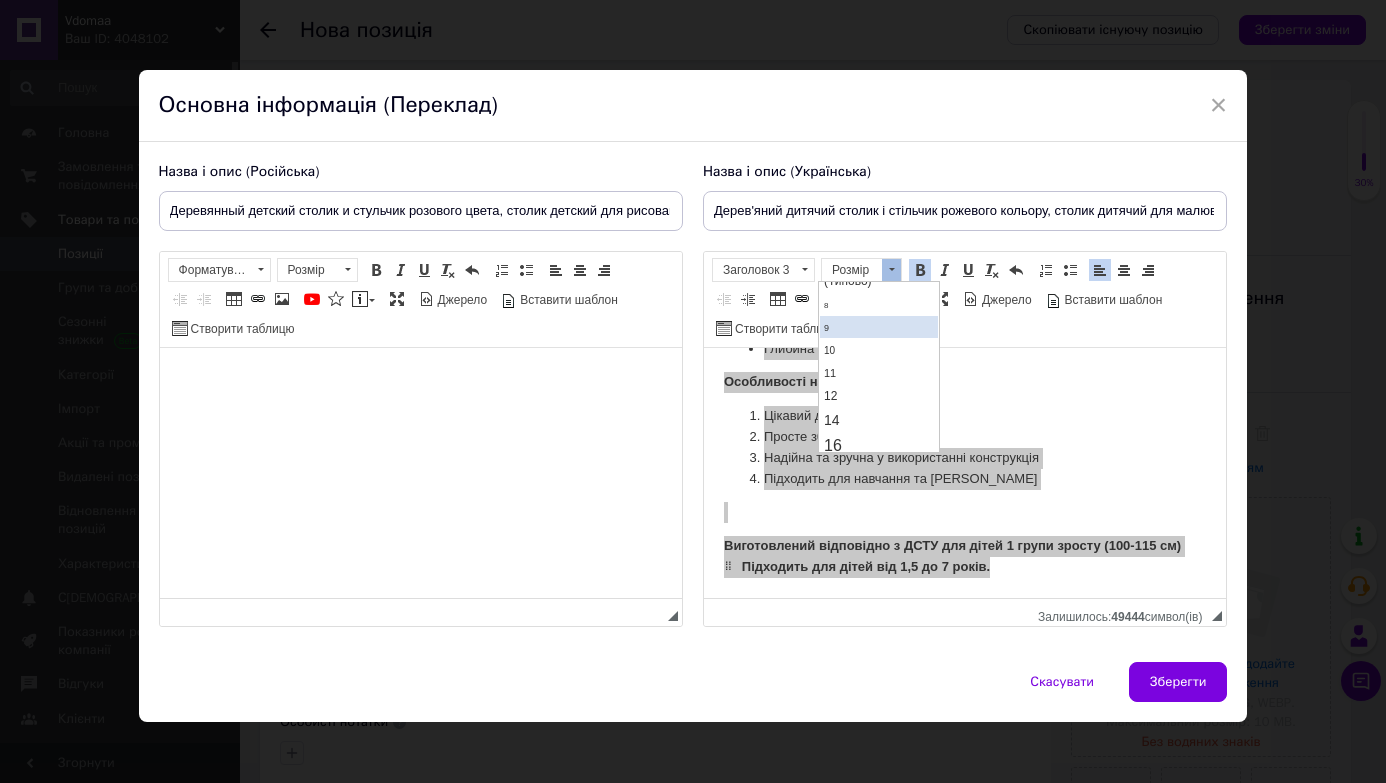 scroll, scrollTop: 104, scrollLeft: 0, axis: vertical 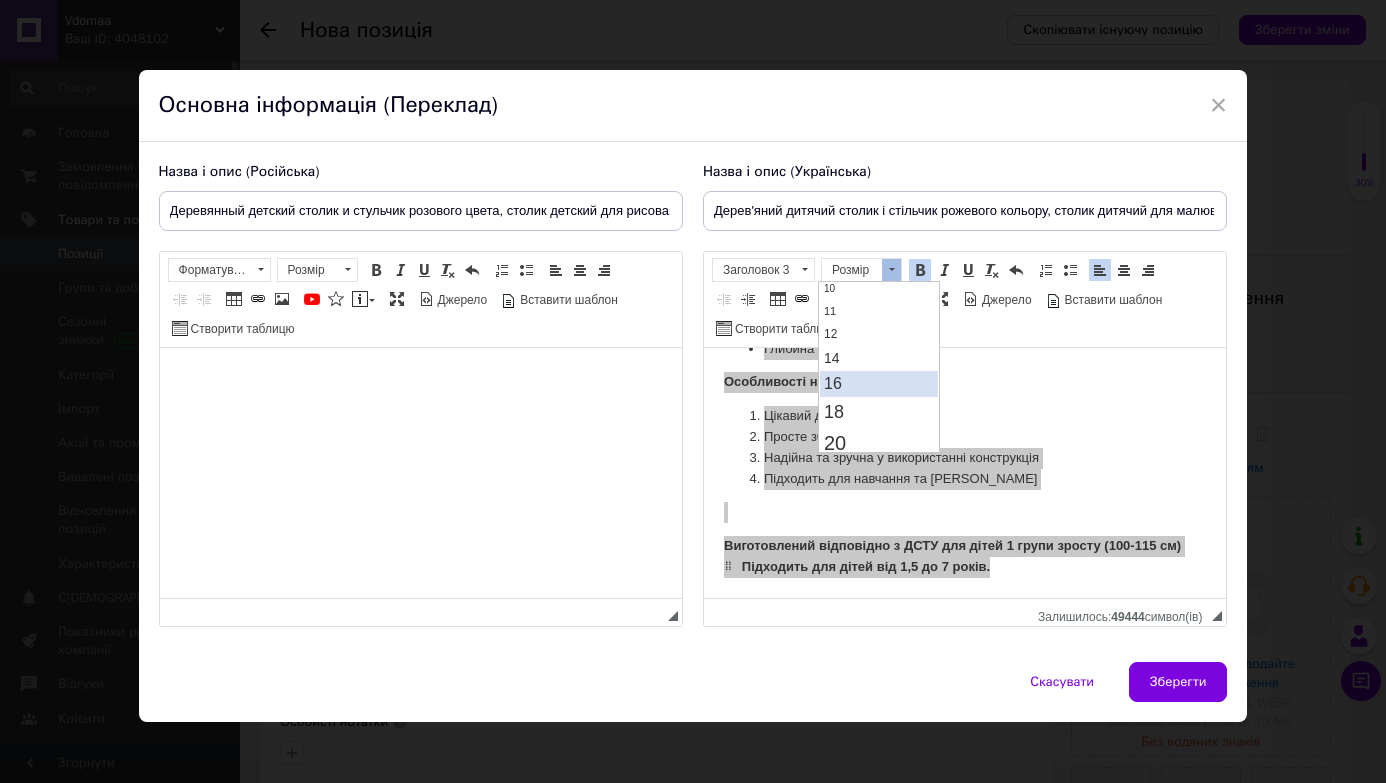 click on "16" at bounding box center [879, 384] 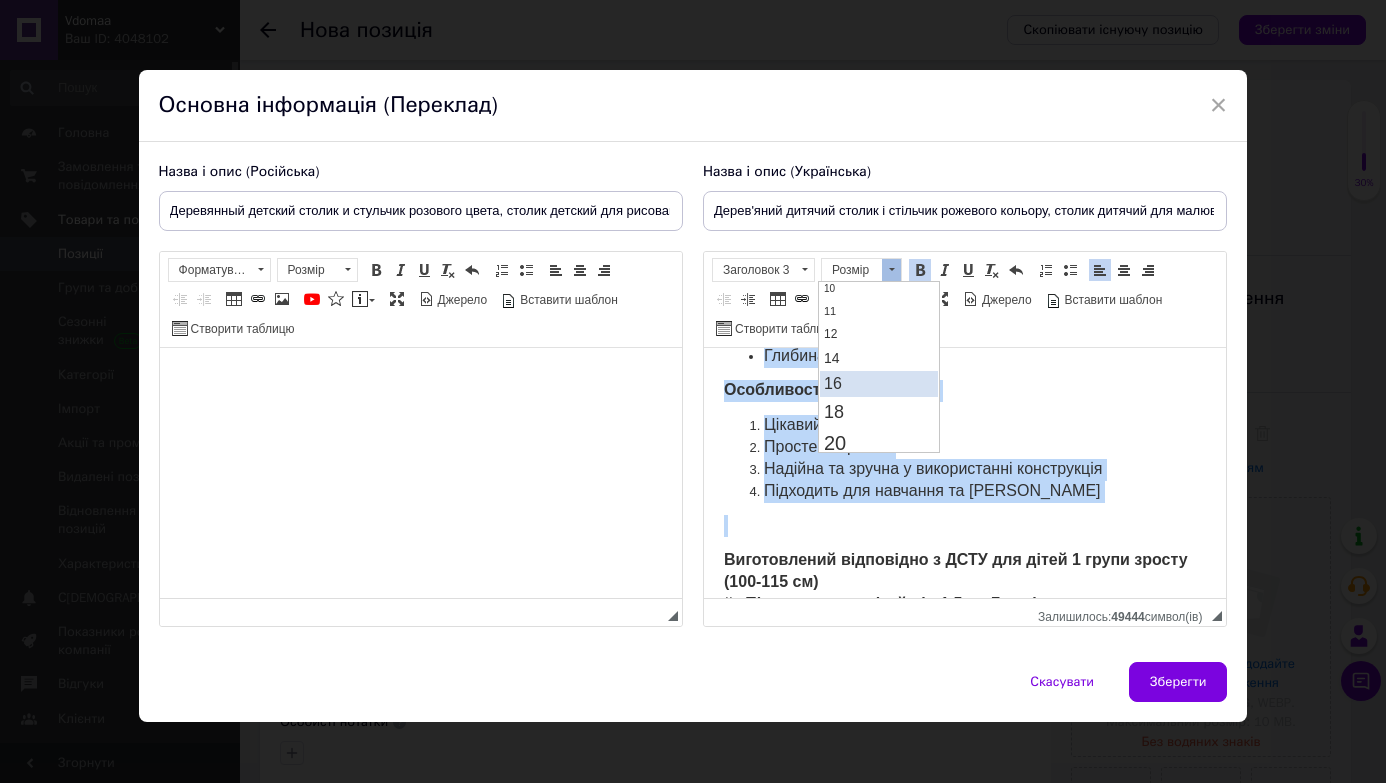 scroll, scrollTop: 0, scrollLeft: 0, axis: both 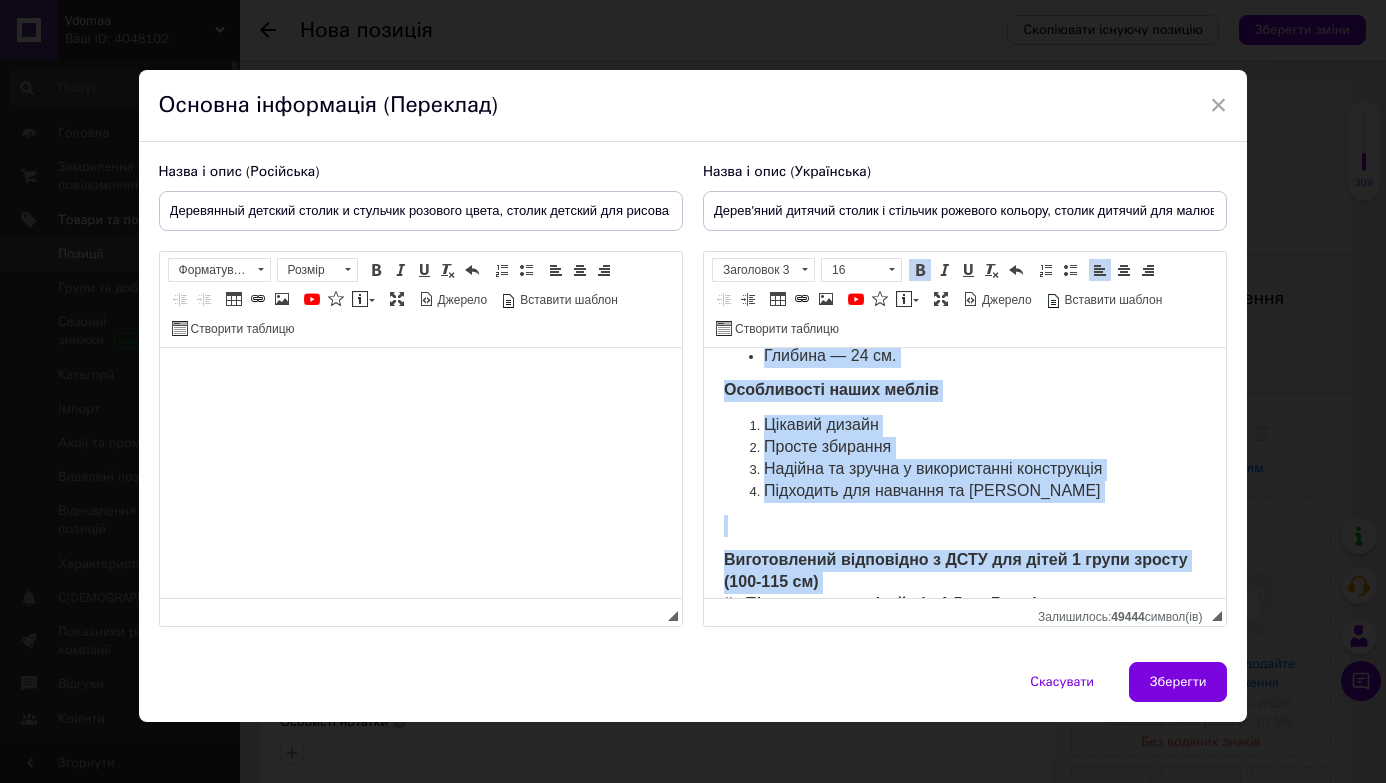 click on "Просте збирання" at bounding box center [964, 448] 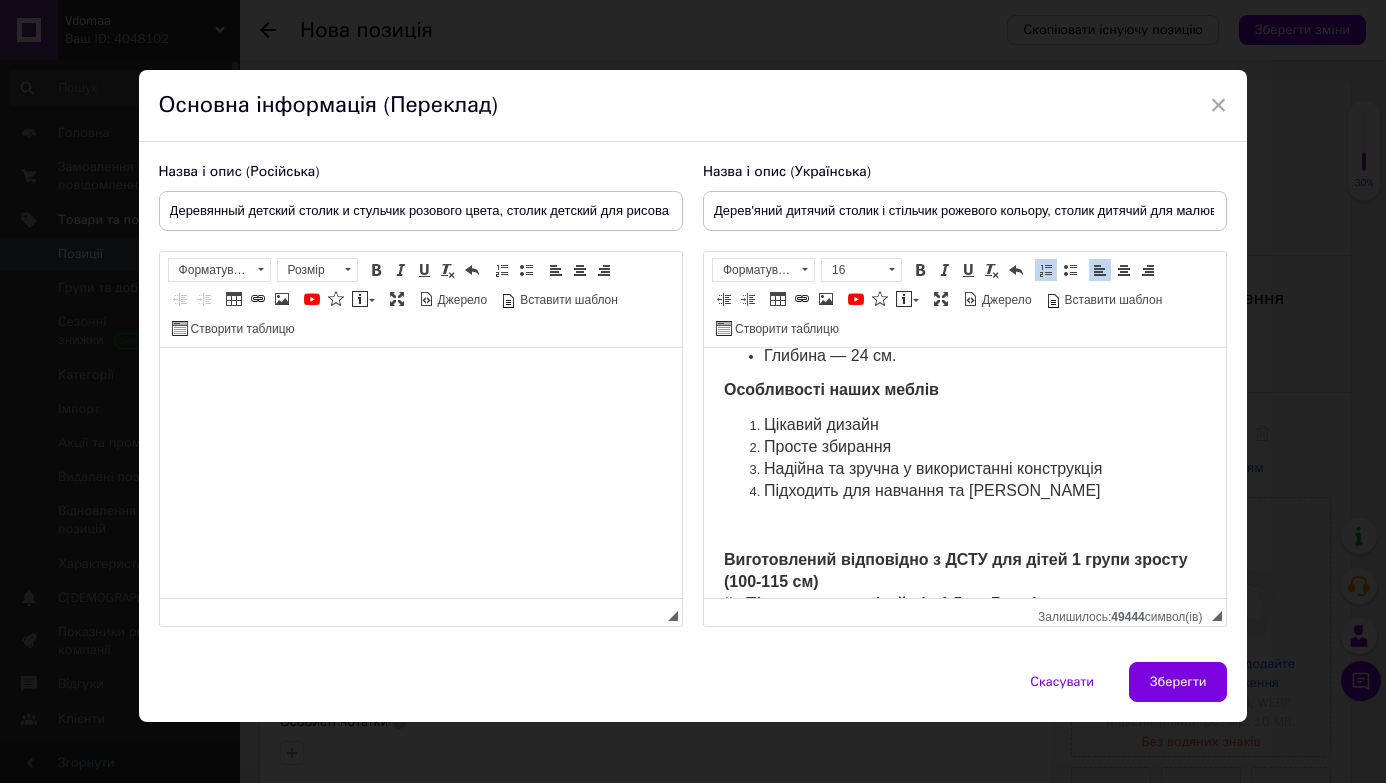 click on "Особливості наших меблів" at bounding box center [964, 391] 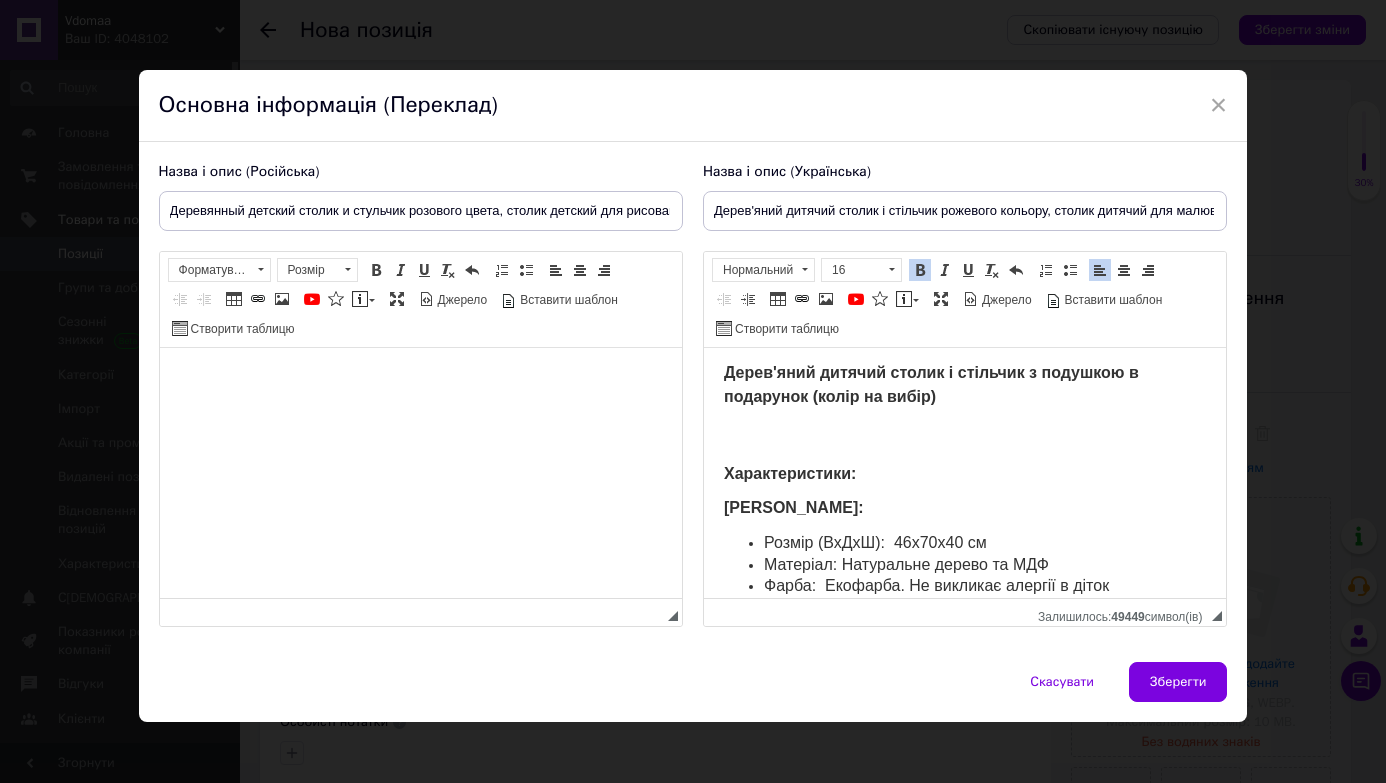 scroll, scrollTop: 0, scrollLeft: 0, axis: both 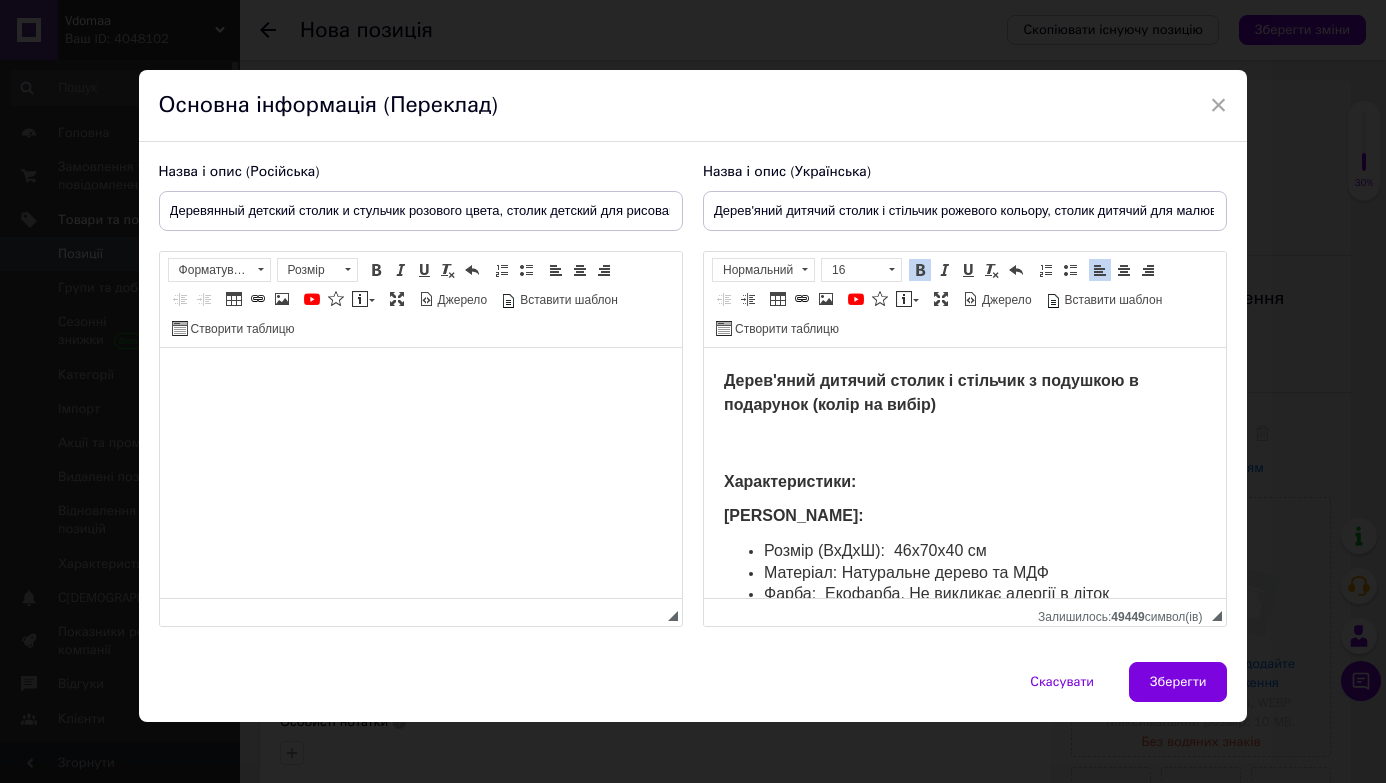 click at bounding box center [964, 444] 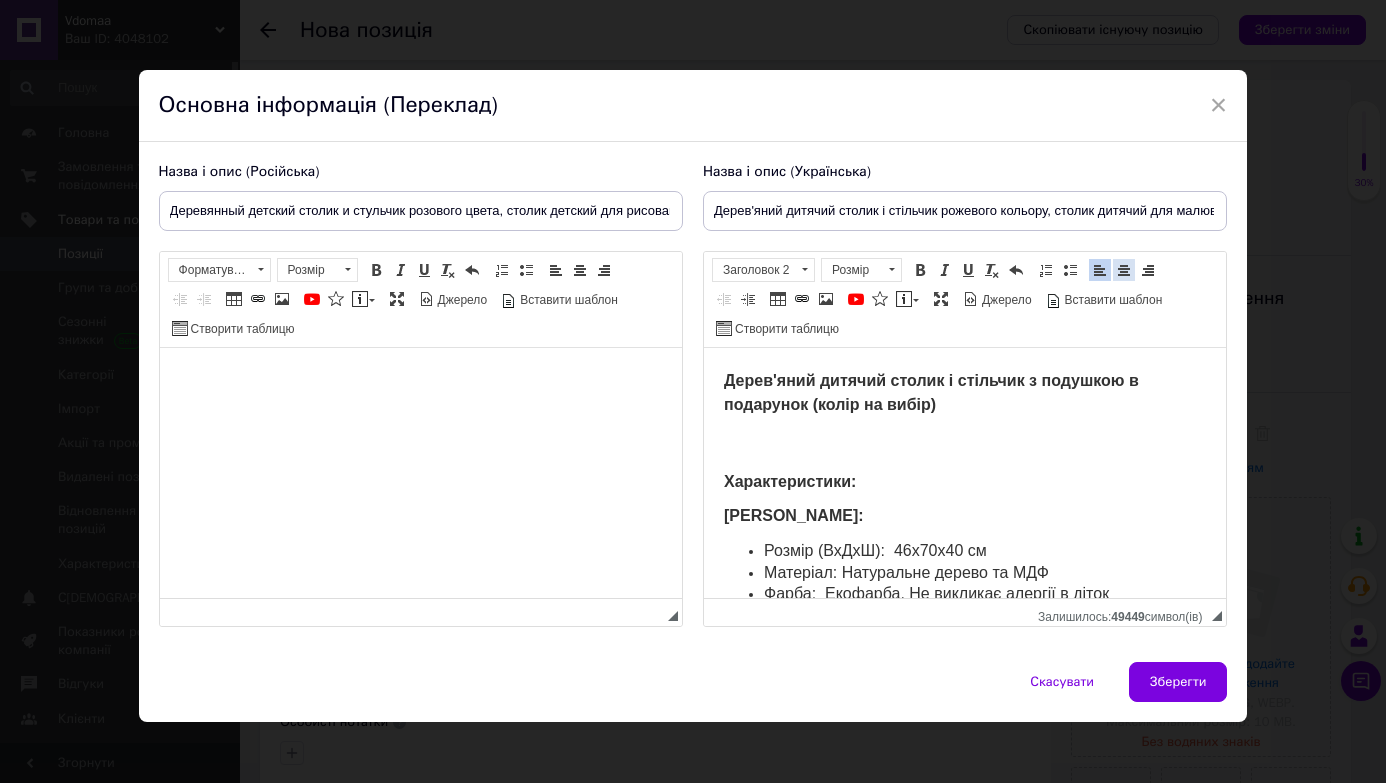 click at bounding box center (1124, 270) 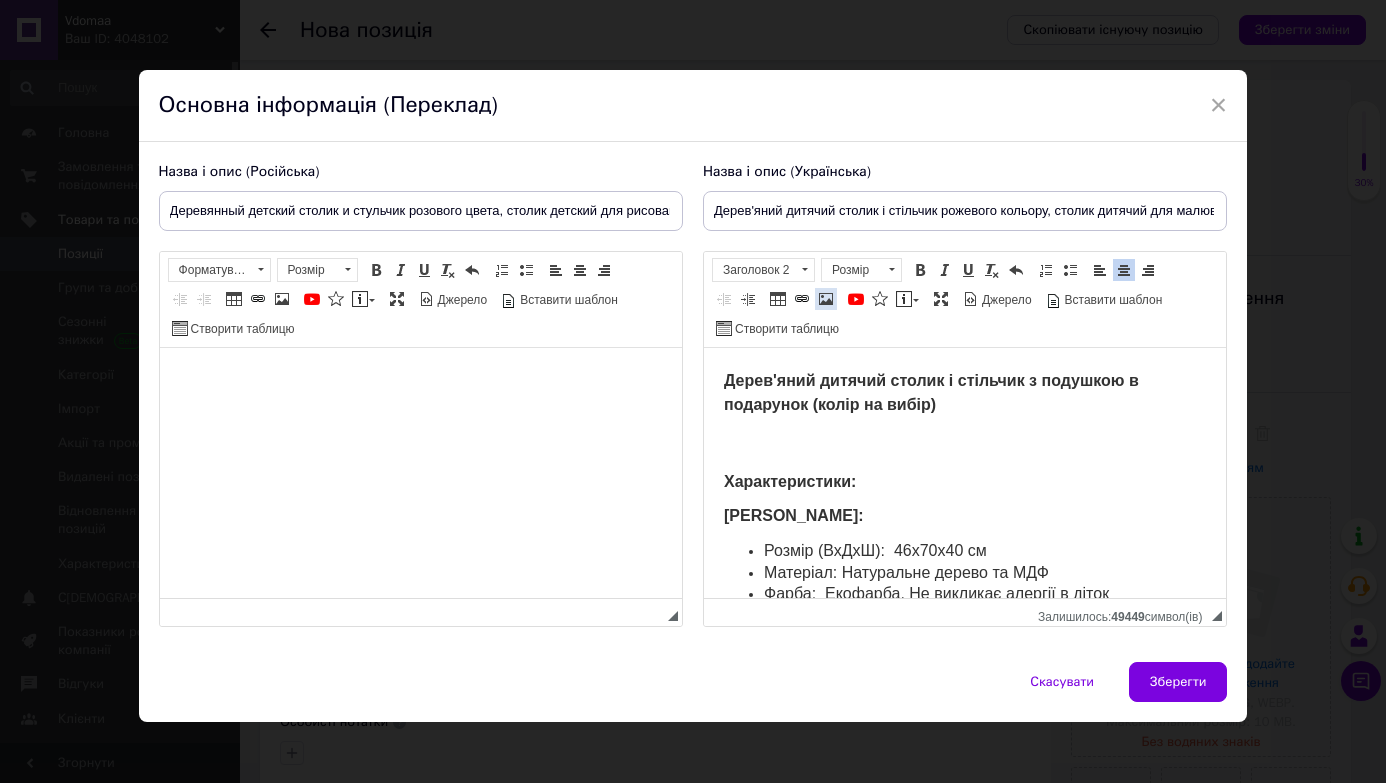 click at bounding box center (826, 299) 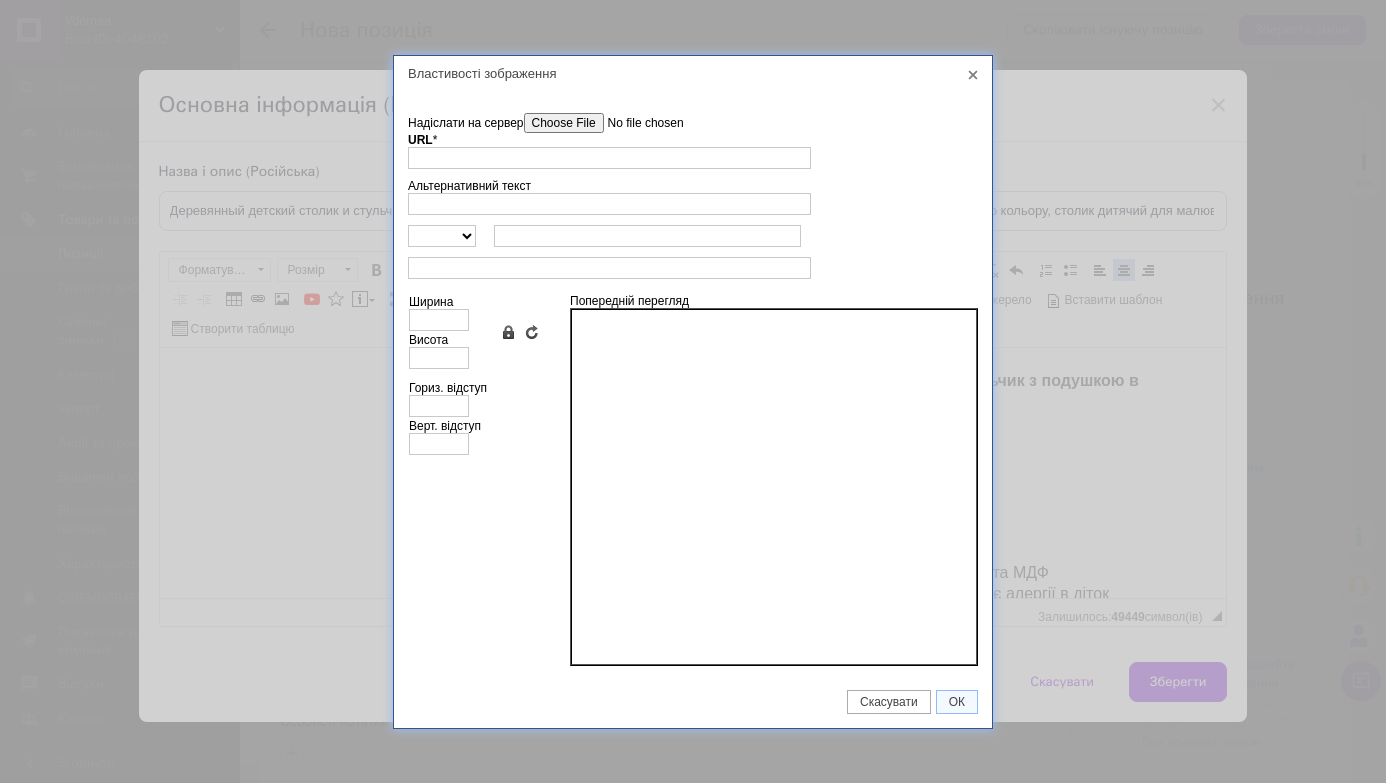 click on "Надіслати на сервер" at bounding box center [637, 123] 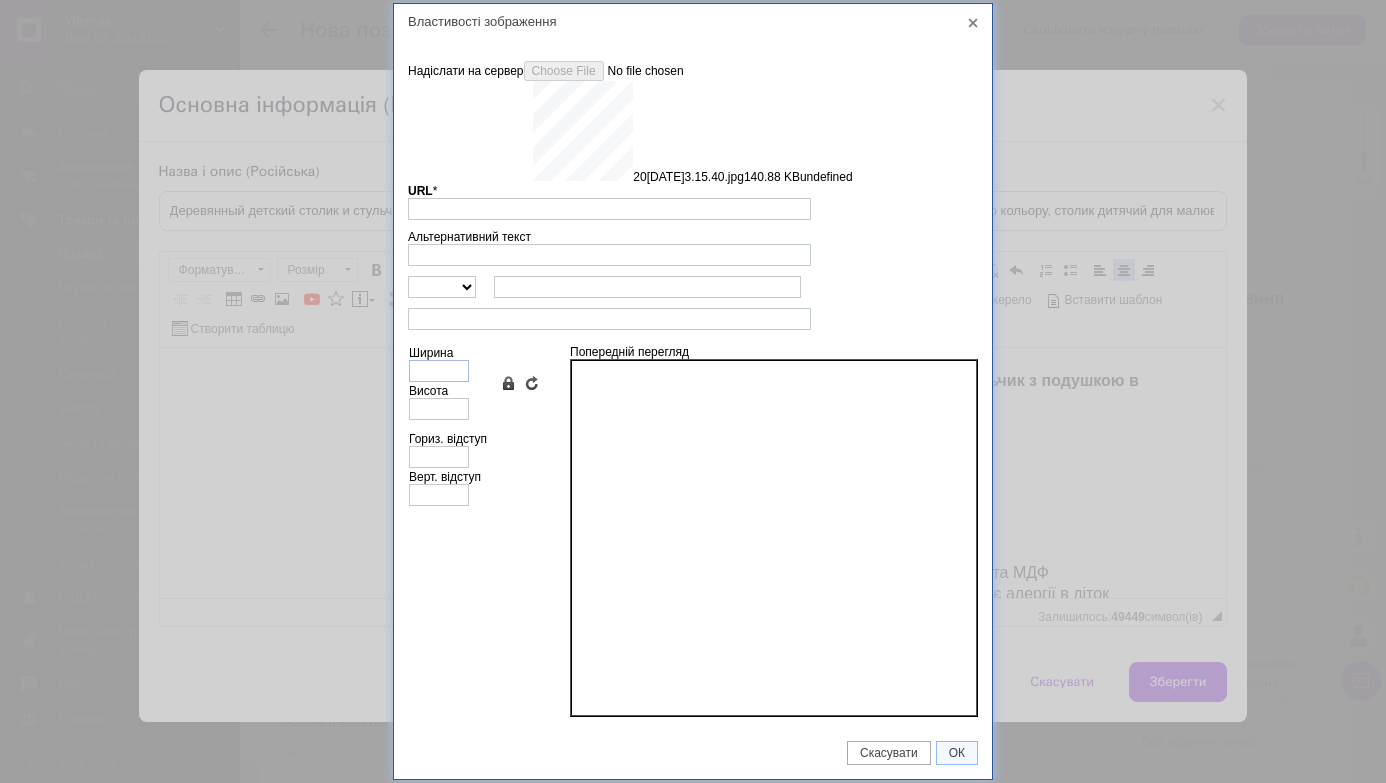 type on "[URL][DOMAIN_NAME]" 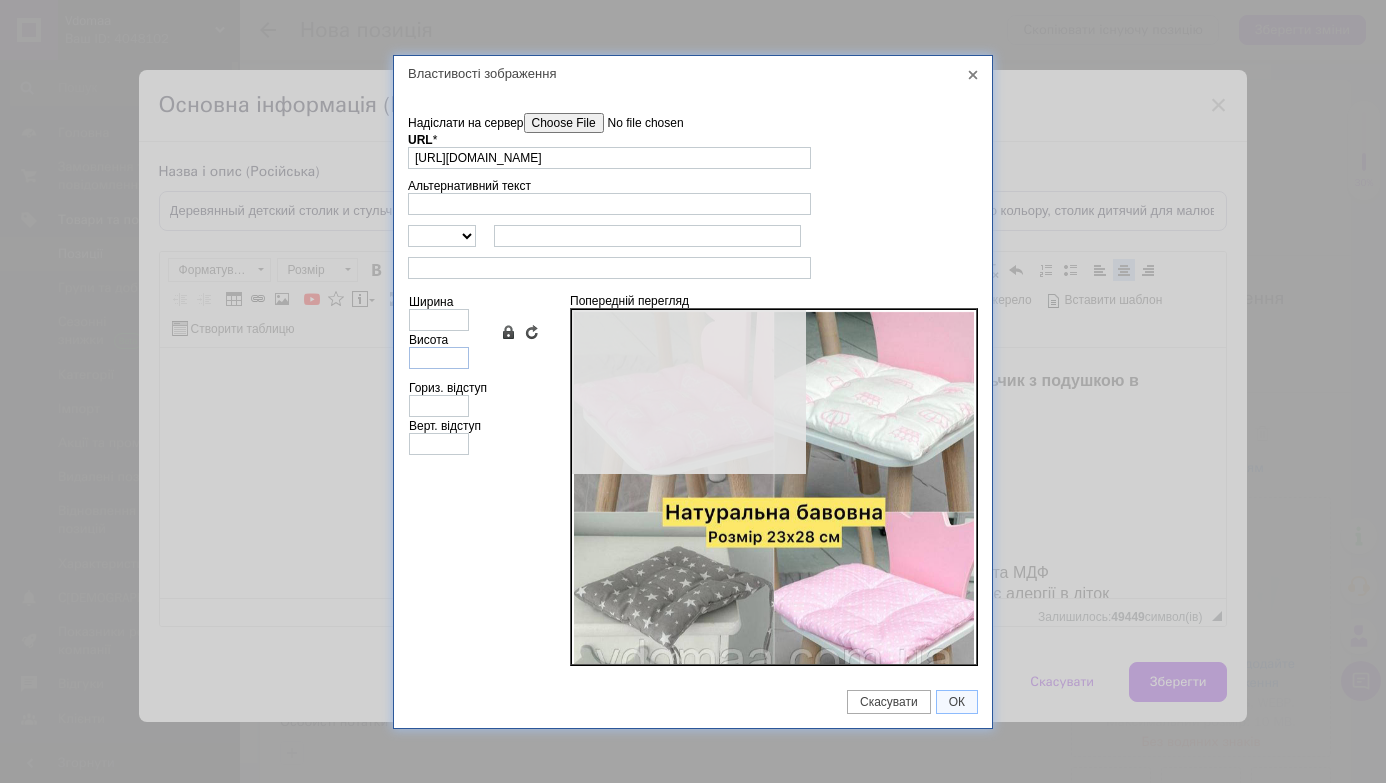 type on "640" 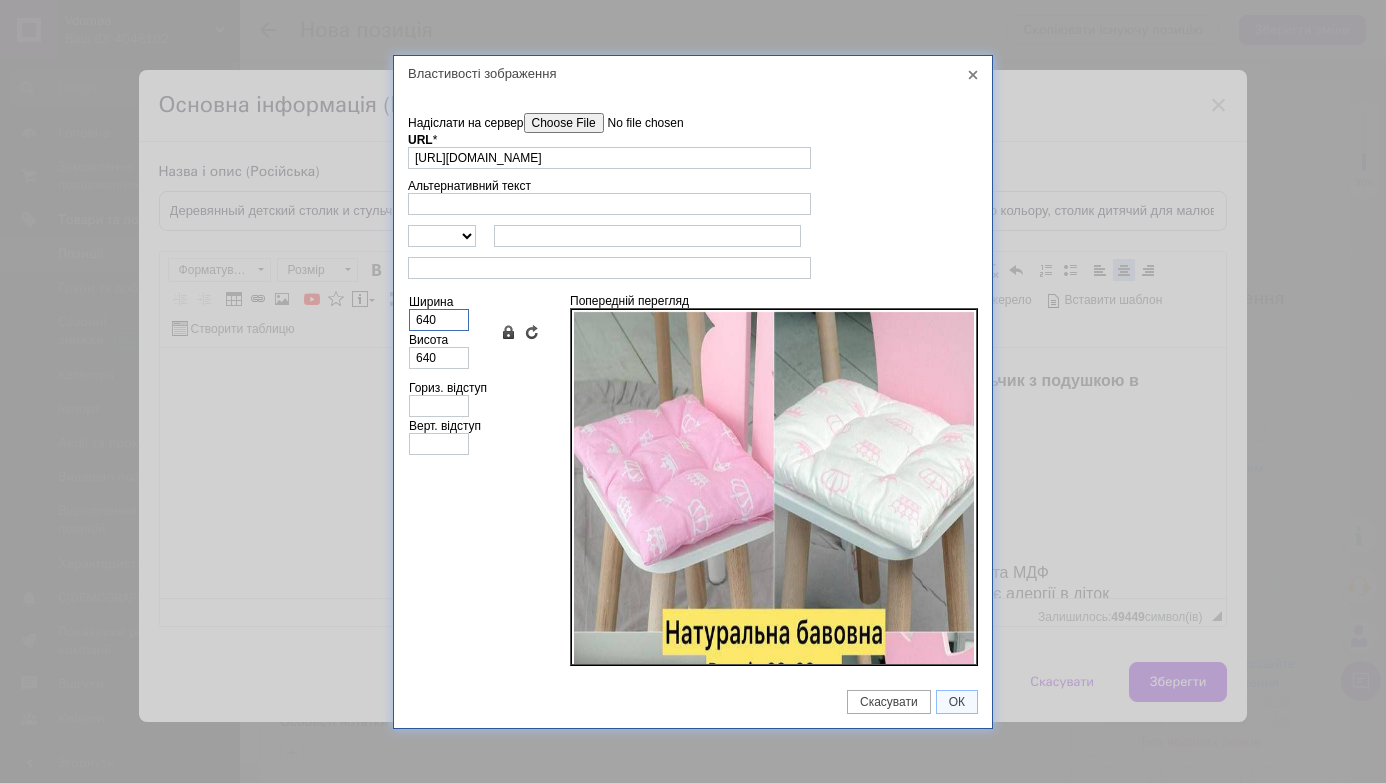 click on "640" at bounding box center [439, 320] 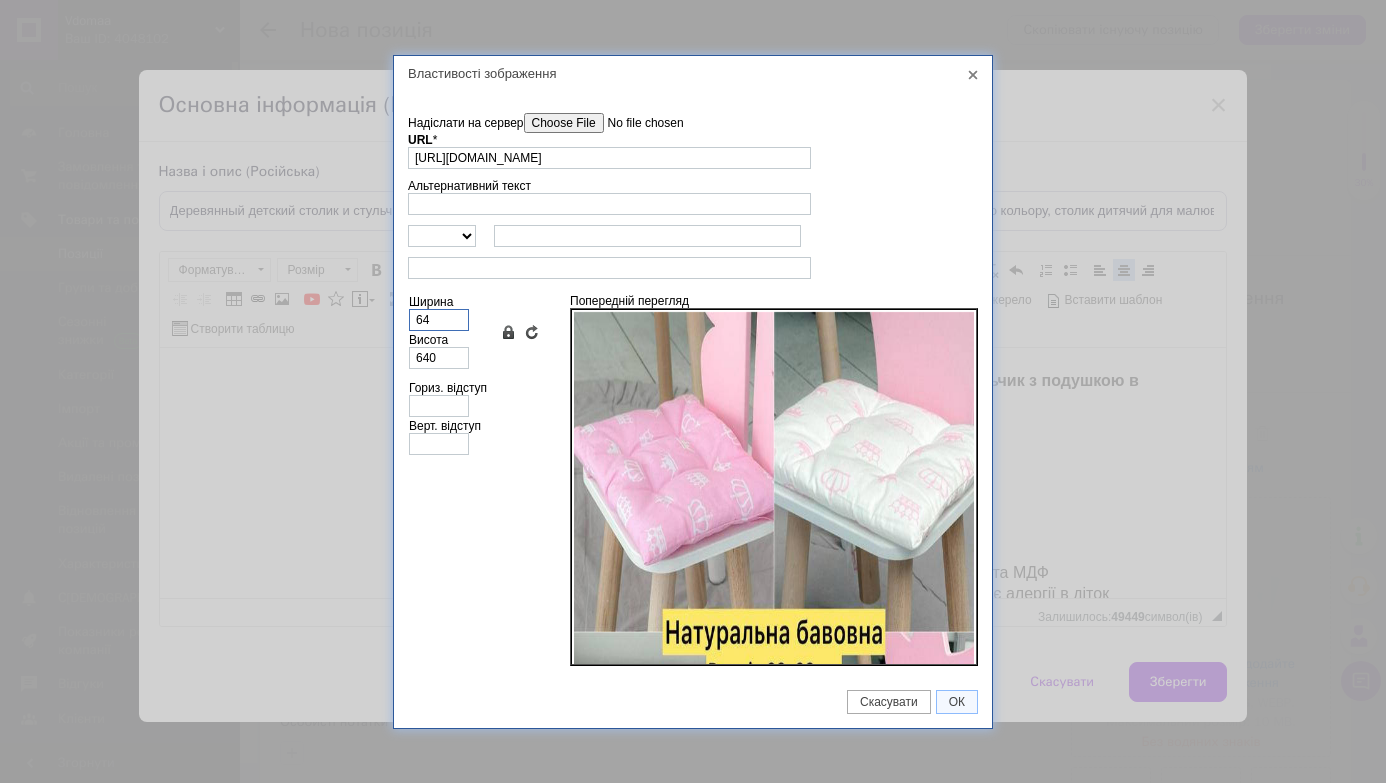 type on "64" 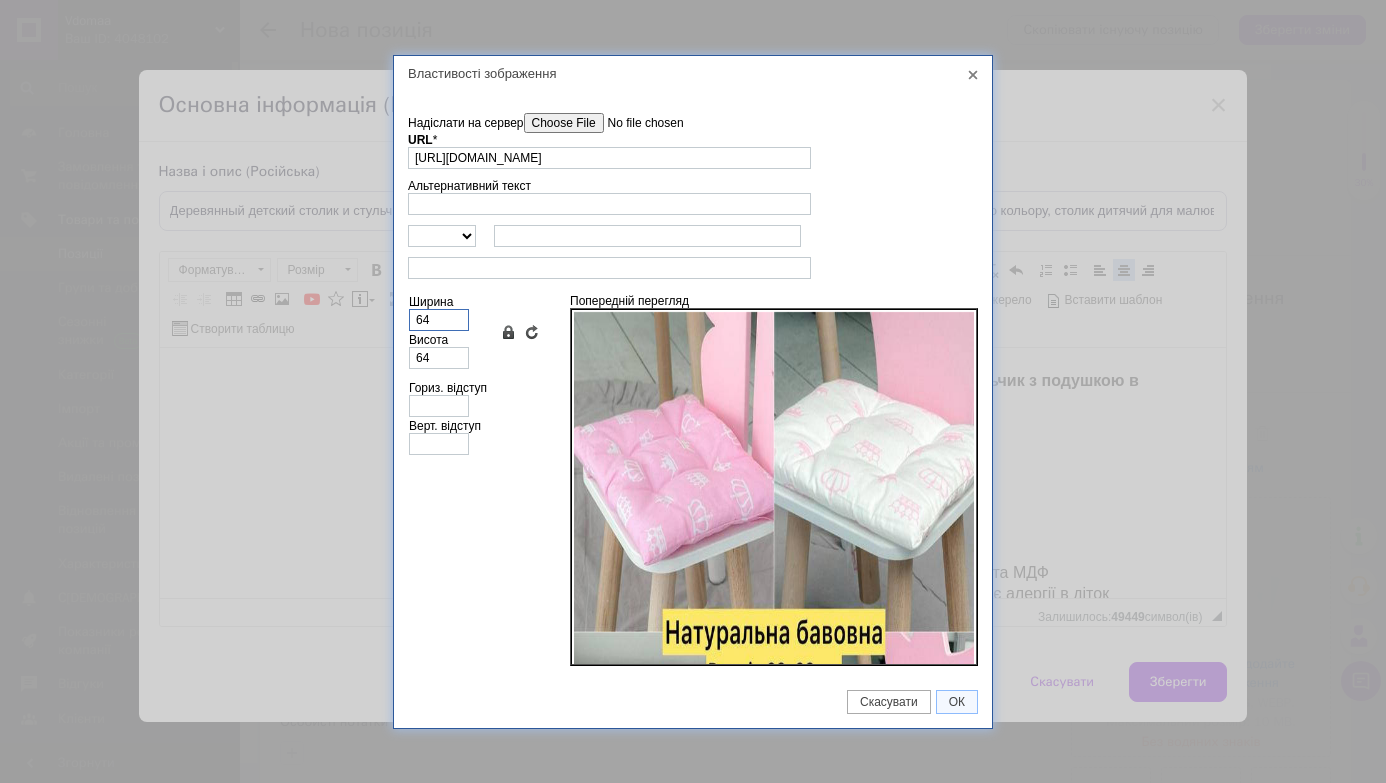 type on "6" 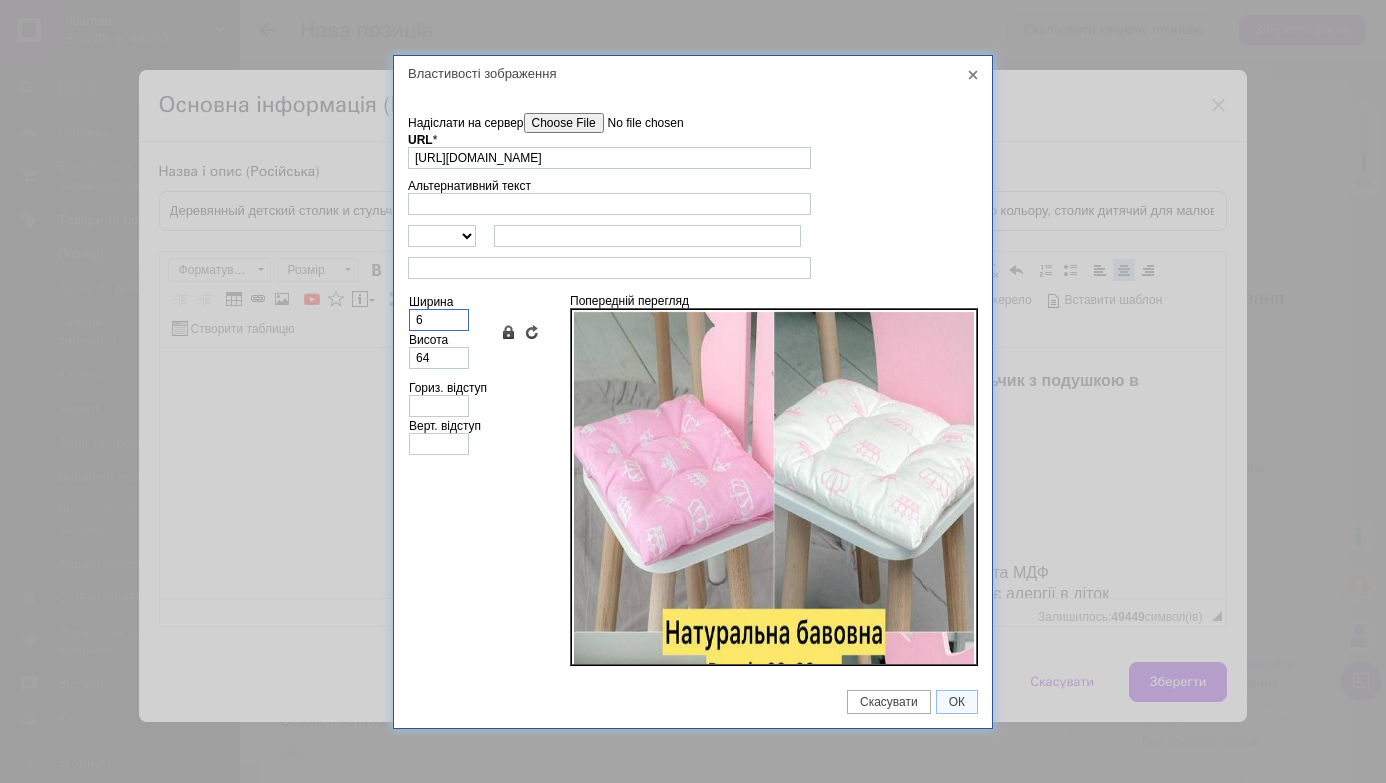 type on "6" 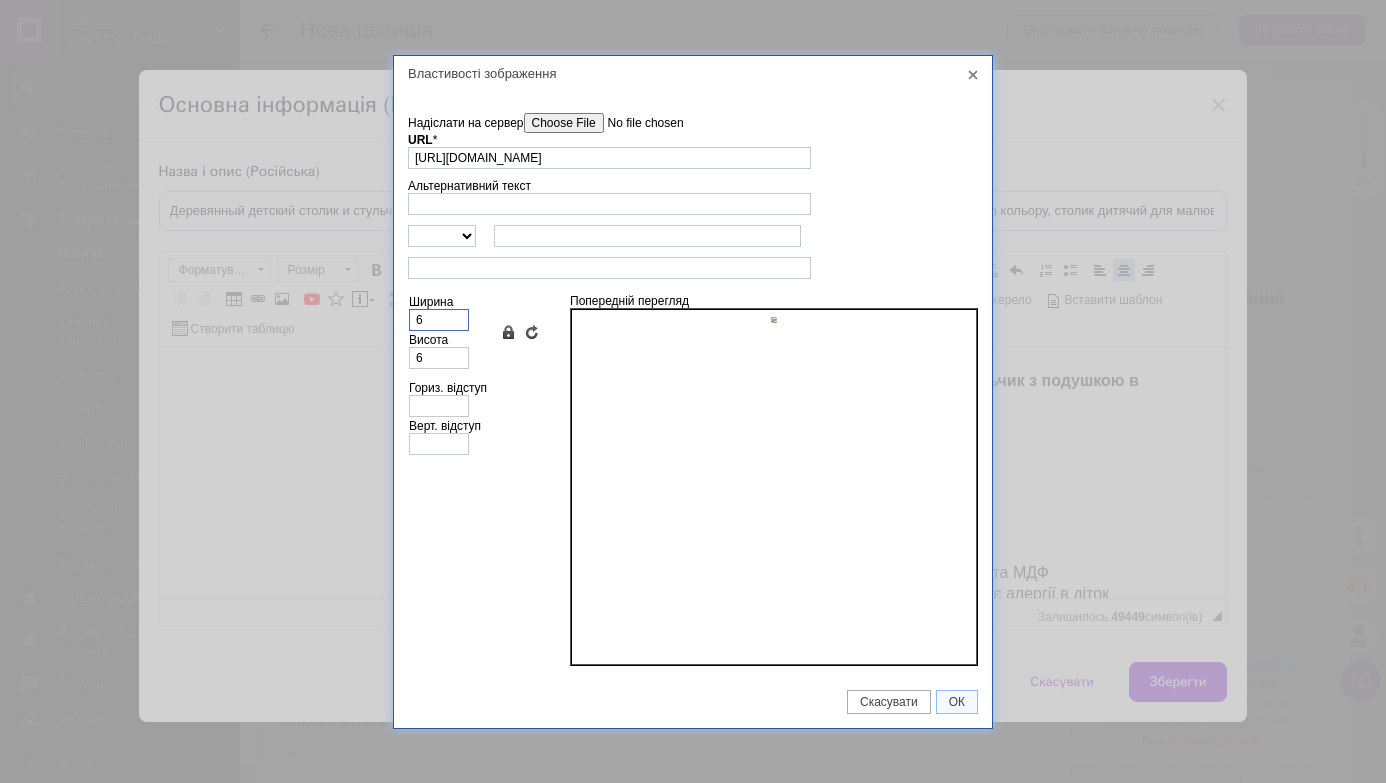 type 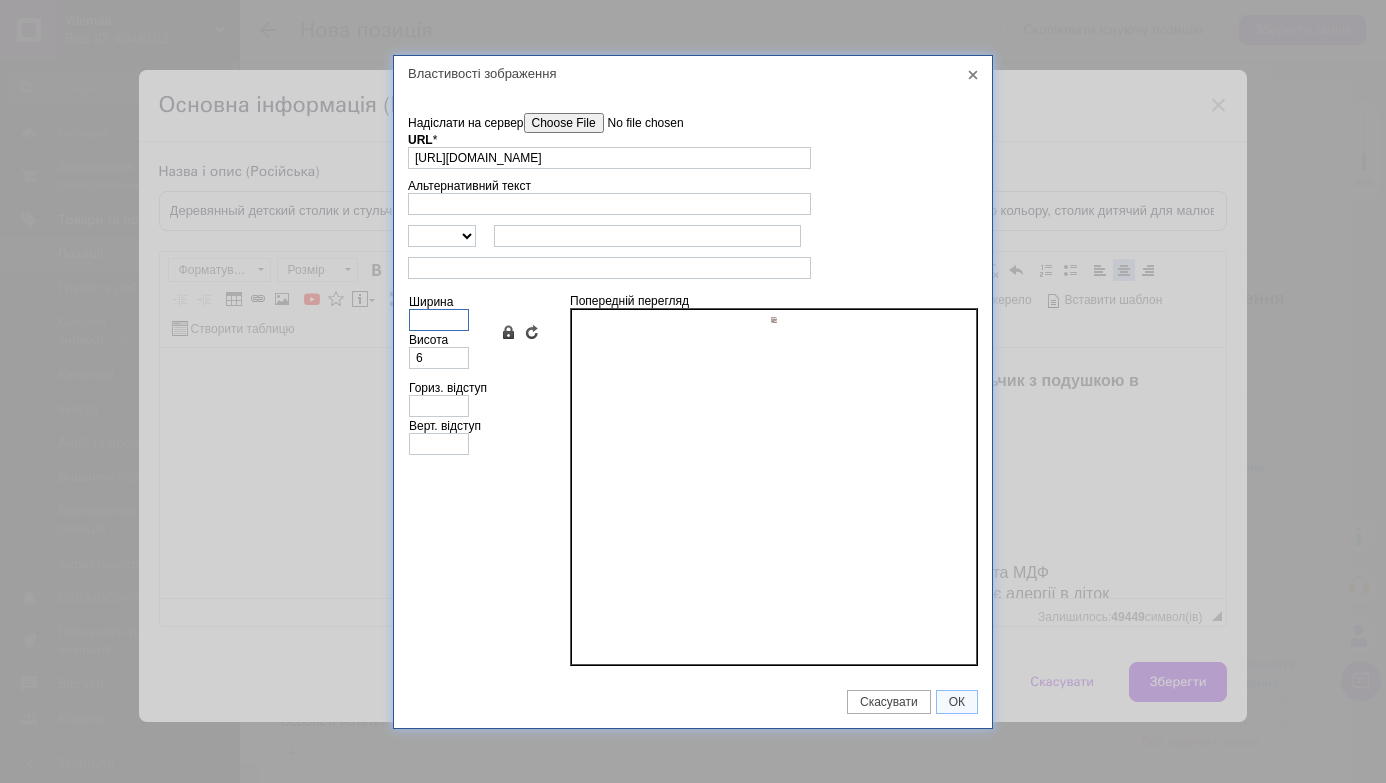 type 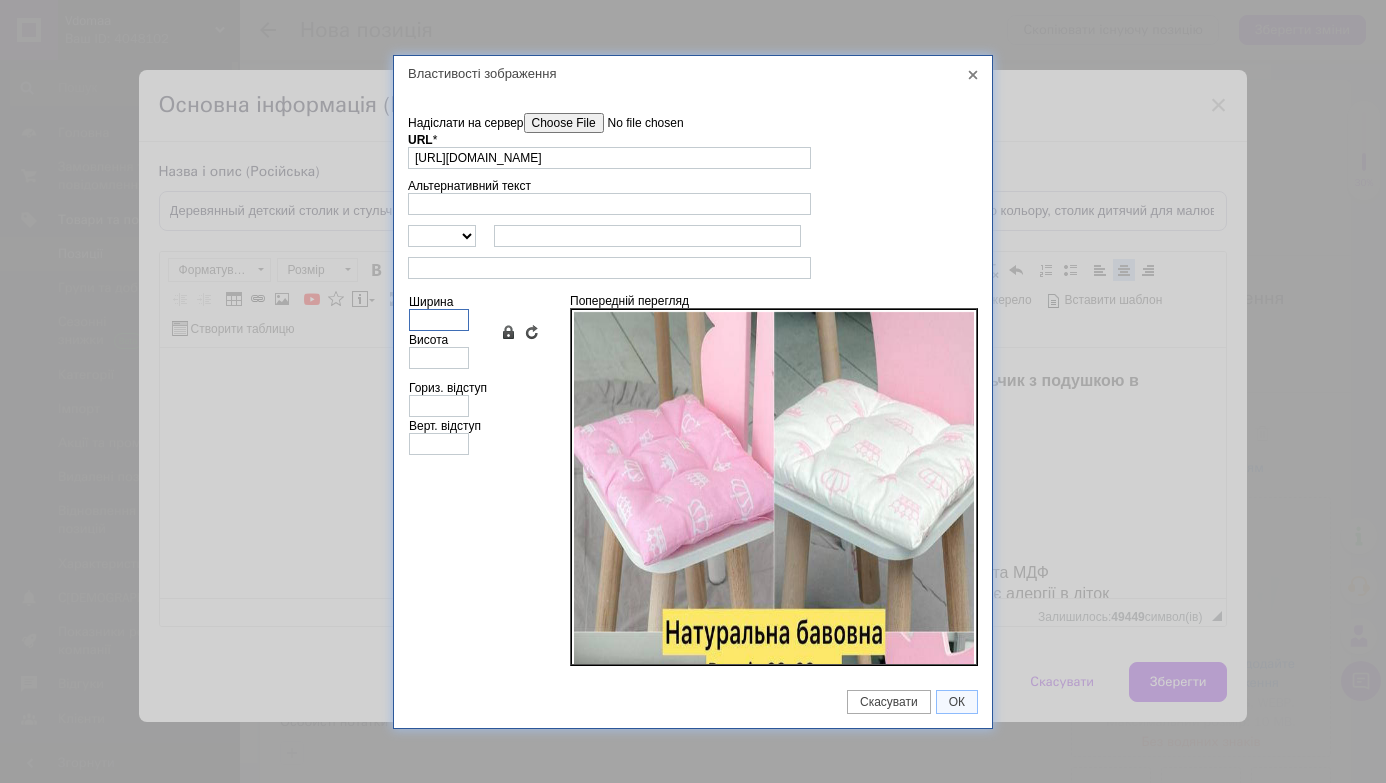 type on "5" 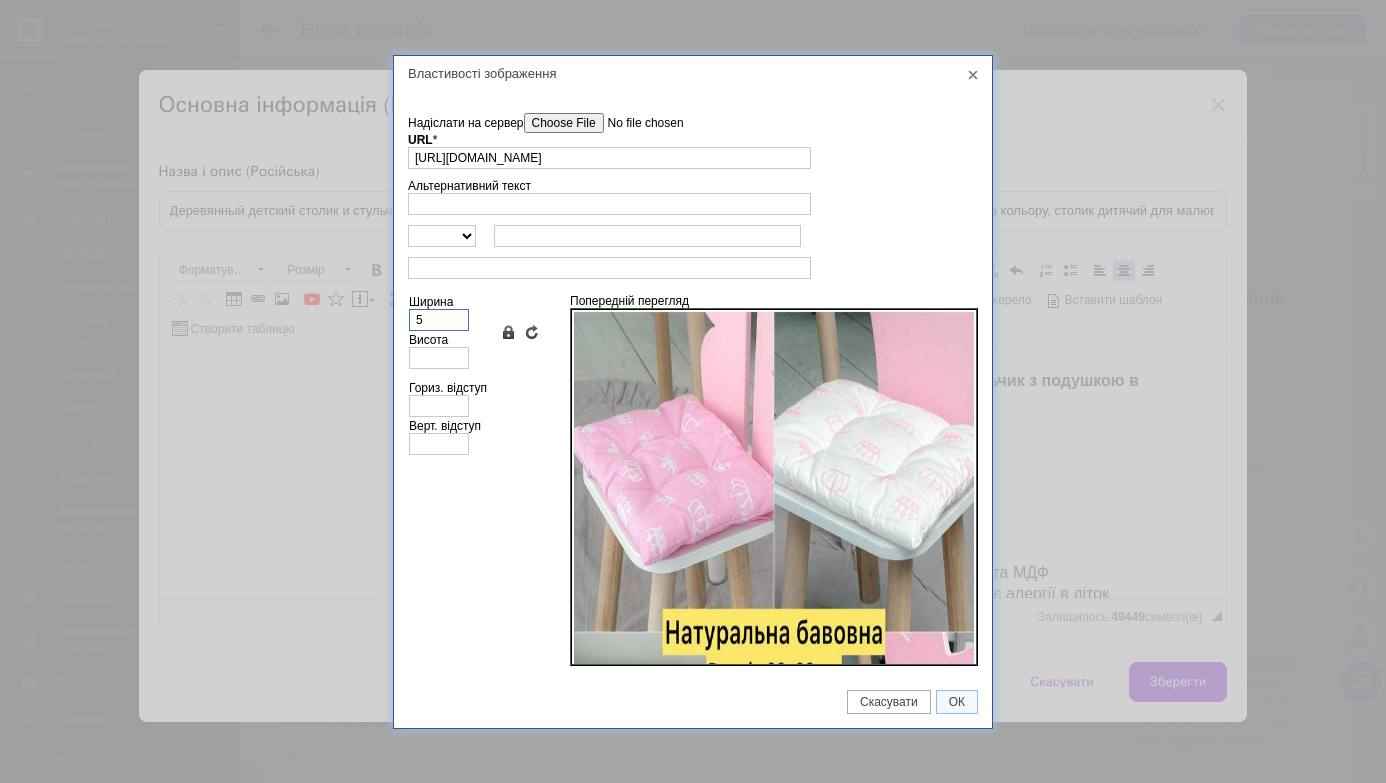 type on "5" 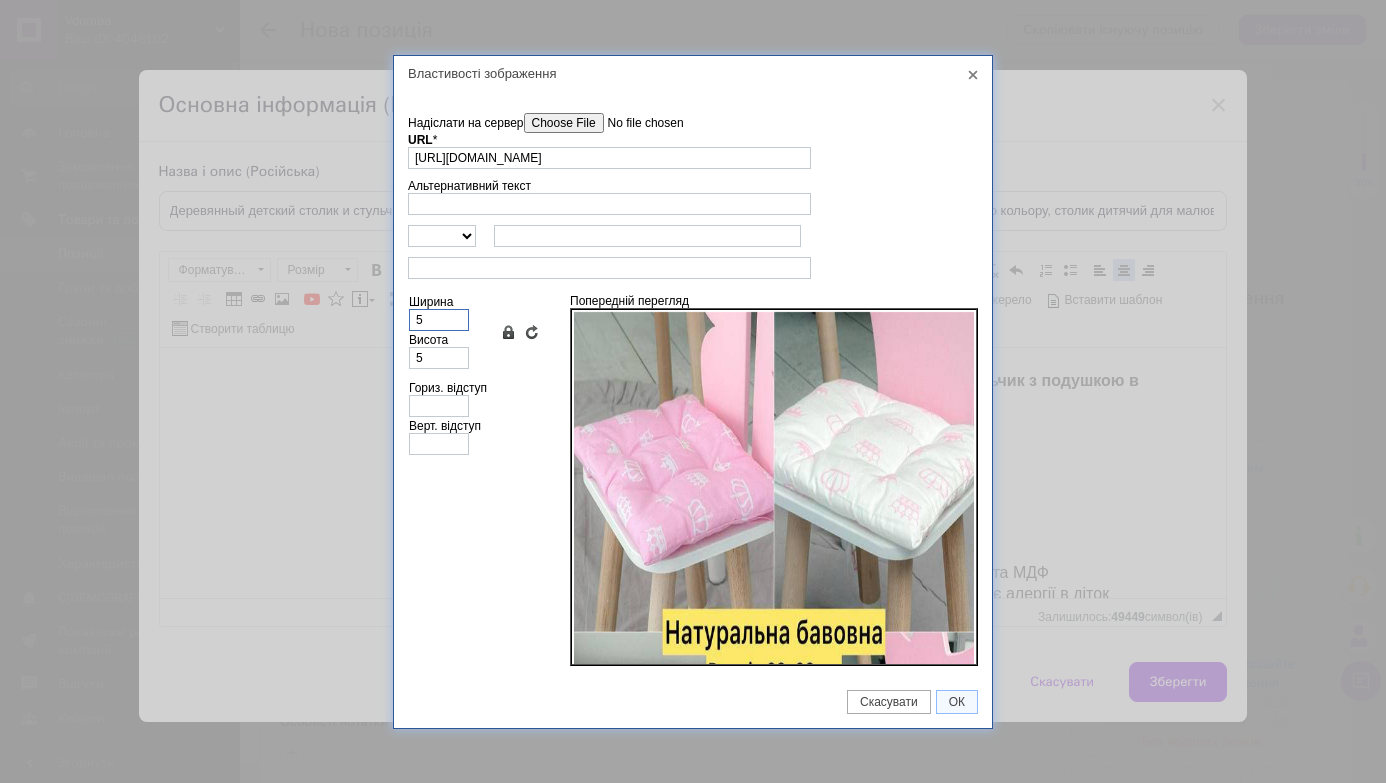 type on "50" 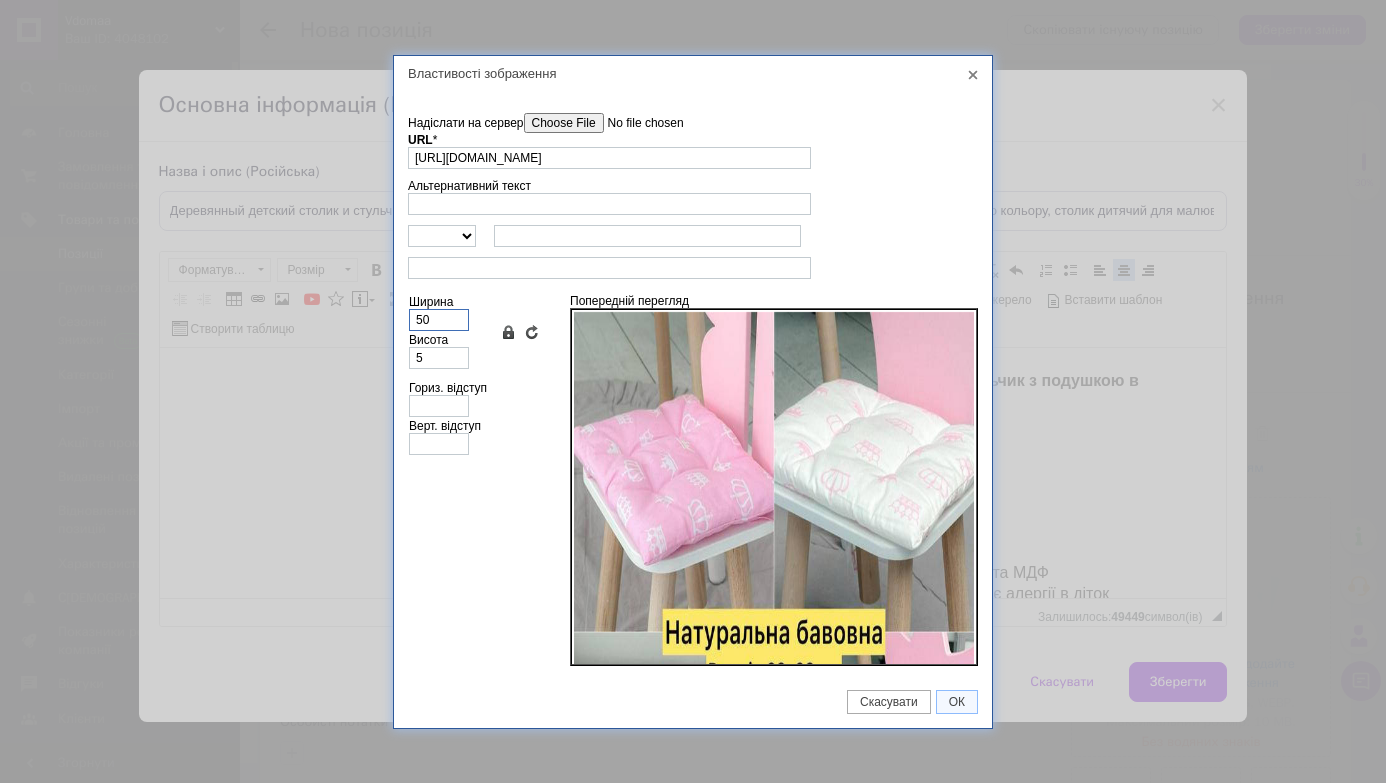 type on "50" 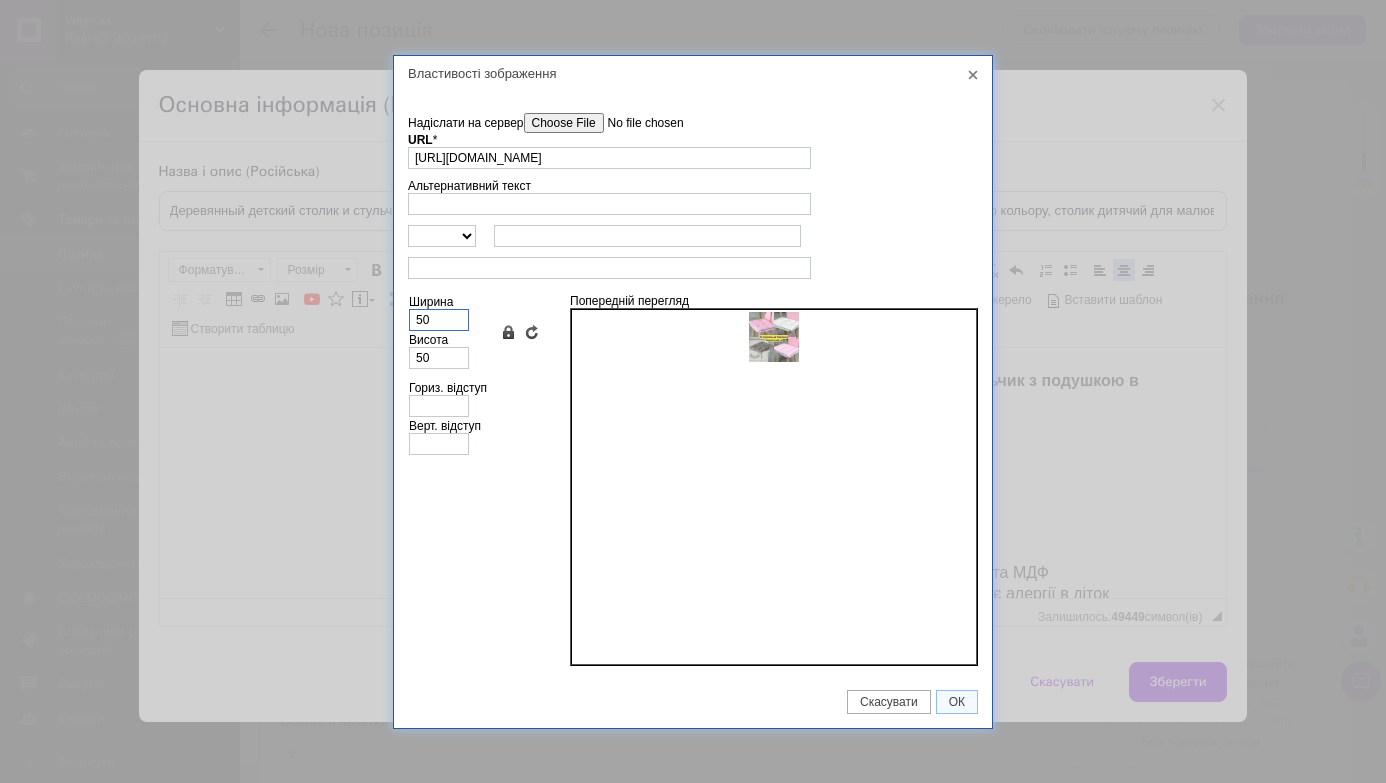 type on "500" 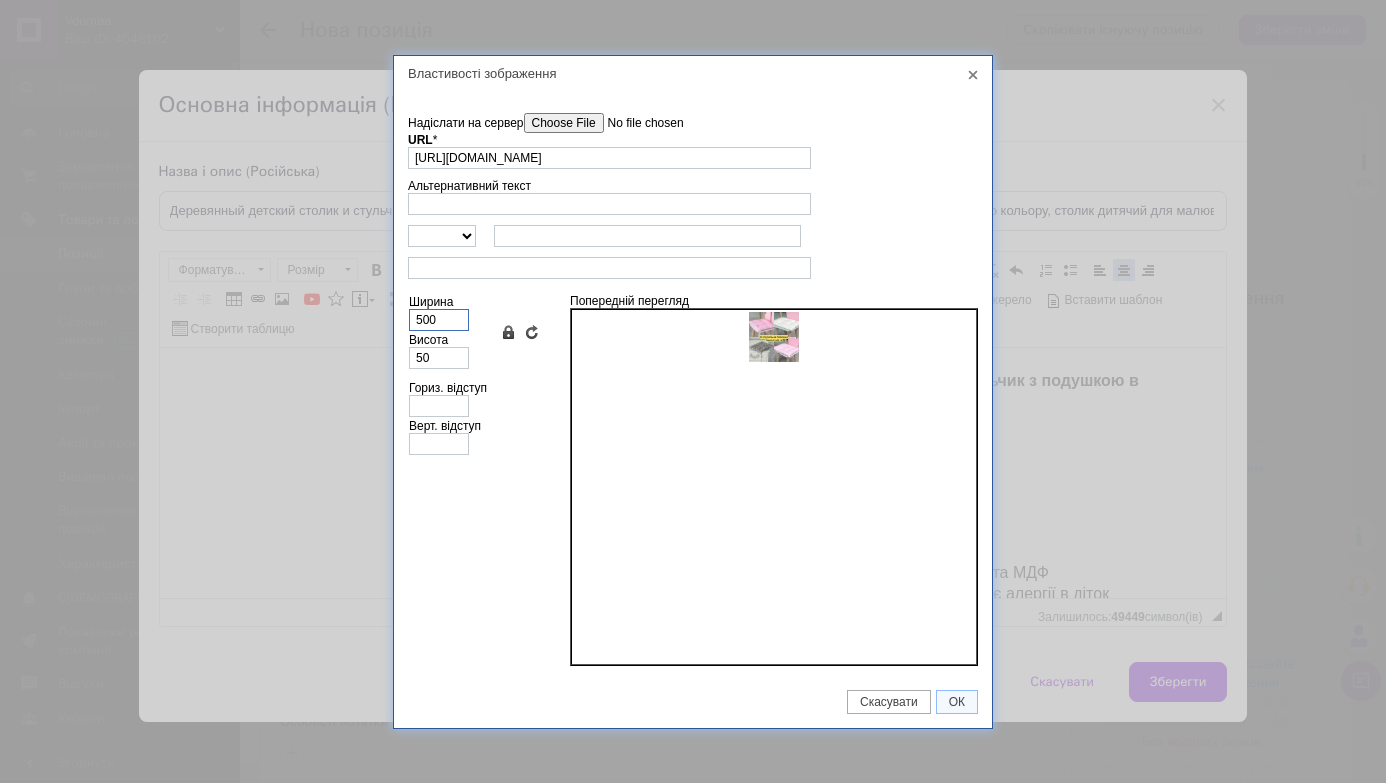 type on "500" 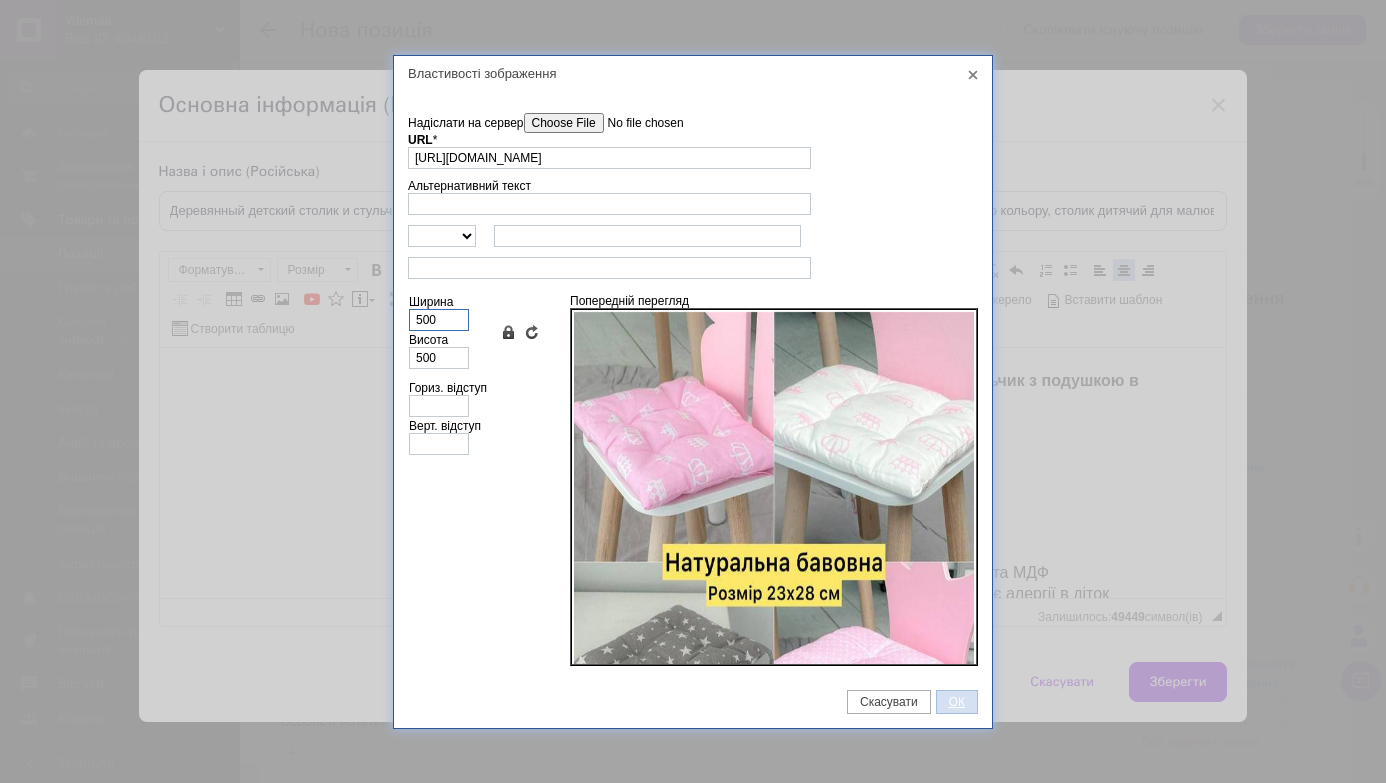 type on "500" 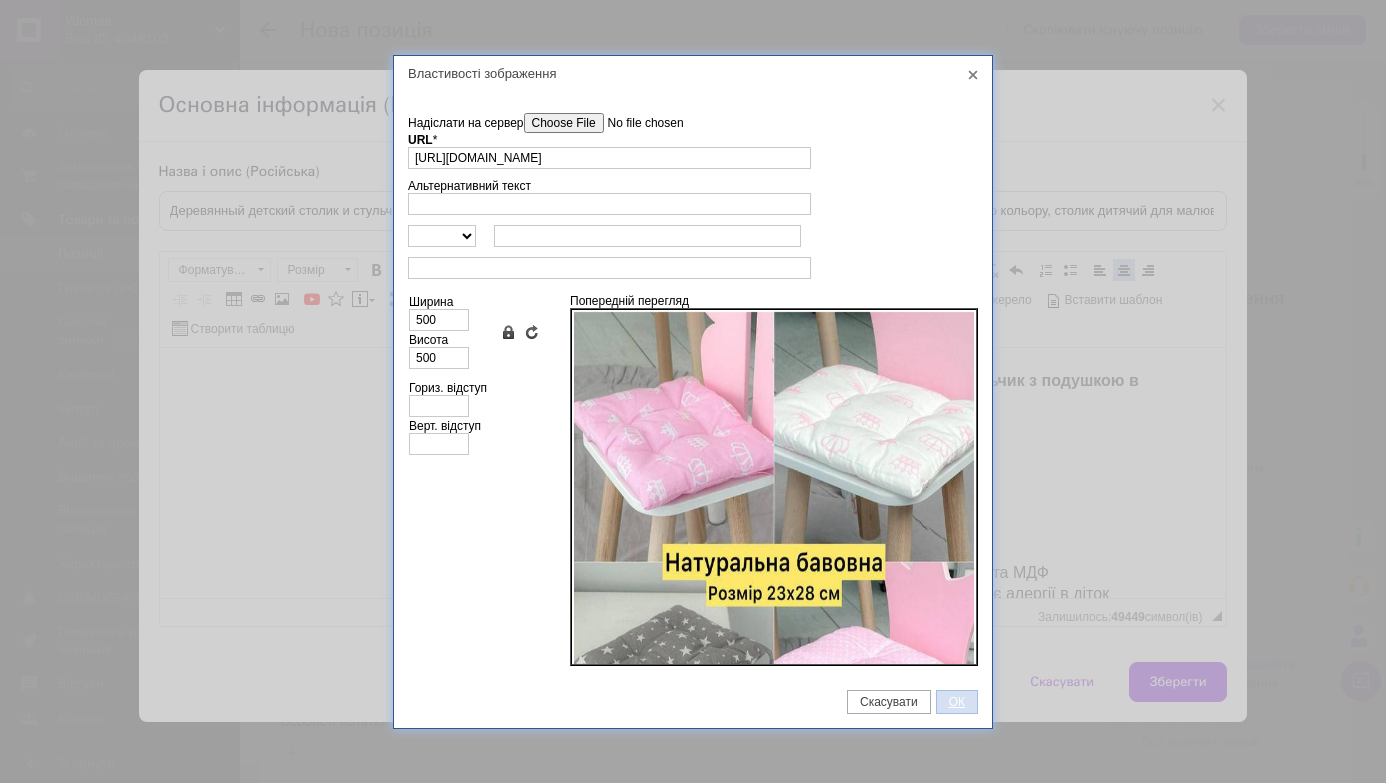 click on "ОК" at bounding box center (957, 702) 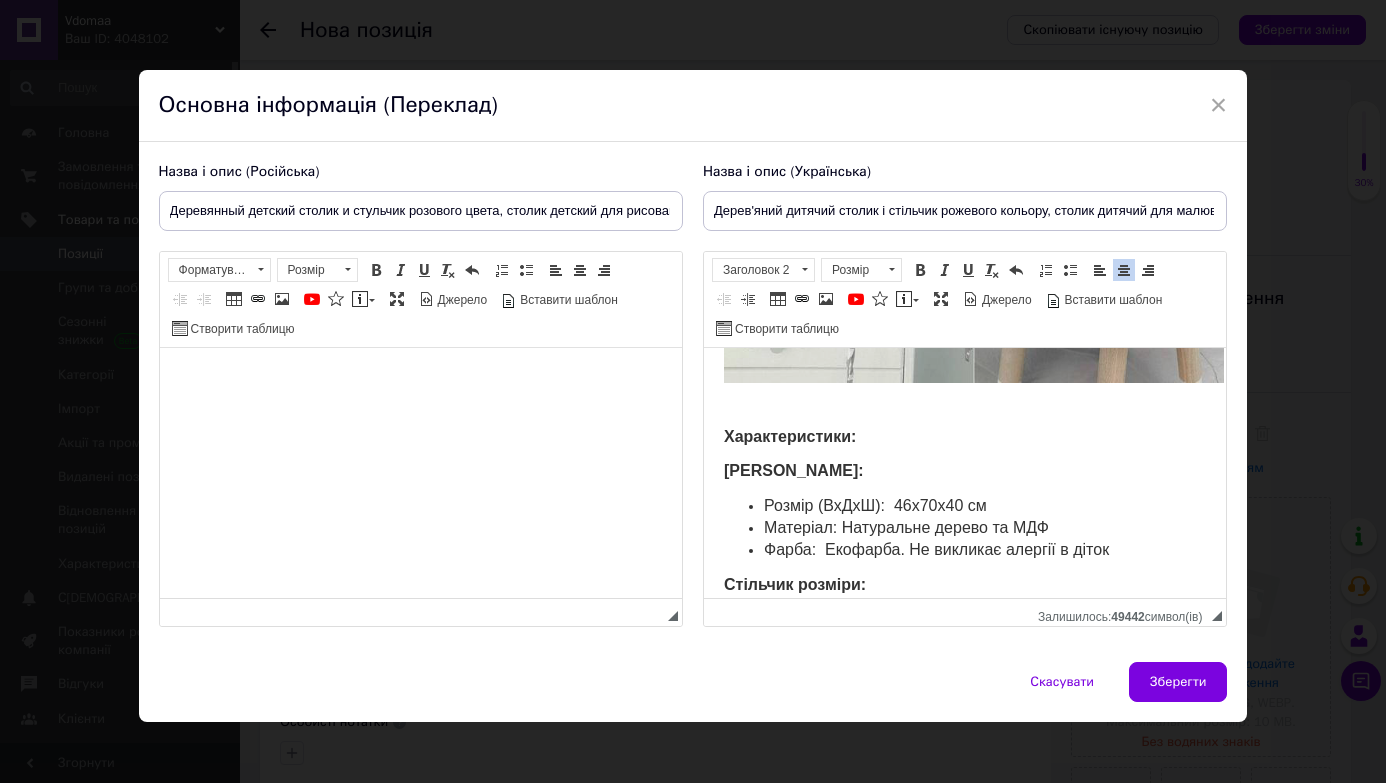 scroll, scrollTop: 509, scrollLeft: 0, axis: vertical 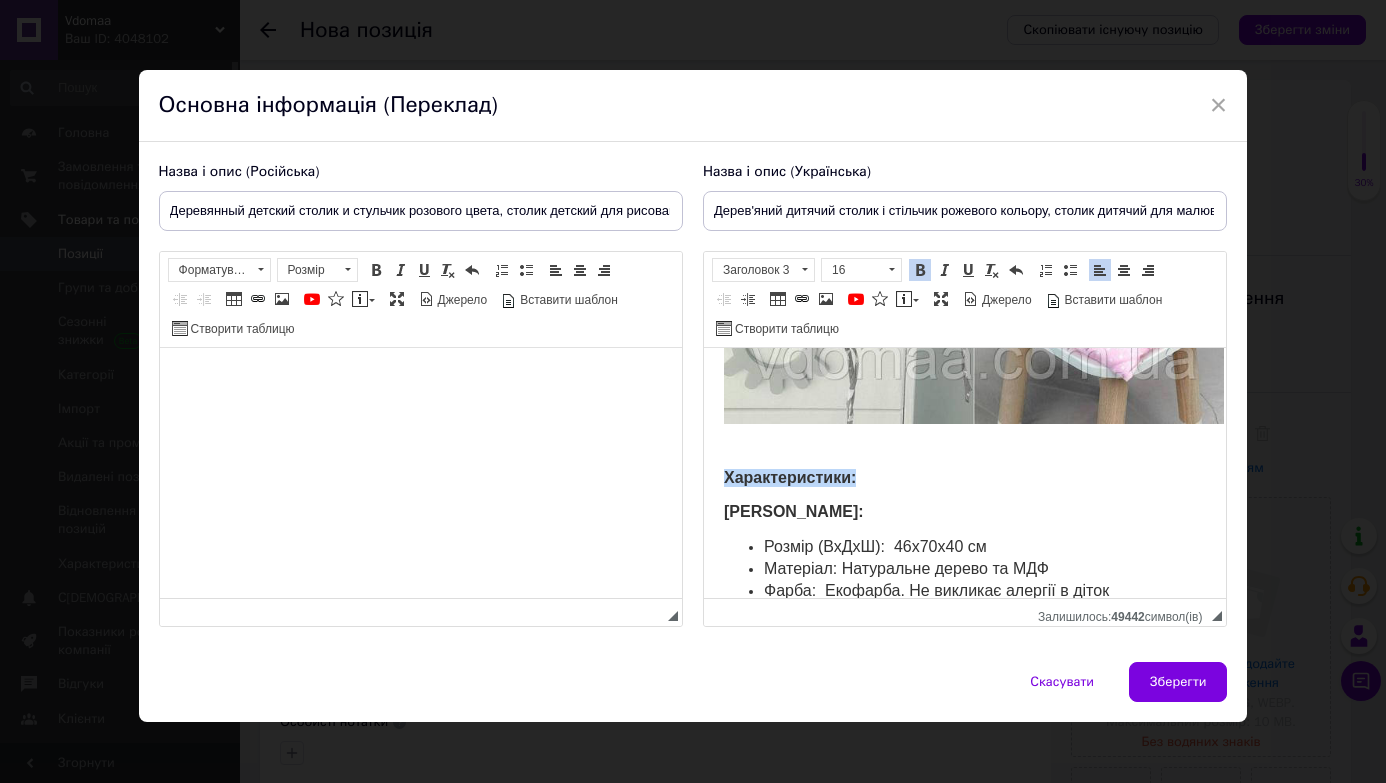 drag, startPoint x: 722, startPoint y: 472, endPoint x: 890, endPoint y: 478, distance: 168.1071 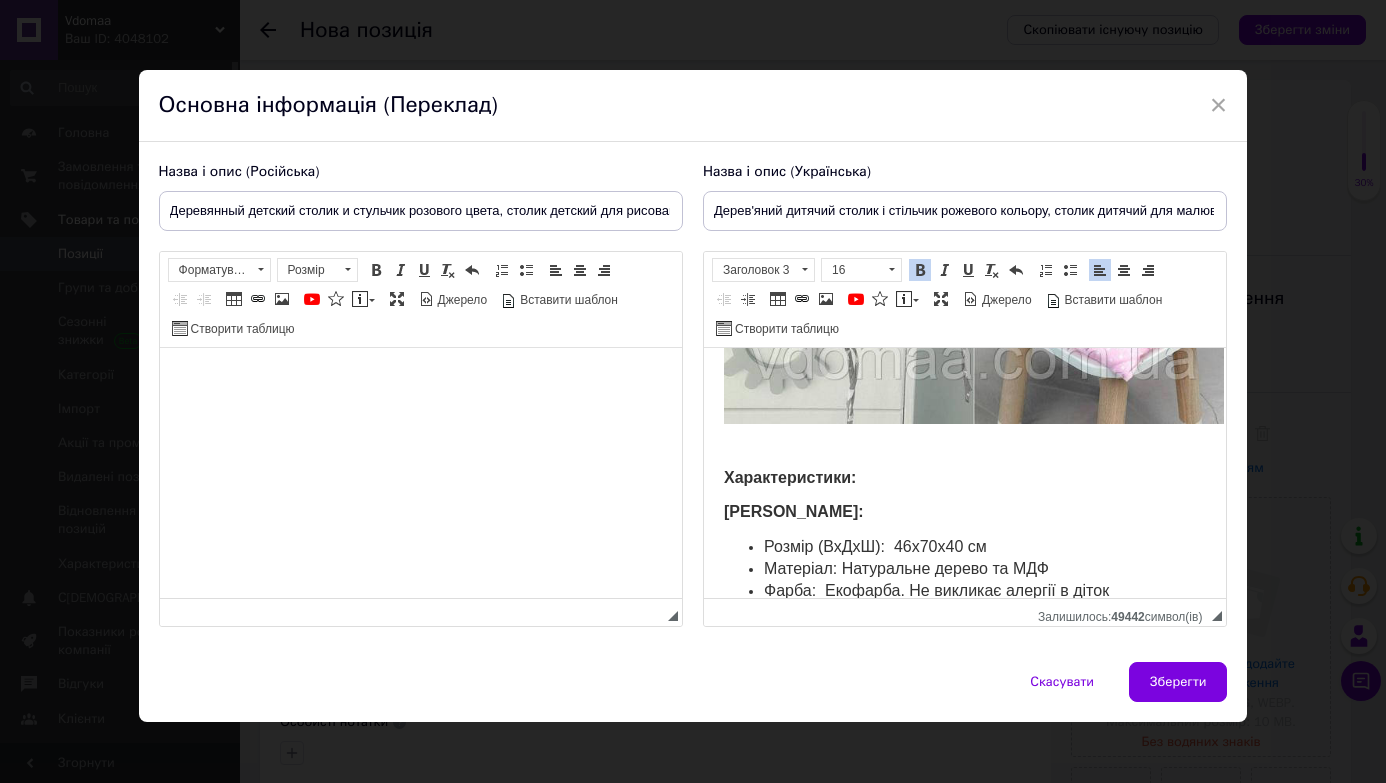 click on "Дерев'яний дитячий столик і стільчик з подушкою в подарунок (колір на вибір) ​​​​​​​ Характеристики: Стіл хмаринка: Розмір (ВхДхШ):  46х70х40 см Матеріал: Натуральне дерево та МДФ Фарба:  Екофарба. Не викликає алергії в діток  Стільчик розміри: Висота від підлоги — 26 см. Ширина — 26 см. Глибина — 24 см. Особливості меблів: Цікавий дизайн  Просте збирання Надійна та зручна у використанні конструкція Підходить для навчання та ігор  Виготовлений відповідно з ДСТУ для дітей 1 групи зросту (100-115 см) ⠀   Підходить для дітей від 1,5 до 7 років." at bounding box center [964, 411] 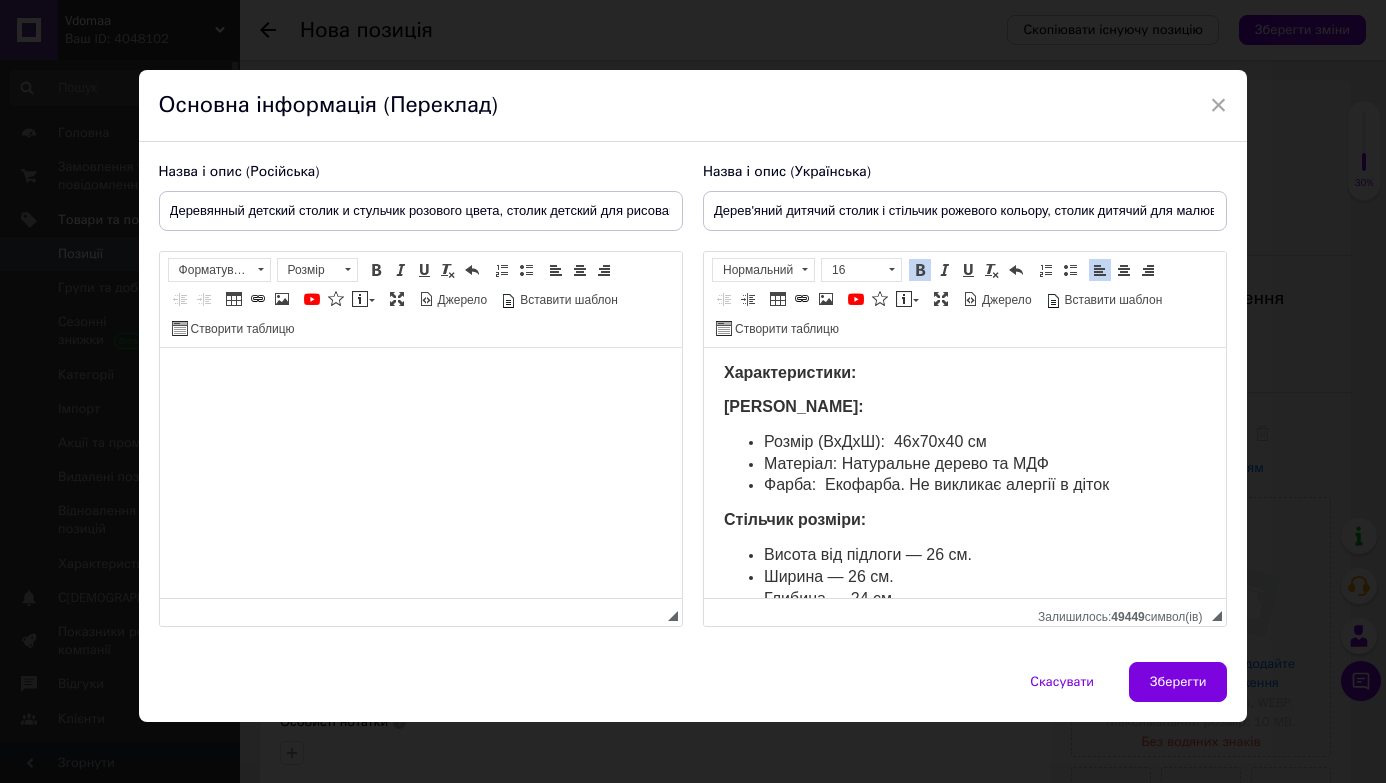 scroll, scrollTop: 587, scrollLeft: 0, axis: vertical 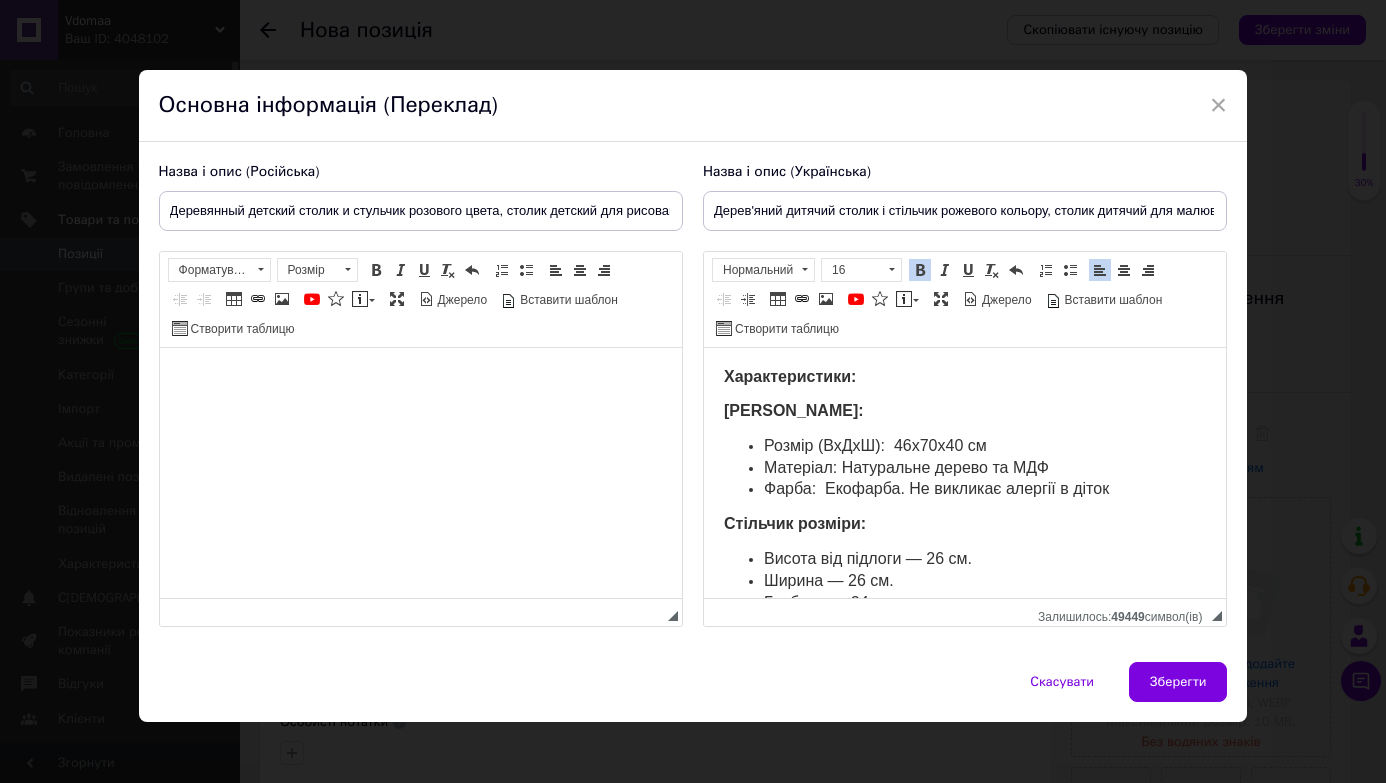 click on "Фарба:  Екофарба. Не викликає алергії в діток" at bounding box center [964, 490] 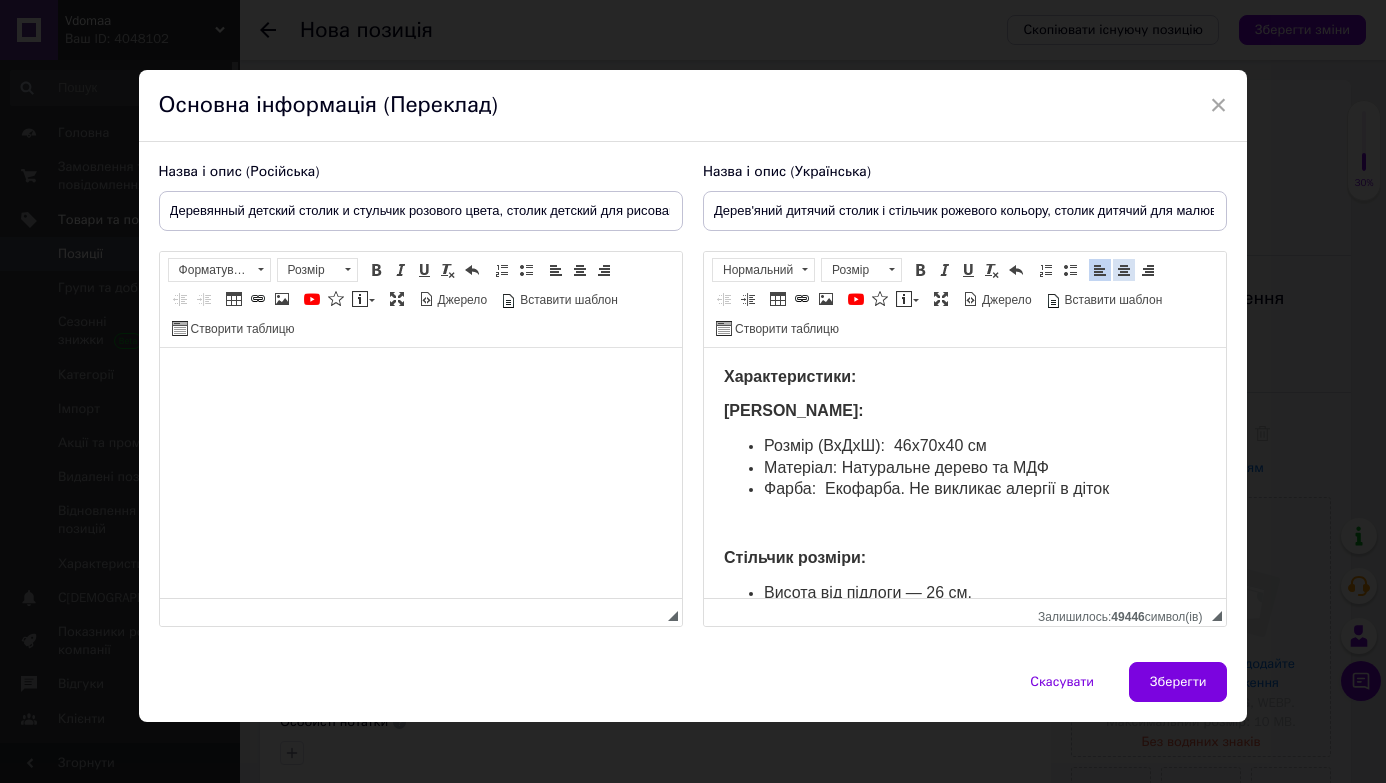 click at bounding box center (1124, 270) 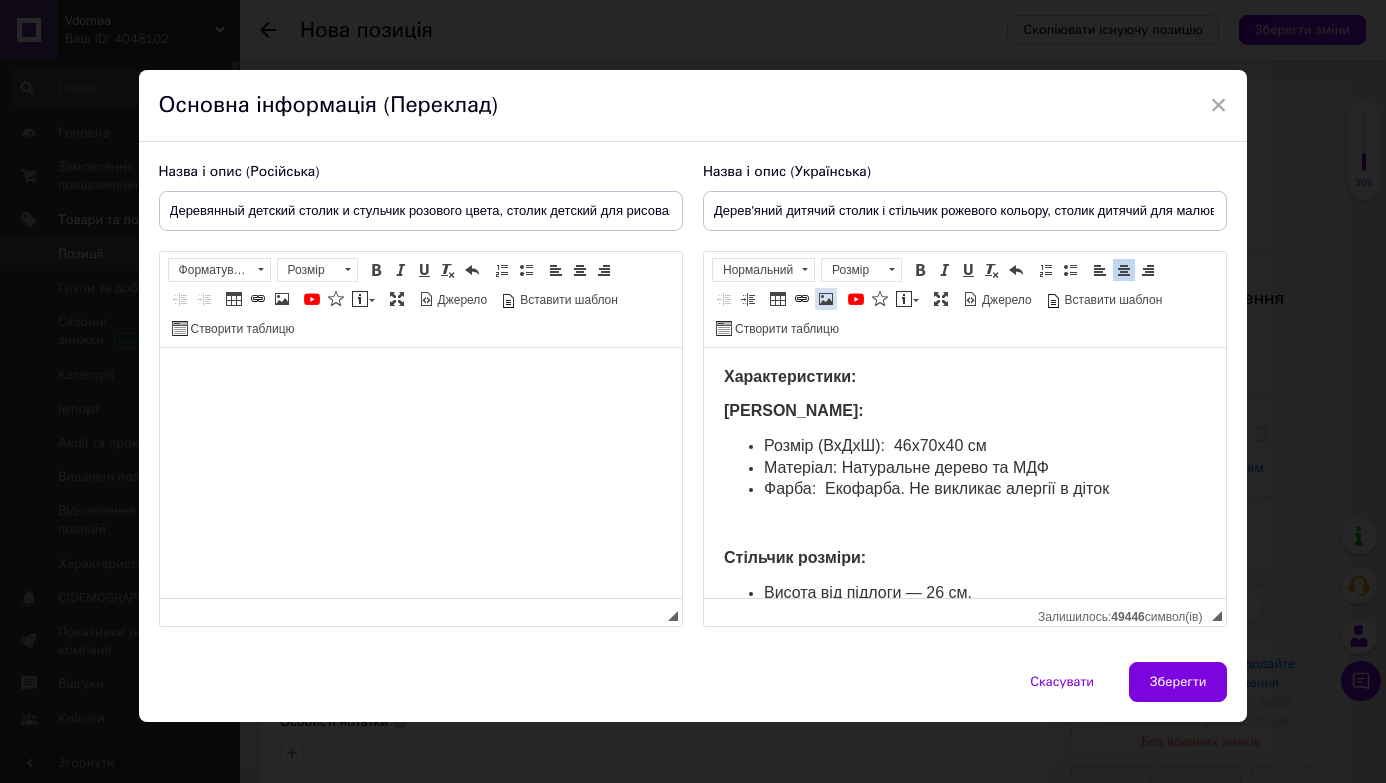 click at bounding box center (826, 299) 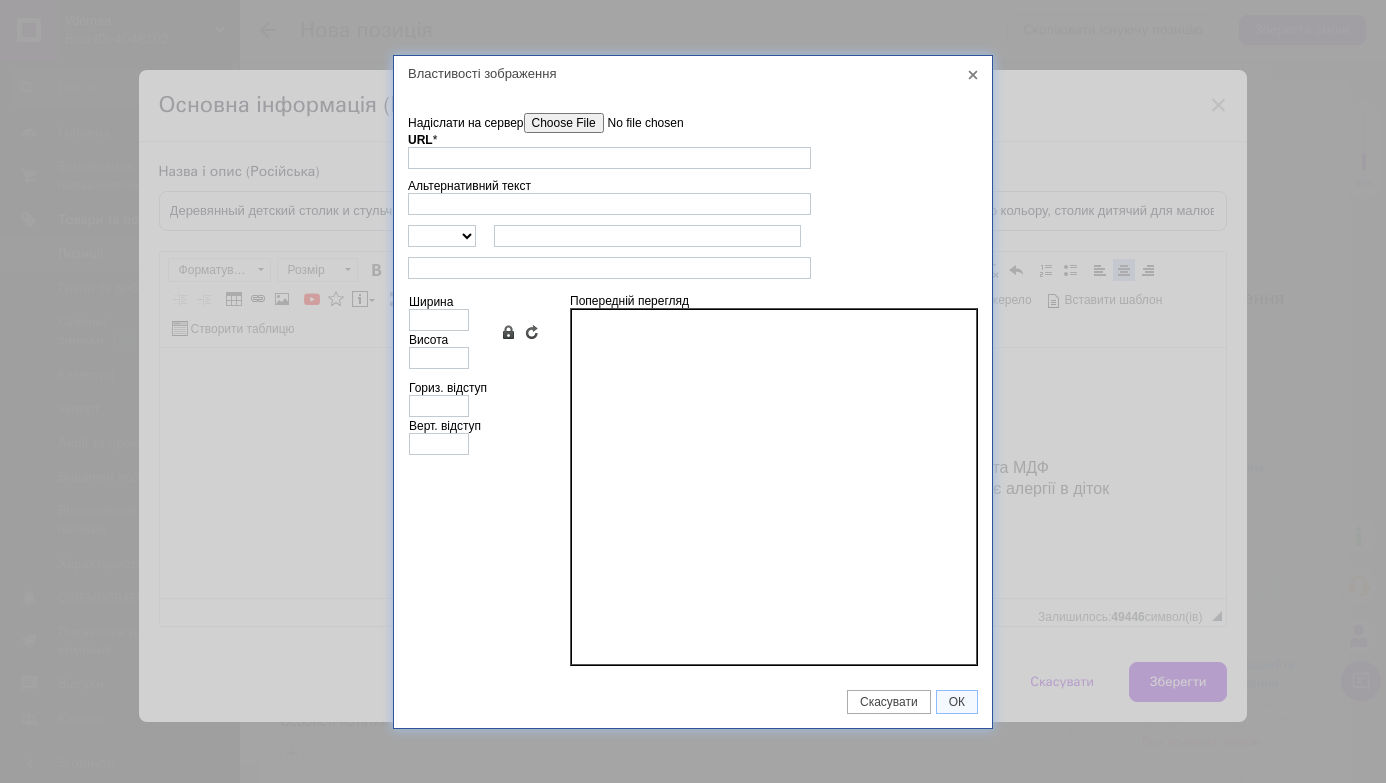 click on "Надіслати на сервер" at bounding box center (637, 123) 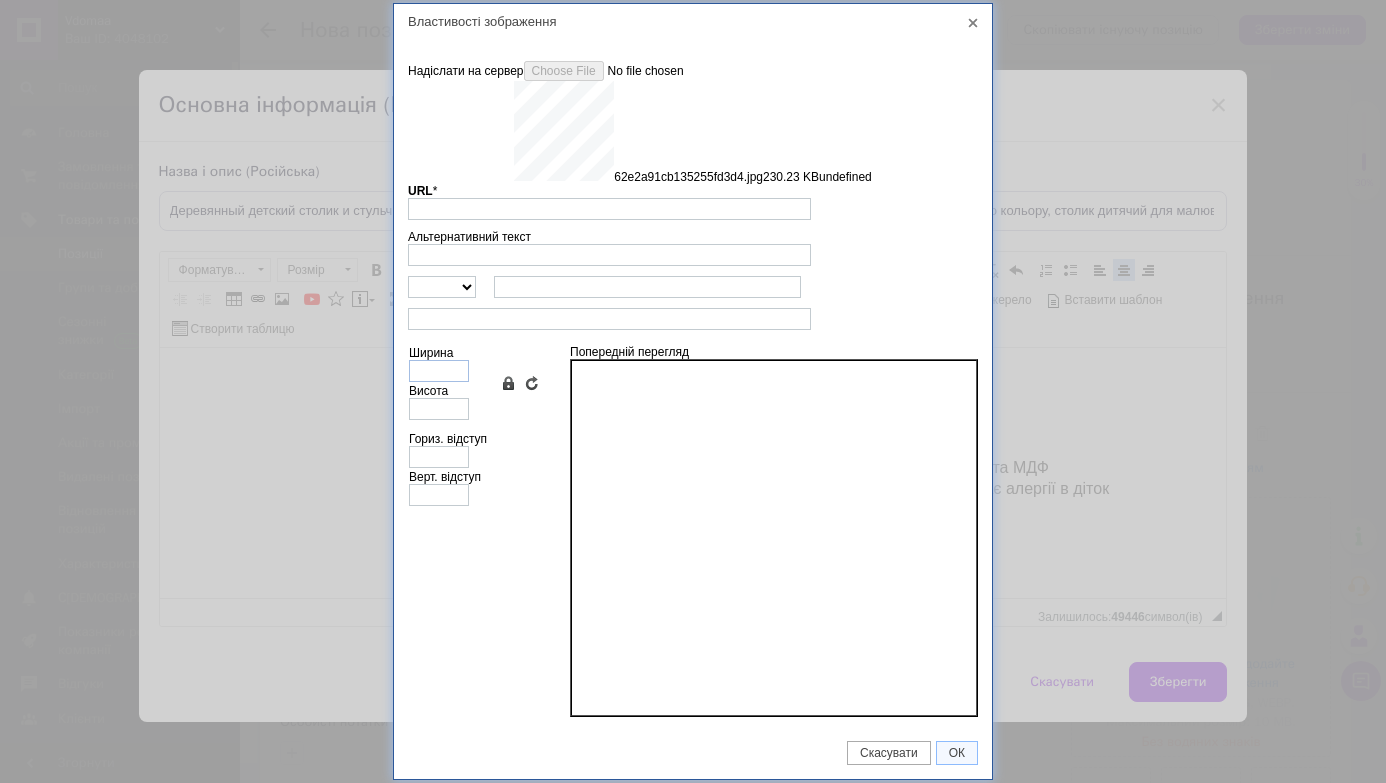 type on "https://images.prom.ua/6743611196_w640_h2048_62e2a91cb135255fd3d4.jpg?fresh=1&PIMAGE_ID=6743611196" 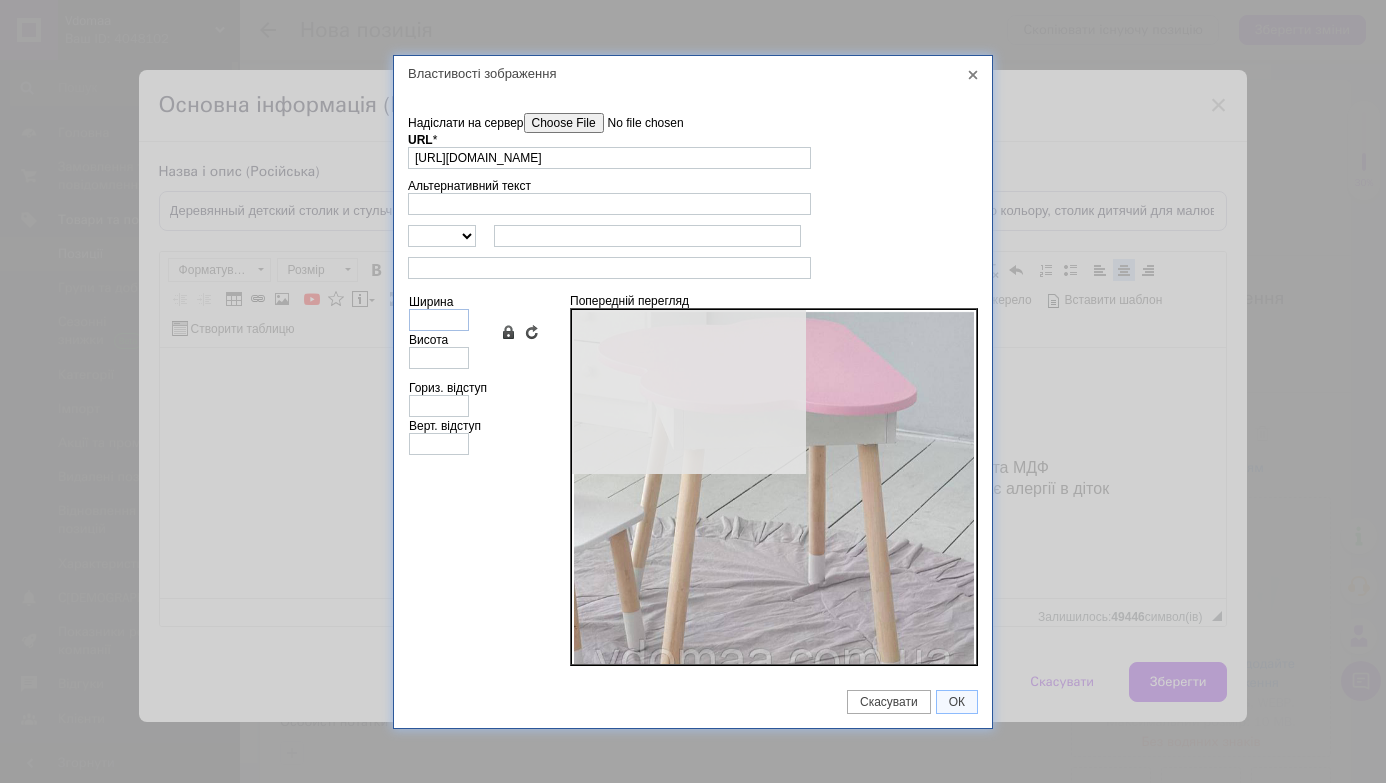 type on "640" 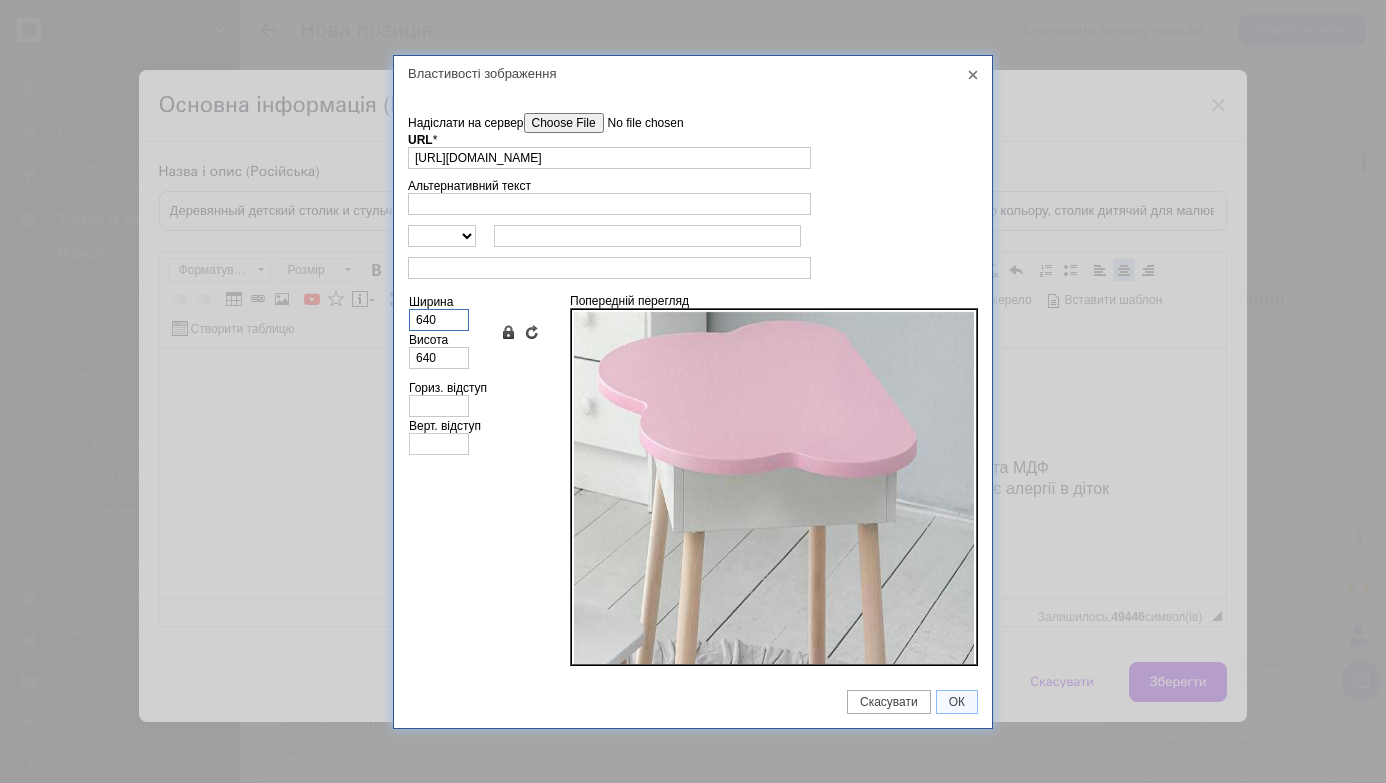 click on "640" at bounding box center (439, 320) 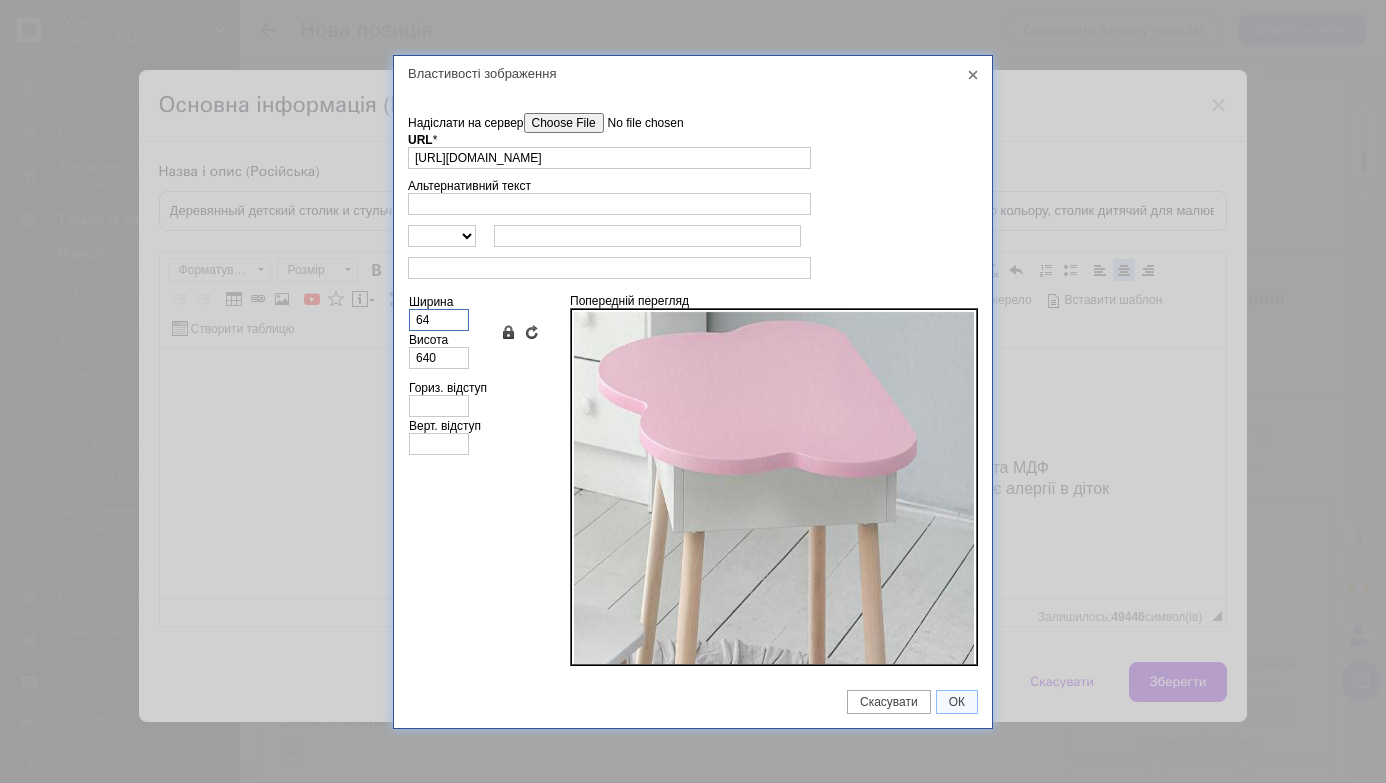 type on "64" 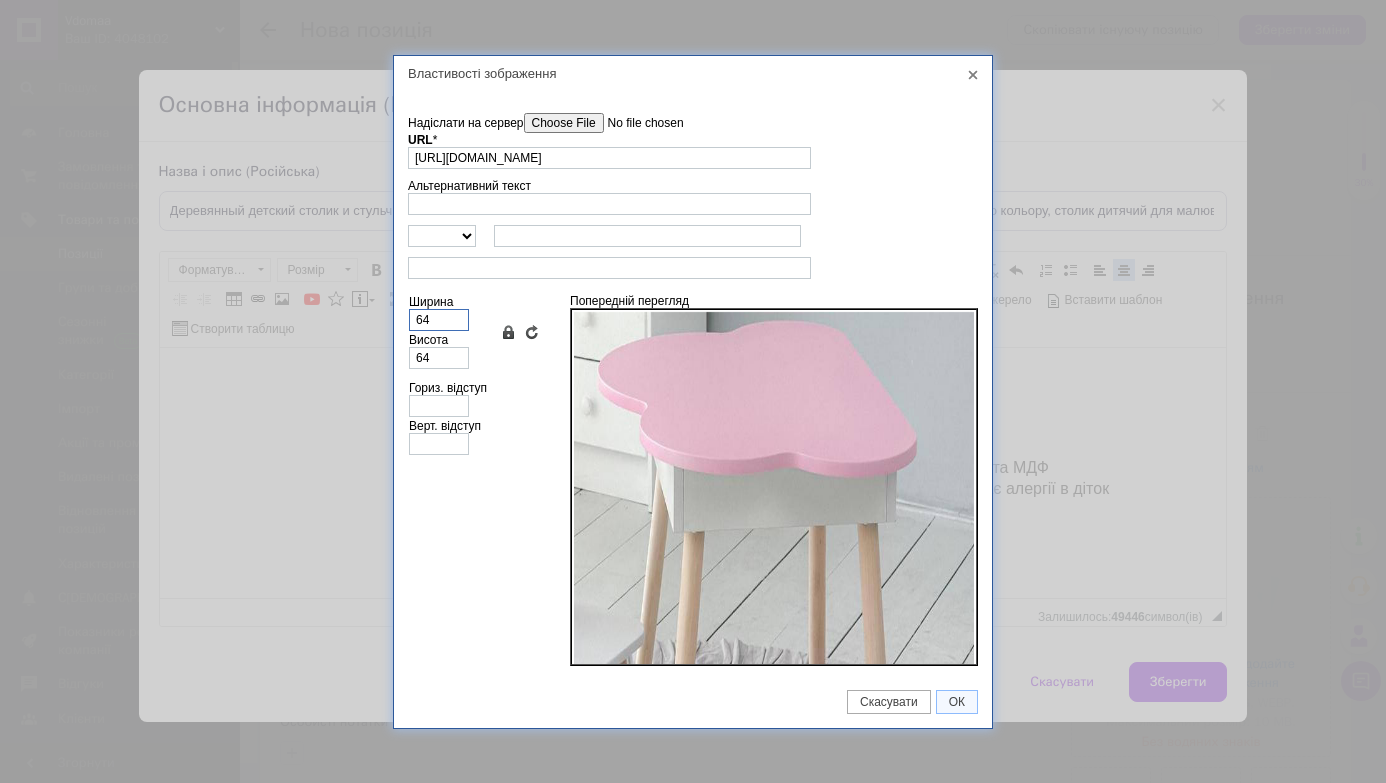 type on "6" 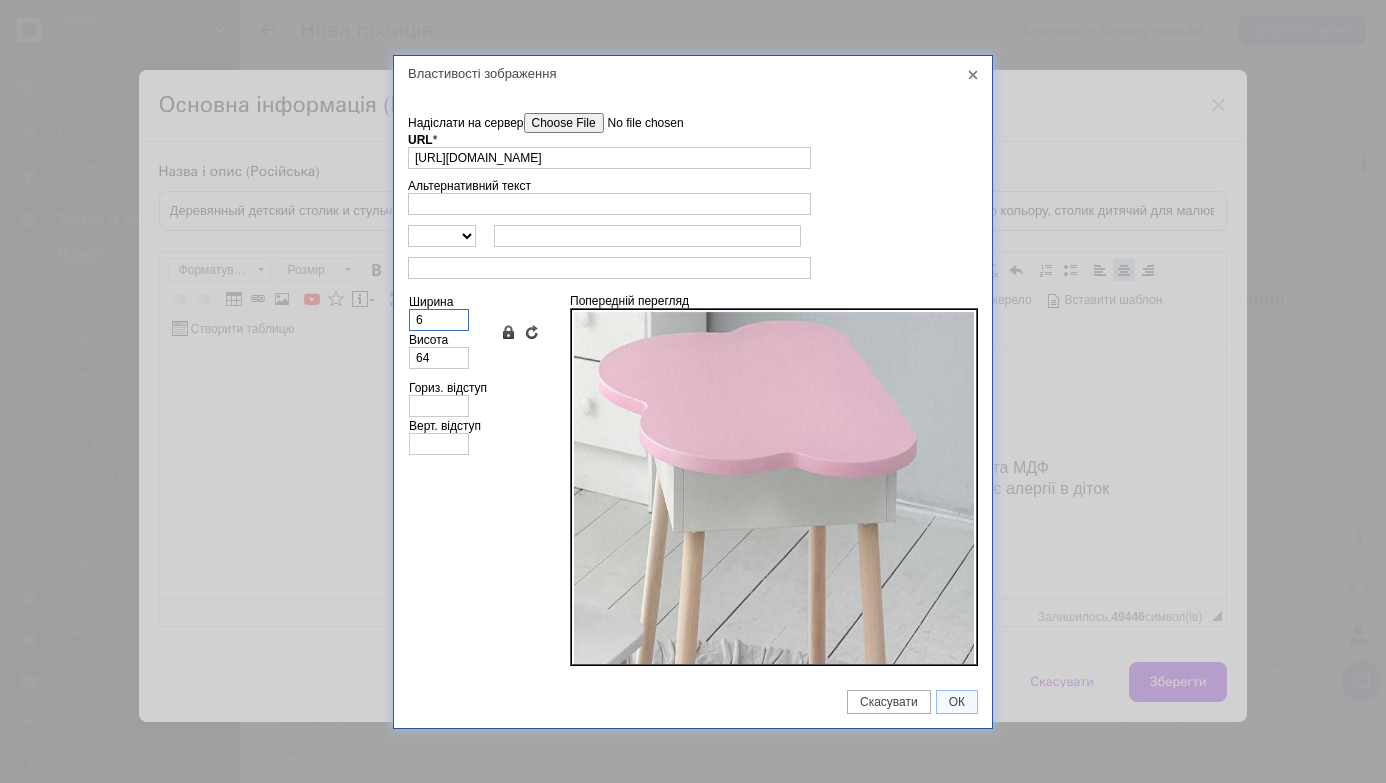 type on "6" 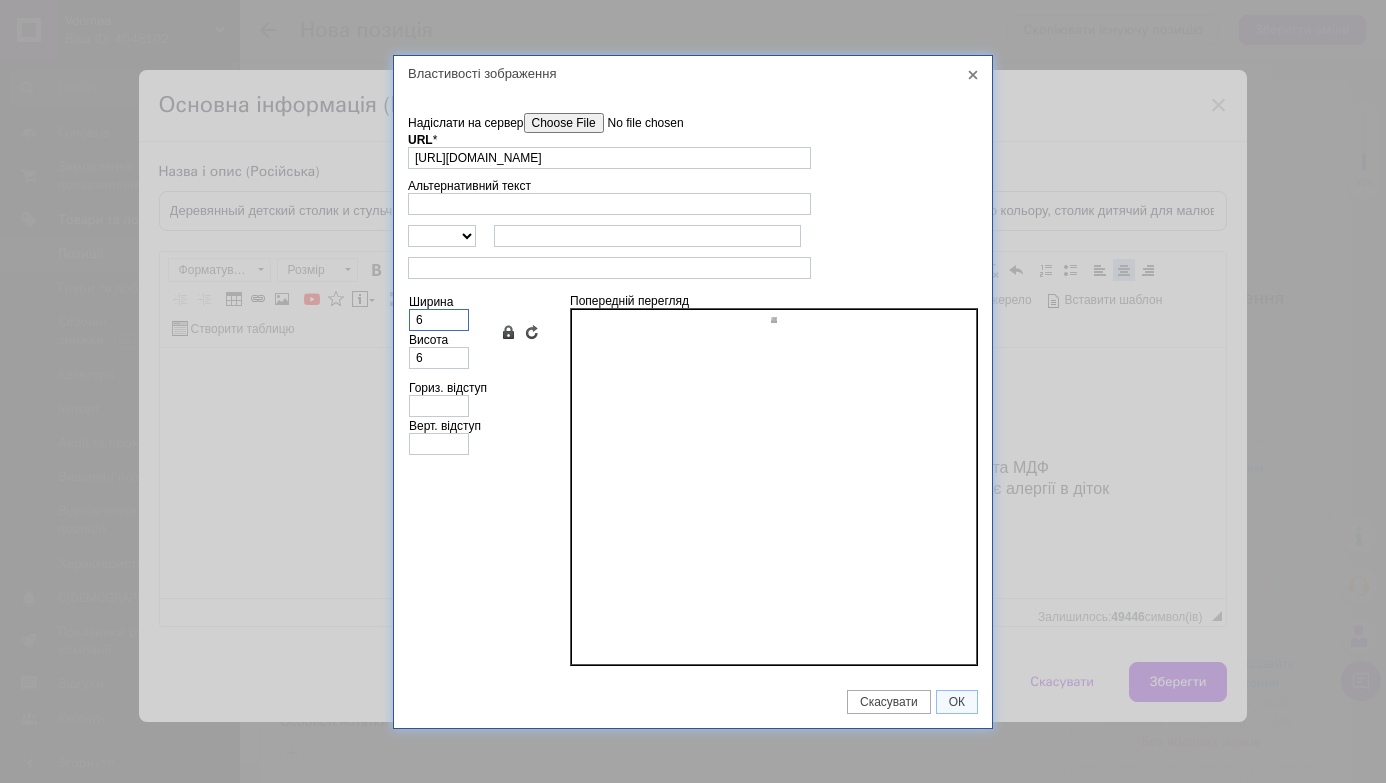type 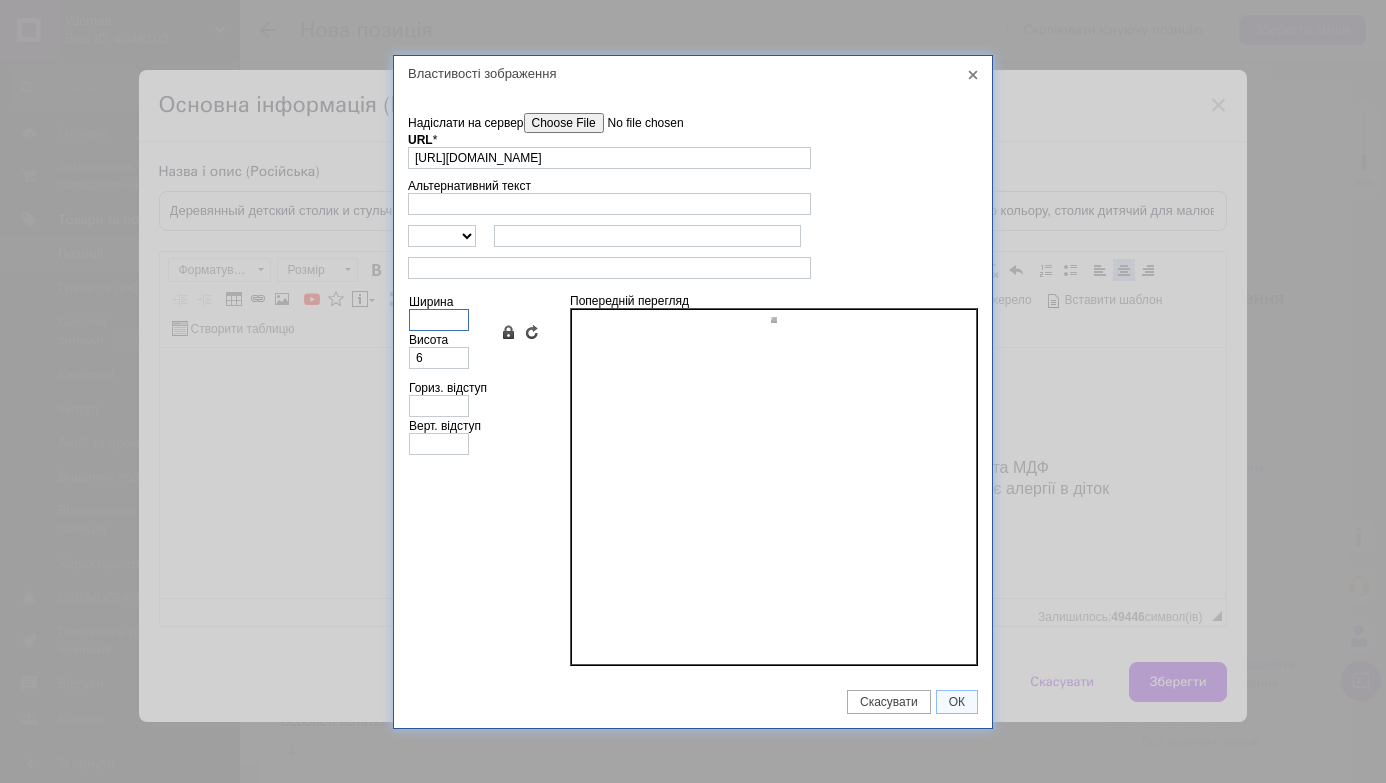 type 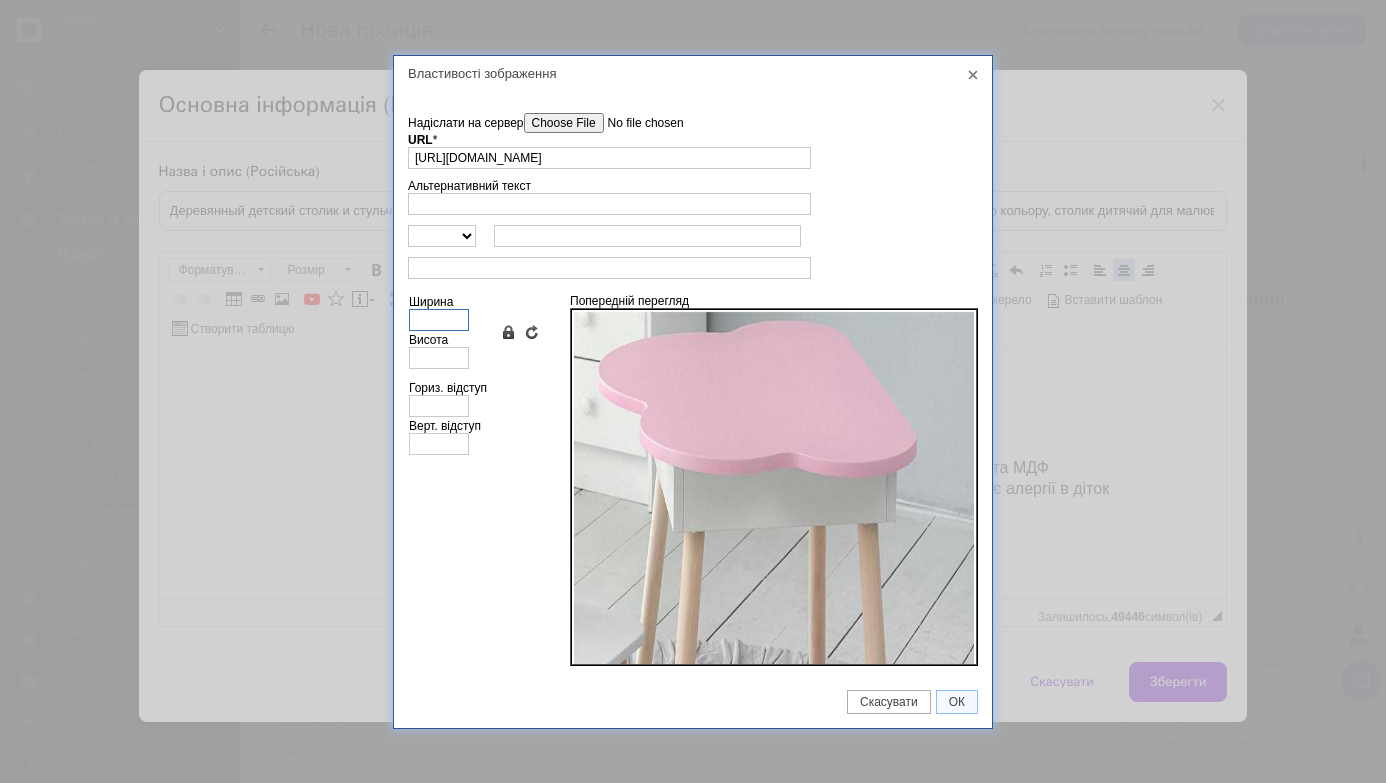 type on "5" 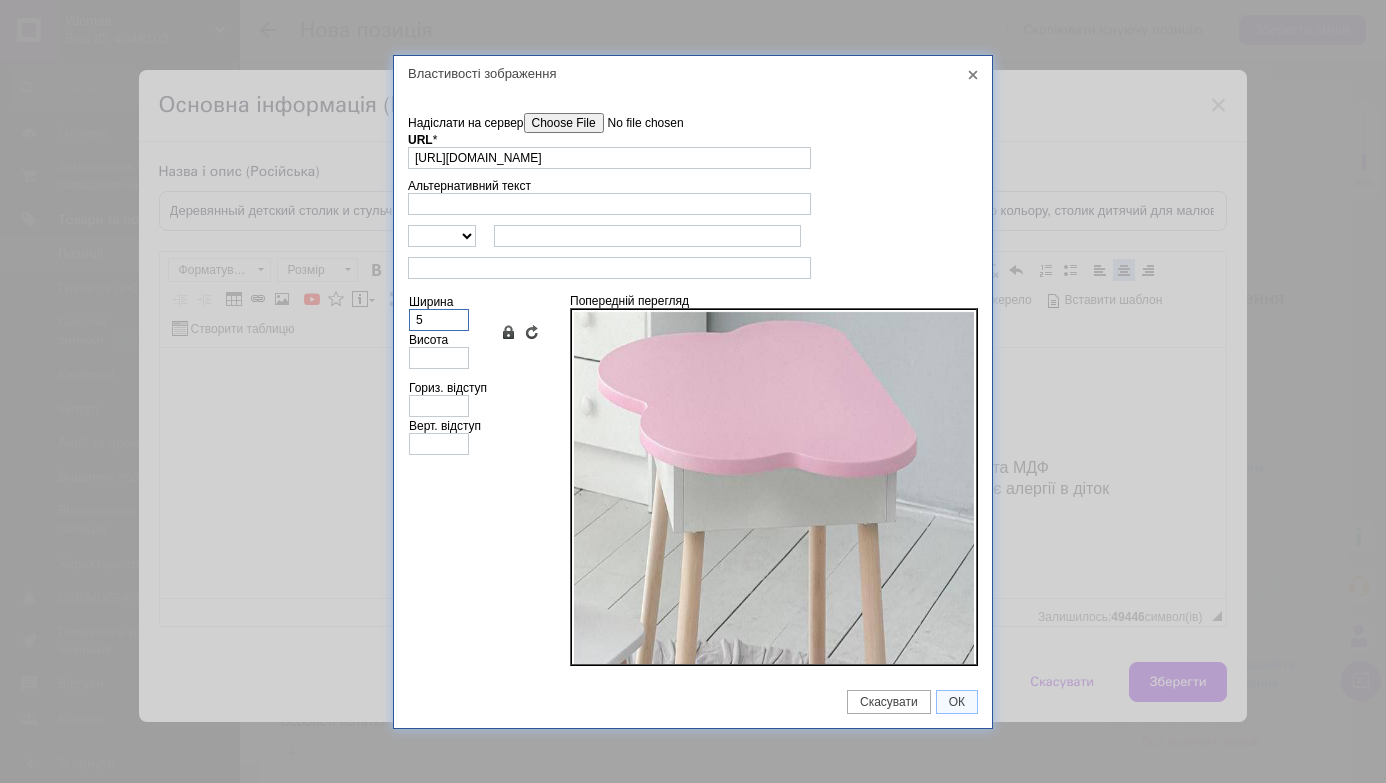 type on "5" 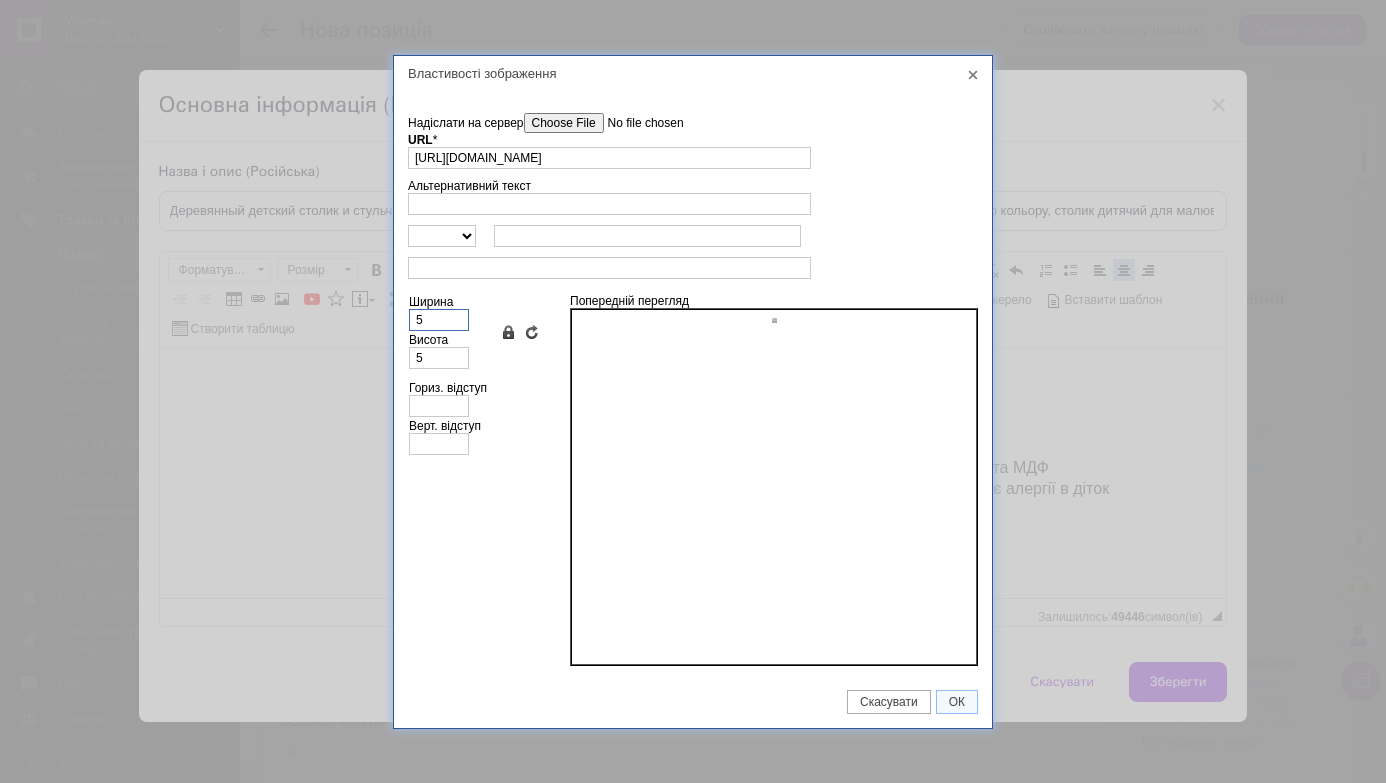 type on "50" 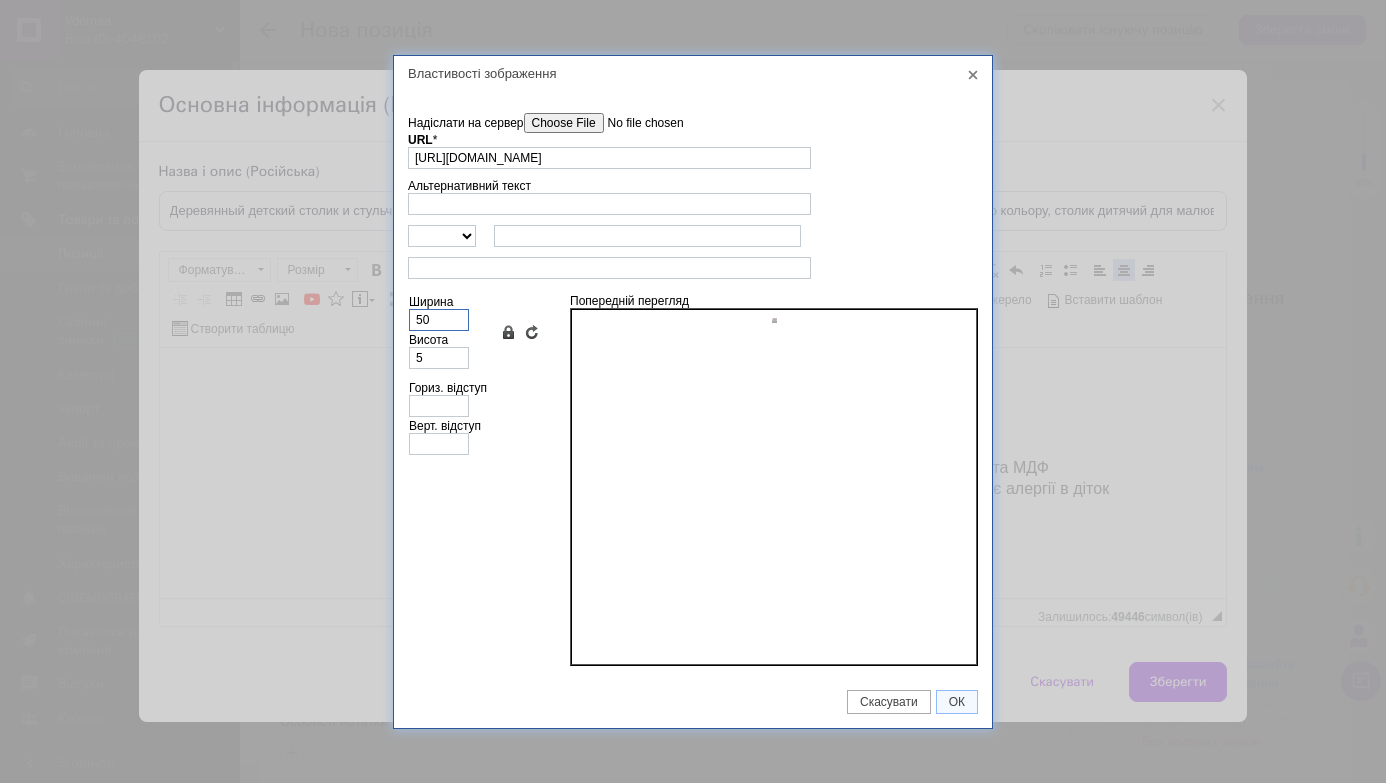 type on "50" 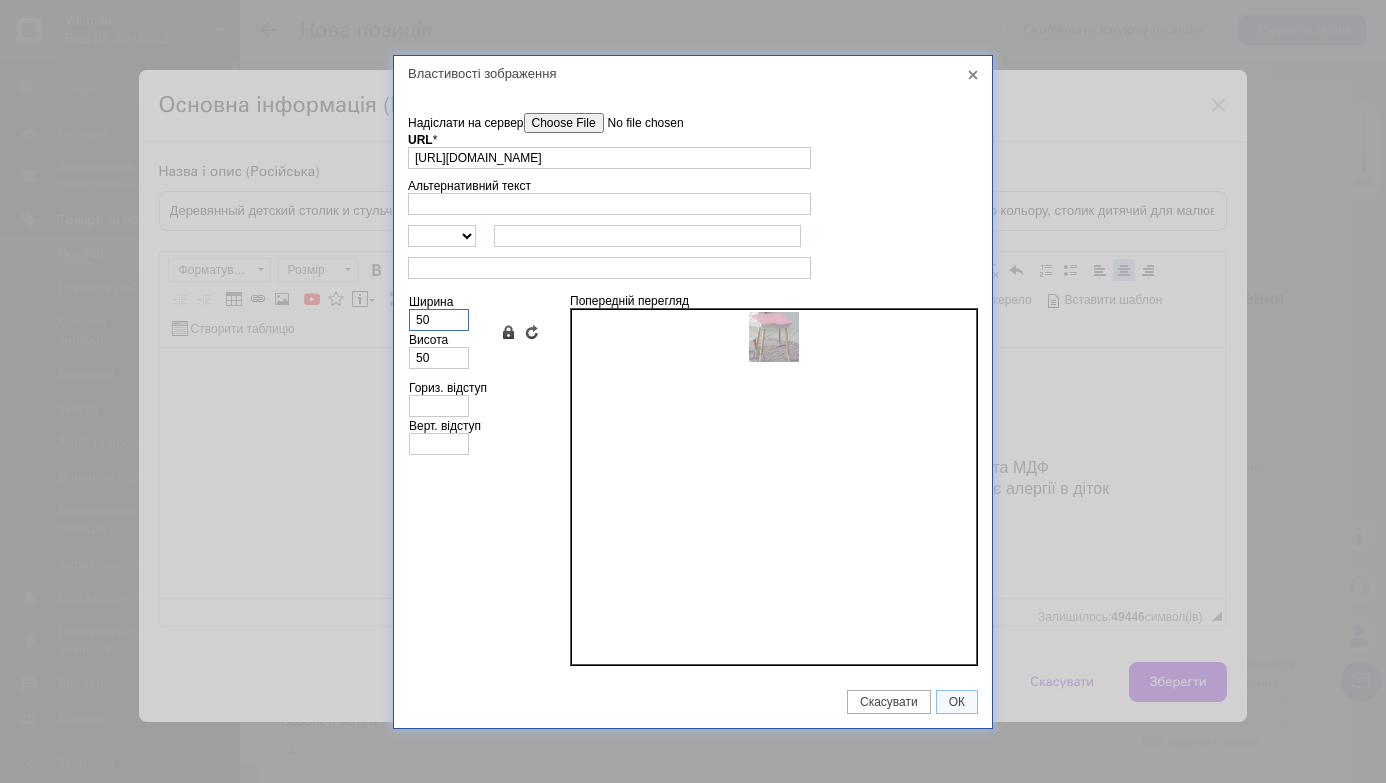 type on "500" 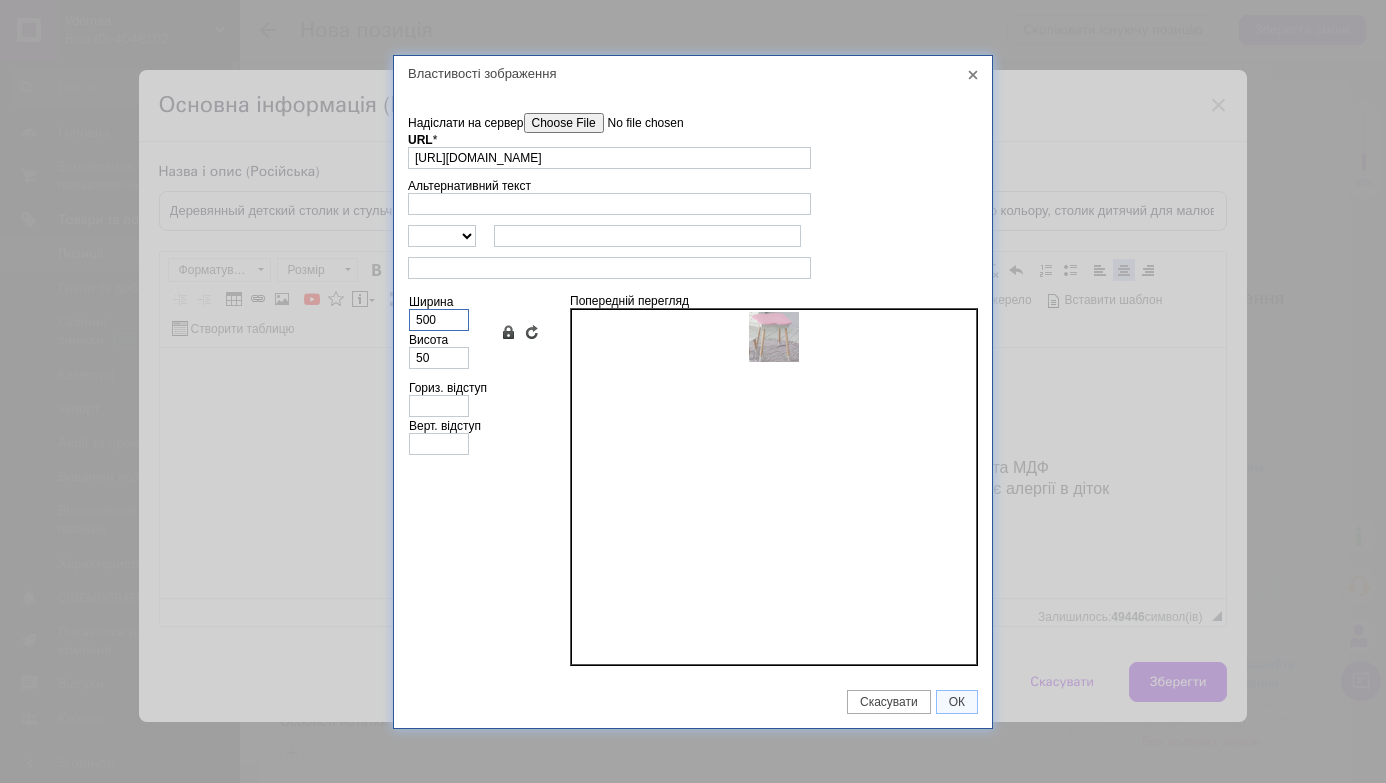 type on "500" 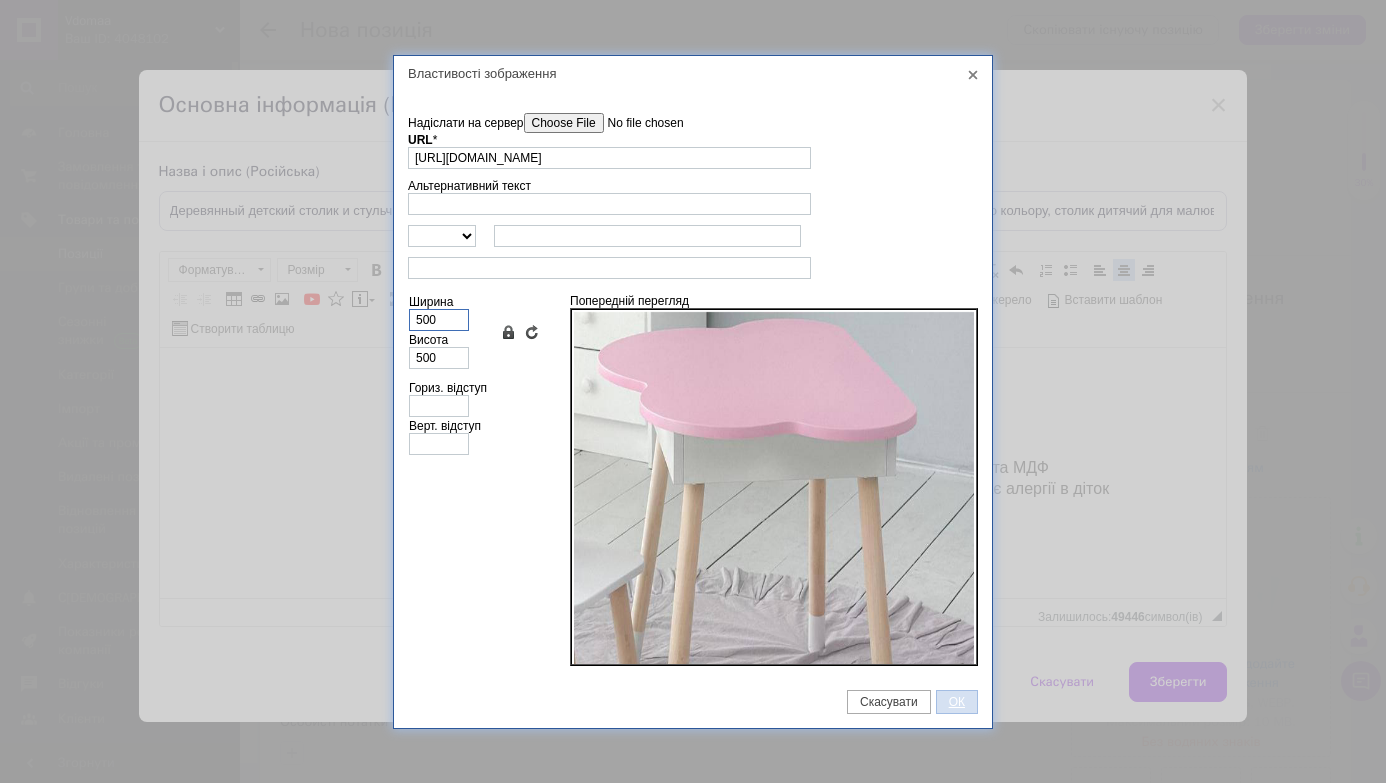 type on "500" 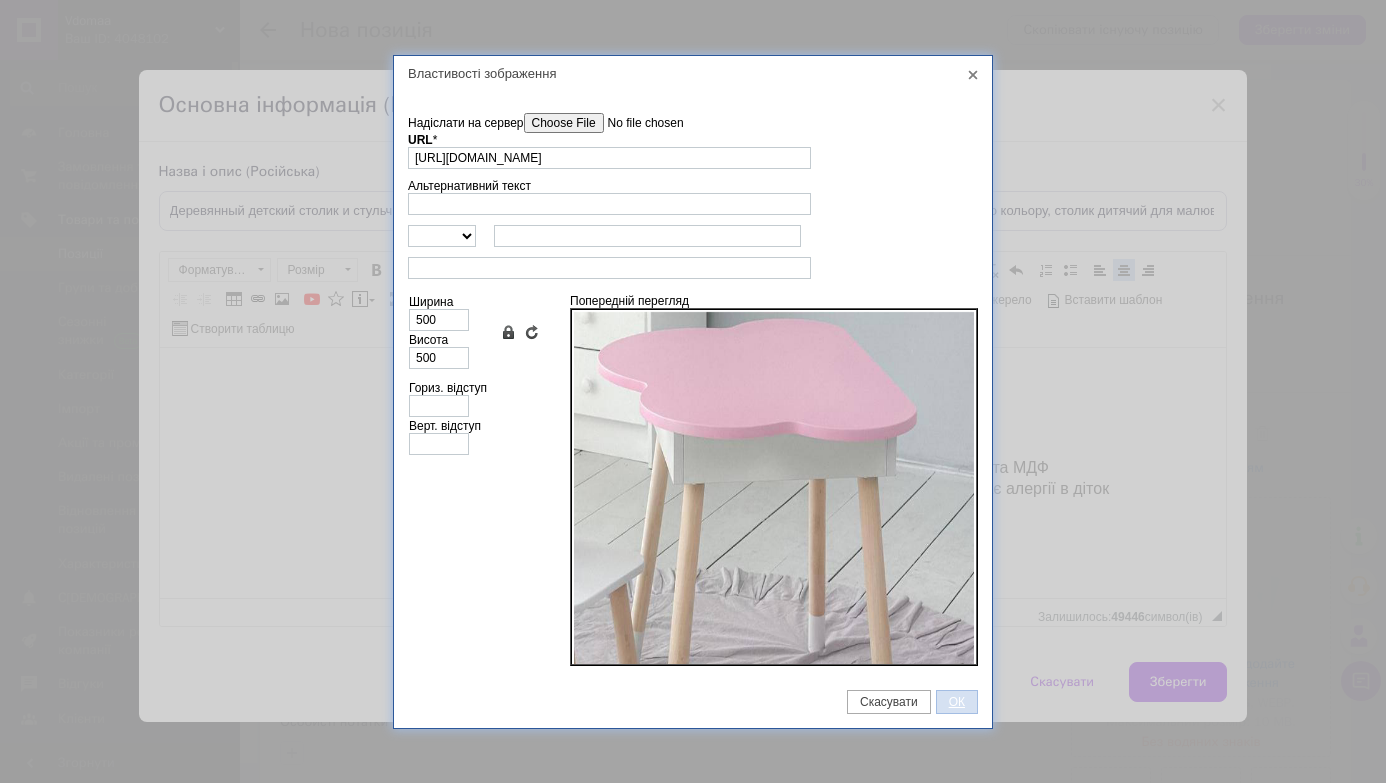 click on "ОК" at bounding box center (957, 702) 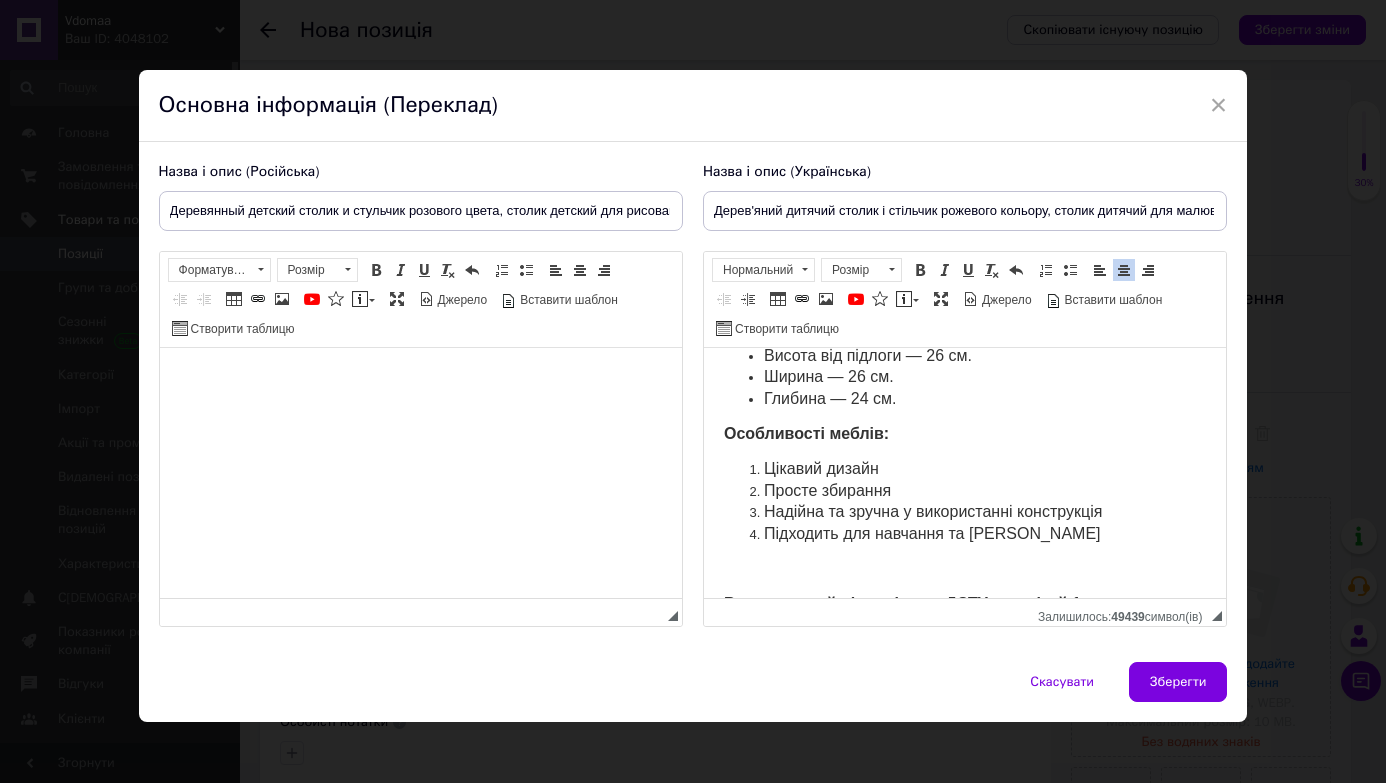 scroll, scrollTop: 1301, scrollLeft: 0, axis: vertical 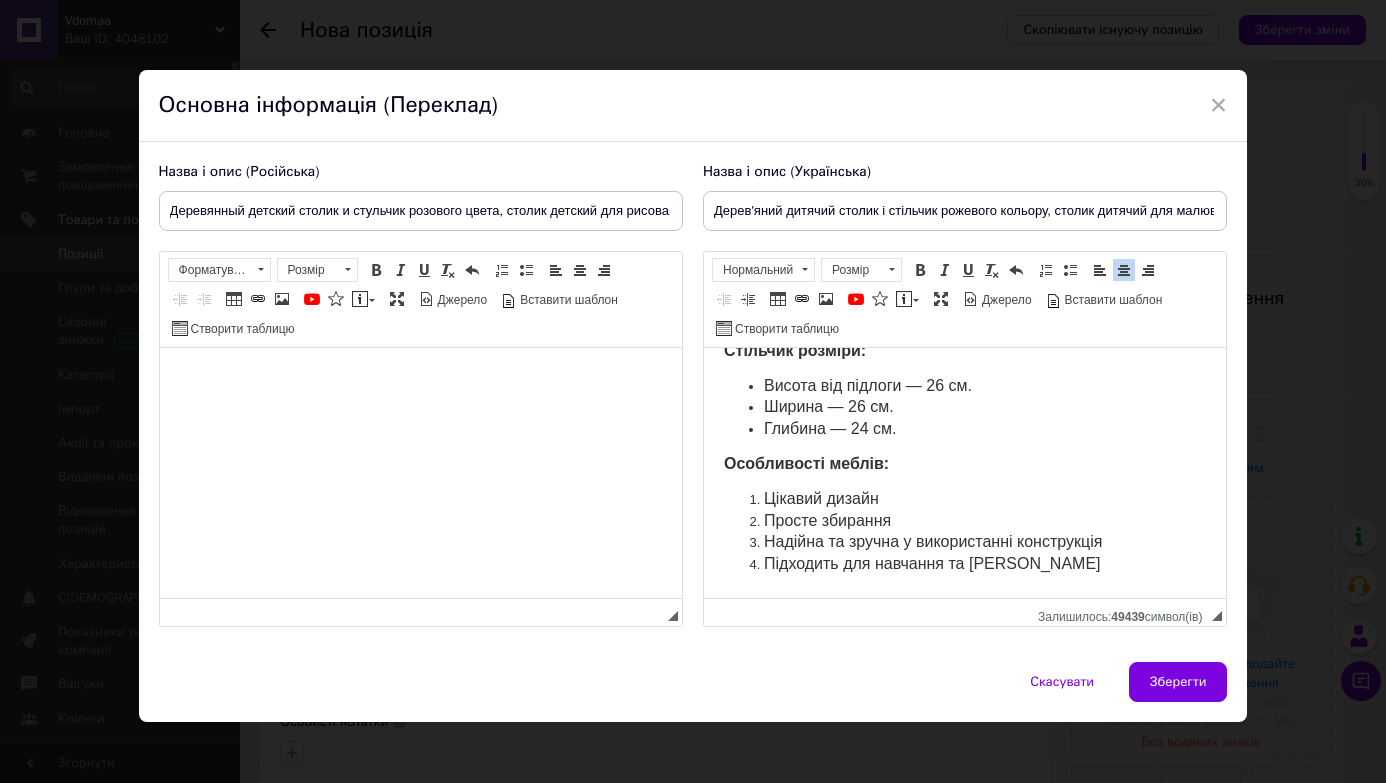 click on "Глибина — 24 см." at bounding box center (964, 430) 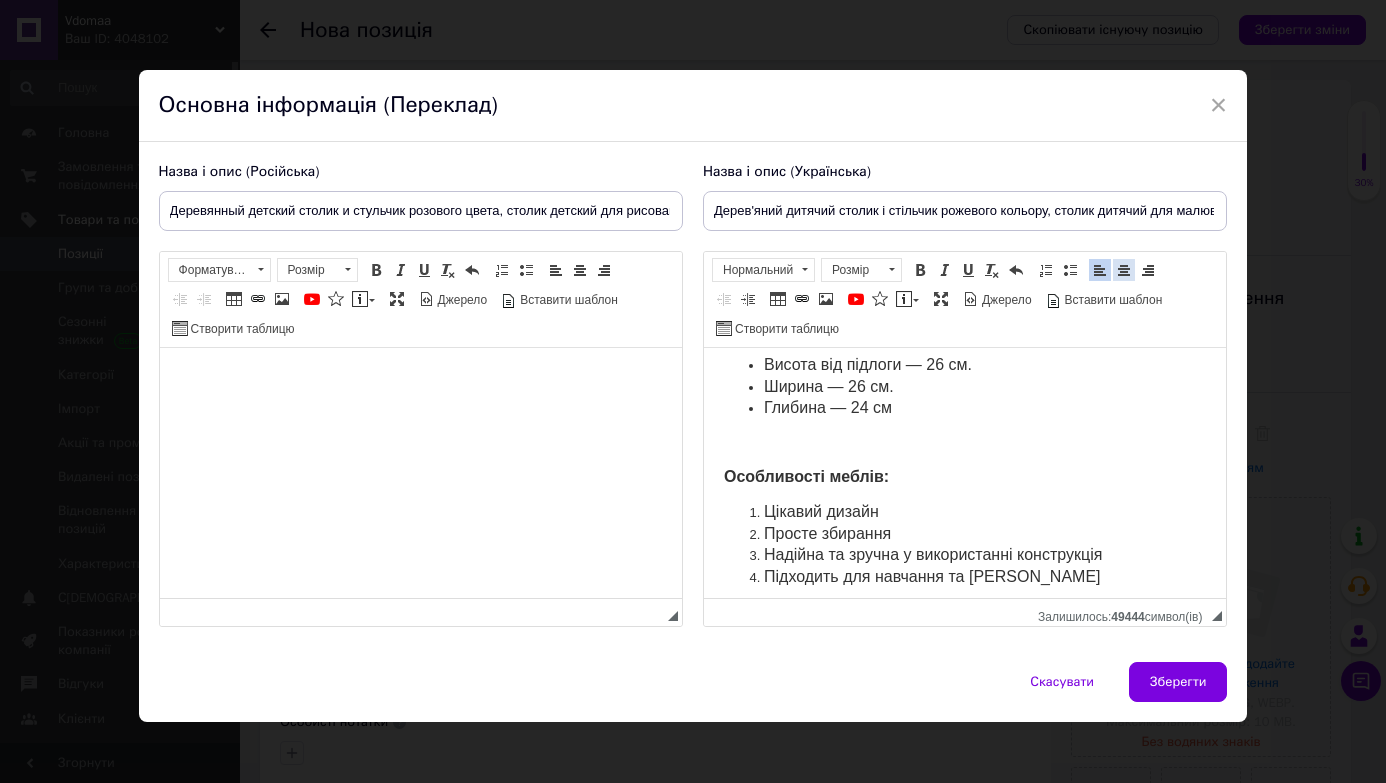 click at bounding box center [1124, 270] 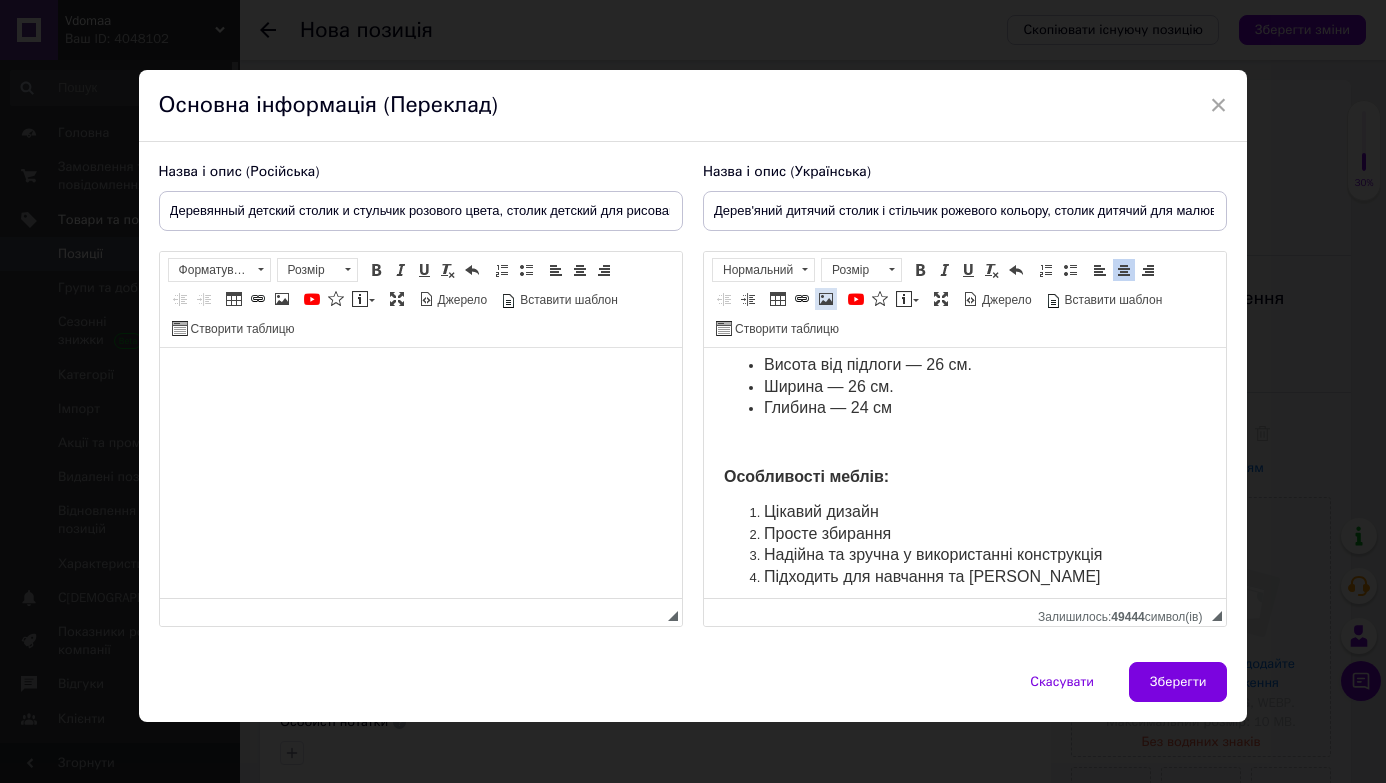 click at bounding box center [826, 299] 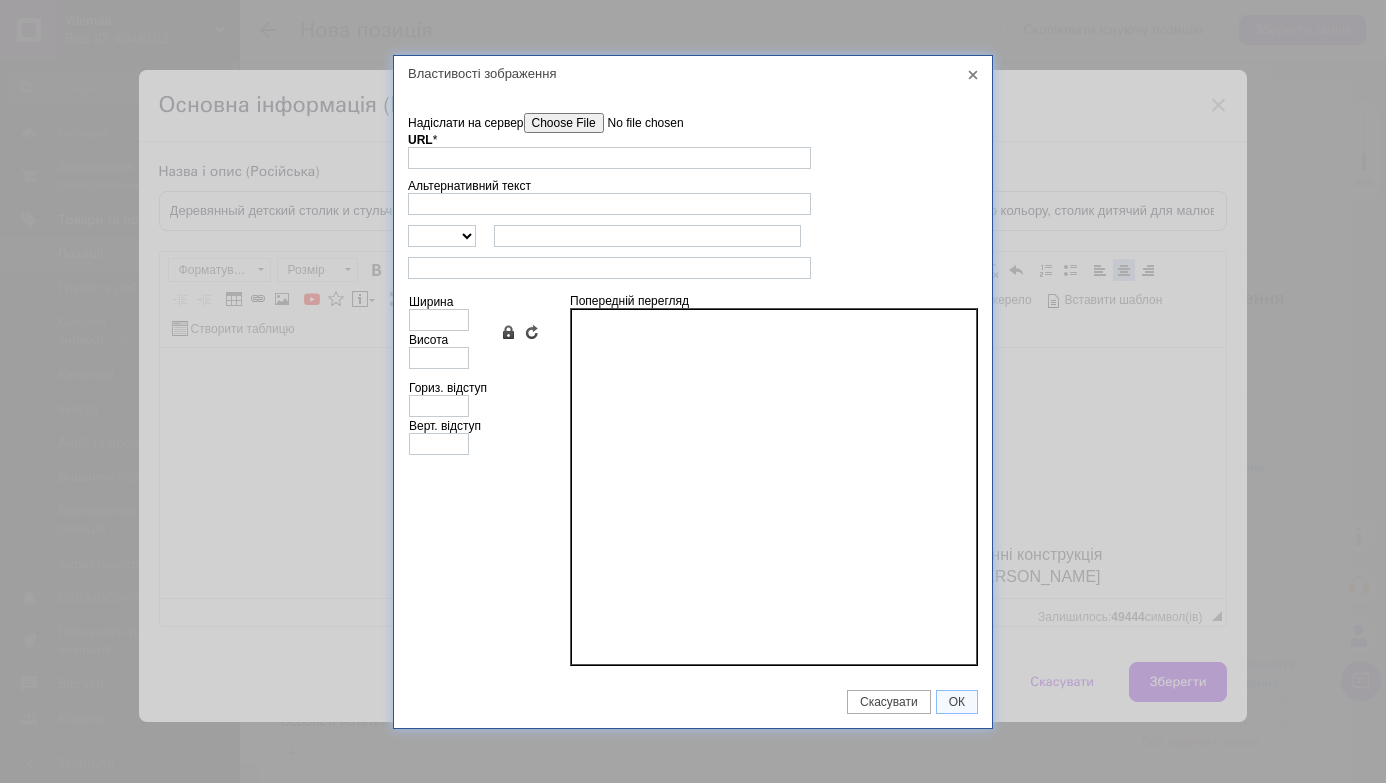 click on "Надіслати на сервер" at bounding box center [637, 123] 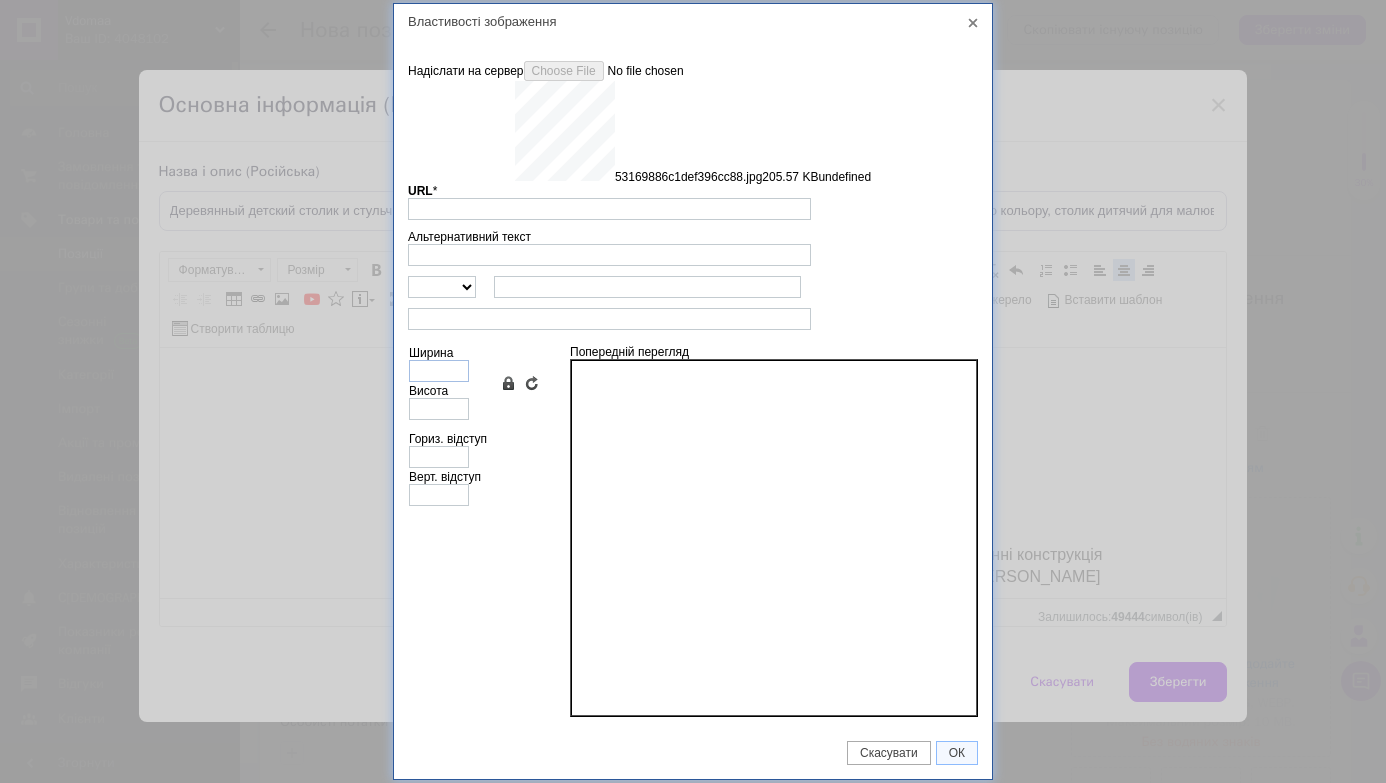 type on "https://images.prom.ua/6743611601_w640_h2048_53169886c1def396cc88.jpg?fresh=1&PIMAGE_ID=6743611601" 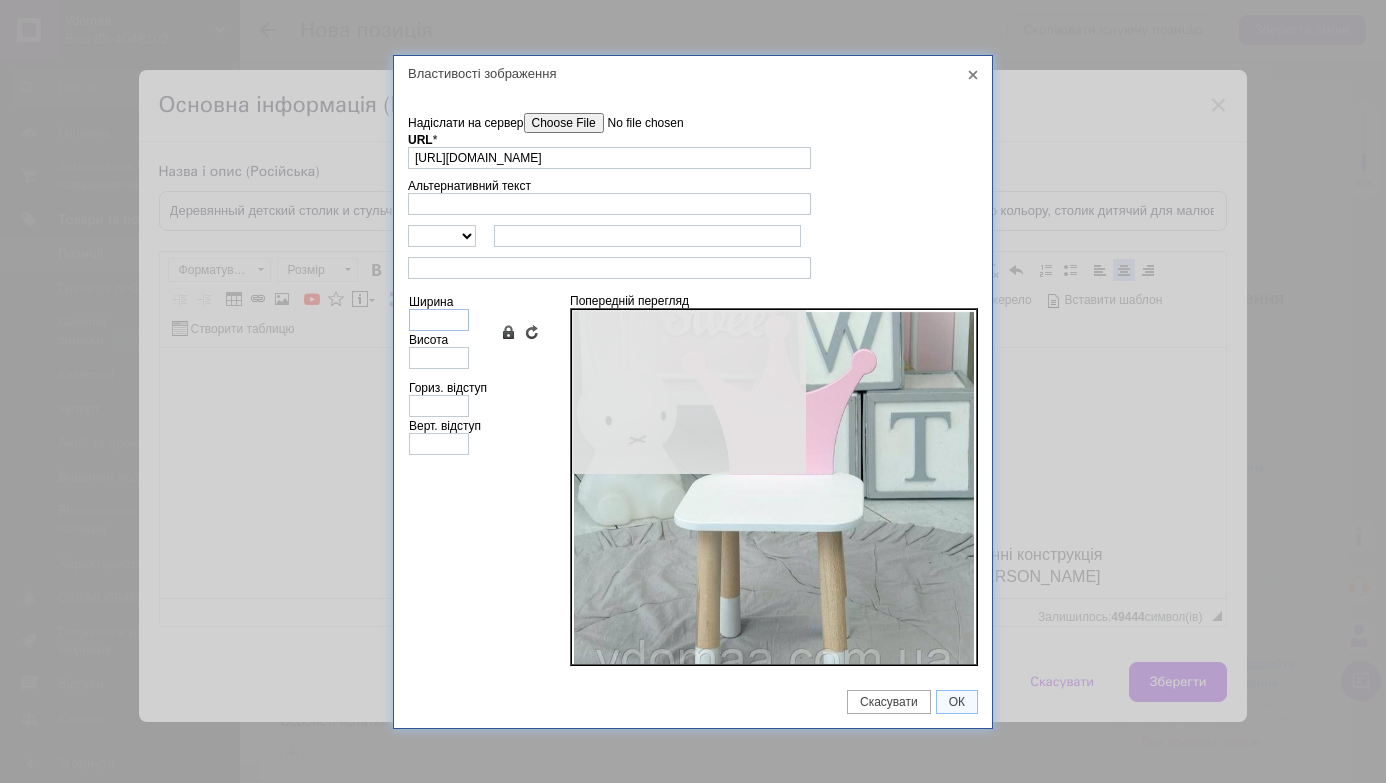 type on "640" 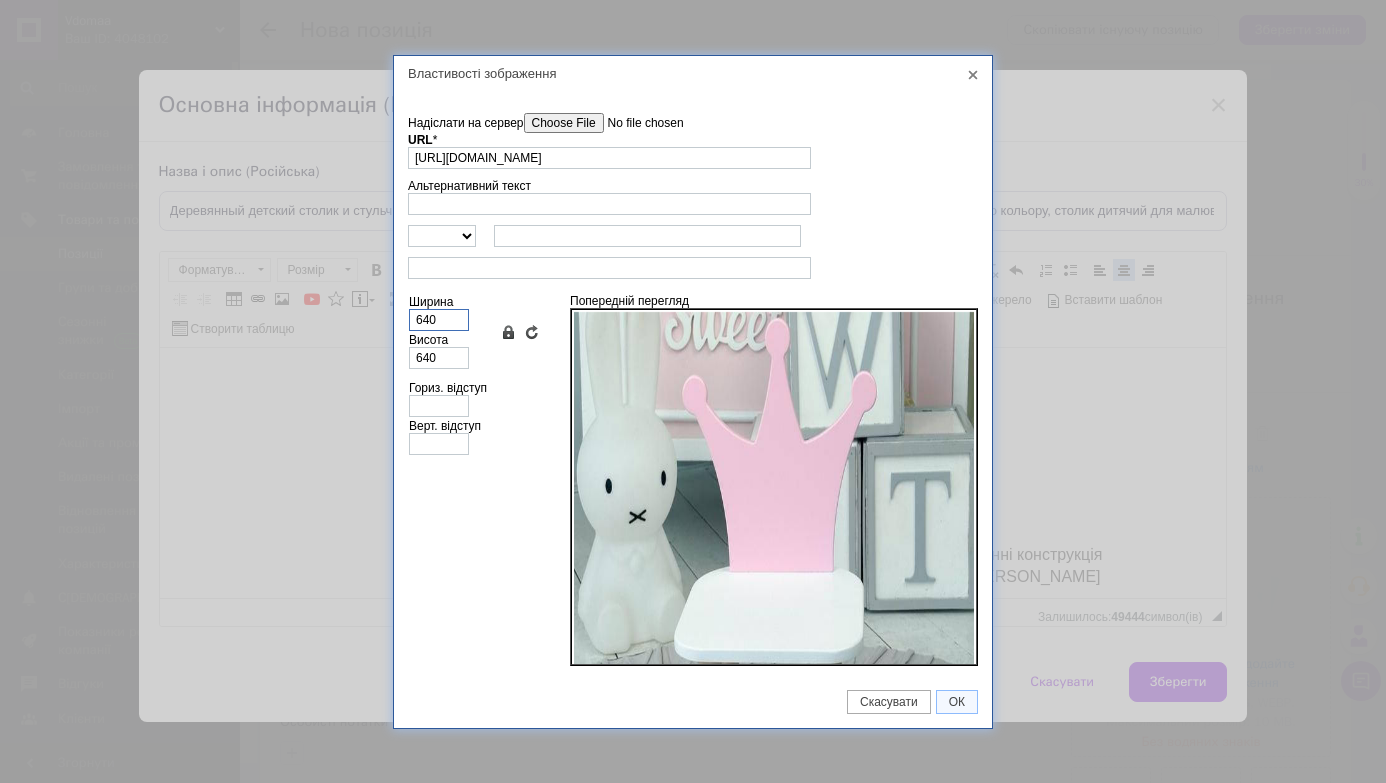 click on "640" at bounding box center (439, 320) 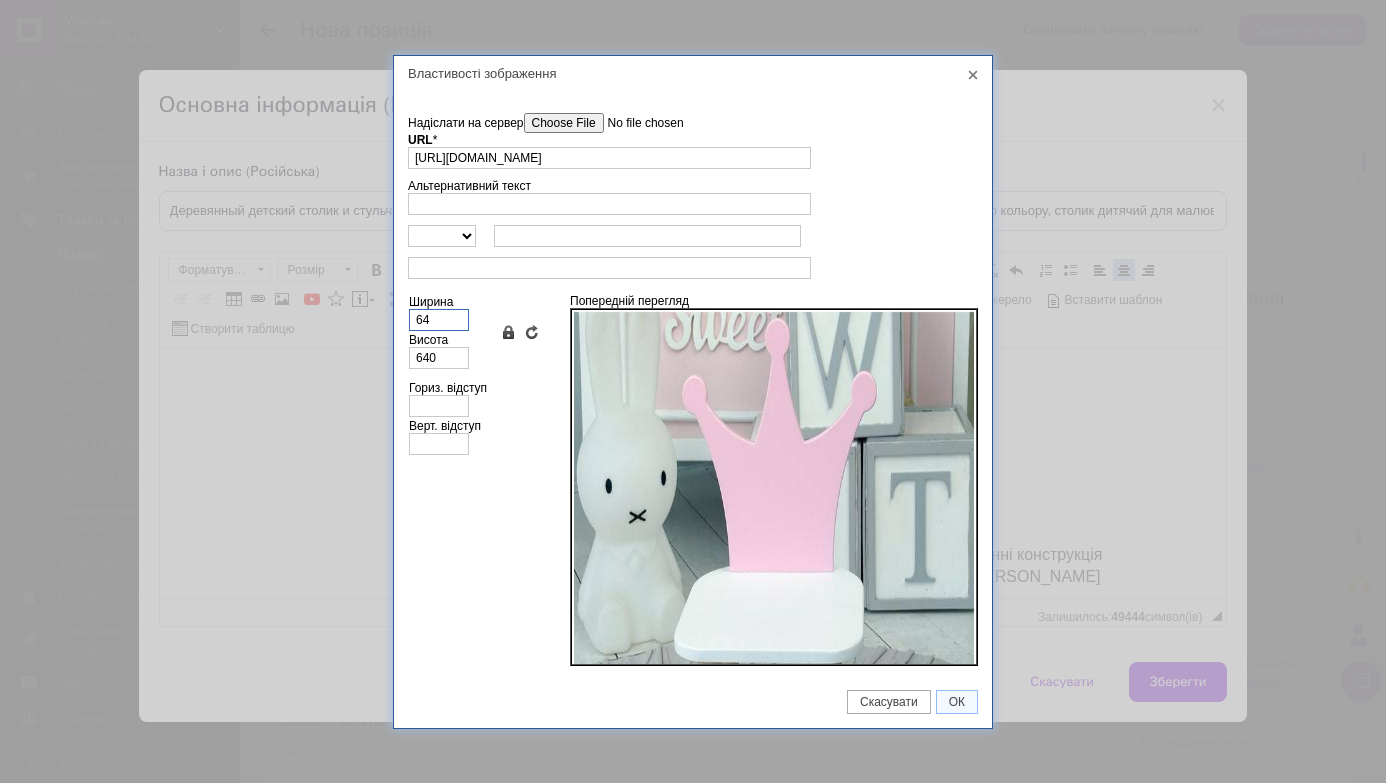type on "64" 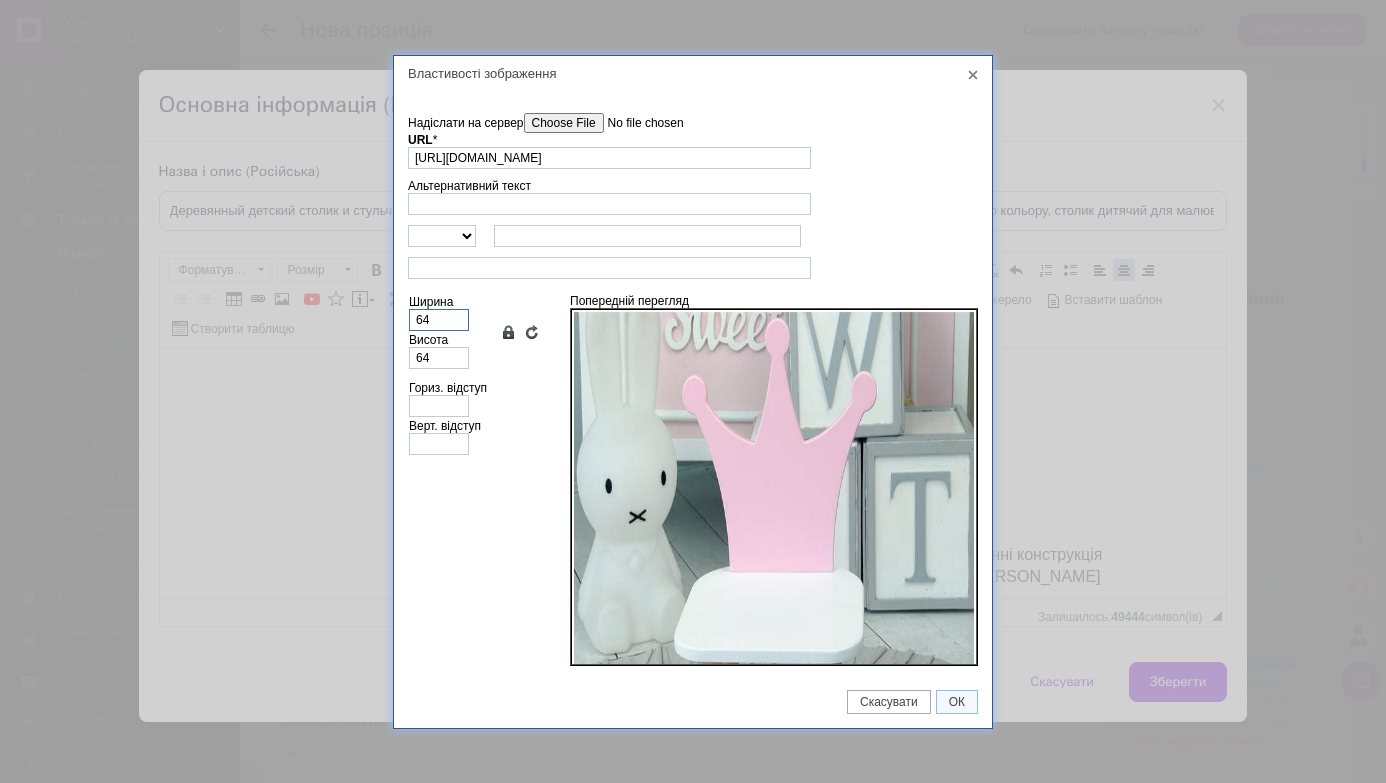 type on "6" 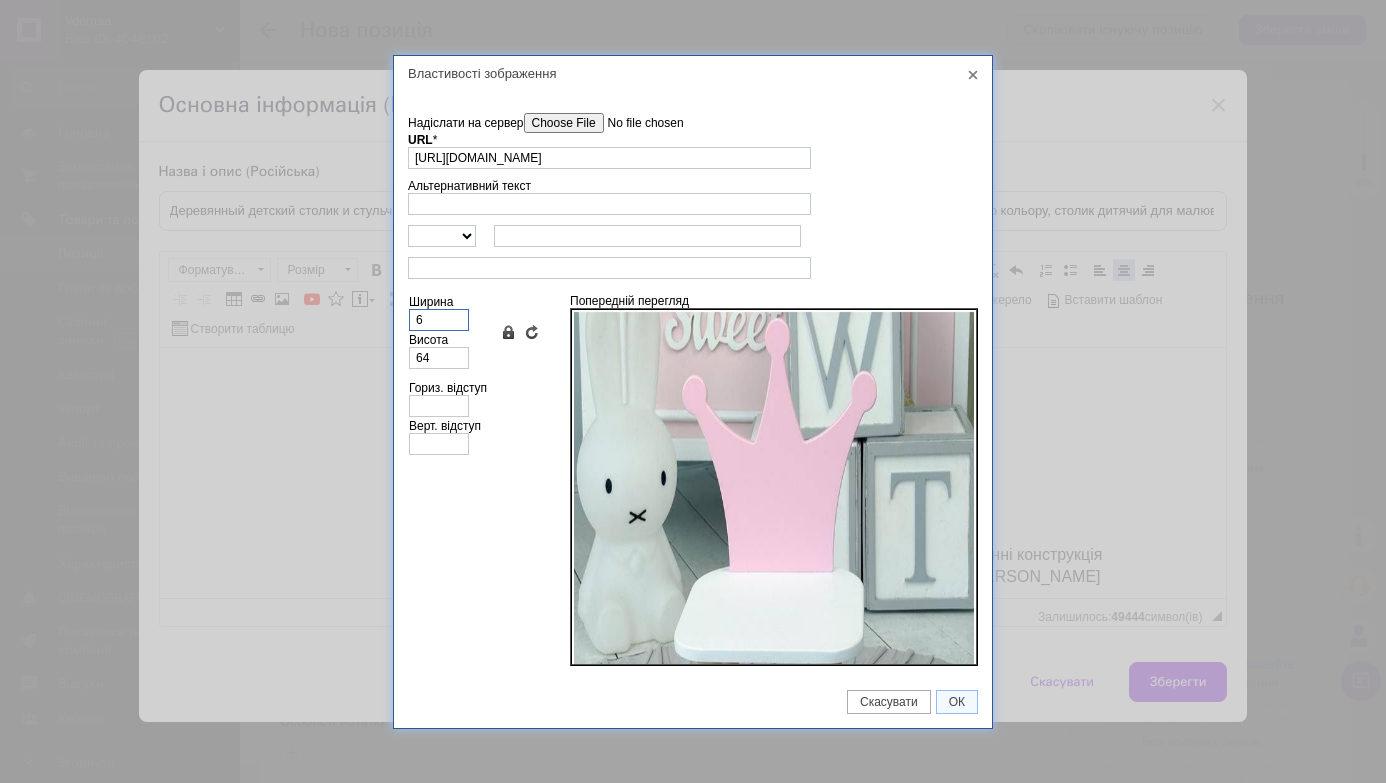 type on "6" 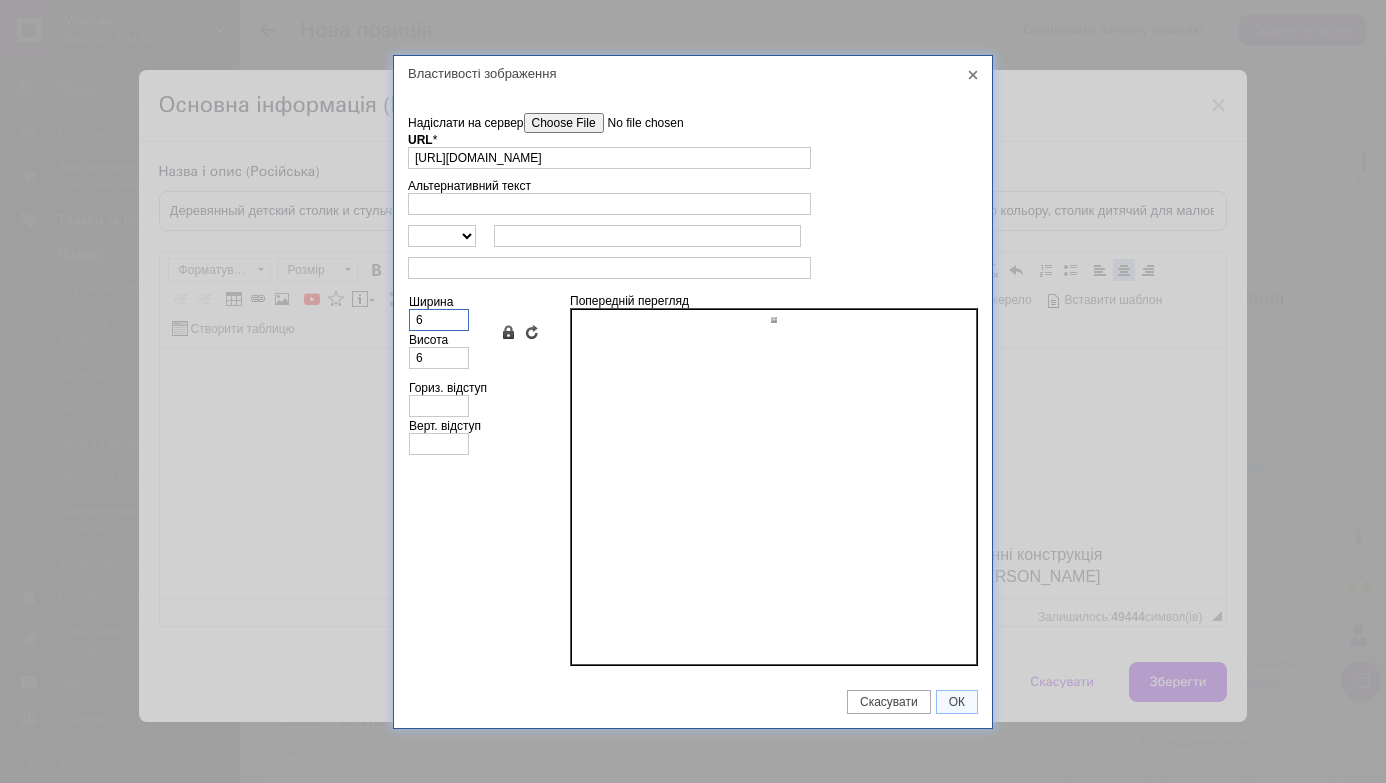 type 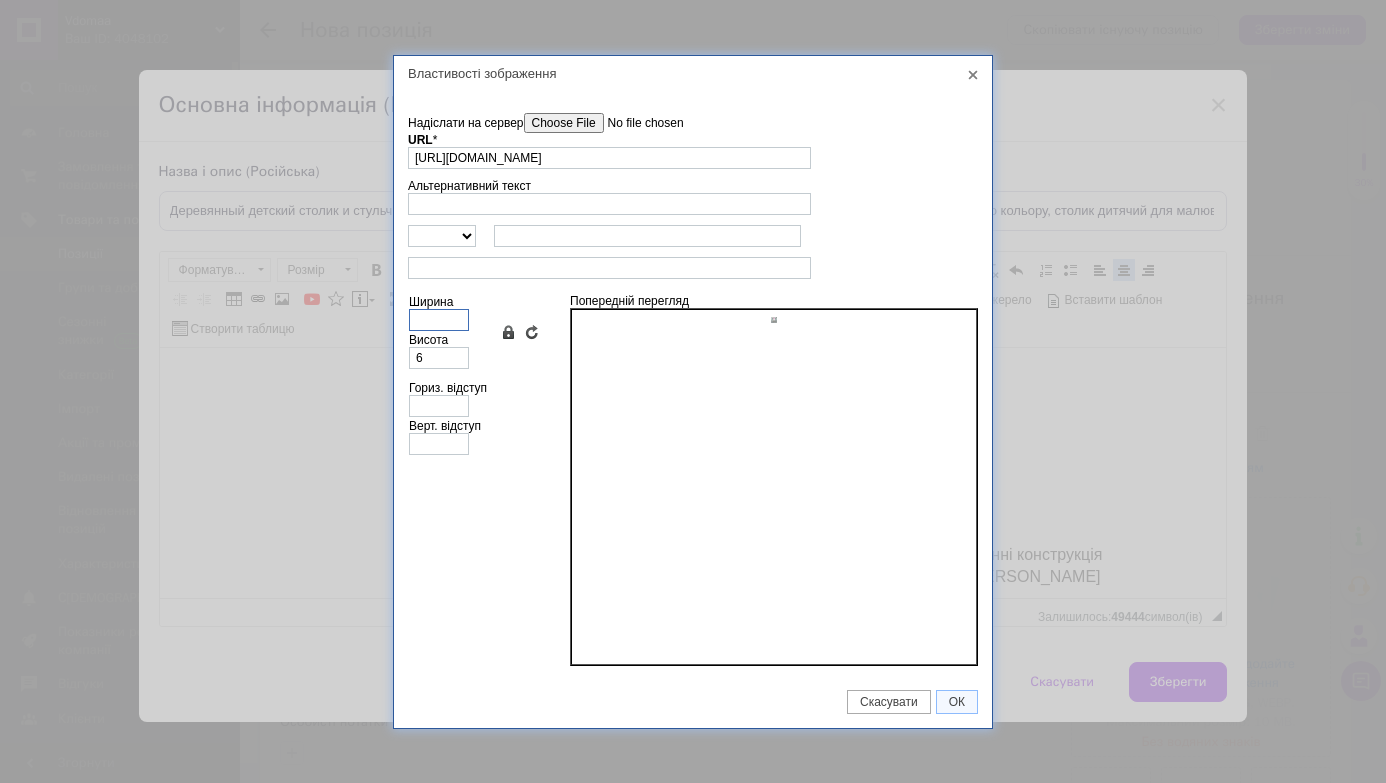 type 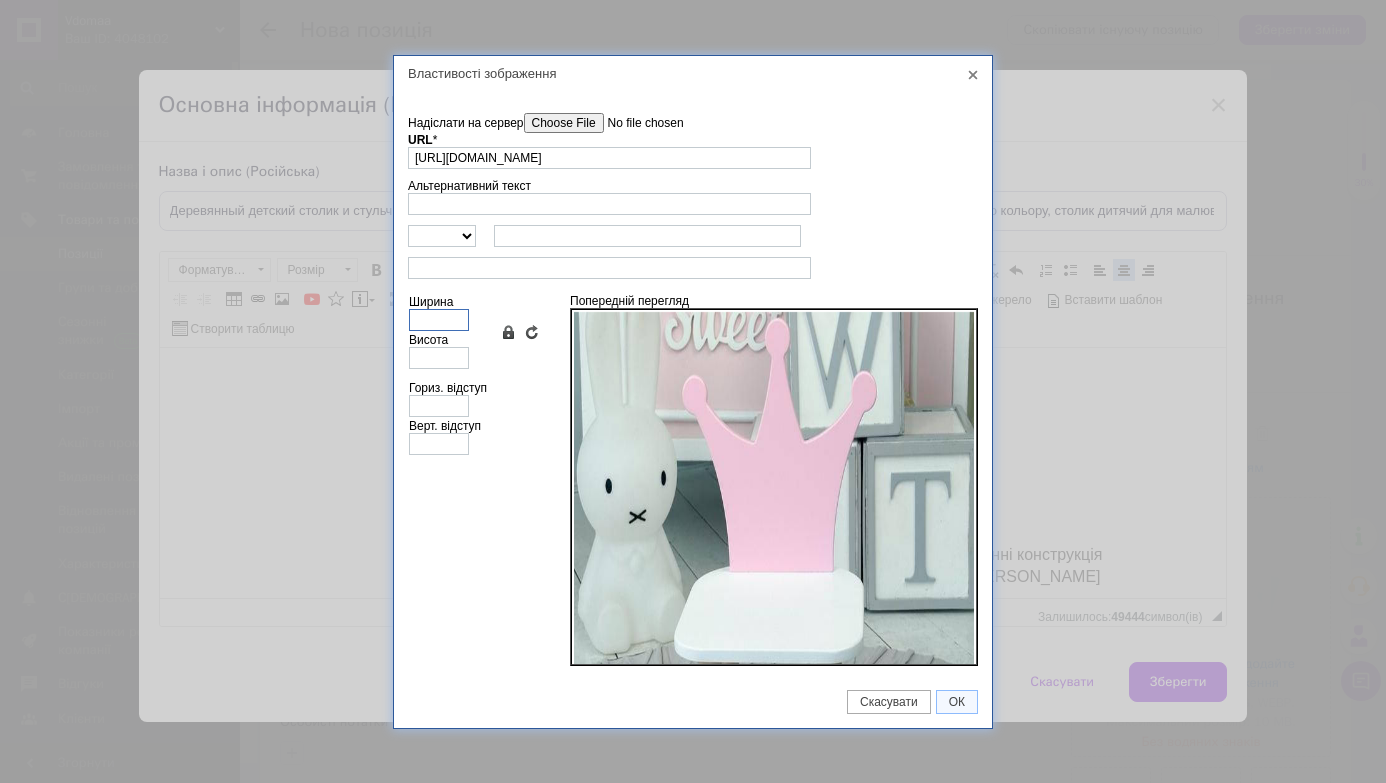type on "5" 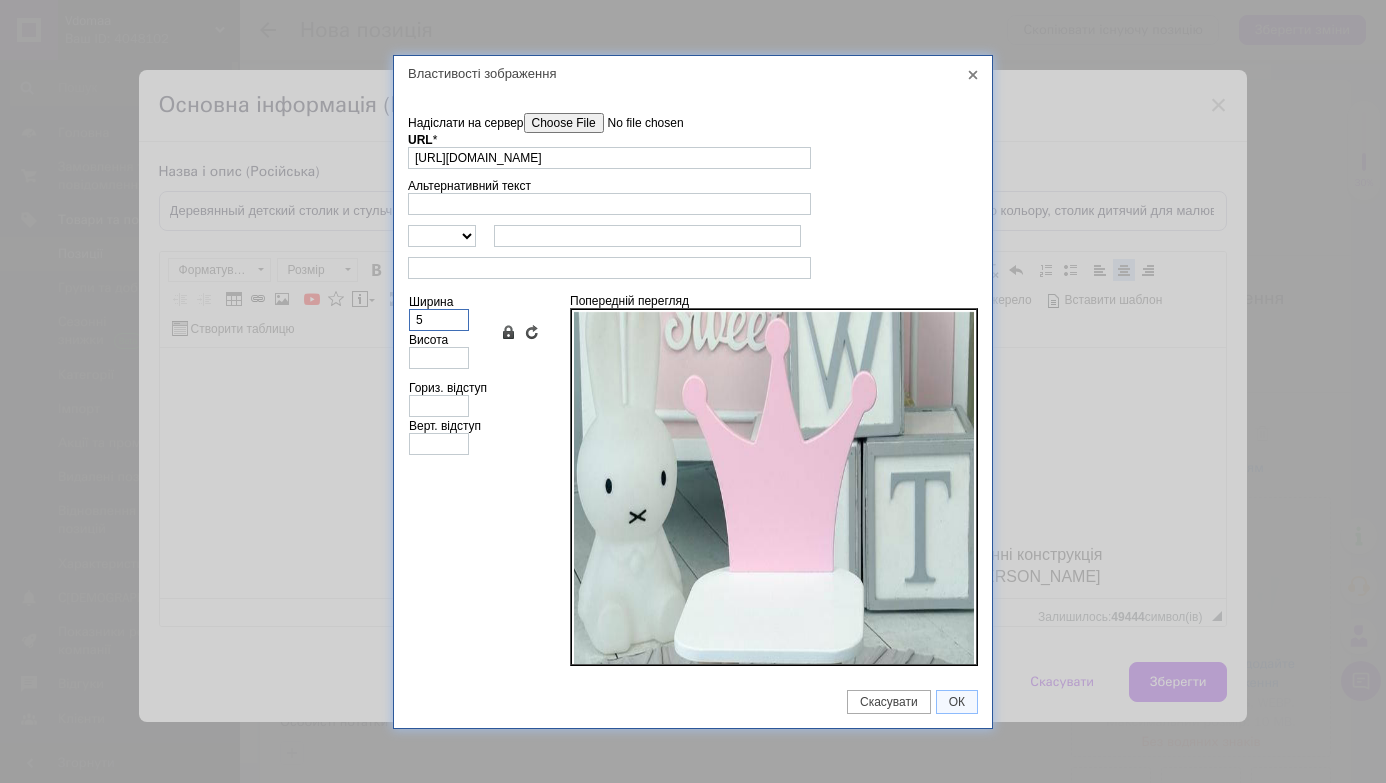 type on "5" 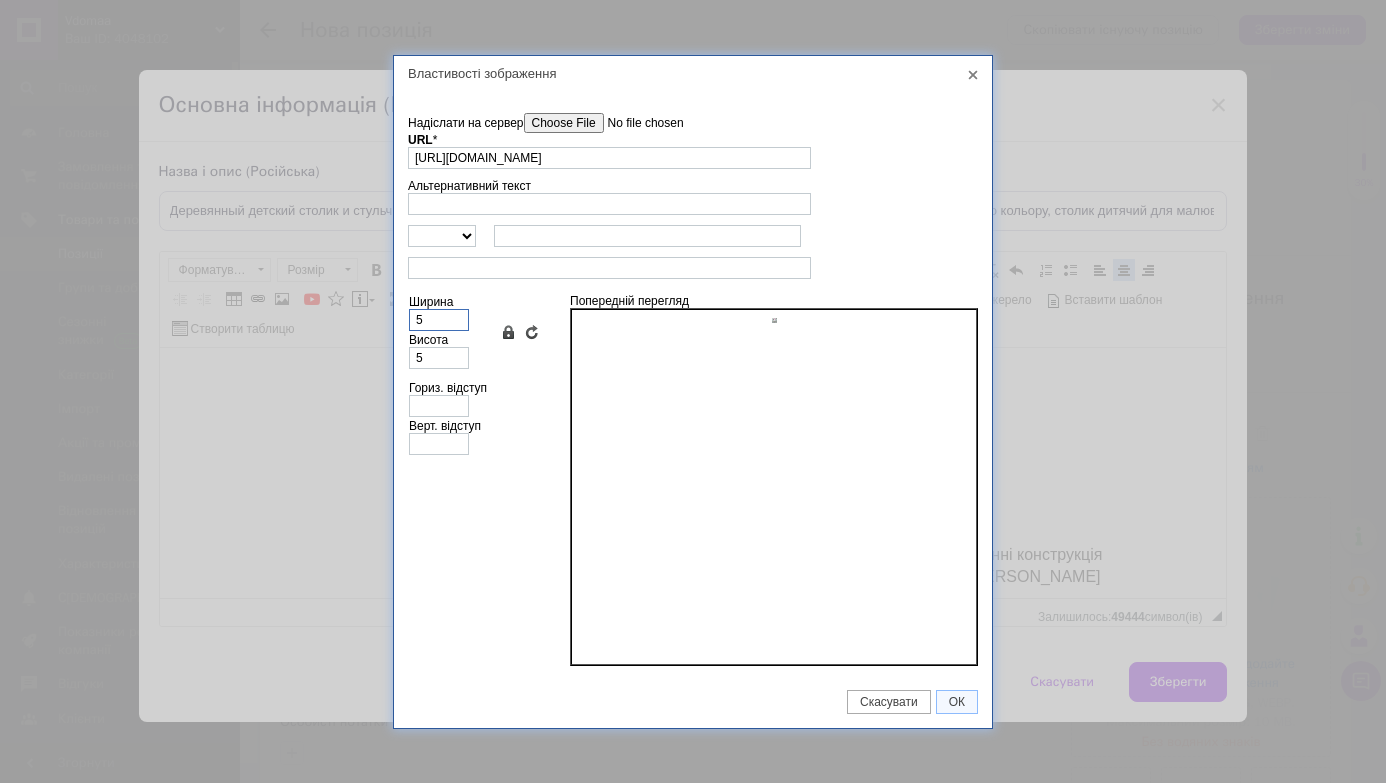 type on "50" 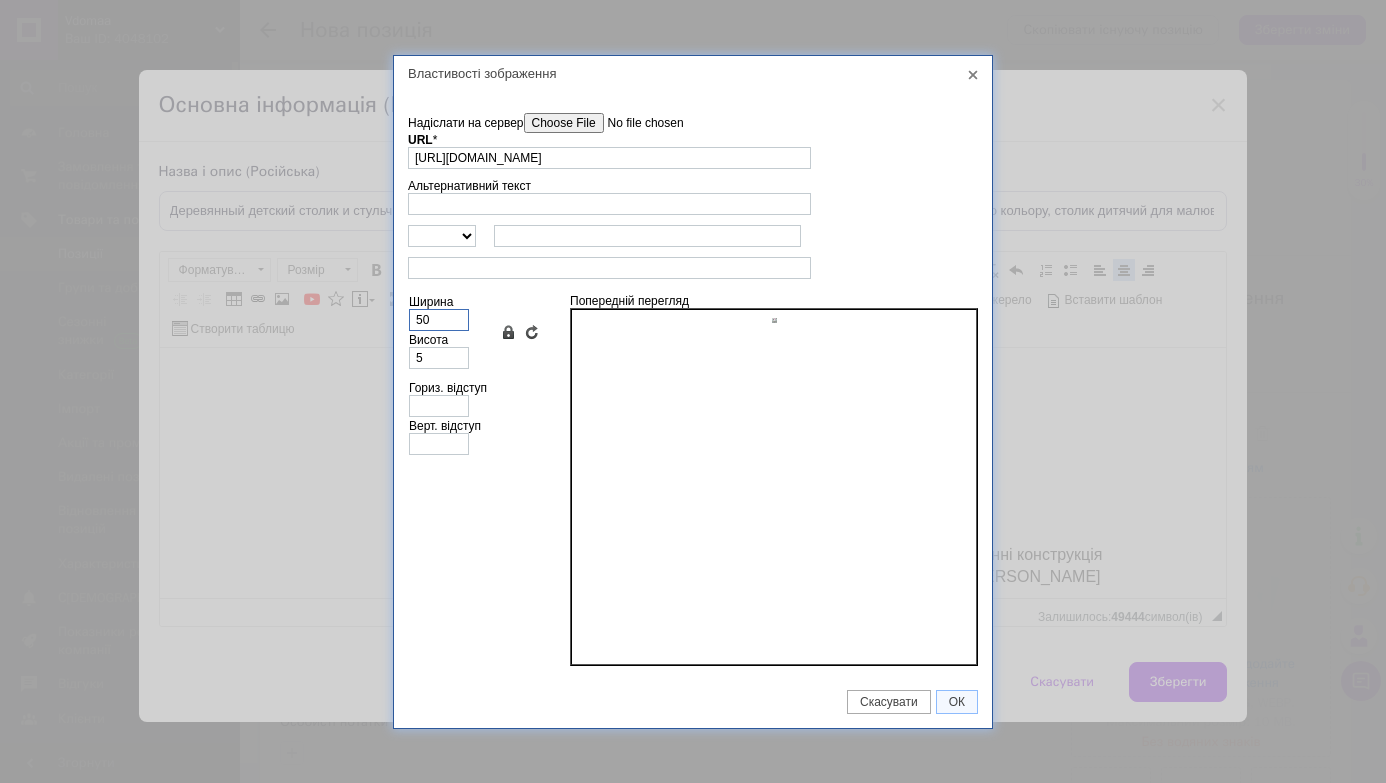 type on "50" 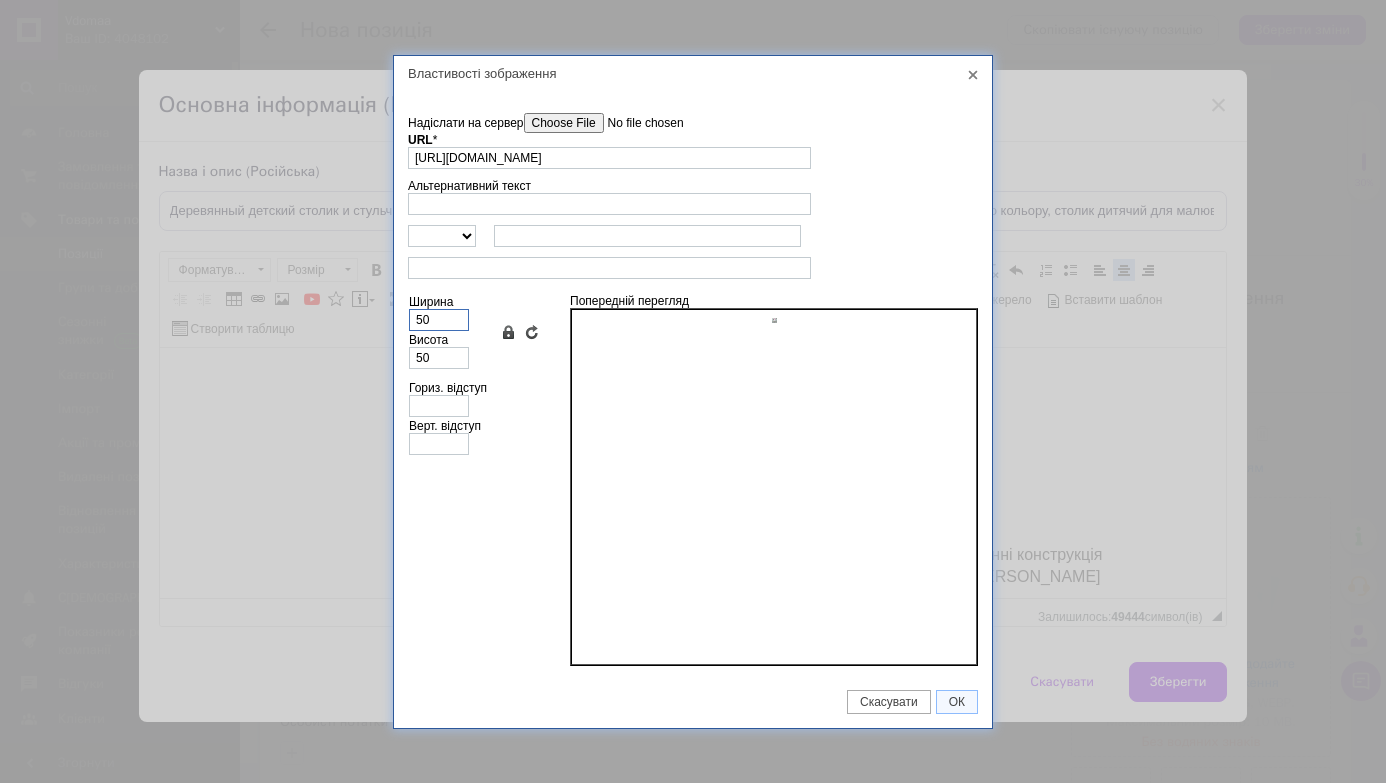 type on "500" 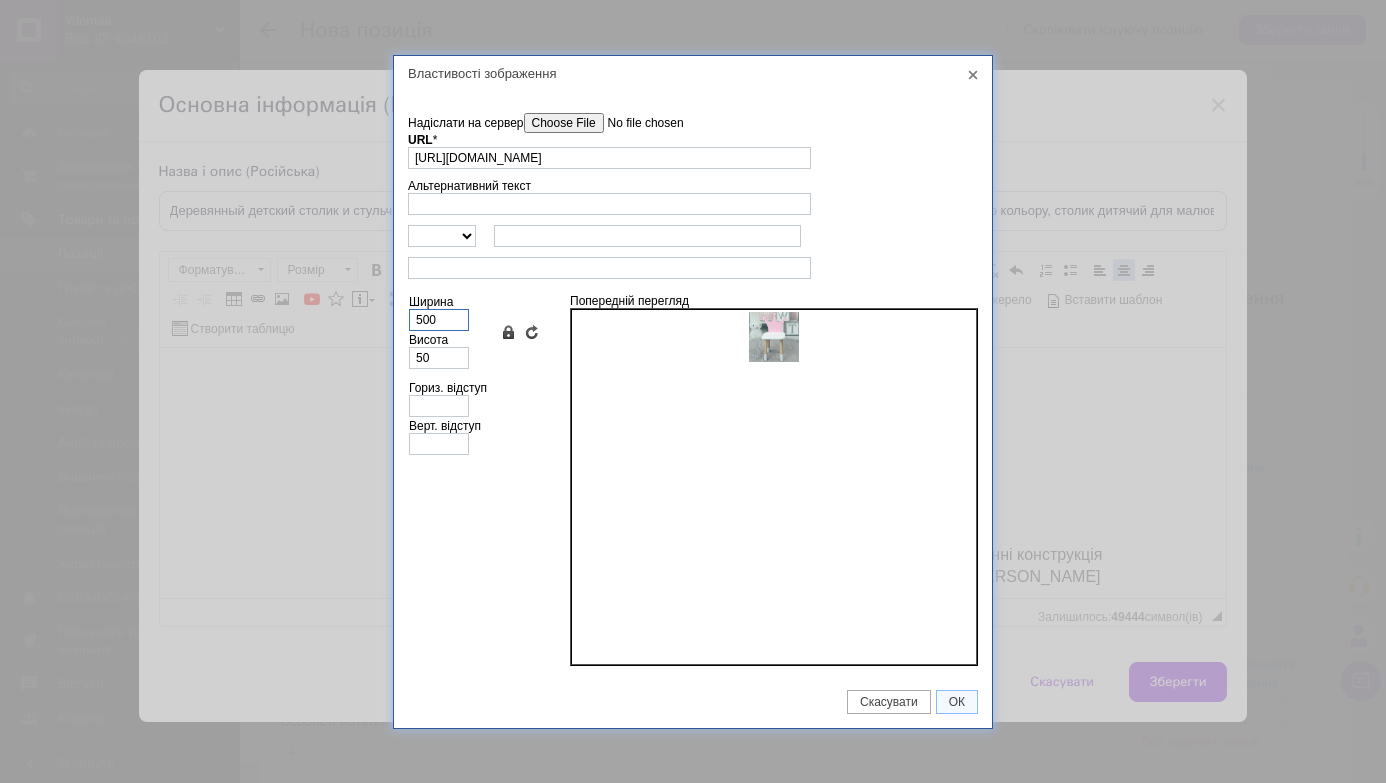 type on "500" 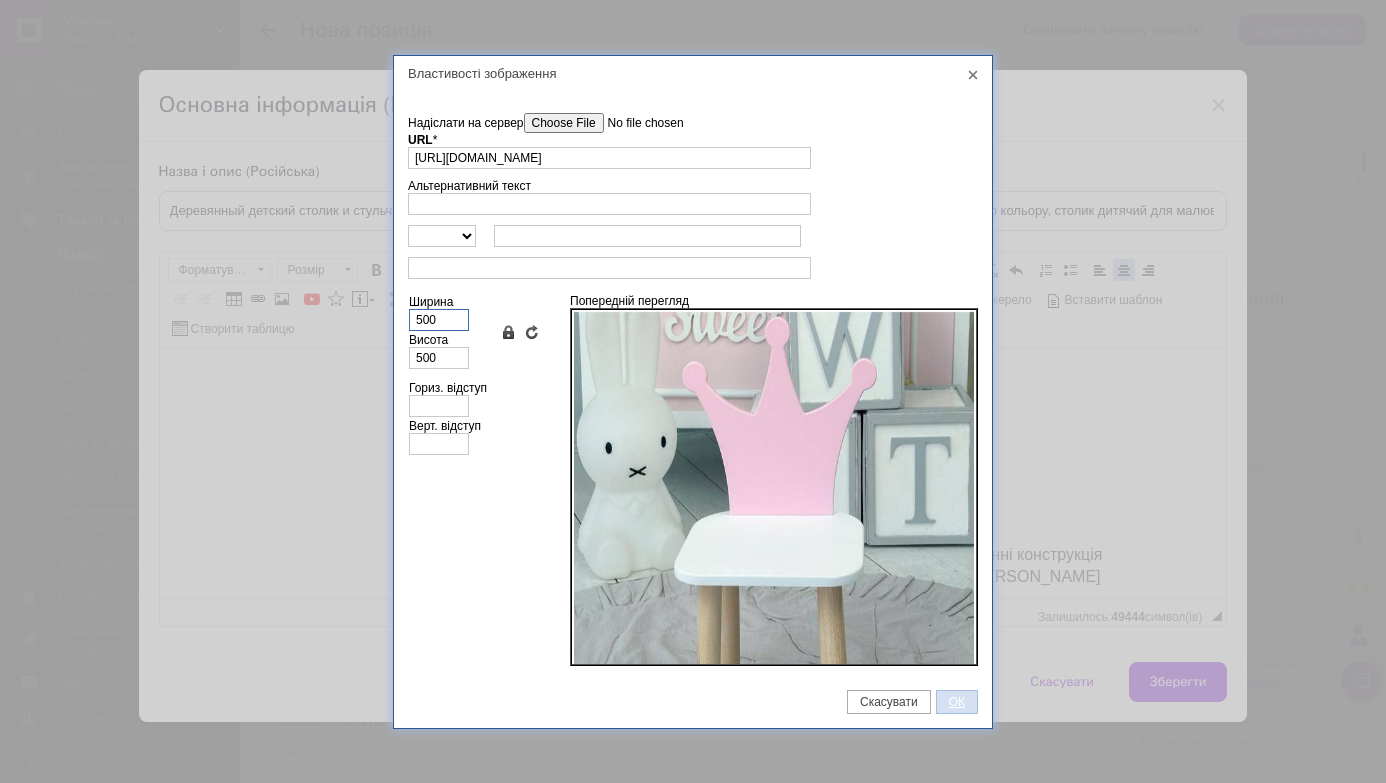 type on "500" 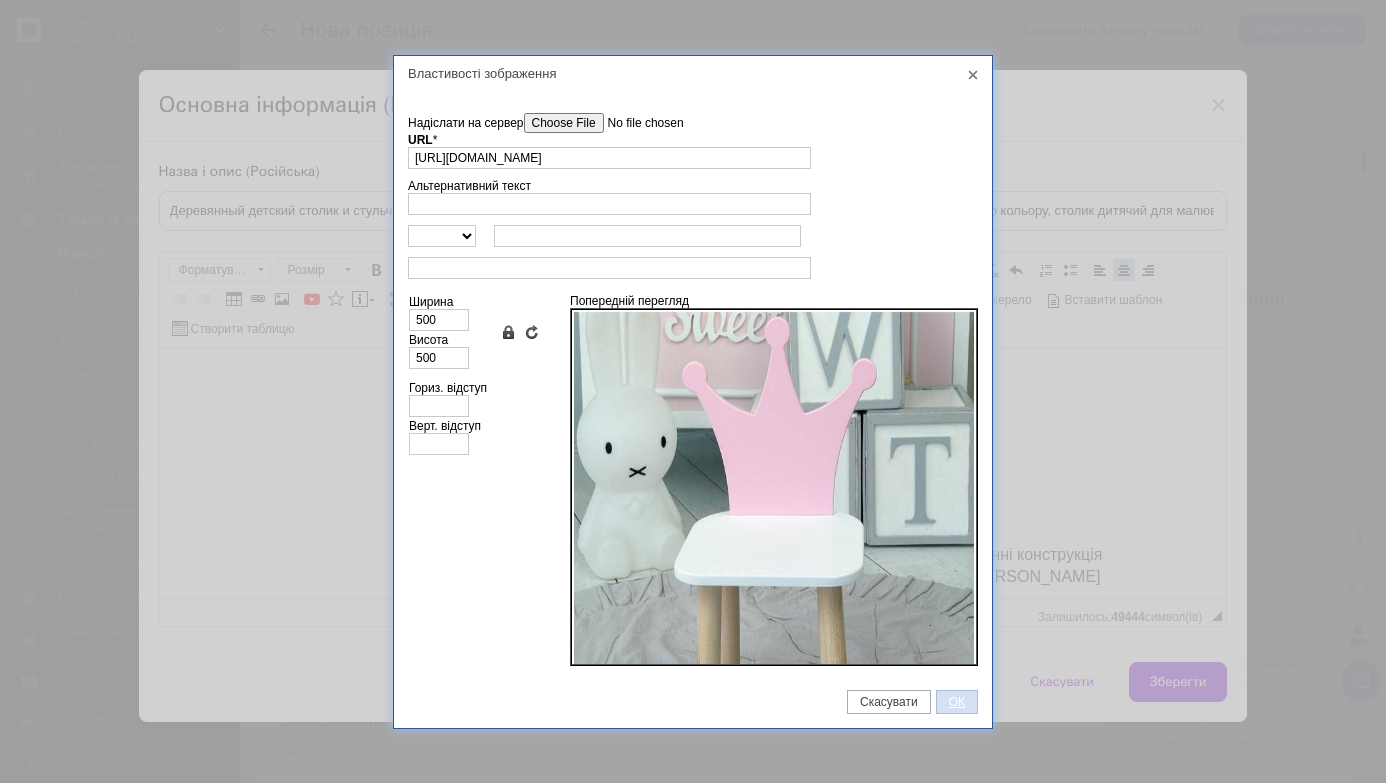 click on "ОК" at bounding box center (957, 702) 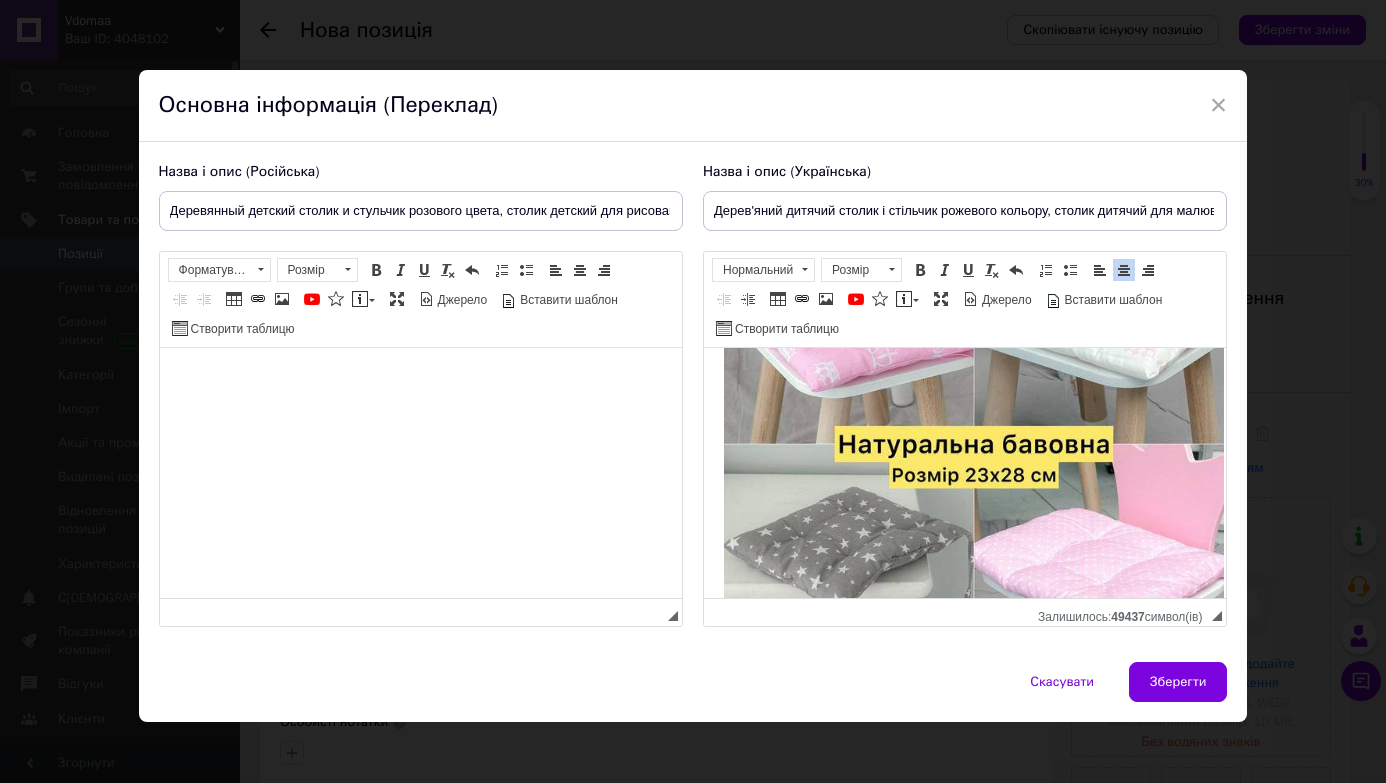 scroll, scrollTop: 0, scrollLeft: 0, axis: both 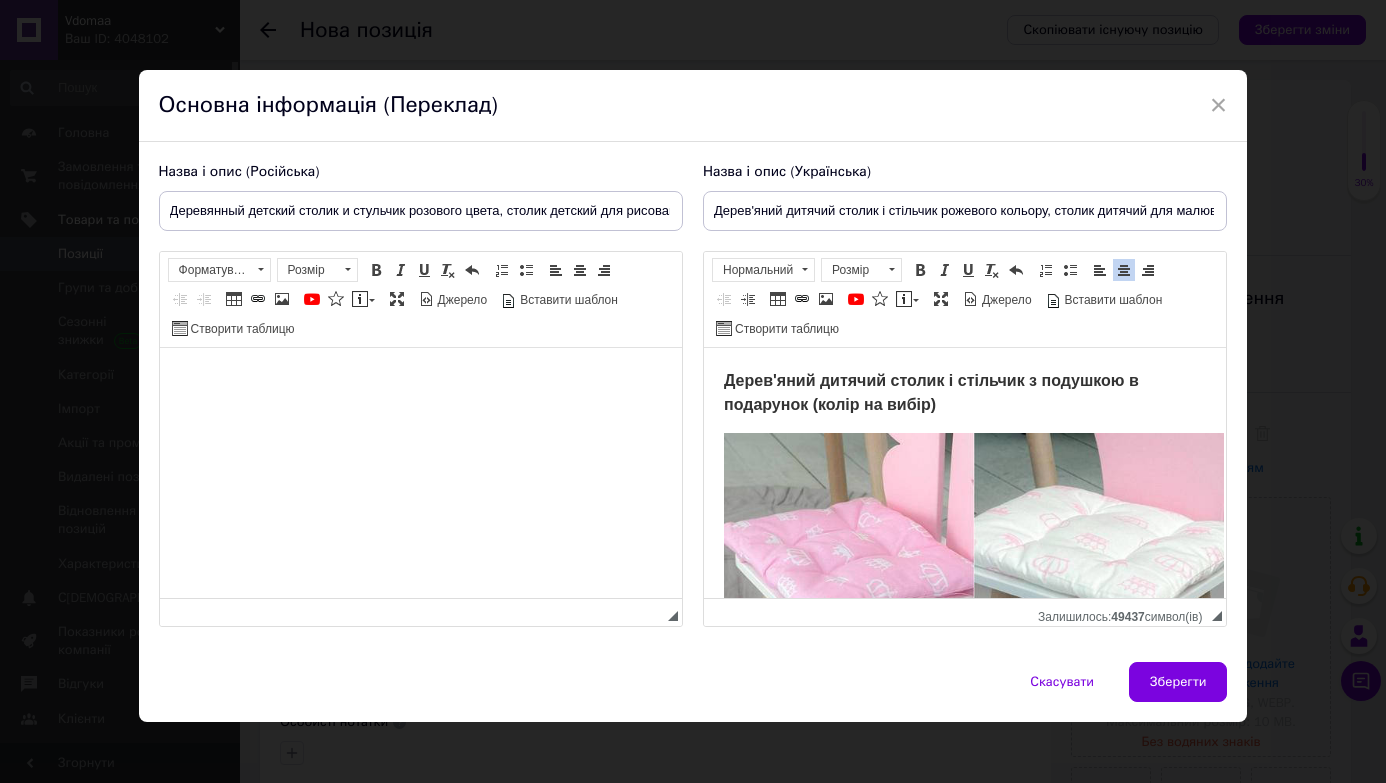 click at bounding box center [420, 378] 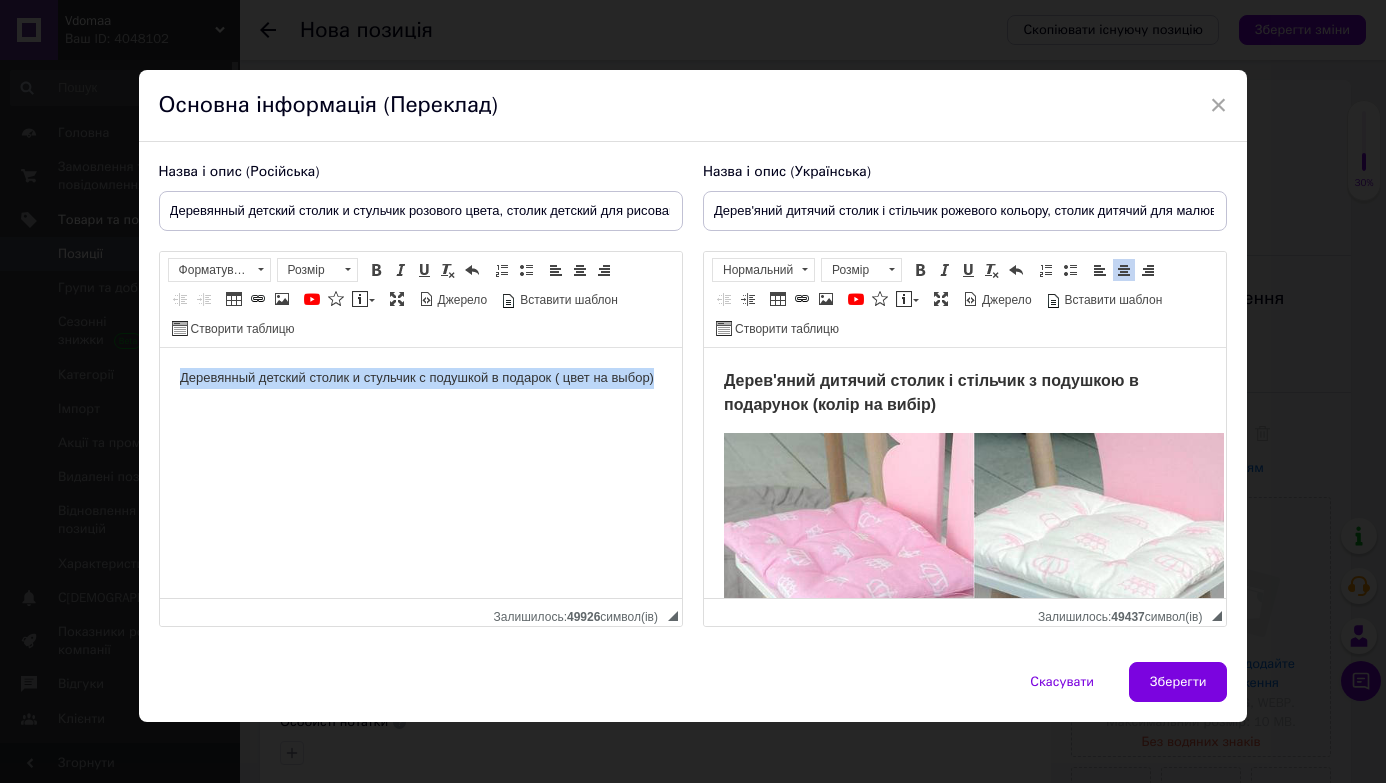 drag, startPoint x: 178, startPoint y: 376, endPoint x: 425, endPoint y: 427, distance: 252.21024 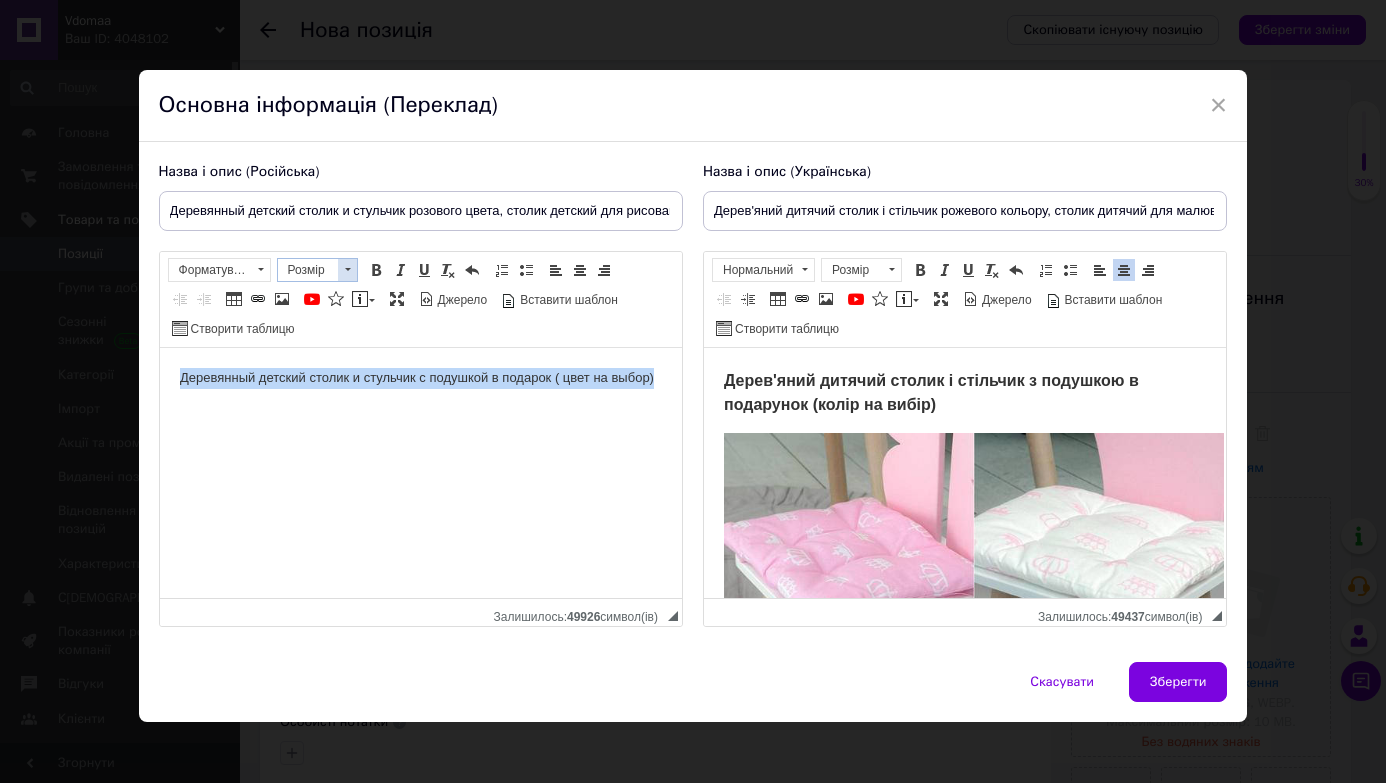 click on "Розмір" at bounding box center [308, 270] 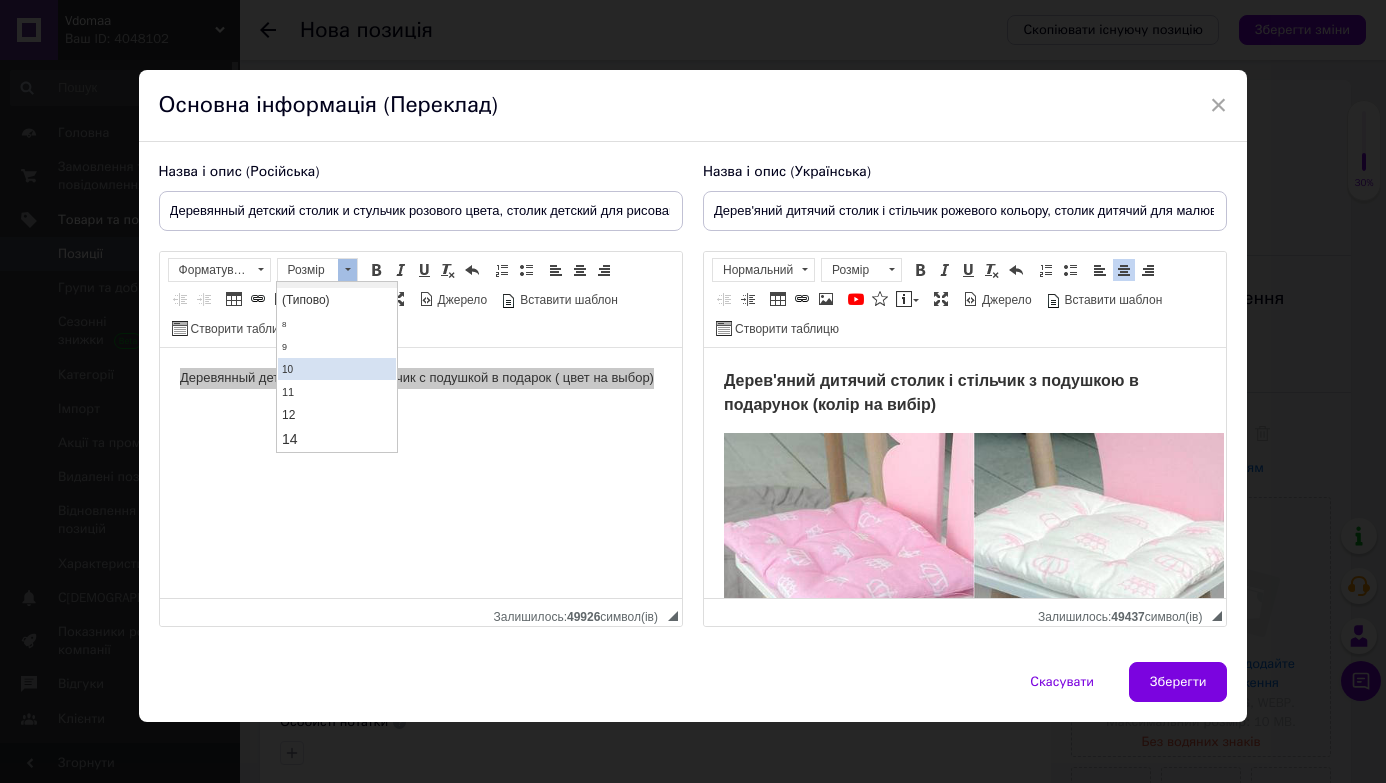 scroll, scrollTop: 36, scrollLeft: 0, axis: vertical 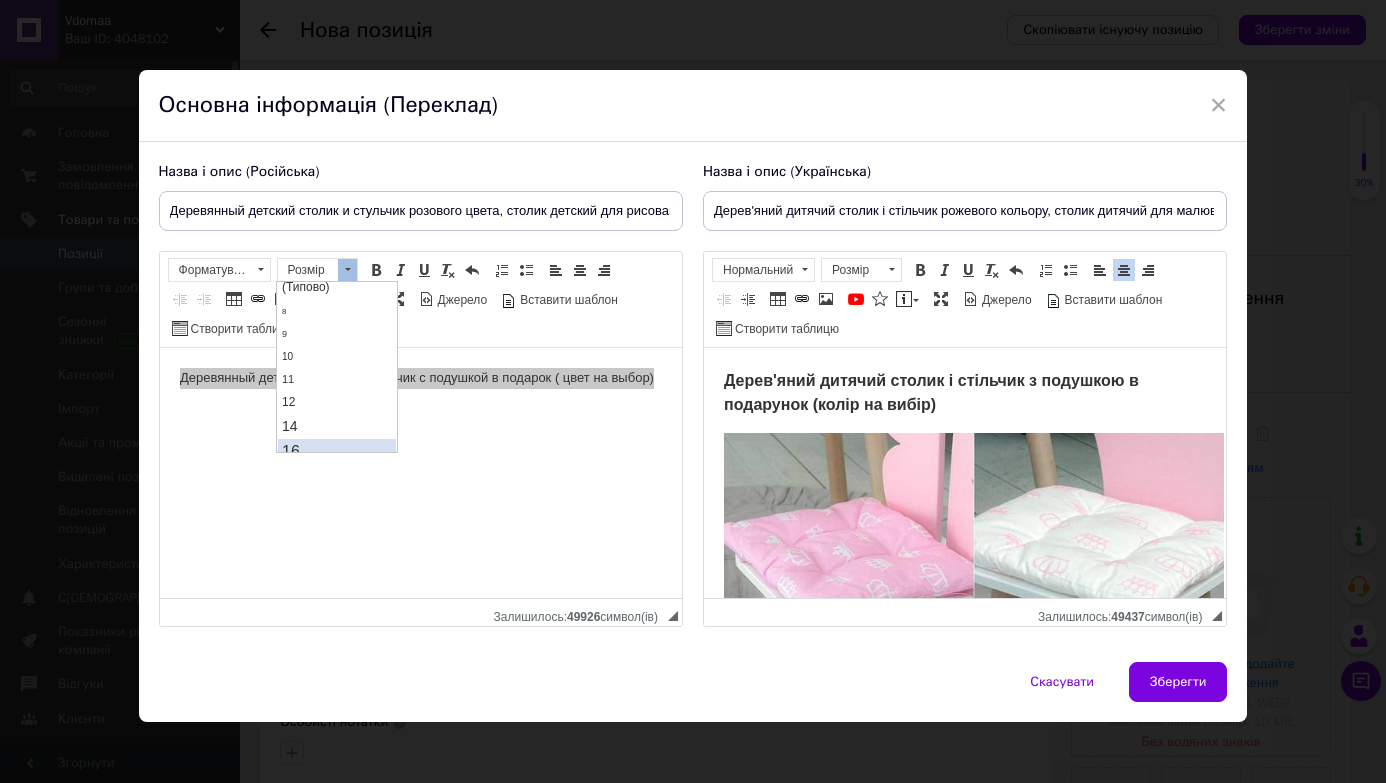 click on "16" at bounding box center (337, 452) 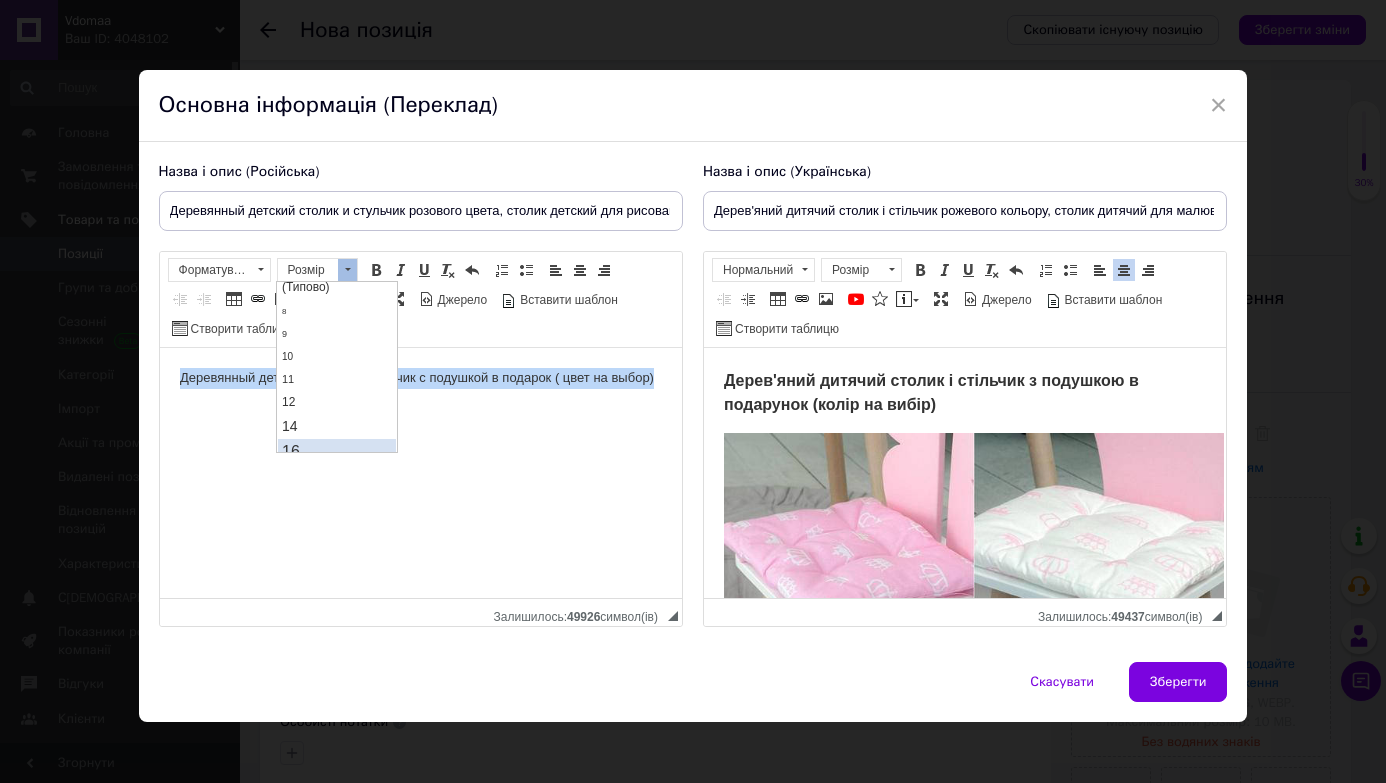scroll, scrollTop: 0, scrollLeft: 0, axis: both 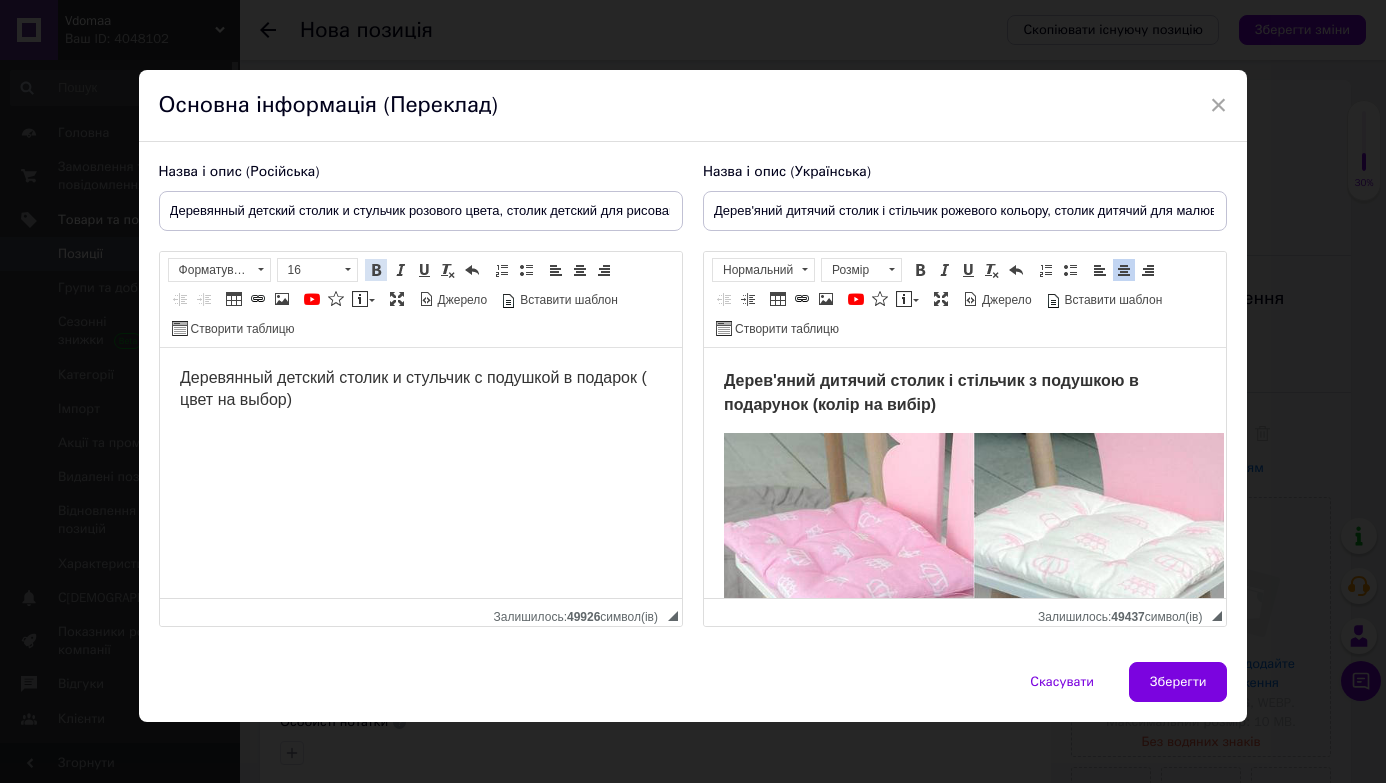 click at bounding box center (376, 270) 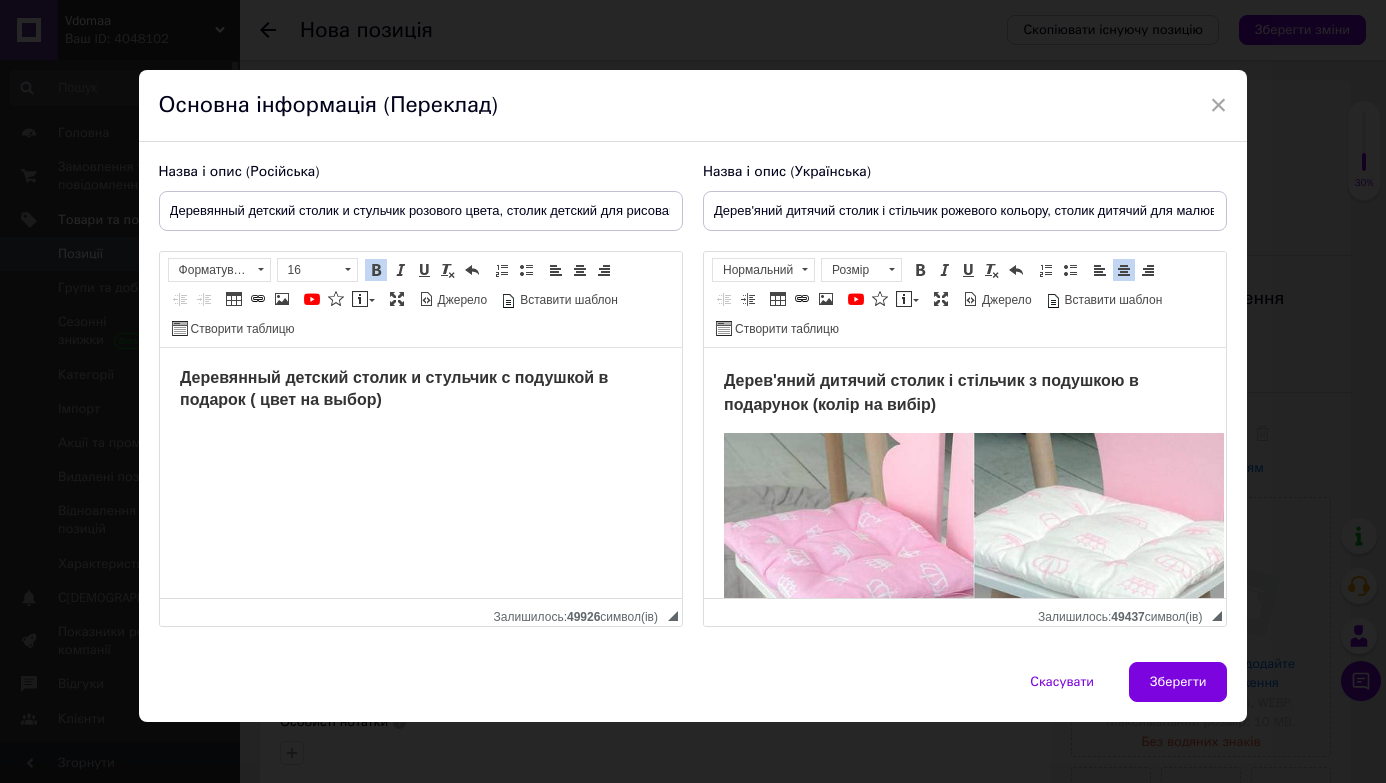 click on "Деревянный детский столик и стульчик с подушкой в подарок ( цвет на выбор)" at bounding box center (420, 390) 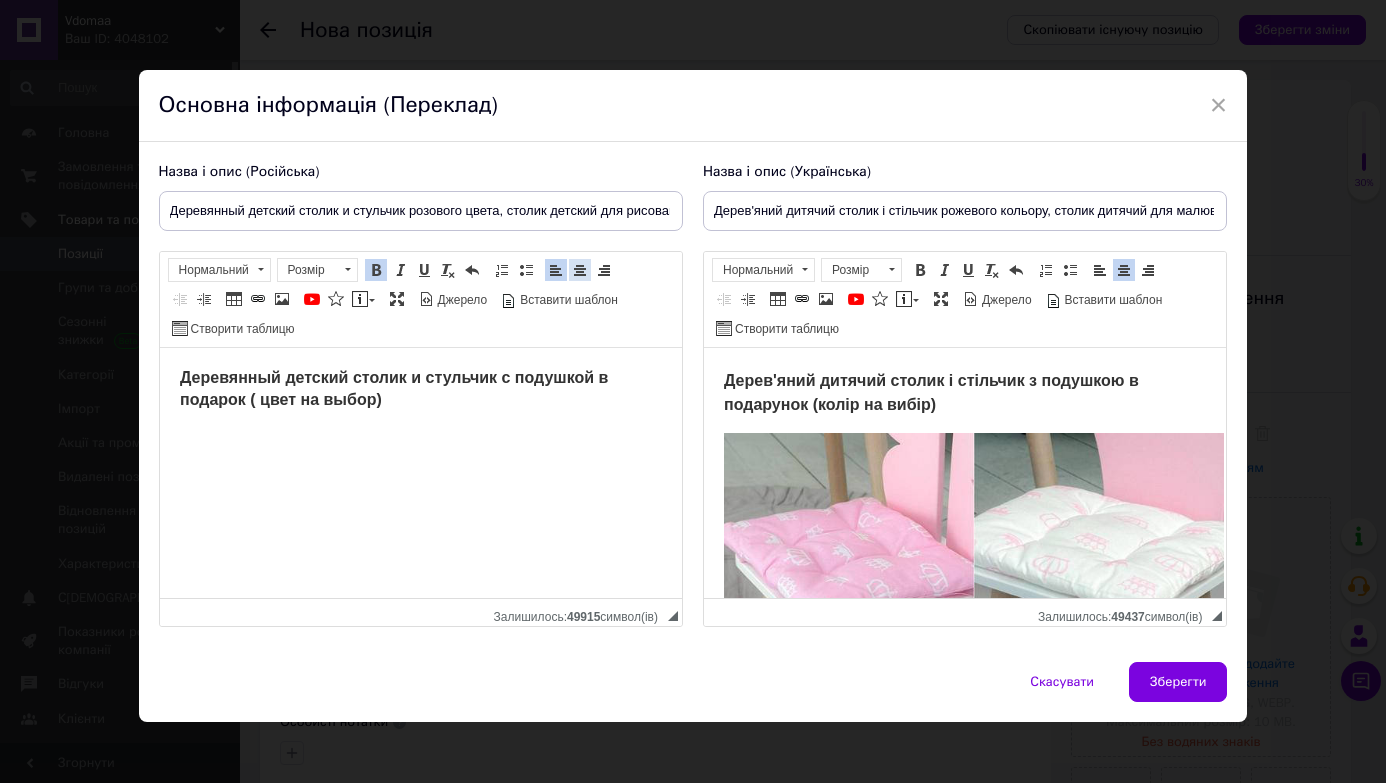 click at bounding box center [580, 270] 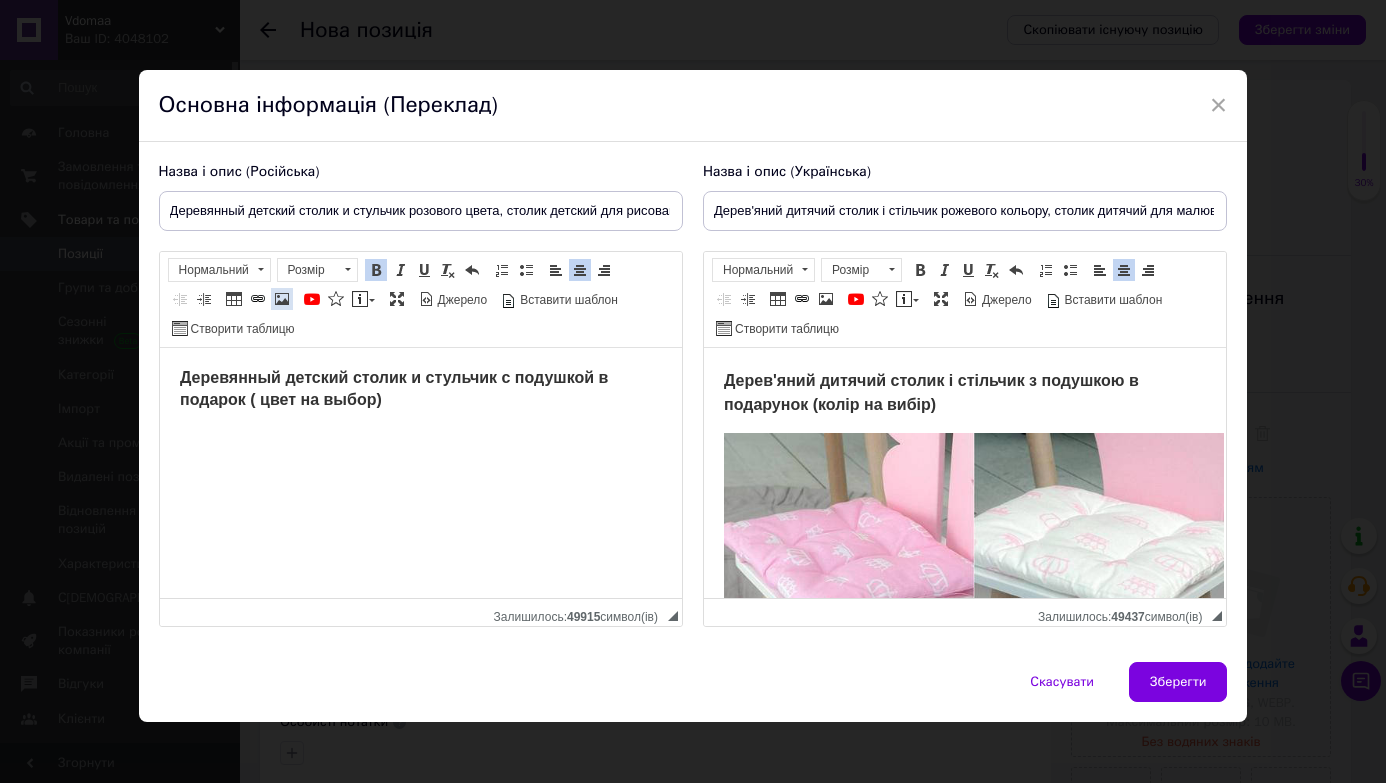 click at bounding box center (282, 299) 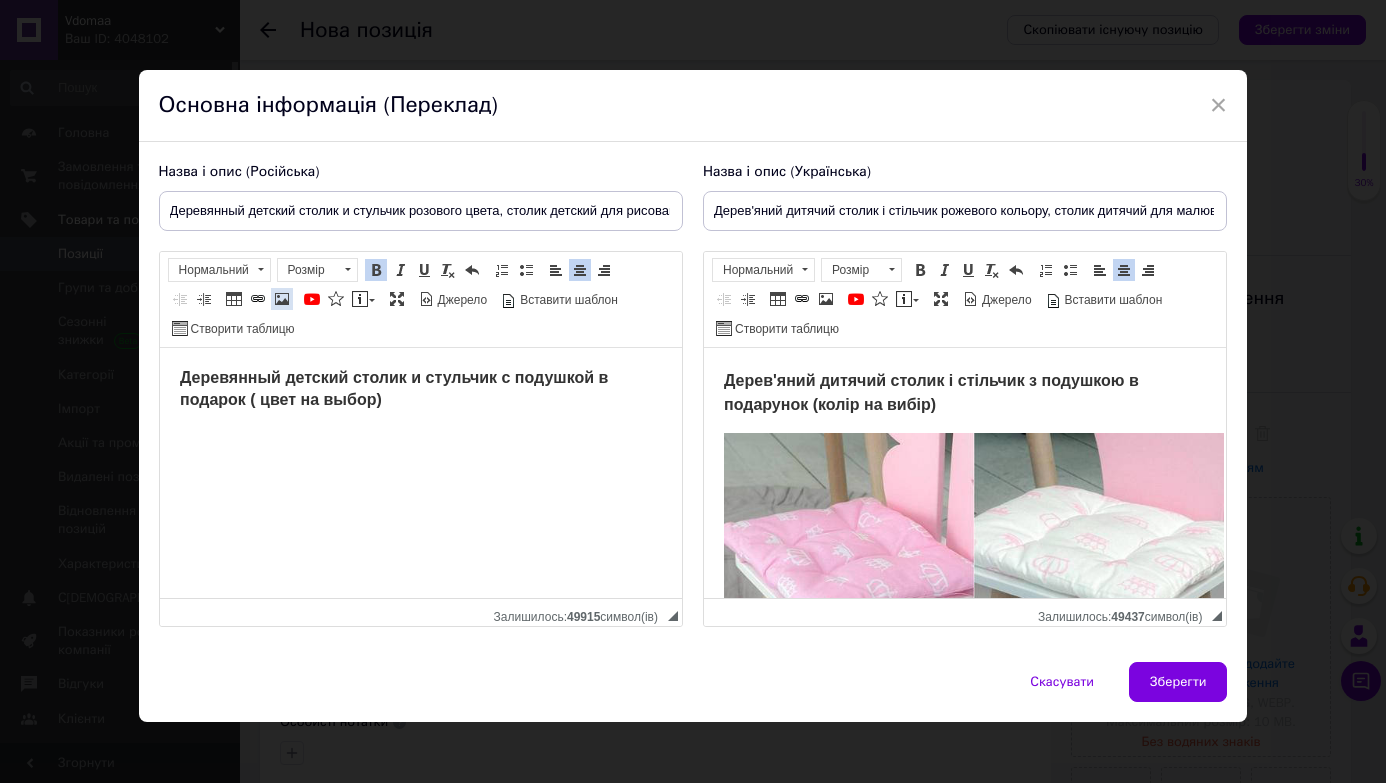select 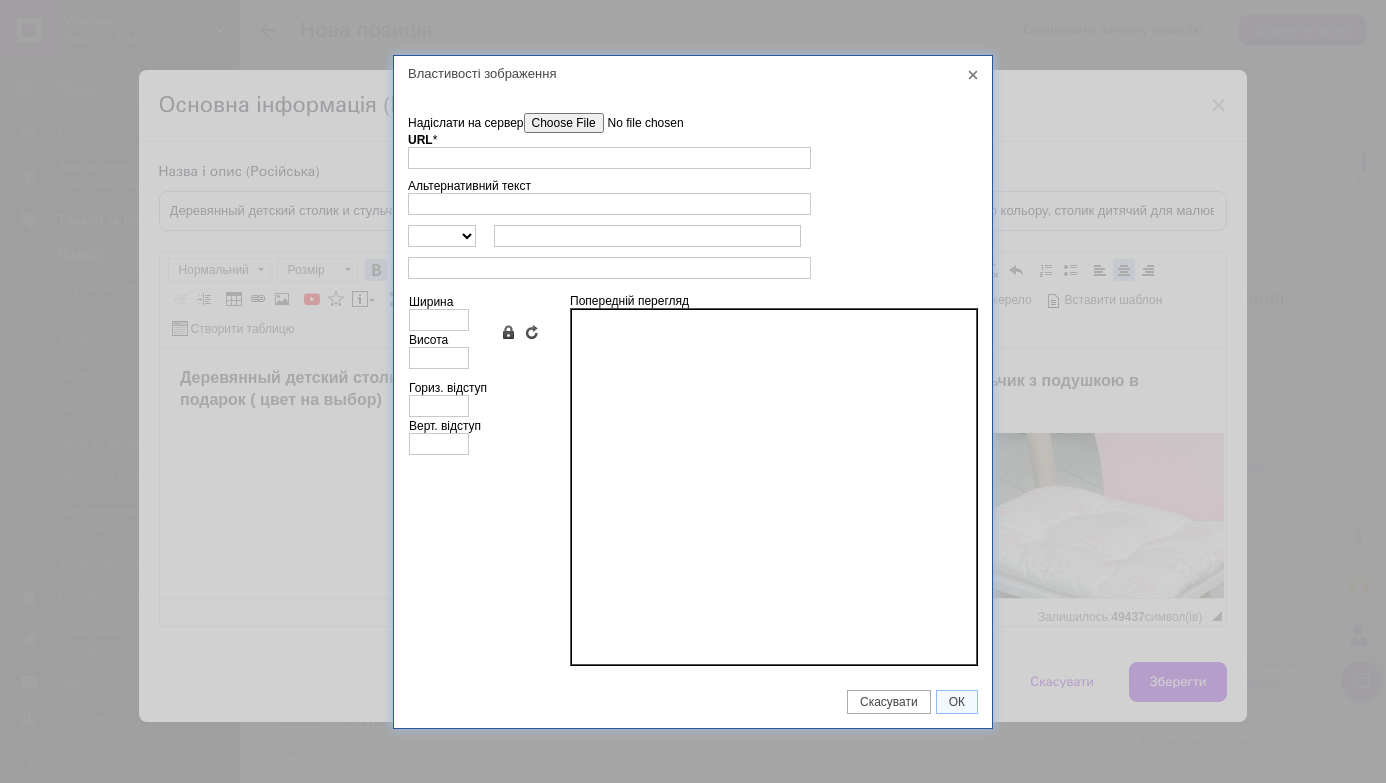 click on "Надіслати на сервер" at bounding box center (637, 123) 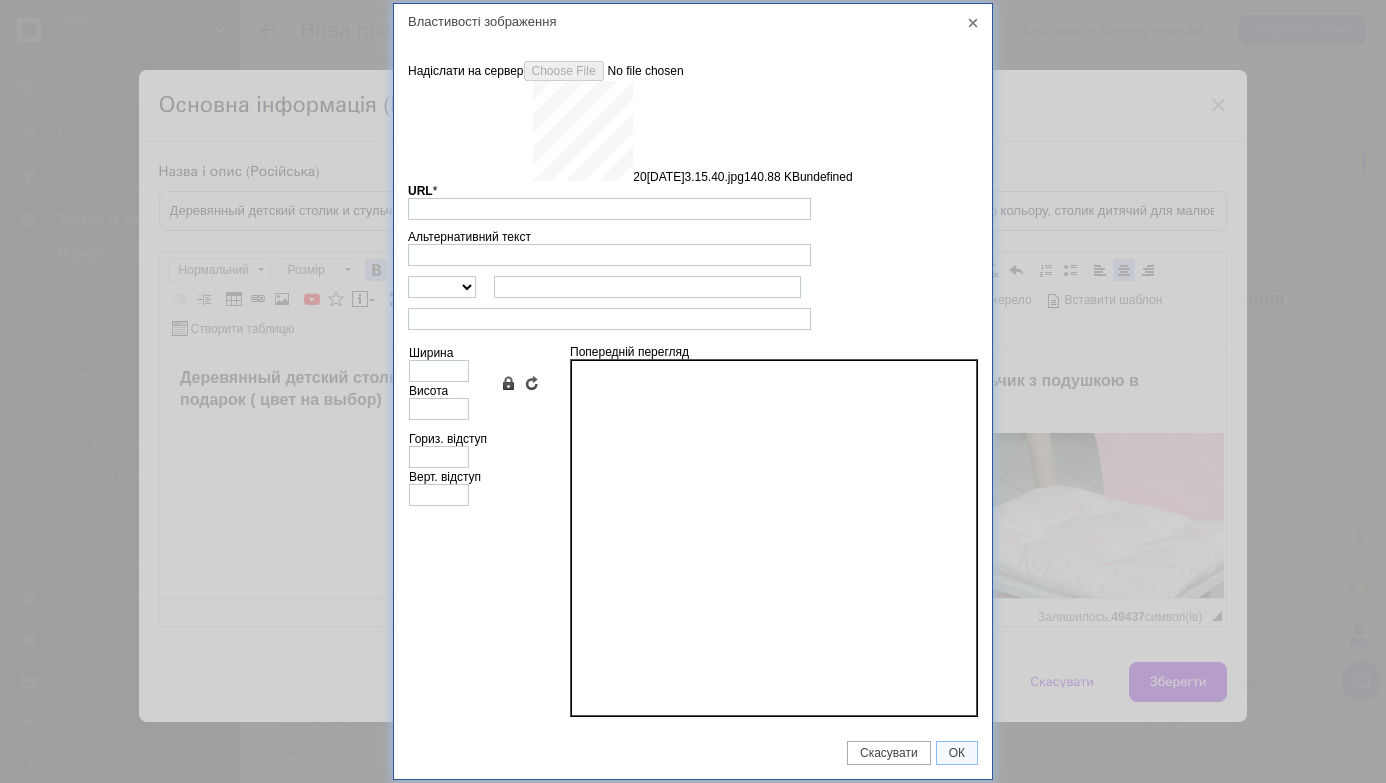 type on "[URL][DOMAIN_NAME]" 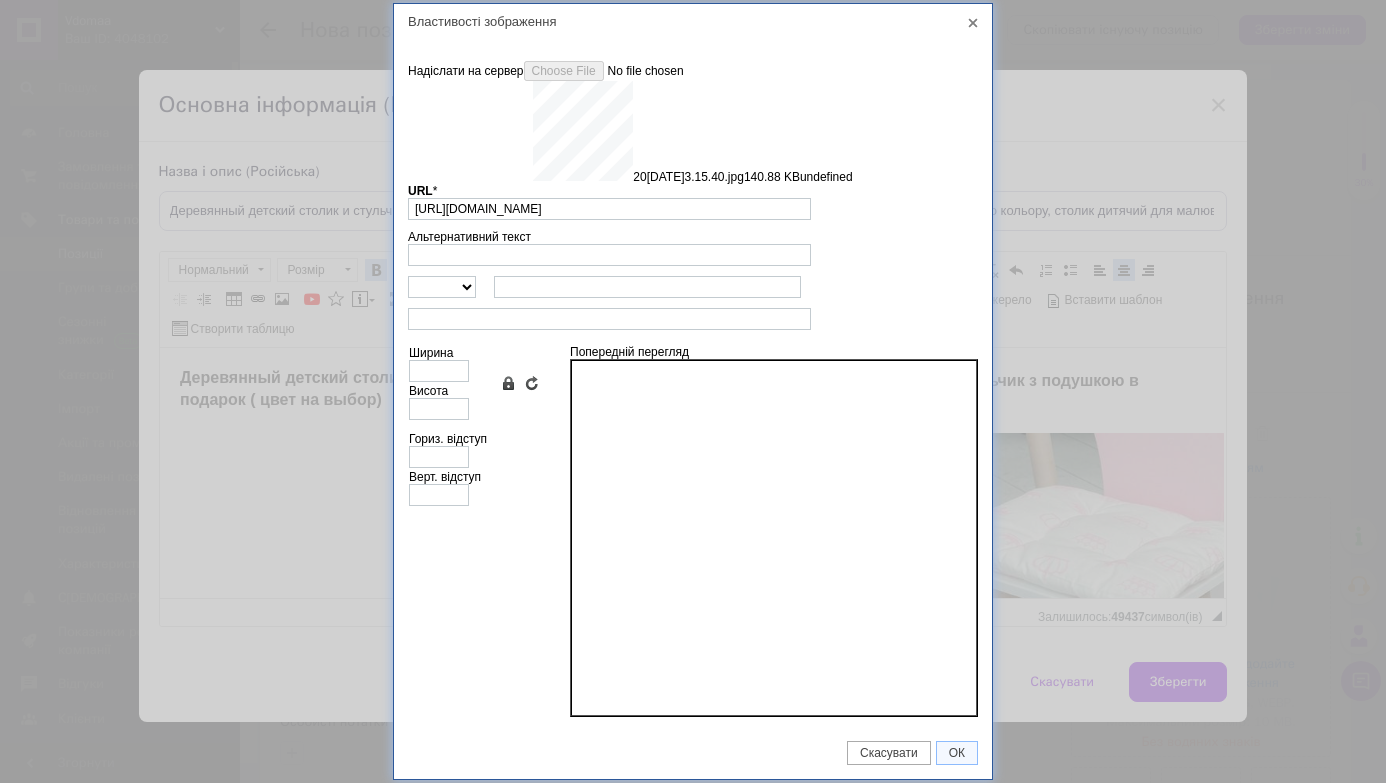 type on "640" 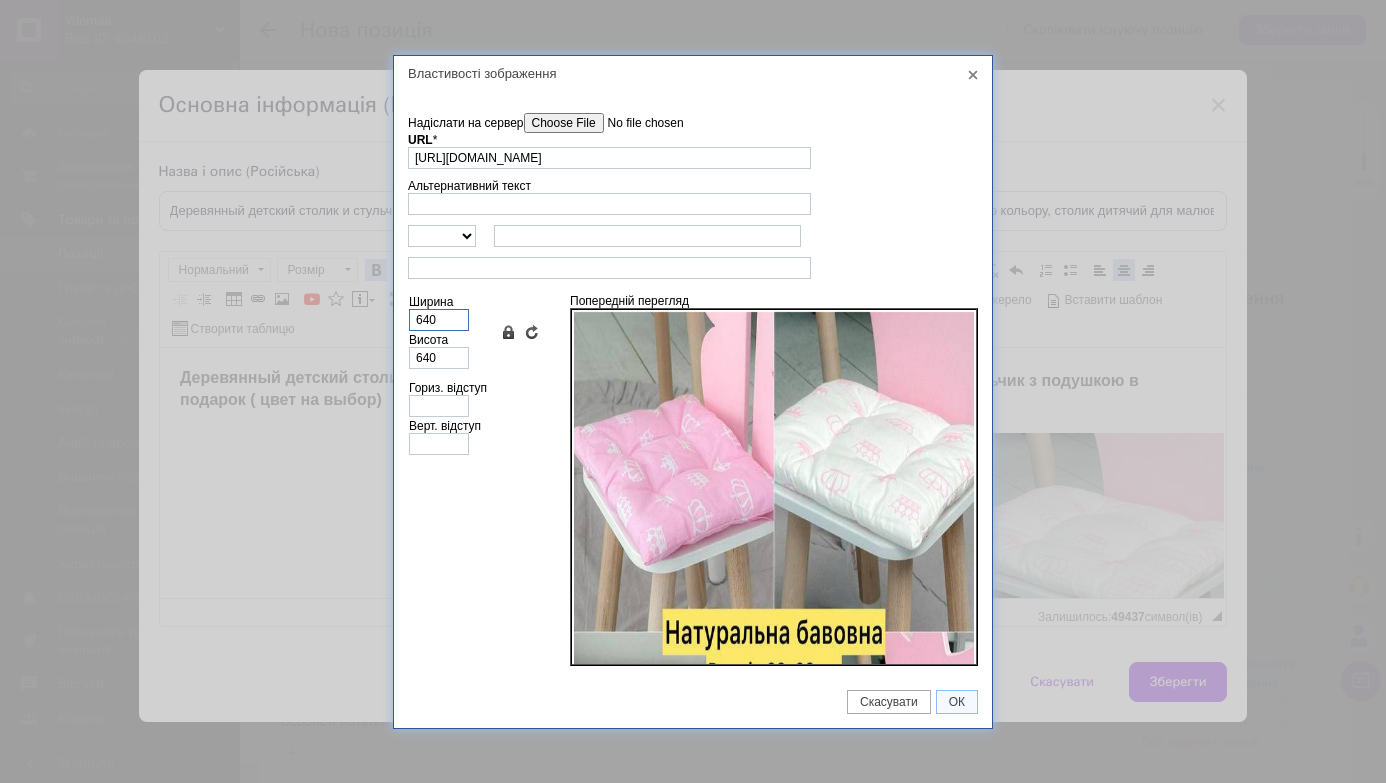 click on "640" at bounding box center [439, 320] 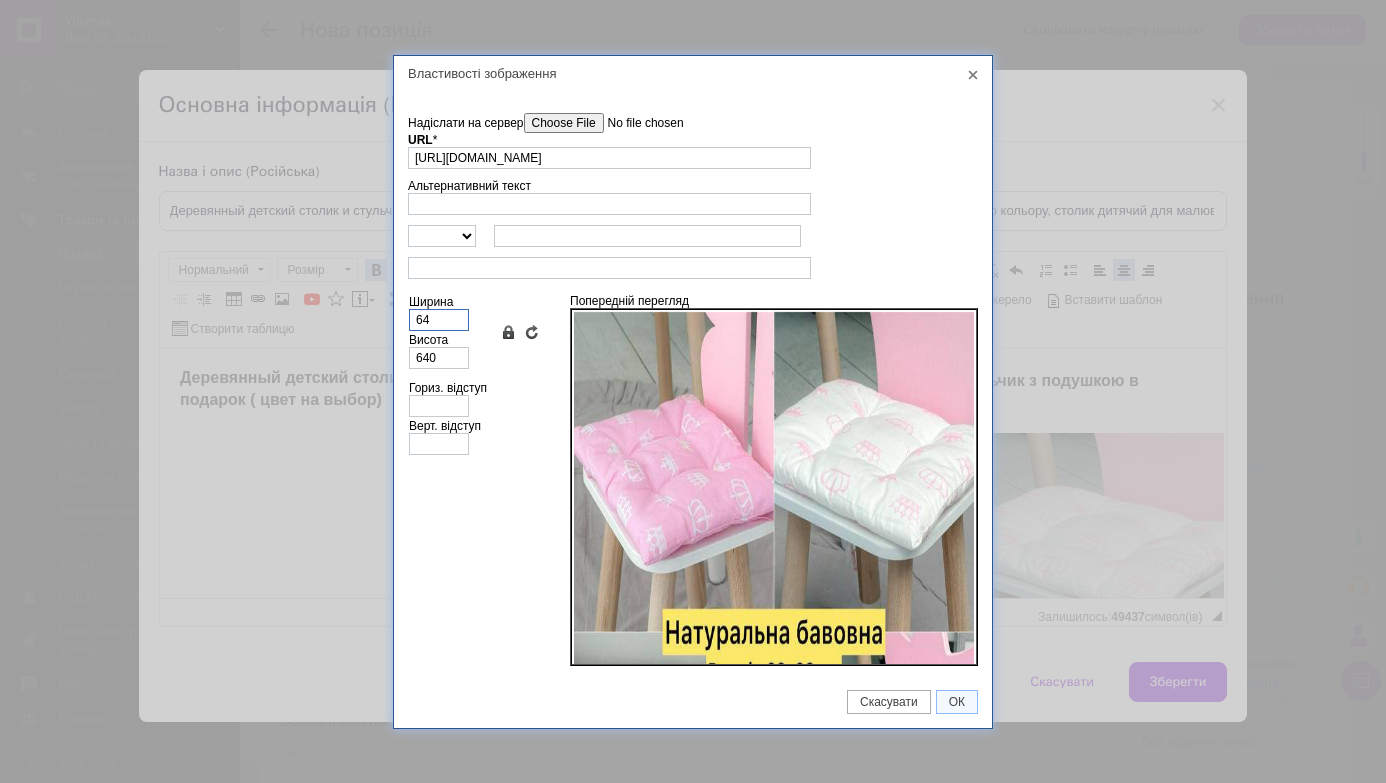 type on "64" 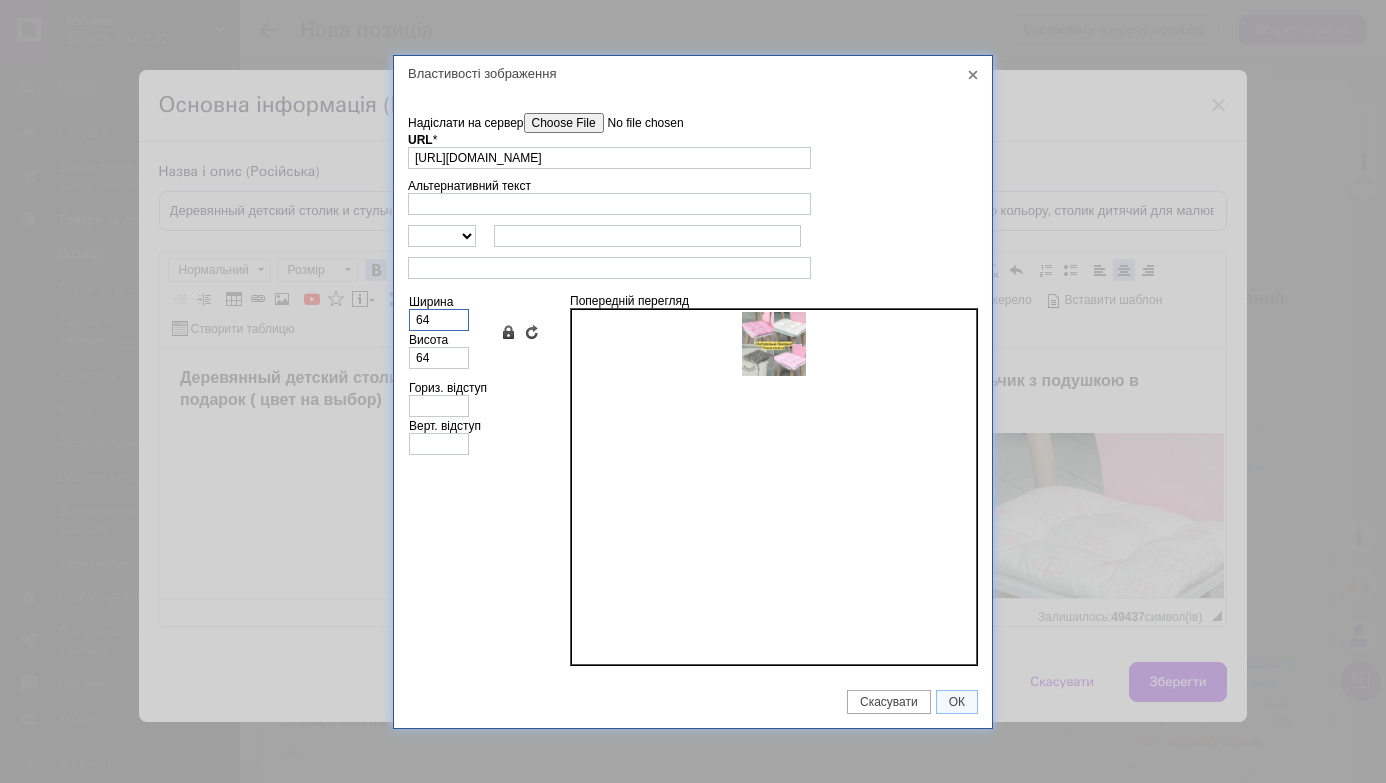 type on "6" 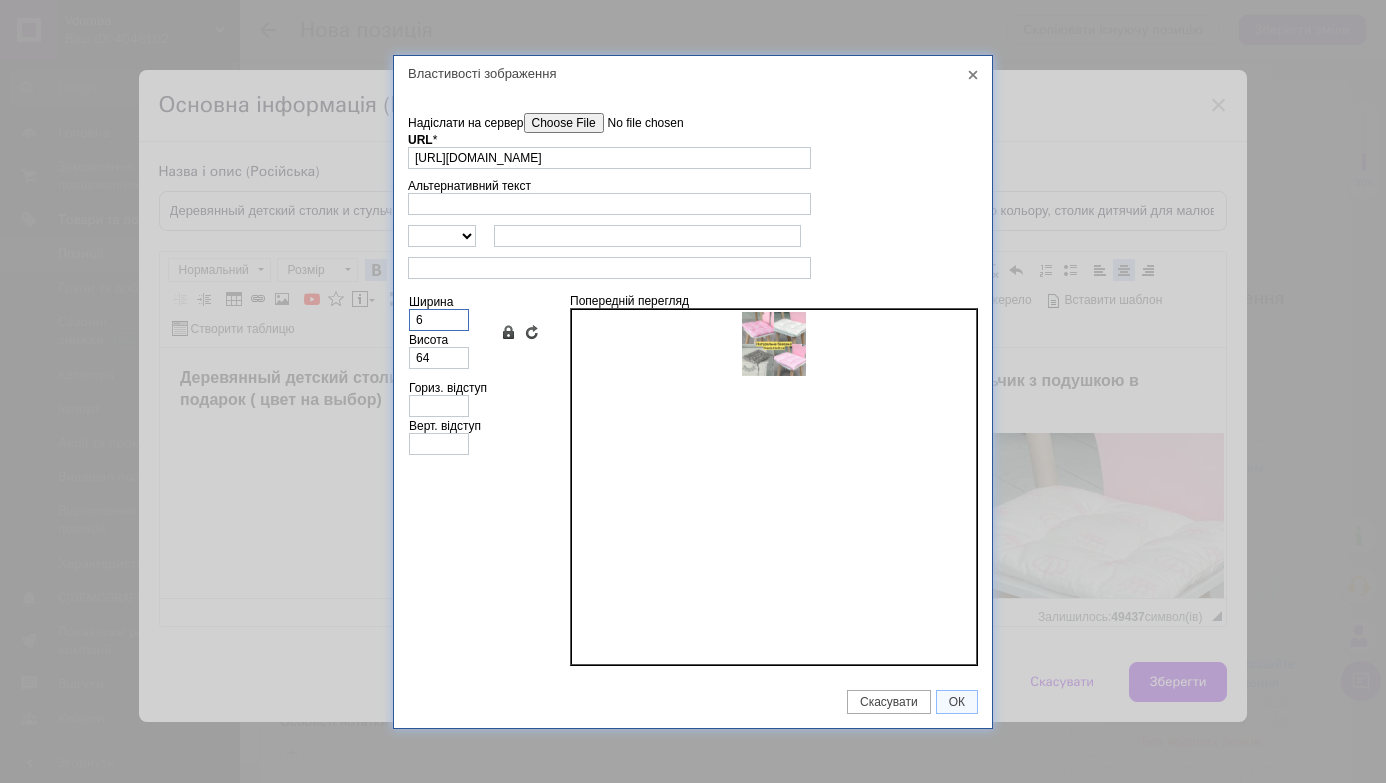 type on "6" 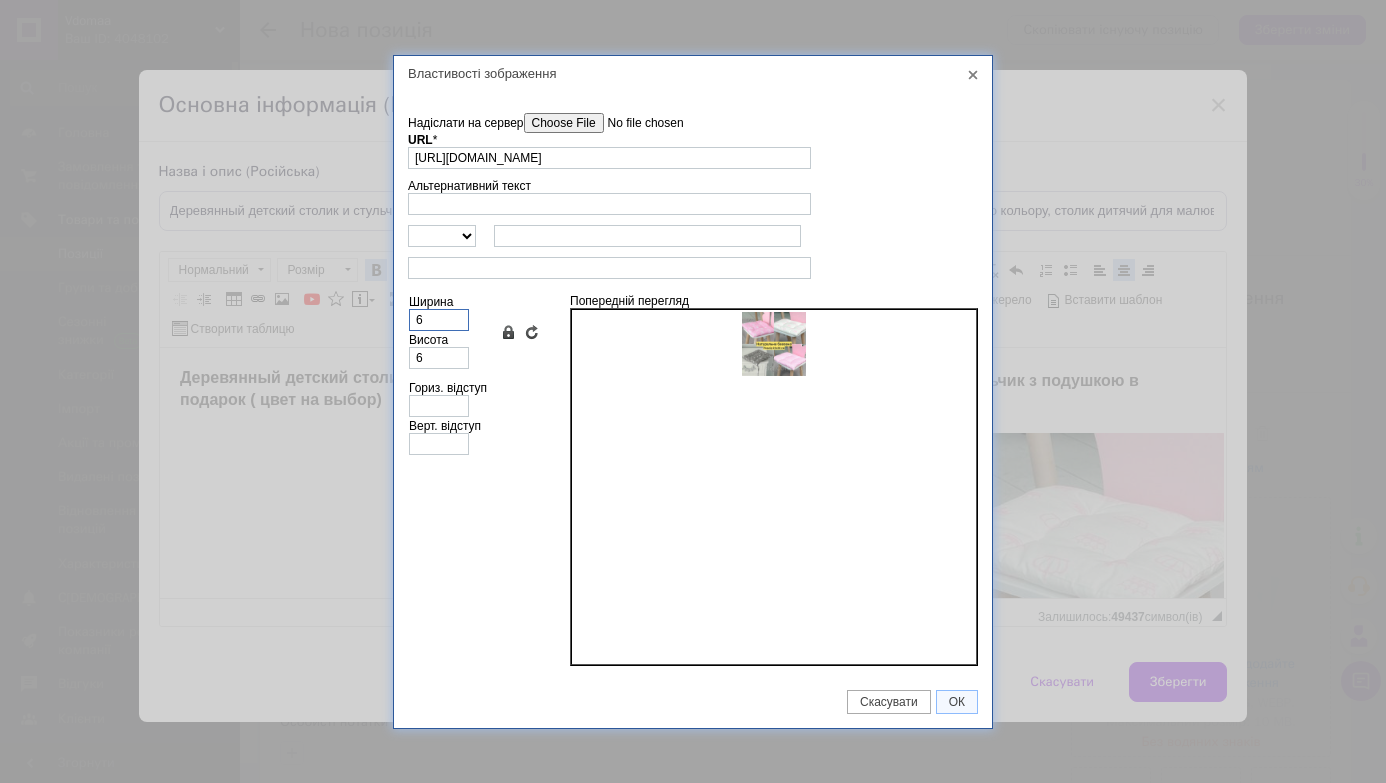 type 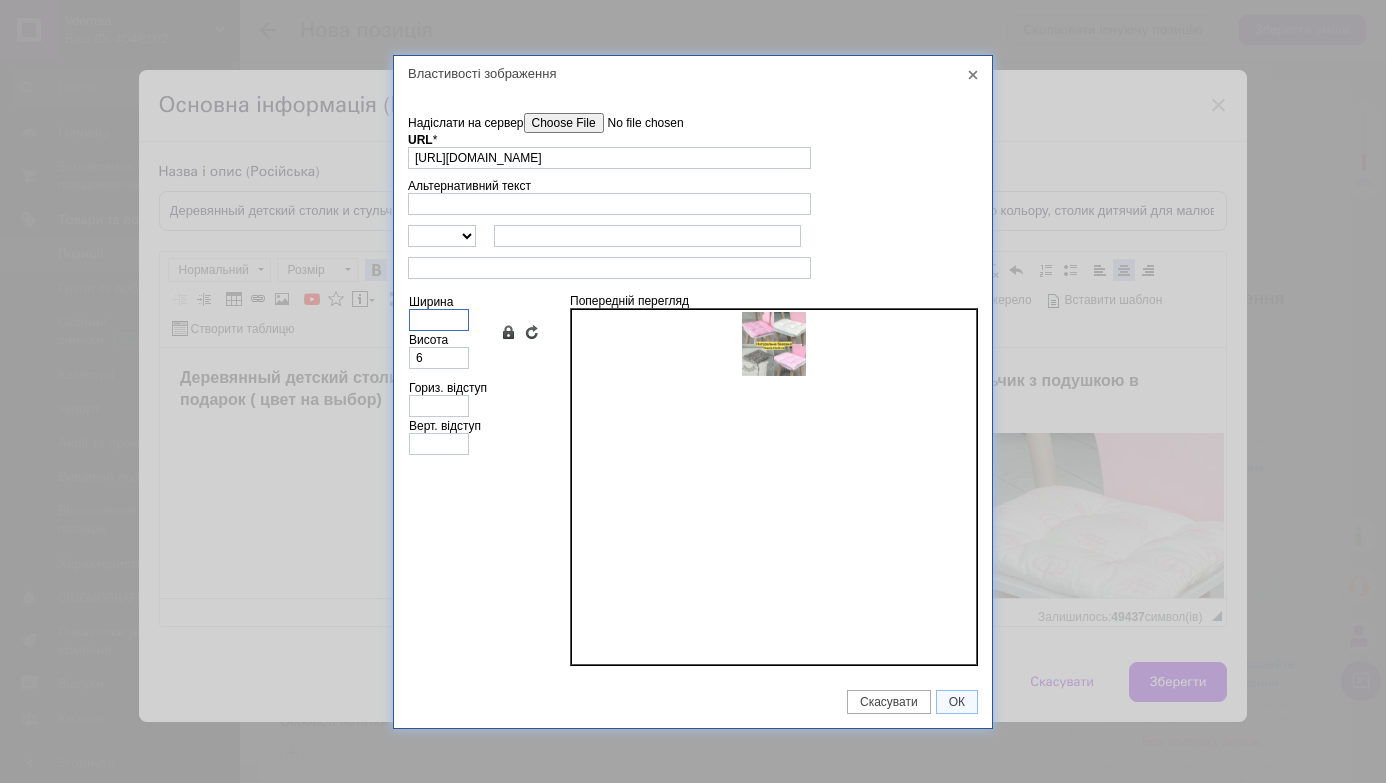 type 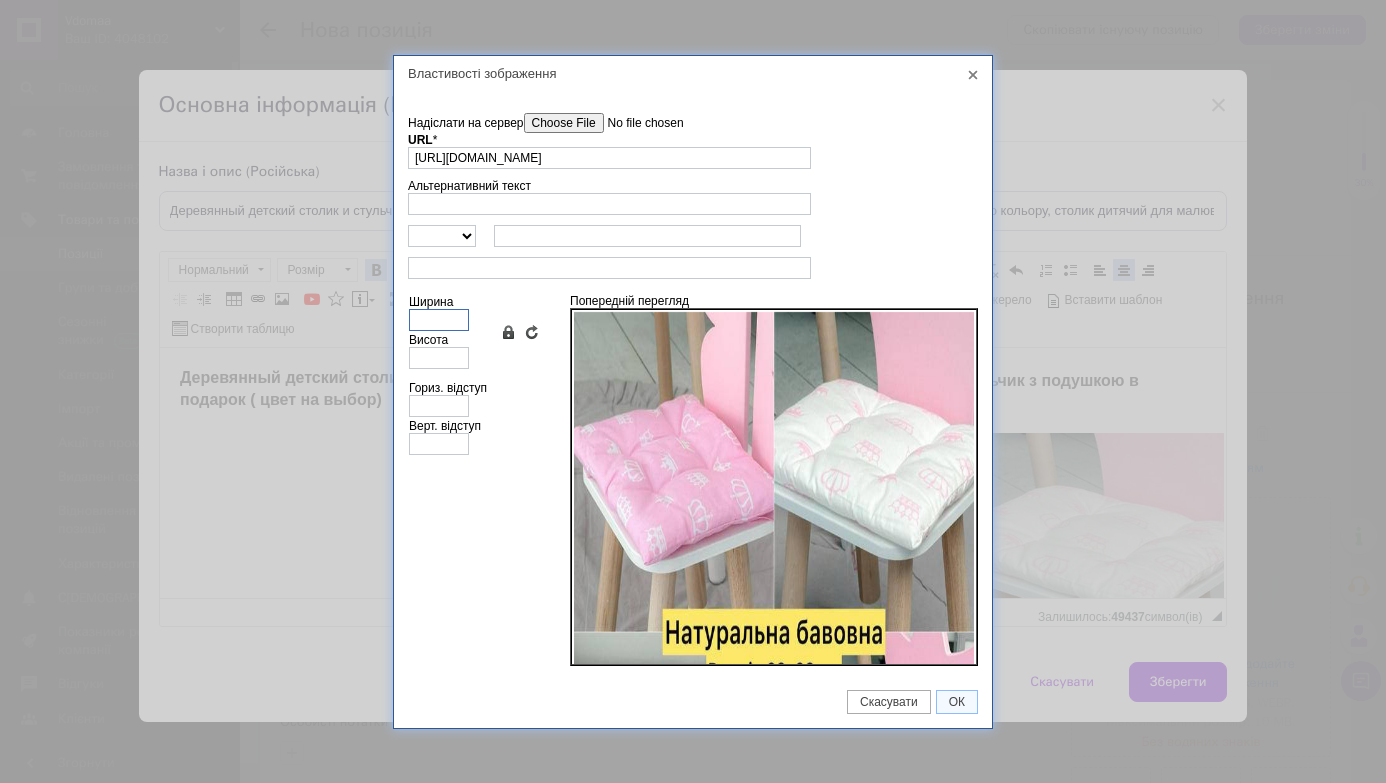type on "5" 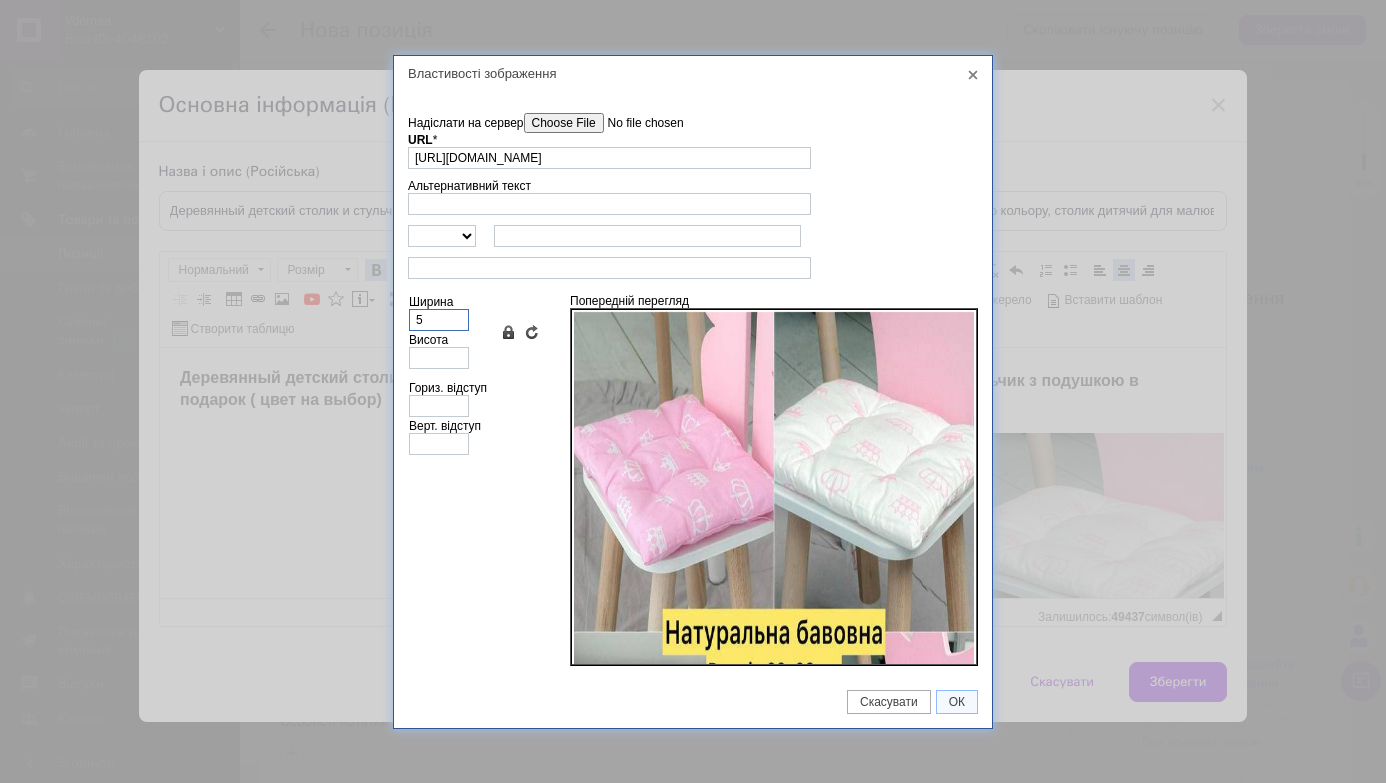 type on "5" 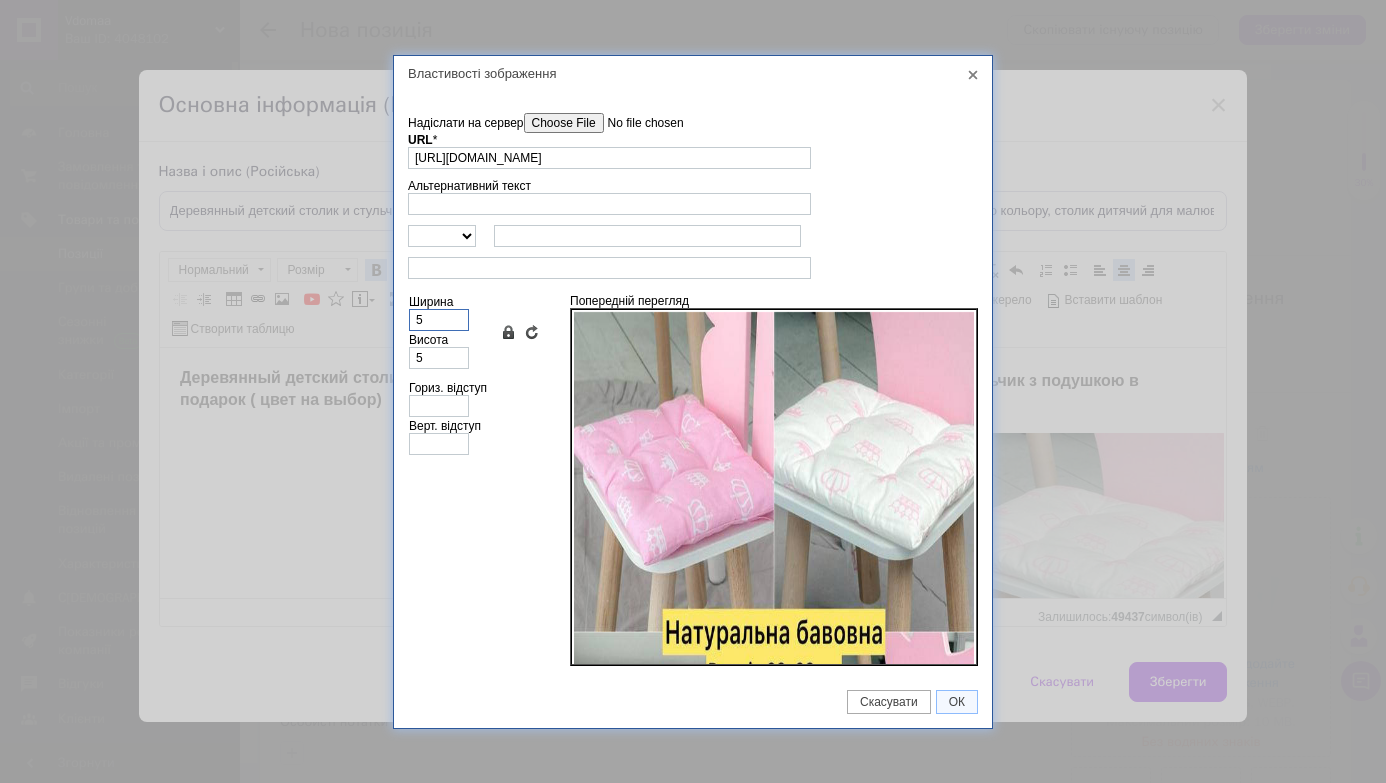 type on "50" 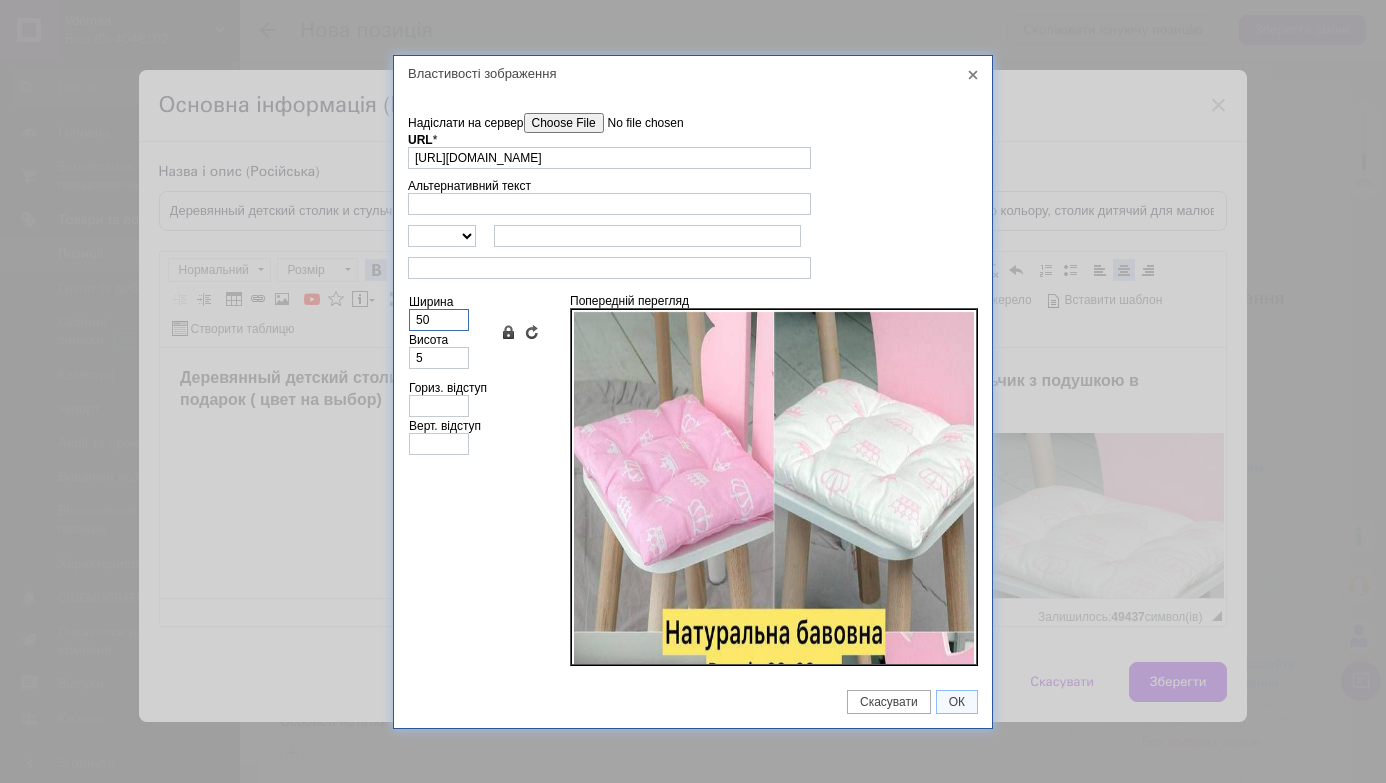 type on "50" 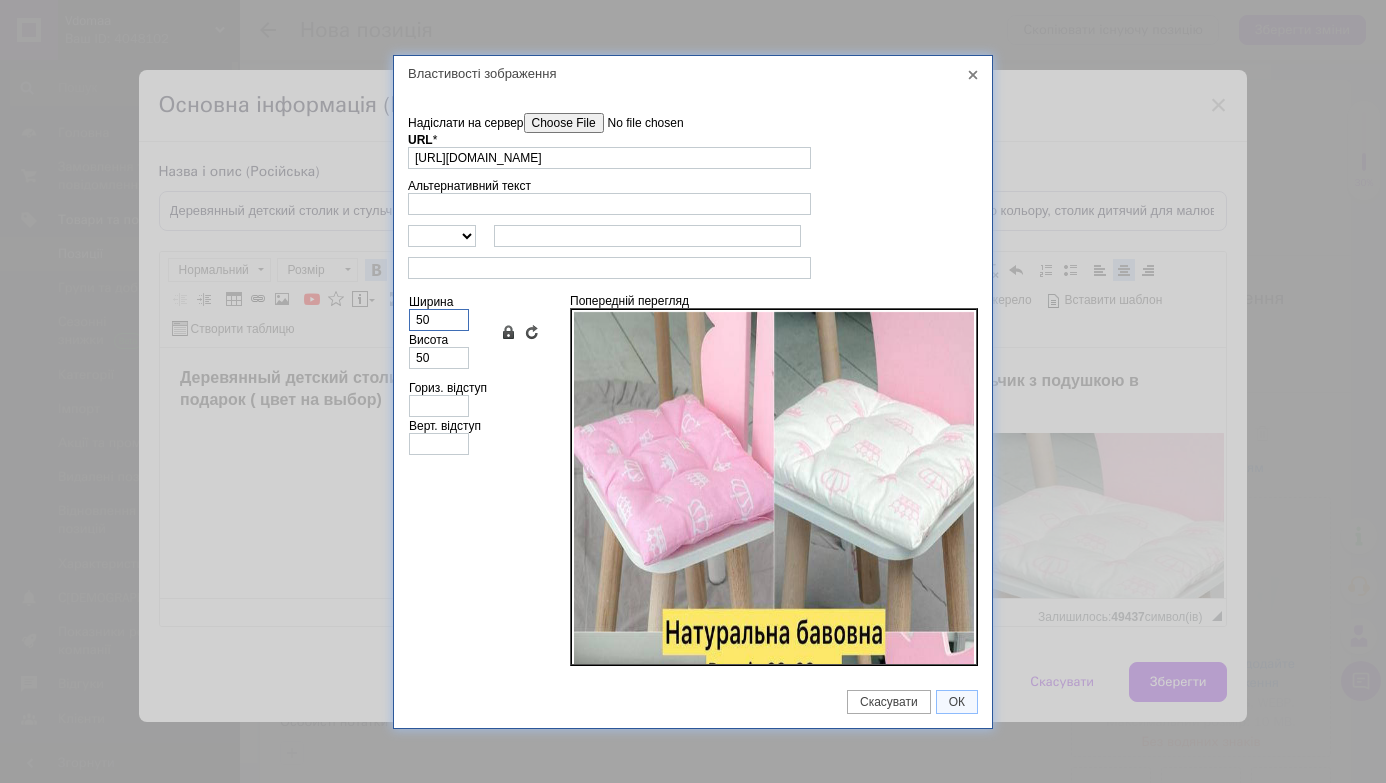 type on "500" 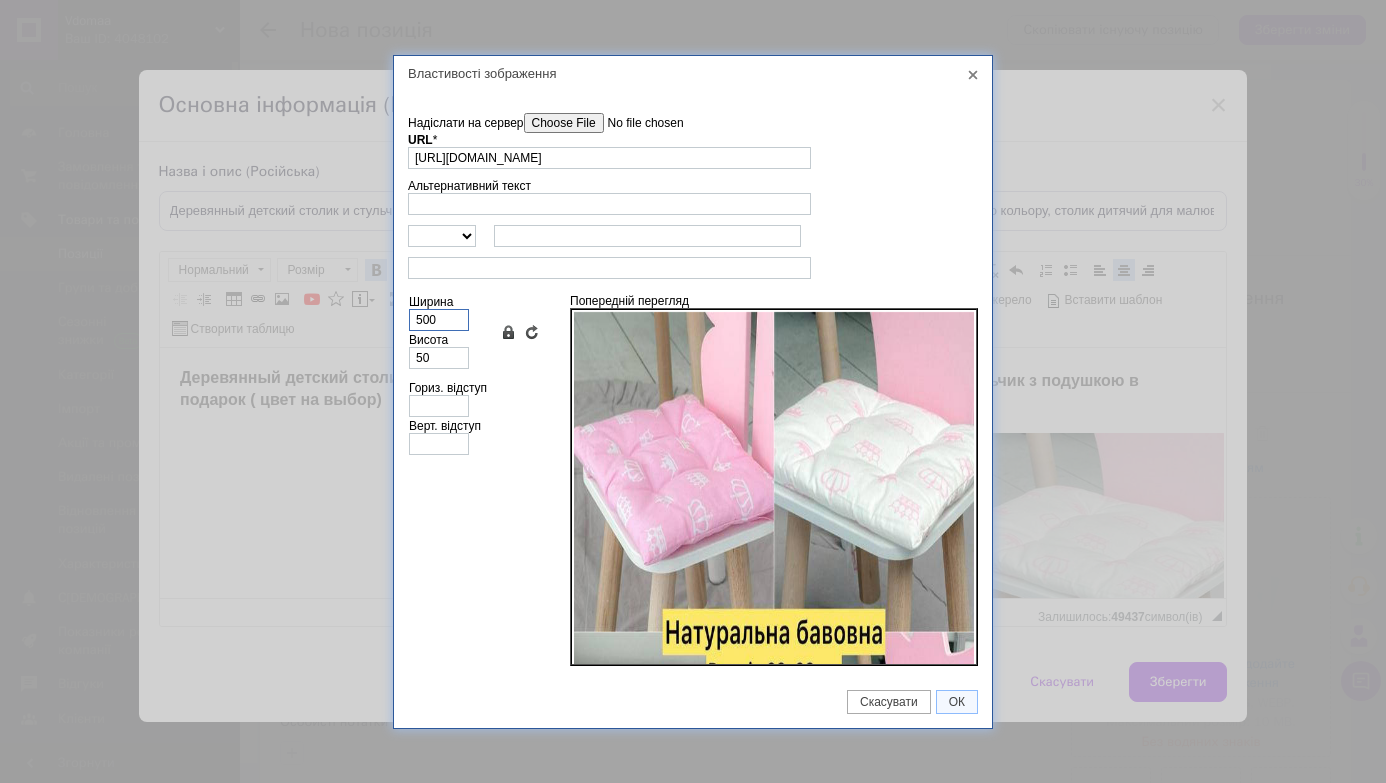 type on "500" 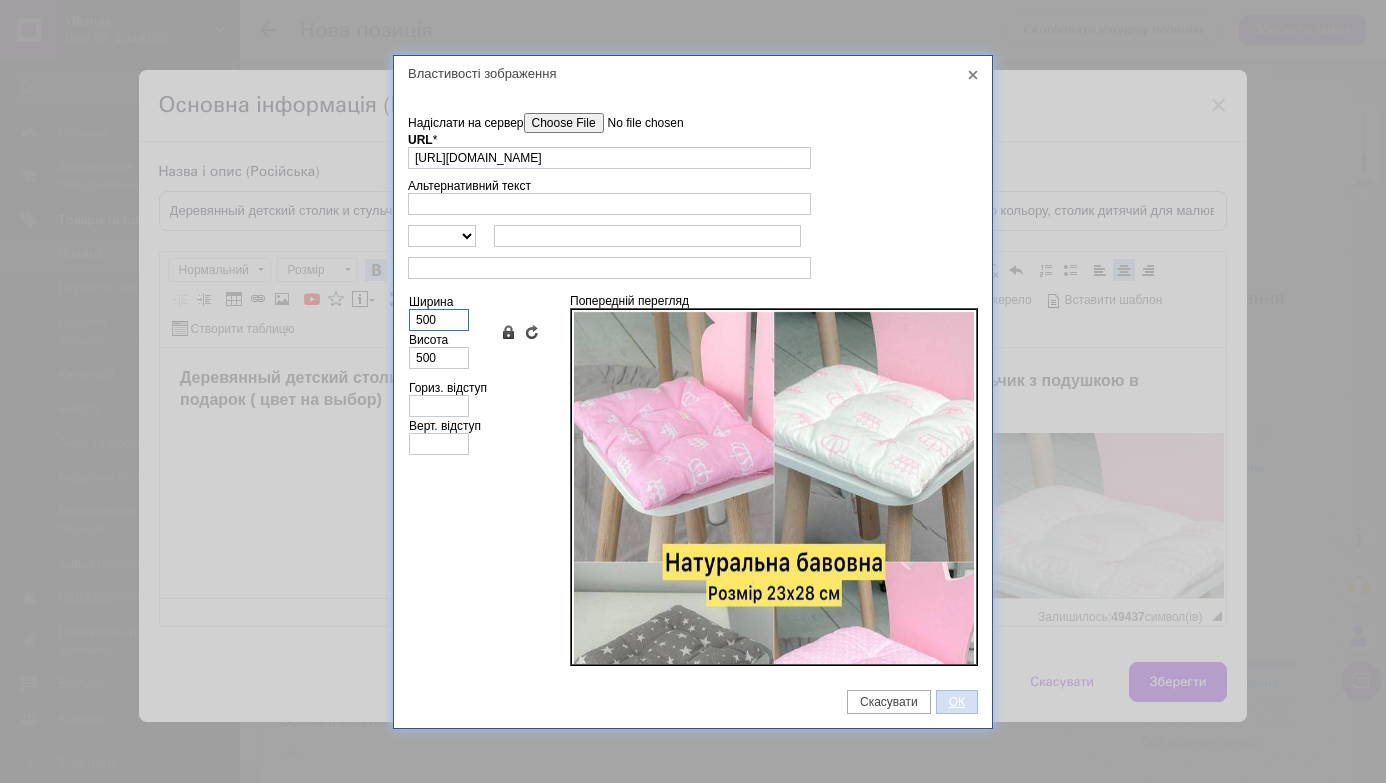 type on "500" 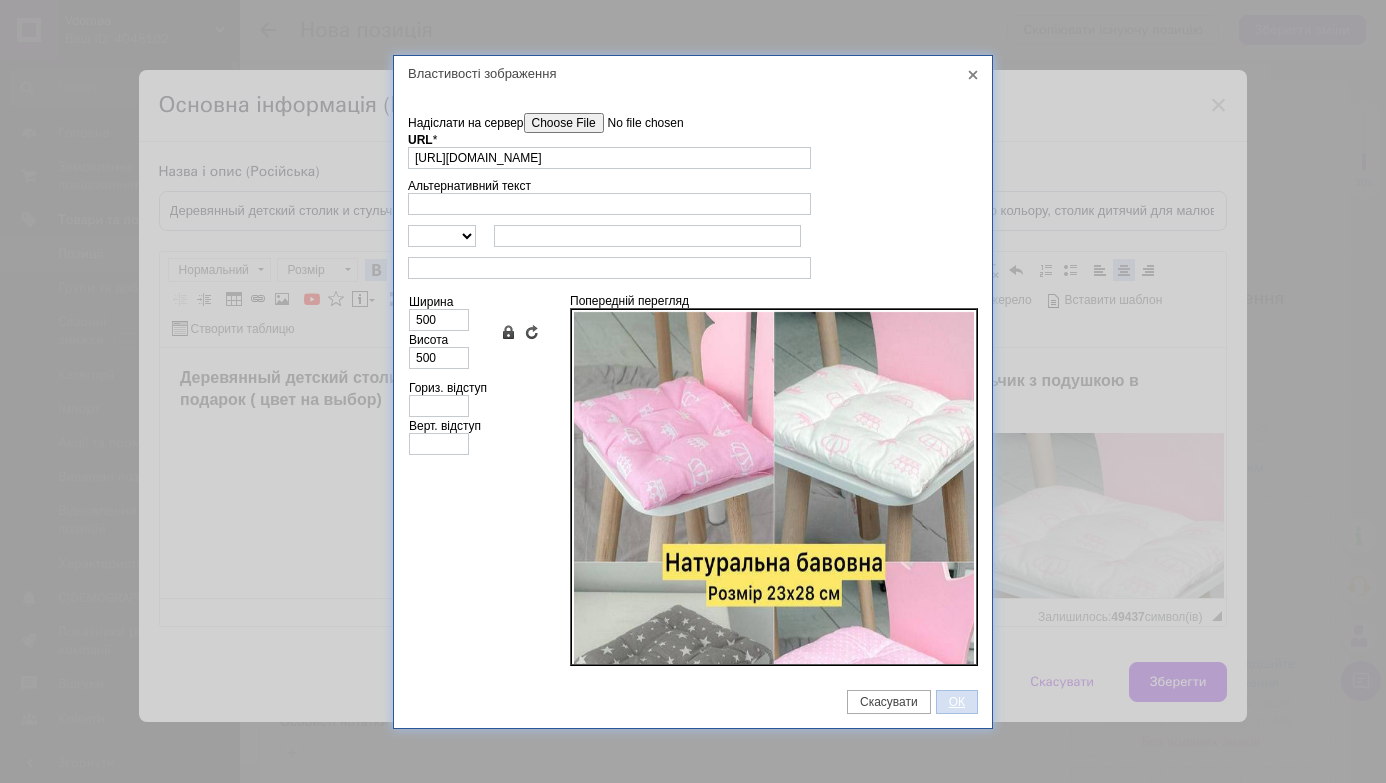 click on "ОК" at bounding box center (957, 702) 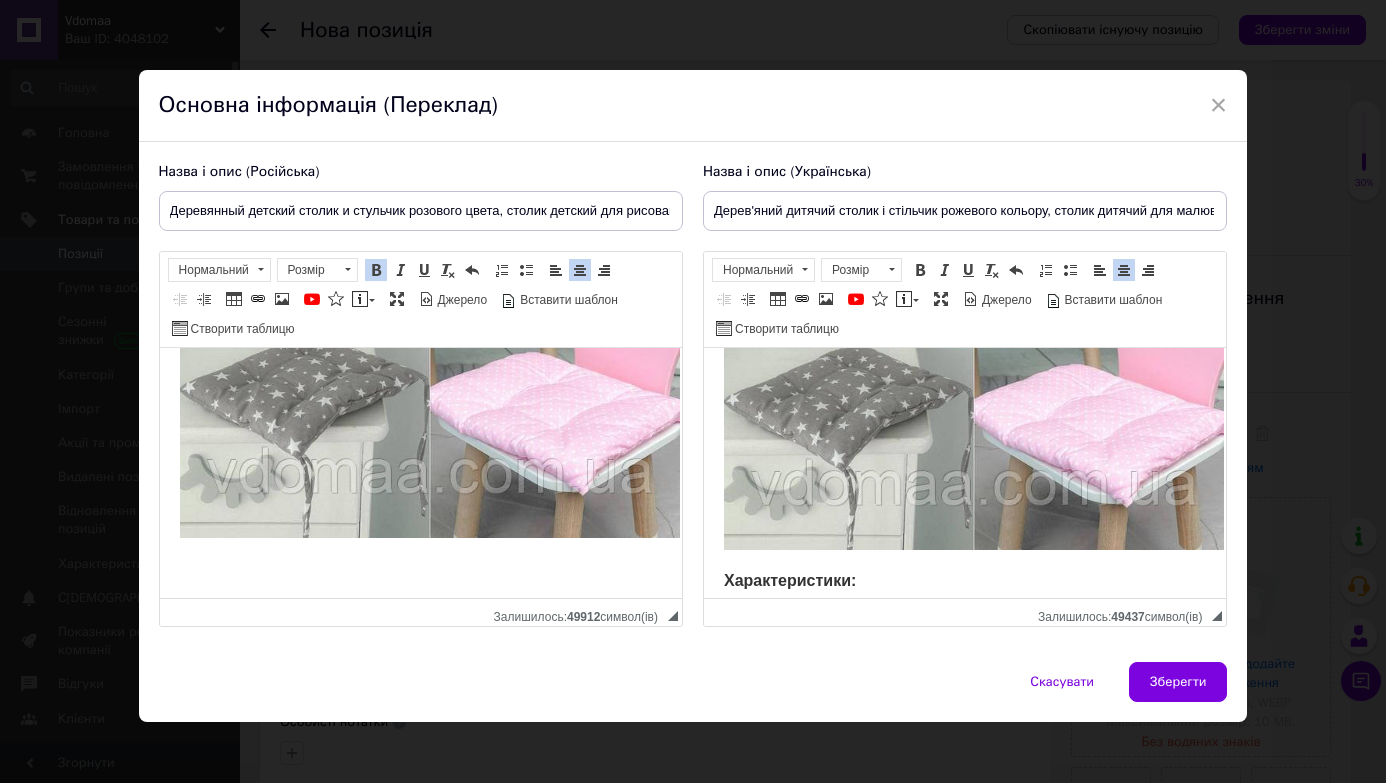 scroll, scrollTop: 558, scrollLeft: 0, axis: vertical 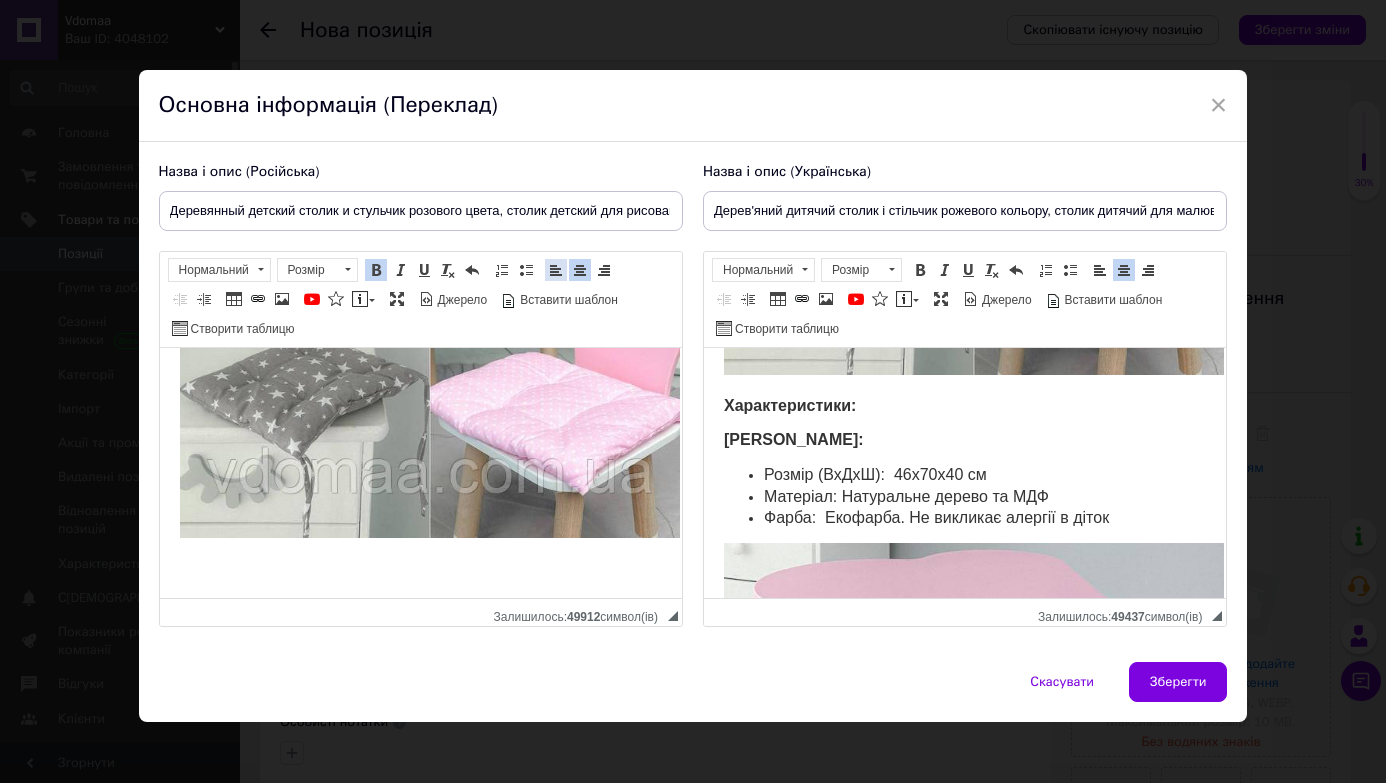 click at bounding box center (556, 270) 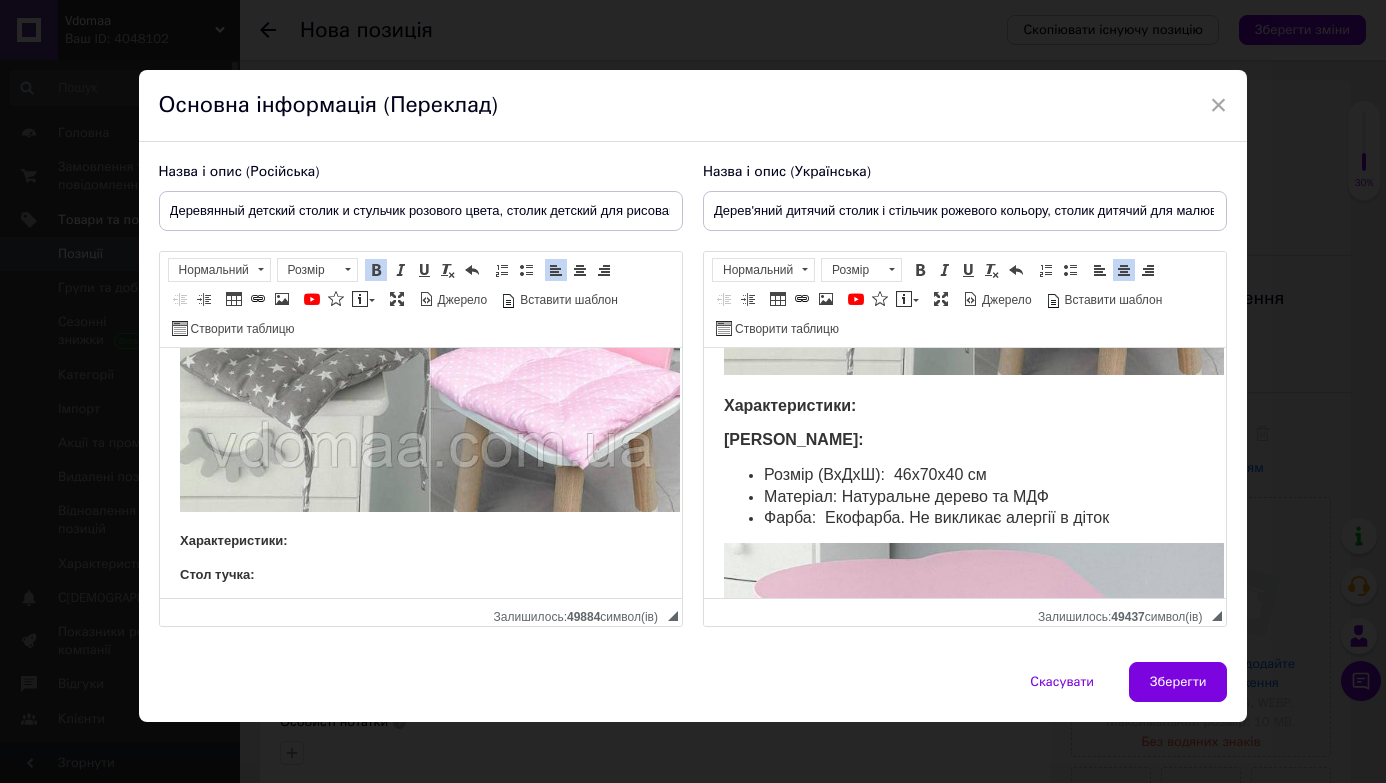 scroll, scrollTop: 446, scrollLeft: 0, axis: vertical 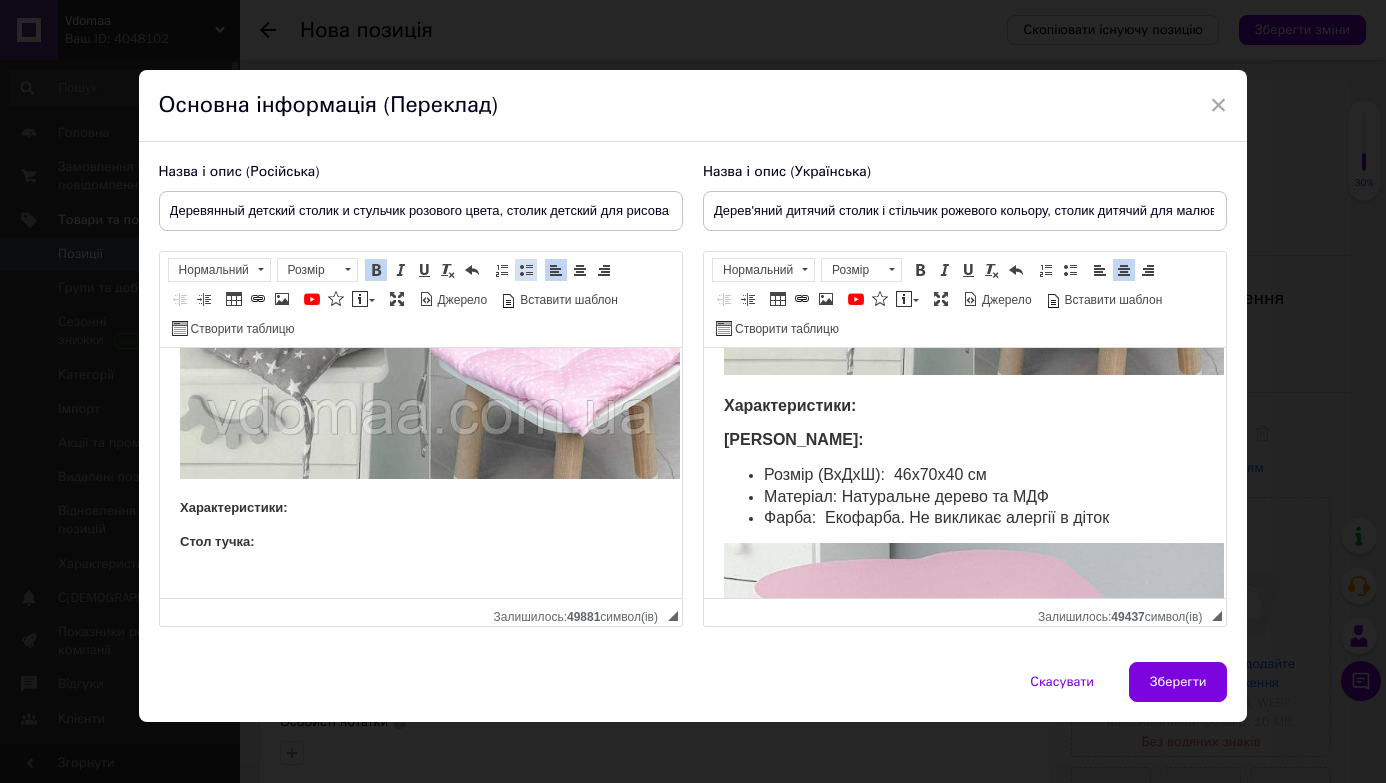 click at bounding box center (526, 270) 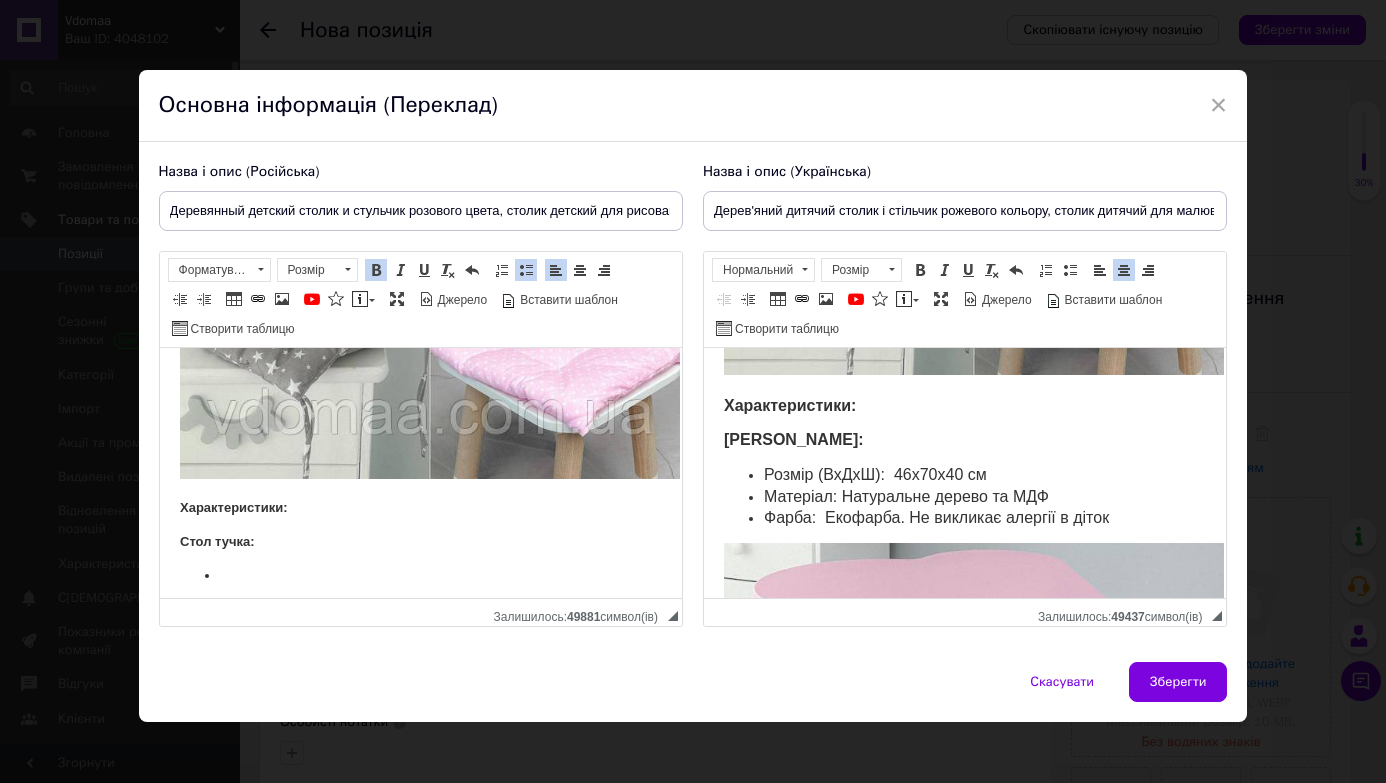 copy on "Розмір (ВхДхШ):  46х70х40 см Матеріал: Натуральне дерево та МДФ Фарба:  Екофарба. Не викликає алергії в діток" 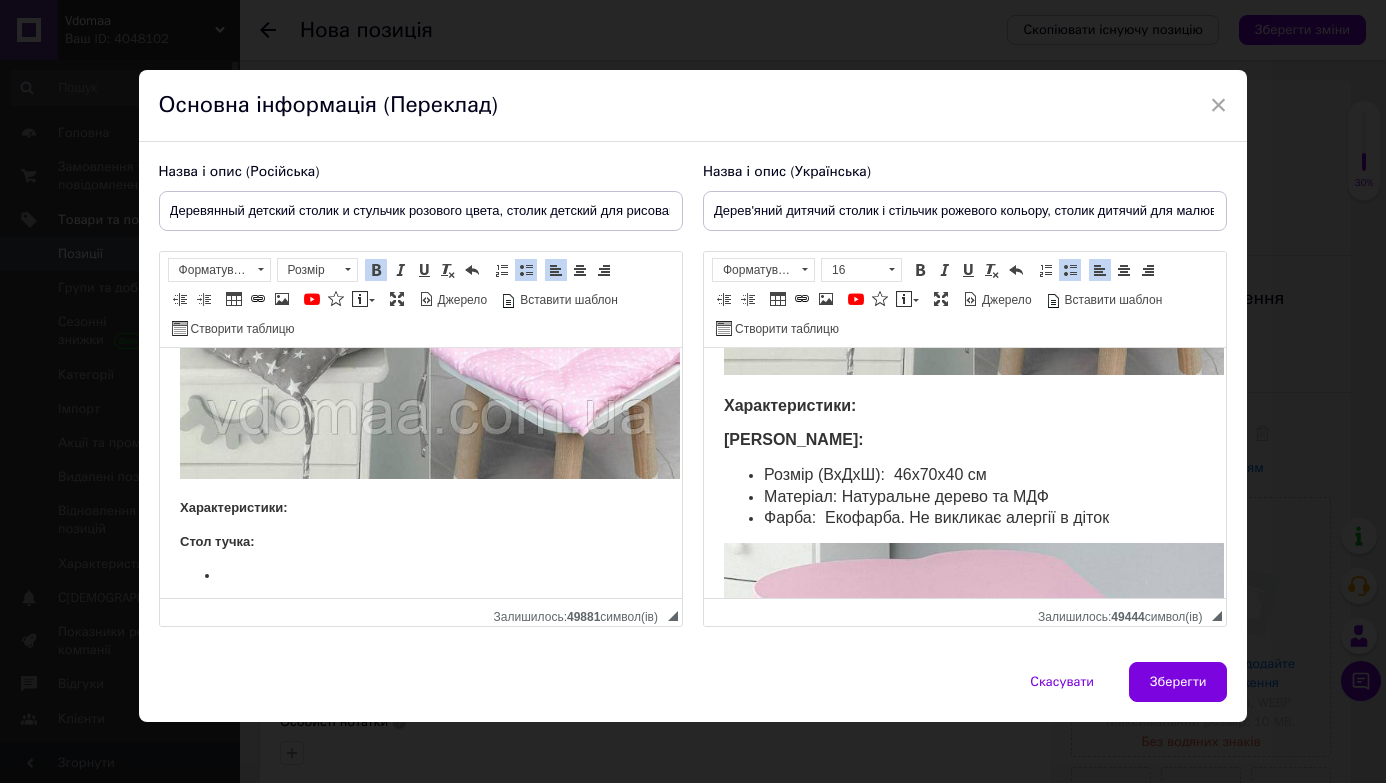 click on "Деревянный детский столик и стульчик с подушкой в подарок ( цвет на выбор) Характеристики: Стол тучка: ​​​​​​​" at bounding box center [420, 254] 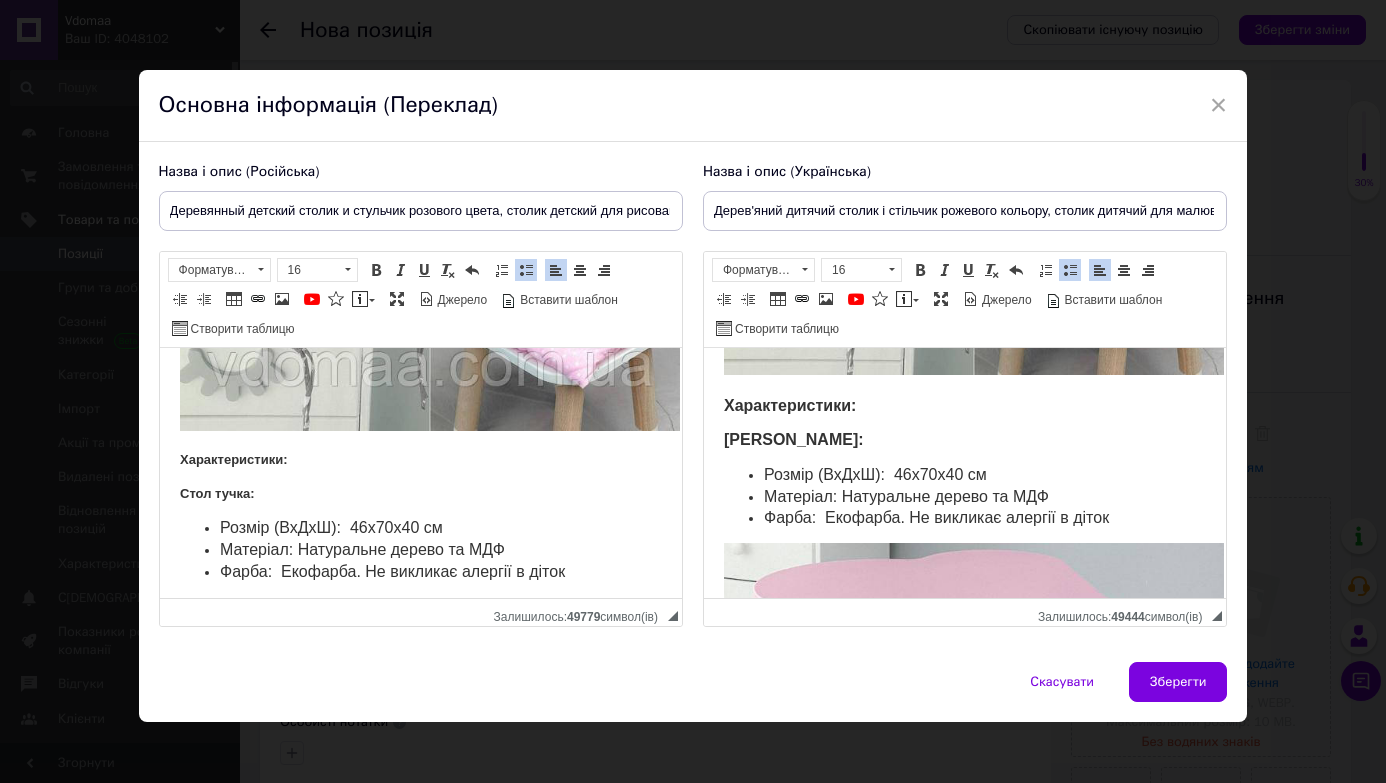 scroll, scrollTop: 516, scrollLeft: 0, axis: vertical 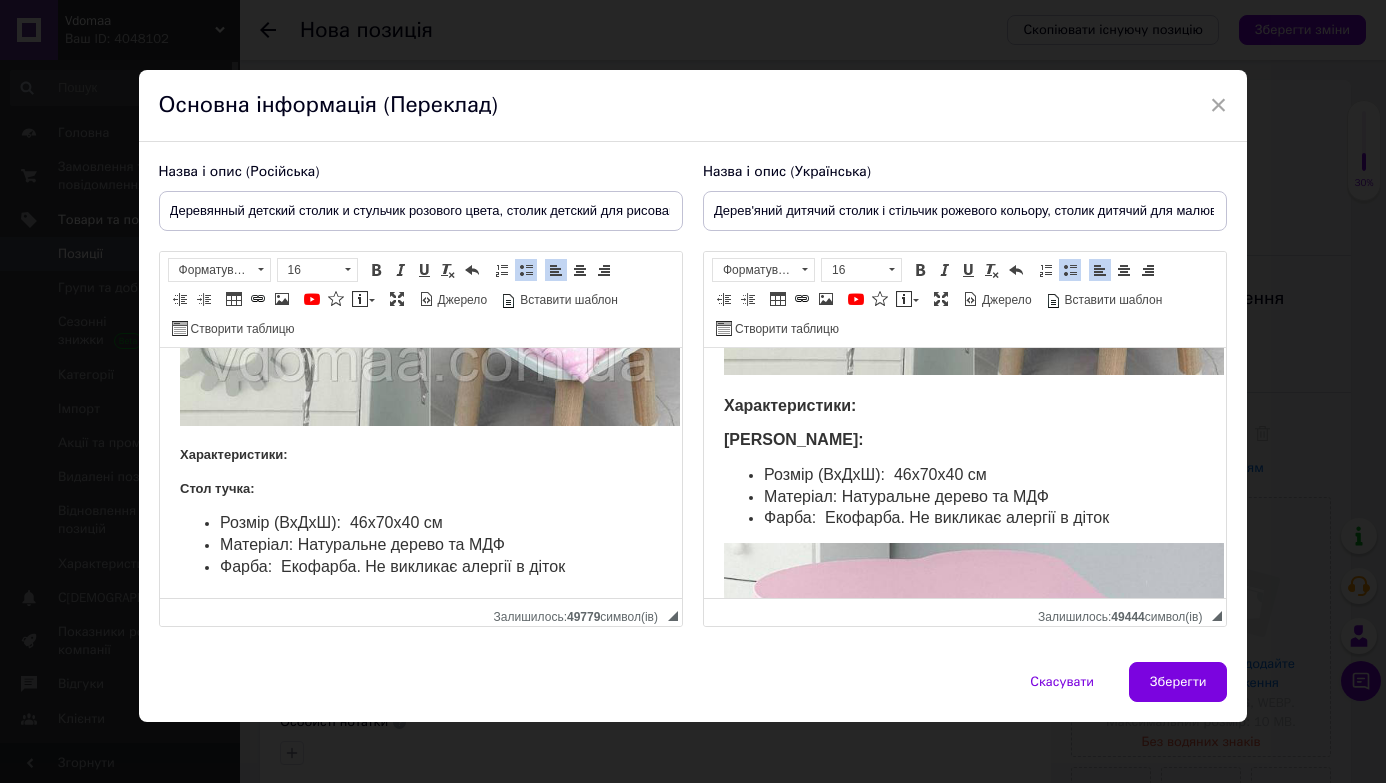 click on "Розмір (ВхДхШ):  46х70х40 см" at bounding box center (330, 522) 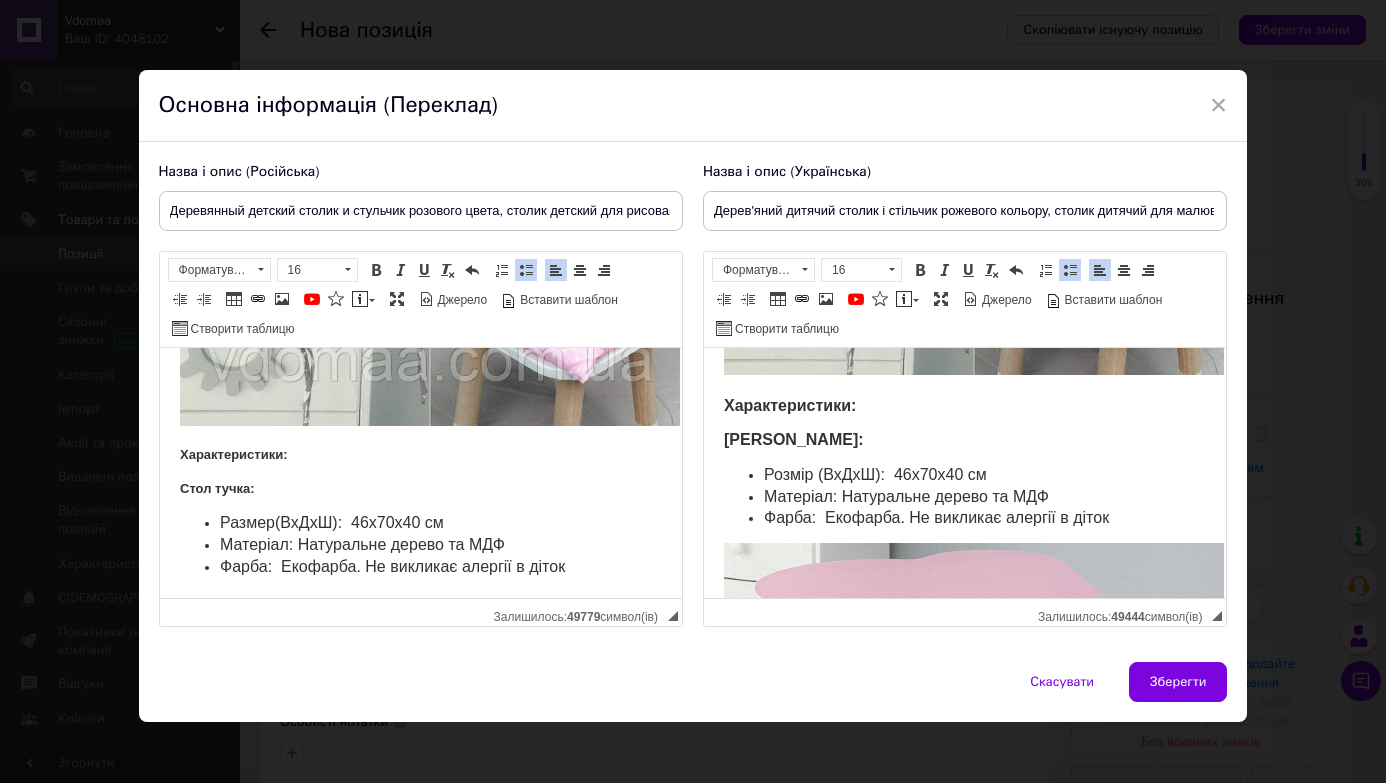 click on "Матеріал: Натуральне дерево та МДФ" at bounding box center (361, 544) 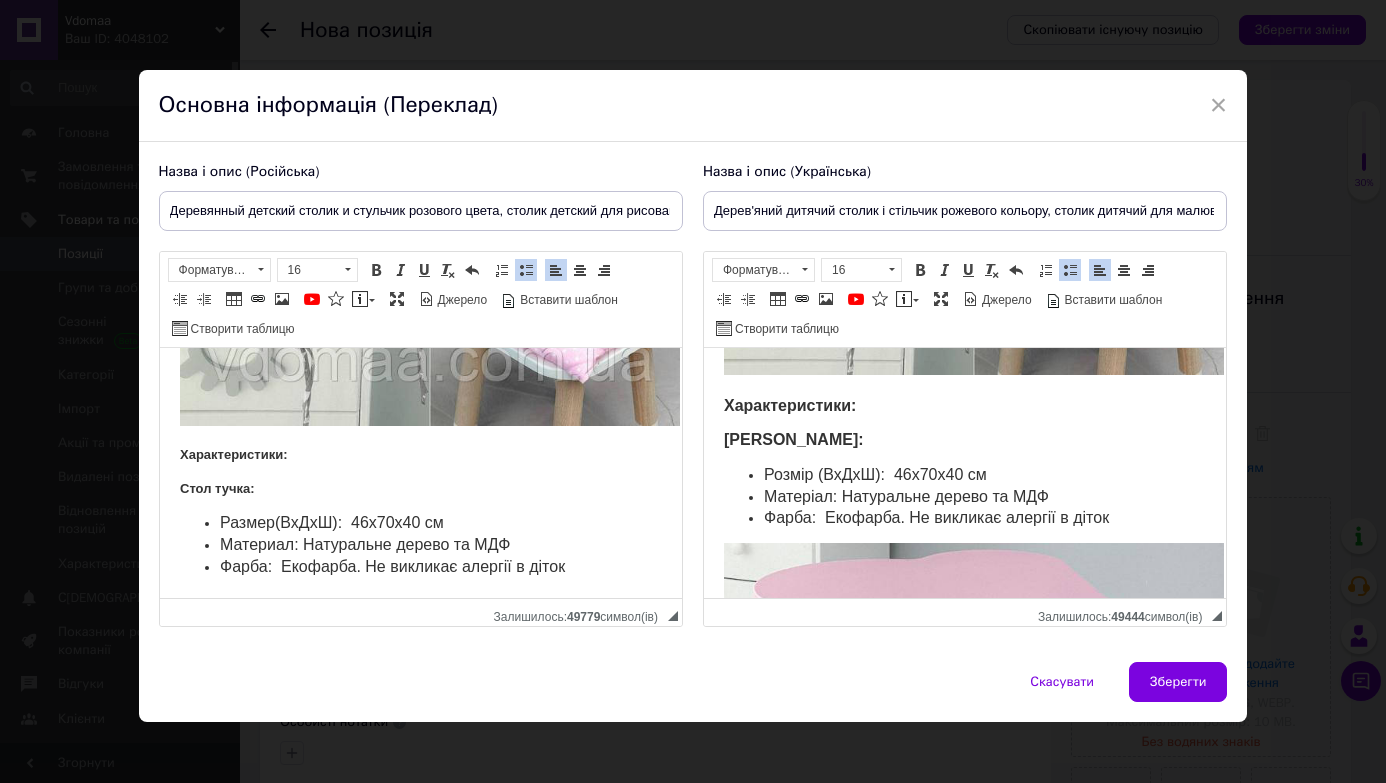 click on "Материал : Натуральне дерево та МДФ" at bounding box center (364, 544) 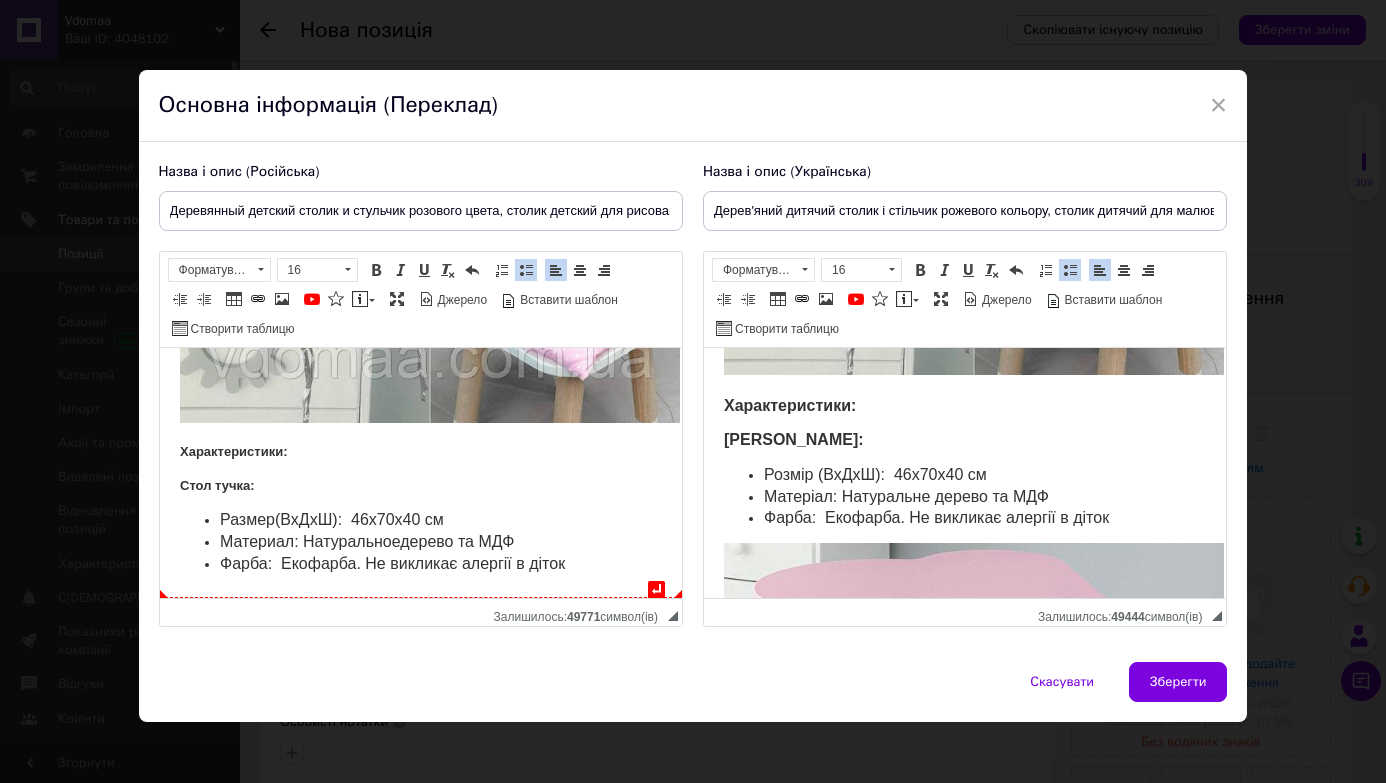 click on "Фарба:  Екофарба. Не викликає алергії в діток" at bounding box center [391, 563] 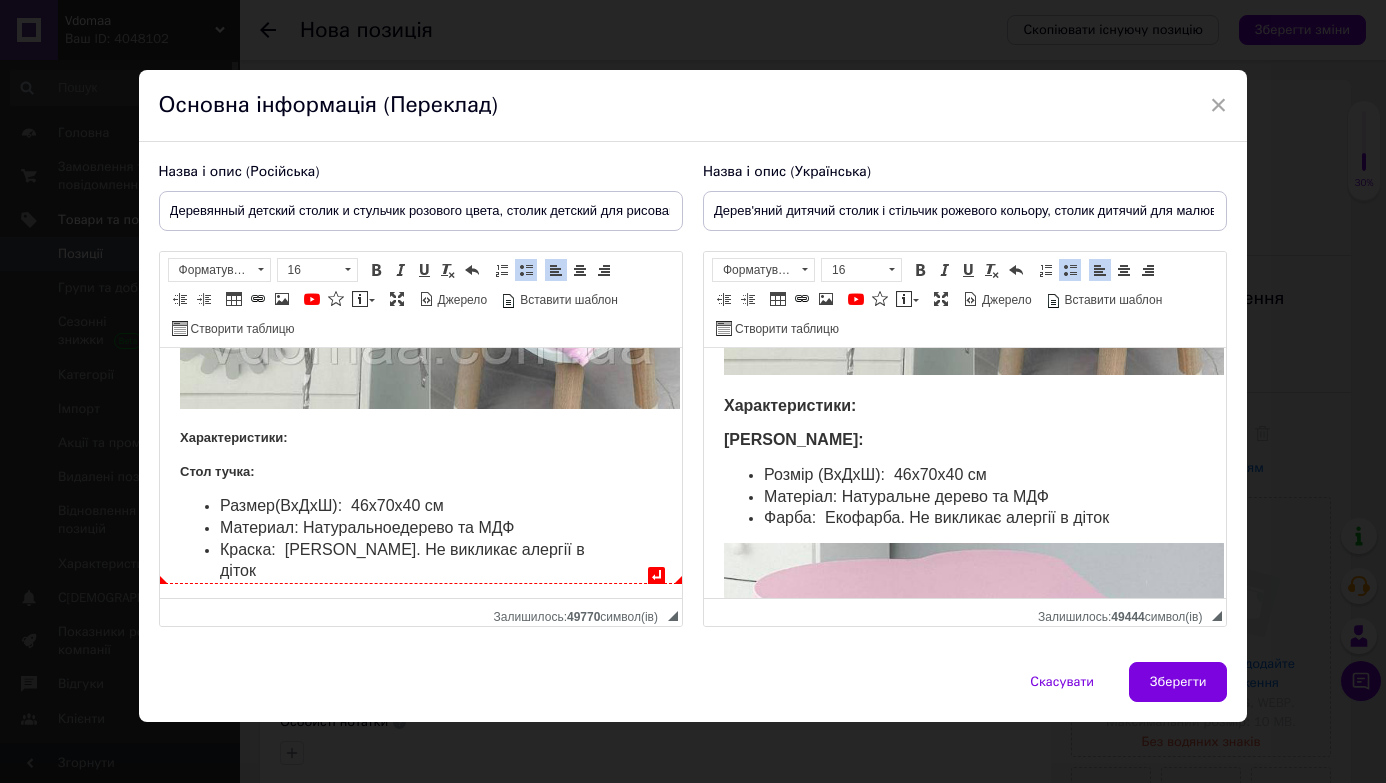 click on "Краска:  [PERSON_NAME]. Не викликає алергії в діток" at bounding box center (401, 560) 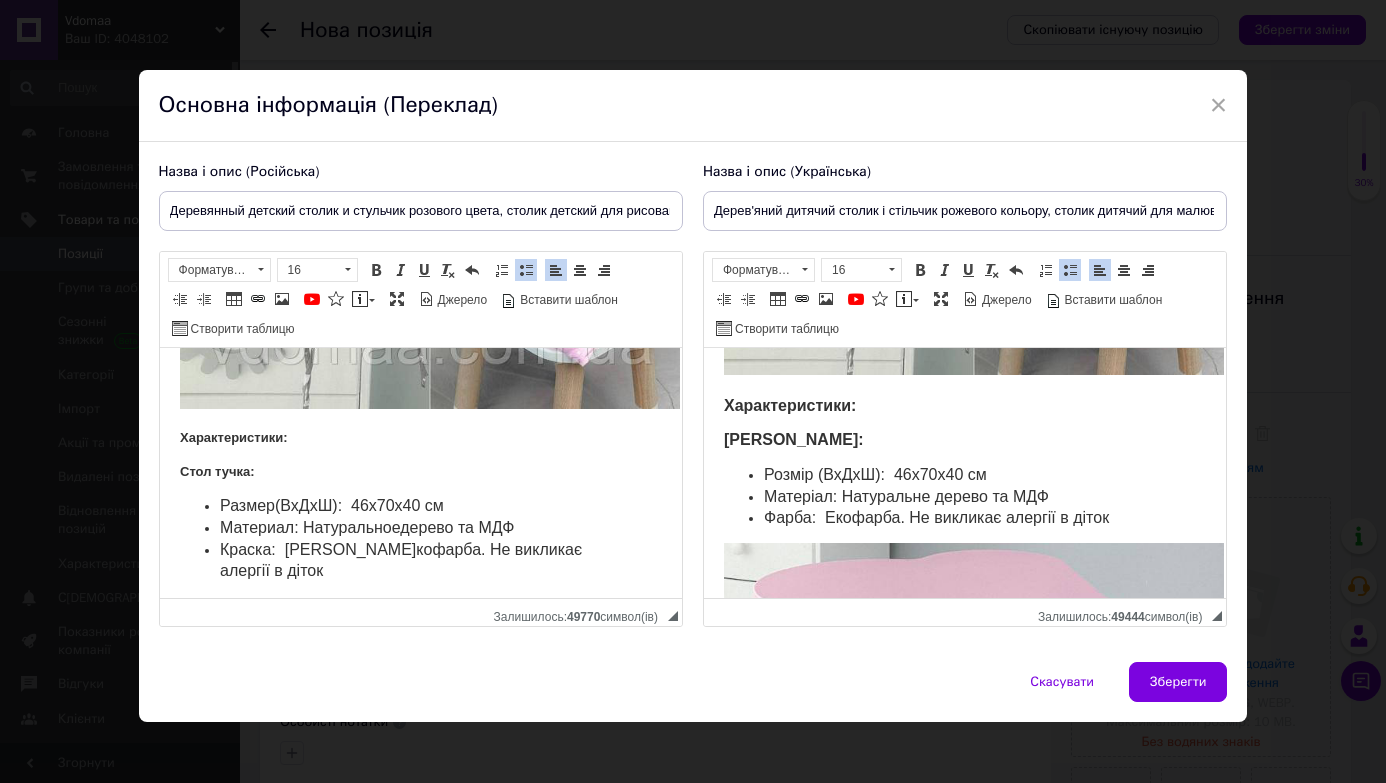 click on "Краска:  Э кофарба. Не викликає алергії в діток" at bounding box center (400, 560) 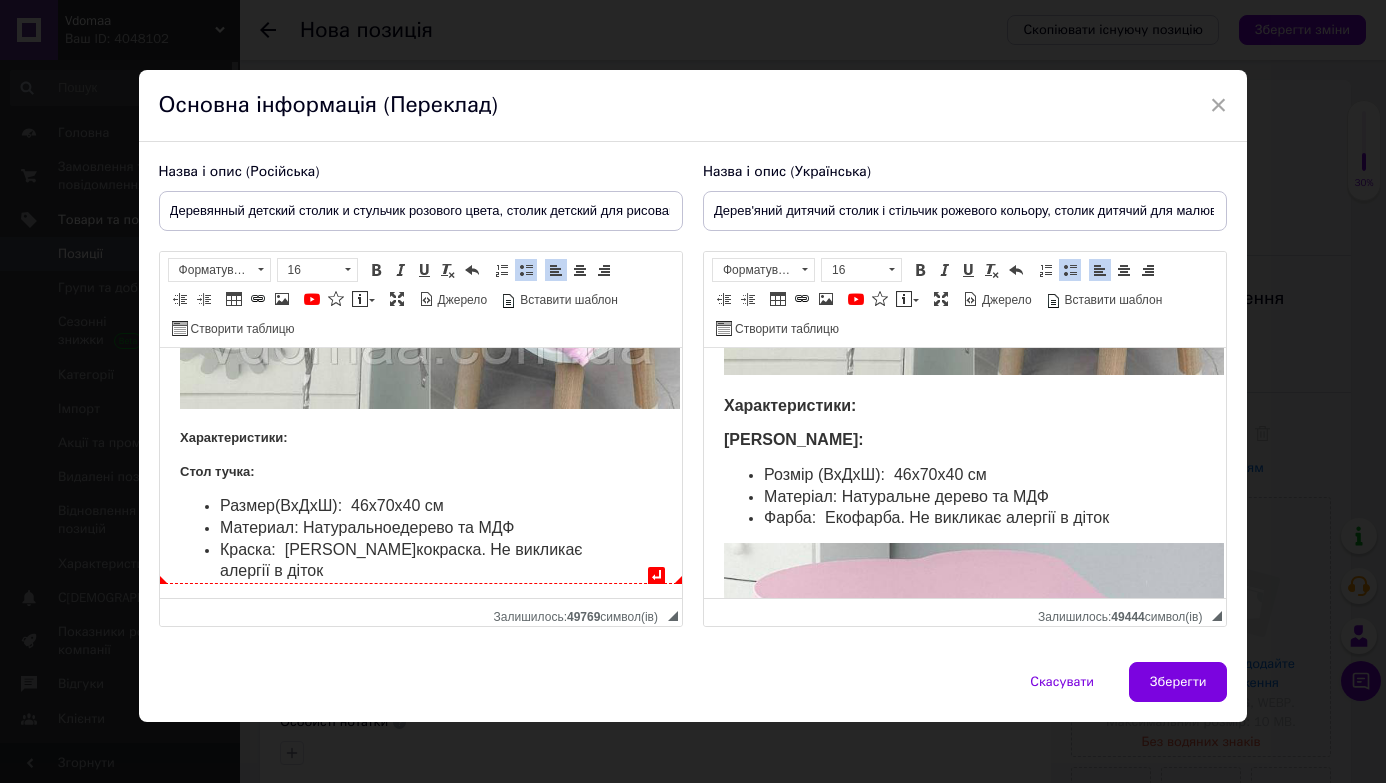 click on "Краска:  Э кокраска . Не викликає алергії в діток" at bounding box center (400, 560) 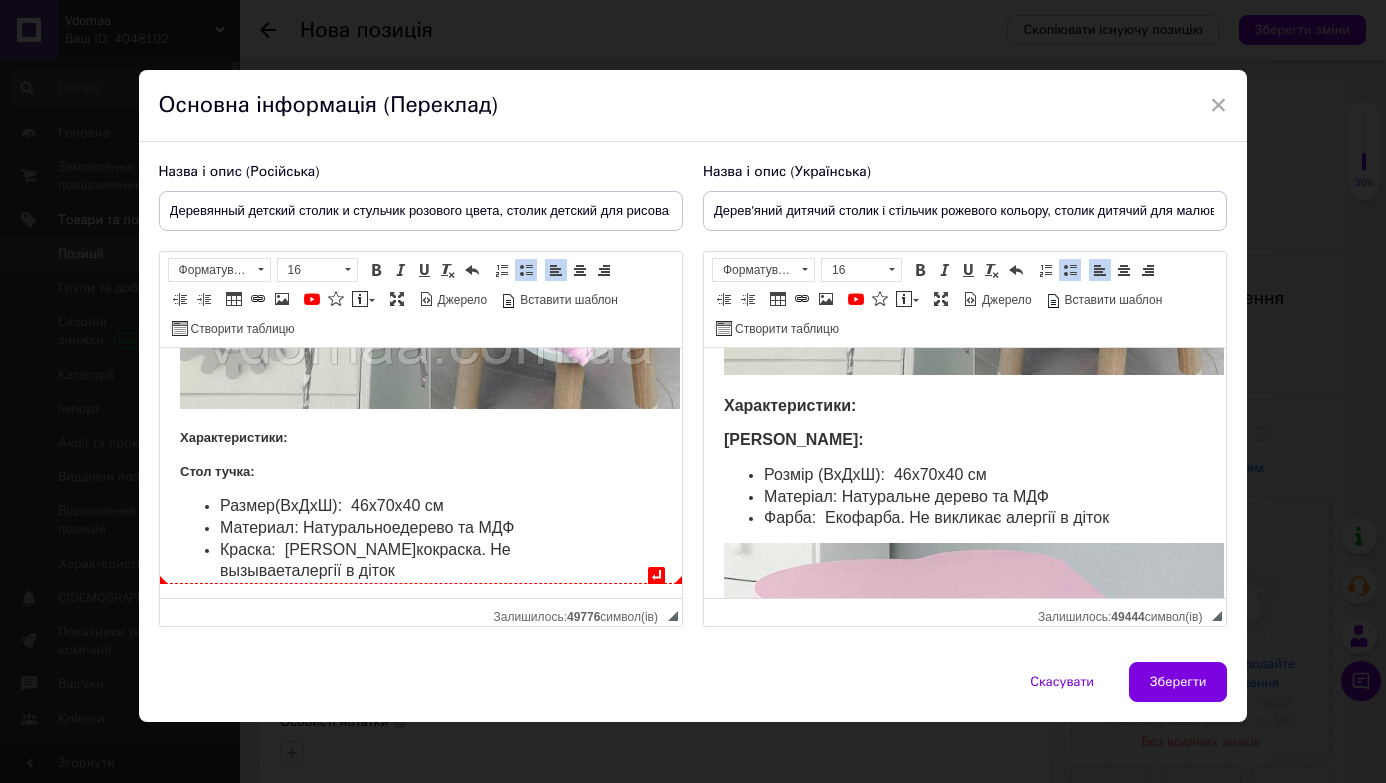 click on "Краска:  Э кокраска . Не вызывает  алергії в діток" at bounding box center [364, 560] 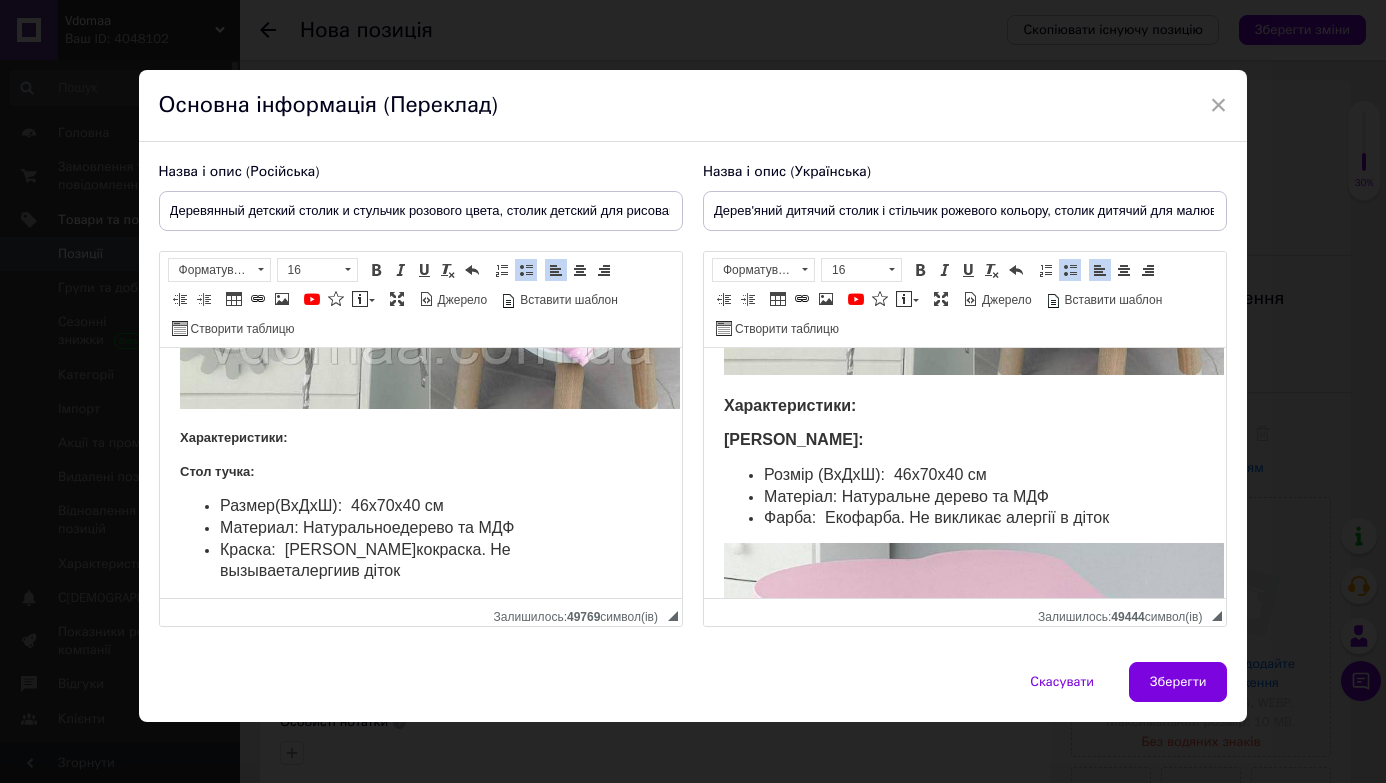 click on "Краска:  Э кокраска . Не вызывает  алергии  в діток" at bounding box center (420, 562) 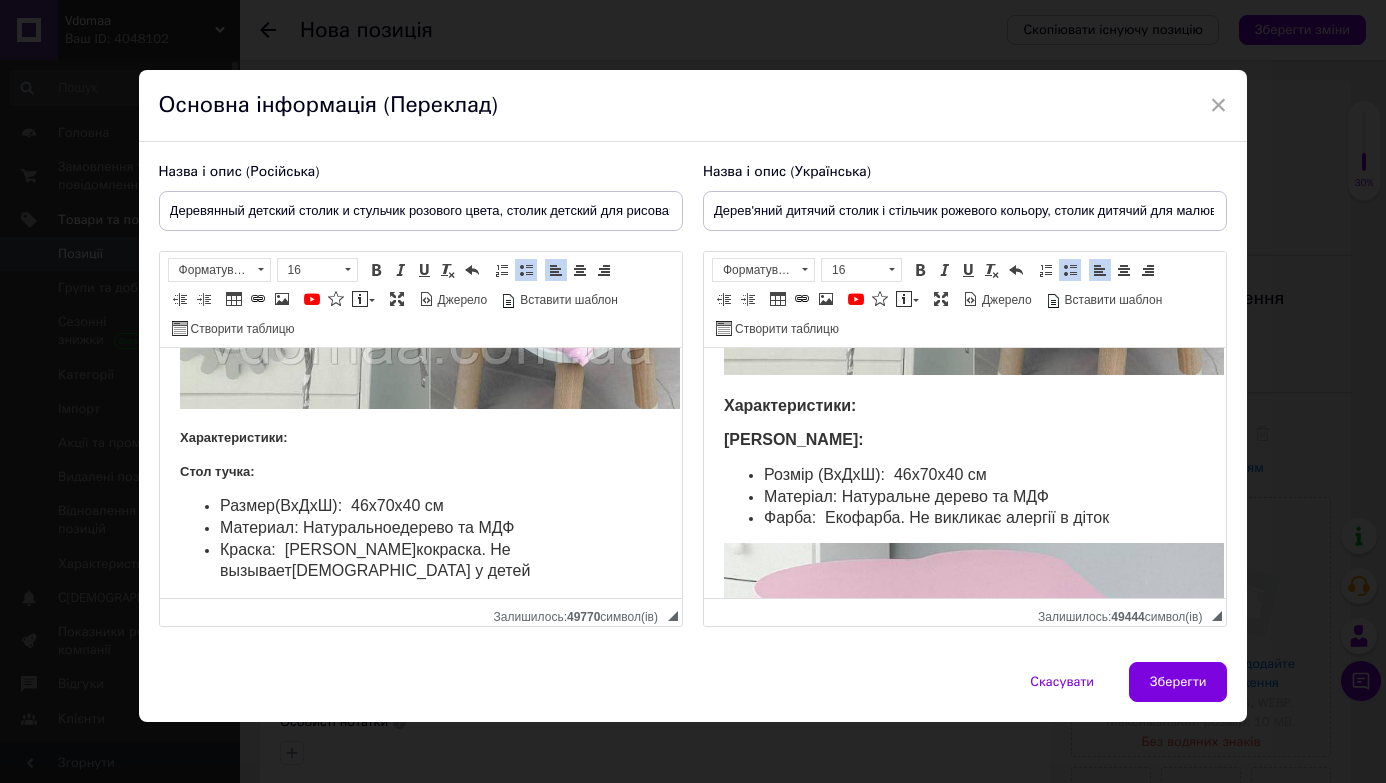 click on "Краска:  Э кокраска . Не вызывает  алергии у детей" at bounding box center (374, 560) 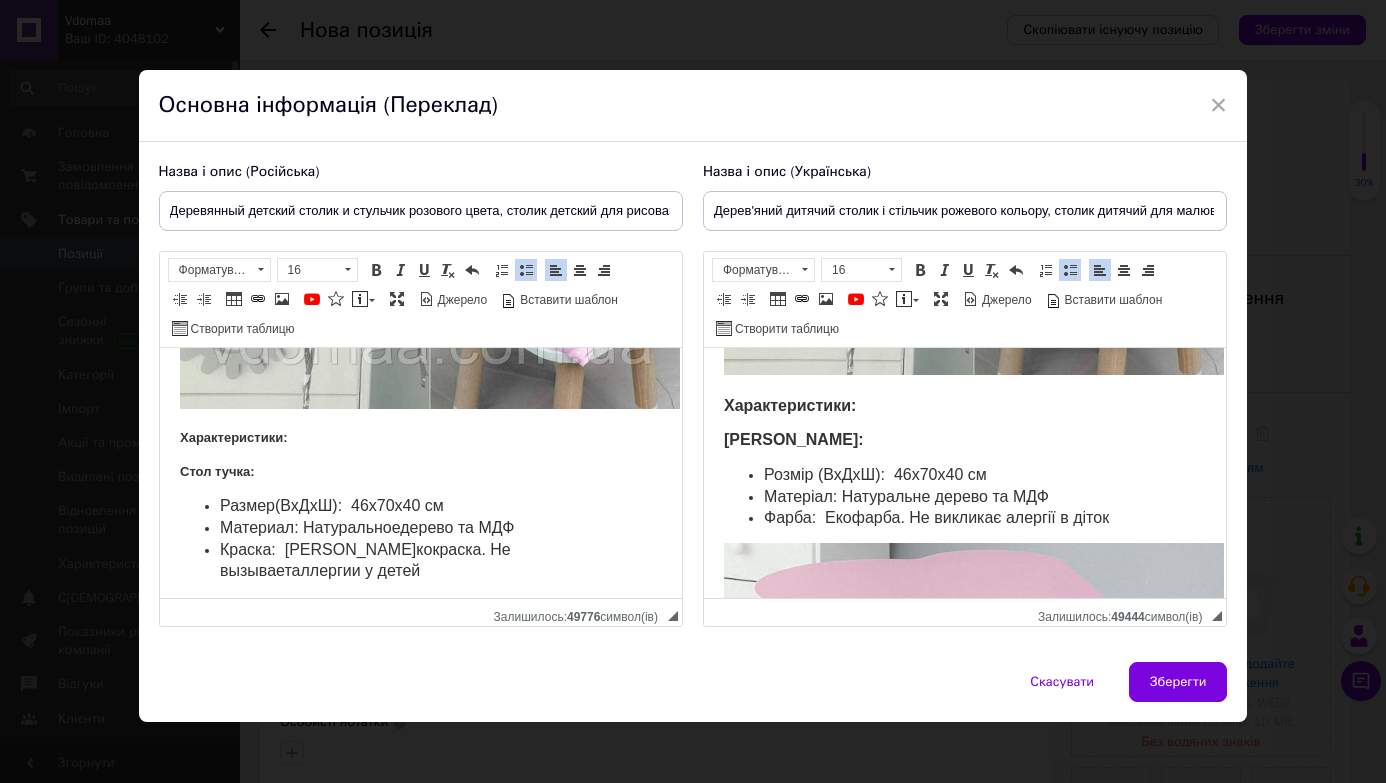 click on "Размер  (ВхДхШ):  46х70х40 см" at bounding box center [420, 507] 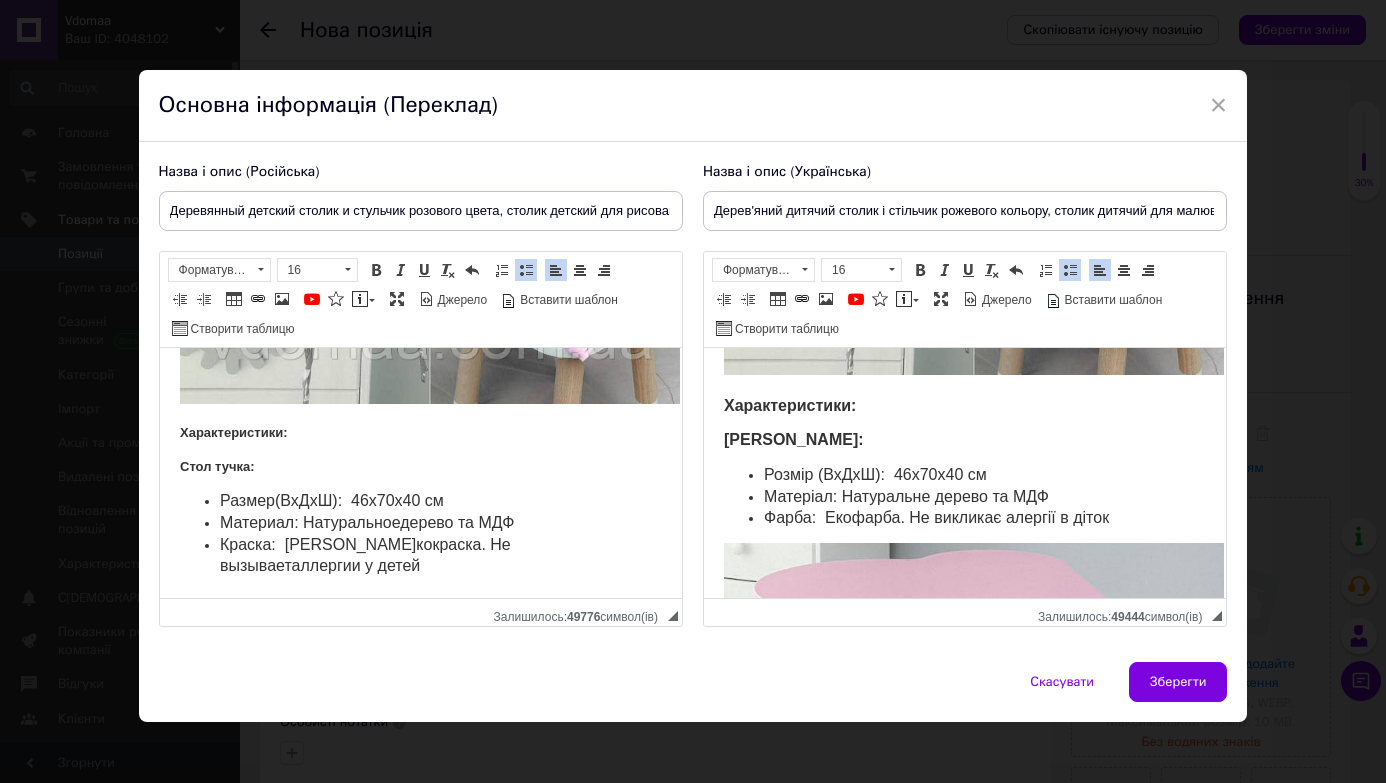 scroll, scrollTop: 9, scrollLeft: 0, axis: vertical 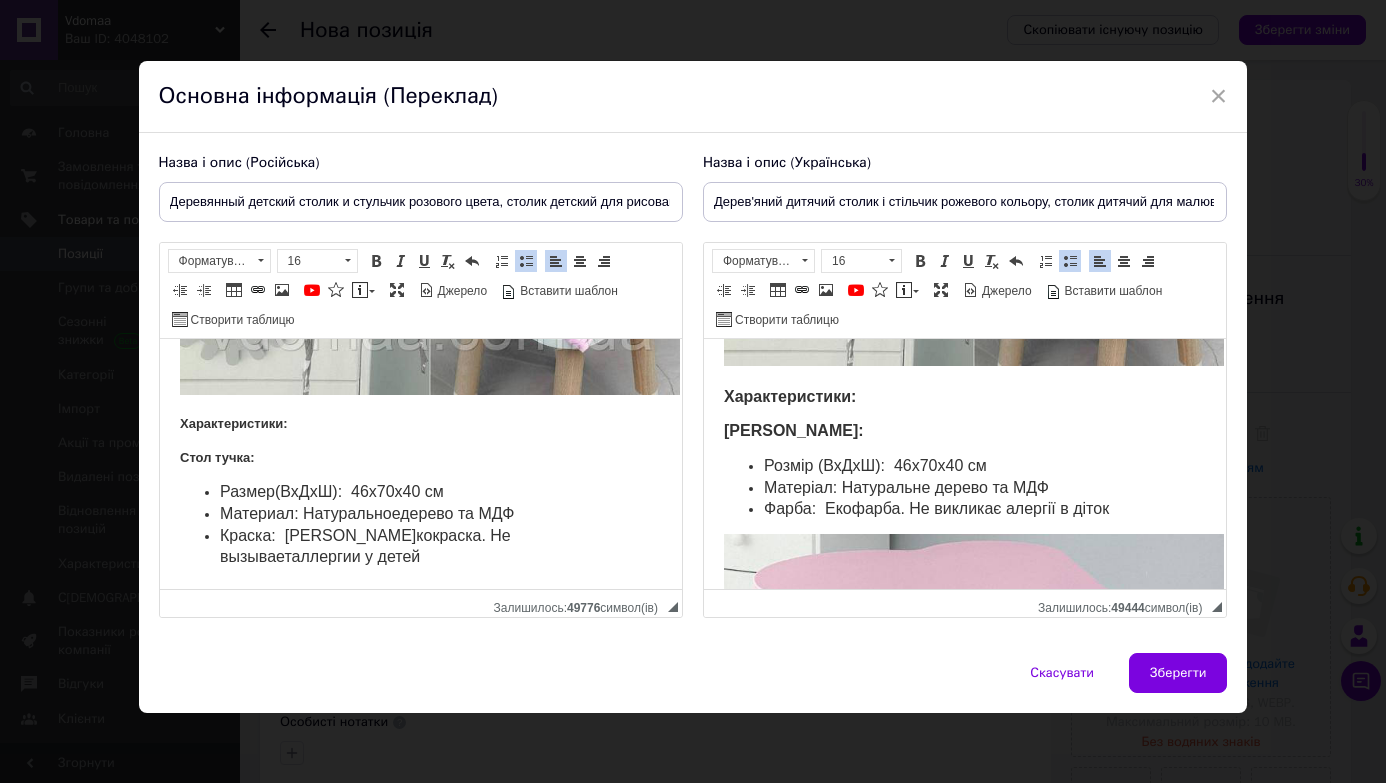 click on "Размер  (ВхДхШ):  46х70х40 см" at bounding box center (331, 491) 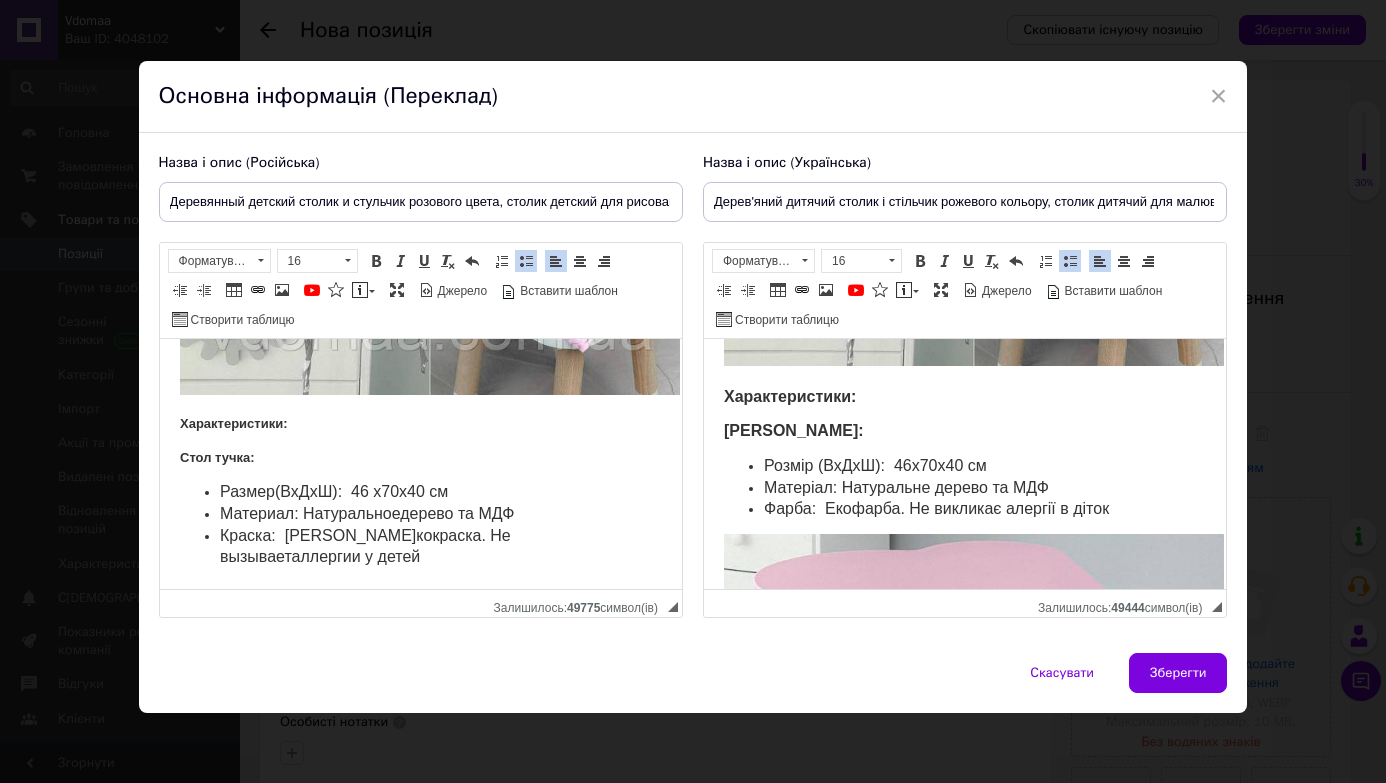 click on "Размер  (ВхДхШ):  46 х70х40 см" at bounding box center [333, 491] 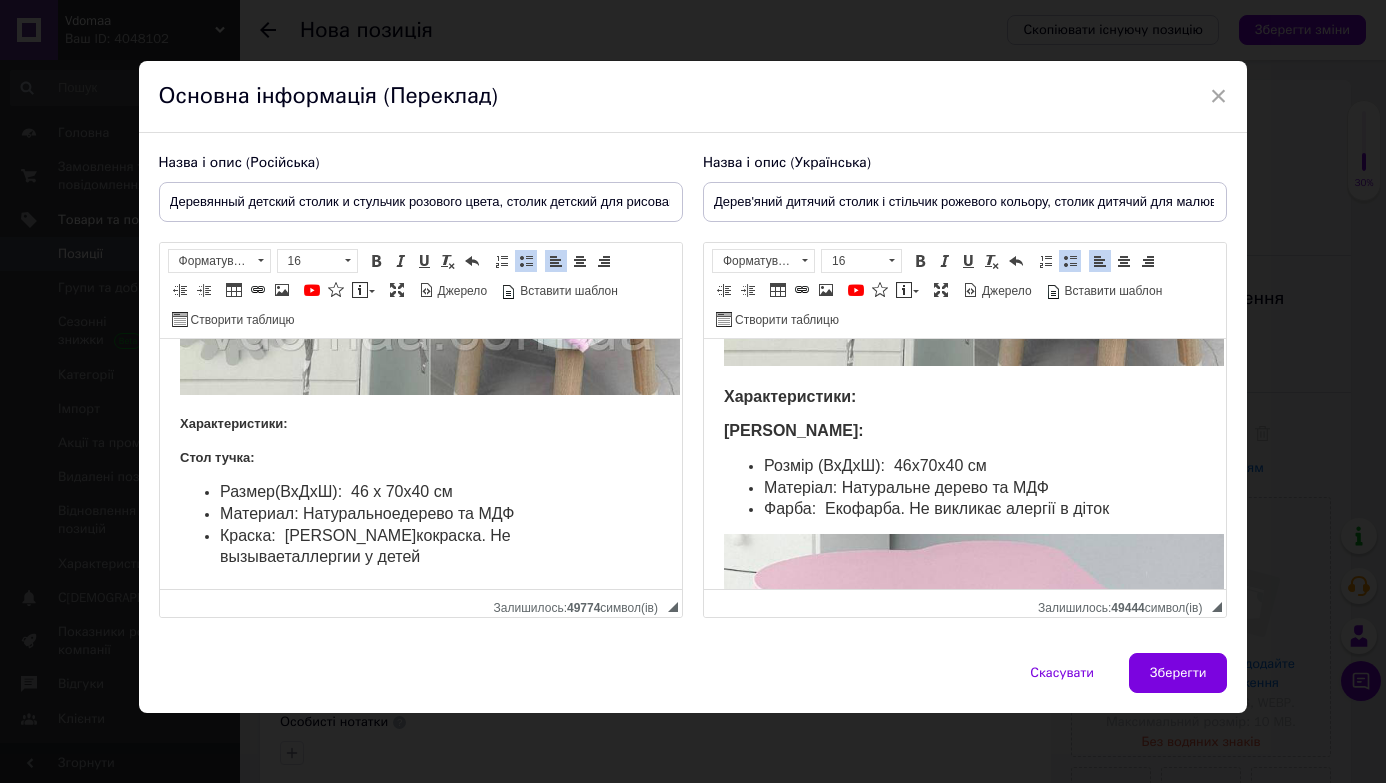 click on "Размер  (ВхДхШ):  46 х 70х40 см" at bounding box center (335, 491) 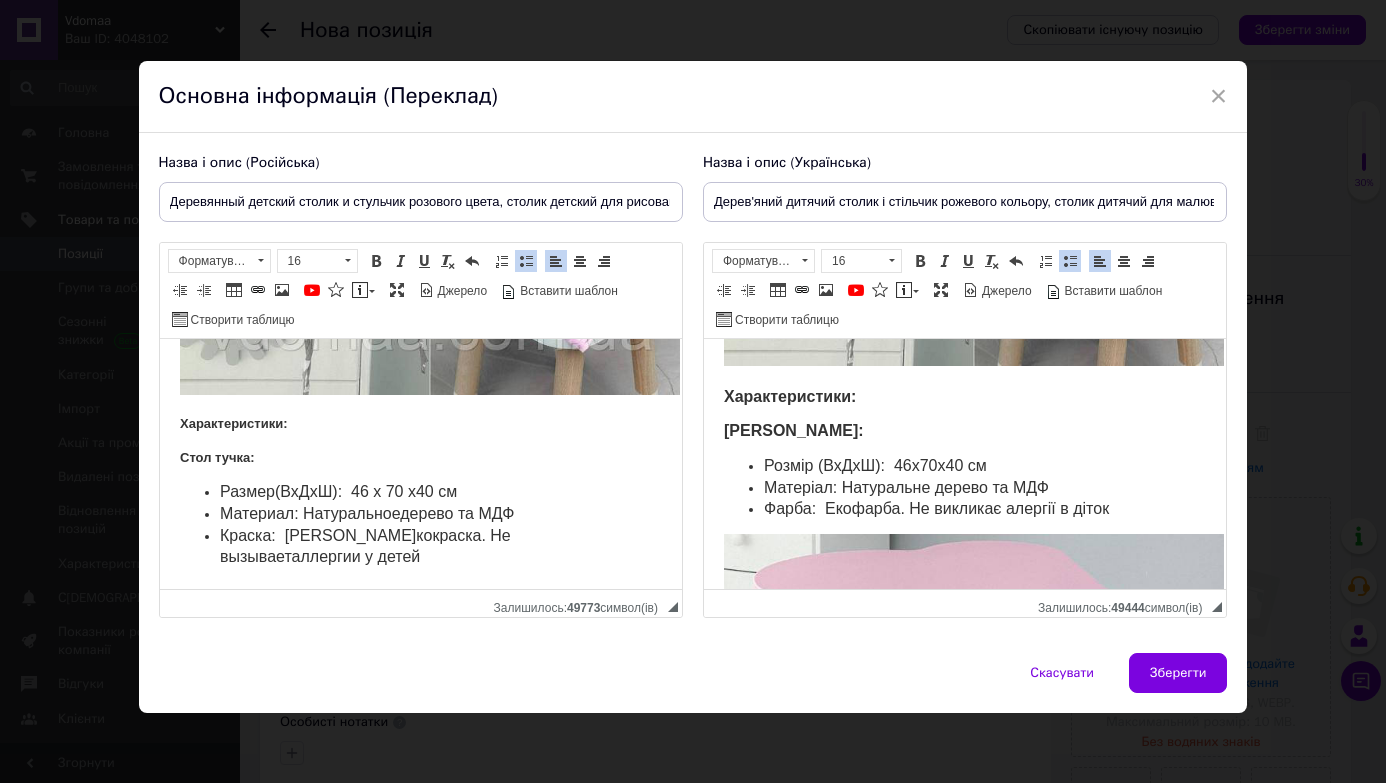 click on "Размер  (ВхДхШ):  46 х 70 х40 см" at bounding box center [337, 491] 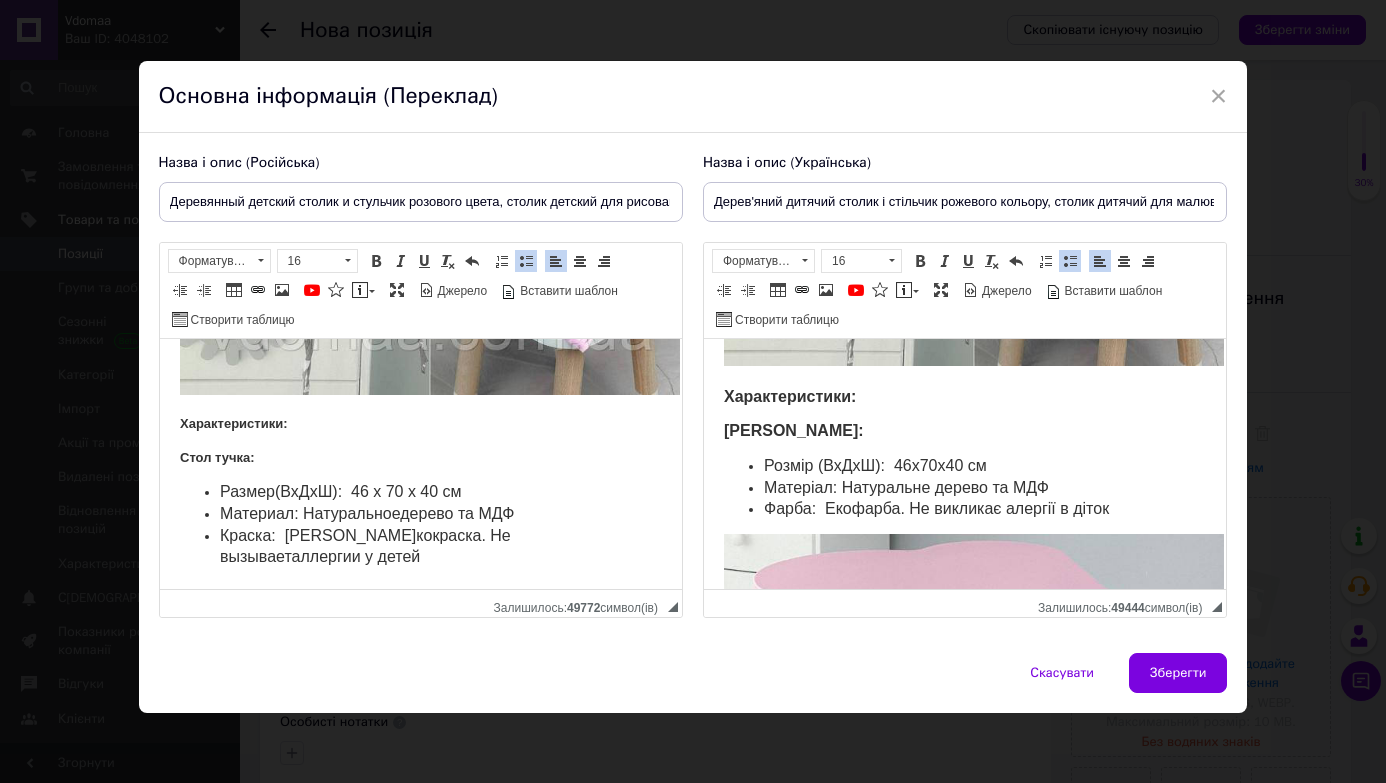 click on "Дерев'яний дитячий столик і стільчик з подушкою в подарунок (колір на вибір) Характеристики: Стіл хмаринка: Розмір (ВхДхШ):  46х70х40 см Матеріал: Натуральне дерево та МДФ Фарба:  Екофарба. Не викликає алергії в діток  Стільчик розміри: Висота від підлоги — 26 см. Ширина — 26 см. Глибина — 24 см Особливості меблів: Цікавий дизайн  Просте збирання Надійна та зручна у використанні конструкція Підходить для навчання та ігор  Виготовлений відповідно з ДСТУ для дітей 1 групи зросту (100-115 см) ⠀   Підходить для дітей від 1,5 до 7 років." at bounding box center (964, 861) 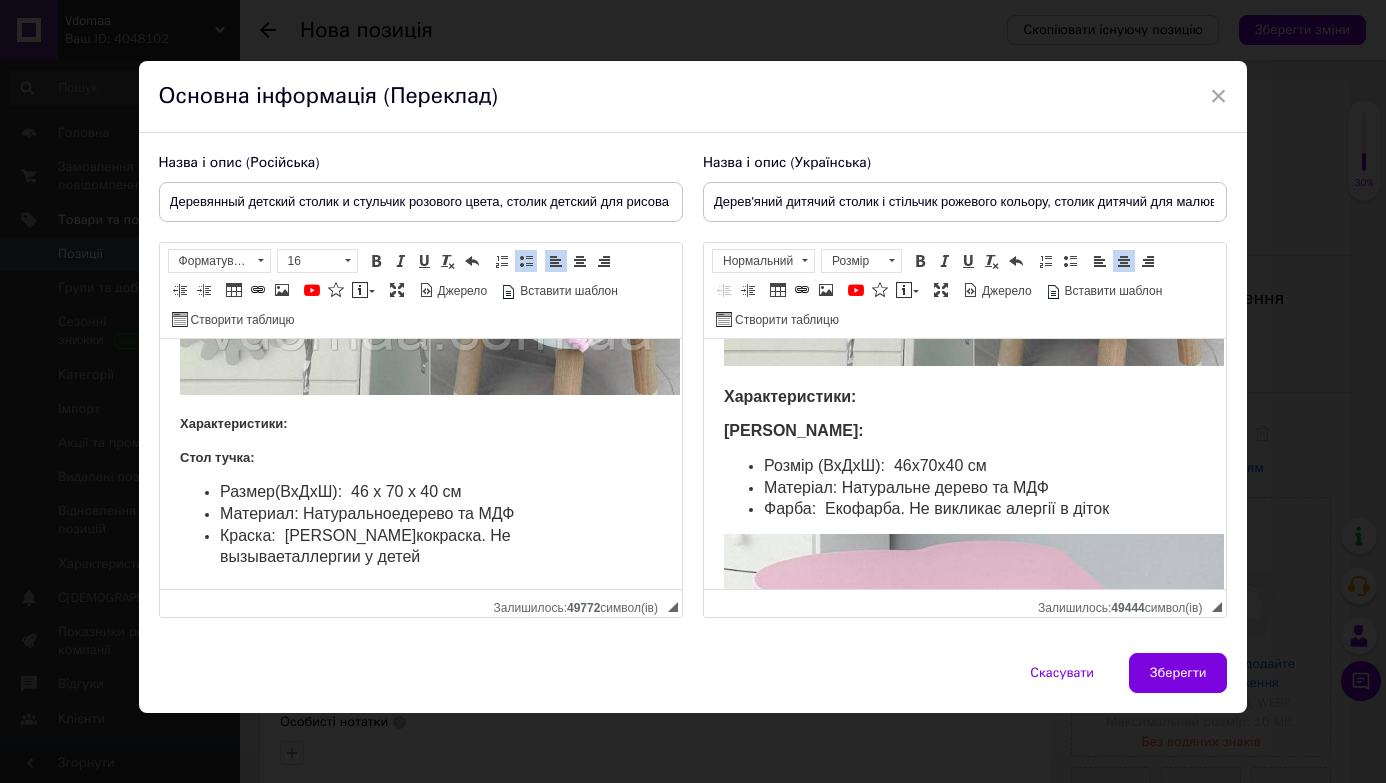 click on "Розмір (ВхДхШ):  46х70х40 см" at bounding box center [874, 465] 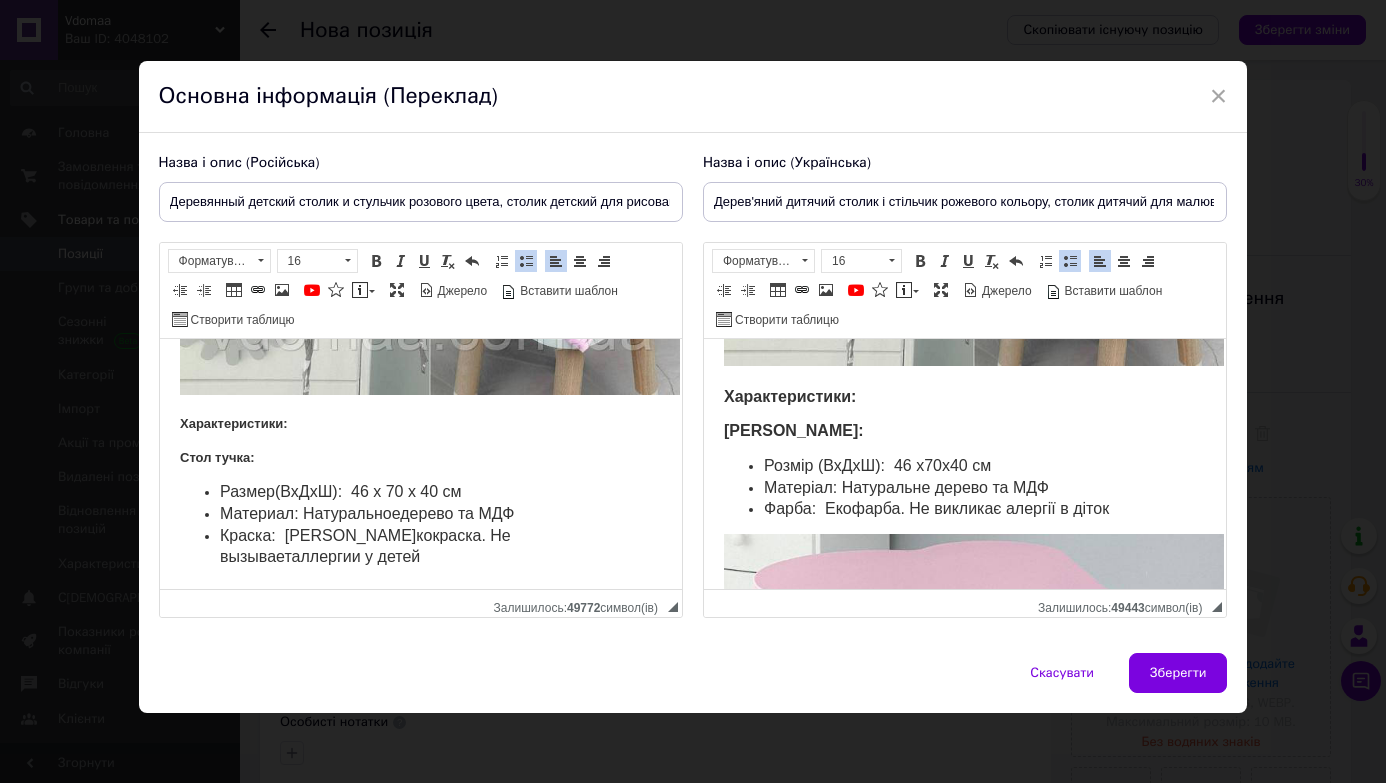 click on "Розмір (ВхДхШ):  46 х70х40 см" at bounding box center [876, 465] 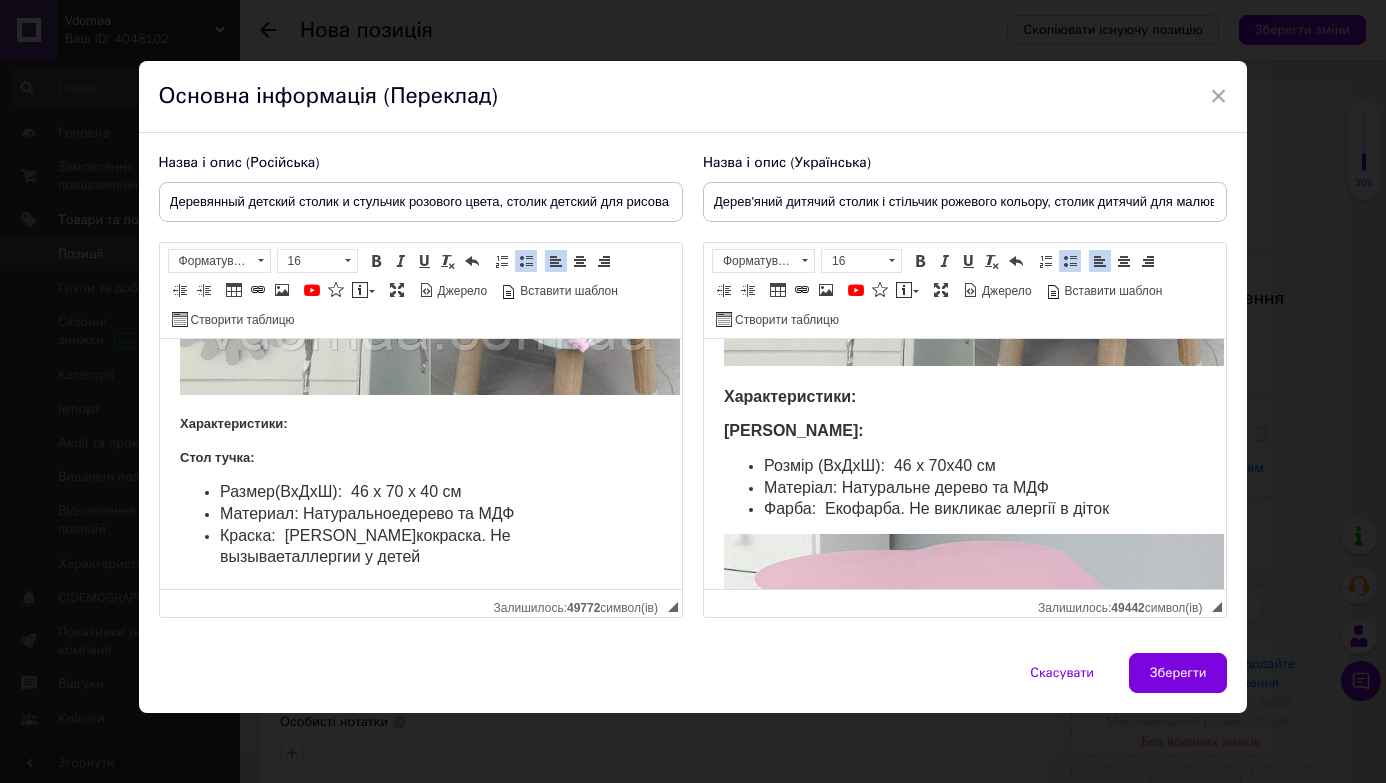 click on "Розмір (ВхДхШ):  46 х 70х40 см" at bounding box center [879, 465] 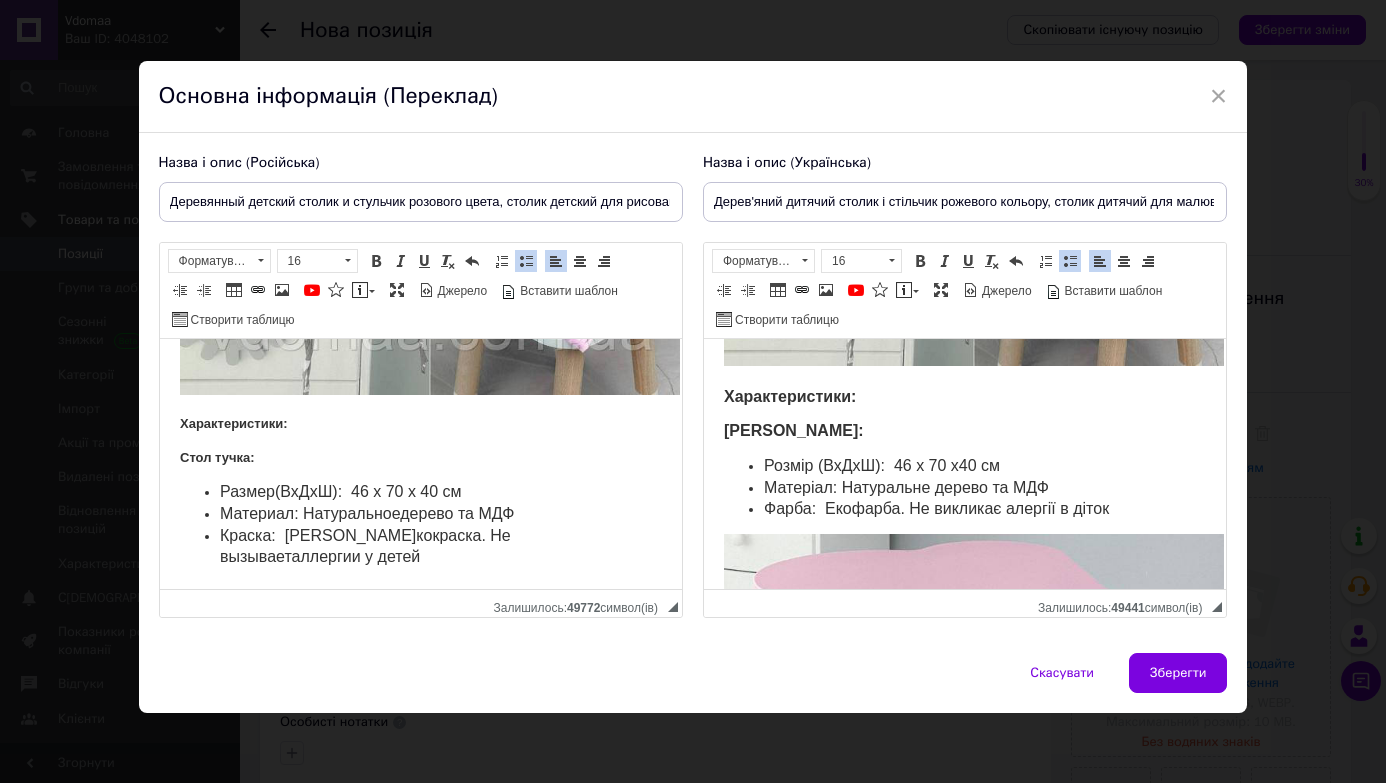 click on "Розмір (ВхДхШ):  46 х 70 х40 см" at bounding box center (881, 465) 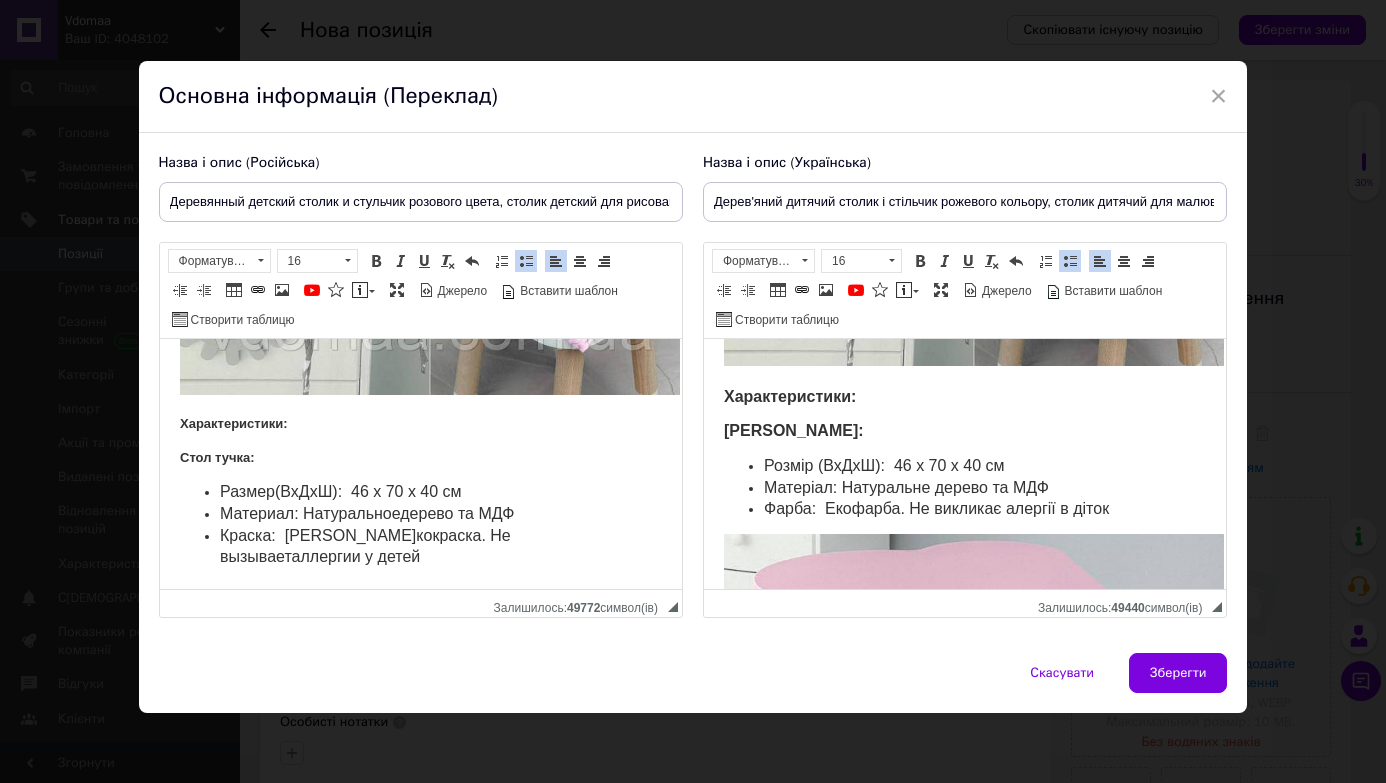 click on "Краска:  Э кокраска . Не вызывает  аллергии у детей" at bounding box center (420, 548) 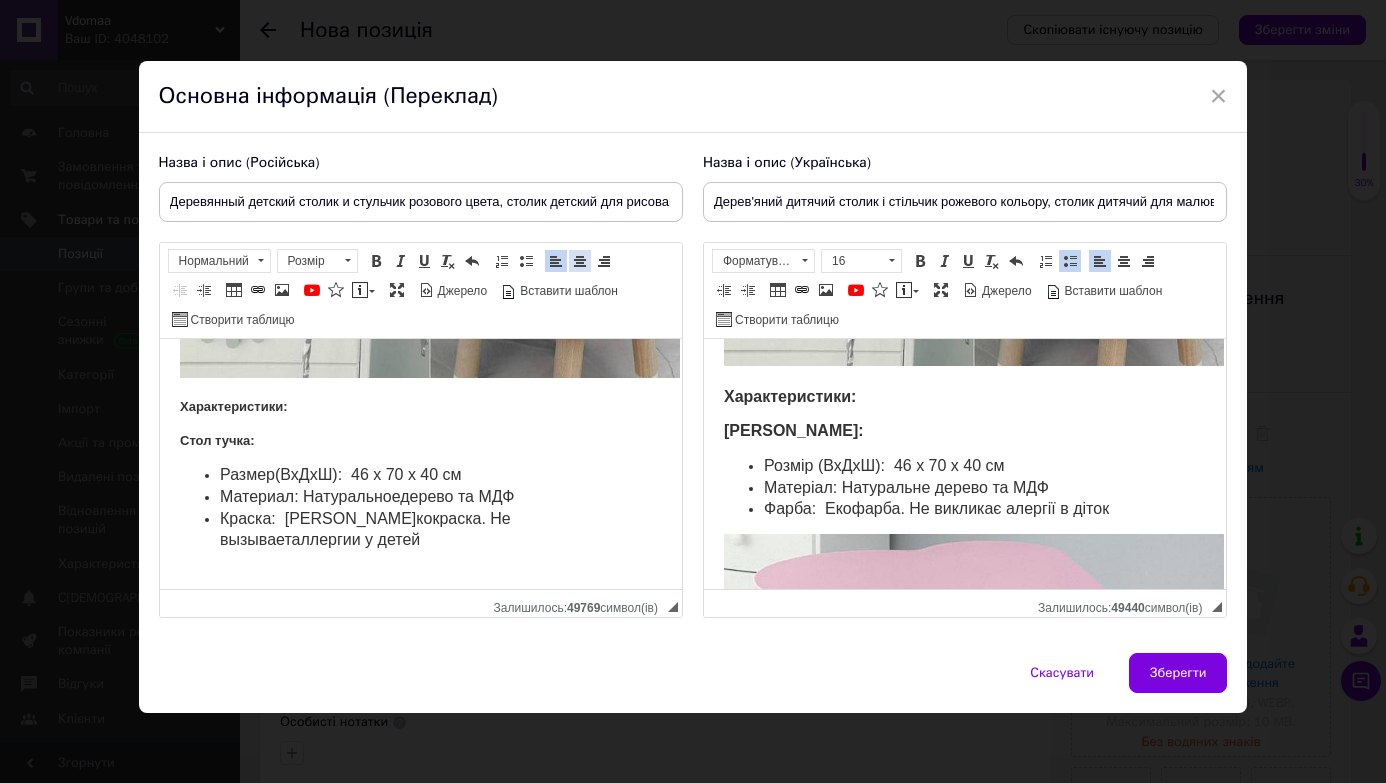 click at bounding box center (580, 261) 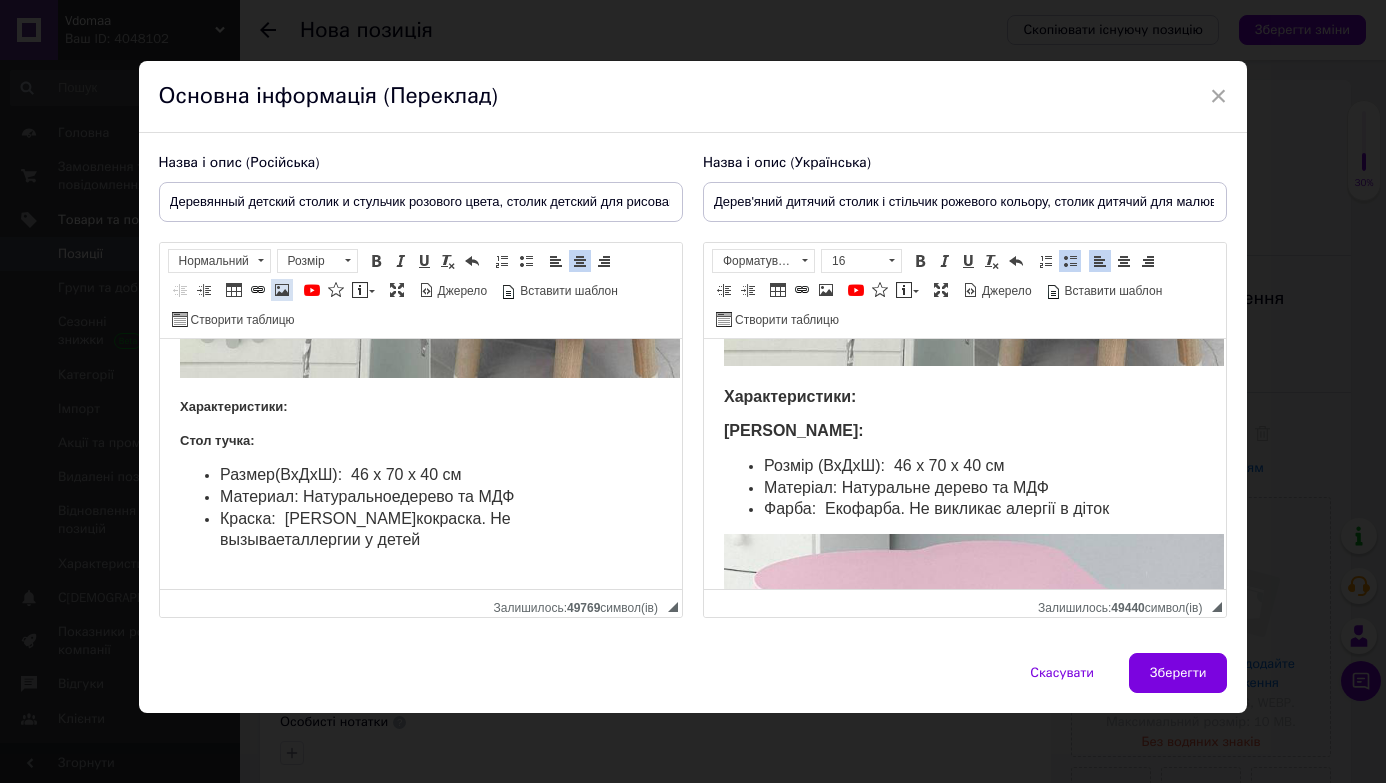 click at bounding box center [282, 290] 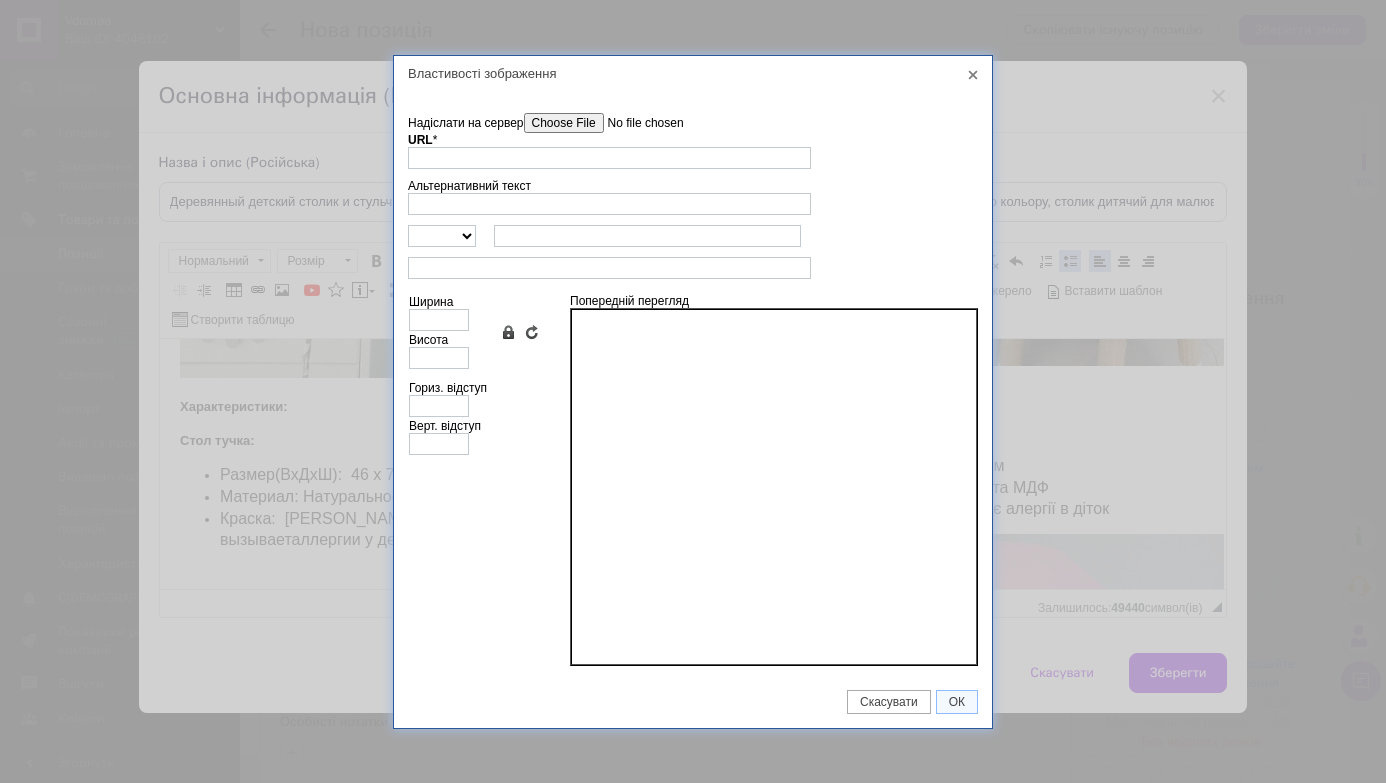 click on "Надіслати на сервер" at bounding box center (637, 123) 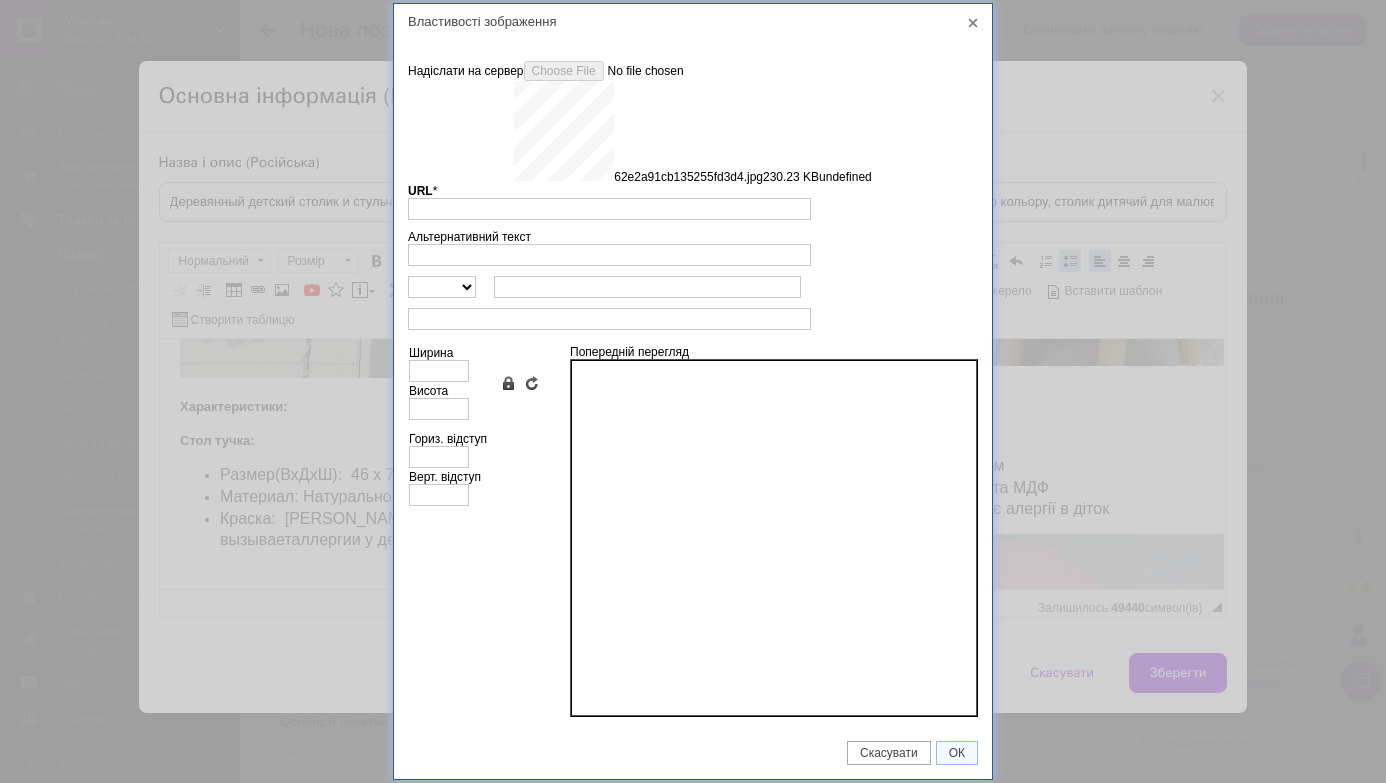 type on "https://images.prom.ua/6743611196_w640_h2048_62e2a91cb135255fd3d4.jpg?fresh=1&PIMAGE_ID=6743611196" 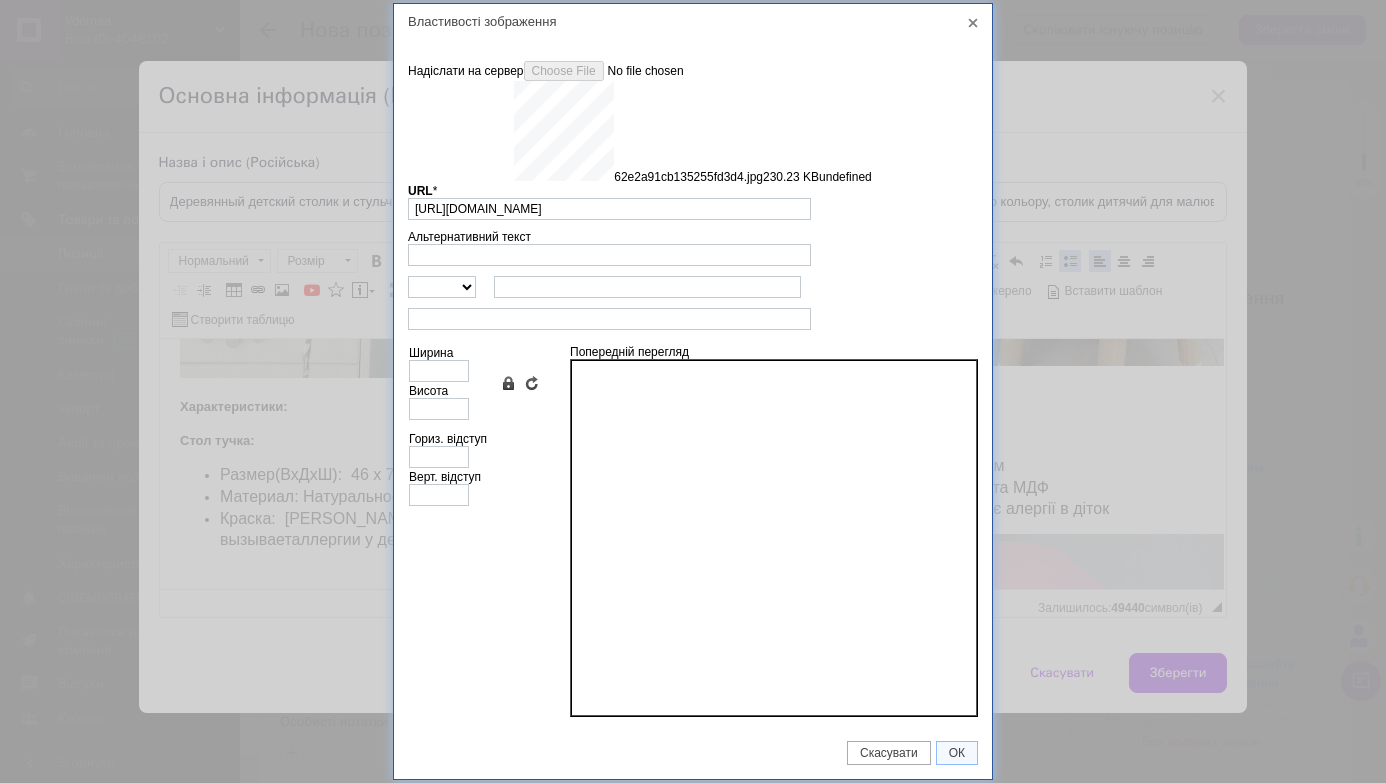 type on "640" 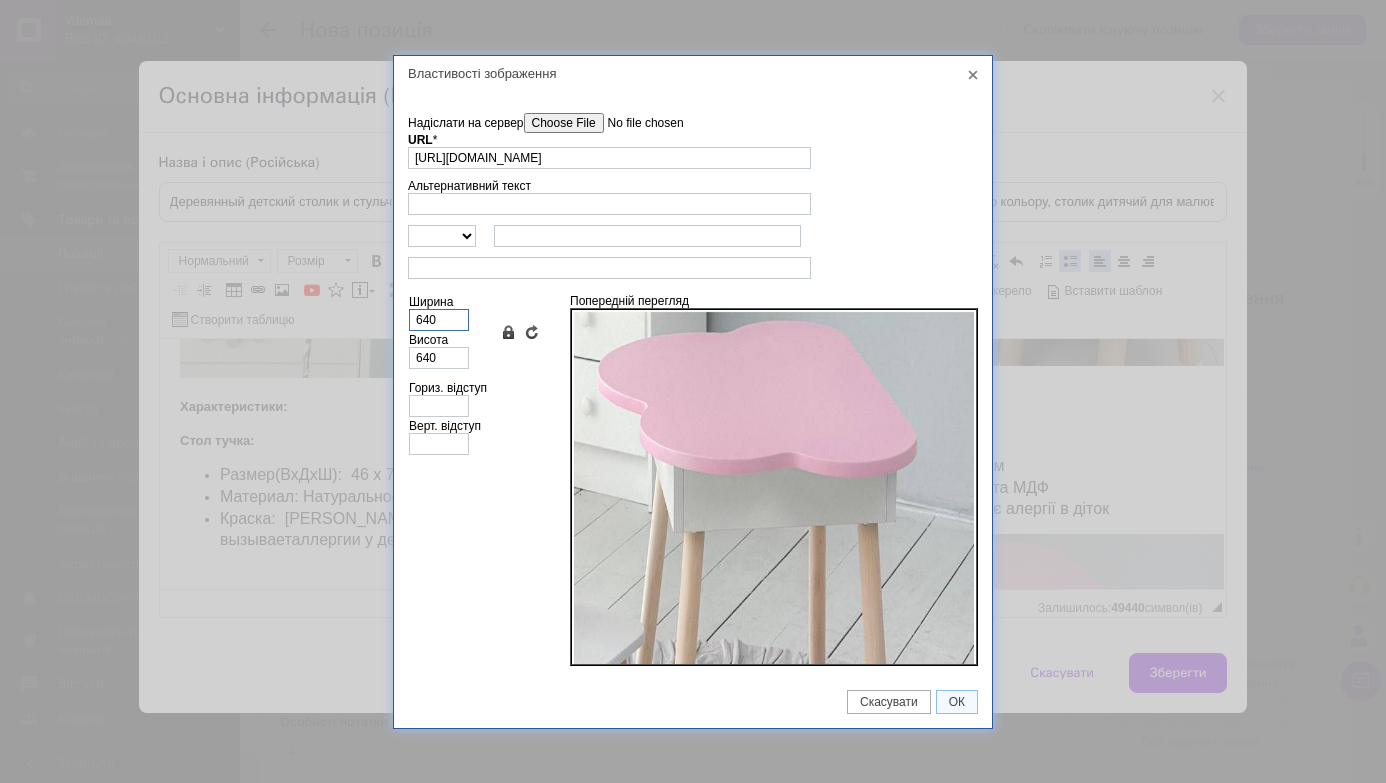 click on "640" at bounding box center (439, 320) 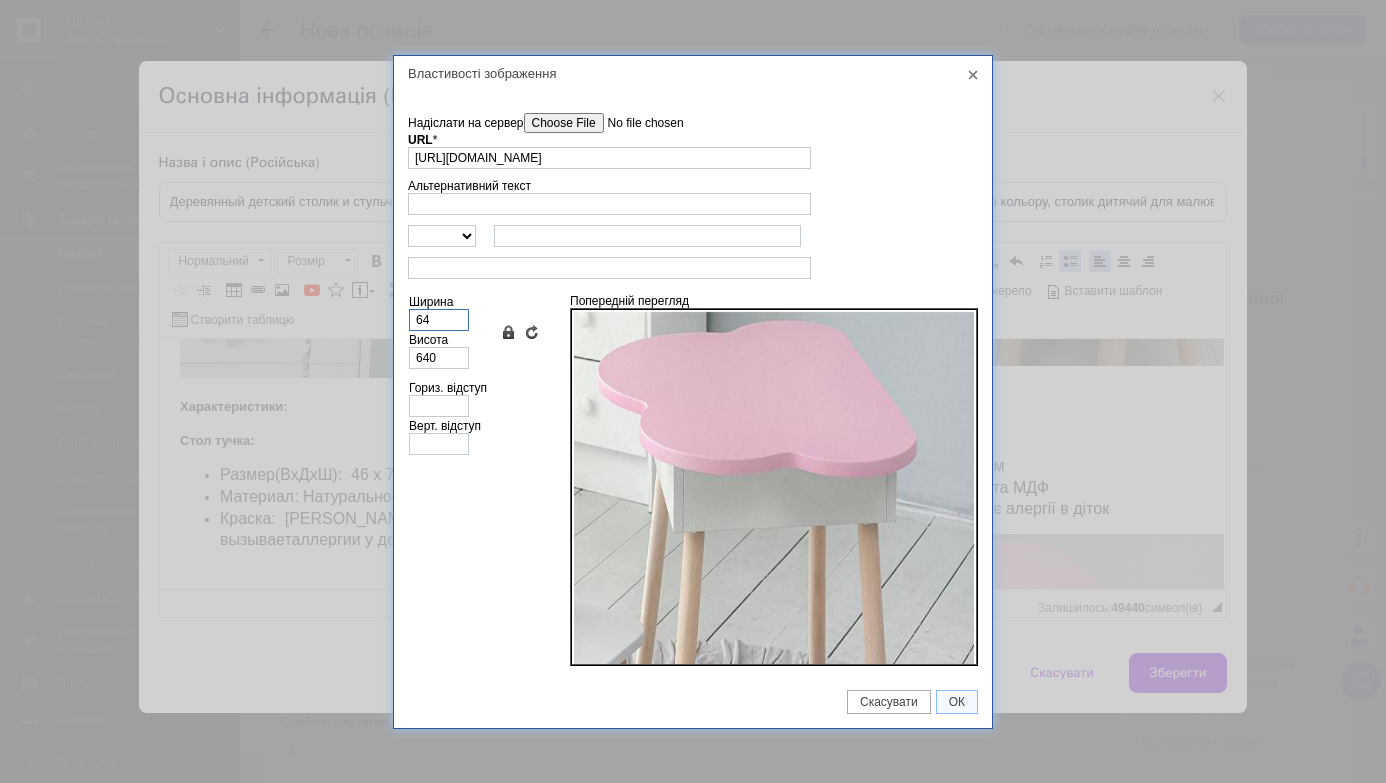 type on "6" 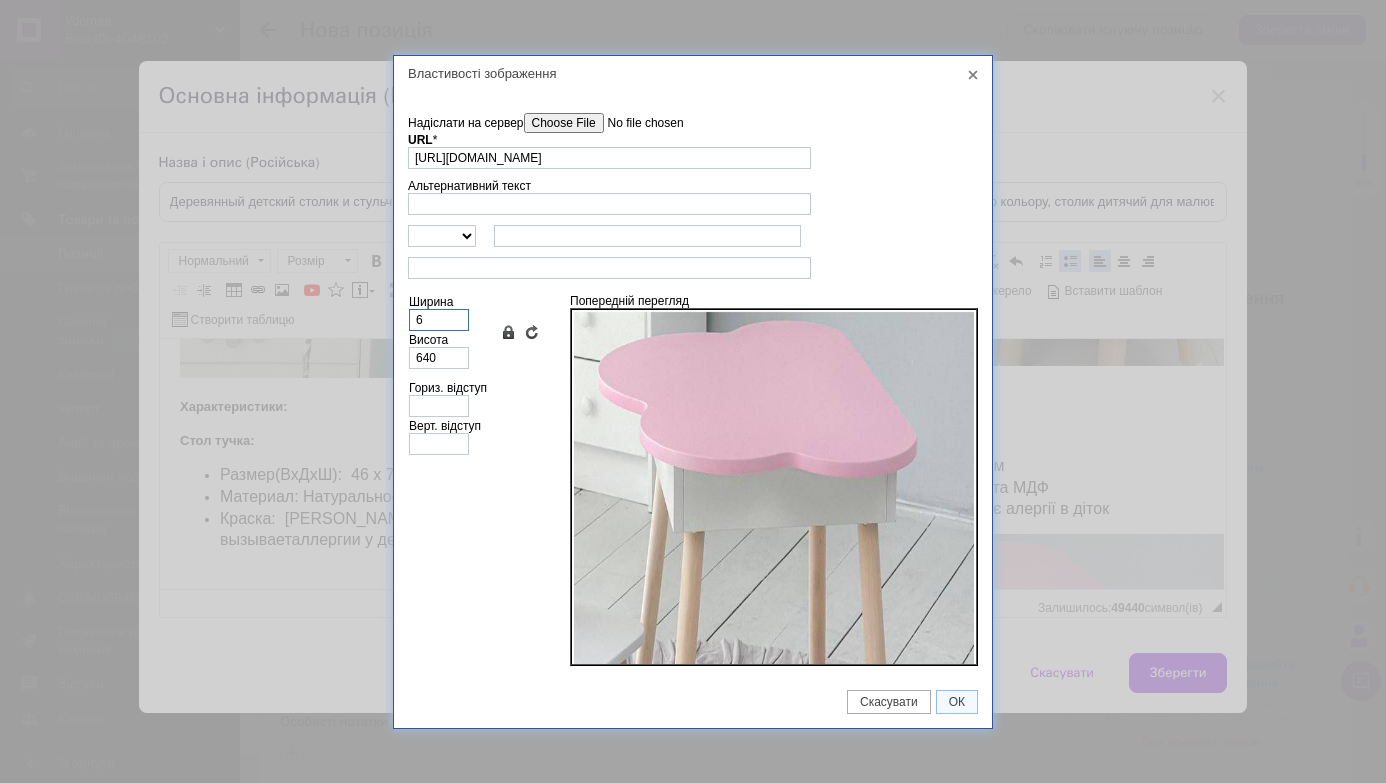 type 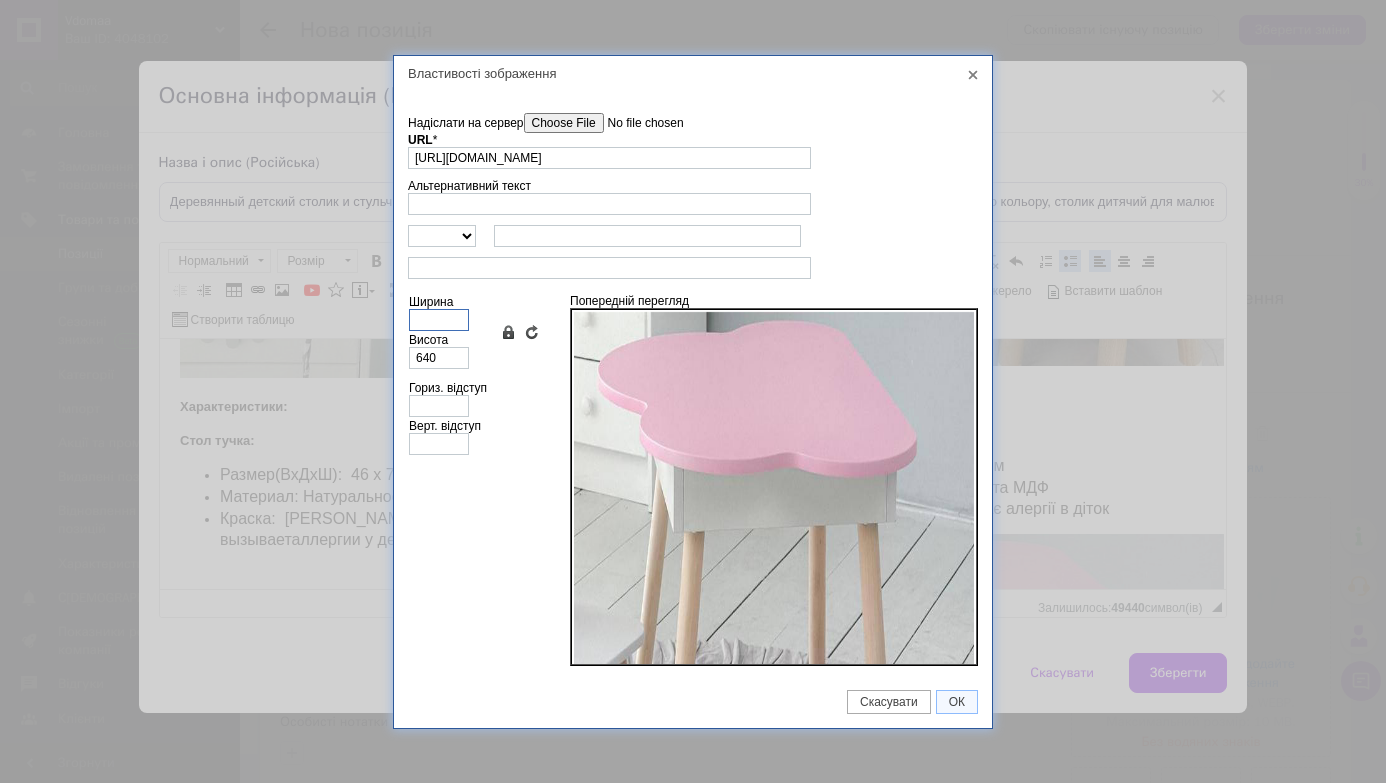 type 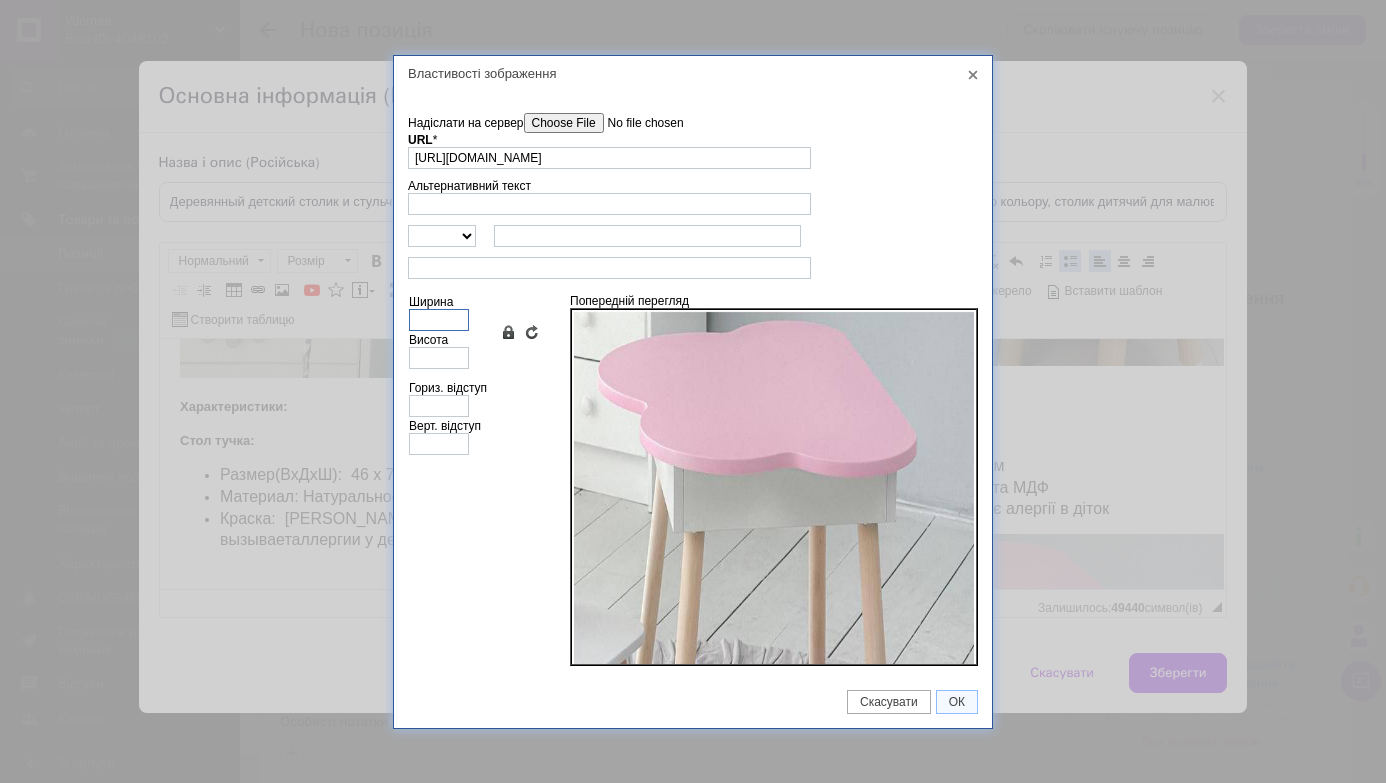 type on "5" 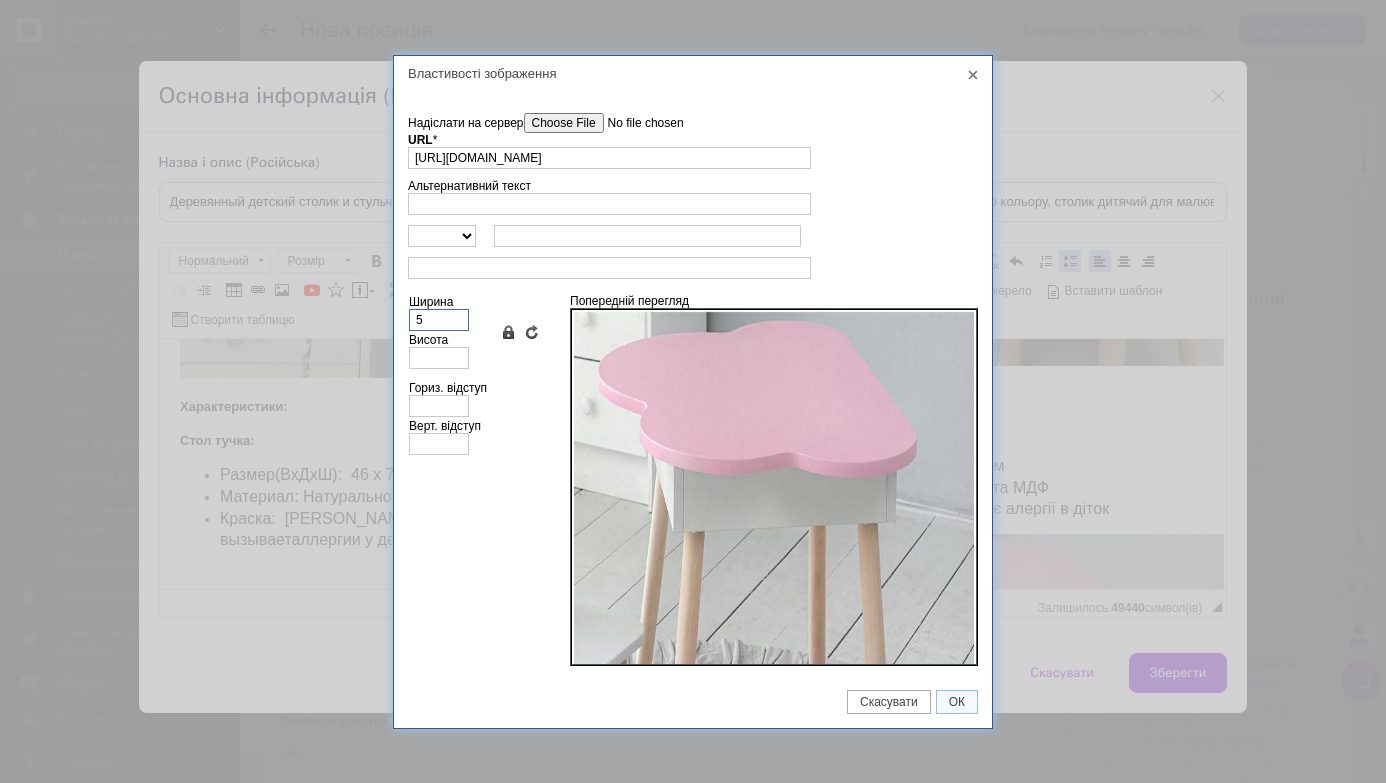 type on "5" 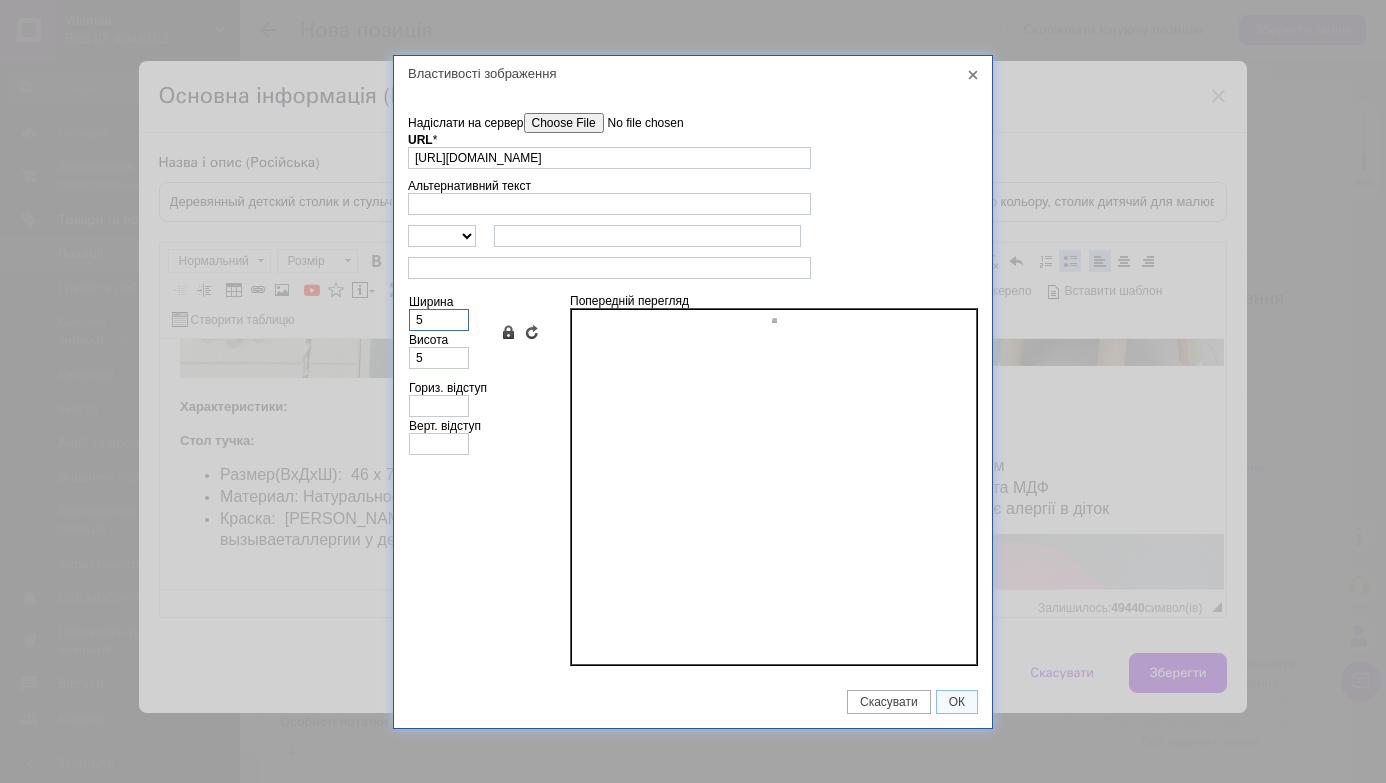 type on "50" 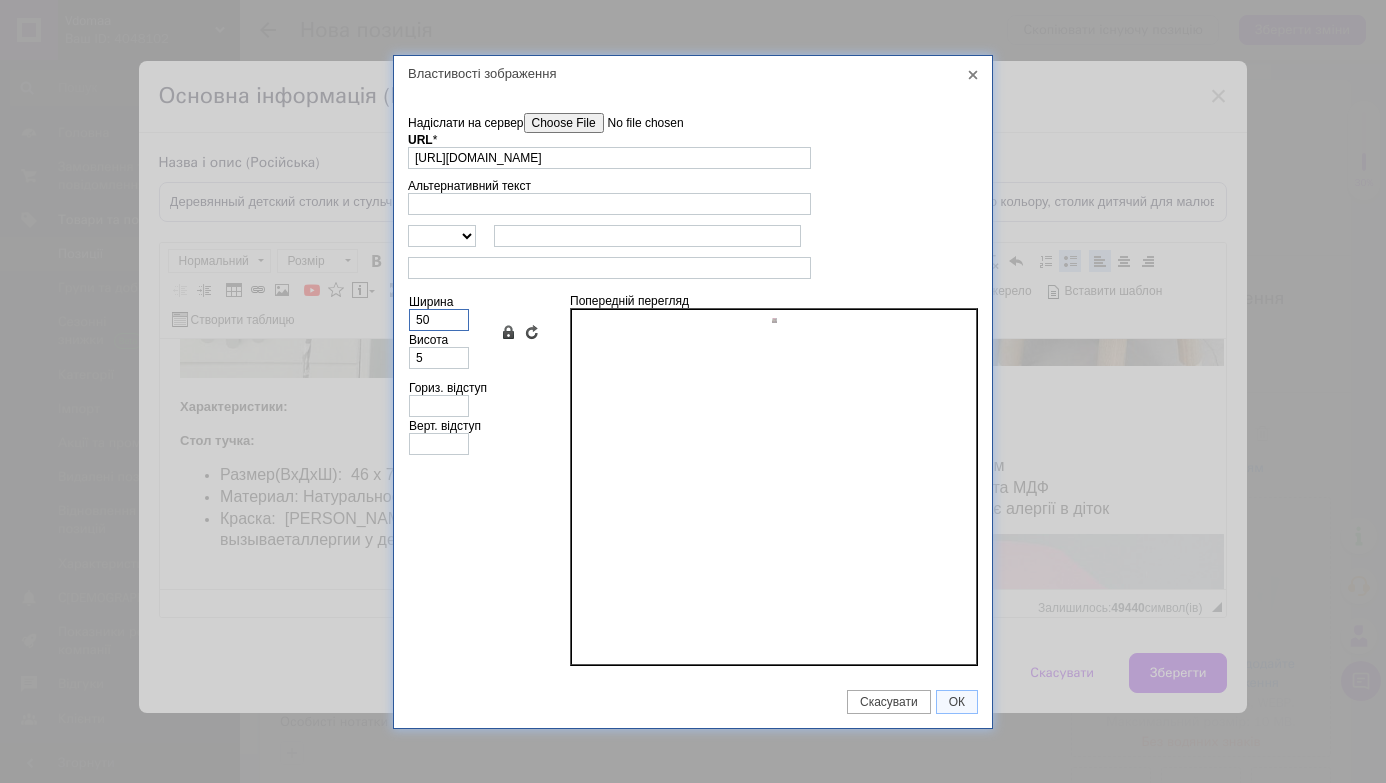 type on "50" 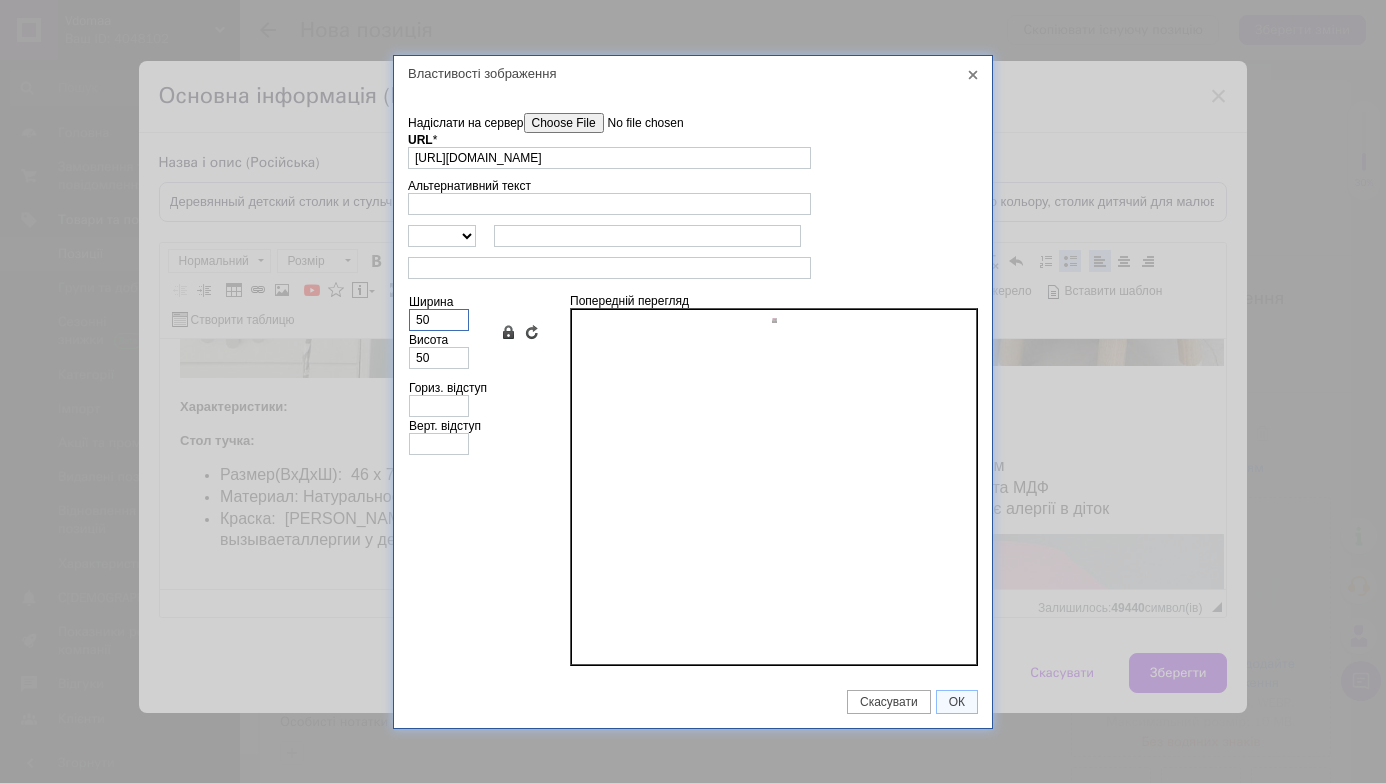 type on "500" 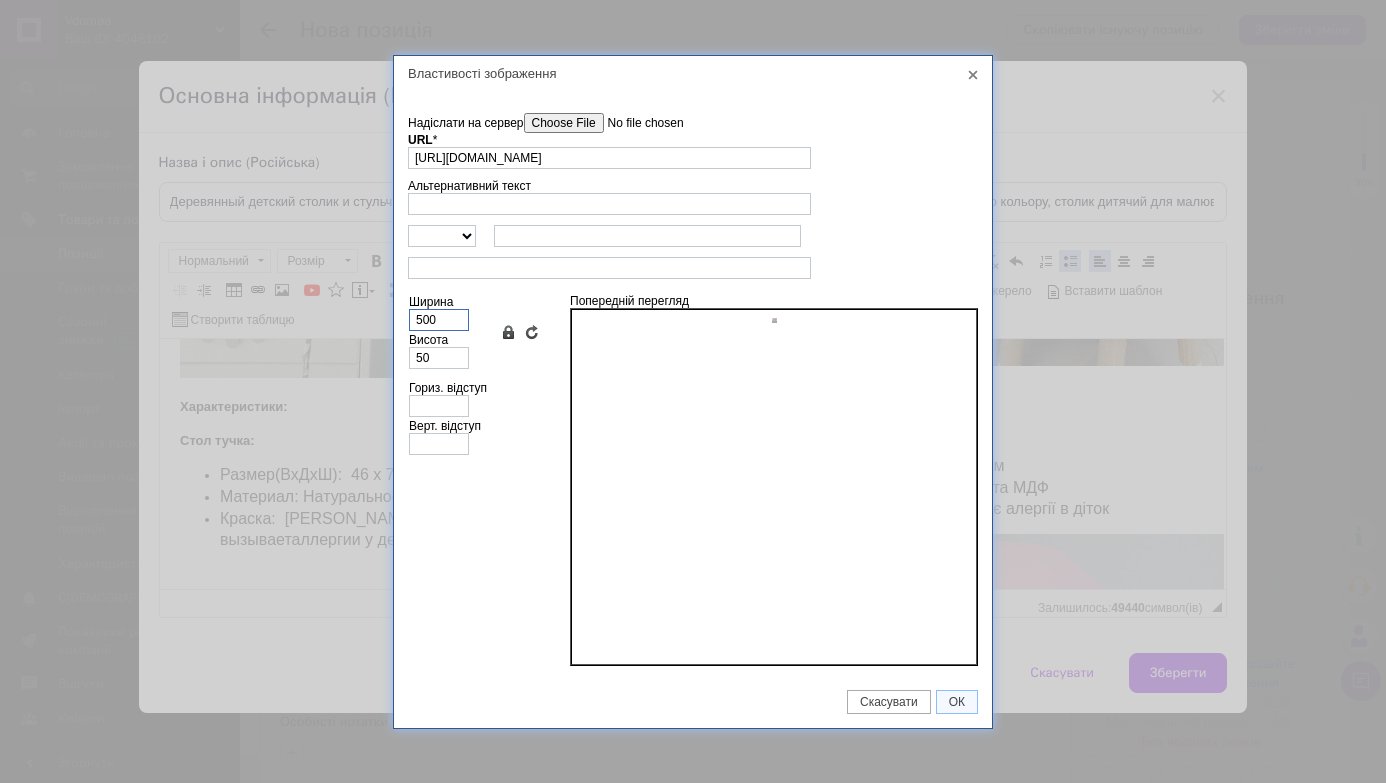 type on "500" 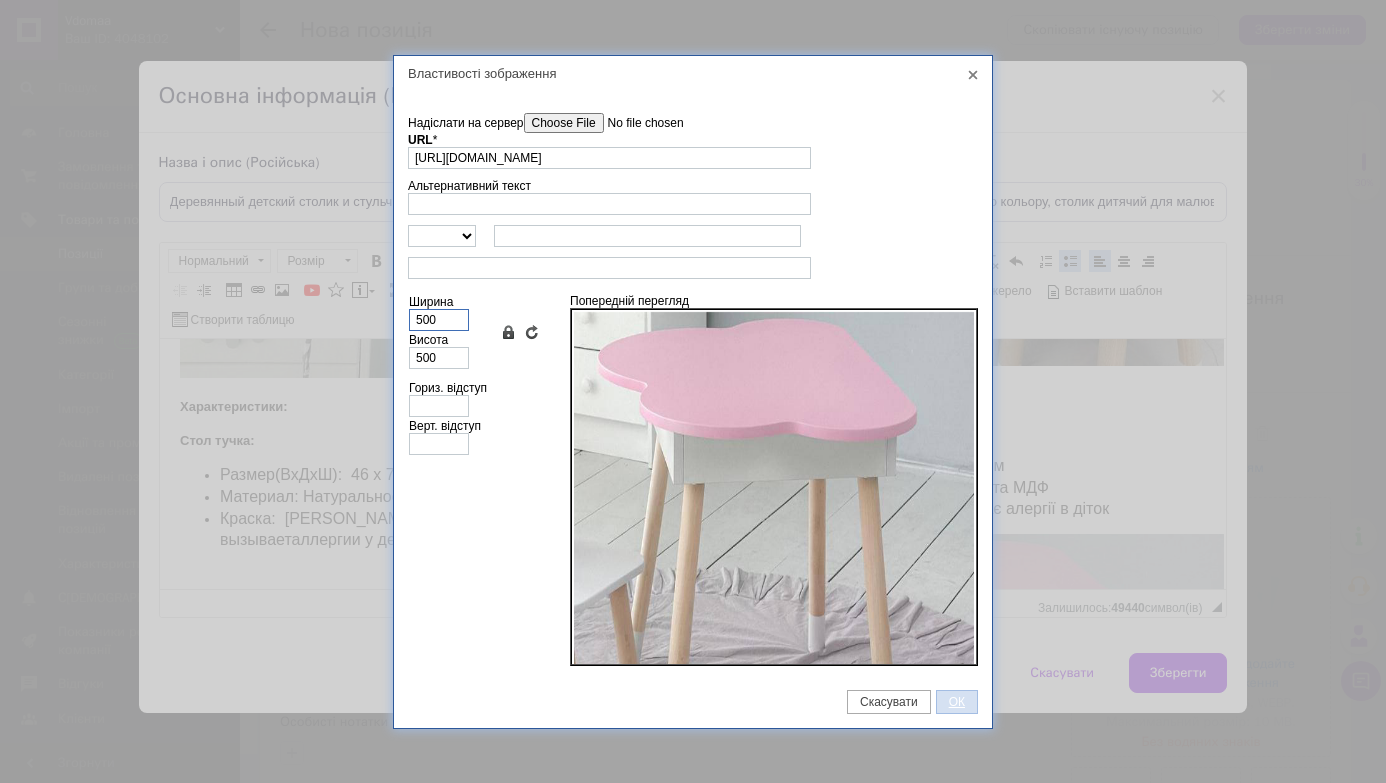 type on "500" 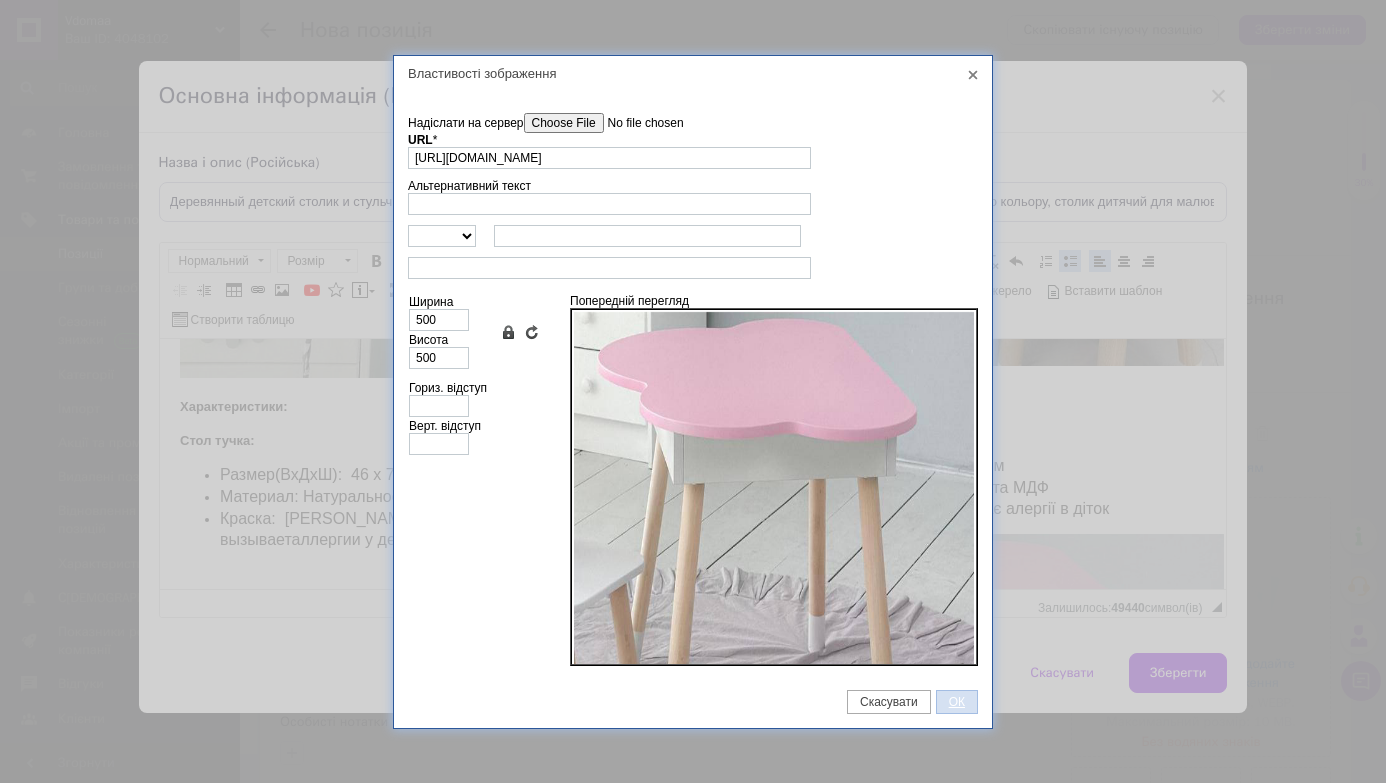 click on "ОК" at bounding box center (957, 702) 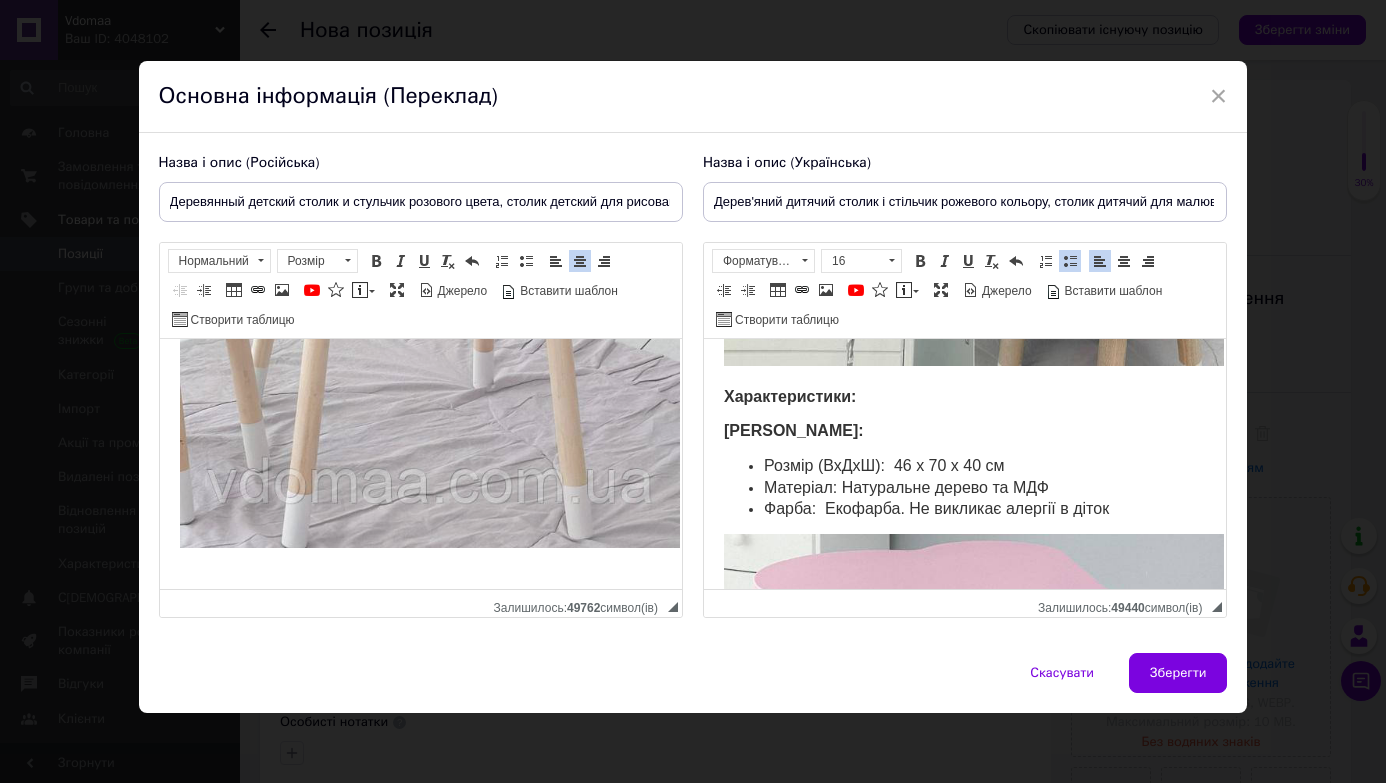 scroll, scrollTop: 1089, scrollLeft: 0, axis: vertical 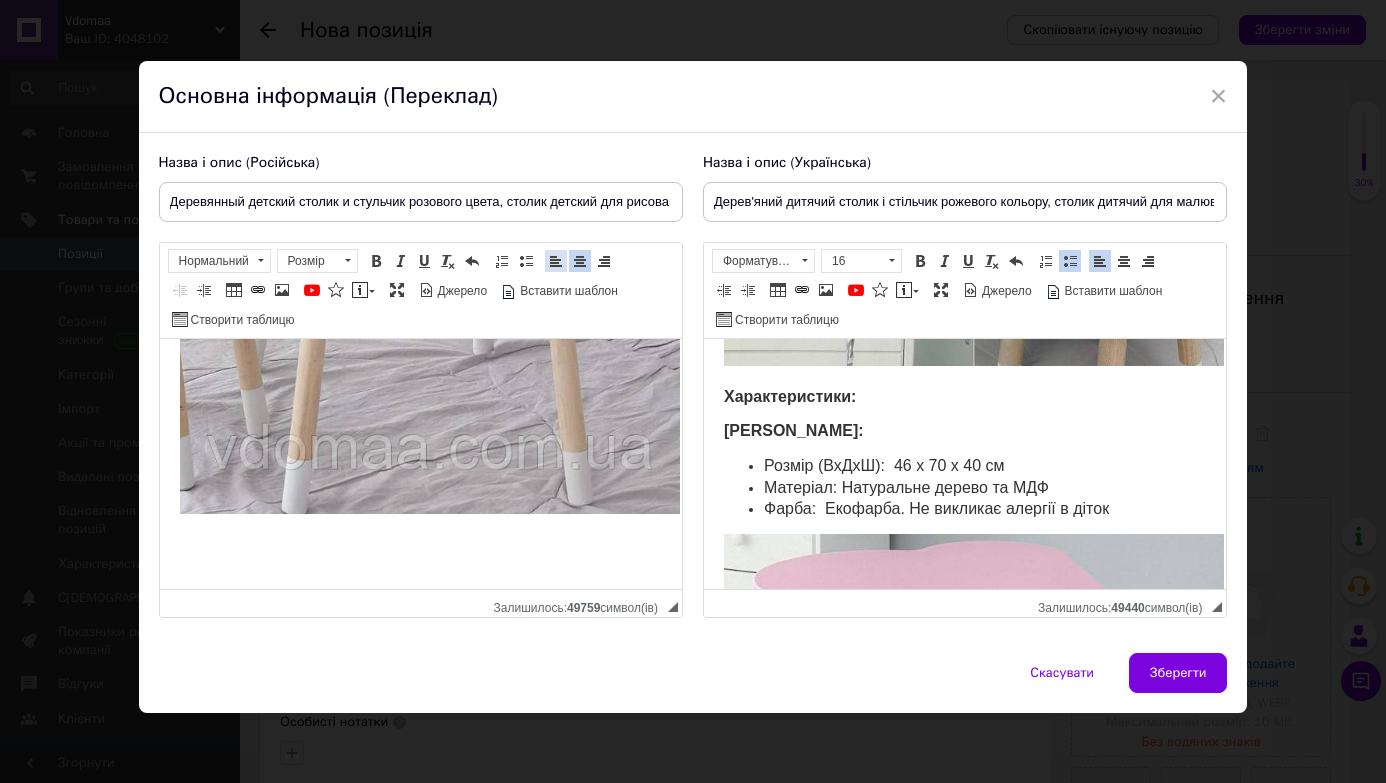 click at bounding box center [556, 261] 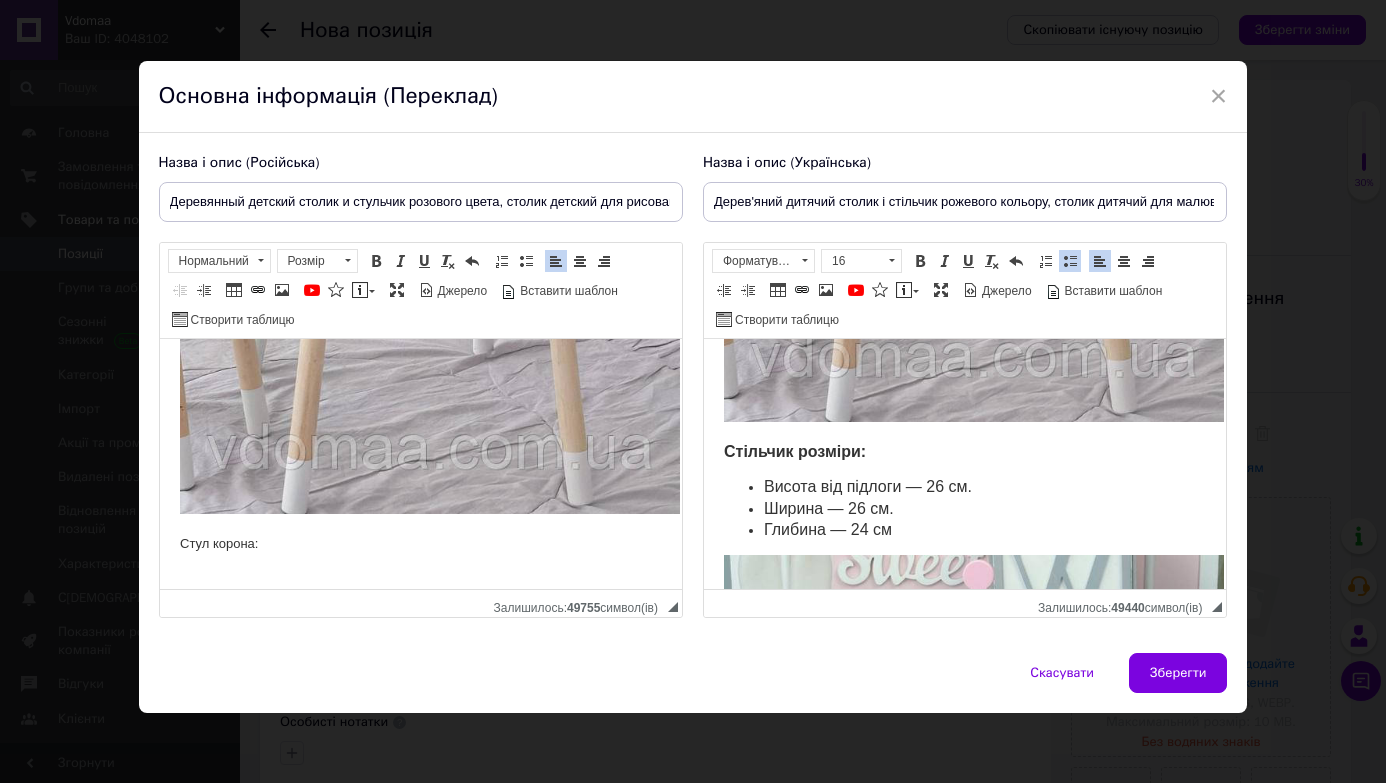 scroll, scrollTop: 1102, scrollLeft: 0, axis: vertical 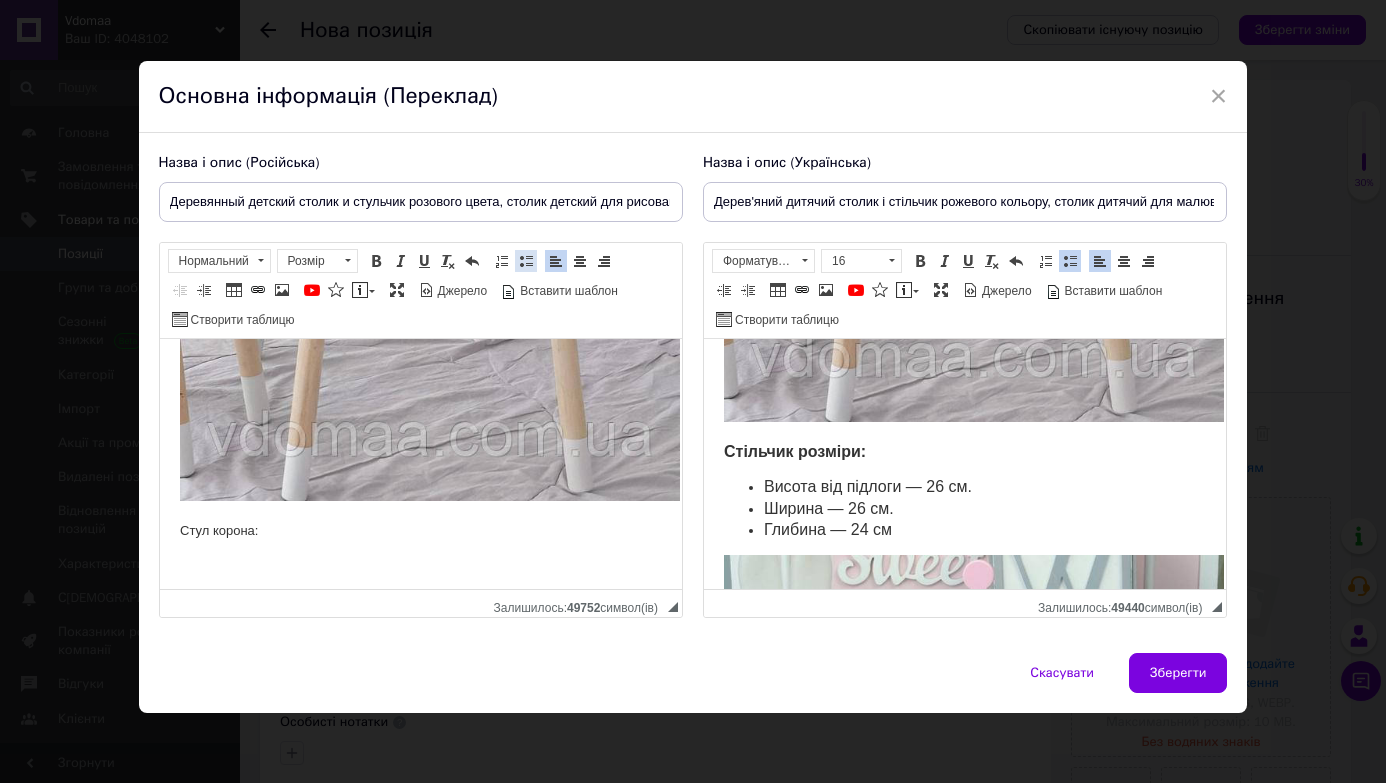 click at bounding box center (526, 261) 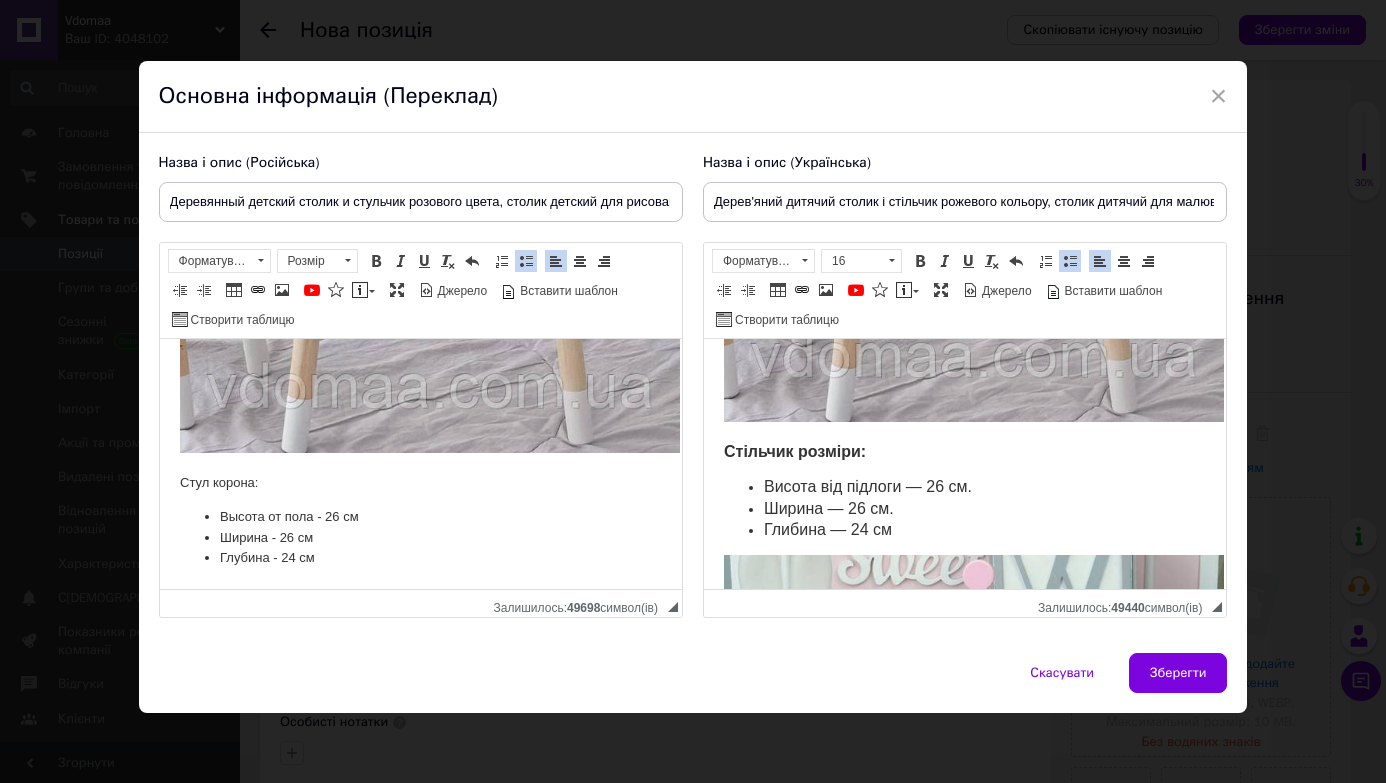 scroll, scrollTop: 1167, scrollLeft: 0, axis: vertical 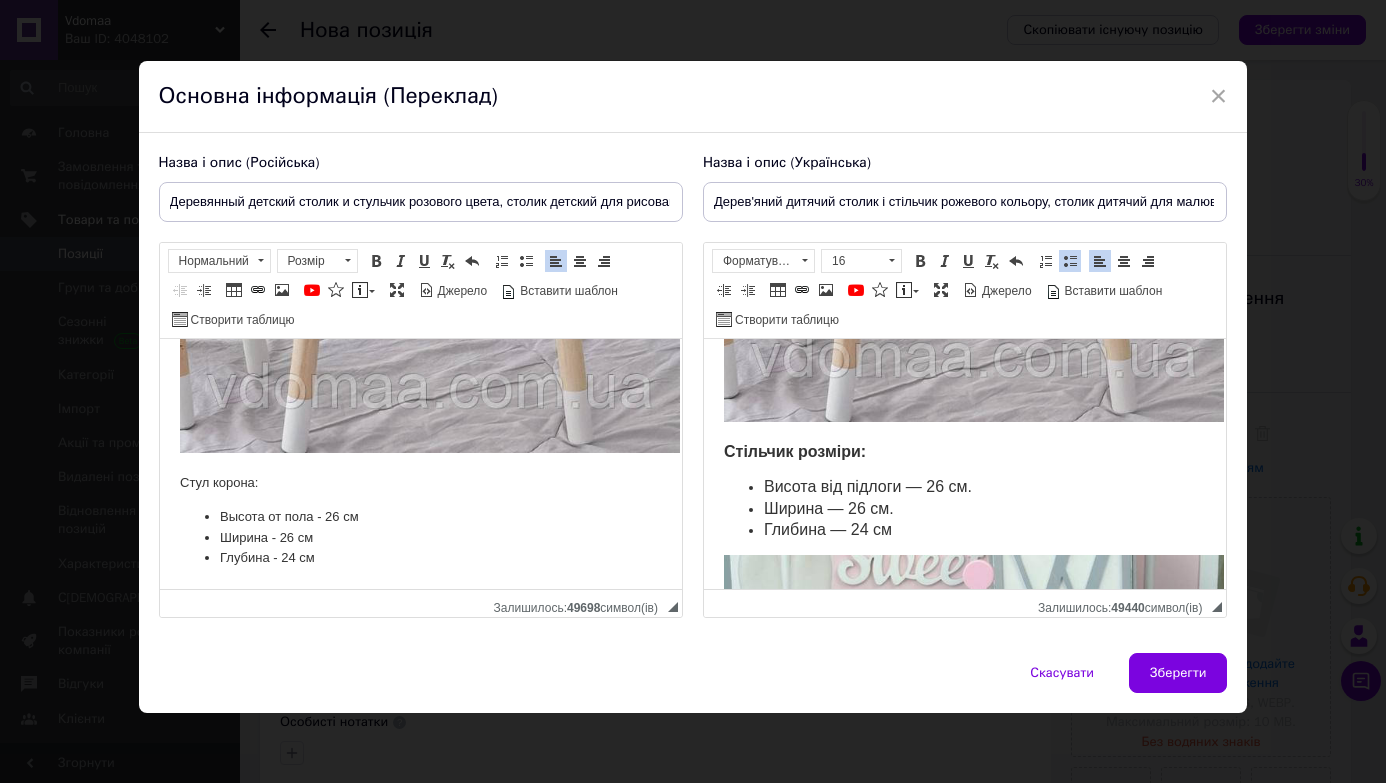 drag, startPoint x: 174, startPoint y: 462, endPoint x: 387, endPoint y: 547, distance: 229.33382 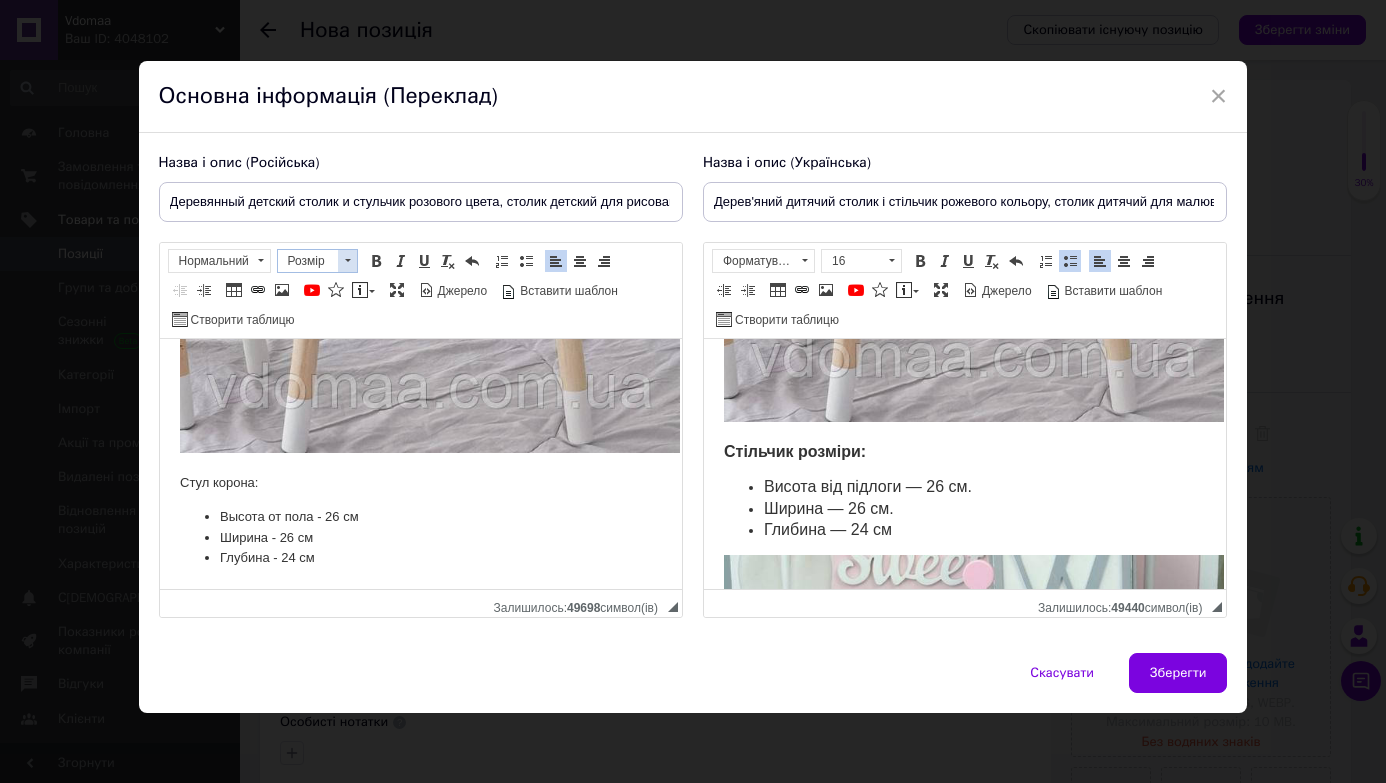 click on "Розмір" at bounding box center (308, 261) 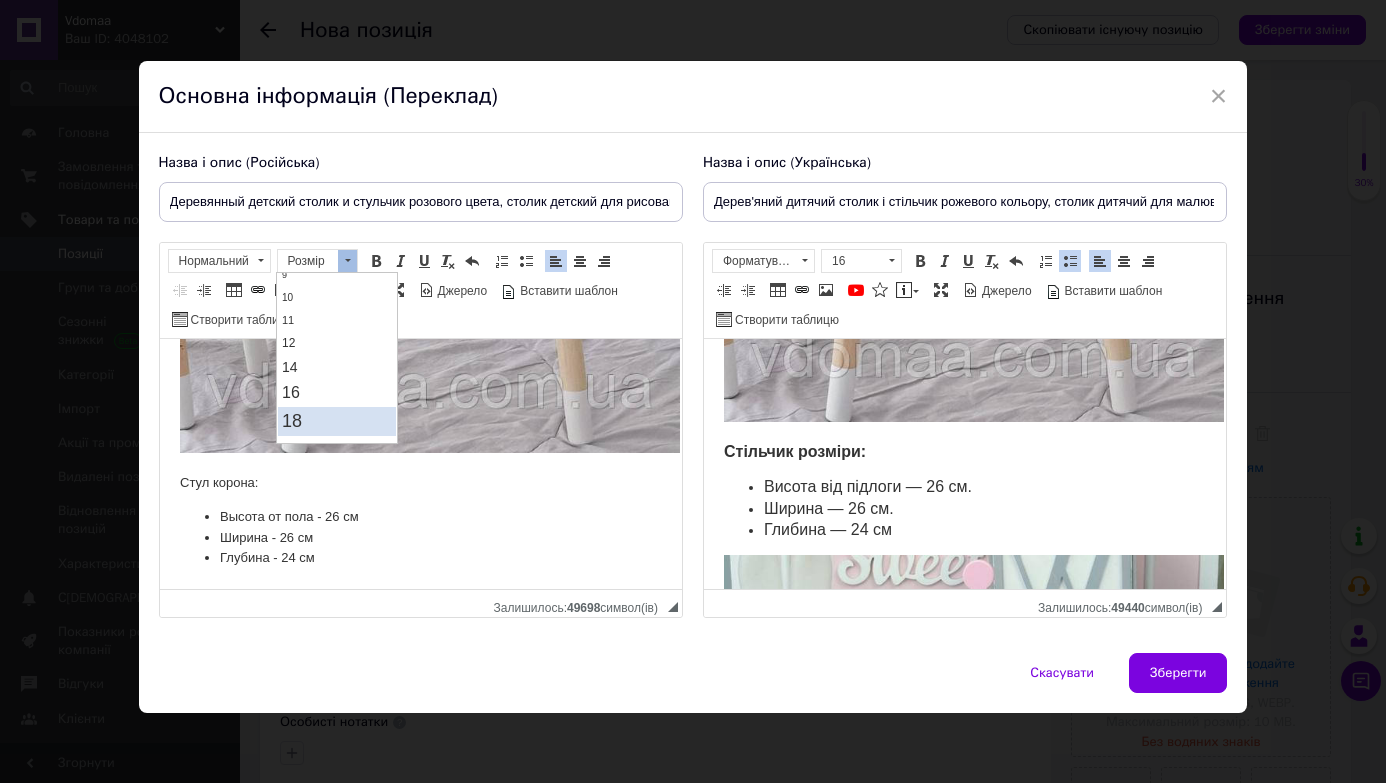 scroll, scrollTop: 111, scrollLeft: 0, axis: vertical 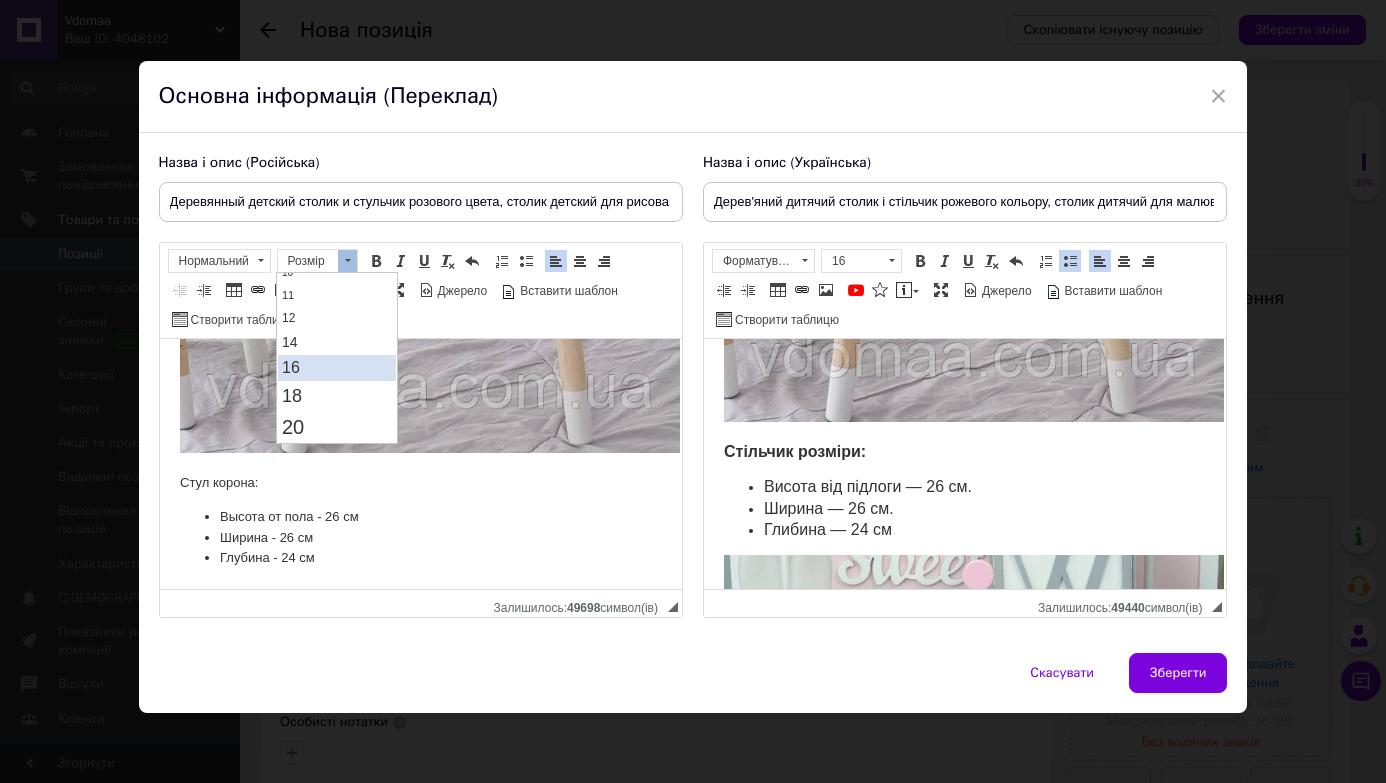 click on "16" at bounding box center (337, 367) 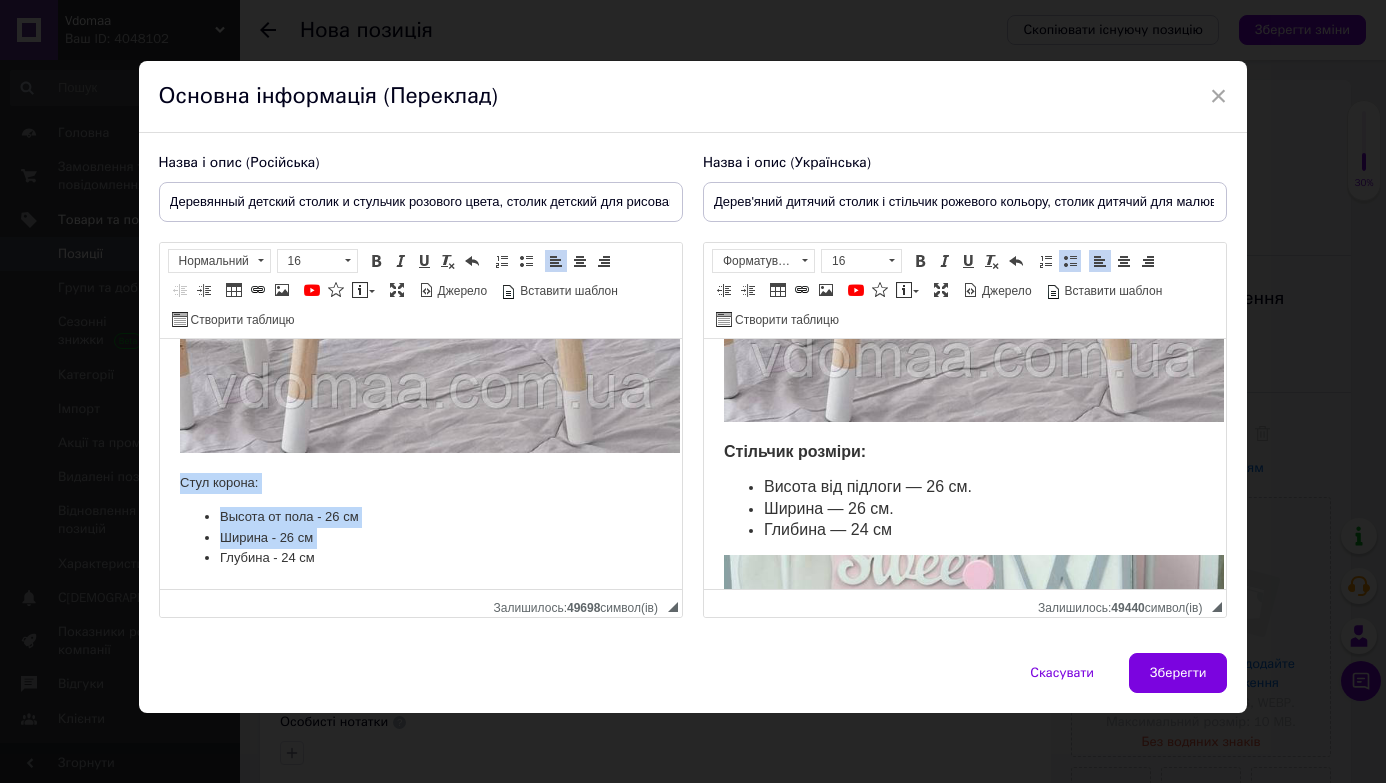 scroll, scrollTop: 0, scrollLeft: 0, axis: both 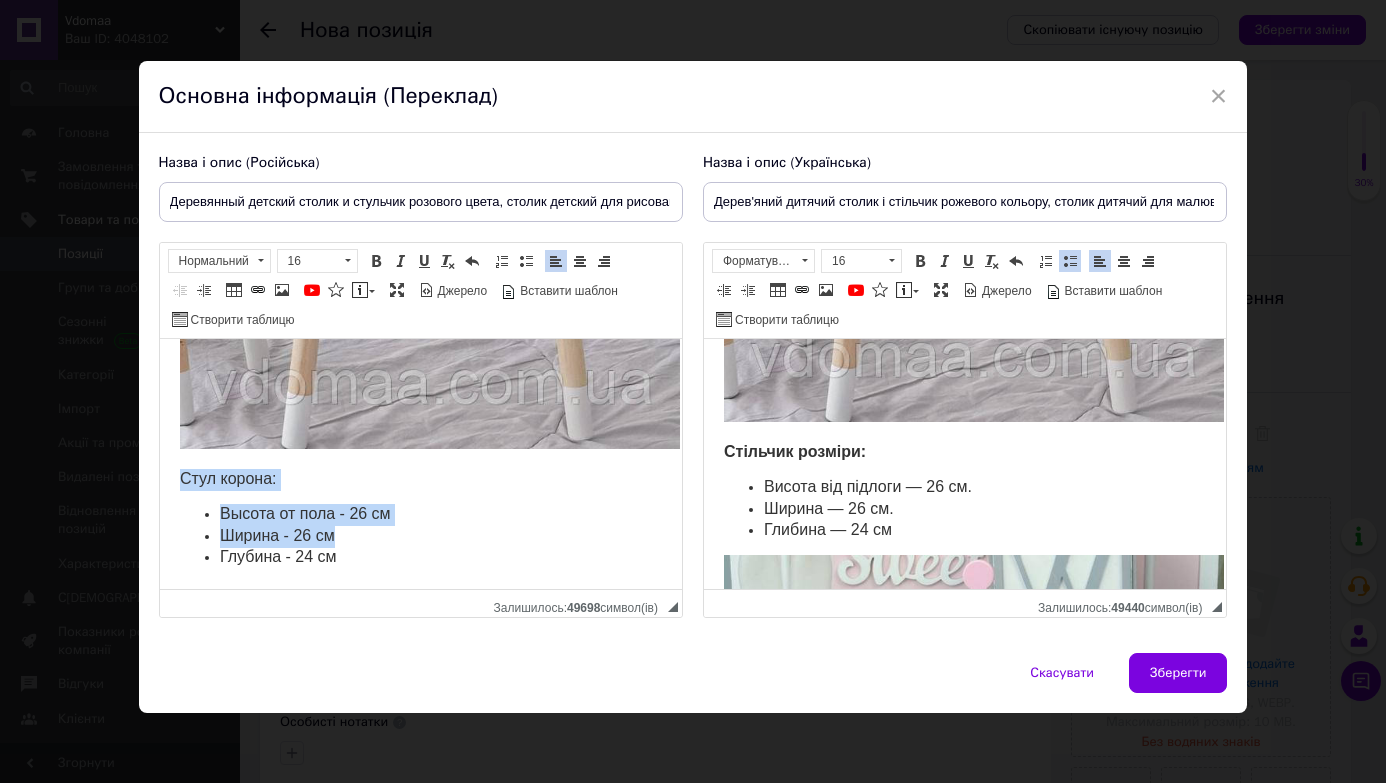 click on "Высота от пола - 26 см" at bounding box center [304, 513] 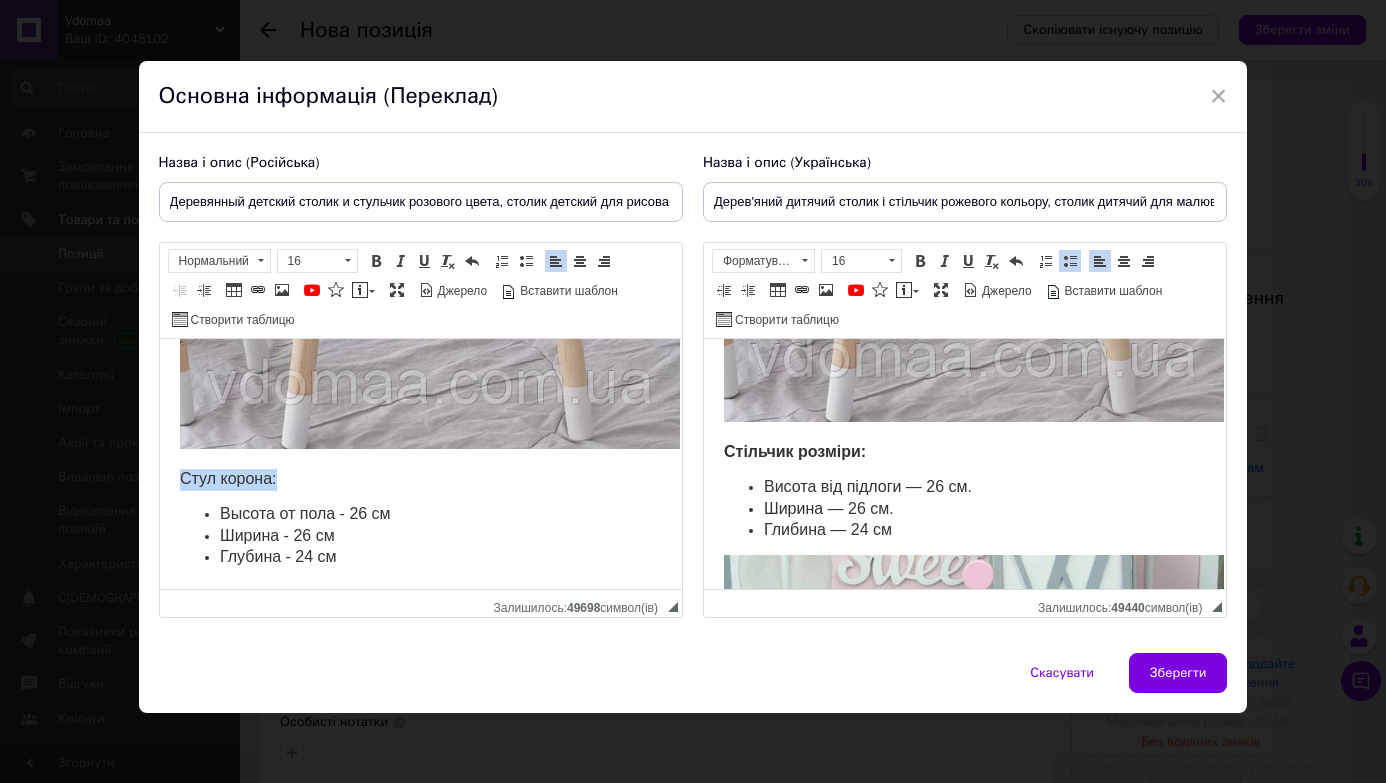 drag, startPoint x: 175, startPoint y: 468, endPoint x: 276, endPoint y: 471, distance: 101.04455 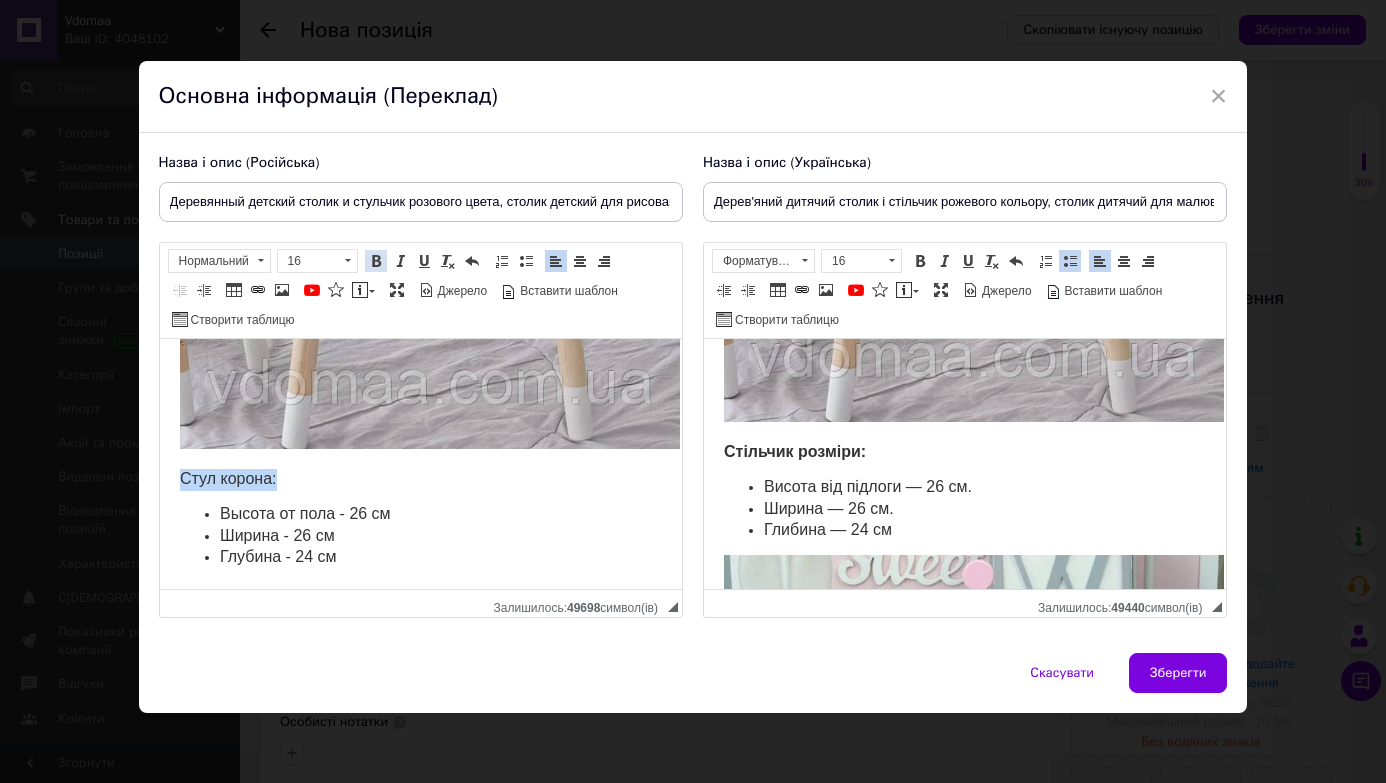 click at bounding box center (376, 261) 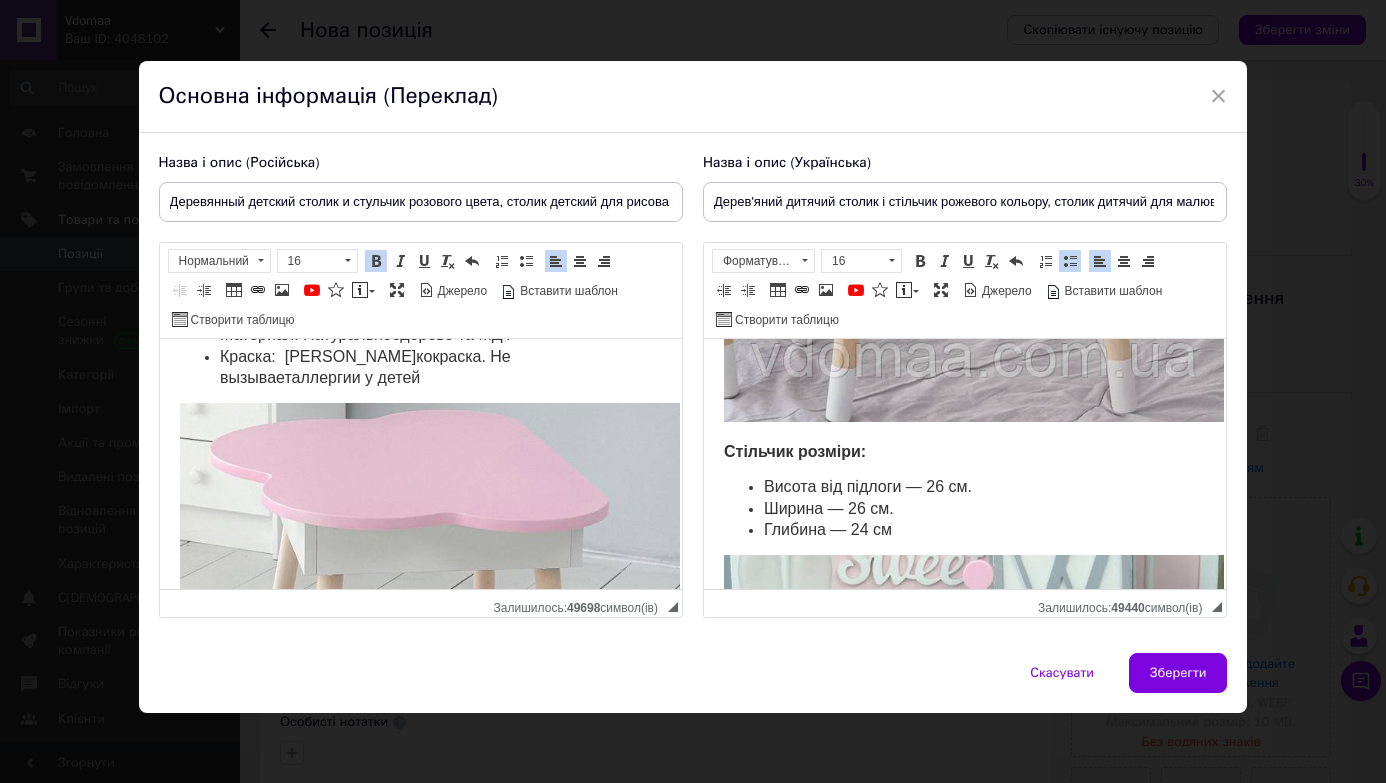 scroll, scrollTop: 541, scrollLeft: 0, axis: vertical 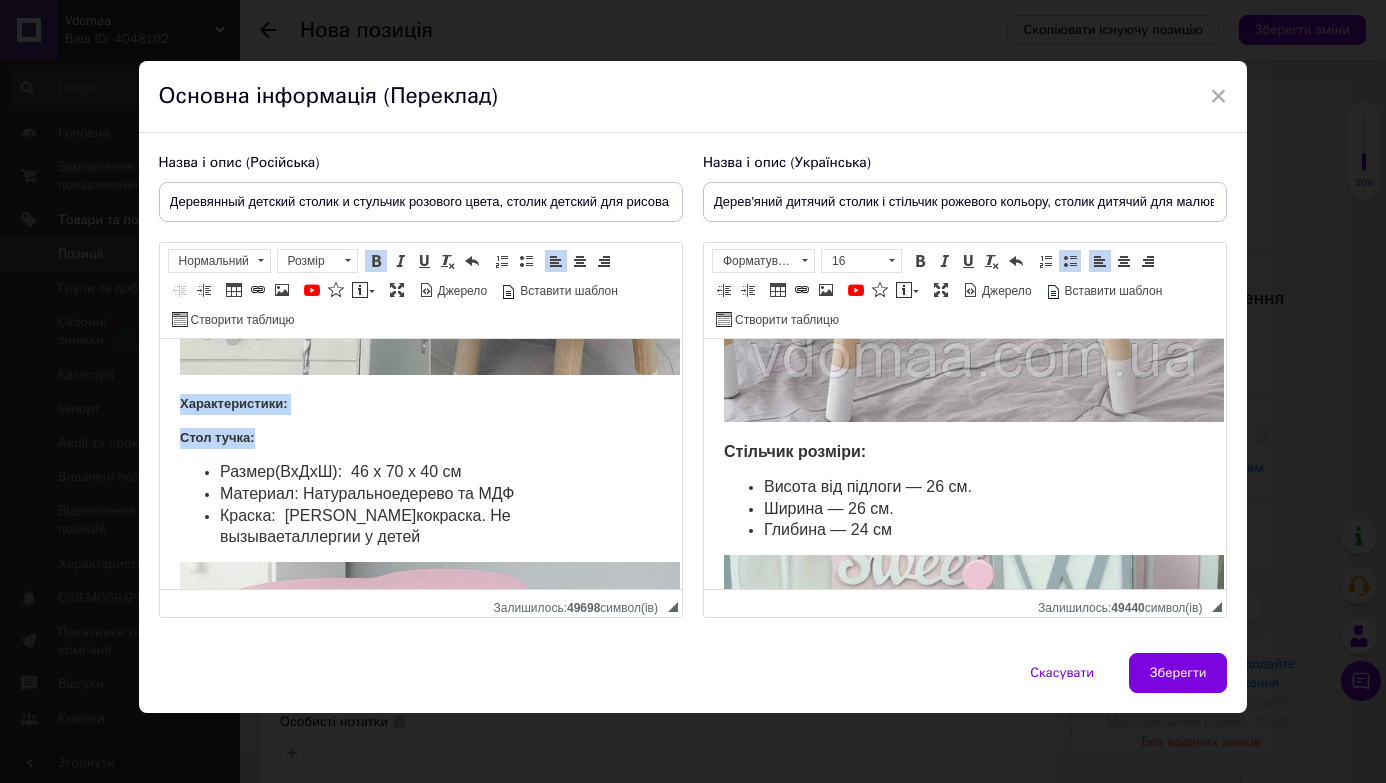 drag, startPoint x: 166, startPoint y: 396, endPoint x: 332, endPoint y: 442, distance: 172.25563 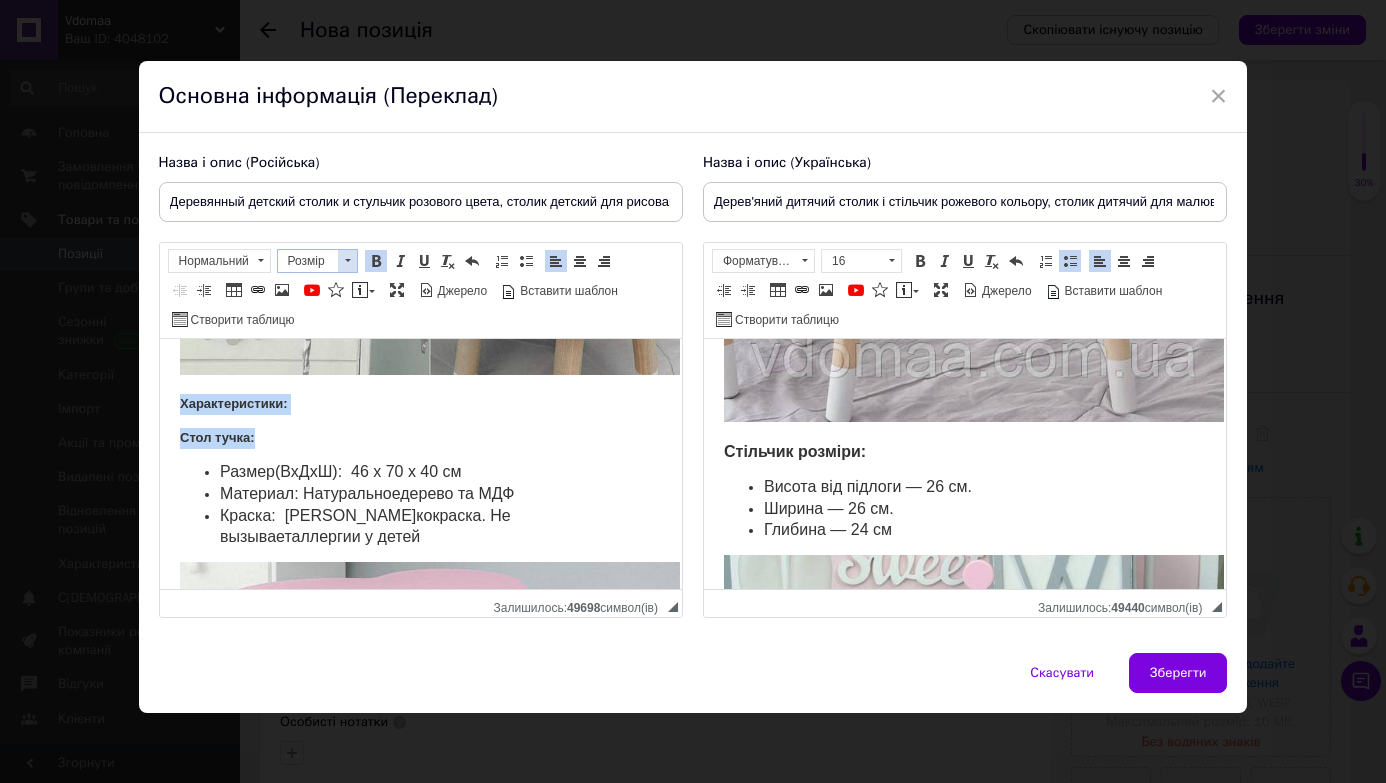 click on "Розмір" at bounding box center (308, 261) 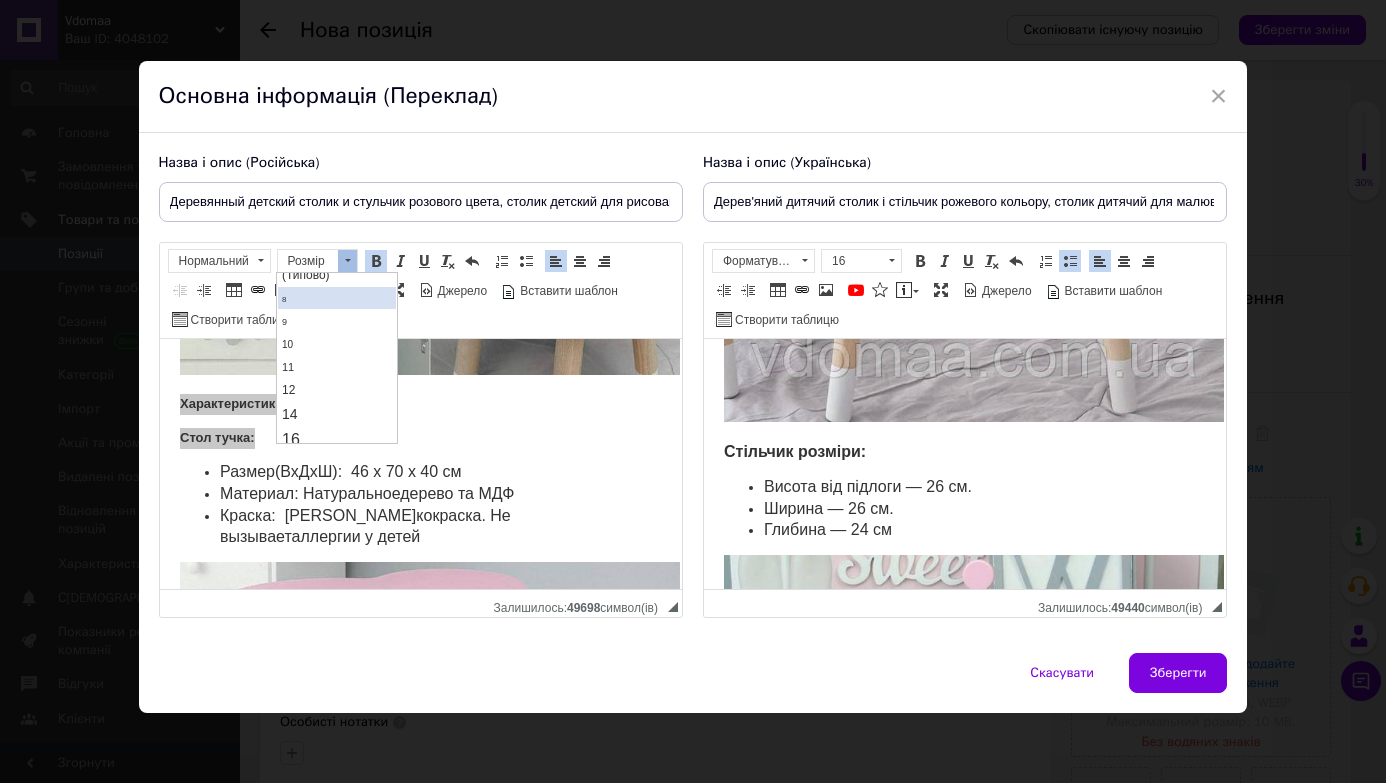 scroll, scrollTop: 67, scrollLeft: 0, axis: vertical 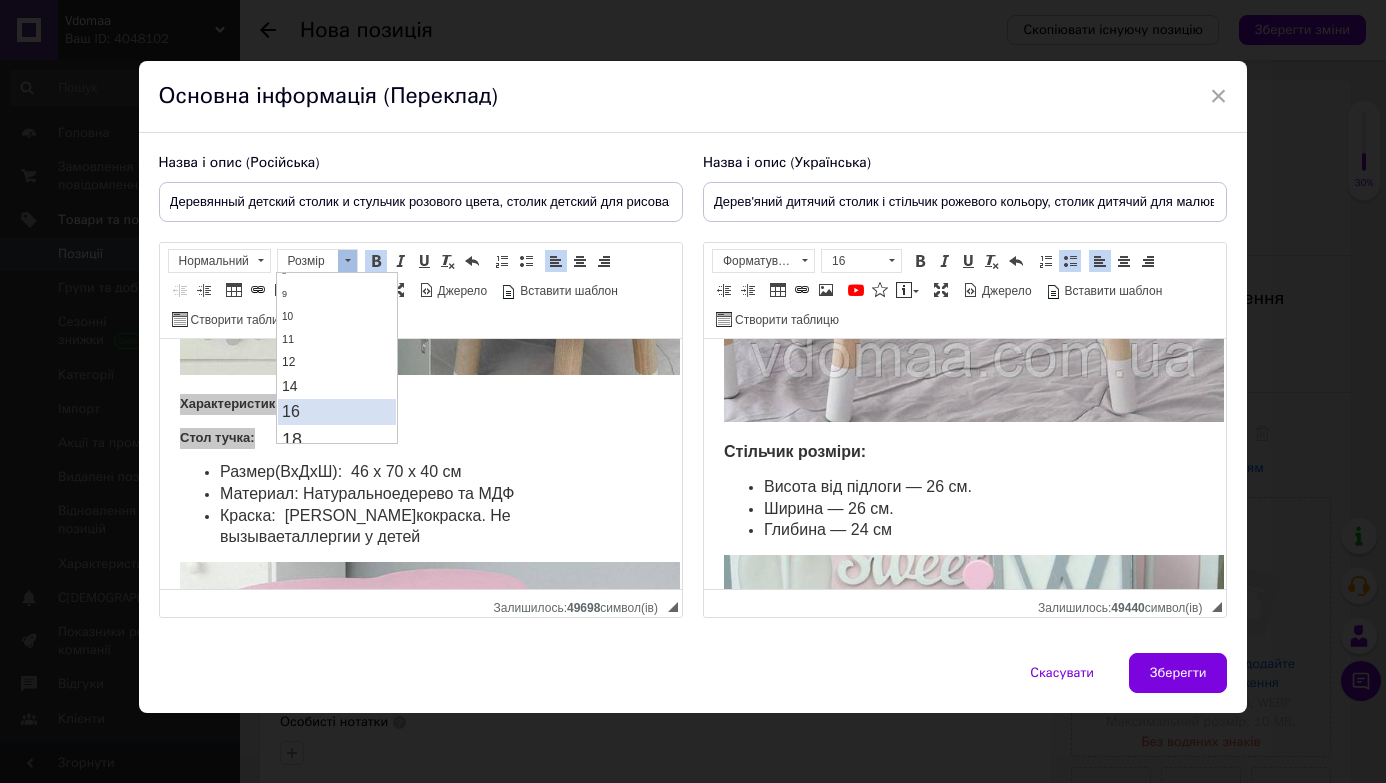 click on "16" at bounding box center [337, 411] 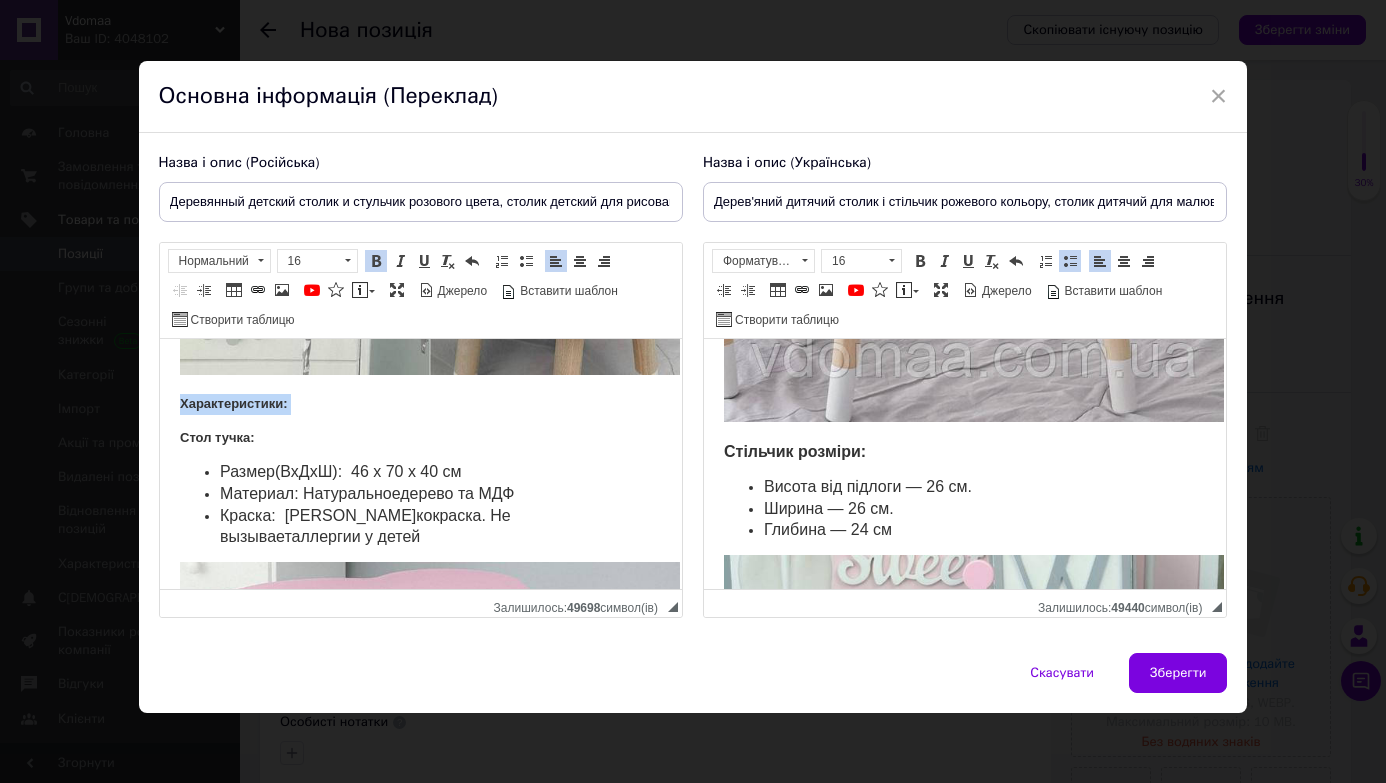 scroll, scrollTop: 0, scrollLeft: 0, axis: both 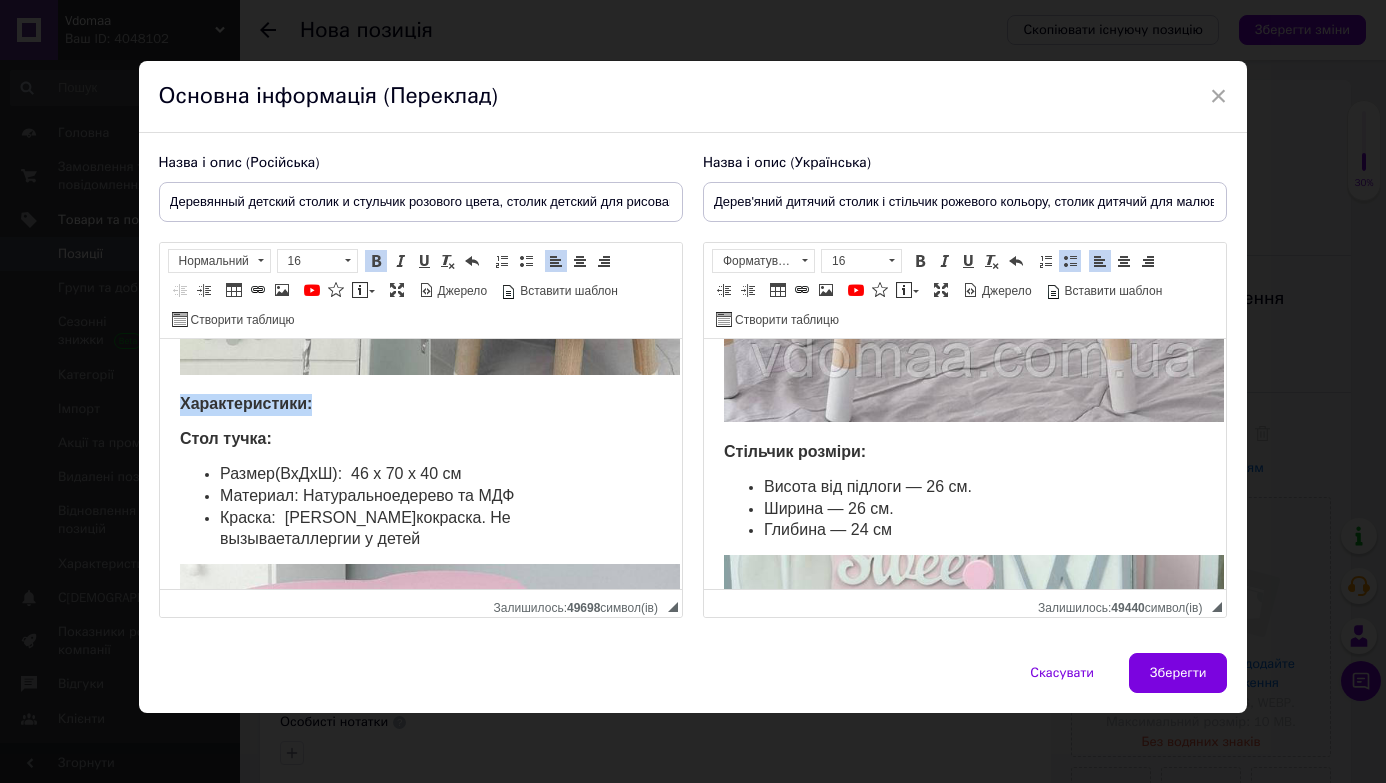 click on "Стол тучка:" at bounding box center [420, 440] 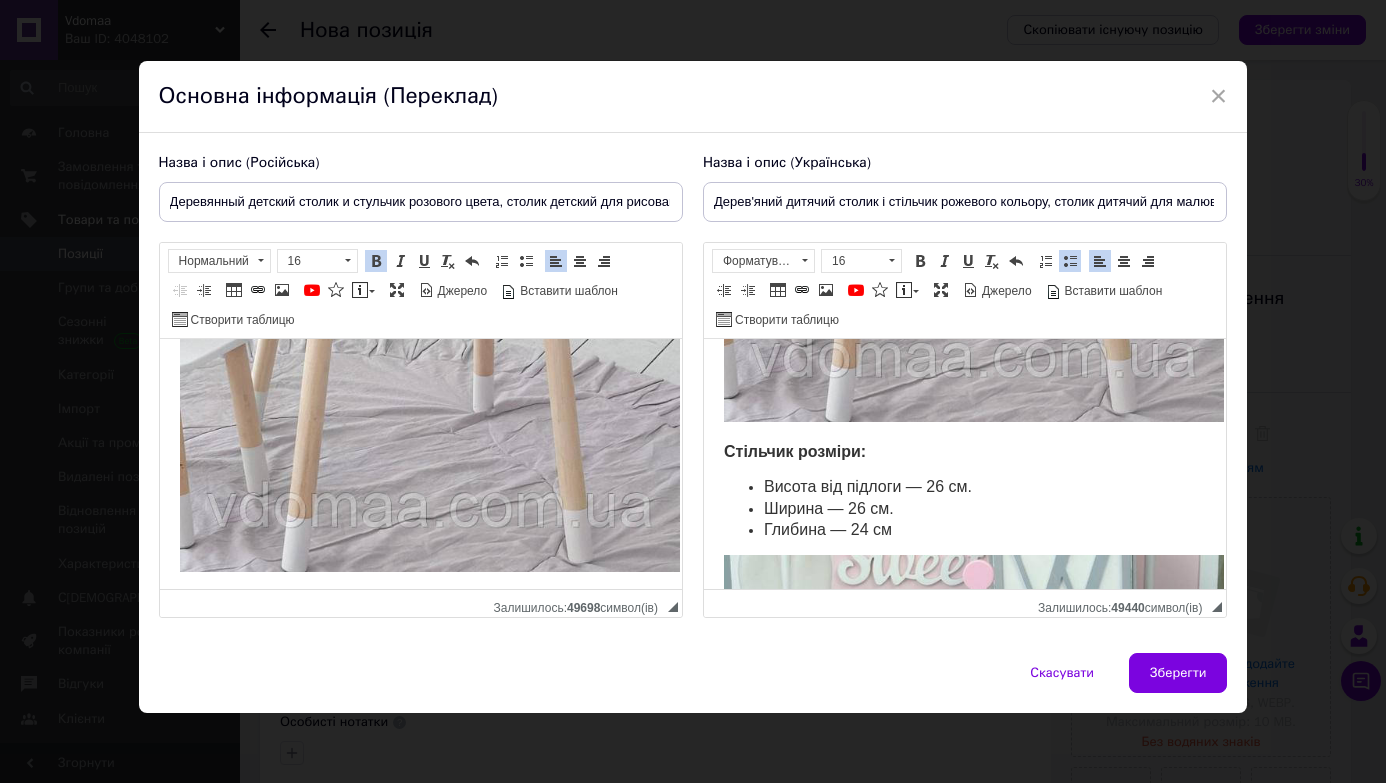scroll, scrollTop: 1176, scrollLeft: 0, axis: vertical 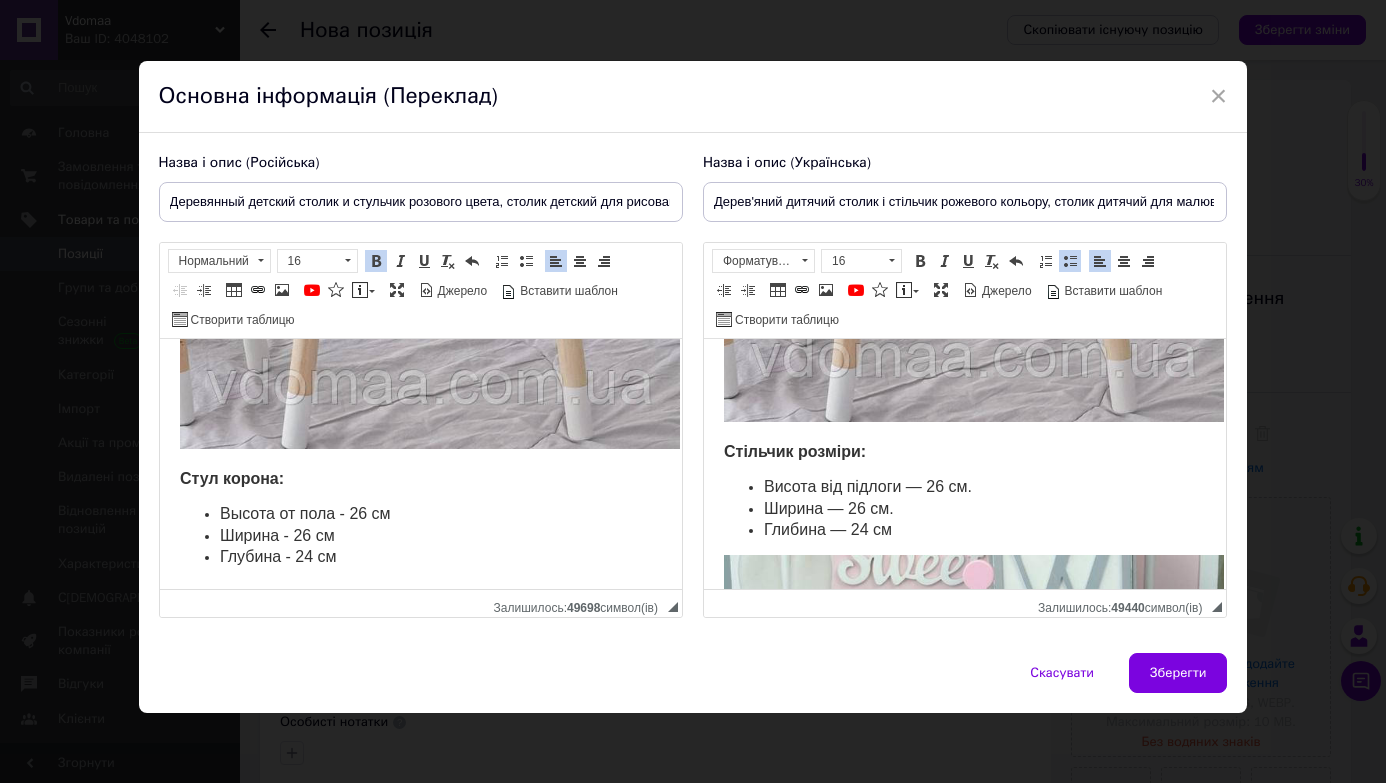 click on "Висота від підлоги — 26 см." at bounding box center [867, 486] 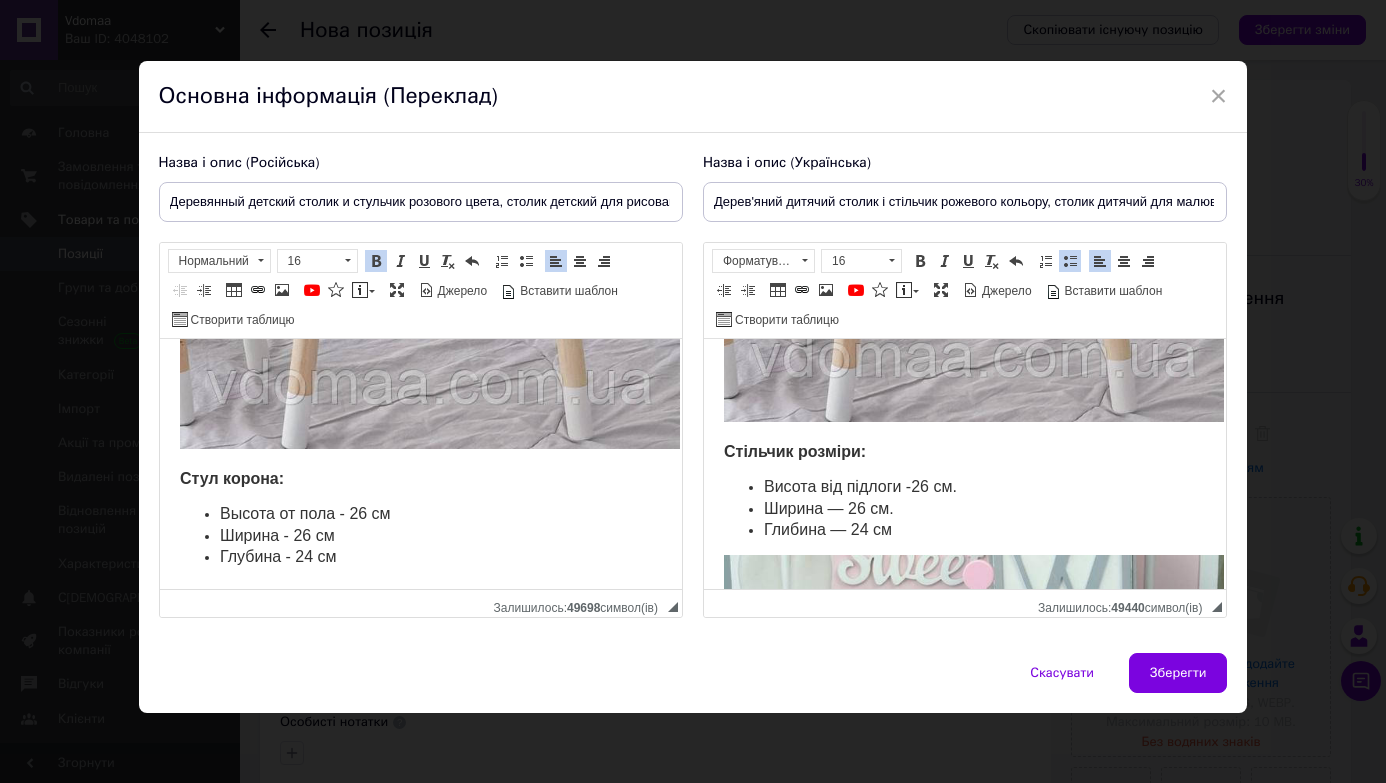 click on "Ширина — 26 см." at bounding box center (964, 510) 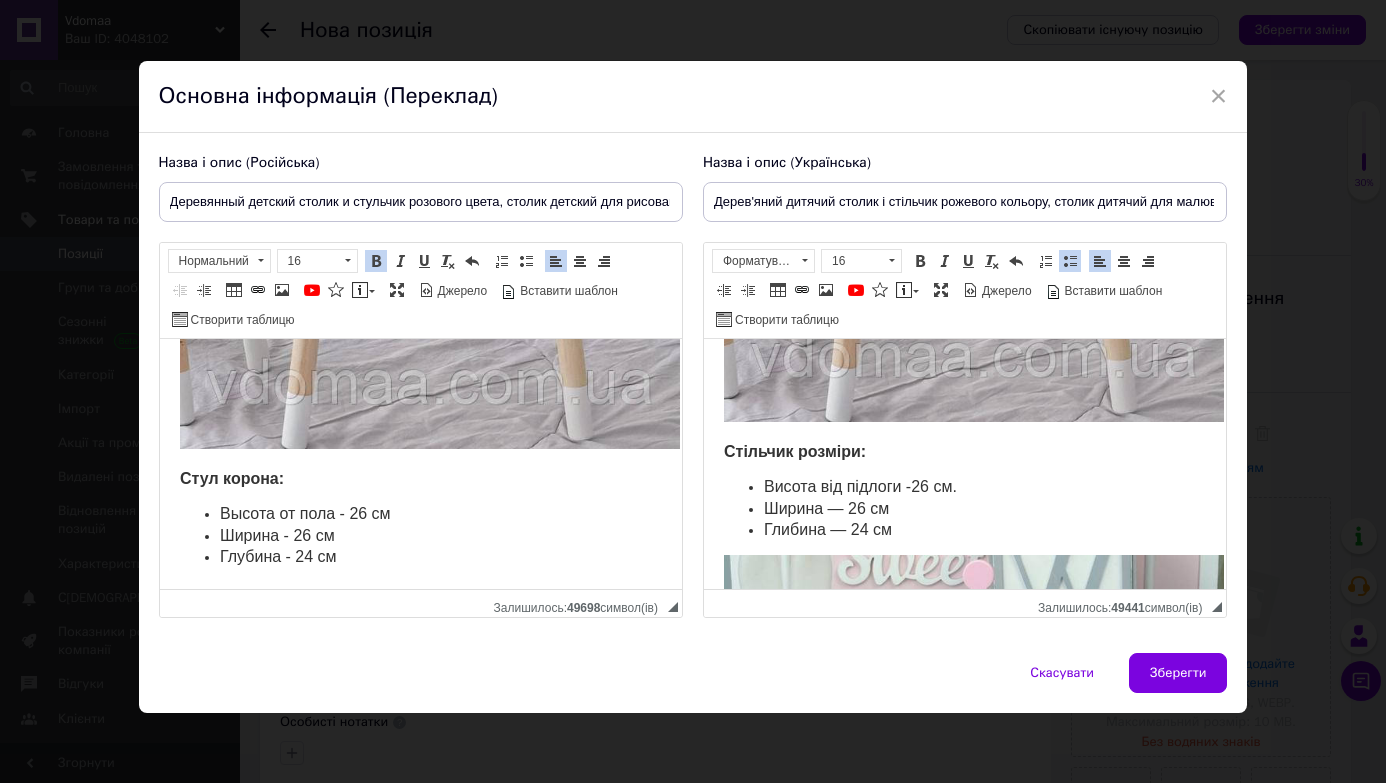 click on "Дерев'яний дитячий столик і стільчик з подушкою в подарунок (колір на вибір) Характеристики: Стіл хмаринка: Розмір (ВхДхШ):  46 х 70 х 40 см Матеріал: Натуральне дерево та МДФ Фарба:  Екофарба. Не викликає алергії в діток  Стільчик розміри: Висота від підлоги -  26 см. Ширина — 26 см Глибина — 24 см Особливості меблів: Цікавий дизайн  Просте збирання Надійна та зручна у використанні конструкція Підходить для навчання та ігор  Виготовлений відповідно з ДСТУ для дітей 1 групи зросту (100-115 см) ⠀   Підходить для дітей від 1,5 до 7 років." at bounding box center (964, 249) 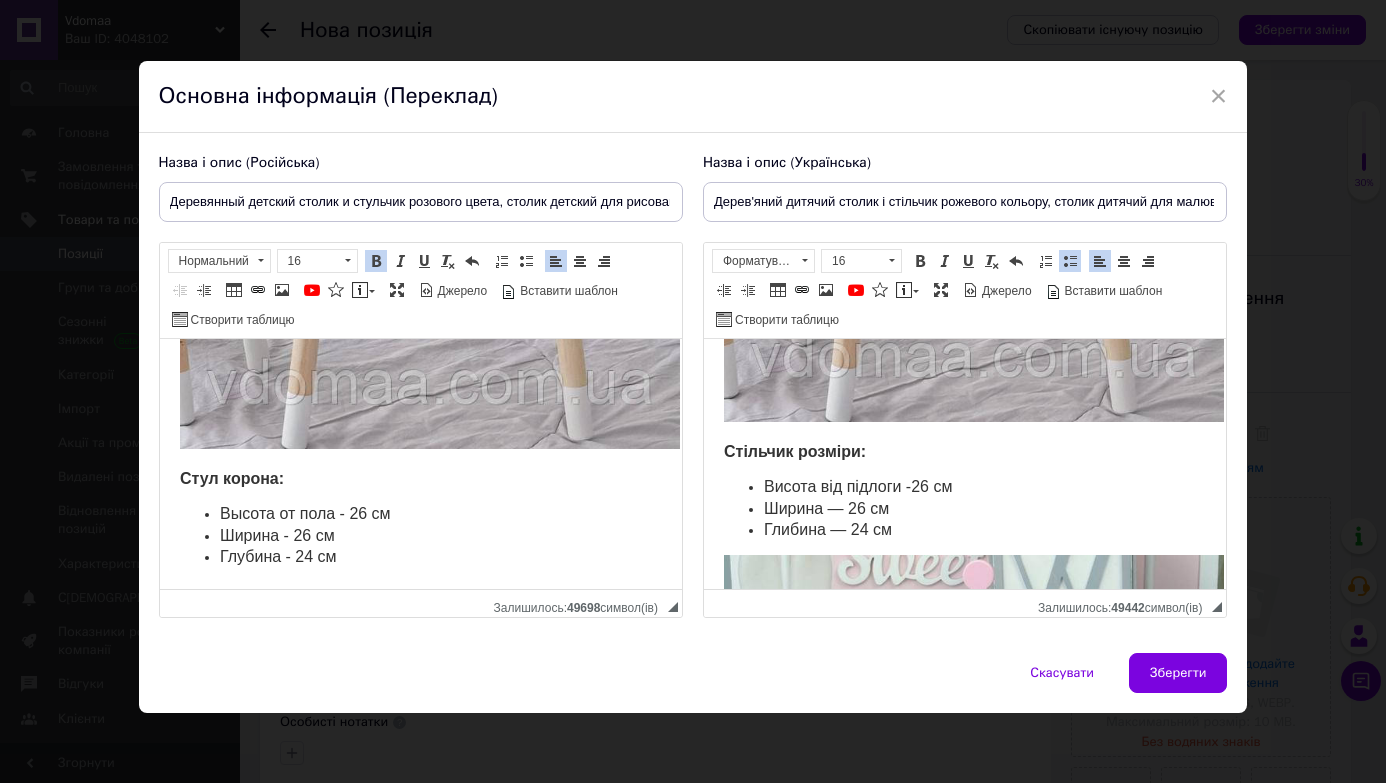 click on "Ширина — 26 см" at bounding box center [825, 508] 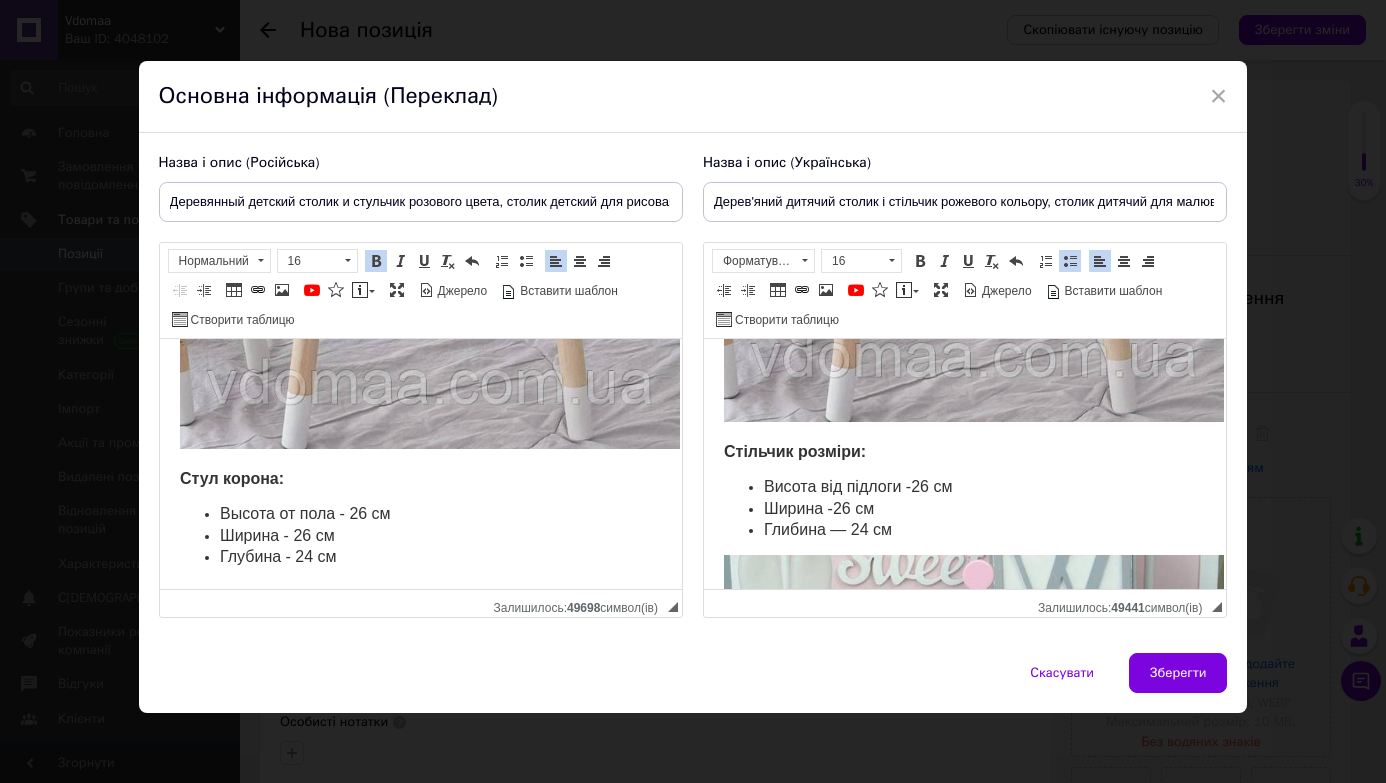 click on "Глибина — 24 см" at bounding box center (827, 529) 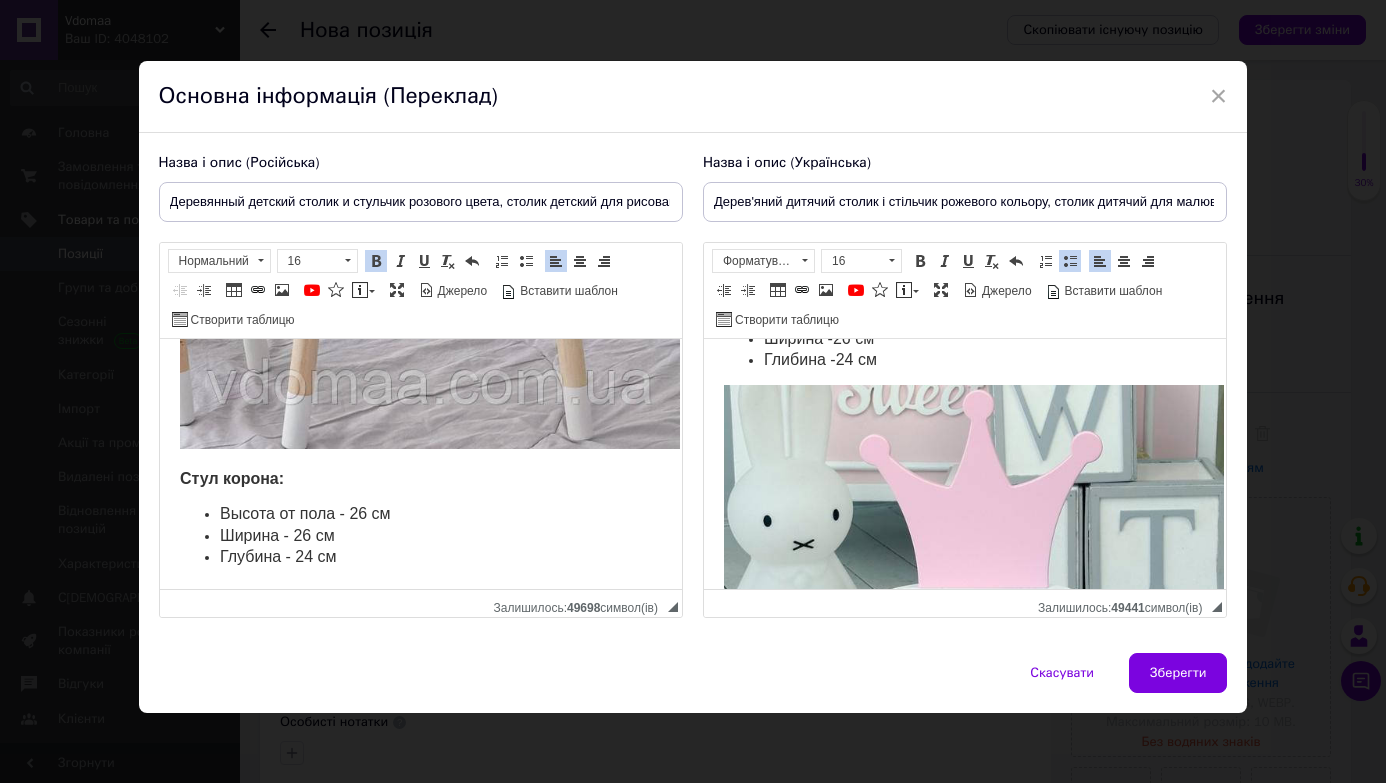 scroll, scrollTop: 1375, scrollLeft: 0, axis: vertical 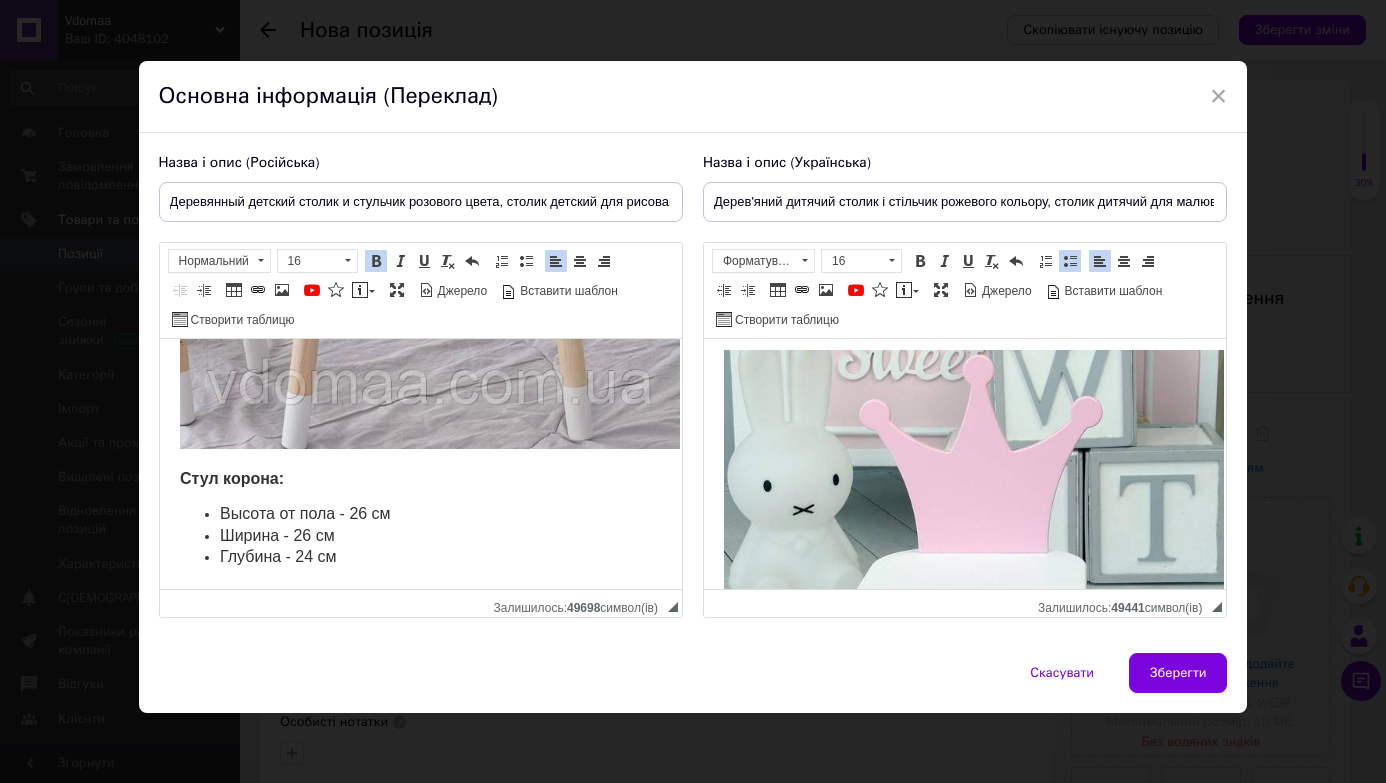 click on "Деревянный детский столик и стульчик с подушкой в подарок ( цвет на выбор) Характеристики: Стол тучка: Размер  (ВхДхШ):  46 х 70 х 40 см Материал : Натуральное  дерево та МДФ Краска:  Э кокраска . Не вызывает  аллергии у детей Стул корона: Высота от пола - 26 см Ширина - 26 см  Глубина - 24 см" at bounding box center (420, -114) 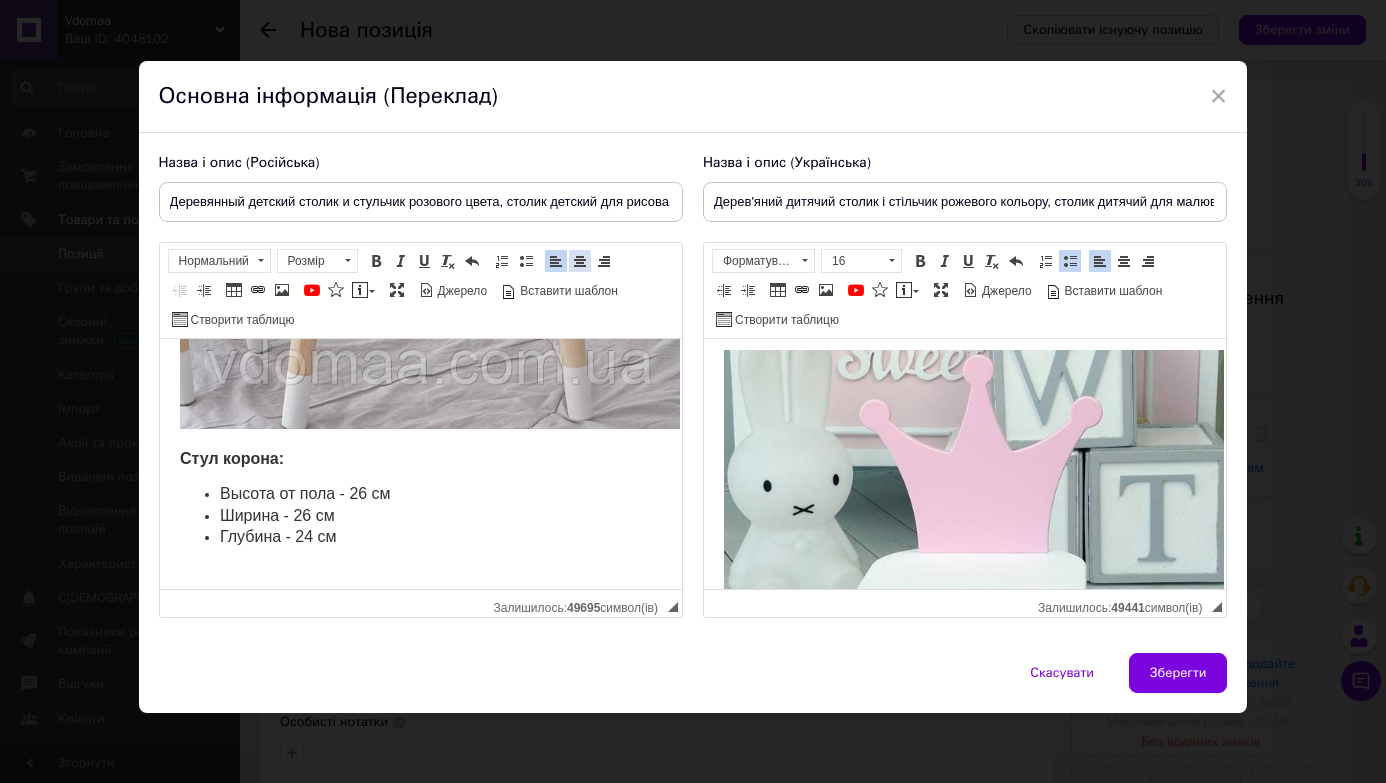 click at bounding box center (580, 261) 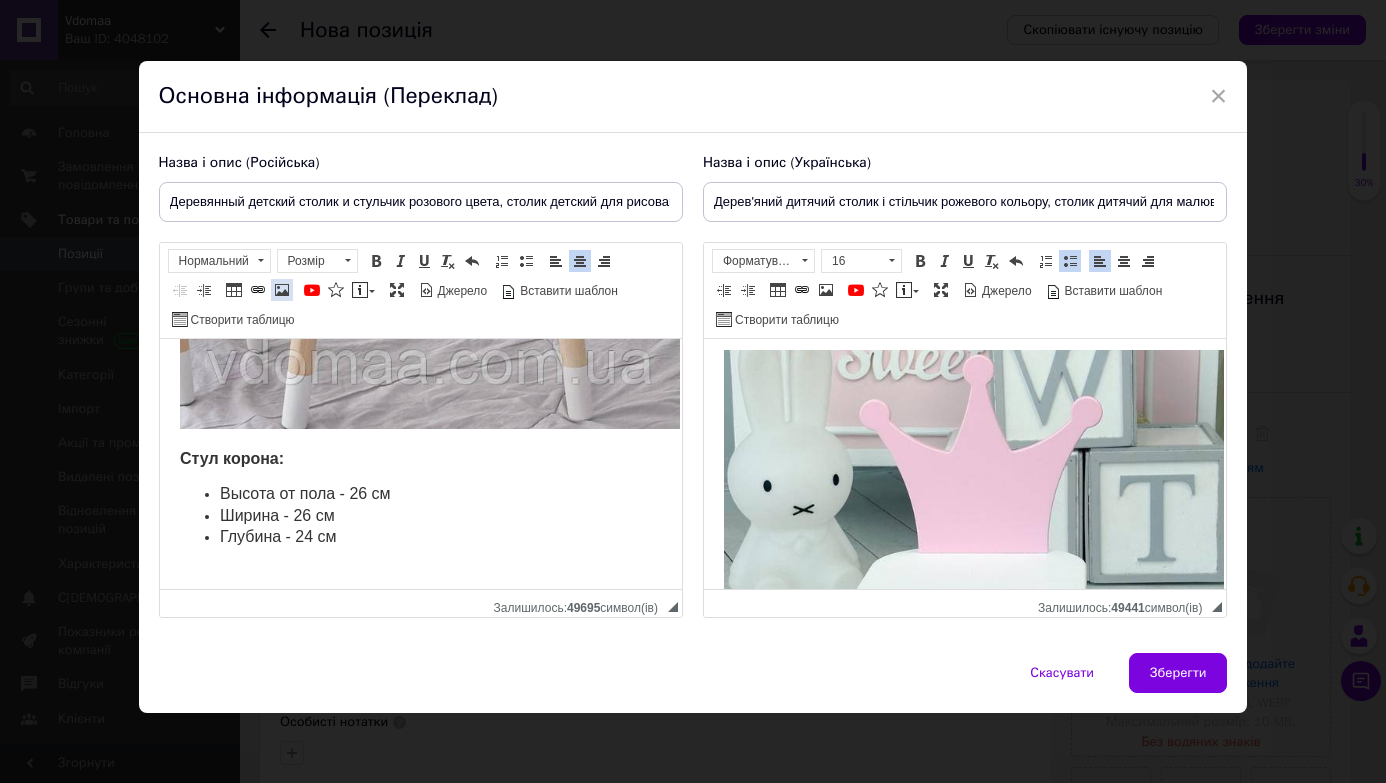 click at bounding box center [282, 290] 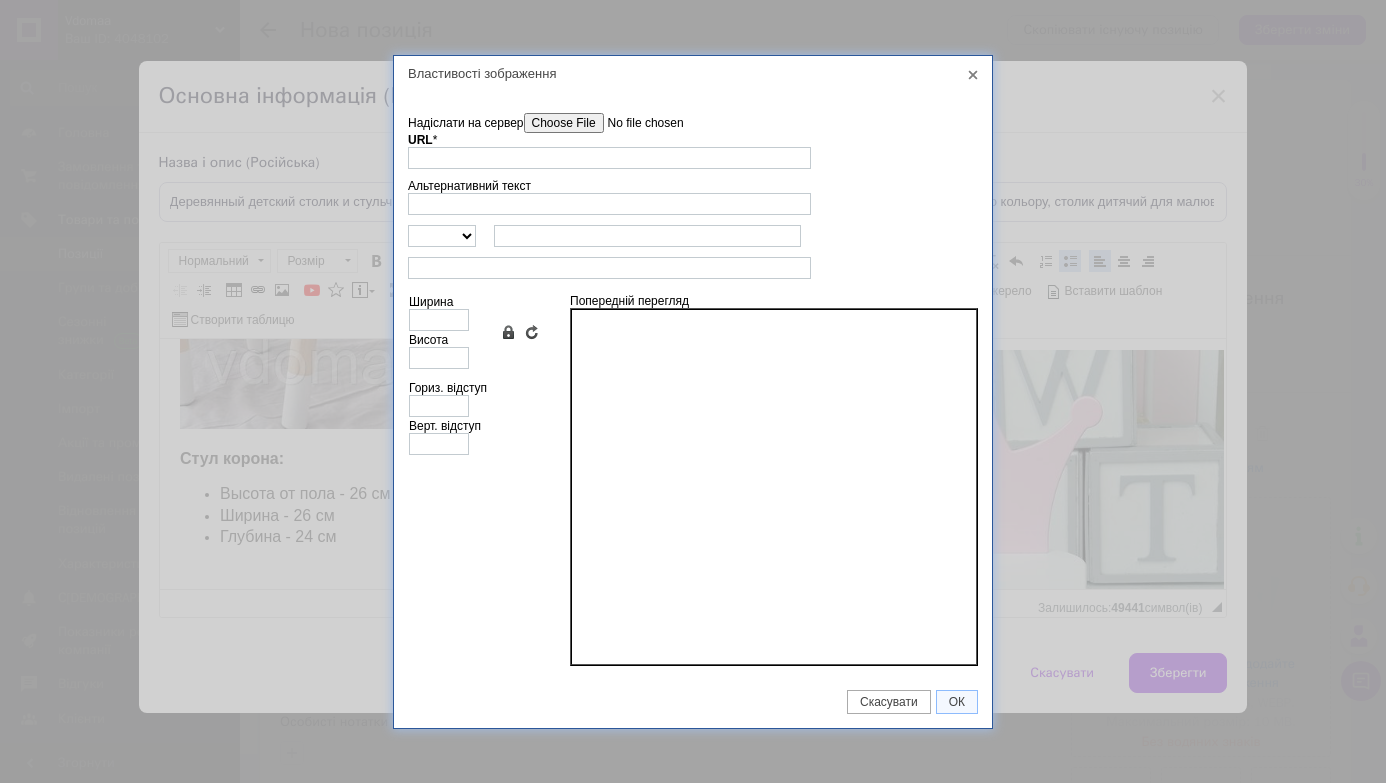 click on "Надіслати на сервер" at bounding box center (637, 123) 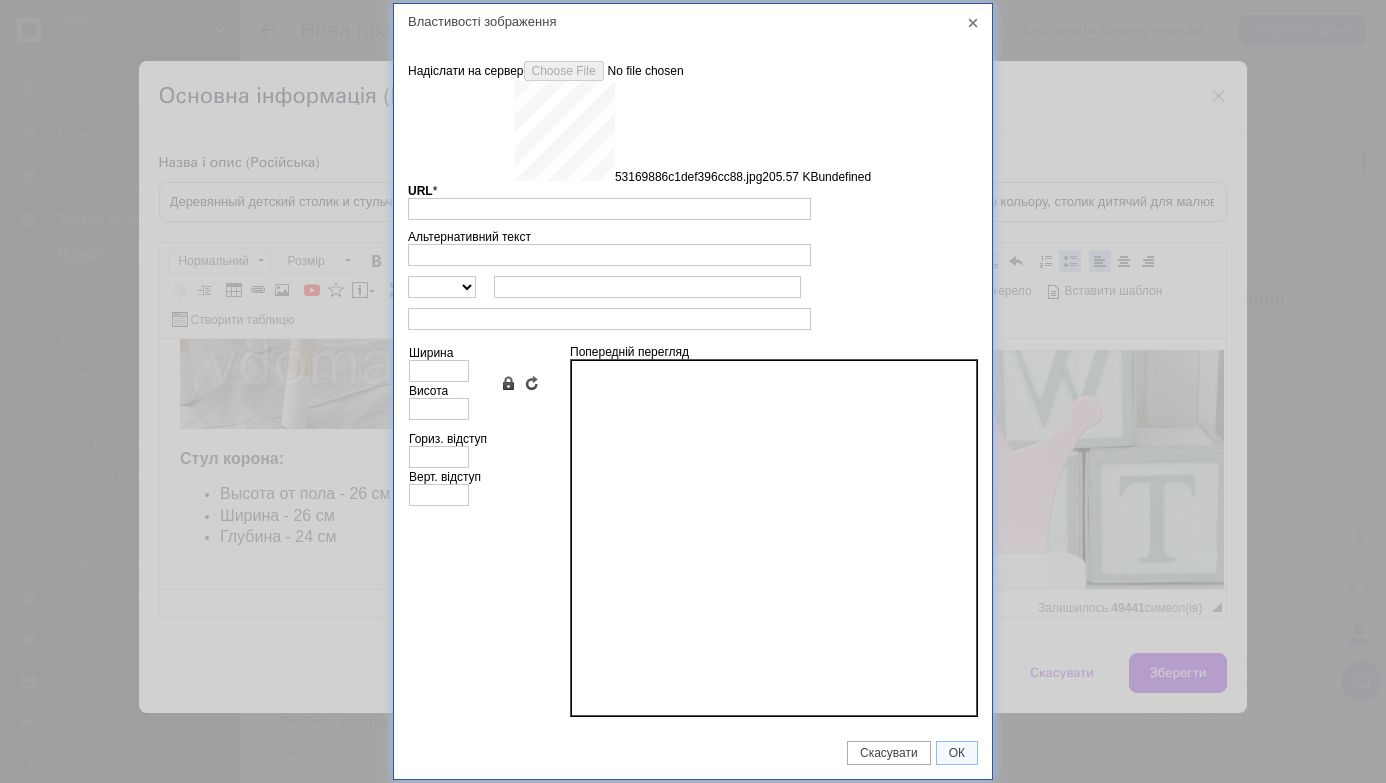 type on "https://images.prom.ua/6743611601_w640_h2048_53169886c1def396cc88.jpg?fresh=1&PIMAGE_ID=6743611601" 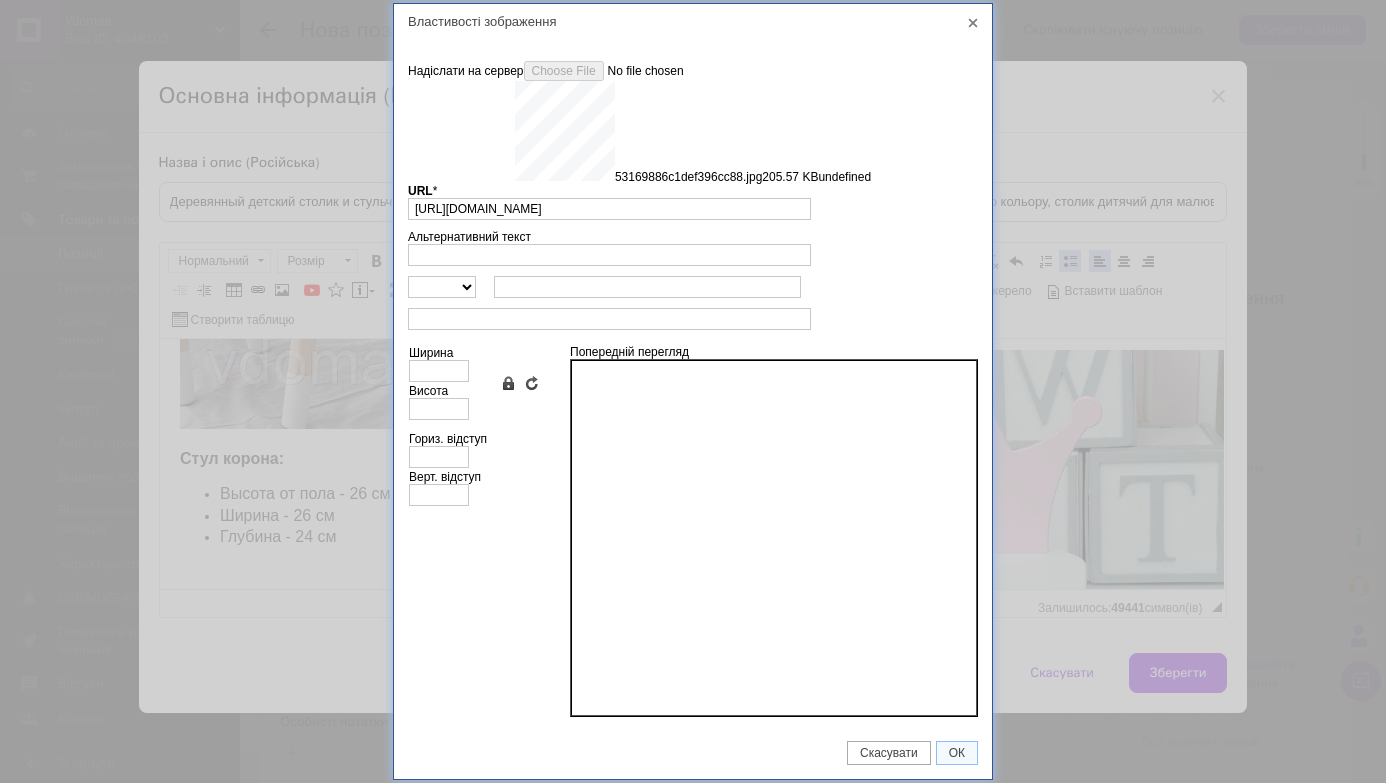 type on "640" 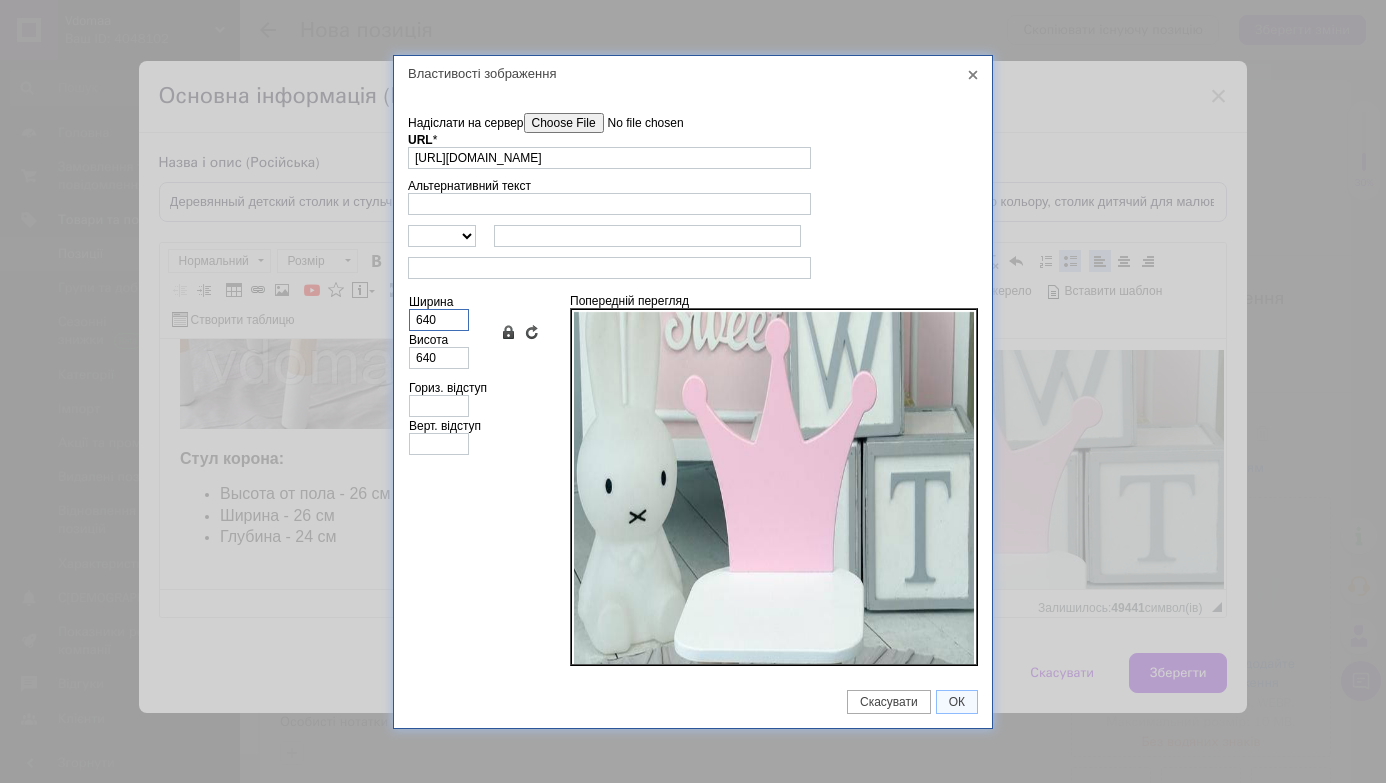 click on "640" at bounding box center (439, 320) 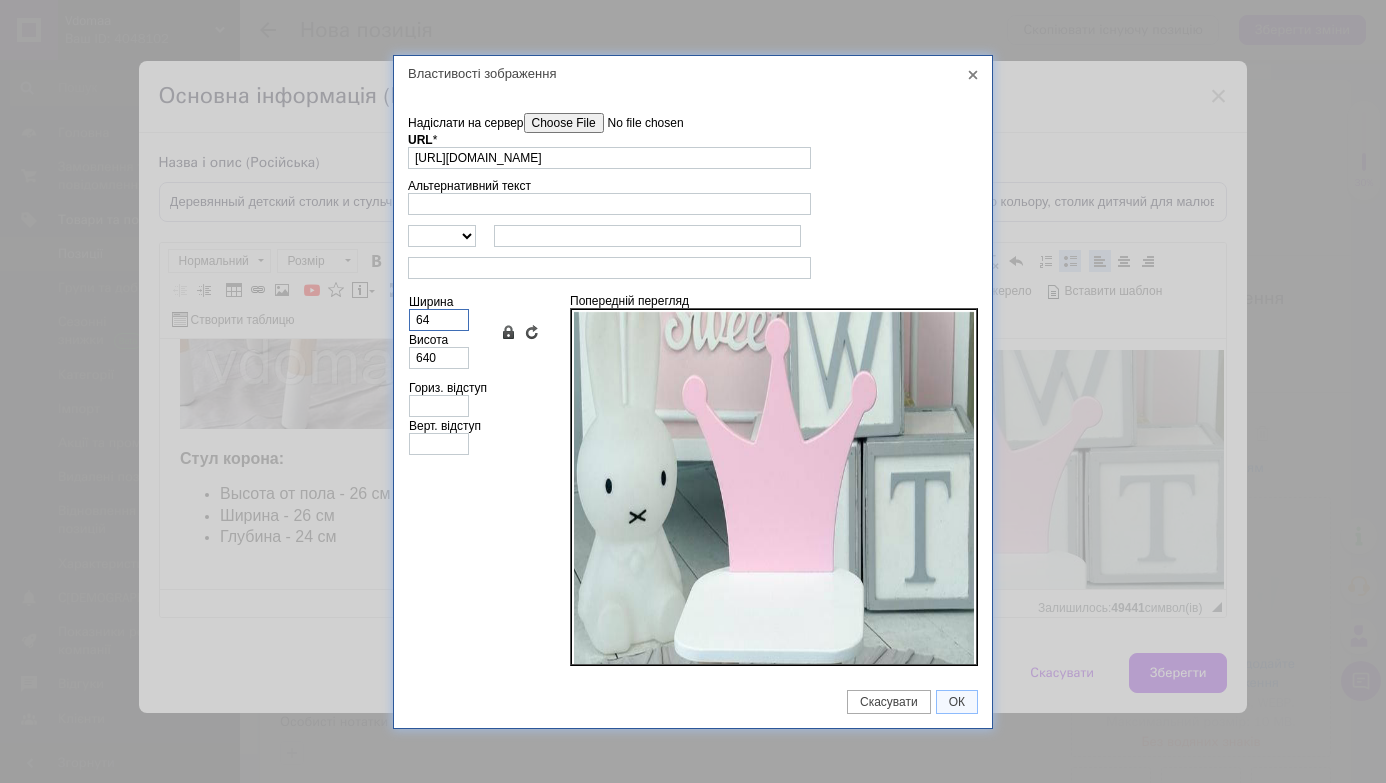type on "64" 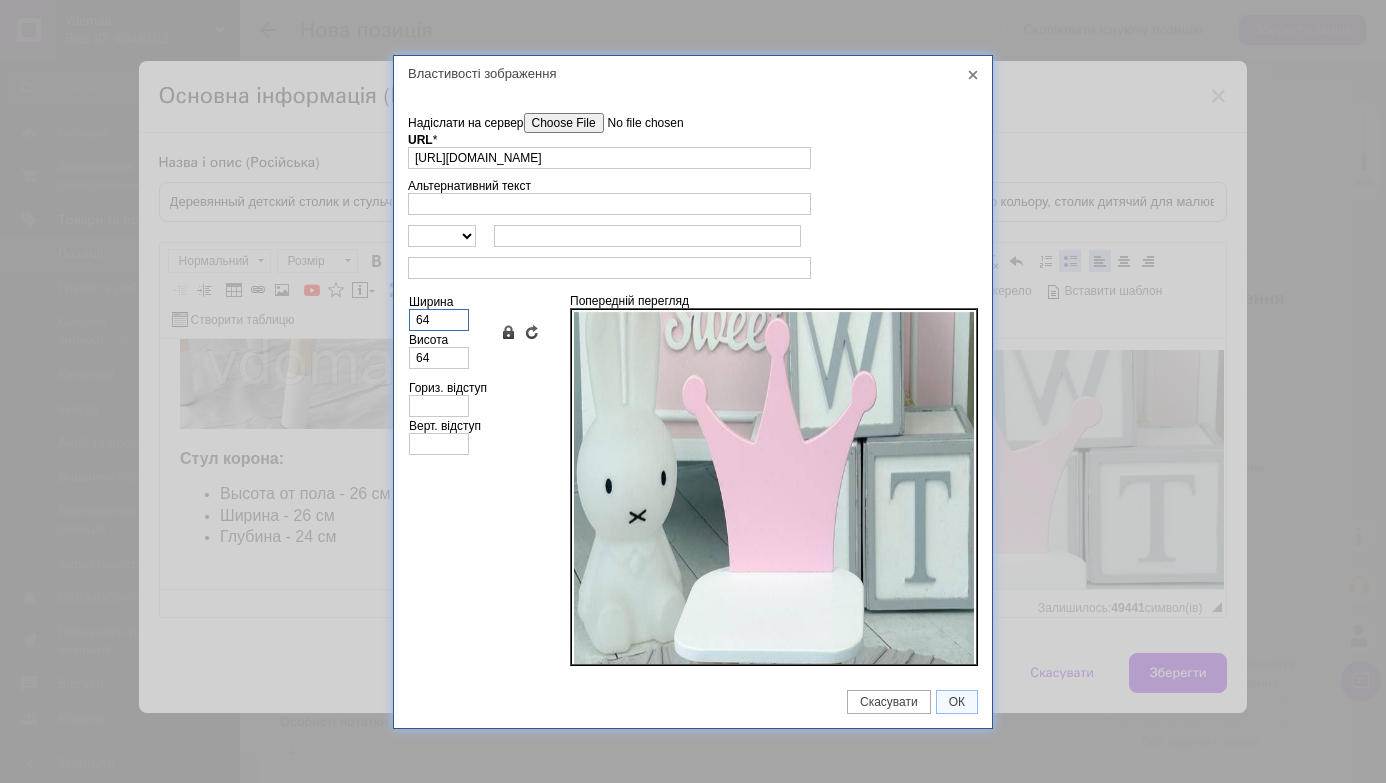 type on "6" 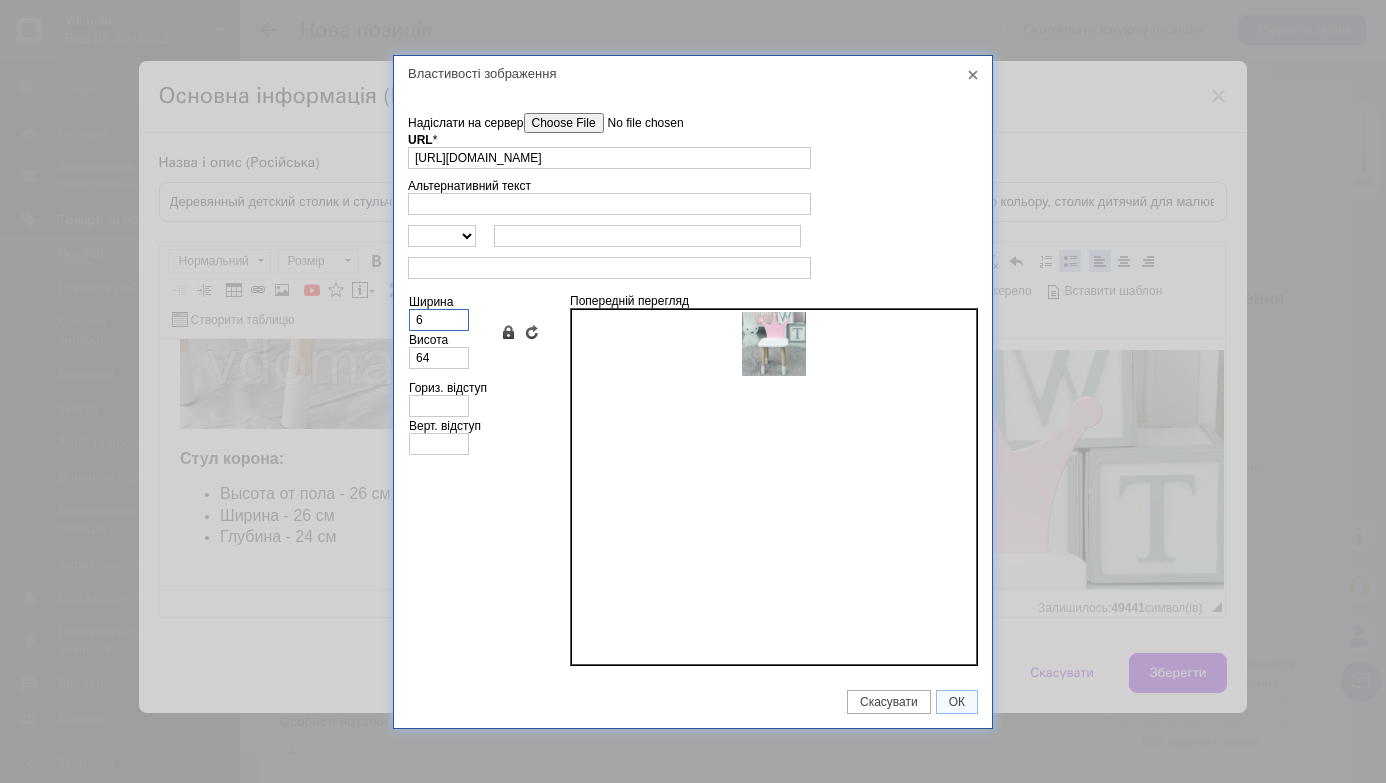 type on "6" 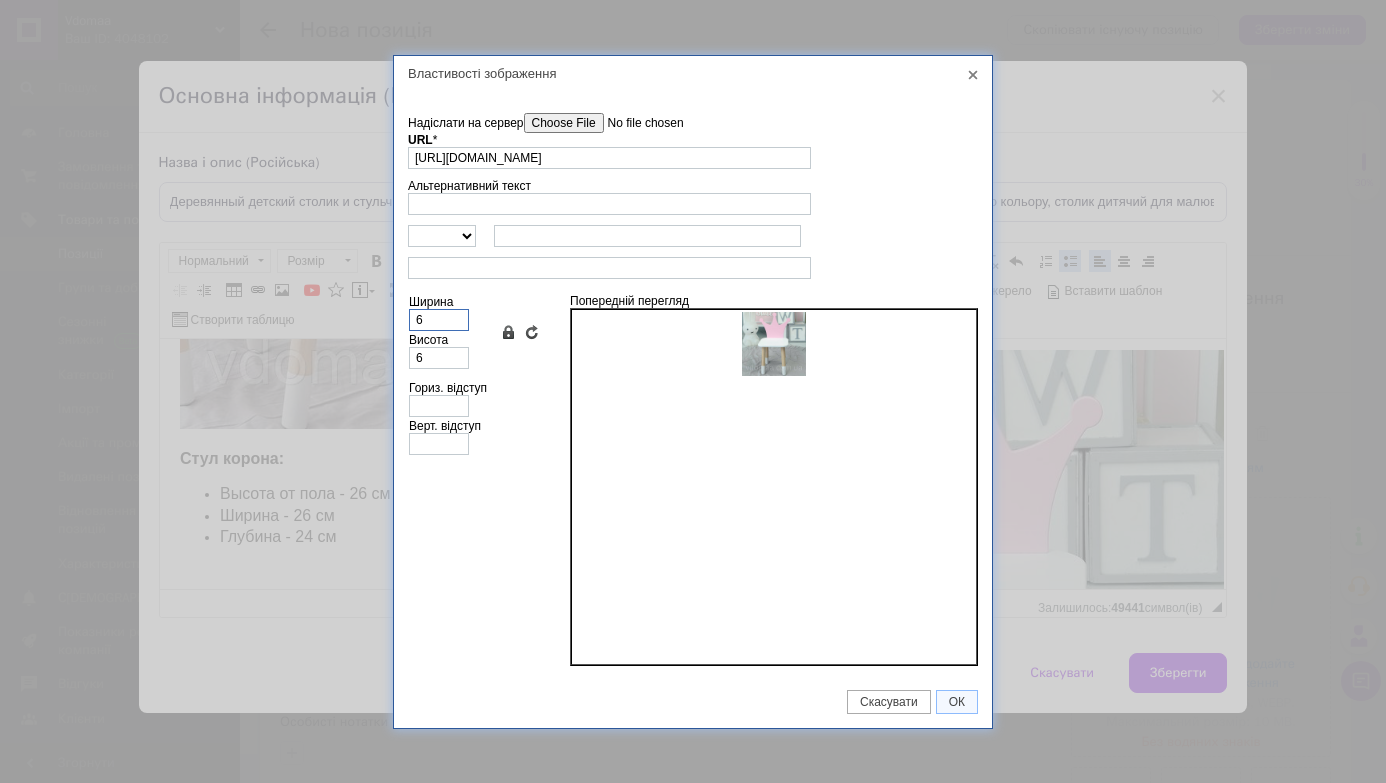 type 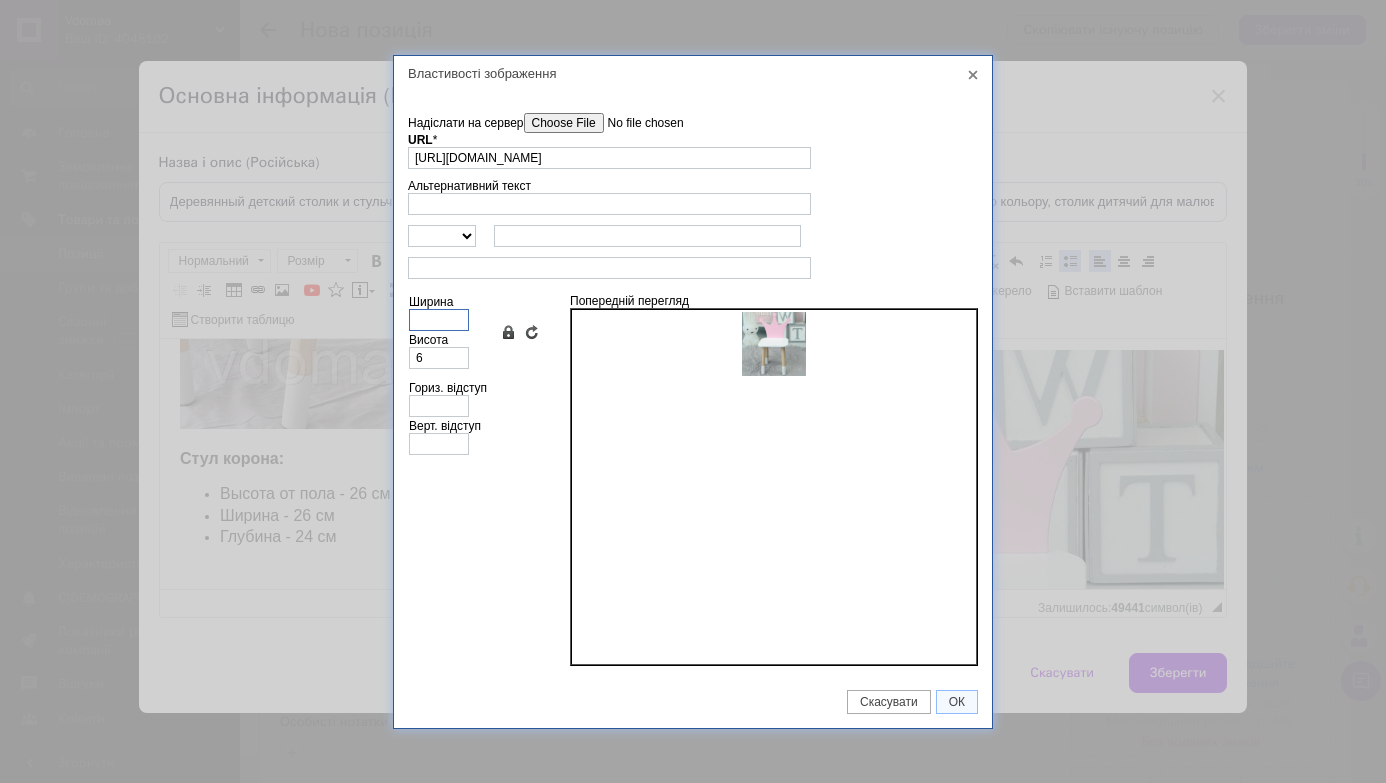 type 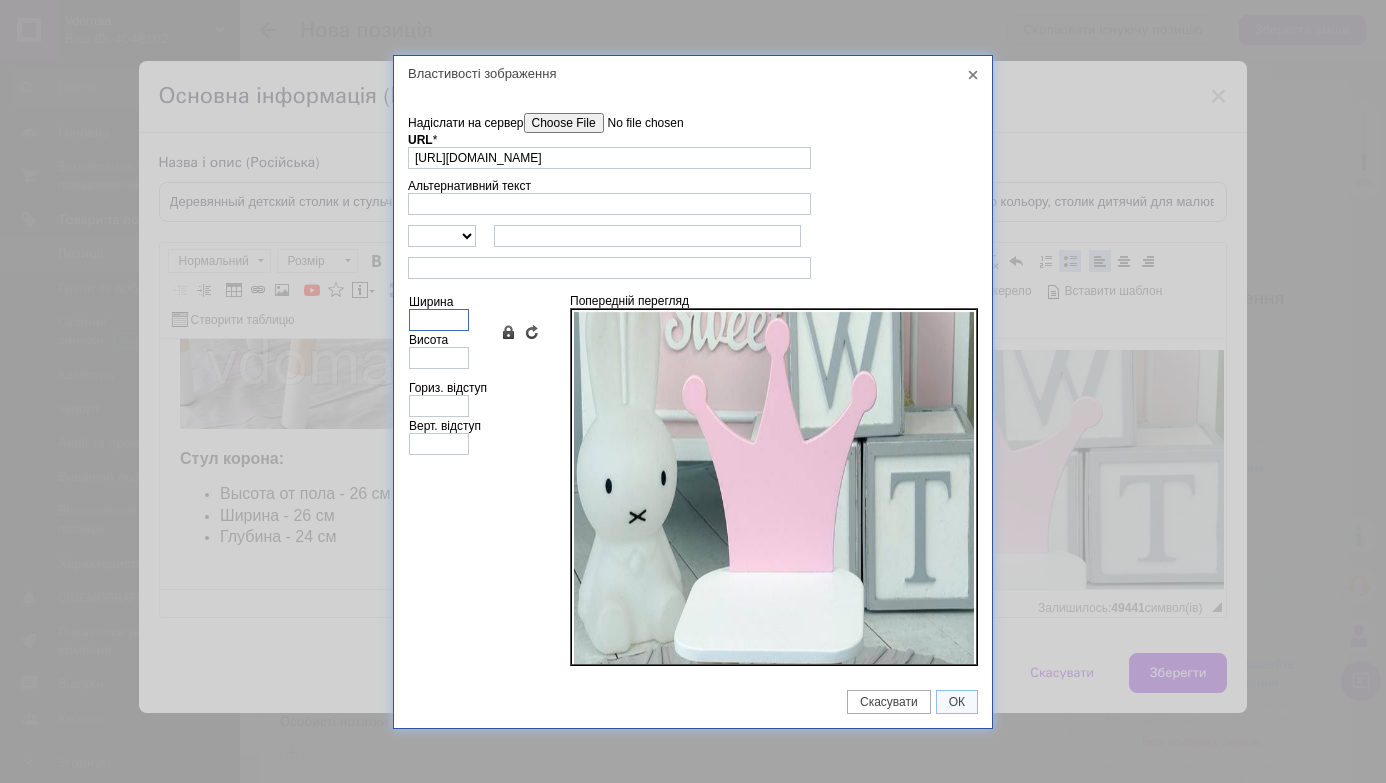 type on "5" 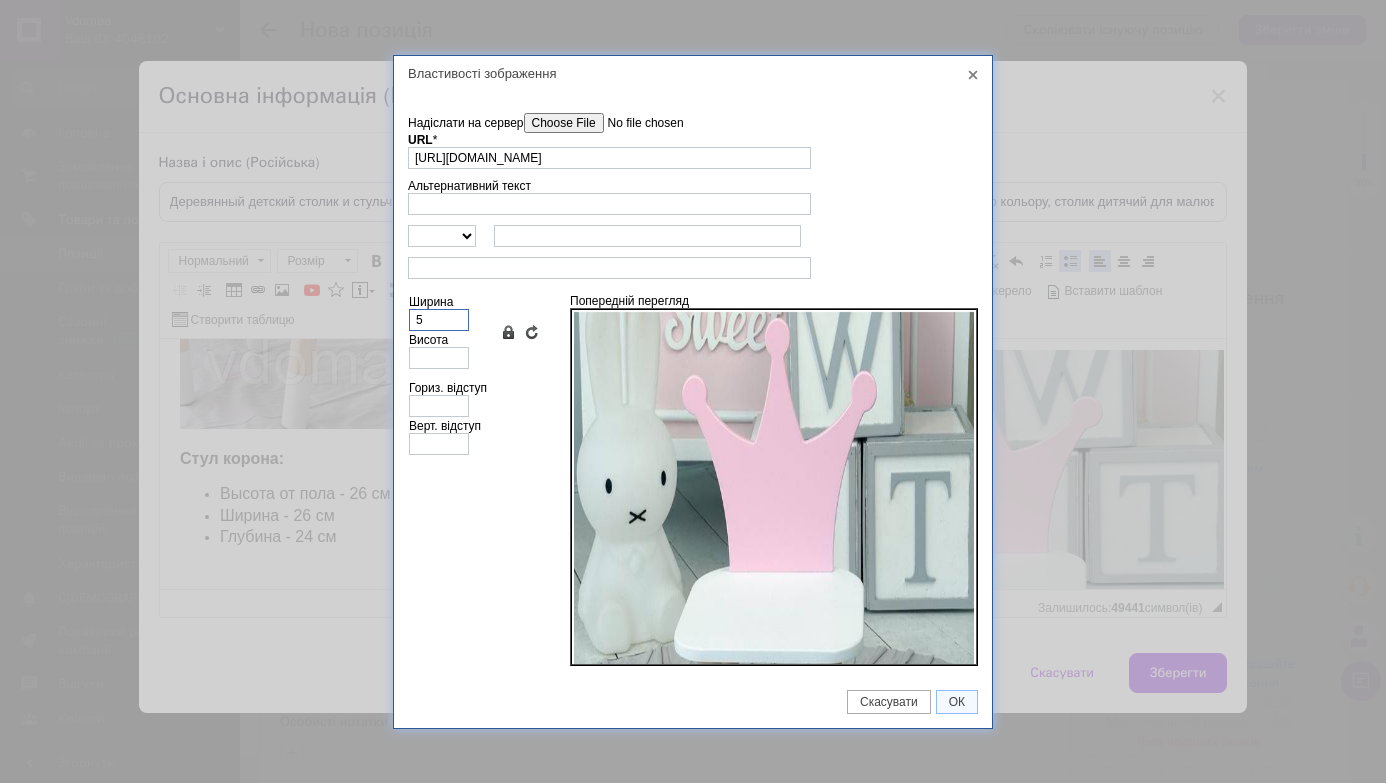 type on "5" 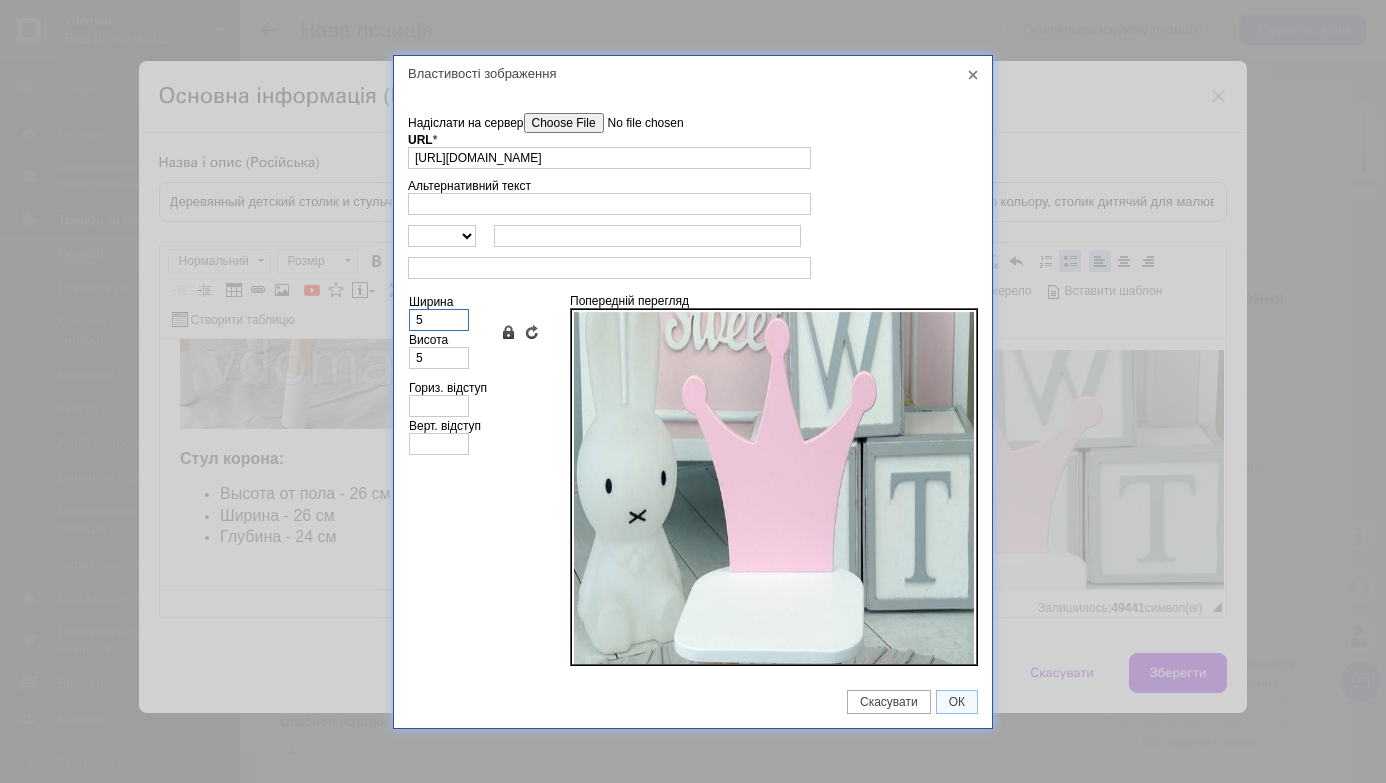 type on "50" 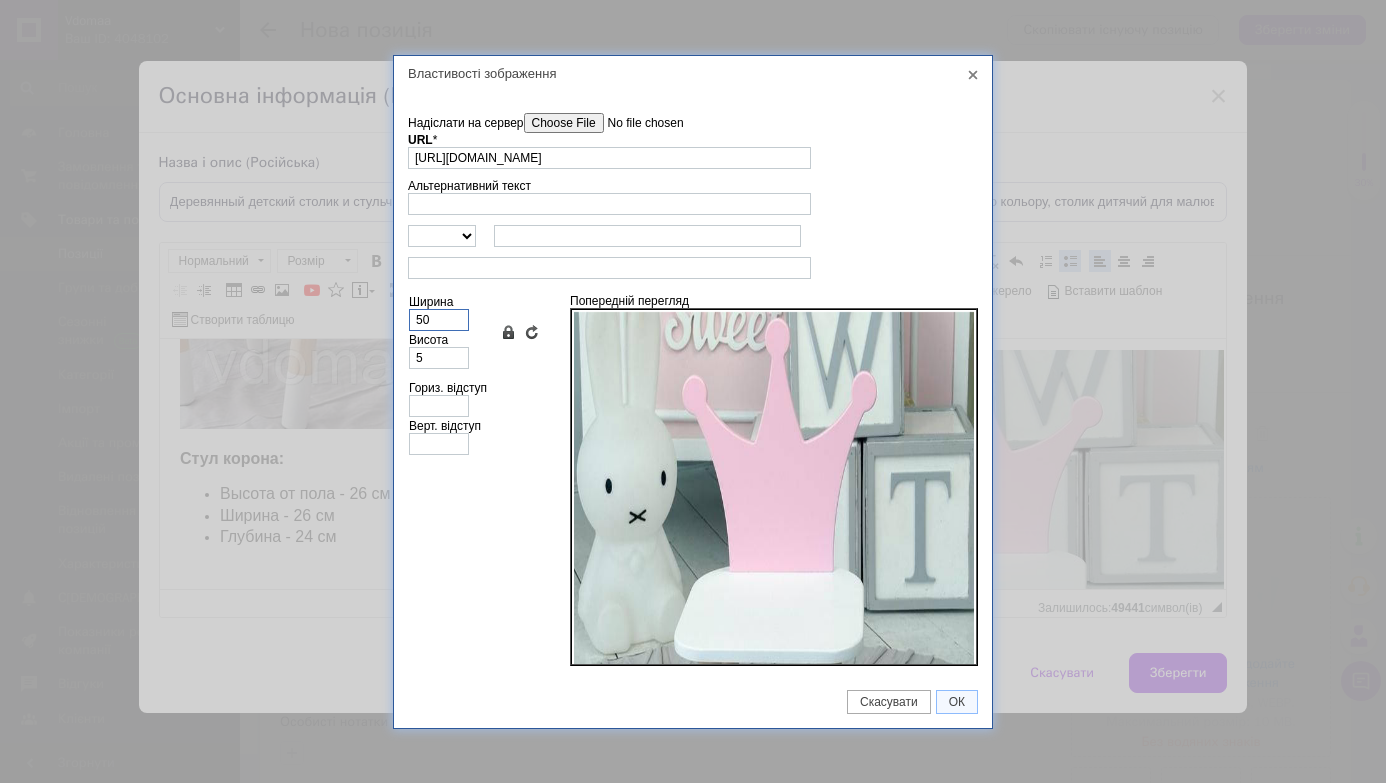 type on "50" 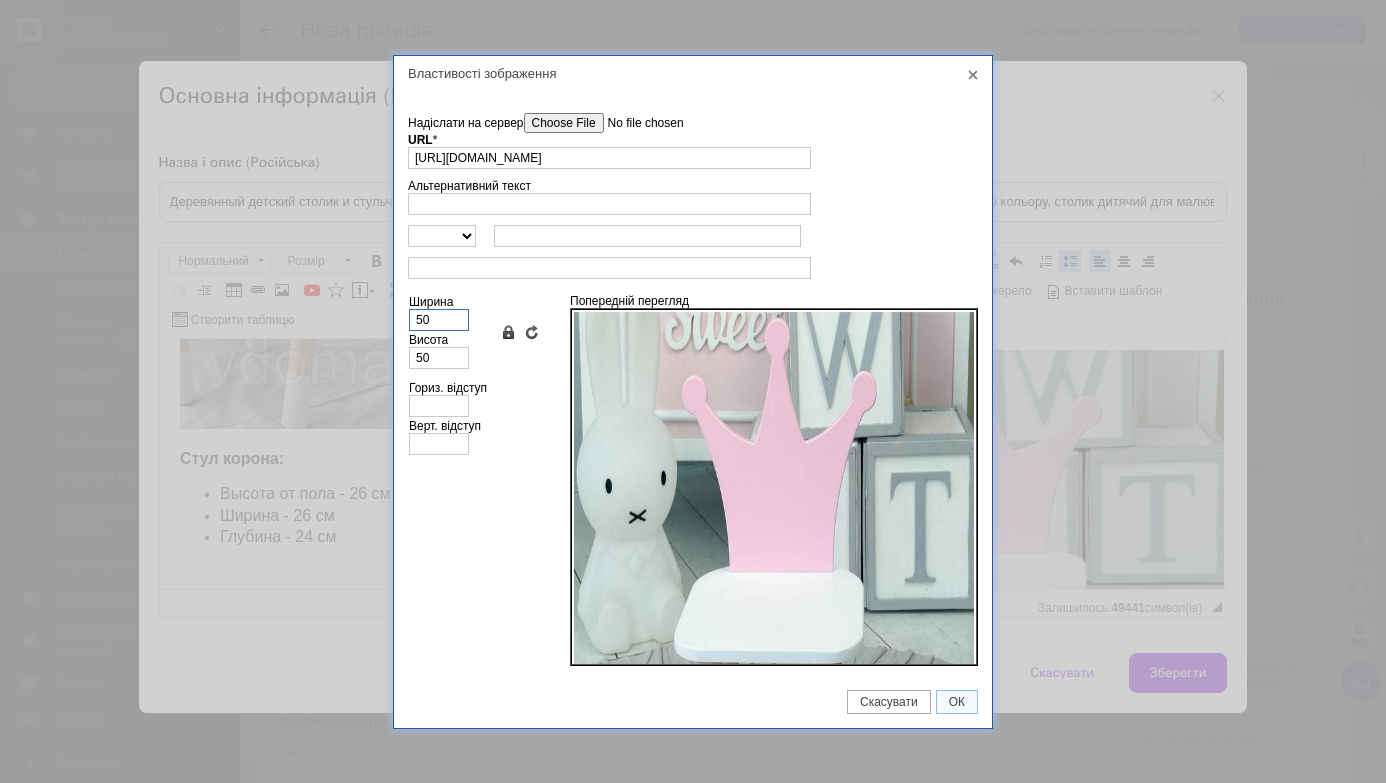 type on "500" 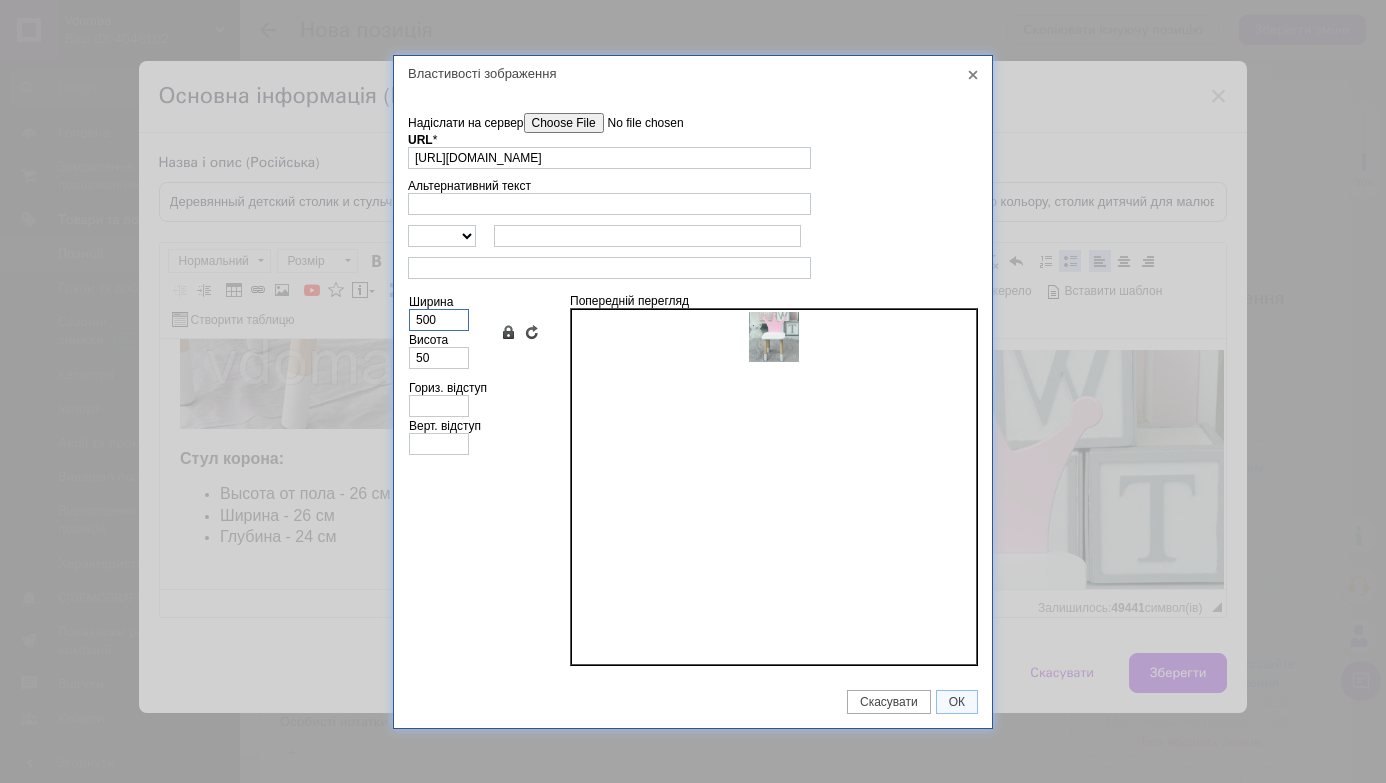 type on "500" 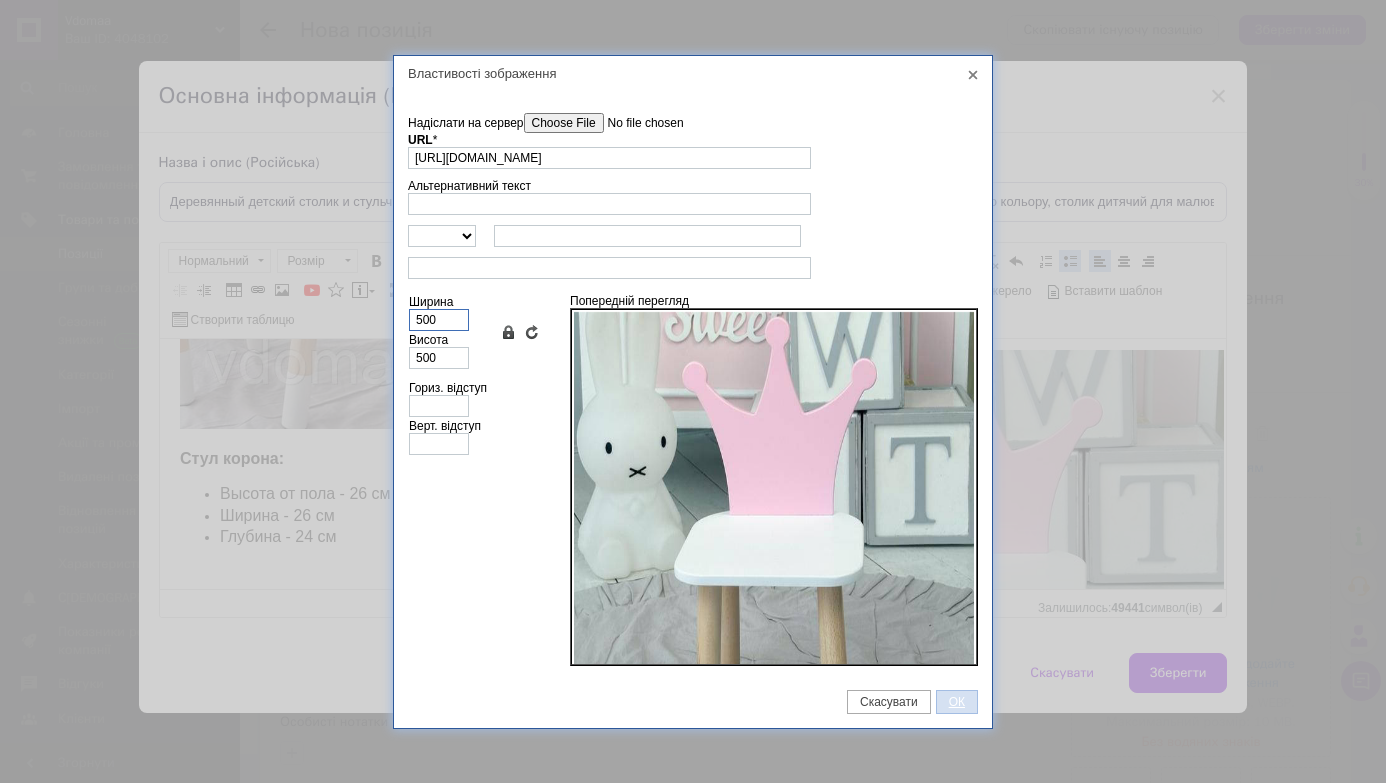 type on "500" 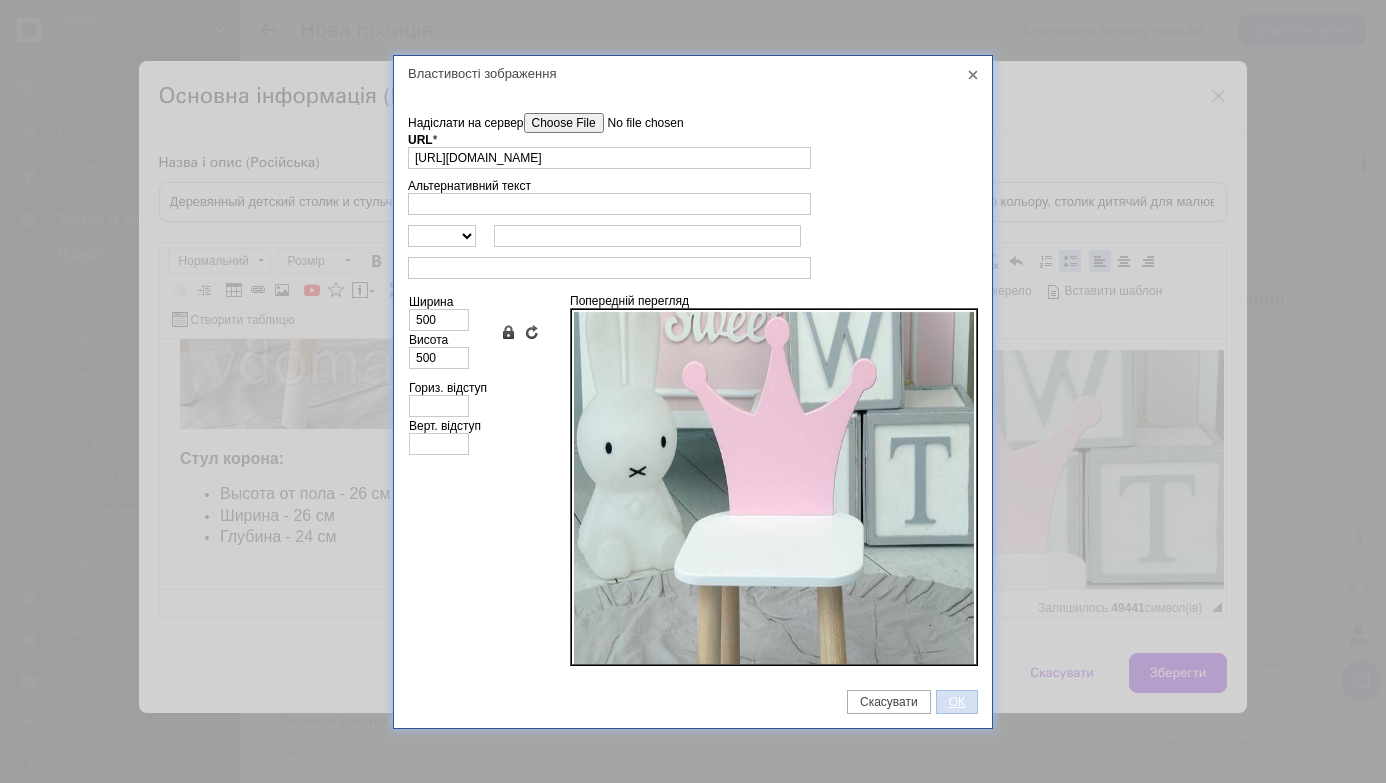 click on "ОК" at bounding box center [957, 702] 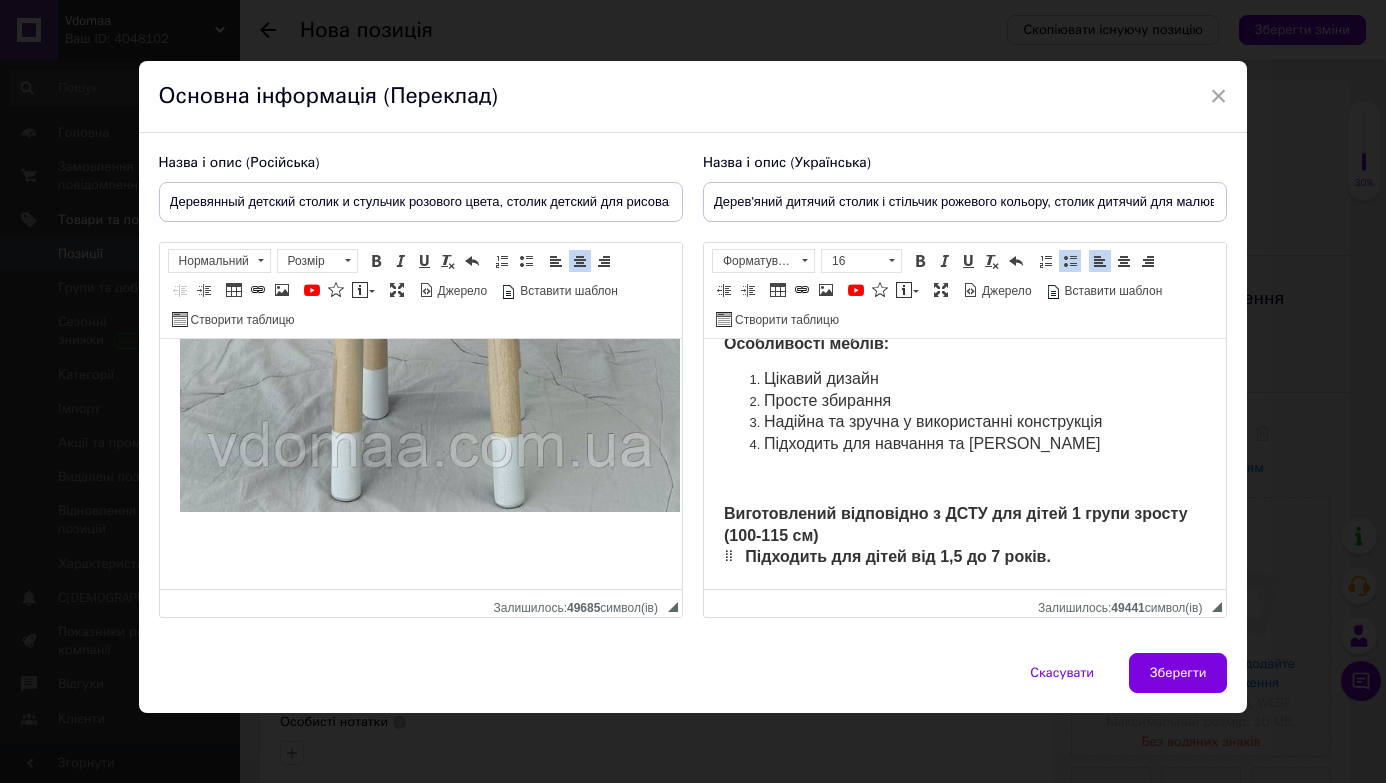 scroll, scrollTop: 1755, scrollLeft: 0, axis: vertical 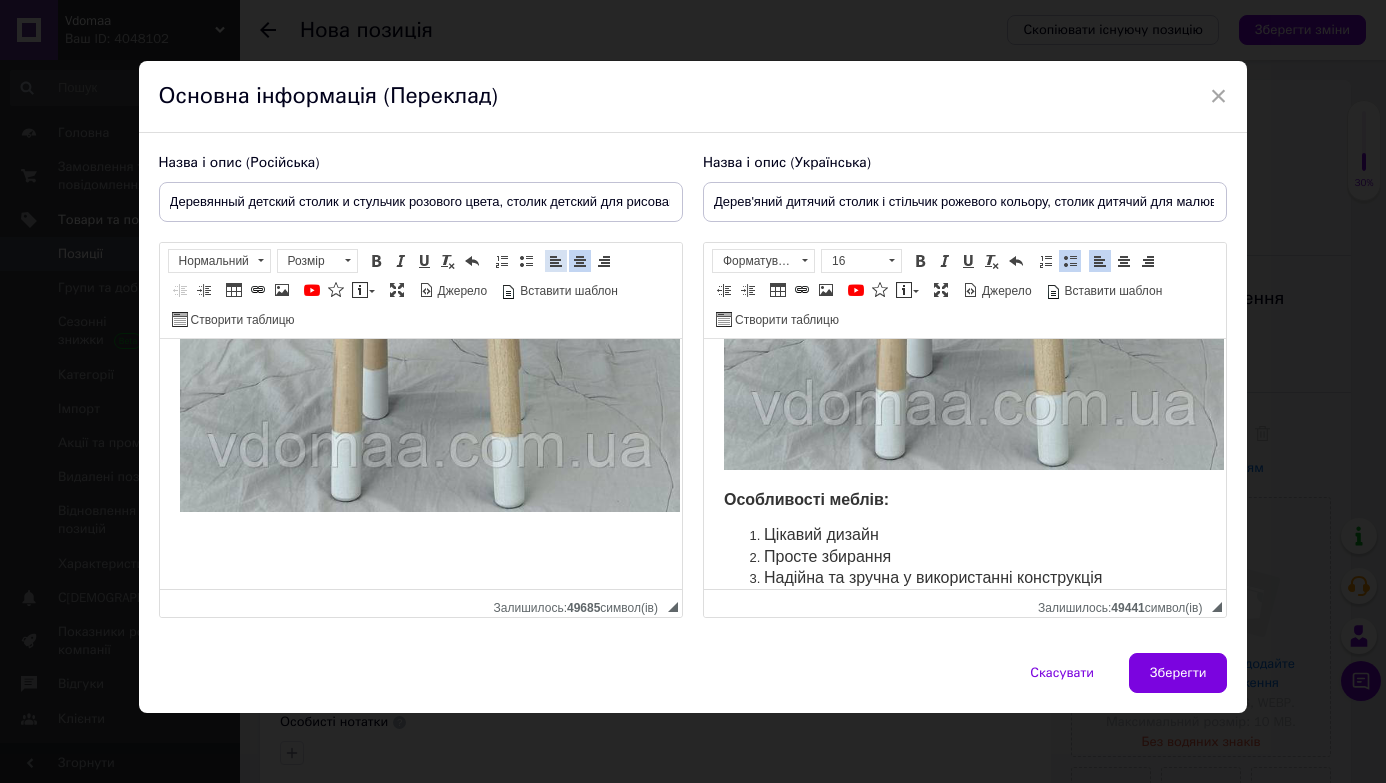 click on "По лівому краю" at bounding box center [556, 261] 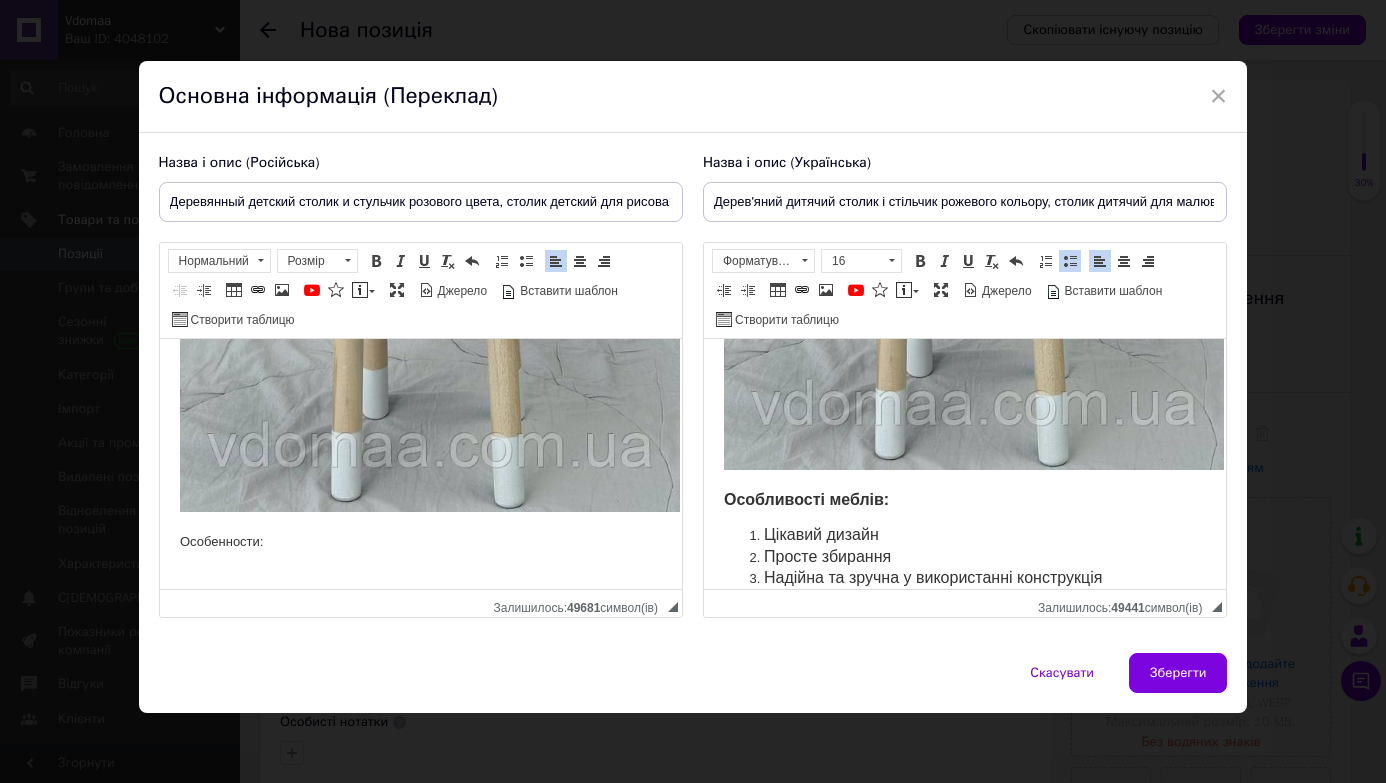 scroll, scrollTop: 1739, scrollLeft: 0, axis: vertical 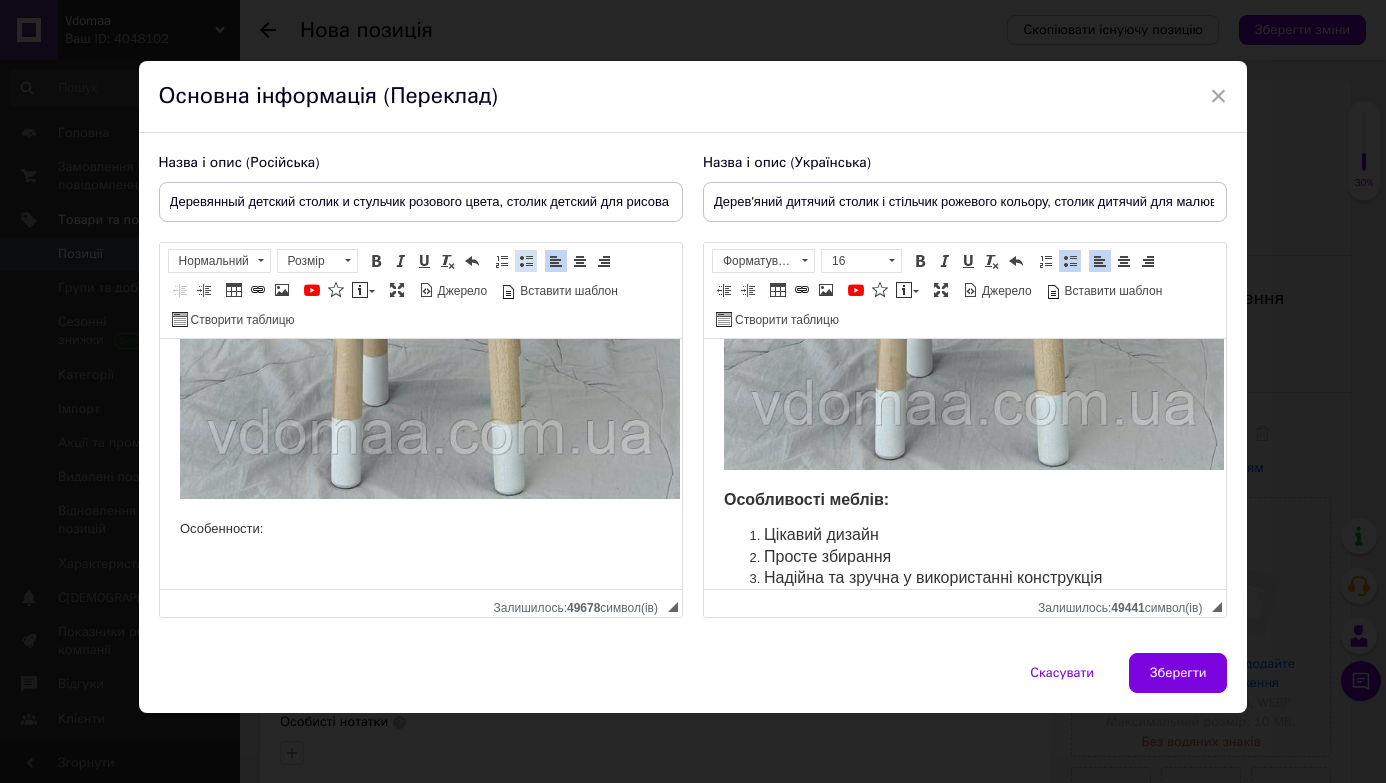 click on "Вставити/видалити маркований список" at bounding box center [526, 261] 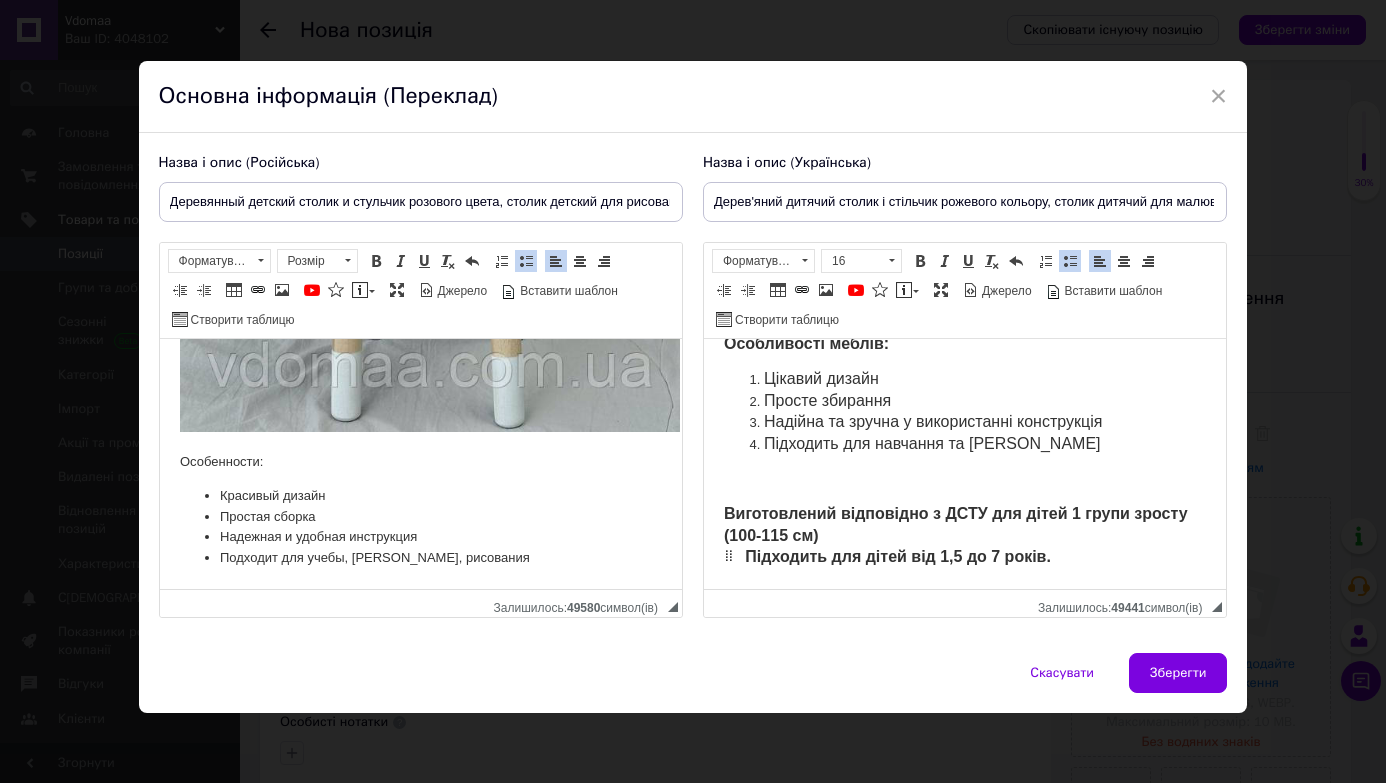 scroll, scrollTop: 1825, scrollLeft: 0, axis: vertical 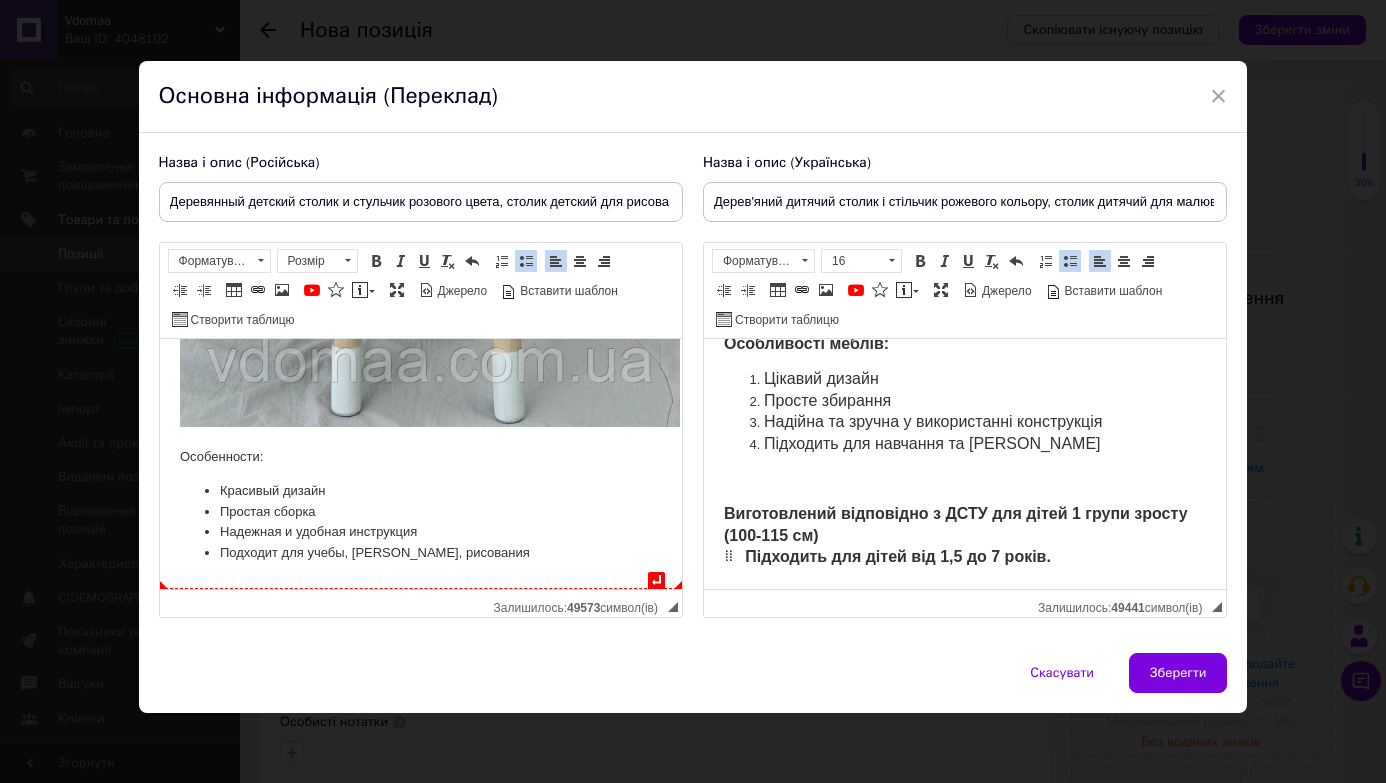 click on "Подходит для учебы, игор, рисования" at bounding box center [420, 553] 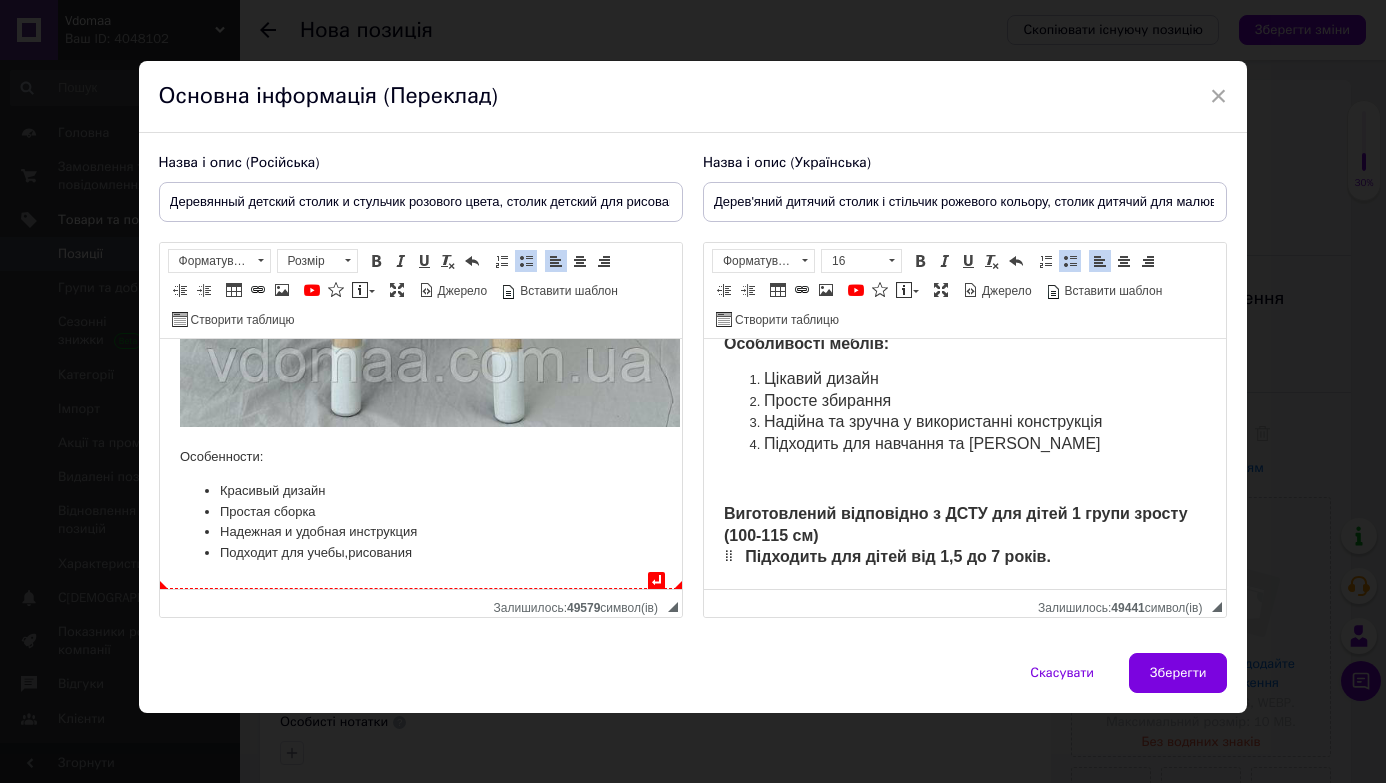 click on "Подходит для учебы,  рисования" at bounding box center [420, 553] 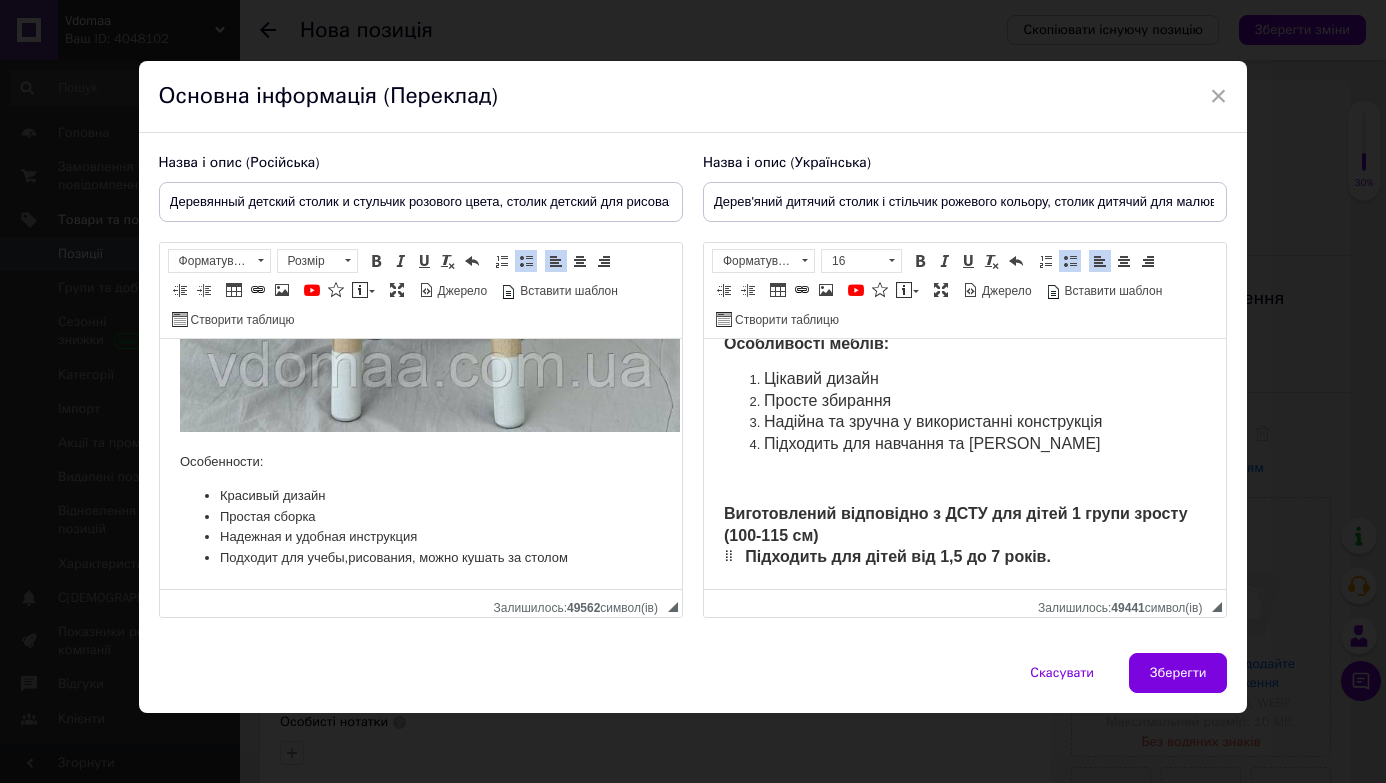 click on "Підходить для навчання та ігор" at bounding box center (931, 443) 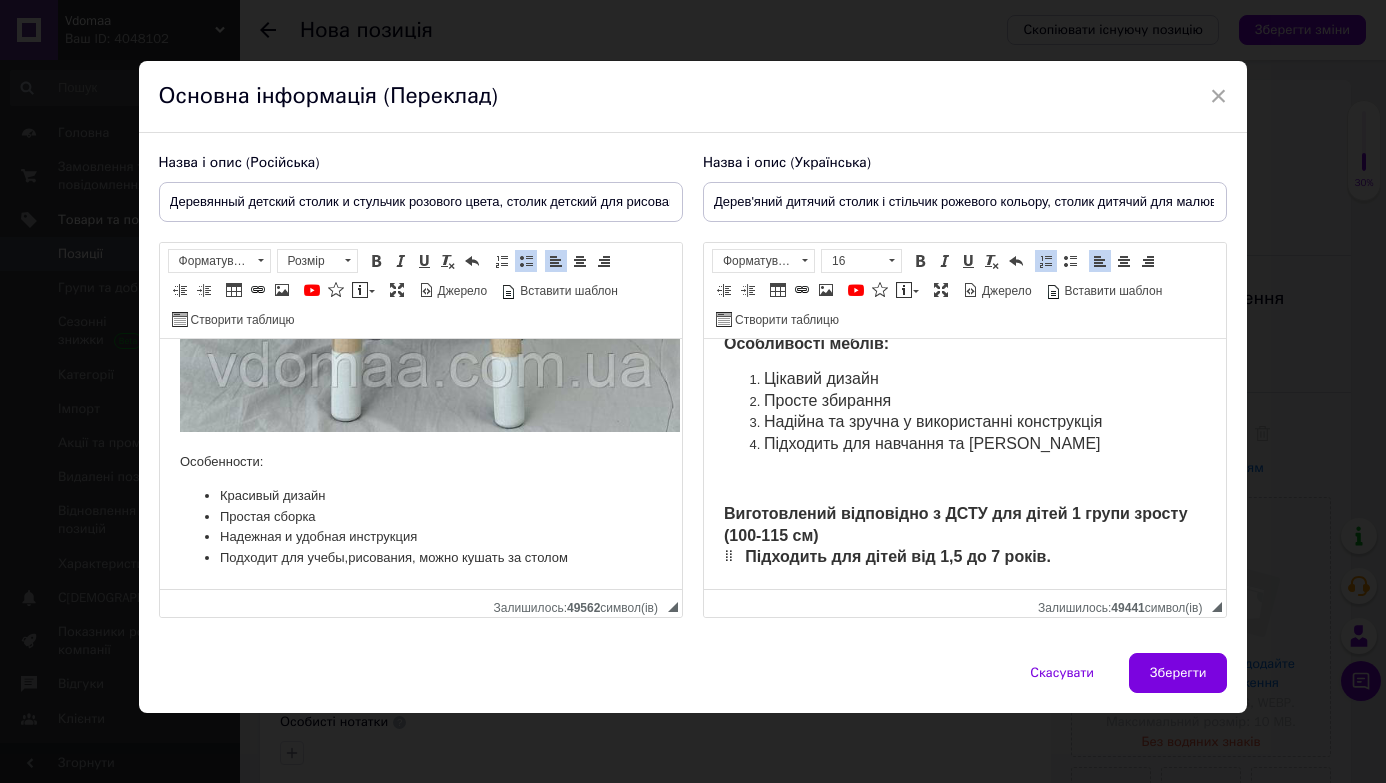 click on "Підходить для навчання та ігор" at bounding box center (931, 443) 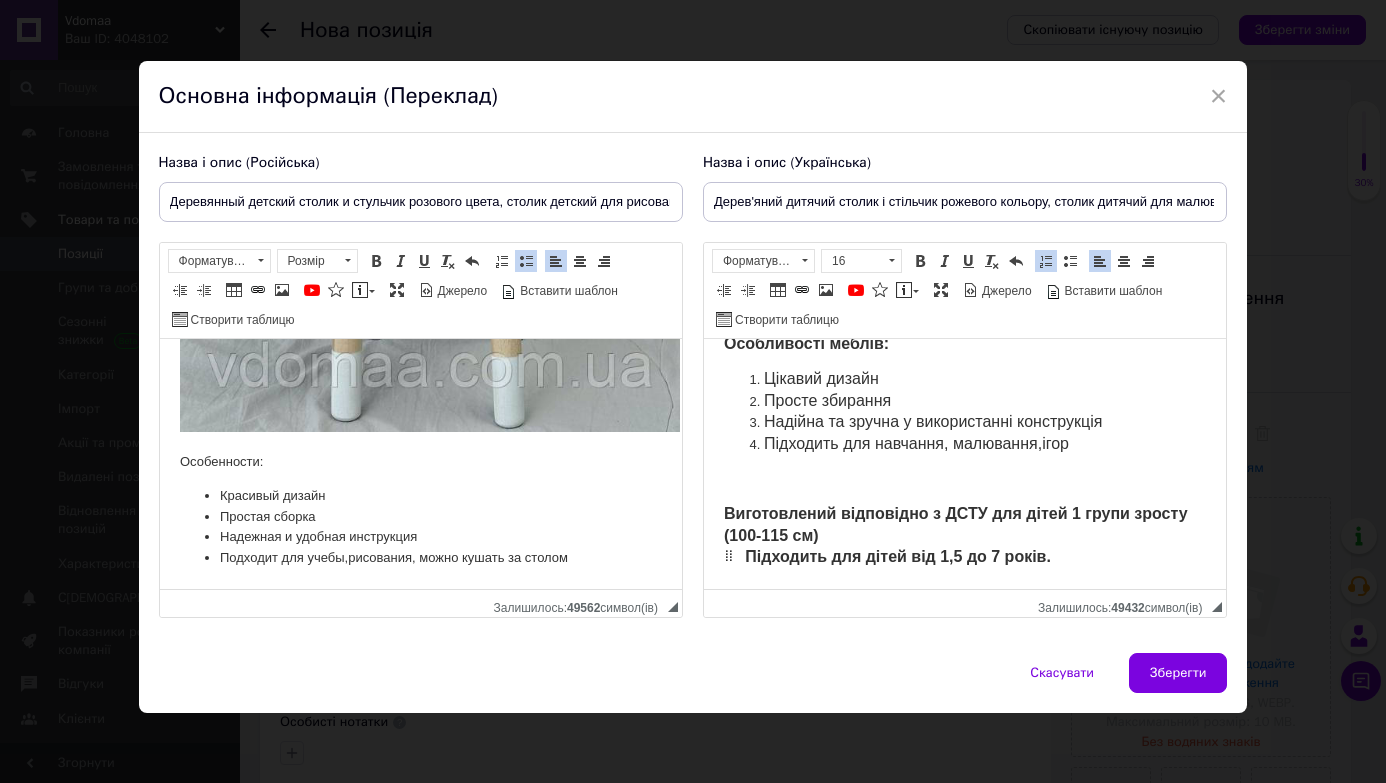 click on "Підходить для навчання, малювання,  ігор" at bounding box center [964, 445] 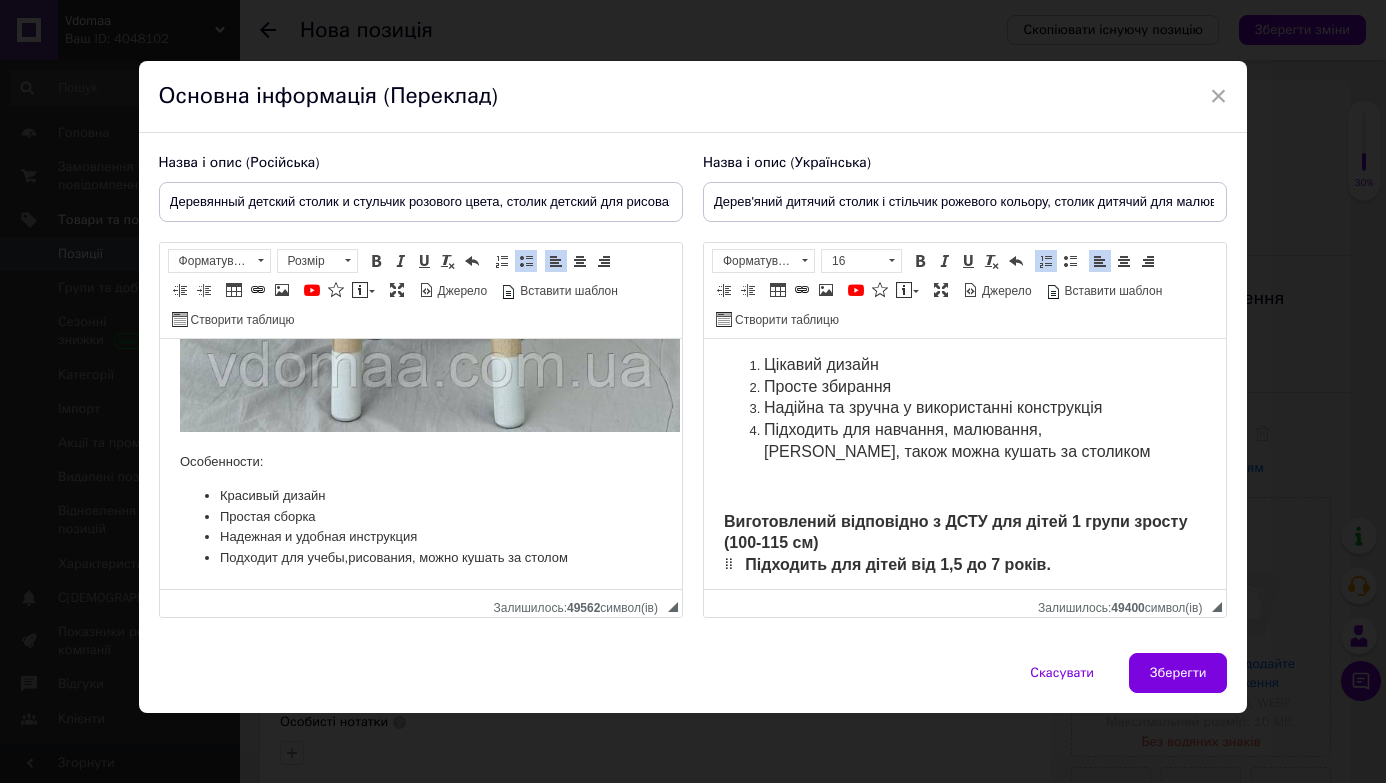 click on "Цікавий дизайн" at bounding box center [820, 364] 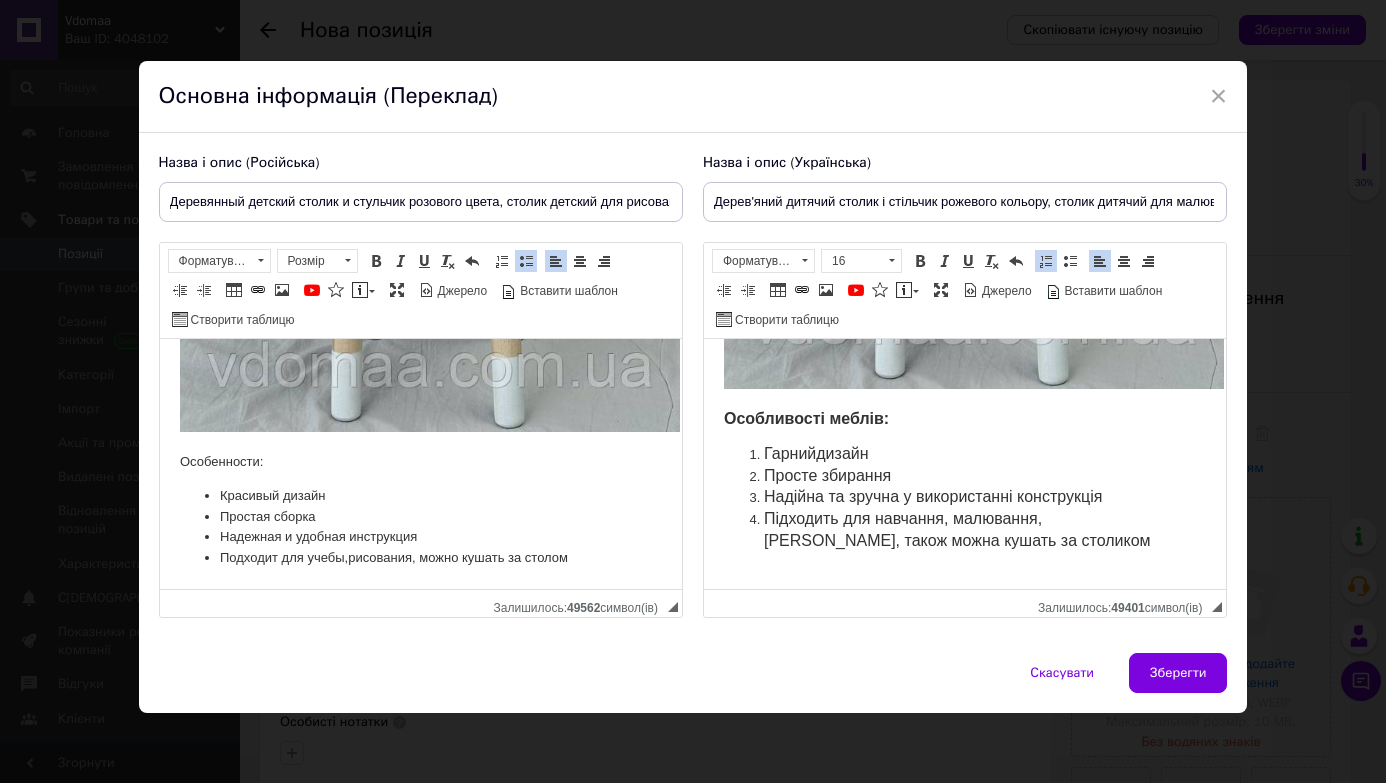 scroll, scrollTop: 1849, scrollLeft: 0, axis: vertical 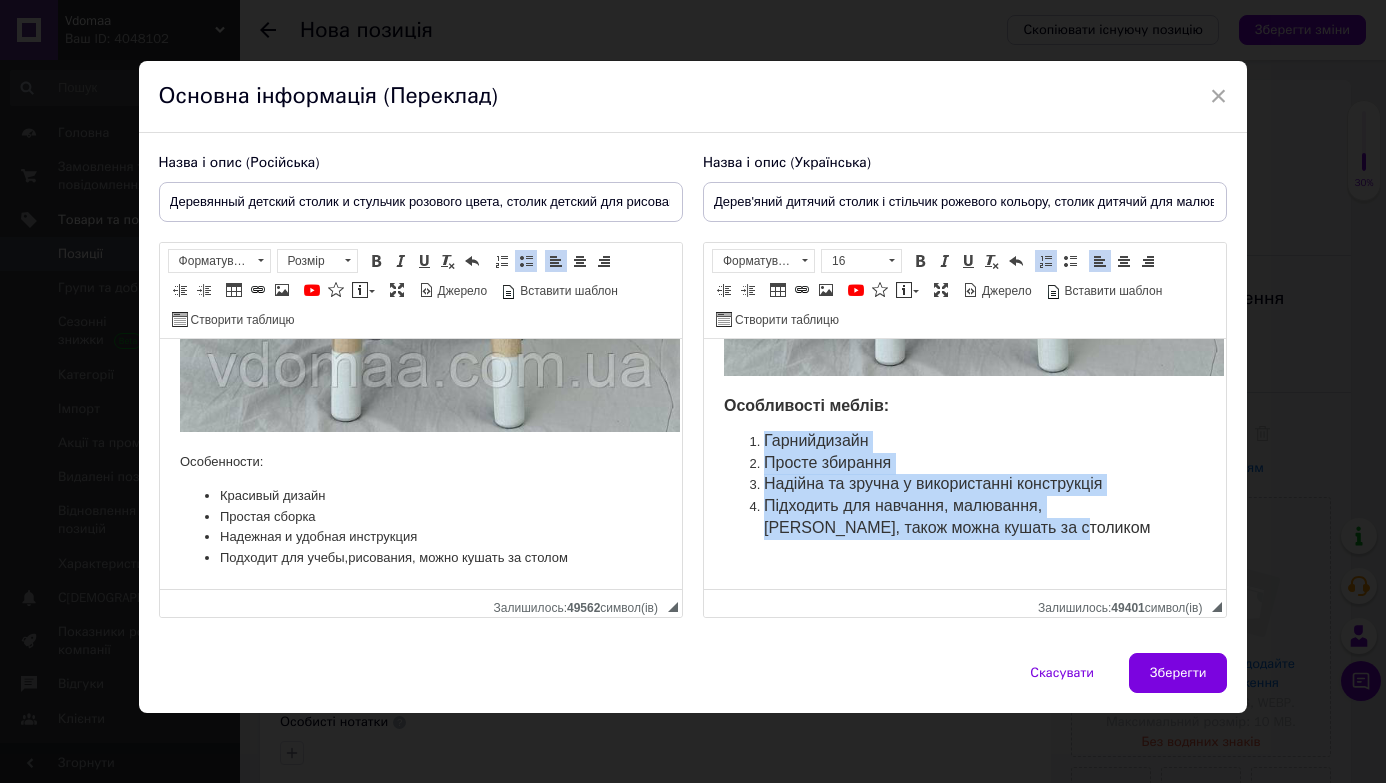drag, startPoint x: 742, startPoint y: 448, endPoint x: 984, endPoint y: 530, distance: 255.51517 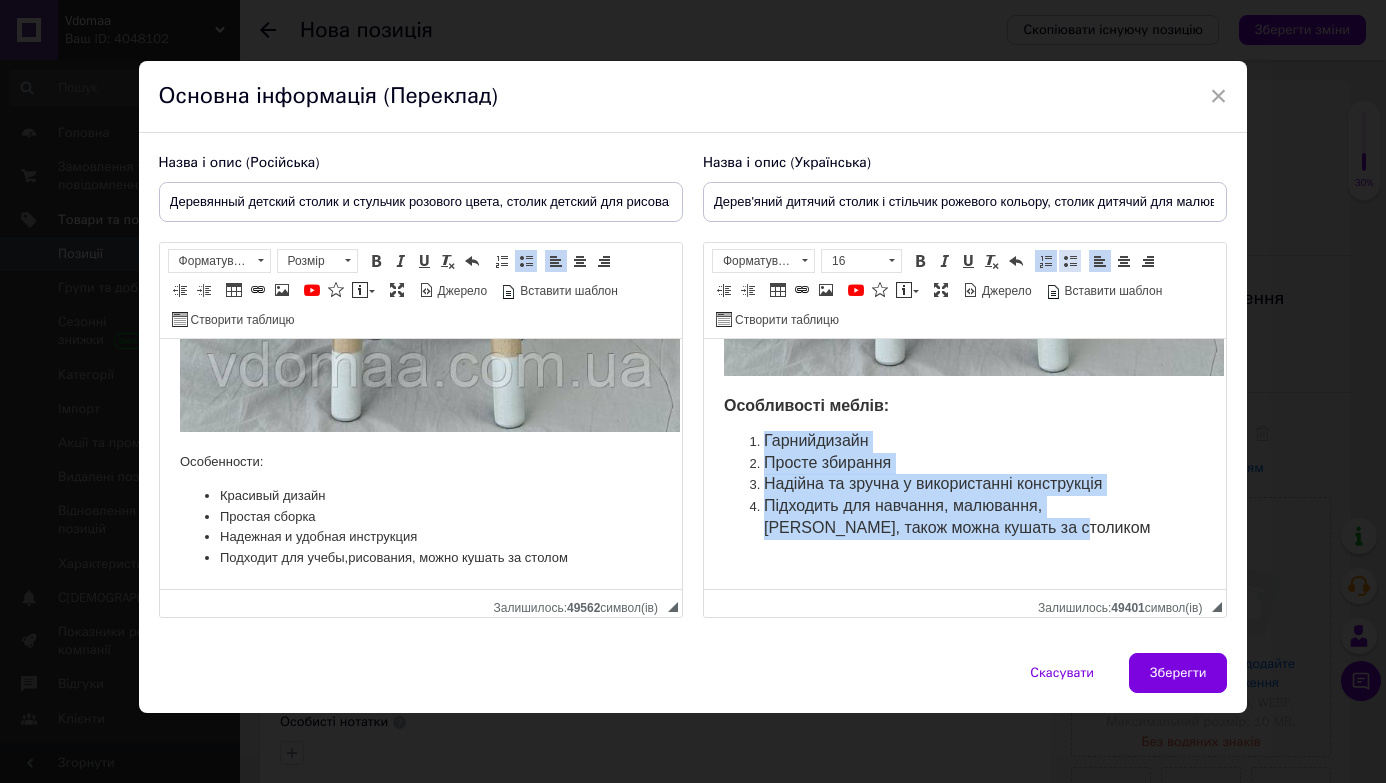 click at bounding box center [1070, 261] 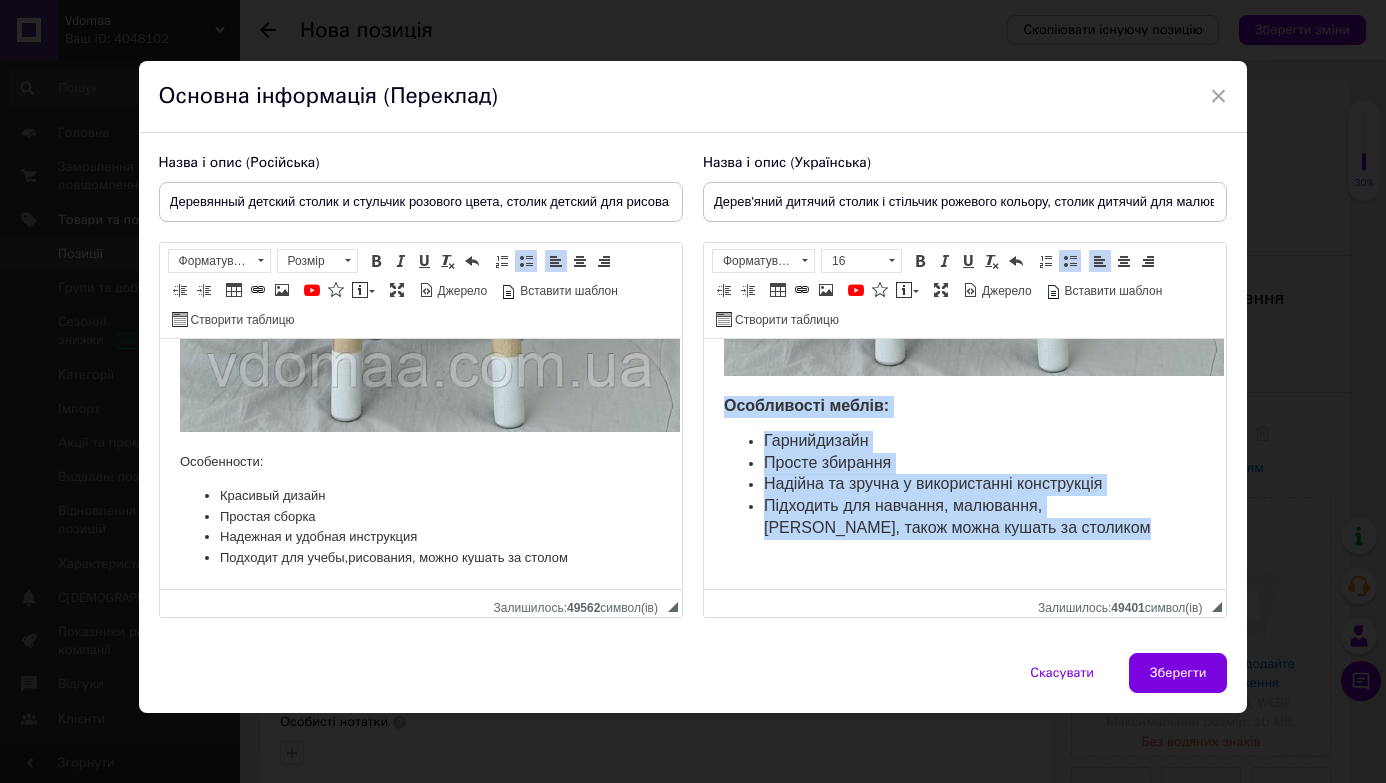 click on "Гарний  дизайн" at bounding box center [964, 442] 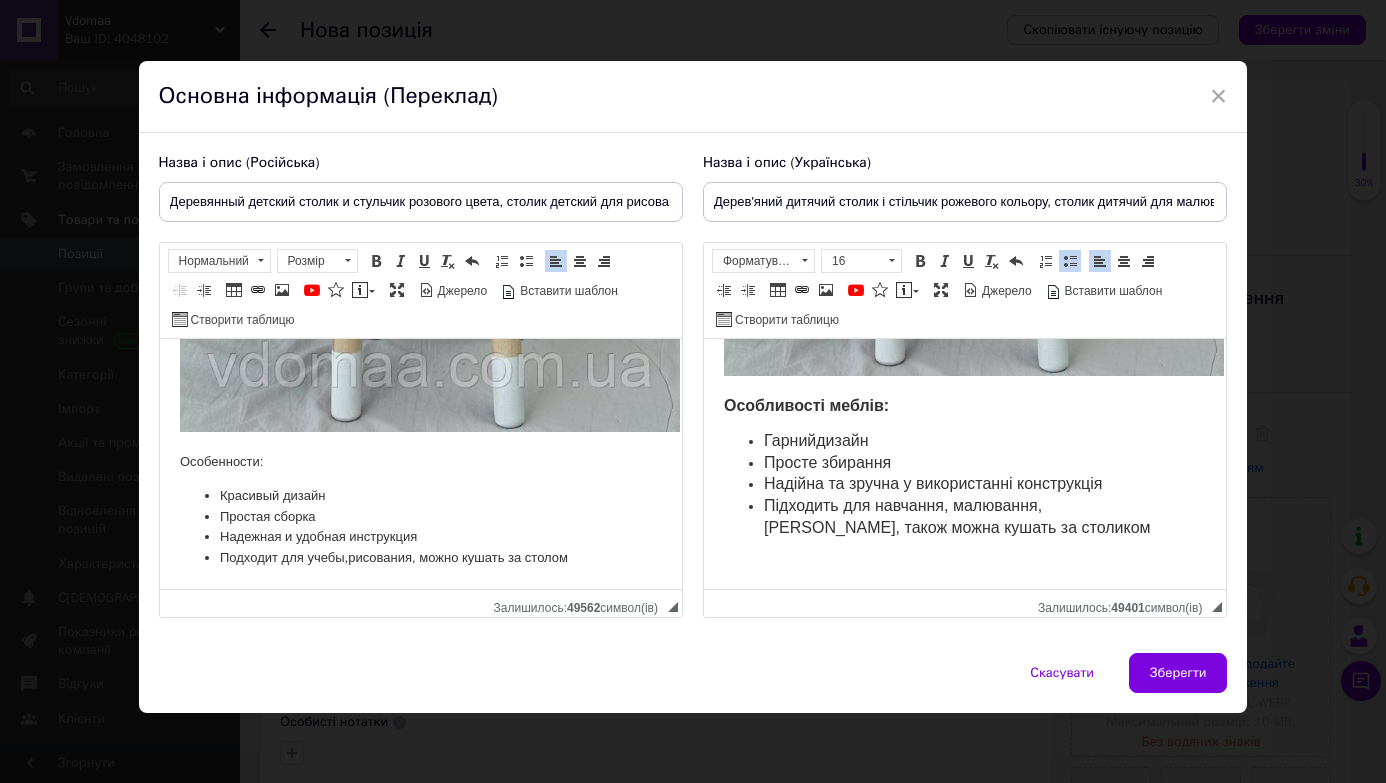 drag, startPoint x: 178, startPoint y: 448, endPoint x: 644, endPoint y: 534, distance: 473.86917 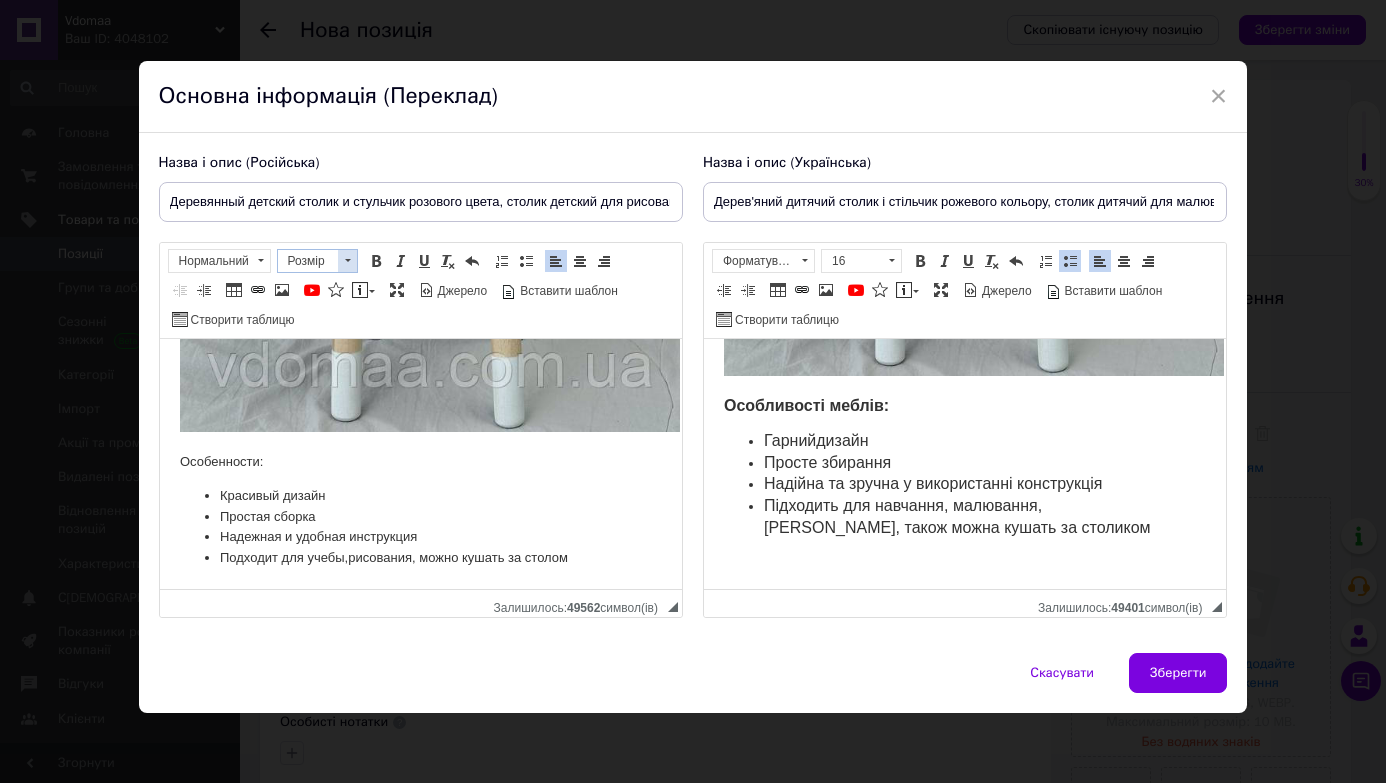 click on "Розмір" at bounding box center [308, 261] 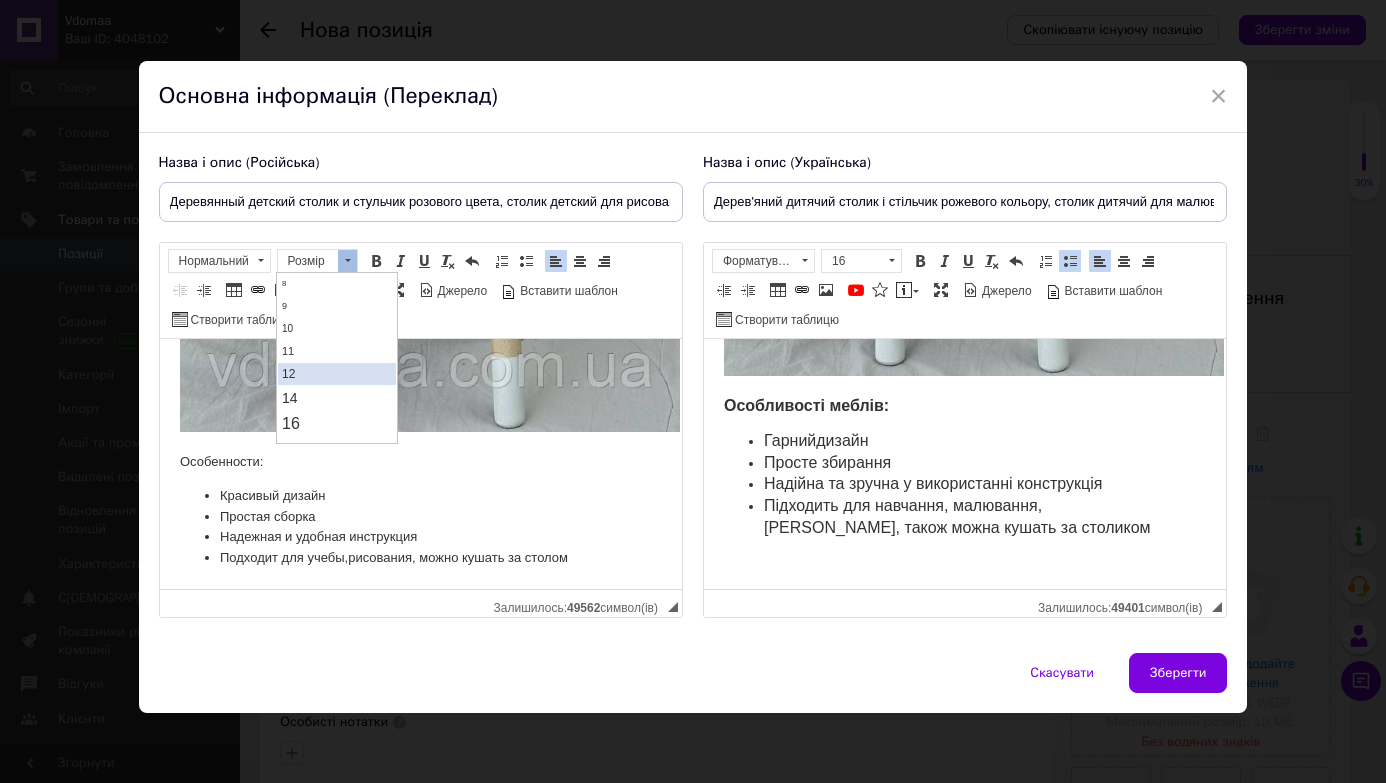 scroll, scrollTop: 56, scrollLeft: 0, axis: vertical 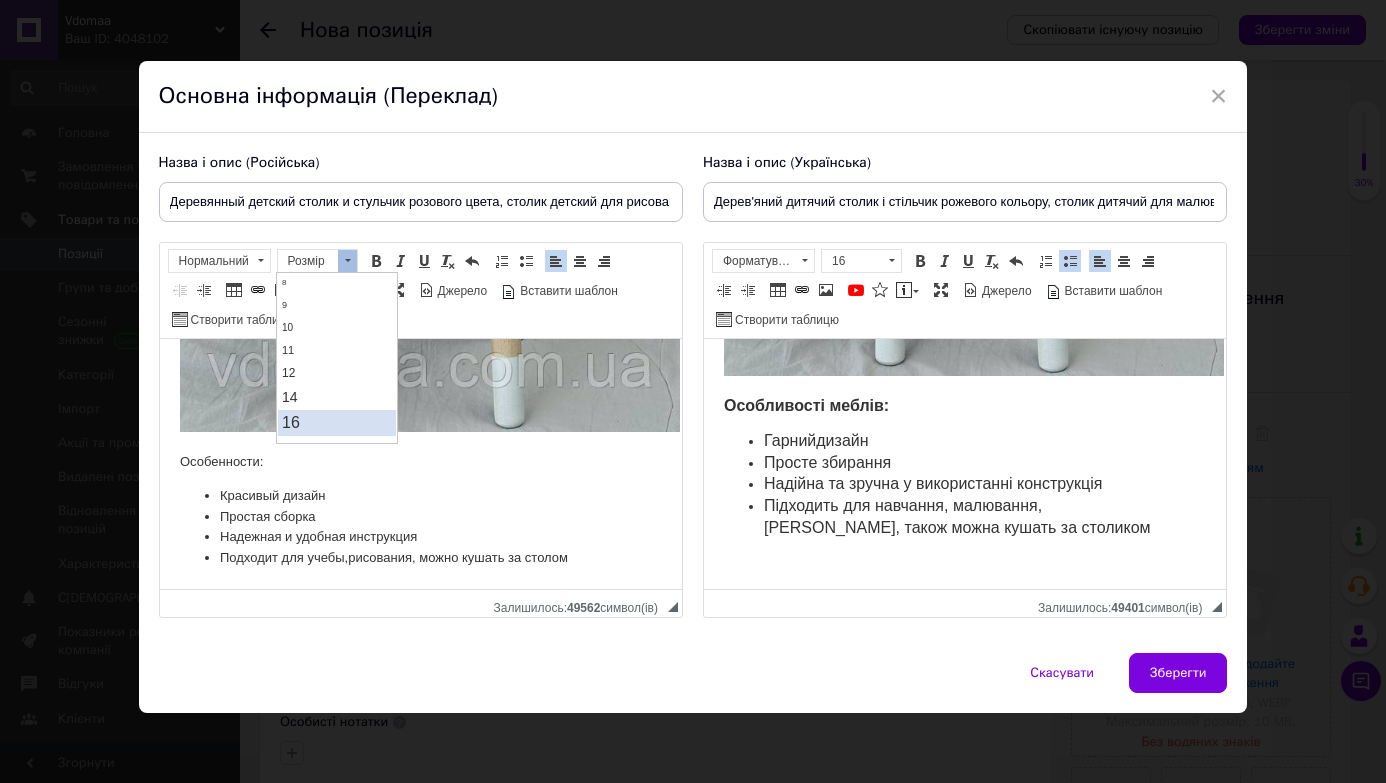 click on "16" at bounding box center [337, 422] 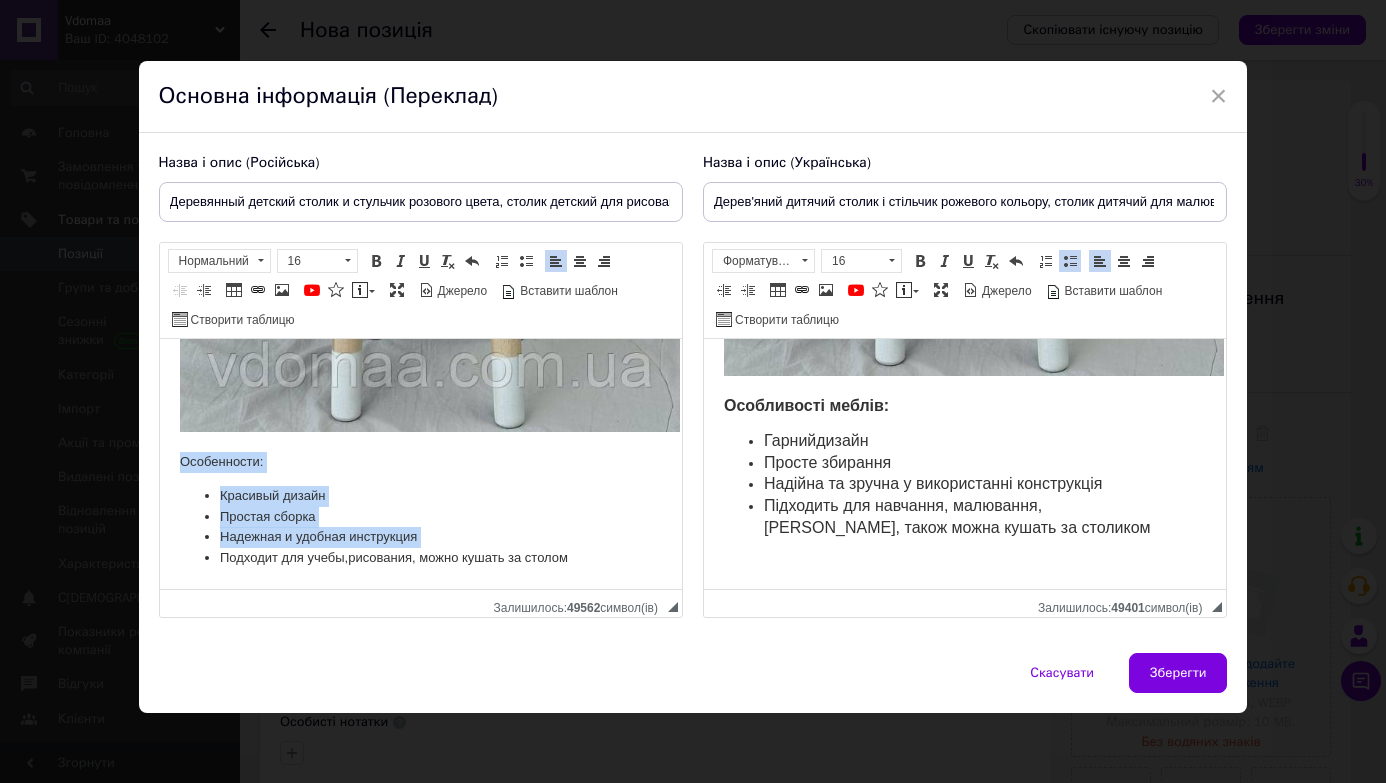 scroll, scrollTop: 0, scrollLeft: 0, axis: both 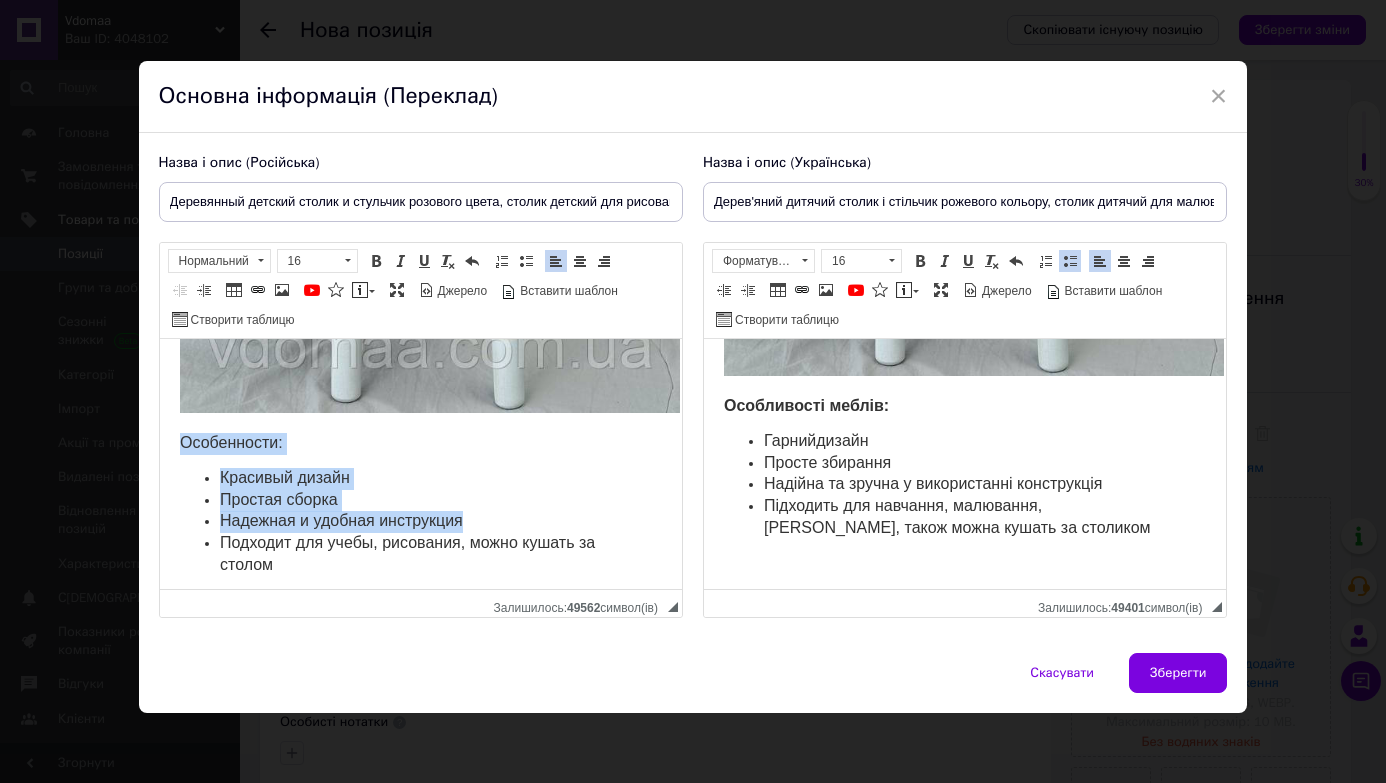 click on "Красивый дизайн" at bounding box center [284, 477] 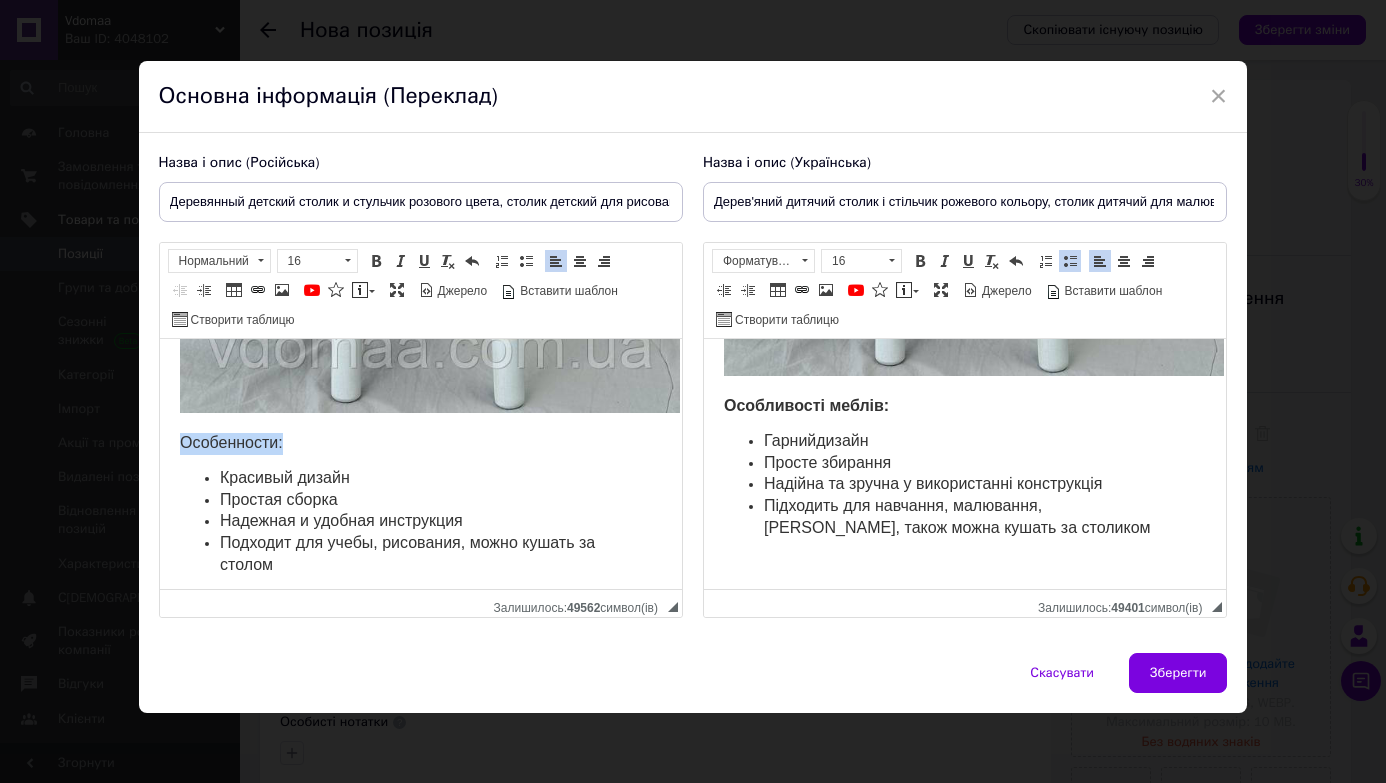 drag, startPoint x: 172, startPoint y: 444, endPoint x: 294, endPoint y: 453, distance: 122.33152 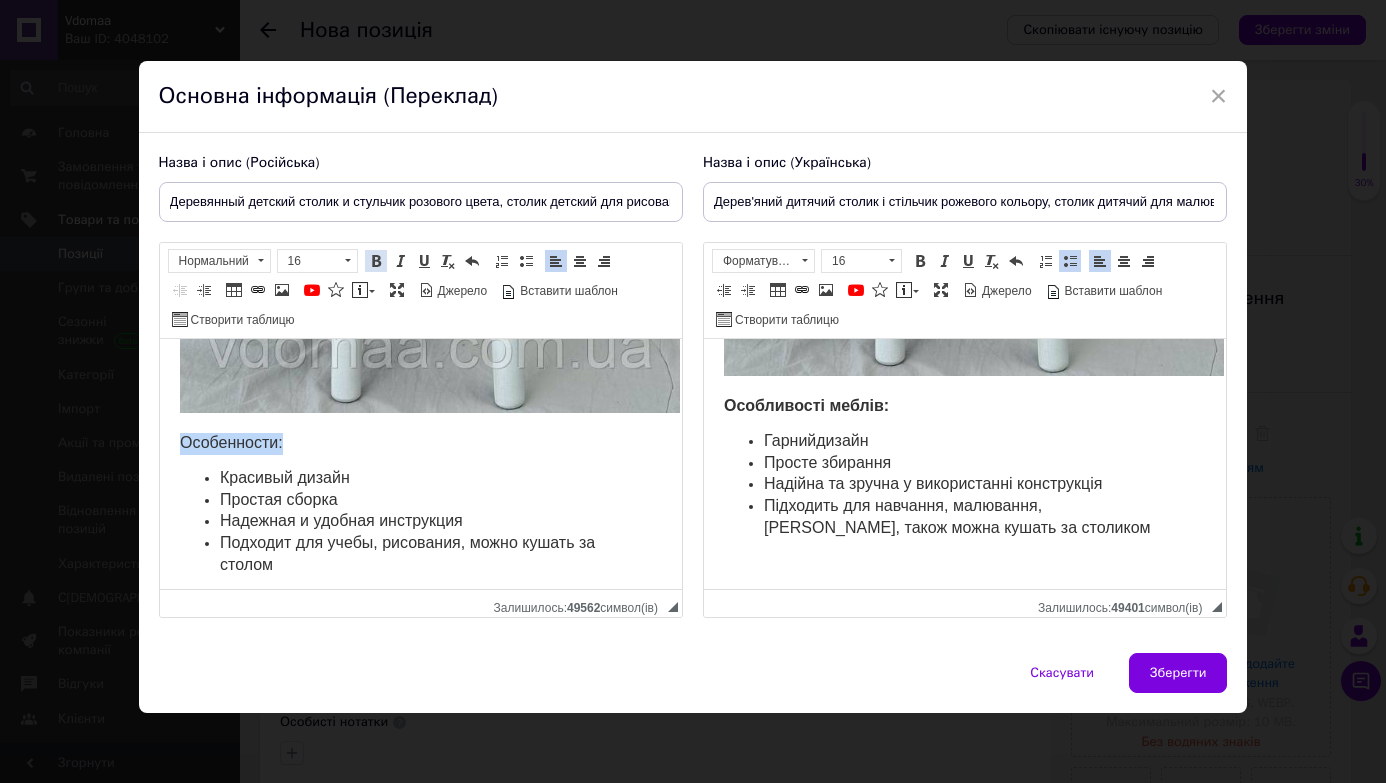 click at bounding box center [376, 261] 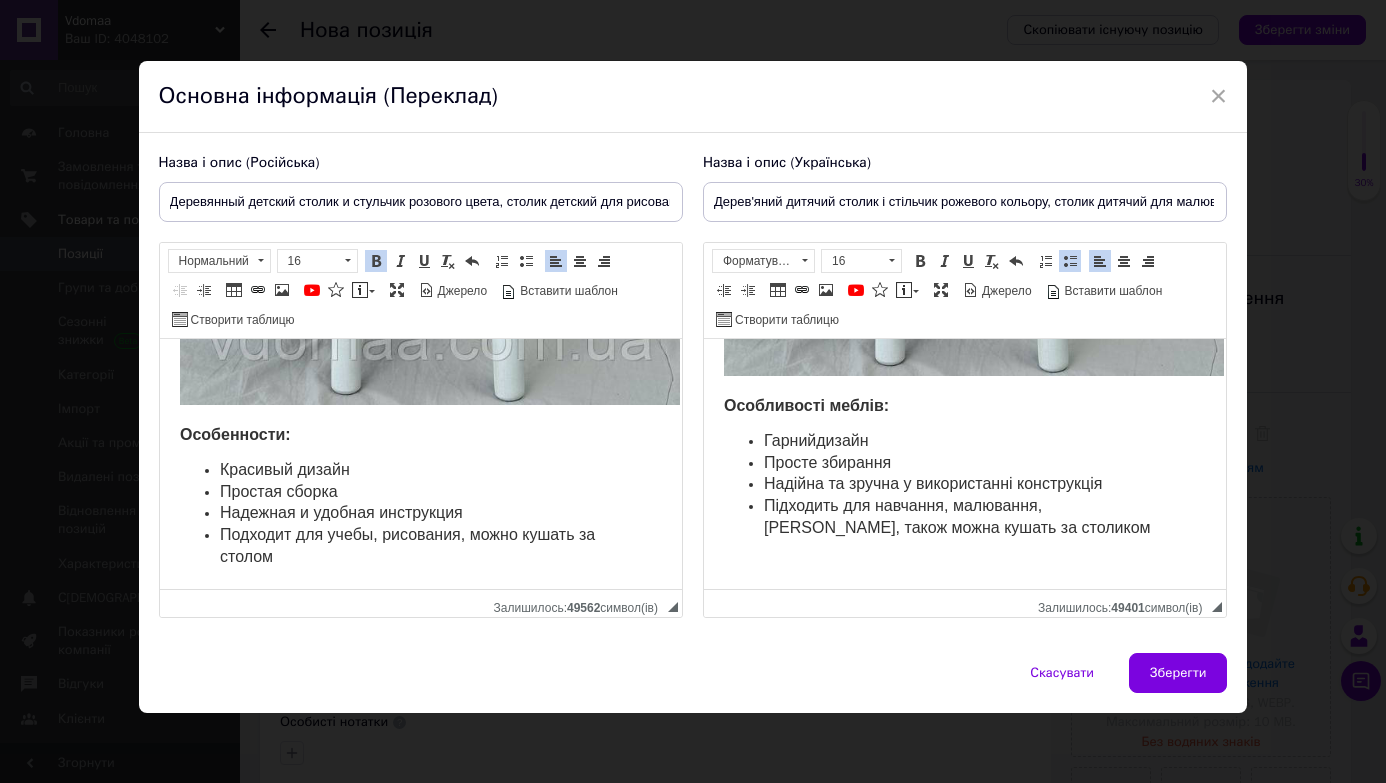 scroll, scrollTop: 1855, scrollLeft: 0, axis: vertical 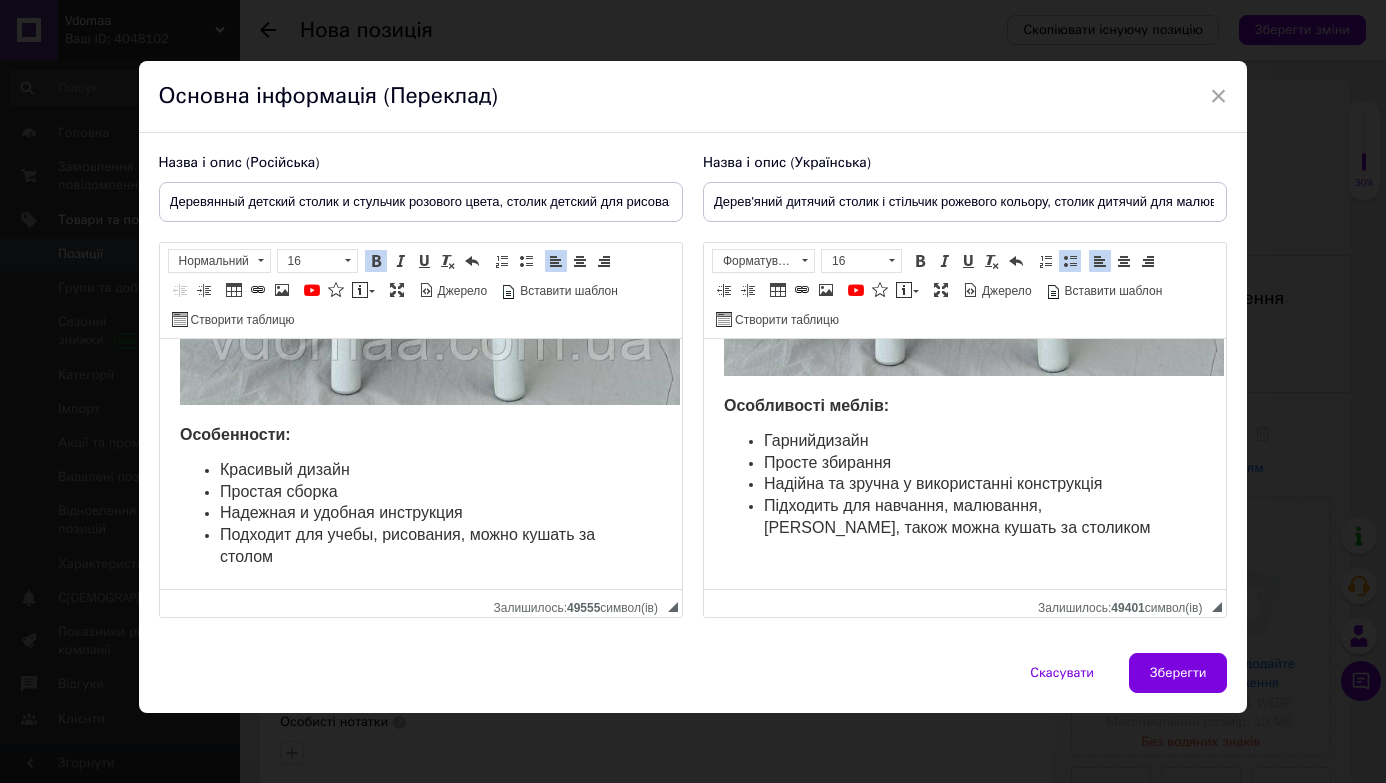 click on "Подходит для учебы, рисования, можно кушать за столом" at bounding box center [420, 547] 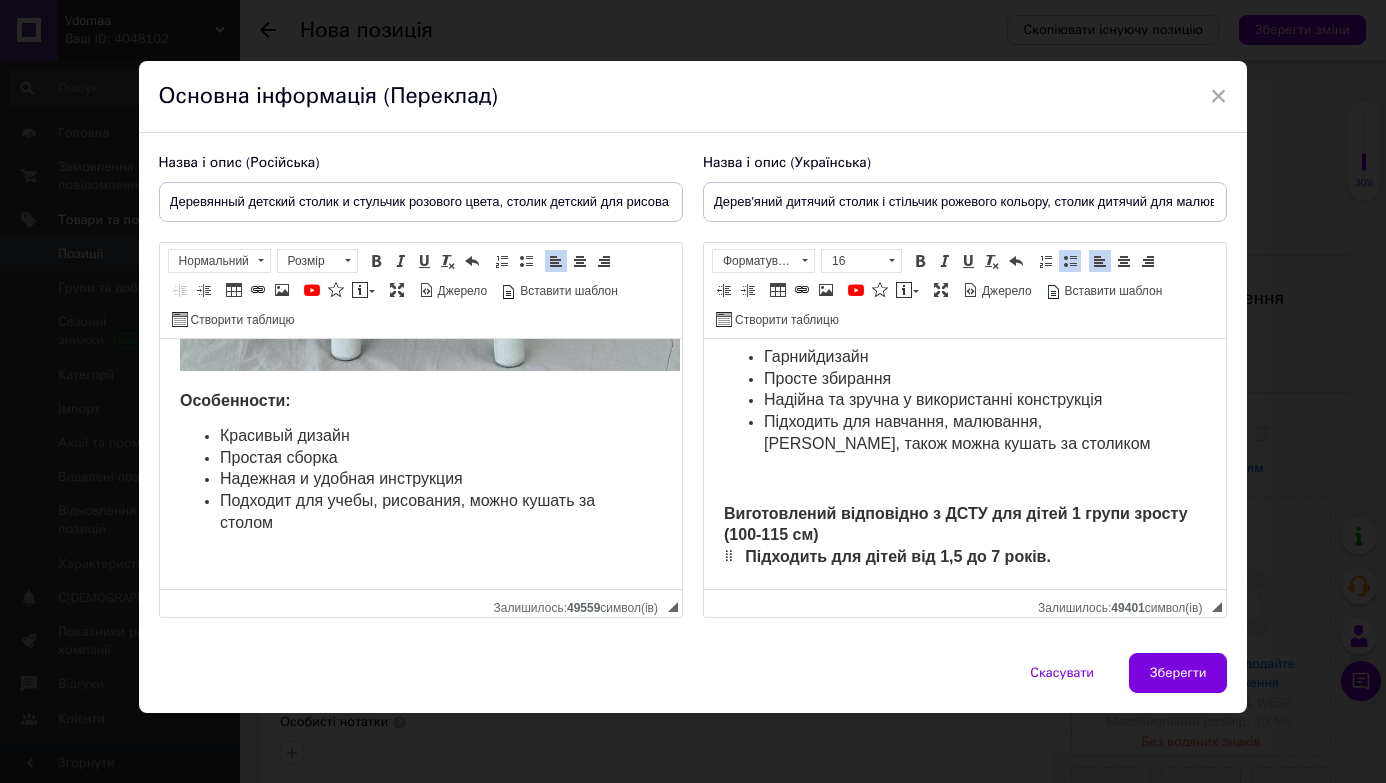 scroll, scrollTop: 1889, scrollLeft: 0, axis: vertical 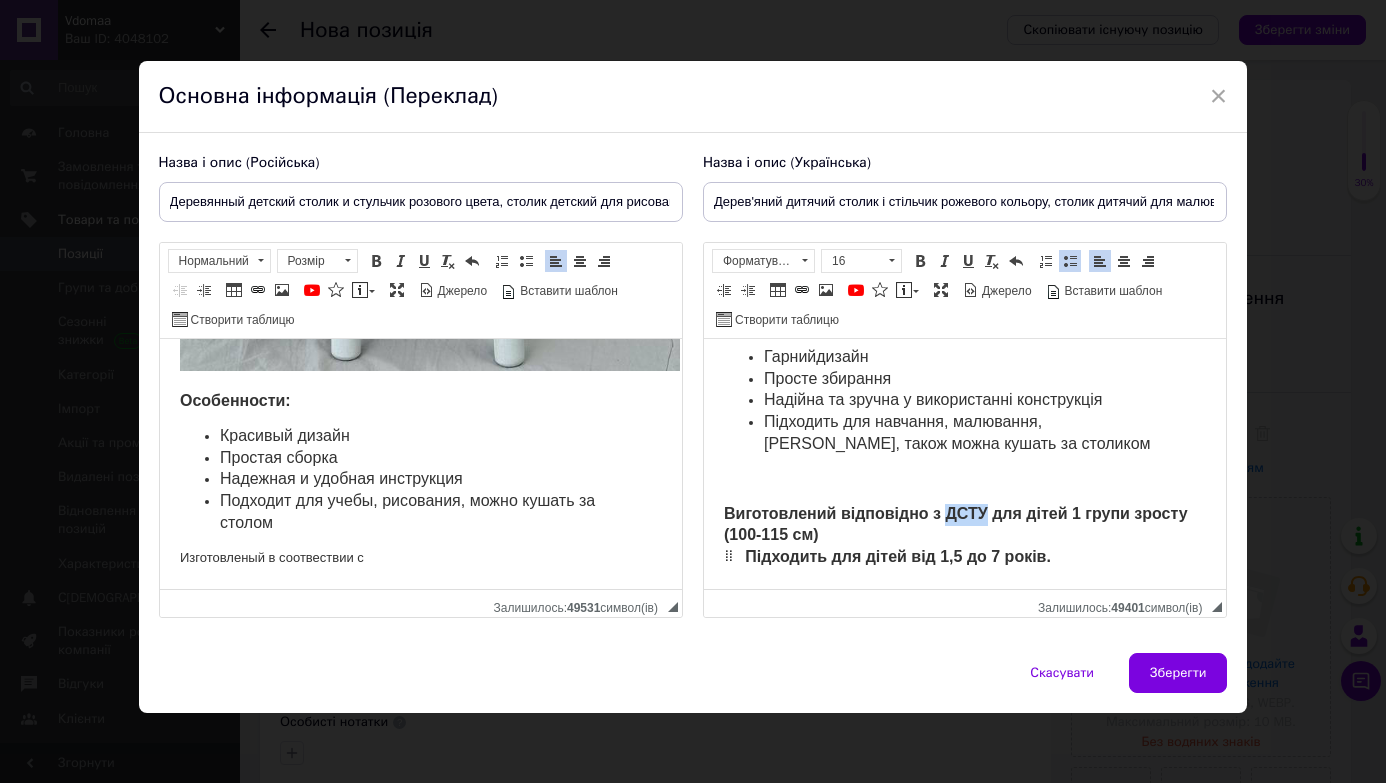 drag, startPoint x: 948, startPoint y: 498, endPoint x: 991, endPoint y: 498, distance: 43 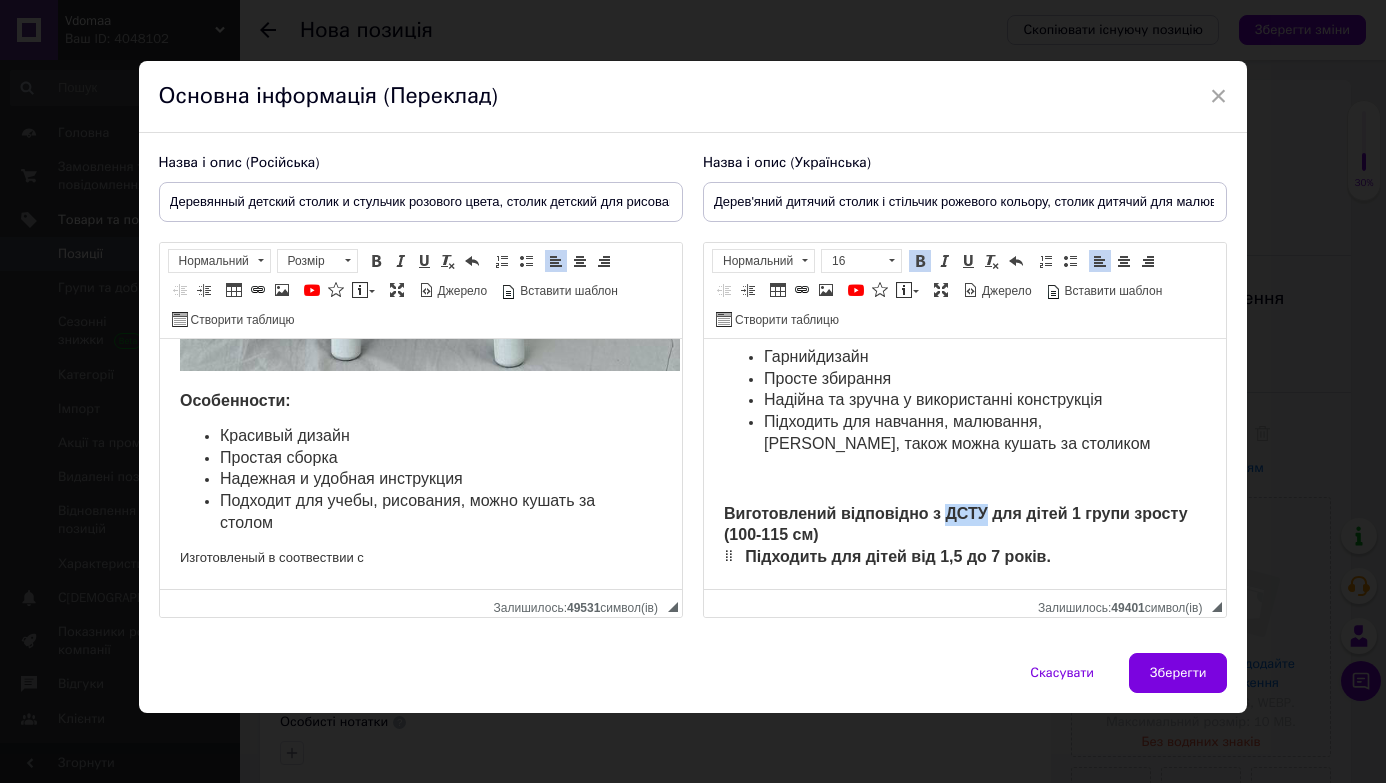 copy on "ДСТУ" 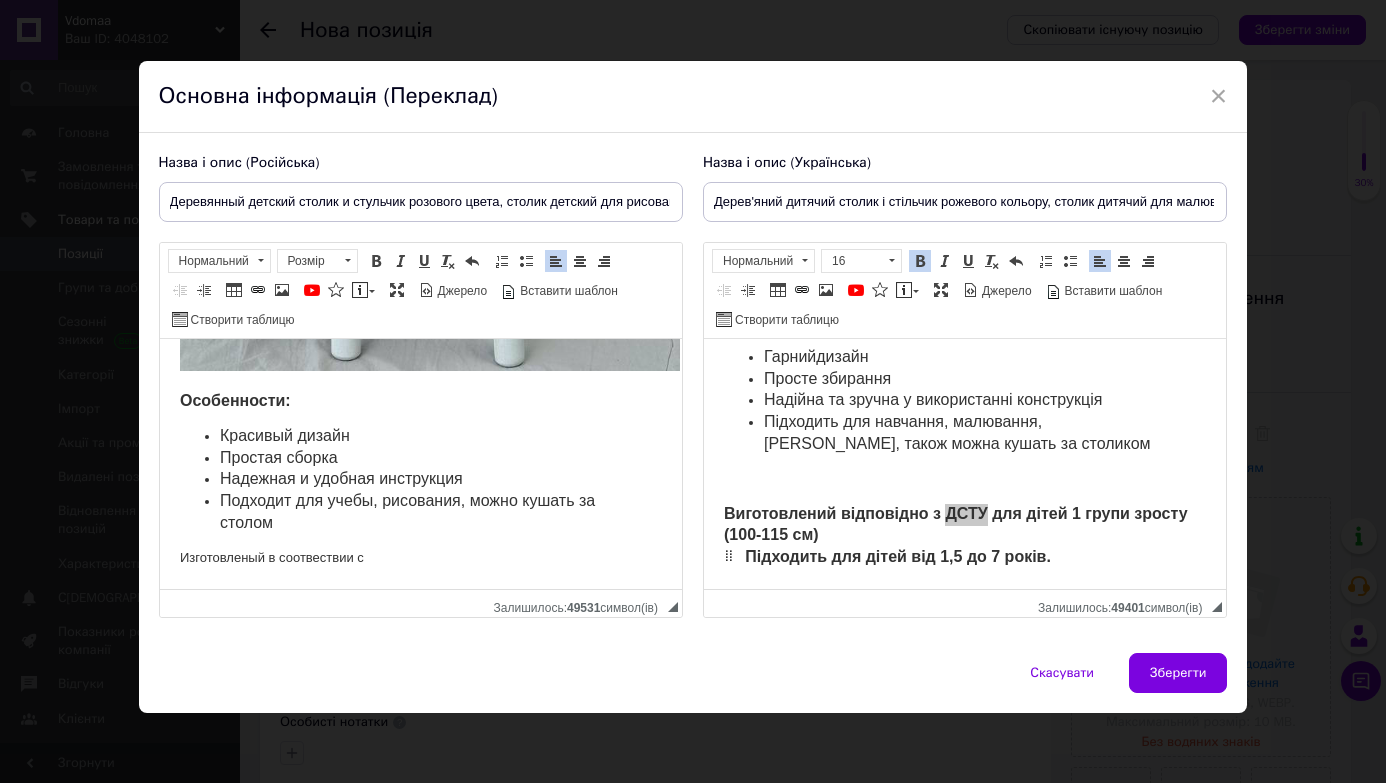 click on "Изготовленый в соотвествии с" at bounding box center (420, 558) 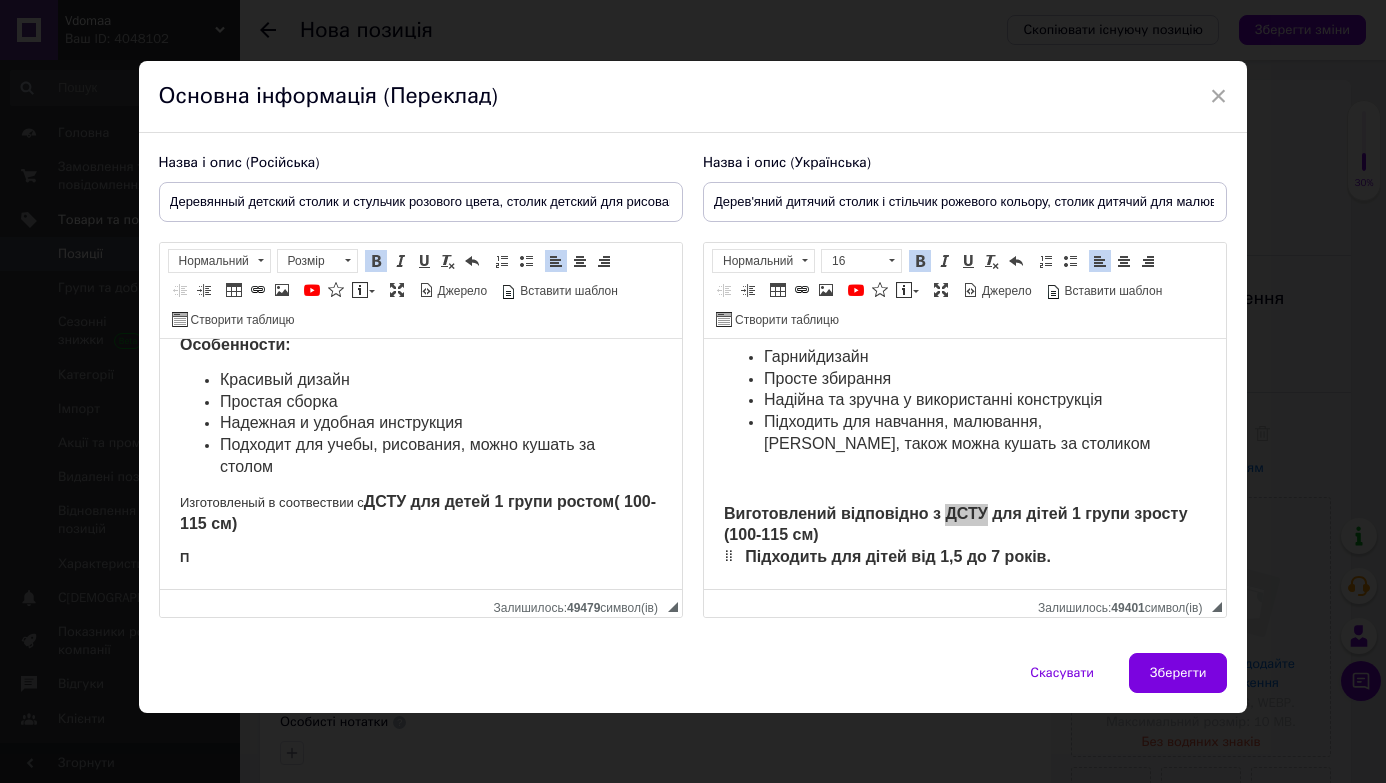 scroll, scrollTop: 1923, scrollLeft: 0, axis: vertical 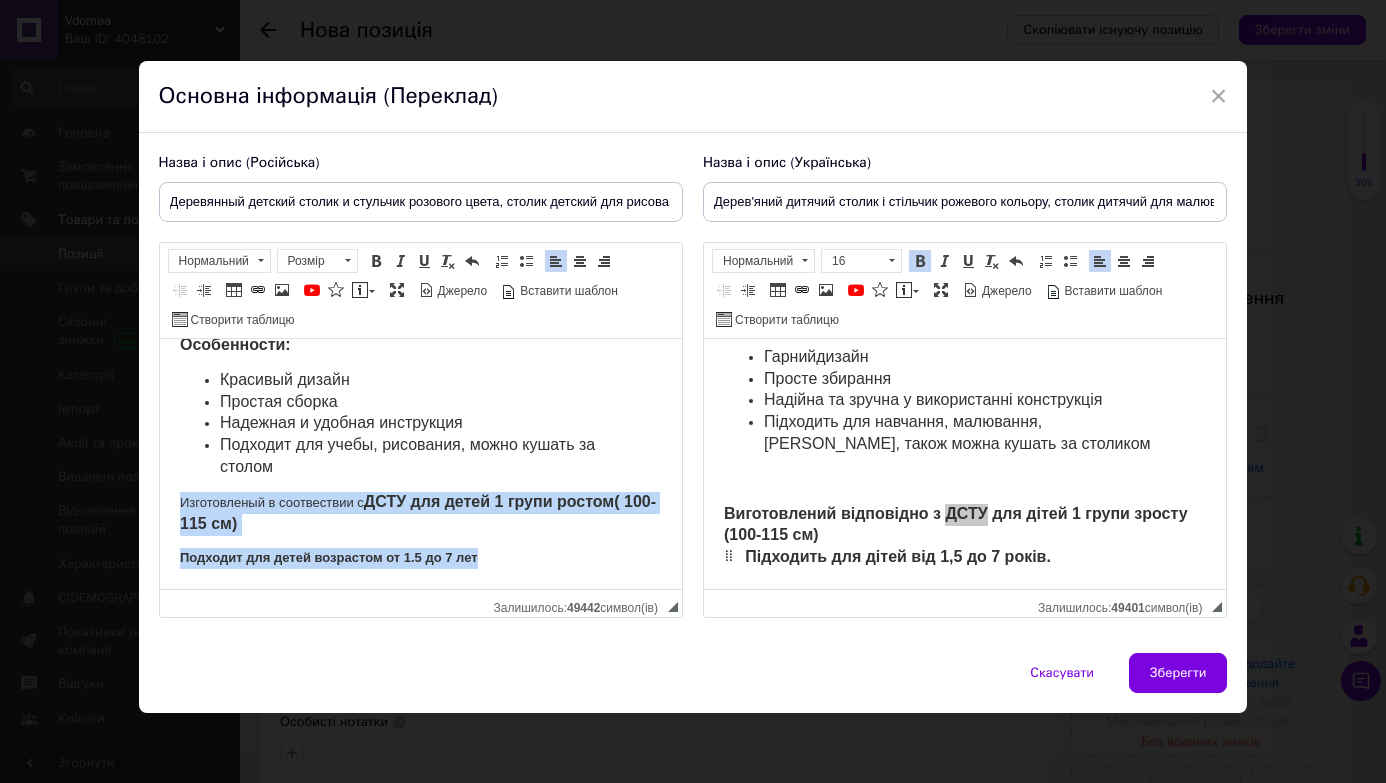drag, startPoint x: 168, startPoint y: 504, endPoint x: 489, endPoint y: 572, distance: 328.12344 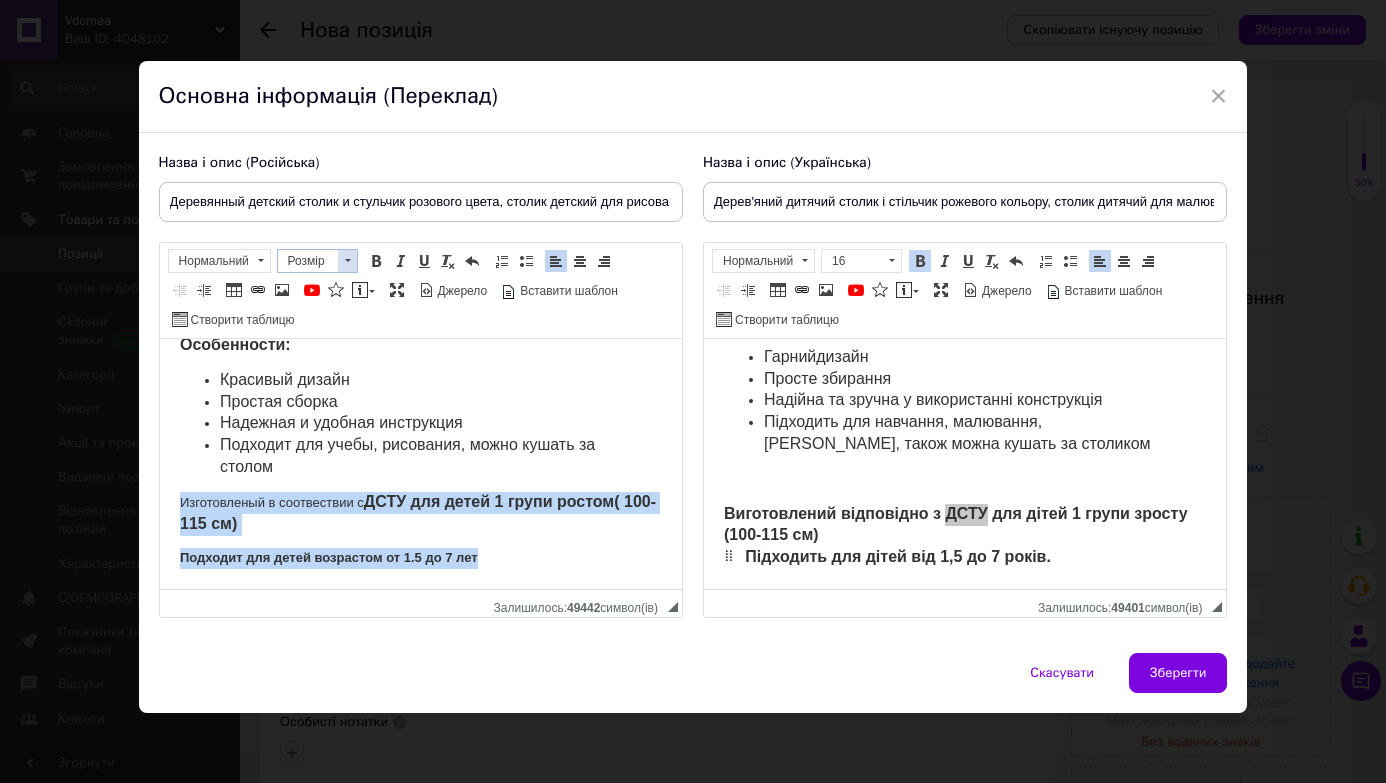 click on "Розмір" at bounding box center [317, 261] 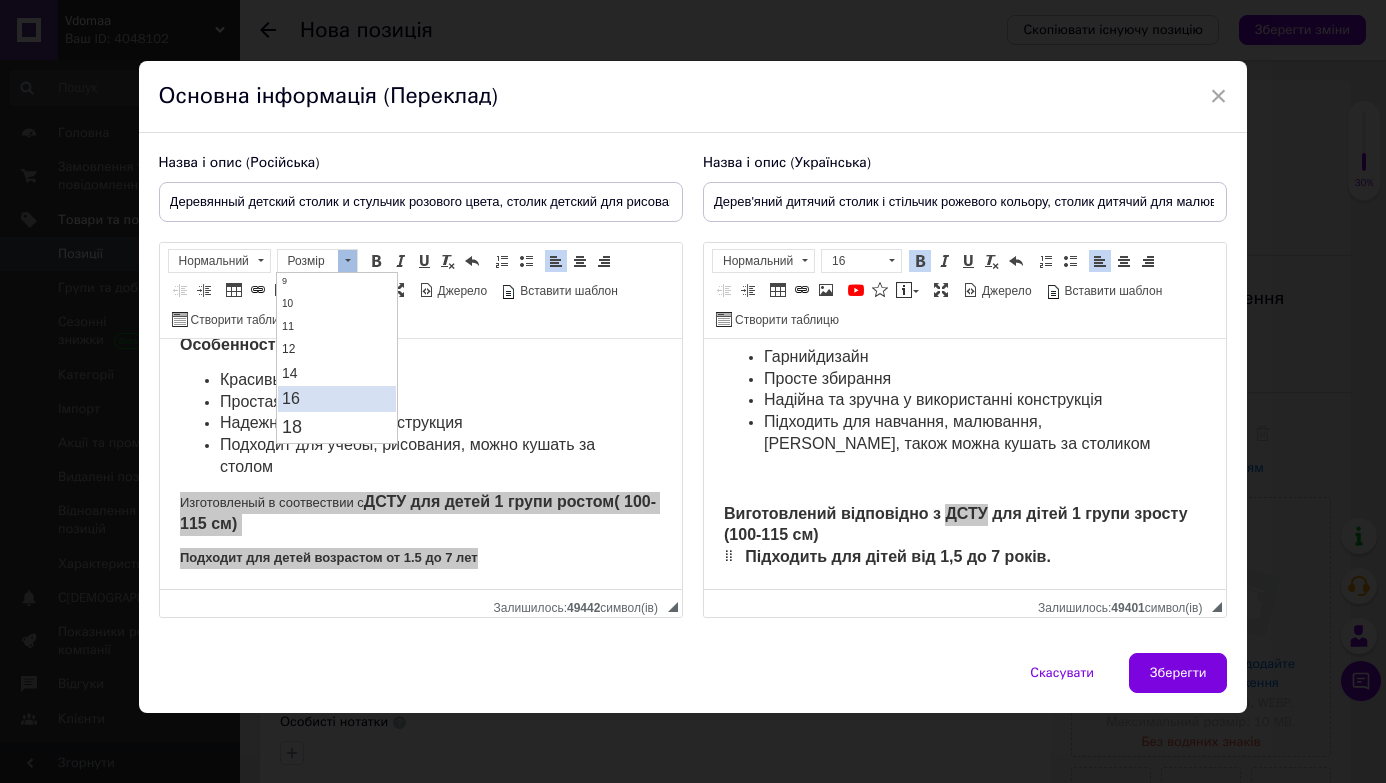 scroll, scrollTop: 97, scrollLeft: 0, axis: vertical 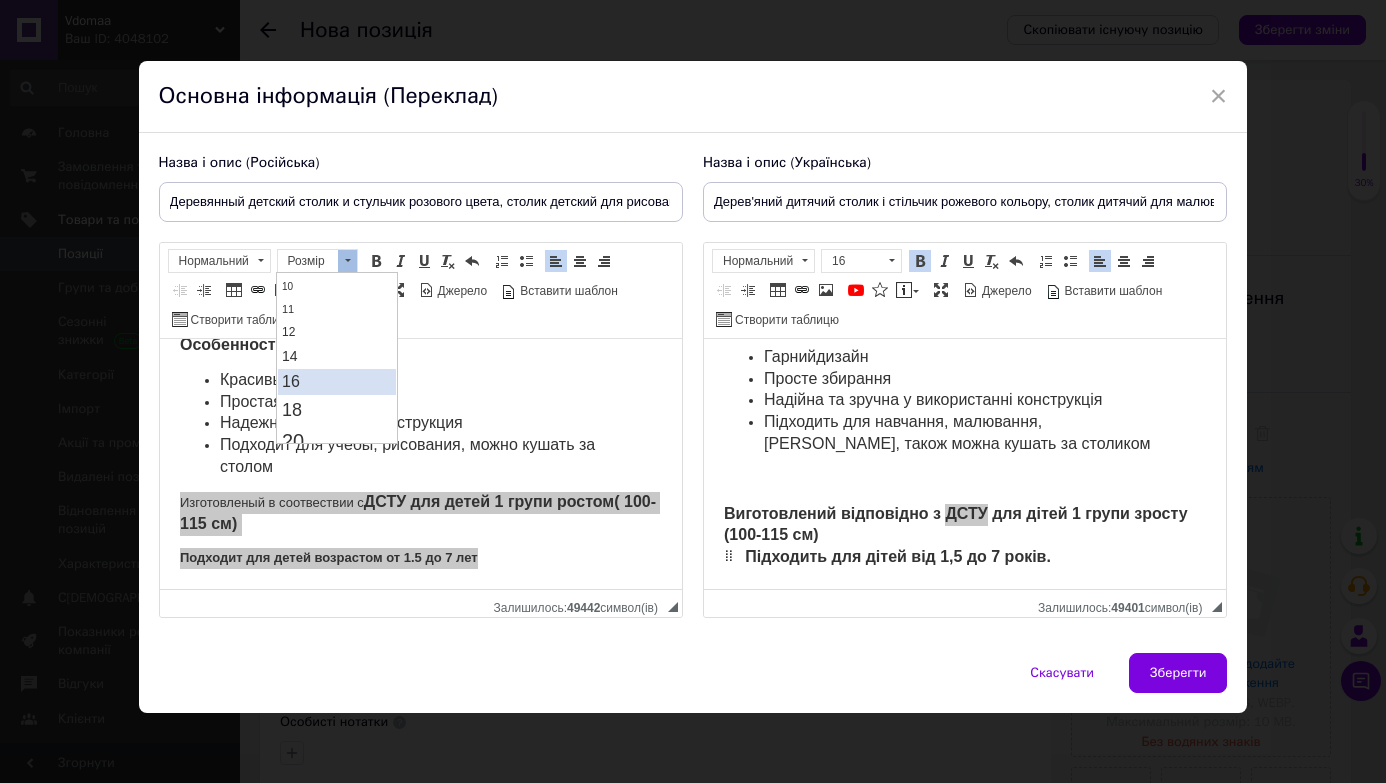 click on "16" at bounding box center (337, 381) 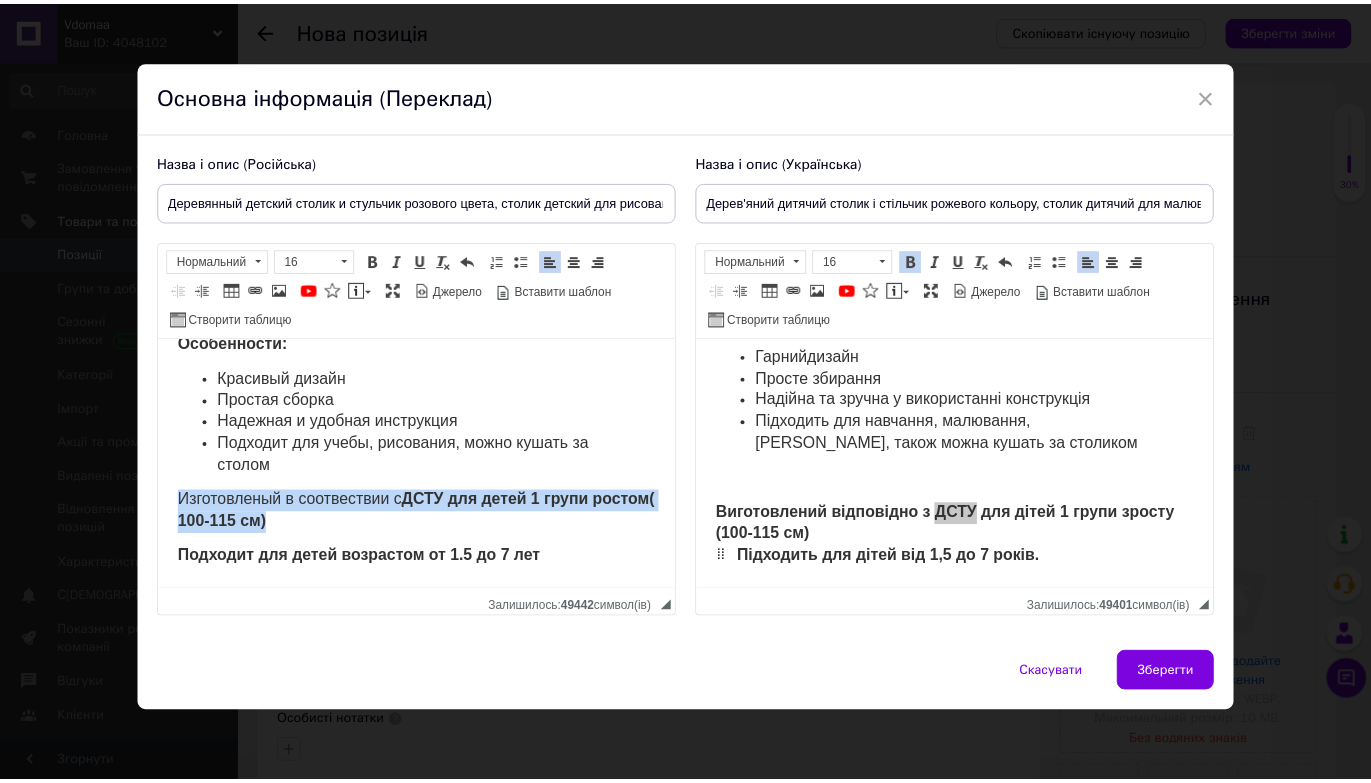 scroll, scrollTop: 0, scrollLeft: 0, axis: both 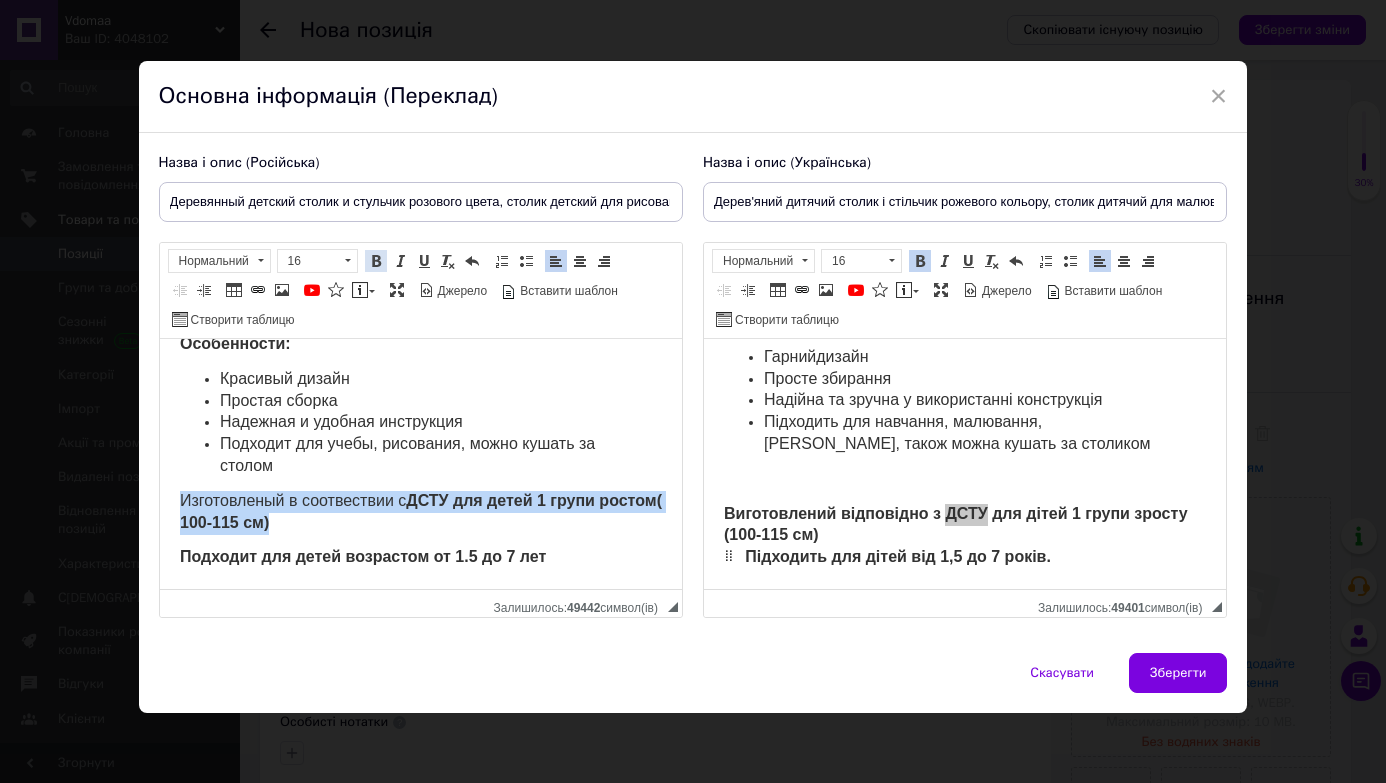 click at bounding box center [376, 261] 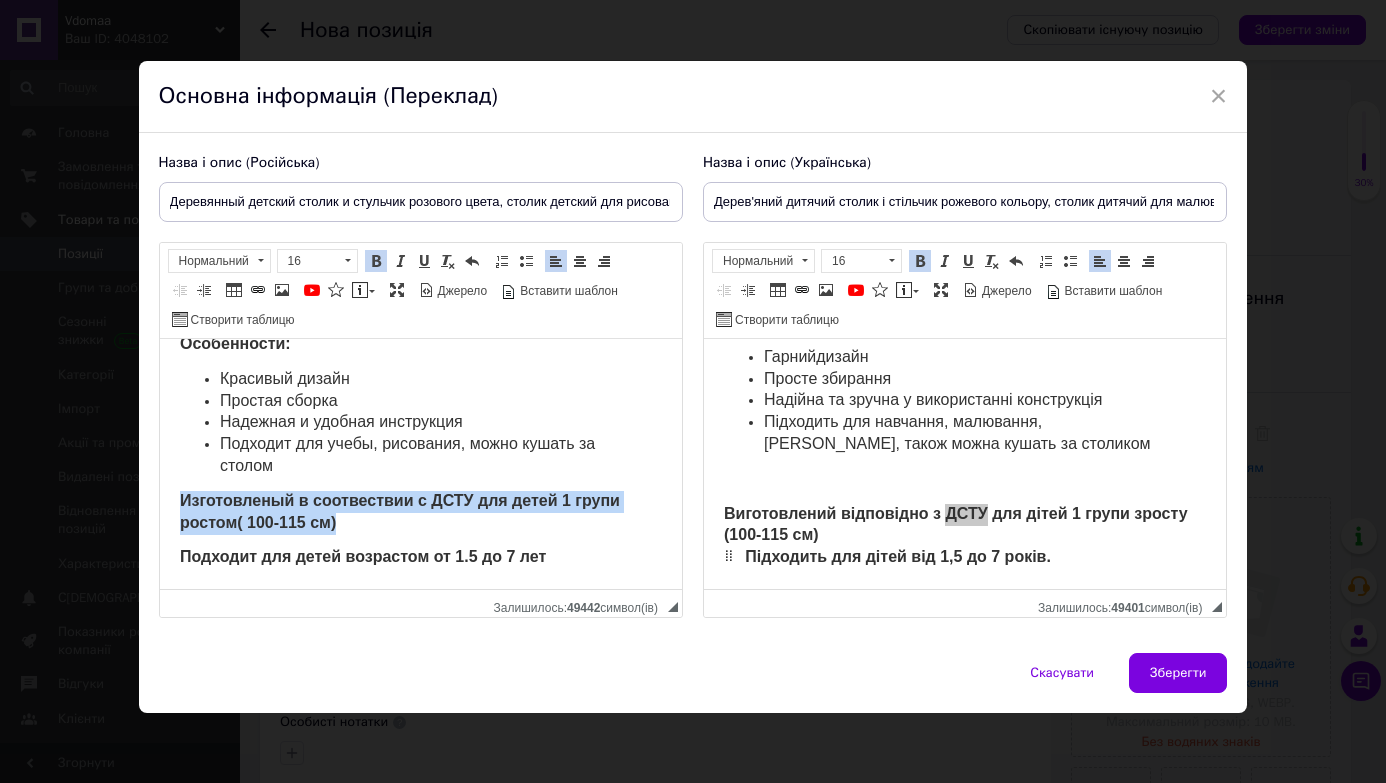click on "Подходит для детей возрастом от 1.5 до 7 лет" at bounding box center [420, 558] 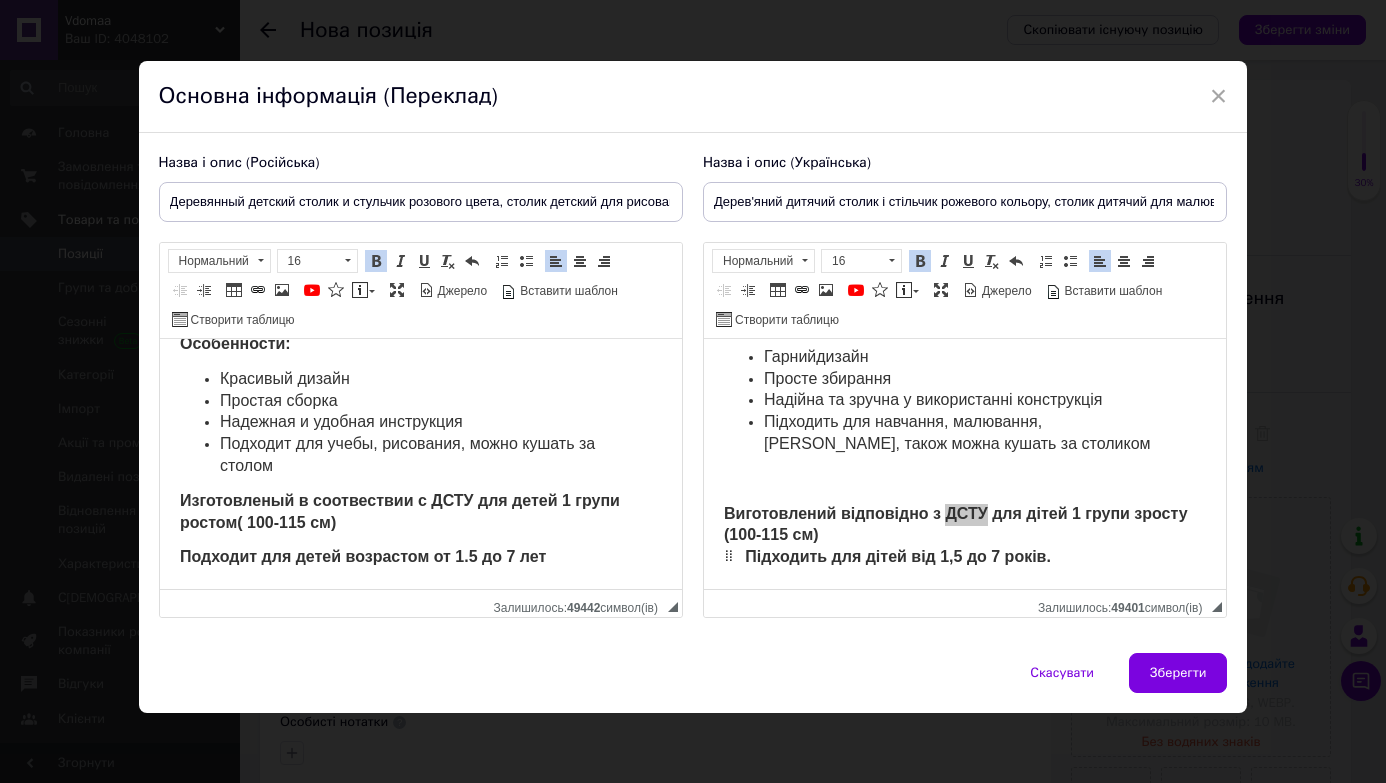 click on "Изготовленый в соотвествии с ДСТУ для детей 1 групи ростом( 100-115 см)" at bounding box center [399, 511] 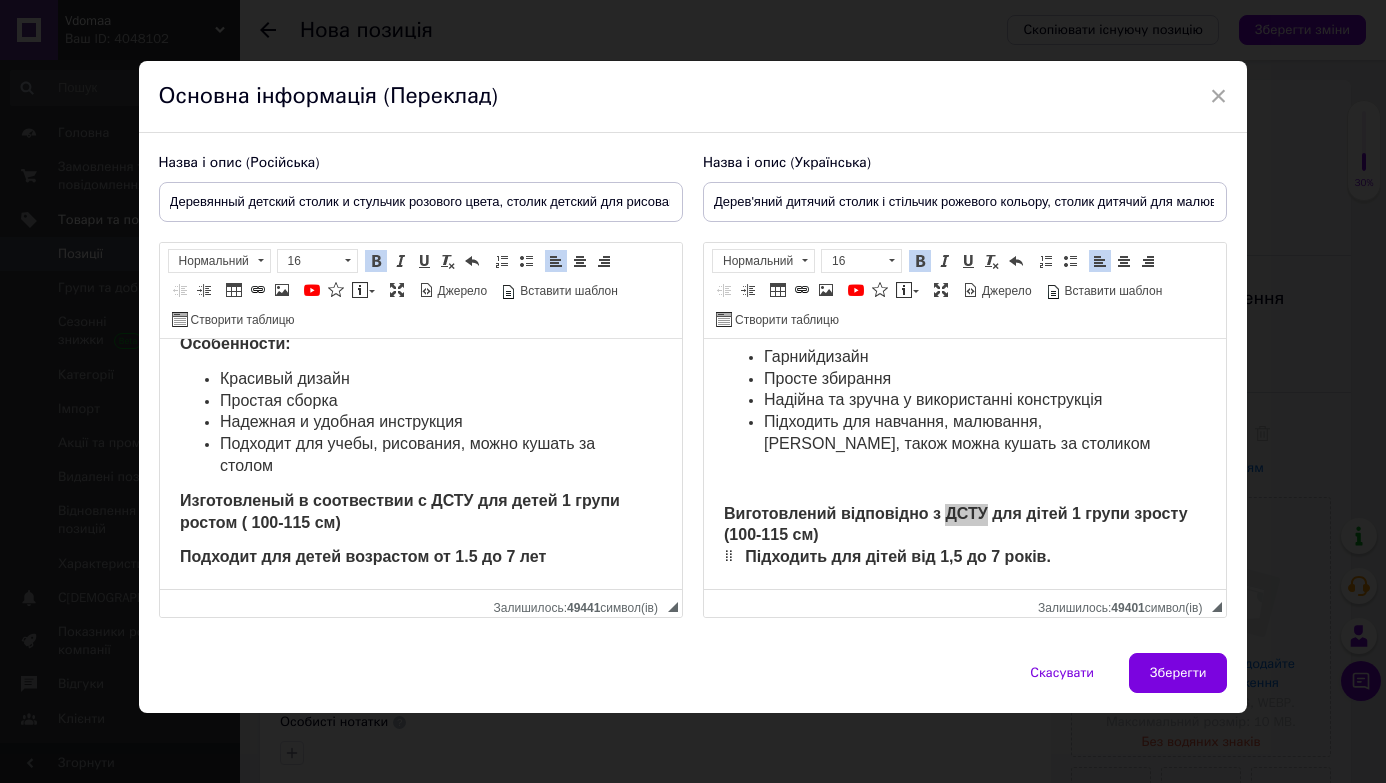 click on "Изготовленый в соотвествии с ДСТУ для детей 1 групи ростом ( 100-115 см)" at bounding box center [399, 511] 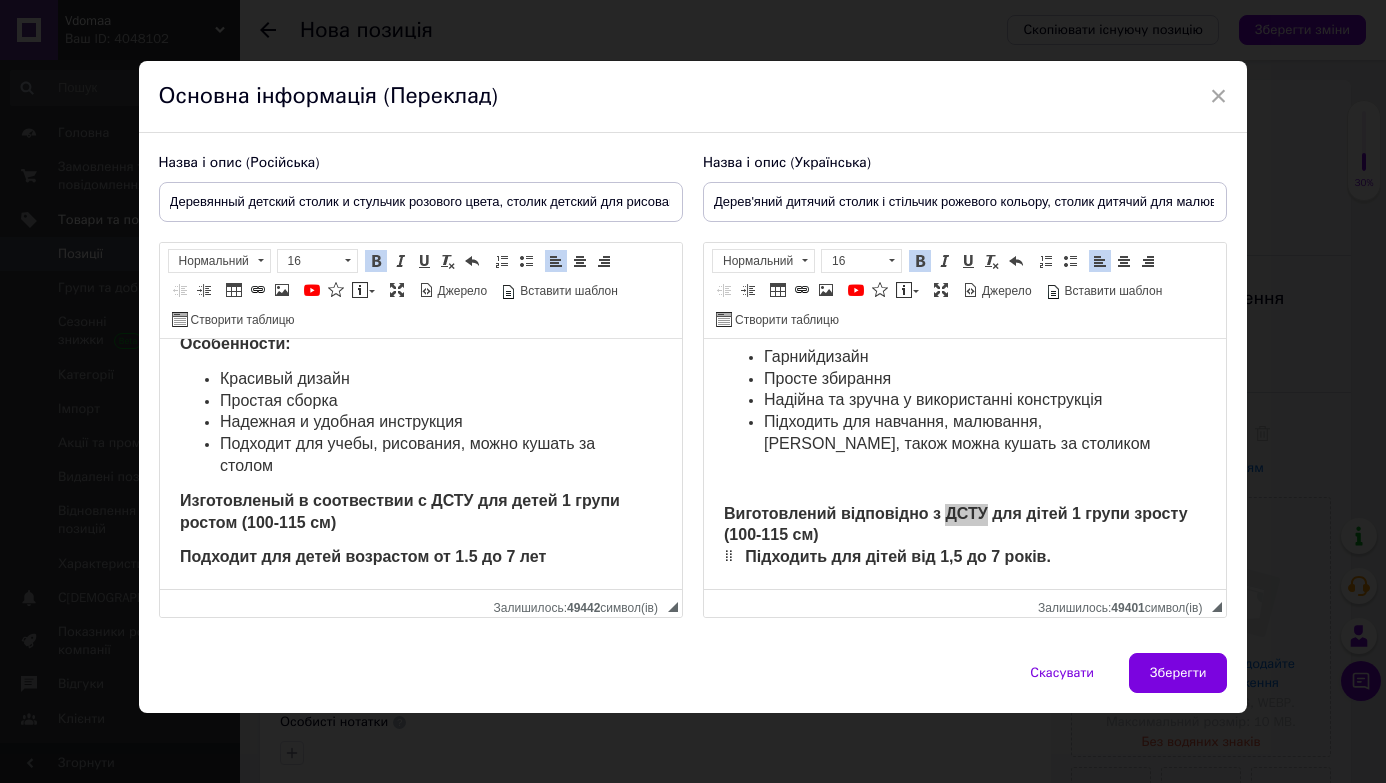 click on "Изготовленый в соотвествии с ДСТУ для детей 1 групи ростом (100-115 см)" at bounding box center (420, 513) 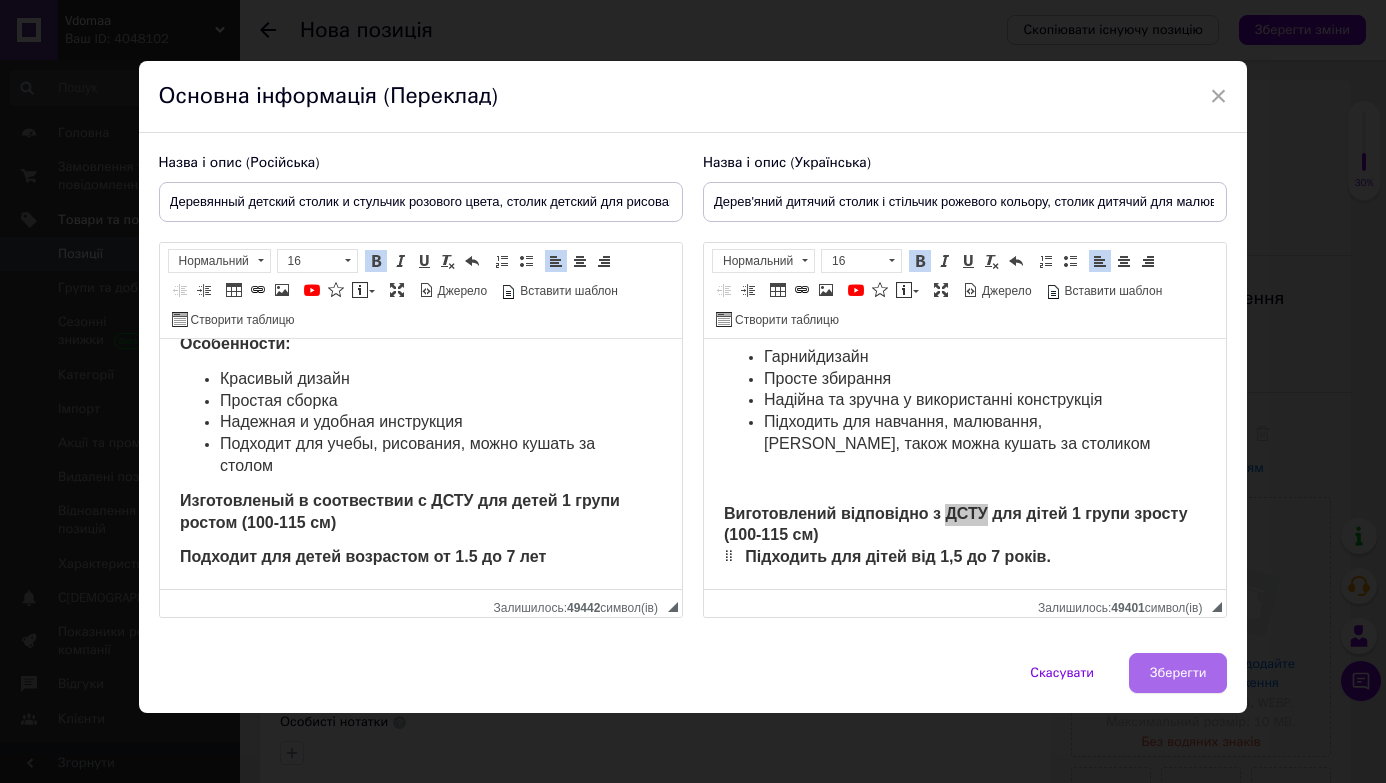 click on "Зберегти" at bounding box center [1178, 673] 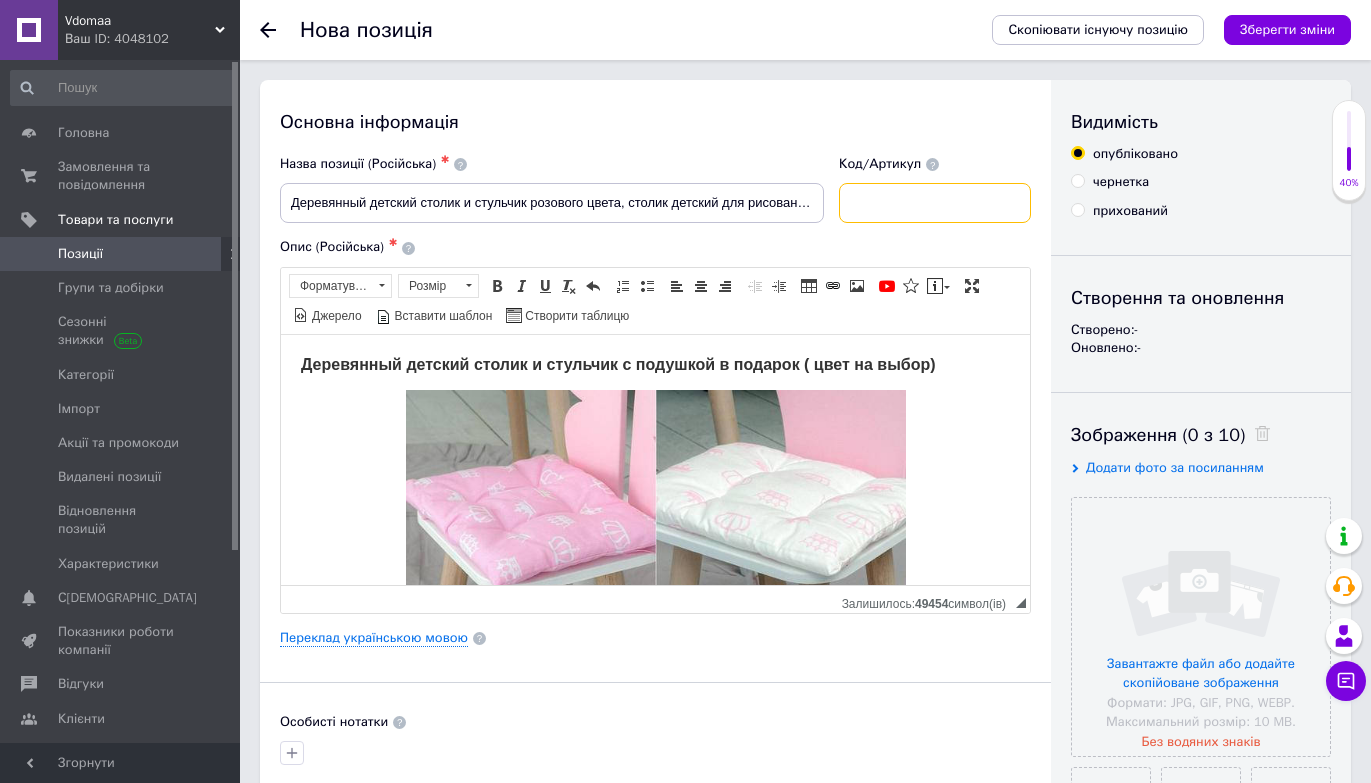 click at bounding box center [935, 203] 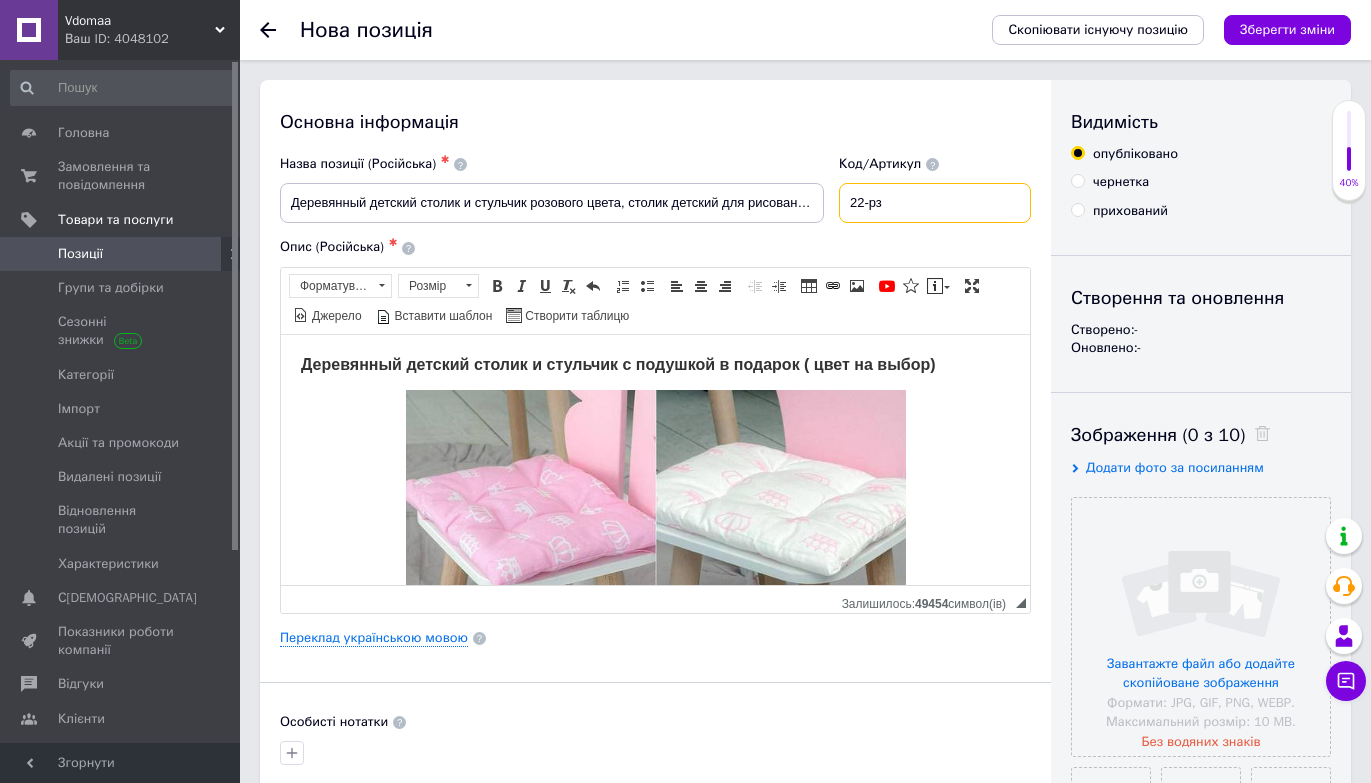type on "22-рз" 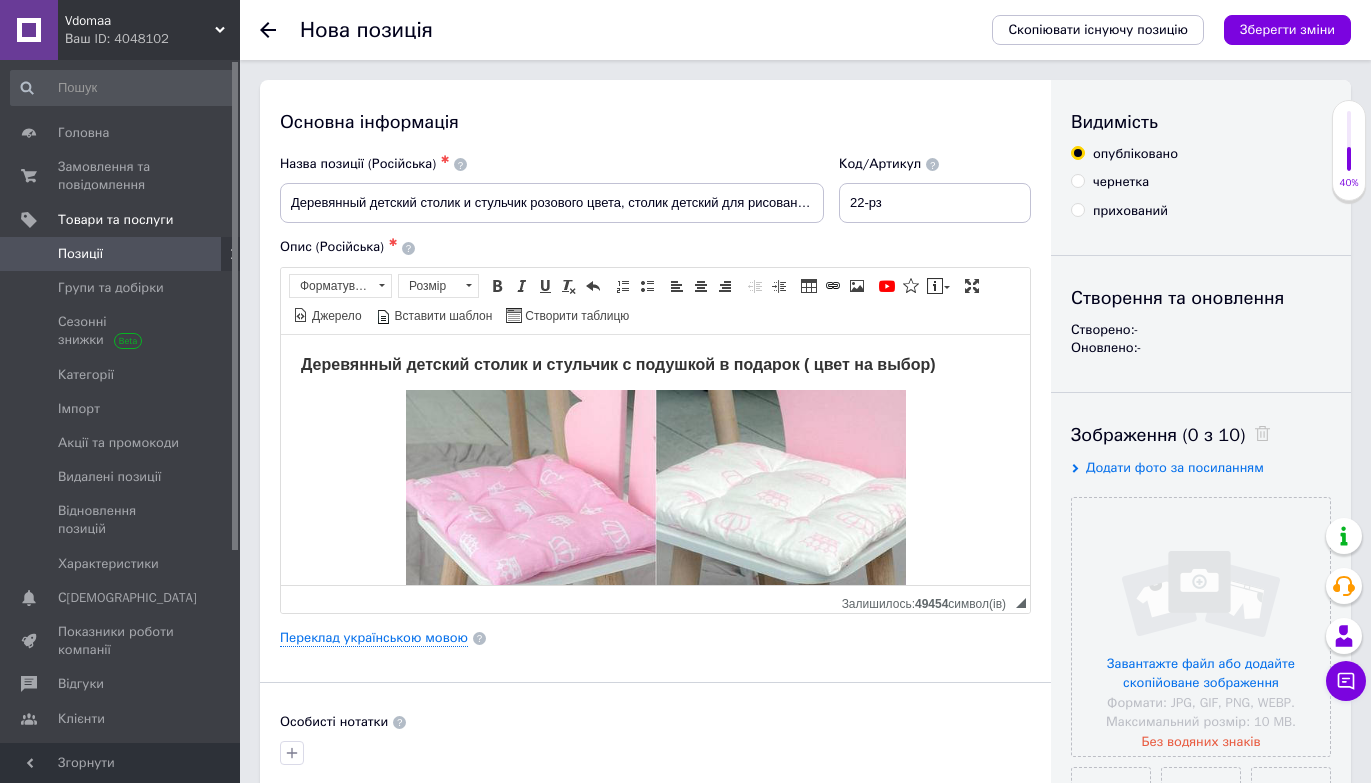 scroll, scrollTop: 187, scrollLeft: 0, axis: vertical 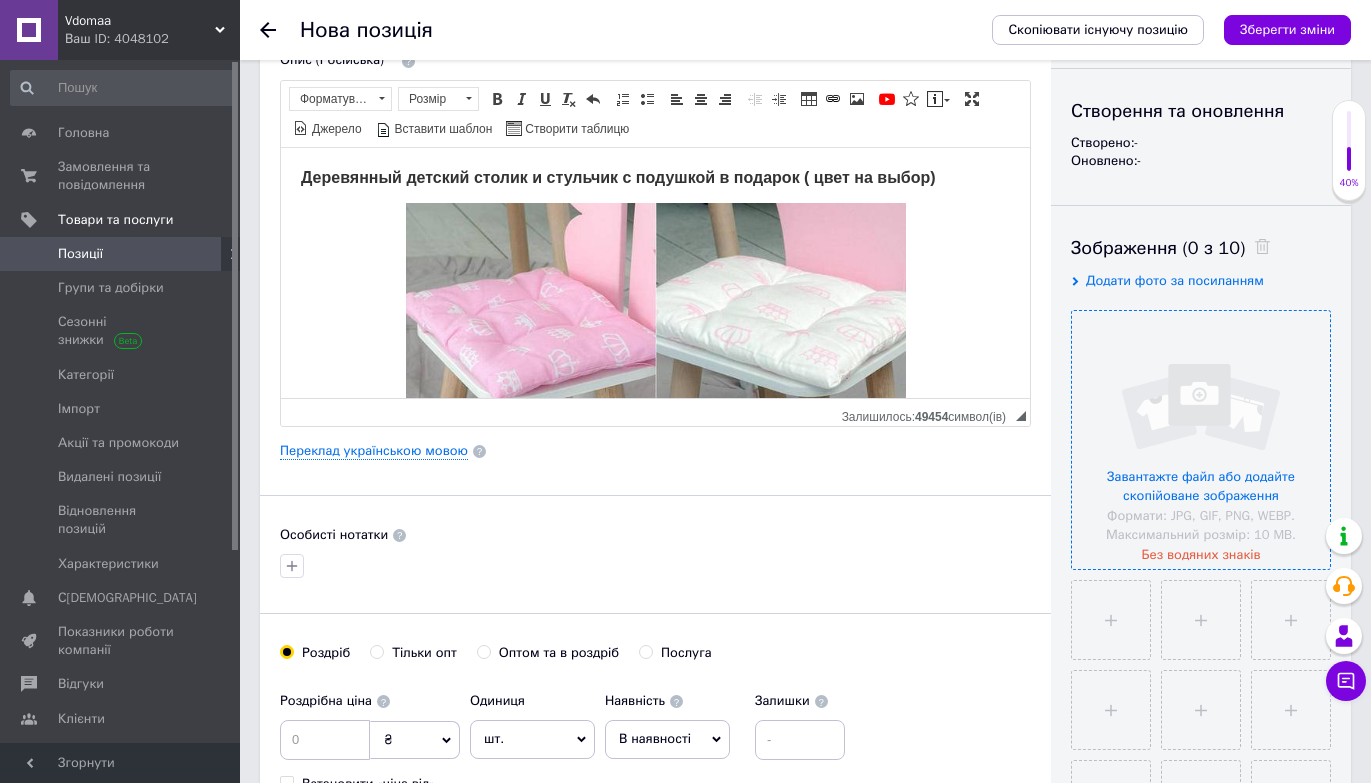 click at bounding box center [1201, 440] 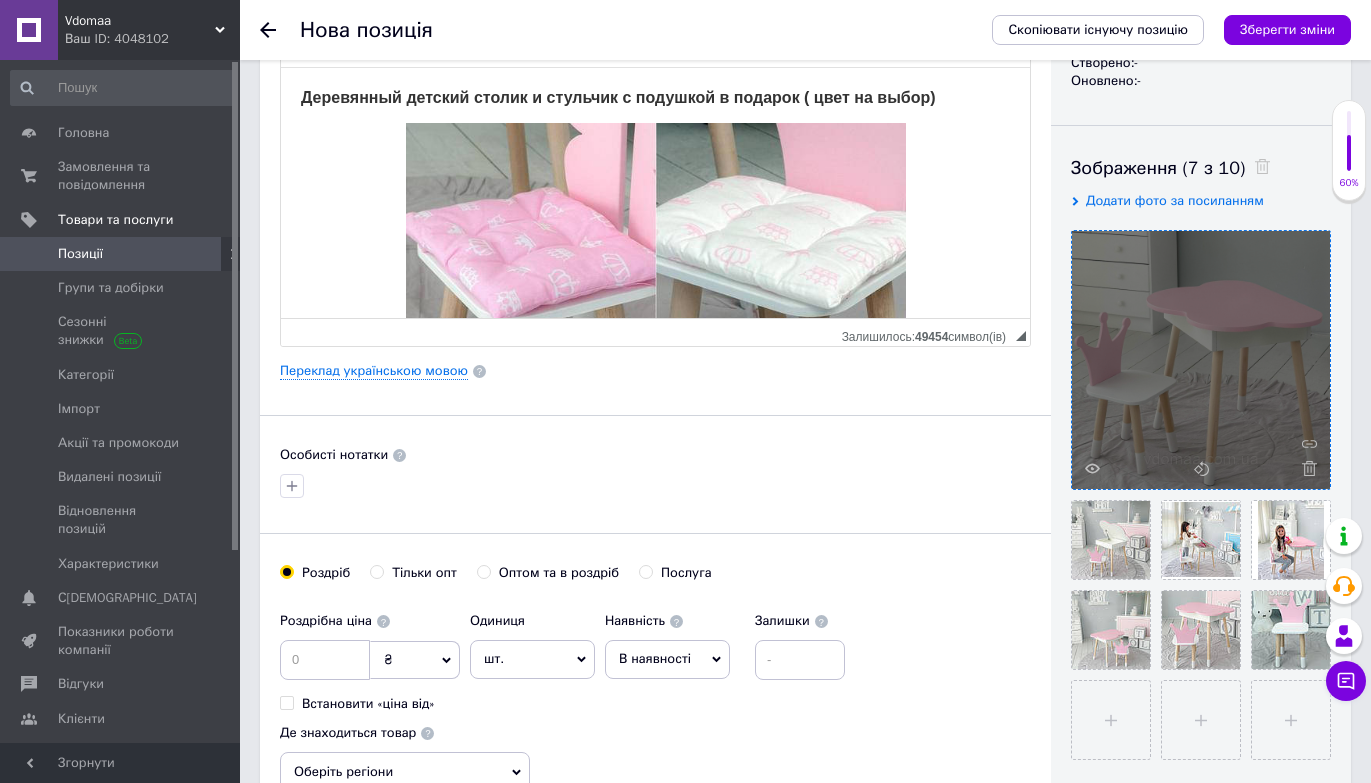 scroll, scrollTop: 300, scrollLeft: 0, axis: vertical 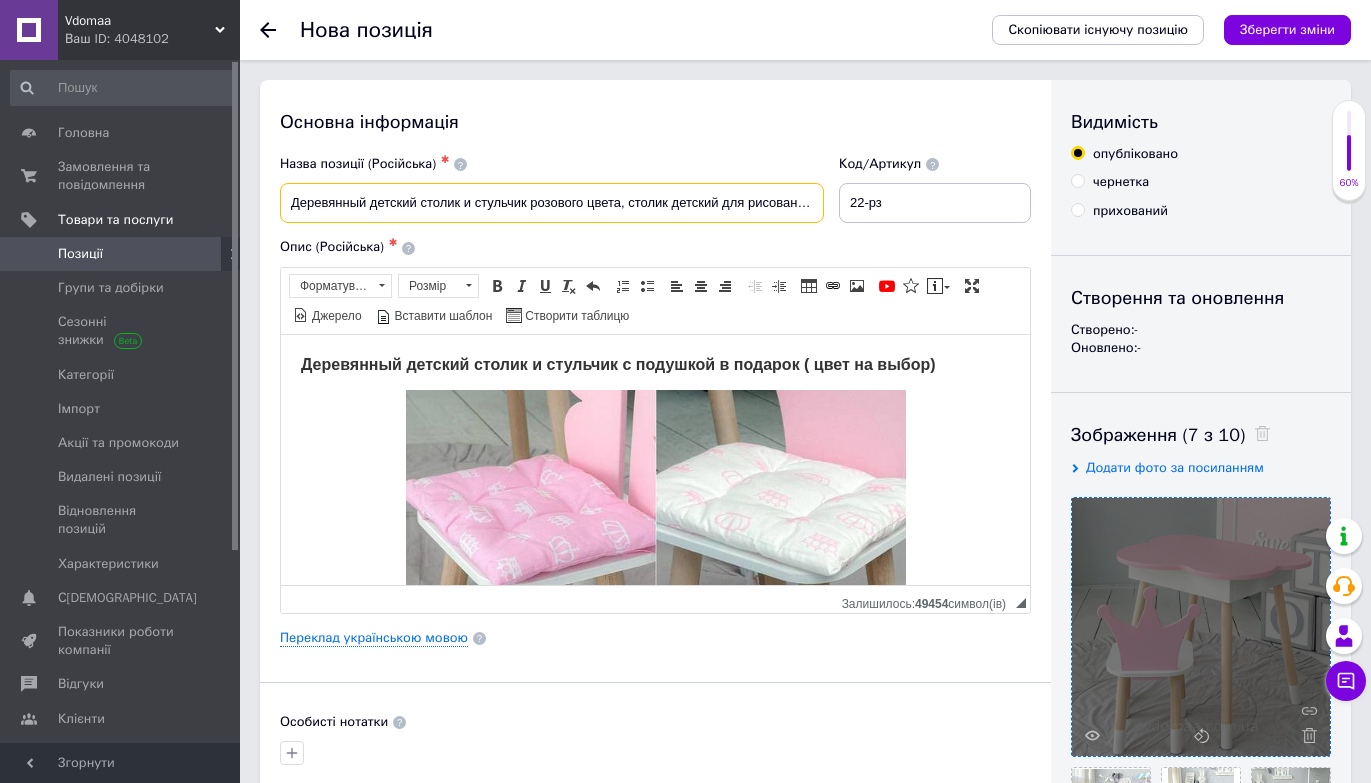 drag, startPoint x: 287, startPoint y: 195, endPoint x: 528, endPoint y: 206, distance: 241.2509 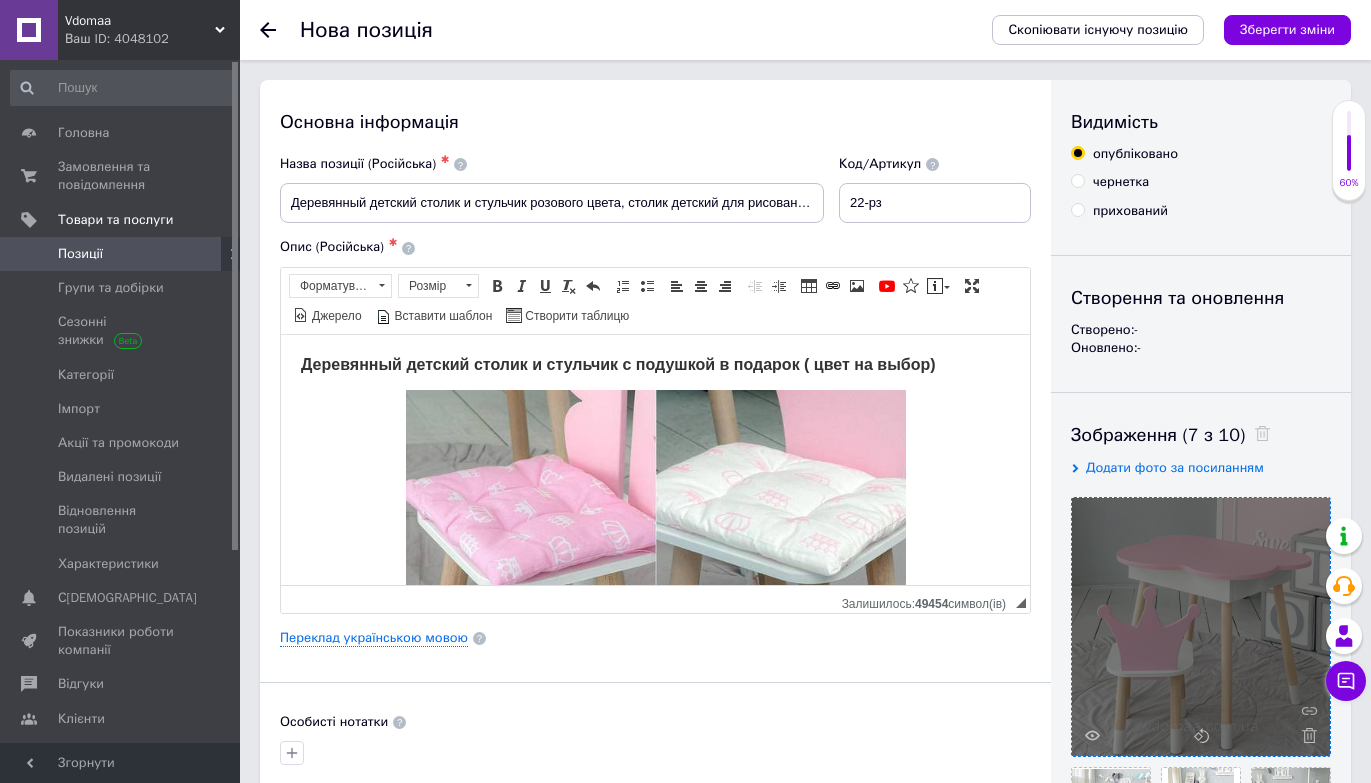 click on "Деревянный детский столик и стульчик с подушкой в подарок ( цвет на выбор)" at bounding box center (618, 363) 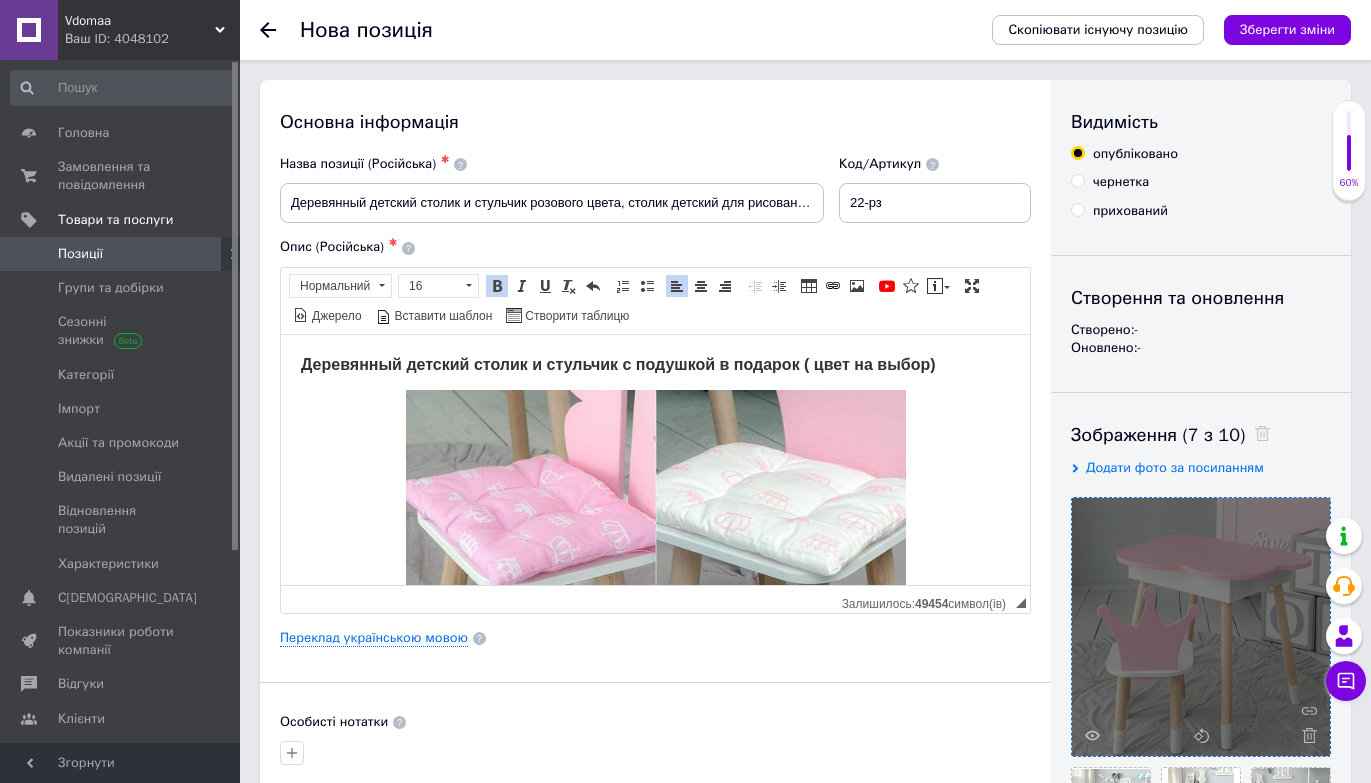 type 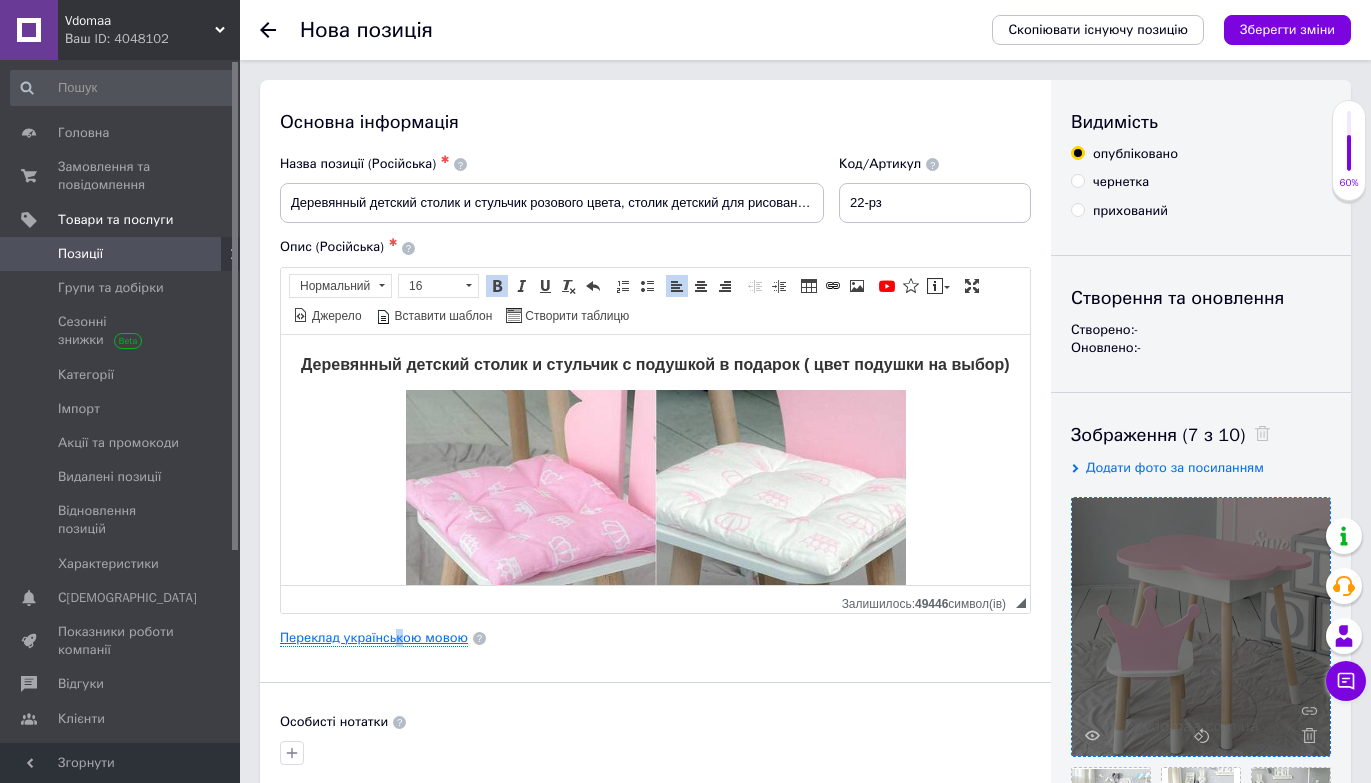 click on "Переклад українською мовою" at bounding box center (374, 638) 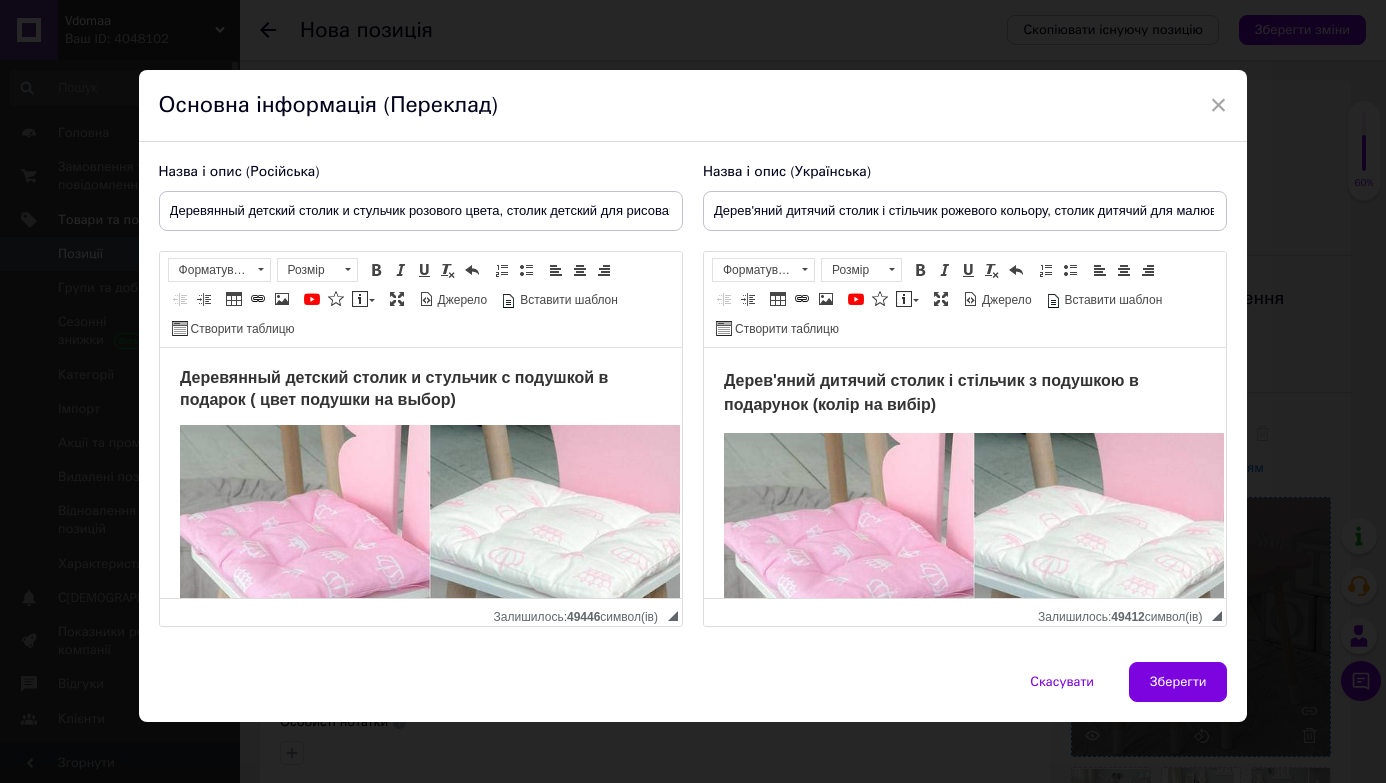 scroll, scrollTop: 0, scrollLeft: 0, axis: both 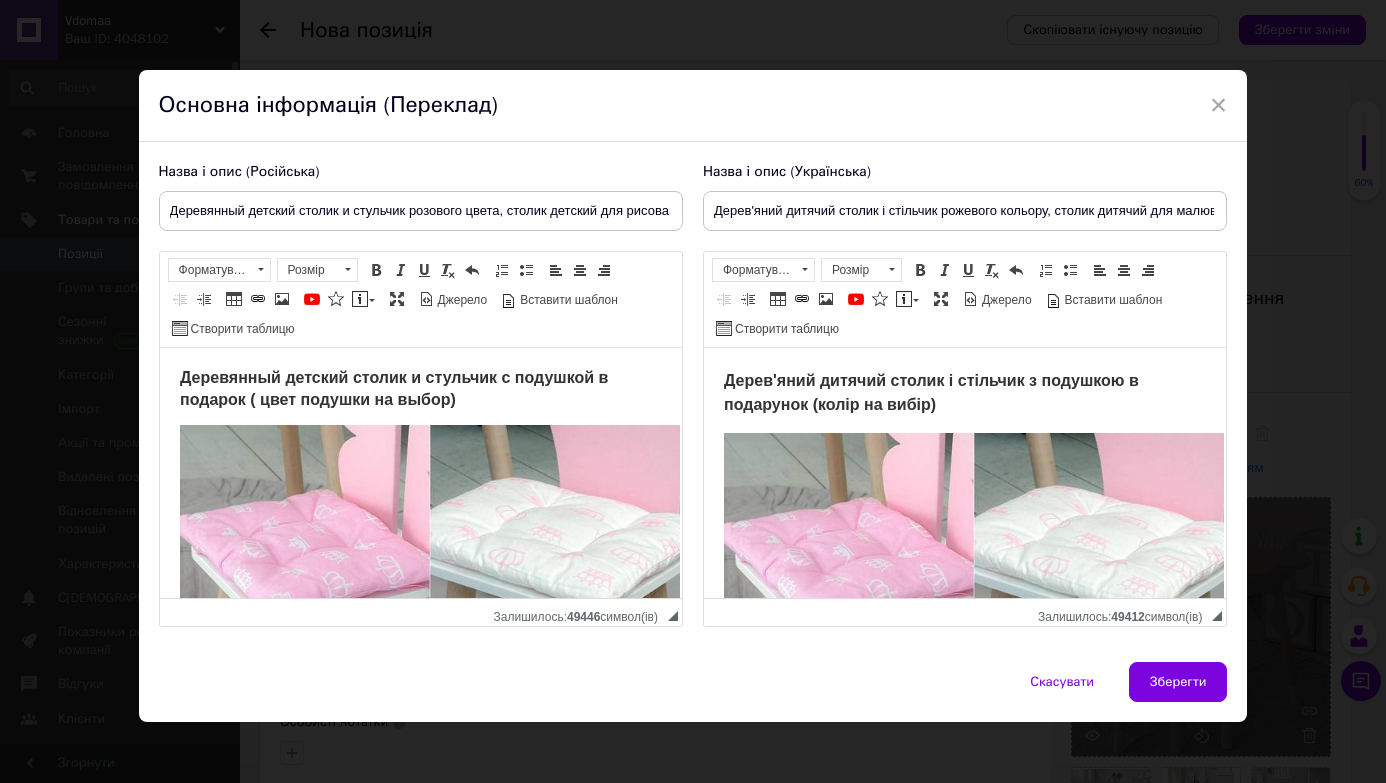 click on "Дерев'яний дитячий столик і стільчик з подушкою в подарунок (колір на вибір)" at bounding box center (930, 392) 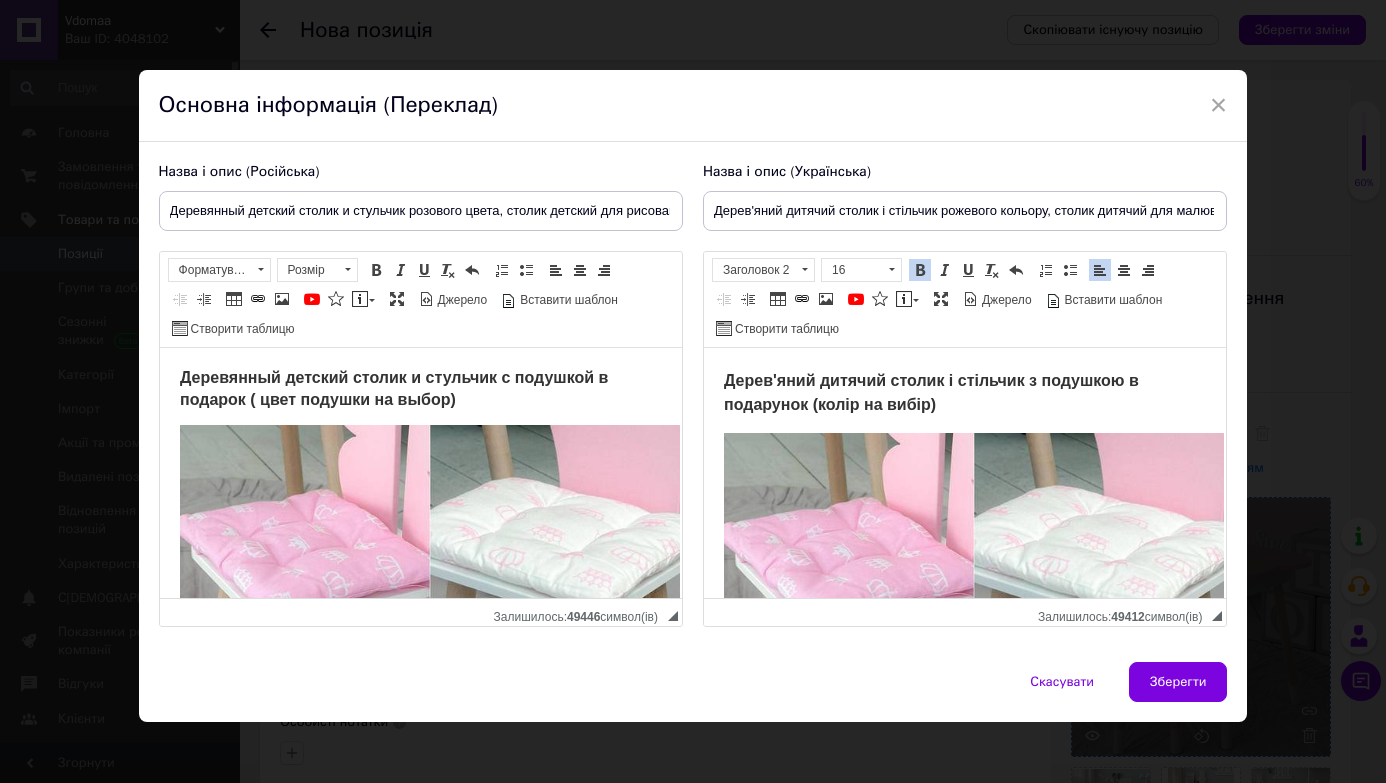 type 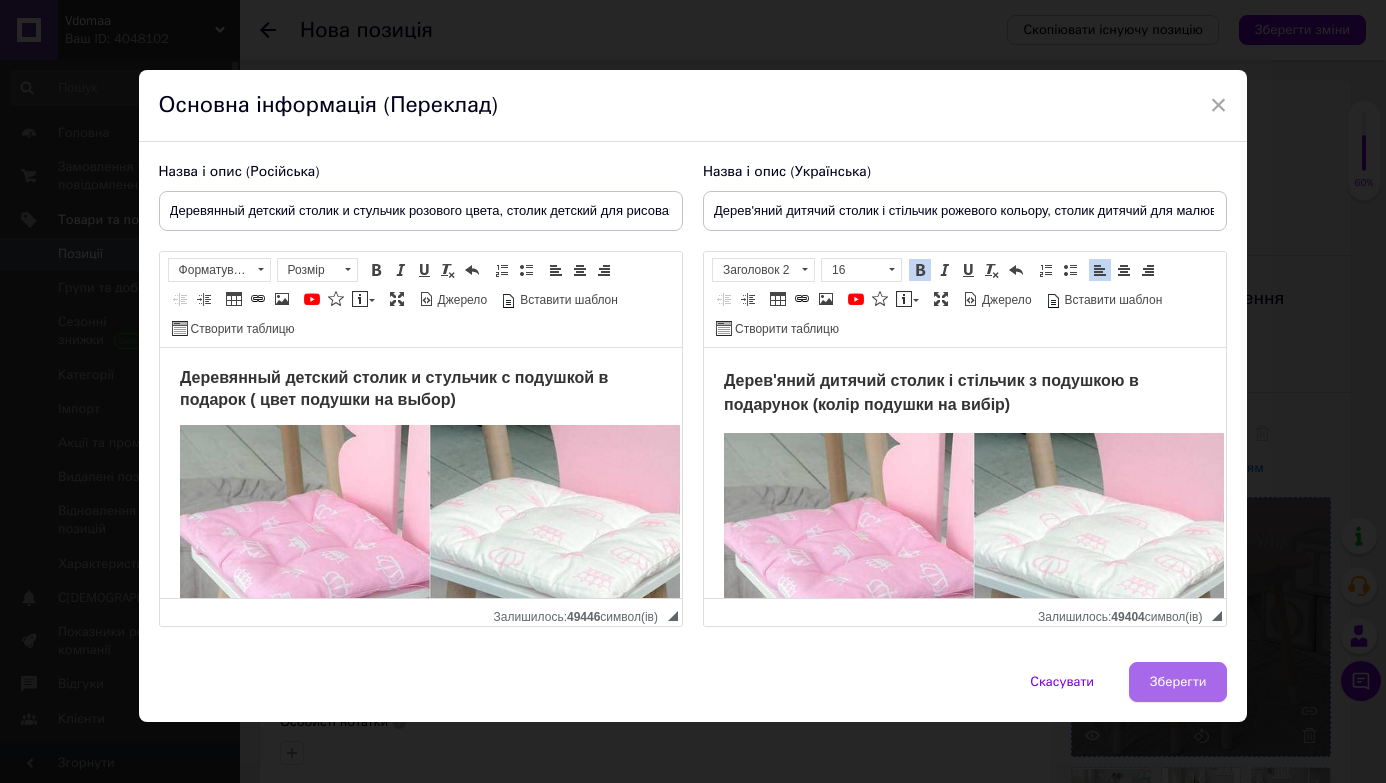 click on "Зберегти" at bounding box center (1178, 682) 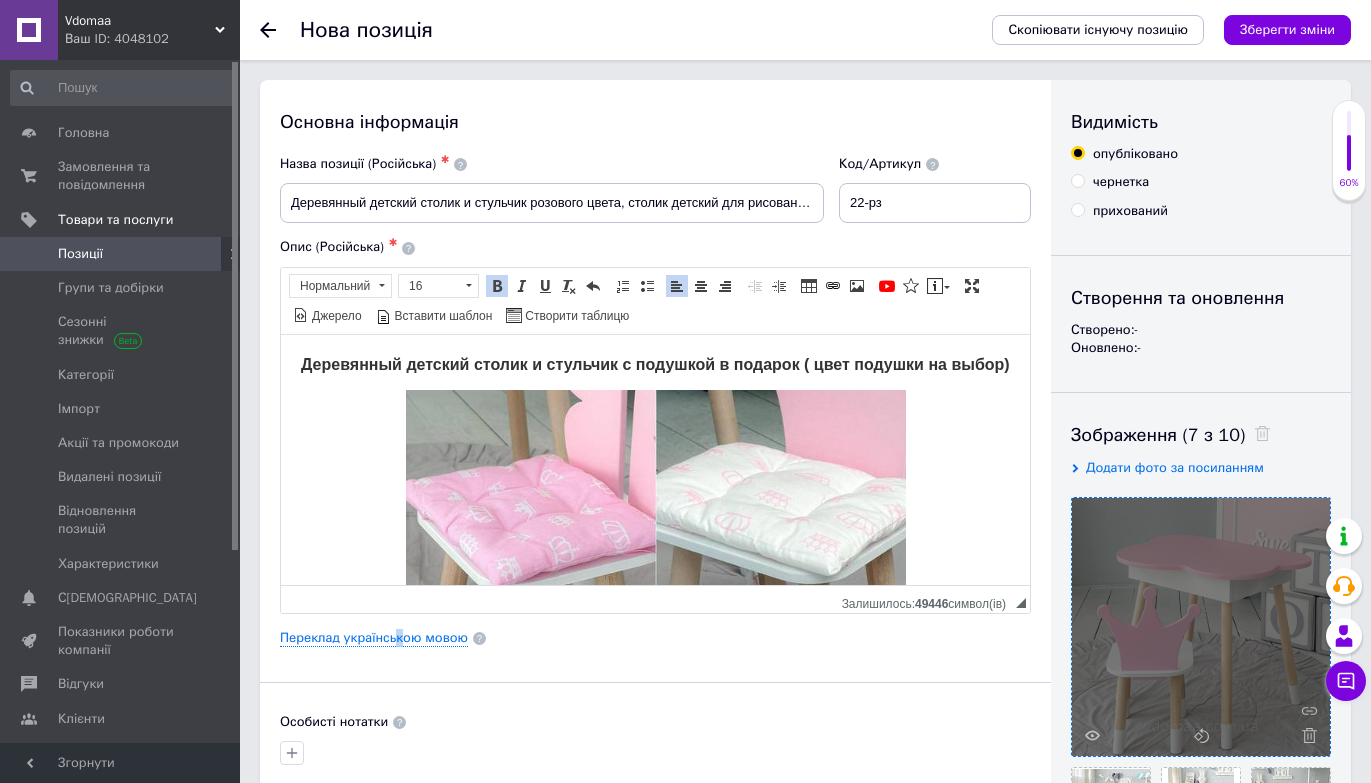 click on "Деревянный детский столик и стульчик с подушкой в подарок ( цвет подушки на выбор)" at bounding box center (655, 363) 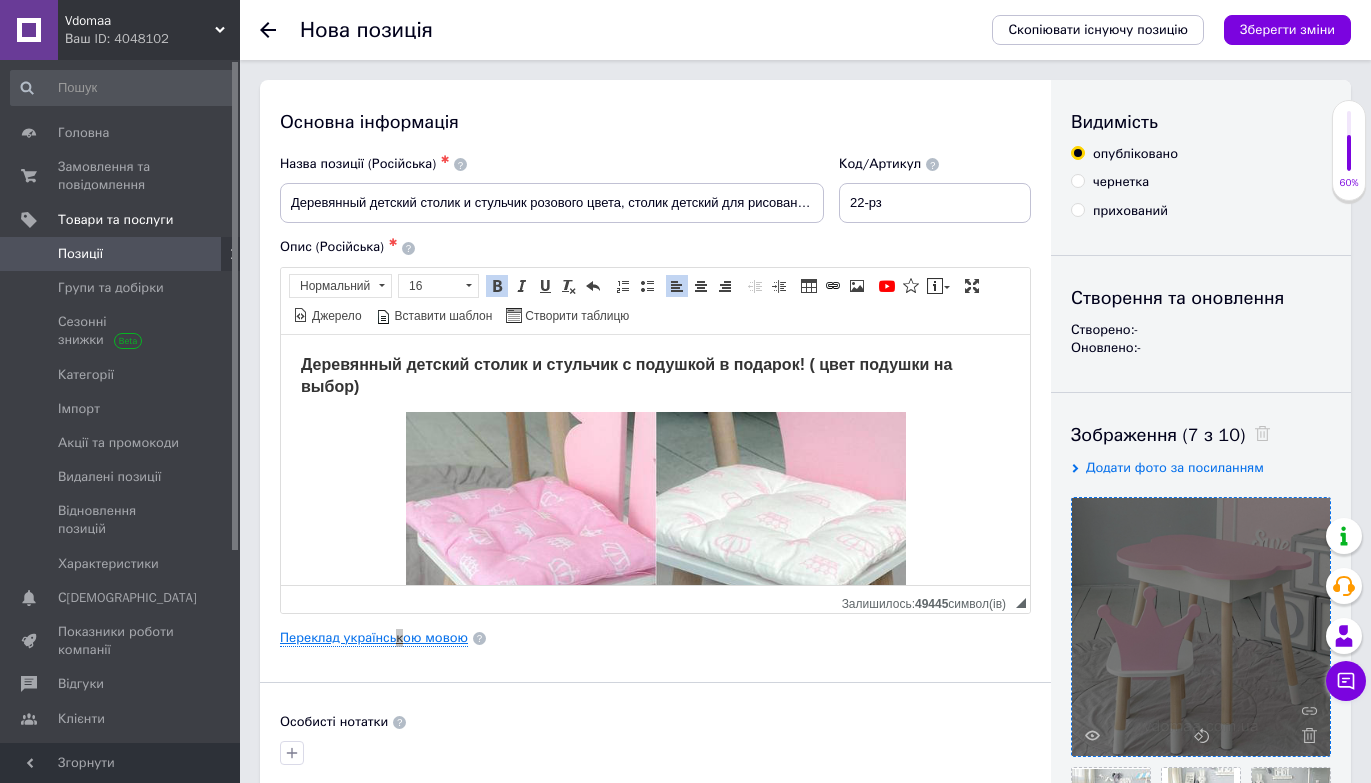 click on "Переклад українською мовою" at bounding box center [374, 638] 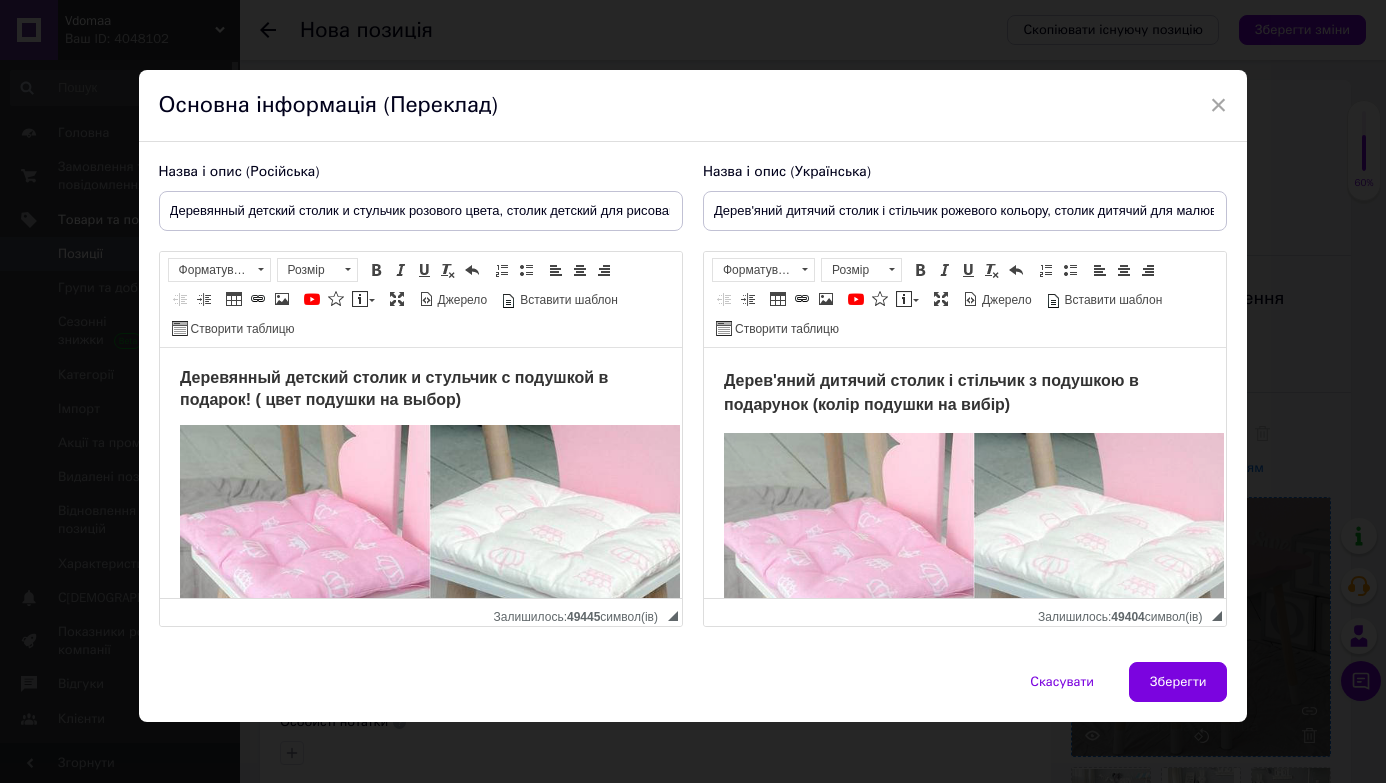 scroll, scrollTop: 0, scrollLeft: 0, axis: both 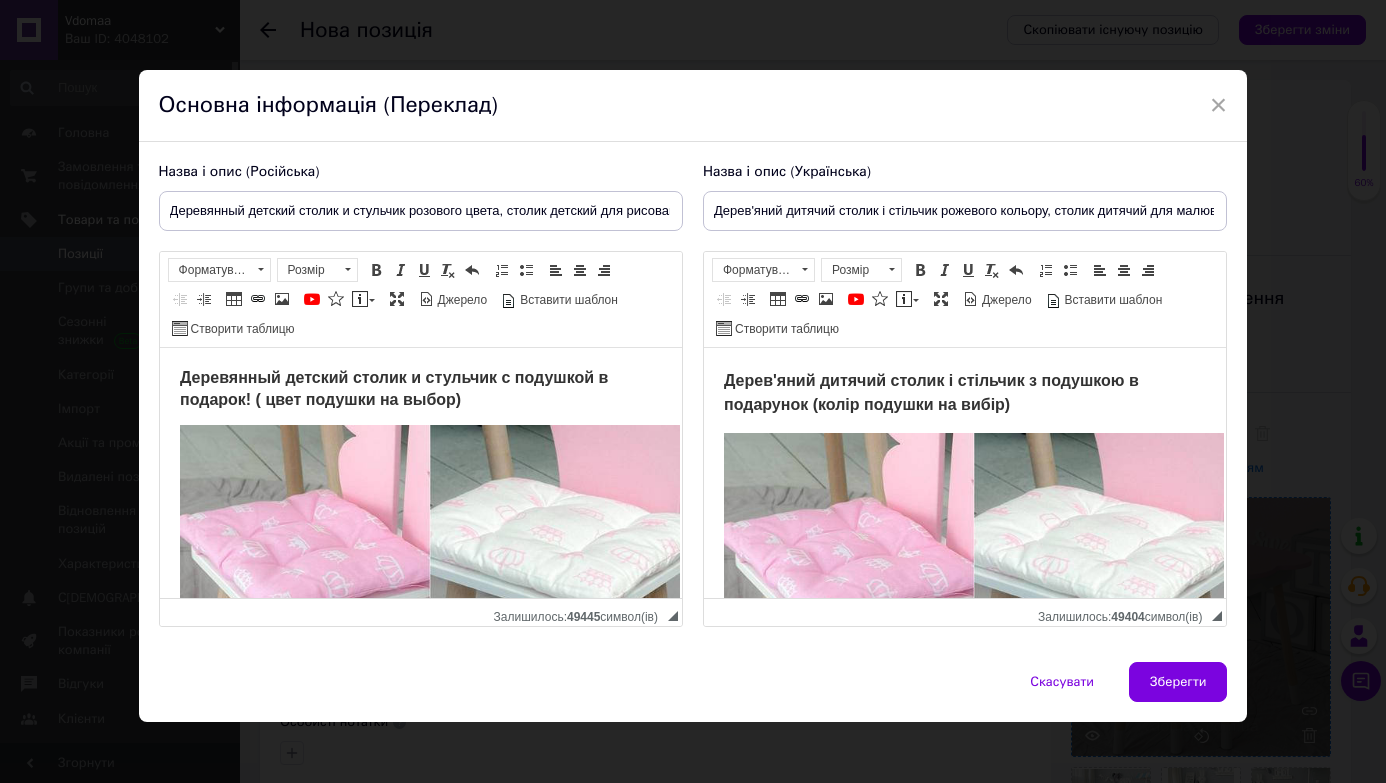 click on "Дерев'яний дитячий столик і стільчик з подушкою в подарунок (колір подушки на вибір)" at bounding box center (930, 392) 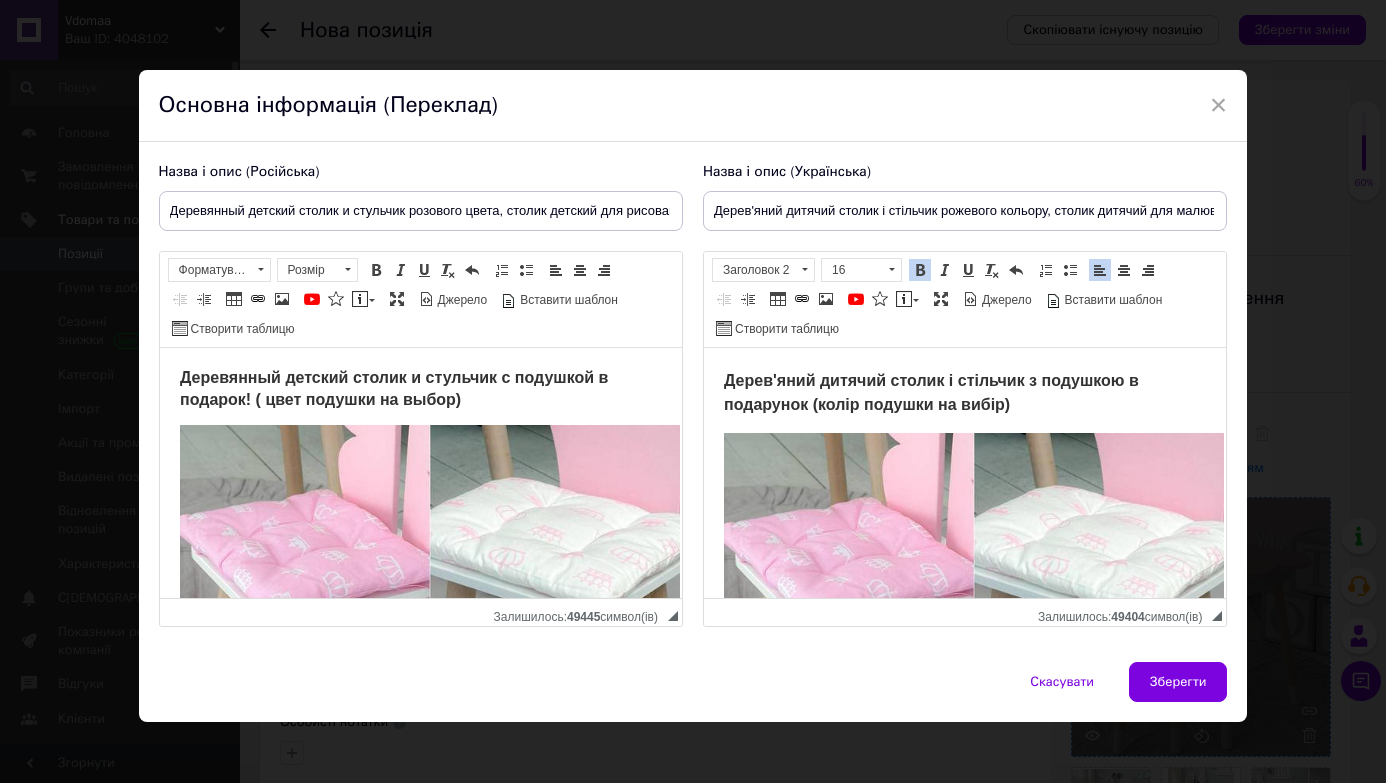 type 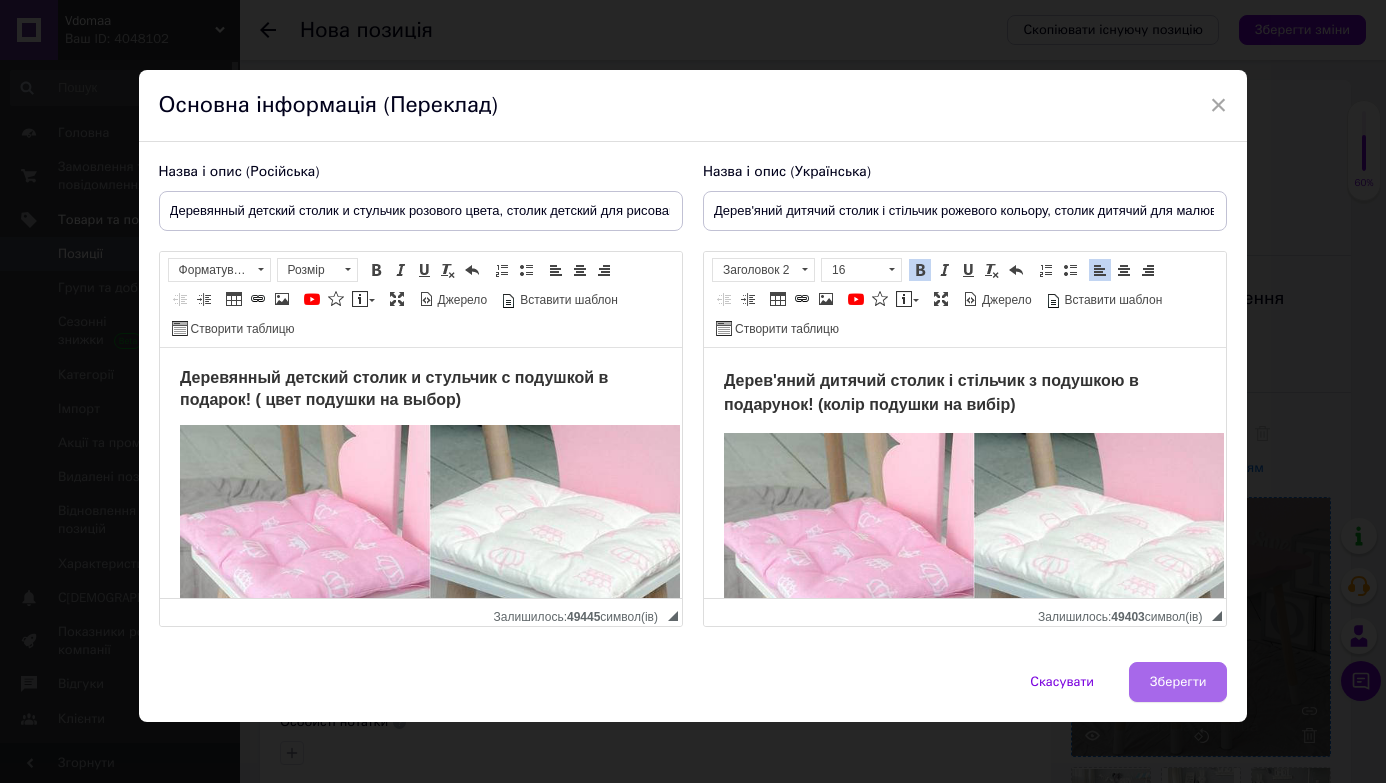 click on "Зберегти" at bounding box center (1178, 682) 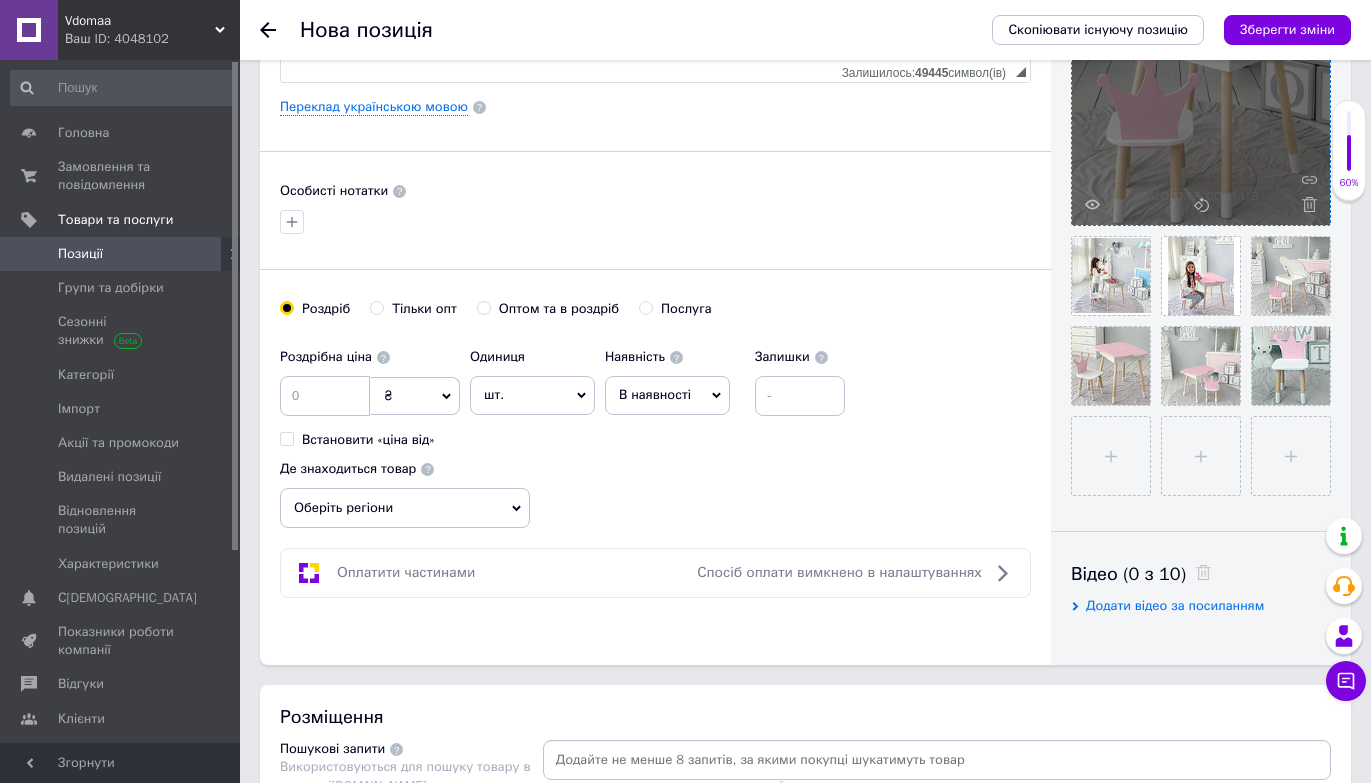 scroll, scrollTop: 495, scrollLeft: 0, axis: vertical 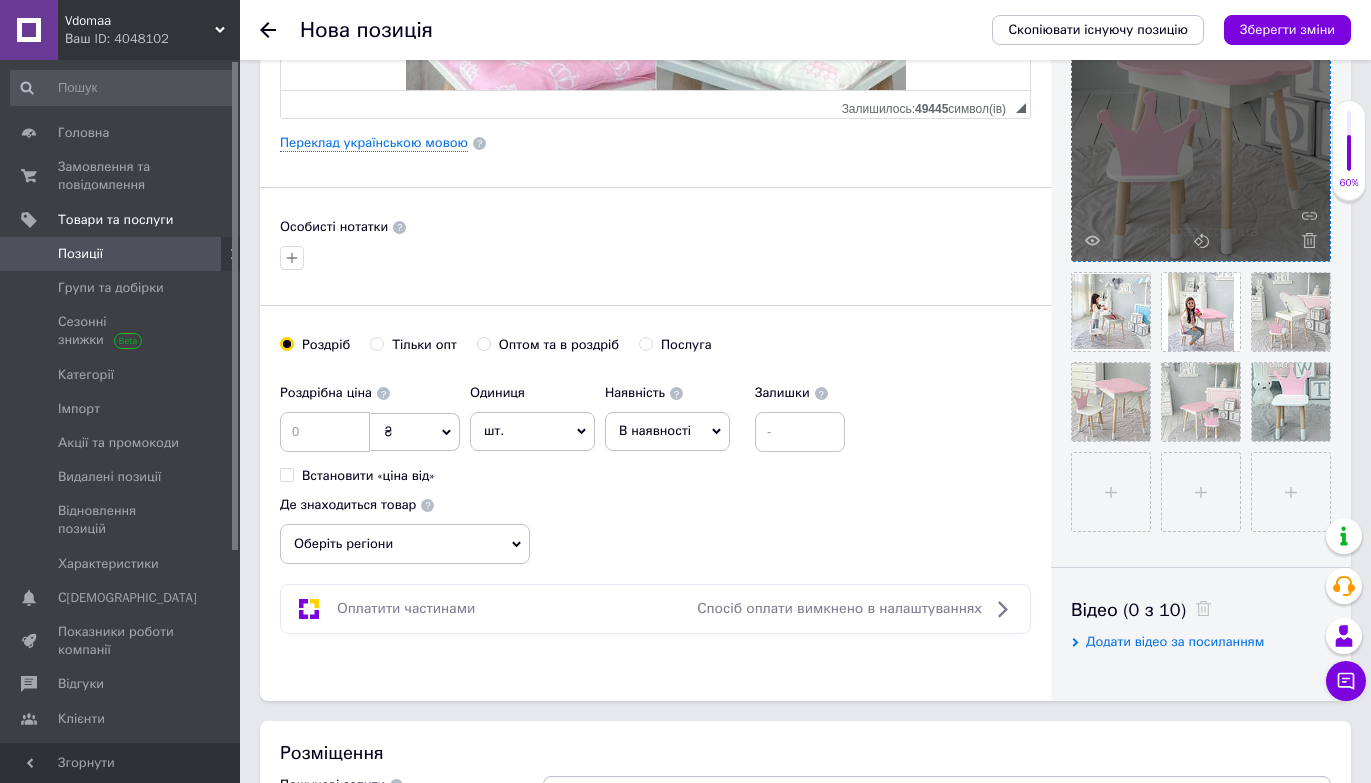 click on "В наявності" at bounding box center [655, 430] 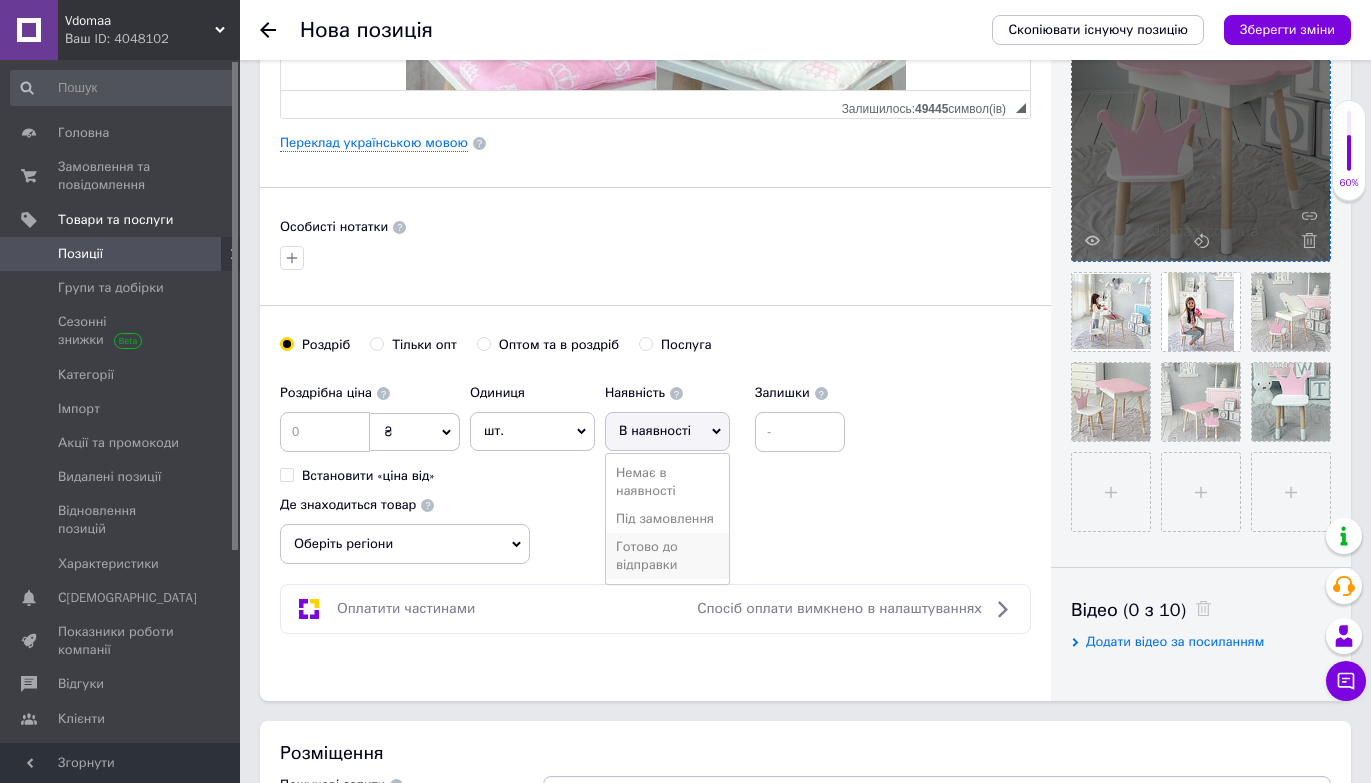 click on "Готово до відправки" at bounding box center (667, 556) 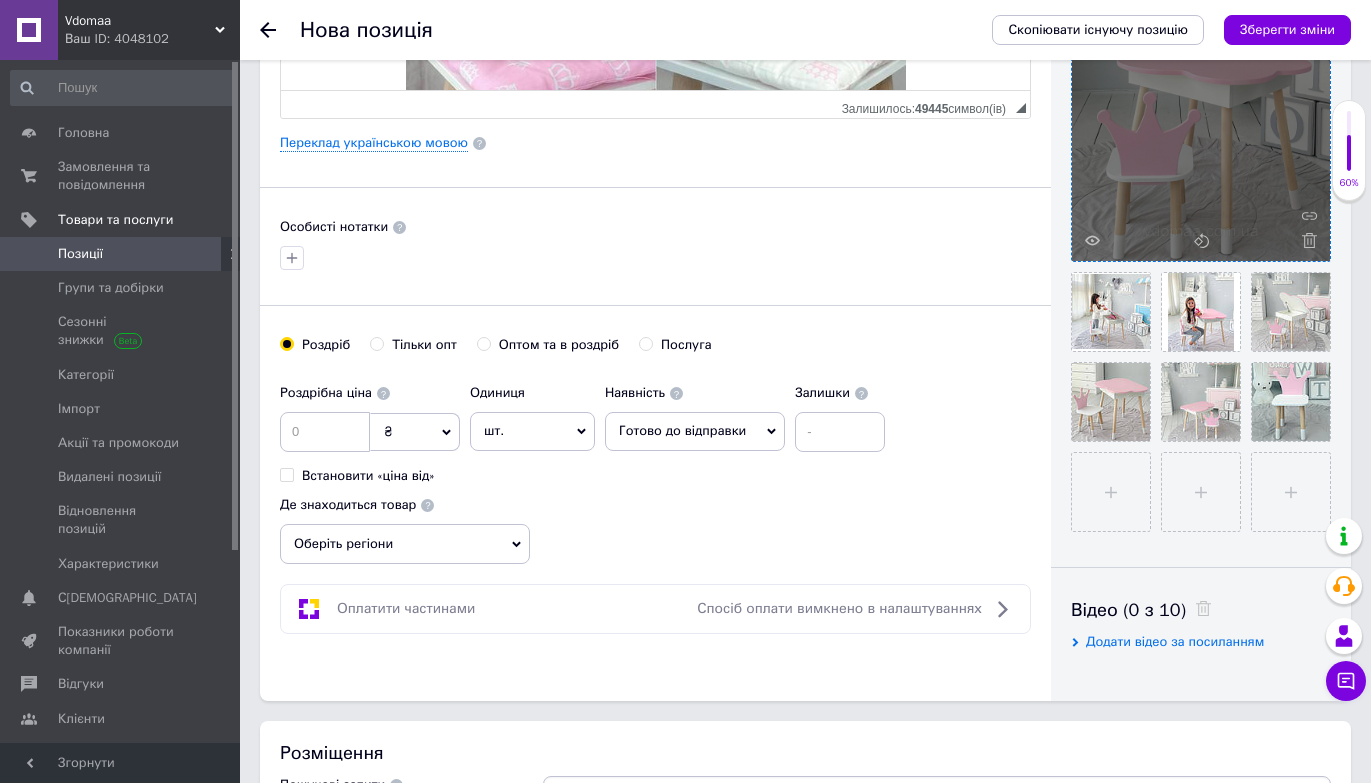 click on "Основна інформація Назва позиції (Російська) ✱ Деревянный детский столик и стульчик розового цвета, столик детский для рисования Код/Артикул 22-рз Опис (Російська) ✱ Деревянный детский столик и стульчик с подушкой в подарок! ( цвет подушки на выбор)
Характеристики:
Стол тучка:
Размер (ВхДхШ):  46 х 70 х 40 см
Материал: Натуральное дерево та МДФ
Краска:  Экокраска. Не вызывает аллергии у детей
Стул корона:
Высота от пола - 26 см
Ширина - 26 см
Глубина - 24 см
Особенности:
Красивый дизайн
Простая сборка
Форматування Розмір 16 $" at bounding box center [655, 143] 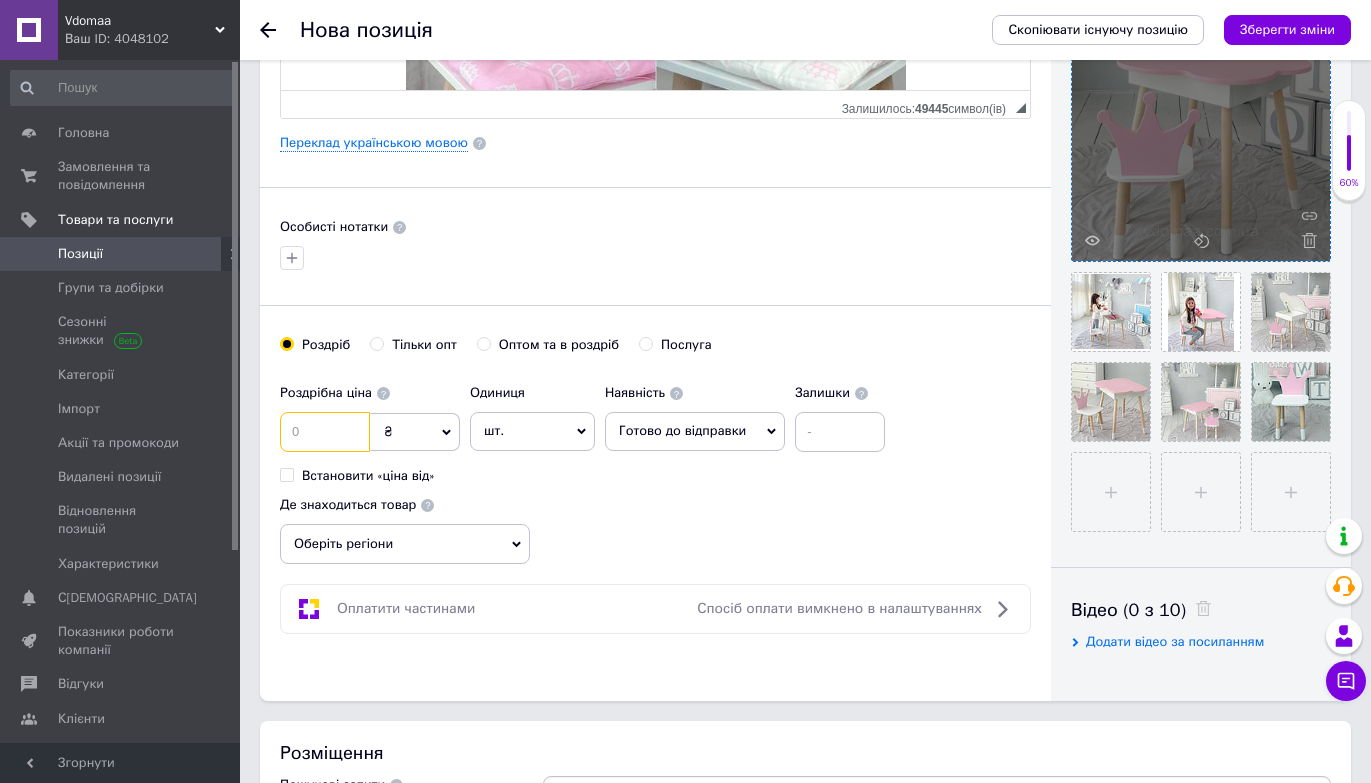 click at bounding box center [325, 432] 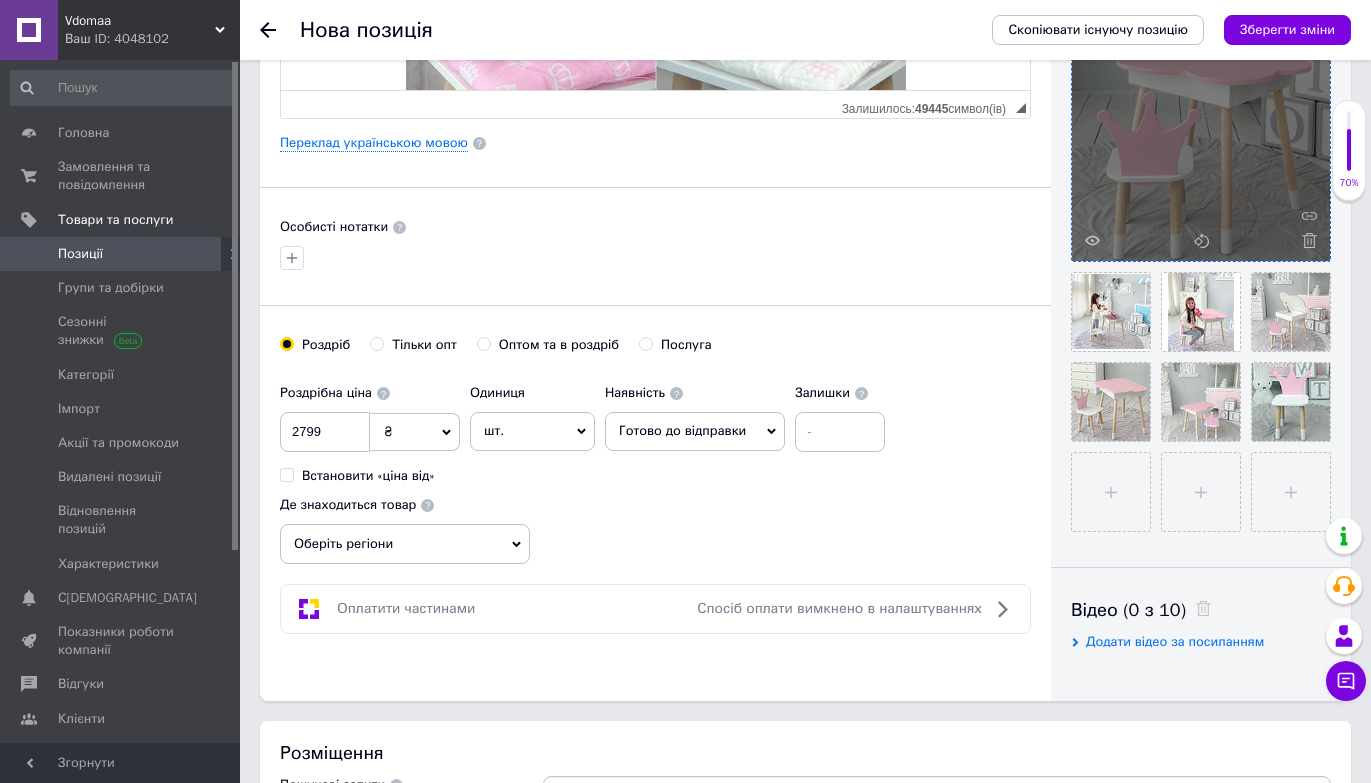 click on "Основна інформація Назва позиції (Російська) ✱ Деревянный детский столик и стульчик розового цвета, столик детский для рисования Код/Артикул 22-рз Опис (Російська) ✱ Деревянный детский столик и стульчик с подушкой в подарок! ( цвет подушки на выбор)
Характеристики:
Стол тучка:
Размер (ВхДхШ):  46 х 70 х 40 см
Материал: Натуральное дерево та МДФ
Краска:  Экокраска. Не вызывает аллергии у детей
Стул корона:
Высота от пола - 26 см
Ширина - 26 см
Глубина - 24 см
Особенности:
Красивый дизайн
Простая сборка
Форматування Розмір 16 $" at bounding box center (655, 143) 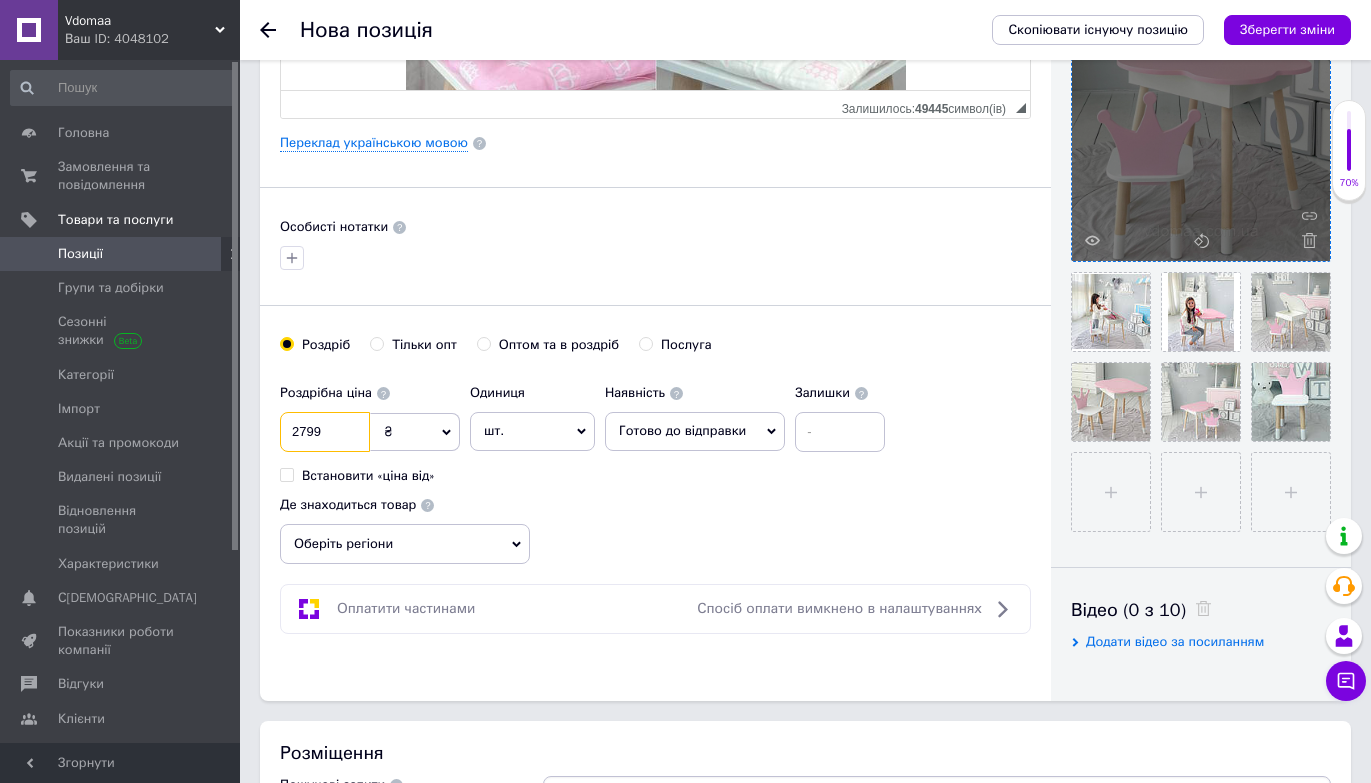 click on "2799" at bounding box center [325, 432] 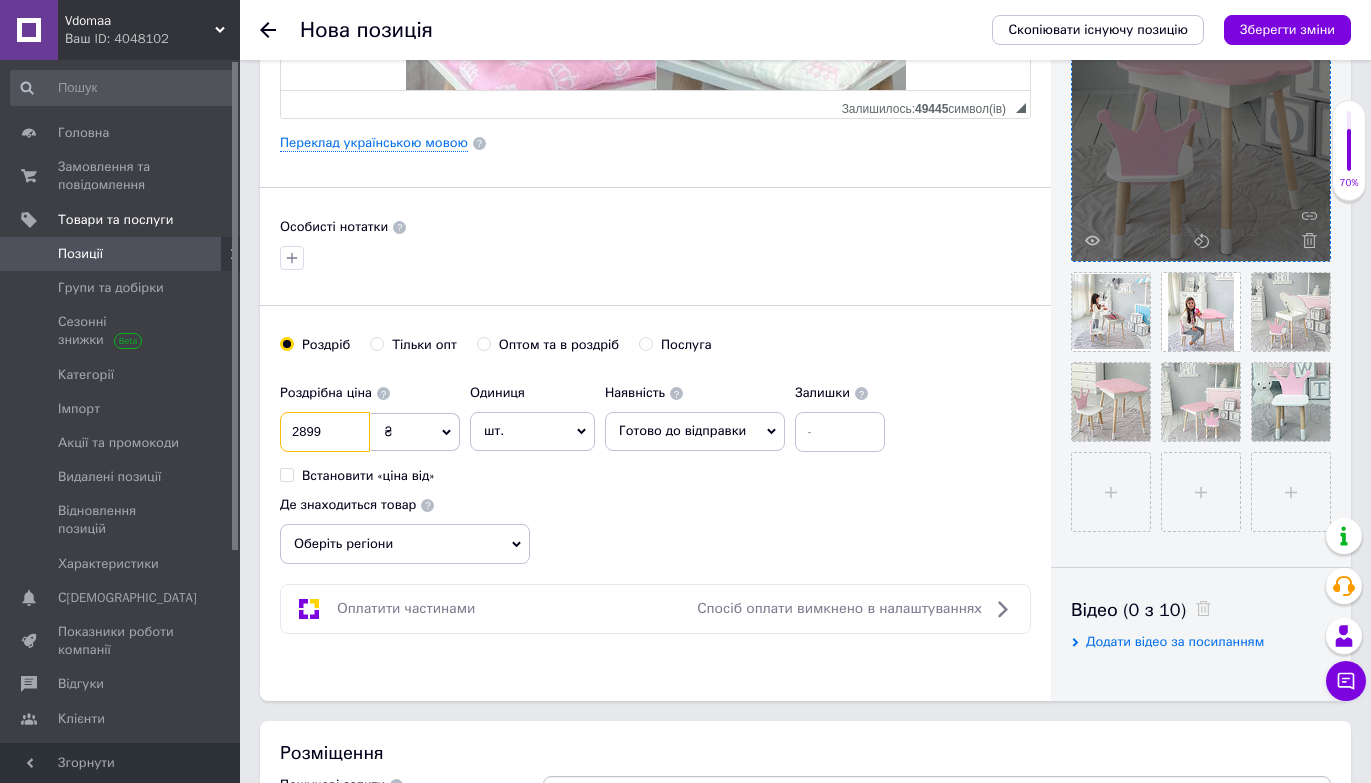 type on "2899" 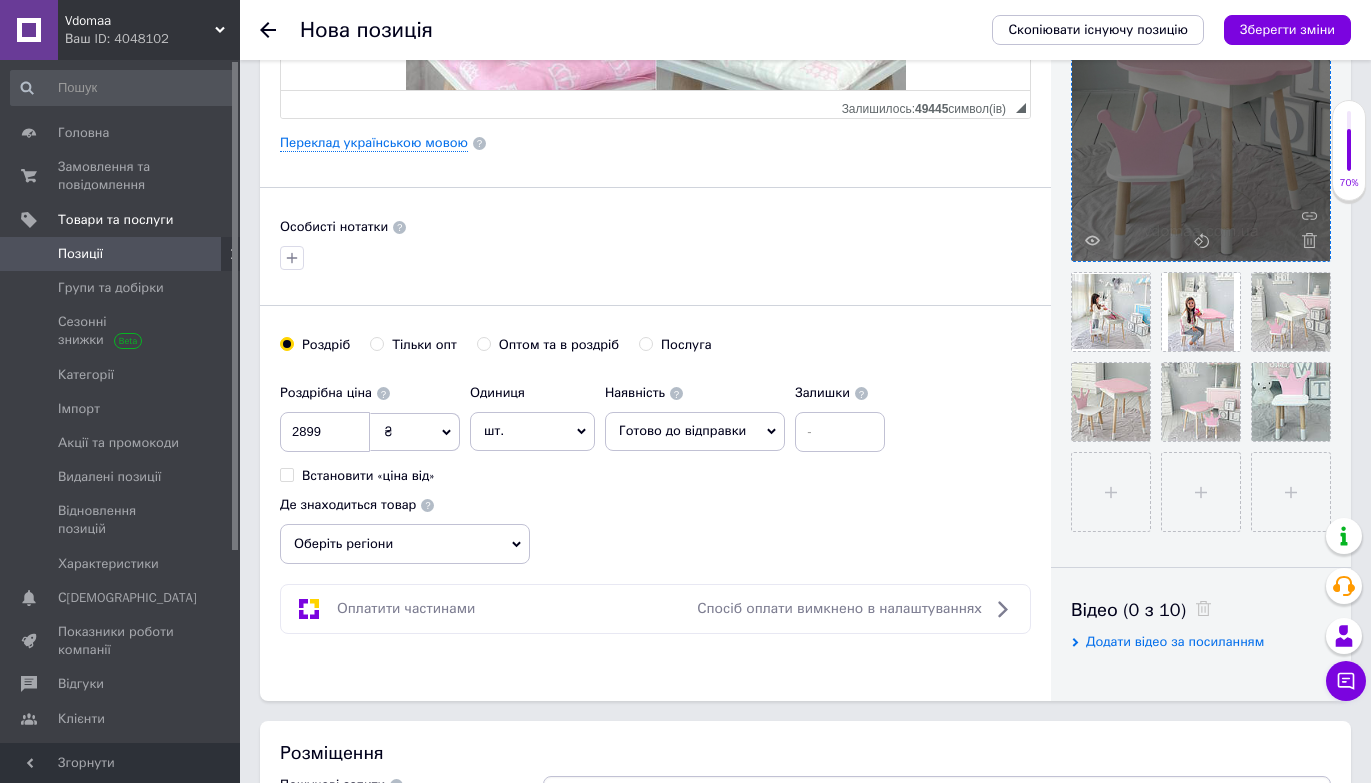 click at bounding box center (655, 258) 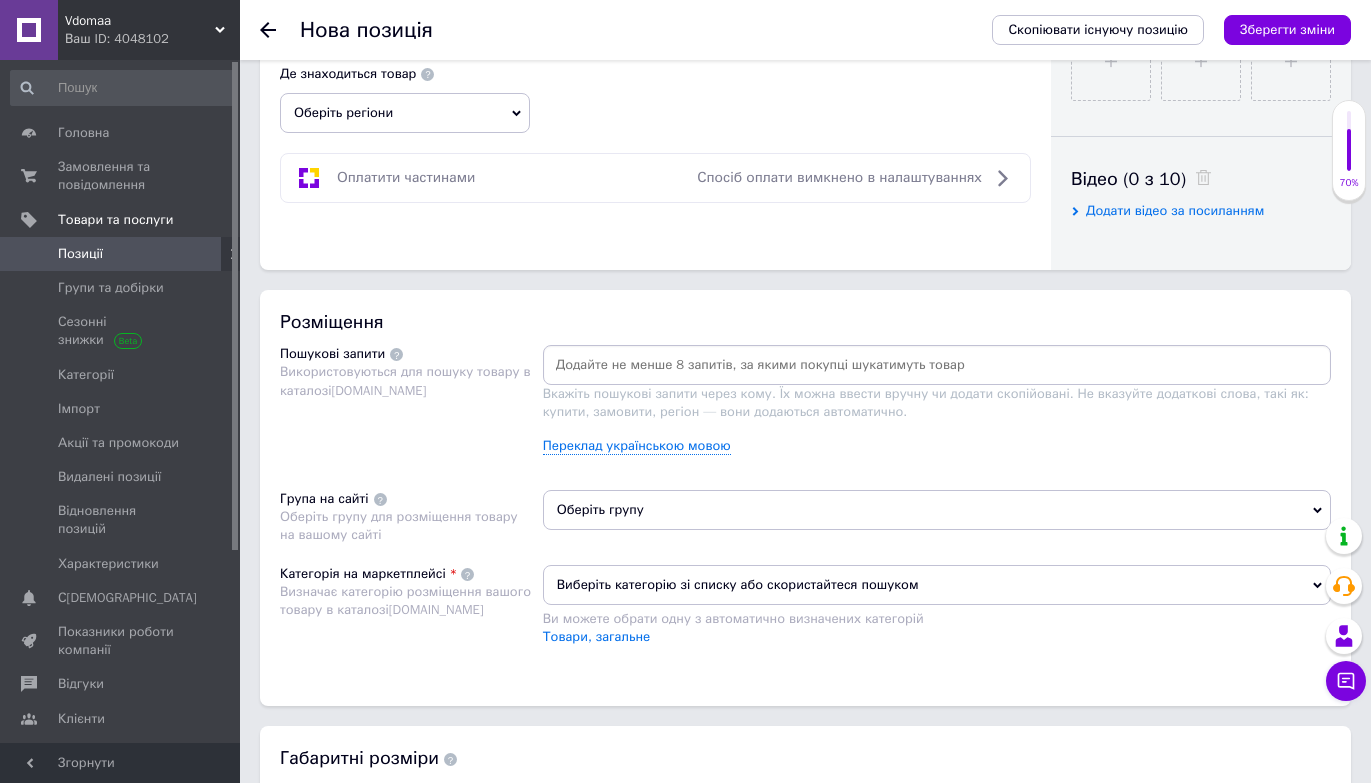 scroll, scrollTop: 1109, scrollLeft: 0, axis: vertical 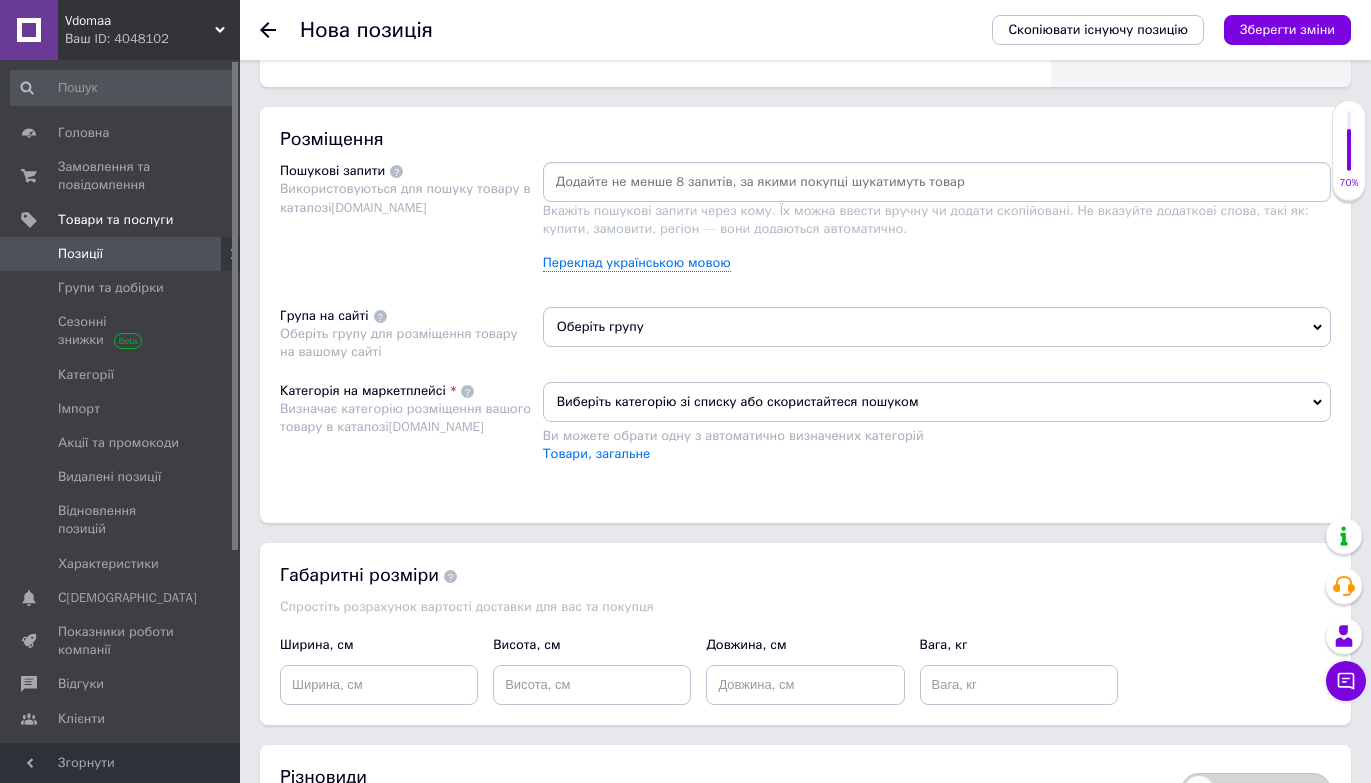 click on "Оберіть групу" at bounding box center [937, 327] 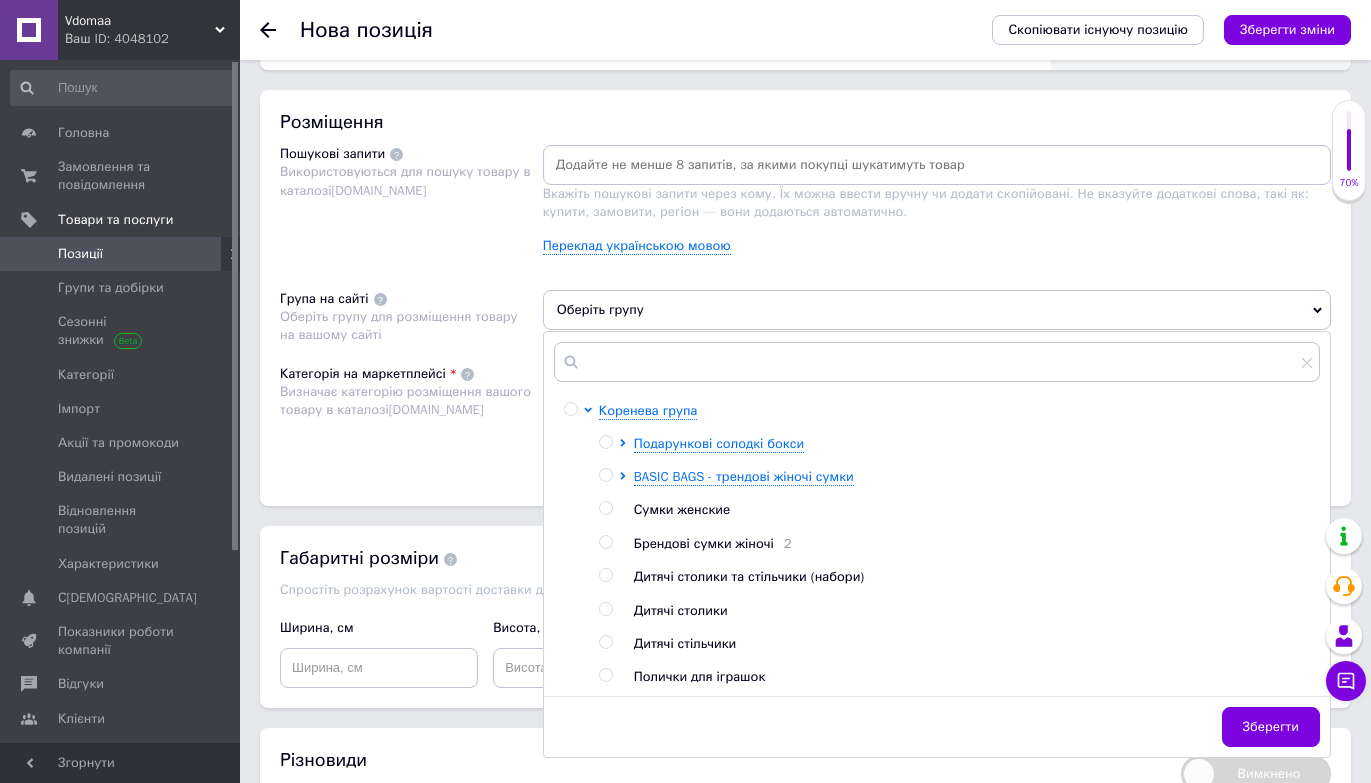 scroll, scrollTop: 1303, scrollLeft: 0, axis: vertical 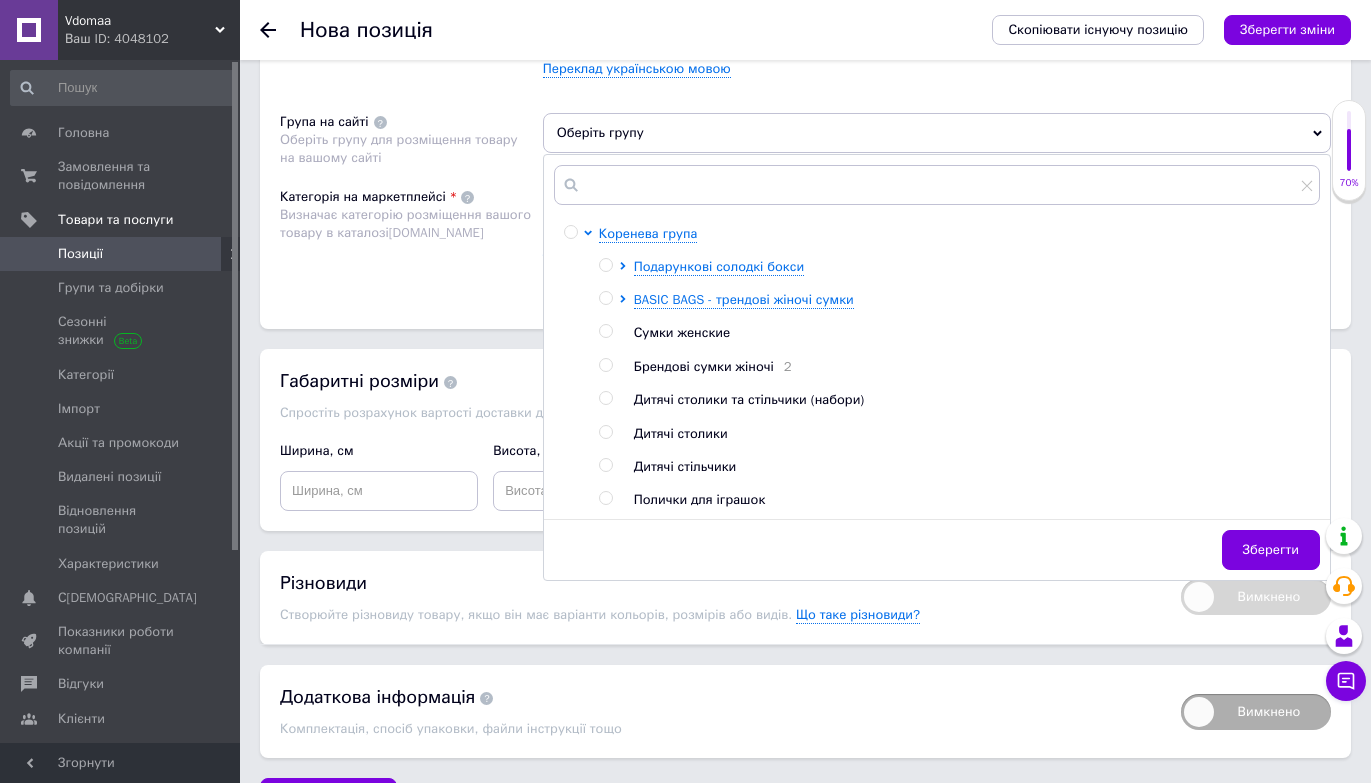 click at bounding box center (605, 398) 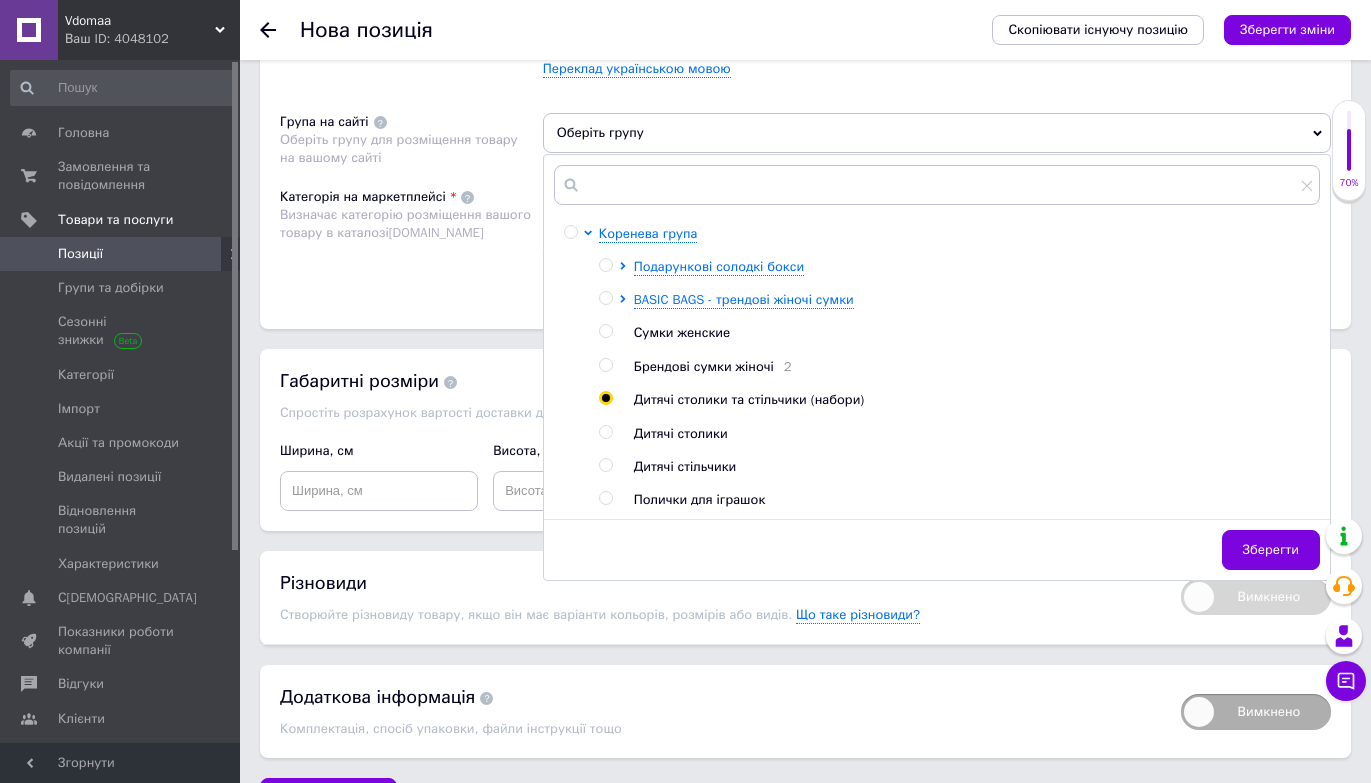 radio on "true" 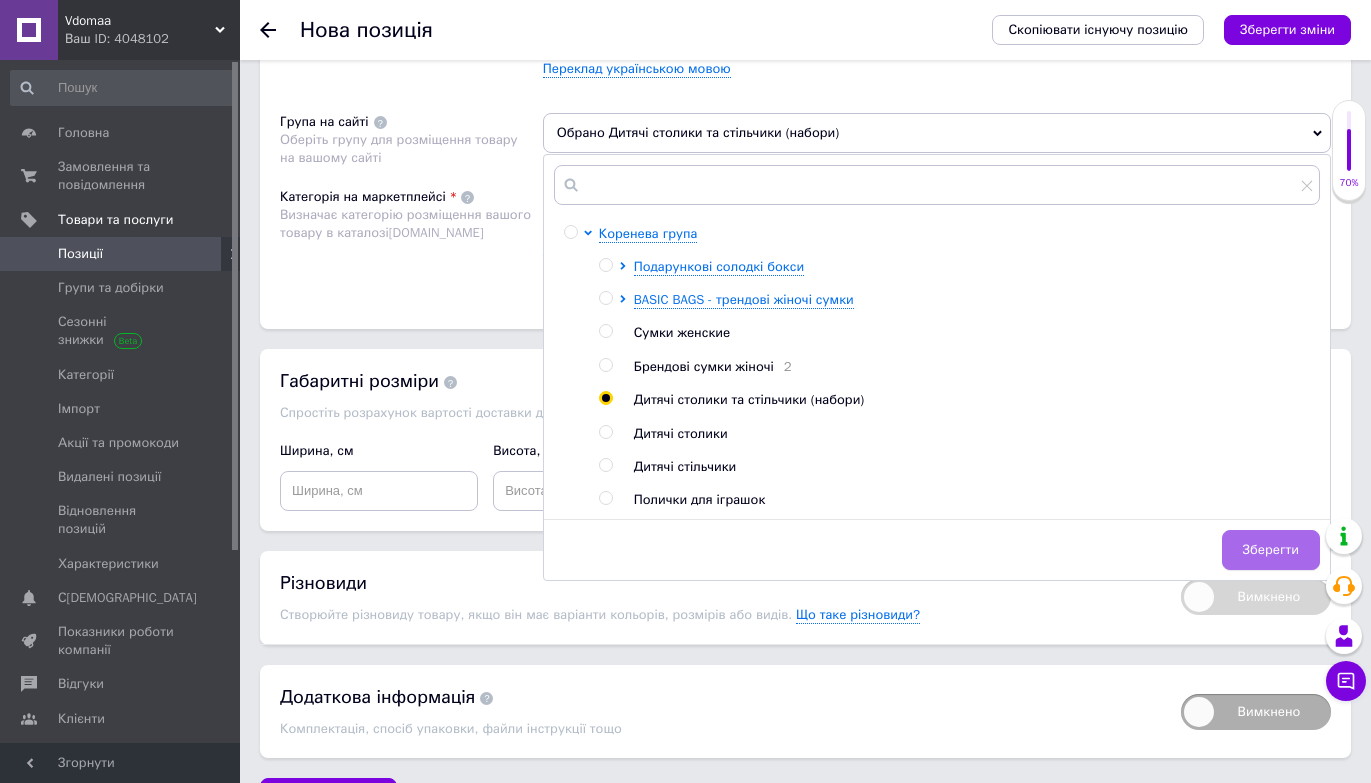 click on "Зберегти" at bounding box center [1271, 550] 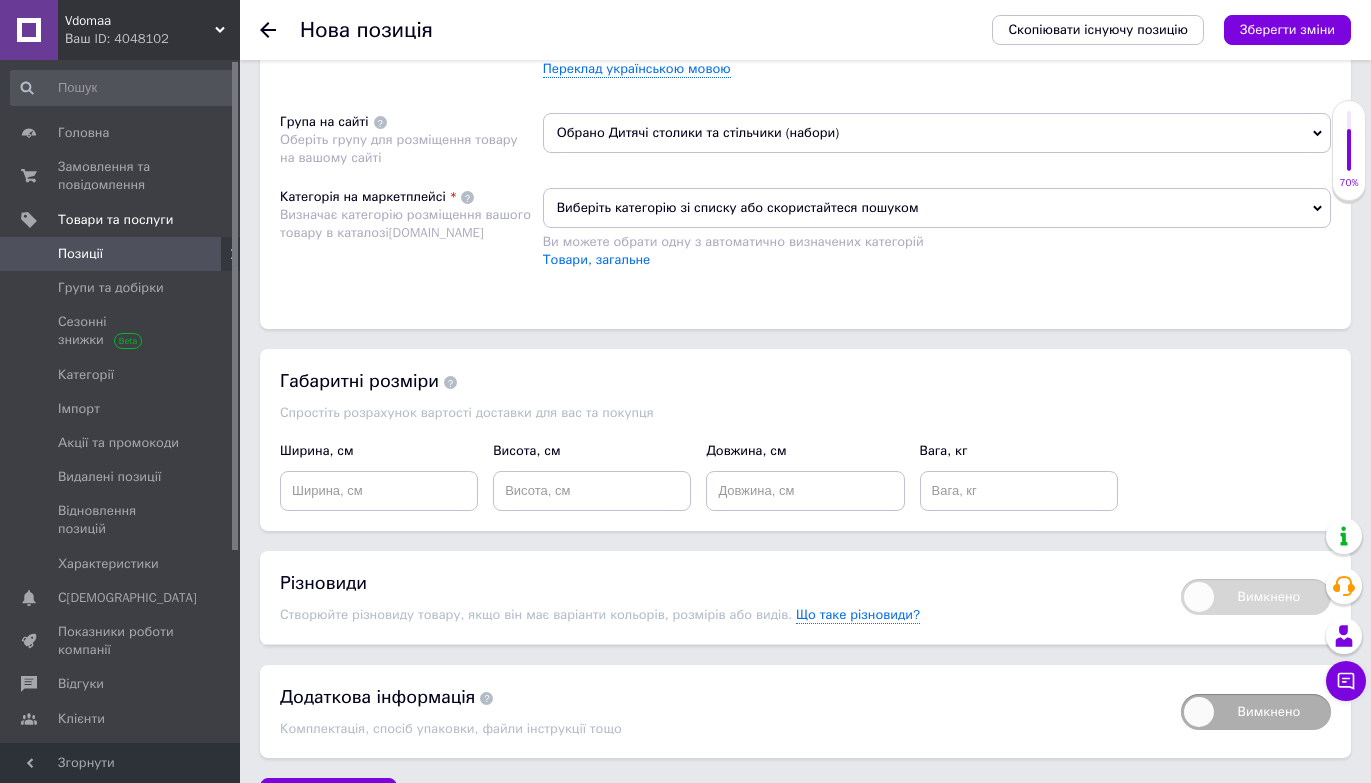 click on "Виберіть категорію зі списку або скористайтеся пошуком" at bounding box center (937, 208) 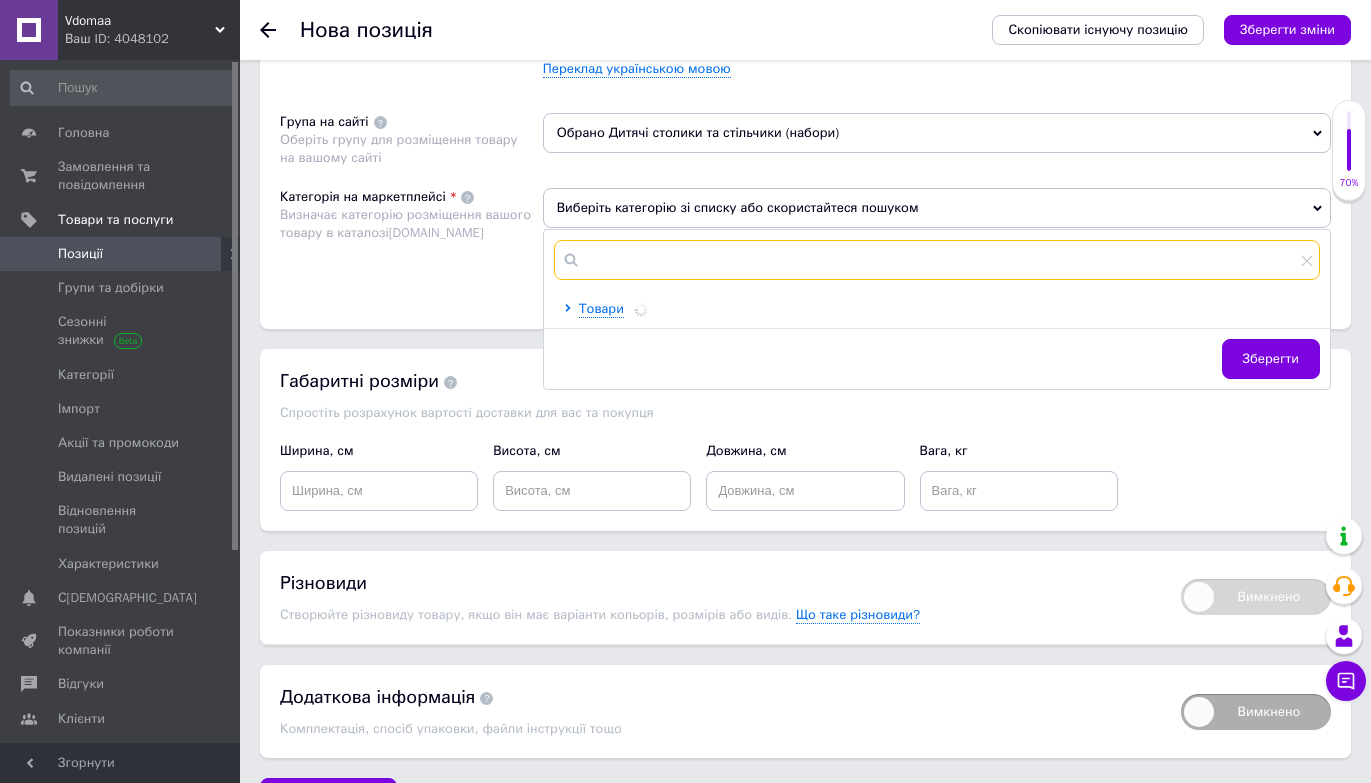 click at bounding box center (937, 260) 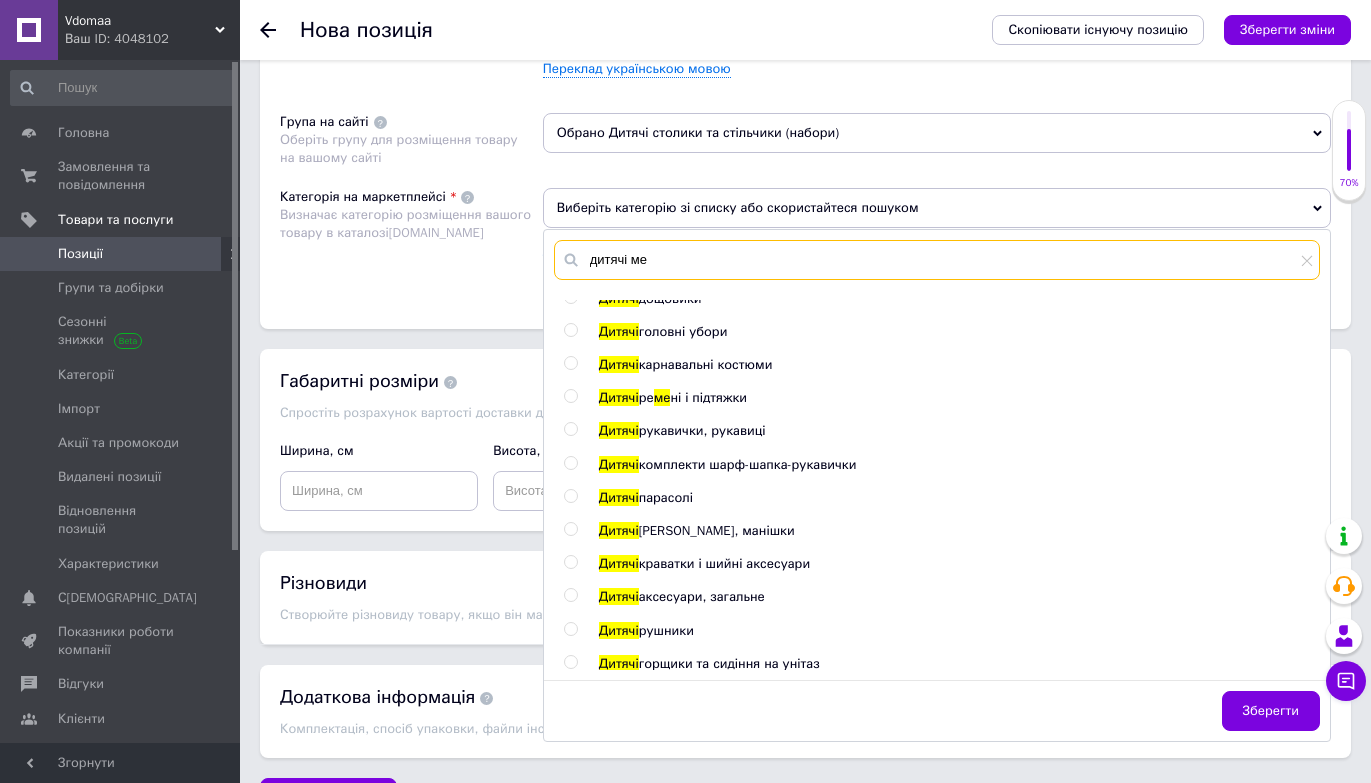 scroll, scrollTop: 0, scrollLeft: 0, axis: both 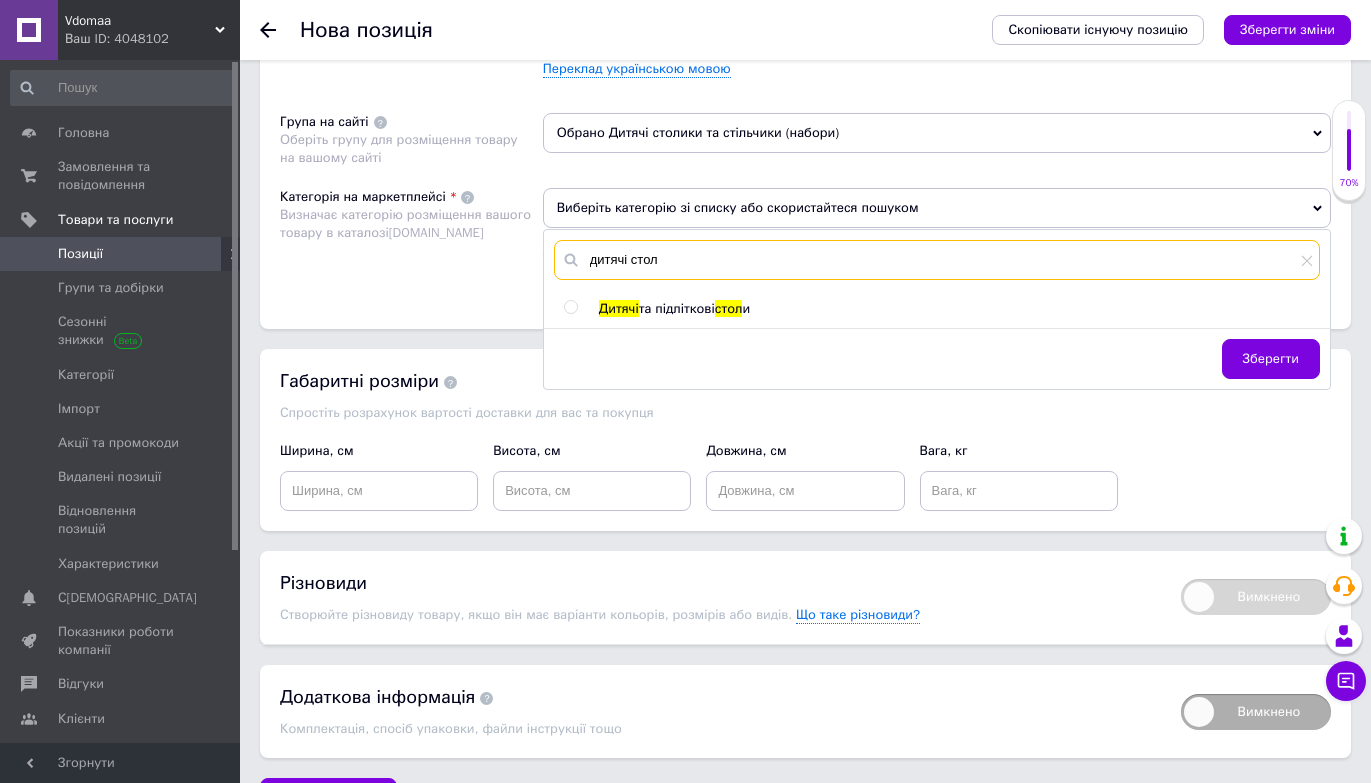 type on "дитячі стол" 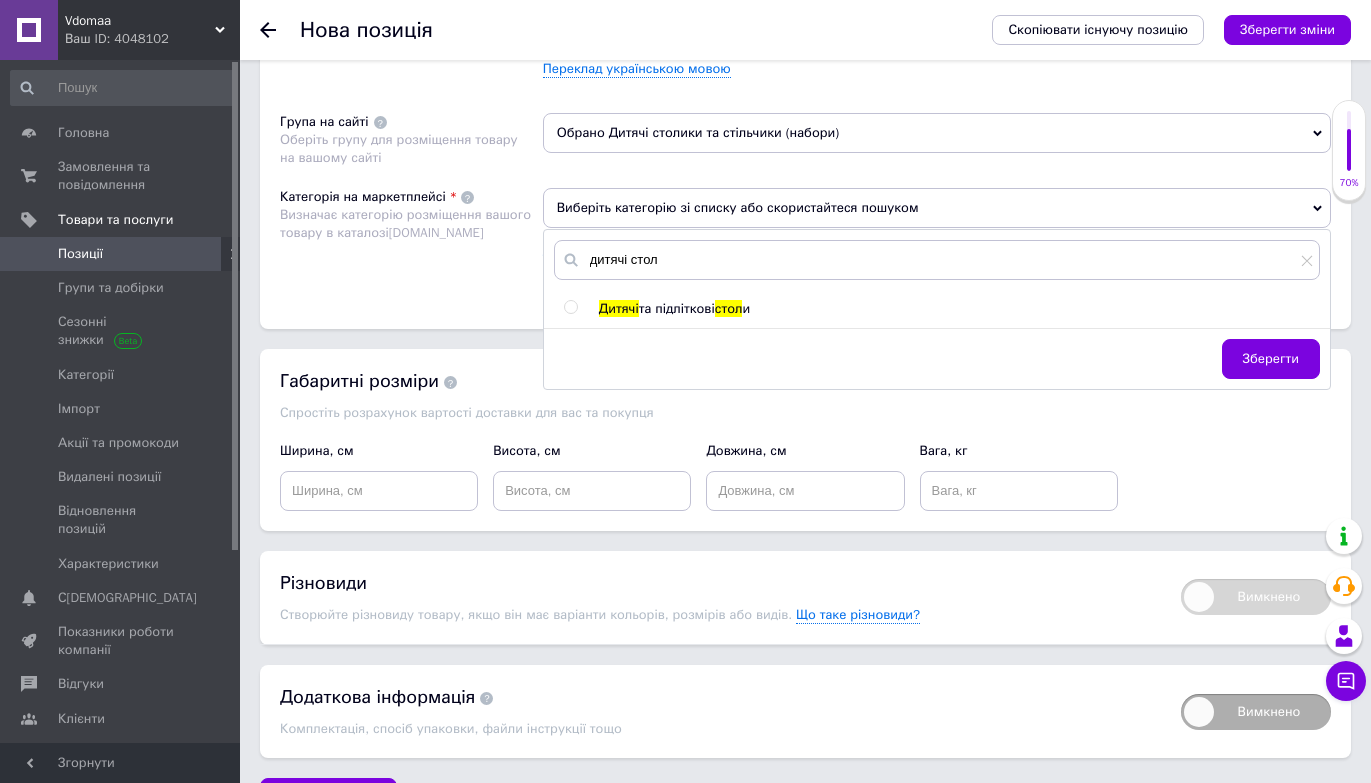 click at bounding box center [570, 307] 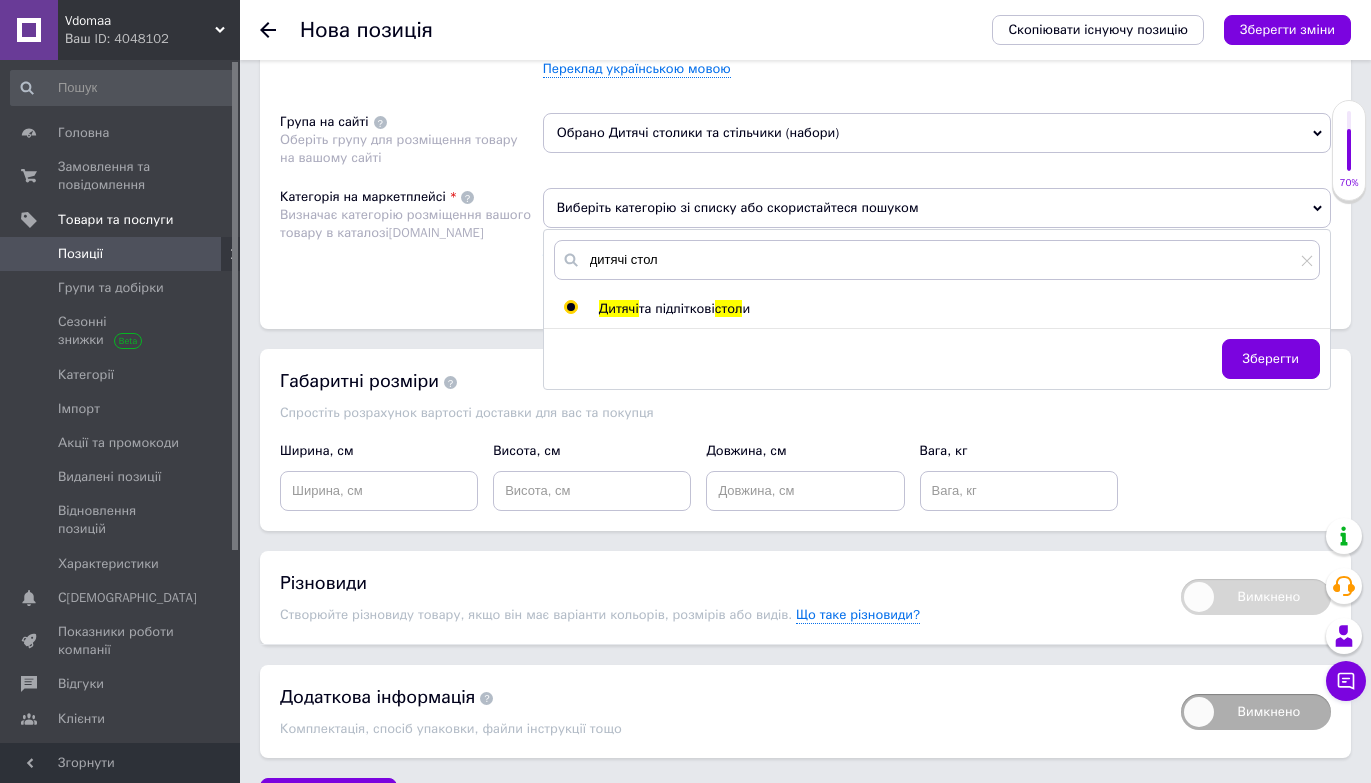 radio on "true" 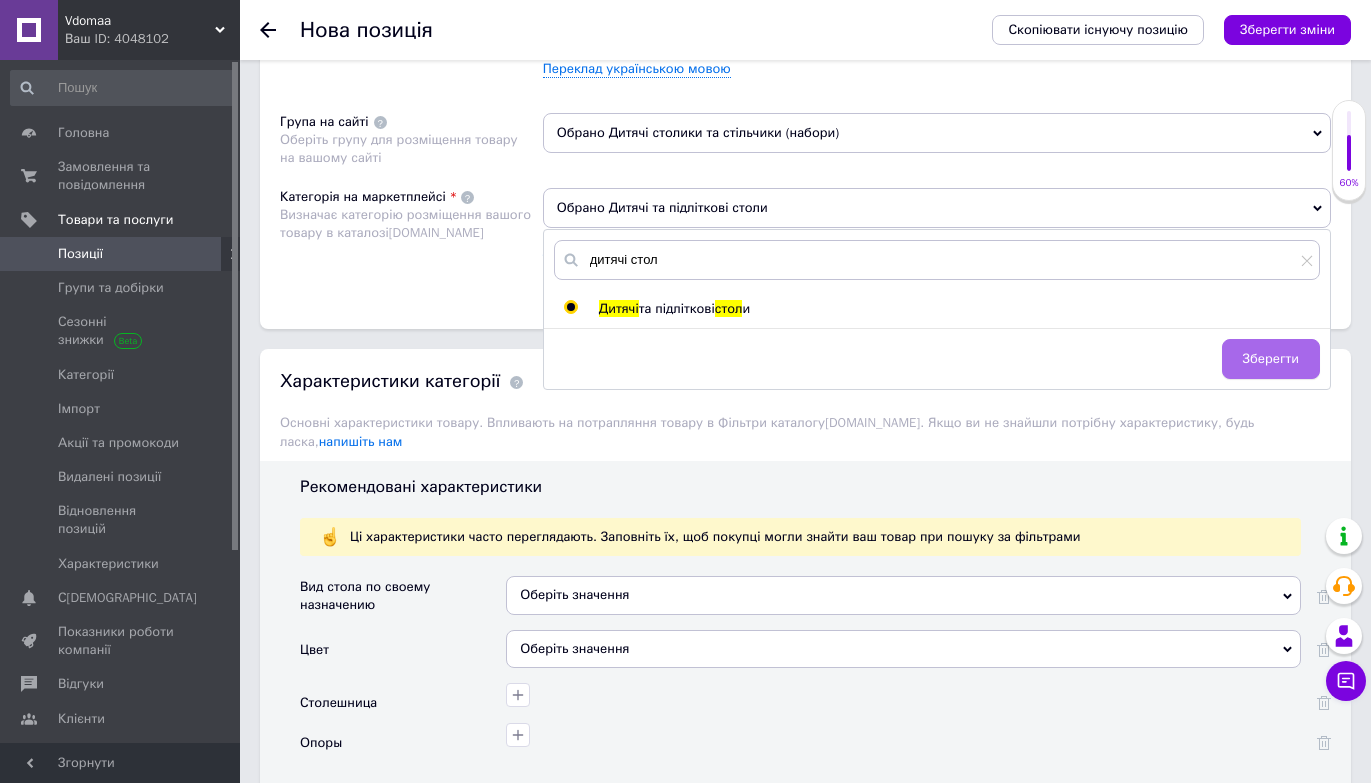 click on "Зберегти" at bounding box center (1271, 359) 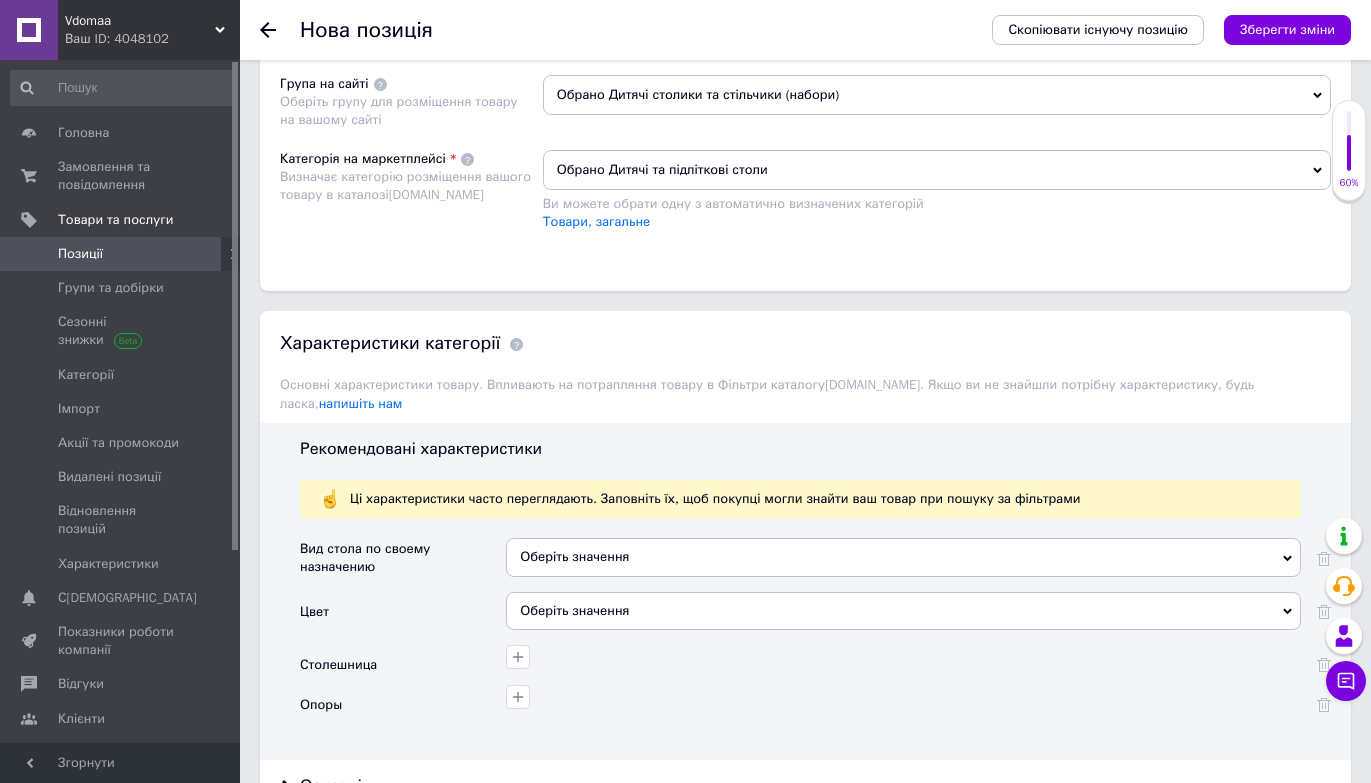 scroll, scrollTop: 1341, scrollLeft: 0, axis: vertical 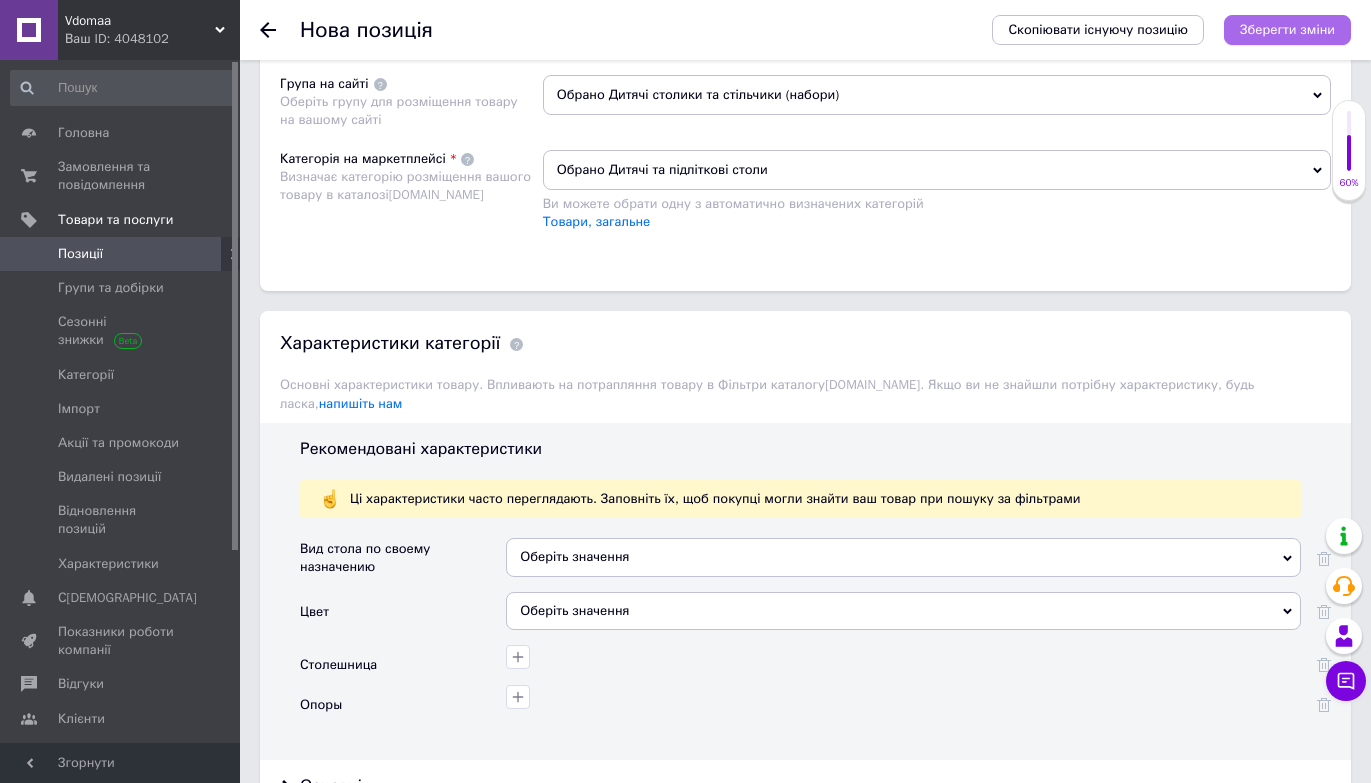 click on "Зберегти зміни" at bounding box center [1287, 29] 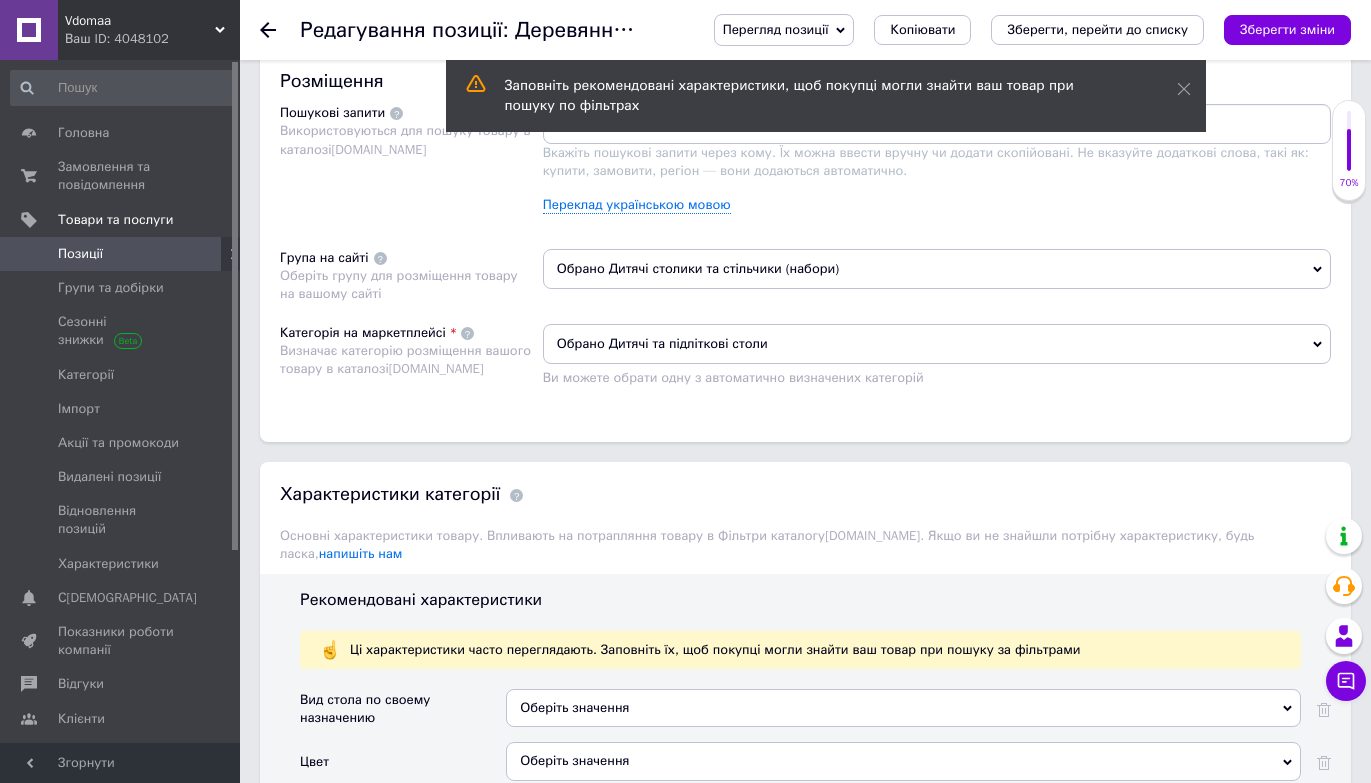 scroll, scrollTop: 1352, scrollLeft: 0, axis: vertical 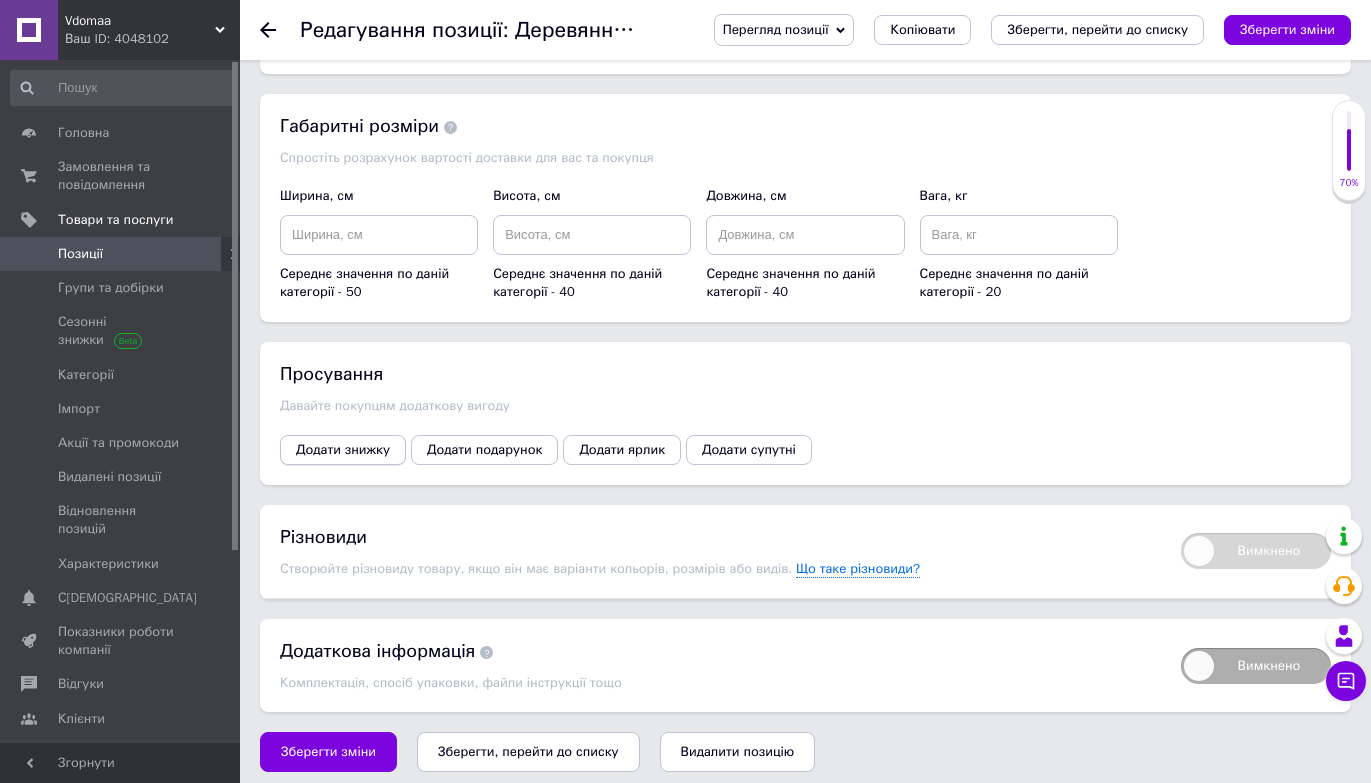 click on "Додати знижку" at bounding box center (343, 450) 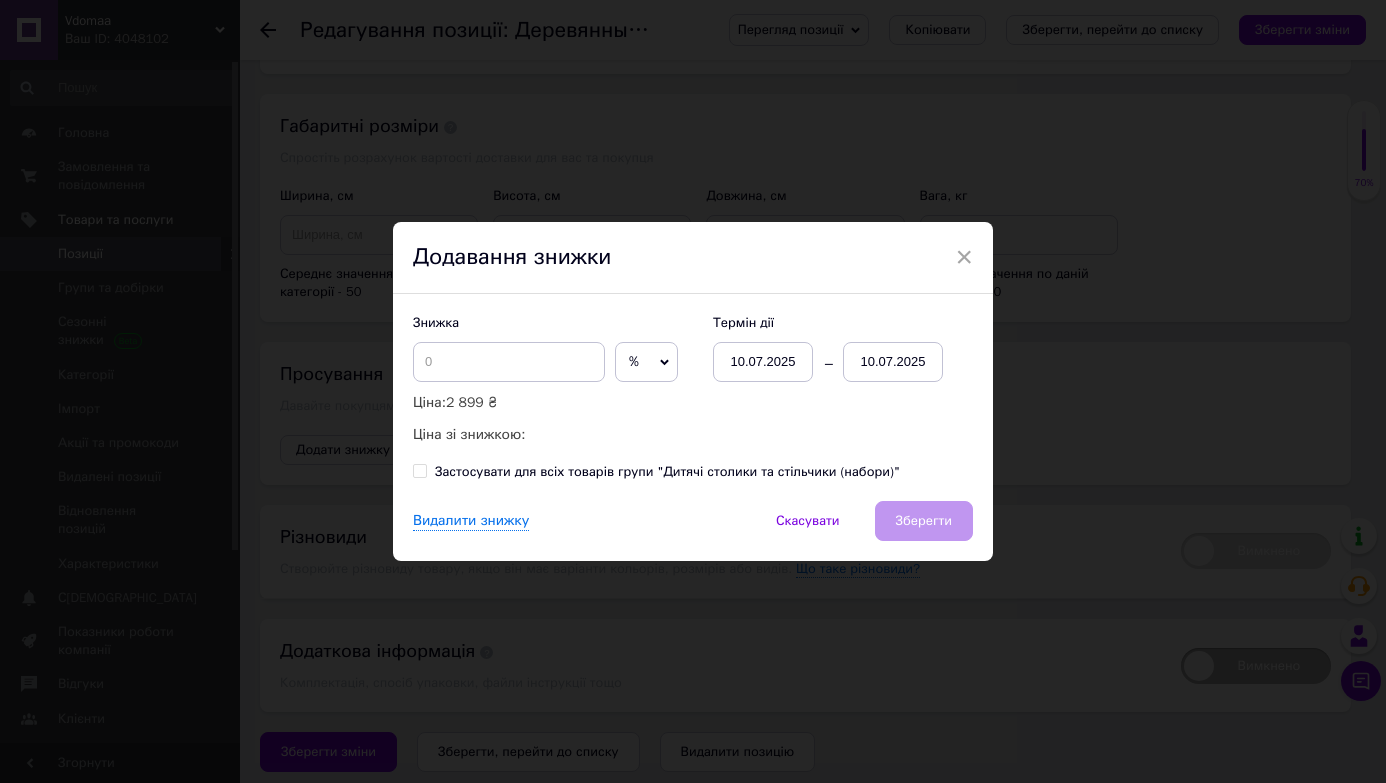 click on "%" at bounding box center [646, 362] 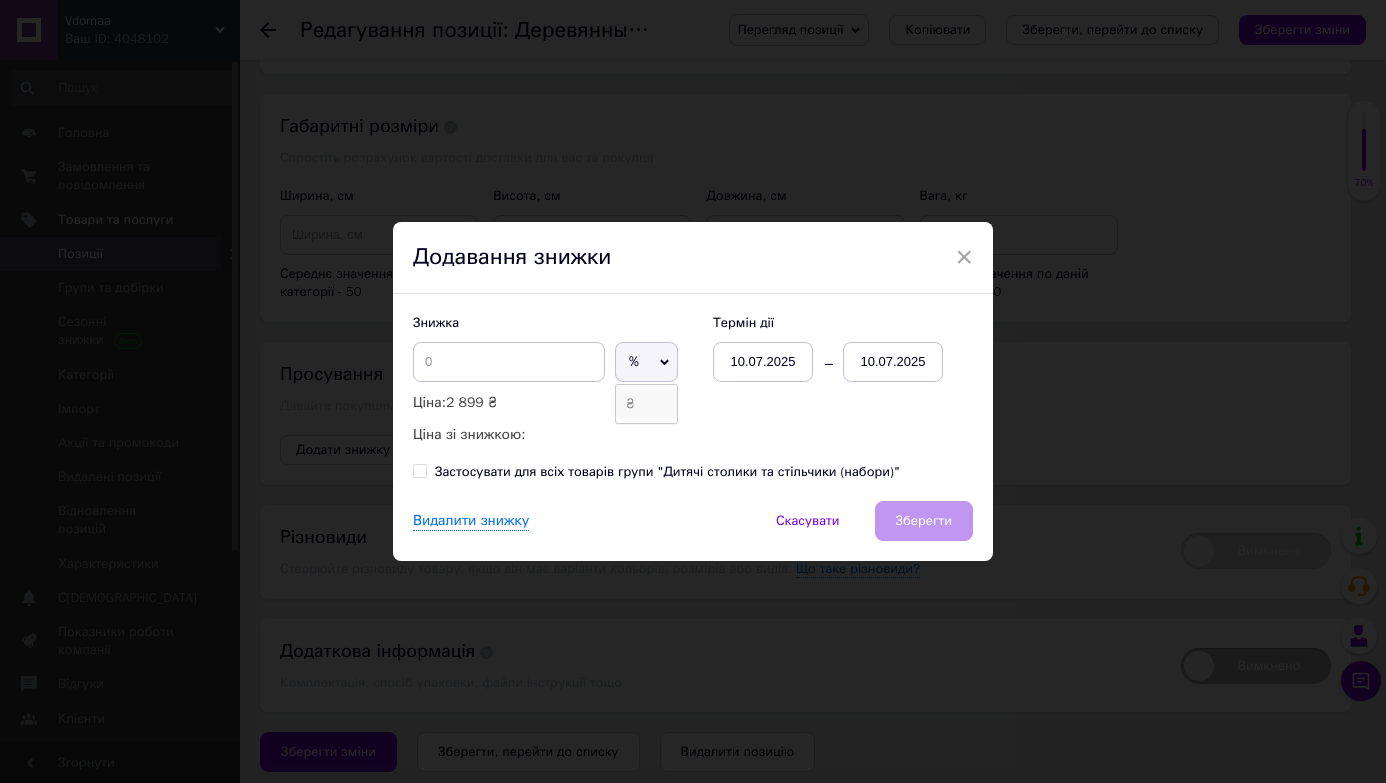 click on "₴" at bounding box center (646, 404) 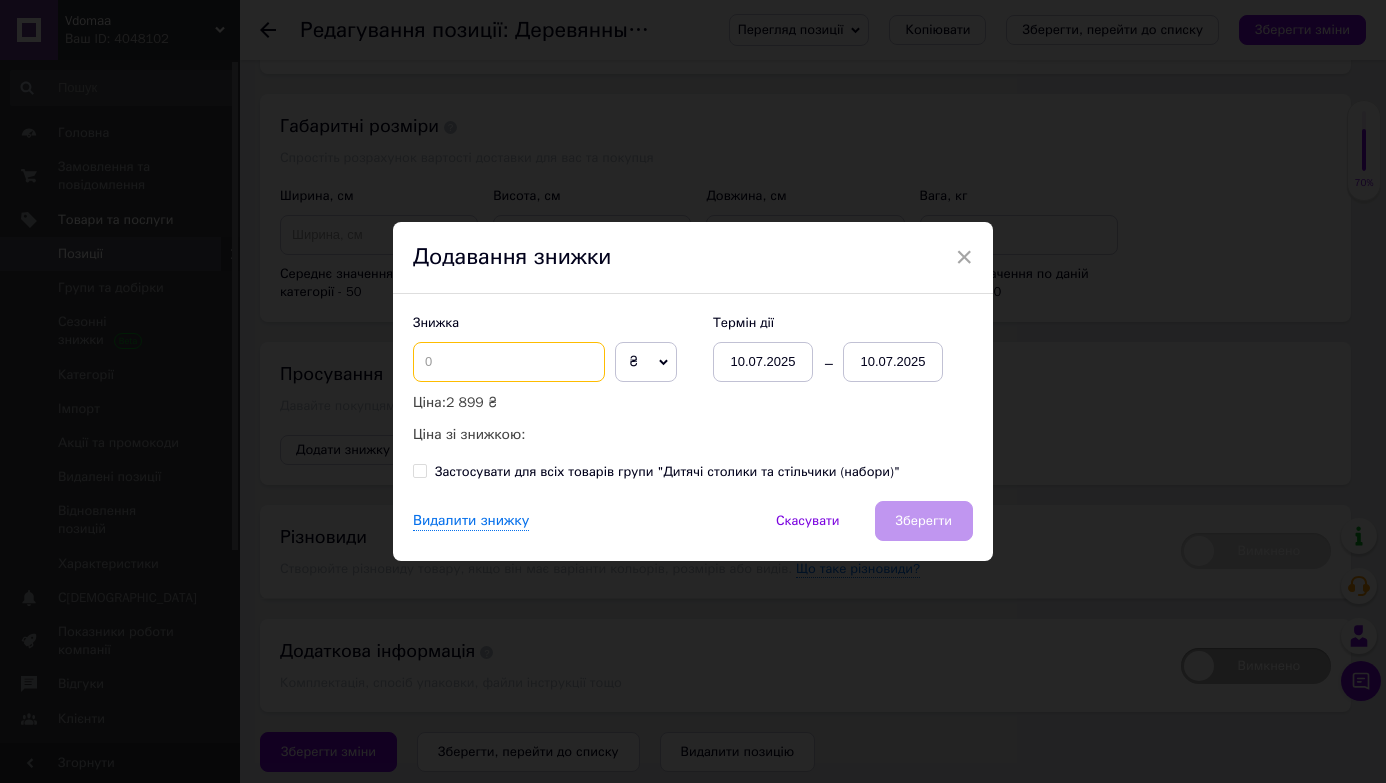 click at bounding box center [509, 362] 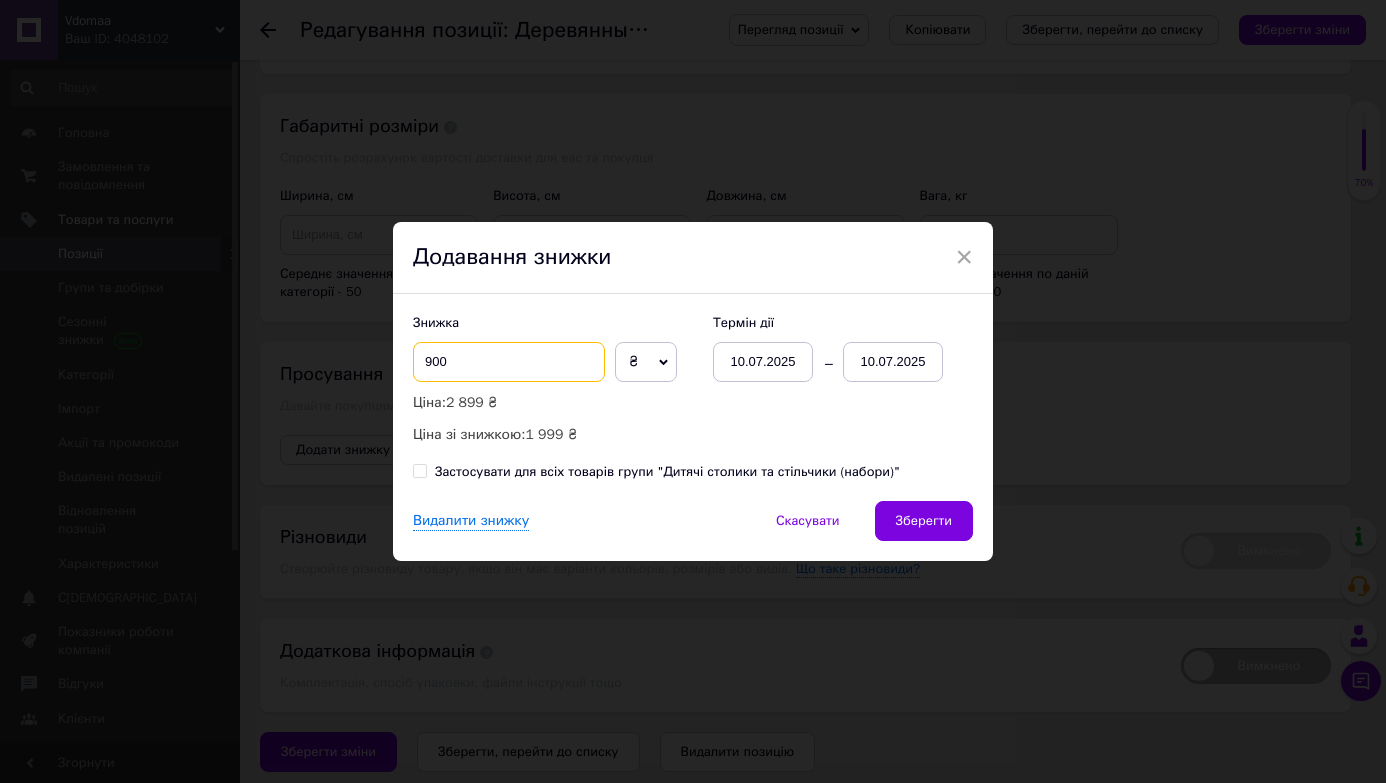 type on "900" 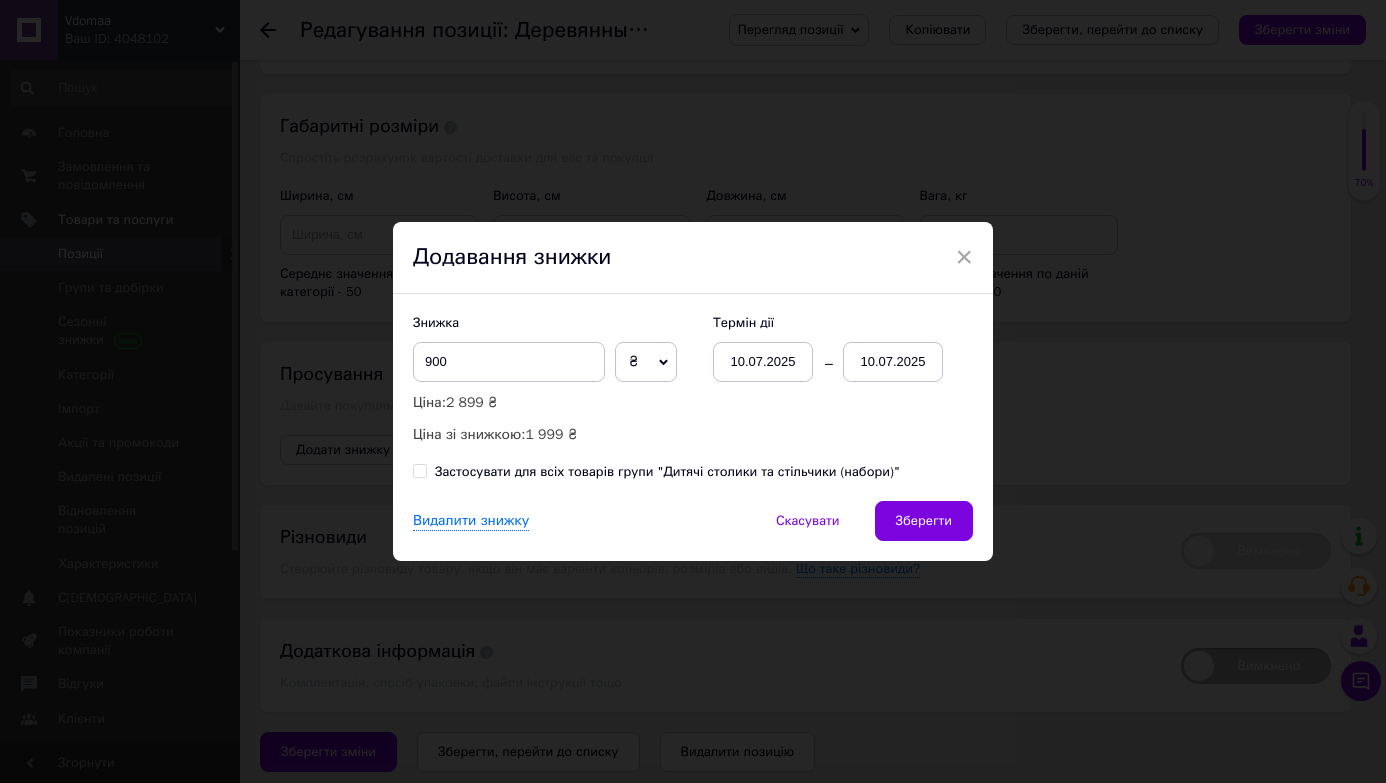 click on "10.07.2025" at bounding box center (893, 362) 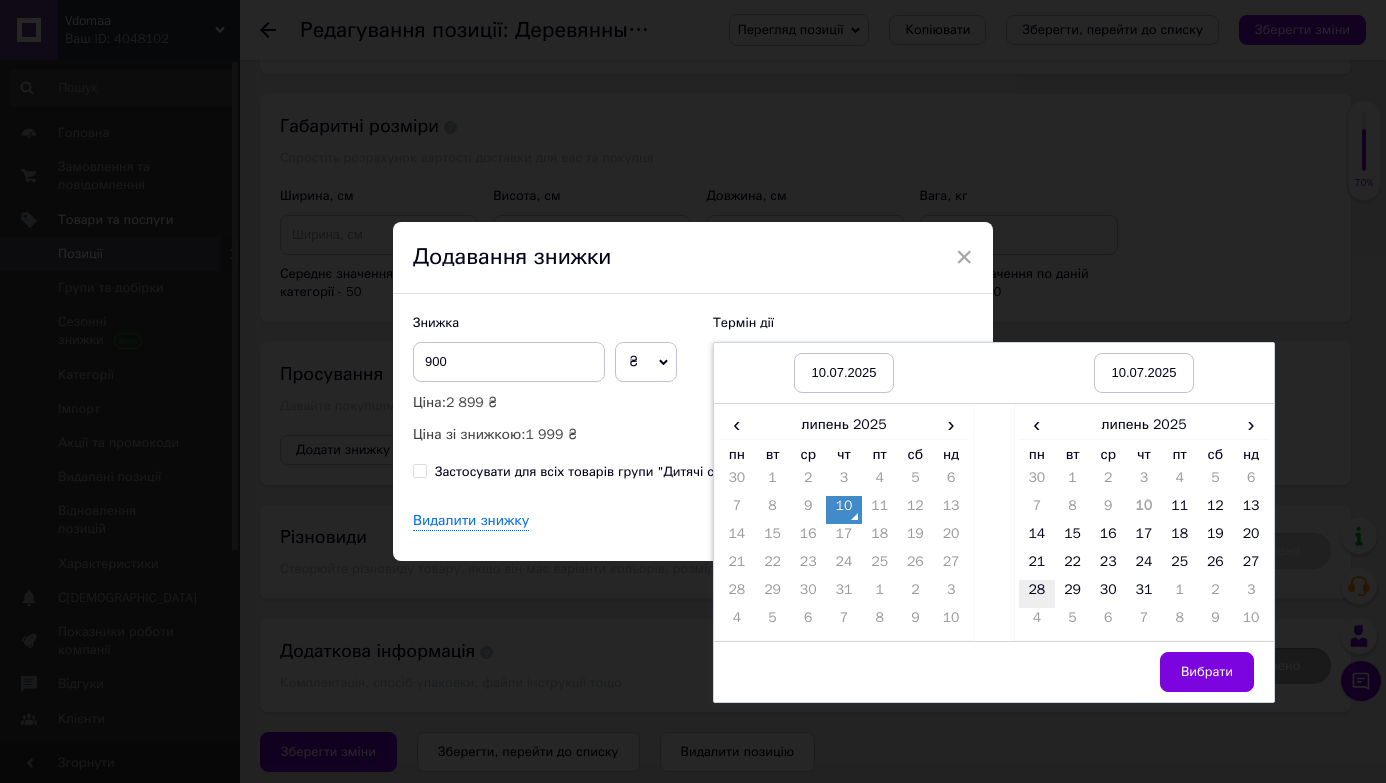 click on "28" at bounding box center (1037, 594) 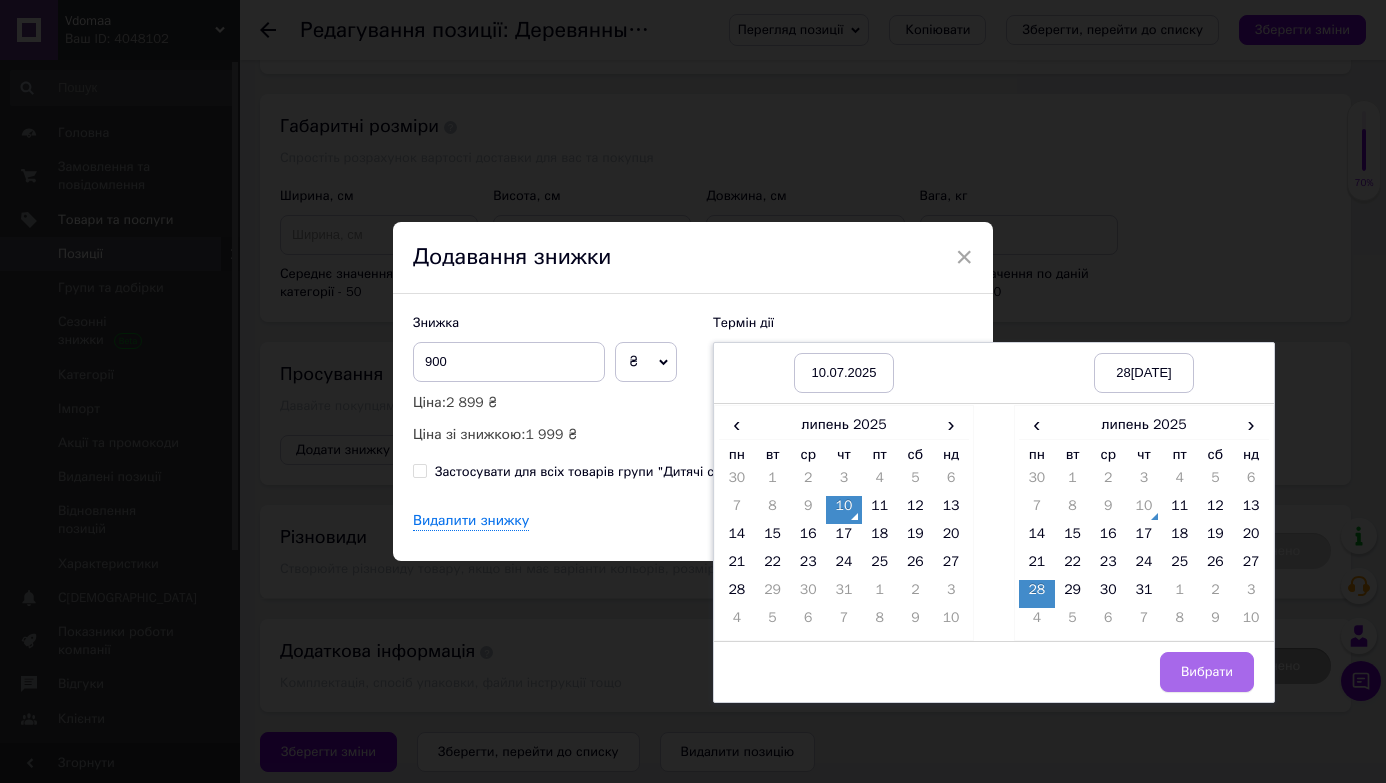 click on "Вибрати" at bounding box center [1207, 672] 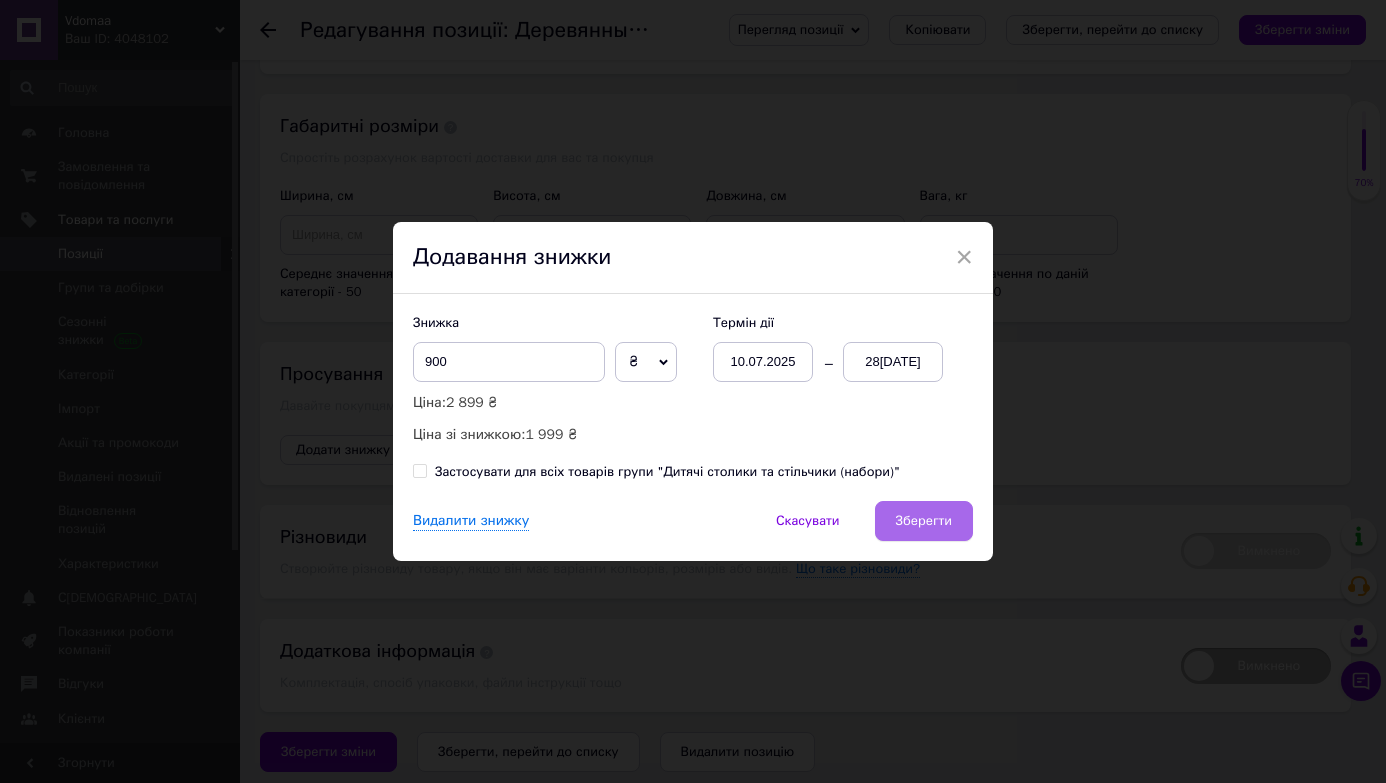 click on "Зберегти" at bounding box center (924, 521) 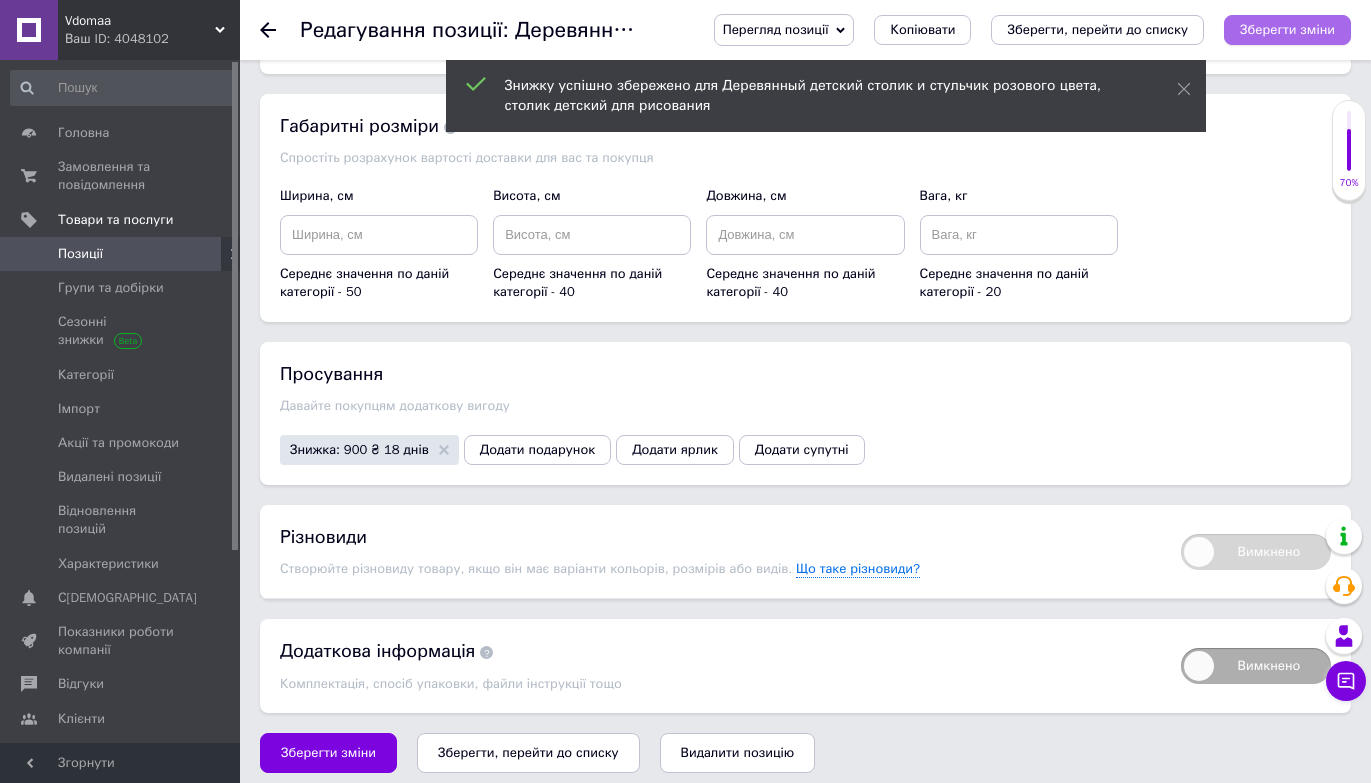 click on "Зберегти зміни" at bounding box center (1287, 29) 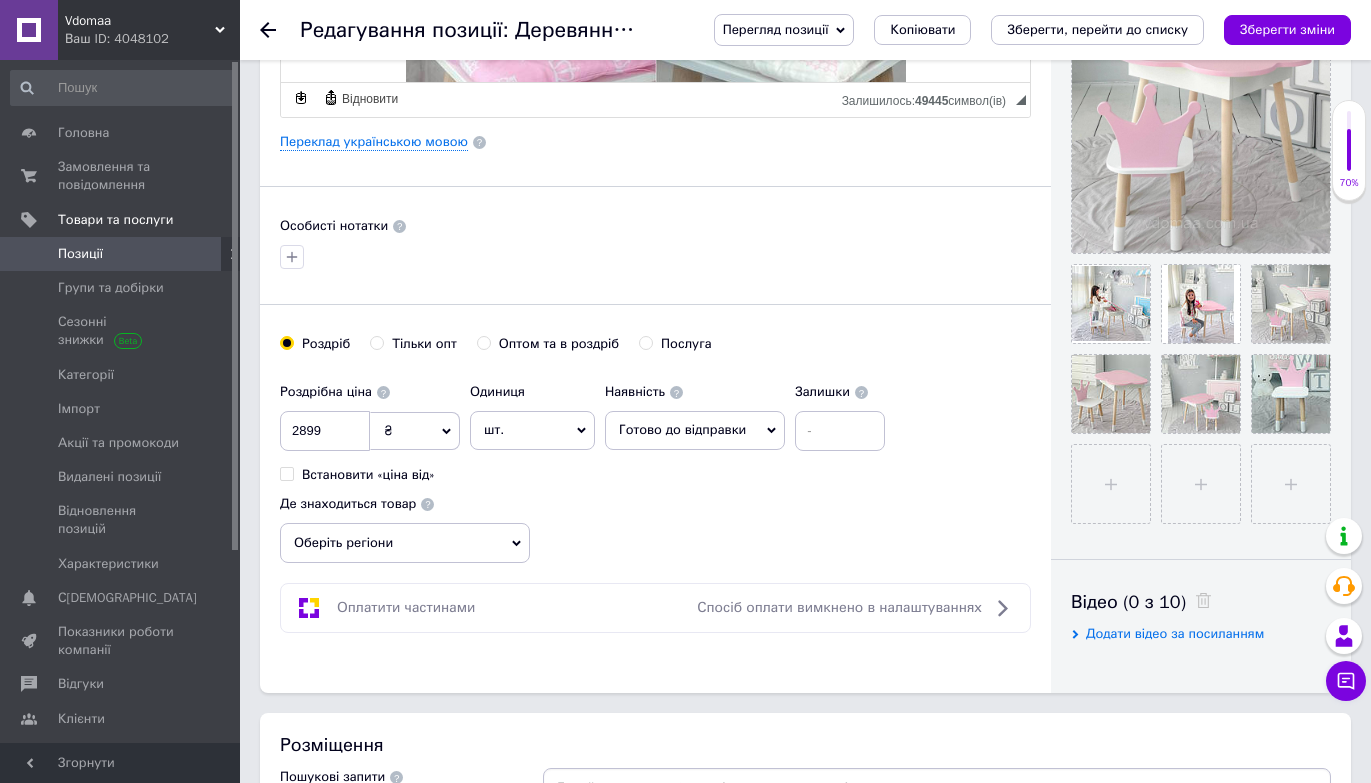 scroll, scrollTop: 511, scrollLeft: 0, axis: vertical 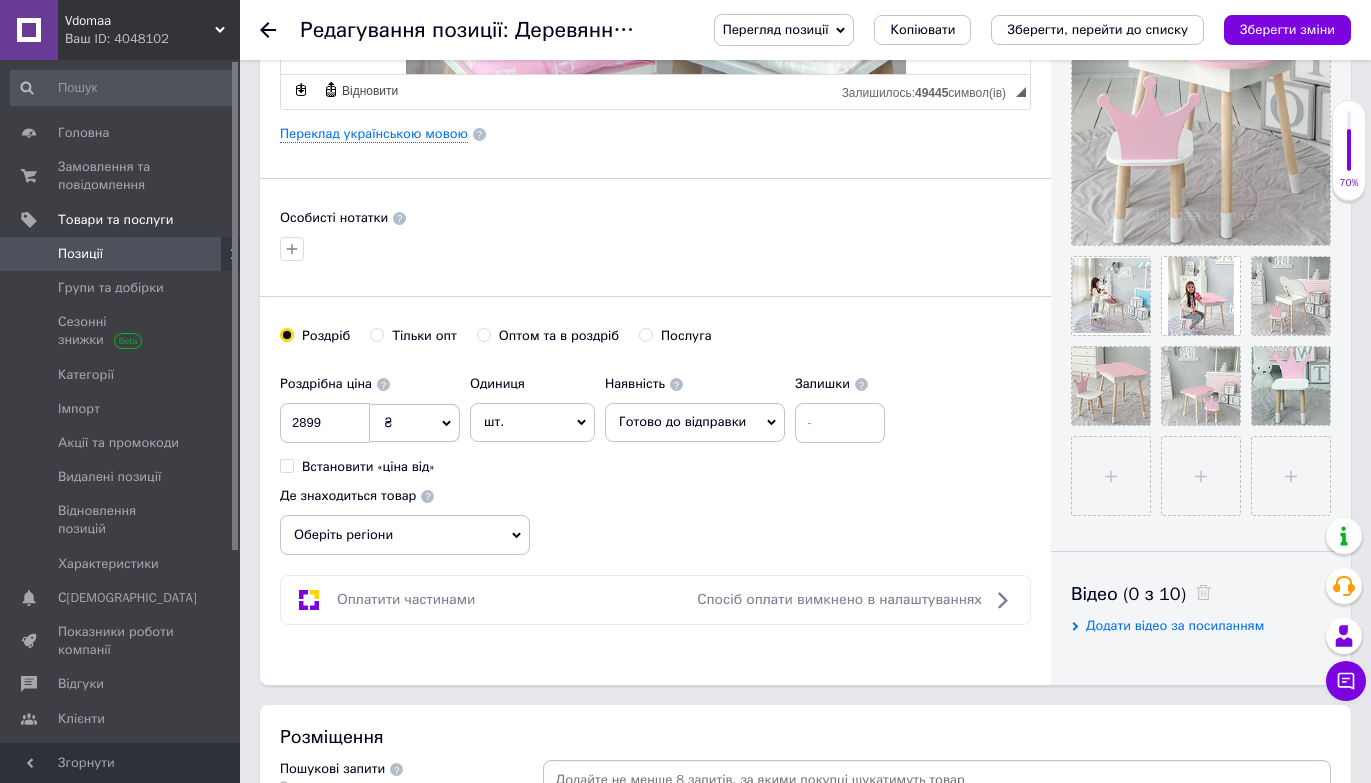 click on "шт." at bounding box center [532, 422] 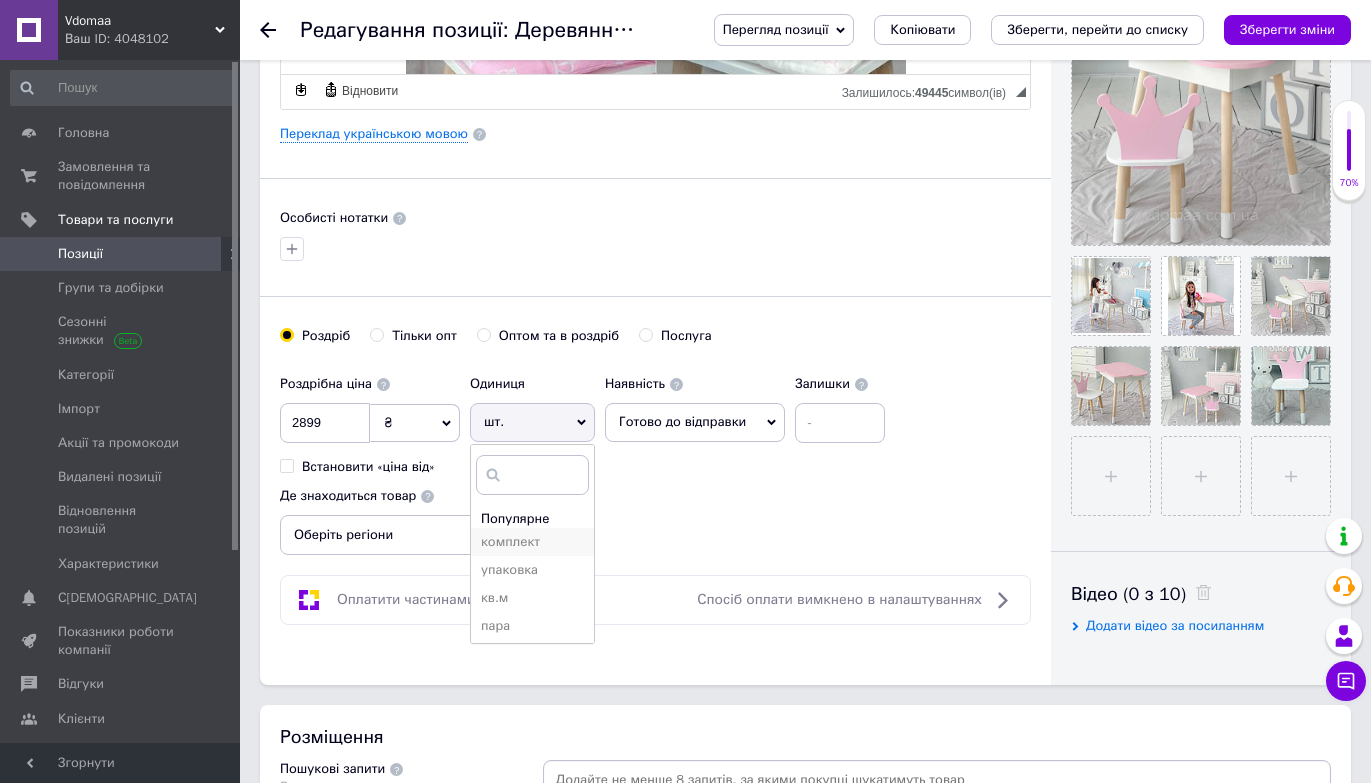 click on "комплект" at bounding box center (532, 542) 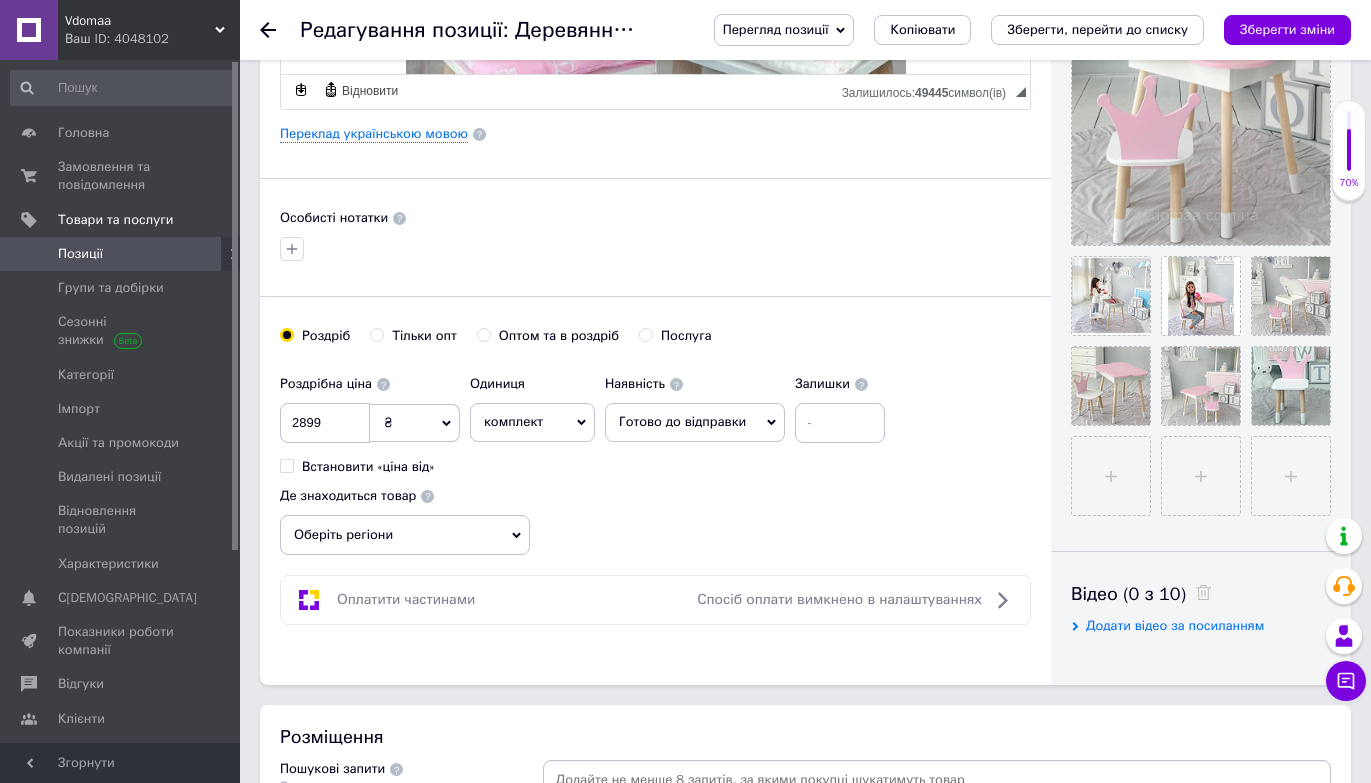 click on "Роздрібна ціна 2899 ₴ $ EUR CHF GBP ¥ PLN ₸ MDL HUF KGS CNY TRY KRW lei Встановити «ціна від» Одиниця комплект Популярне шт. упаковка кв.м пара м кг пог.м послуга т а автоцистерна ампула б балон банка блістер бобіна бочка бут бухта в ват виїзд відро г г га година гр/кв.м гігакалорія д дав два місяці день доба доза є єврокуб з зміна к кВт каністра карат кв.дм кв.м кв.см кв.фут квартал кг кг/кв.м км колесо коробка куб.дм куб.м л л лист м м мВт мл мм моток місяць мішок н набір номер о об'єкт од. п палетомісце пара партія пач пог.м послуга посівна одиниця птахомісце півроку пігулка р рейс с 1" at bounding box center [655, 460] 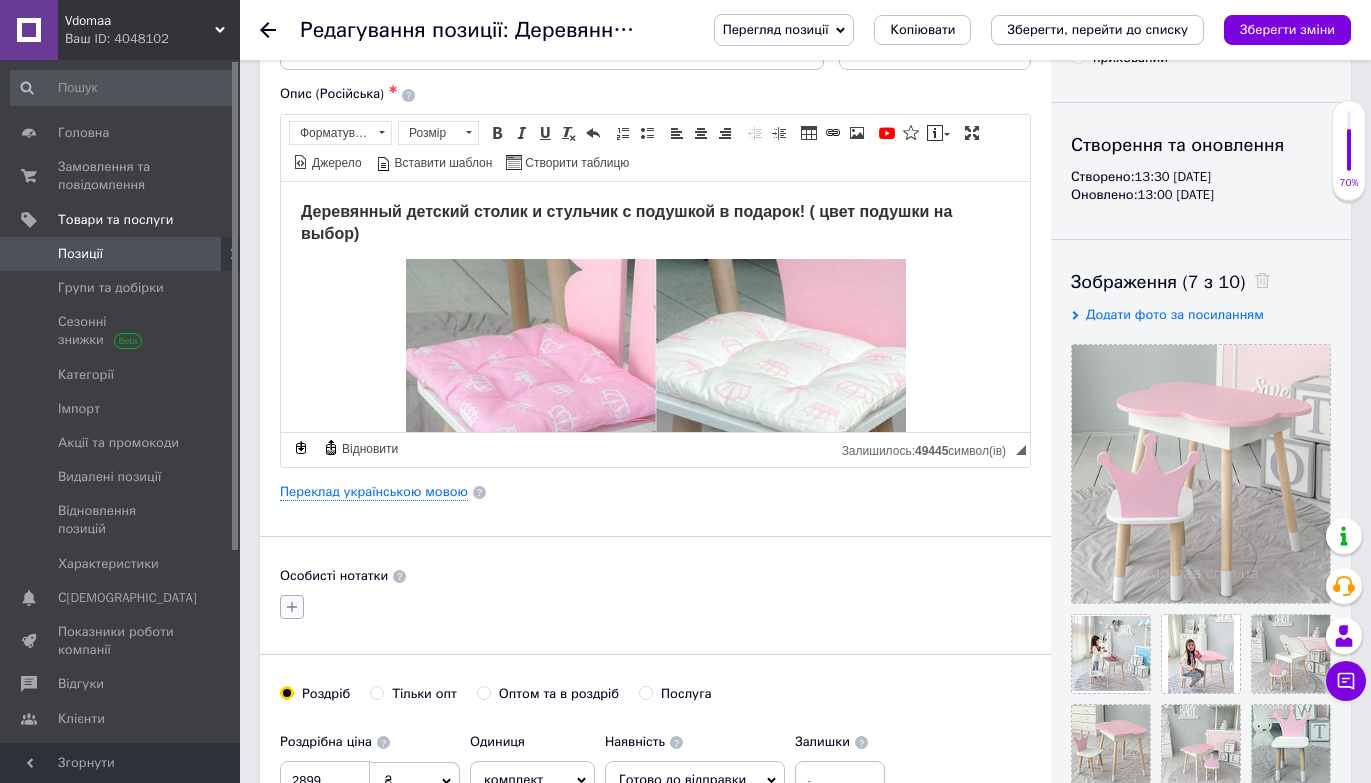 click 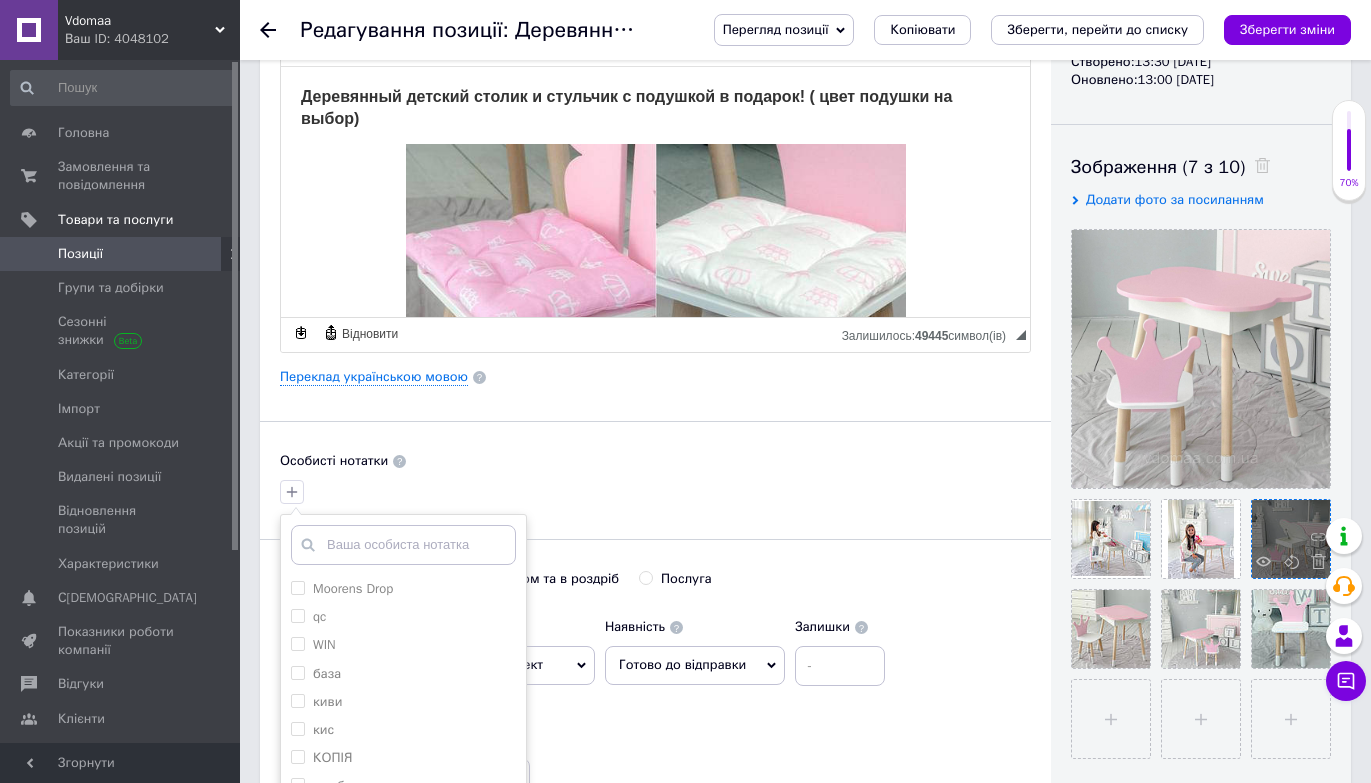 scroll, scrollTop: 293, scrollLeft: 0, axis: vertical 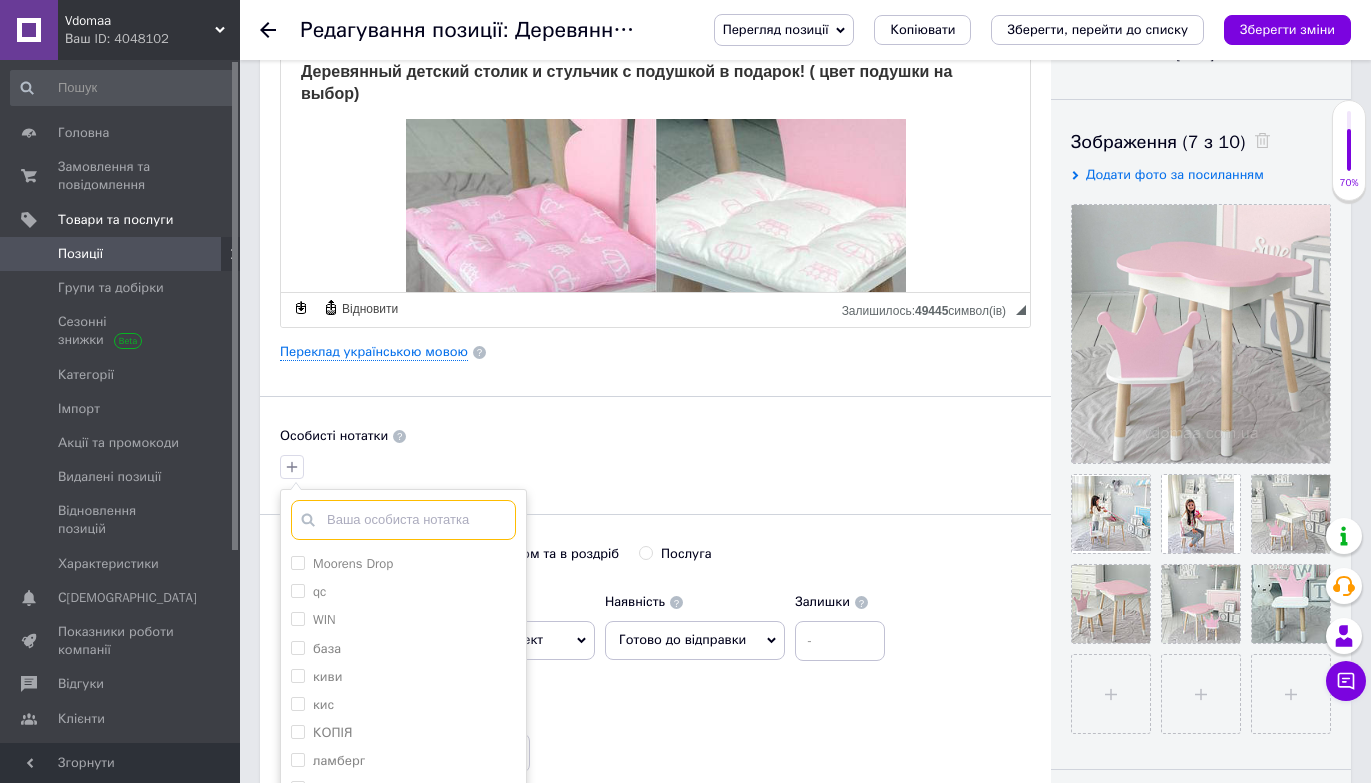 click at bounding box center (403, 520) 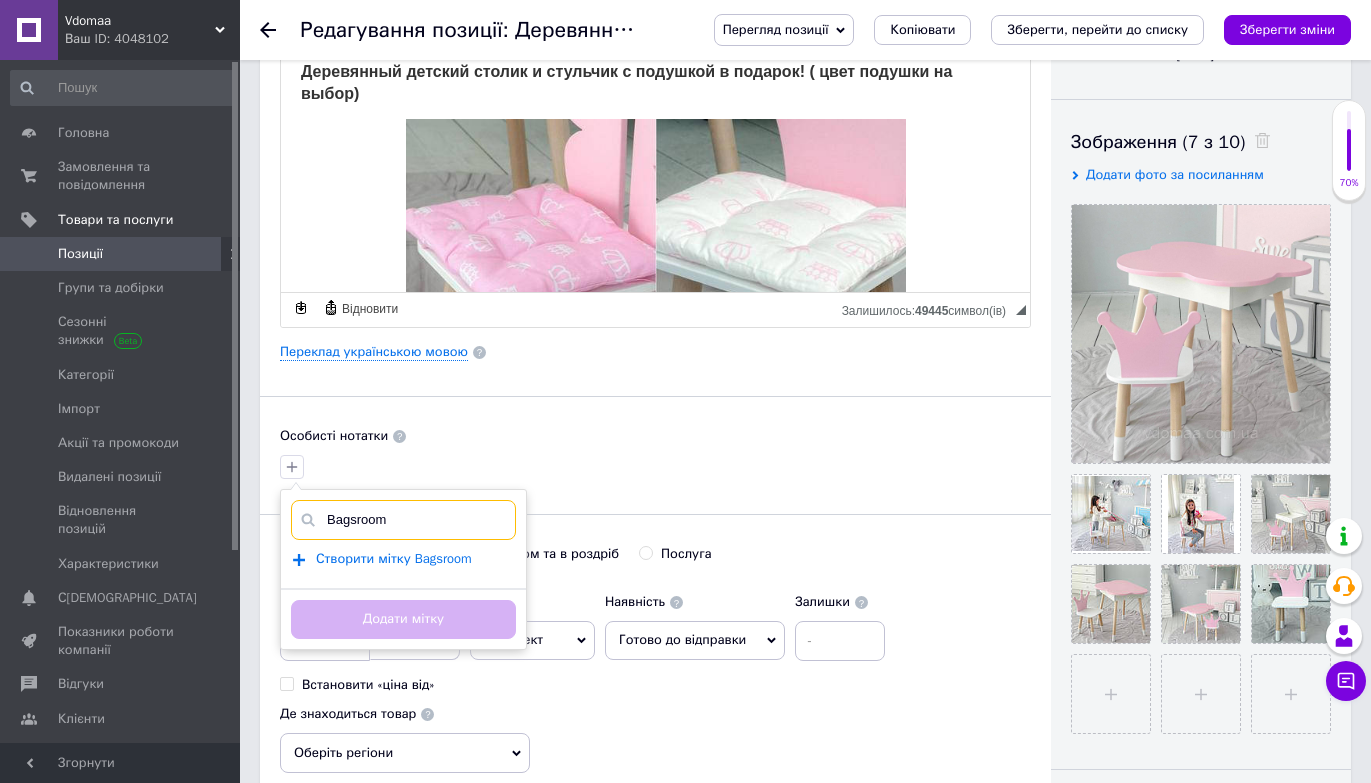 type on "Bagsroom" 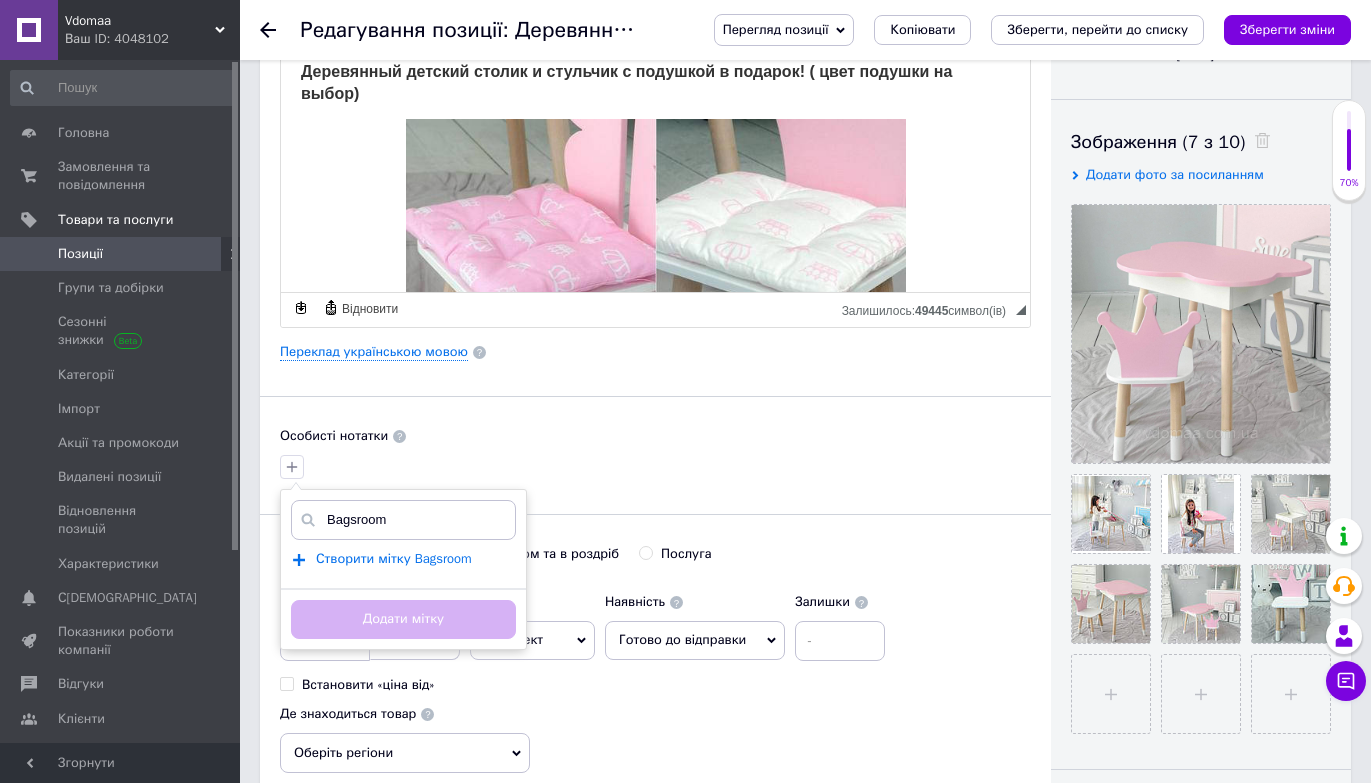 click on "Створити мітку   Bagsroom" at bounding box center (394, 559) 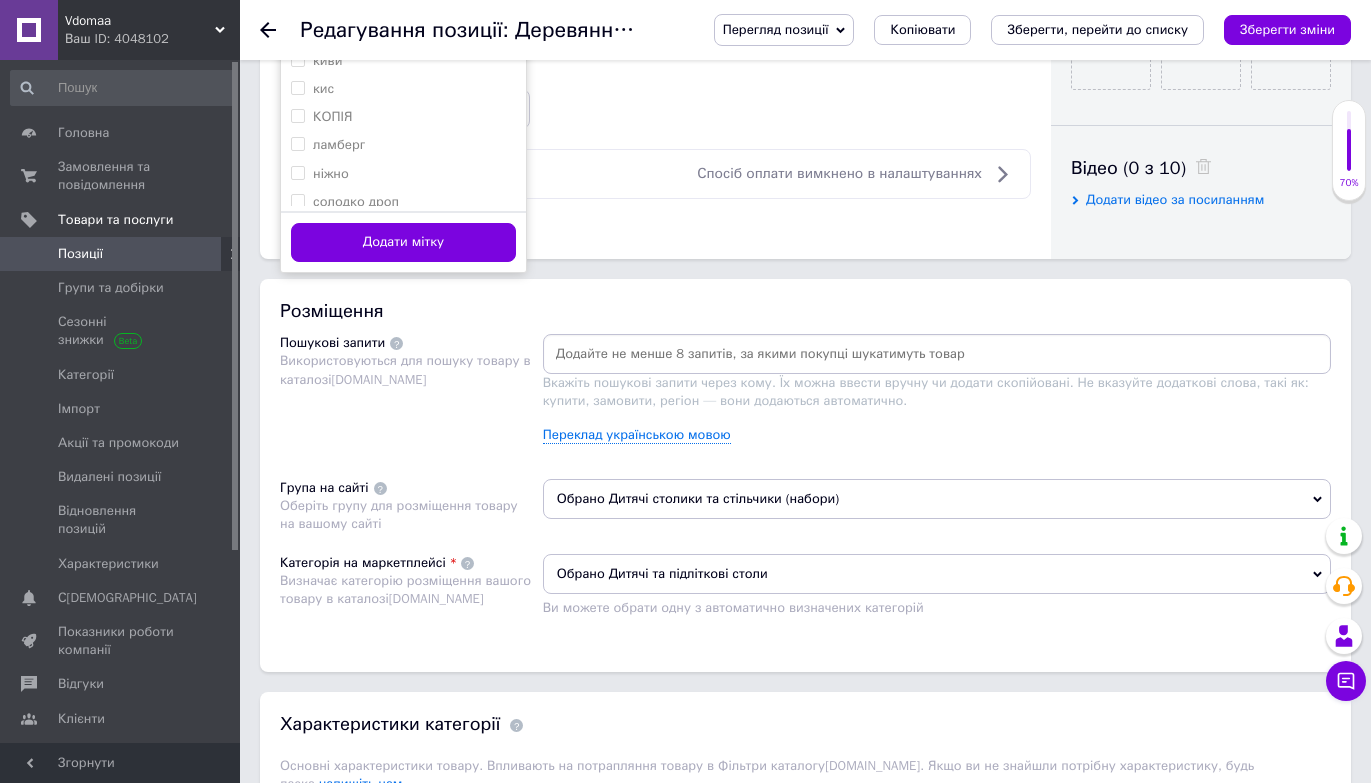 scroll, scrollTop: 938, scrollLeft: 0, axis: vertical 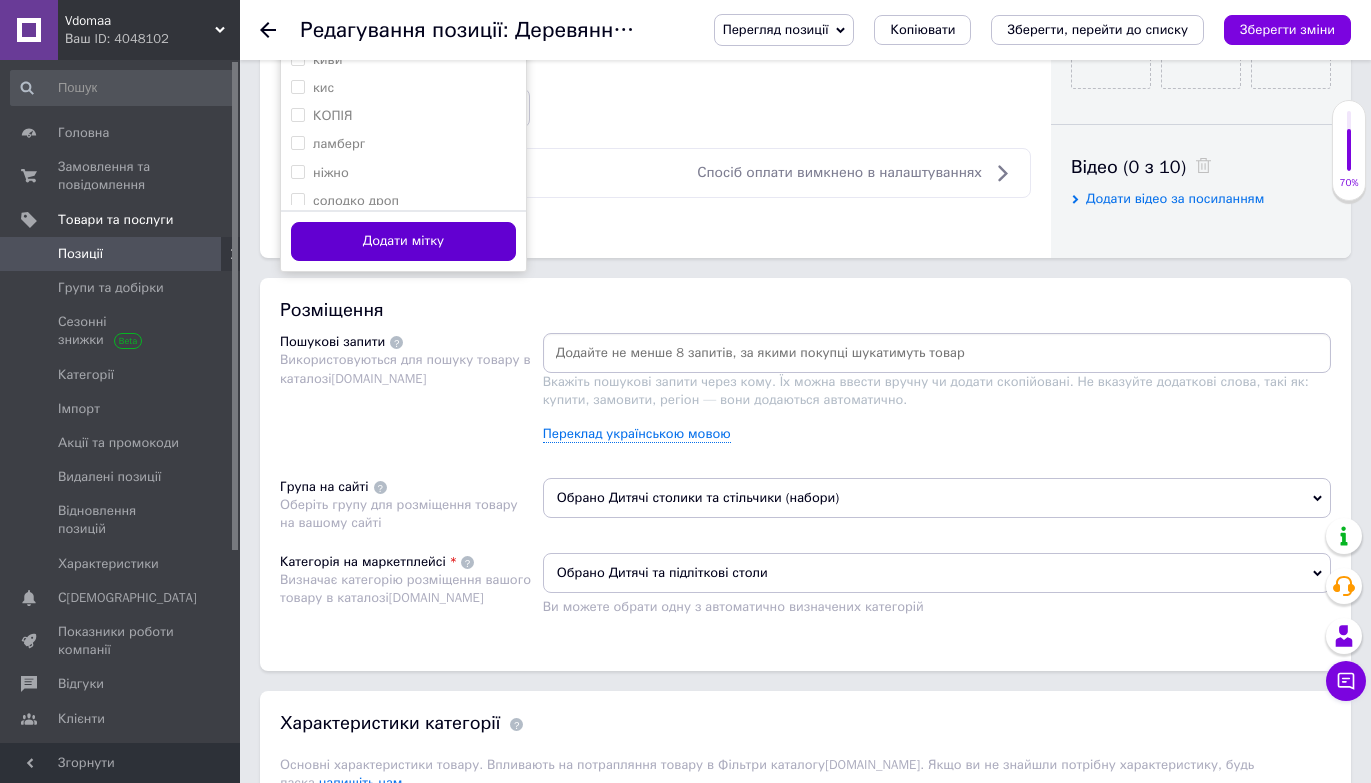 click on "Додати мітку" at bounding box center (403, 241) 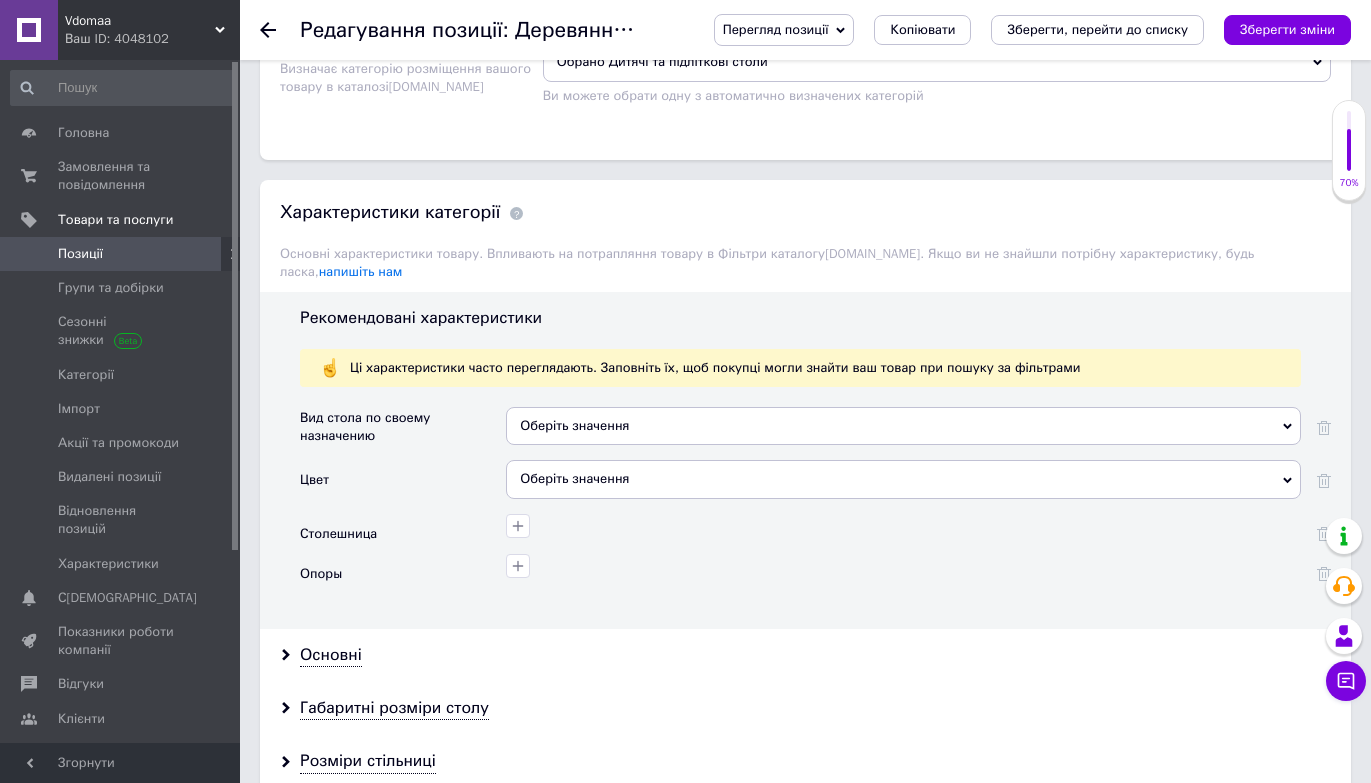 scroll, scrollTop: 1465, scrollLeft: 0, axis: vertical 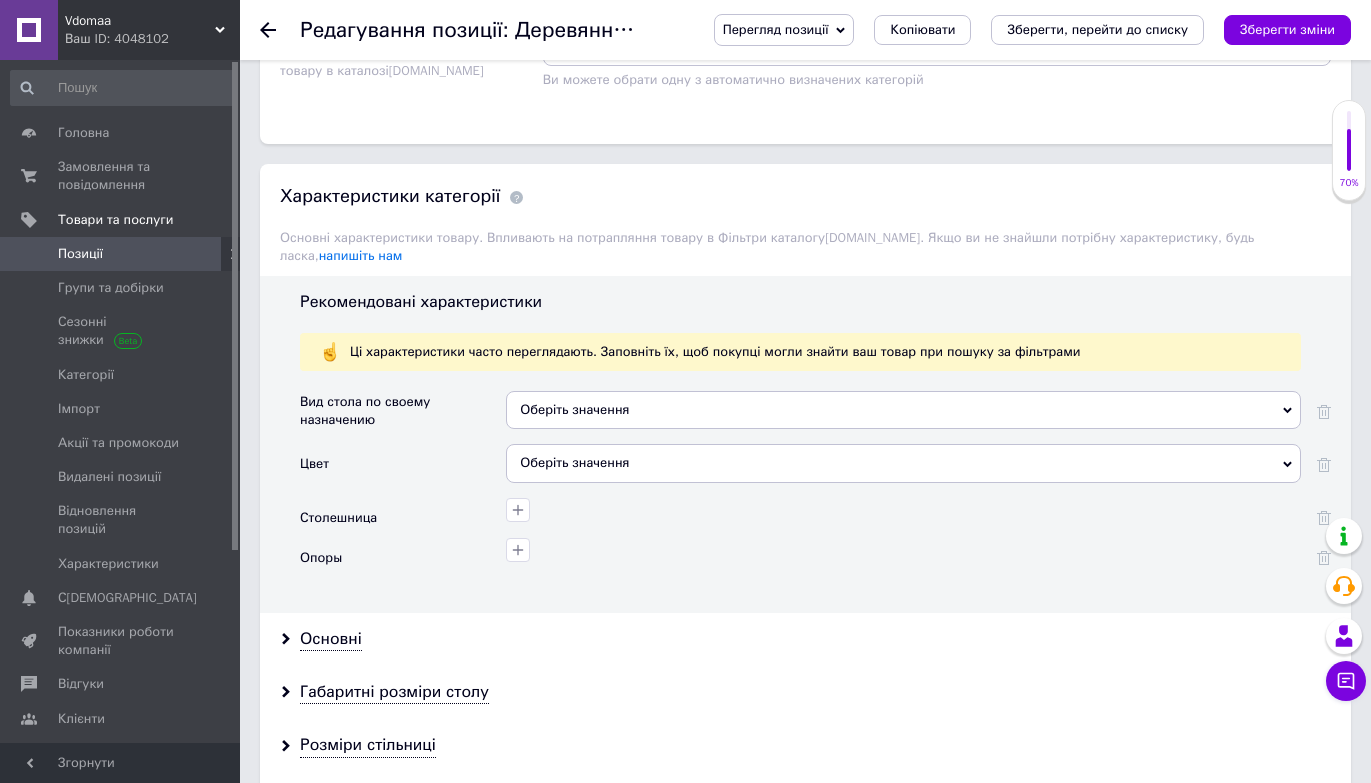 click on "Оберіть значення" at bounding box center (903, 410) 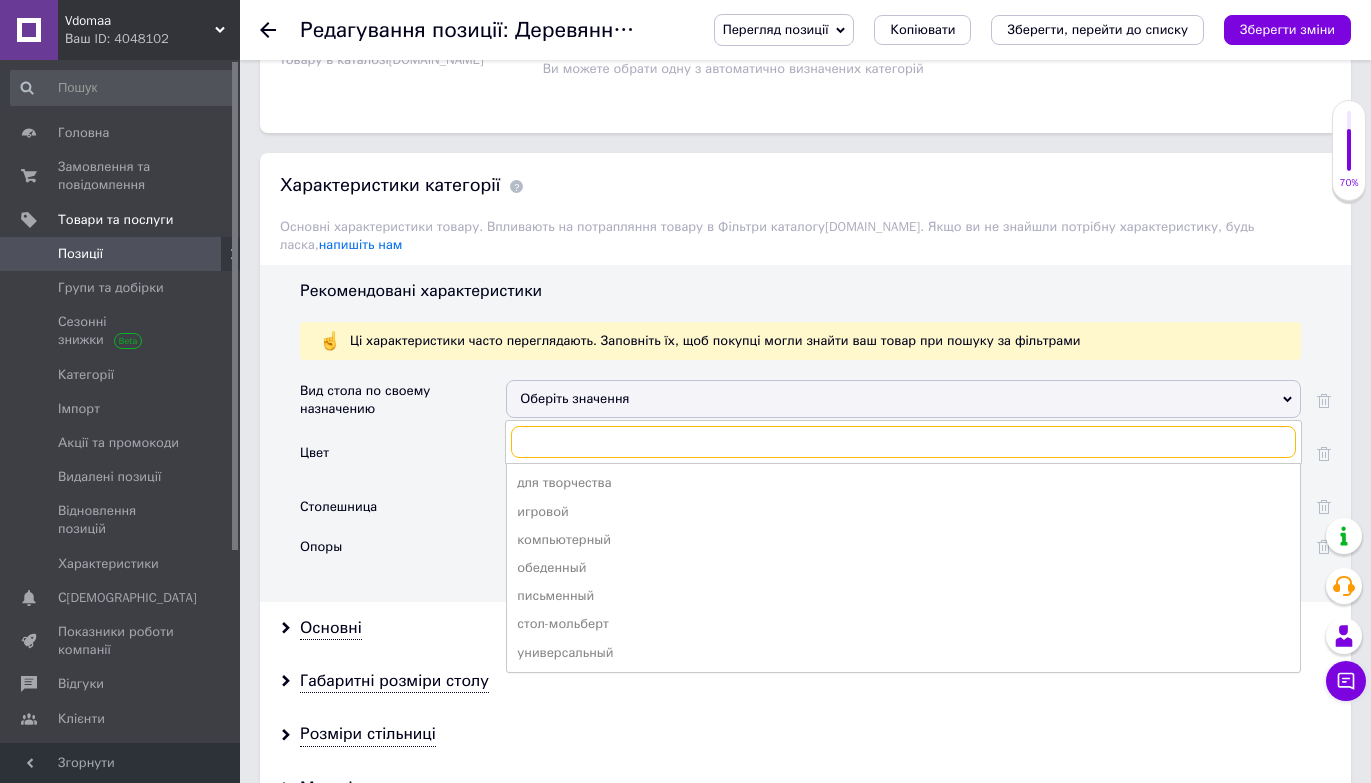 scroll, scrollTop: 1479, scrollLeft: 0, axis: vertical 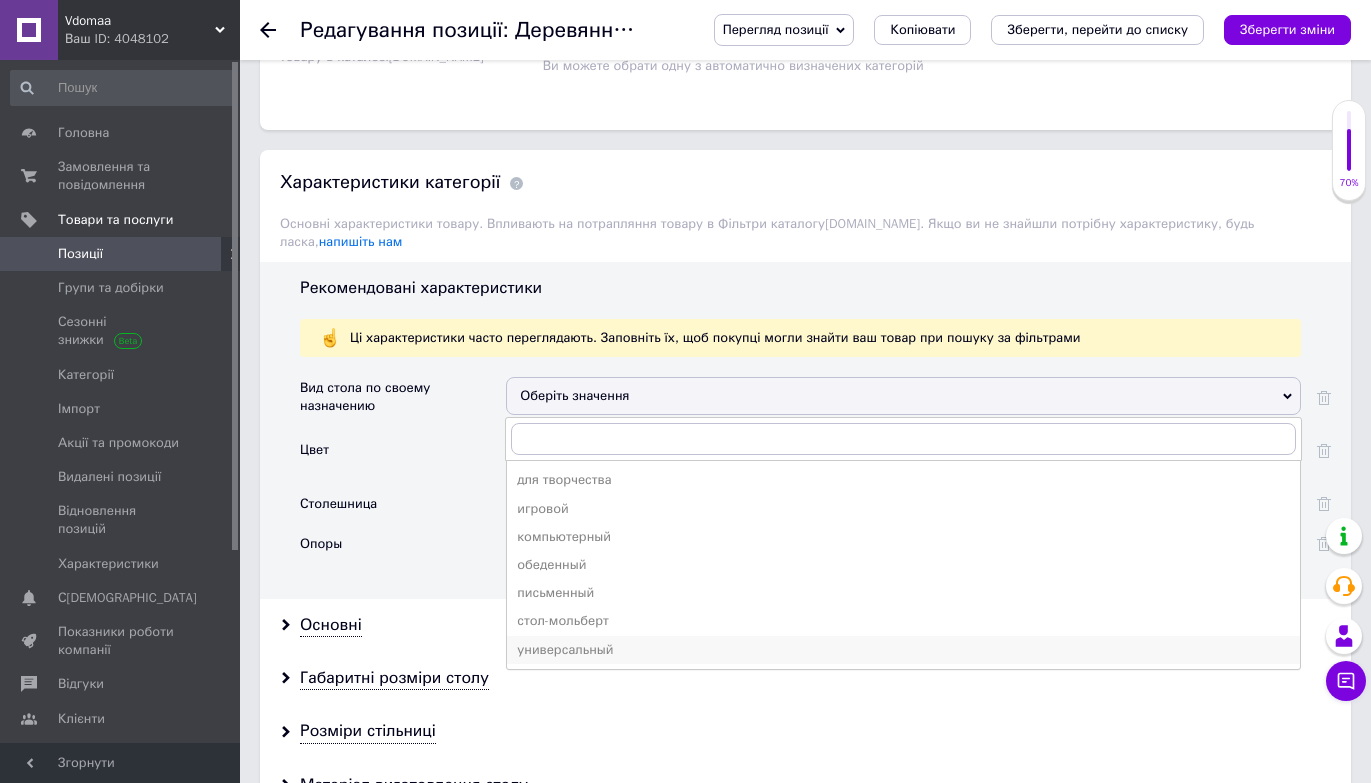 click on "универсальный" at bounding box center [903, 650] 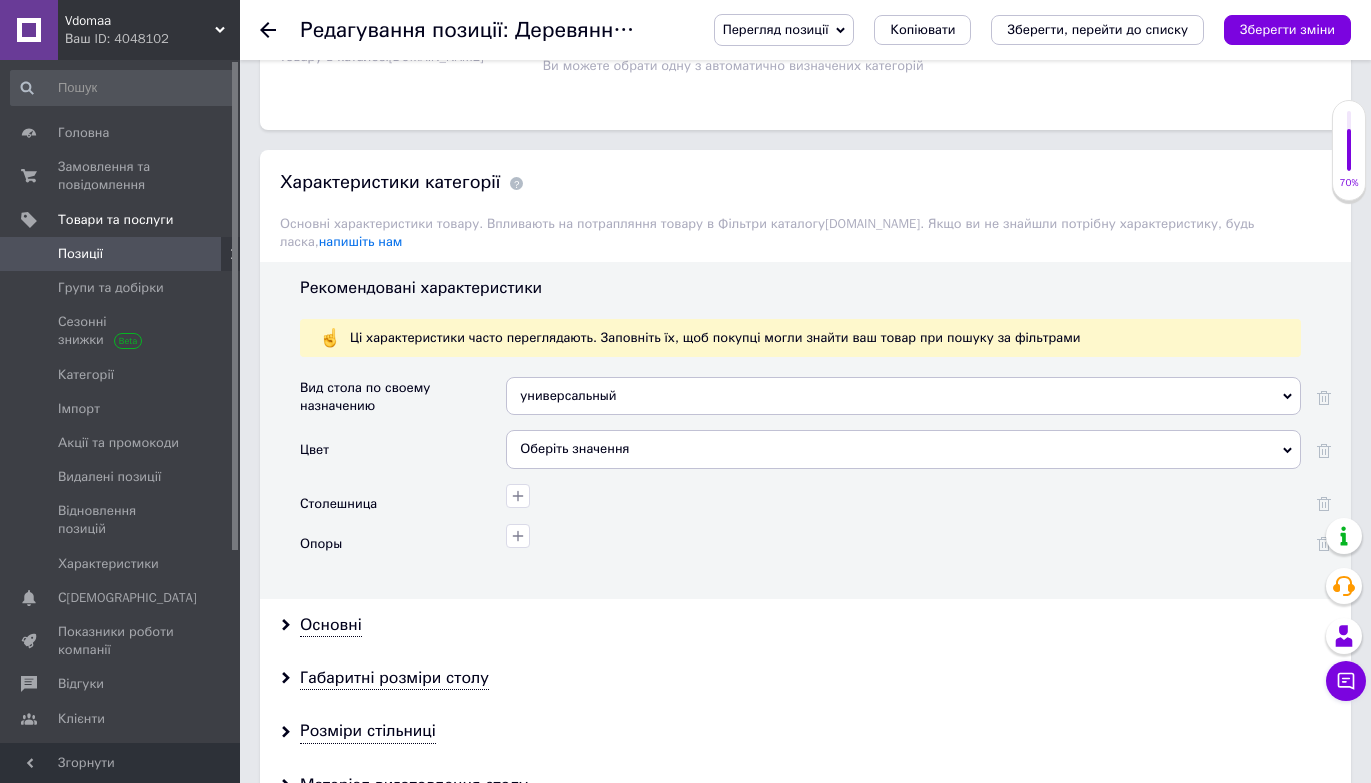 click on "Оберіть значення" at bounding box center [903, 449] 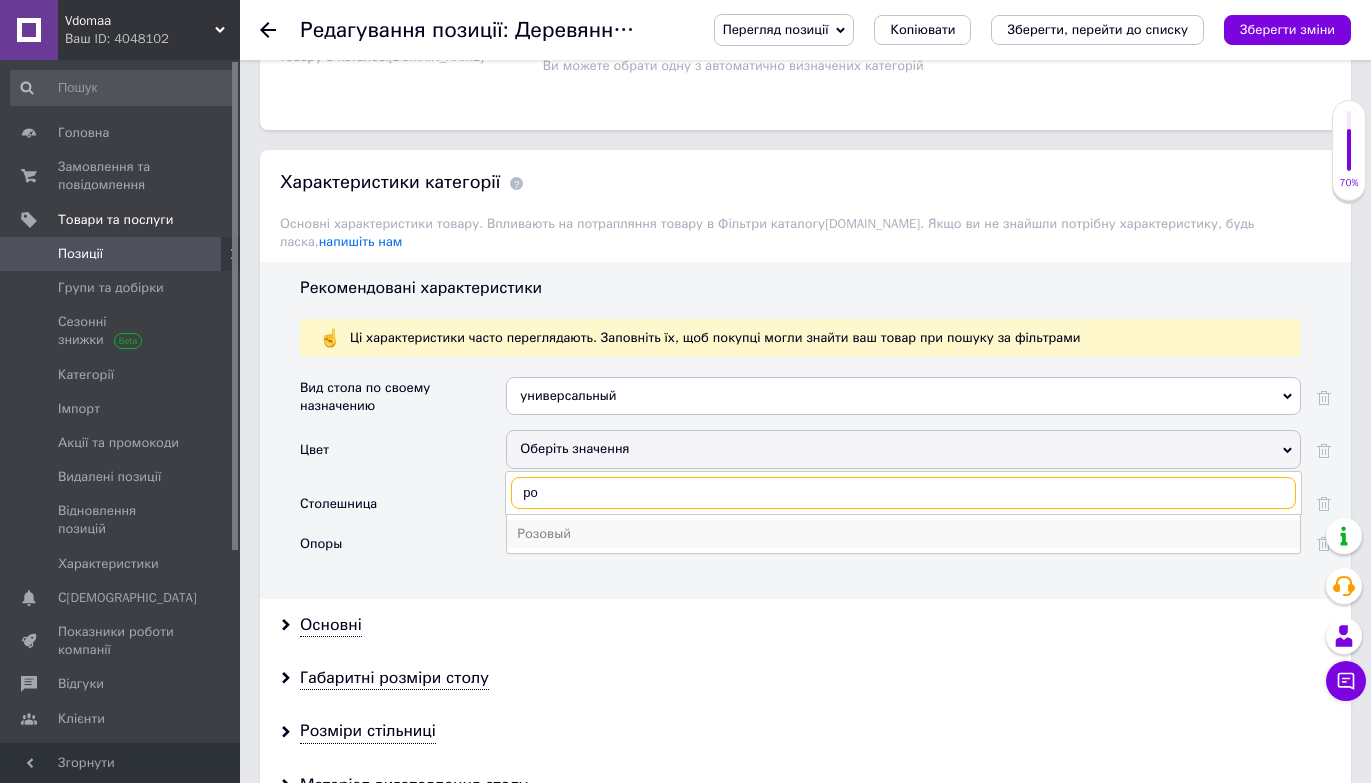 type on "ро" 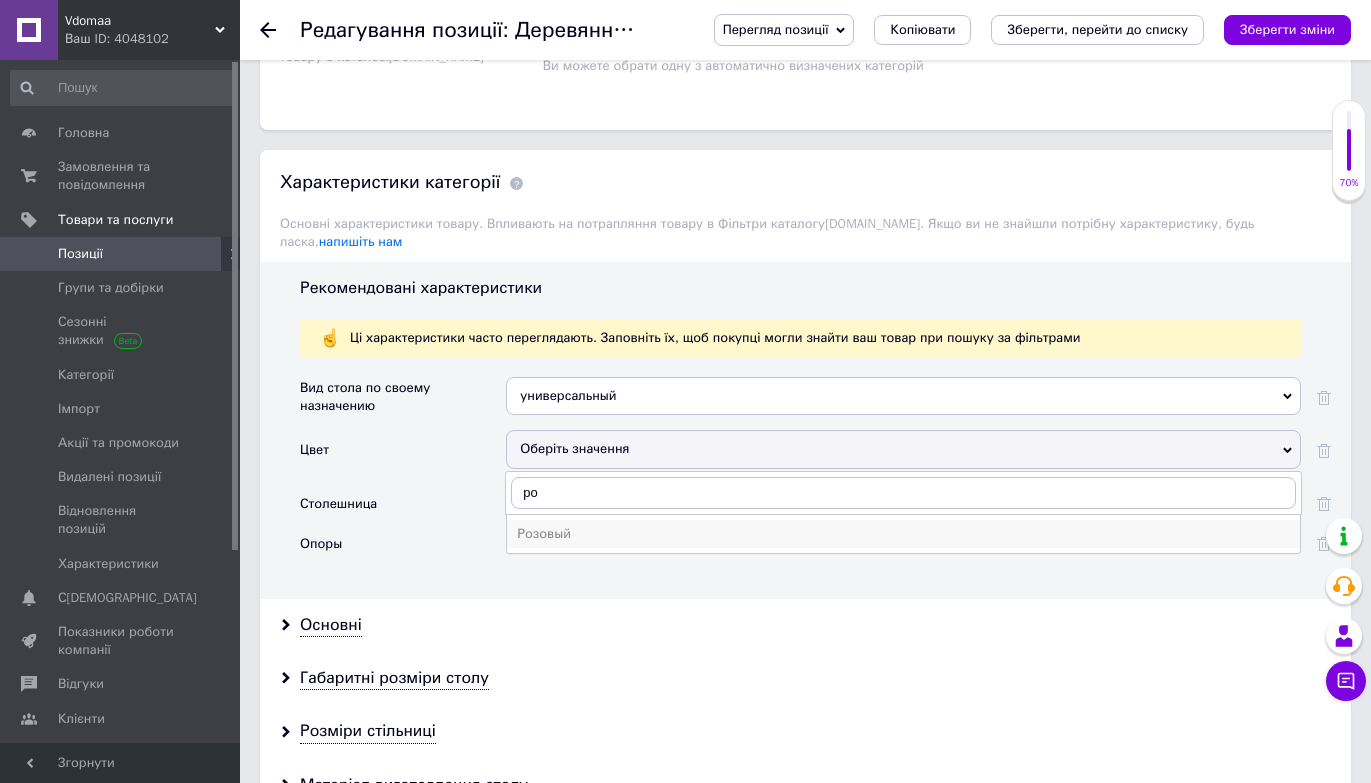 click on "Розовый" at bounding box center (903, 534) 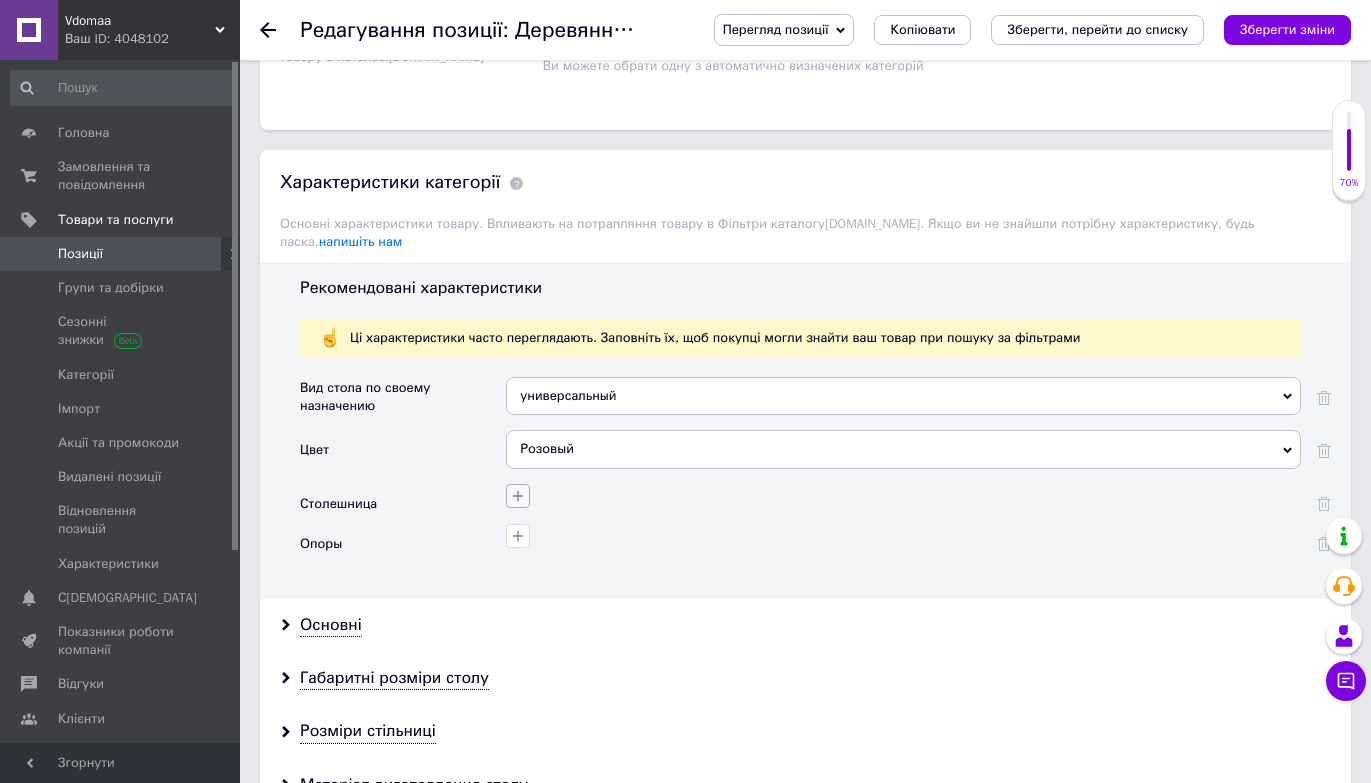 click 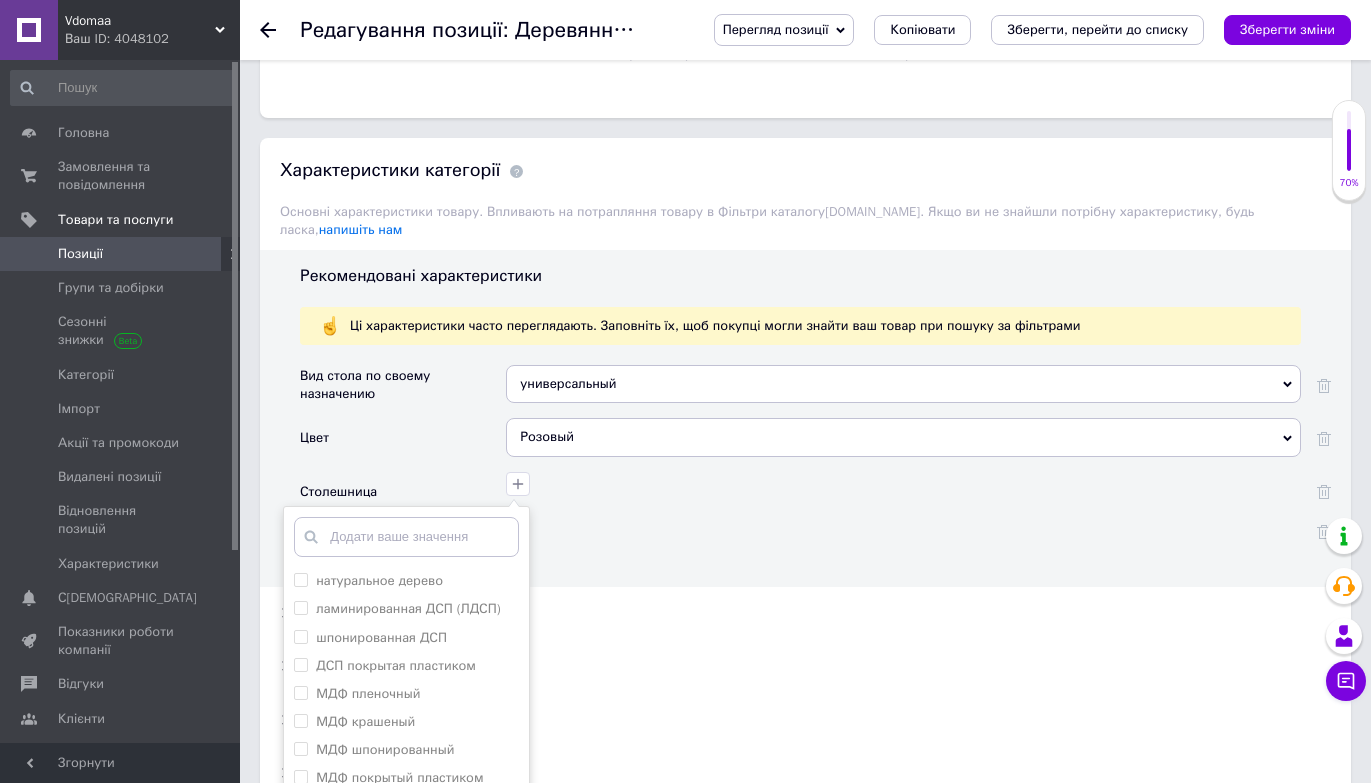 scroll, scrollTop: 1509, scrollLeft: 0, axis: vertical 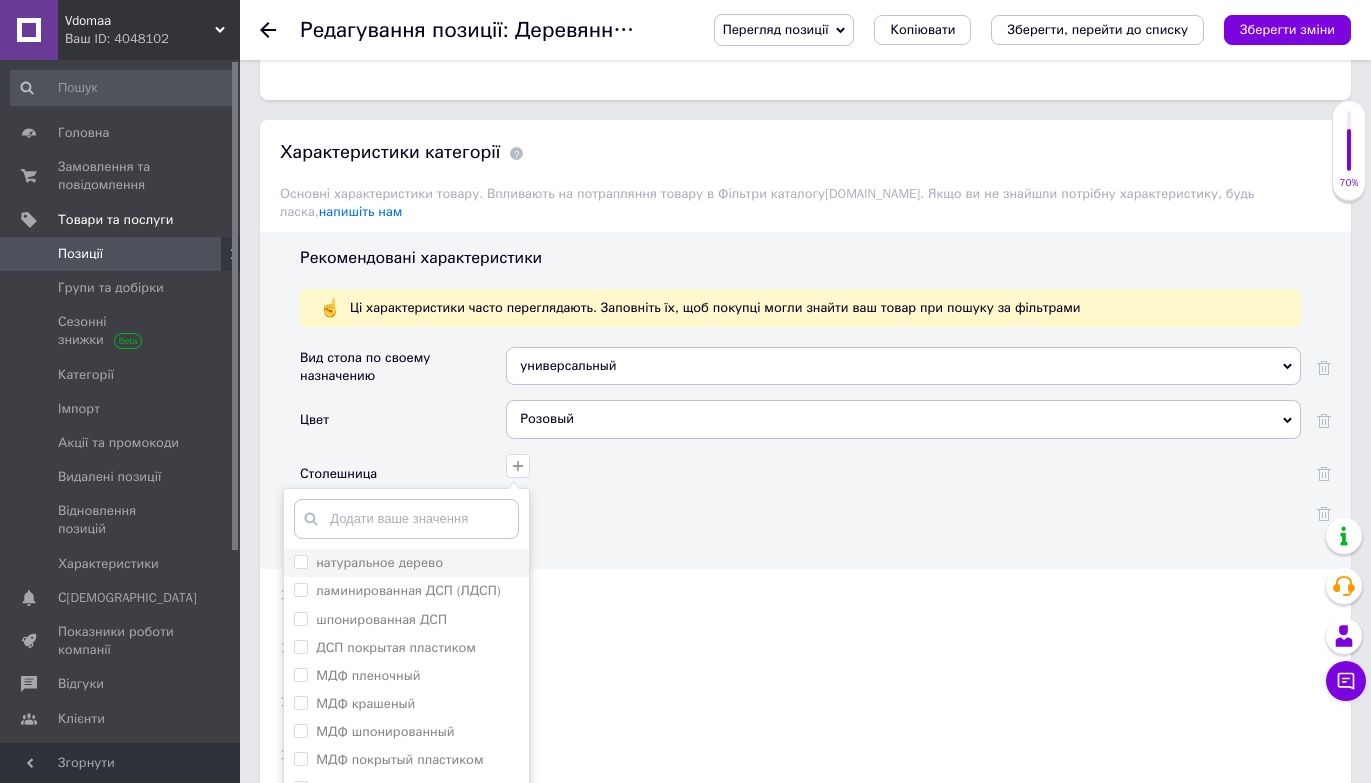 click on "натуральное дерево" at bounding box center (300, 561) 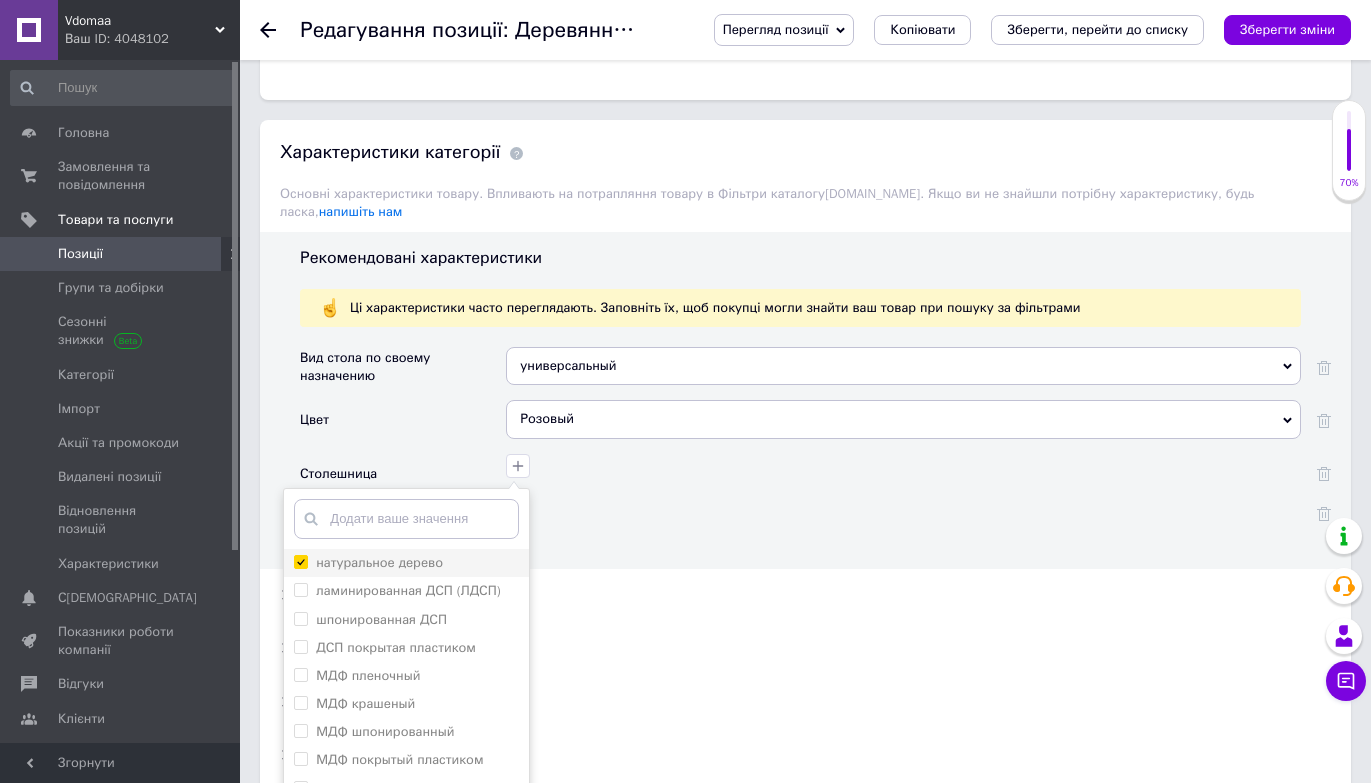 checkbox on "true" 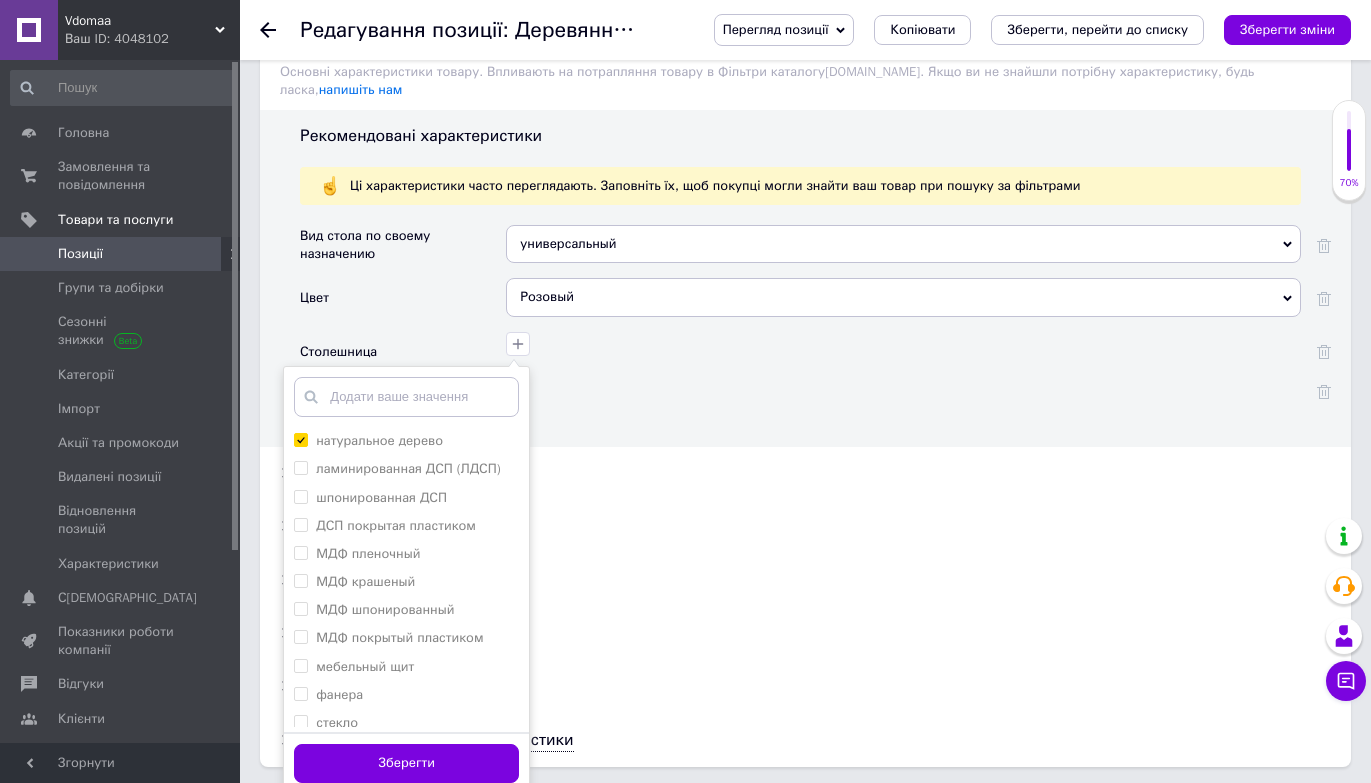 scroll, scrollTop: 1654, scrollLeft: 0, axis: vertical 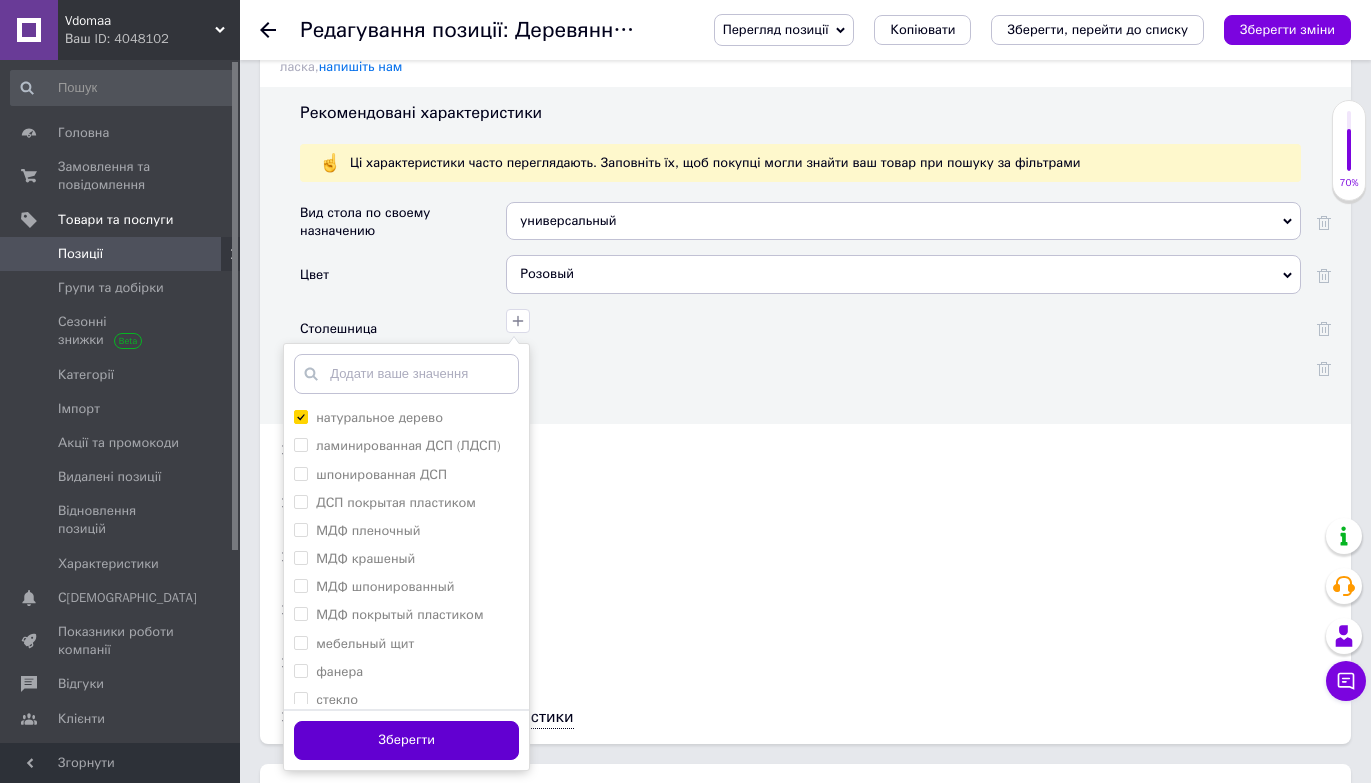 click on "Зберегти" at bounding box center [406, 740] 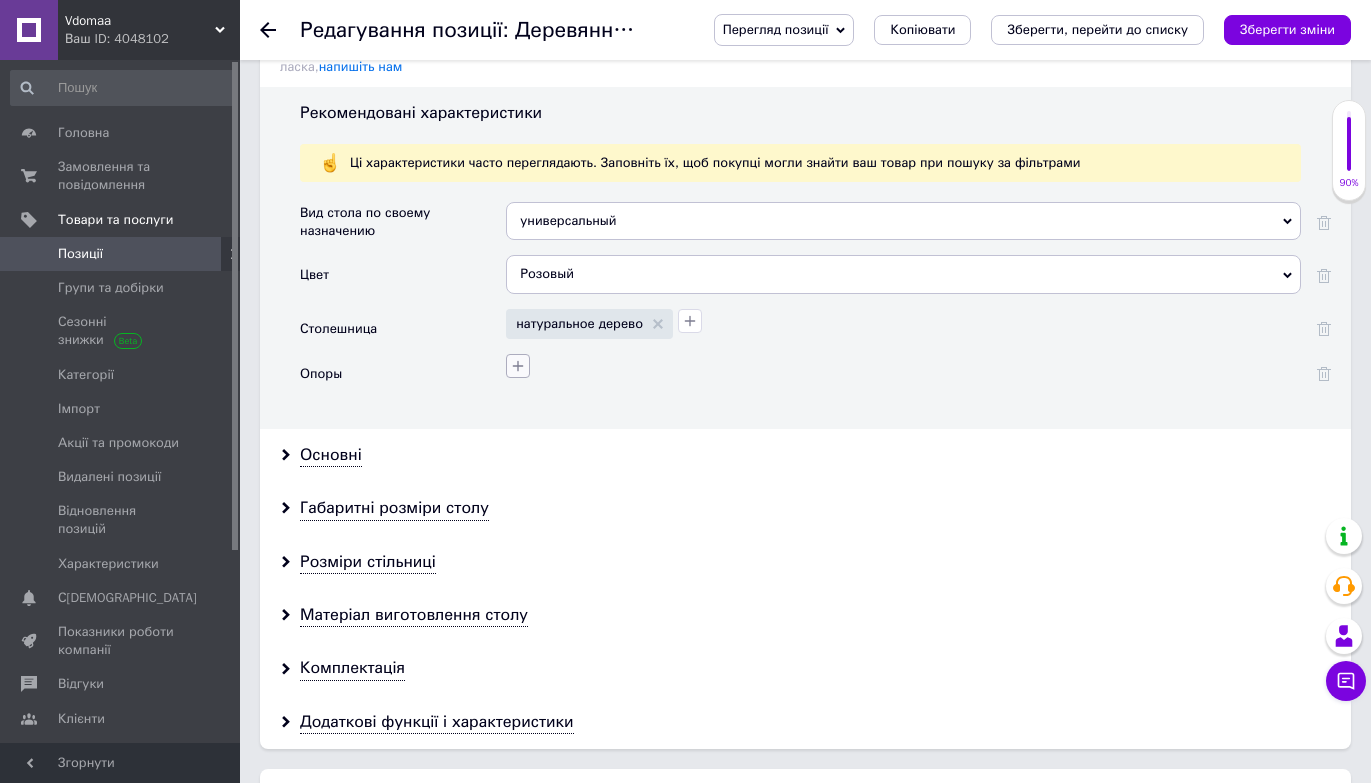 click at bounding box center (518, 366) 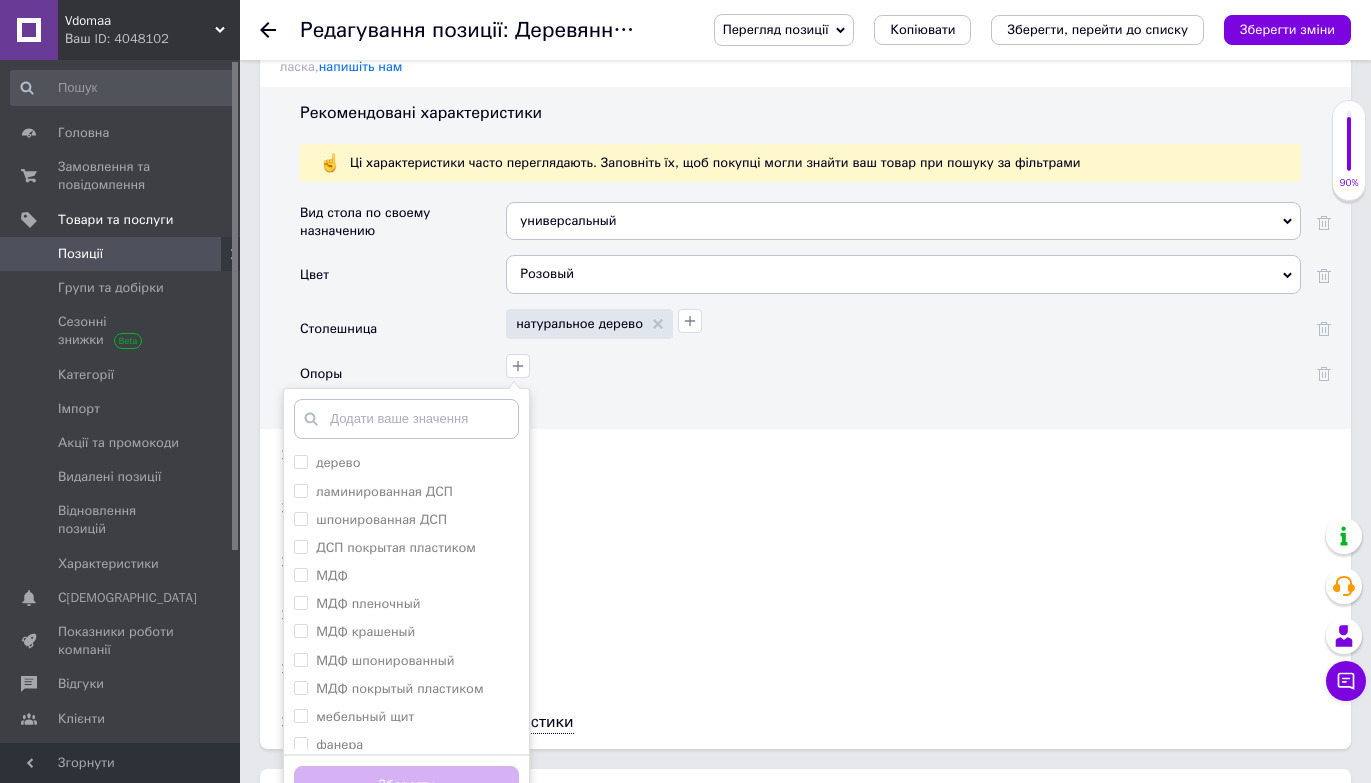 click on "Столешница" at bounding box center [403, 331] 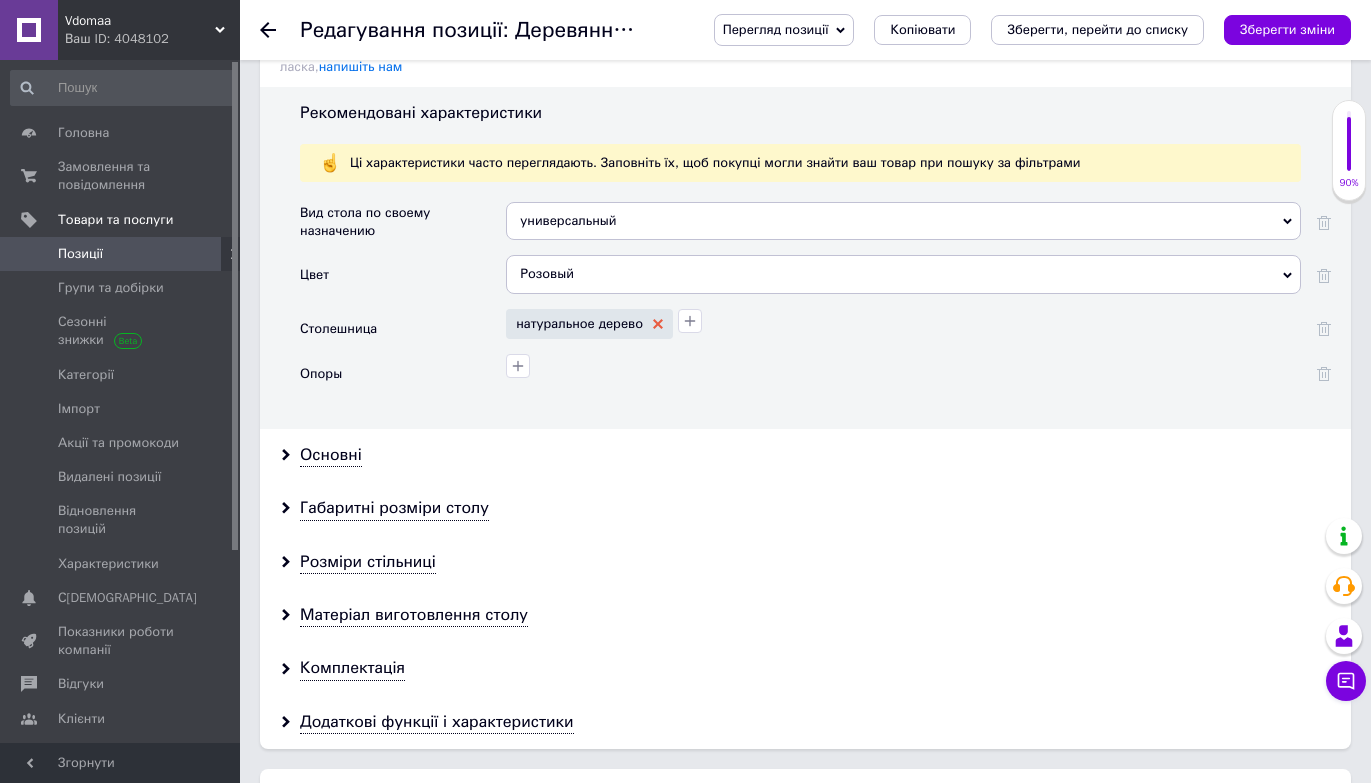 click 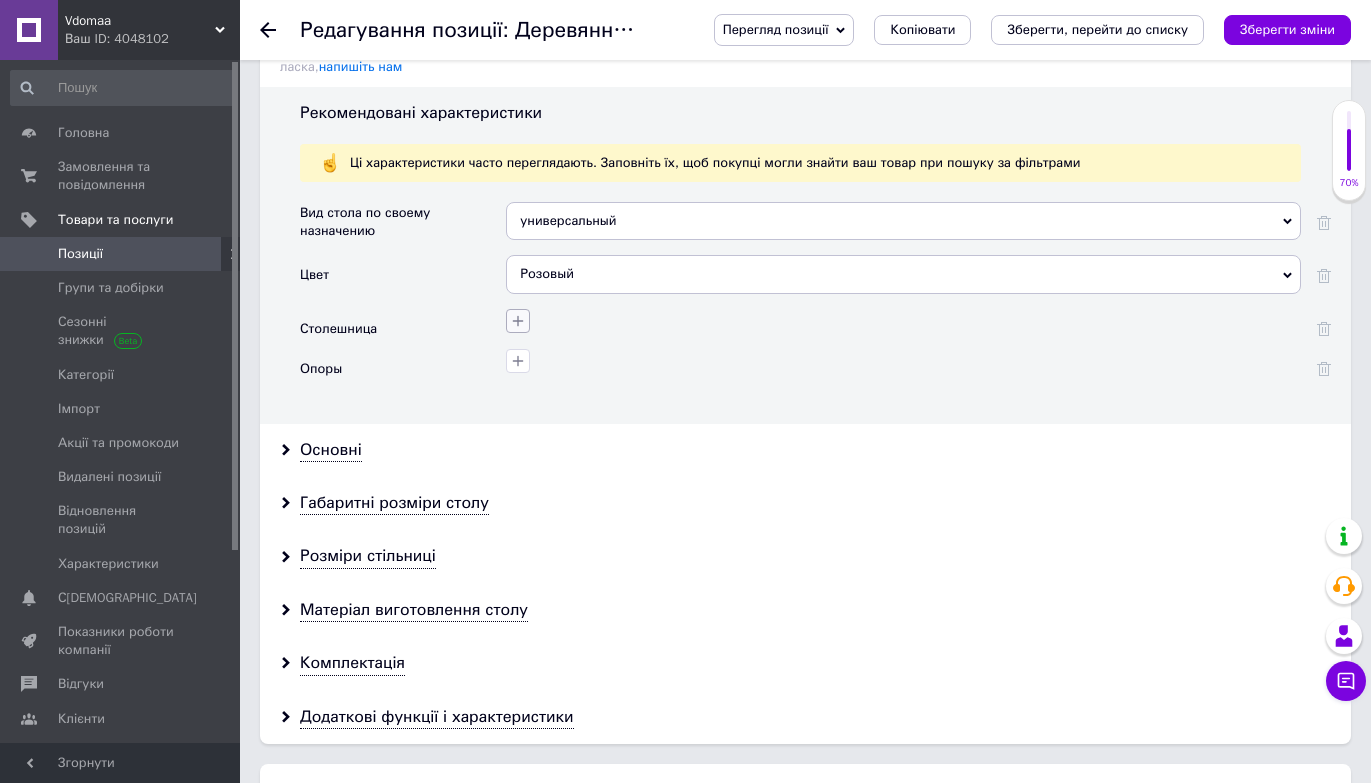click 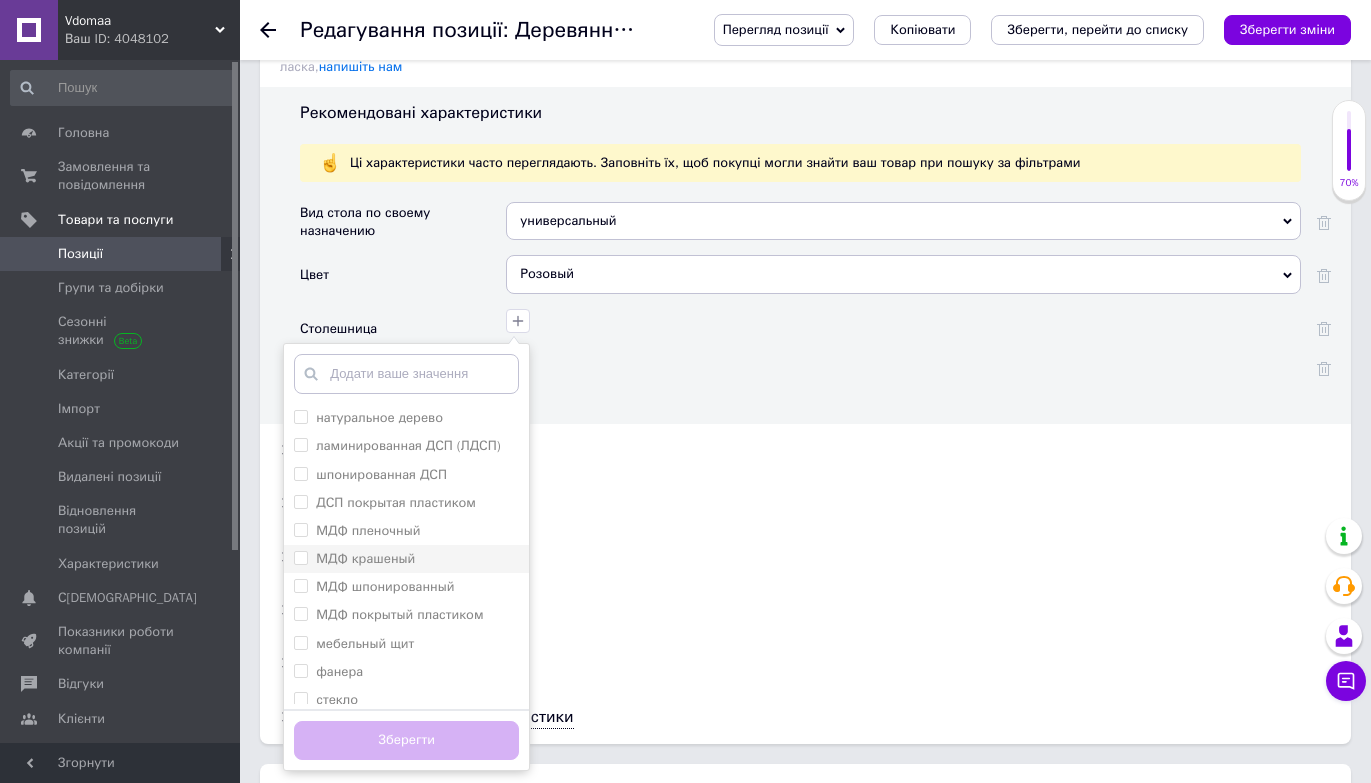 click on "МДФ крашеный" at bounding box center (300, 557) 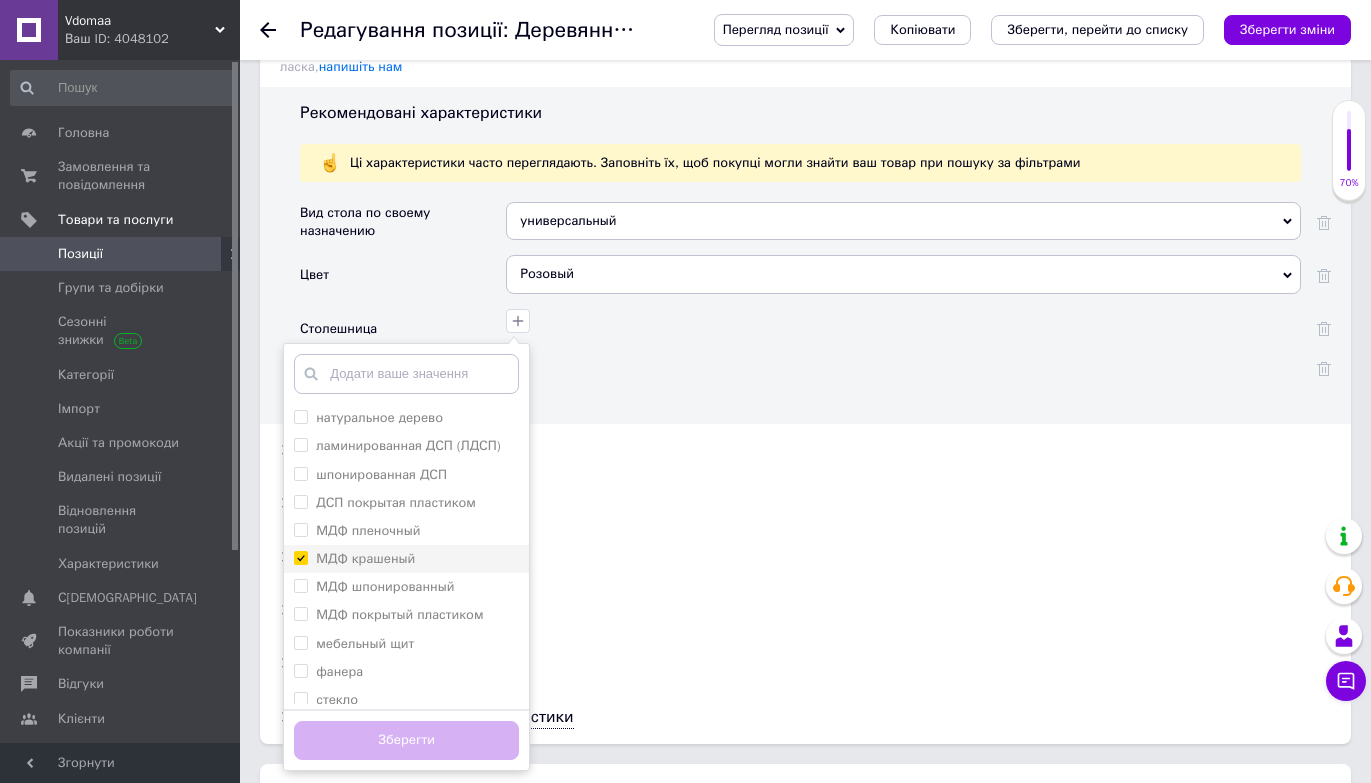 checkbox on "true" 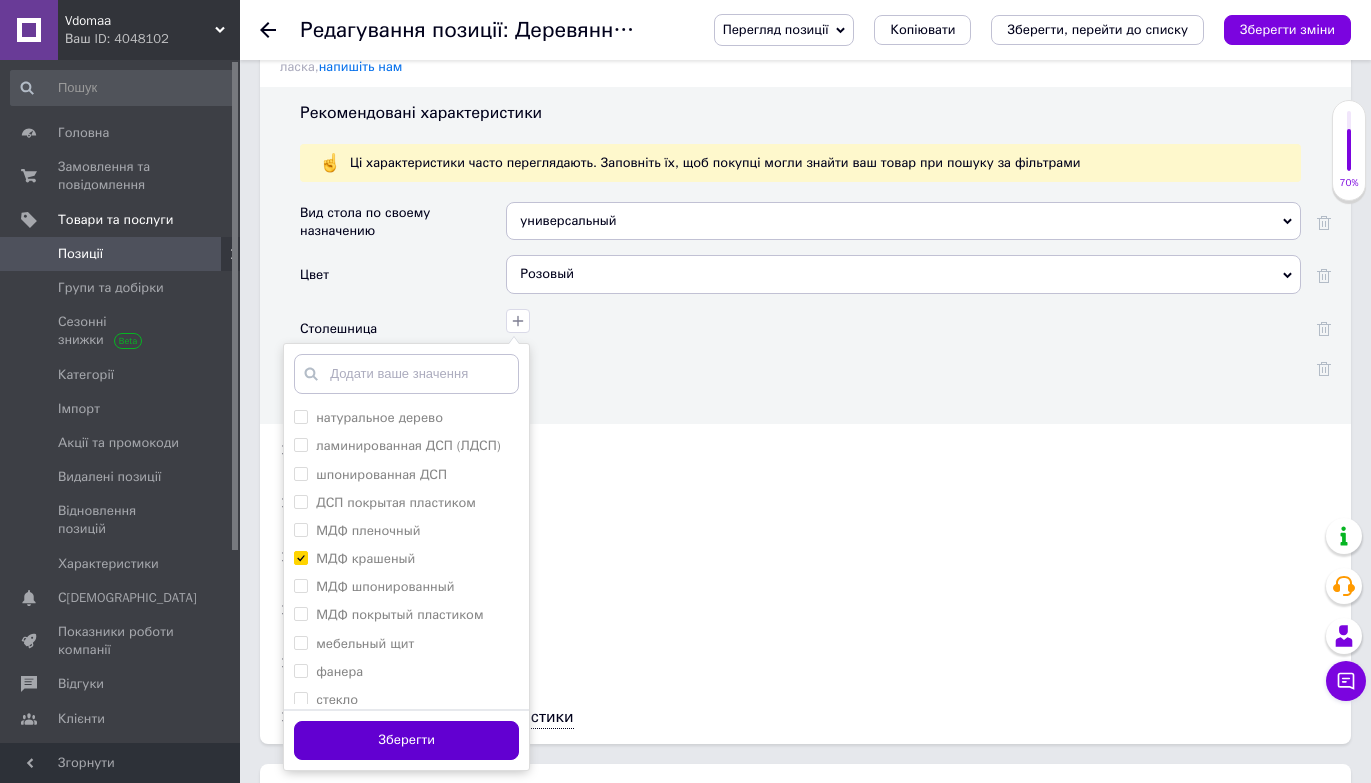 click on "Зберегти" at bounding box center (406, 740) 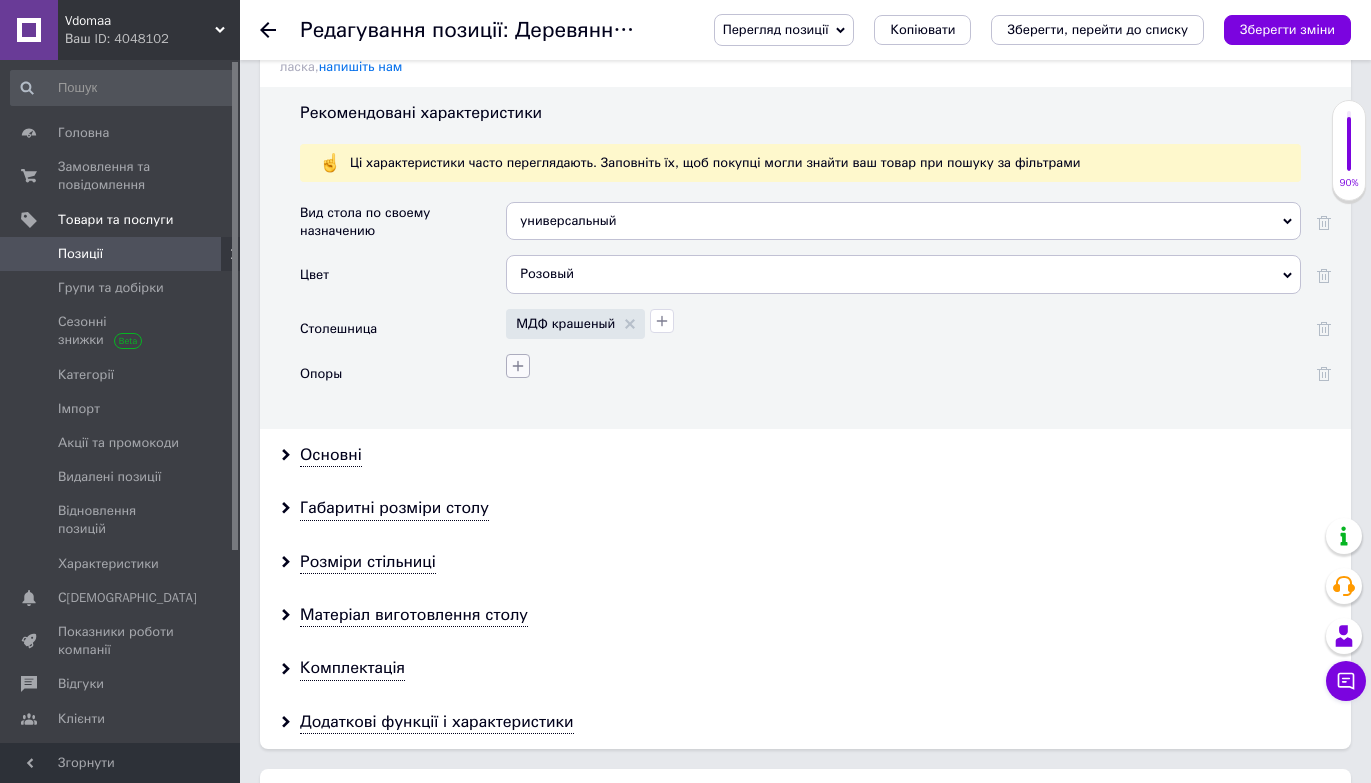click 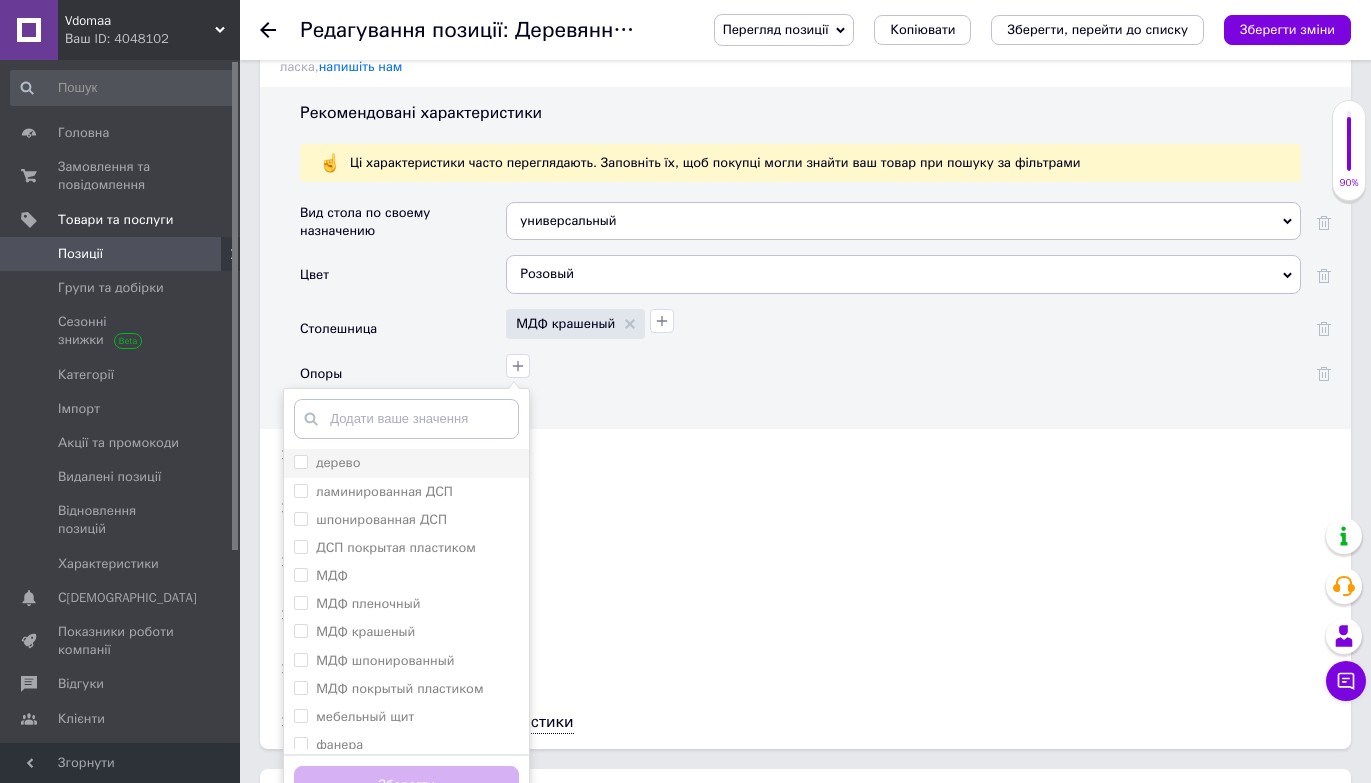 click on "дерево" at bounding box center [300, 461] 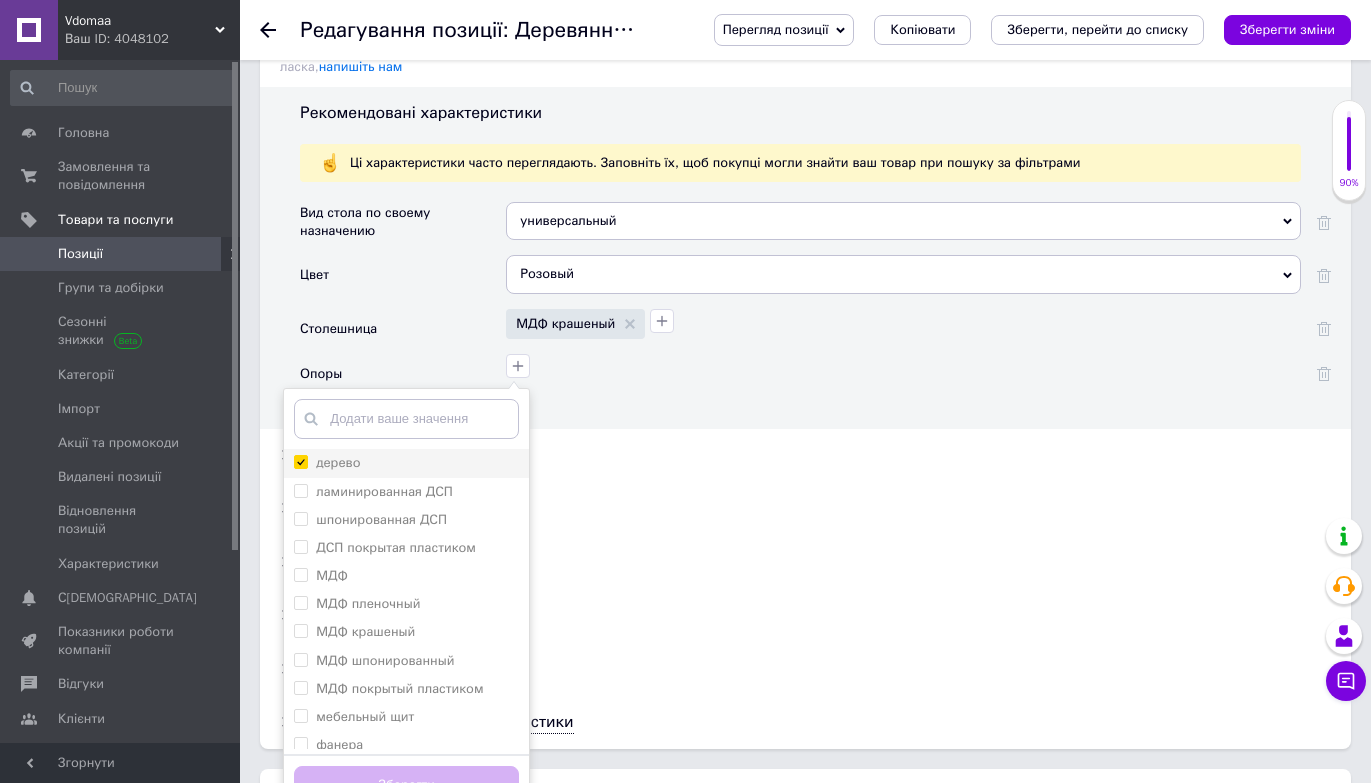 checkbox on "true" 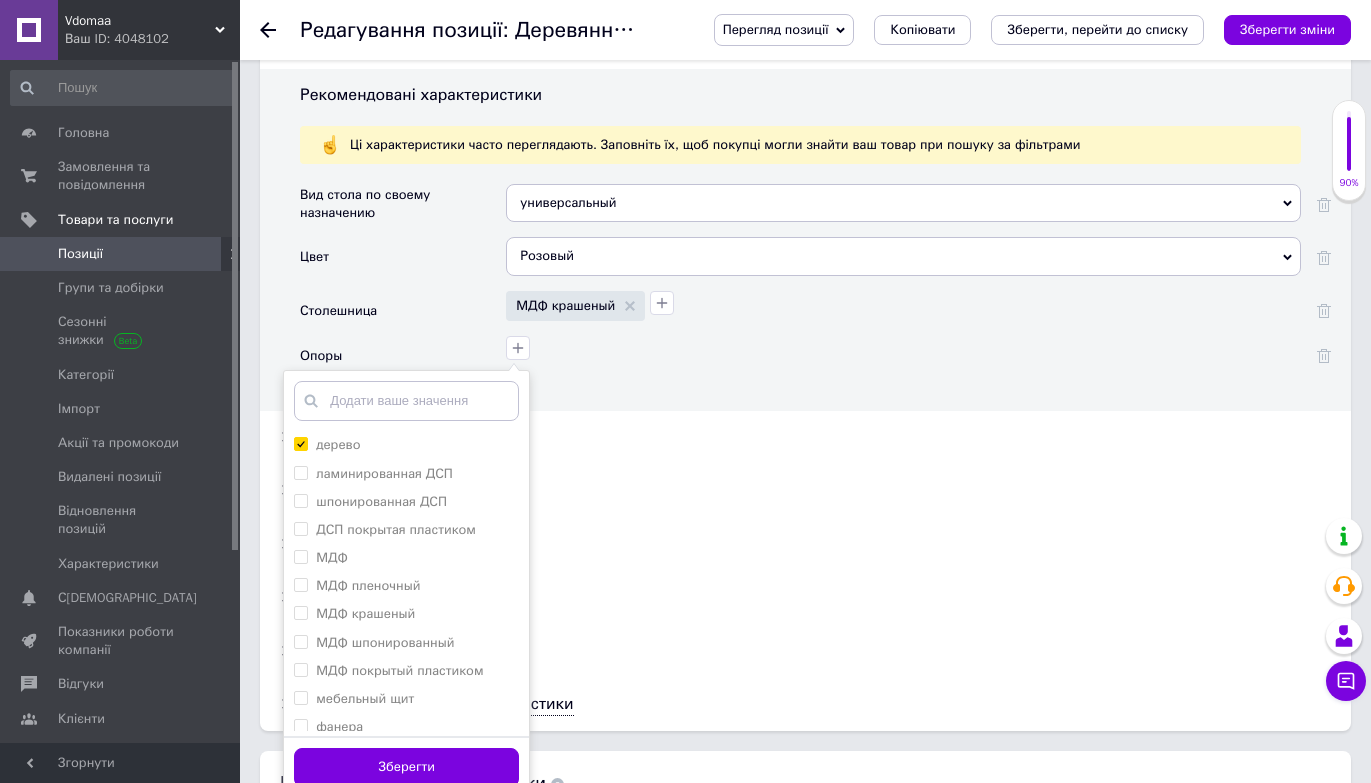 scroll, scrollTop: 1696, scrollLeft: 0, axis: vertical 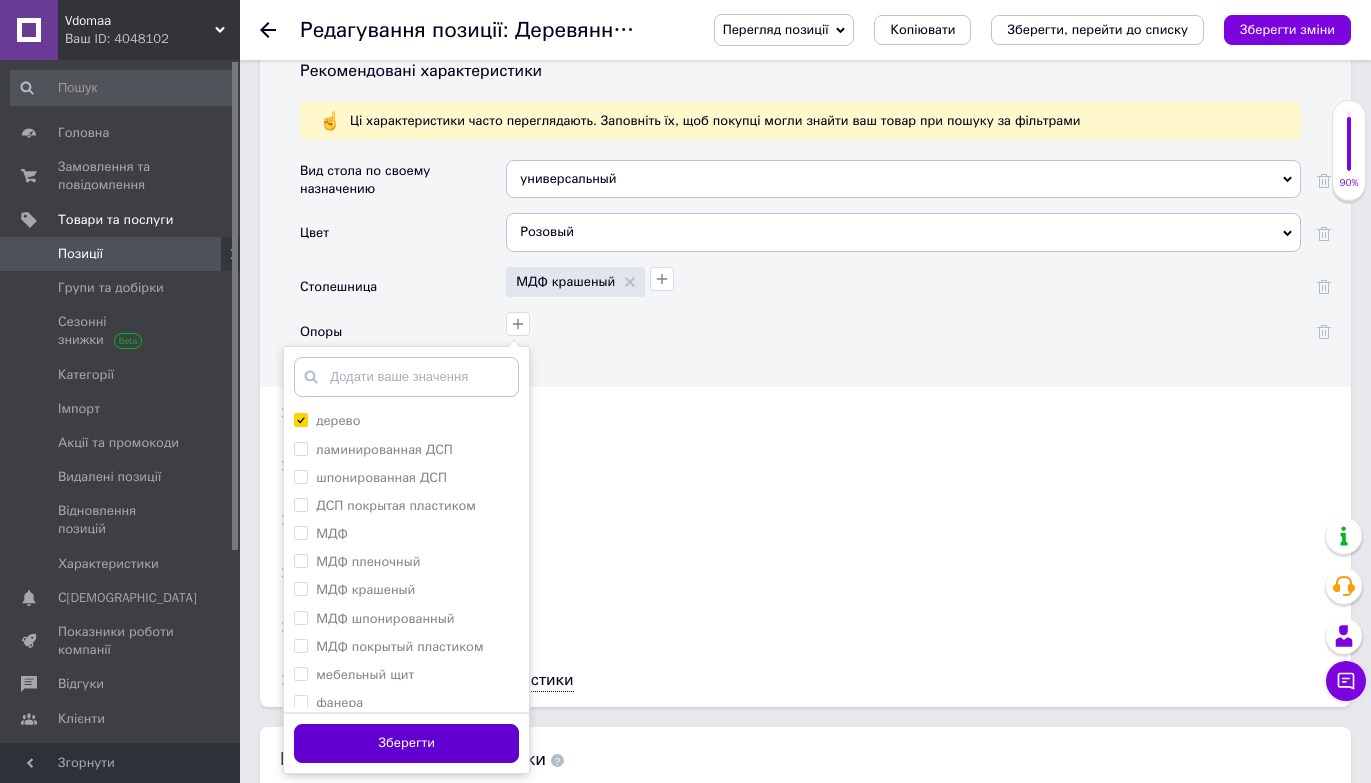 click on "Зберегти" at bounding box center [406, 743] 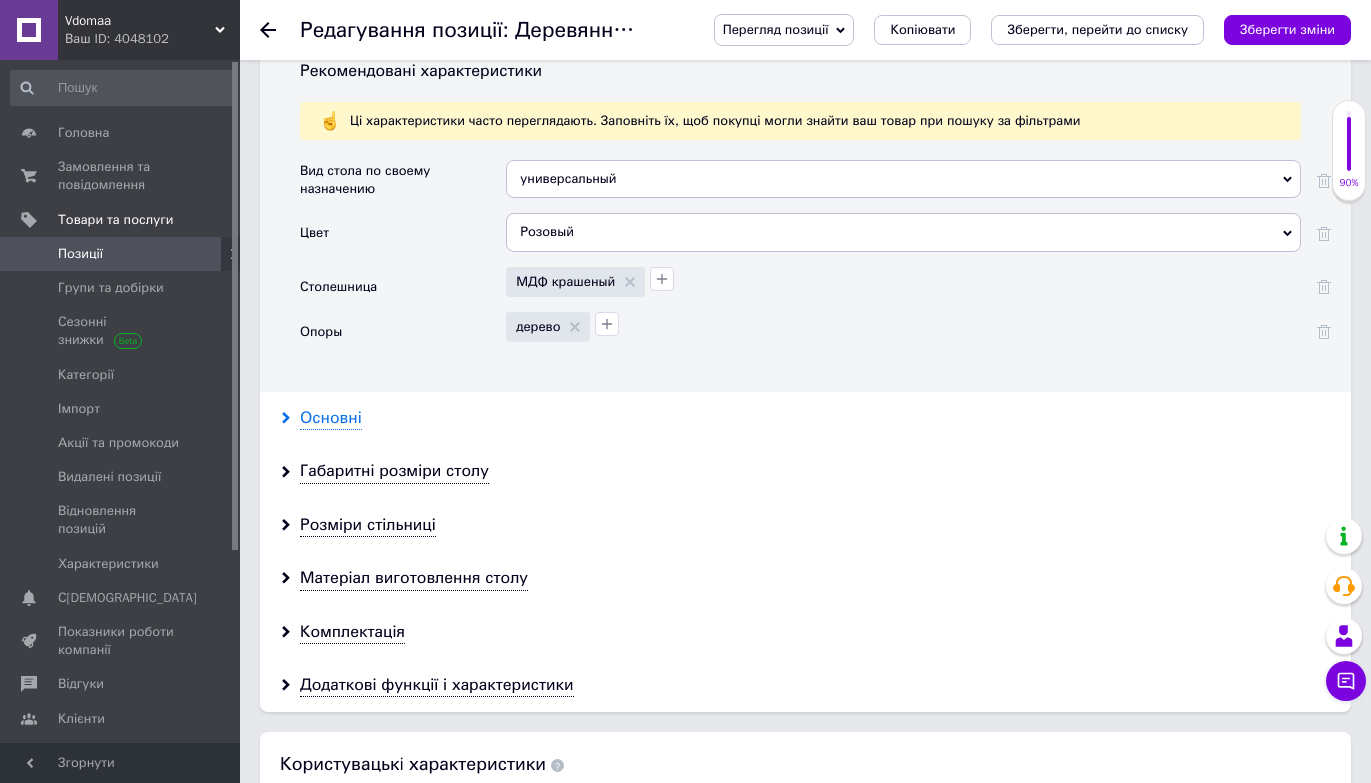 click on "Основні" at bounding box center [331, 418] 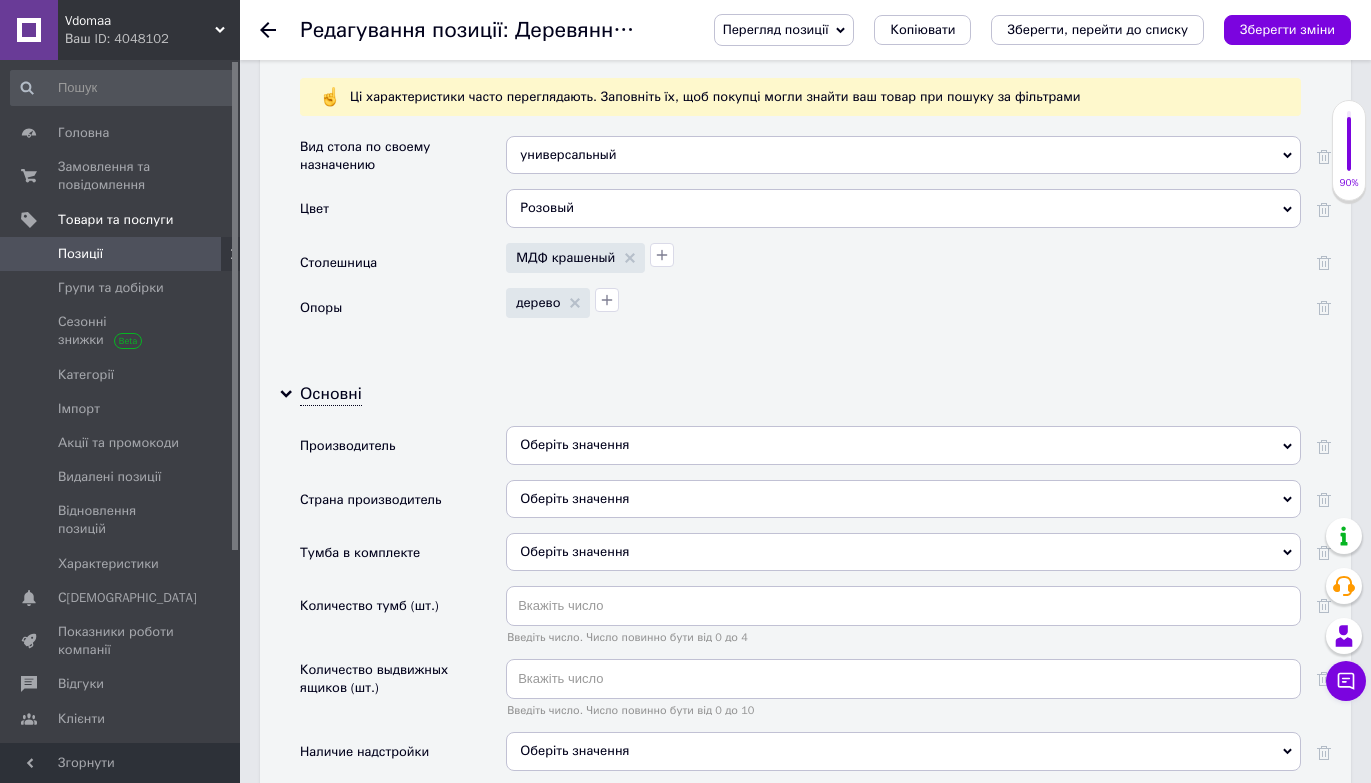scroll, scrollTop: 1732, scrollLeft: 0, axis: vertical 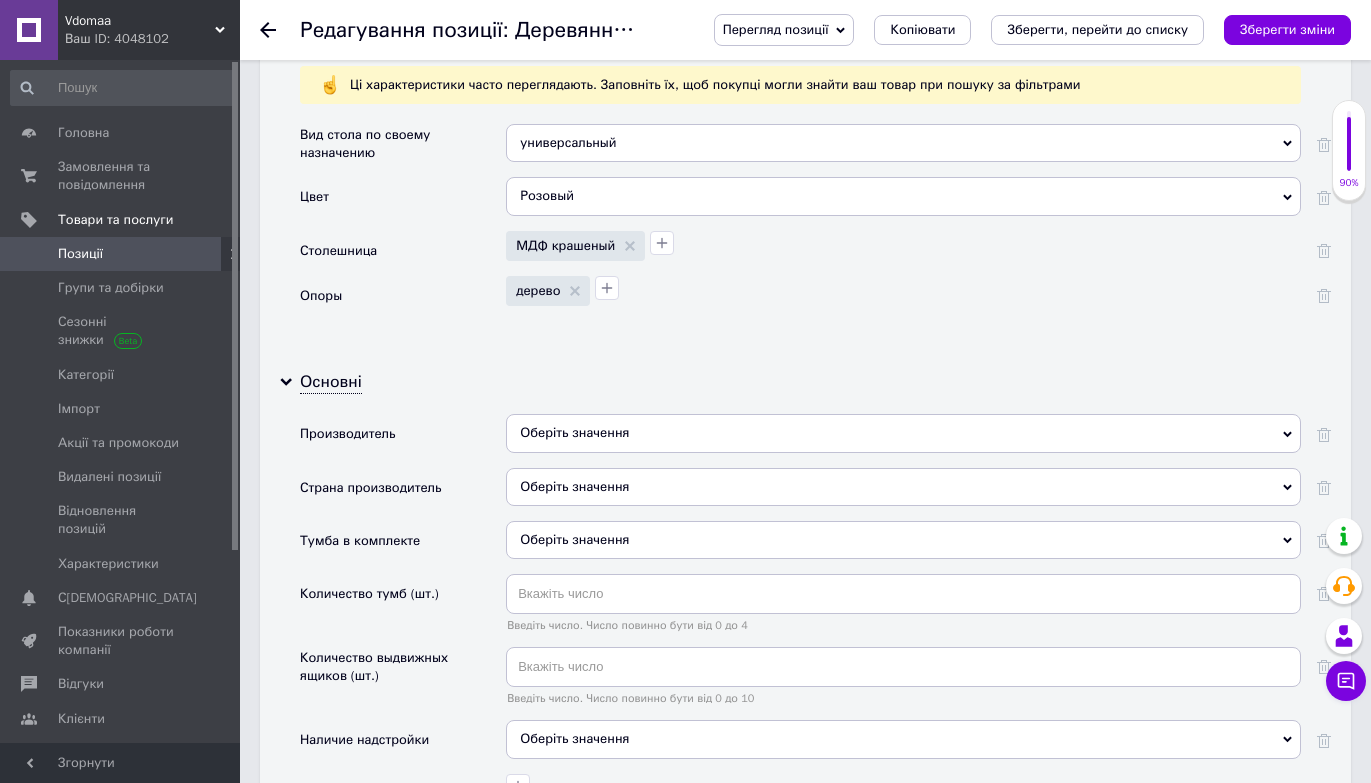 click on "Оберіть значення" at bounding box center (903, 433) 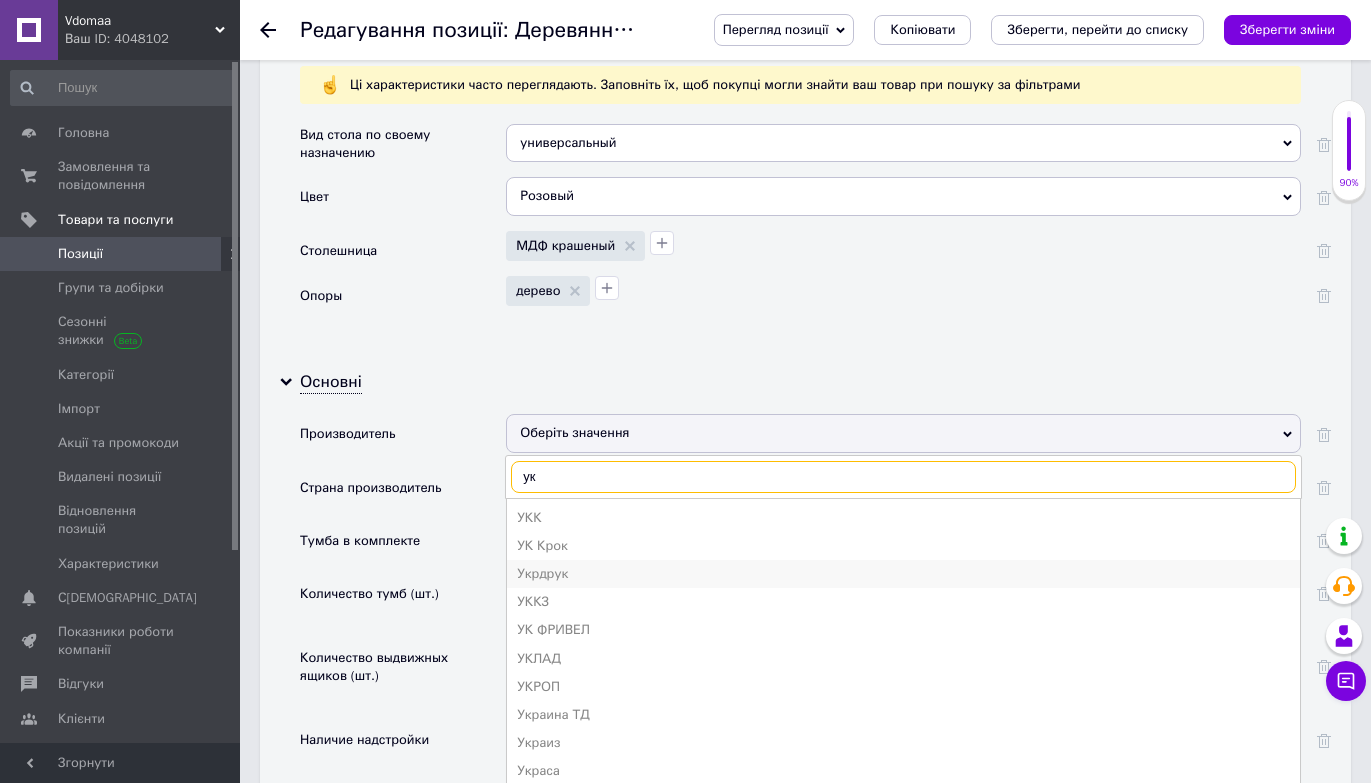 type on "укр" 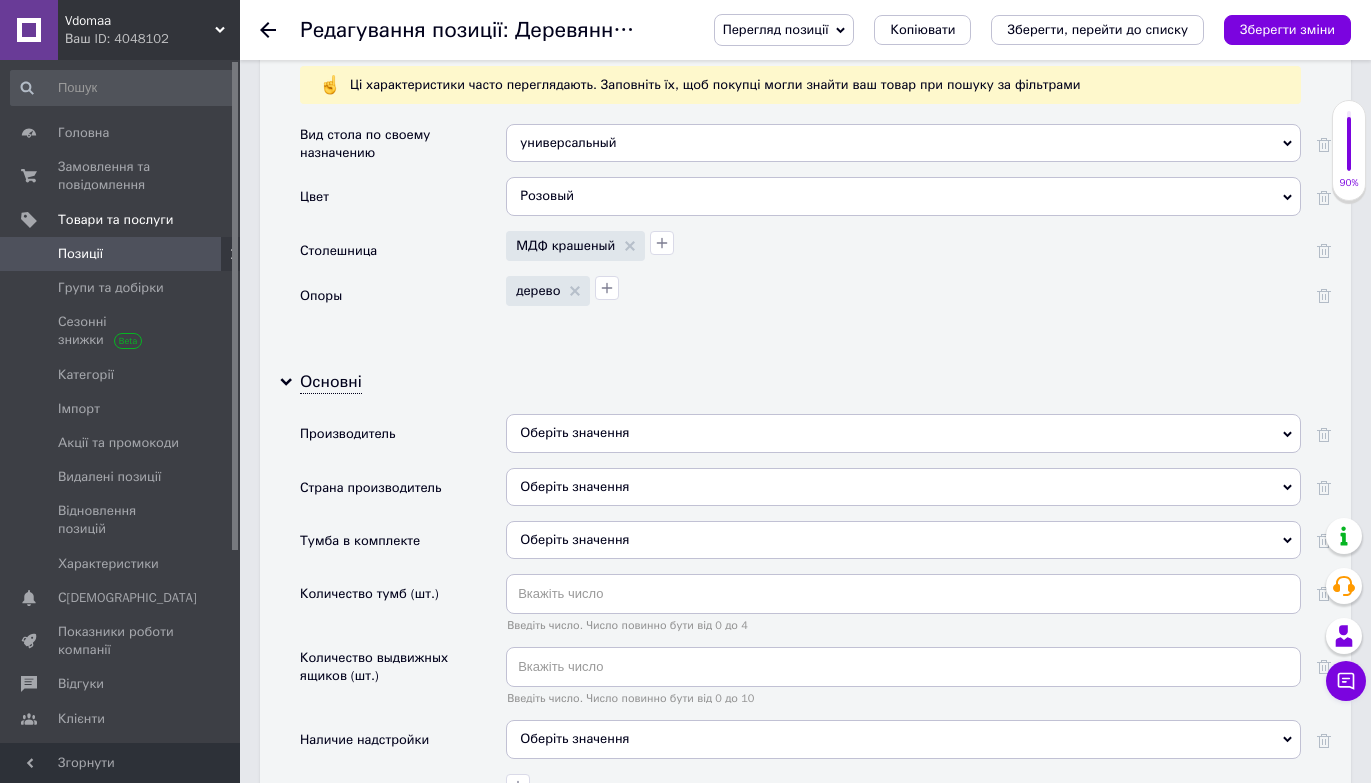 click on "Основні Производитель Оберіть значення Страна производитель Оберіть значення Тумба в комплекте Оберіть значення Количество тумб (шт.) Введіть число. Число повинно бути від 0 до 4 Количество выдвижных ящиков (шт.) Введіть число. Число повинно бути від 0 до 10 Наличие надстройки Оберіть значення Так Ні Цвет (оттенок) мебели Гарантийный срок (міс) Введіть число. Число повинно бути від 0 до 36 Персонажи Оберіть значення Состояние Оберіть значення Пол Оберіть значення Ростовая группа Количество мест Введіть число. Число повинно бути від 0 до 20 Тип Оберіть значення" at bounding box center [805, 865] 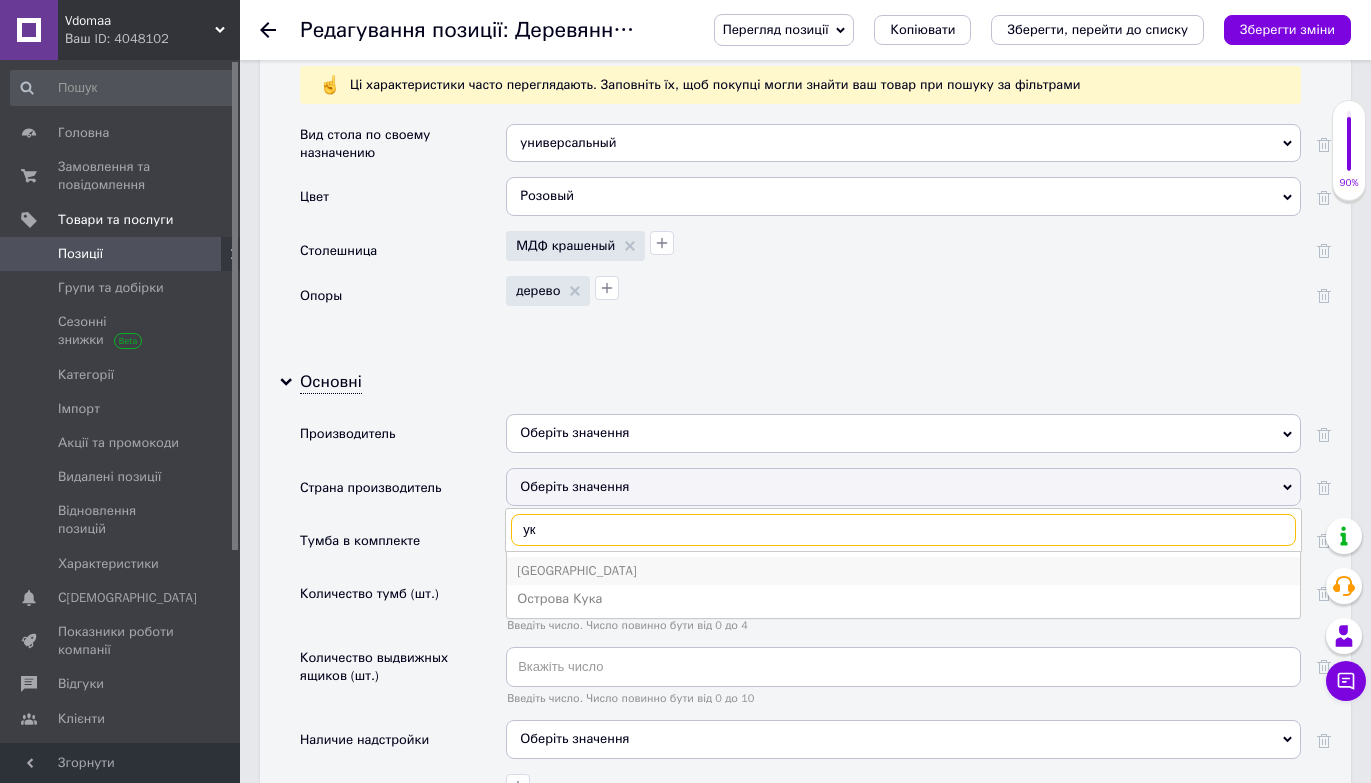 type on "ук" 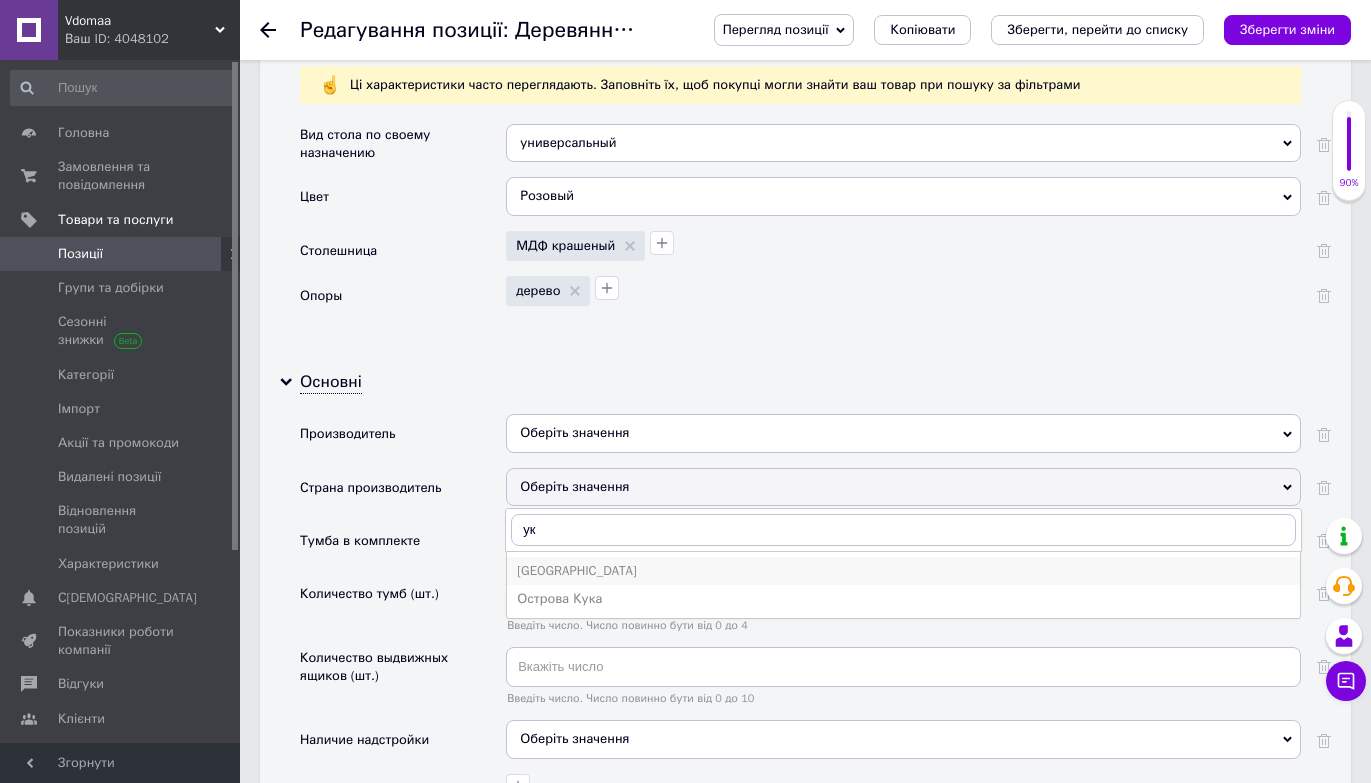 click on "[GEOGRAPHIC_DATA]" at bounding box center (903, 571) 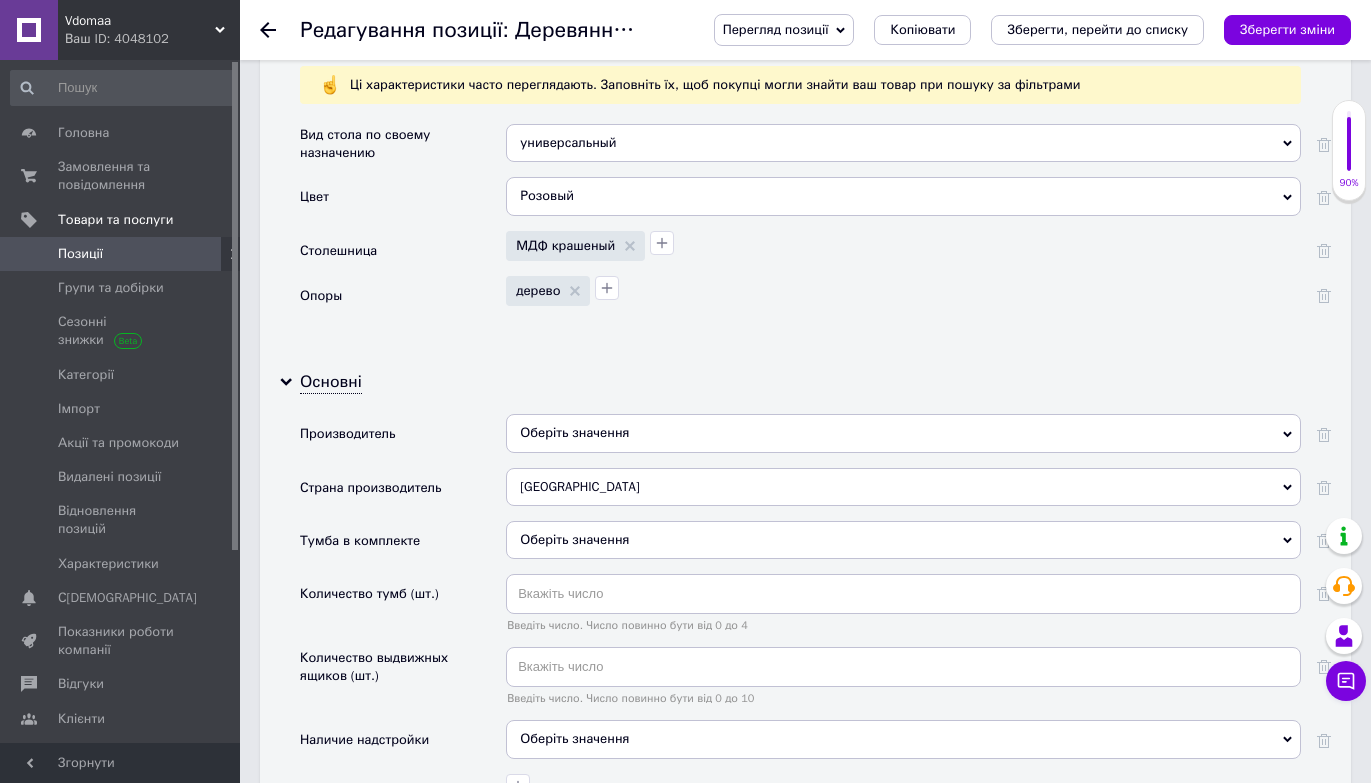 click on "Оберіть значення" at bounding box center (903, 433) 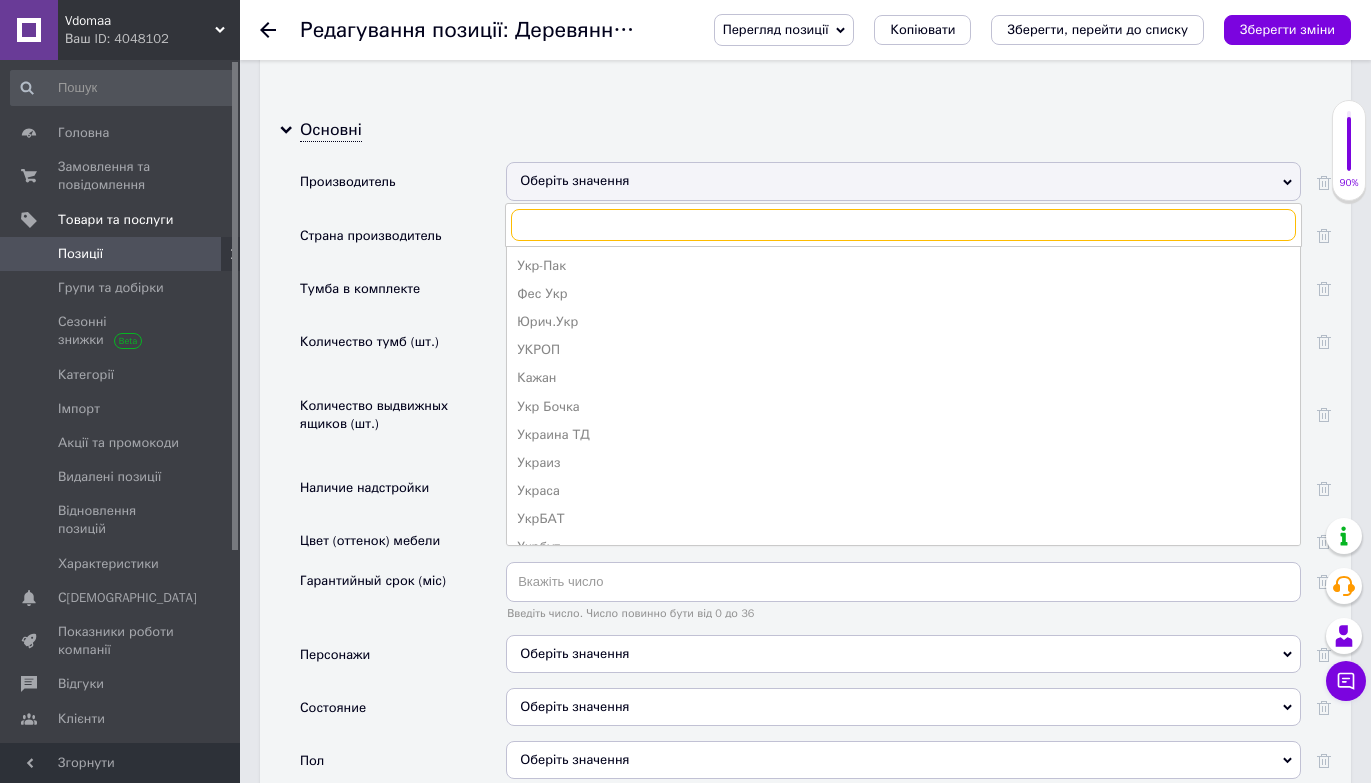 scroll, scrollTop: 2121, scrollLeft: 0, axis: vertical 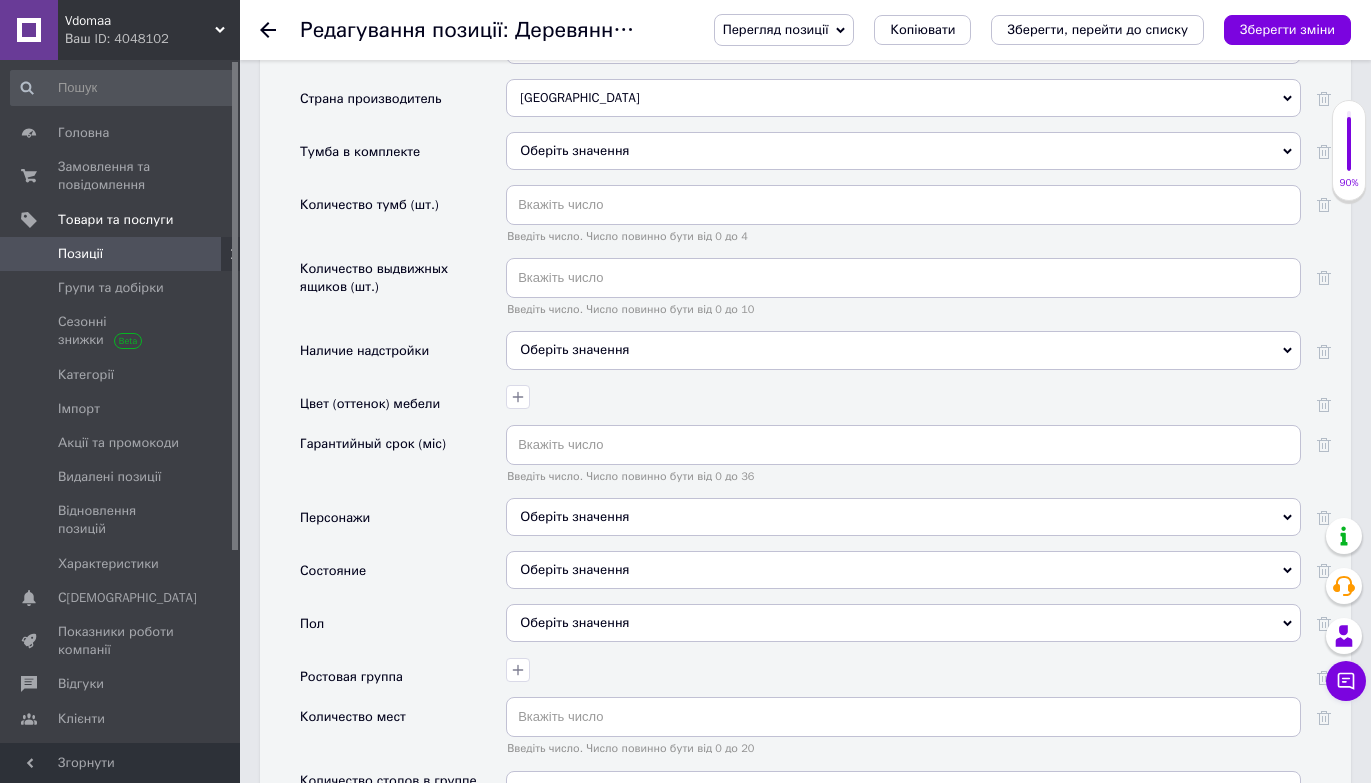 click on "Тумба в комплекте" at bounding box center [403, 158] 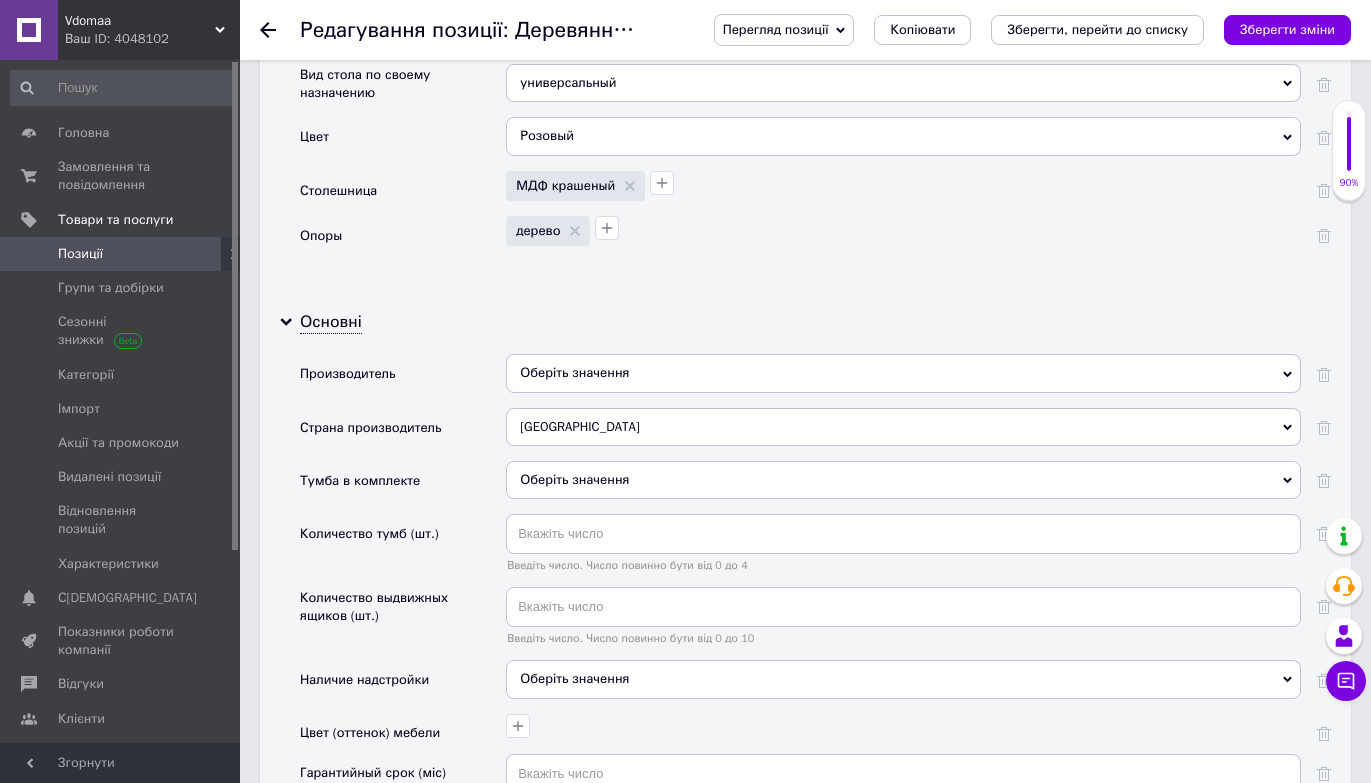 scroll, scrollTop: 1940, scrollLeft: 0, axis: vertical 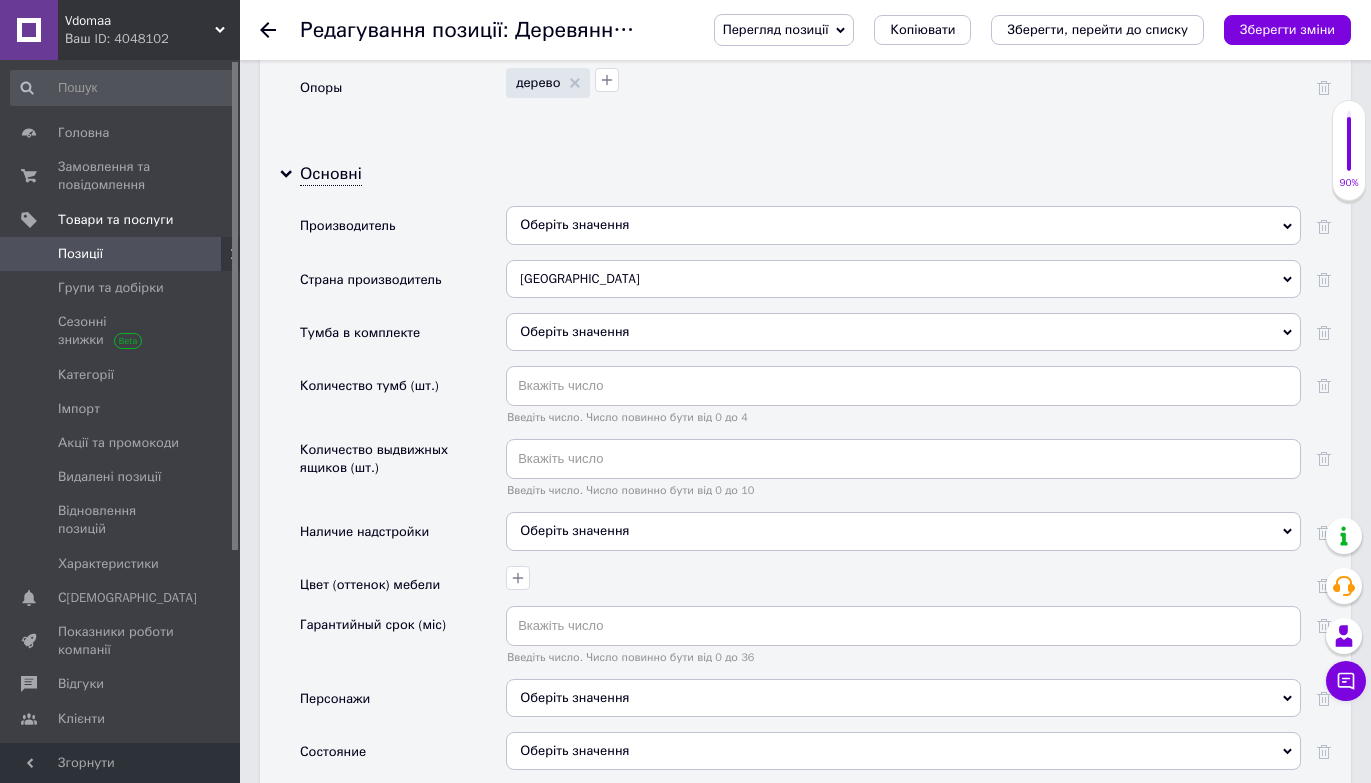 click on "Оберіть значення" at bounding box center [903, 332] 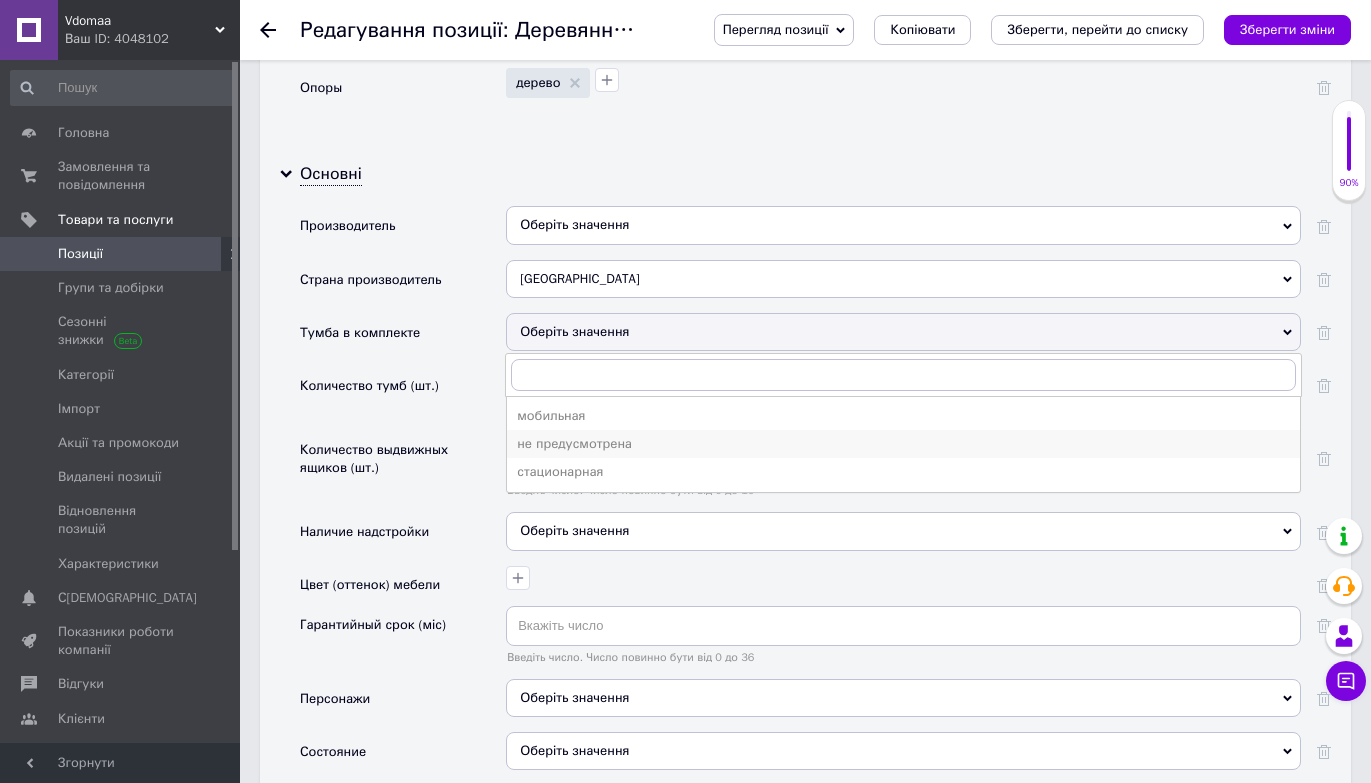 click on "не предусмотрена" at bounding box center [903, 444] 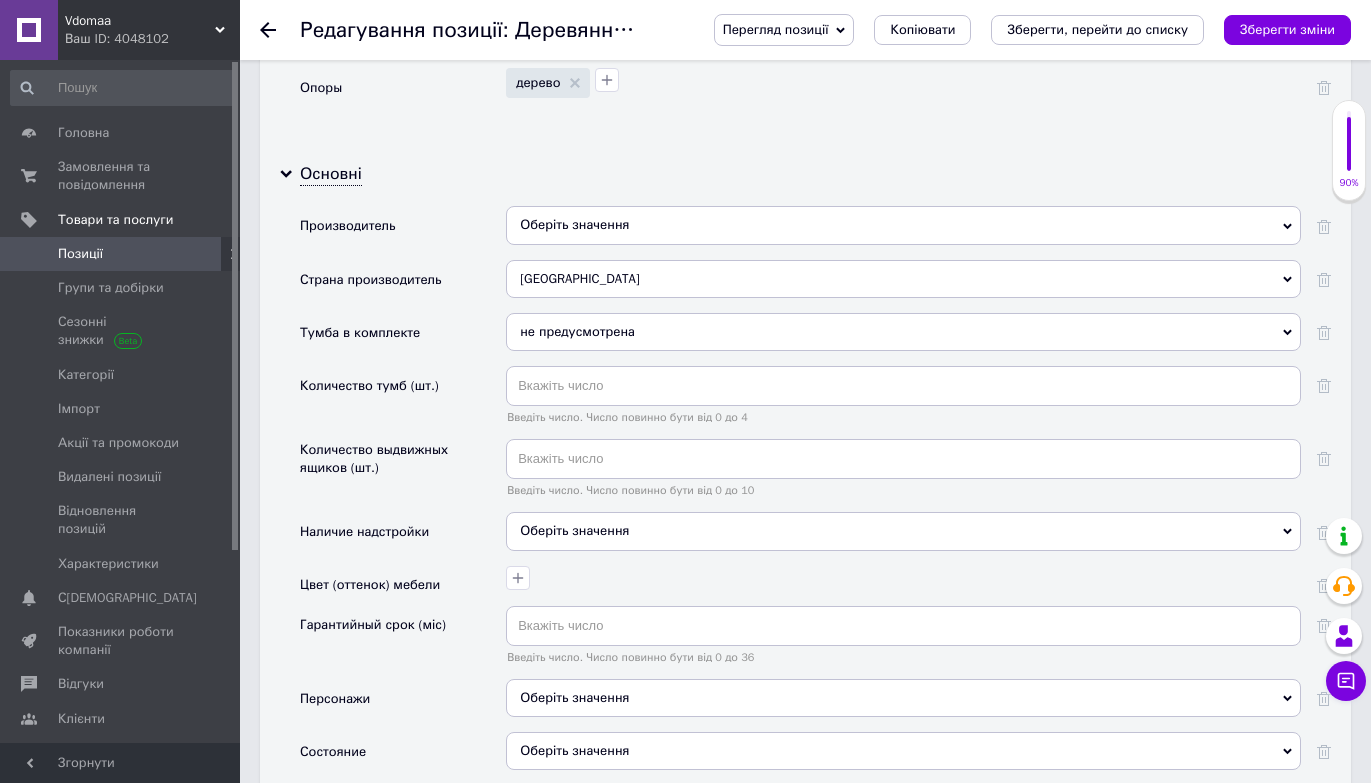 click on "Тумба в комплекте" at bounding box center (403, 339) 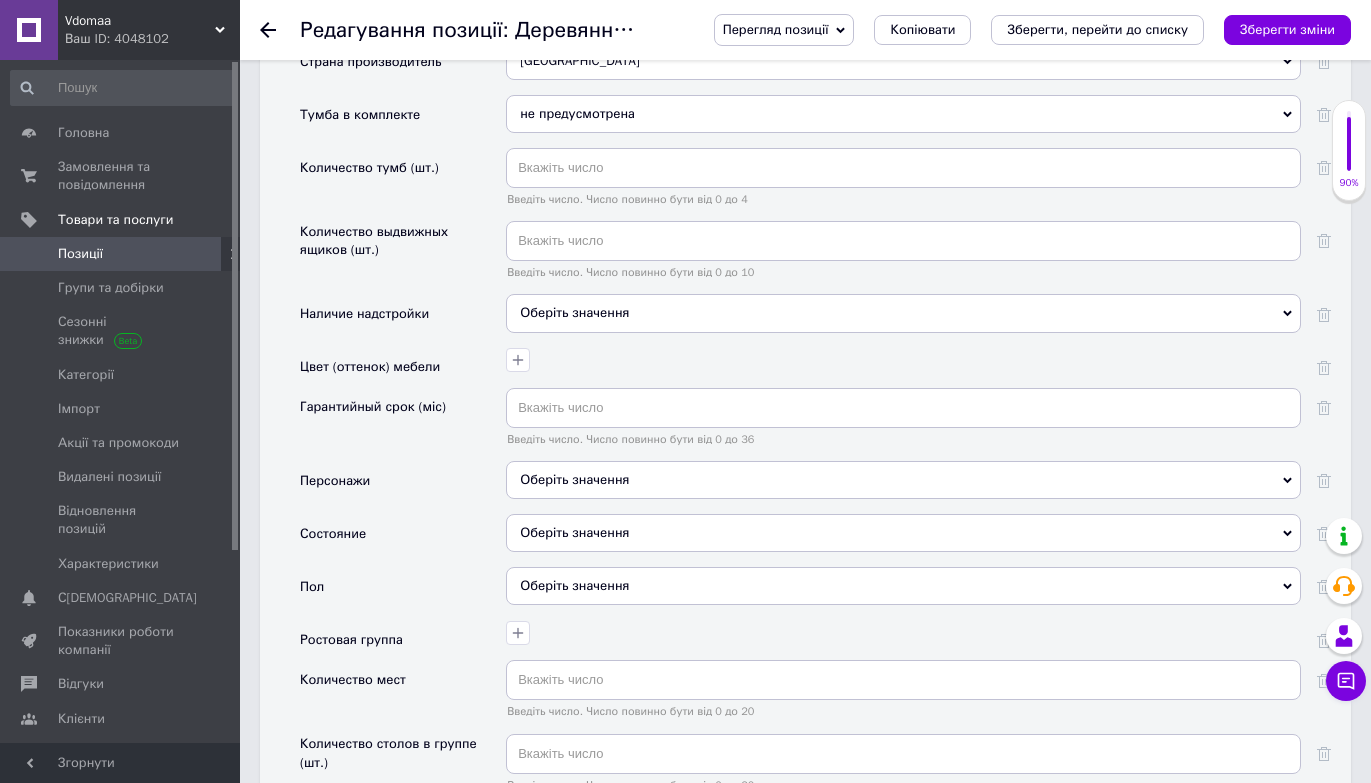 scroll, scrollTop: 2170, scrollLeft: 0, axis: vertical 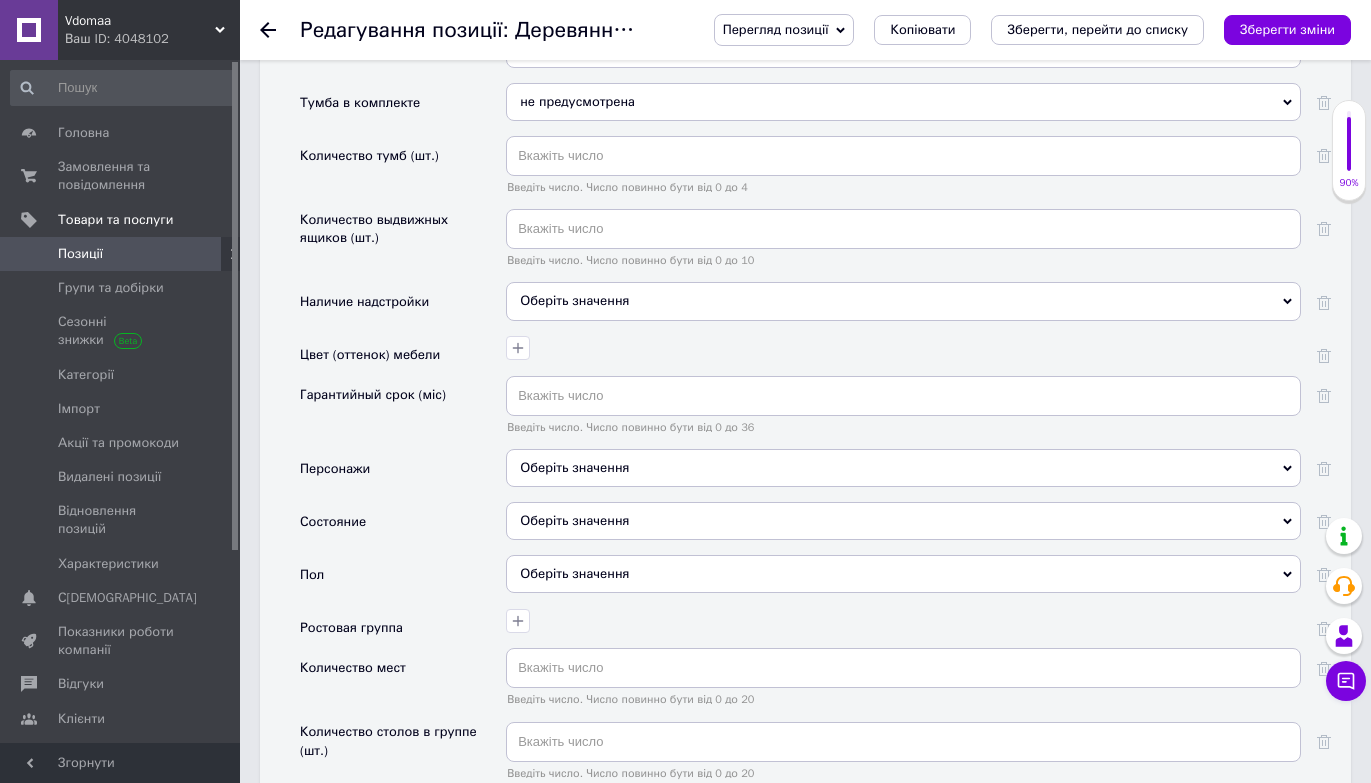 click on "Оберіть значення" at bounding box center (574, 300) 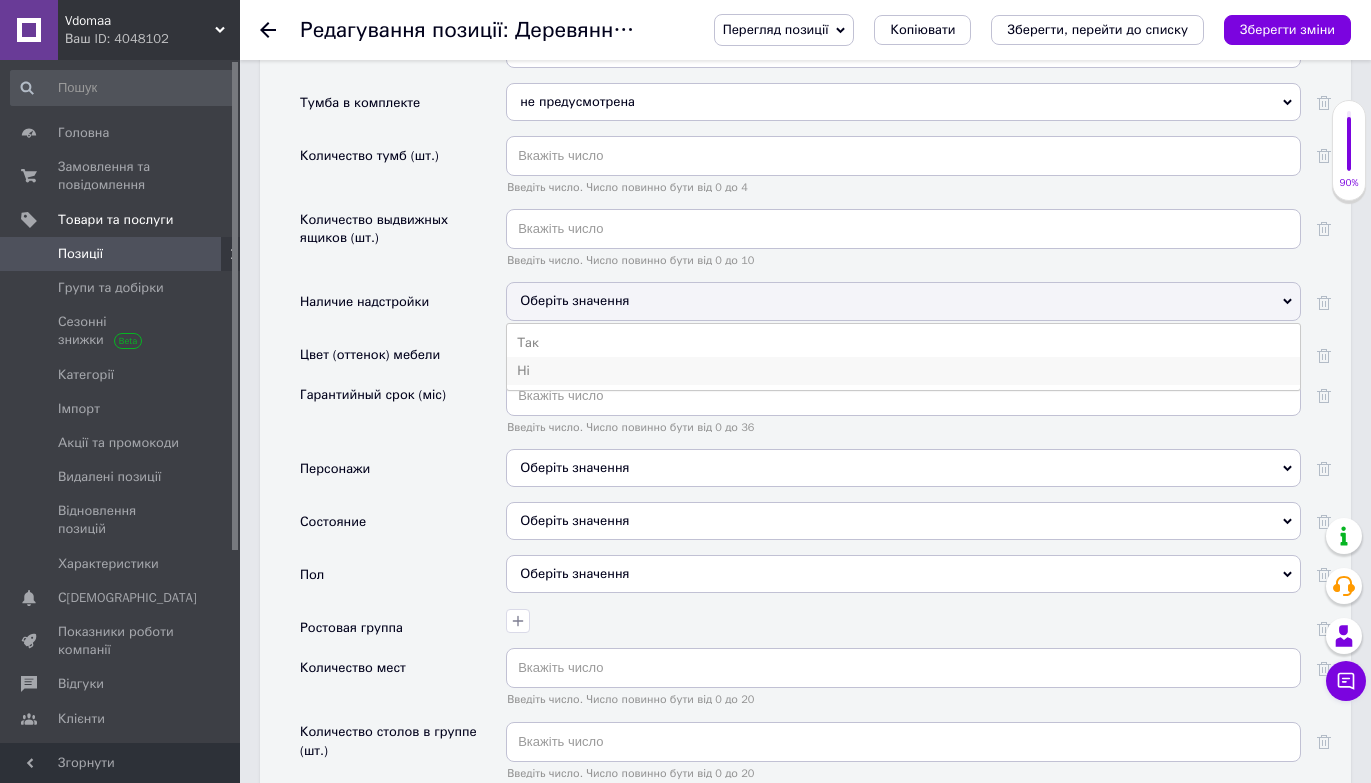 click on "Ні" at bounding box center [903, 371] 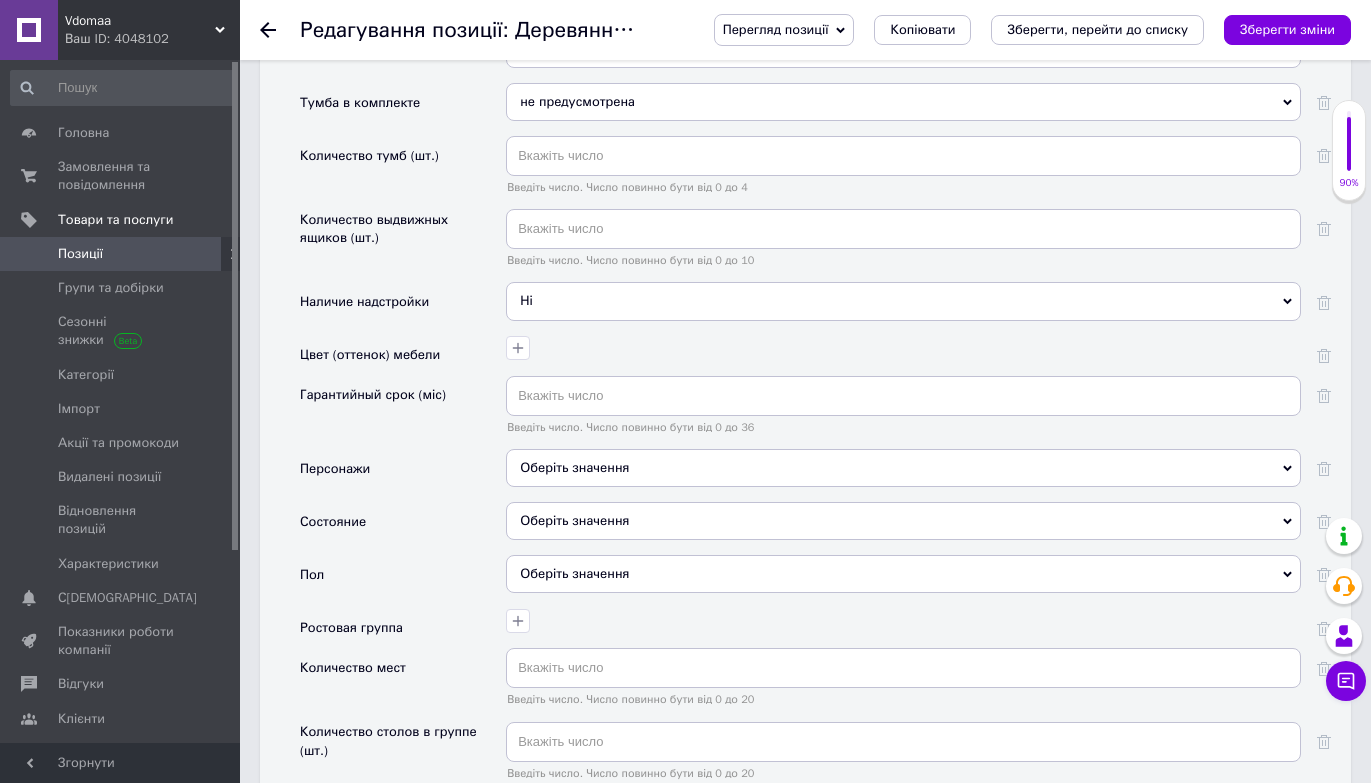 click on "Наличие надстройки" at bounding box center [364, 302] 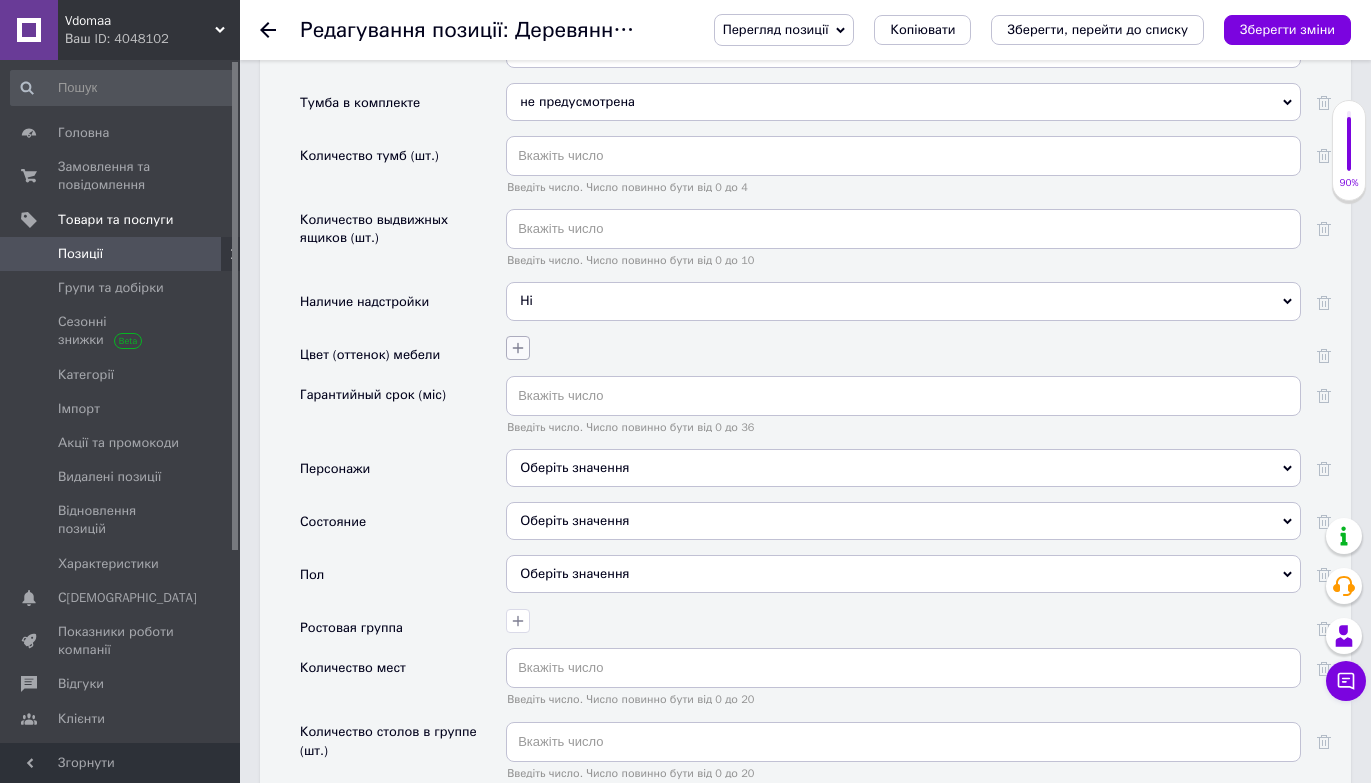 click 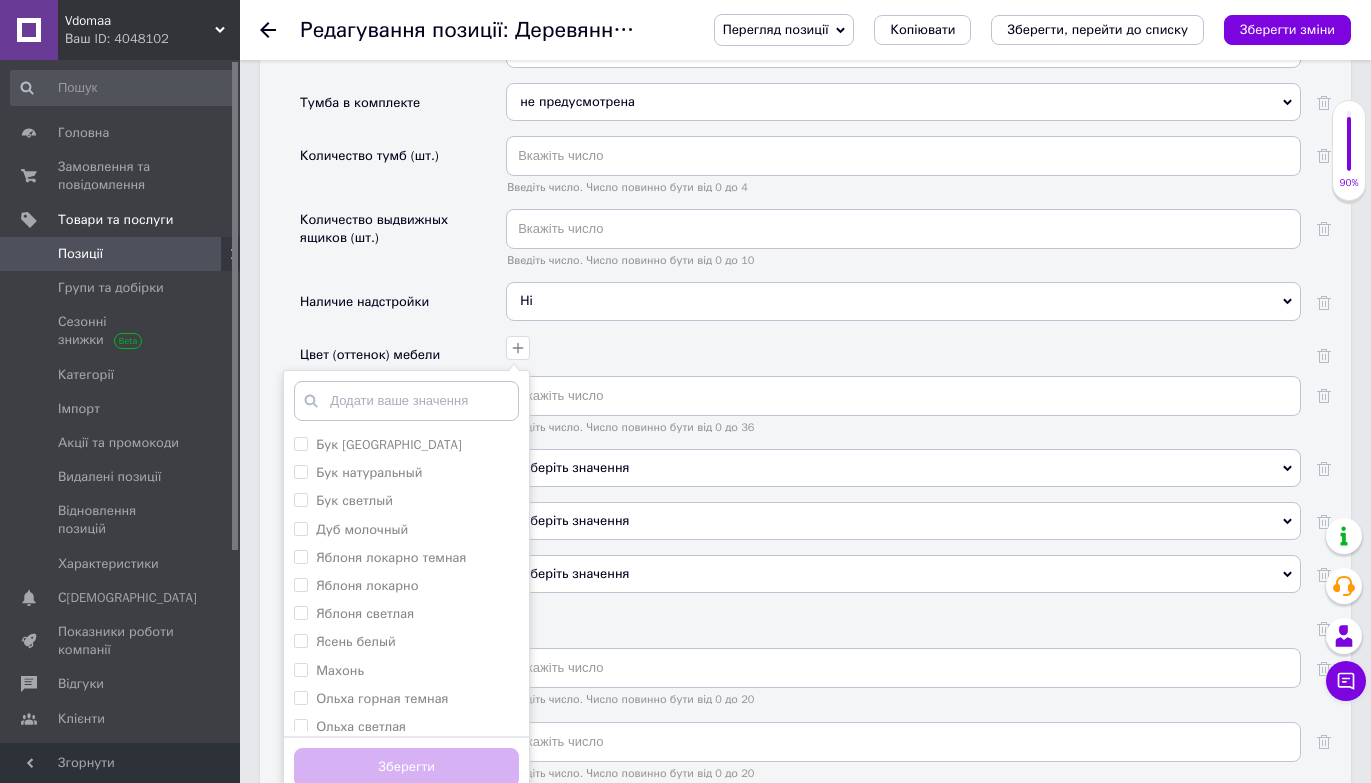 click on "Наличие надстройки" at bounding box center [403, 308] 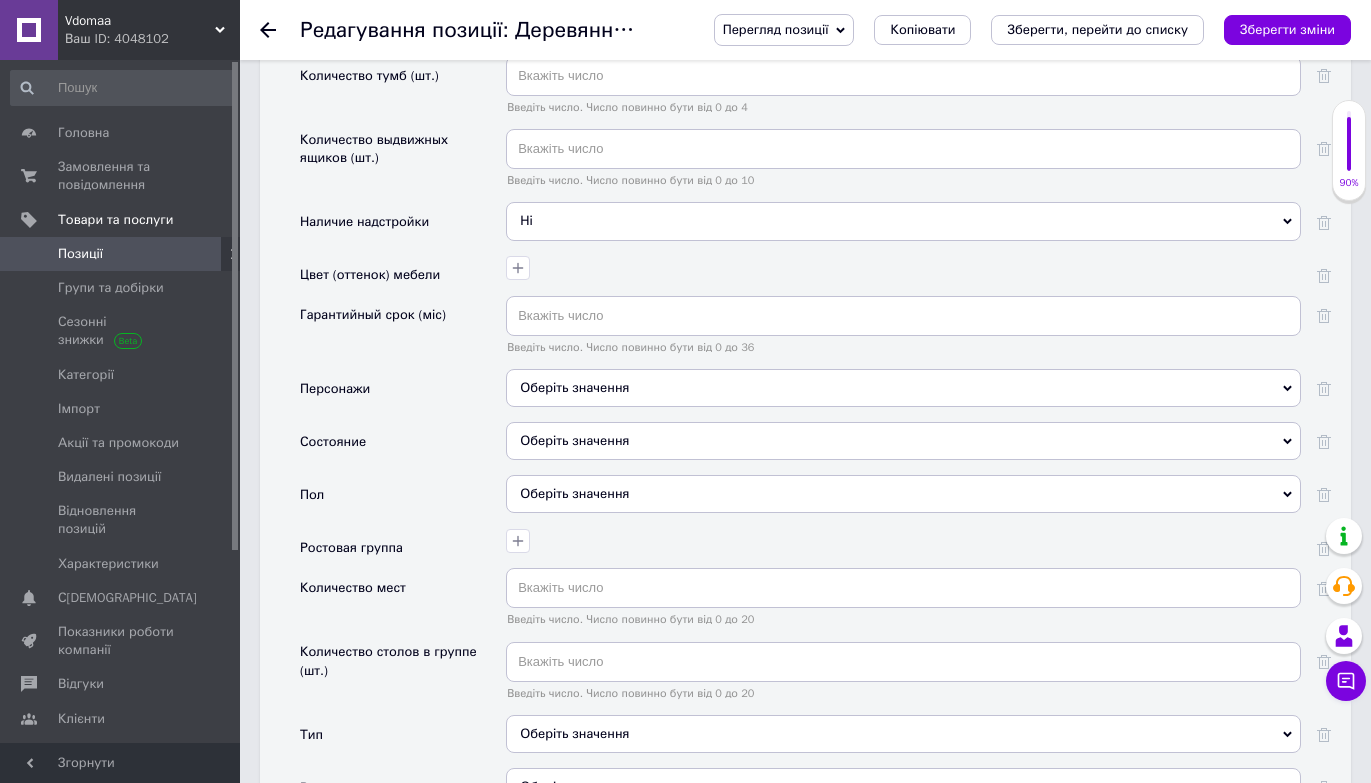 scroll, scrollTop: 2252, scrollLeft: 0, axis: vertical 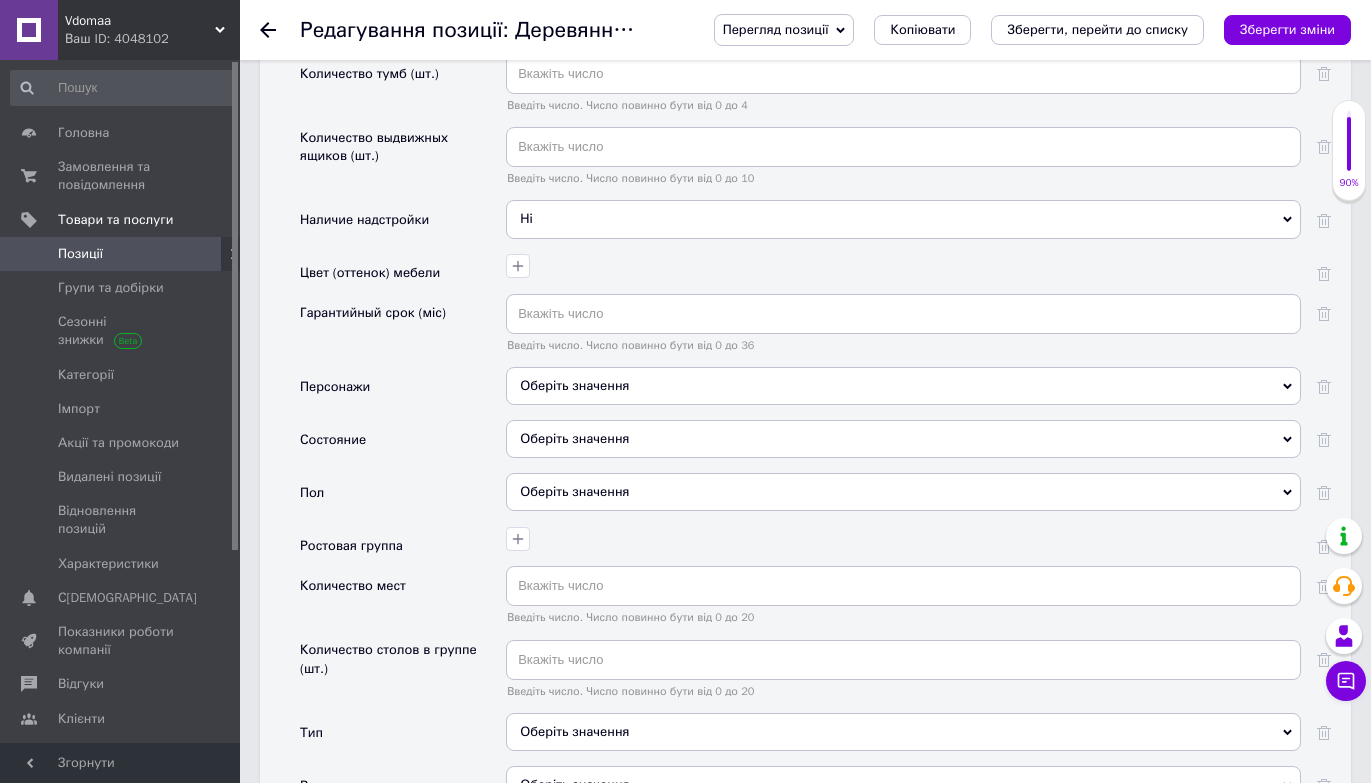 click on "Оберіть значення" at bounding box center [903, 439] 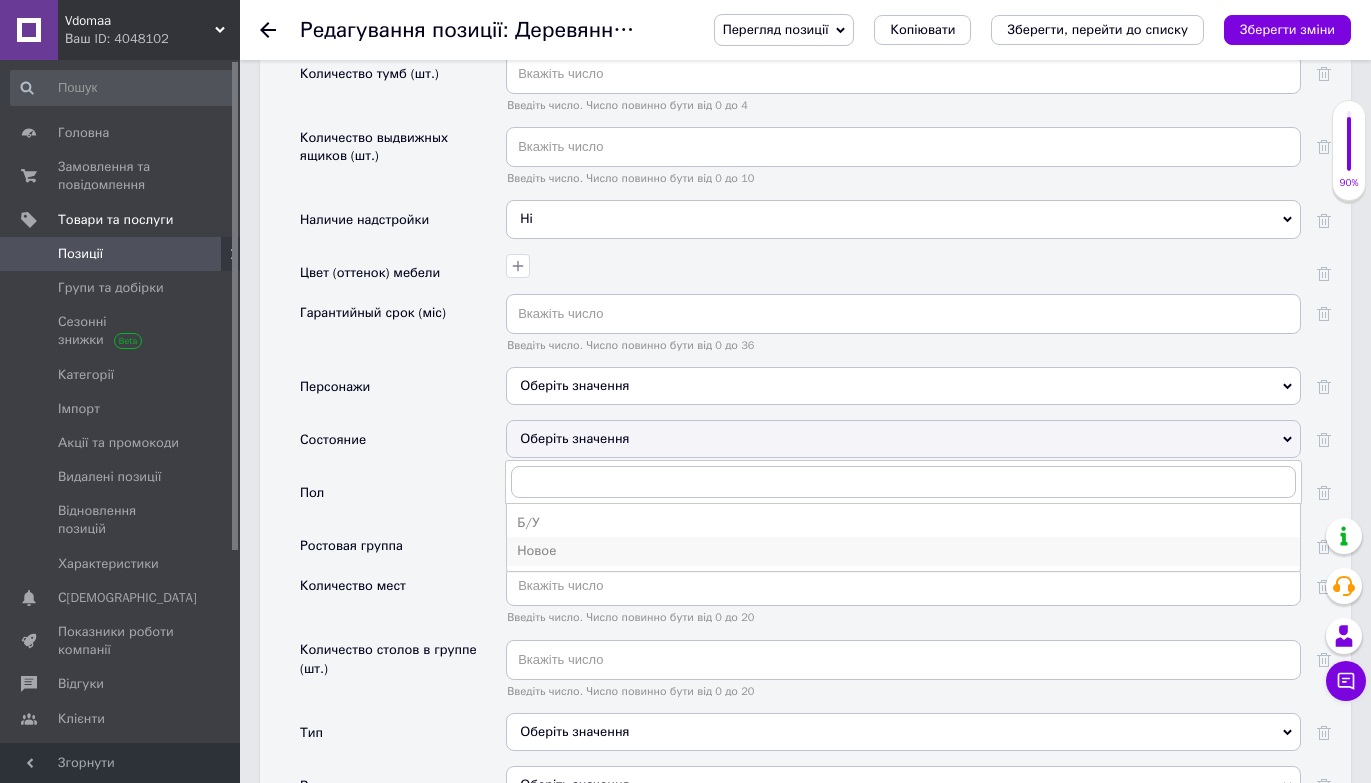 click on "Новое" at bounding box center [903, 551] 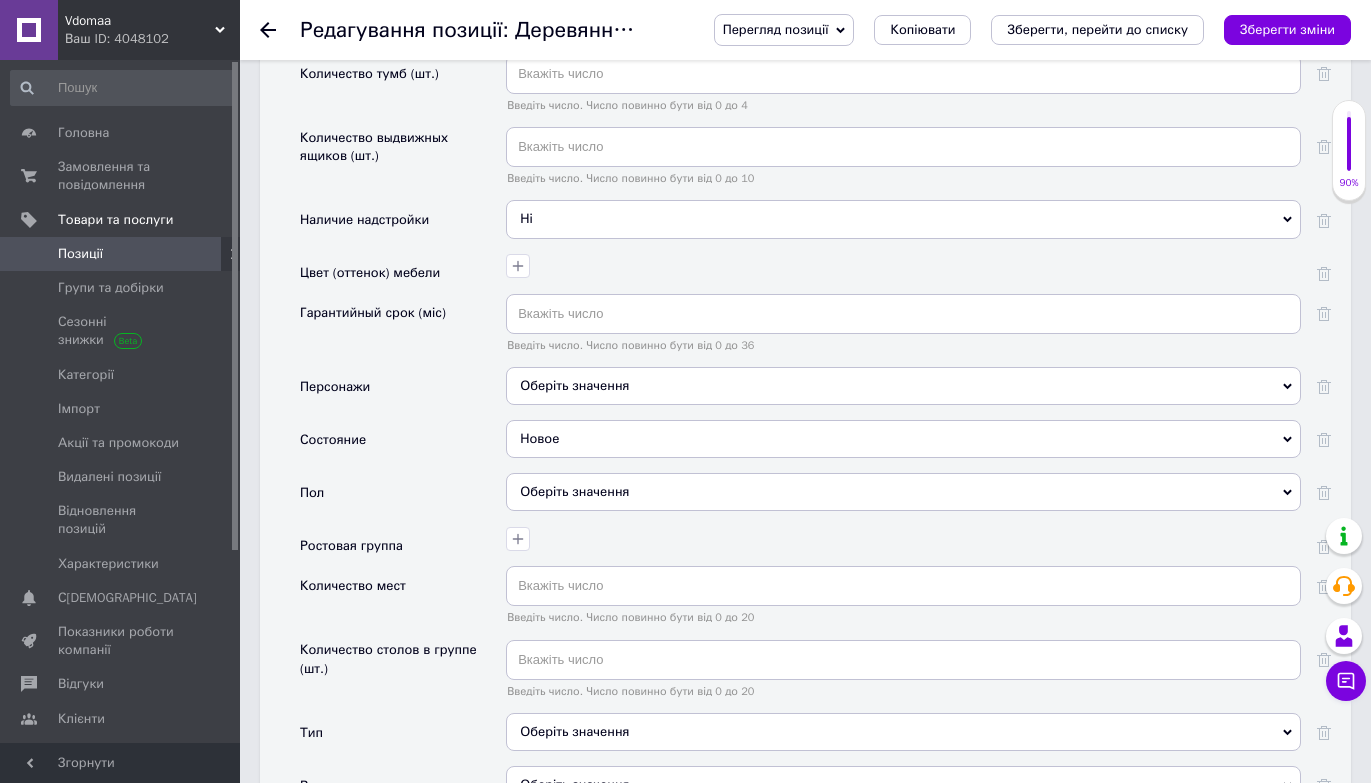 click on "Пол" at bounding box center [403, 499] 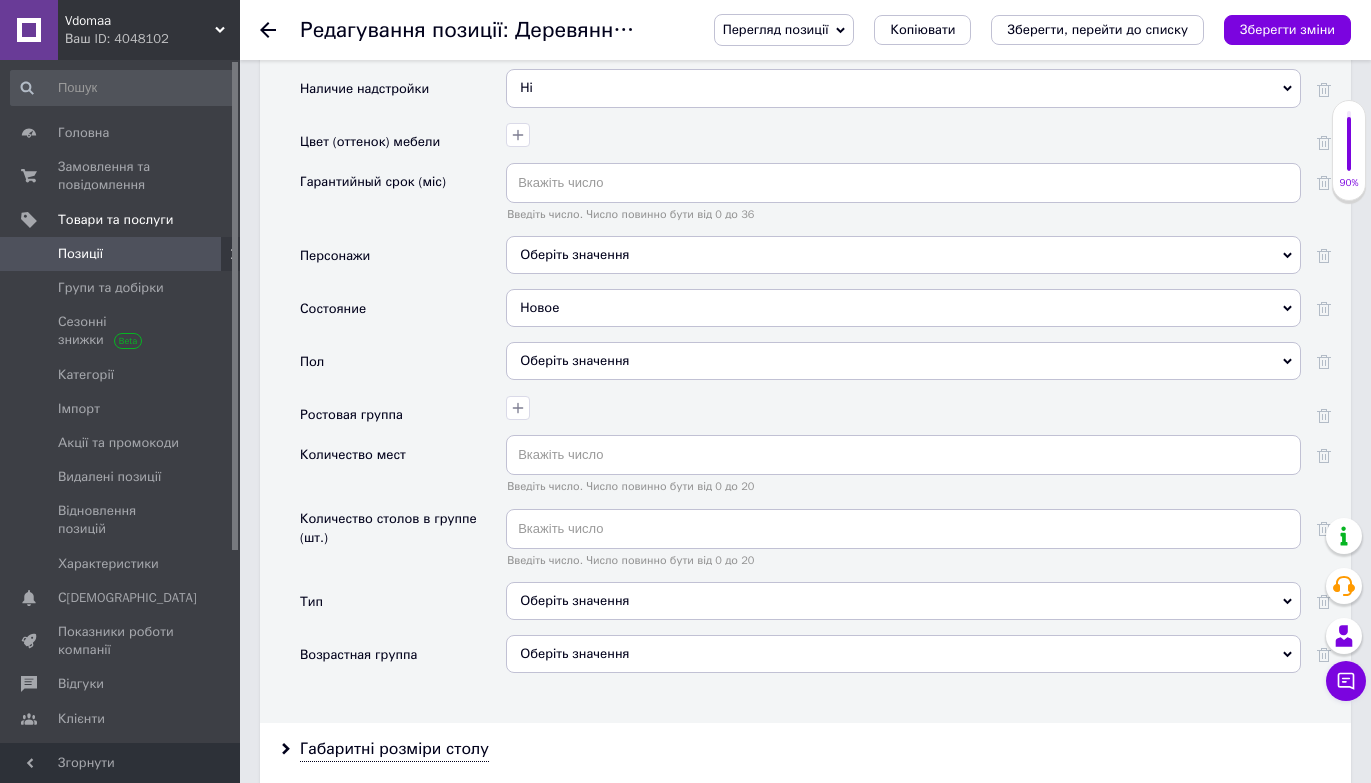 scroll, scrollTop: 2384, scrollLeft: 0, axis: vertical 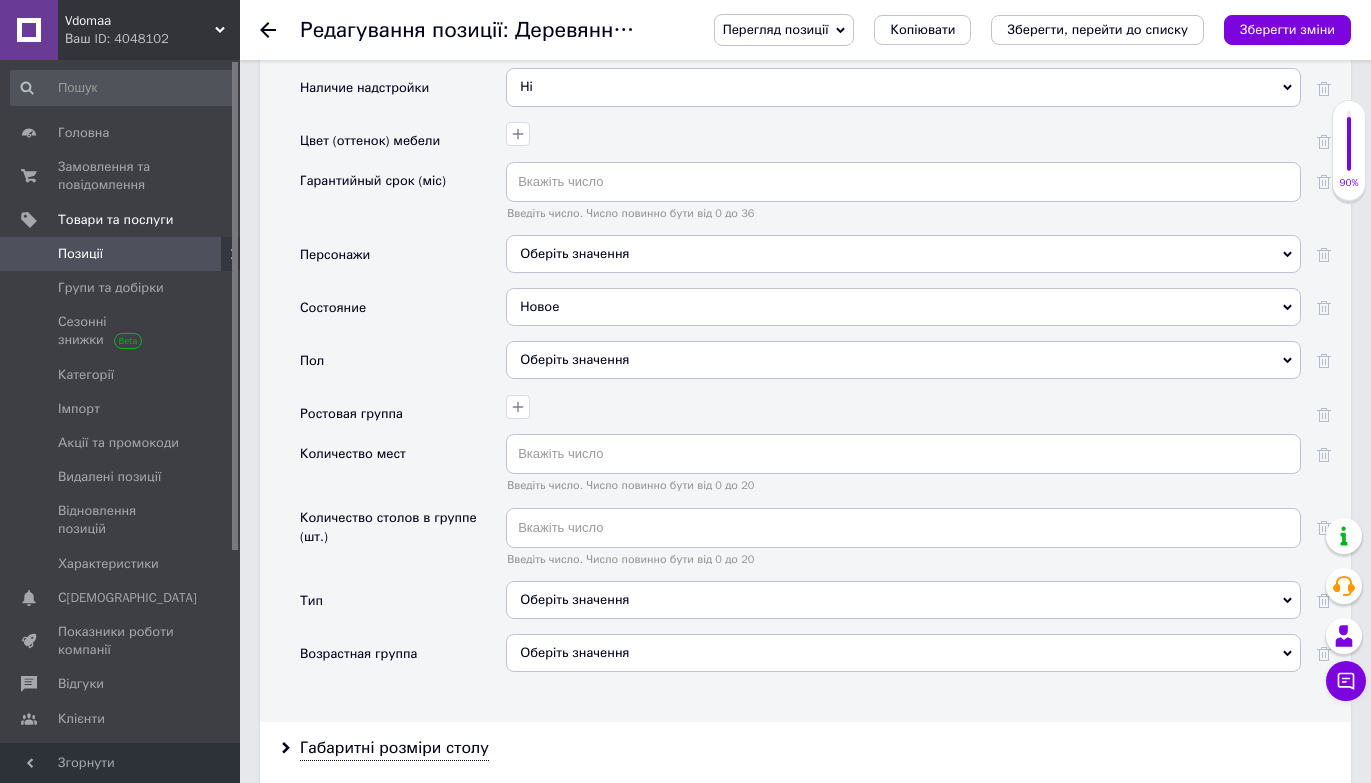 click on "Оберіть значення" at bounding box center [903, 360] 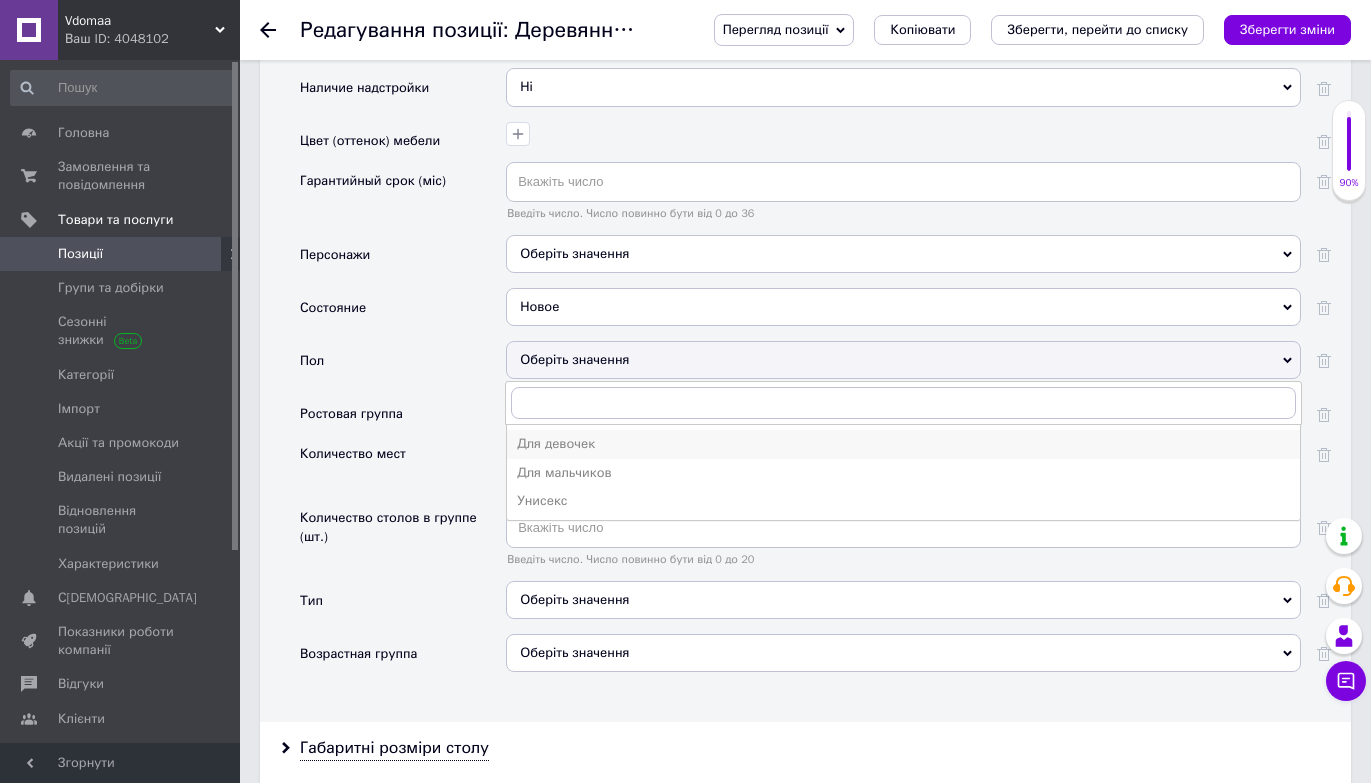 click on "Для девочек" at bounding box center (903, 444) 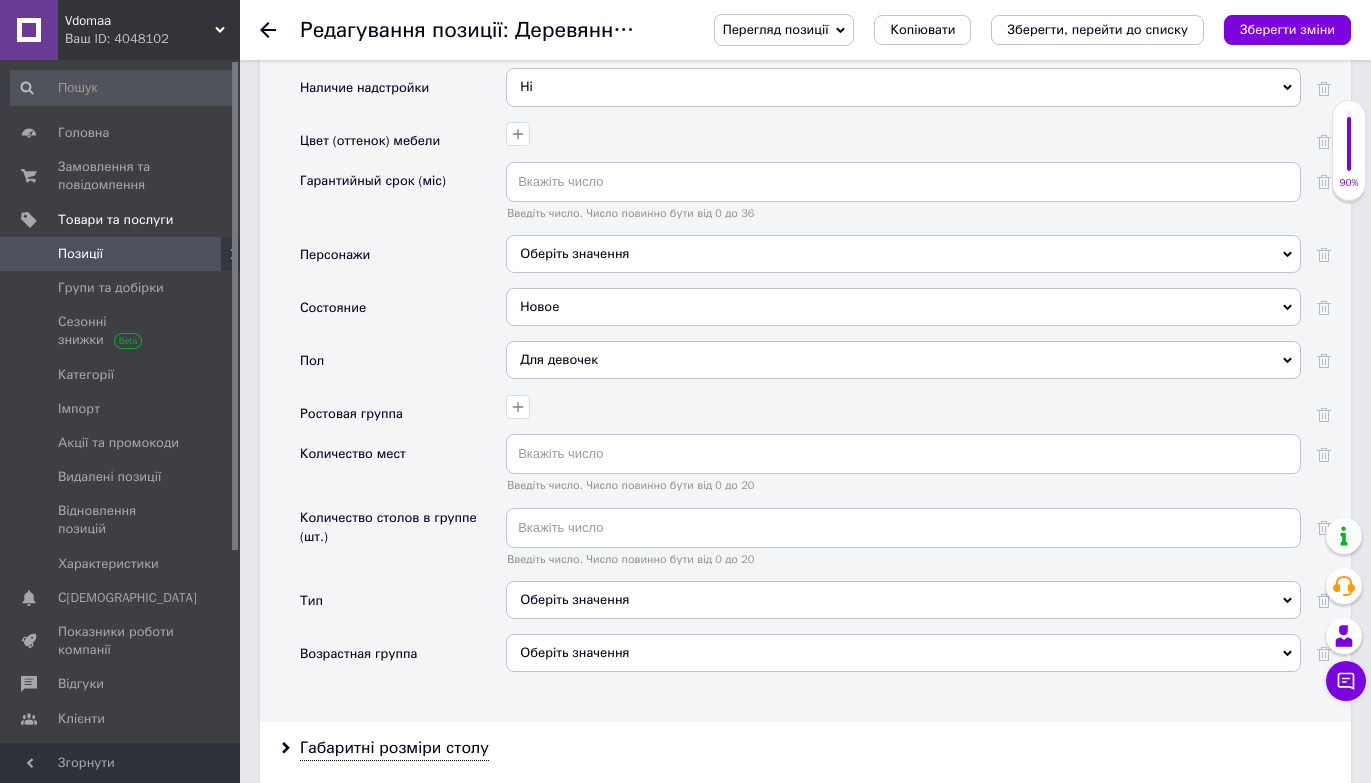 click on "Пол" at bounding box center [403, 367] 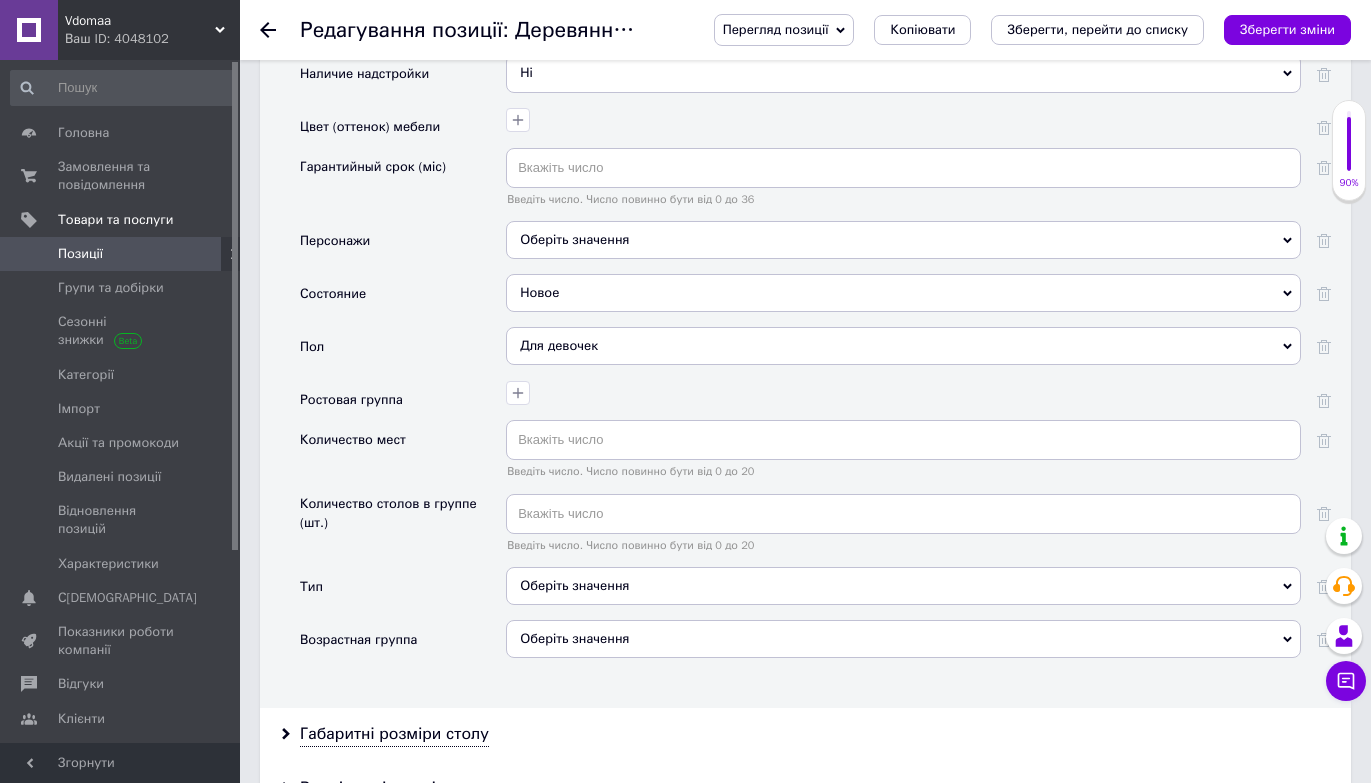 scroll, scrollTop: 2424, scrollLeft: 0, axis: vertical 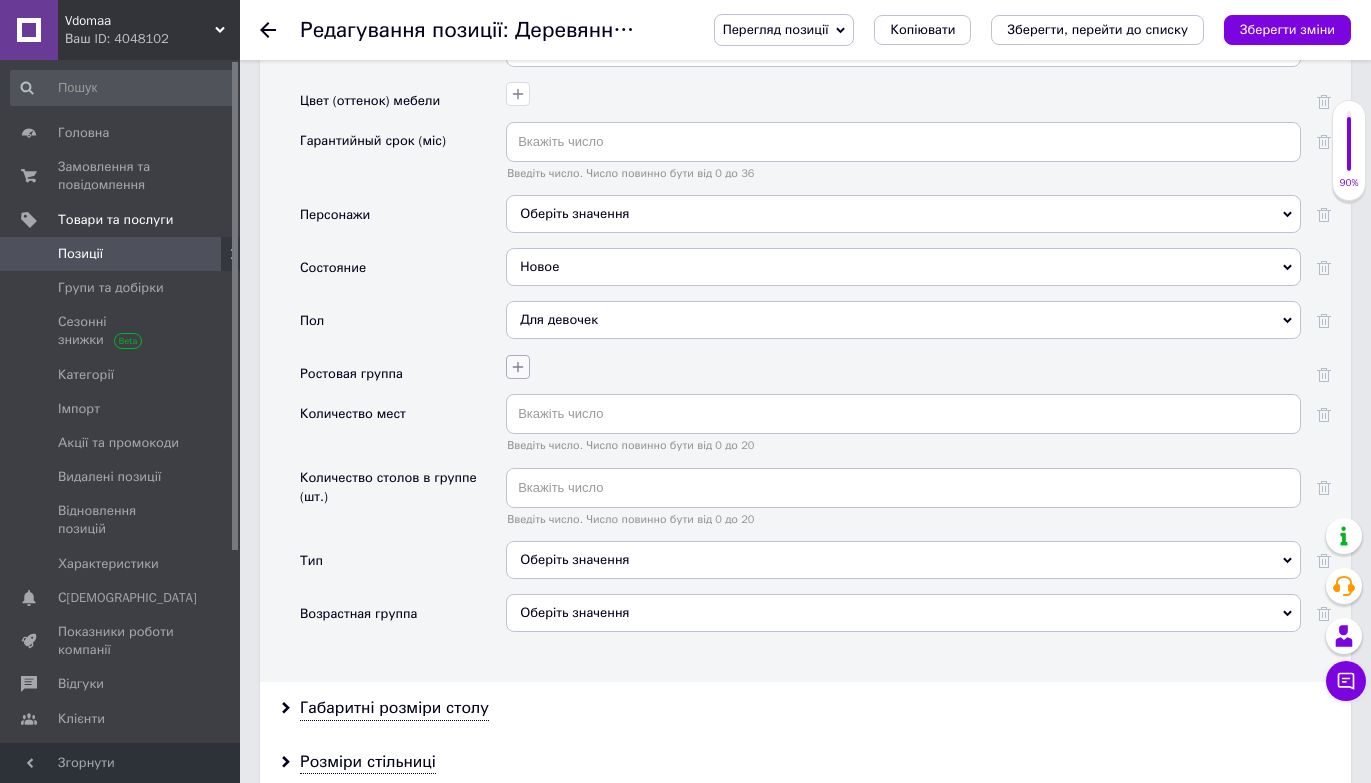click 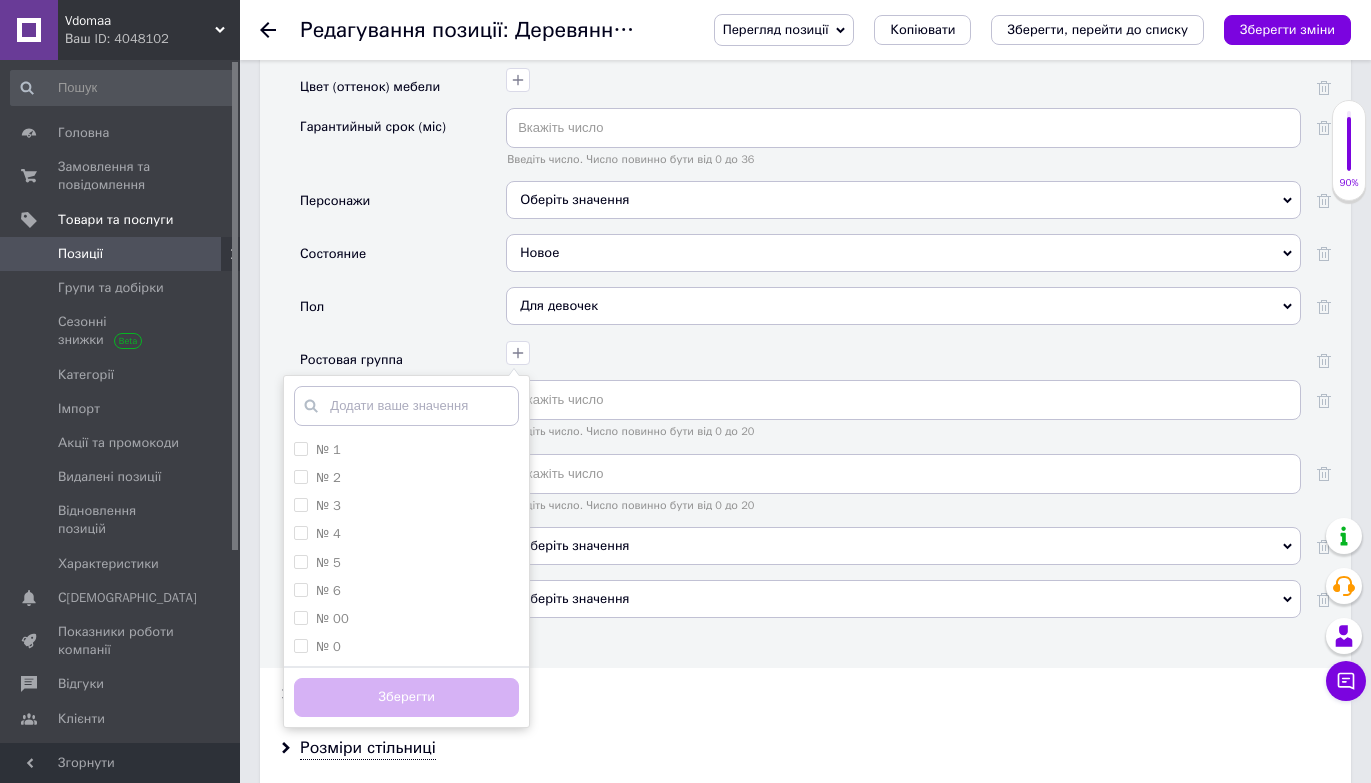 scroll, scrollTop: 2457, scrollLeft: 0, axis: vertical 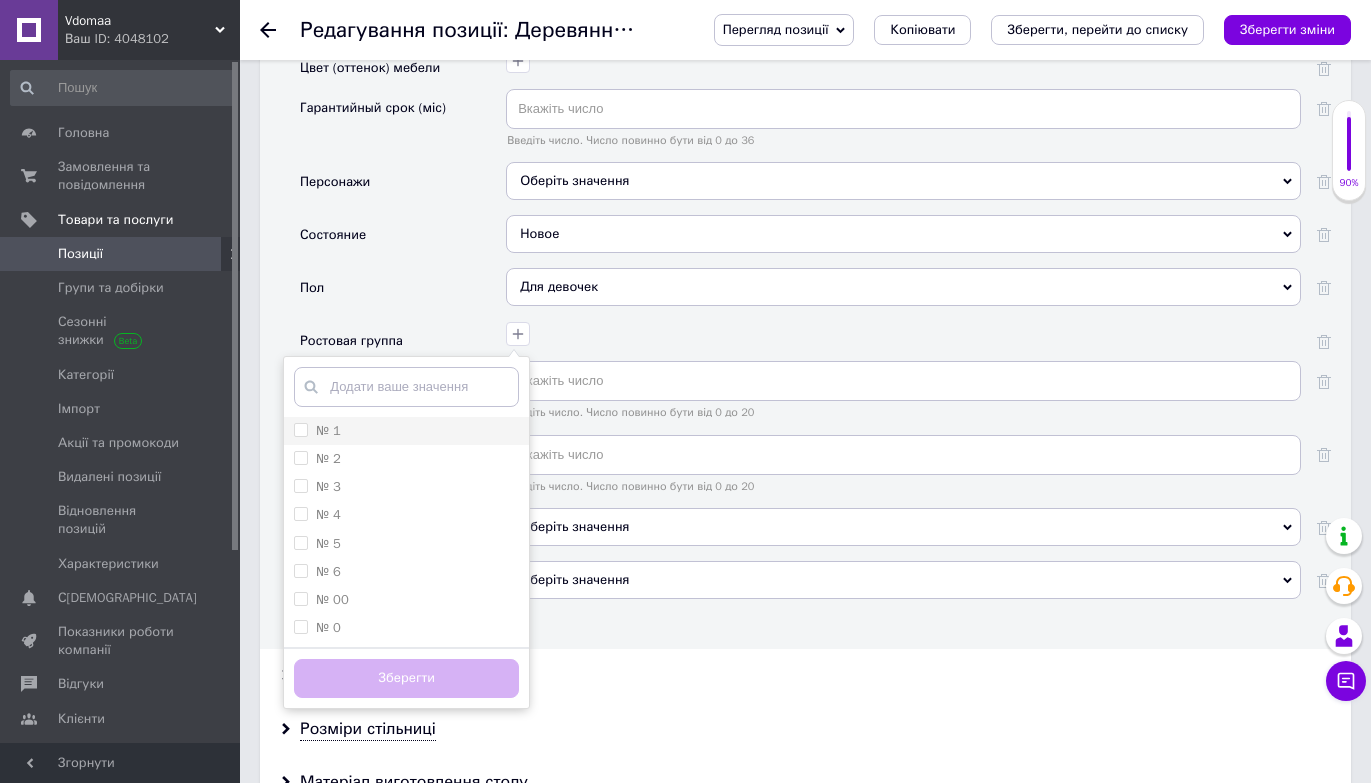 click on "№ 1" at bounding box center (300, 429) 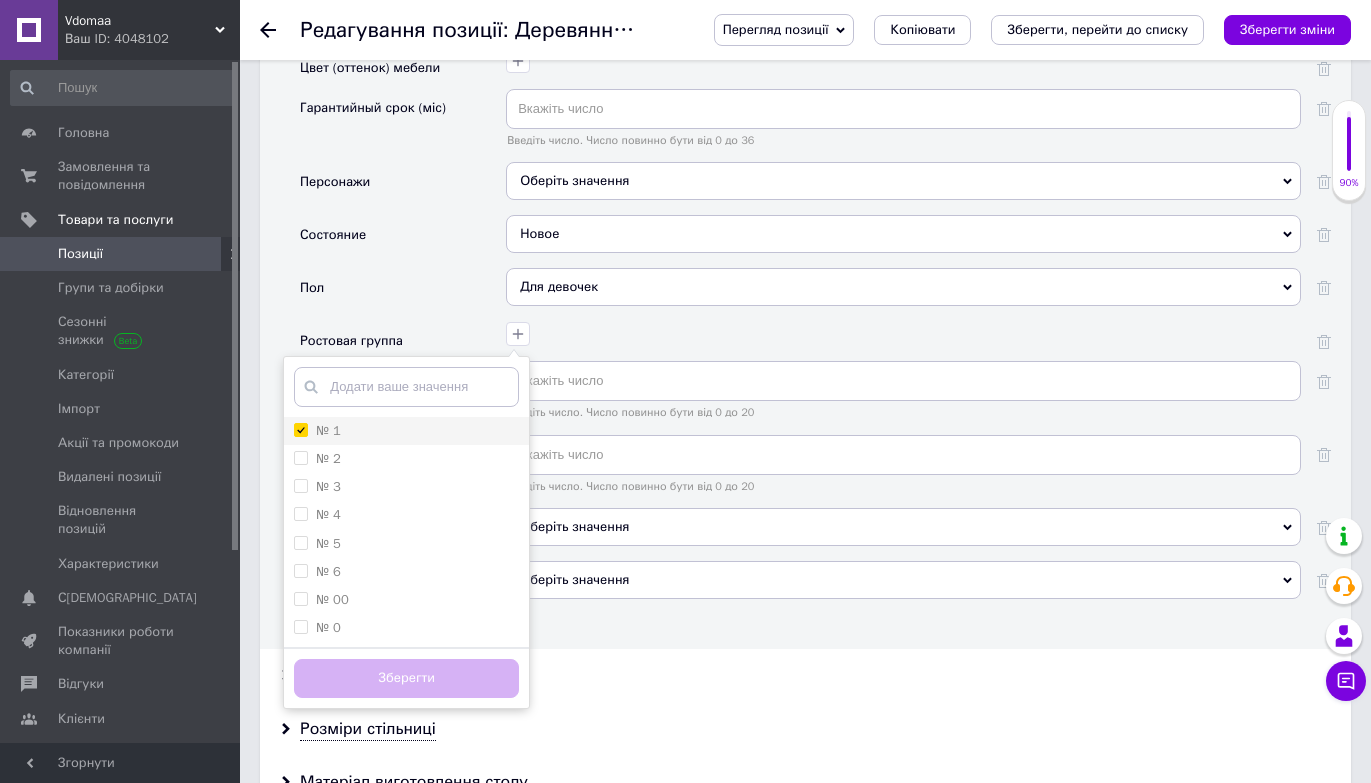 checkbox on "true" 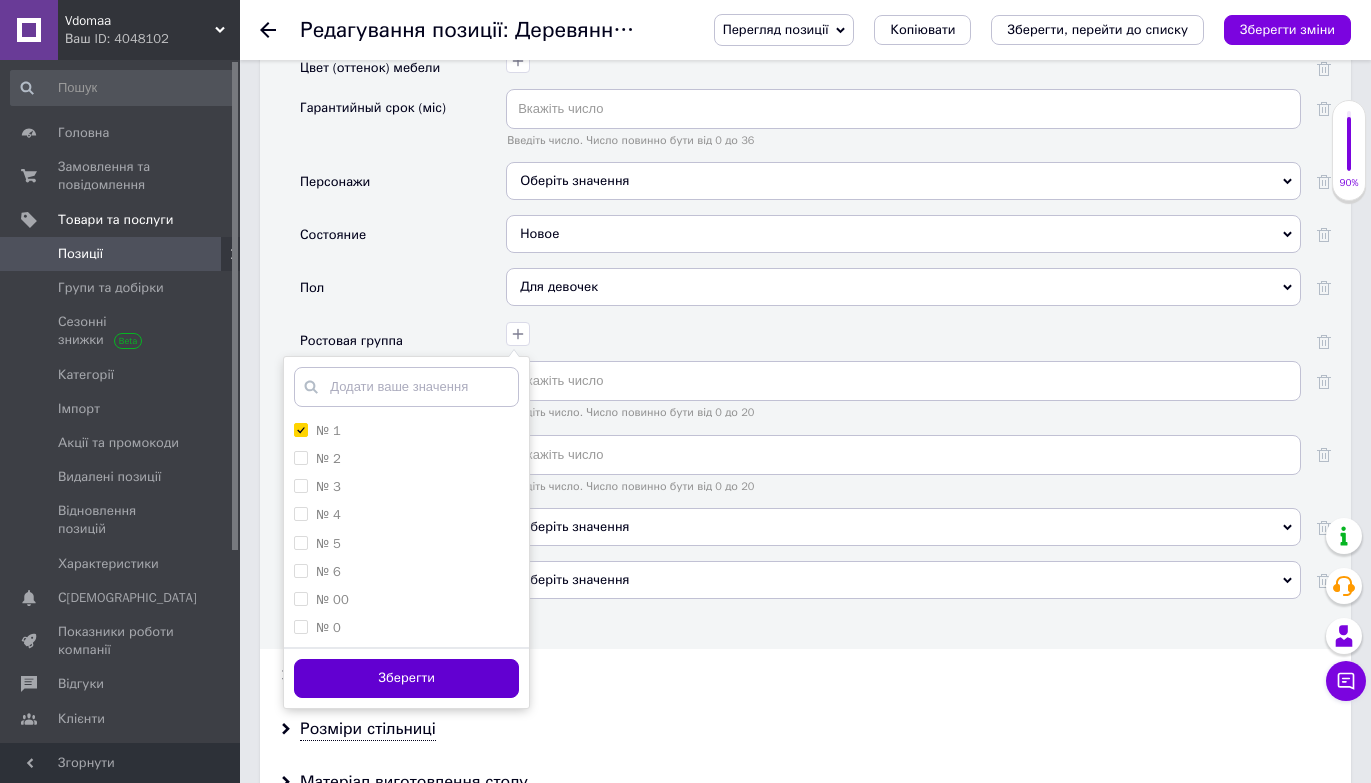 click on "Зберегти" at bounding box center (406, 678) 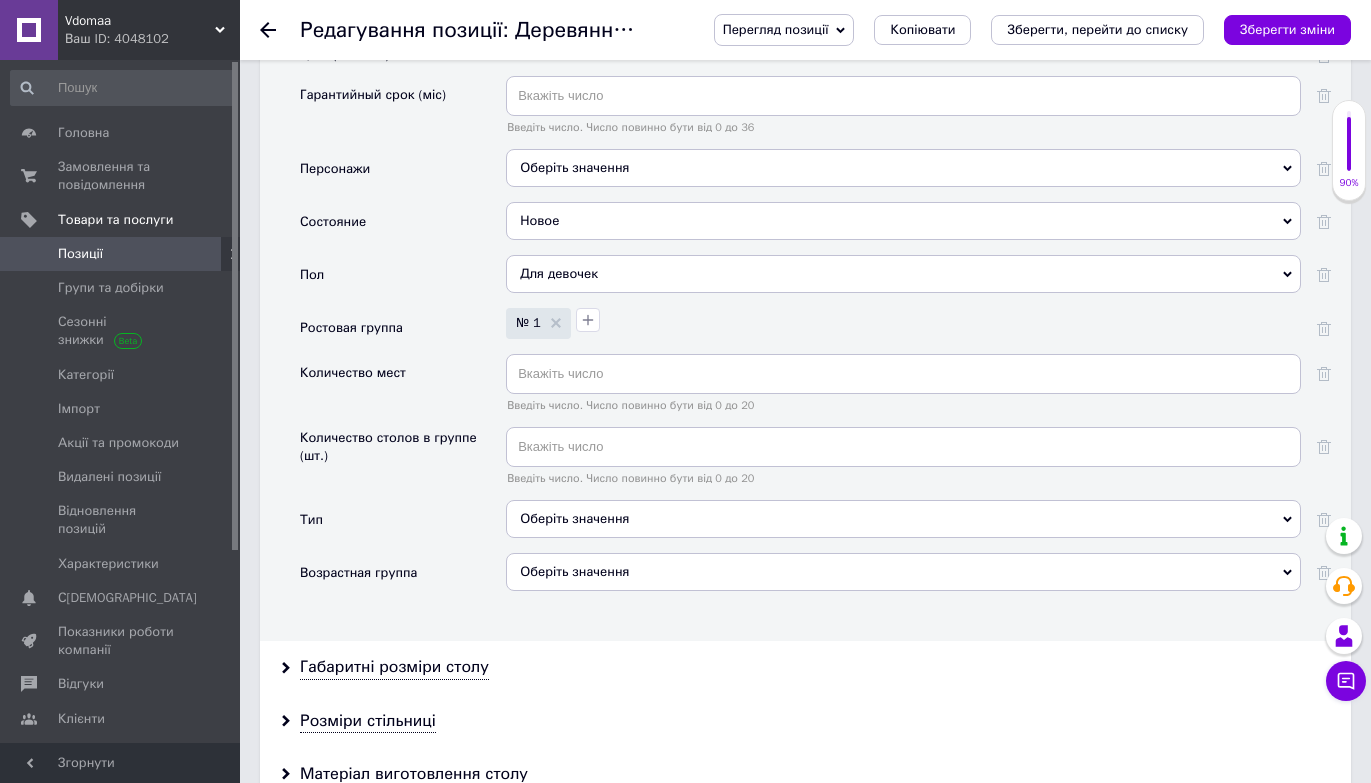 scroll, scrollTop: 2487, scrollLeft: 0, axis: vertical 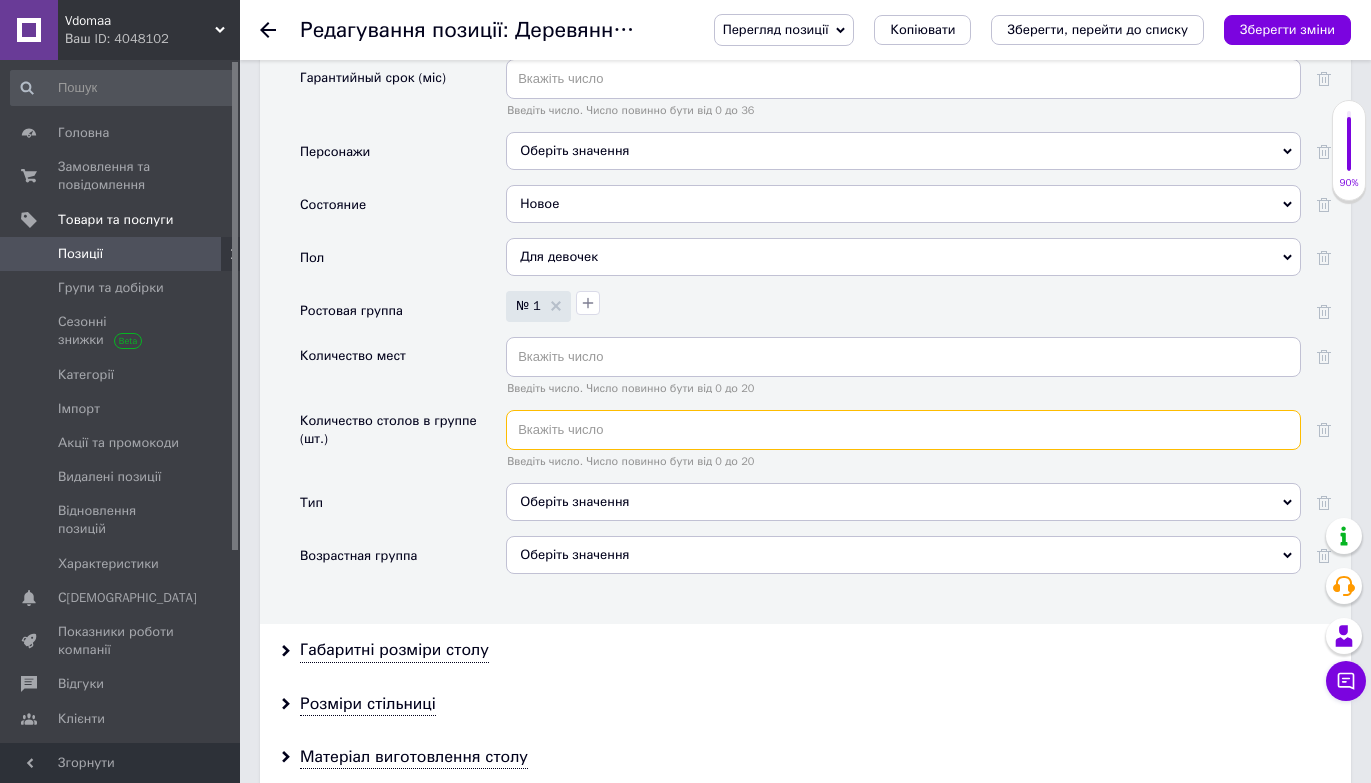 click at bounding box center (903, 430) 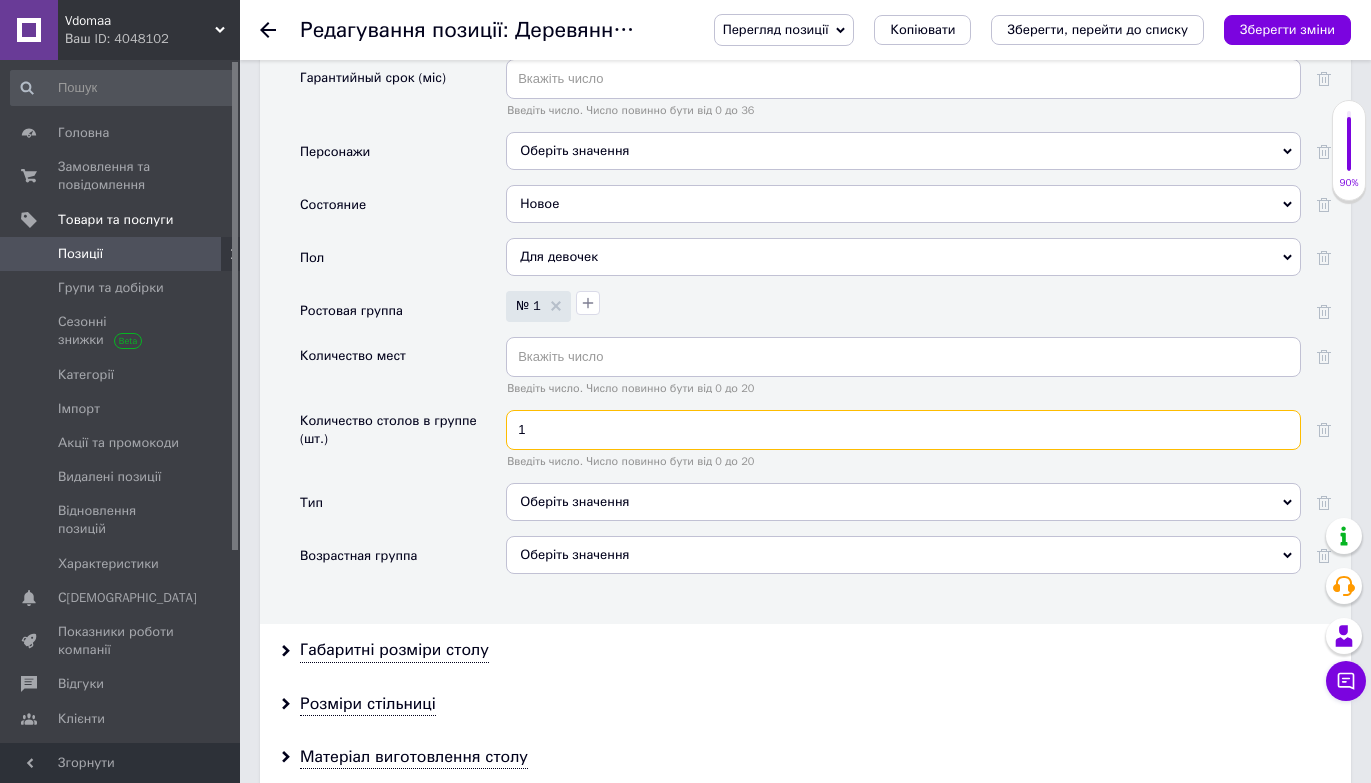type 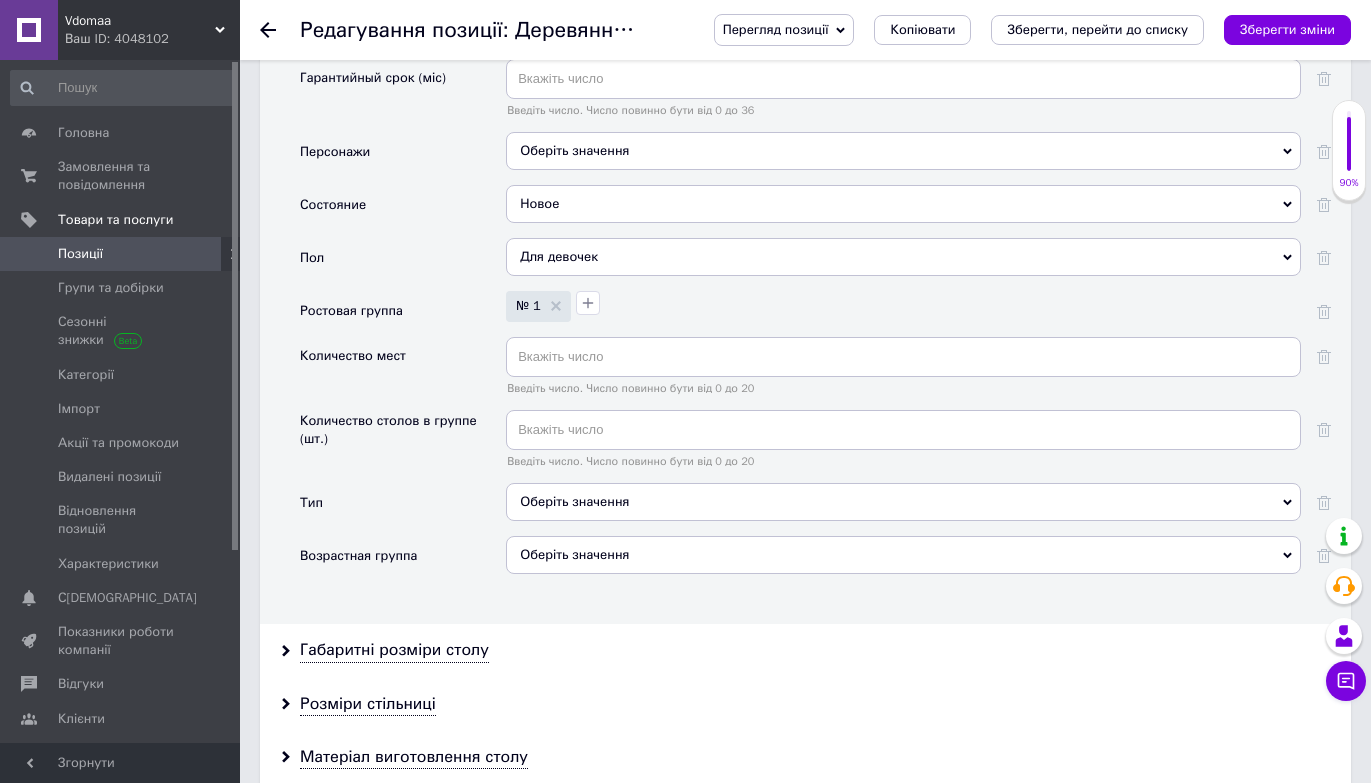 click on "Количество мест" at bounding box center [403, 373] 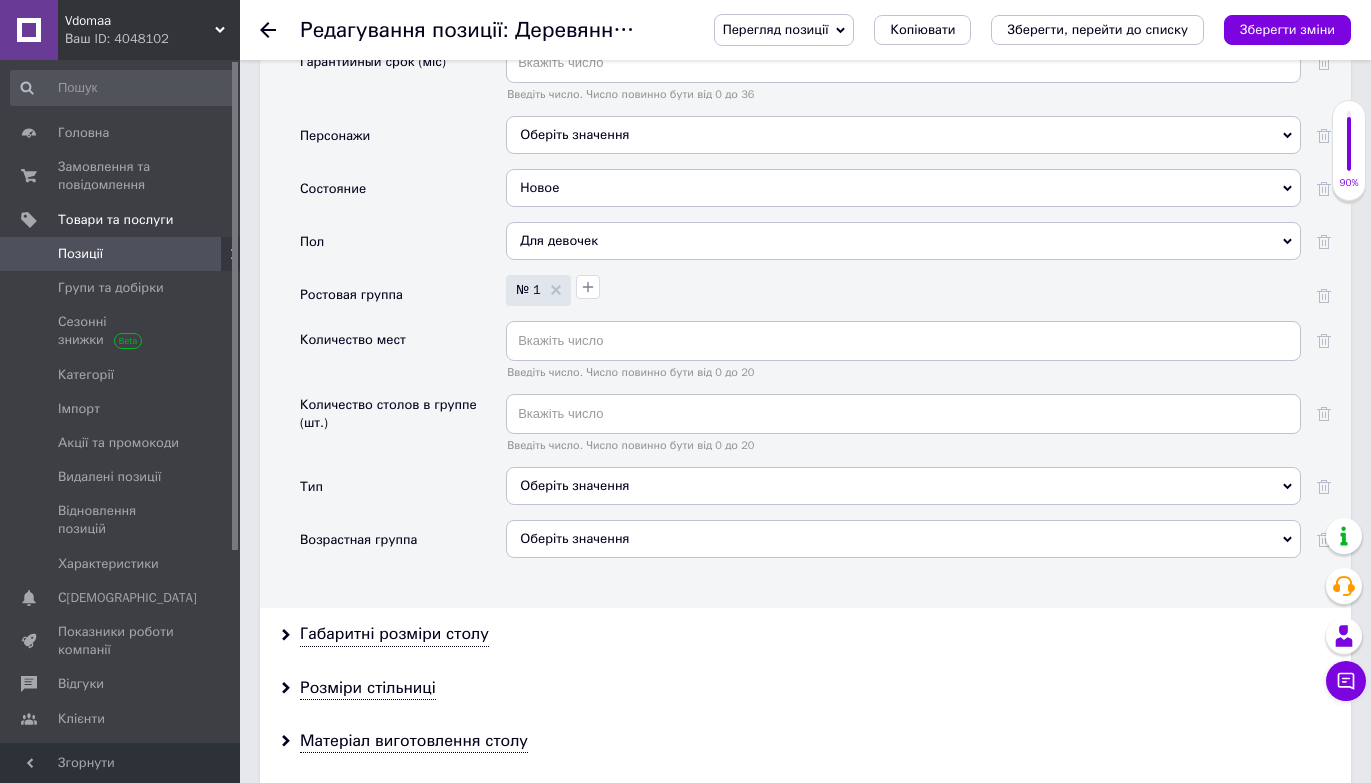 scroll, scrollTop: 2523, scrollLeft: 0, axis: vertical 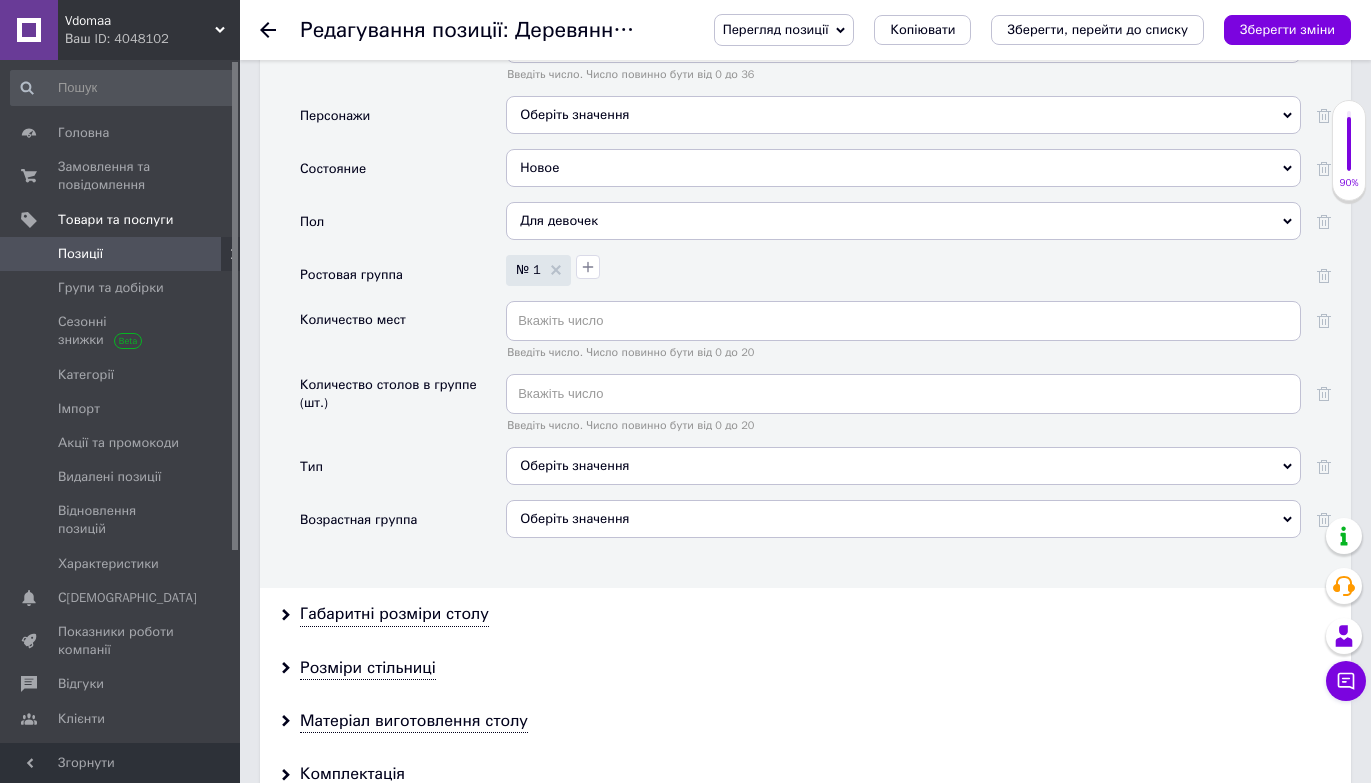 click on "Оберіть значення" at bounding box center [903, 466] 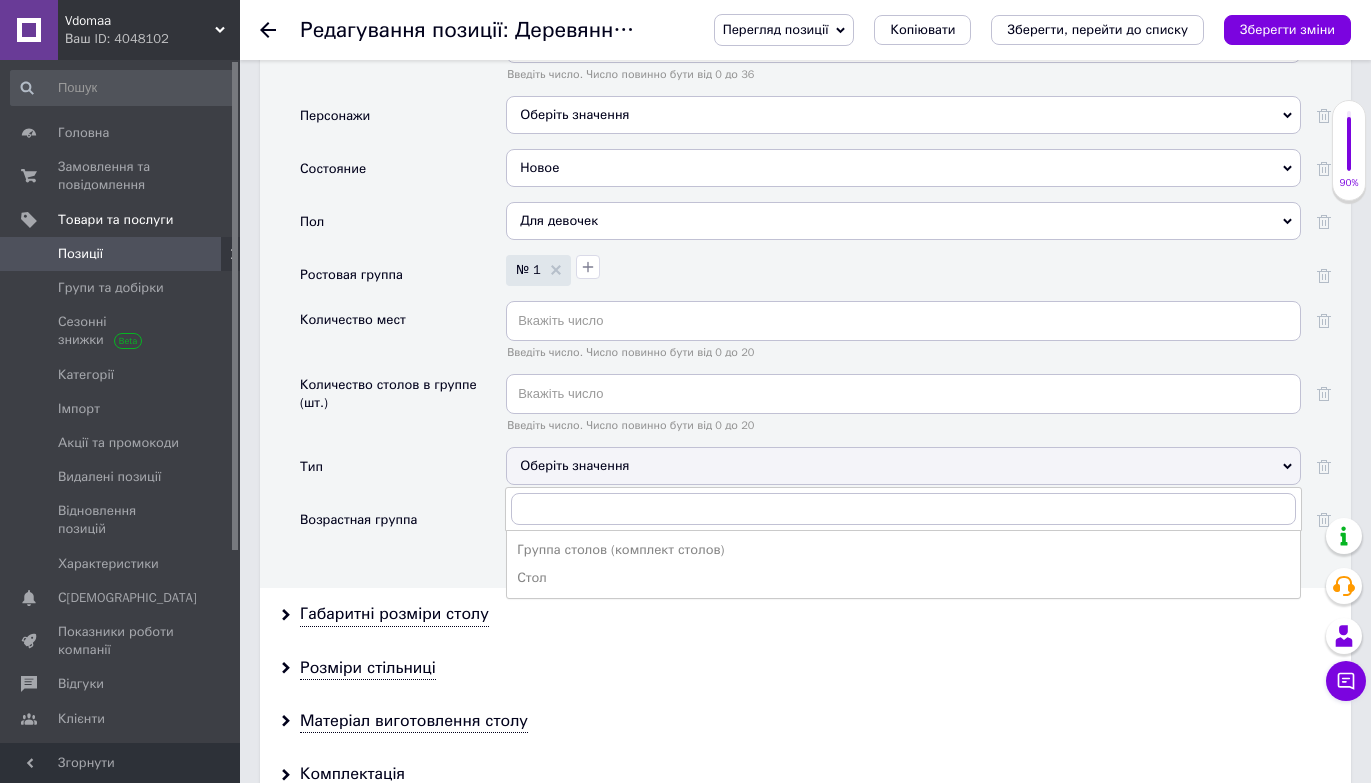 click on "Тип" at bounding box center (403, 473) 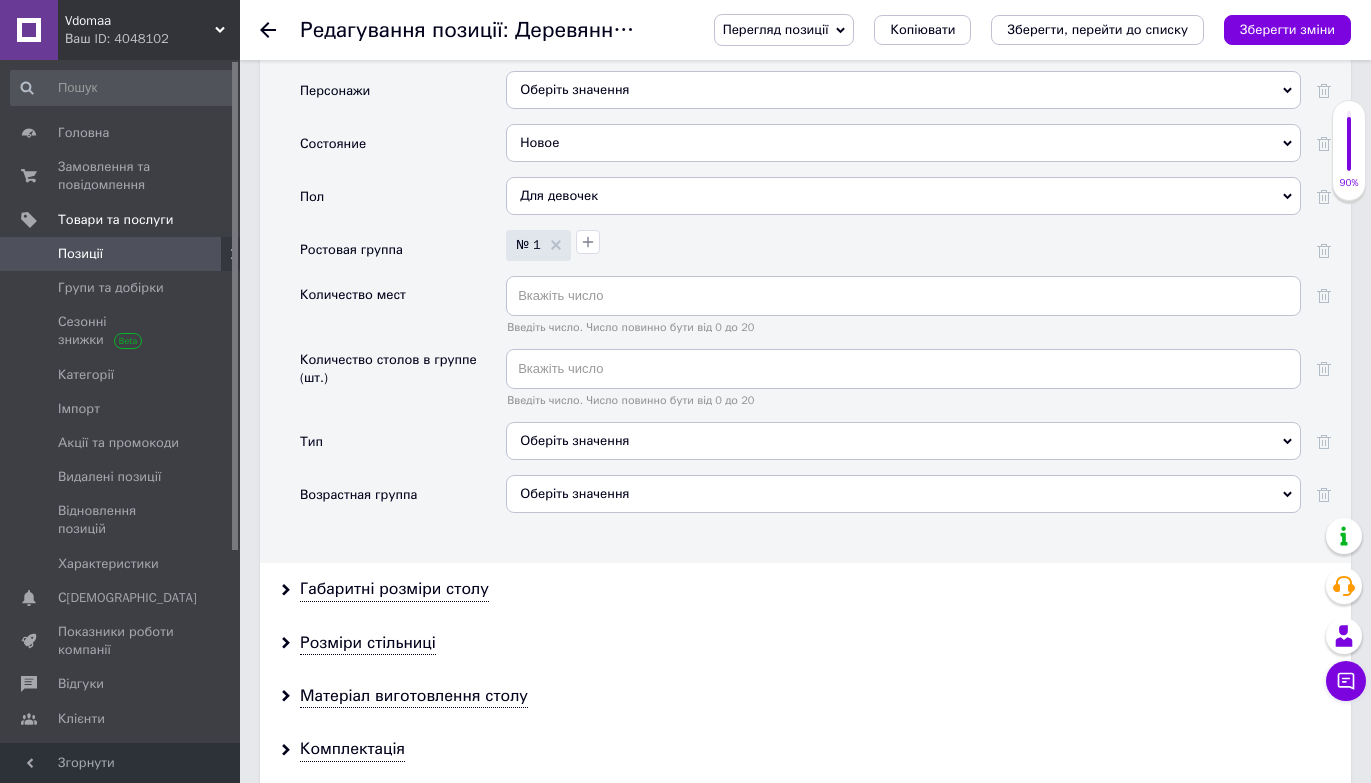 scroll, scrollTop: 2550, scrollLeft: 0, axis: vertical 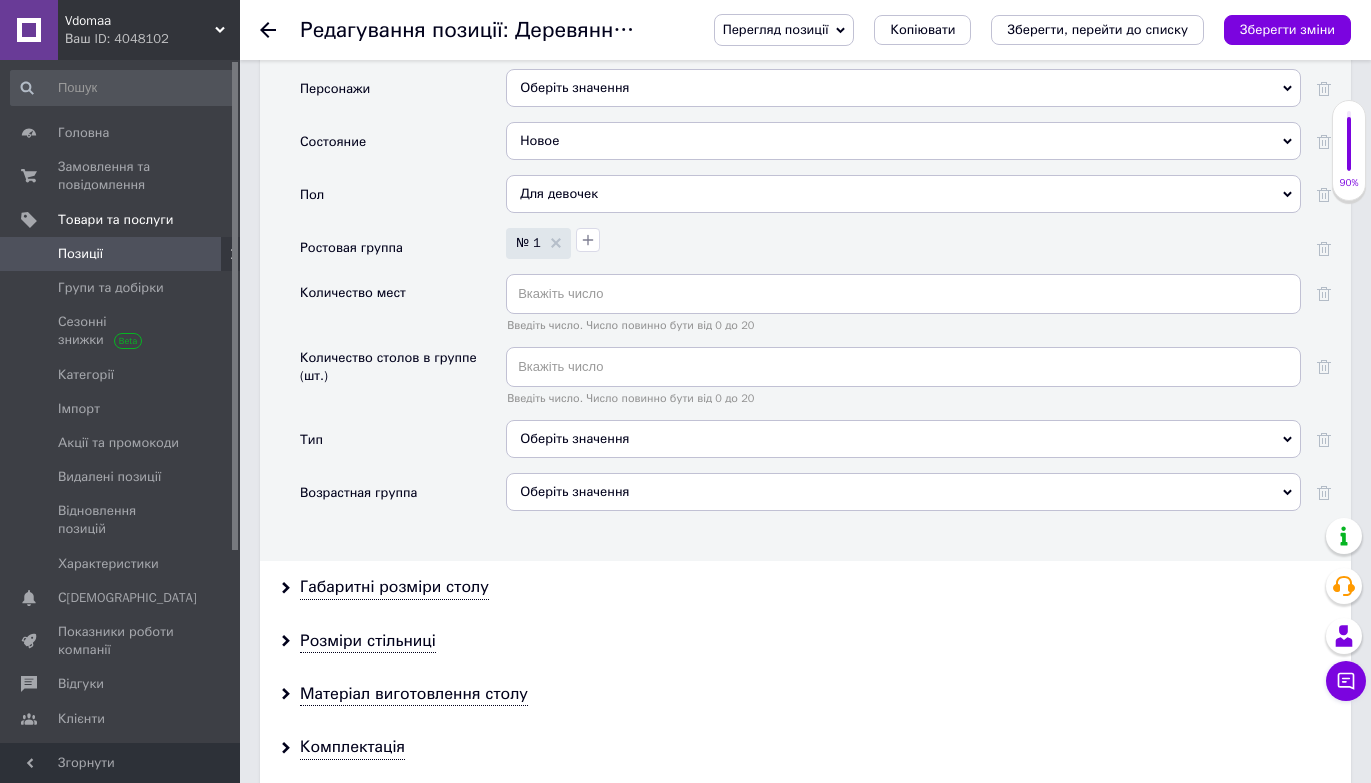 click on "Оберіть значення" at bounding box center (903, 492) 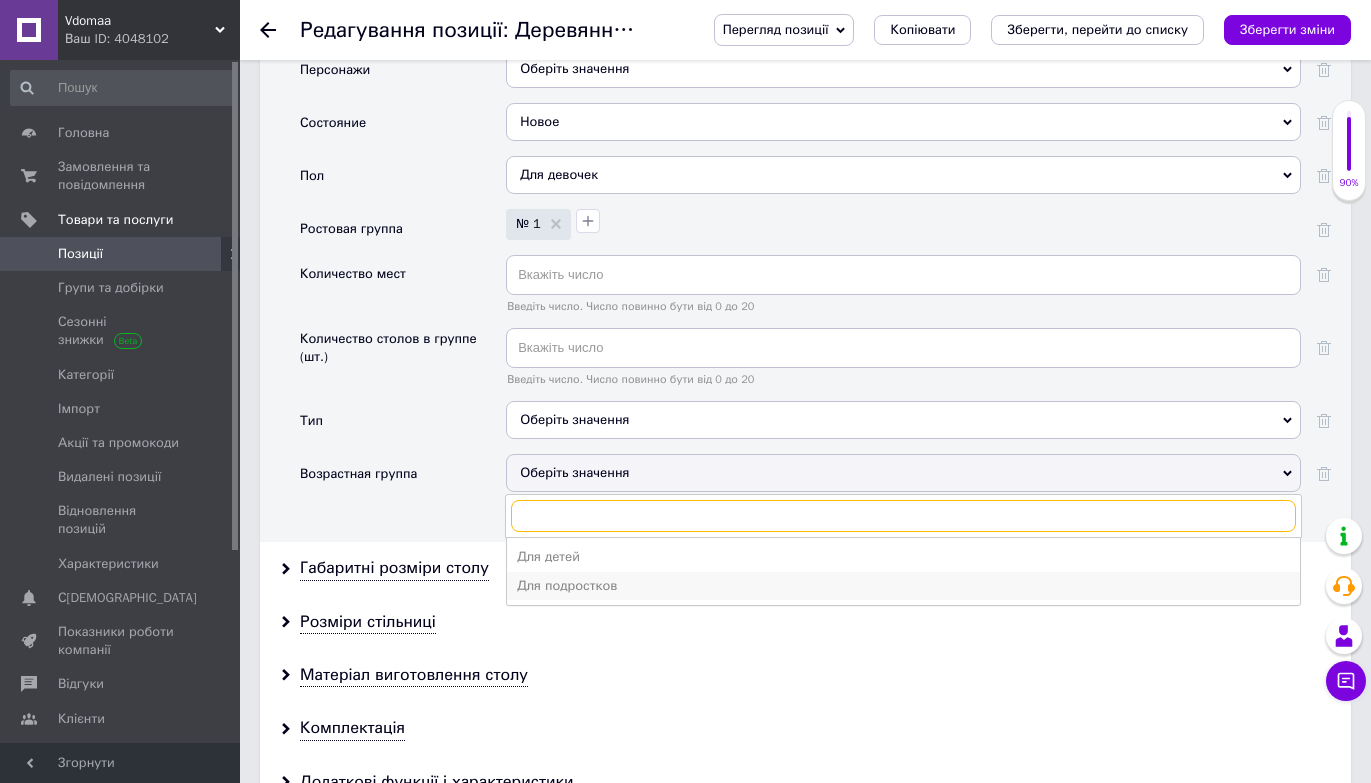 scroll, scrollTop: 2569, scrollLeft: 0, axis: vertical 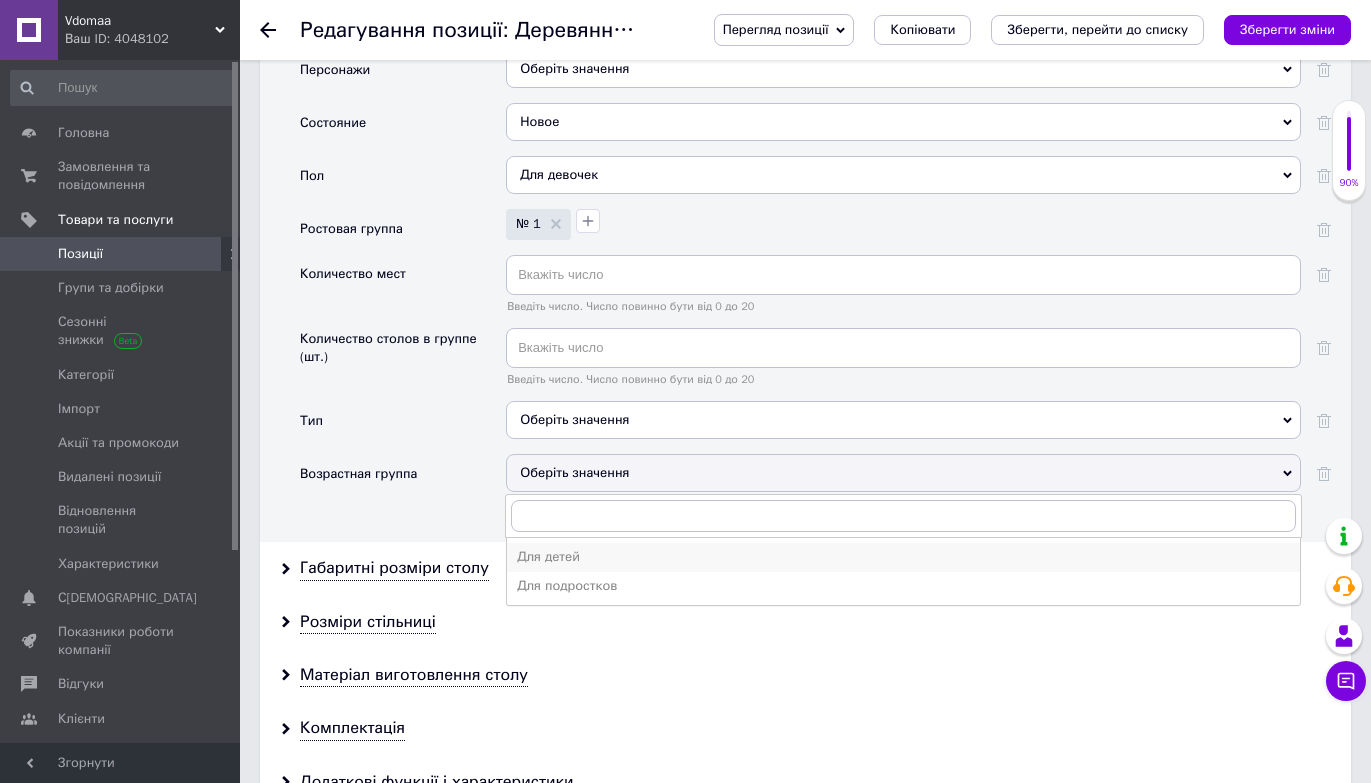 click on "Для детей" at bounding box center (903, 557) 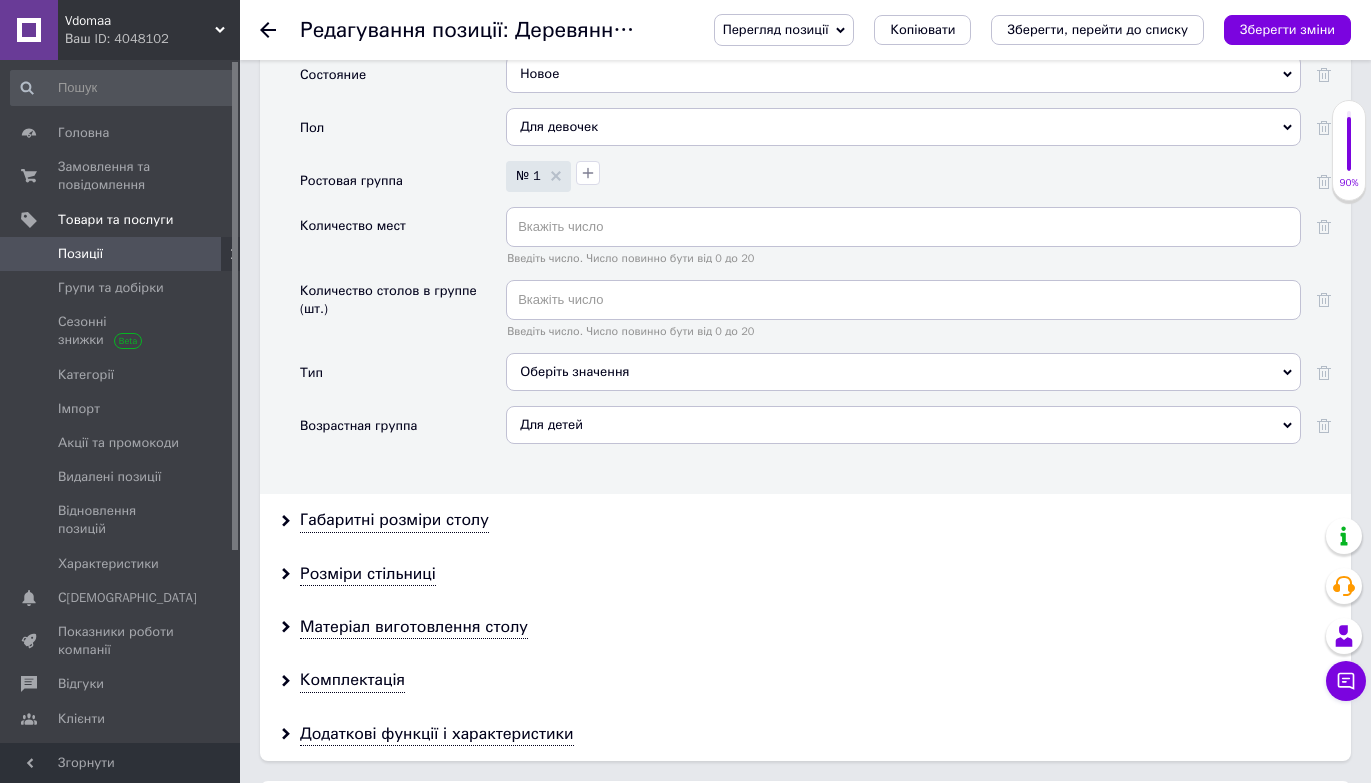 scroll, scrollTop: 2723, scrollLeft: 0, axis: vertical 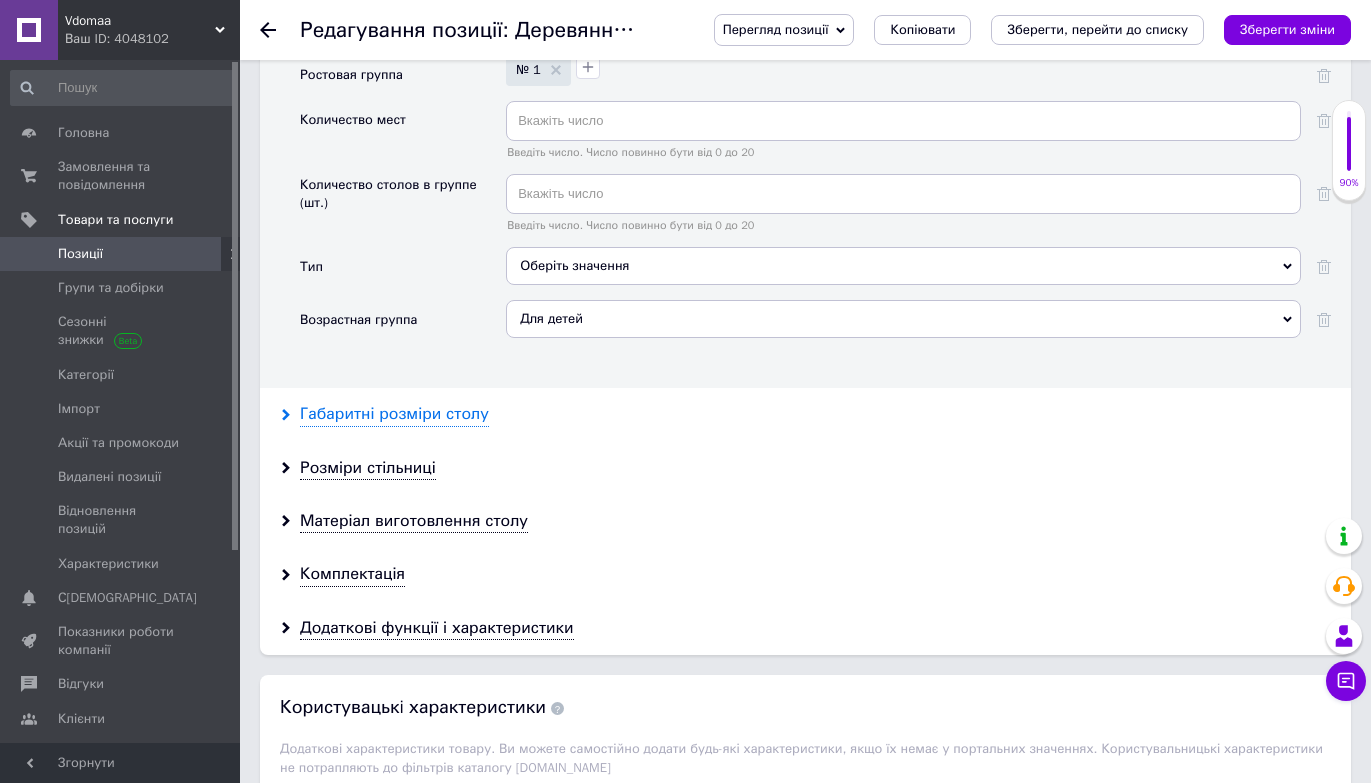click on "Габаритні розміри столу" at bounding box center [394, 414] 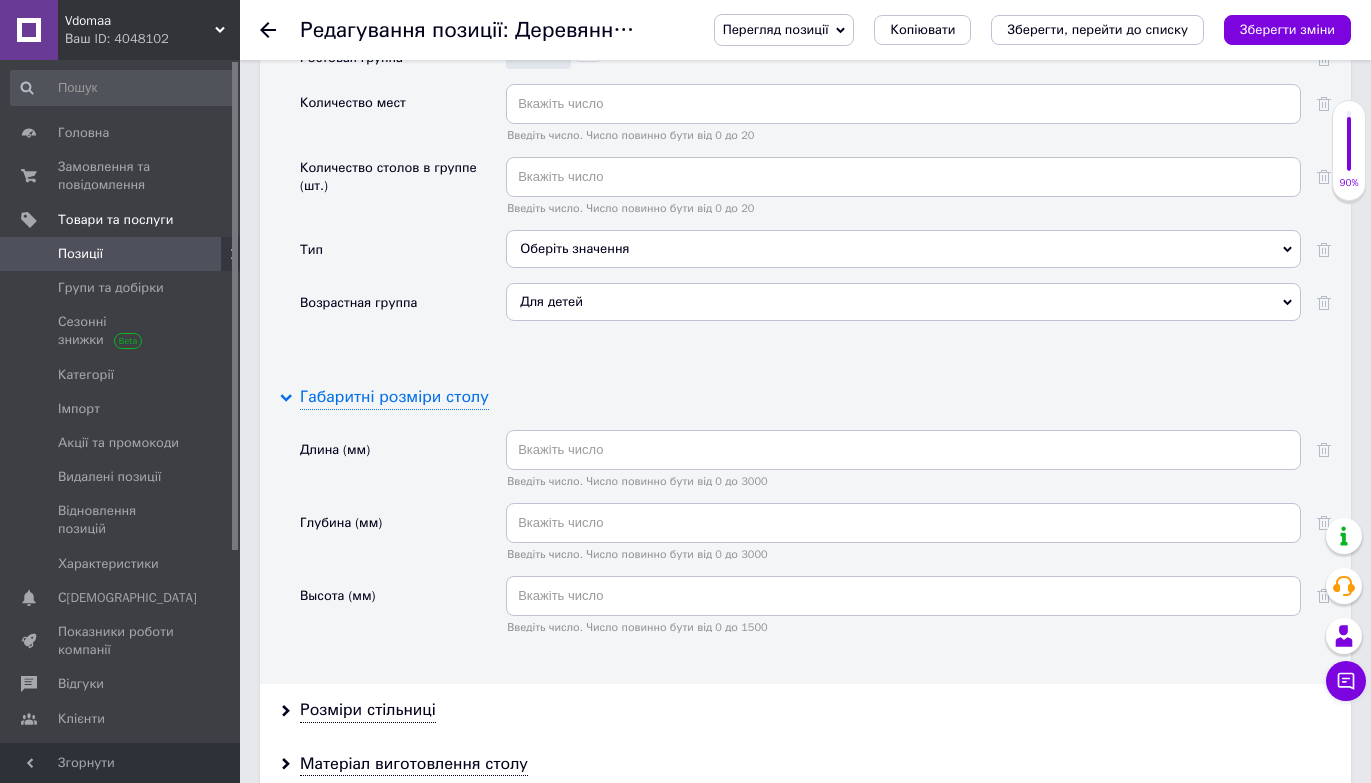 scroll, scrollTop: 2759, scrollLeft: 0, axis: vertical 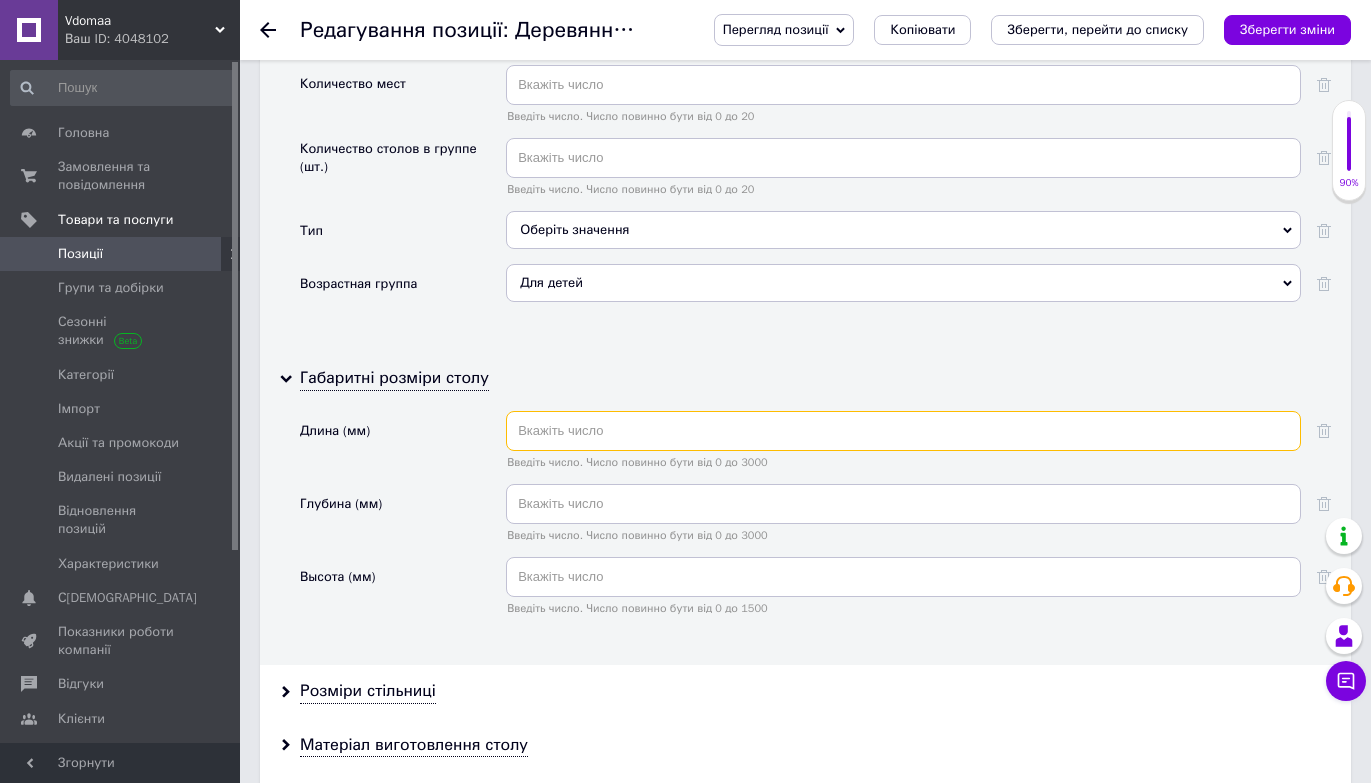 click at bounding box center (903, 431) 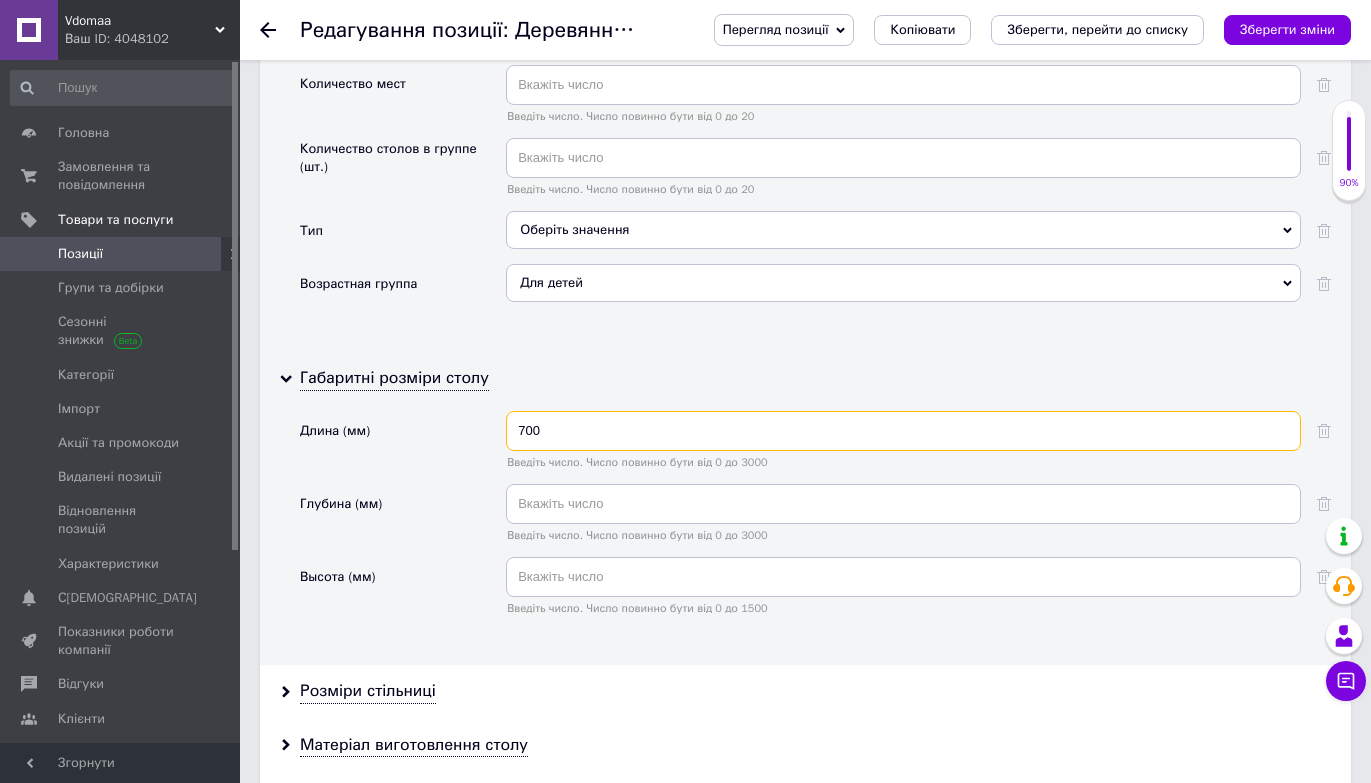 type on "700" 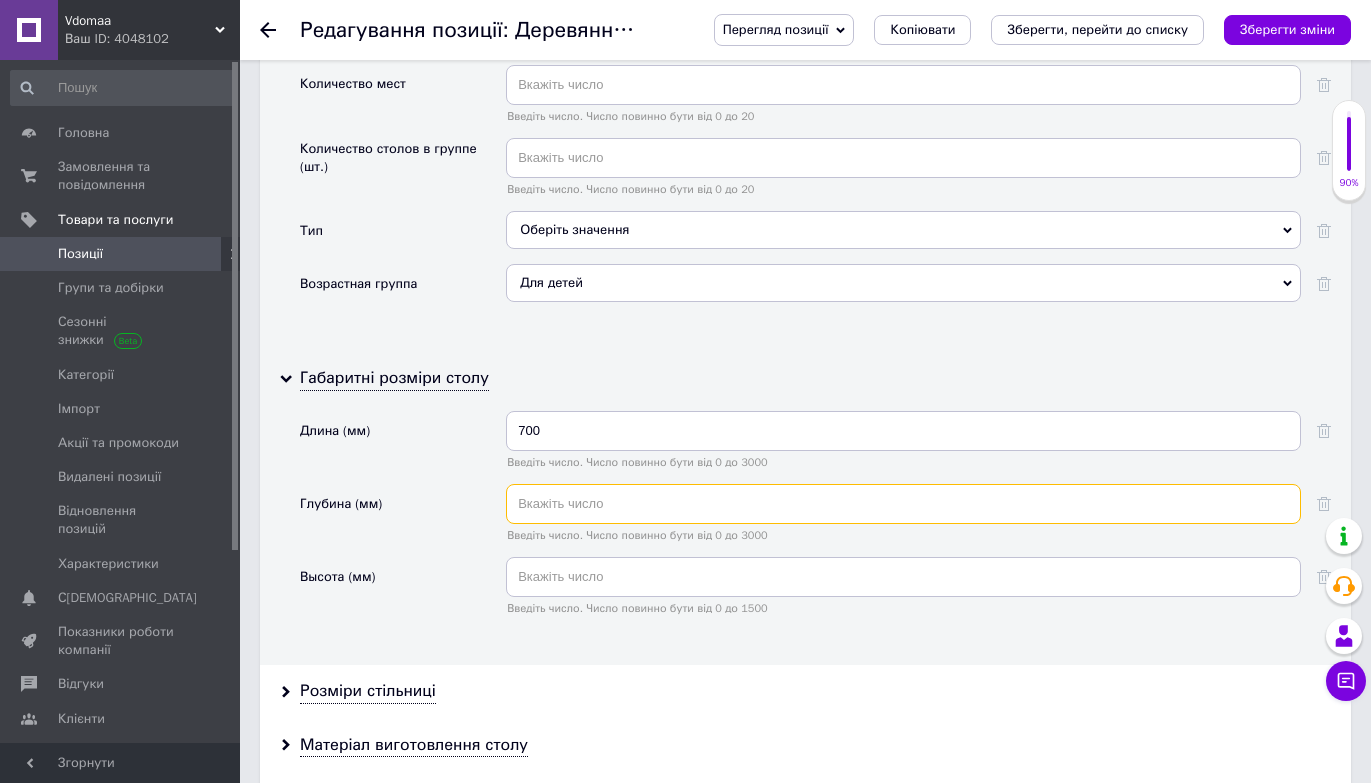 click at bounding box center (903, 504) 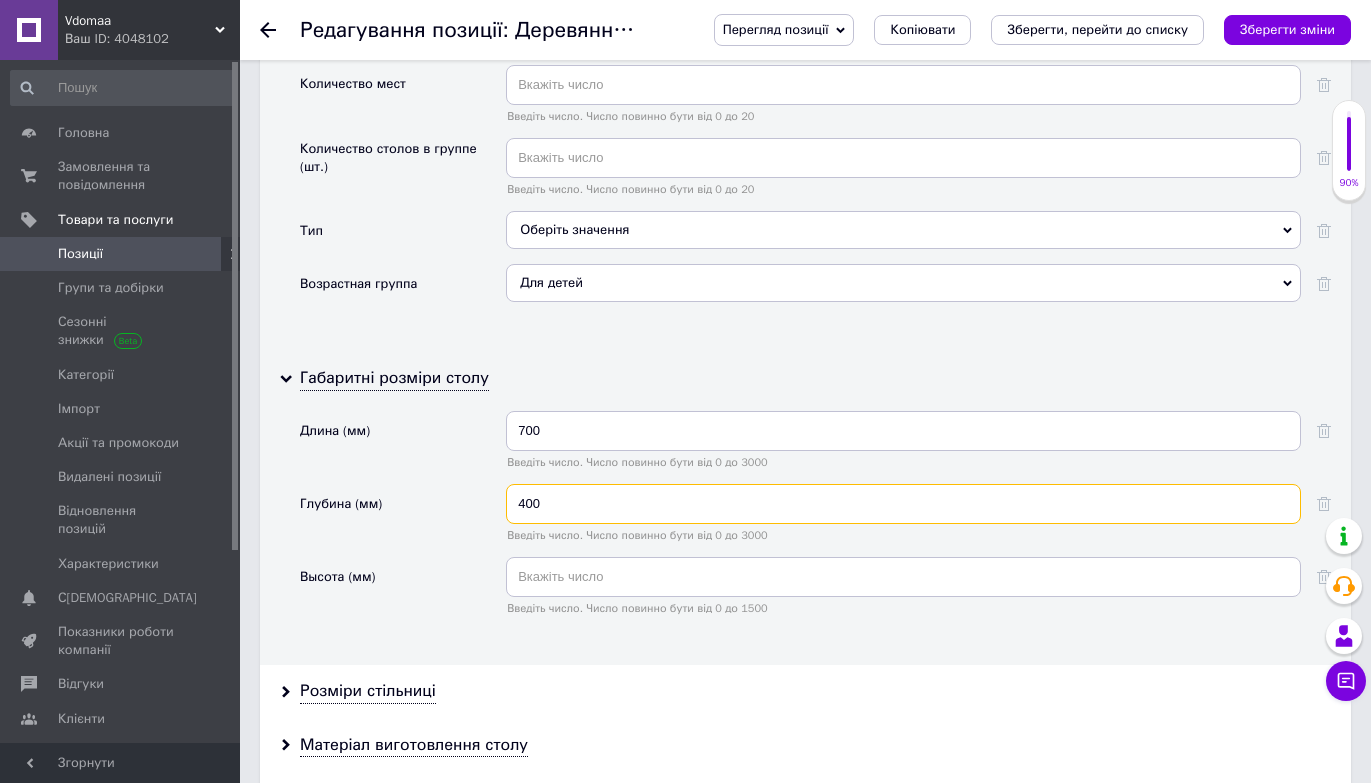 type on "400" 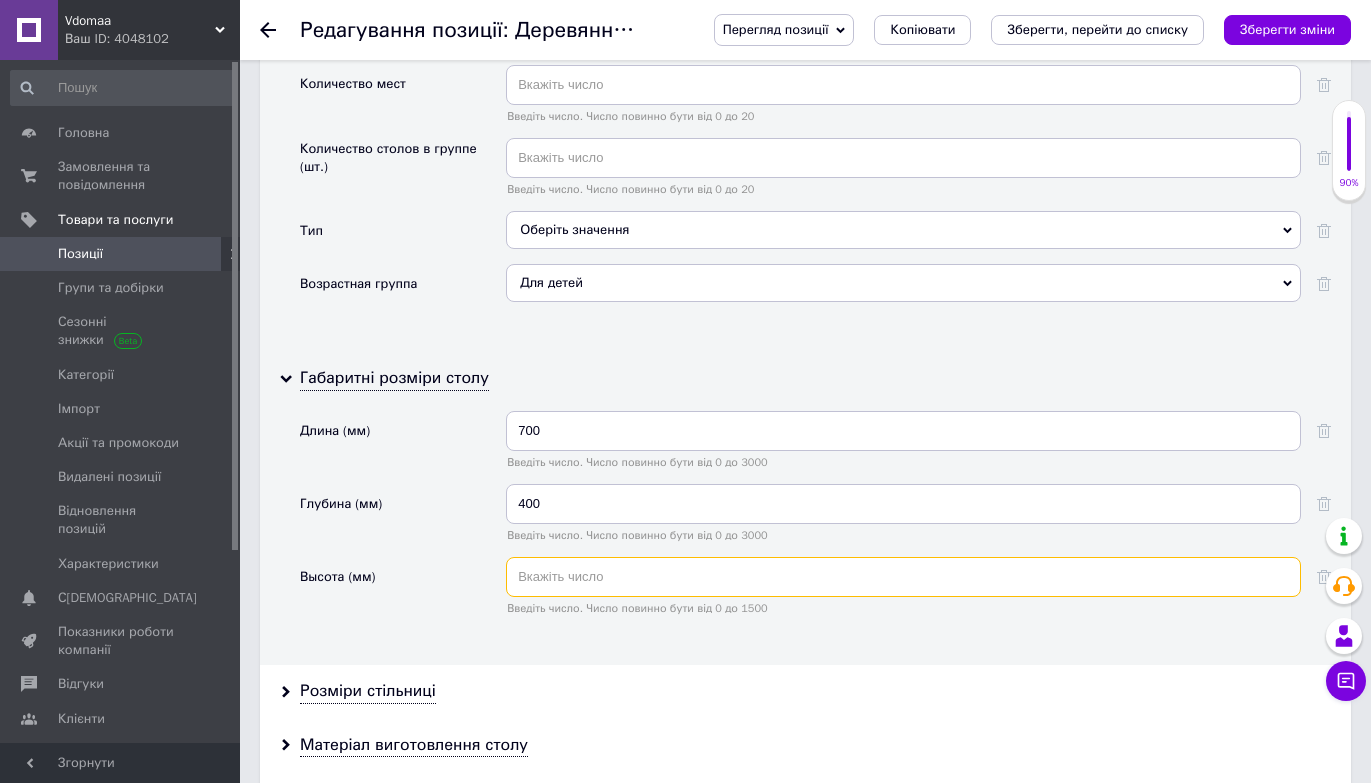 click at bounding box center (903, 577) 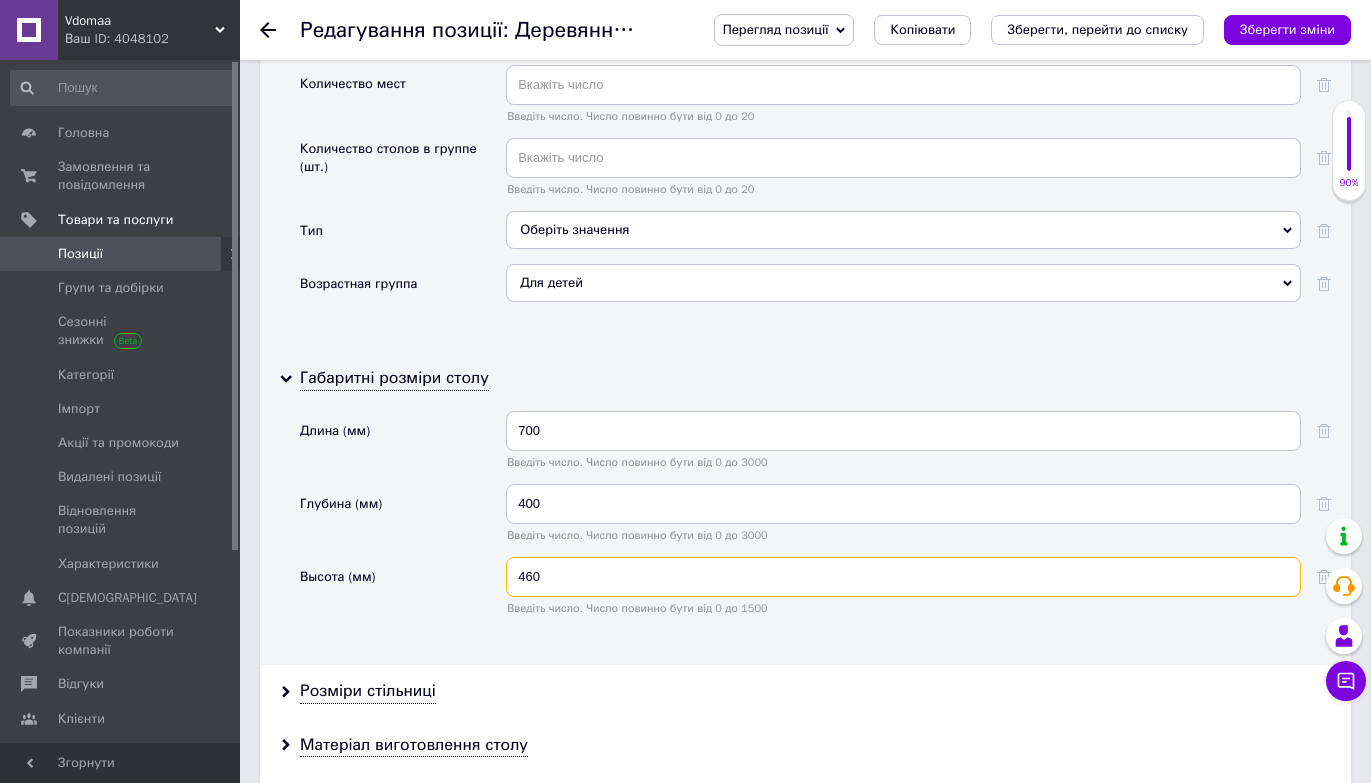 type on "460" 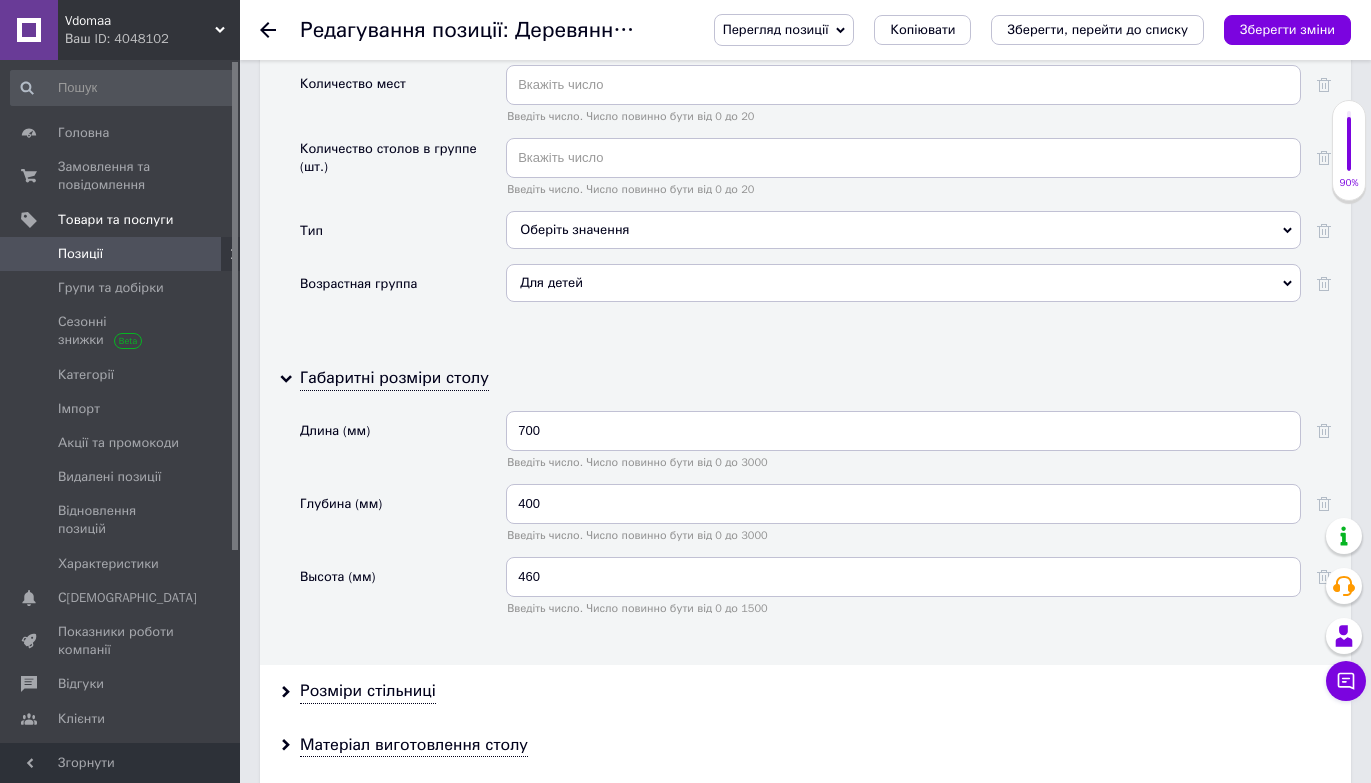 click on "Глубина (мм)" at bounding box center (403, 520) 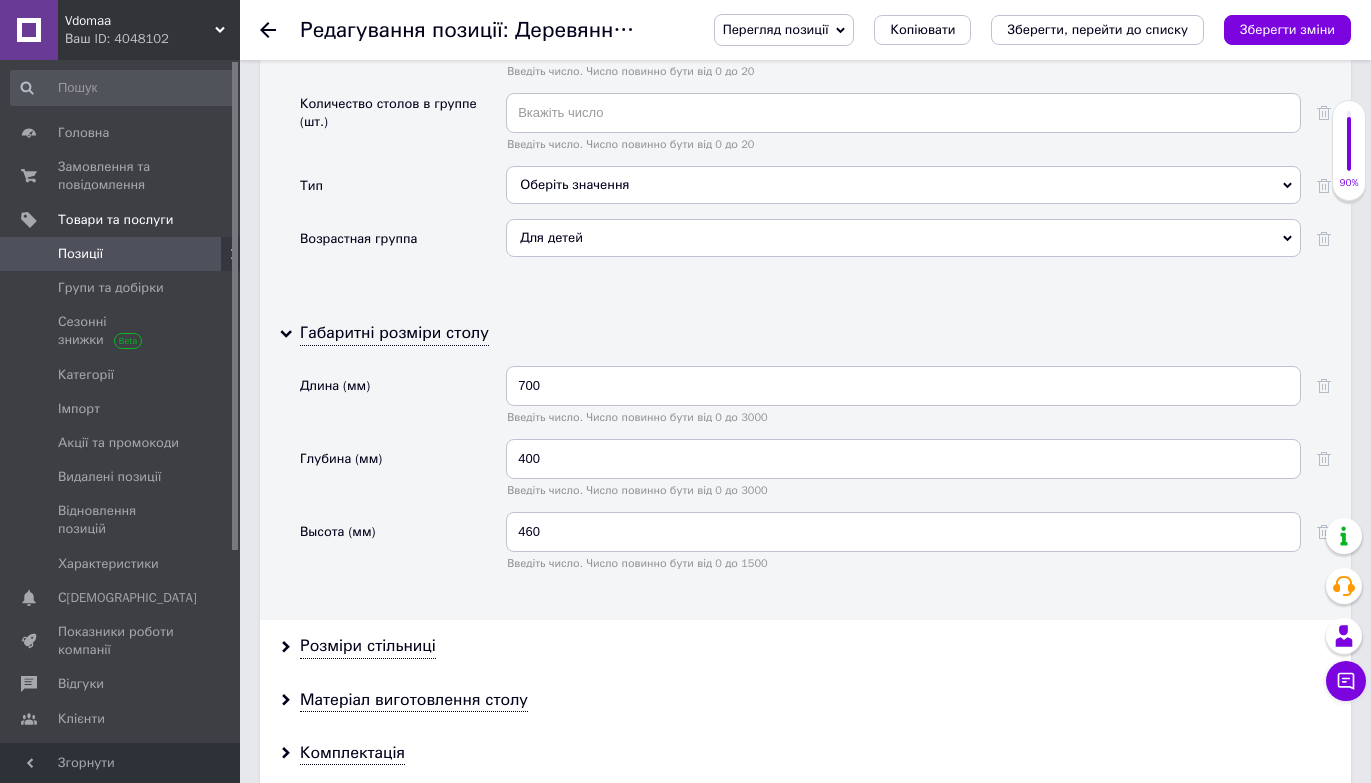 scroll, scrollTop: 3010, scrollLeft: 0, axis: vertical 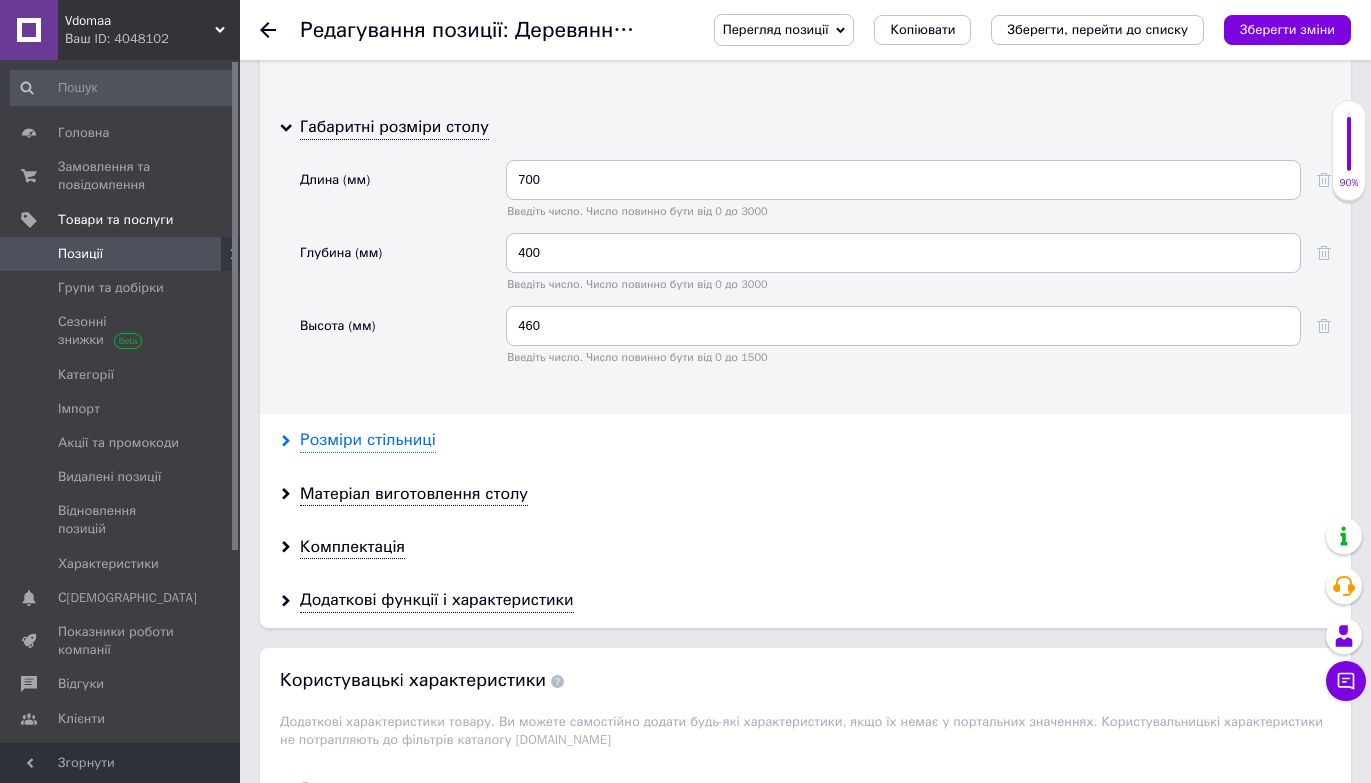 click on "Розміри стільниці" at bounding box center (368, 440) 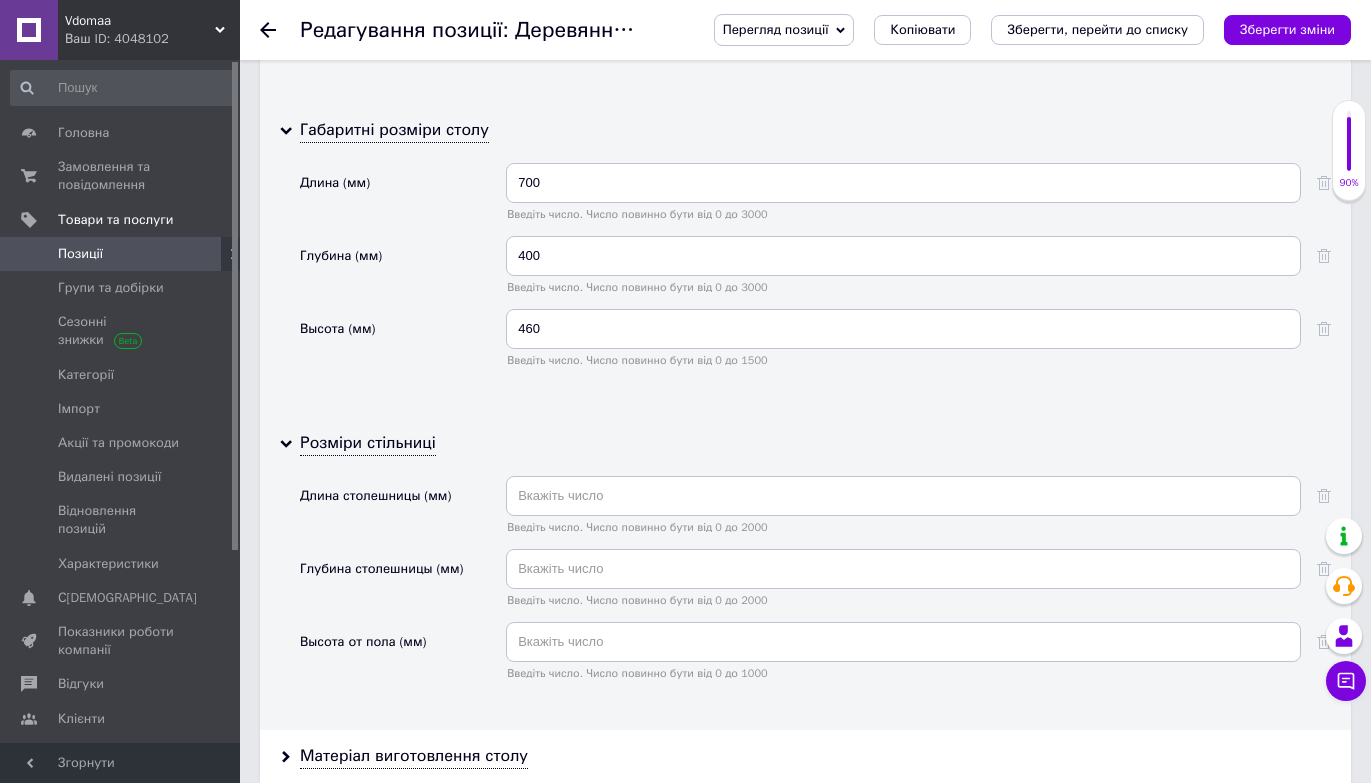 scroll, scrollTop: 3104, scrollLeft: 0, axis: vertical 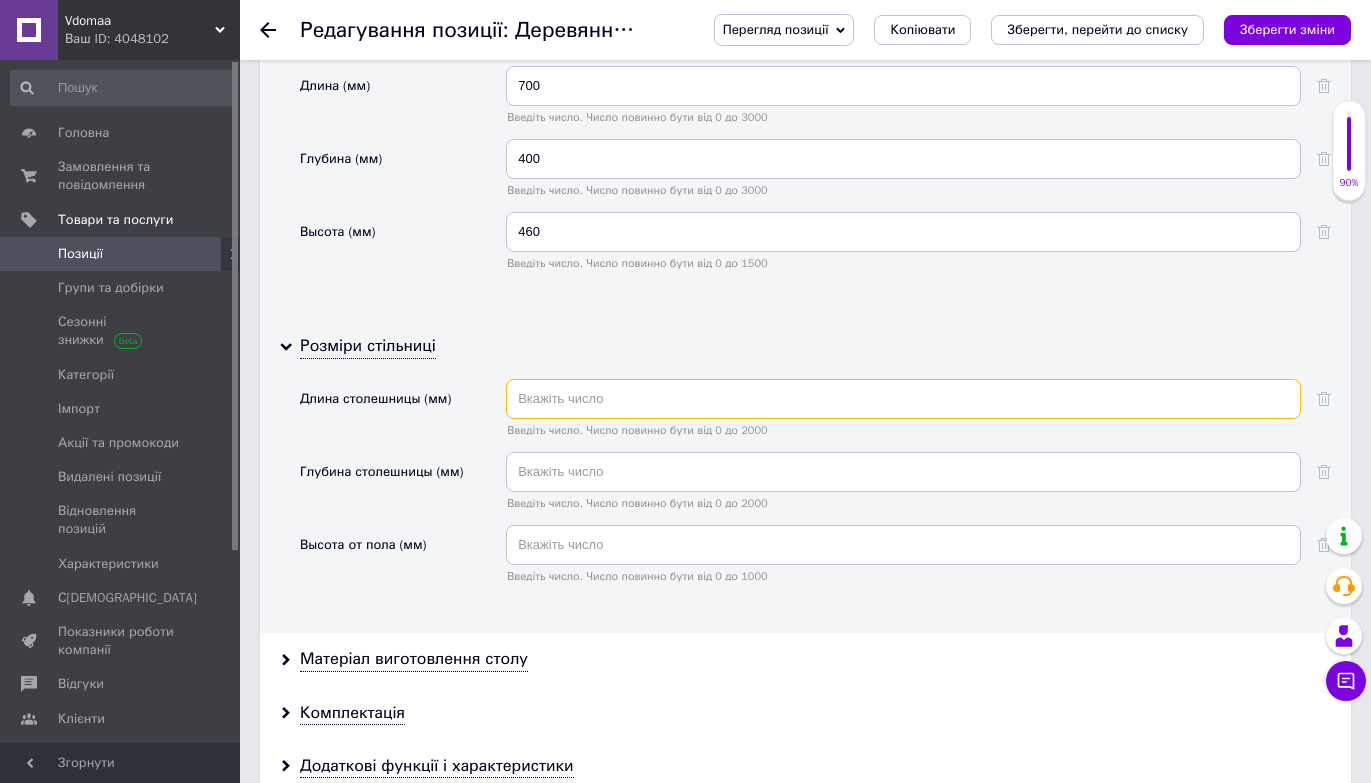 click at bounding box center (903, 399) 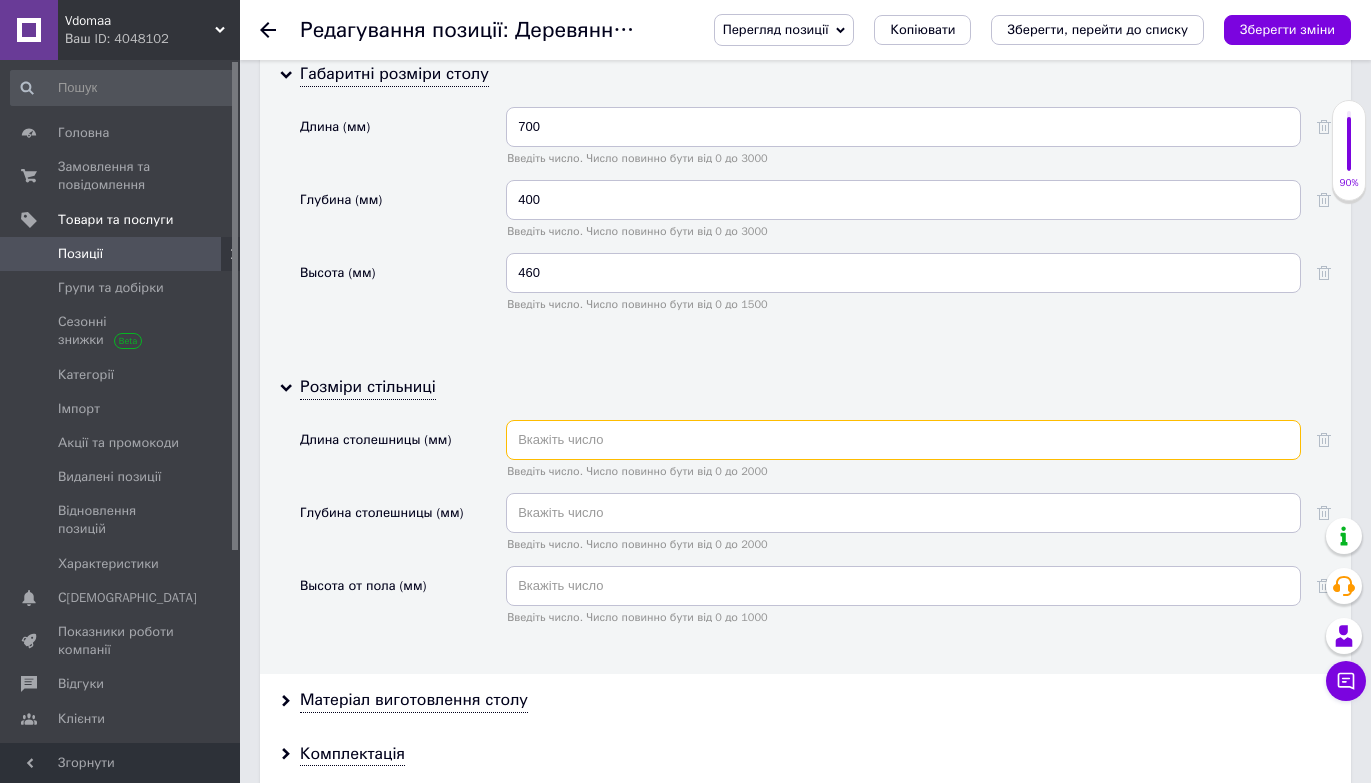 scroll, scrollTop: 3062, scrollLeft: 0, axis: vertical 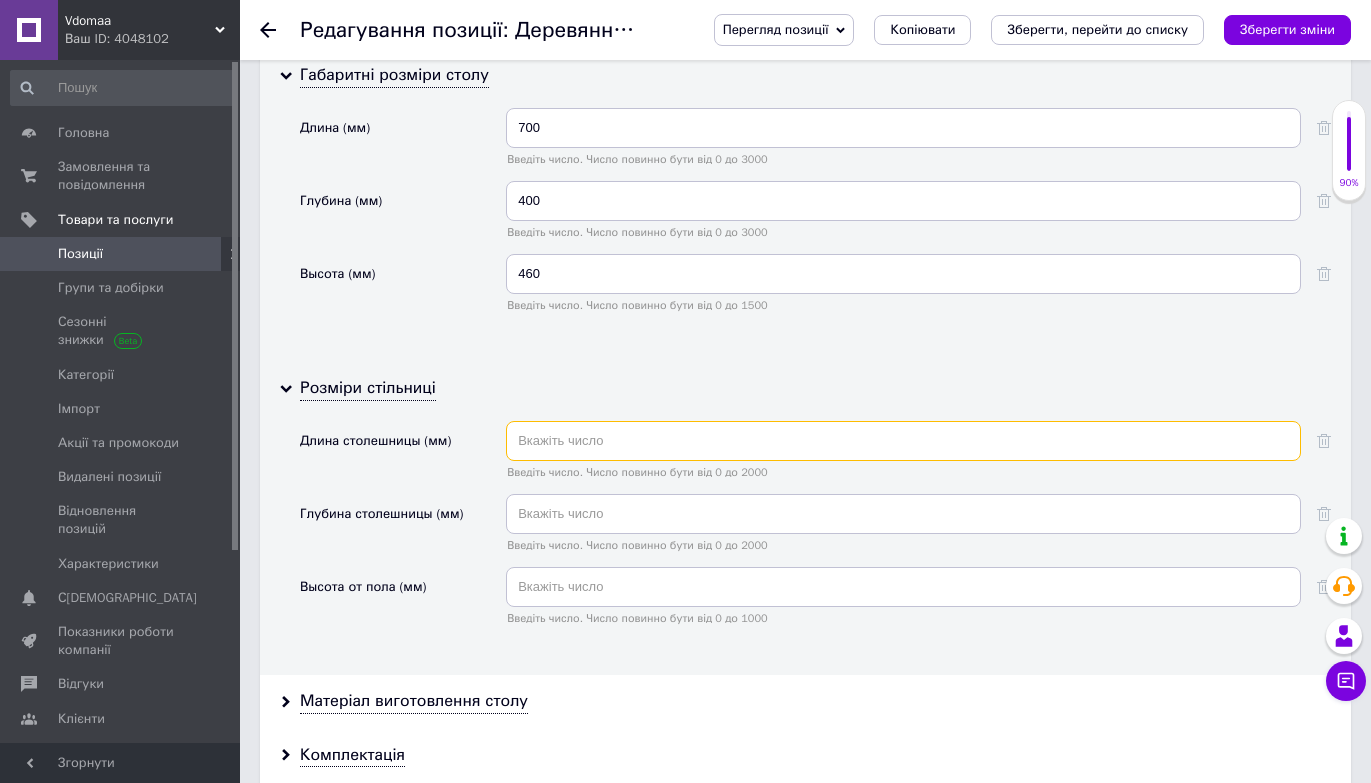 click at bounding box center [903, 441] 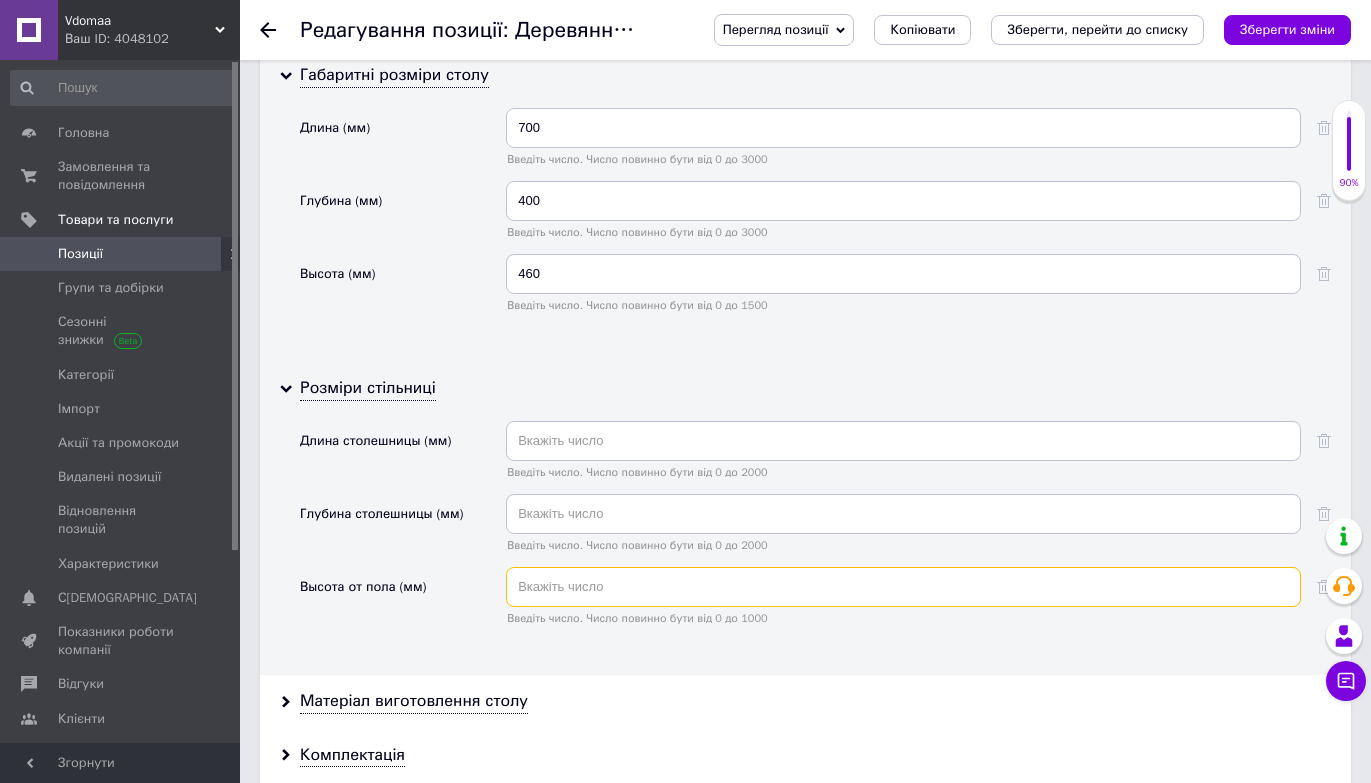 click at bounding box center (903, 587) 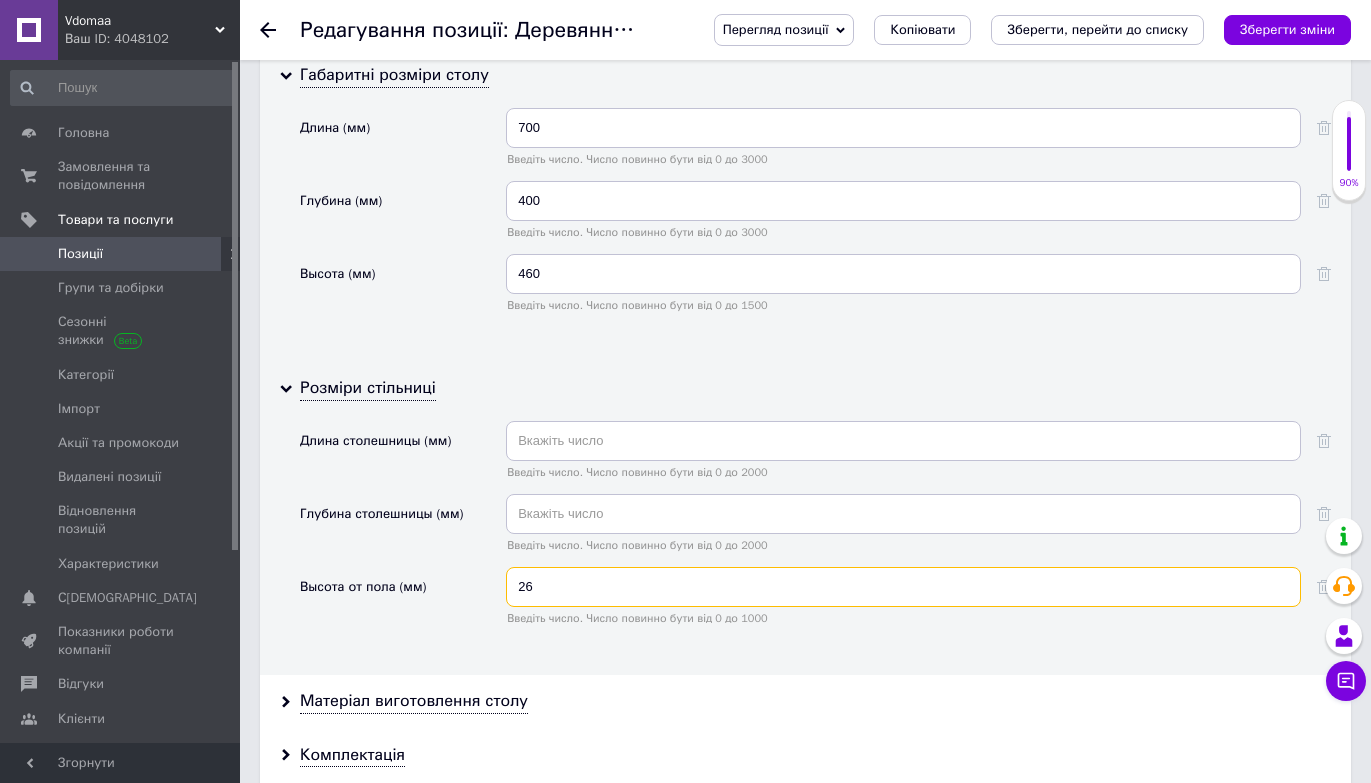 type on "26" 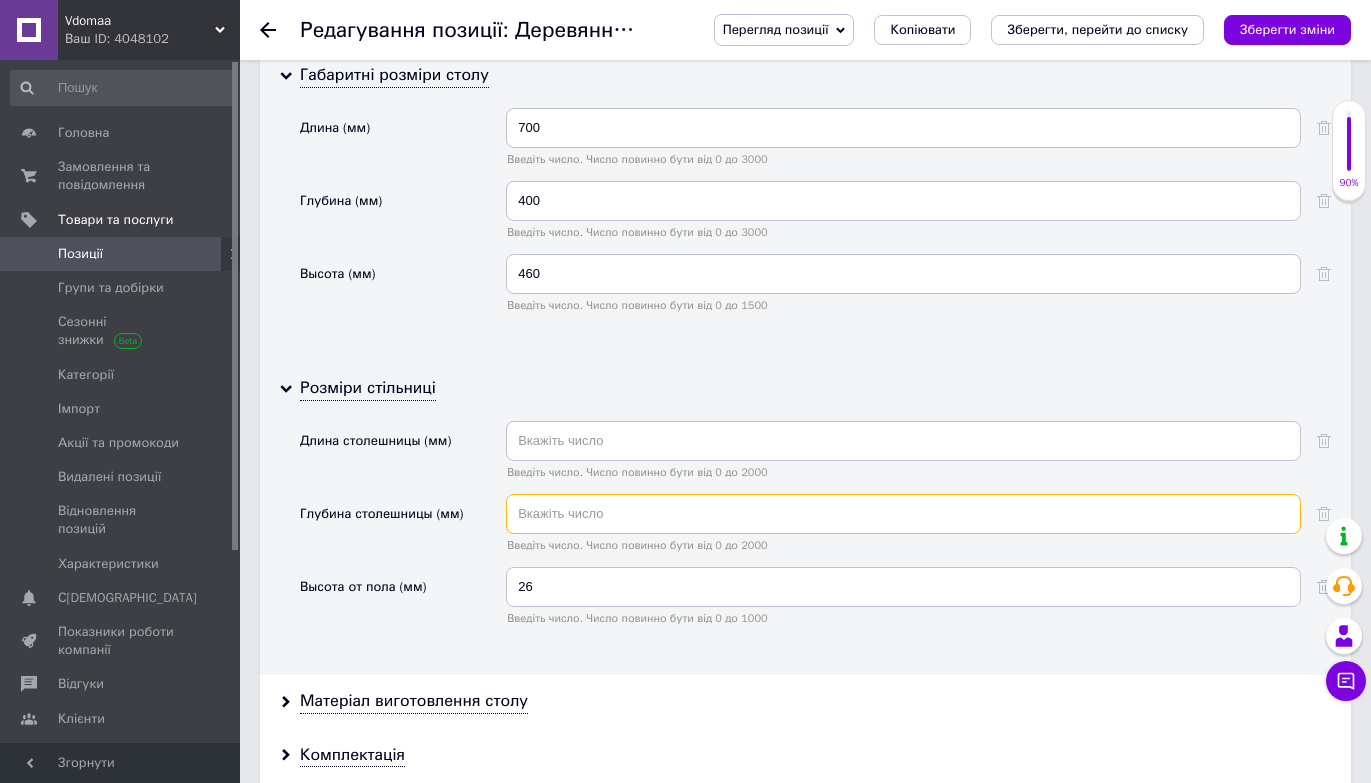 click at bounding box center (903, 514) 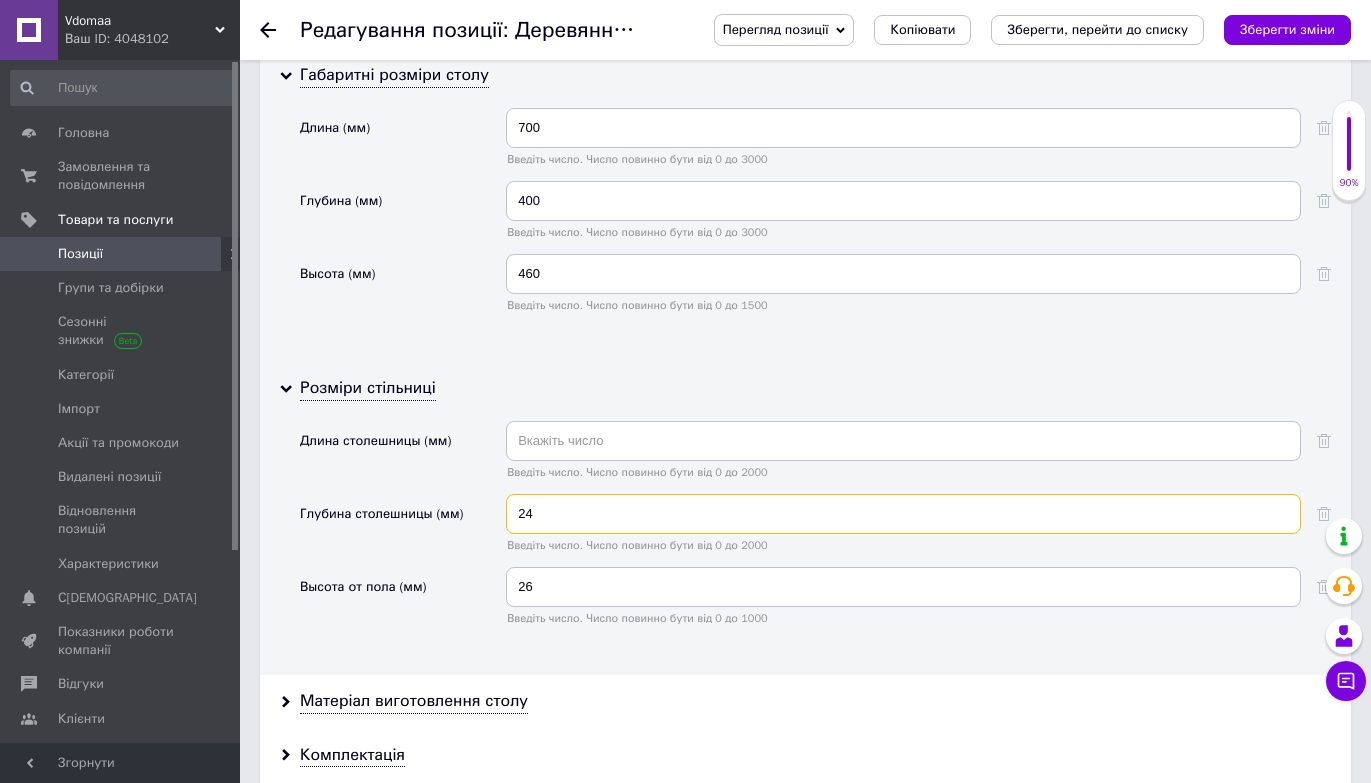 type on "24" 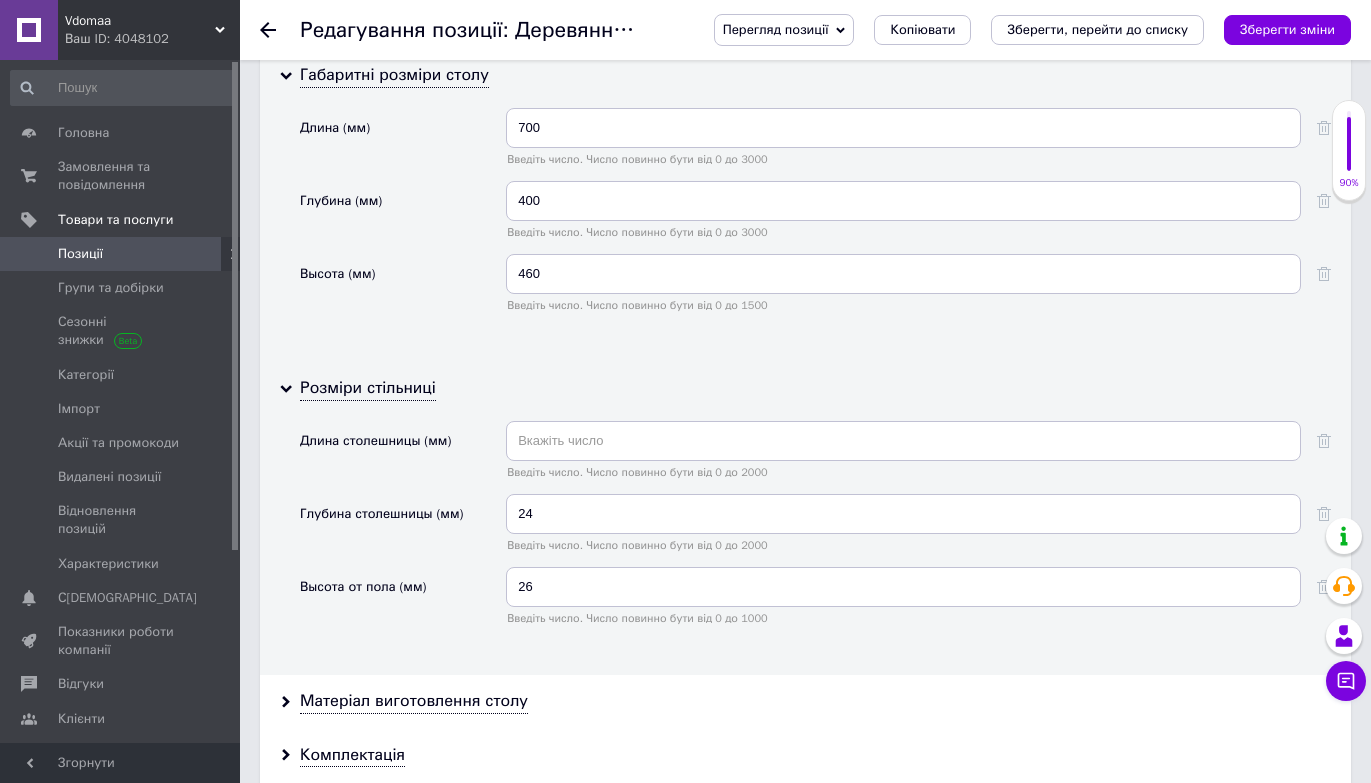 click on "Розміри стільниці Длина столешницы (мм) Введіть число. Число повинно бути від 0 до 2000 Глубина столешницы (мм) 24 Введіть число. Число повинно бути від 0 до 2000 Высота от пола (мм) 26 Введіть число. Число повинно бути від 0 до 1000" at bounding box center [805, 518] 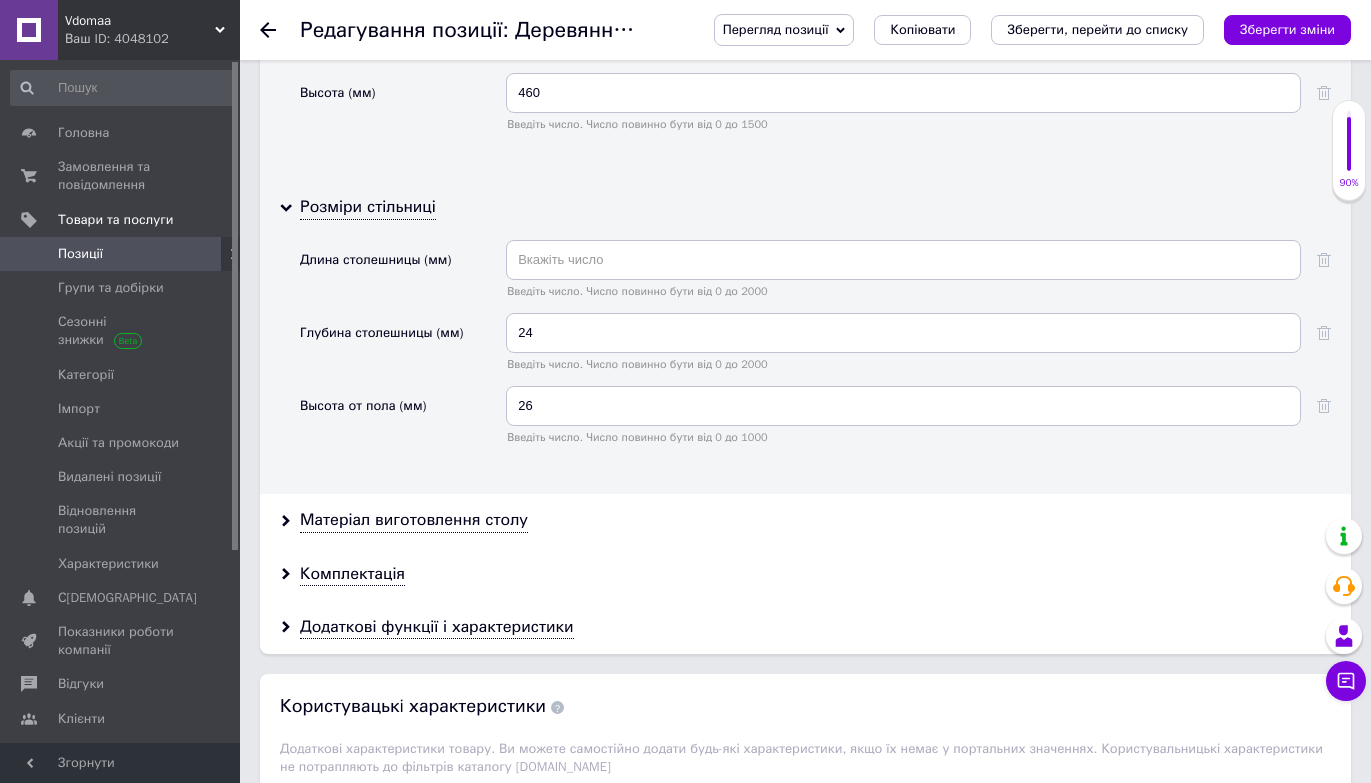scroll, scrollTop: 3350, scrollLeft: 0, axis: vertical 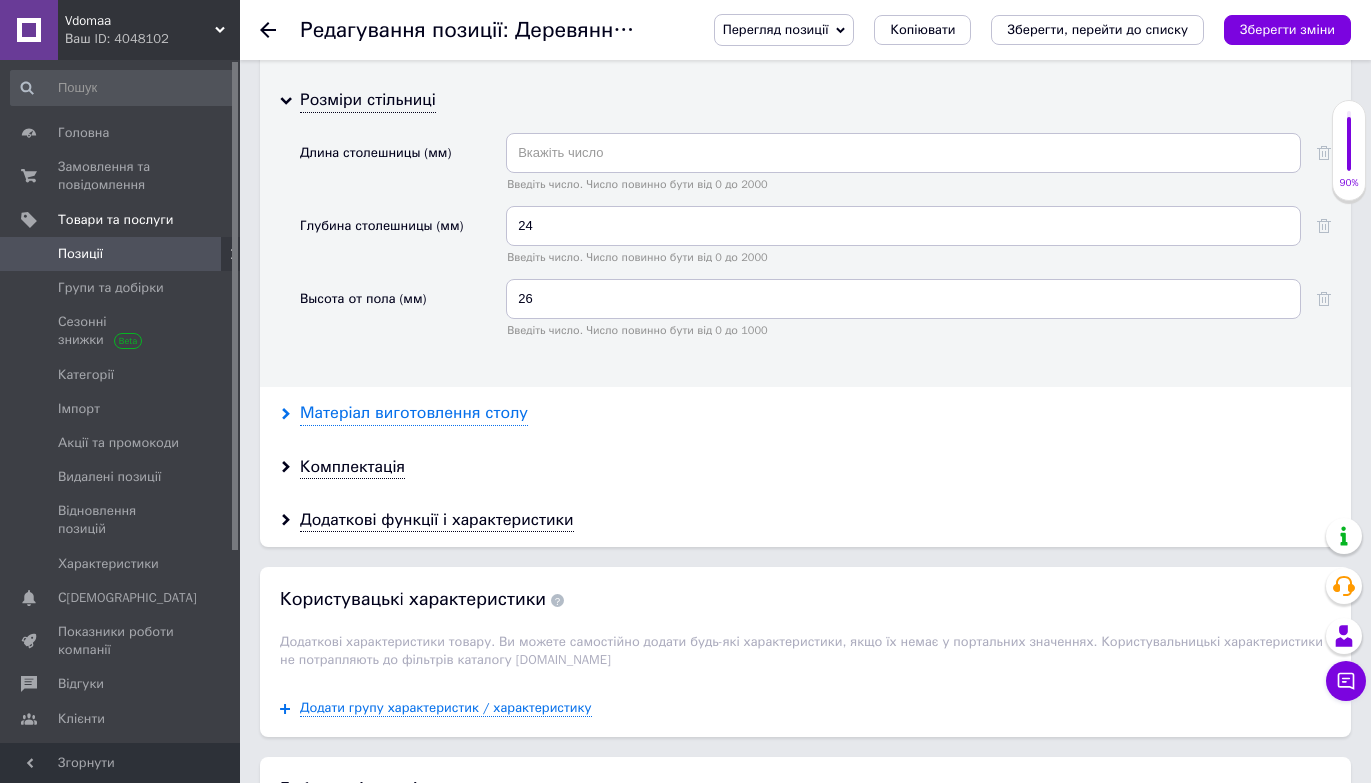 click on "Матеріал виготовлення столу" at bounding box center [414, 413] 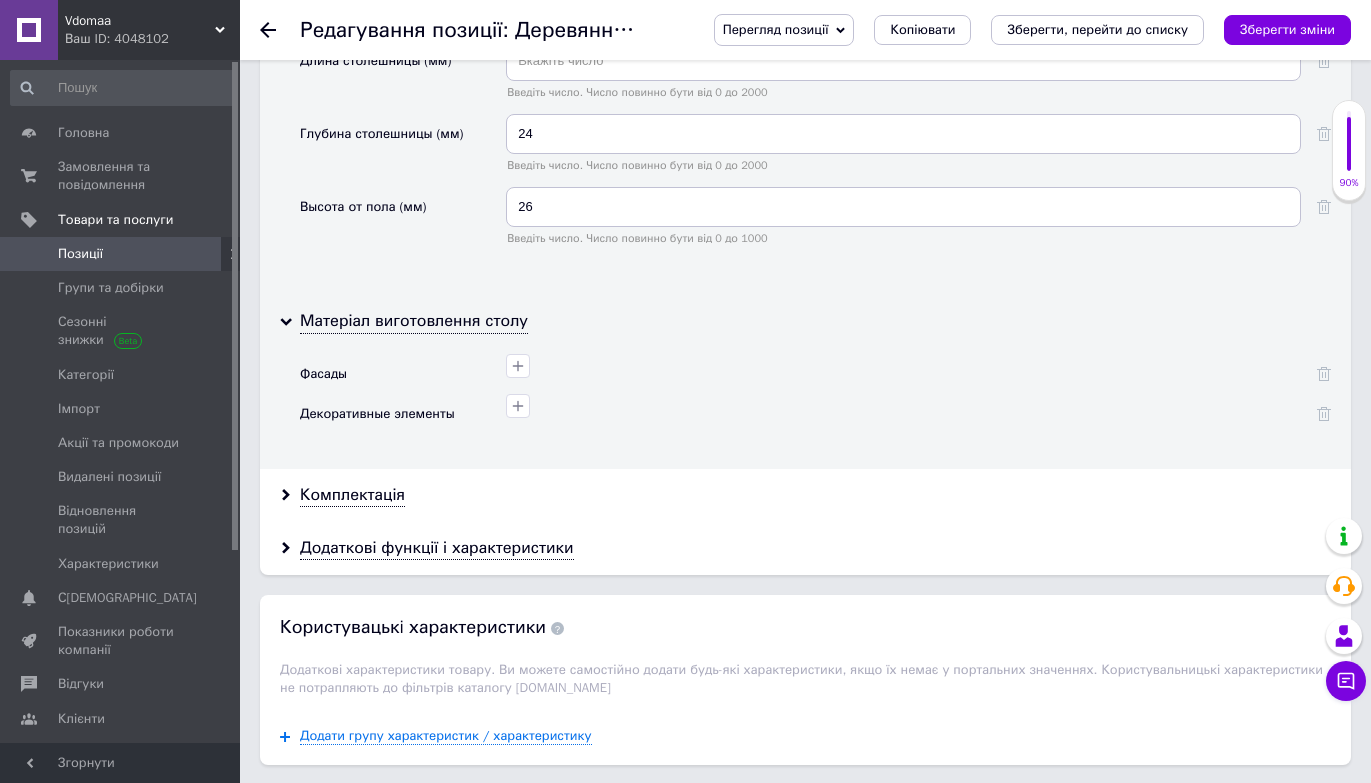 scroll, scrollTop: 3468, scrollLeft: 0, axis: vertical 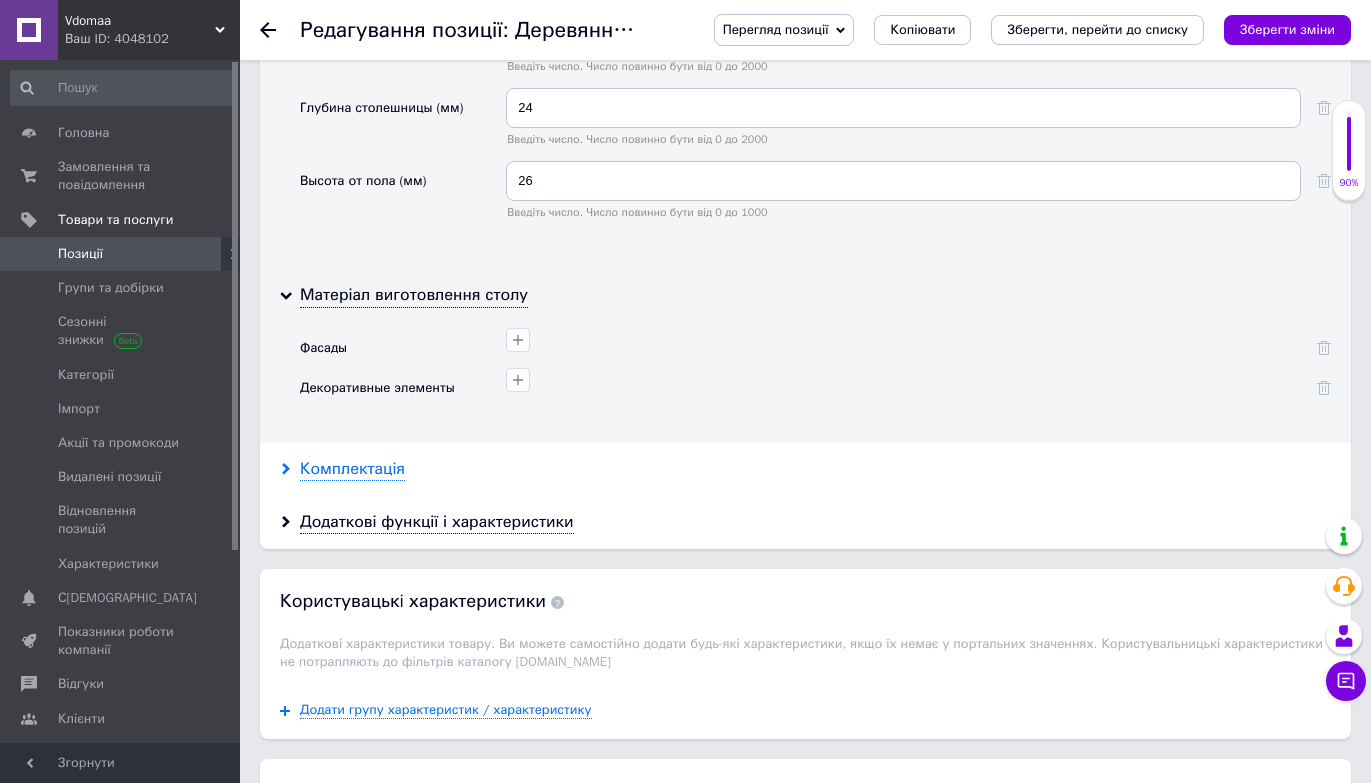 click on "Комплектація" at bounding box center [352, 469] 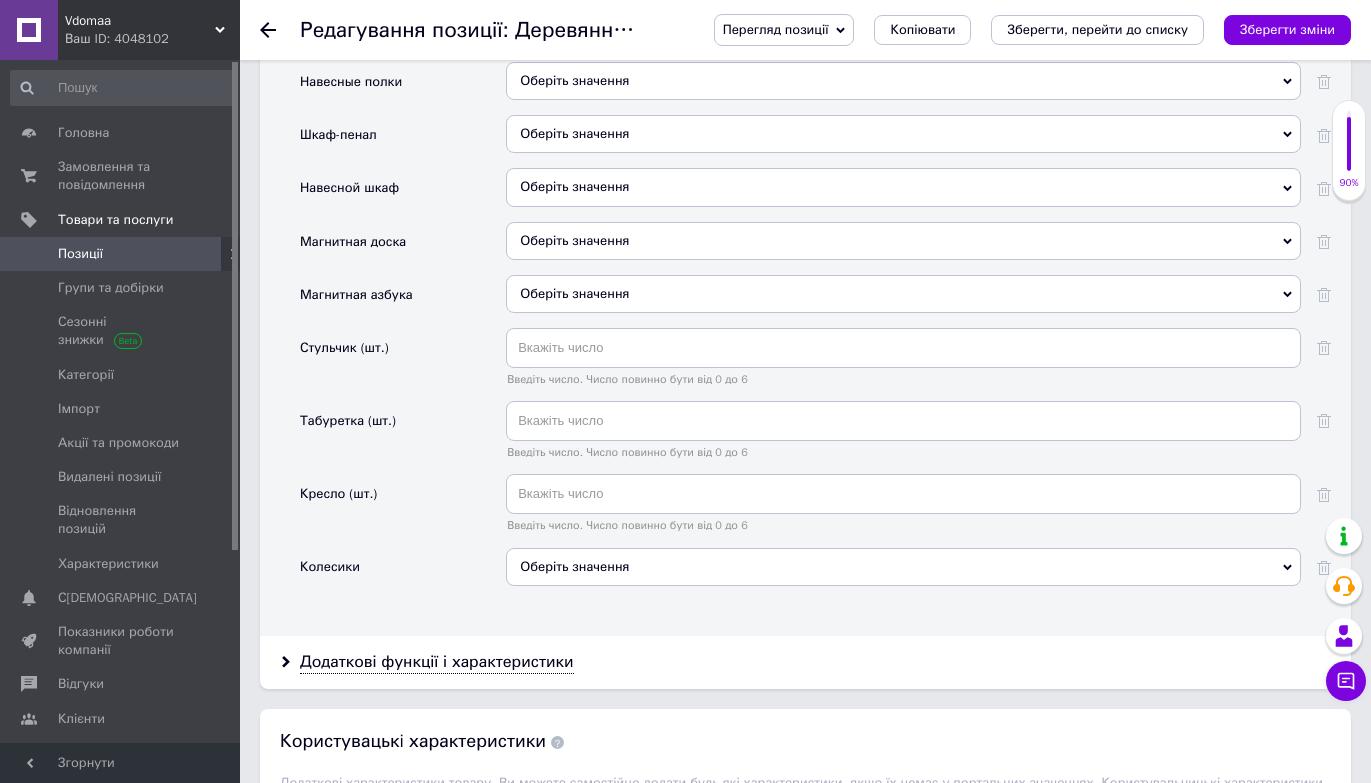 scroll, scrollTop: 4194, scrollLeft: 0, axis: vertical 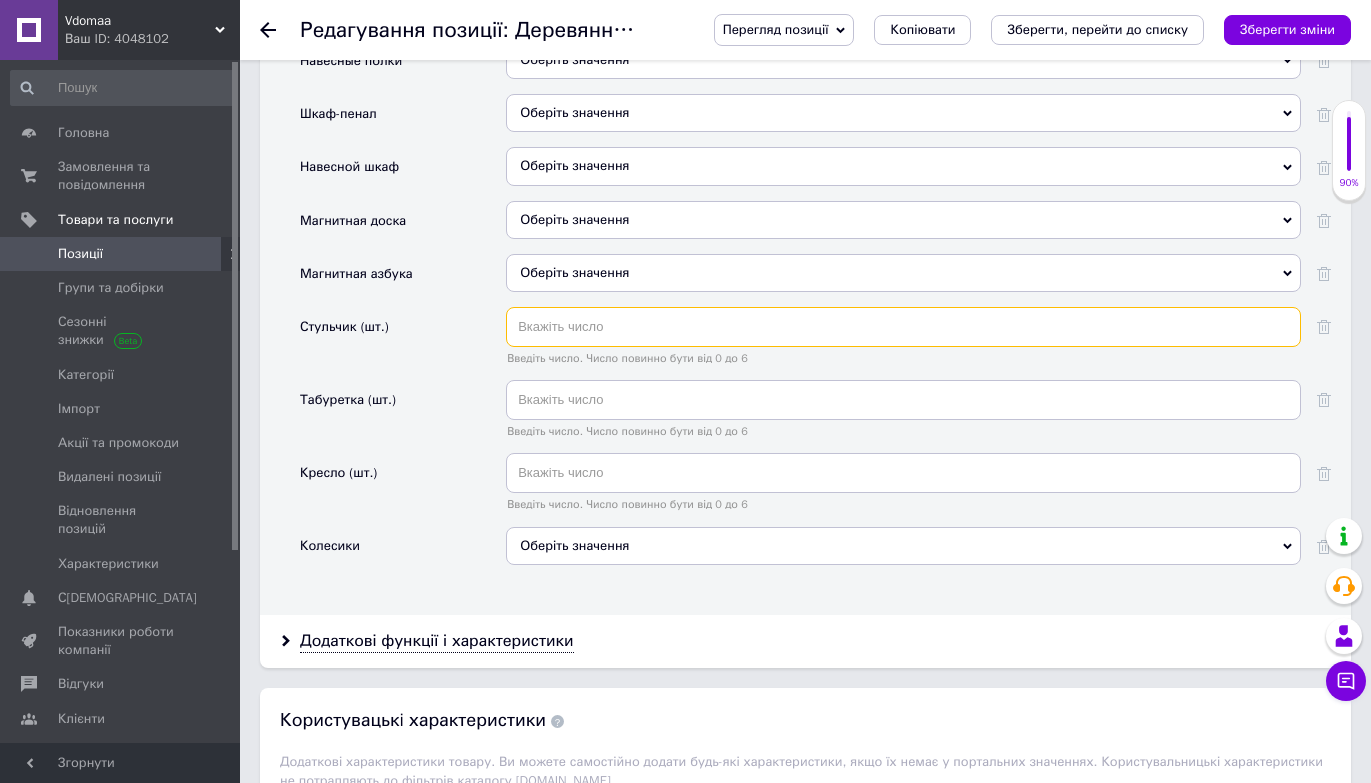 click at bounding box center [903, 327] 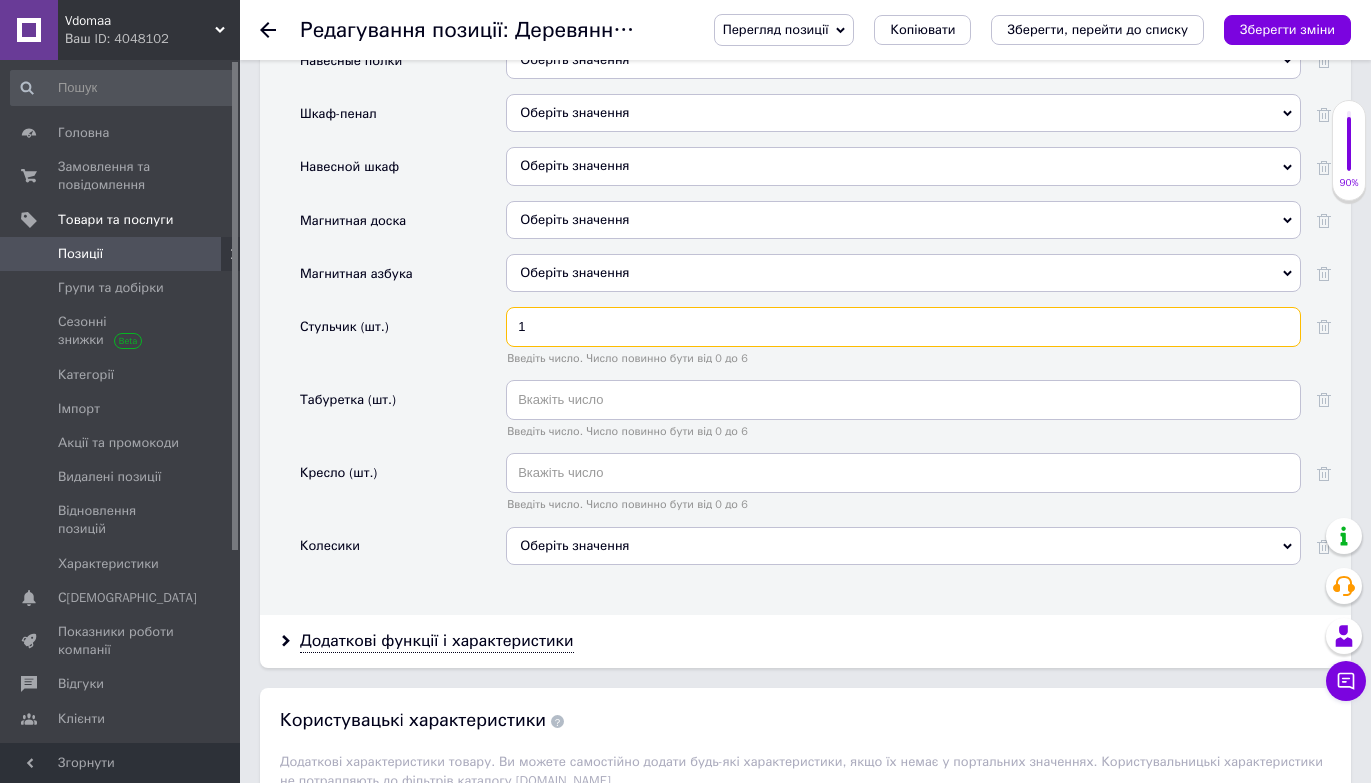 type on "1" 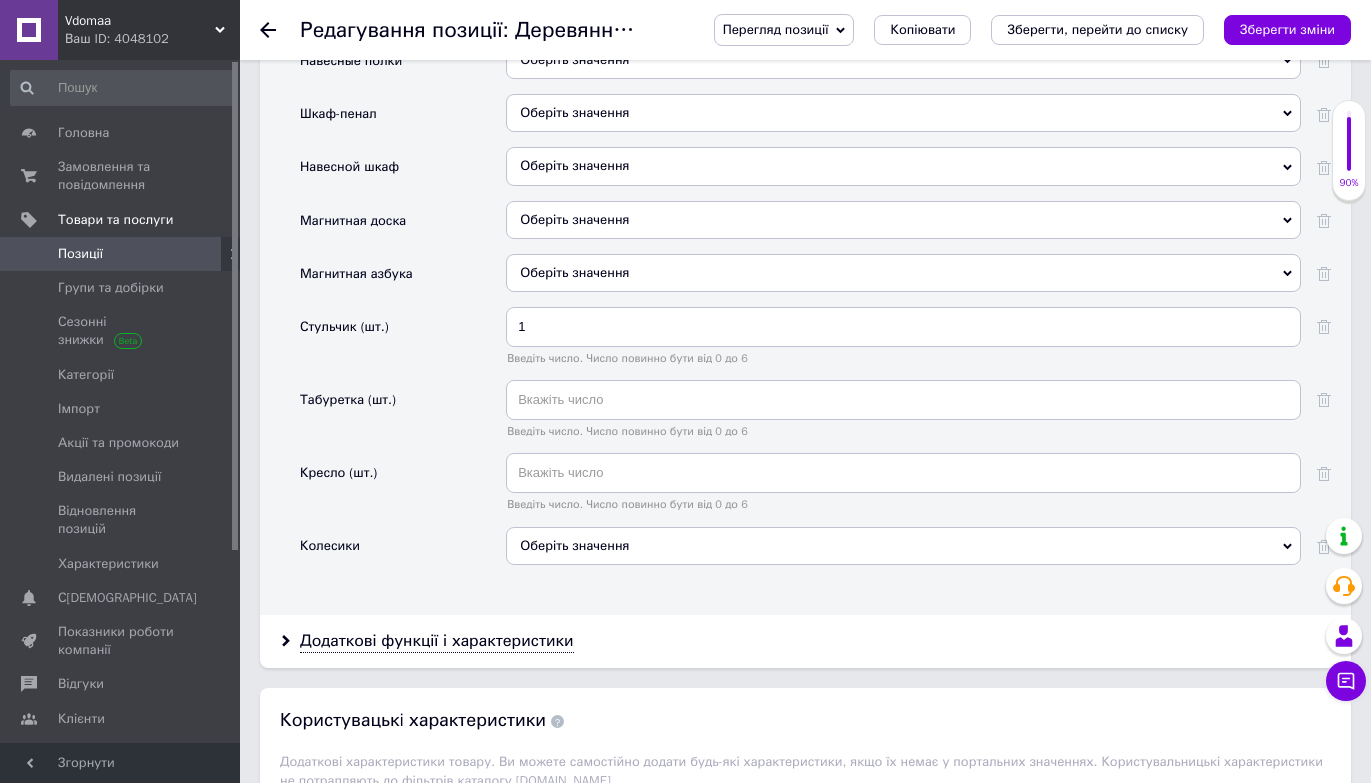 click on "Стульчик (шт.)" at bounding box center (403, 343) 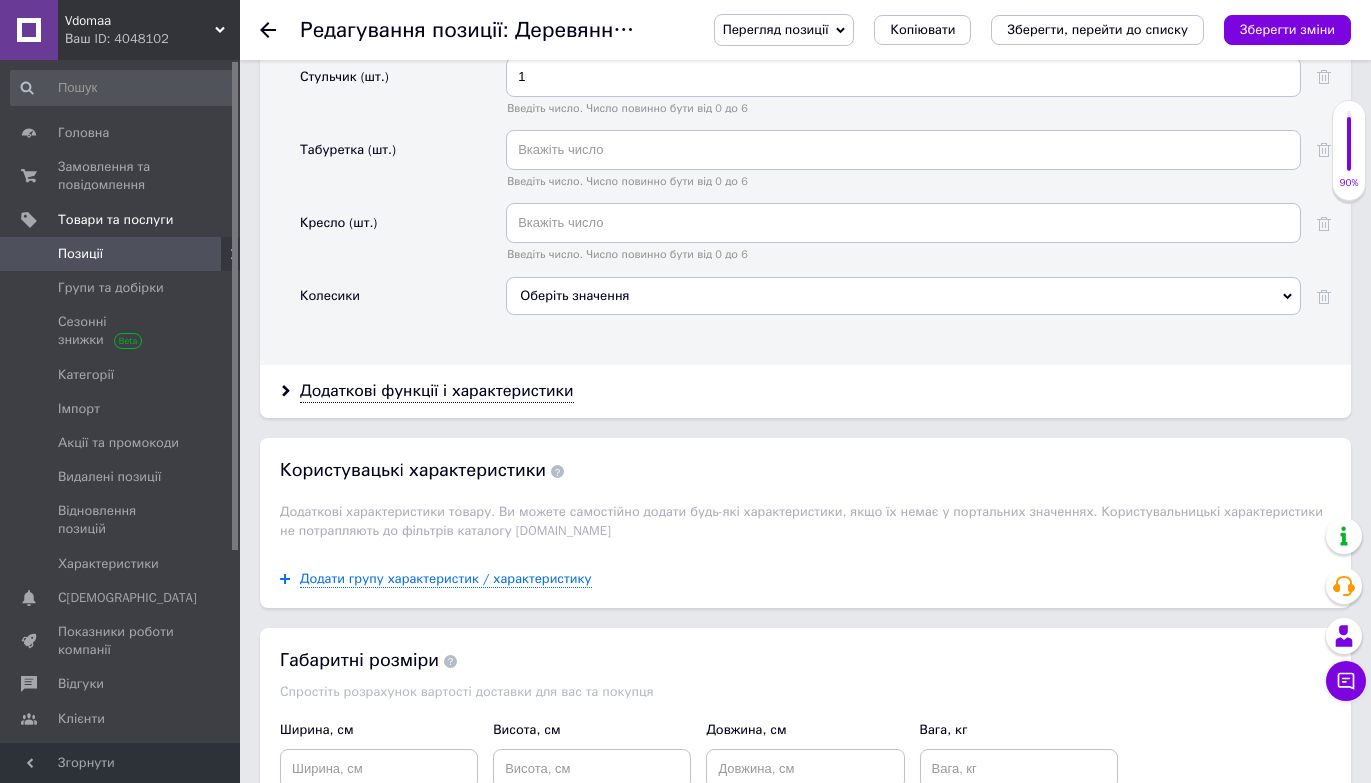 scroll, scrollTop: 4540, scrollLeft: 0, axis: vertical 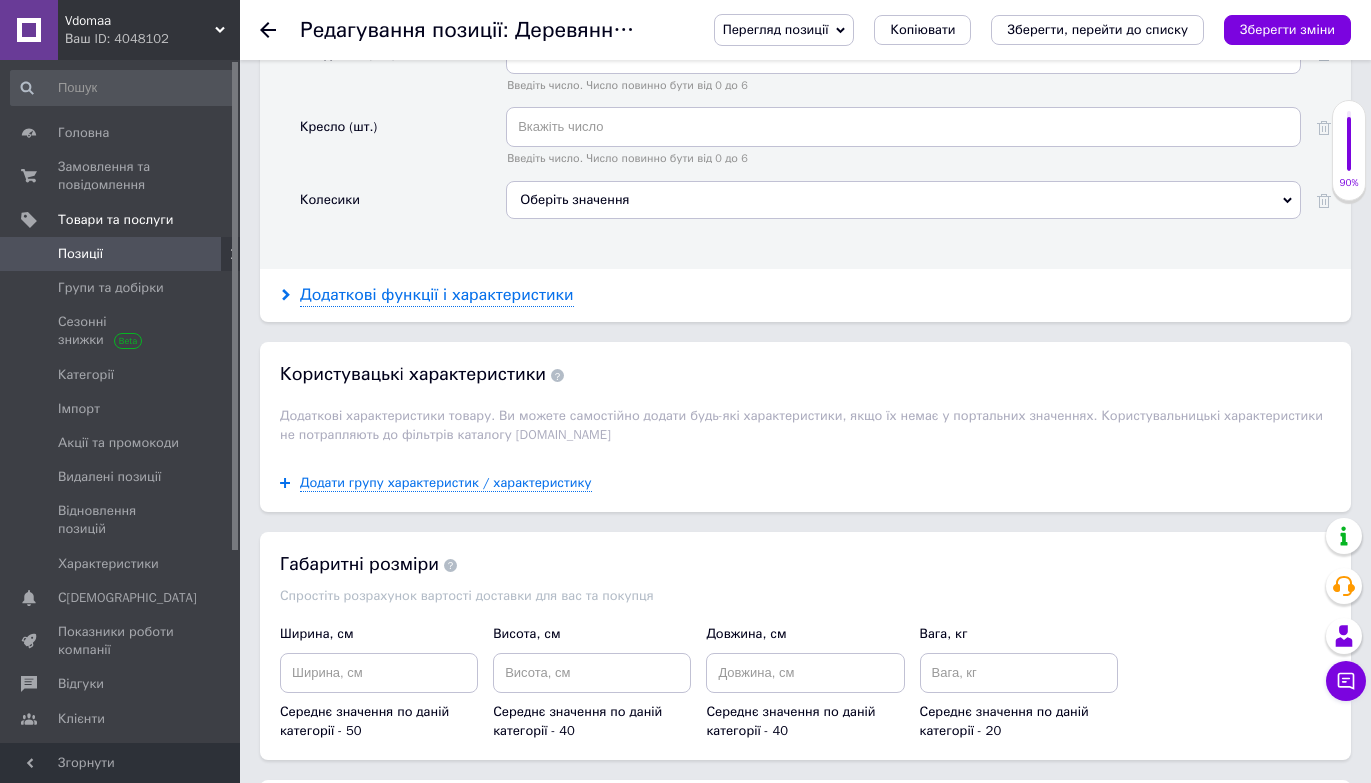 click on "Додаткові функції і характеристики" at bounding box center (437, 295) 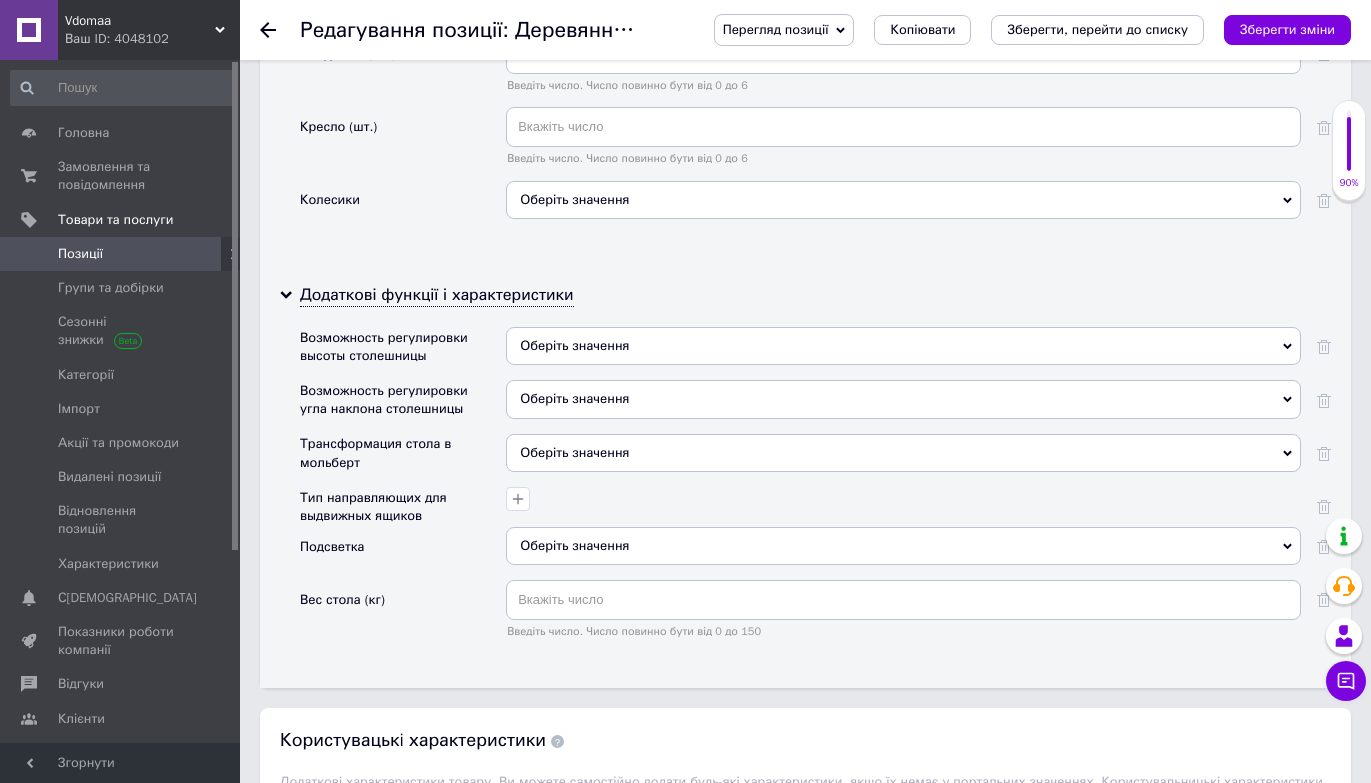 click on "Оберіть значення" at bounding box center [903, 453] 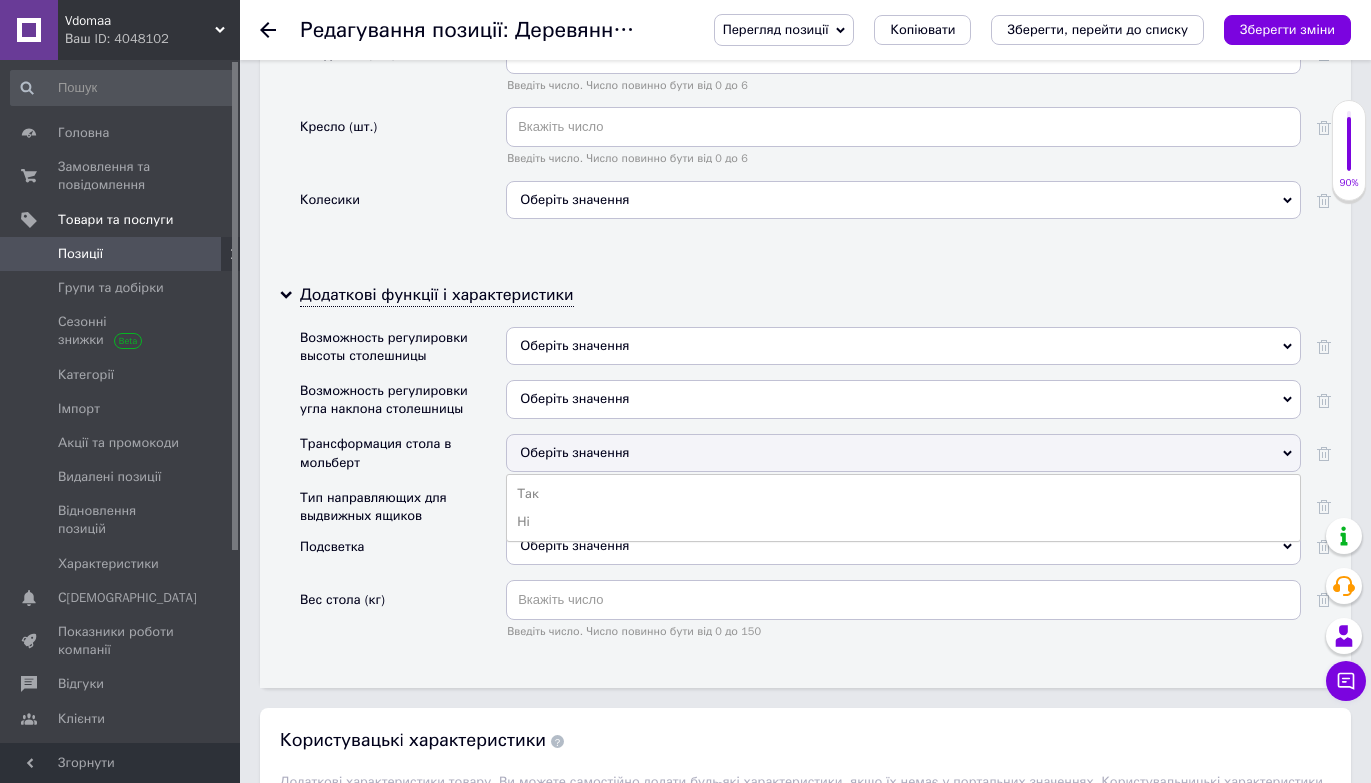 click on "Трансформация стола в мольберт" at bounding box center [398, 453] 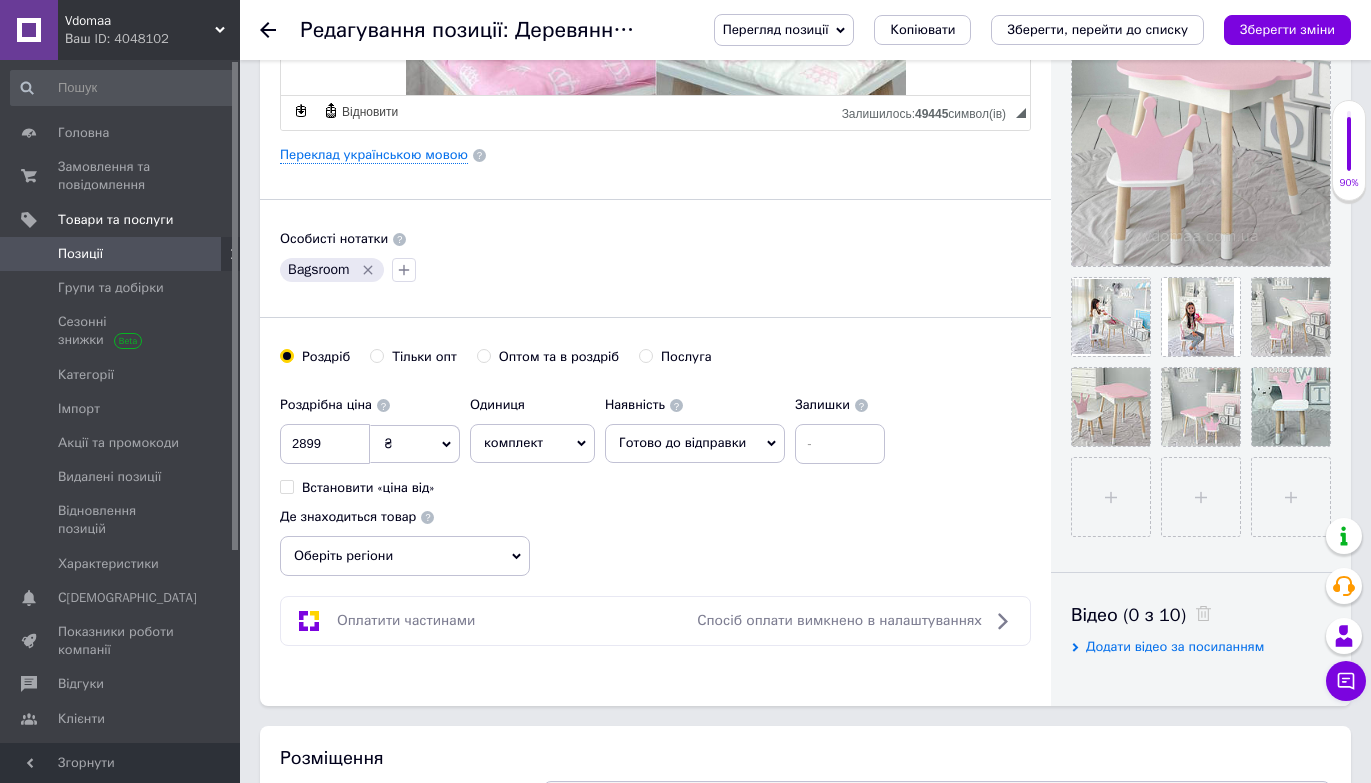 scroll, scrollTop: 448, scrollLeft: 0, axis: vertical 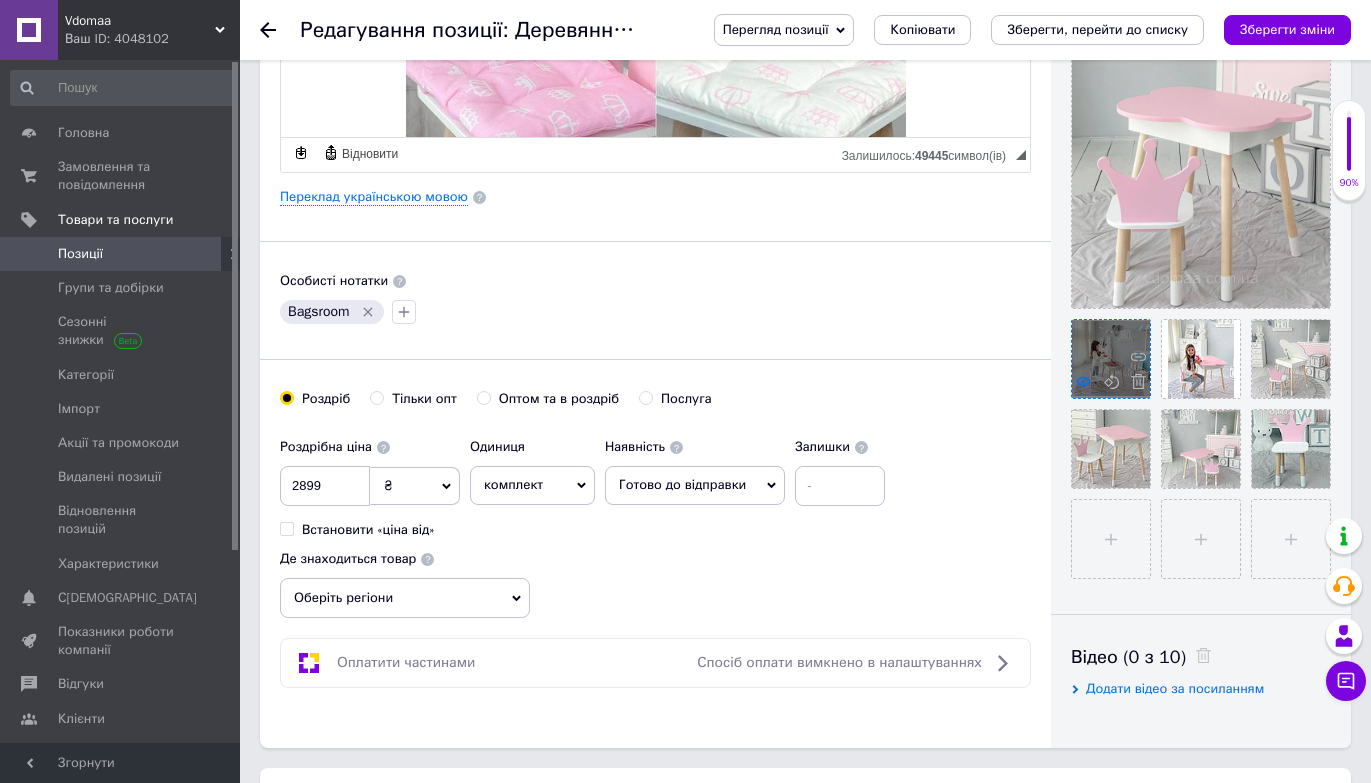 click 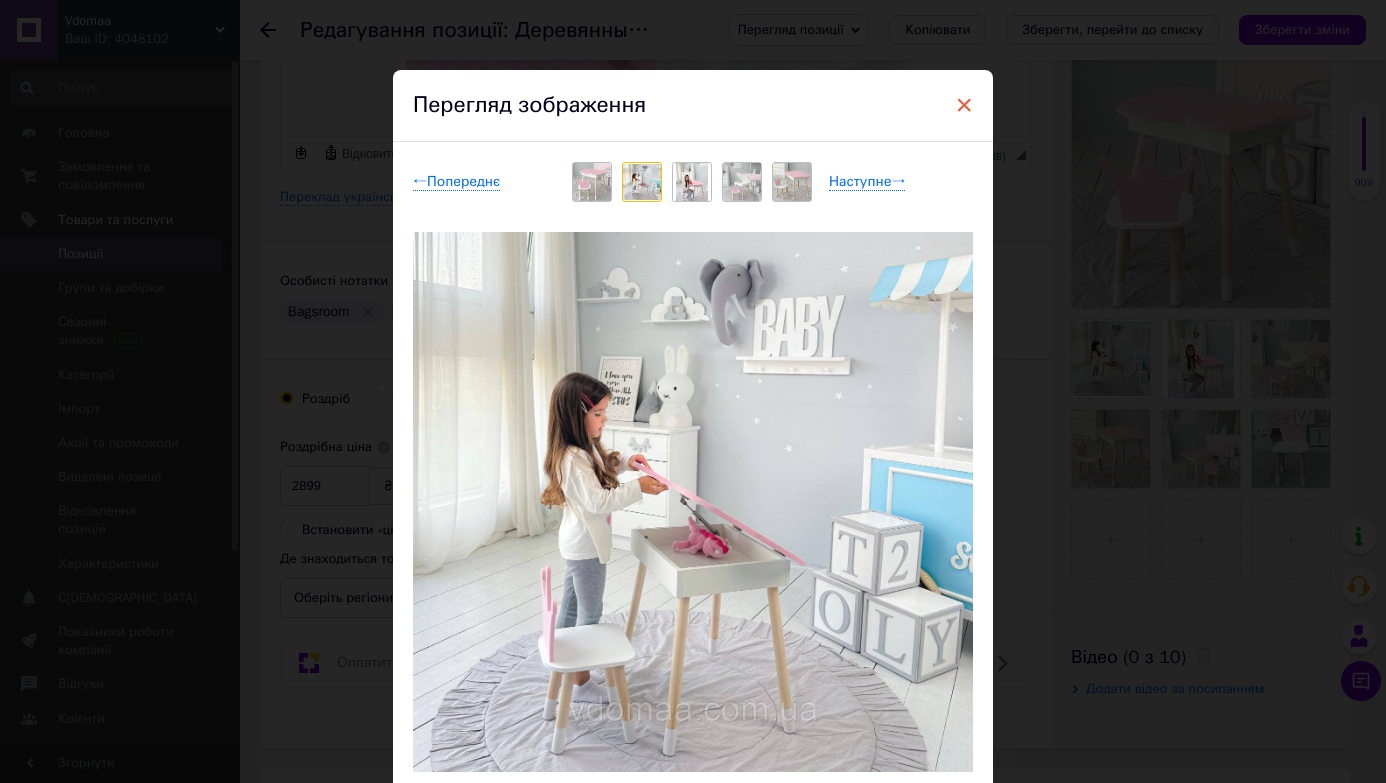 click on "×" at bounding box center (964, 105) 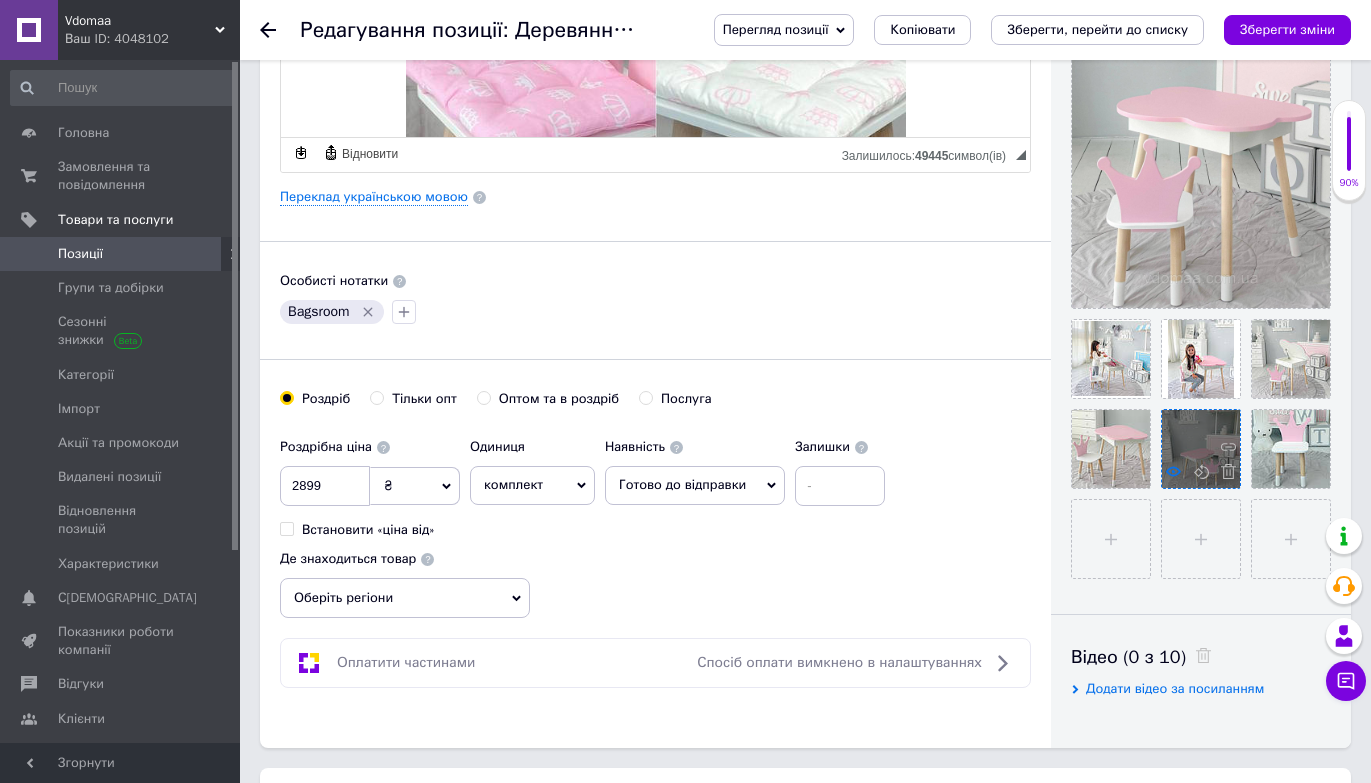 click 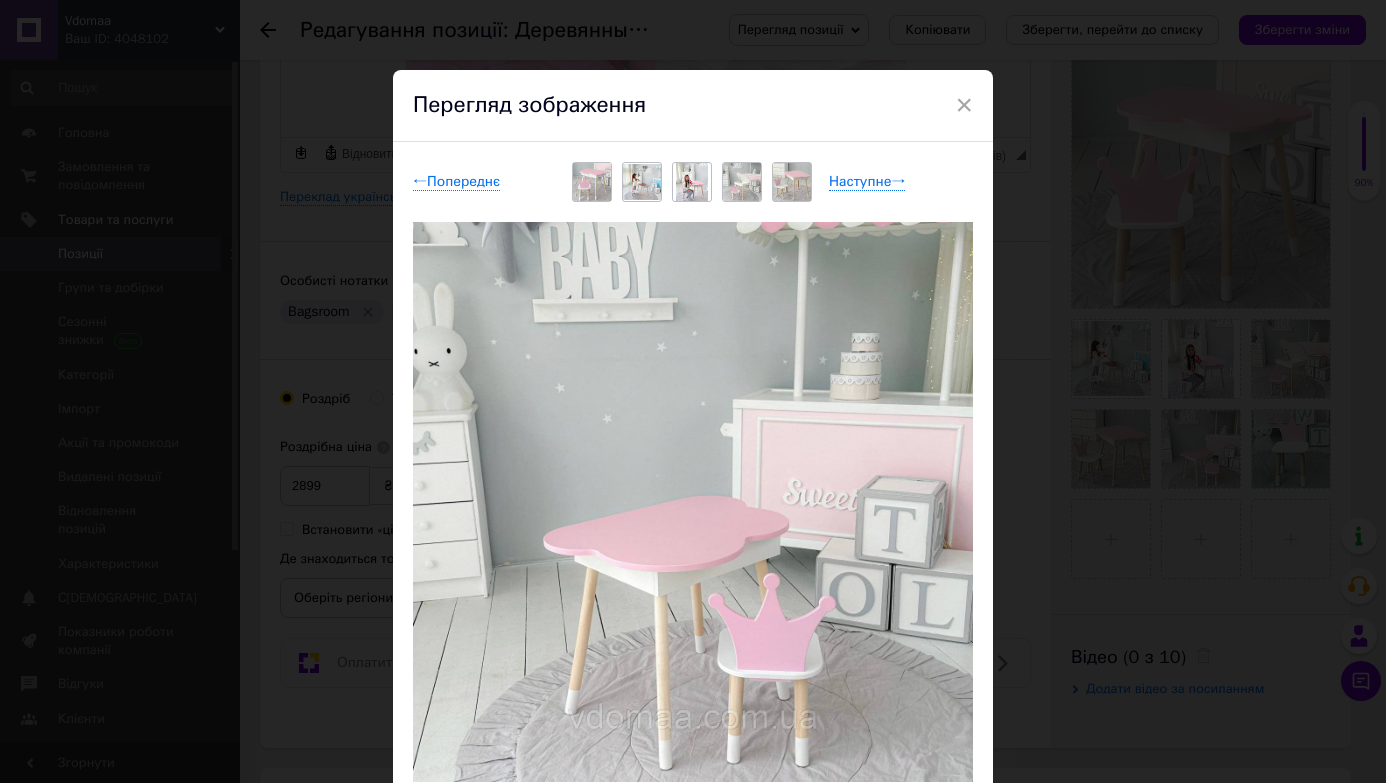 click on "× Перегляд зображення ← Попереднє Наступне → Видалити зображення Видалити всі зображення" at bounding box center (693, 391) 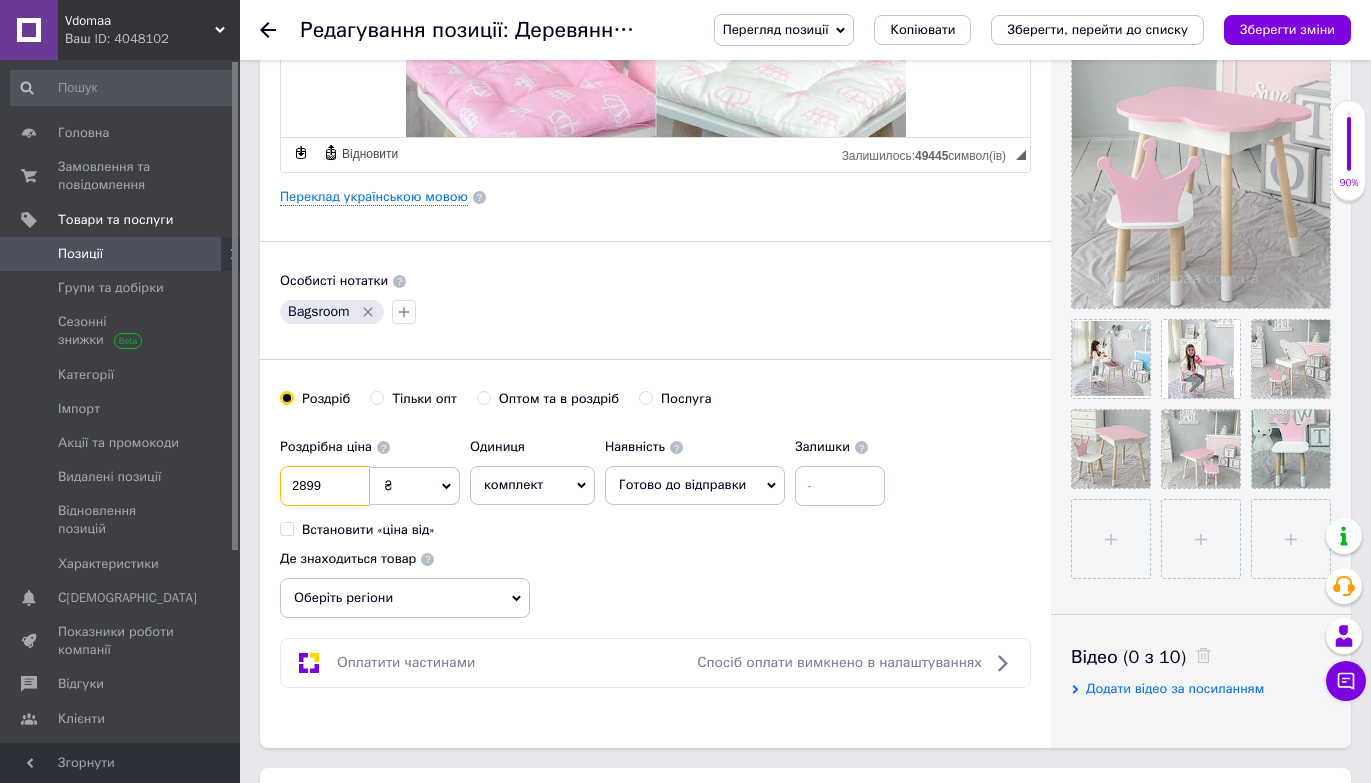 click on "2899" at bounding box center (325, 486) 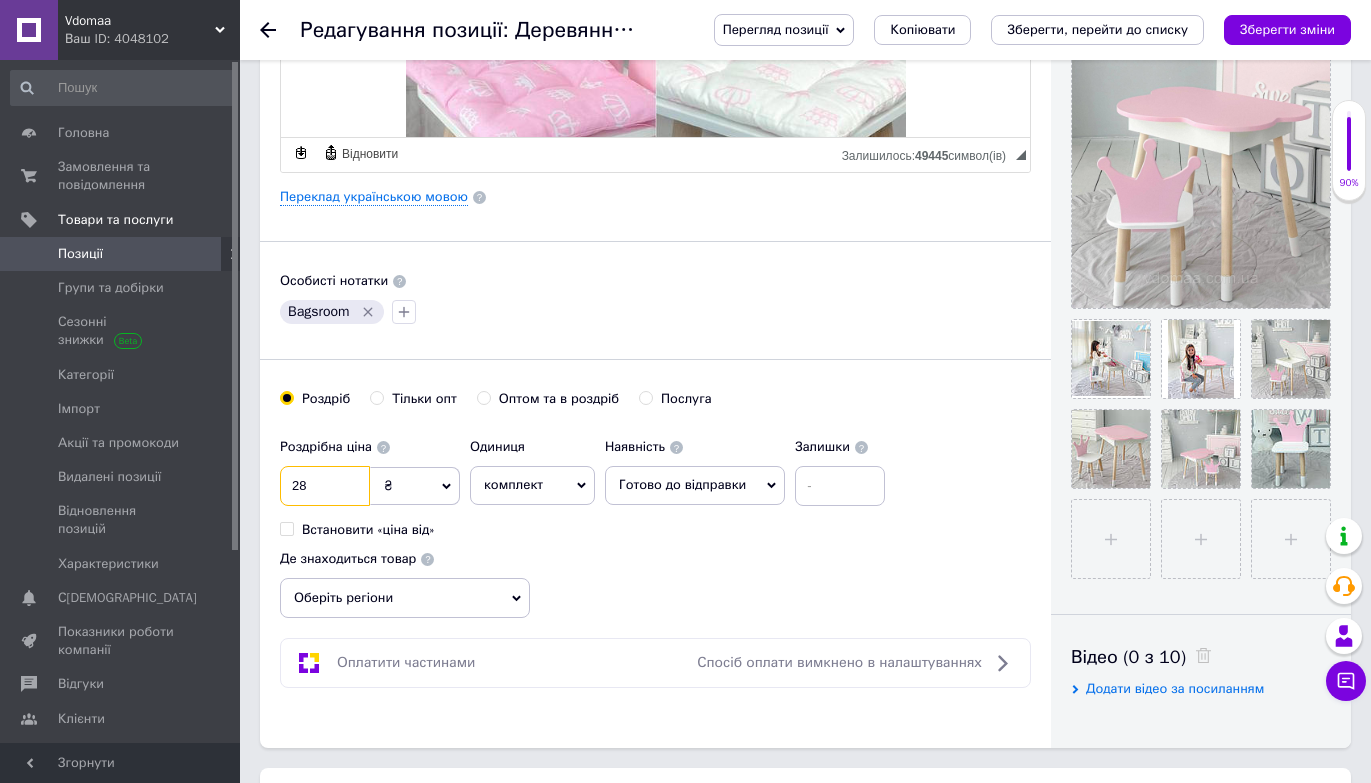 type on "2" 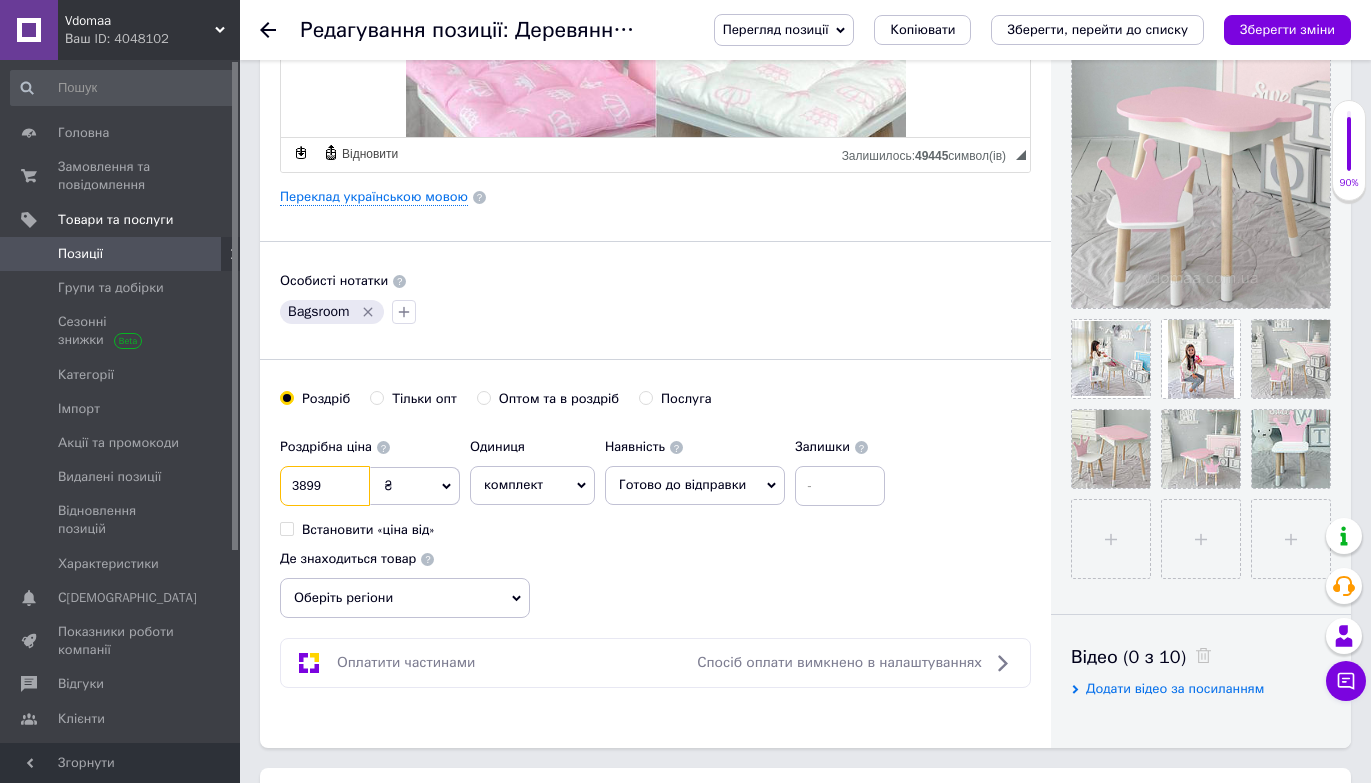 type on "3899" 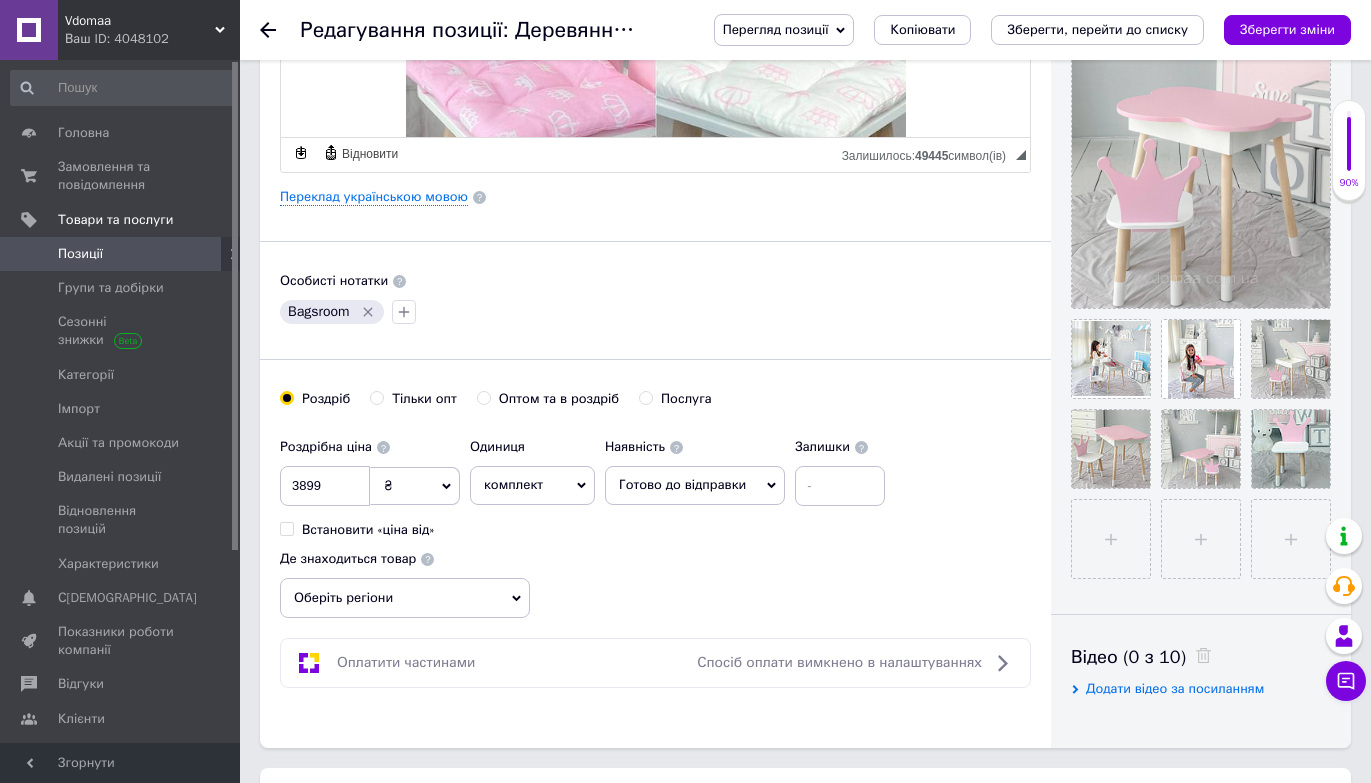 click on "Основна інформація Назва позиції (Російська) ✱ Деревянный детский столик и стульчик розового цвета, столик детский для рисования Код/Артикул 22-рз Опис (Російська) ✱ Деревянный детский столик и стульчик с подушкой в подарок! ( цвет подушки на выбор)
Характеристики:
Стол тучка:
Размер (ВхДхШ):  46 х 70 х 40 см
Материал: Натуральное дерево та МДФ
Краска:  Экокраска. Не вызывает аллергии у детей
Стул корона:
Высота от пола - 26 см
Ширина - 26 см
Глубина - 24 см
Особенности:
Красивый дизайн
Простая сборка
Форматування Розмір   $" at bounding box center [655, 190] 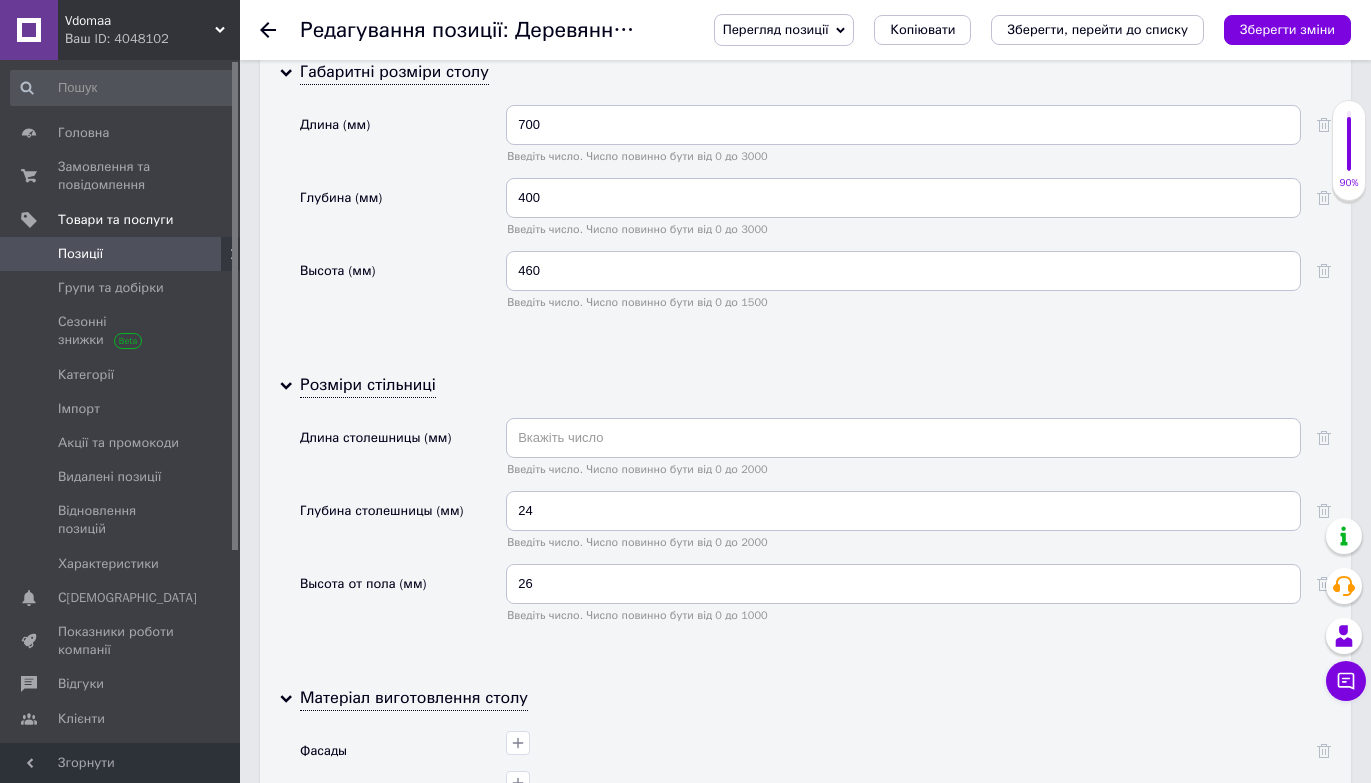 scroll, scrollTop: 3461, scrollLeft: 0, axis: vertical 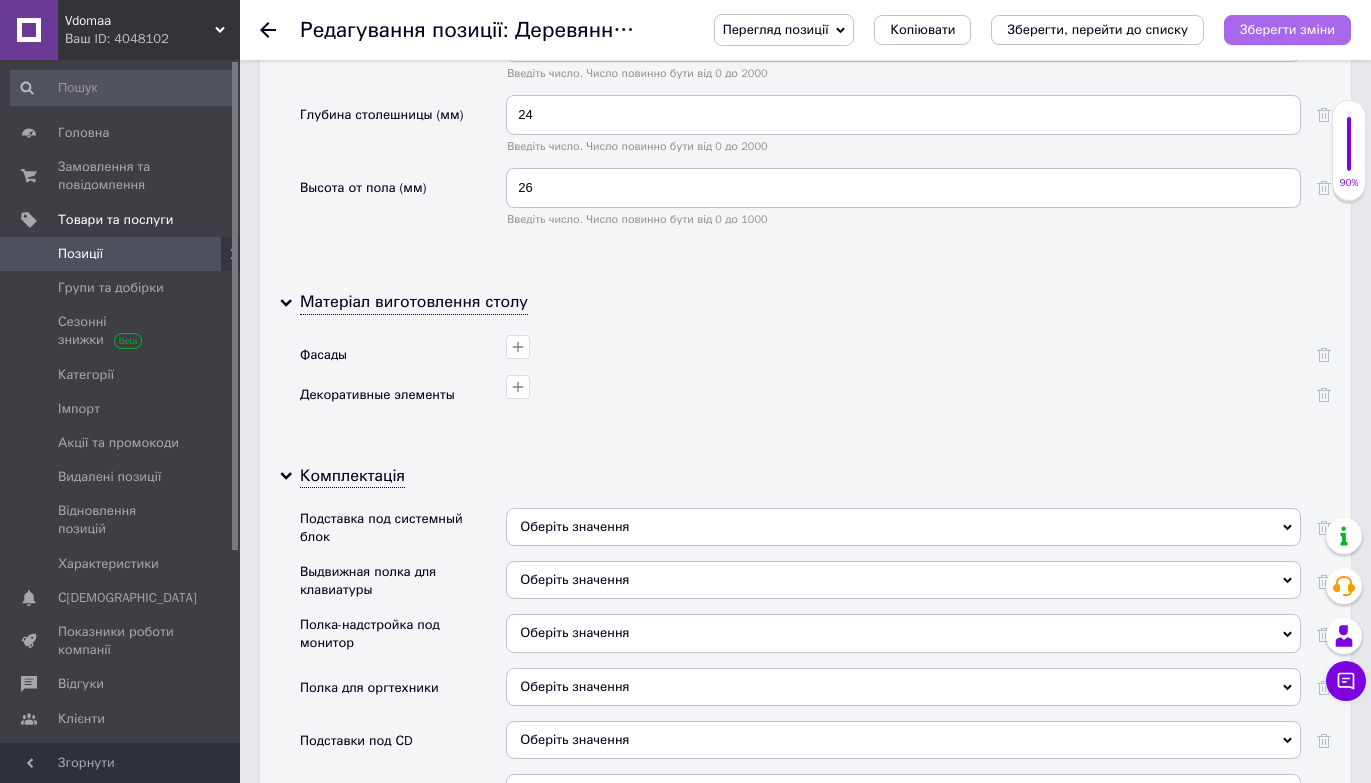 click on "Зберегти зміни" at bounding box center (1287, 29) 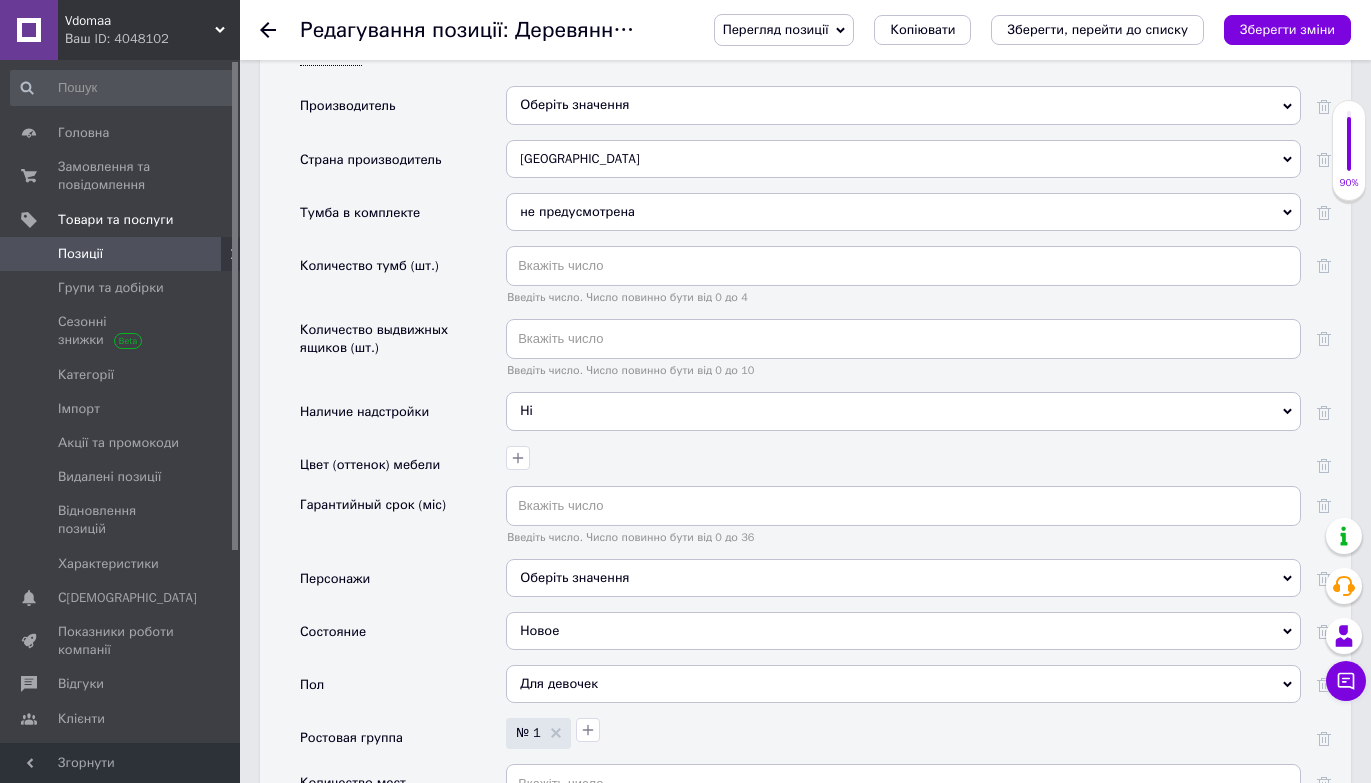 scroll, scrollTop: 2038, scrollLeft: 0, axis: vertical 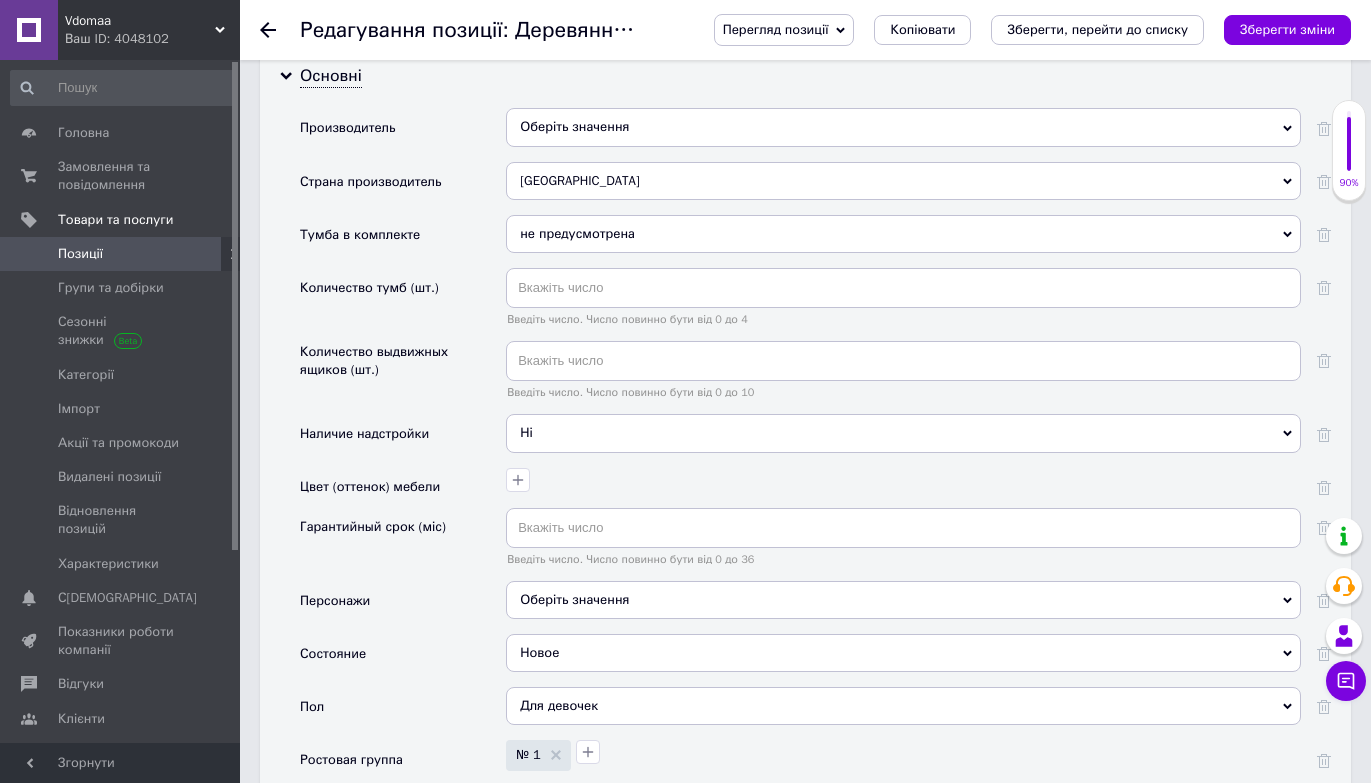 click on "не предусмотрена" at bounding box center [903, 234] 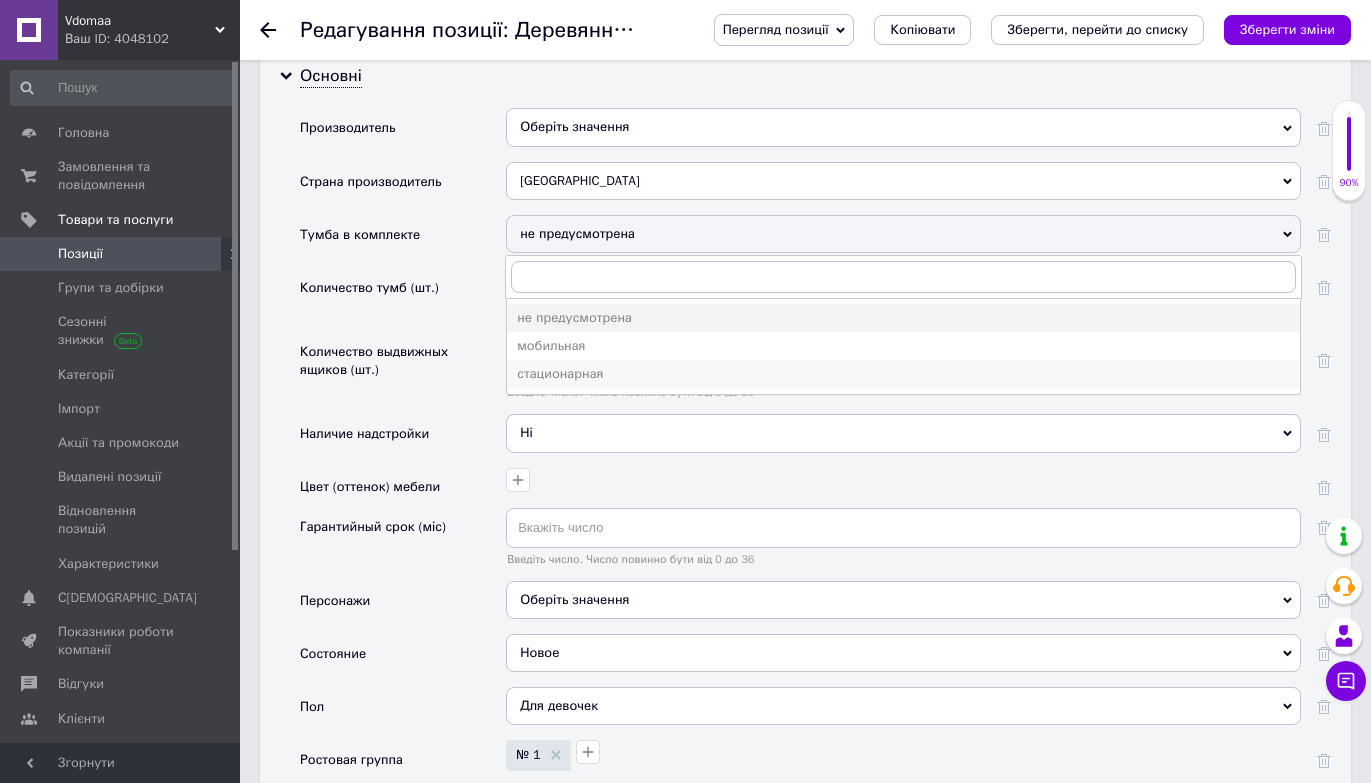 click on "стационарная" at bounding box center (903, 374) 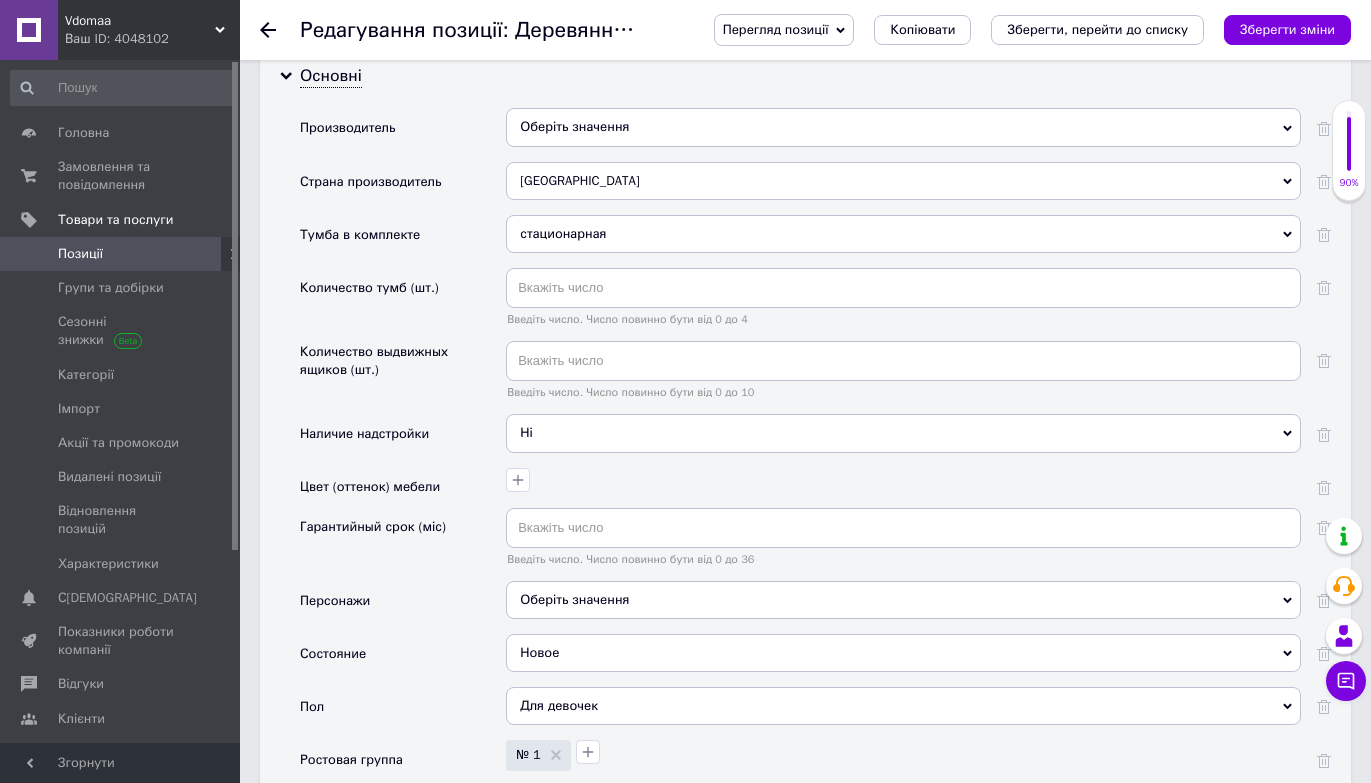 click on "Тумба в комплекте" at bounding box center (360, 235) 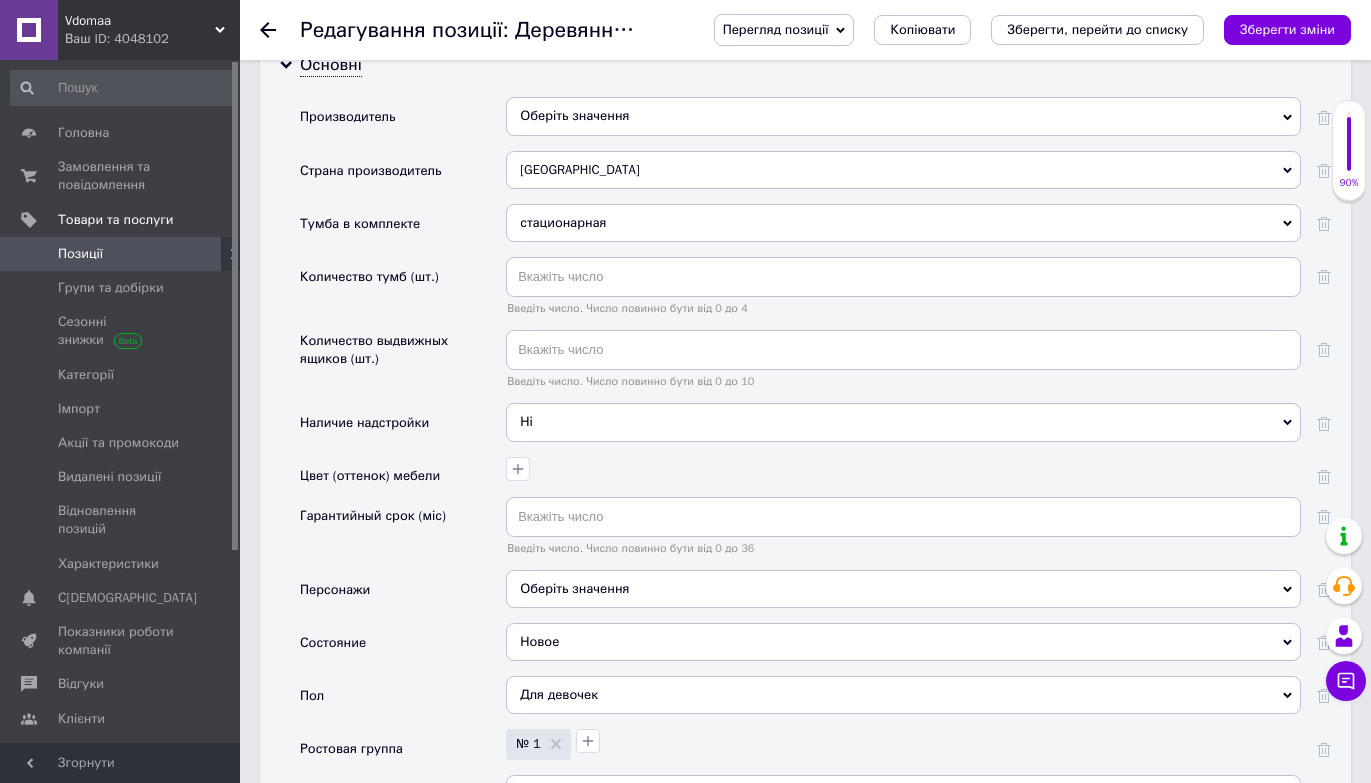 scroll, scrollTop: 2049, scrollLeft: 0, axis: vertical 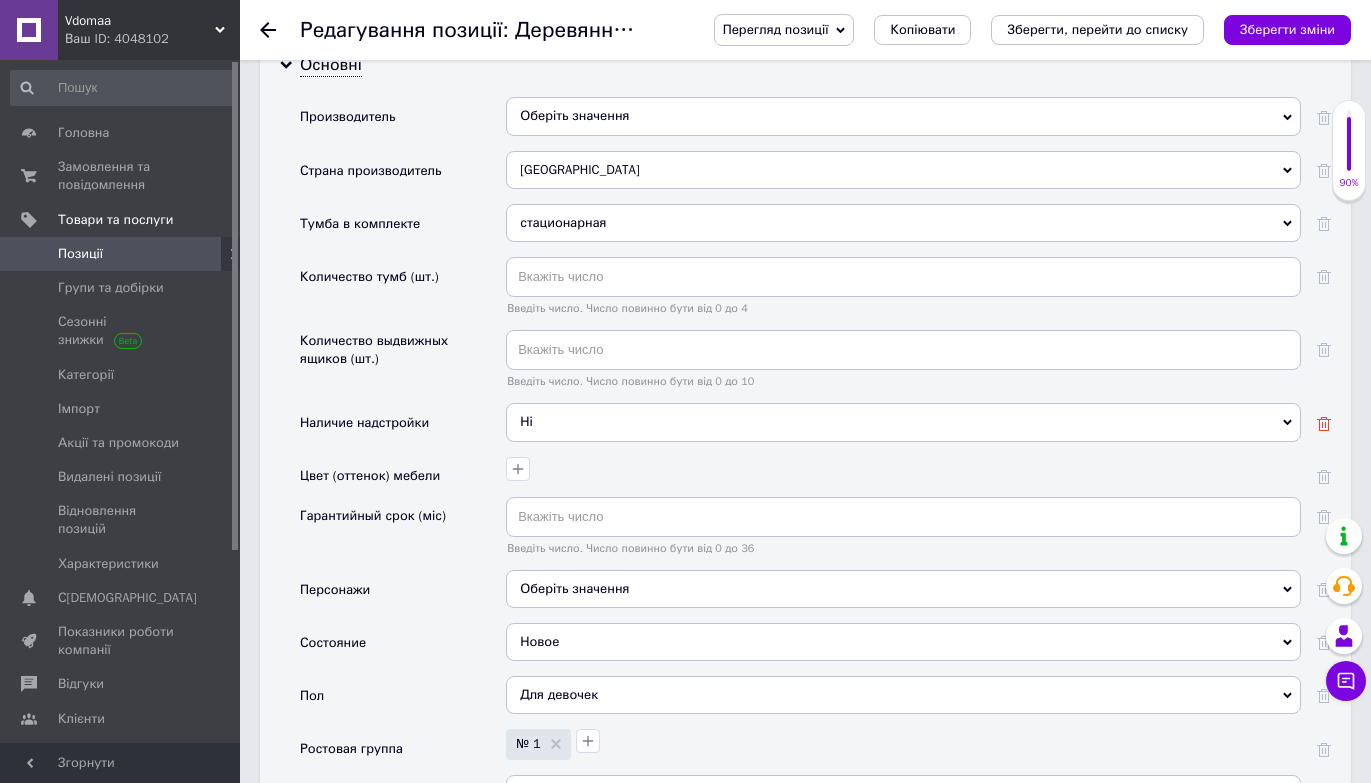 click 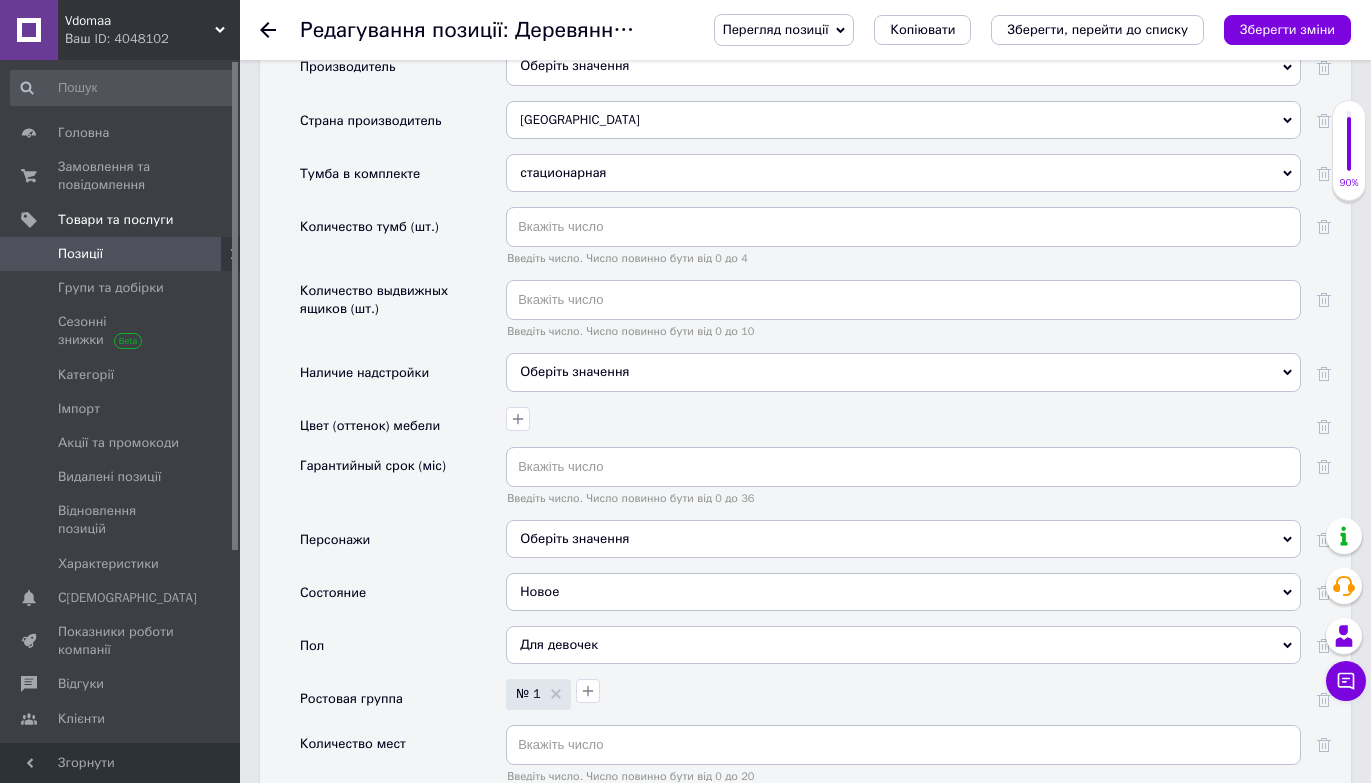 scroll, scrollTop: 2100, scrollLeft: 0, axis: vertical 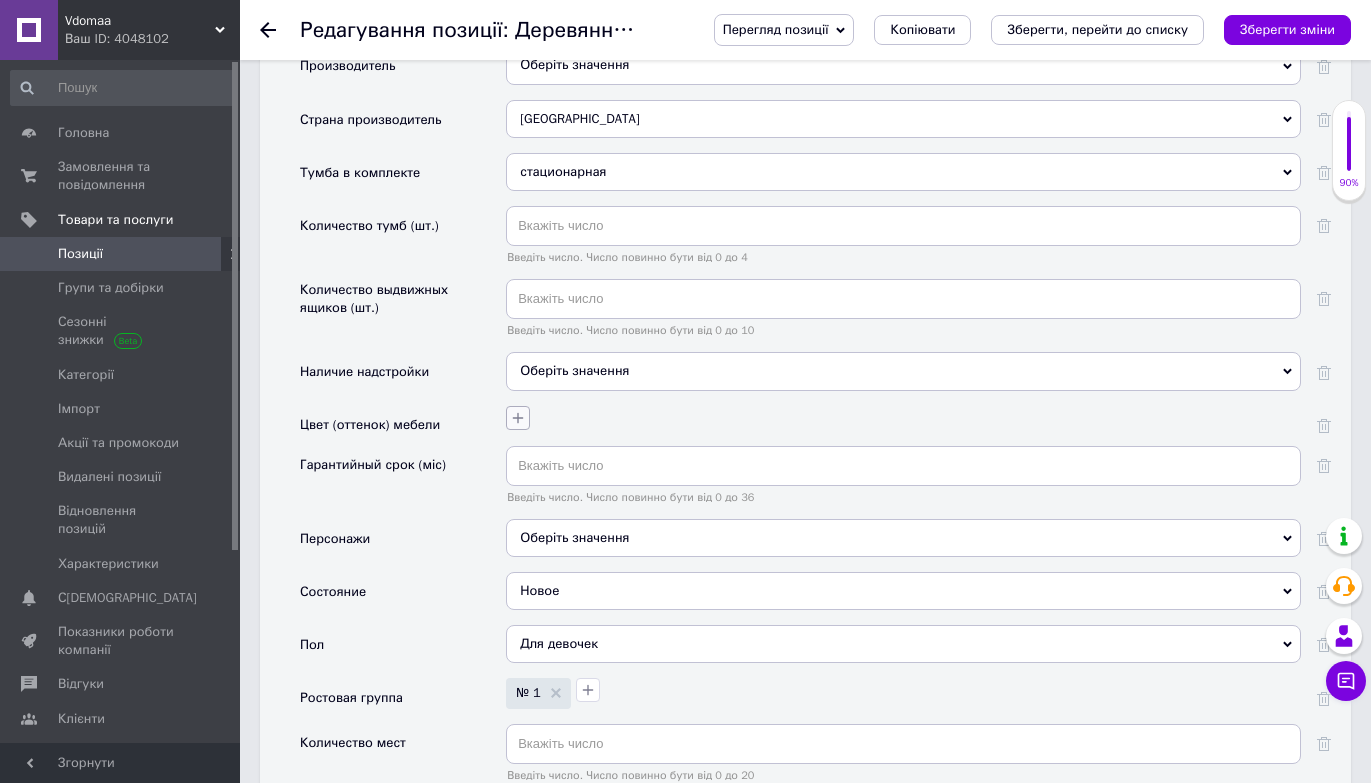 click 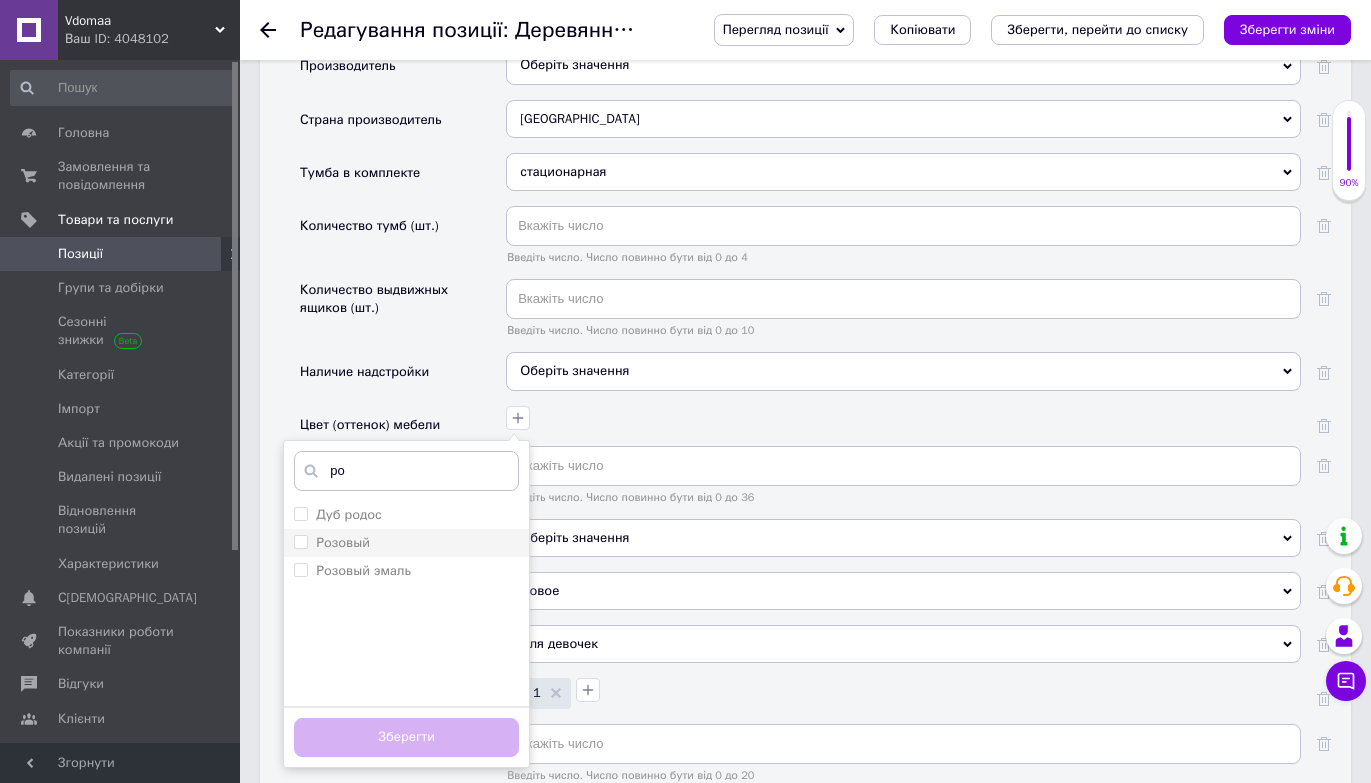 type on "ро" 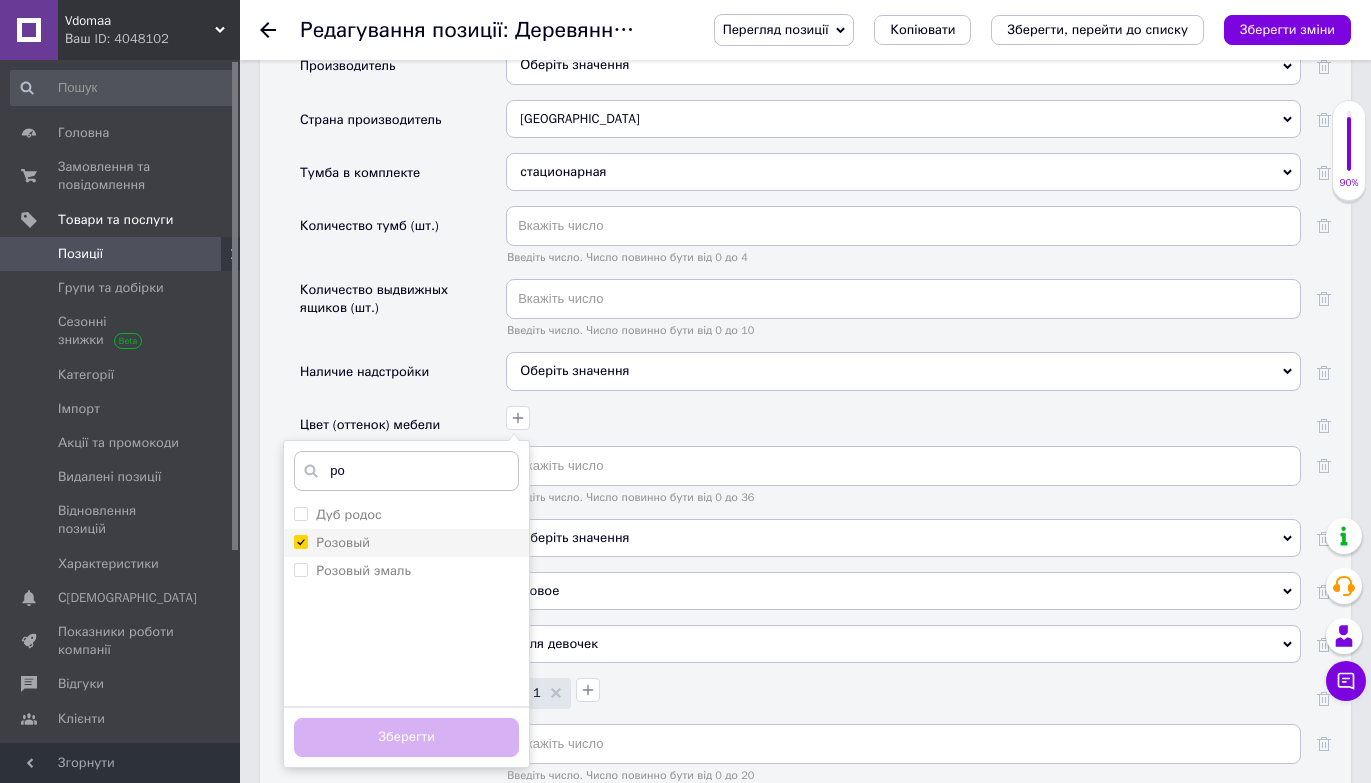 checkbox on "true" 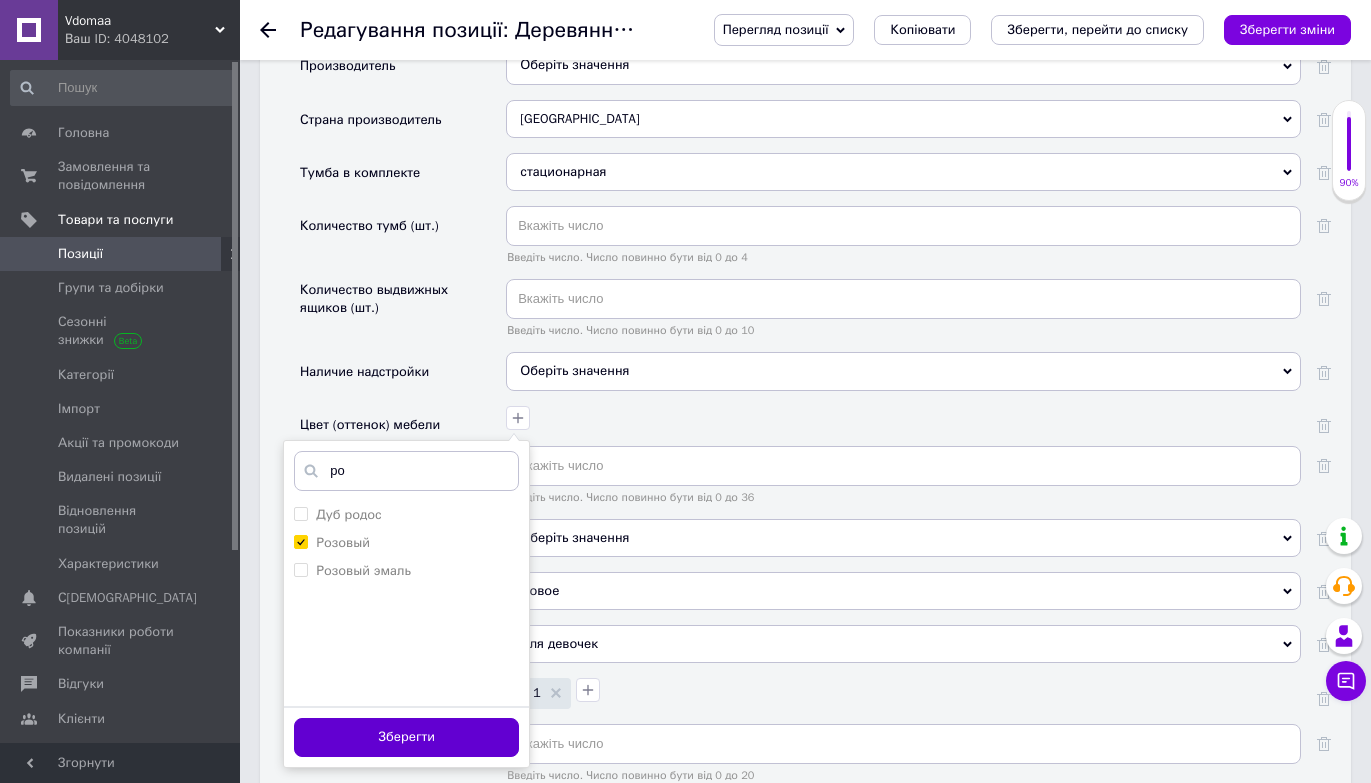 click on "Зберегти" at bounding box center [406, 737] 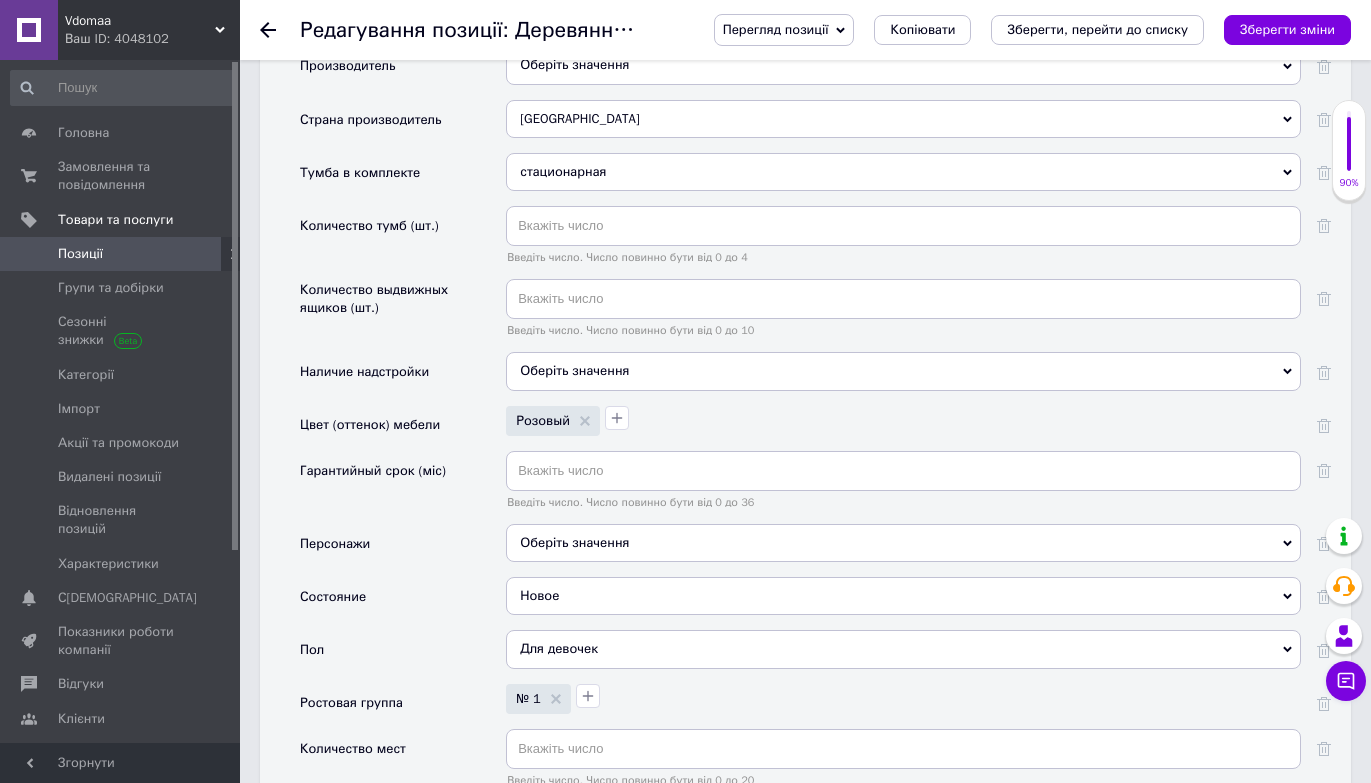 click on "Гарантийный срок (міс)" at bounding box center (373, 471) 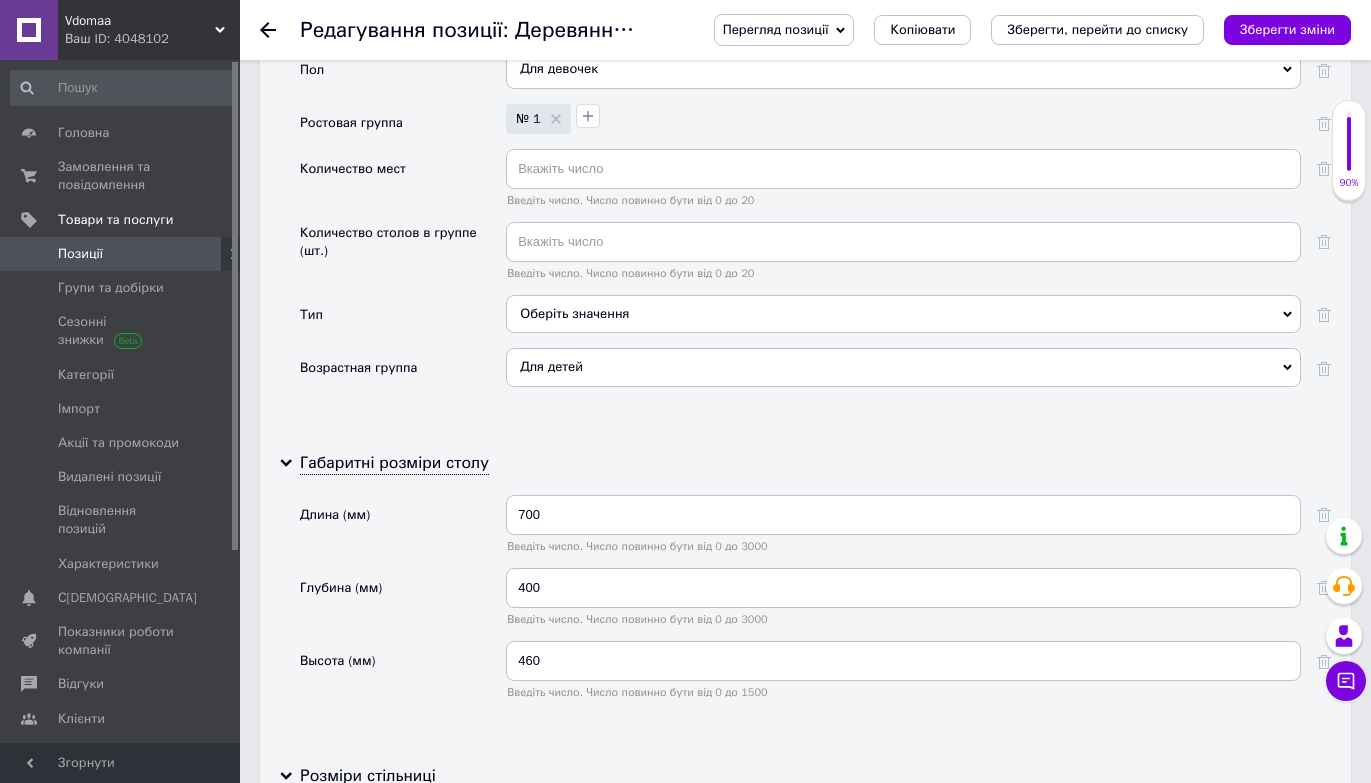 scroll, scrollTop: 2793, scrollLeft: 0, axis: vertical 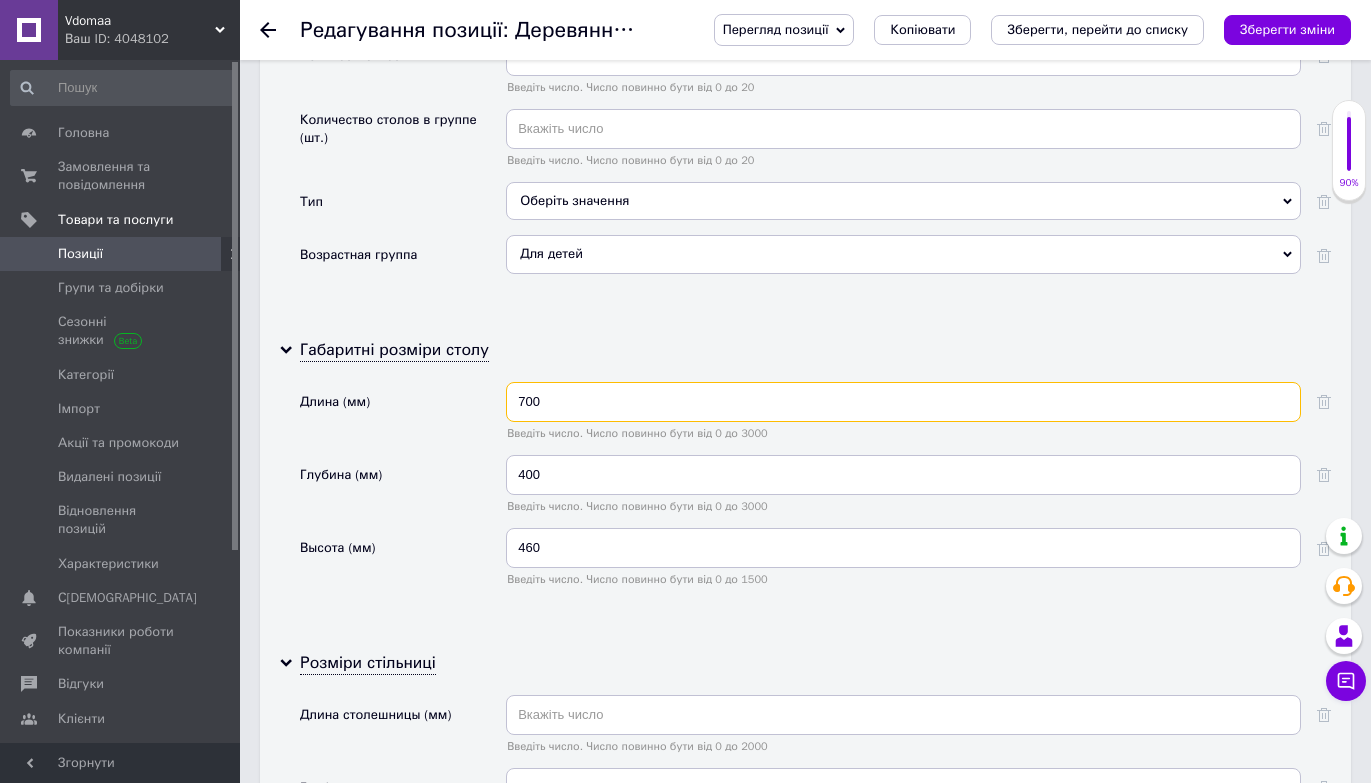 click on "700" at bounding box center [903, 402] 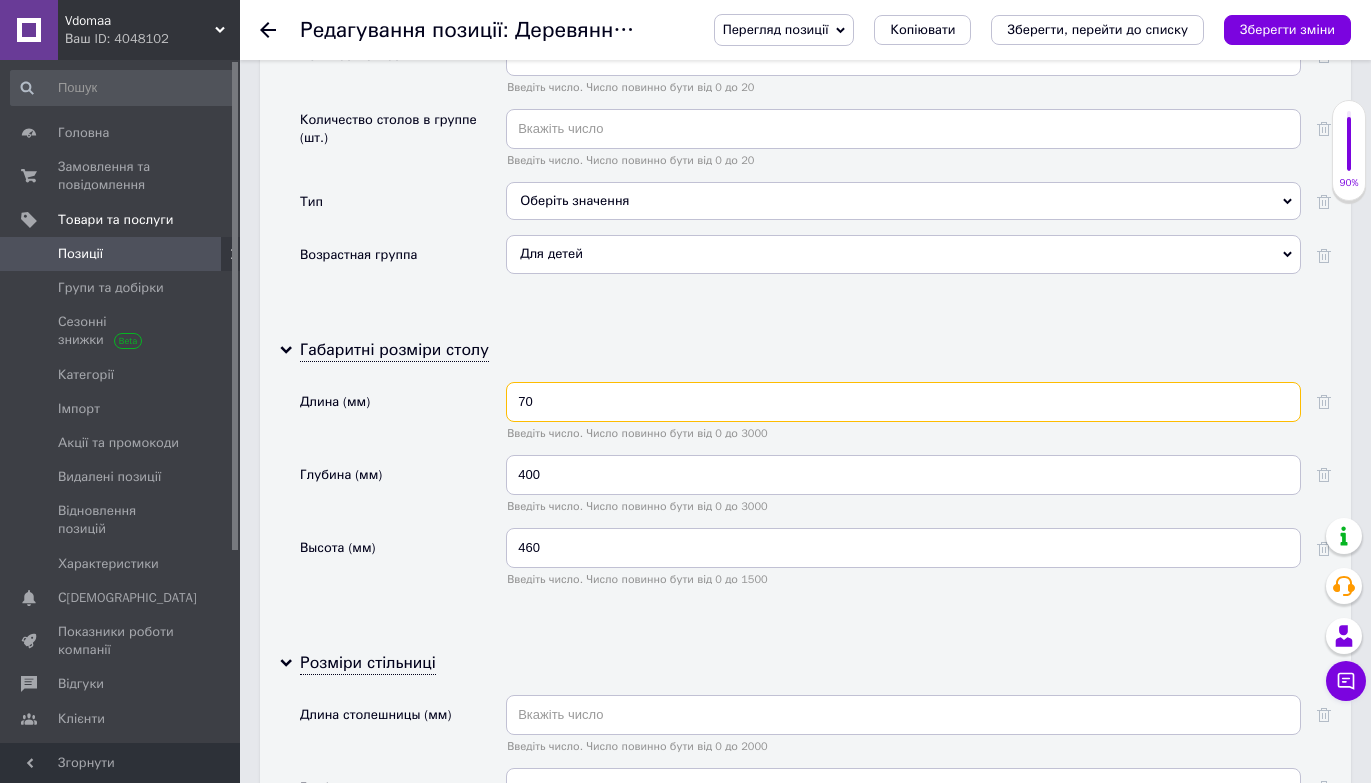 type on "7" 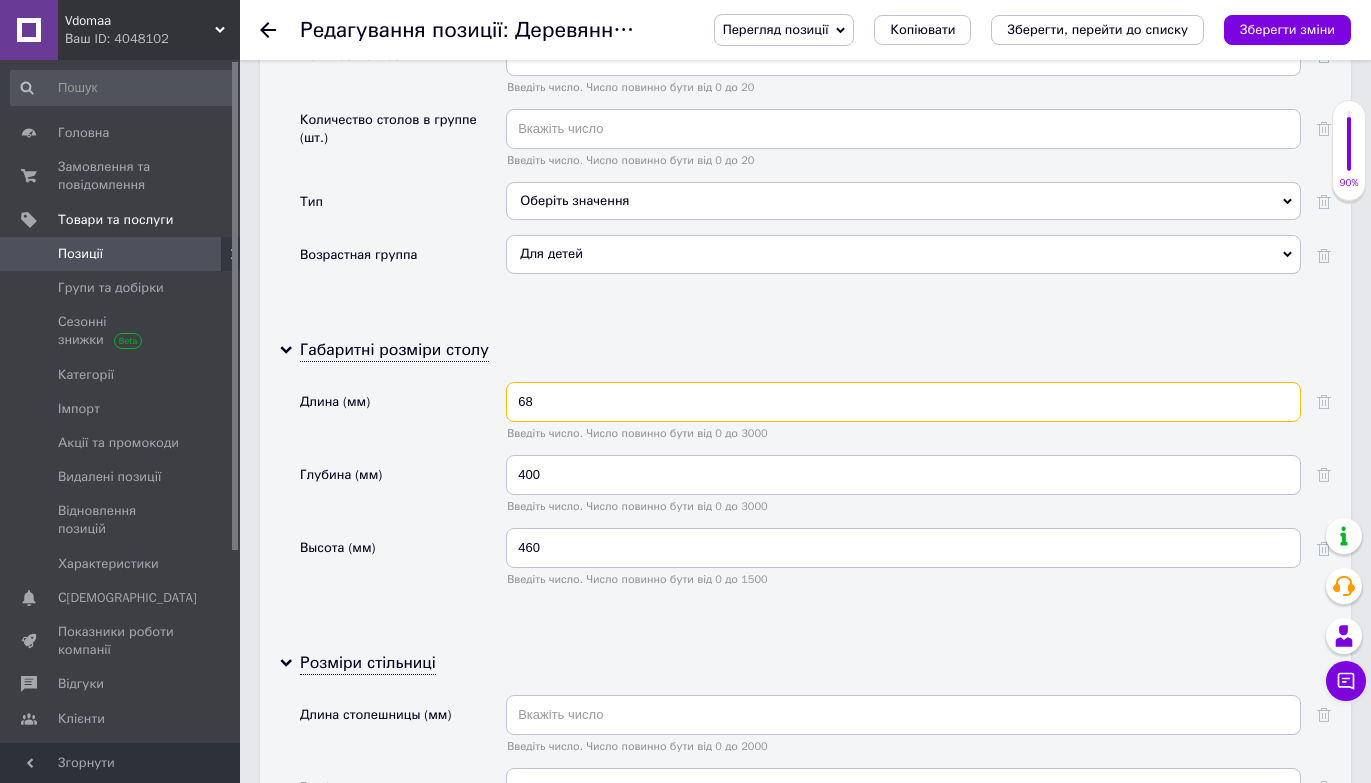 type on "68" 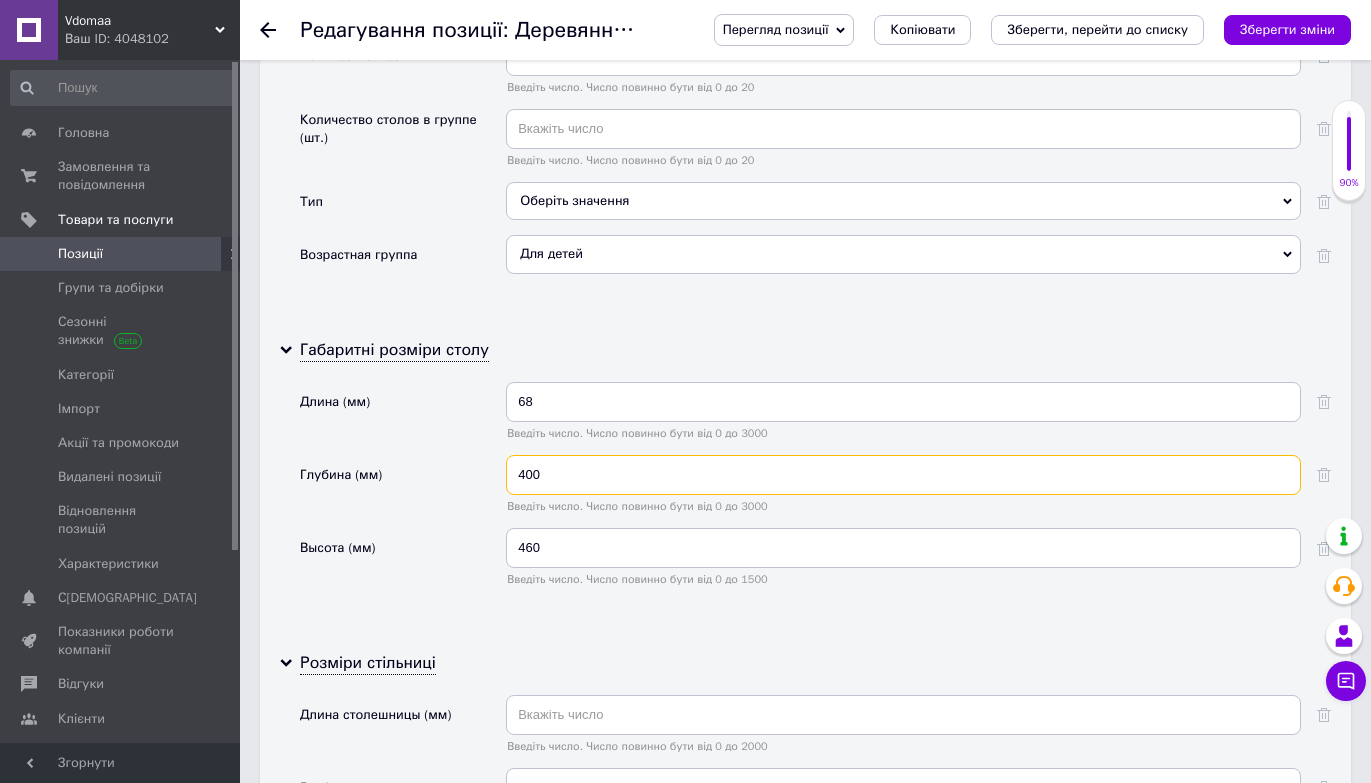 click on "400" at bounding box center [903, 475] 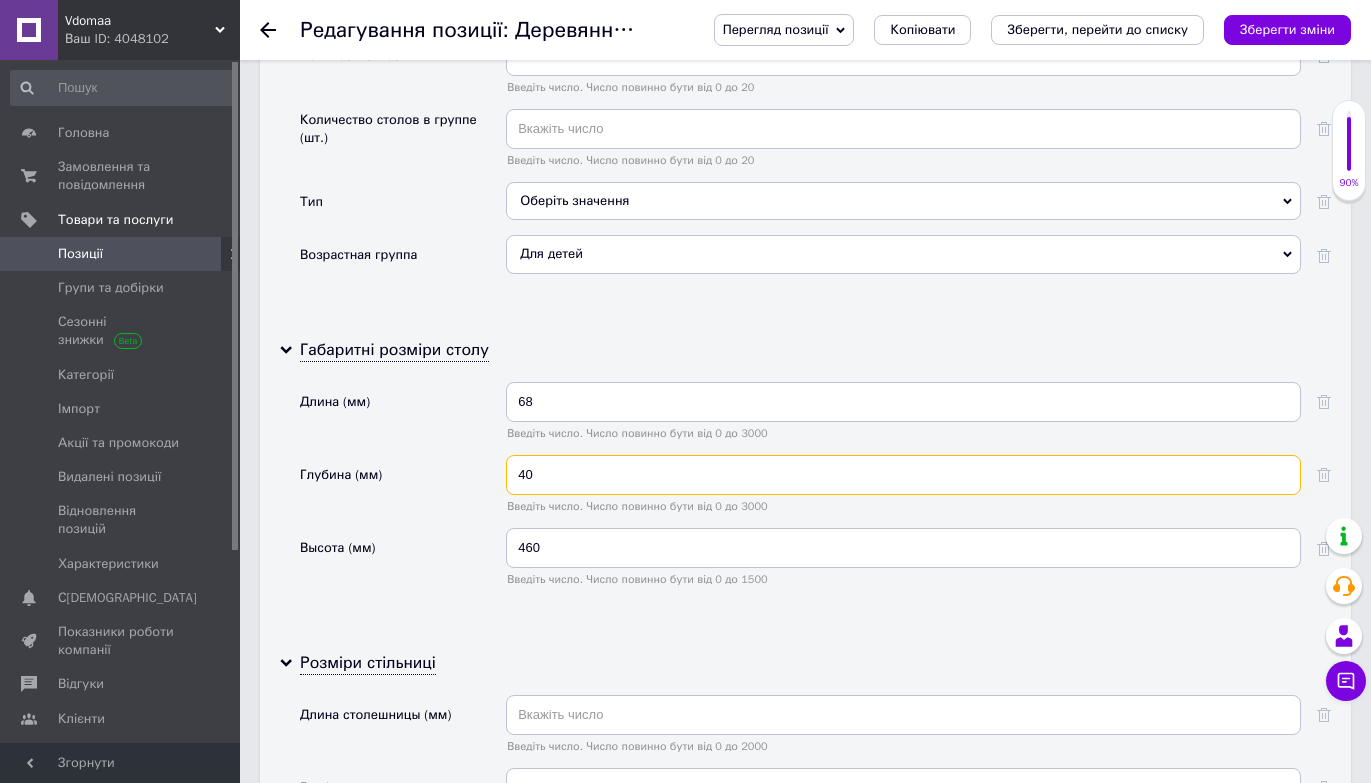 type on "4" 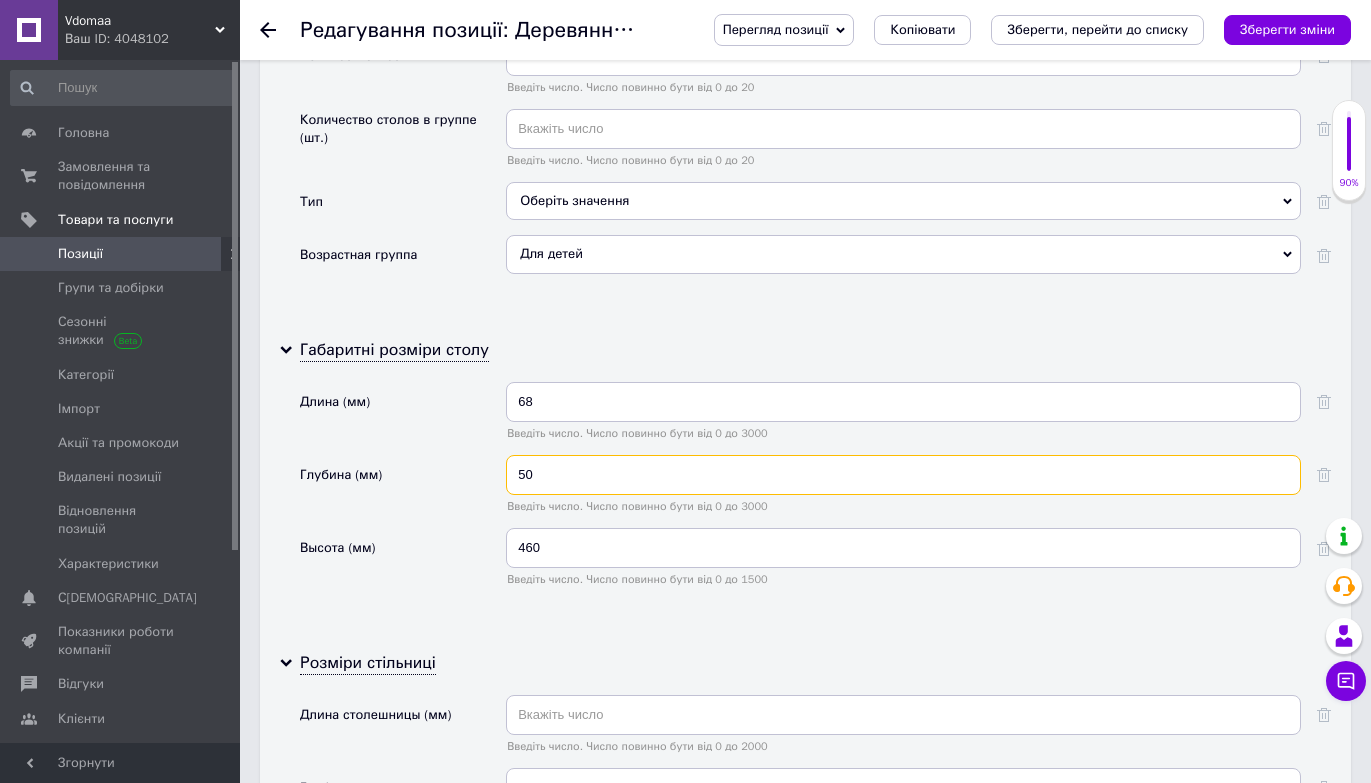 type on "50" 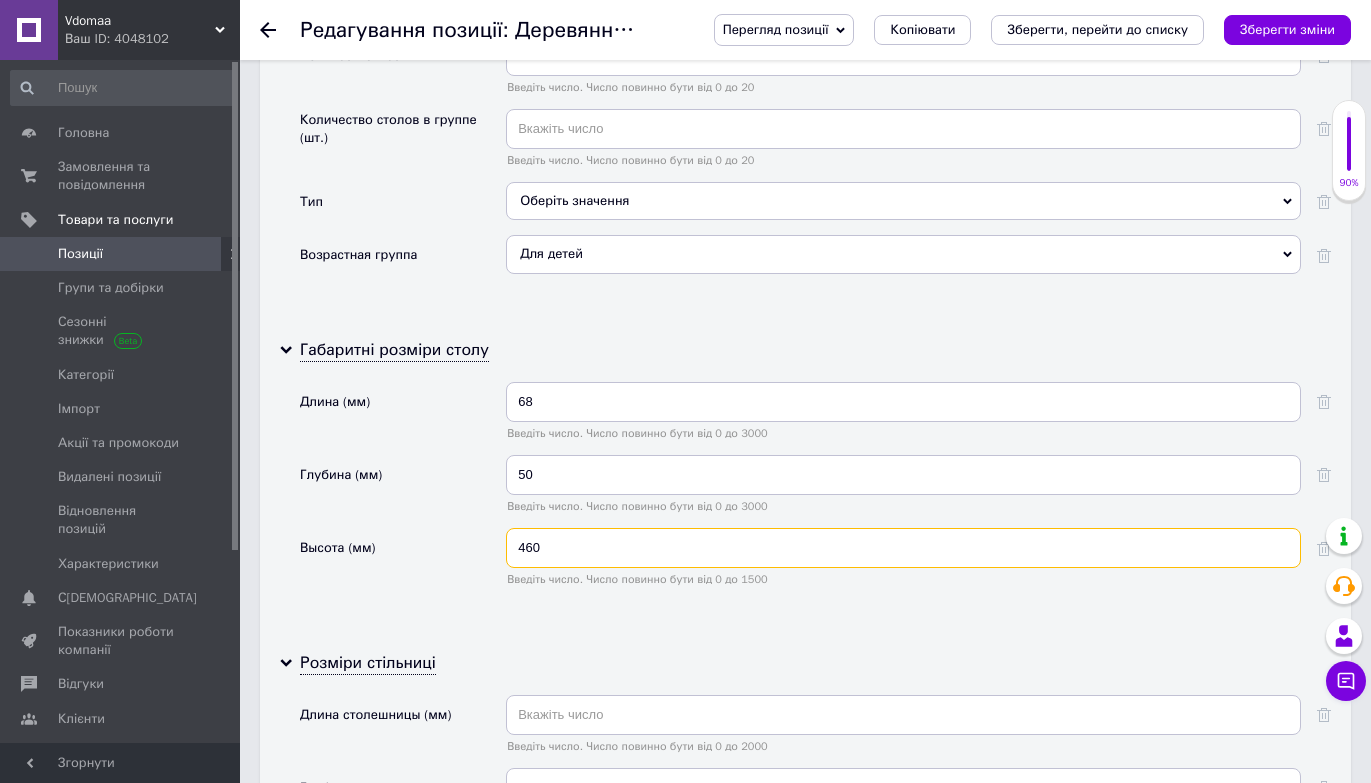 click on "460" at bounding box center [903, 548] 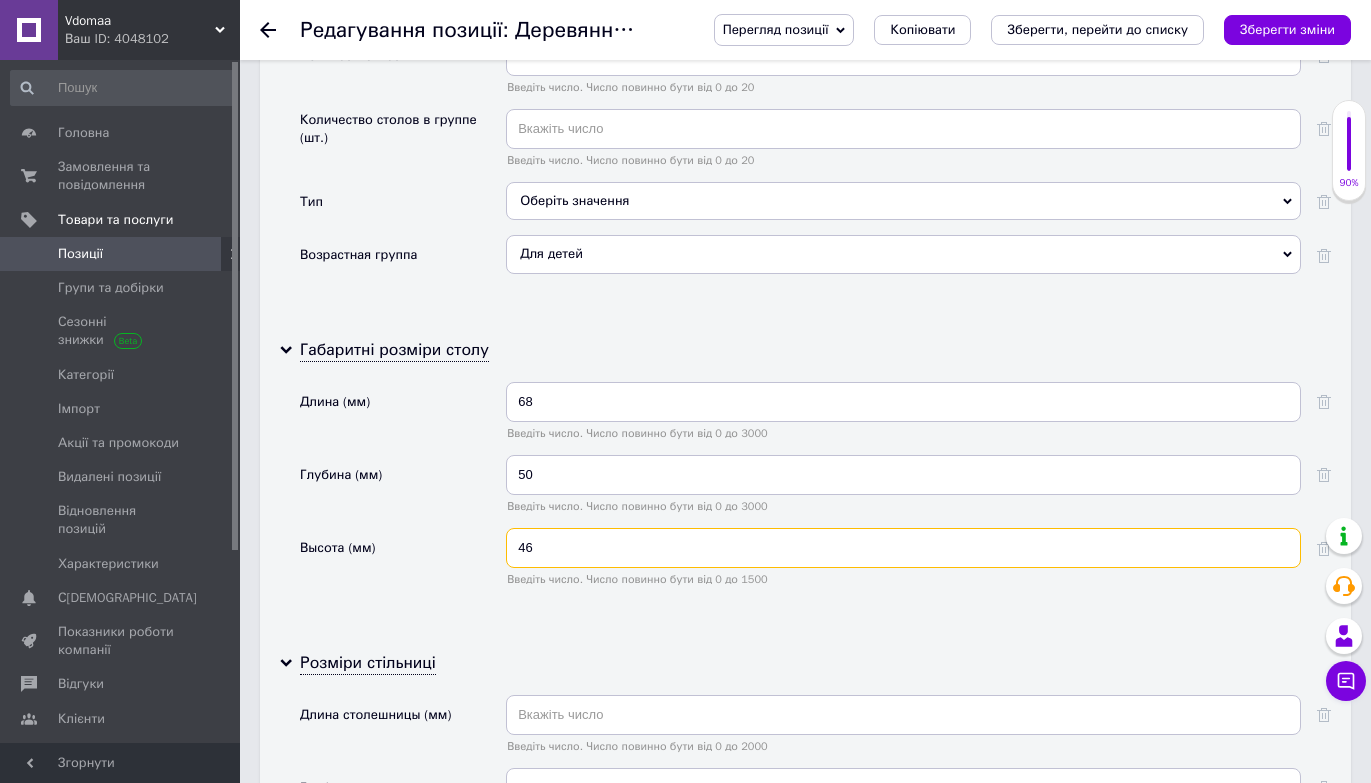 type on "4" 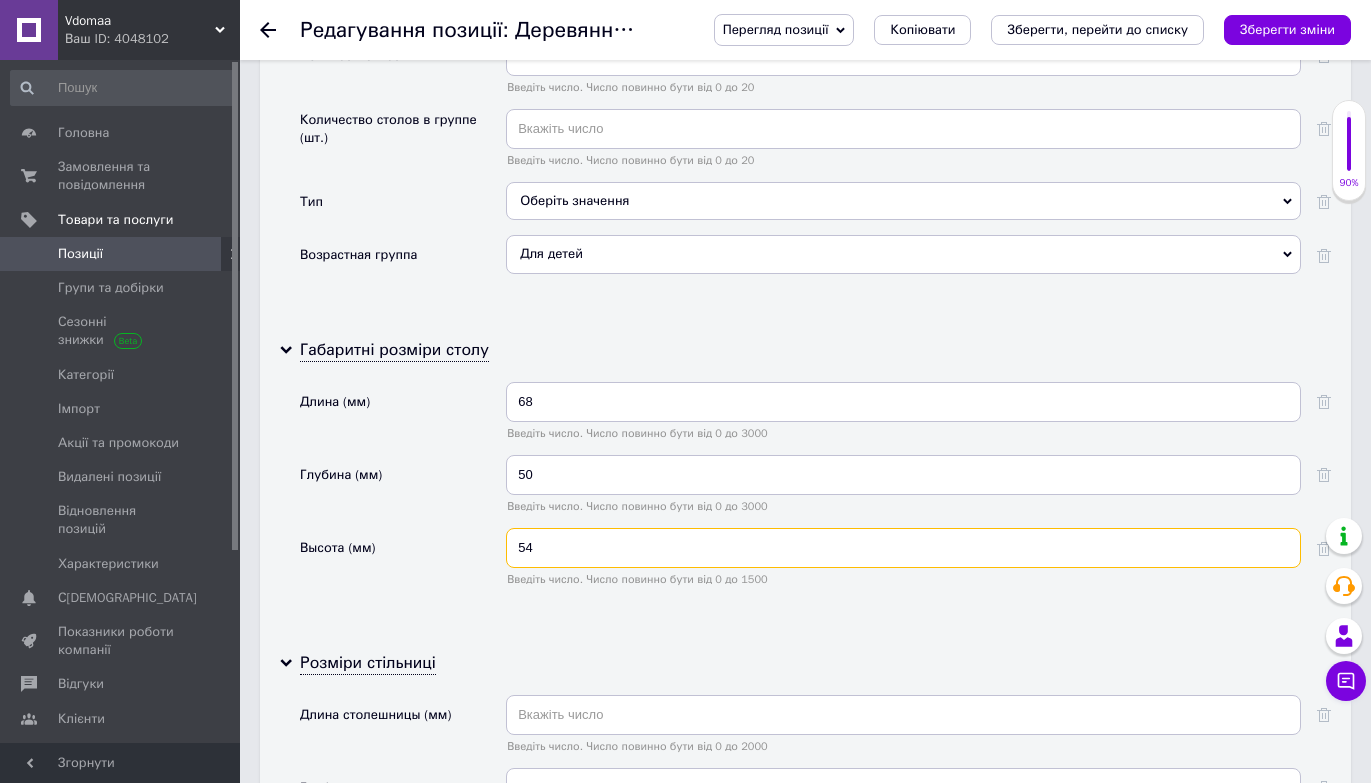 type on "54" 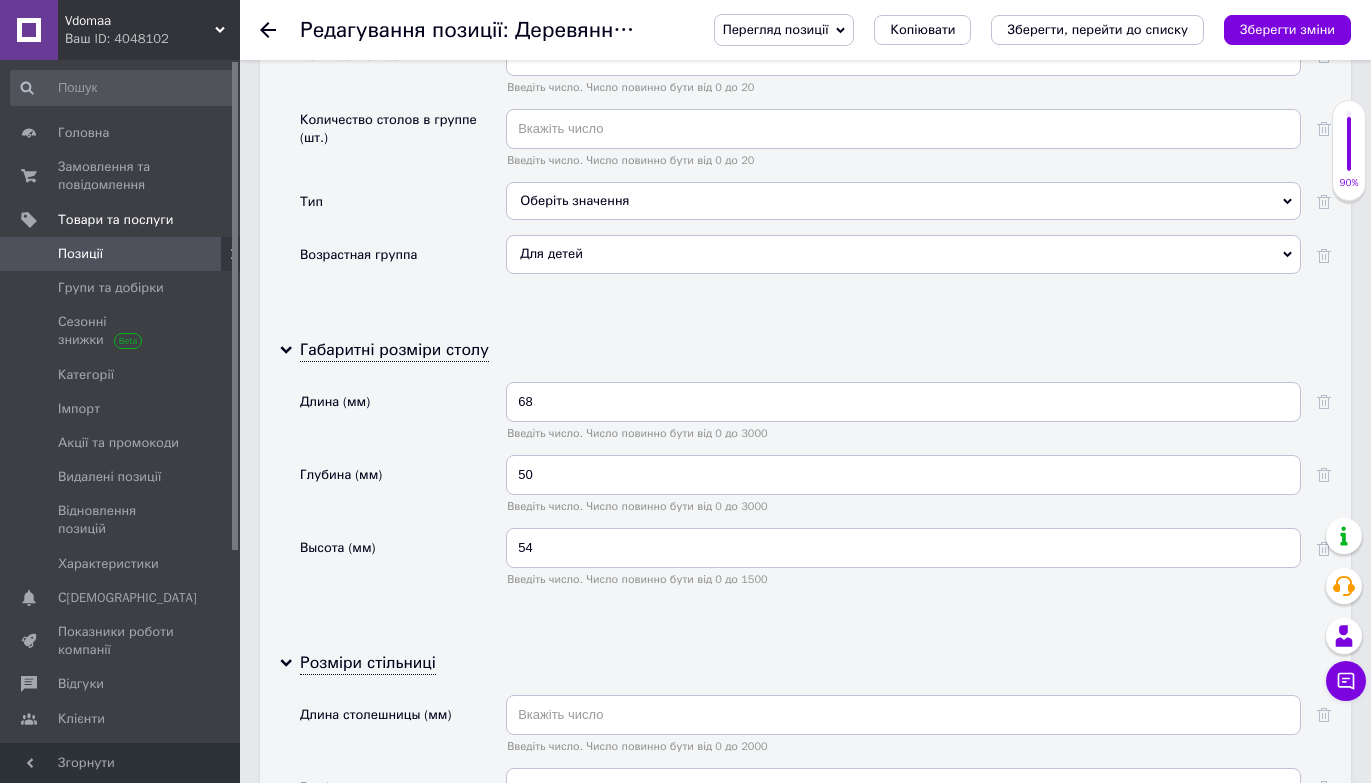 click on "Глубина (мм)" at bounding box center (403, 491) 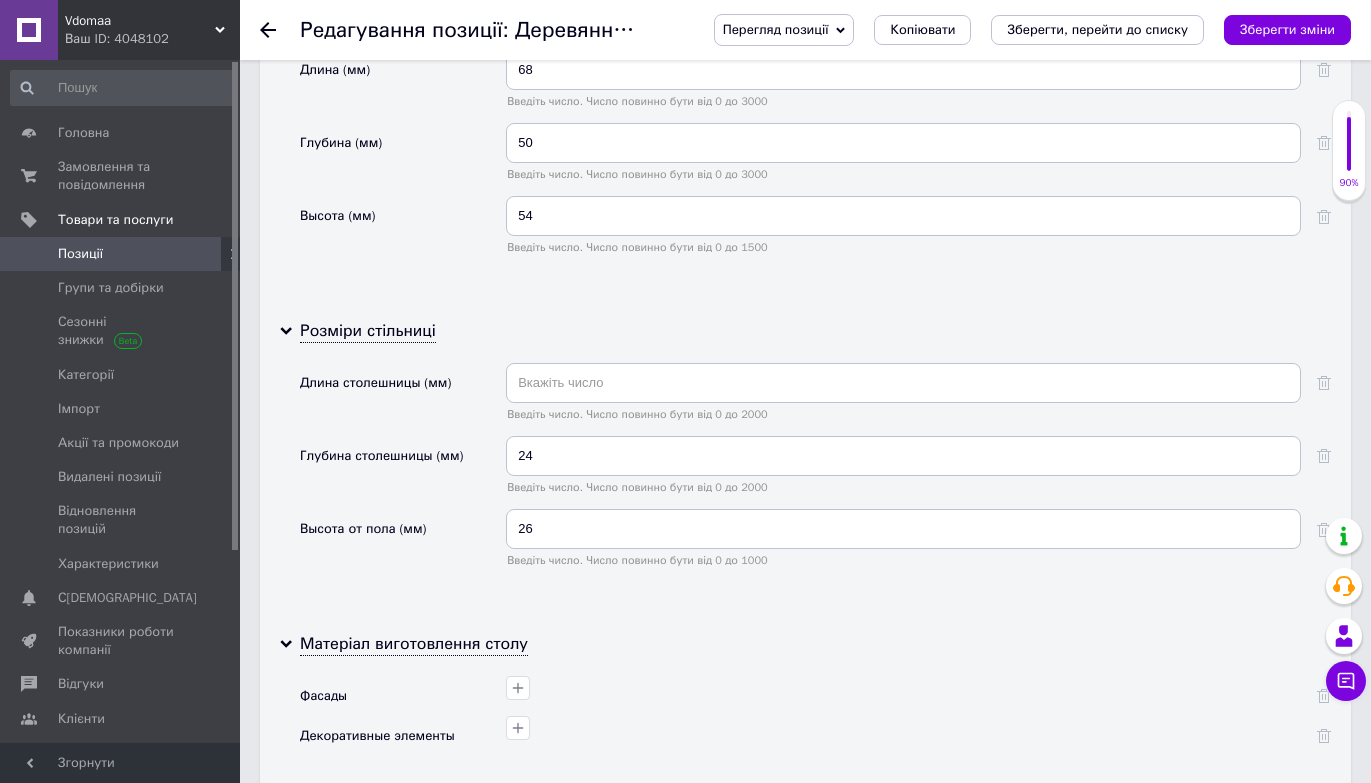 scroll, scrollTop: 3188, scrollLeft: 0, axis: vertical 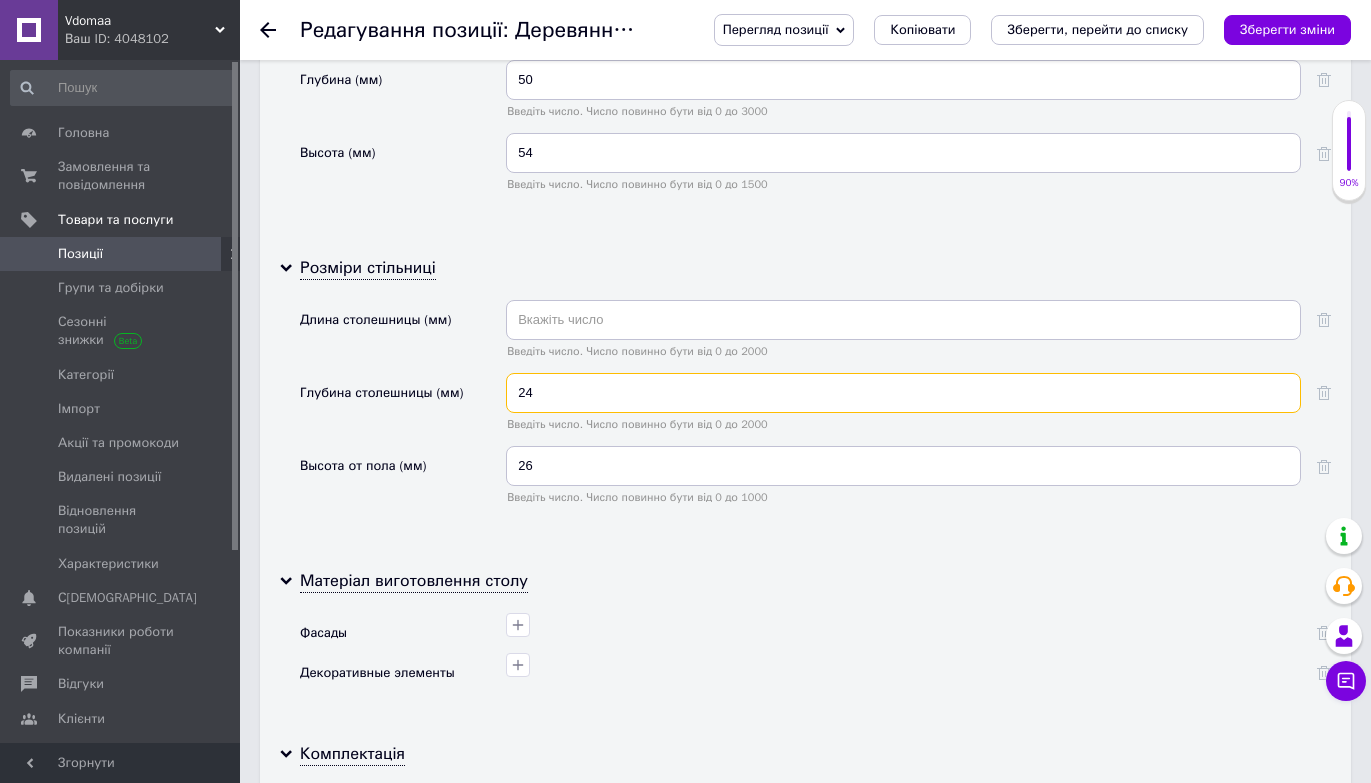 click on "24" at bounding box center (903, 393) 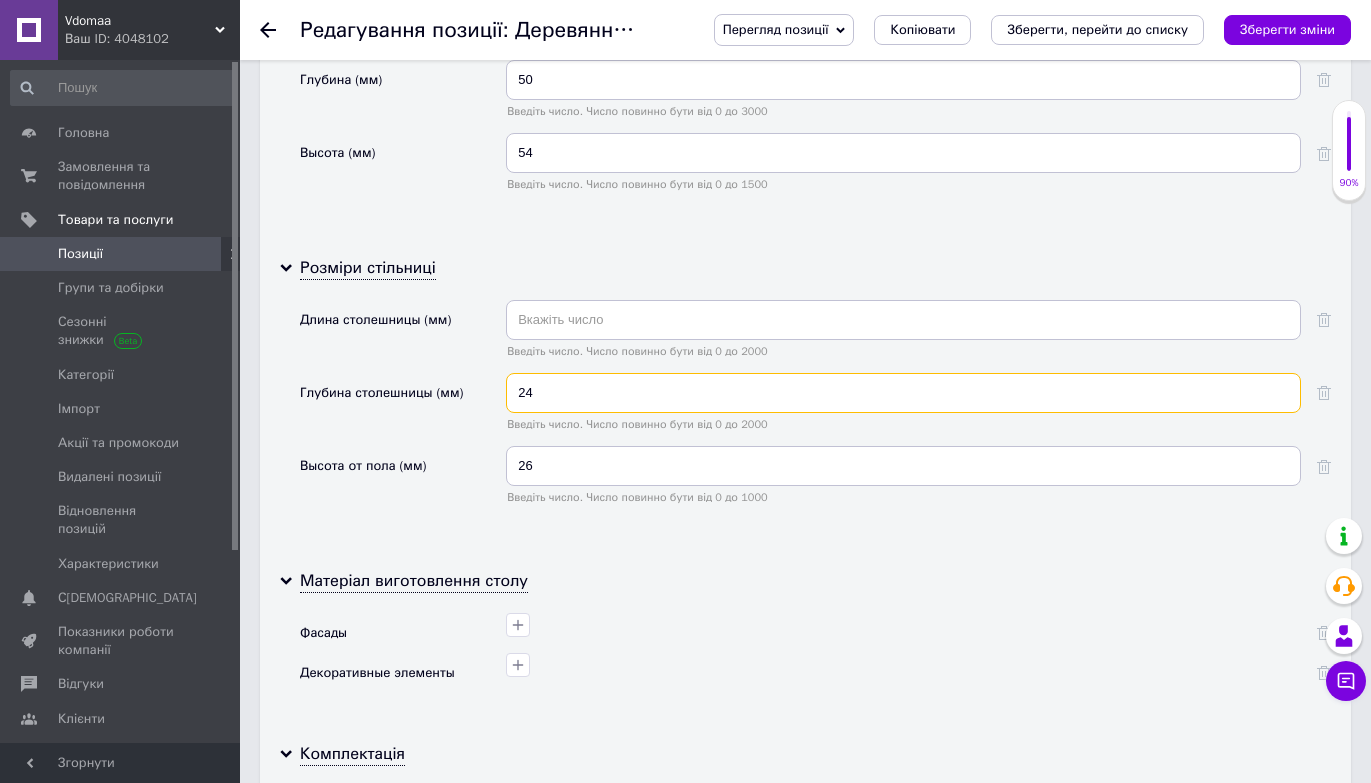type on "2" 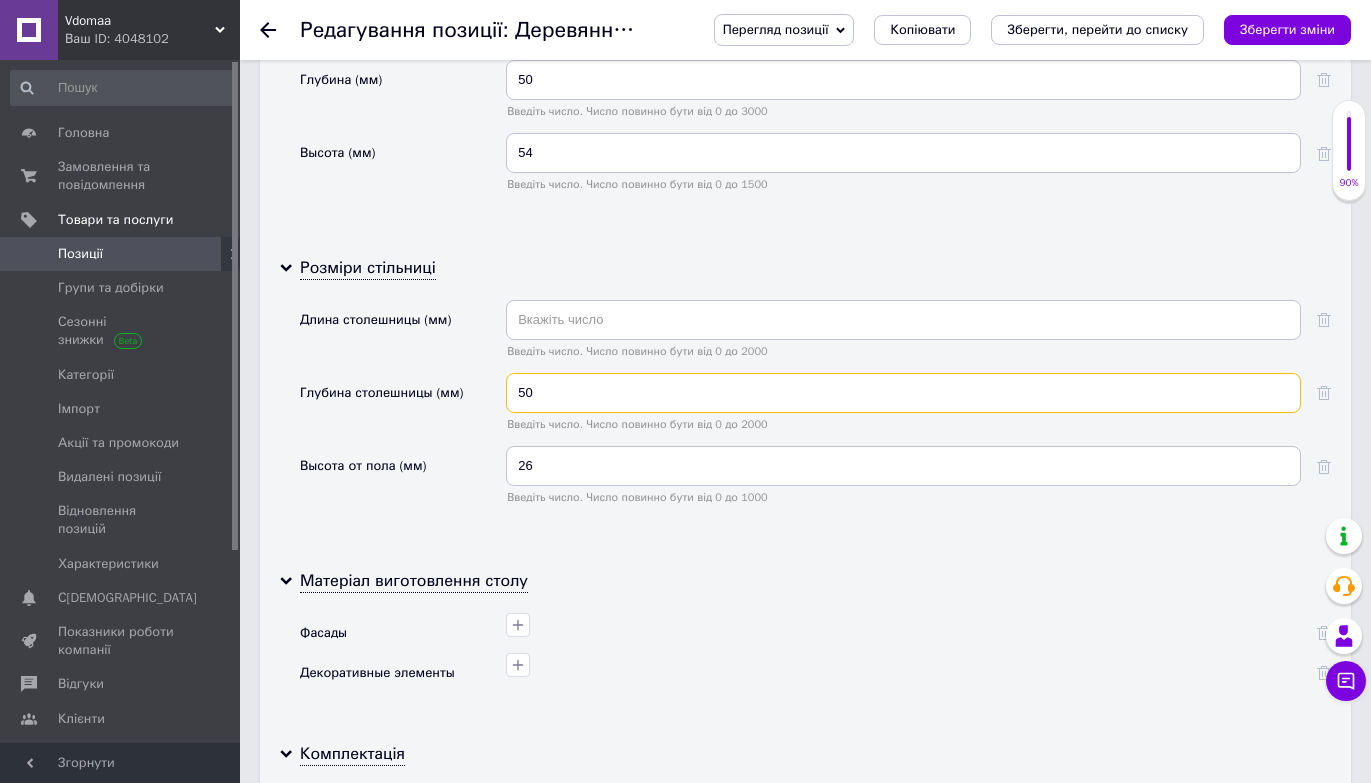 type on "50" 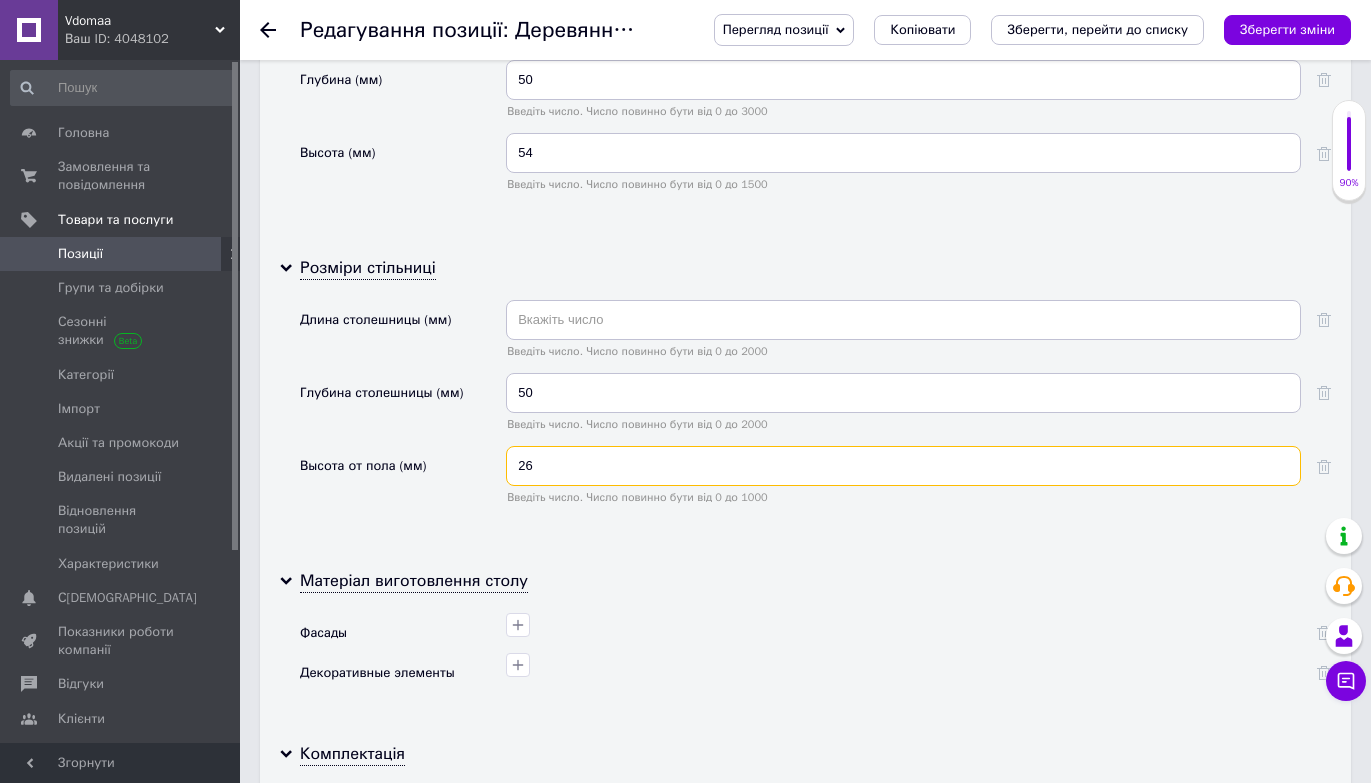 click on "26" at bounding box center [903, 466] 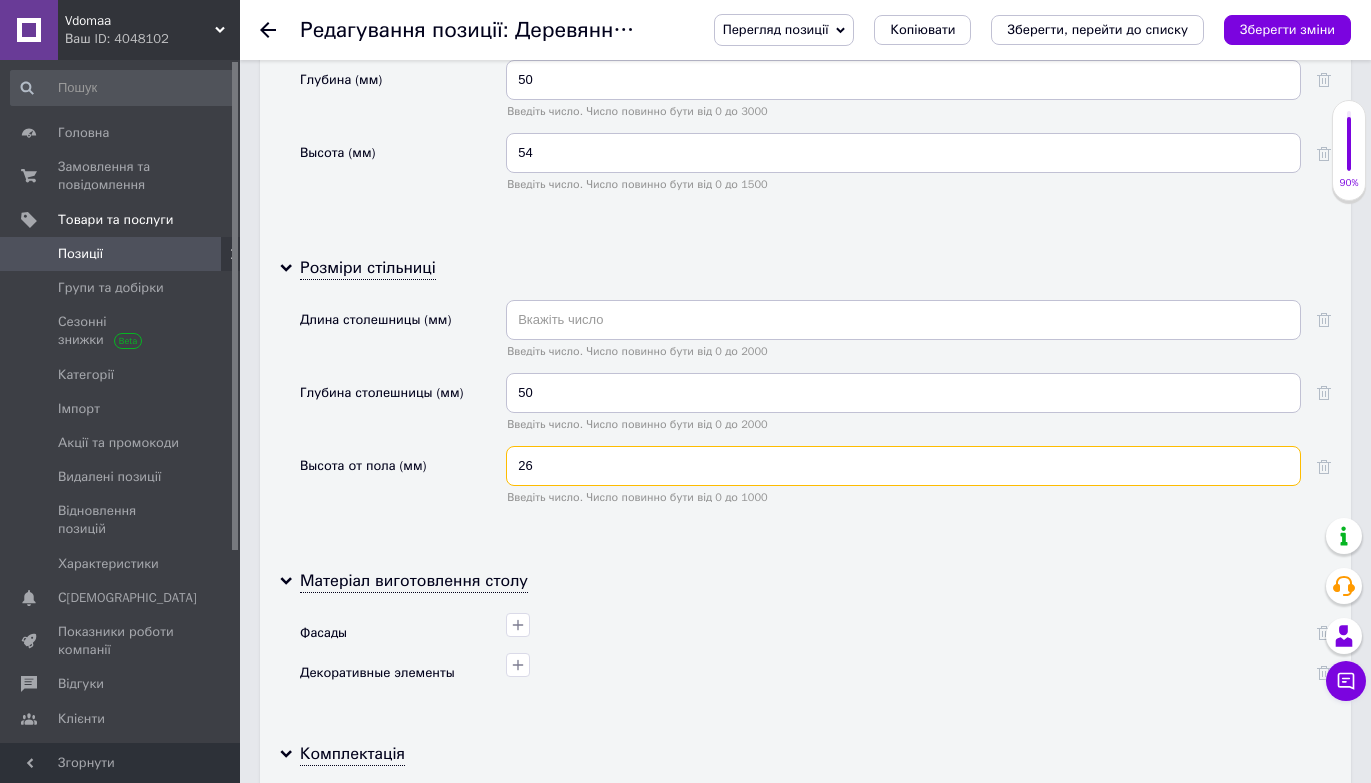 click on "26" at bounding box center (903, 466) 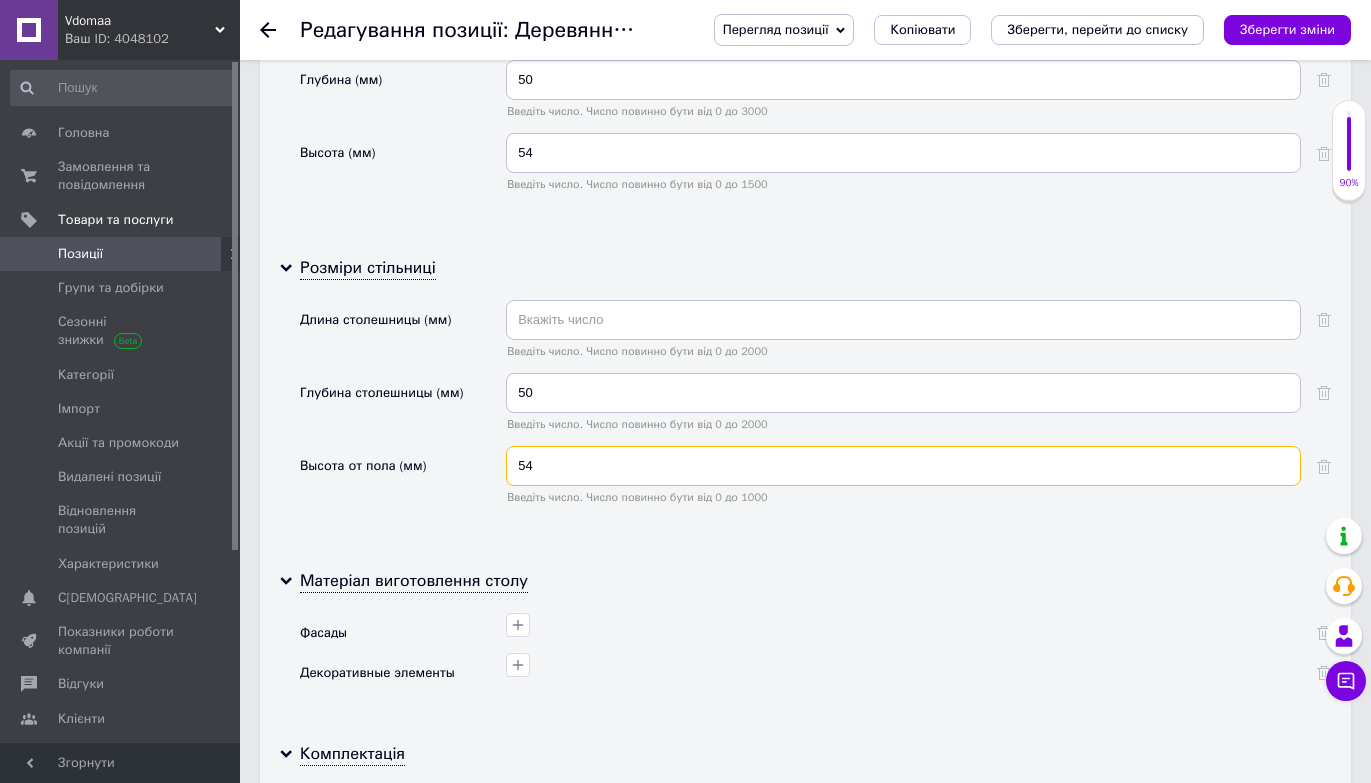 type on "54" 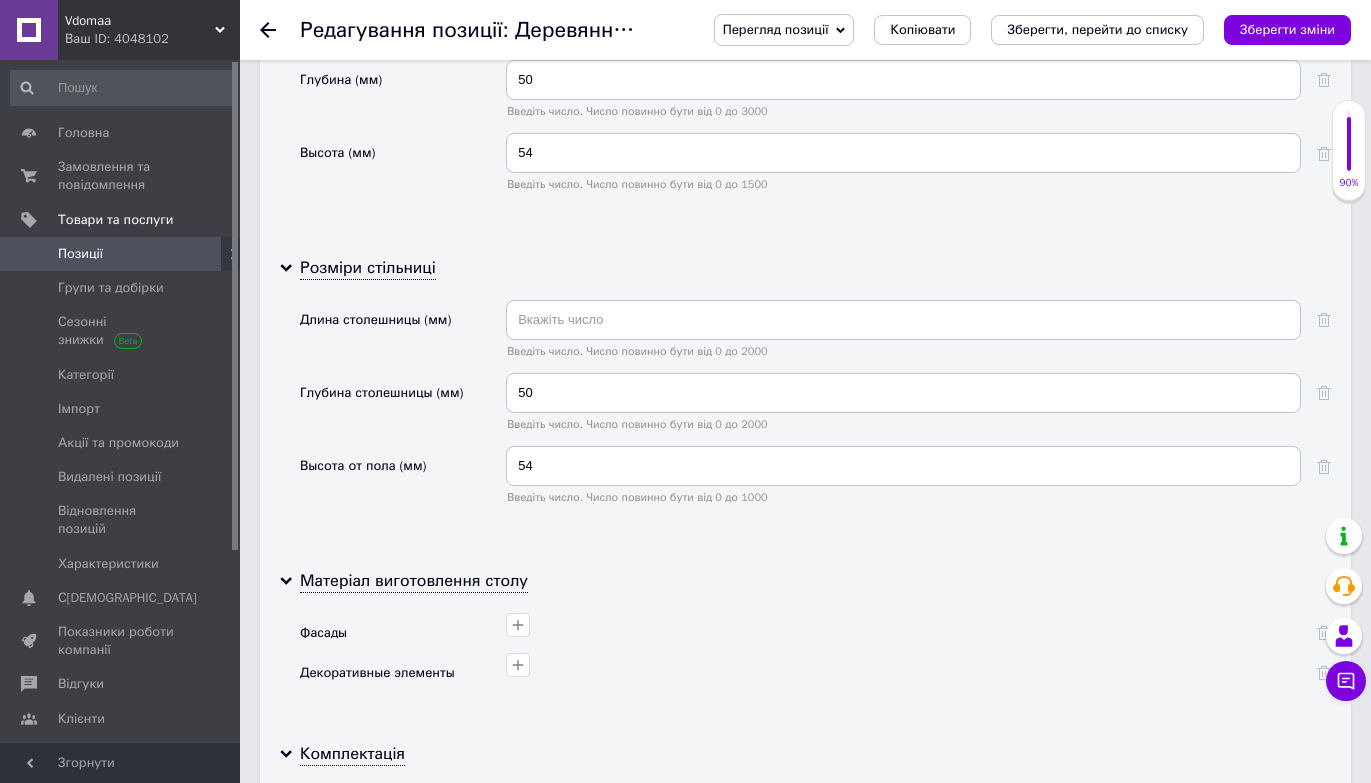 click on "Длина столешницы (мм)" at bounding box center (375, 320) 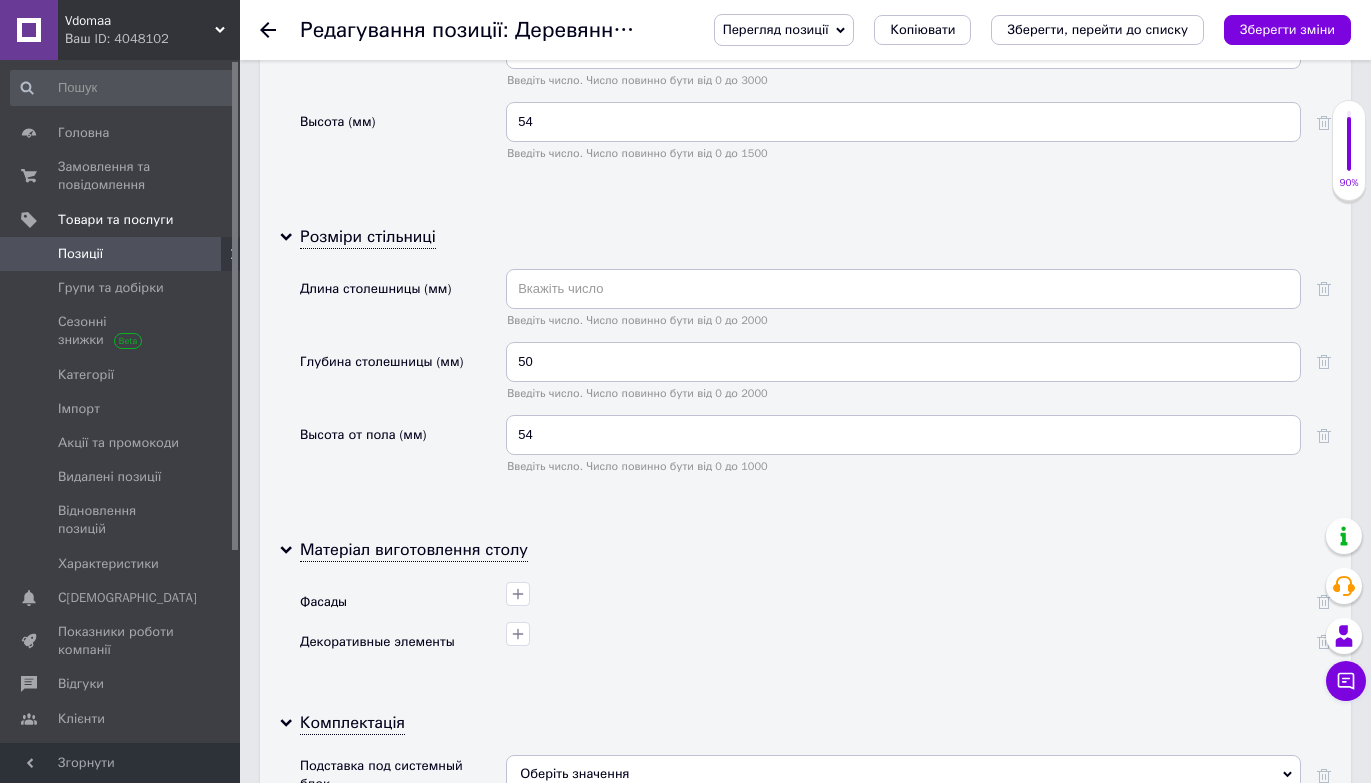 scroll, scrollTop: 3221, scrollLeft: 0, axis: vertical 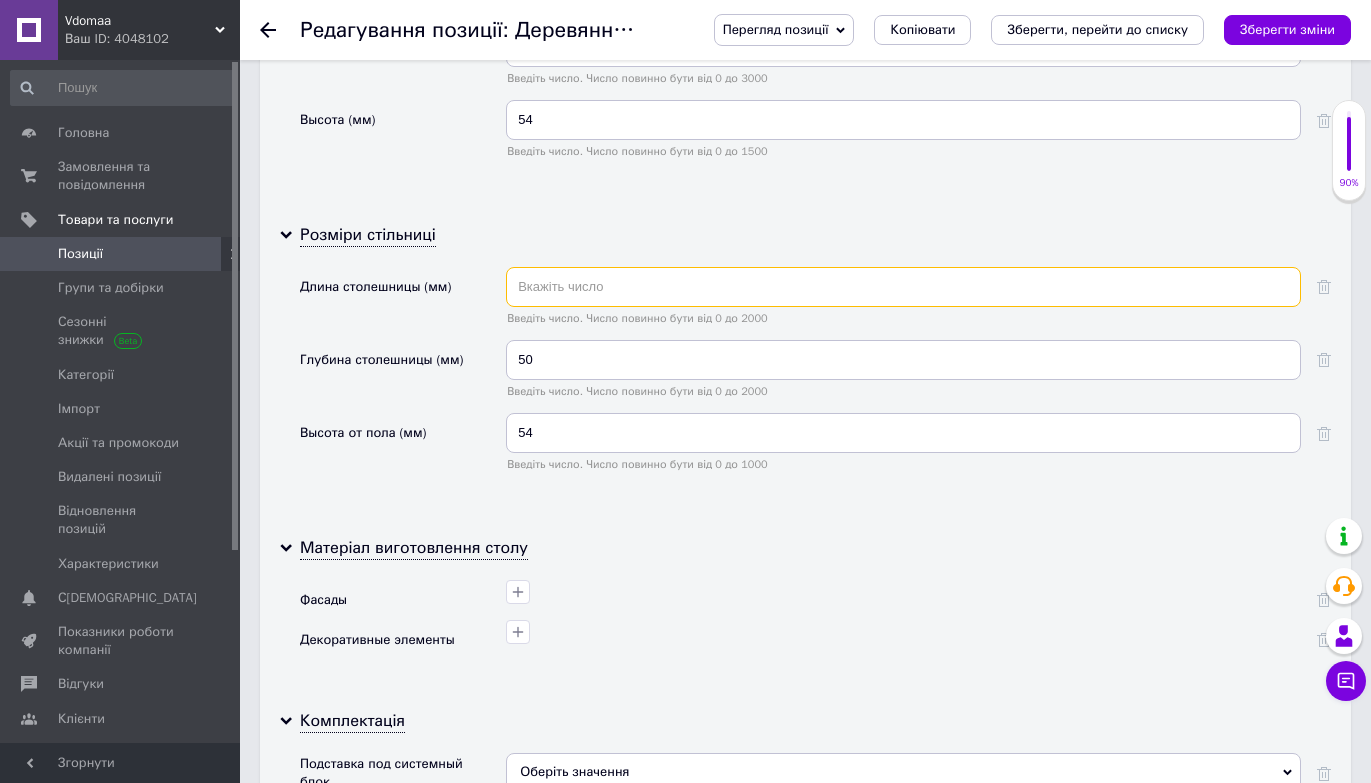 click at bounding box center [903, 287] 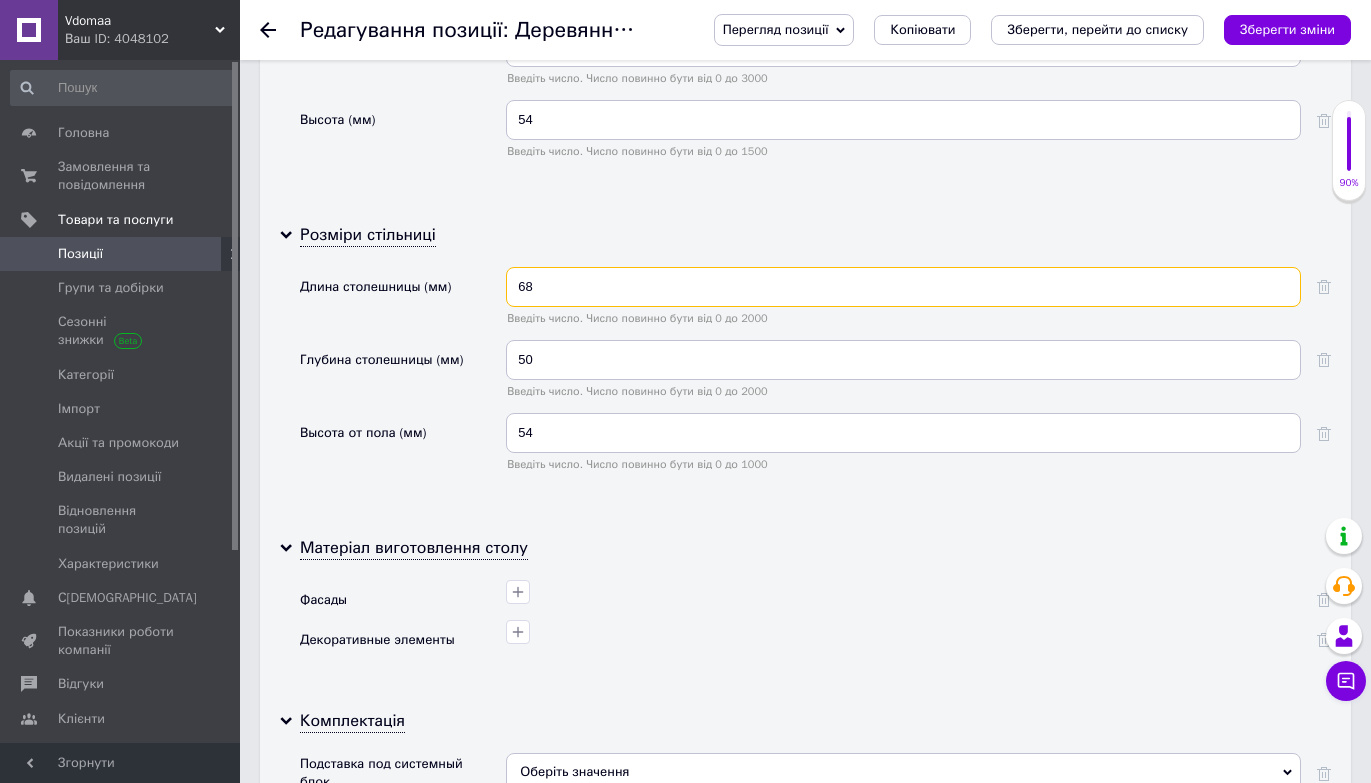 type on "68" 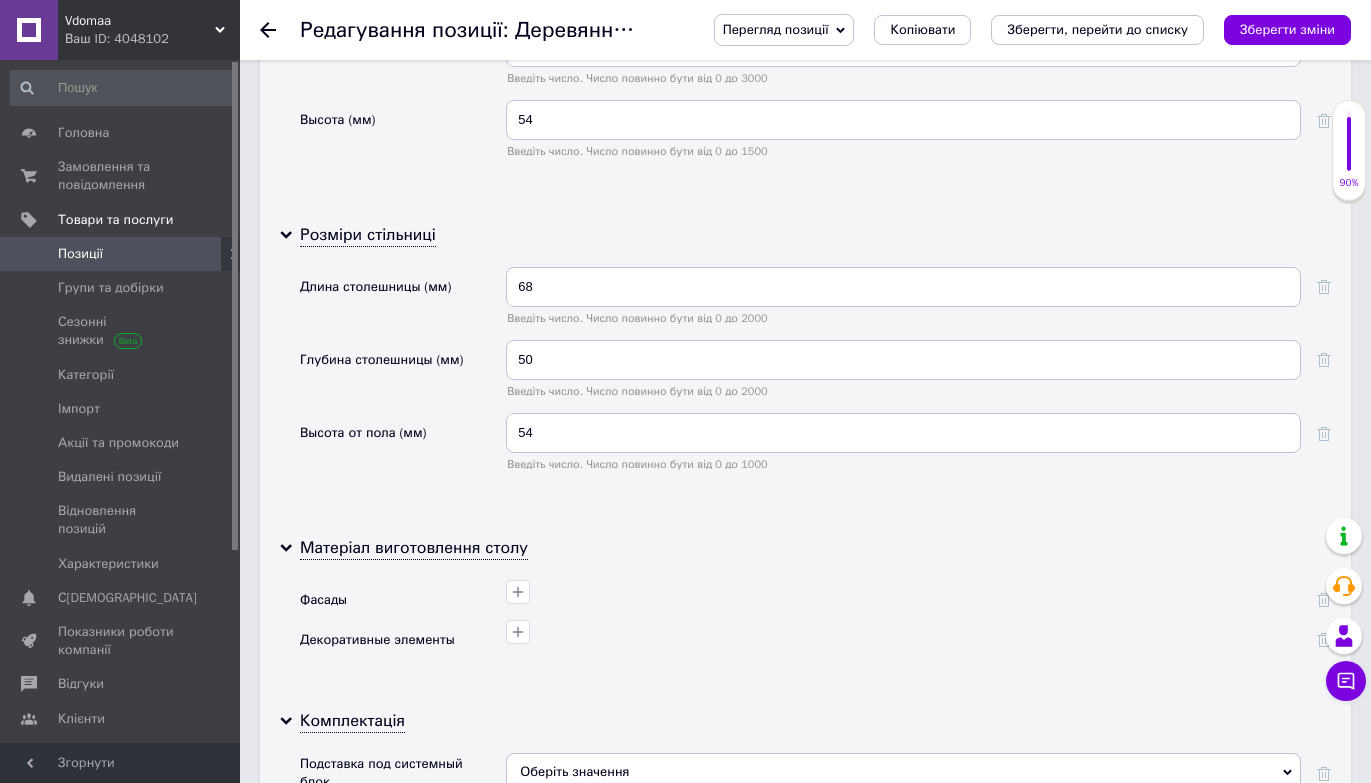 click on "Высота (мм)" at bounding box center [403, 136] 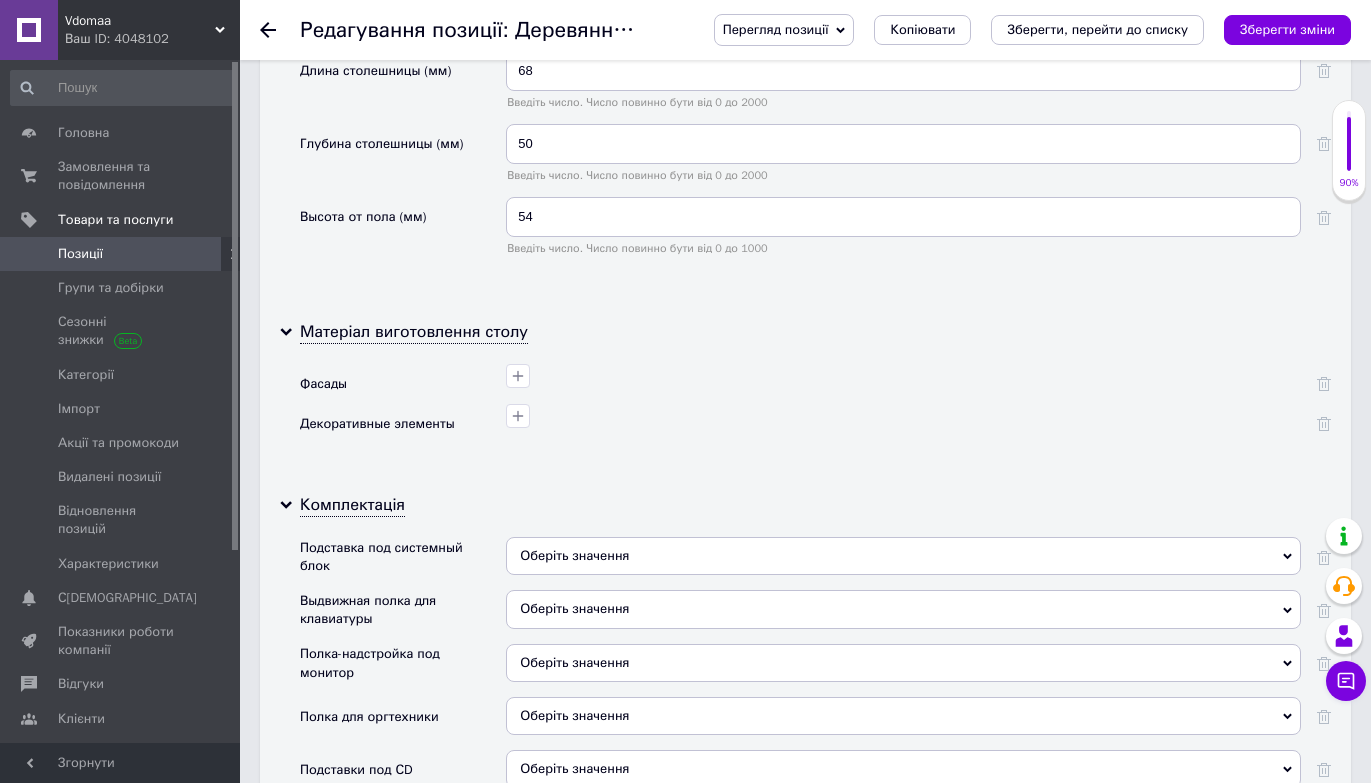 scroll, scrollTop: 3512, scrollLeft: 0, axis: vertical 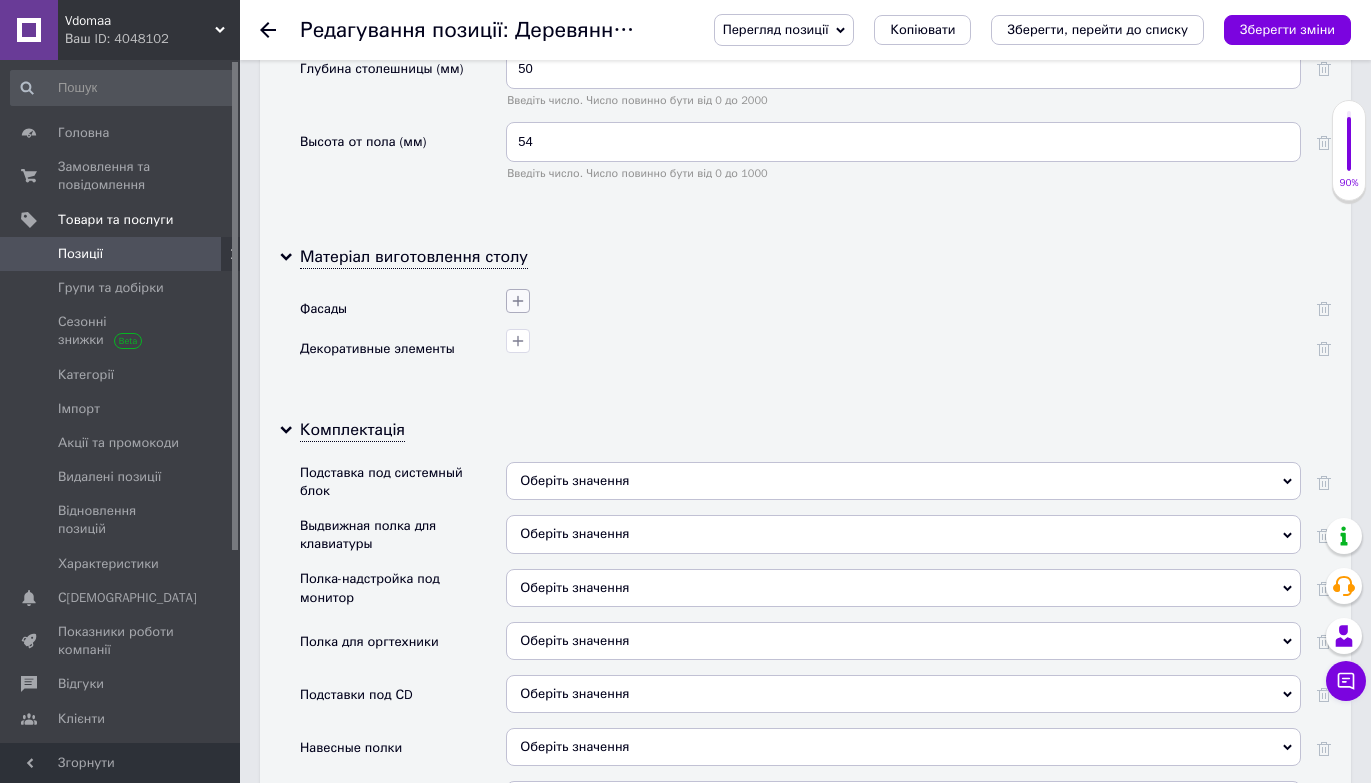 click at bounding box center [518, 301] 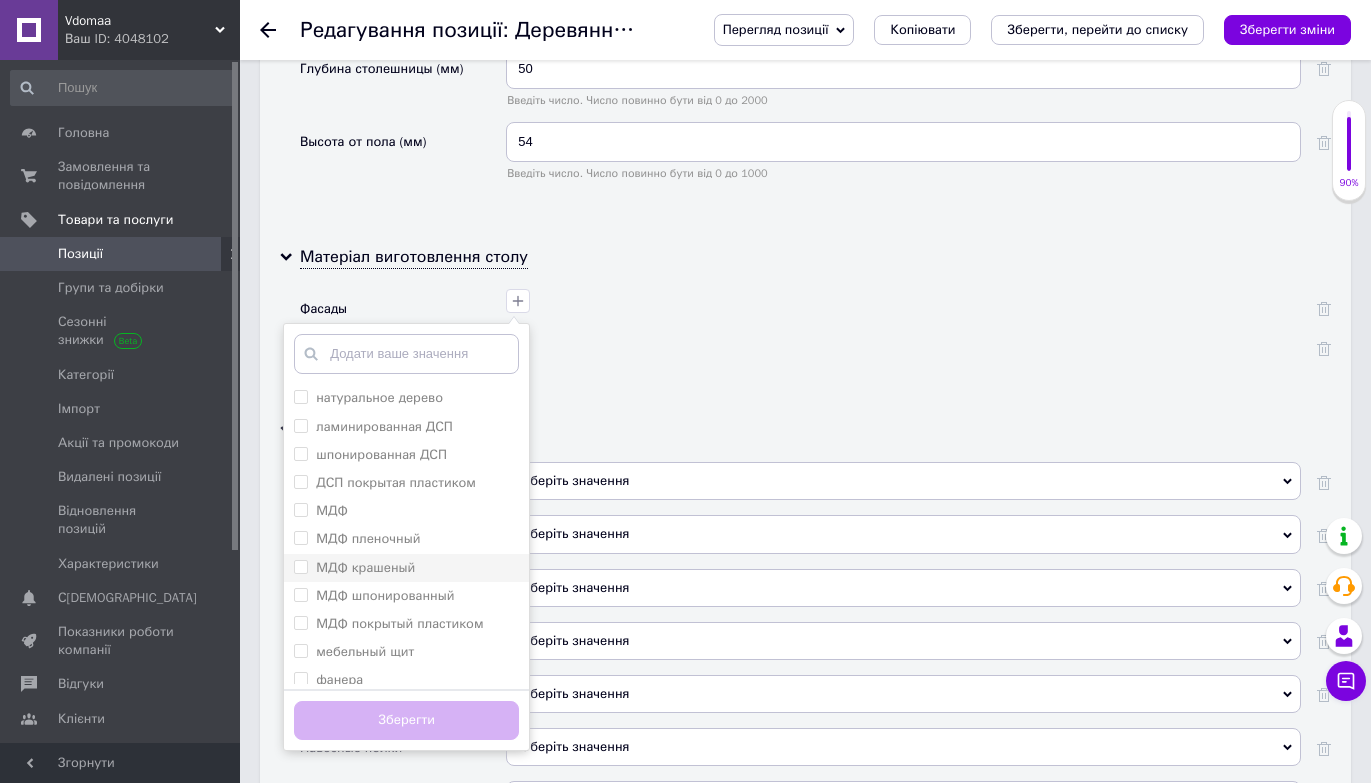 click on "МДФ крашеный" at bounding box center (300, 566) 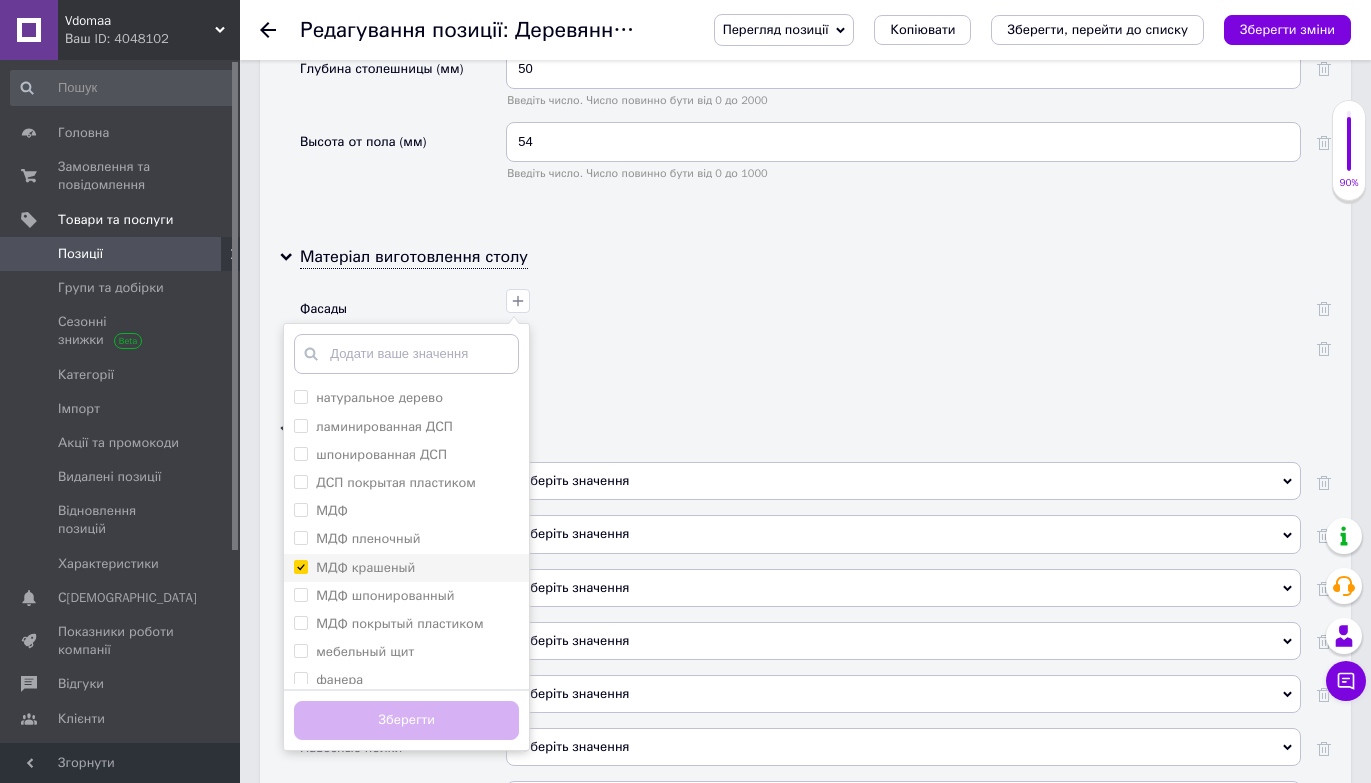 checkbox on "true" 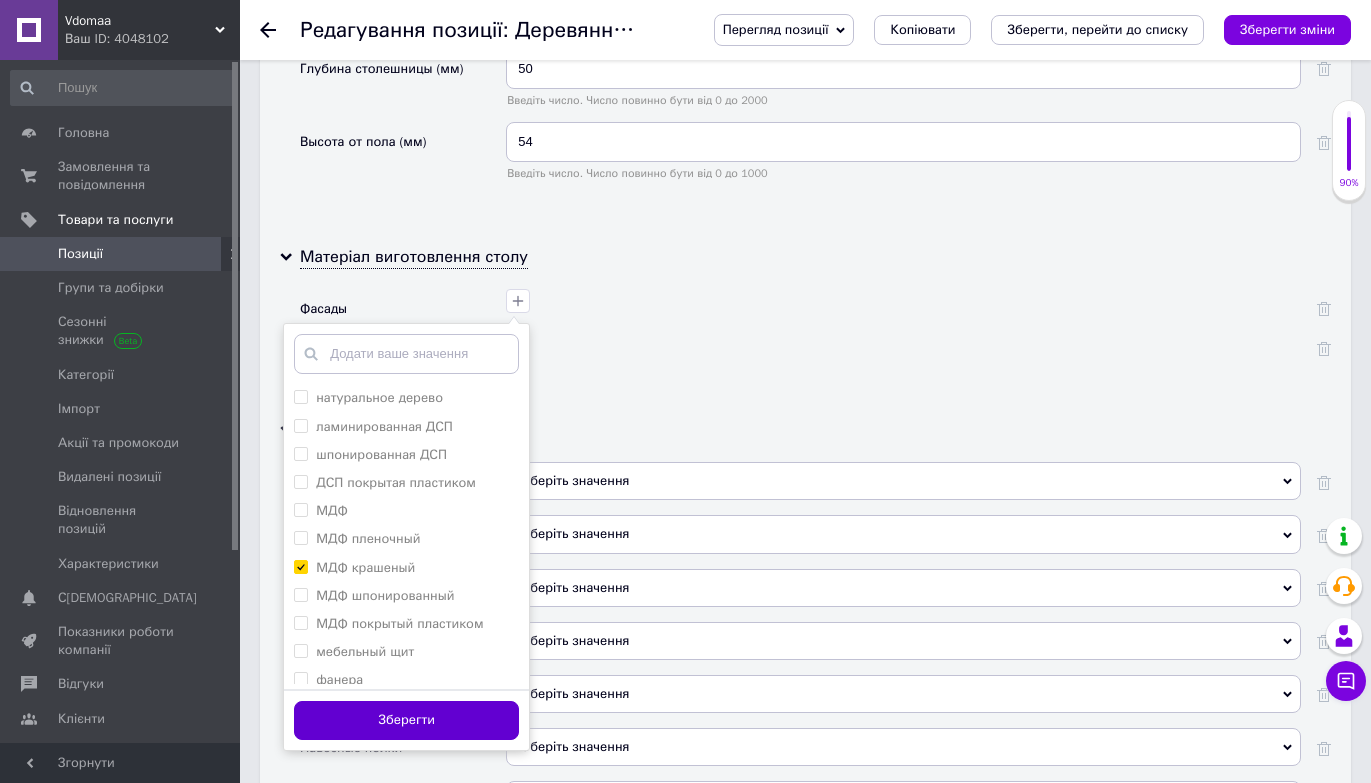 click on "Зберегти" at bounding box center (406, 720) 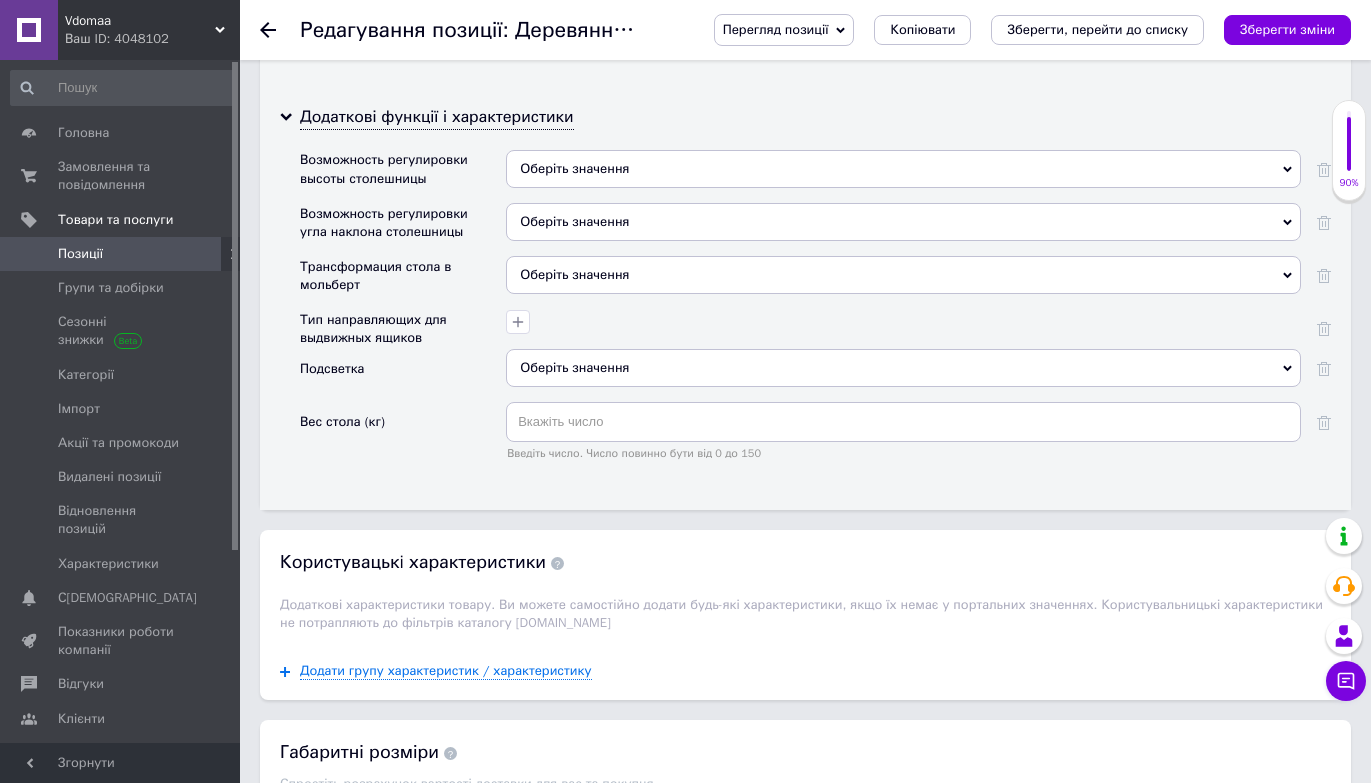 scroll, scrollTop: 4749, scrollLeft: 0, axis: vertical 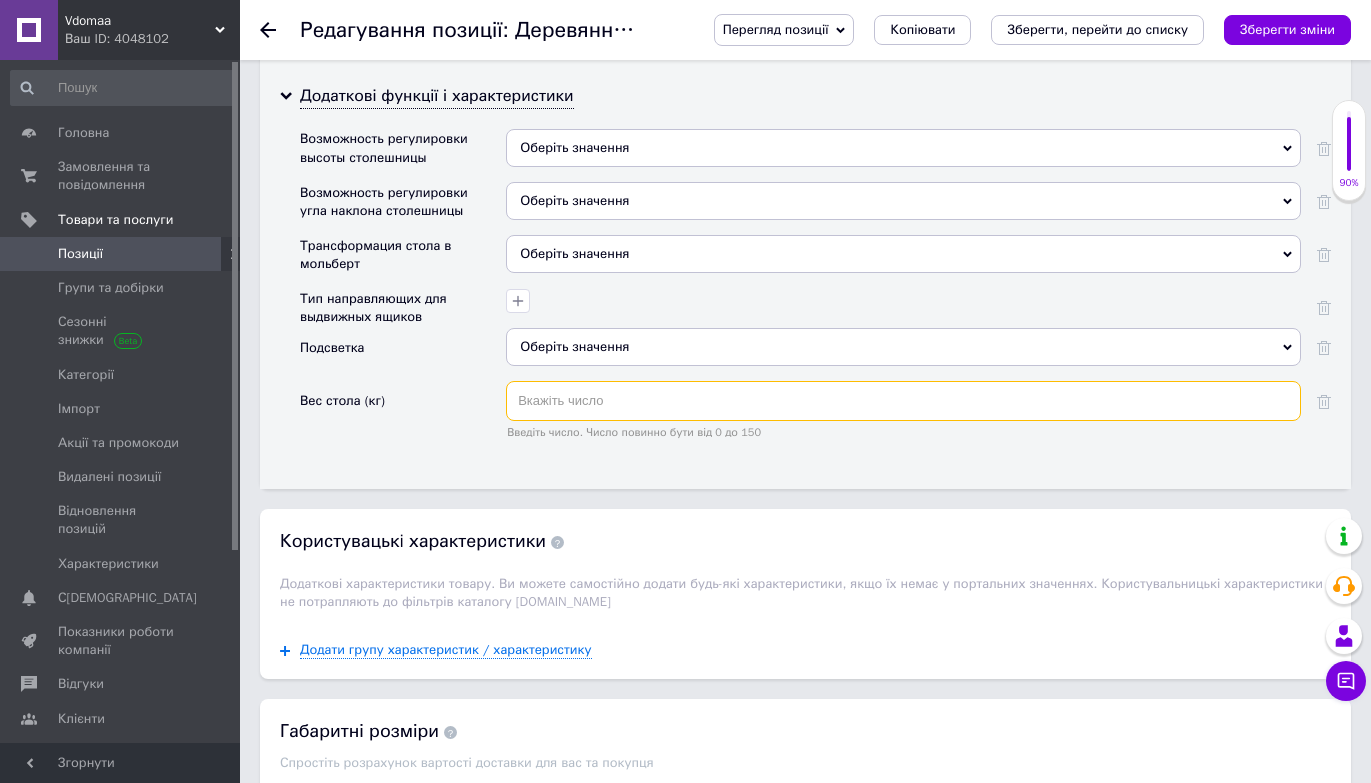 click at bounding box center [903, 401] 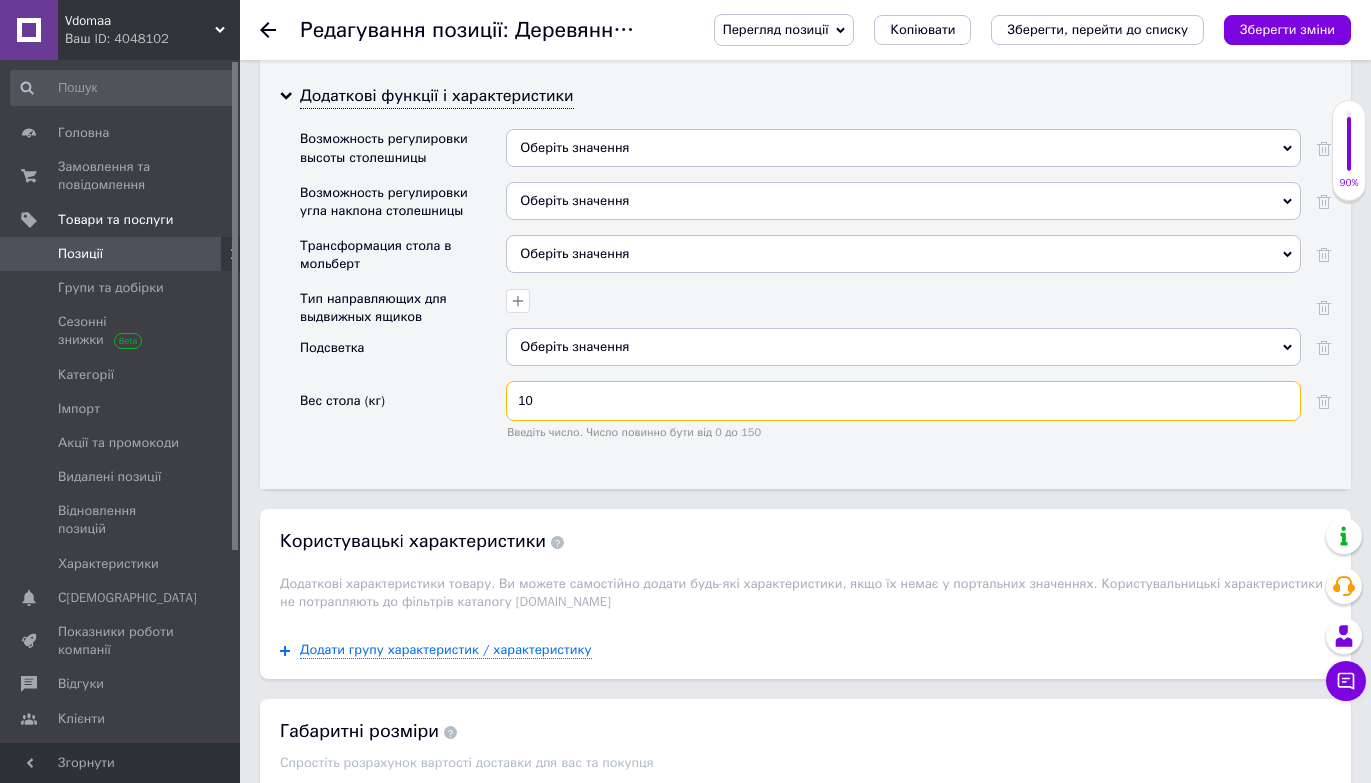 type on "10" 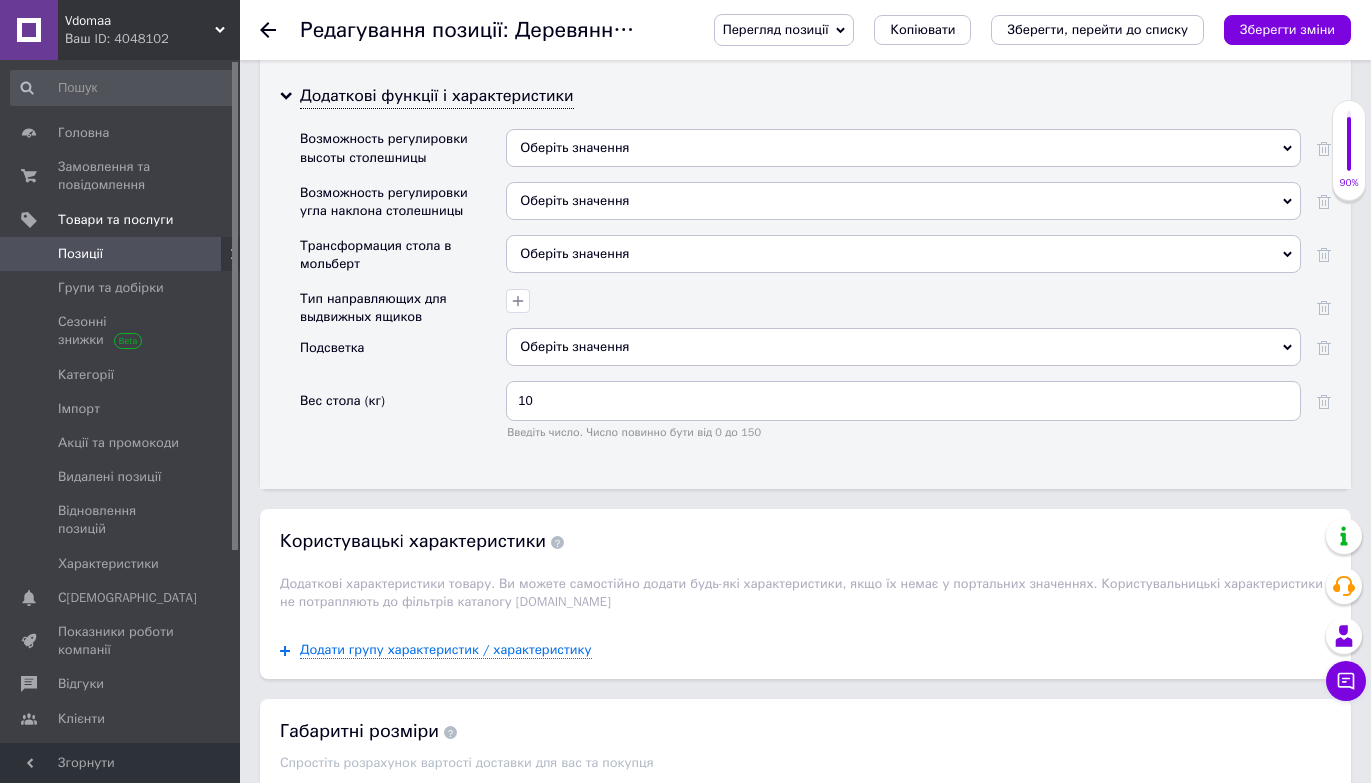 click on "Вес стола (кг)" at bounding box center [403, 417] 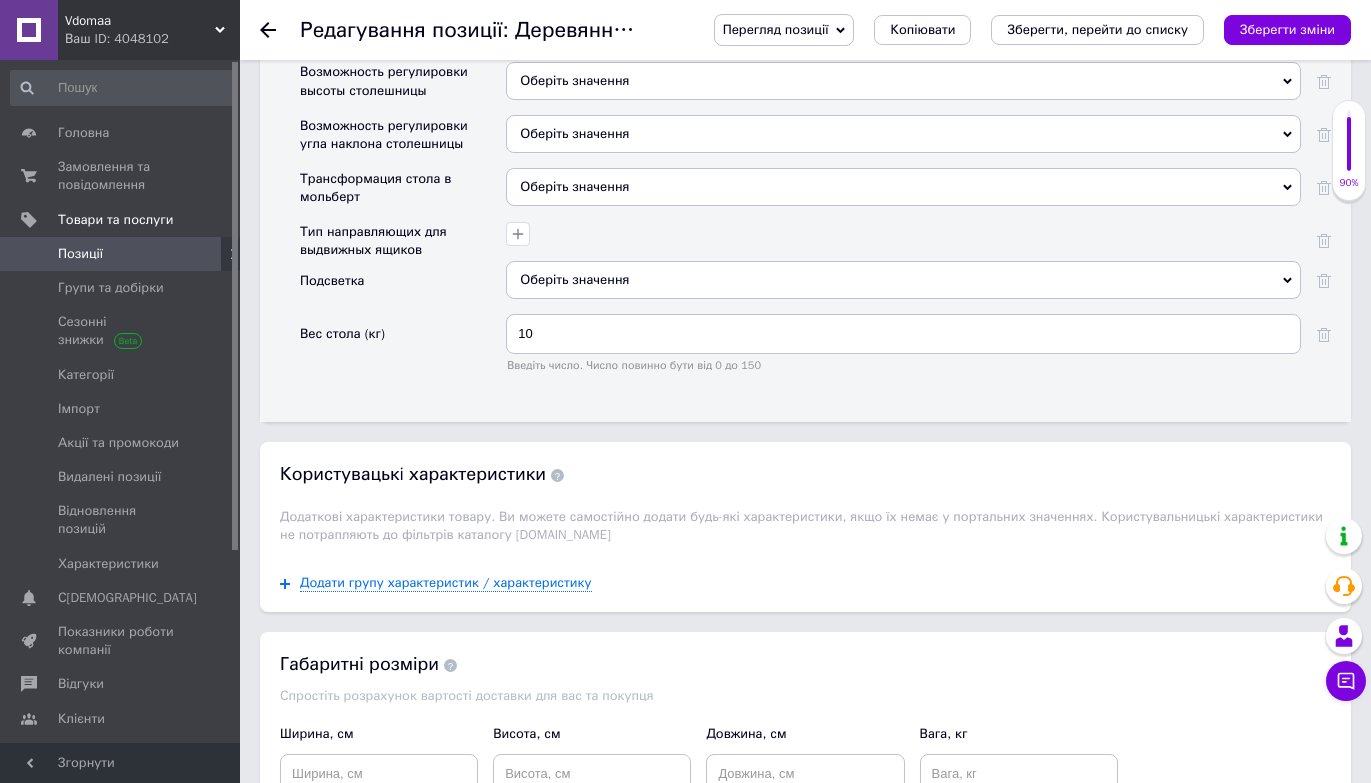 scroll, scrollTop: 4923, scrollLeft: 0, axis: vertical 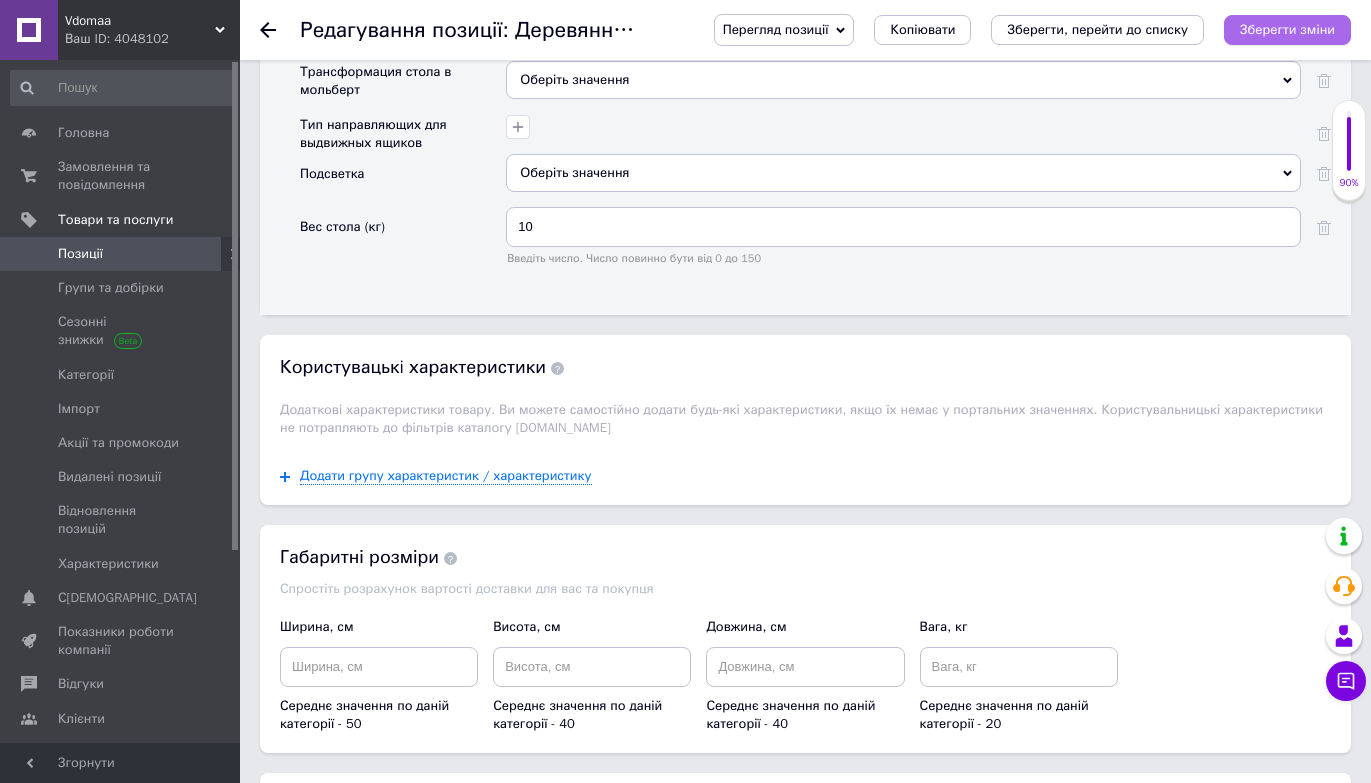 click on "Зберегти зміни" at bounding box center (1287, 29) 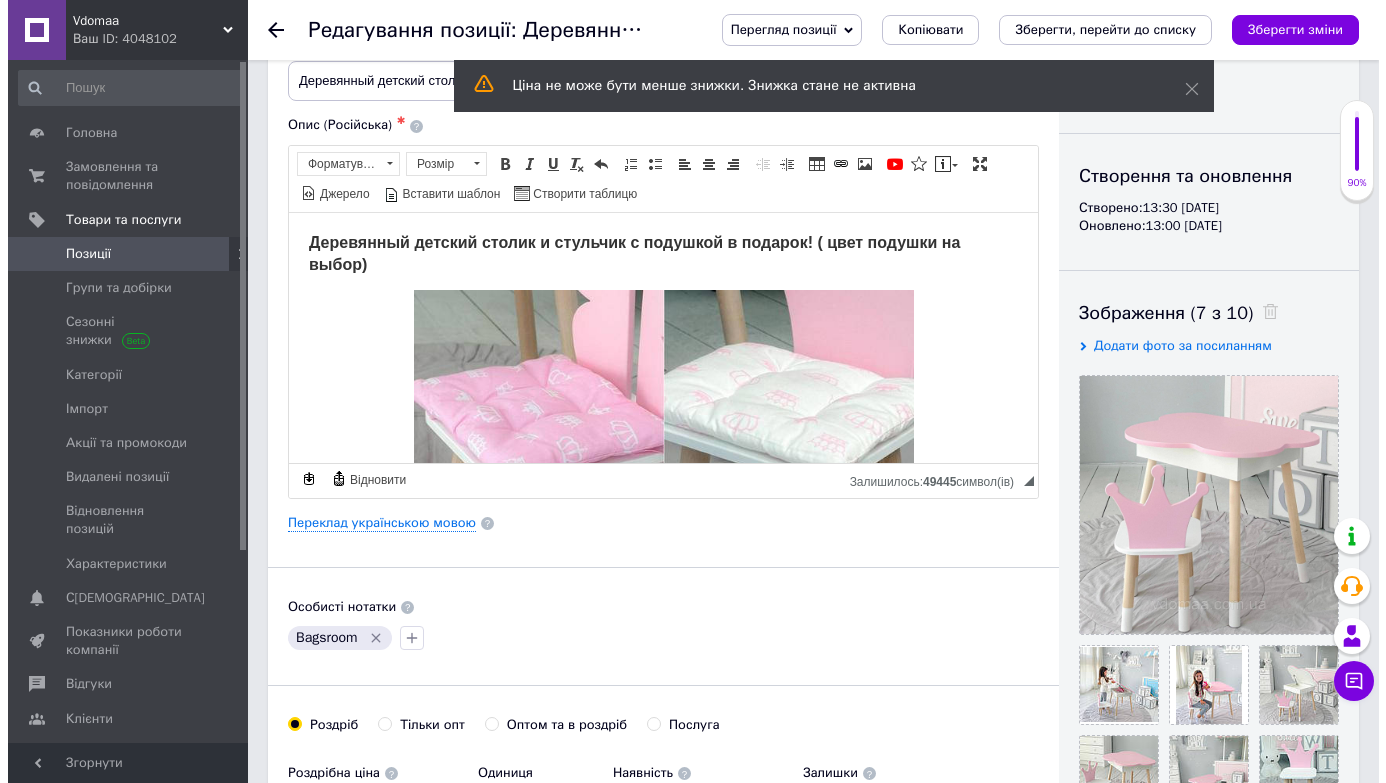 scroll, scrollTop: 19, scrollLeft: 0, axis: vertical 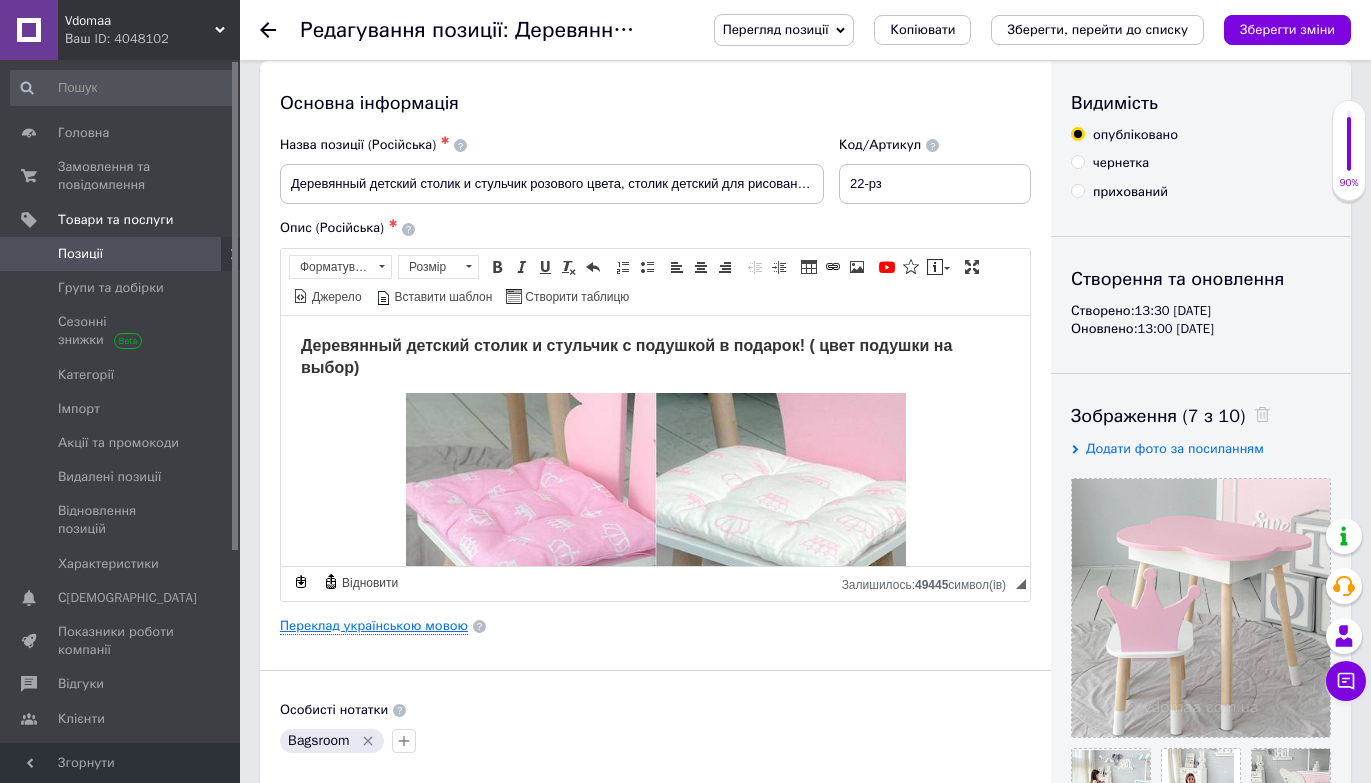 click on "Переклад українською мовою" at bounding box center [374, 626] 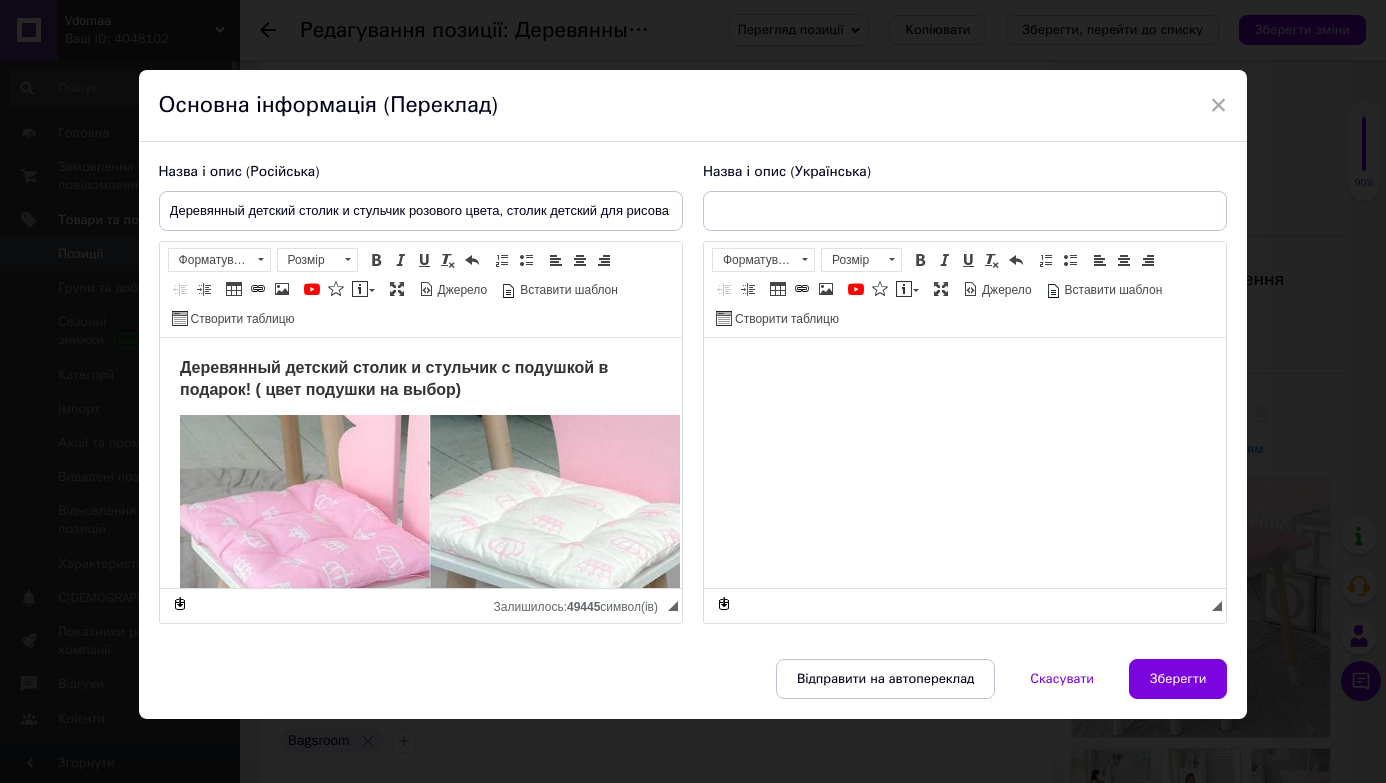 scroll, scrollTop: 0, scrollLeft: 0, axis: both 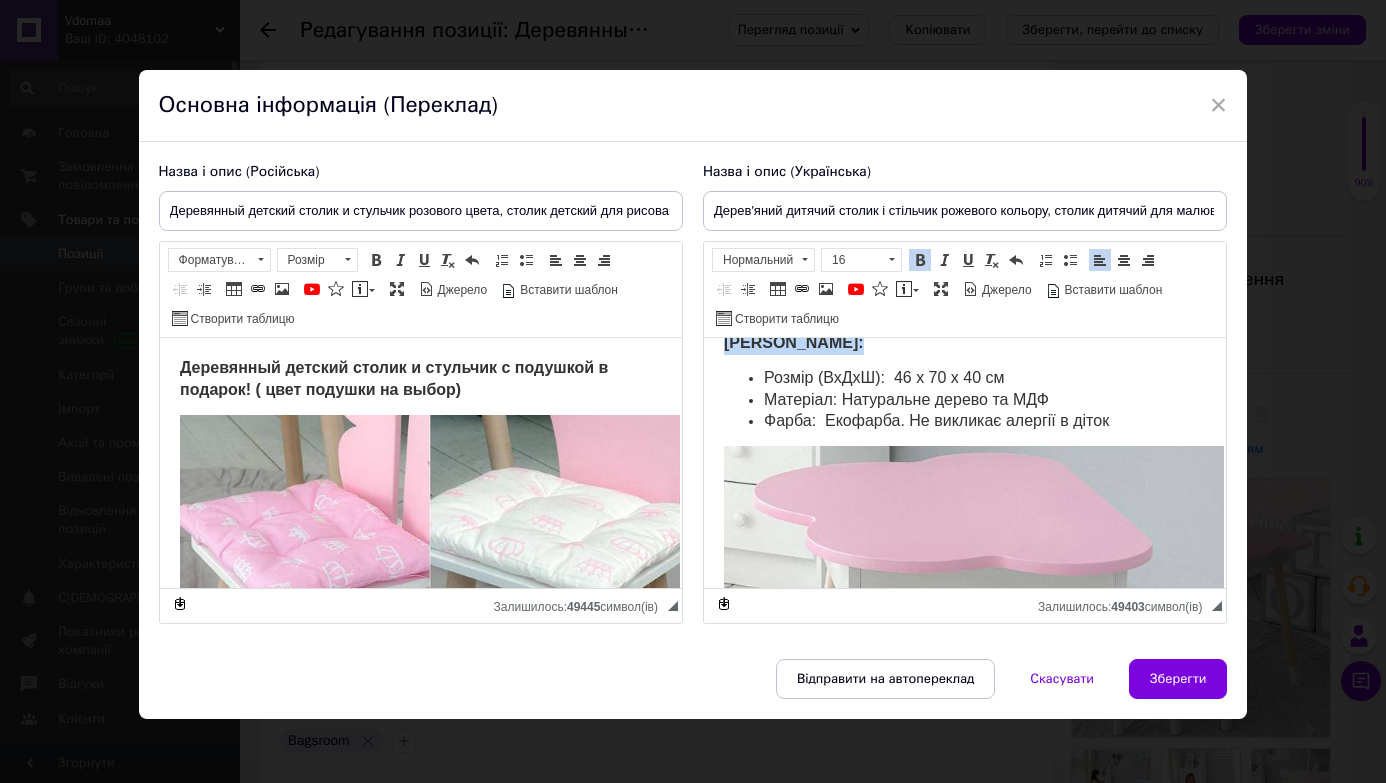 drag, startPoint x: 721, startPoint y: 498, endPoint x: 1132, endPoint y: 425, distance: 417.43262 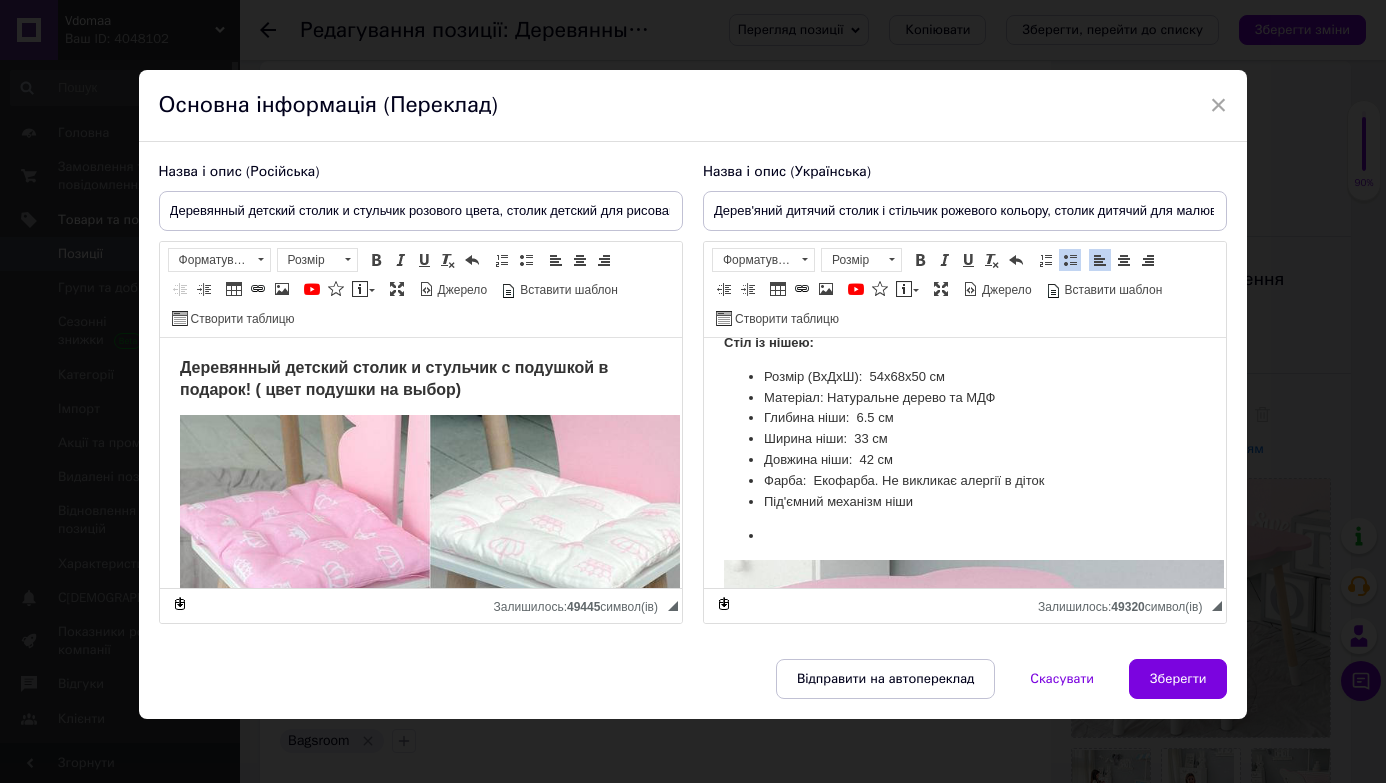 click on "Дерев'яний дитячий столик і стільчик з подушкою в подарунок! (колір подушки на вибір) Характеристики: Стіл із нішею: Розмір (ВхДхШ):  54х68х50 см Матеріал: Натуральне дерево та МДФ Глибина ніши:  6.5 см Ширина ніши:  33 см Довжина ніши:  42 см Фарба:  Екофарба. Не викликає алергії в діток  Під'ємний механізм ніши Стільчик розміри: Висота від підлоги - 26 см Ширина -  26 см Глибина - 24 см Особливості меблів: Гарний дизайн  Просте збирання Надійна та зручна у використанні конструкція Підходить для навчання, малювання, ігор, також можна кушать за столиком" at bounding box center [964, 824] 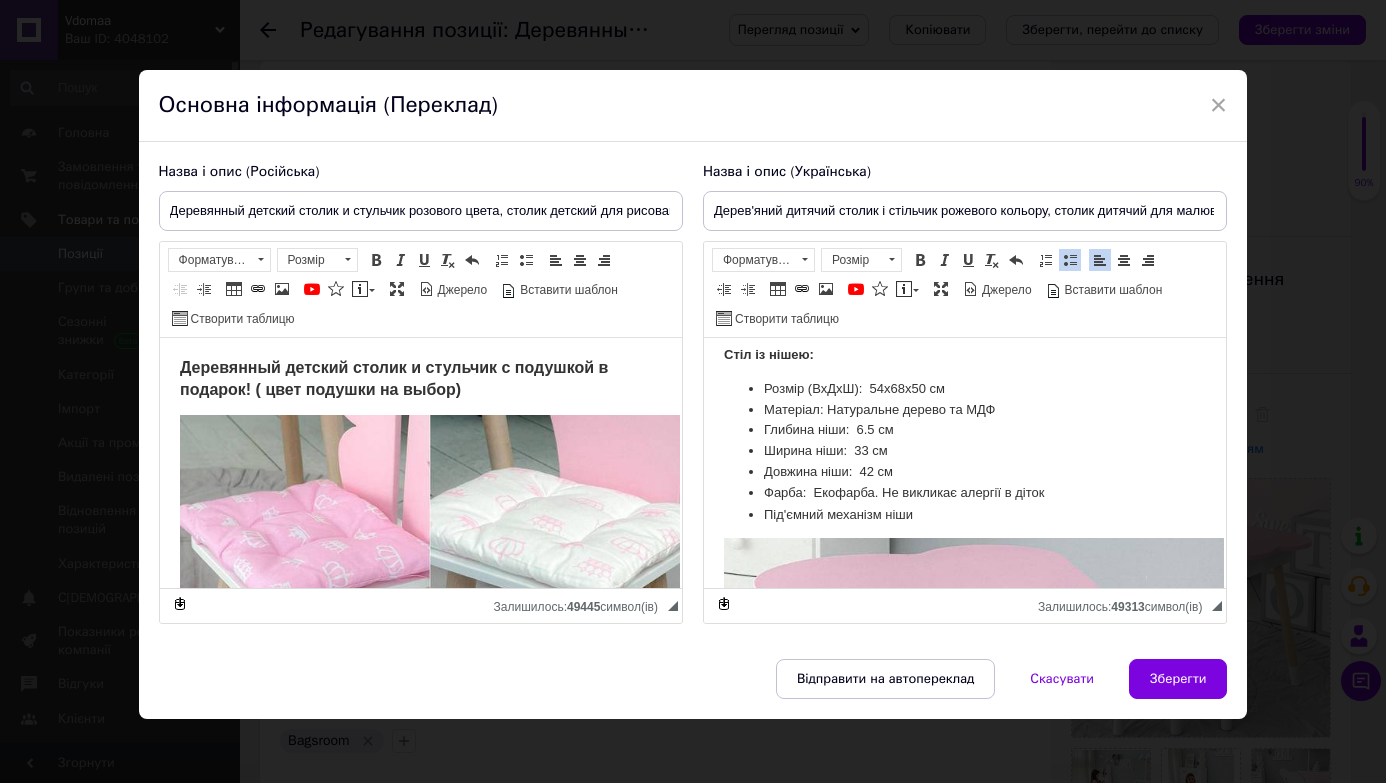 scroll, scrollTop: 617, scrollLeft: 0, axis: vertical 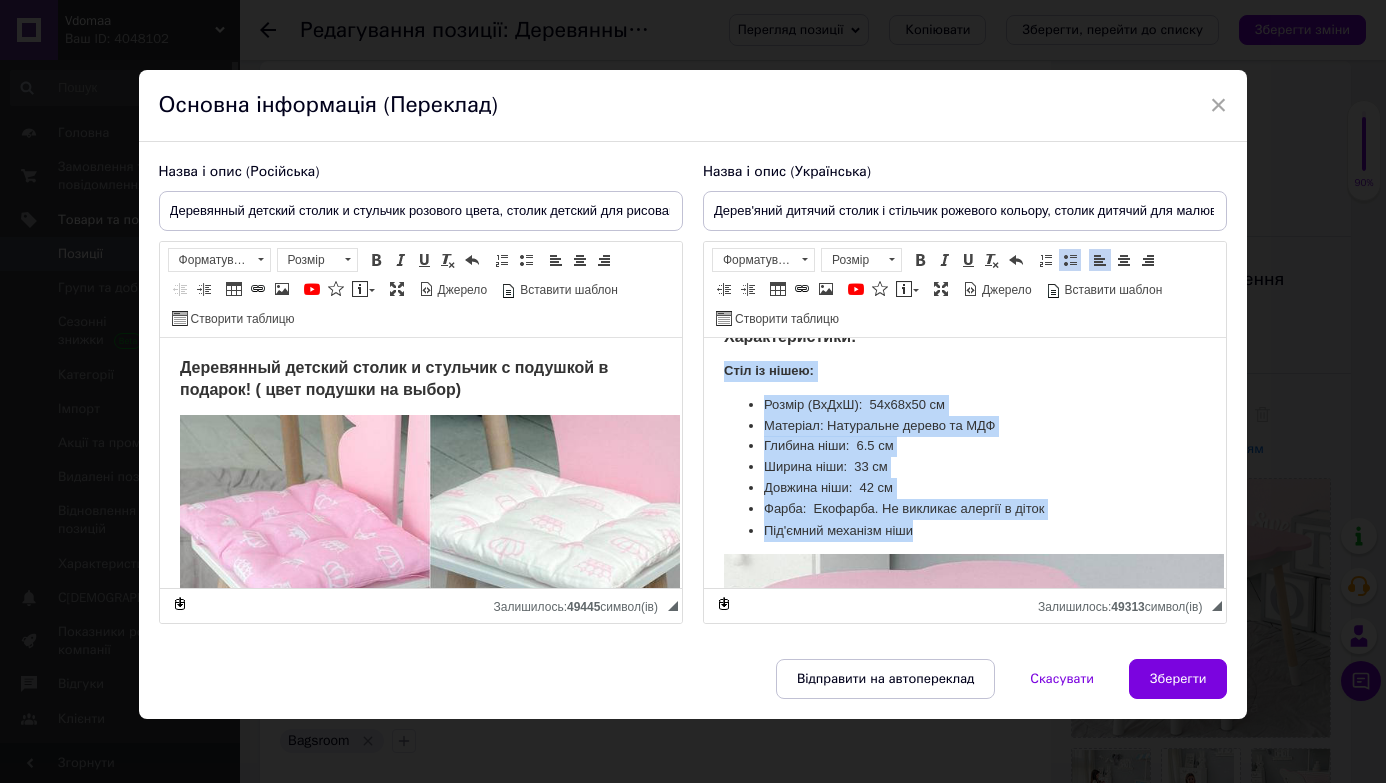 drag, startPoint x: 727, startPoint y: 366, endPoint x: 922, endPoint y: 528, distance: 253.5133 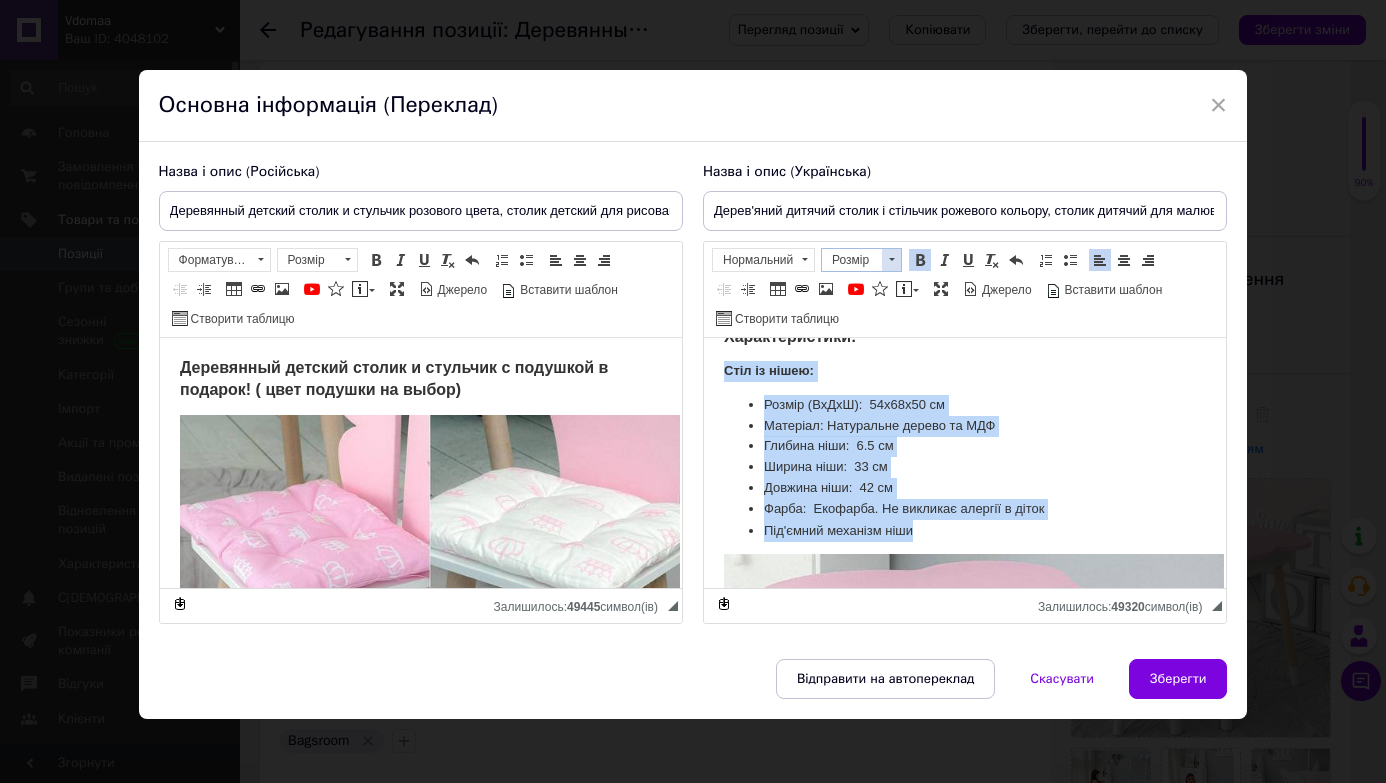 click on "Розмір" at bounding box center (852, 260) 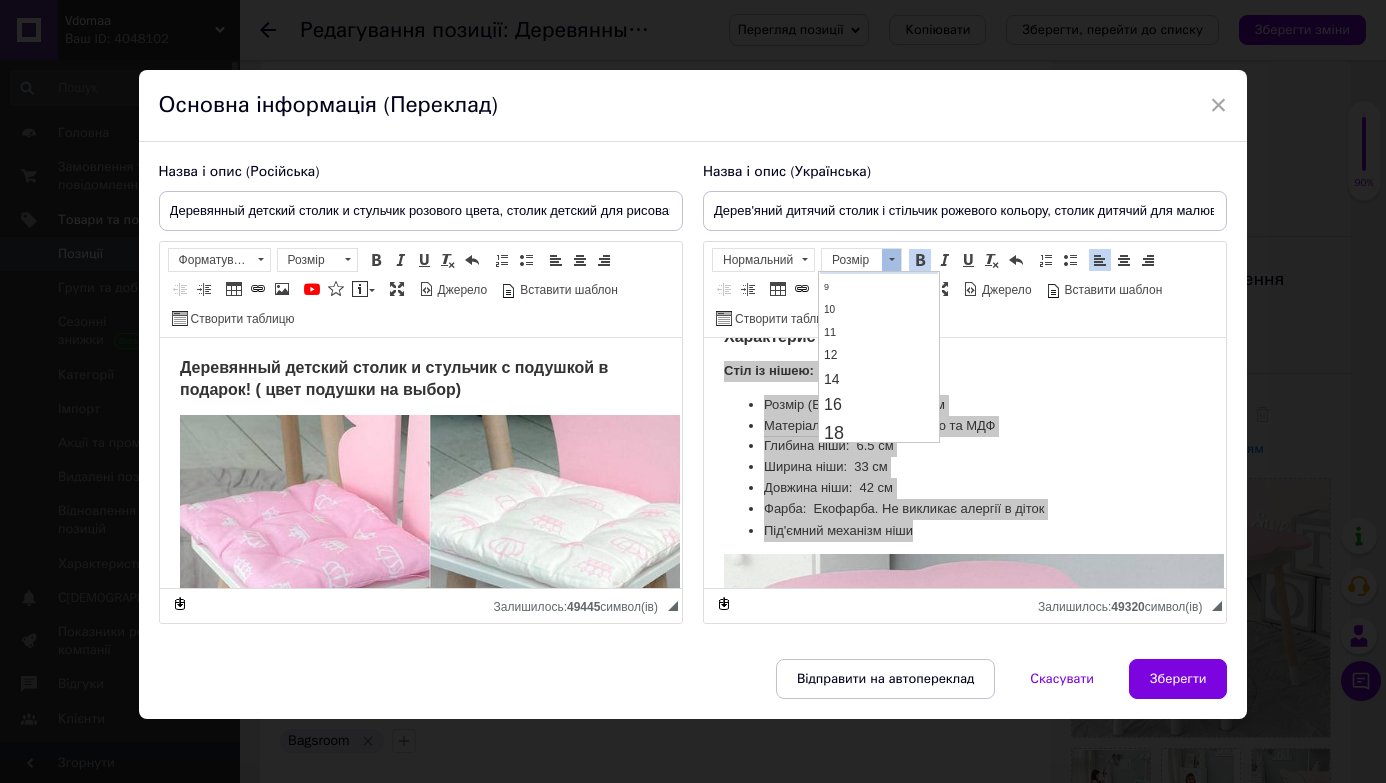 scroll, scrollTop: 87, scrollLeft: 0, axis: vertical 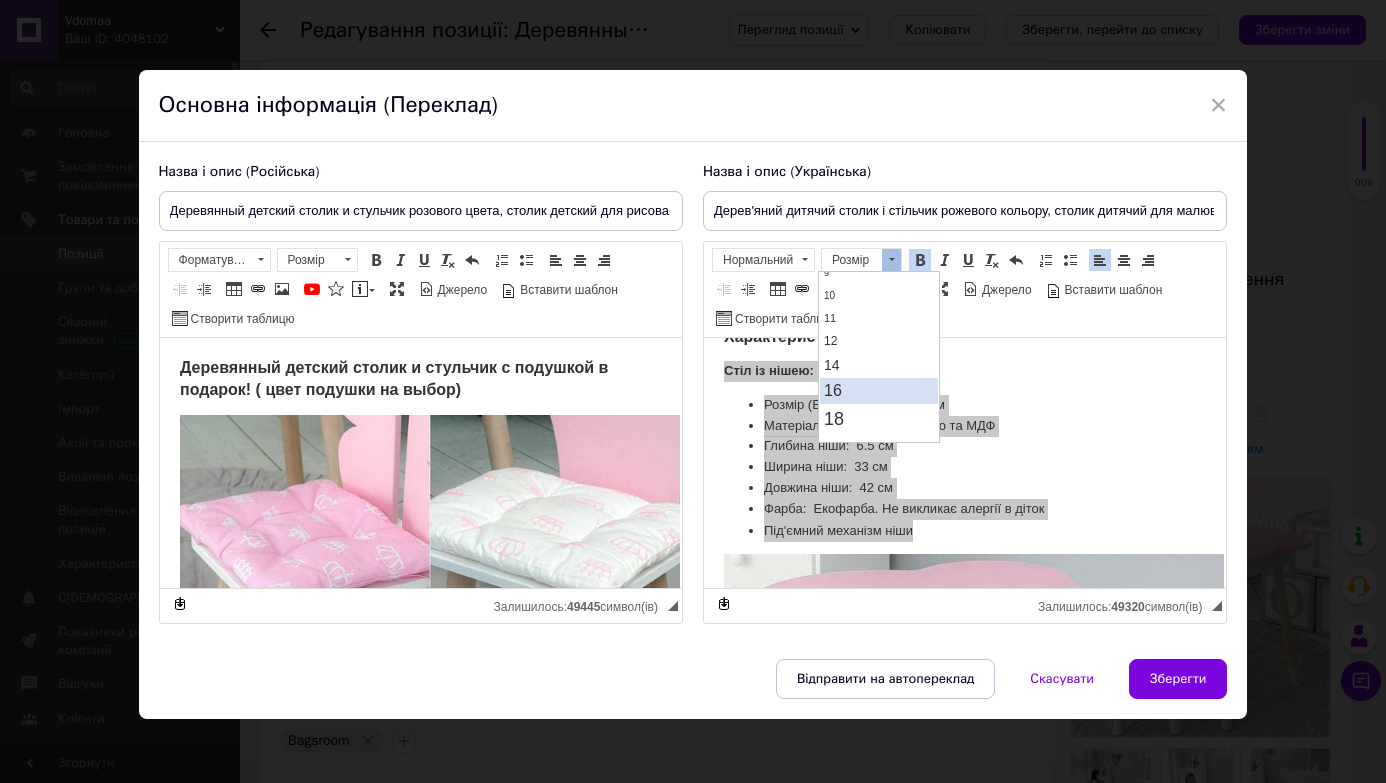 click on "16" at bounding box center (879, 391) 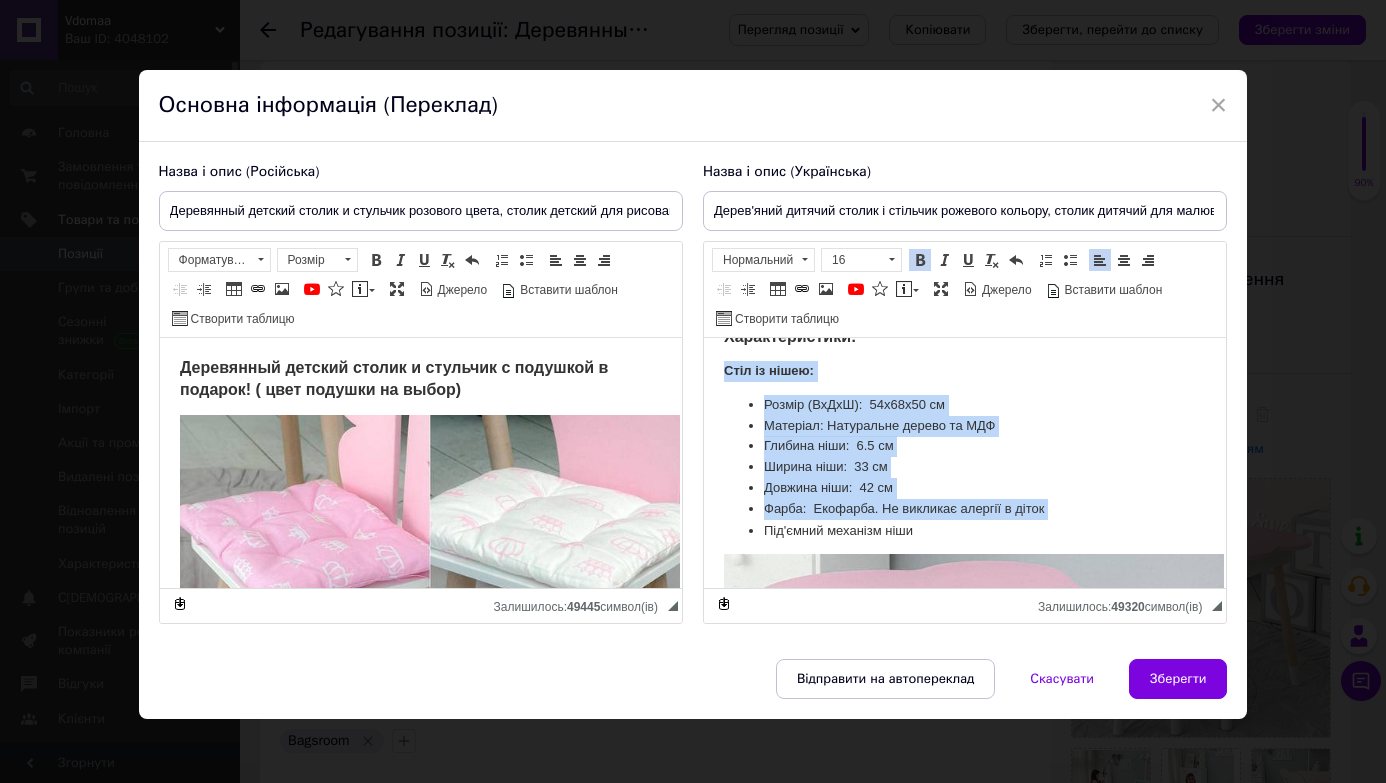 scroll, scrollTop: 0, scrollLeft: 0, axis: both 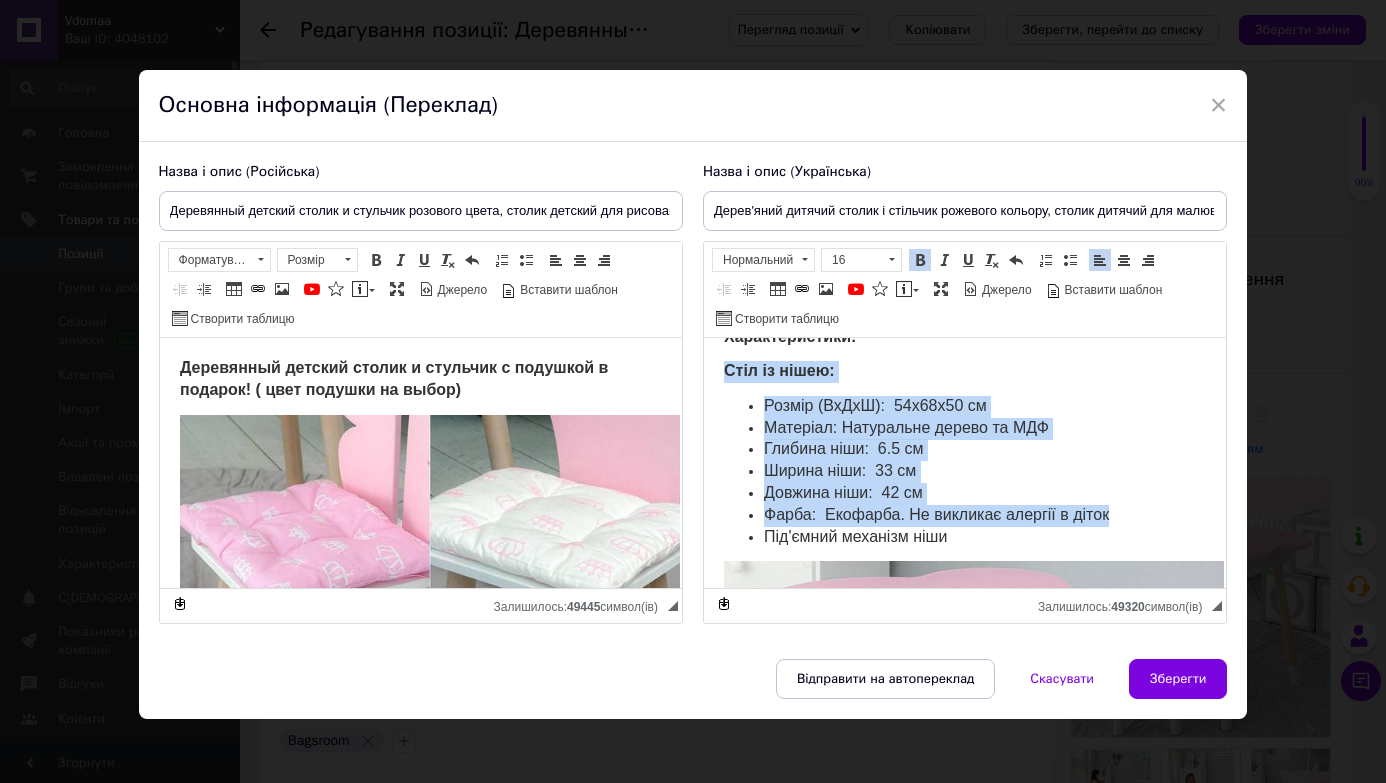 click on "Матеріал: Натуральне дерево та МДФ" at bounding box center [964, 429] 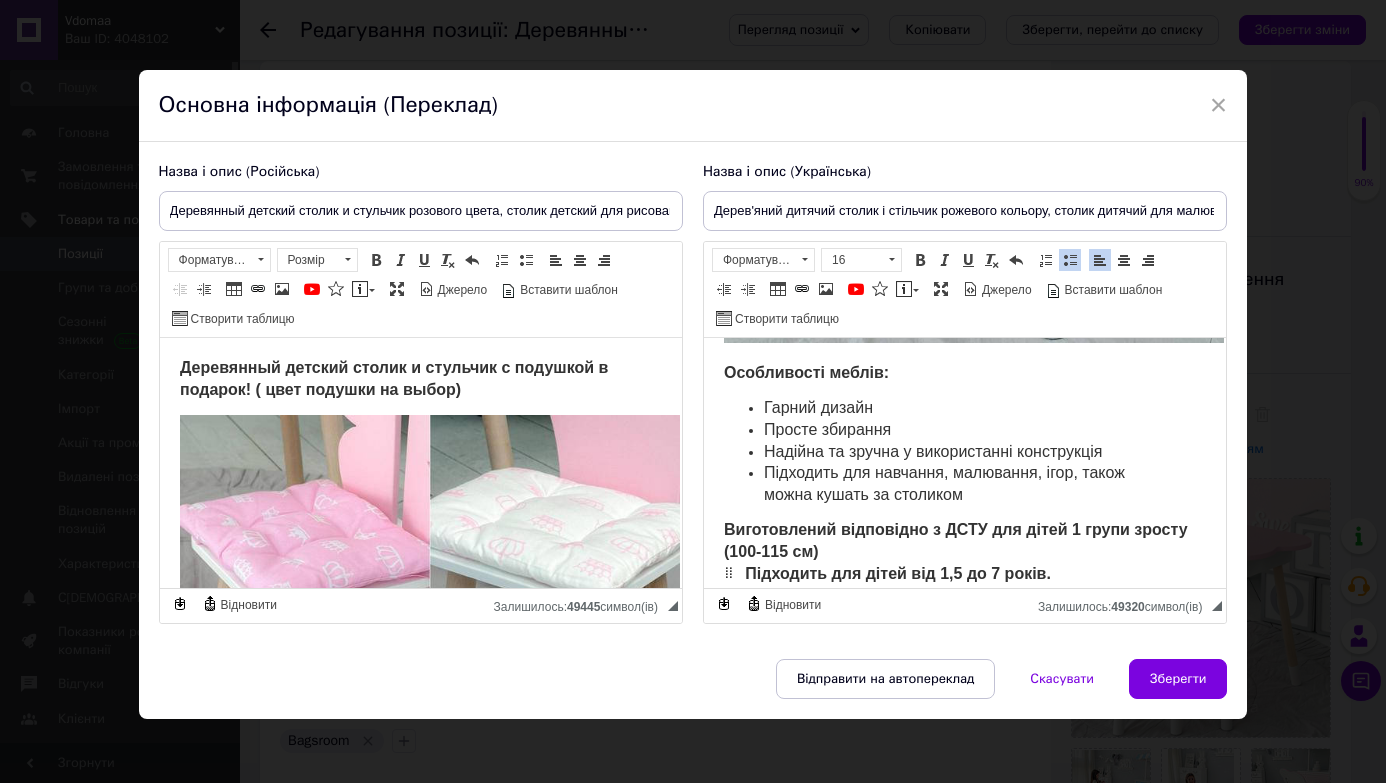 scroll, scrollTop: 2010, scrollLeft: 0, axis: vertical 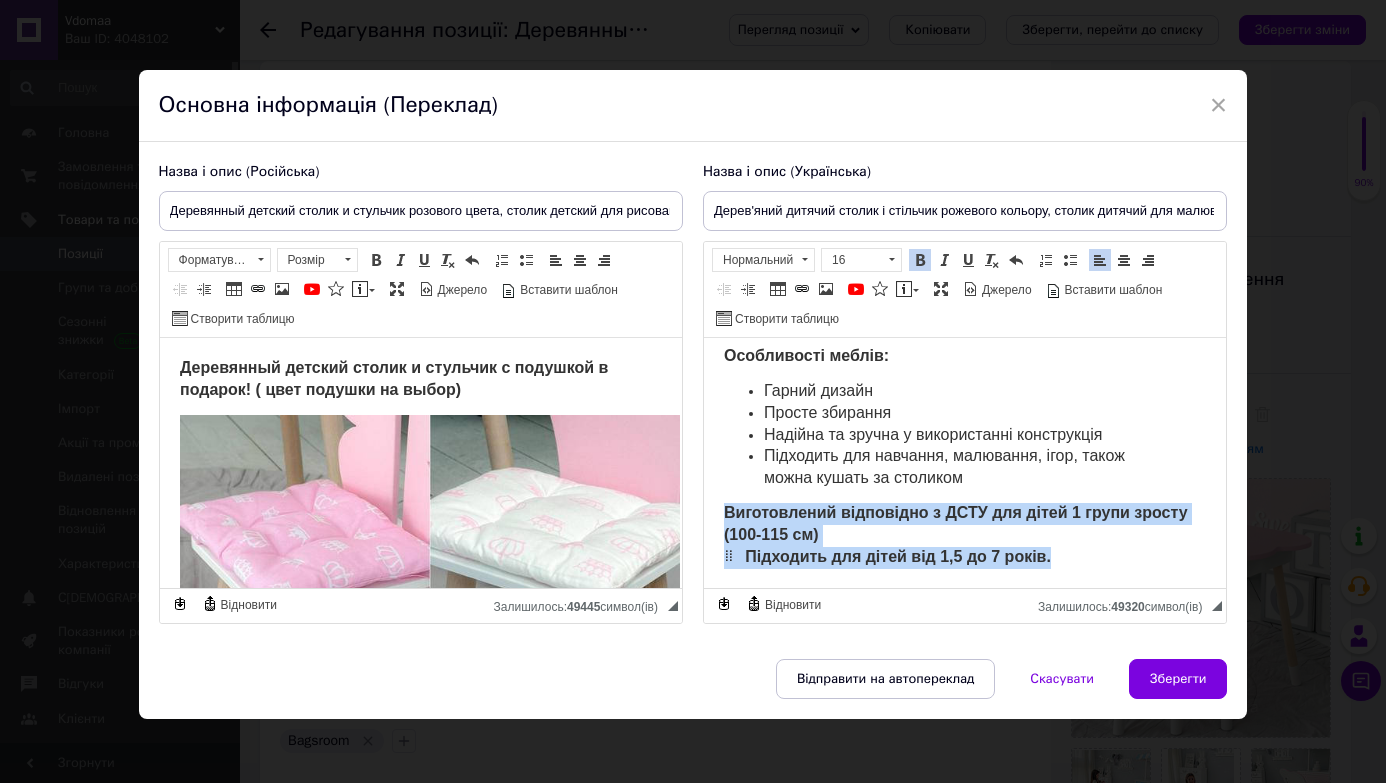 drag, startPoint x: 714, startPoint y: 487, endPoint x: 1090, endPoint y: 553, distance: 381.7486 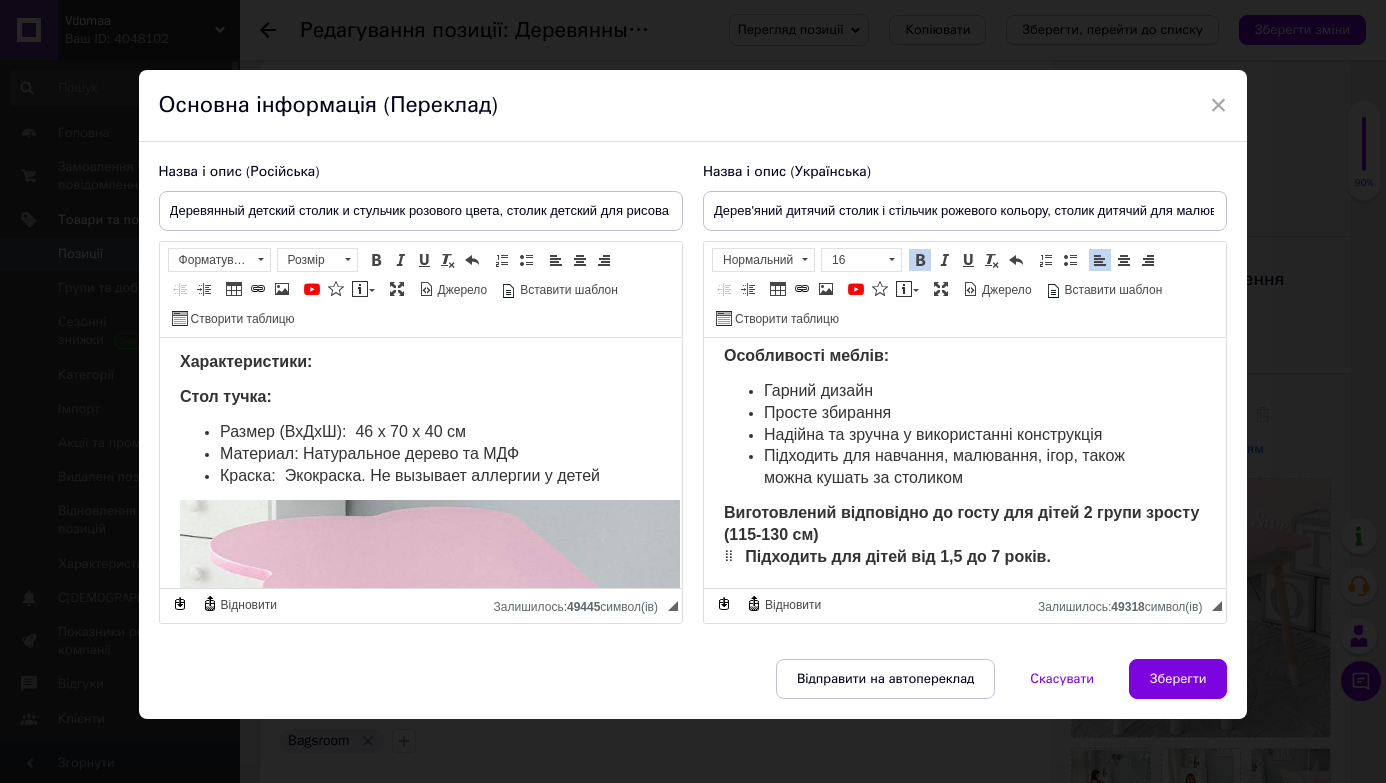 scroll, scrollTop: 585, scrollLeft: 0, axis: vertical 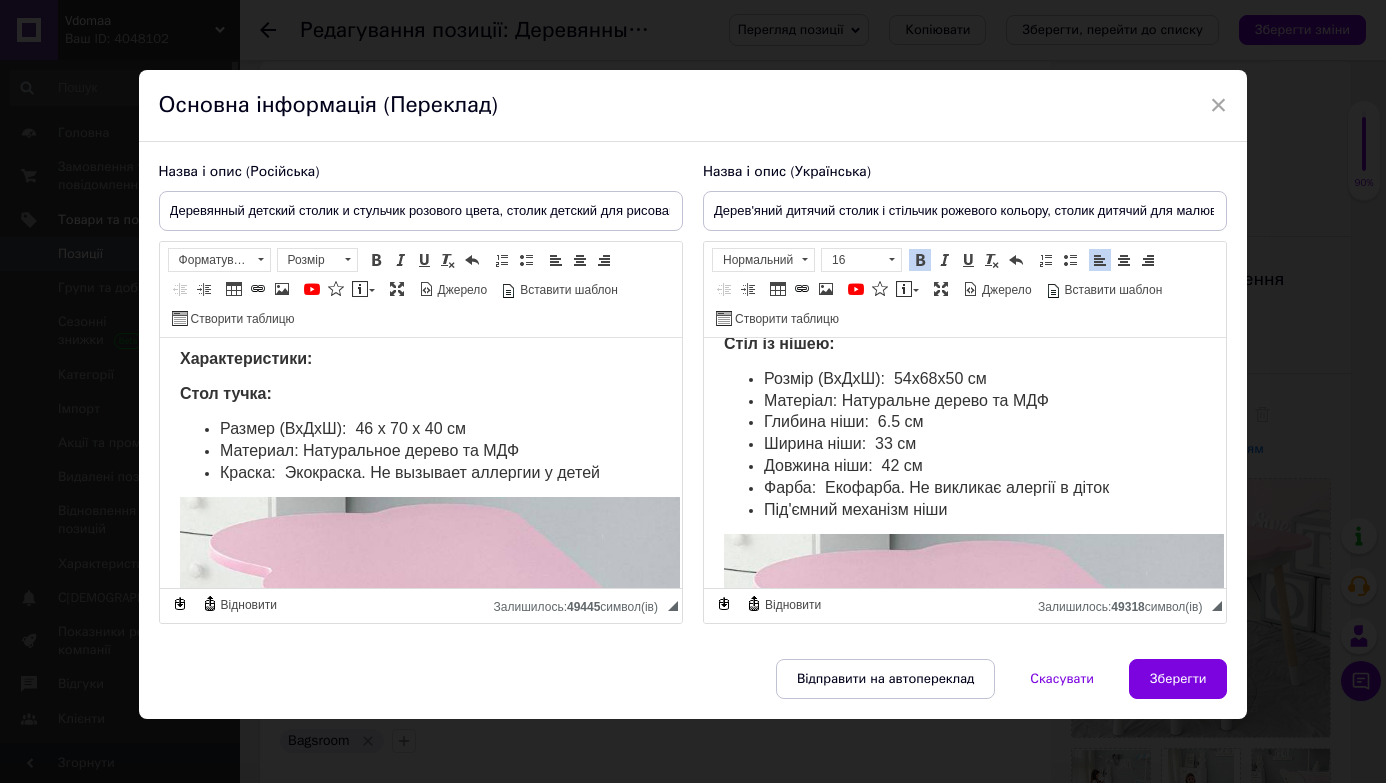 click on "Розмір (ВхДхШ):  54х68х50 см" at bounding box center (874, 378) 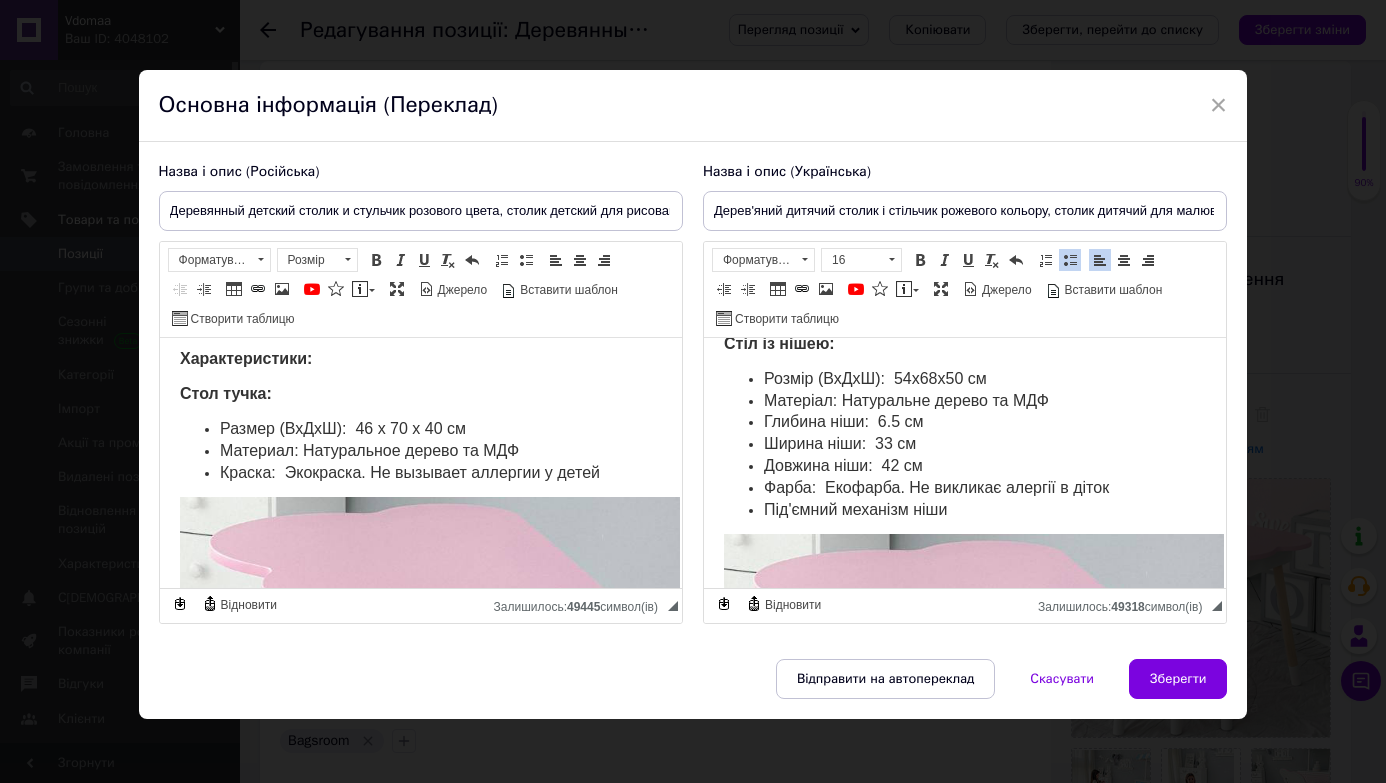 type 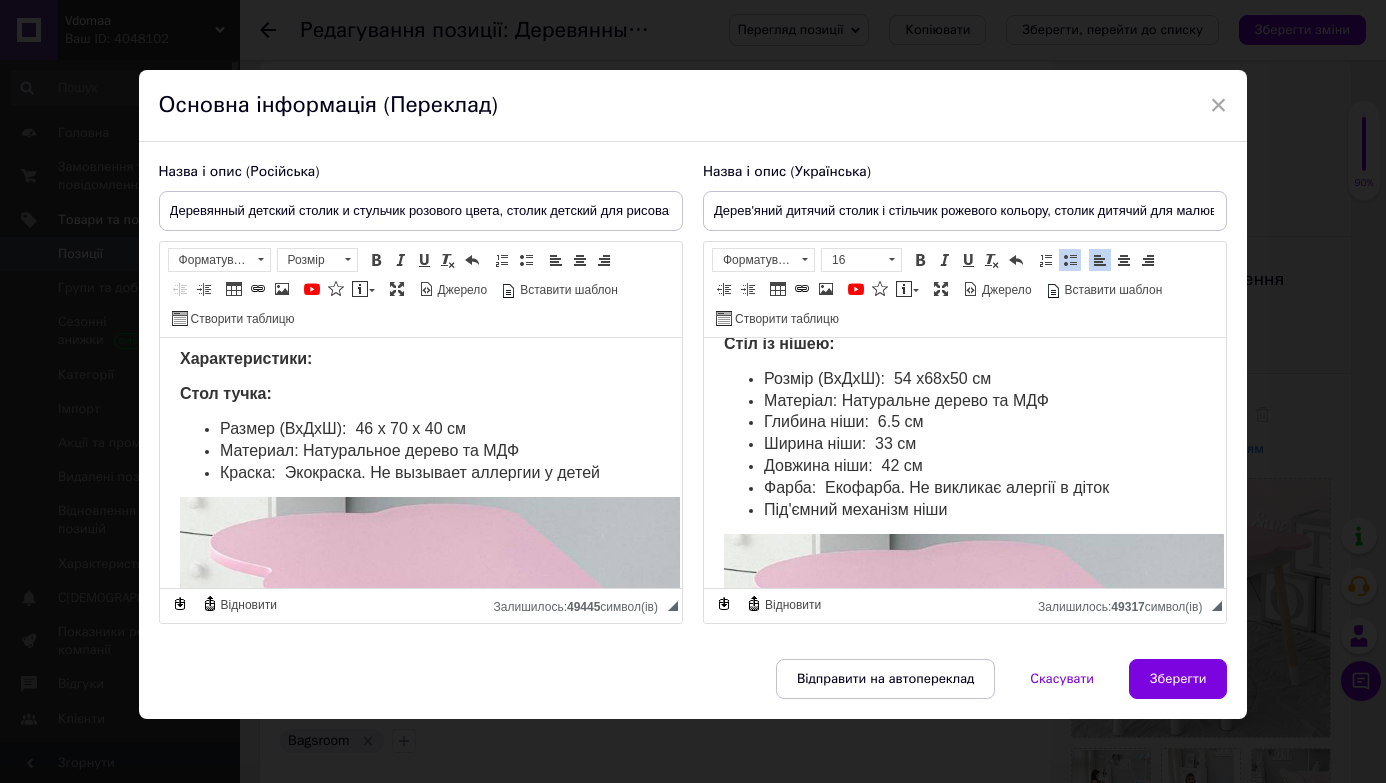 click on "Розмір (ВхДхШ):  54 х68х50 см" at bounding box center (876, 378) 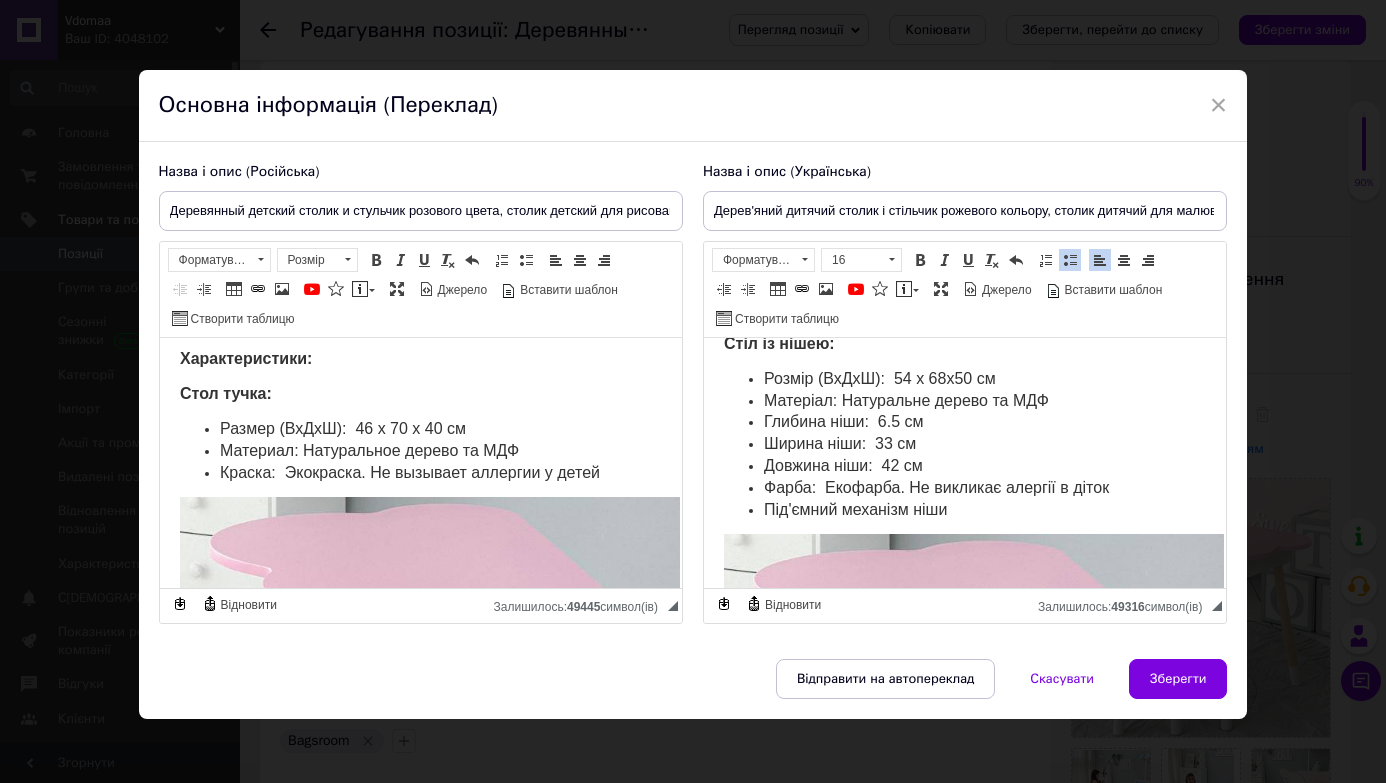 click on "Розмір (ВхДхШ):  54 х 68х50 см" at bounding box center [879, 378] 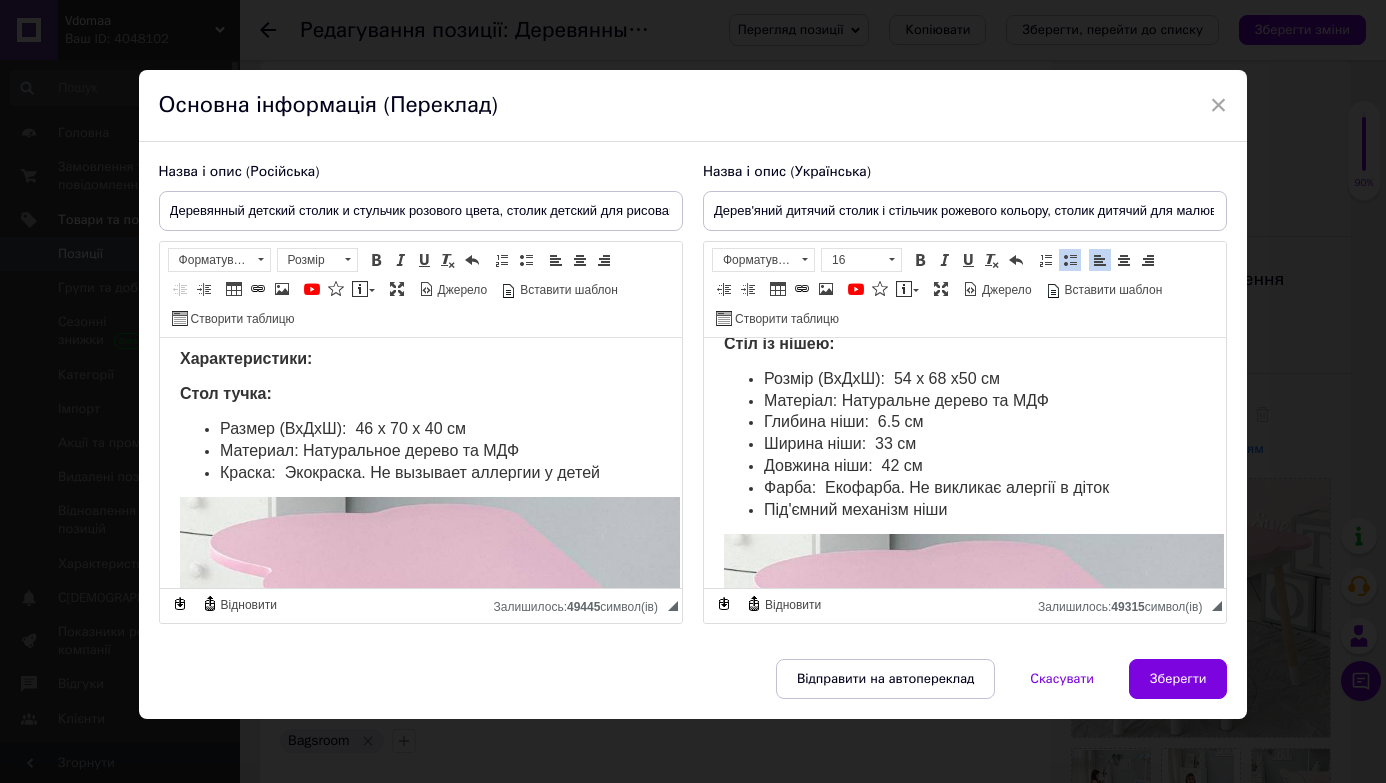 click on "Розмір (ВхДхШ):  54 х 68 х50 см" at bounding box center (881, 378) 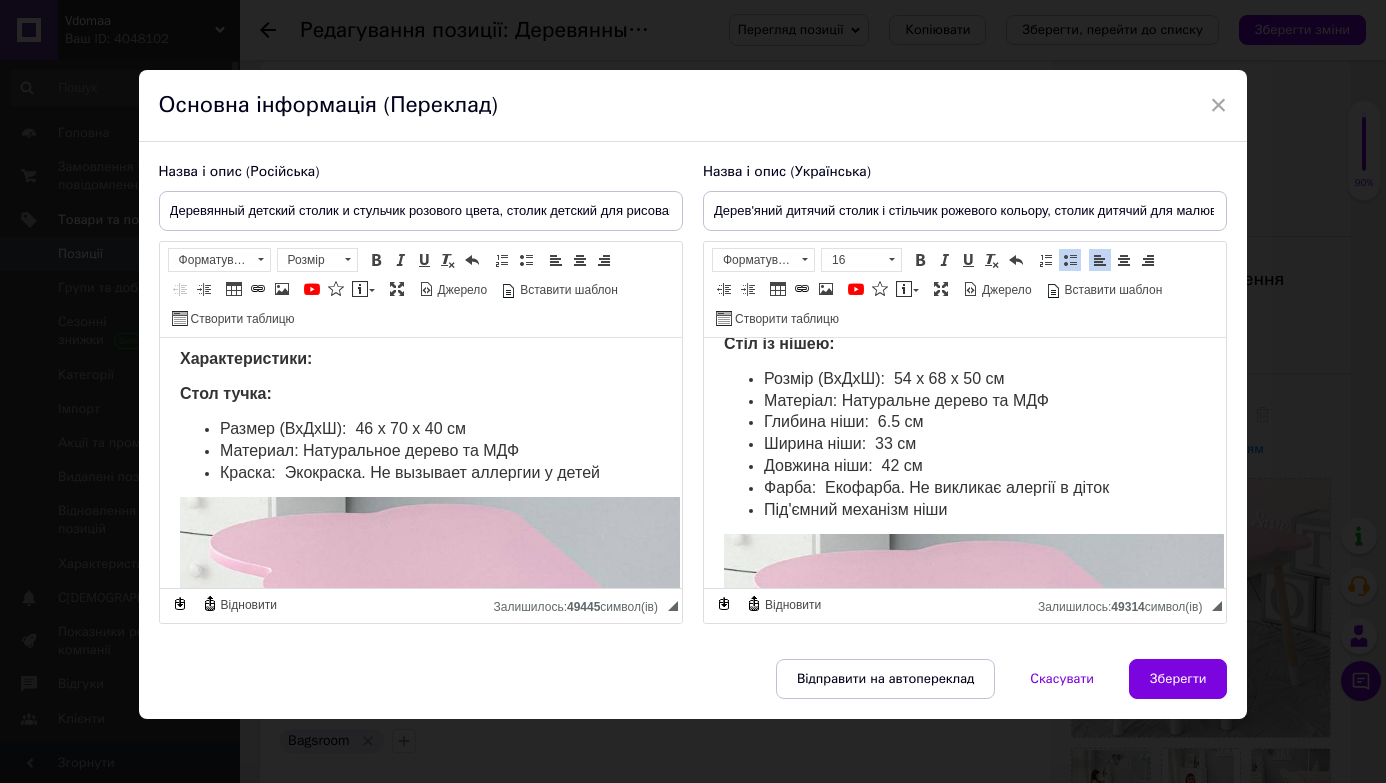 click on "Размер (ВхДхШ):  46 х 70 х 40 см" at bounding box center [342, 428] 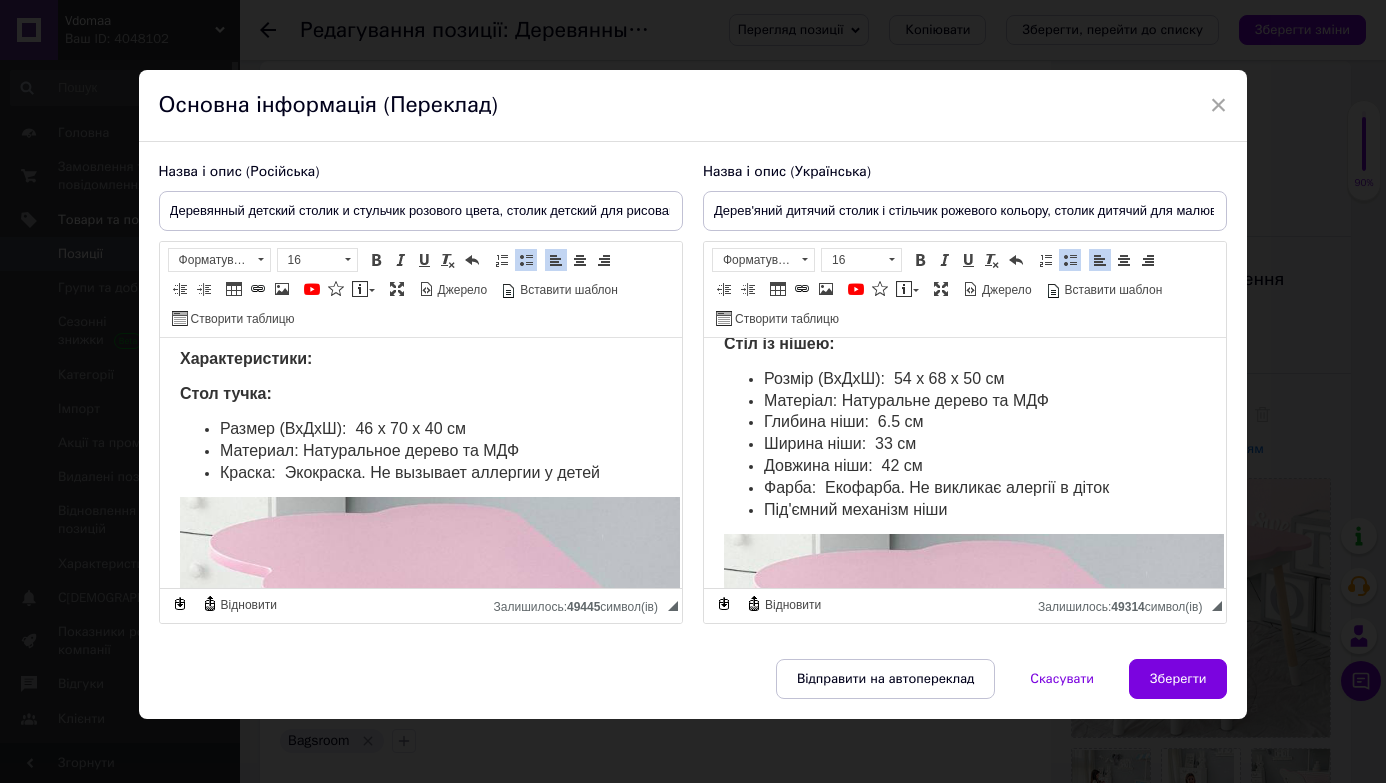 type 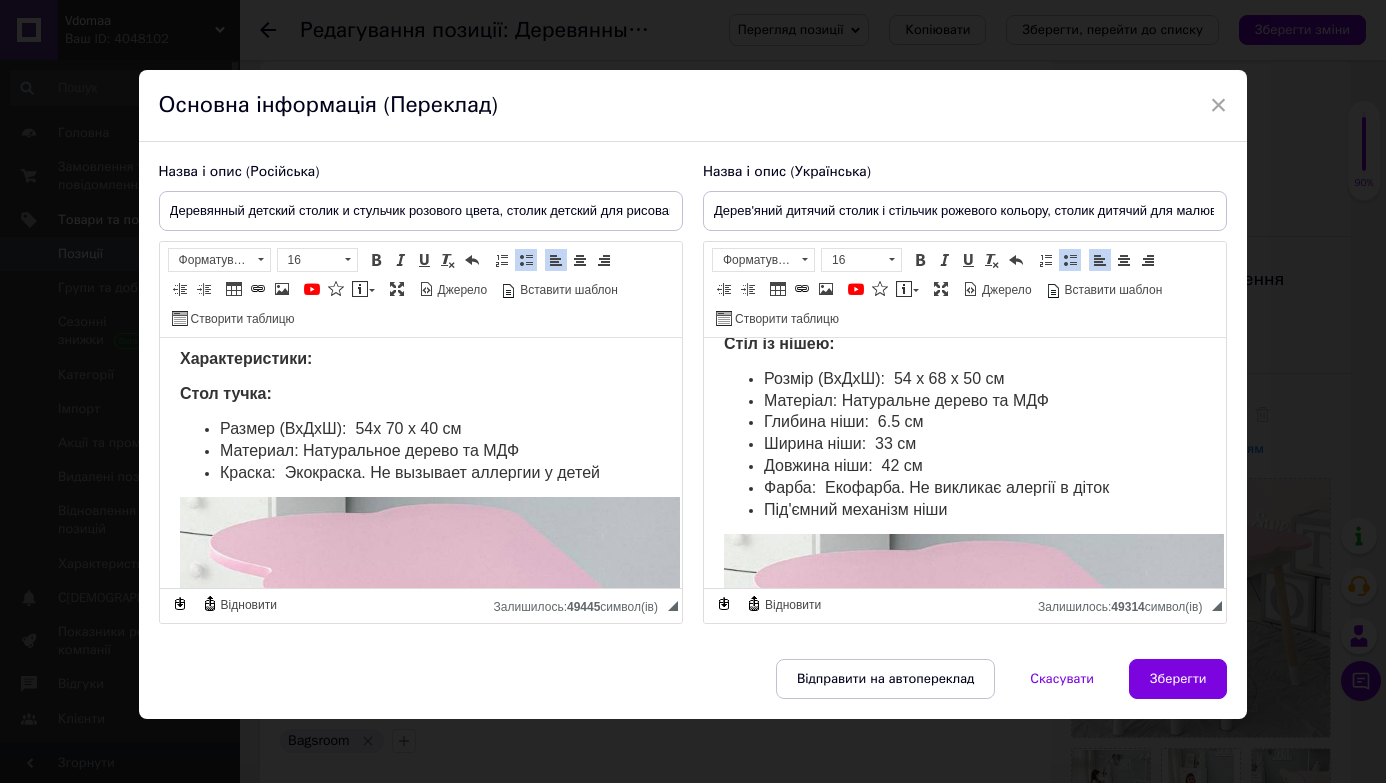 click on "Размер (ВхДхШ):  54  х 70 х 40 см" at bounding box center [340, 428] 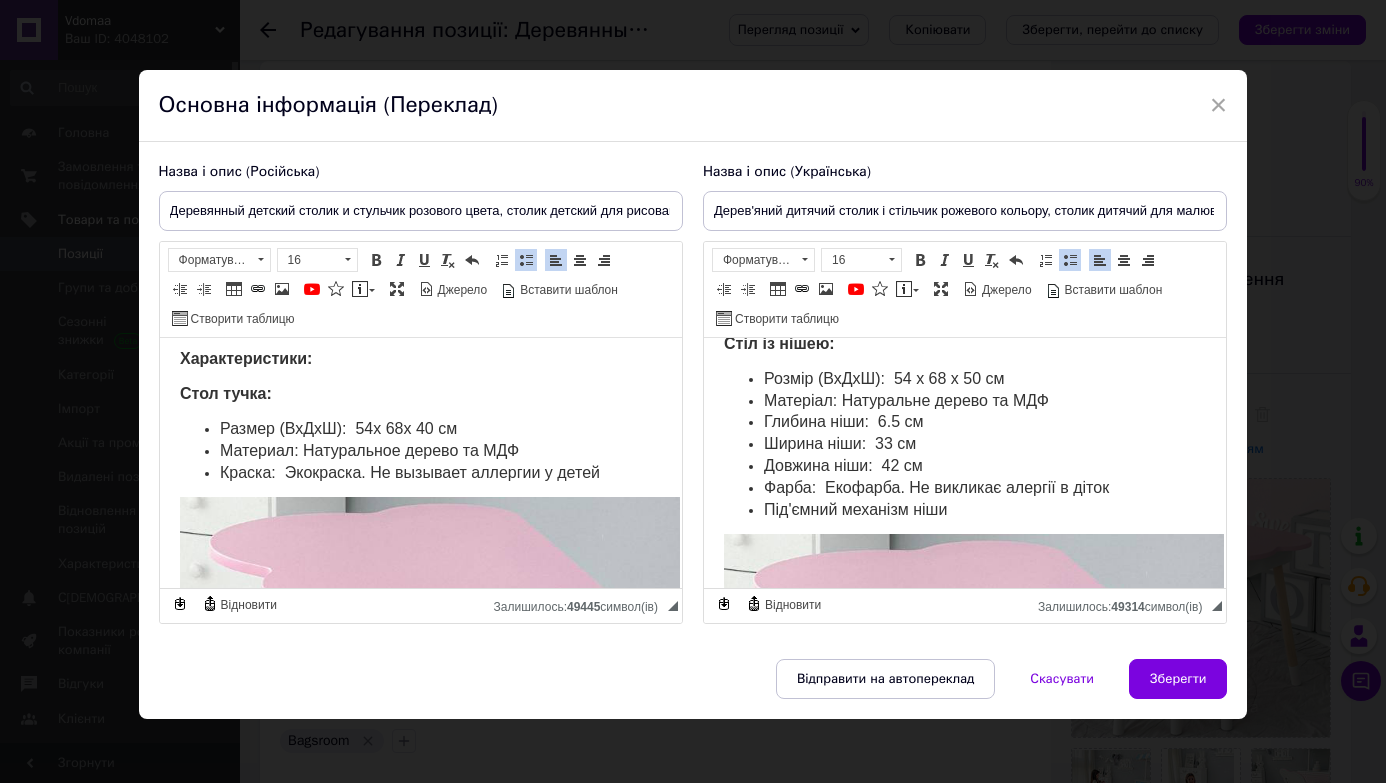 click on "Размер (ВхДхШ):  54  х 68  х 40 см" at bounding box center (337, 428) 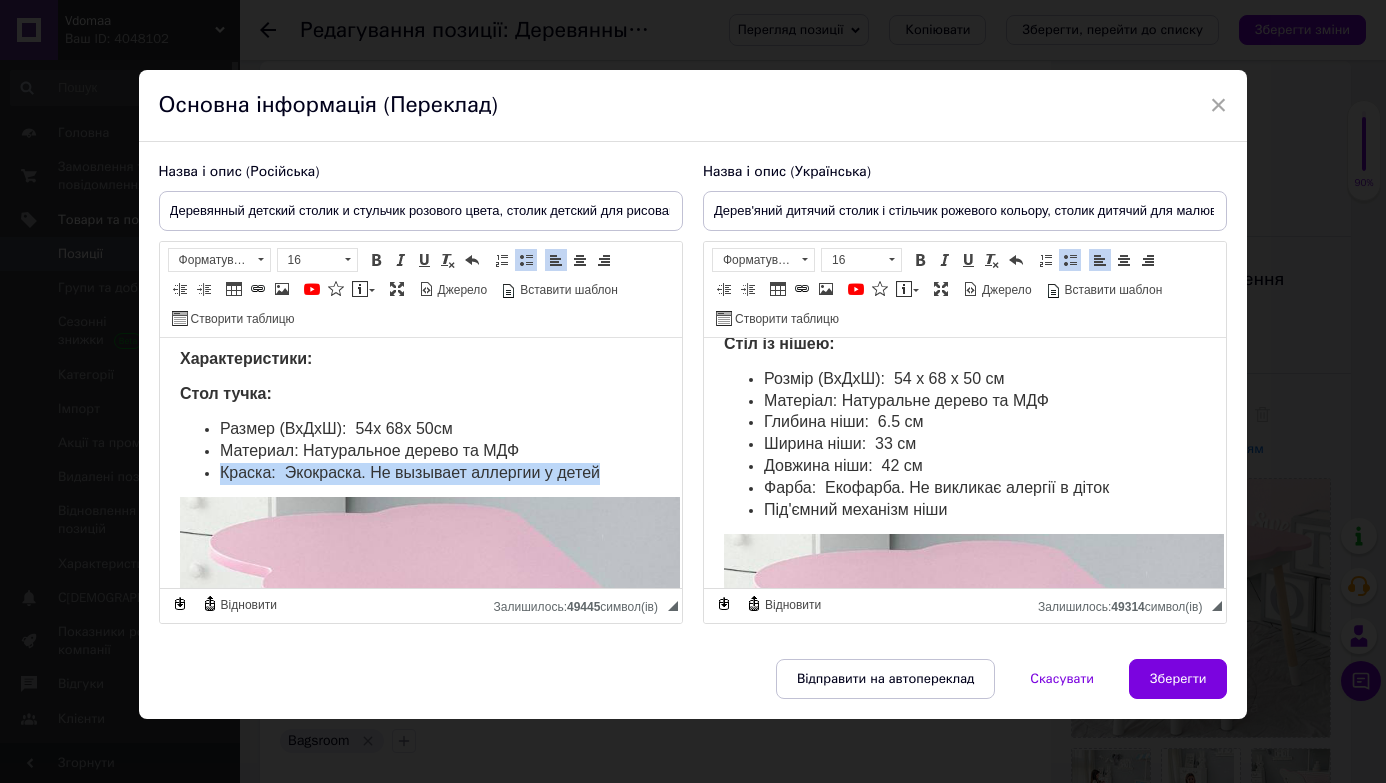 drag, startPoint x: 218, startPoint y: 476, endPoint x: 312, endPoint y: 495, distance: 95.90099 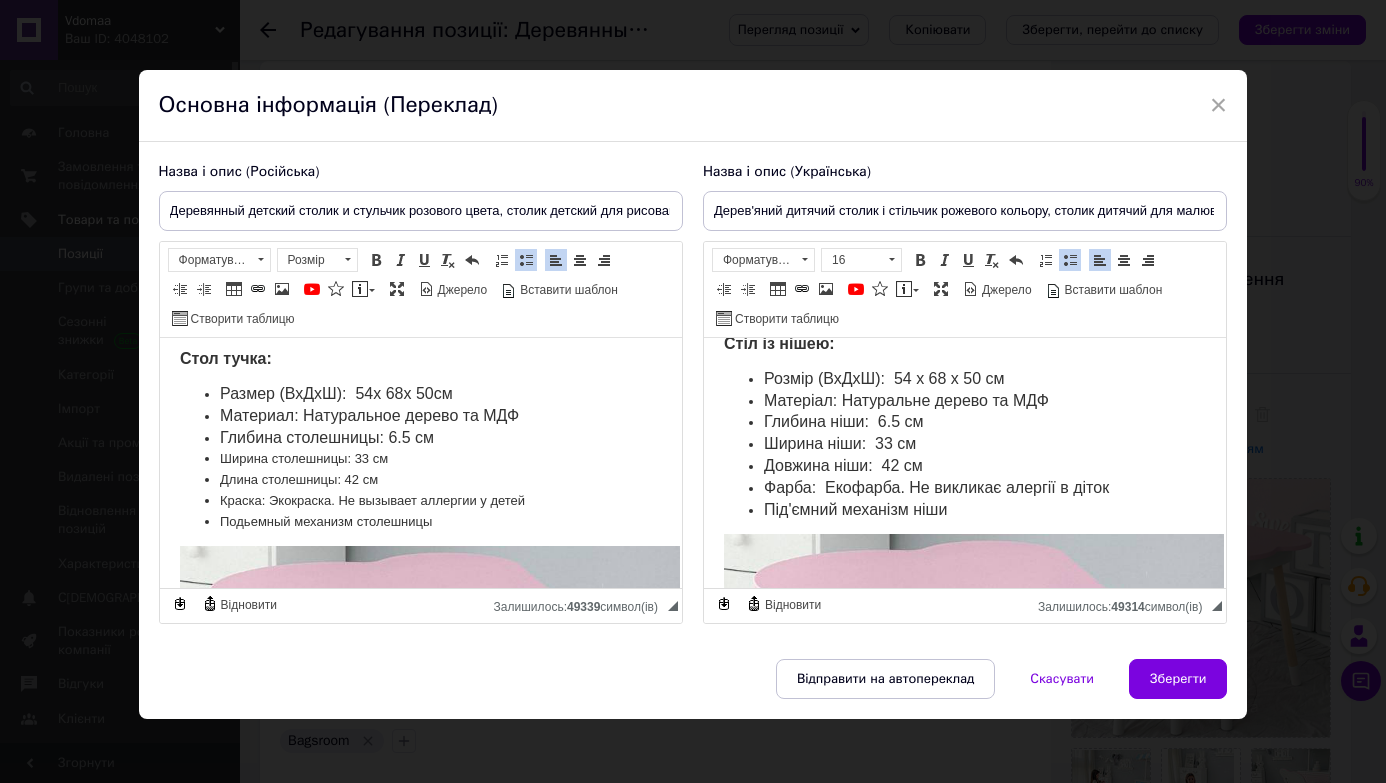 scroll, scrollTop: 621, scrollLeft: 0, axis: vertical 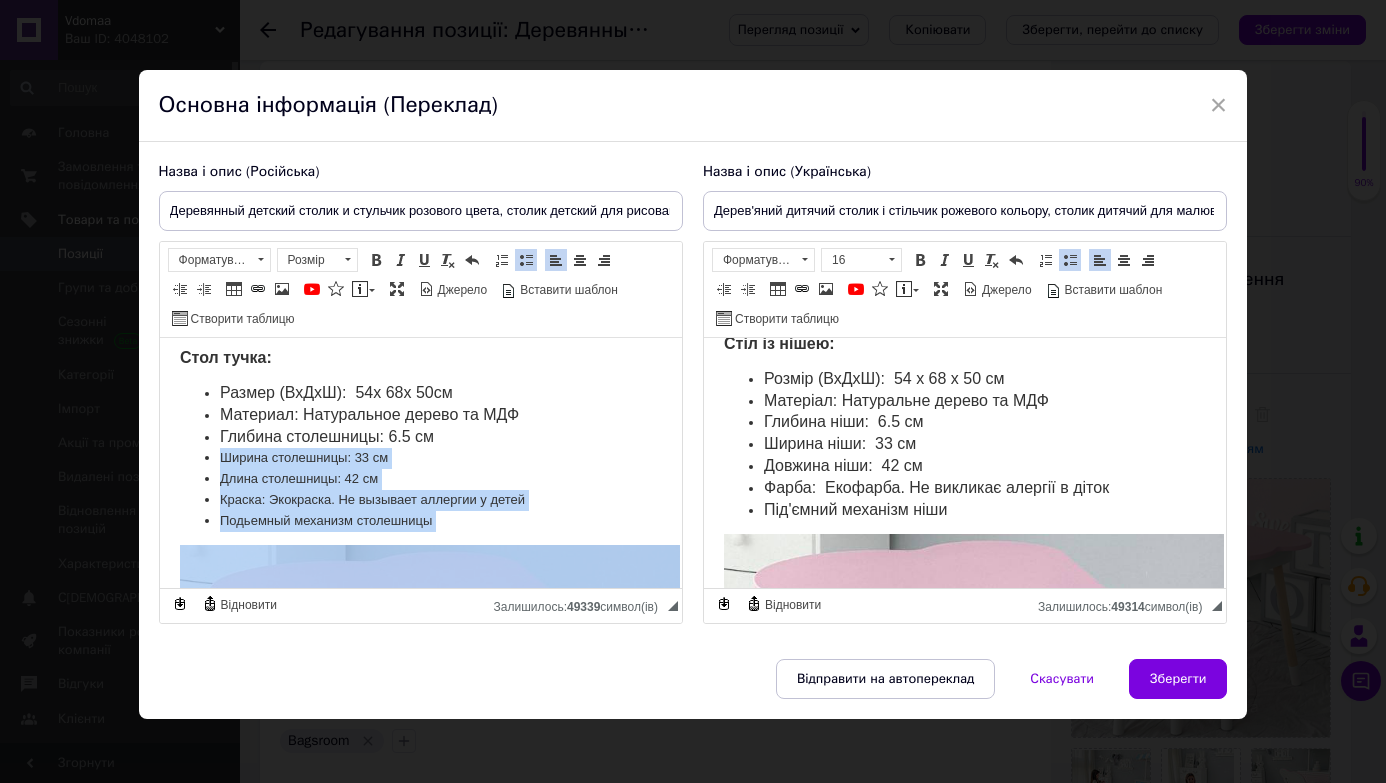 drag, startPoint x: 211, startPoint y: 464, endPoint x: 459, endPoint y: 544, distance: 260.58395 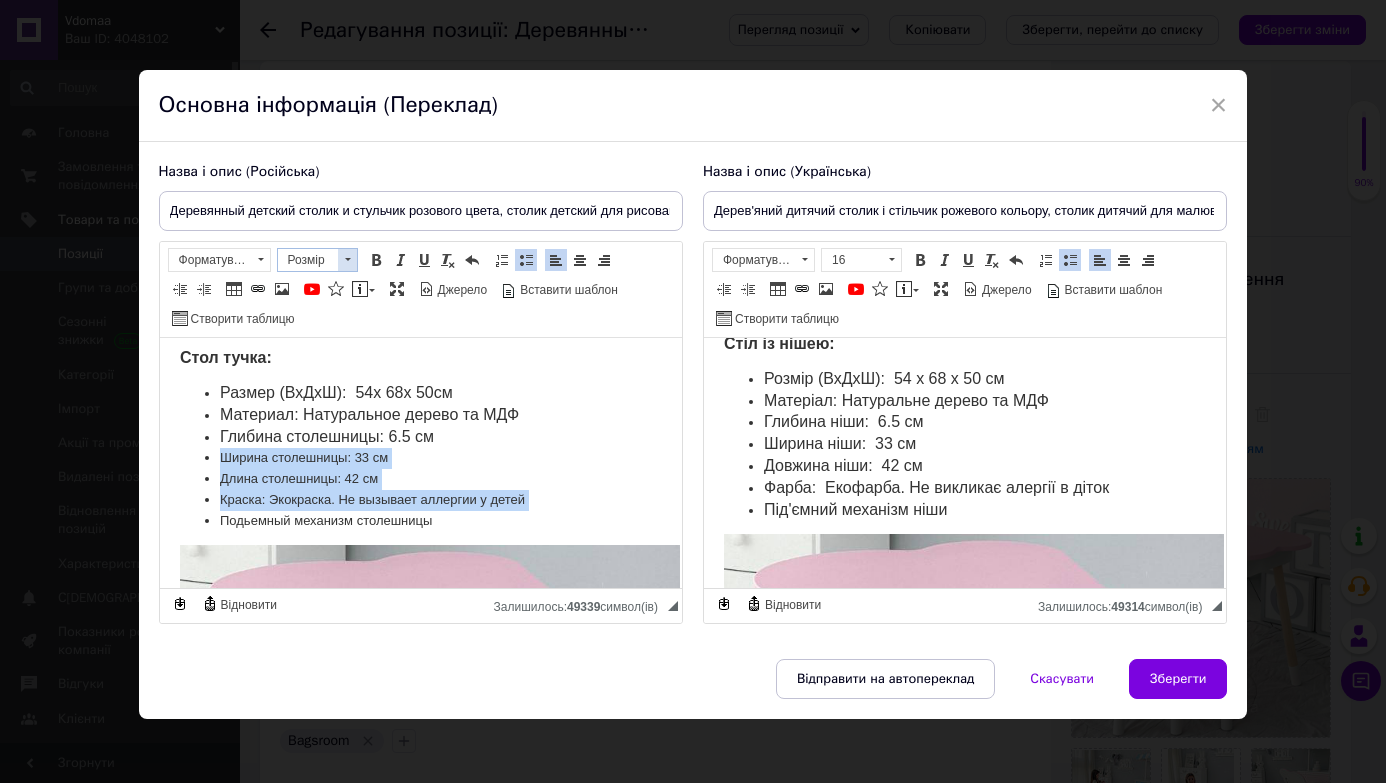 click at bounding box center [347, 260] 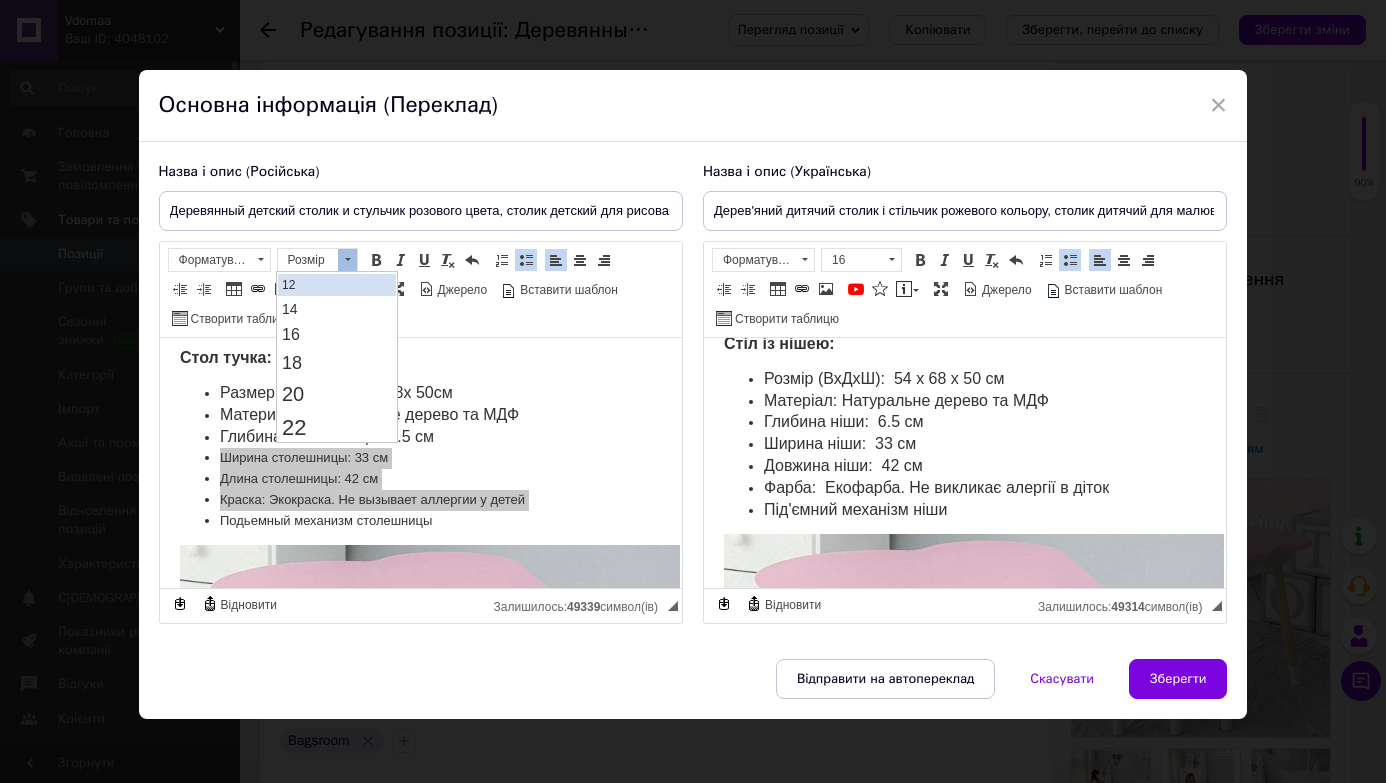 scroll, scrollTop: 147, scrollLeft: 0, axis: vertical 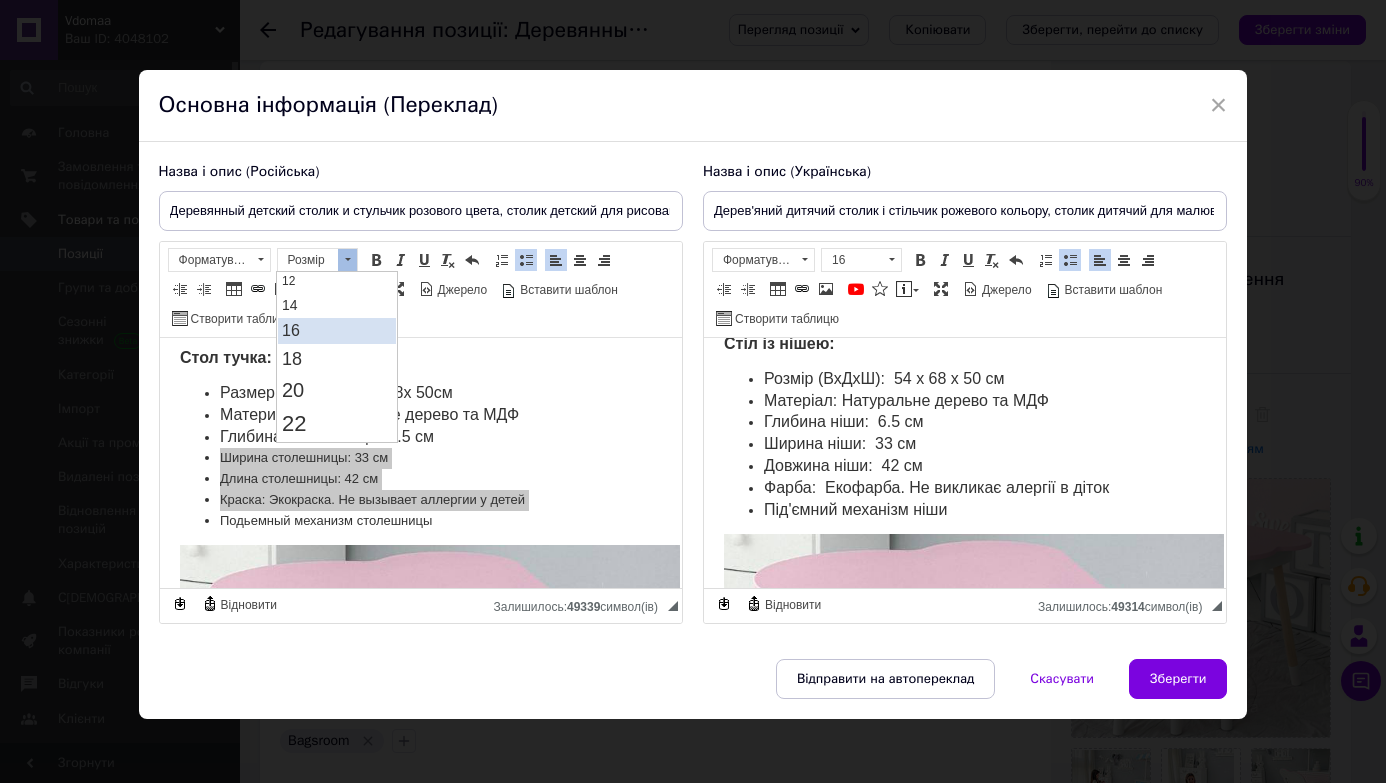 click on "16" at bounding box center (337, 331) 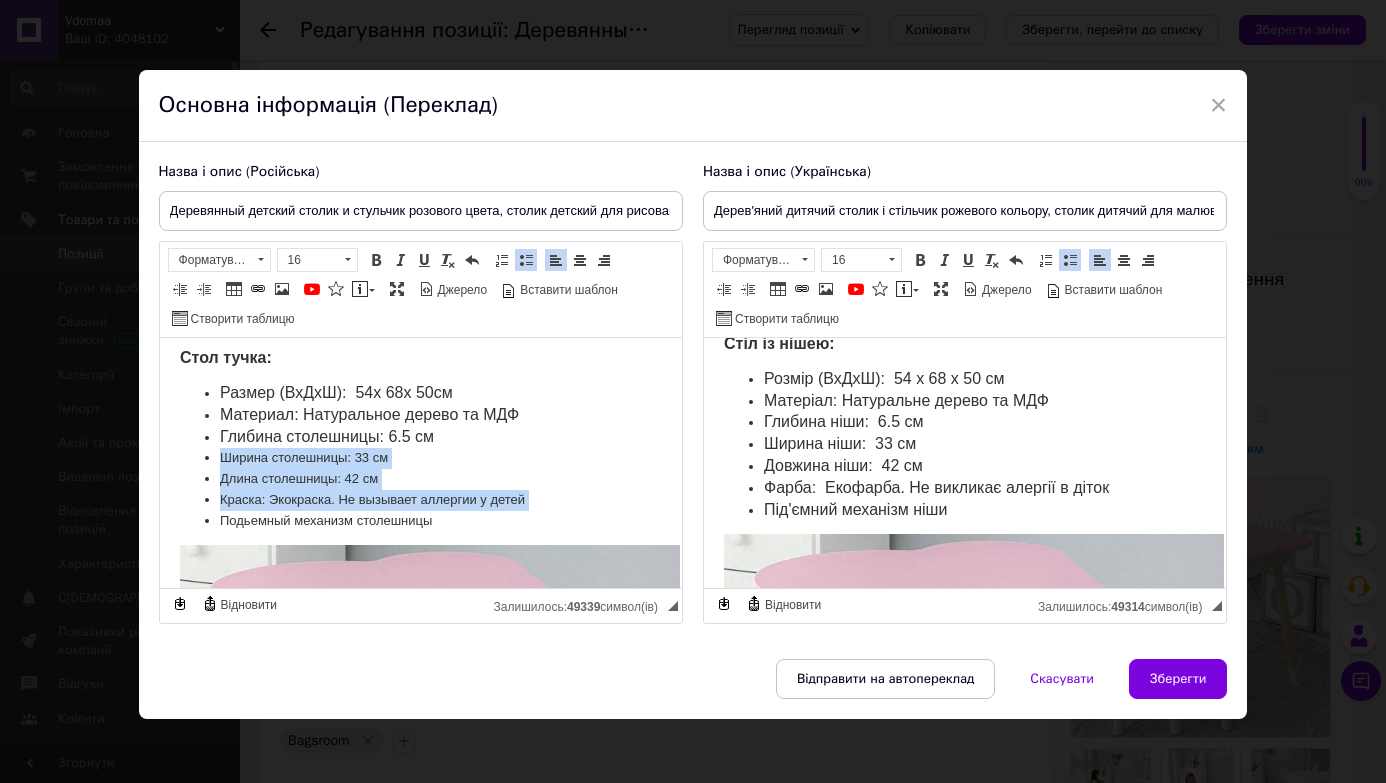 scroll, scrollTop: 0, scrollLeft: 0, axis: both 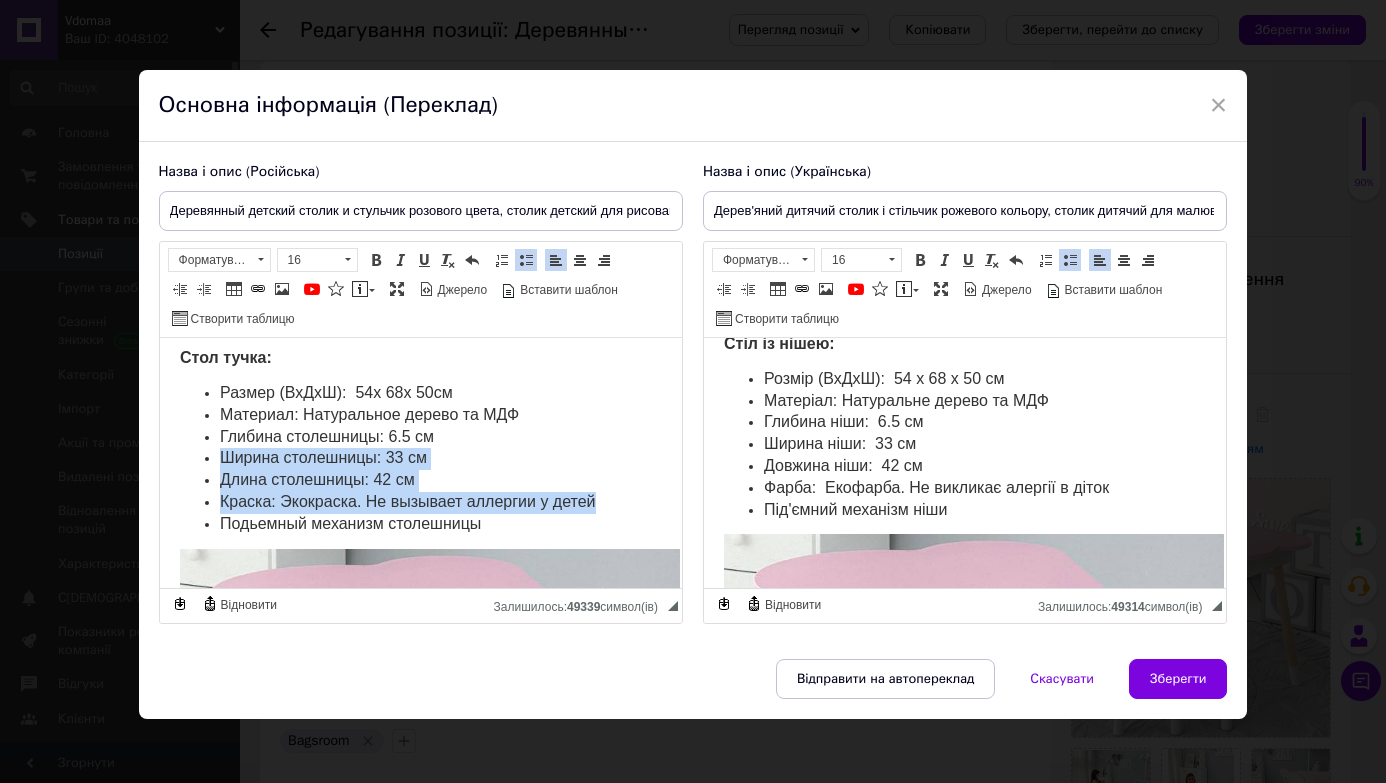 click on "Ширина столешницы: 33 см" at bounding box center (420, 459) 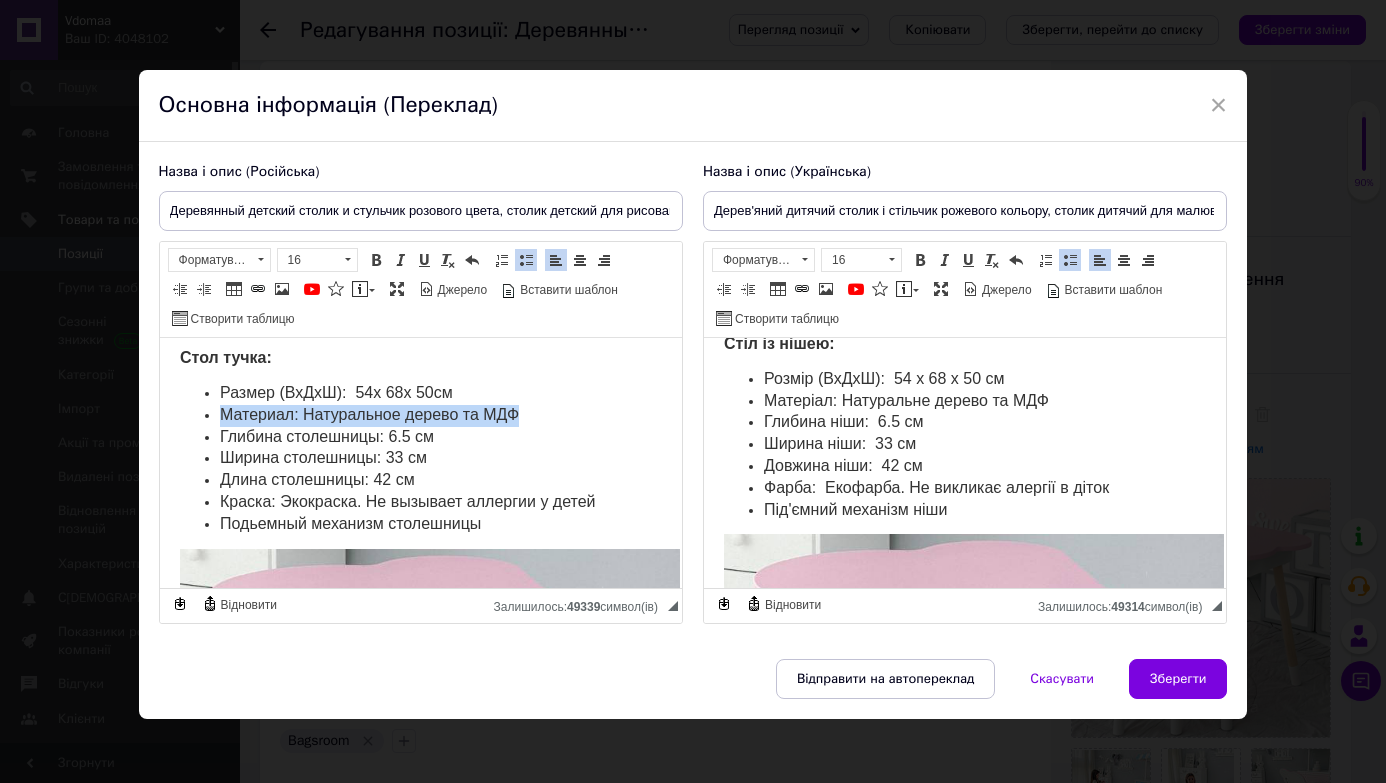 drag, startPoint x: 216, startPoint y: 415, endPoint x: 543, endPoint y: 422, distance: 327.07492 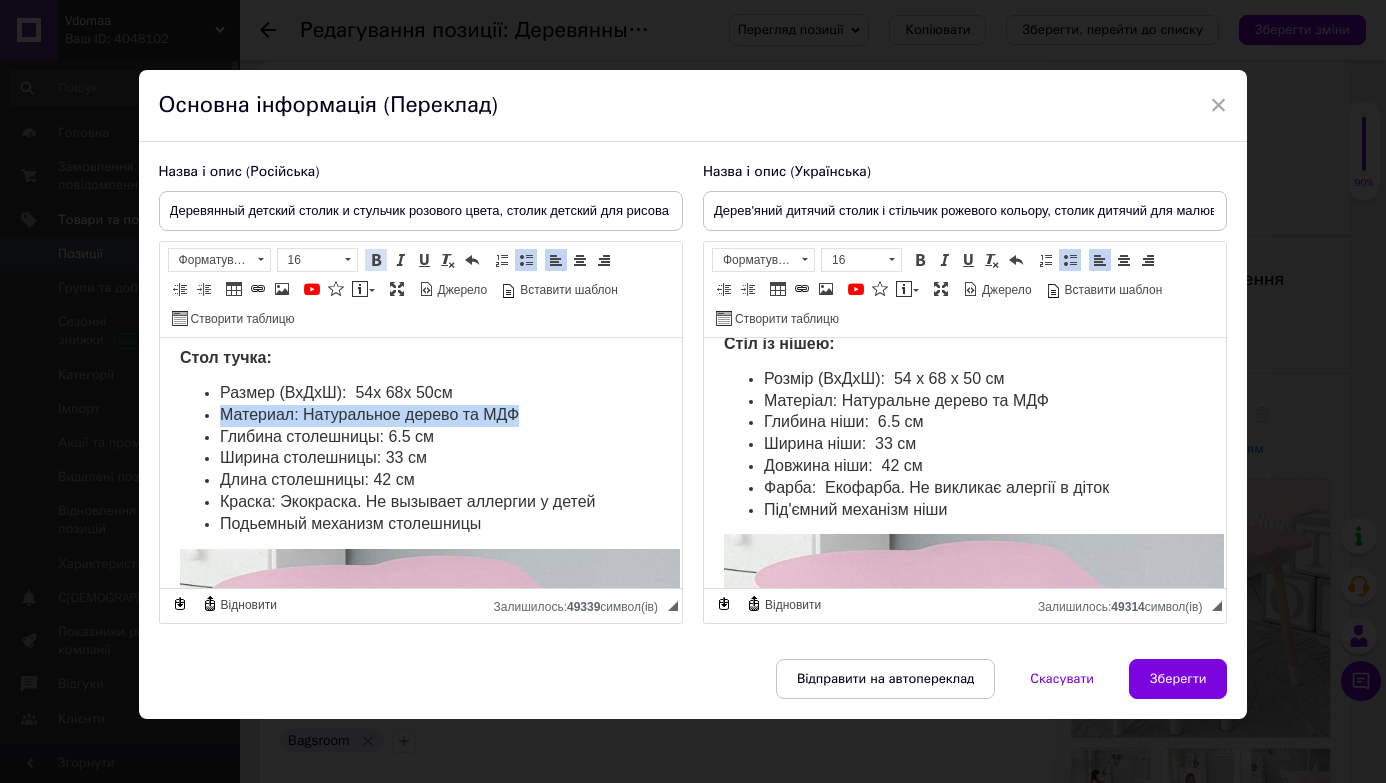 click at bounding box center (376, 260) 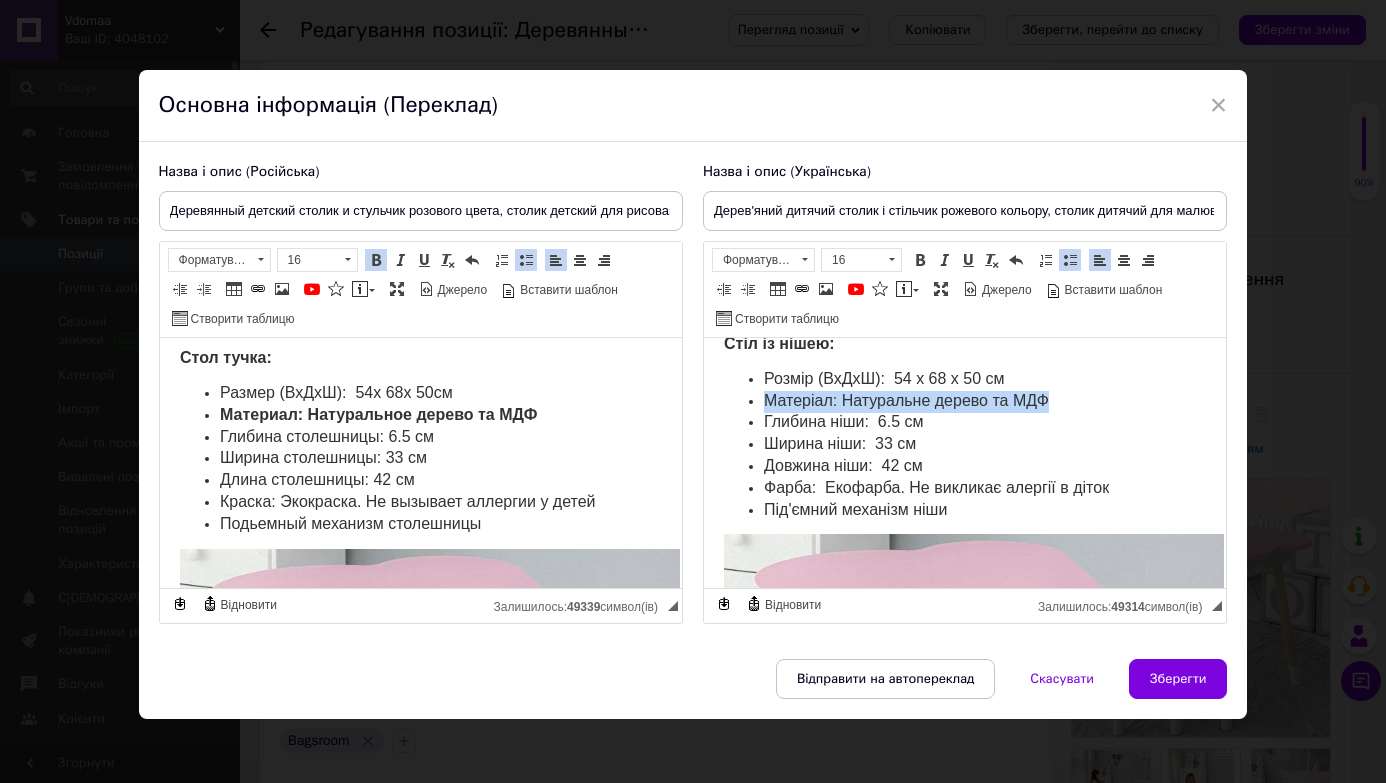 drag, startPoint x: 743, startPoint y: 397, endPoint x: 1055, endPoint y: 407, distance: 312.16022 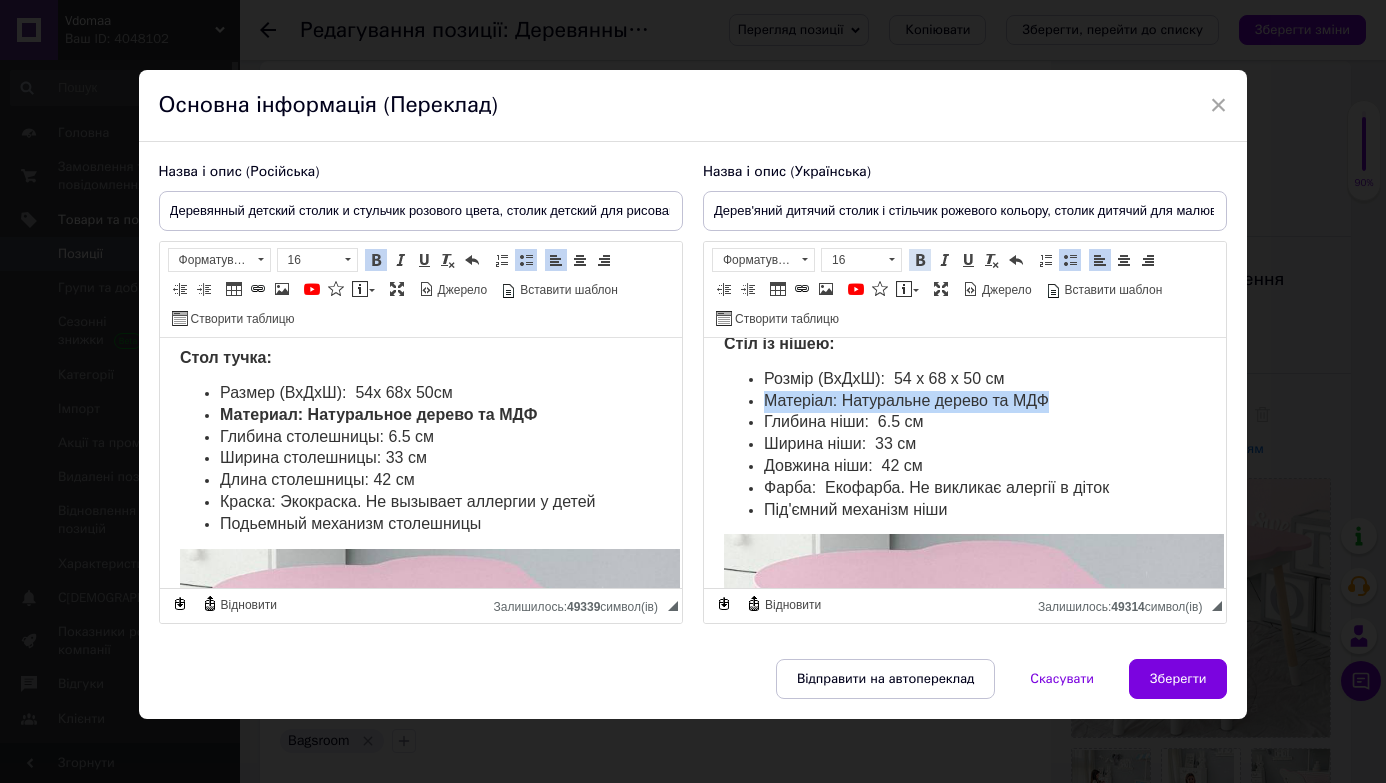 click on "Жирний  Сполучення клавіш Command+B" at bounding box center [920, 260] 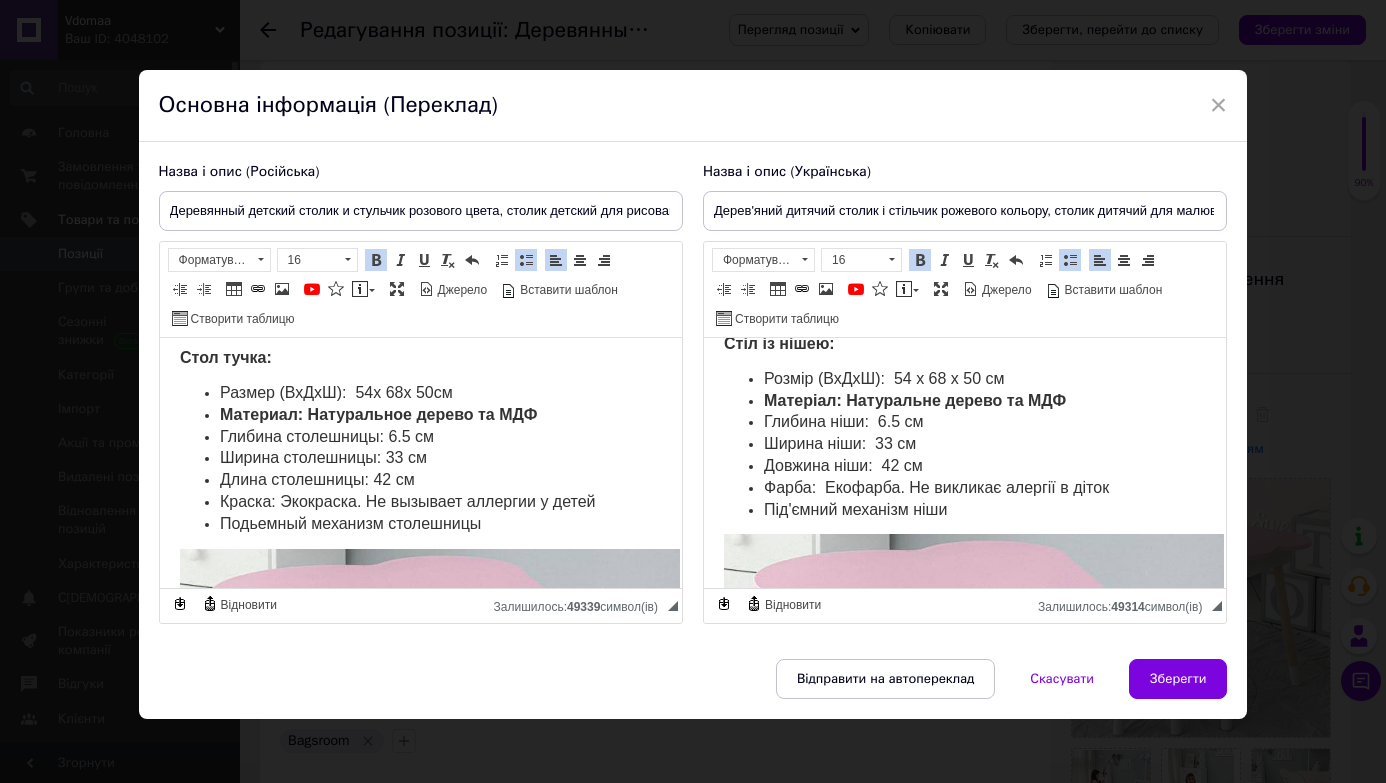 click on "Дерев'яний дитячий столик і стільчик з подушкою в подарунок! (колір подушки на вибір) Характеристики: Стіл із нішею: Розмір (ВхДхШ):  54 х 68 х 50 см Матеріал: Натуральне дерево та МДФ Глибина ніши:  6.5 см Ширина ніши:  33 см Довжина ніши:  42 см Фарба:  Екофарба. Не викликає алергії в діток  Під'ємний механізм ніши Стільчик розміри: Висота від підлоги - 26 см Ширина -  26 см Глибина - 24 см Особливості меблів: Гарний дизайн  Просте збирання Надійна та зручна у використанні конструкція Підходить для навчання, малювання, ігор, також можна кушать за столиком" at bounding box center [964, 811] 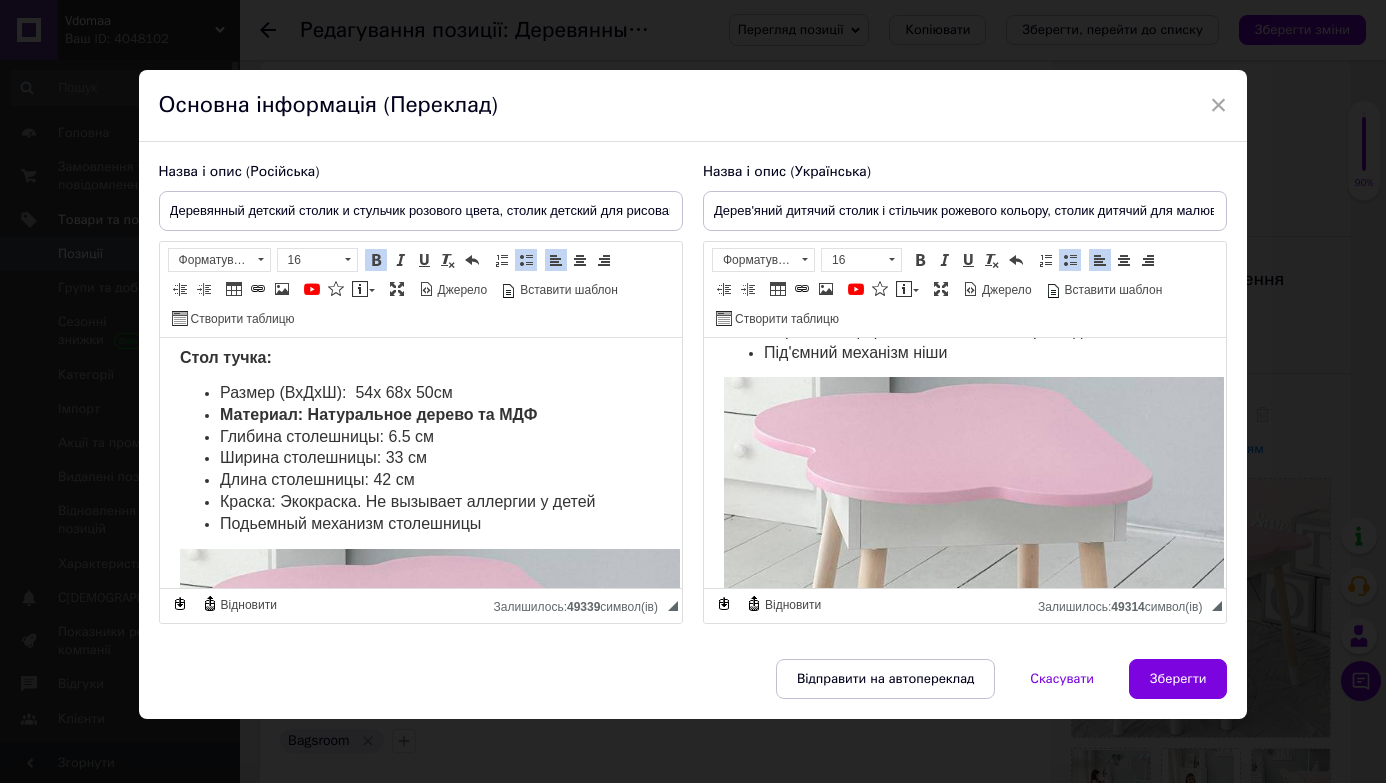 scroll, scrollTop: 994, scrollLeft: 0, axis: vertical 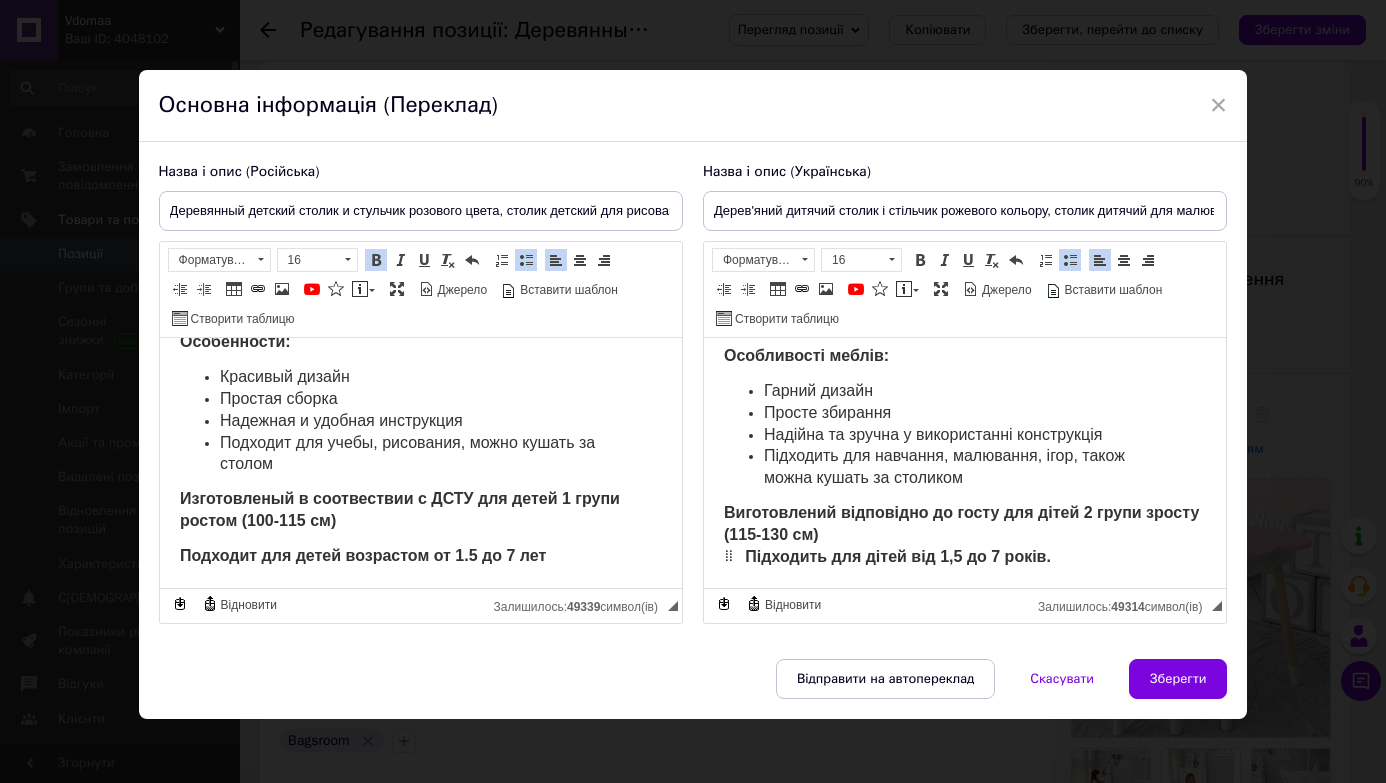 click on "Изготовленый в соотвествии с ДСТУ для детей 1 групи ростом (100-115 см)" at bounding box center (399, 509) 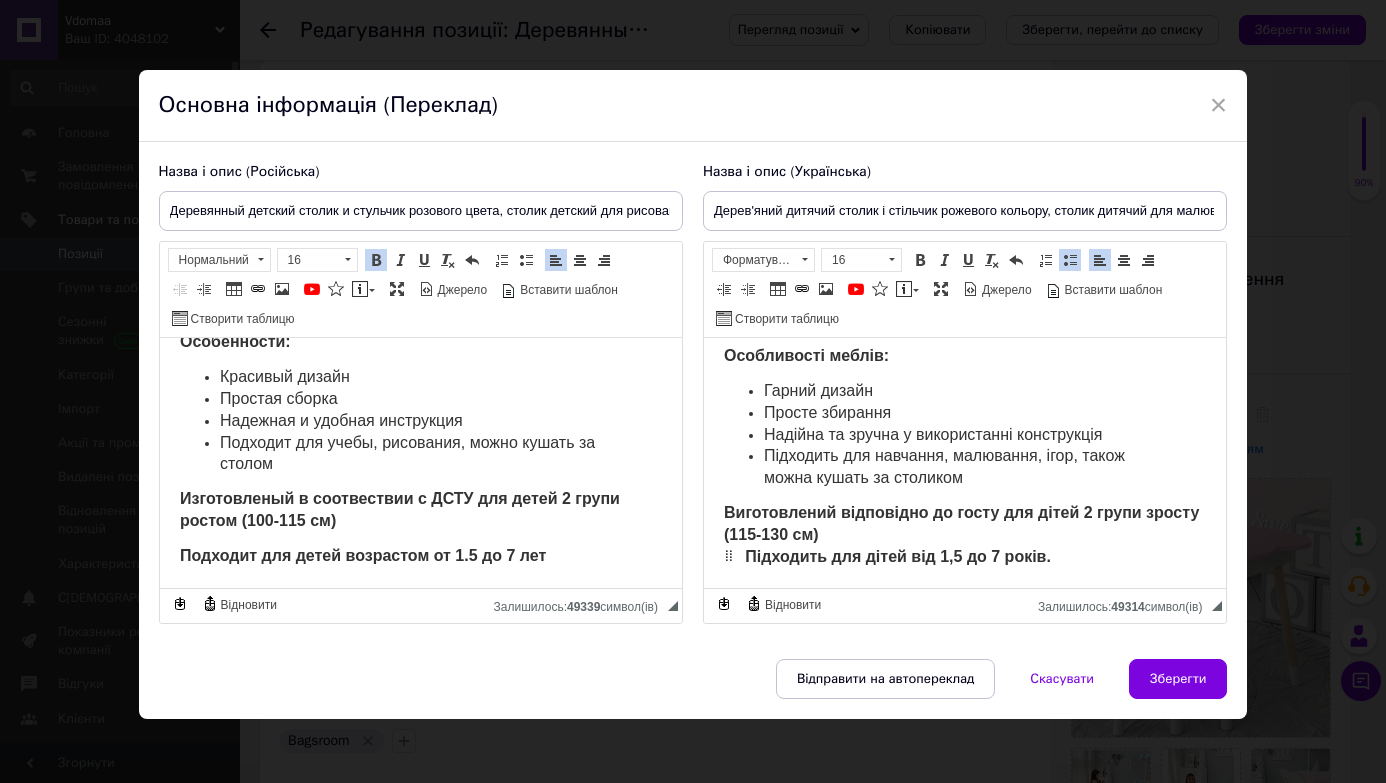 click on "Изготовленый в соотвествии с ДСТУ для детей 2 групи ростом (100-115 см)" at bounding box center [399, 509] 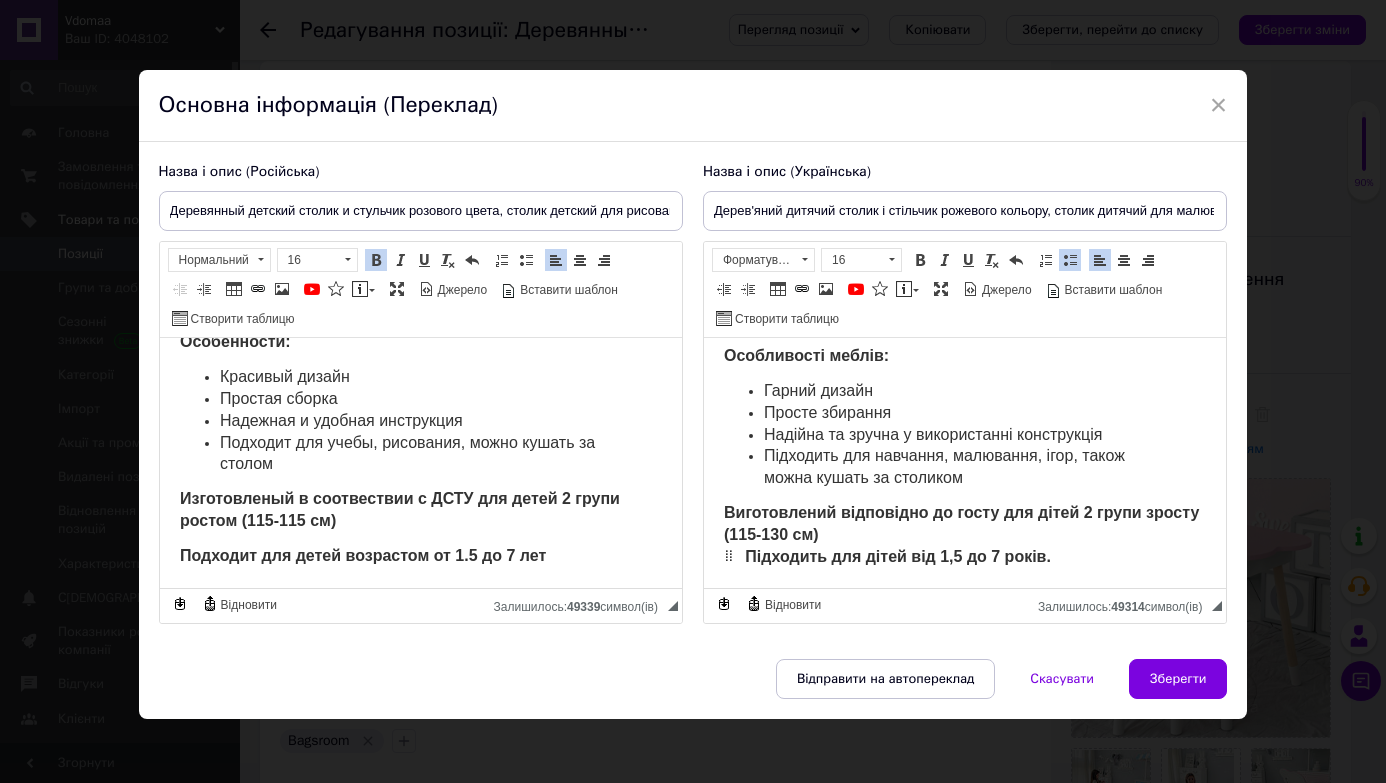click on "Изготовленый в соотвествии с ДСТУ для детей 2 групи ростом (115-115 см)" at bounding box center [399, 509] 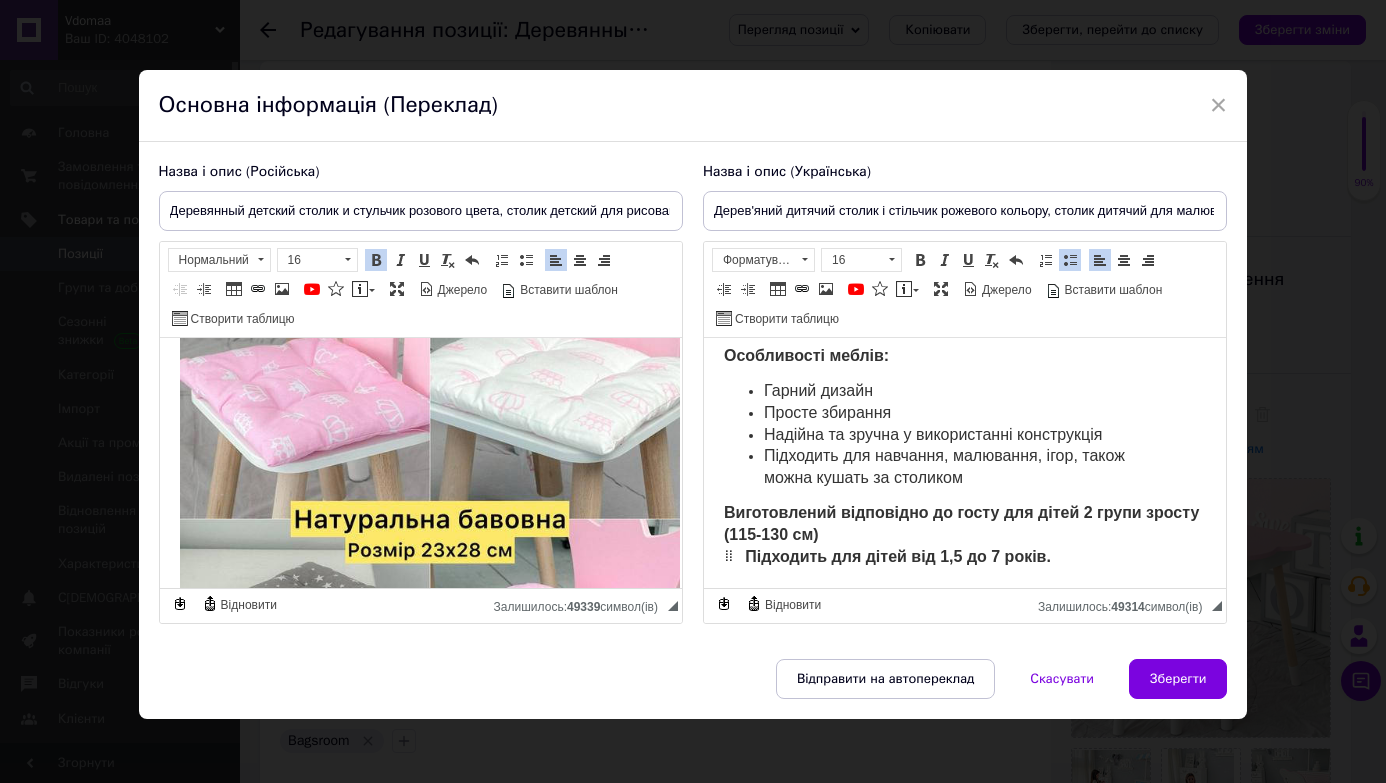 scroll, scrollTop: 0, scrollLeft: 0, axis: both 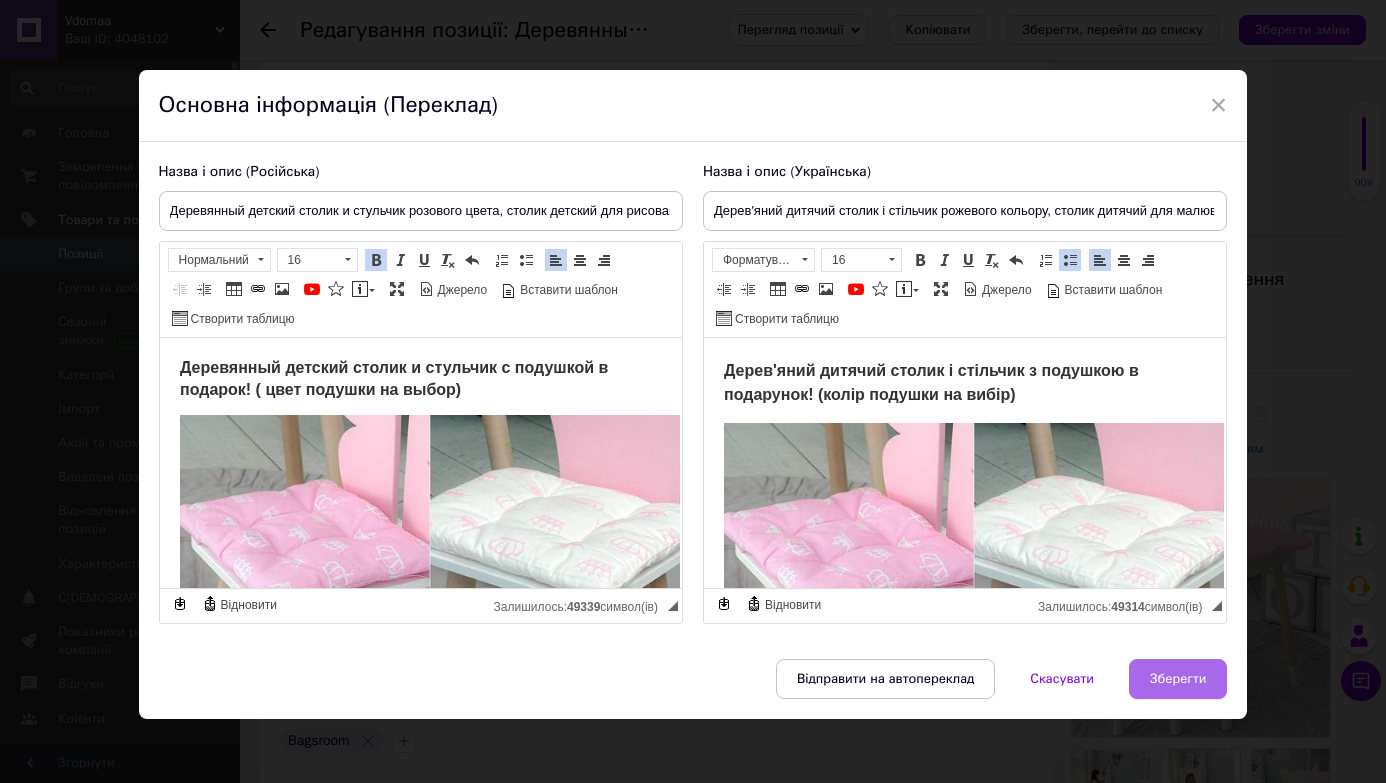click on "Зберегти" at bounding box center (1178, 679) 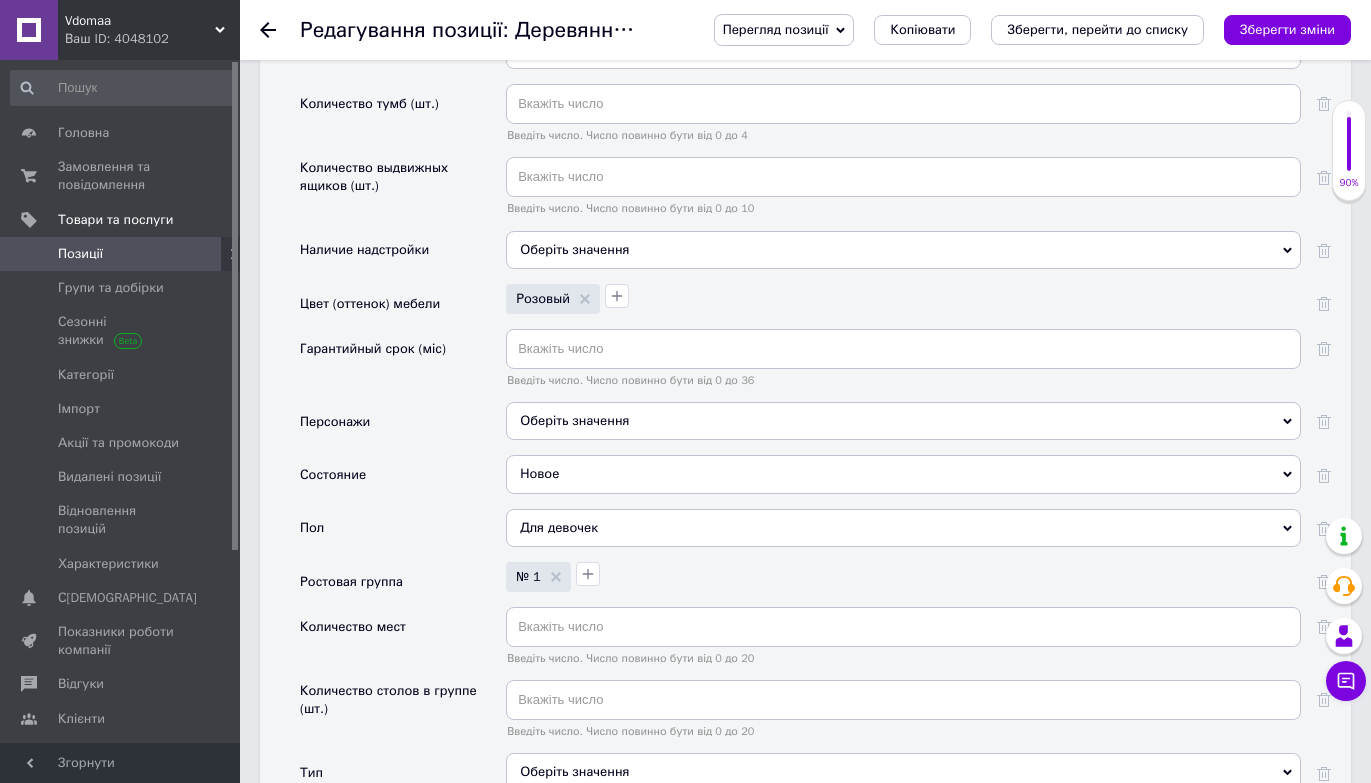 scroll, scrollTop: 2348, scrollLeft: 0, axis: vertical 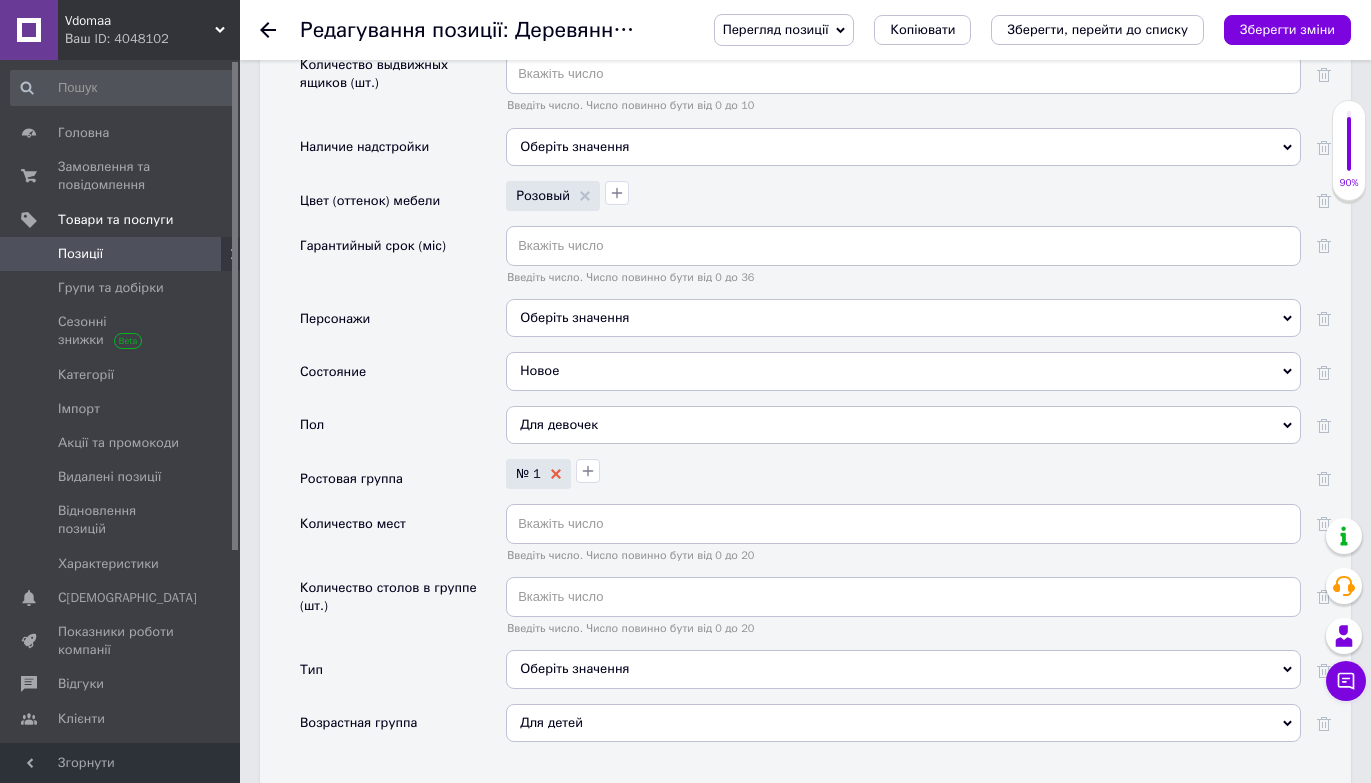click 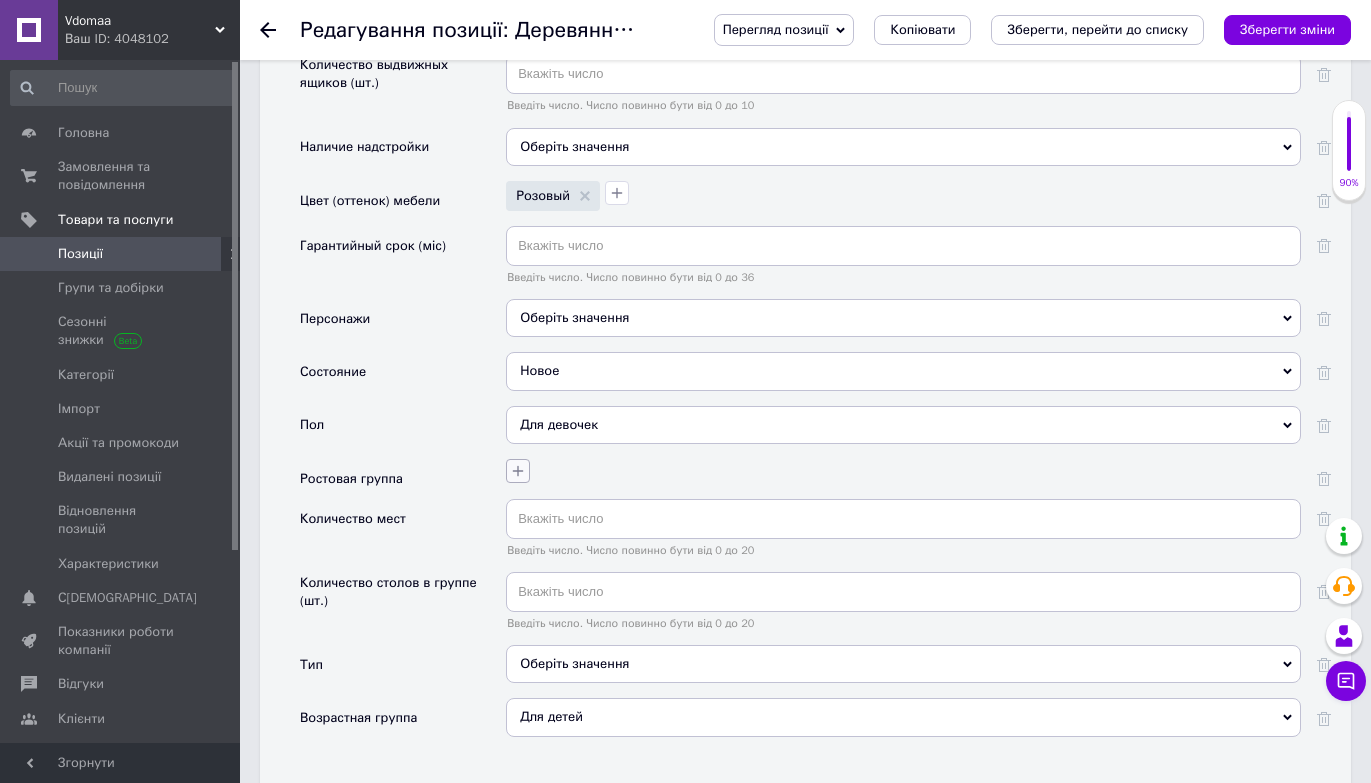 click 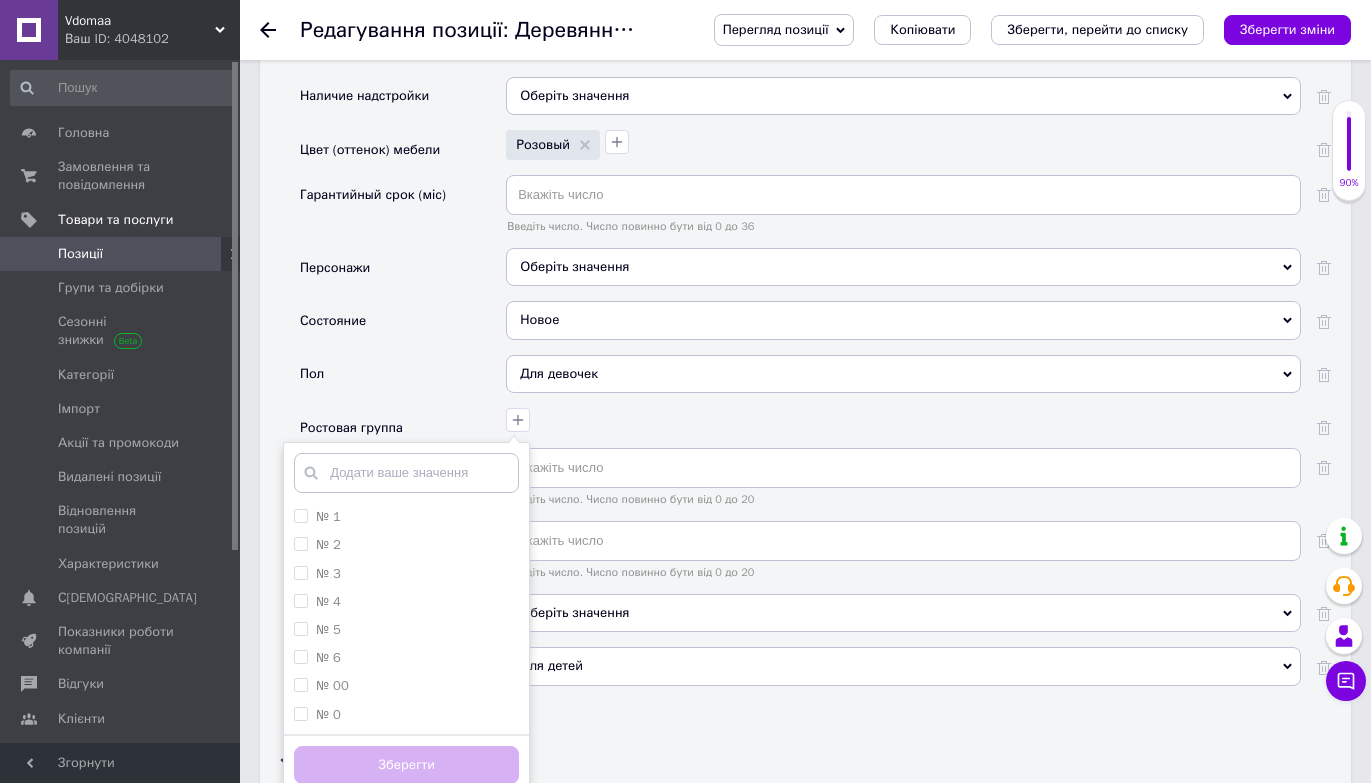 scroll, scrollTop: 2470, scrollLeft: 0, axis: vertical 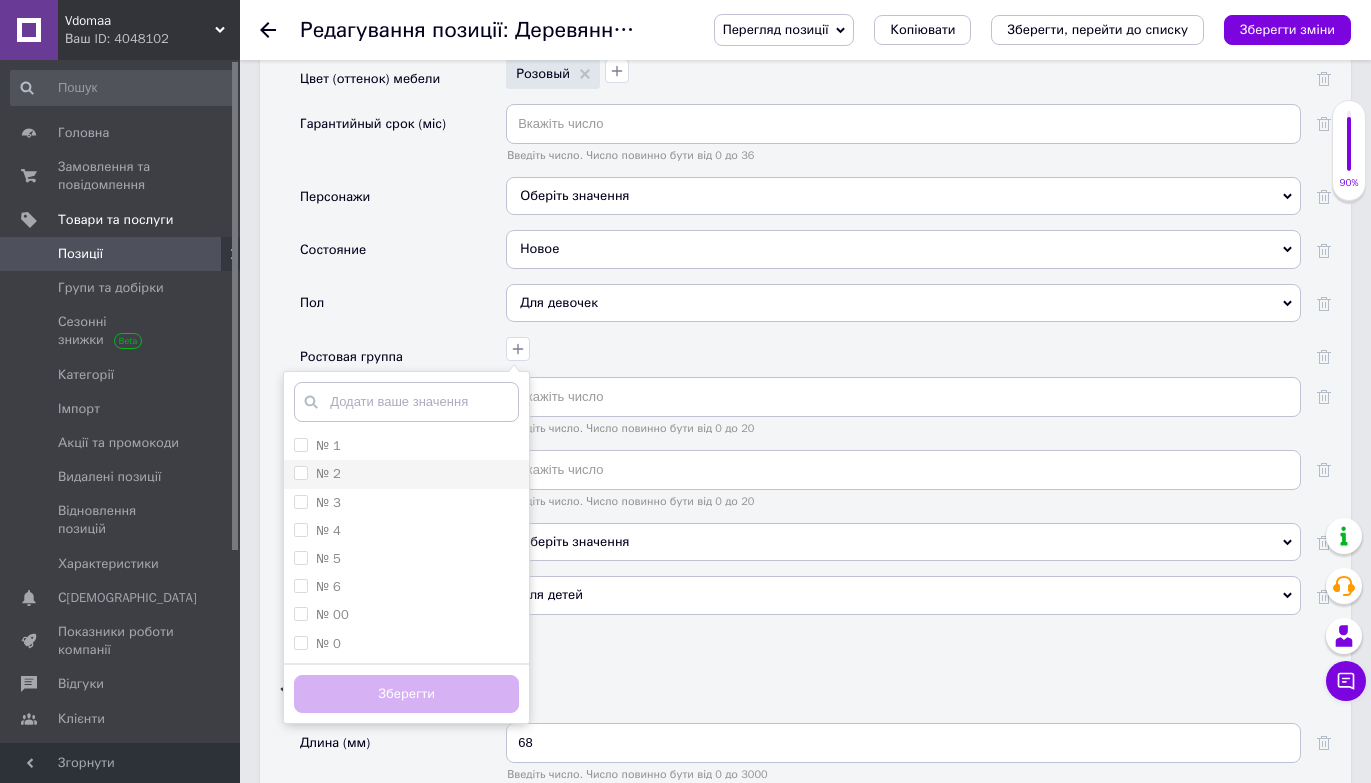 click on "№ 2" at bounding box center [300, 472] 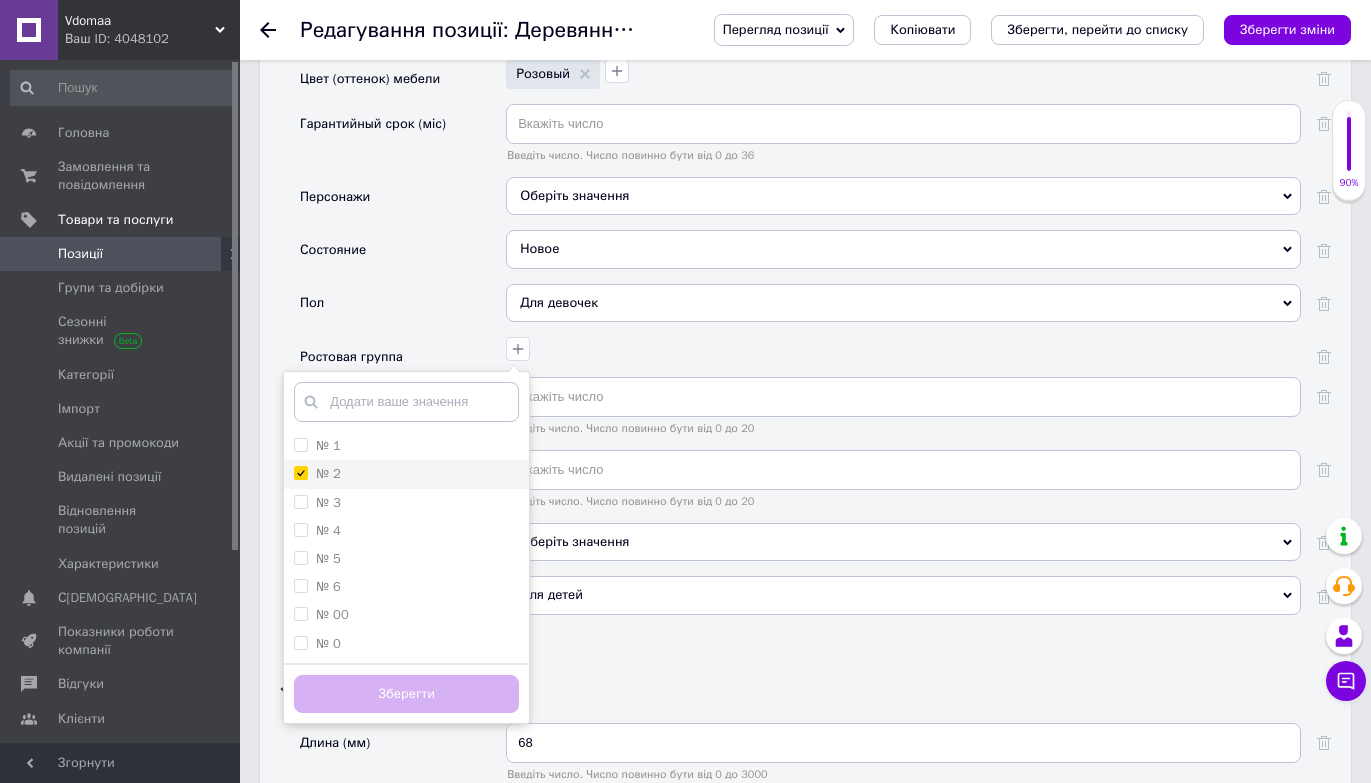 checkbox on "true" 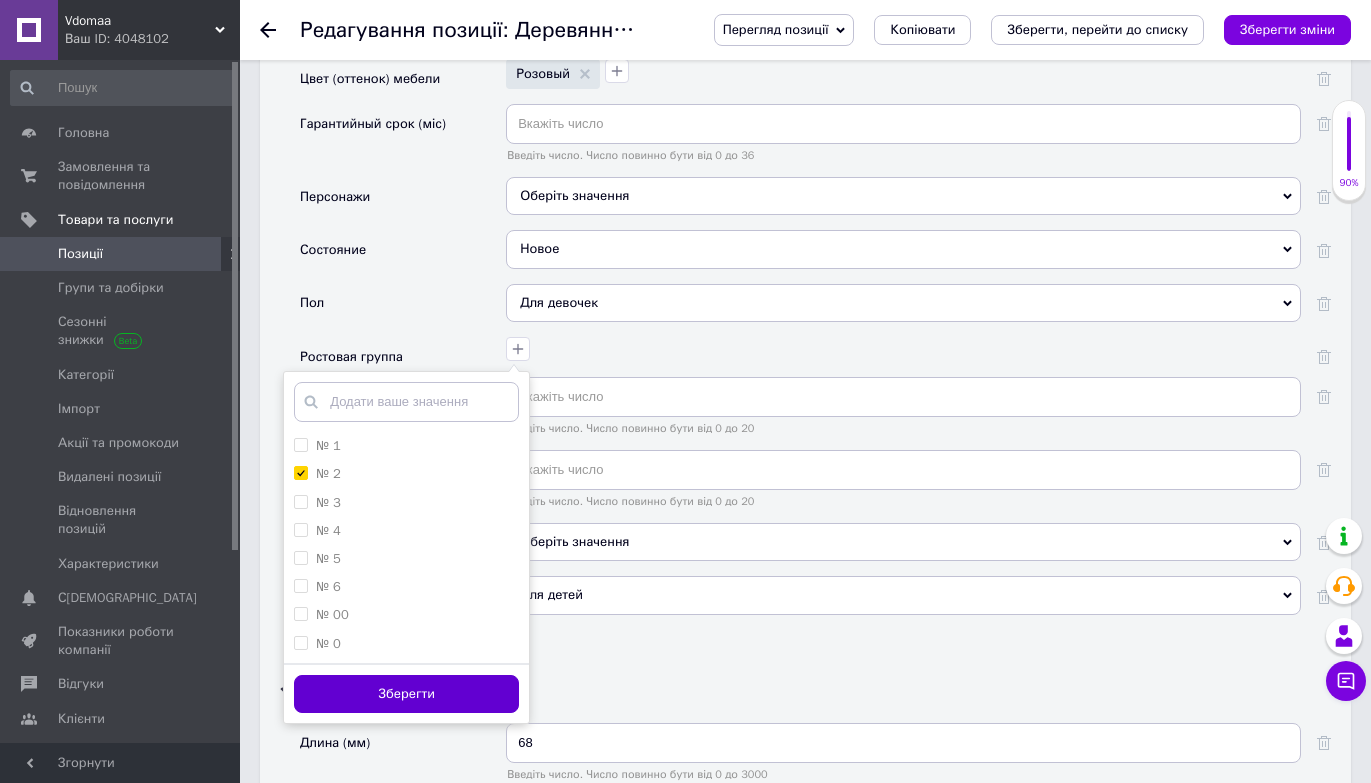 click on "Зберегти" at bounding box center (406, 694) 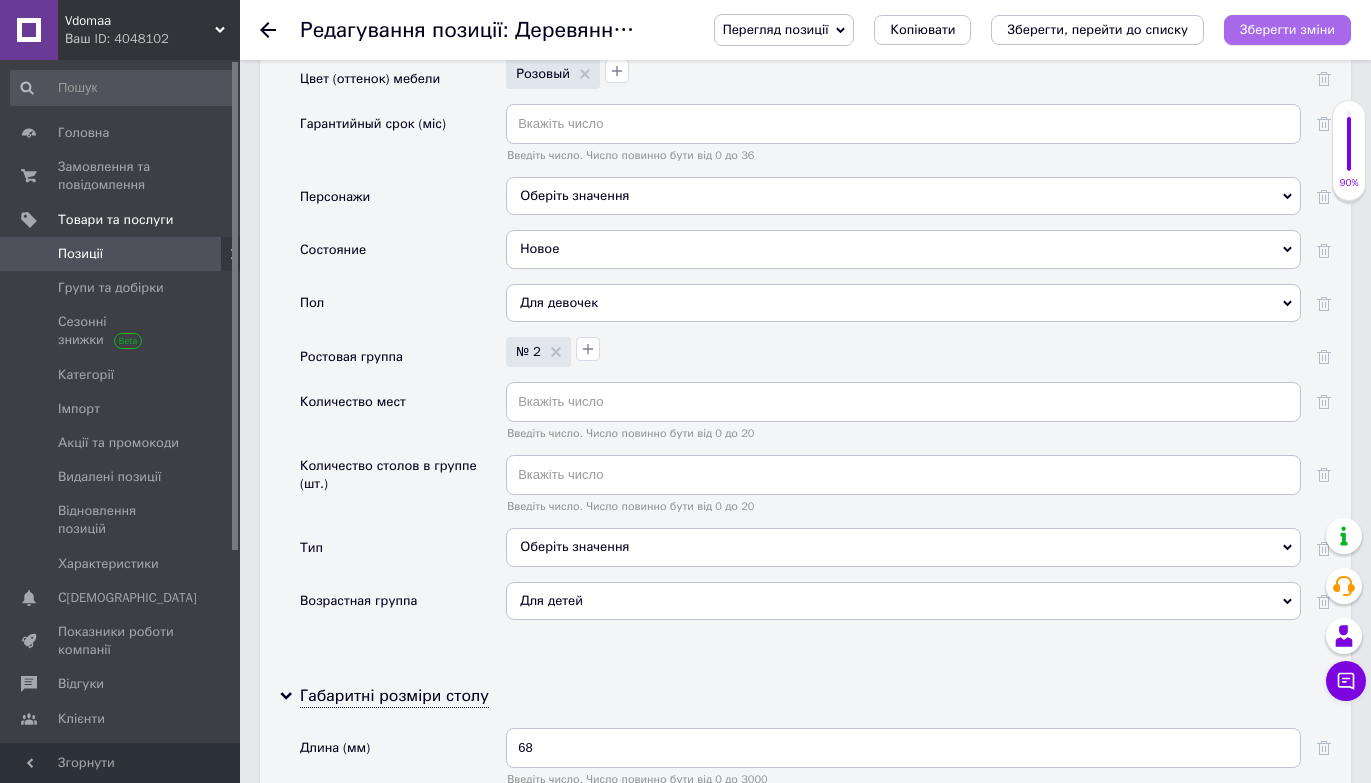 click on "Зберегти зміни" at bounding box center (1287, 29) 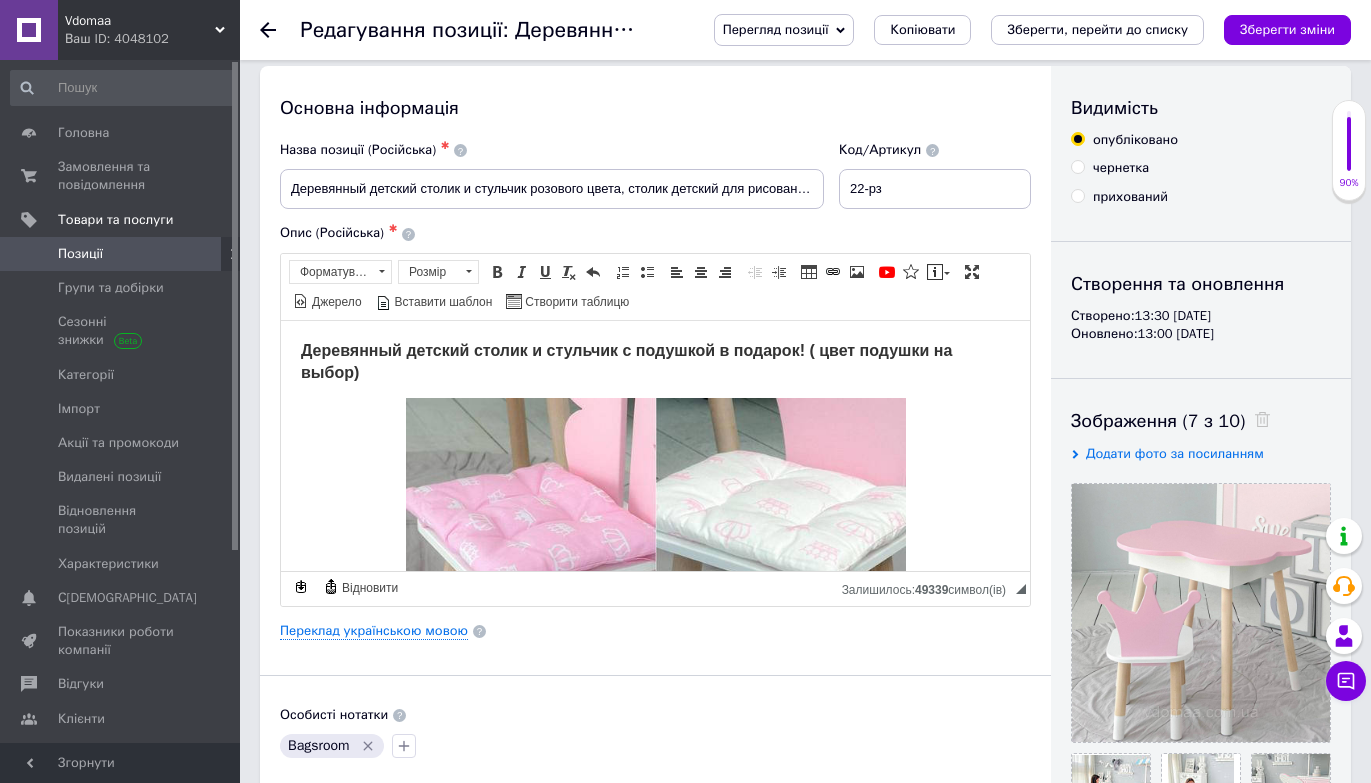scroll, scrollTop: 0, scrollLeft: 0, axis: both 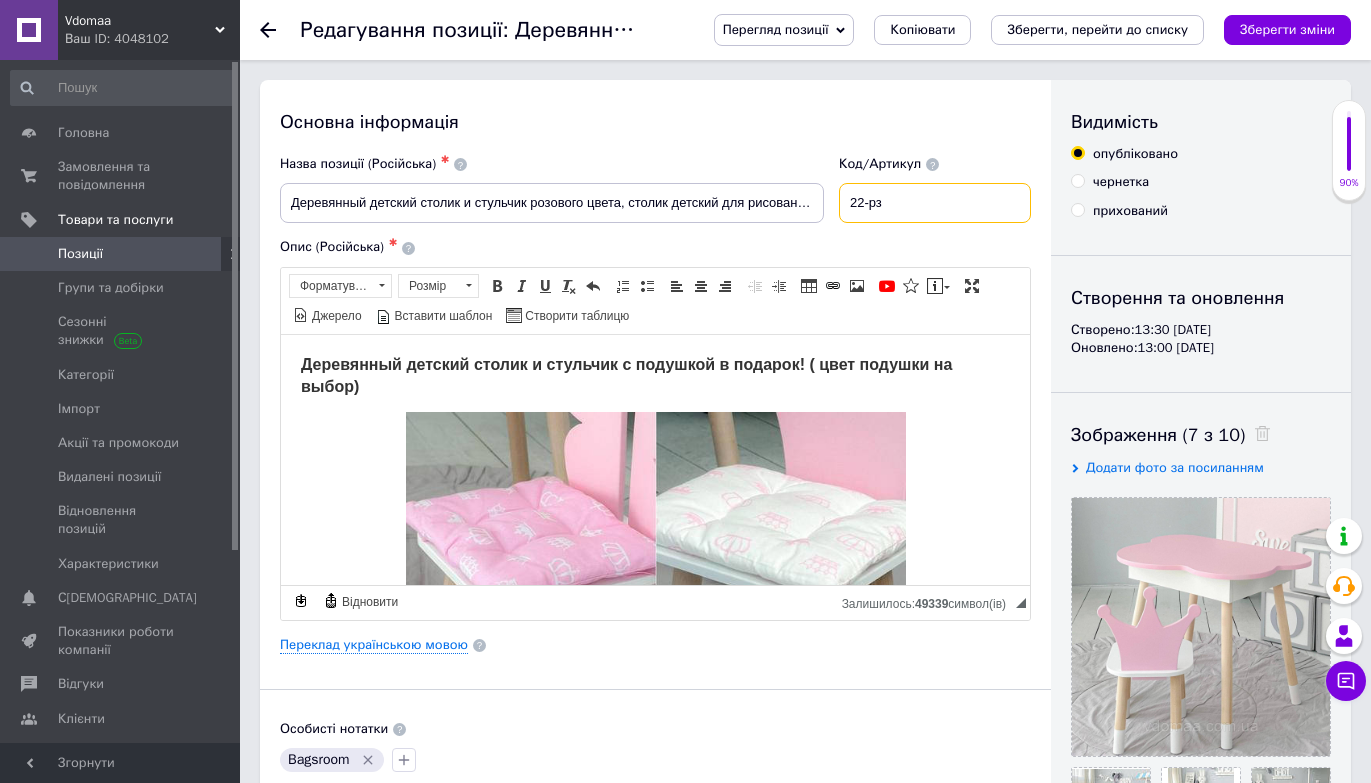 click on "22-рз" at bounding box center [935, 203] 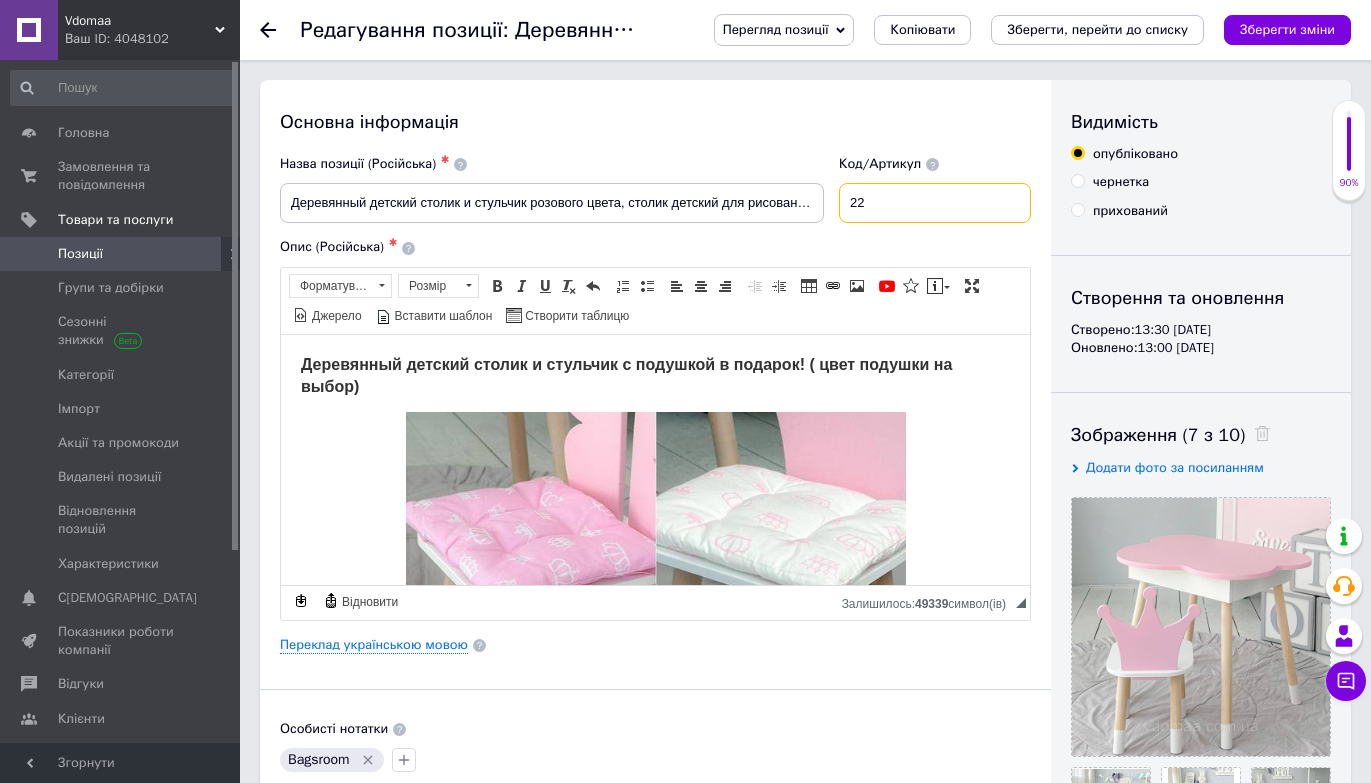 type on "2" 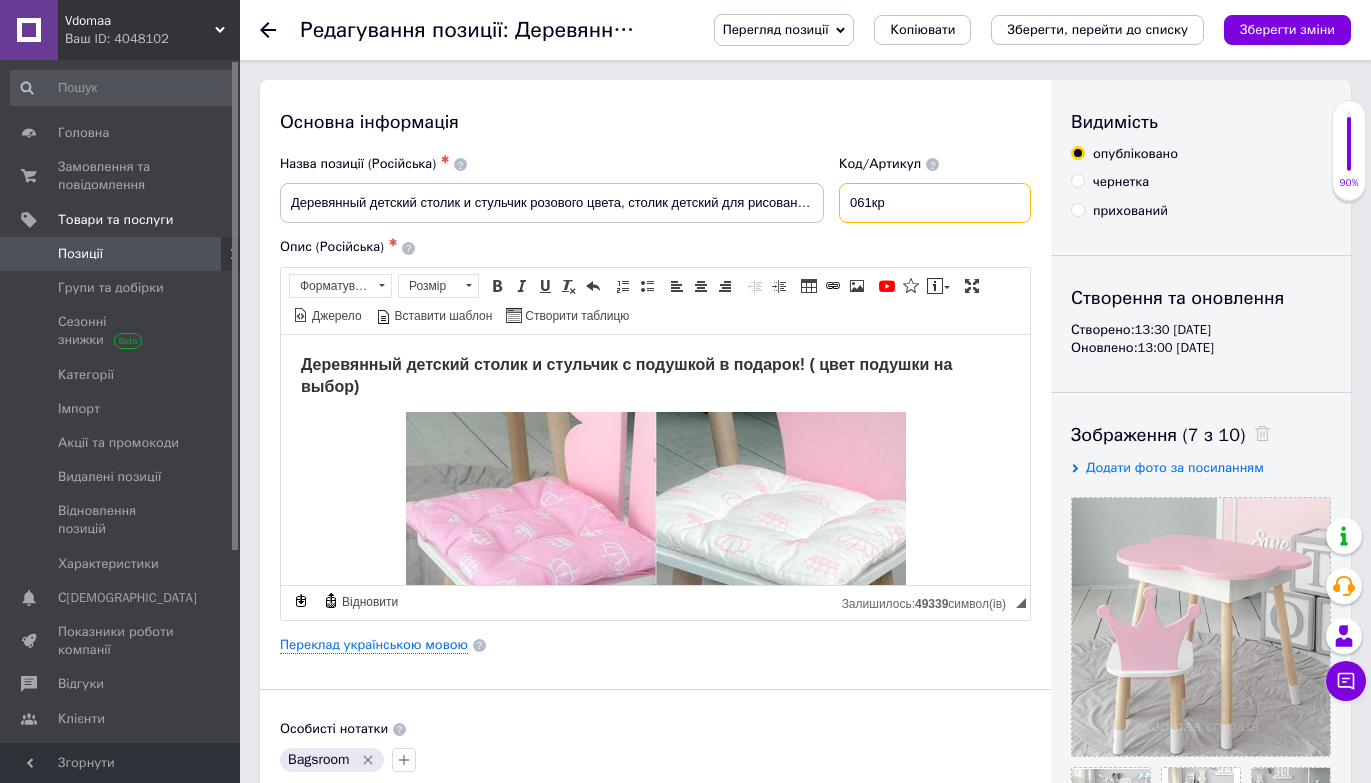 type on "061кр" 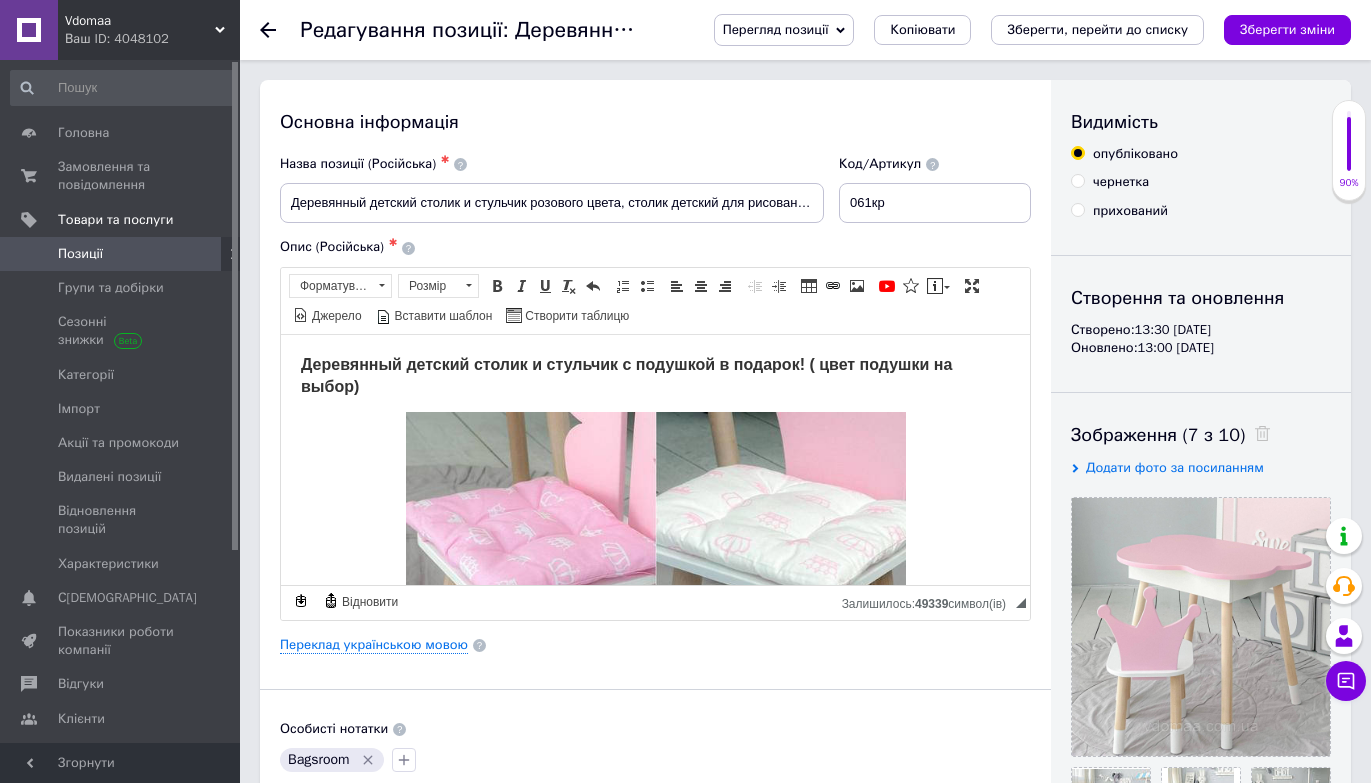 click on "Опис (Російська) ✱ Деревянный детский столик и стульчик с подушкой в подарок! ( цвет подушки на выбор)
Характеристики:
Стол тучка:
Размер (ВхДхШ):  54 х 68 х 50 см
Материал: Натуральное дерево та МДФ
Глибина столешницы: 6.5 см
Ширина столешницы: 33 см
Длина столешницы: 42 см
Краска: Экокраска. Не вызывает аллергии у детей
Подьемный механизм столешницы
Стул корона:
Высота от пола - 26 см
Ширина - 26 см
Глубина - 24 см
Особенности:
Красивый дизайн
Простая сборка
Надежная и удобная инструкция
Форматування Форматування" at bounding box center [655, 429] 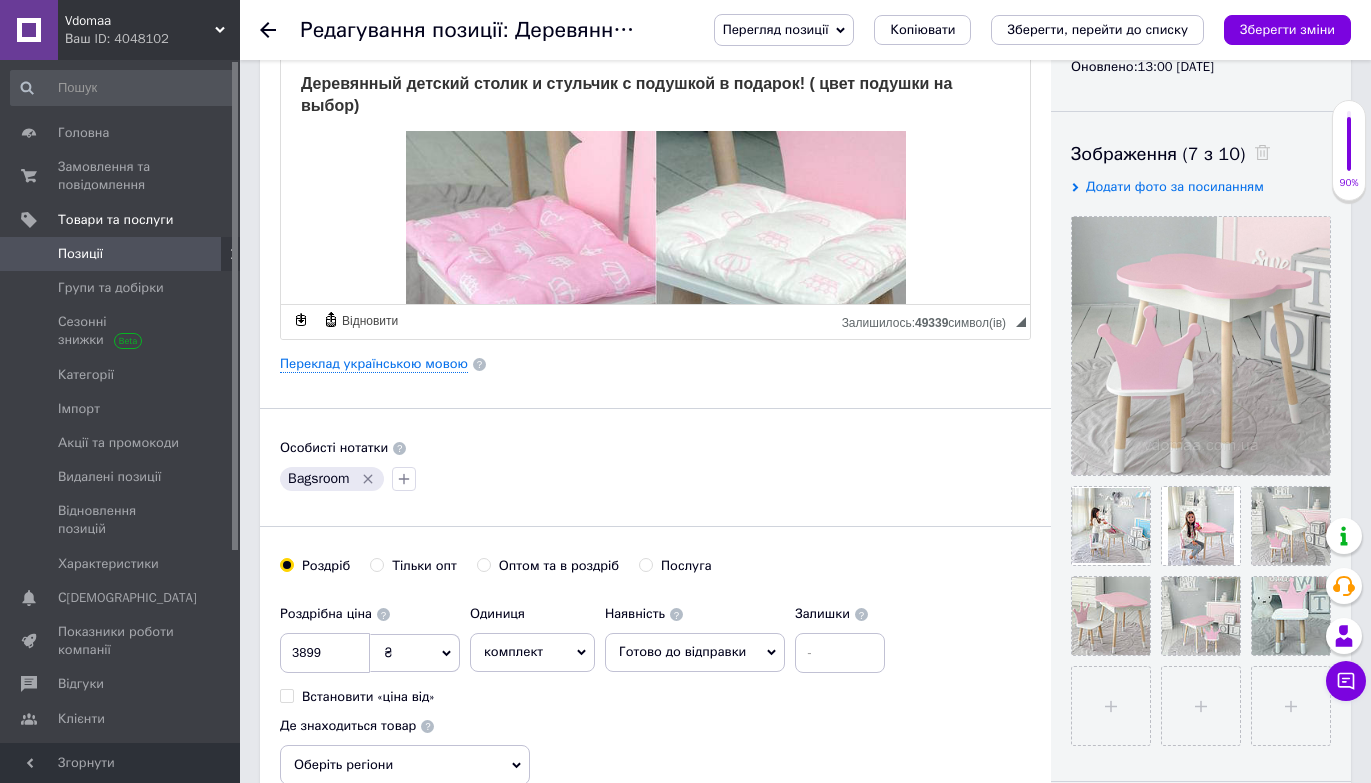 scroll, scrollTop: 281, scrollLeft: 0, axis: vertical 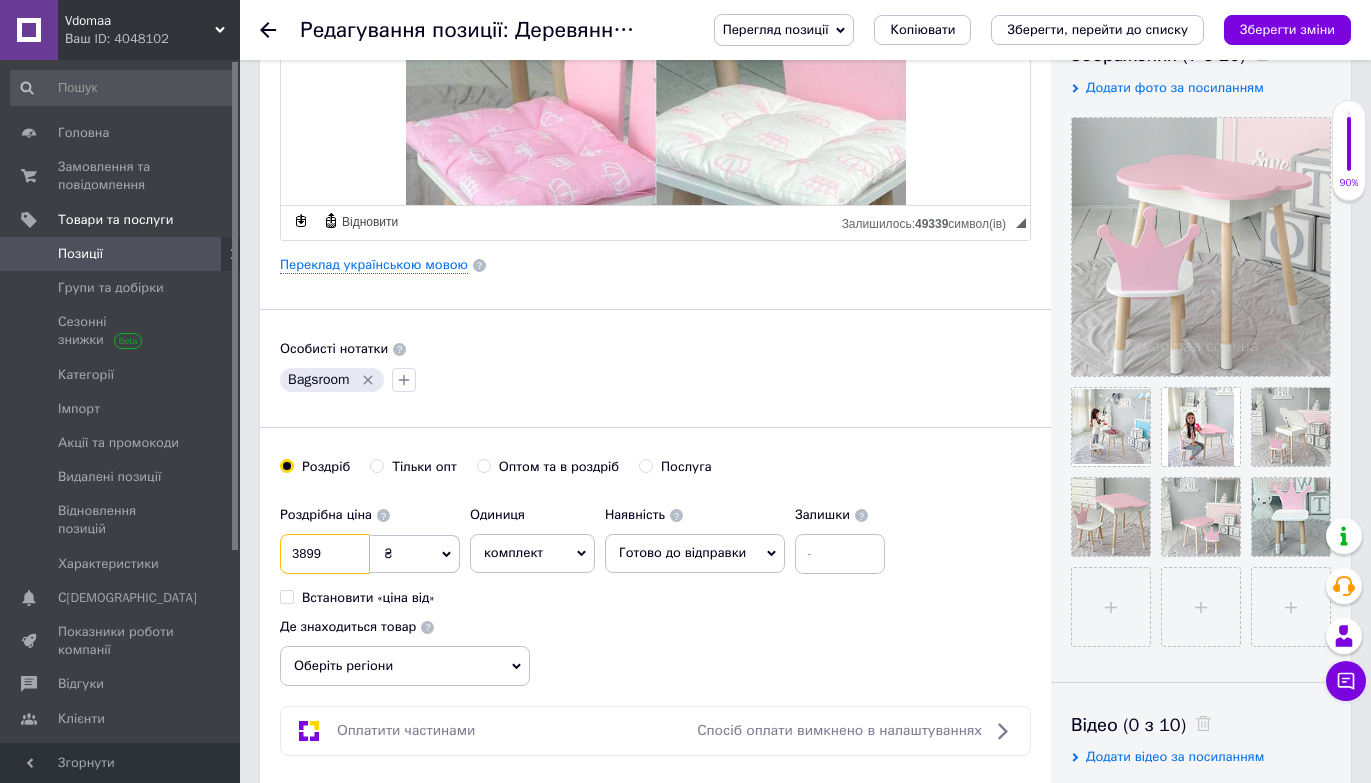 click on "3899" at bounding box center [325, 554] 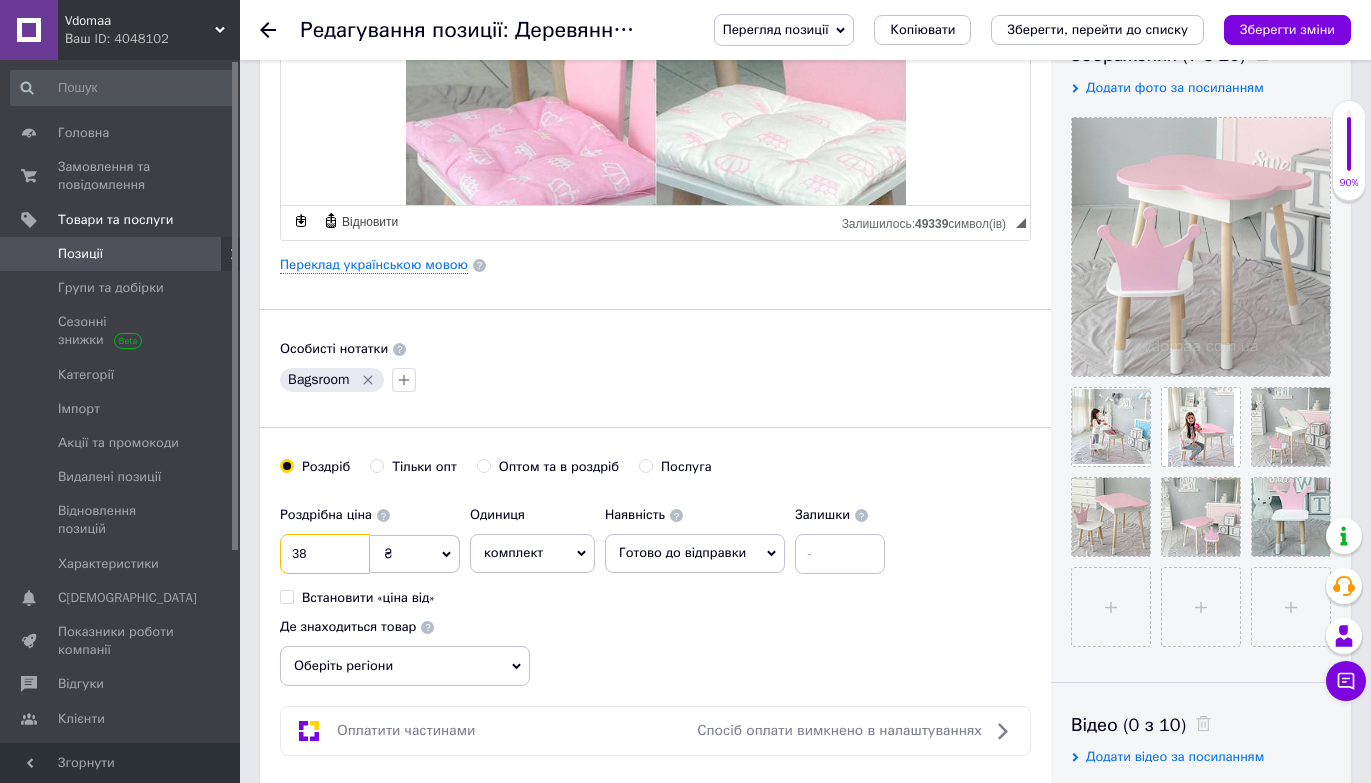 type on "3" 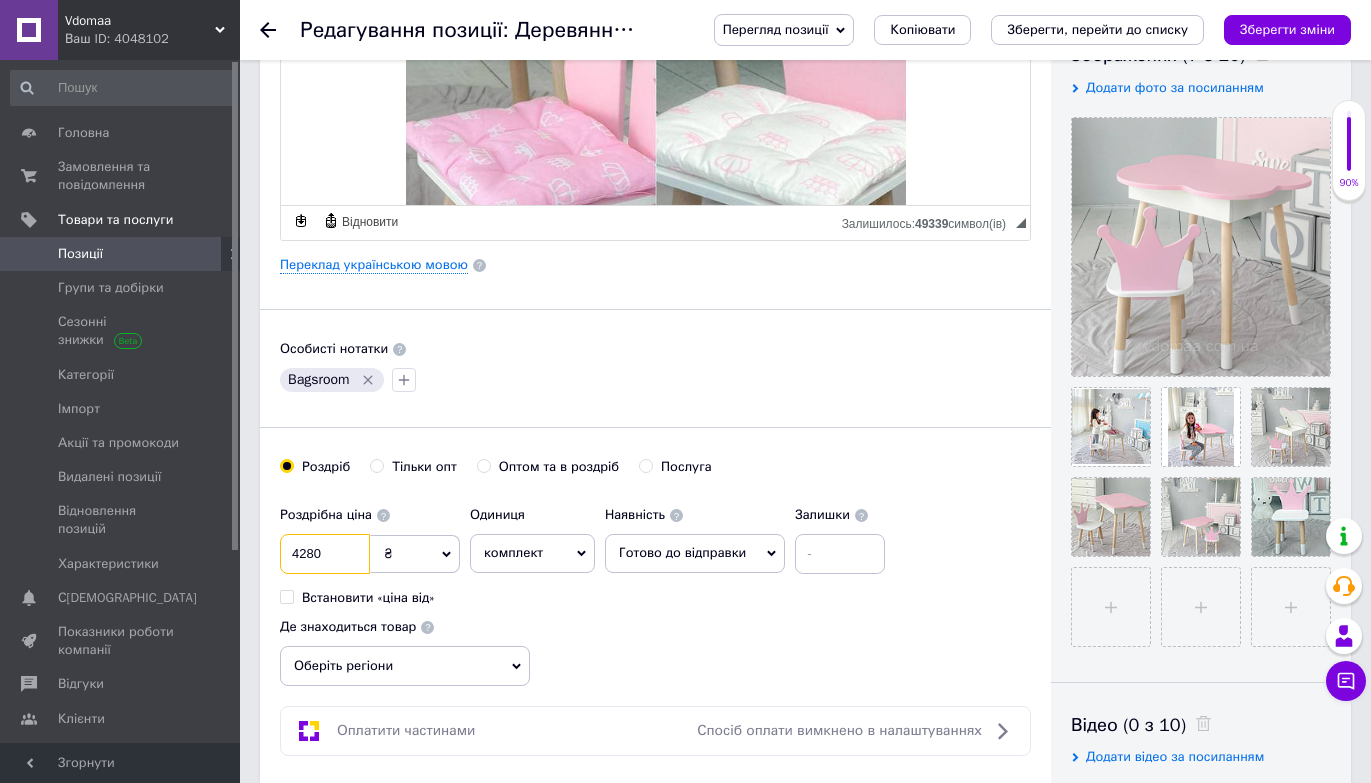 type on "4280" 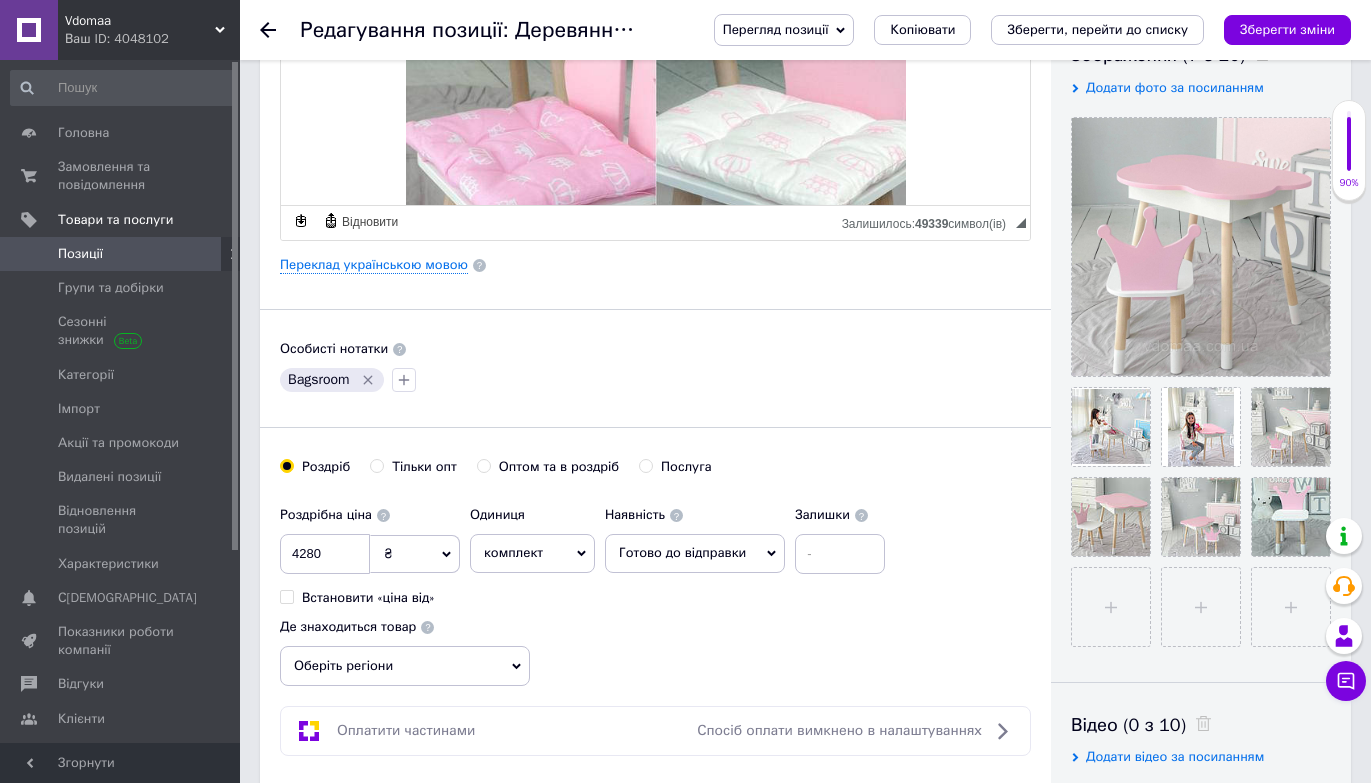 click on "Основна інформація Назва позиції (Російська) ✱ Деревянный детский столик и стульчик розового цвета, столик детский для рисования Код/Артикул 061кр Опис (Російська) ✱ Деревянный детский столик и стульчик с подушкой в подарок! ( цвет подушки на выбор)
Характеристики:
Стол тучка:
Размер (ВхДхШ):  54 х 68 х 50 см
Материал: Натуральное дерево та МДФ
Глибина столешницы: 6.5 см
Ширина столешницы: 33 см
Длина столешницы: 42 см
Краска: Экокраска. Не вызывает аллергии у детей
Подьемный механизм столешницы
Стул корона:
Высота от пола - 26 см" at bounding box center (655, 258) 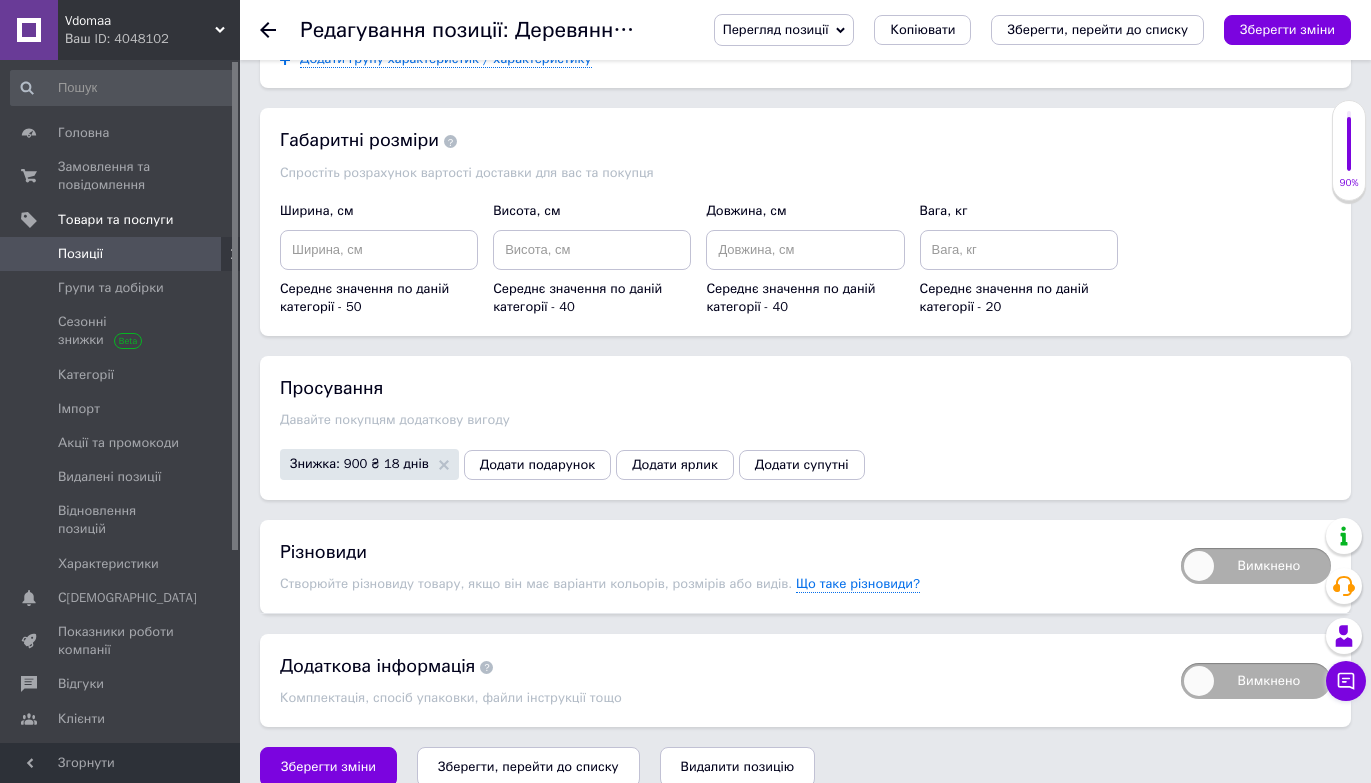 scroll, scrollTop: 5378, scrollLeft: 0, axis: vertical 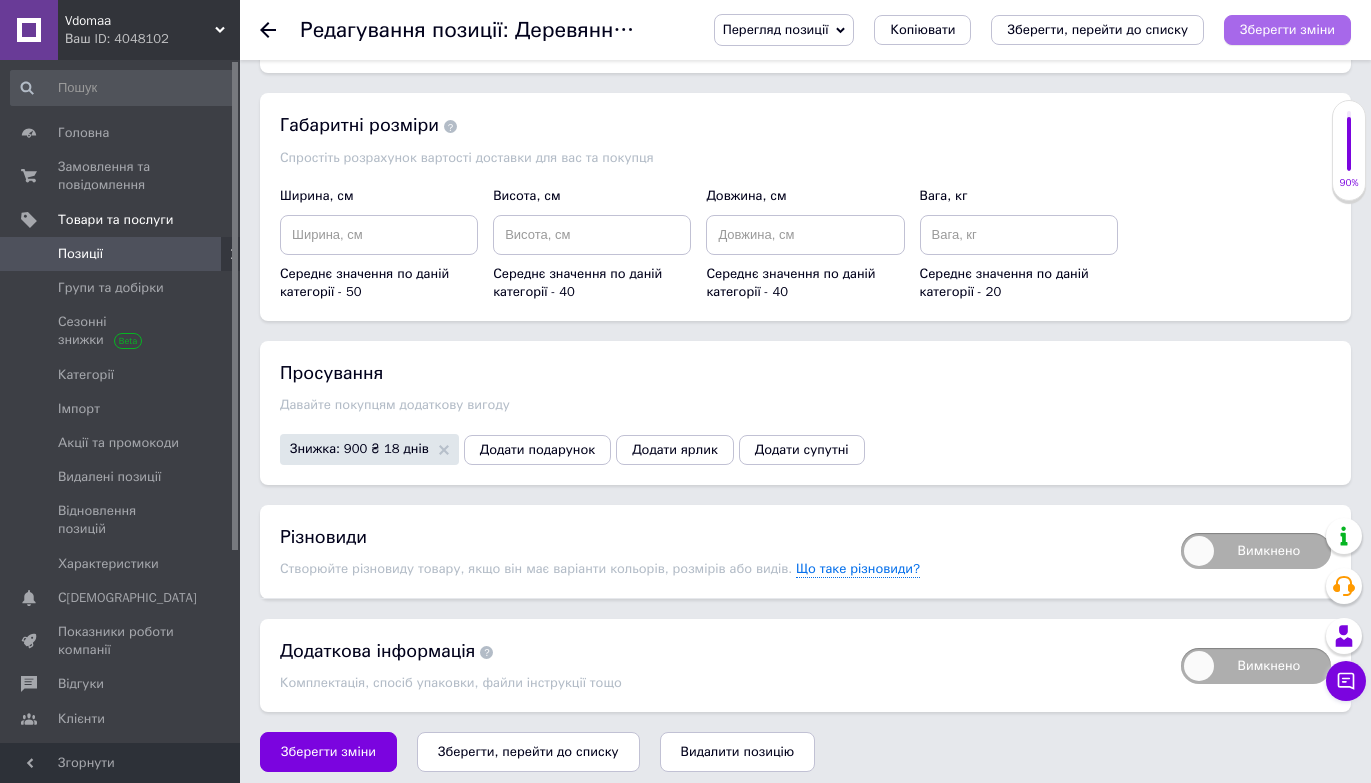click on "Зберегти зміни" at bounding box center (1287, 29) 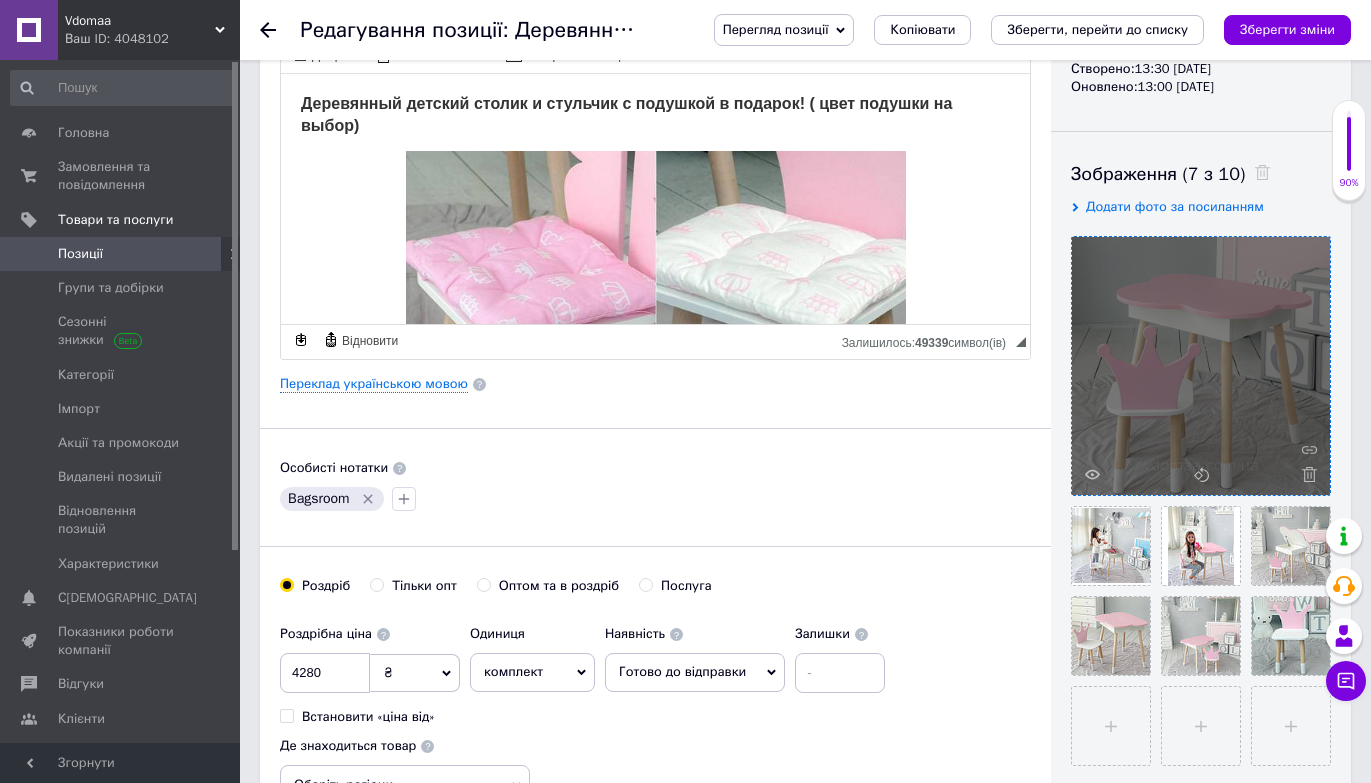 scroll, scrollTop: 301, scrollLeft: 0, axis: vertical 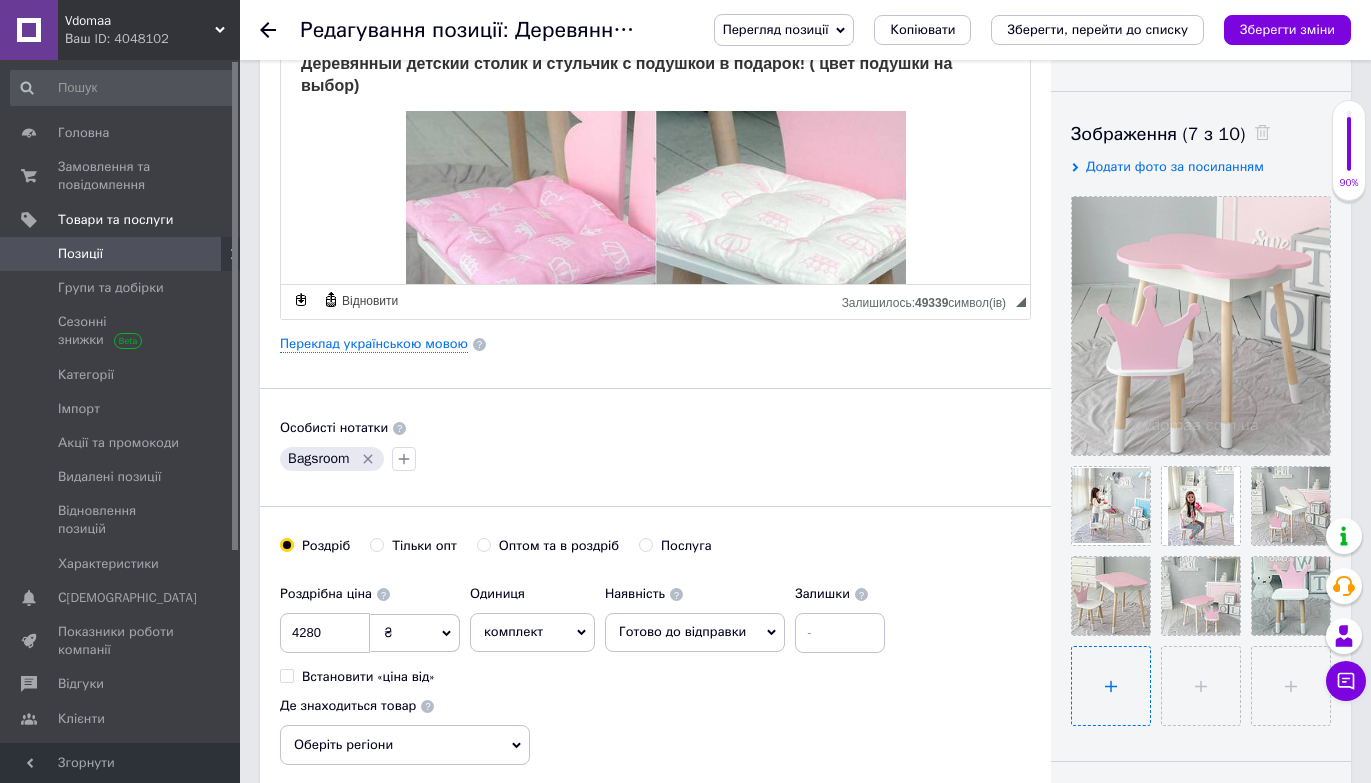 click at bounding box center (1111, 686) 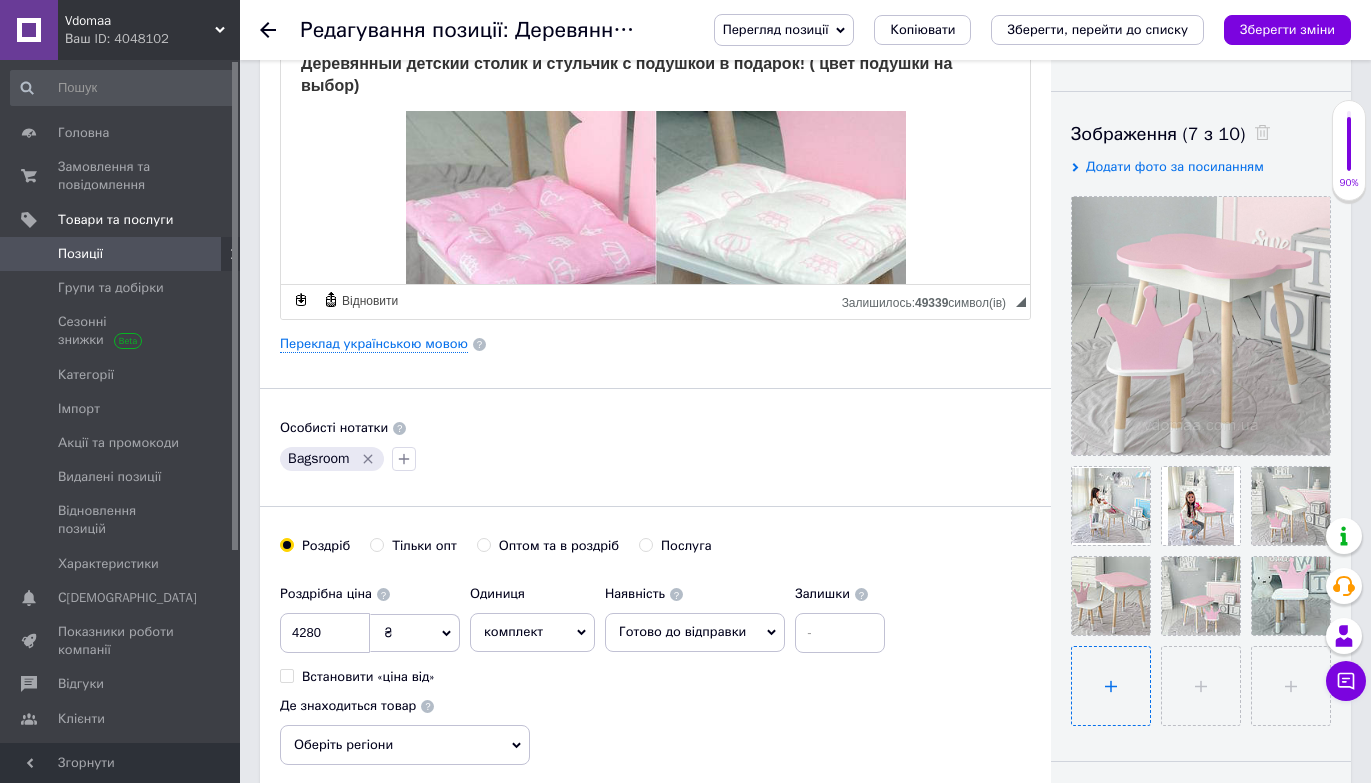 type on "C:\fakepath\2025-07-10 13.58.11.jpg" 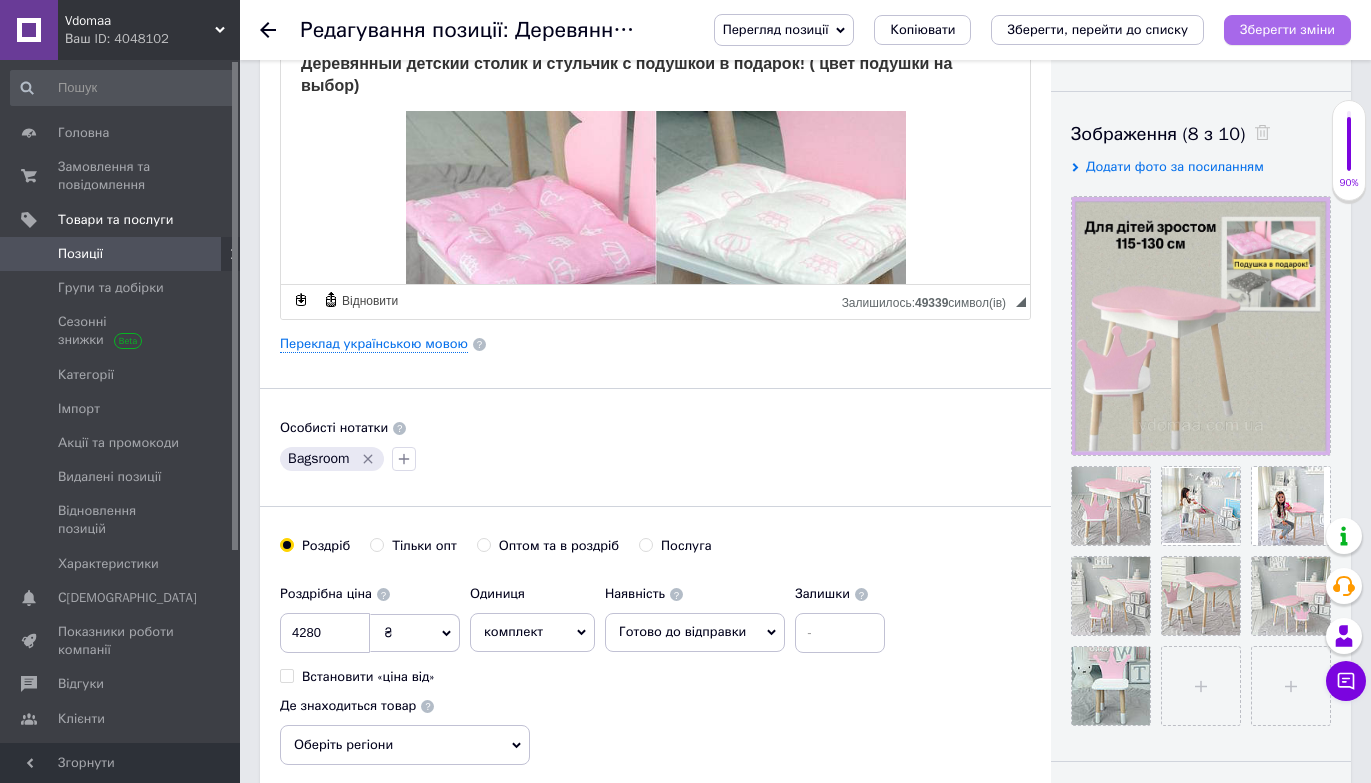 click on "Зберегти зміни" at bounding box center [1287, 29] 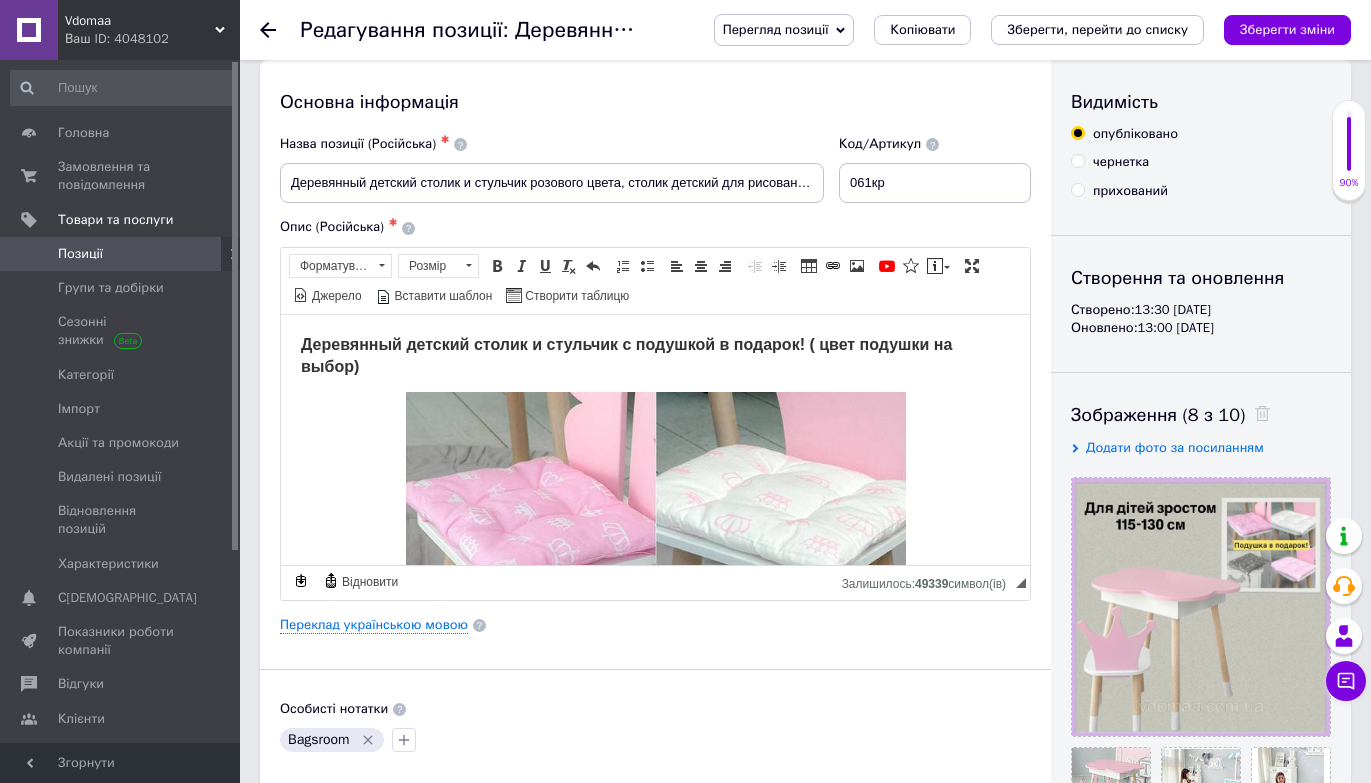 scroll, scrollTop: 0, scrollLeft: 0, axis: both 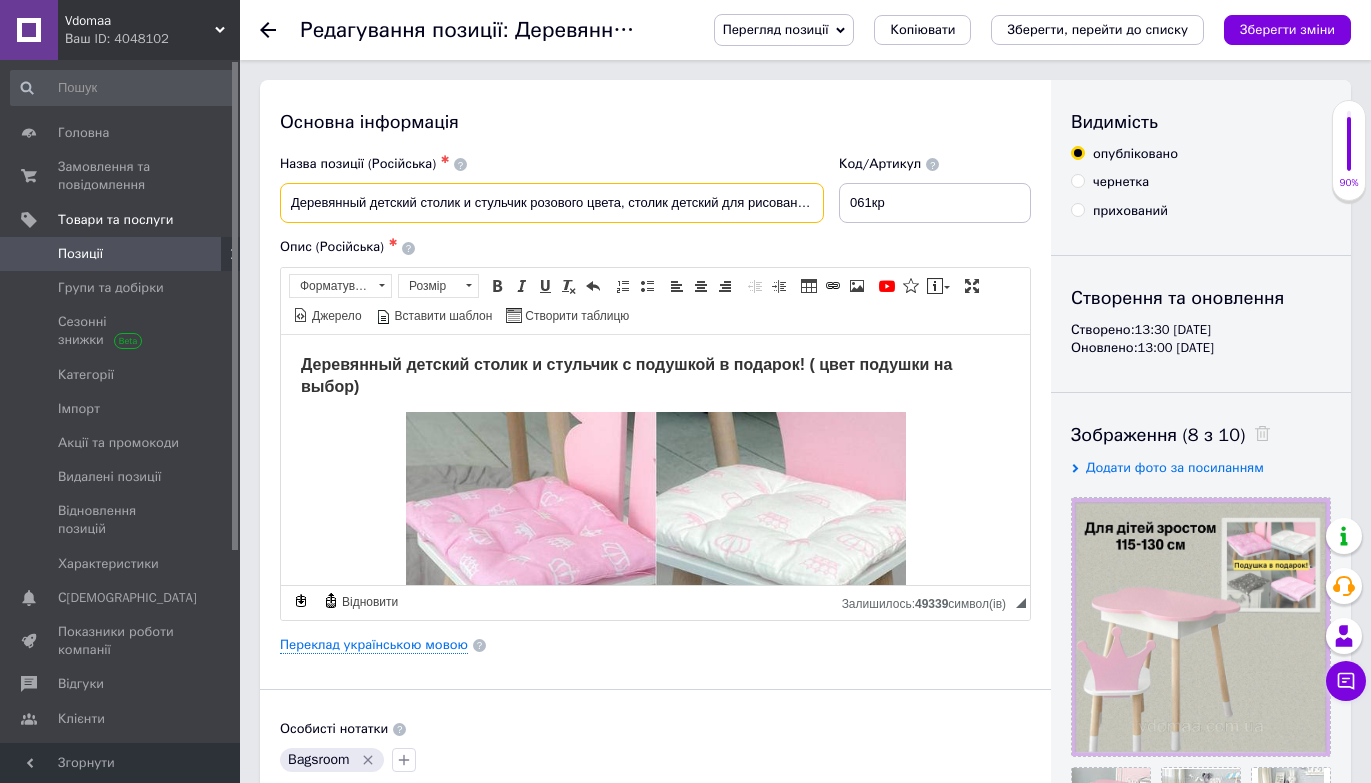drag, startPoint x: 291, startPoint y: 201, endPoint x: 528, endPoint y: 210, distance: 237.17082 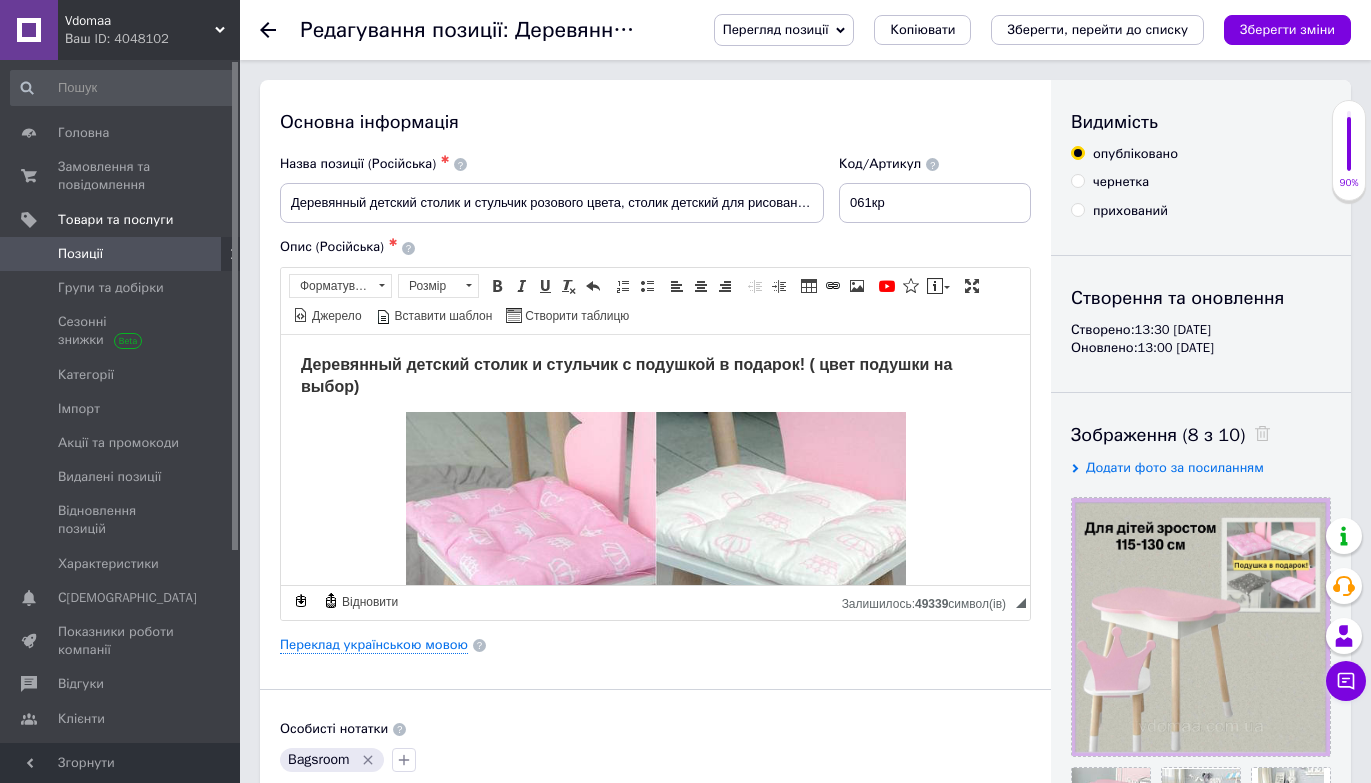click on "Основна інформація" at bounding box center (655, 122) 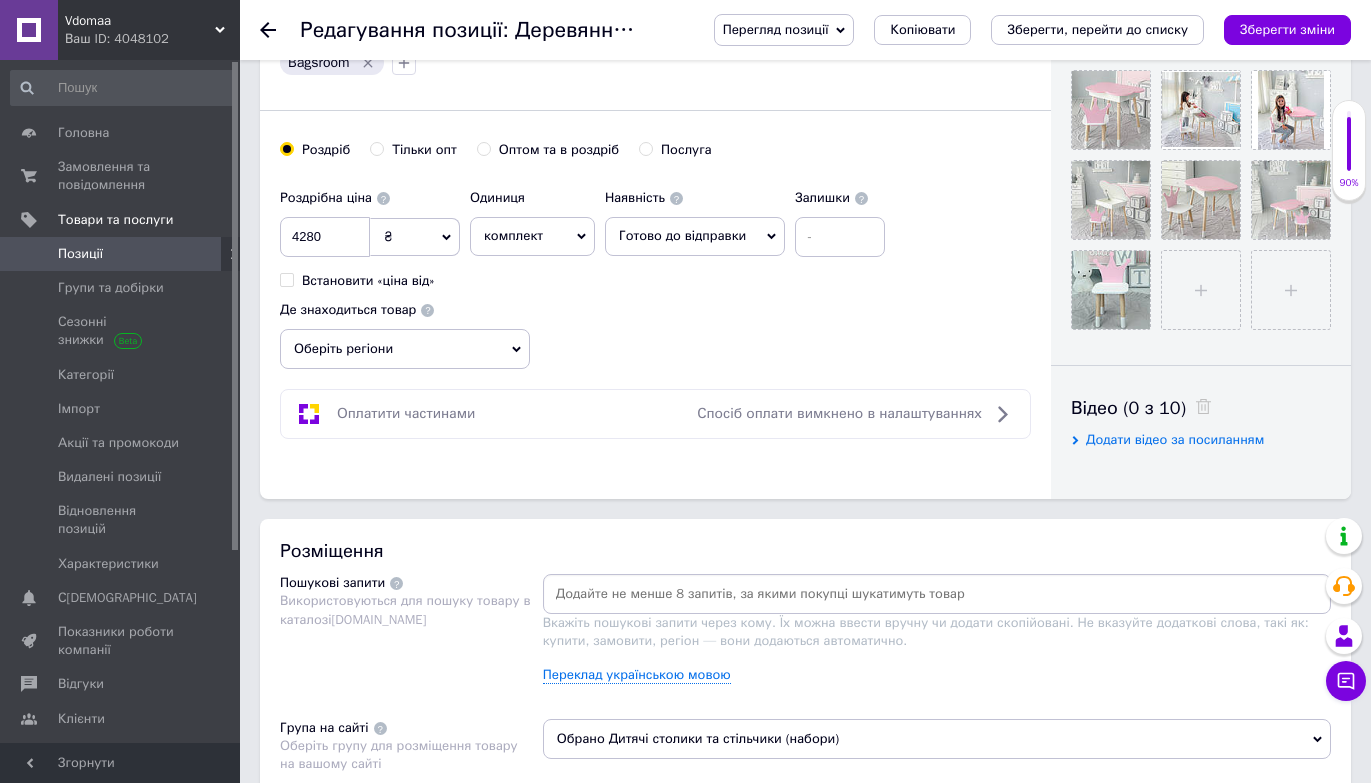 scroll, scrollTop: 712, scrollLeft: 0, axis: vertical 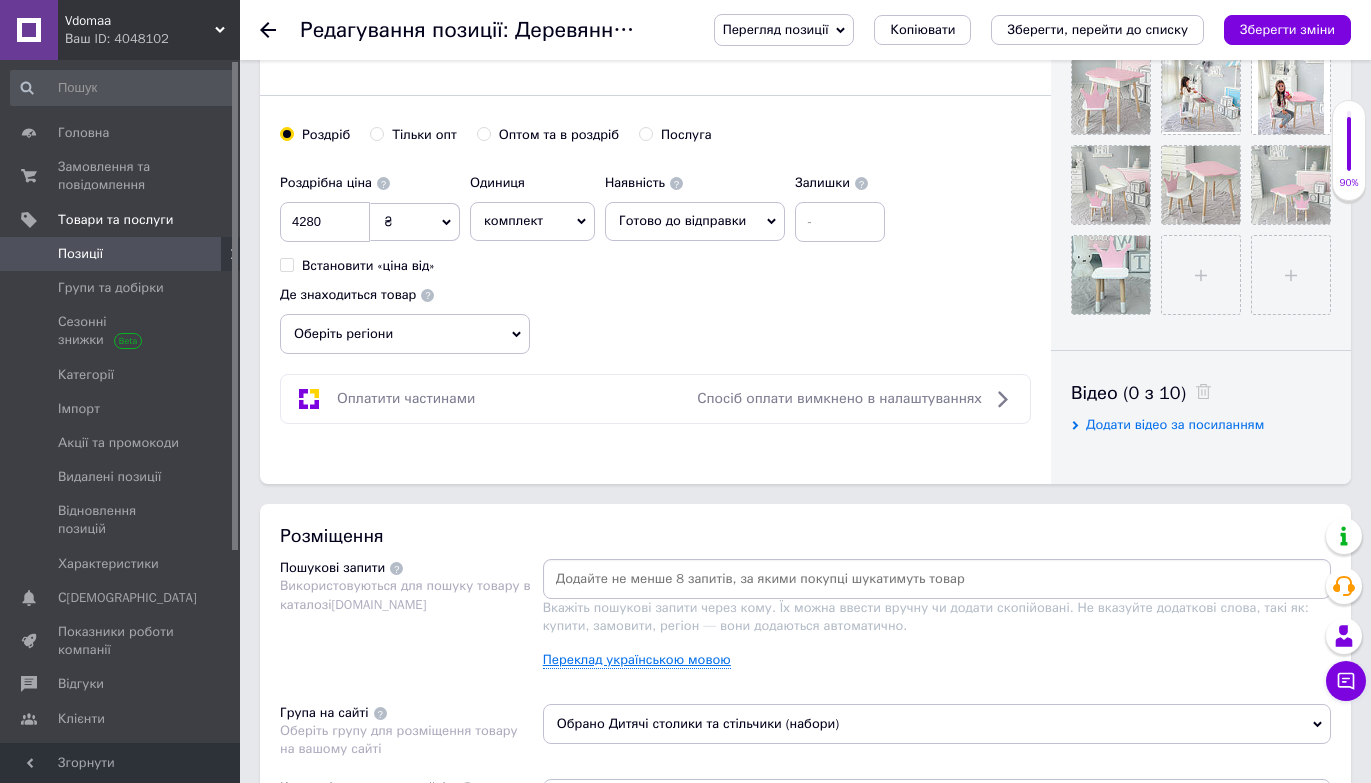 click on "Переклад українською мовою" at bounding box center [637, 660] 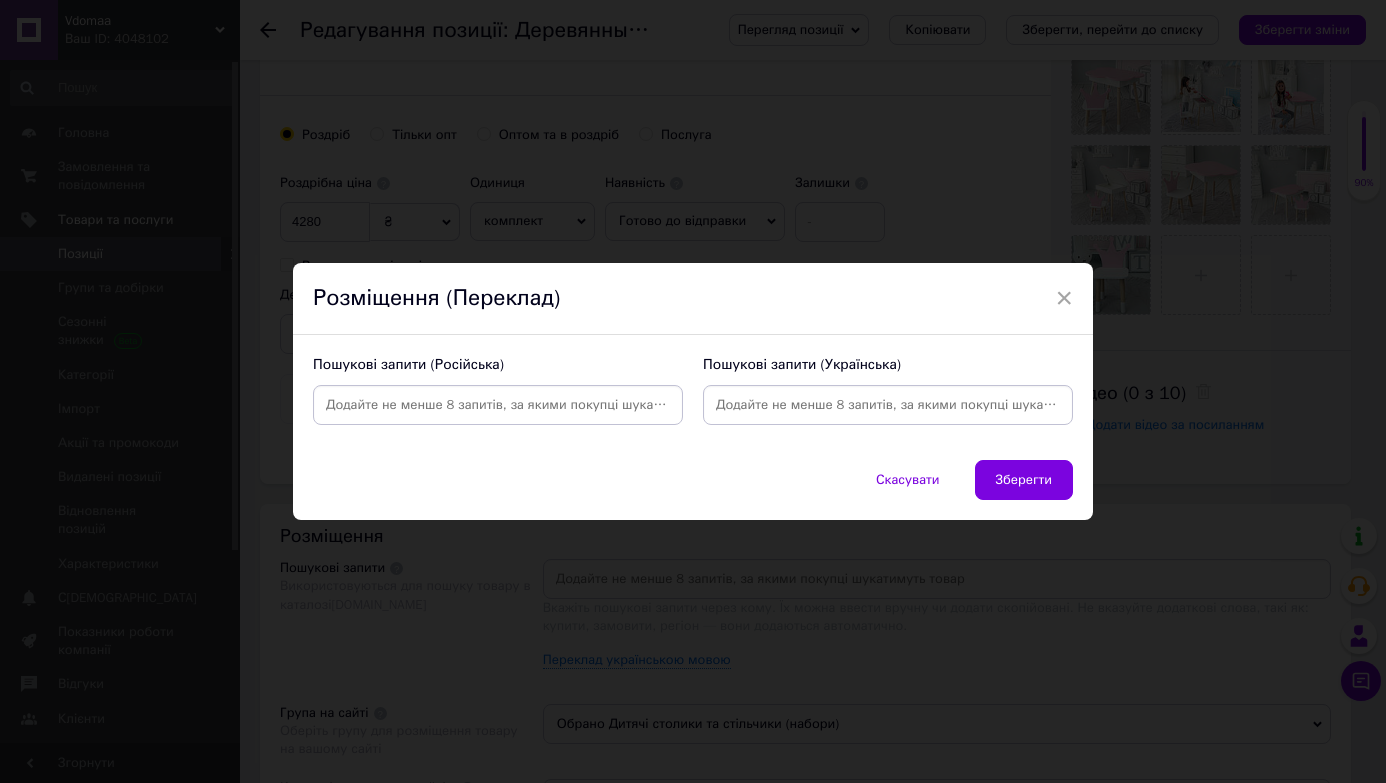 click at bounding box center [498, 405] 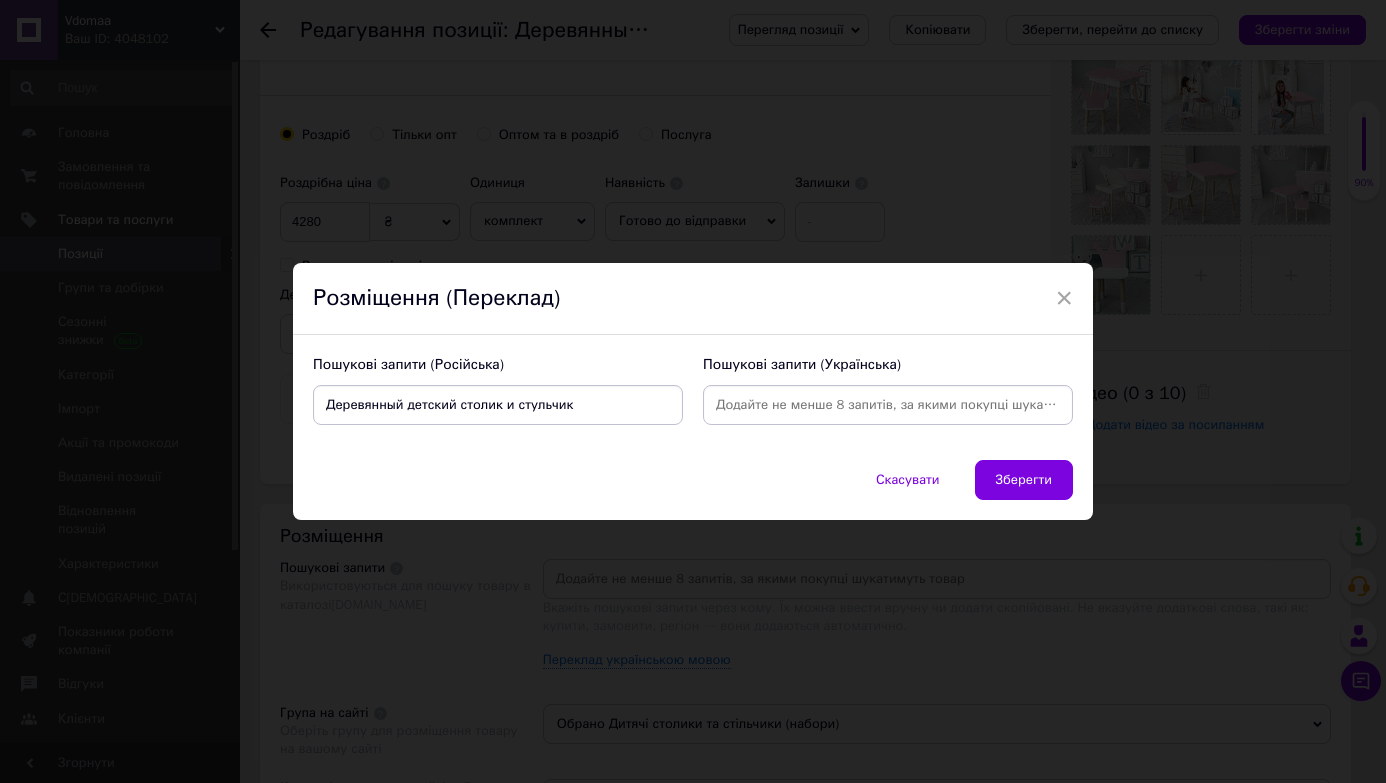 type 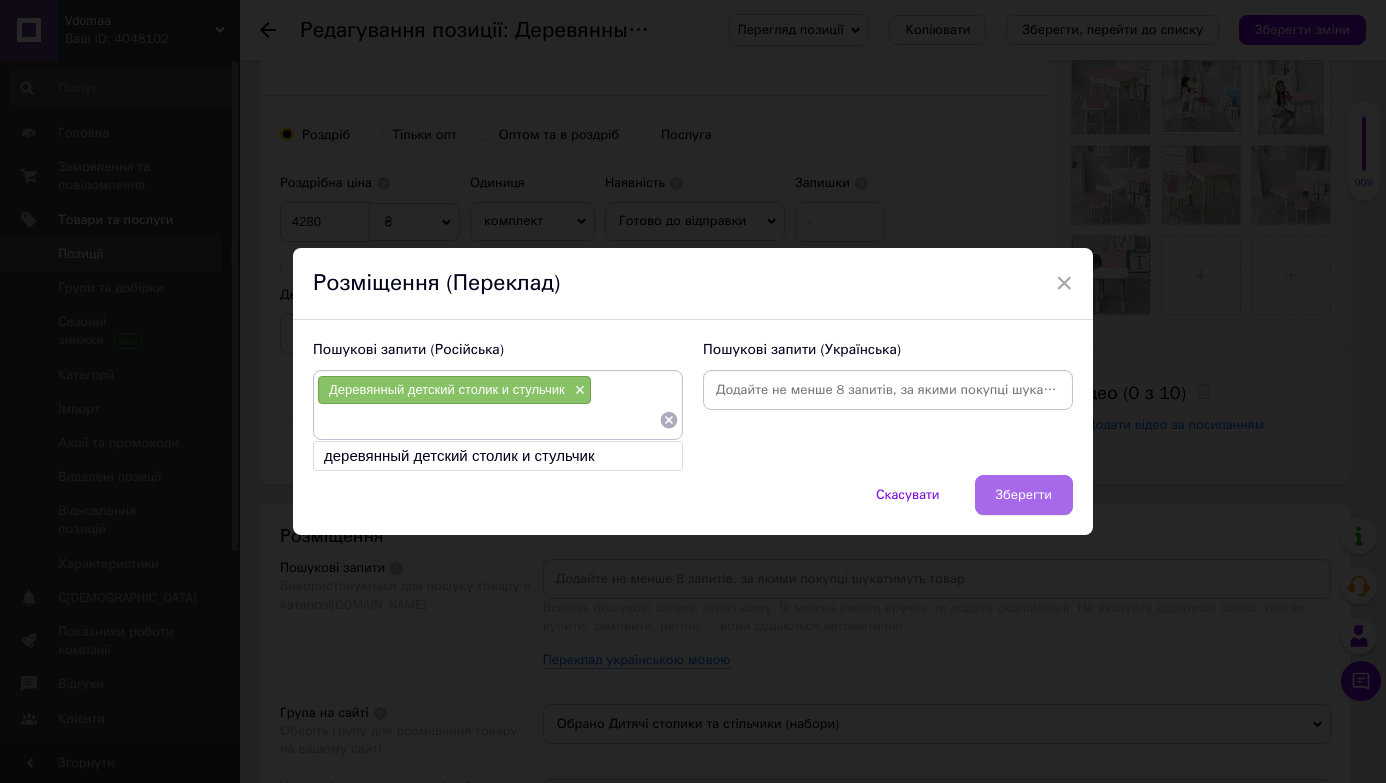 click on "Зберегти" at bounding box center [1024, 495] 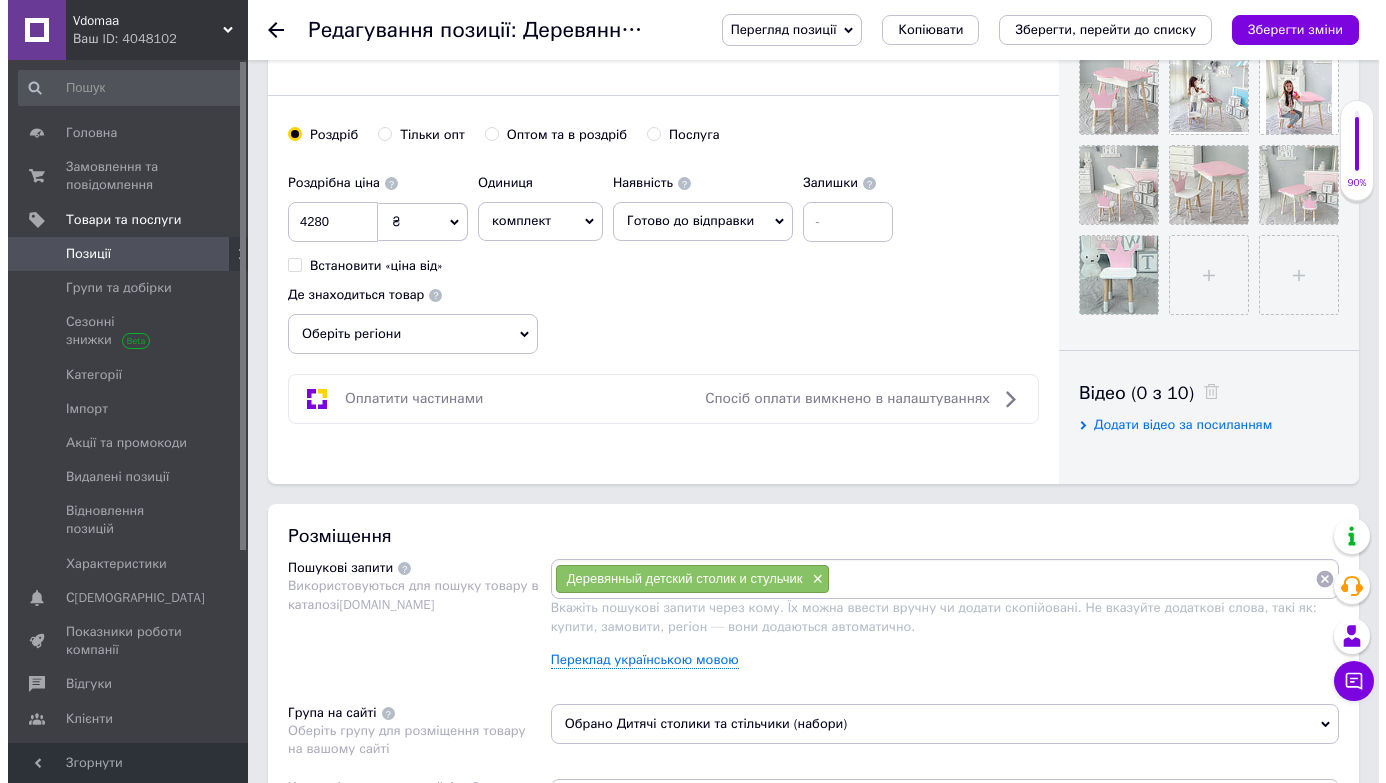 scroll, scrollTop: 334, scrollLeft: 0, axis: vertical 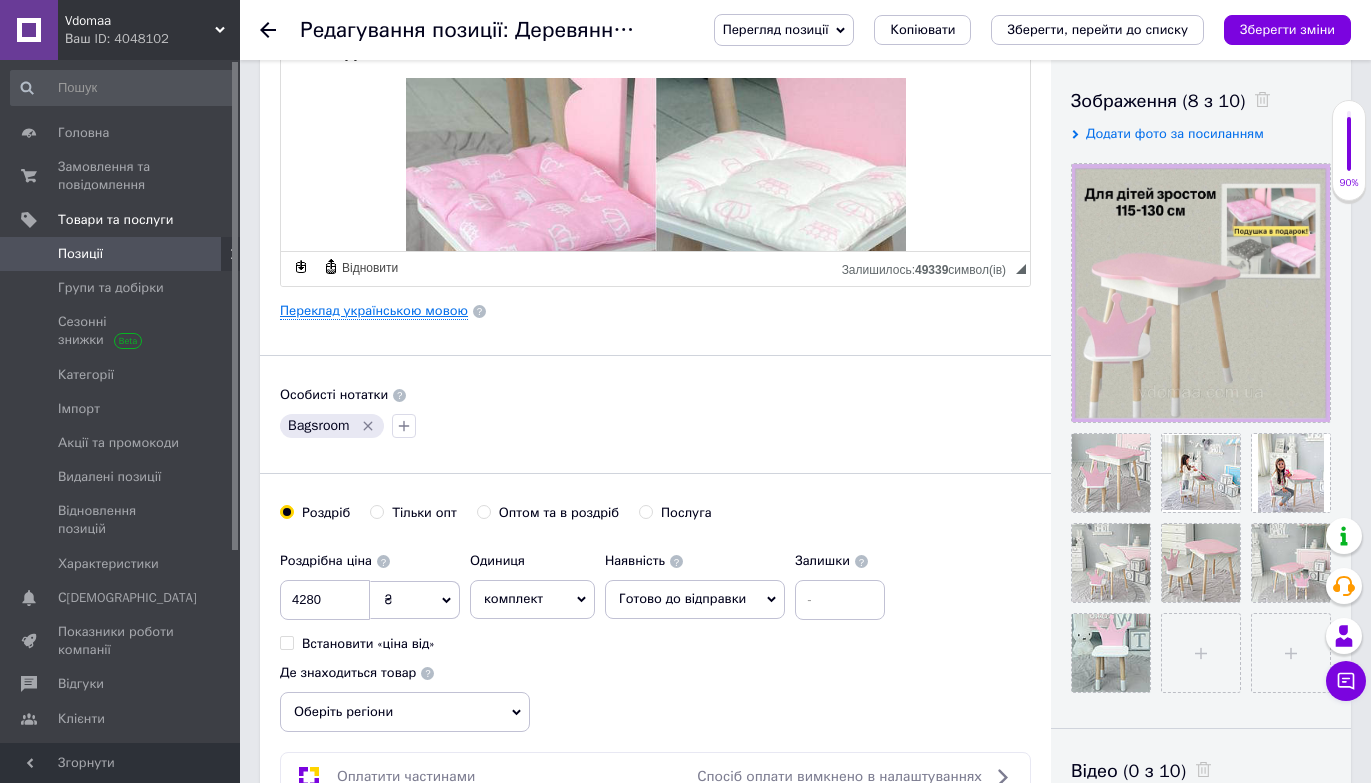 click on "Переклад українською мовою" at bounding box center [374, 311] 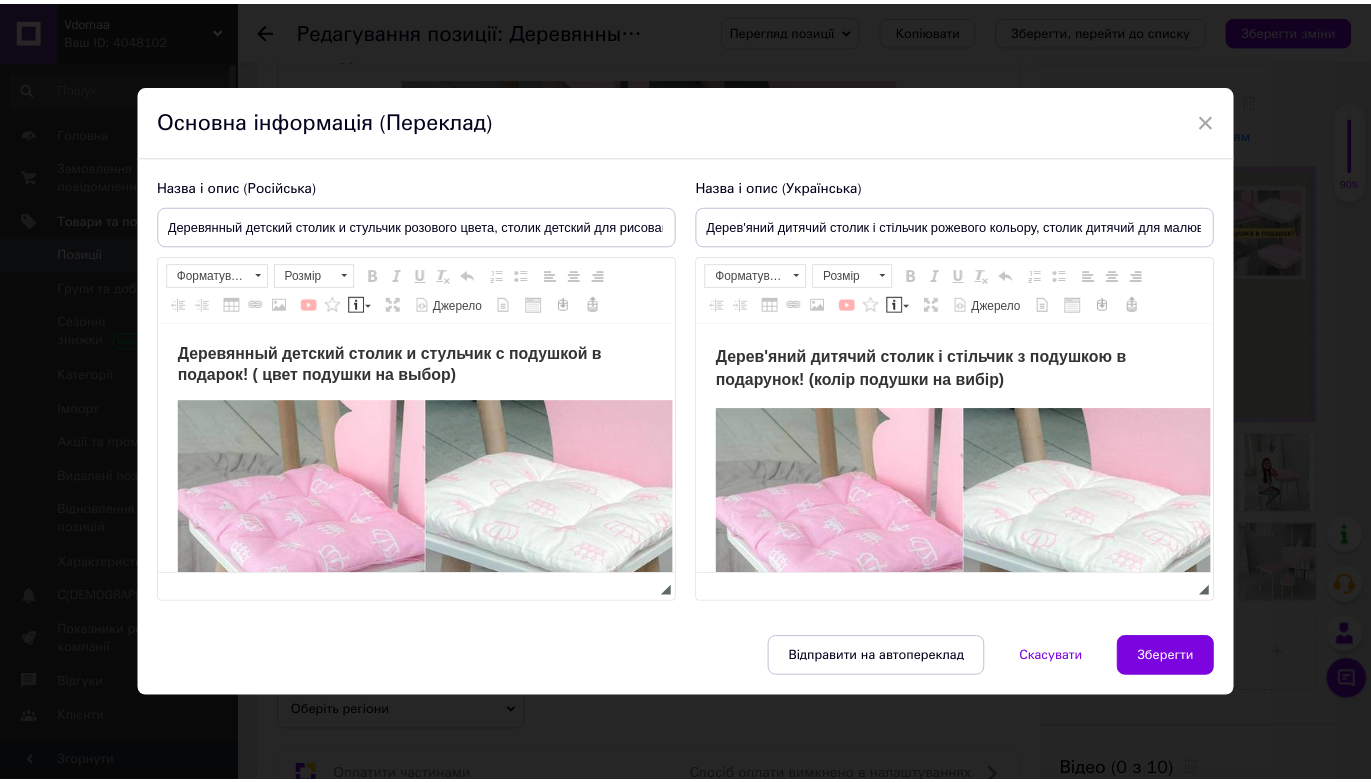 scroll, scrollTop: 0, scrollLeft: 0, axis: both 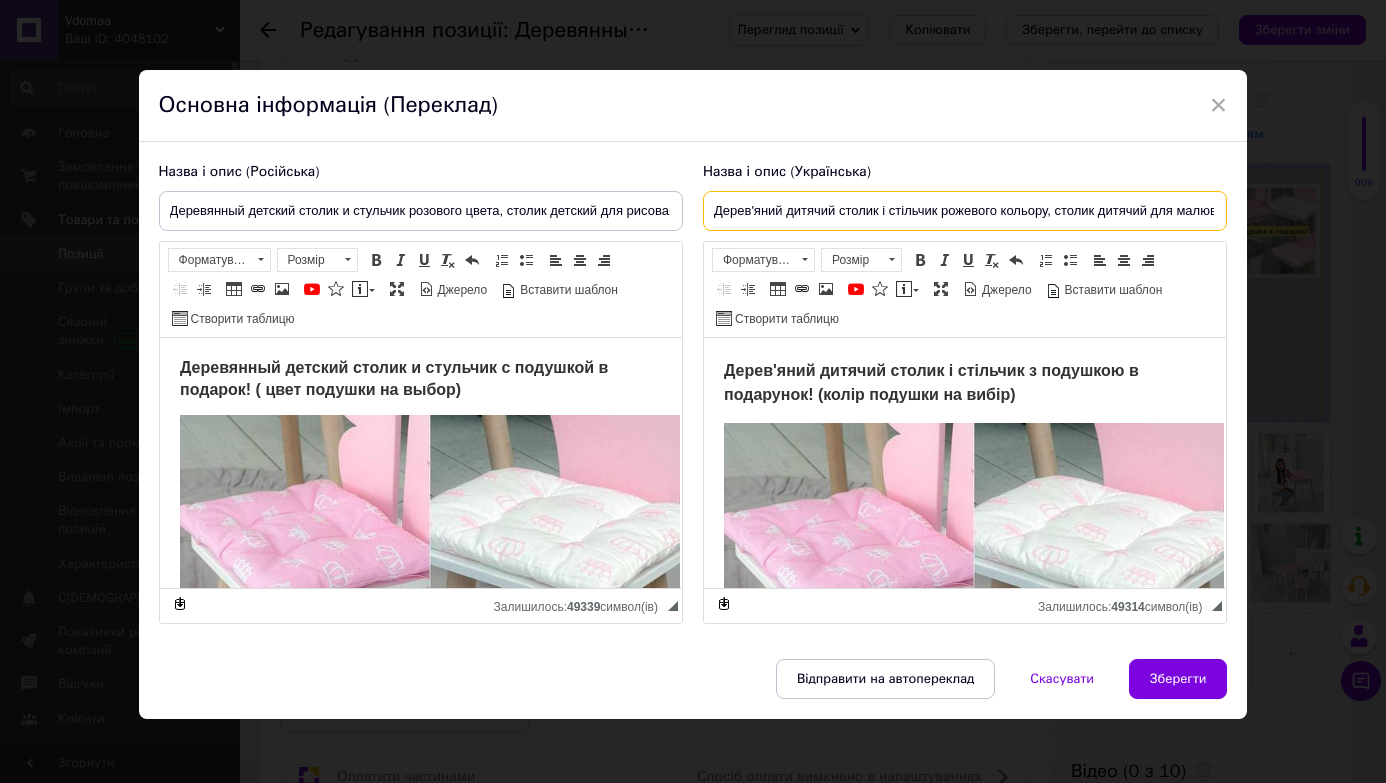 drag, startPoint x: 707, startPoint y: 215, endPoint x: 933, endPoint y: 216, distance: 226.00221 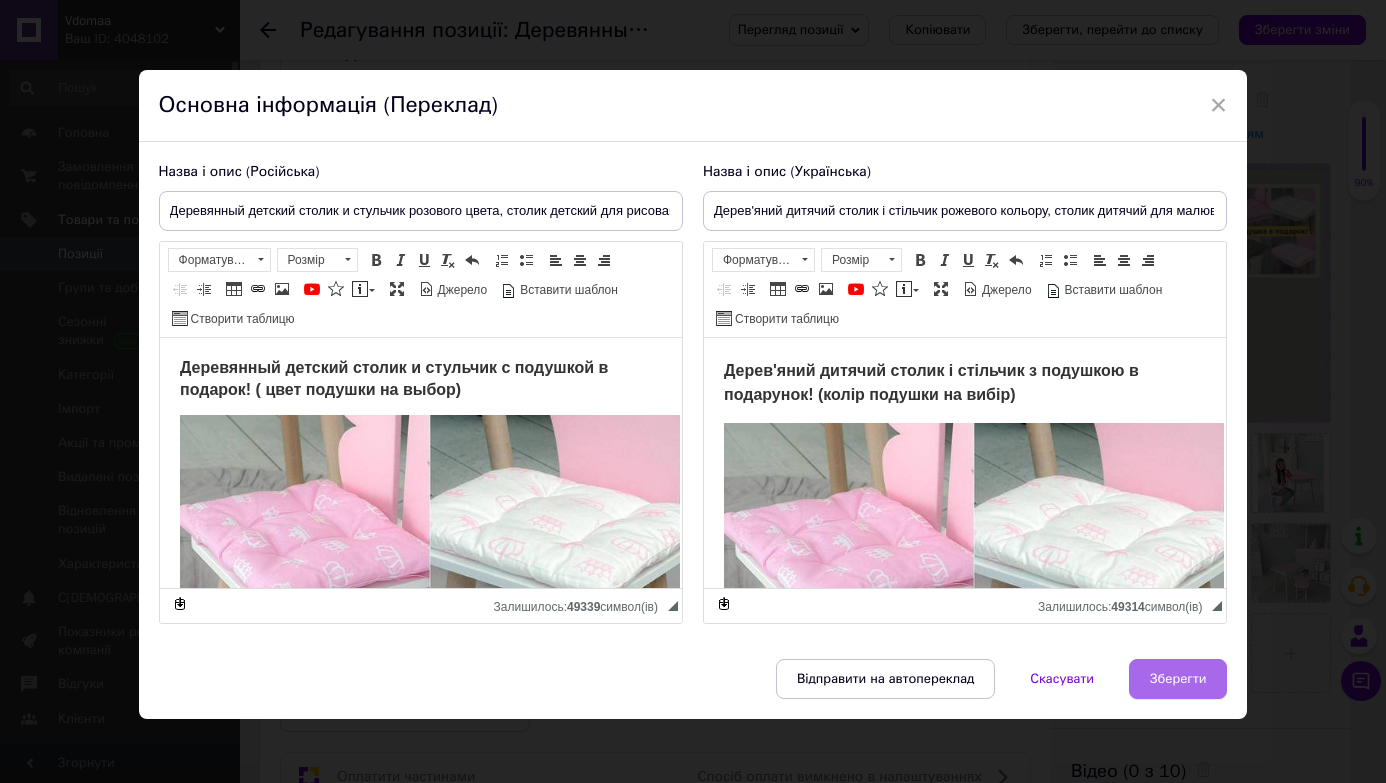click on "Зберегти" at bounding box center [1178, 679] 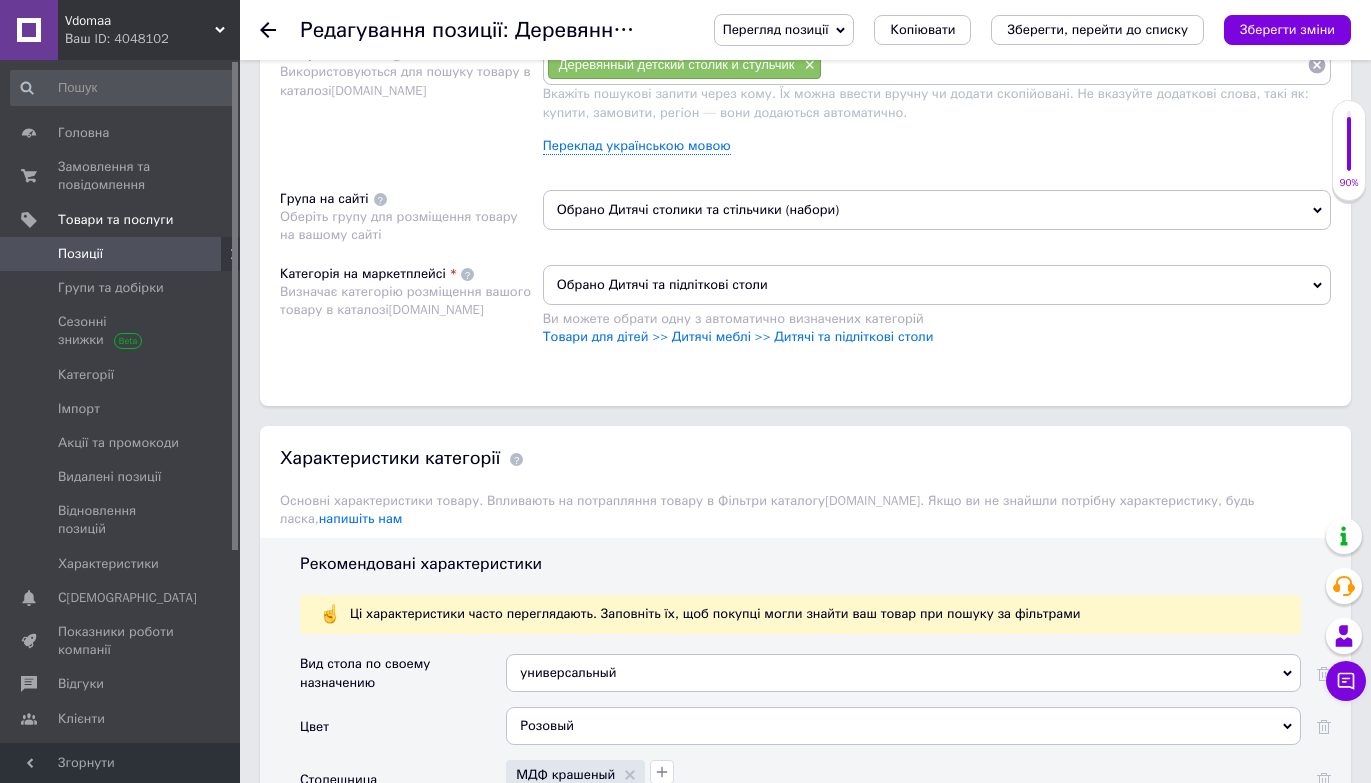 scroll, scrollTop: 1142, scrollLeft: 0, axis: vertical 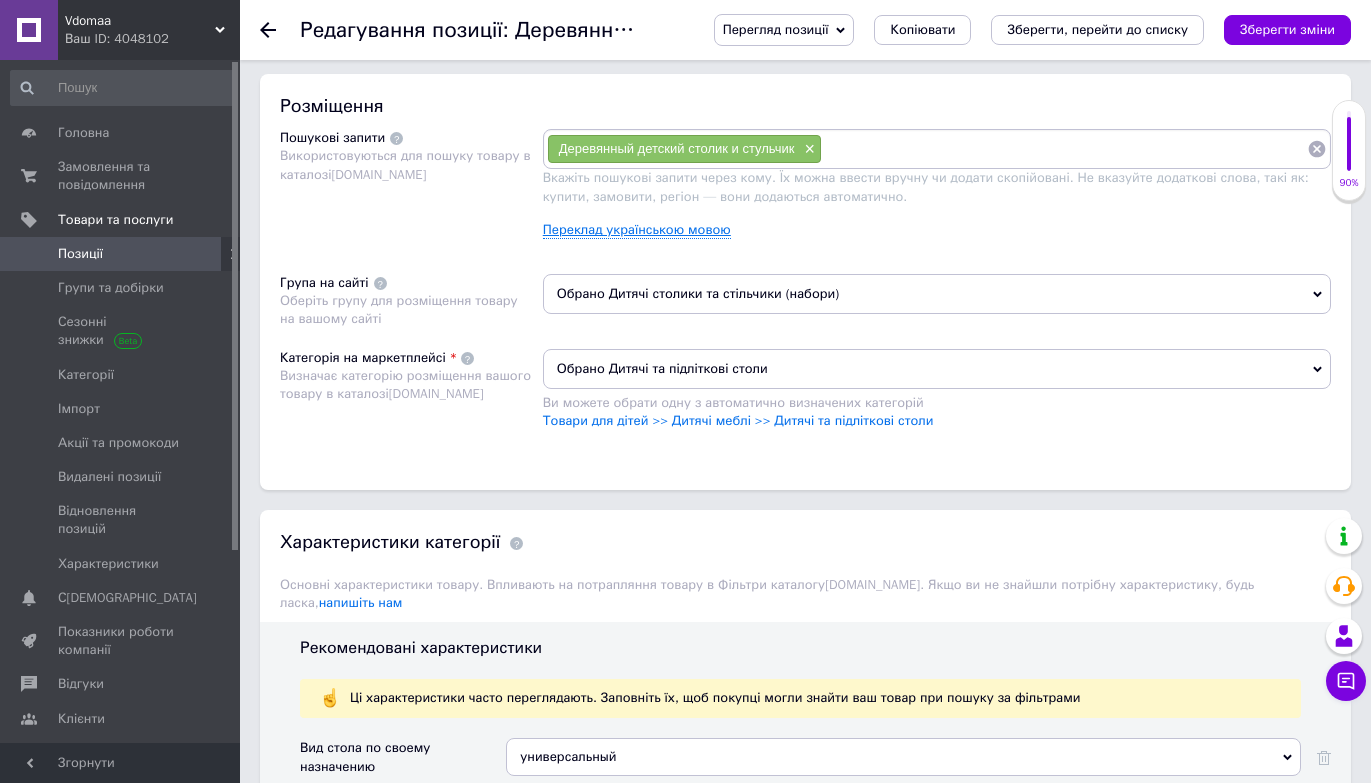 click on "Переклад українською мовою" at bounding box center (637, 230) 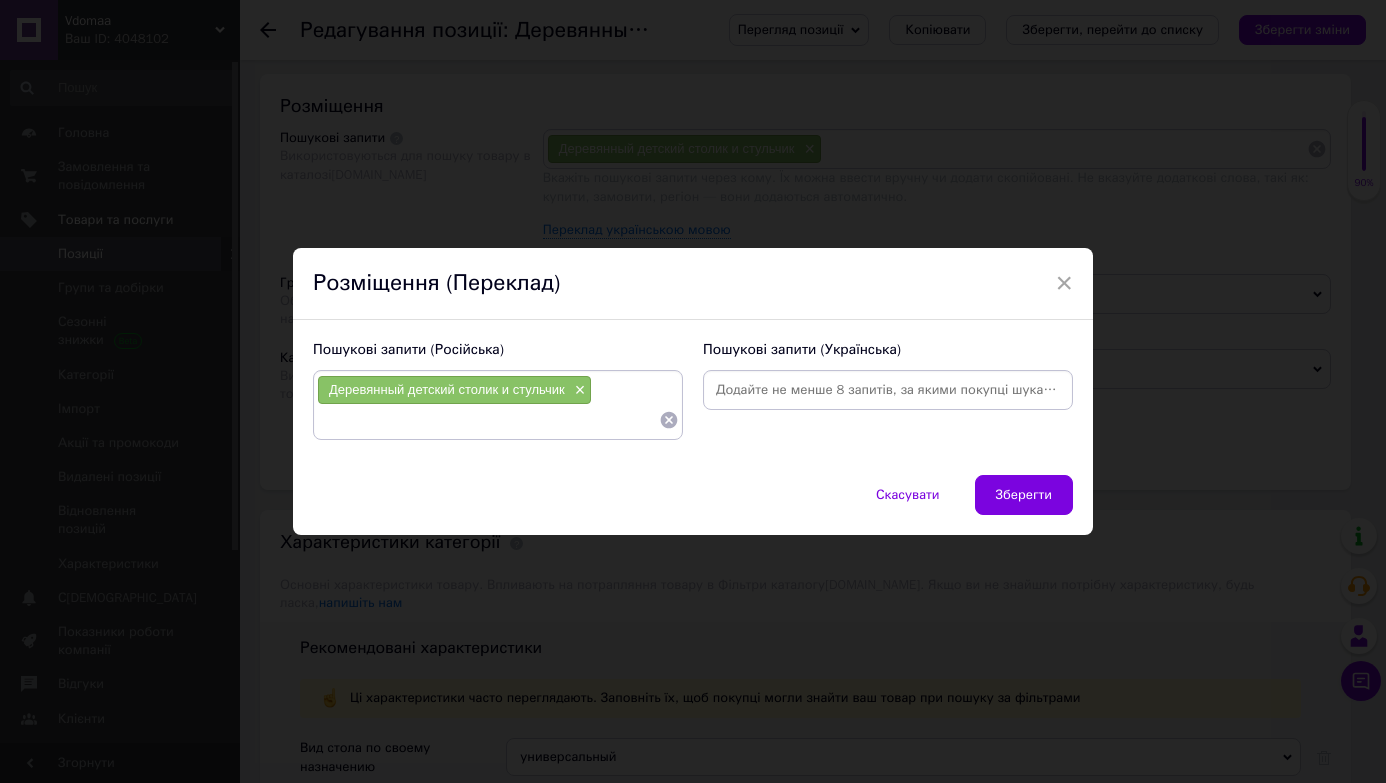 click at bounding box center (888, 390) 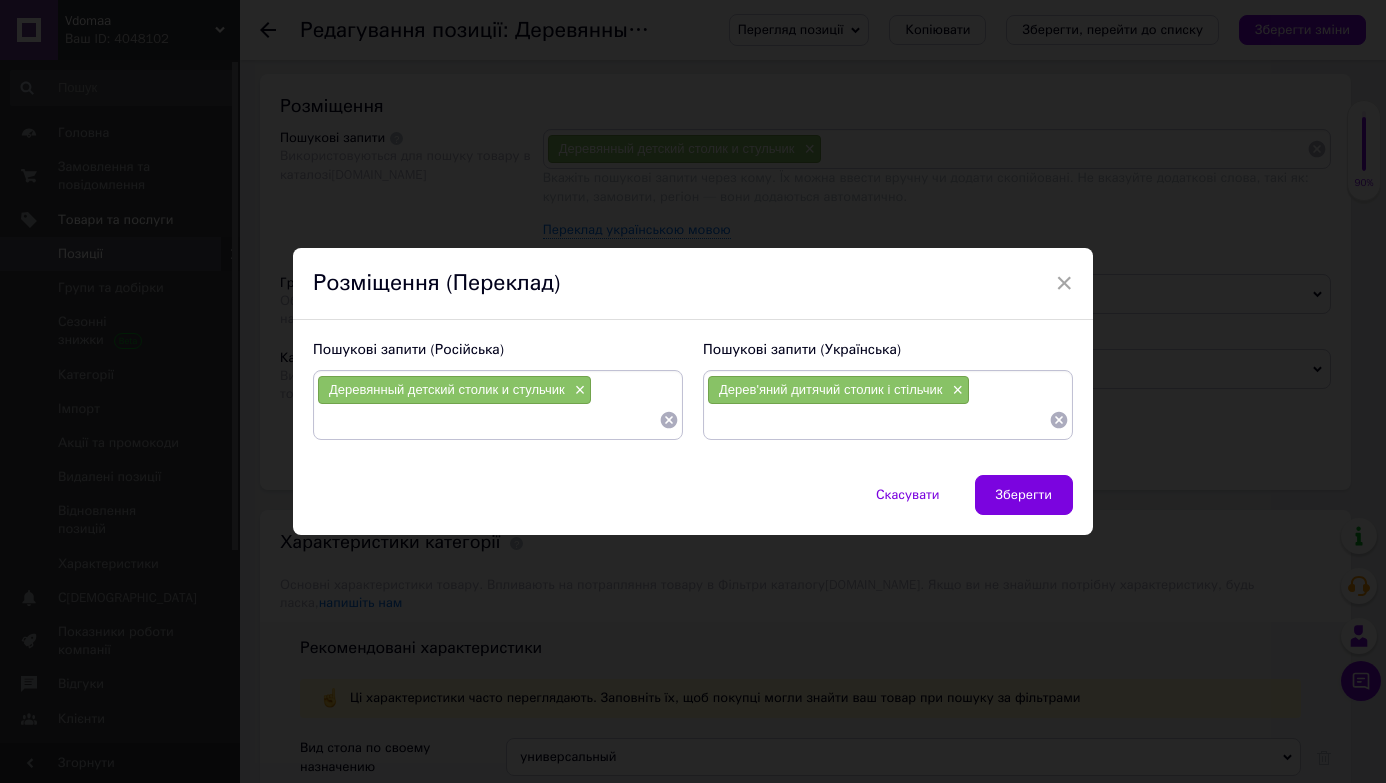 click at bounding box center (878, 420) 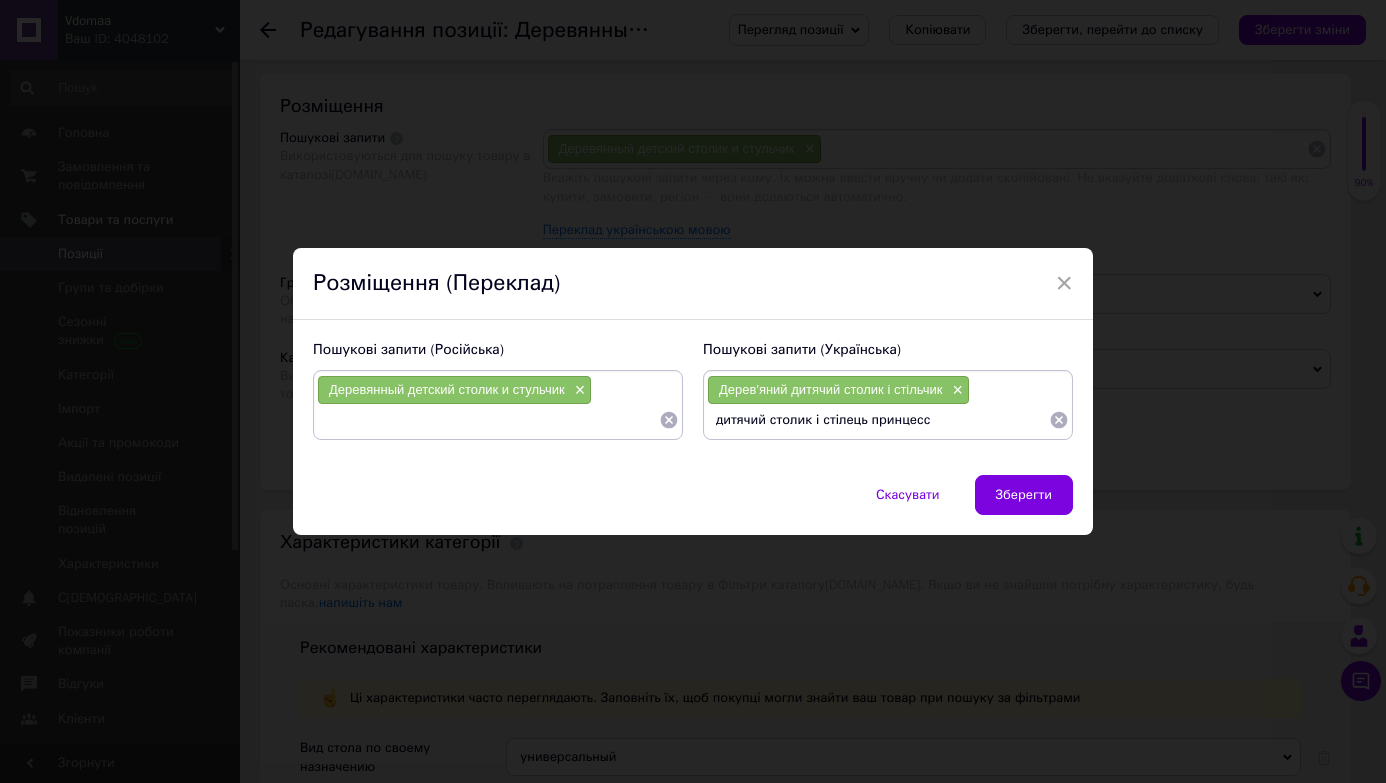 type on "дитячий столик і стілець принцесси" 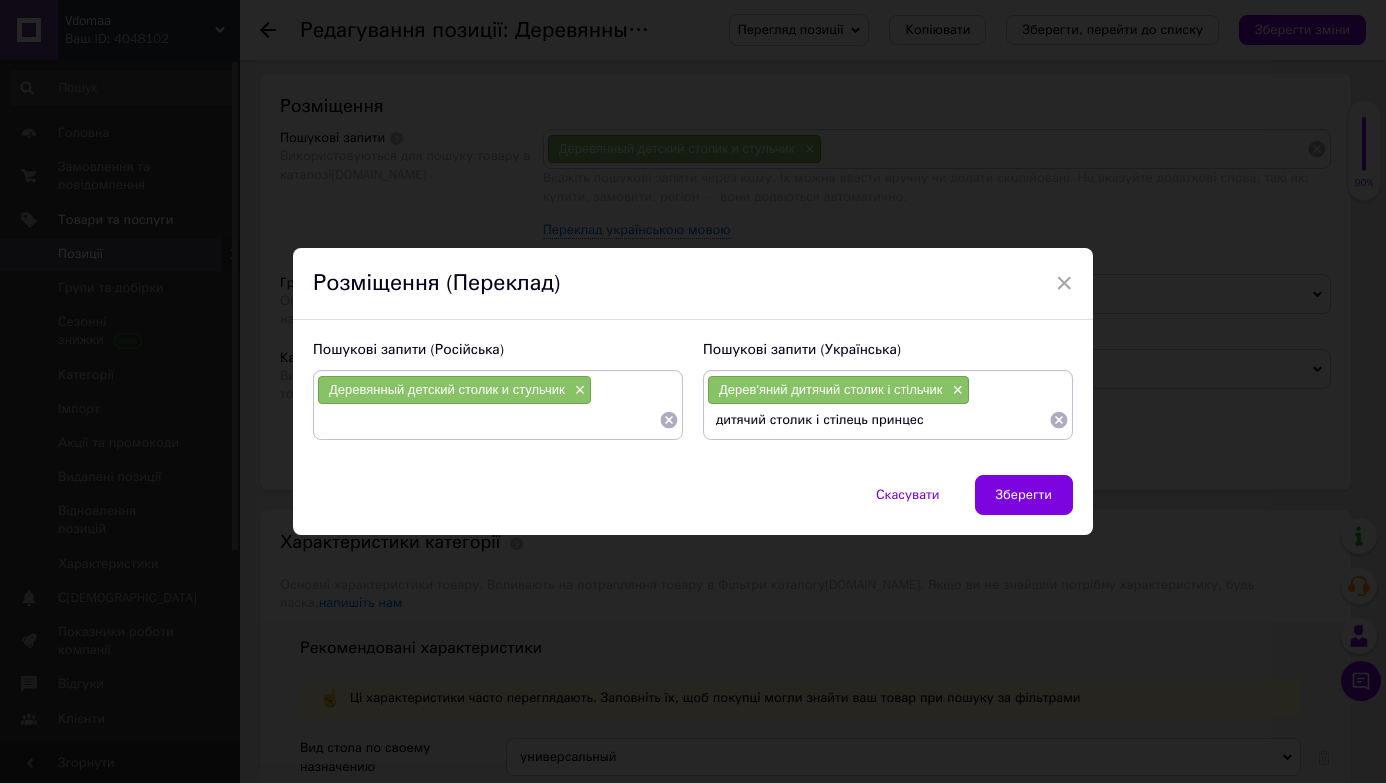 type on "дитячий столик і стілець принцеси" 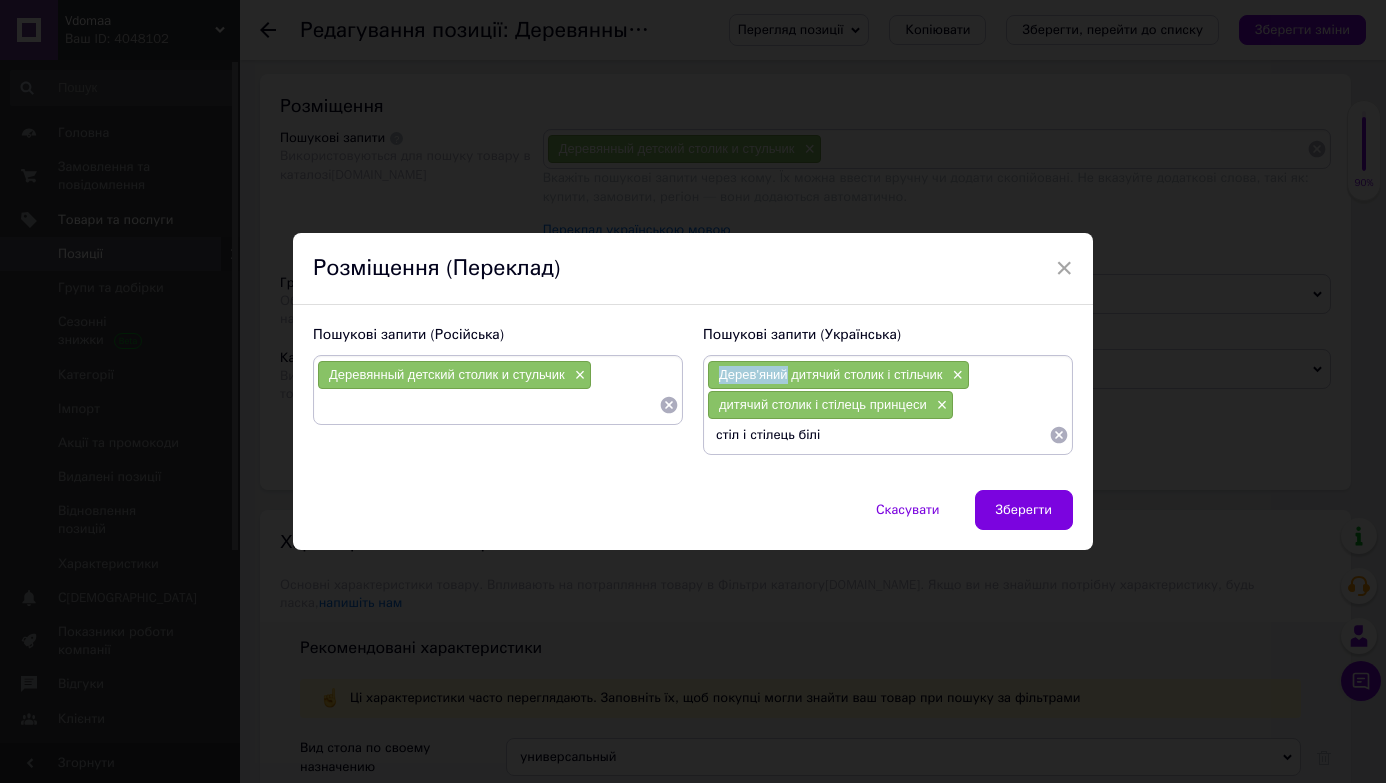 copy on "Дерев'яний" 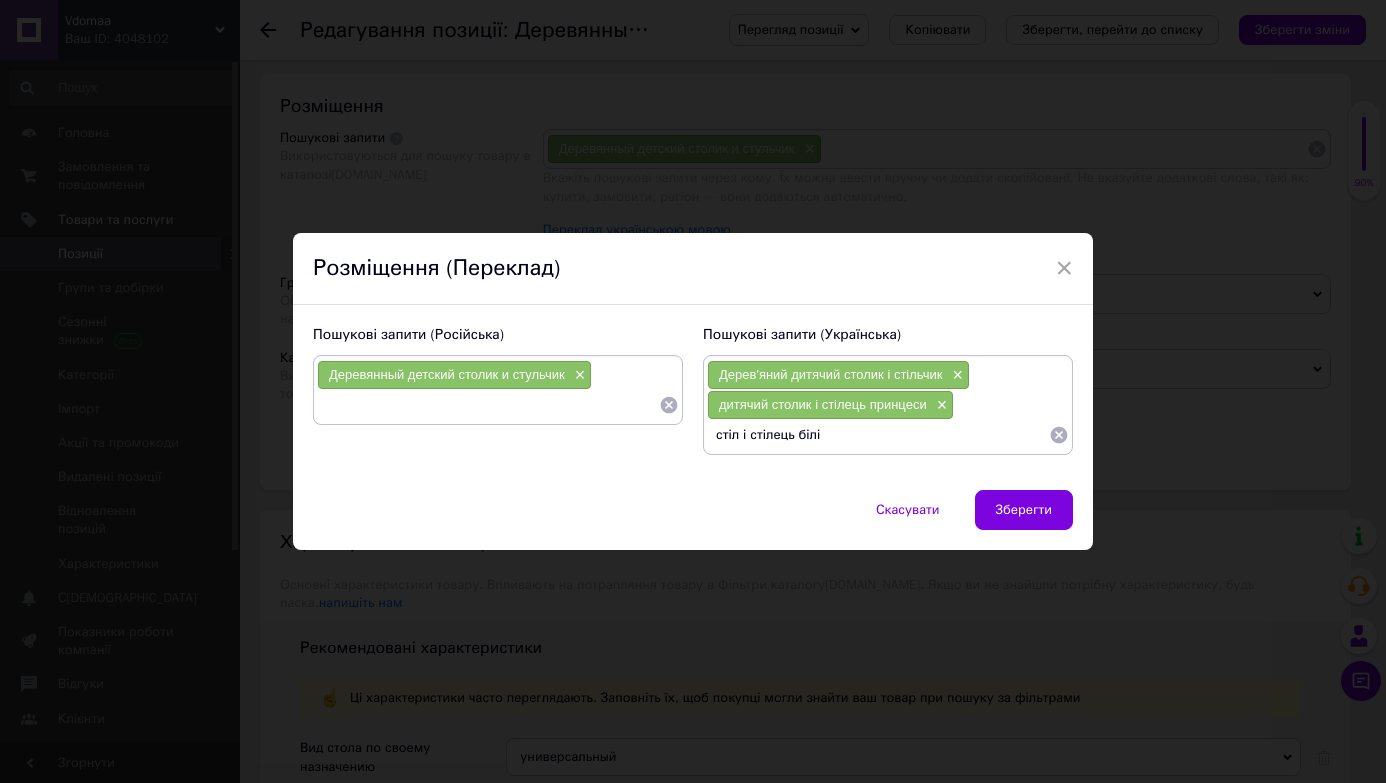 click on "стіл і стілець білі" at bounding box center (878, 435) 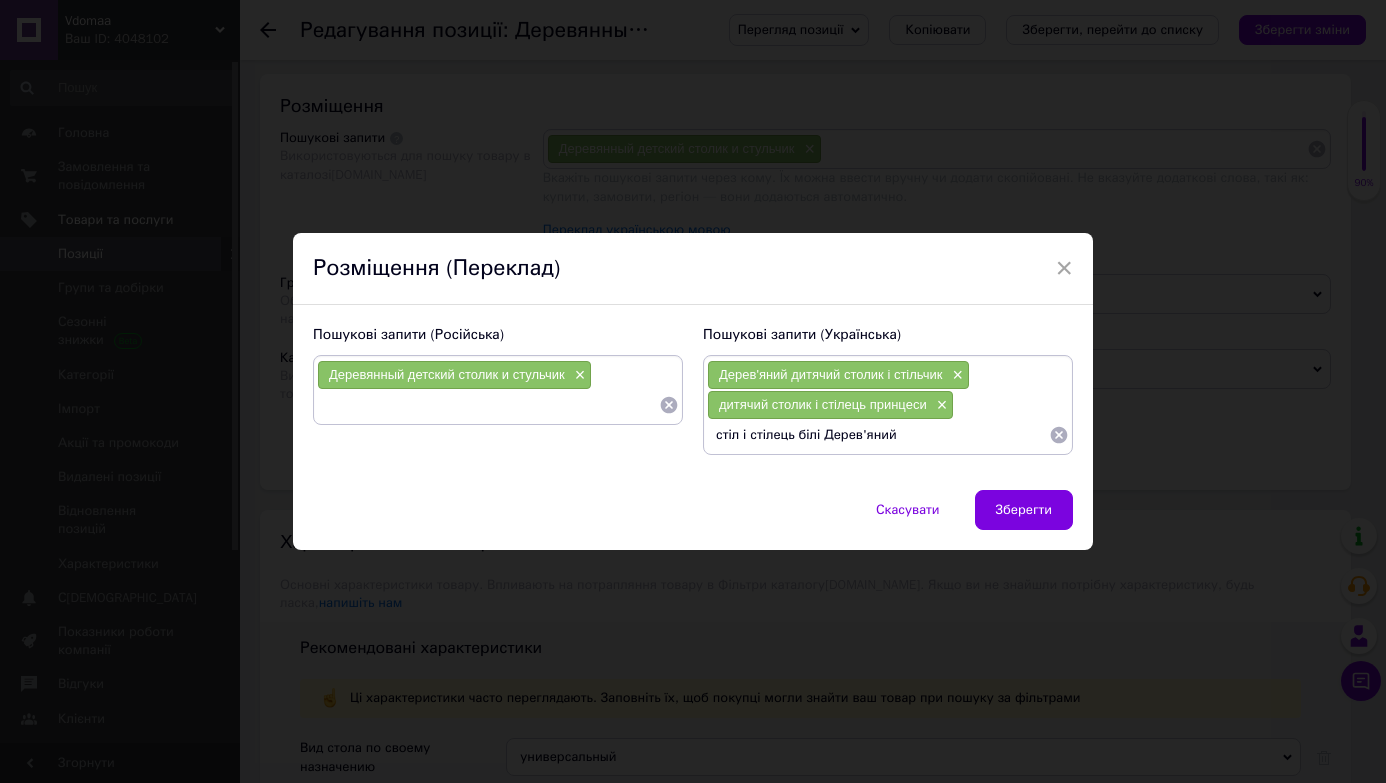 click on "стіл і стілець білі Дерев'яний" at bounding box center (878, 435) 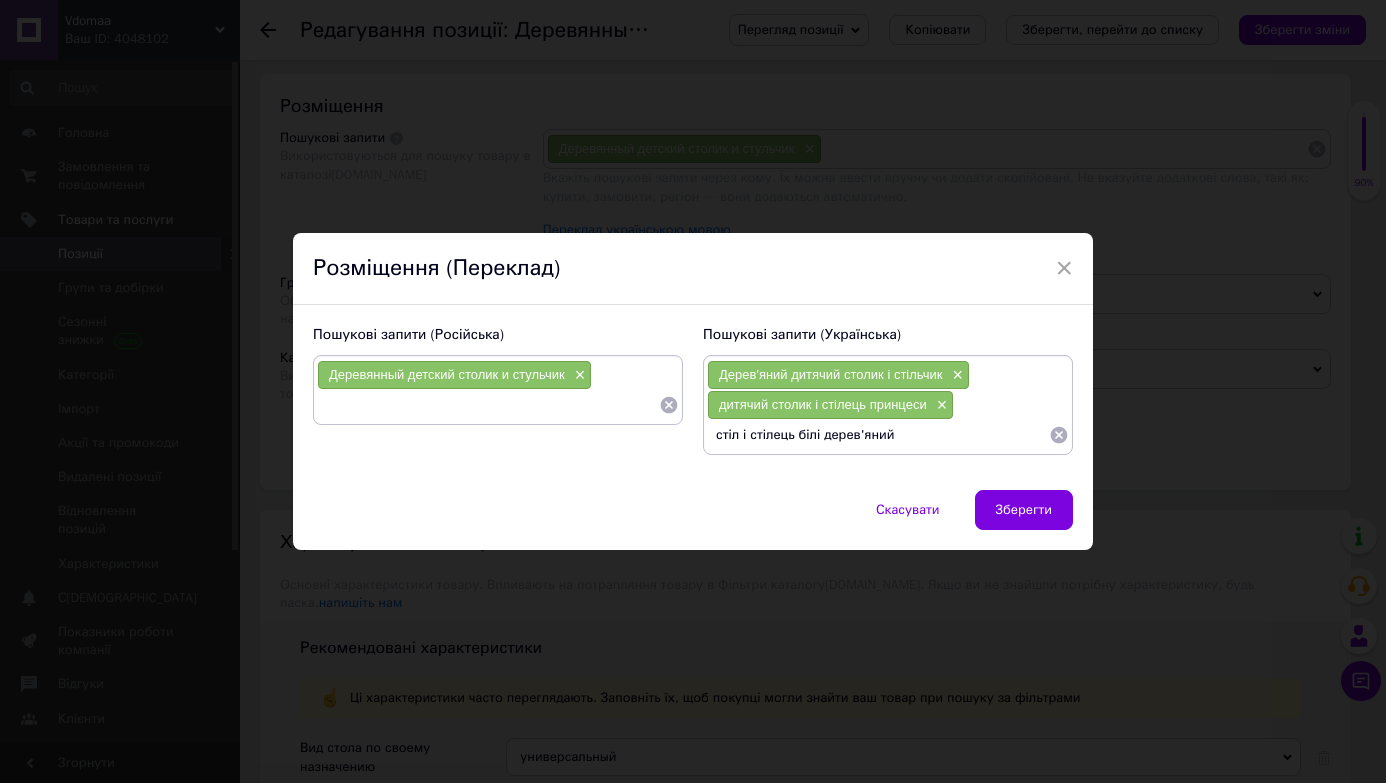 click on "стіл і стілець білі дерев'яний" at bounding box center [878, 435] 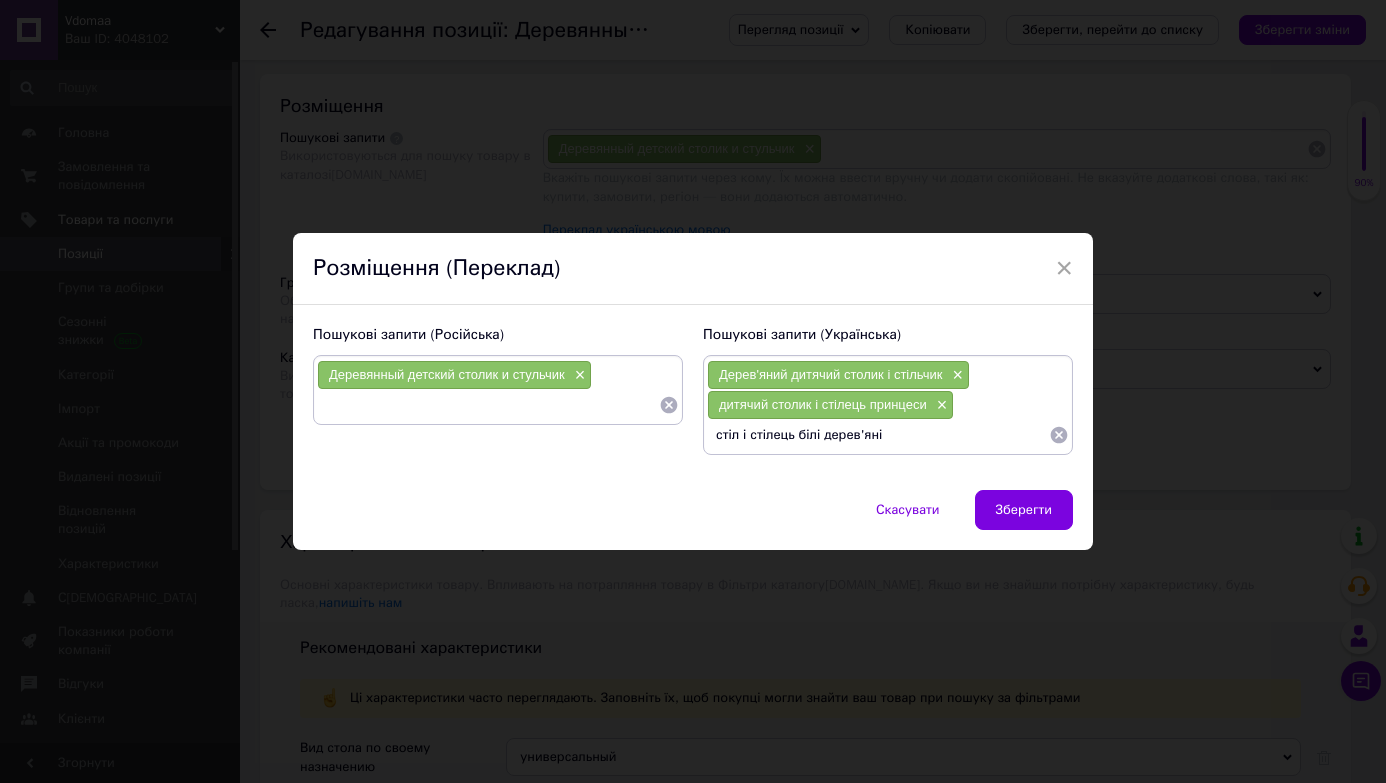 click on "стіл і стілець білі дерев'яні" at bounding box center [878, 435] 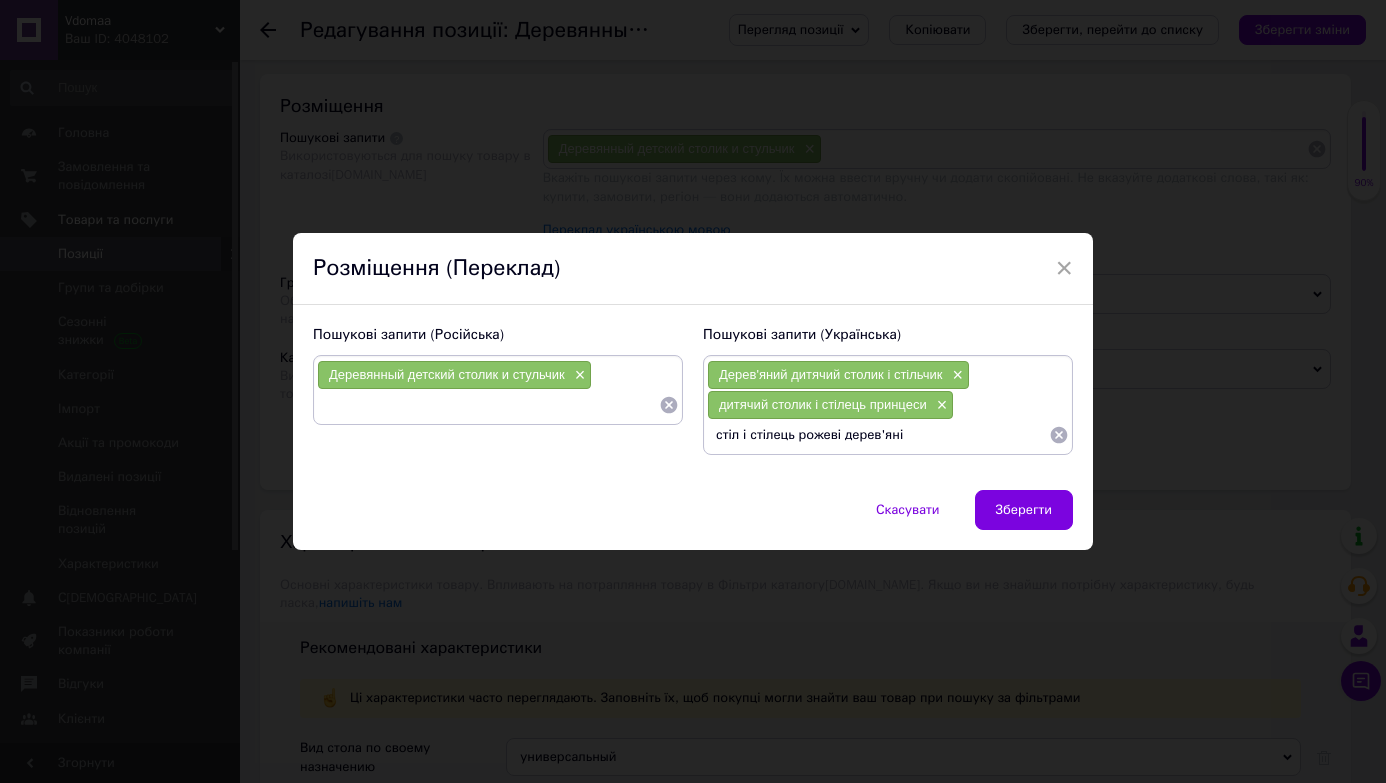 click on "стіл і стілець рожеві дерев'яні" at bounding box center (878, 435) 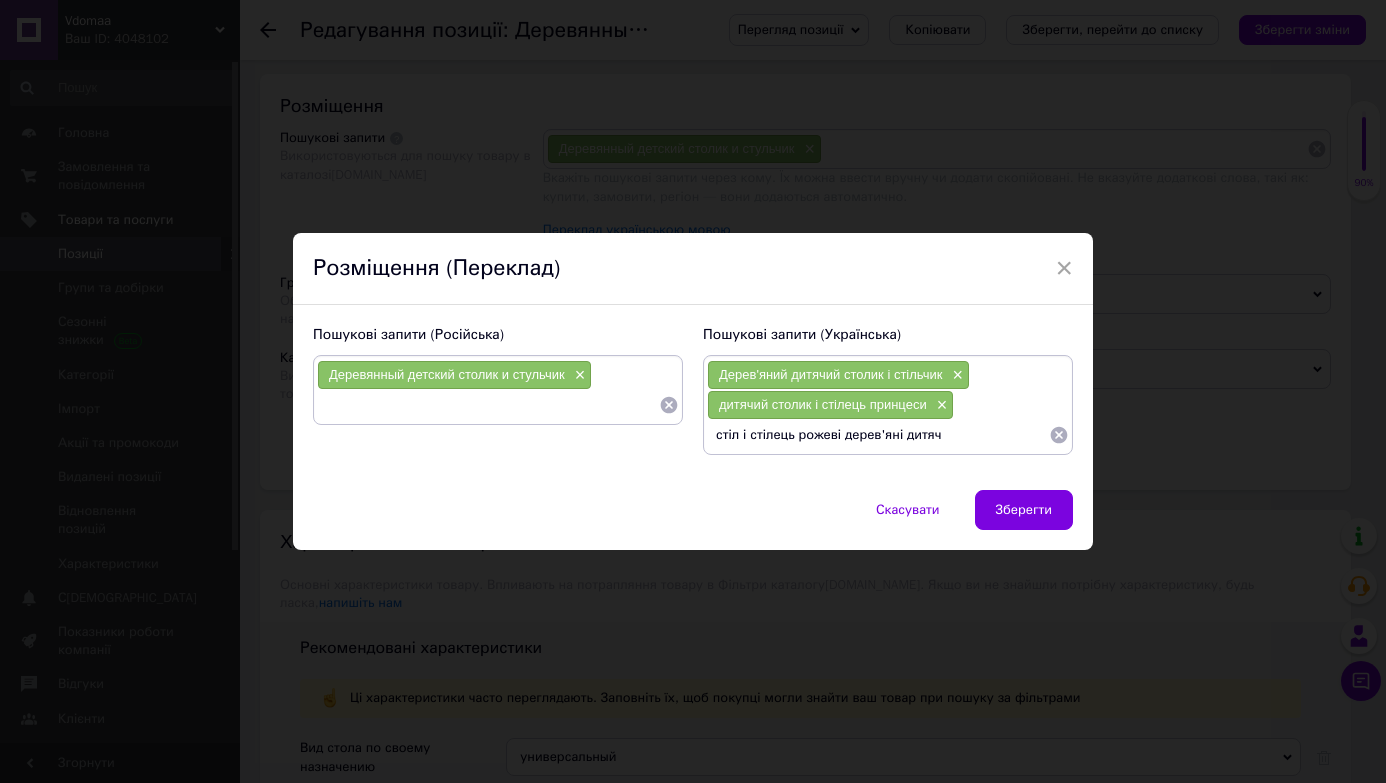 type on "стіл і стілець рожеві дерев'яні дитячі" 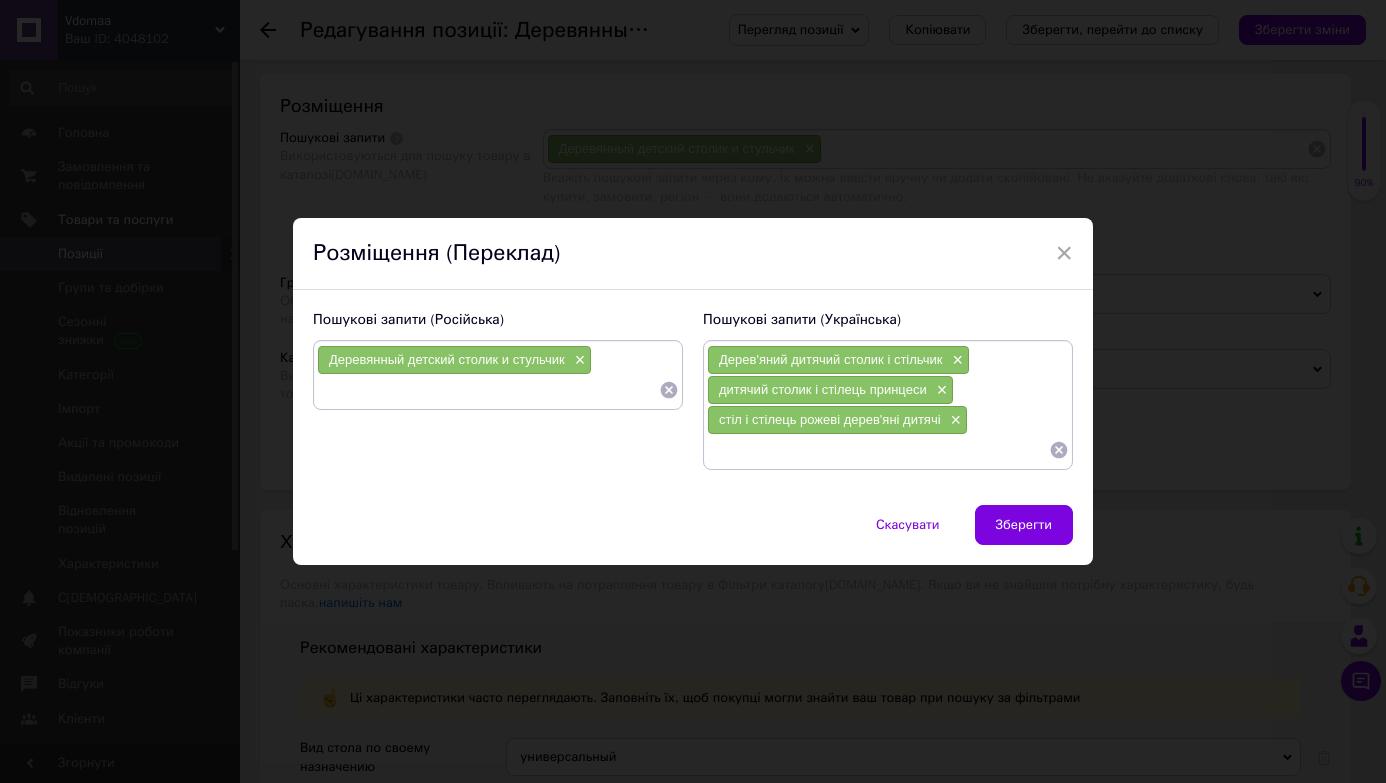 click at bounding box center [878, 450] 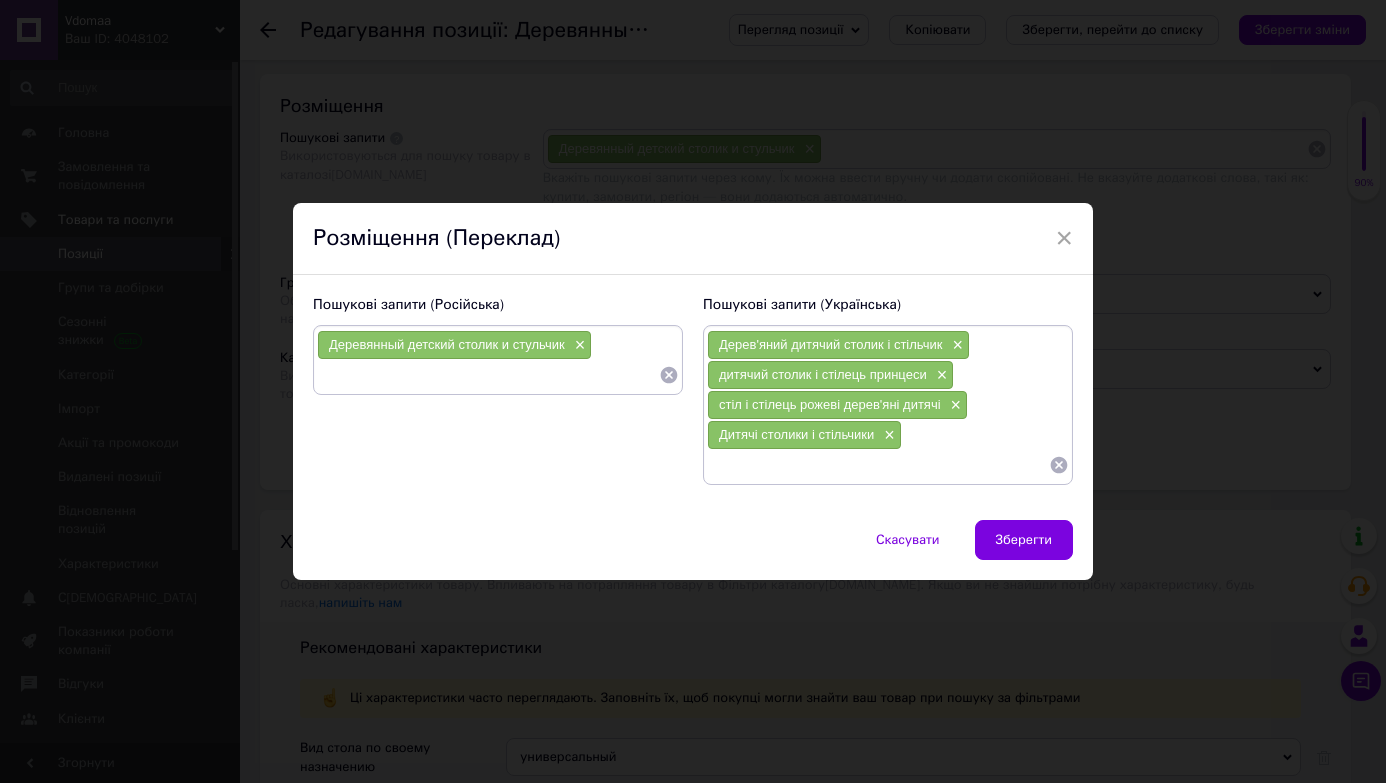 click at bounding box center (878, 465) 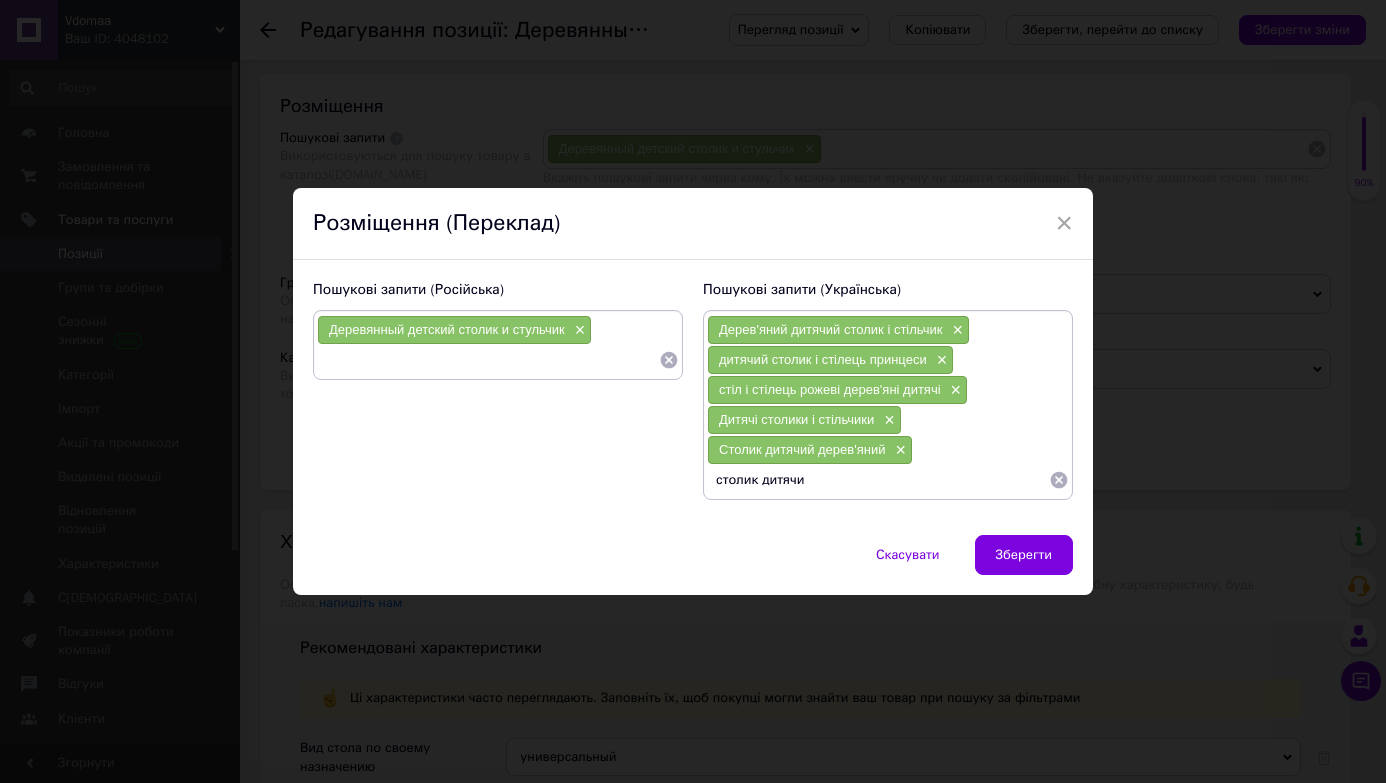 type on "столик дитячий" 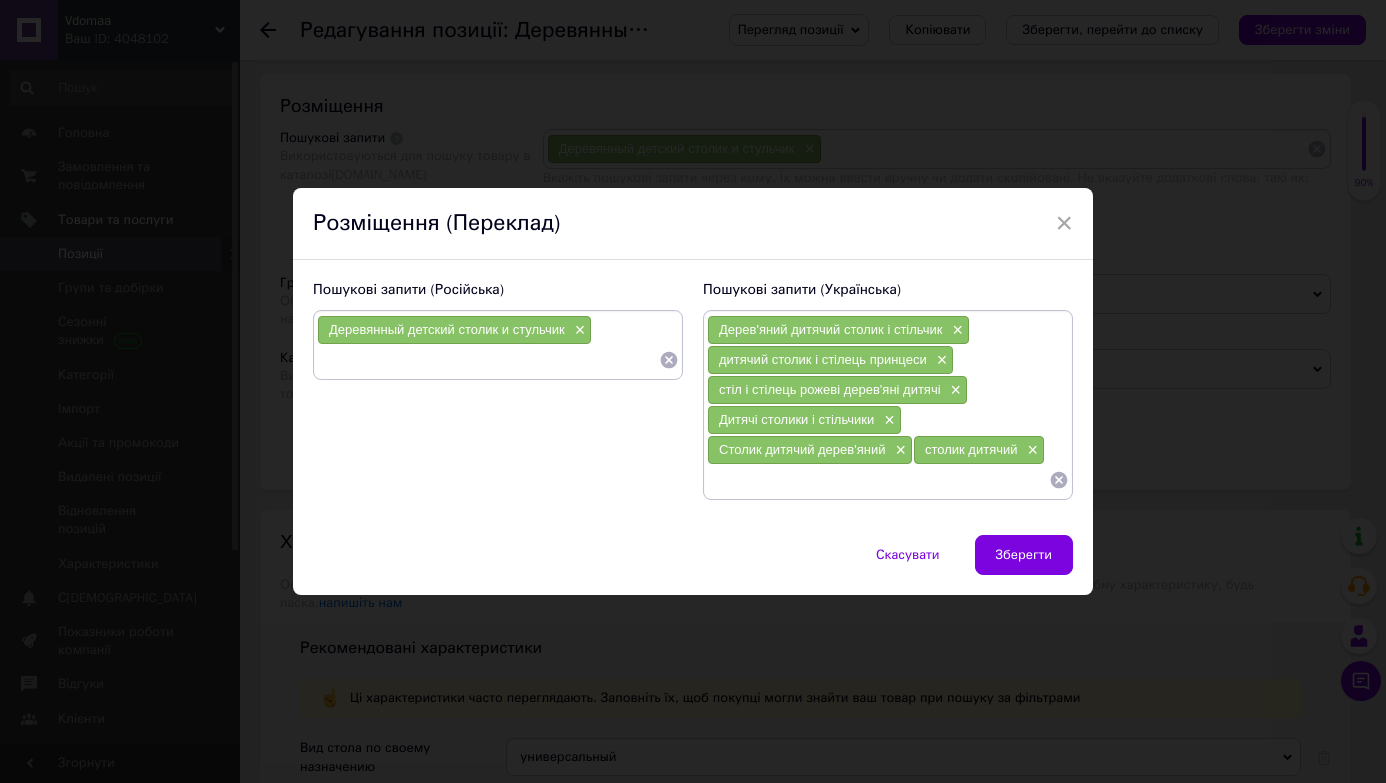 click at bounding box center [878, 480] 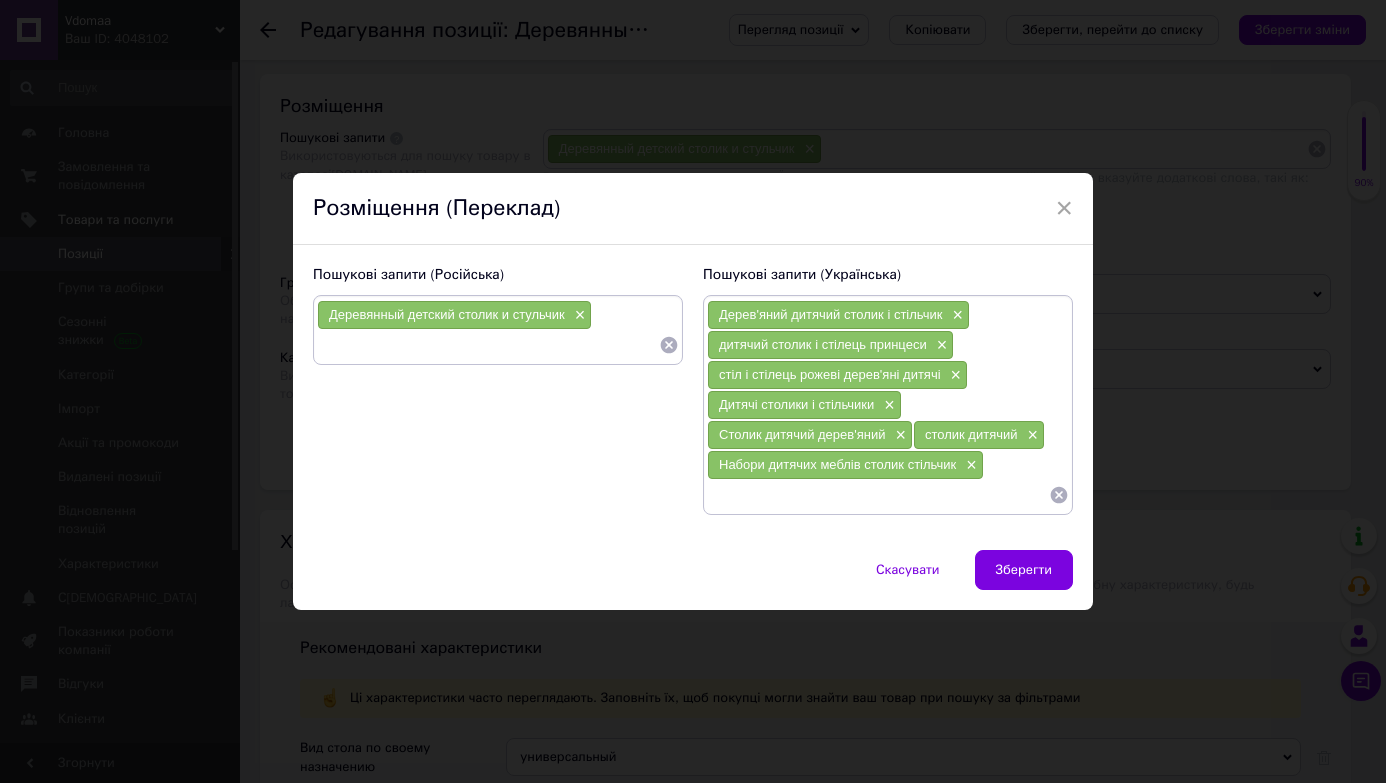 click at bounding box center (878, 495) 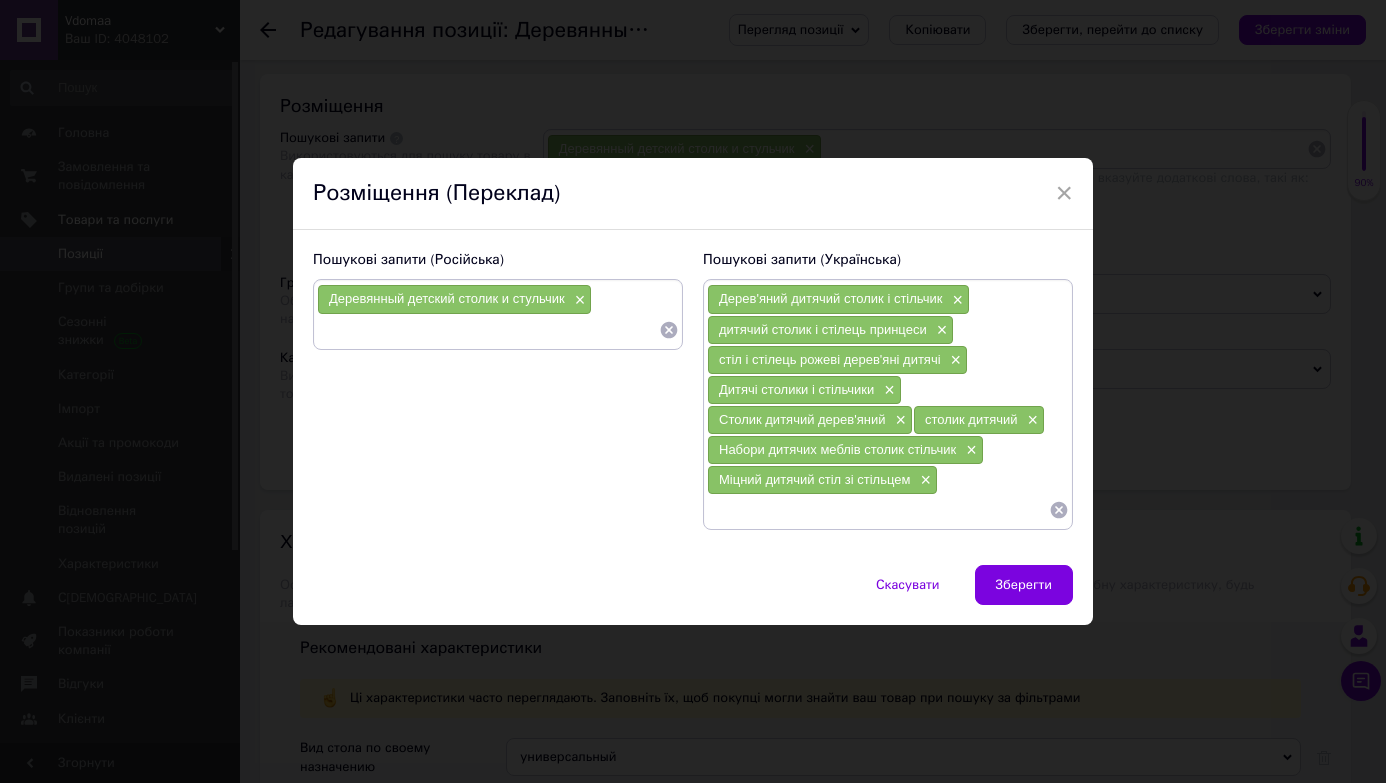click at bounding box center [878, 510] 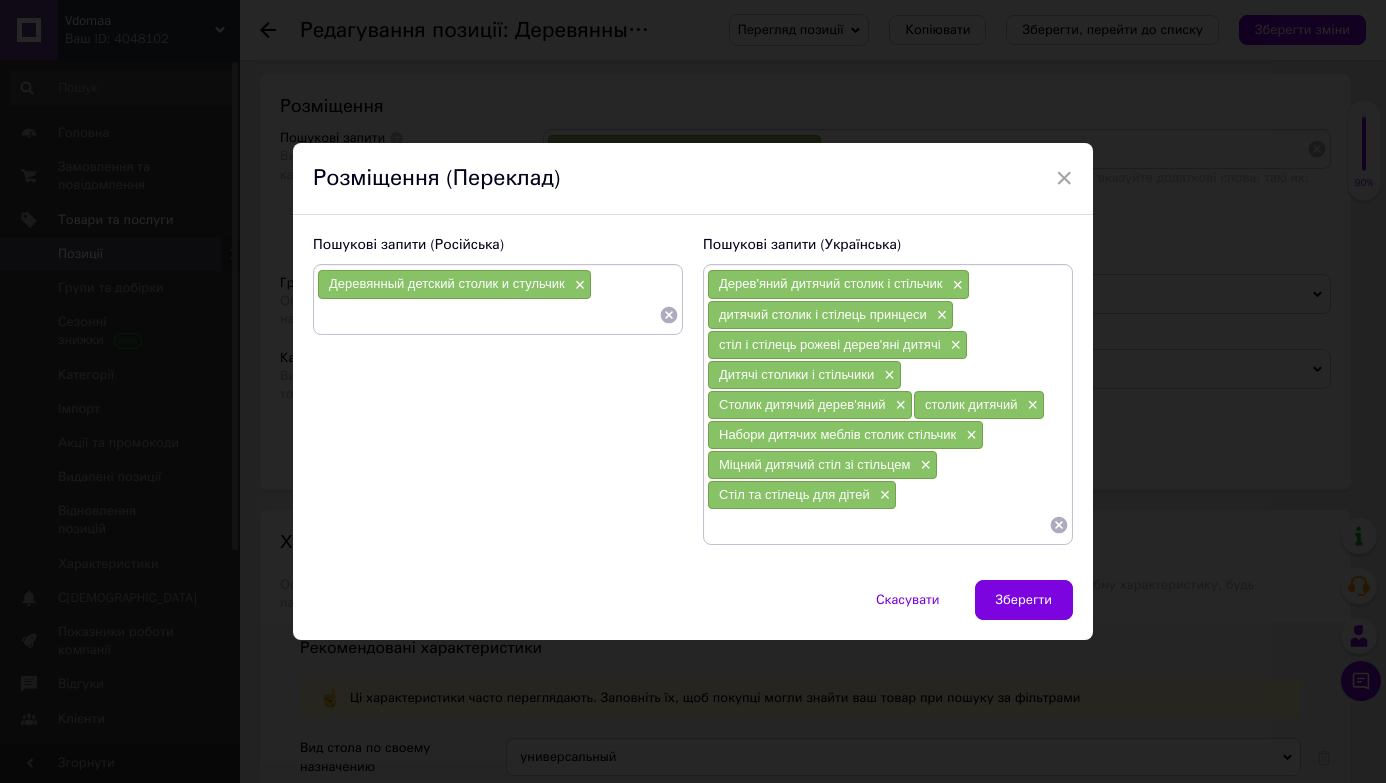 click at bounding box center (878, 525) 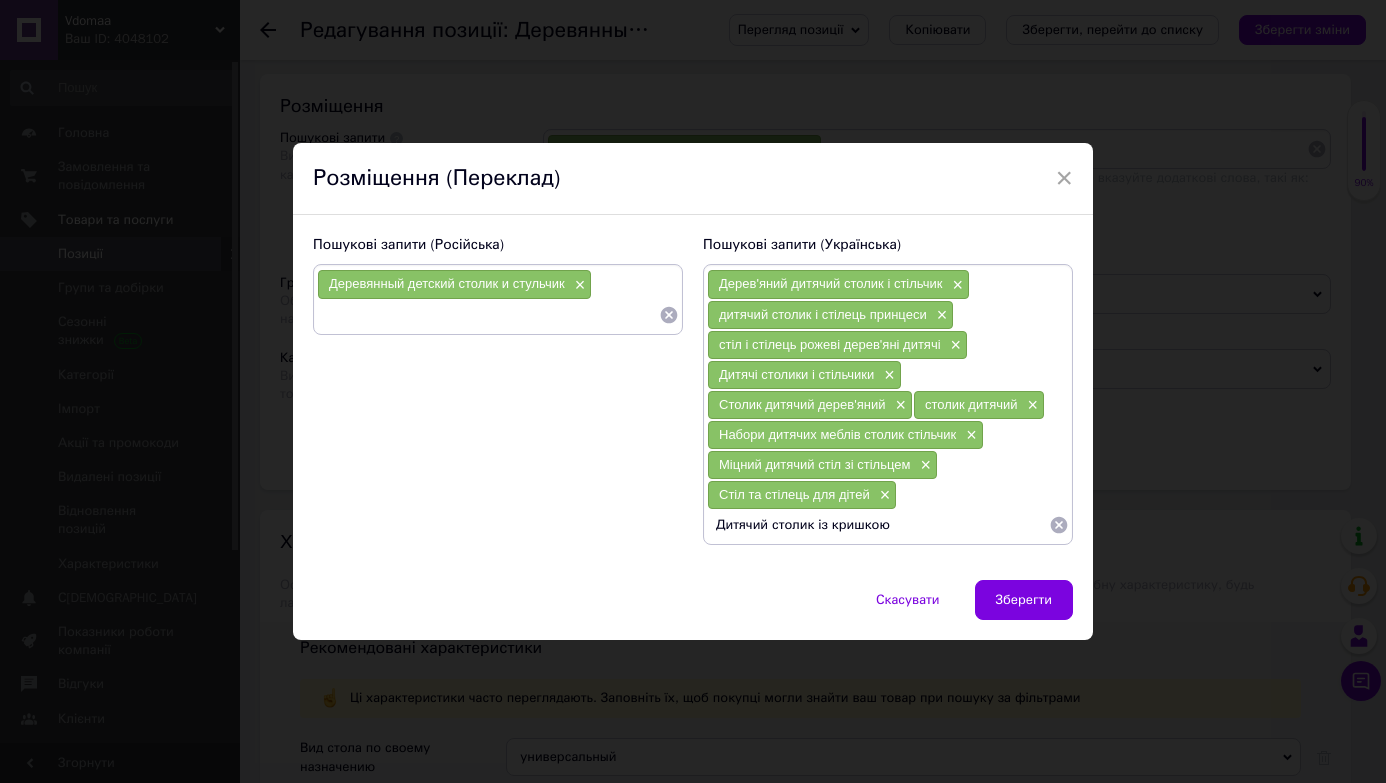 type 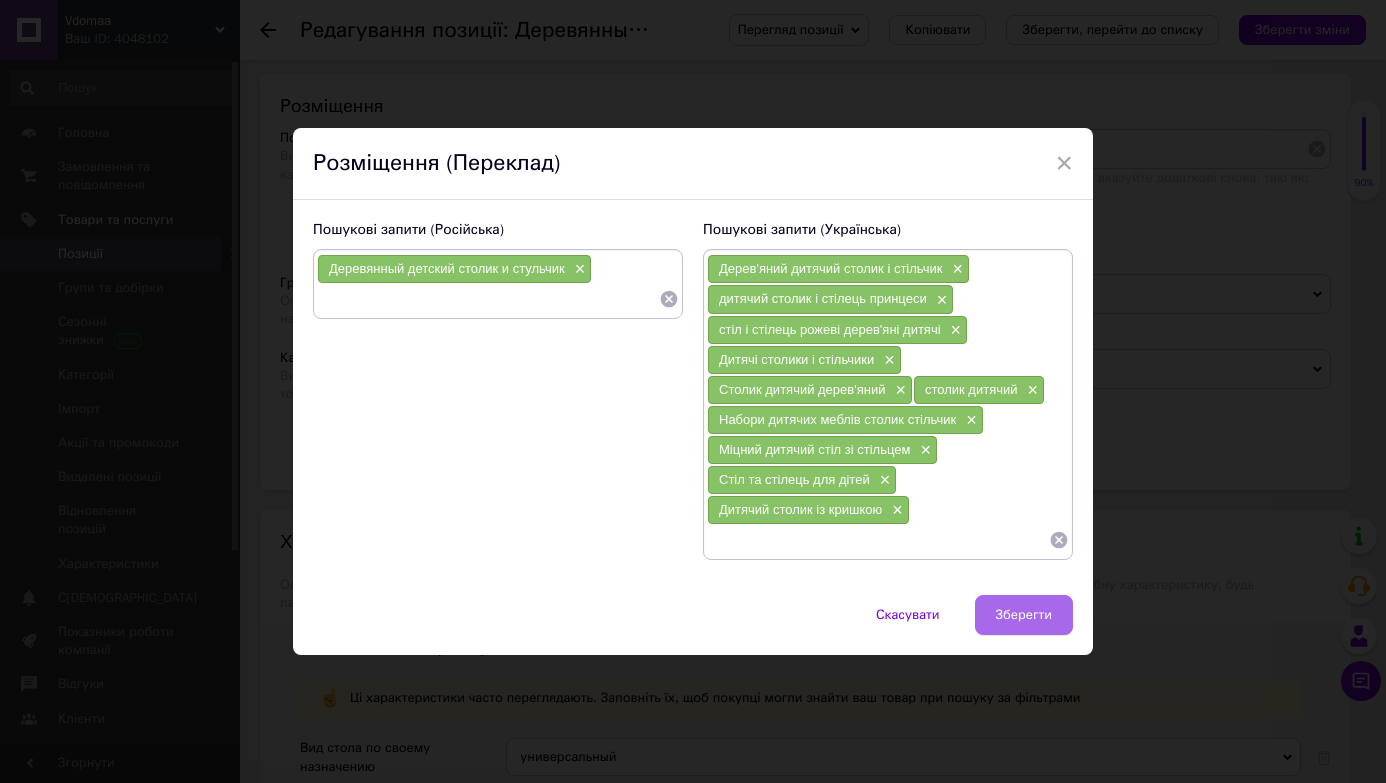 click on "Зберегти" at bounding box center (1024, 615) 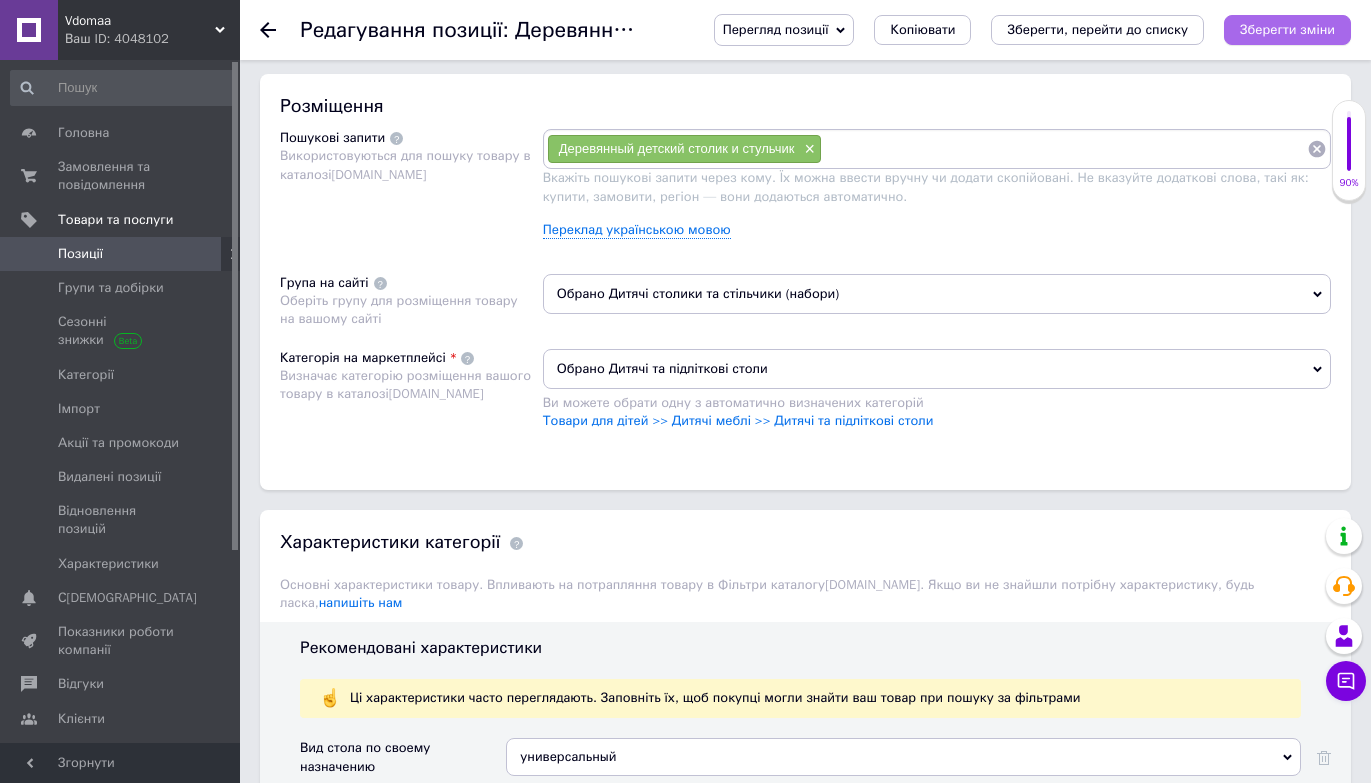click on "Зберегти зміни" at bounding box center [1287, 30] 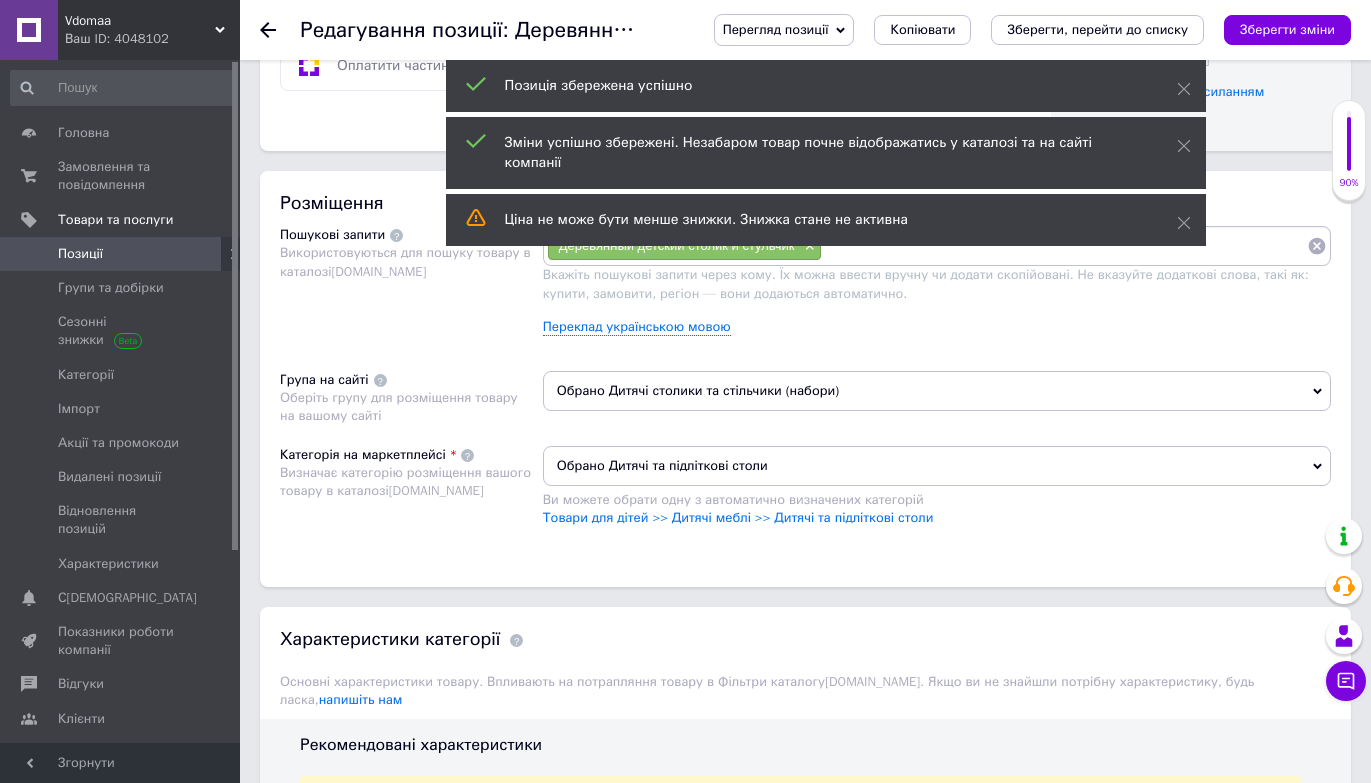 scroll, scrollTop: 961, scrollLeft: 0, axis: vertical 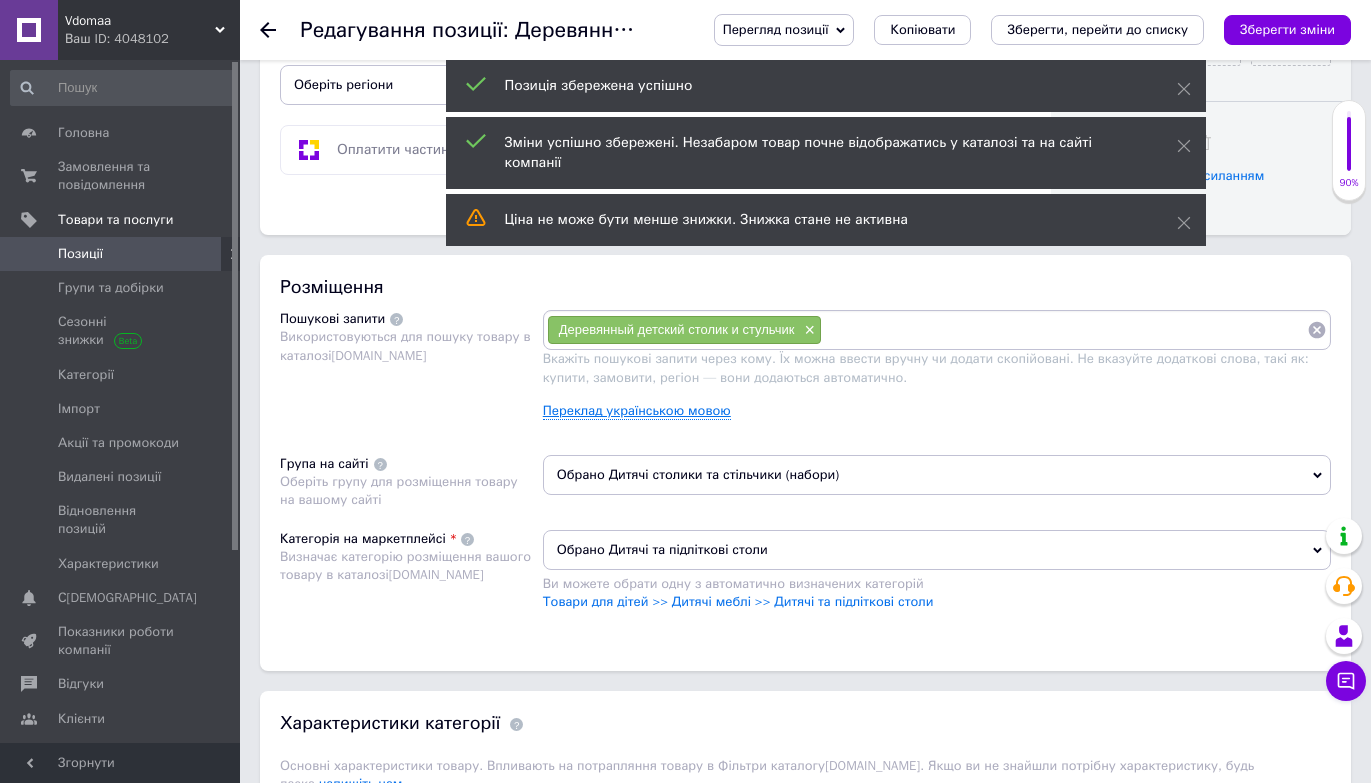 click on "Переклад українською мовою" at bounding box center (637, 411) 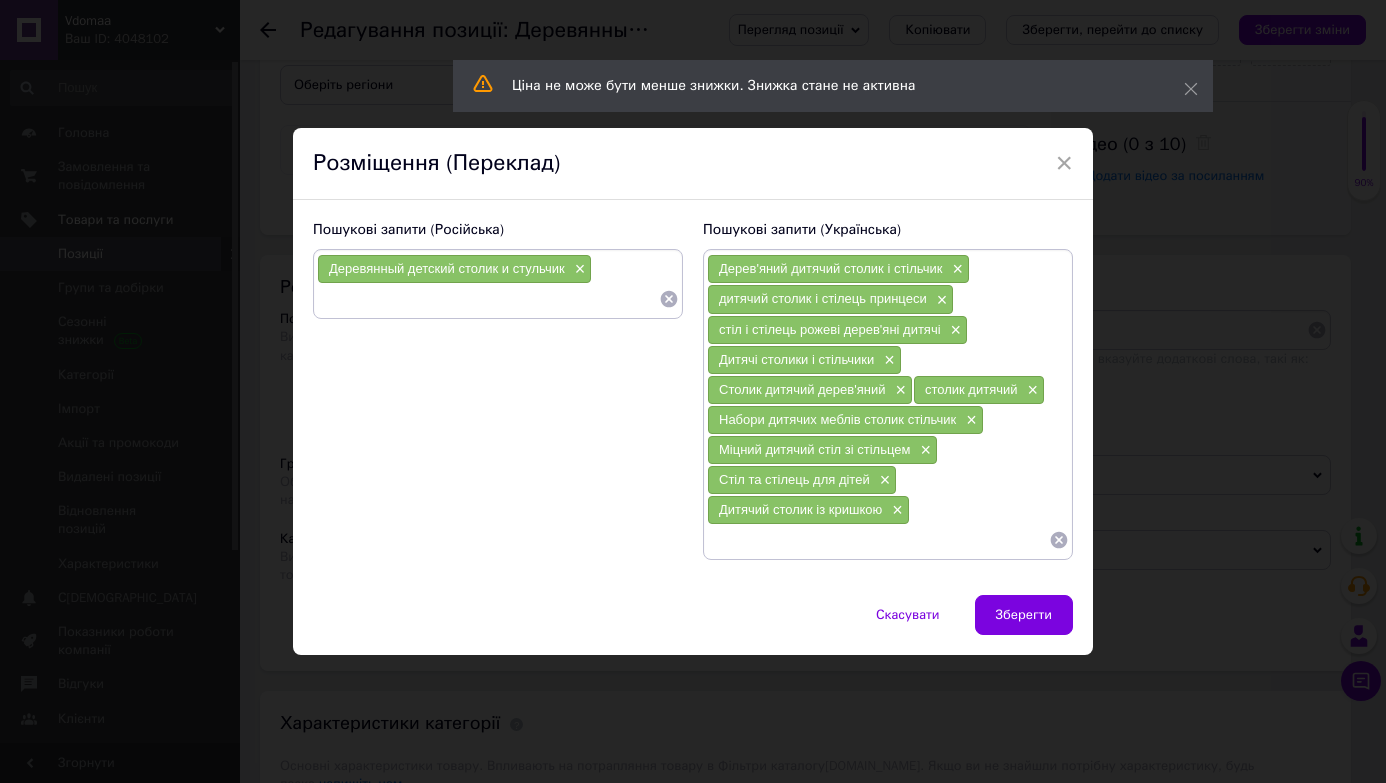 click on "Міцний дитячий стіл зі стільцем ×" at bounding box center (822, 450) 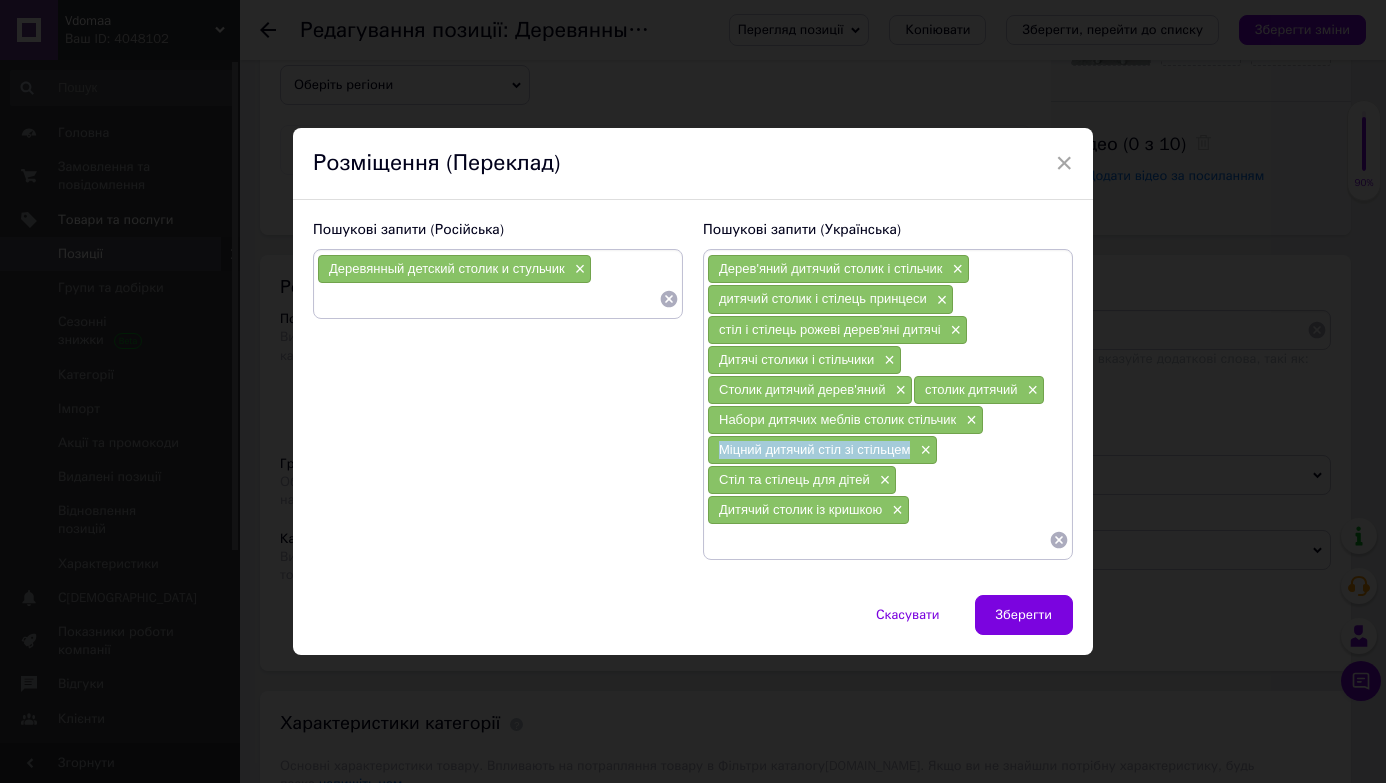 drag, startPoint x: 716, startPoint y: 447, endPoint x: 907, endPoint y: 450, distance: 191.02356 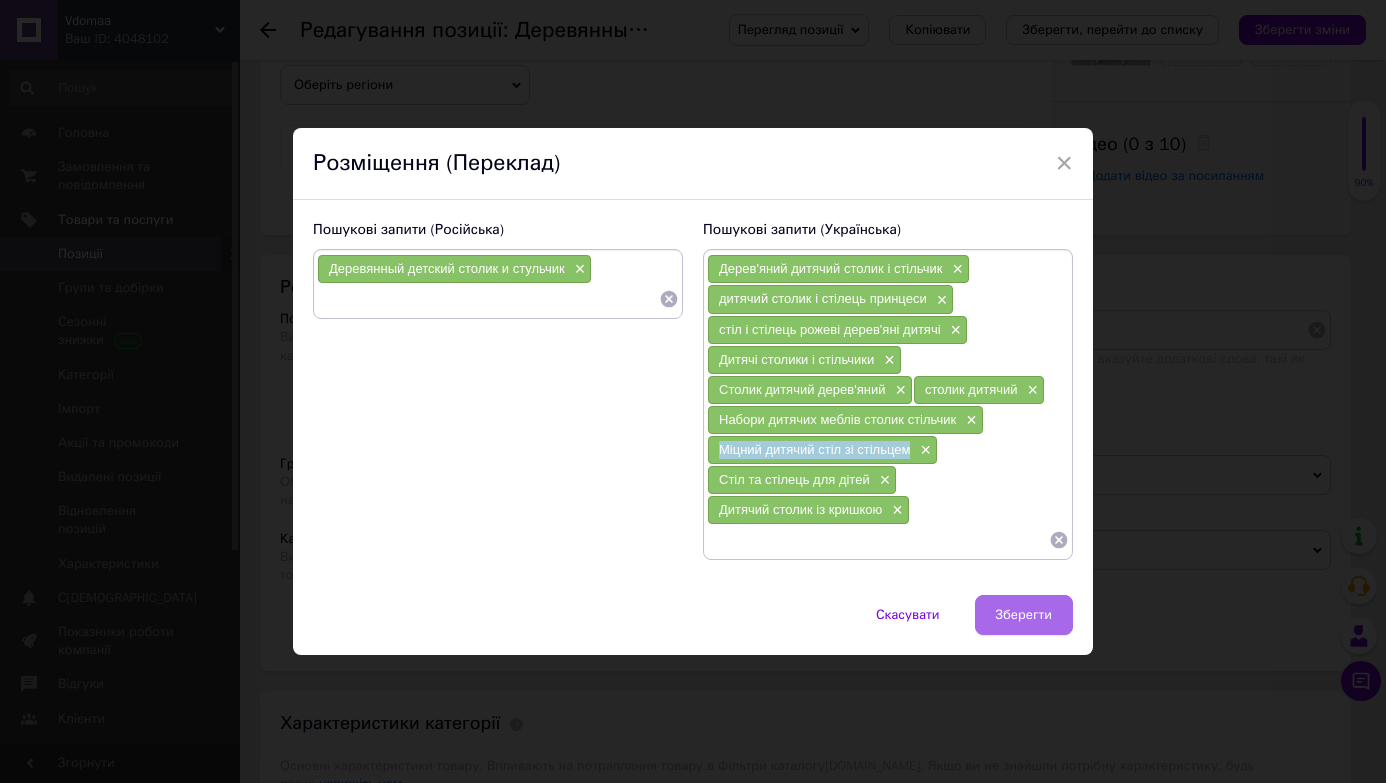 click on "Зберегти" at bounding box center [1024, 615] 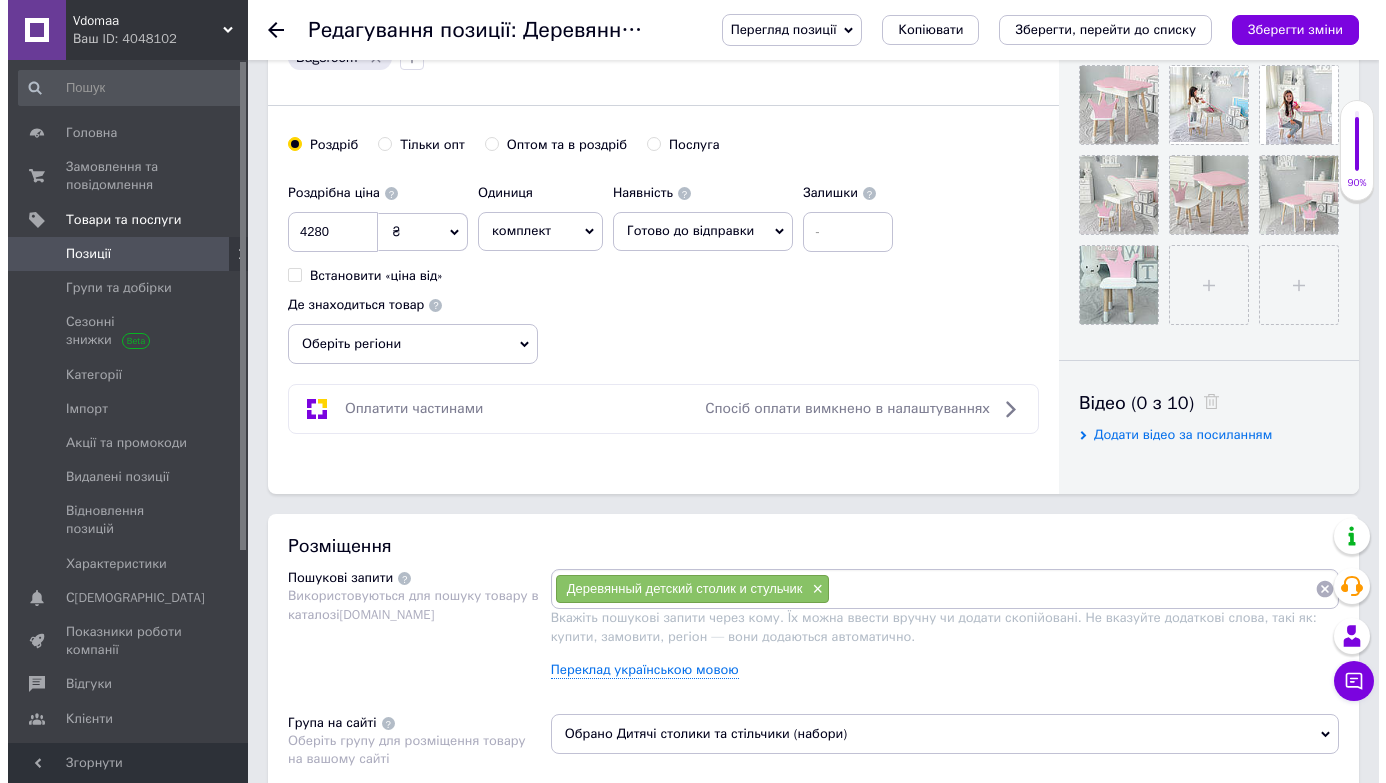 scroll, scrollTop: 327, scrollLeft: 0, axis: vertical 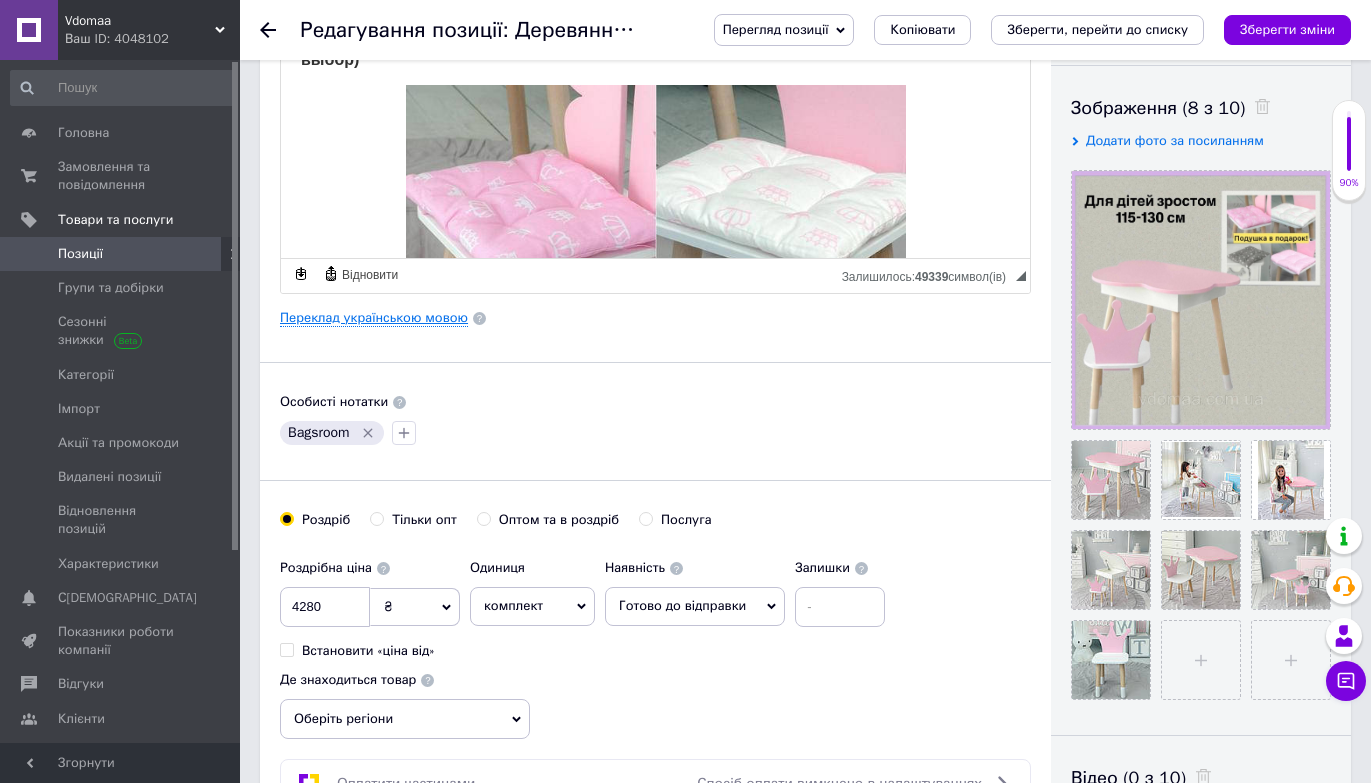 click on "Переклад українською мовою" at bounding box center (374, 318) 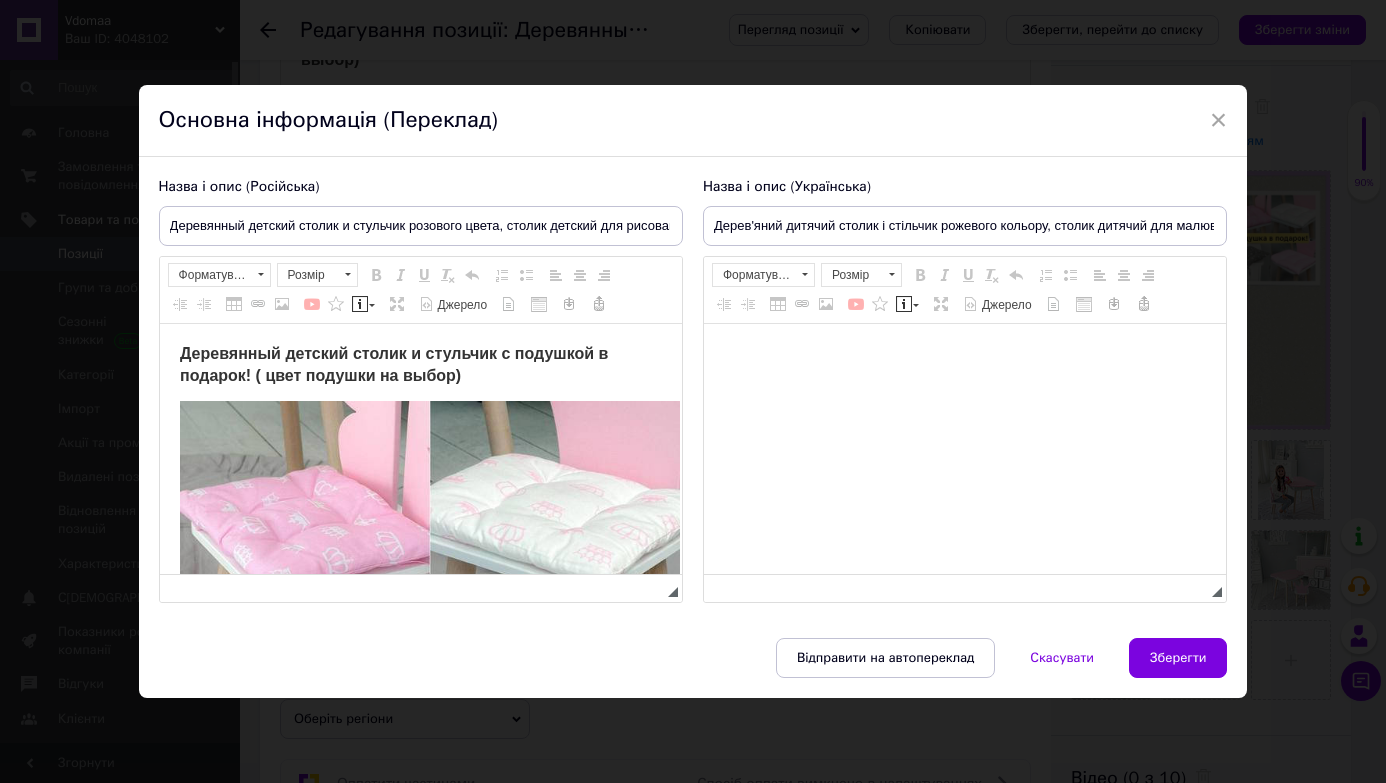 scroll, scrollTop: 0, scrollLeft: 0, axis: both 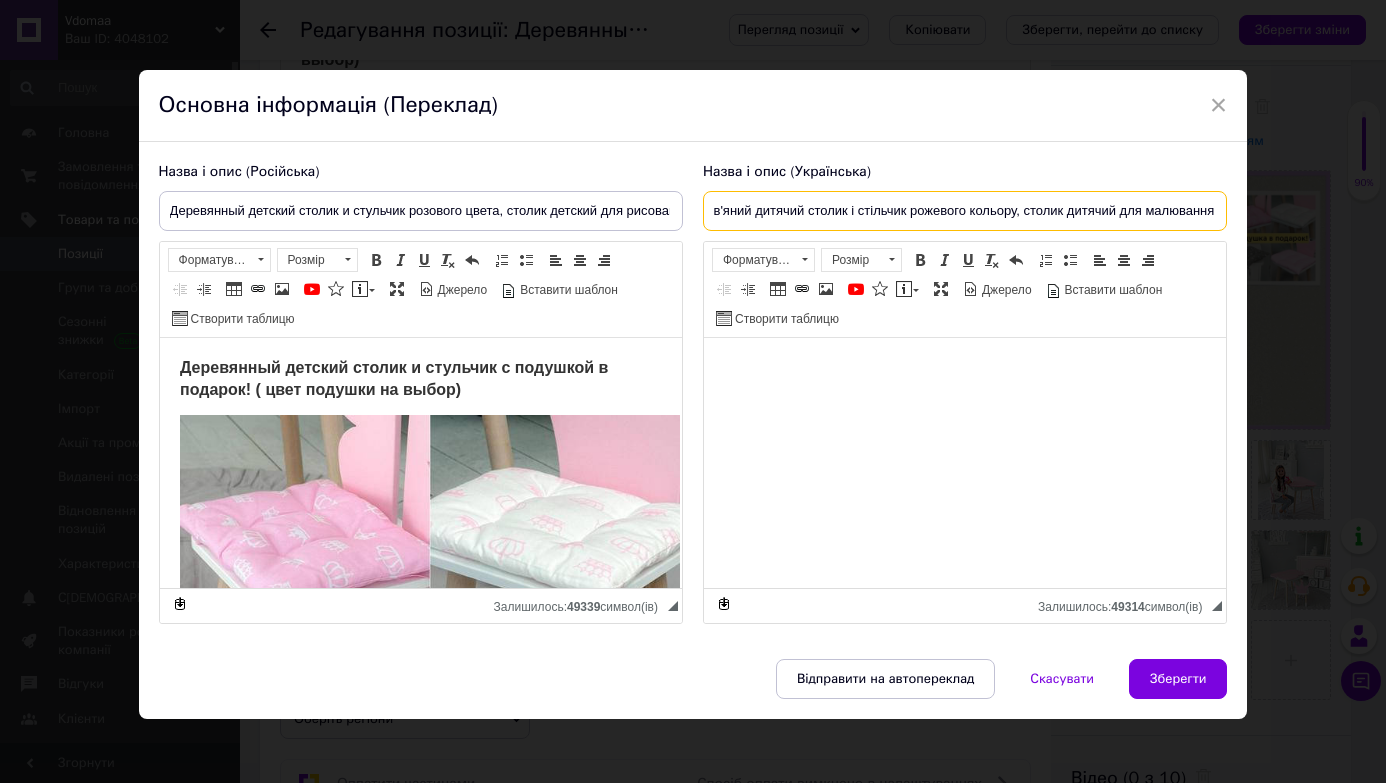 drag, startPoint x: 1176, startPoint y: 213, endPoint x: 1207, endPoint y: 217, distance: 31.257 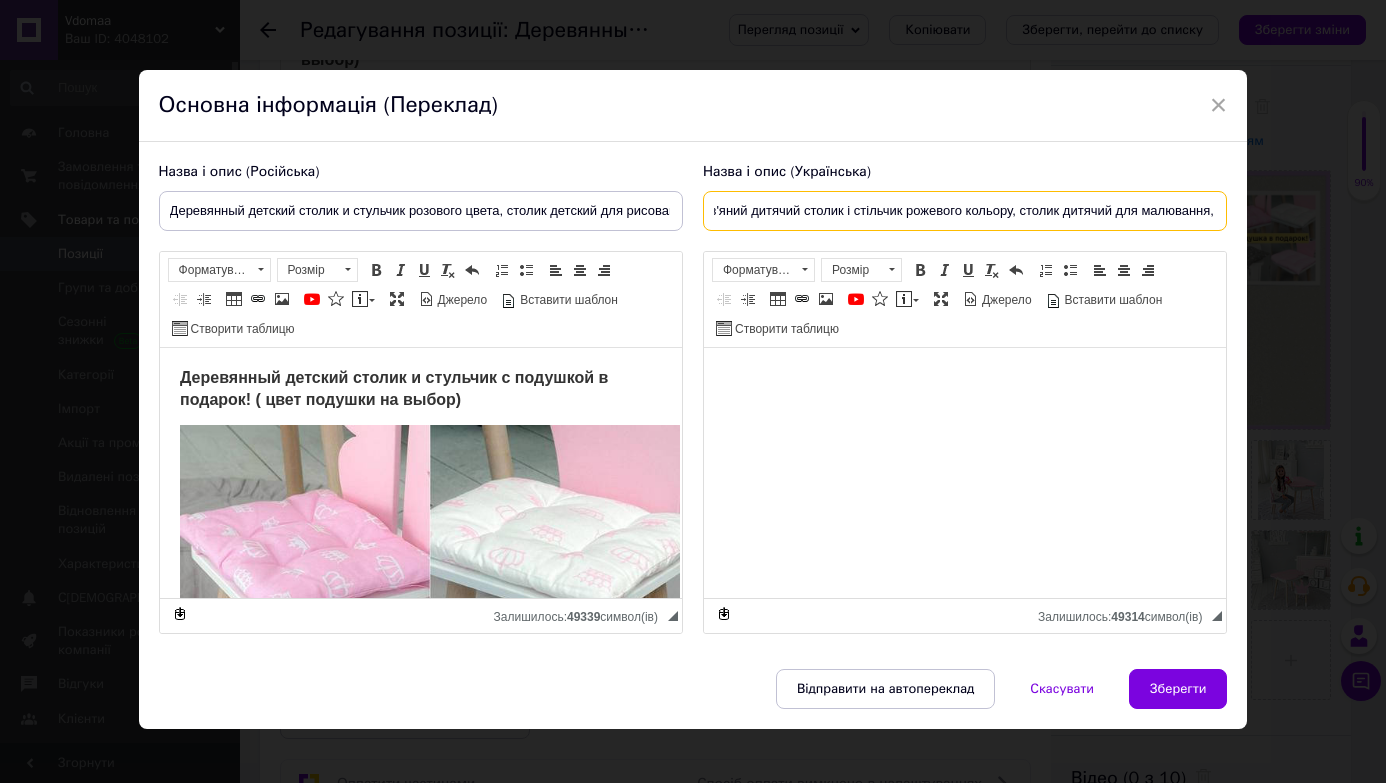 paste on "Міцний дитячий стіл зі стільцем" 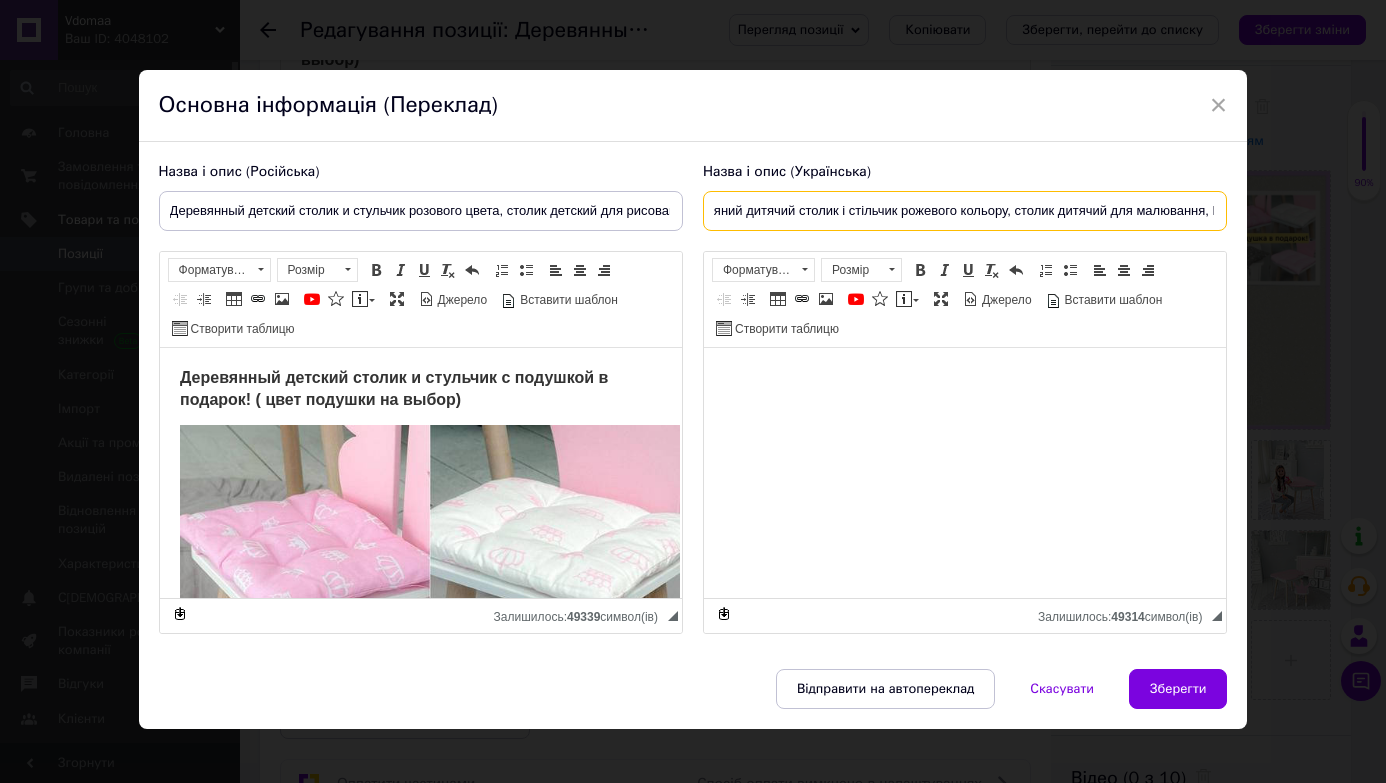 scroll, scrollTop: 0, scrollLeft: 231, axis: horizontal 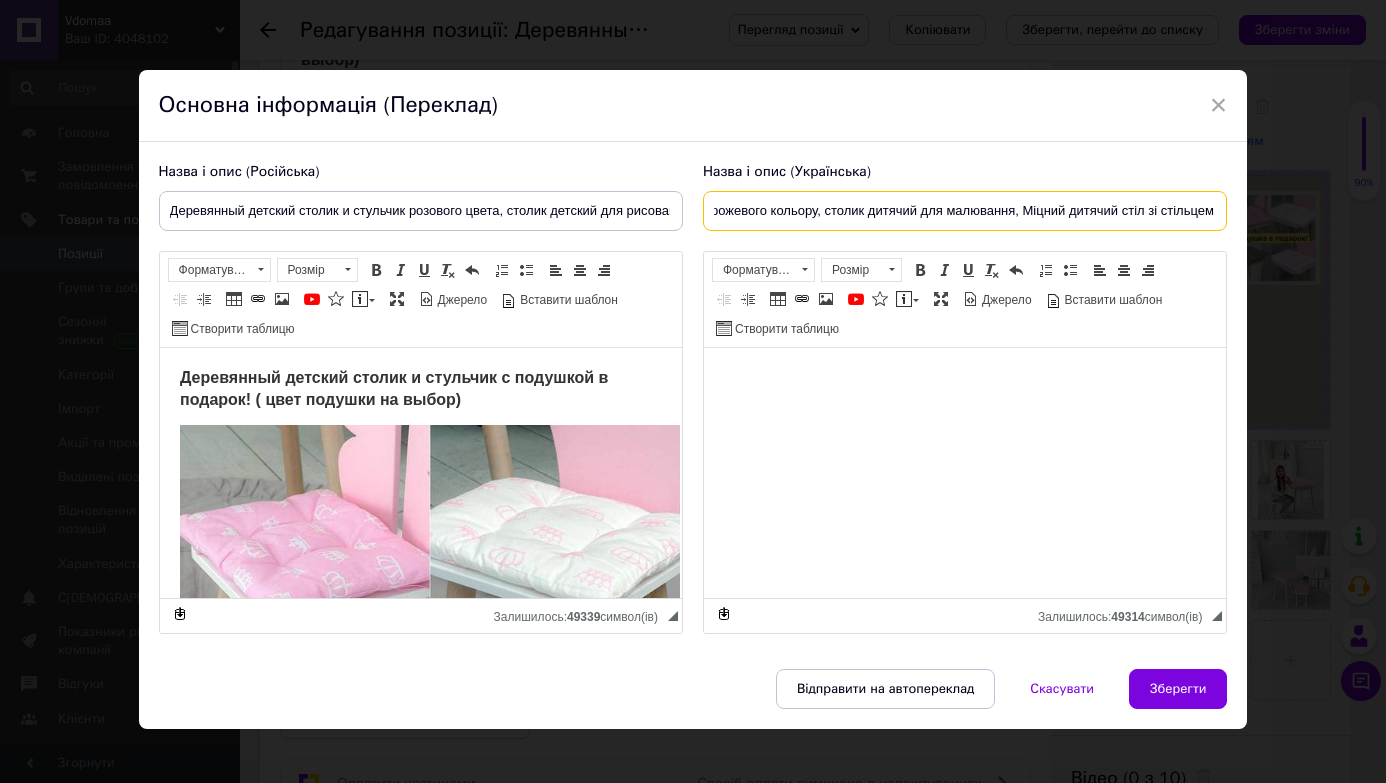click on "Дерев'яний дитячий столик і стільчик рожевого кольору, столик дитячий для малювання, Міцний дитячий стіл зі стільцем" at bounding box center [965, 211] 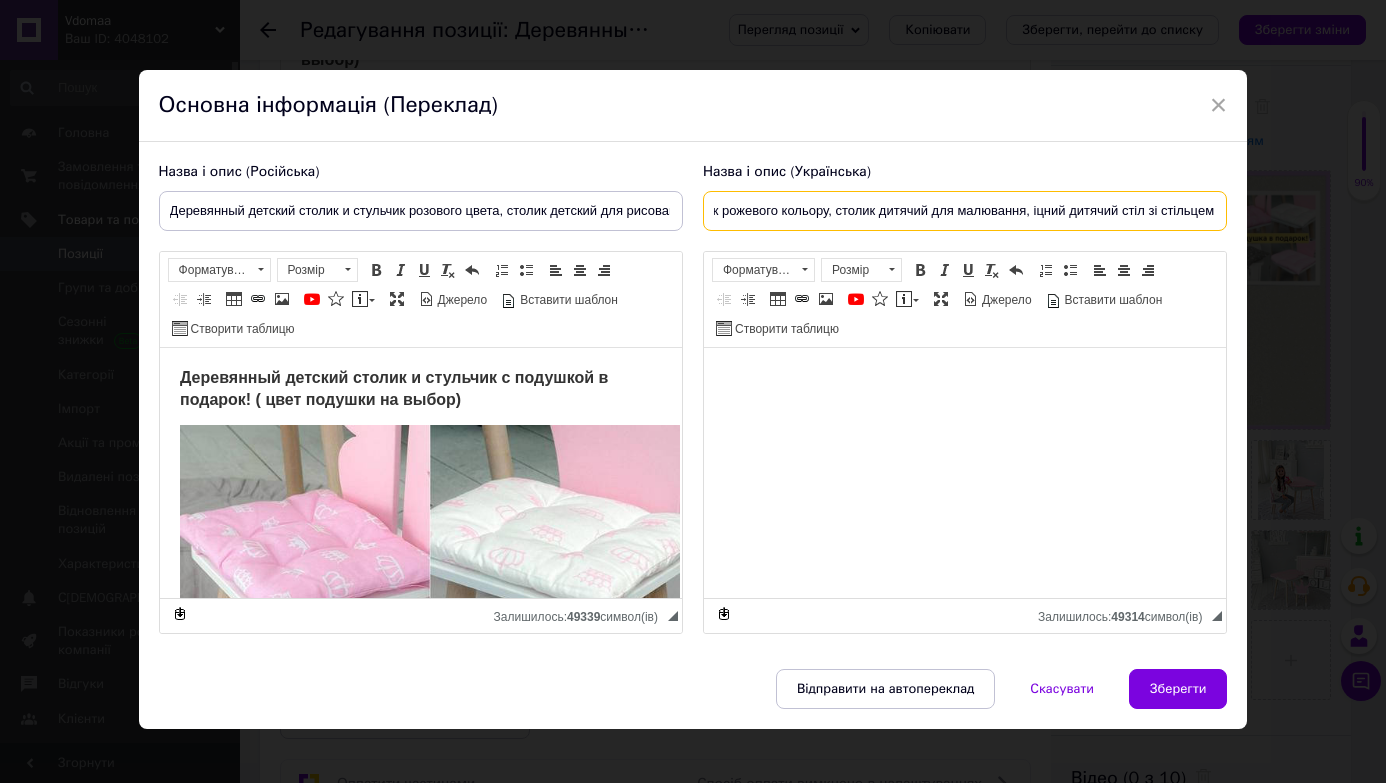 scroll, scrollTop: 0, scrollLeft: 221, axis: horizontal 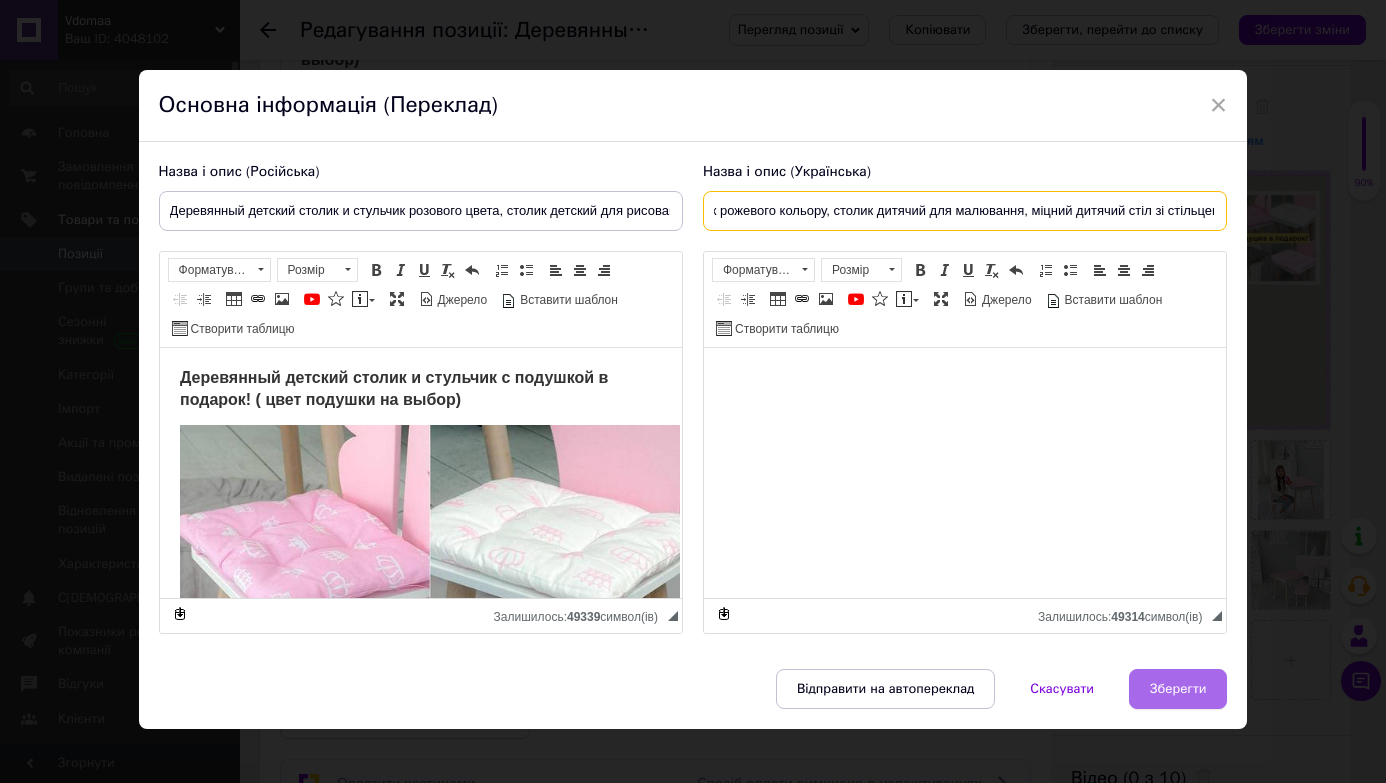 type on "Дерев'яний дитячий столик і стільчик рожевого кольору, столик дитячий для малювання, міцний дитячий стіл зі стільцем" 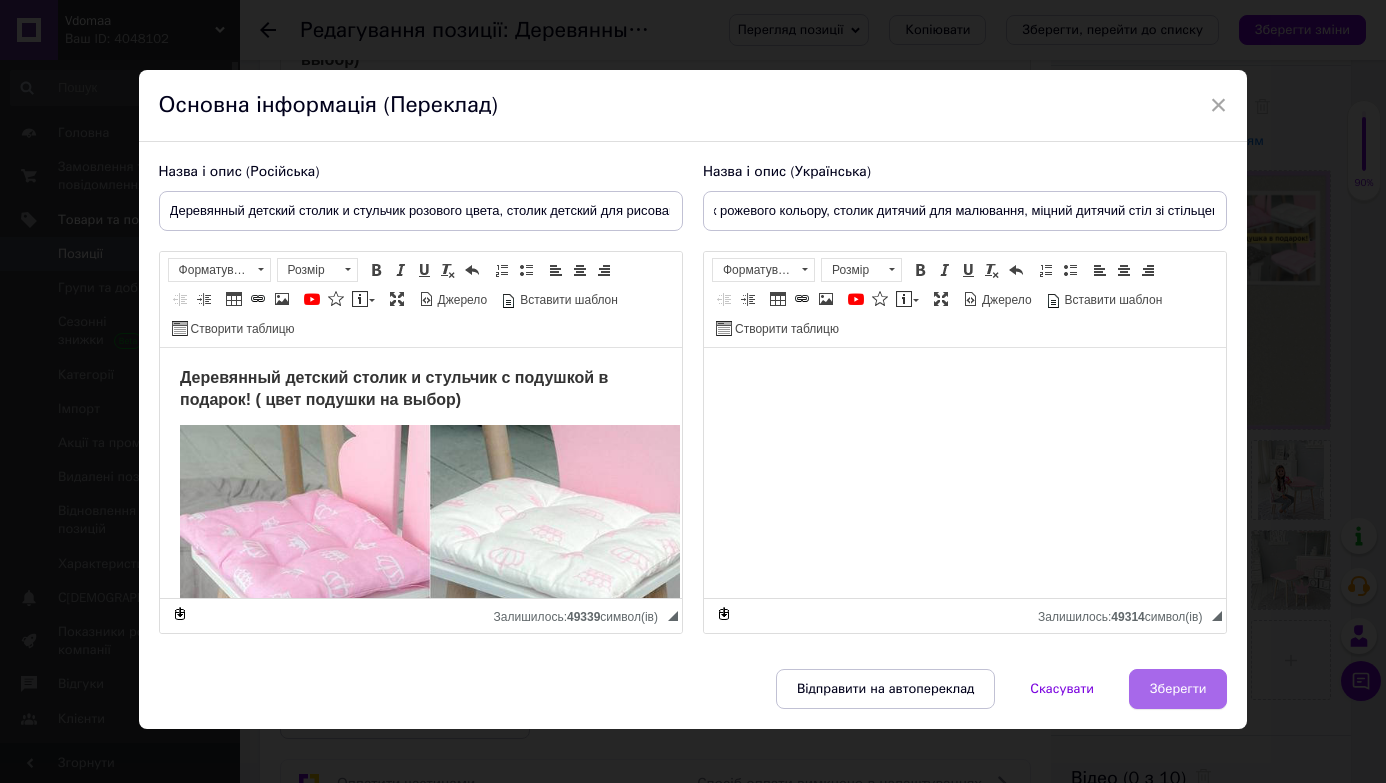 click on "Зберегти" at bounding box center (1178, 689) 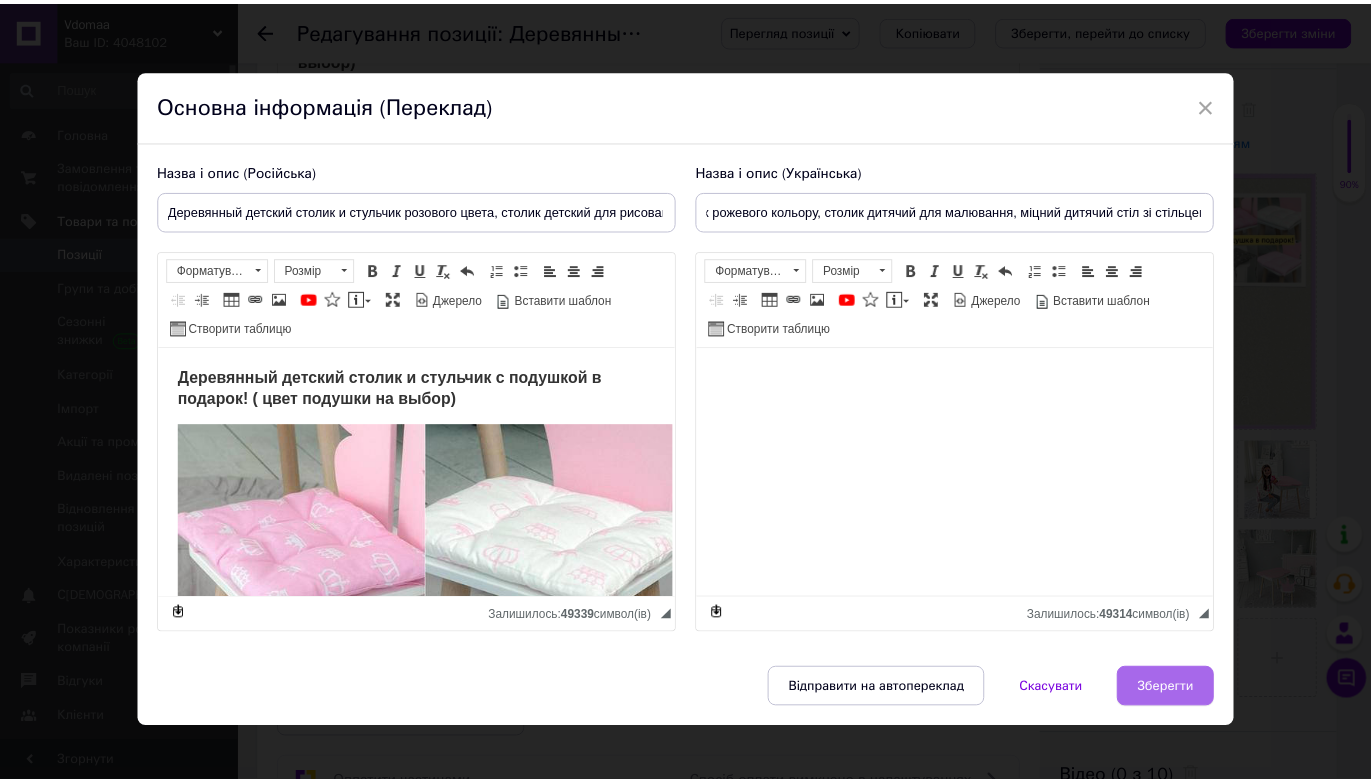 scroll, scrollTop: 0, scrollLeft: 0, axis: both 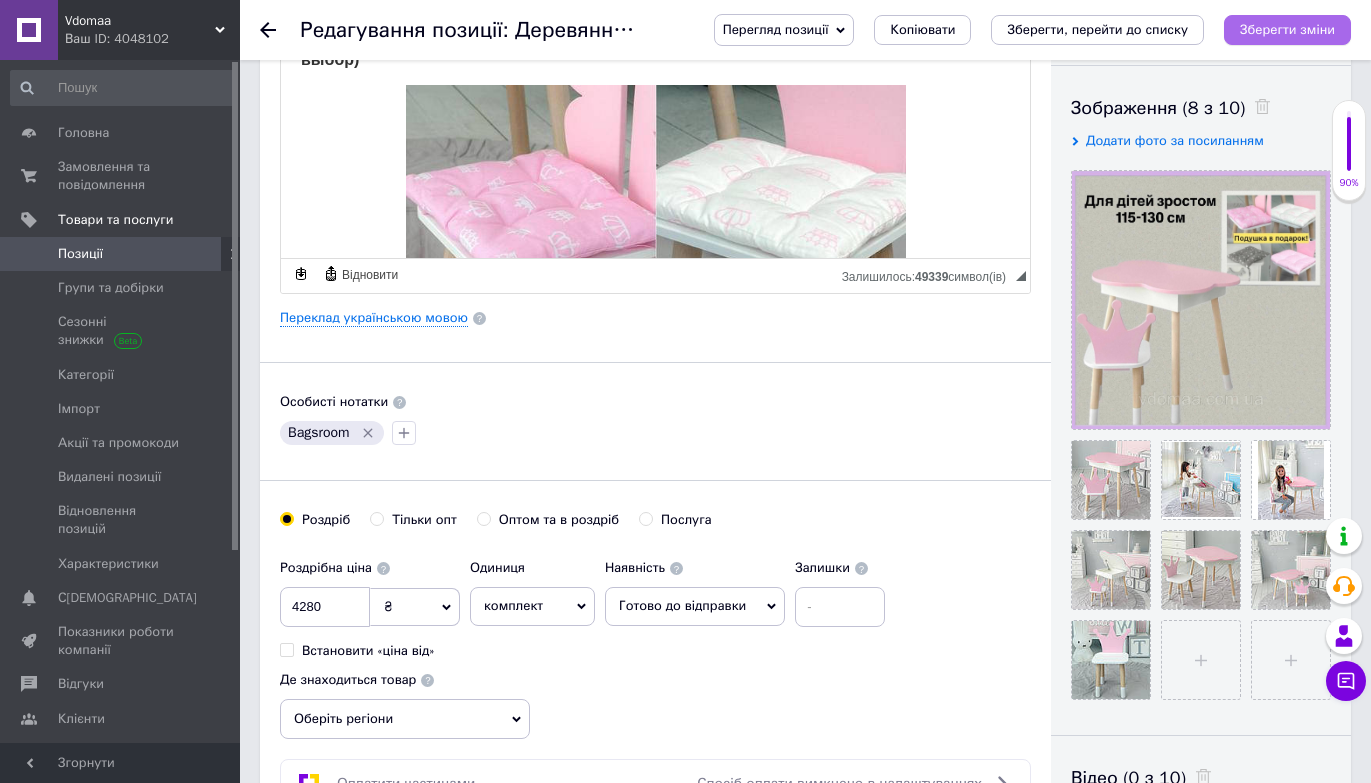 click on "Зберегти зміни" at bounding box center [1287, 29] 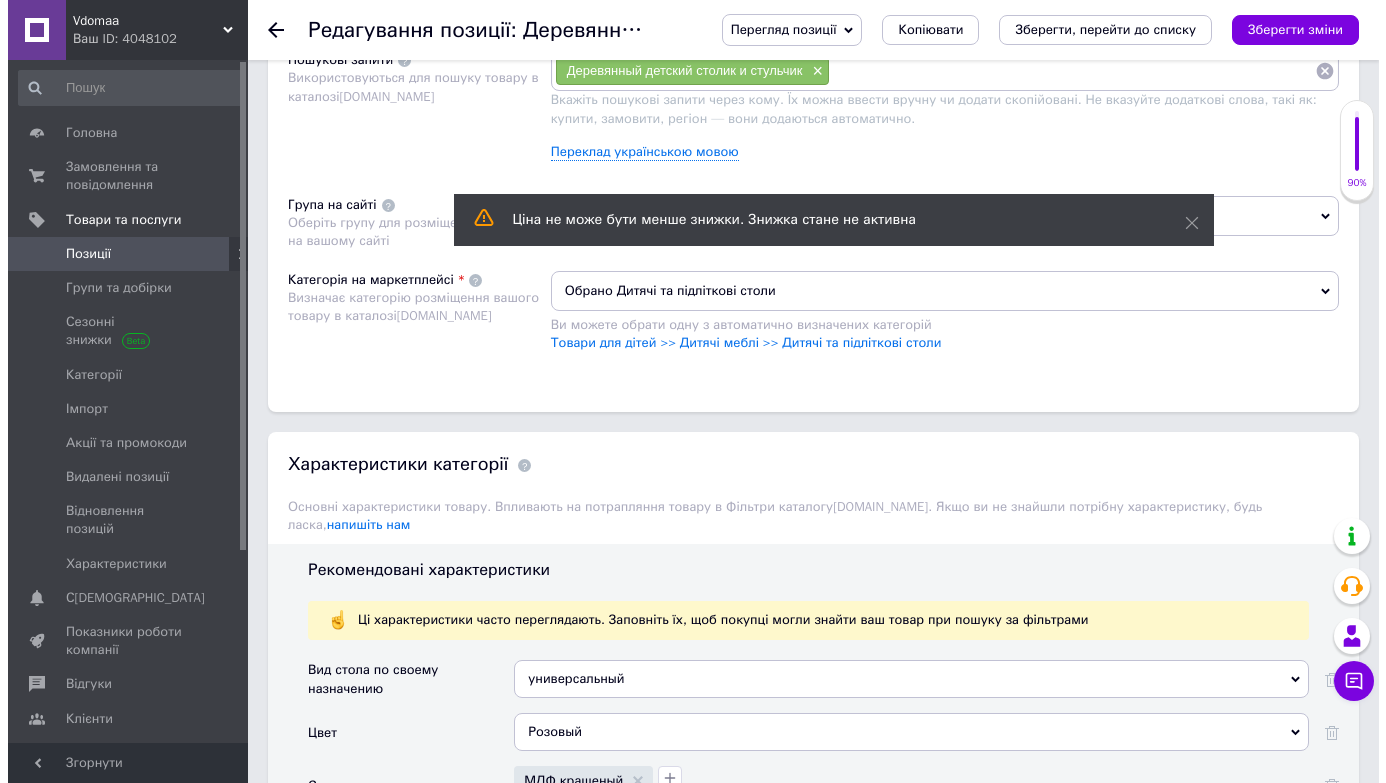 scroll, scrollTop: 933, scrollLeft: 0, axis: vertical 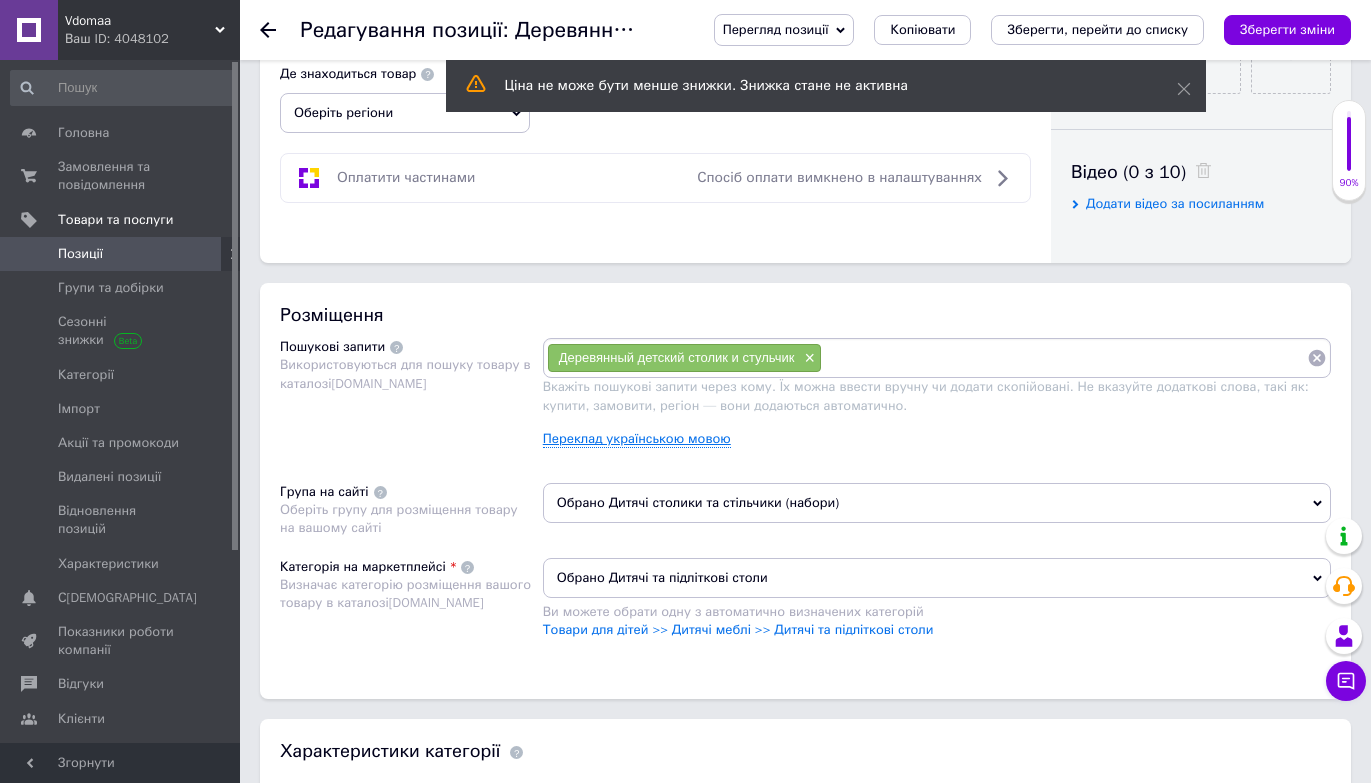 click on "Переклад українською мовою" at bounding box center [637, 439] 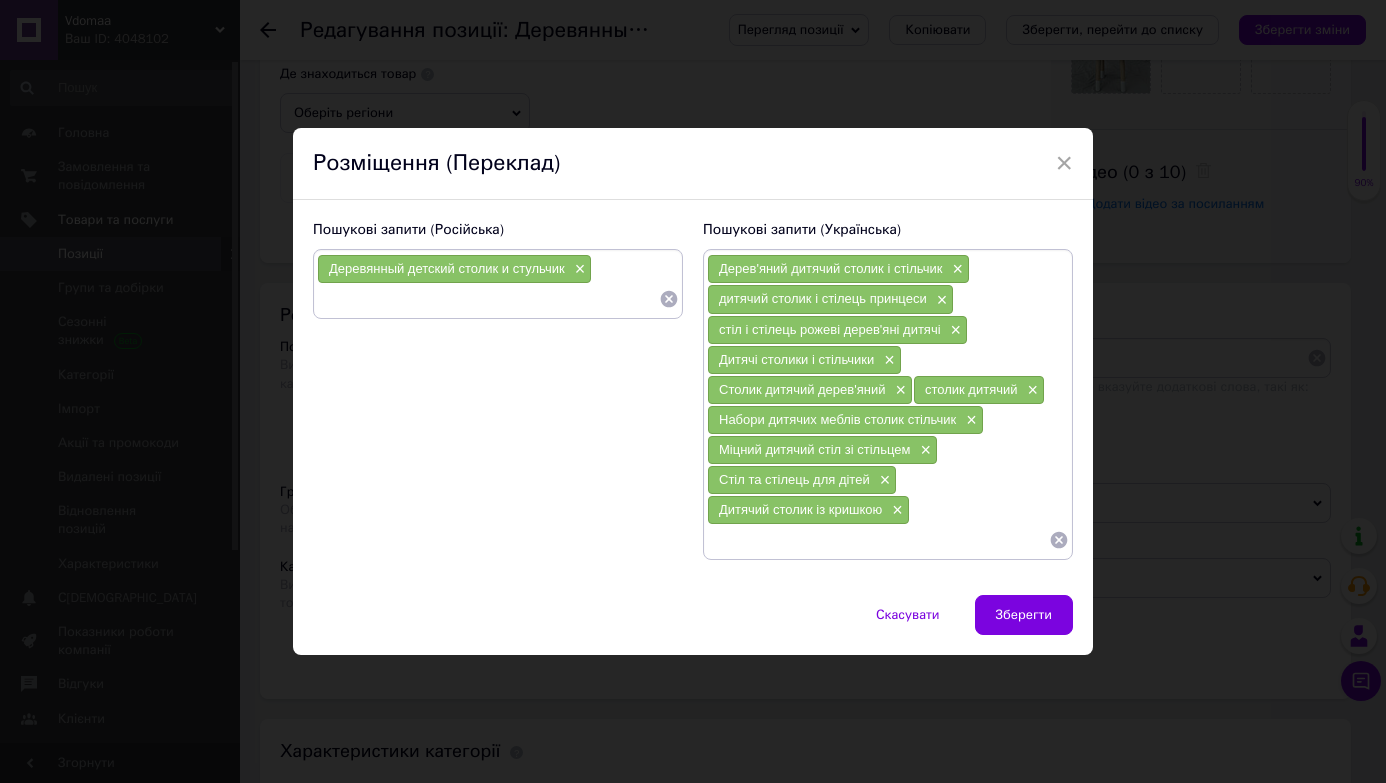 click at bounding box center [878, 540] 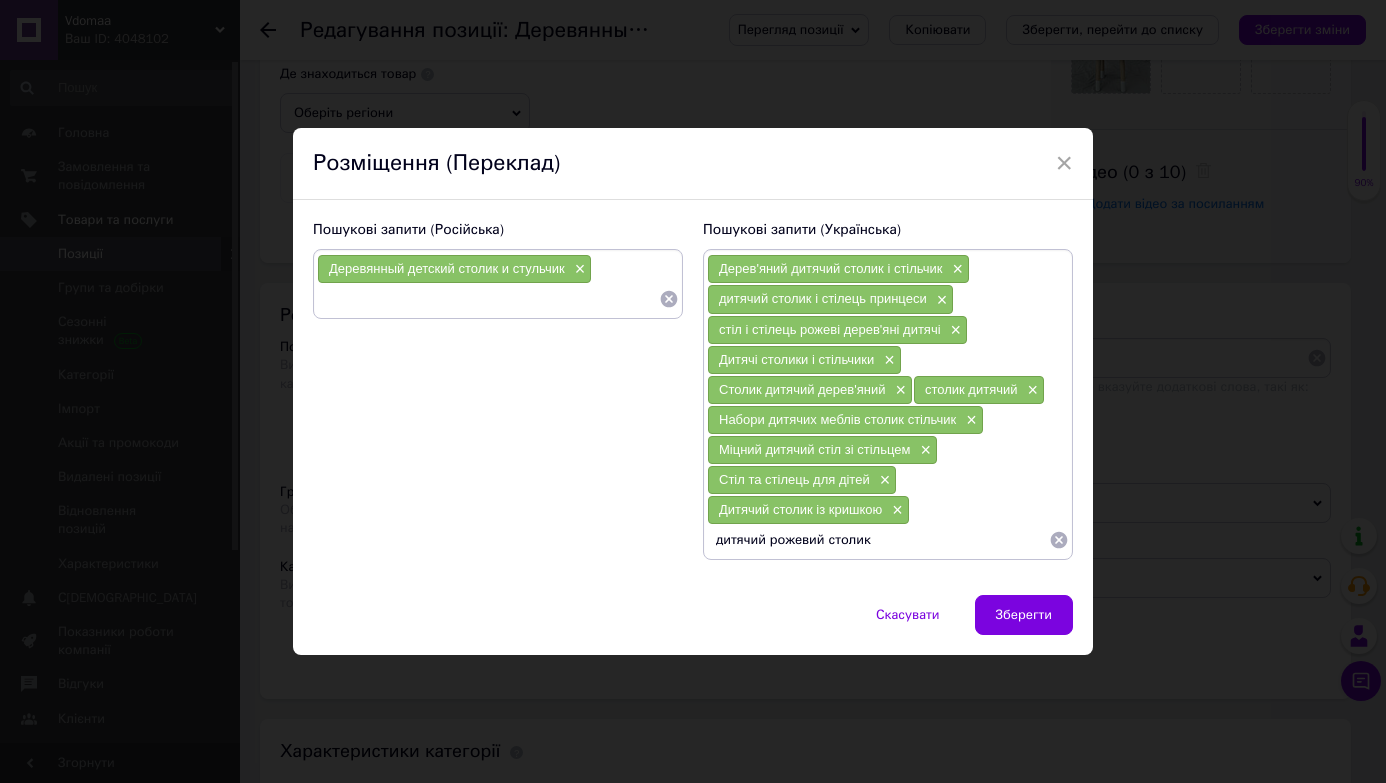 type on "дитячий рожевий столик" 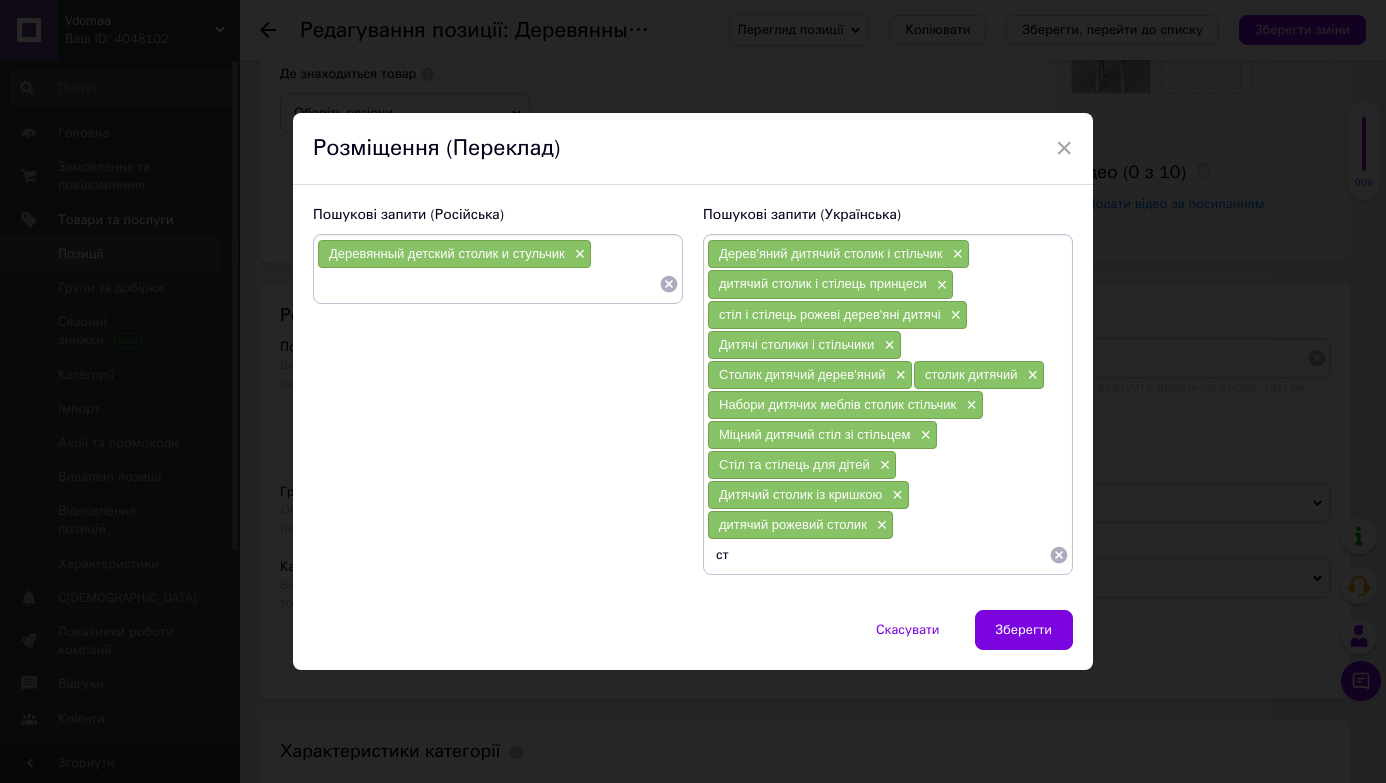 type on "с" 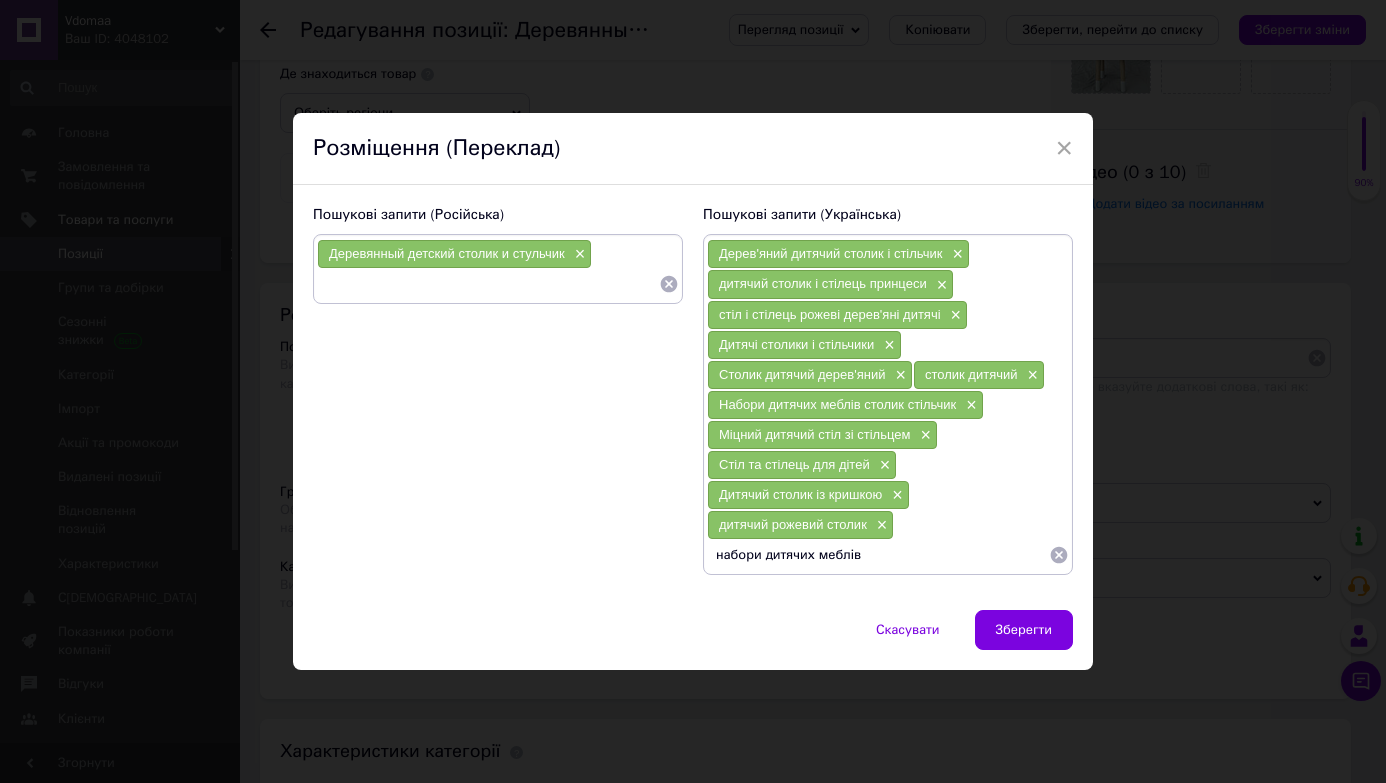 click on "набори дитячих меблів" at bounding box center [878, 555] 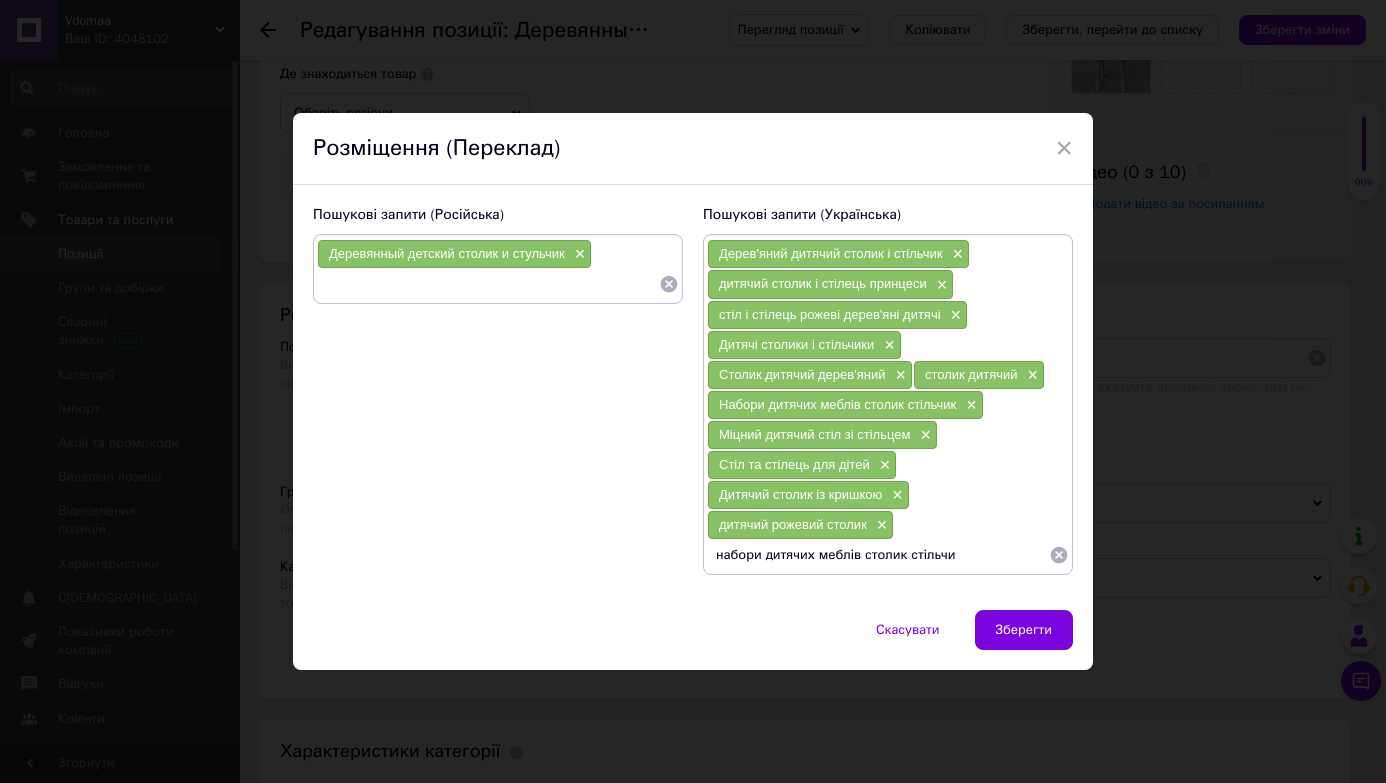 type on "набори дитячих меблів столик стільчик" 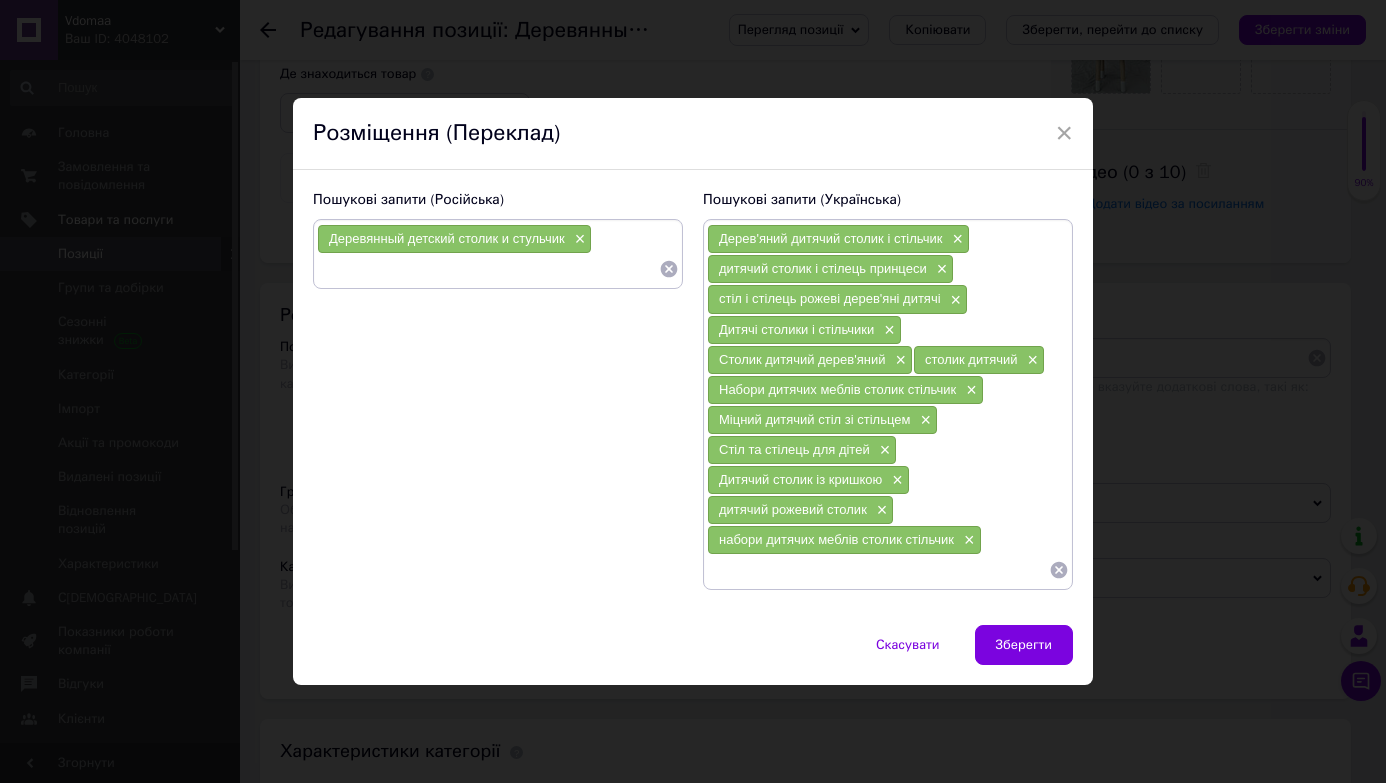 click at bounding box center [878, 570] 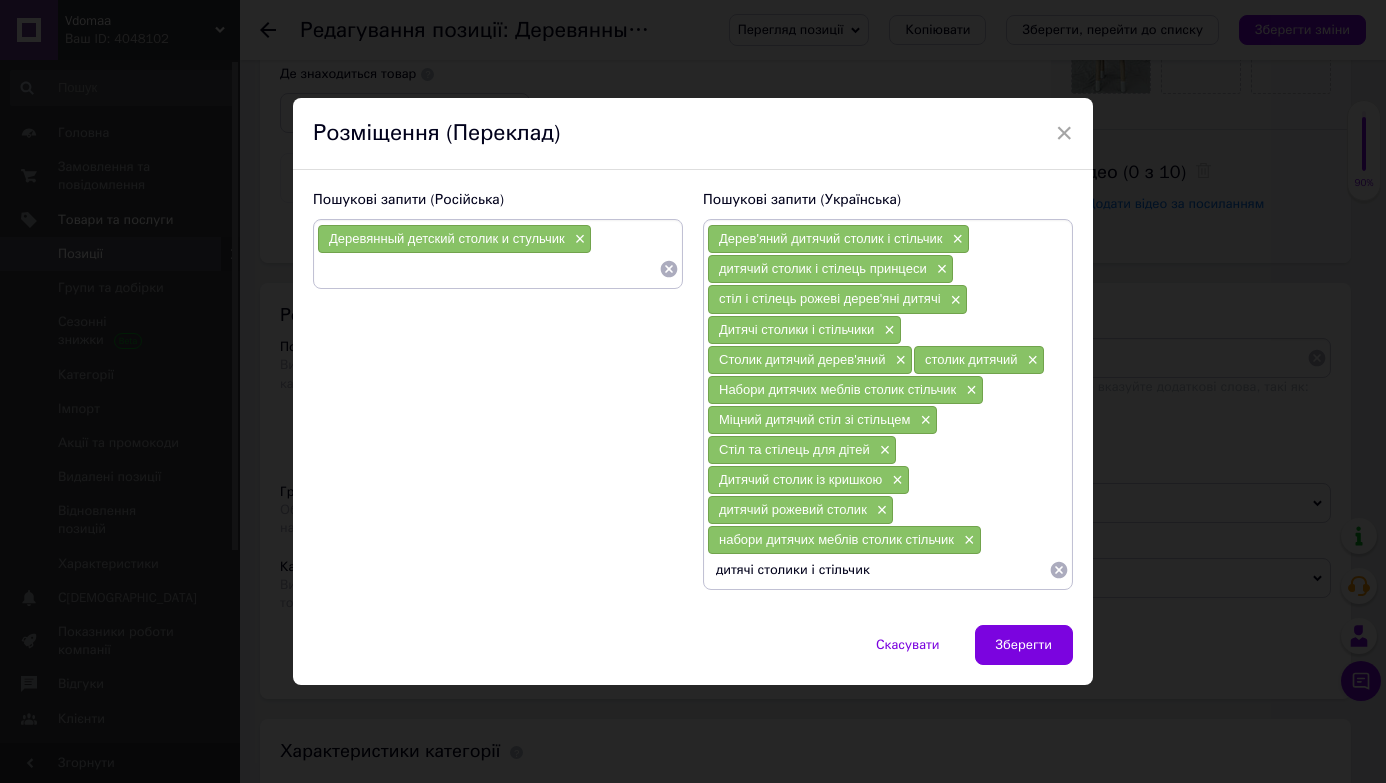 type on "дитячі столики і стільчики" 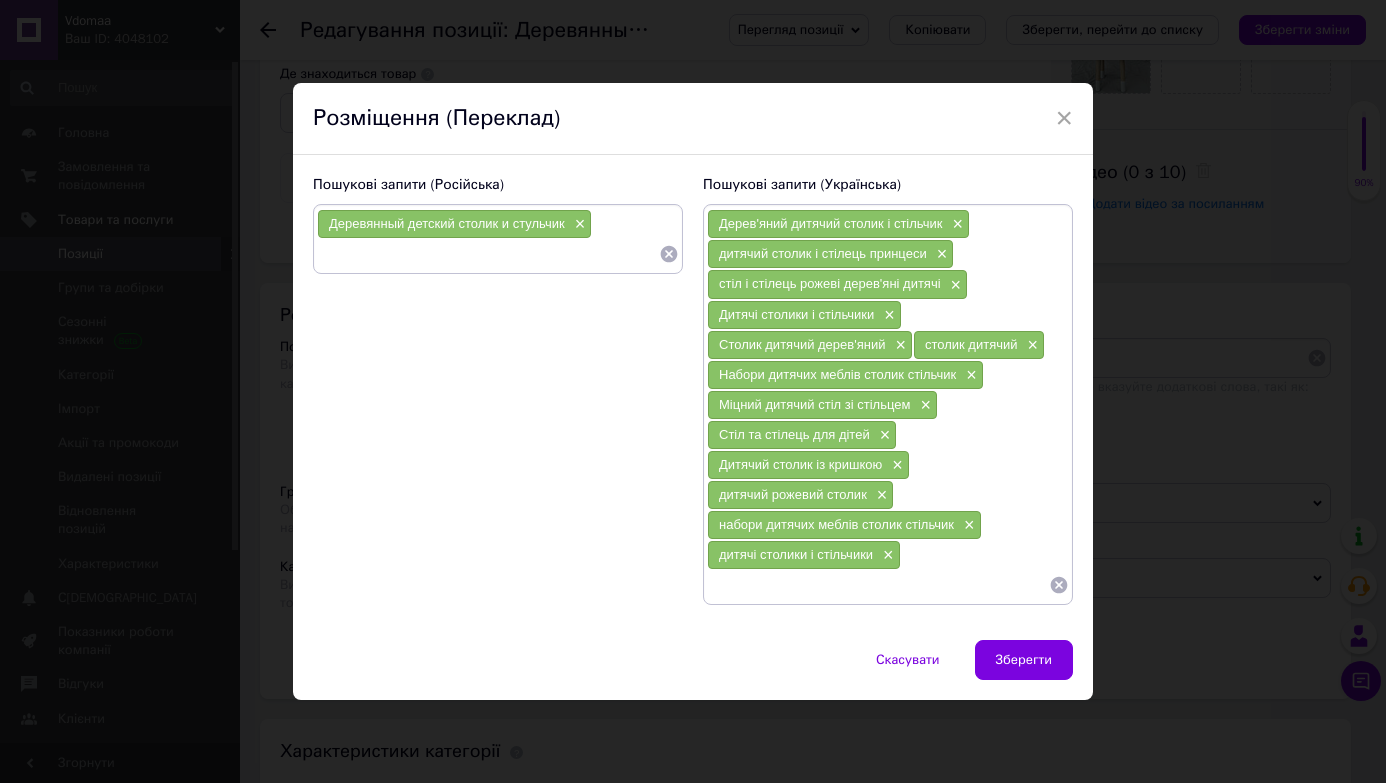 click at bounding box center (878, 585) 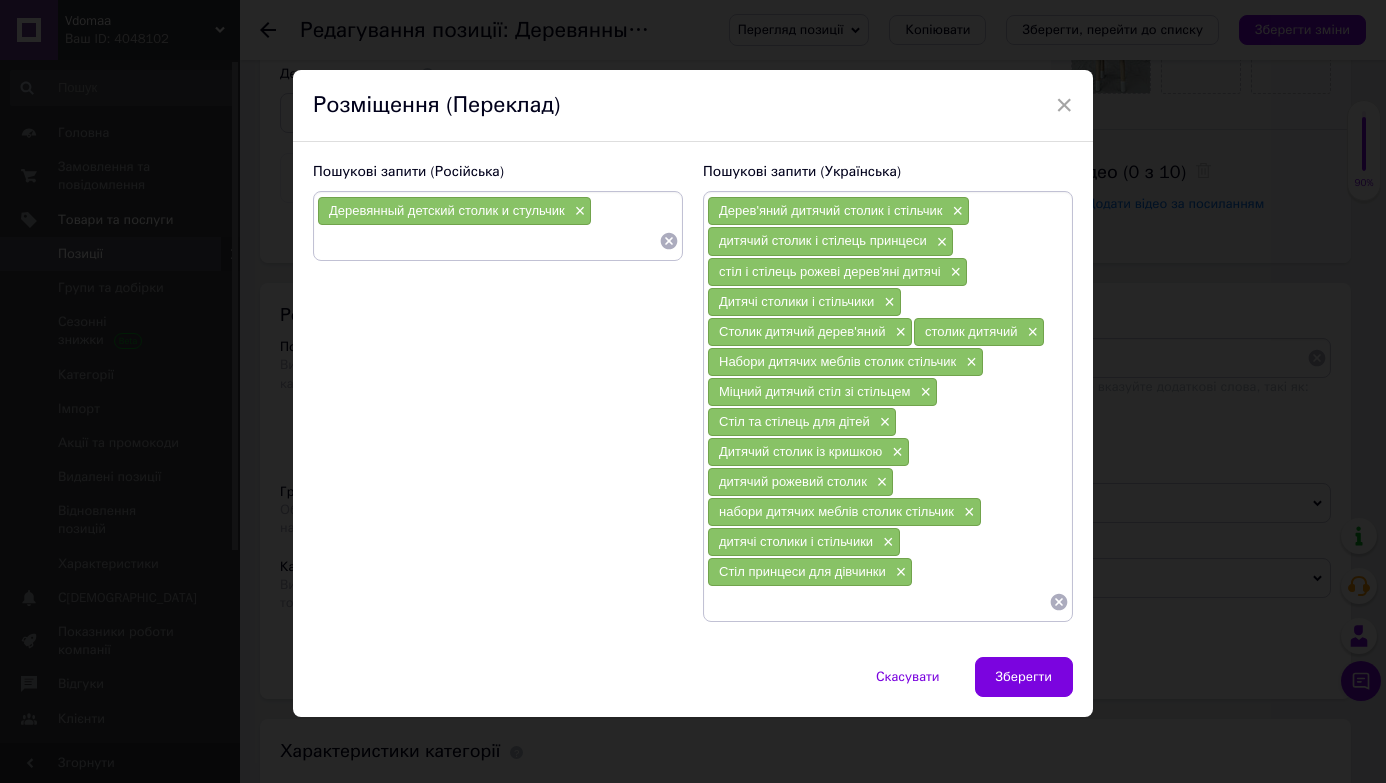 click at bounding box center [878, 602] 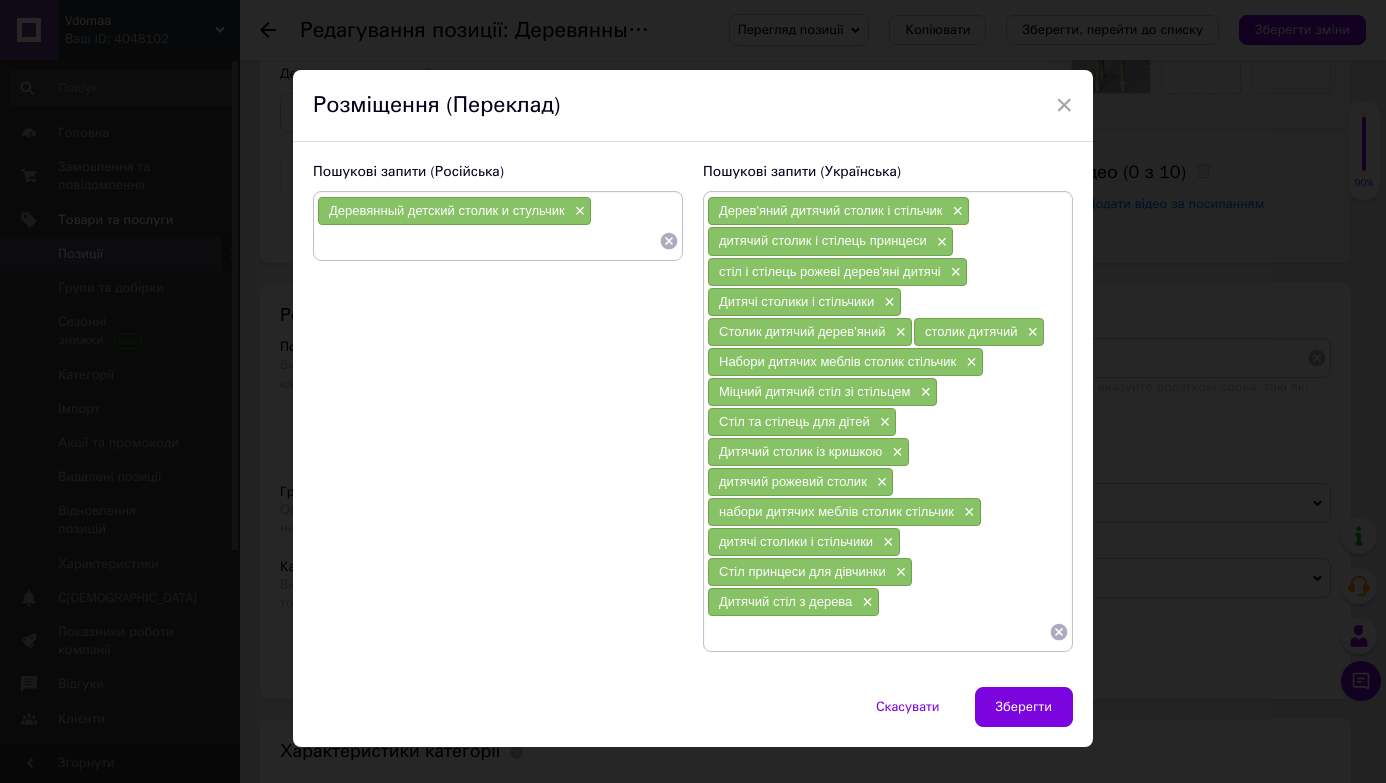 click at bounding box center (878, 632) 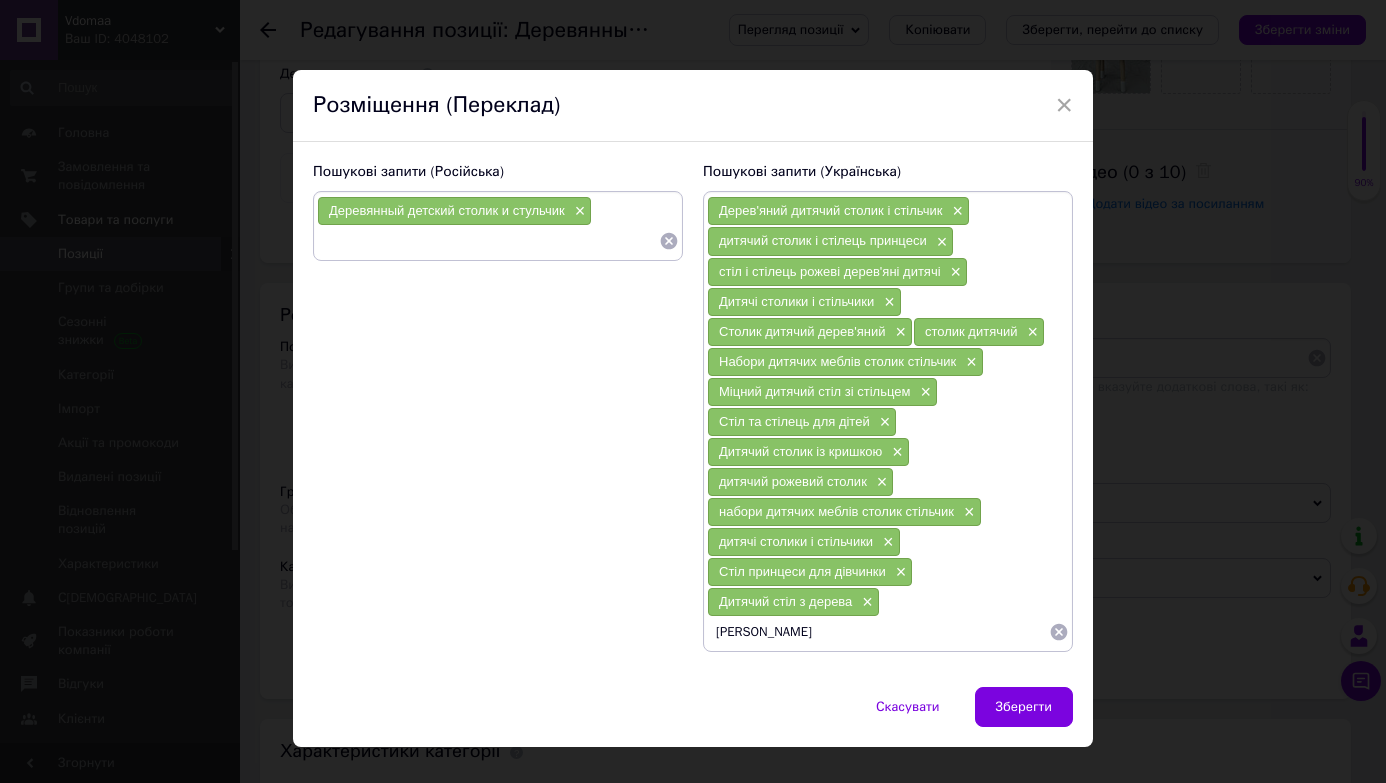 type on "стіл тучка" 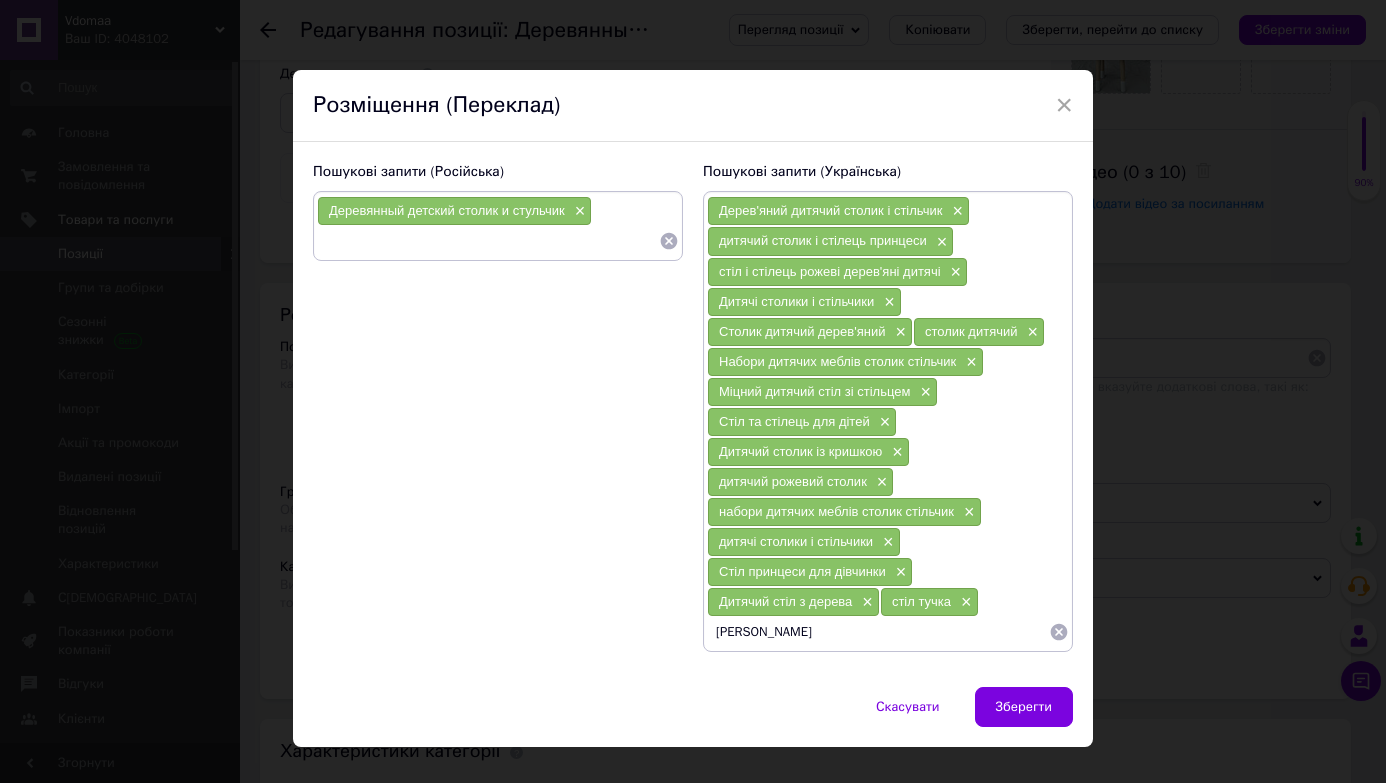 type on "стіл хмаринка" 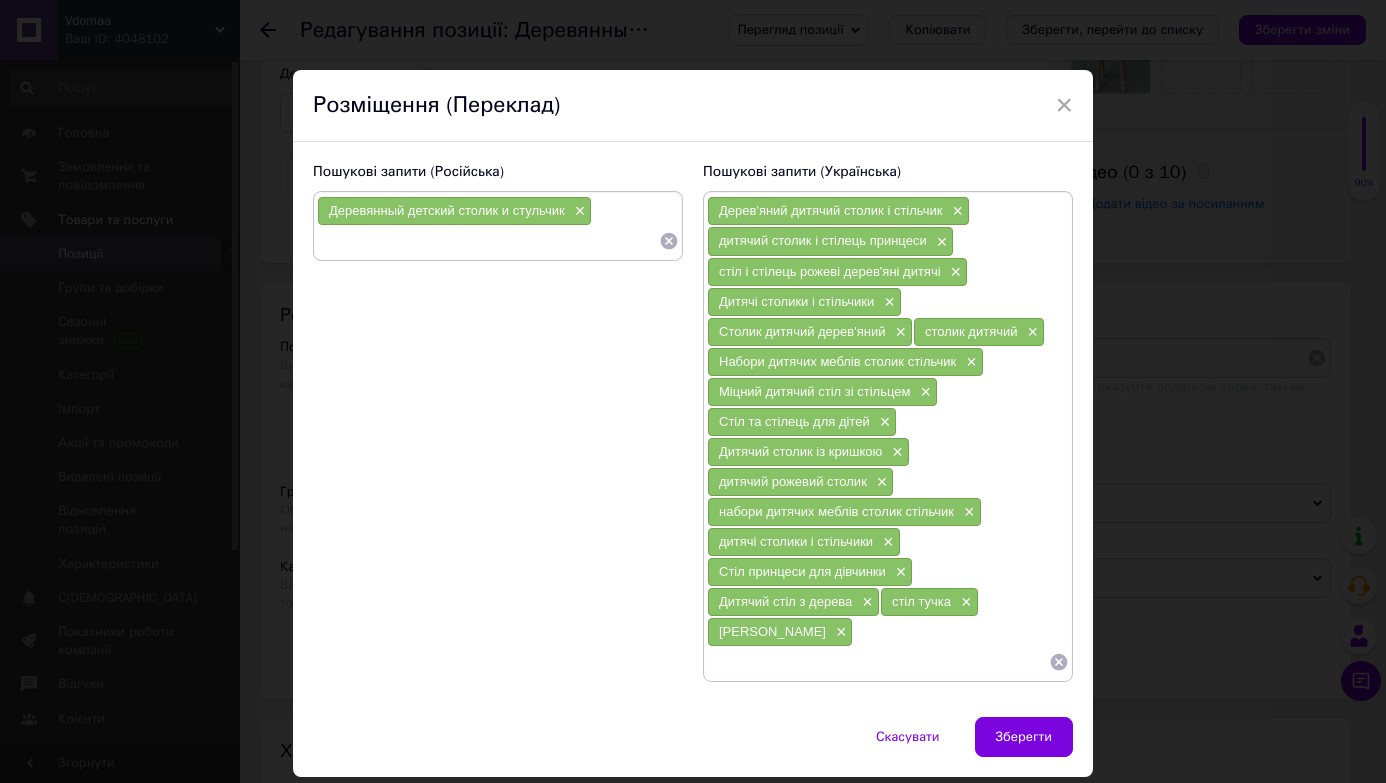 click at bounding box center [878, 662] 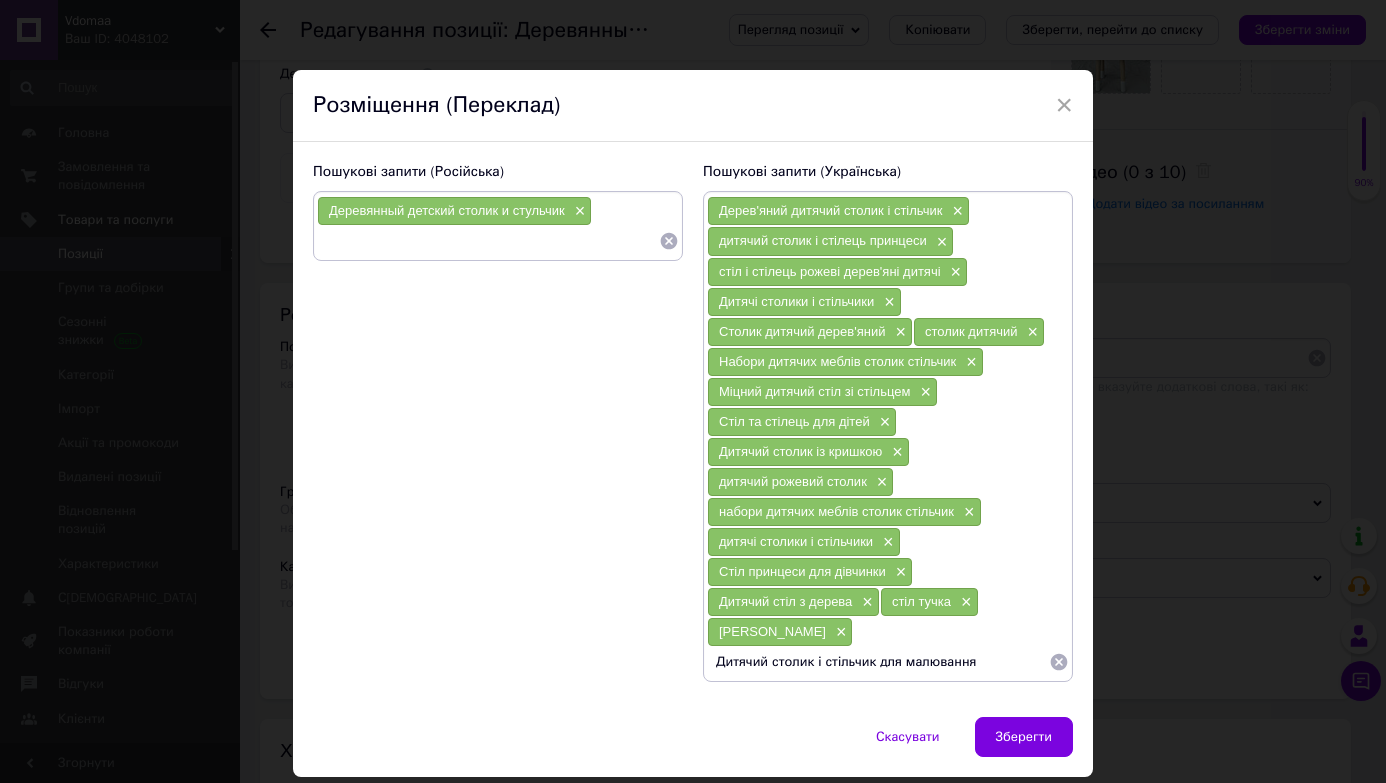 type 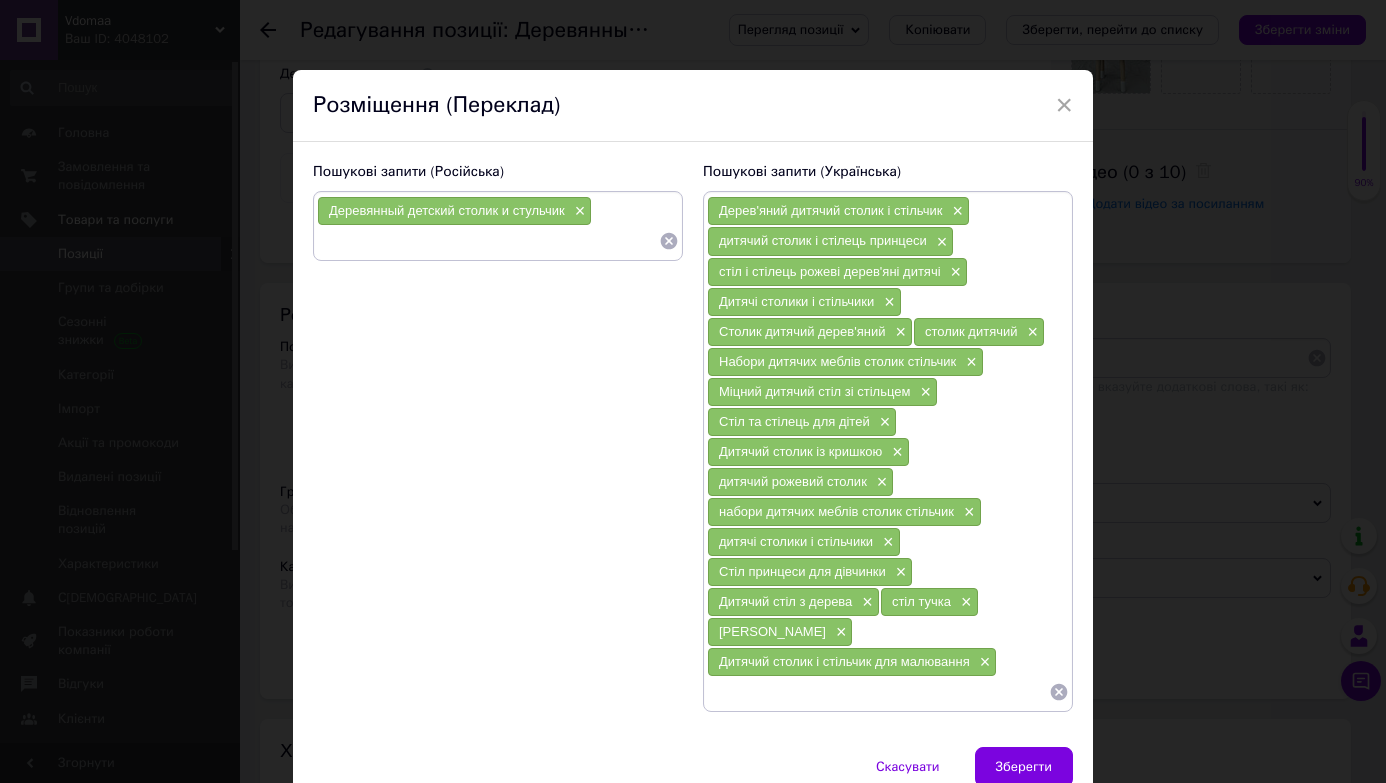 scroll, scrollTop: 95, scrollLeft: 0, axis: vertical 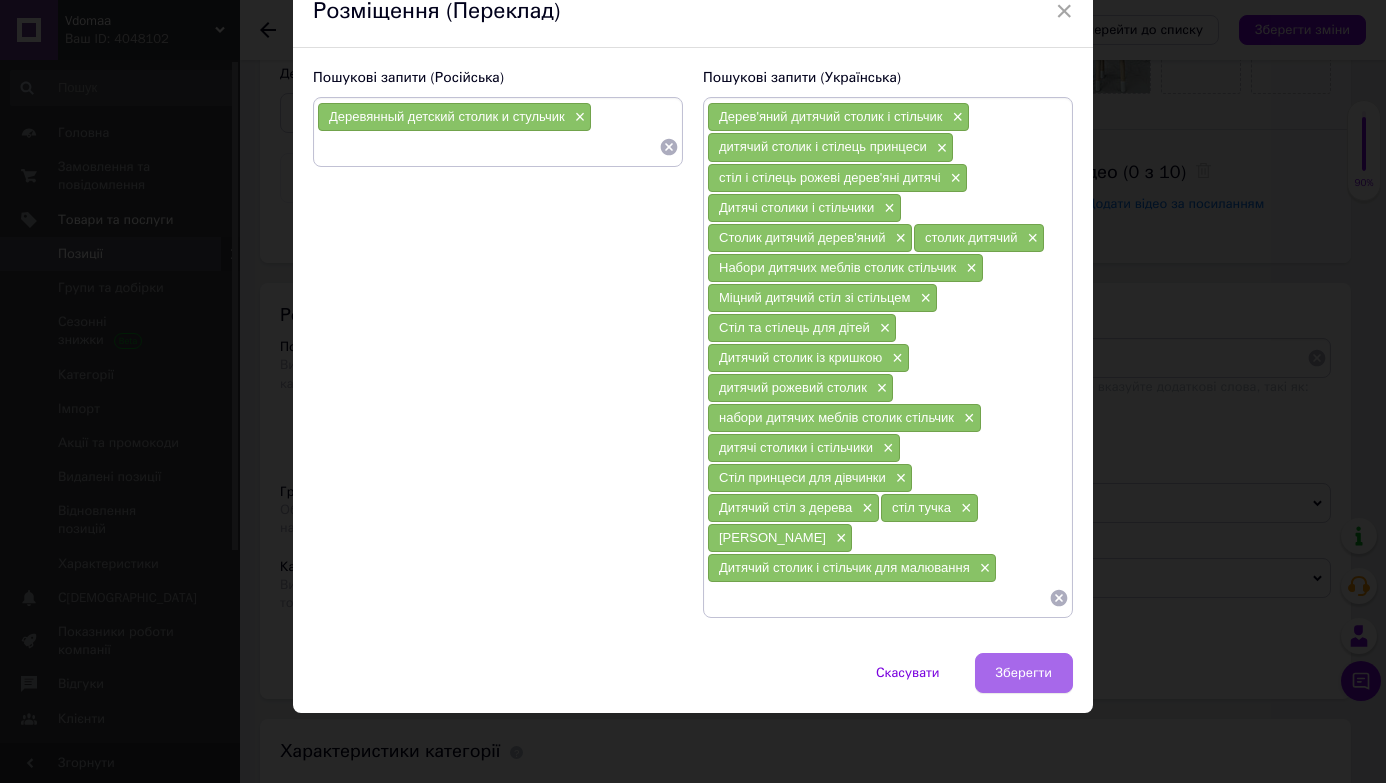click on "Зберегти" at bounding box center [1024, 673] 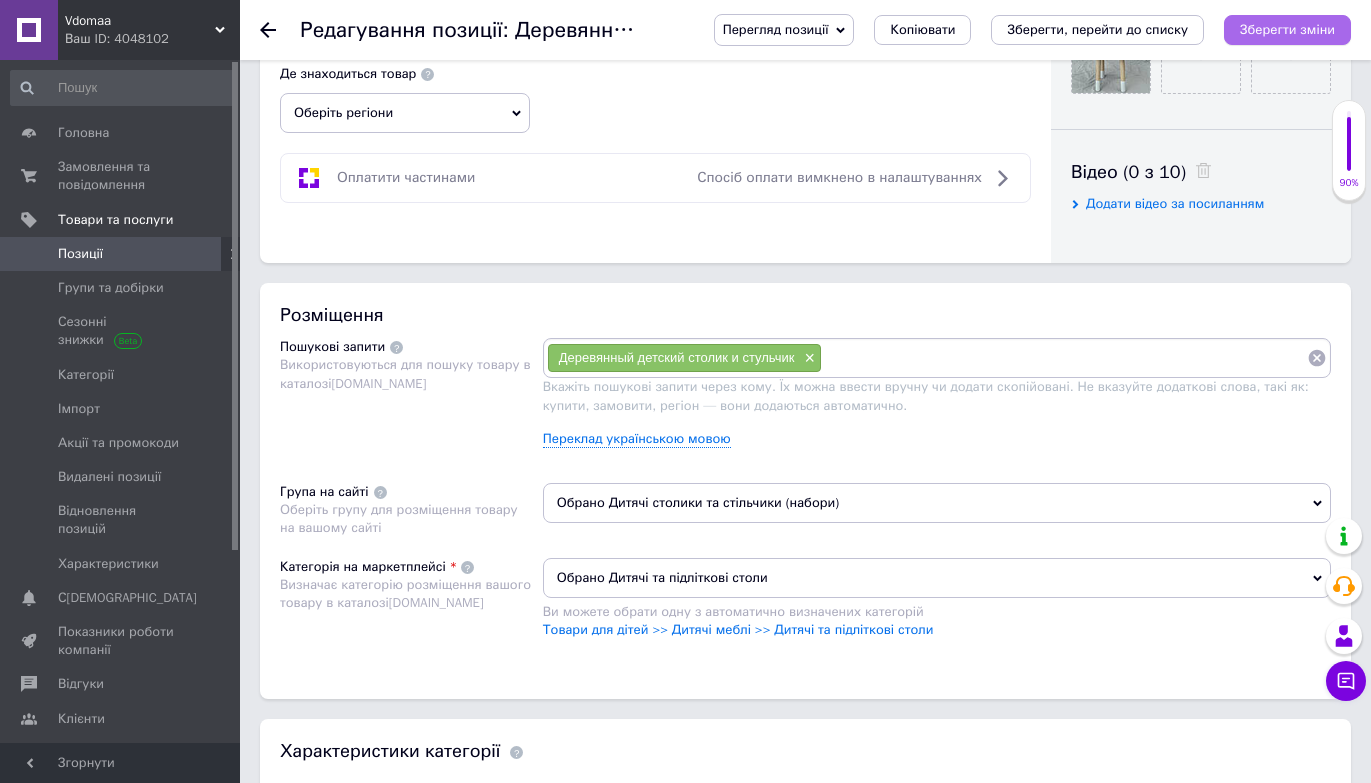 click on "Зберегти зміни" at bounding box center [1287, 29] 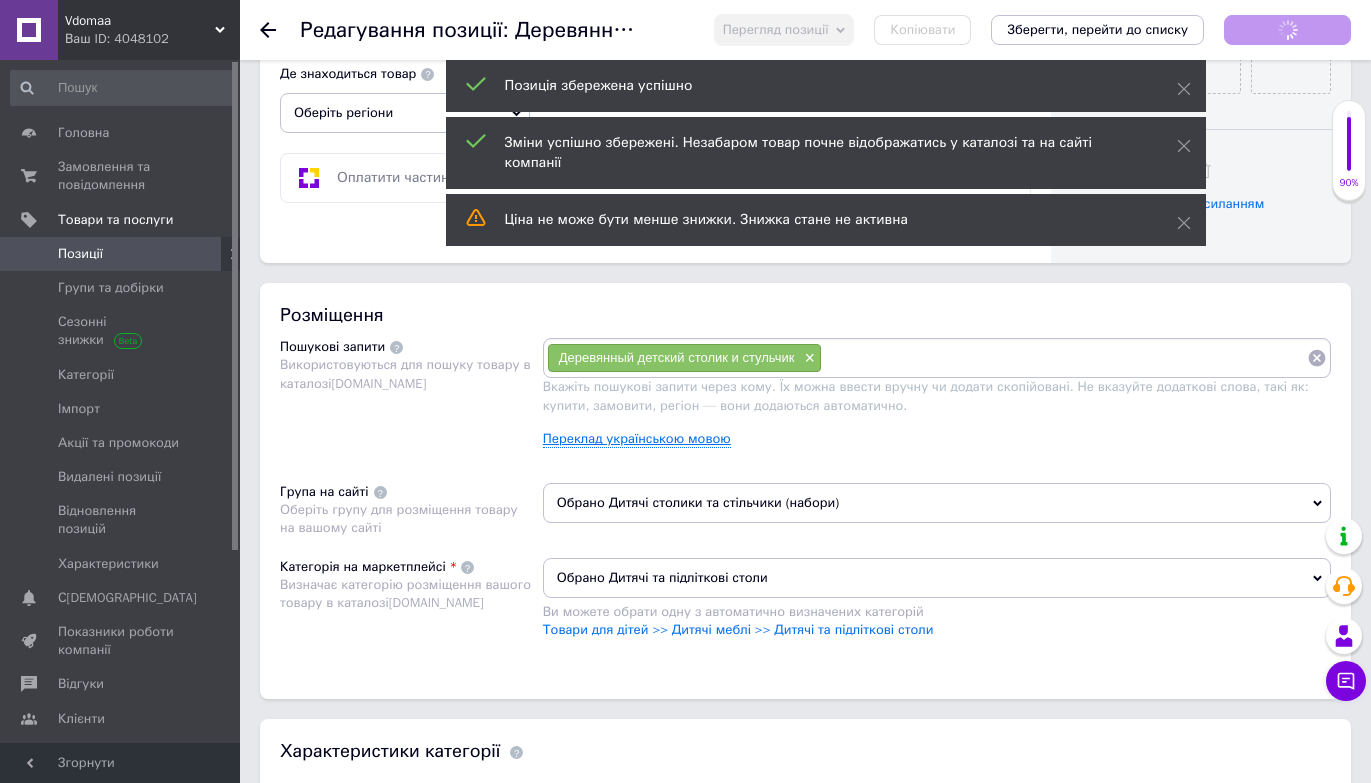 click on "Переклад українською мовою" at bounding box center (637, 439) 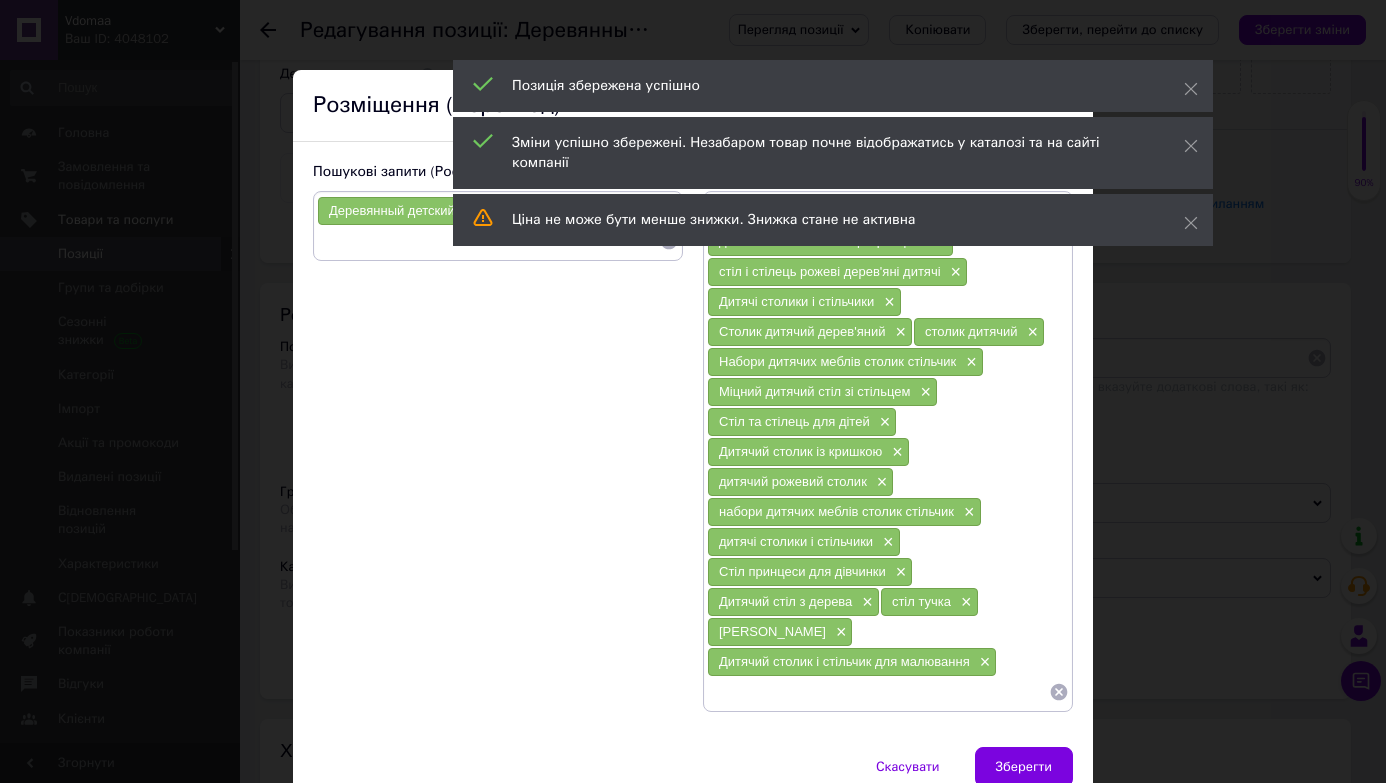 click at bounding box center (488, 241) 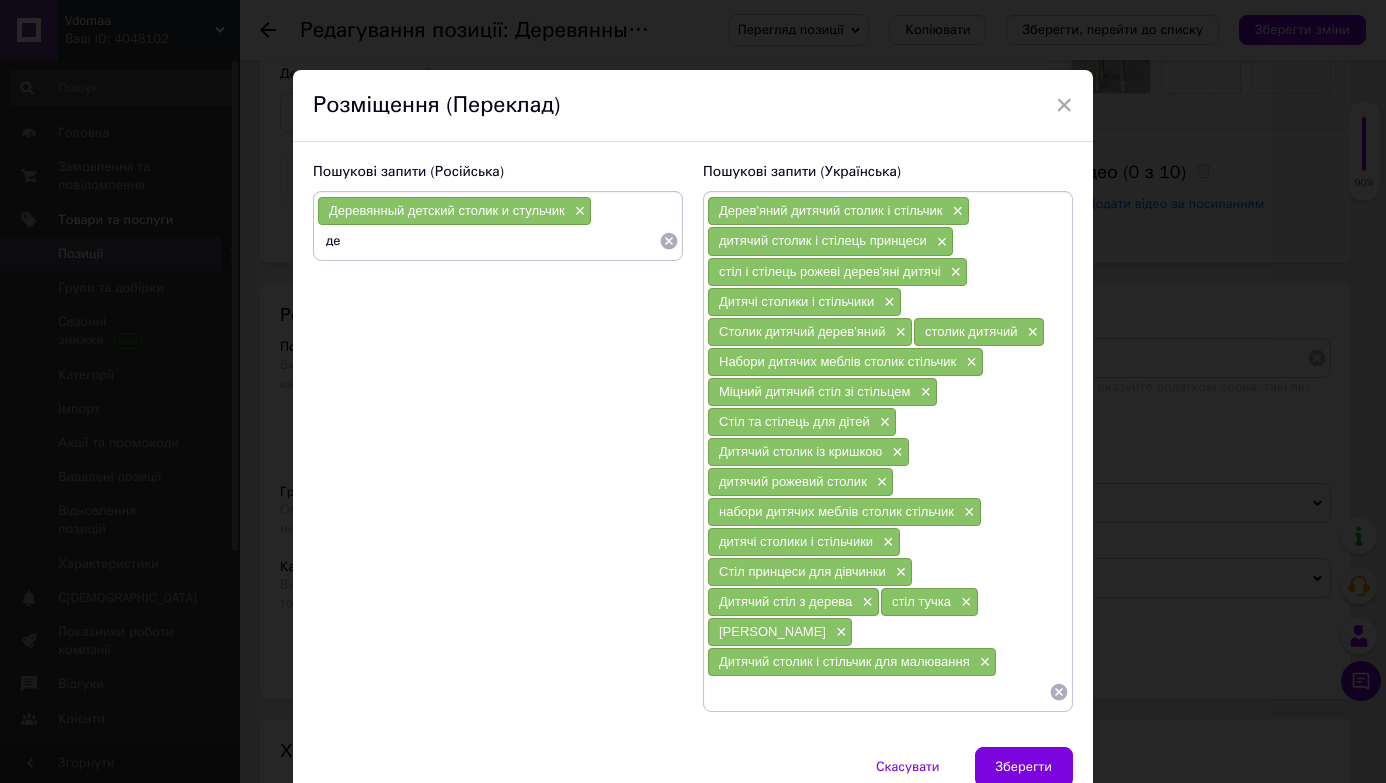 type on "д" 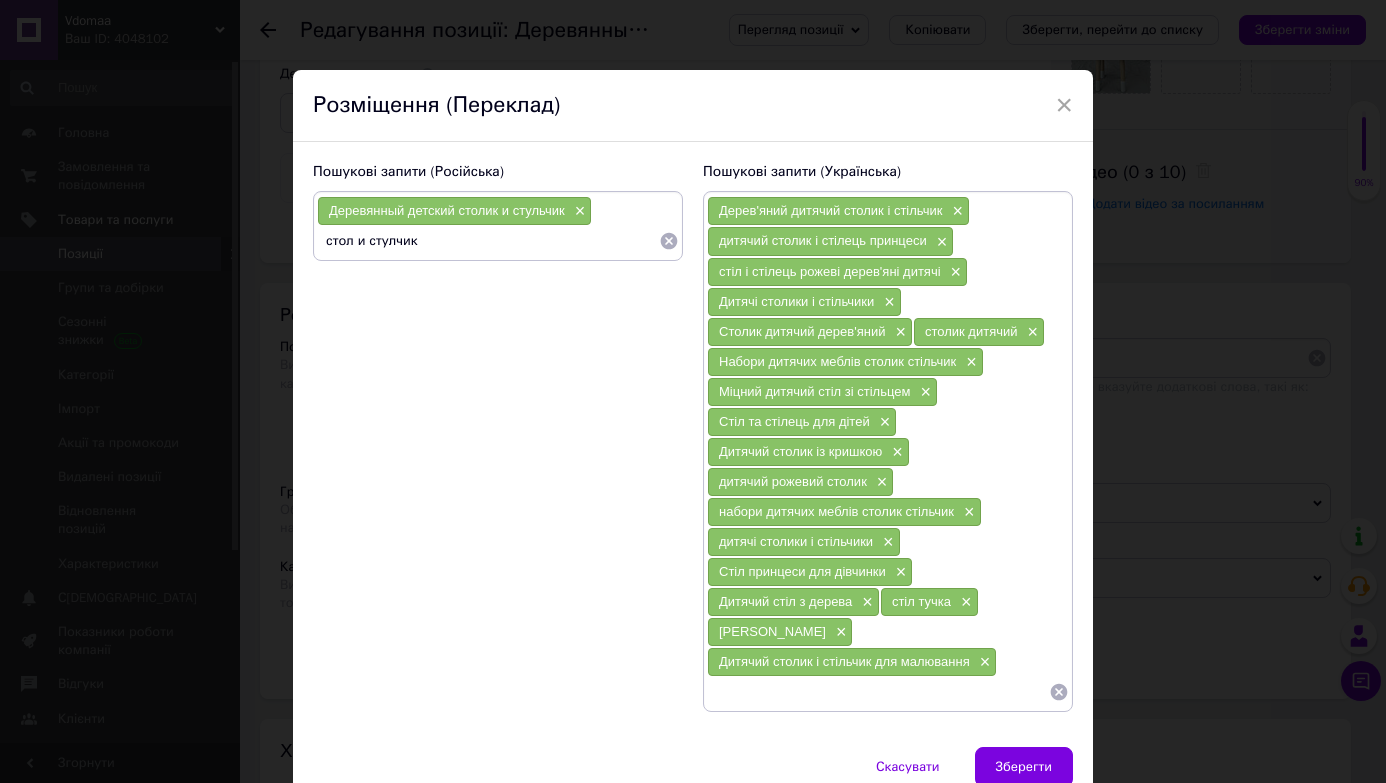 click on "стол и стулчик" at bounding box center [488, 241] 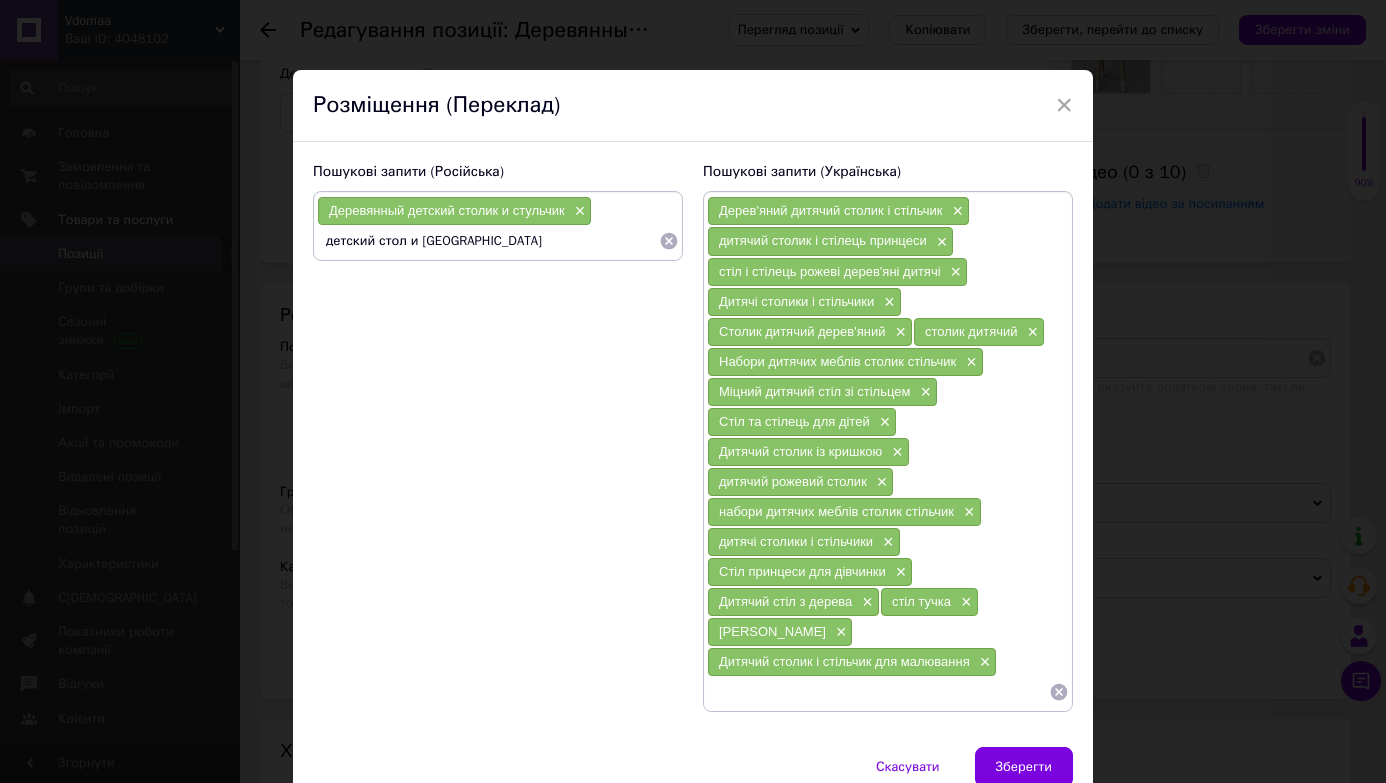 click on "детский стол и стулчик" at bounding box center (488, 241) 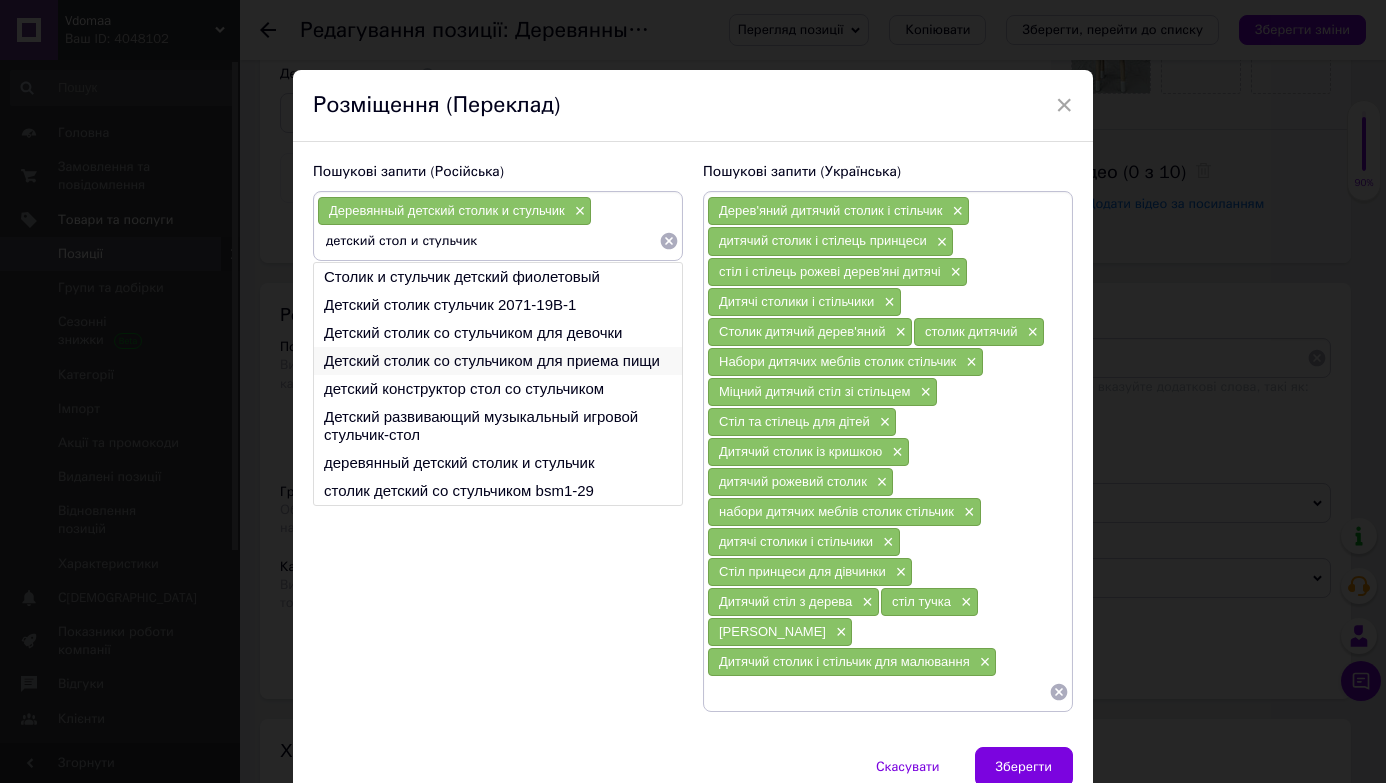 type on "детский стол и стульчик" 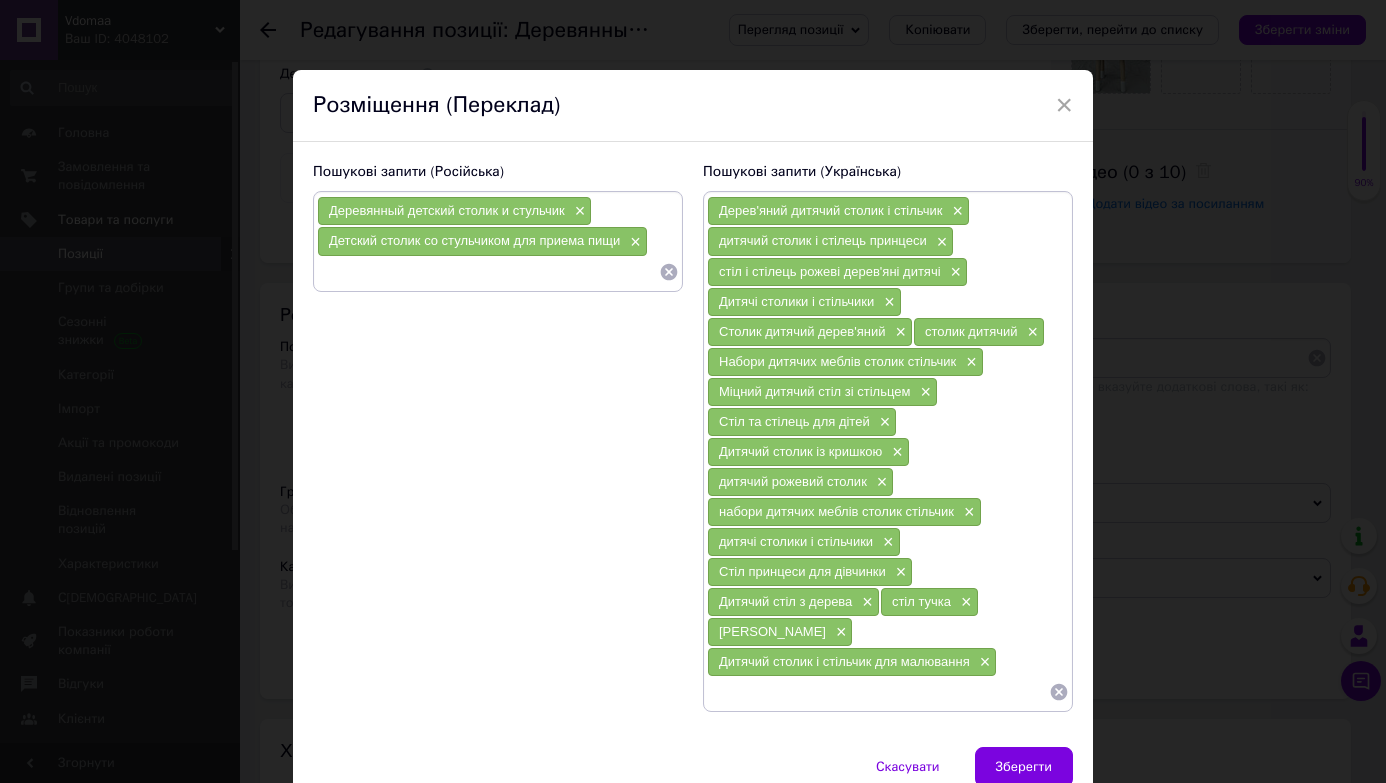 click at bounding box center (488, 272) 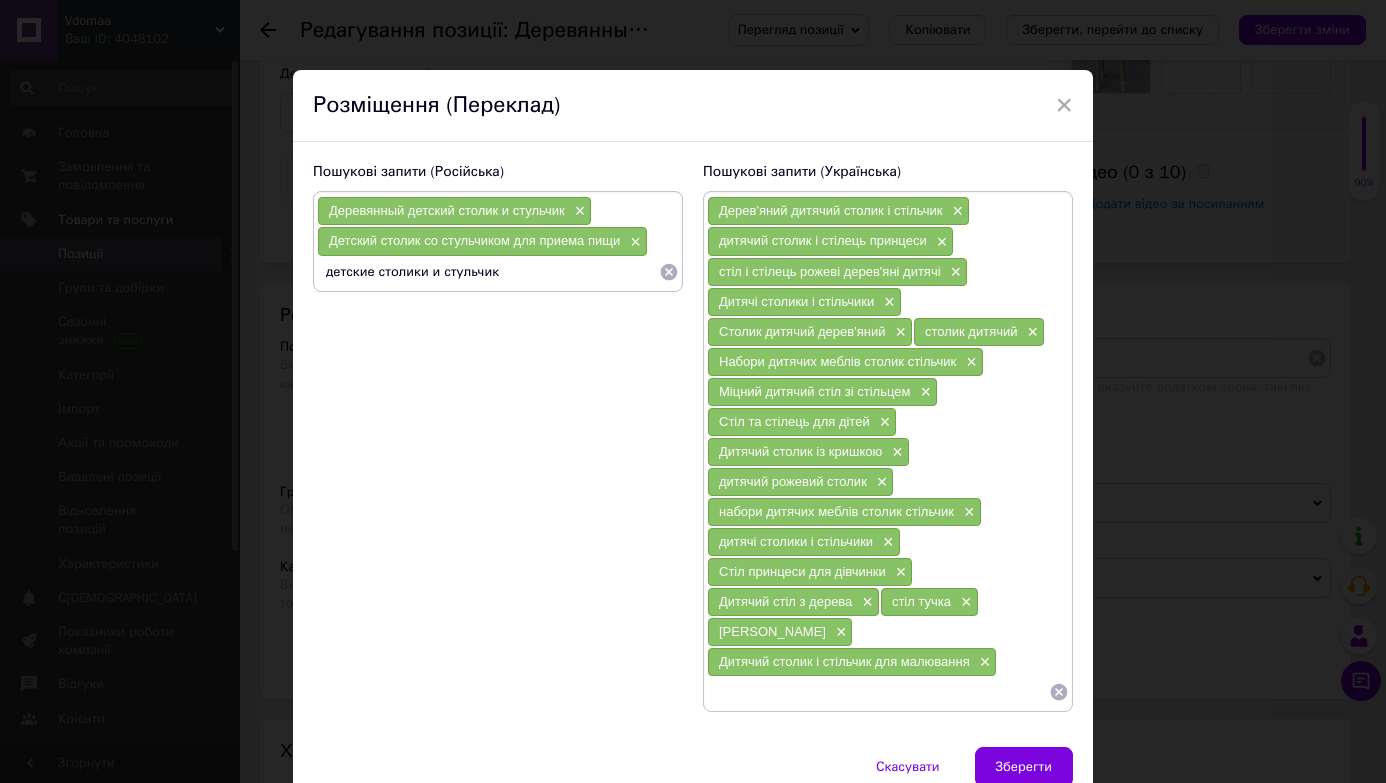 type on "детские столики и стульчики" 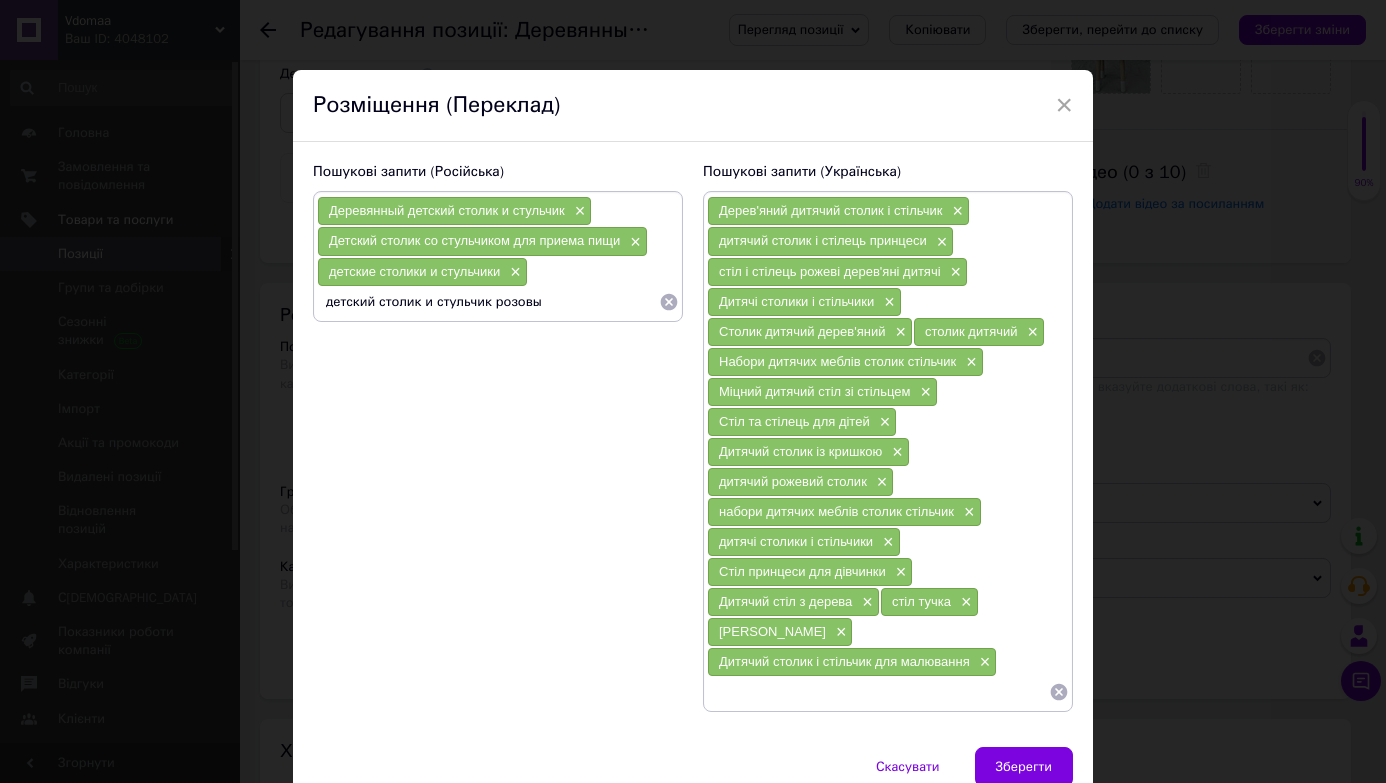type on "детский столик и стульчик розовый" 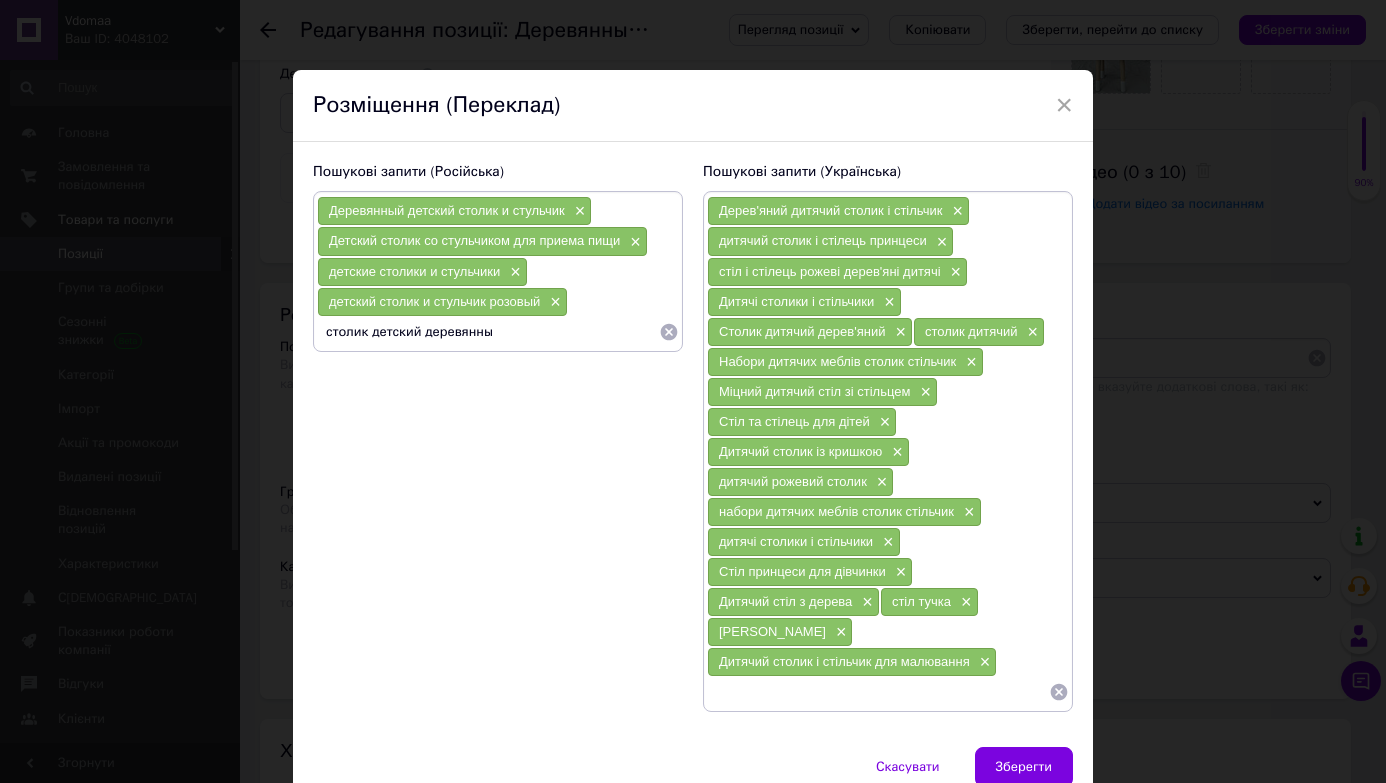 type 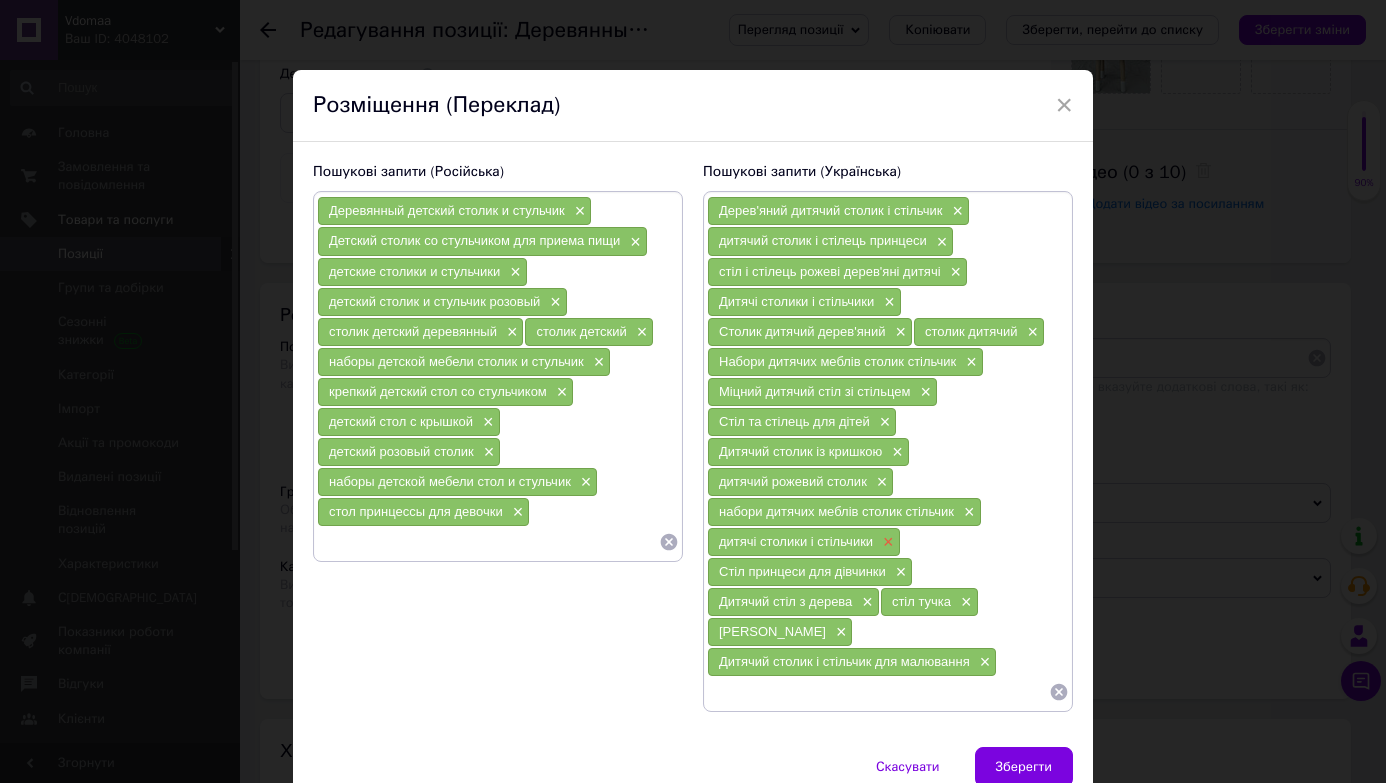 click on "×" at bounding box center (886, 542) 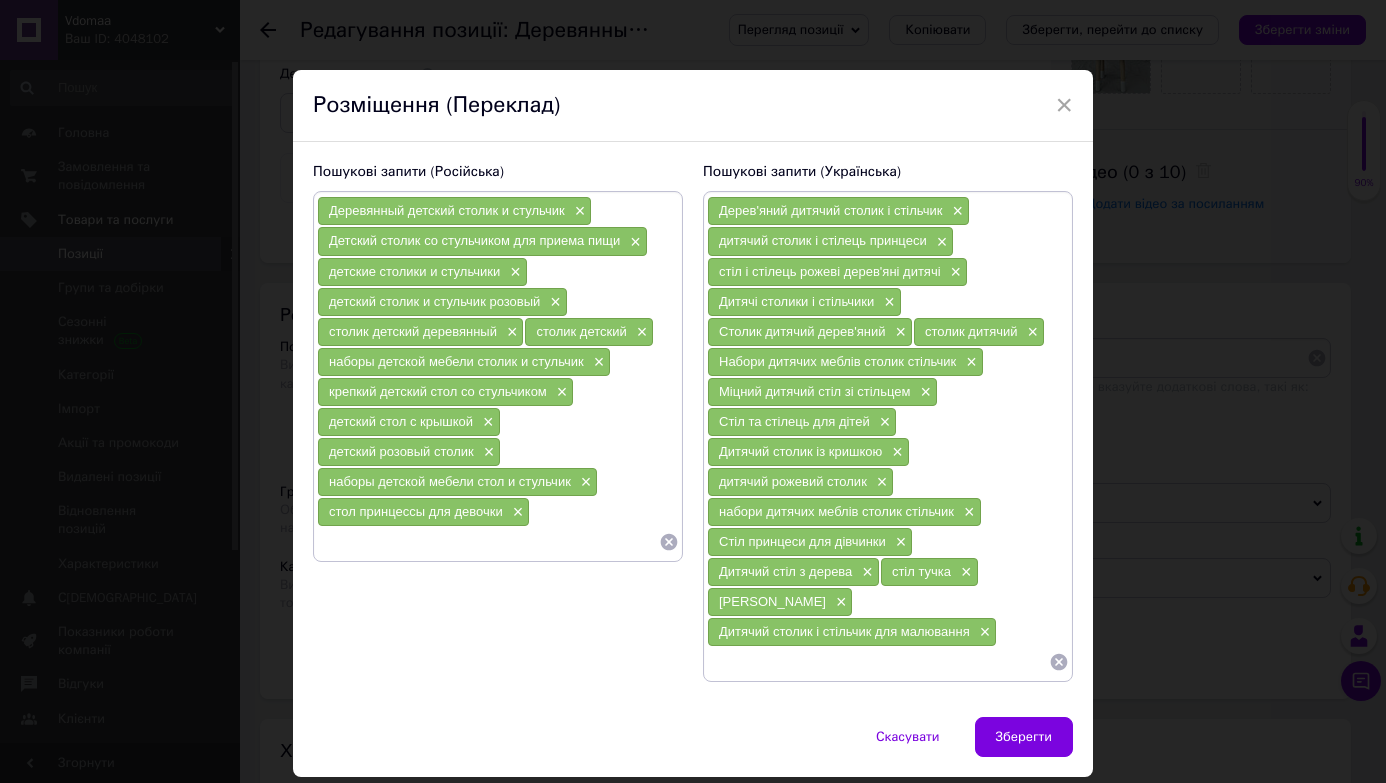 click at bounding box center (488, 542) 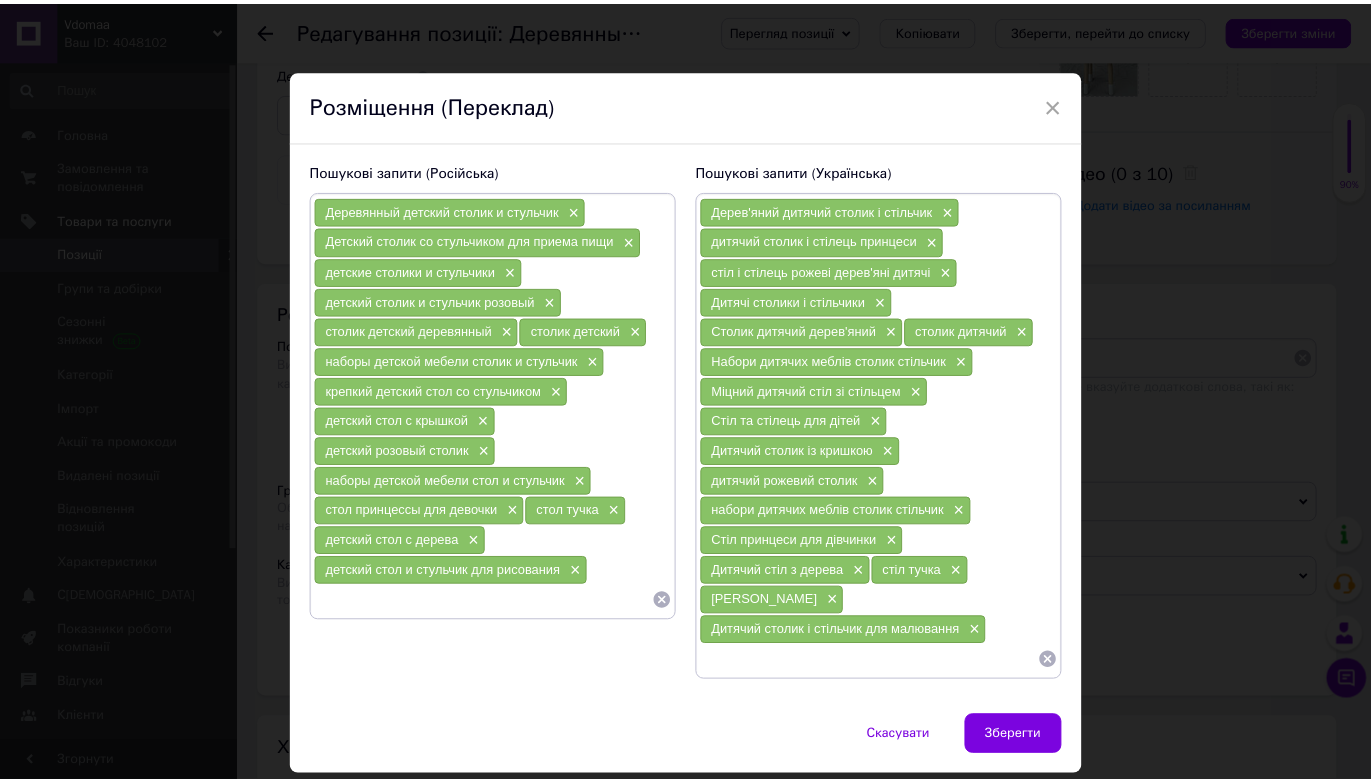 scroll, scrollTop: 65, scrollLeft: 0, axis: vertical 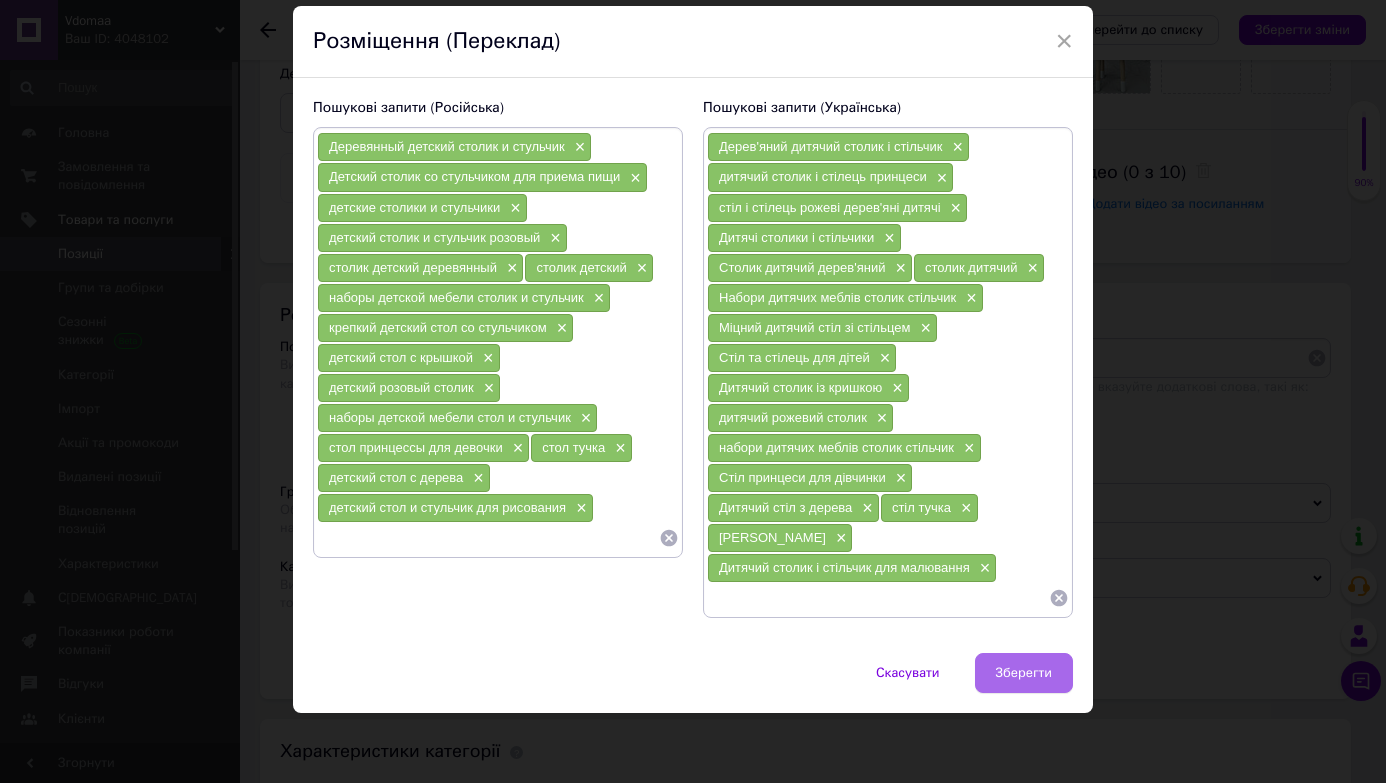 click on "Зберегти" at bounding box center [1024, 673] 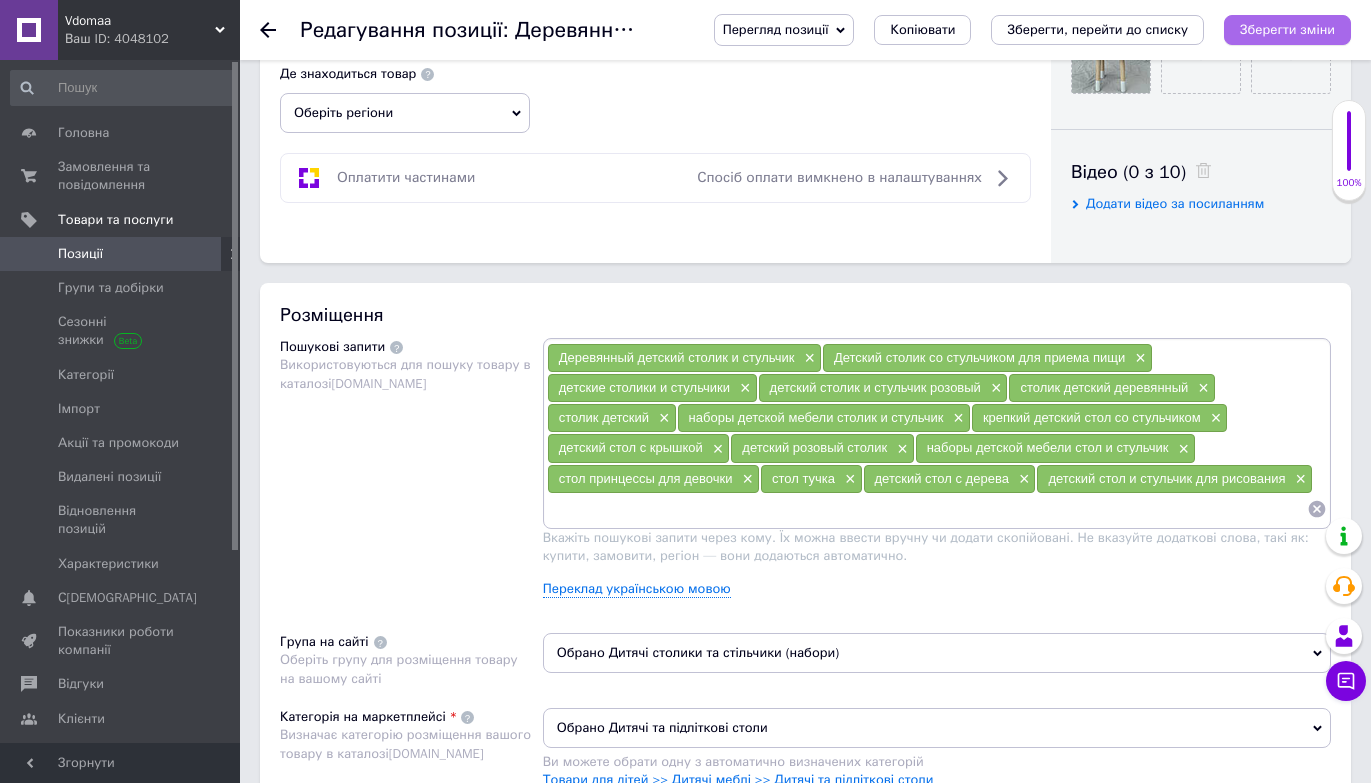 click on "Зберегти зміни" at bounding box center [1287, 30] 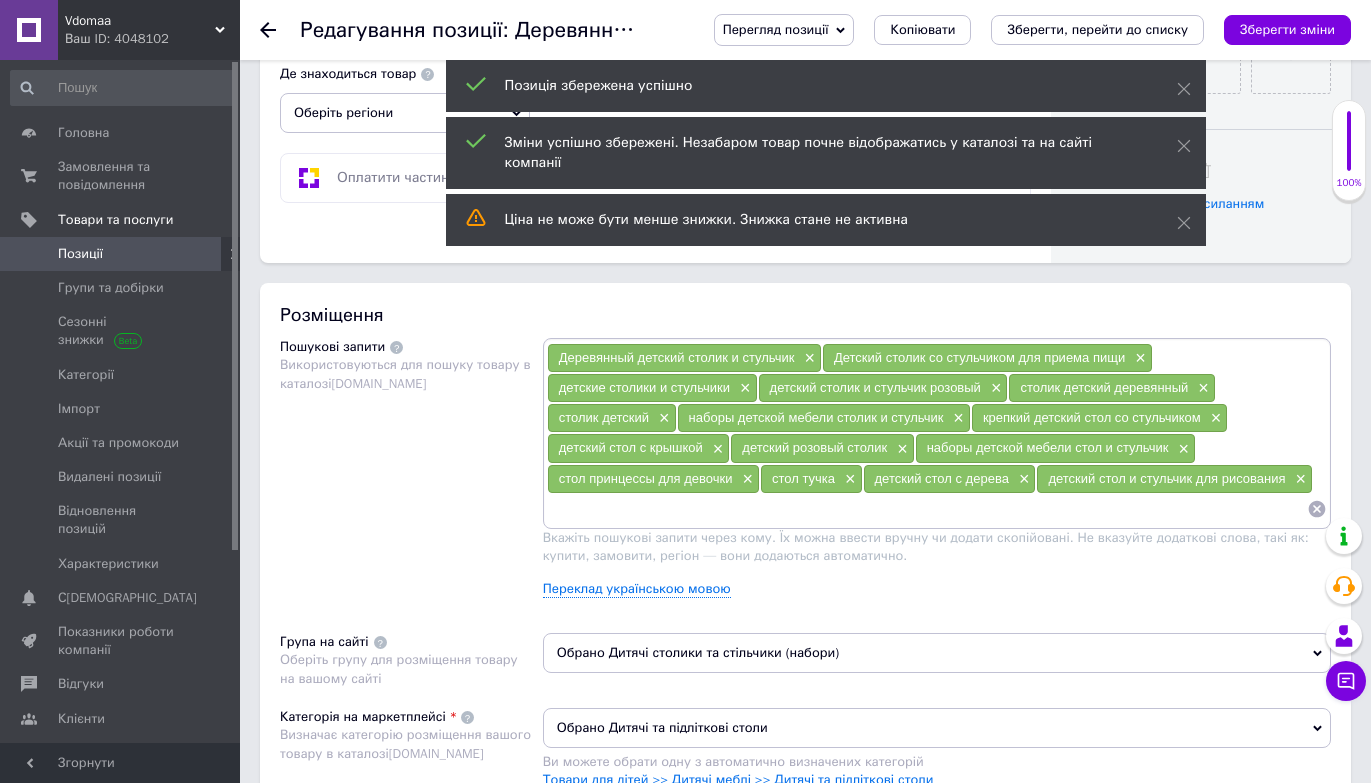 click on "Позиції" at bounding box center (121, 254) 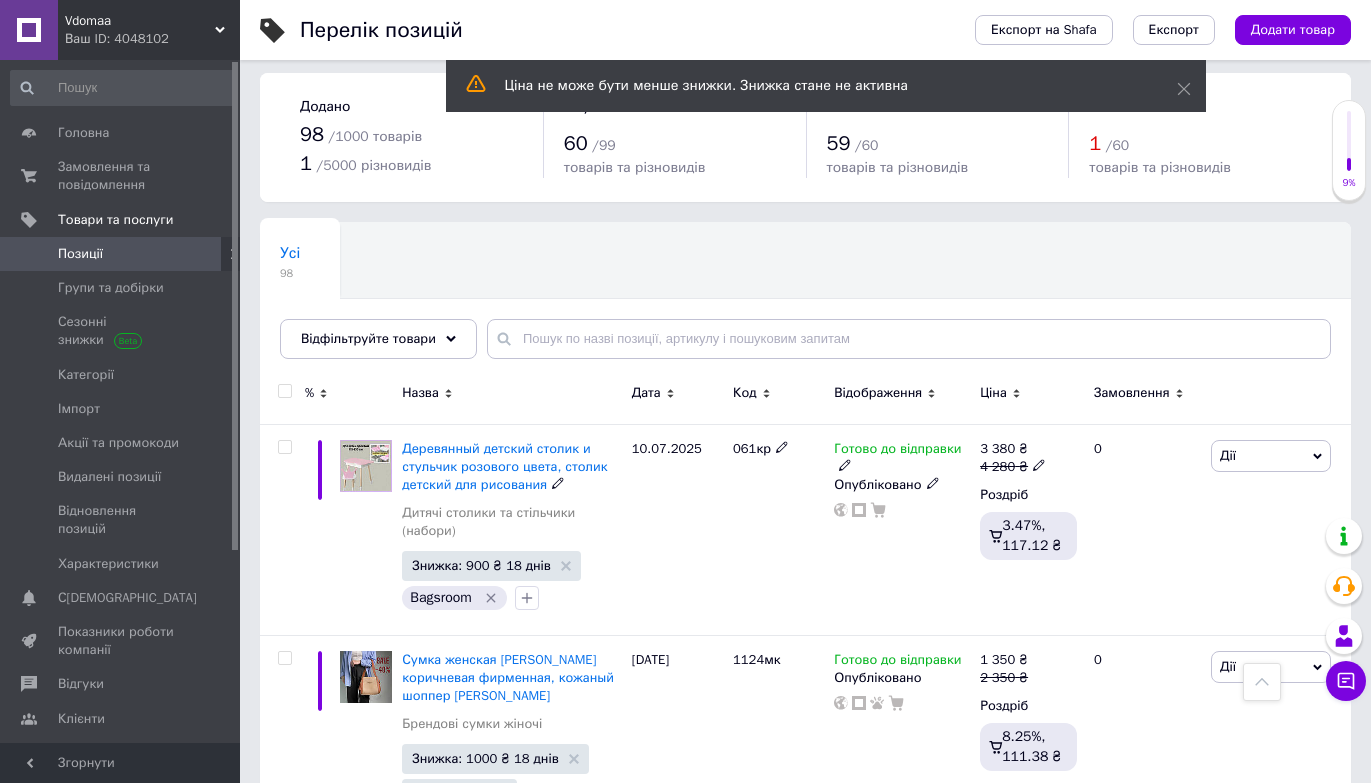 scroll, scrollTop: 0, scrollLeft: 0, axis: both 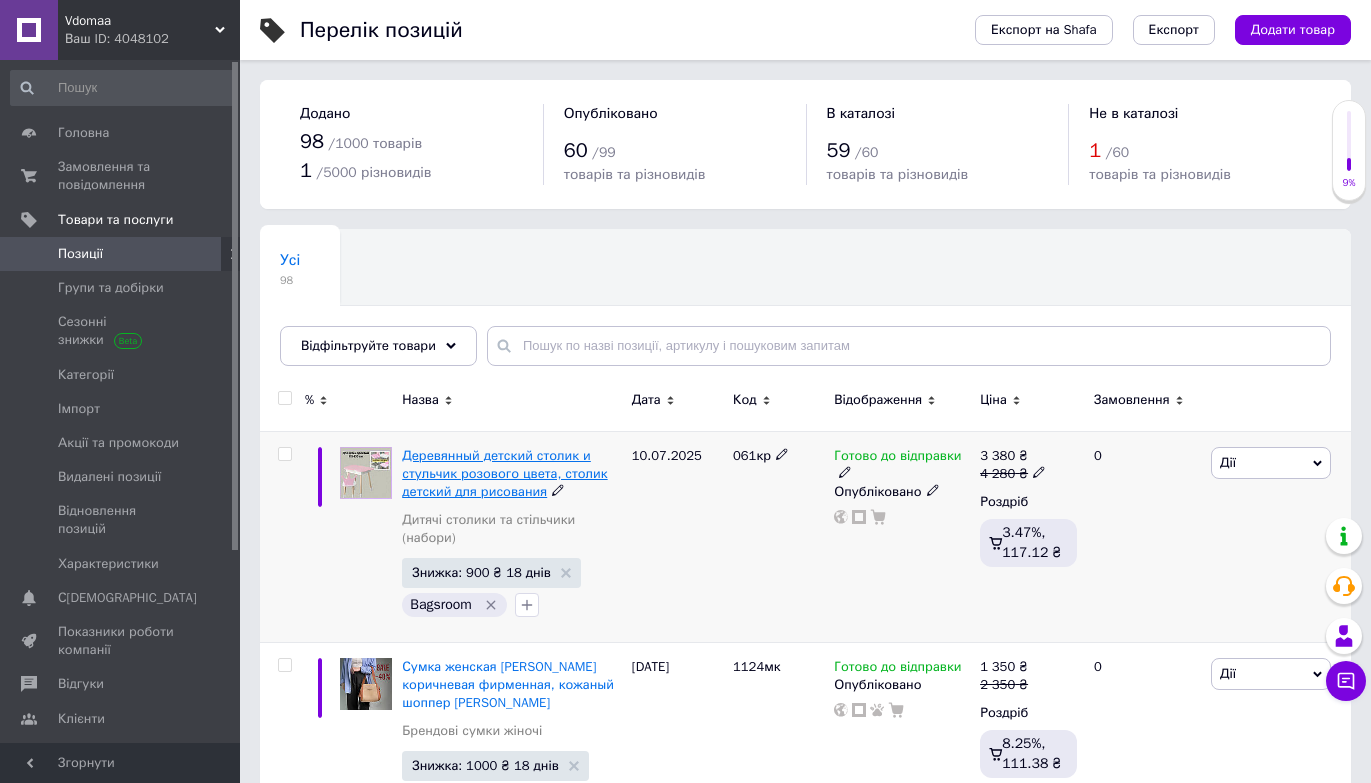 click on "Деревянный детский столик и стульчик розового цвета, столик детский для рисования" at bounding box center [504, 473] 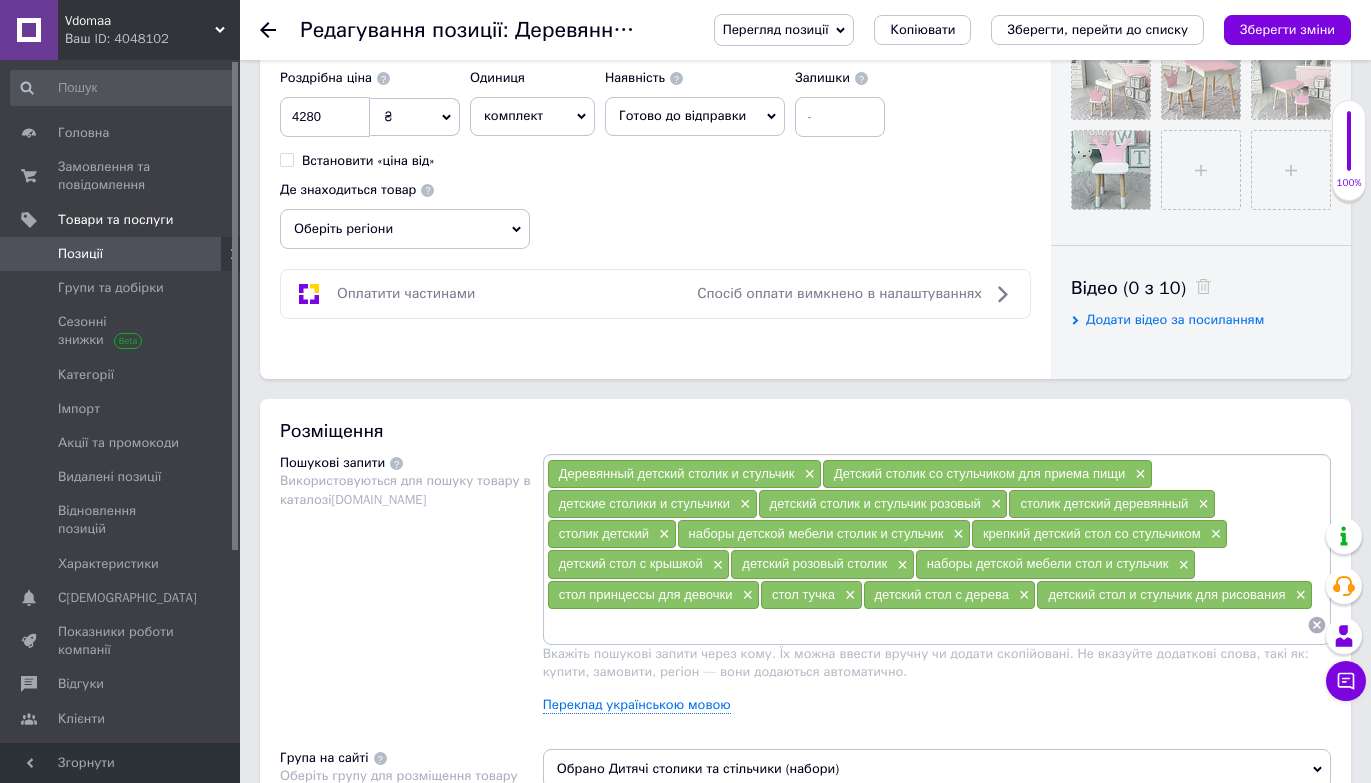 scroll, scrollTop: 821, scrollLeft: 0, axis: vertical 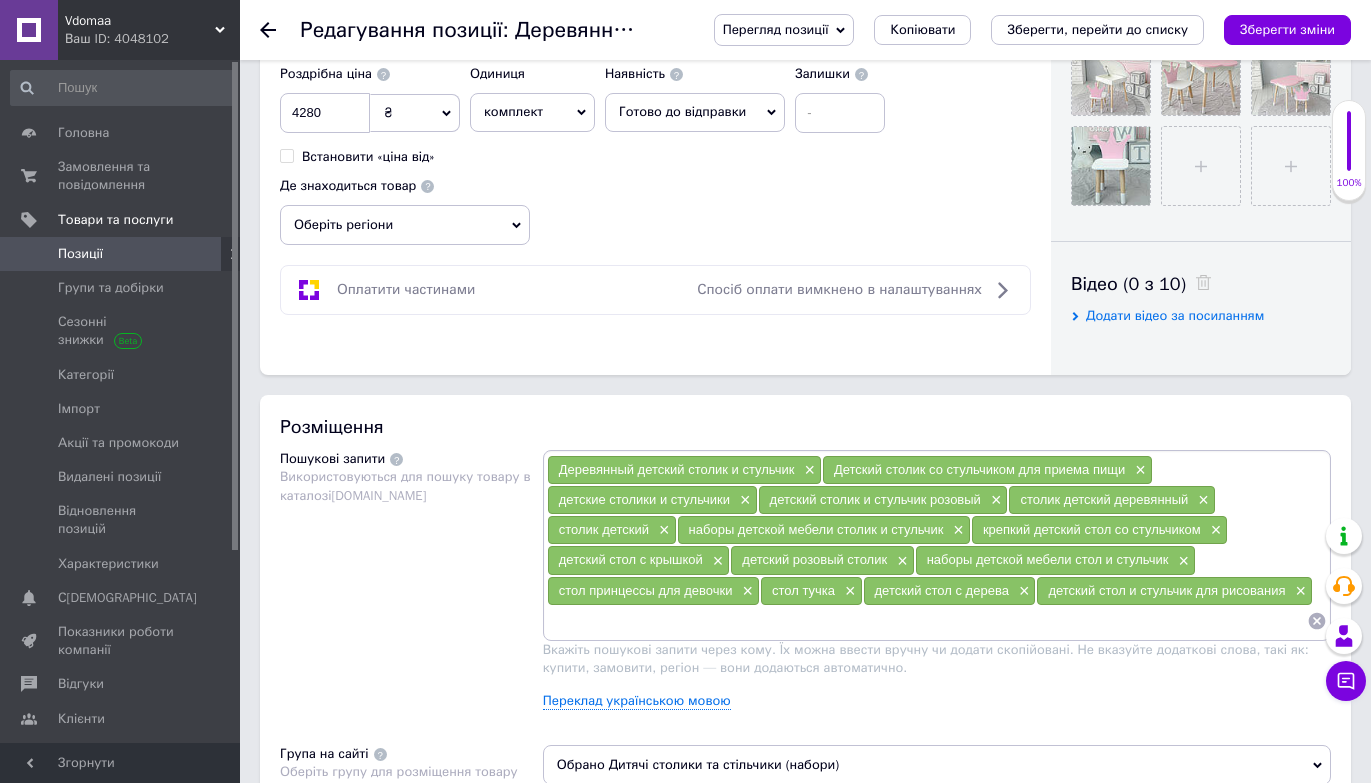 click on "Позиції" at bounding box center [121, 254] 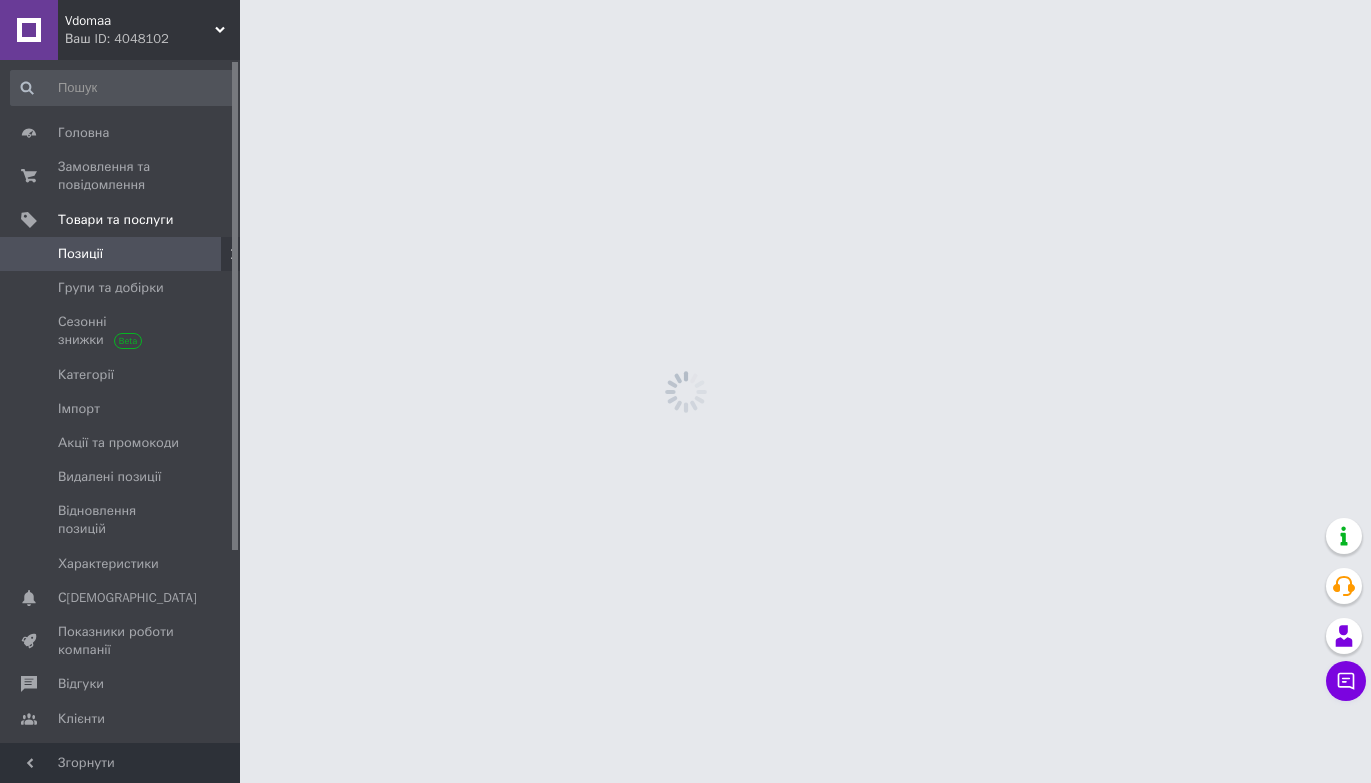 scroll, scrollTop: 0, scrollLeft: 0, axis: both 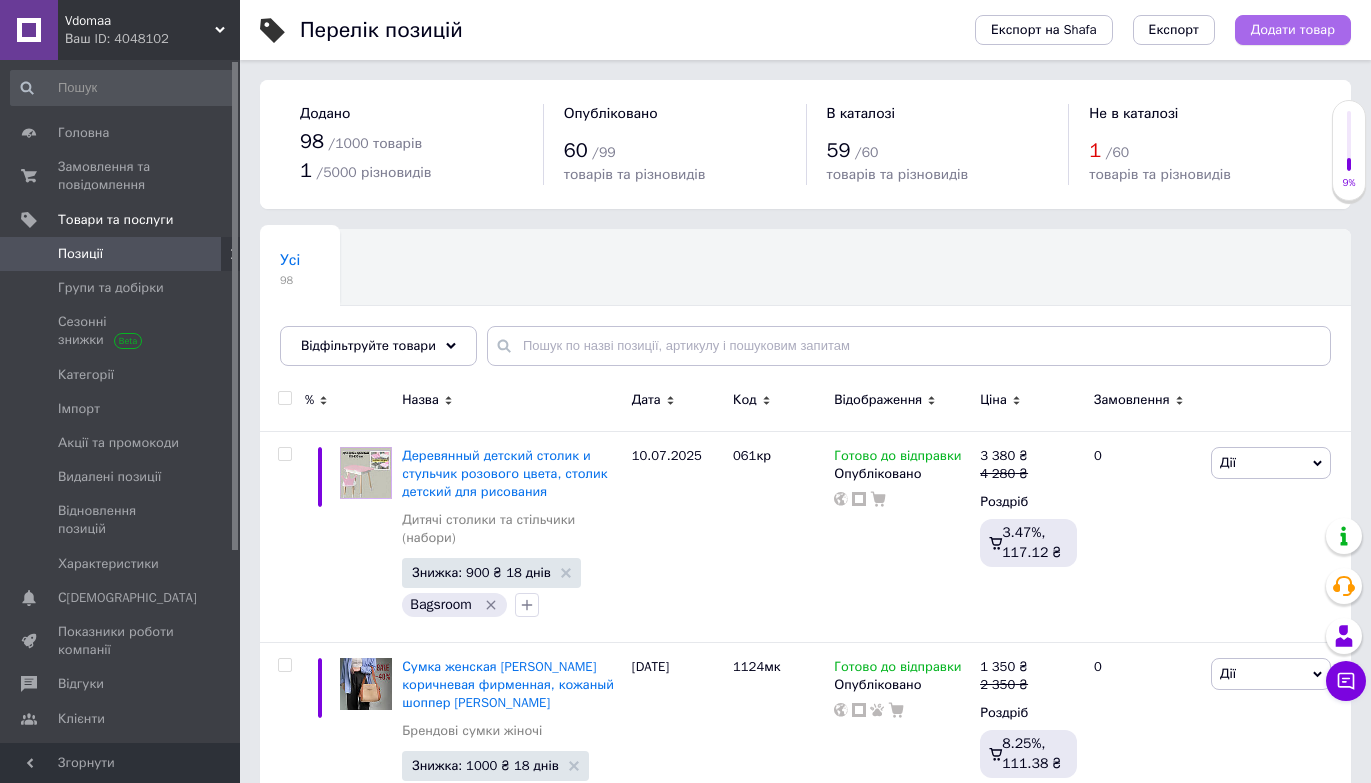 click on "Додати товар" at bounding box center [1293, 30] 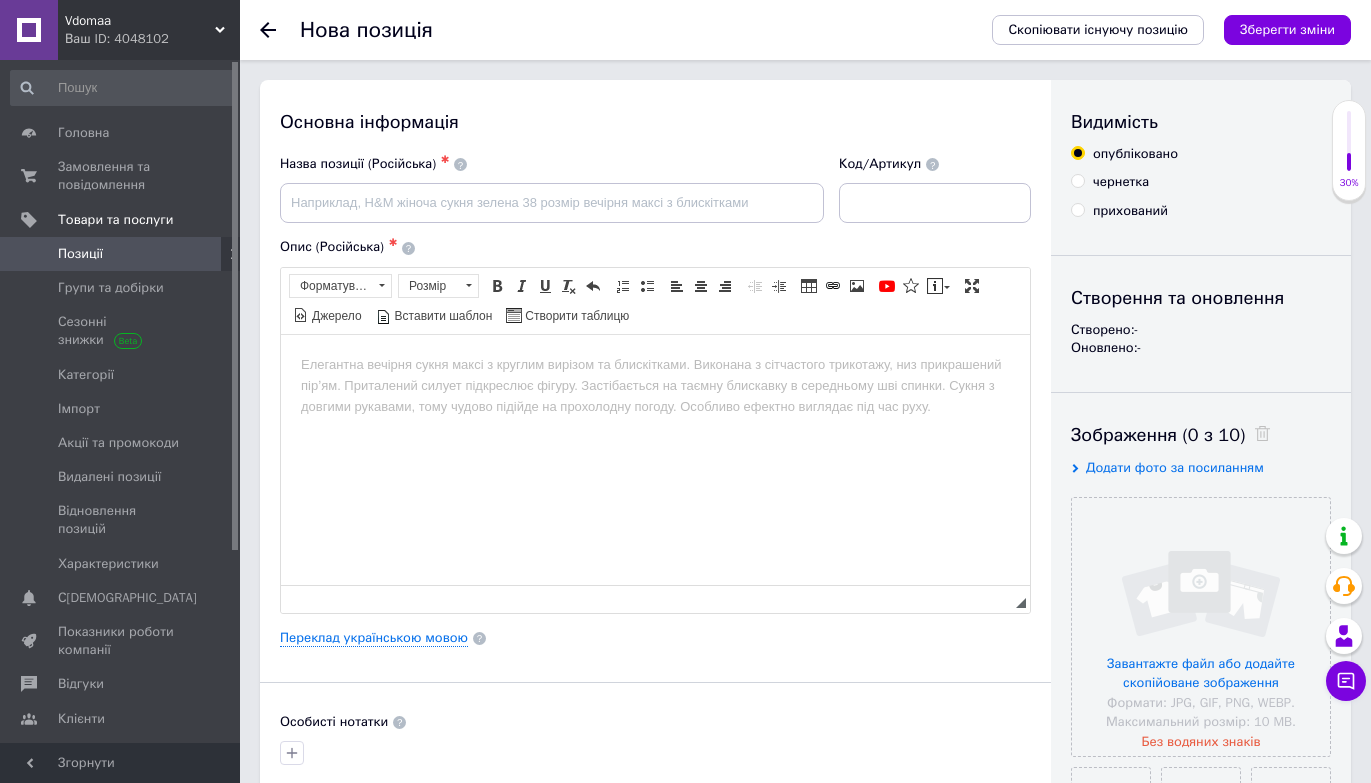 scroll, scrollTop: 0, scrollLeft: 0, axis: both 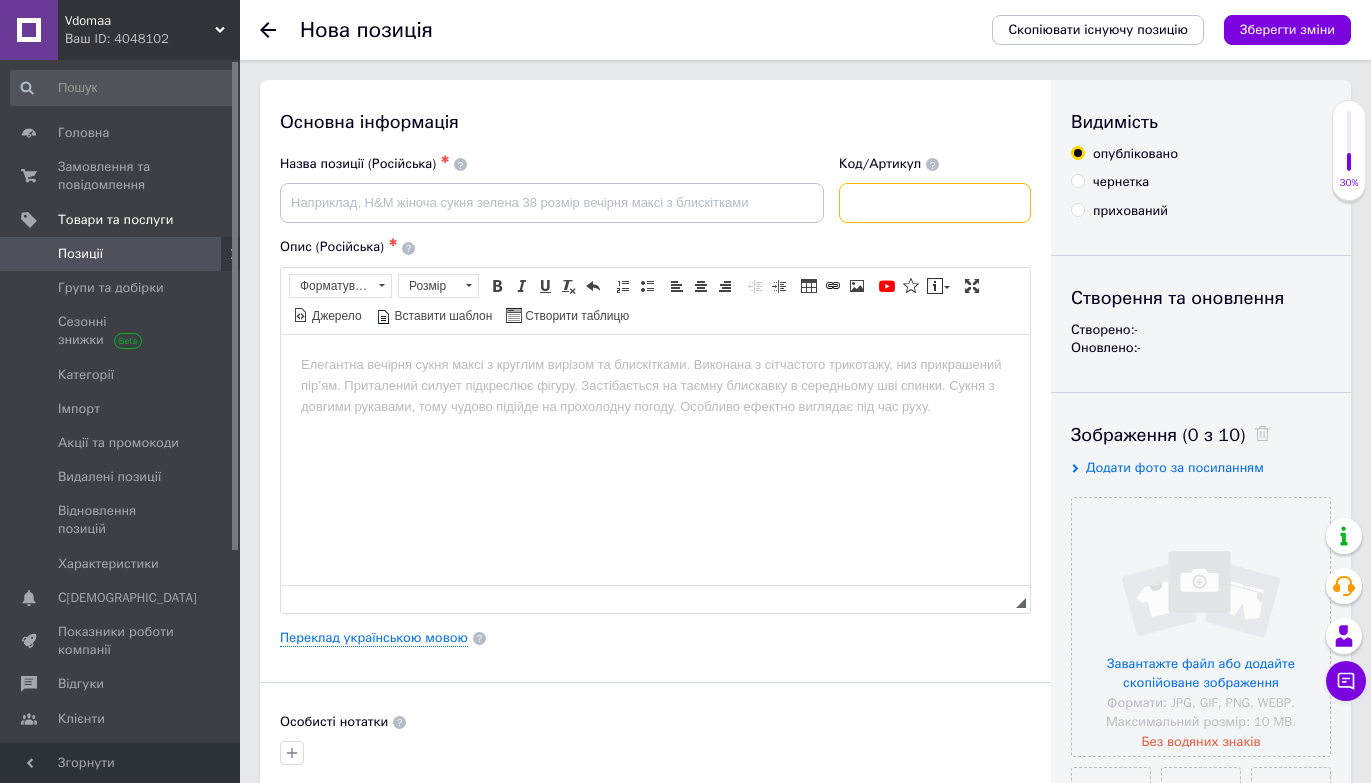 click at bounding box center [935, 203] 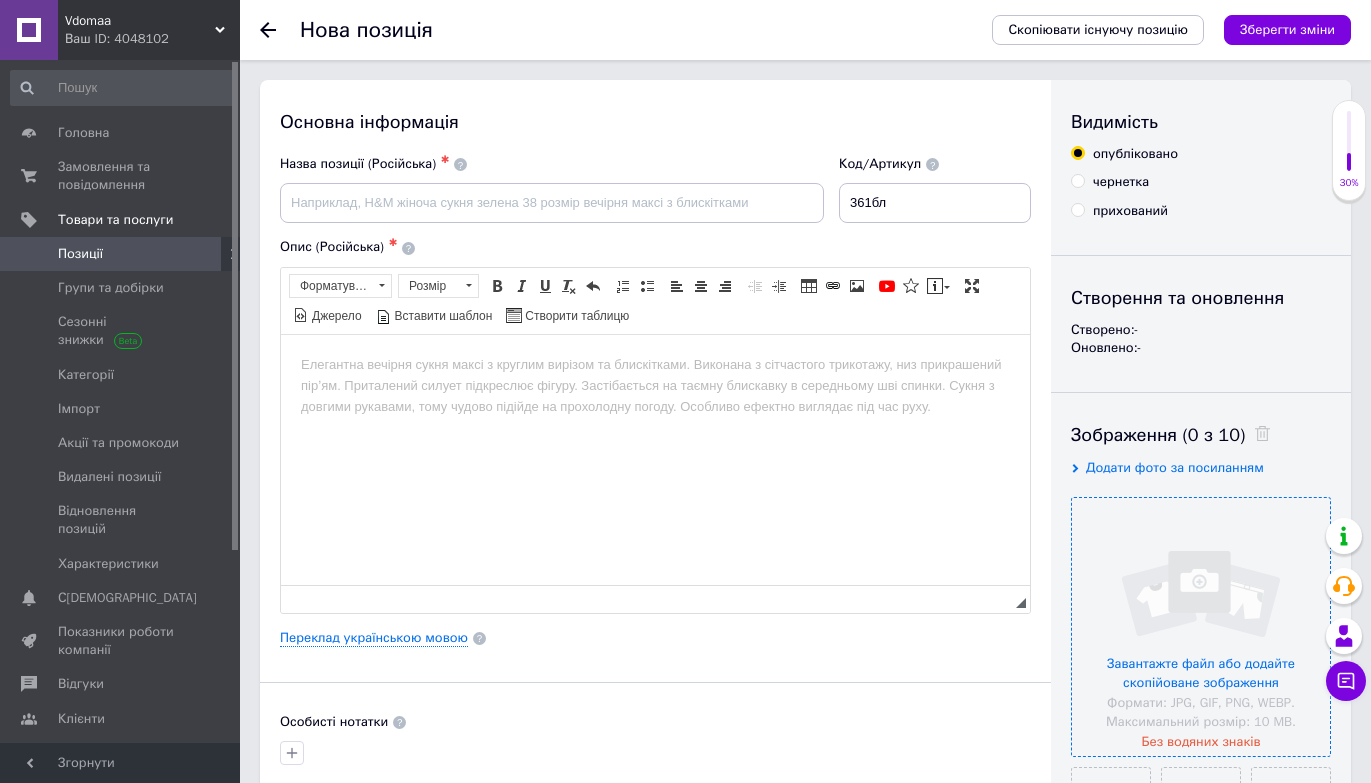 click at bounding box center [1201, 627] 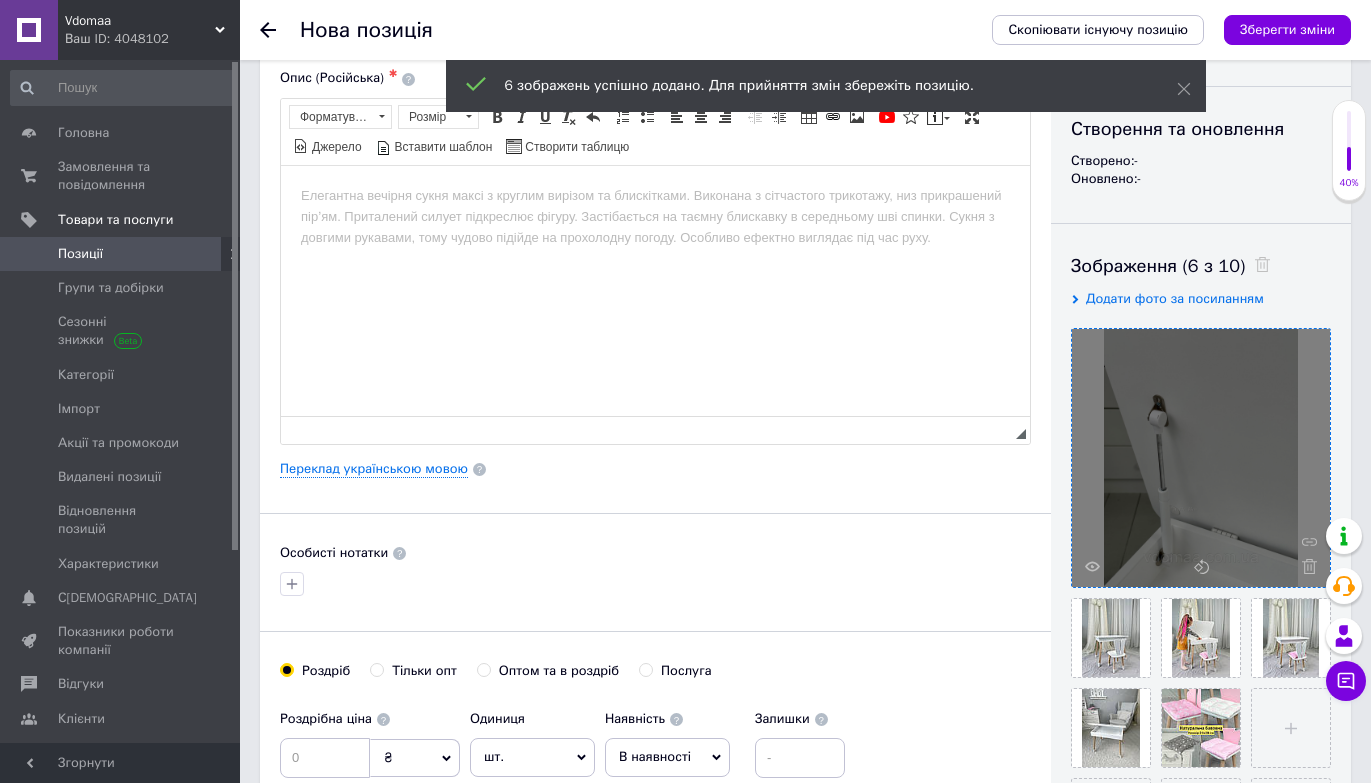 scroll, scrollTop: 314, scrollLeft: 0, axis: vertical 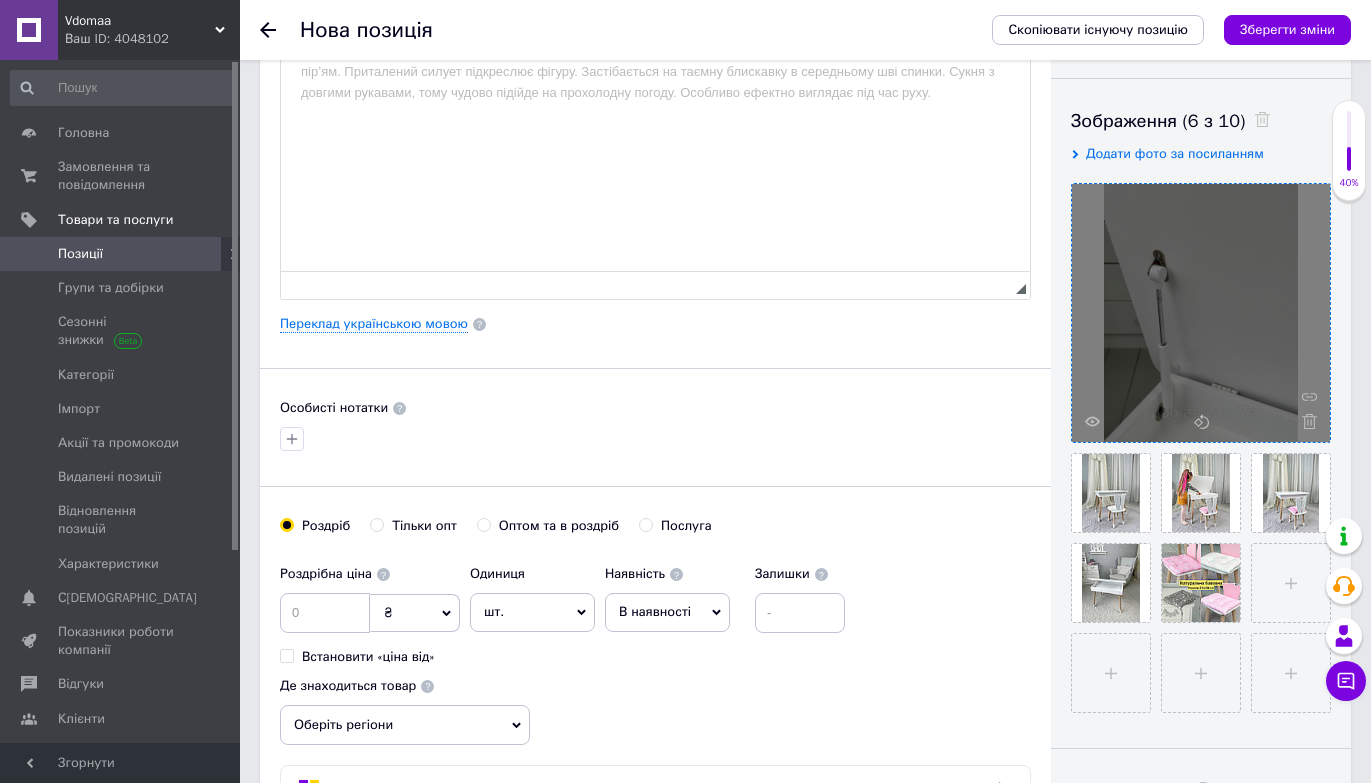 click at bounding box center [1196, 578] 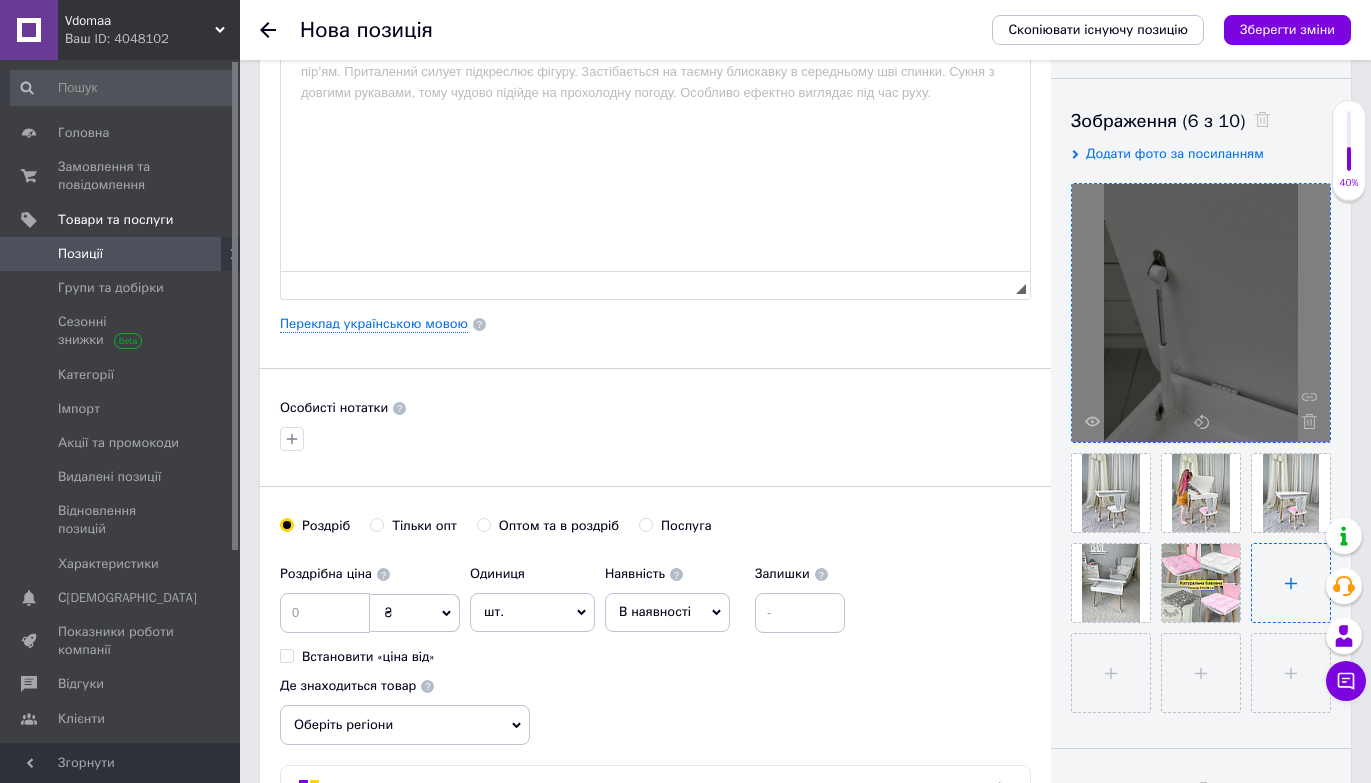 click at bounding box center [1291, 583] 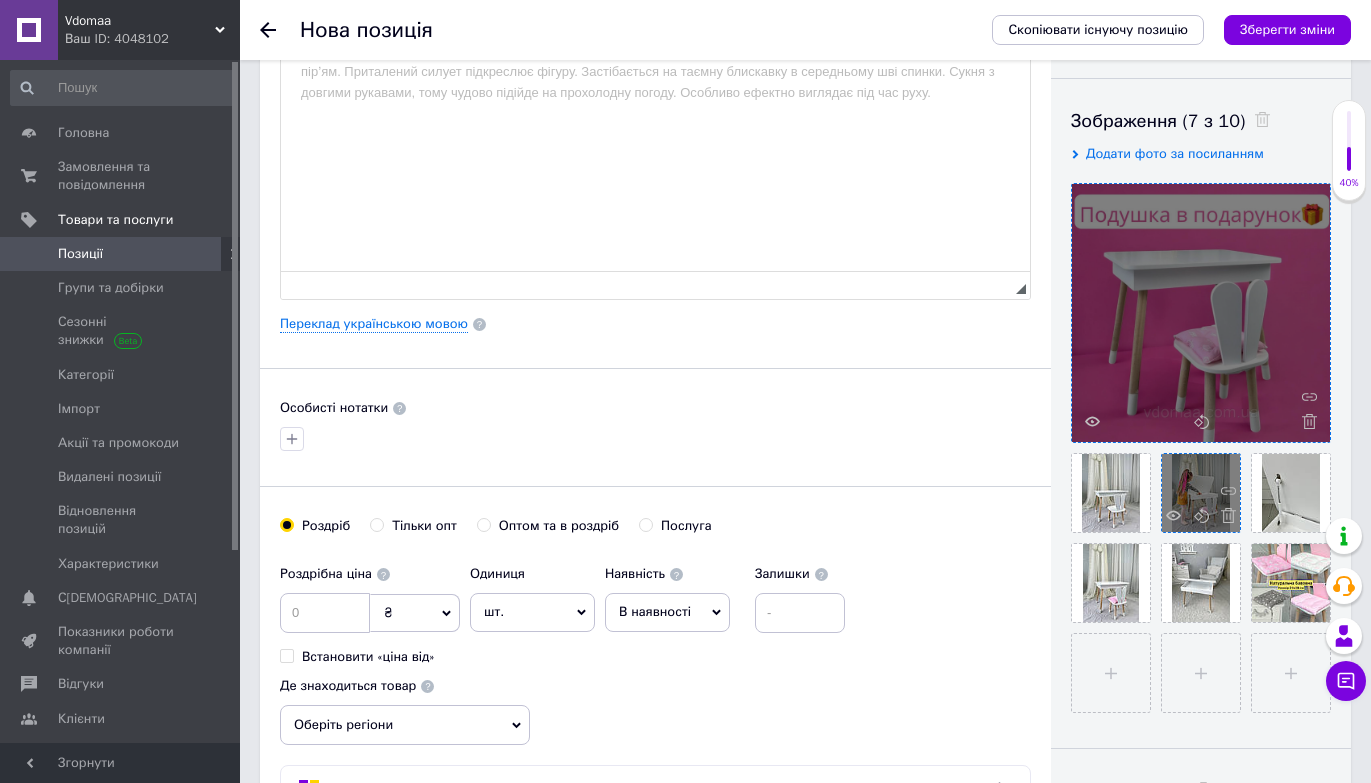 click at bounding box center [1201, 493] 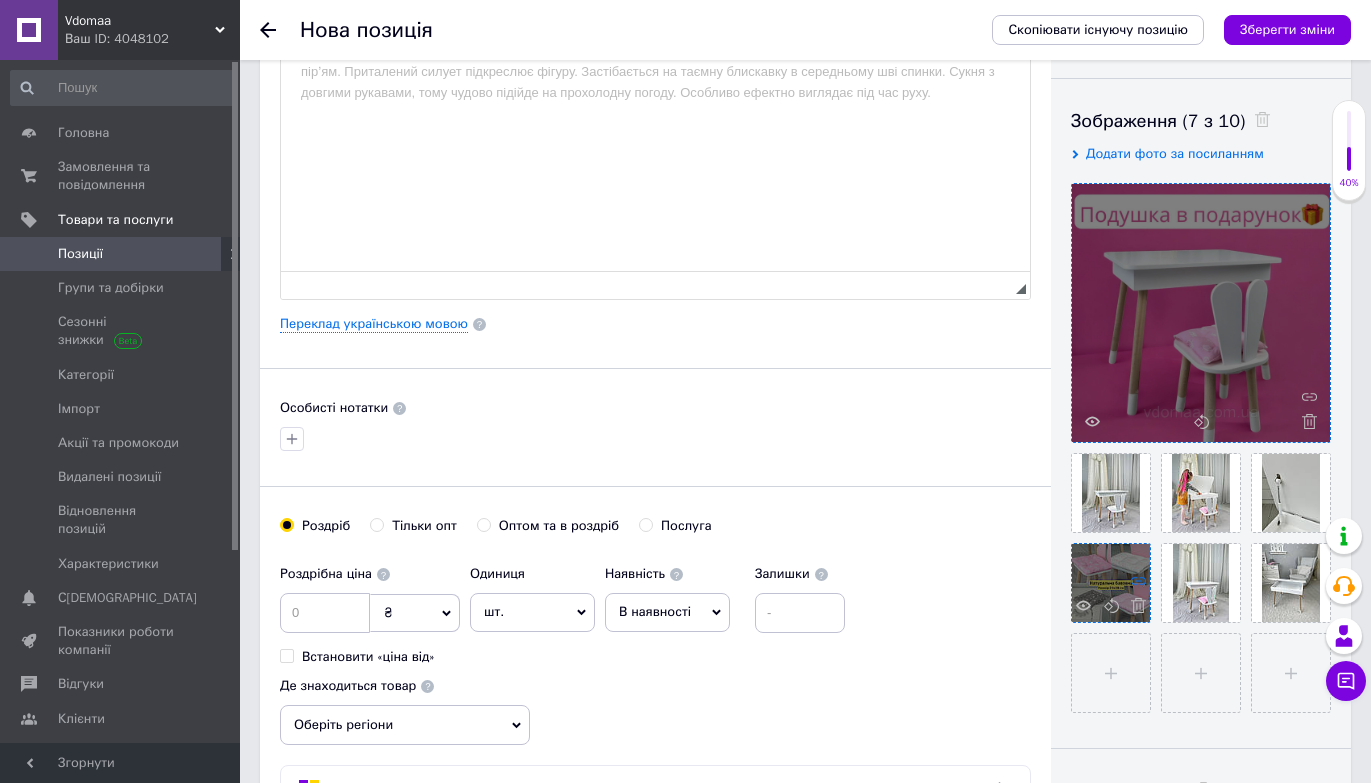 click at bounding box center (1111, 583) 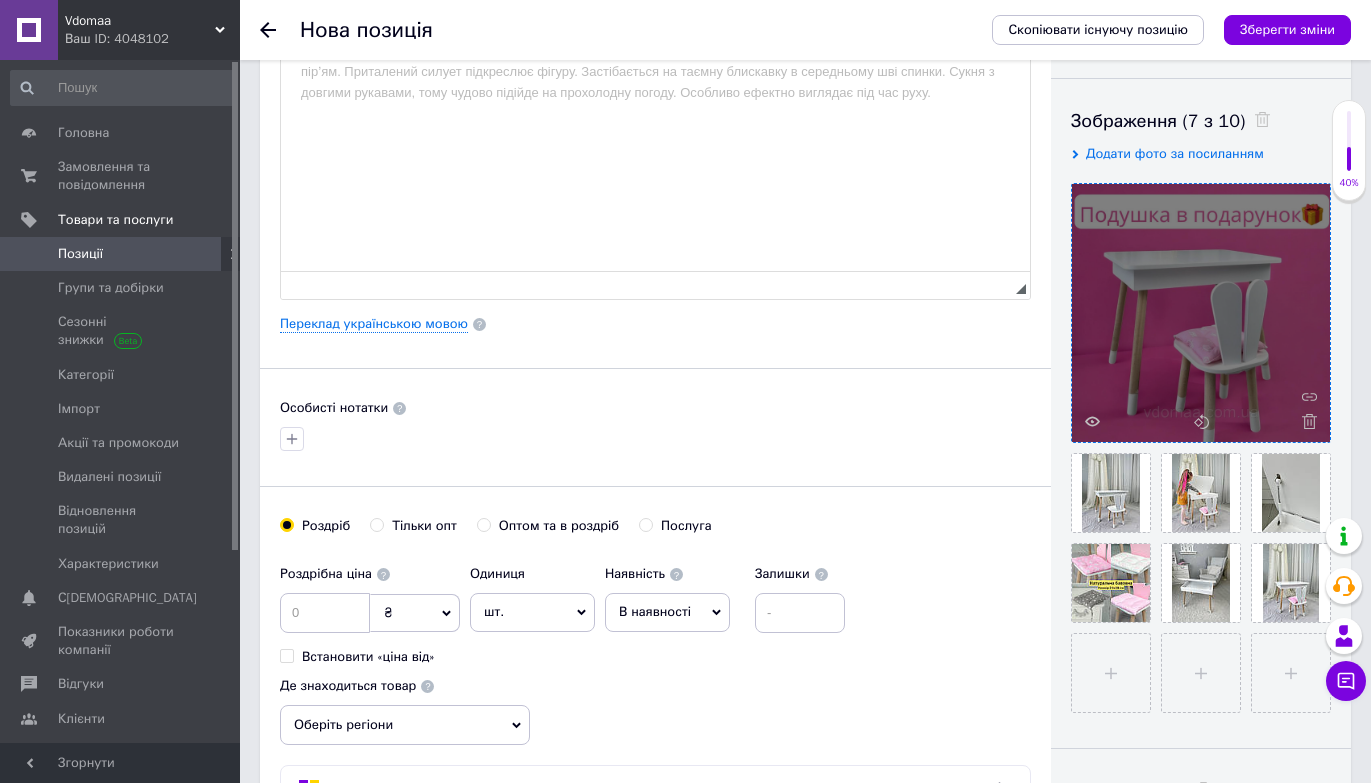 scroll, scrollTop: 0, scrollLeft: 0, axis: both 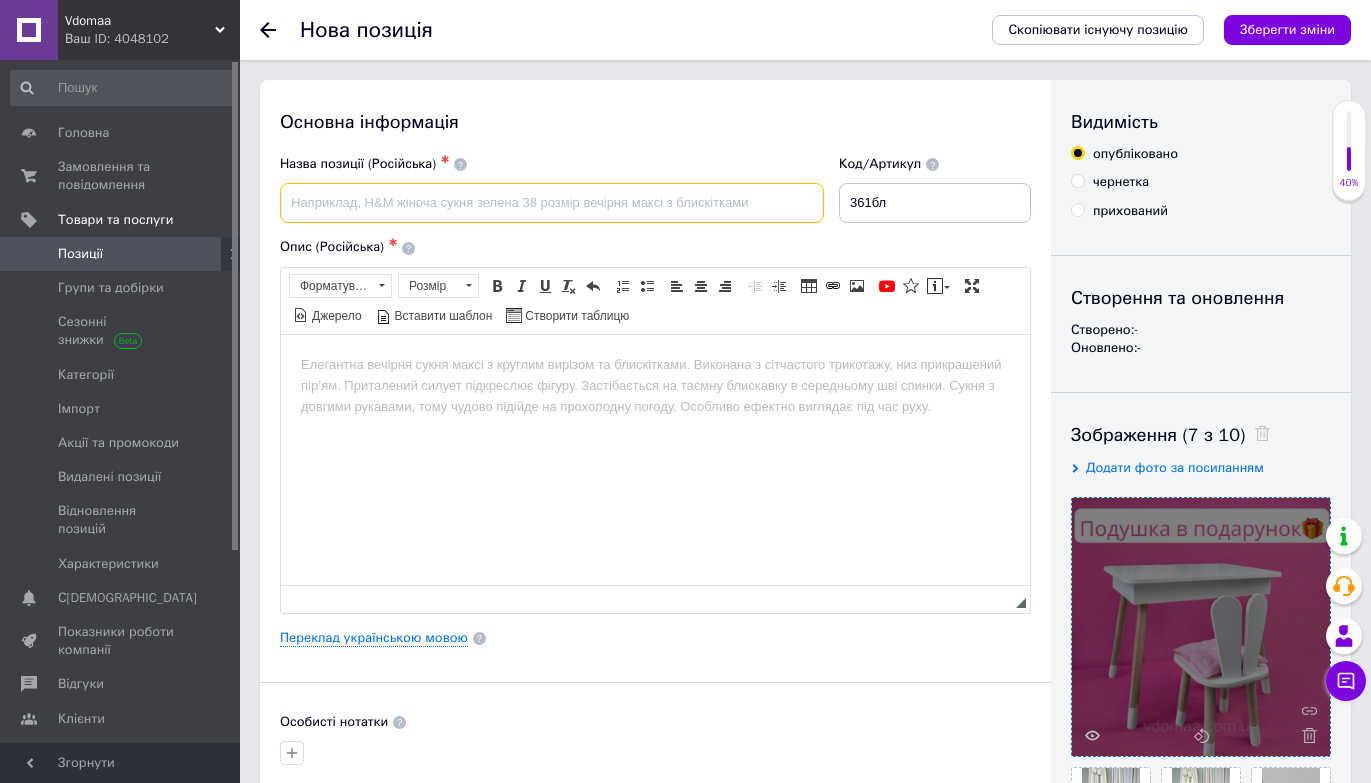 click at bounding box center [552, 203] 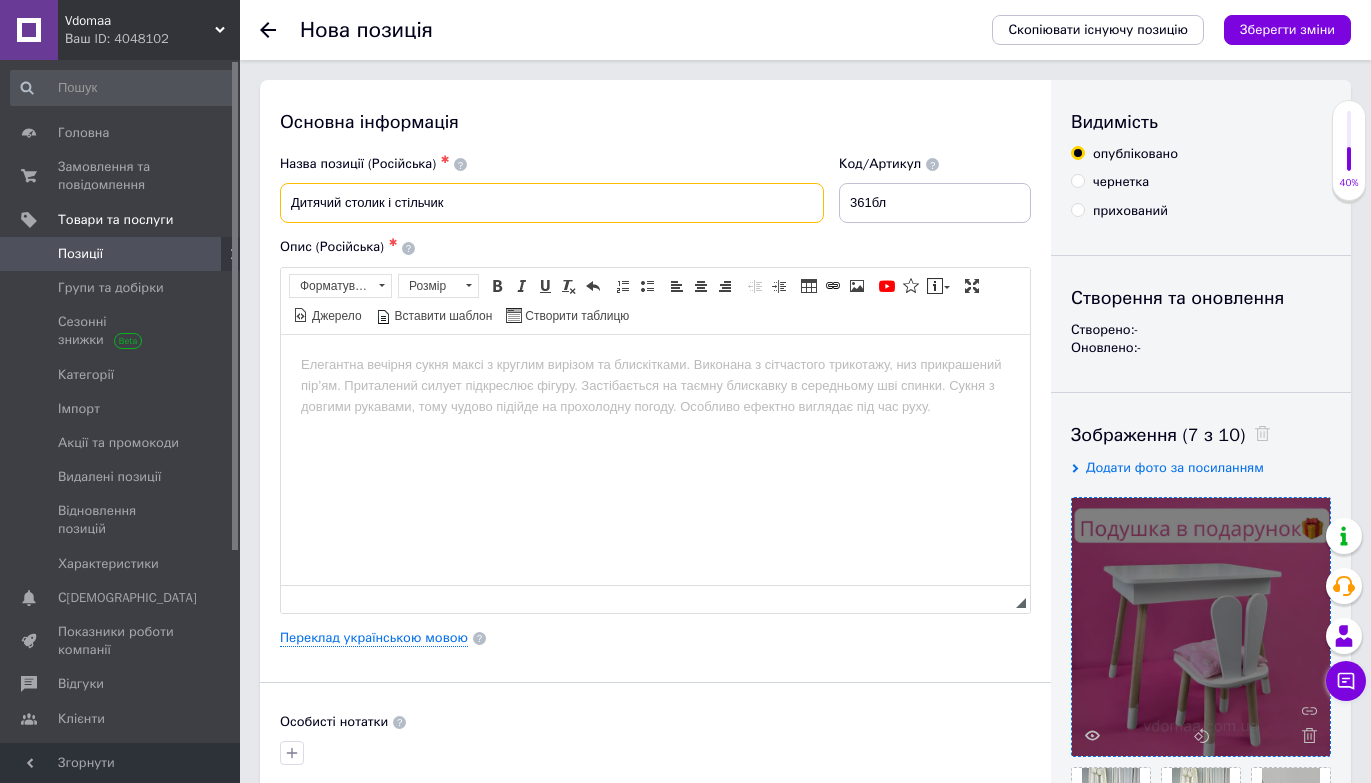 click on "Дитячий столик і стільчик" at bounding box center (552, 203) 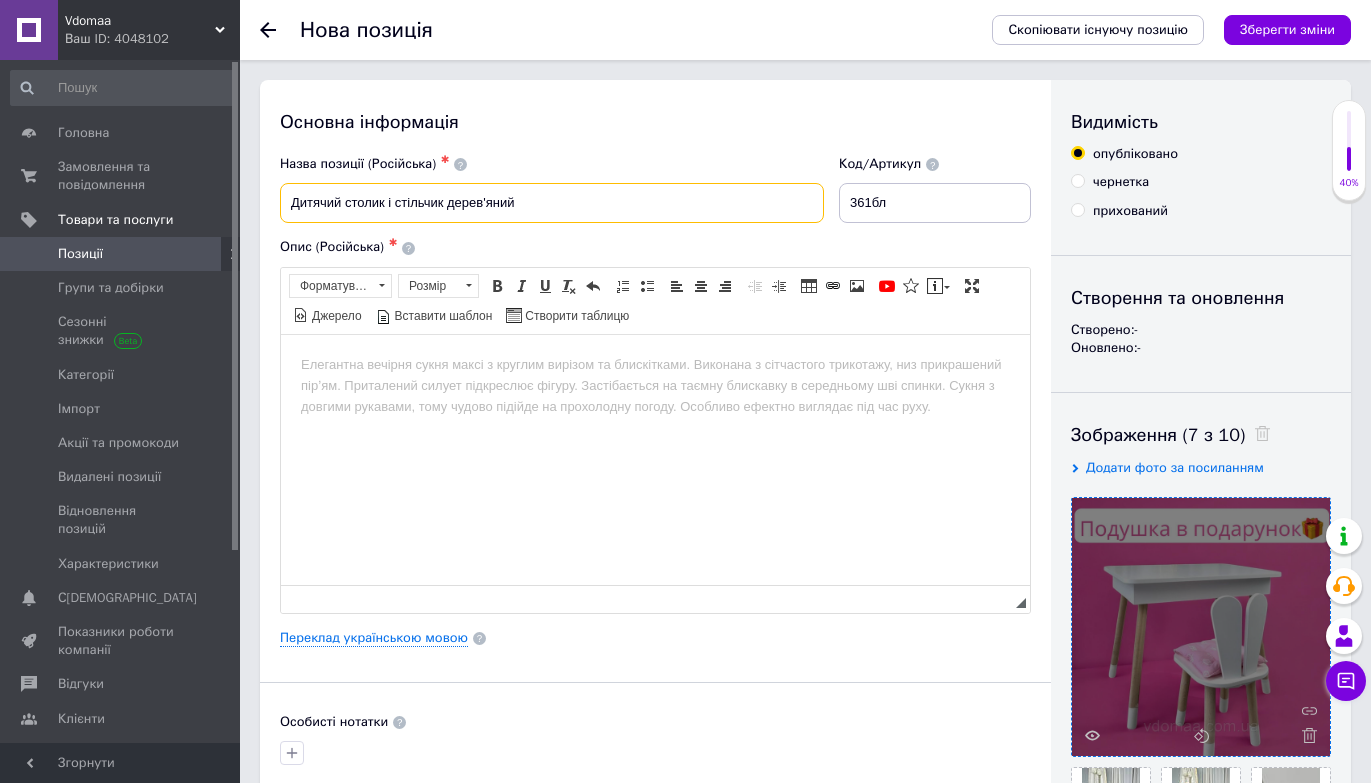 click on "Дитячий столик і стільчик дерев'яний" at bounding box center [552, 203] 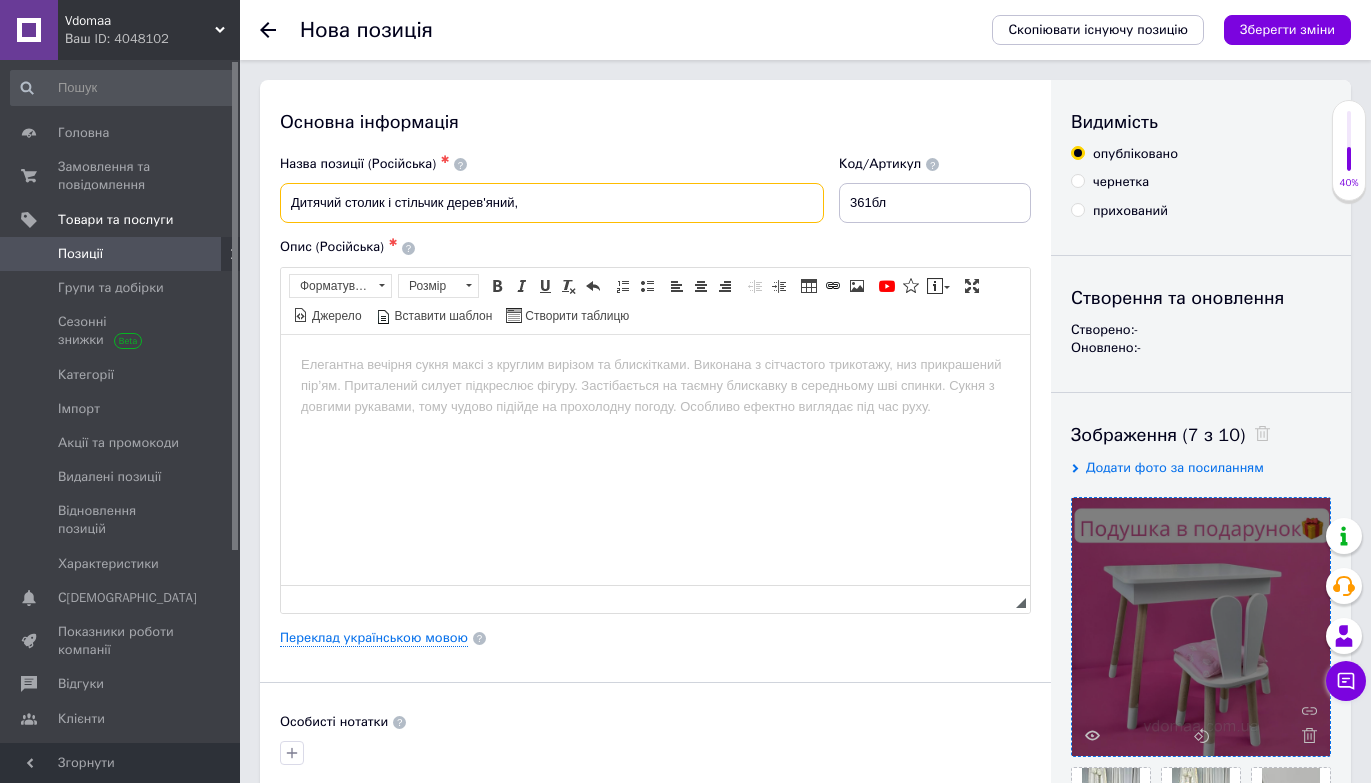 paste on "столик дитячий для малювання" 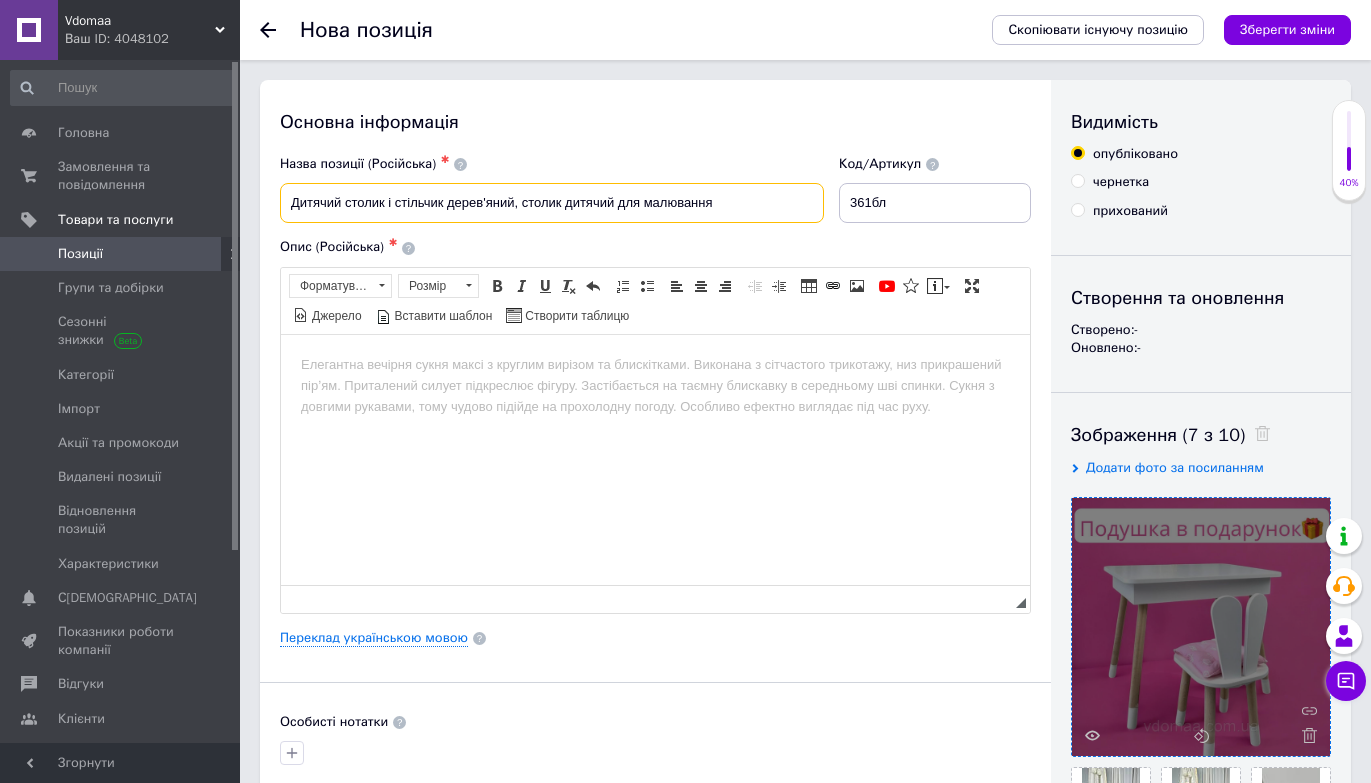 click on "Дитячий столик і стільчик дерев'яний, столик дитячий для малювання" at bounding box center [552, 203] 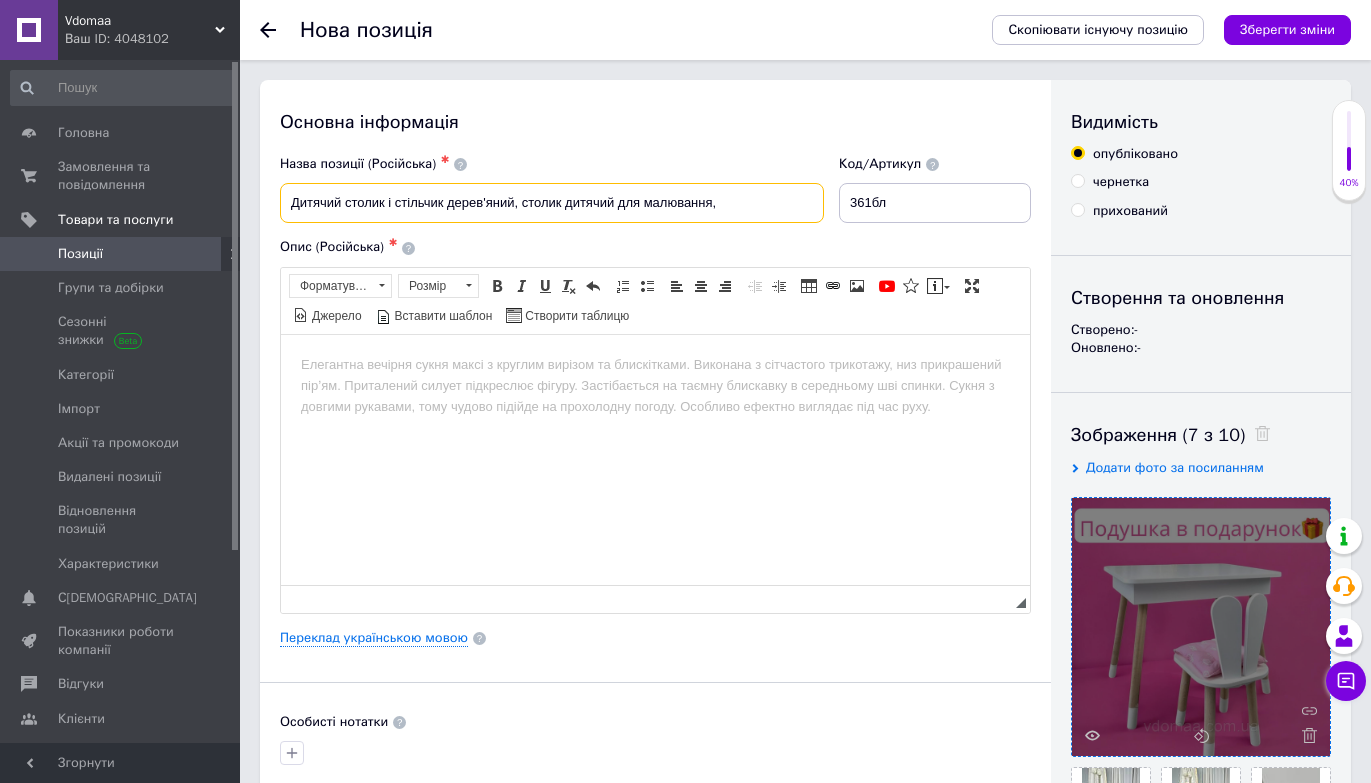 paste on "дитячий розвиваючий столик" 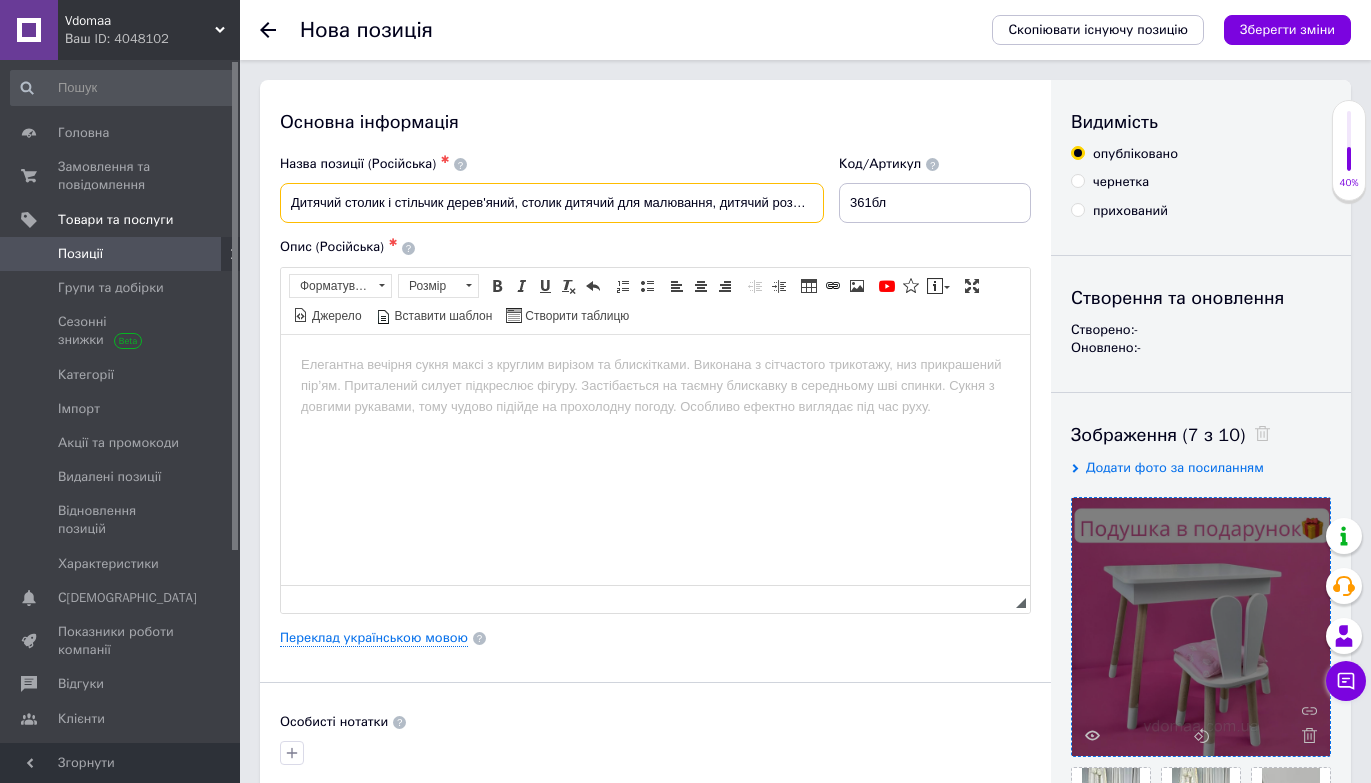 scroll, scrollTop: 0, scrollLeft: 51, axis: horizontal 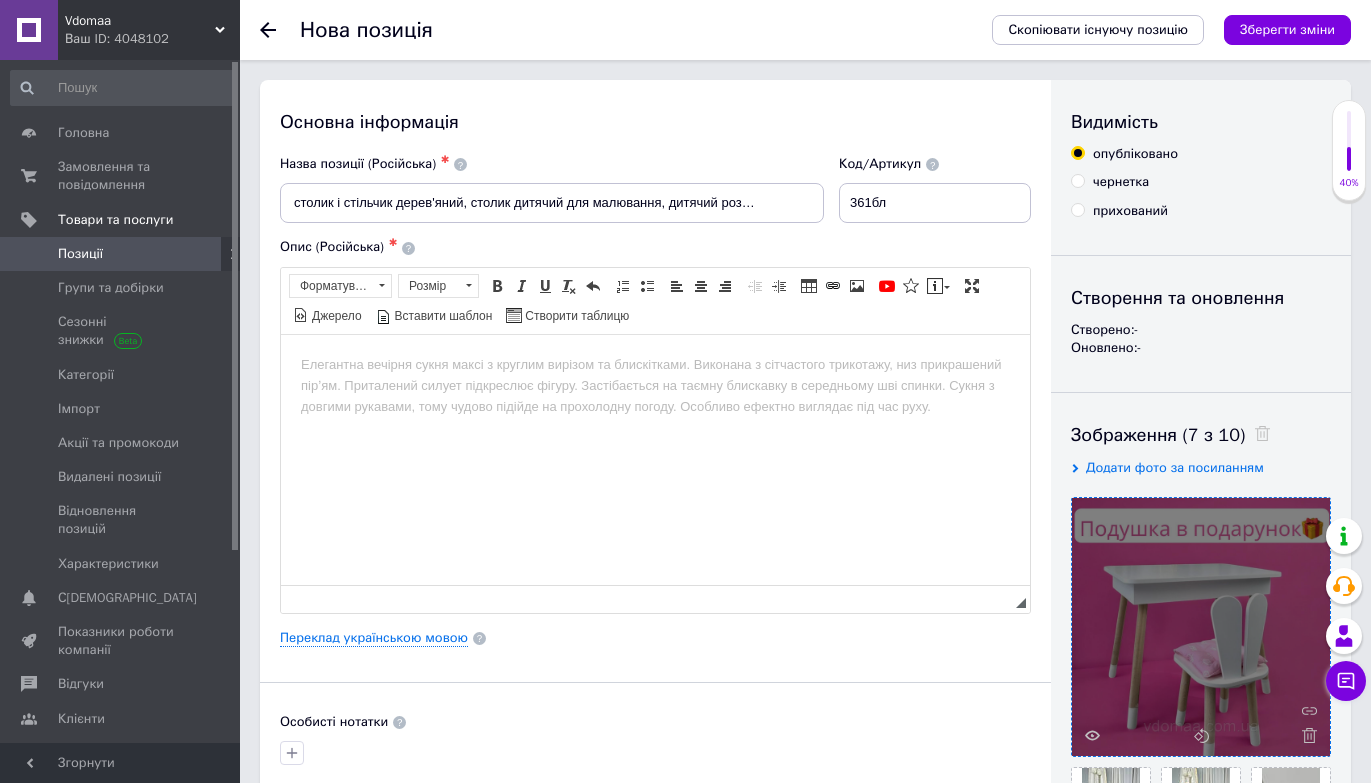 click at bounding box center [655, 364] 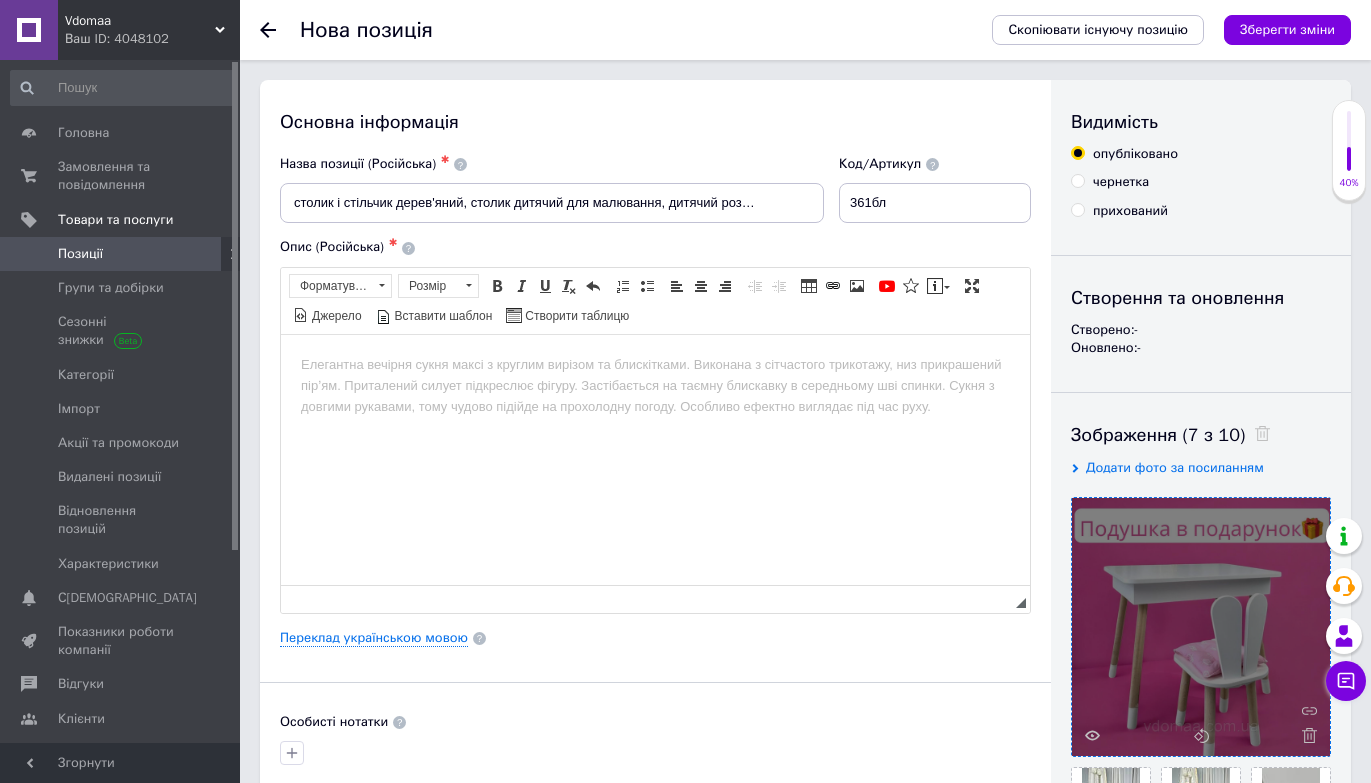 scroll, scrollTop: 0, scrollLeft: 0, axis: both 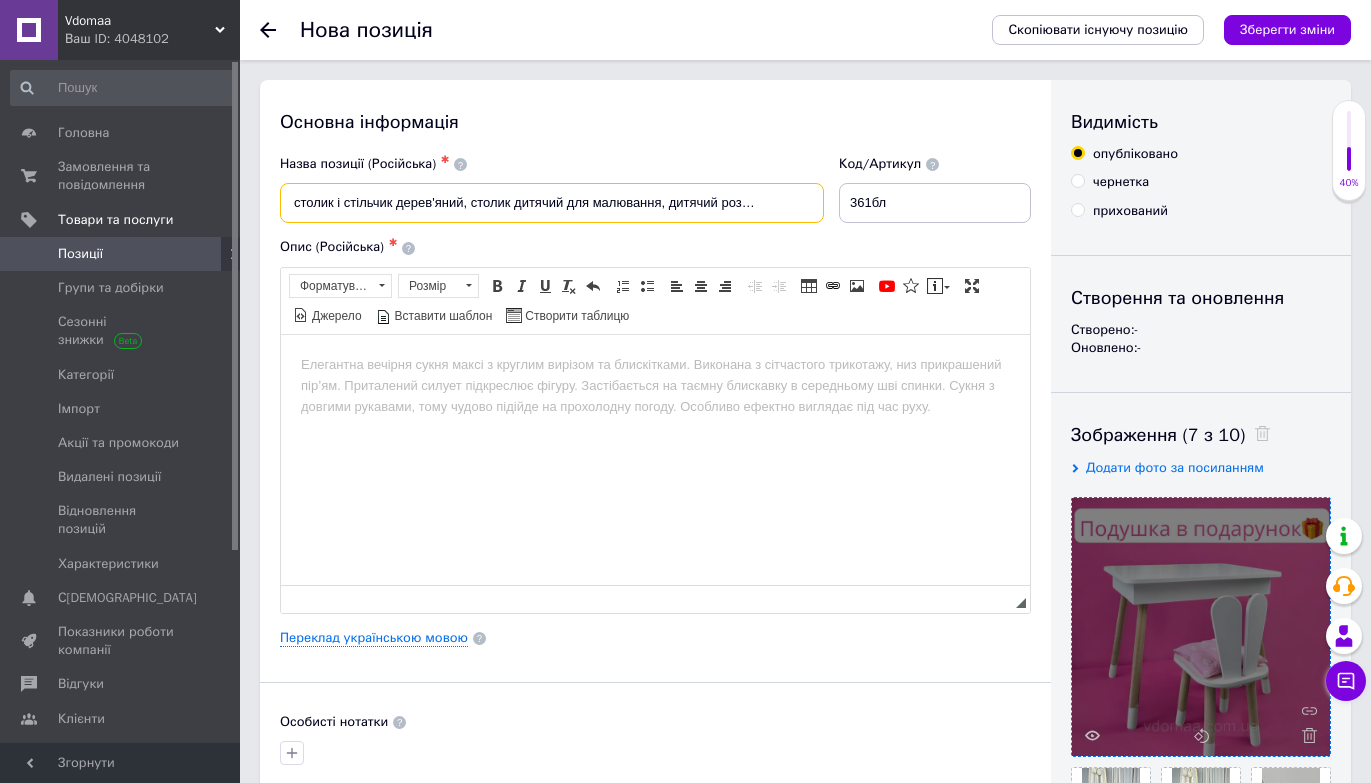 drag, startPoint x: 288, startPoint y: 201, endPoint x: 862, endPoint y: 198, distance: 574.0078 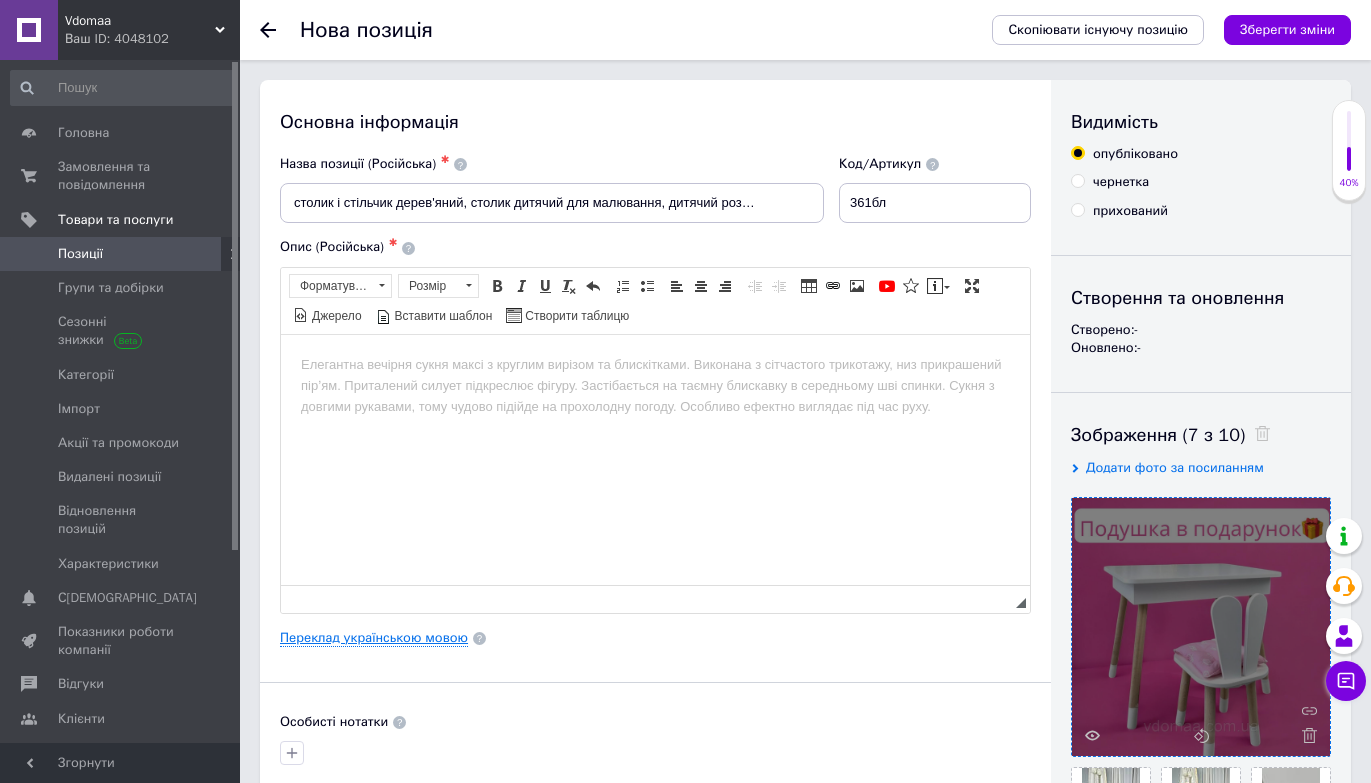 click on "Переклад українською мовою" at bounding box center [374, 638] 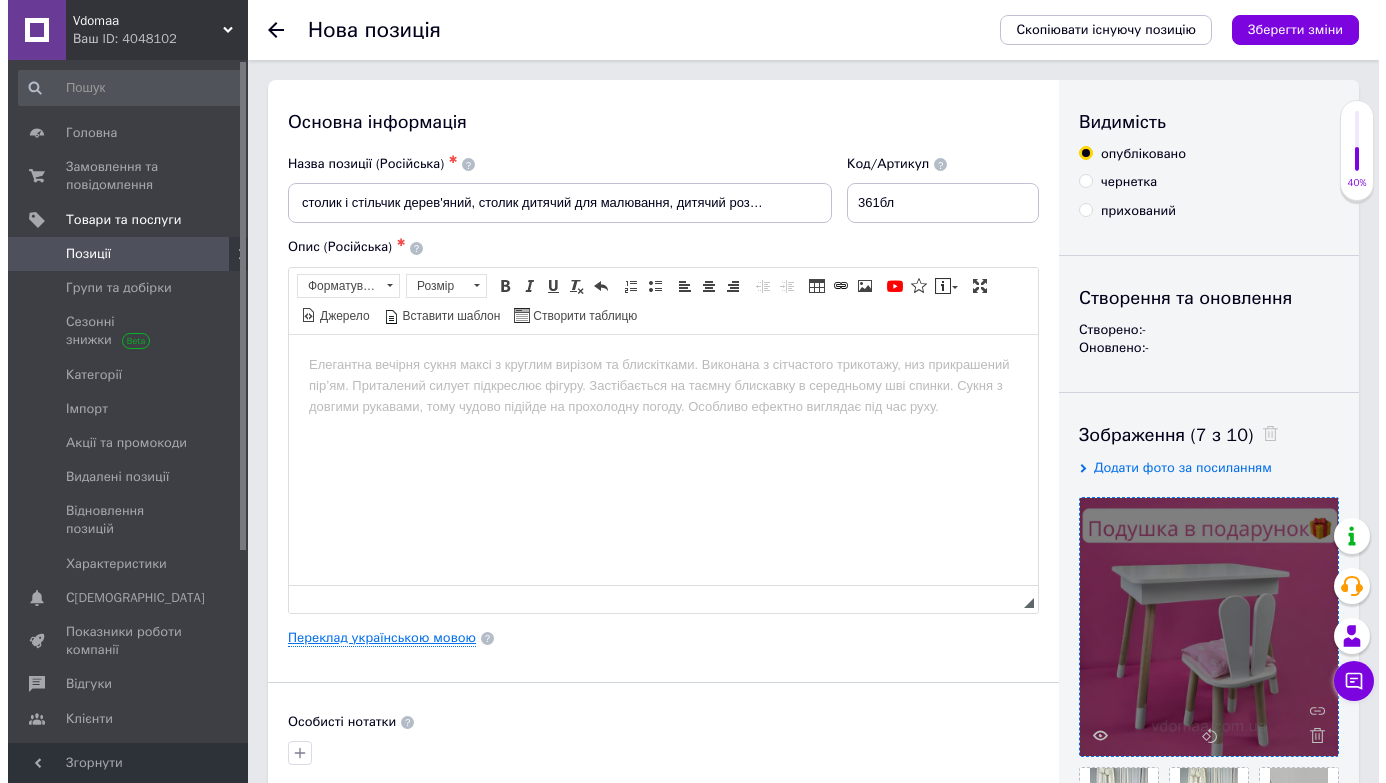 scroll, scrollTop: 0, scrollLeft: 0, axis: both 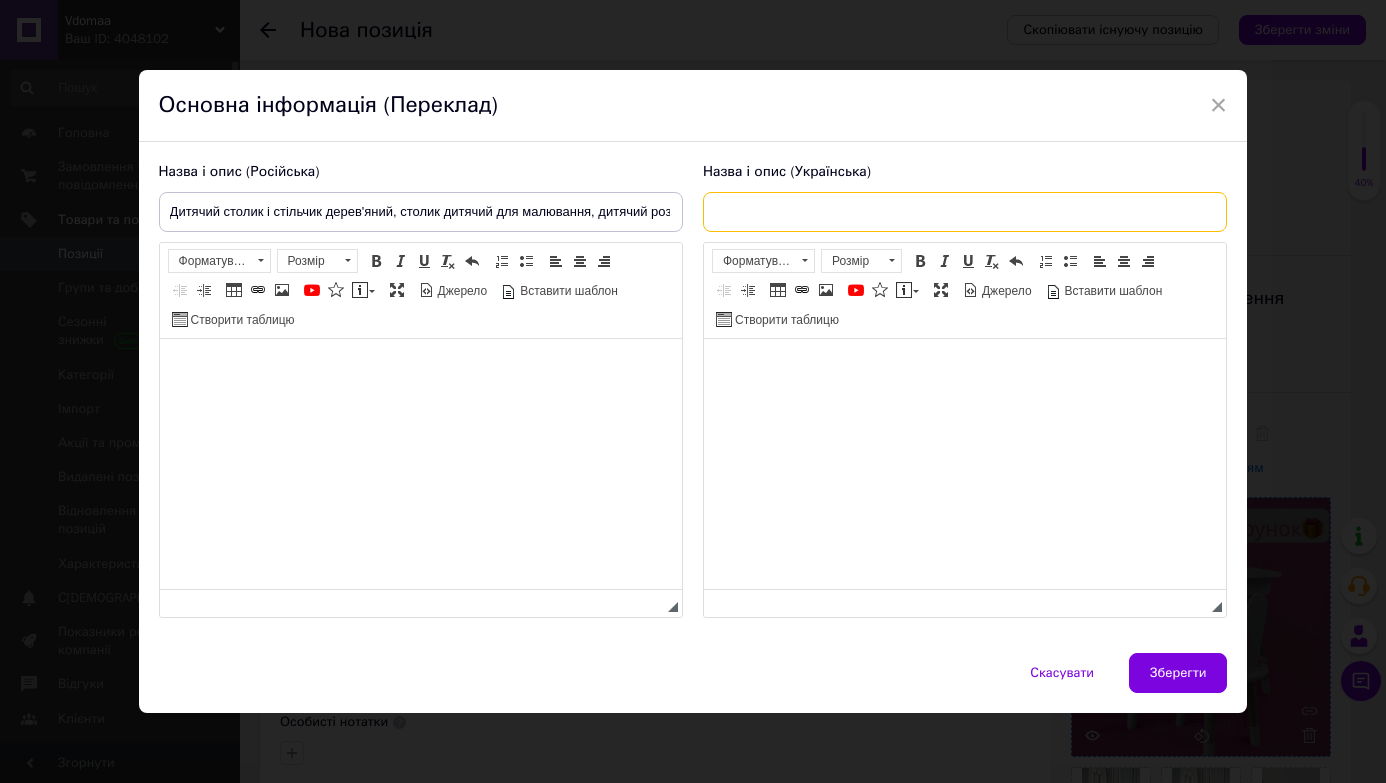click at bounding box center (965, 212) 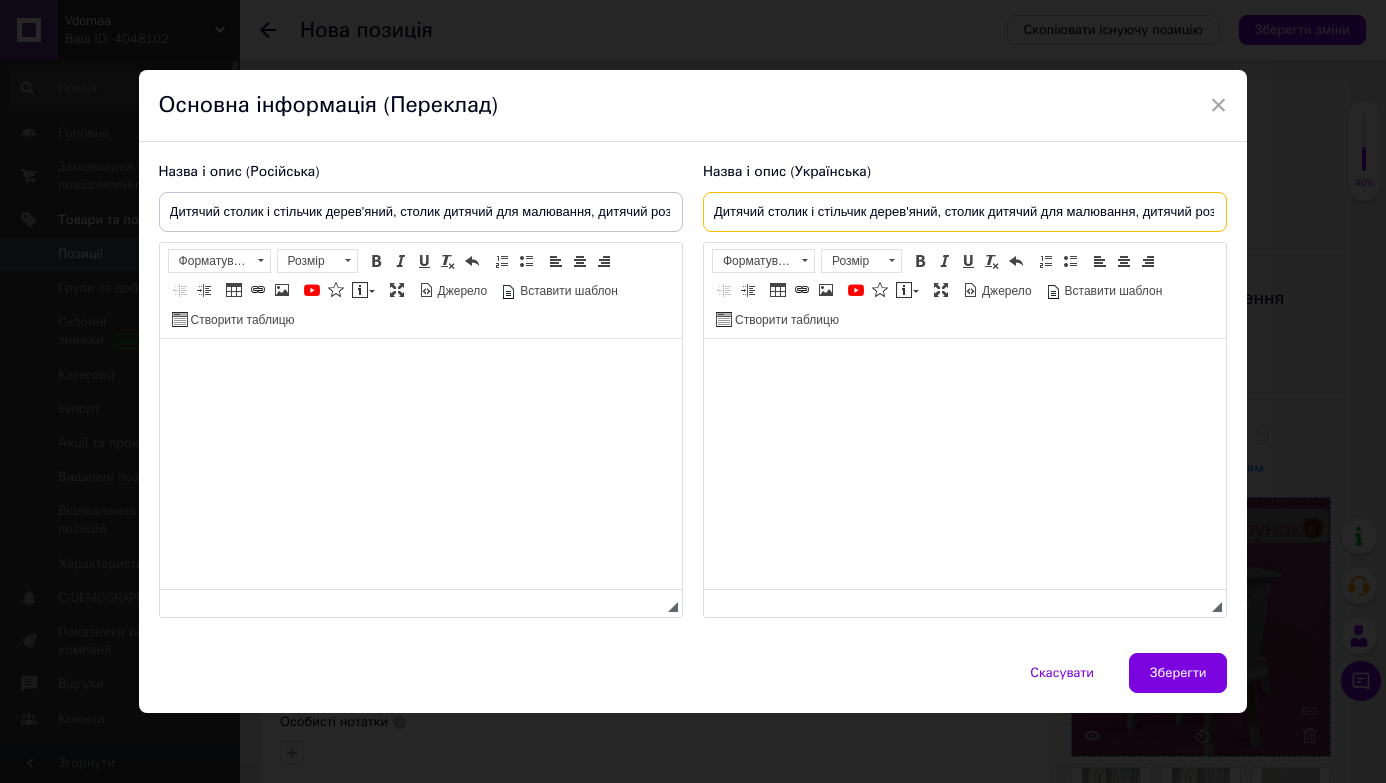 scroll, scrollTop: 0, scrollLeft: 106, axis: horizontal 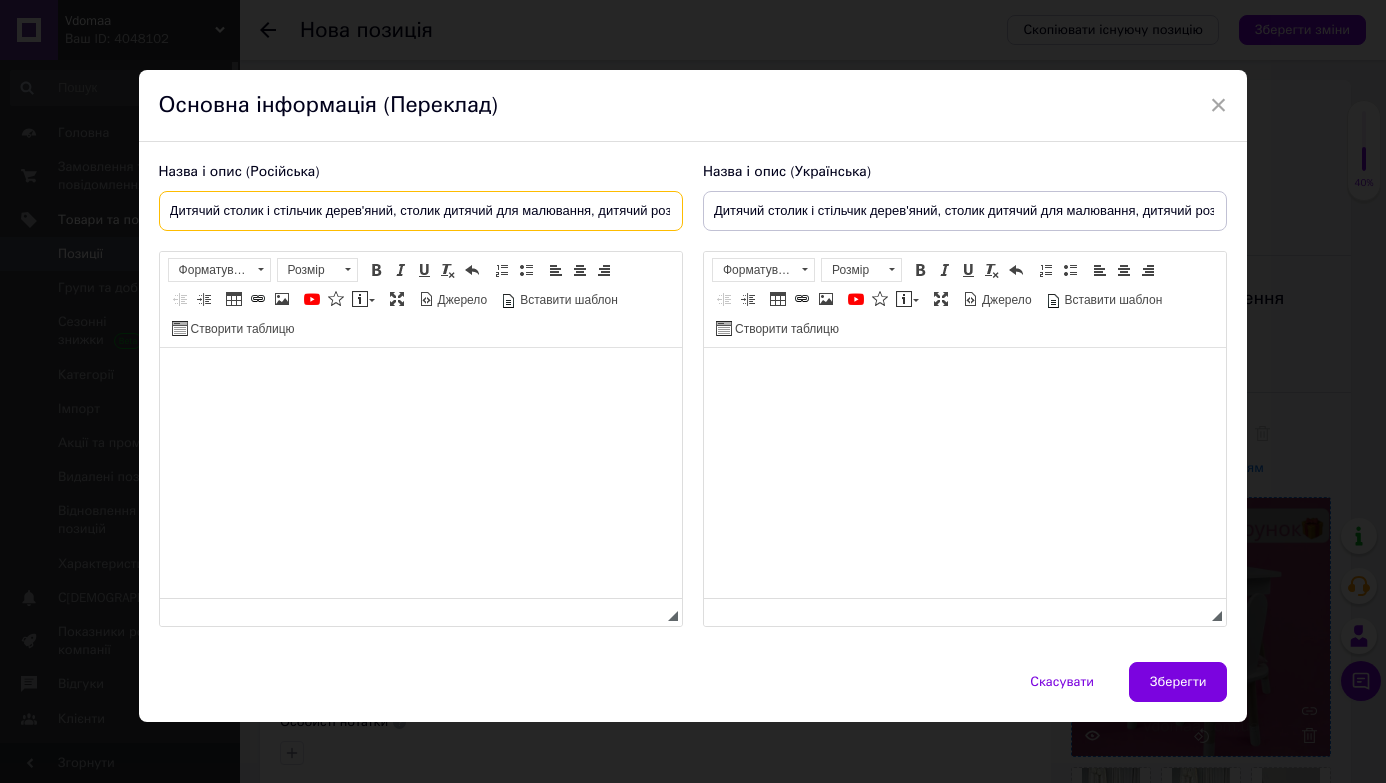 drag, startPoint x: 166, startPoint y: 205, endPoint x: 640, endPoint y: 228, distance: 474.55768 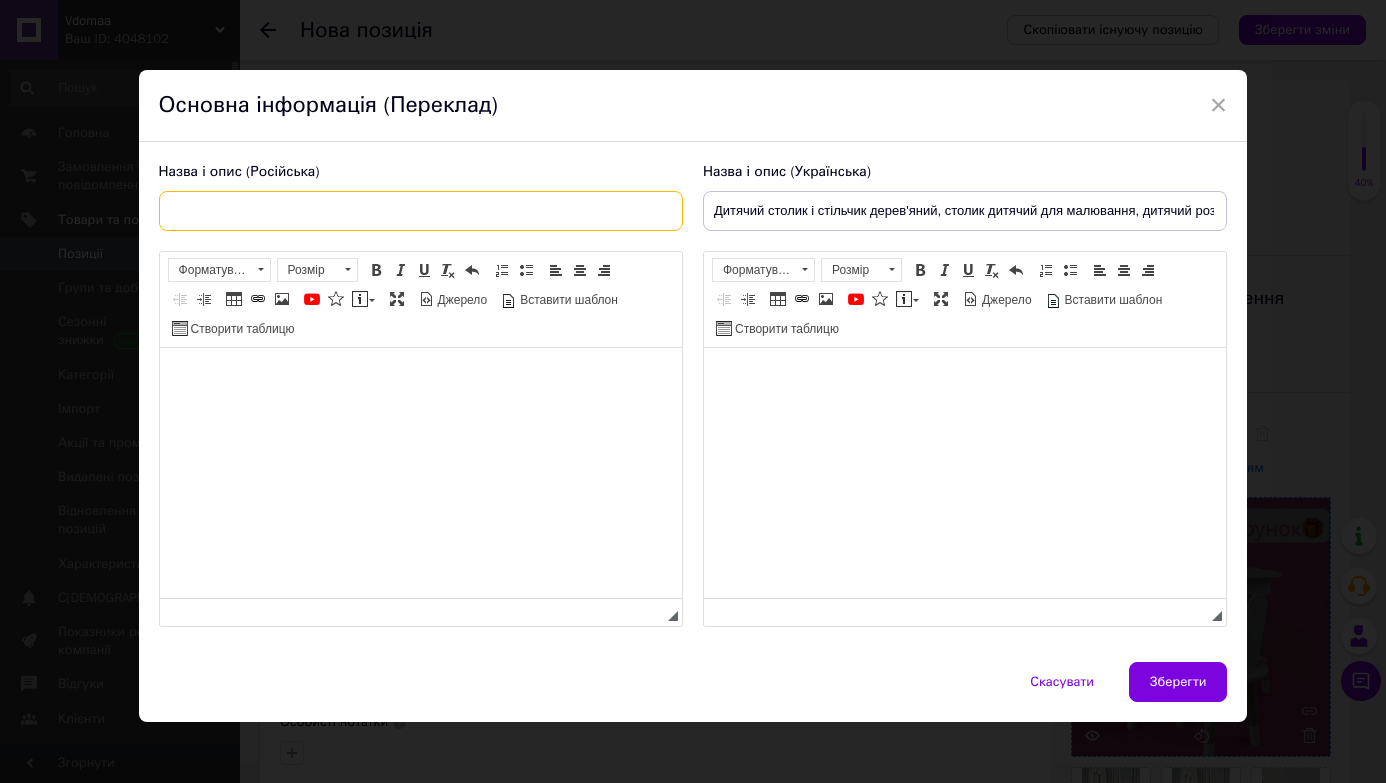 click at bounding box center [421, 211] 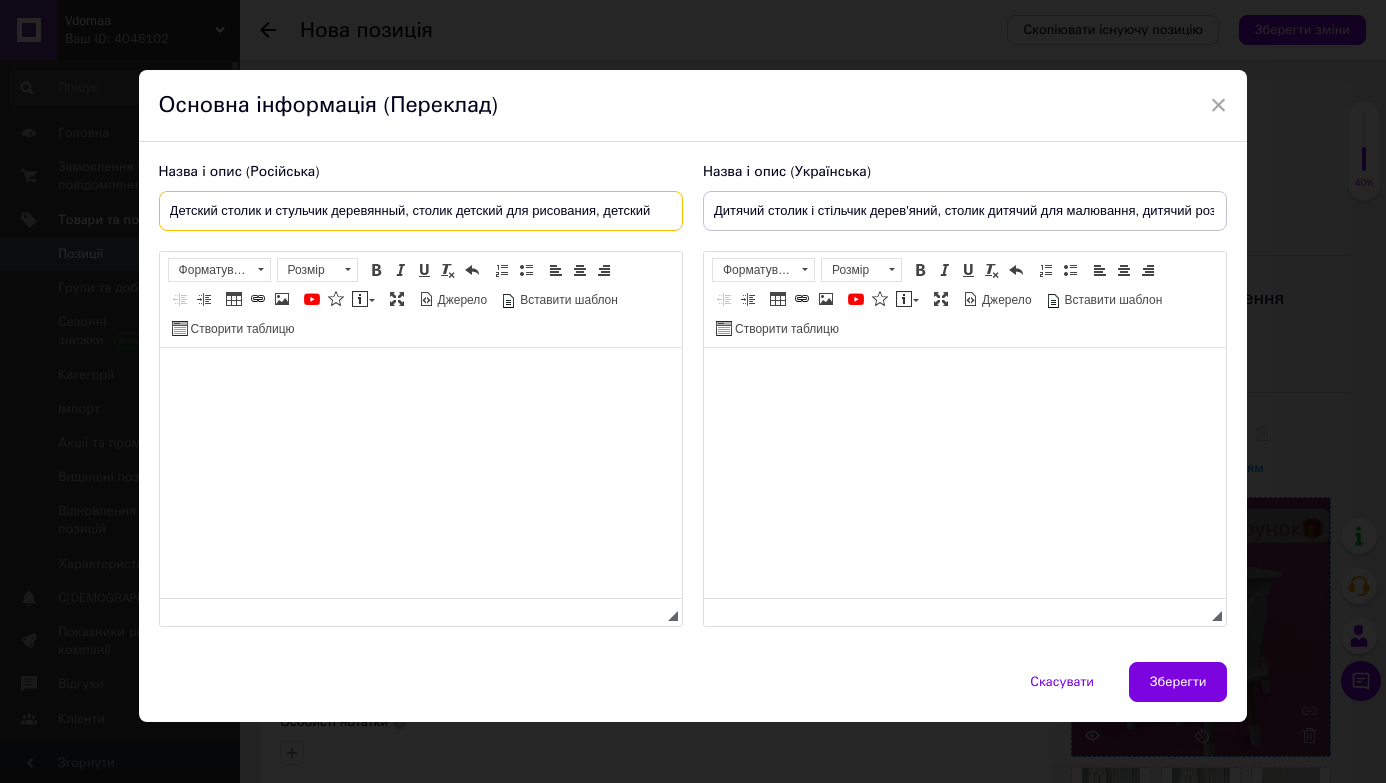 click on "Детский столик и стульчик деревянный, столик детский для рисования, детский" at bounding box center (421, 211) 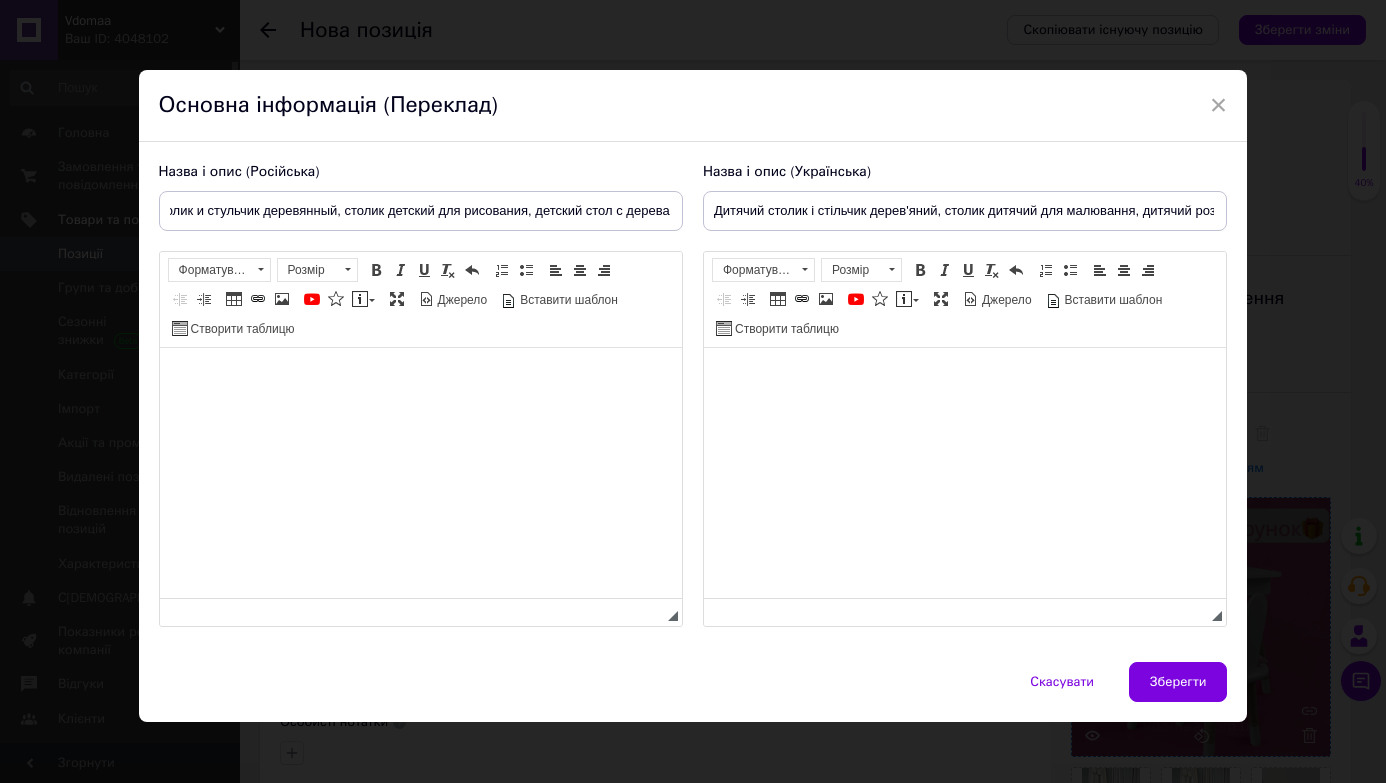 scroll, scrollTop: 0, scrollLeft: 0, axis: both 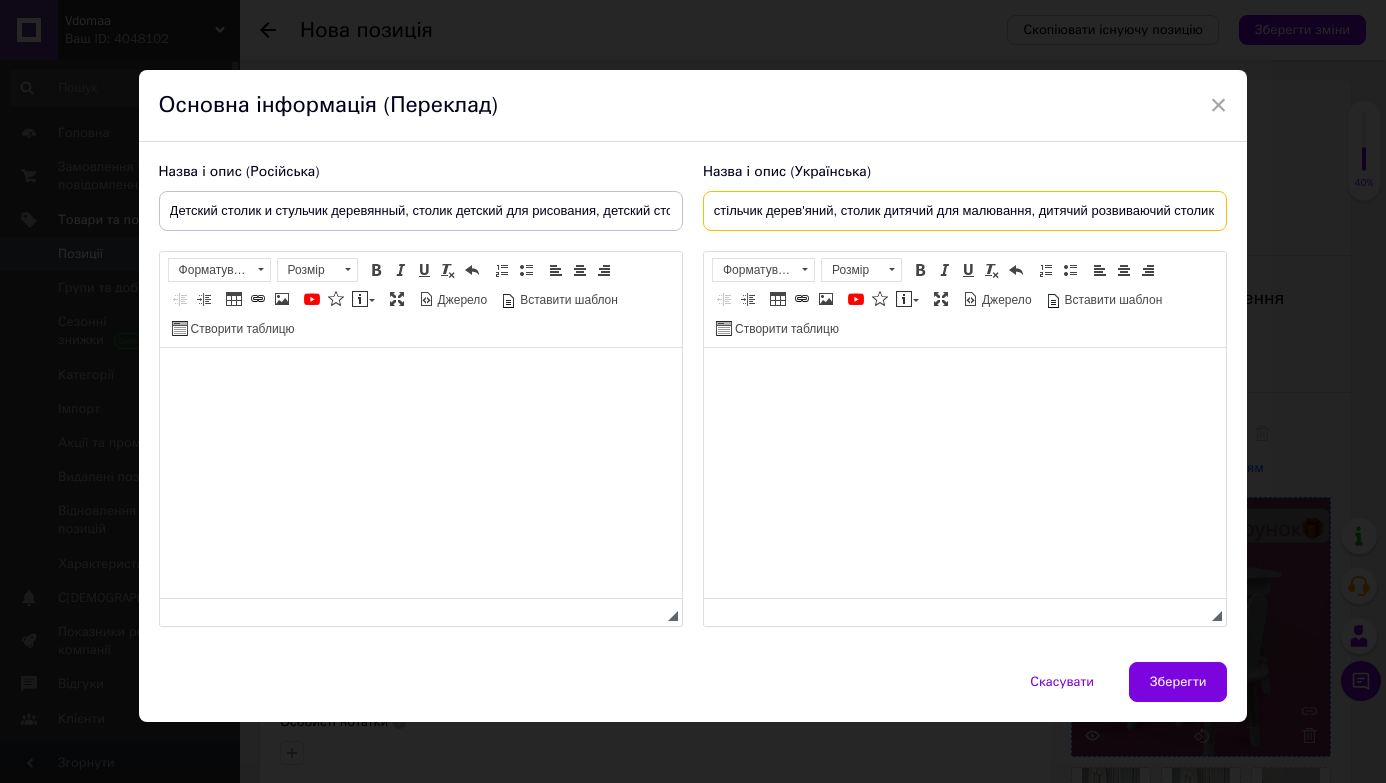drag, startPoint x: 1140, startPoint y: 209, endPoint x: 1218, endPoint y: 213, distance: 78.10249 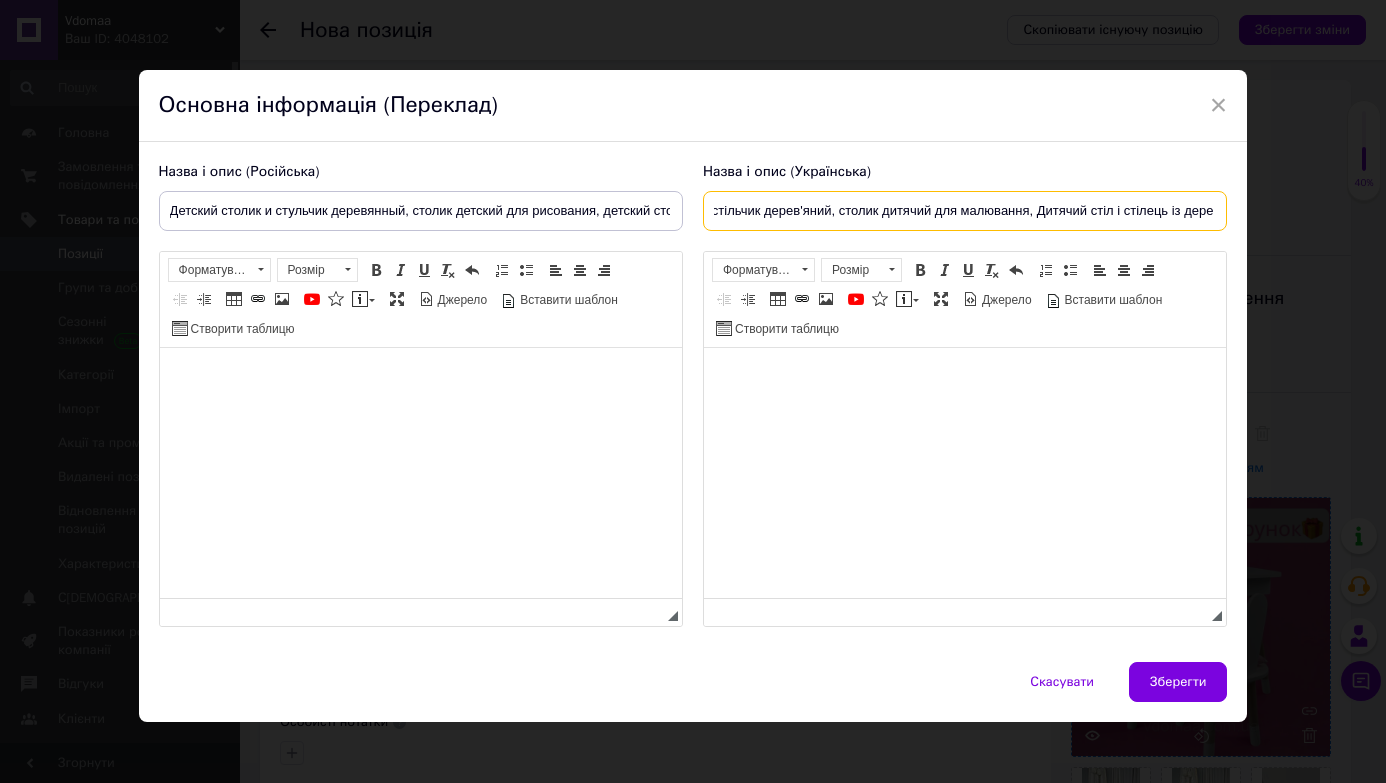 scroll, scrollTop: 0, scrollLeft: 292, axis: horizontal 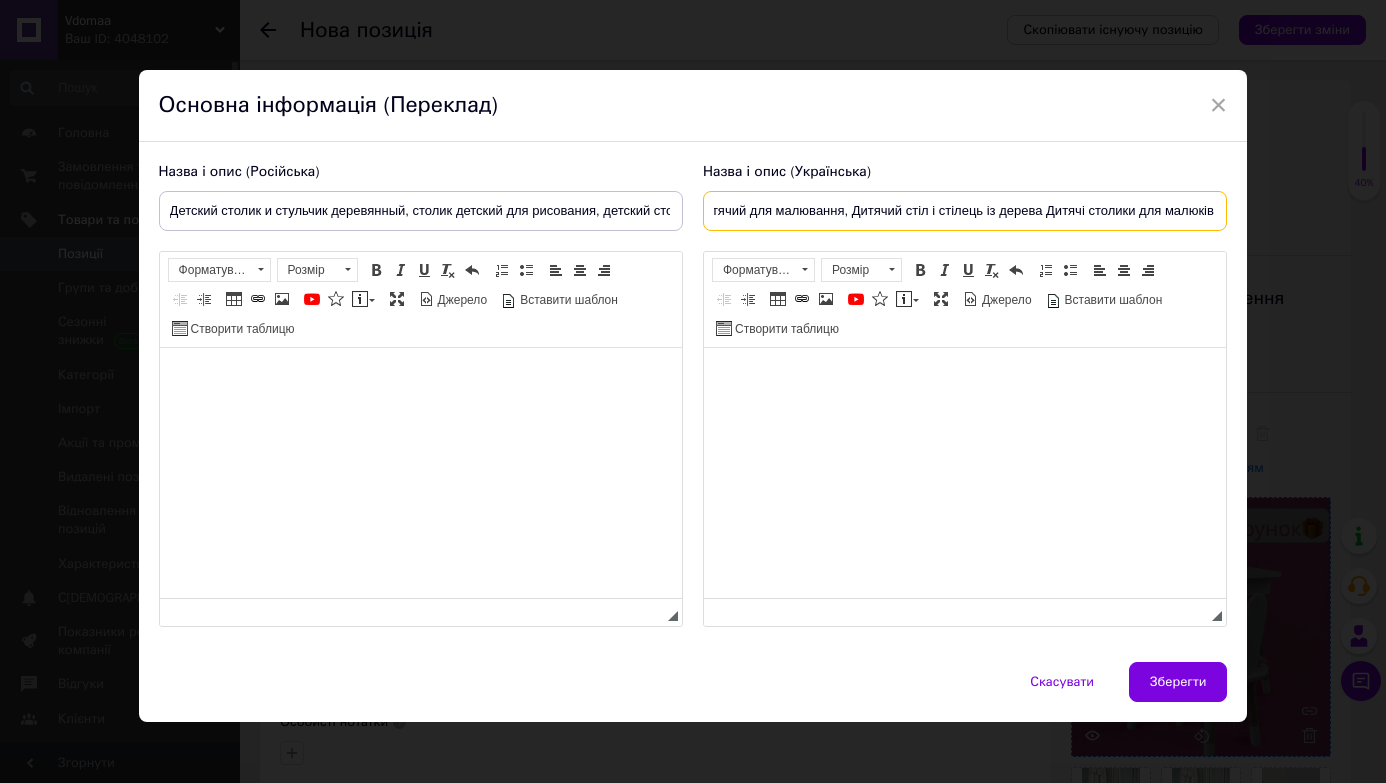 click on "Дитячий столик і стільчик дерев'яний, столик дитячий для малювання, Дитячий стіл і стілець із дерева Дитячі столики для малюків" at bounding box center [965, 211] 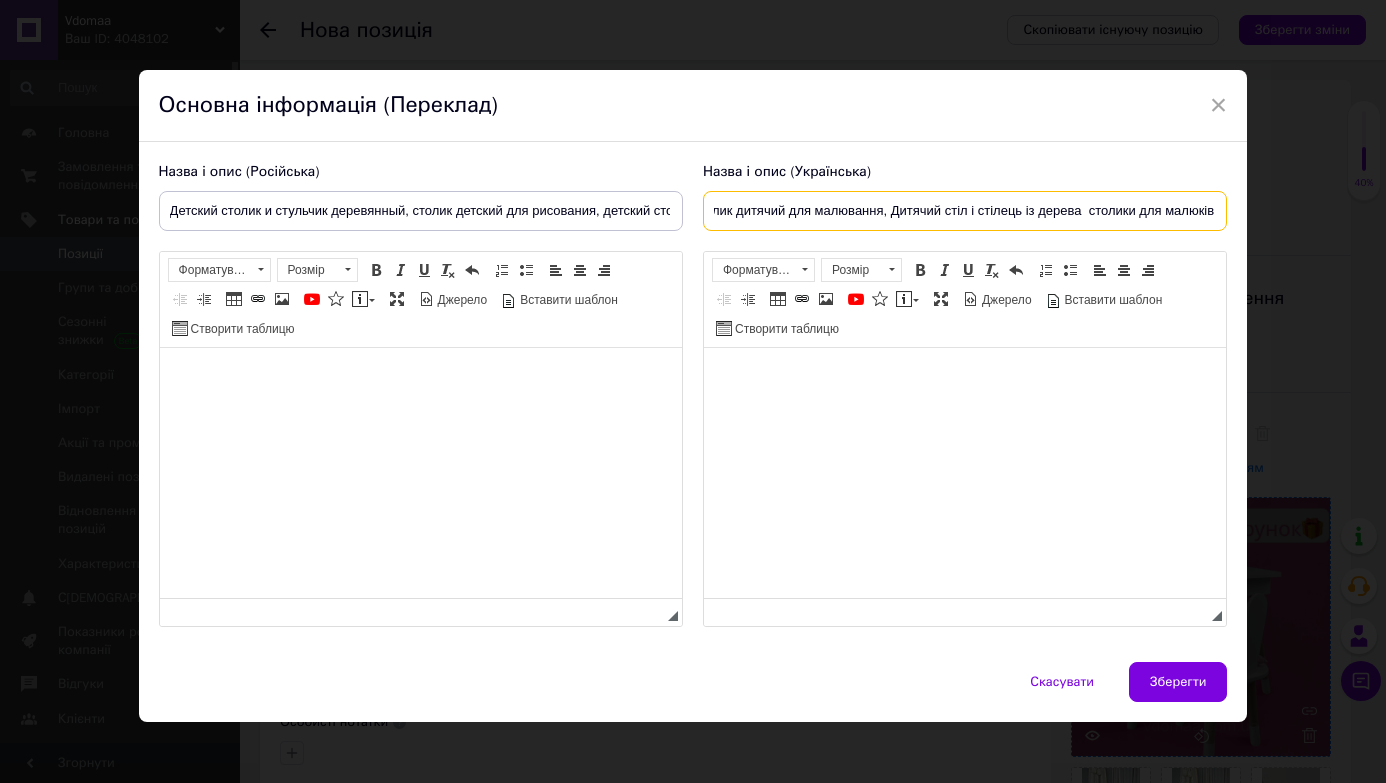 scroll, scrollTop: 0, scrollLeft: 254, axis: horizontal 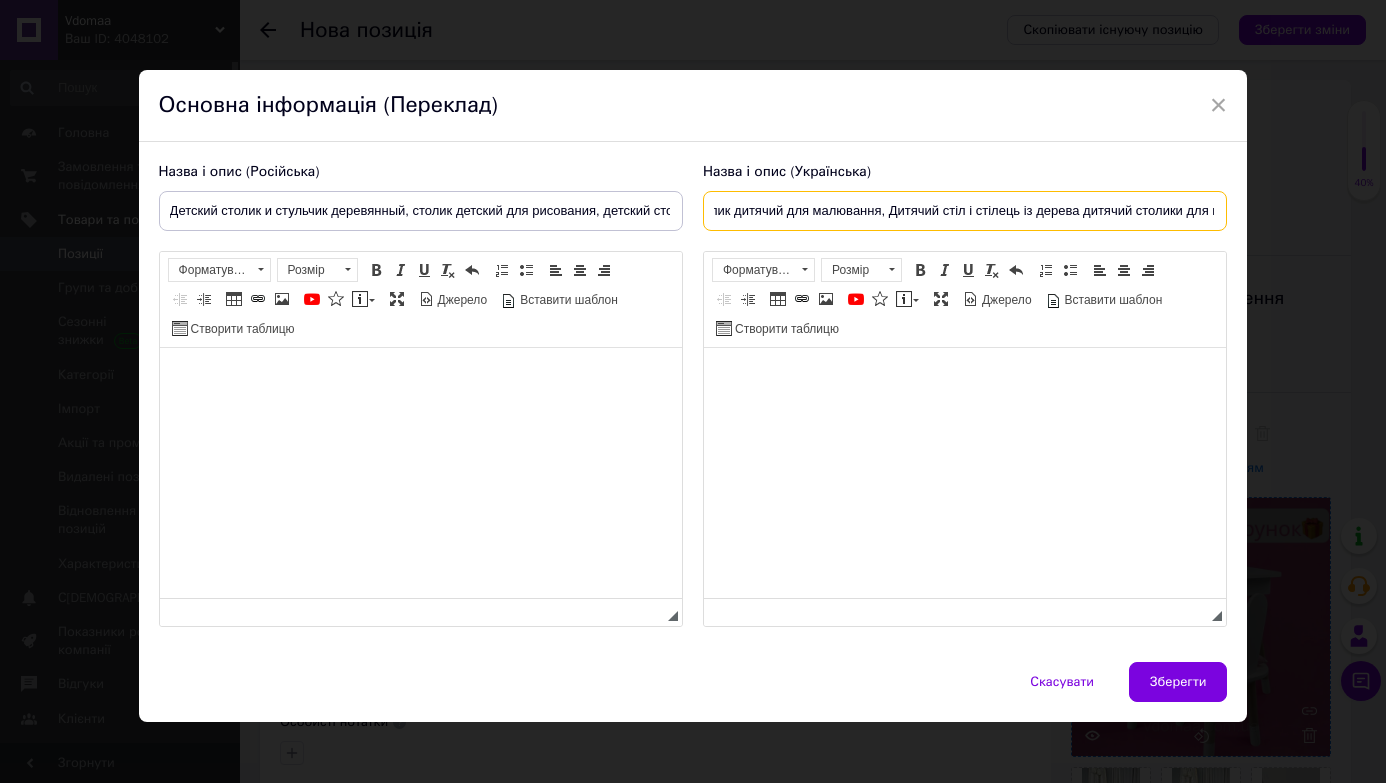 click on "Дитячий столик і стільчик дерев'яний, столик дитячий для малювання, Дитячий стіл і стілець із дерева дитячий столики для малюків" at bounding box center (965, 211) 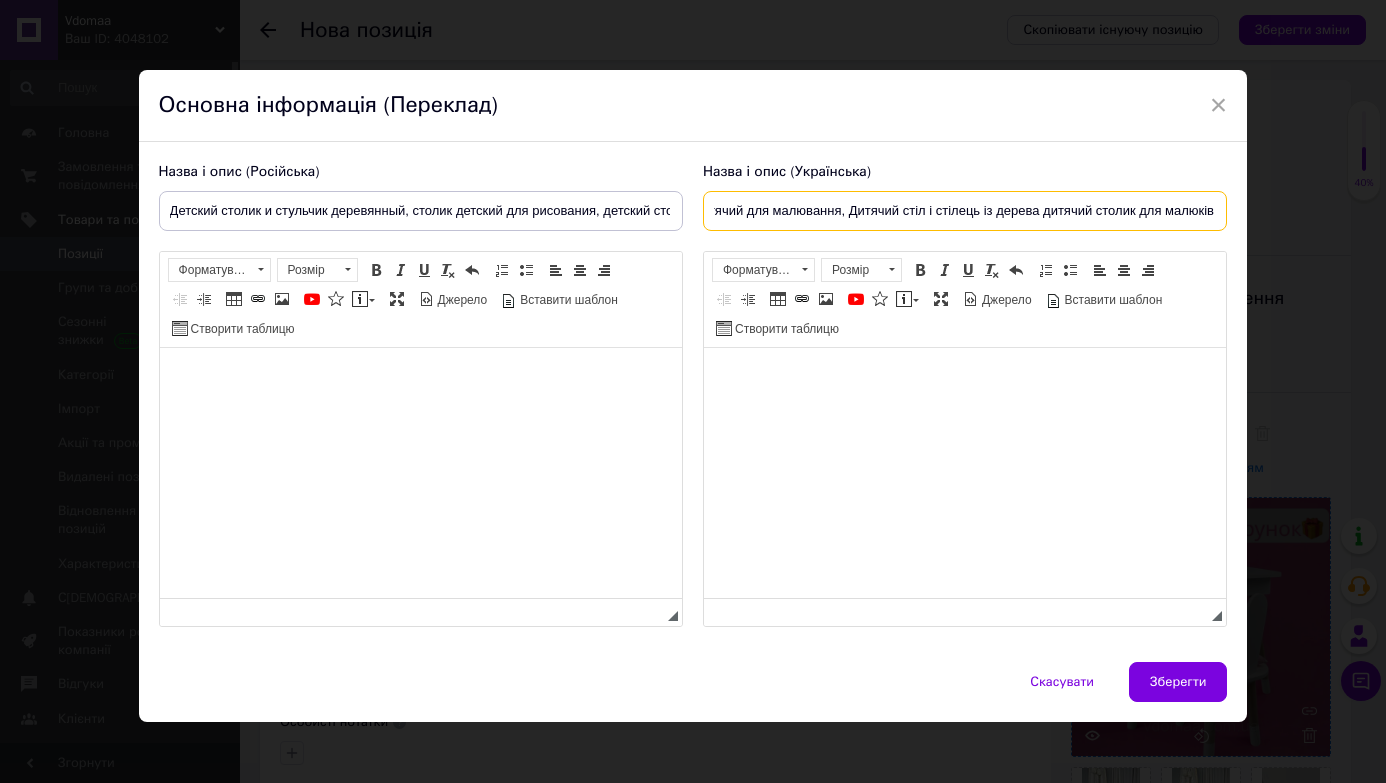 scroll, scrollTop: 0, scrollLeft: 296, axis: horizontal 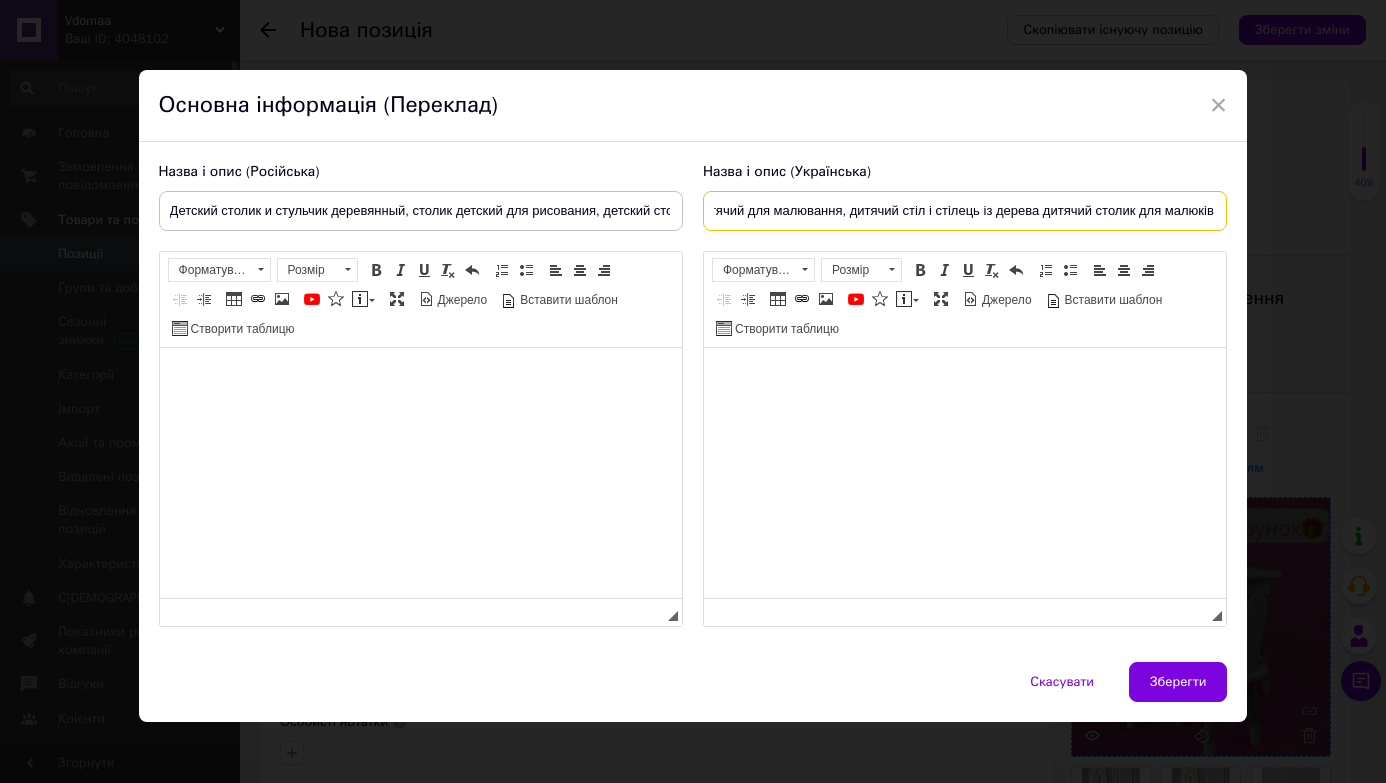 drag, startPoint x: 856, startPoint y: 214, endPoint x: 1268, endPoint y: 216, distance: 412.00485 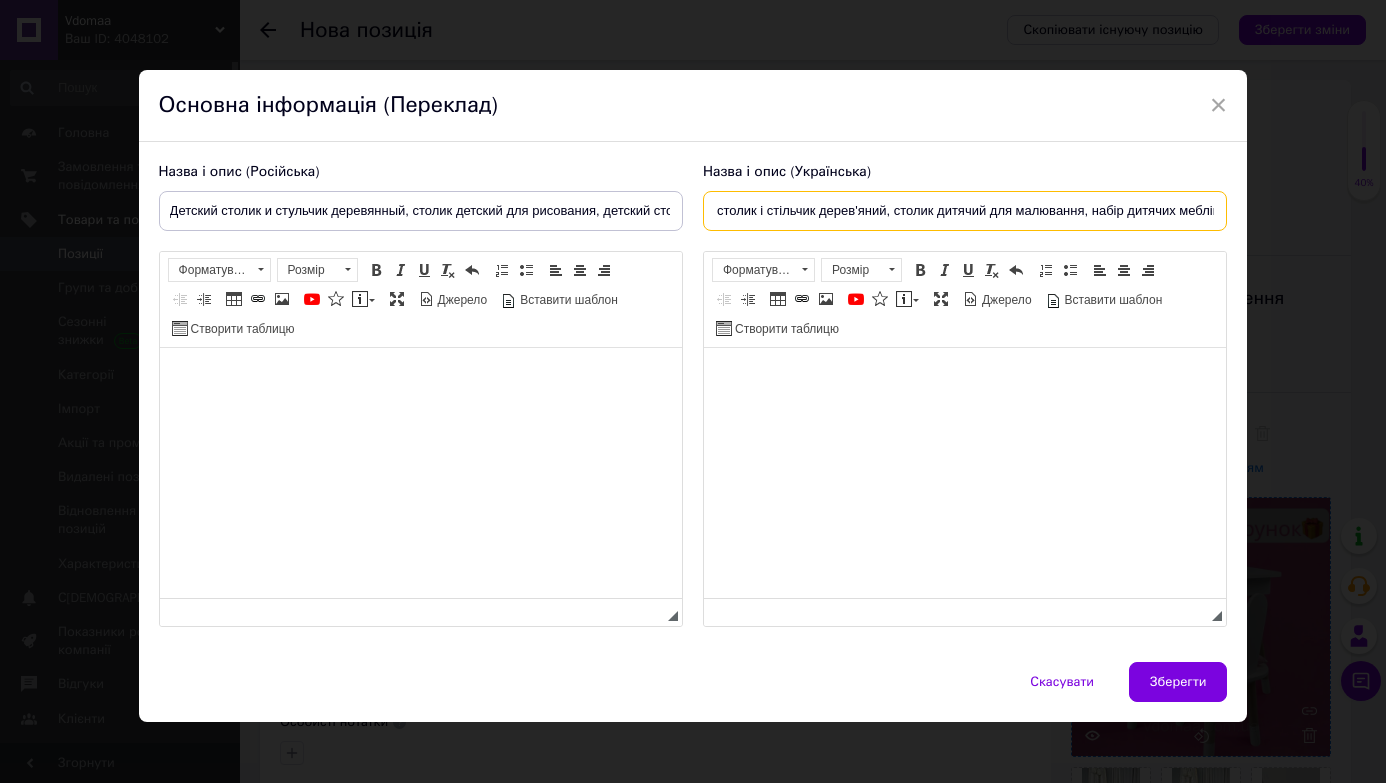 scroll, scrollTop: 0, scrollLeft: 58, axis: horizontal 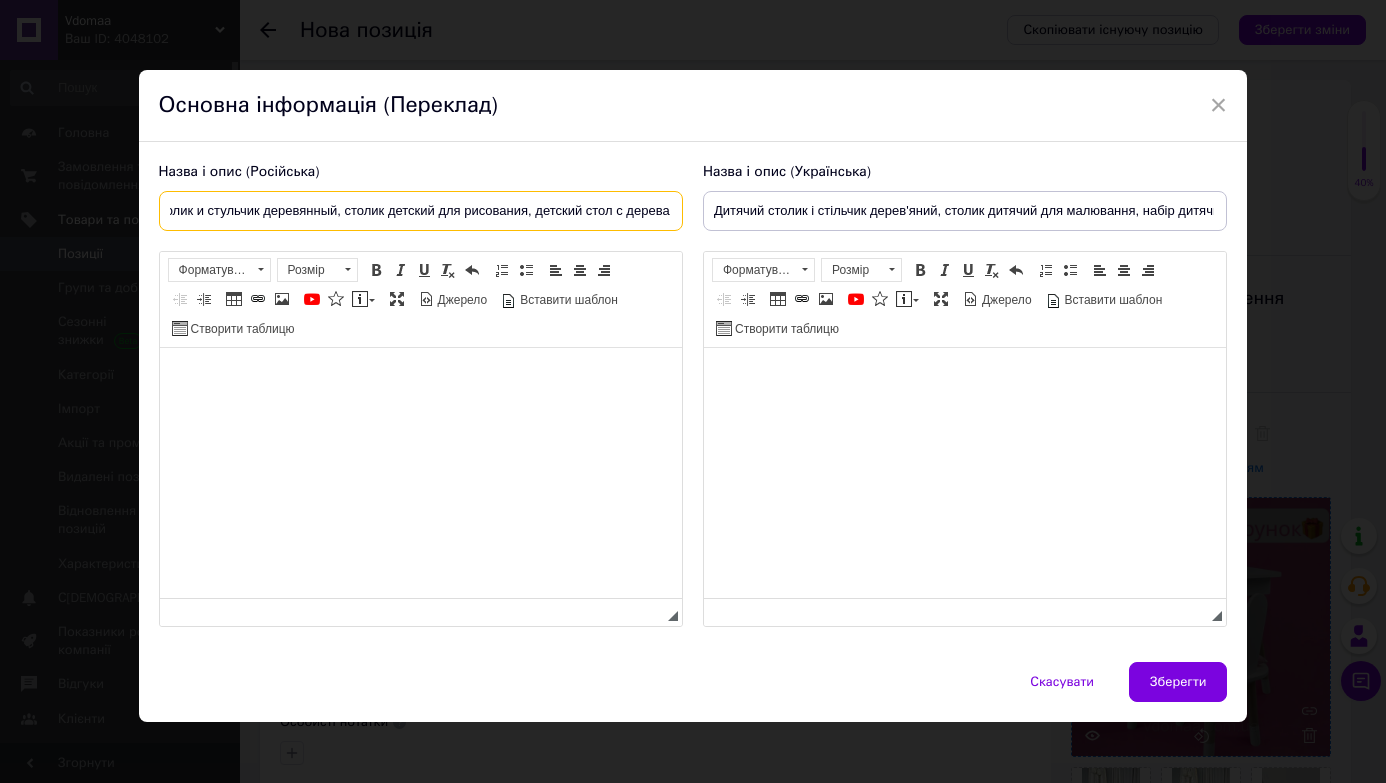 drag, startPoint x: 605, startPoint y: 213, endPoint x: 707, endPoint y: 220, distance: 102.239914 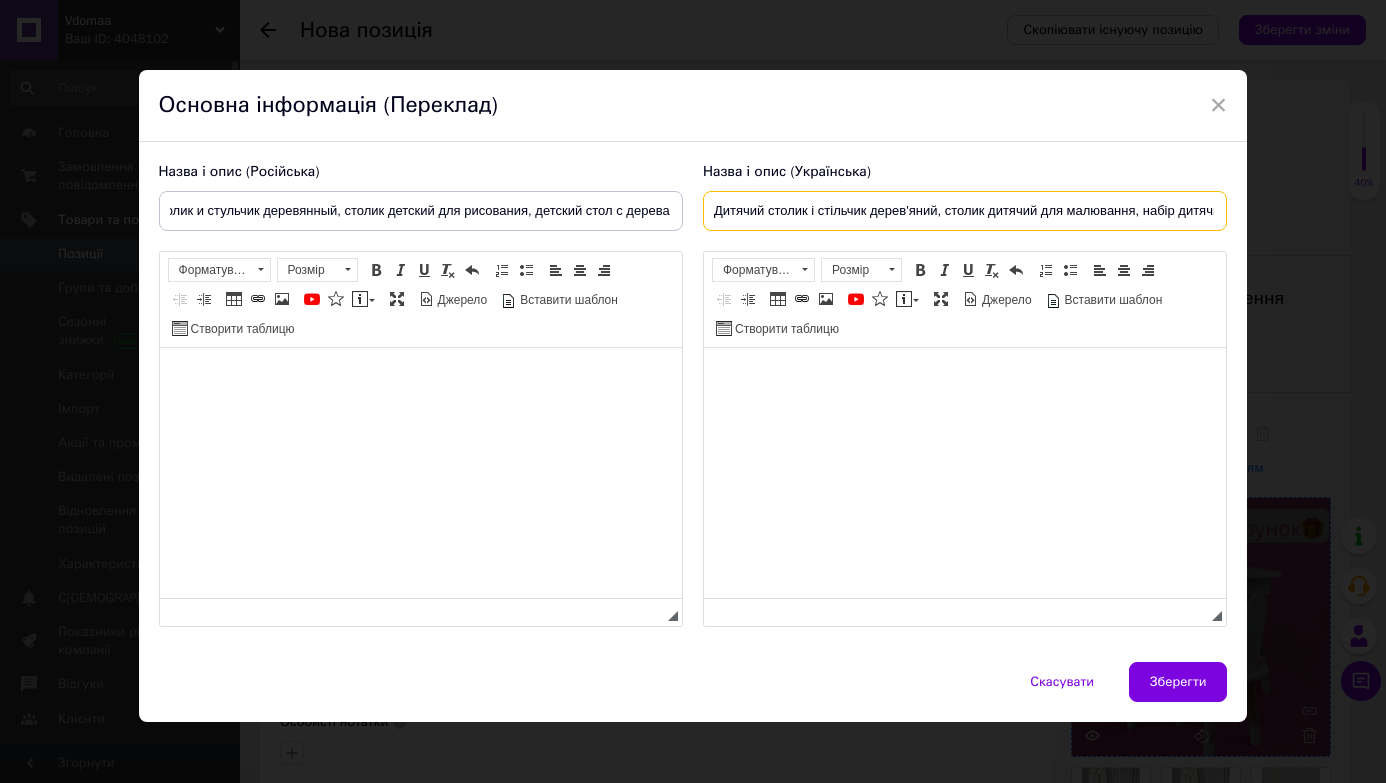 click on "Дитячий столик і стільчик дерев'яний, столик дитячий для малювання, набір дитячих меблів" at bounding box center (965, 211) 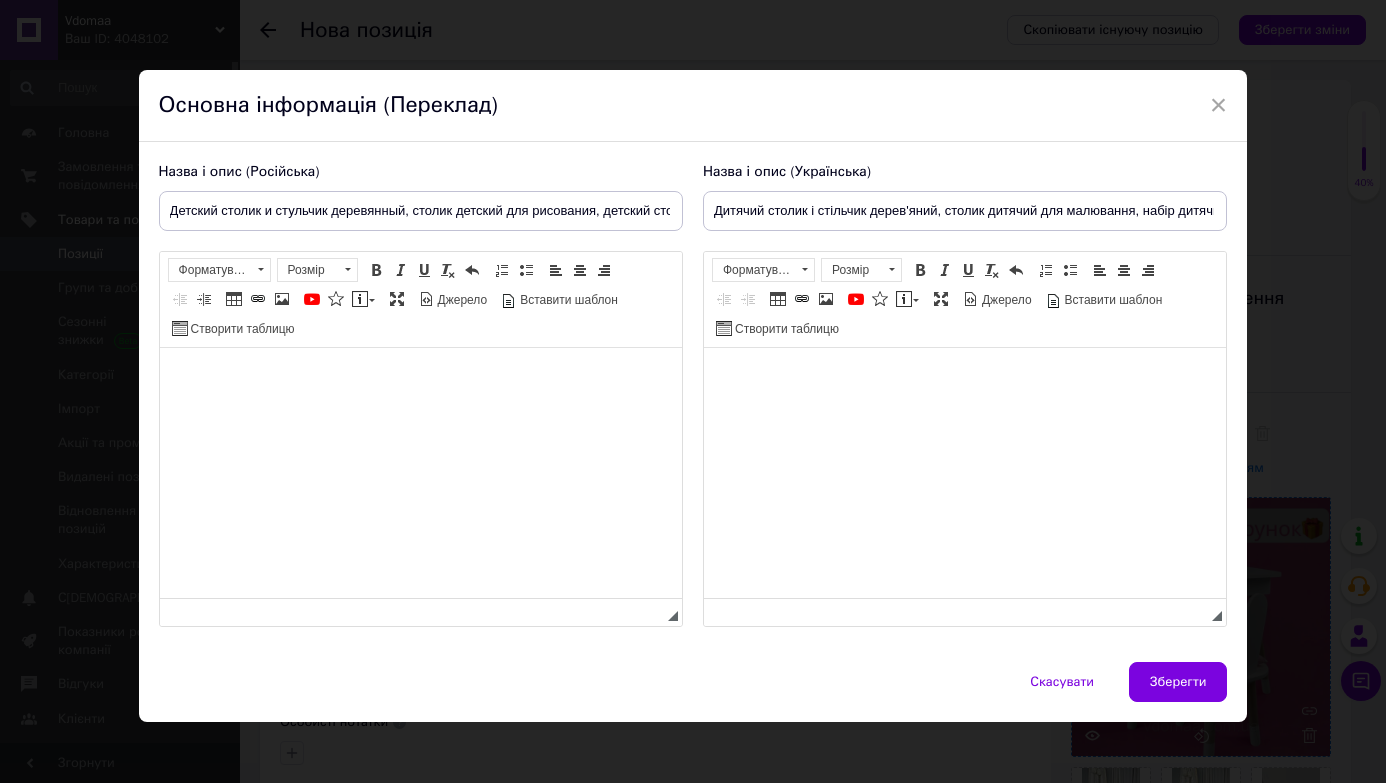 click at bounding box center (964, 378) 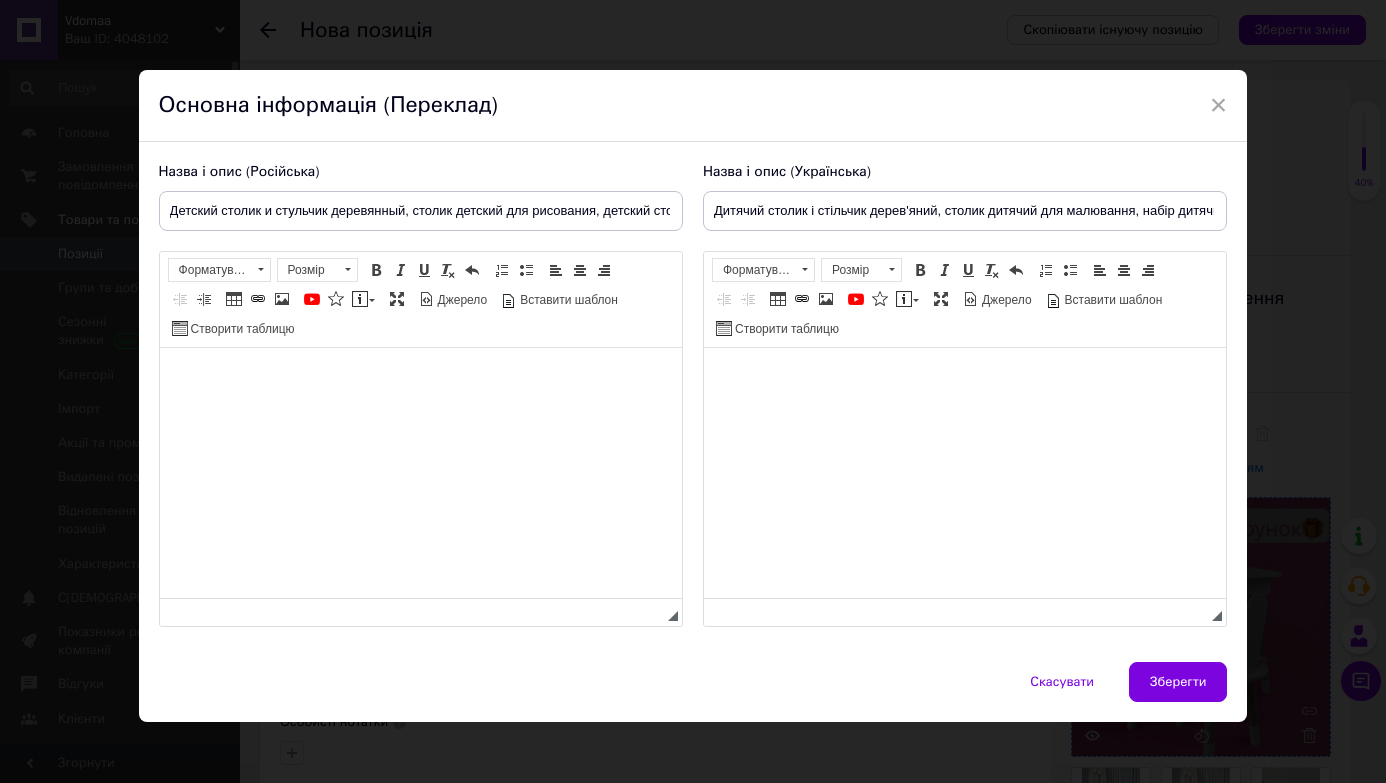 click at bounding box center (964, 378) 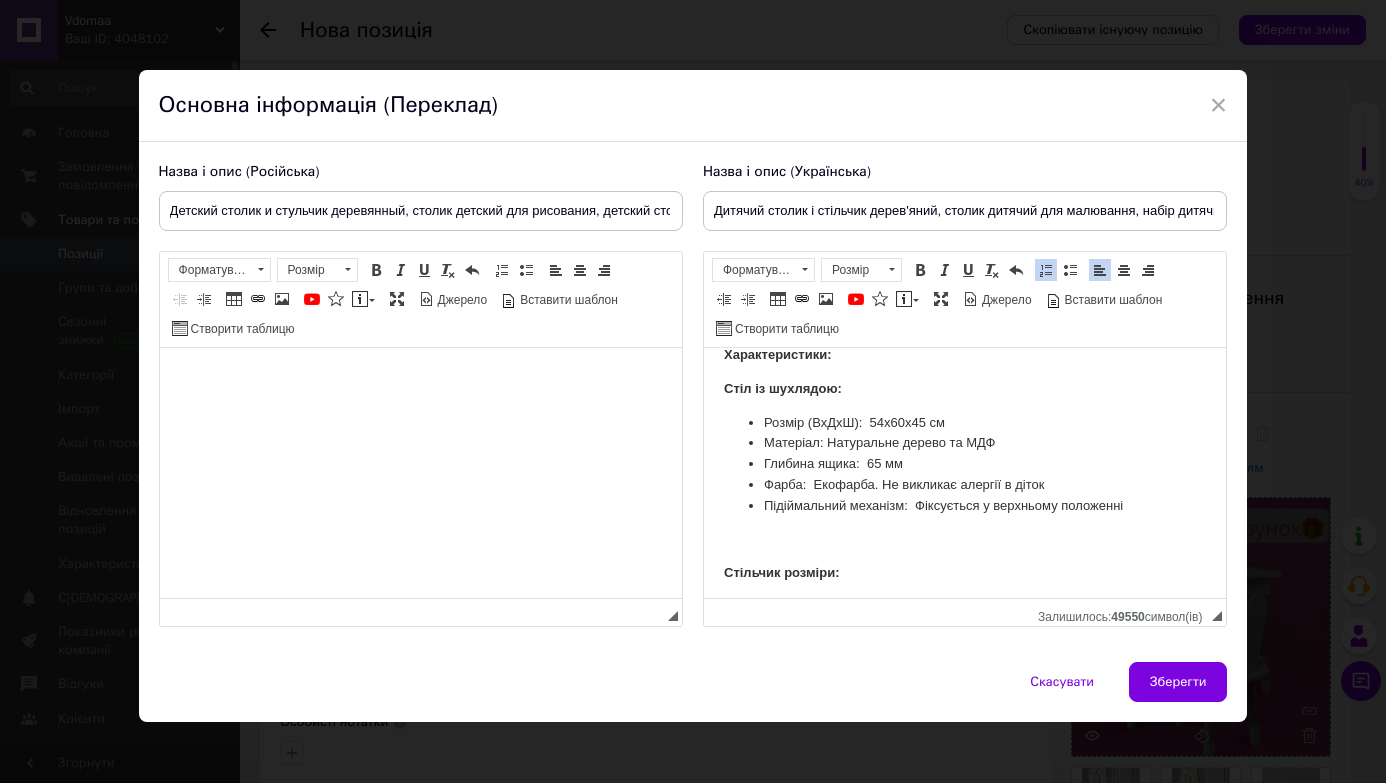 scroll, scrollTop: 0, scrollLeft: 0, axis: both 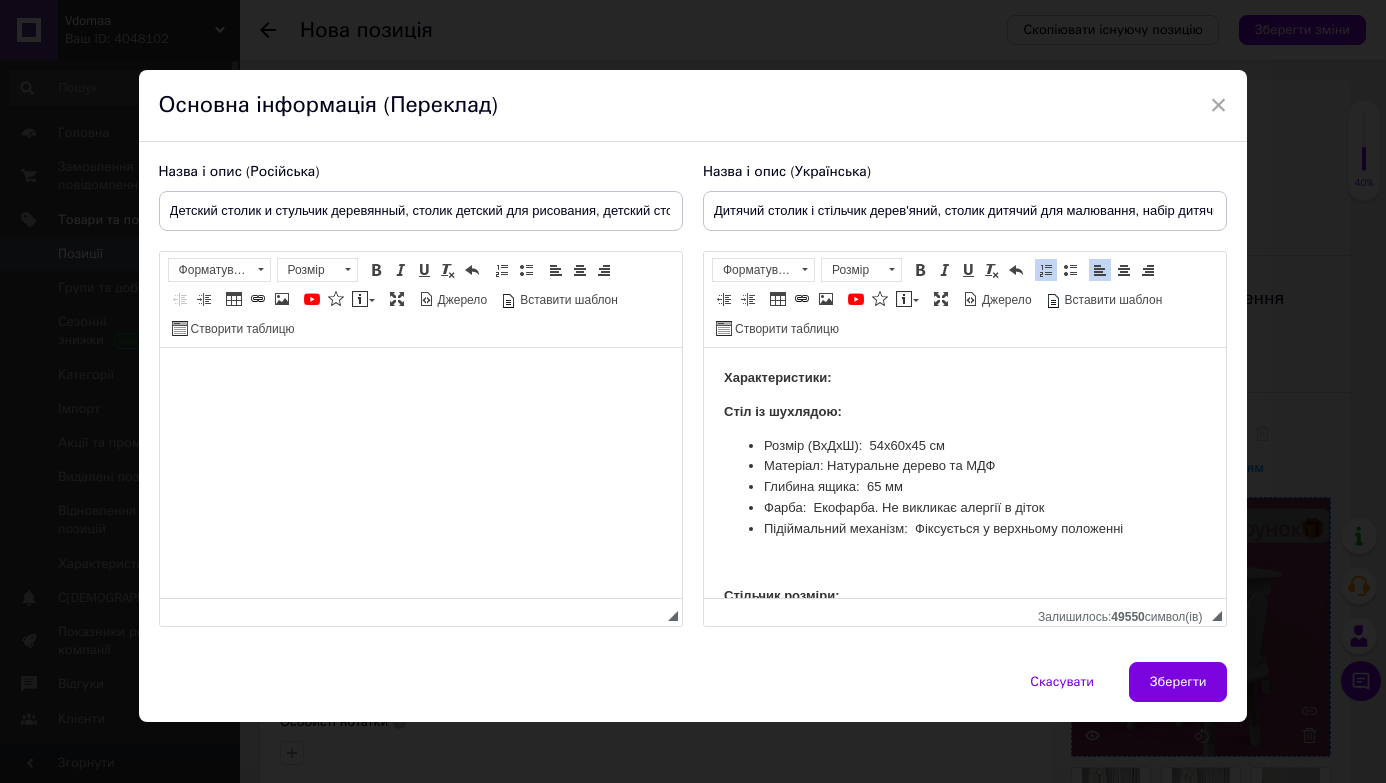 click on "Характеристики: Стіл із шухлядою: Розмір (ВхДхШ):  54х60х45 см Матеріал: Натуральне дерево та МДФ Глибина ящика:  65 мм Фарба:  Екофарба. Не викликає алергії в діток  Підіймальний механізм:  Фіксується у верхньому положенні  Стільчик розміри: Висота від підлоги — 26 см. Ширина — 26 см. Глибина — 24 см. Особливості наших меблів: Цікавий дизайн  Просте збирання Надійна та зручна у використанні конструкція Підходить для навчання та ігор" at bounding box center [964, 607] 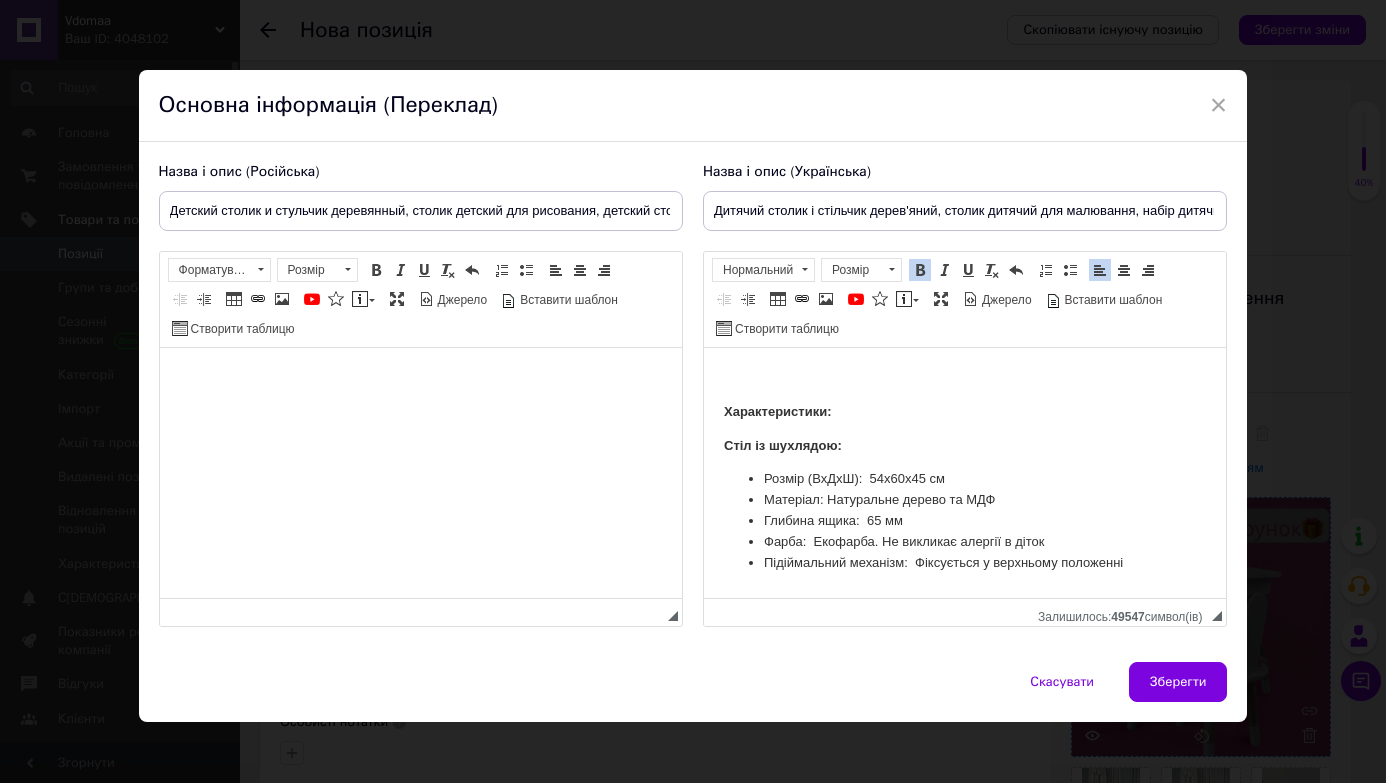 click on "Характеристики: Стіл із шухлядою: Розмір (ВхДхШ):  54х60х45 см Матеріал: Натуральне дерево та МДФ Глибина ящика:  65 мм Фарба:  Екофарба. Не викликає алергії в діток  Підіймальний механізм:  Фіксується у верхньому положенні  Стільчик розміри: Висота від підлоги — 26 см. Ширина — 26 см. Глибина — 24 см. Особливості наших меблів: Цікавий дизайн  Просте збирання Надійна та зручна у використанні конструкція Підходить для навчання та ігор" at bounding box center [964, 624] 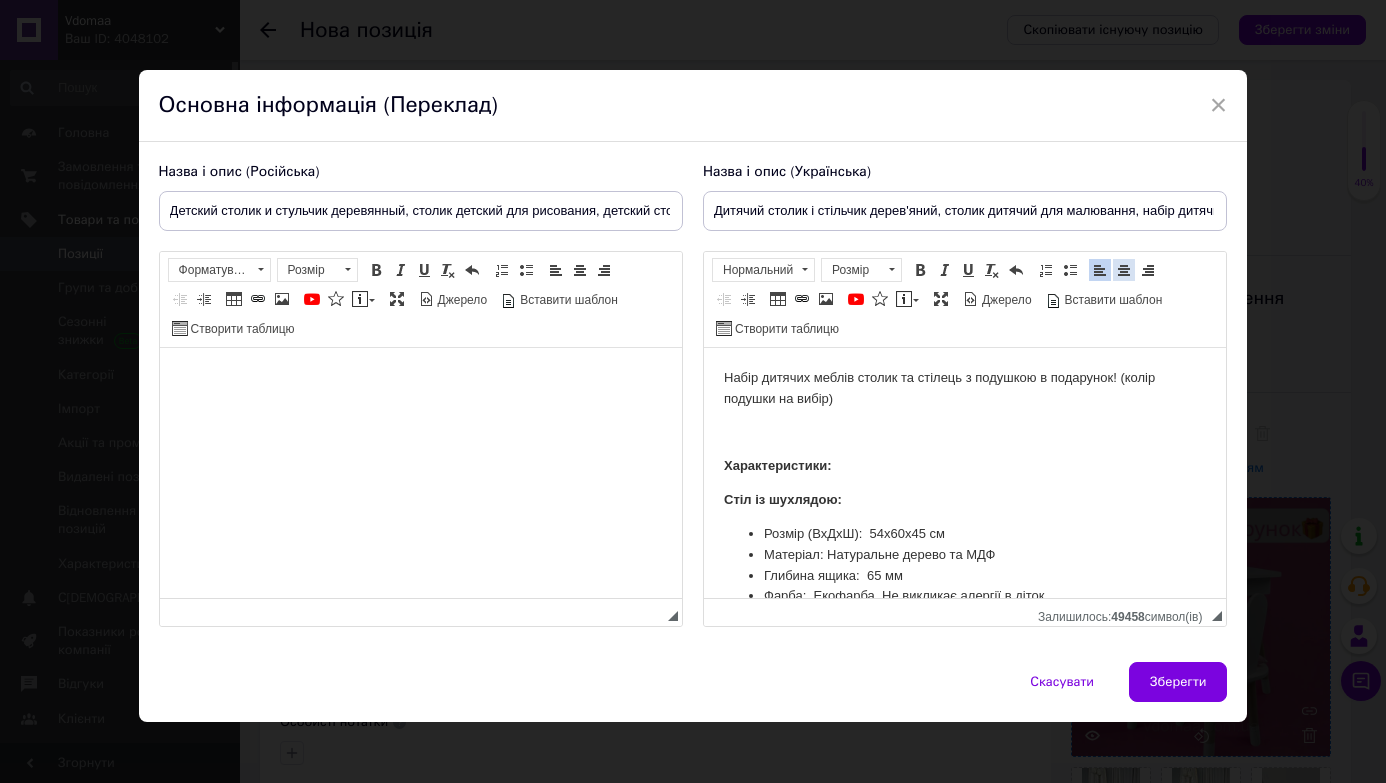 click at bounding box center [1124, 270] 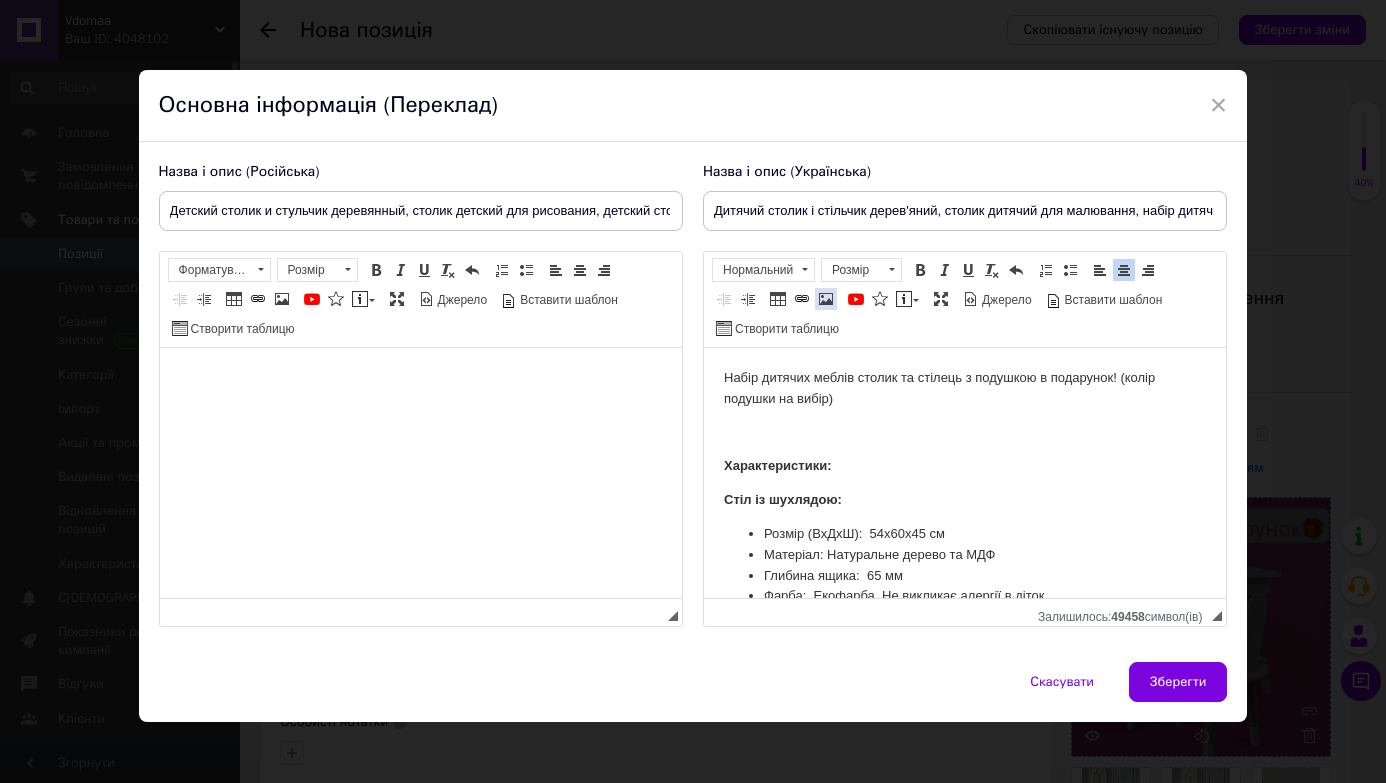 click at bounding box center (826, 299) 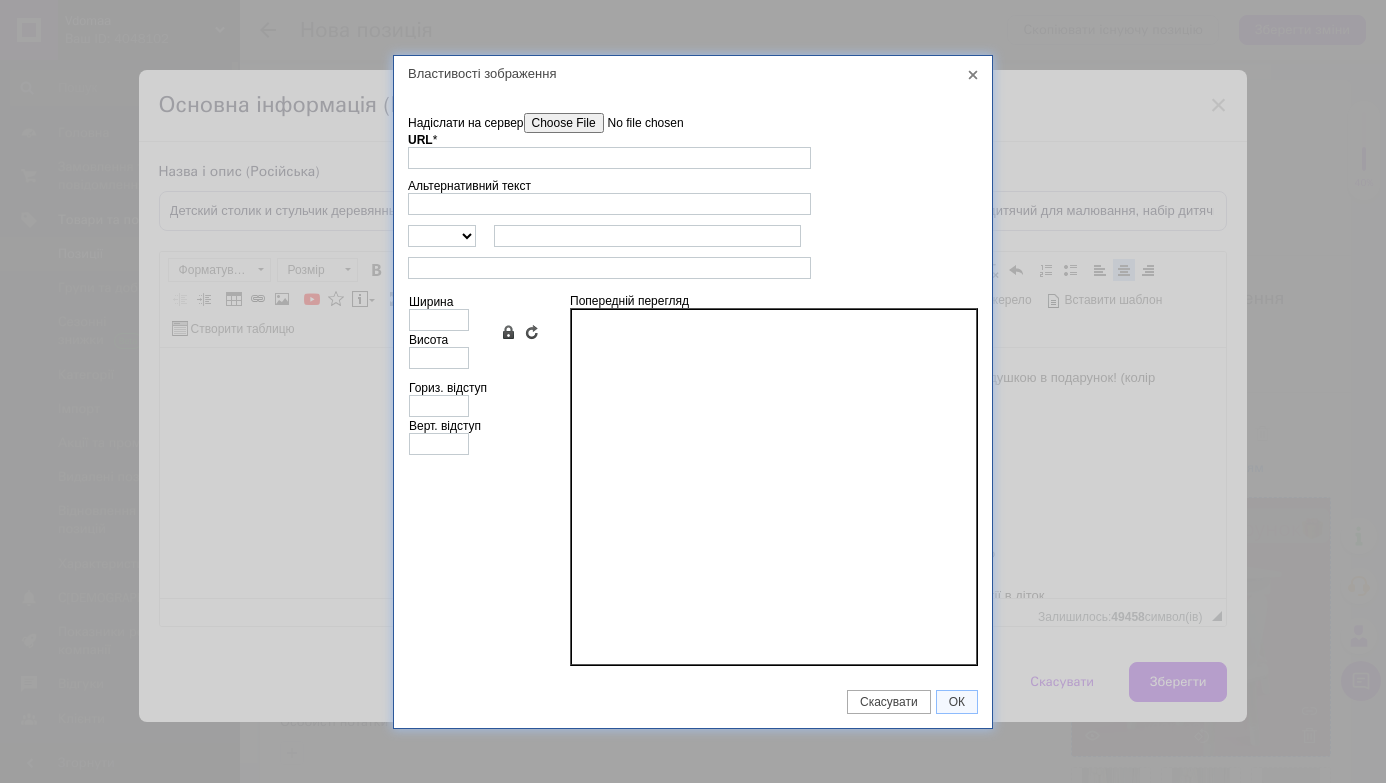 click on "Надіслати на сервер" at bounding box center [637, 123] 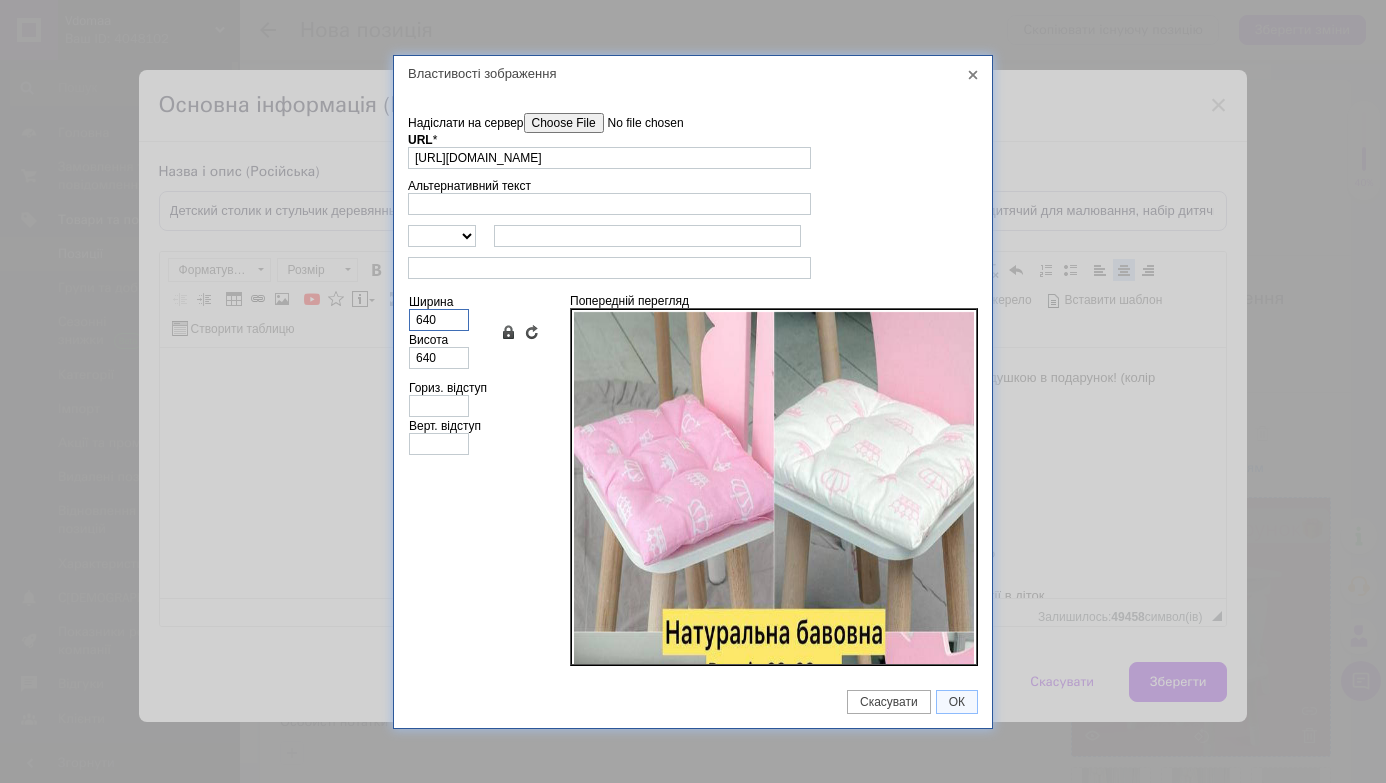 click on "640" at bounding box center [439, 320] 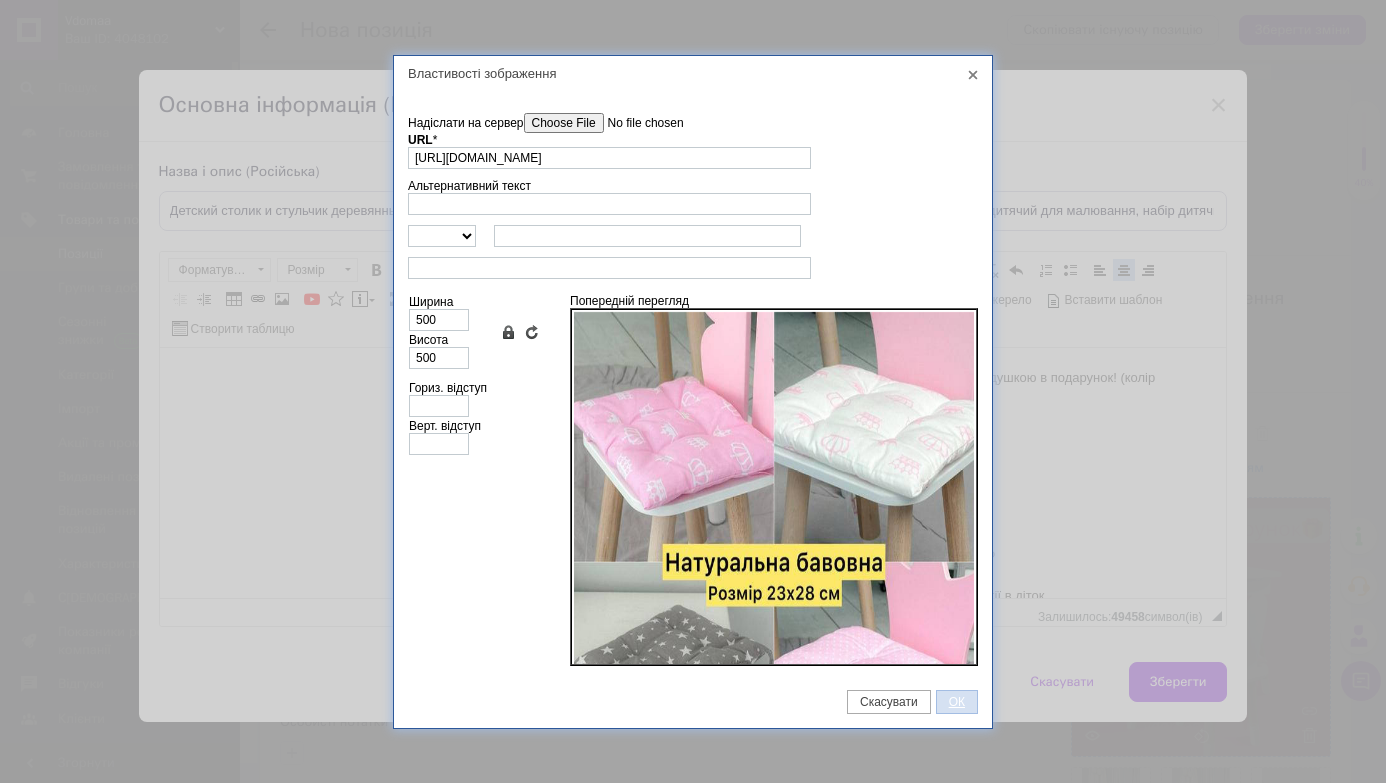 click on "ОК" at bounding box center [957, 702] 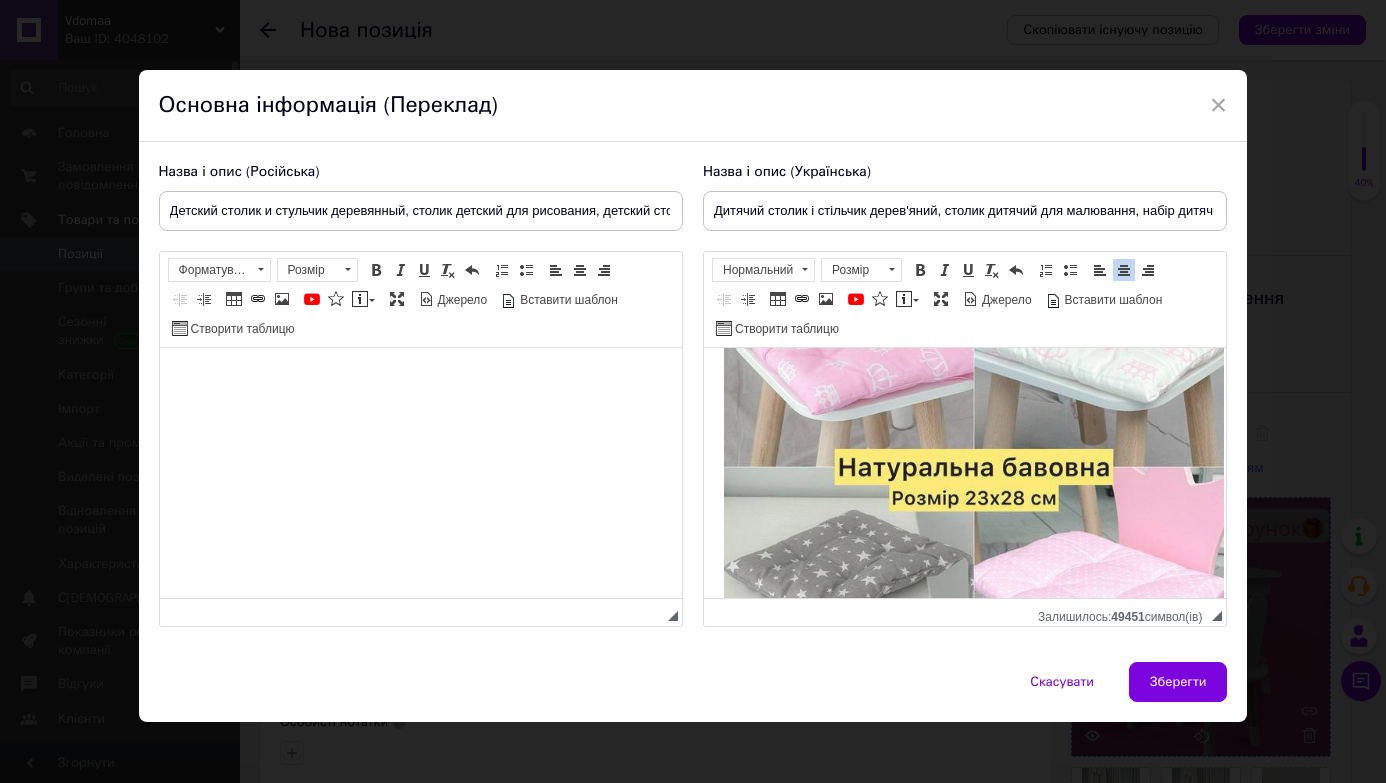 scroll, scrollTop: 0, scrollLeft: 0, axis: both 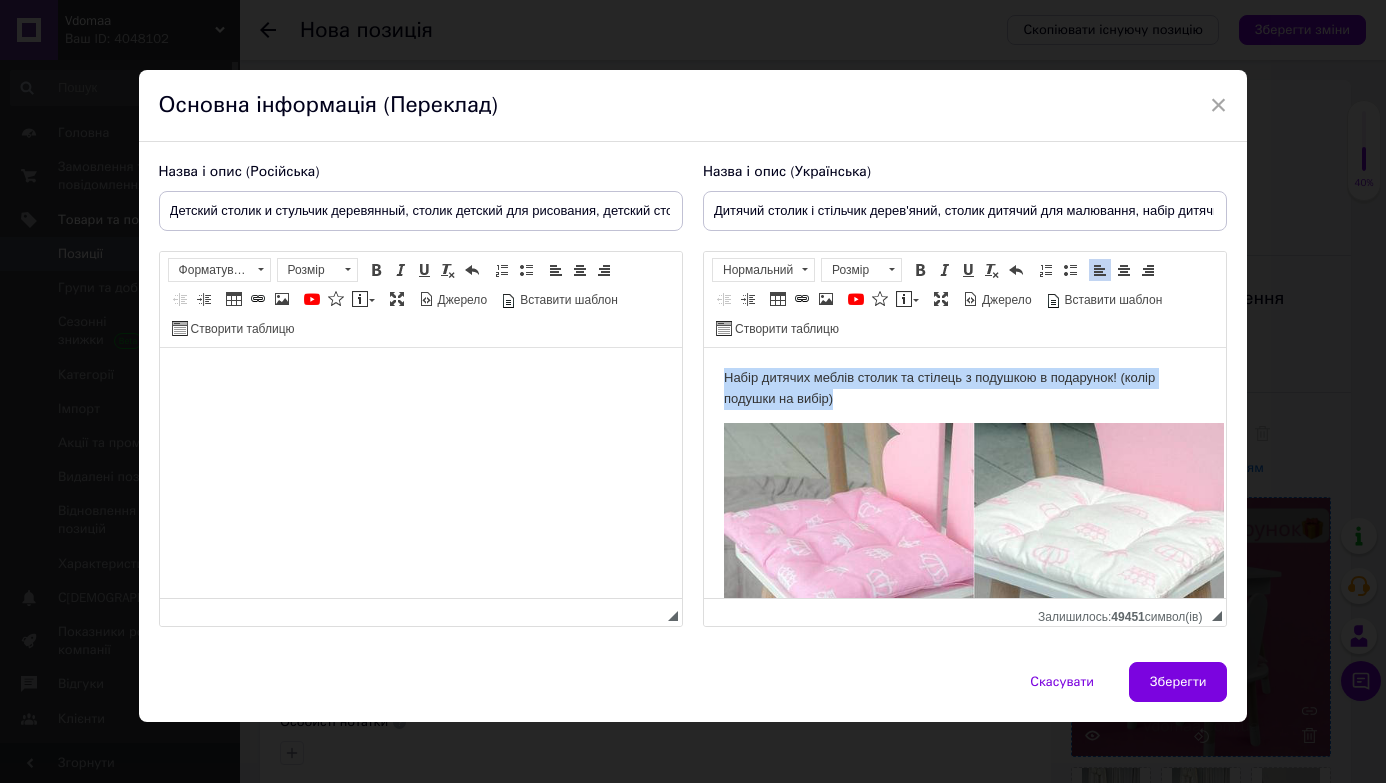 drag, startPoint x: 719, startPoint y: 369, endPoint x: 856, endPoint y: 398, distance: 140.0357 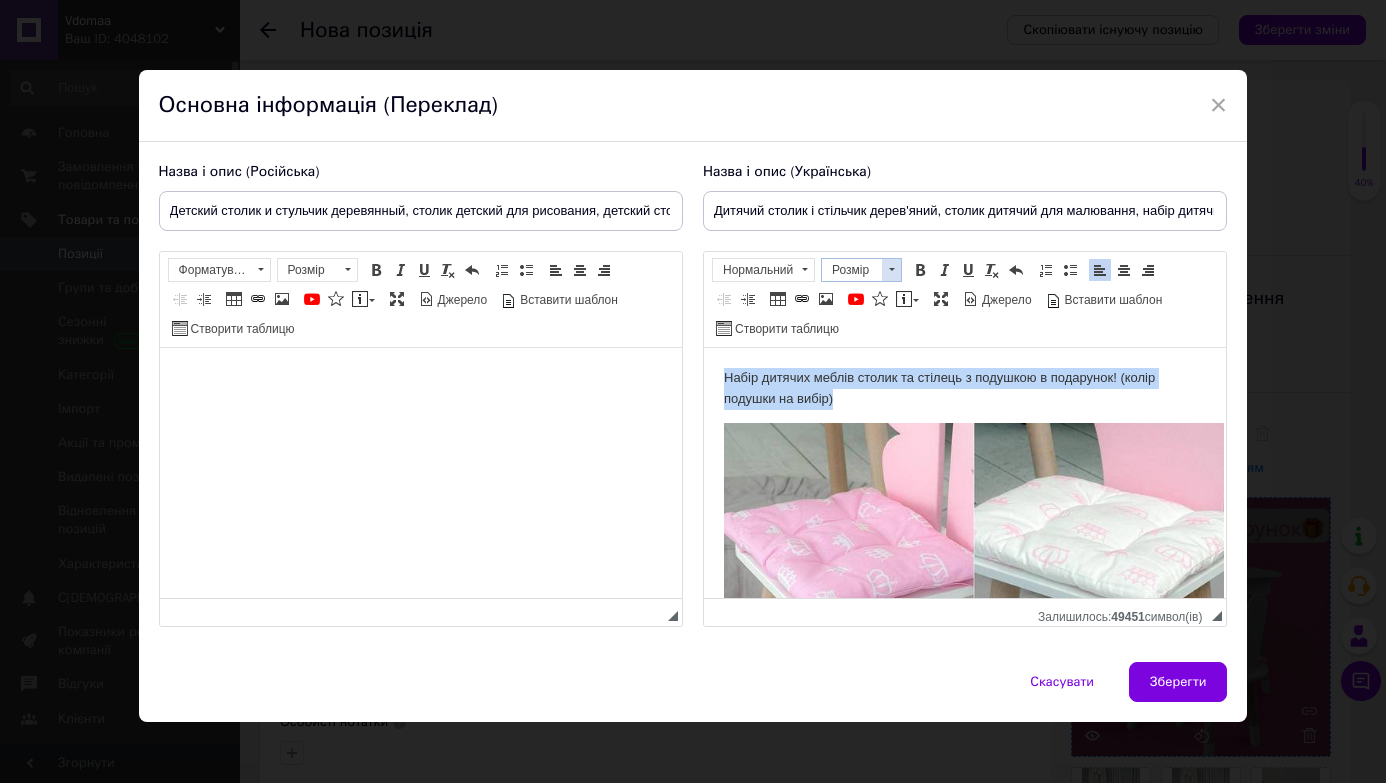 click on "Розмір" at bounding box center (852, 270) 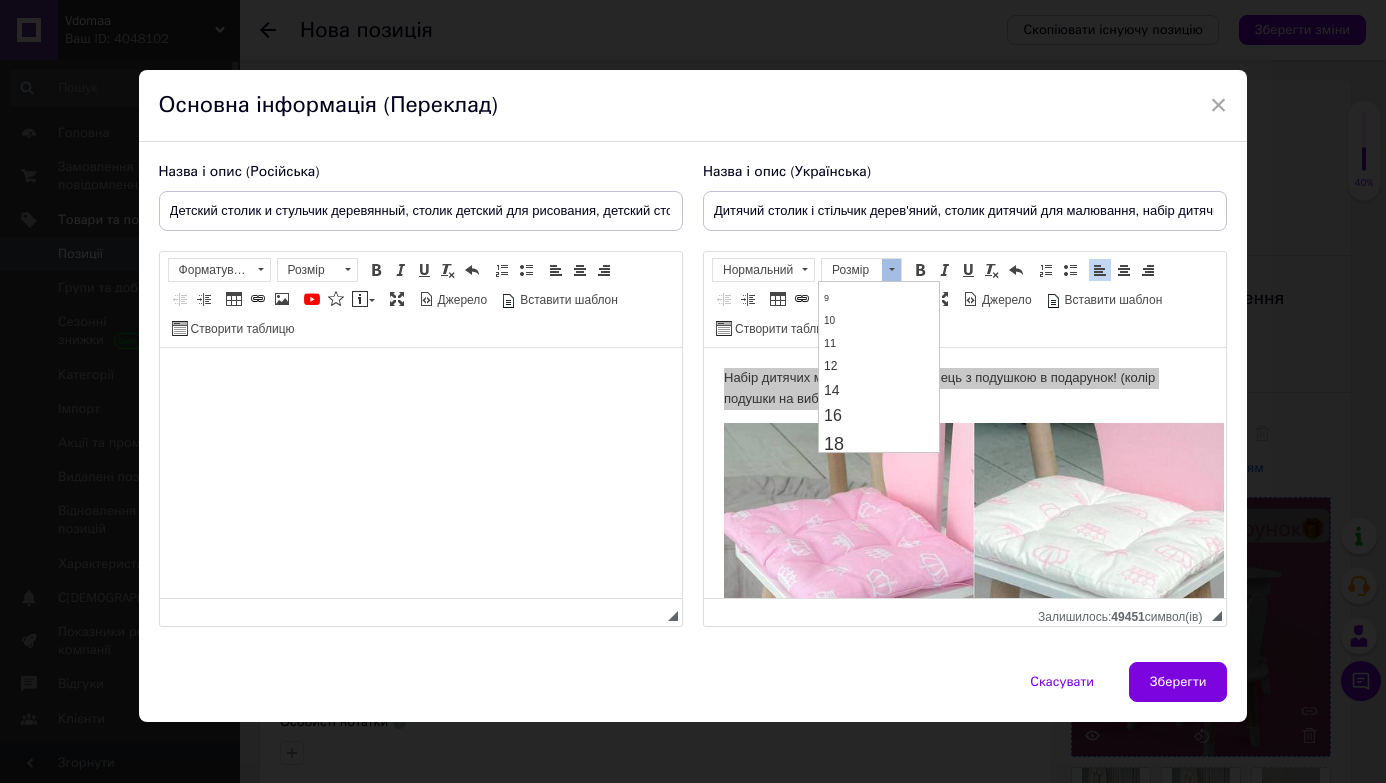 scroll, scrollTop: 102, scrollLeft: 0, axis: vertical 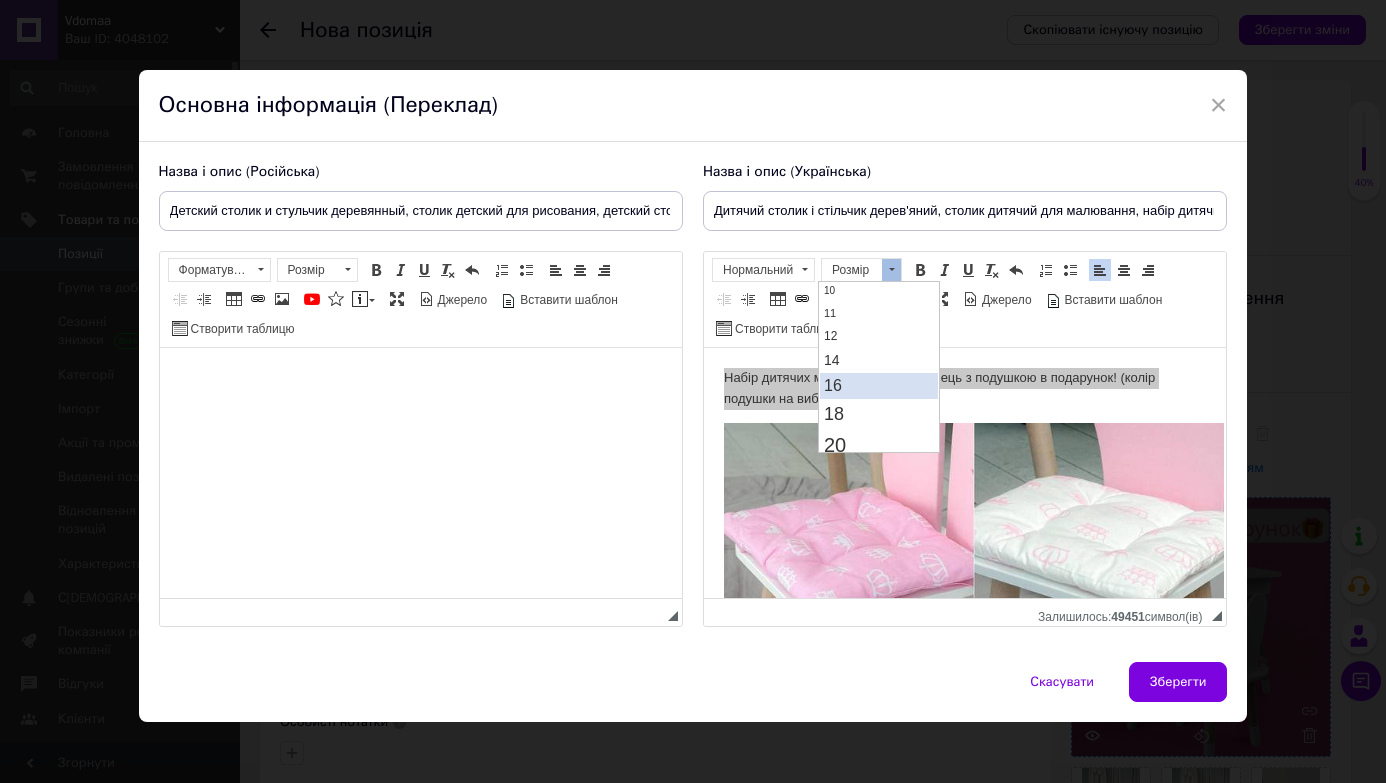 click on "16" at bounding box center [879, 386] 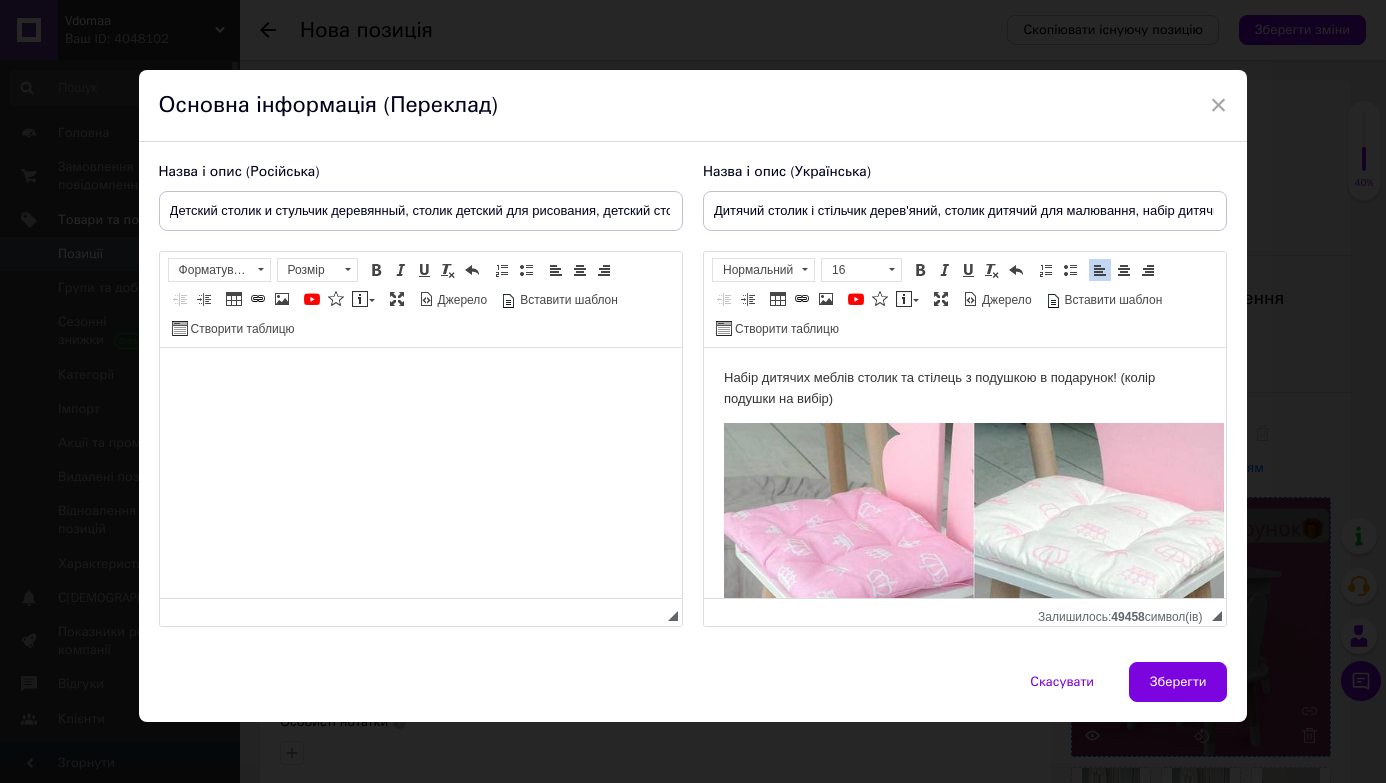 scroll, scrollTop: 0, scrollLeft: 0, axis: both 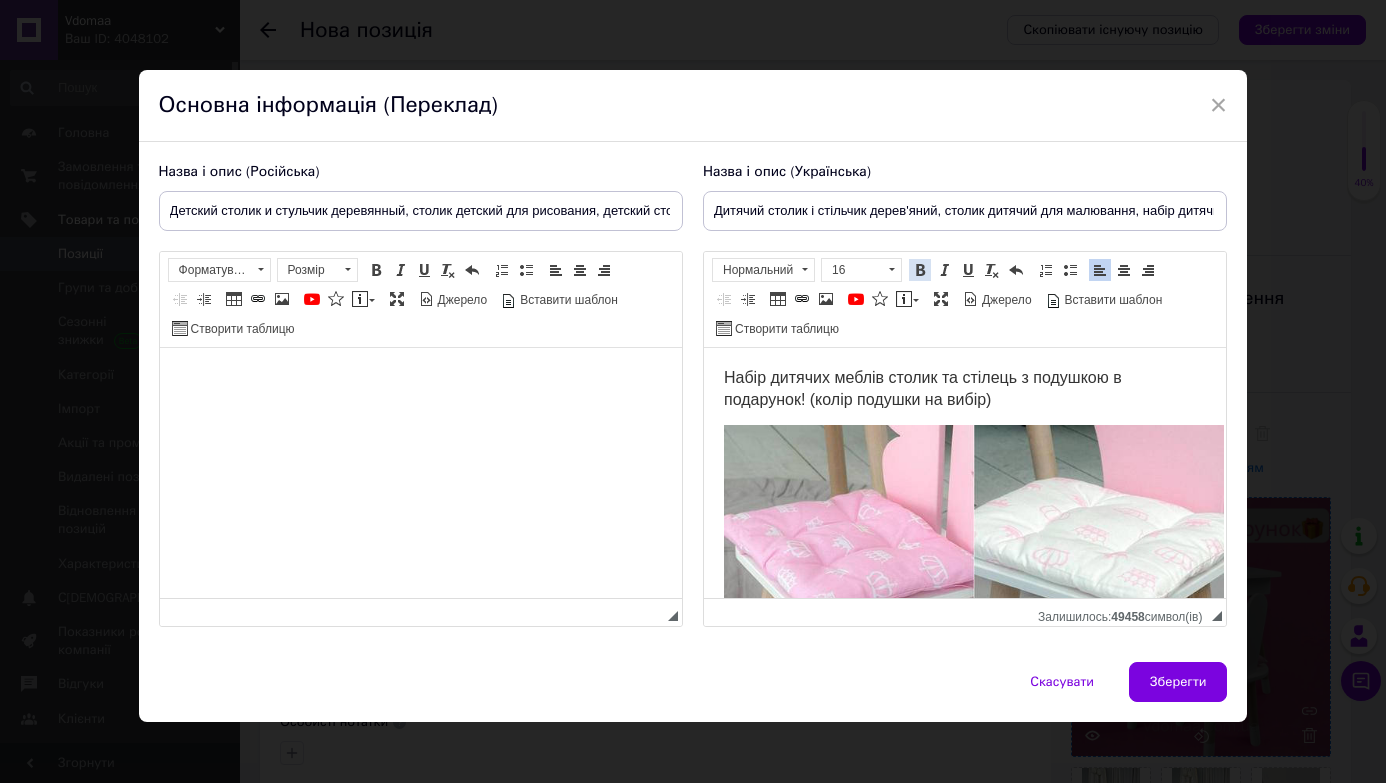 click at bounding box center [920, 270] 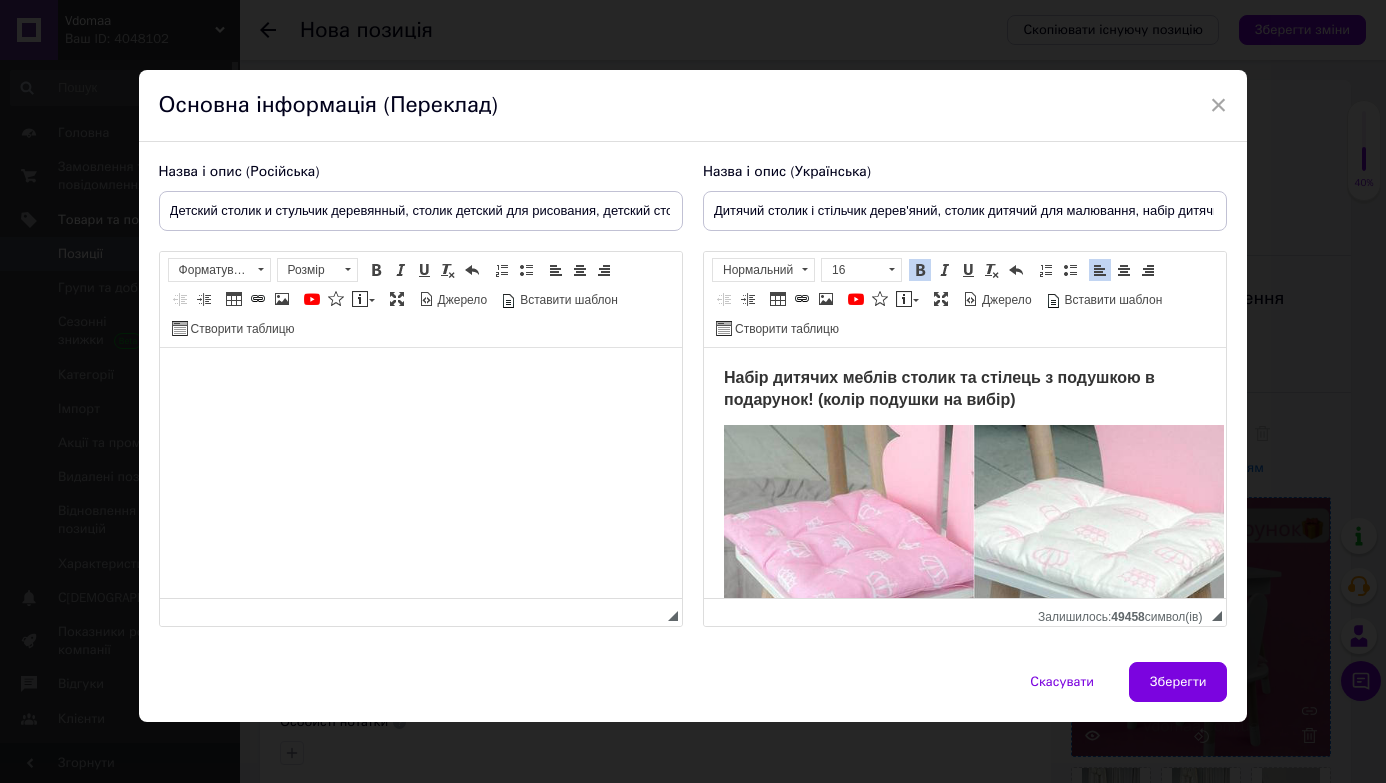 click on "Набір дитячих меблів столик та стілець з подушкою в подарунок! (колір подушки на вибір)" at bounding box center (964, 390) 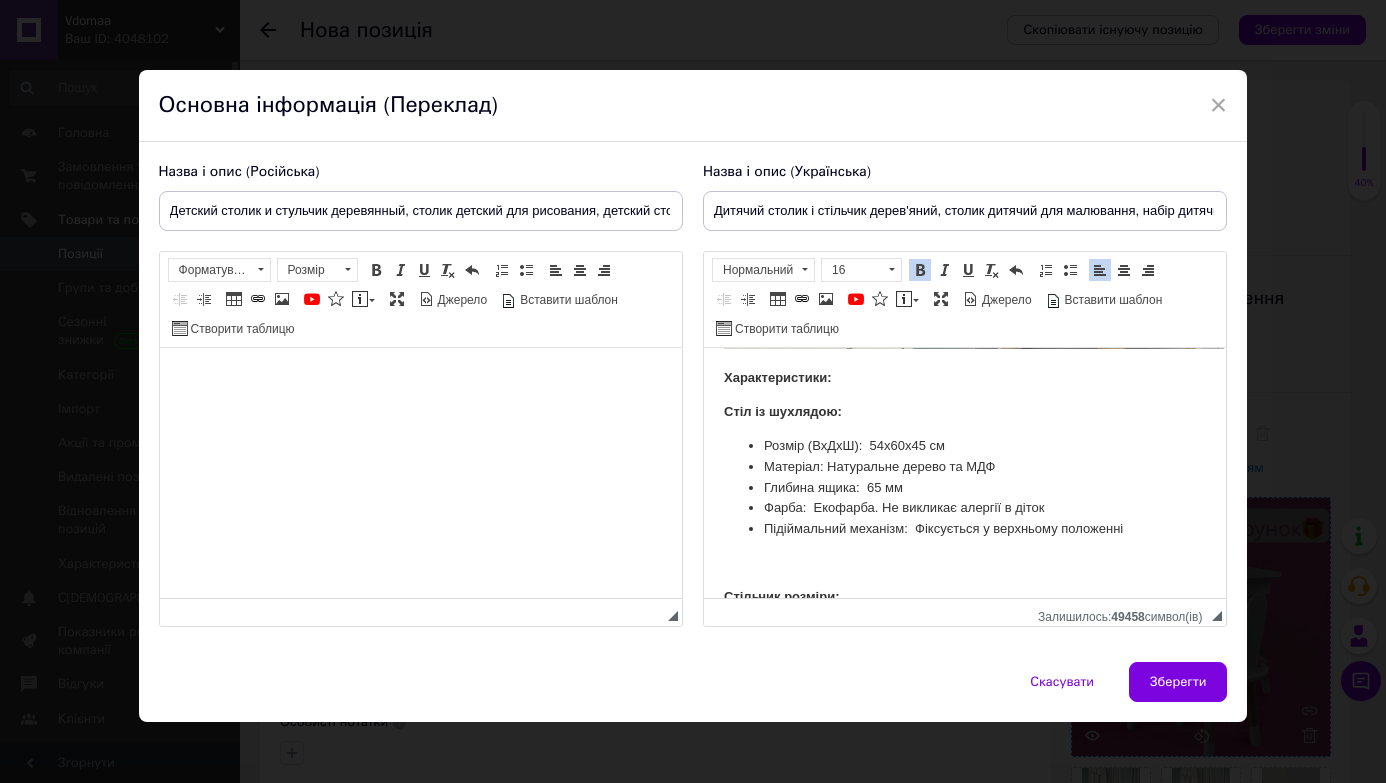 scroll, scrollTop: 537, scrollLeft: 0, axis: vertical 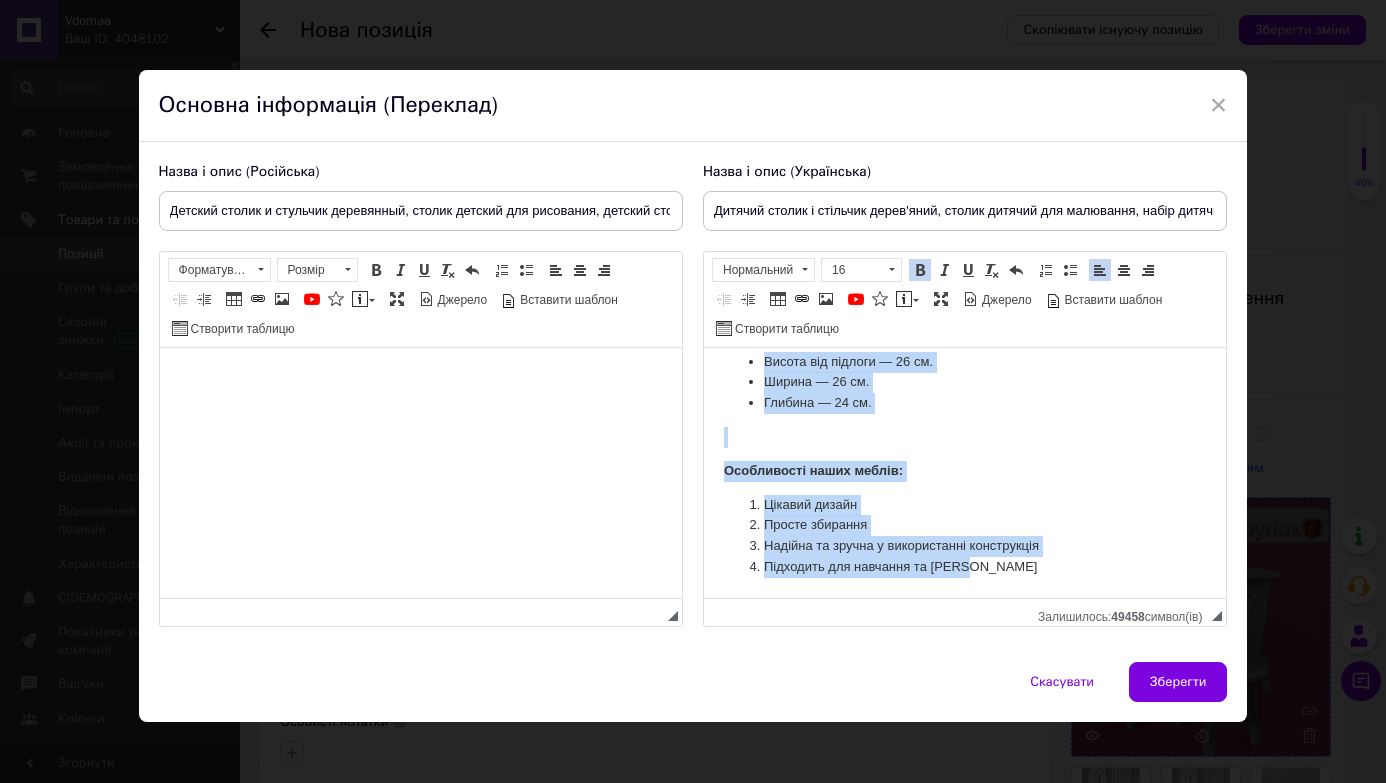 drag, startPoint x: 723, startPoint y: 418, endPoint x: 877, endPoint y: 591, distance: 231.6139 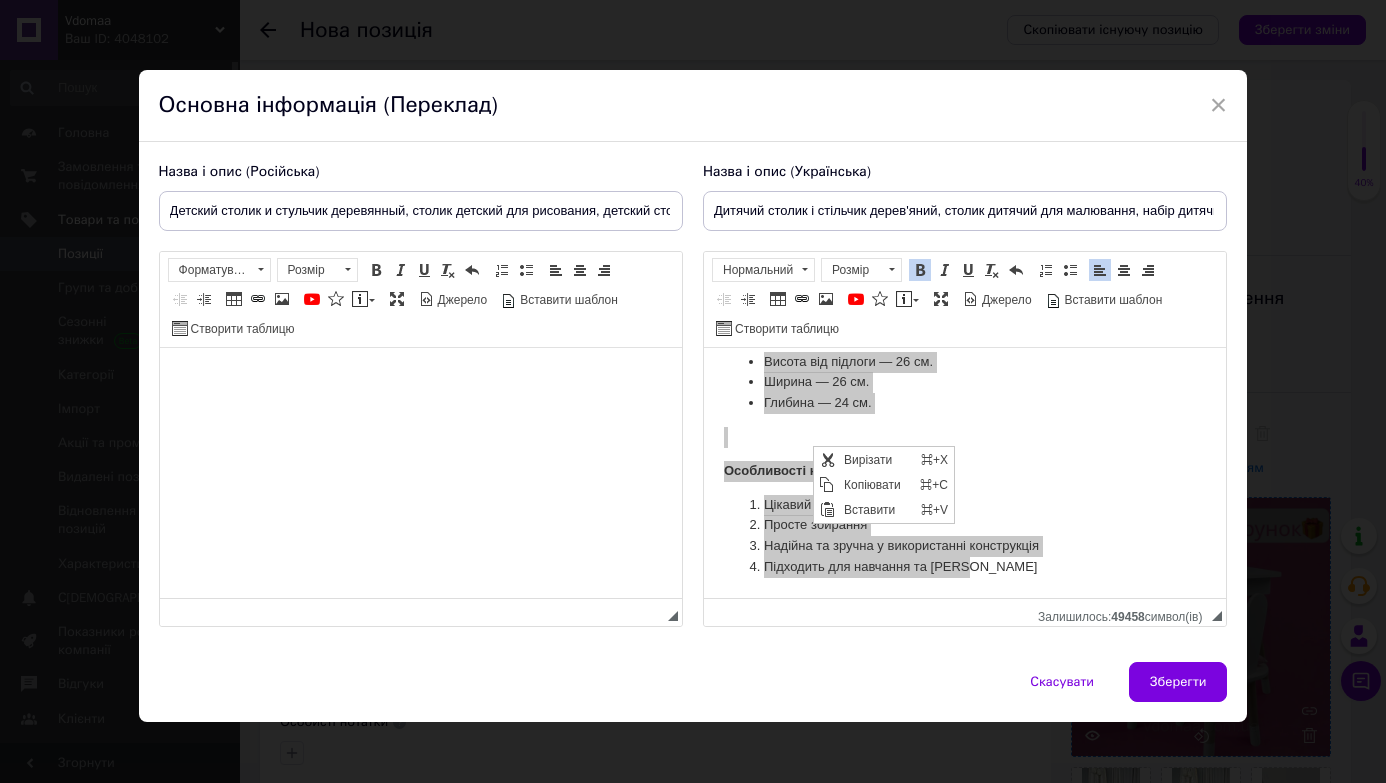 scroll, scrollTop: 0, scrollLeft: 0, axis: both 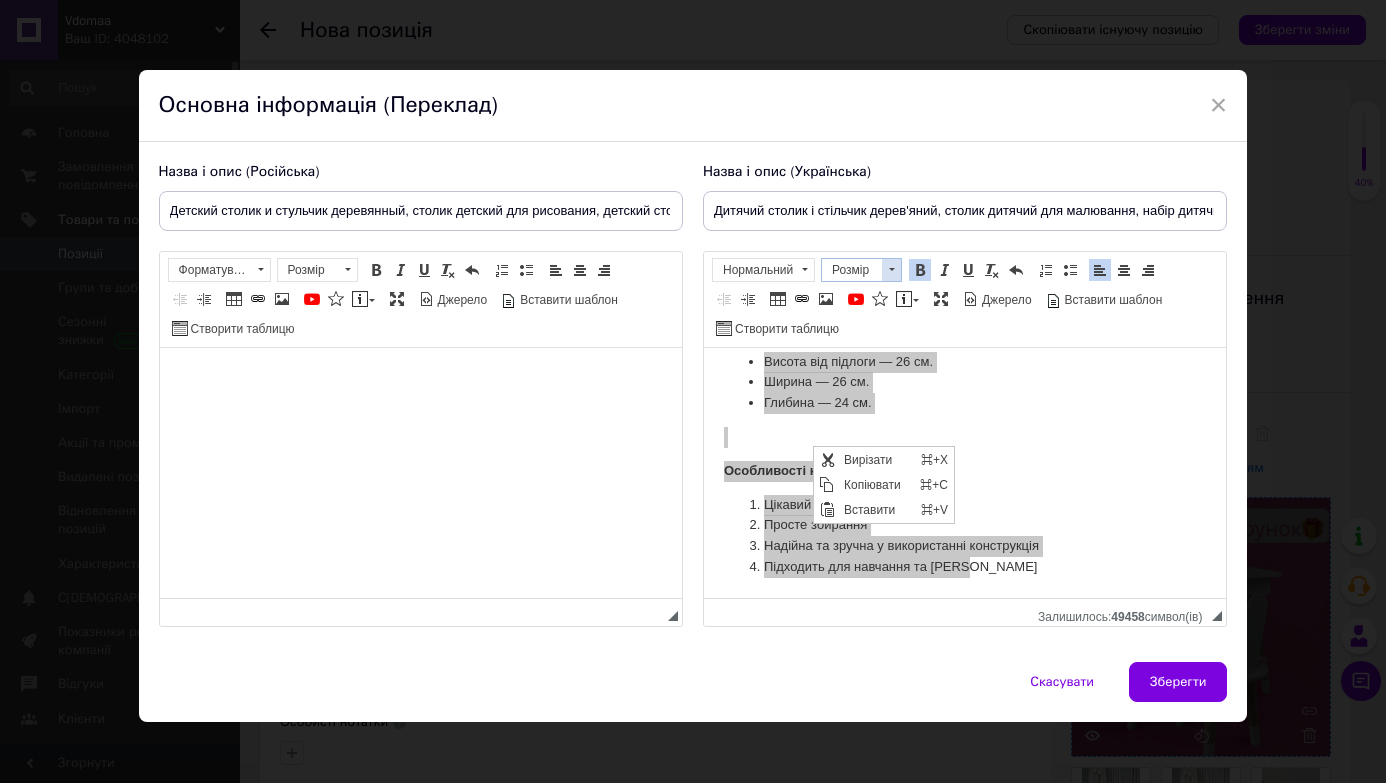 click on "Розмір" at bounding box center (852, 270) 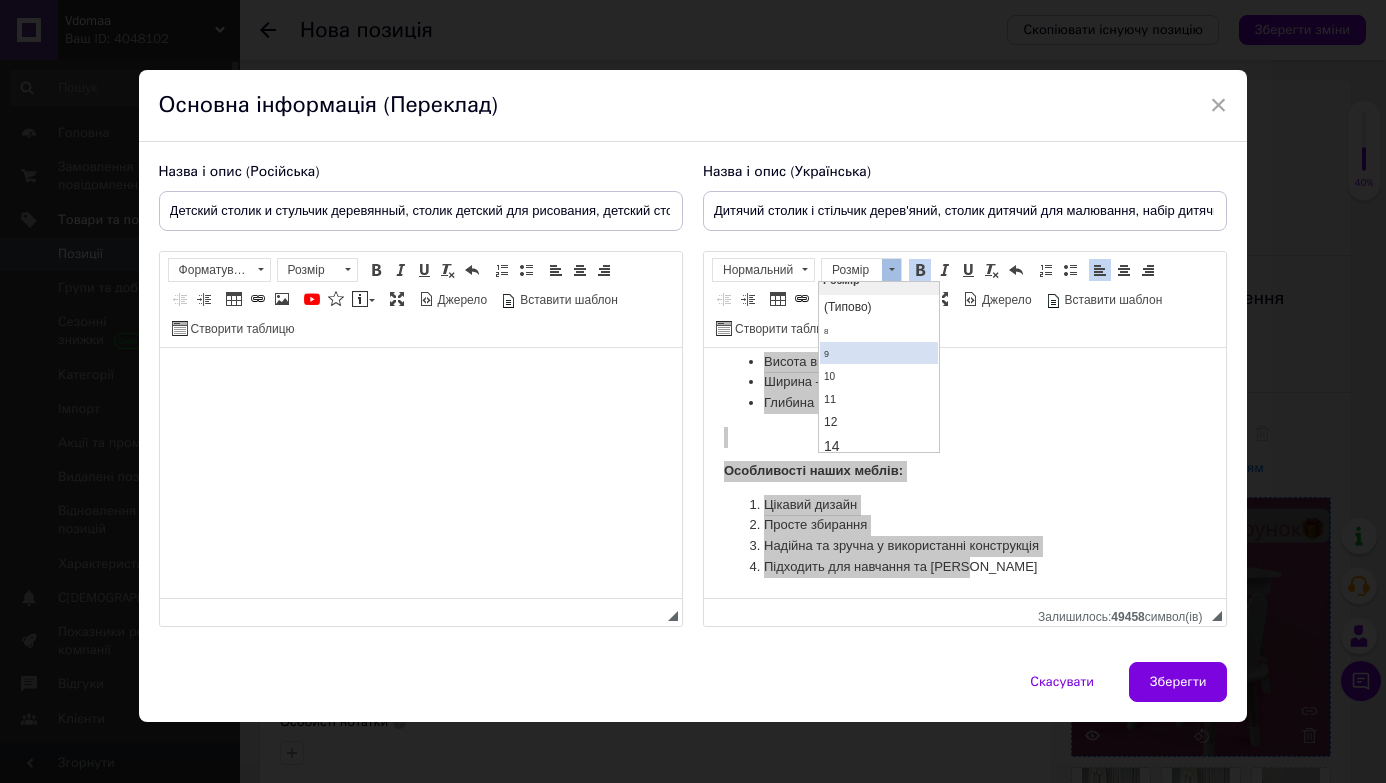 scroll, scrollTop: 38, scrollLeft: 0, axis: vertical 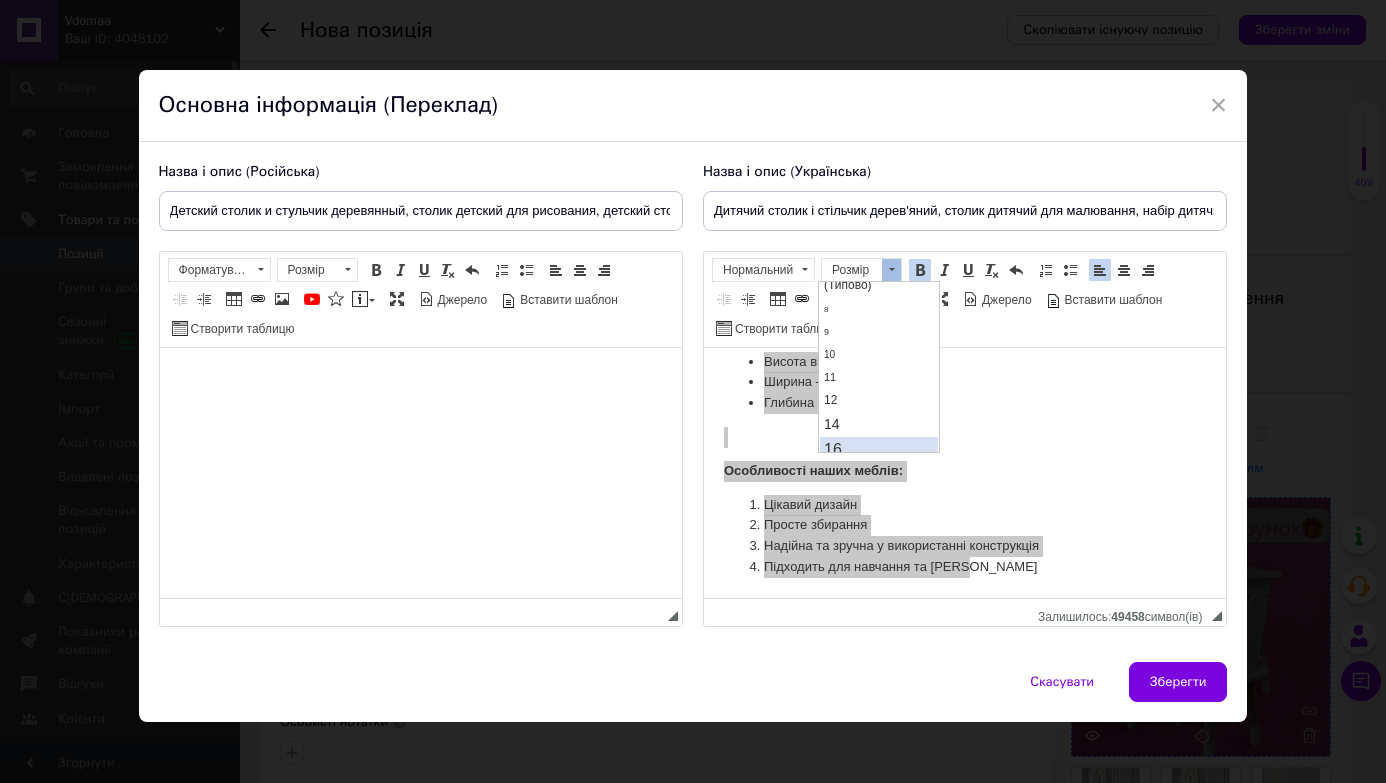 click on "16" at bounding box center (879, 450) 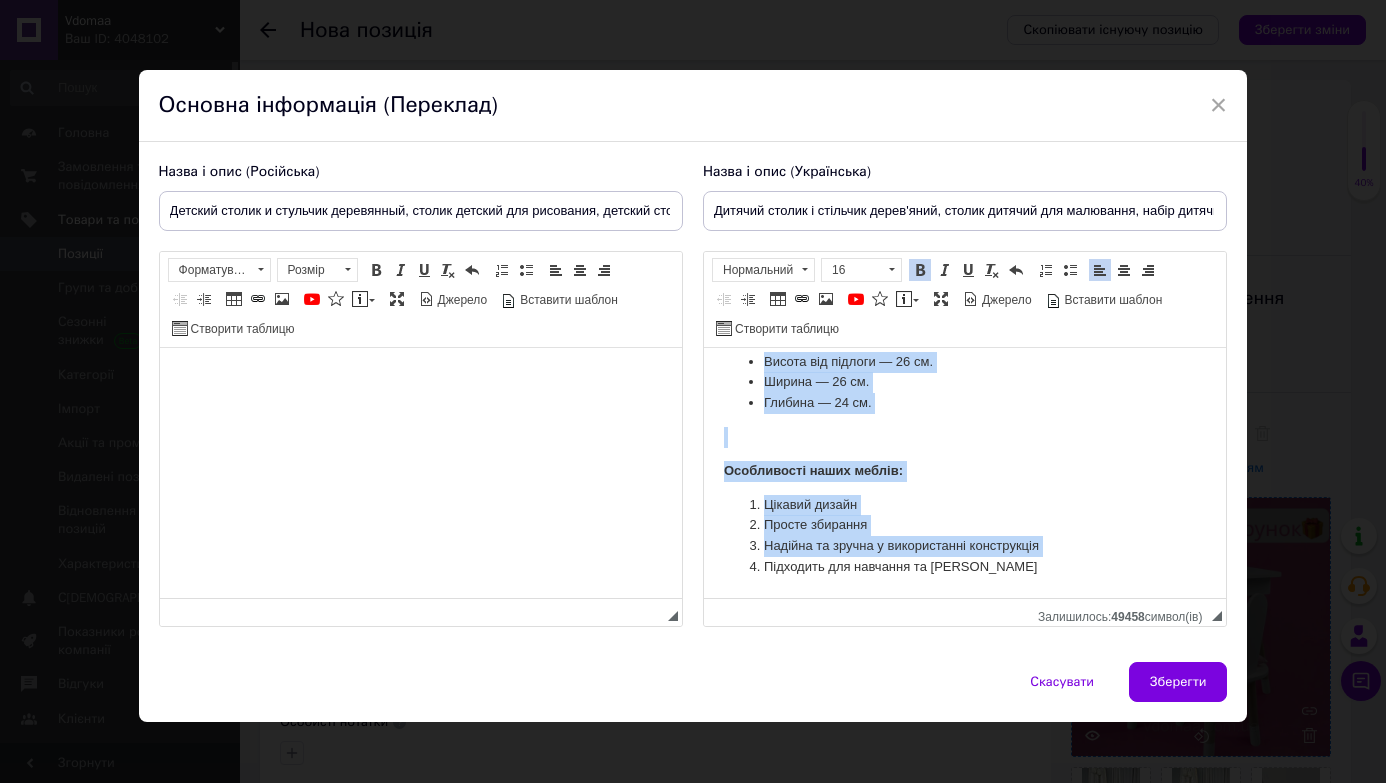 scroll, scrollTop: 0, scrollLeft: 0, axis: both 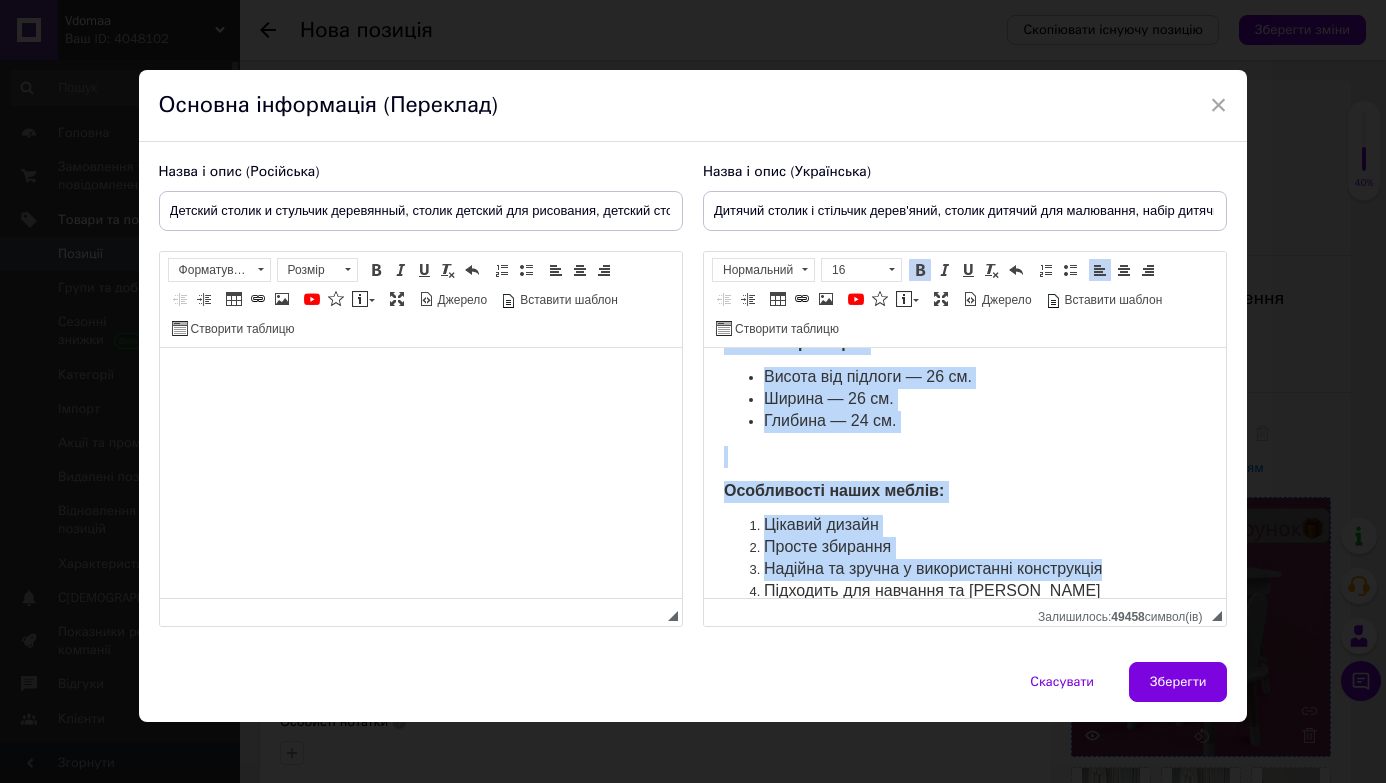click at bounding box center (964, 457) 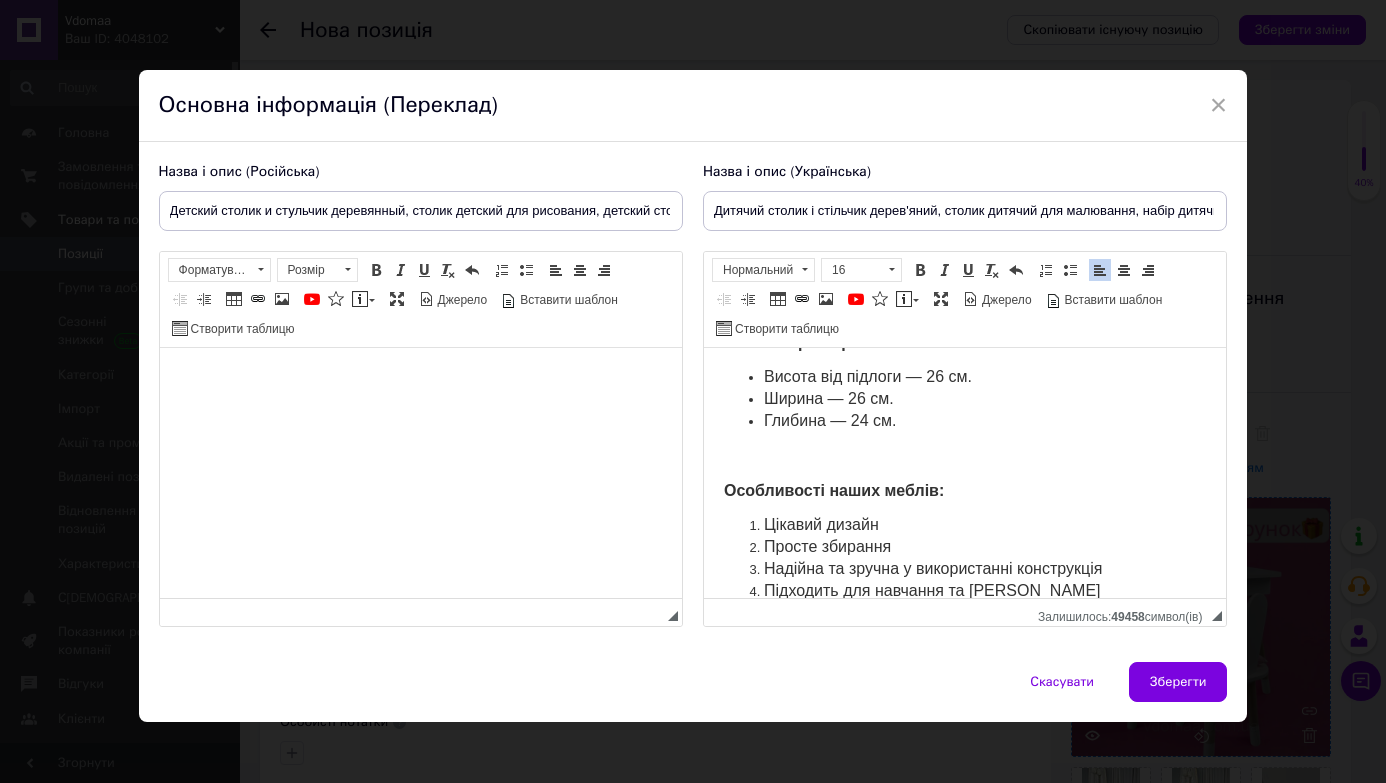 click on "Глибина — 24 см." at bounding box center [964, 422] 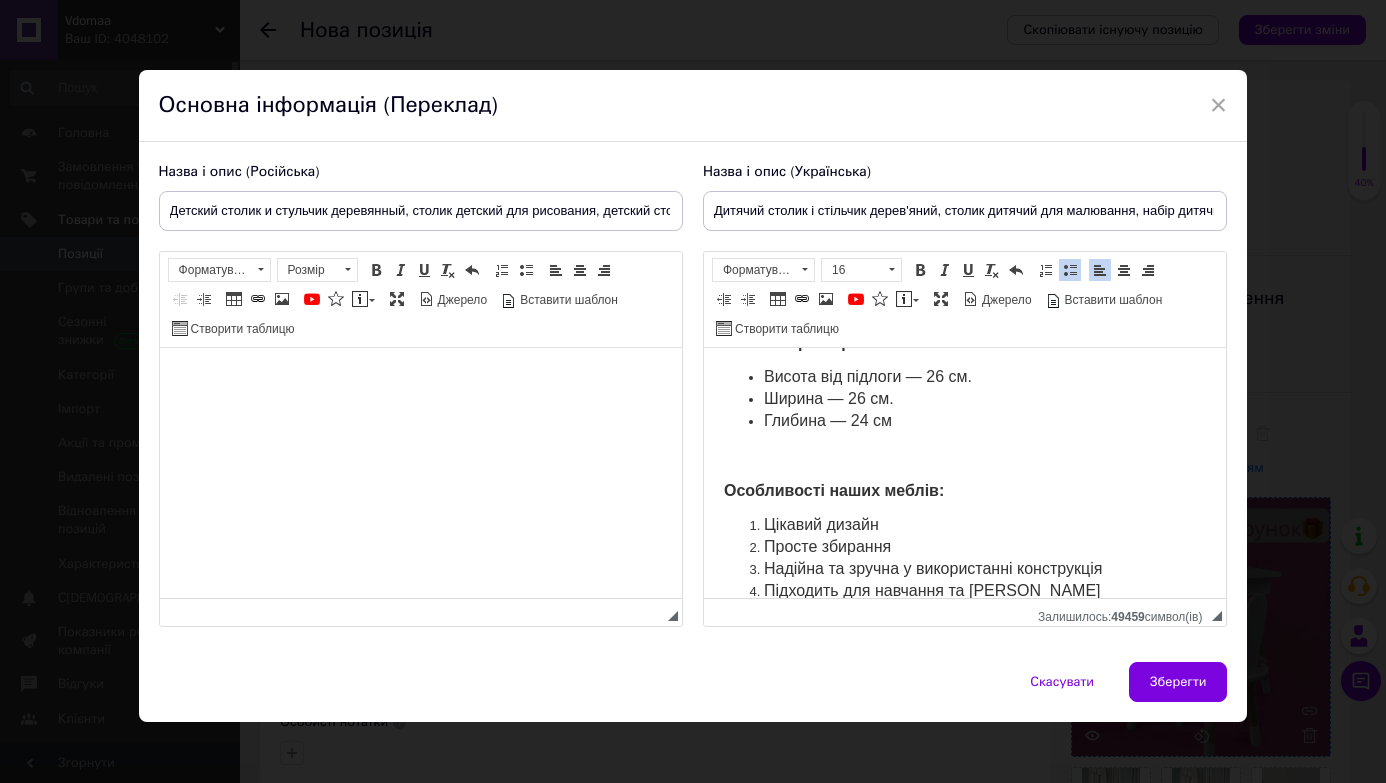 click on "Ширина — 26 см." at bounding box center (964, 400) 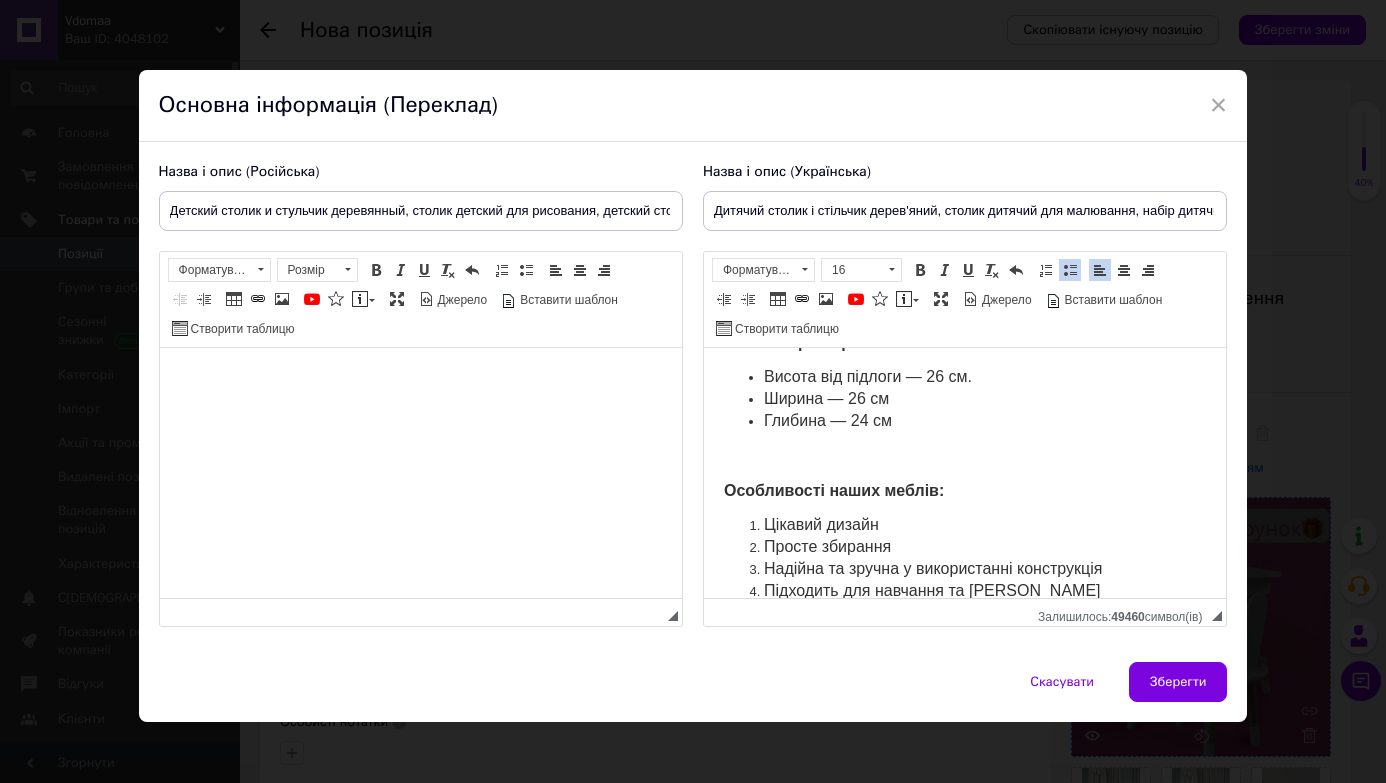 click on "Висота від підлоги — 26 см." at bounding box center [964, 378] 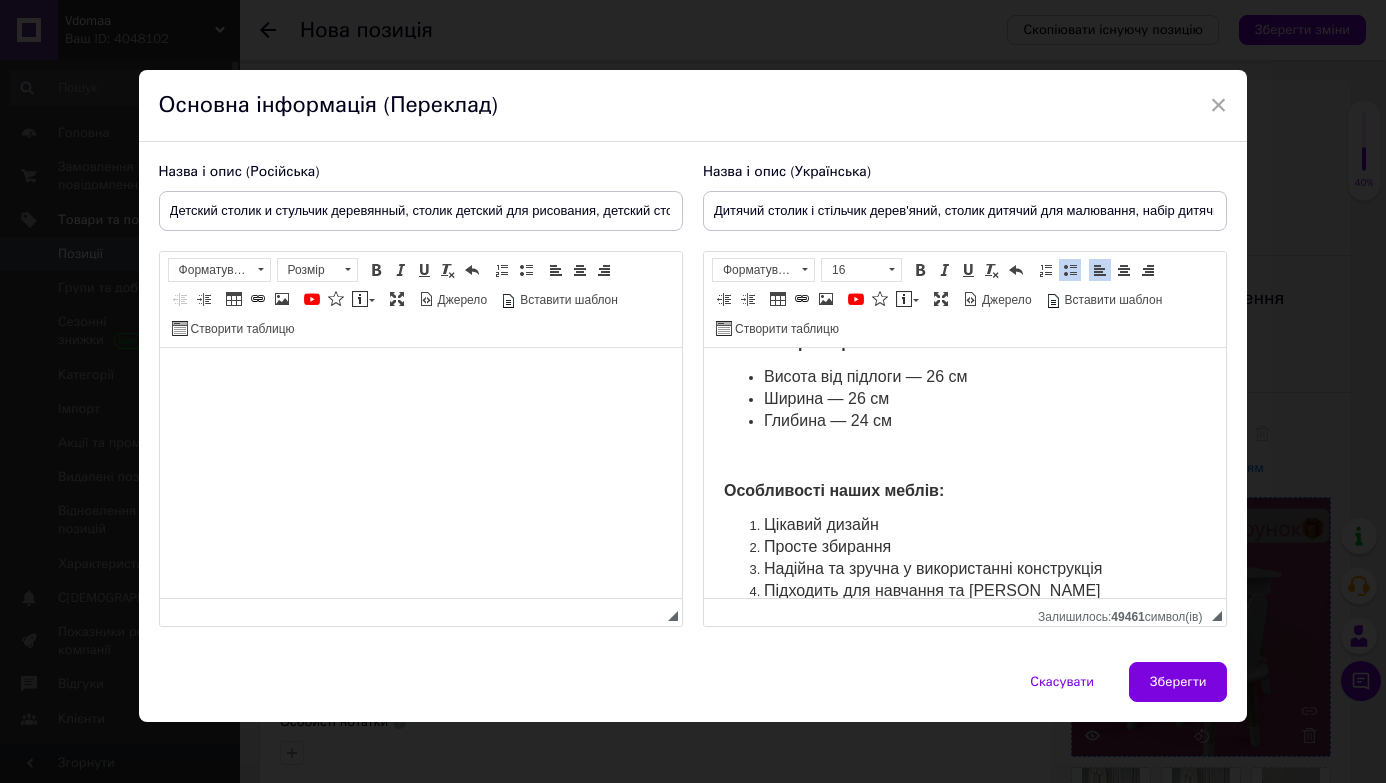 click on "Висота від підлоги — 26 см" at bounding box center [865, 376] 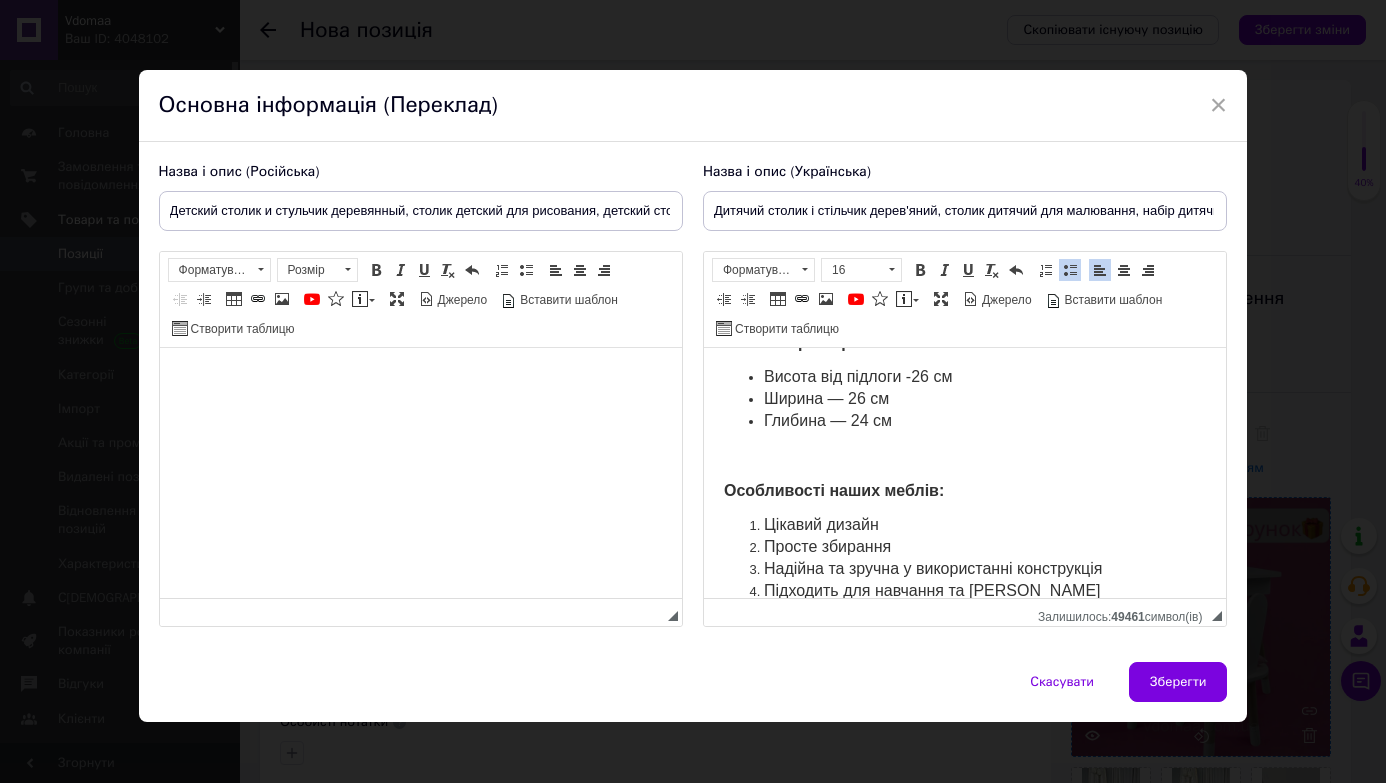 click on "Ширина — 26 см" at bounding box center (825, 398) 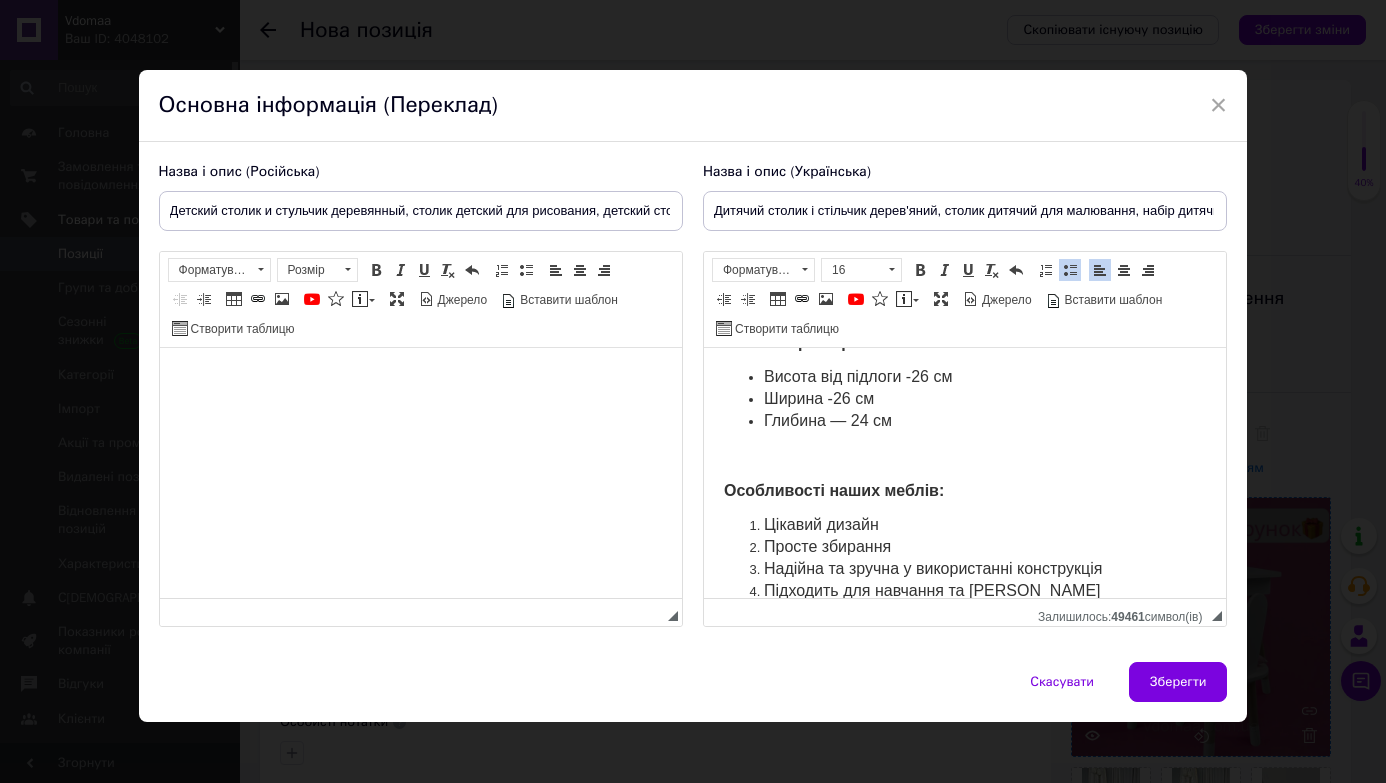 click on "Глибина — 24 см" at bounding box center [827, 420] 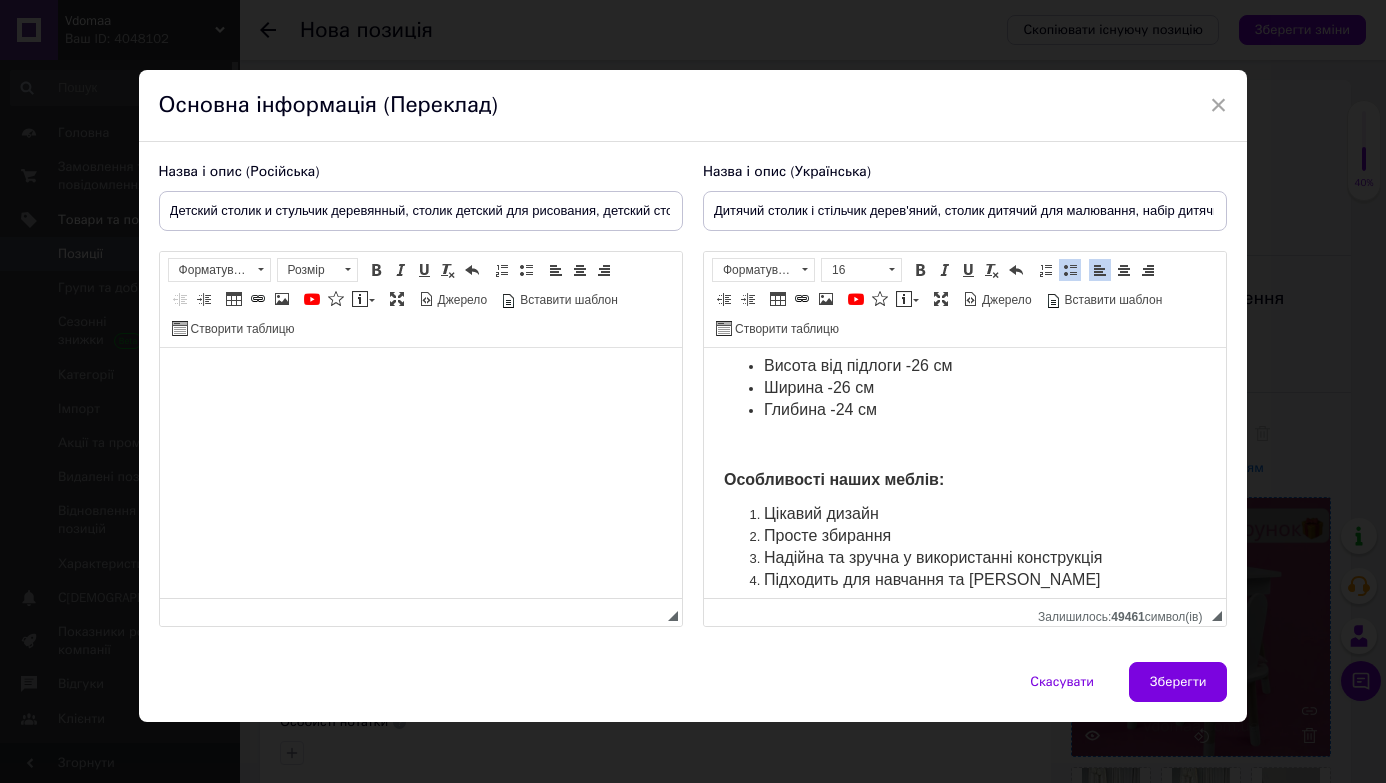 scroll, scrollTop: 909, scrollLeft: 0, axis: vertical 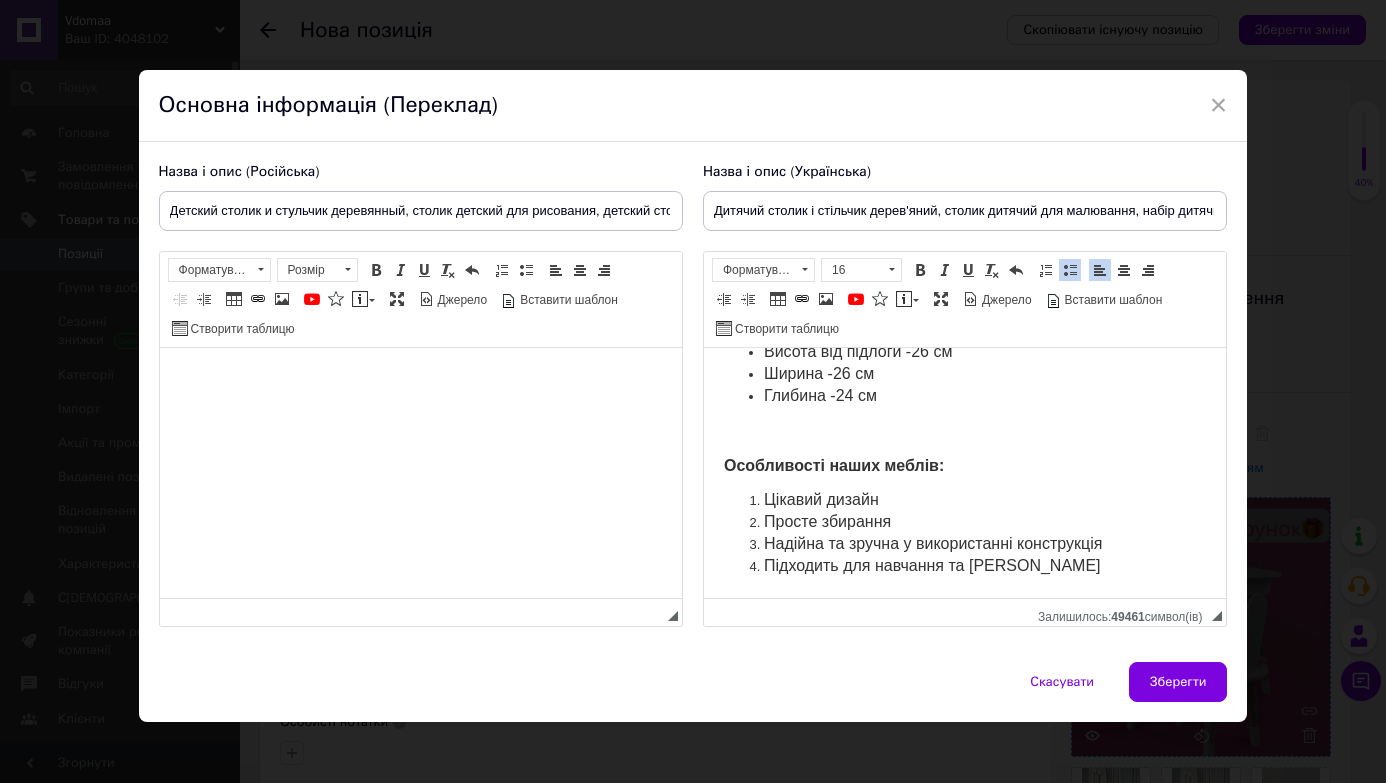 click on "Цікавий дизайн" at bounding box center (820, 499) 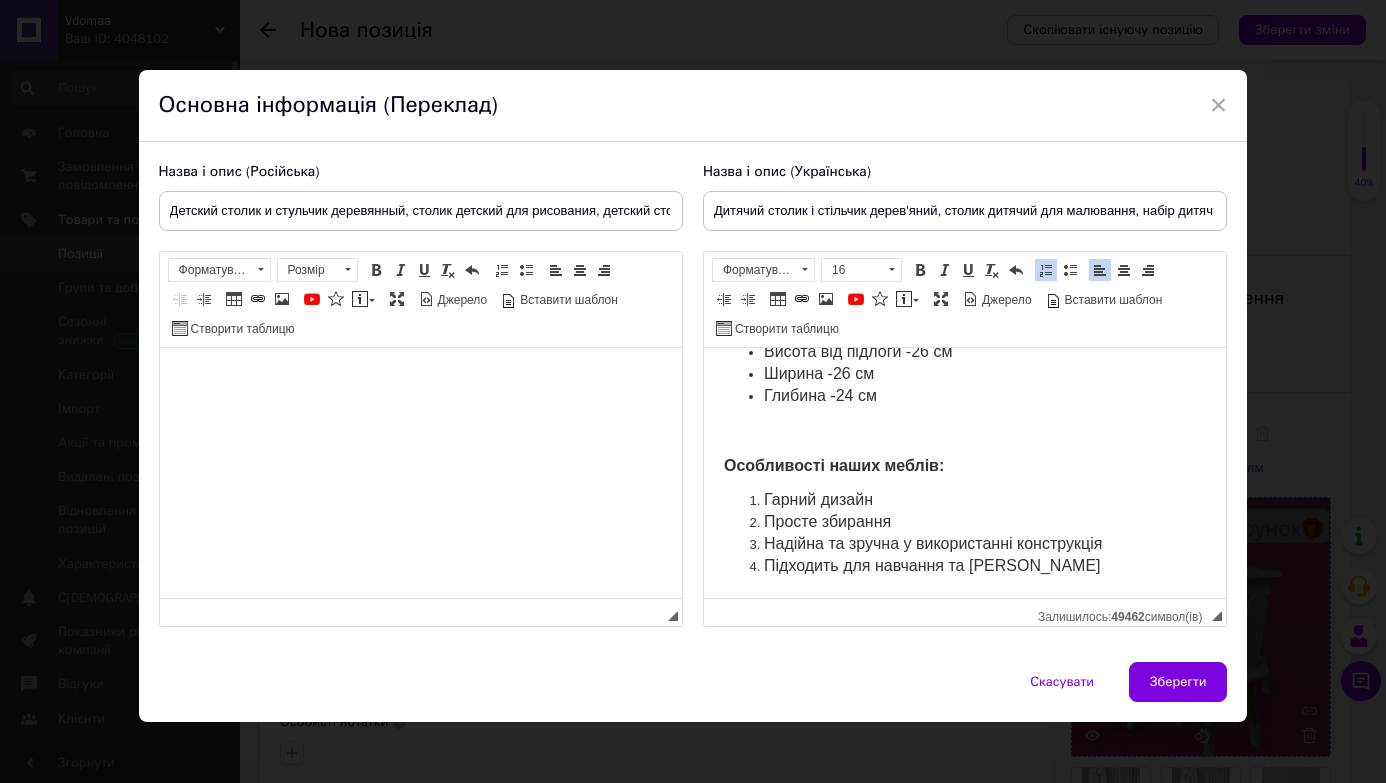 click on "Гарний дизайн" at bounding box center [964, 501] 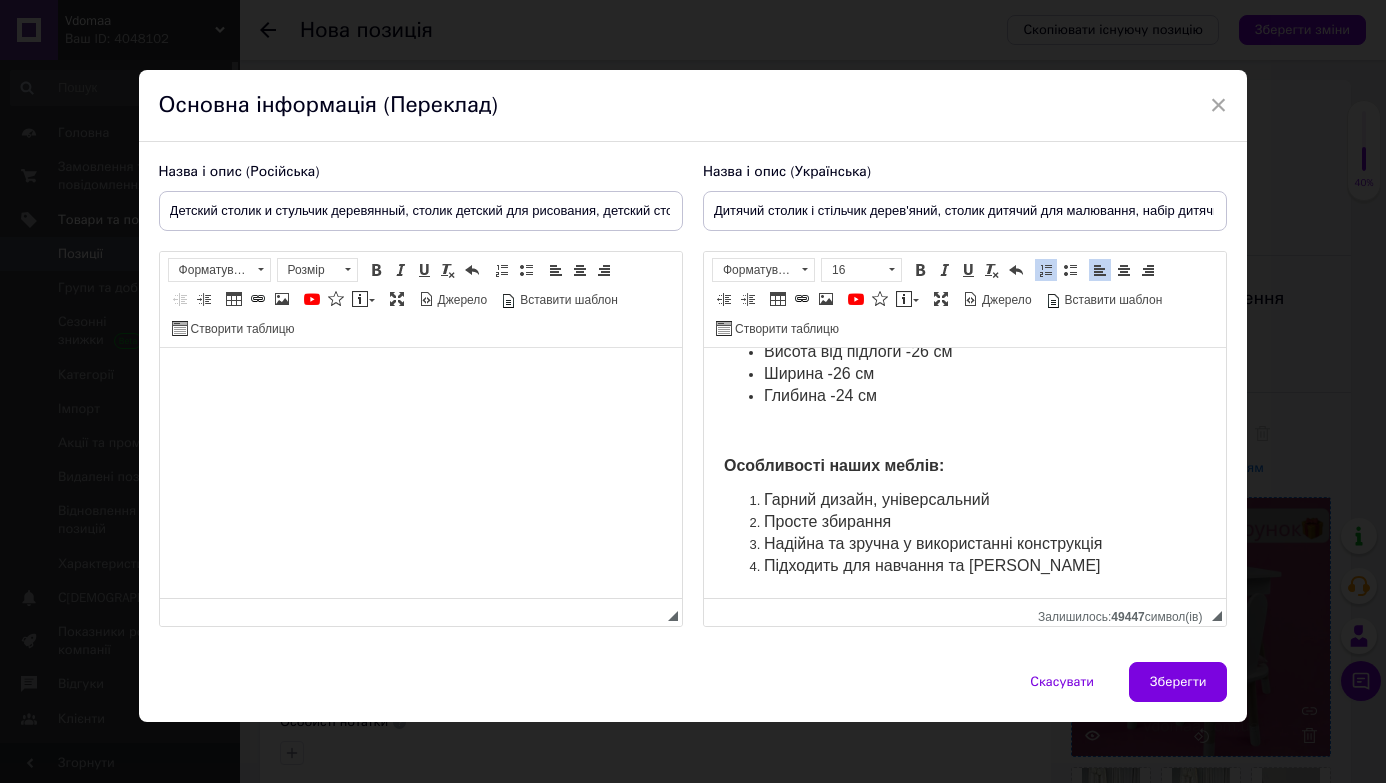 scroll, scrollTop: 9, scrollLeft: 0, axis: vertical 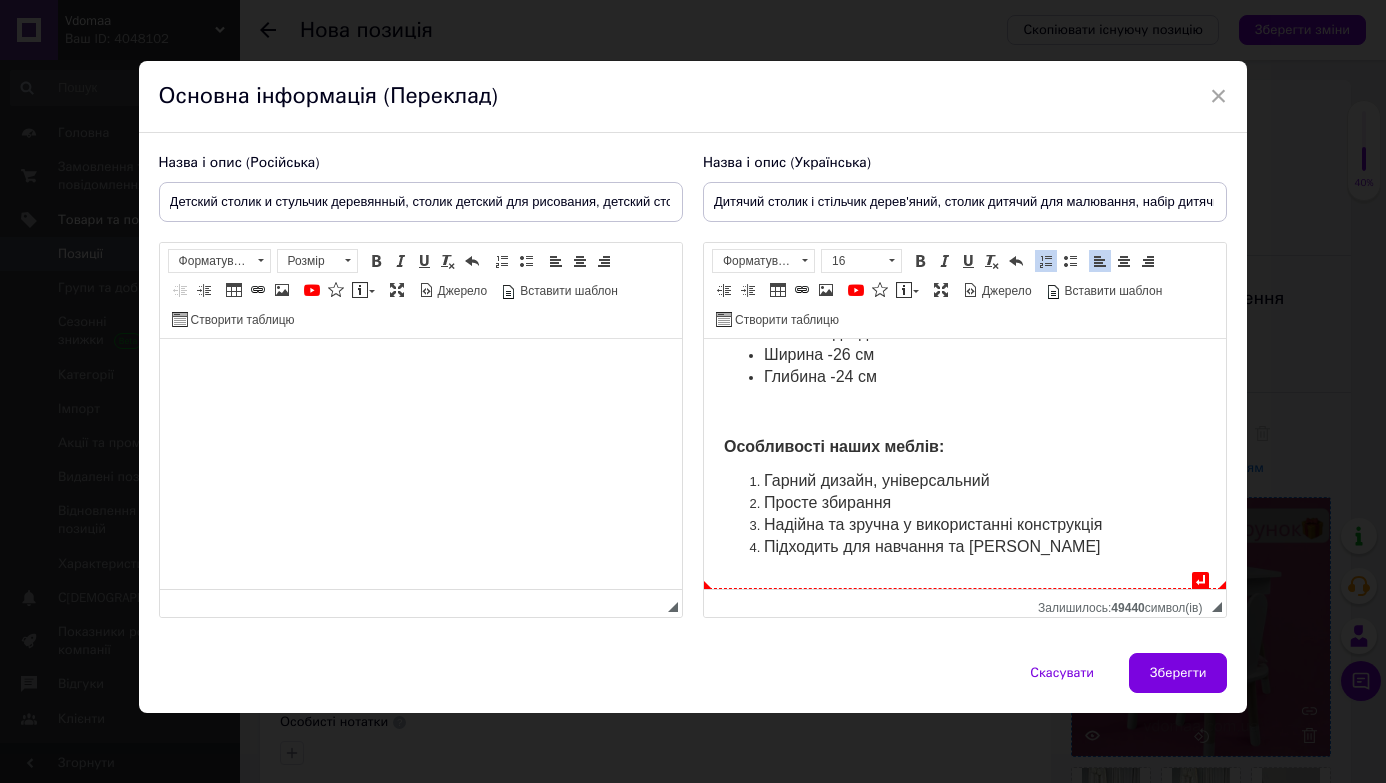 click on "Підходить для навчання та ігор" at bounding box center [964, 548] 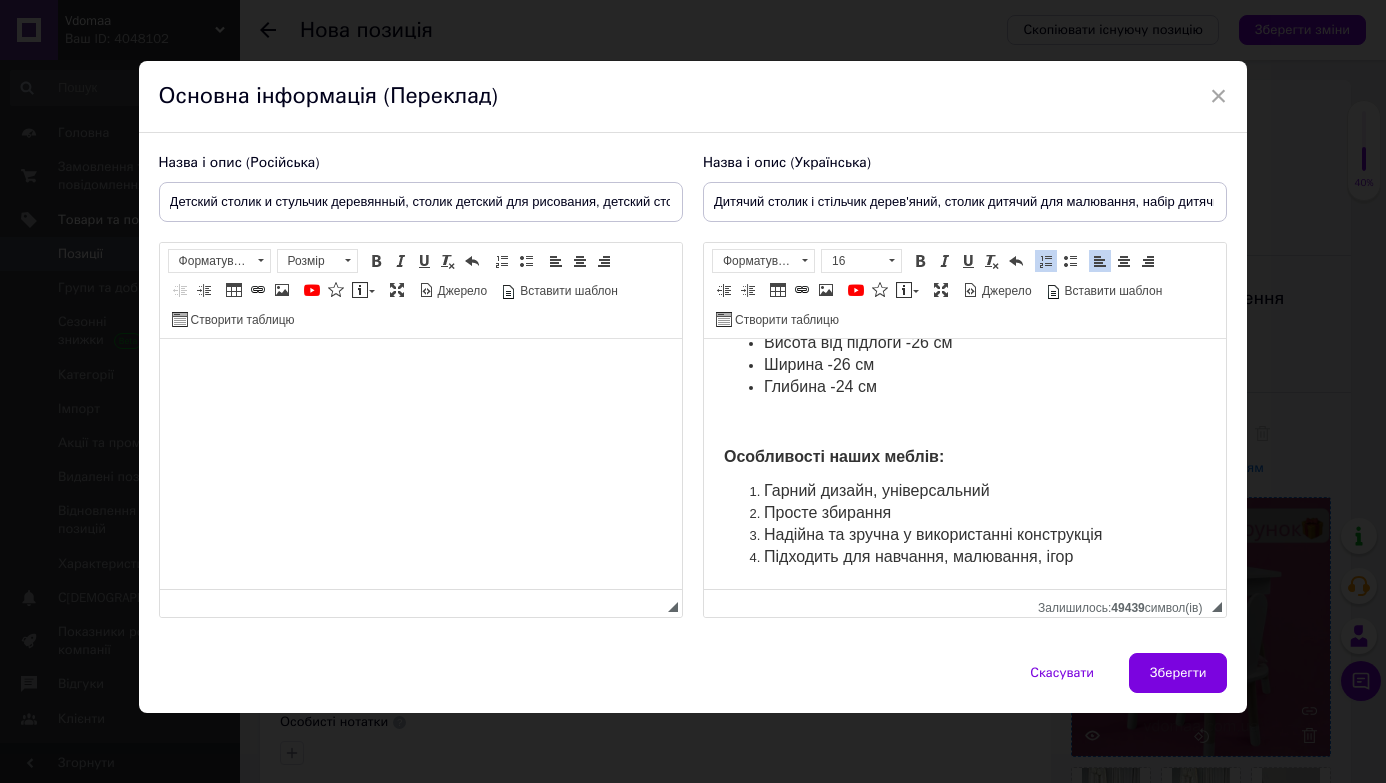 click on "Особливості наших меблів:" at bounding box center (833, 456) 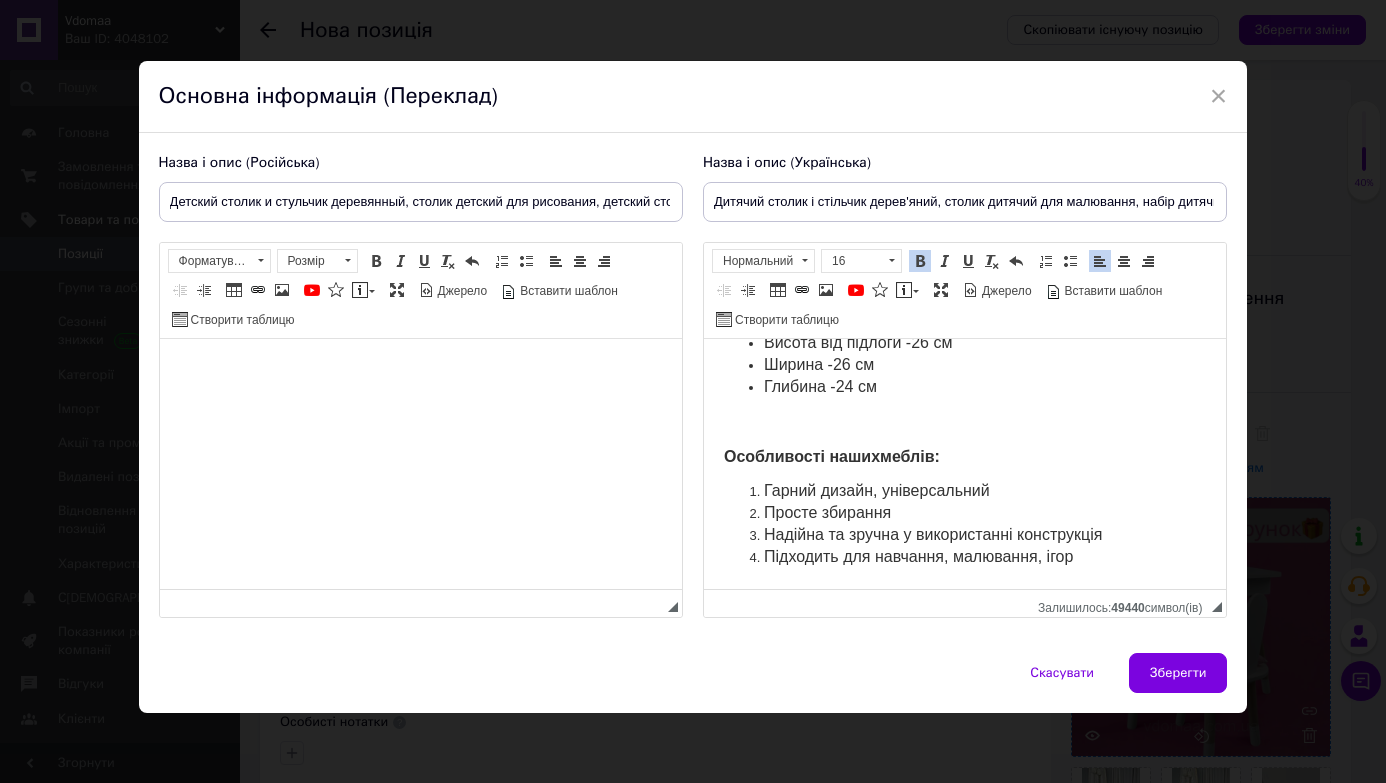 click on "Особливості нашихмеблів:" at bounding box center (831, 456) 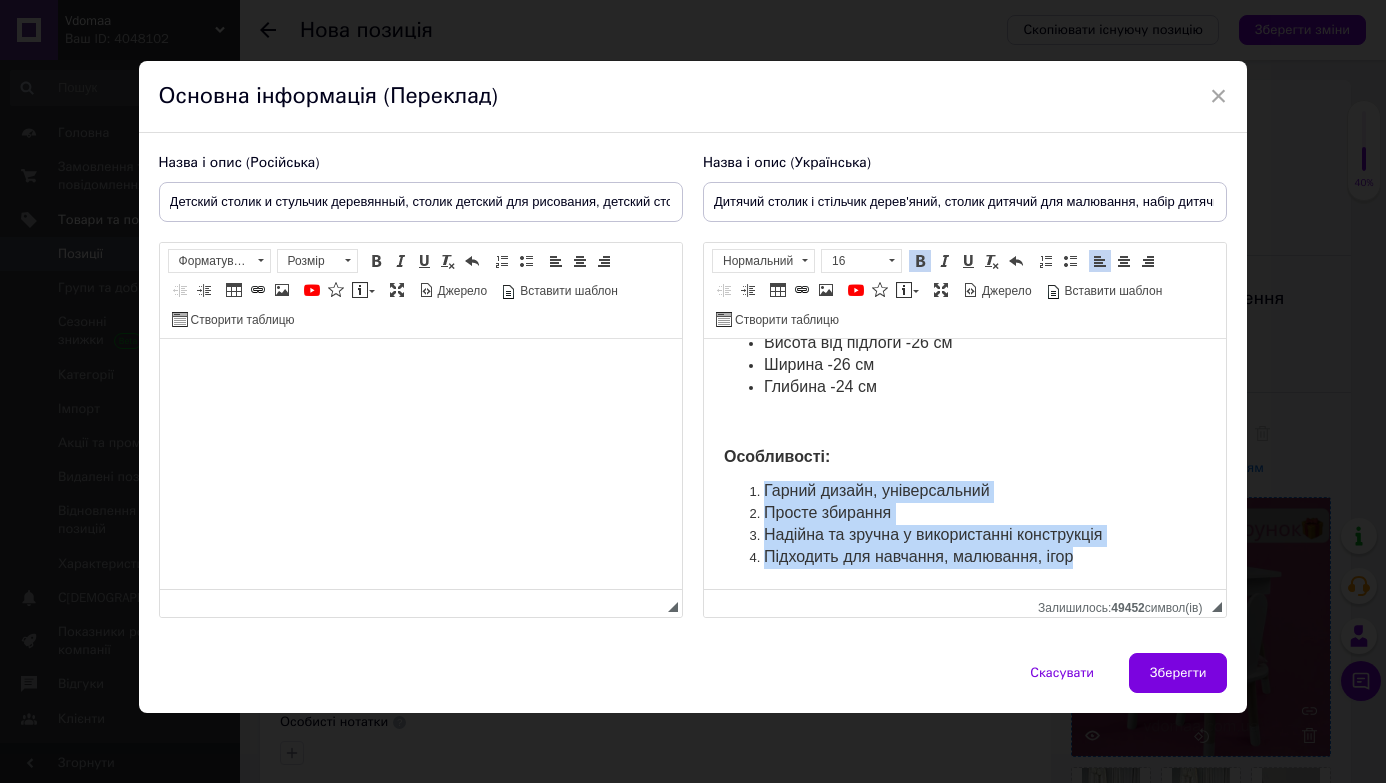 drag, startPoint x: 749, startPoint y: 472, endPoint x: 1107, endPoint y: 547, distance: 365.7718 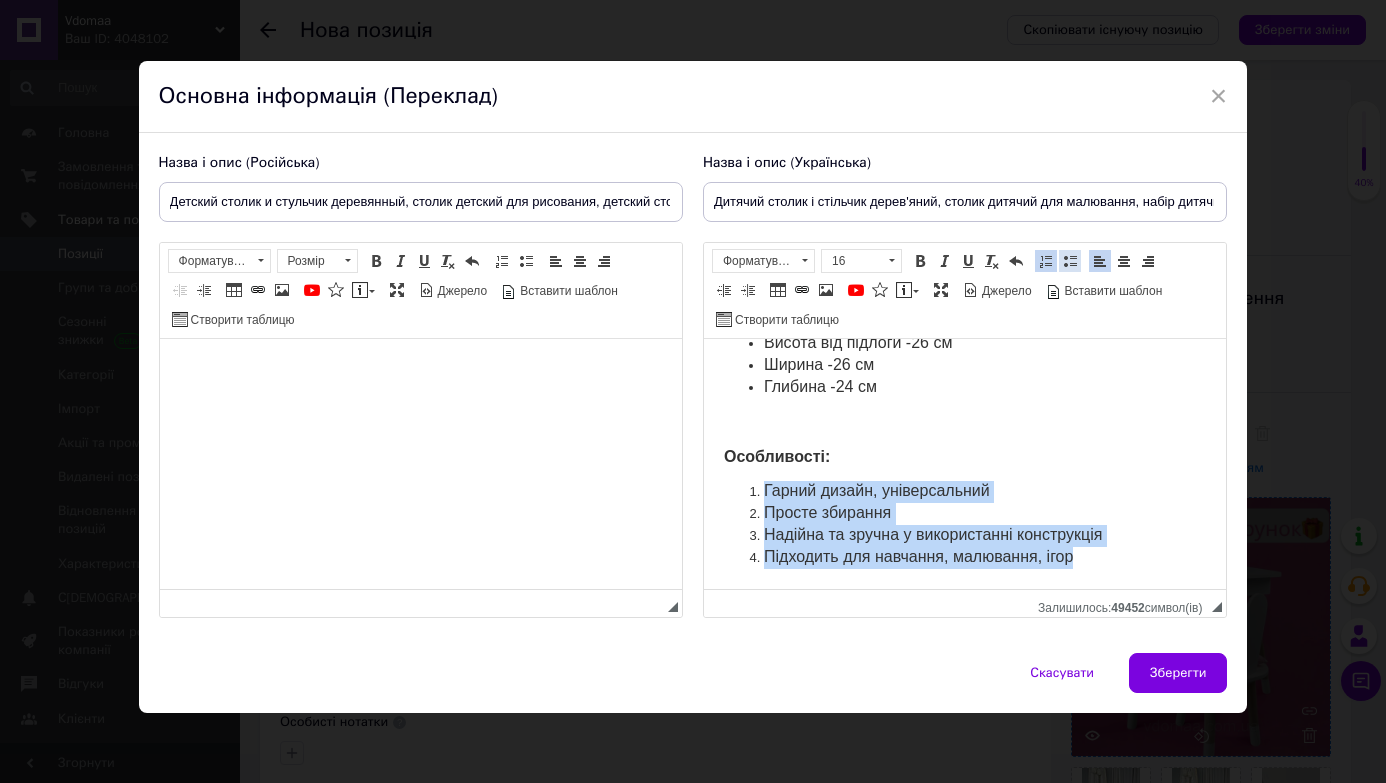 click on "Вставити/видалити маркований список" at bounding box center (1070, 261) 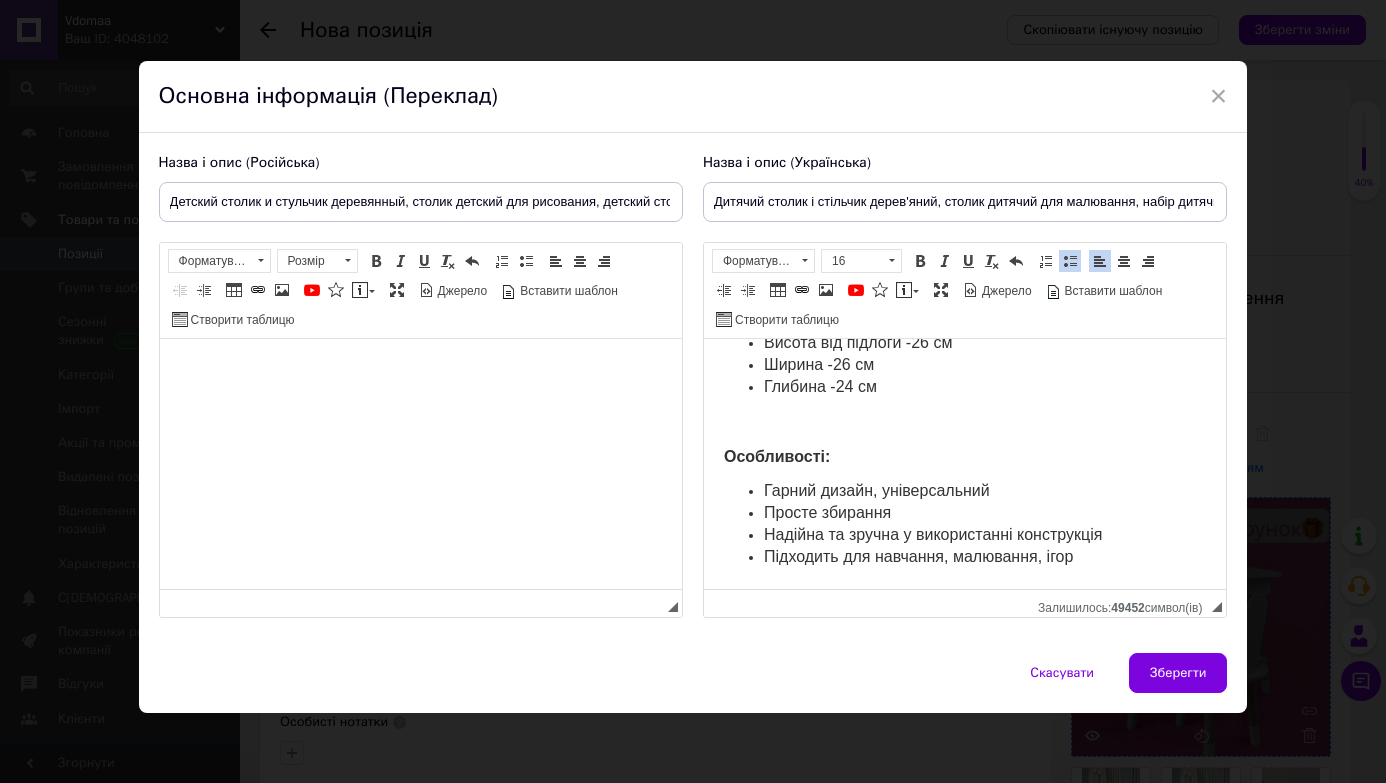 click at bounding box center [964, 423] 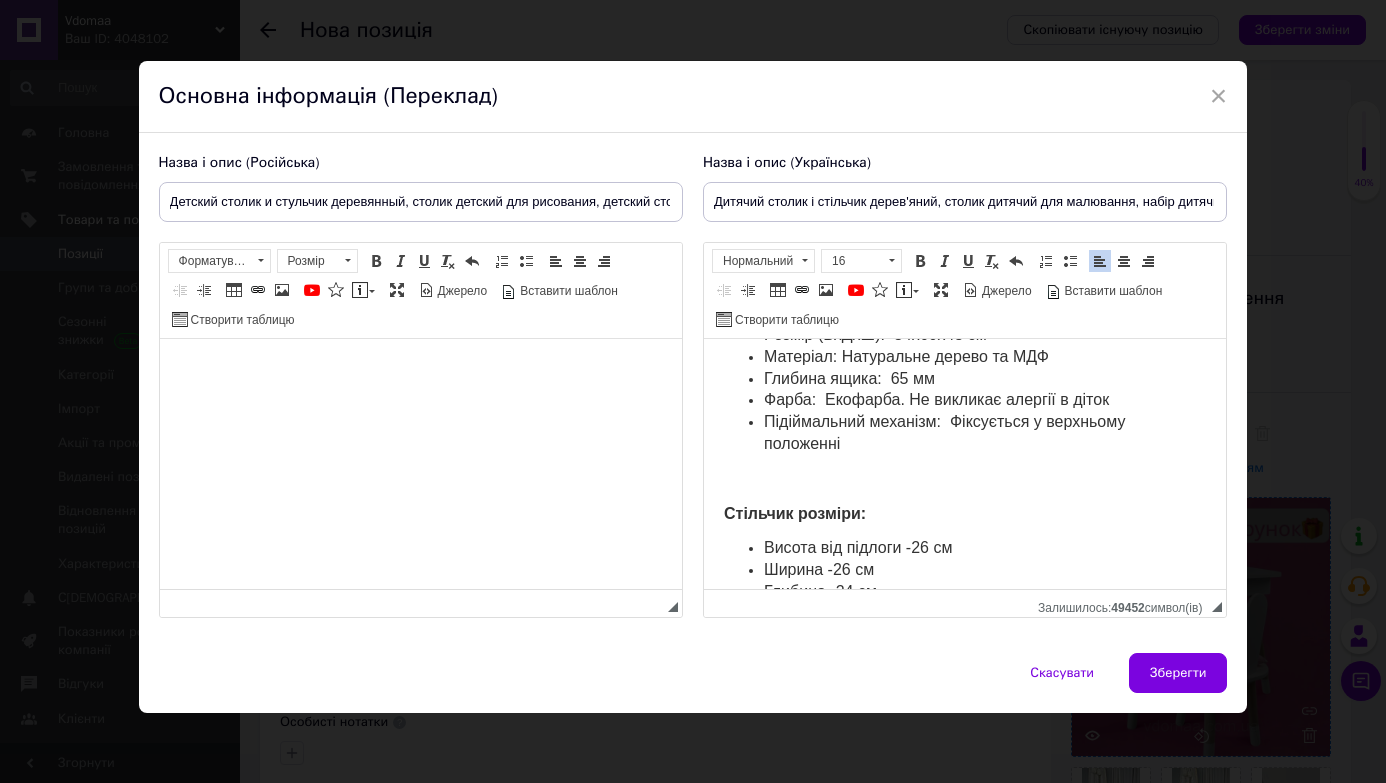 scroll, scrollTop: 578, scrollLeft: 0, axis: vertical 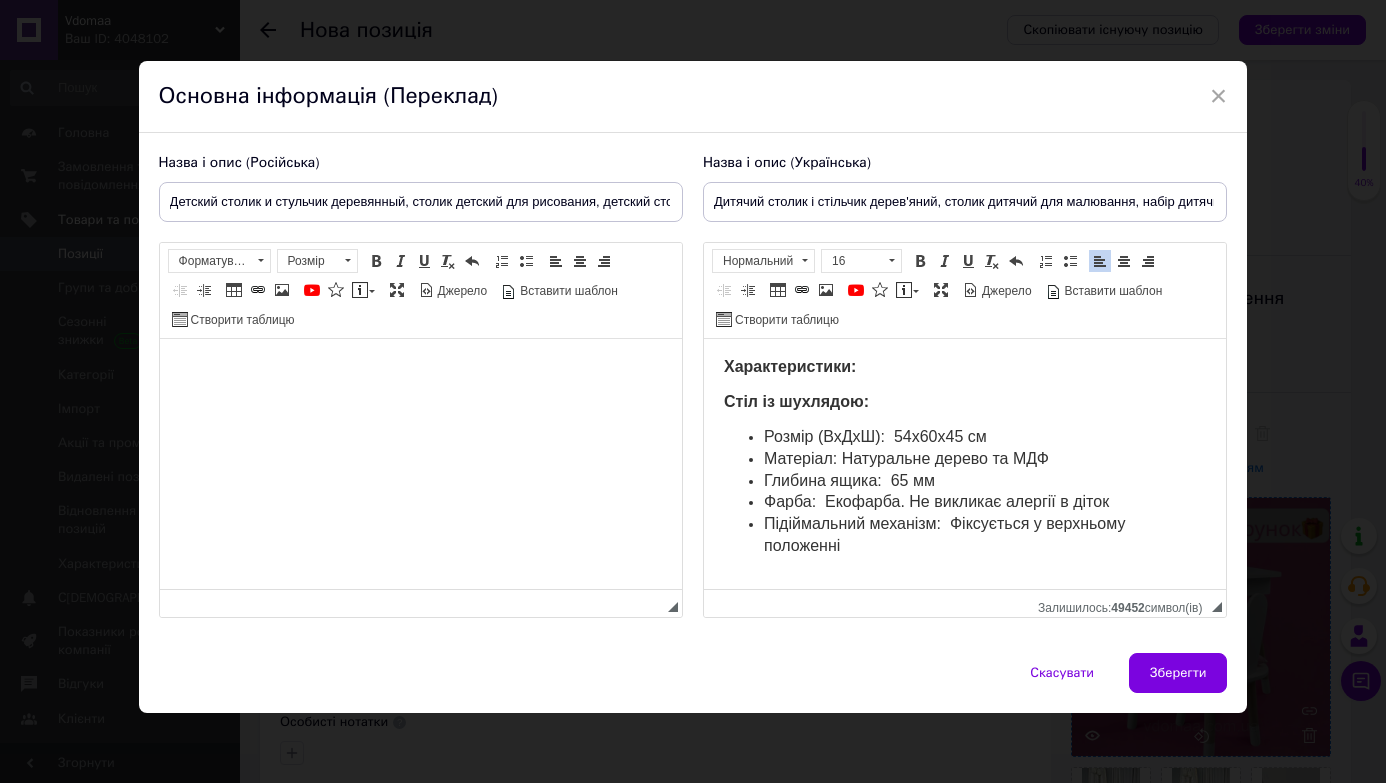 click on "Розмір (ВхДхШ):  54х60х45 см" at bounding box center (874, 436) 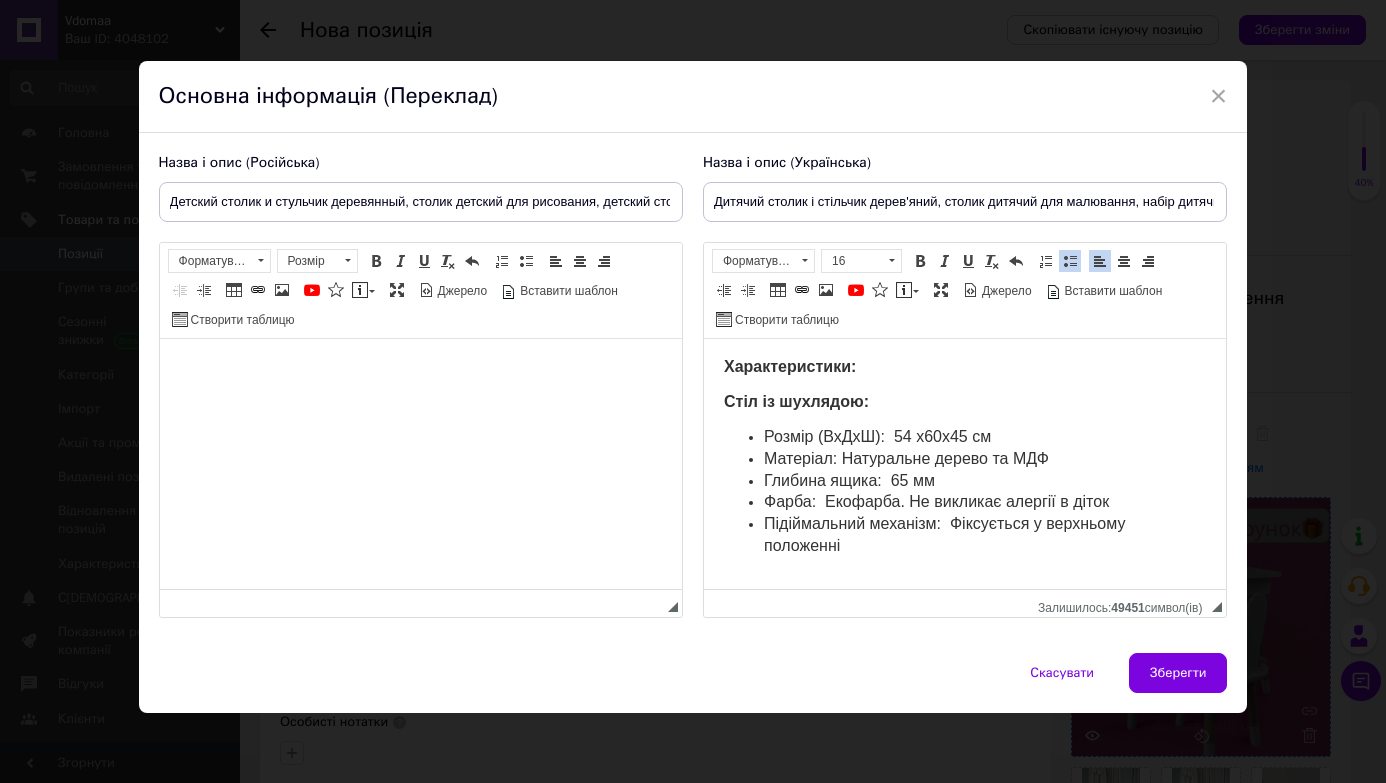 click on "Розмір (ВхДхШ):  54 х60х45 см" at bounding box center (876, 436) 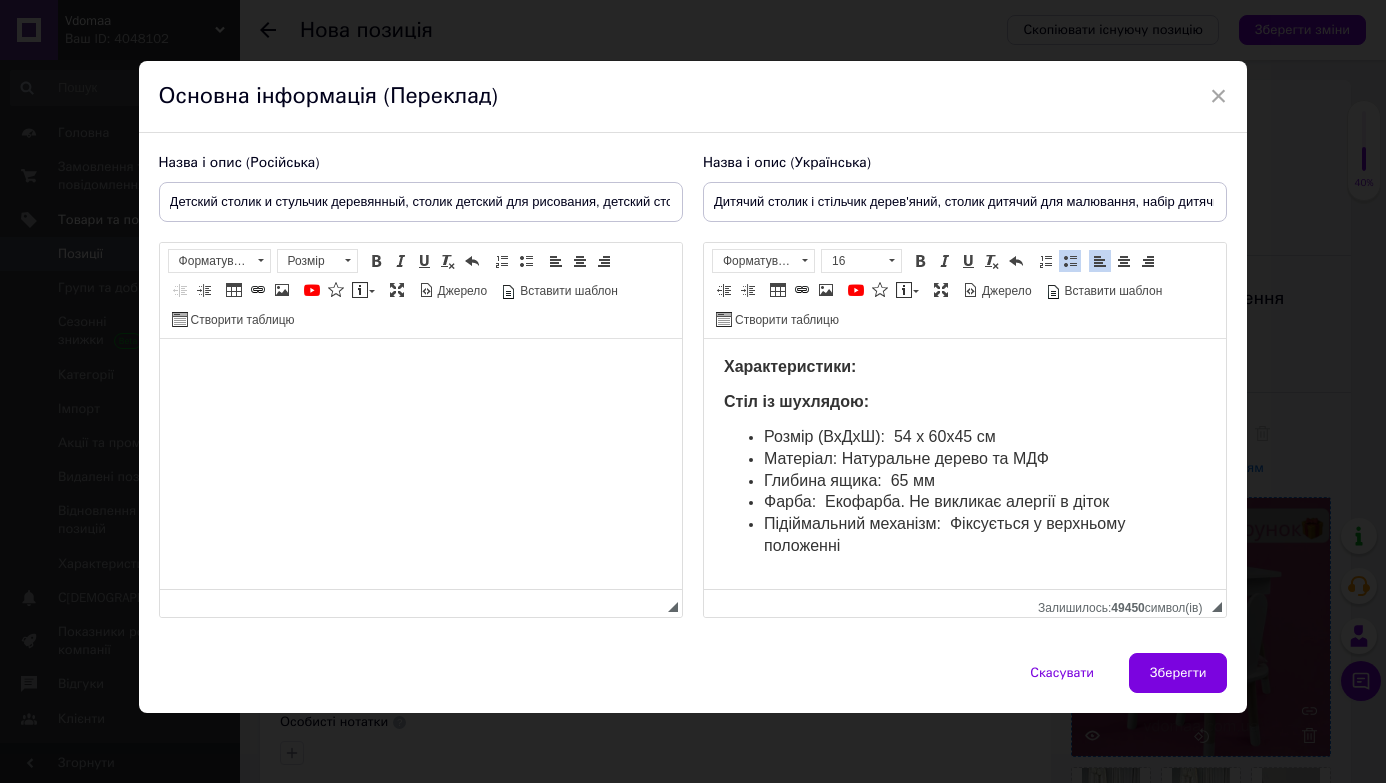 click on "Розмір (ВхДхШ):  54 х 60х45 см" at bounding box center [879, 436] 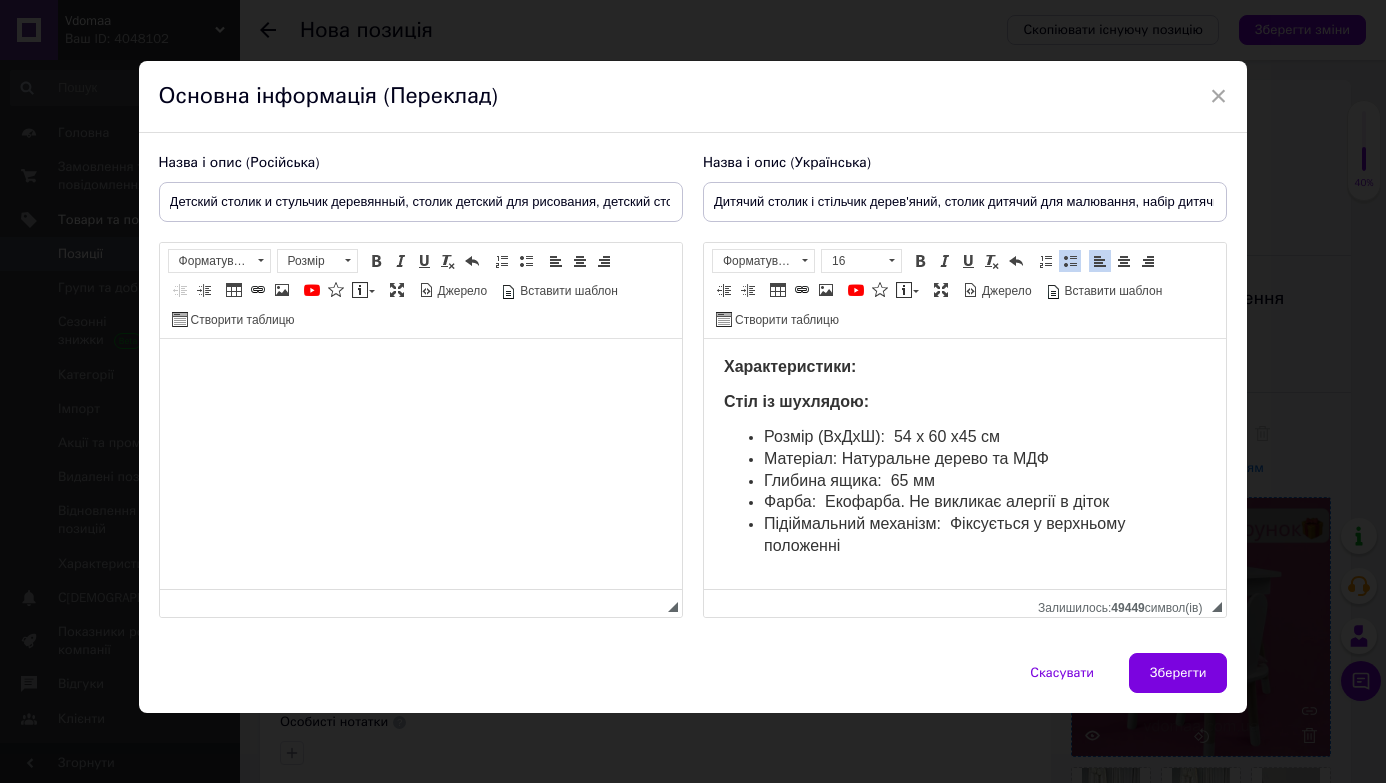 click on "Розмір (ВхДхШ):  54 х 60 х45 см" at bounding box center [881, 436] 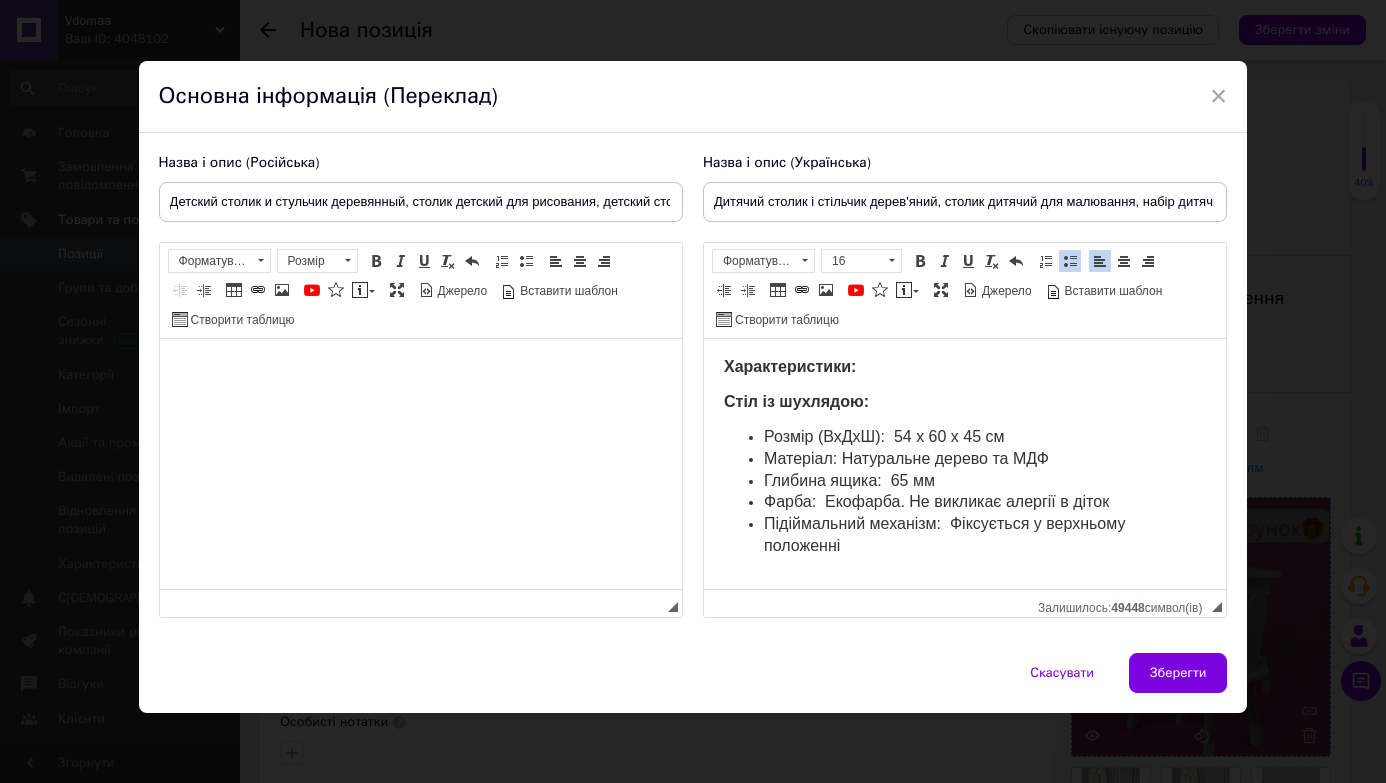 click on "Розмір (ВхДхШ):  54 х 60 х 45 см" at bounding box center (964, 438) 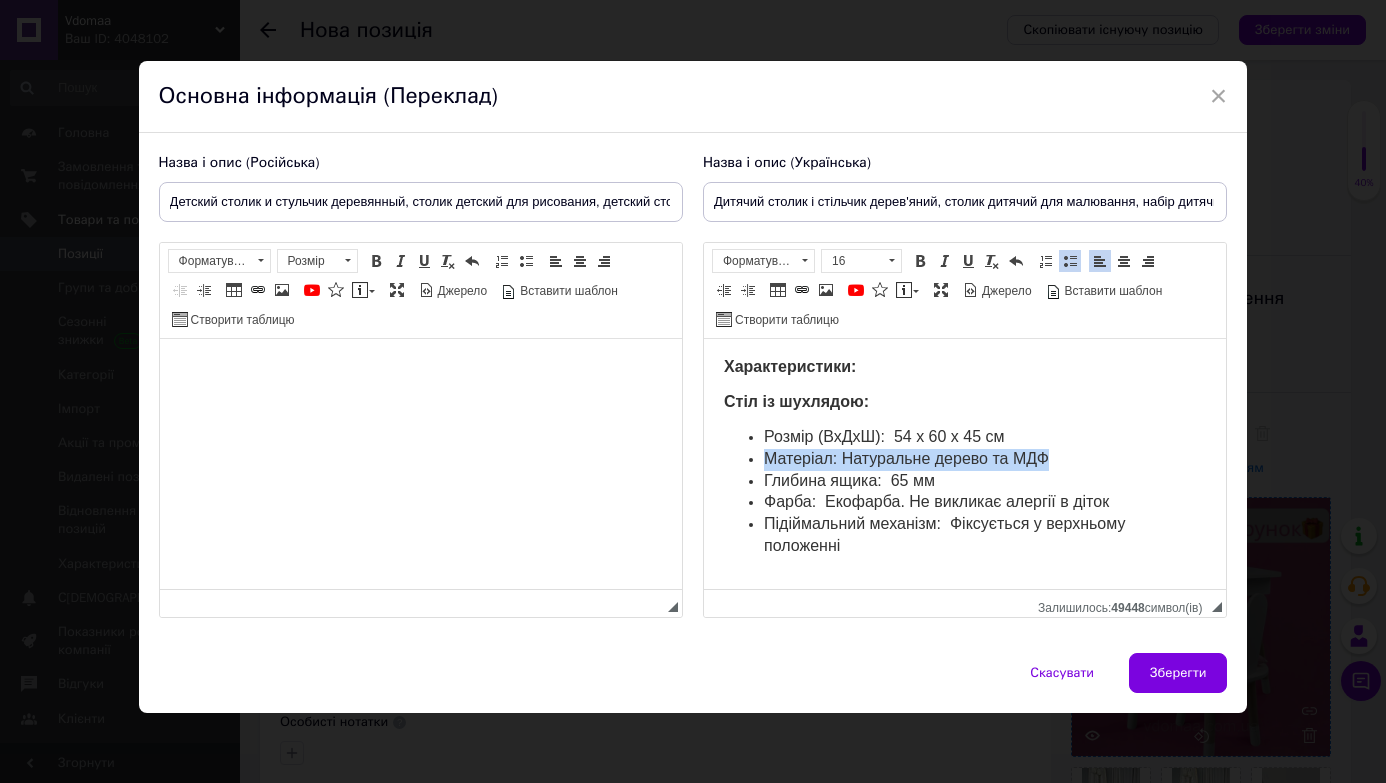 drag, startPoint x: 760, startPoint y: 460, endPoint x: 1057, endPoint y: 462, distance: 297.00674 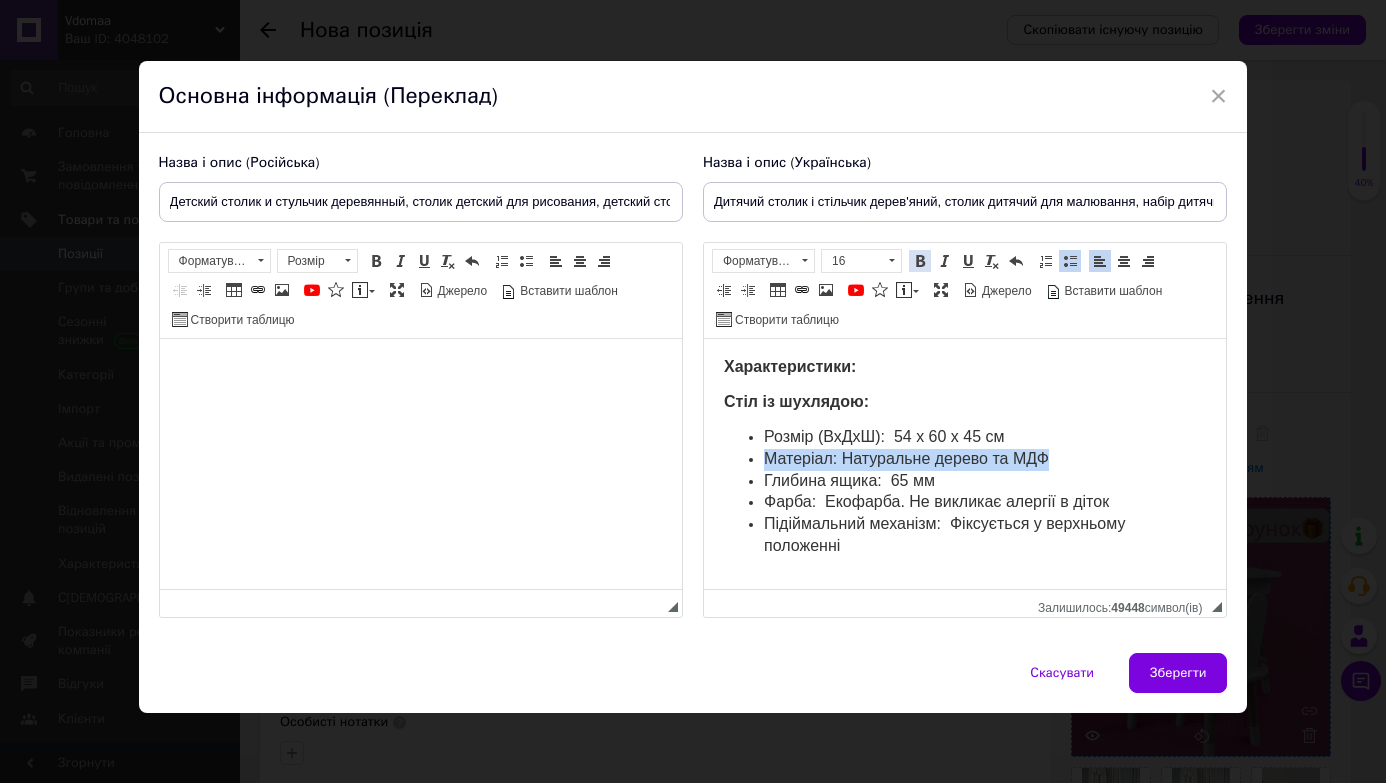click at bounding box center (920, 261) 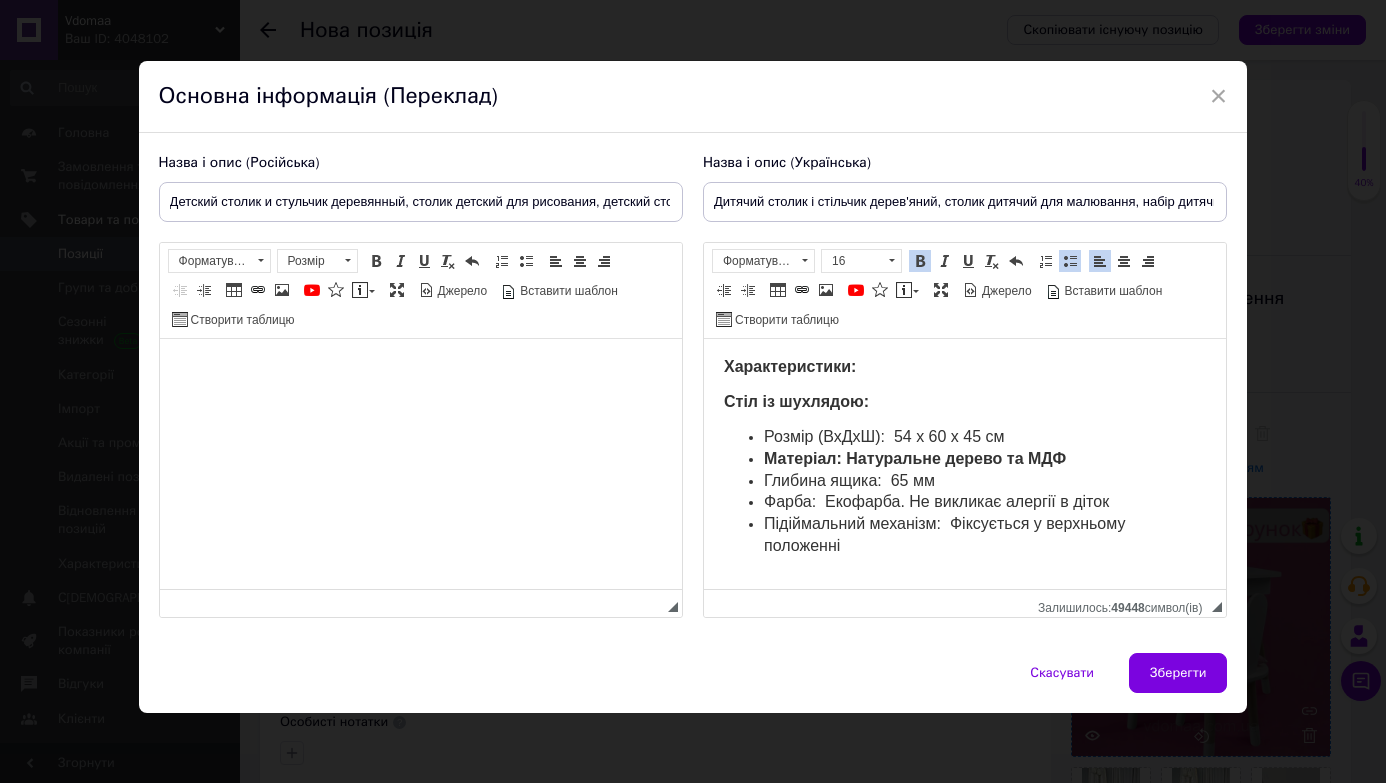 click on "Набір дитячих меблів столик та стілець з подушкою в подарунок! (колір подушки на вибір) Характеристики: Стіл із шухлядою: Розмір (ВхДхШ):  54 х 60 х 45 см Матеріал: Натуральне дерево та МДФ Глибина ящика:  65 мм Фарба:  Екофарба. Не викликає алергії в діток  Підіймальний механізм:  Фіксується у верхньому положенні  Стільчик розміри: Висота від підлоги -  26 см Ширина -  26 см Глибина -  24 см Особливості: Гарний дизайн, універсальний  Просте збирання Надійна та зручна у використанні конструкція Підходить для навчання, малювання, ігор" at bounding box center [964, 328] 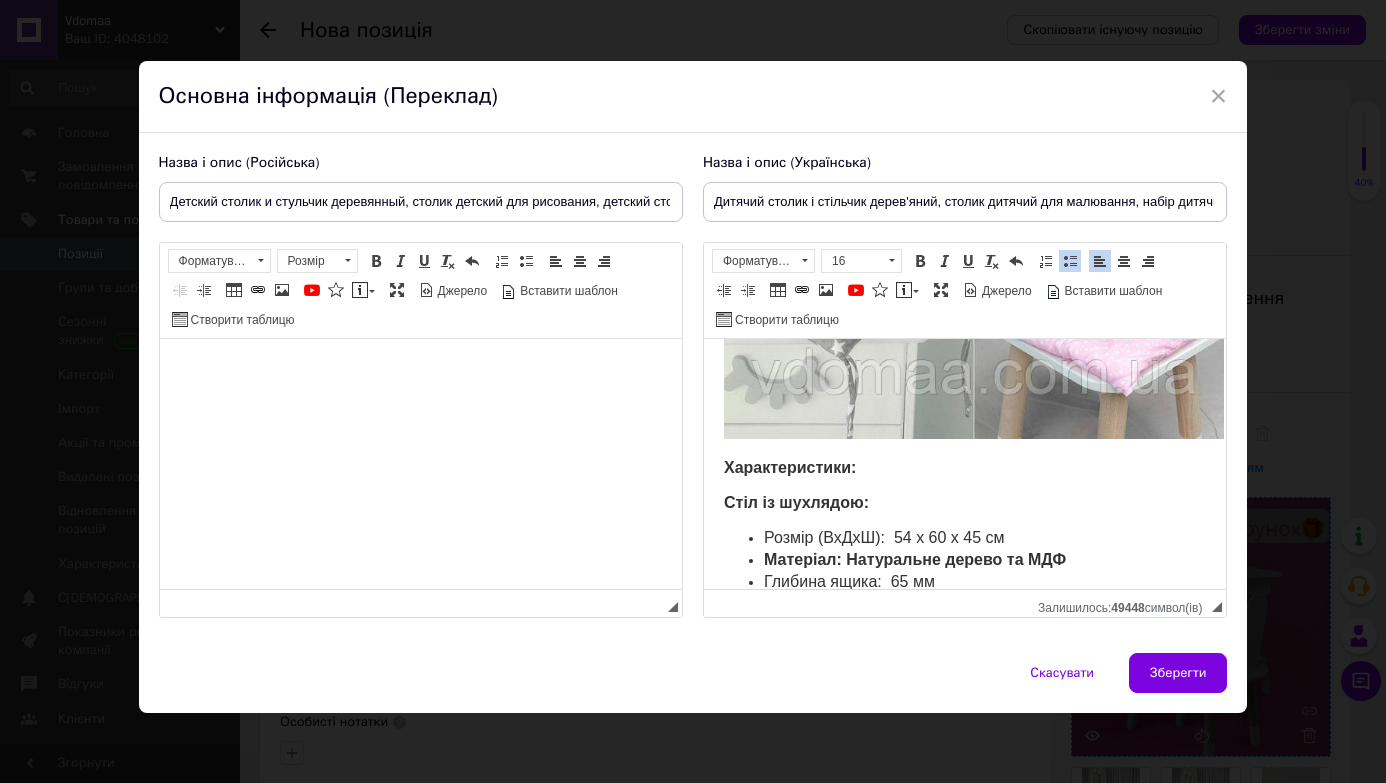 scroll, scrollTop: 778, scrollLeft: 0, axis: vertical 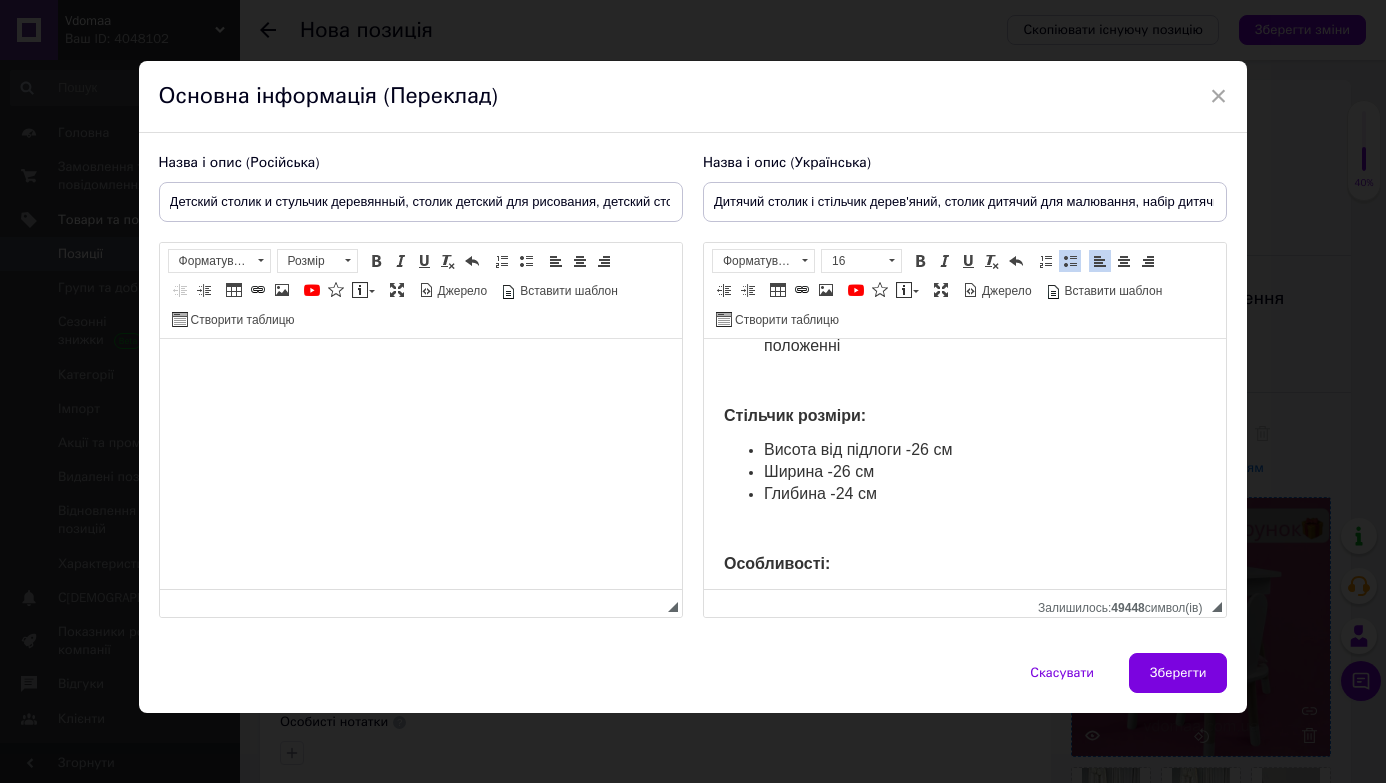 click at bounding box center (964, 382) 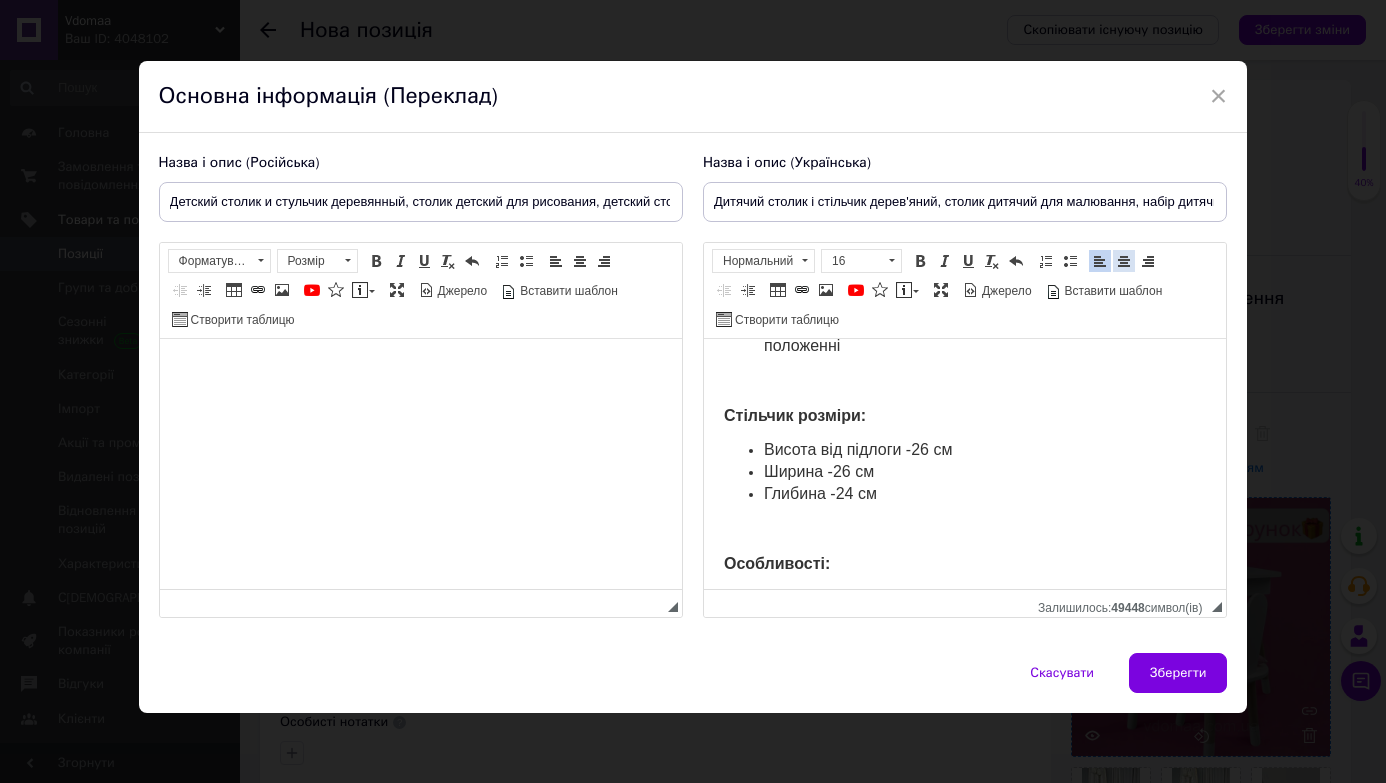 click at bounding box center [1124, 261] 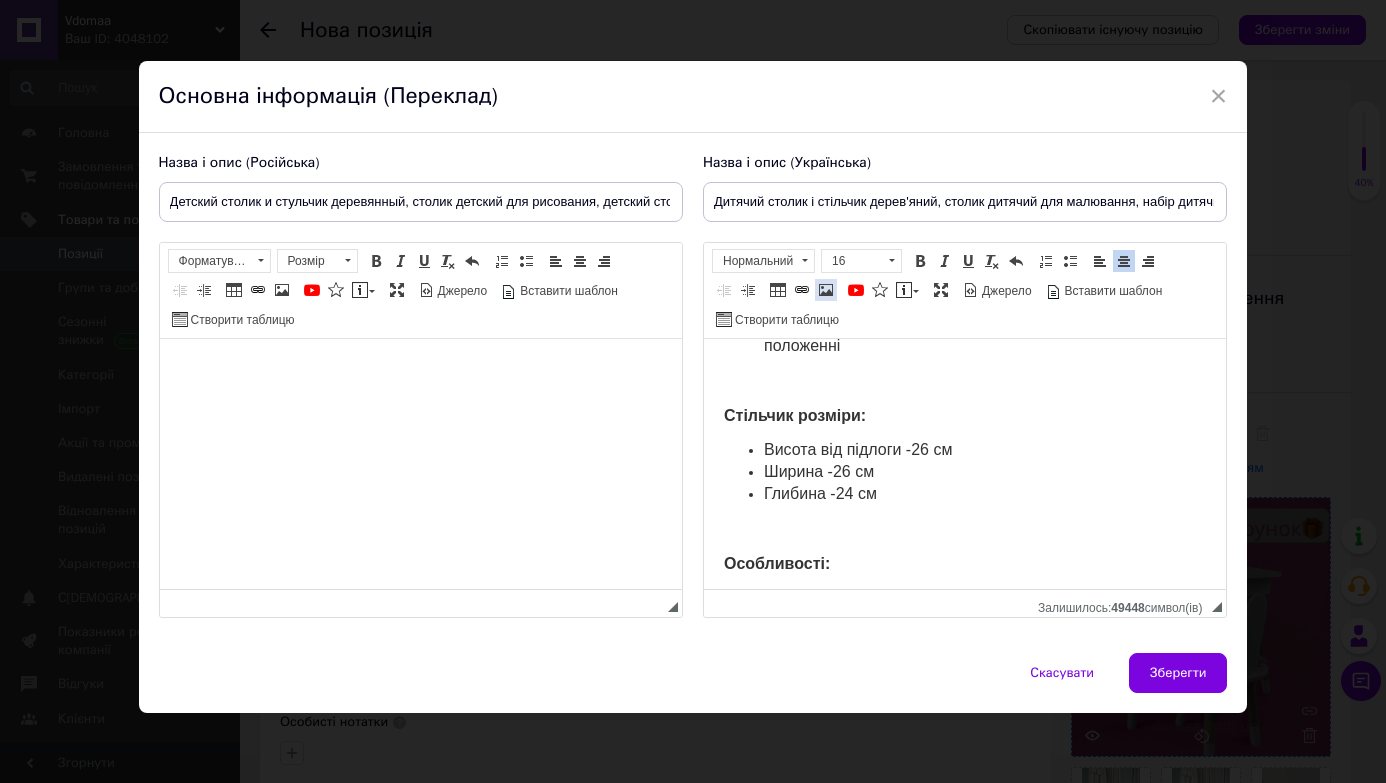 click at bounding box center [826, 290] 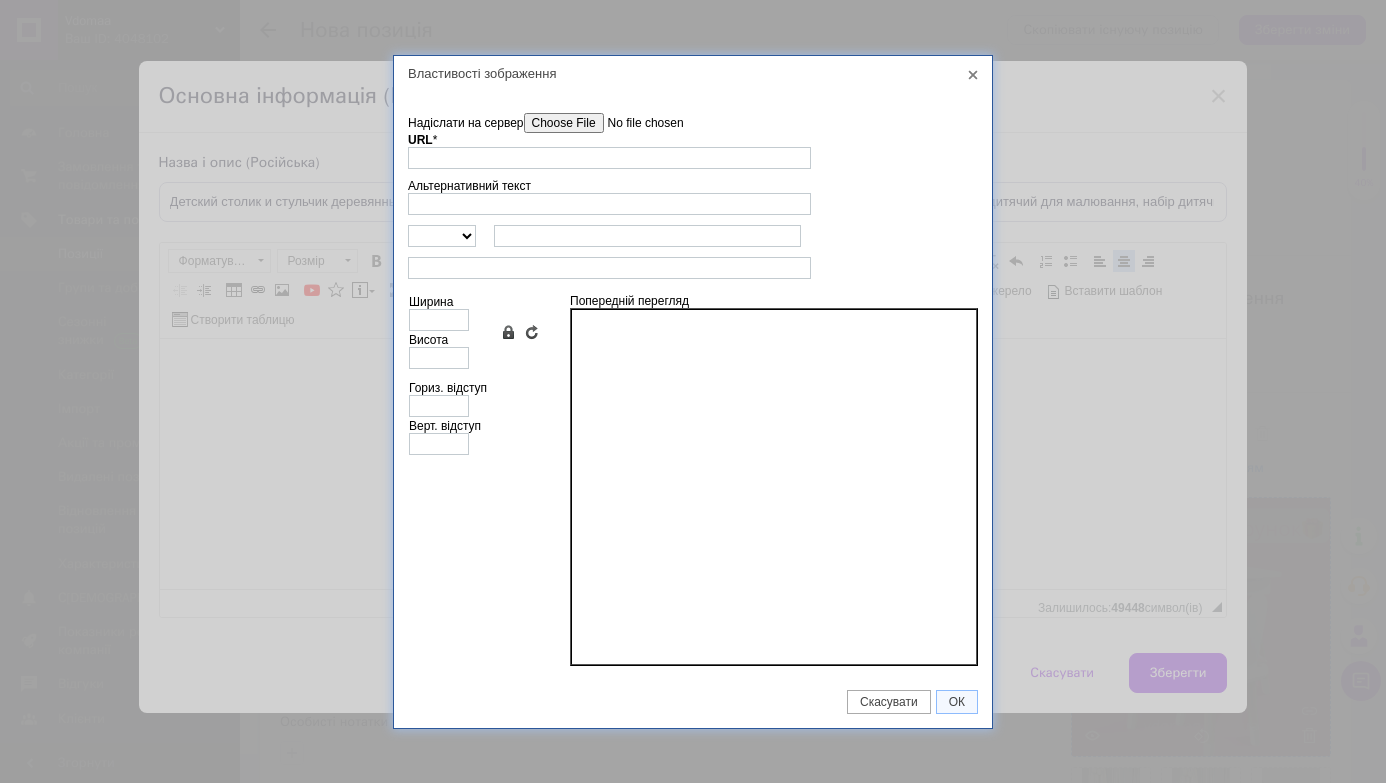 click on "Надіслати на сервер" at bounding box center (637, 123) 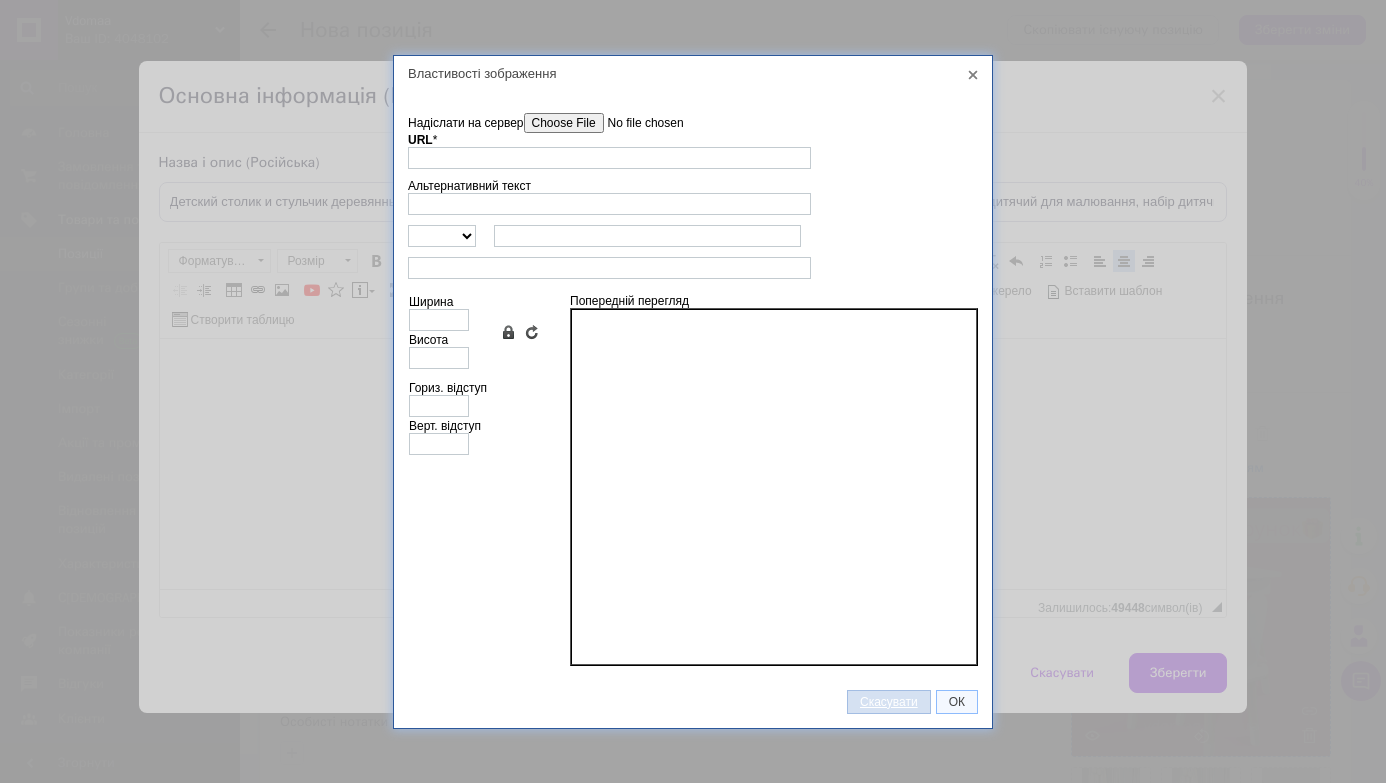 click on "Скасувати" at bounding box center (889, 702) 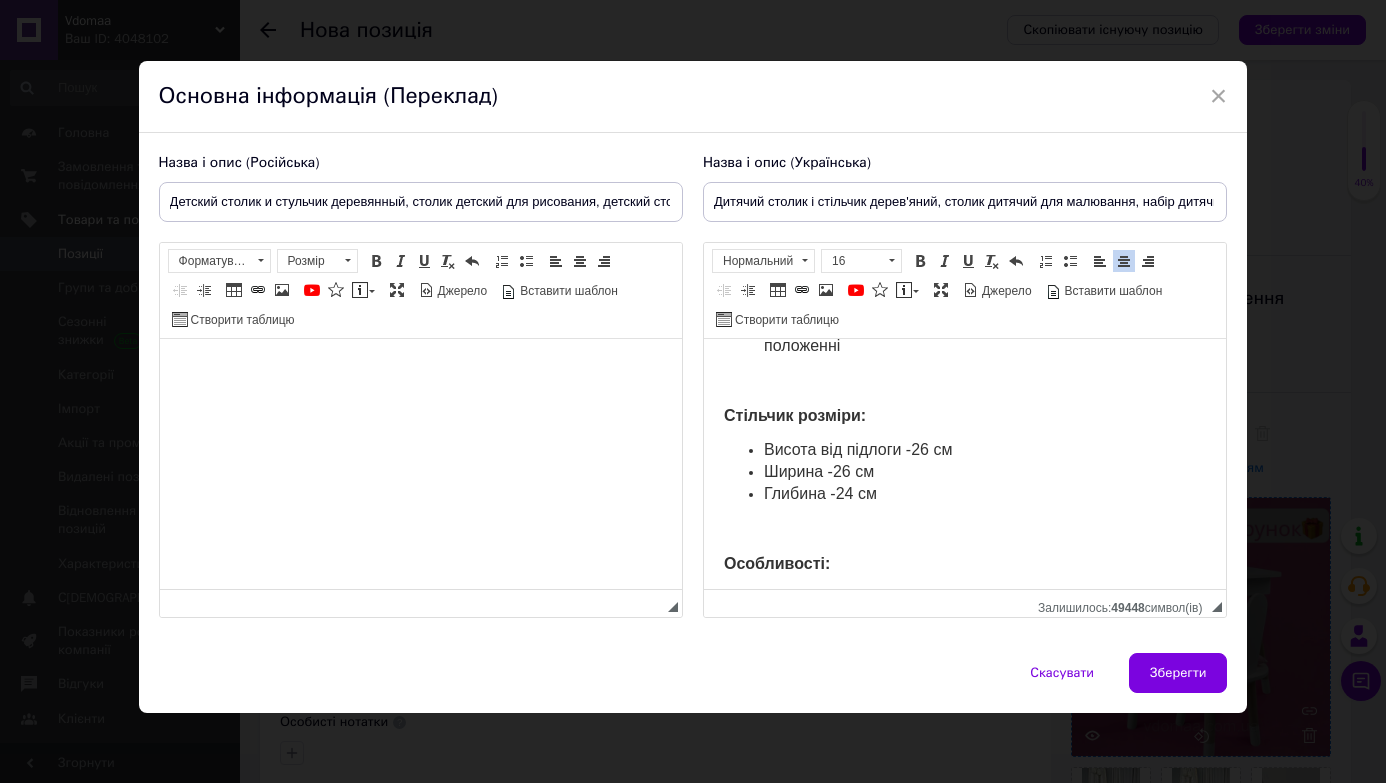 click at bounding box center [964, 382] 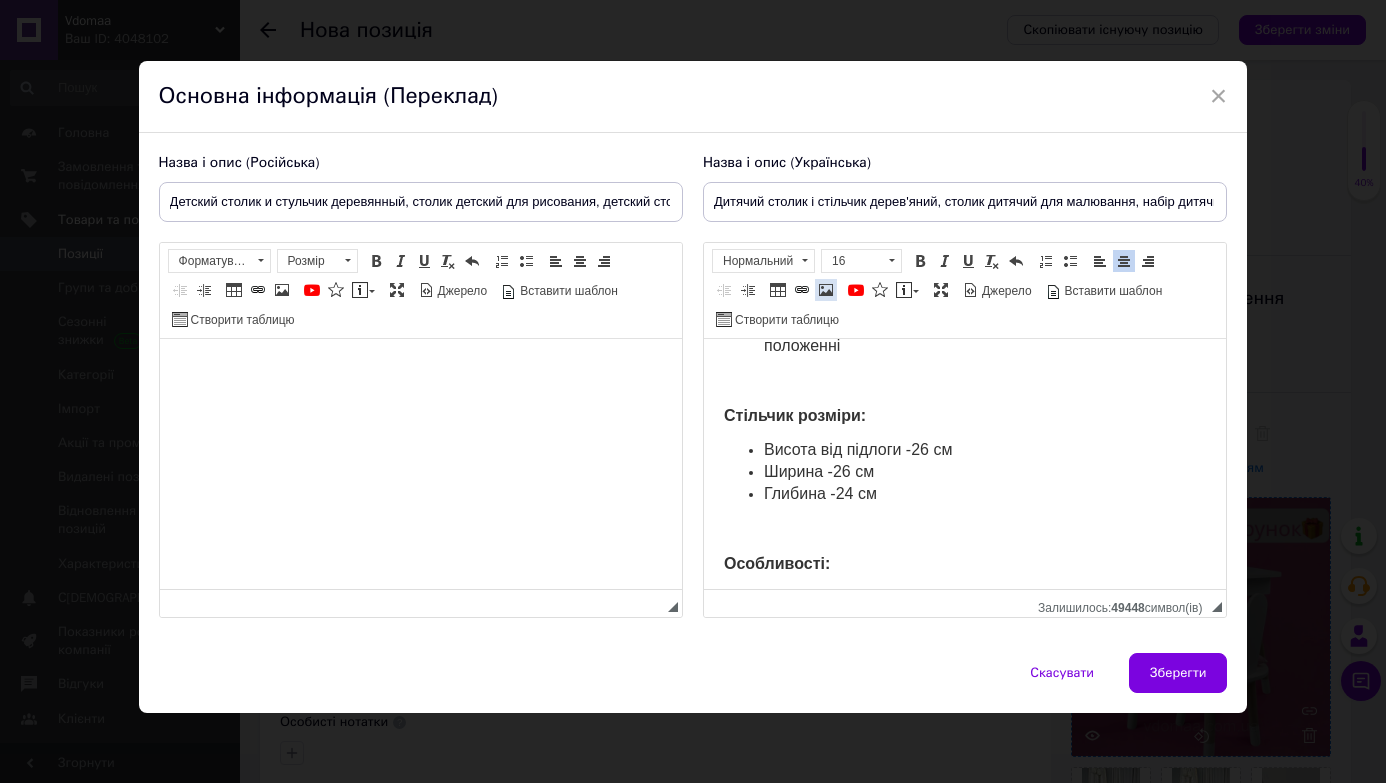 click on "Зображення" at bounding box center [826, 290] 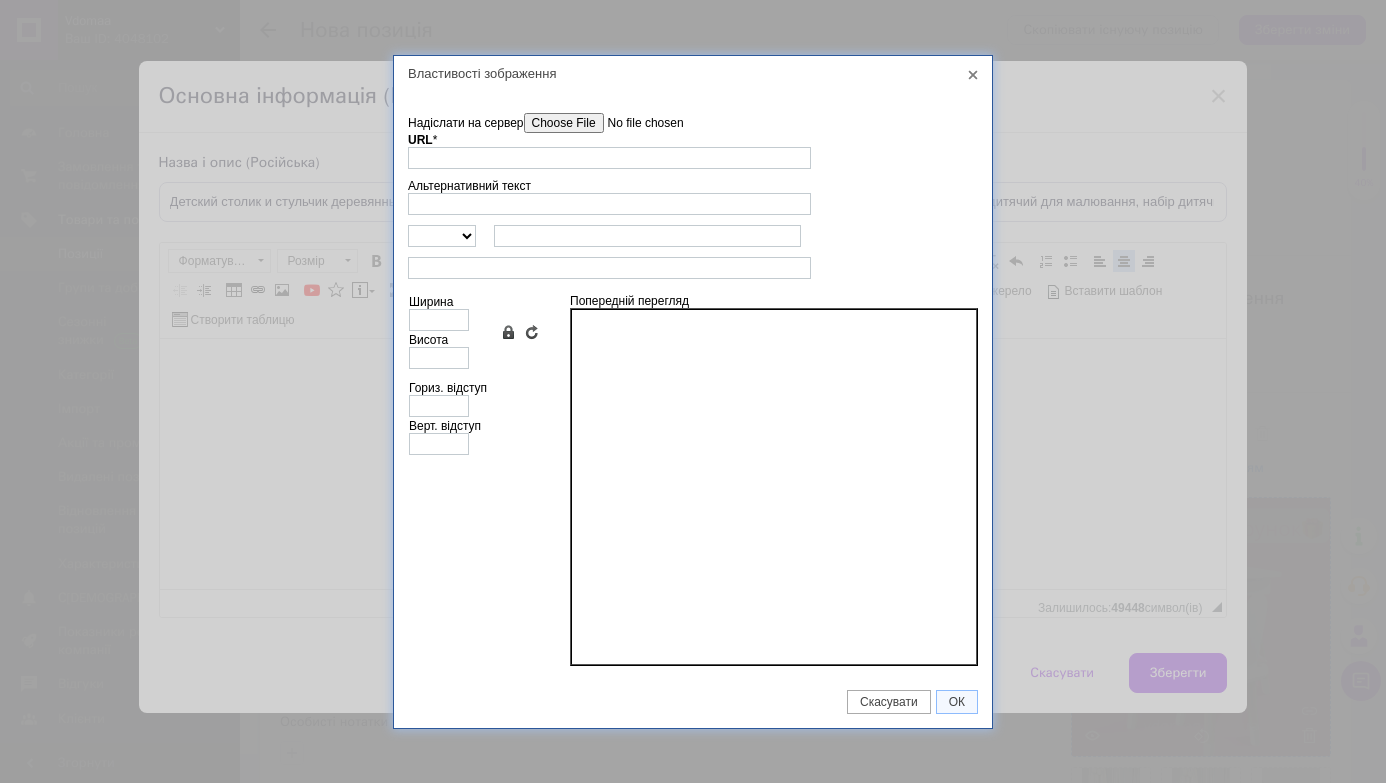 click on "Надіслати на сервер" at bounding box center (637, 123) 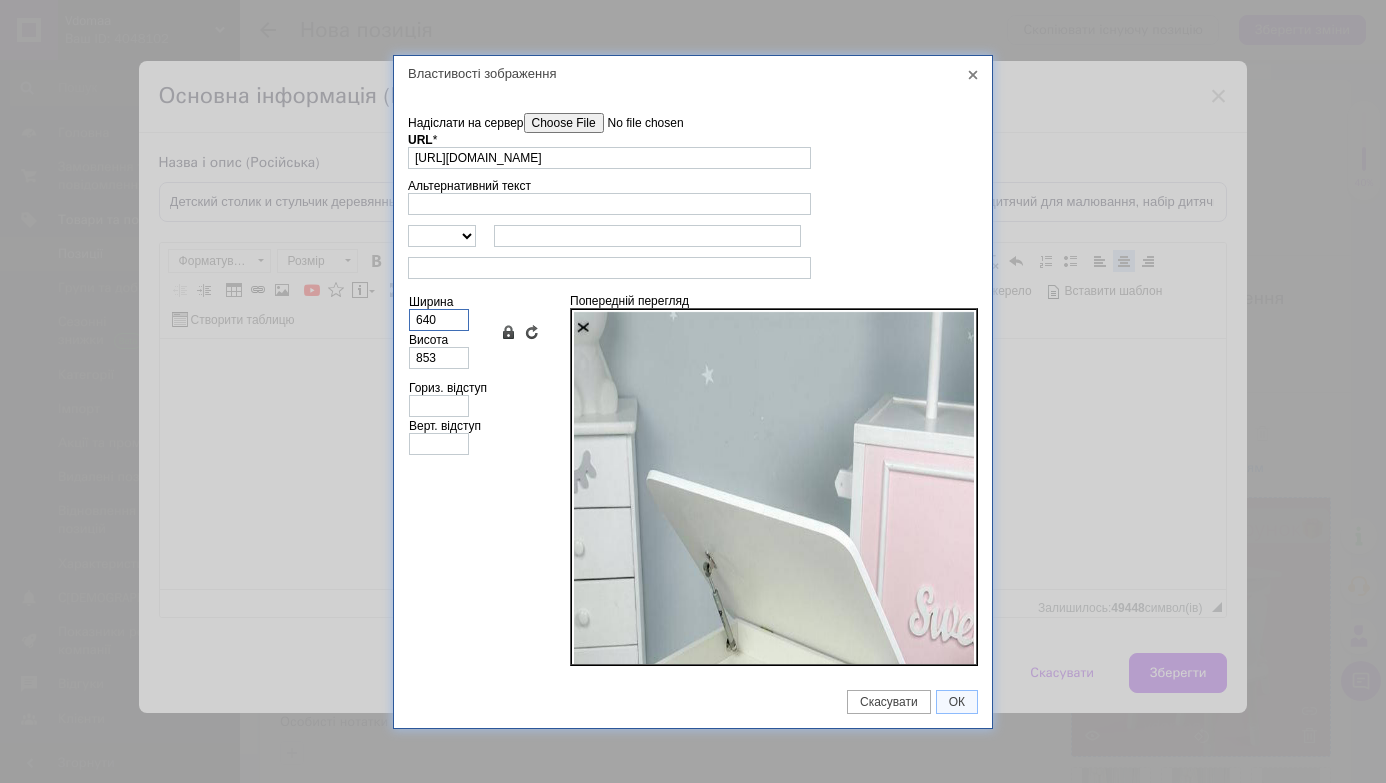click on "640" at bounding box center (439, 320) 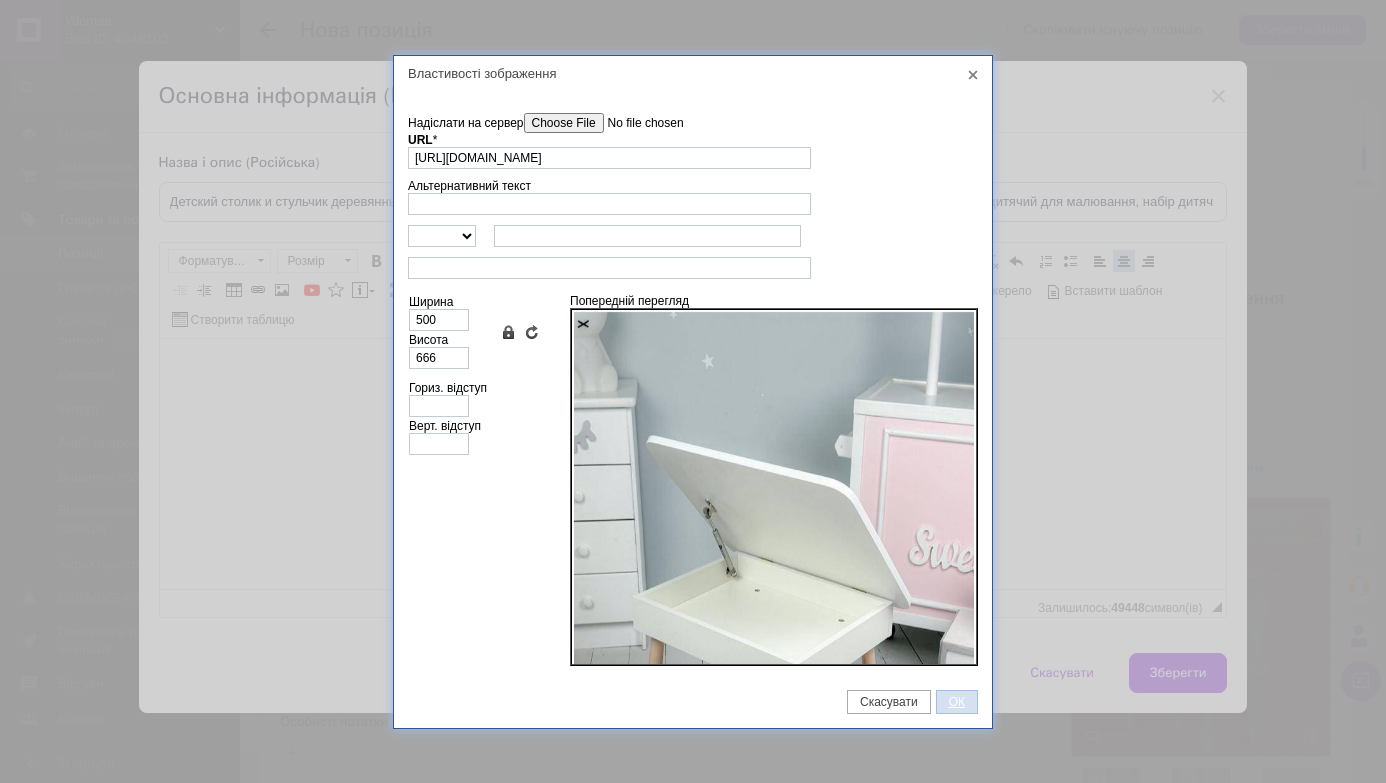 click on "ОК" at bounding box center [957, 702] 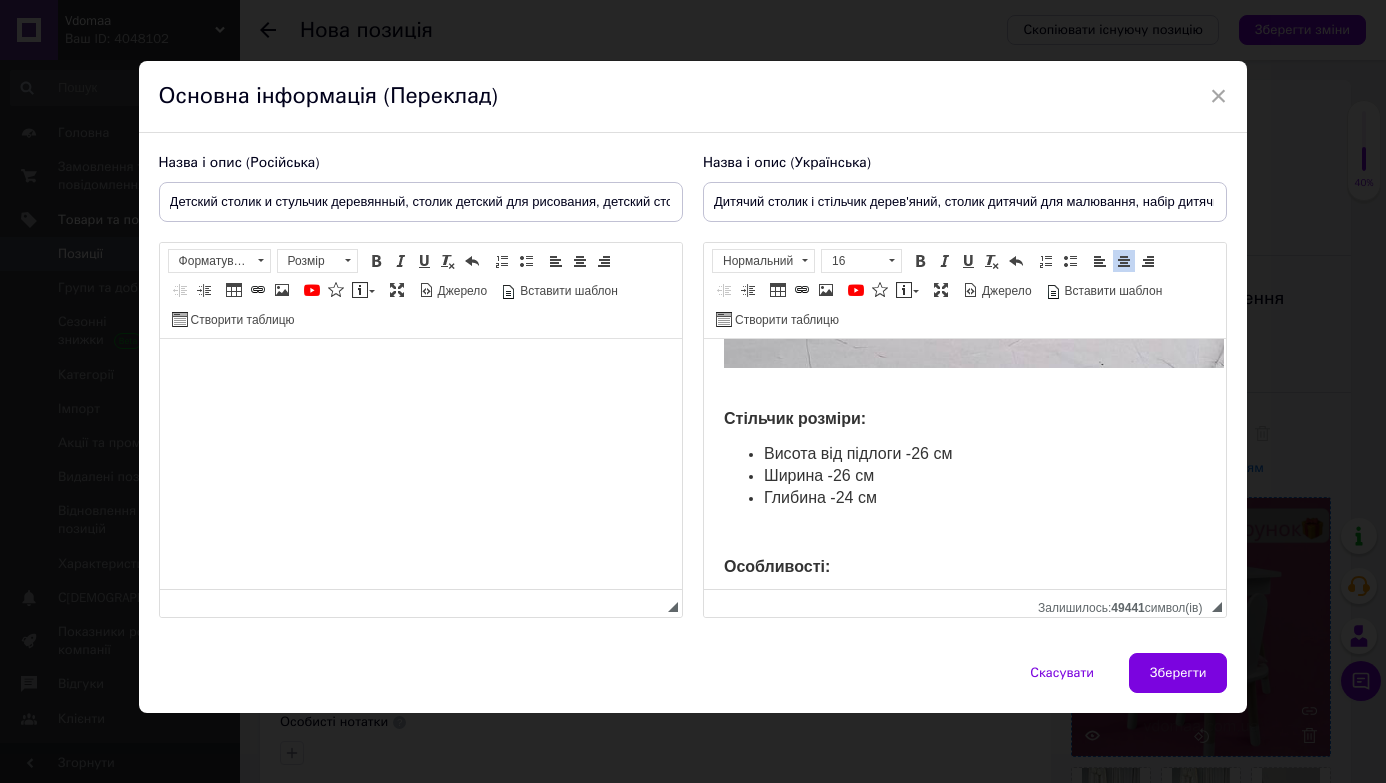 scroll, scrollTop: 1451, scrollLeft: 0, axis: vertical 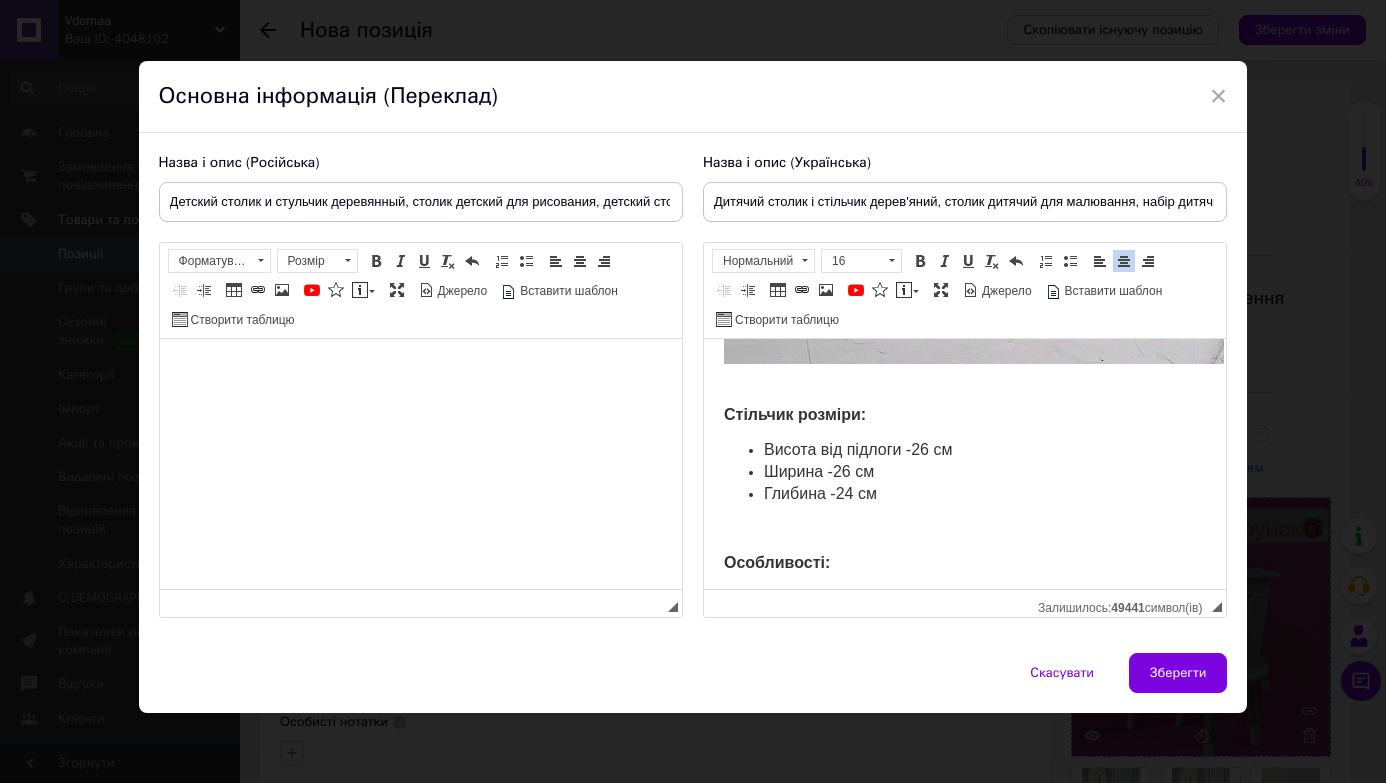click at bounding box center (964, 530) 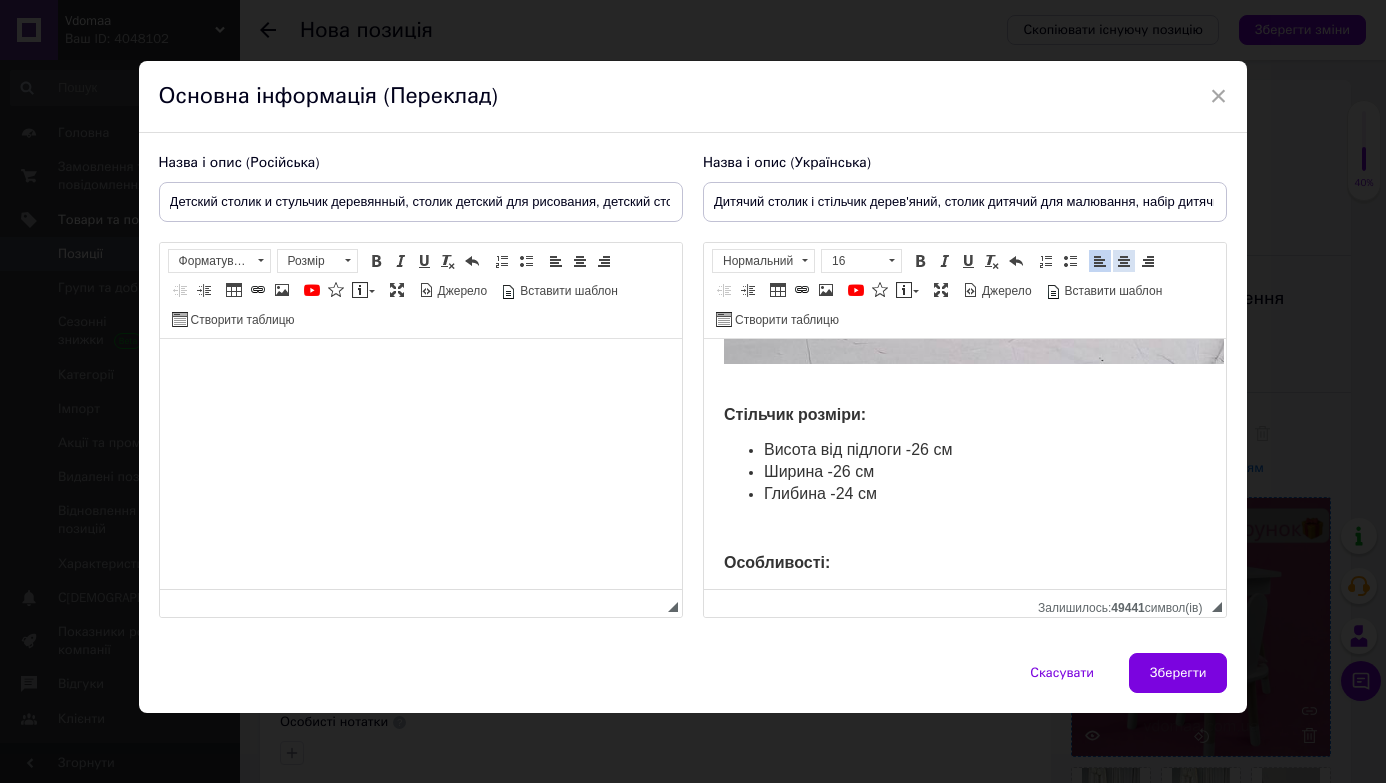 click at bounding box center [1124, 261] 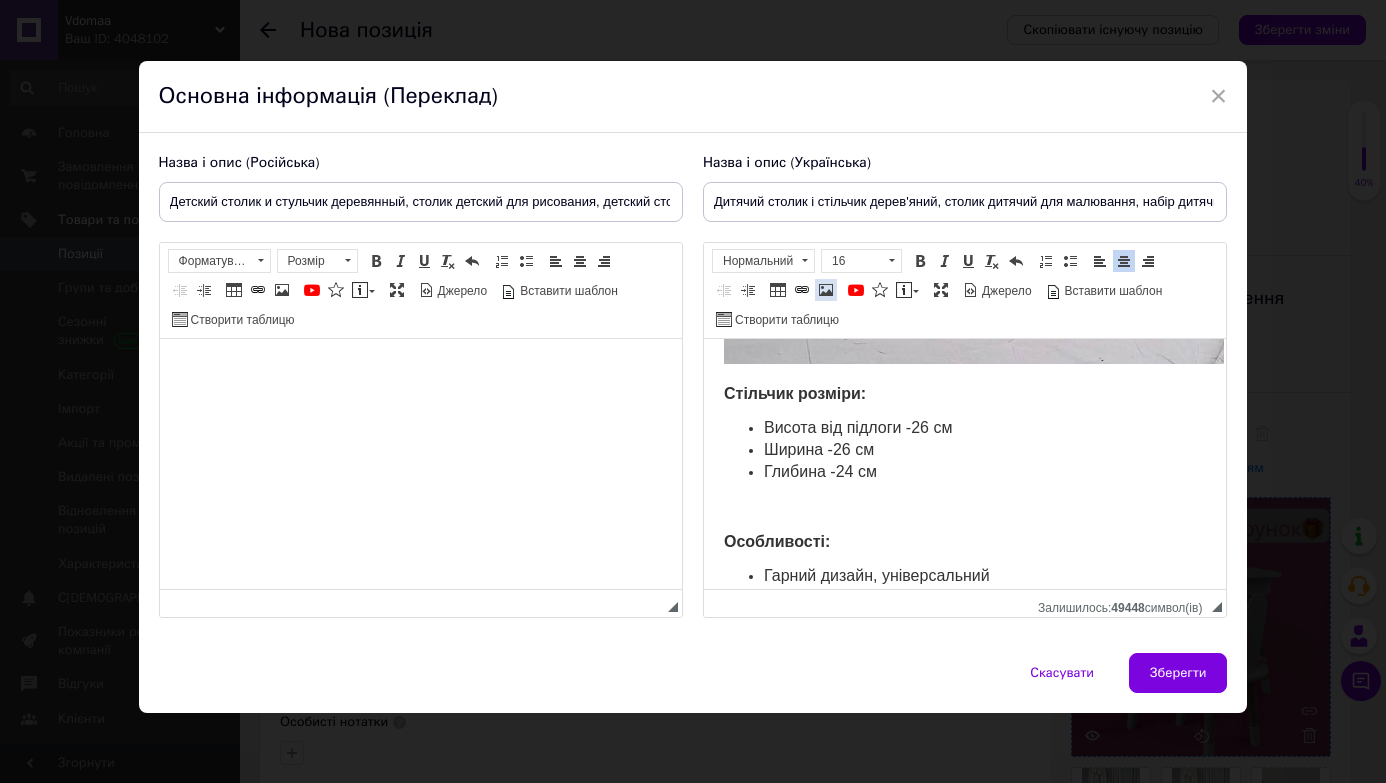 click at bounding box center [826, 290] 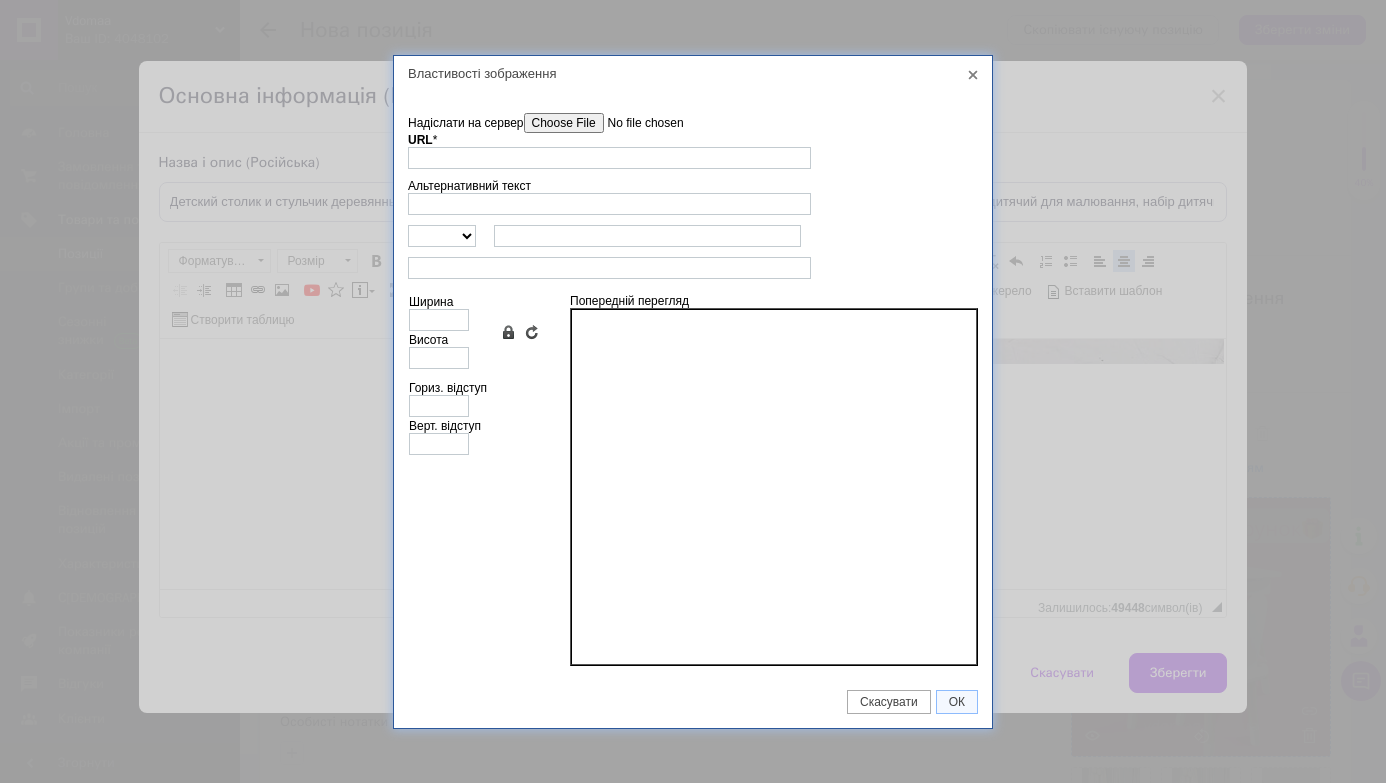 click on "Надіслати на сервер" at bounding box center (637, 123) 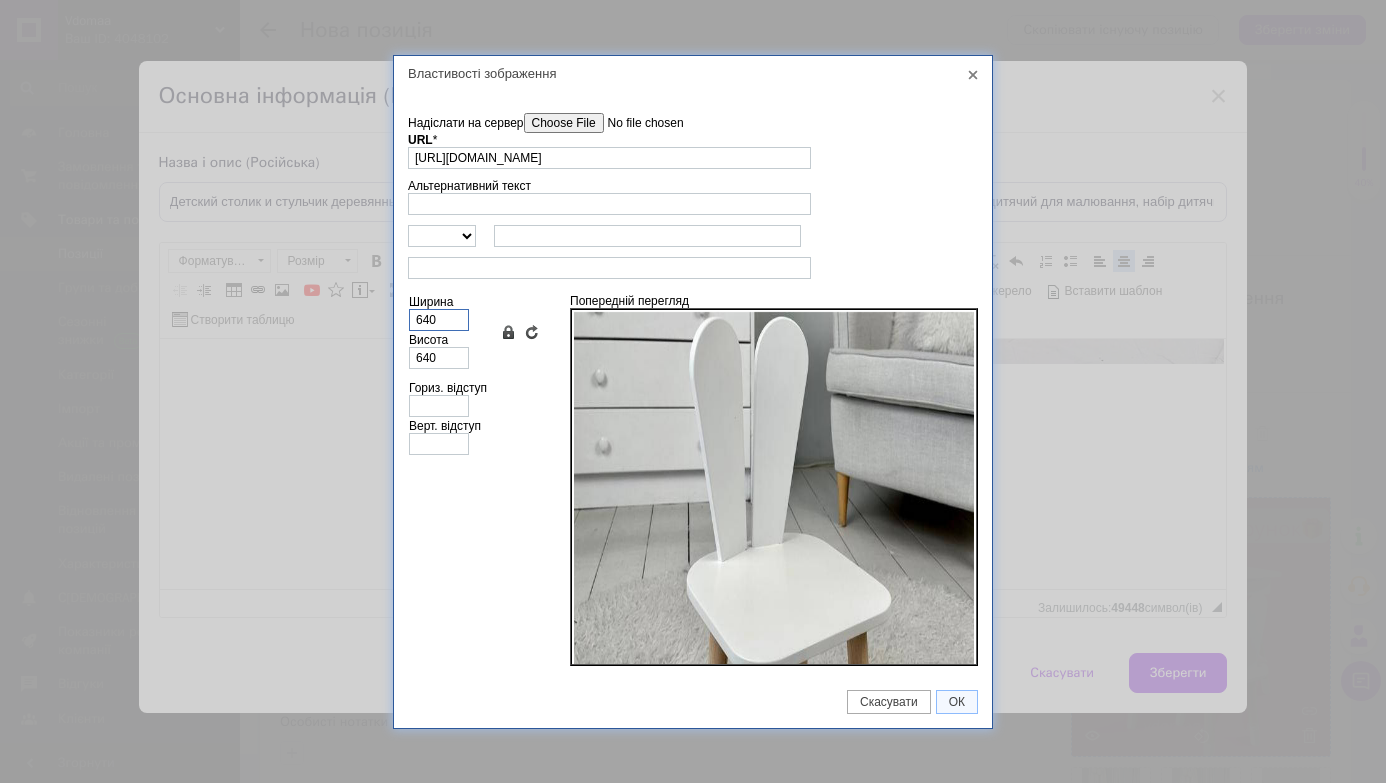 click on "640" at bounding box center (439, 320) 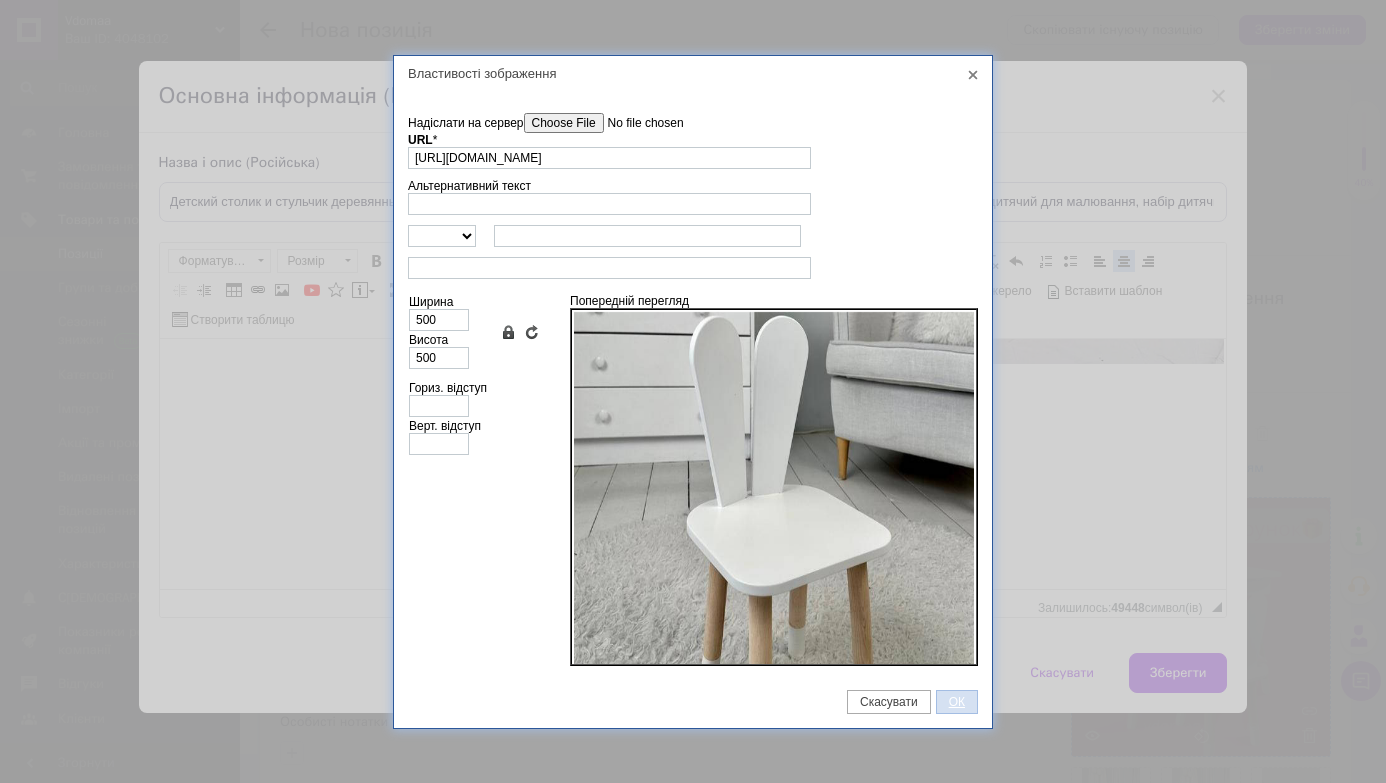 click on "ОК" at bounding box center [957, 702] 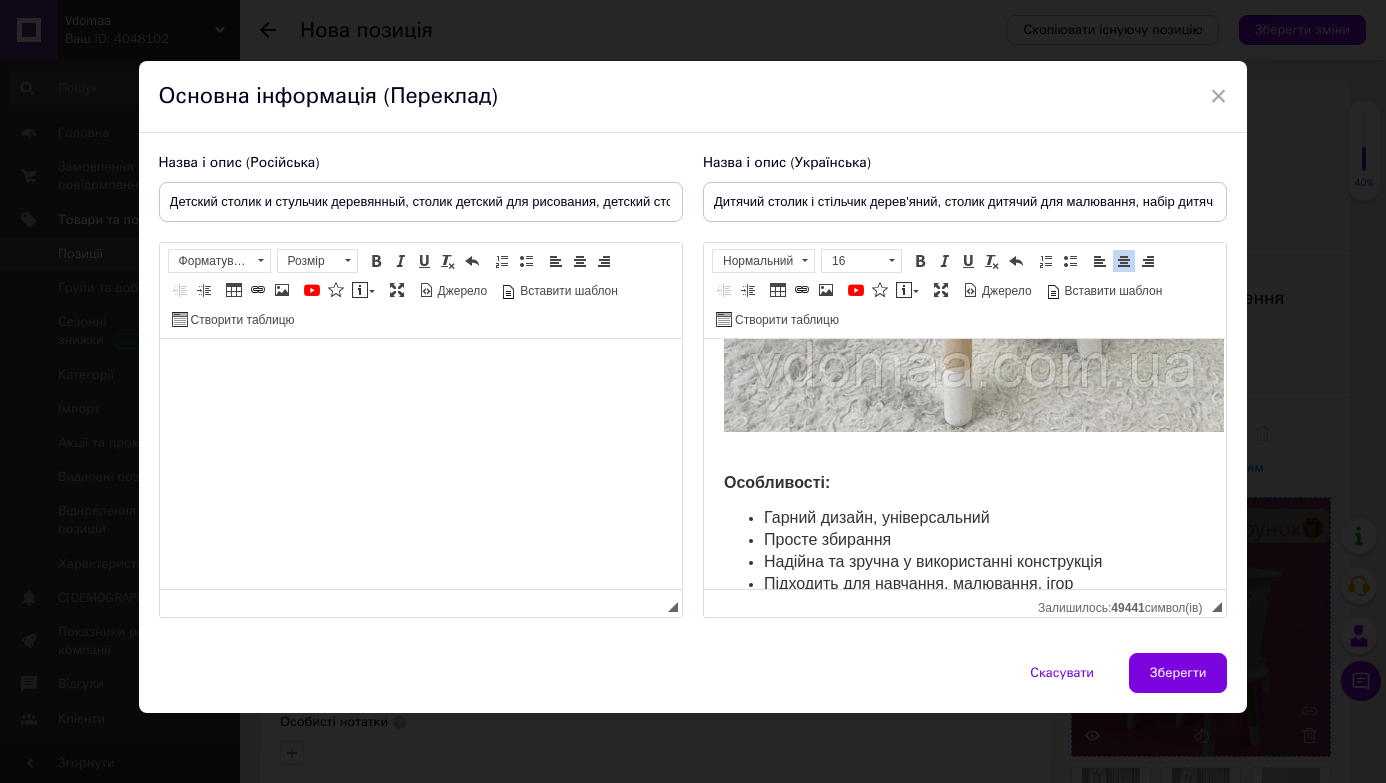 scroll, scrollTop: 2066, scrollLeft: 0, axis: vertical 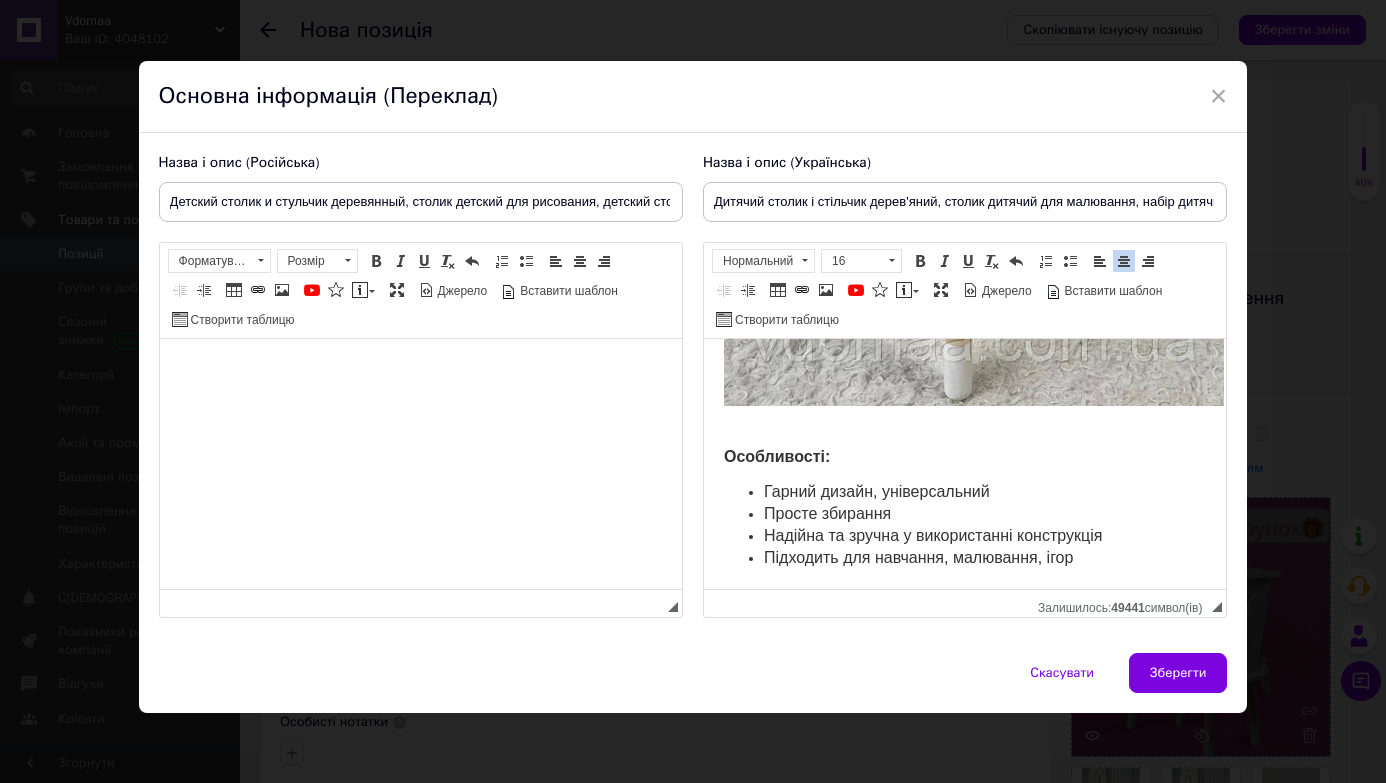 click on "Підходить для навчання, малювання, ігор" at bounding box center (964, 559) 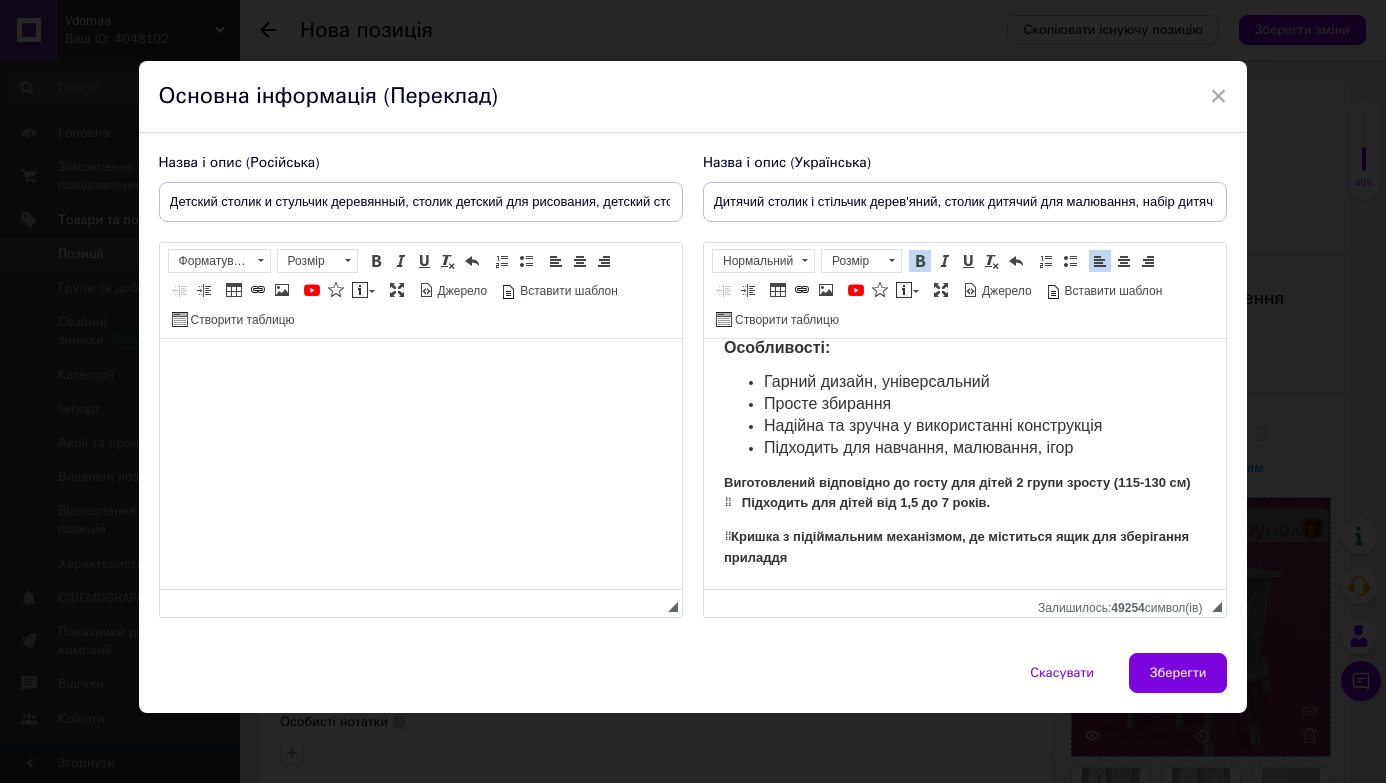 scroll, scrollTop: 2154, scrollLeft: 0, axis: vertical 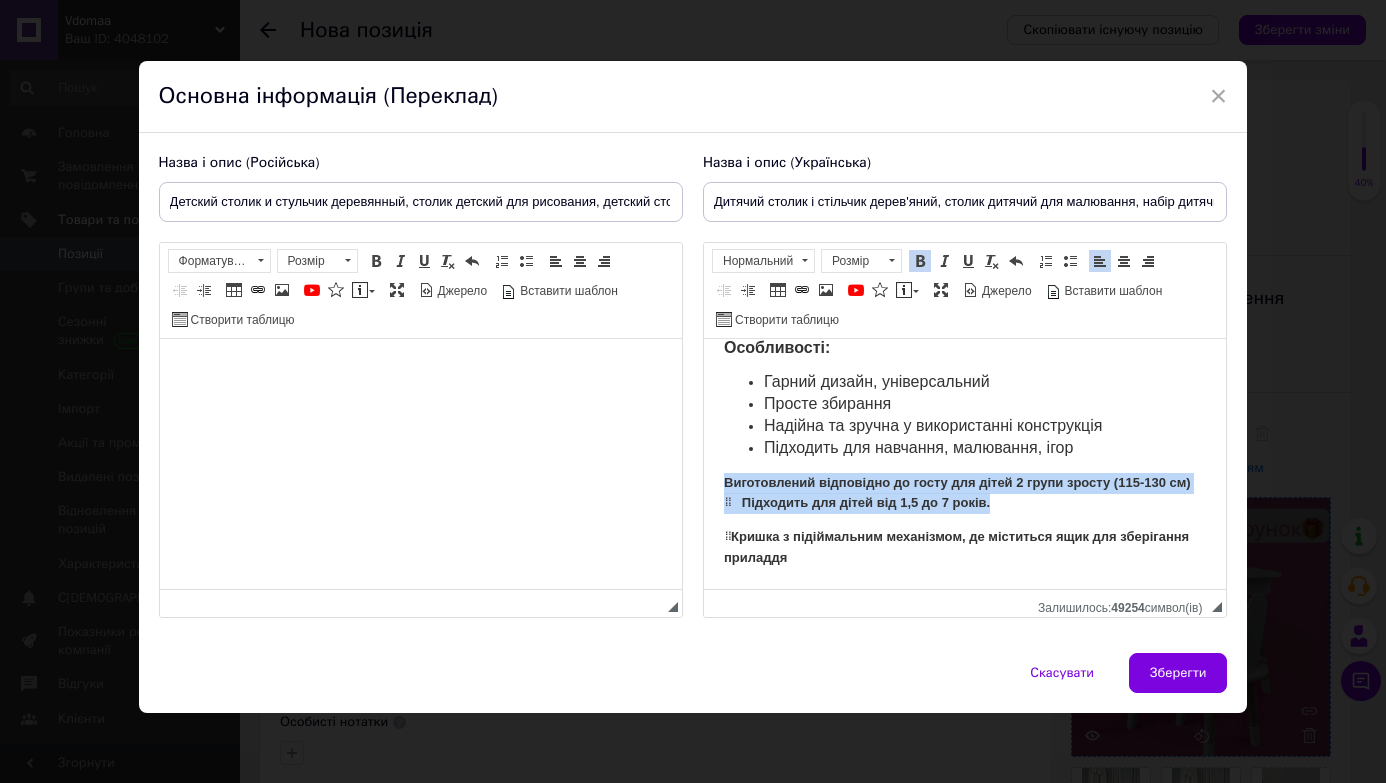 drag, startPoint x: 723, startPoint y: 464, endPoint x: 994, endPoint y: 505, distance: 274.08392 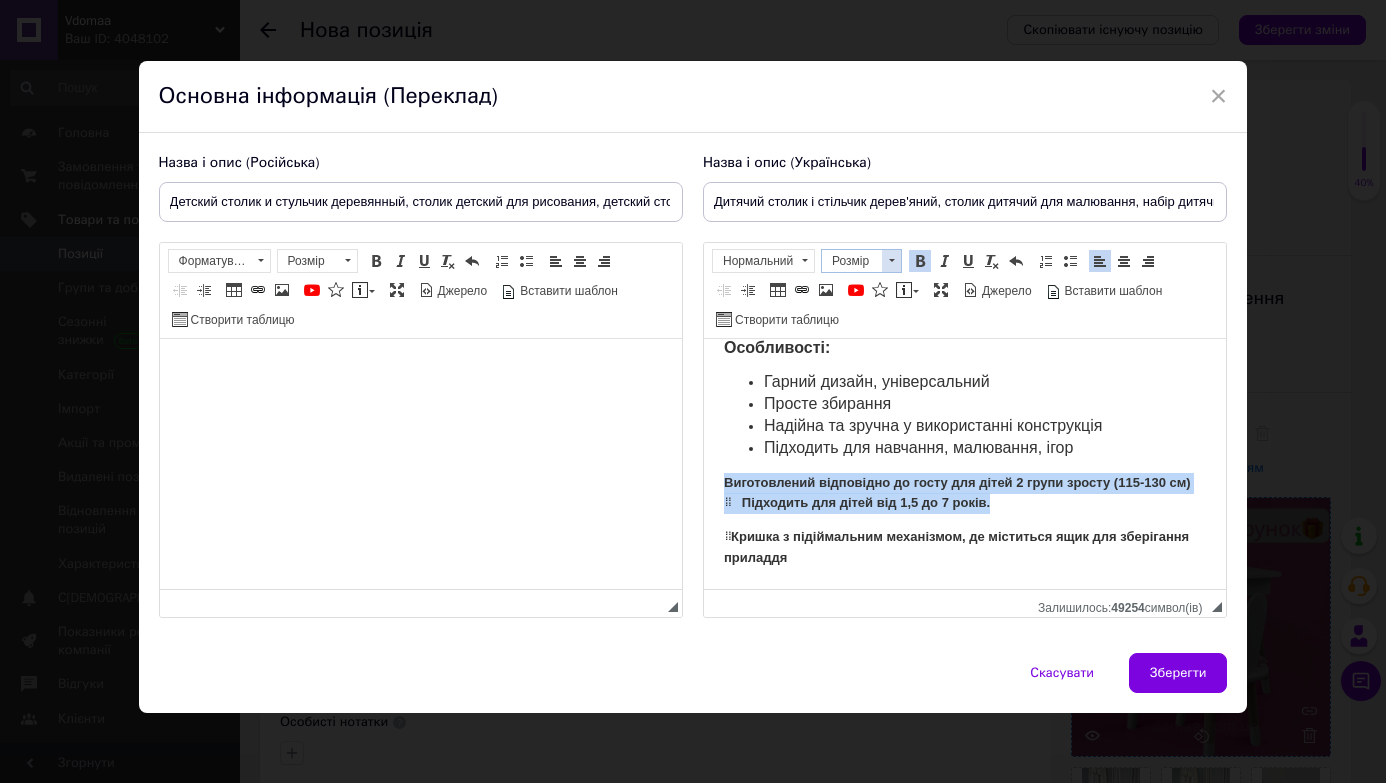 click on "Розмір" at bounding box center [852, 261] 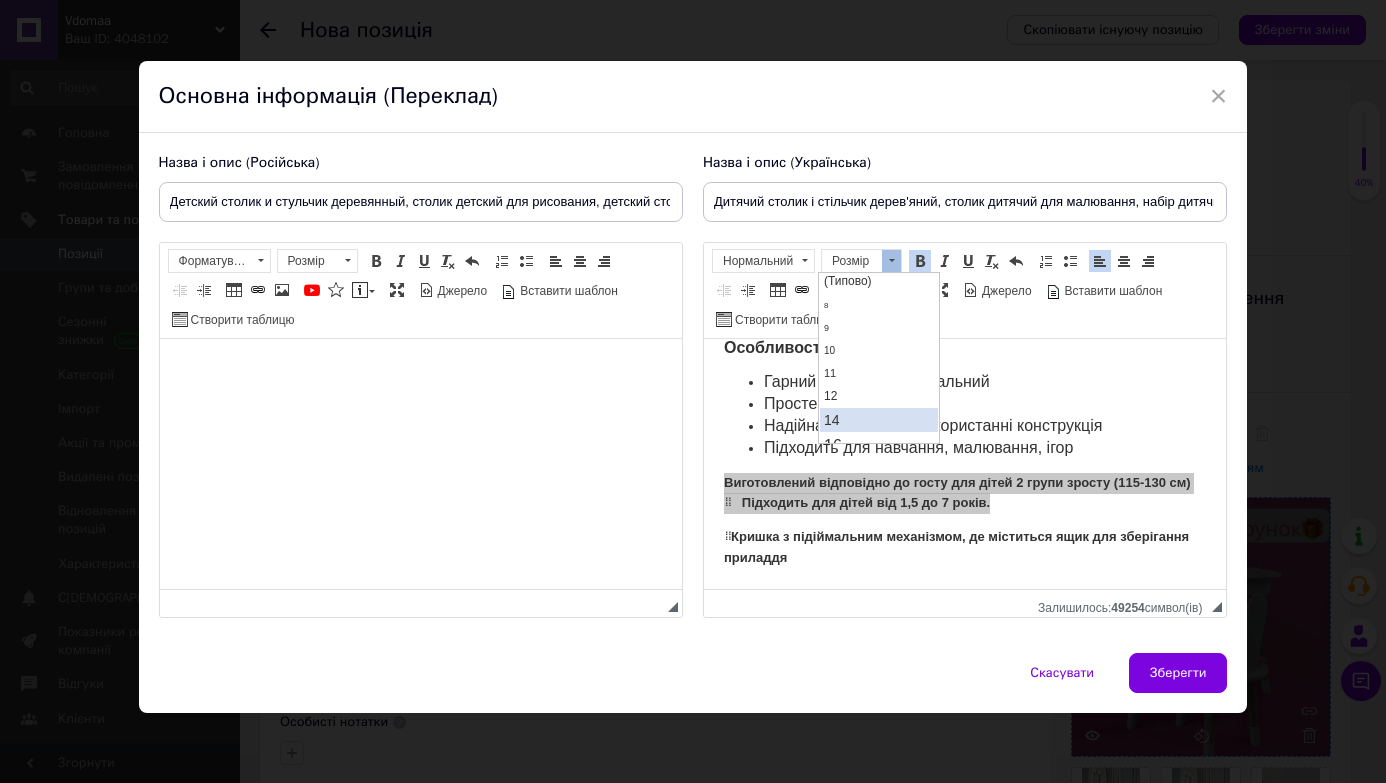 scroll, scrollTop: 69, scrollLeft: 0, axis: vertical 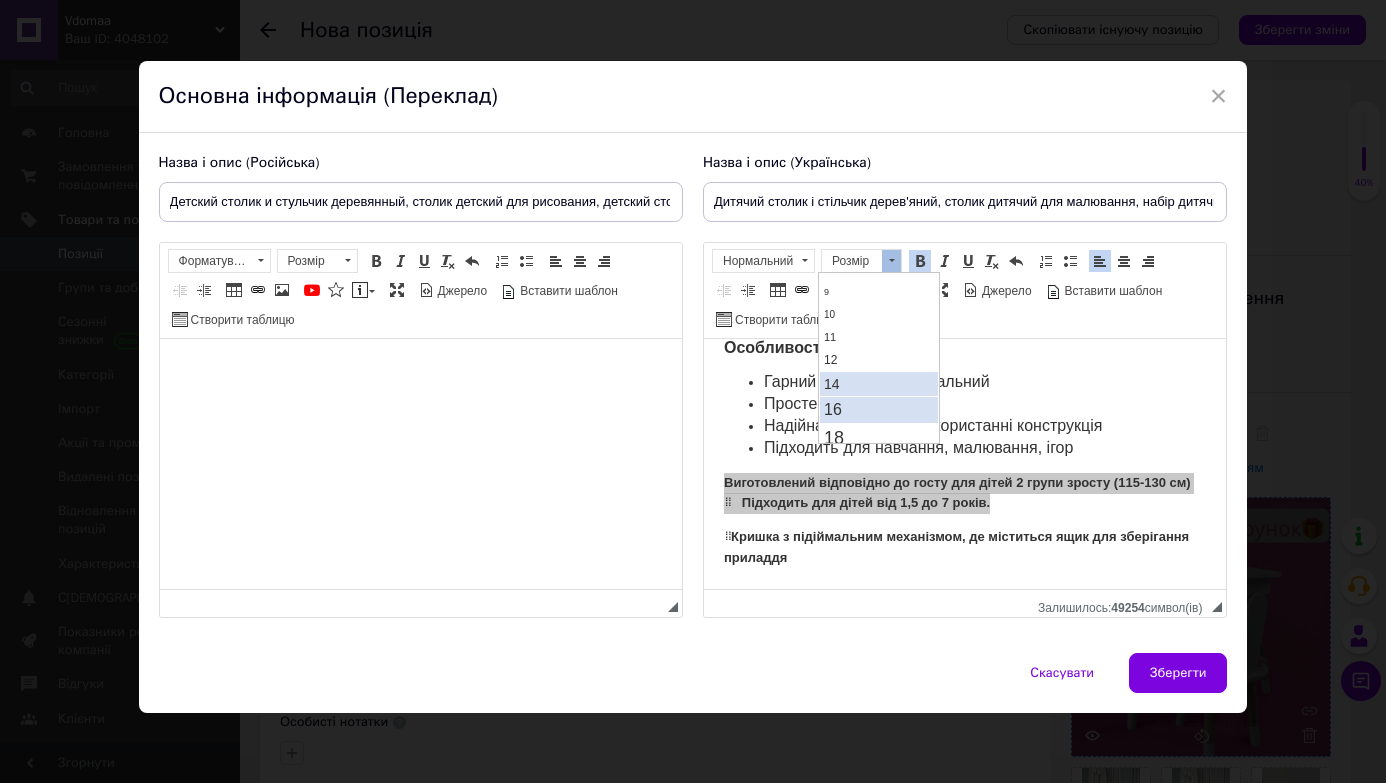 click on "16" at bounding box center (879, 409) 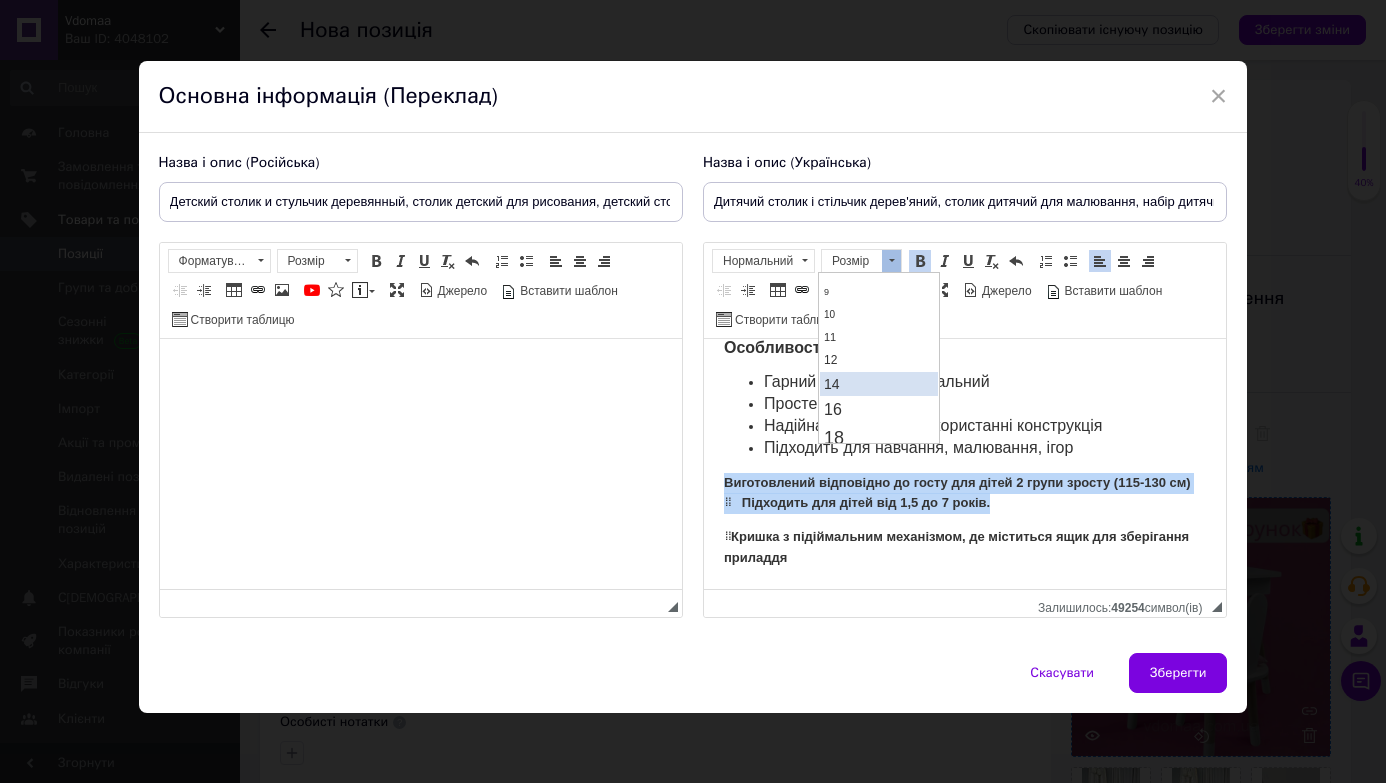 scroll, scrollTop: 0, scrollLeft: 0, axis: both 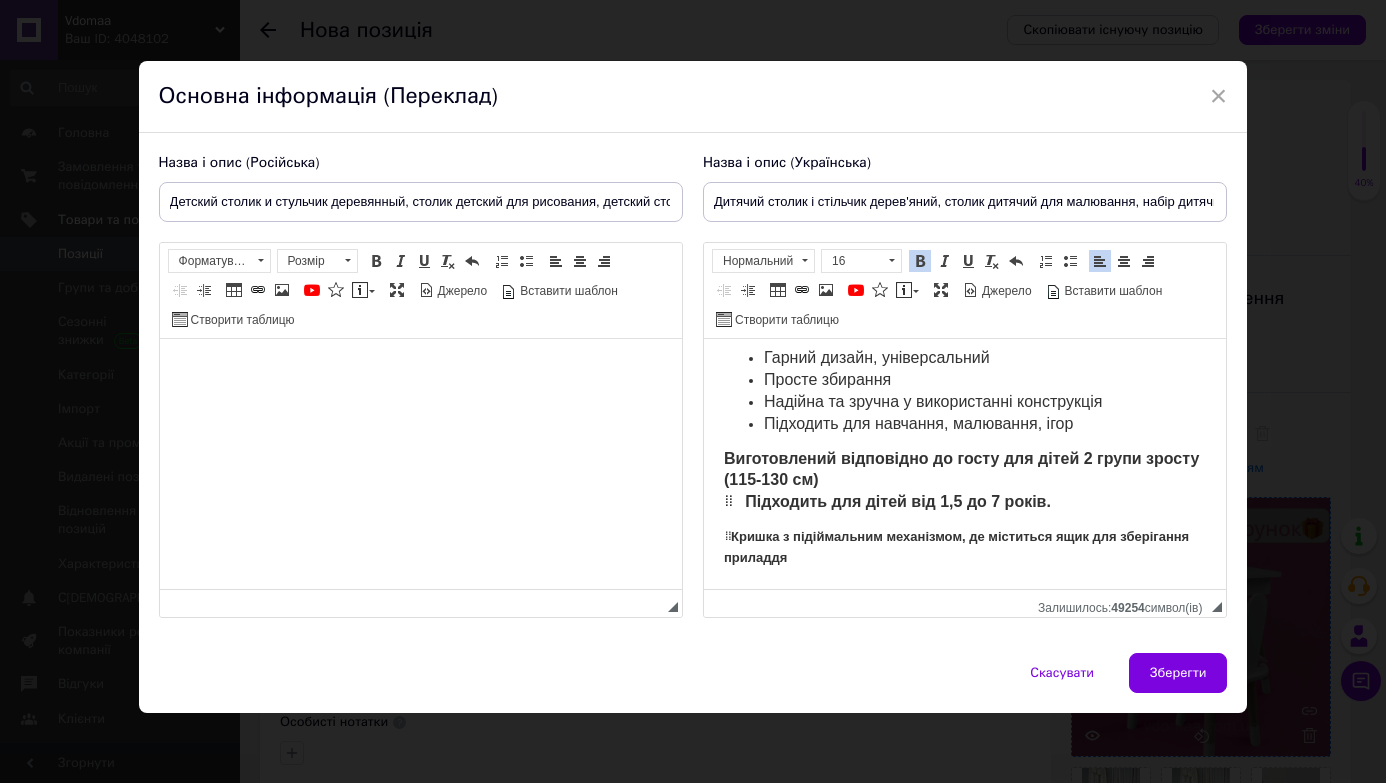 click on "Виготовлений відповідно до госту для дітей 2 групи зросту (115-130 см) ⠀   Підходить для дітей від 1,5 до 7 років." at bounding box center (964, 481) 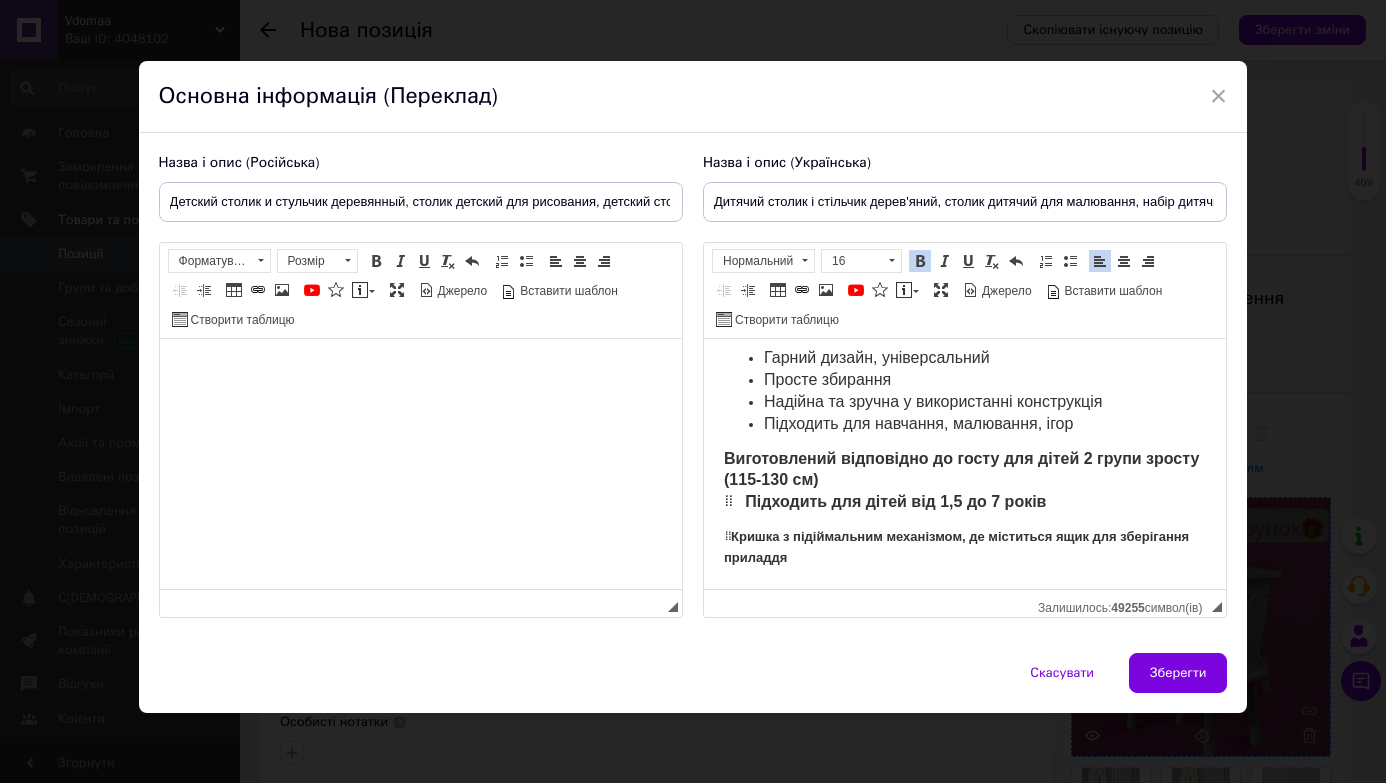 scroll, scrollTop: 2178, scrollLeft: 0, axis: vertical 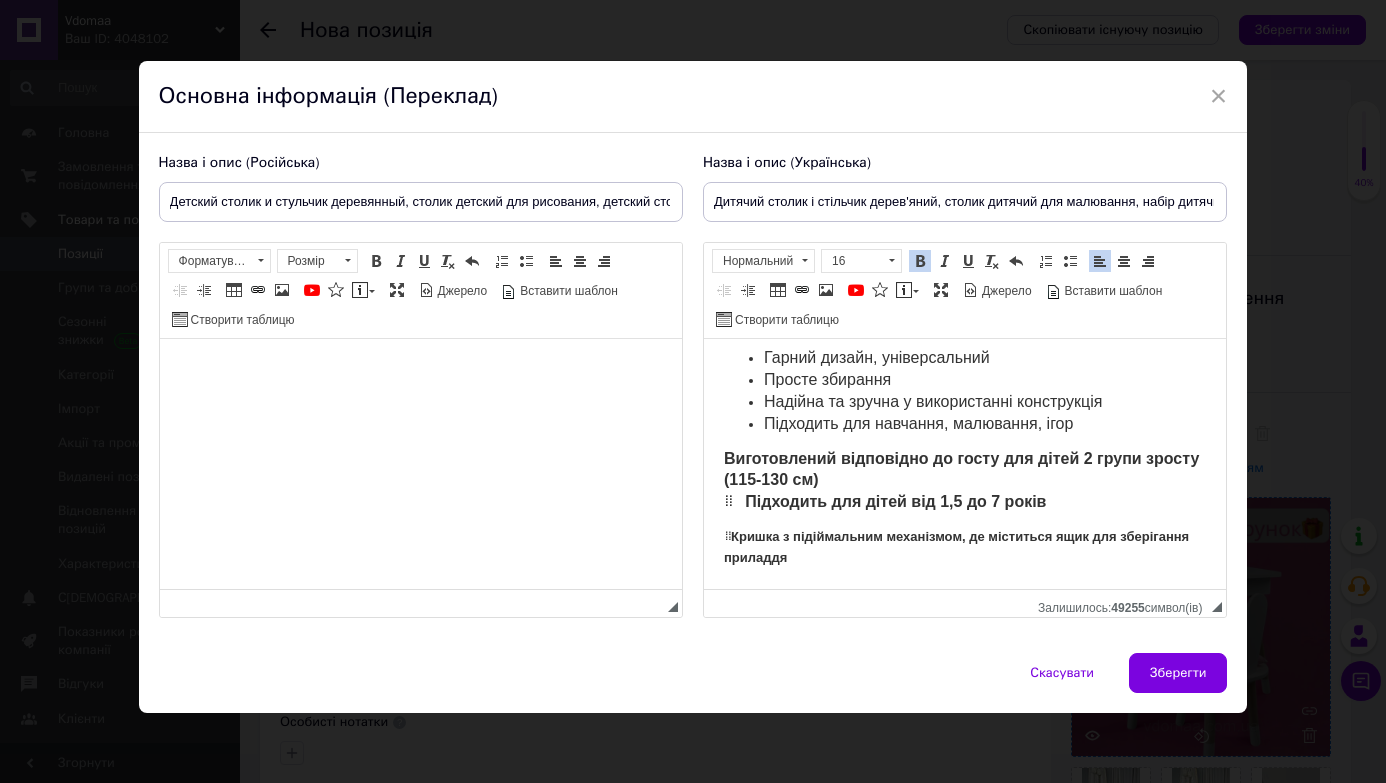 click on "⠀Кришка з підіймальним механізмом, де міститься ящик для зберігання приладдя" at bounding box center (955, 547) 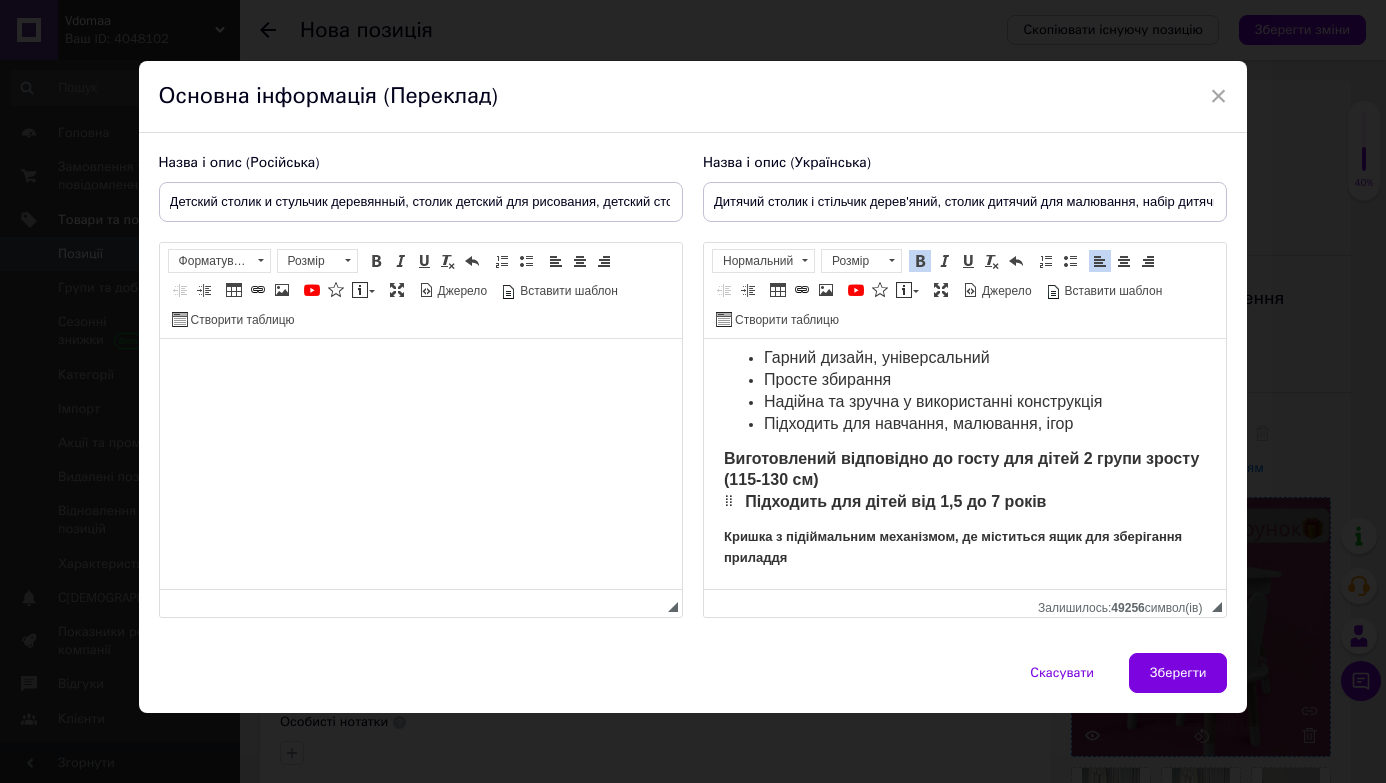 drag, startPoint x: 722, startPoint y: 521, endPoint x: 737, endPoint y: 523, distance: 15.132746 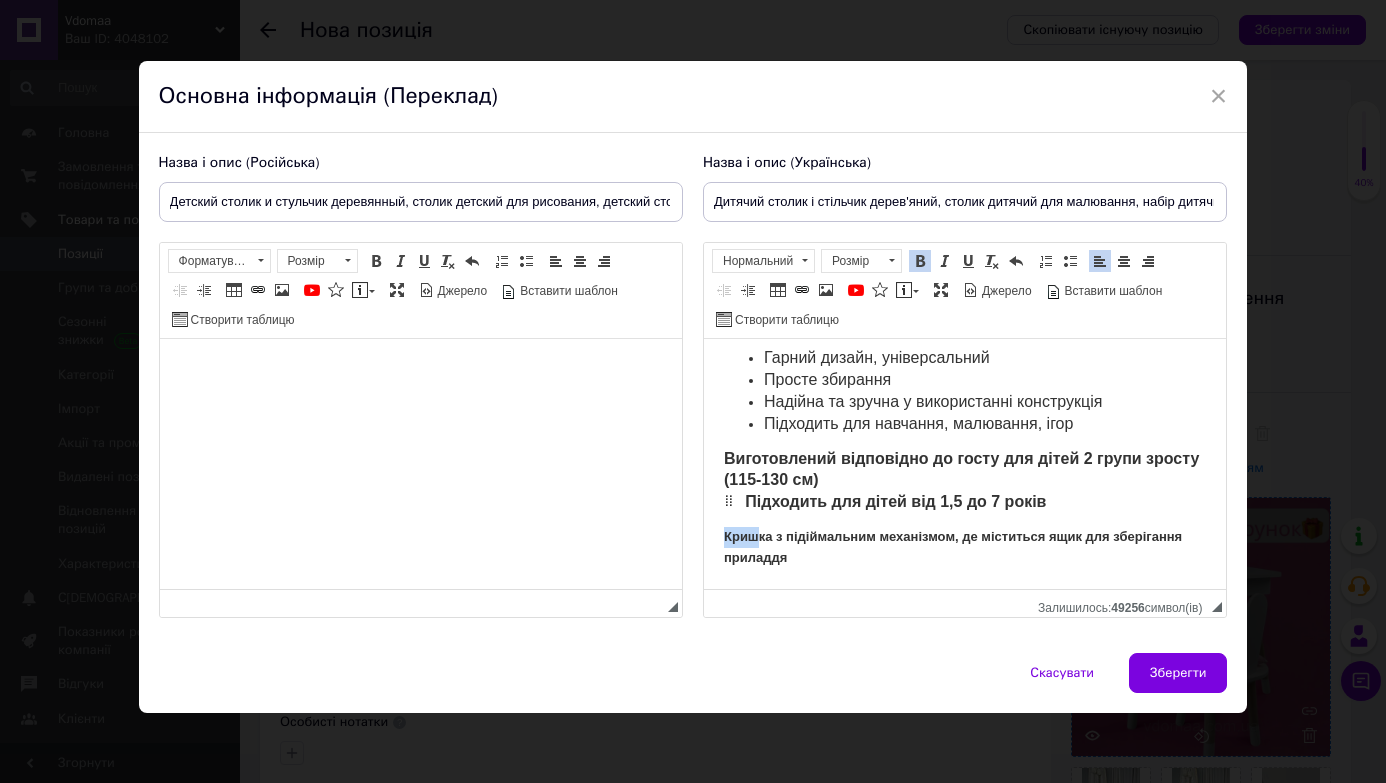 drag, startPoint x: 720, startPoint y: 518, endPoint x: 781, endPoint y: 526, distance: 61.522354 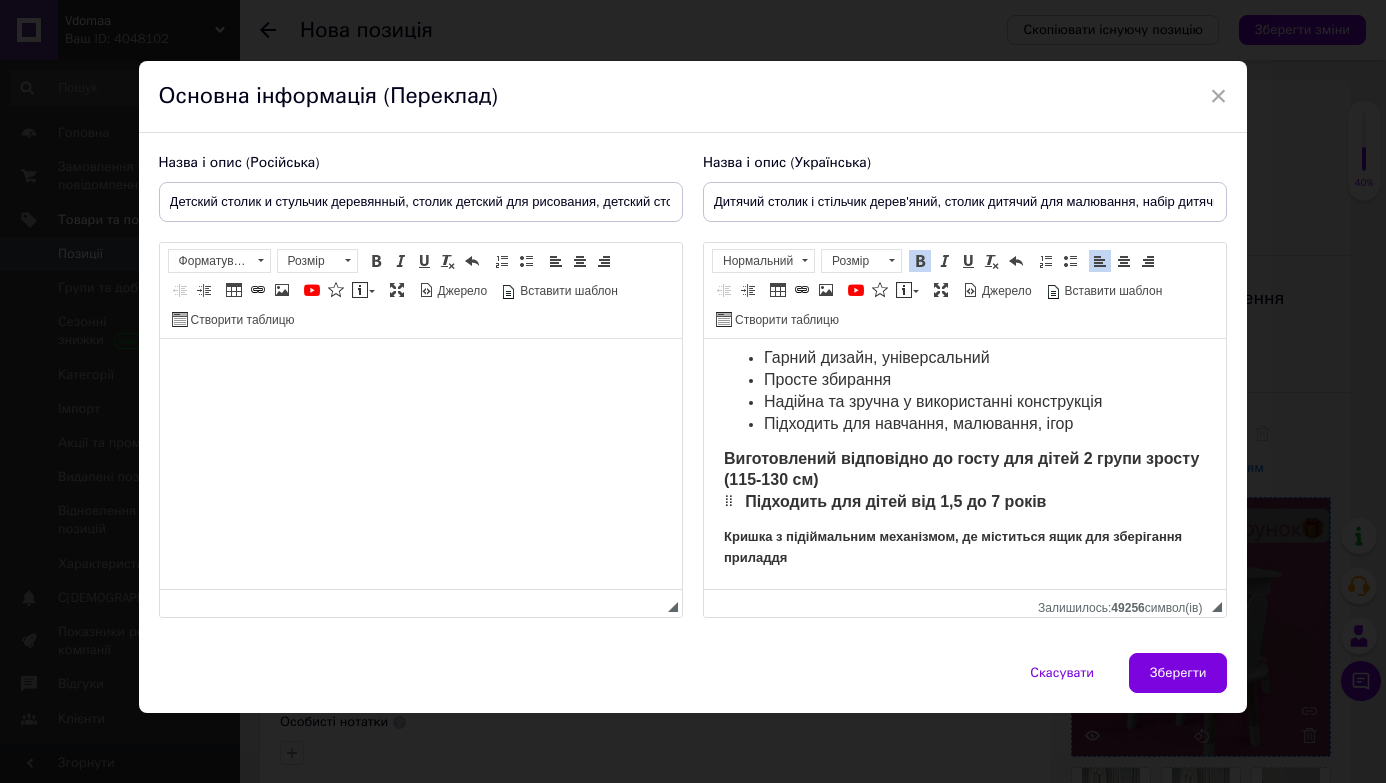 click on "Кришка з підіймальним механізмом, де міститься ящик для зберігання приладдя" at bounding box center (964, 548) 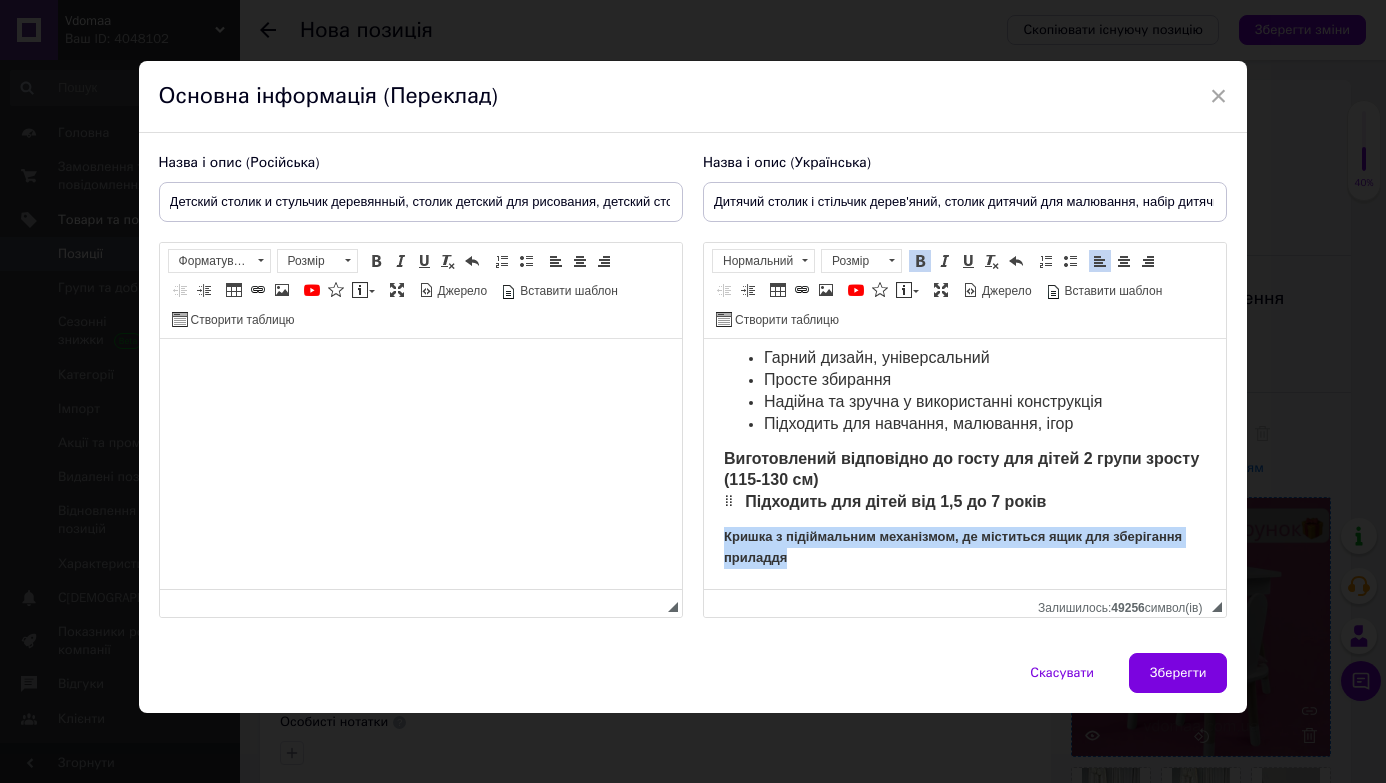 drag, startPoint x: 721, startPoint y: 518, endPoint x: 812, endPoint y: 548, distance: 95.817535 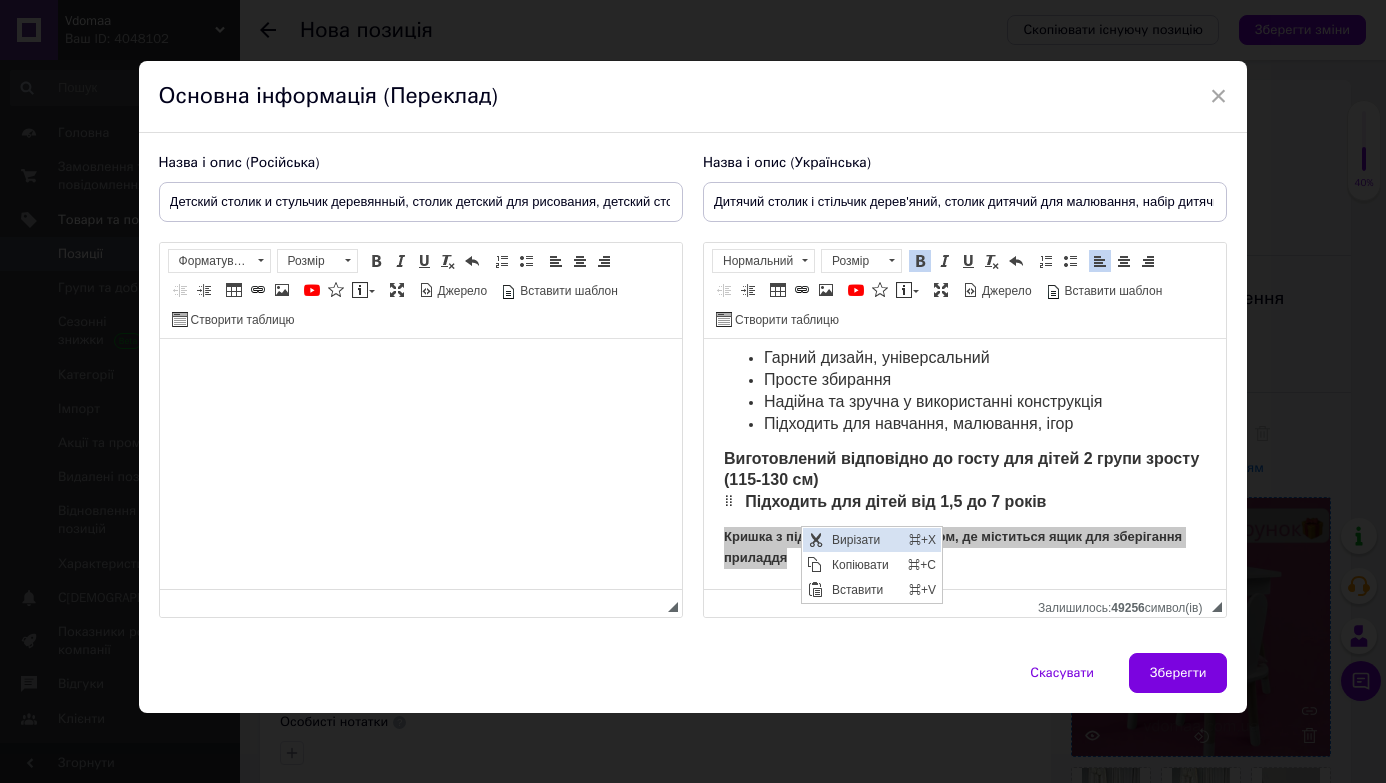 click on "Вирізати" at bounding box center [865, 539] 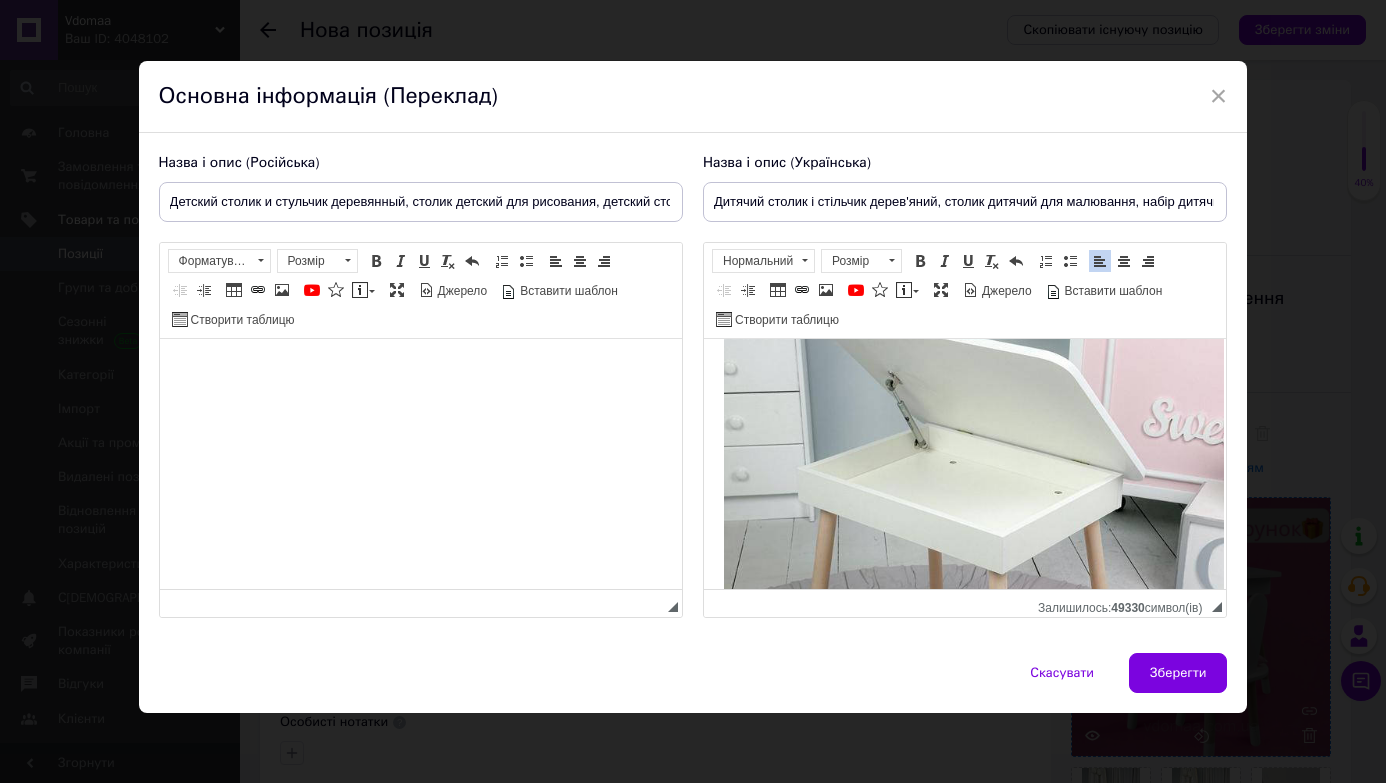 scroll, scrollTop: 594, scrollLeft: 0, axis: vertical 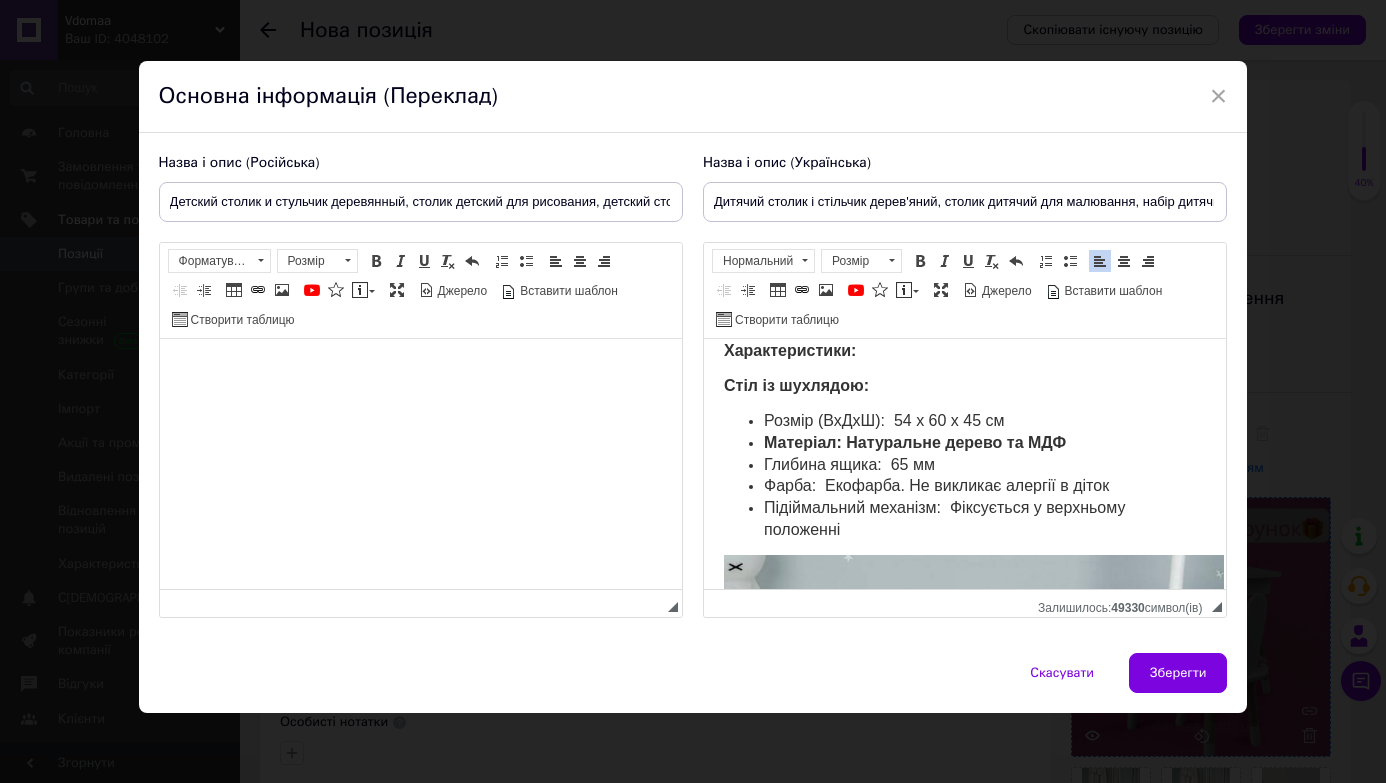 click on "Підіймальний механізм:  Фіксується у верхньому положенні" at bounding box center [964, 520] 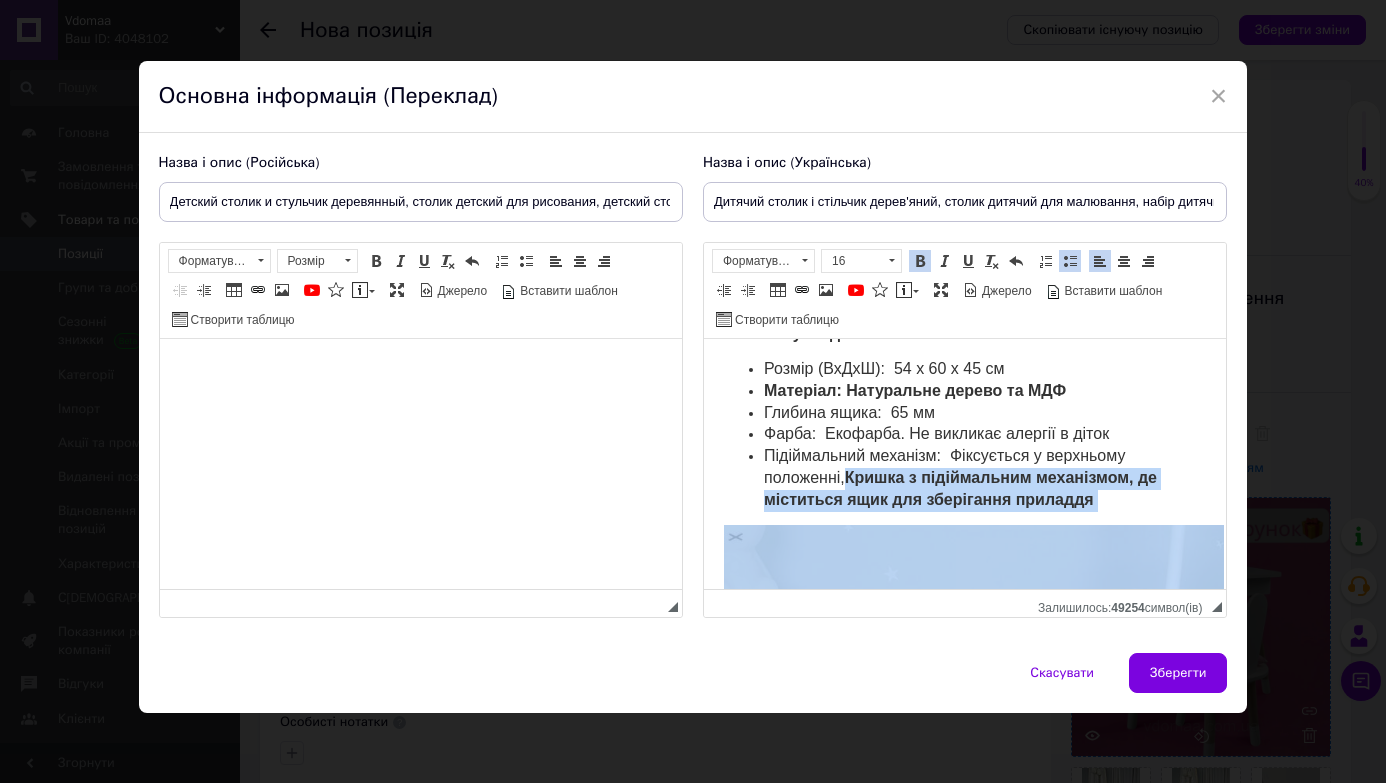 scroll, scrollTop: 649, scrollLeft: 0, axis: vertical 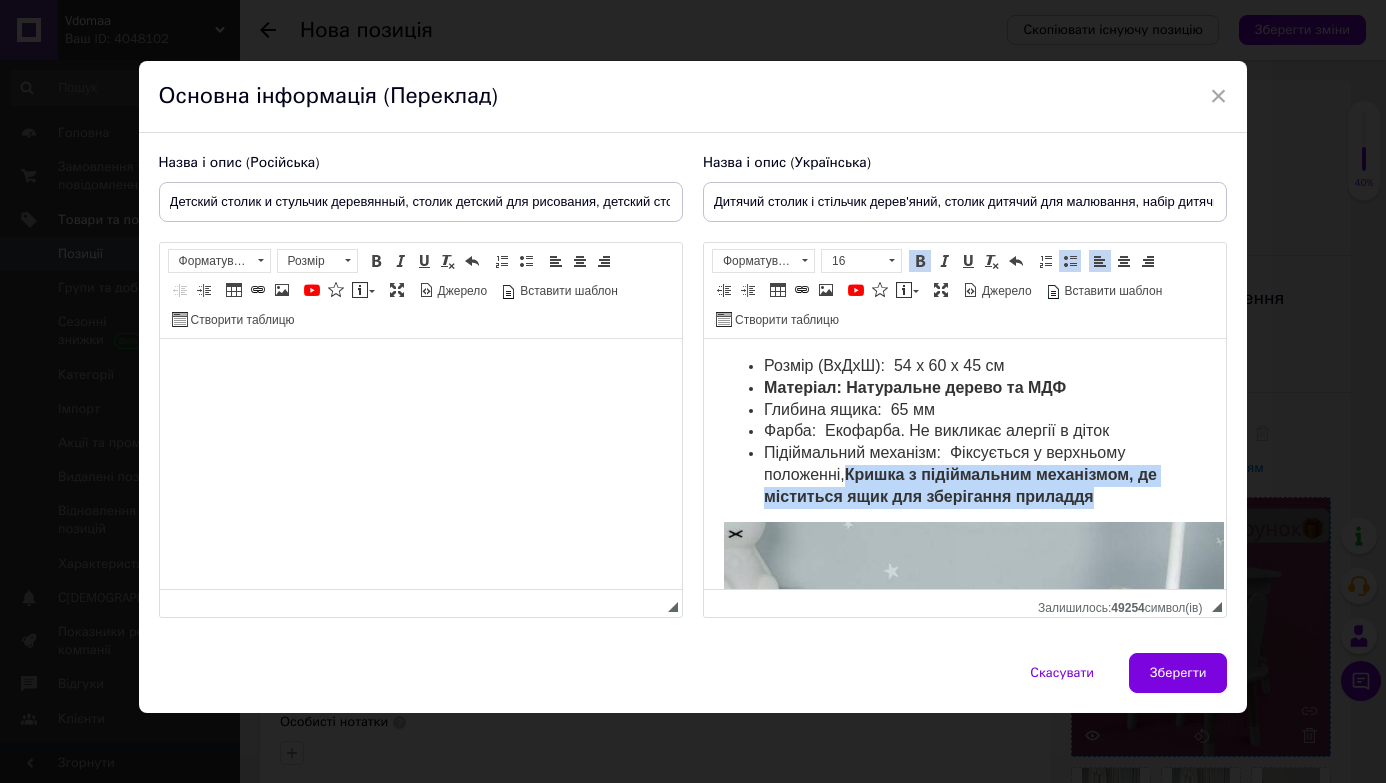 drag, startPoint x: 855, startPoint y: 527, endPoint x: 1136, endPoint y: 494, distance: 282.9311 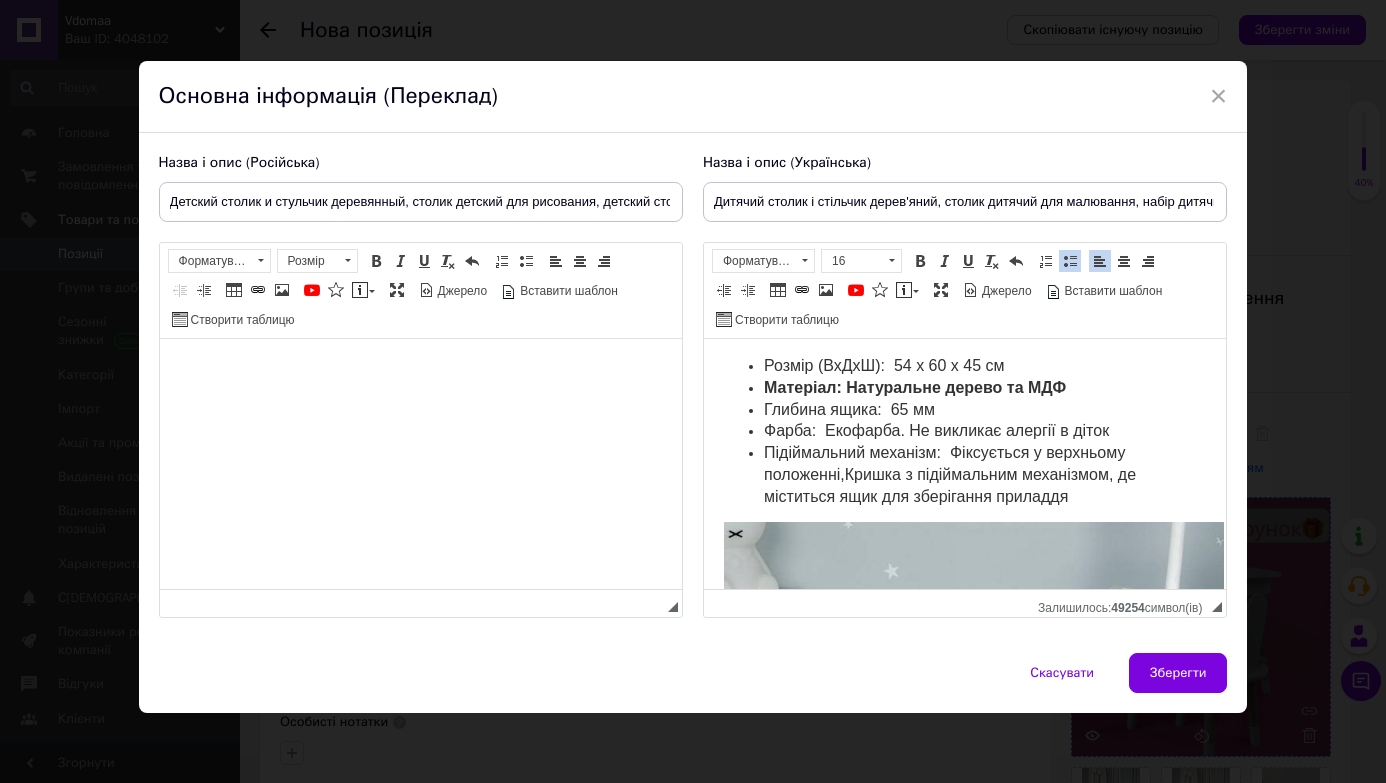 click on "Підіймальний механізм:  Фіксується у верхньому положенні,  Кришка з підіймальним механізмом, де міститься ящик для зберігання приладдя" at bounding box center (964, 475) 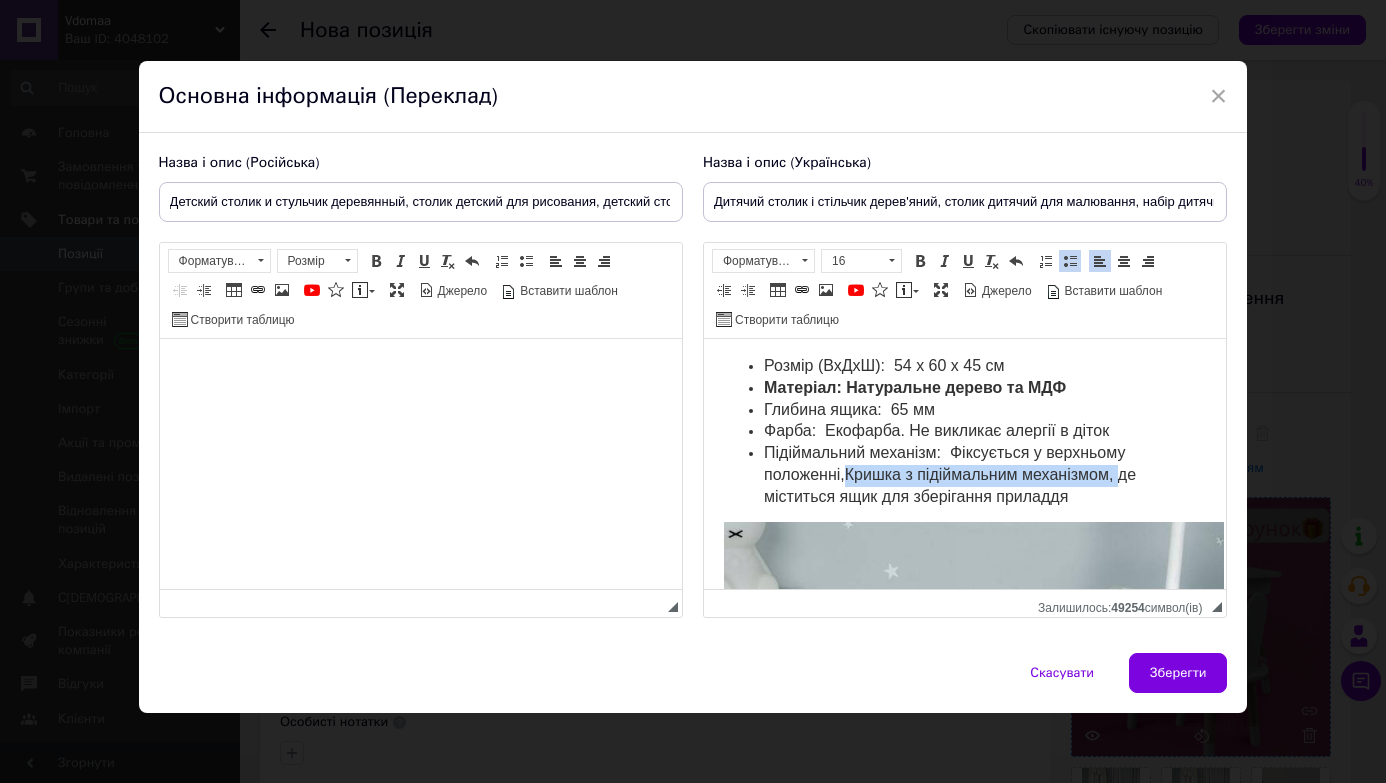 drag, startPoint x: 1128, startPoint y: 479, endPoint x: 852, endPoint y: 475, distance: 276.029 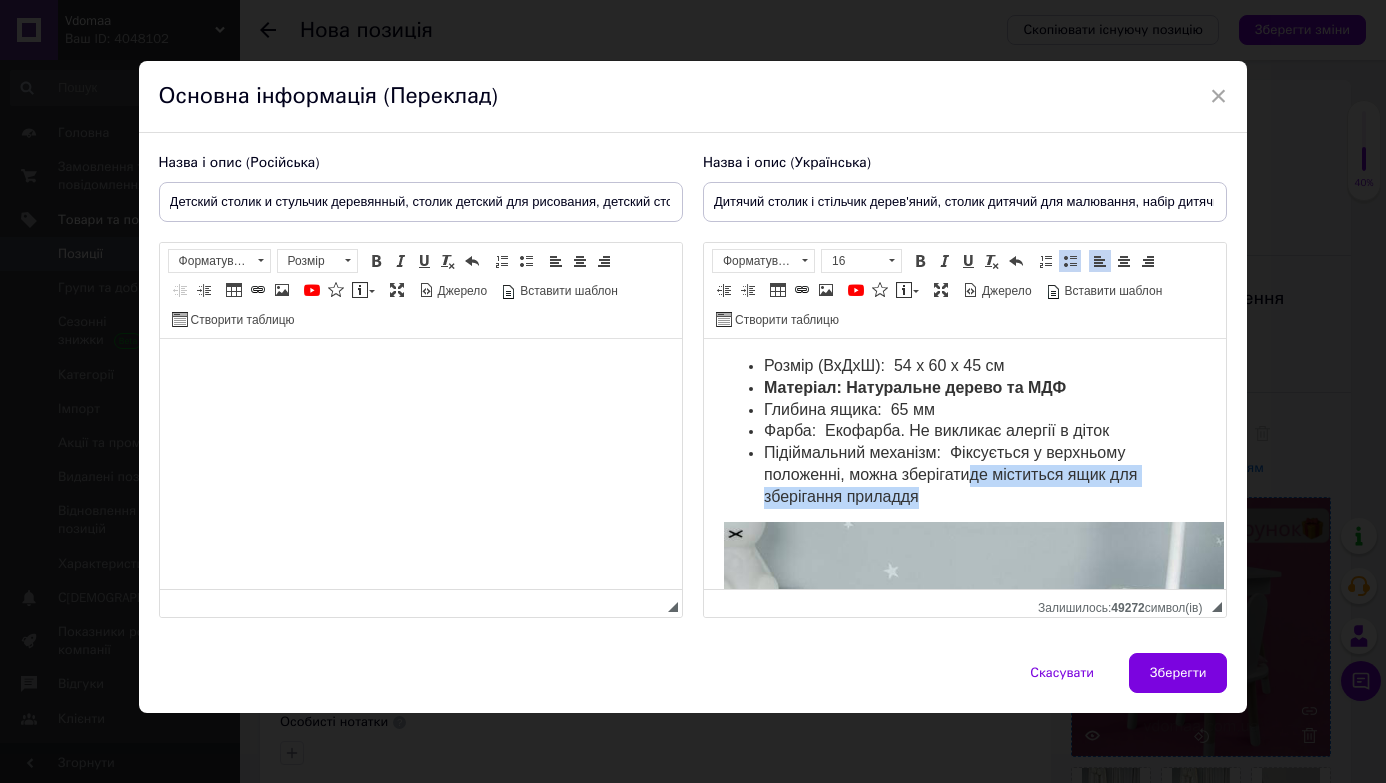drag, startPoint x: 982, startPoint y: 477, endPoint x: 991, endPoint y: 506, distance: 30.364452 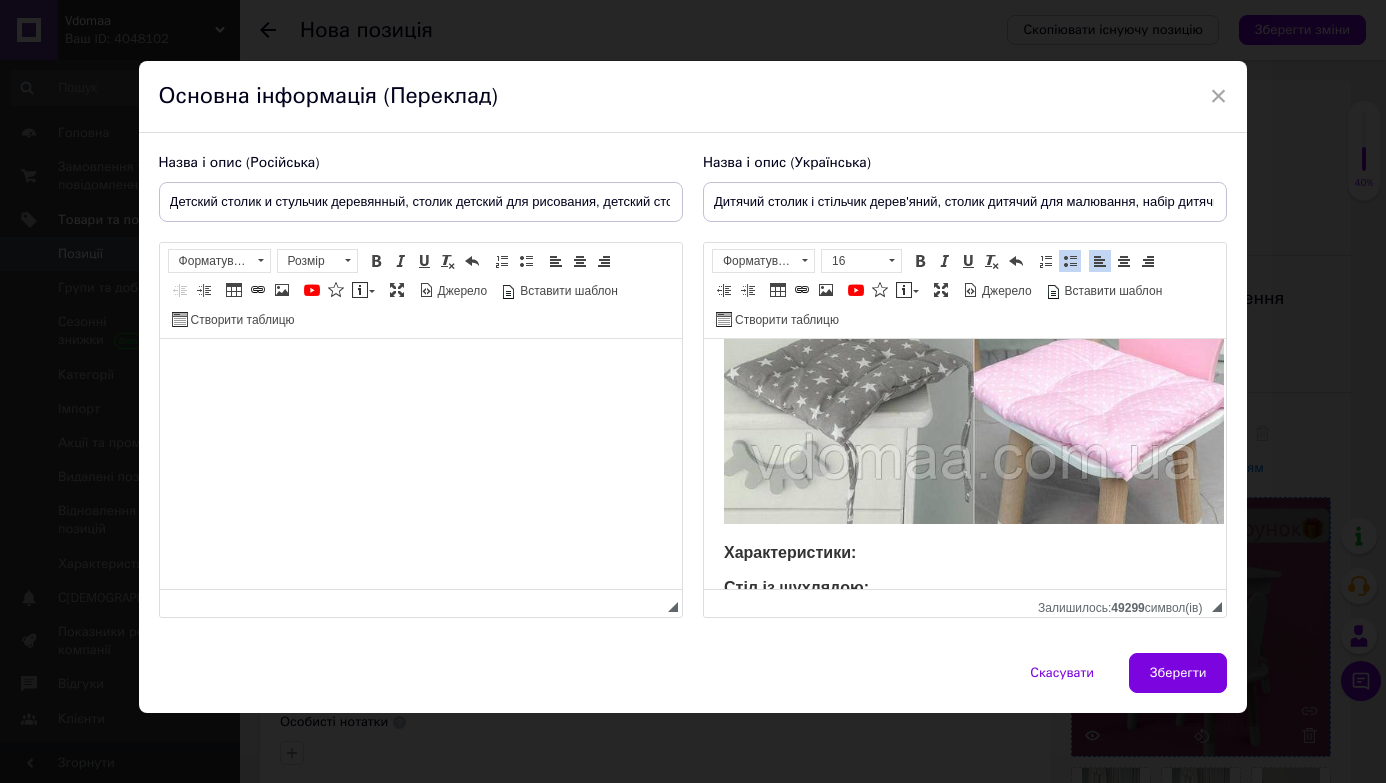 scroll, scrollTop: 0, scrollLeft: 0, axis: both 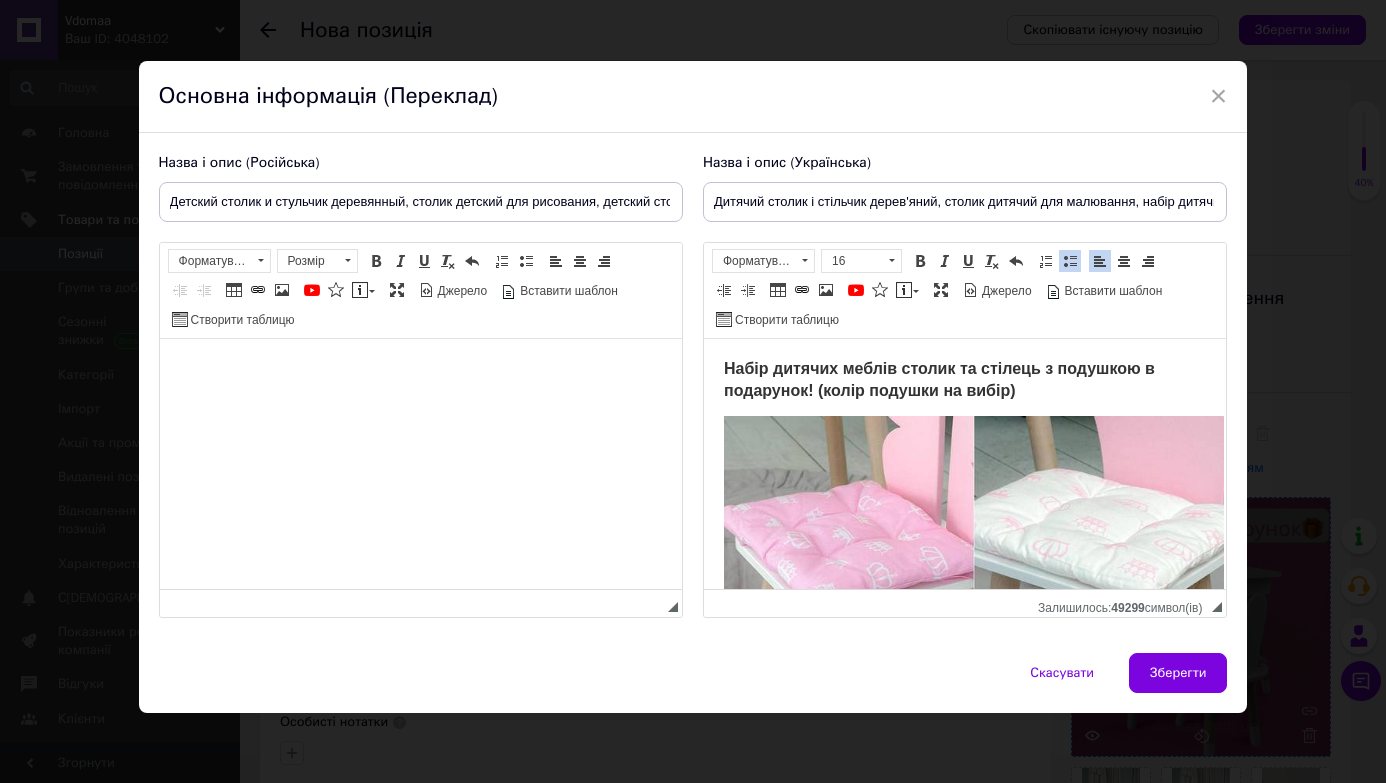 click at bounding box center [420, 369] 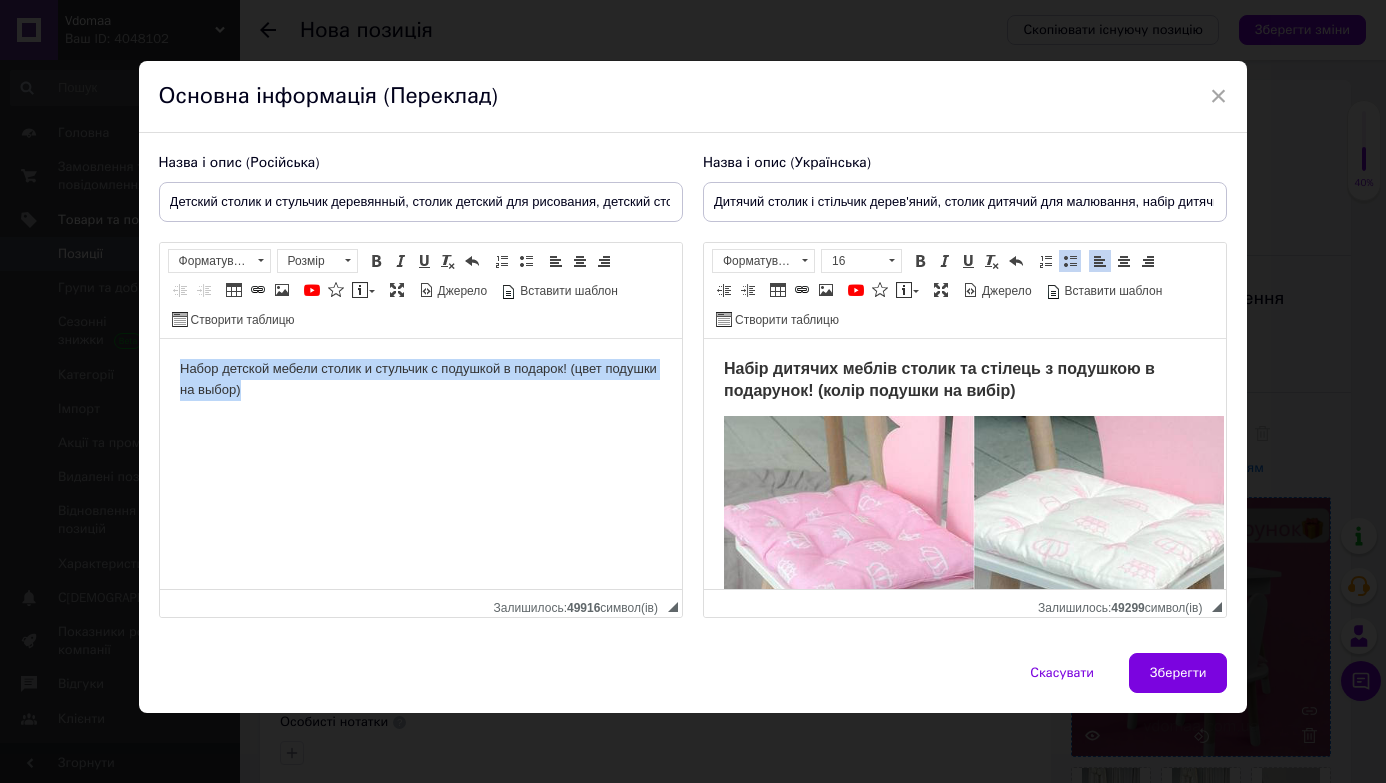 drag, startPoint x: 165, startPoint y: 361, endPoint x: 304, endPoint y: 387, distance: 141.41075 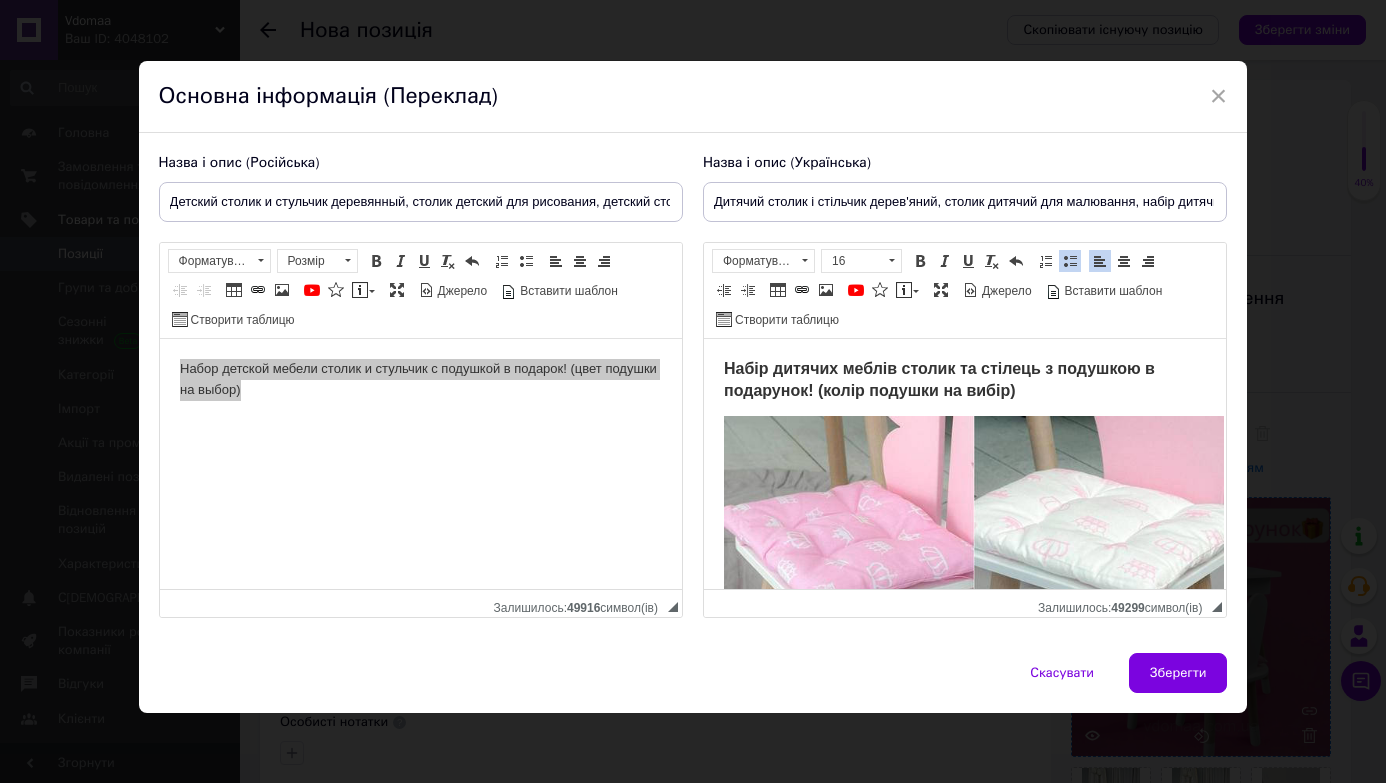click on "Панель інструментів редактора Форматування Форматування Розмір Розмір   Жирний  Сполучення клавіш Command+B   Курсив  Сполучення клавіш Command+I   Підкреслений  Сполучення клавіш Command+U   Видалити форматування   Повернути  Сполучення клавіш Command+Z   Вставити/видалити нумерований список   Вставити/видалити маркований список   По лівому краю   По центру   По правому краю   Зменшити відступ   Збільшити відступ   Таблиця   Вставити/Редагувати посилання  Сполучення клавіш Command+L   Зображення   YouTube   {label}   Вставити повідомлення   Максимізувати   Джерело" at bounding box center (421, 291) 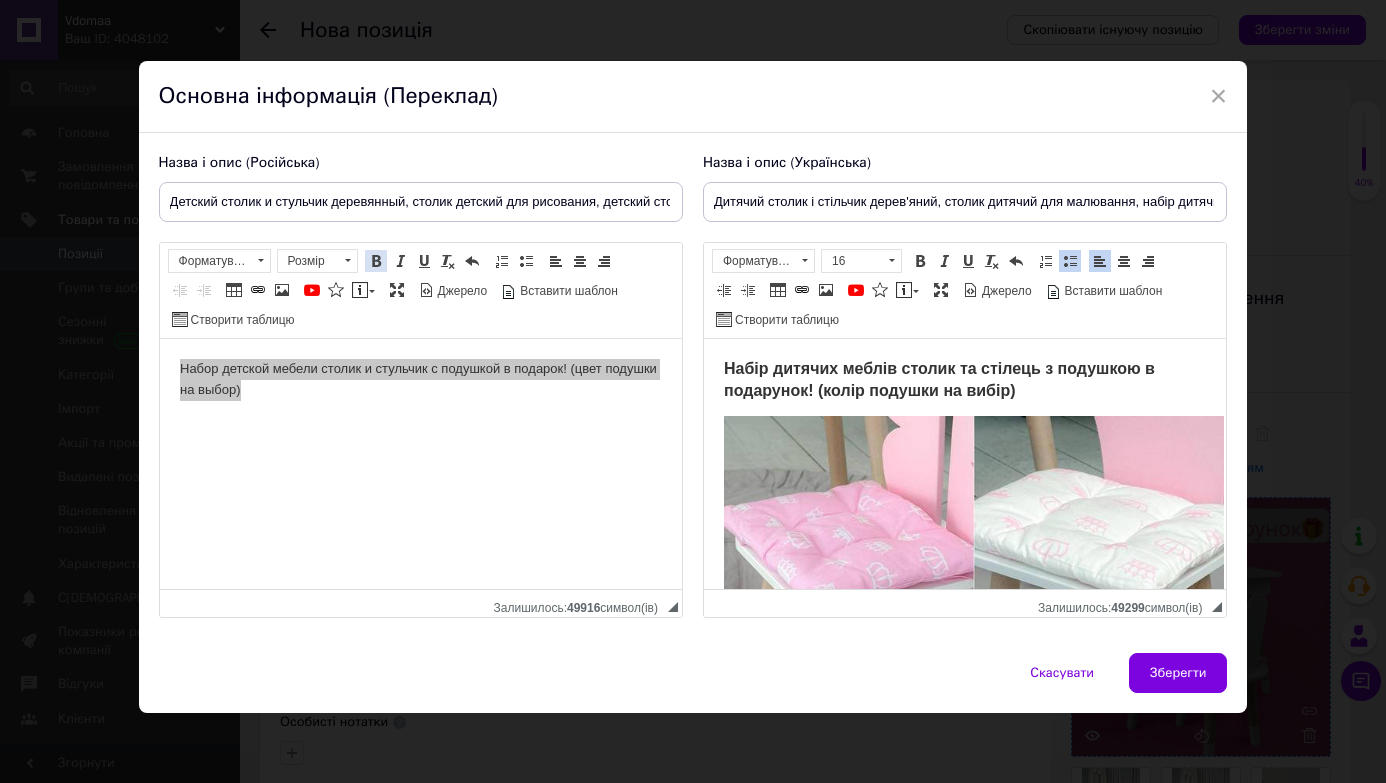 click at bounding box center [376, 261] 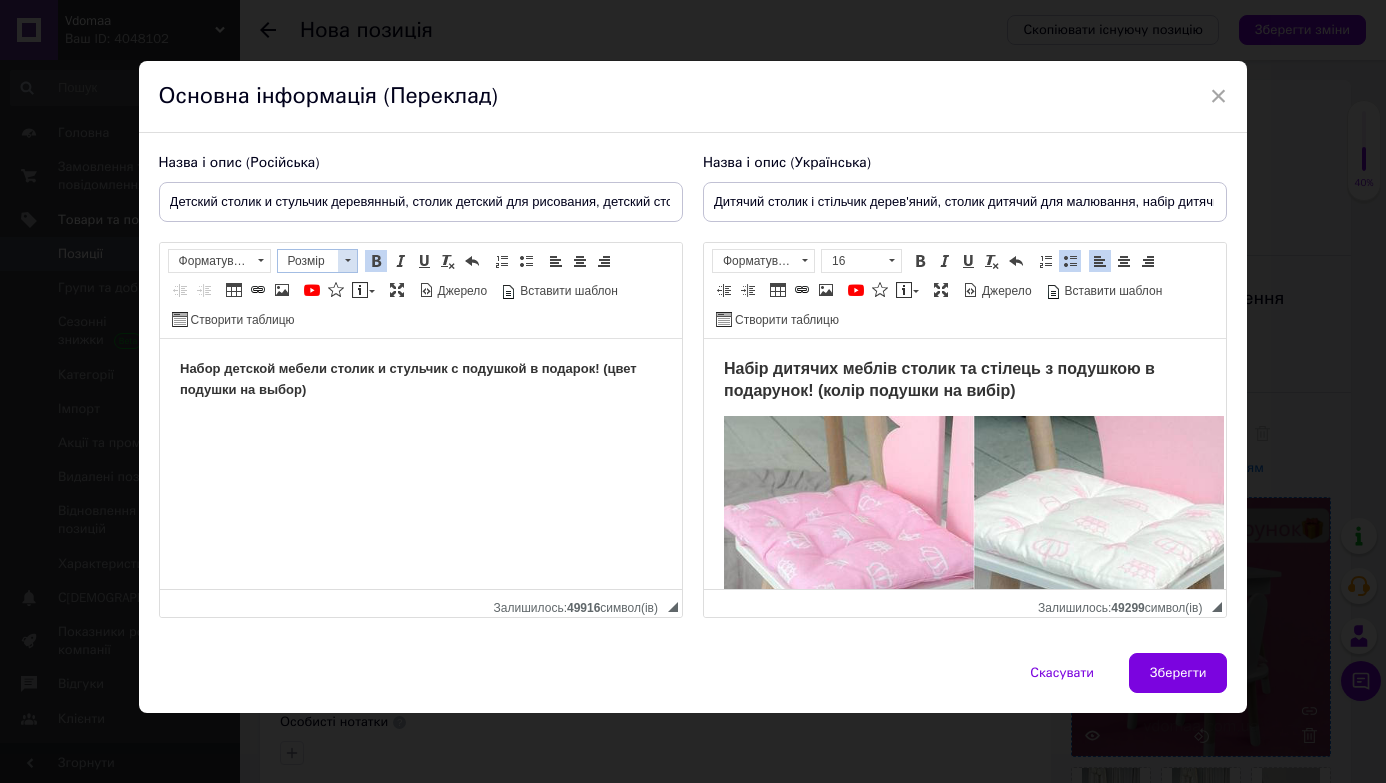 click on "Розмір" at bounding box center (308, 261) 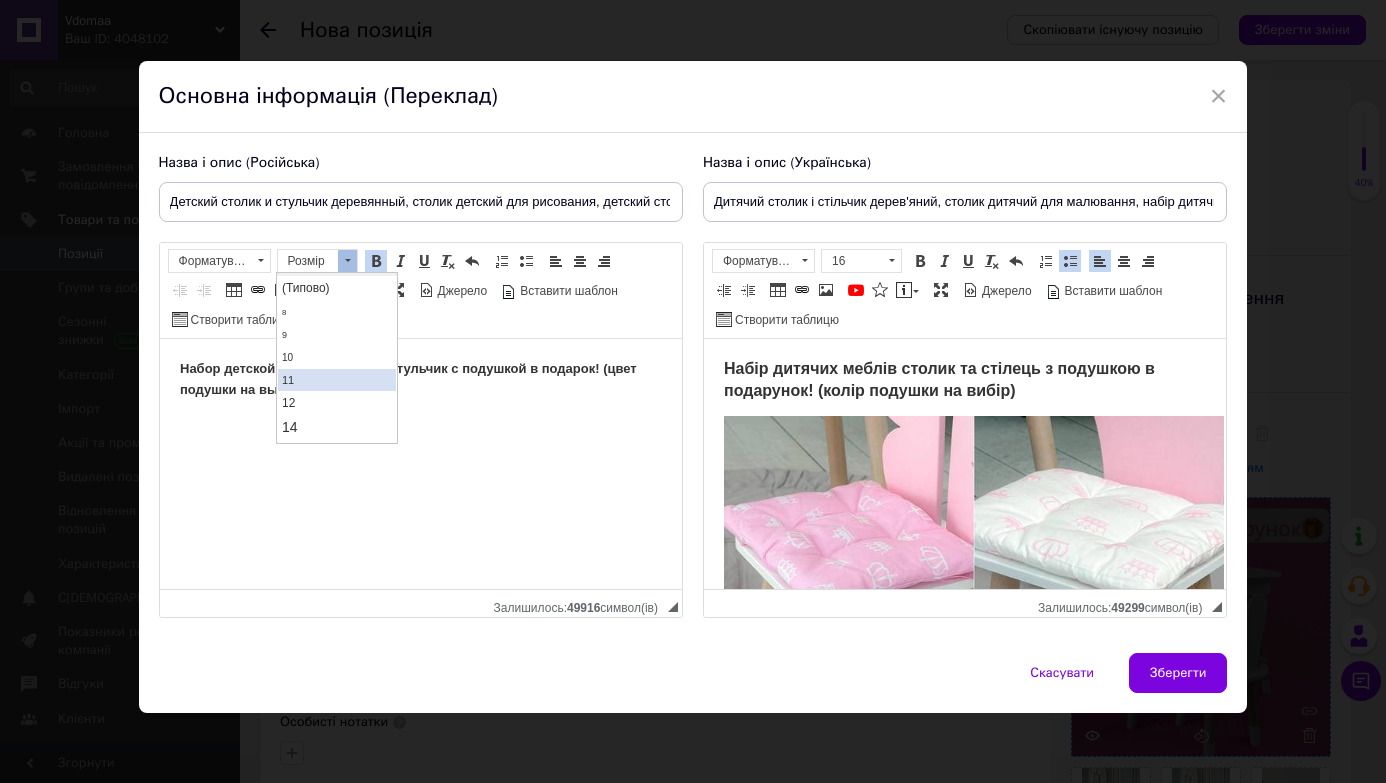 scroll, scrollTop: 38, scrollLeft: 0, axis: vertical 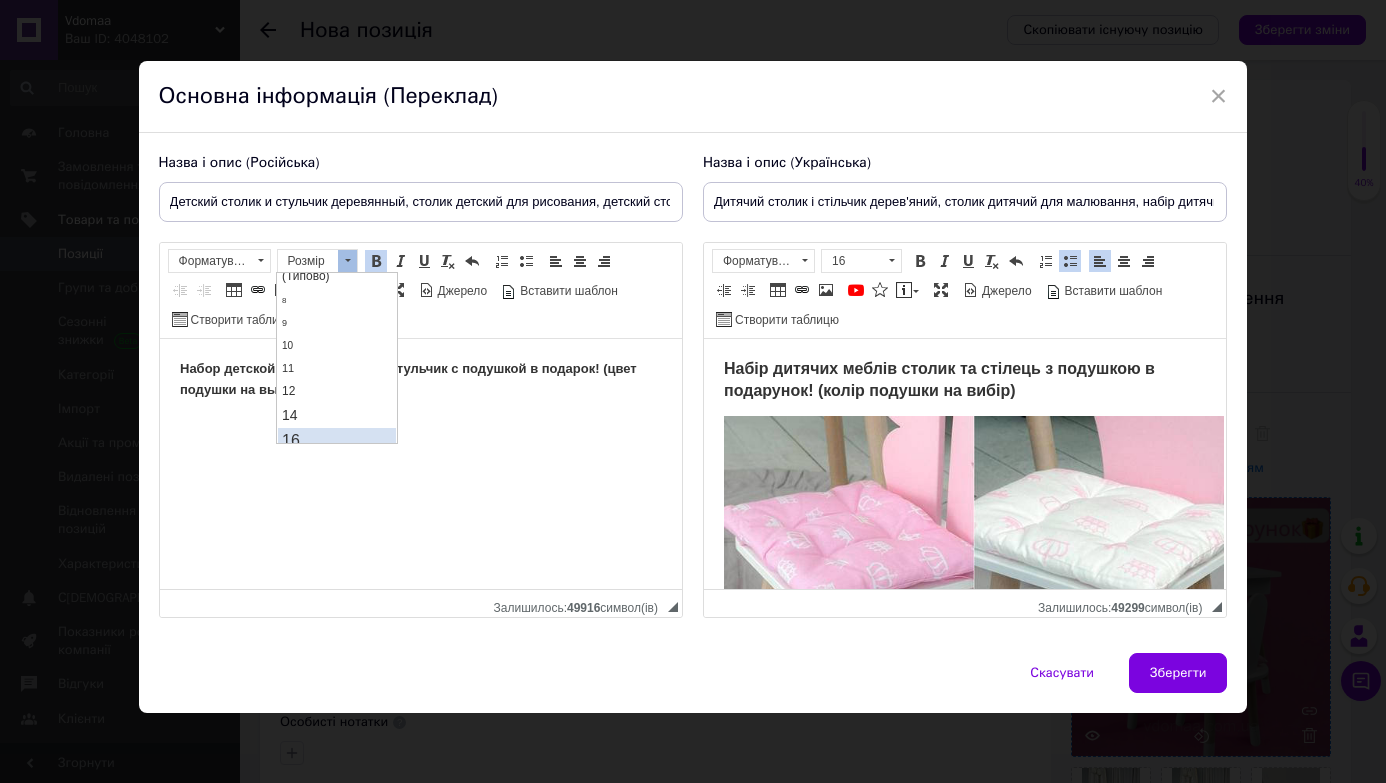 click on "16" at bounding box center [337, 440] 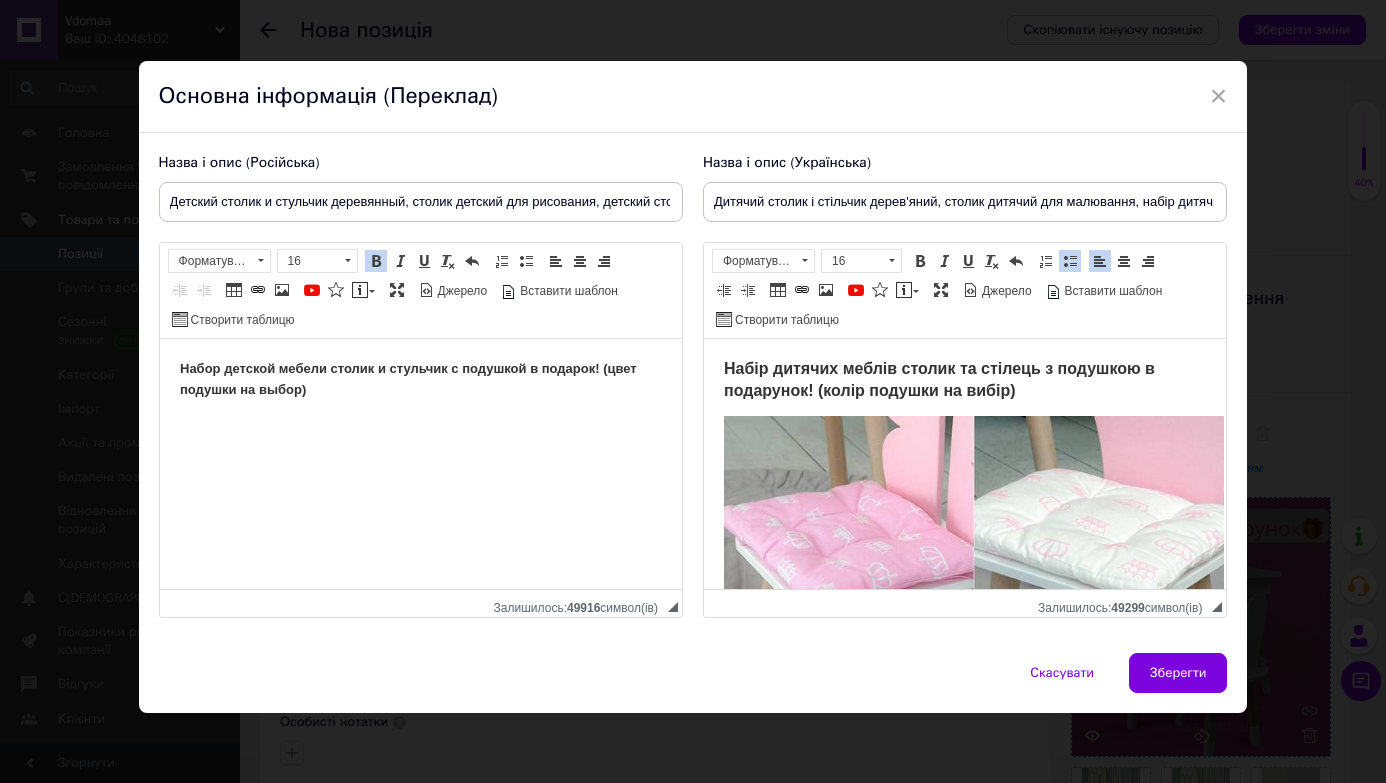 click on "Набор детской мебели столик и стульчик с подушкой в подарок! (цвет подушки на выбор)" at bounding box center [420, 380] 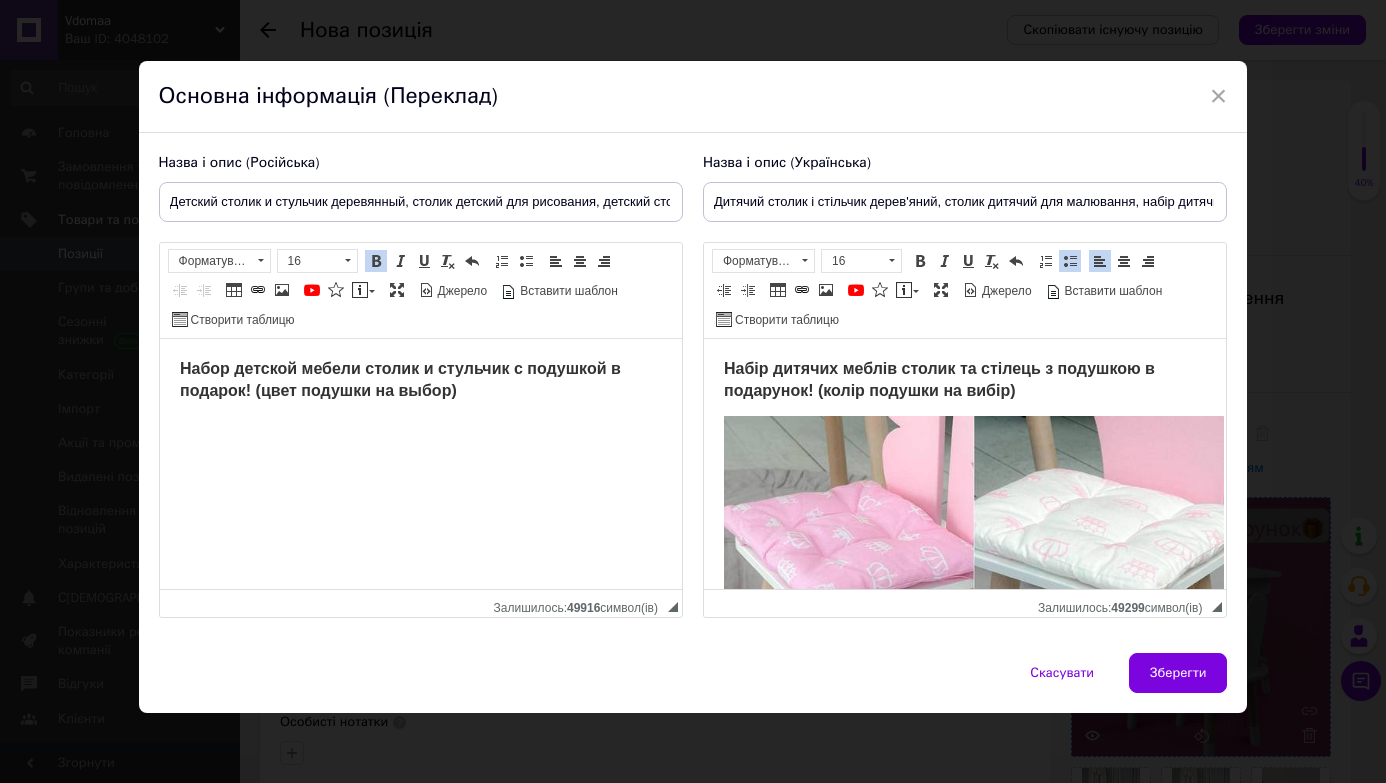 scroll, scrollTop: 0, scrollLeft: 0, axis: both 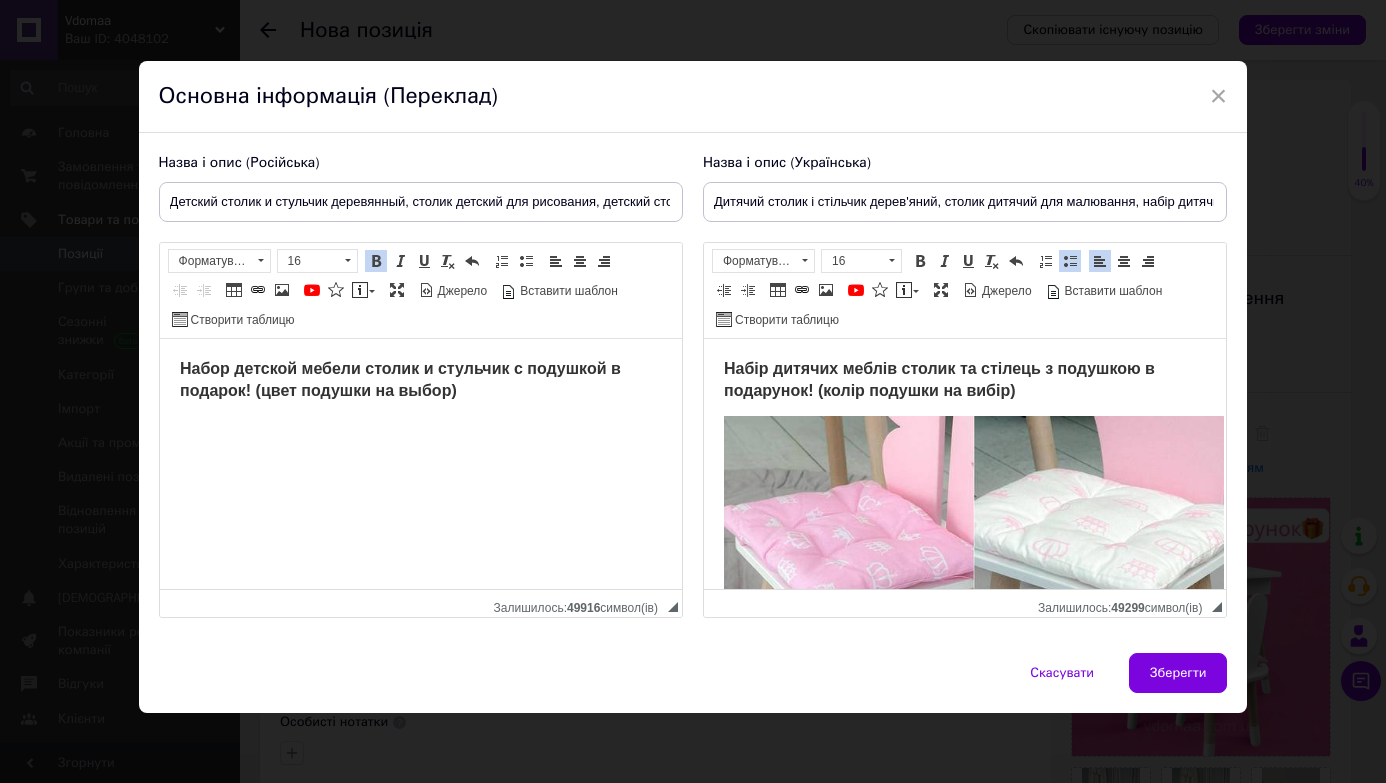 click on "Набор детской мебели столик и стульчик с подушкой в подарок! (цвет подушки на выбор)" at bounding box center [420, 381] 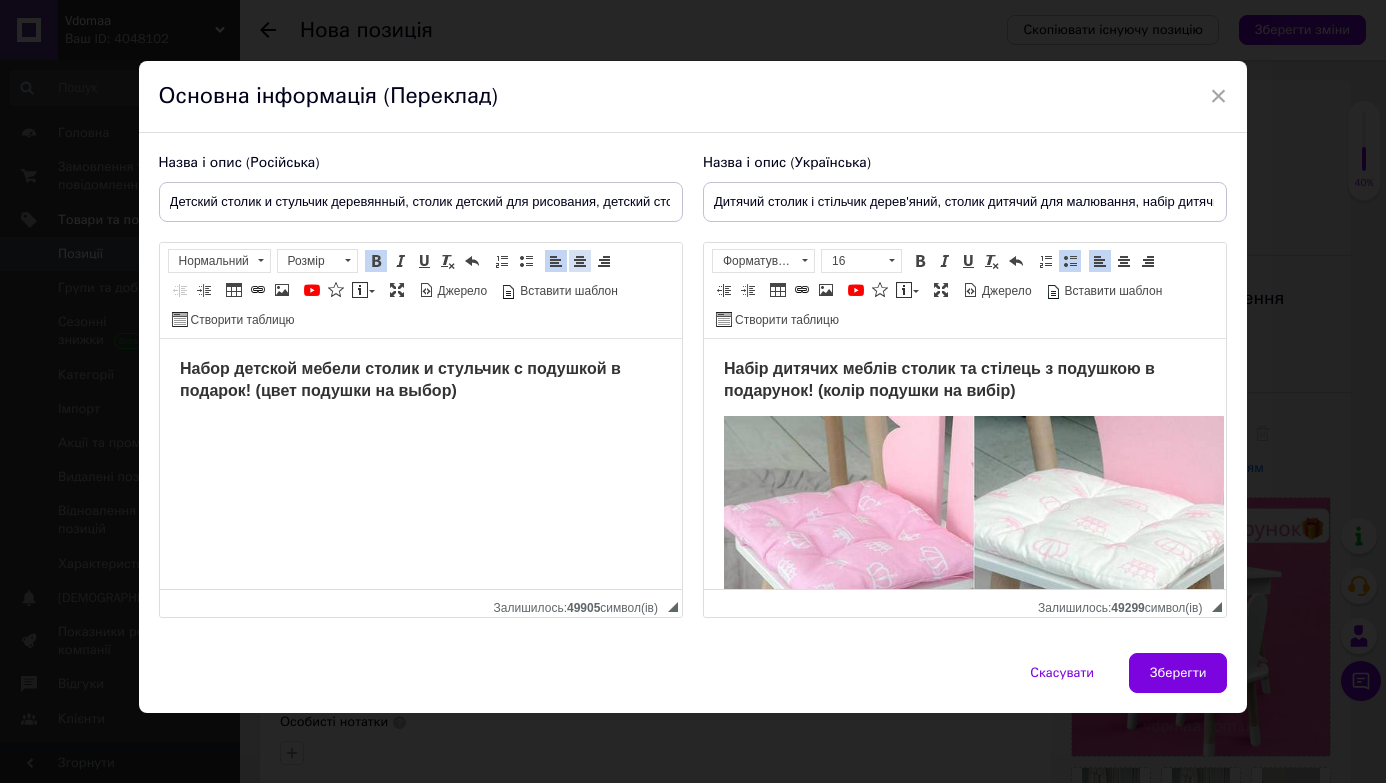 click at bounding box center [580, 261] 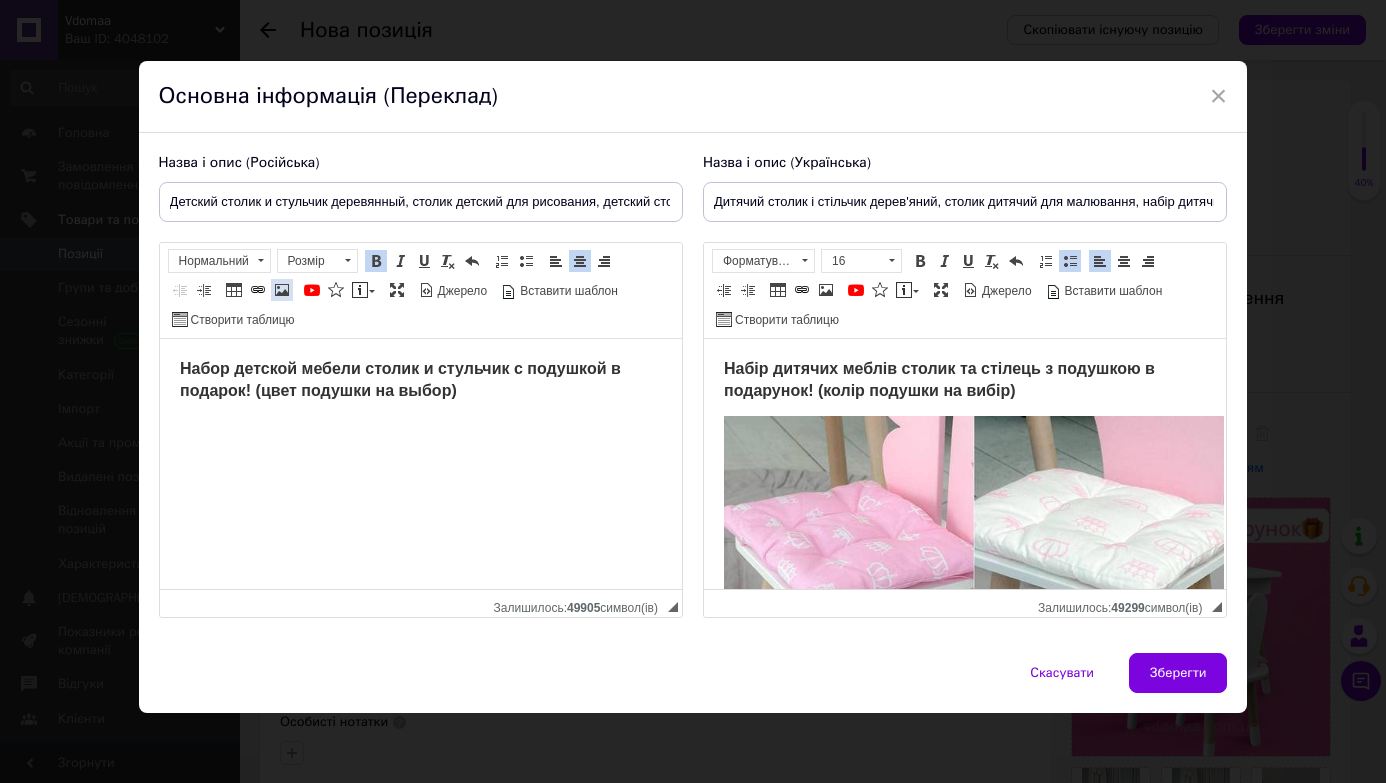 click at bounding box center (282, 290) 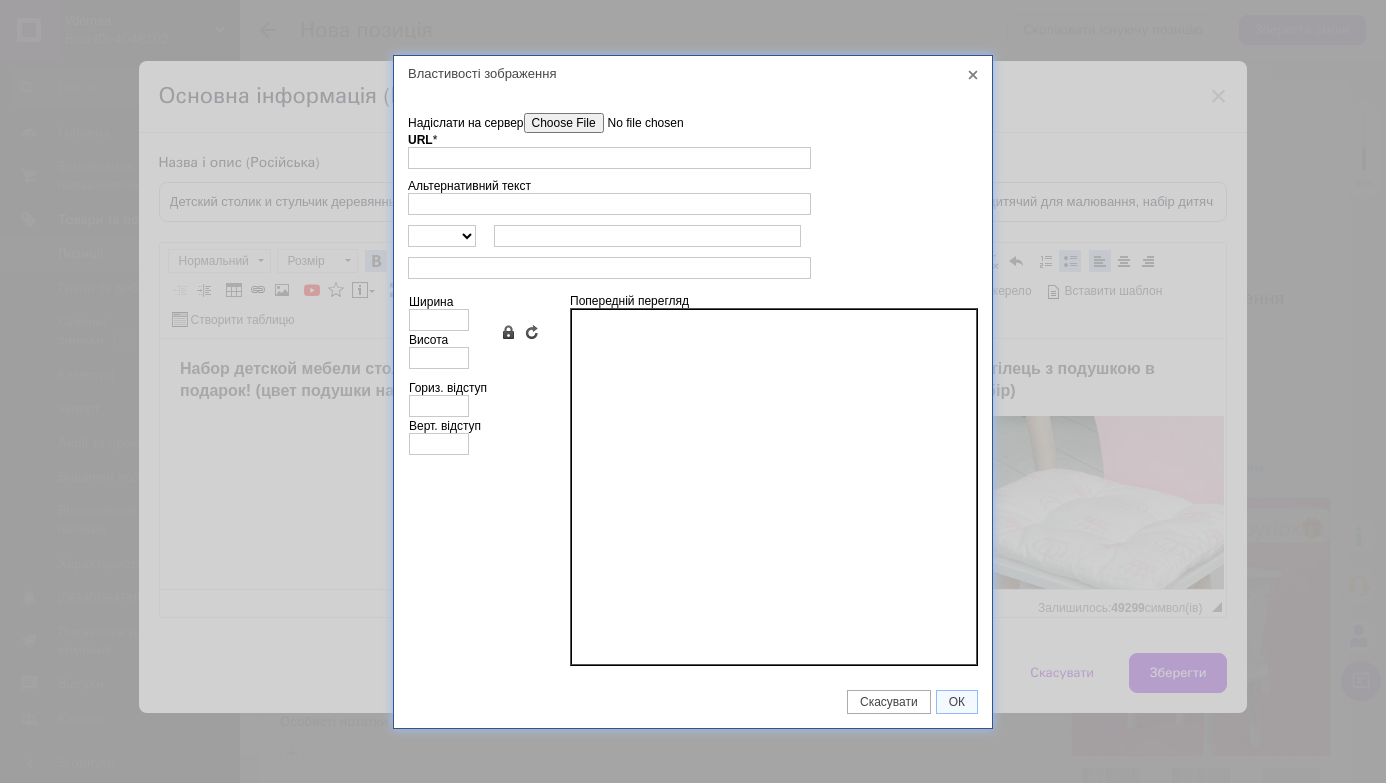 click on "Надіслати на сервер" at bounding box center [637, 123] 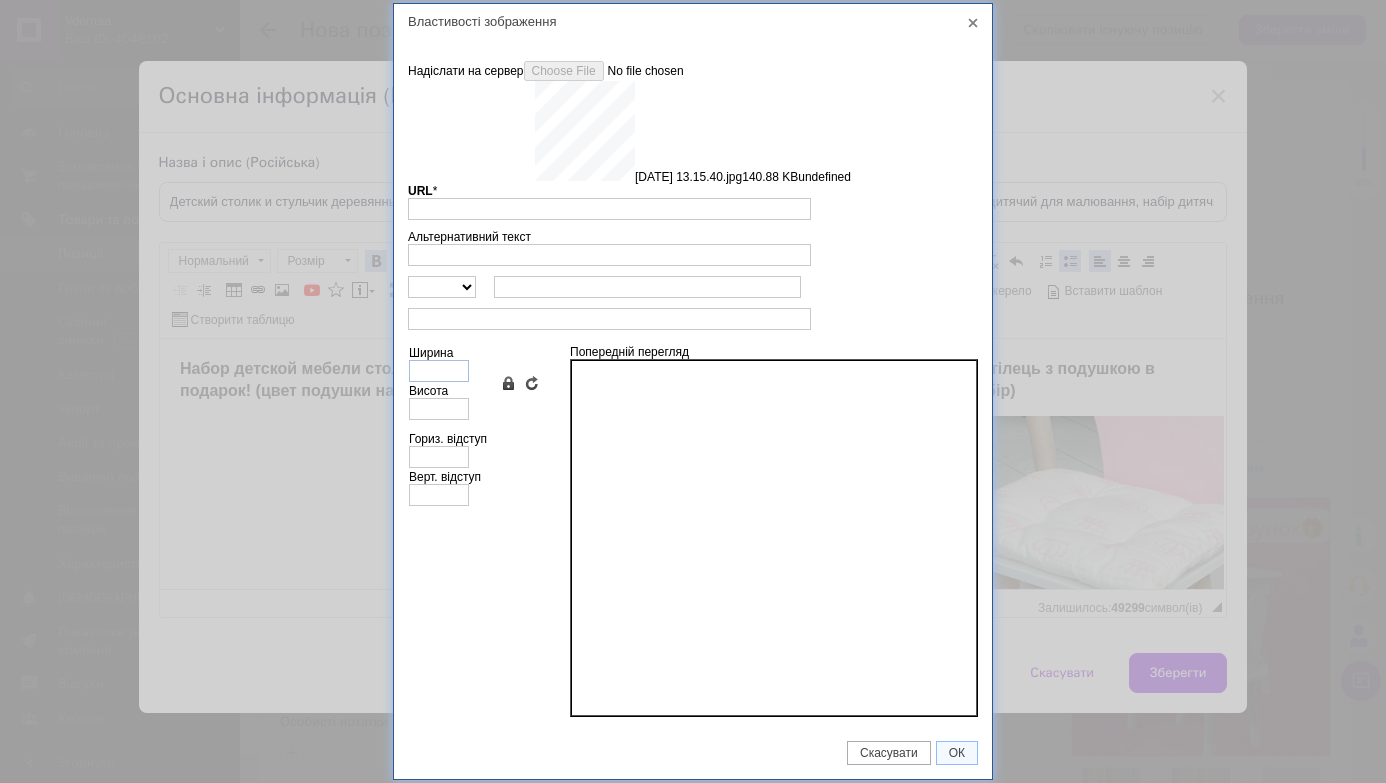 type on "[URL][DOMAIN_NAME]" 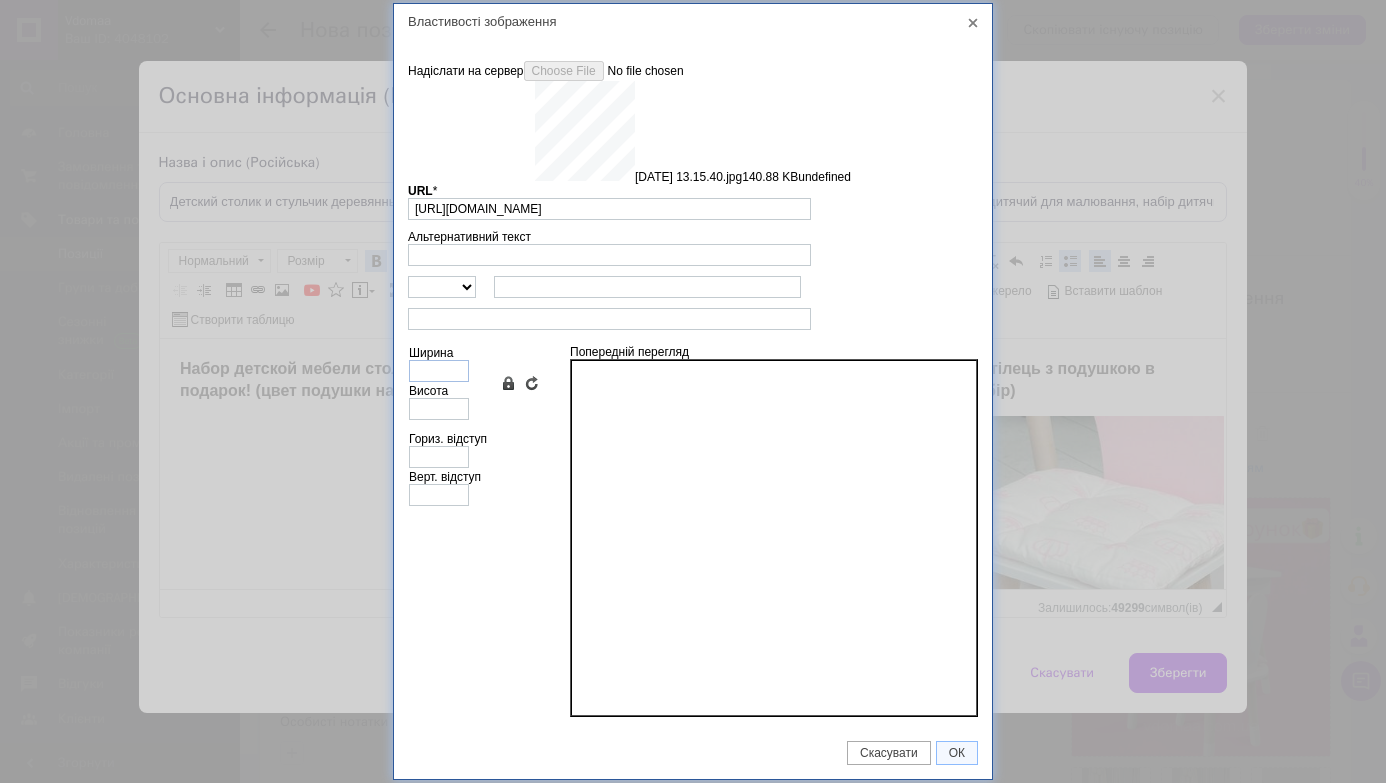 type on "640" 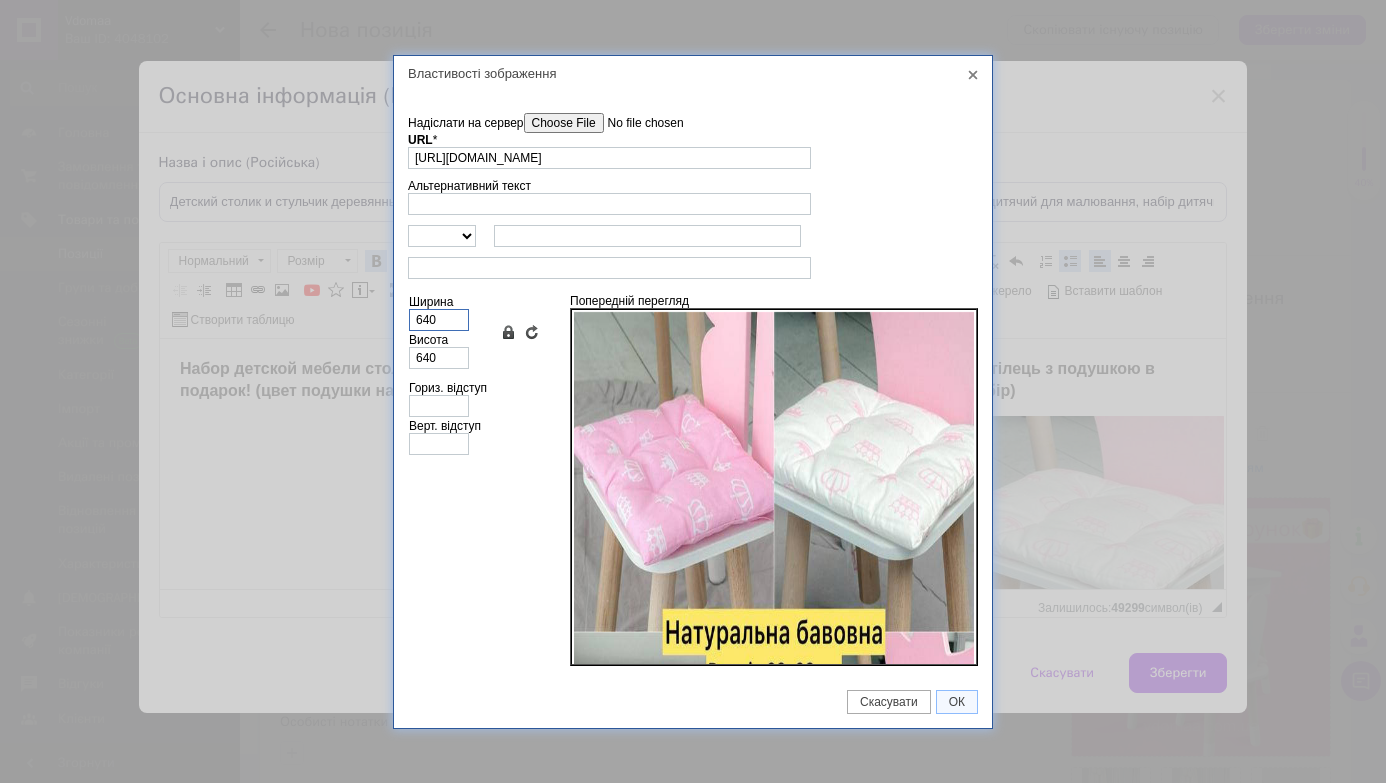click on "640" at bounding box center [439, 320] 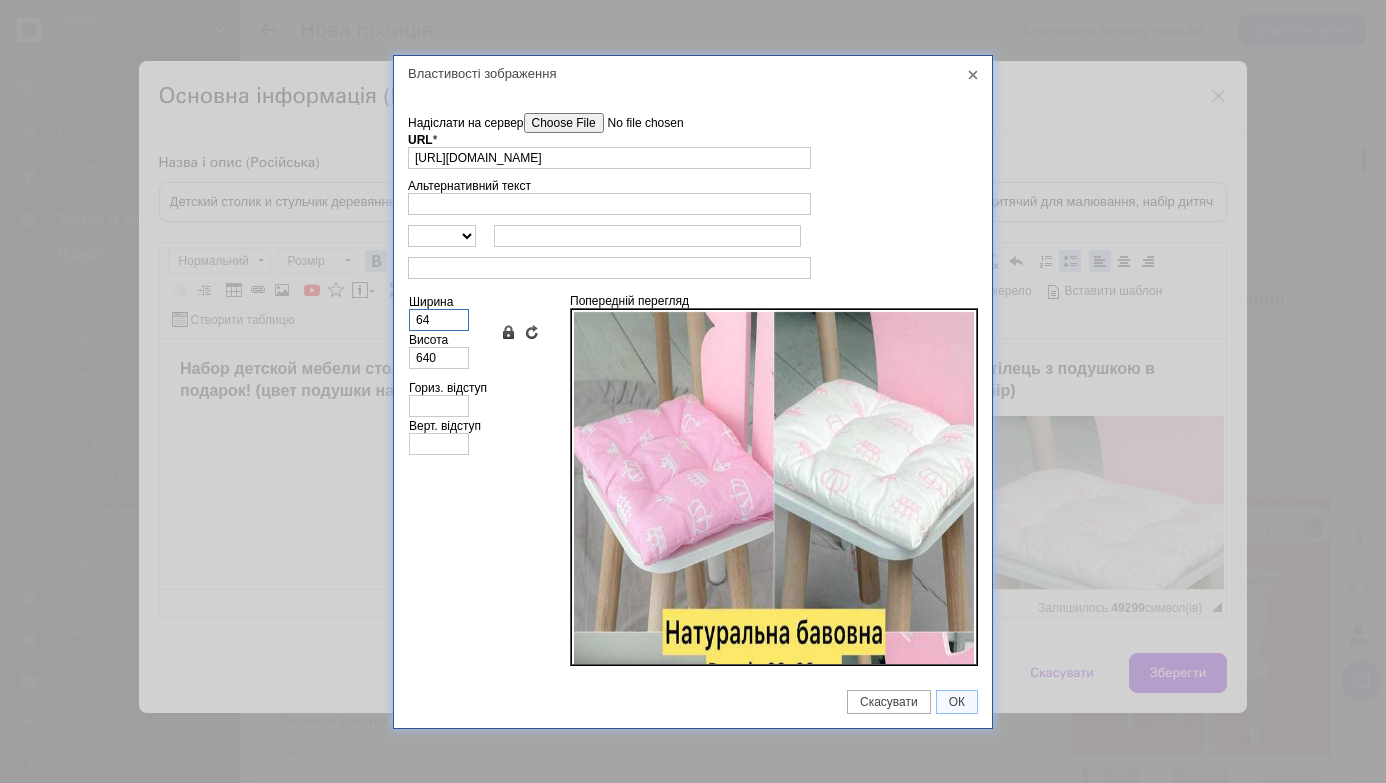 type on "64" 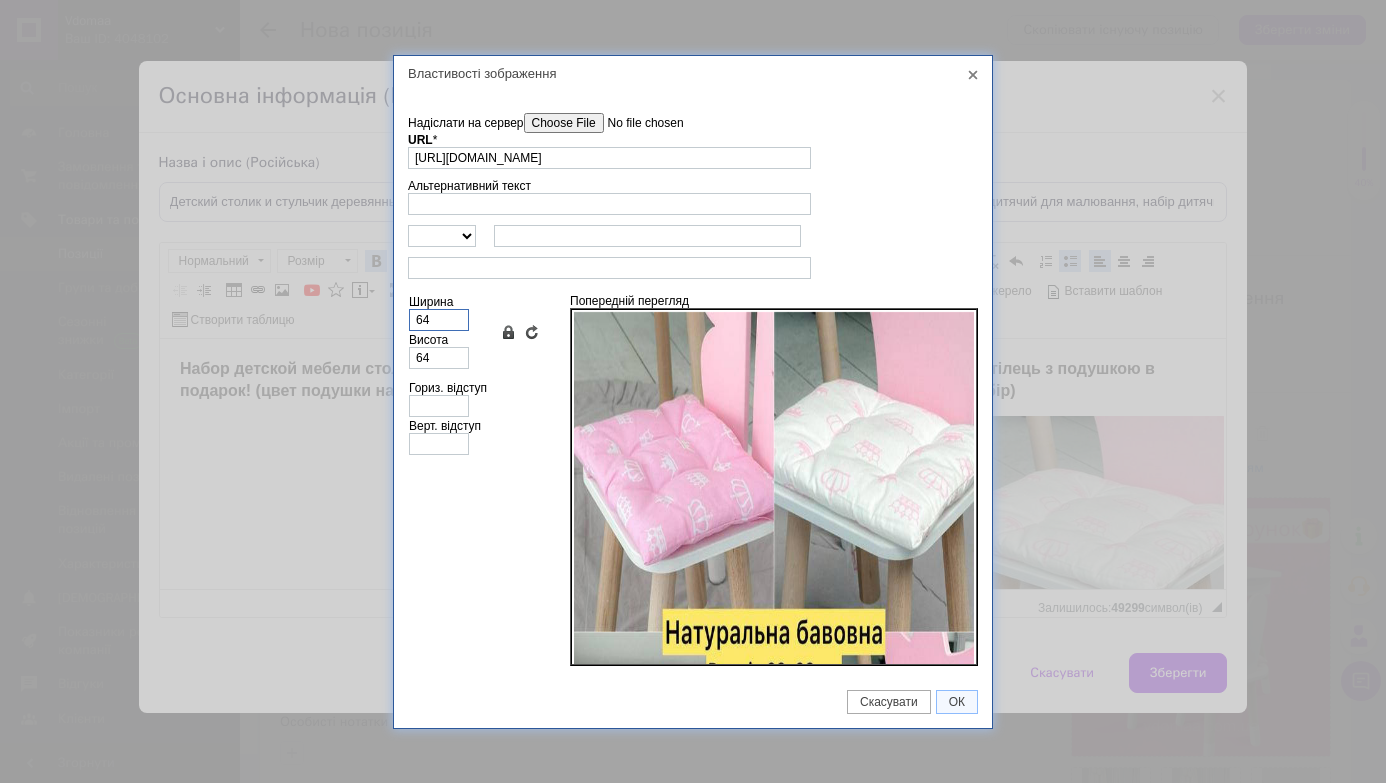 type on "6" 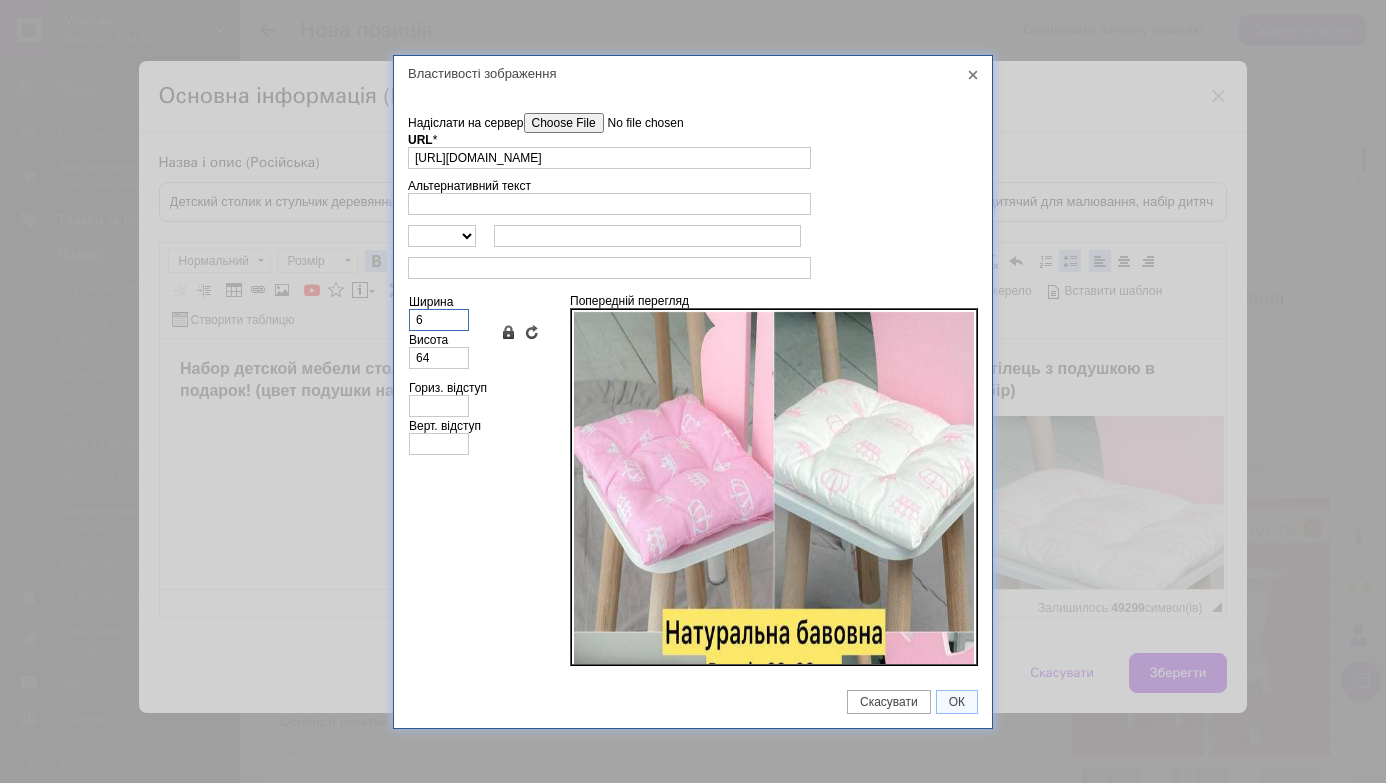 type on "6" 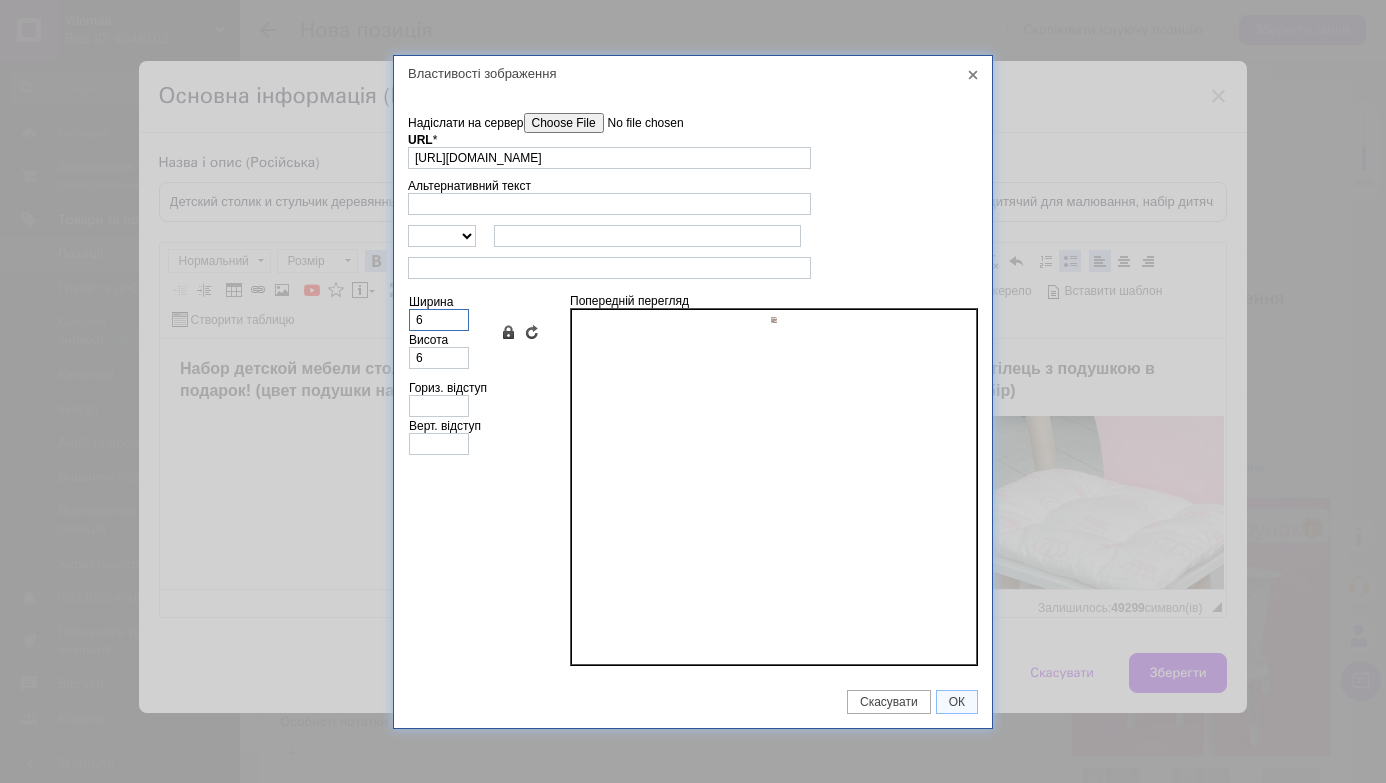 type 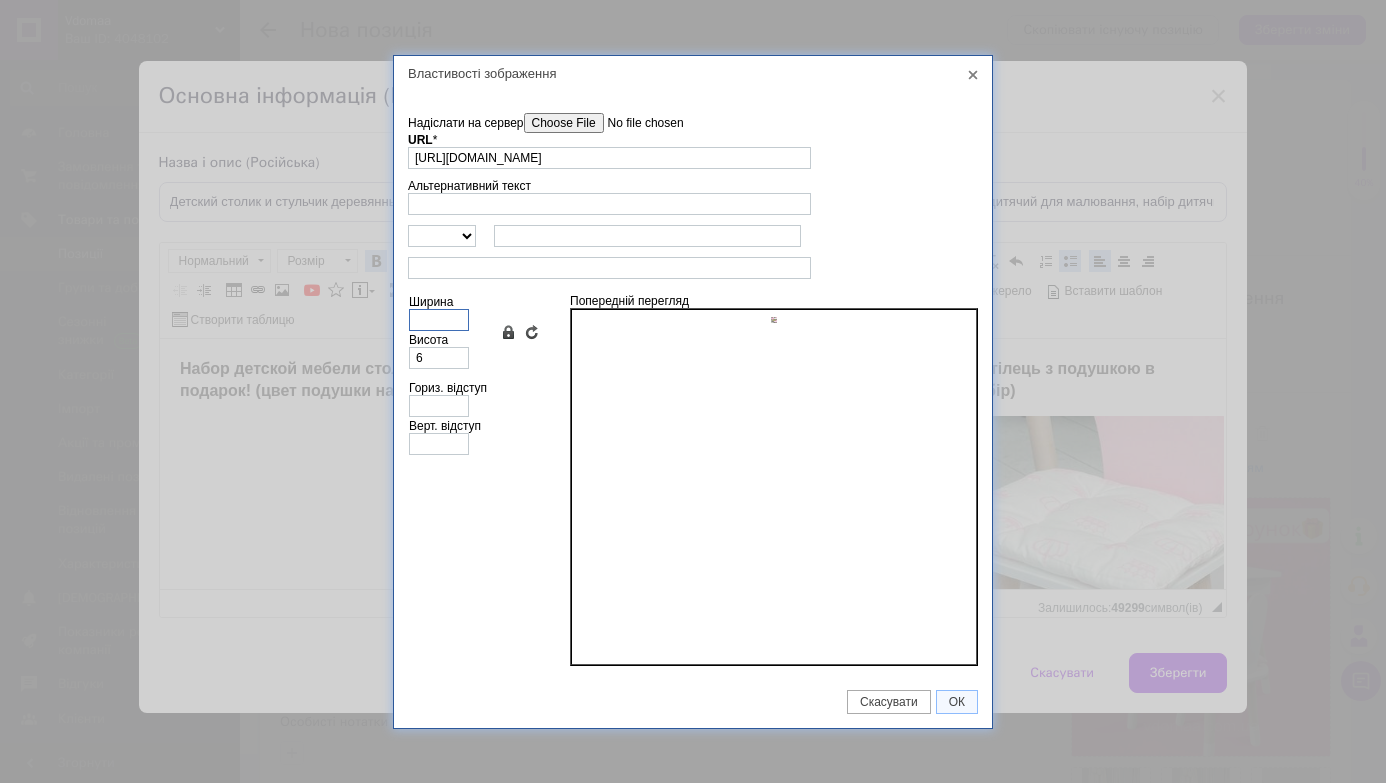 type 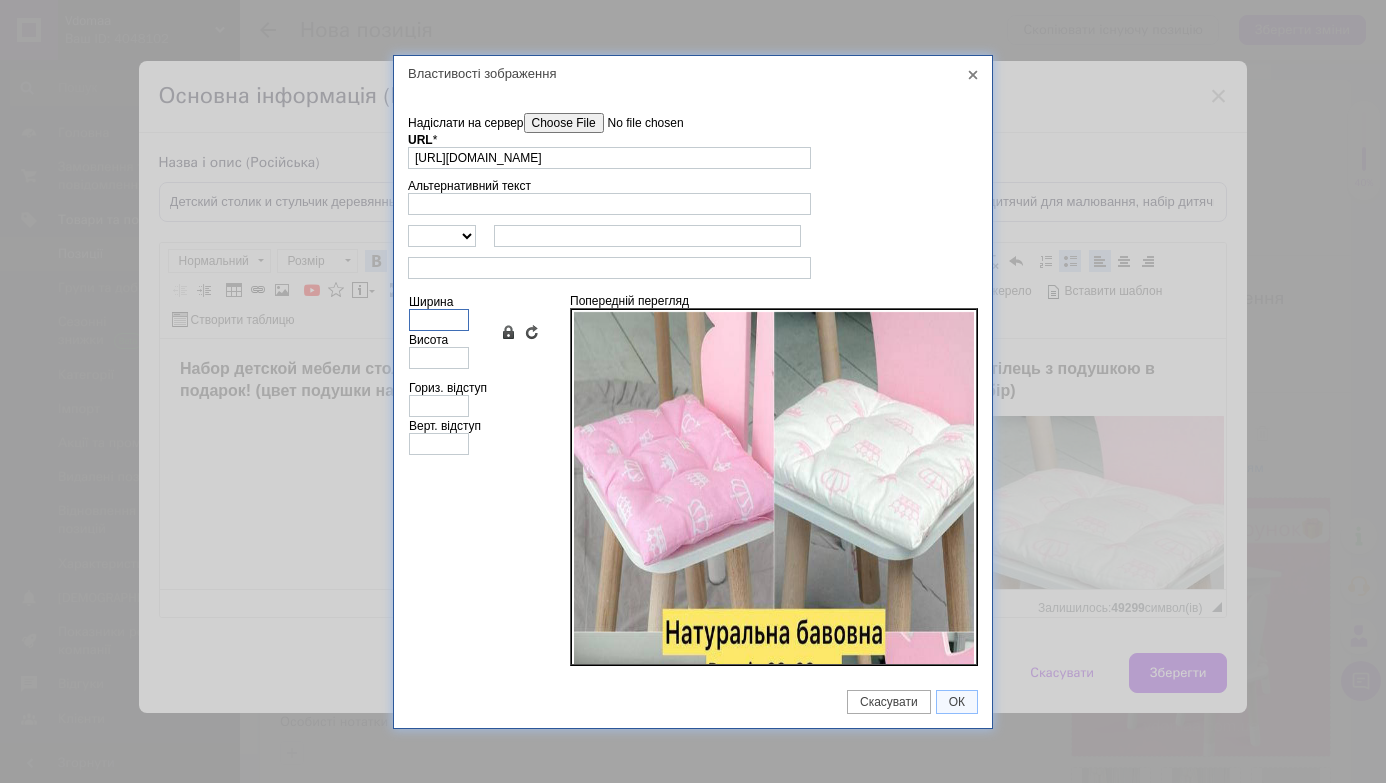 type on "5" 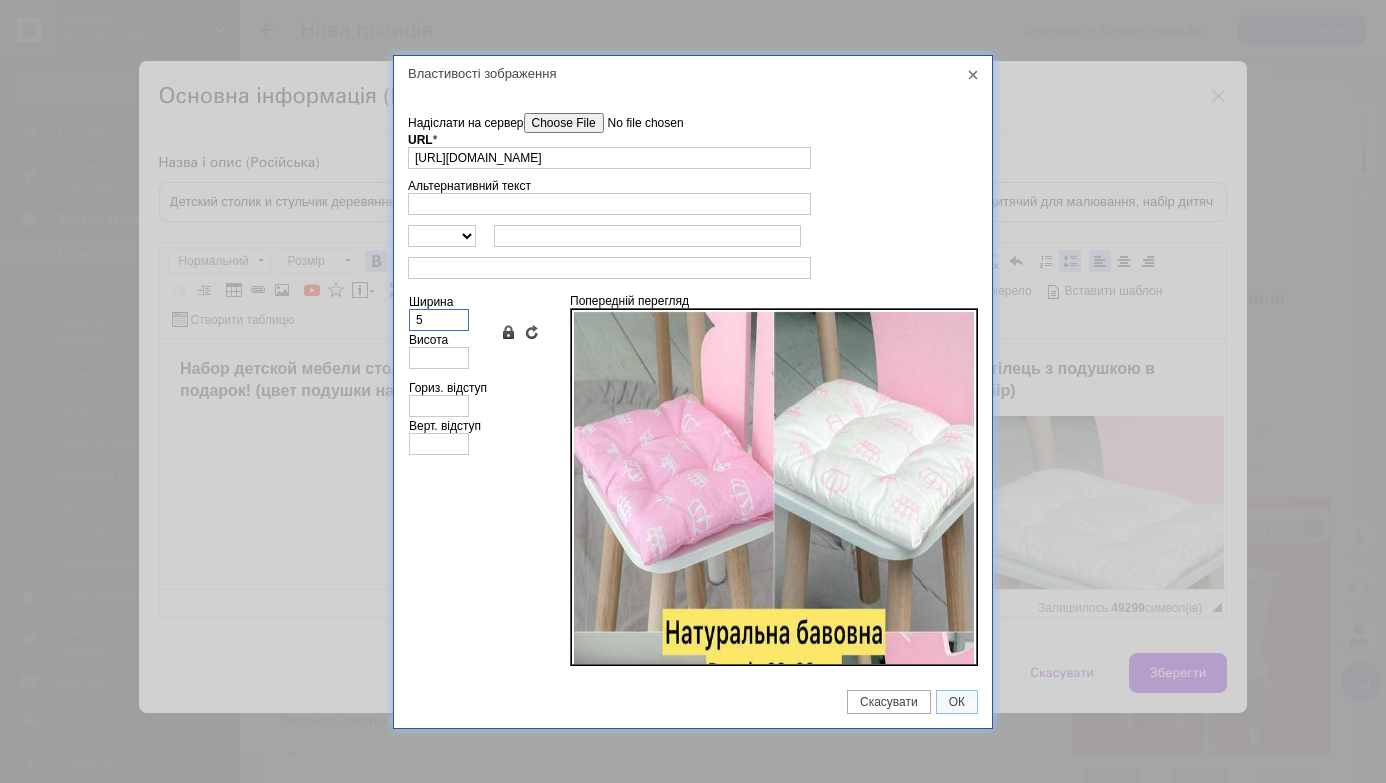 type on "5" 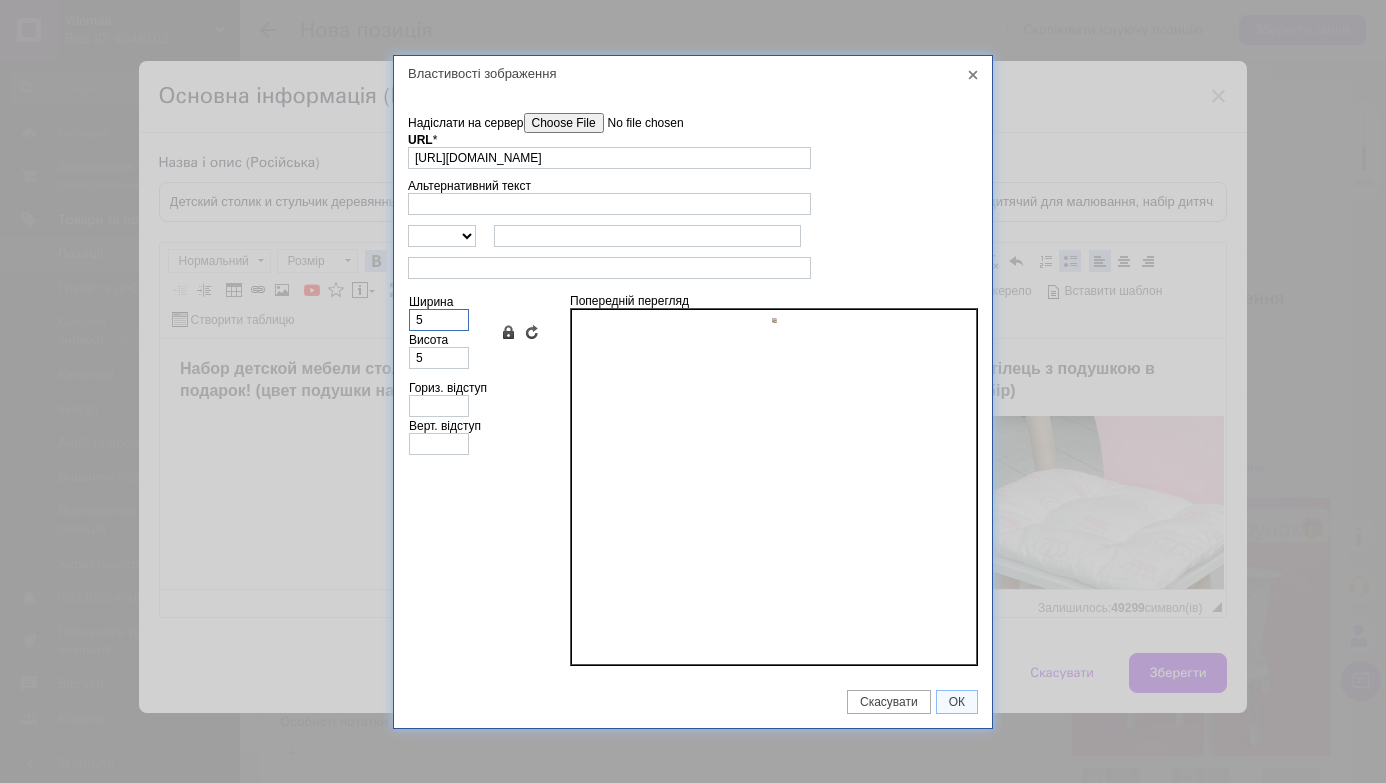 type on "50" 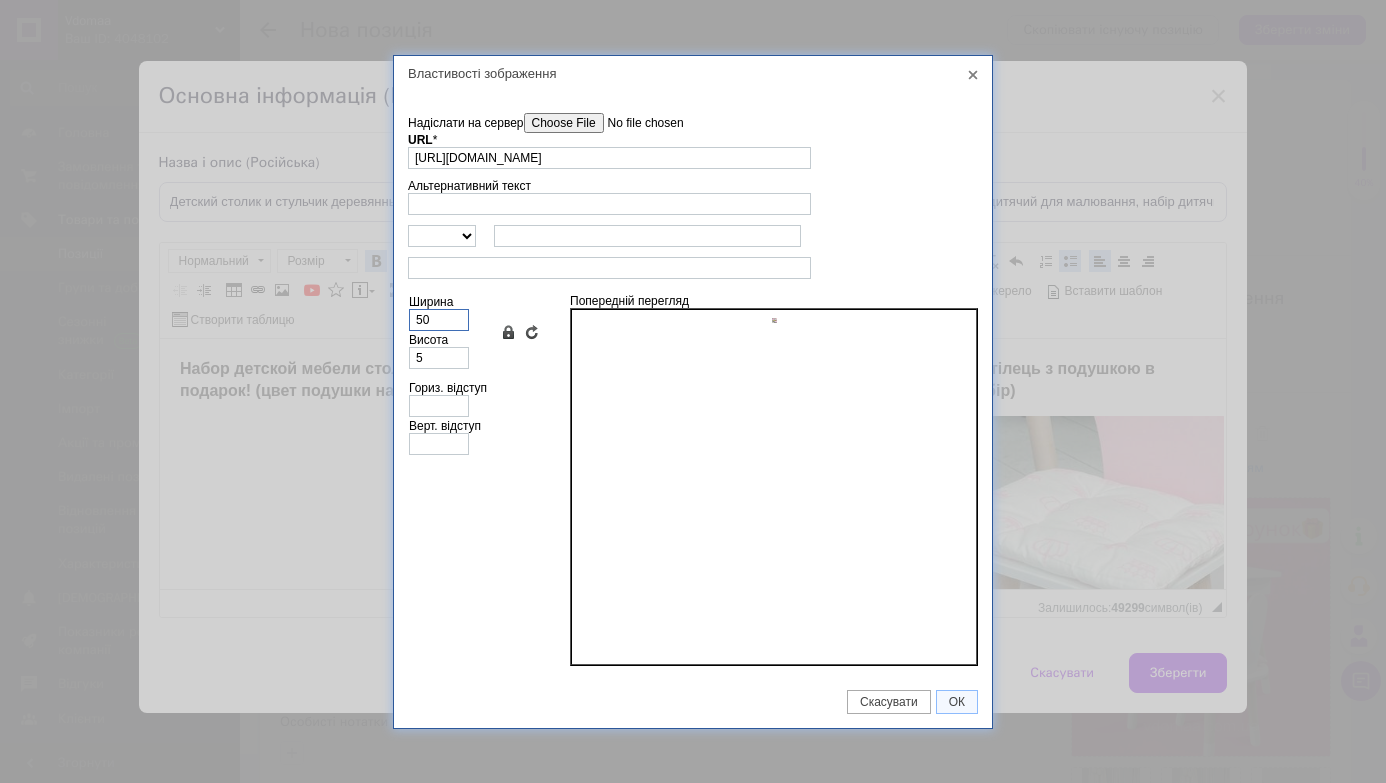 type on "50" 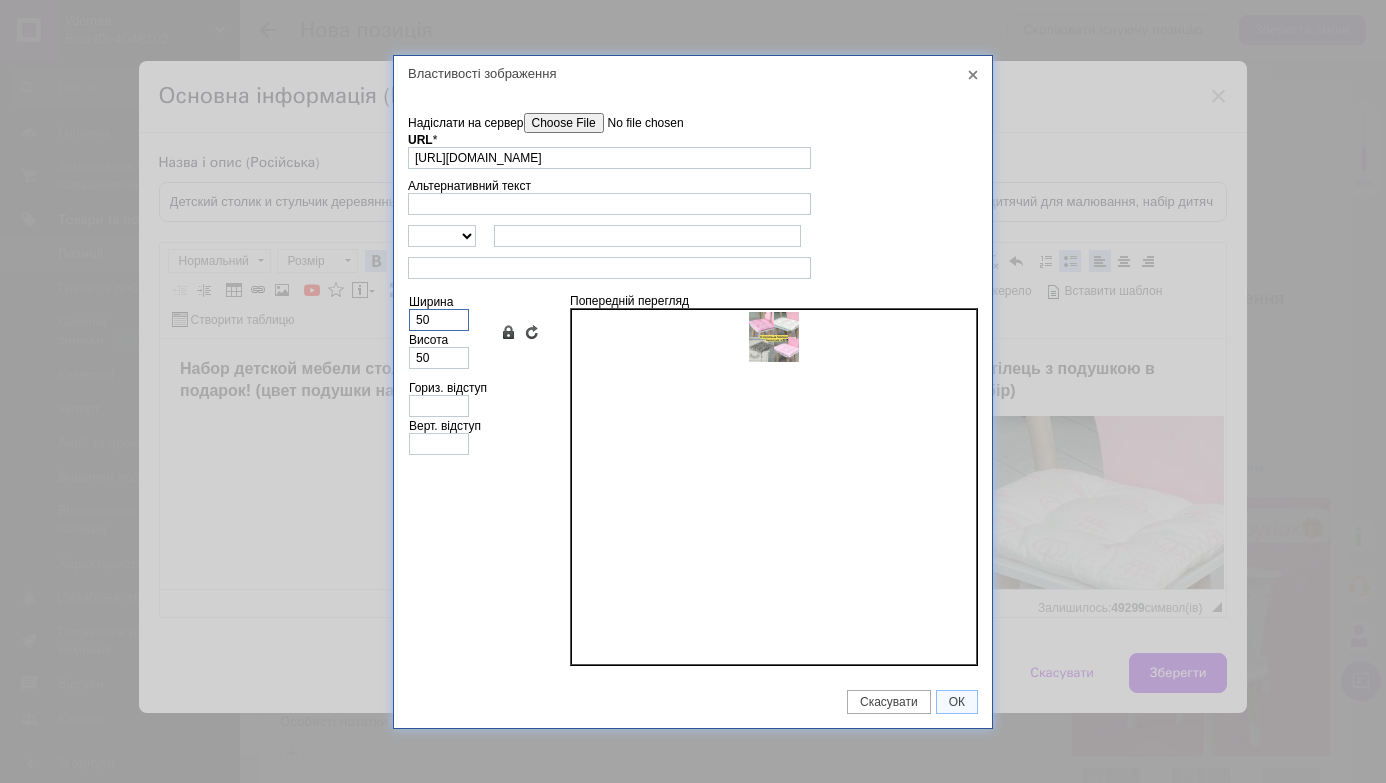 type on "500" 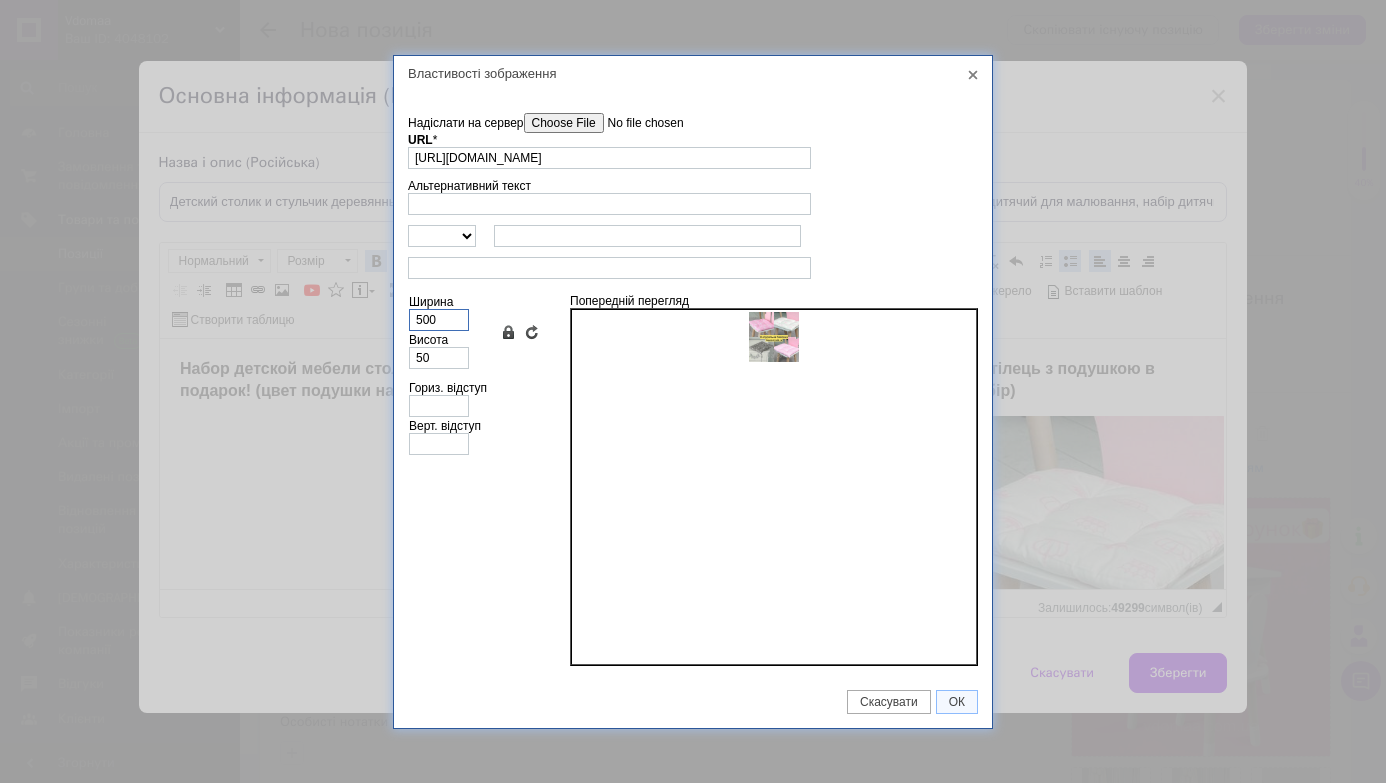 type on "500" 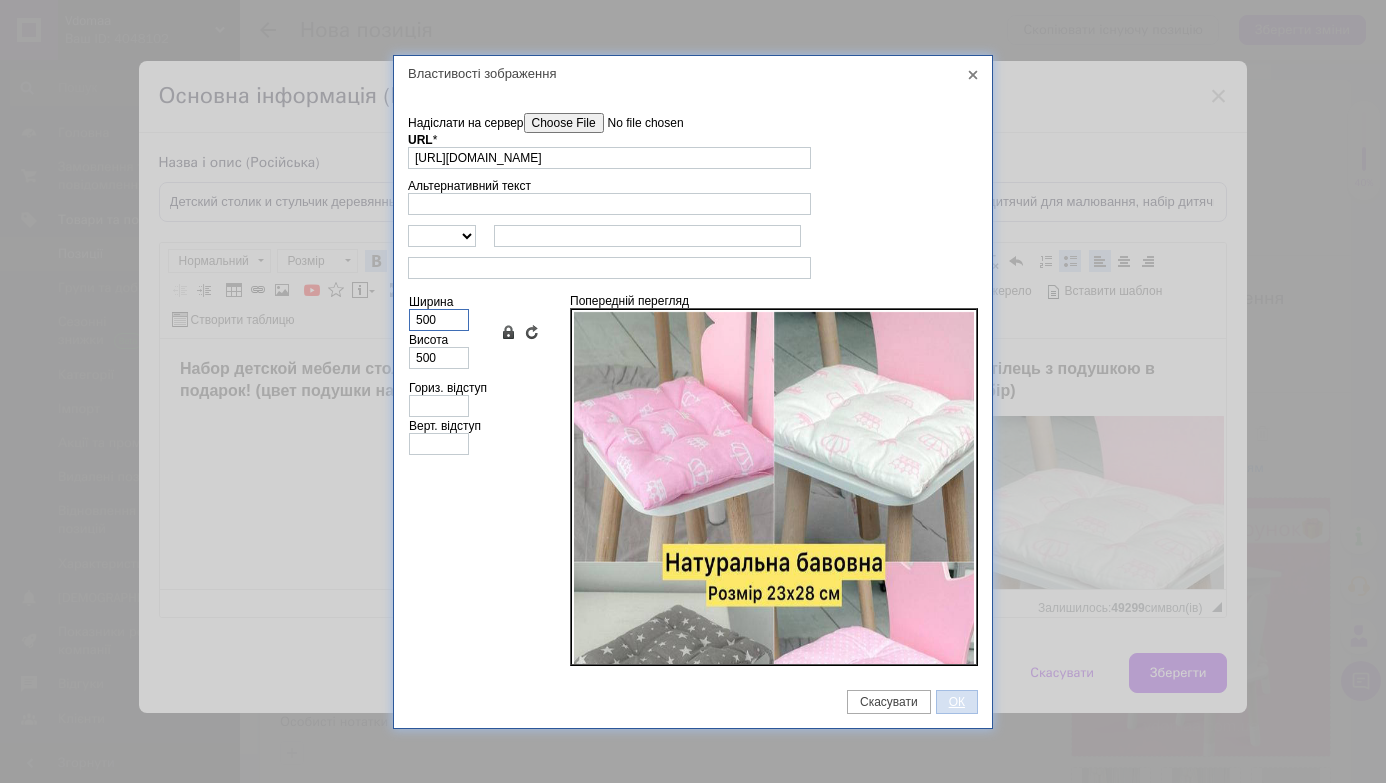 type on "500" 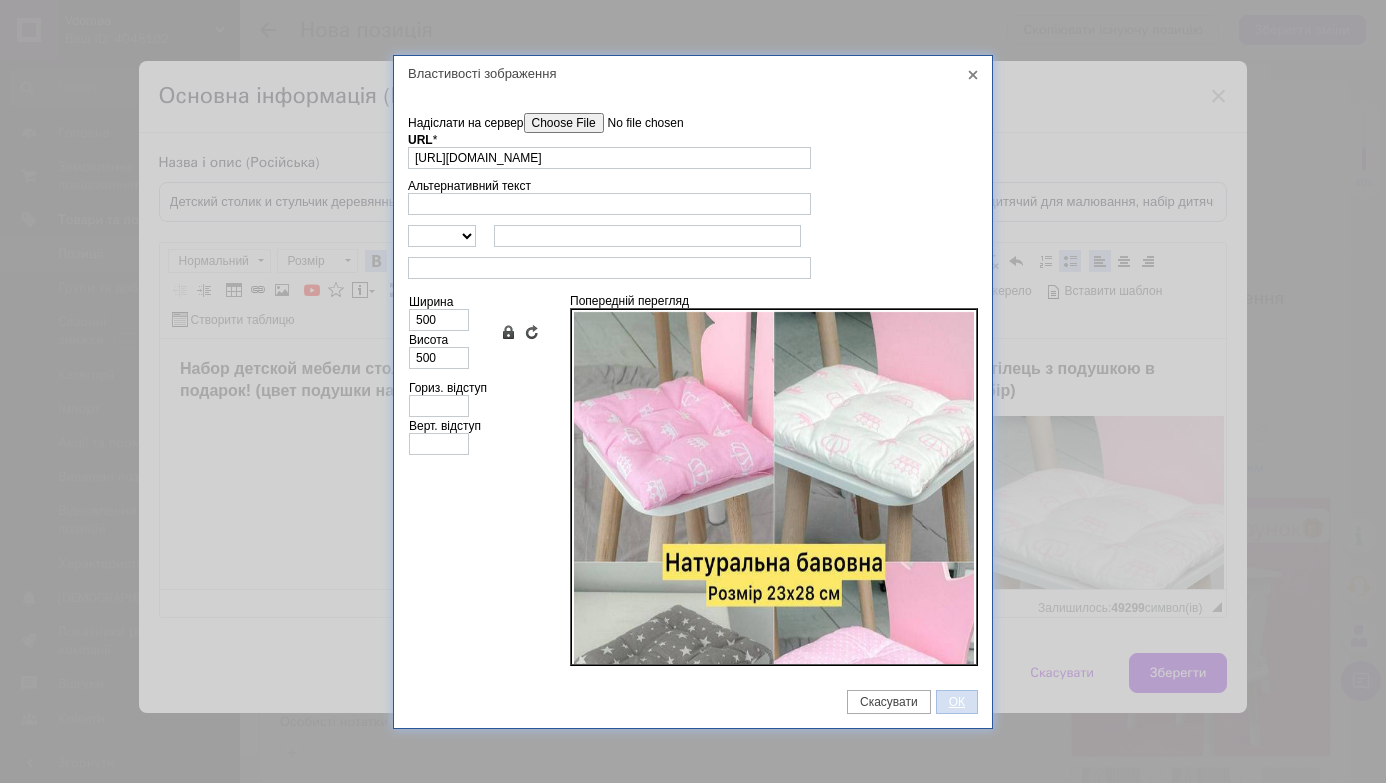 click on "ОК" at bounding box center [957, 702] 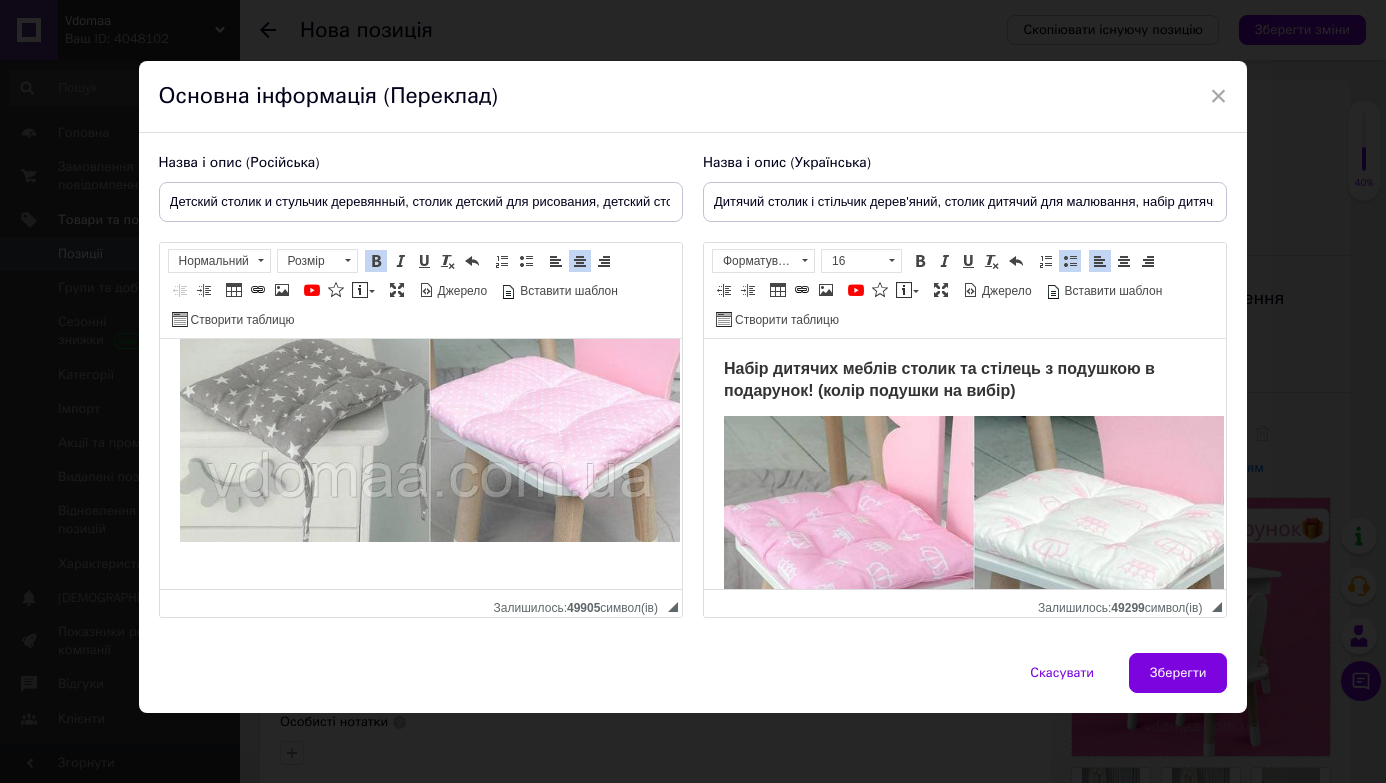 scroll, scrollTop: 389, scrollLeft: 0, axis: vertical 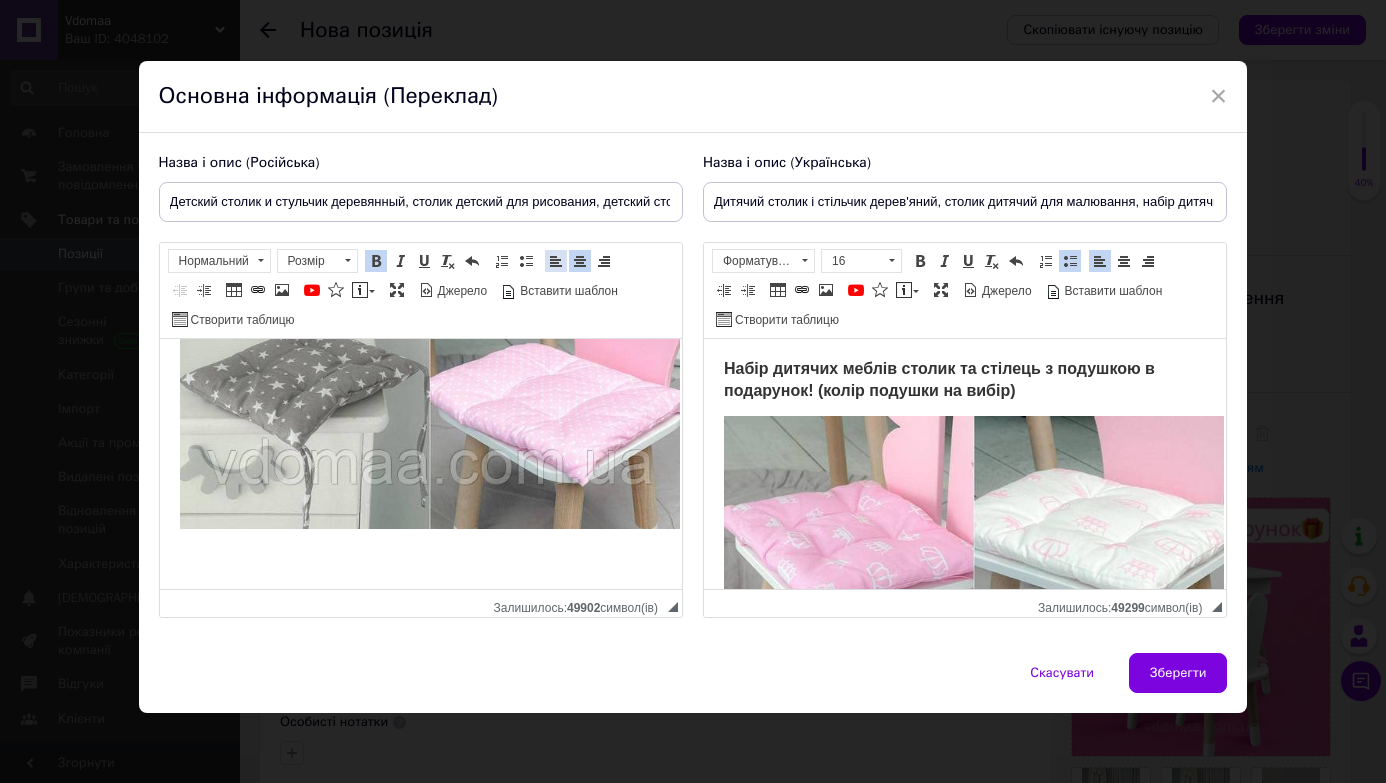 click at bounding box center (556, 261) 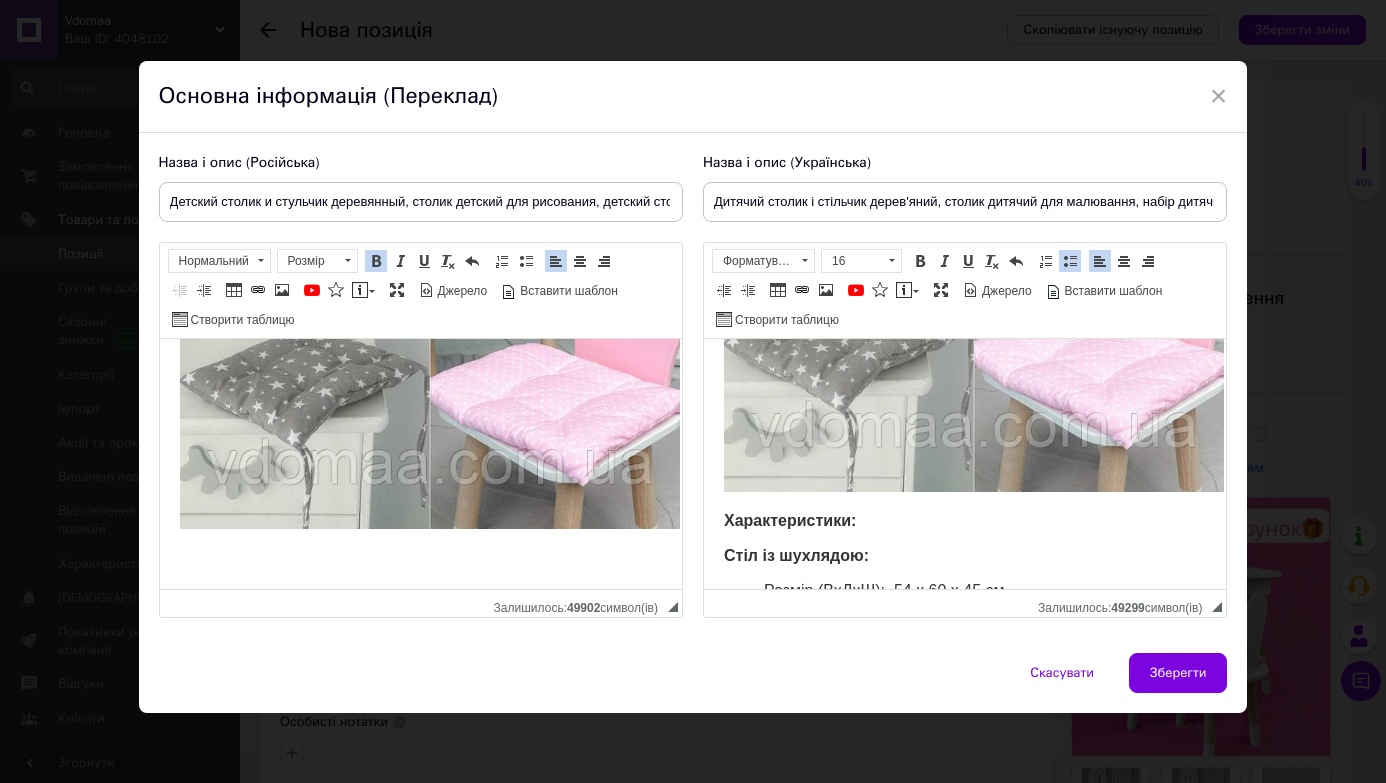 scroll, scrollTop: 575, scrollLeft: 0, axis: vertical 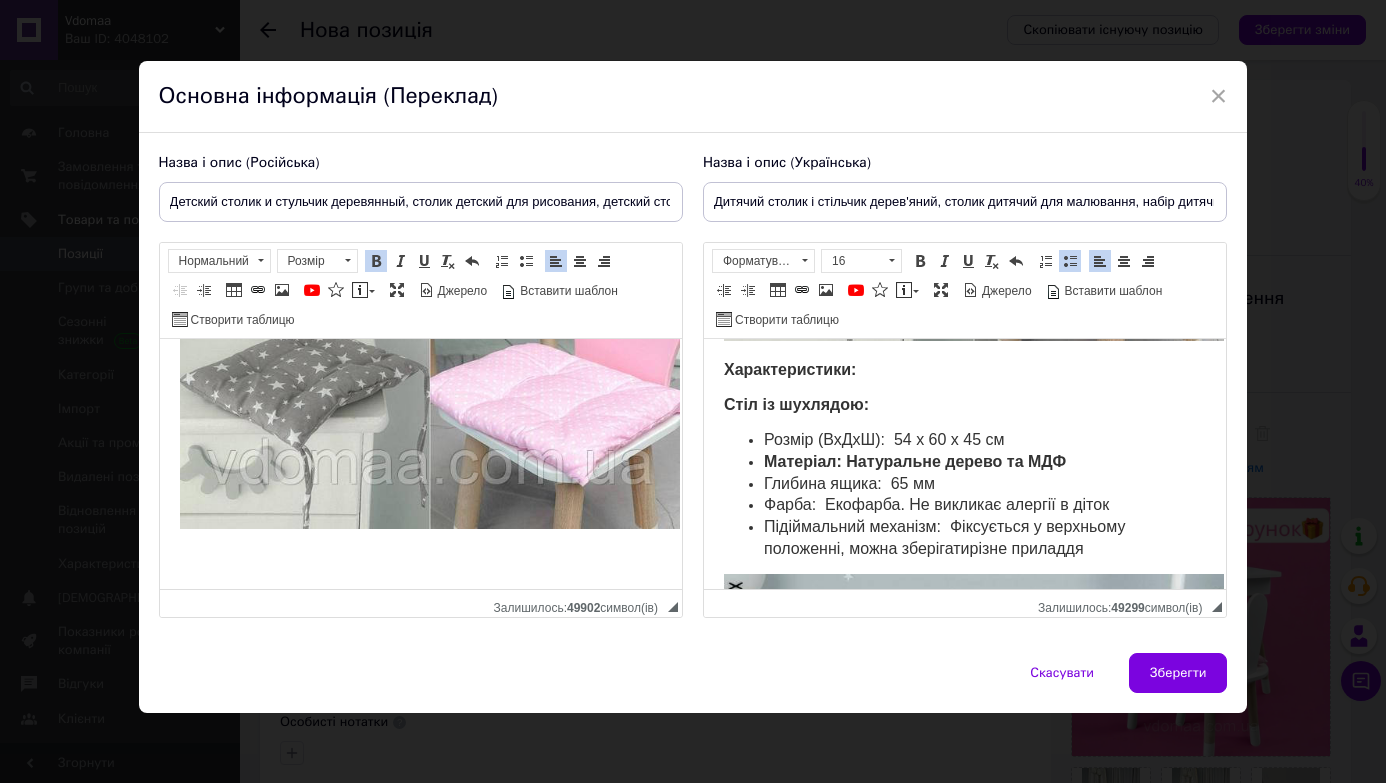 type 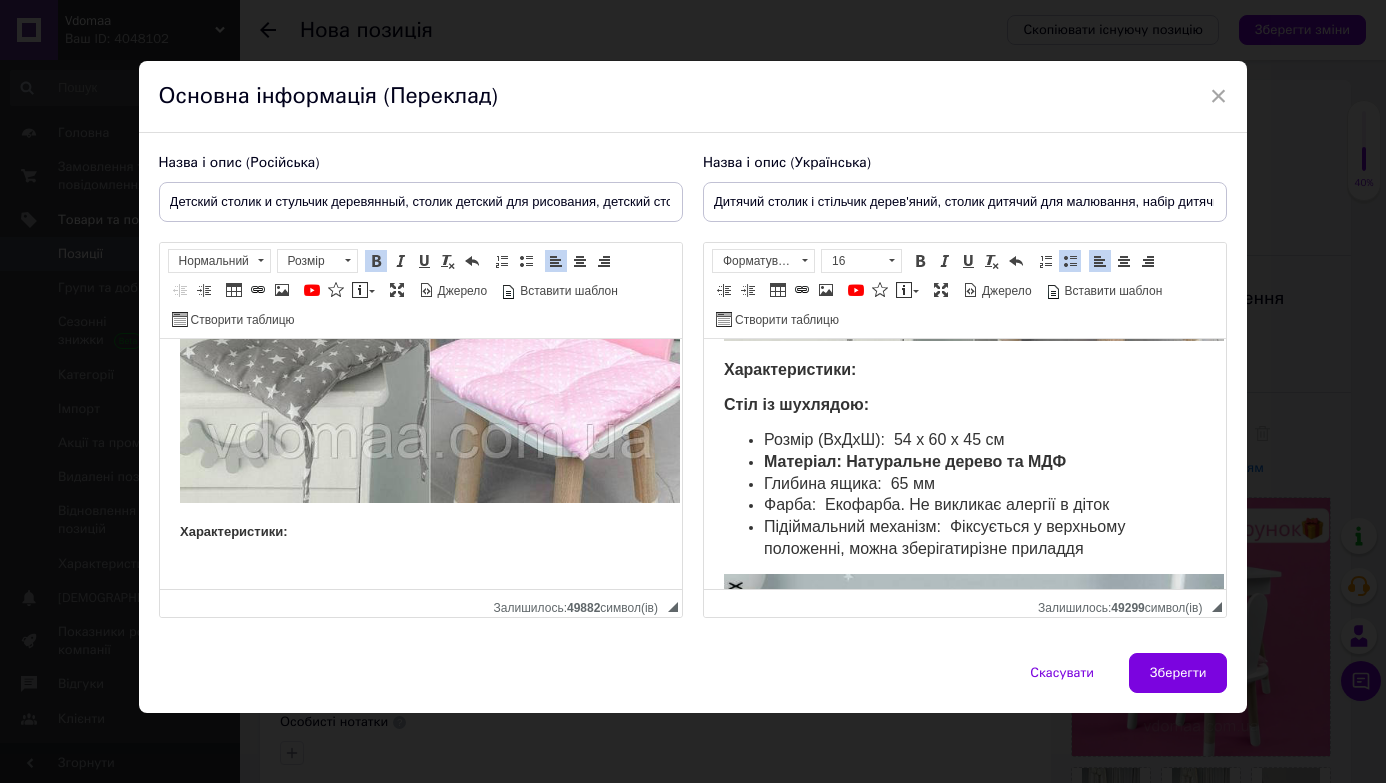 scroll, scrollTop: 413, scrollLeft: 0, axis: vertical 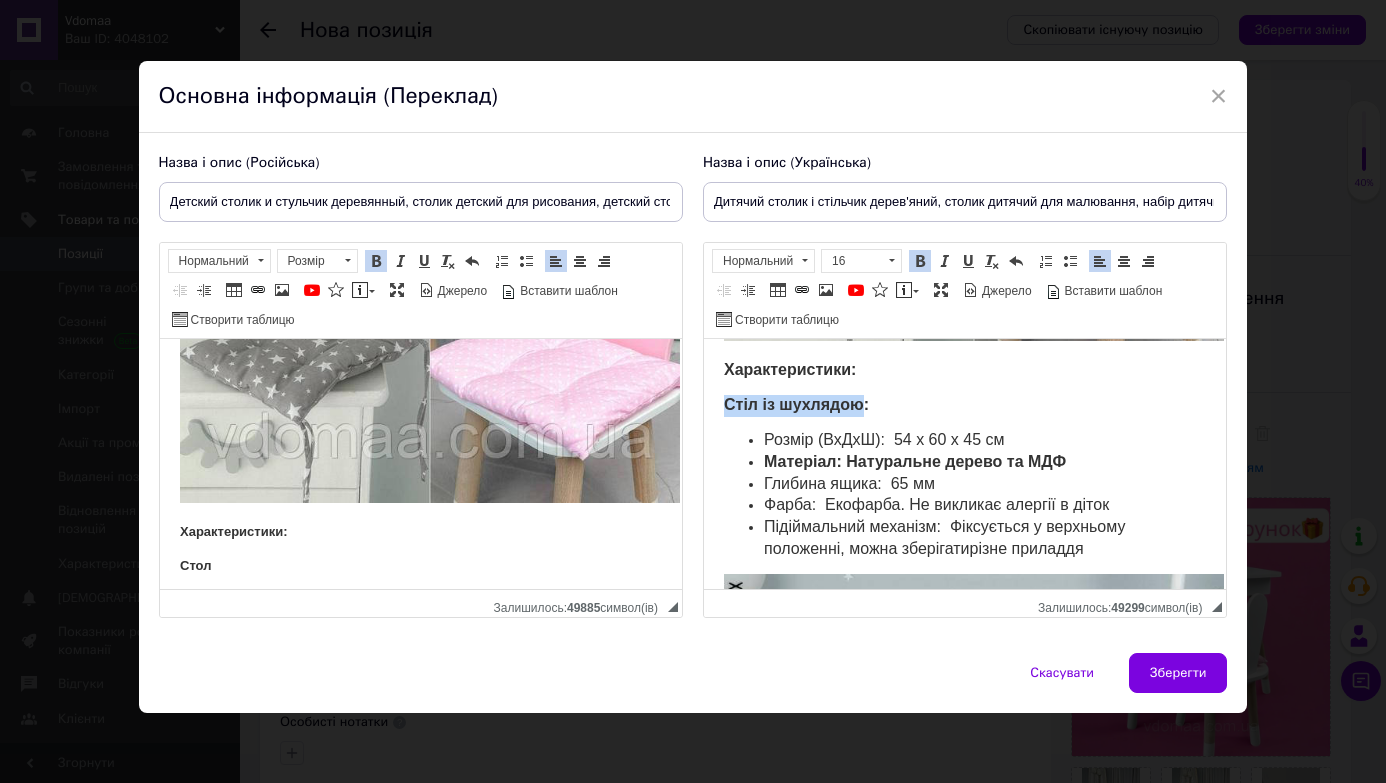copy on "Стіл із шухлядою" 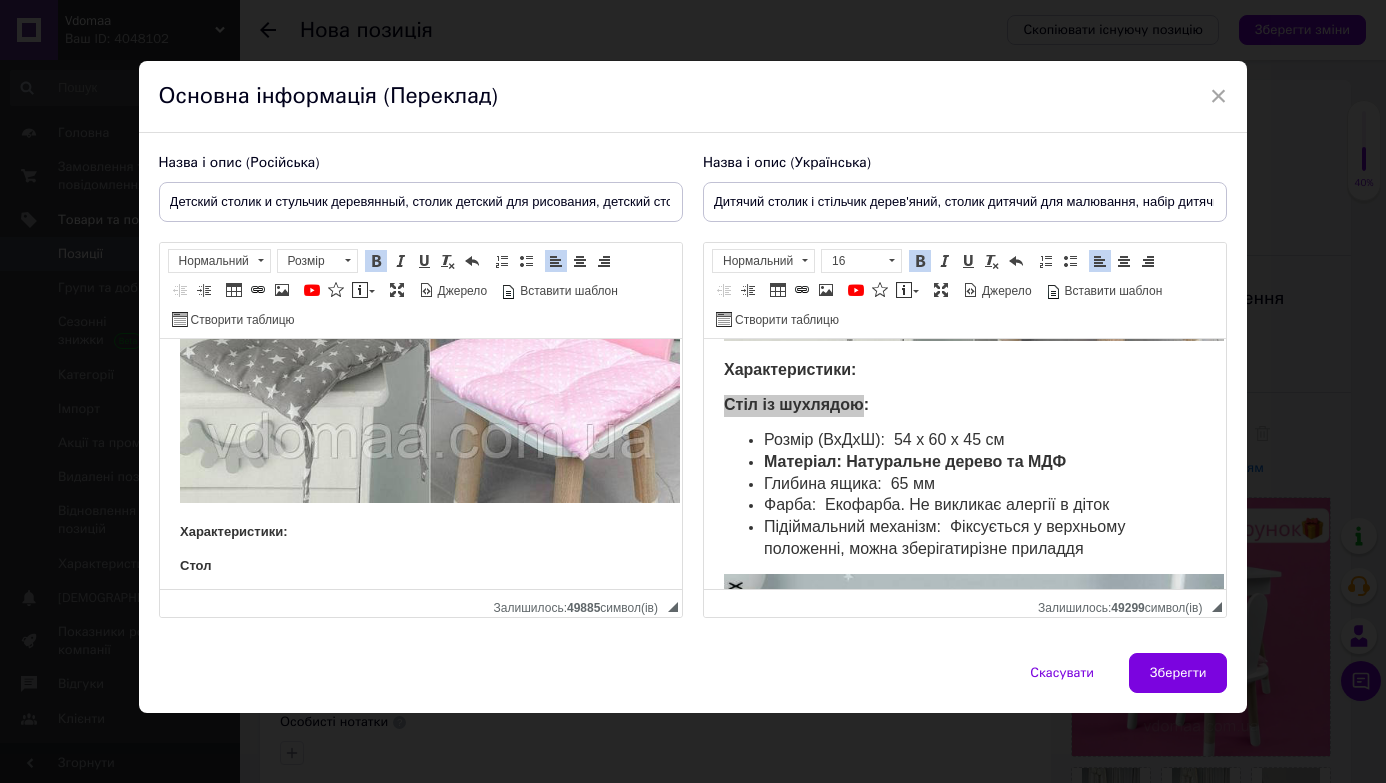 click on "Стол" at bounding box center [420, 566] 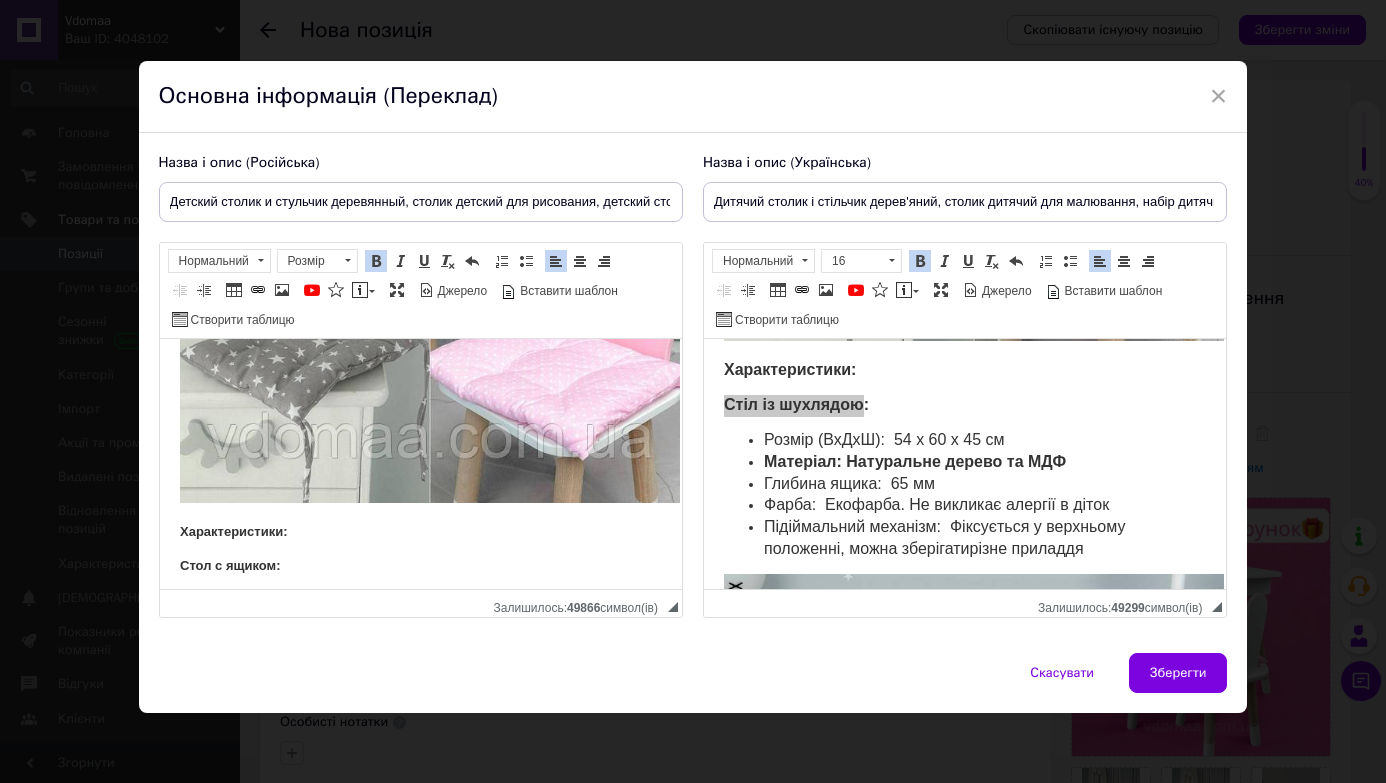 scroll, scrollTop: 446, scrollLeft: 0, axis: vertical 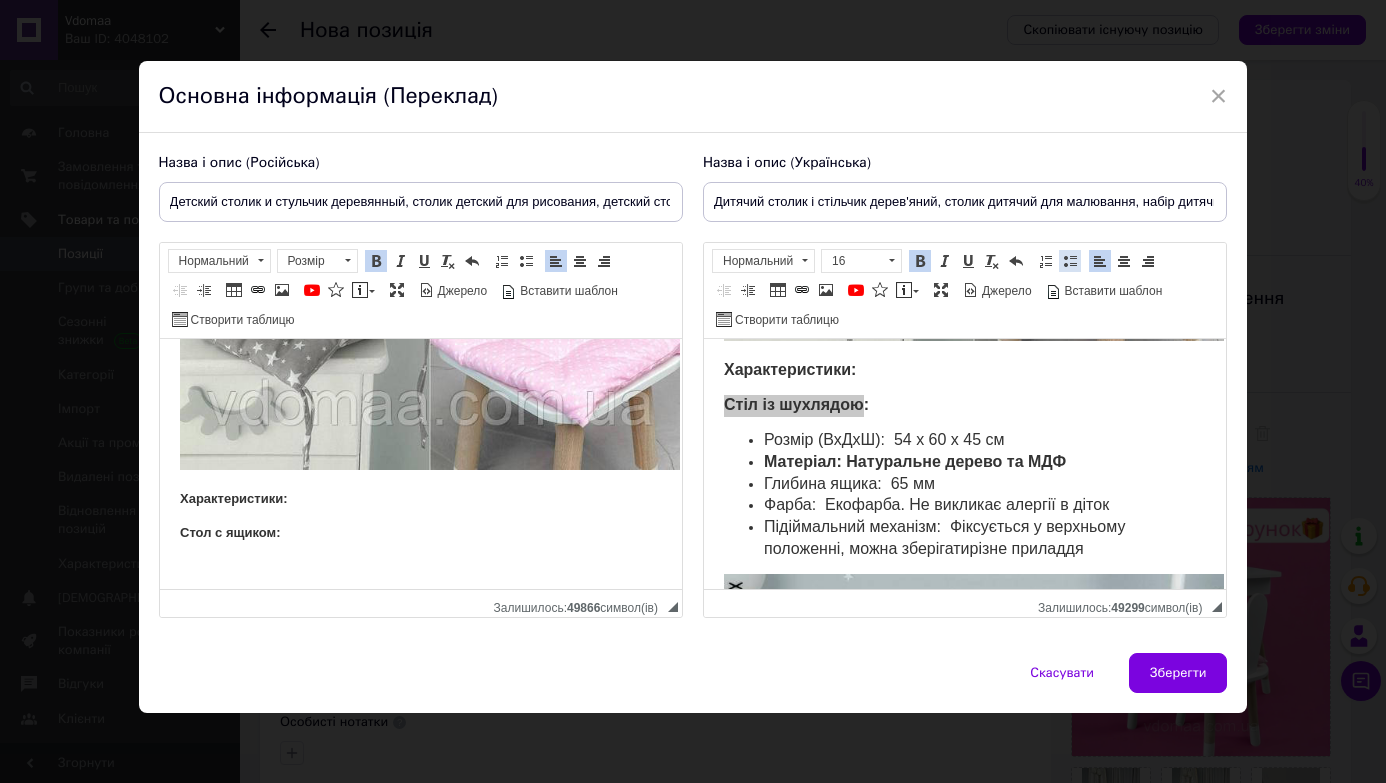 click on "Вставити/видалити маркований список" at bounding box center [1070, 261] 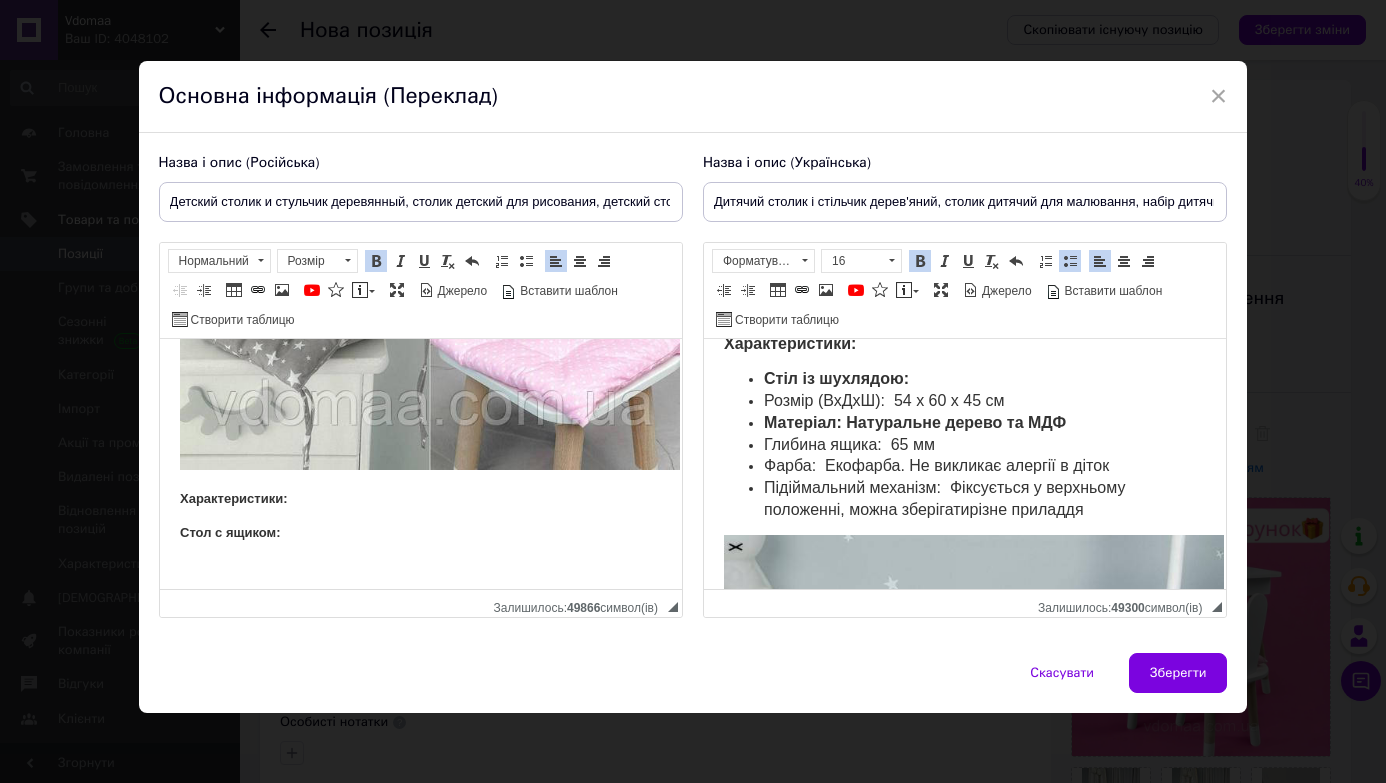 scroll, scrollTop: 614, scrollLeft: 0, axis: vertical 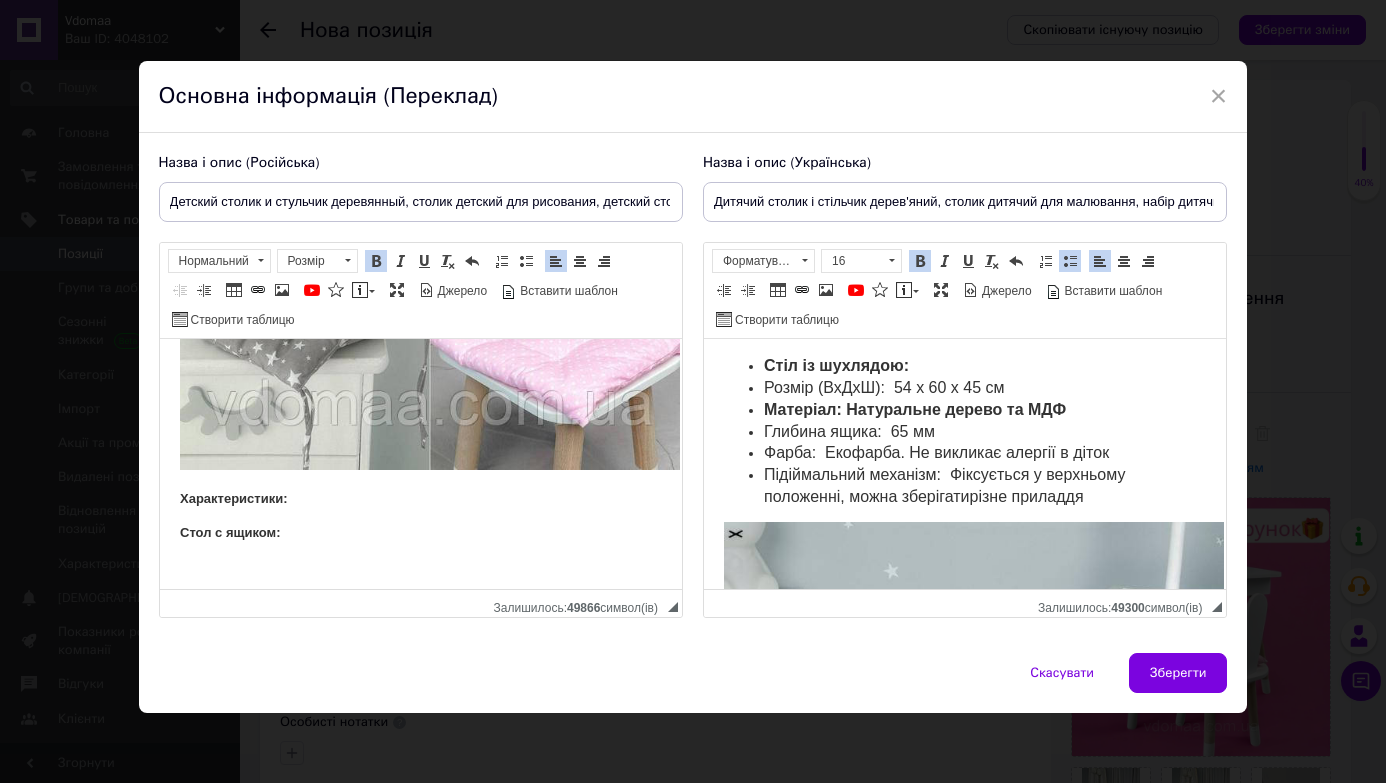 click on "Вставити/видалити маркований список" at bounding box center (1070, 261) 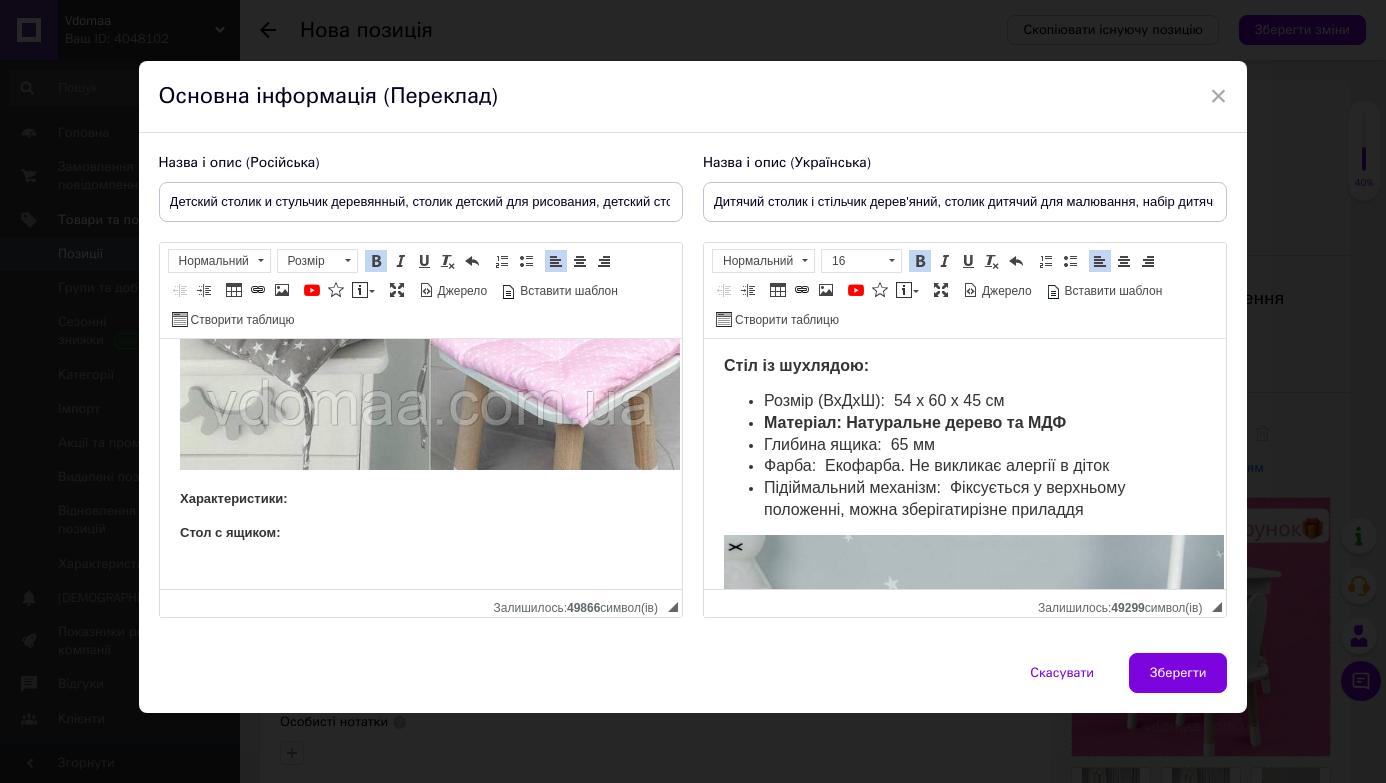 click on "Стол с ящиком:" at bounding box center (420, 533) 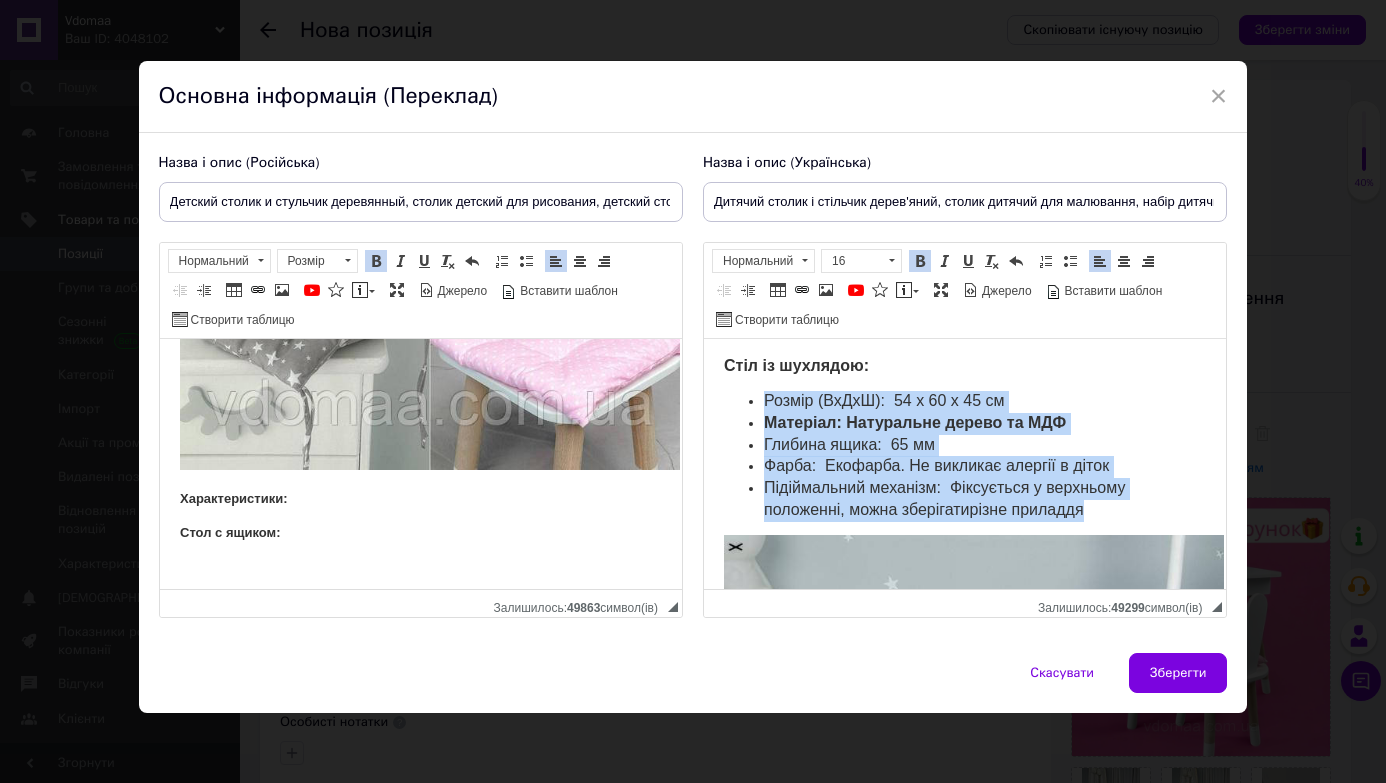 drag, startPoint x: 744, startPoint y: 404, endPoint x: 1108, endPoint y: 511, distance: 379.40085 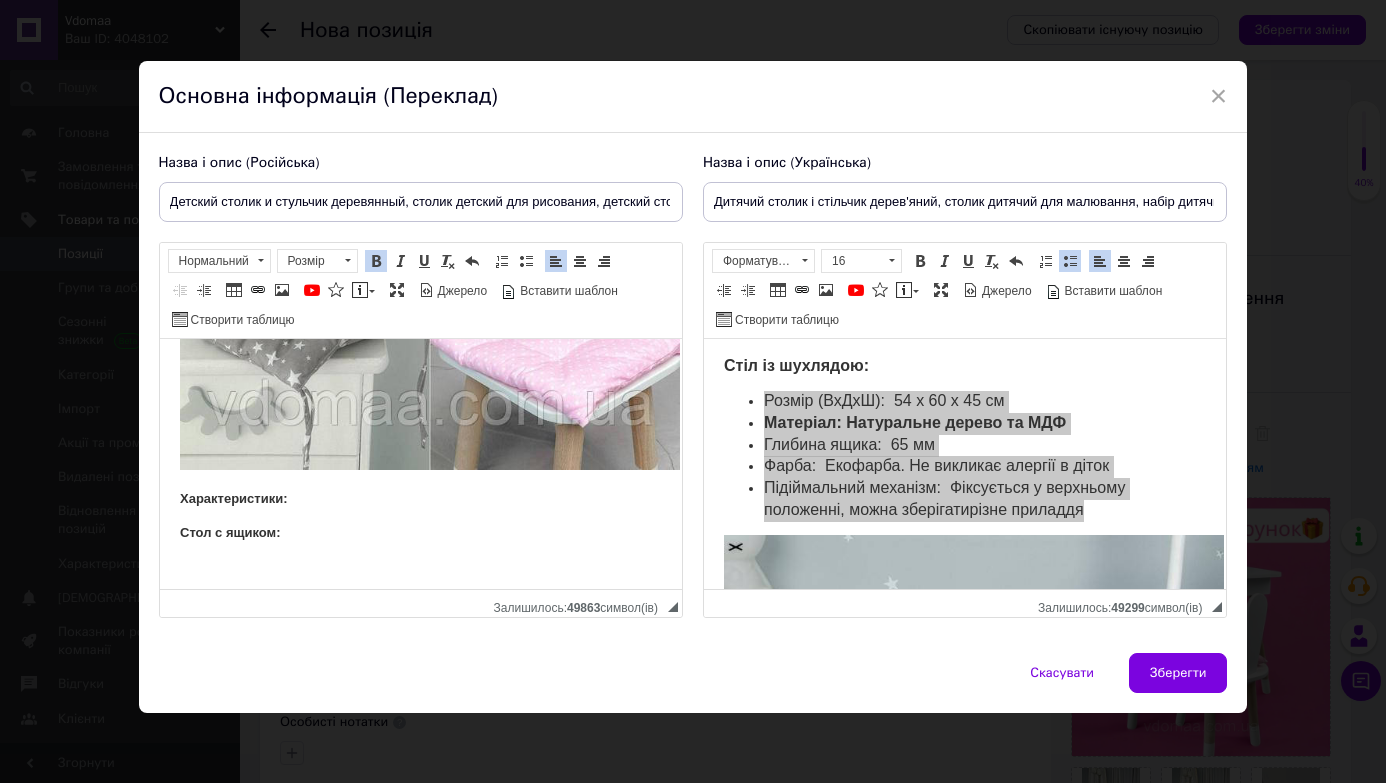 click on "Набор детской мебели столик и стульчик с подушкой в подарок! (цвет подушки на выбор) Характеристики:  Стол с ящиком:" at bounding box center (420, 262) 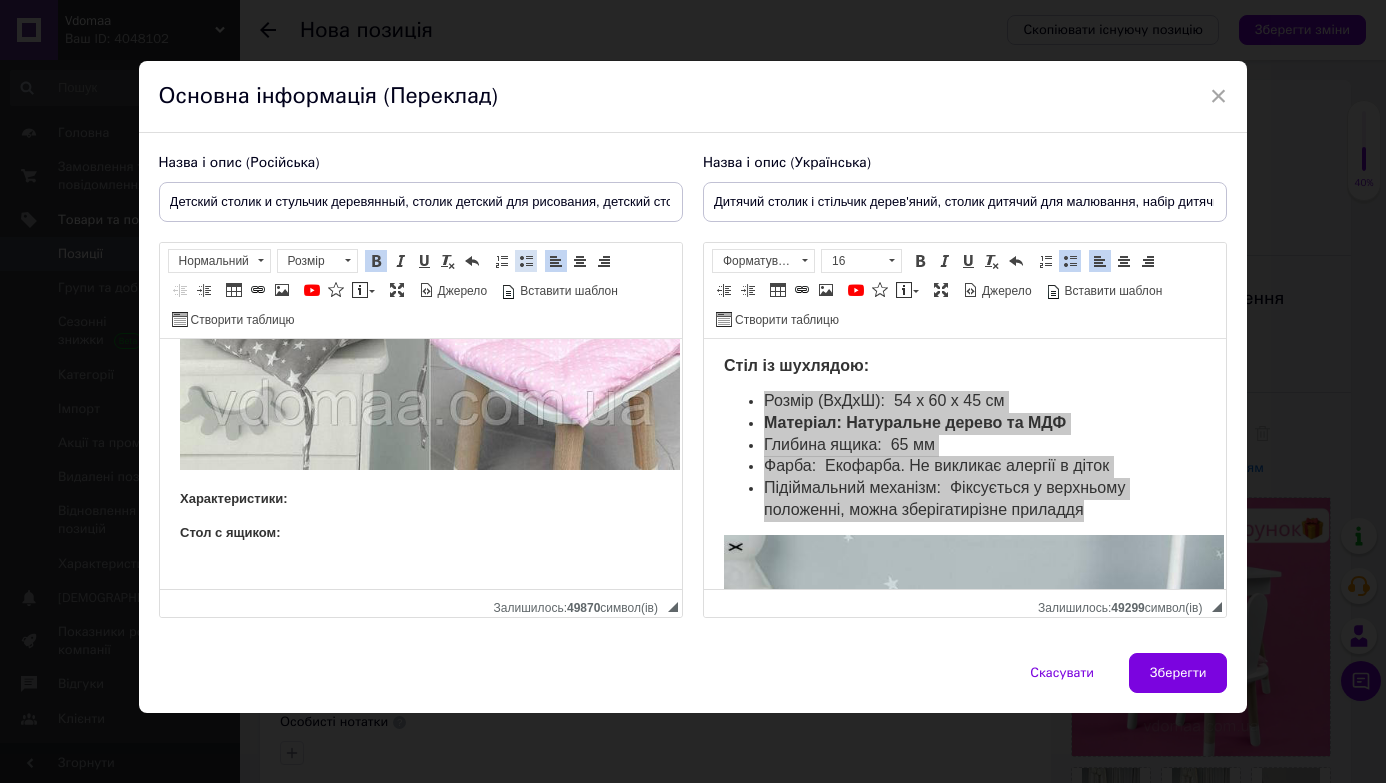click on "Вставити/видалити маркований список" at bounding box center (526, 261) 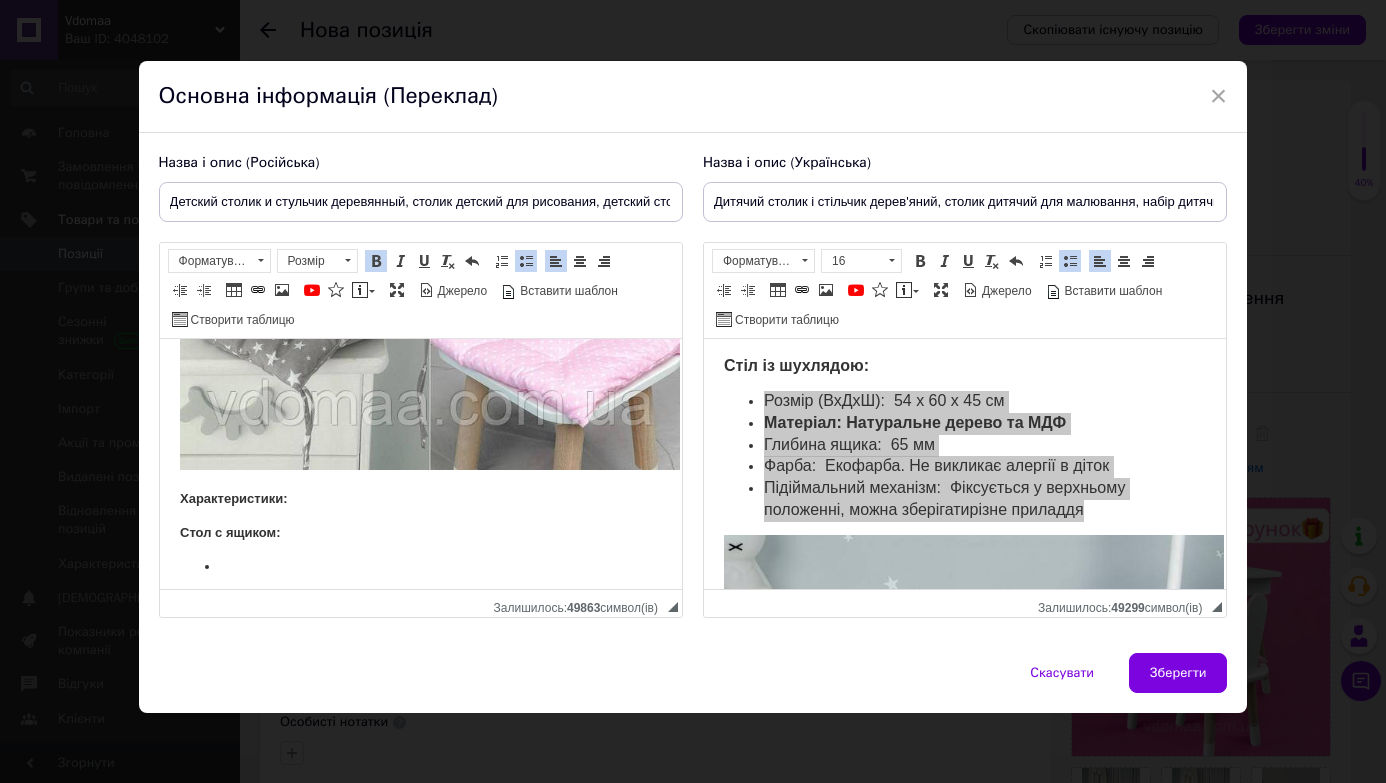 scroll, scrollTop: 581, scrollLeft: 0, axis: vertical 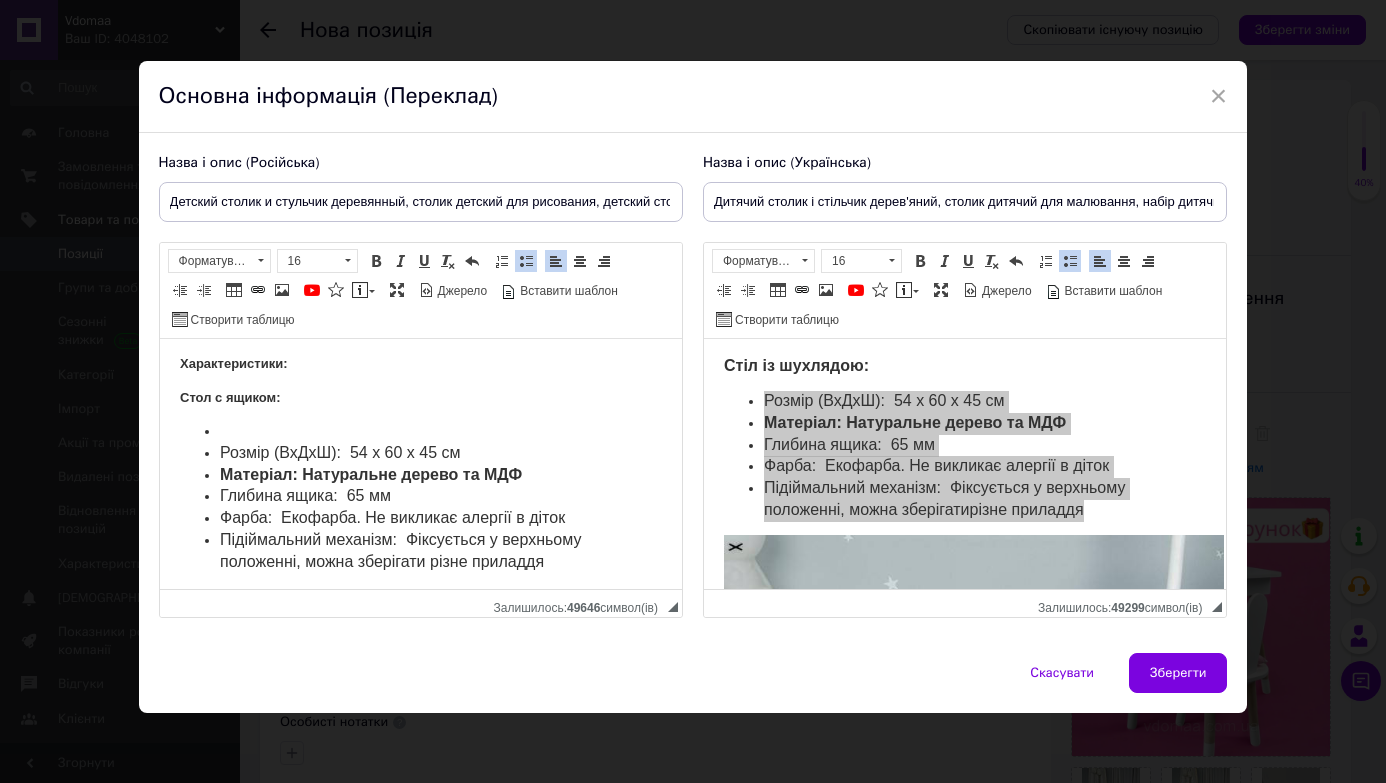 click at bounding box center (420, 432) 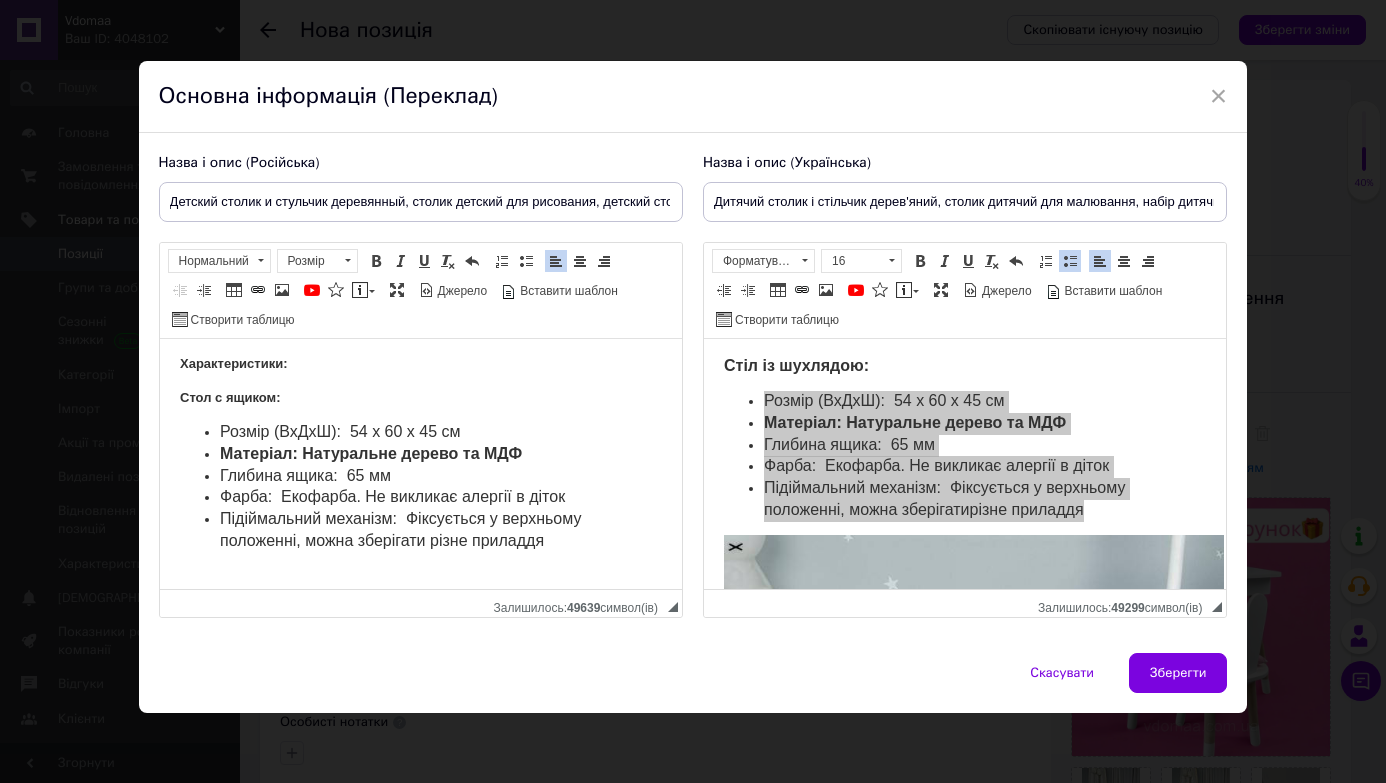 click on "Стол с ящиком: ​​​​​​​" at bounding box center (420, 398) 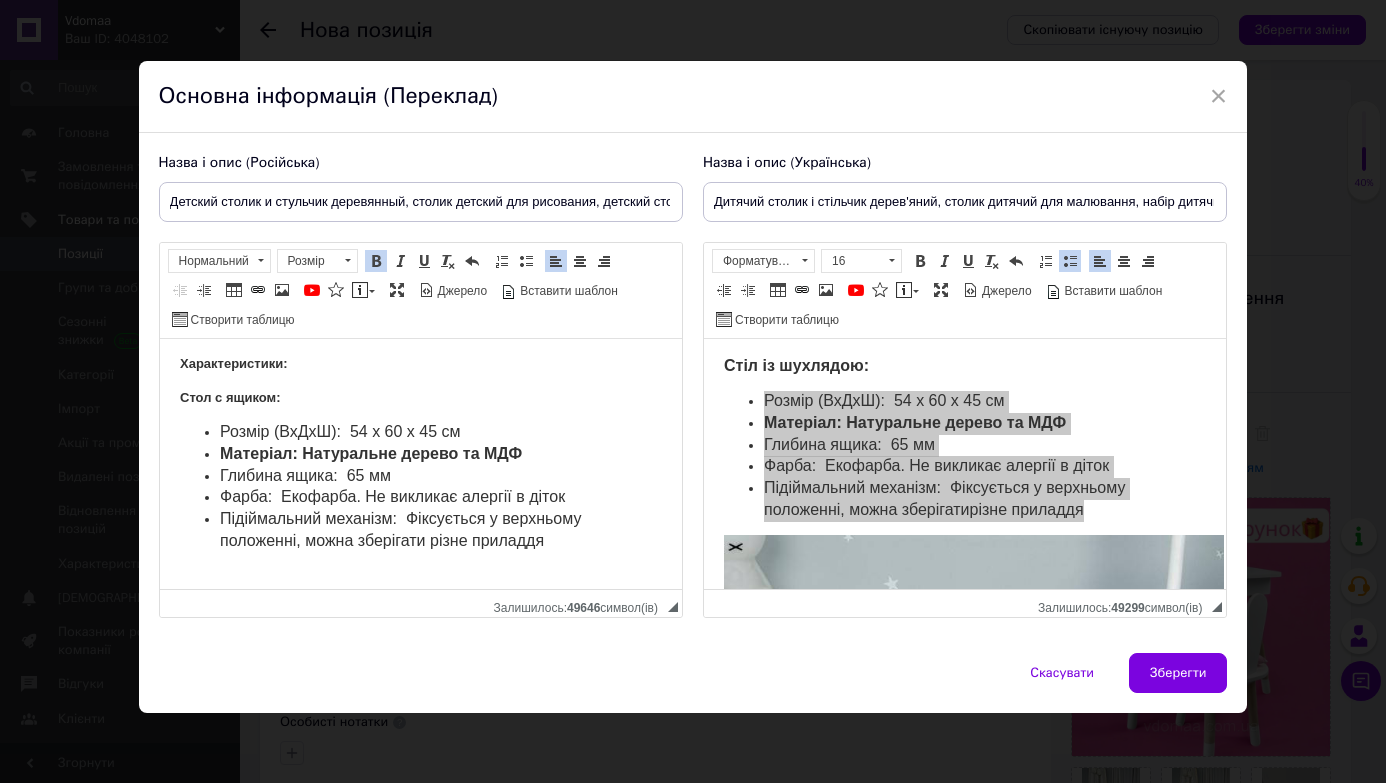 click on "Розмір (ВхДхШ):  54 х 60 х 45 см" at bounding box center (339, 431) 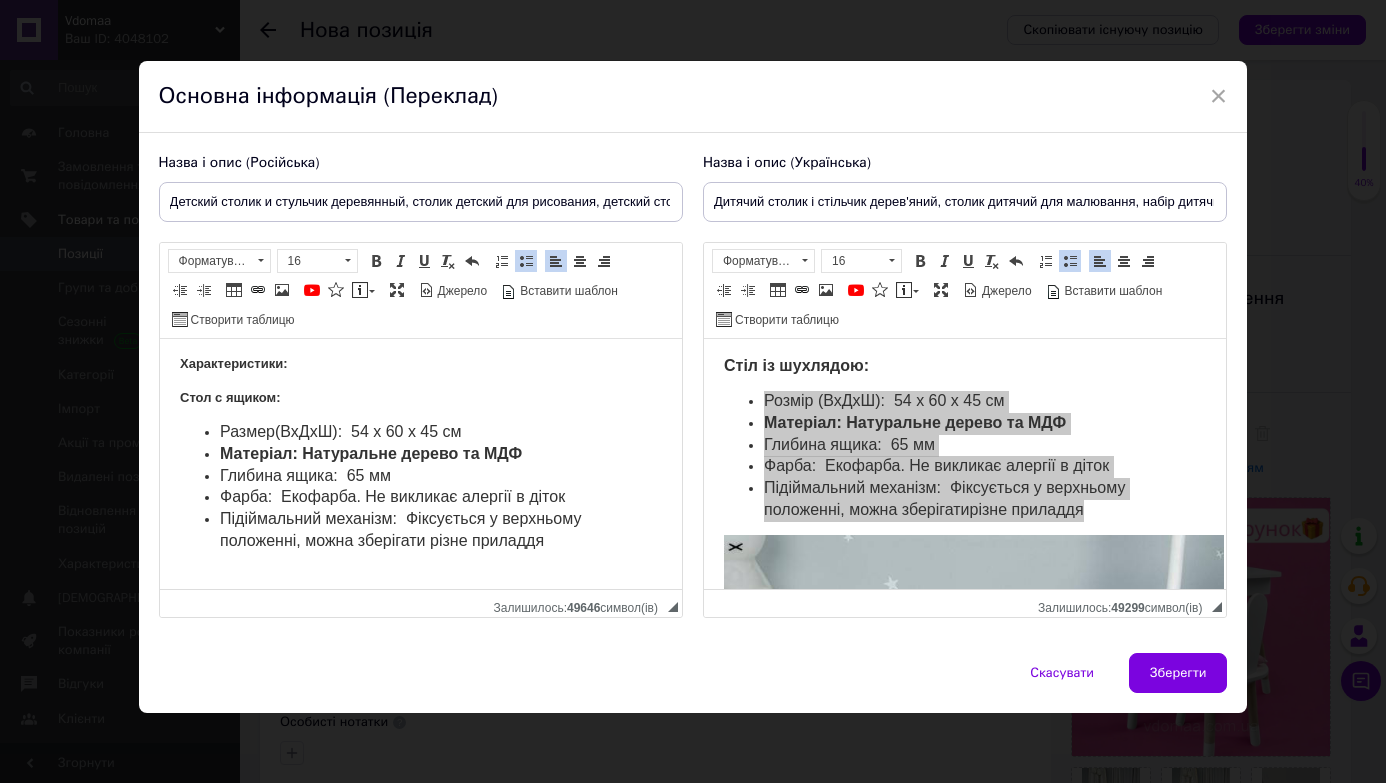 click on "Матеріал: Натуральне дерево та МДФ" at bounding box center (370, 453) 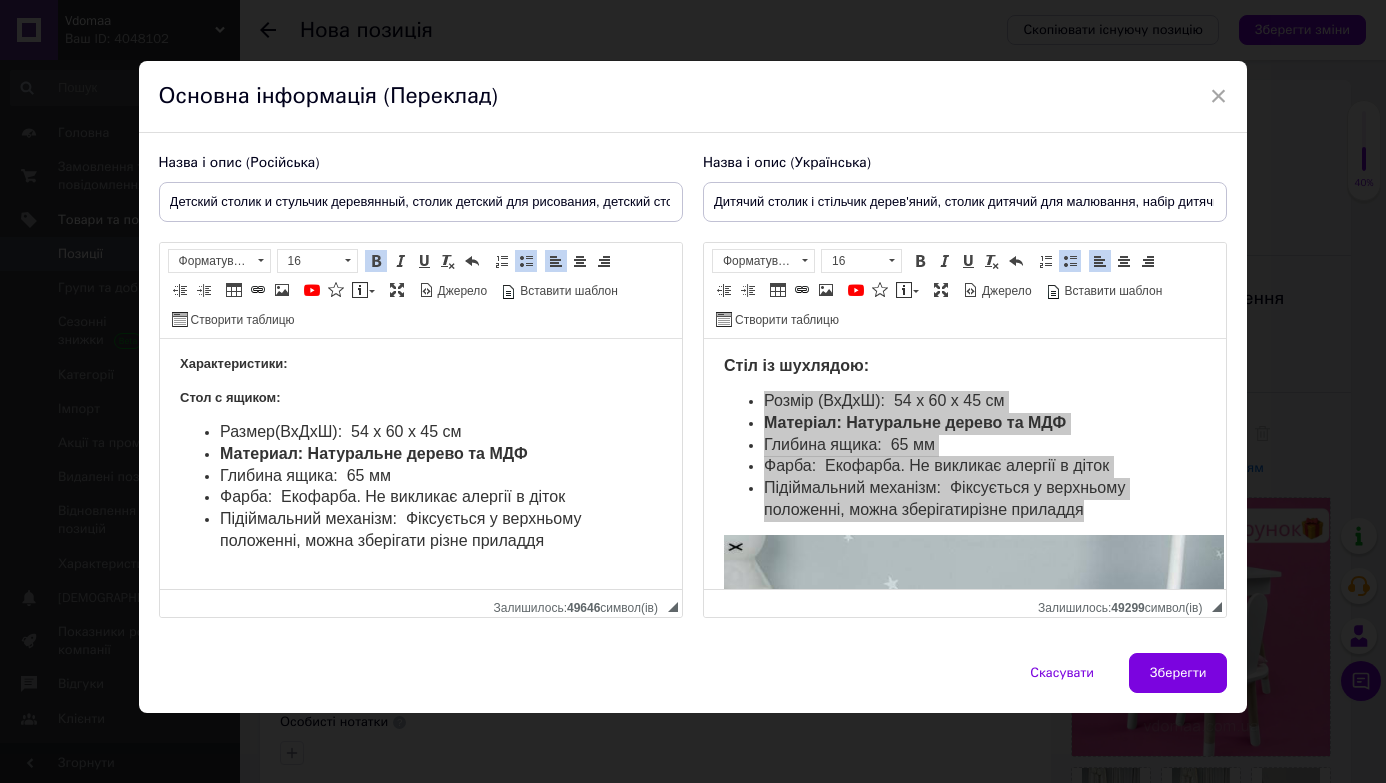 click on "Материа л: Натуральне дерево та МДФ" at bounding box center [373, 453] 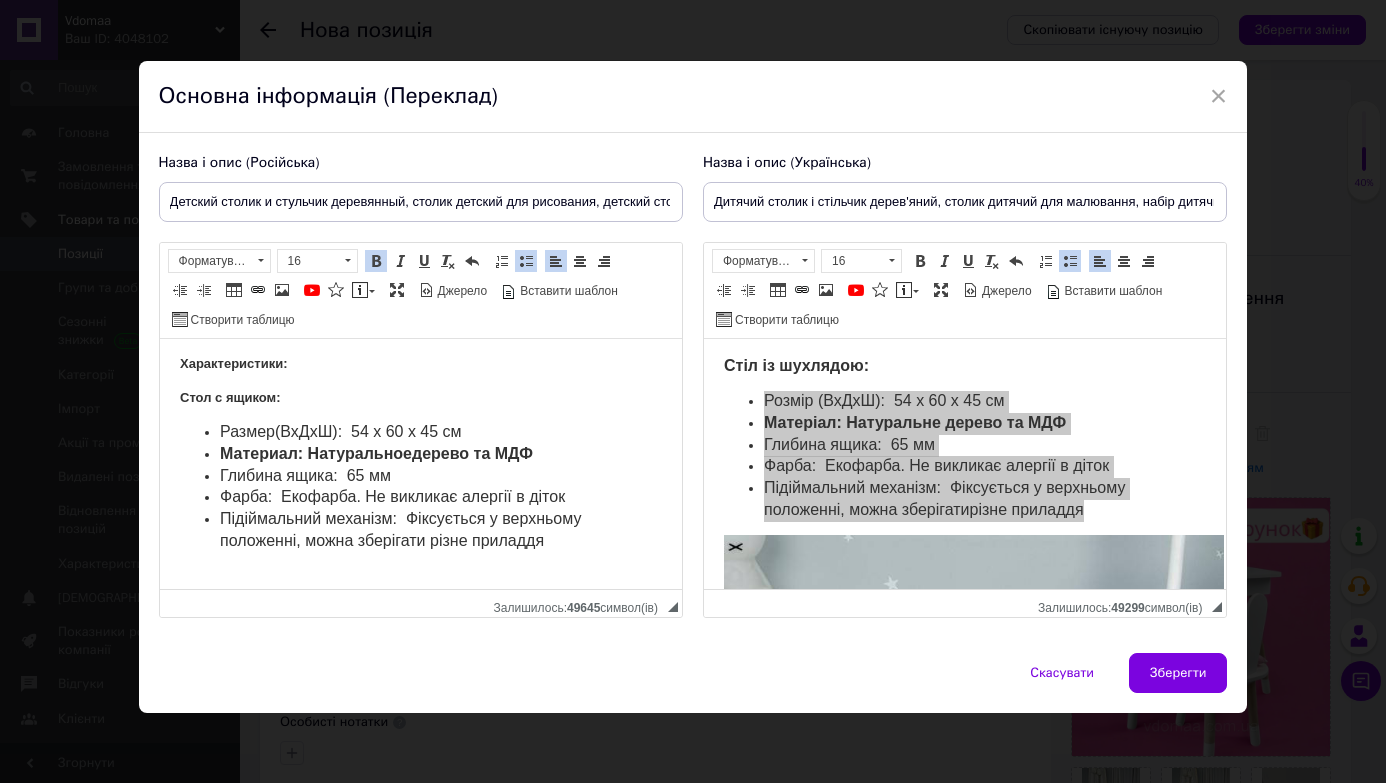 click on "Материа л: Натуральное  дерево та МДФ" at bounding box center (375, 453) 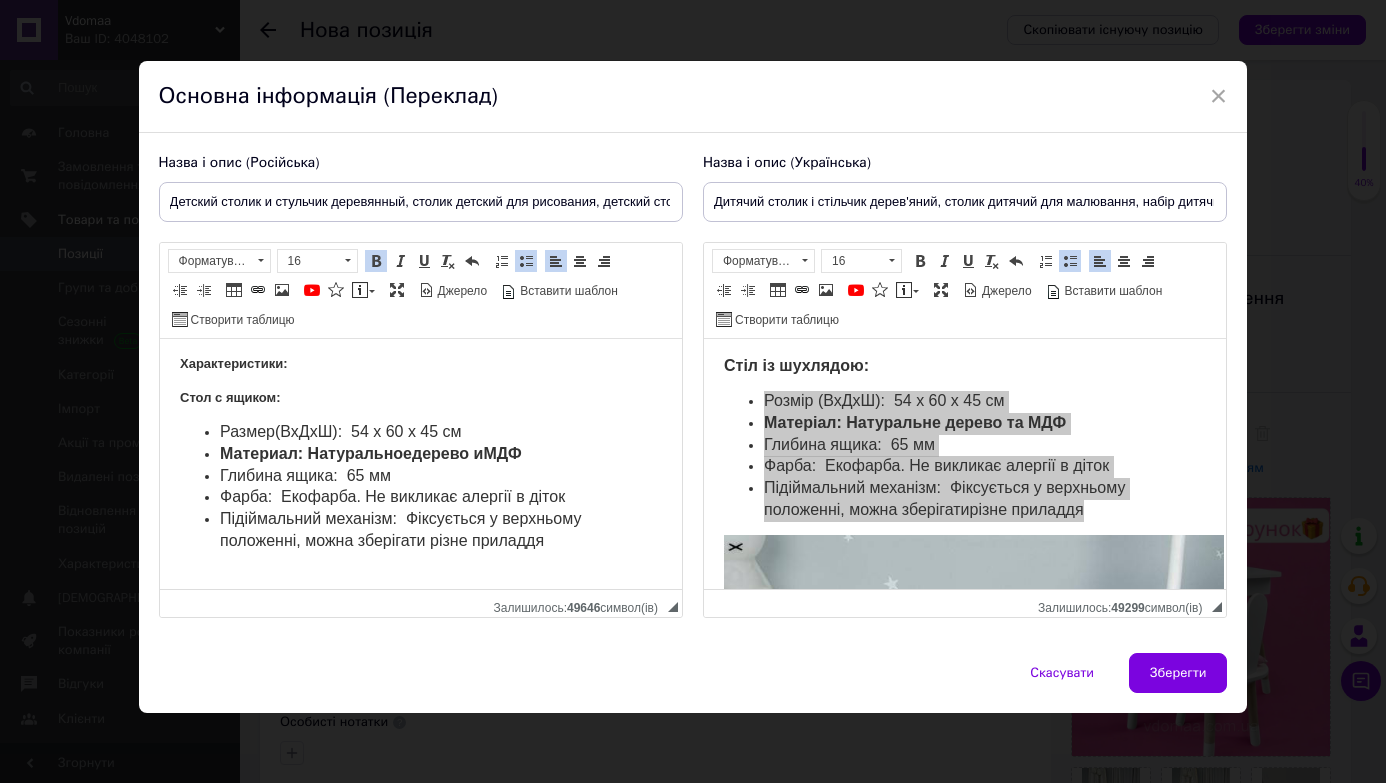 click on "Глибина ящика:  65 мм" at bounding box center [304, 475] 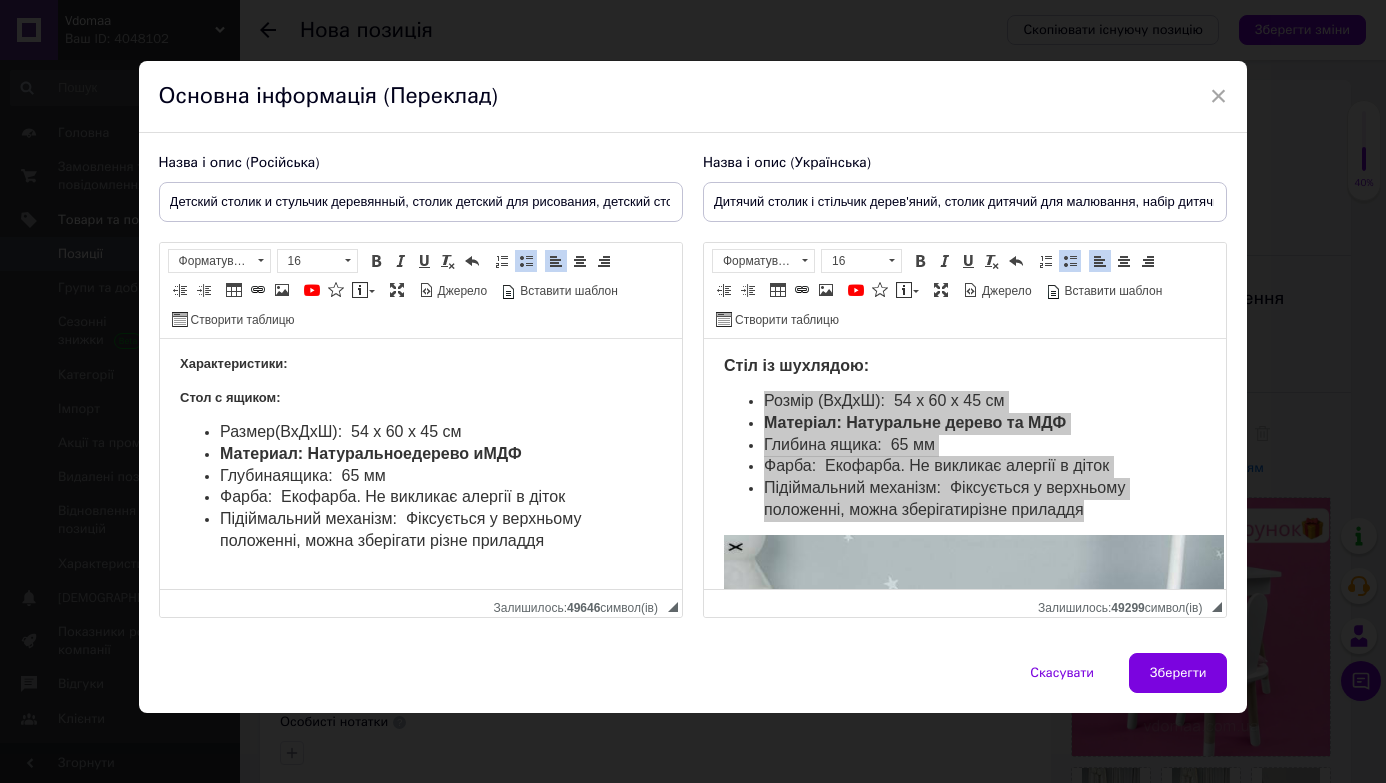 click on "Глубина  ящика:  65 мм" at bounding box center [420, 477] 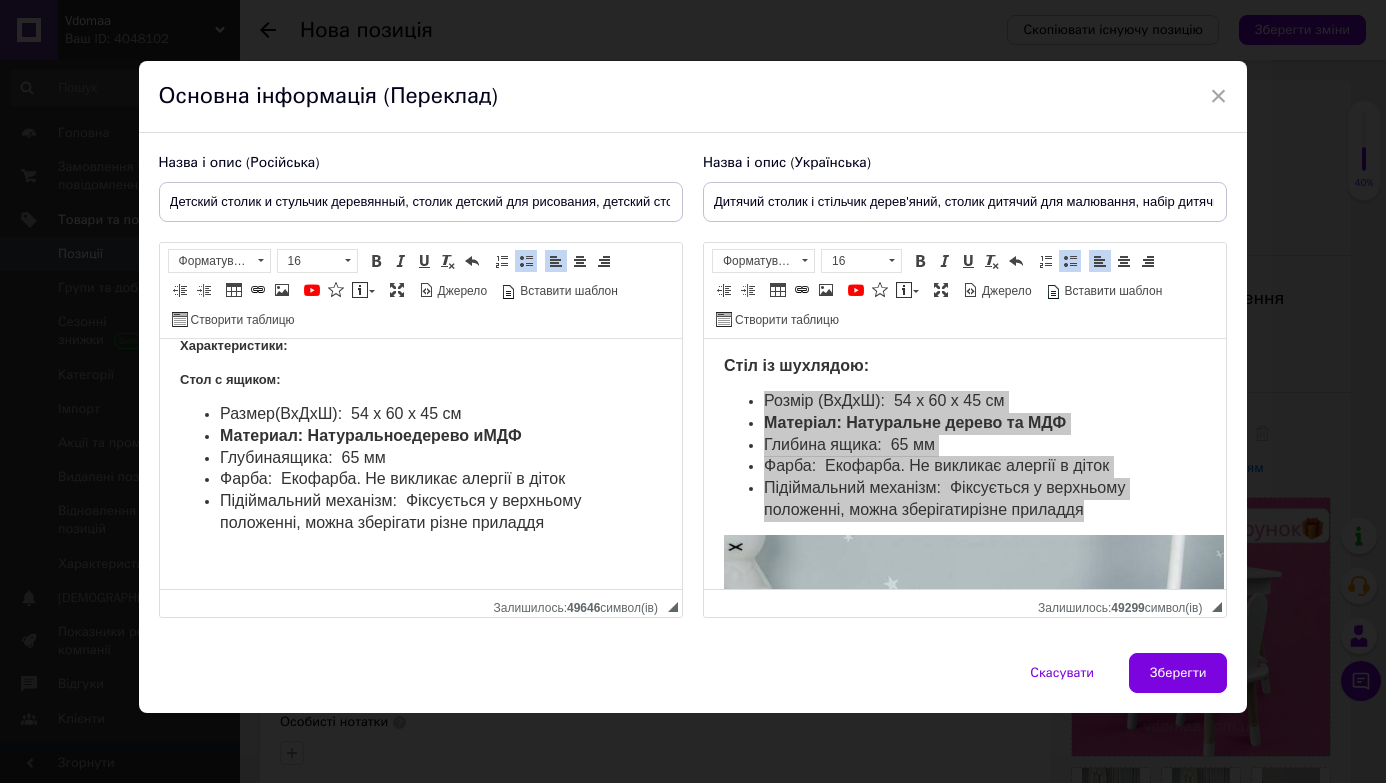 scroll, scrollTop: 617, scrollLeft: 0, axis: vertical 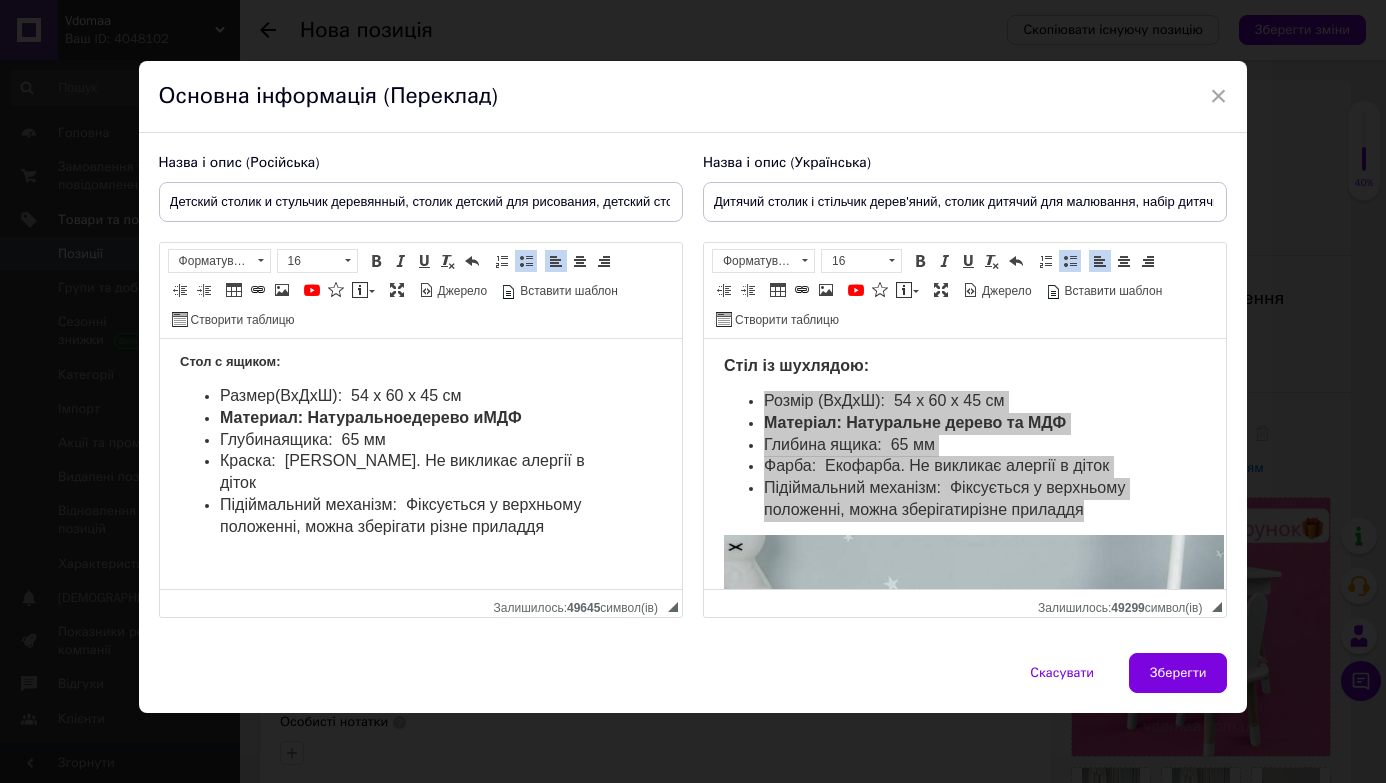 click on "Краска:  [PERSON_NAME]. Не викликає алергії в діток" at bounding box center [401, 471] 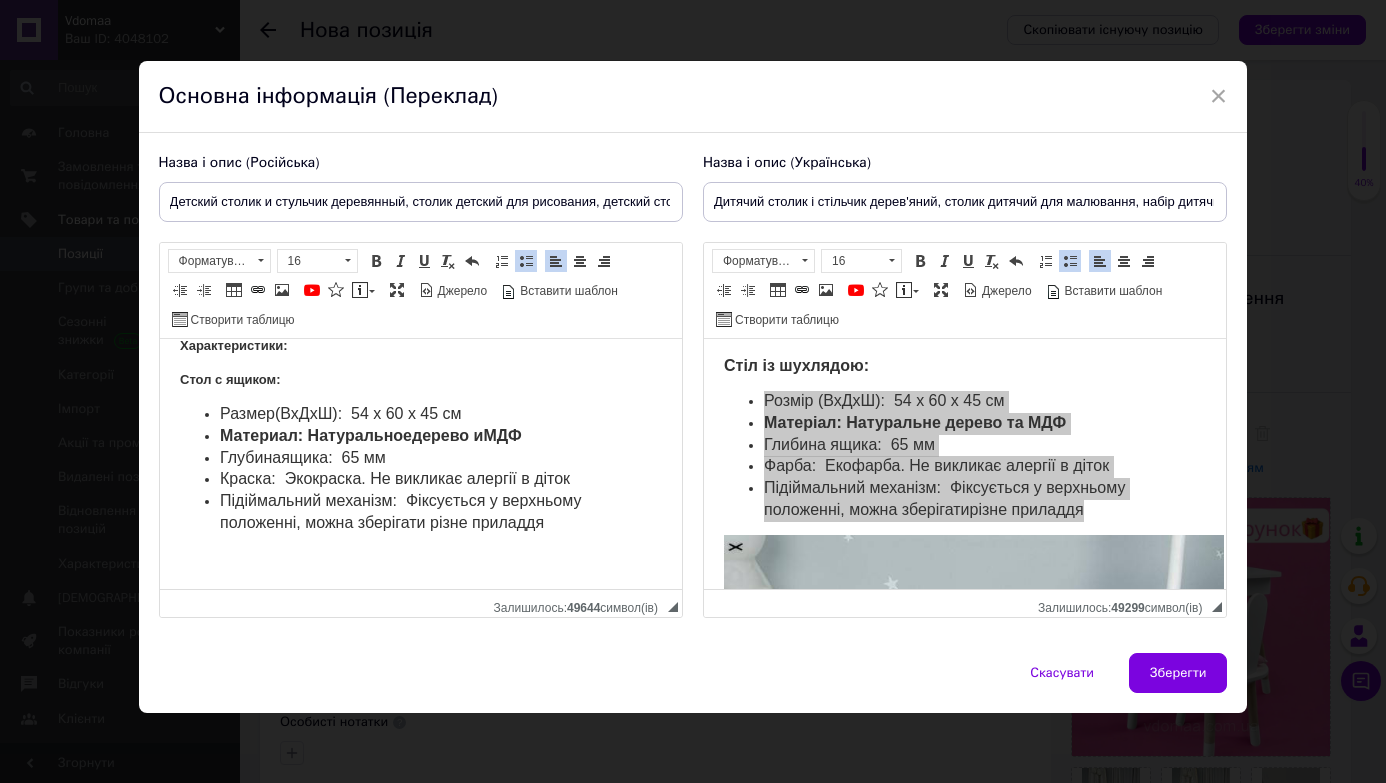 click on "Краска:  Экокраска . Не викликає алергії в діток" at bounding box center (394, 478) 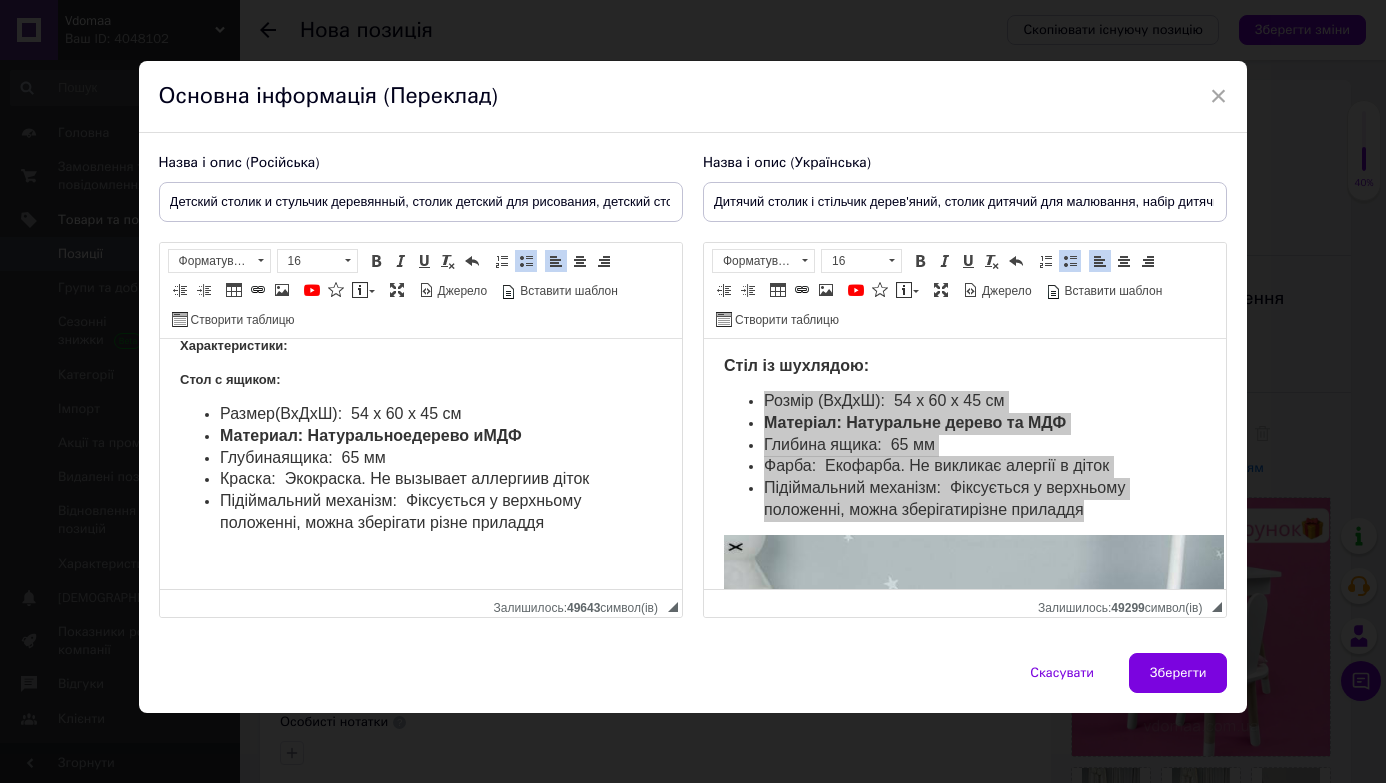 click on "Краска:  Экокраска . Не вызывает аллергии  в діток" at bounding box center [420, 480] 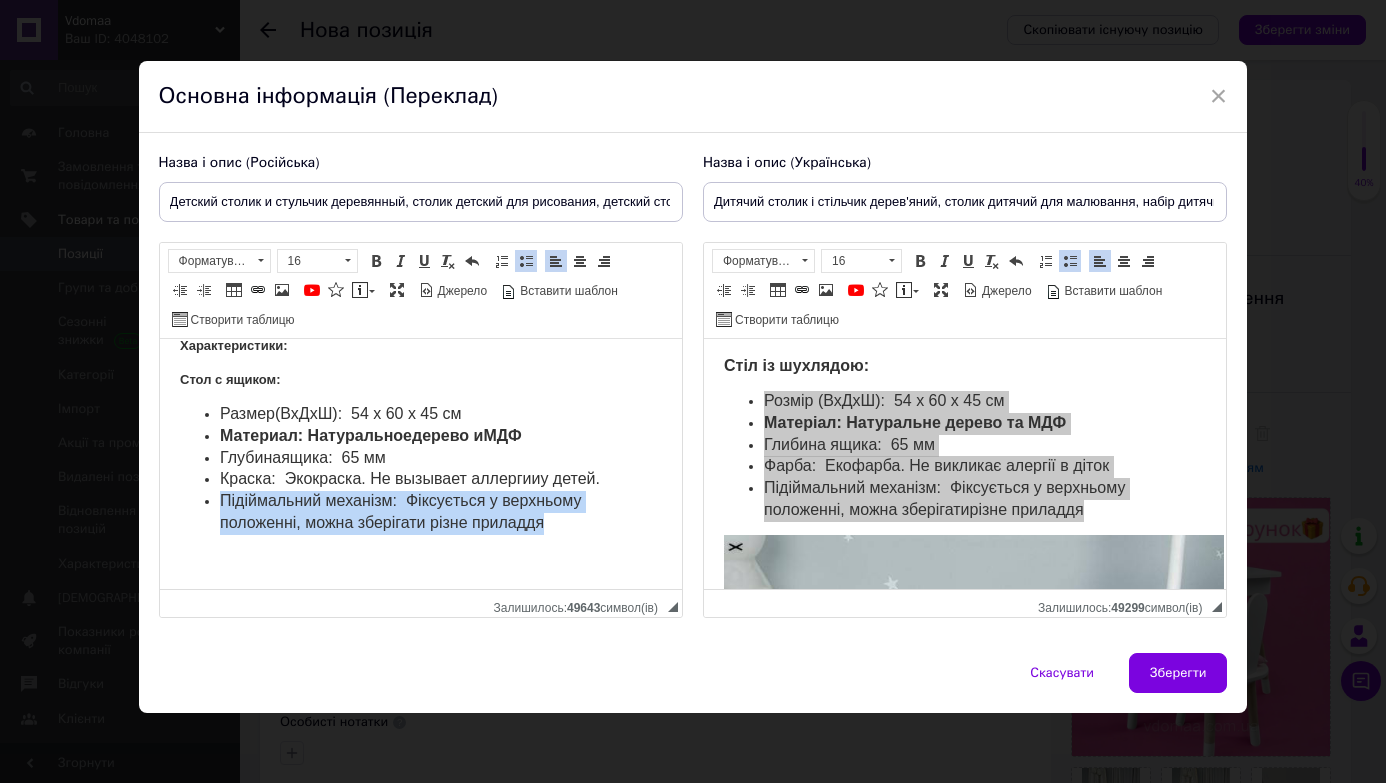 copy on "Підіймальний механізм:  Фіксується у верхньому положенні, можна зберігати різне приладдя" 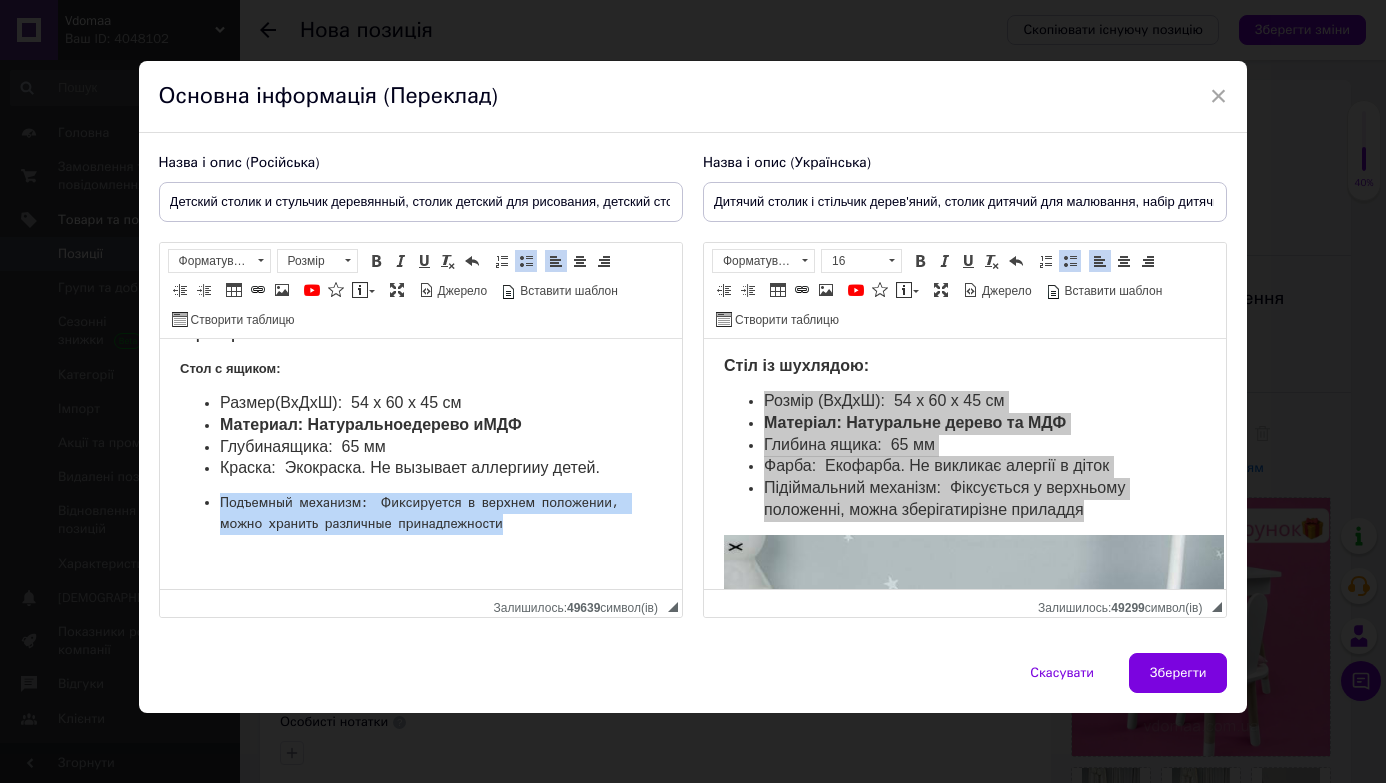 drag, startPoint x: 211, startPoint y: 517, endPoint x: 613, endPoint y: 538, distance: 402.54813 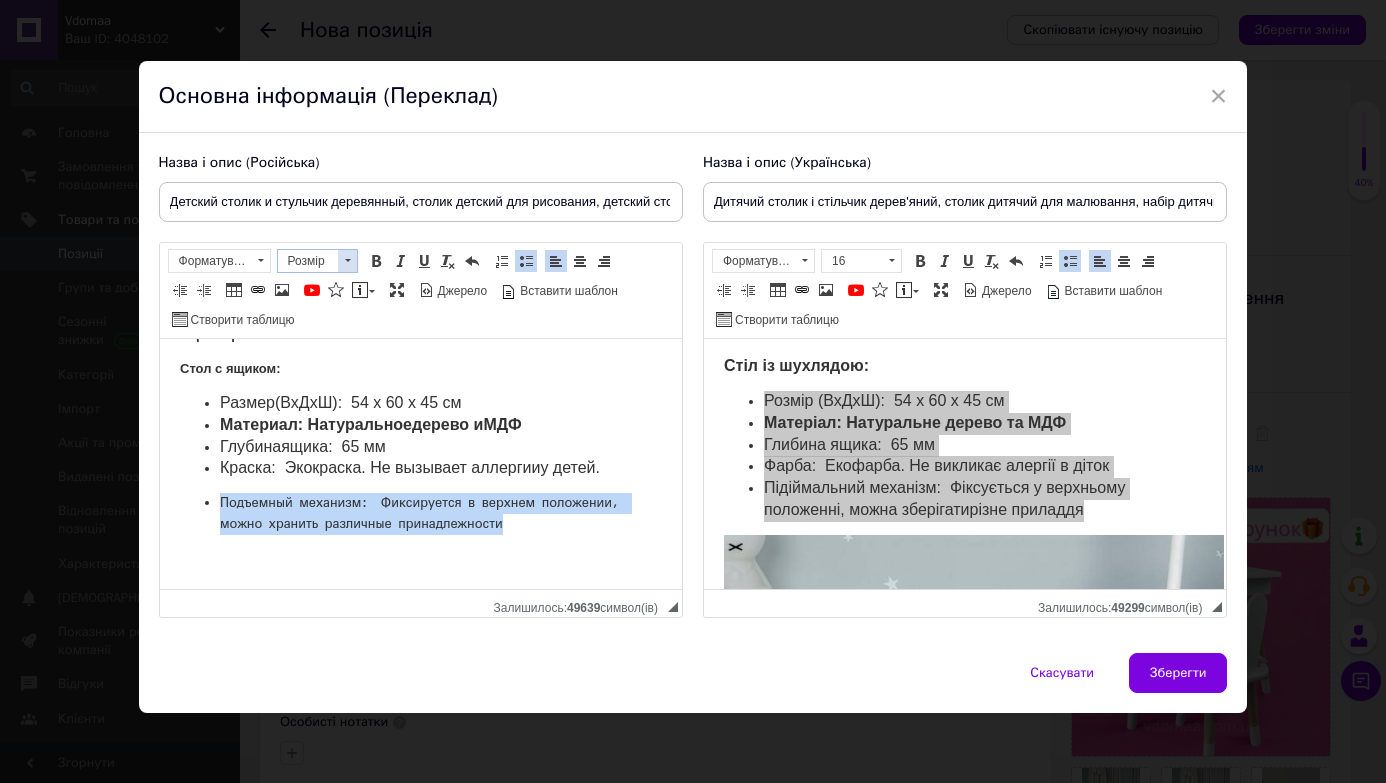 drag, startPoint x: 333, startPoint y: 264, endPoint x: 55, endPoint y: 59, distance: 345.41135 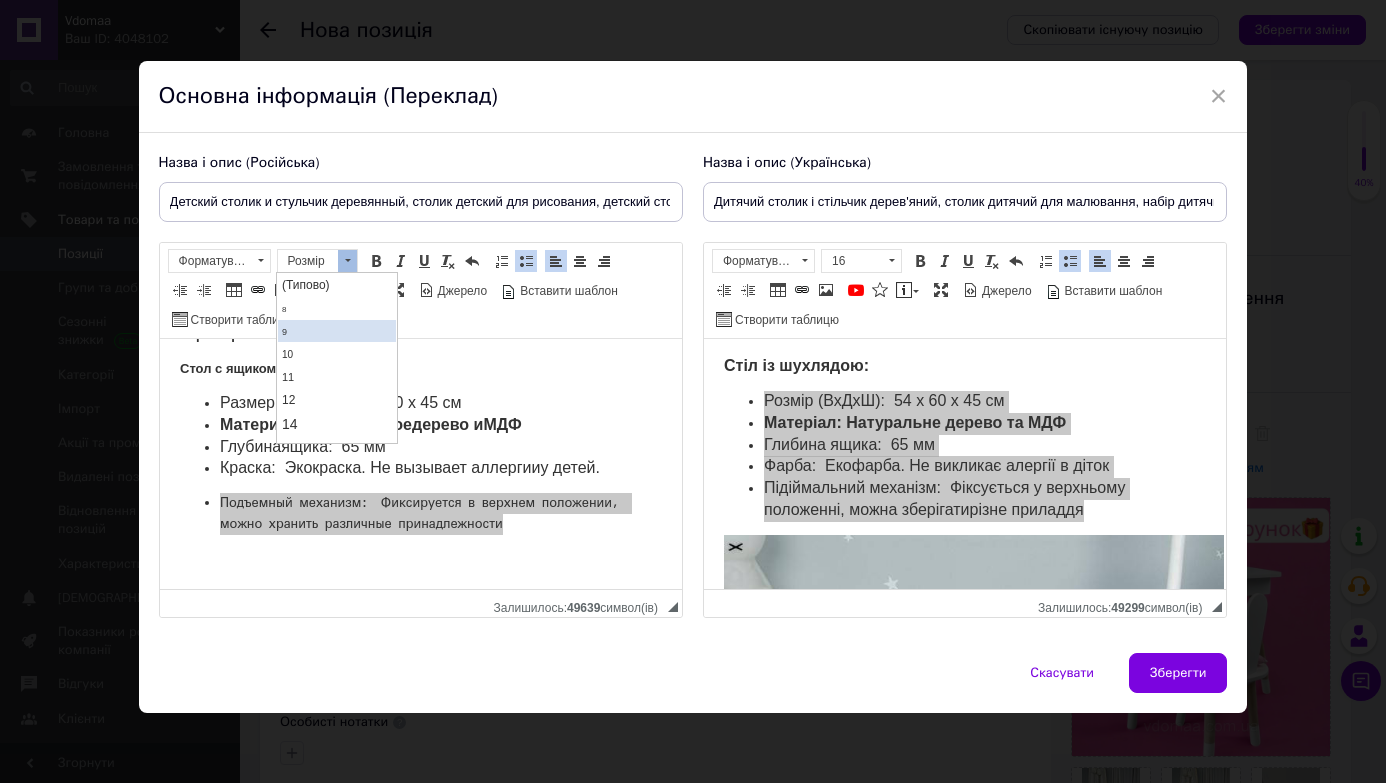 scroll, scrollTop: 41, scrollLeft: 0, axis: vertical 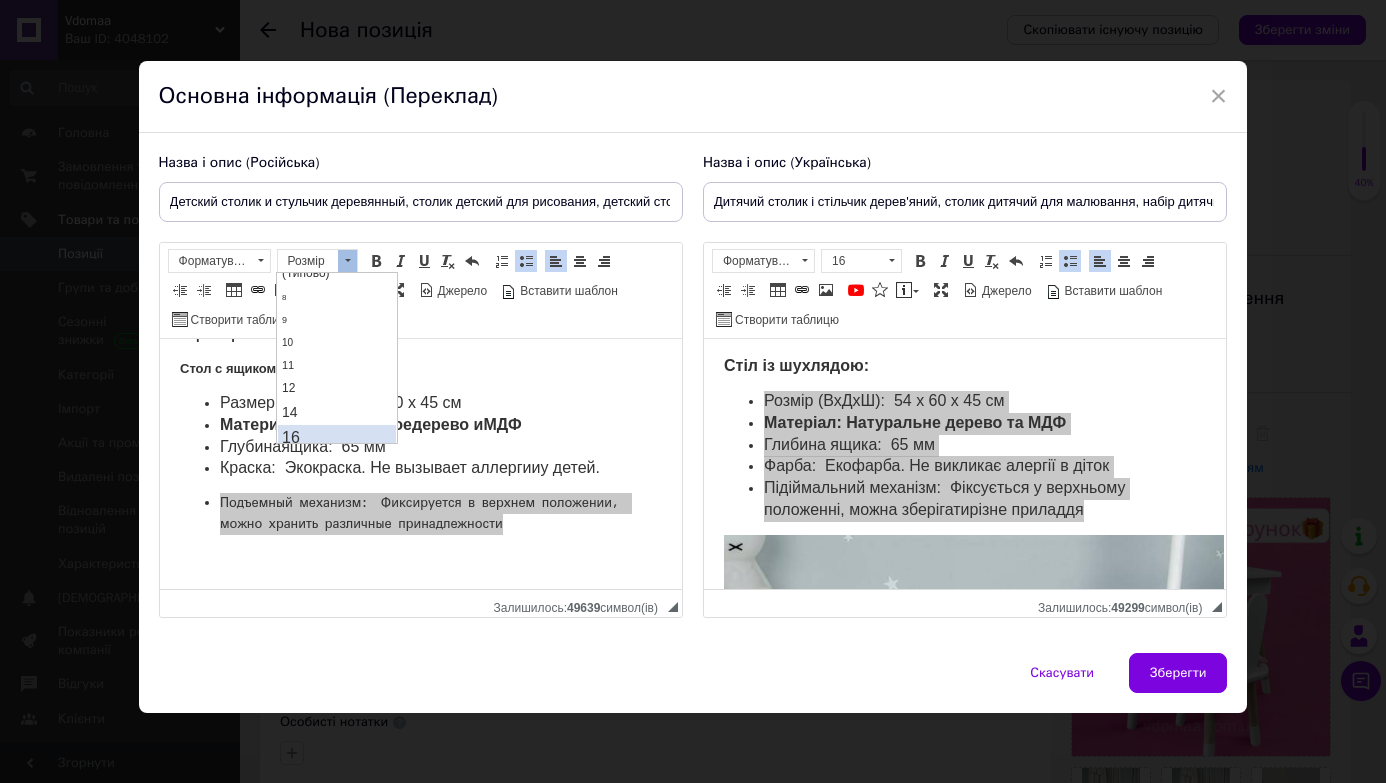click on "16" at bounding box center (337, 437) 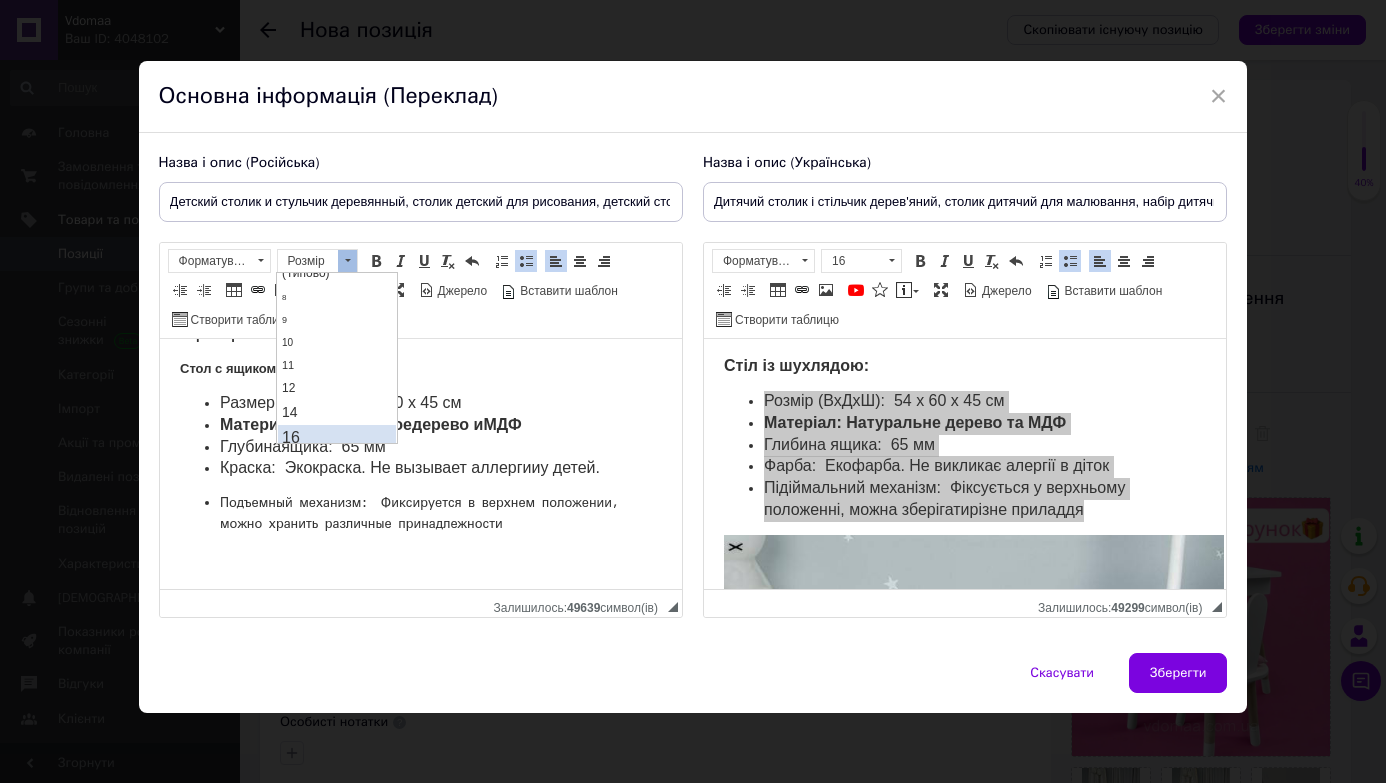 scroll, scrollTop: 0, scrollLeft: 0, axis: both 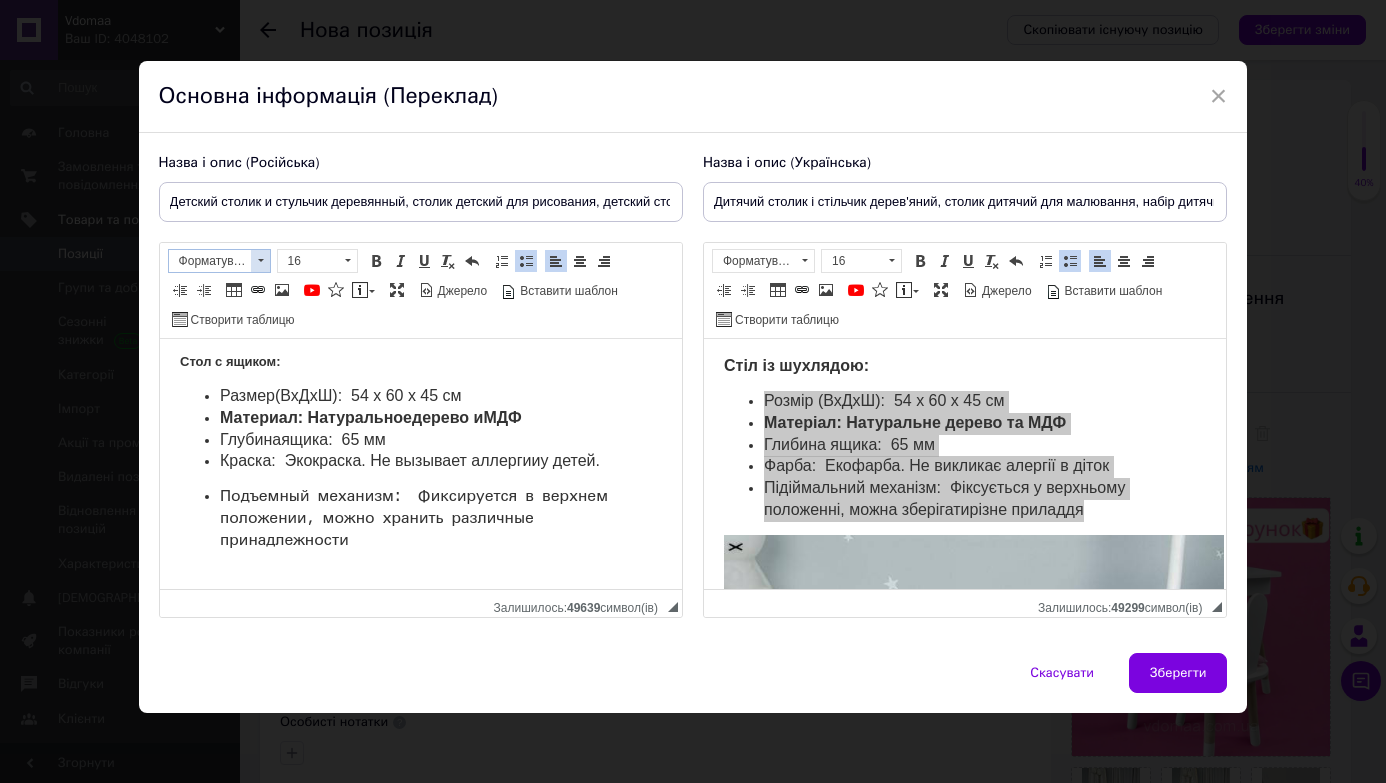 click on "Форматування" at bounding box center [210, 261] 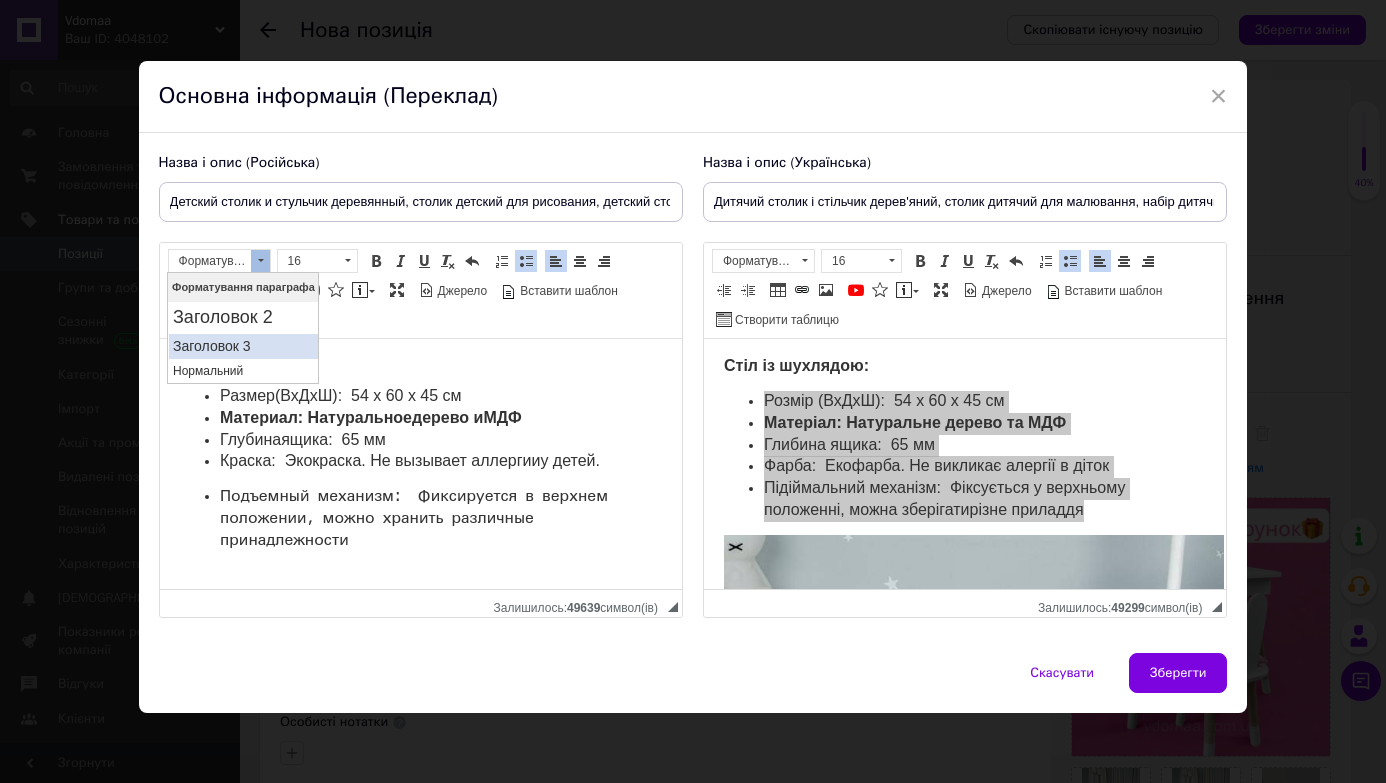 click on "Заголовок 3" at bounding box center [243, 345] 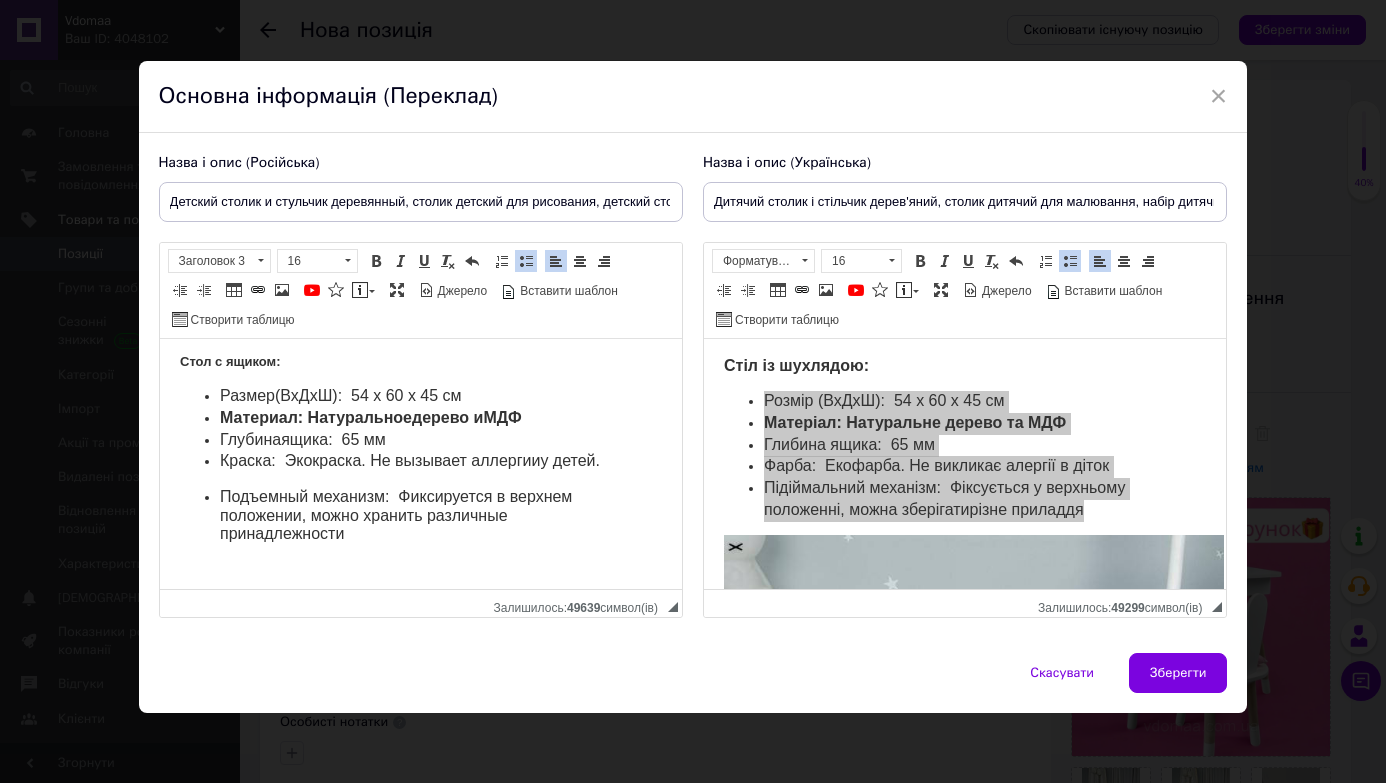 click on "Размер  (ВхДхШ):  54 х 60 х 45 см Материа л: Натуральное  дерево и  МДФ Глубина  ящика:  65 мм Краска:  Экокраска . Не вызывает аллергии  у детей. Подъемный механизм:  Фиксируется в верхнем положении, можно хранить различные принадлежности" at bounding box center [420, 464] 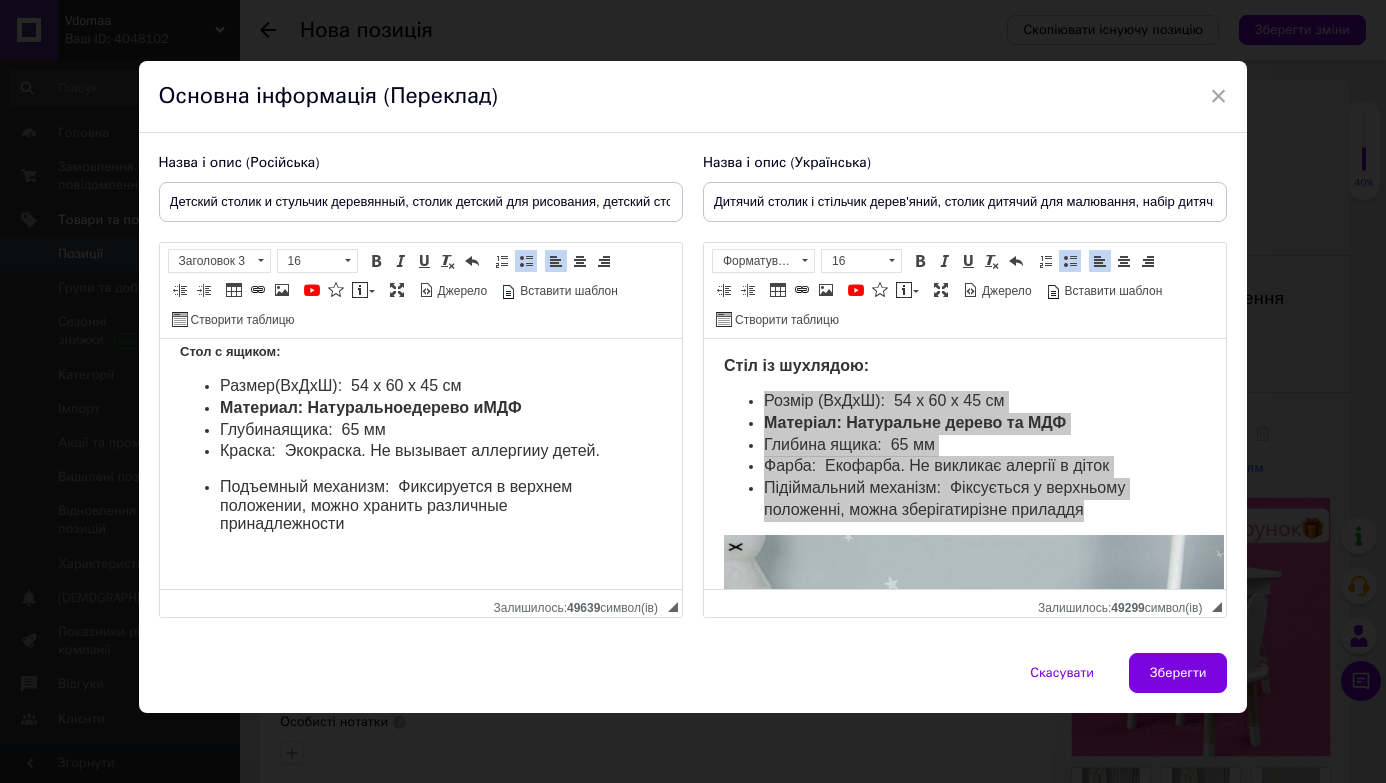 scroll, scrollTop: 668, scrollLeft: 0, axis: vertical 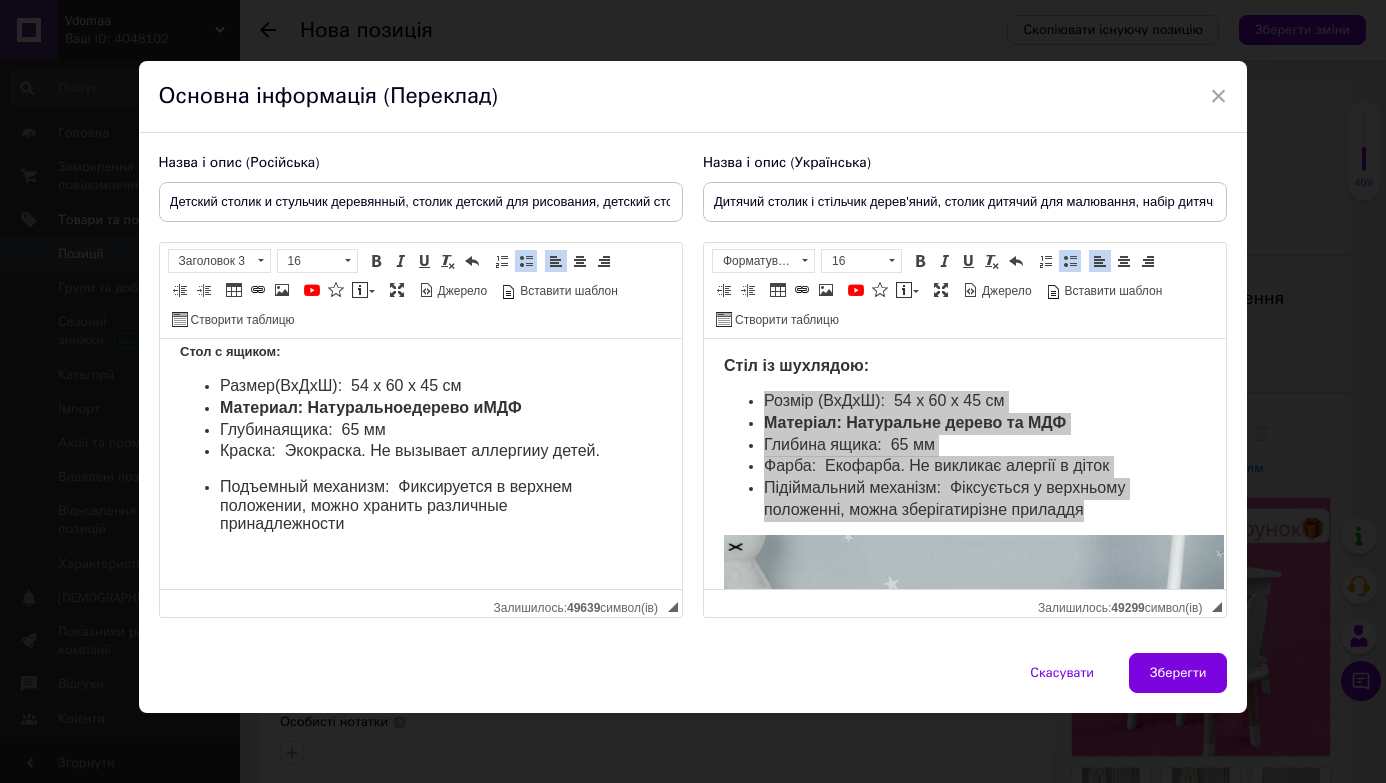 click on "Подъемный механизм:  Фиксируется в верхнем положении, можно хранить различные принадлежности" at bounding box center (420, 505) 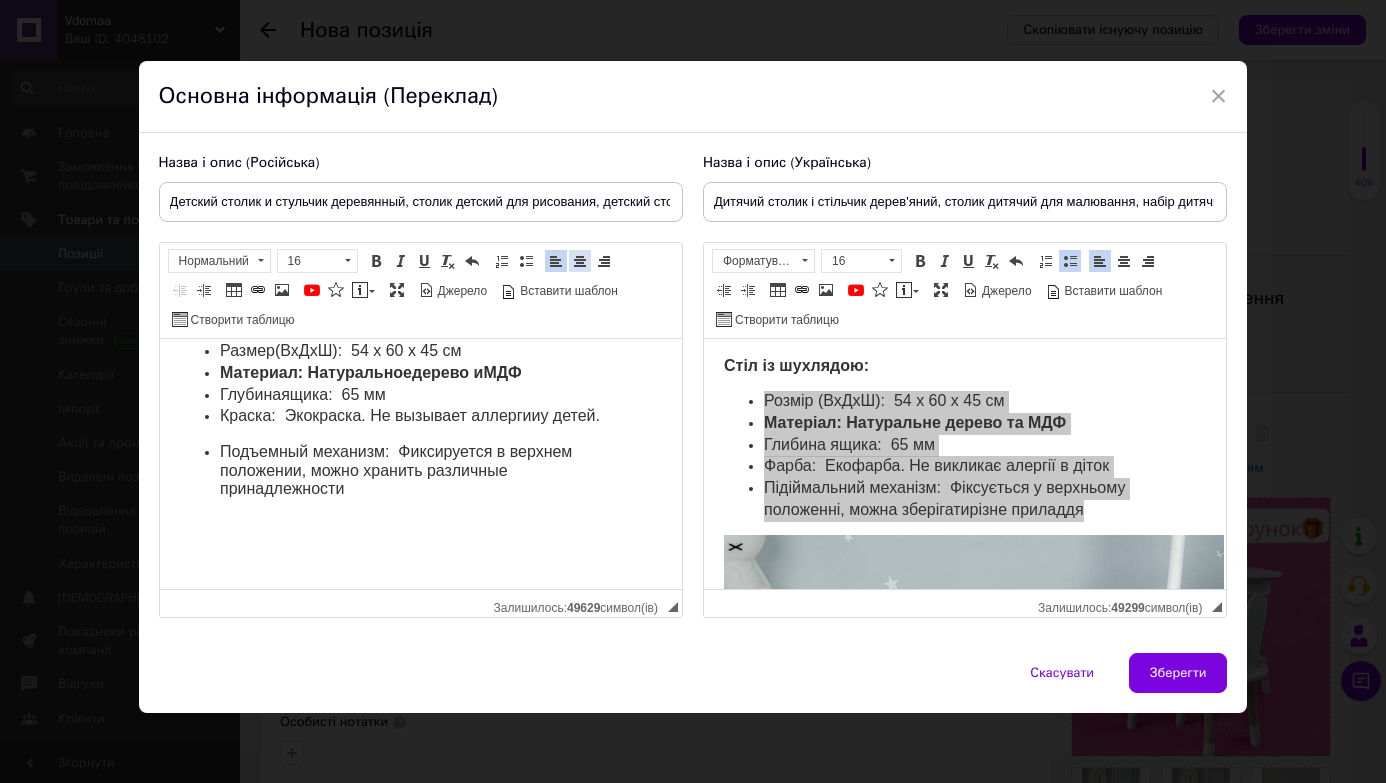 click at bounding box center (580, 261) 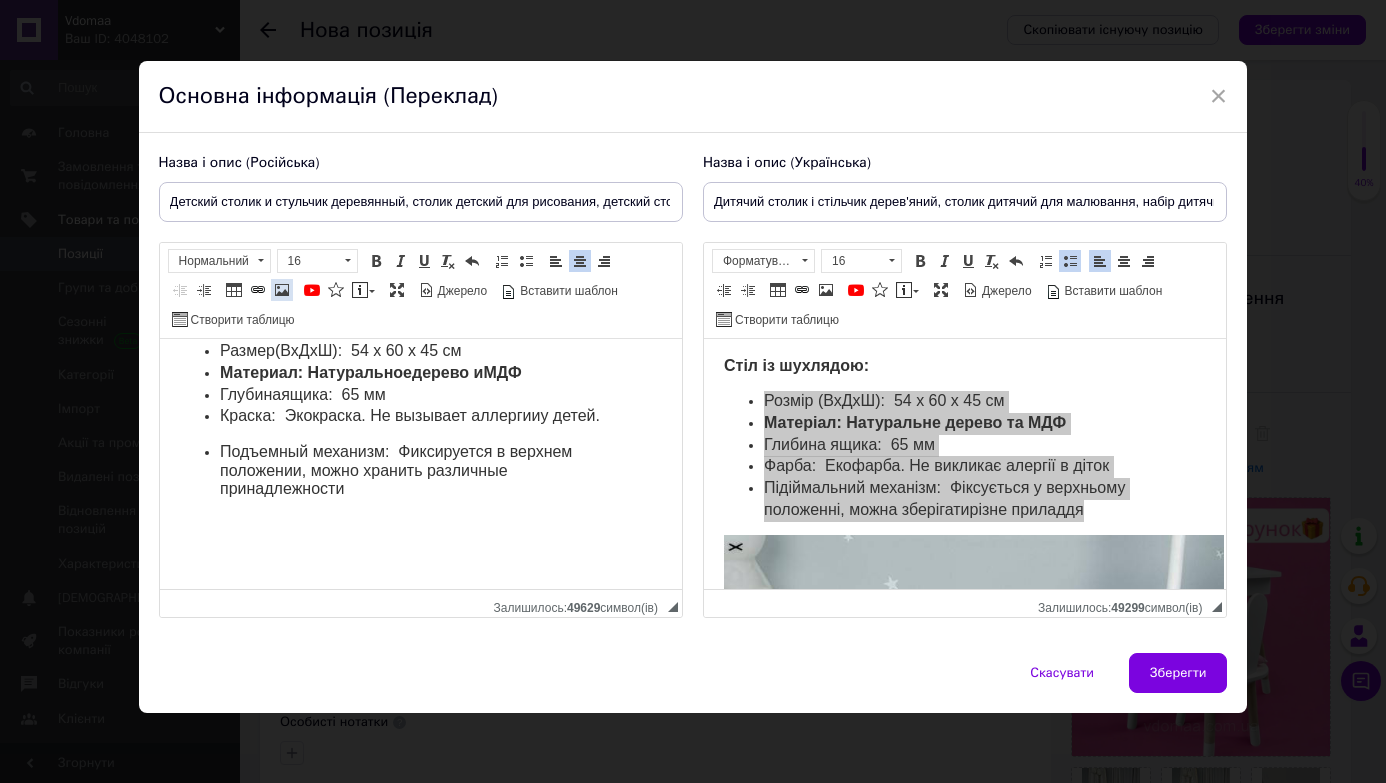 click at bounding box center (282, 290) 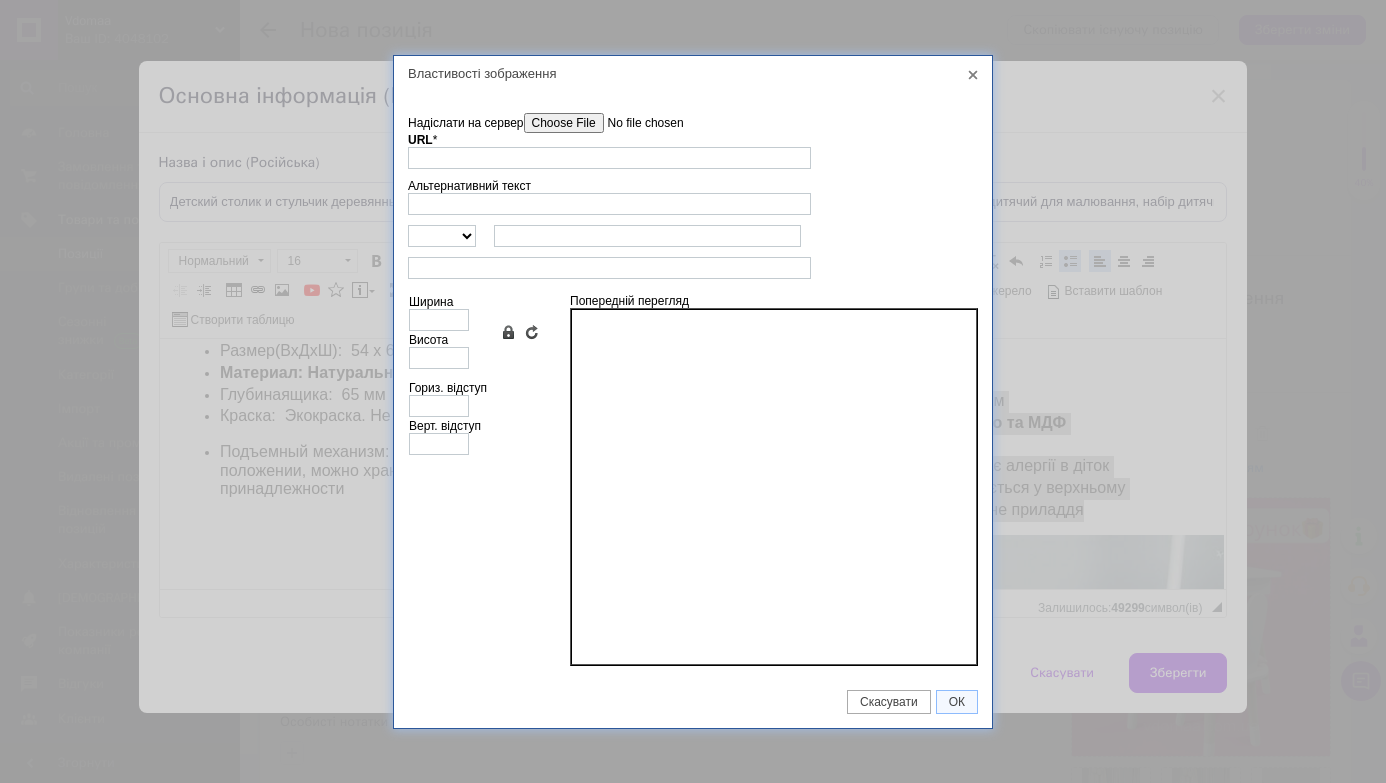click on "Надіслати на сервер" at bounding box center (637, 123) 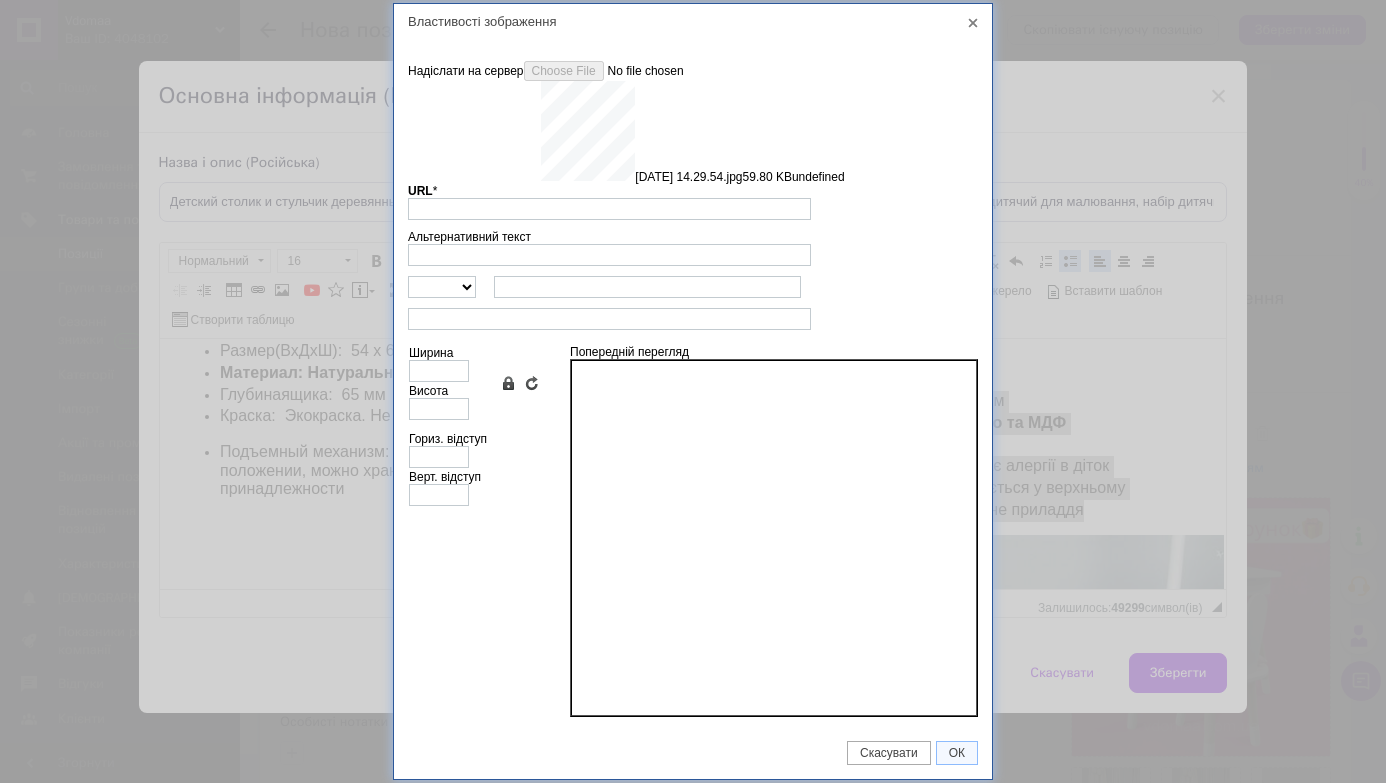 type on "[URL][DOMAIN_NAME]" 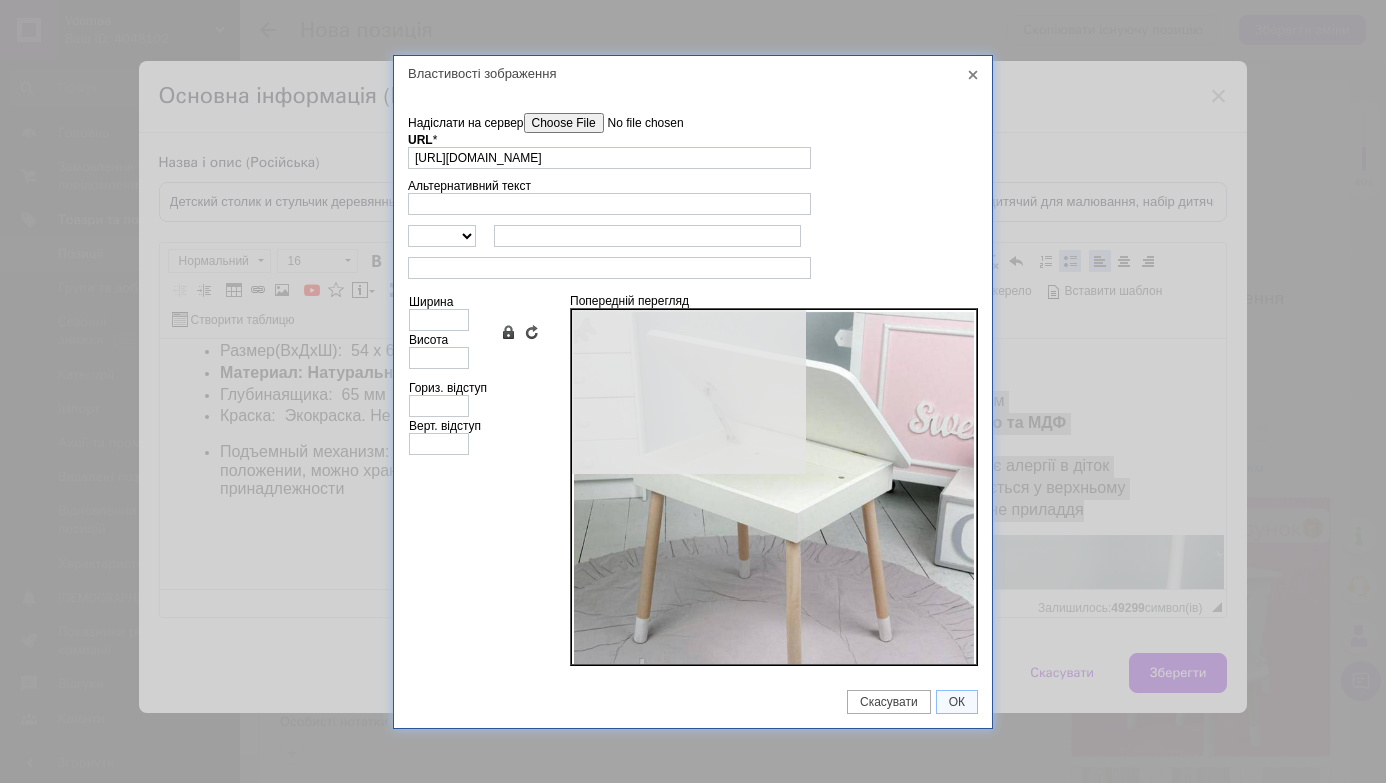 type on "640" 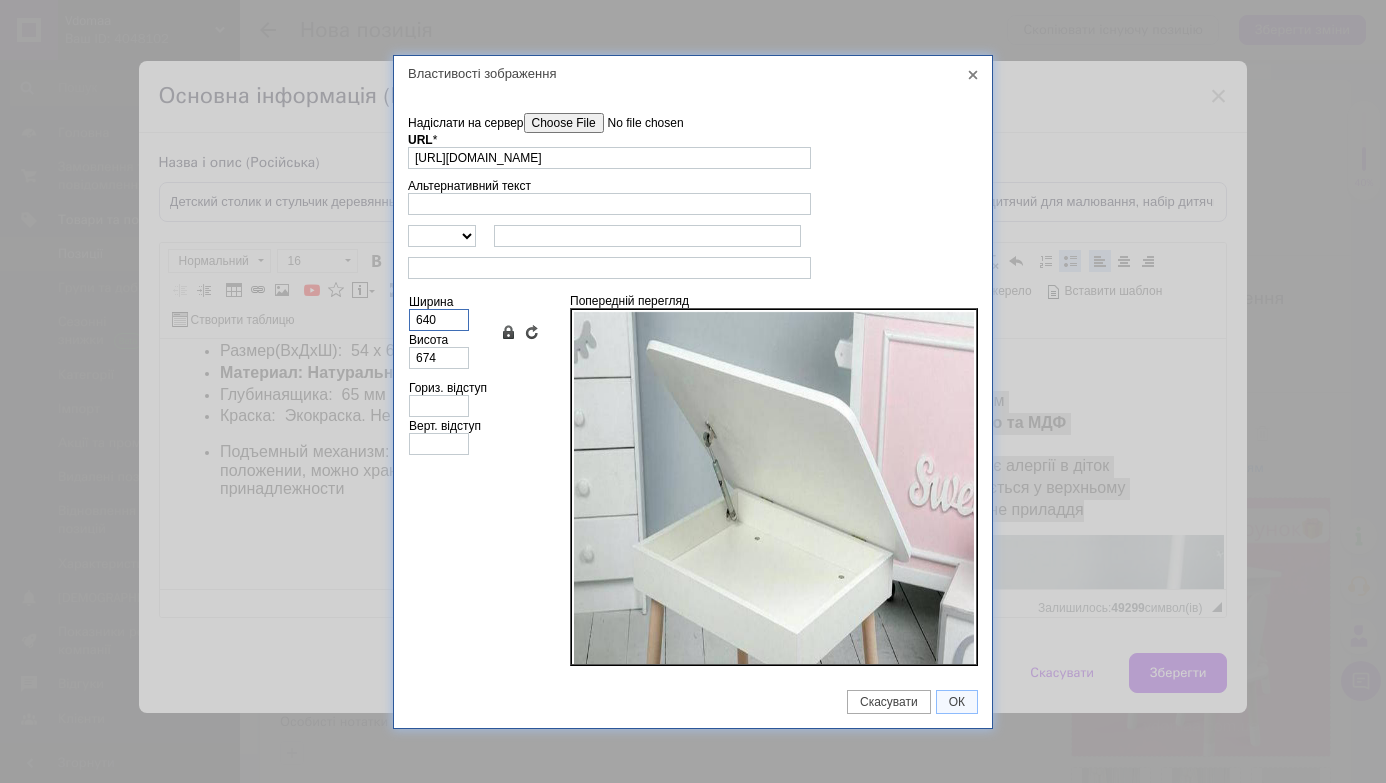 click on "640" at bounding box center (439, 320) 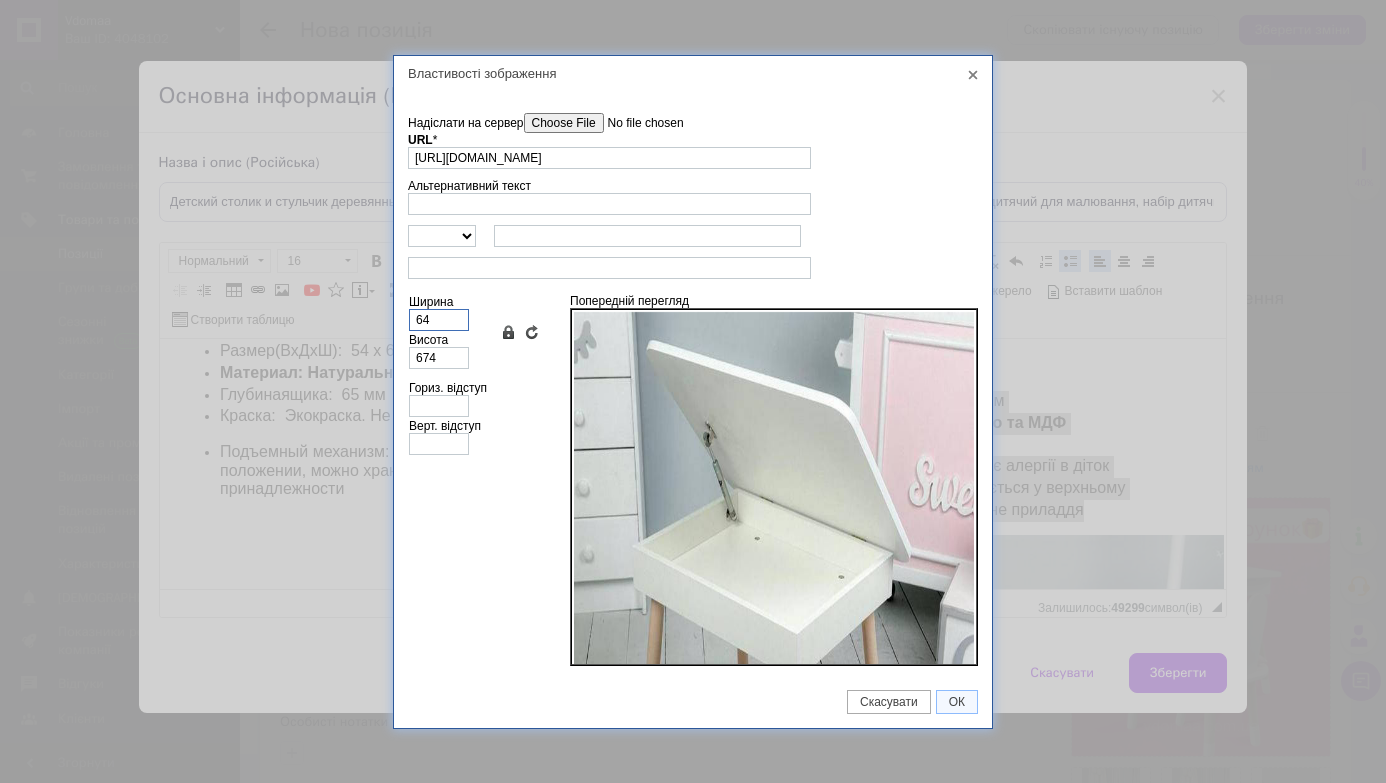 type on "67" 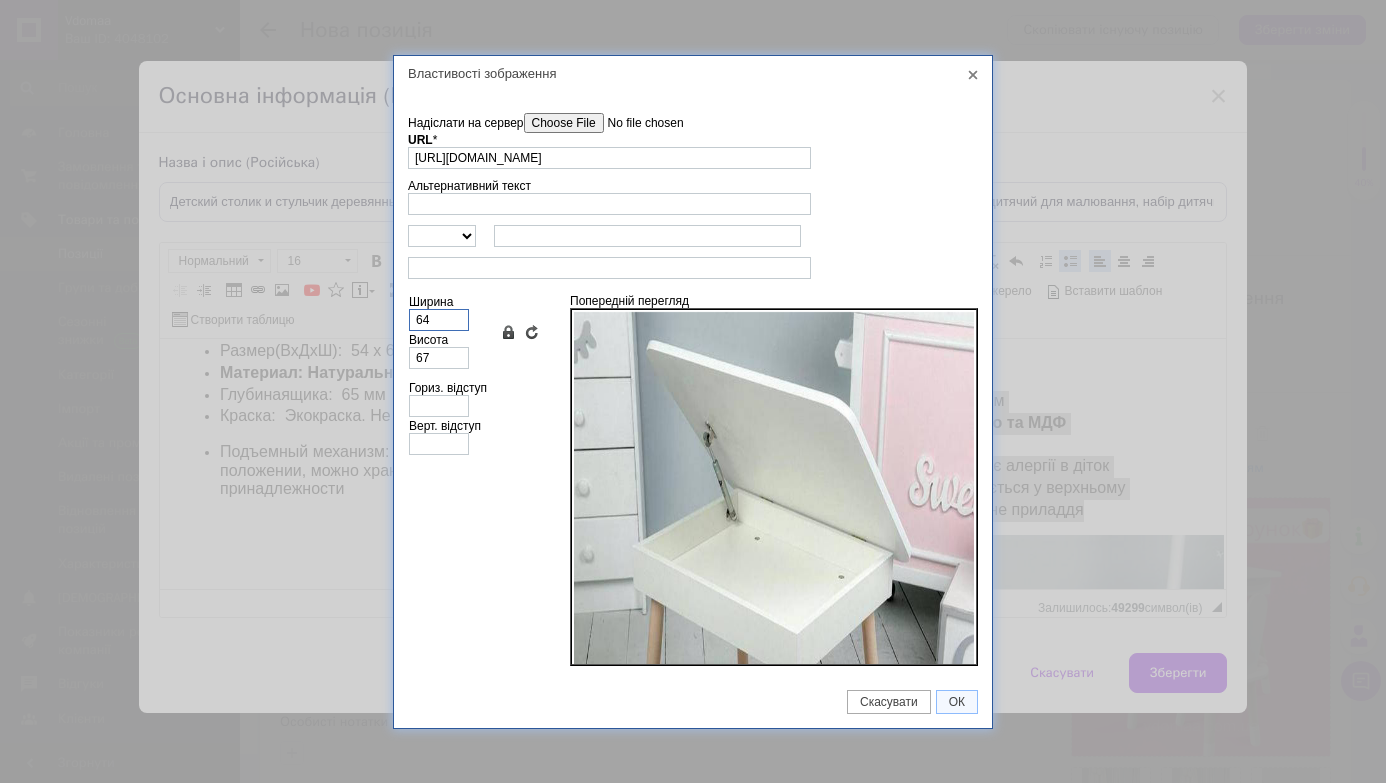 type on "6" 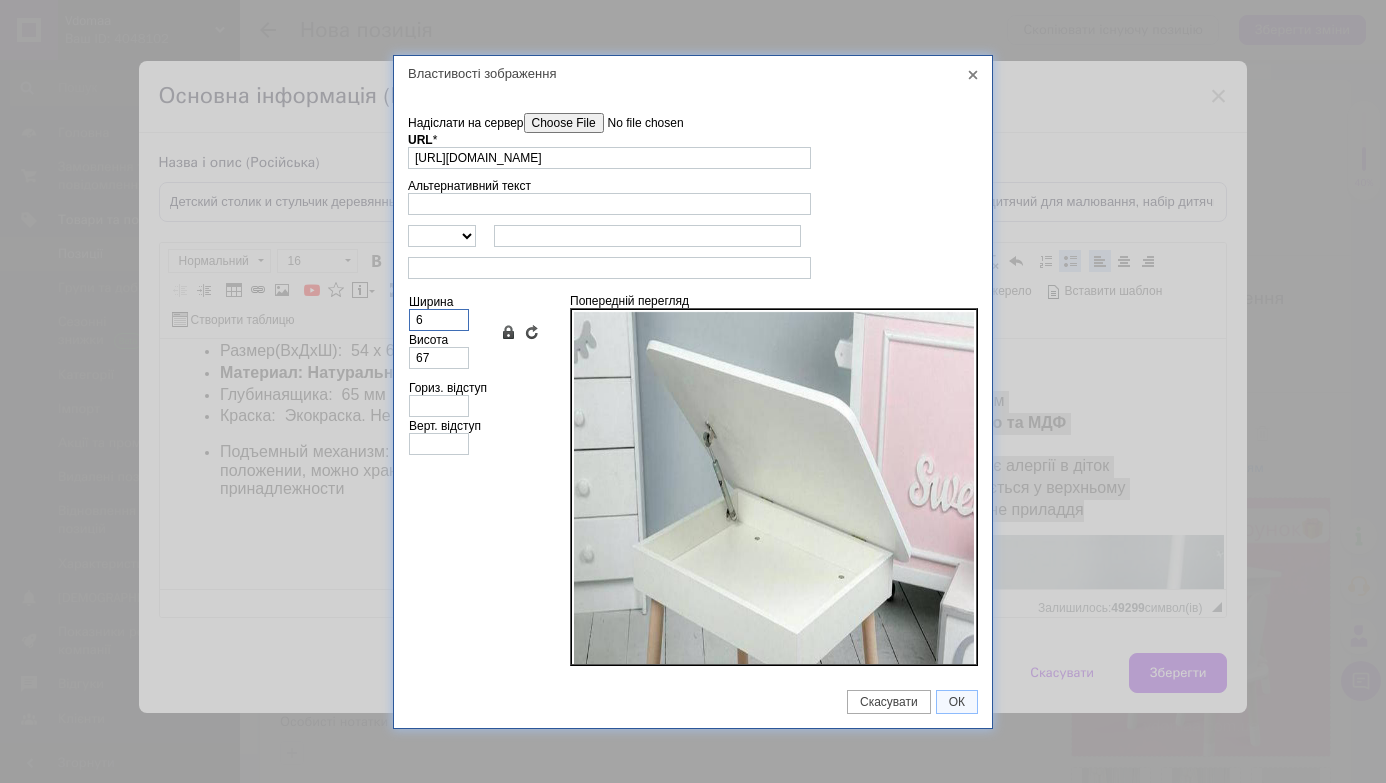 type on "6" 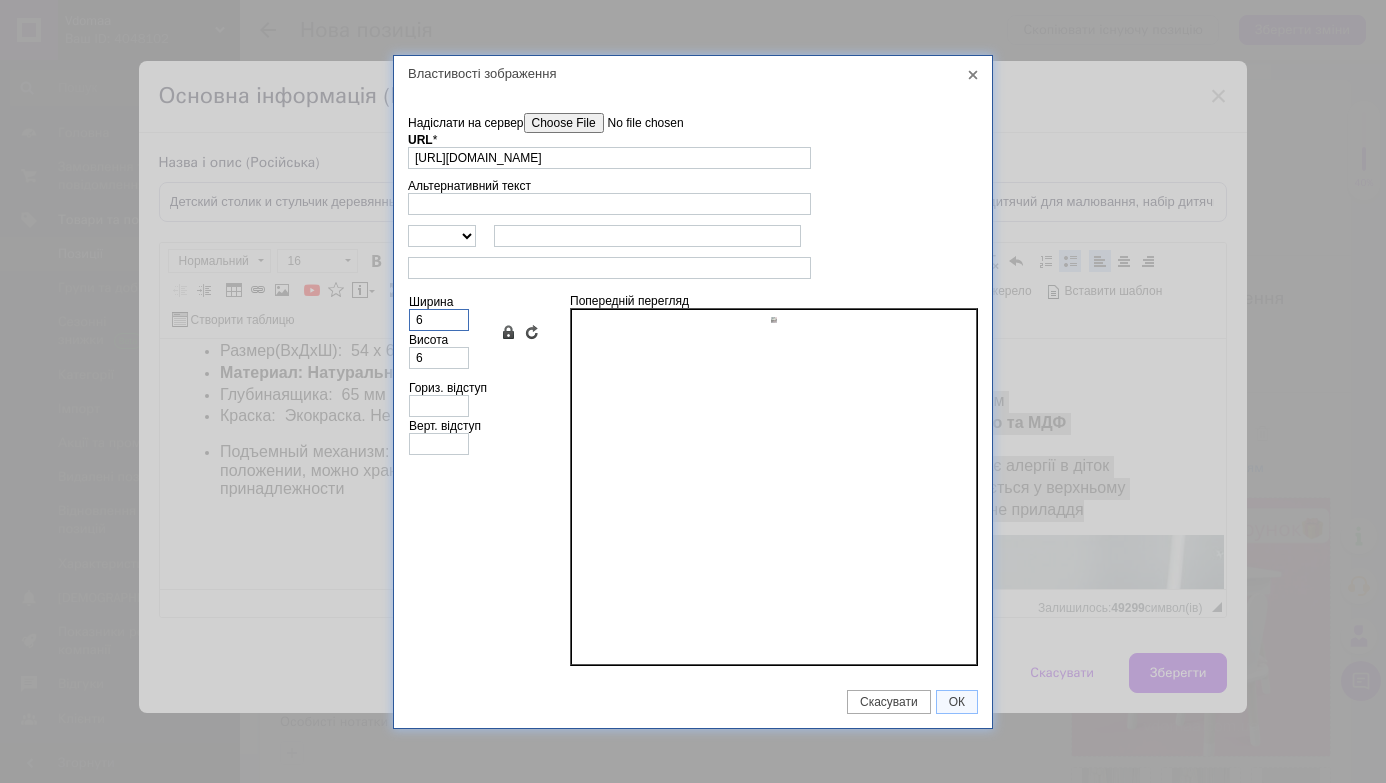 type 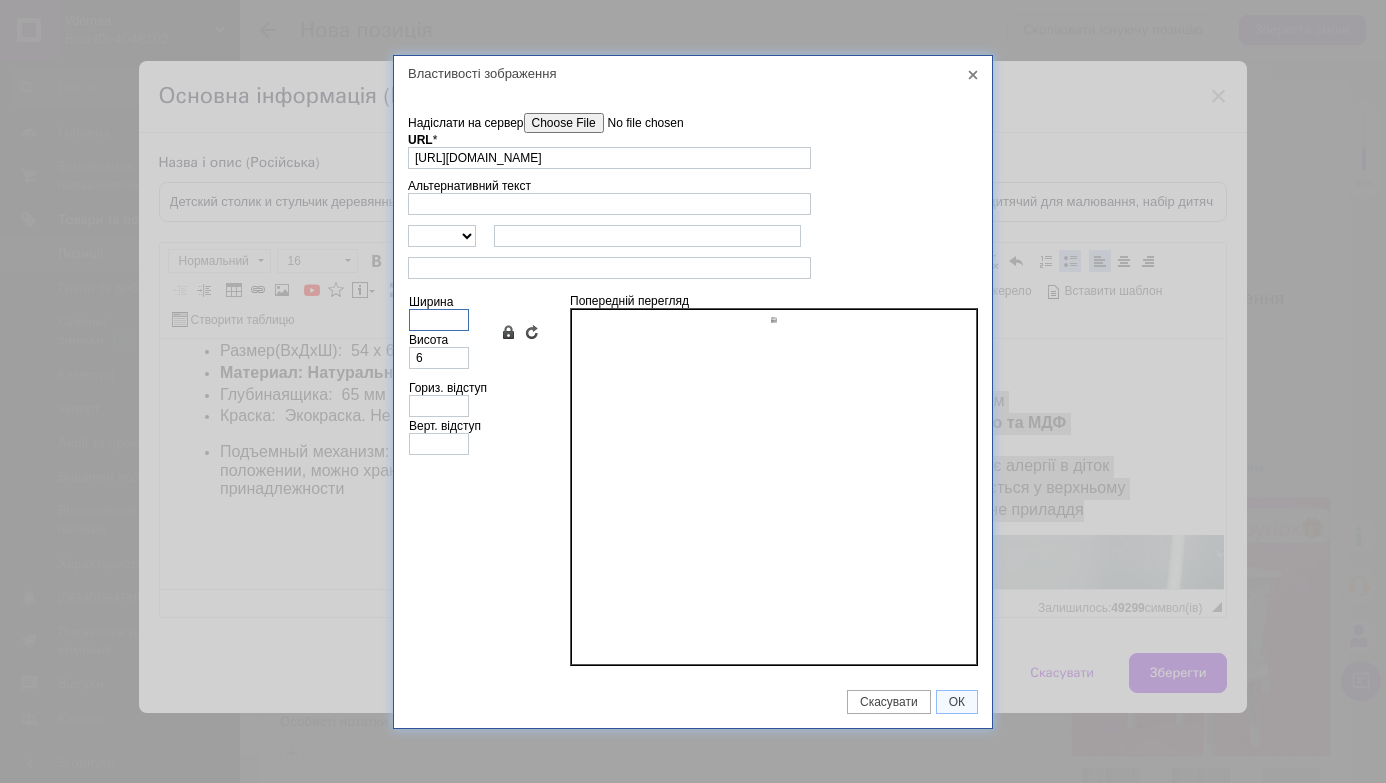 type 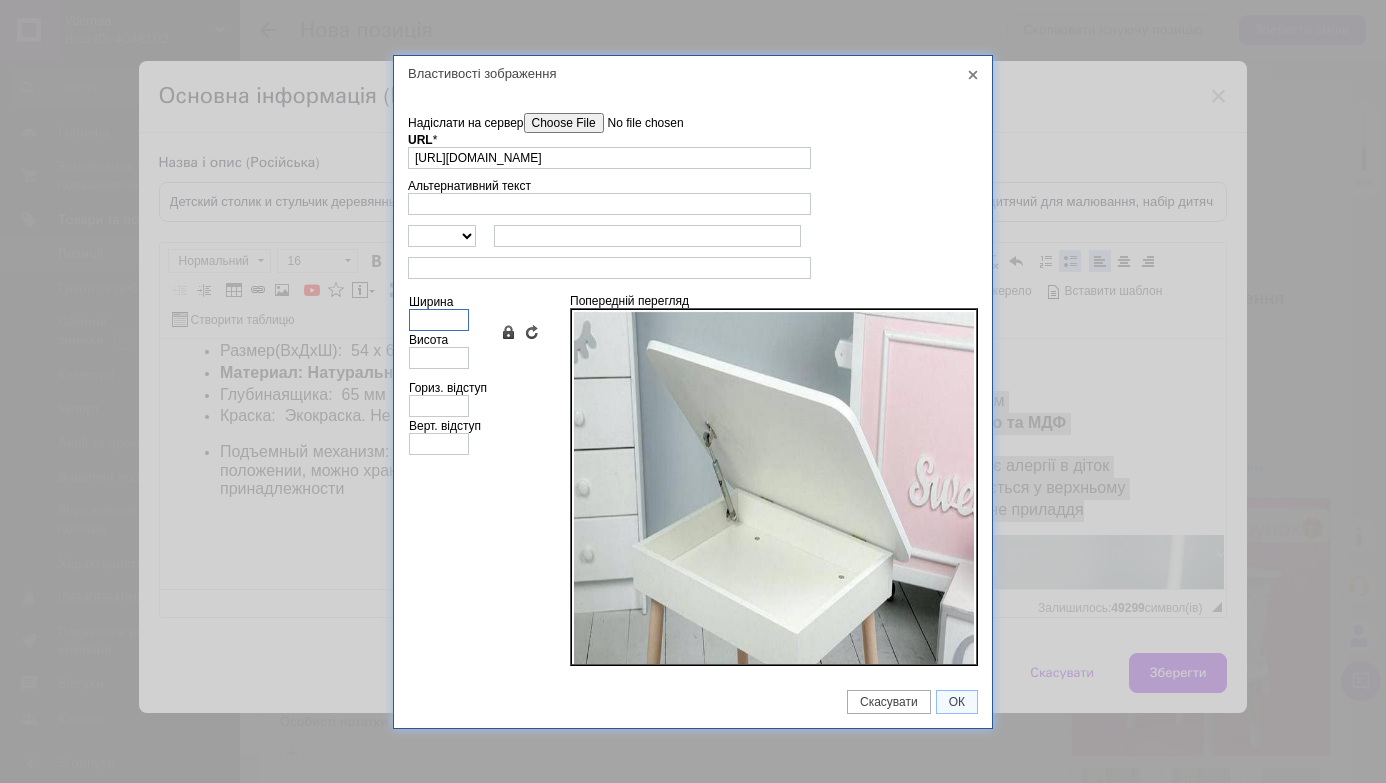 type on "5" 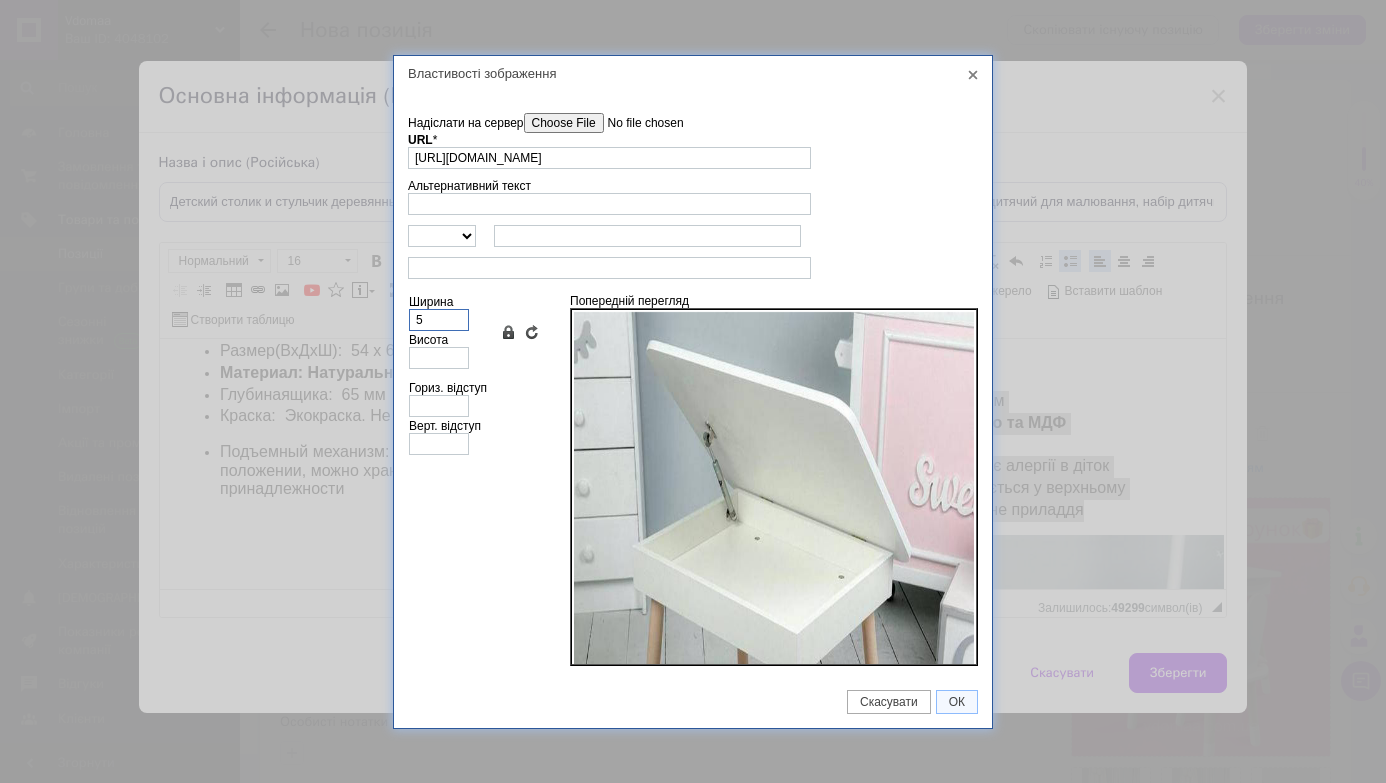 type on "5" 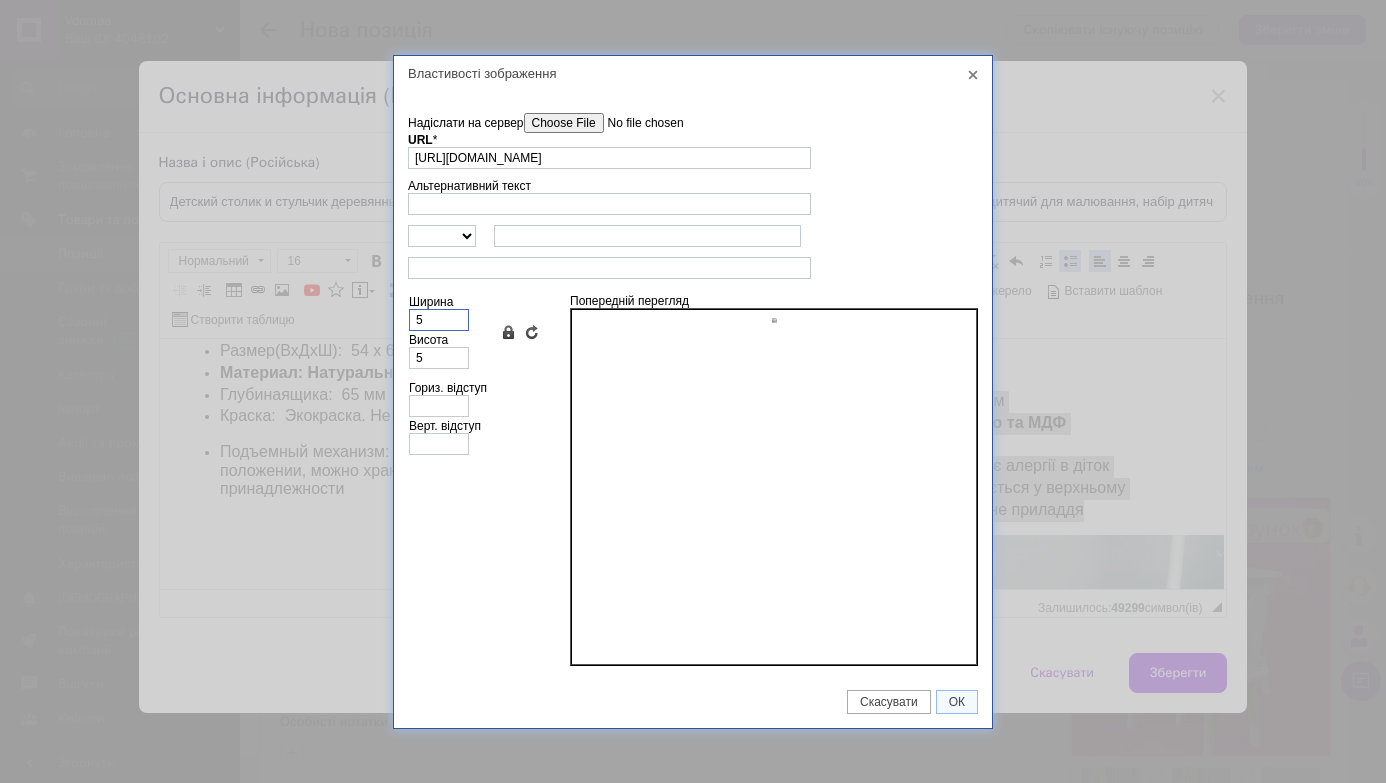 type on "50" 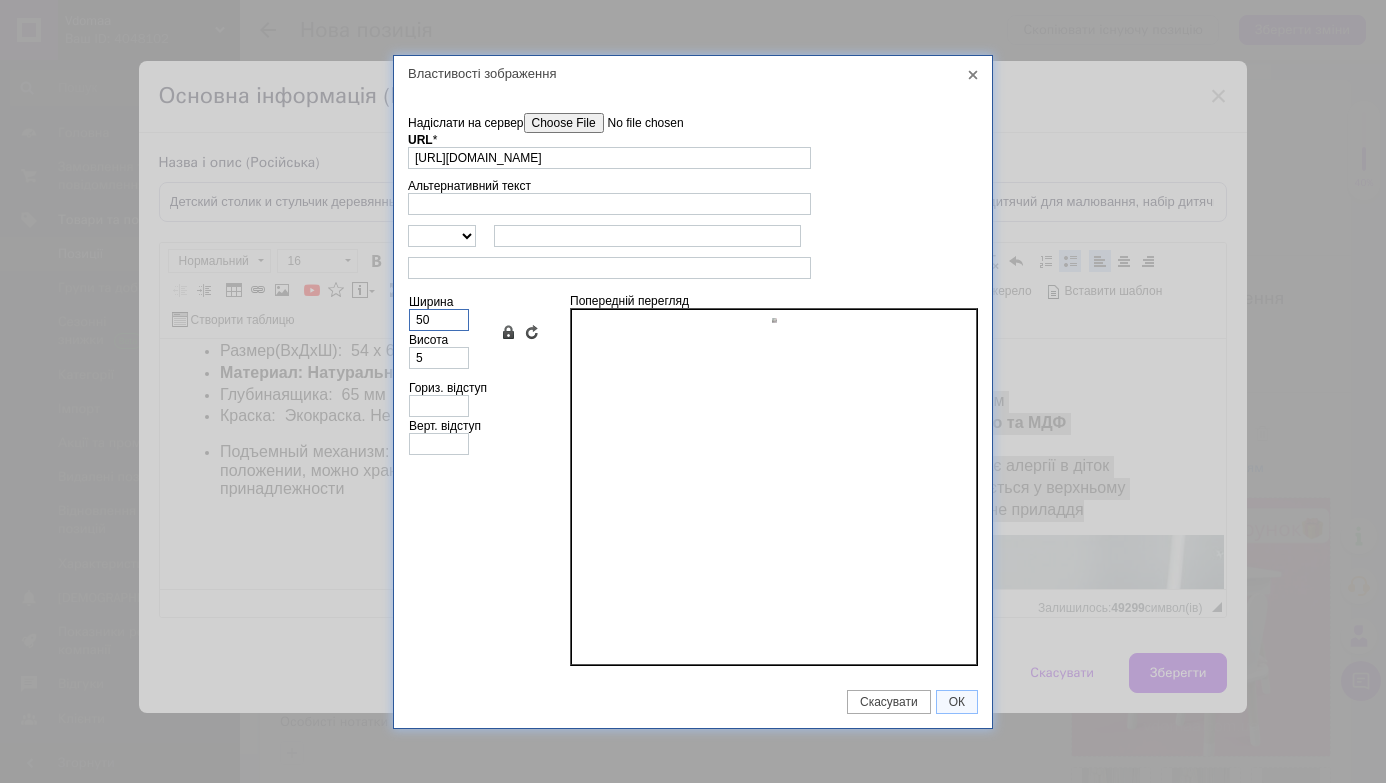 type on "53" 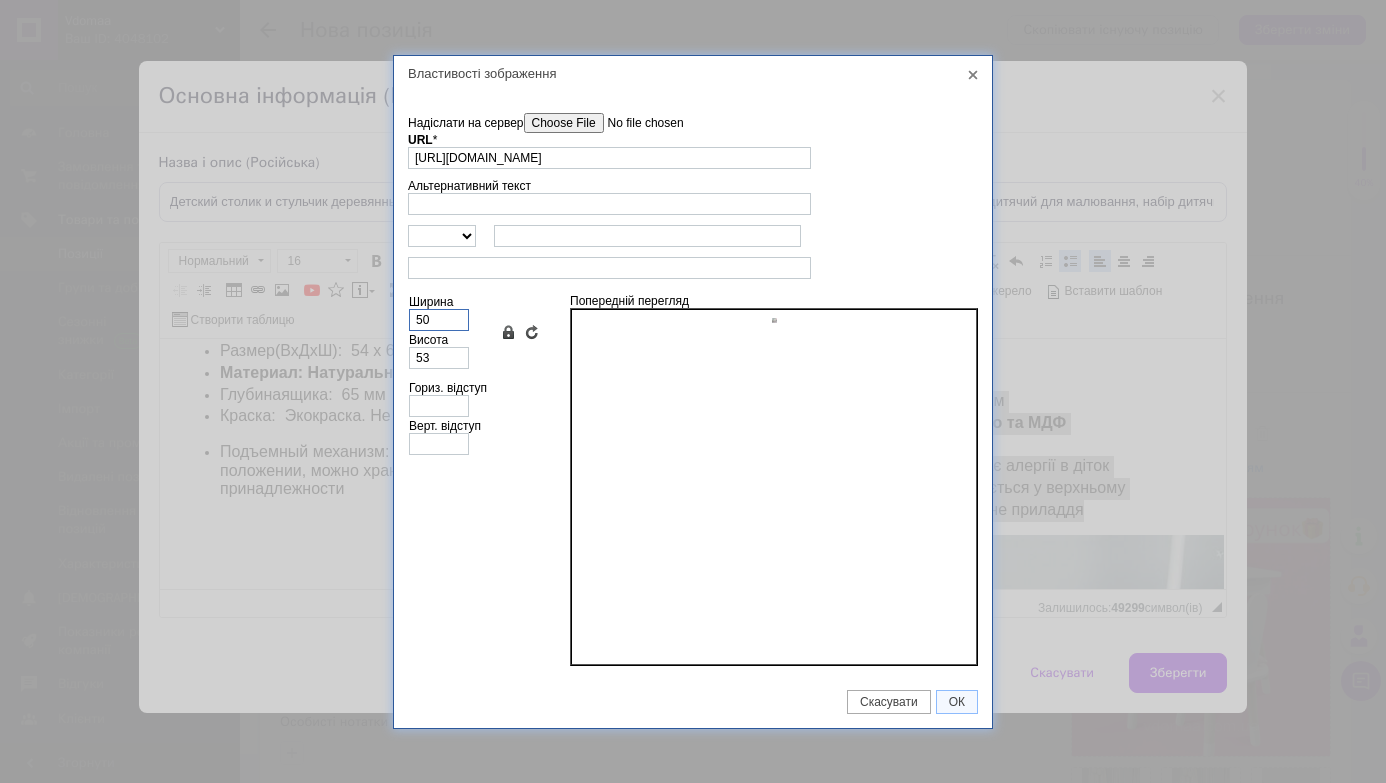 type on "500" 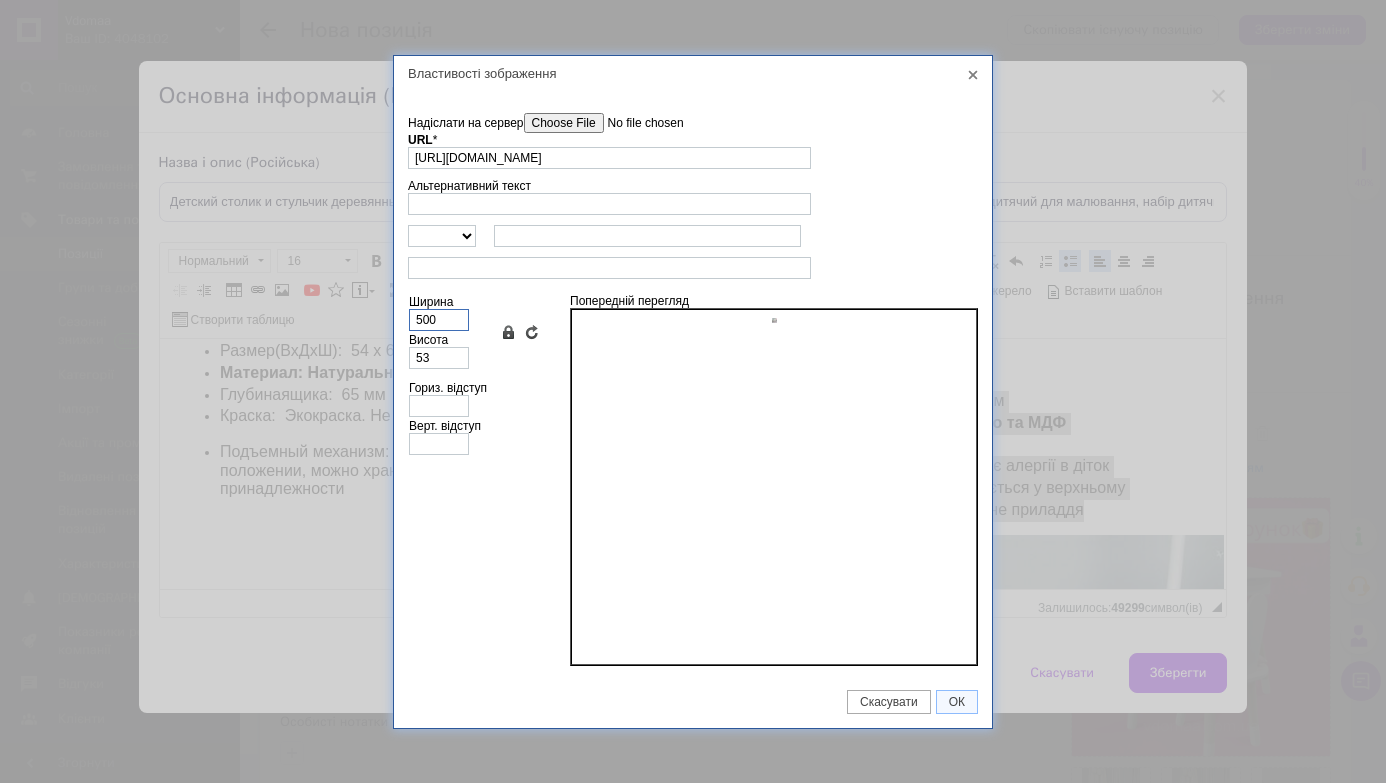 type on "527" 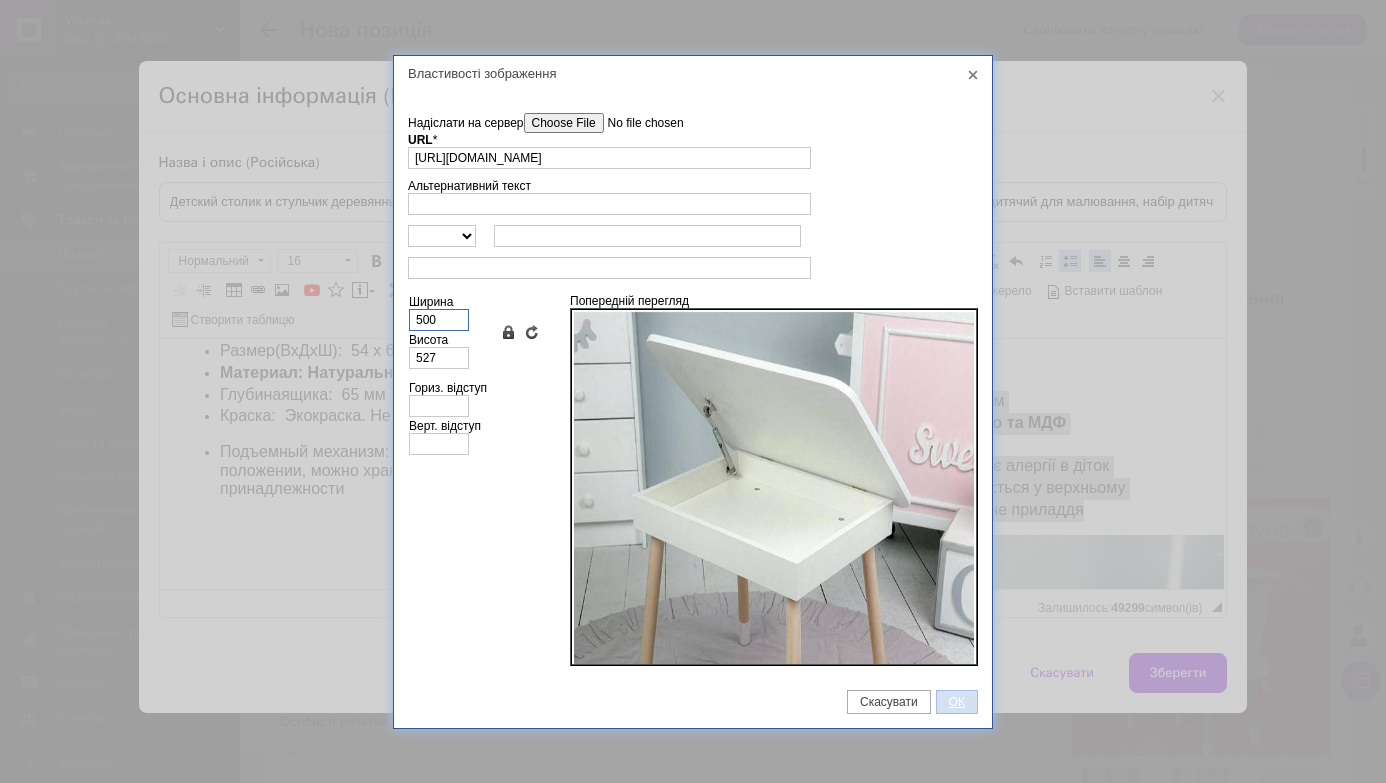 type on "500" 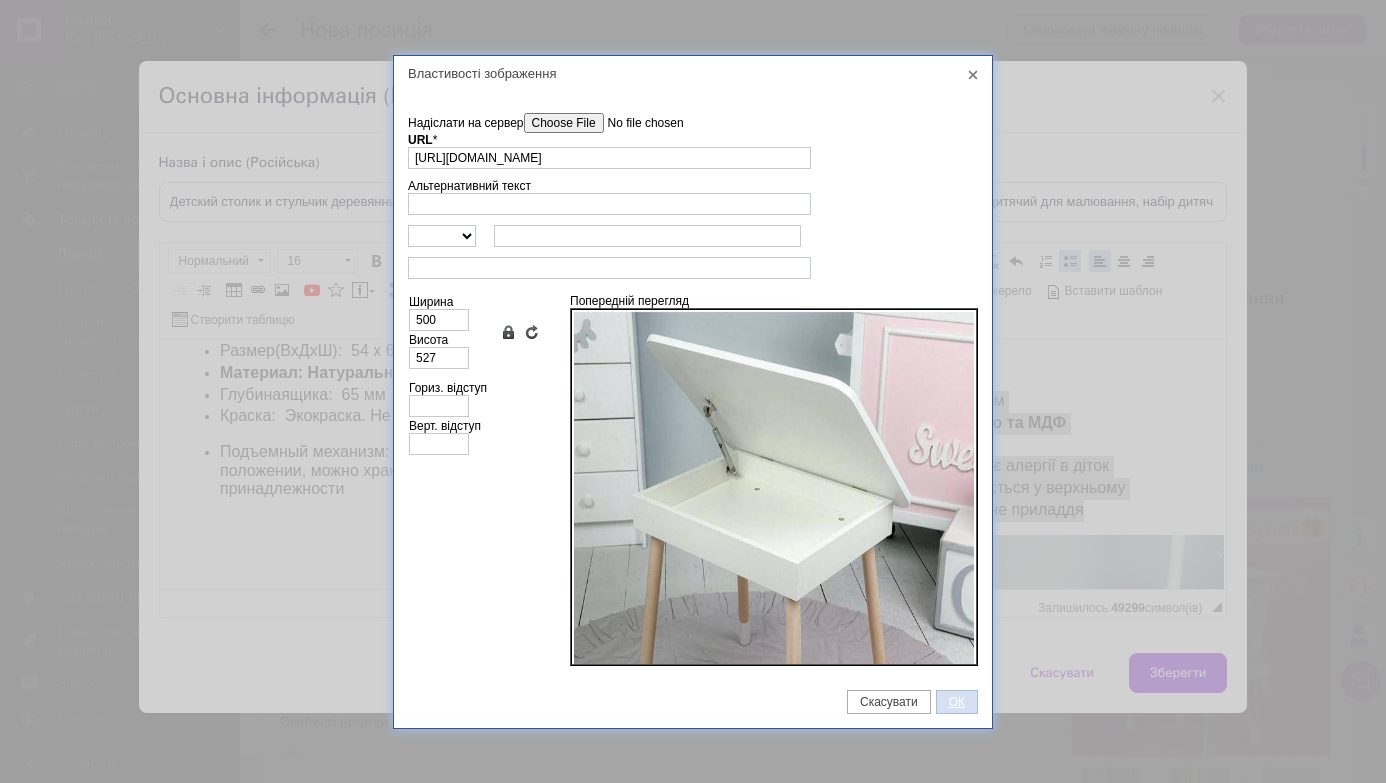 click on "ОК" at bounding box center [957, 702] 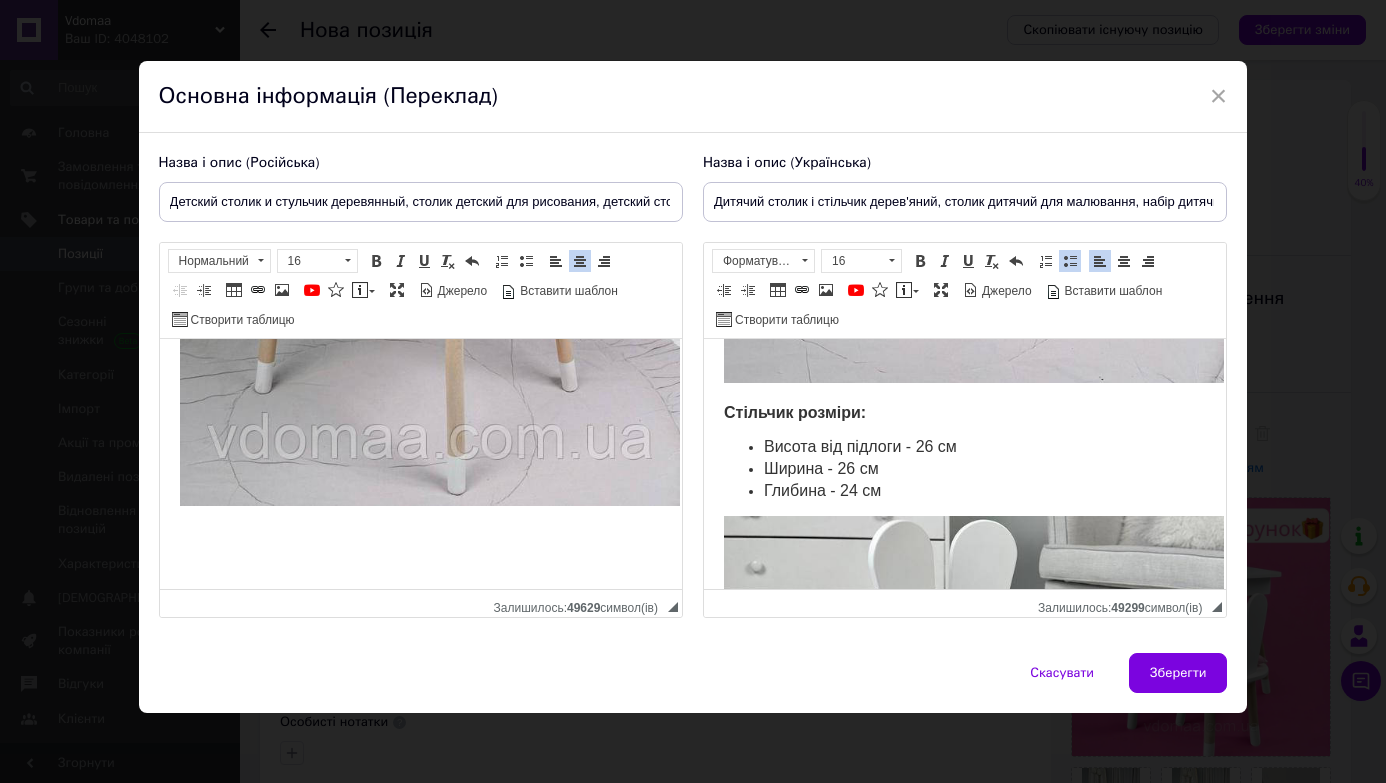 scroll, scrollTop: 1479, scrollLeft: 0, axis: vertical 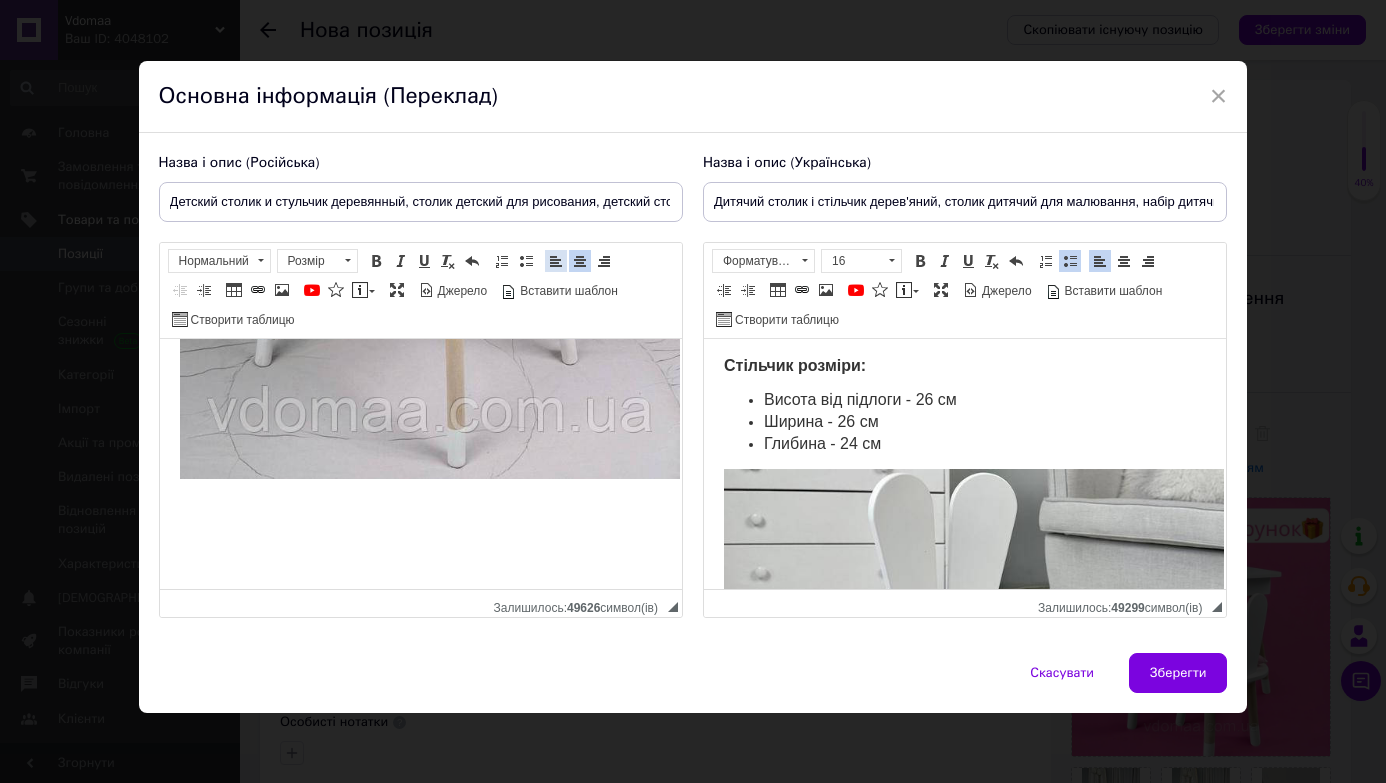 click at bounding box center (556, 261) 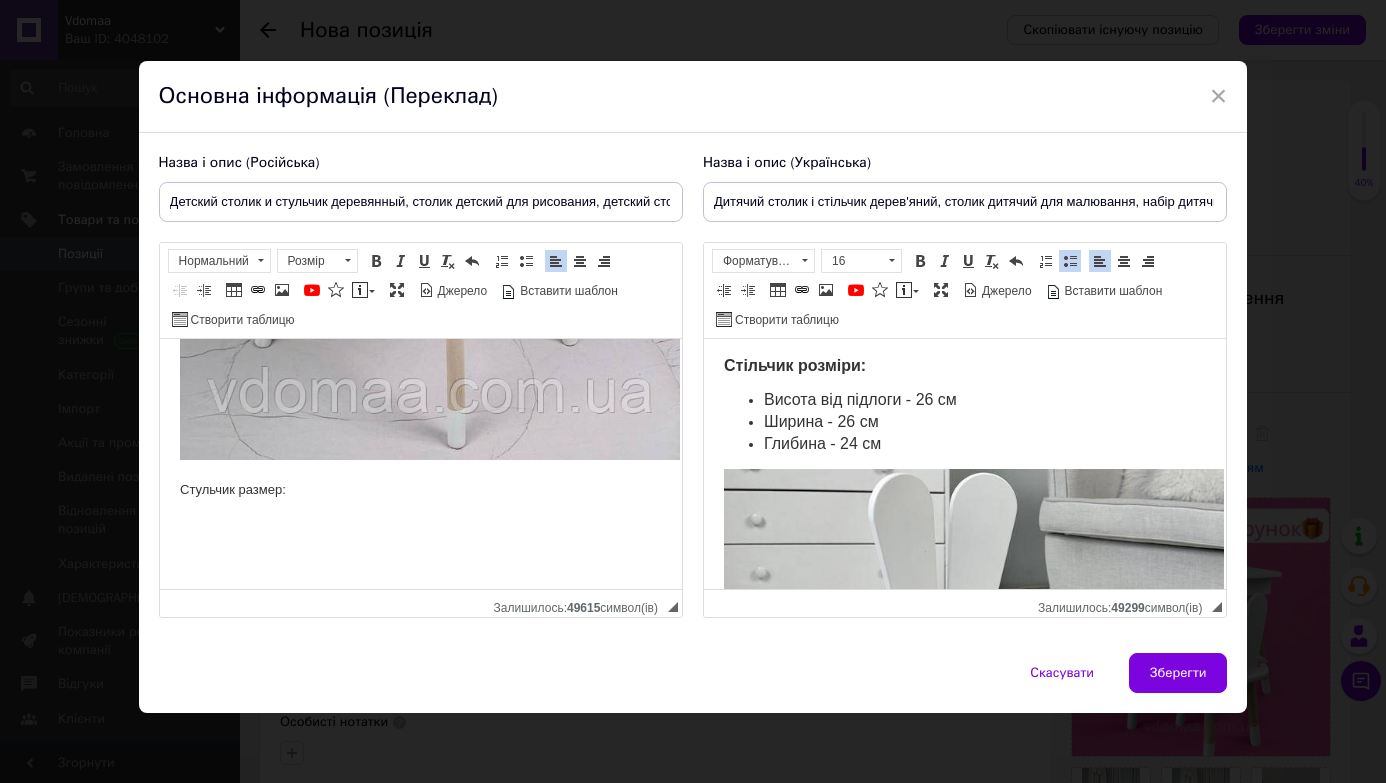 scroll, scrollTop: 1282, scrollLeft: 0, axis: vertical 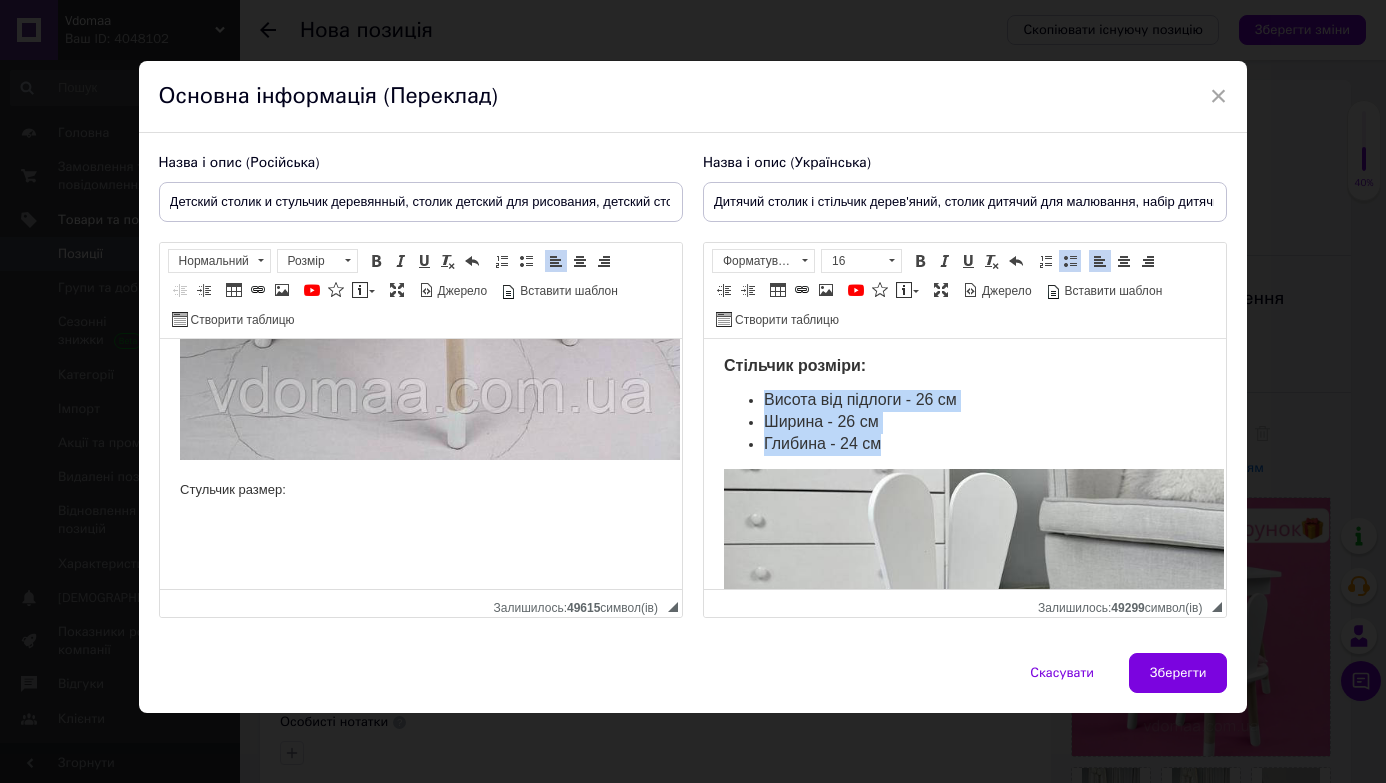 copy on "Висота від підлоги - 26 см Ширина - 26 см Глибина - 24 см" 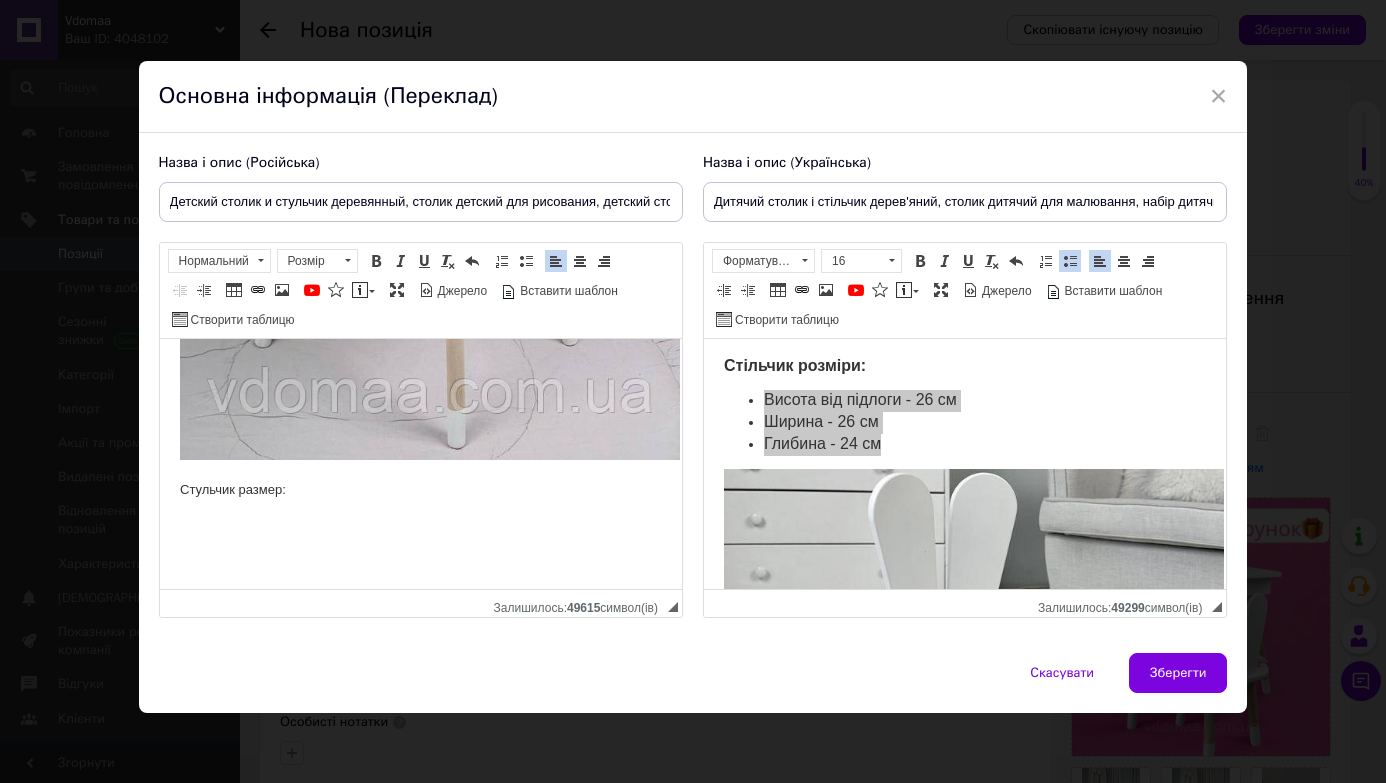 click on "Набор детской мебели столик и стульчик с подушкой в подарок! (цвет подушки на выбор) Характеристики:  Стол с ящиком: Размер  (ВхДхШ):  54 х 60 х 45 см Материа л: Натуральное  дерево и  МДФ Глубина  ящика:  65 мм Краска:  Экокраска . Не вызывает аллергии  у детей. Подъемный механизм:  Фиксируется в верхнем положении, можно хранить различные принадлежности Стульчик размер:" at bounding box center (420, -157) 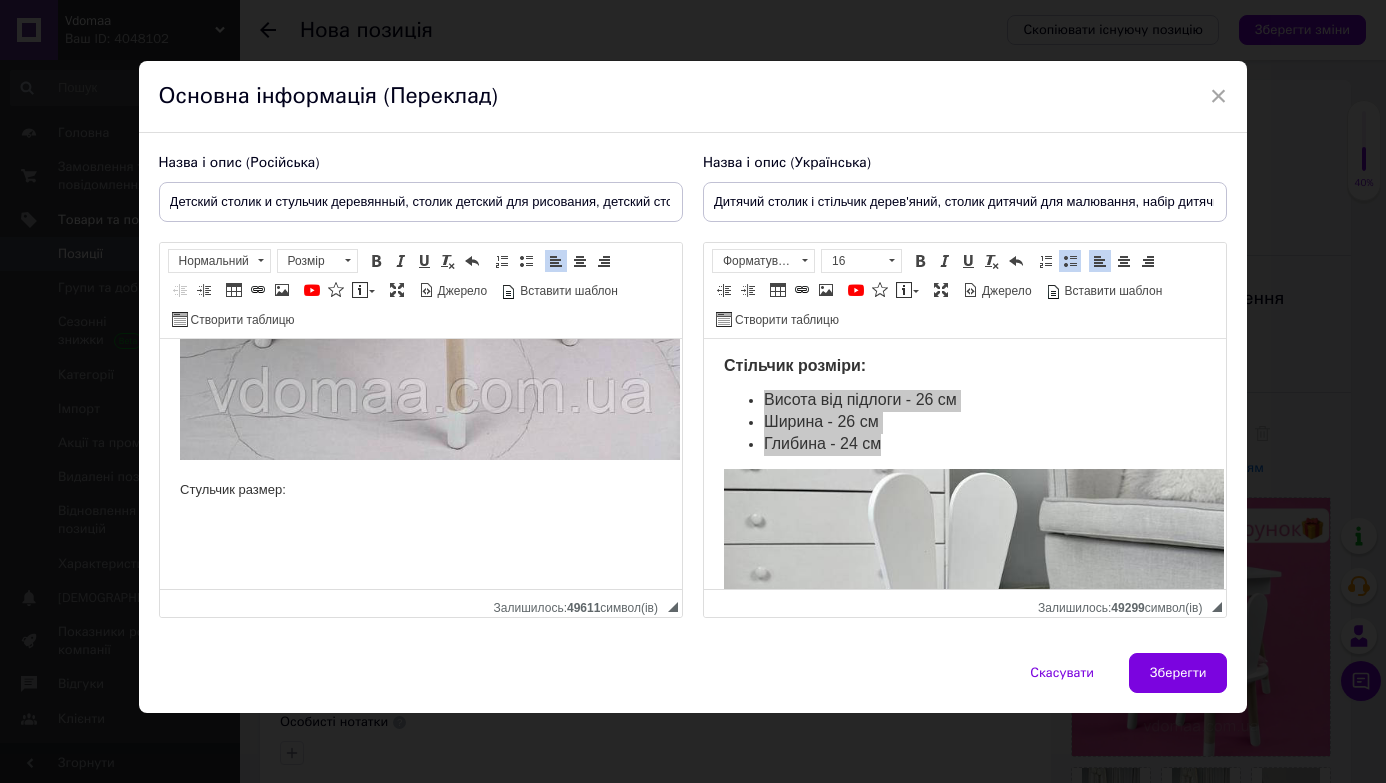 scroll, scrollTop: 1248, scrollLeft: 0, axis: vertical 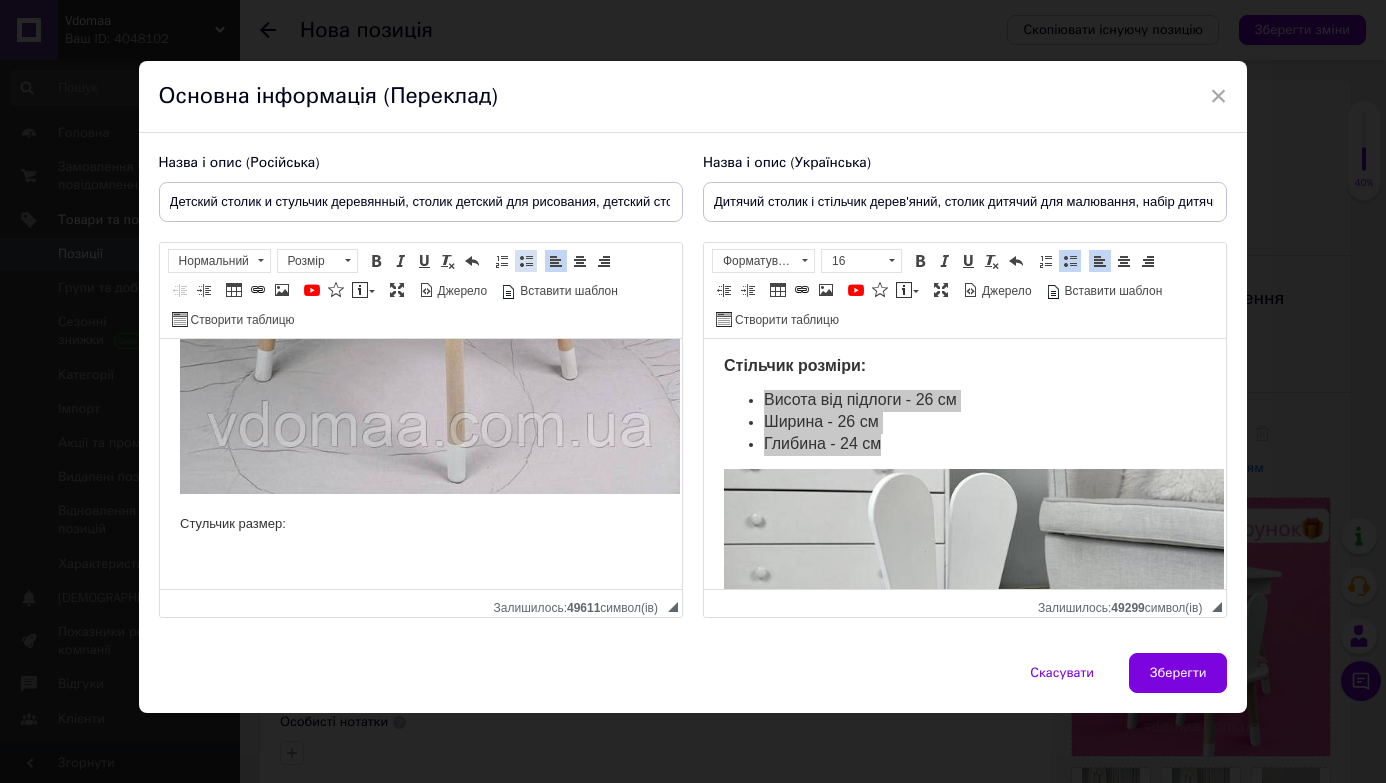 click at bounding box center [526, 261] 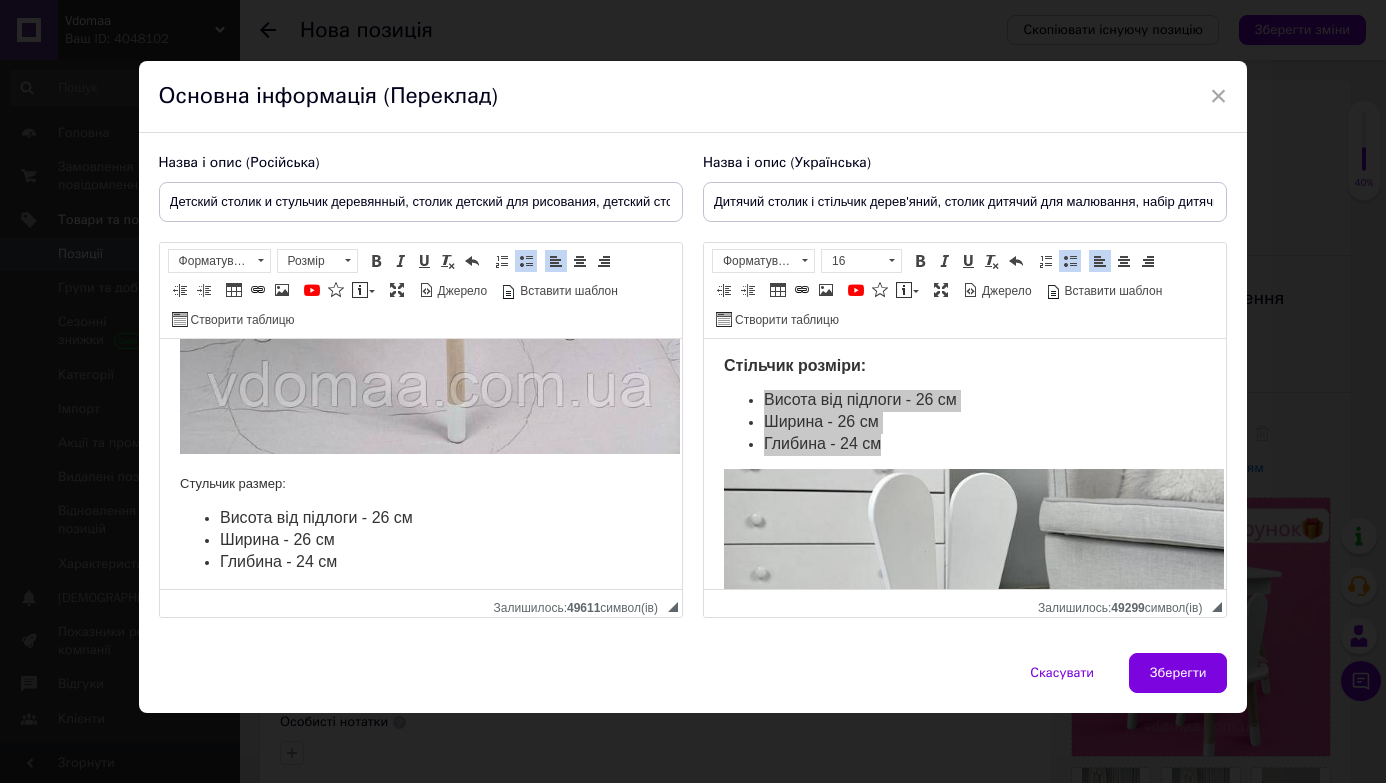 scroll, scrollTop: 1282, scrollLeft: 0, axis: vertical 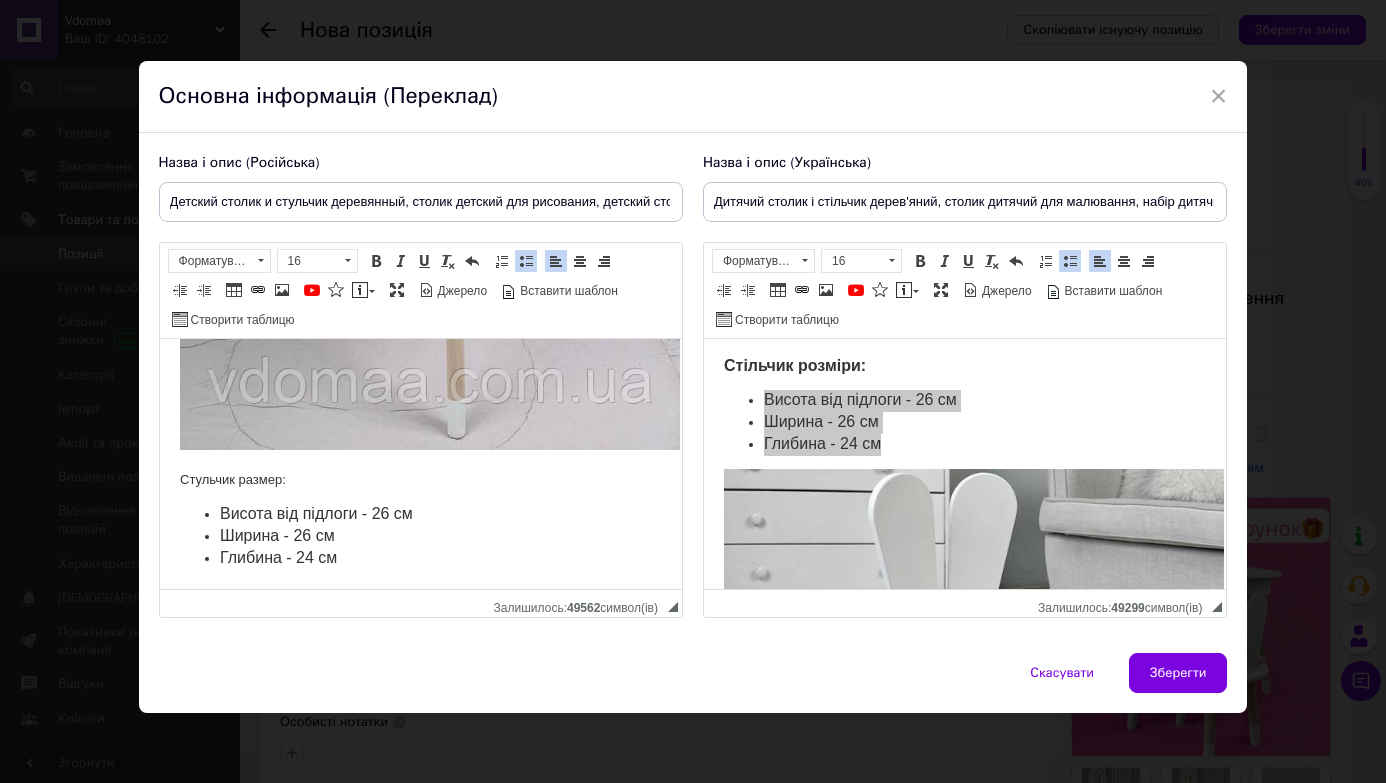 click on "Висота від підлоги - 26 см" at bounding box center [315, 513] 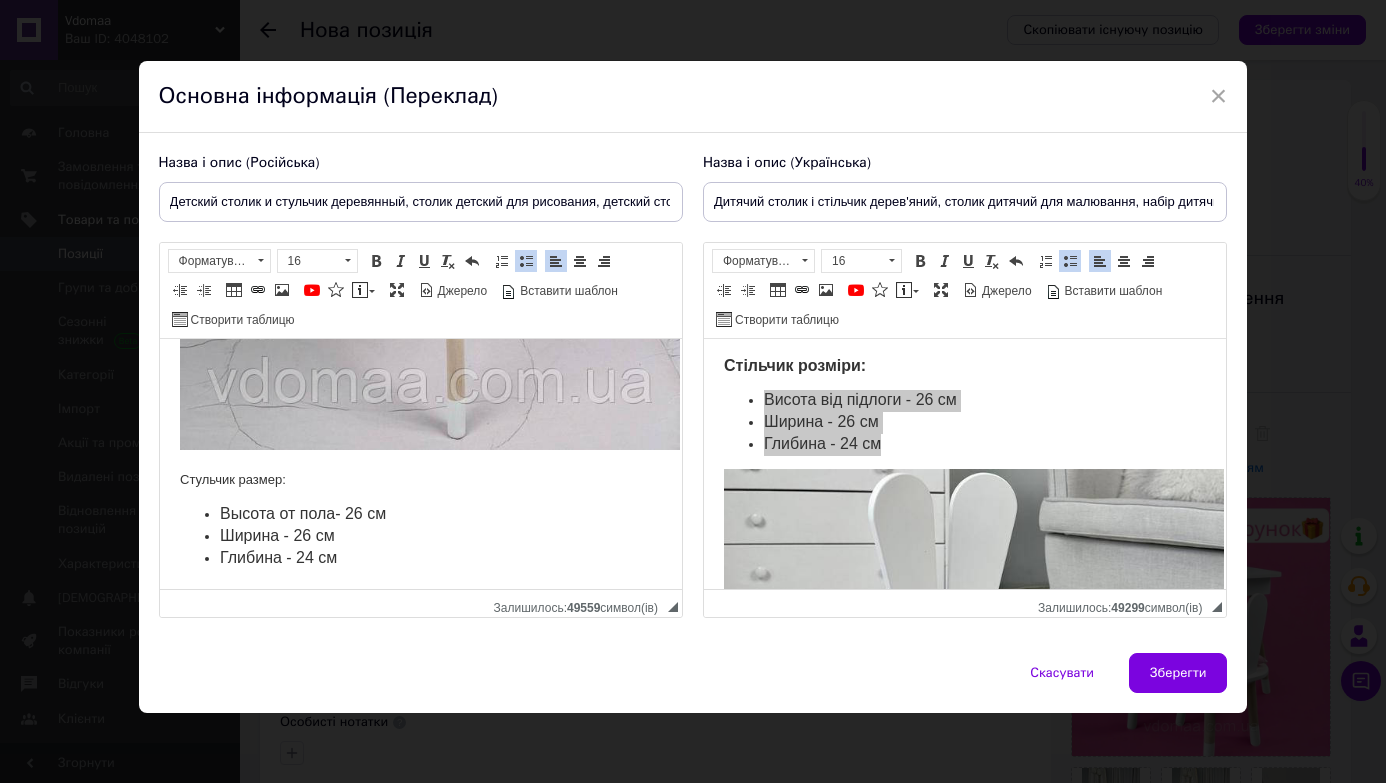 click on "Глибина - 24 см" at bounding box center [277, 557] 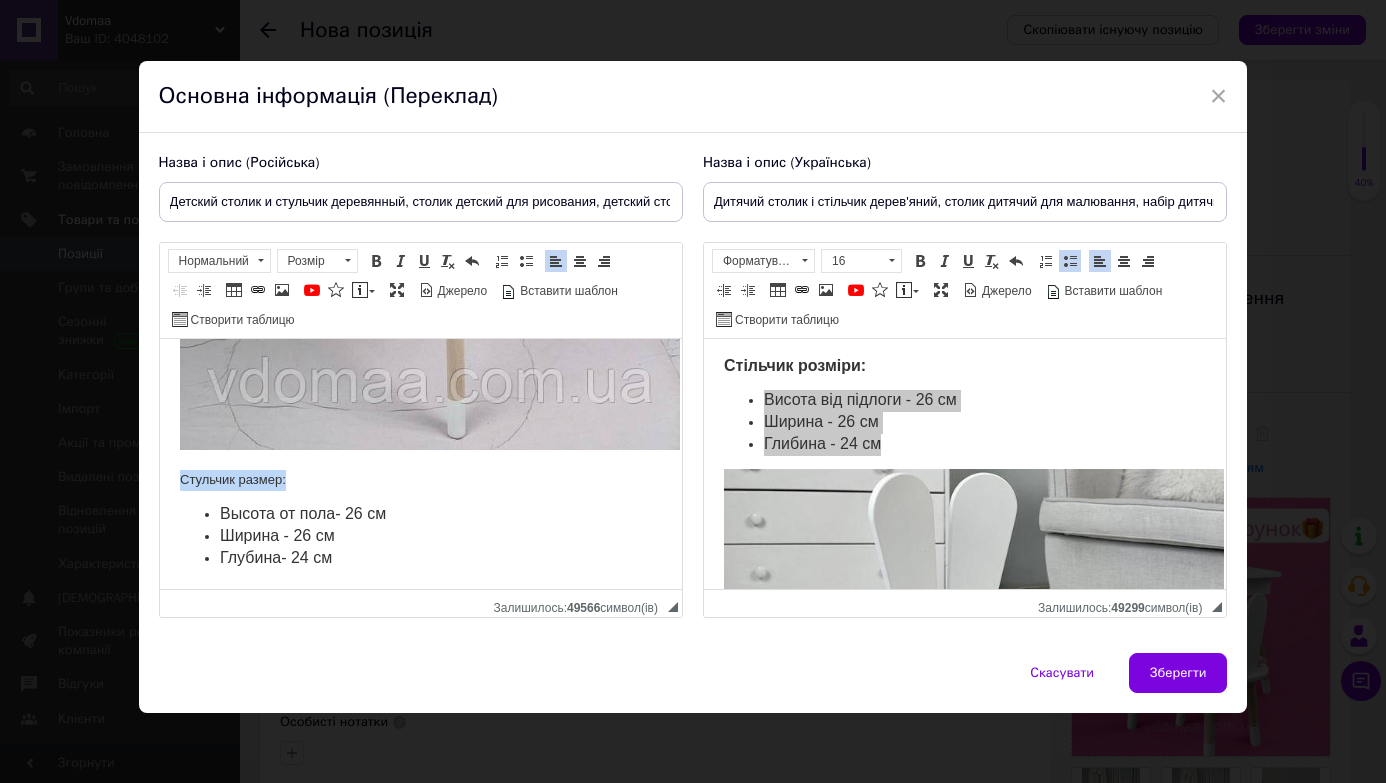 drag, startPoint x: 175, startPoint y: 468, endPoint x: 336, endPoint y: 454, distance: 161.60754 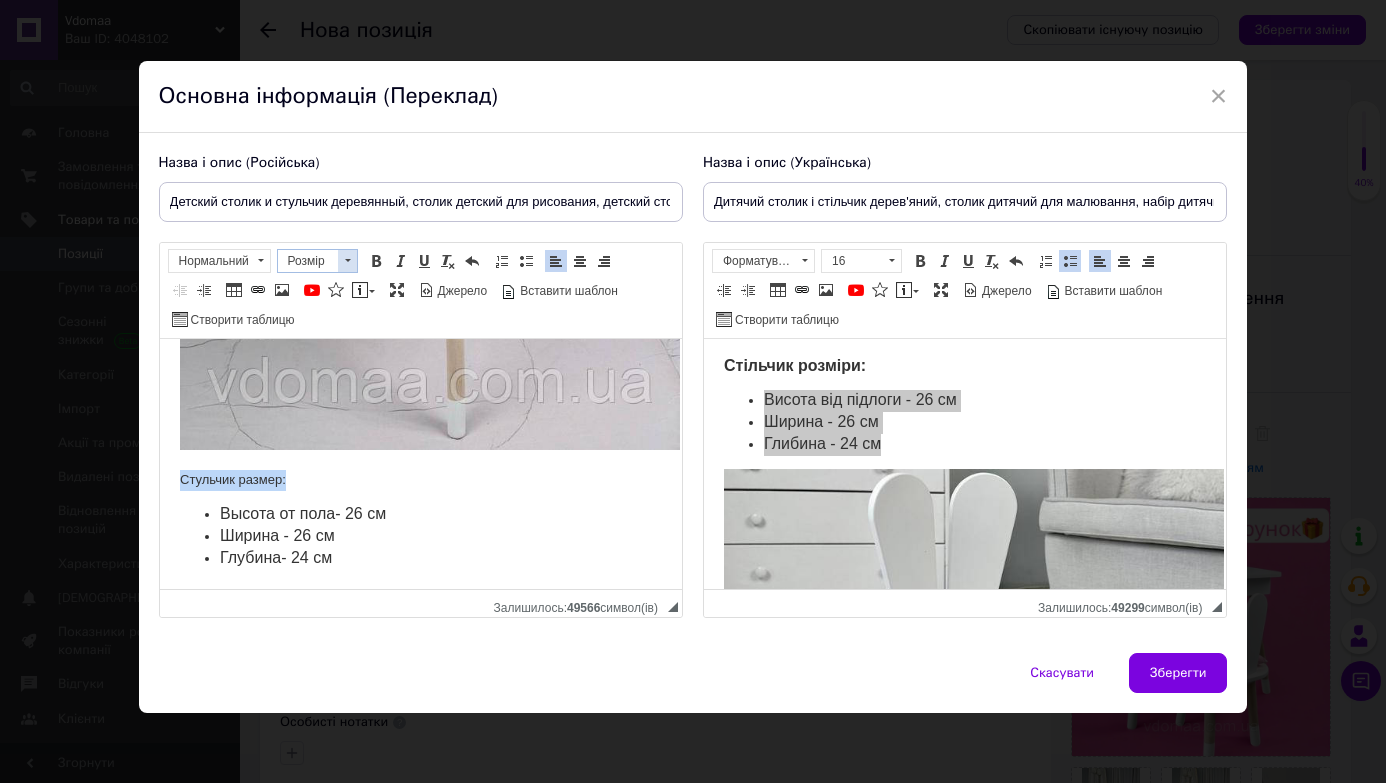 click on "Розмір" at bounding box center [308, 261] 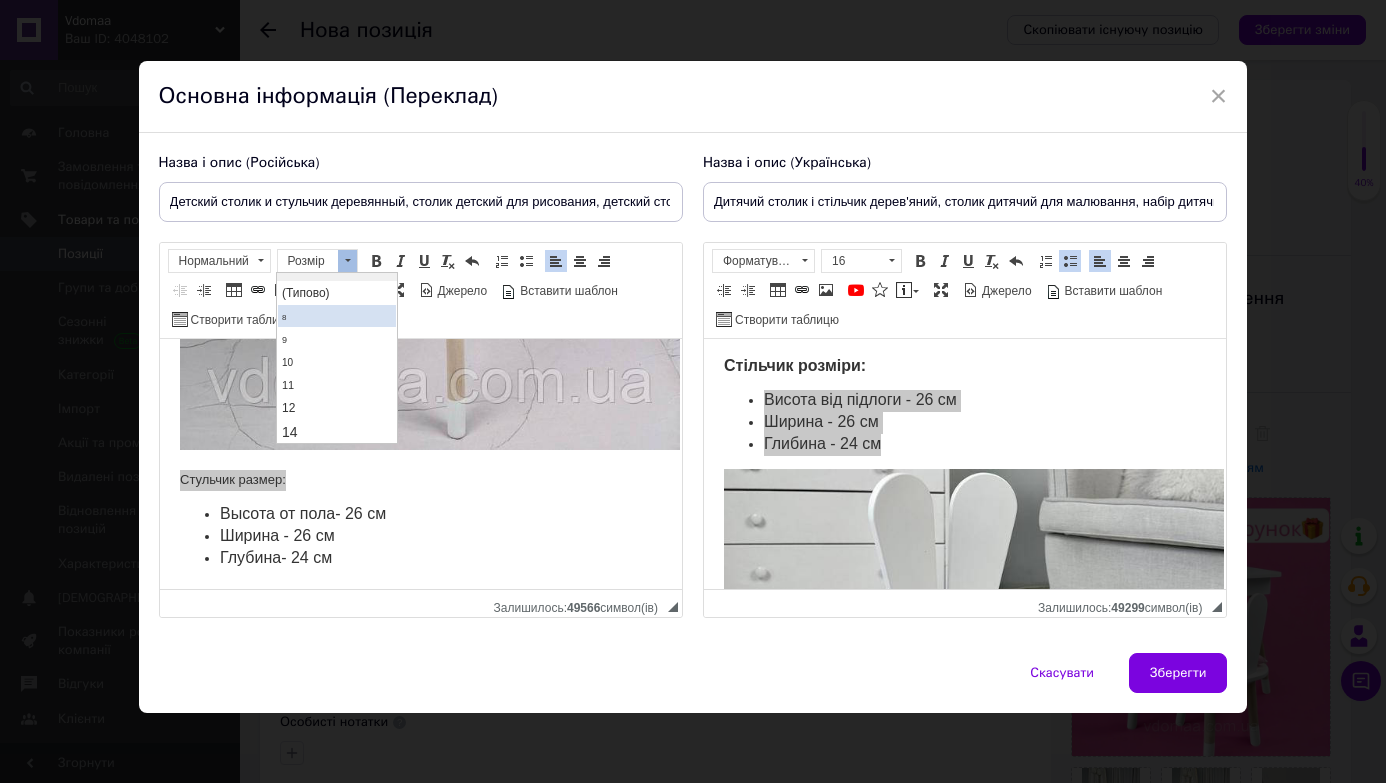 scroll, scrollTop: 193, scrollLeft: 0, axis: vertical 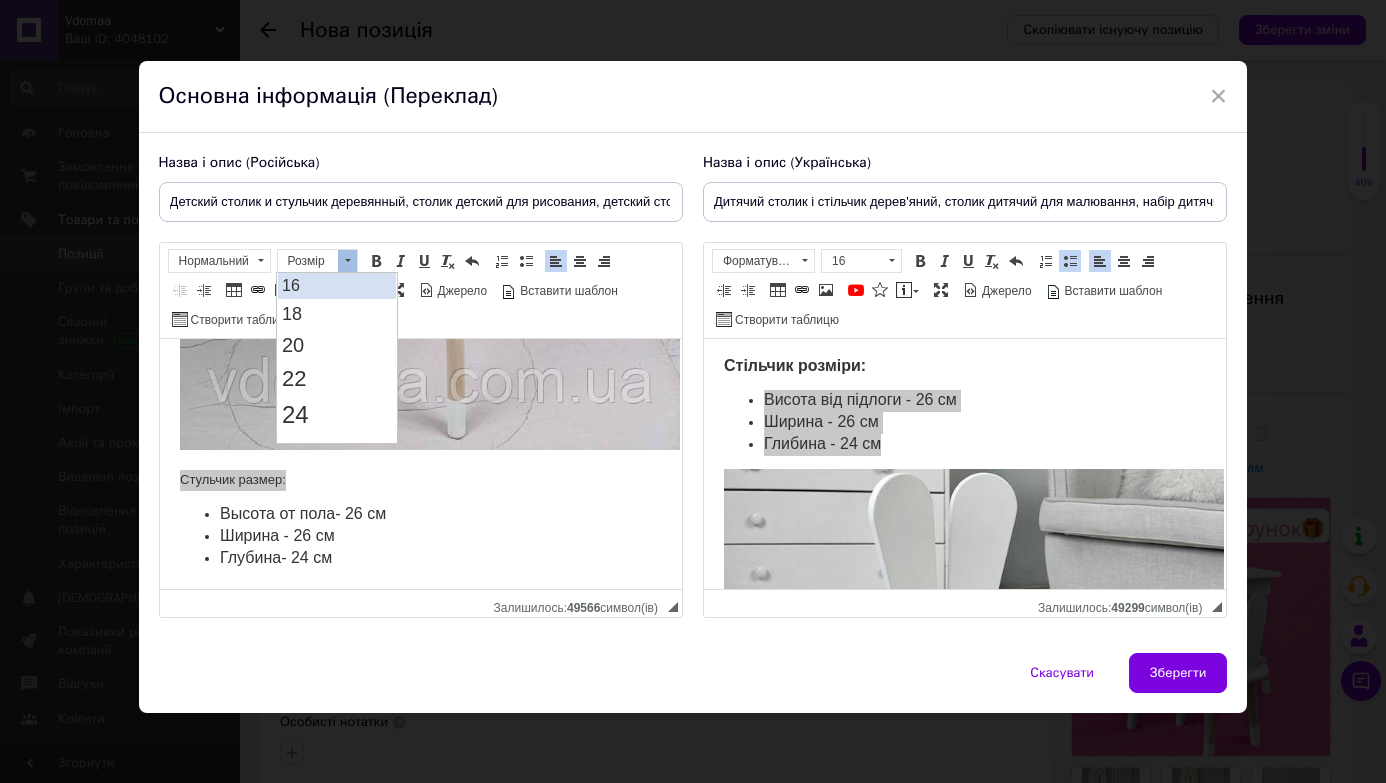 click on "16" at bounding box center [337, 285] 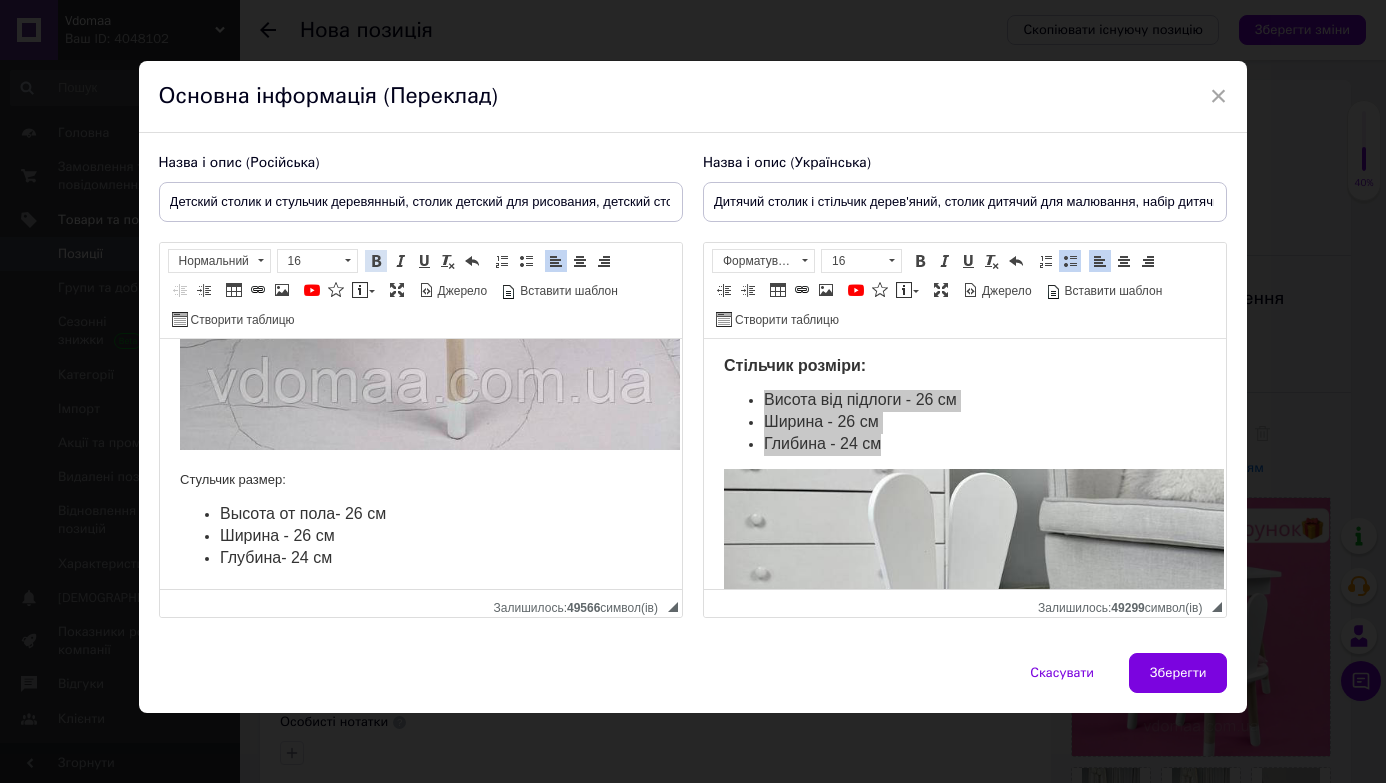 scroll, scrollTop: 0, scrollLeft: 0, axis: both 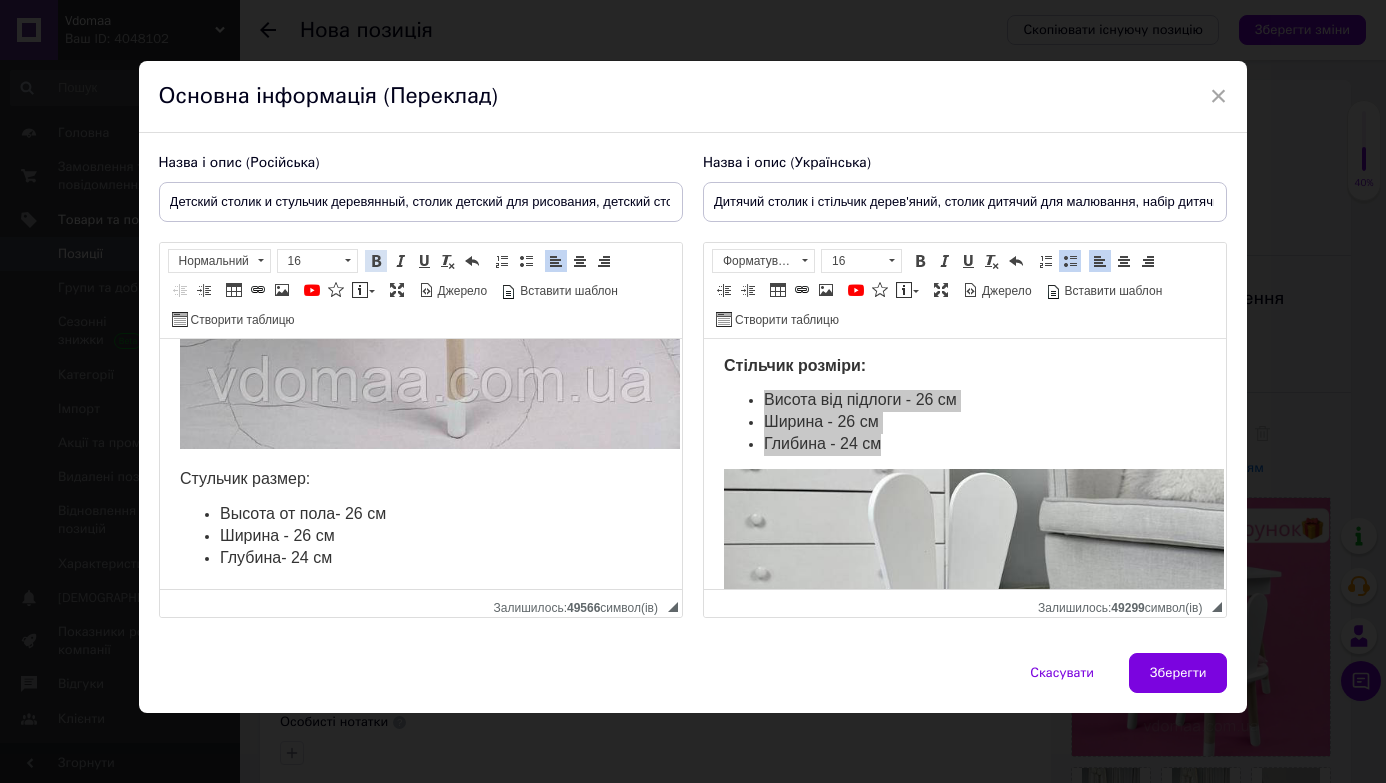 click at bounding box center [376, 261] 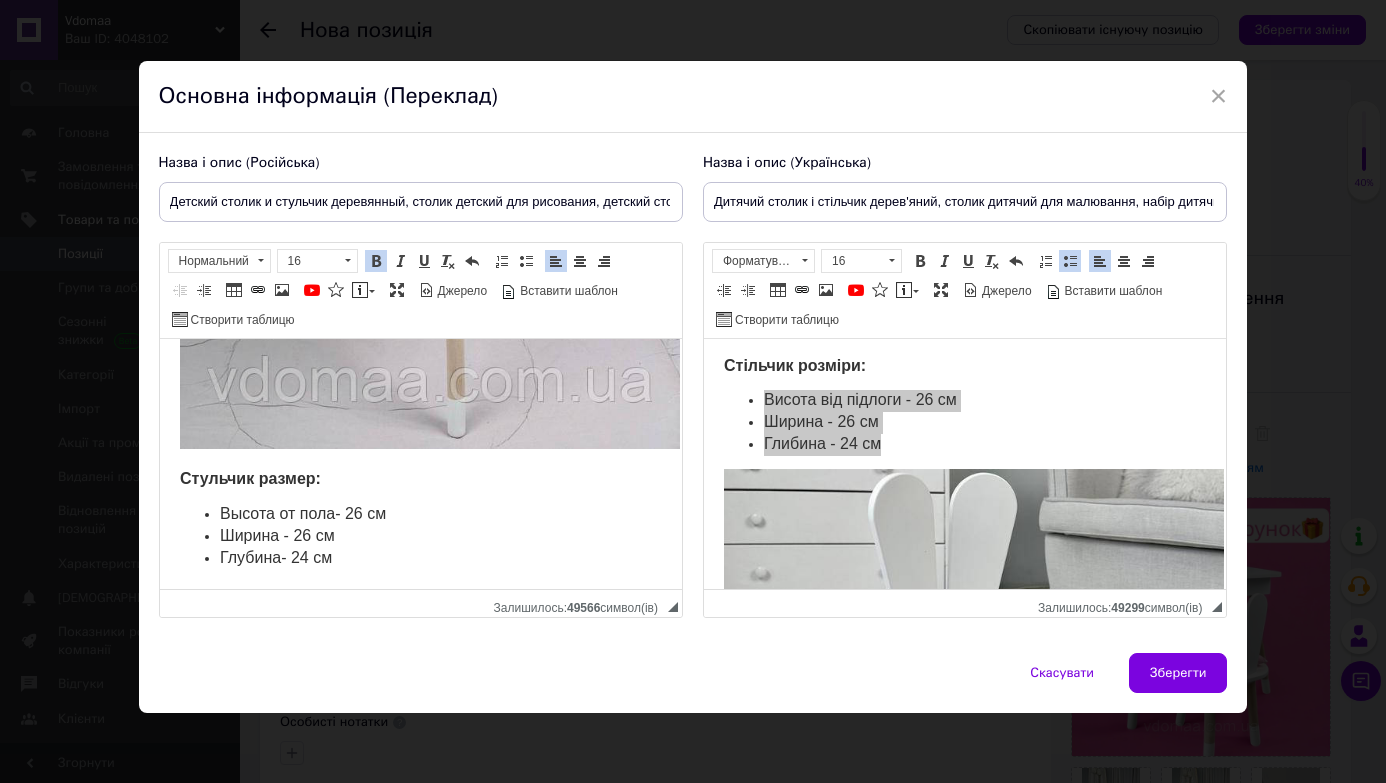 click on "Ширина - 26 см" 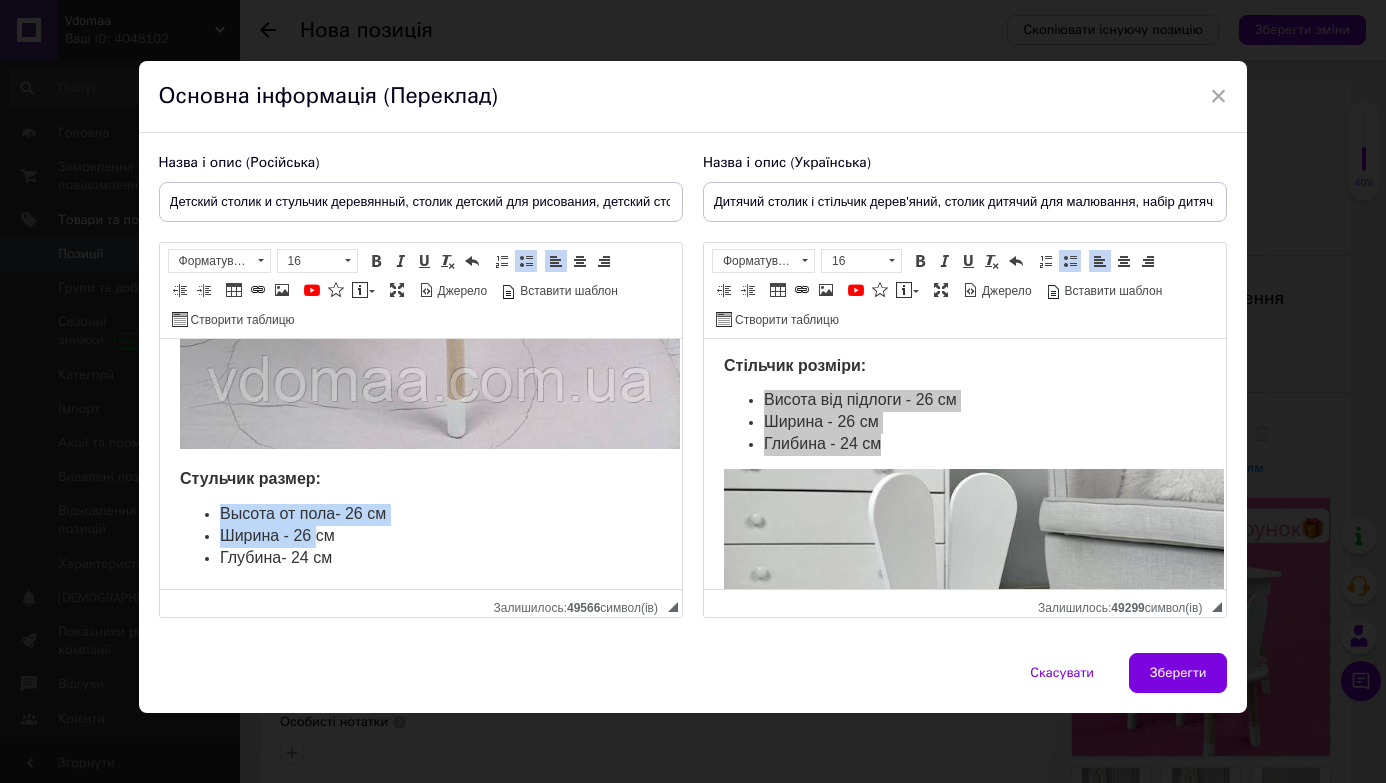 drag, startPoint x: 194, startPoint y: 501, endPoint x: 318, endPoint y: 535, distance: 128.57683 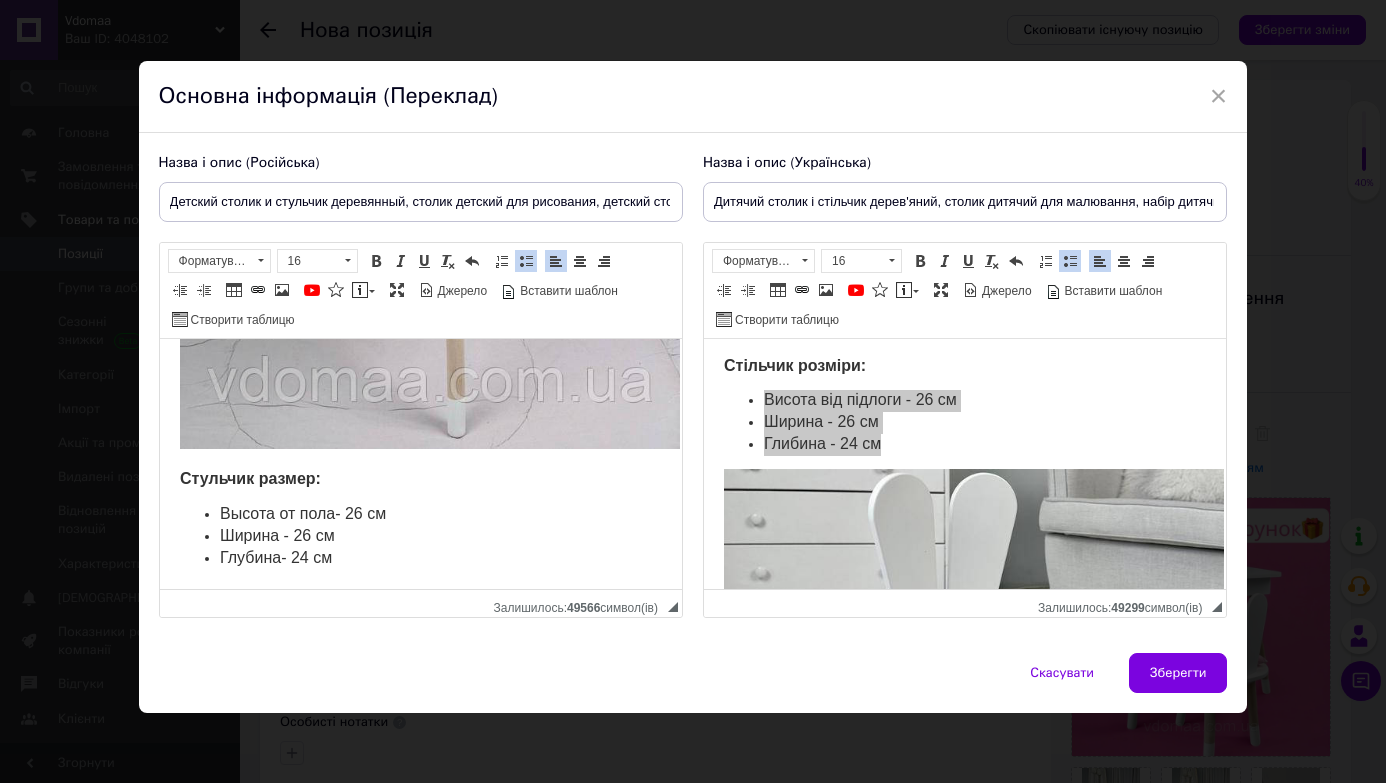 click on "Ширина - 26 см" 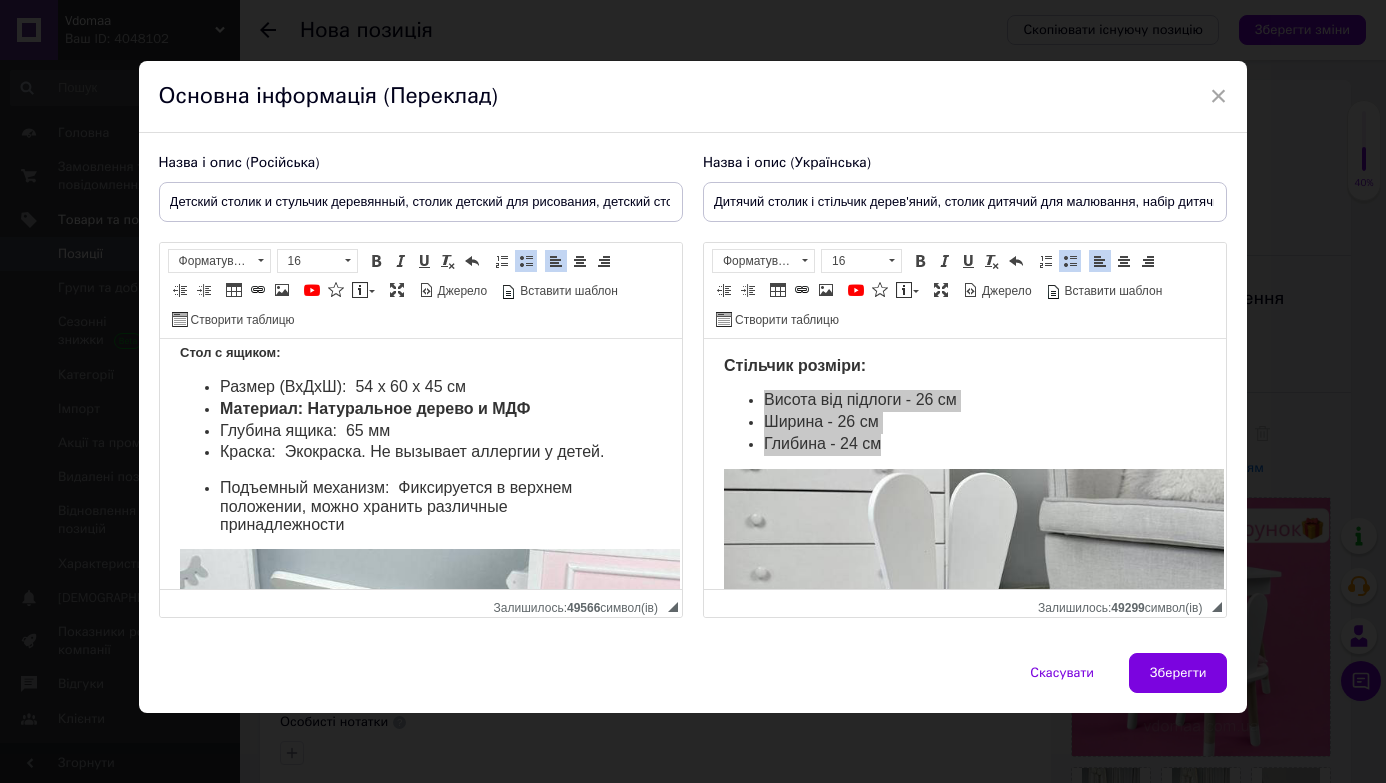 scroll, scrollTop: 668, scrollLeft: 0, axis: vertical 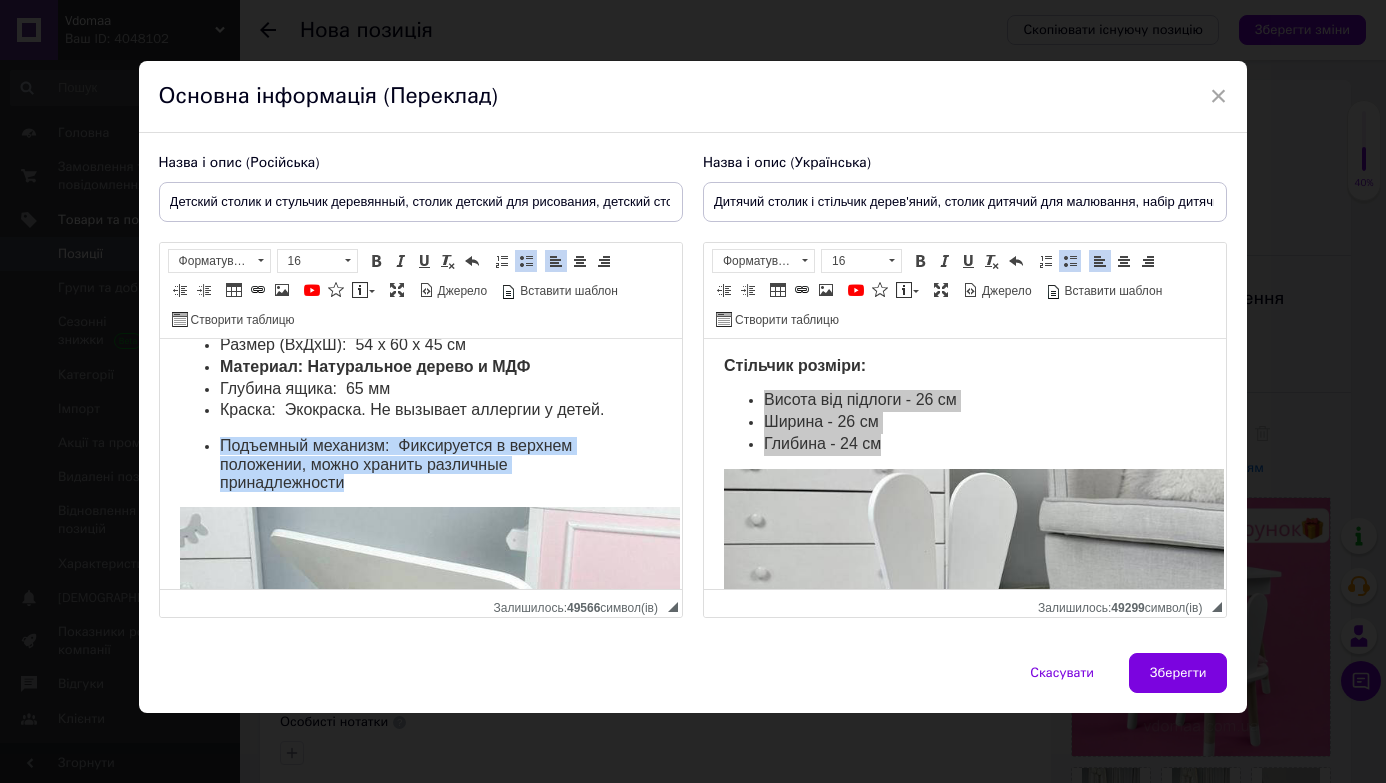 drag, startPoint x: 211, startPoint y: 461, endPoint x: 363, endPoint y: 508, distance: 159.1006 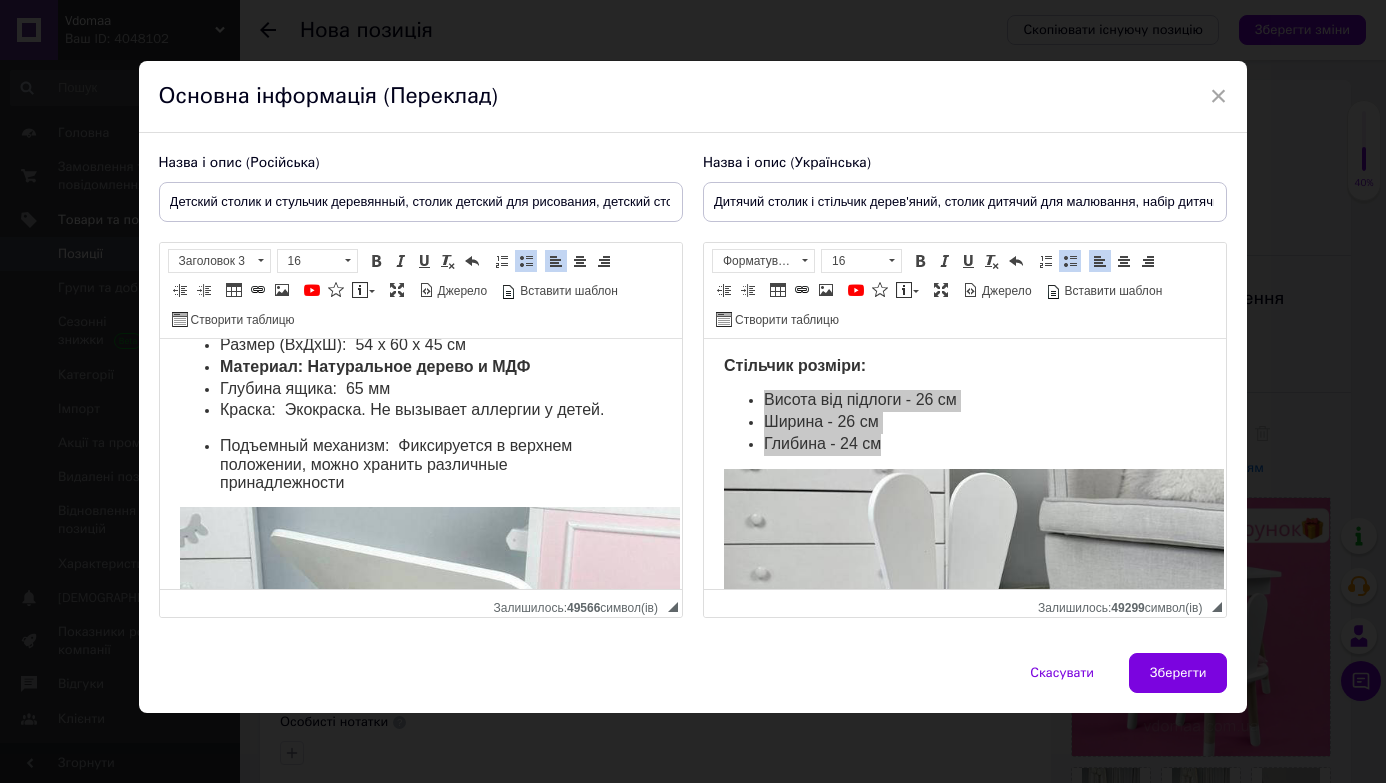 click on "Краска:  Экокраска. Не вызывает аллергии у детей." at bounding box center (420, 411) 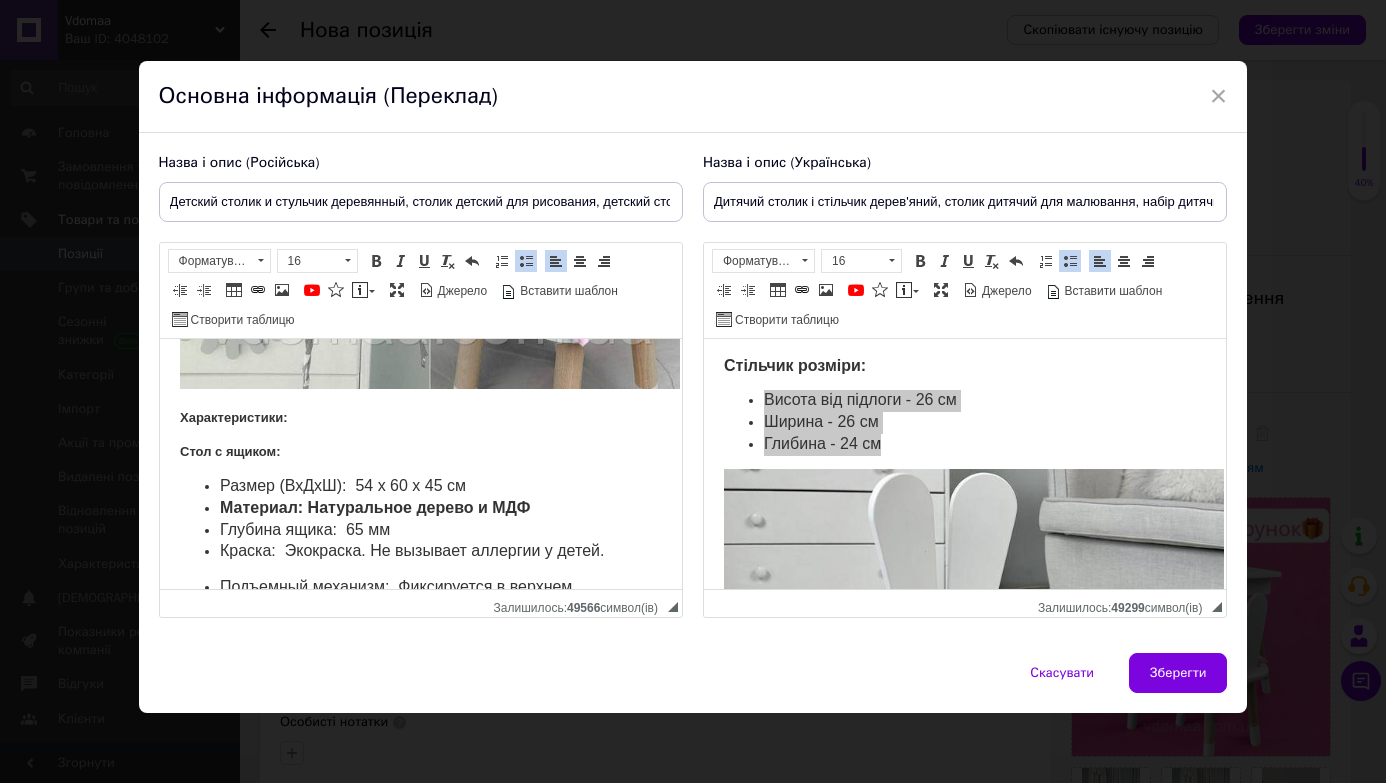scroll, scrollTop: 528, scrollLeft: 0, axis: vertical 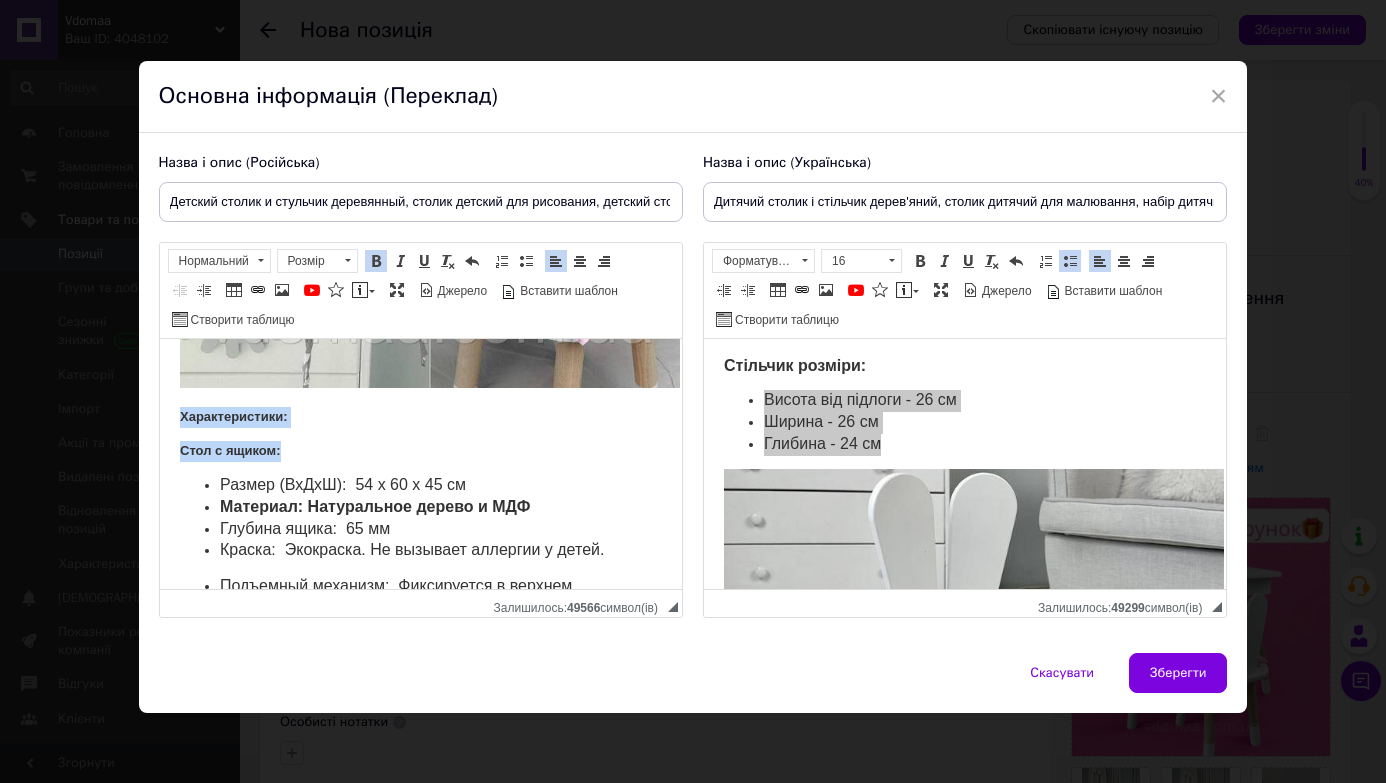 drag, startPoint x: 174, startPoint y: 415, endPoint x: 315, endPoint y: 458, distance: 147.411 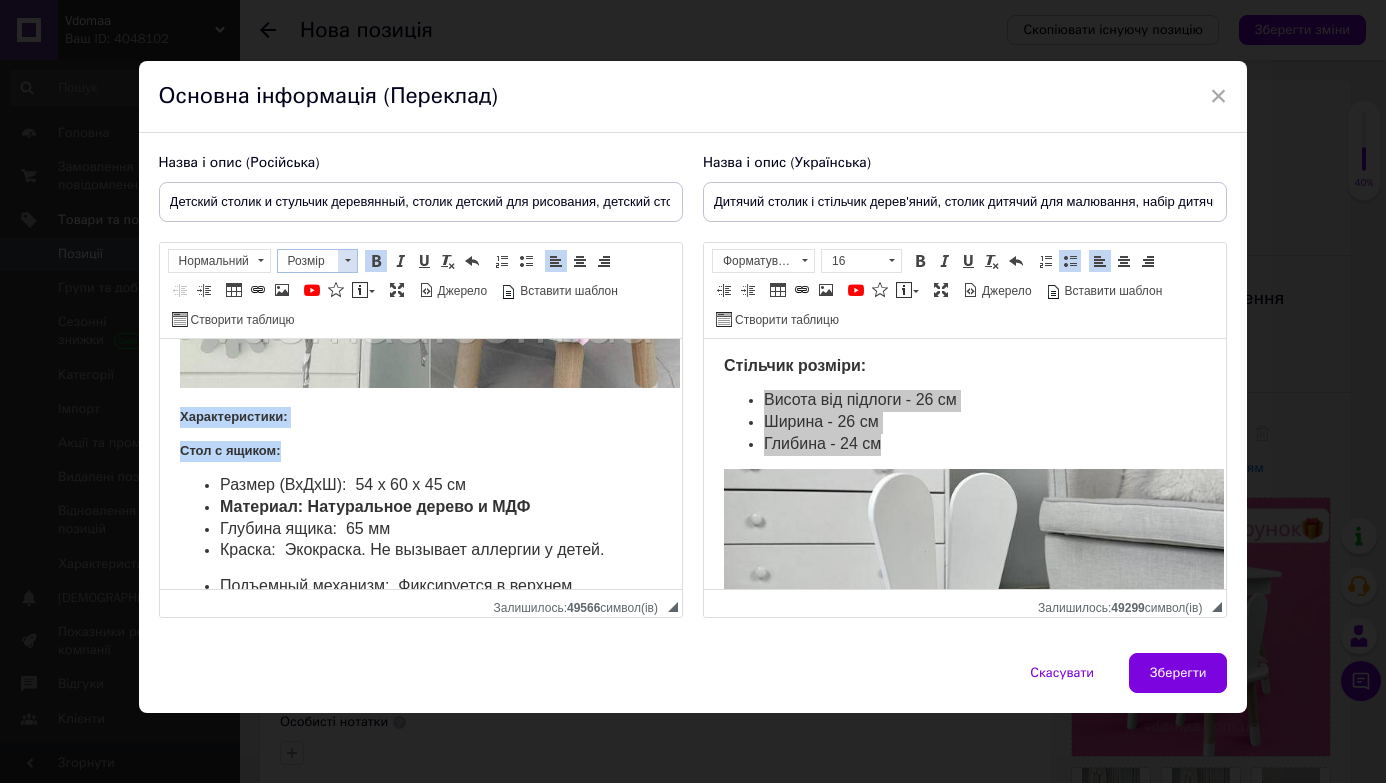 click on "Розмір" at bounding box center [308, 261] 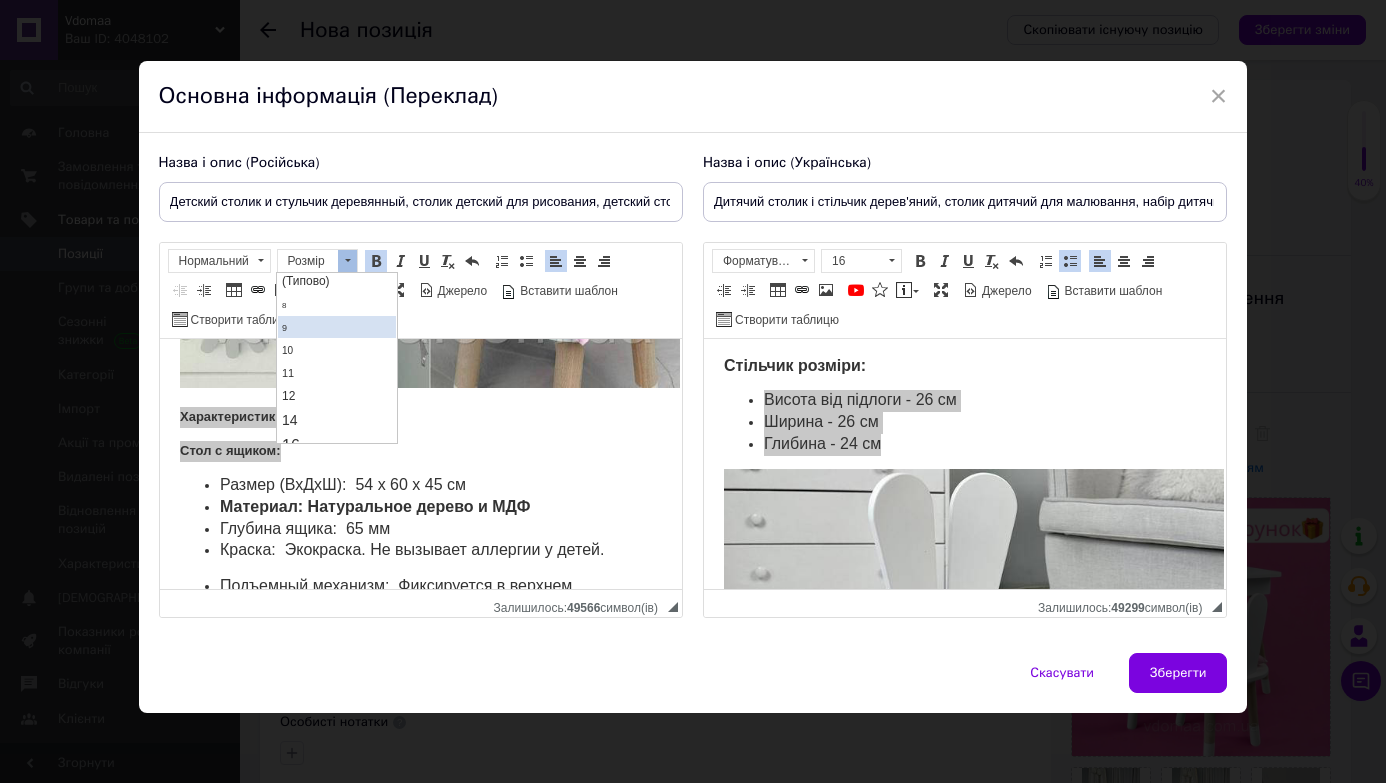 scroll, scrollTop: 145, scrollLeft: 0, axis: vertical 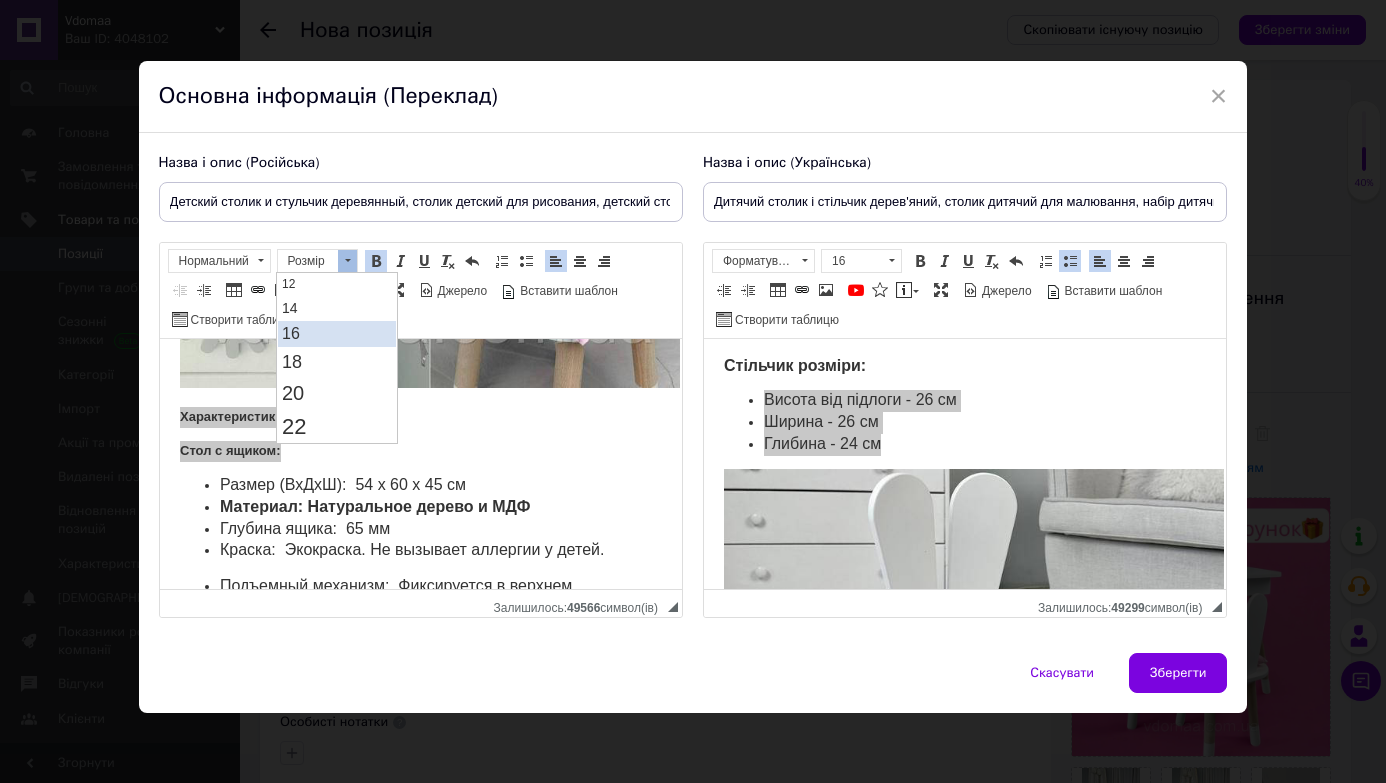 click on "16" at bounding box center (337, 333) 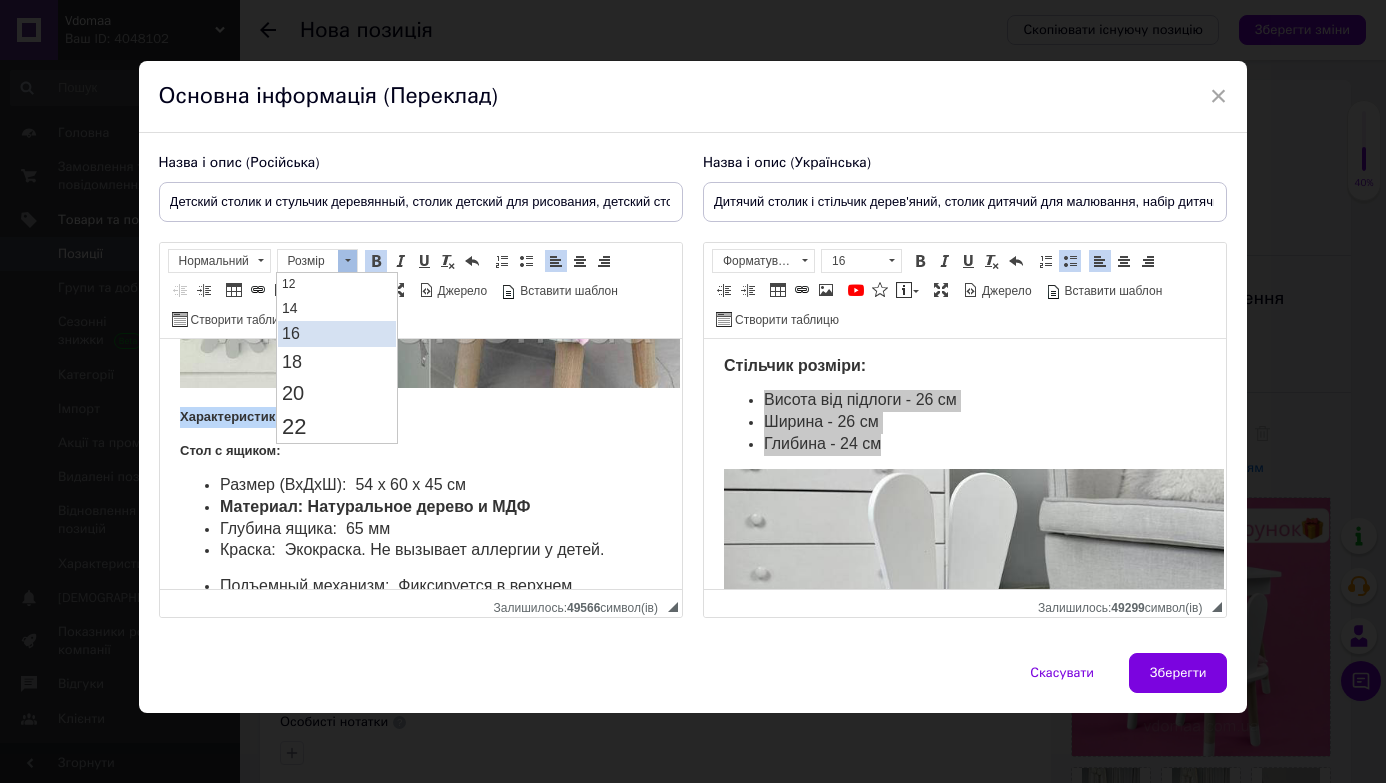 scroll, scrollTop: 0, scrollLeft: 0, axis: both 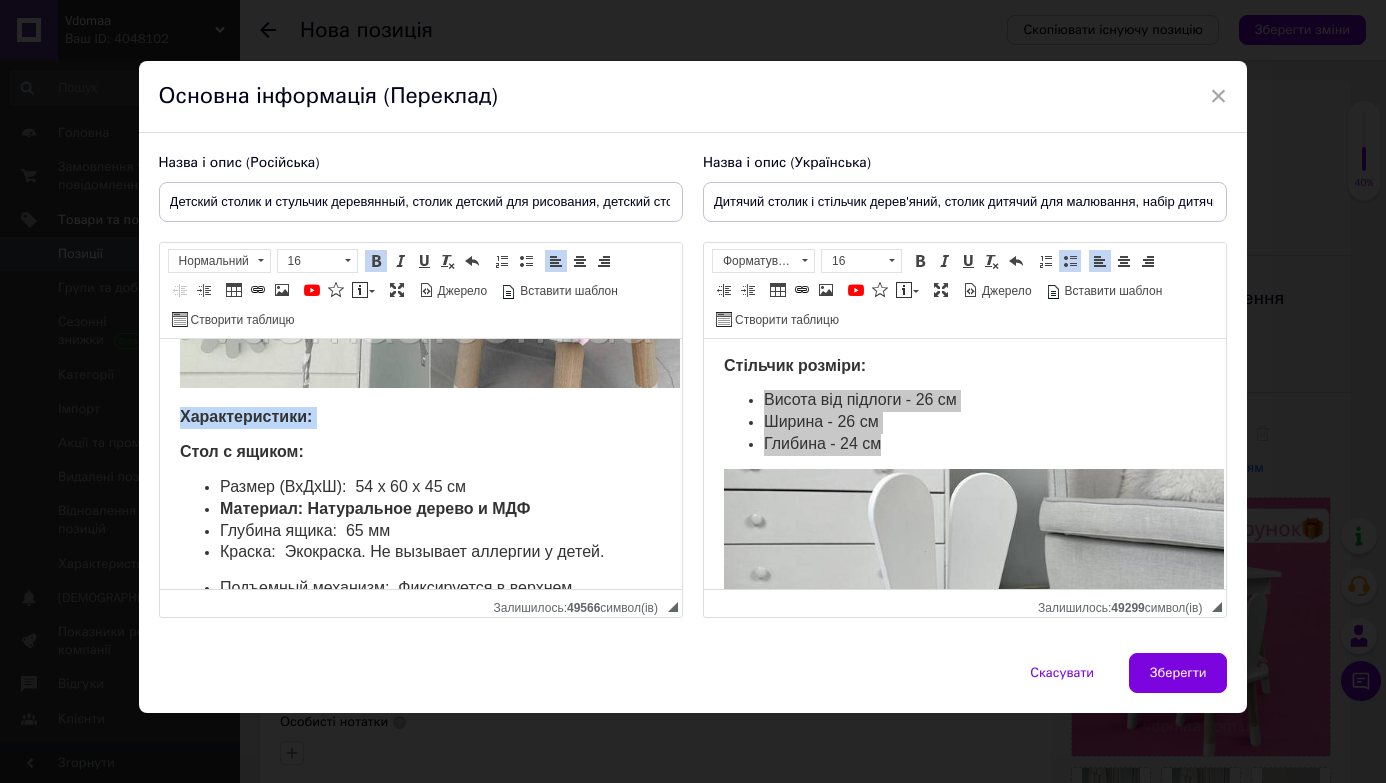 click on "Стол с ящиком:" at bounding box center [420, 453] 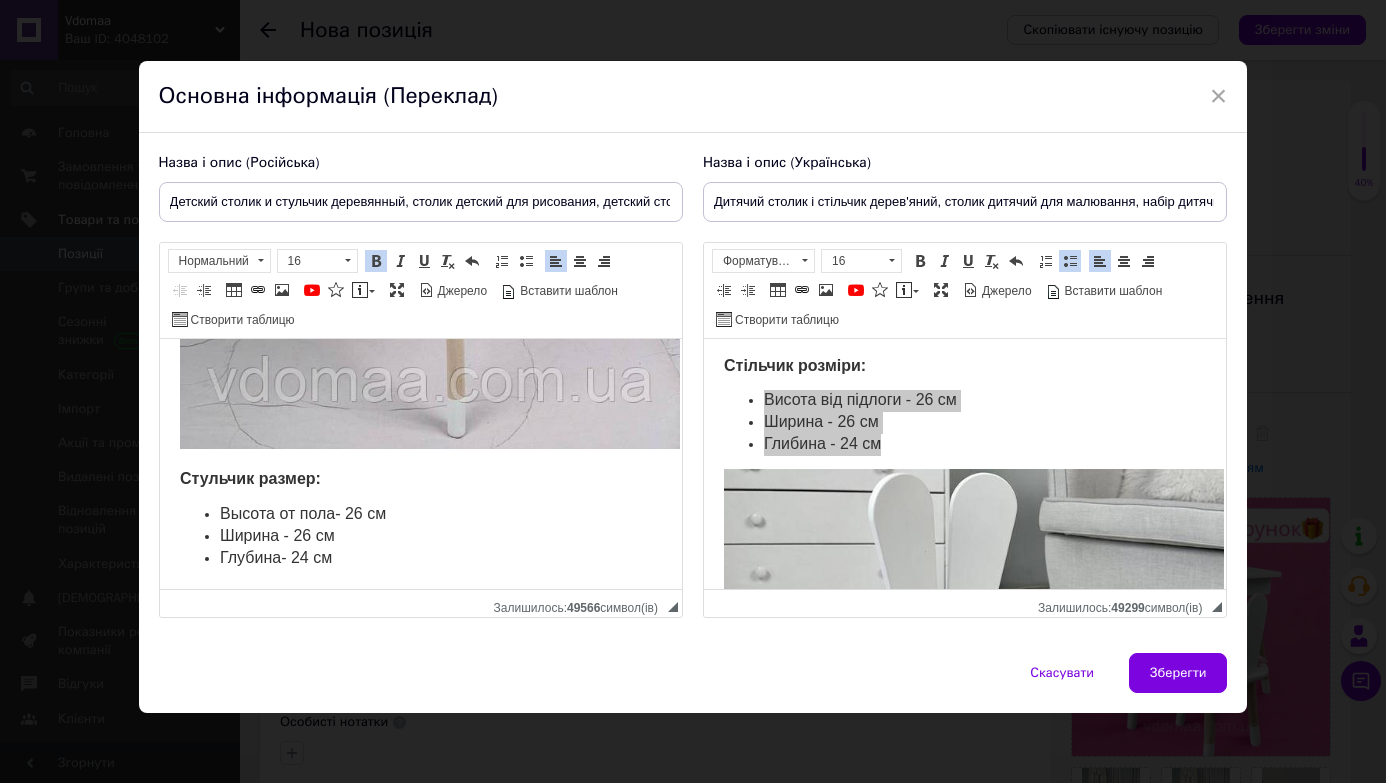 scroll, scrollTop: 1299, scrollLeft: 0, axis: vertical 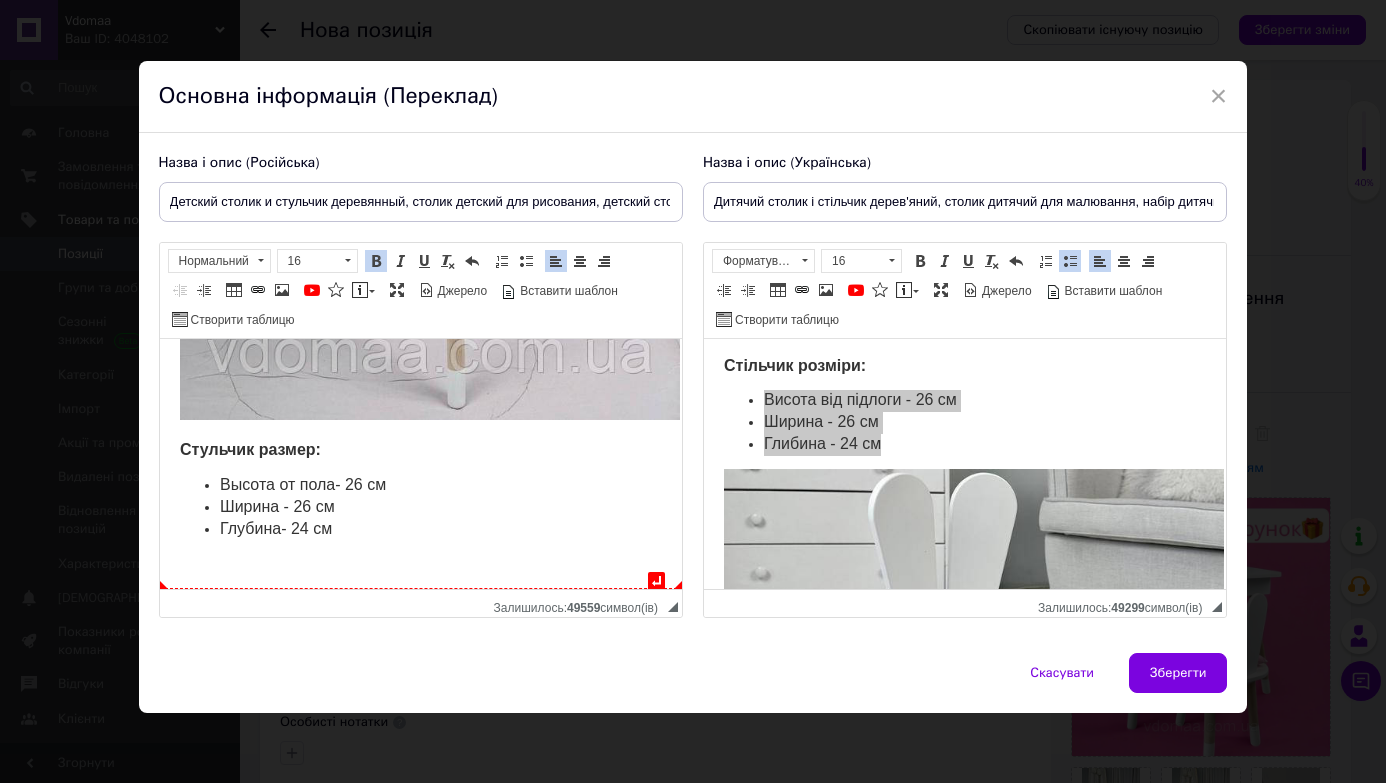 click on "Ширина - 26 см" 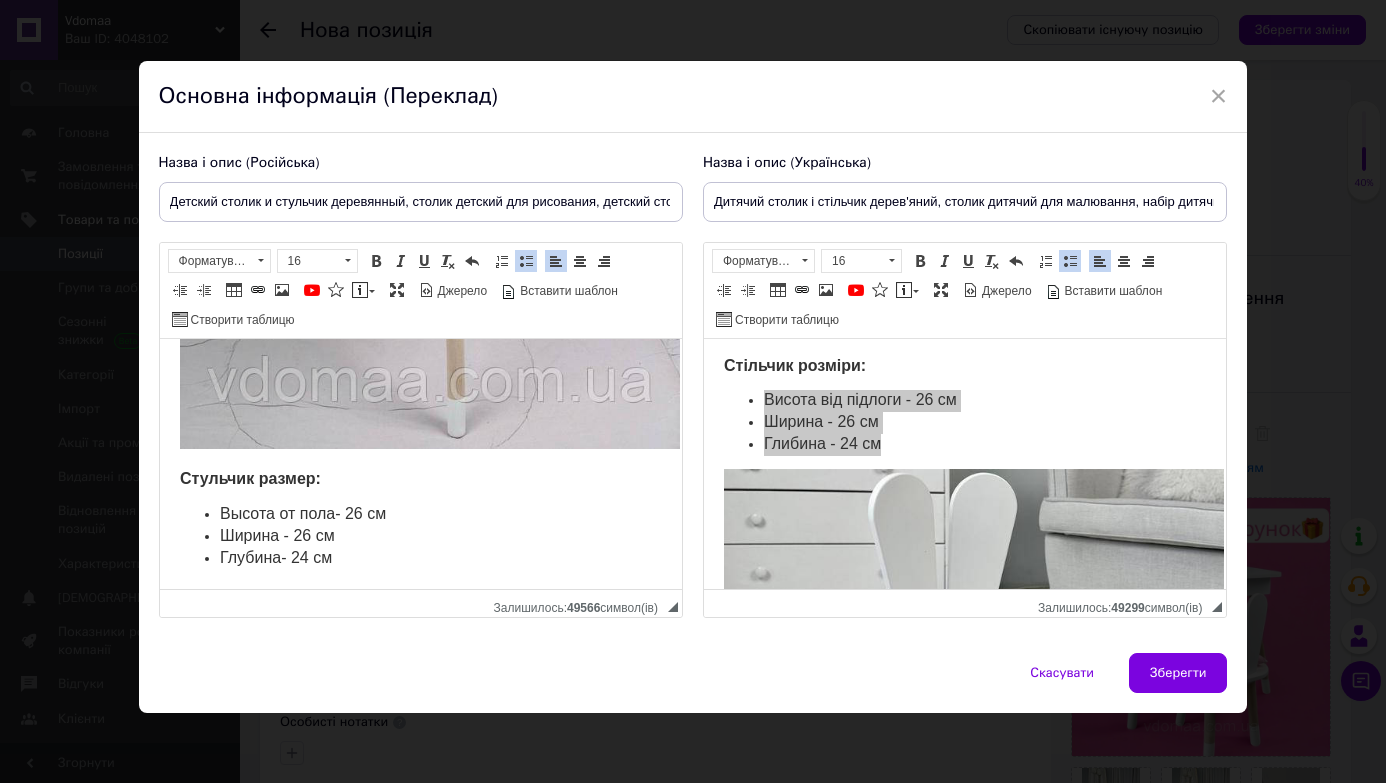 click on "Глубина  - 24 см" 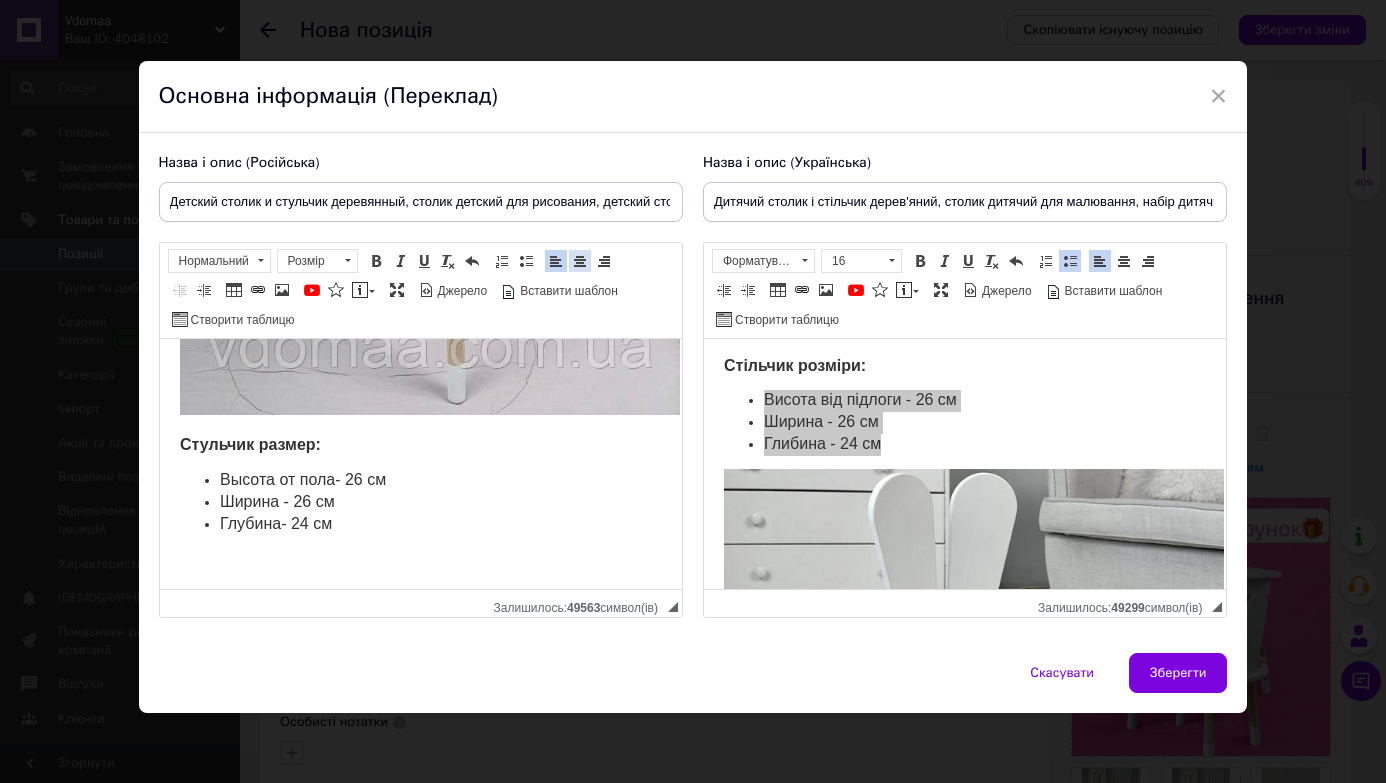 click on "По центру" at bounding box center (580, 261) 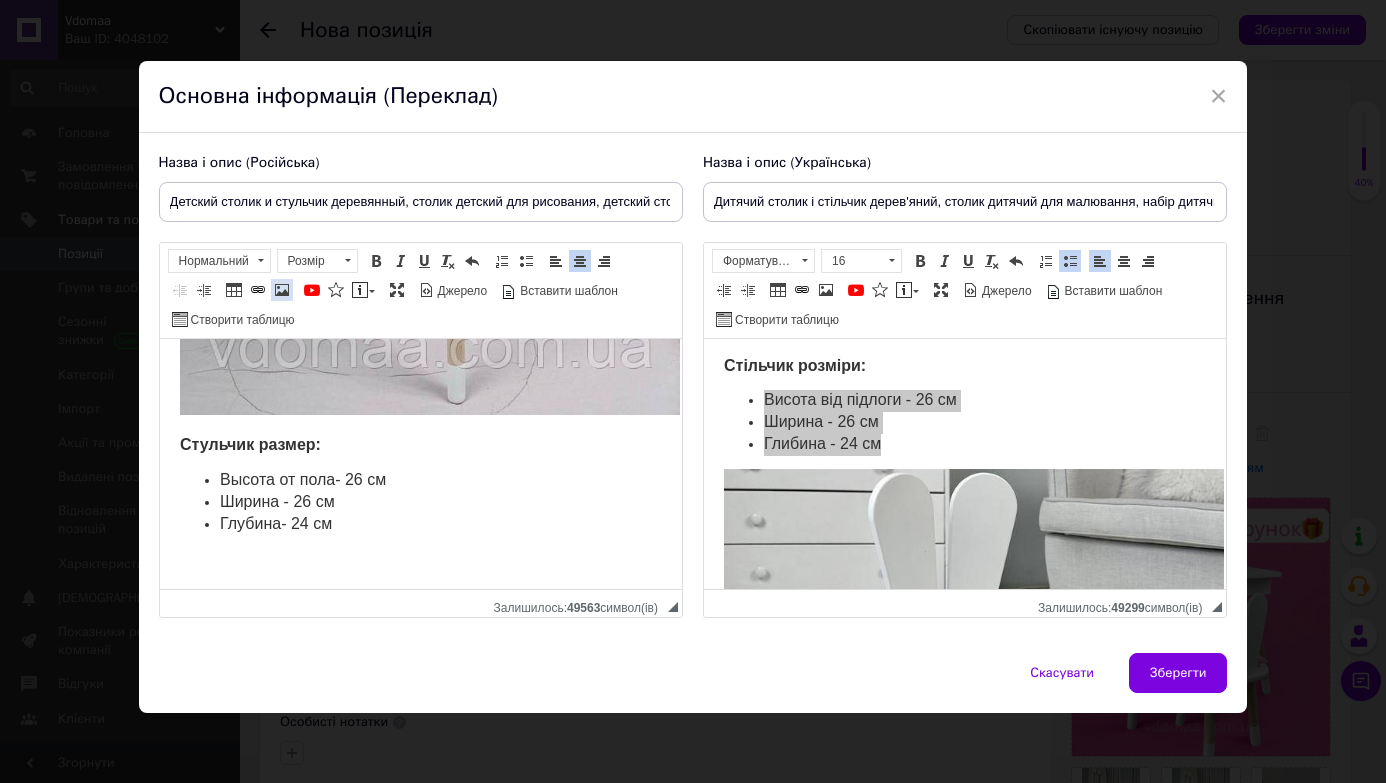 click at bounding box center [282, 290] 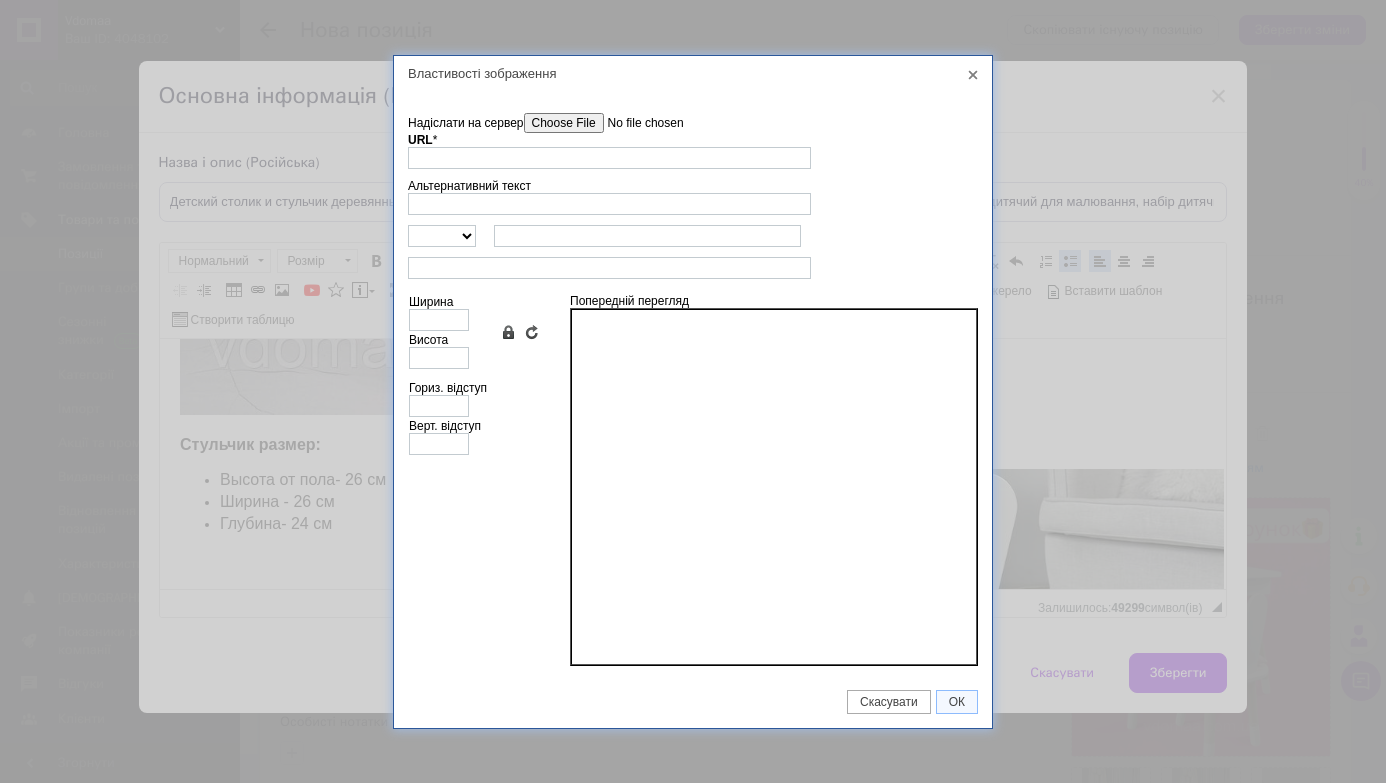 click on "Надіслати на сервер" at bounding box center [637, 123] 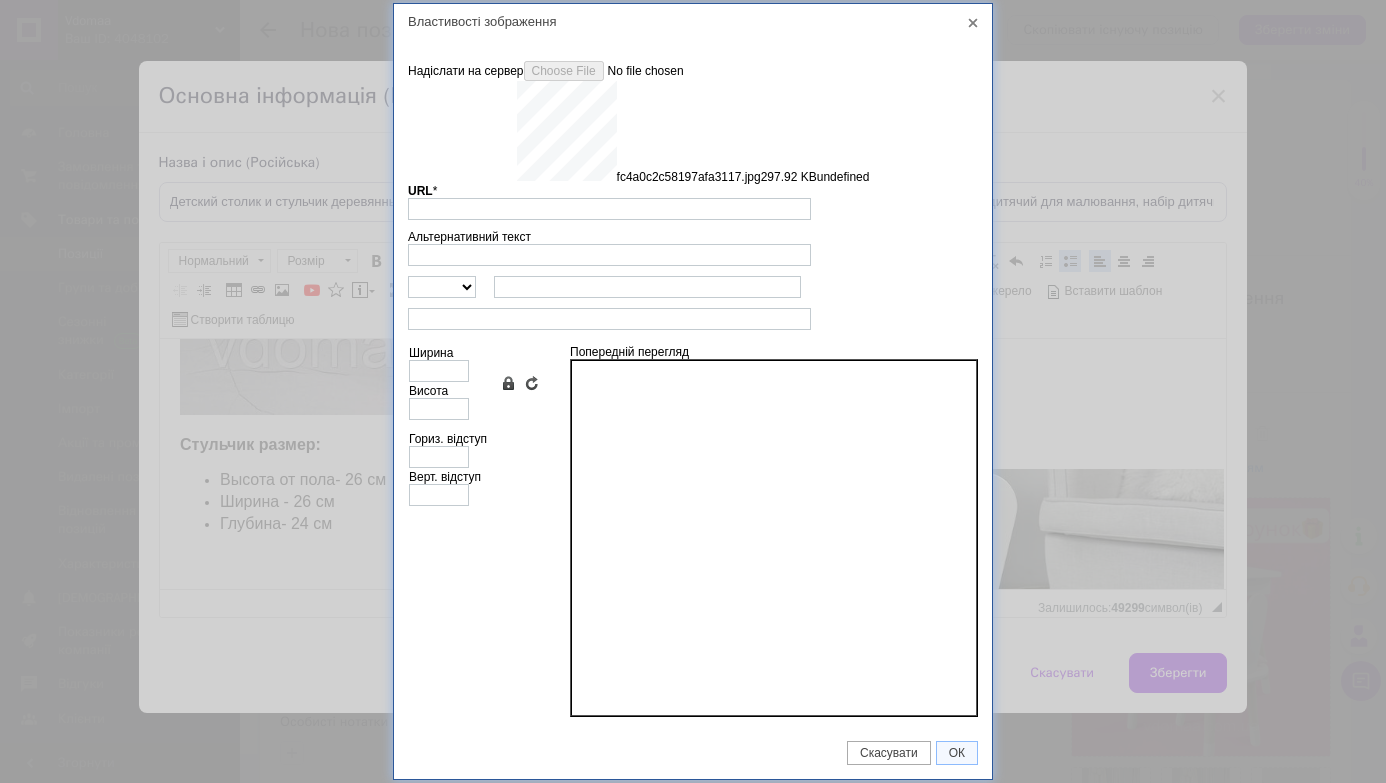 type on "[URL][DOMAIN_NAME]" 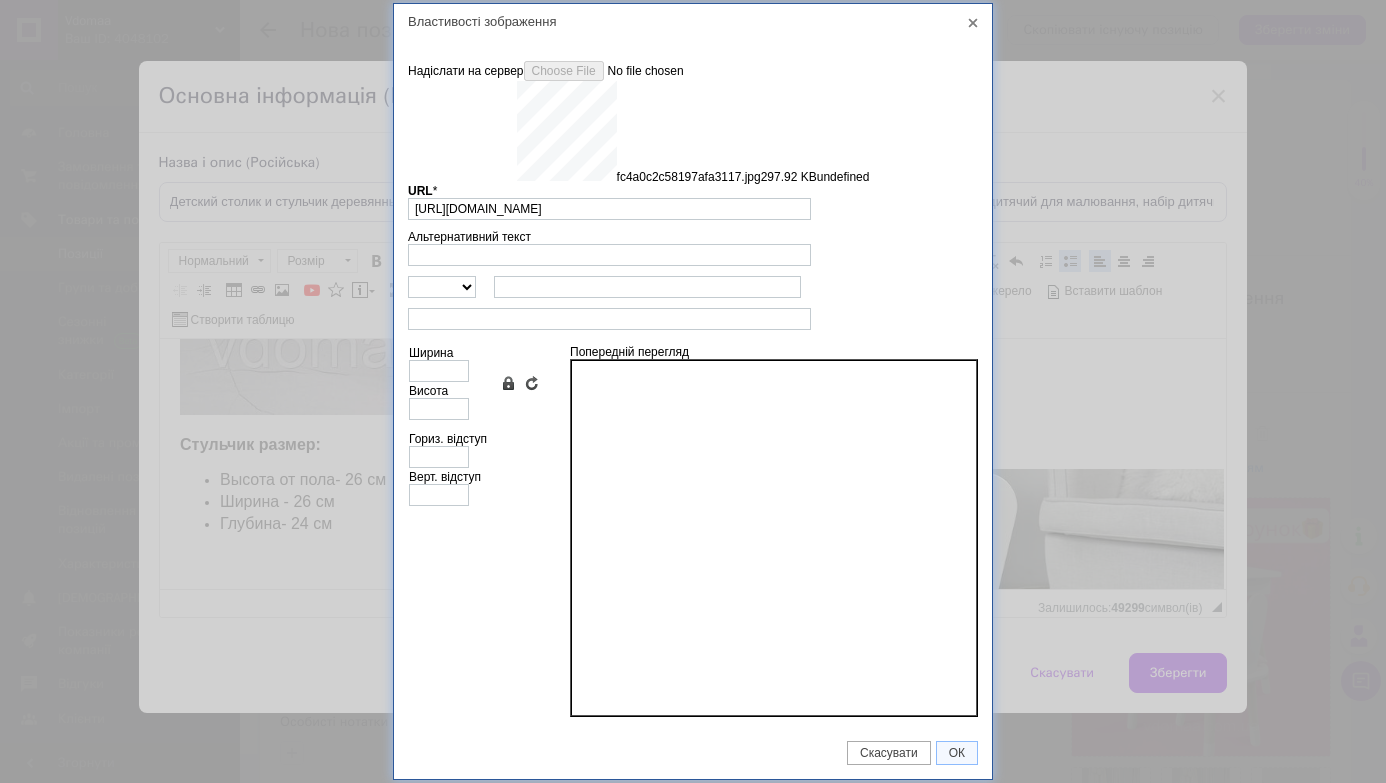 type on "640" 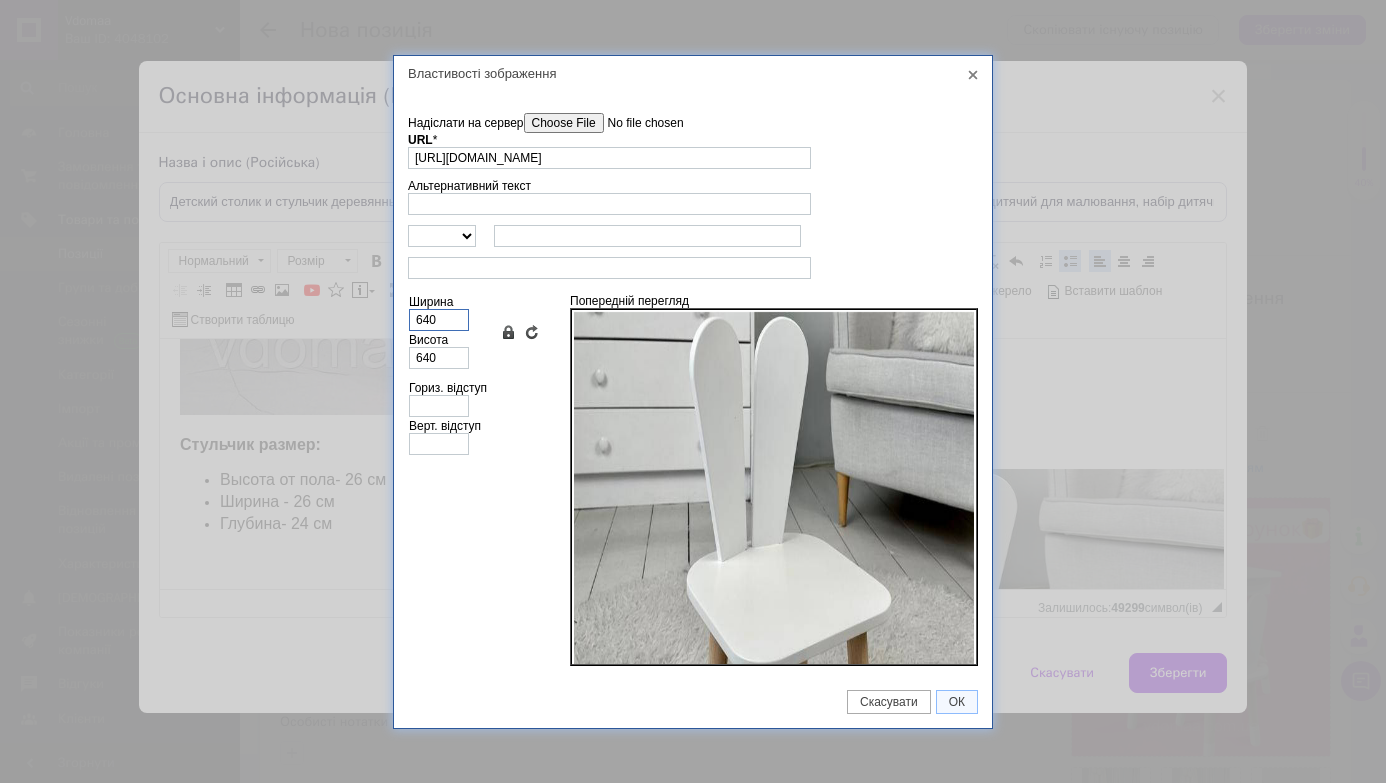 click on "640" at bounding box center (439, 320) 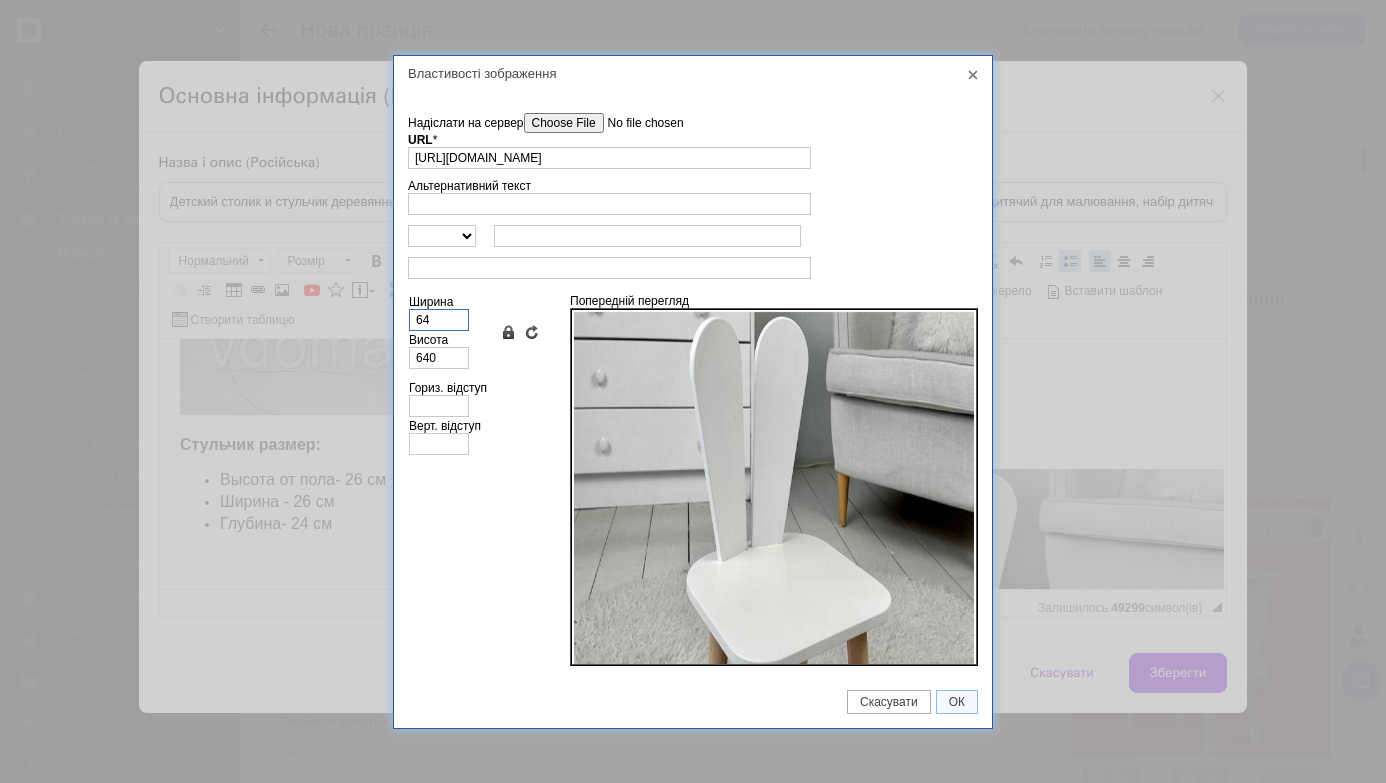 type on "64" 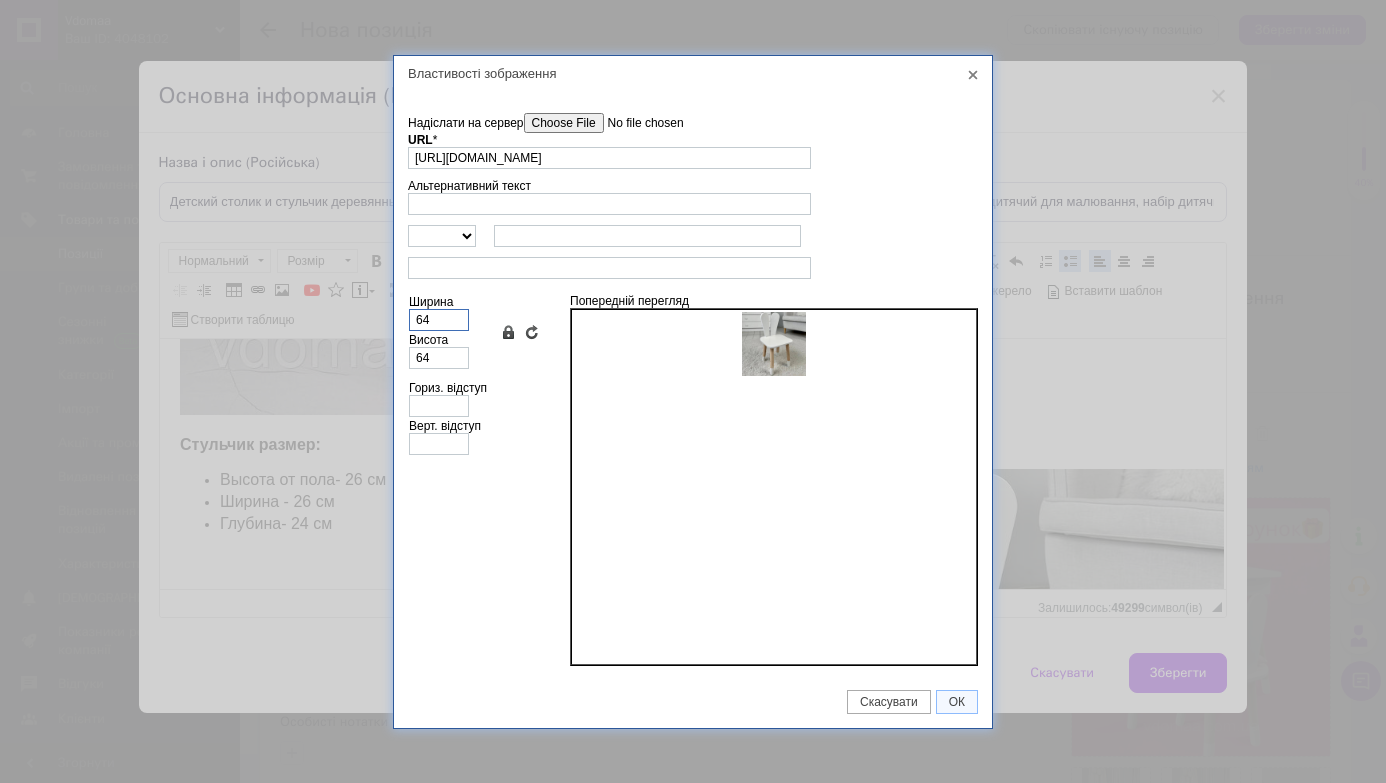 type on "6" 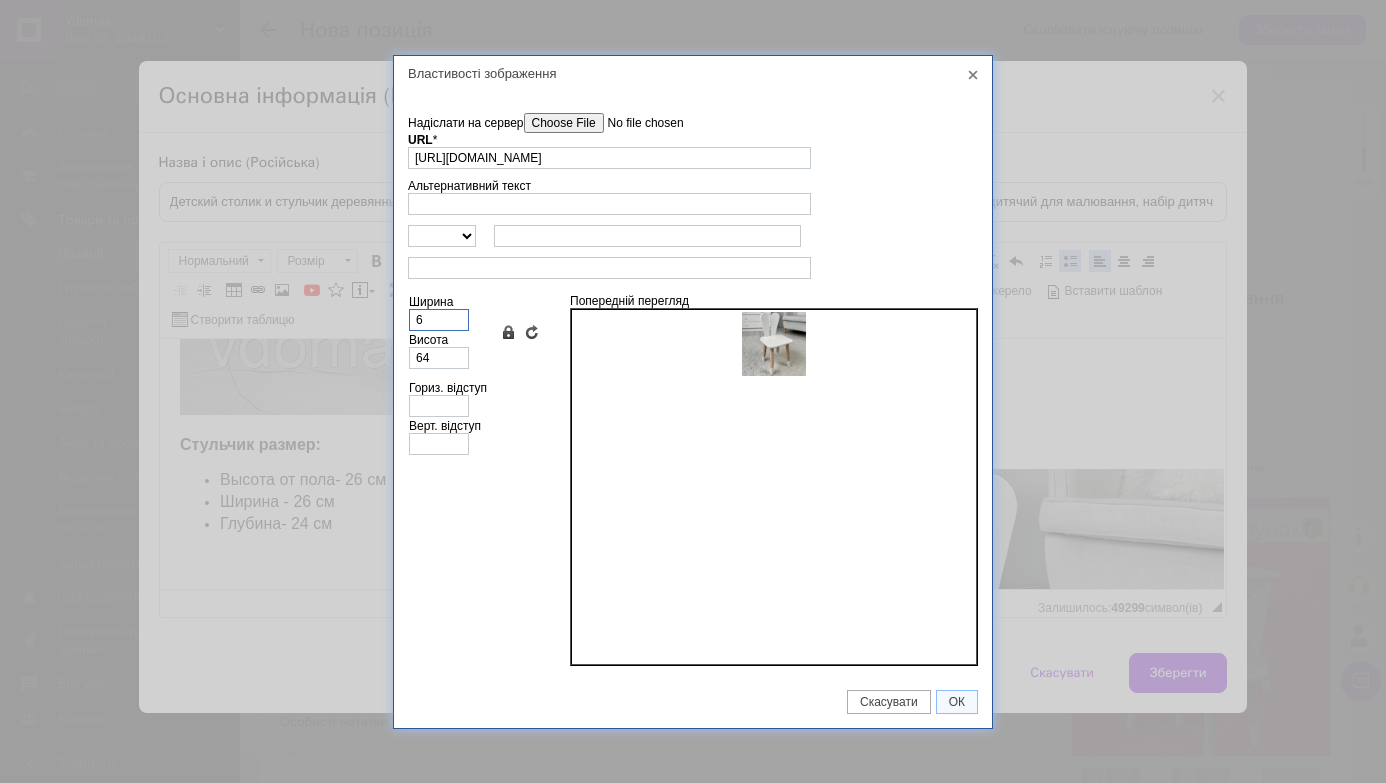 type on "6" 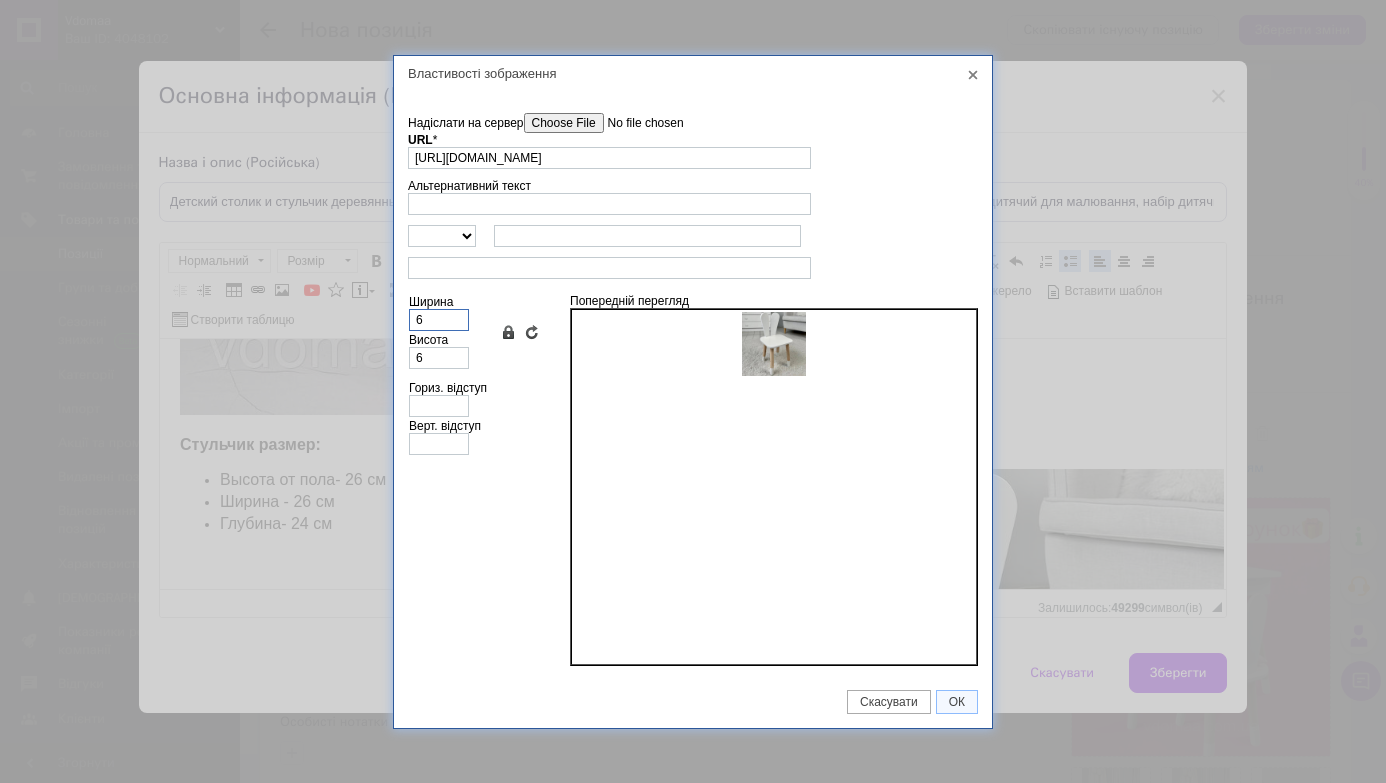 type 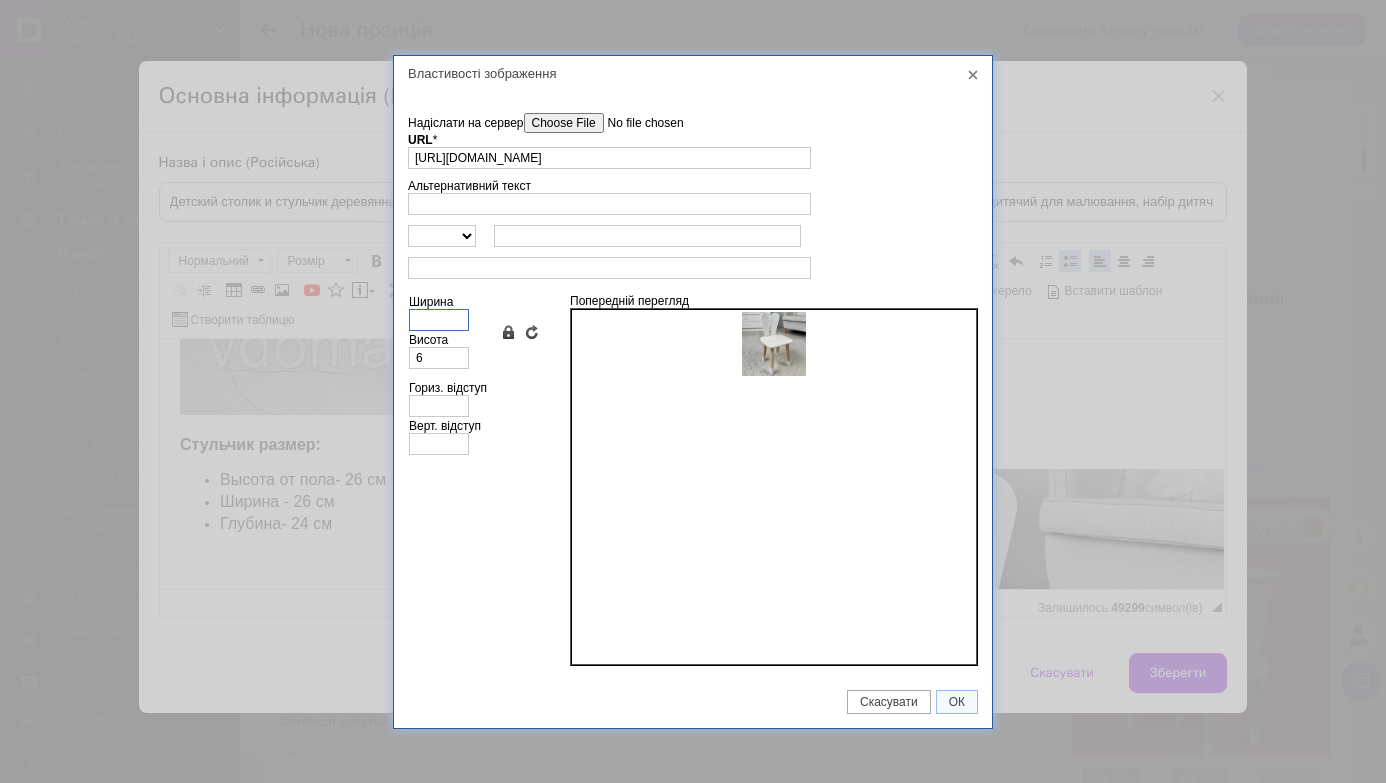 type 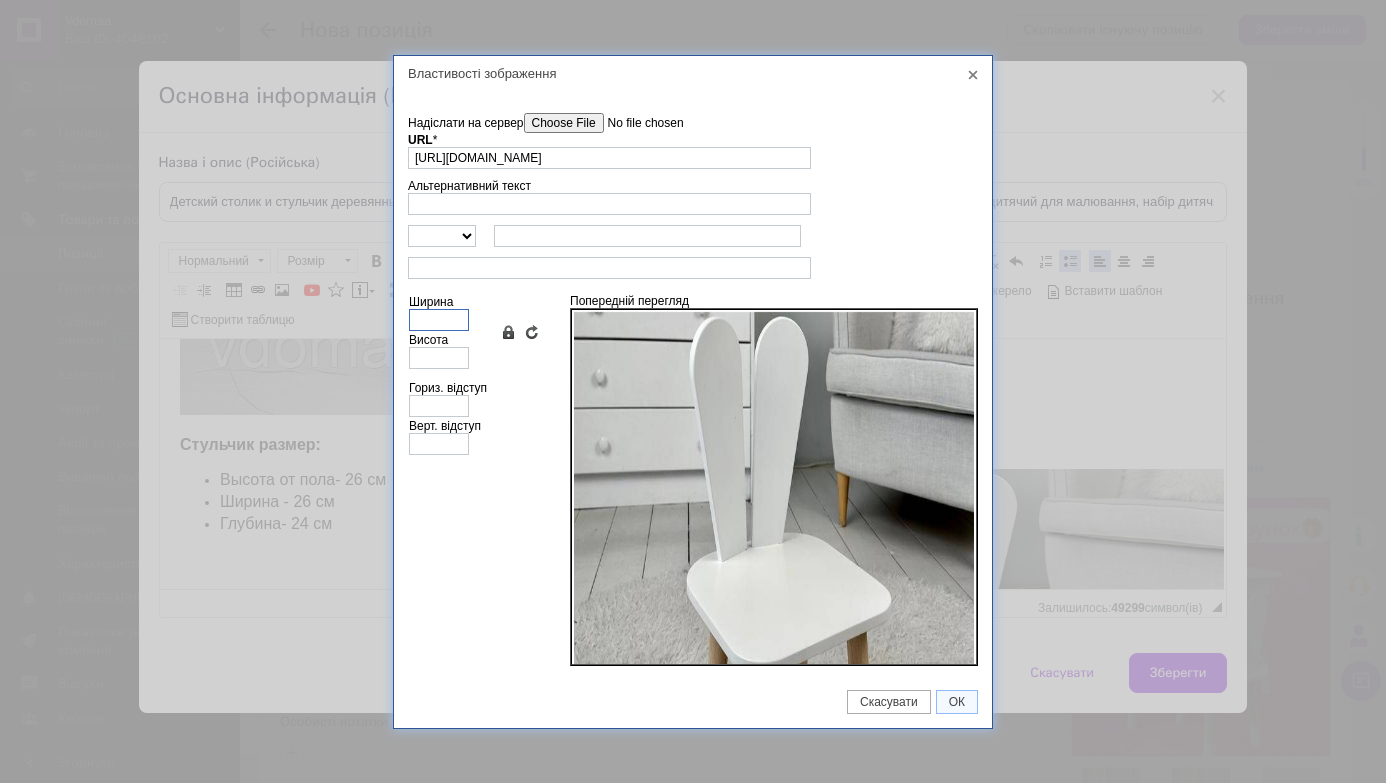 type on "5" 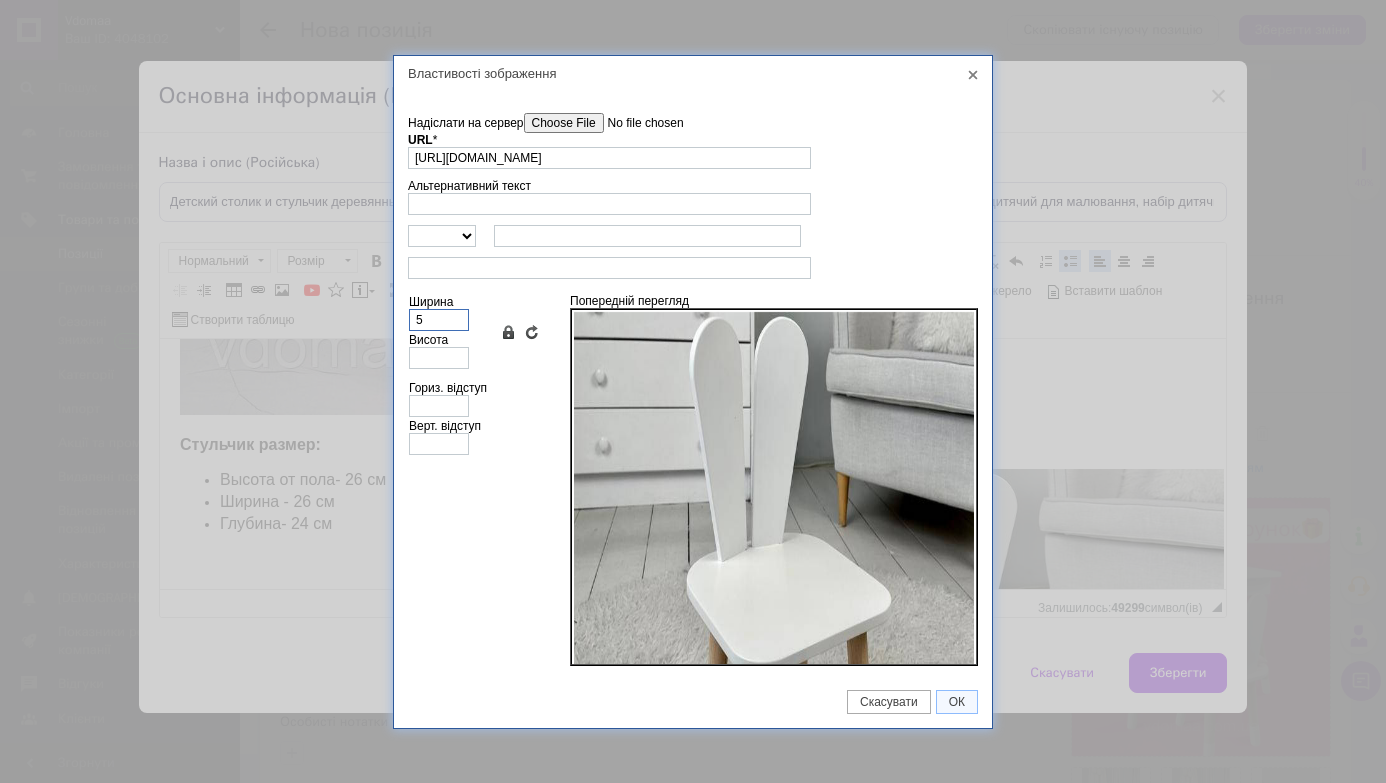 type on "5" 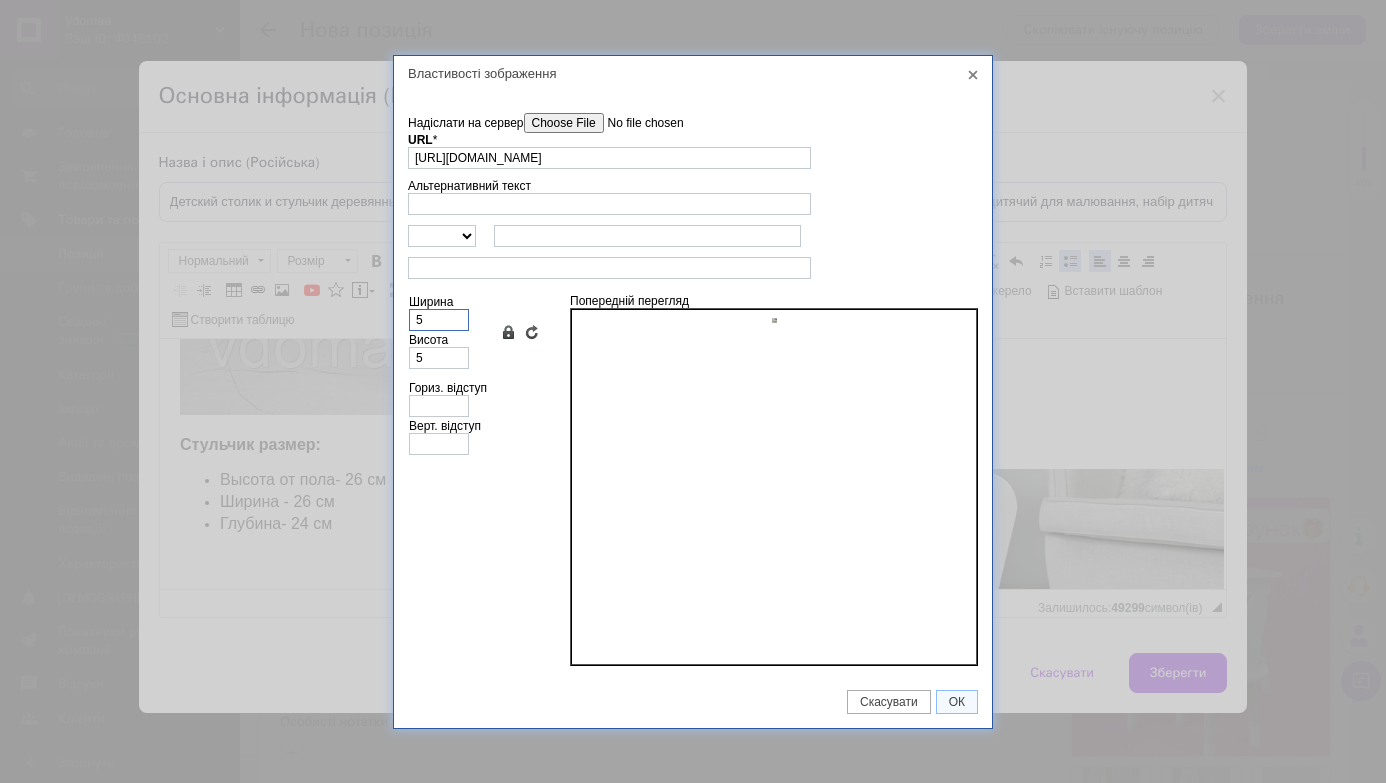 type on "50" 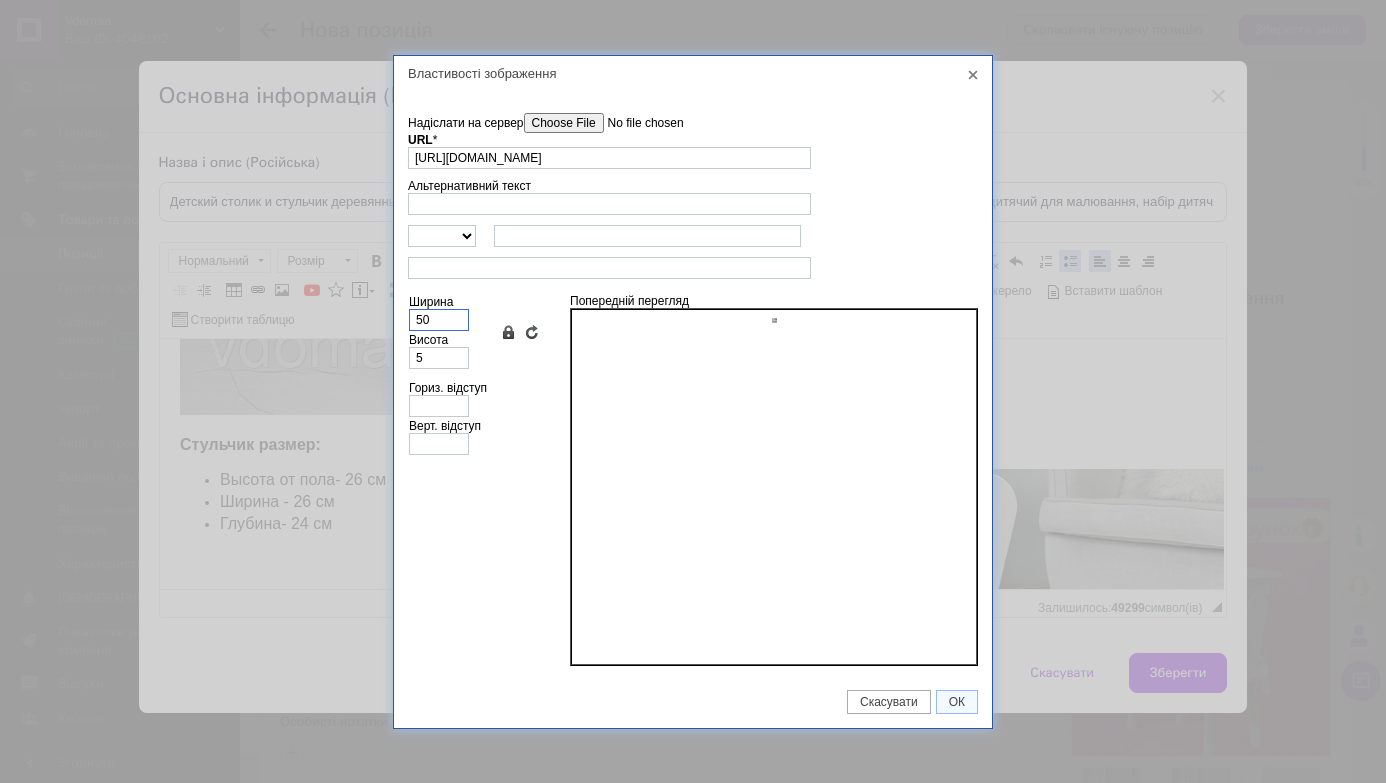 type on "50" 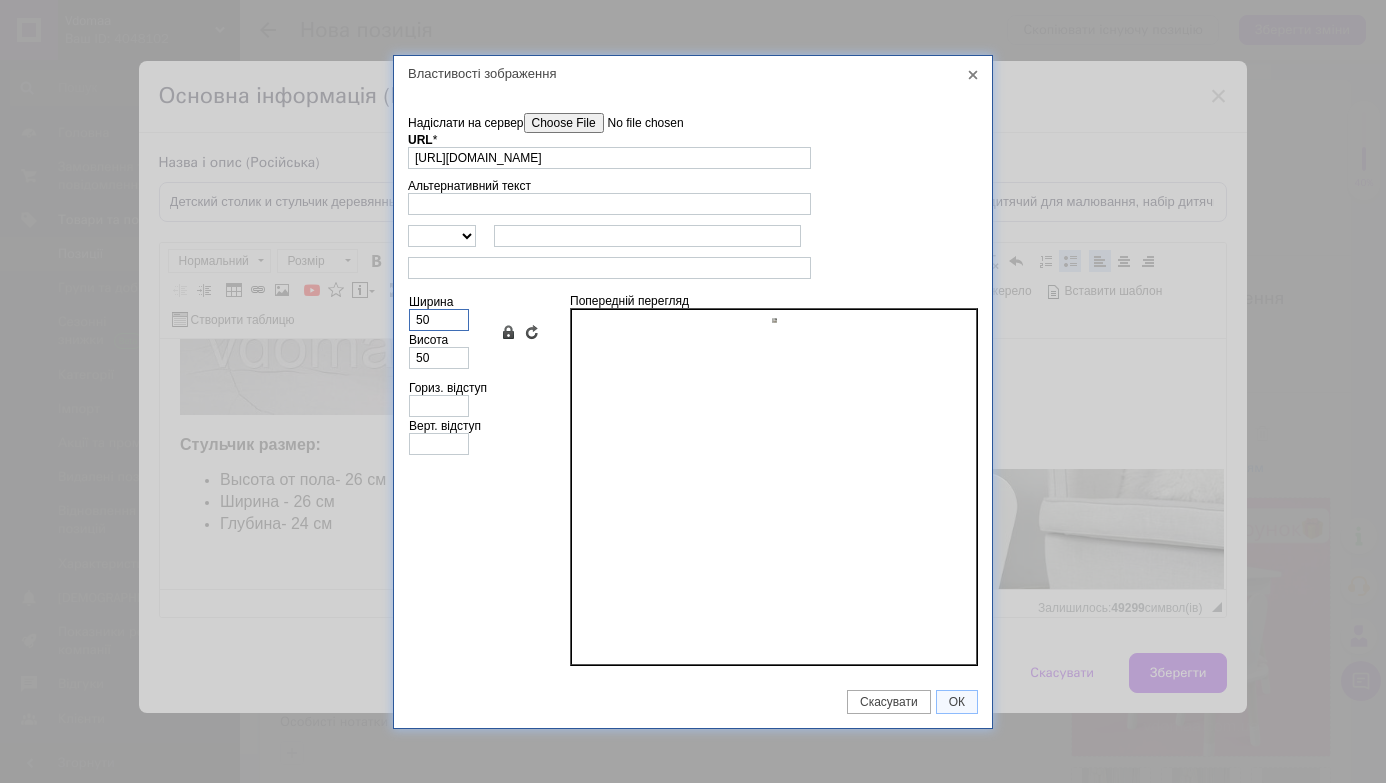 type on "500" 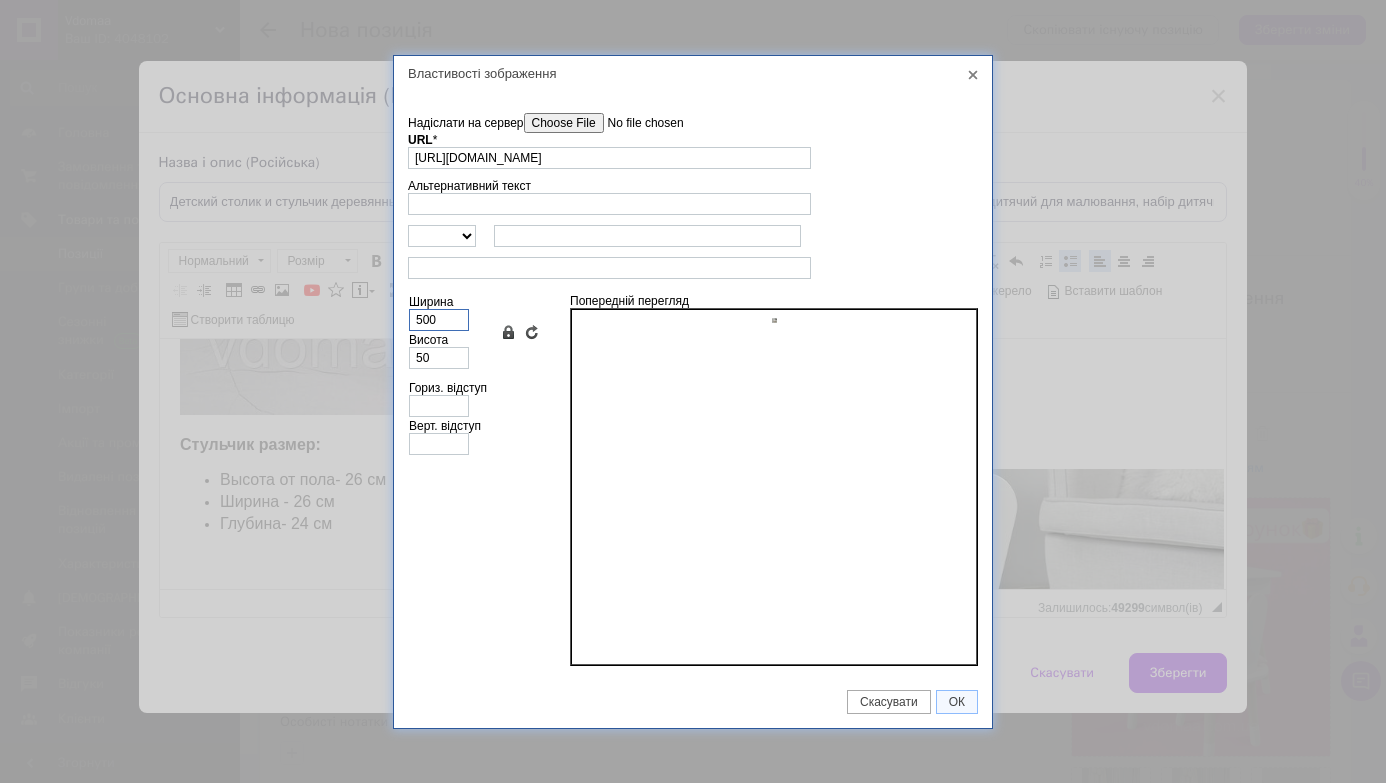 type on "500" 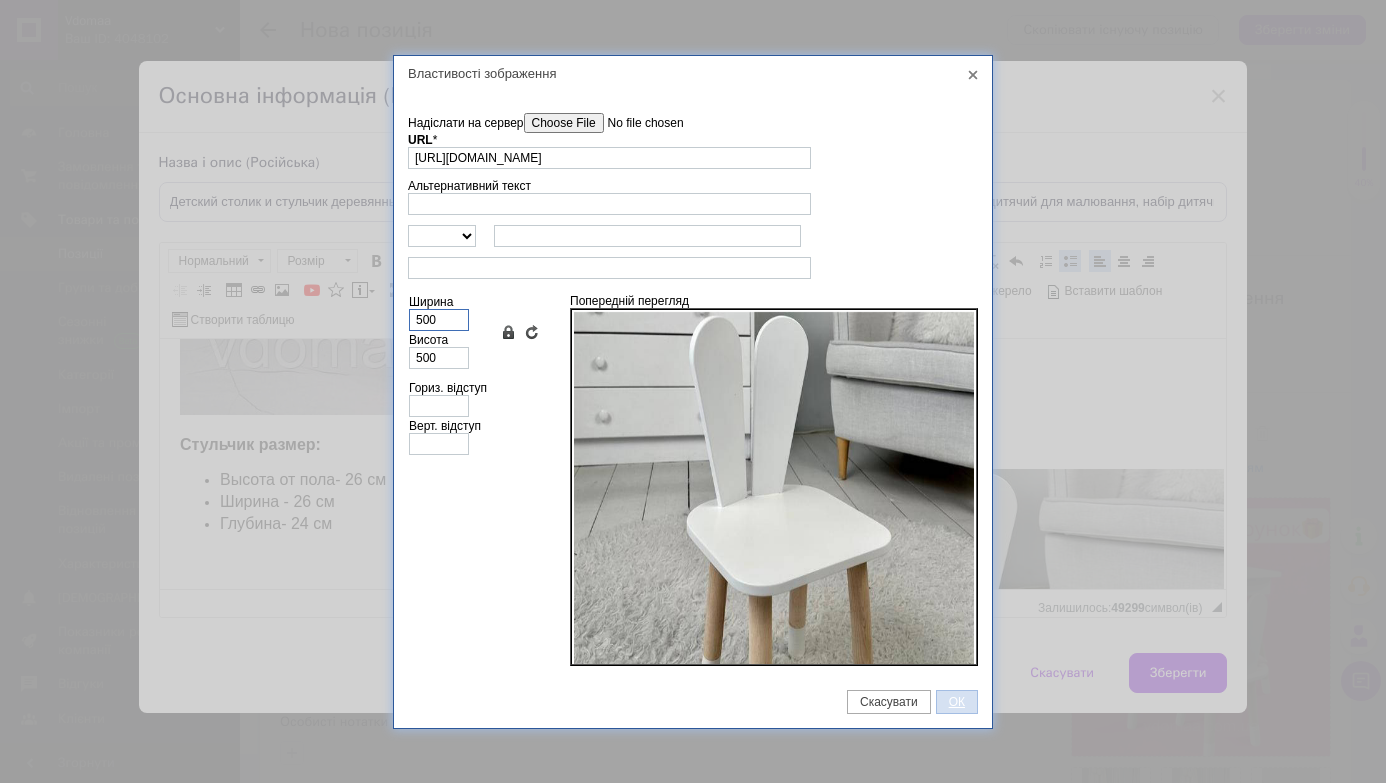 type on "500" 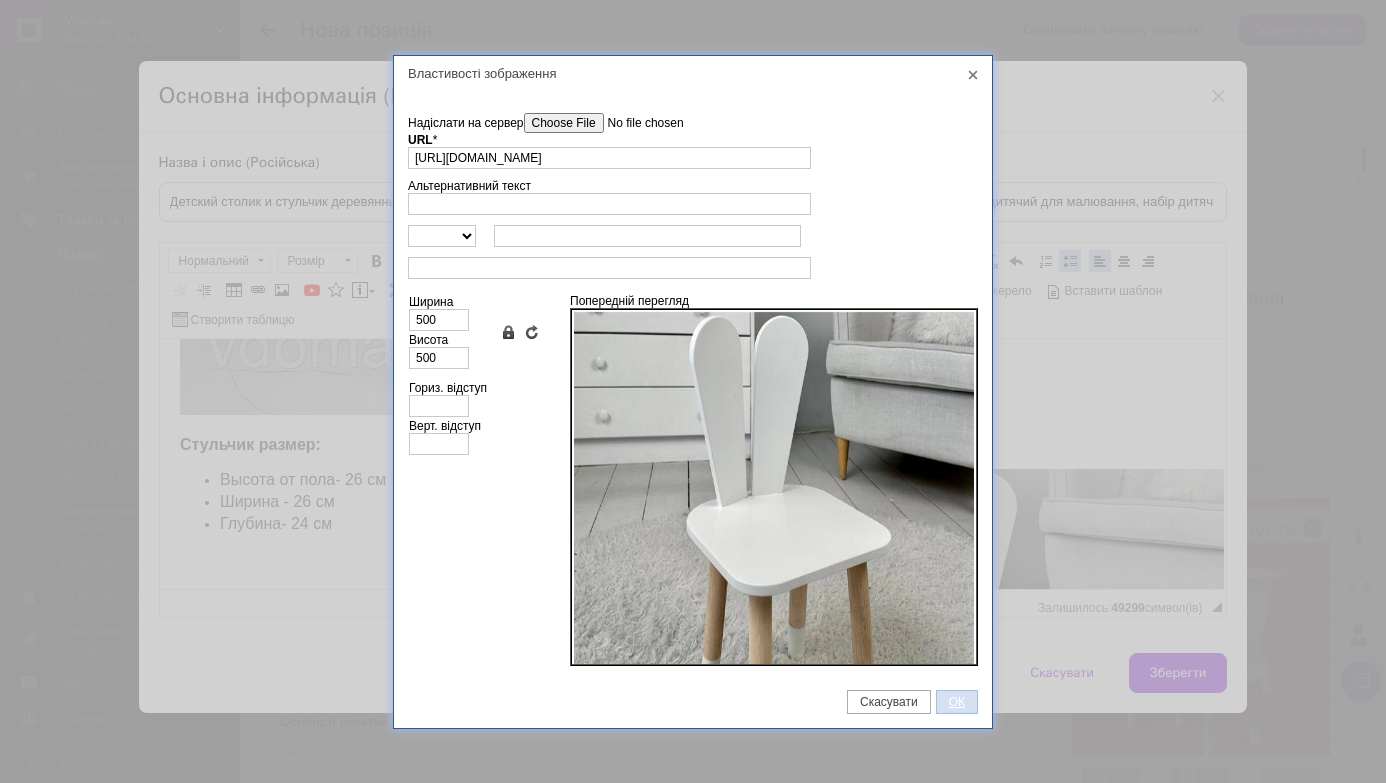 click on "ОК" at bounding box center (957, 702) 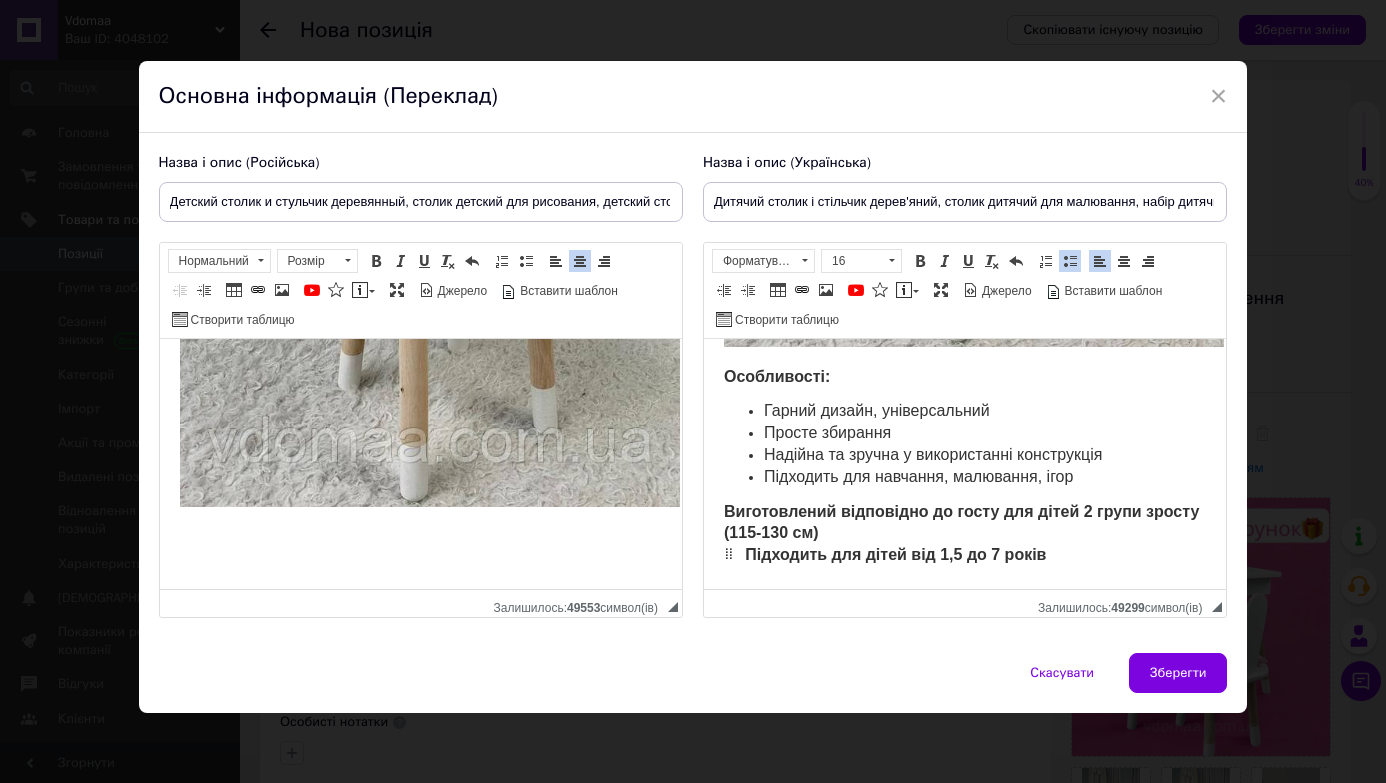 scroll, scrollTop: 2093, scrollLeft: 0, axis: vertical 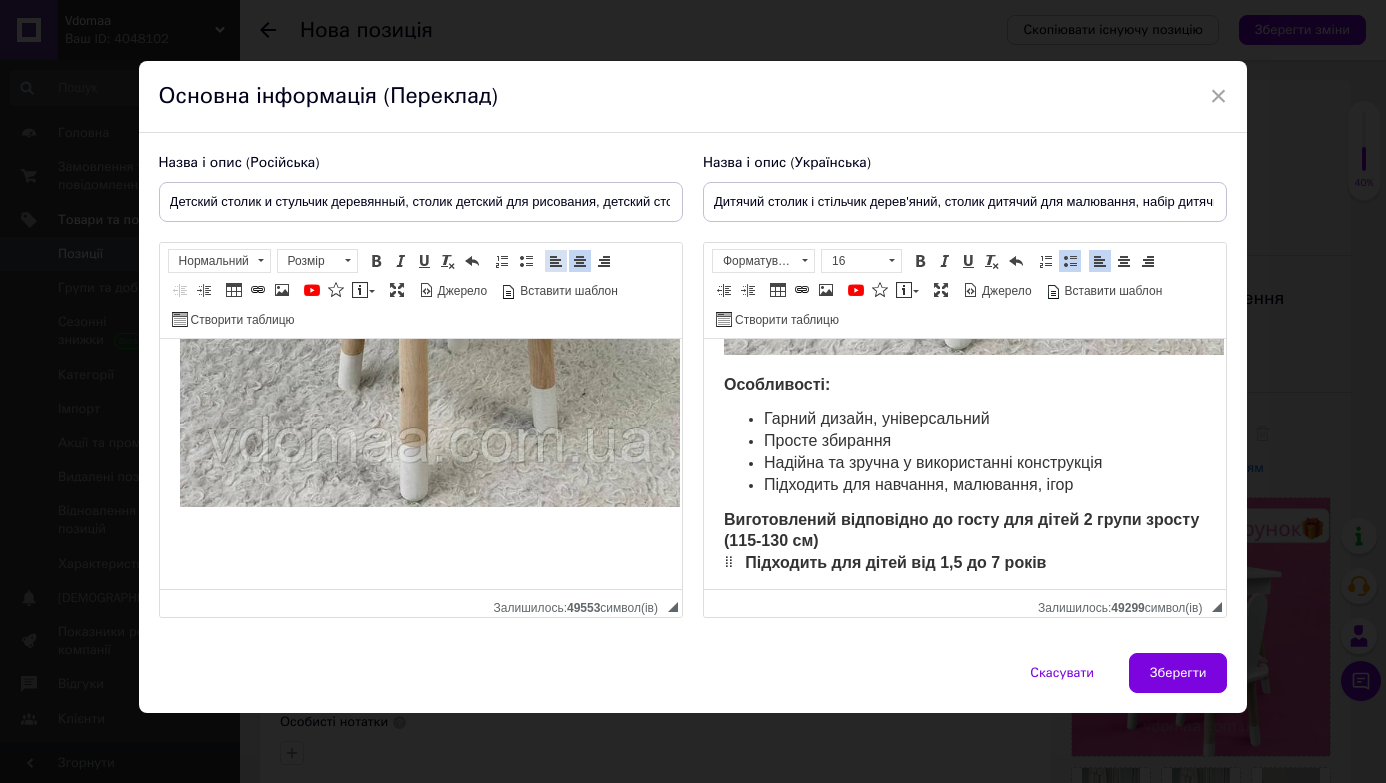 click on "По лівому краю" at bounding box center (556, 261) 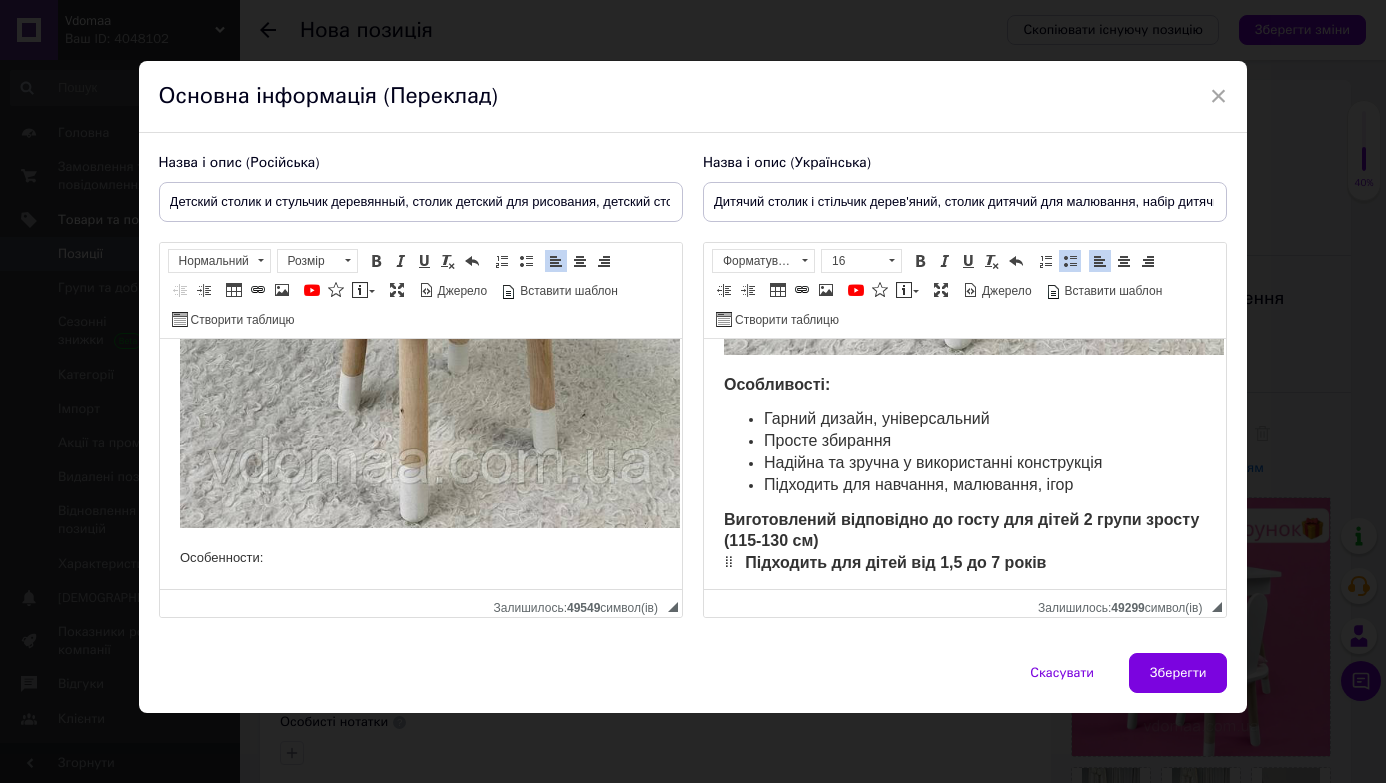 scroll, scrollTop: 1862, scrollLeft: 0, axis: vertical 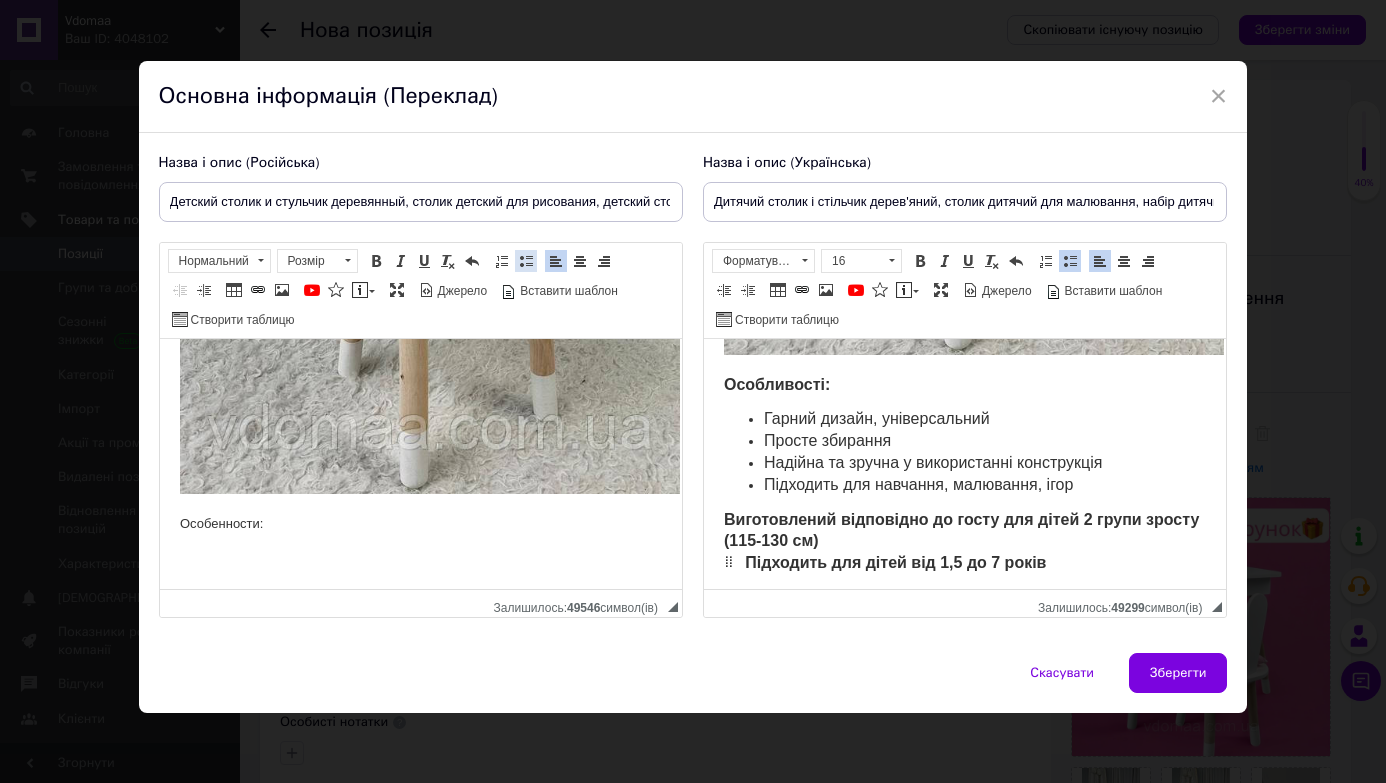 click at bounding box center [526, 261] 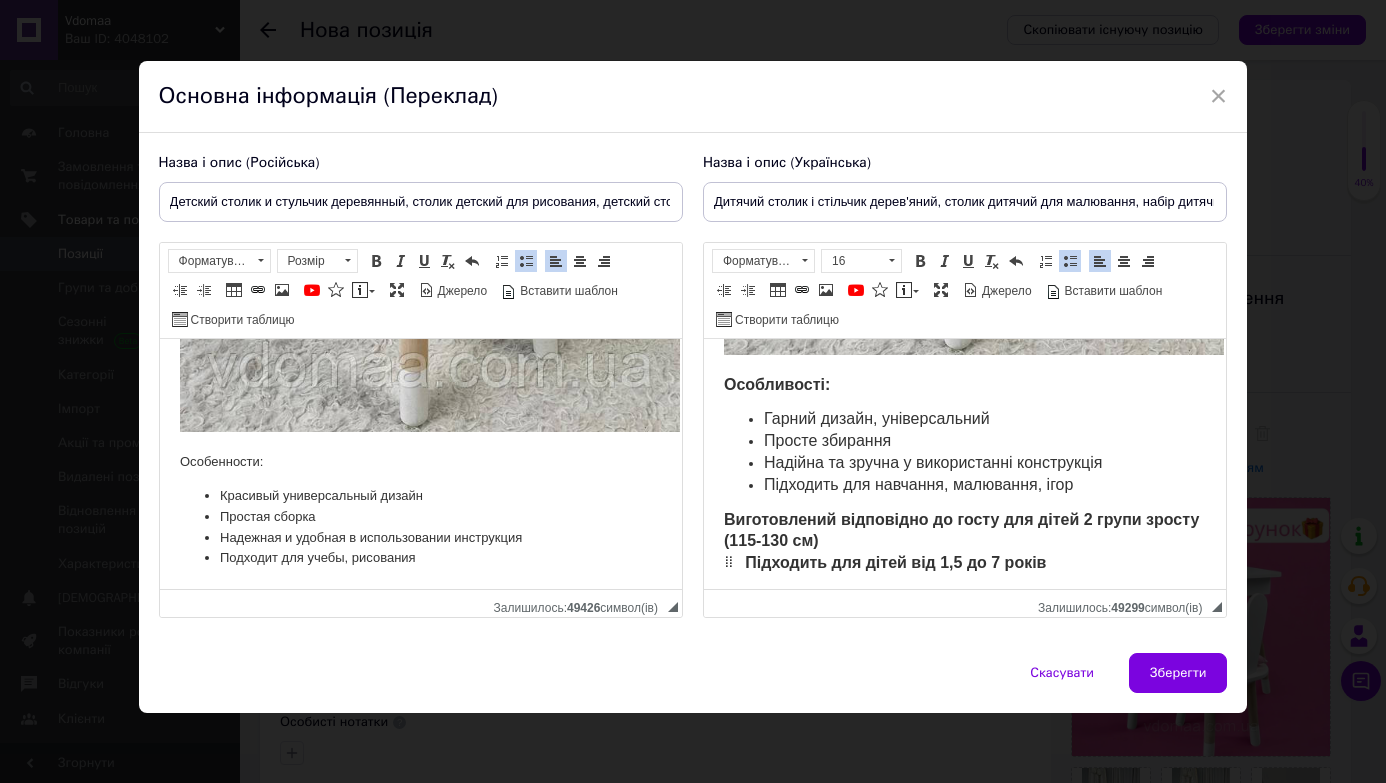 scroll, scrollTop: 1948, scrollLeft: 0, axis: vertical 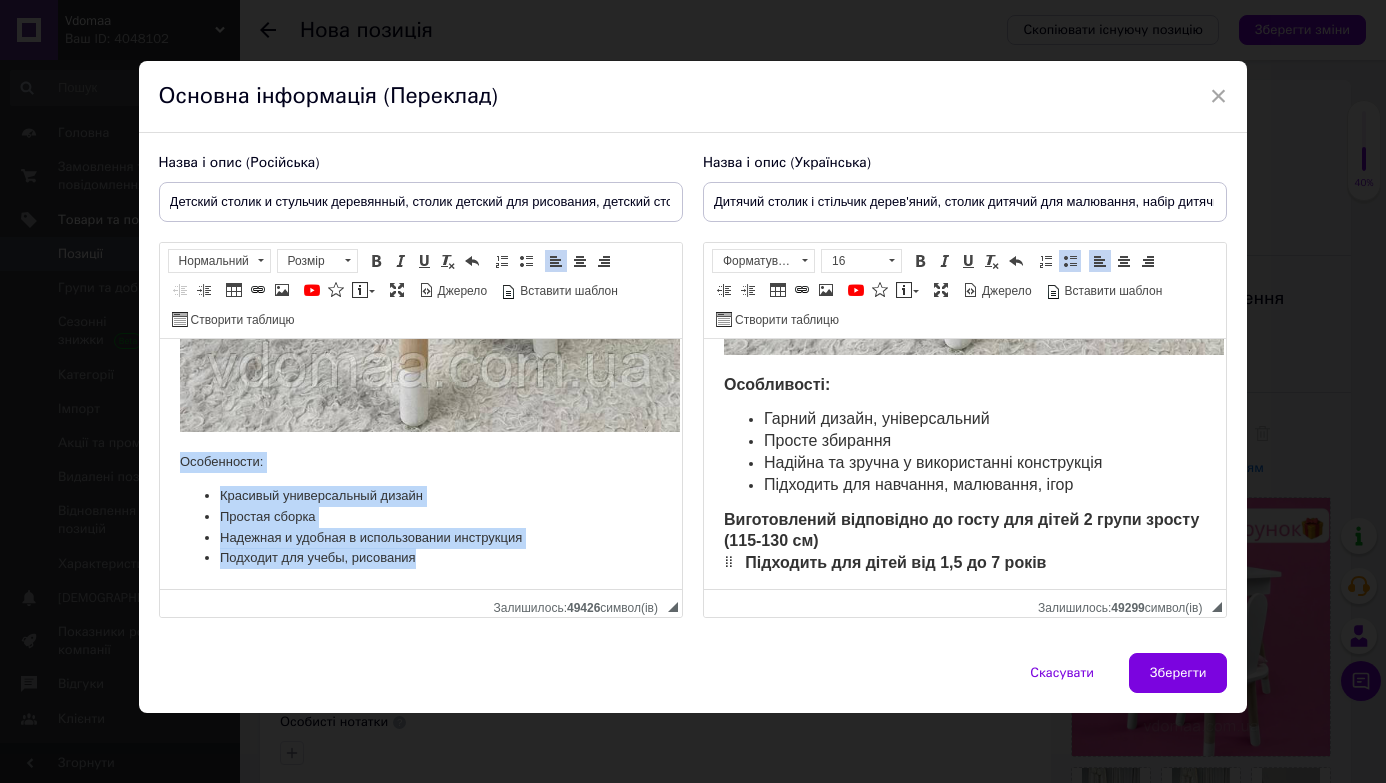 drag, startPoint x: 175, startPoint y: 440, endPoint x: 418, endPoint y: 544, distance: 264.3199 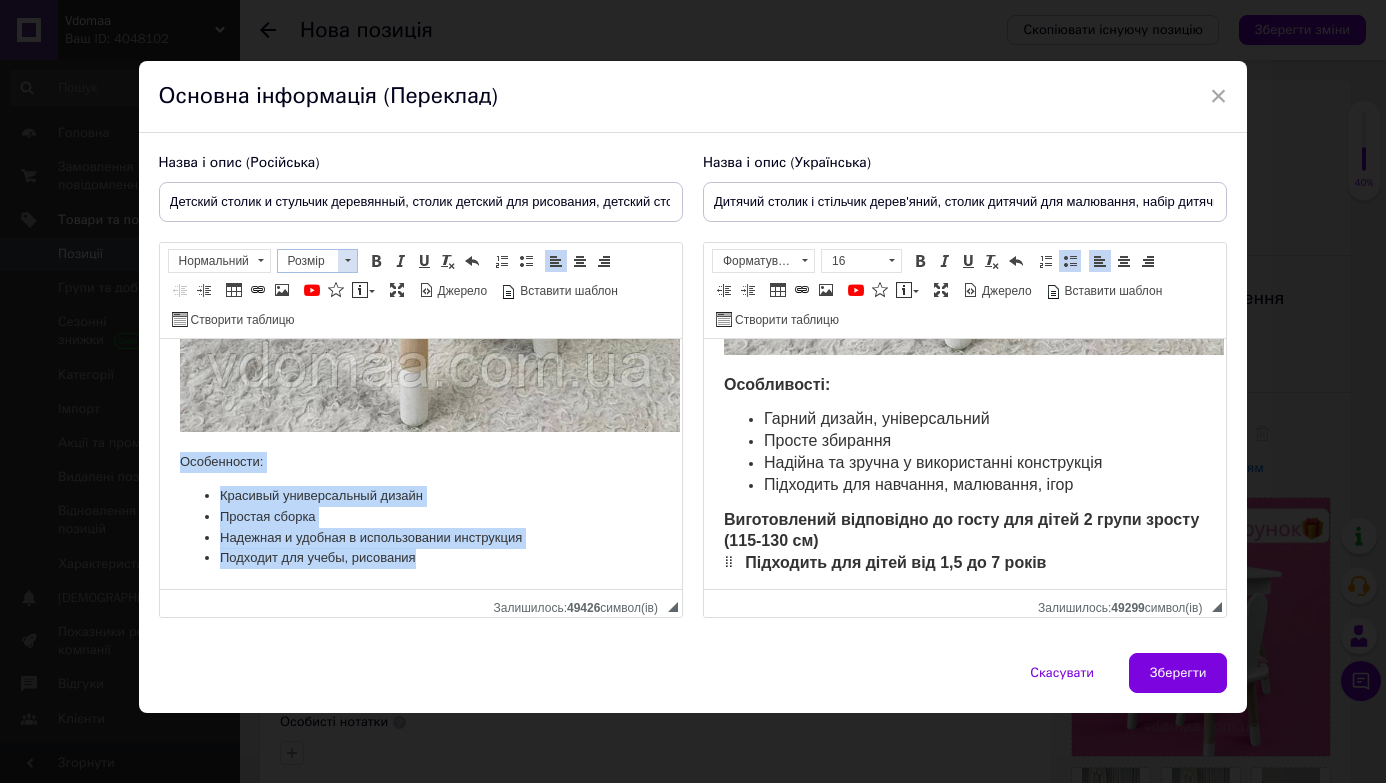 drag, startPoint x: 331, startPoint y: 256, endPoint x: 43, endPoint y: 53, distance: 352.35352 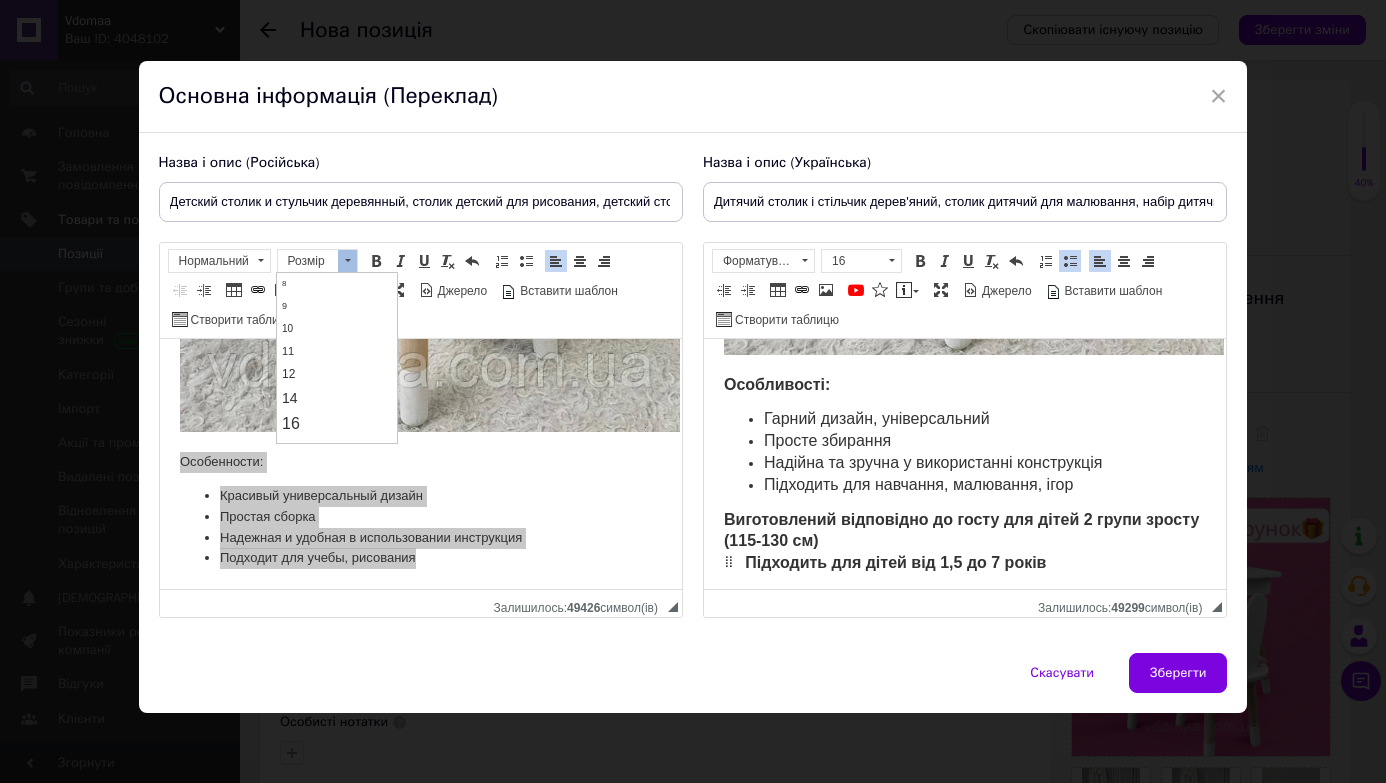 scroll, scrollTop: 165, scrollLeft: 0, axis: vertical 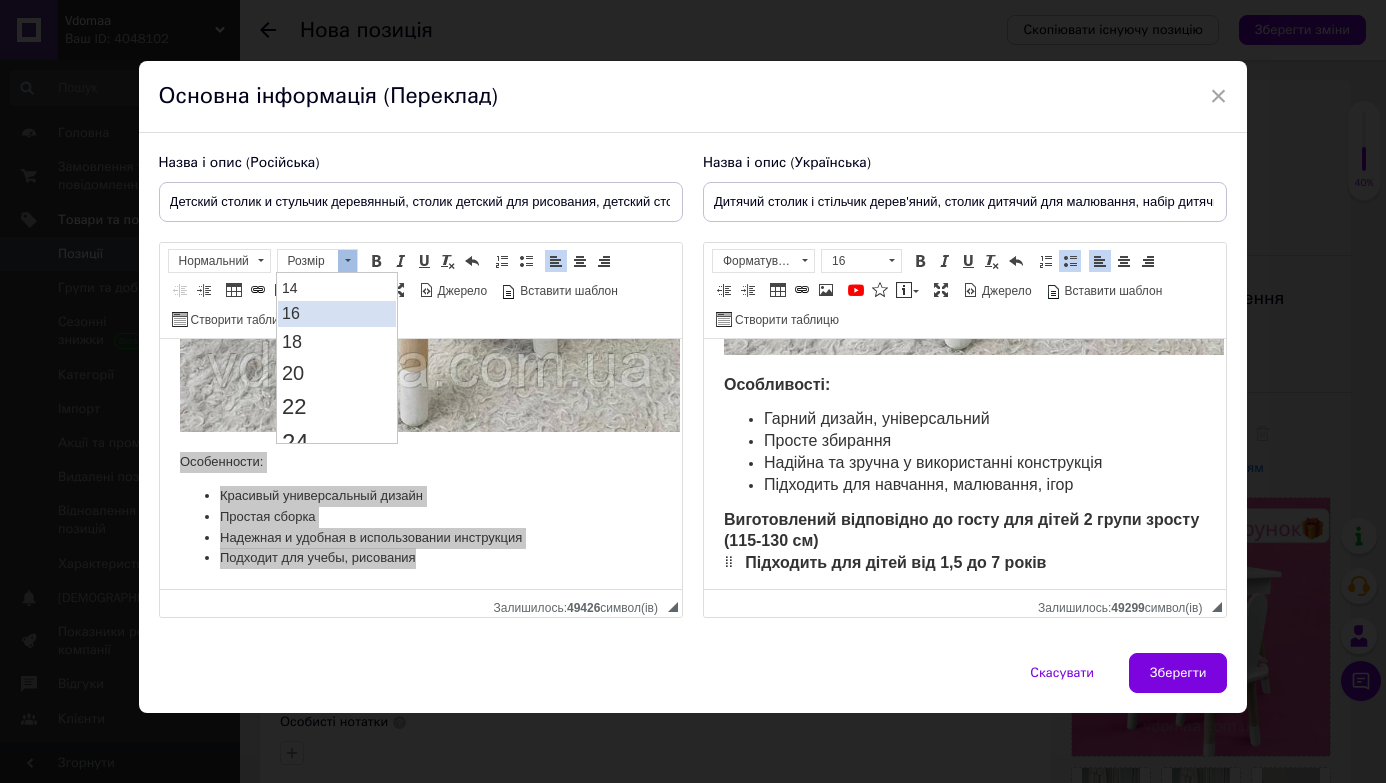 click on "16" at bounding box center (337, 313) 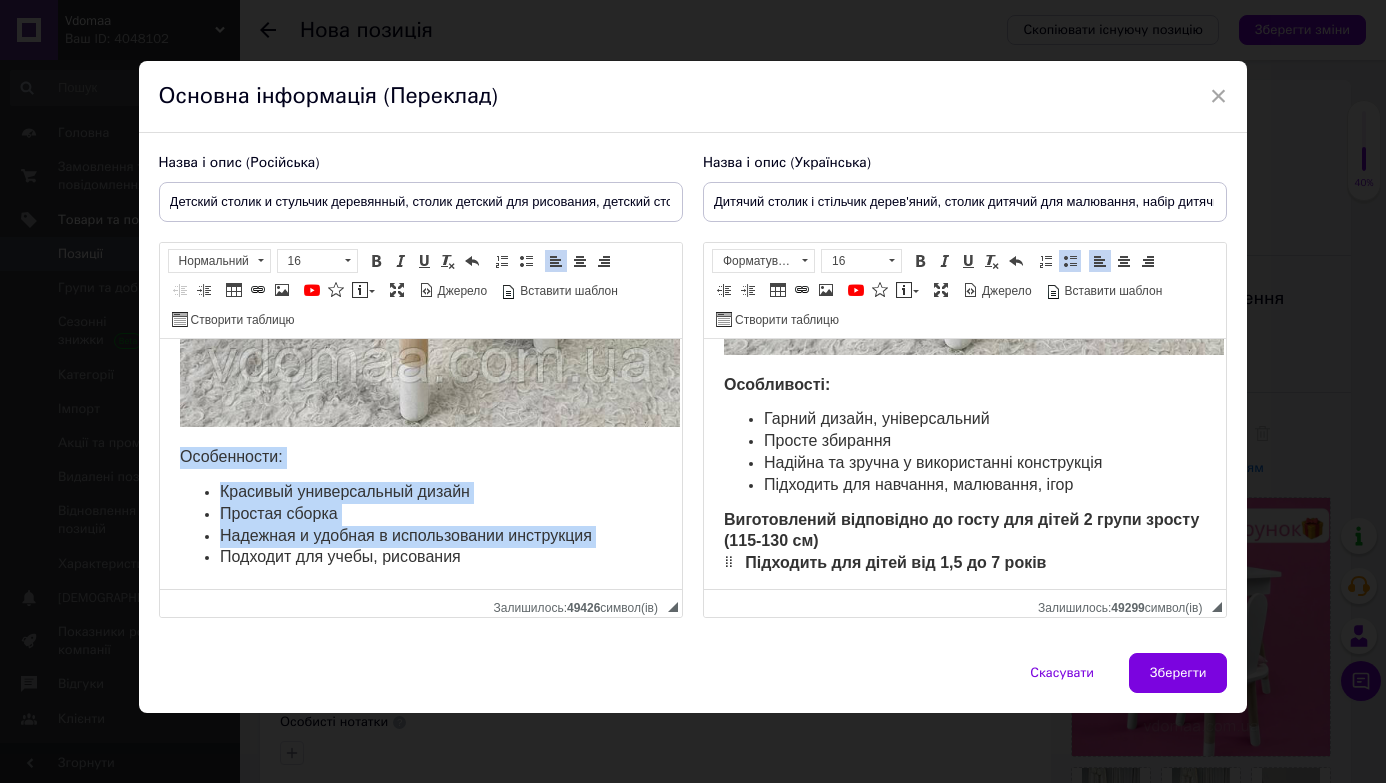 scroll, scrollTop: 0, scrollLeft: 0, axis: both 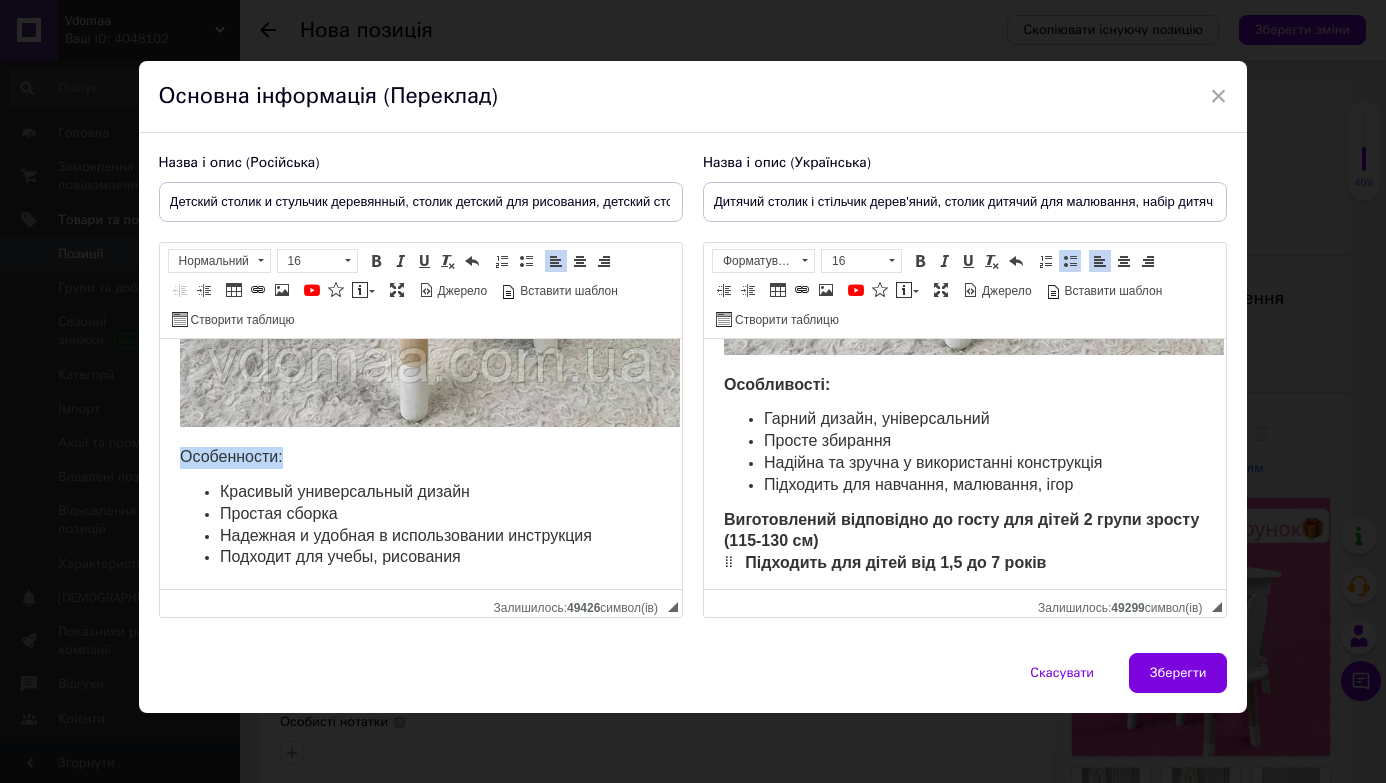 drag, startPoint x: 170, startPoint y: 443, endPoint x: 289, endPoint y: 442, distance: 119.0042 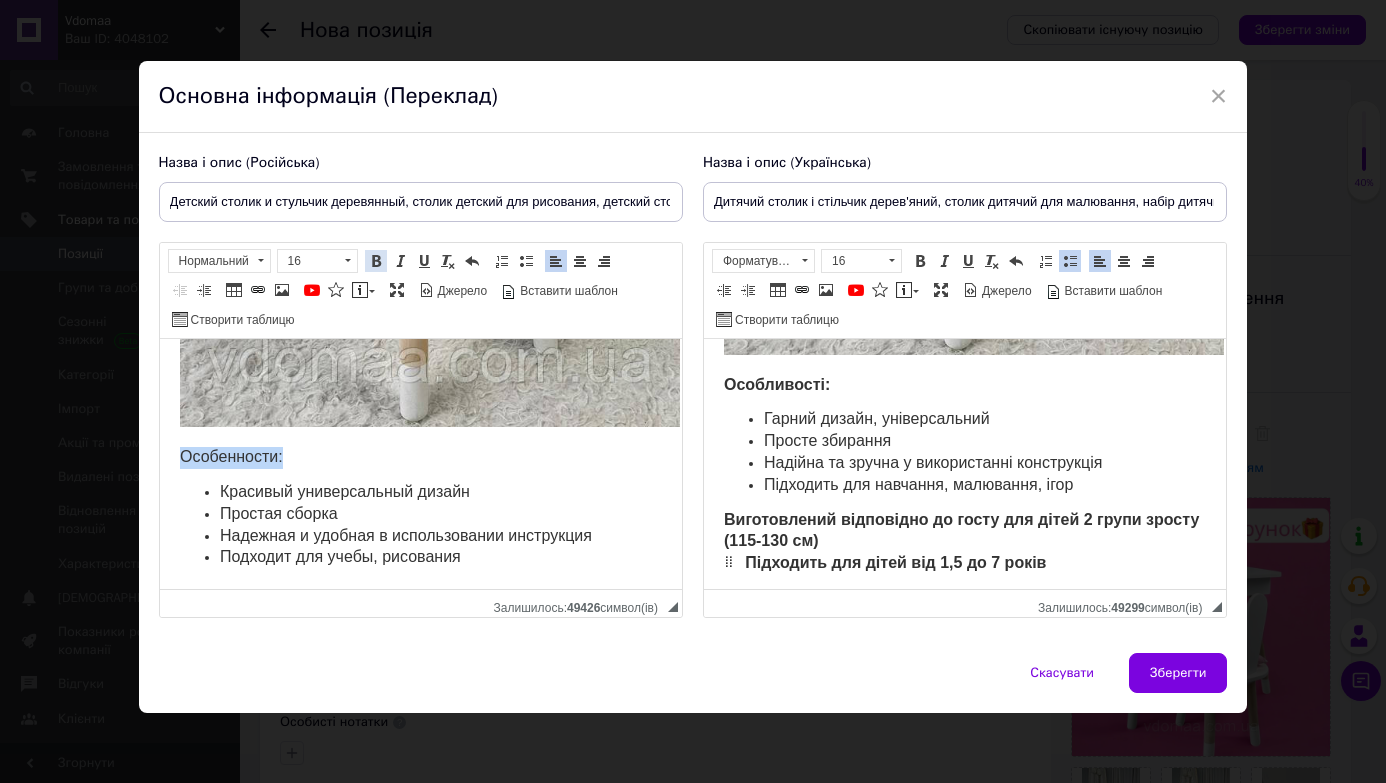 click at bounding box center [376, 261] 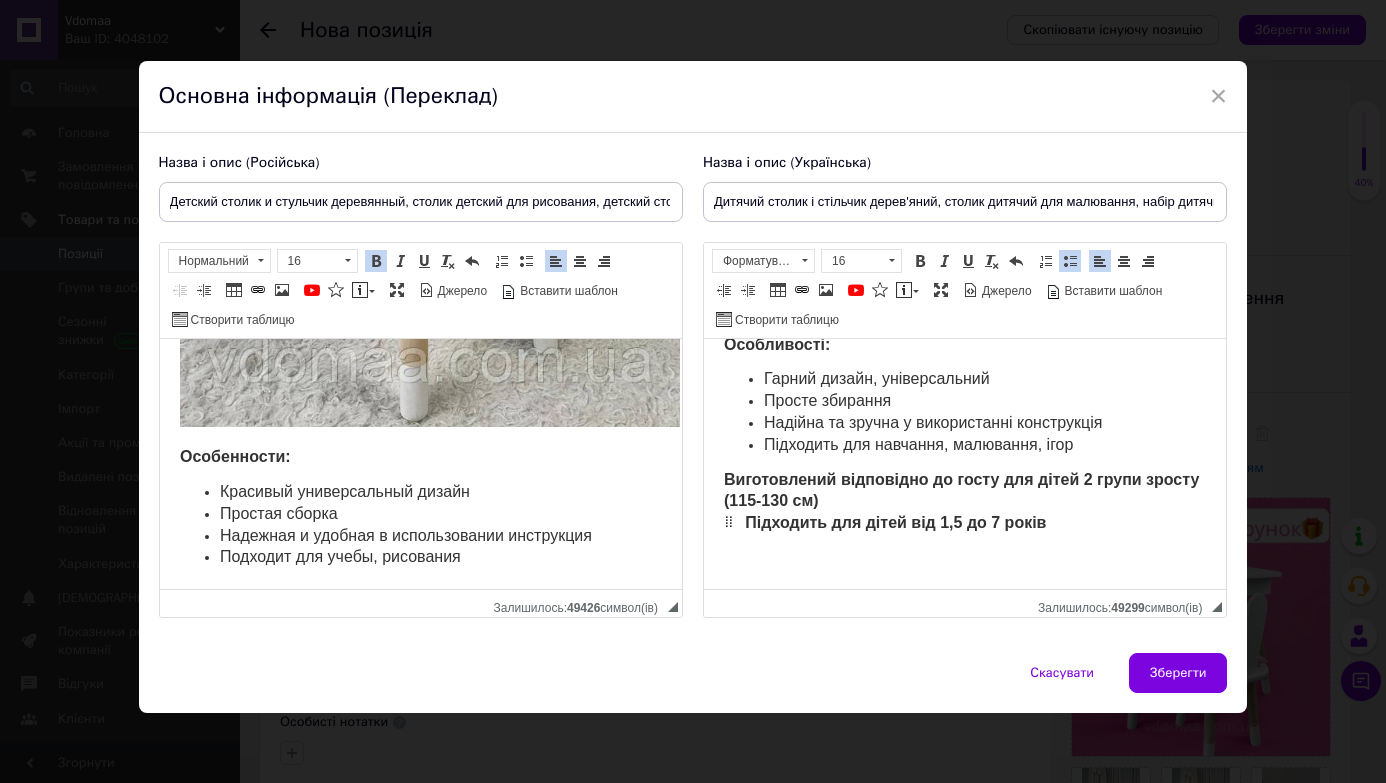 scroll, scrollTop: 2157, scrollLeft: 0, axis: vertical 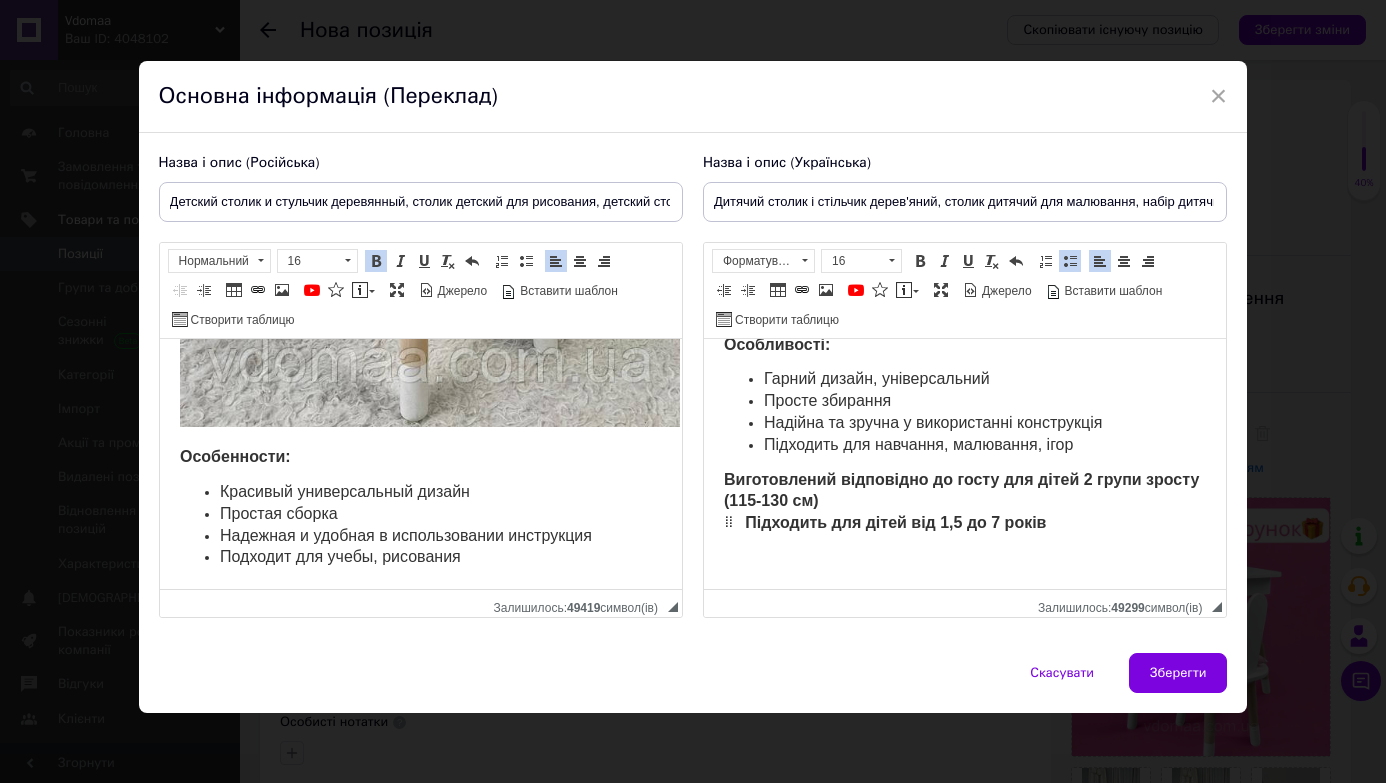 click on "Подходит для учебы, рисования" at bounding box center (420, 558) 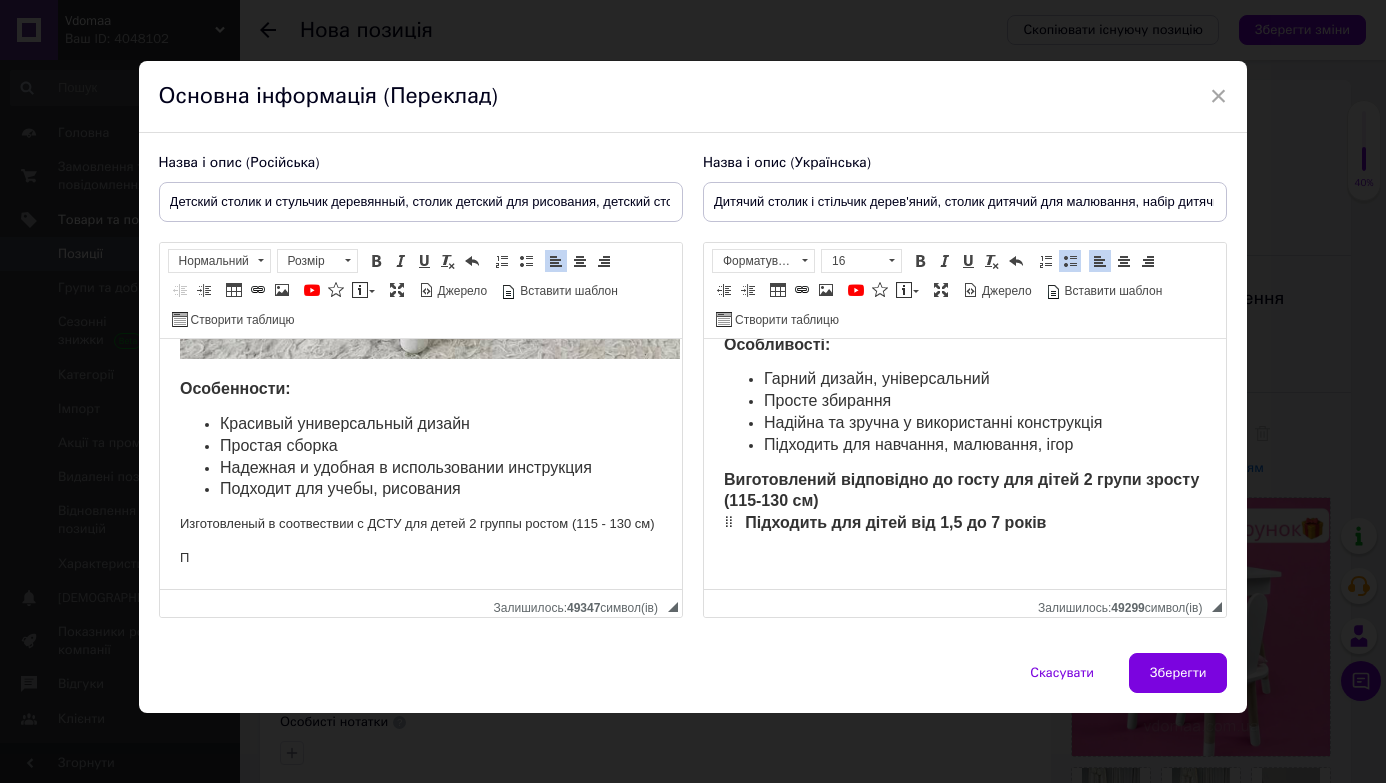 scroll, scrollTop: 2043, scrollLeft: 0, axis: vertical 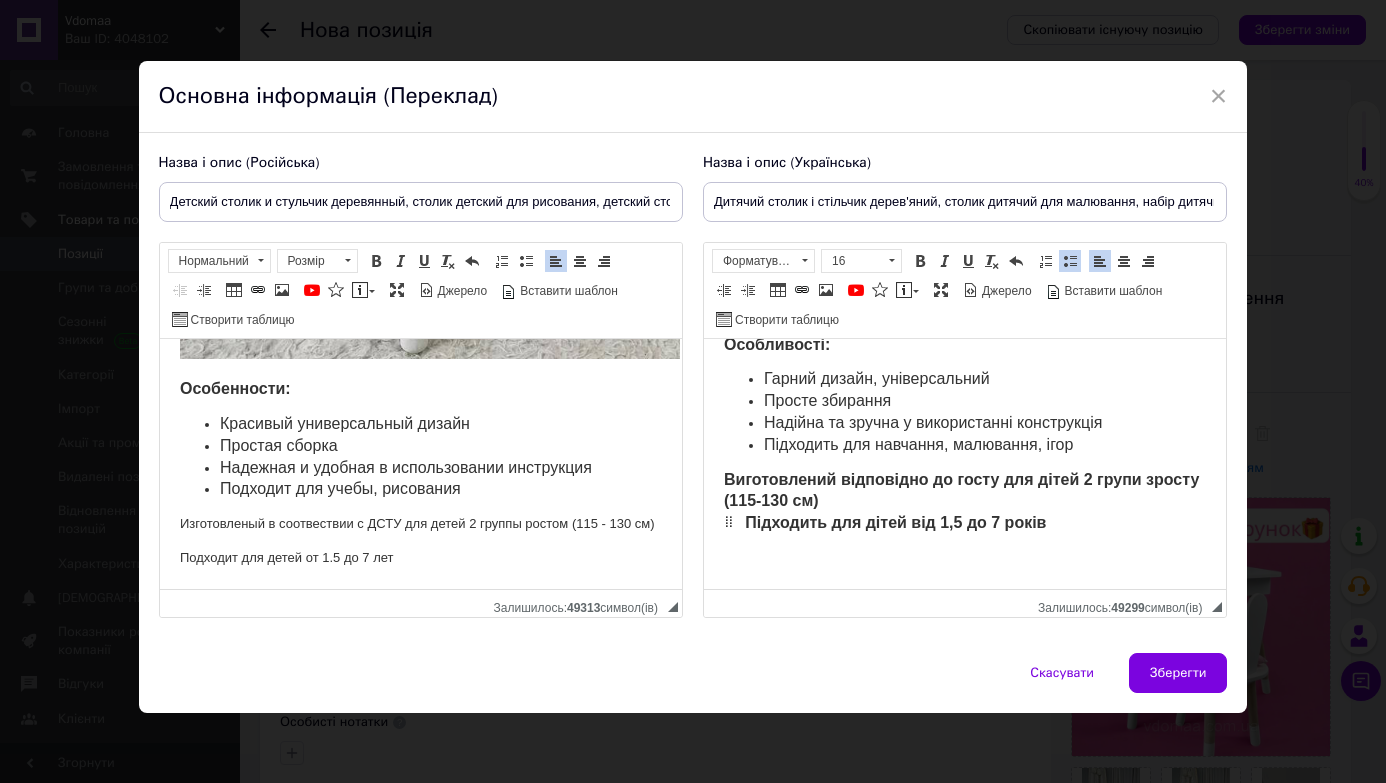 drag, startPoint x: 180, startPoint y: 509, endPoint x: 401, endPoint y: 561, distance: 227.03523 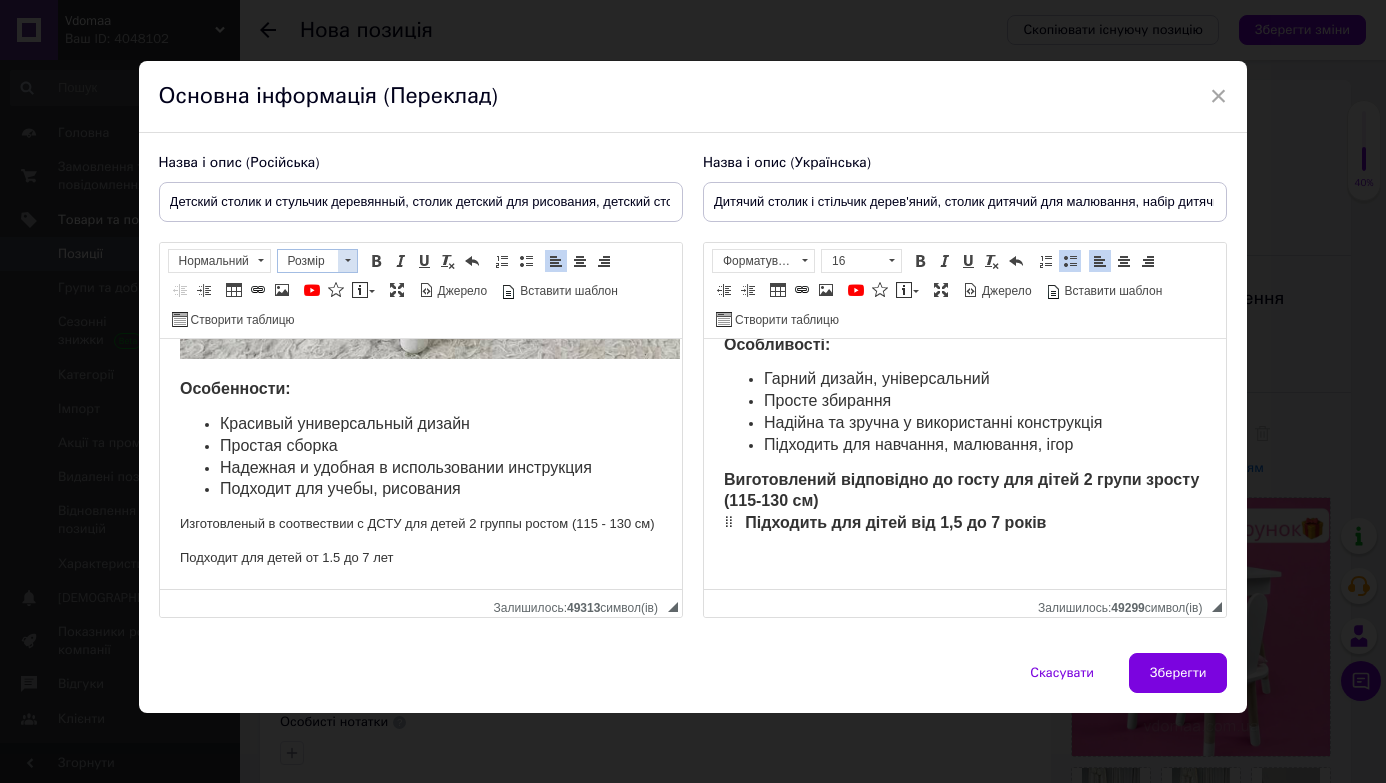 click on "Розмір" at bounding box center [308, 261] 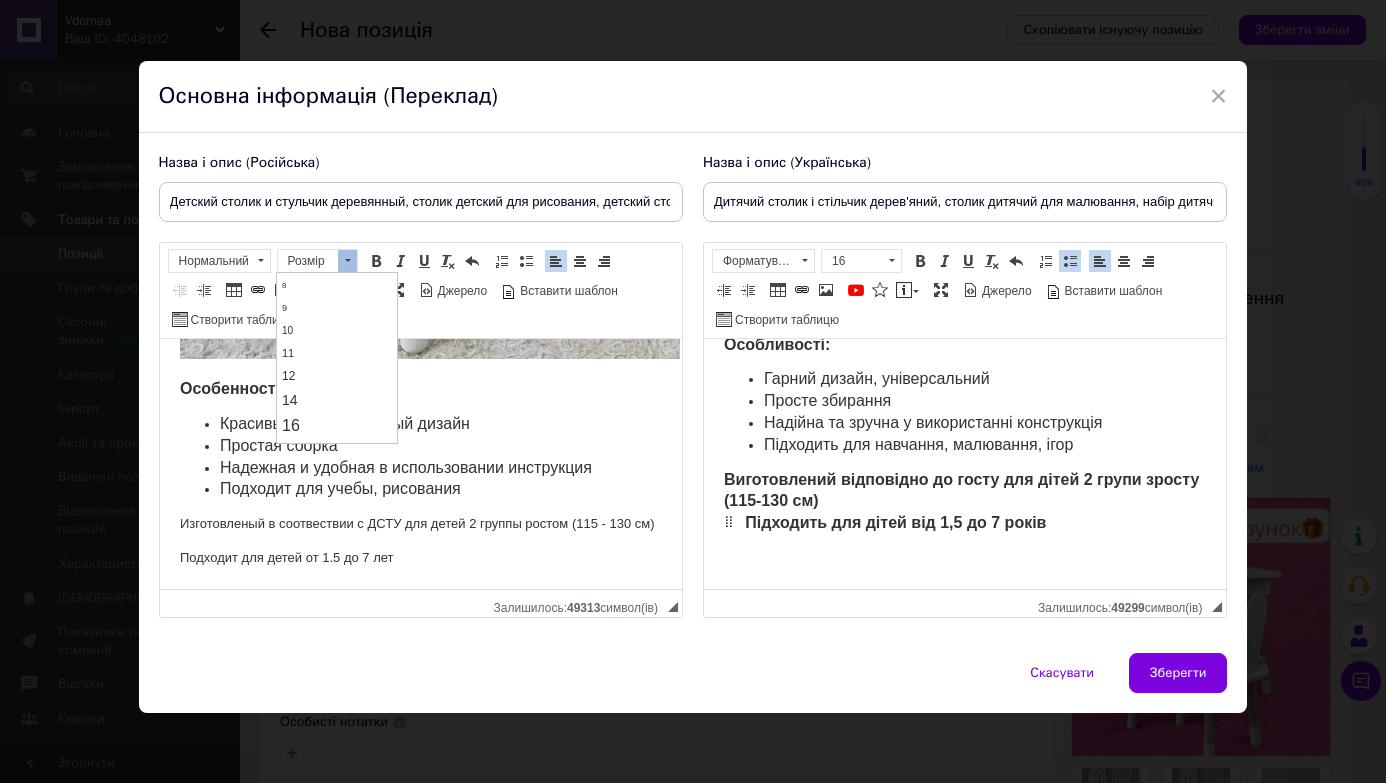 scroll, scrollTop: 57, scrollLeft: 0, axis: vertical 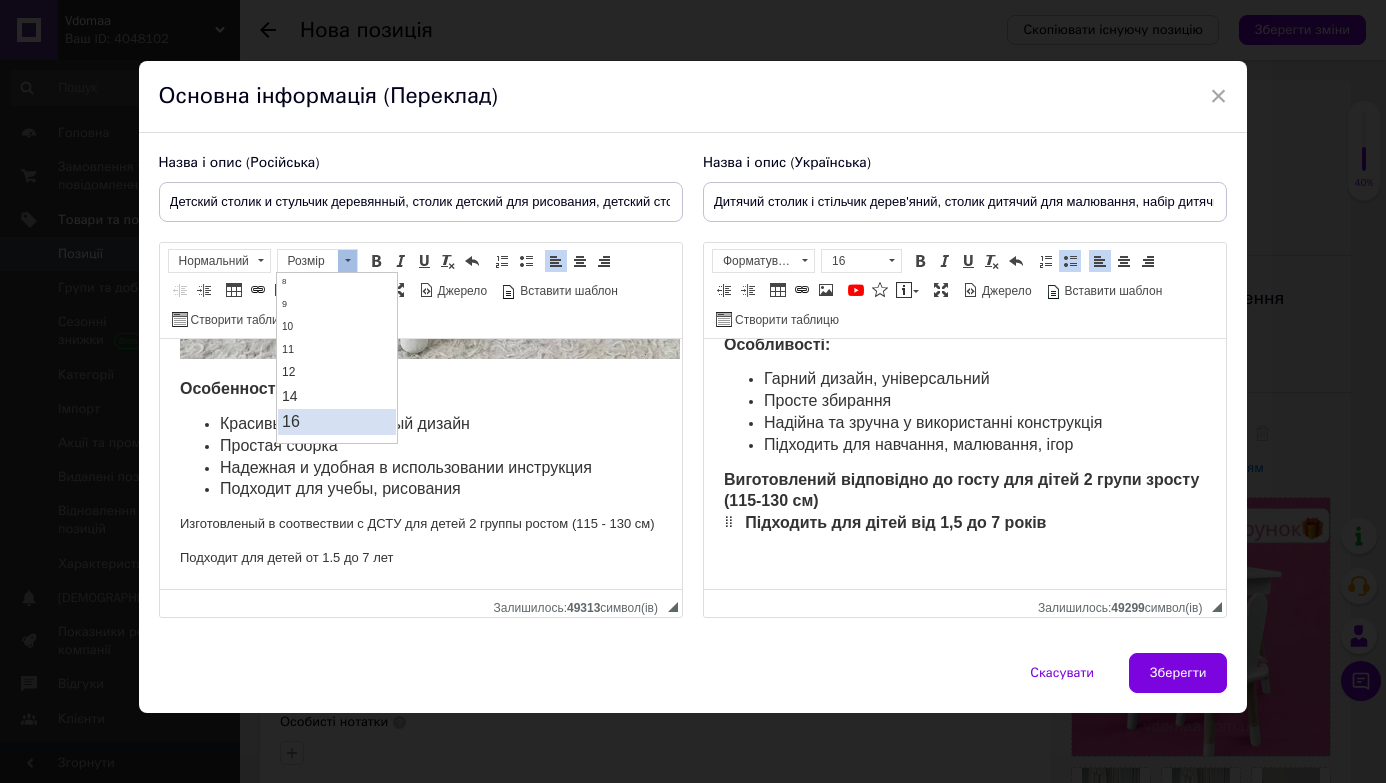 click on "16" at bounding box center (291, 420) 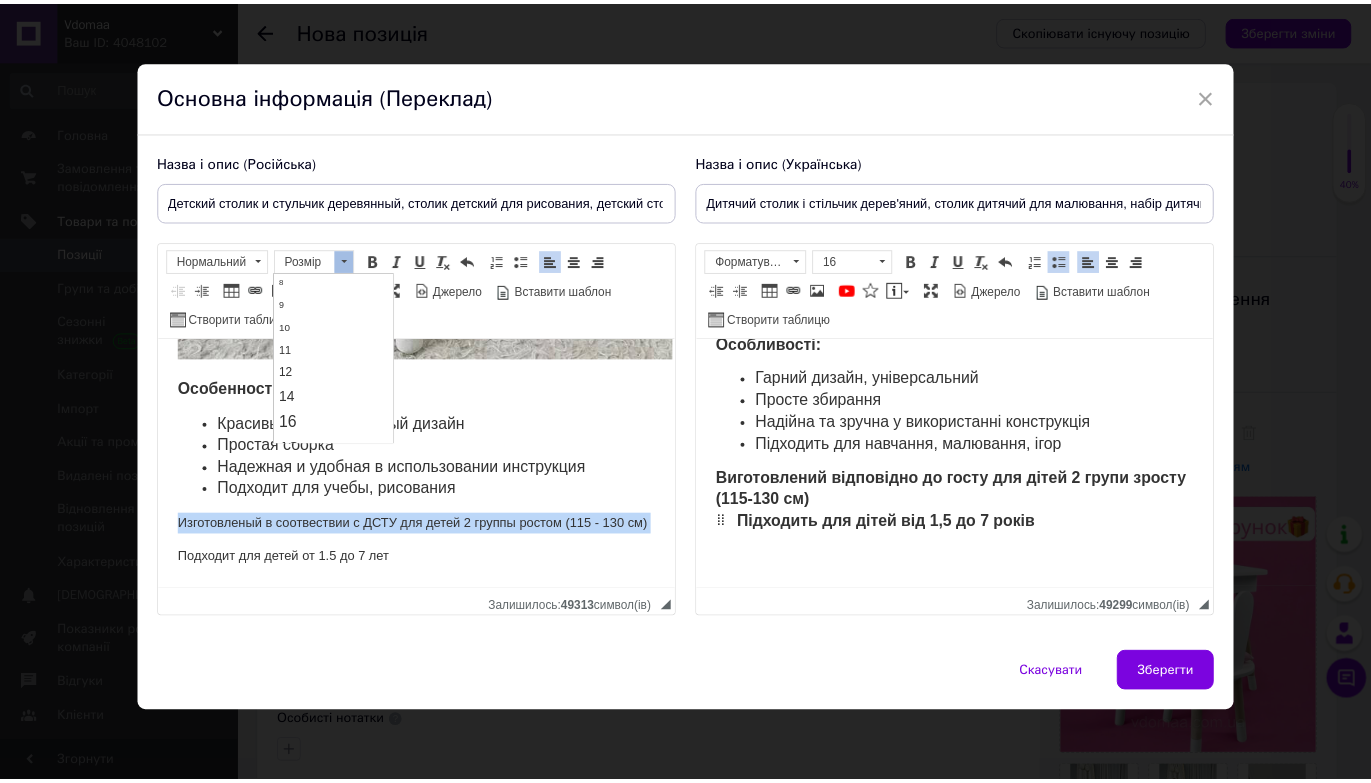 scroll, scrollTop: 0, scrollLeft: 0, axis: both 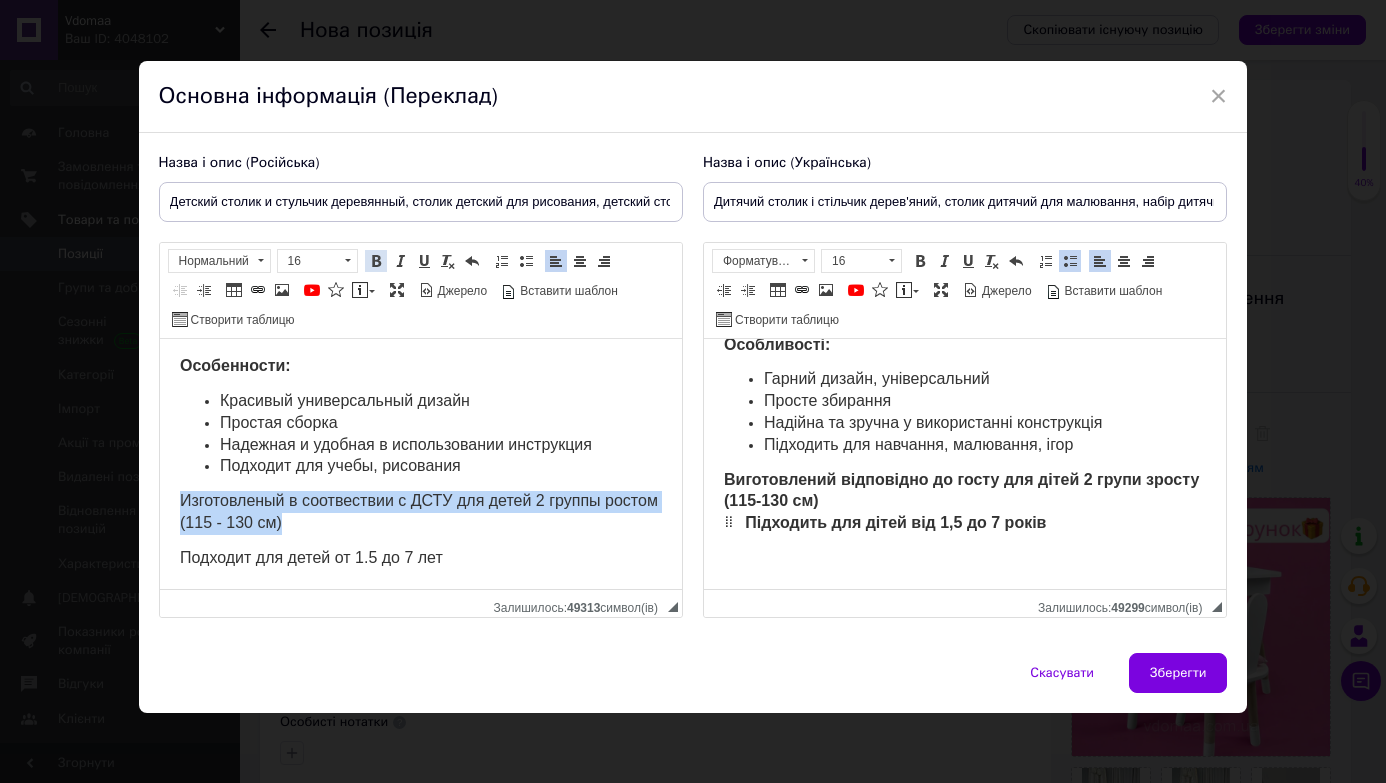 click at bounding box center (376, 261) 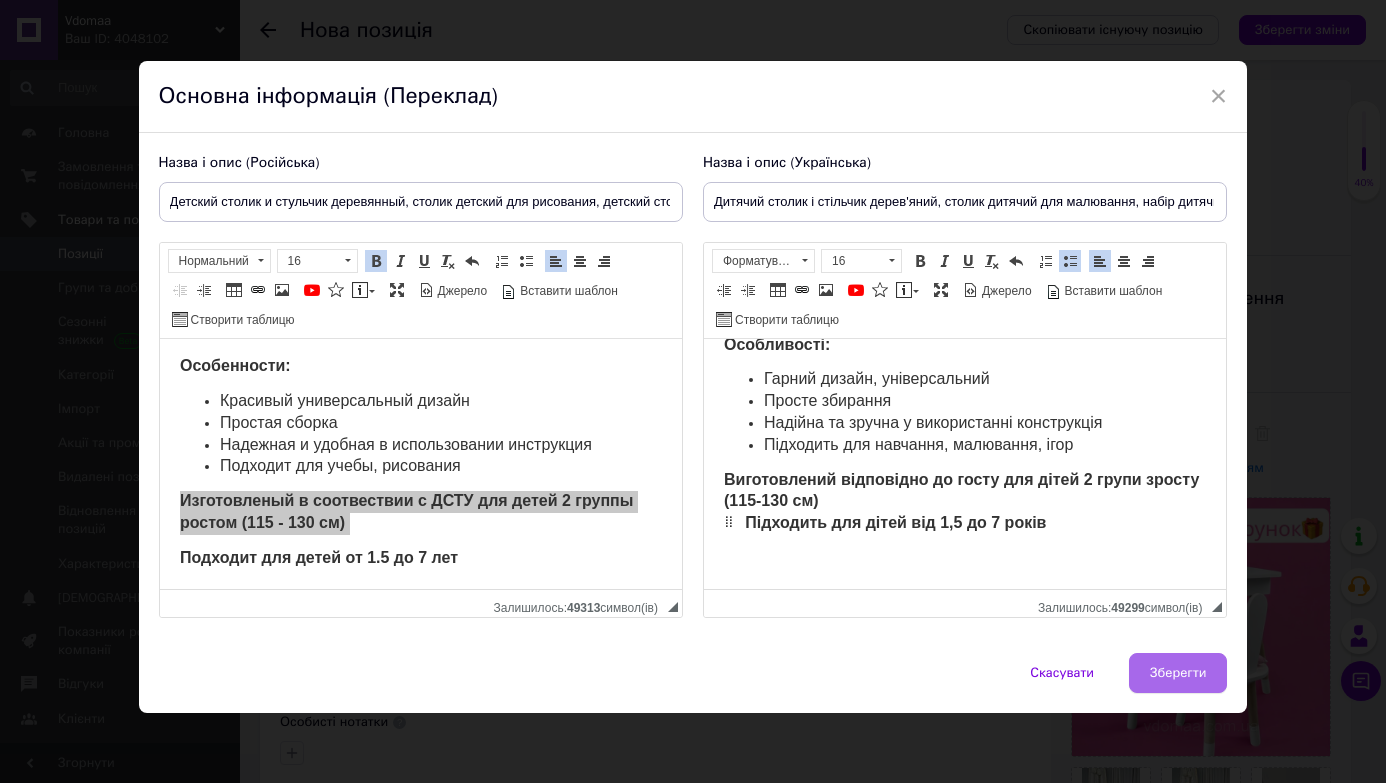click on "Зберегти" at bounding box center (1178, 673) 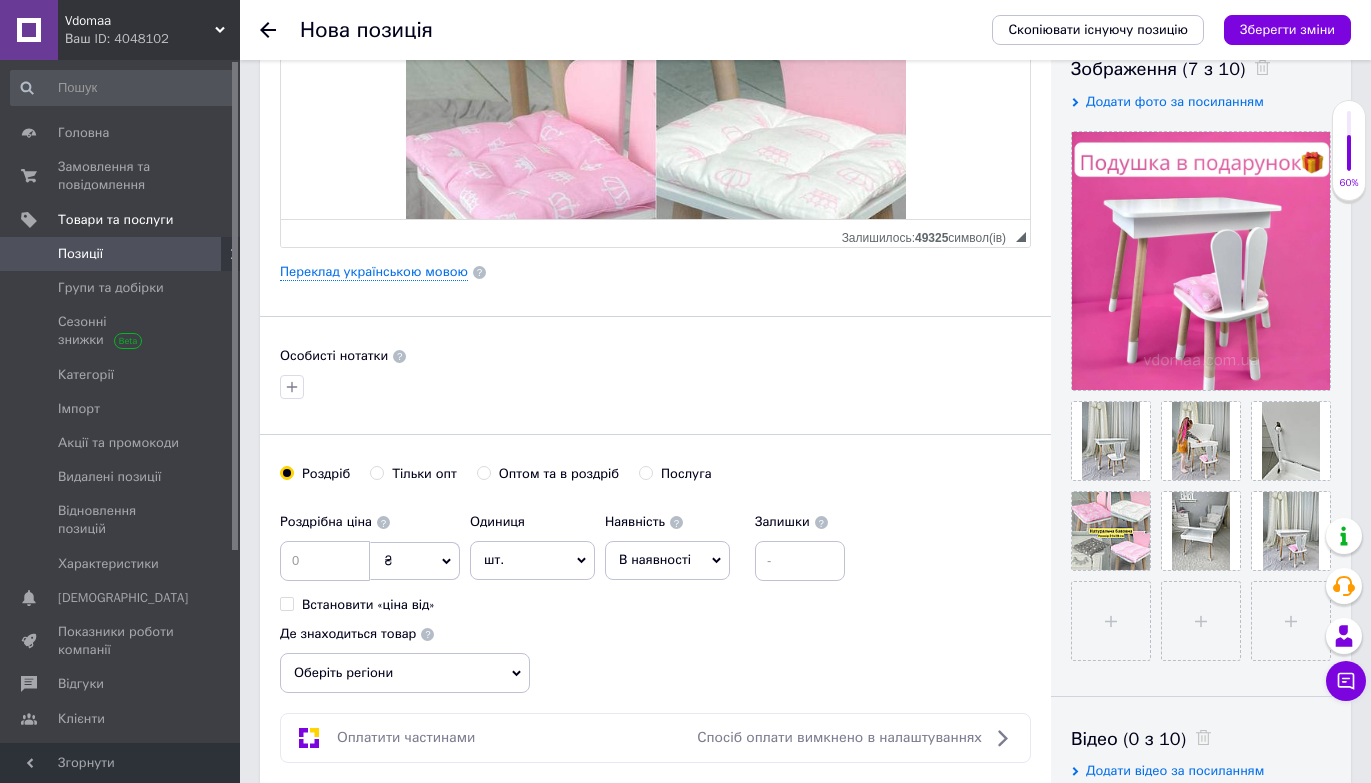 scroll, scrollTop: 536, scrollLeft: 0, axis: vertical 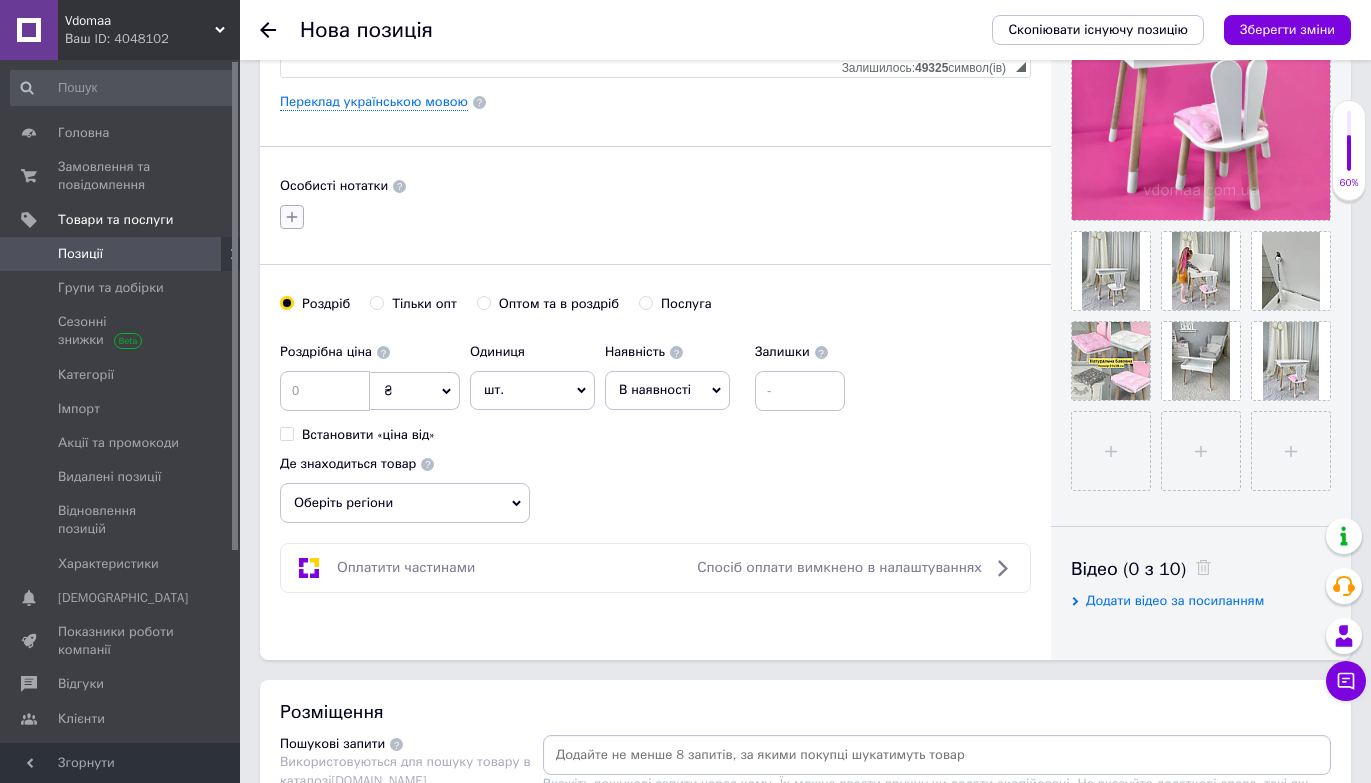 click 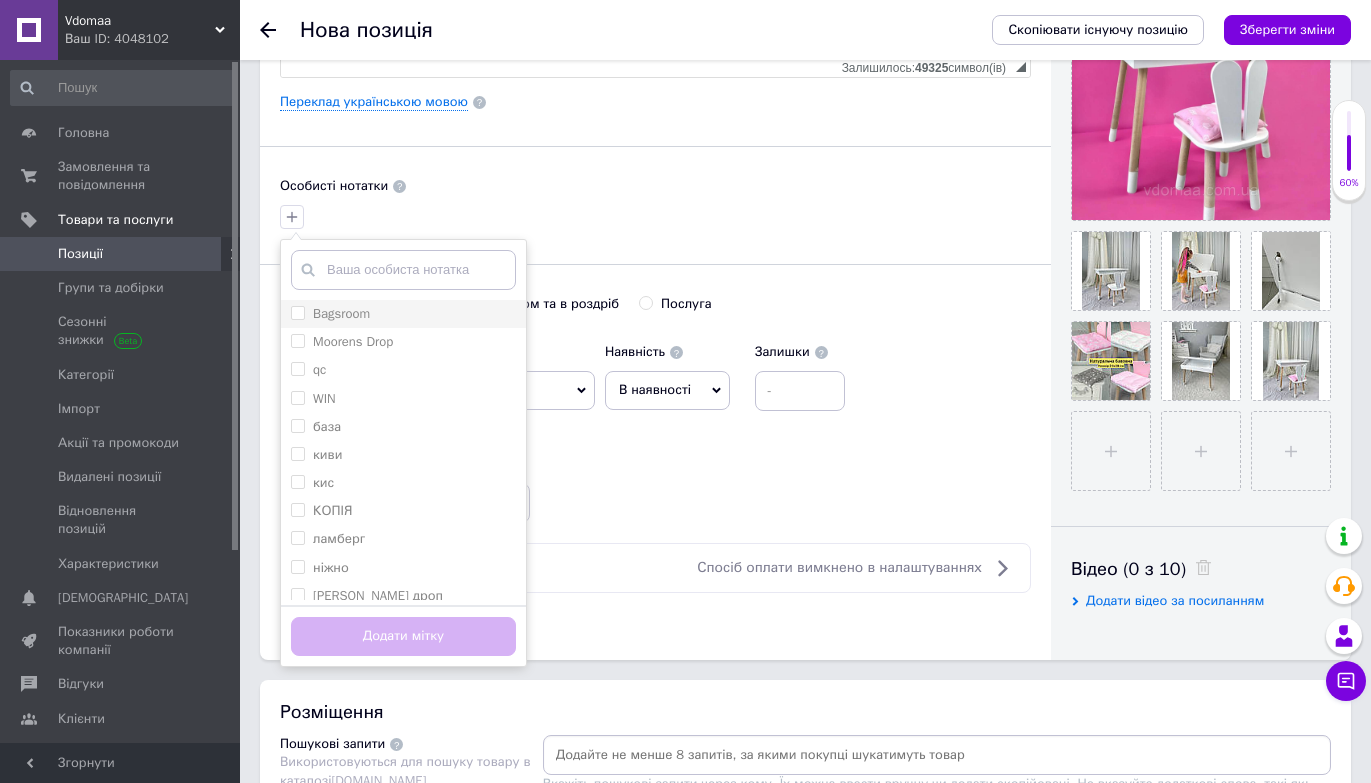 click on "Bagsroom" at bounding box center [297, 312] 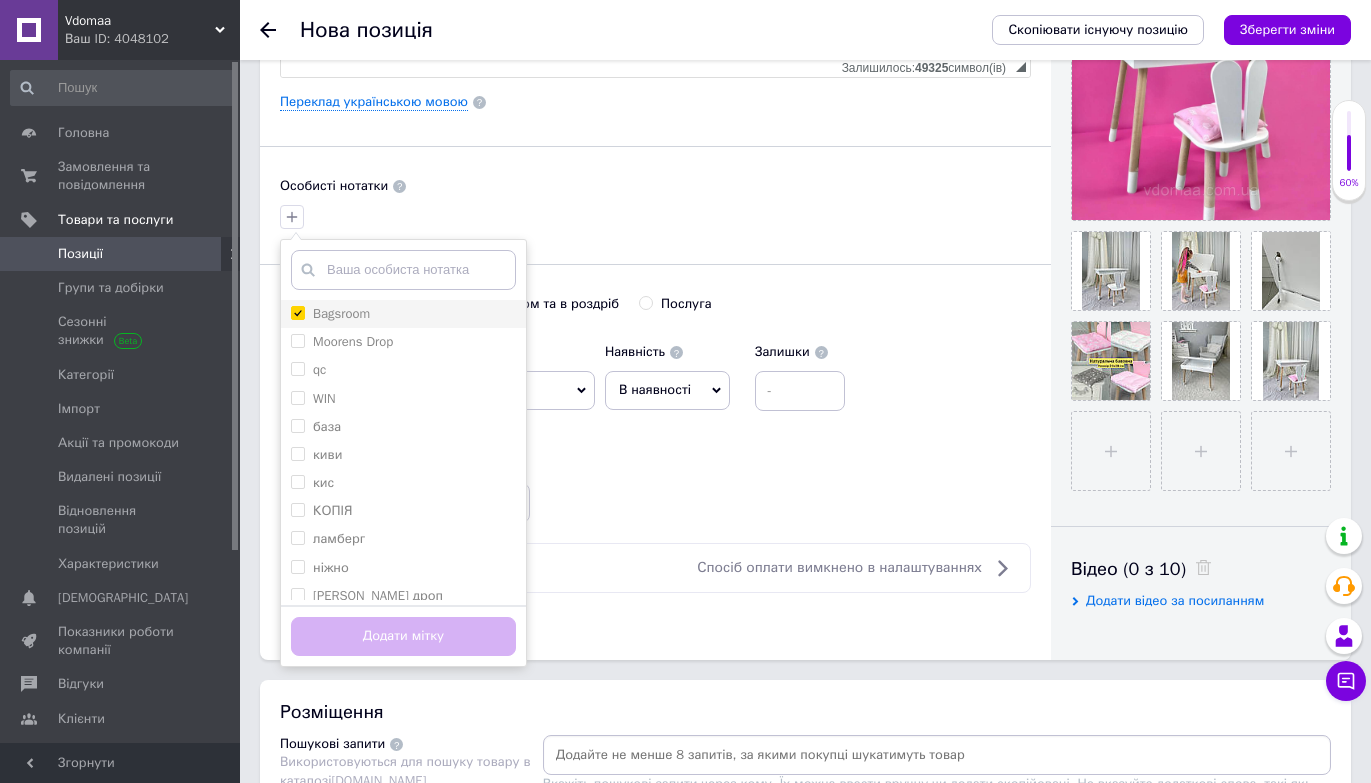 checkbox on "true" 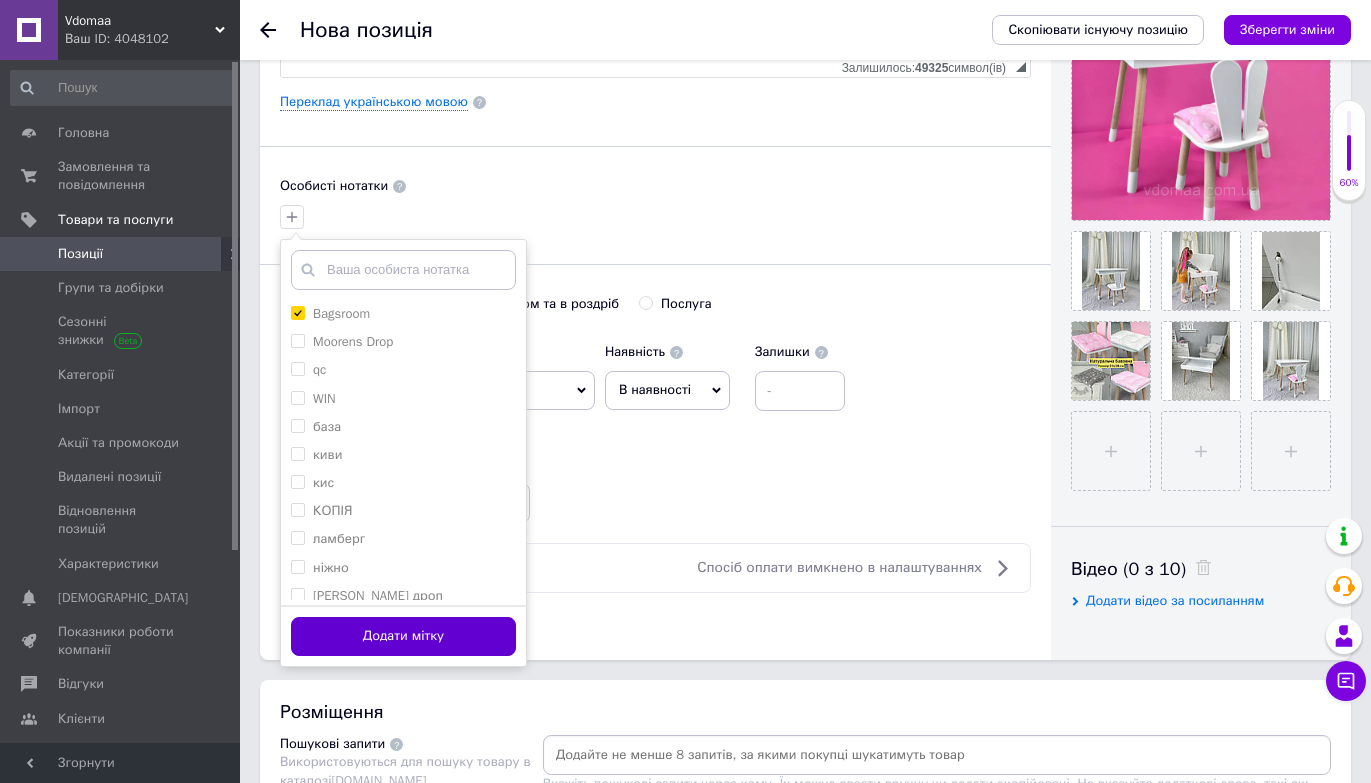 click on "Додати мітку" at bounding box center [403, 636] 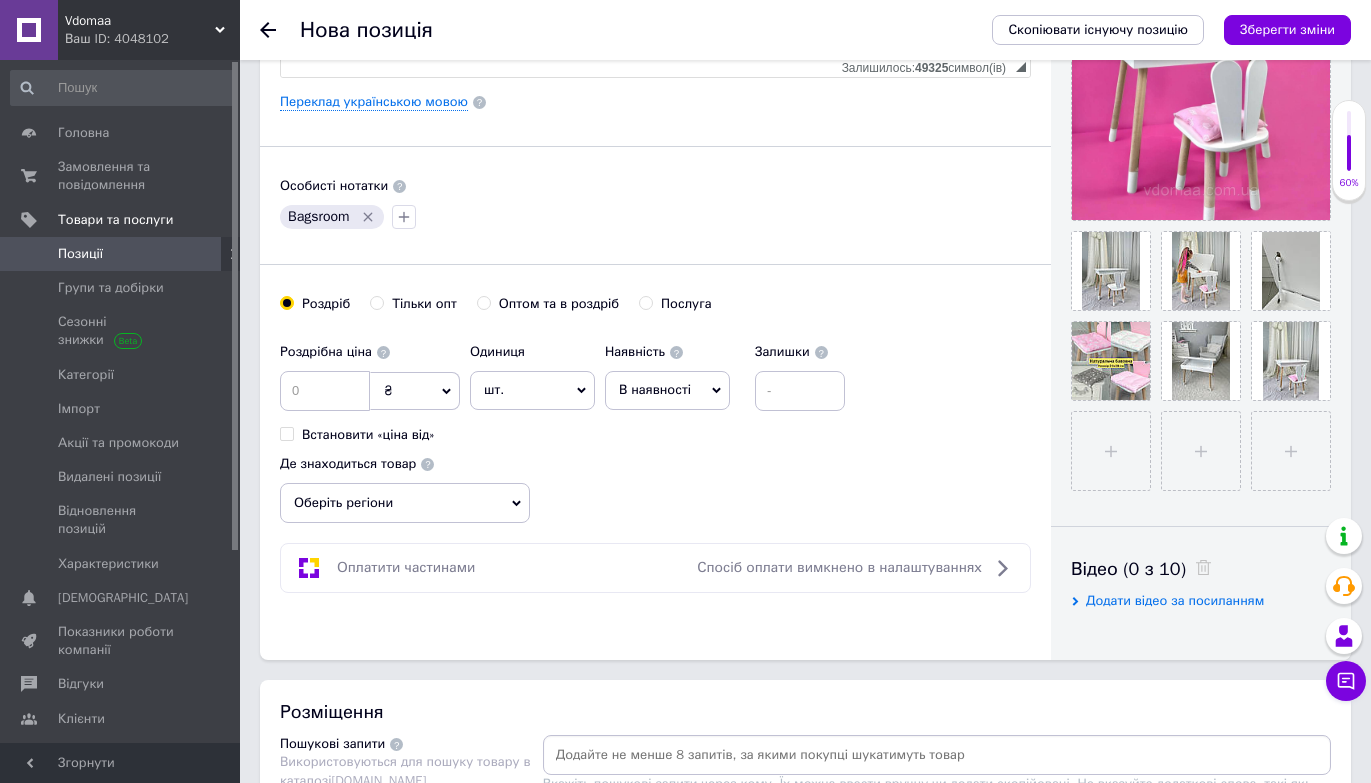 click on "В наявності" at bounding box center (667, 390) 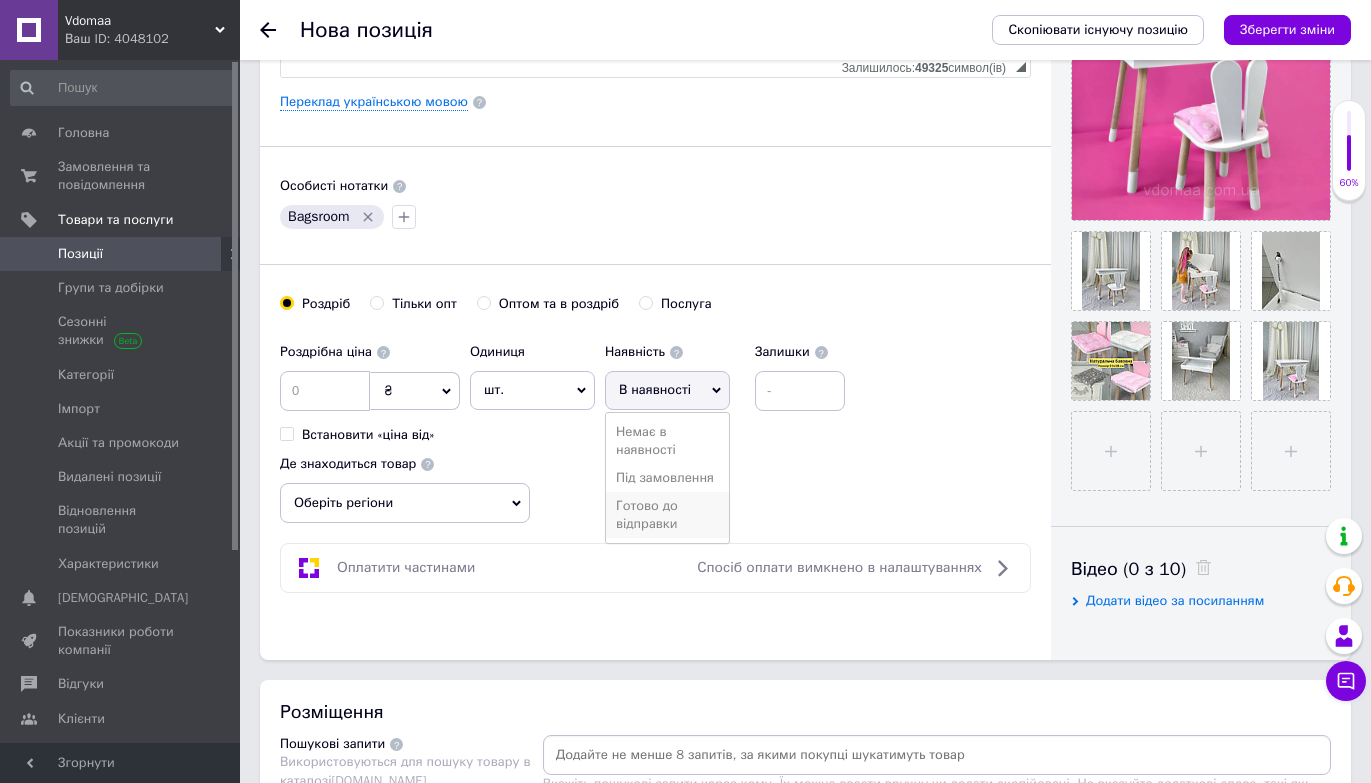 click on "Готово до відправки" at bounding box center [667, 515] 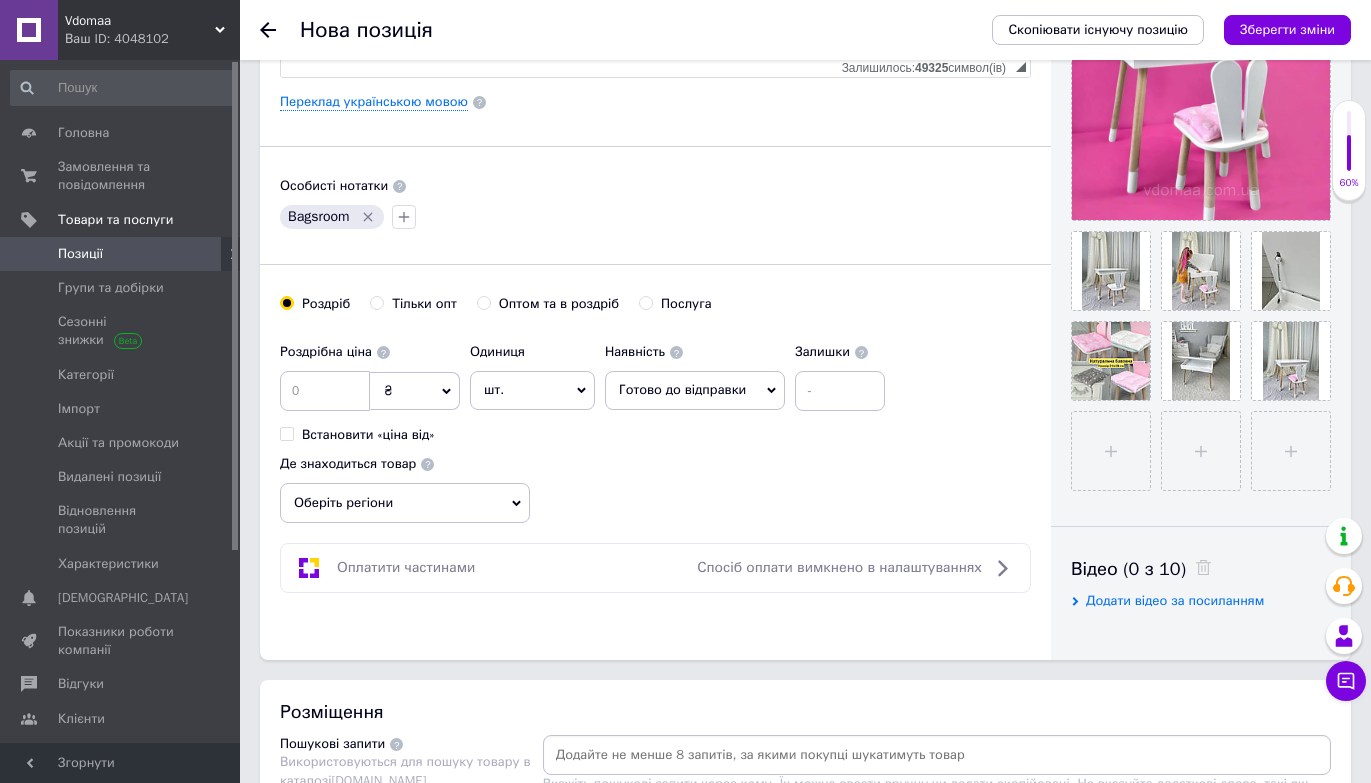click on "шт." at bounding box center [532, 390] 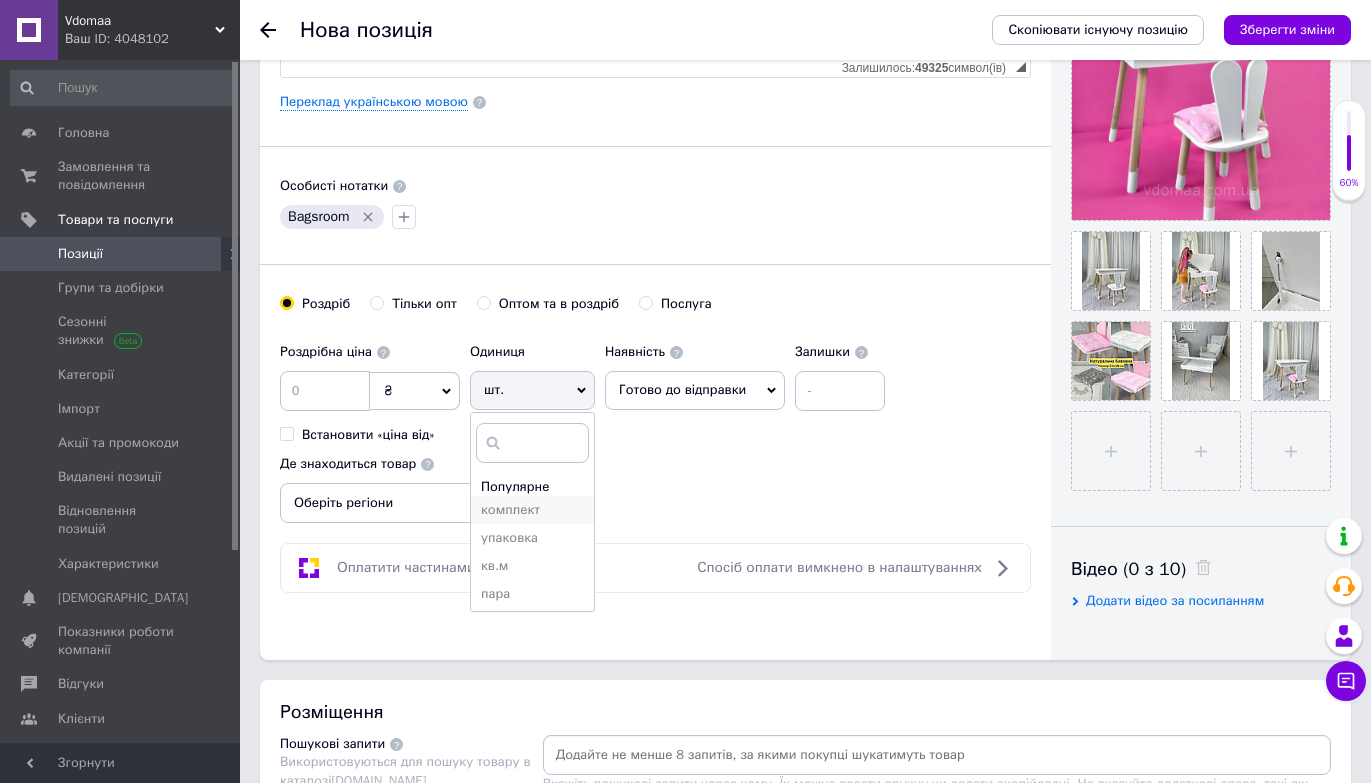 click on "комплект" at bounding box center [532, 510] 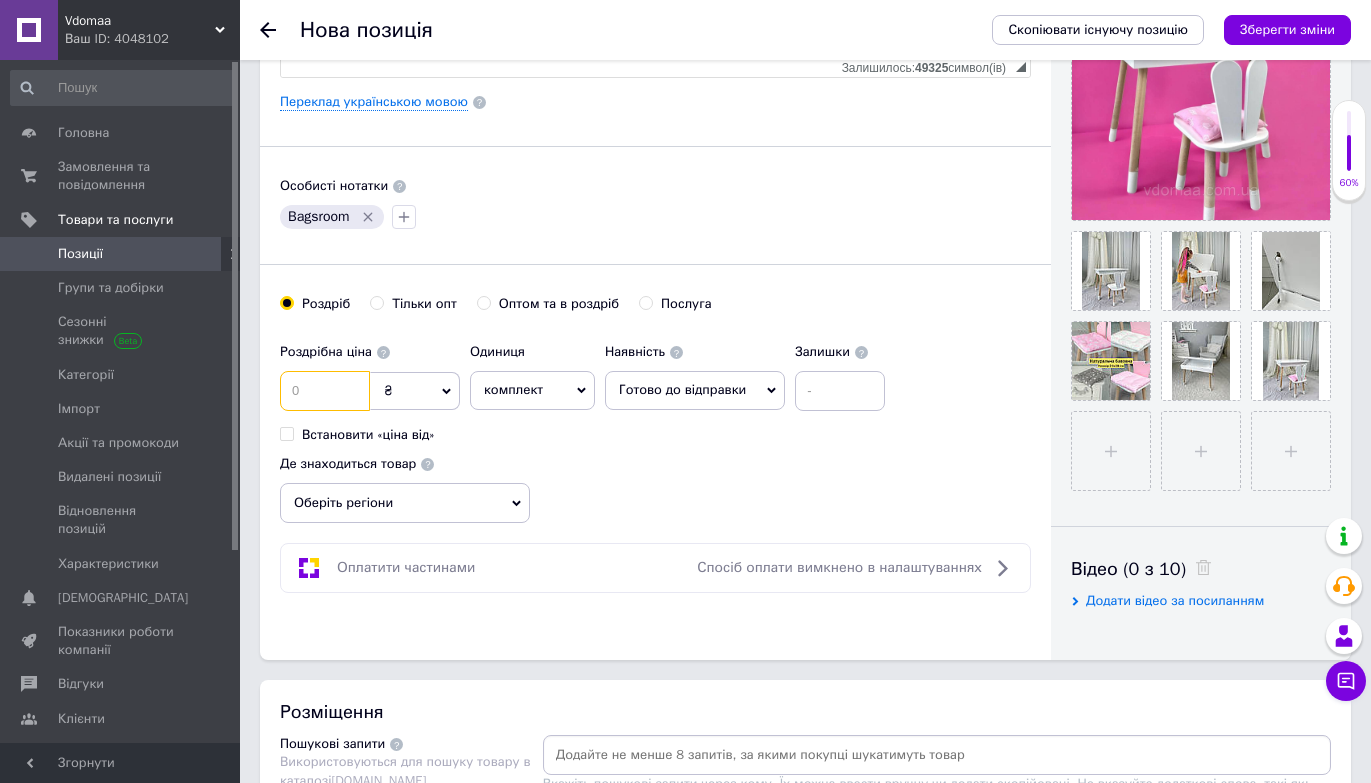 click at bounding box center (325, 391) 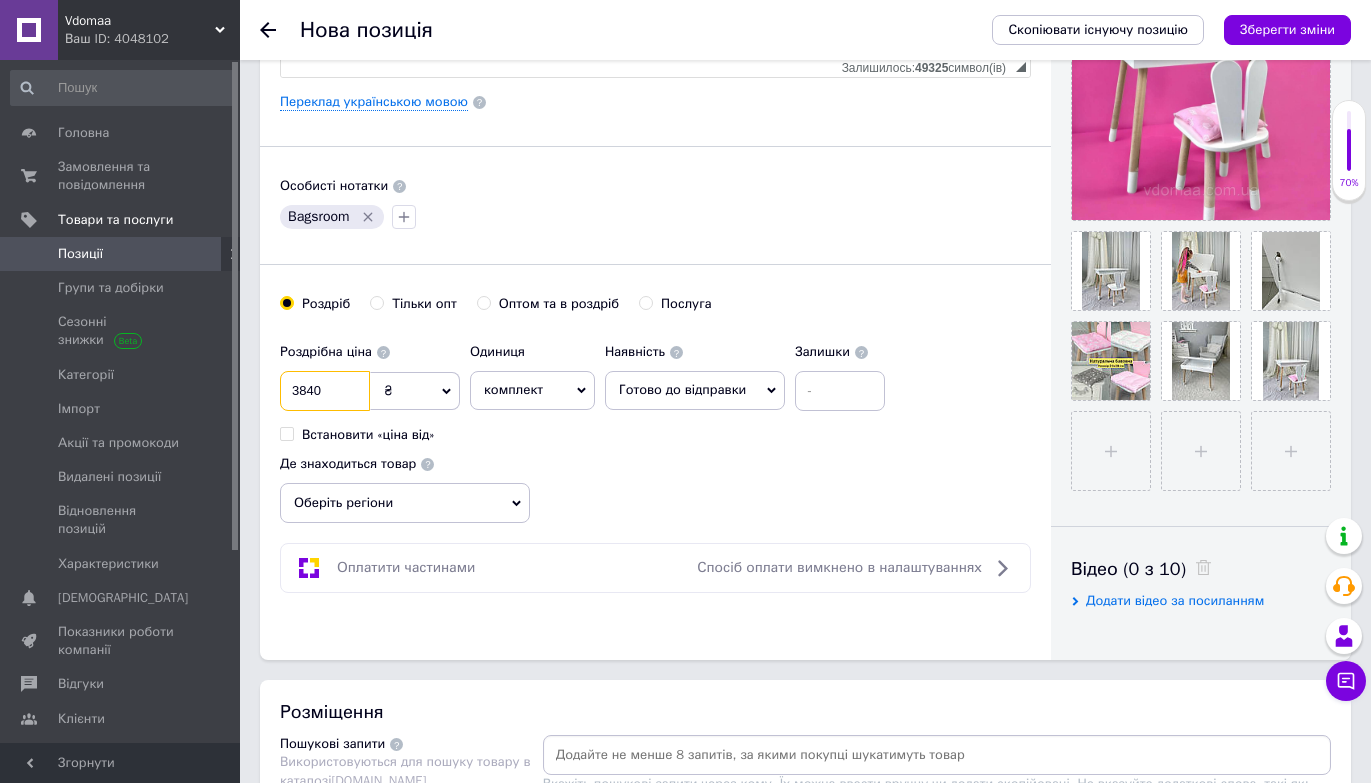 type on "3840" 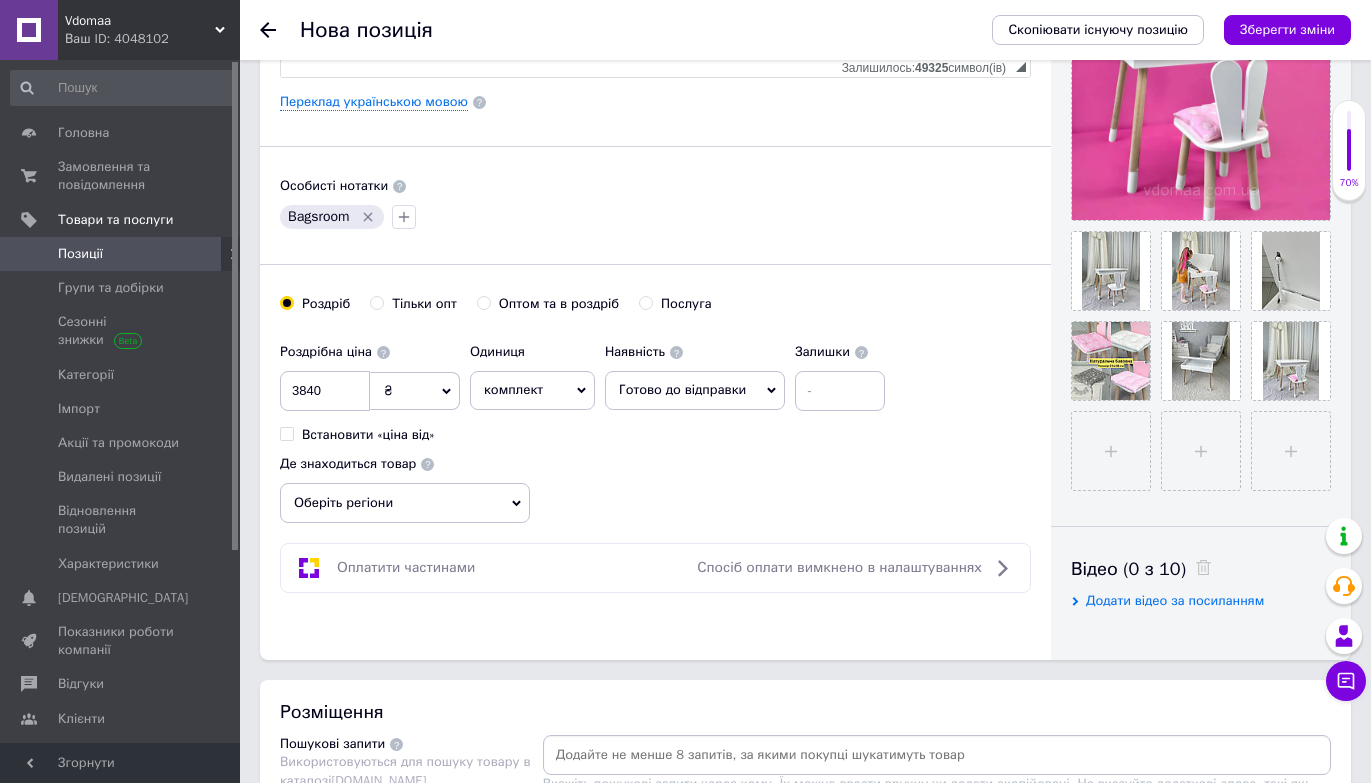 click on "Bagsroom" at bounding box center (655, 217) 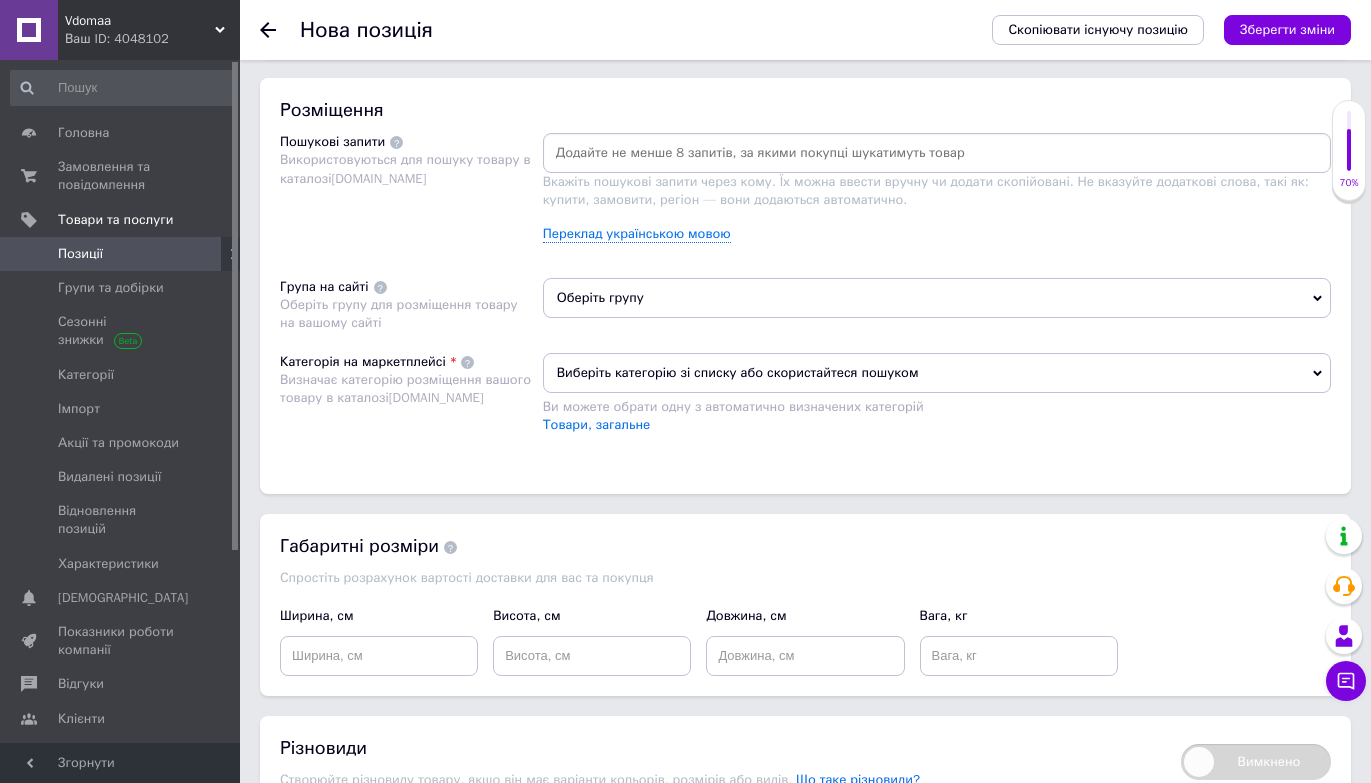 scroll, scrollTop: 1352, scrollLeft: 0, axis: vertical 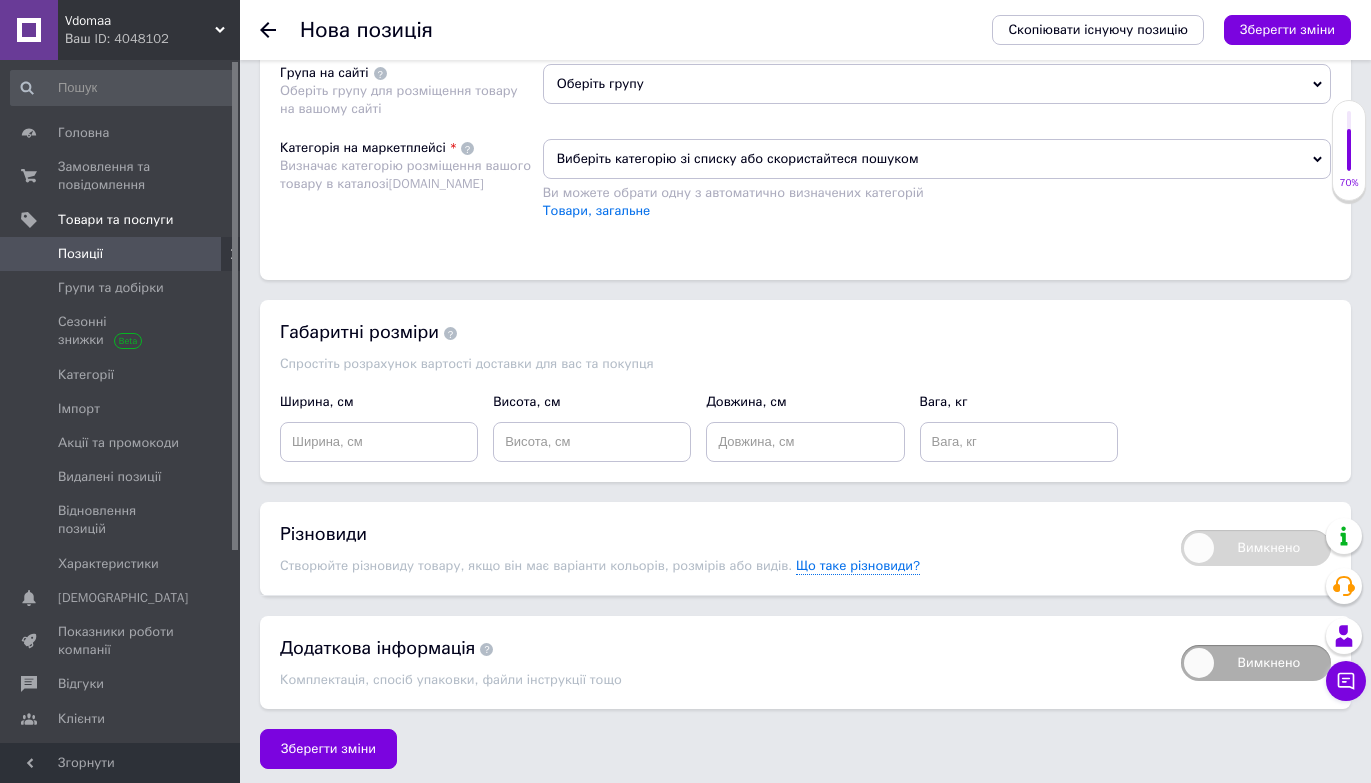 click on "Виберіть категорію зі списку або скористайтеся пошуком" at bounding box center [937, 159] 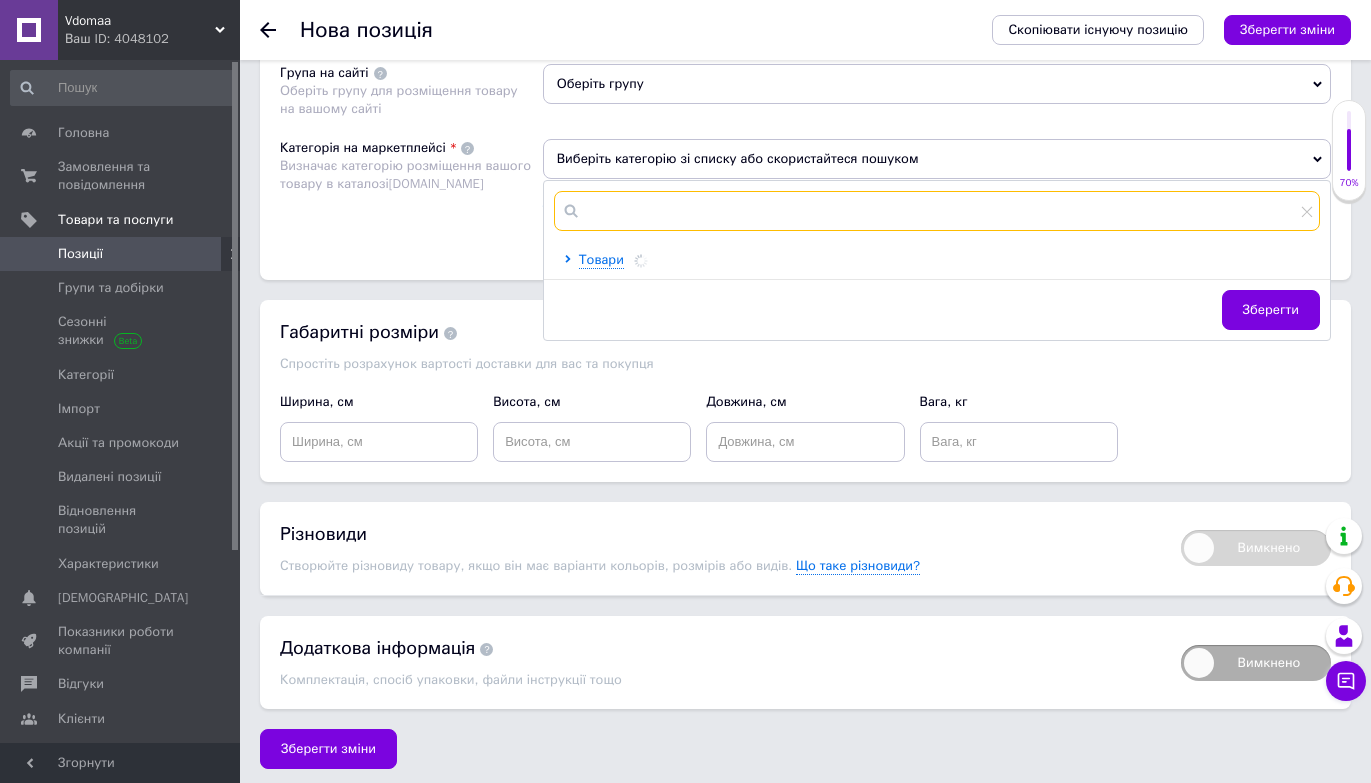 click at bounding box center [937, 211] 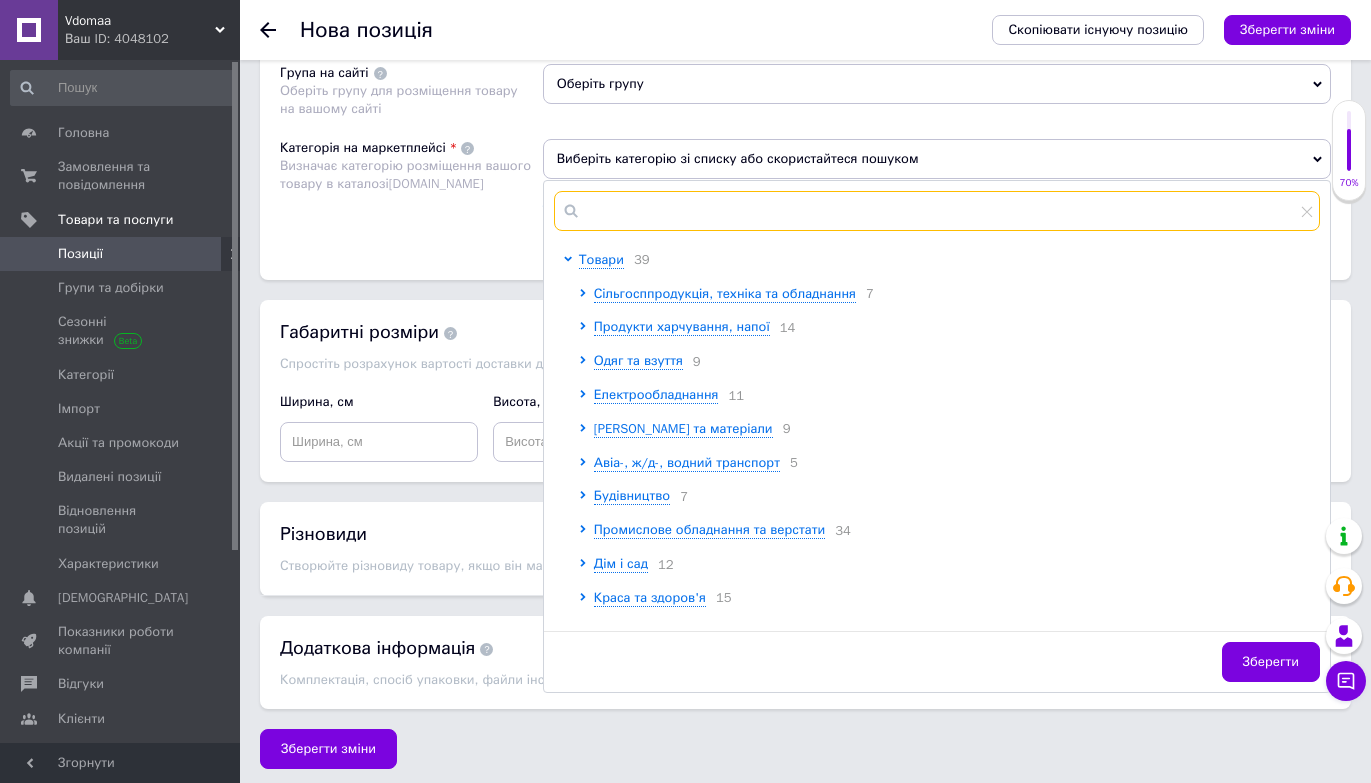 type on "ж" 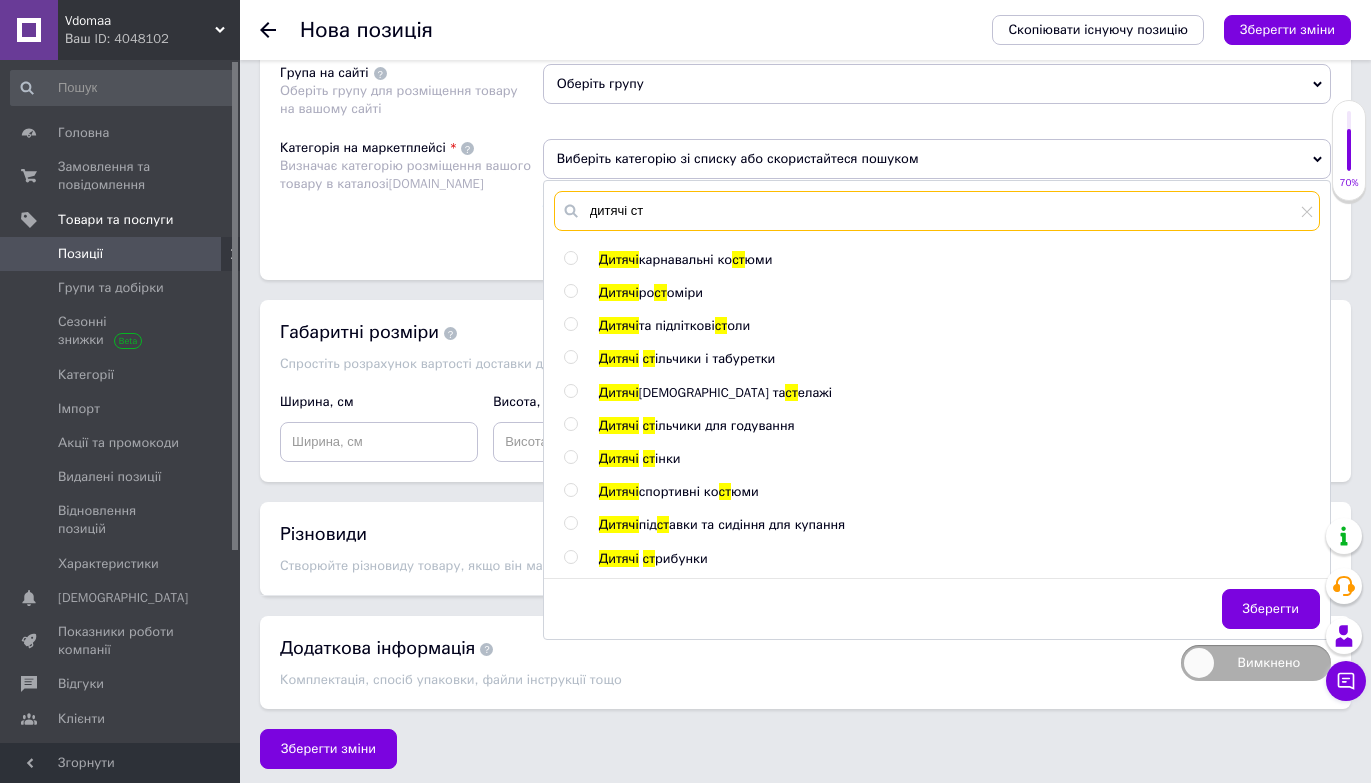 type on "дитячі ст" 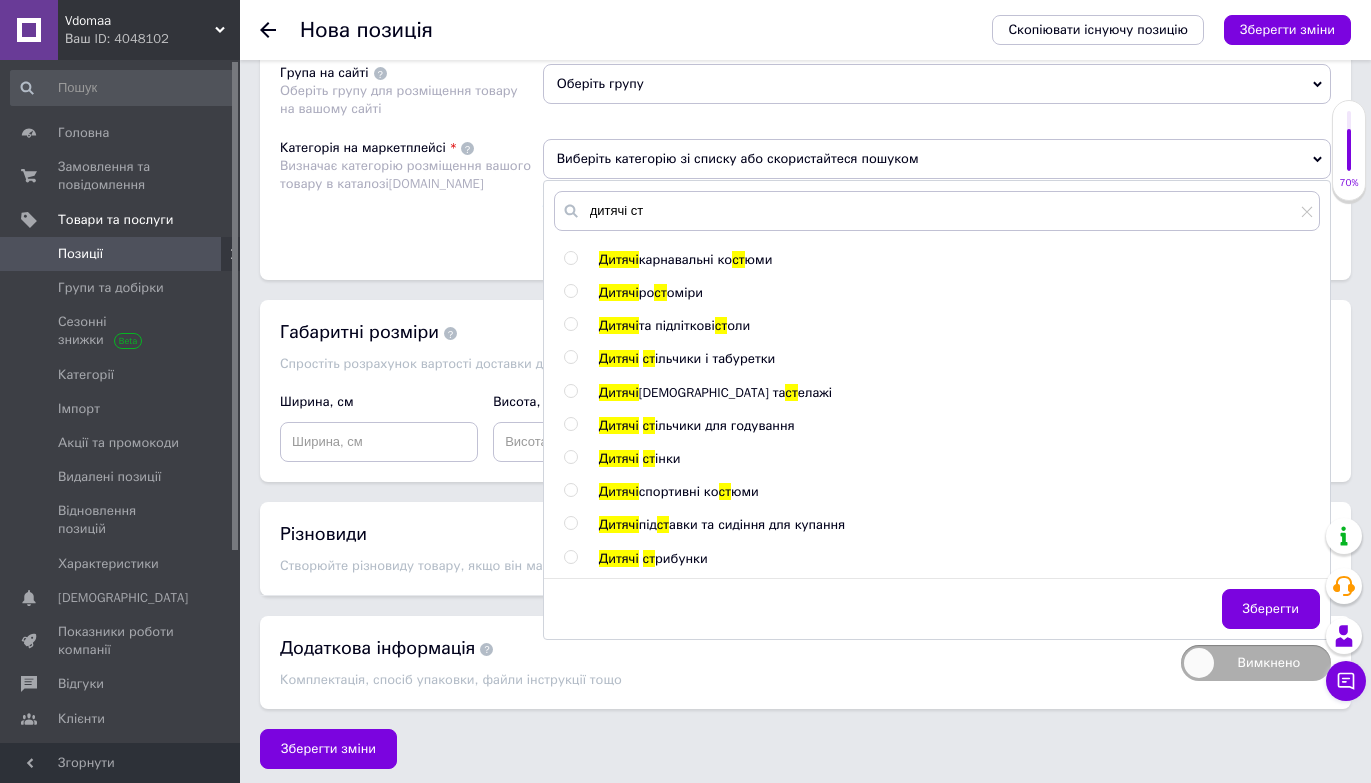 click at bounding box center [570, 324] 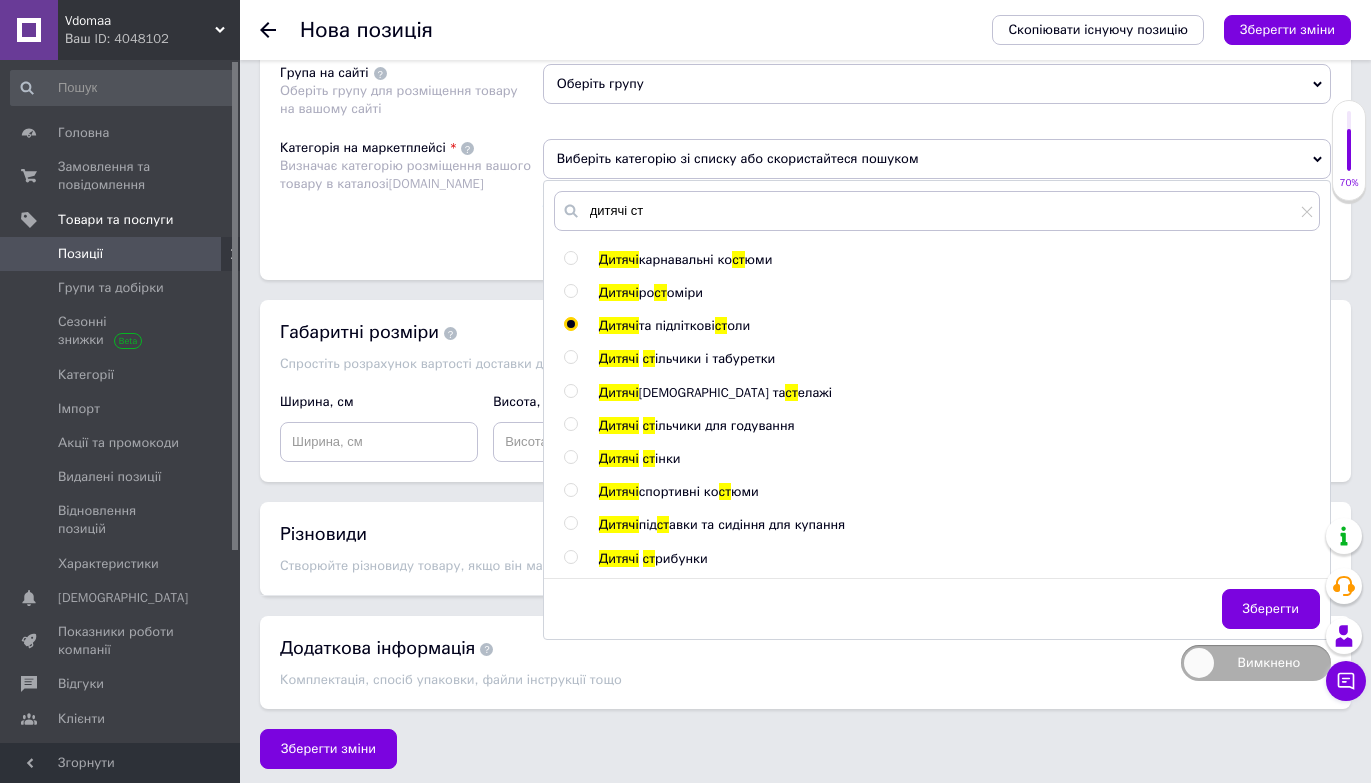 radio on "true" 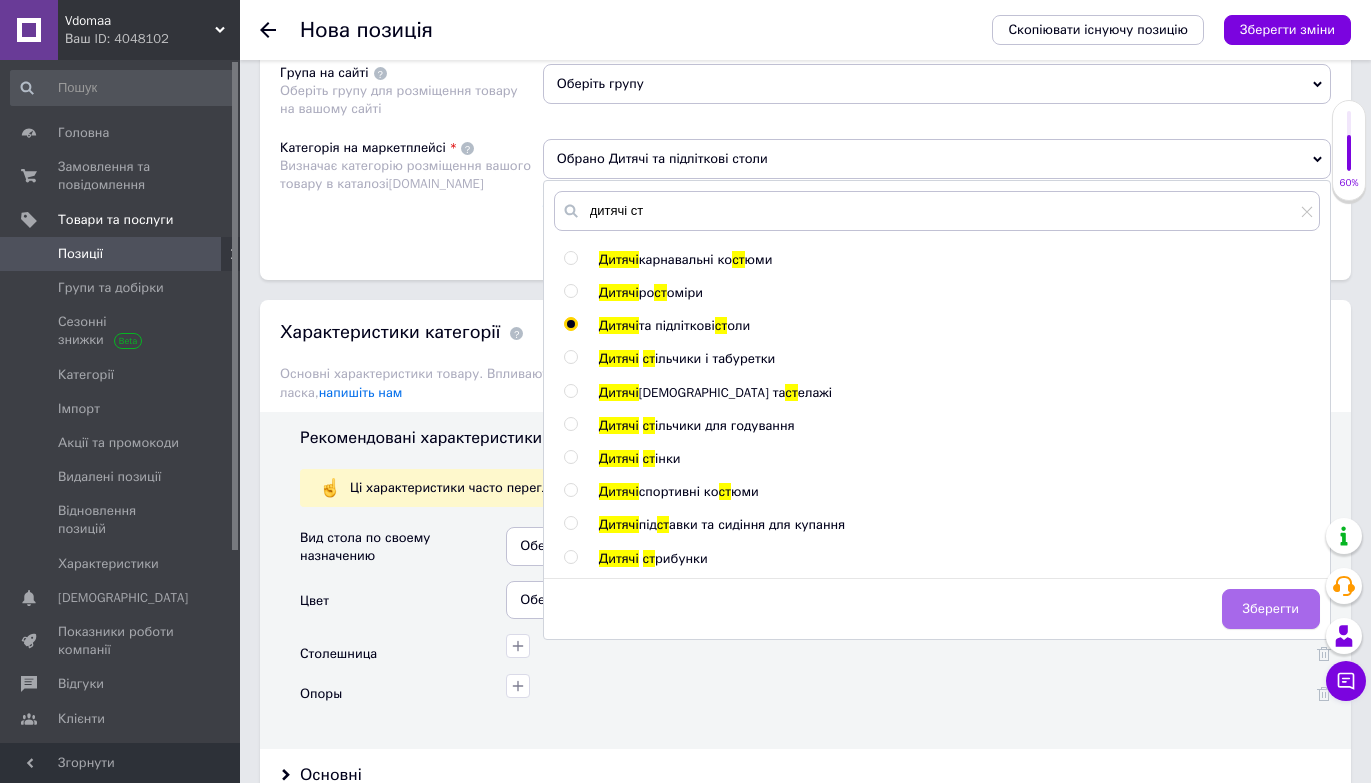 click on "Зберегти" at bounding box center (1271, 609) 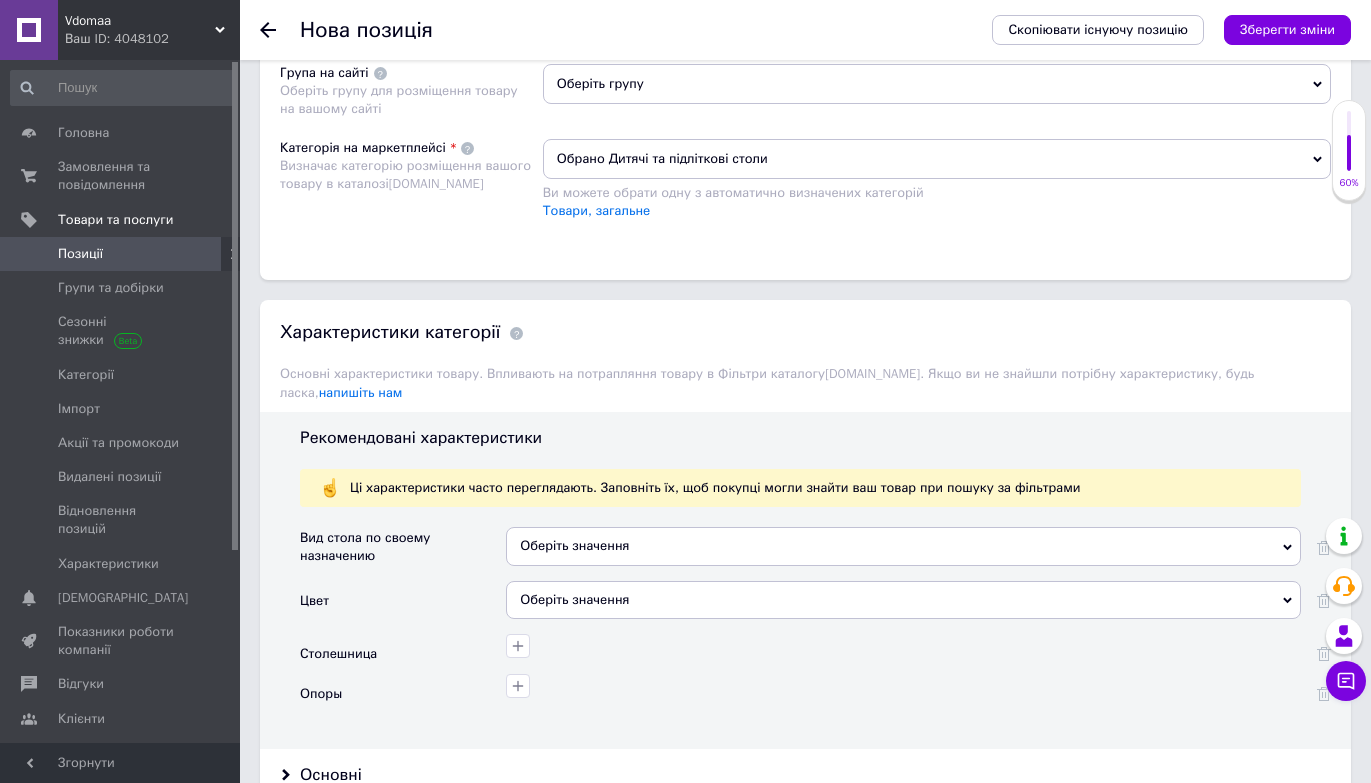 click on "Оберіть групу" at bounding box center (937, 84) 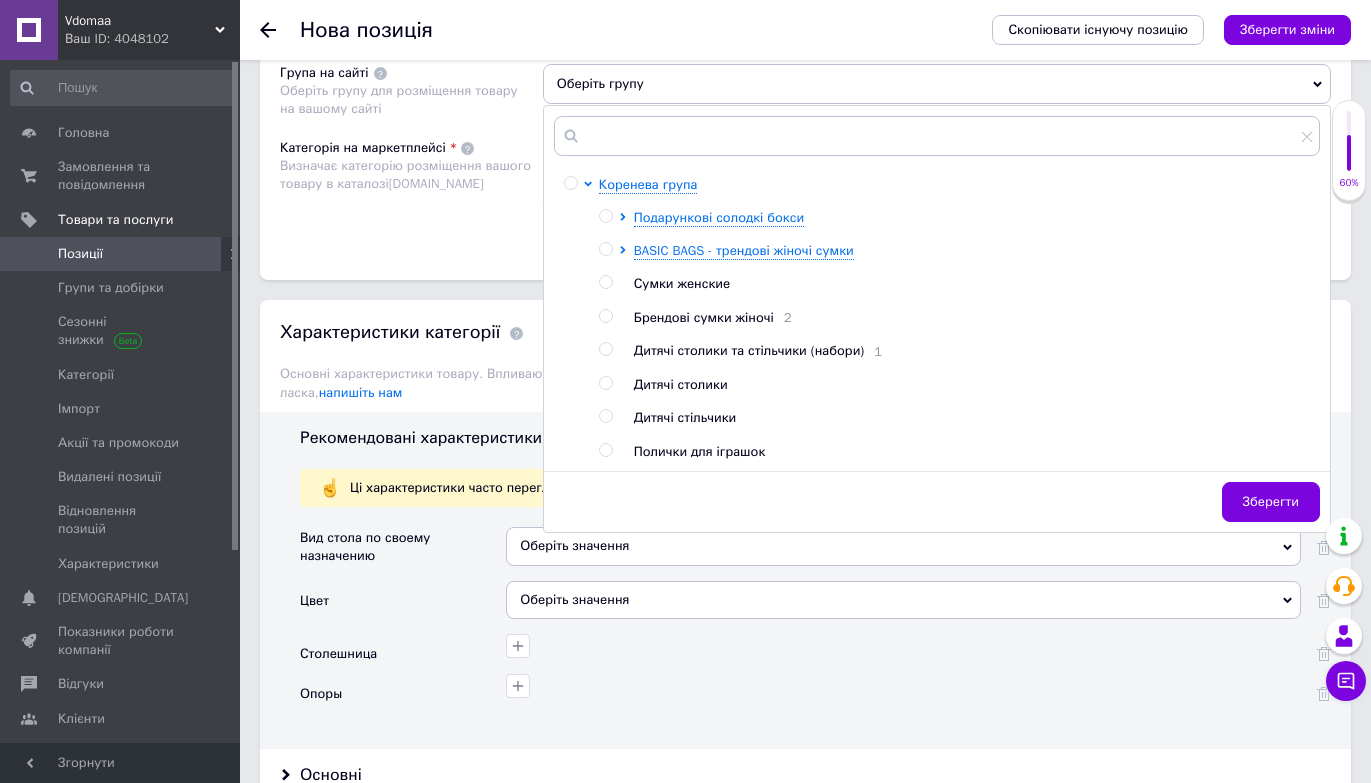 click at bounding box center (605, 349) 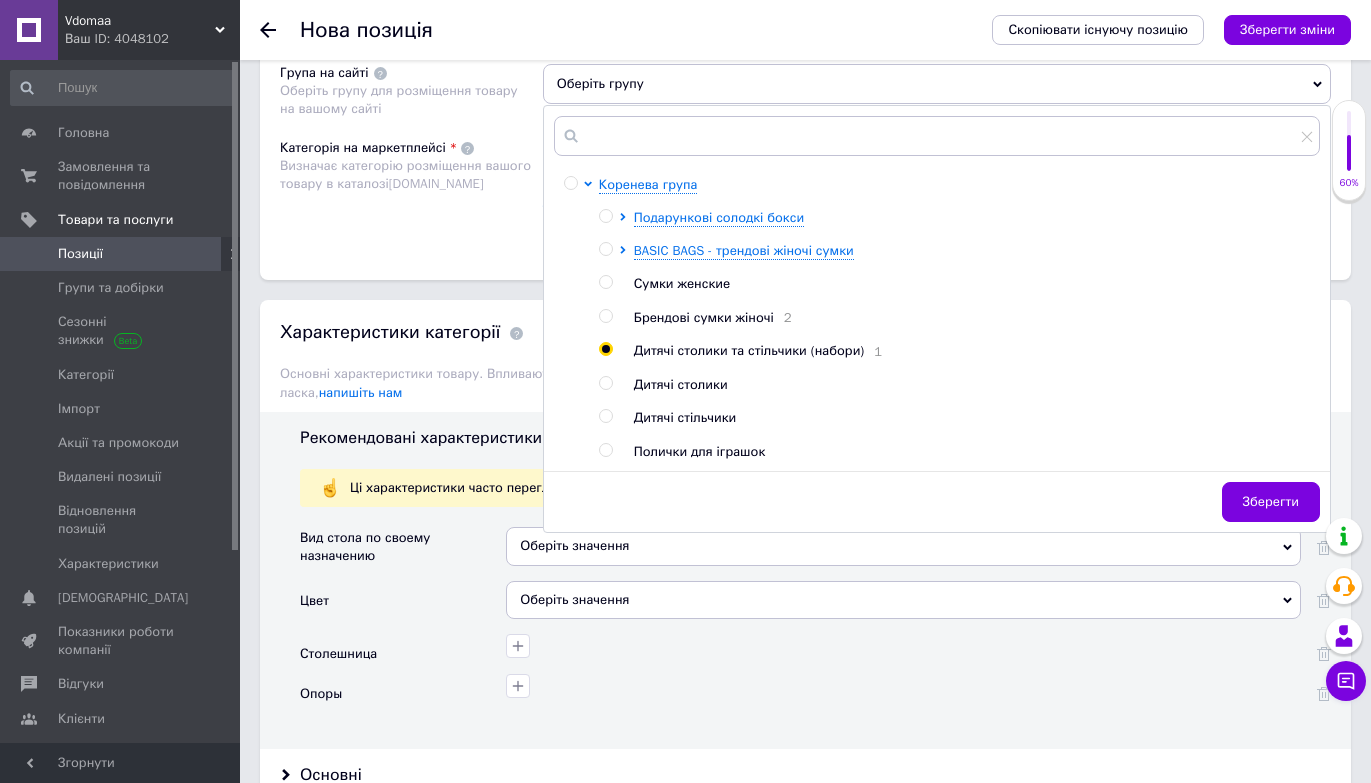 radio on "true" 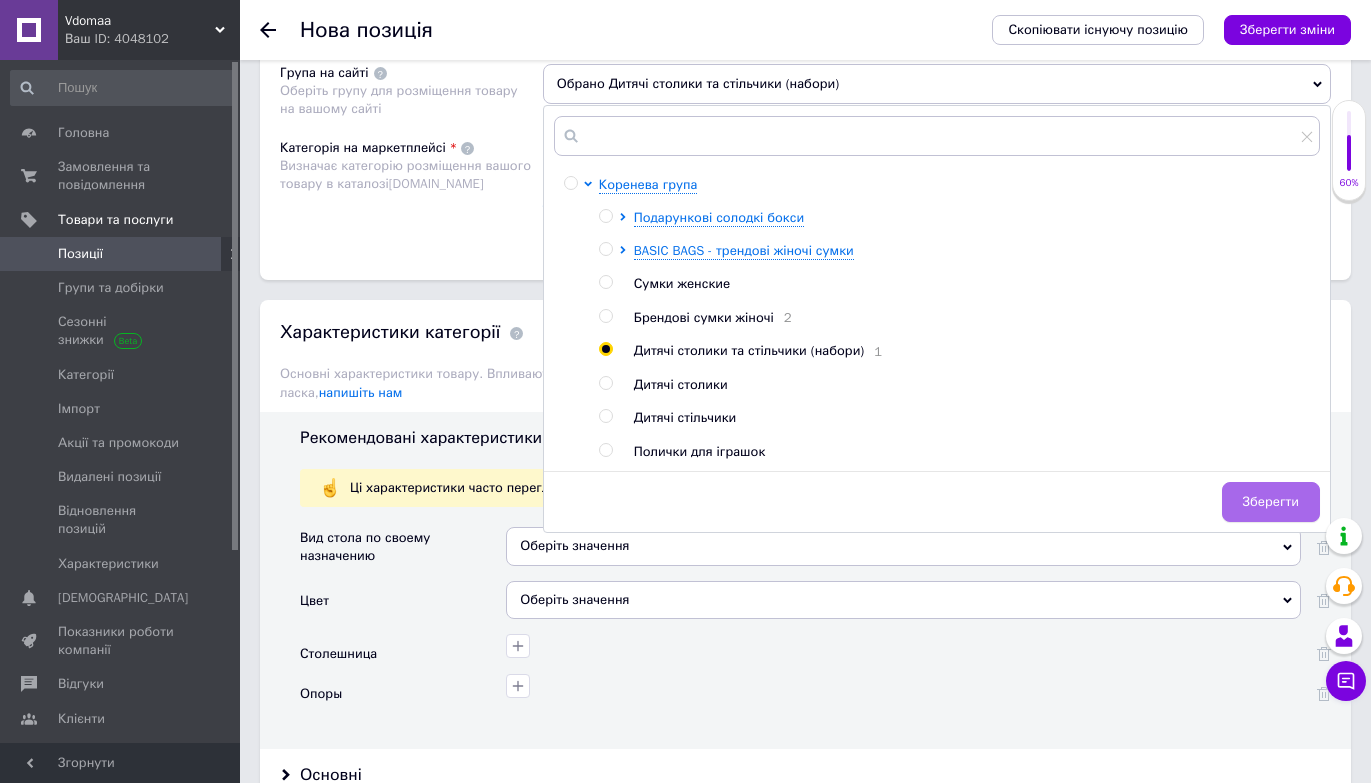 click on "Зберегти" at bounding box center [1271, 502] 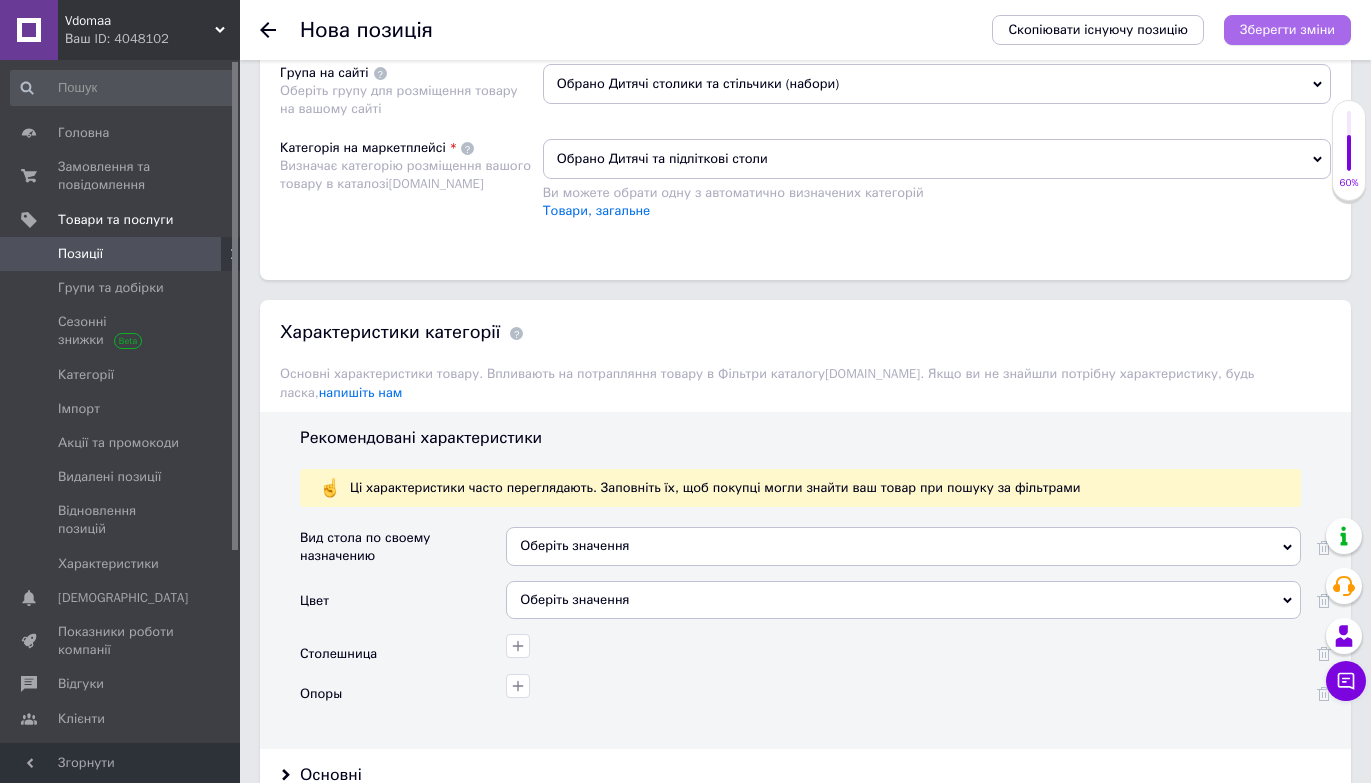 click on "Зберегти зміни" at bounding box center [1287, 29] 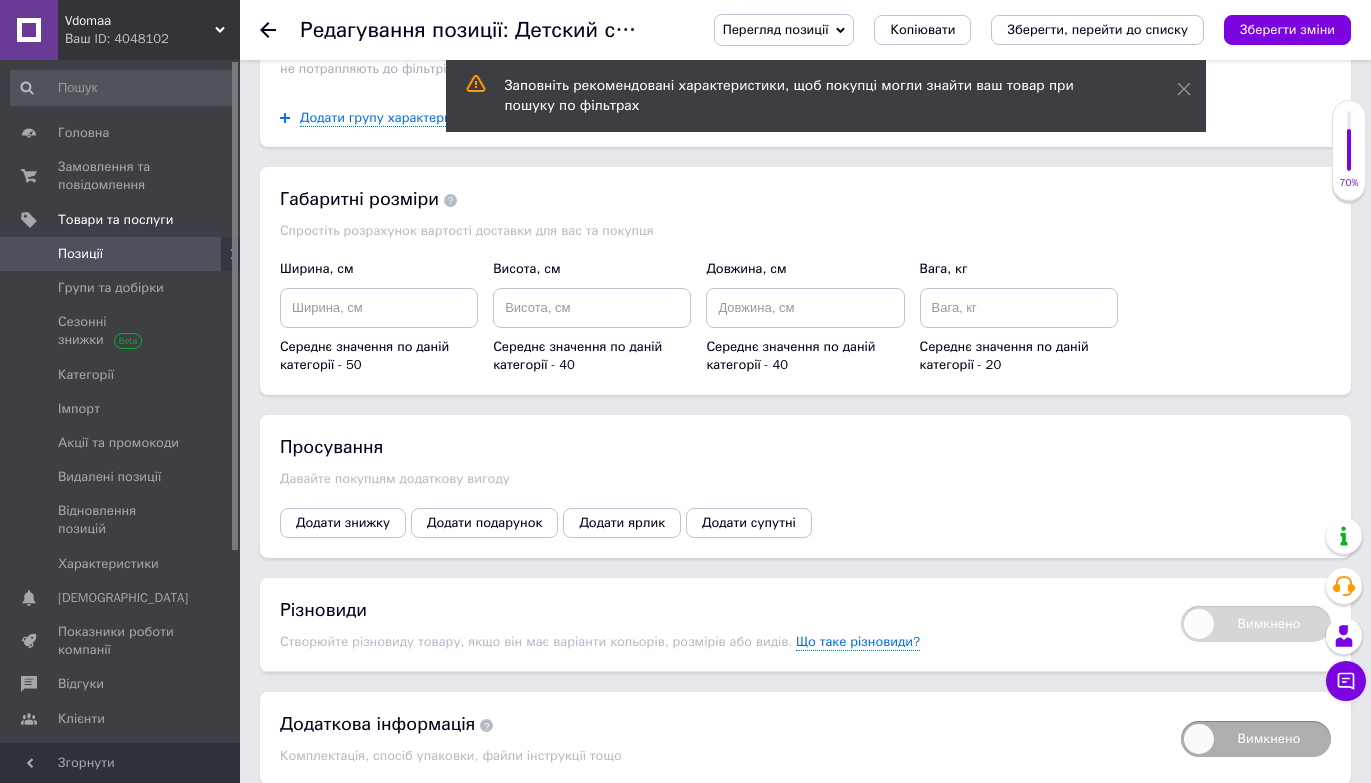 scroll, scrollTop: 2514, scrollLeft: 0, axis: vertical 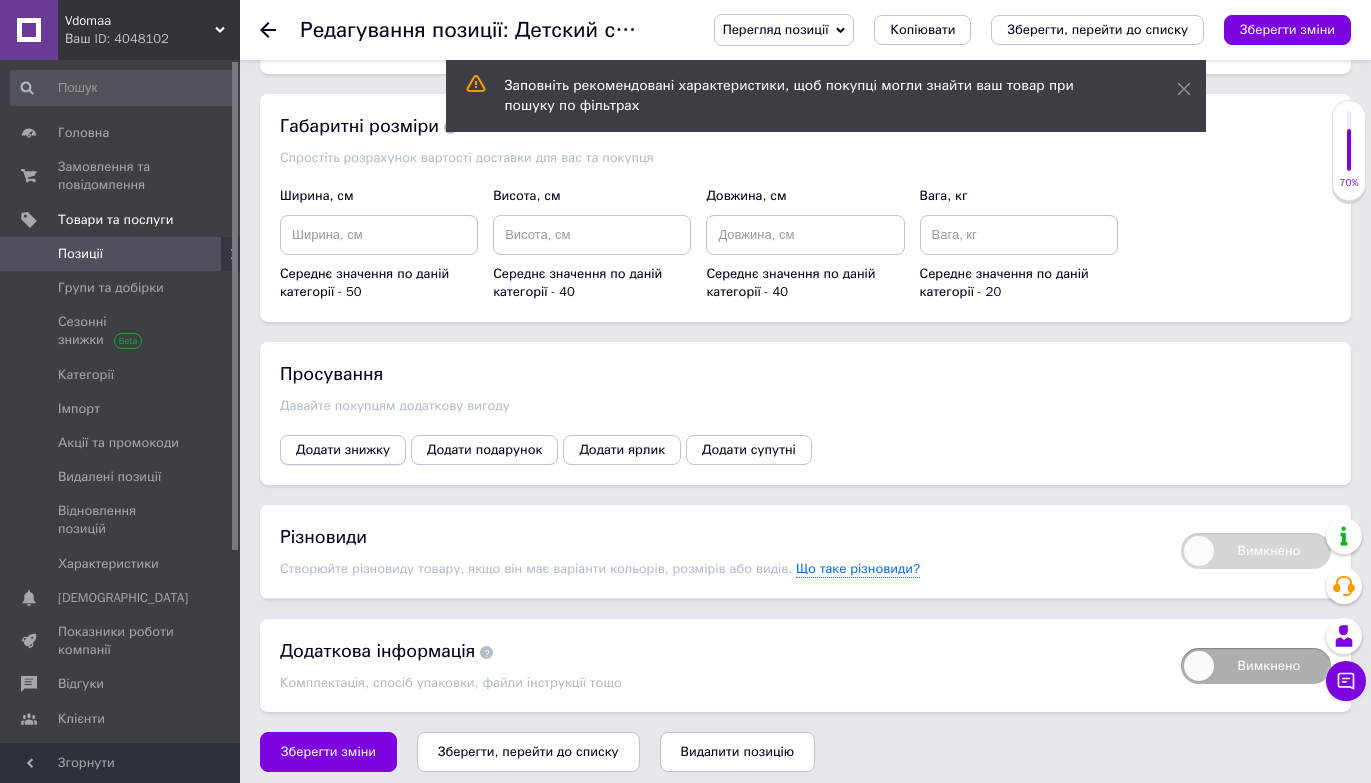 click on "Додати знижку" at bounding box center (343, 450) 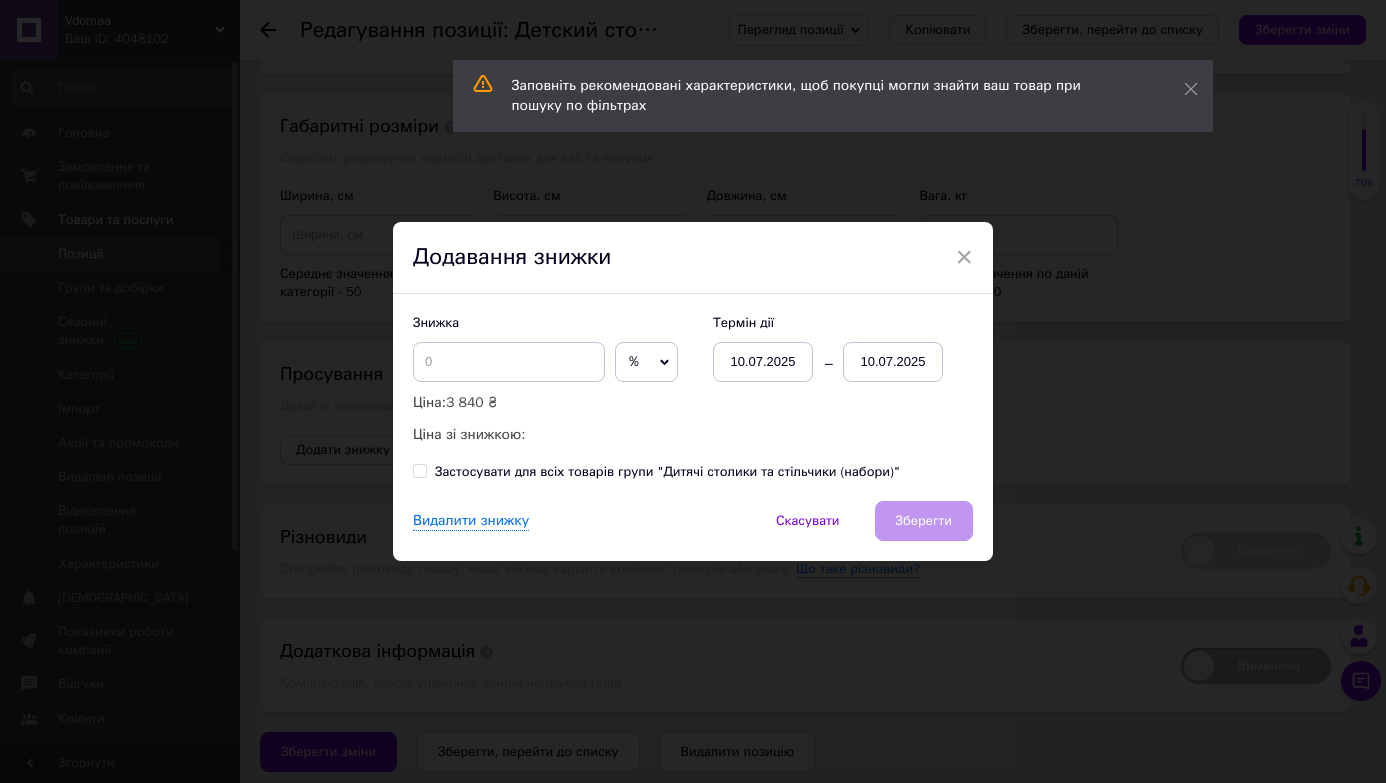 click on "%" at bounding box center [646, 362] 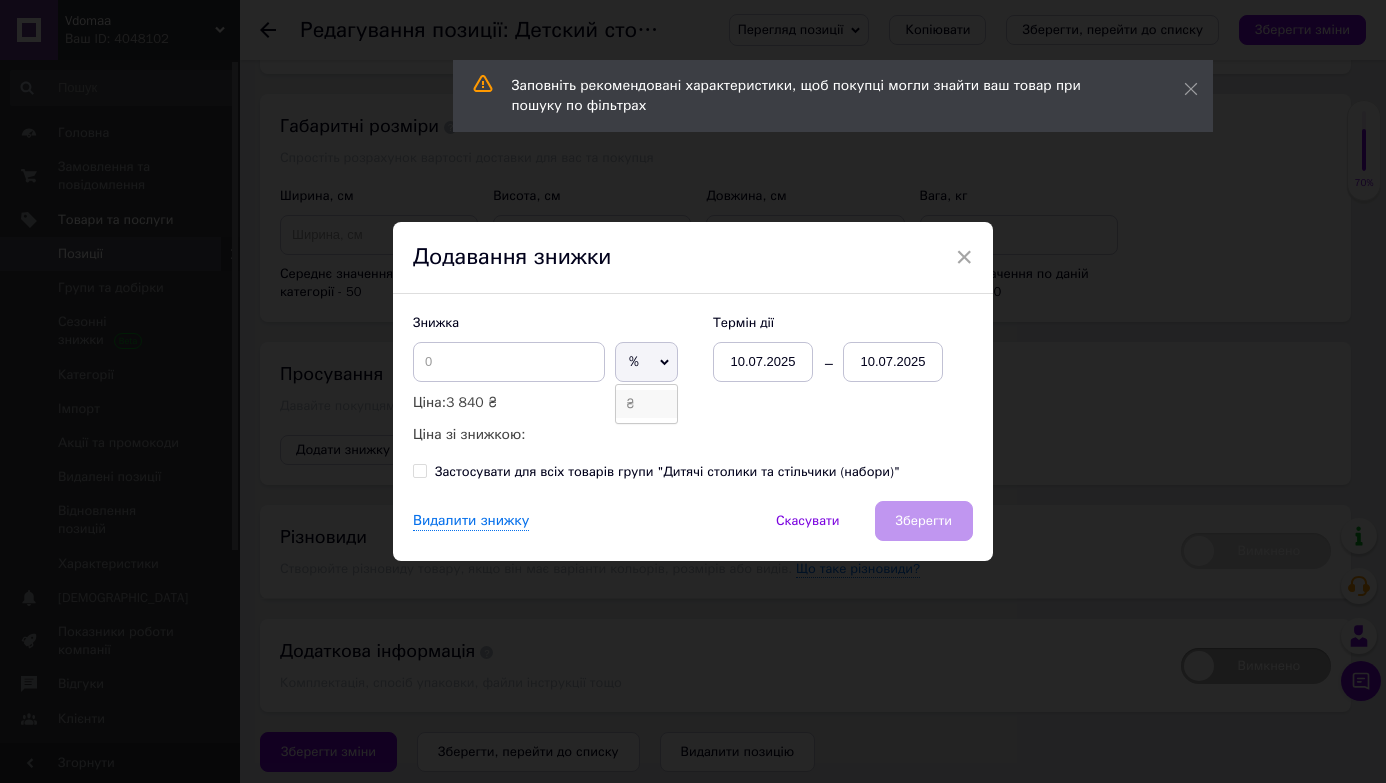 click on "₴" at bounding box center (646, 404) 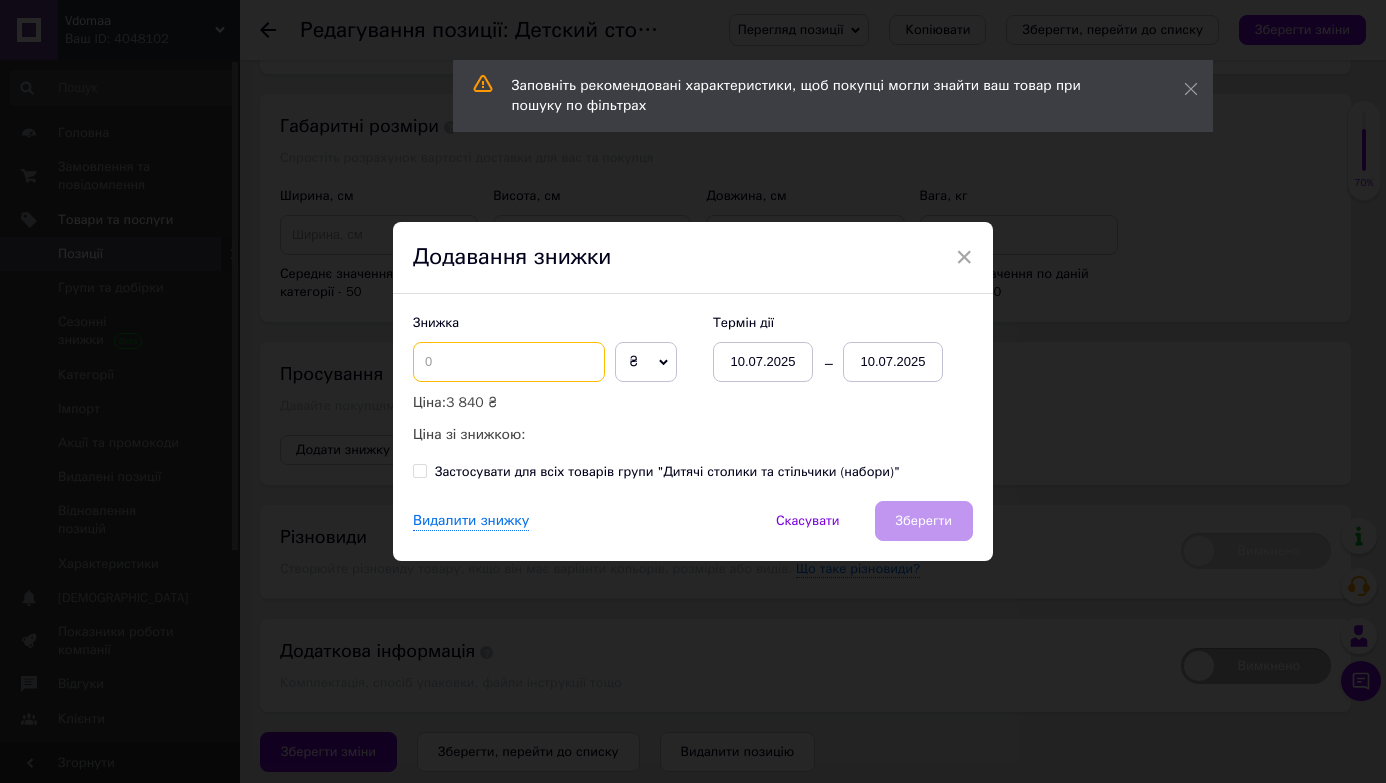 click at bounding box center [509, 362] 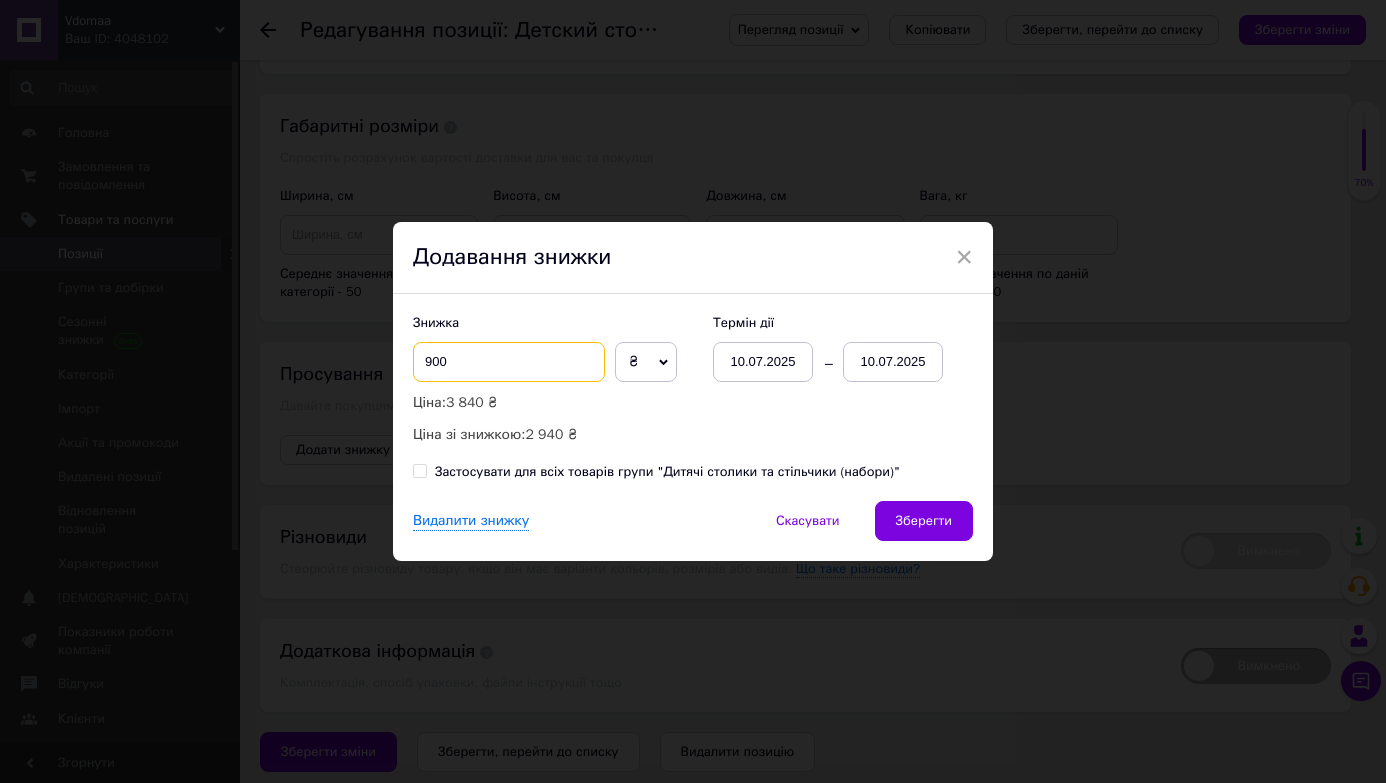 type on "900" 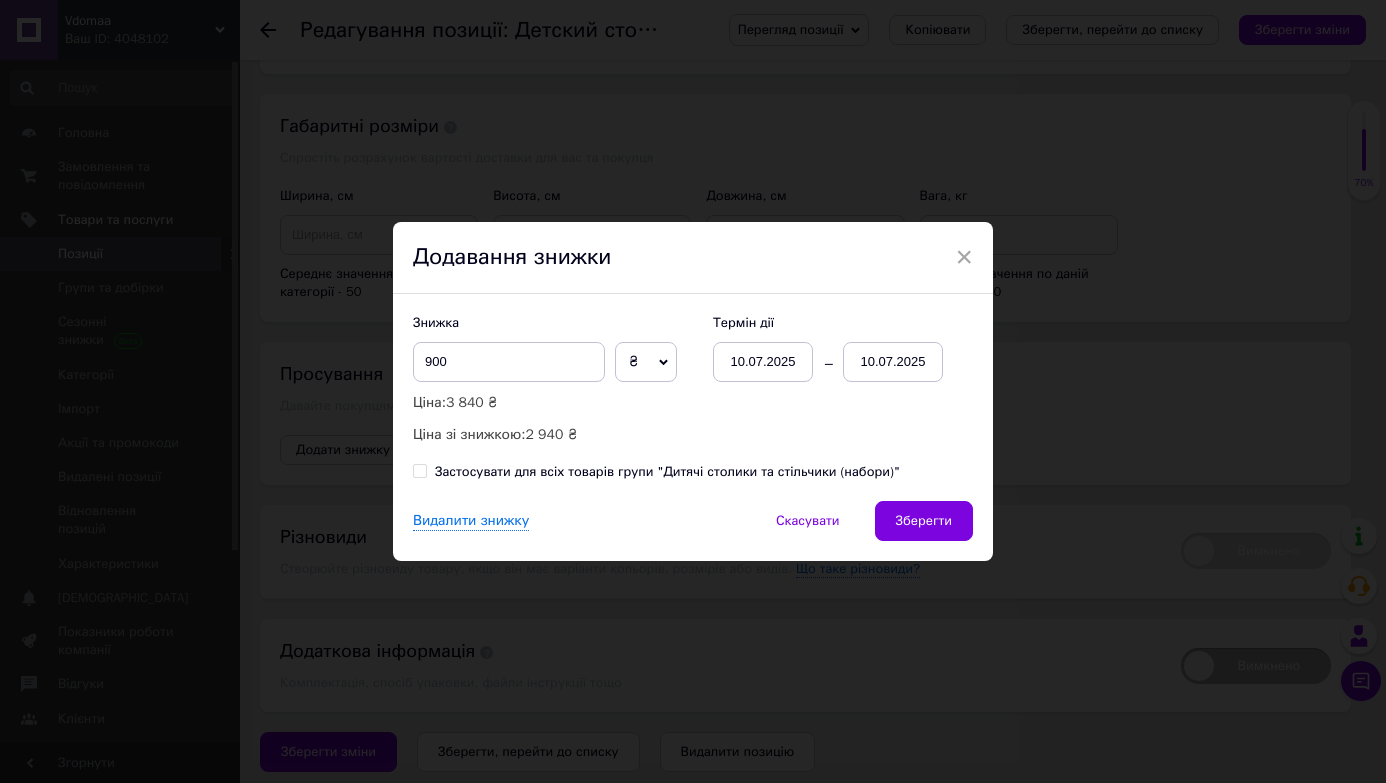 click on "10.07.2025" at bounding box center (893, 362) 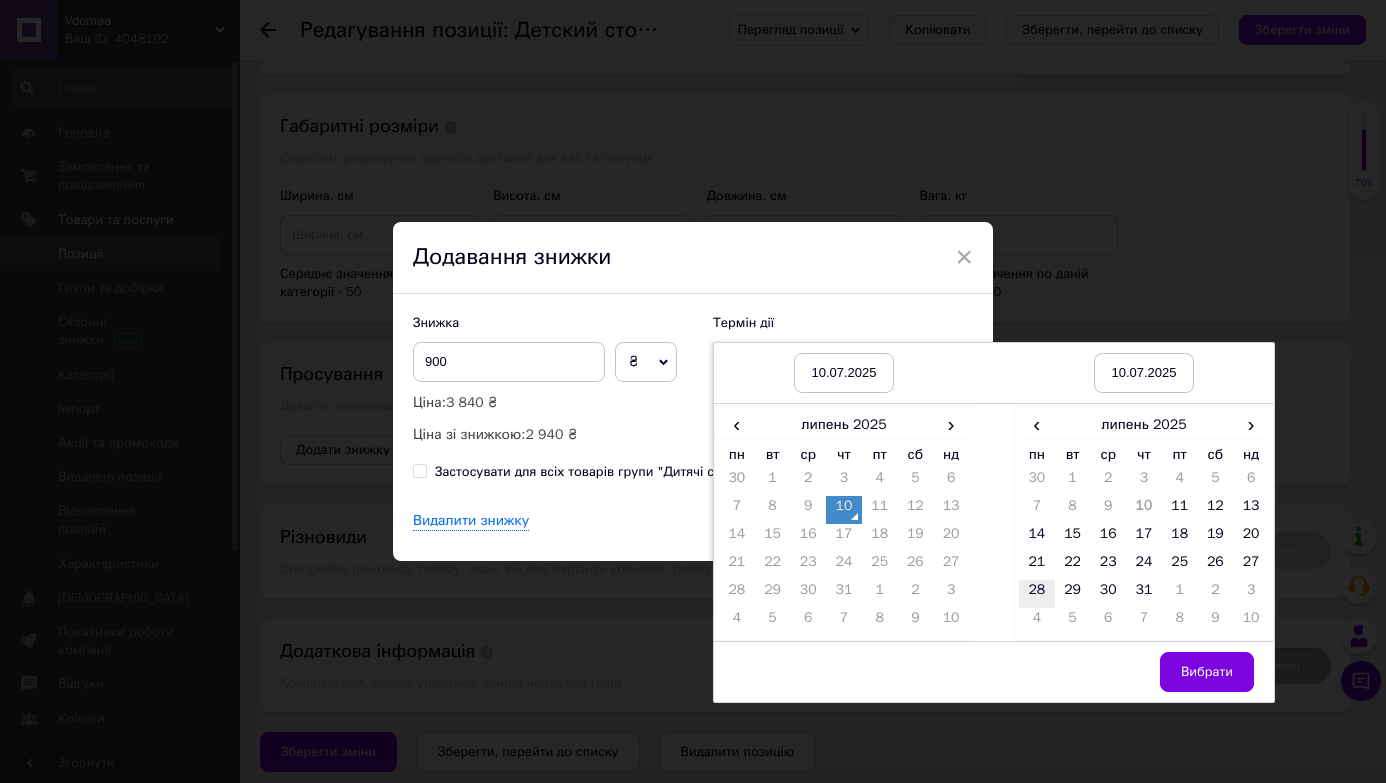 click on "28" at bounding box center (1037, 594) 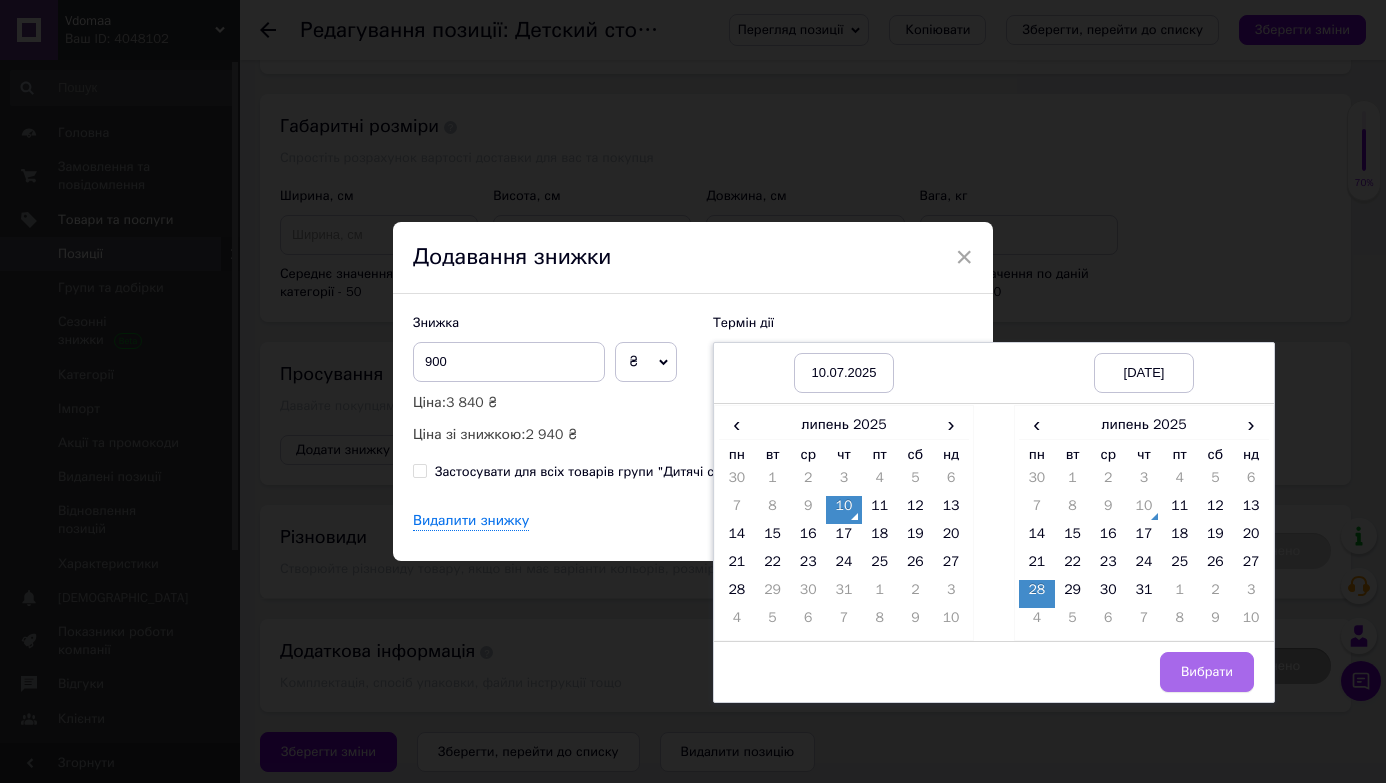 click on "Вибрати" at bounding box center [1207, 672] 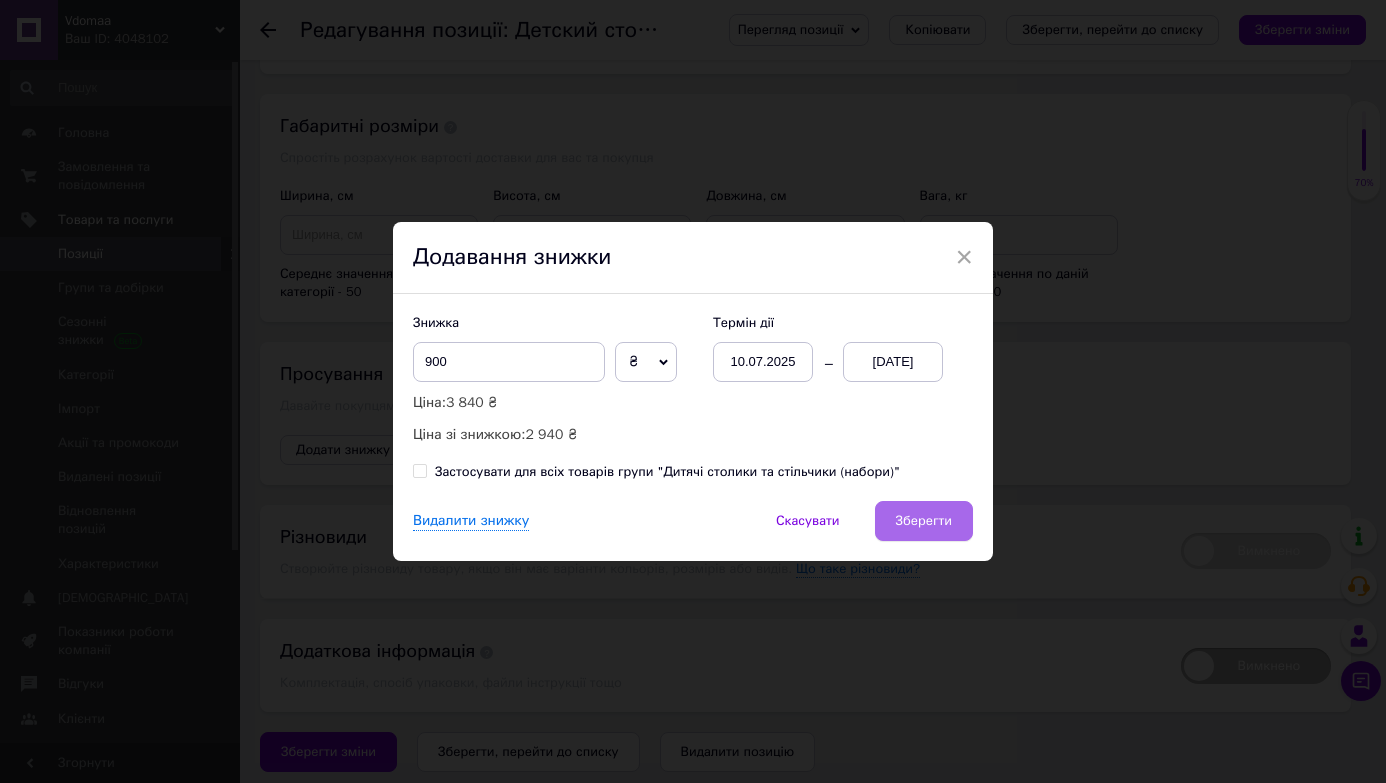 click on "Зберегти" at bounding box center [924, 521] 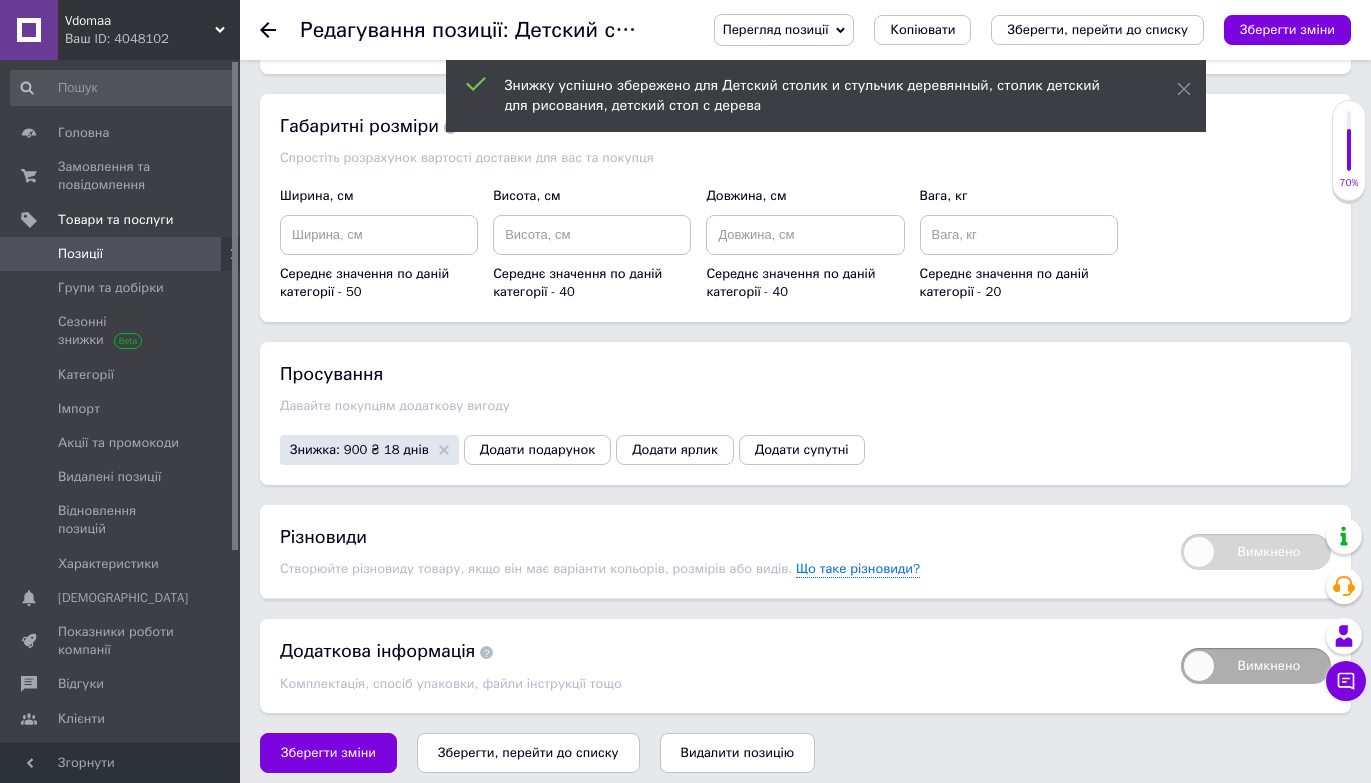 click on "Зберегти зміни" at bounding box center [1287, 30] 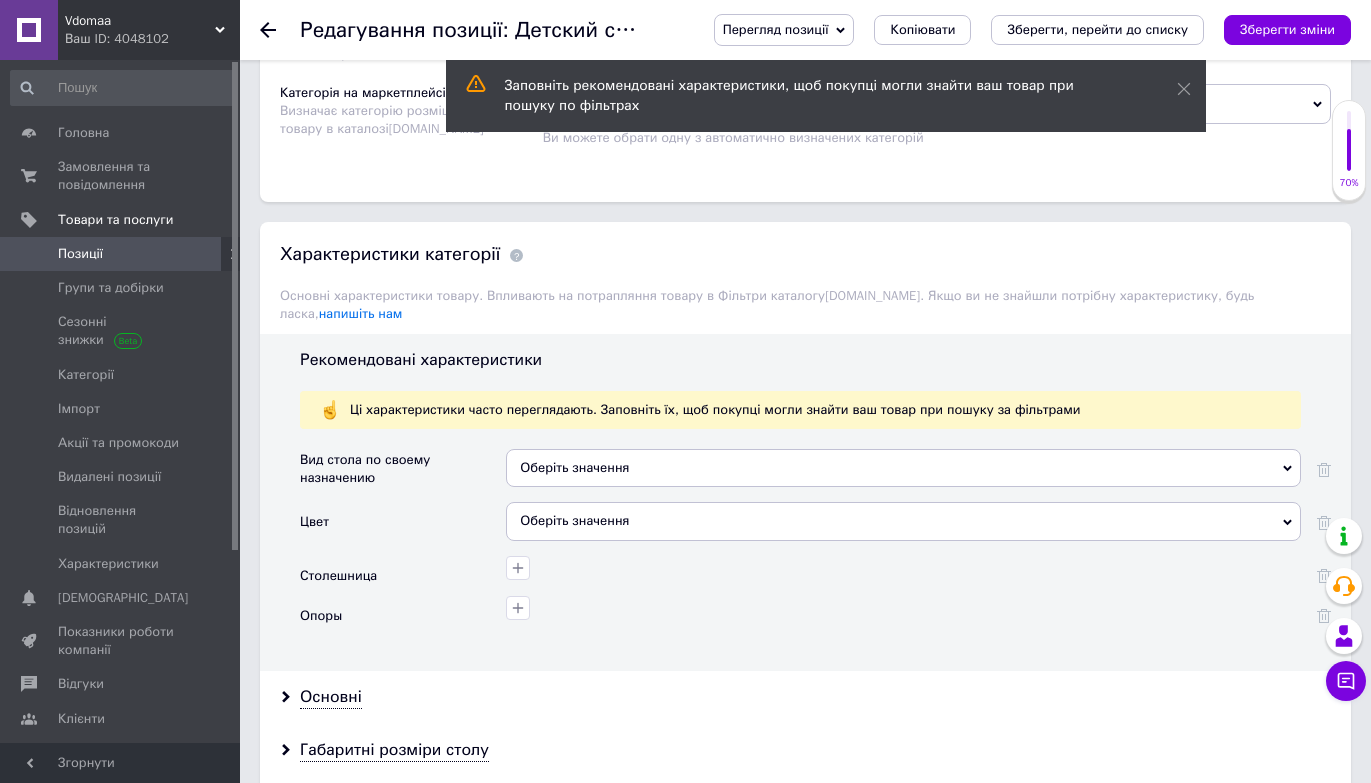 scroll, scrollTop: 1445, scrollLeft: 0, axis: vertical 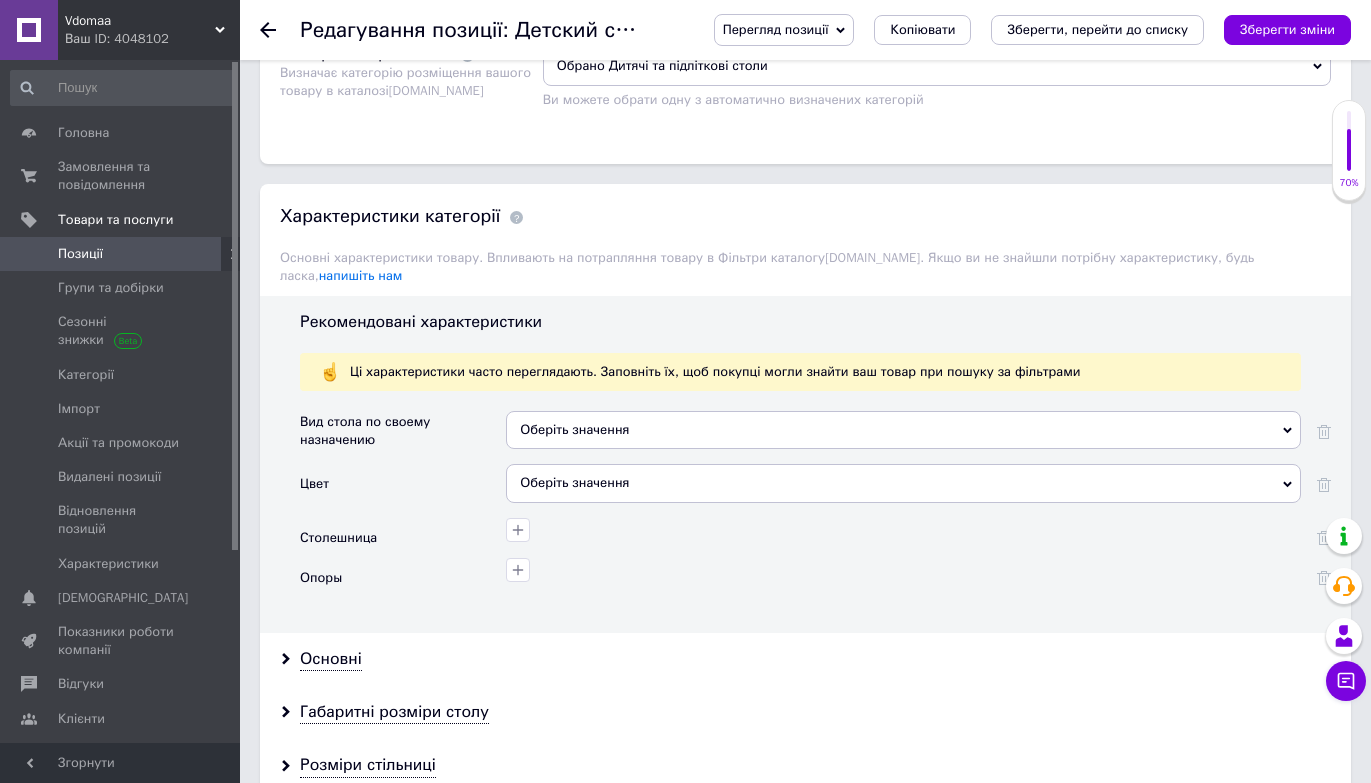click on "Оберіть значення" at bounding box center (903, 430) 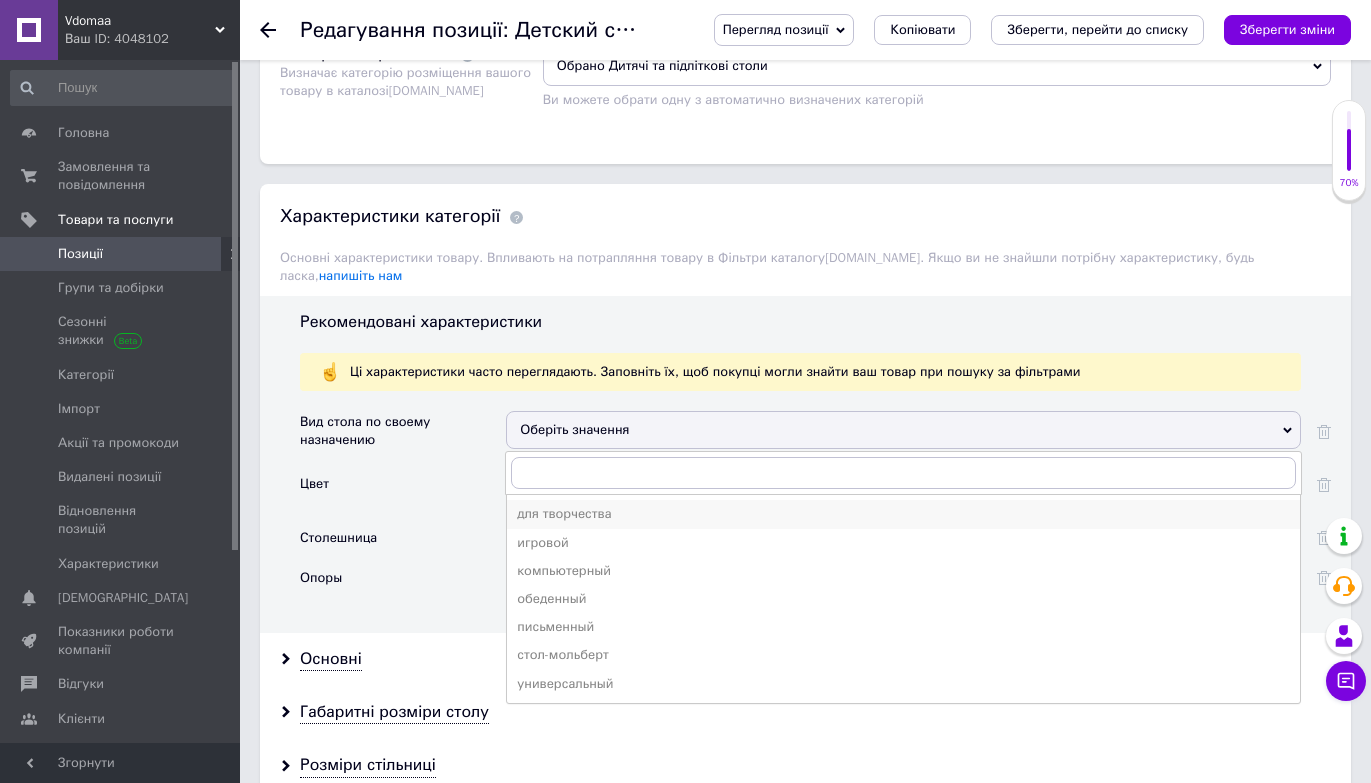 click on "для творчества" at bounding box center [903, 514] 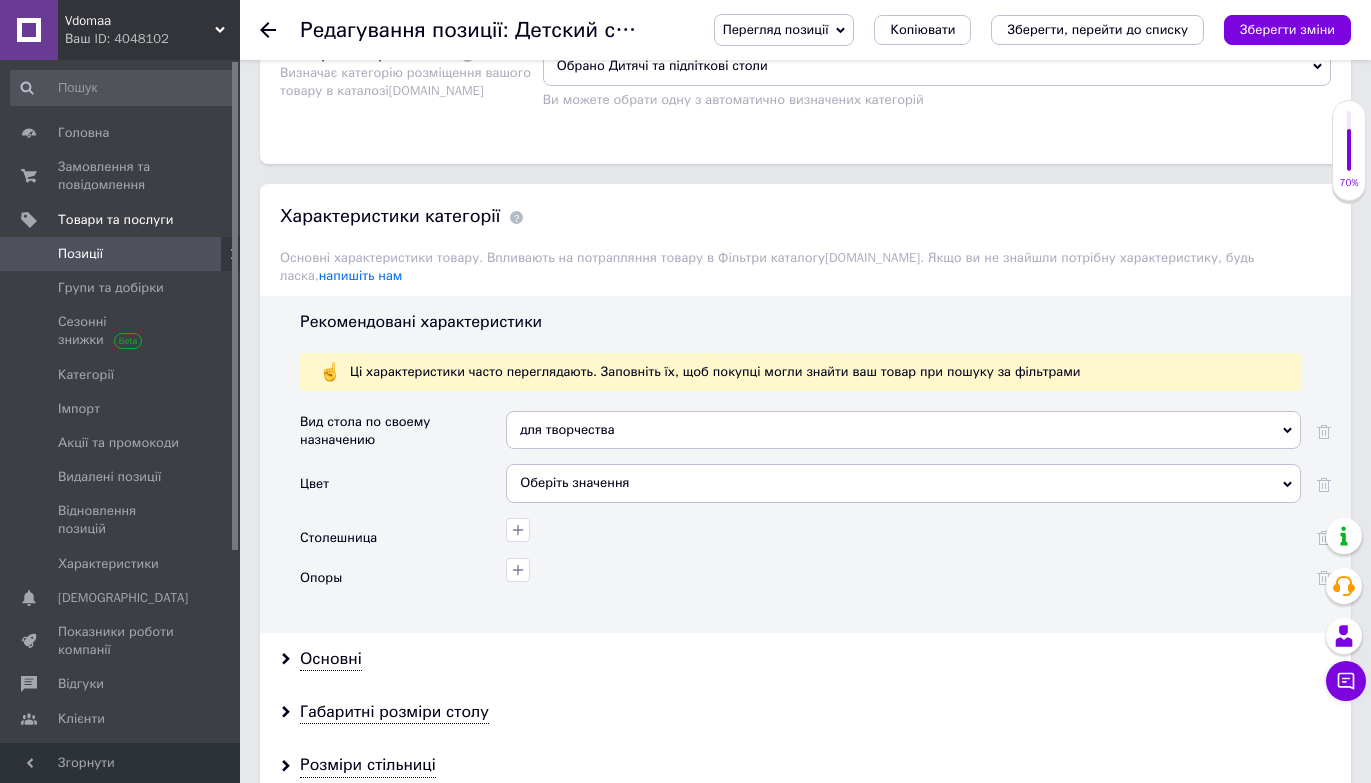 click on "для творчества" at bounding box center (903, 430) 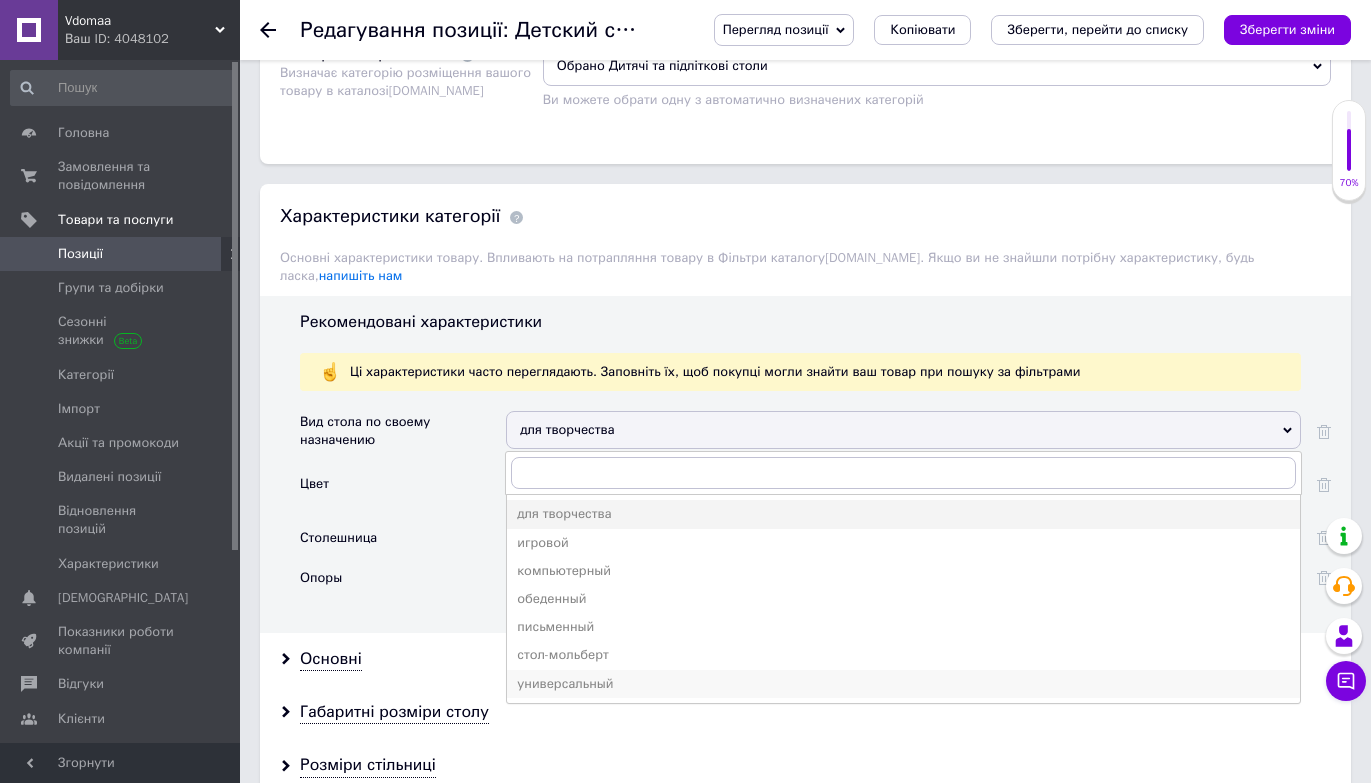 click on "универсальный" at bounding box center [903, 684] 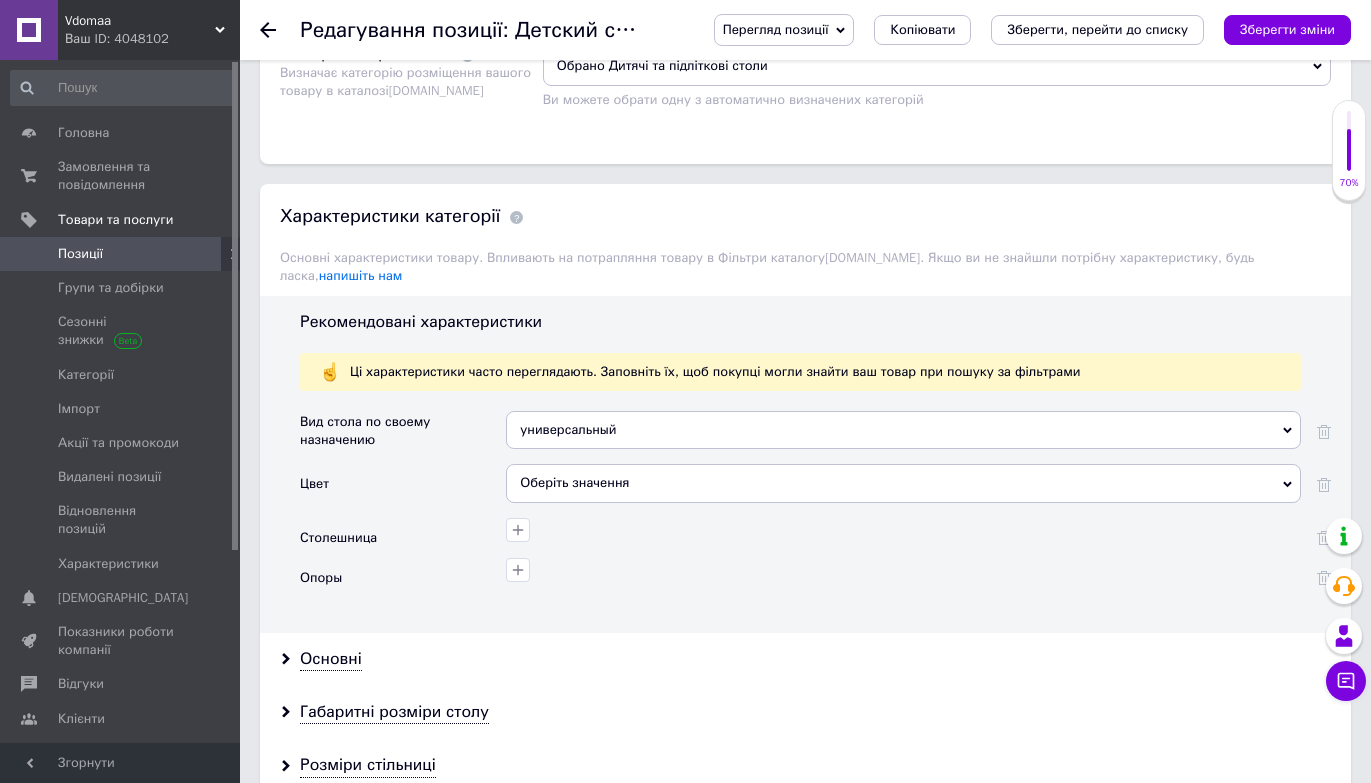 click on "Оберіть значення" at bounding box center (903, 483) 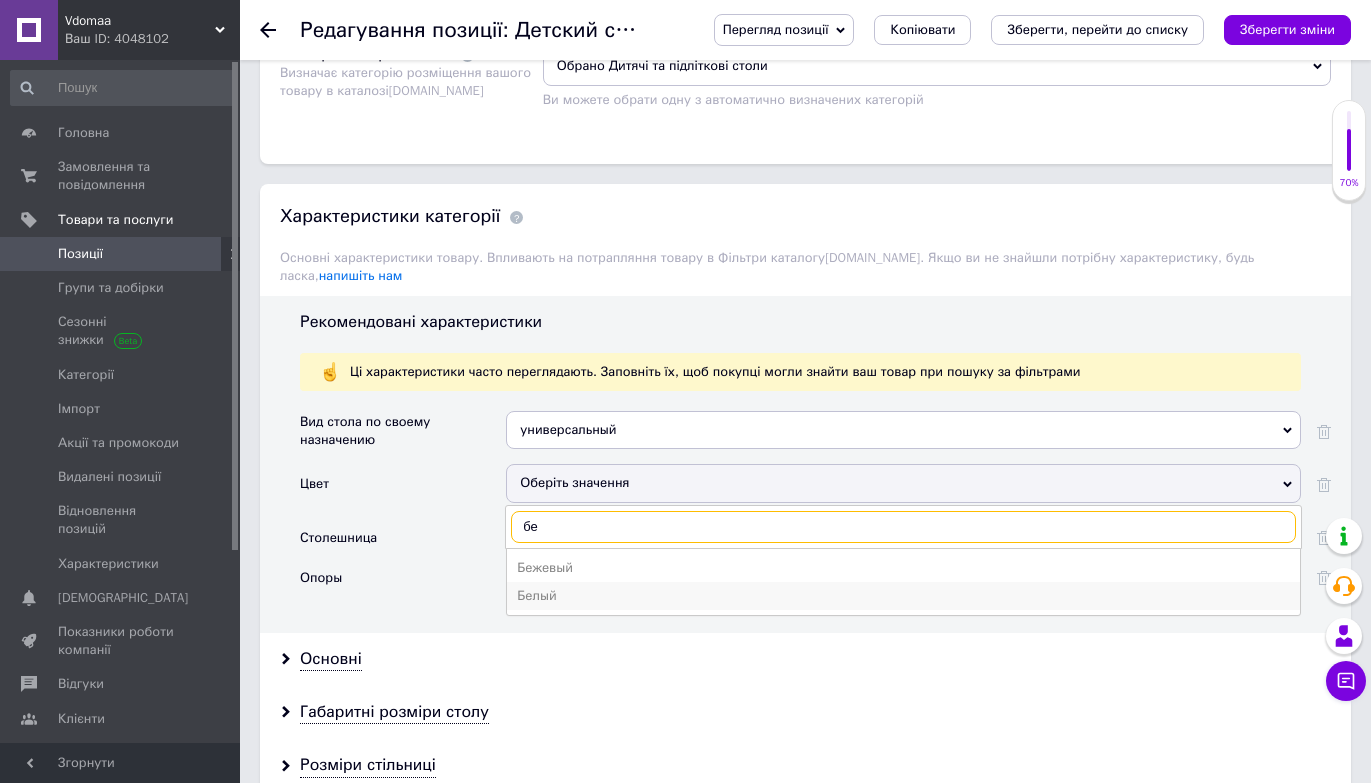 type on "бе" 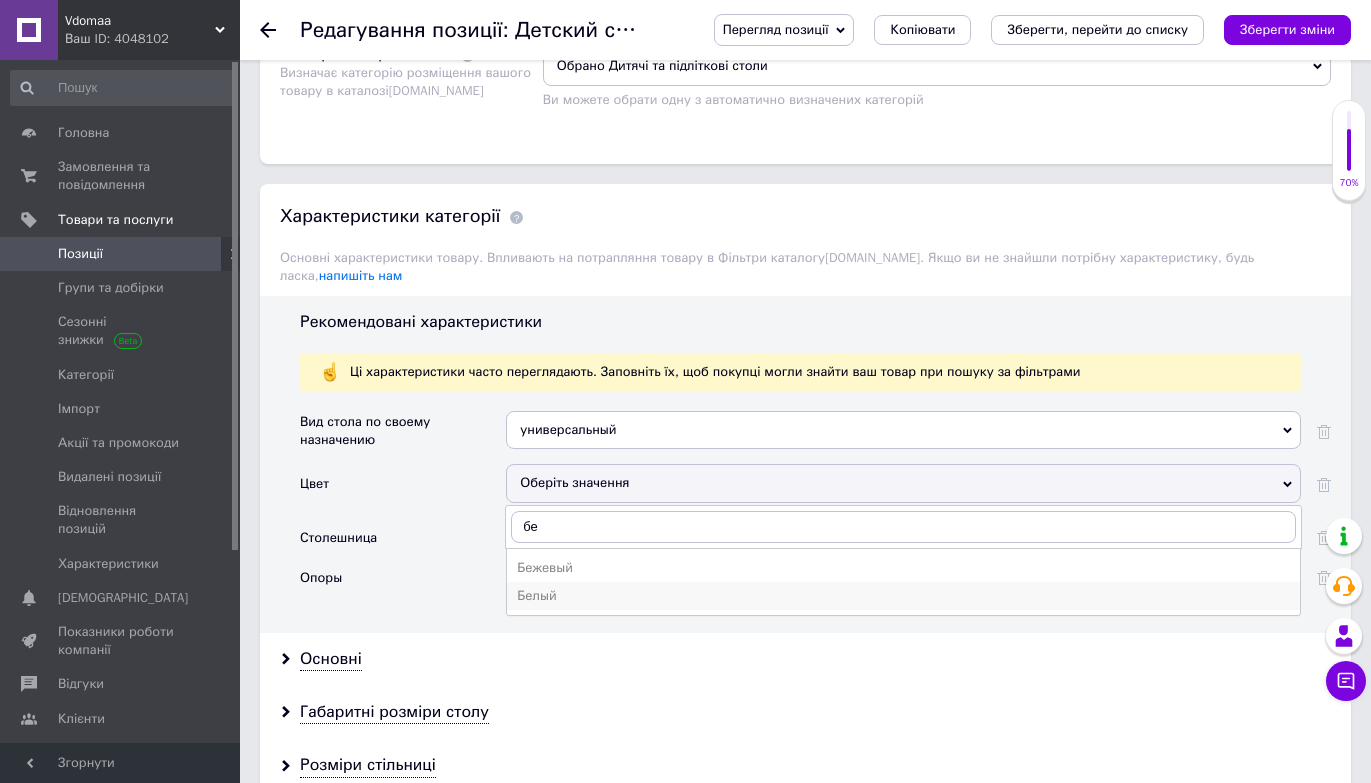 click on "Белый" at bounding box center (903, 596) 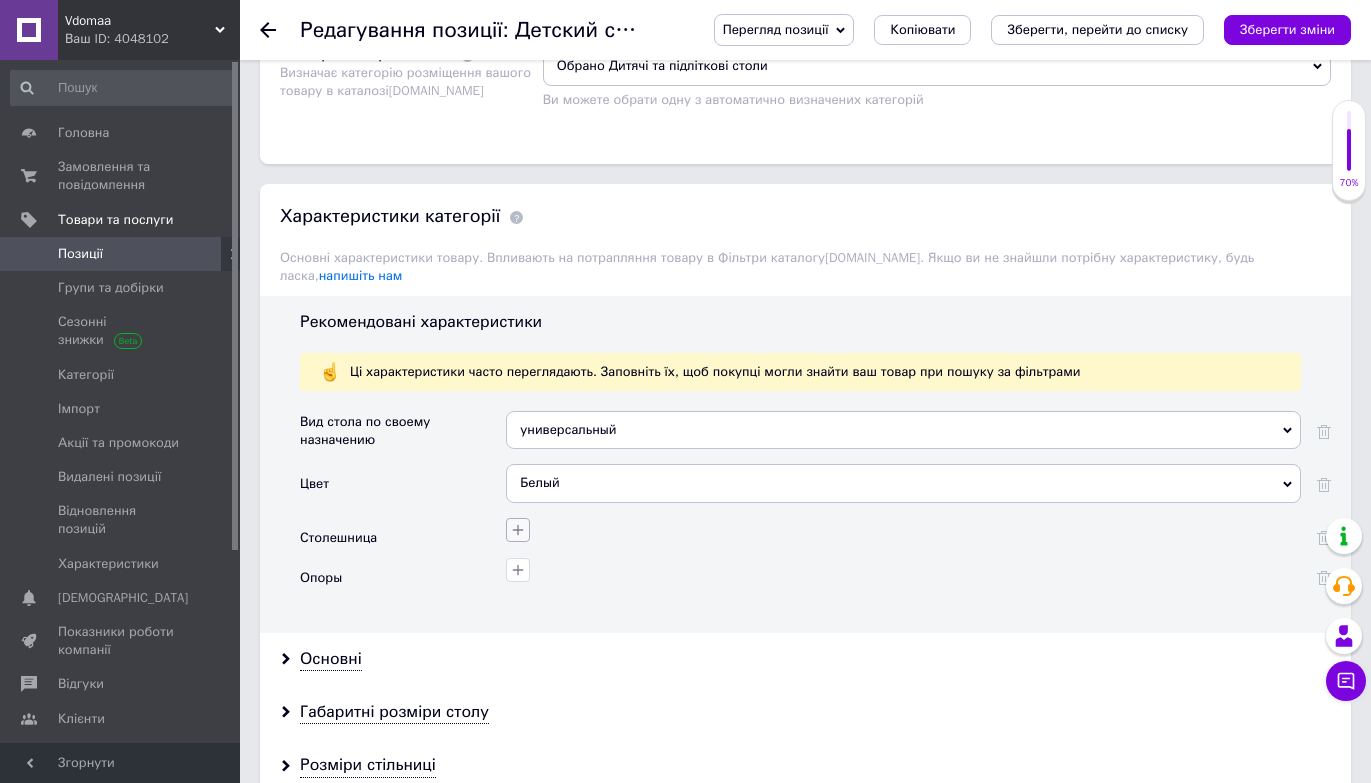 click at bounding box center (518, 530) 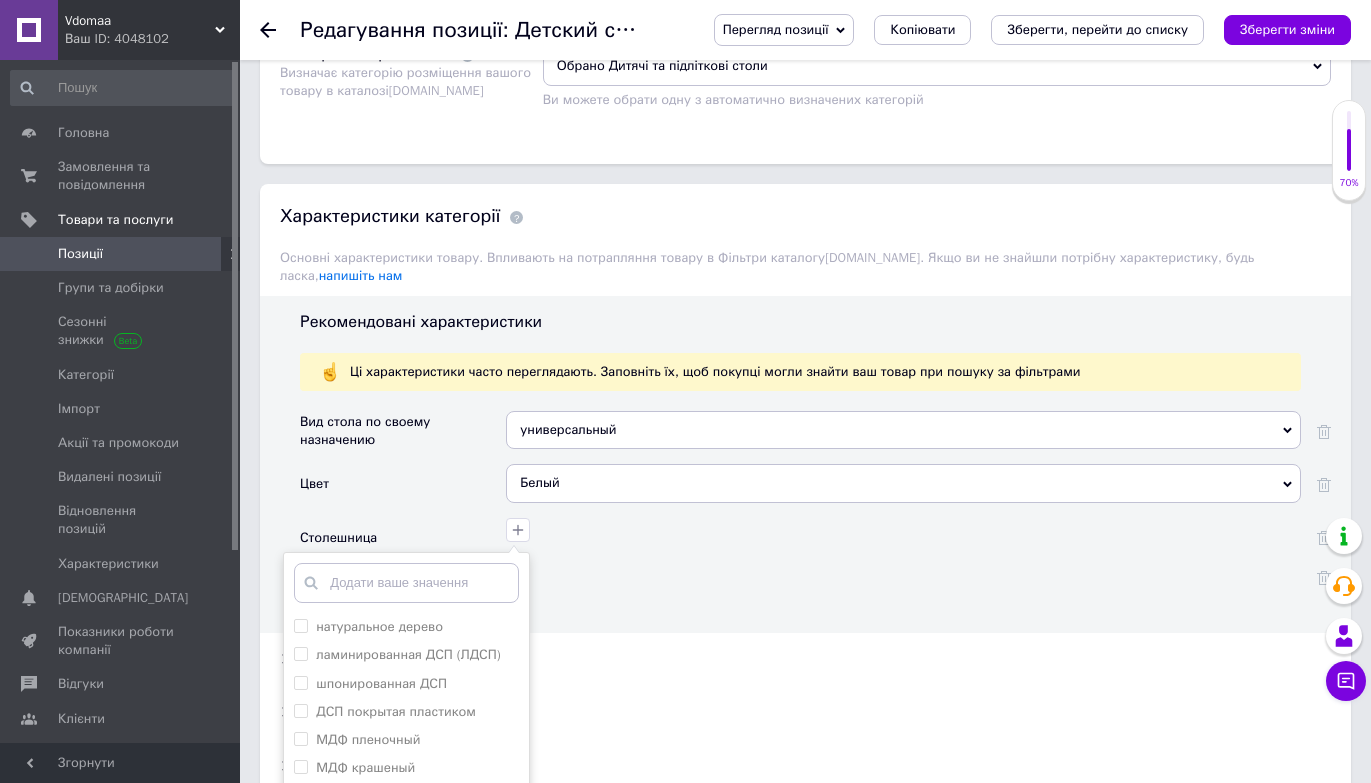 scroll, scrollTop: 1597, scrollLeft: 0, axis: vertical 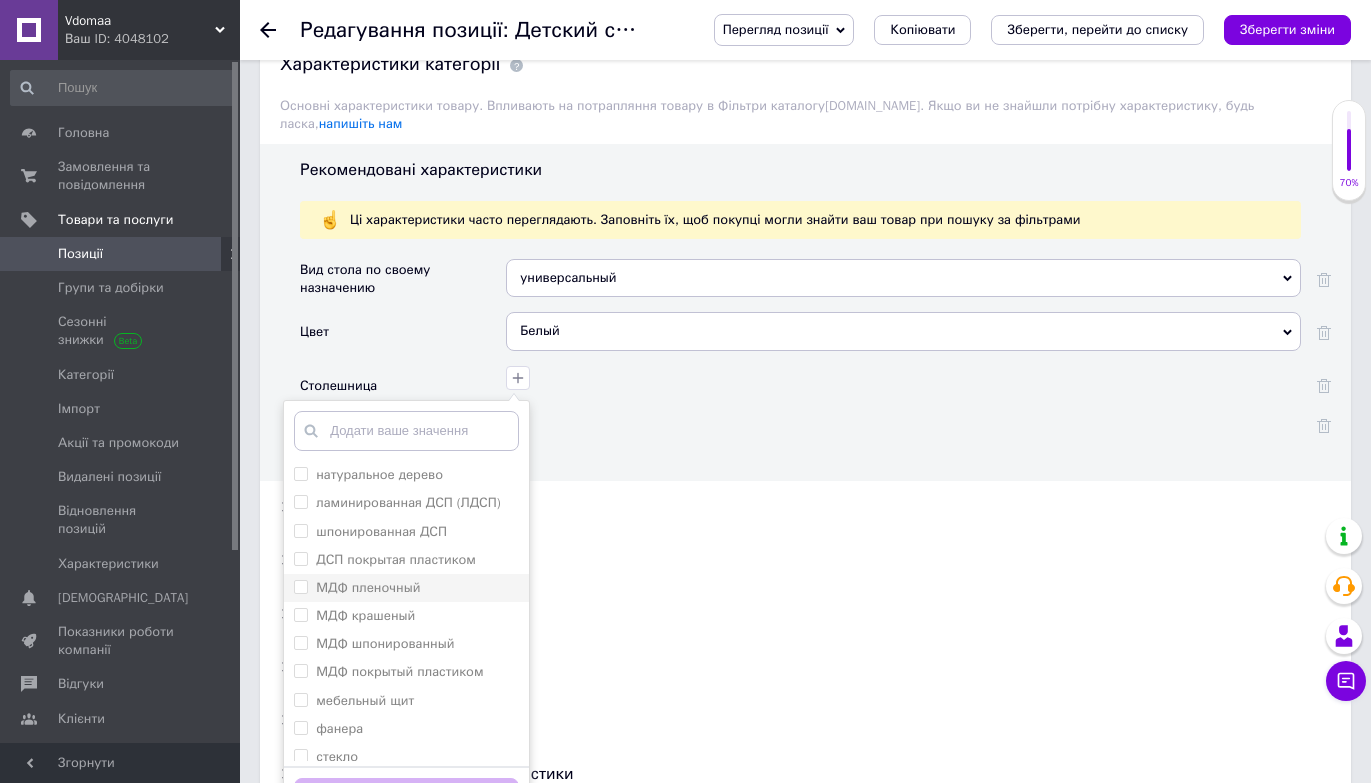 click on "МДФ пленочный" at bounding box center [300, 586] 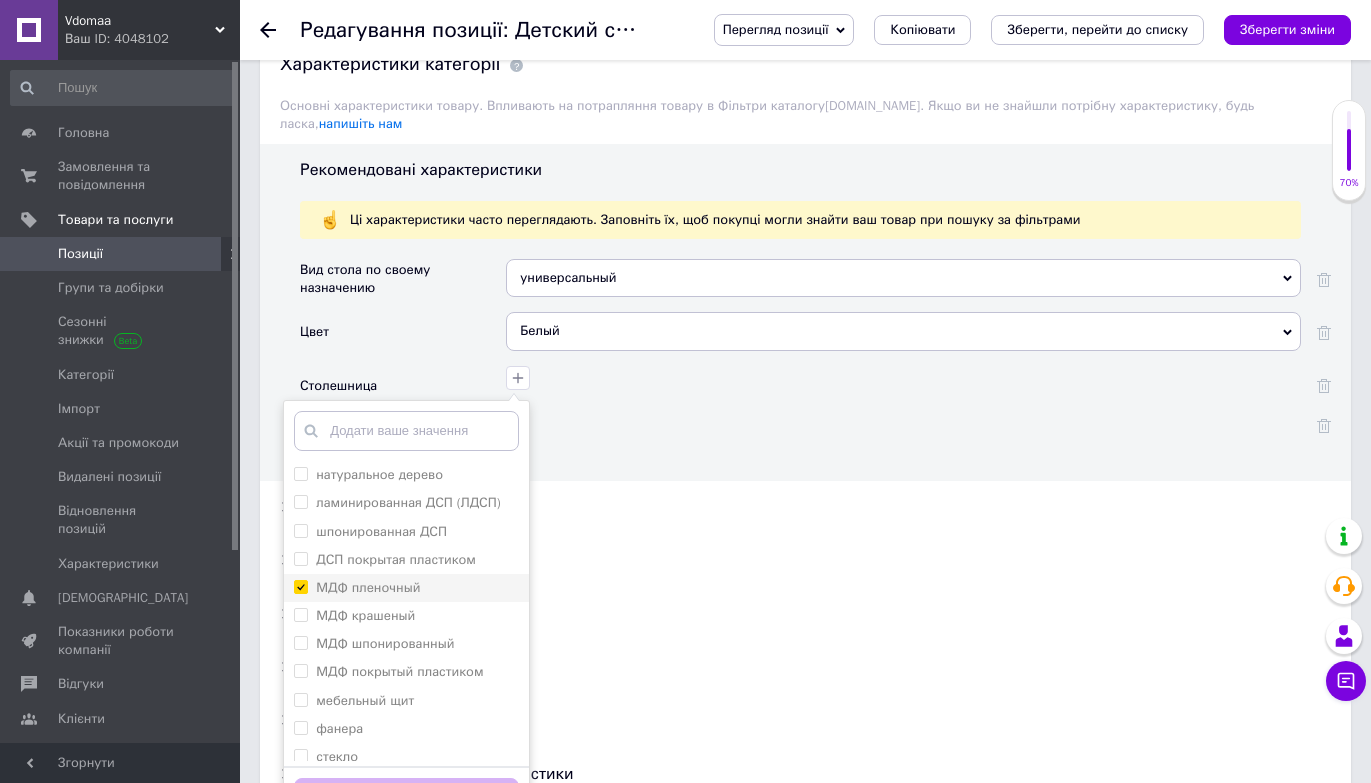 checkbox on "true" 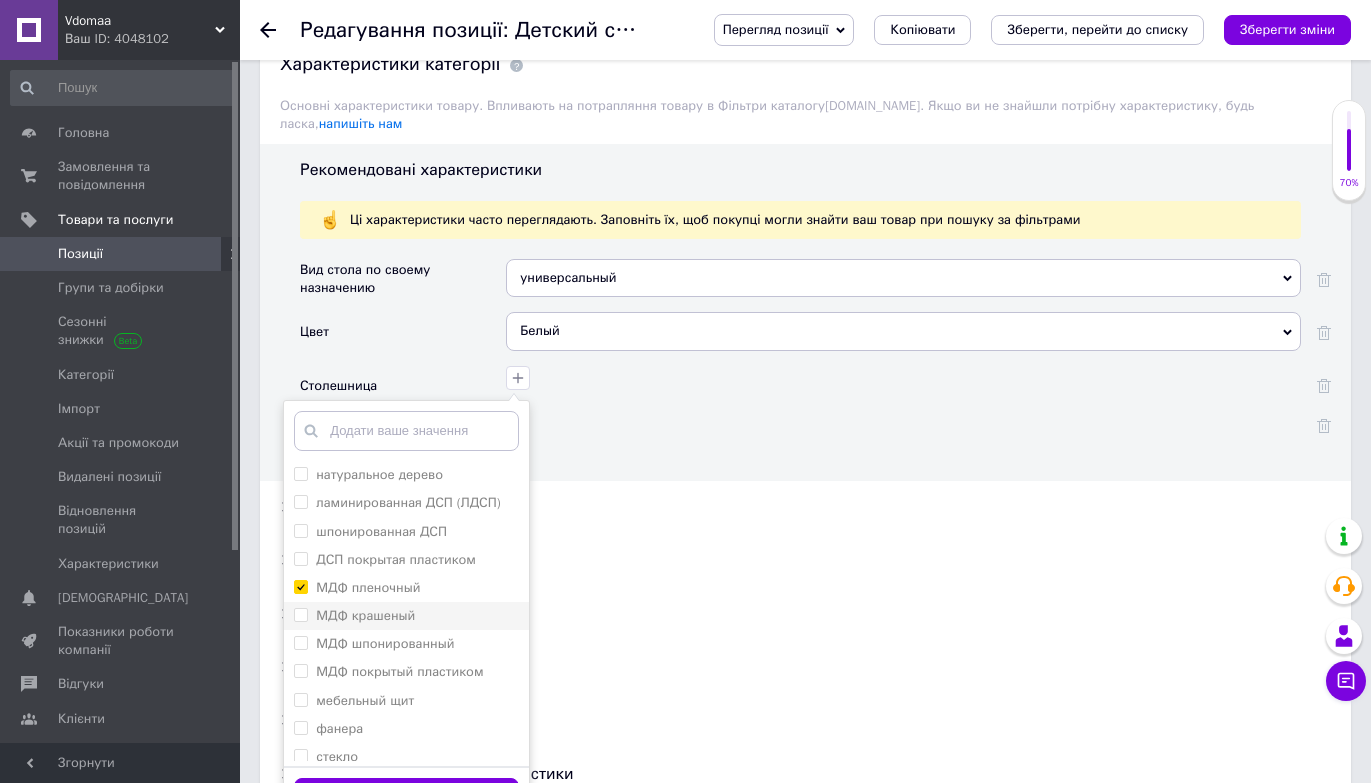 click on "МДФ крашеный" at bounding box center (300, 614) 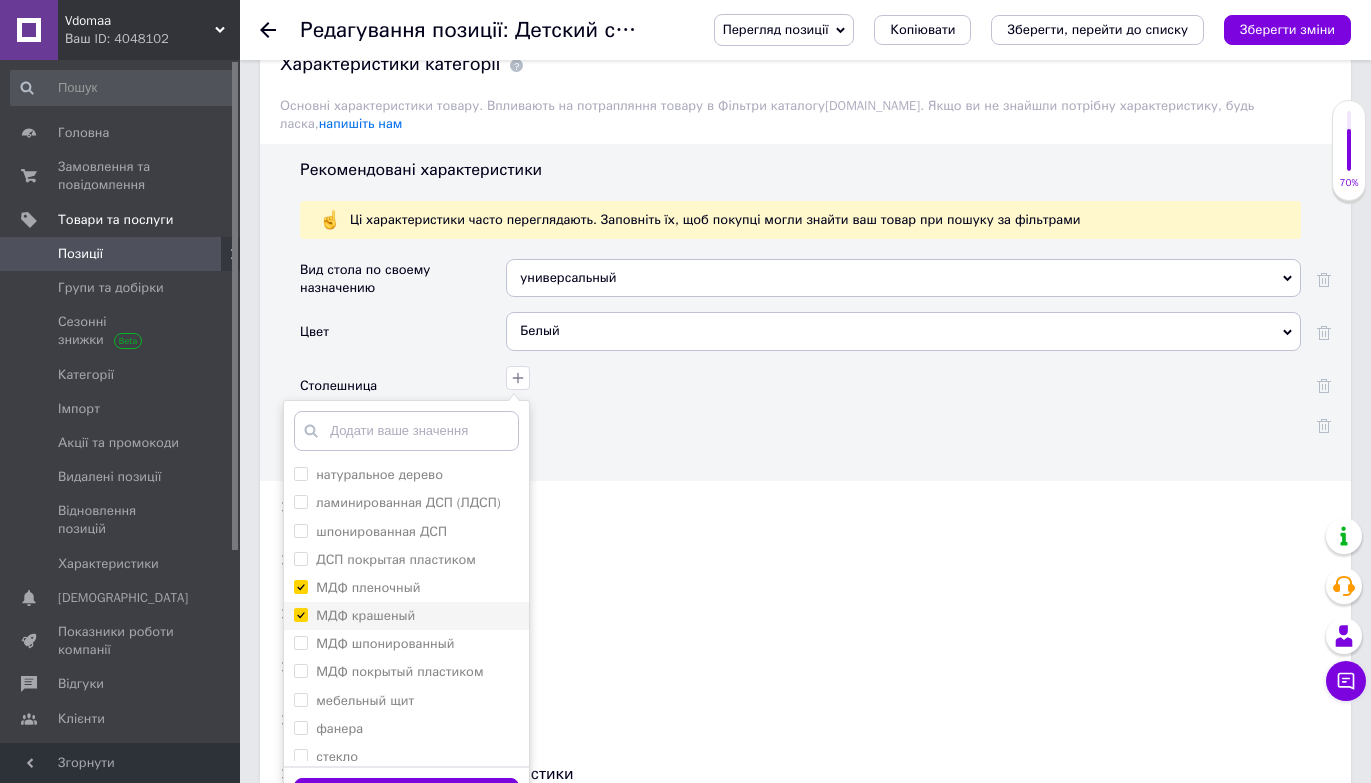 checkbox on "true" 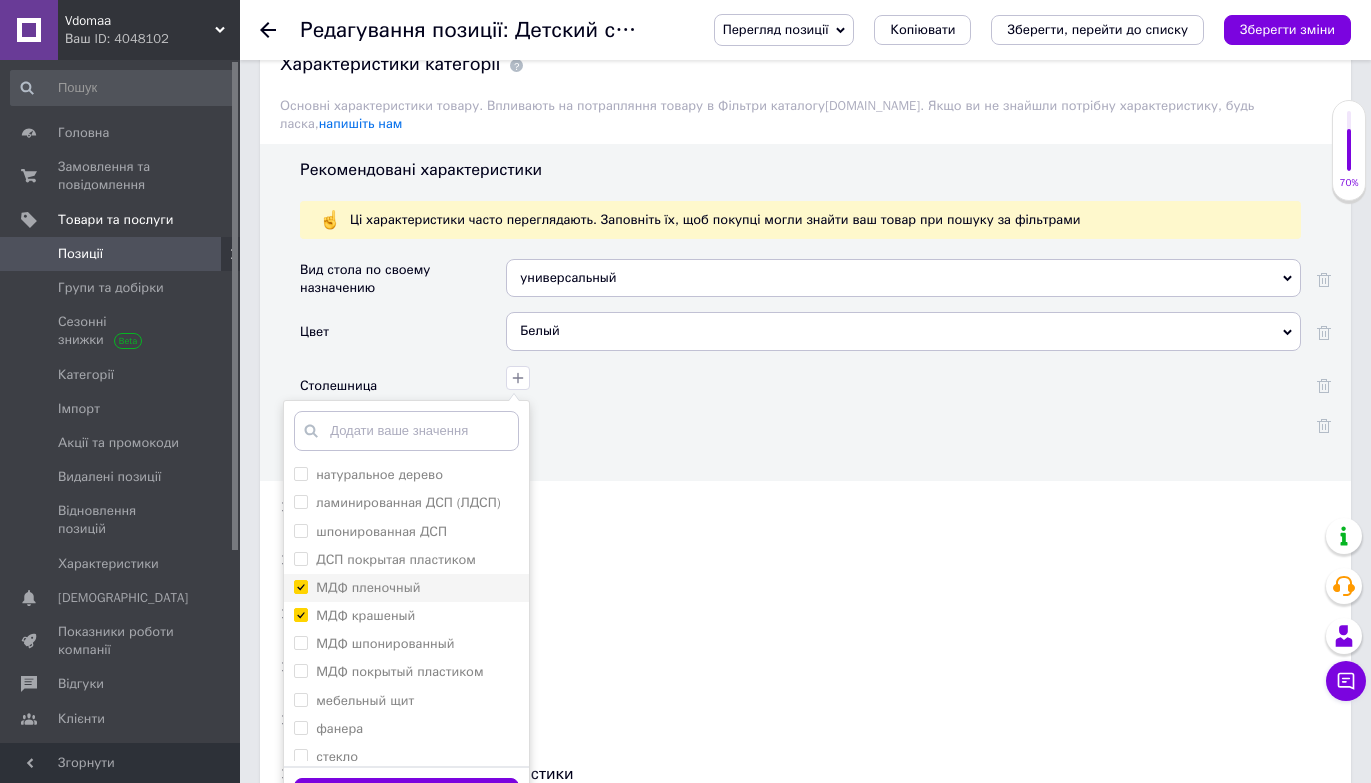click on "МДФ пленочный" at bounding box center [300, 586] 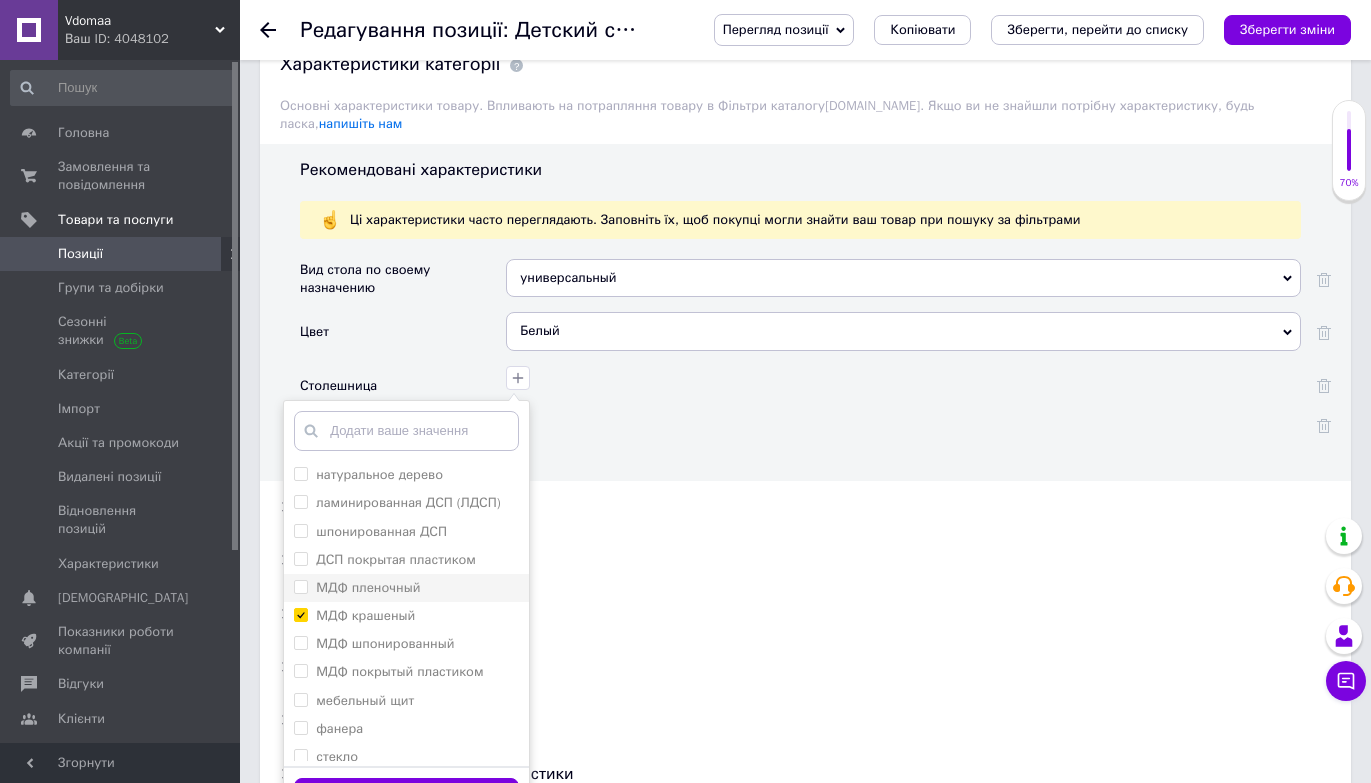 checkbox on "false" 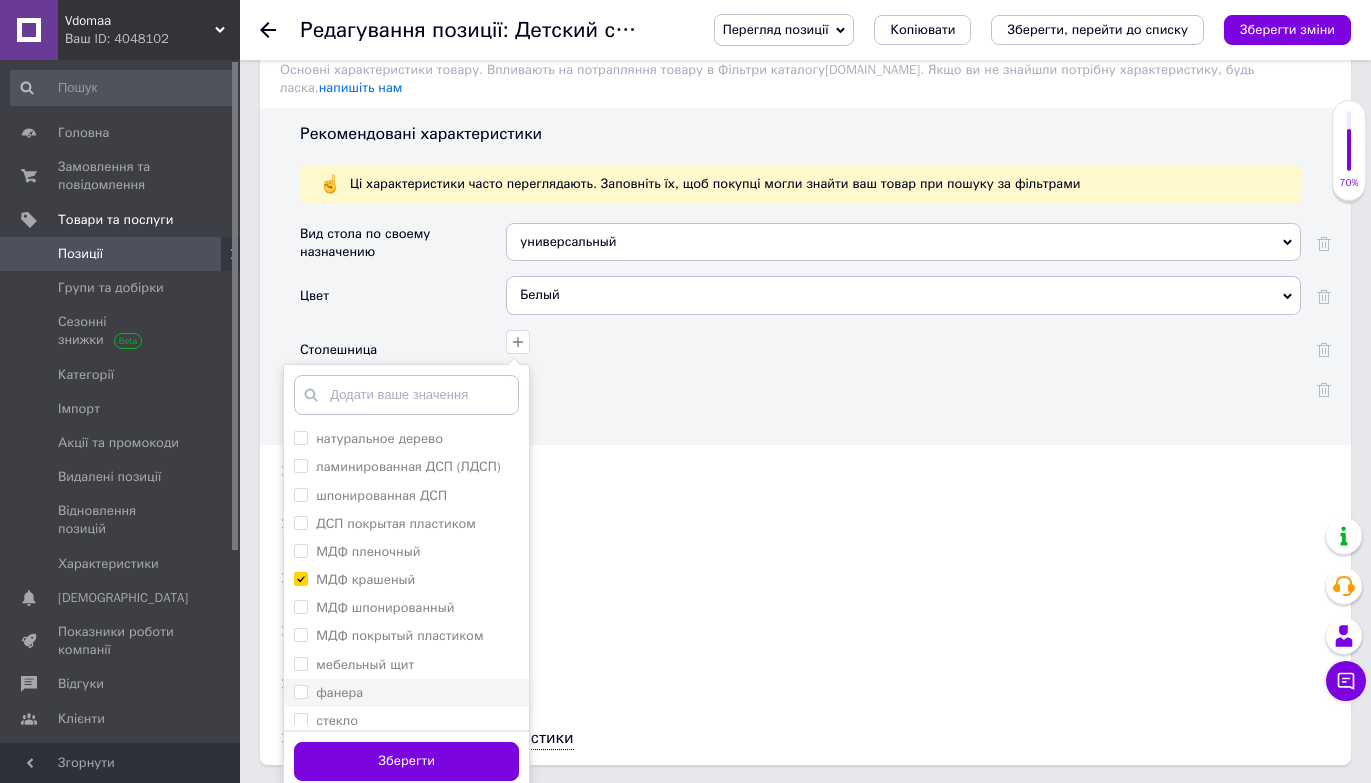 scroll, scrollTop: 1633, scrollLeft: 0, axis: vertical 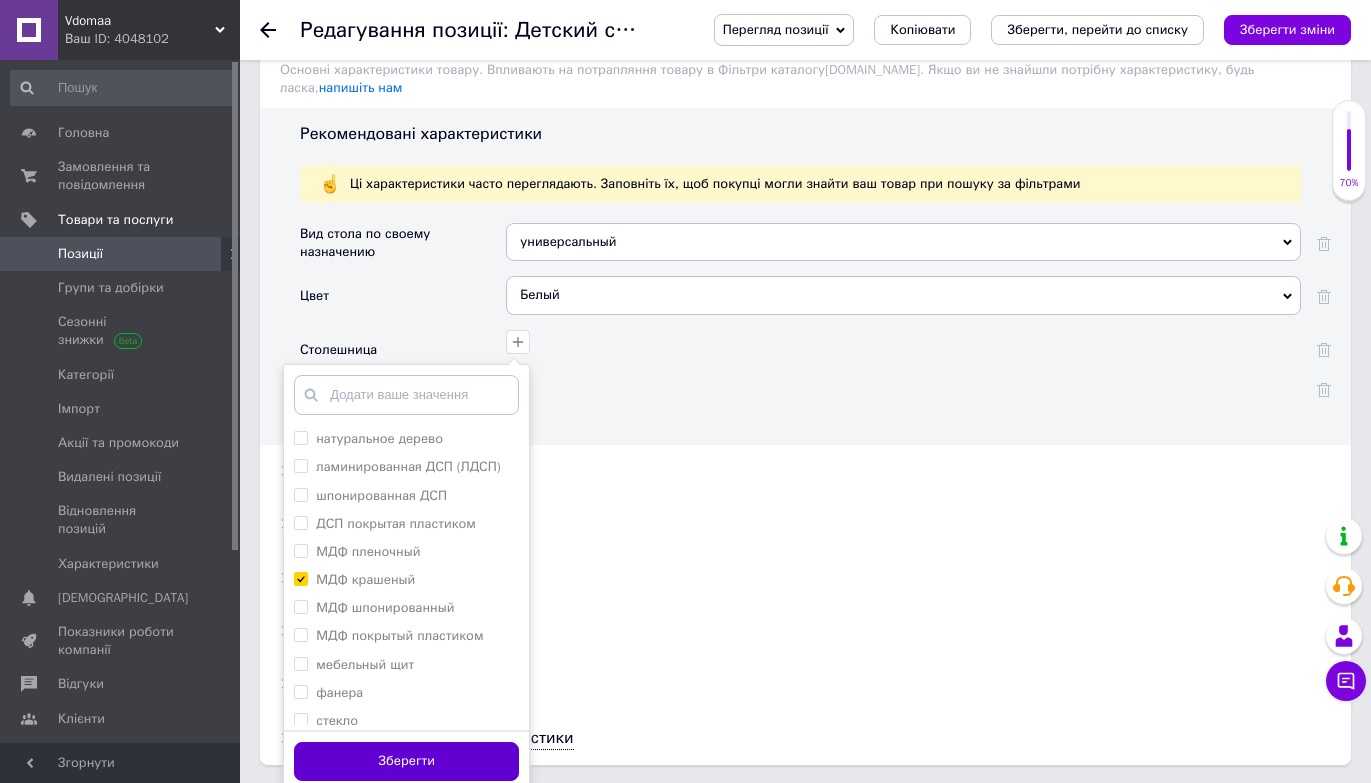 click on "Зберегти" at bounding box center (406, 761) 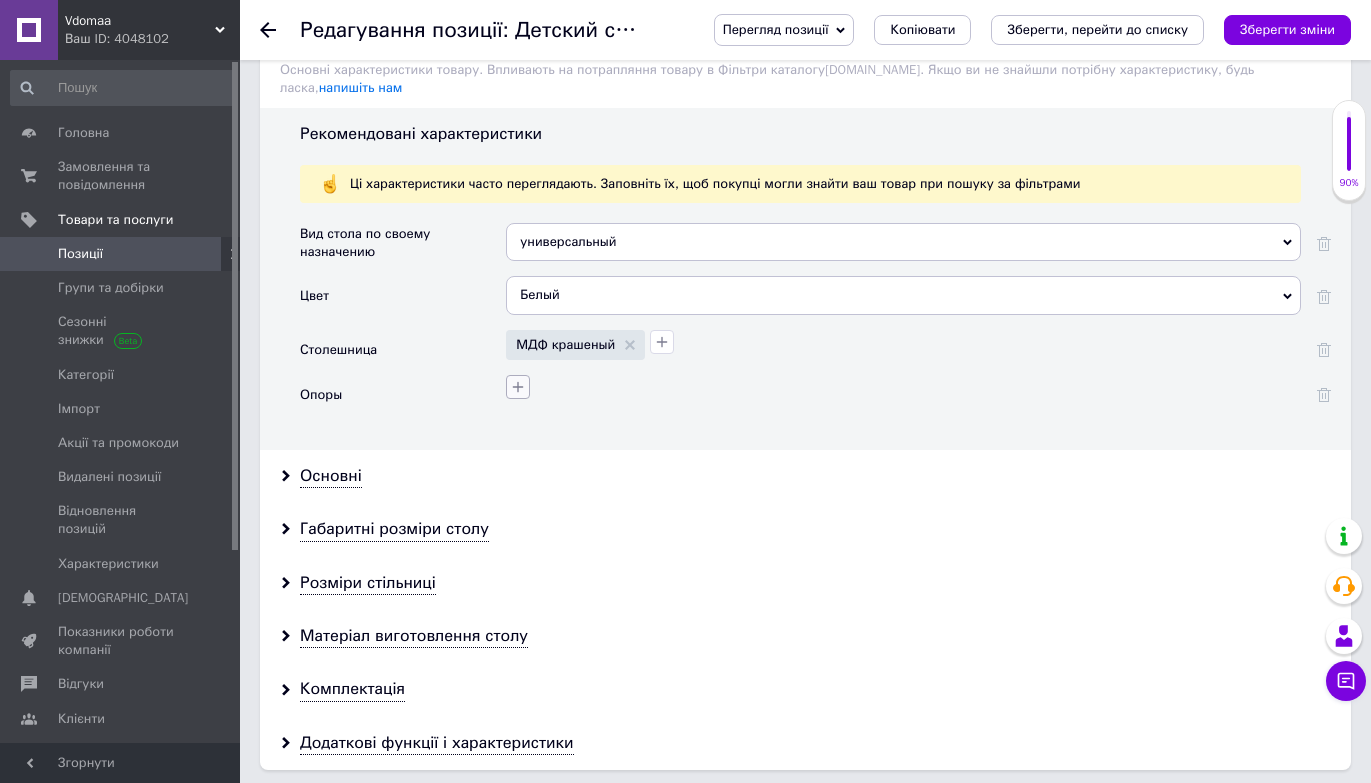 click 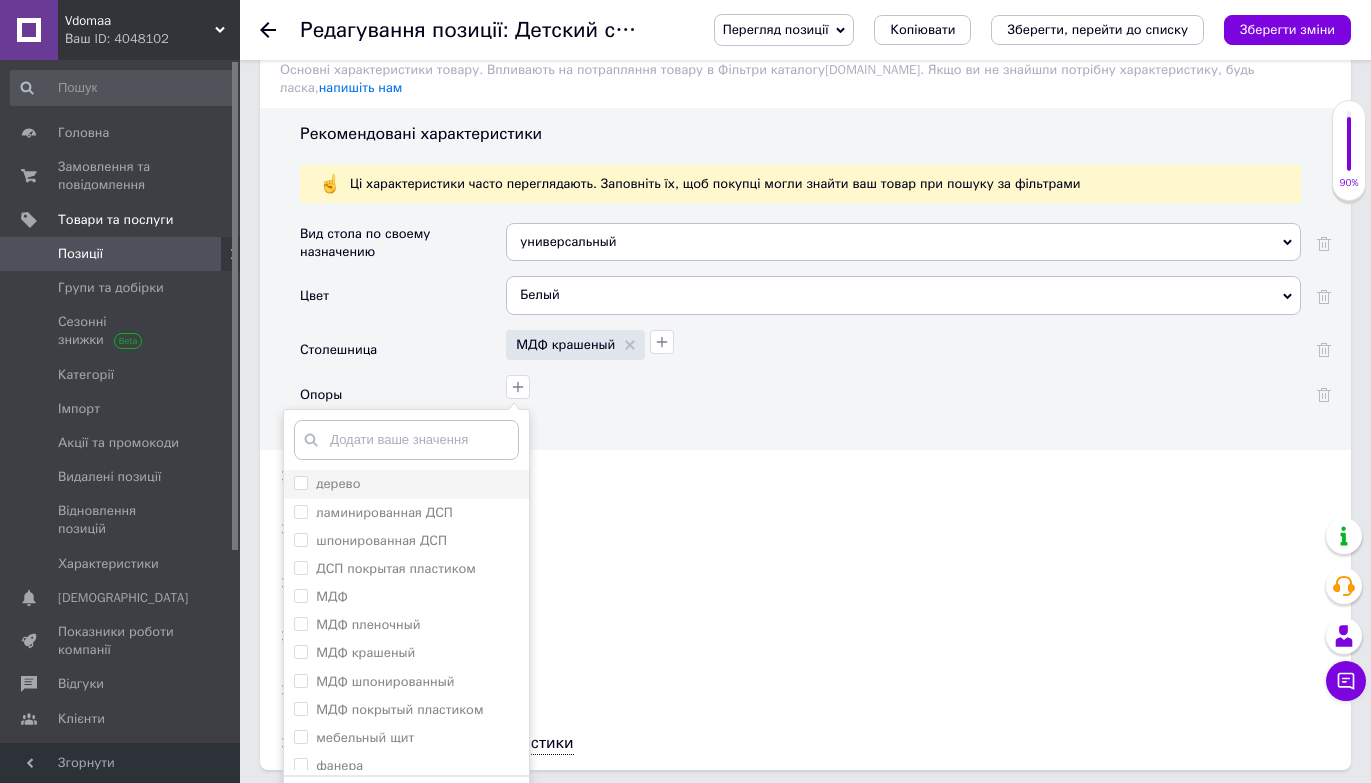 click on "дерево" at bounding box center [300, 482] 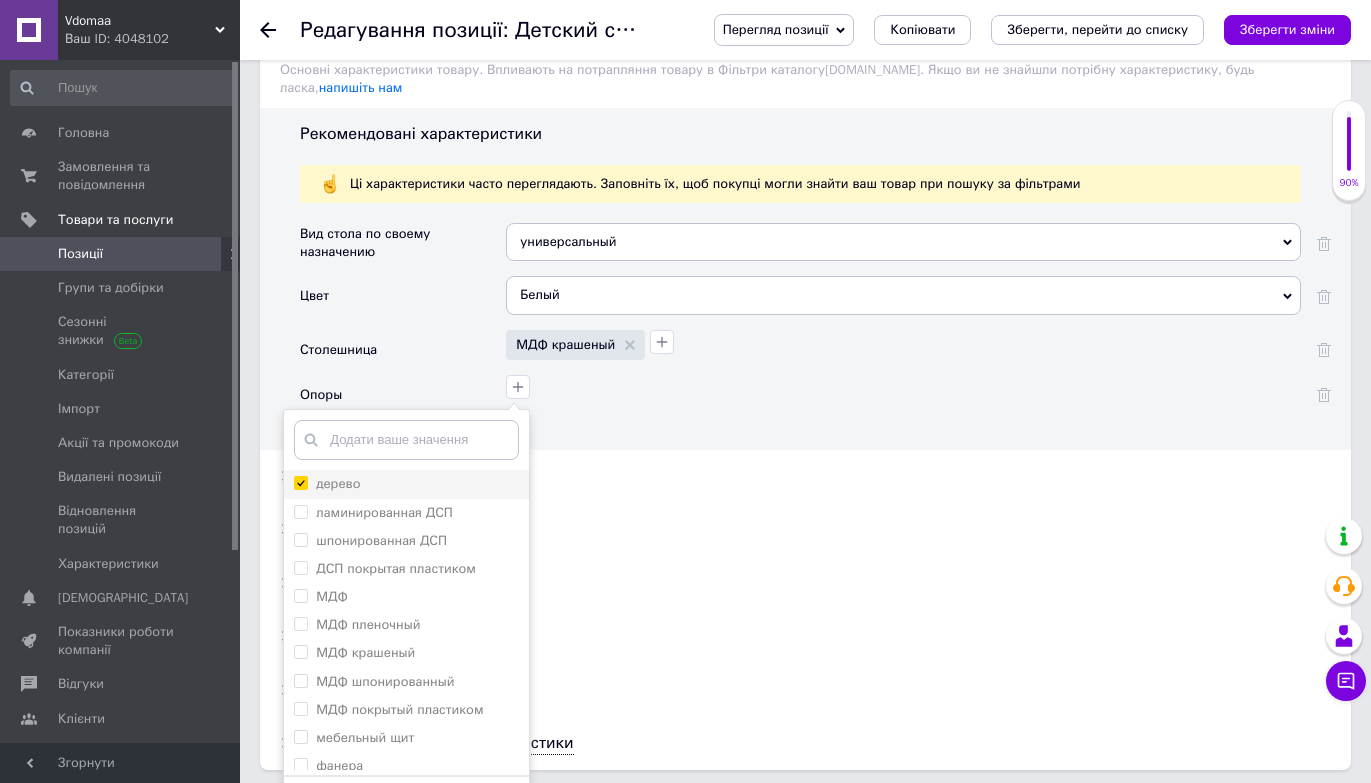 checkbox on "true" 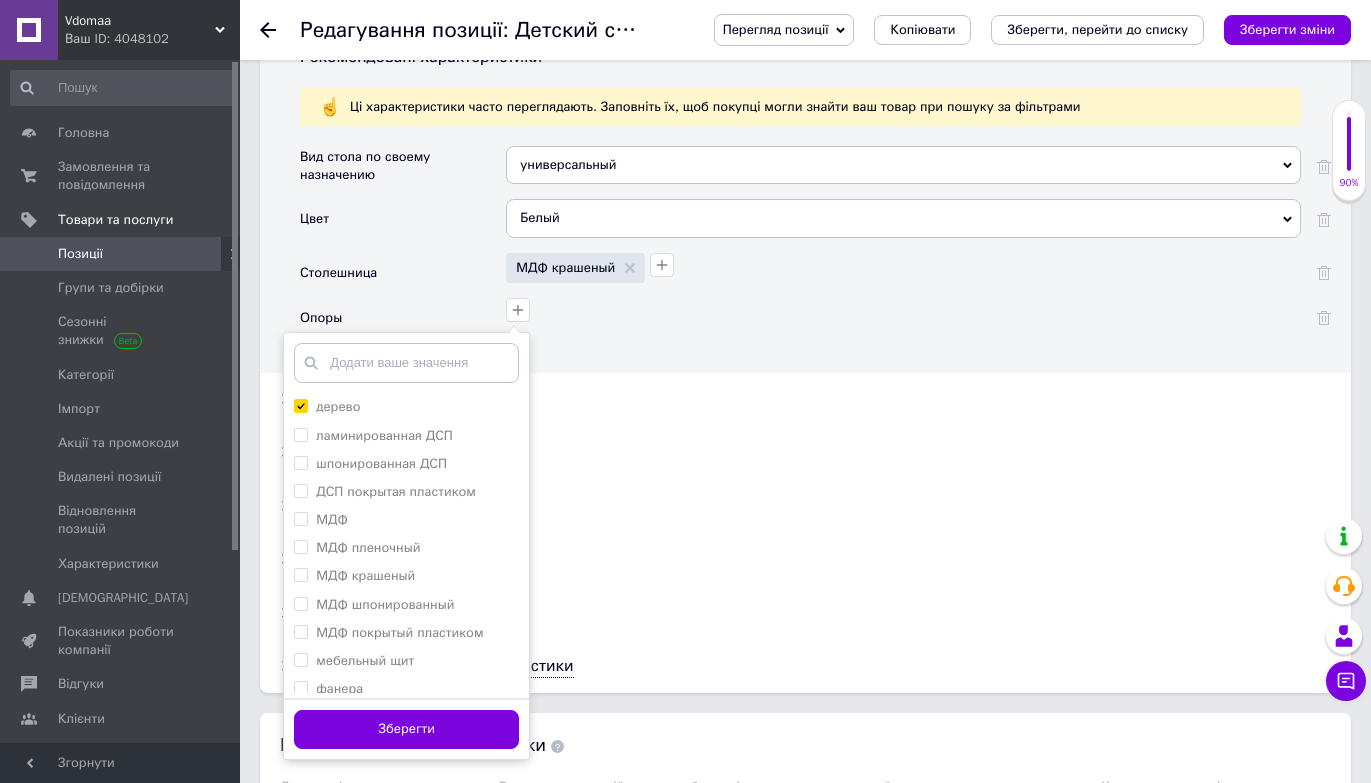 scroll, scrollTop: 1791, scrollLeft: 0, axis: vertical 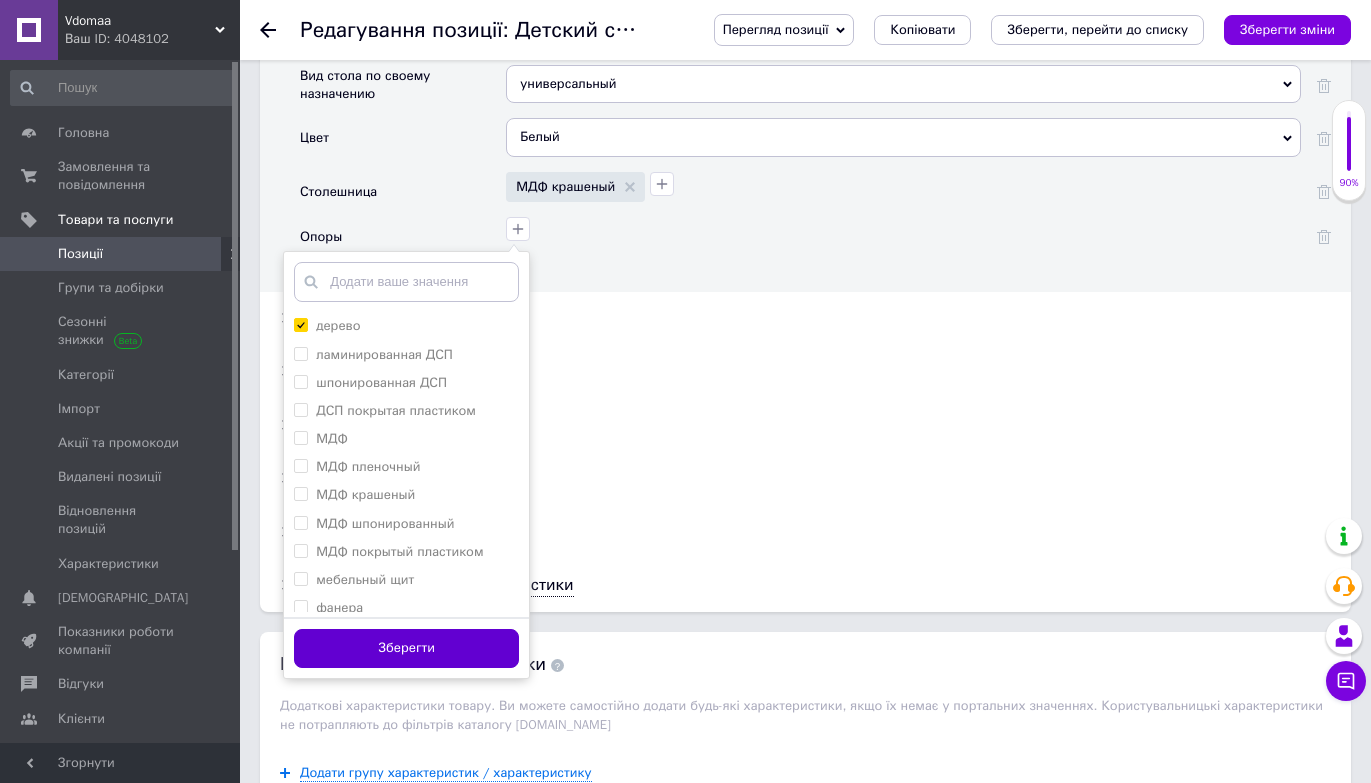click on "Зберегти" at bounding box center [406, 648] 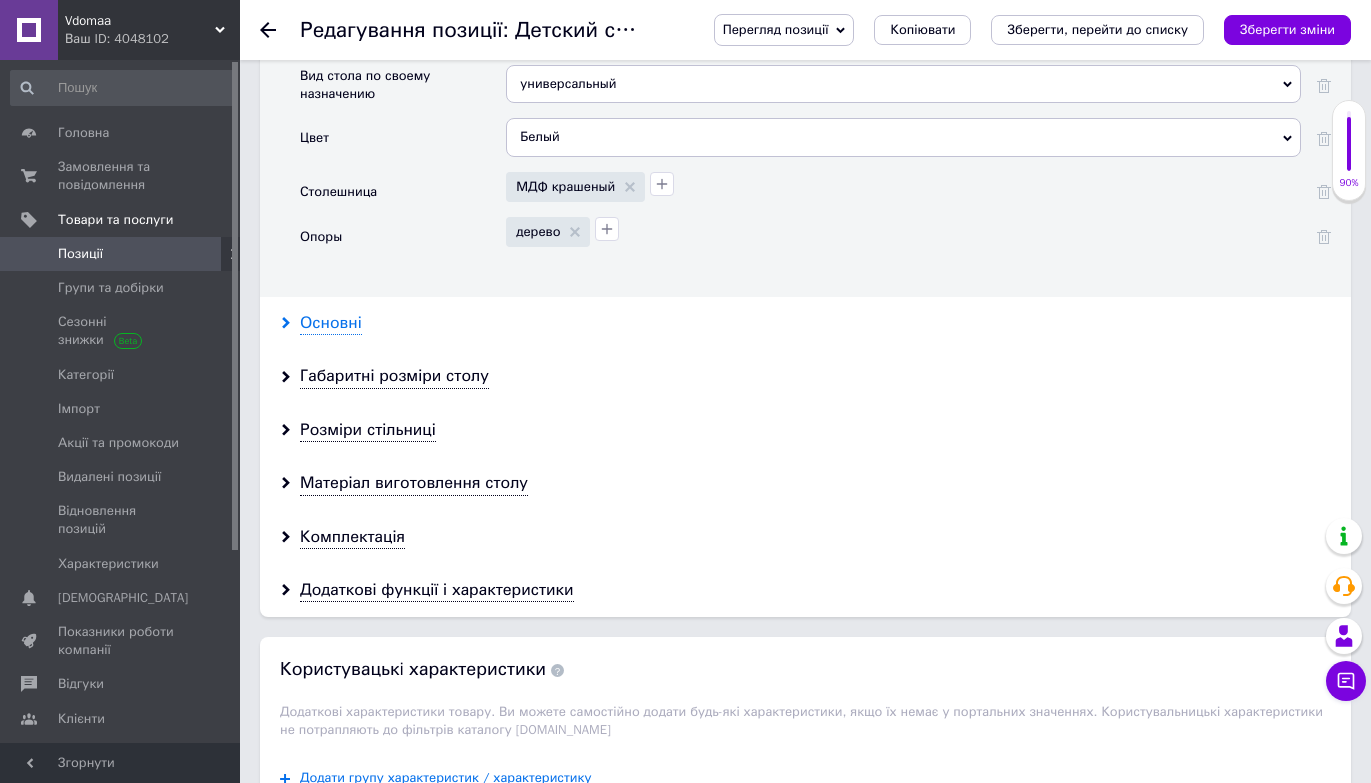 click on "Основні" at bounding box center (331, 323) 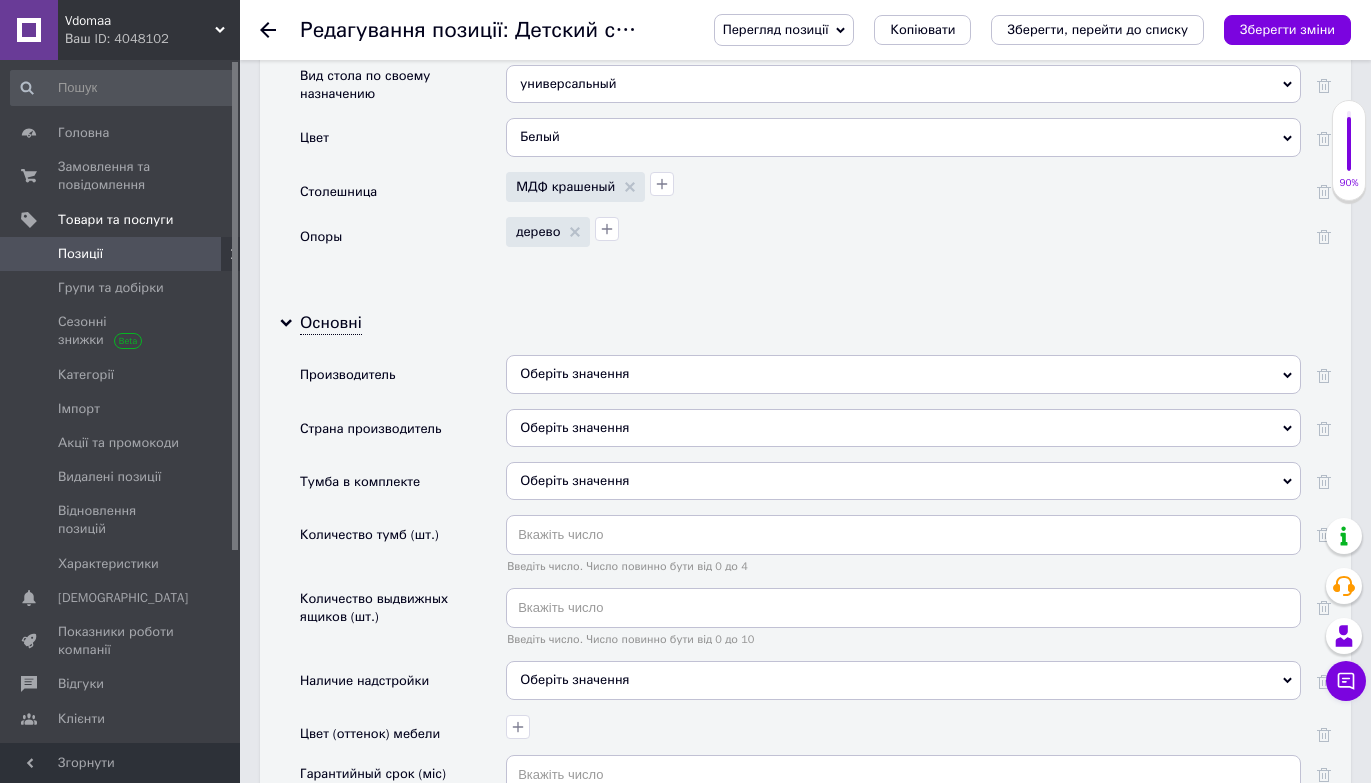 click on "Оберіть значення" at bounding box center (903, 428) 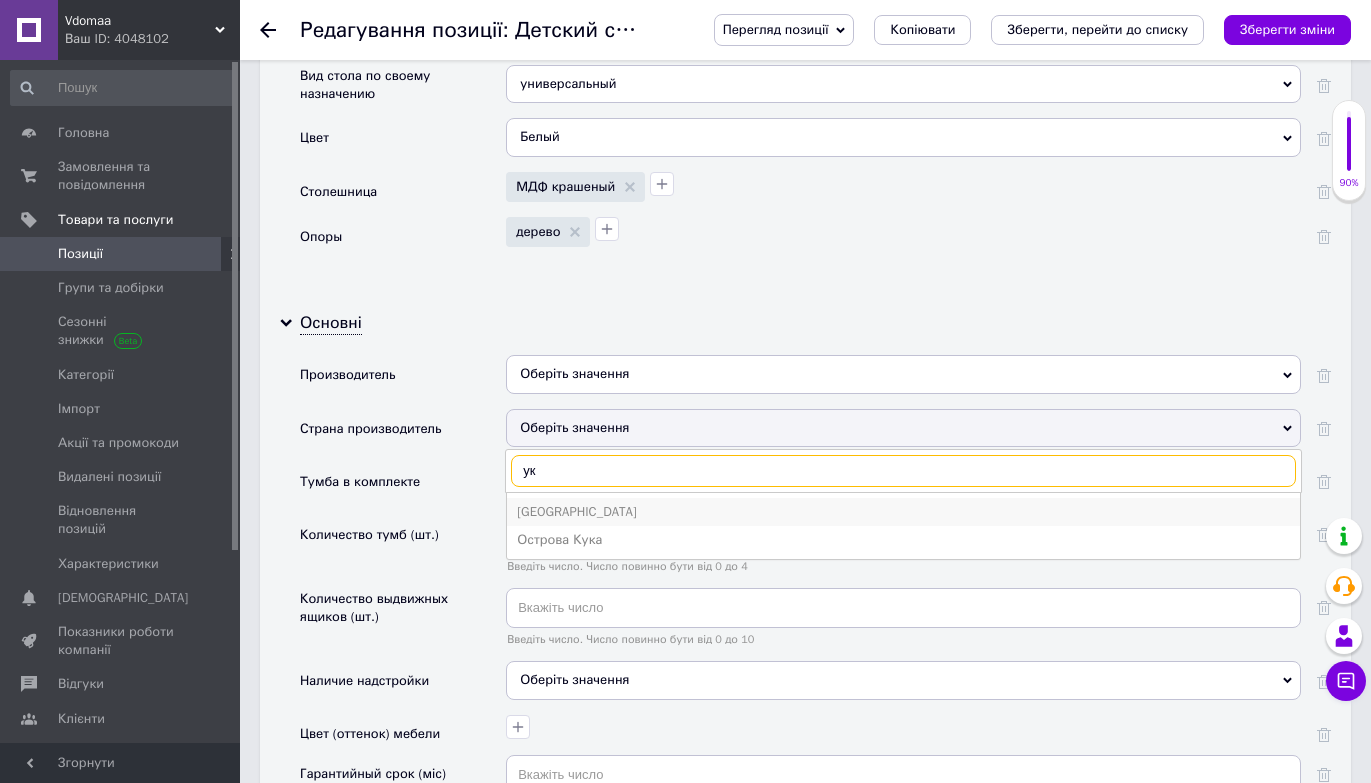 type on "ук" 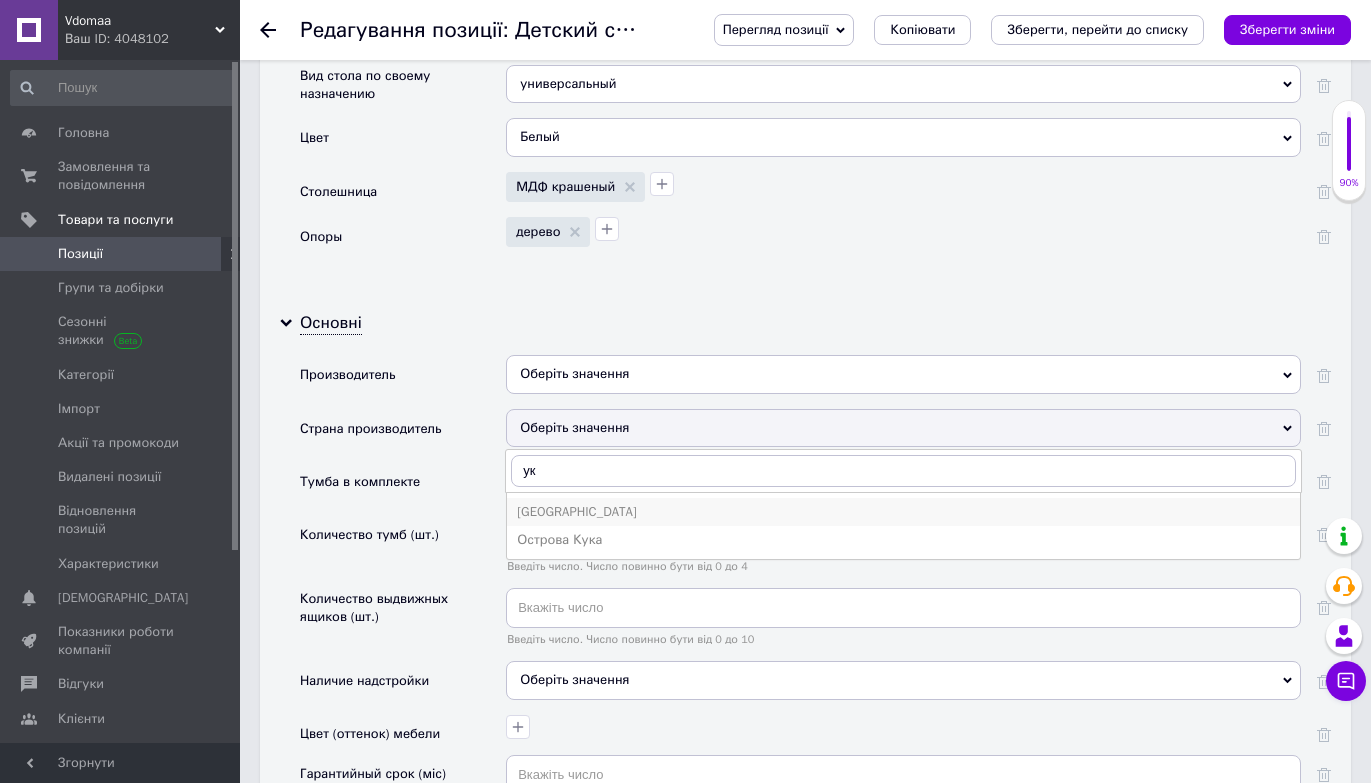 click on "[GEOGRAPHIC_DATA]" at bounding box center (903, 512) 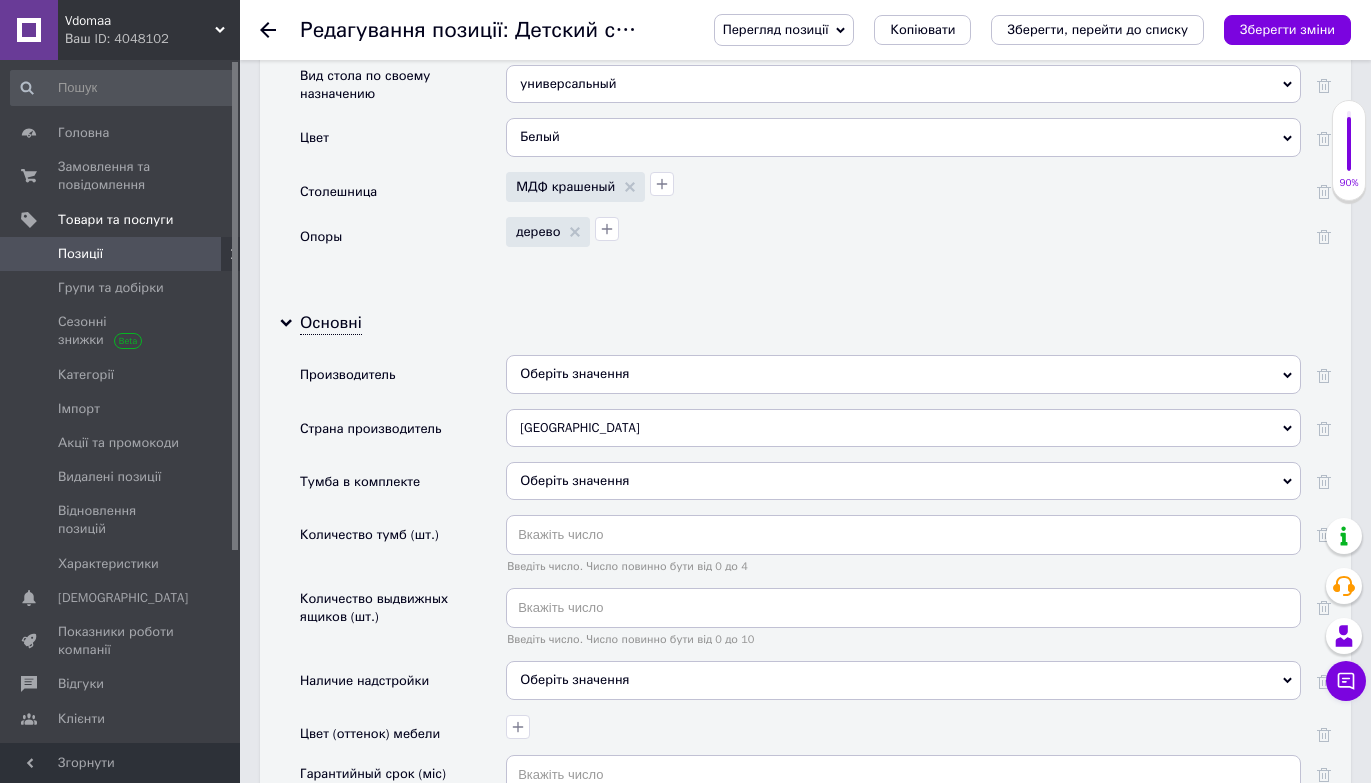 click on "Тумба в комплекте" at bounding box center (403, 488) 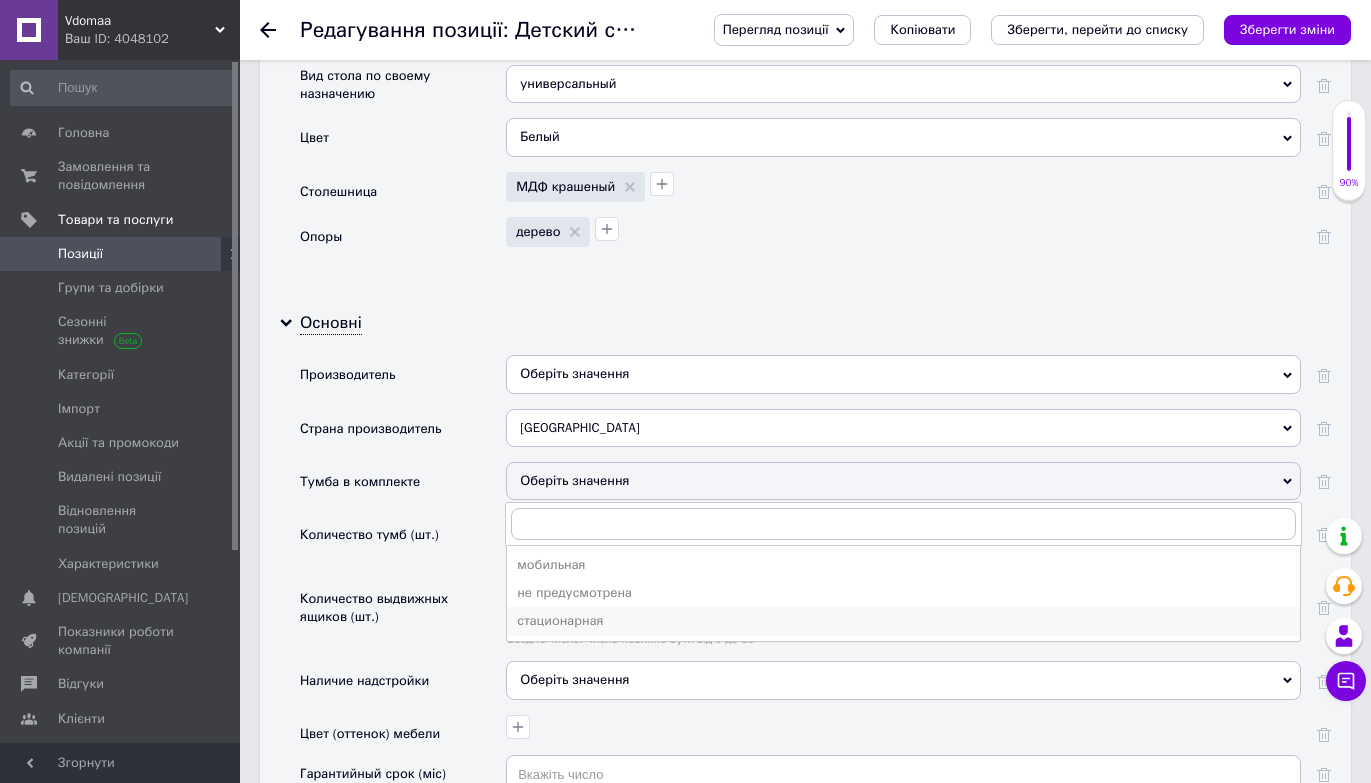 click on "стационарная" at bounding box center [903, 621] 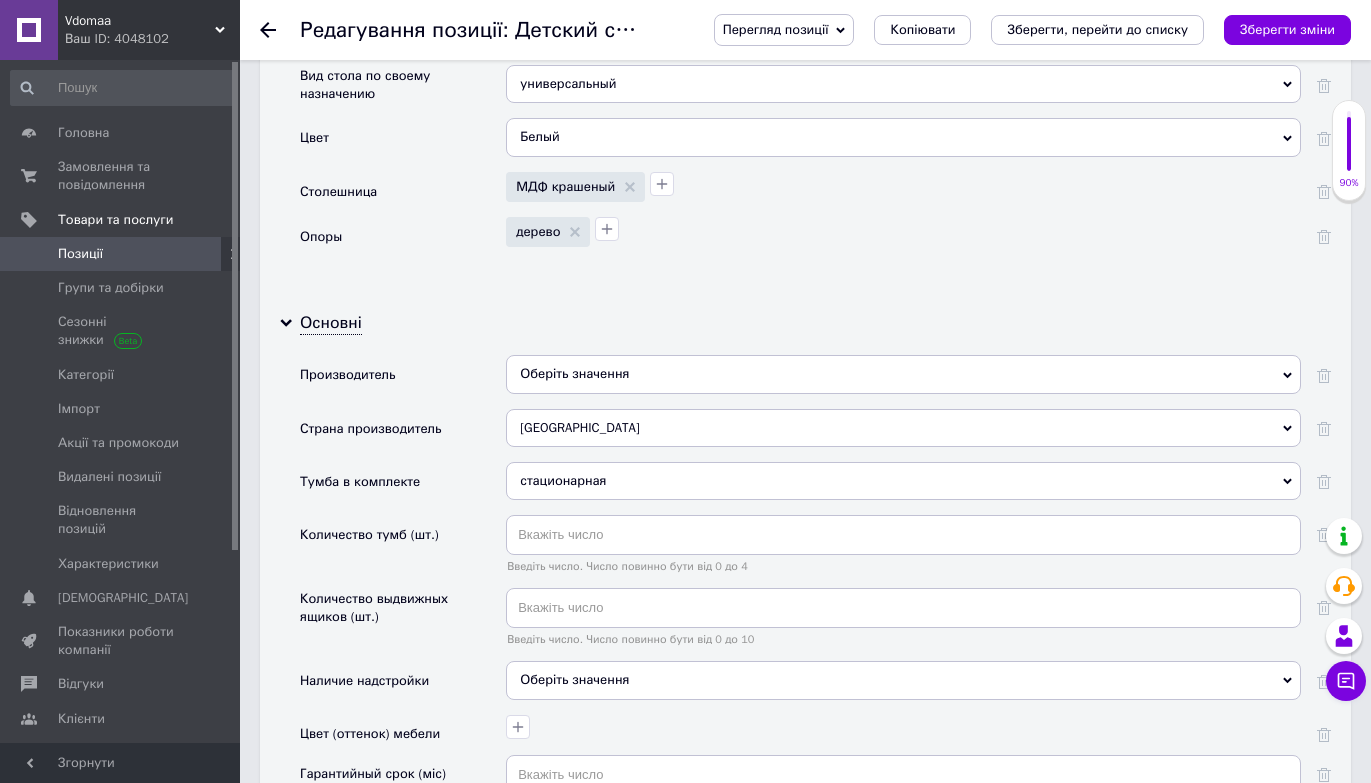 click on "Тумба в комплекте" at bounding box center (403, 488) 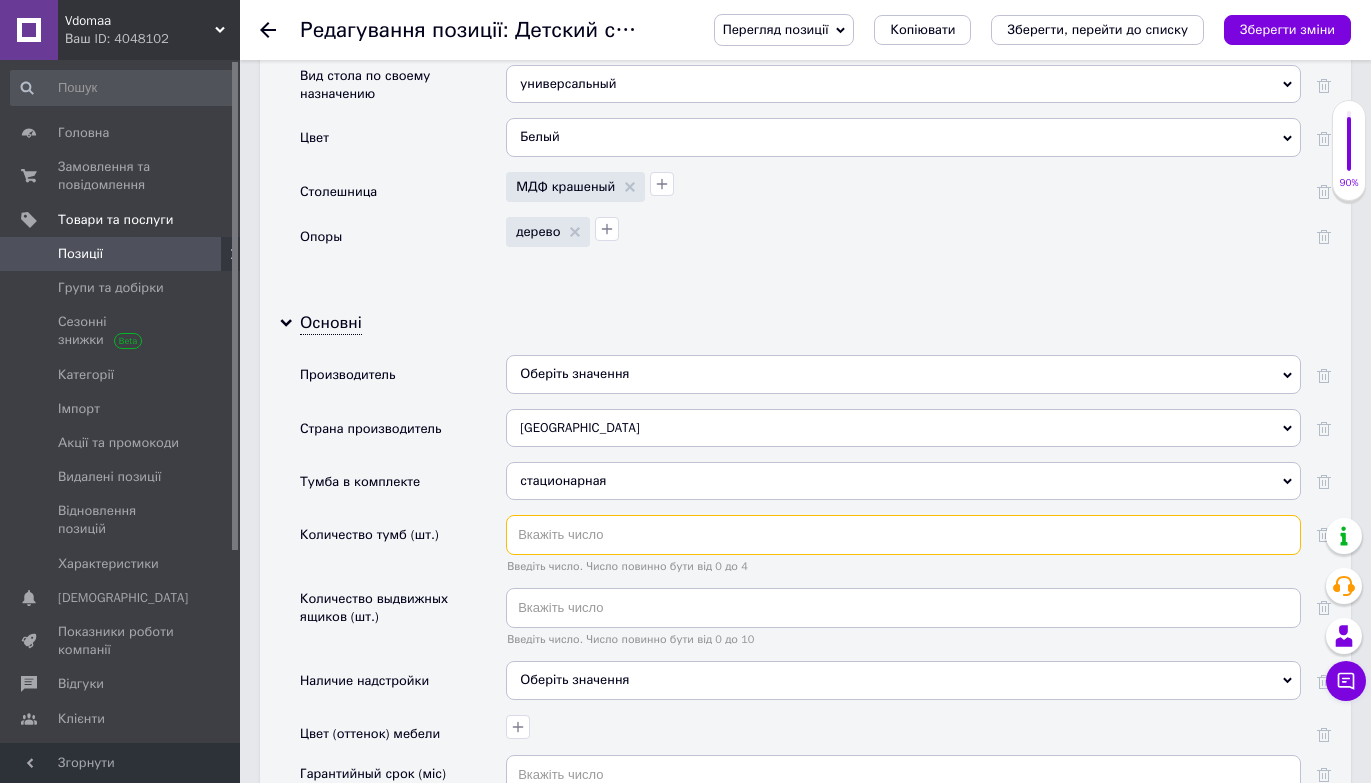 click at bounding box center (903, 535) 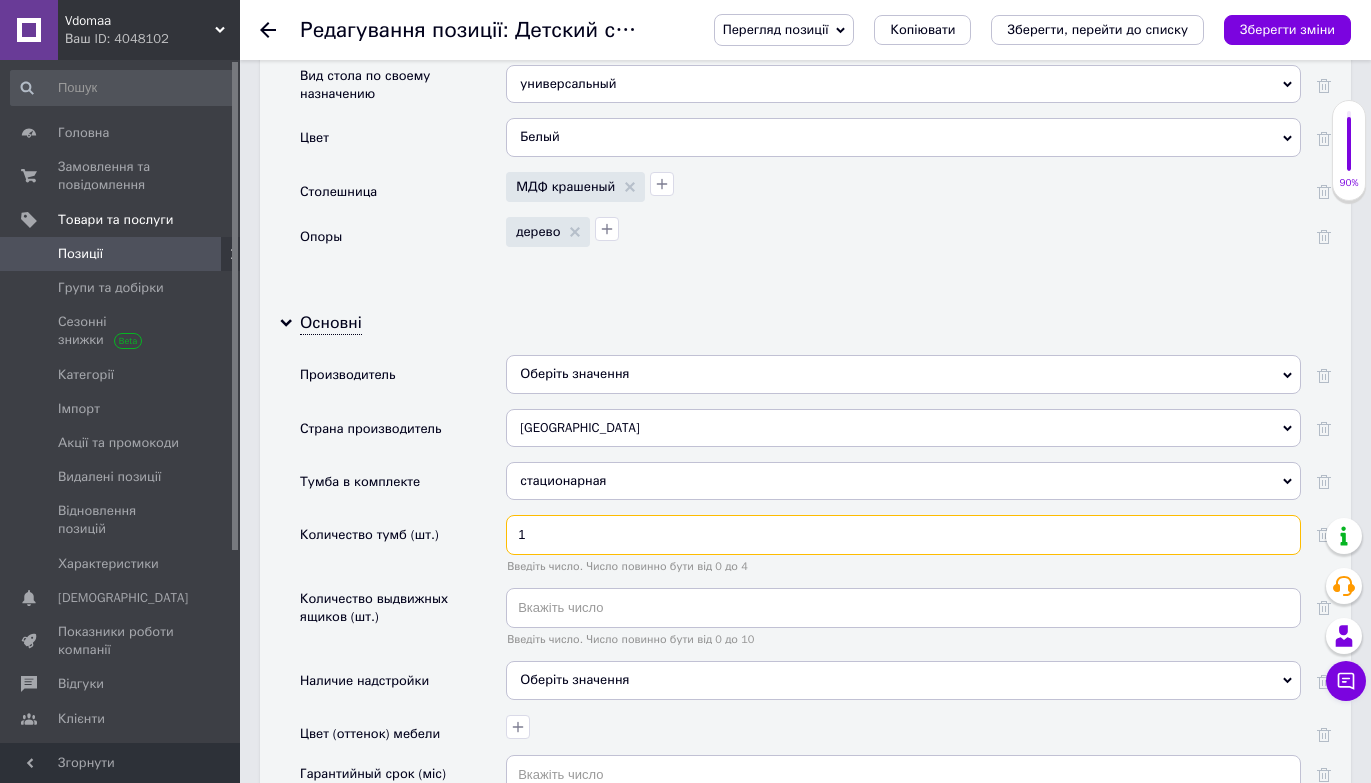 type on "1" 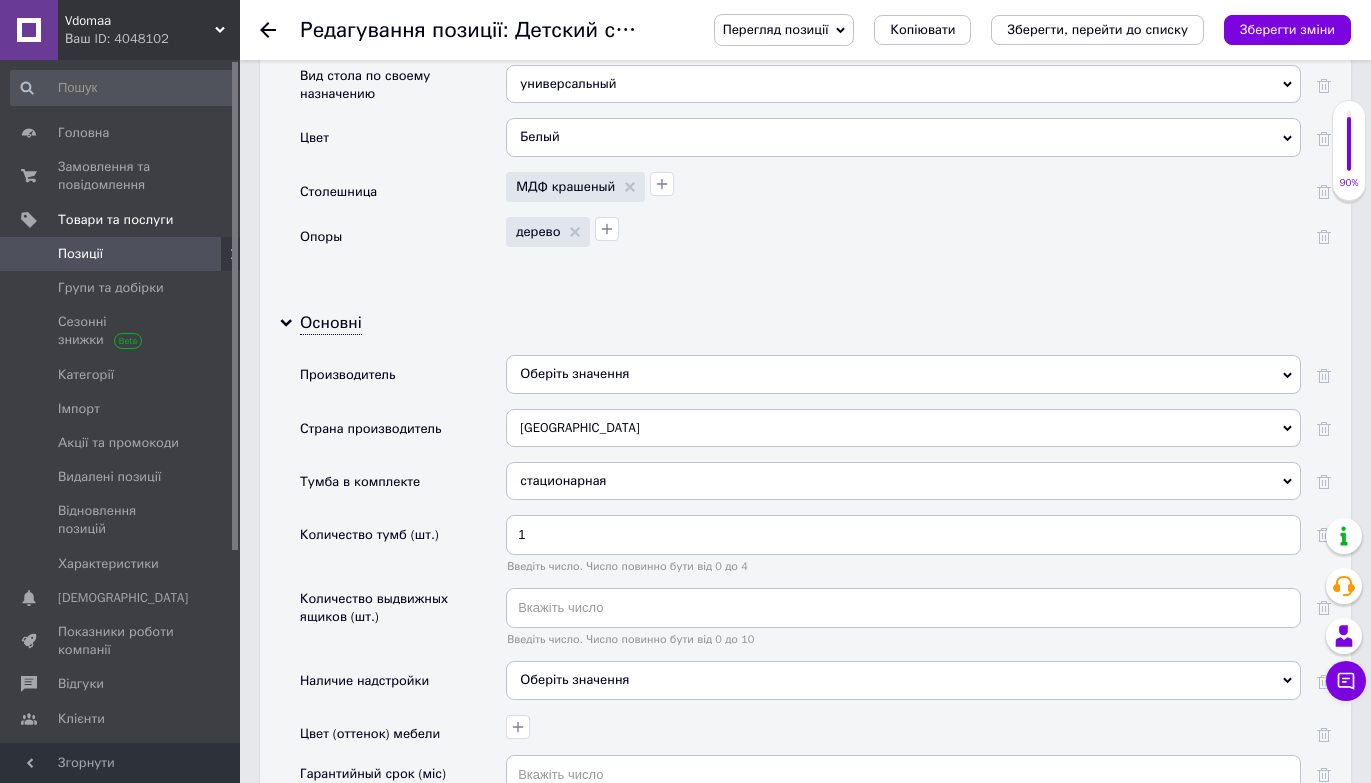 click on "Тумба в комплекте" at bounding box center (403, 488) 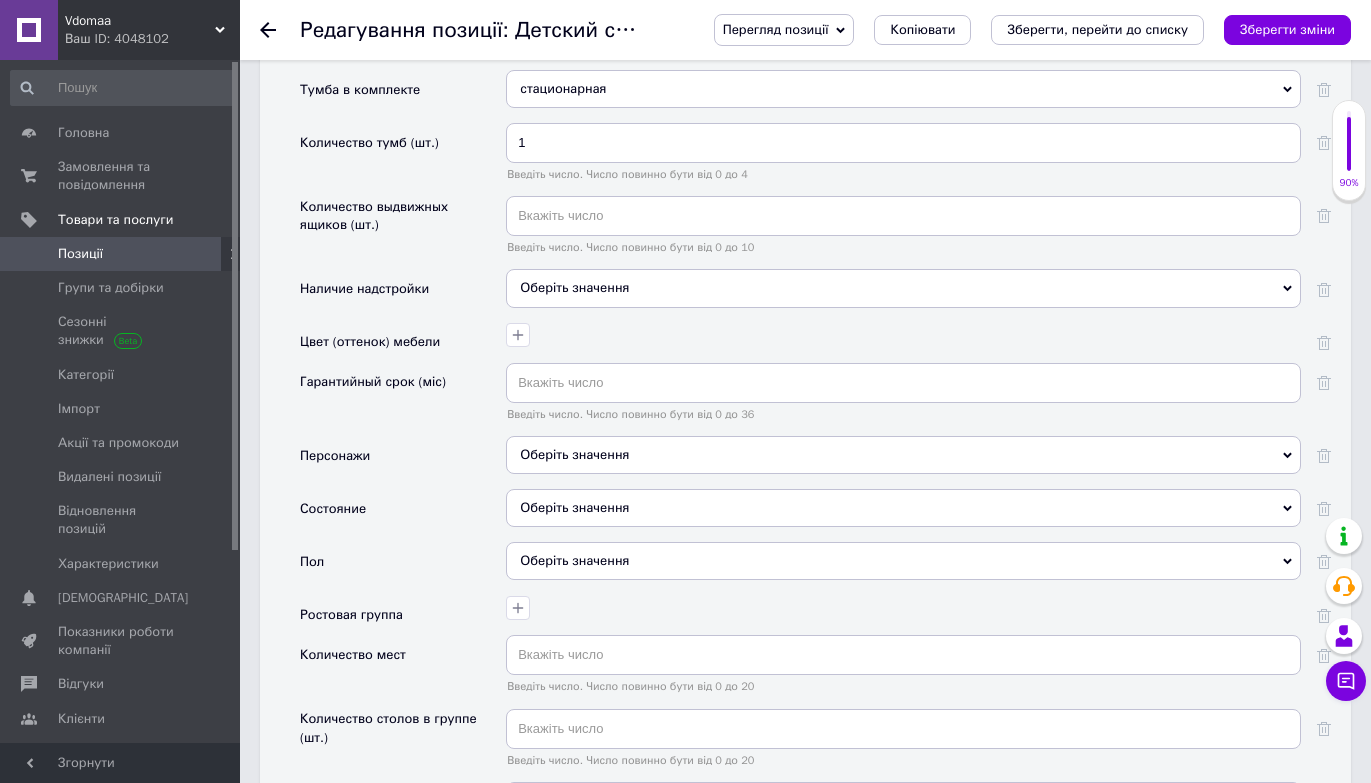 scroll, scrollTop: 2203, scrollLeft: 0, axis: vertical 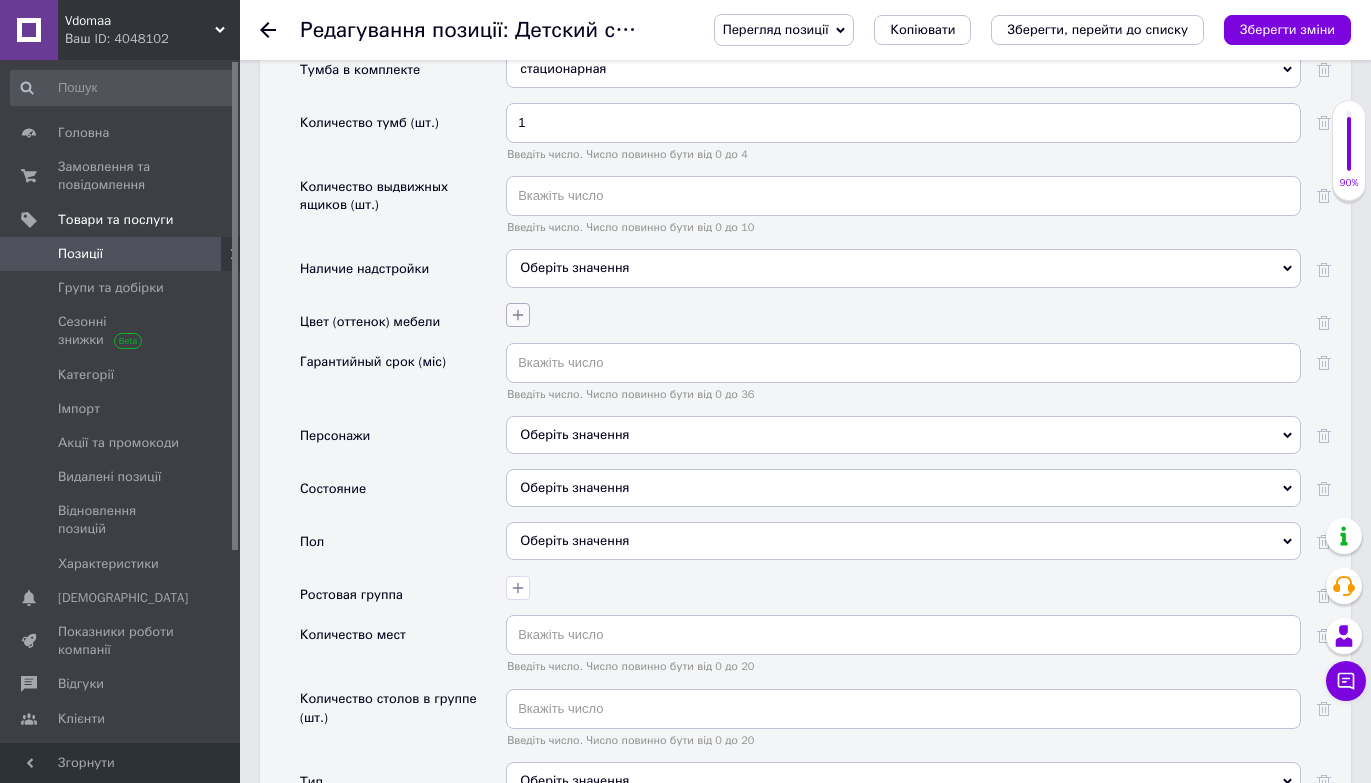click 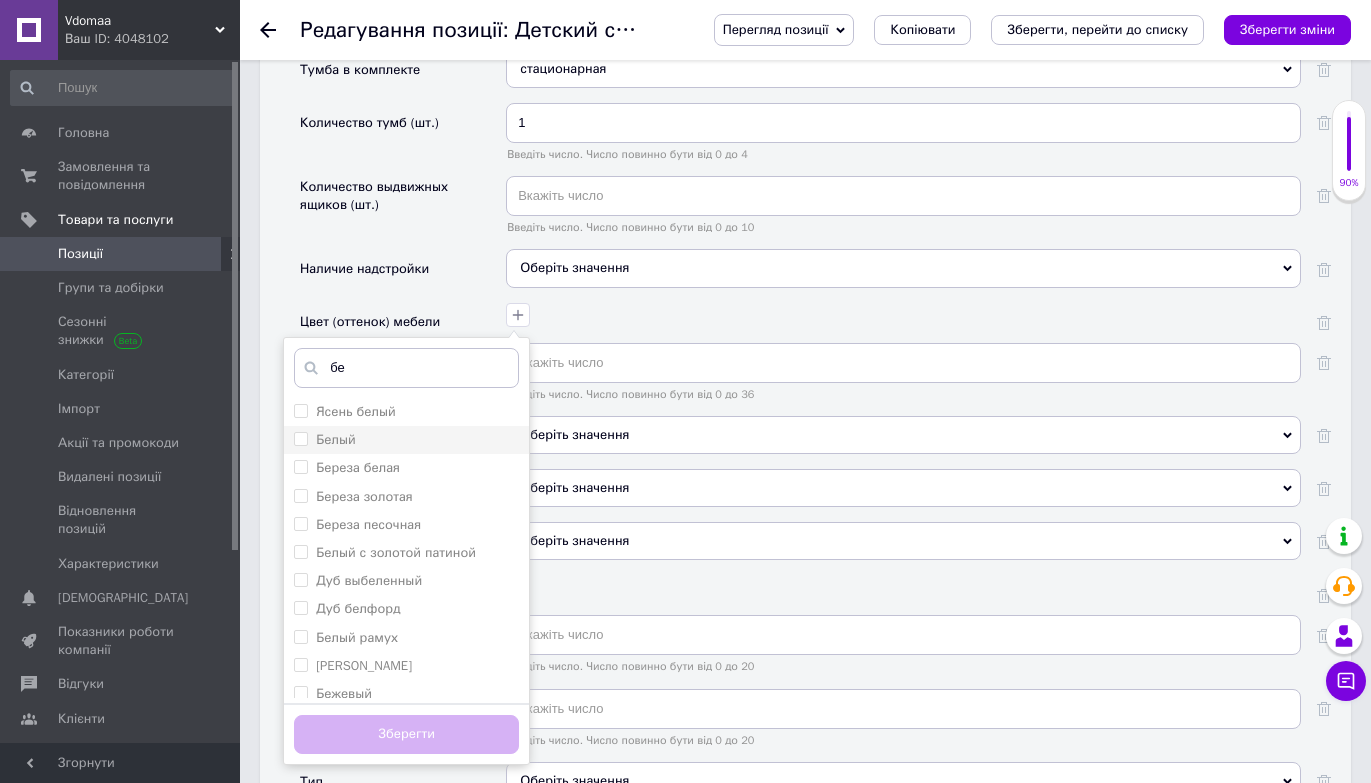 type on "бе" 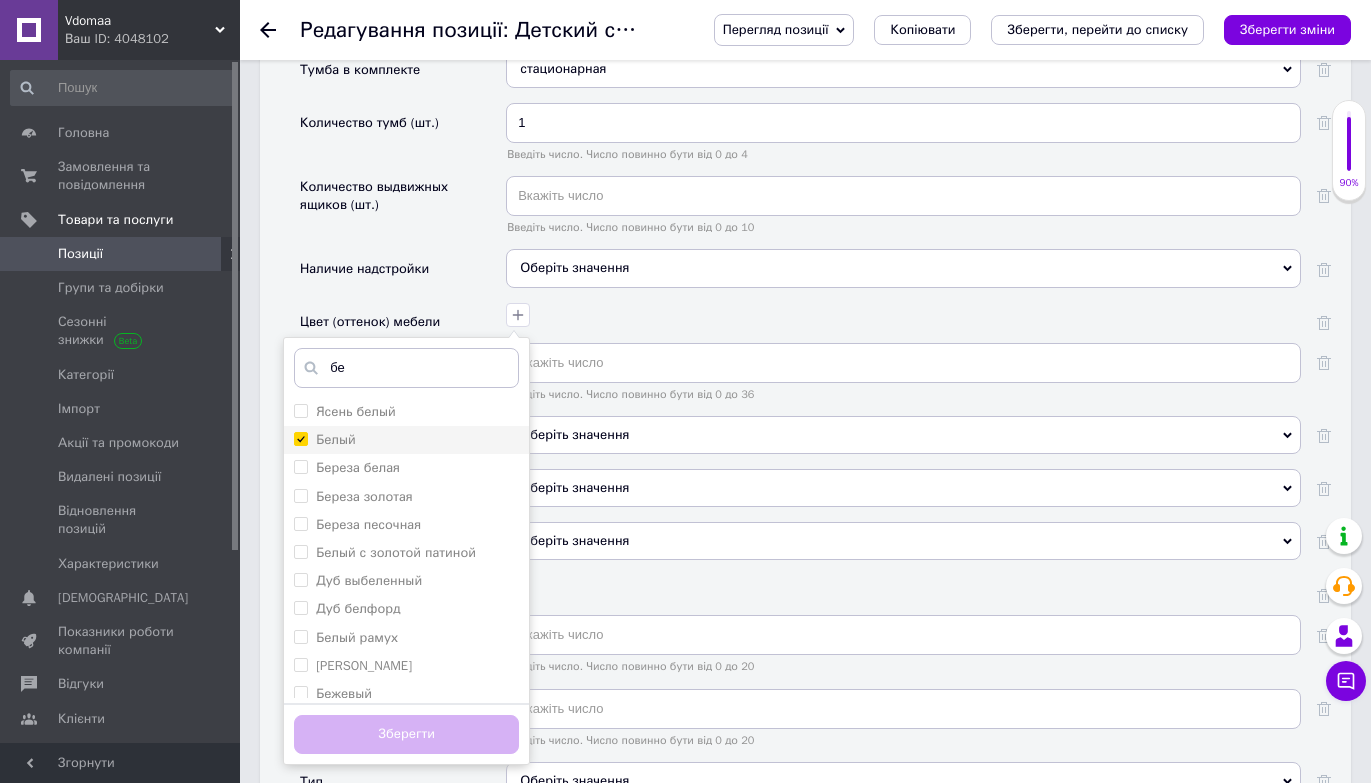 checkbox on "true" 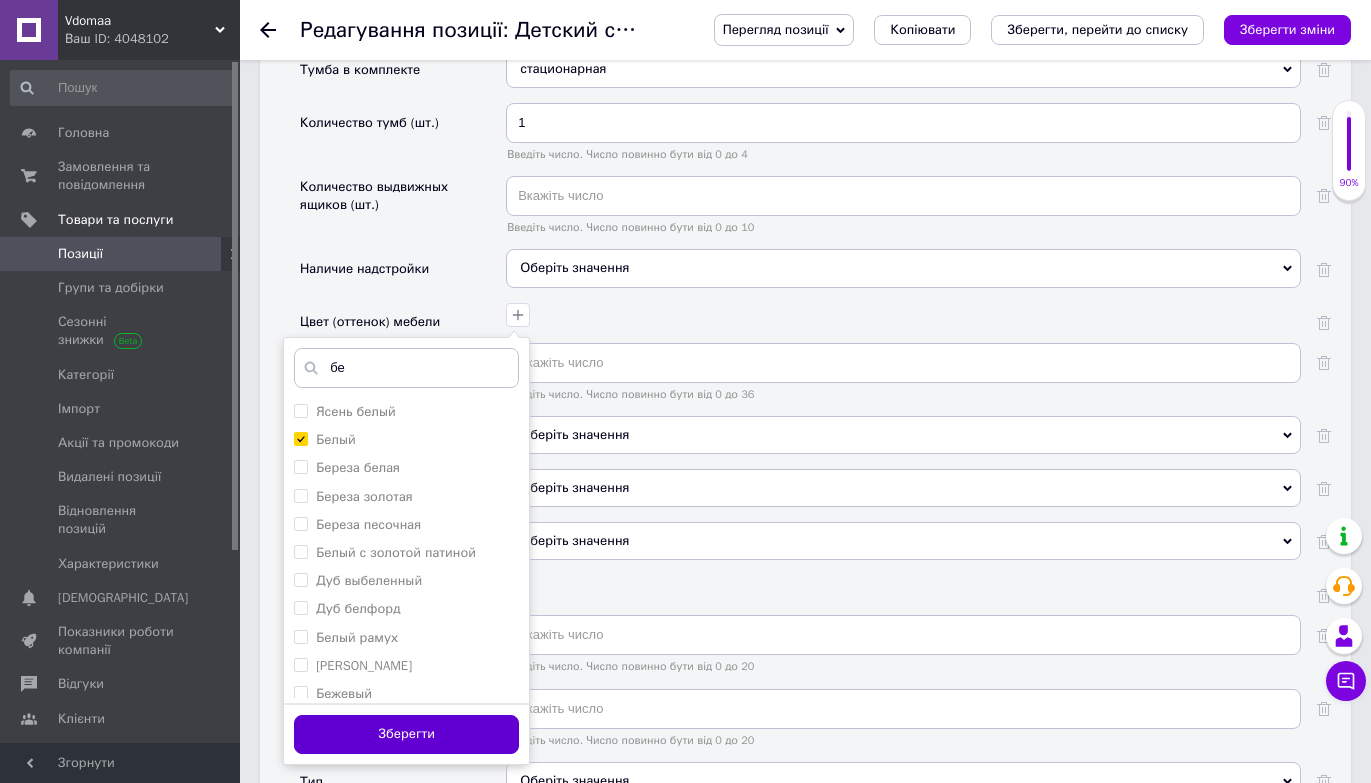 click on "Зберегти" at bounding box center [406, 734] 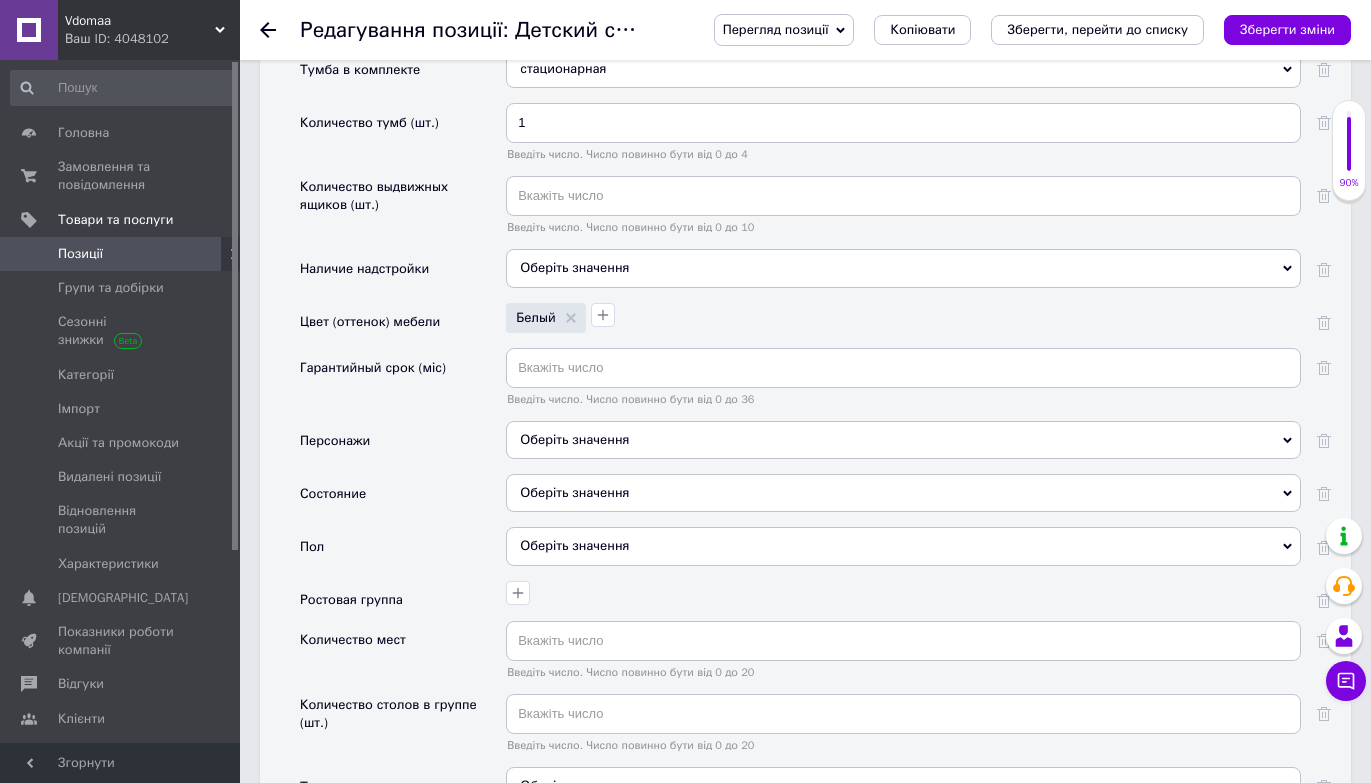 click on "Гарантийный срок (міс)" at bounding box center (403, 384) 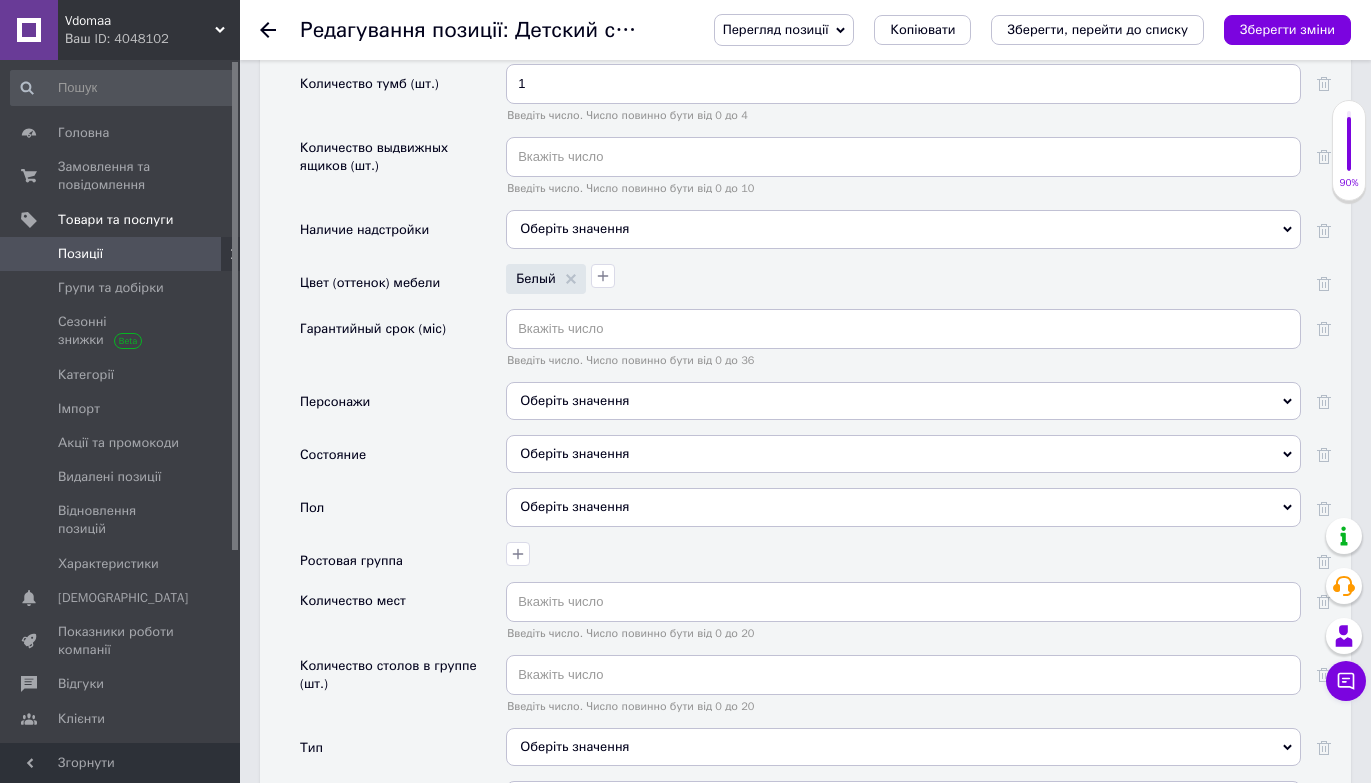 scroll, scrollTop: 2407, scrollLeft: 0, axis: vertical 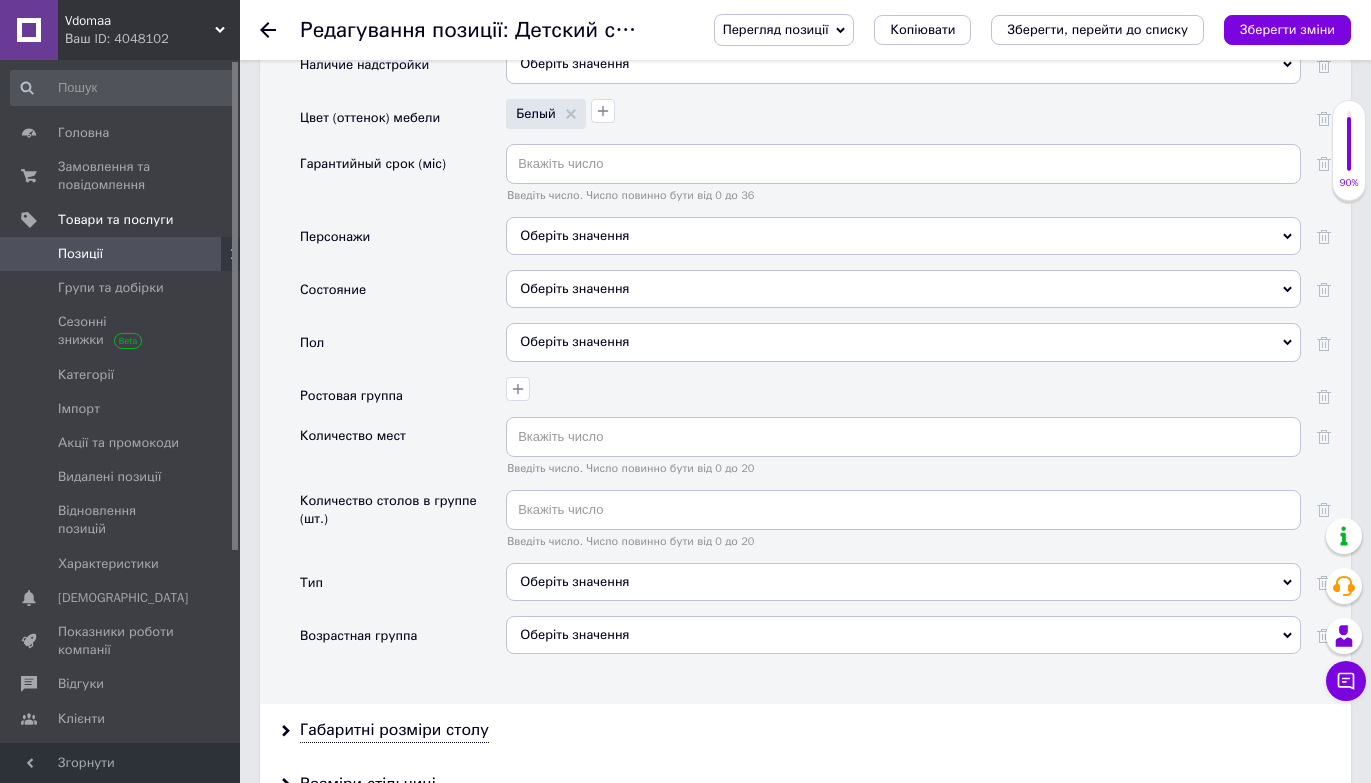 click on "Оберіть значення" at bounding box center (903, 289) 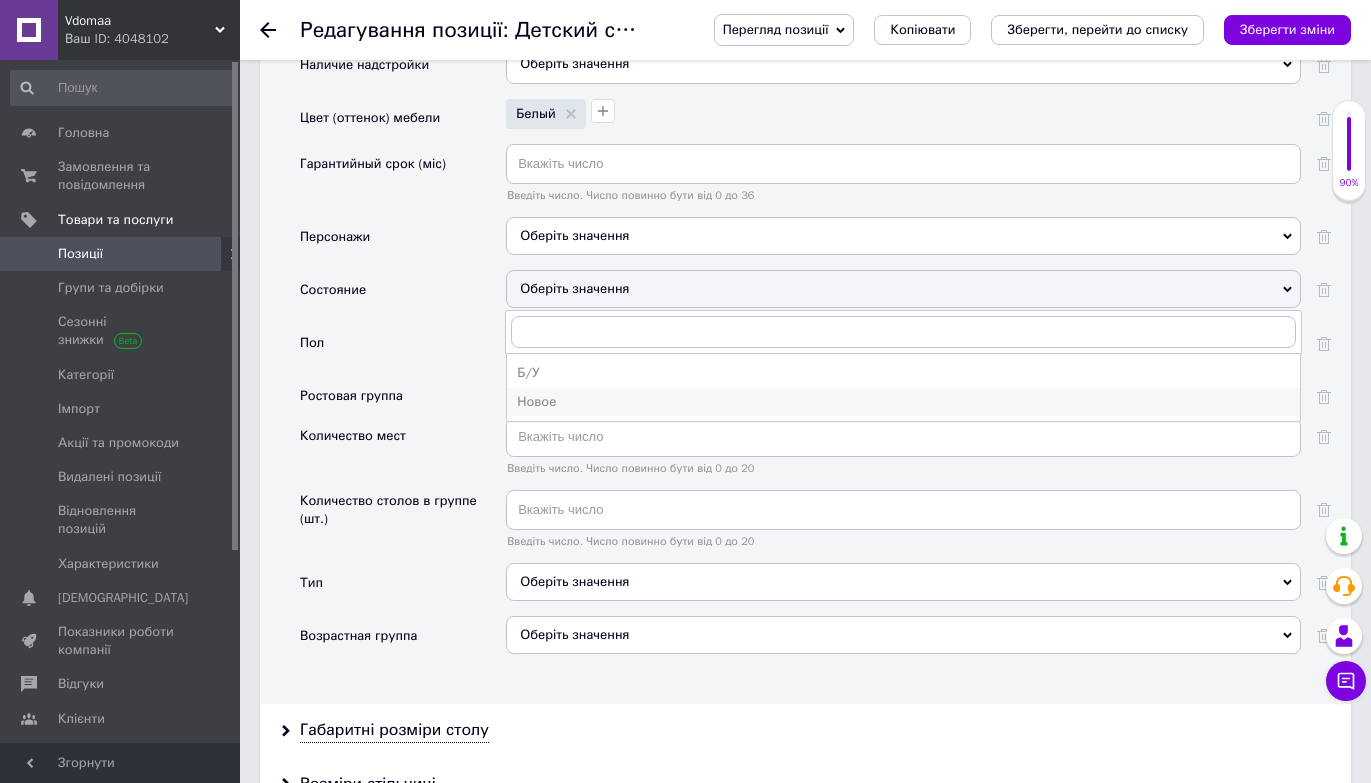 click on "Новое" at bounding box center (903, 402) 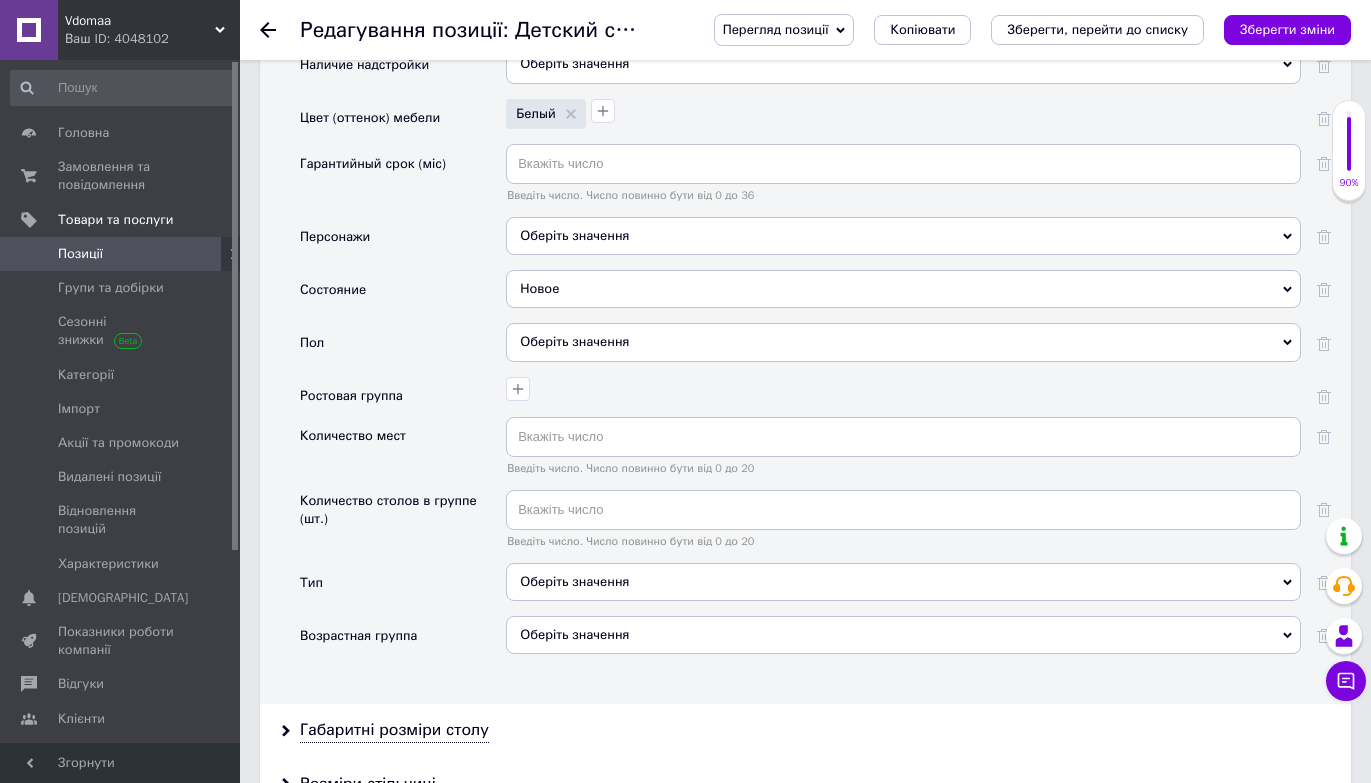 click on "Пол" at bounding box center [403, 349] 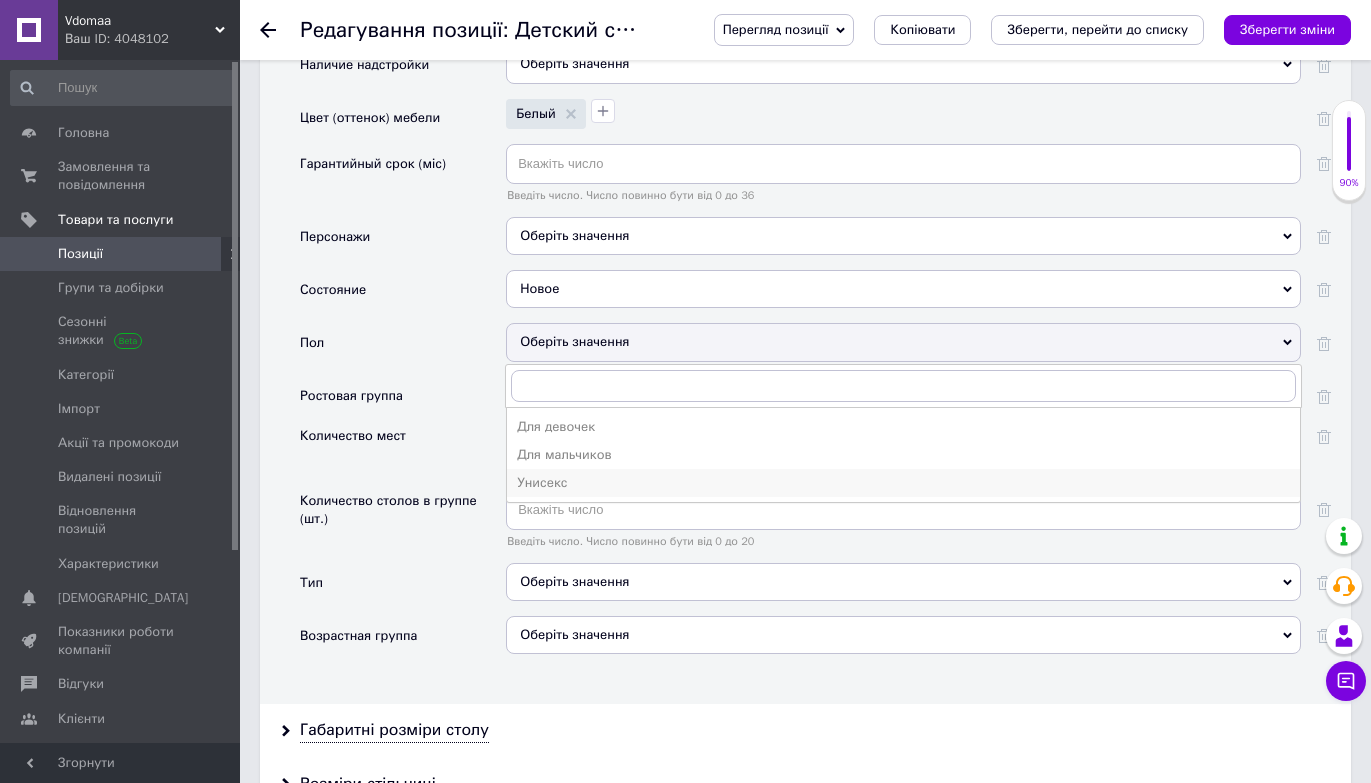 click on "Унисекс" at bounding box center (903, 483) 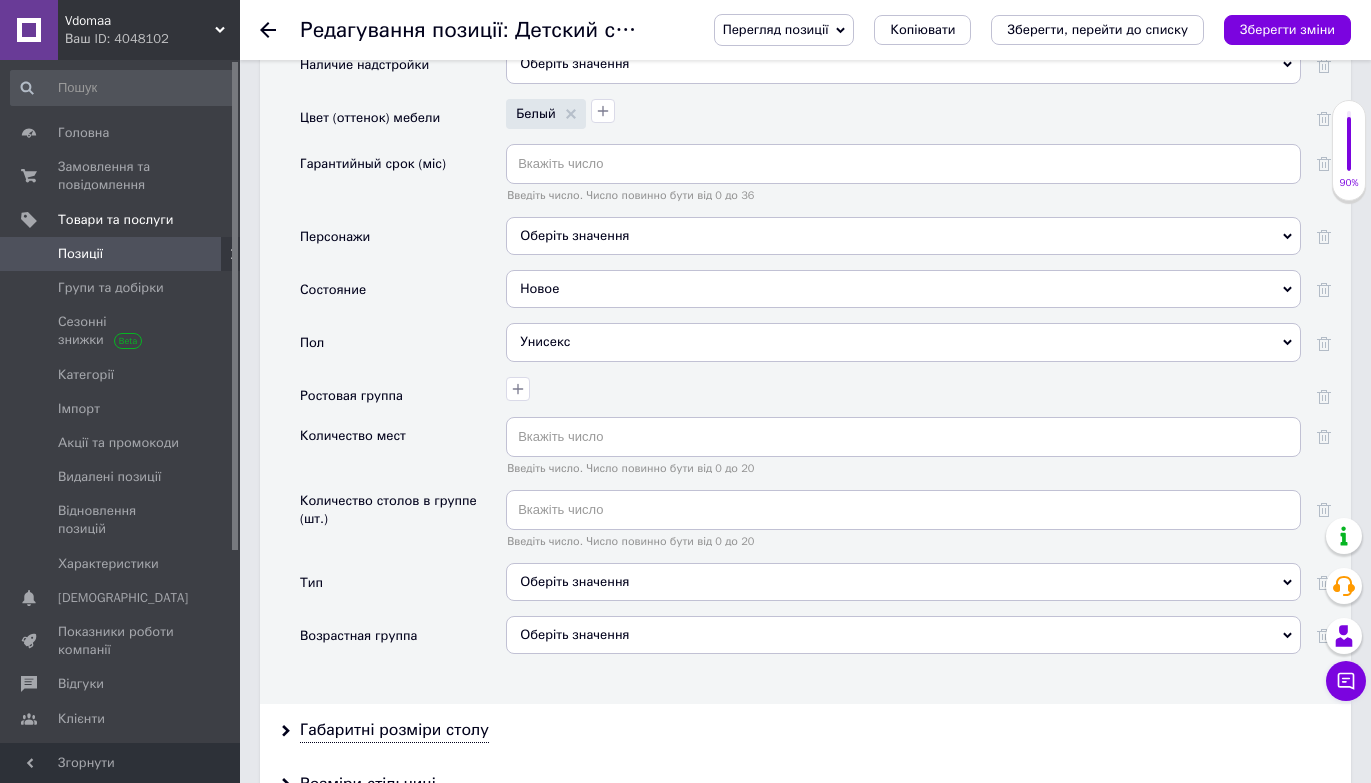 click on "Состояние" at bounding box center (403, 296) 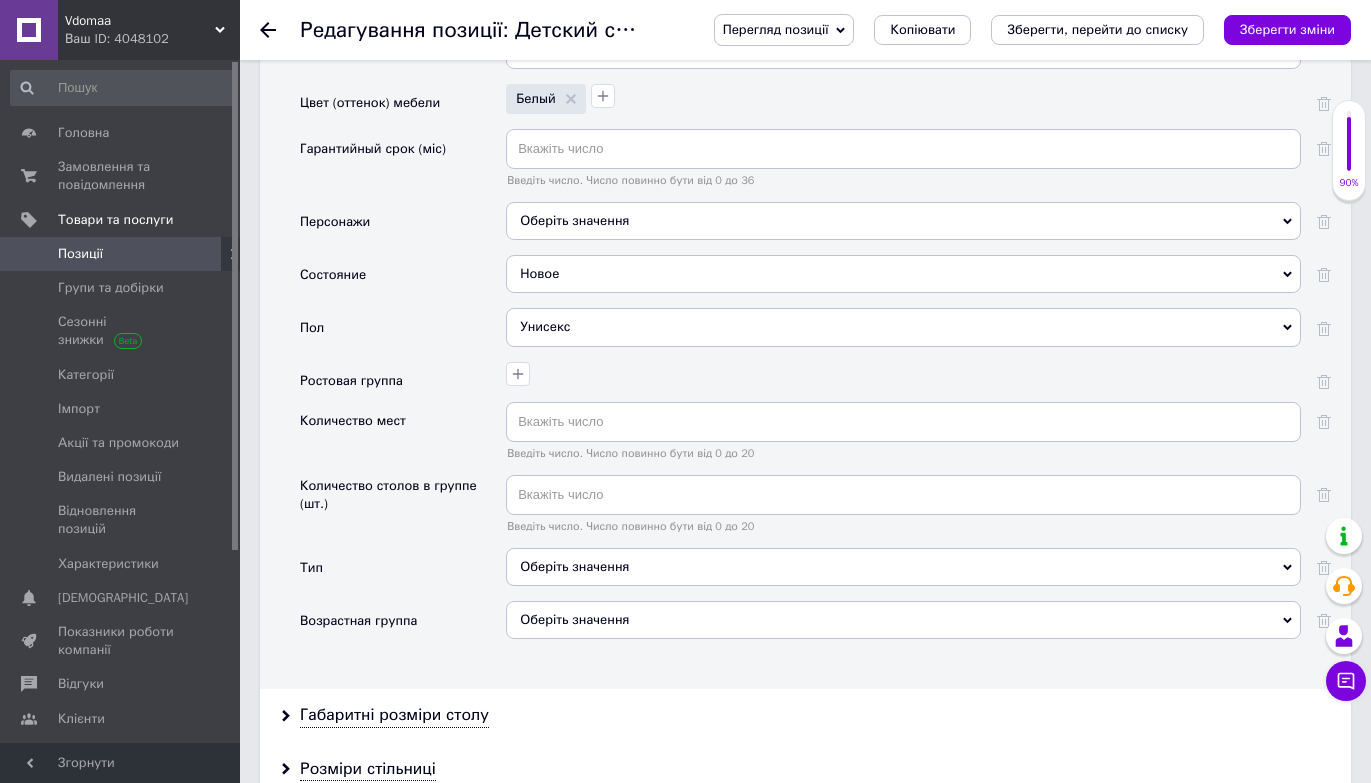 scroll, scrollTop: 2440, scrollLeft: 0, axis: vertical 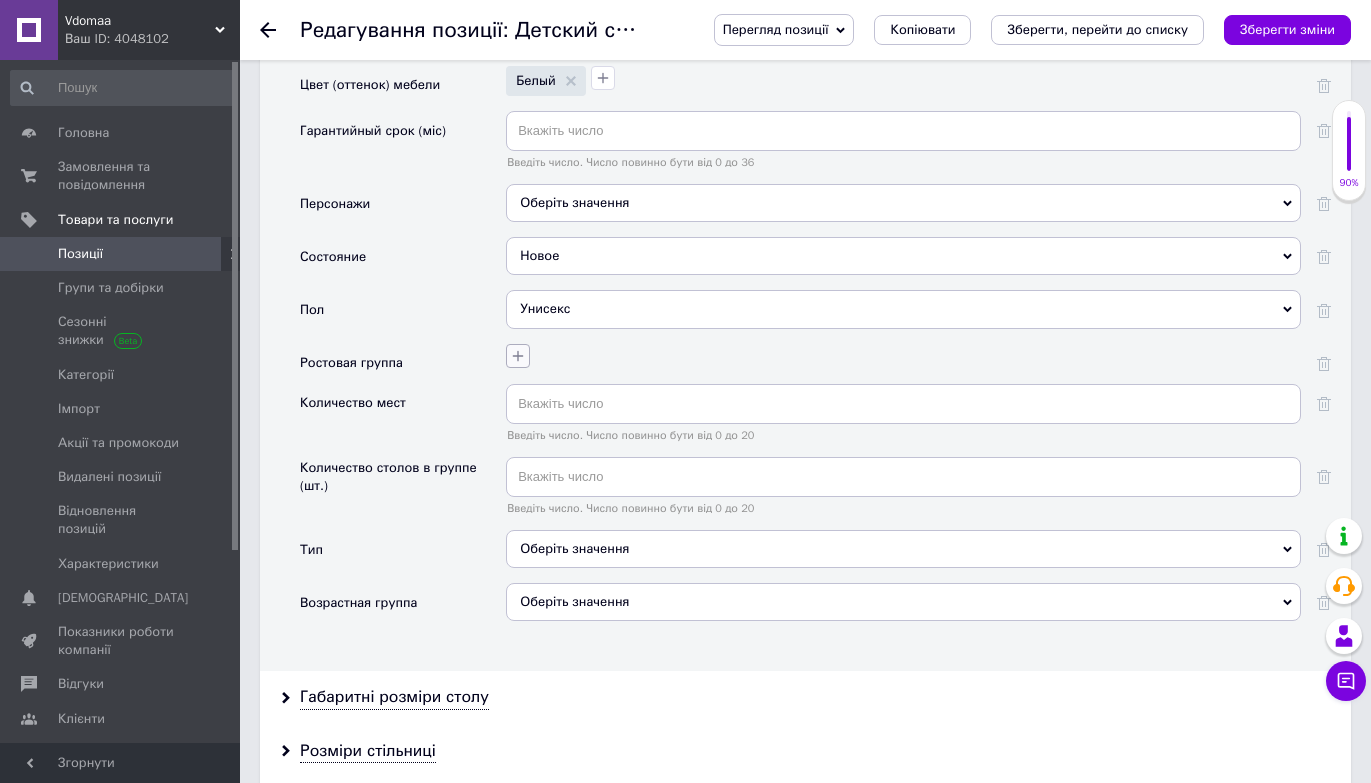 click 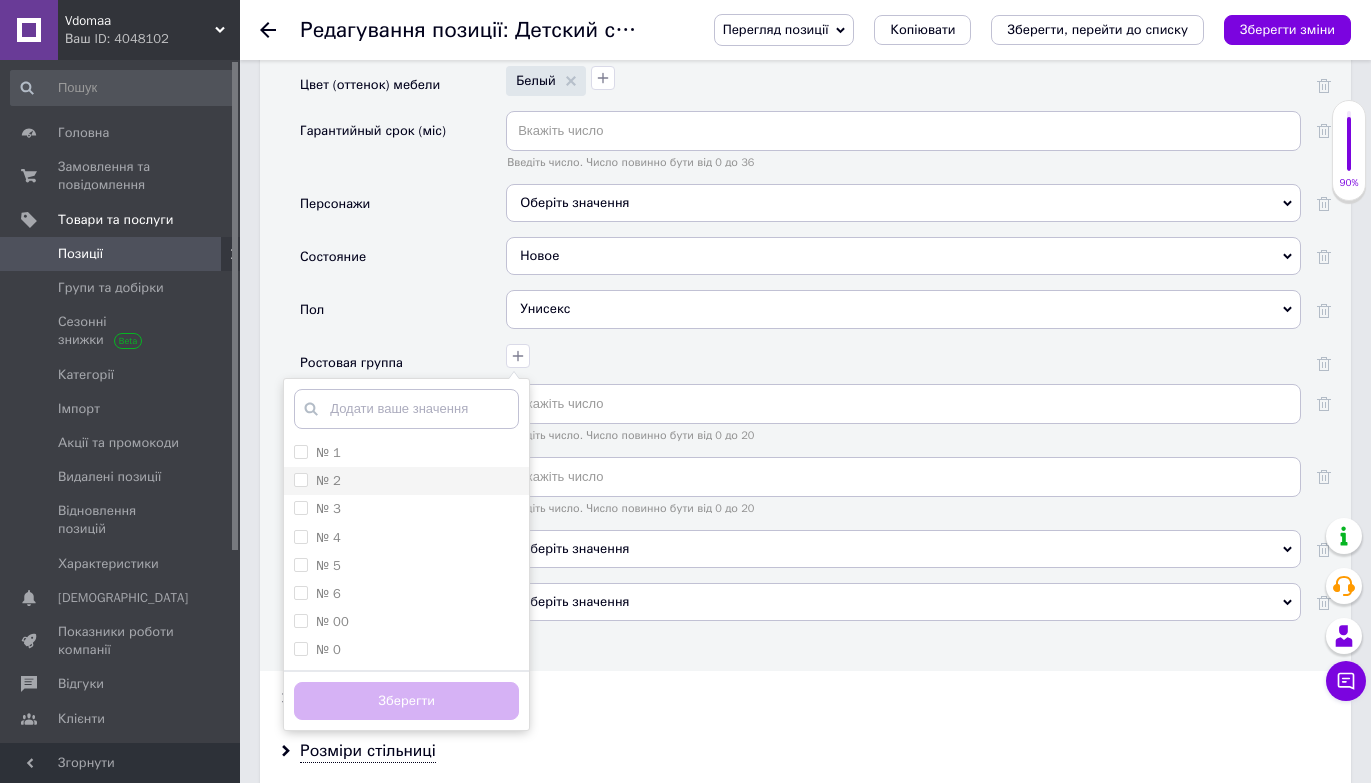 click on "№ 2" at bounding box center [300, 479] 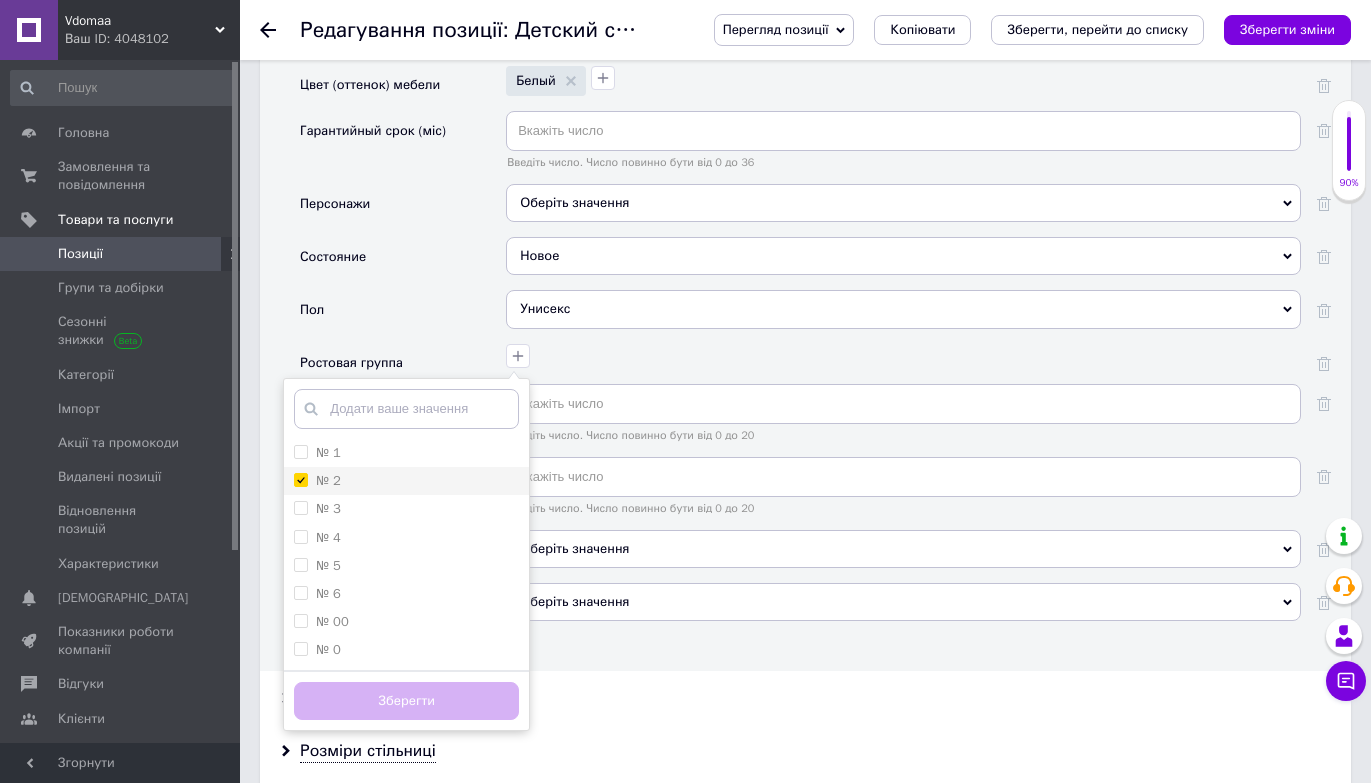 checkbox on "true" 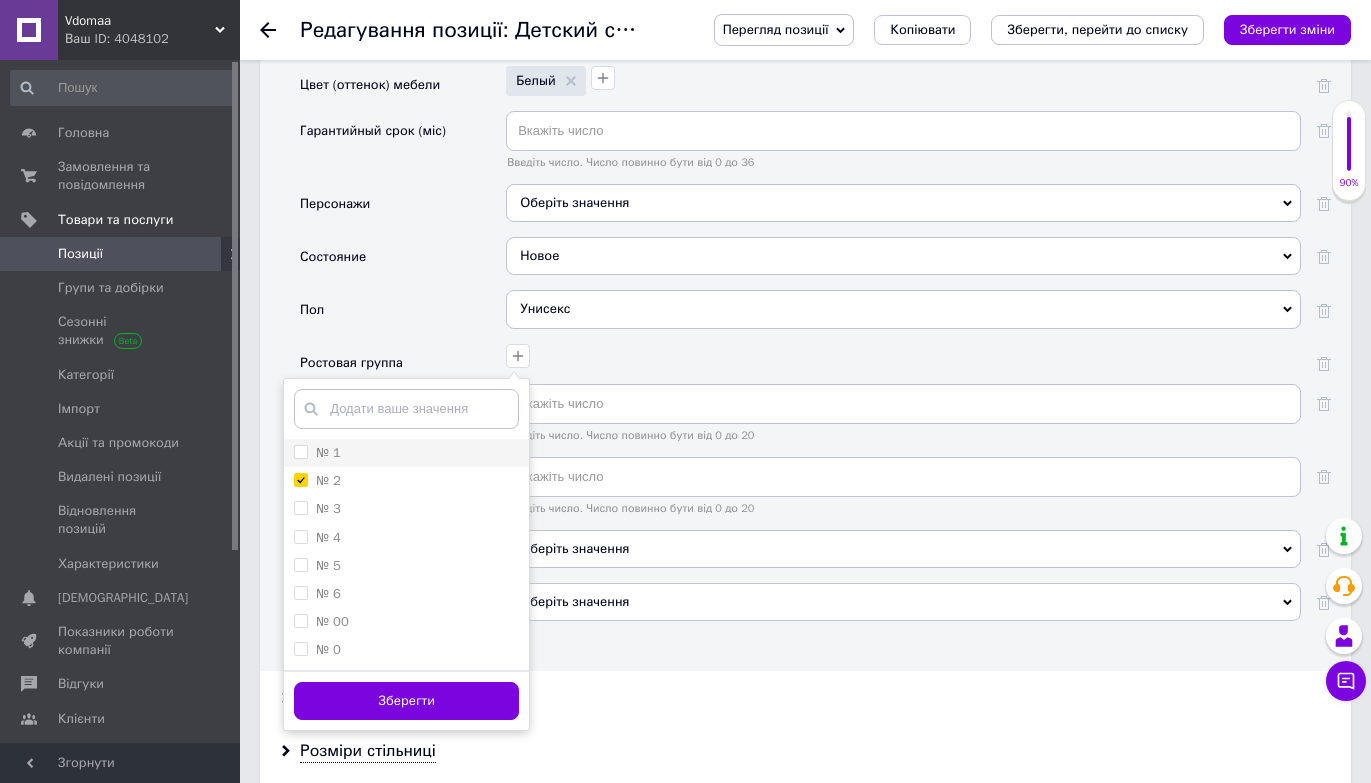 click on "№ 1" at bounding box center (300, 451) 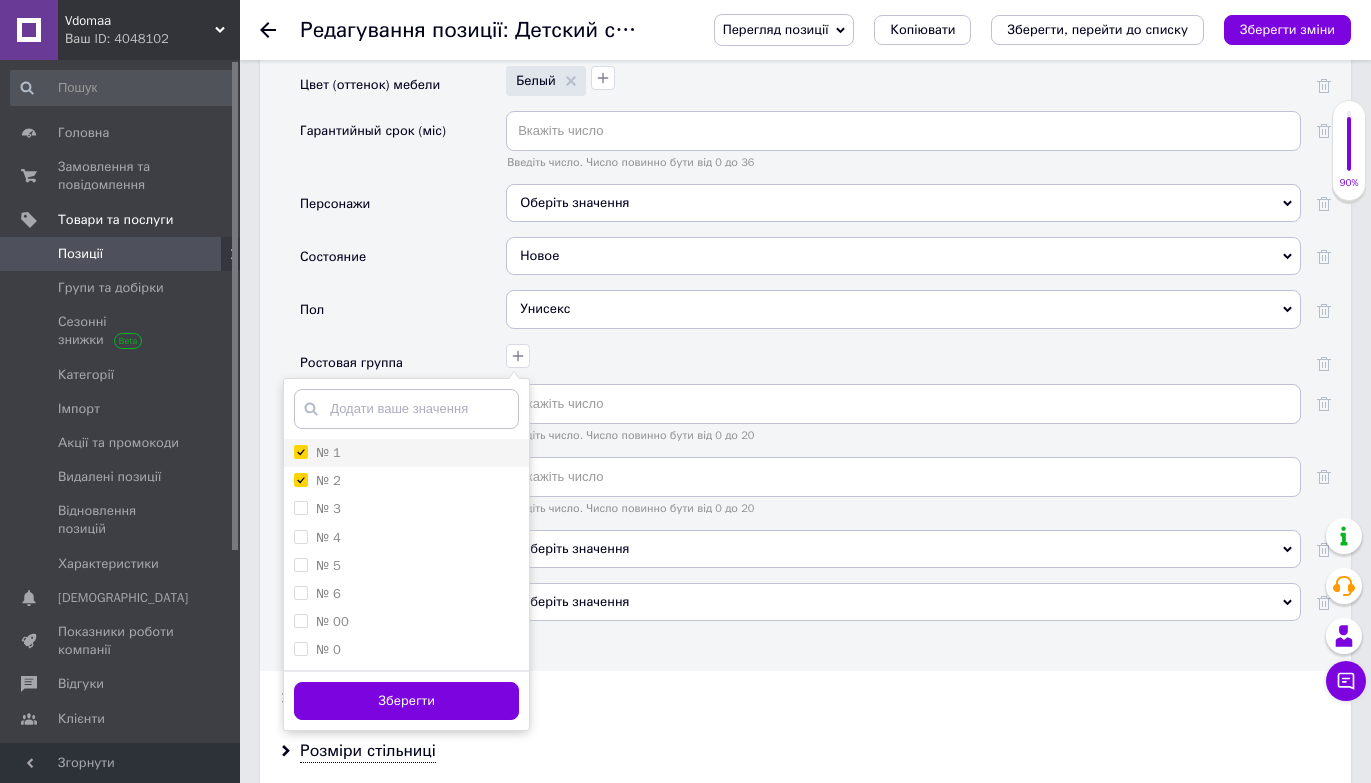 checkbox on "true" 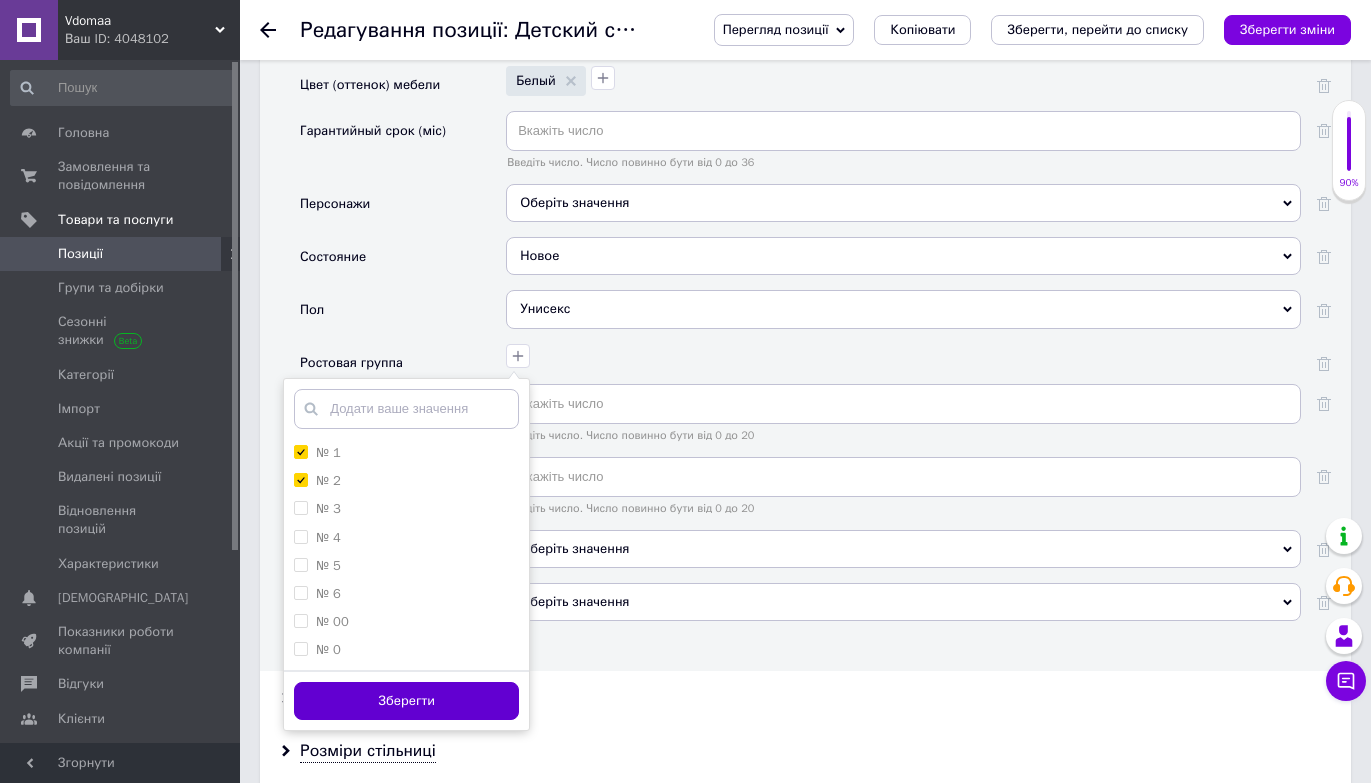 click on "Зберегти" at bounding box center [406, 701] 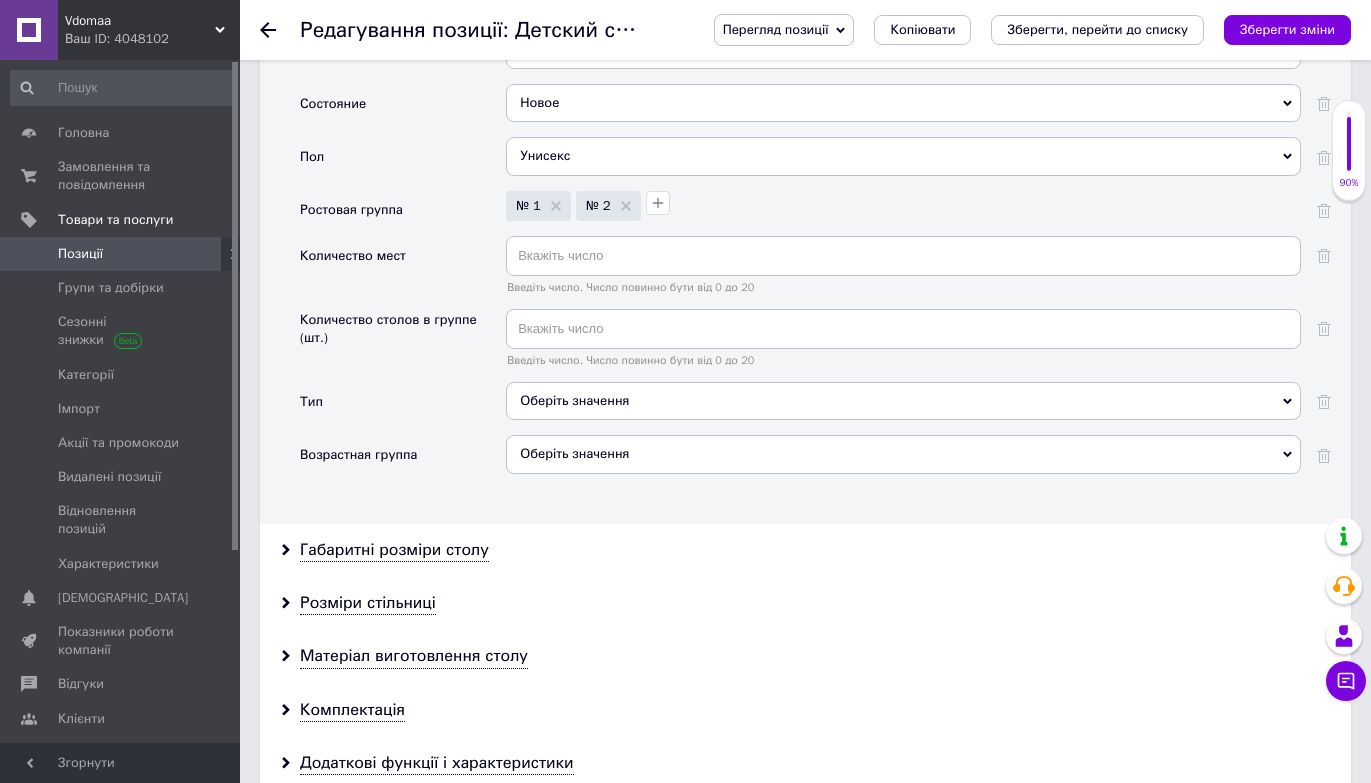 scroll, scrollTop: 2592, scrollLeft: 0, axis: vertical 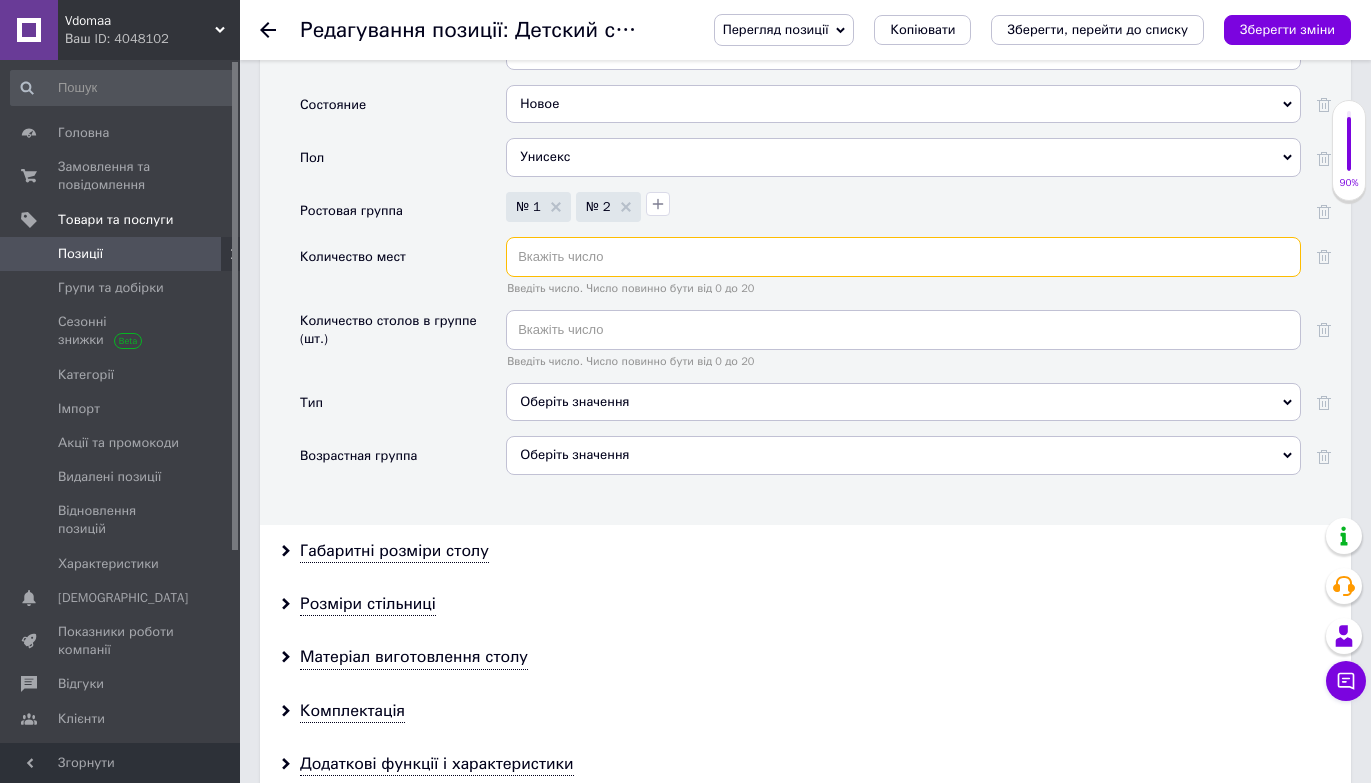 click at bounding box center (903, 257) 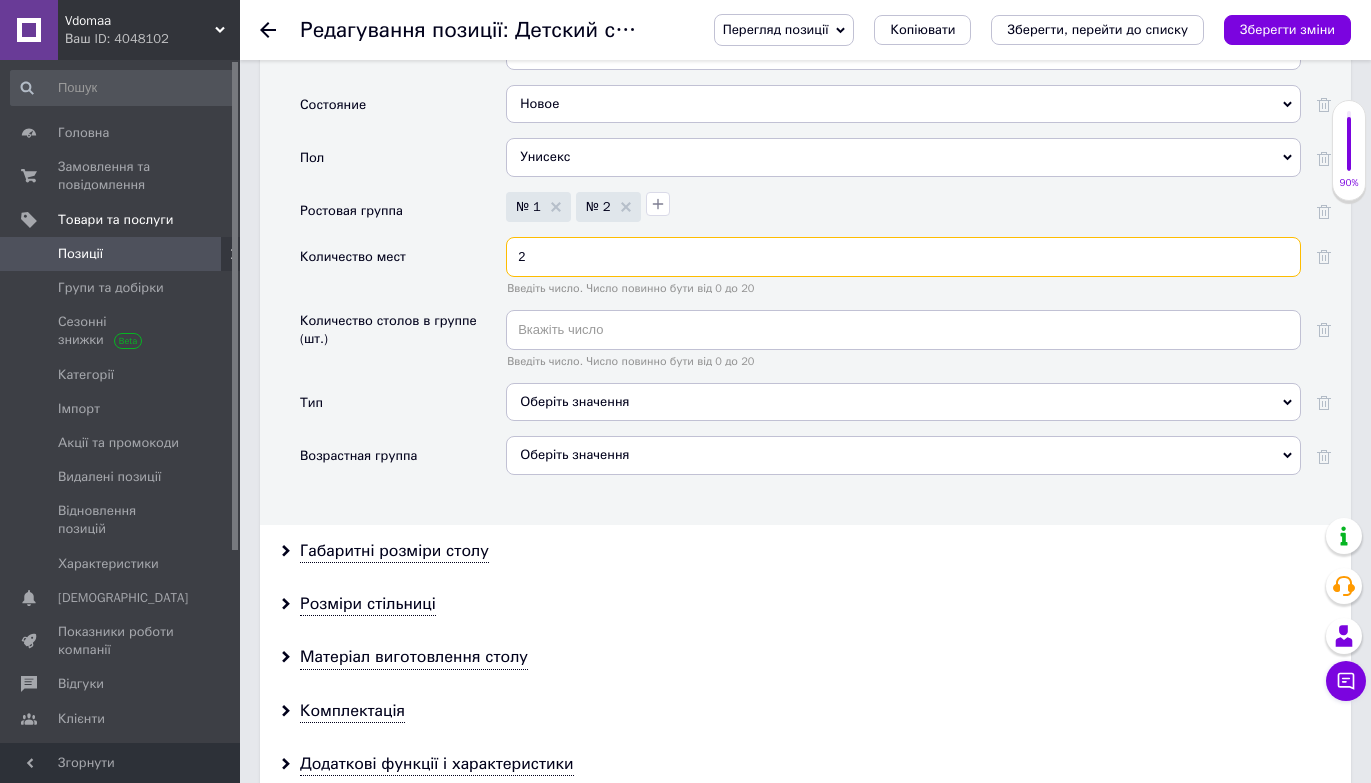 type on "2" 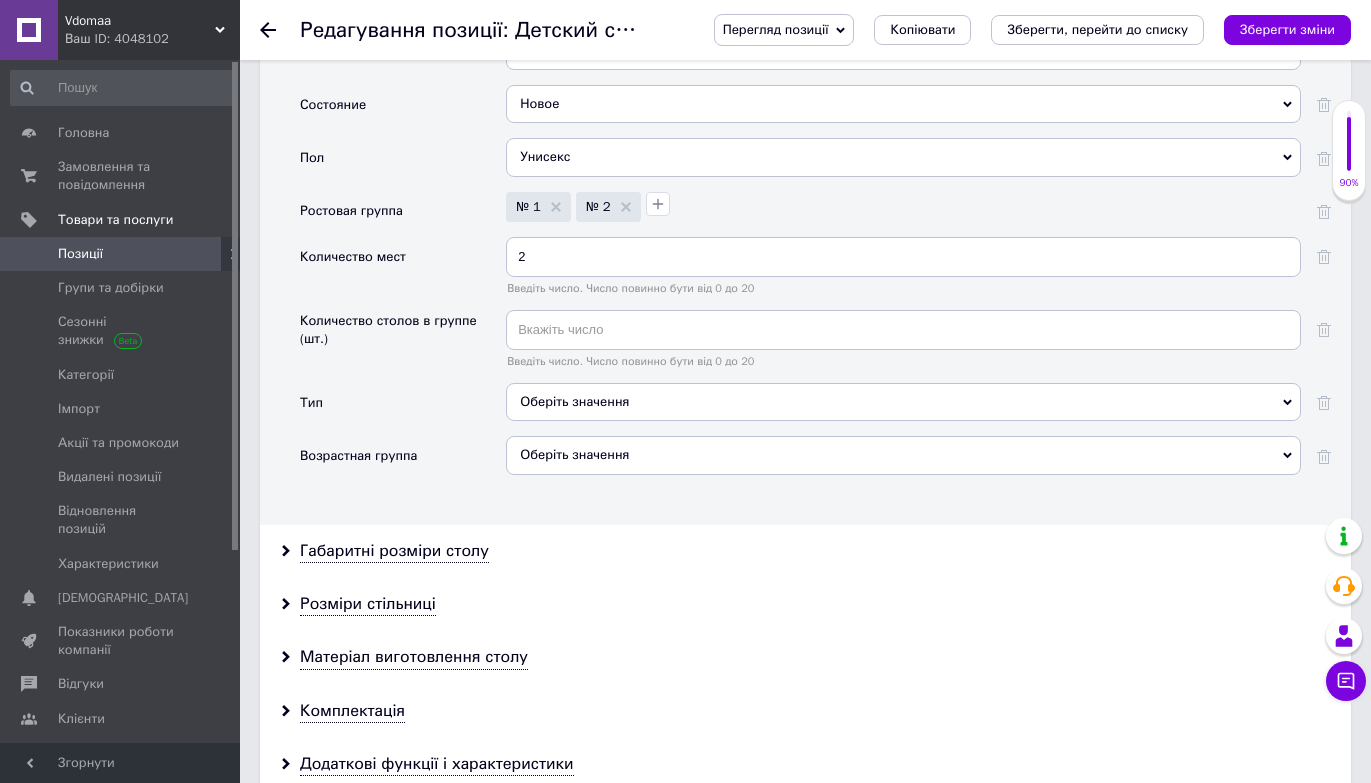 click on "Количество мест" at bounding box center (403, 273) 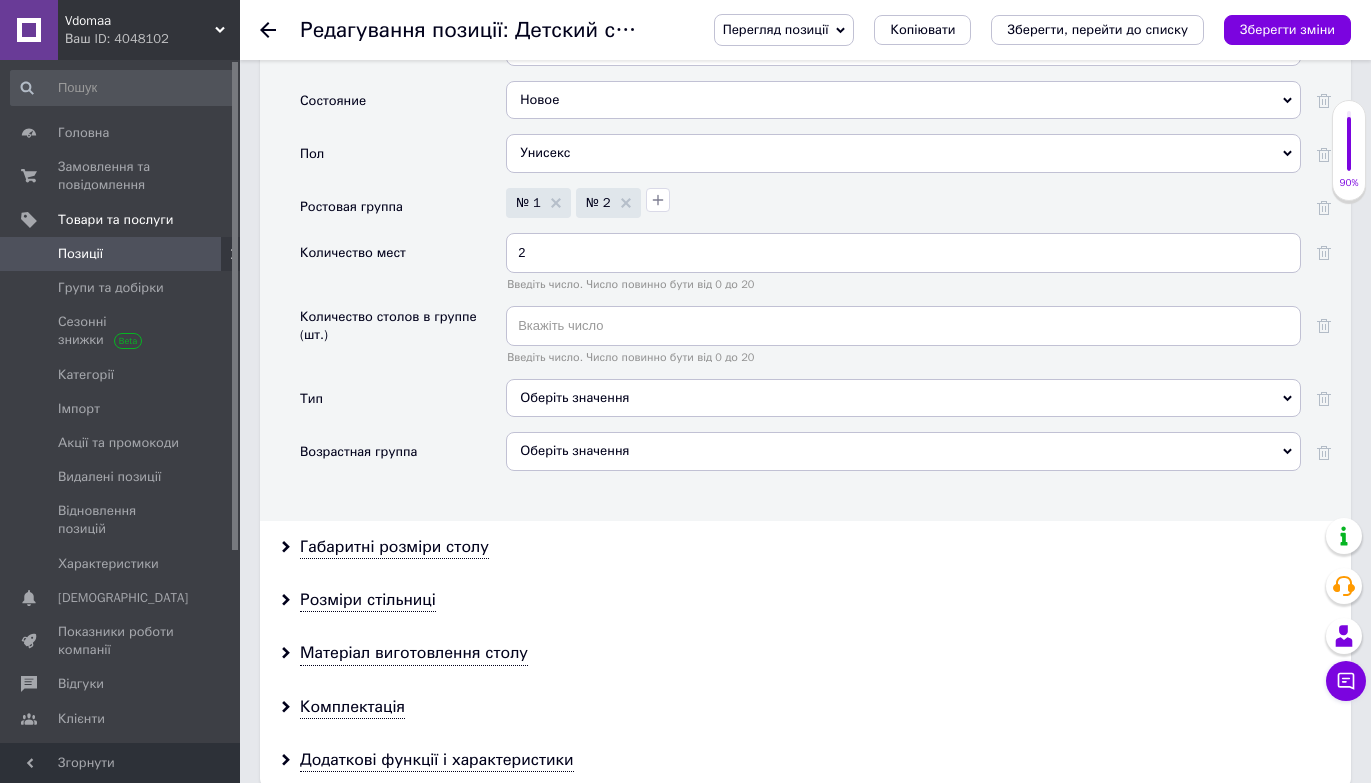 scroll, scrollTop: 2596, scrollLeft: 0, axis: vertical 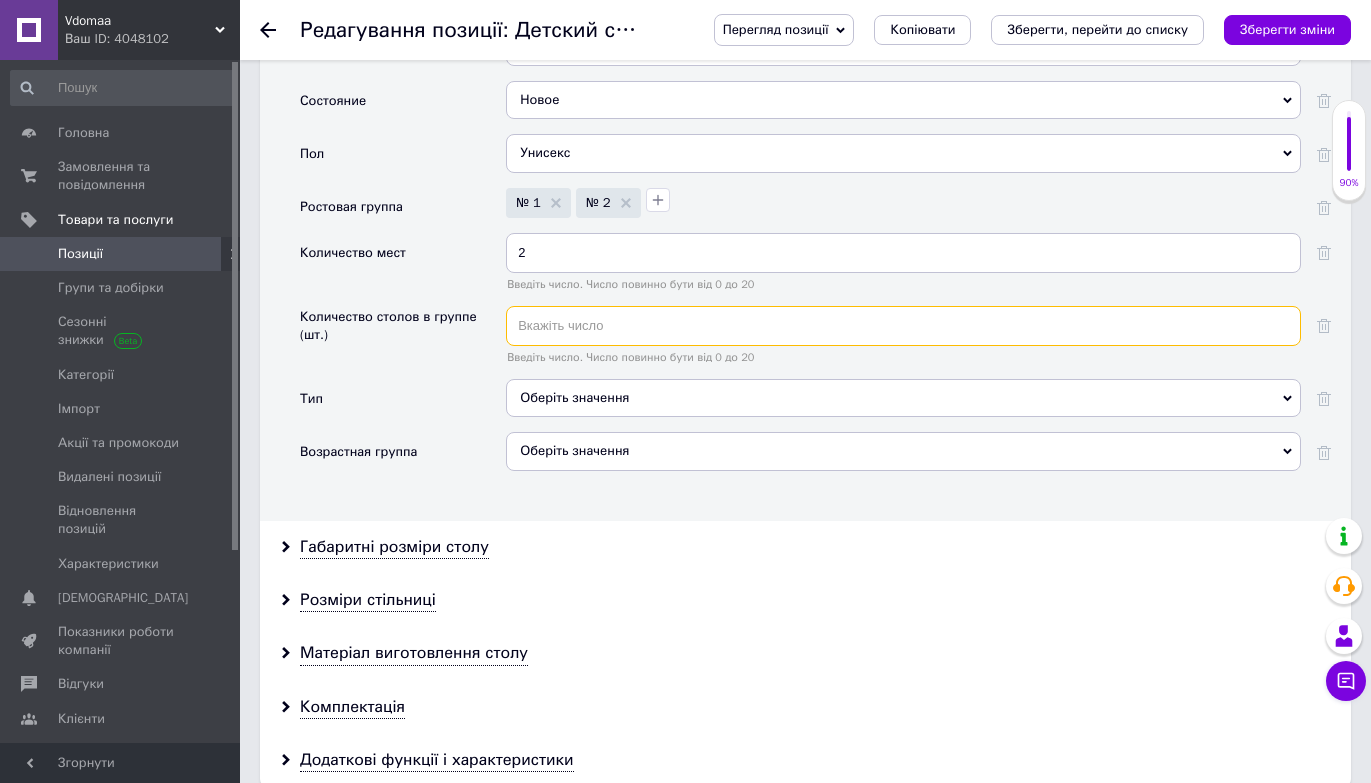 click at bounding box center [903, 326] 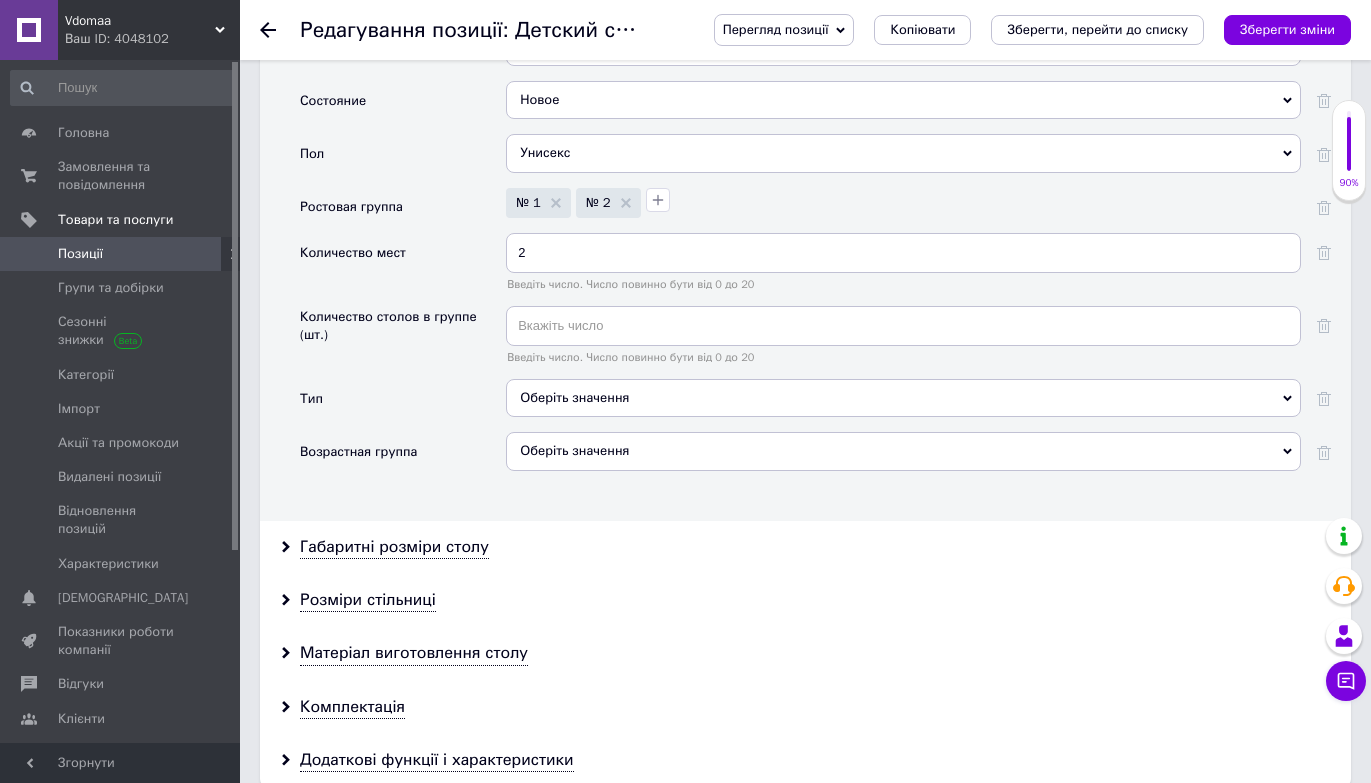 click on "Количество столов в группе (шт.)" at bounding box center (398, 326) 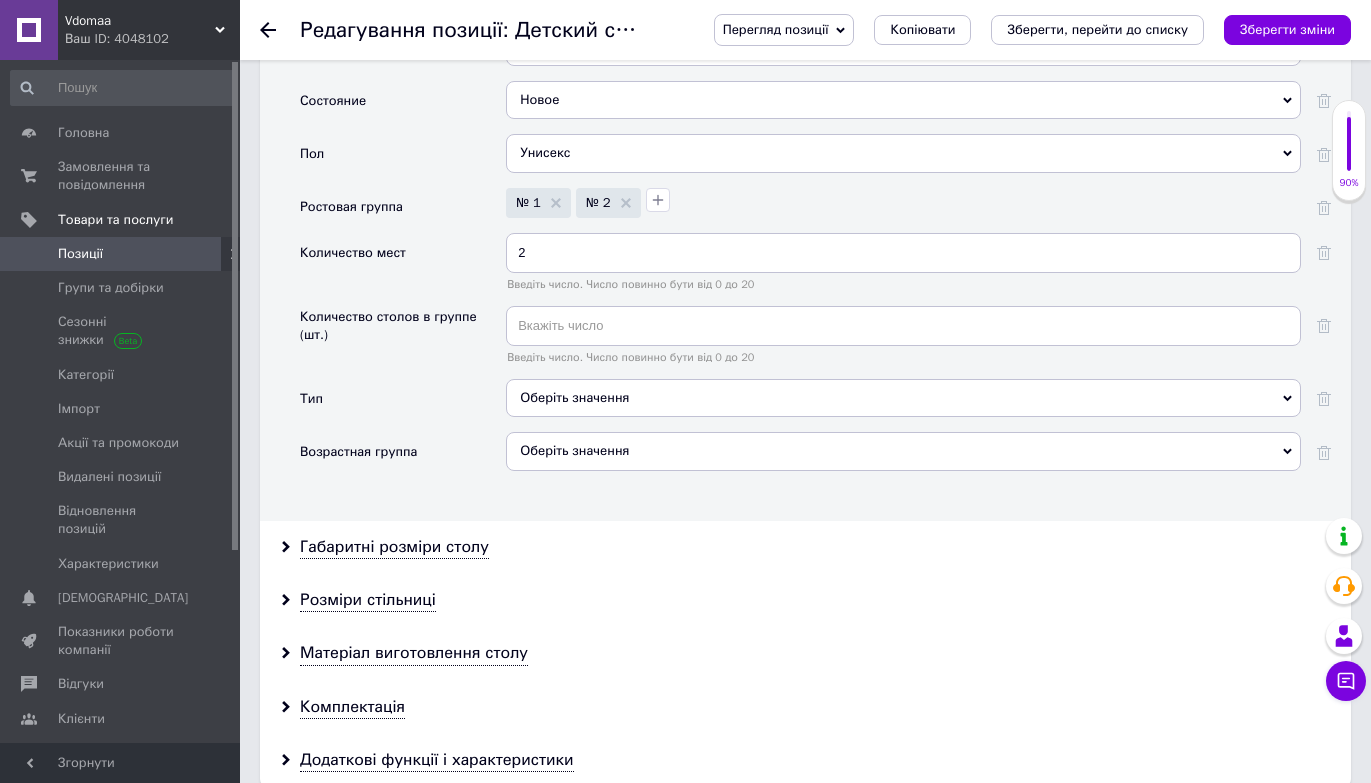 click on "Оберіть значення" at bounding box center [903, 398] 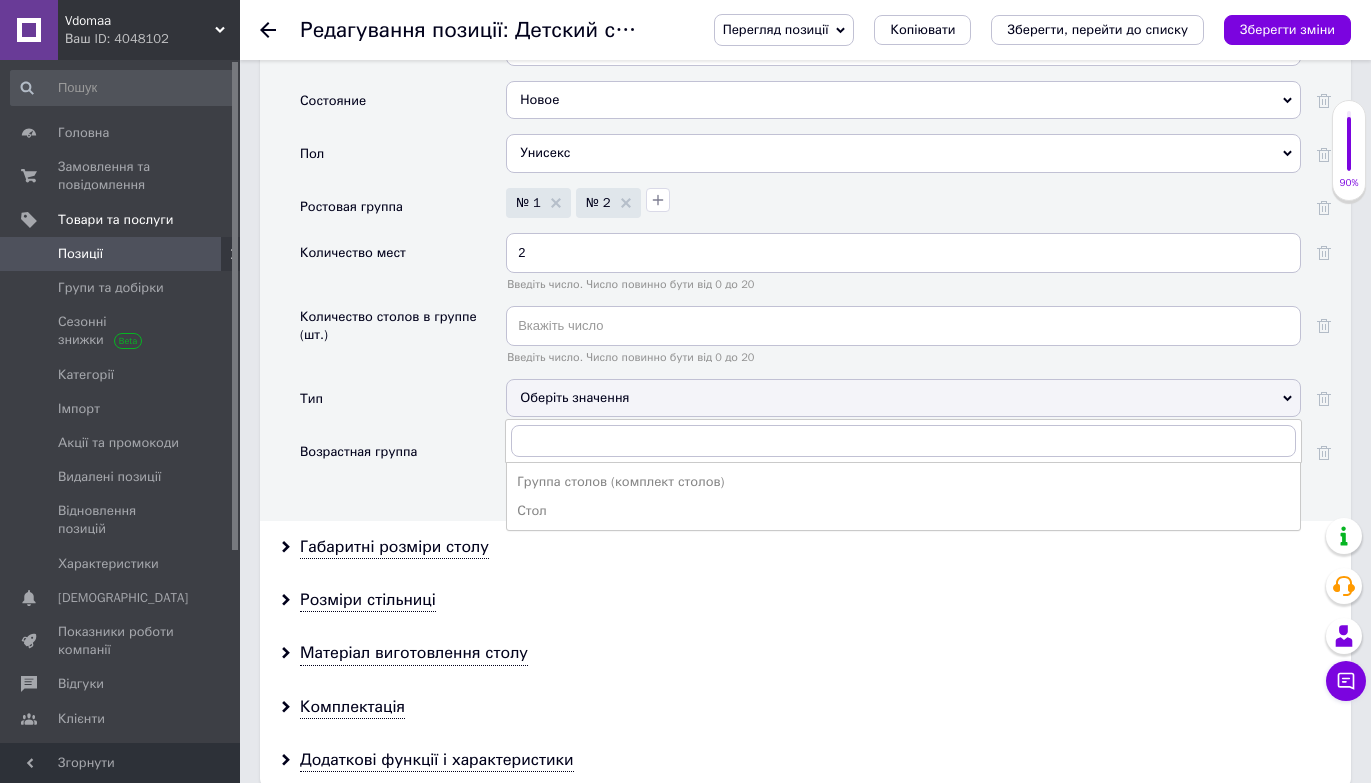 click on "Тип" at bounding box center [403, 405] 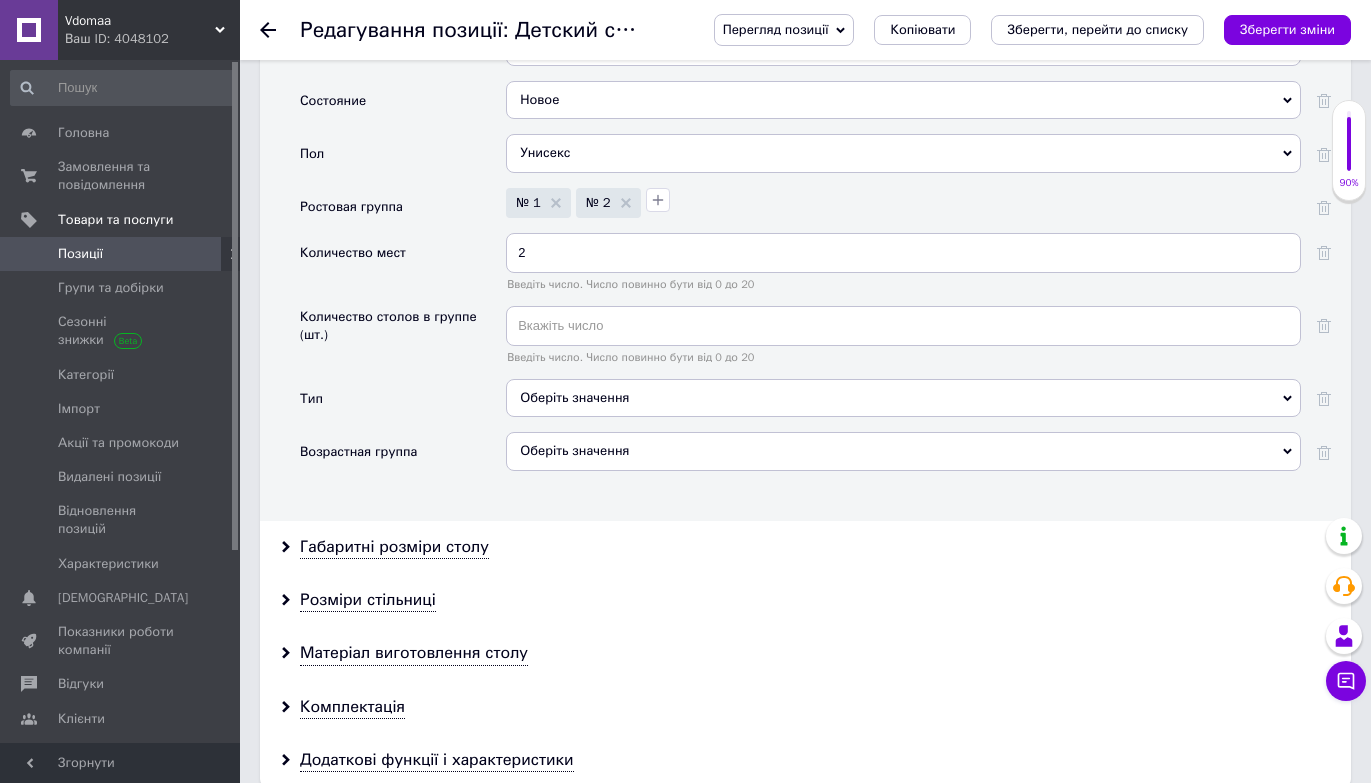 click on "Оберіть значення" at bounding box center (903, 451) 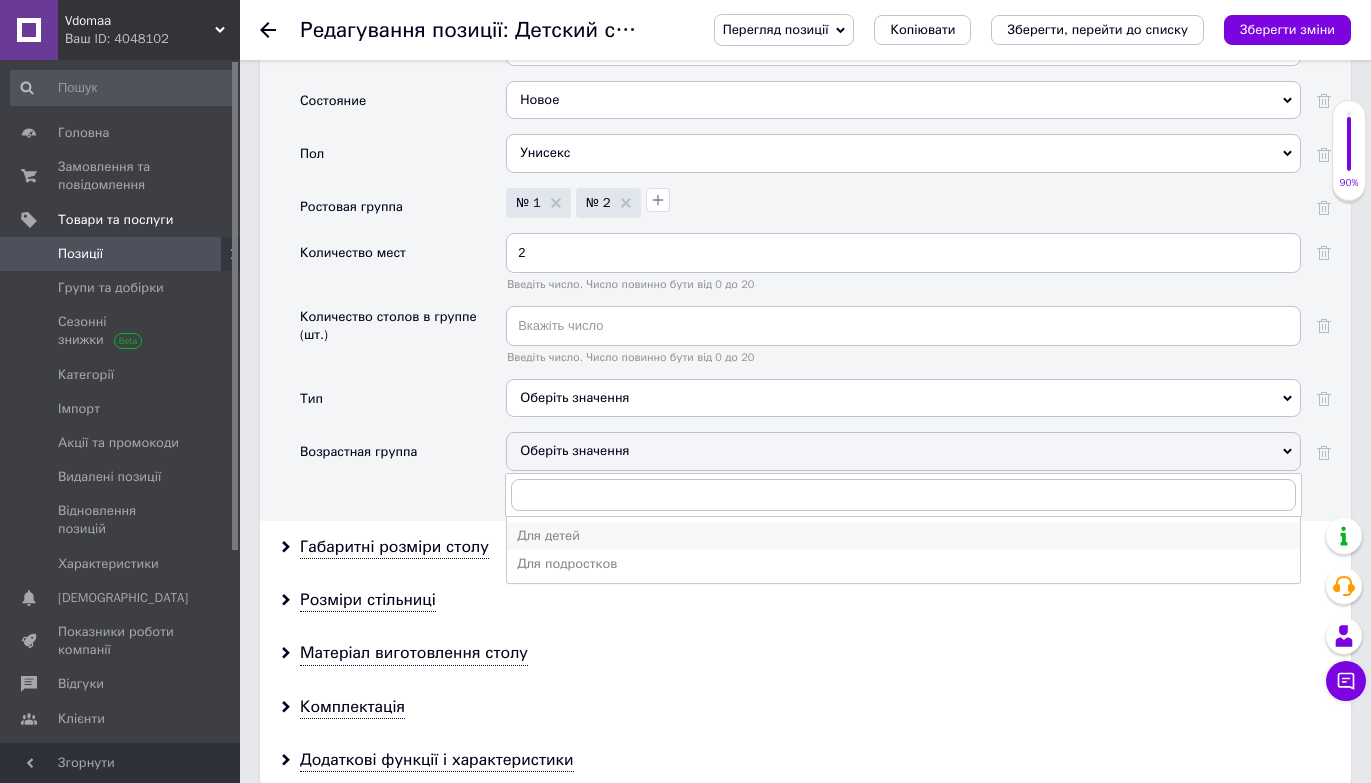 click on "Для детей" at bounding box center [903, 536] 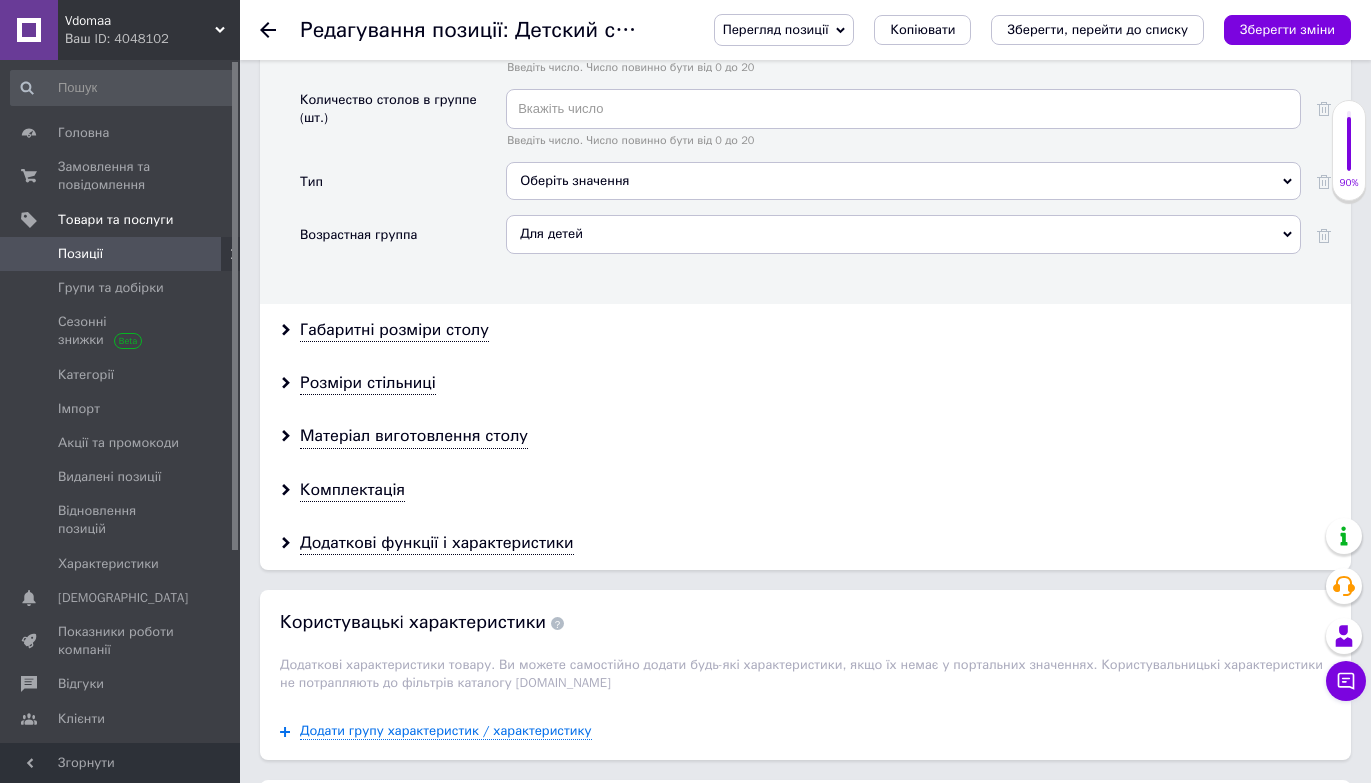 scroll, scrollTop: 2816, scrollLeft: 0, axis: vertical 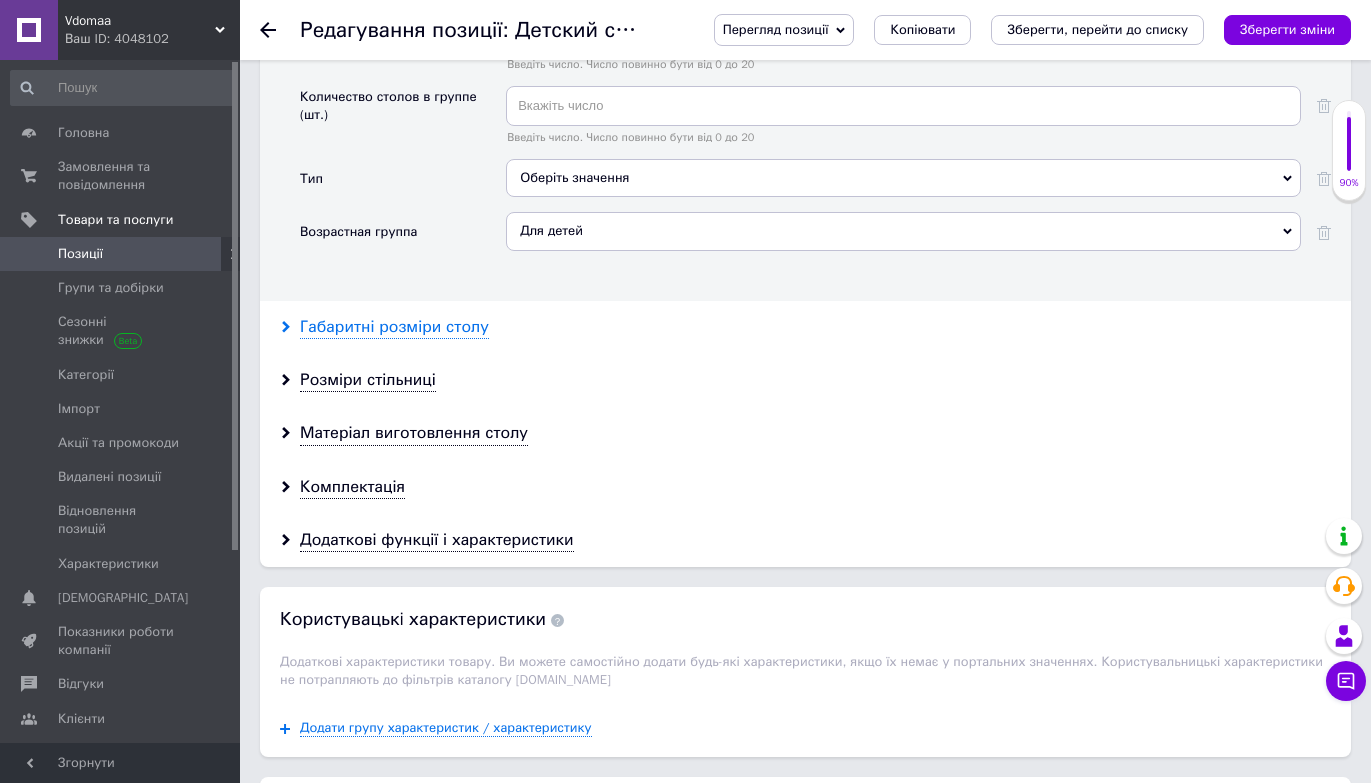 click on "Габаритні розміри столу" at bounding box center (394, 327) 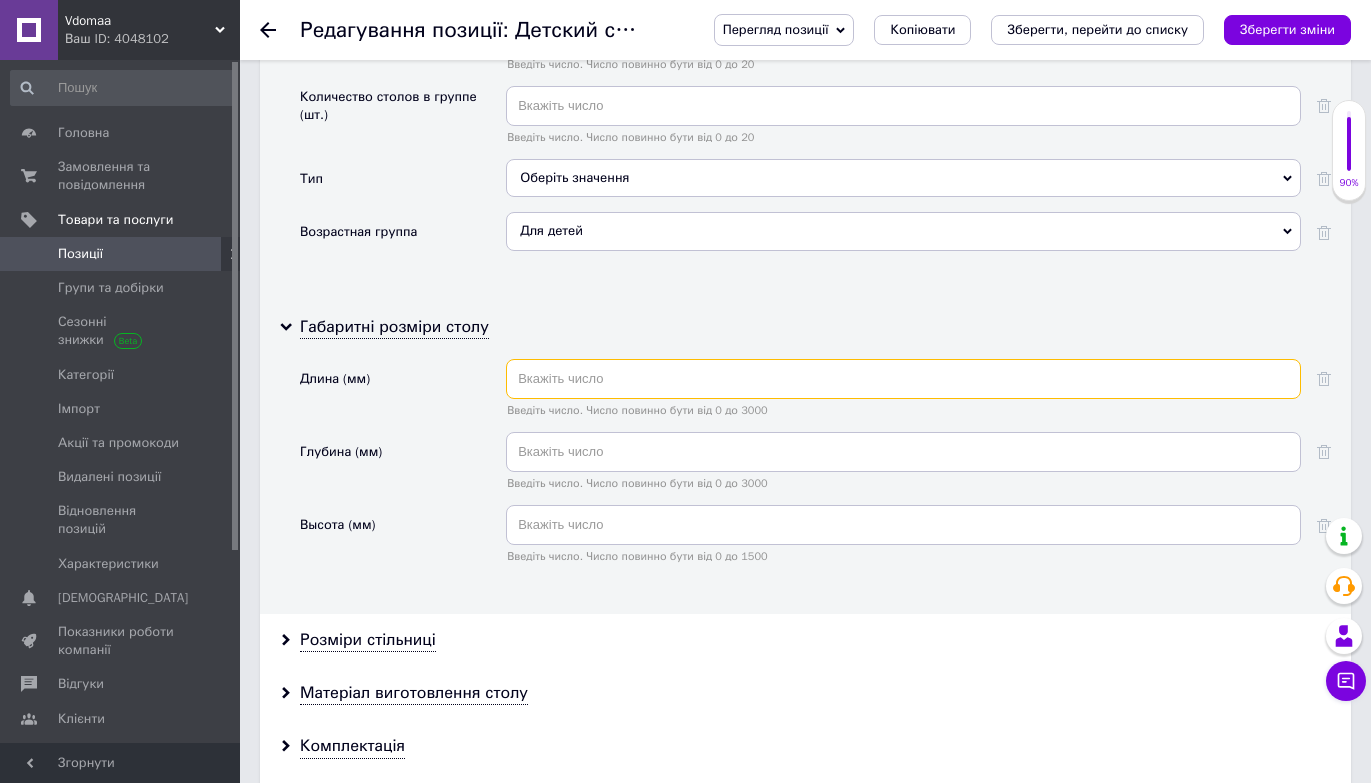 click at bounding box center [903, 379] 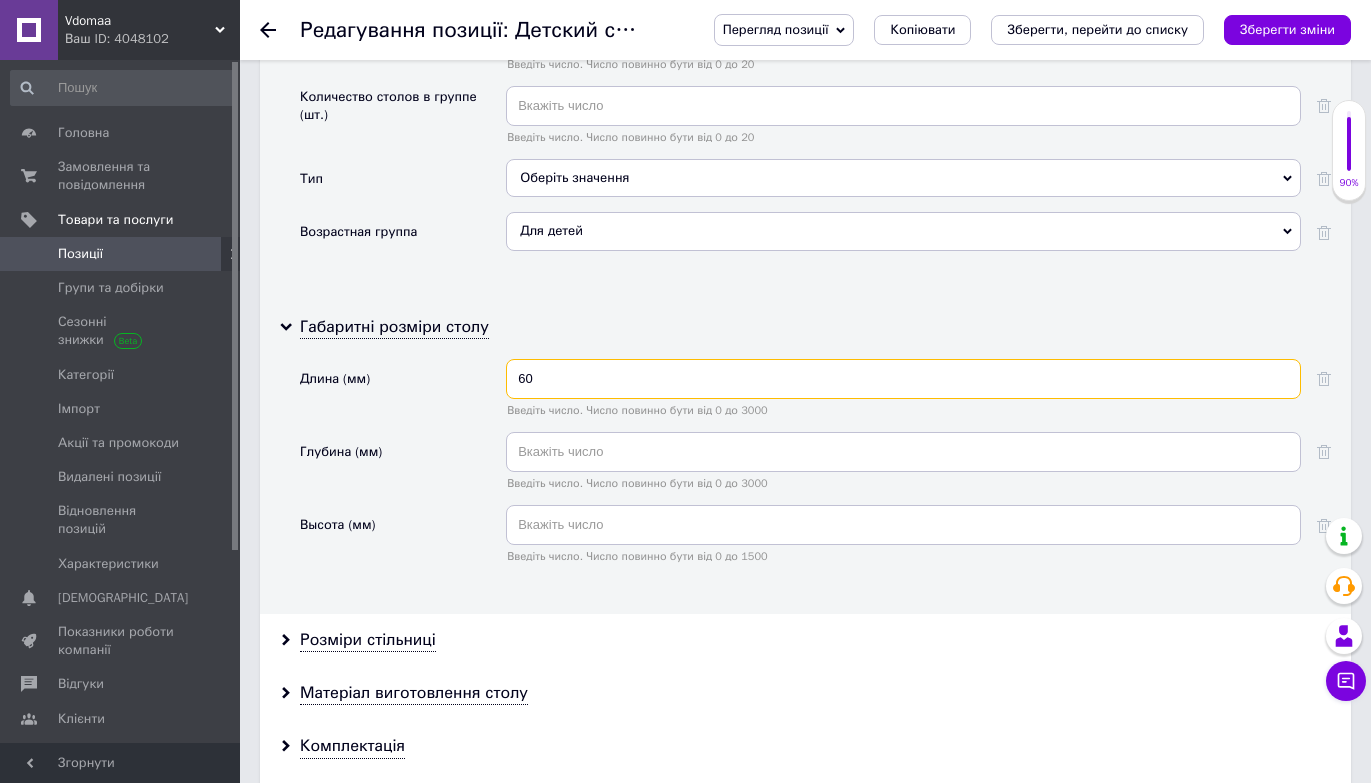 type on "60" 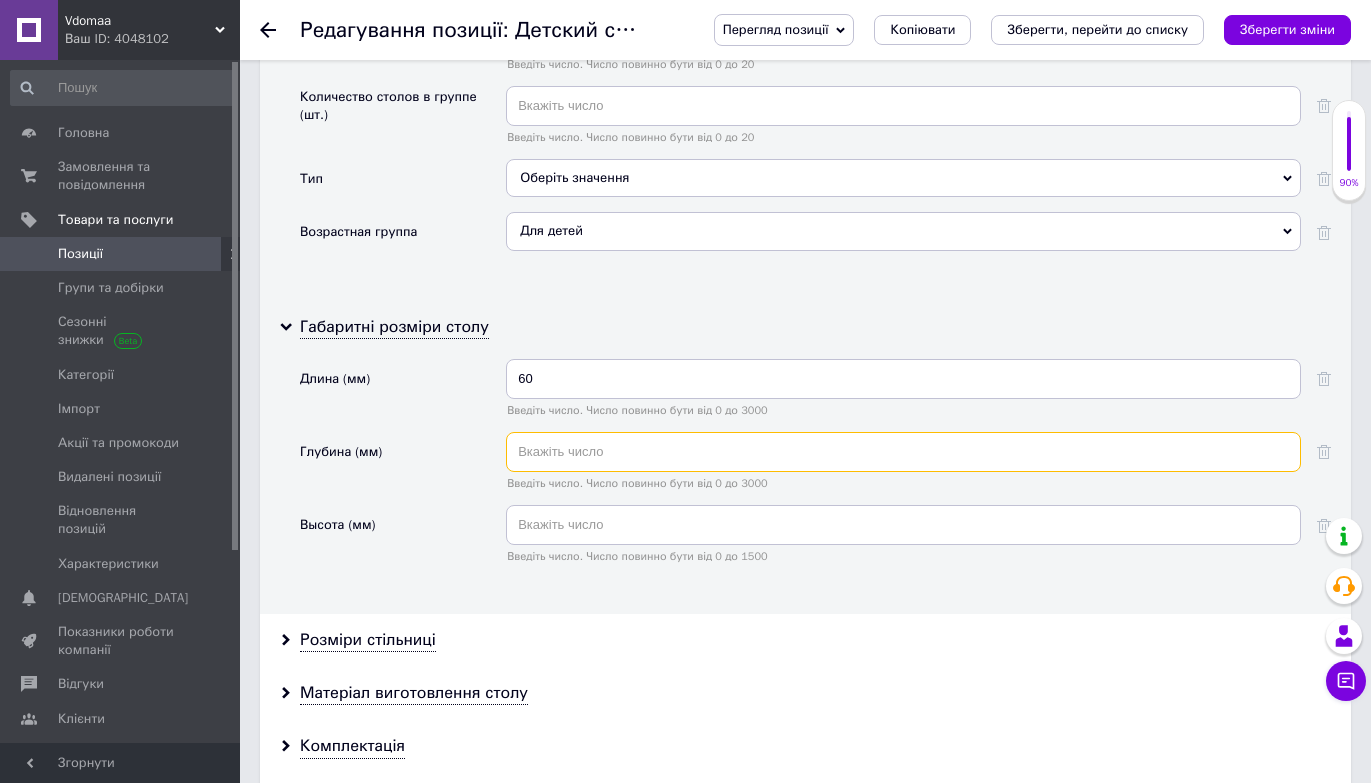 click at bounding box center (903, 452) 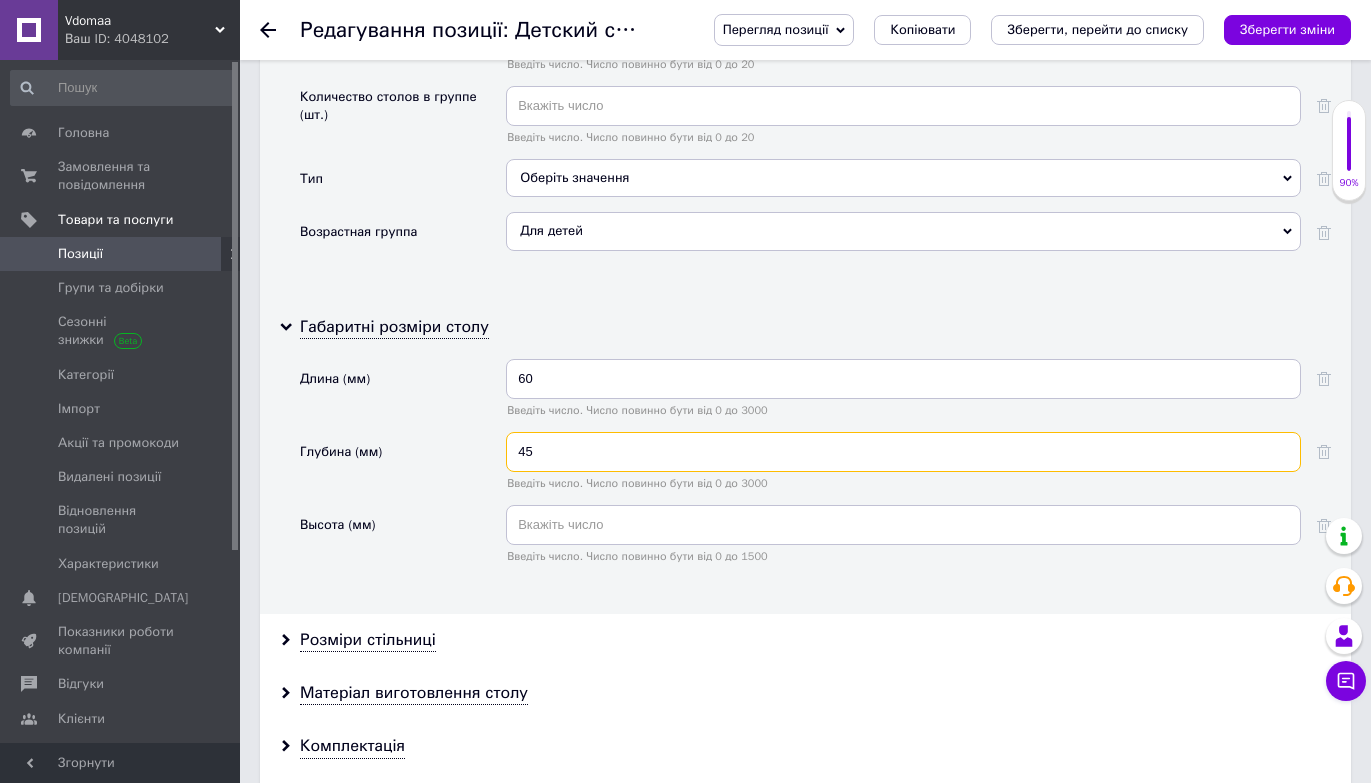 type on "45" 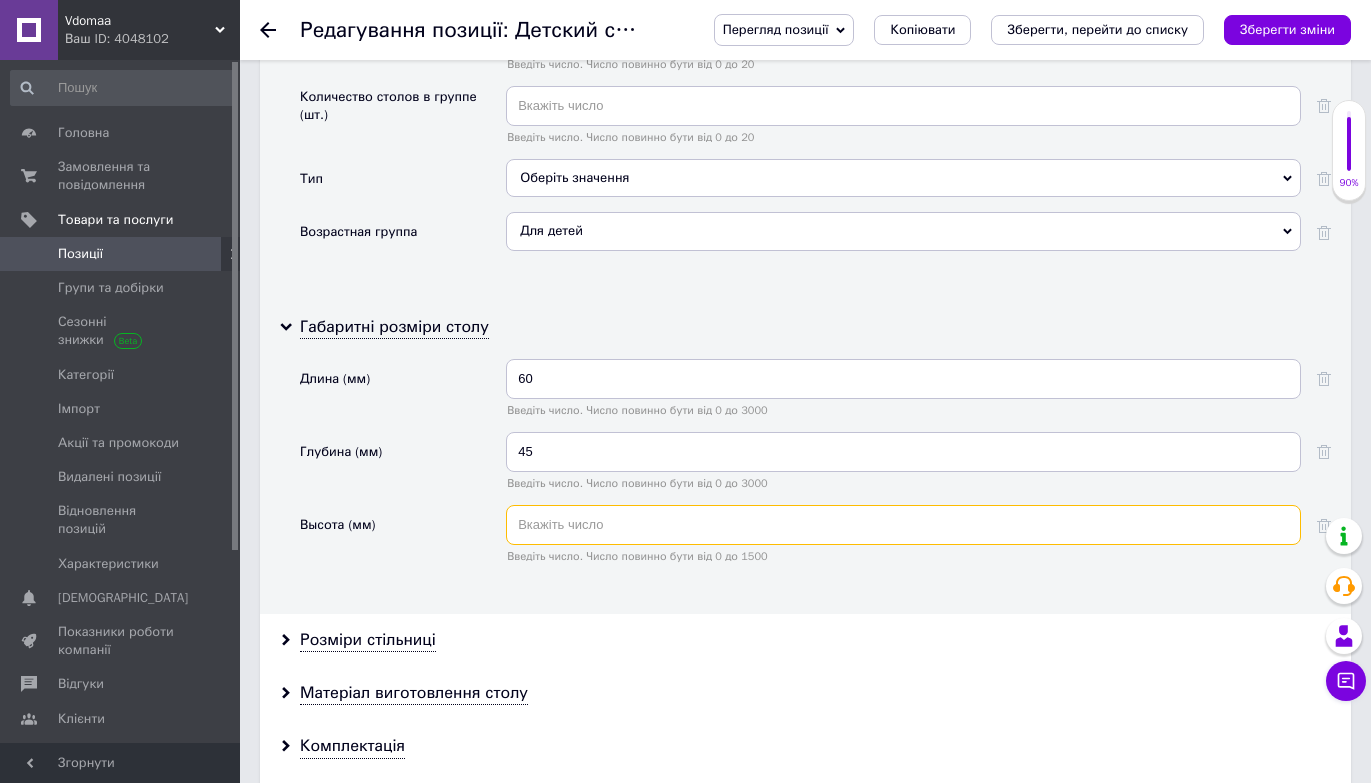 click at bounding box center (903, 525) 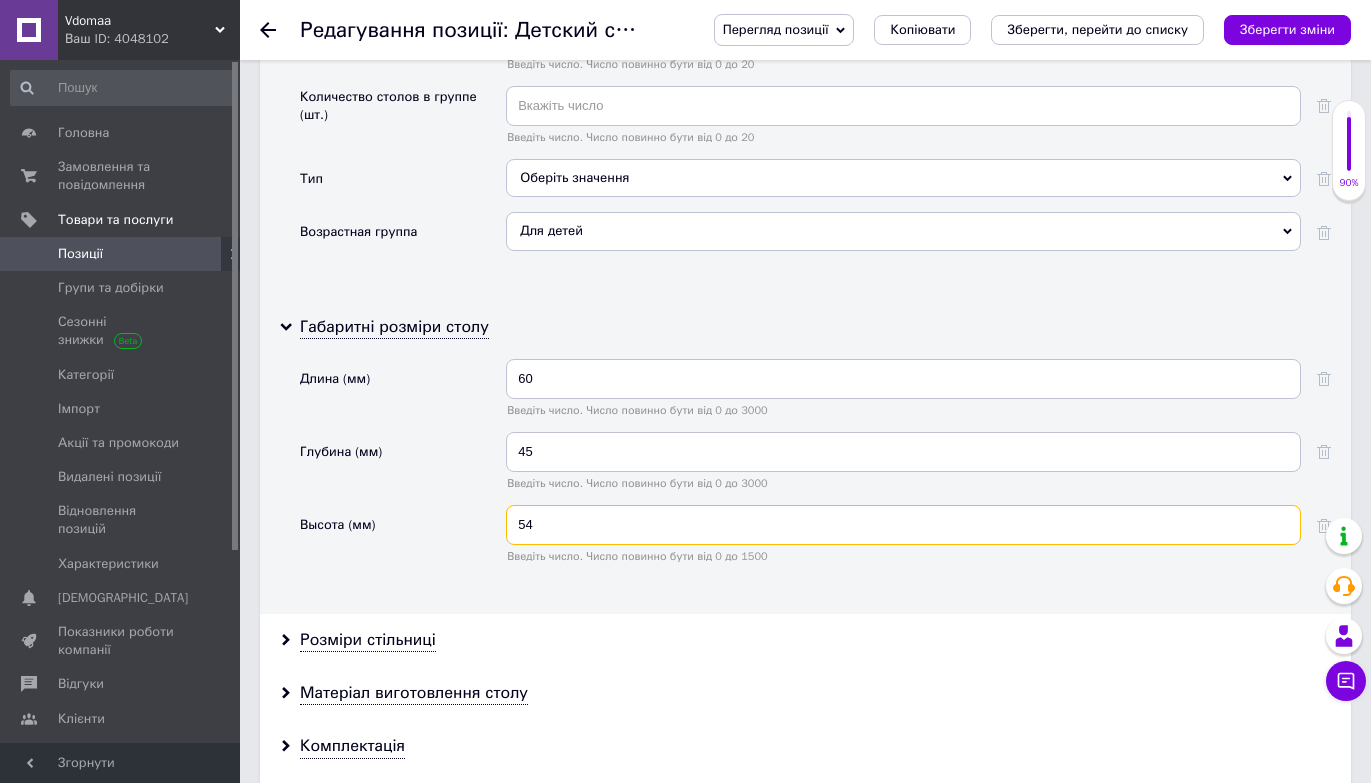 type on "54" 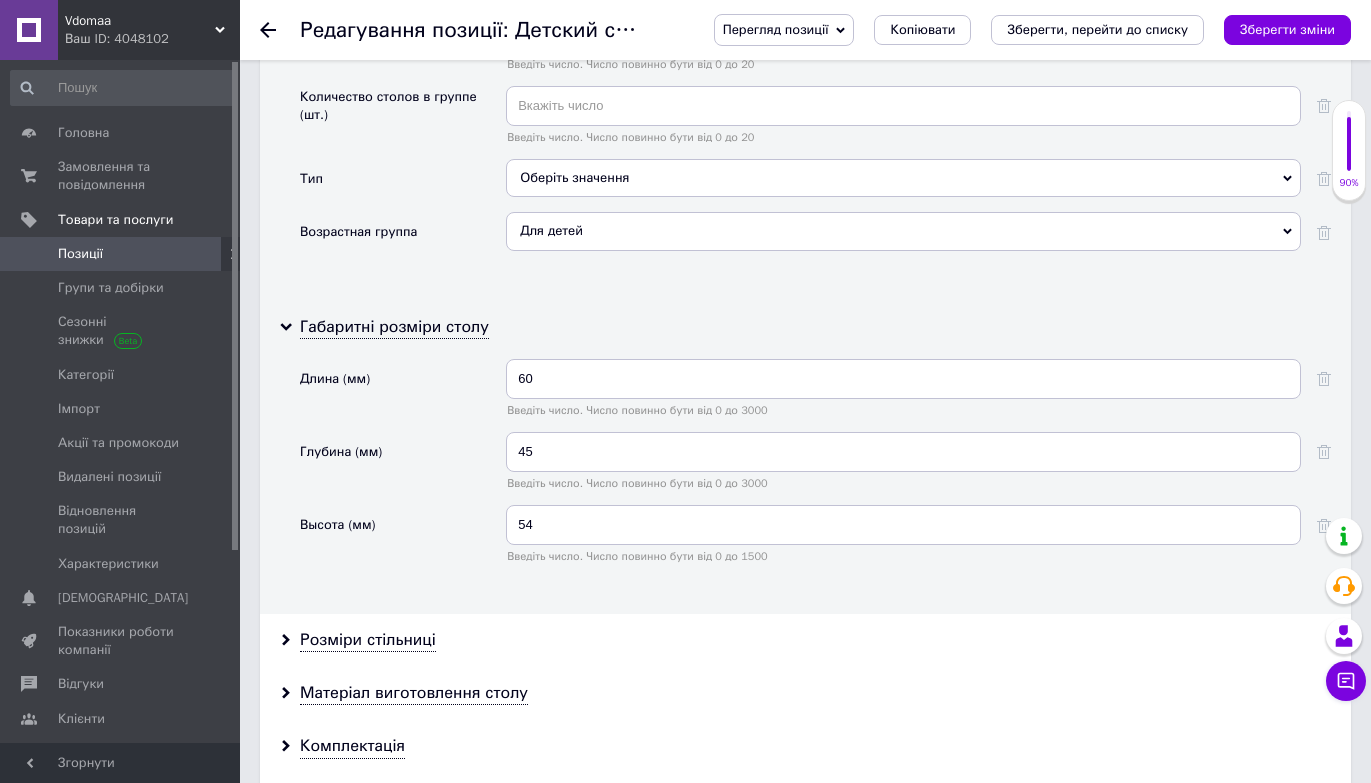 click on "Высота (мм)" at bounding box center [403, 541] 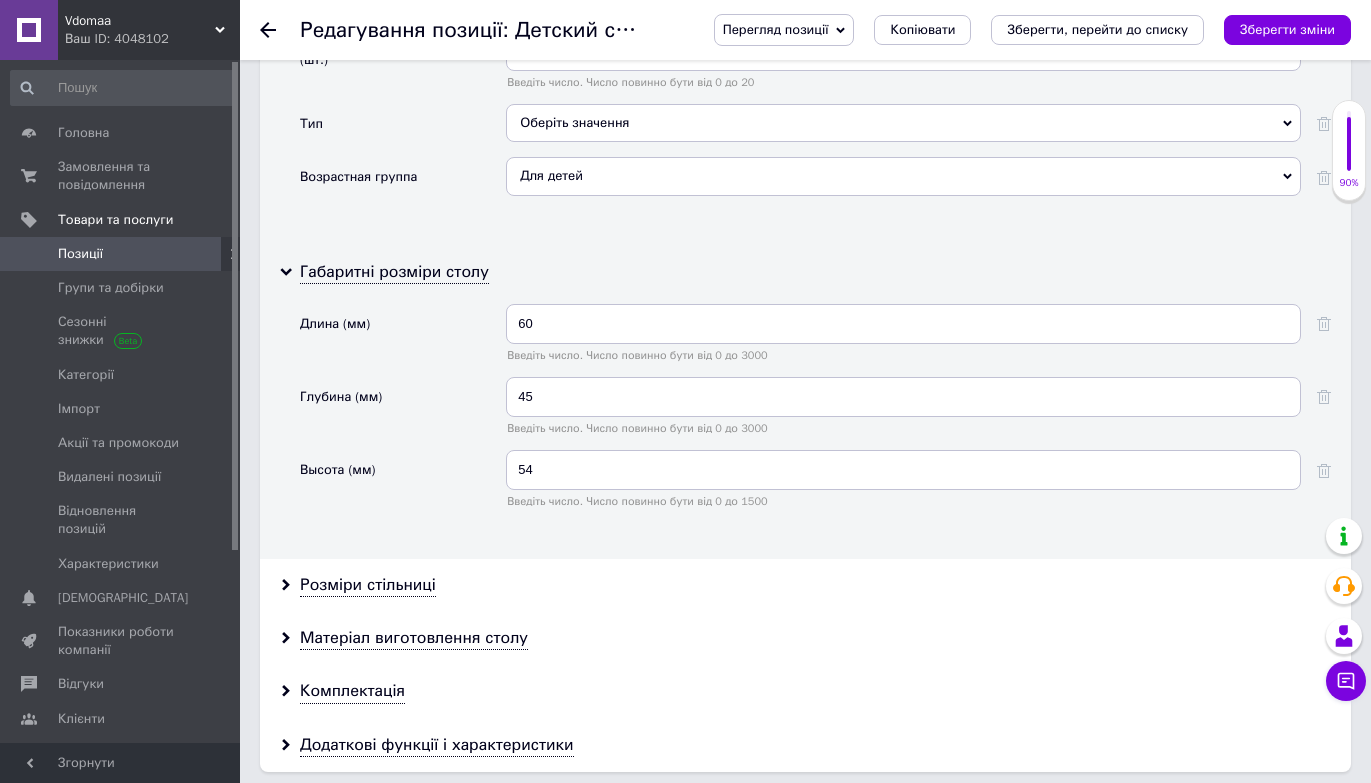 scroll, scrollTop: 2986, scrollLeft: 0, axis: vertical 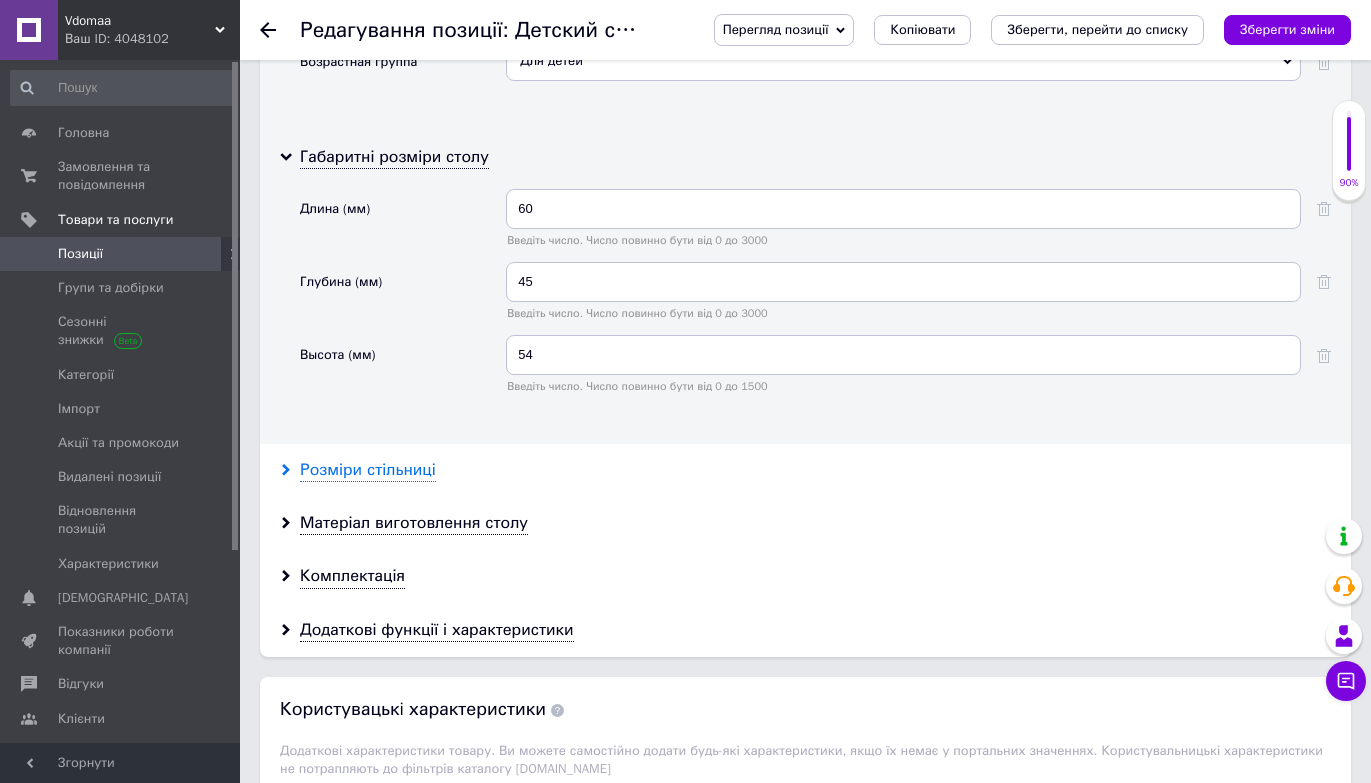 click on "Розміри стільниці" at bounding box center [368, 470] 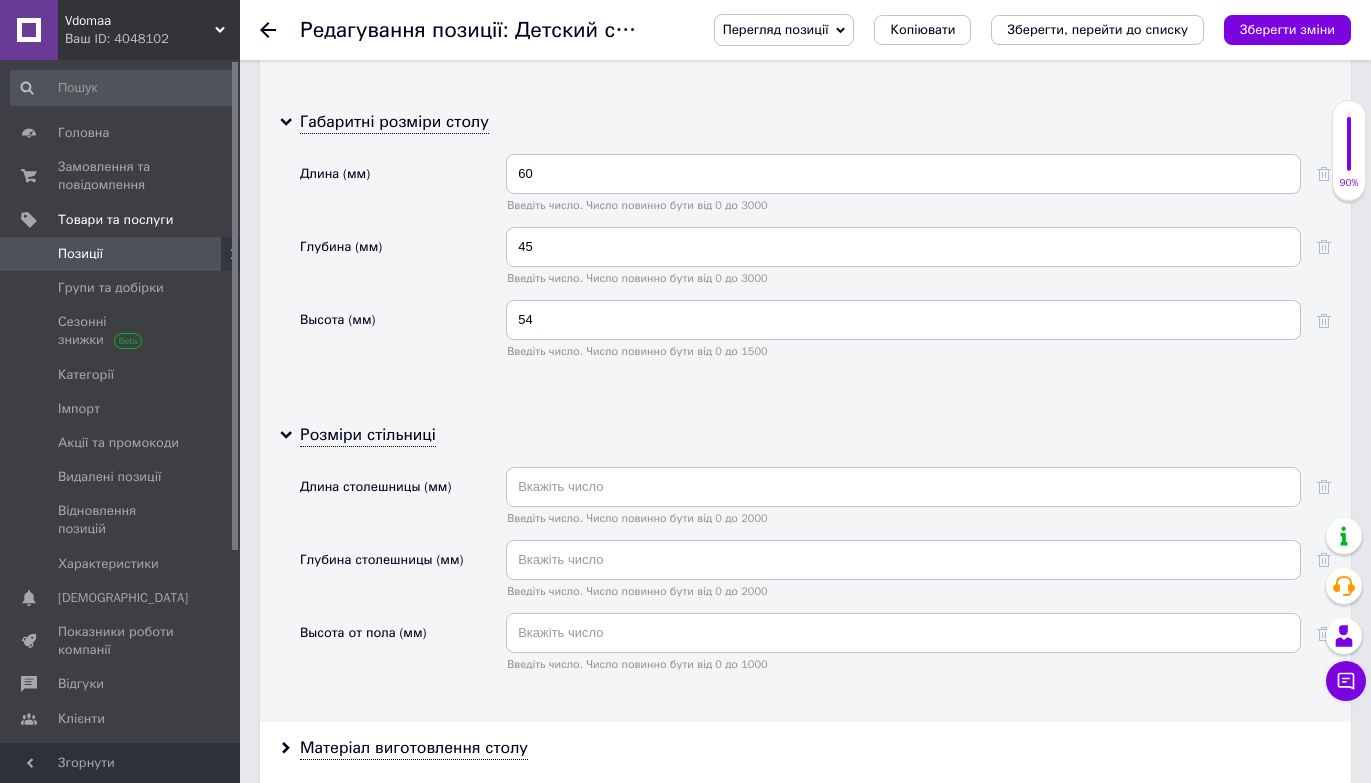 scroll, scrollTop: 3022, scrollLeft: 0, axis: vertical 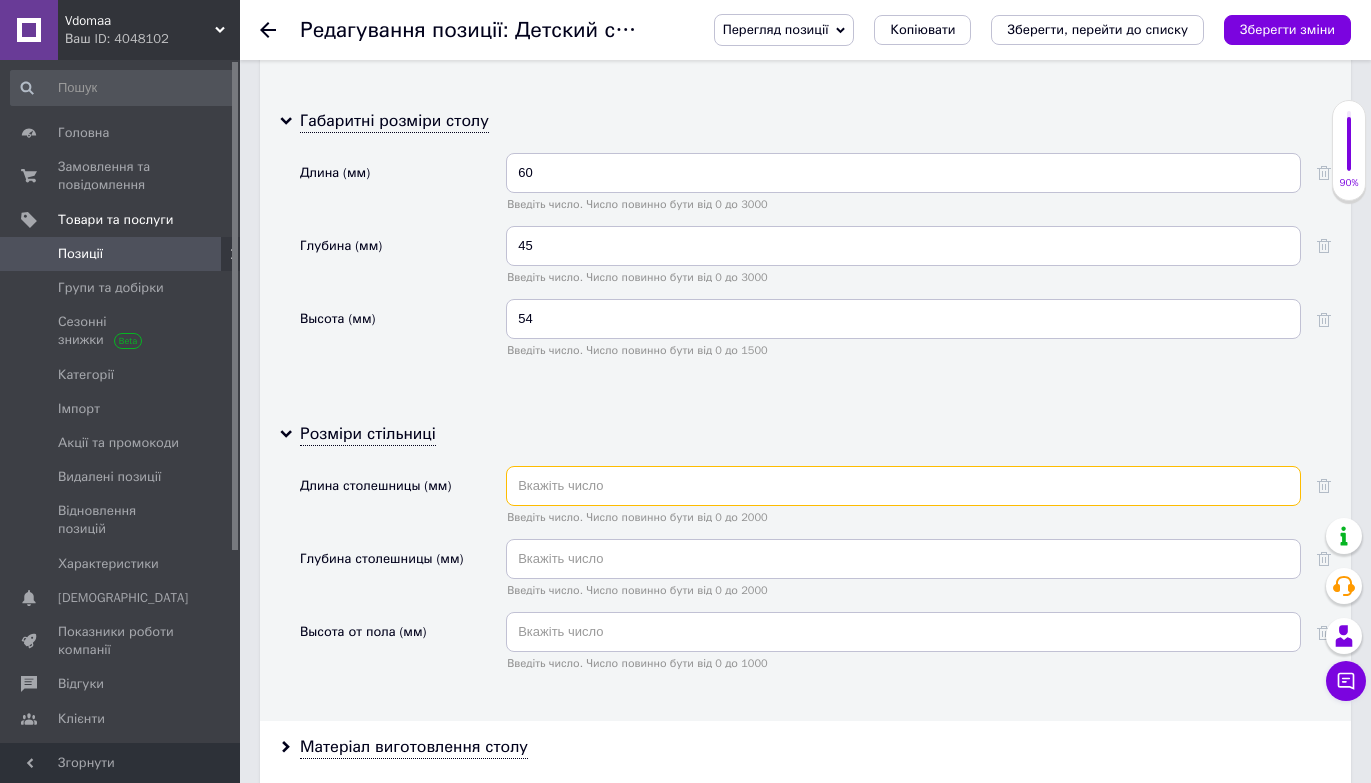 click at bounding box center (903, 486) 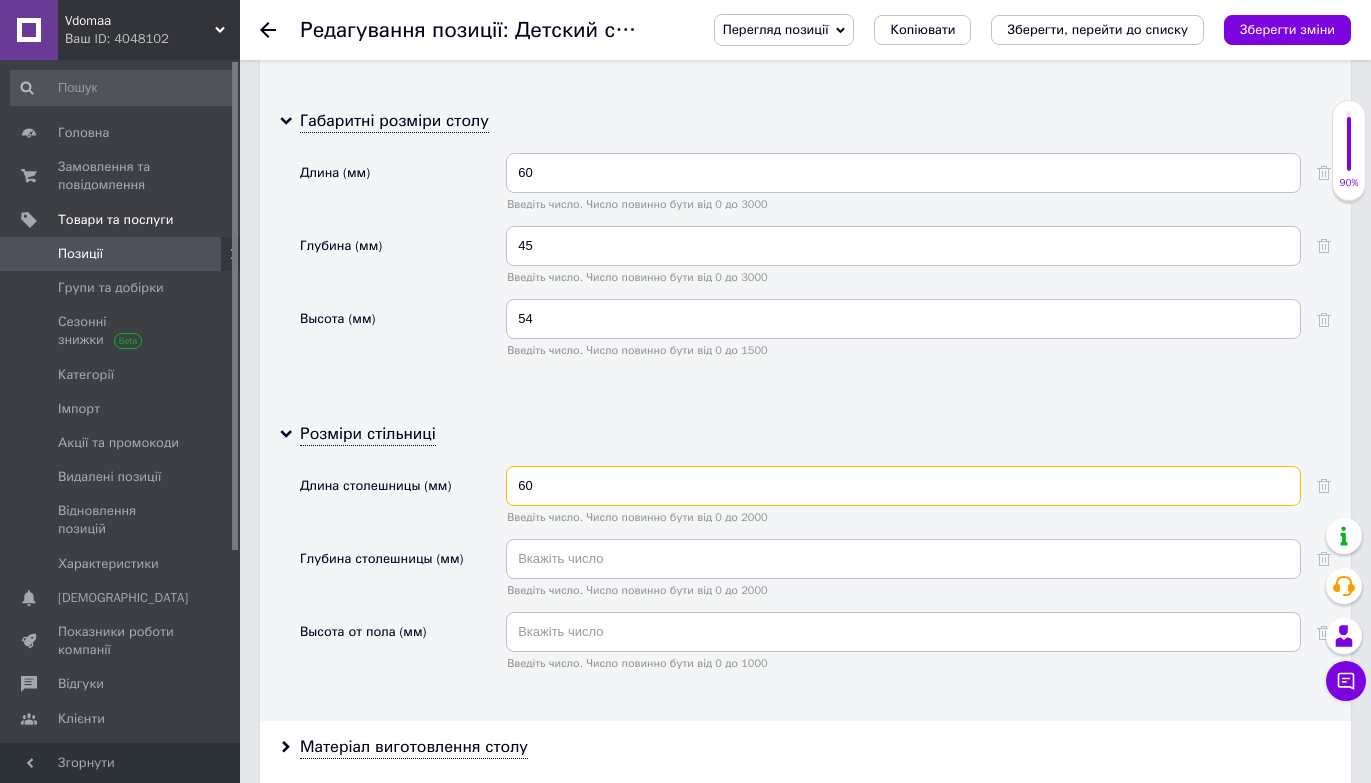 type on "60" 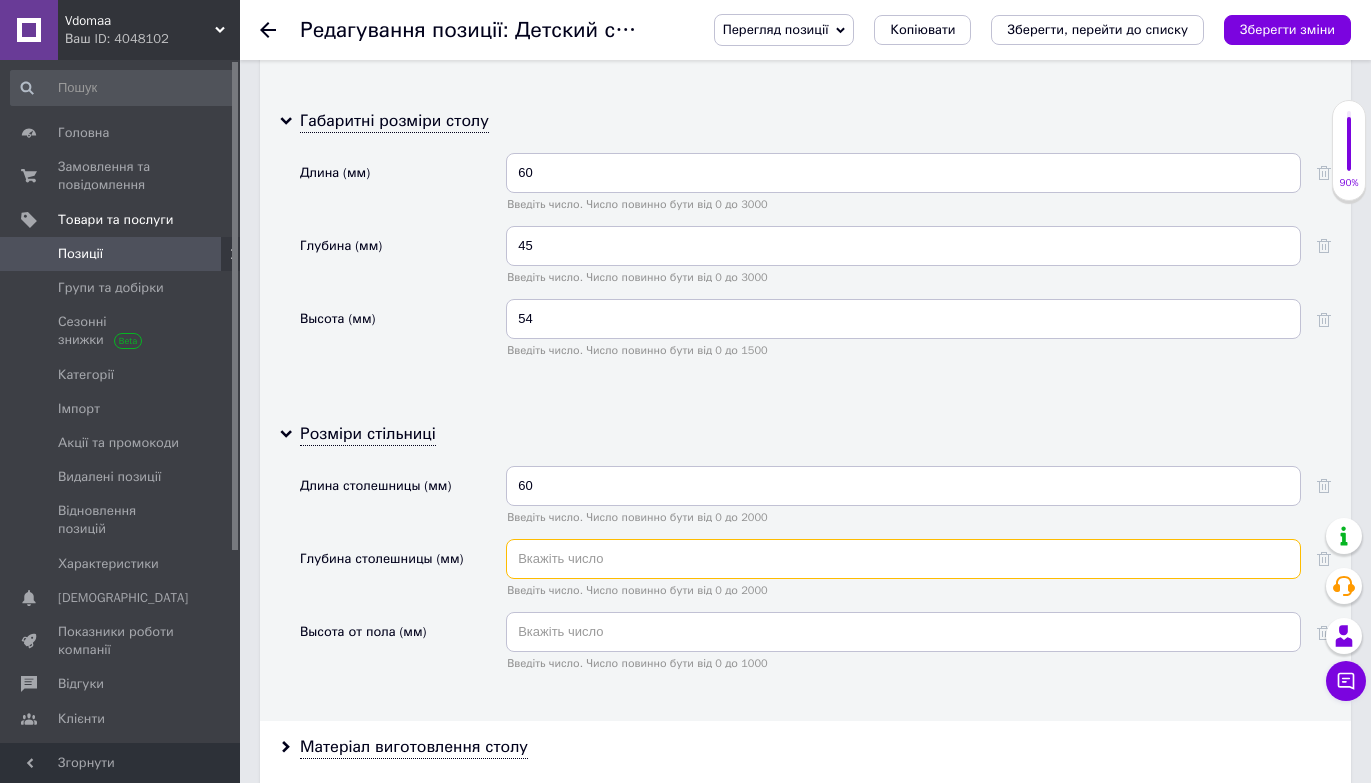 click at bounding box center [903, 559] 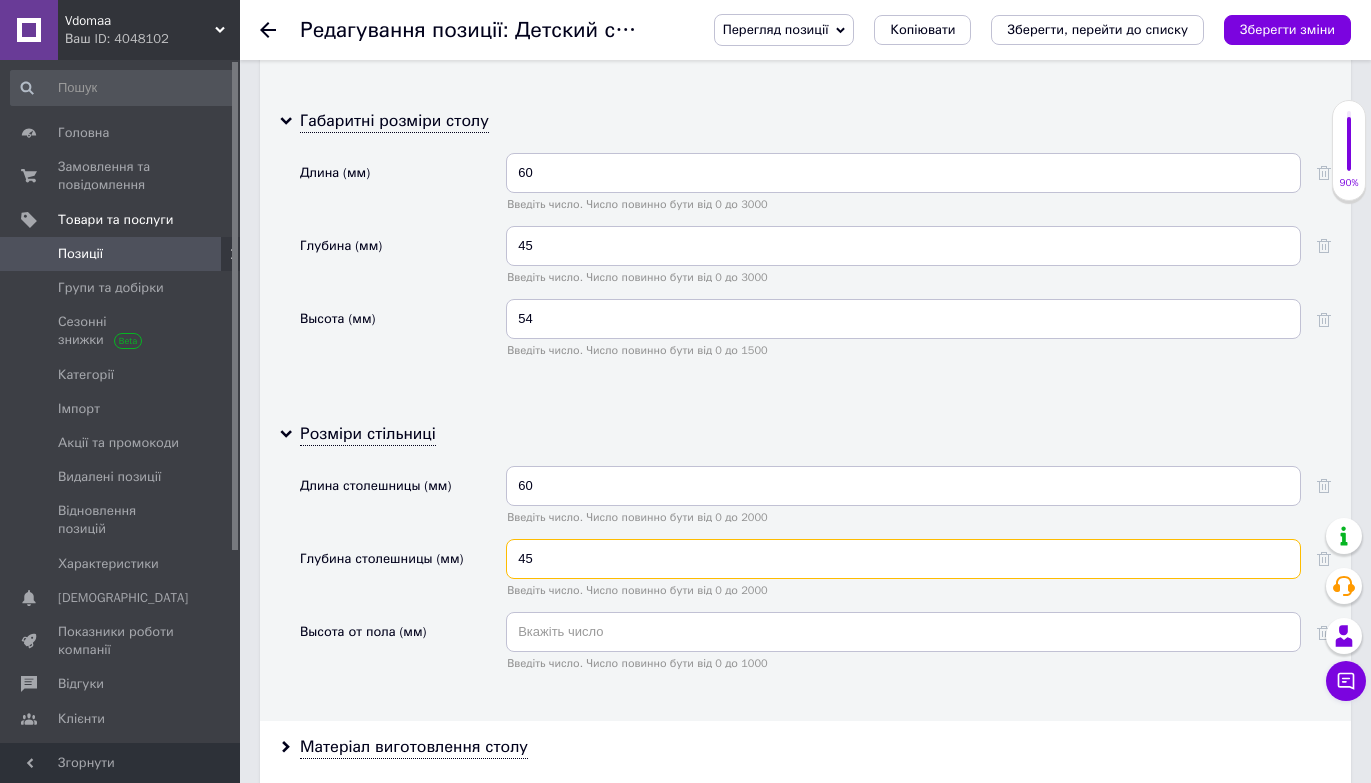 type on "45" 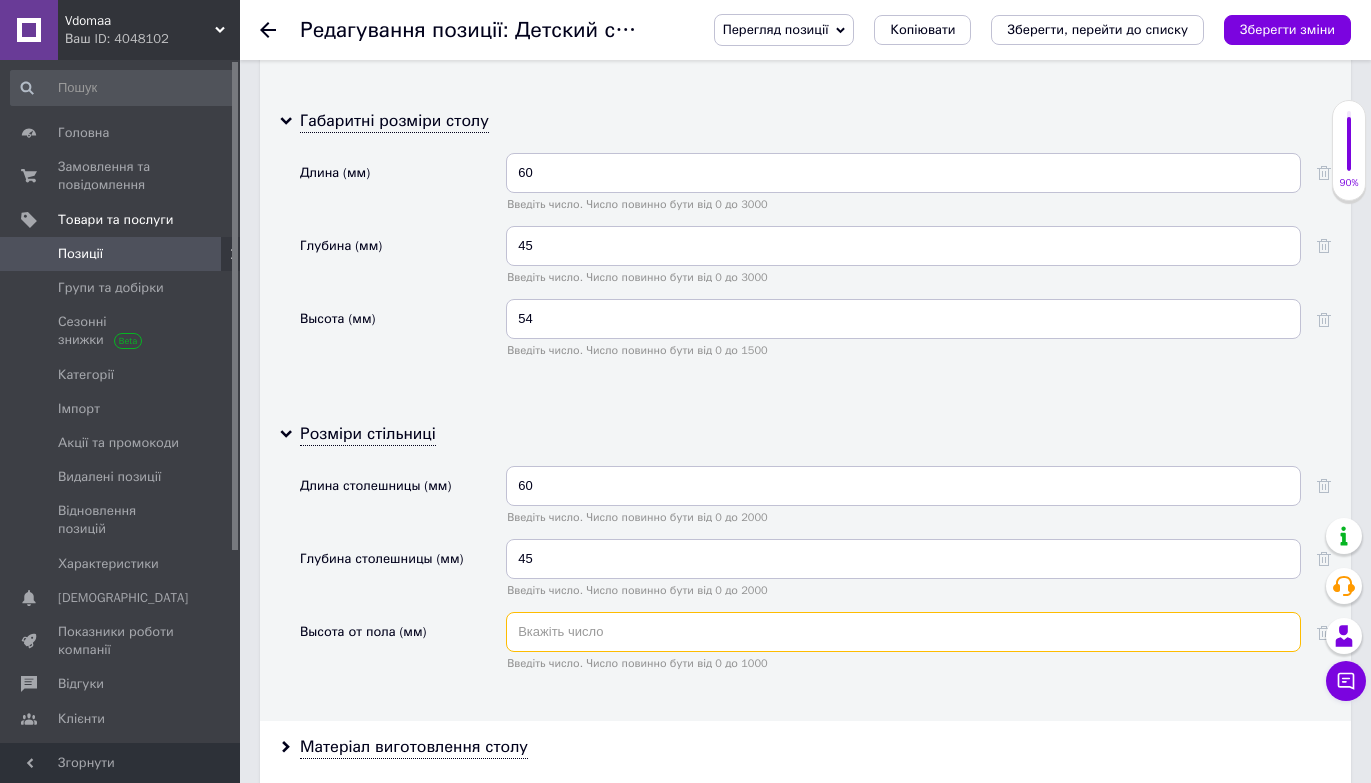 click at bounding box center (903, 632) 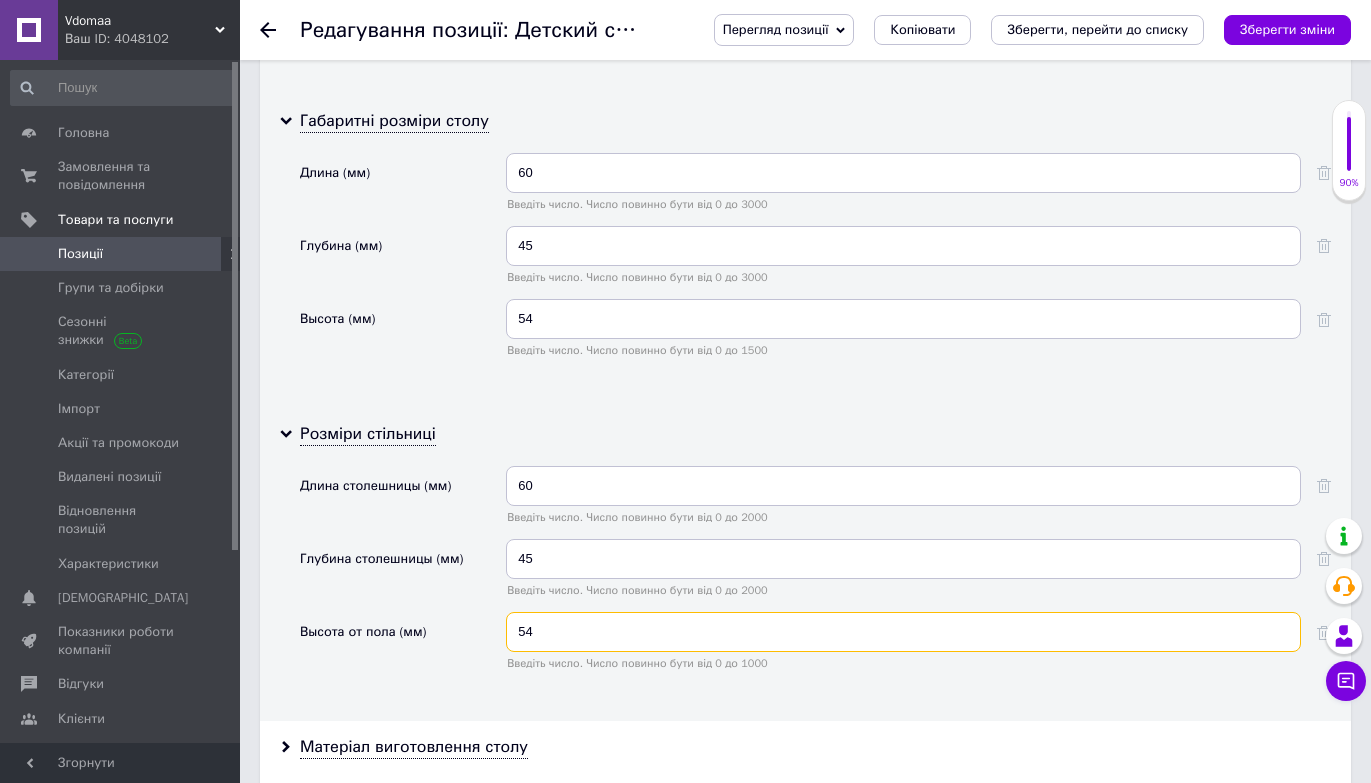 type on "54" 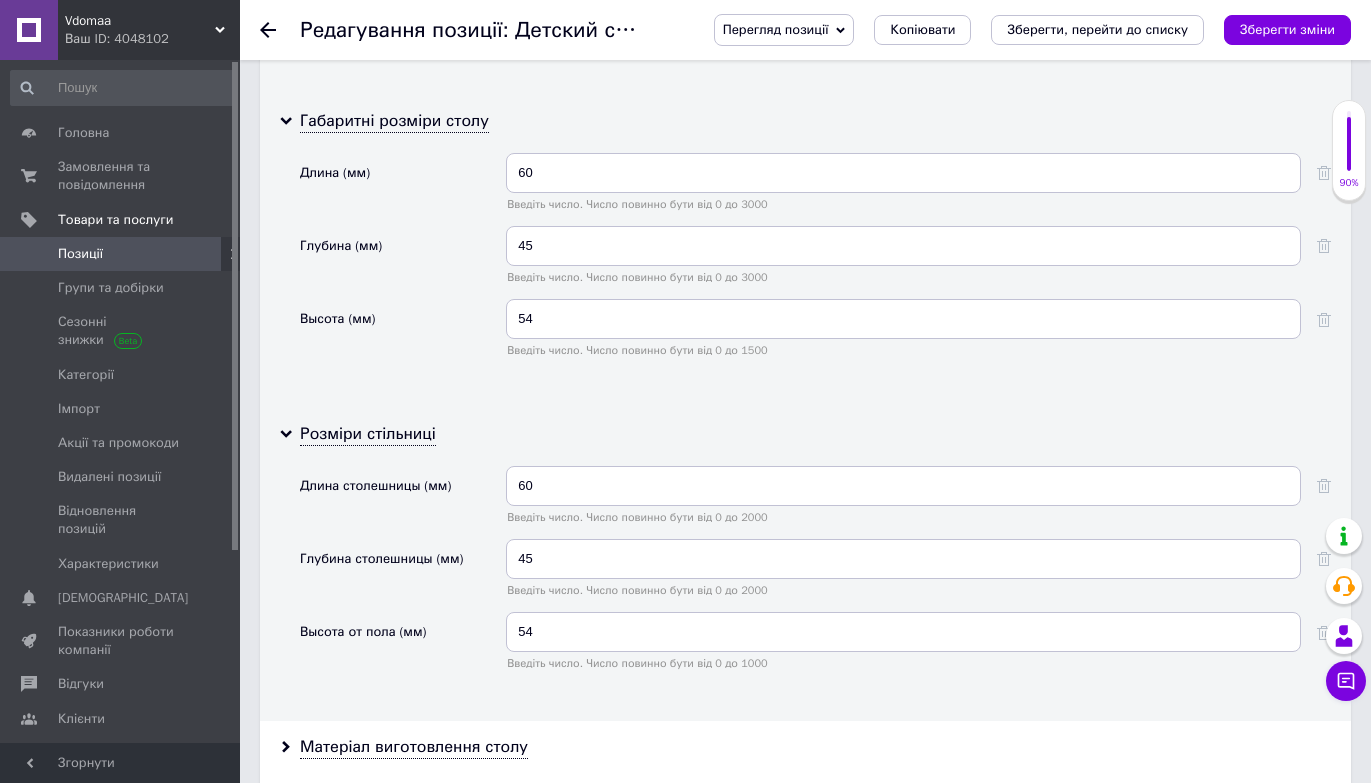 click on "Высота от пола (мм)" at bounding box center (403, 648) 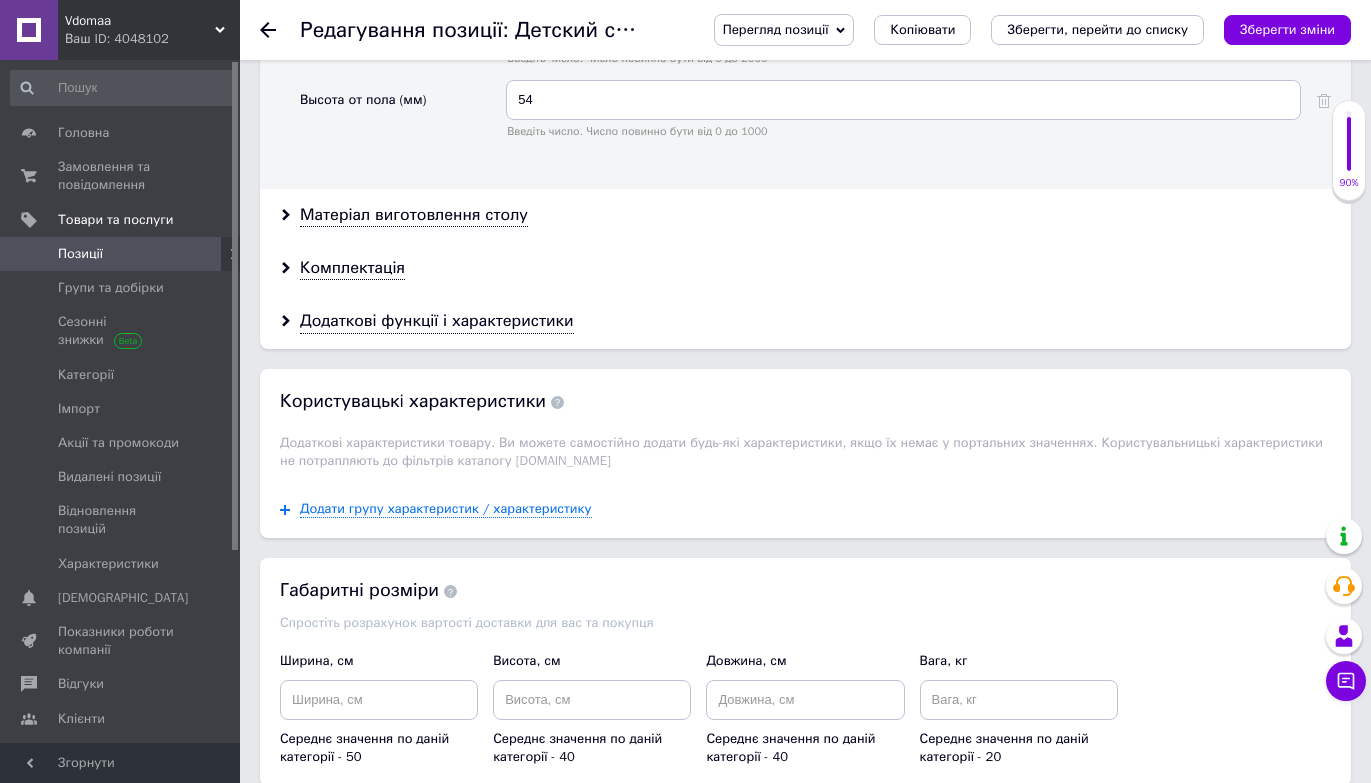 scroll, scrollTop: 3566, scrollLeft: 0, axis: vertical 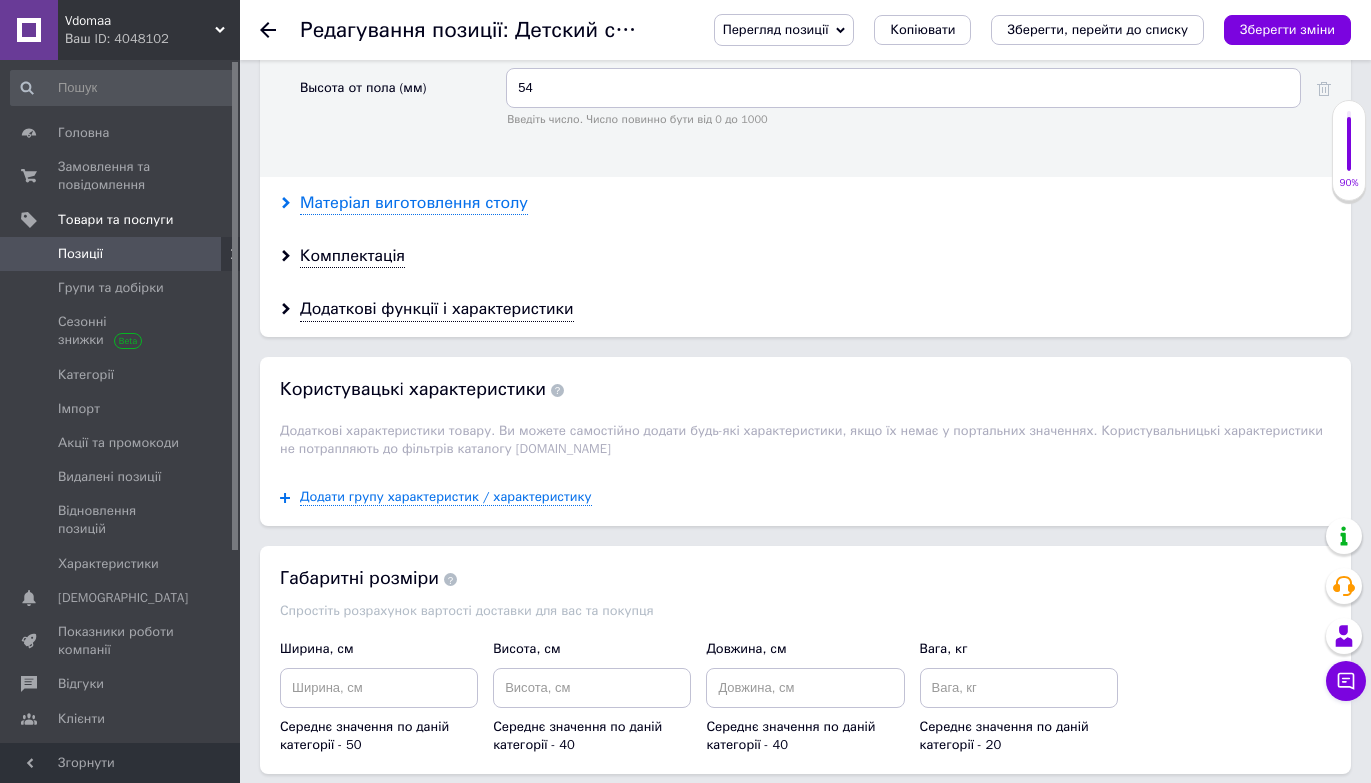 click on "Матеріал виготовлення столу" at bounding box center [414, 203] 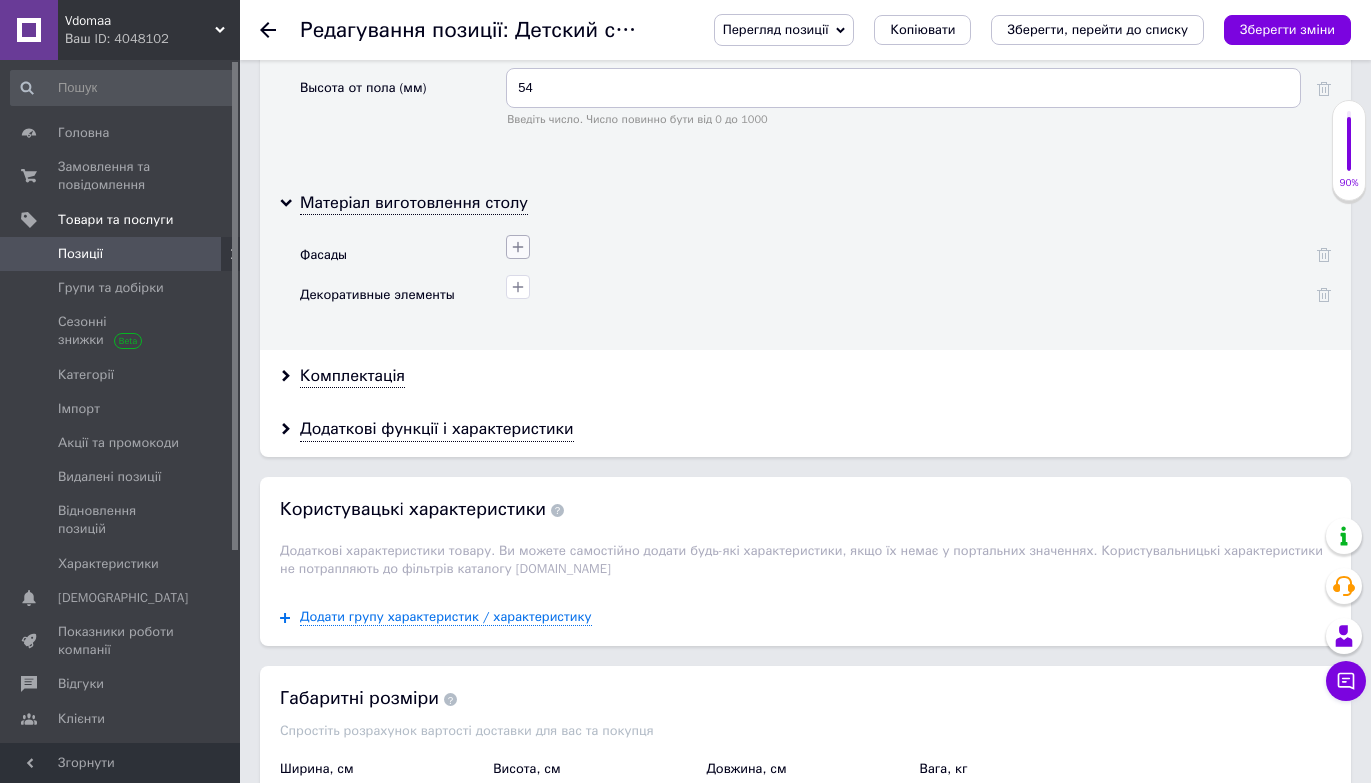 click at bounding box center (518, 247) 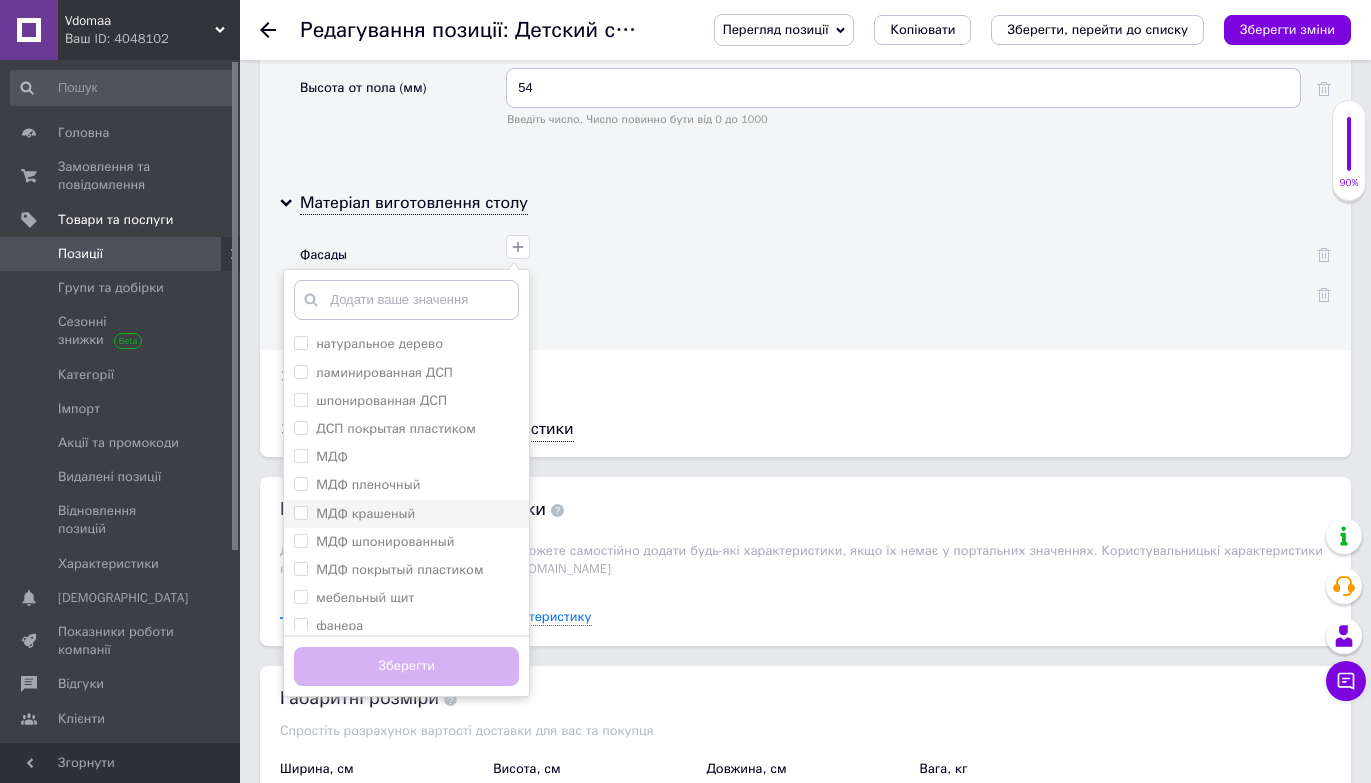click on "МДФ крашеный" at bounding box center [300, 512] 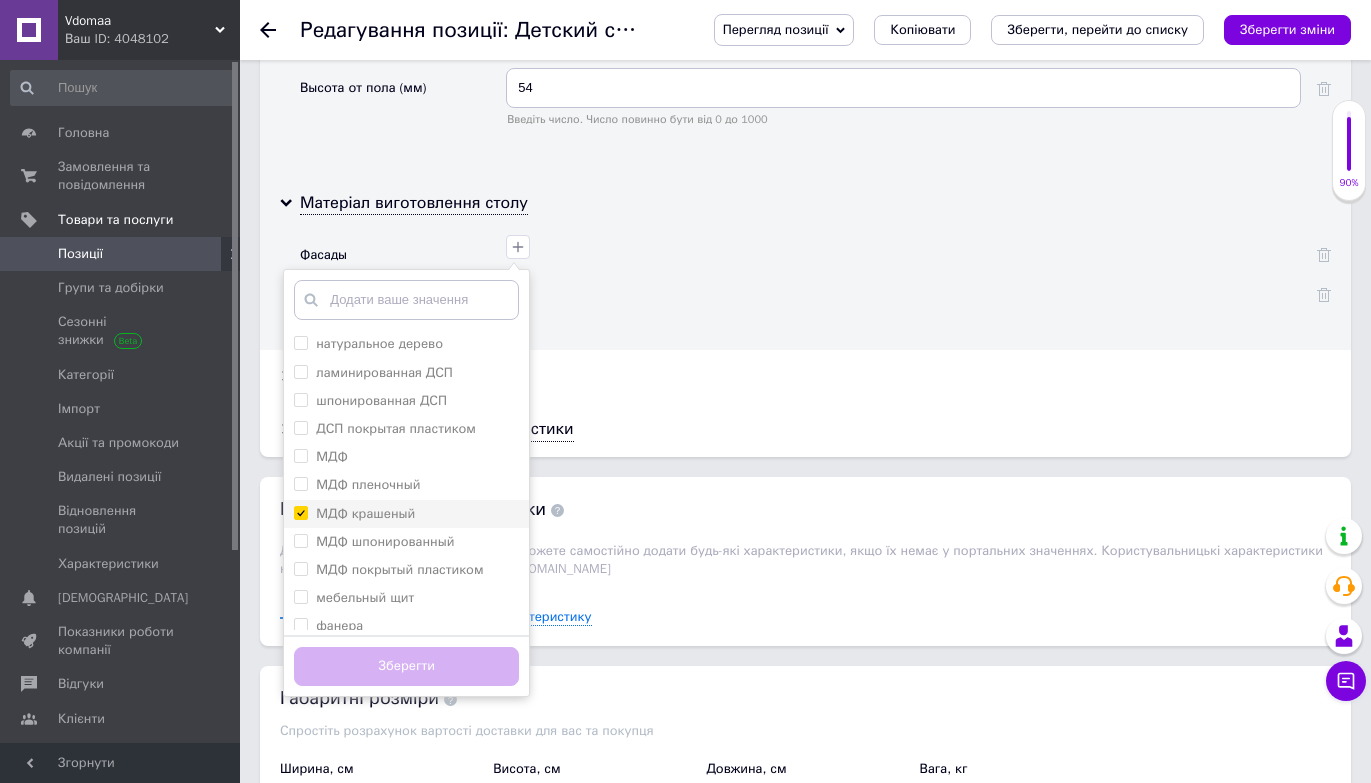 checkbox on "true" 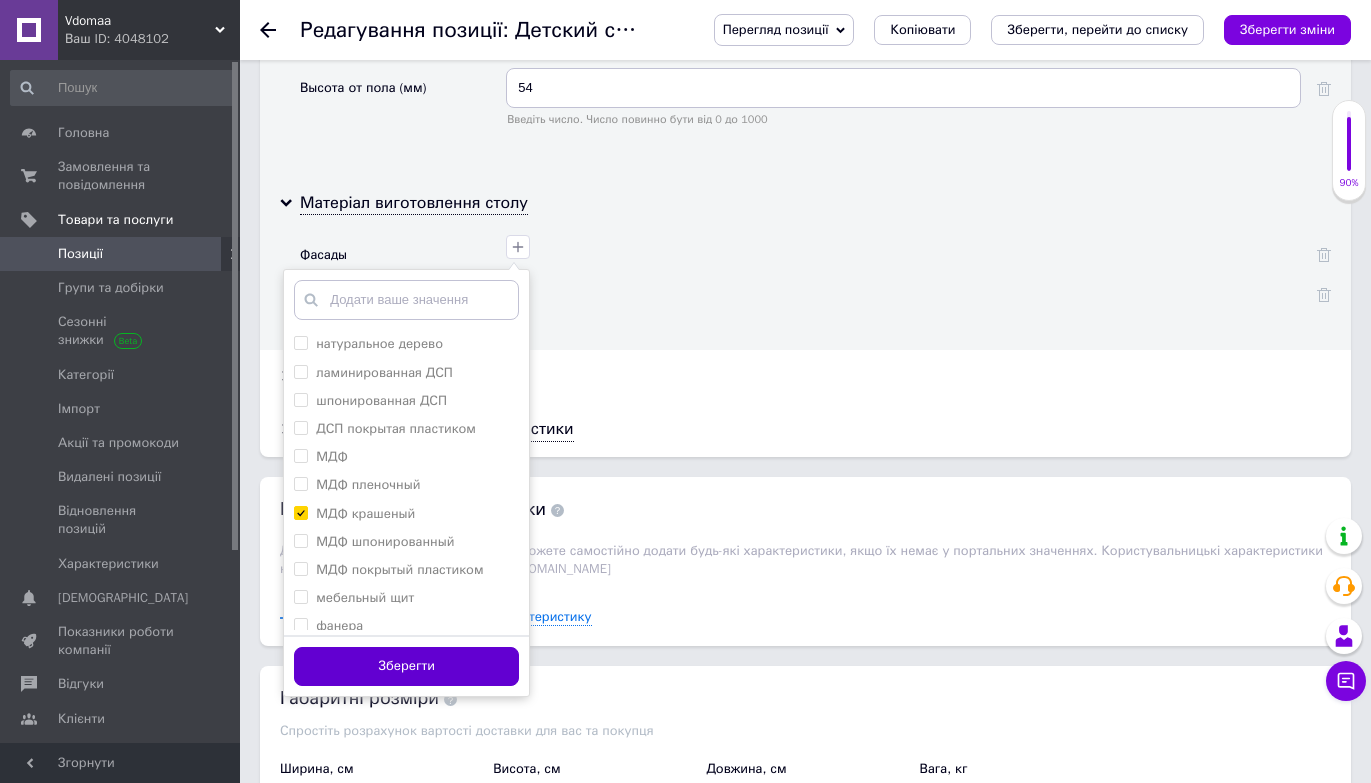 click on "Зберегти" at bounding box center [406, 666] 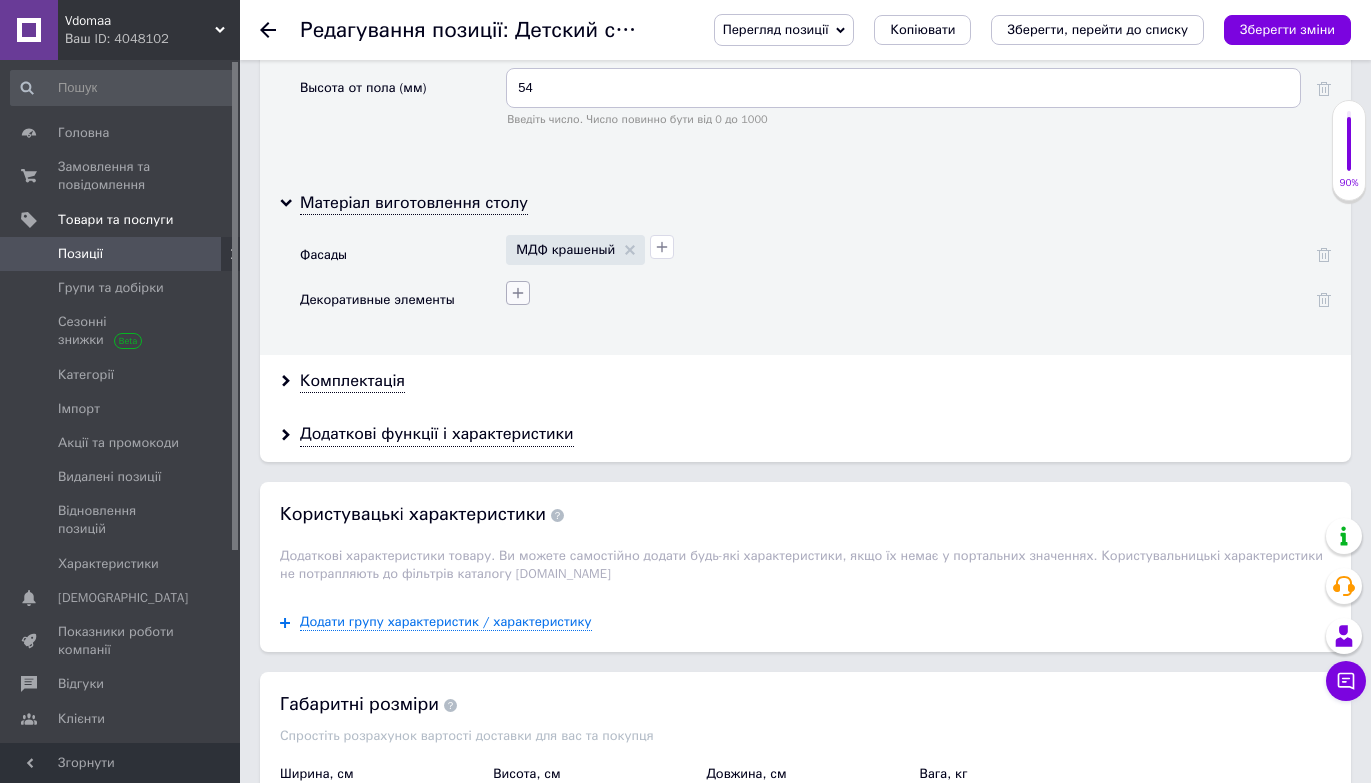 click at bounding box center (518, 293) 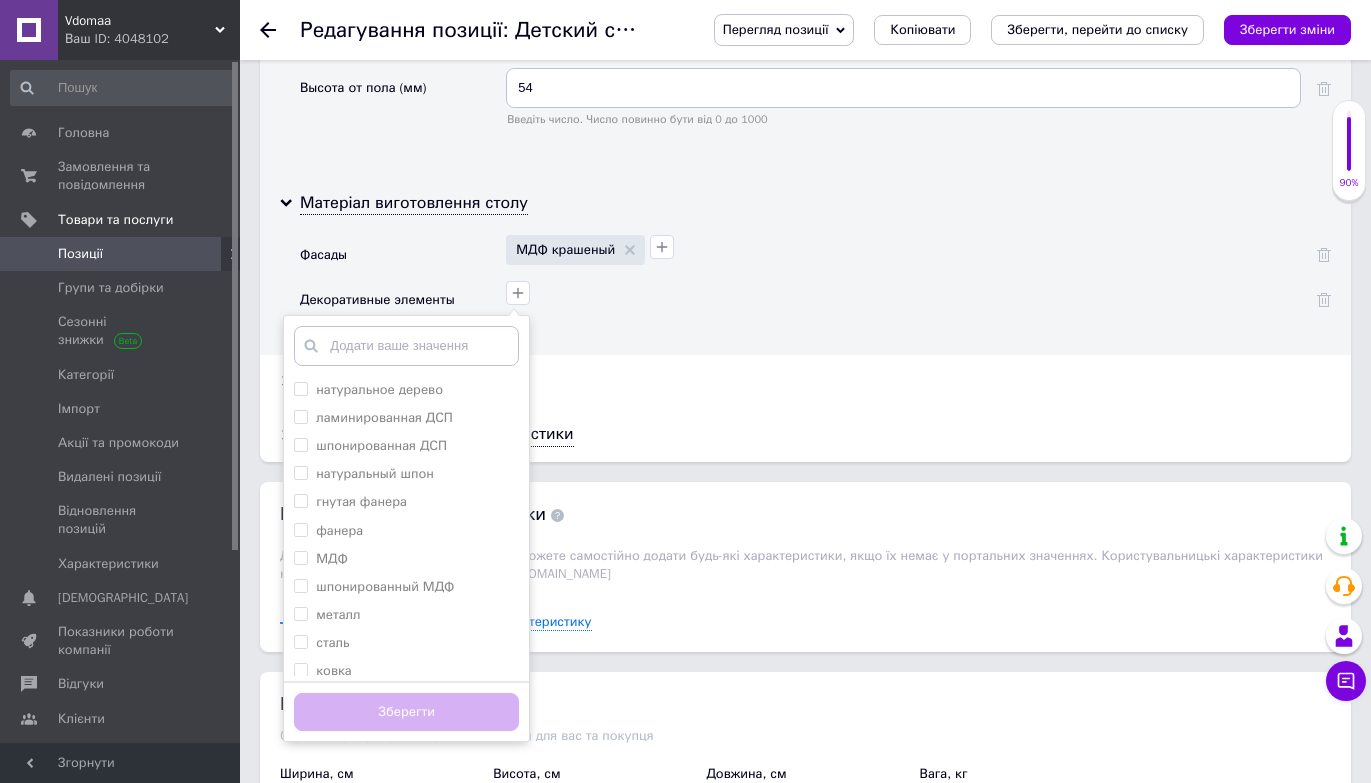 click on "натуральное дерево ламинированная ДСП шпонированная ДСП натуральный шпон гнутая фанера фанера МДФ шпонированный МДФ металл сталь ковка нержавеющая сталь сталь покрытая краской латунь шпон бамбук лоза ротанг искусственный ротанг абака стекло каленое стекло сталь покрытая порошковой краской пластик Додати ваше значення   Зберегти" at bounding box center (903, 300) 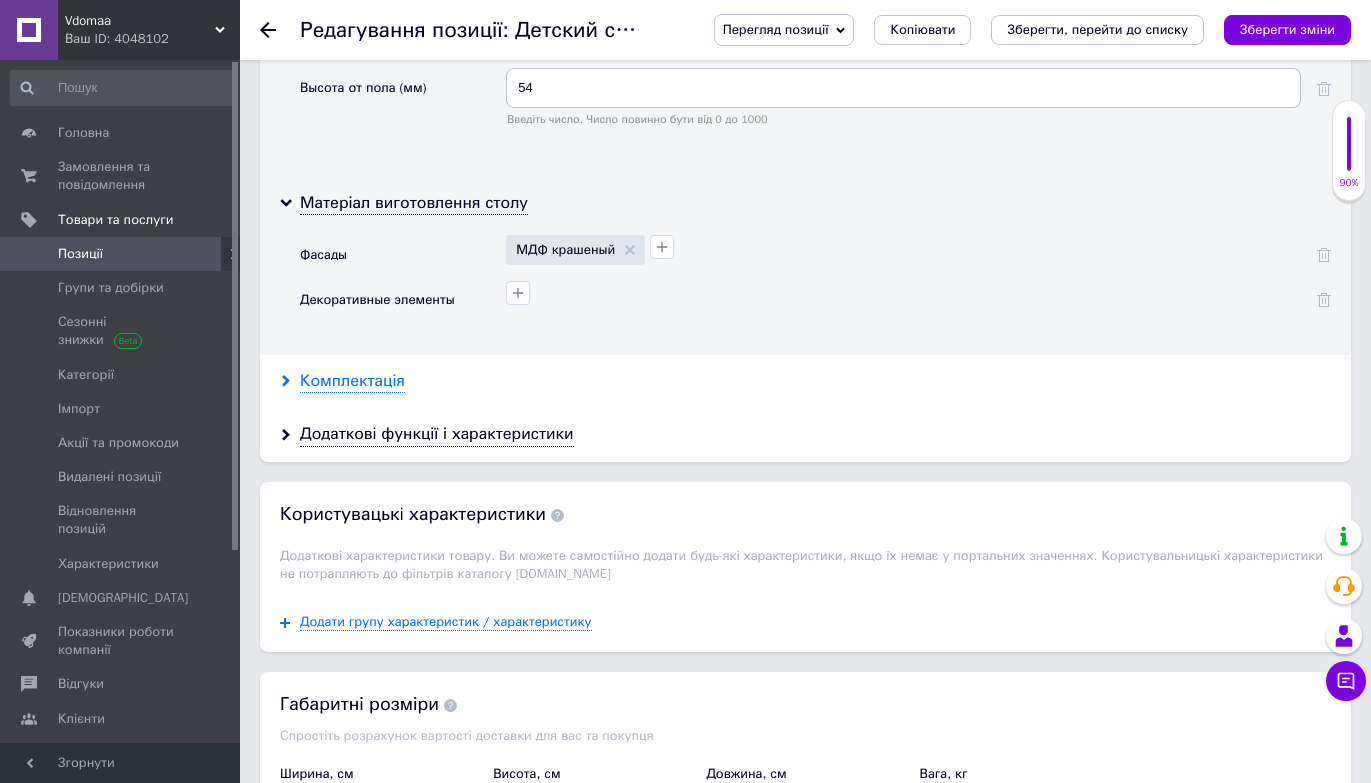 click on "Комплектація" at bounding box center (352, 381) 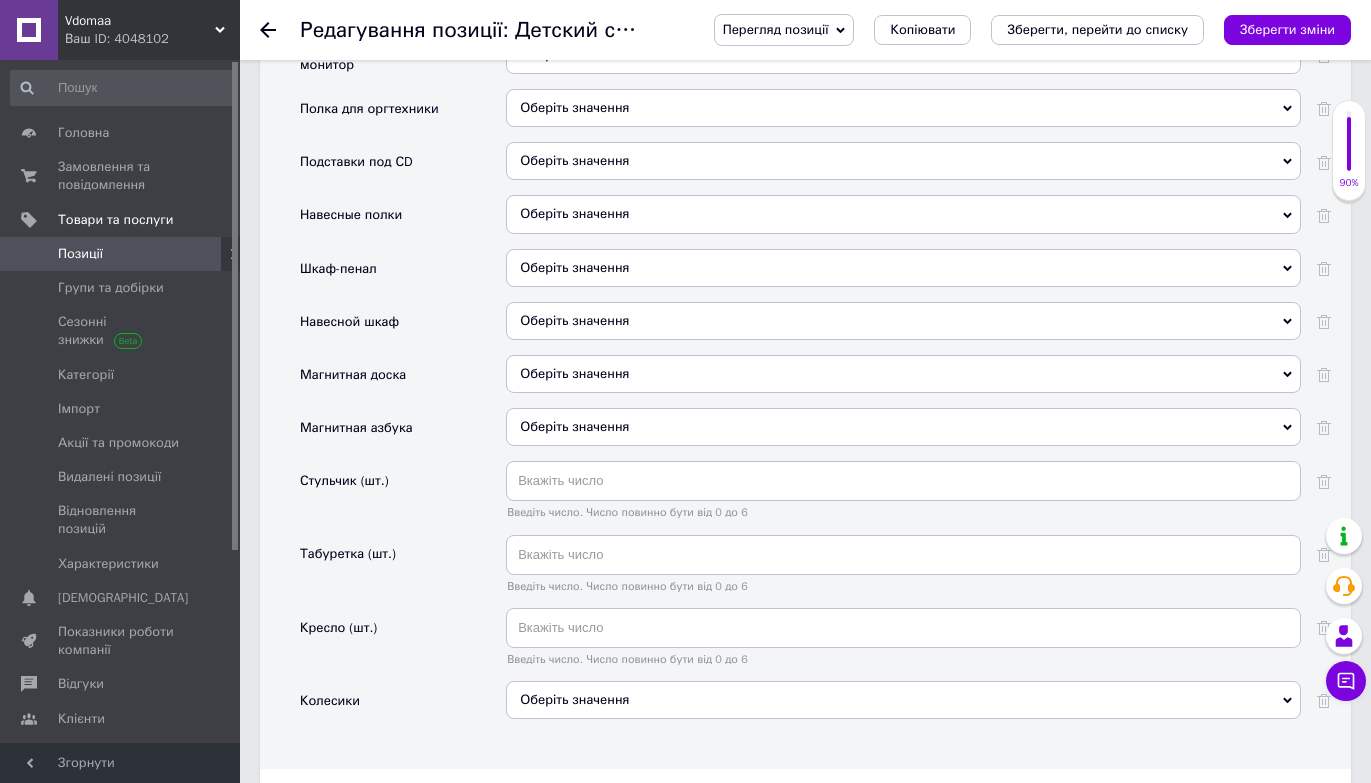 scroll, scrollTop: 4064, scrollLeft: 0, axis: vertical 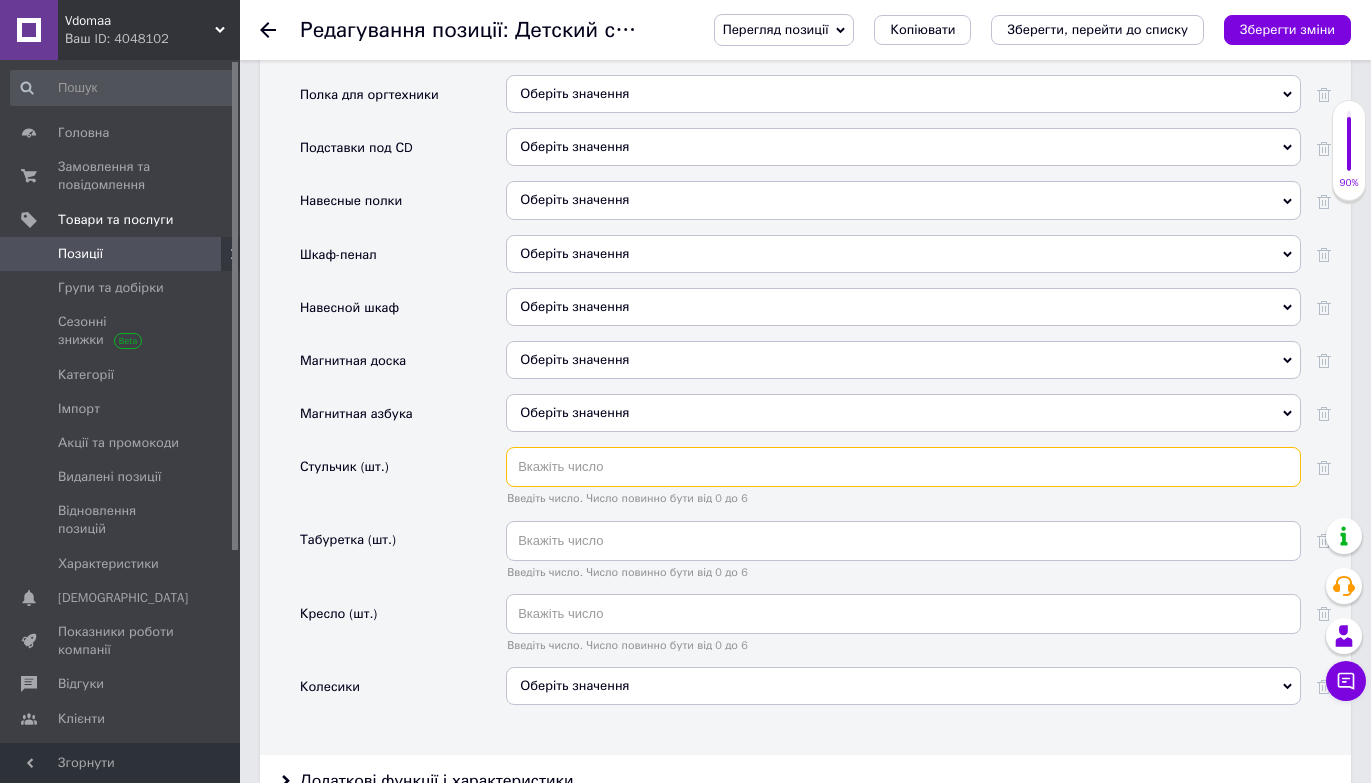 click at bounding box center [903, 467] 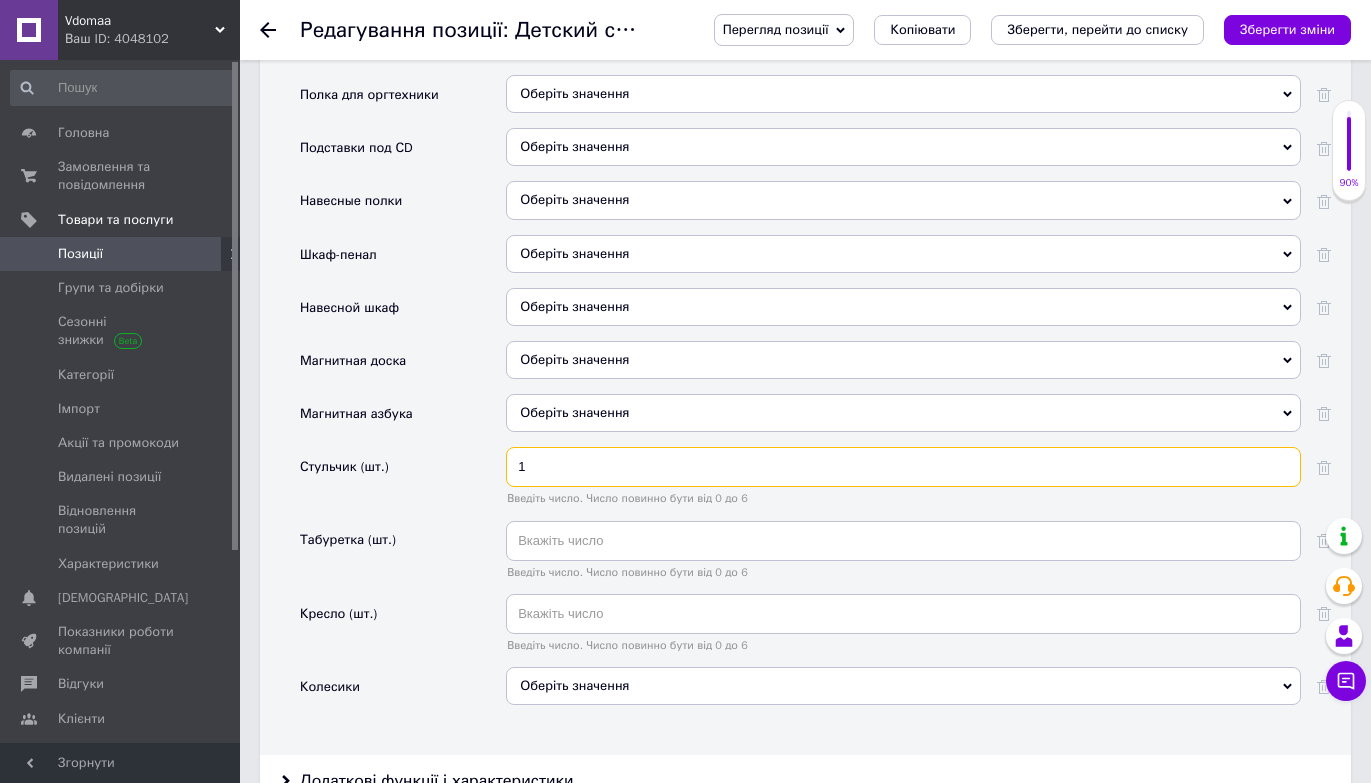 type on "1" 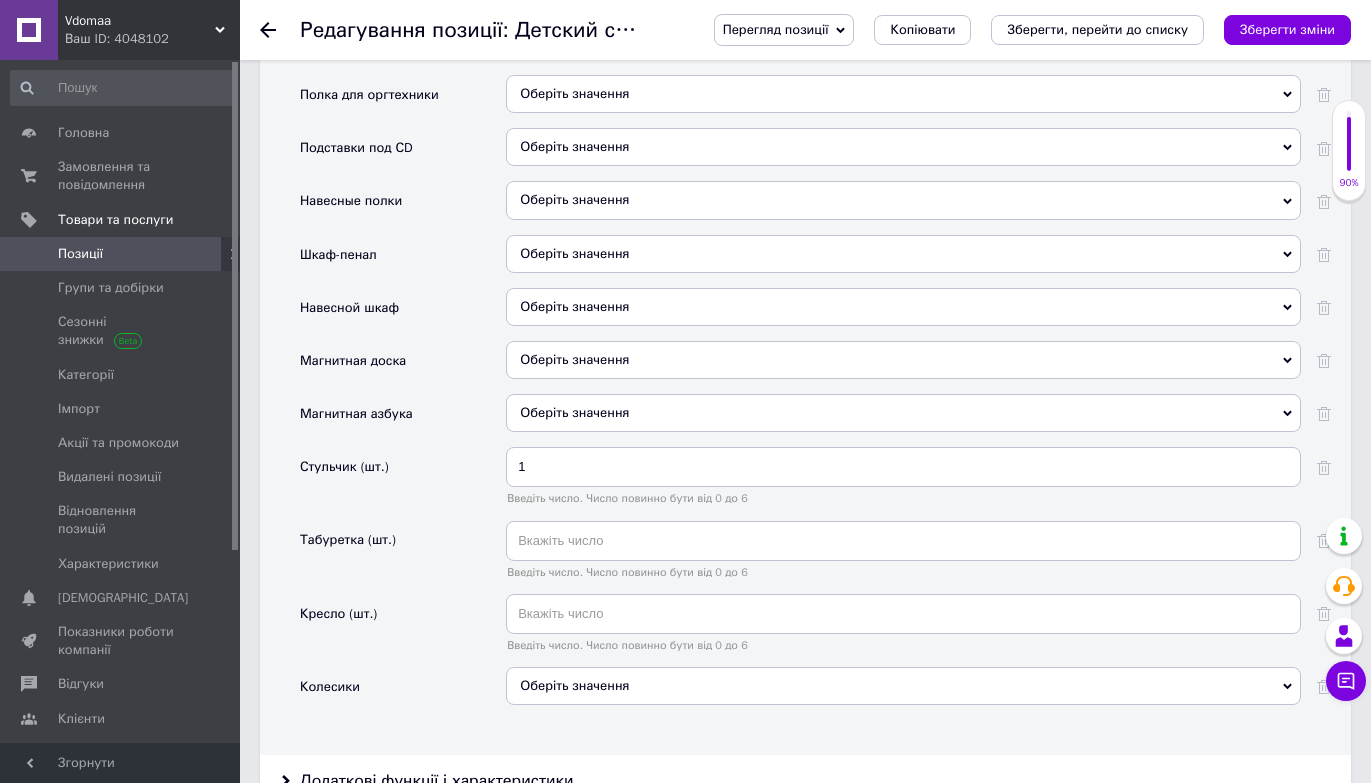 click on "Стульчик (шт.)" at bounding box center (344, 467) 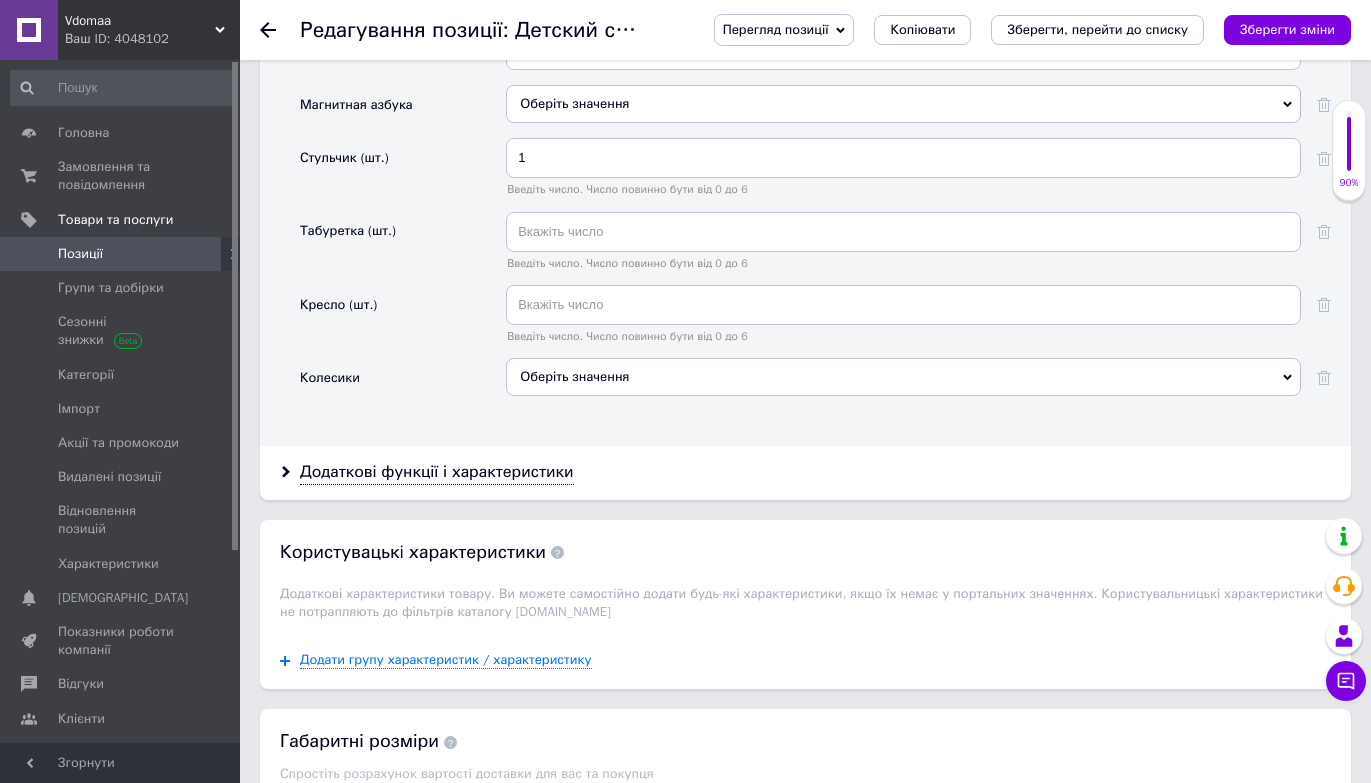 scroll, scrollTop: 4375, scrollLeft: 0, axis: vertical 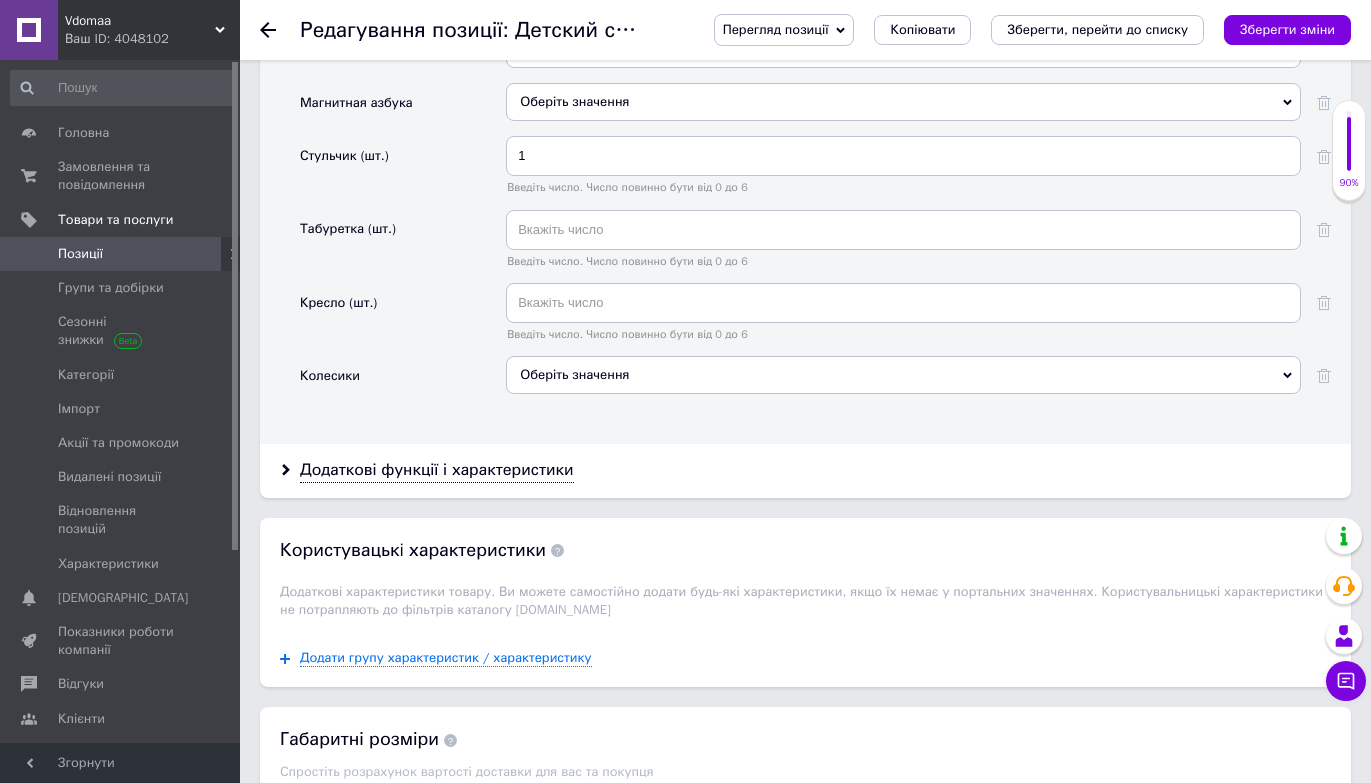 click on "Оберіть значення" at bounding box center [903, 375] 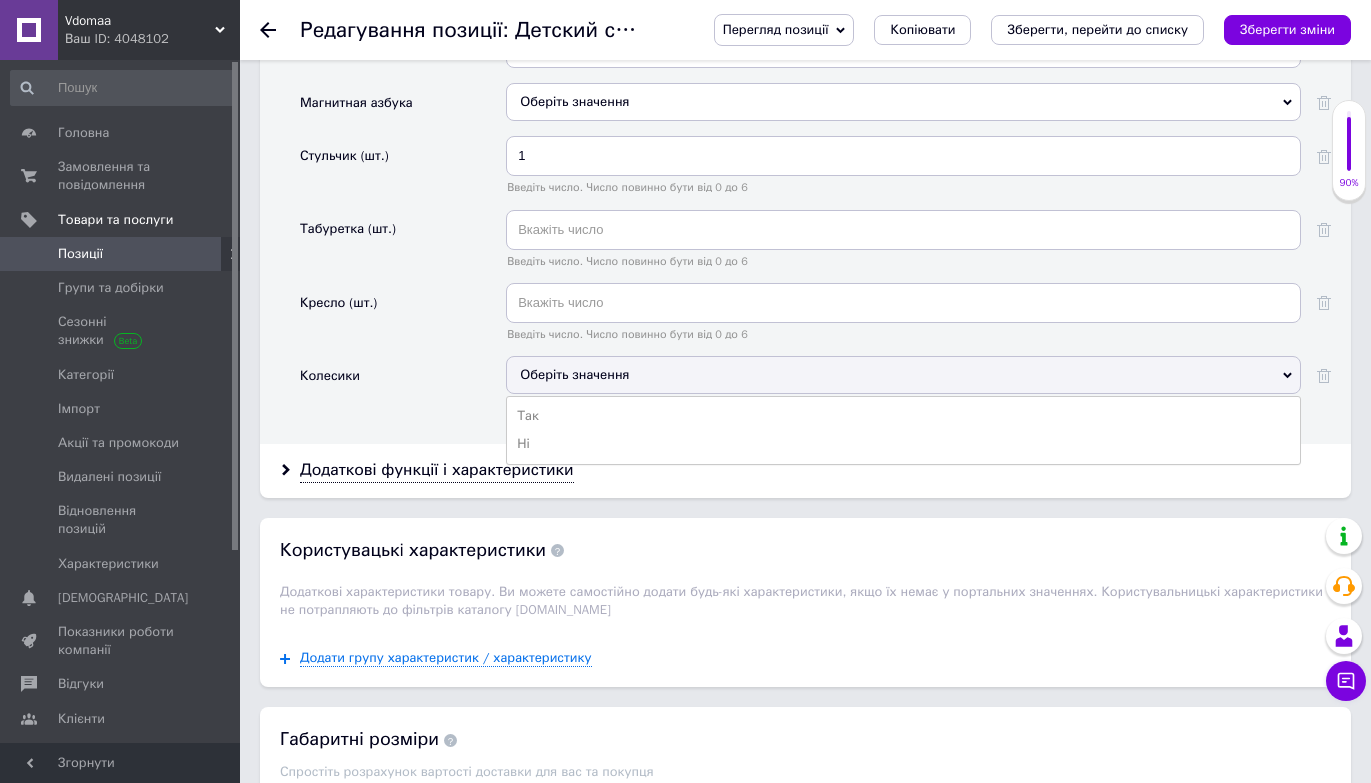 click on "Колесики" at bounding box center [403, 382] 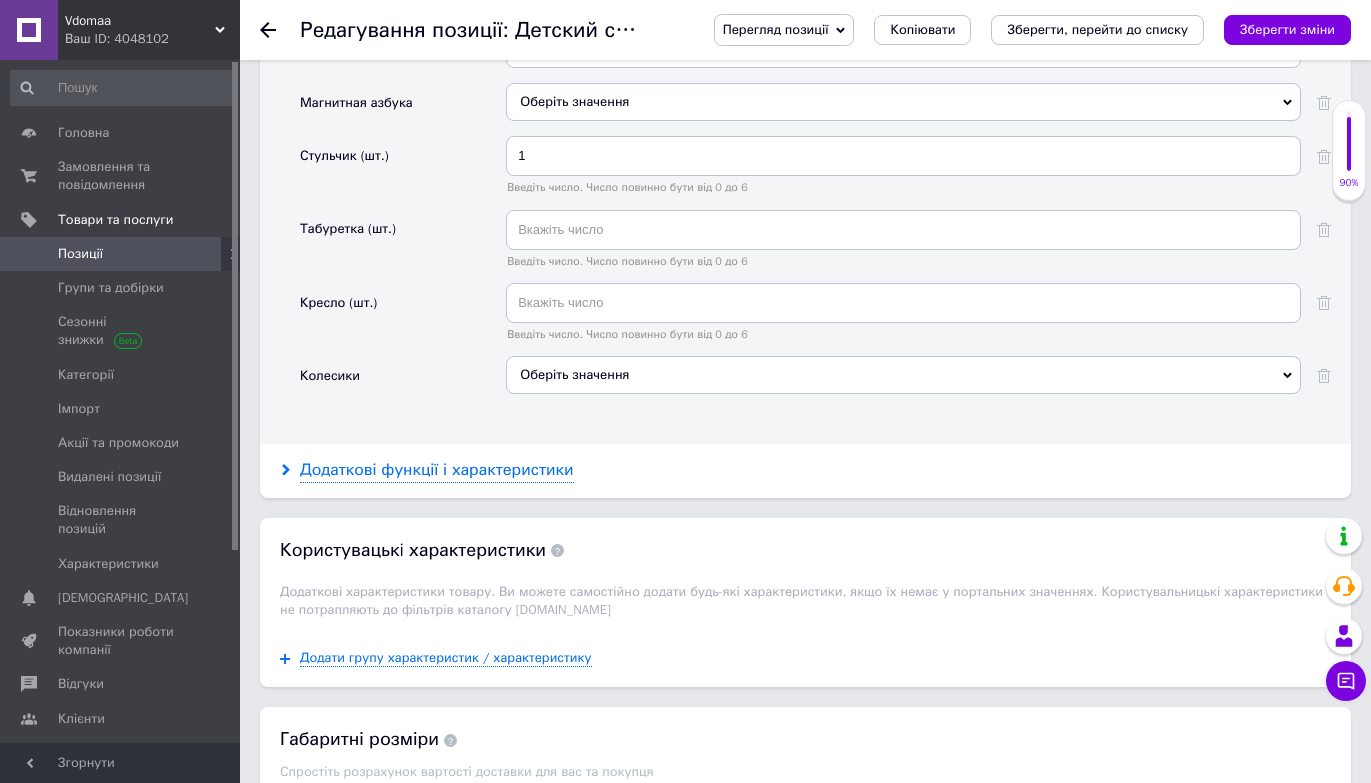 click on "Додаткові функції і характеристики" at bounding box center (437, 470) 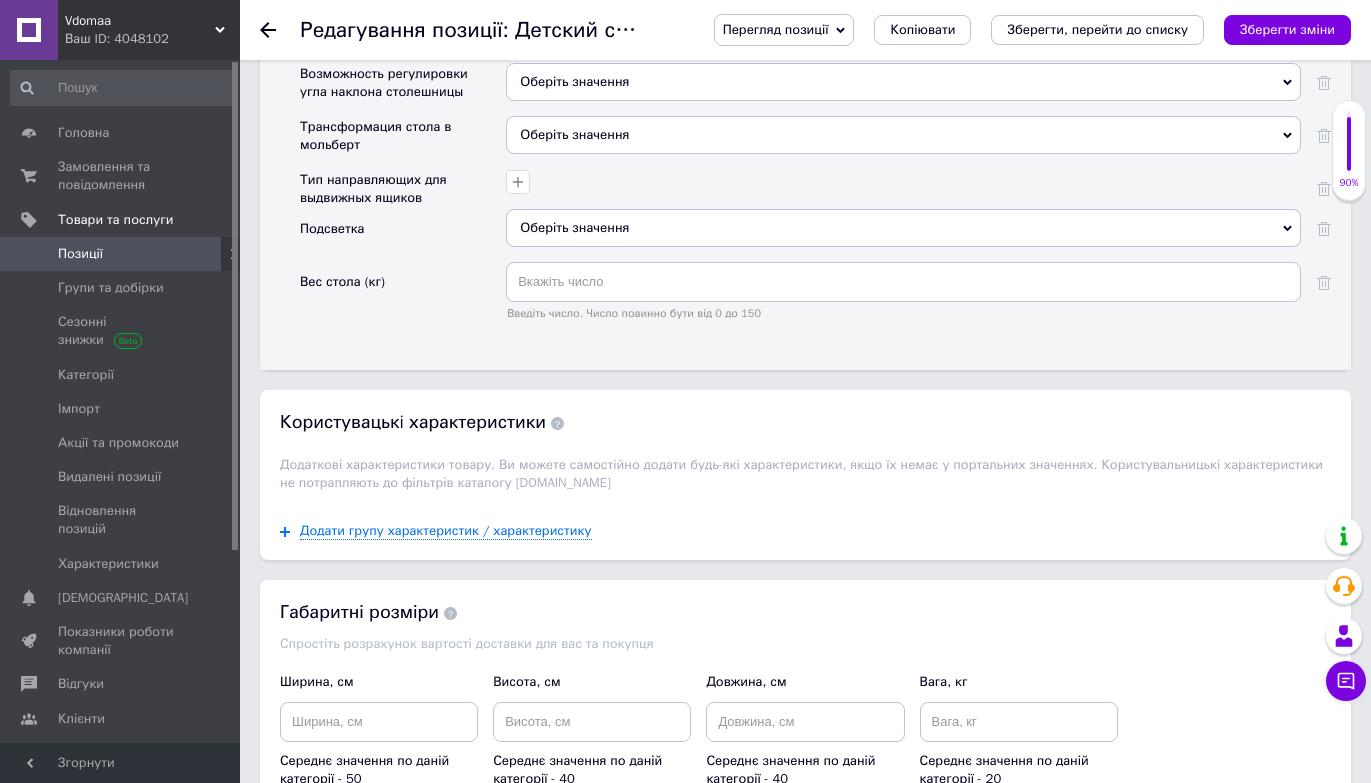 scroll, scrollTop: 4876, scrollLeft: 0, axis: vertical 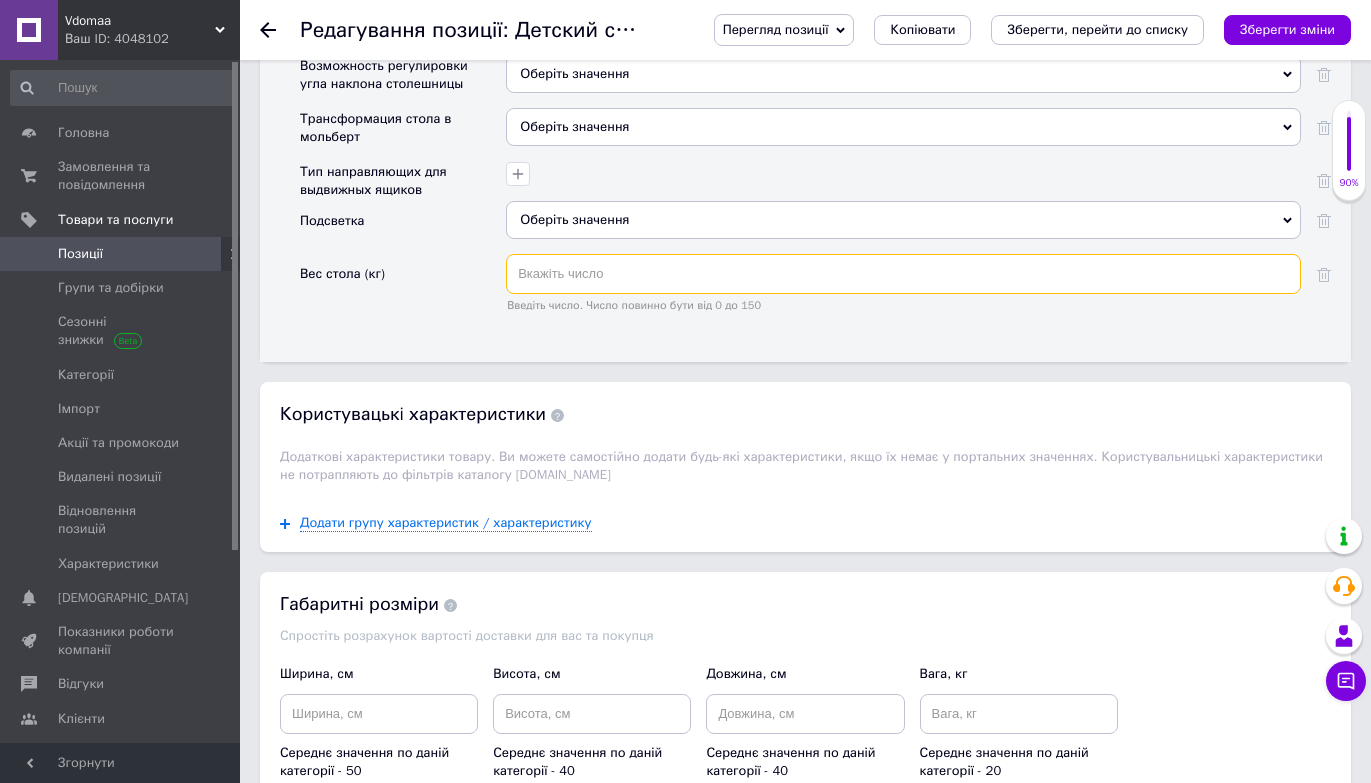 click at bounding box center (903, 274) 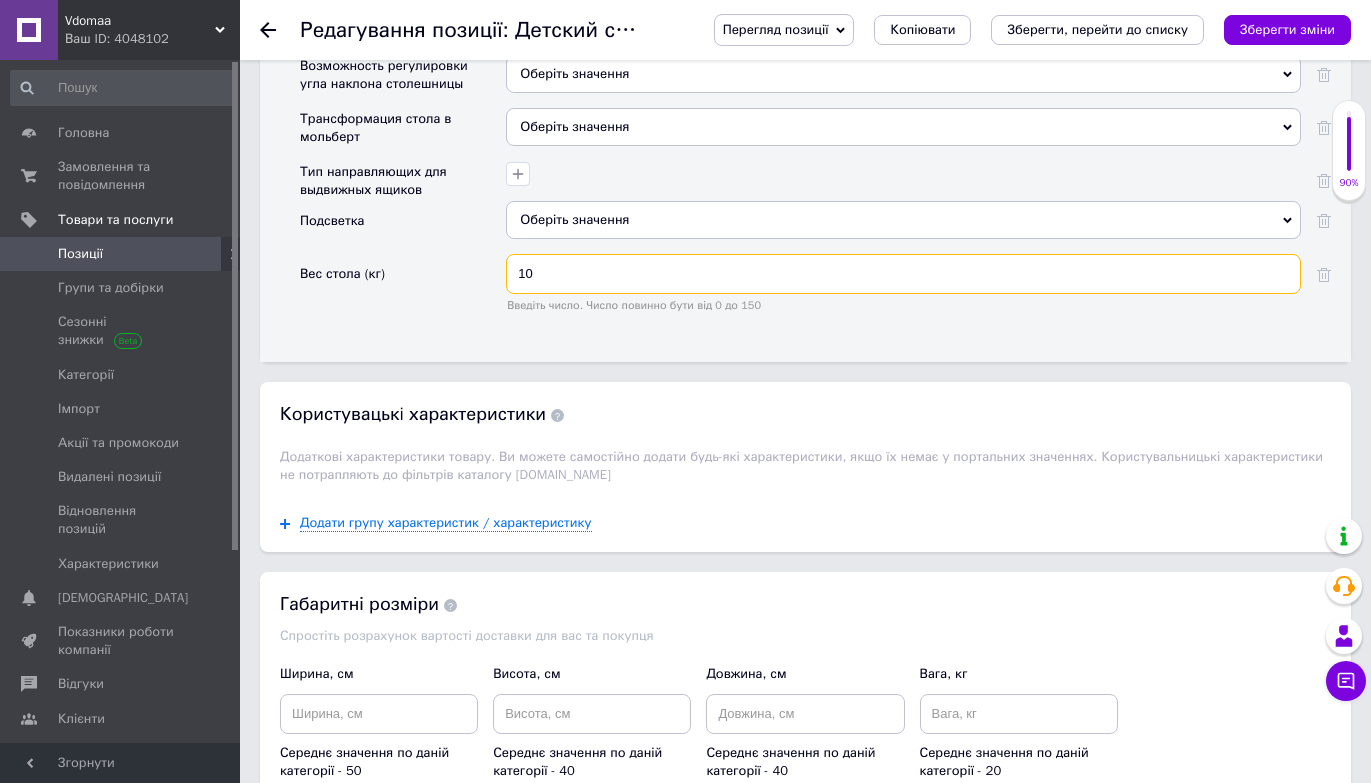 type on "10" 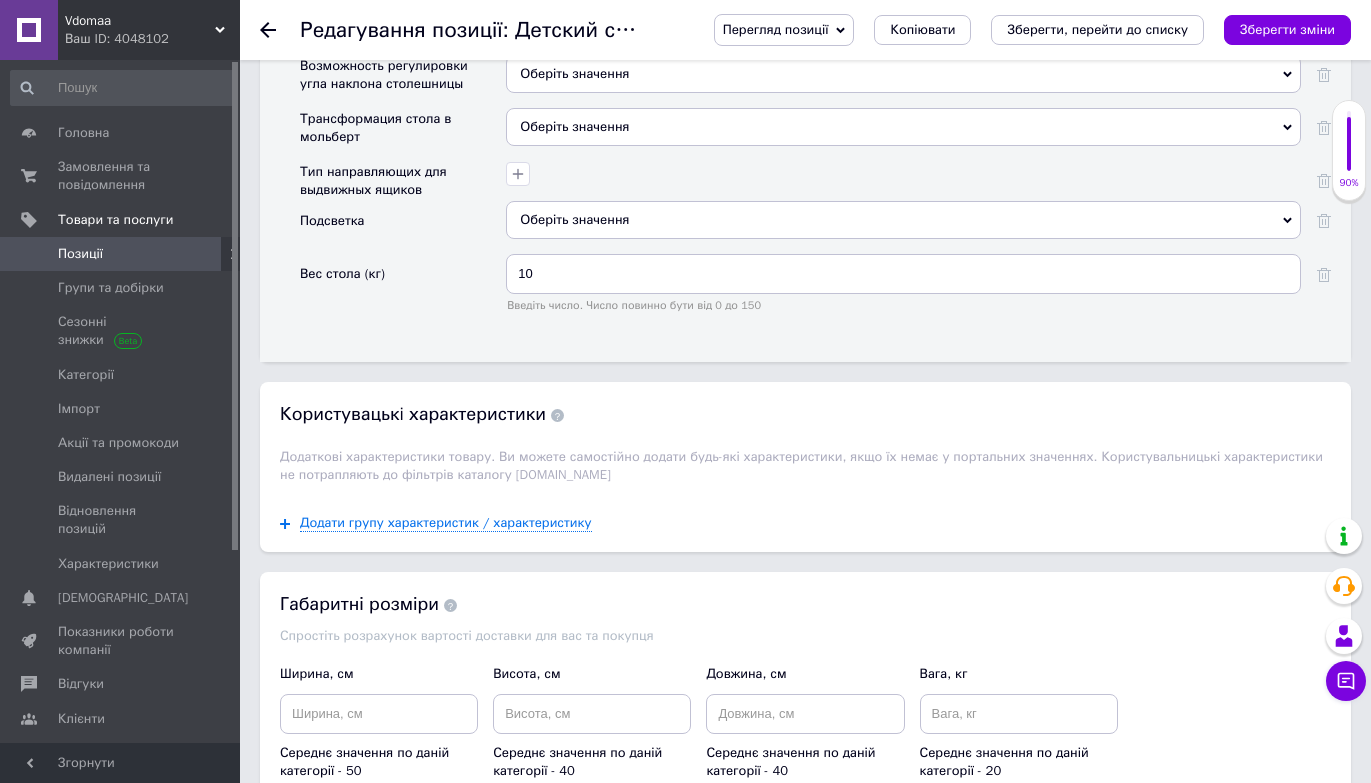 click on "Вес стола (кг)" at bounding box center (403, 290) 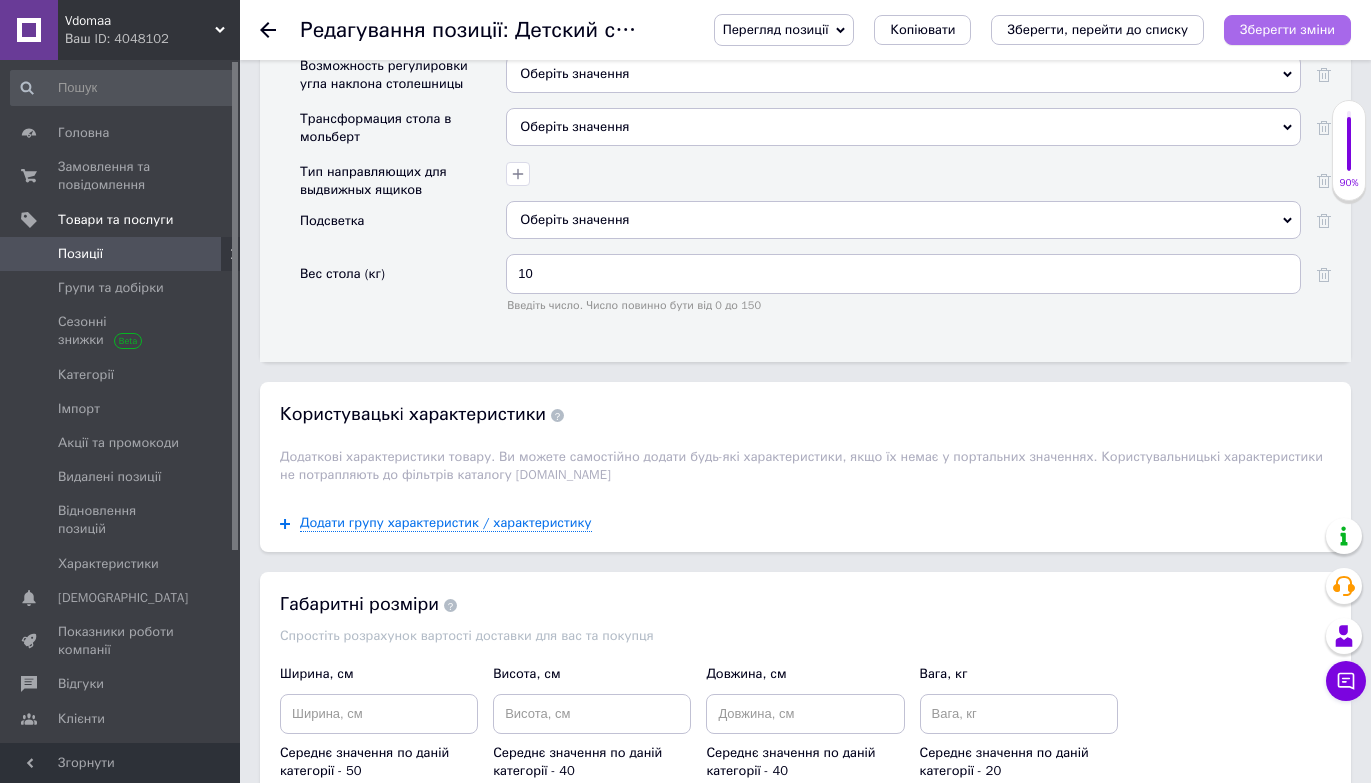 click on "Зберегти зміни" at bounding box center (1287, 29) 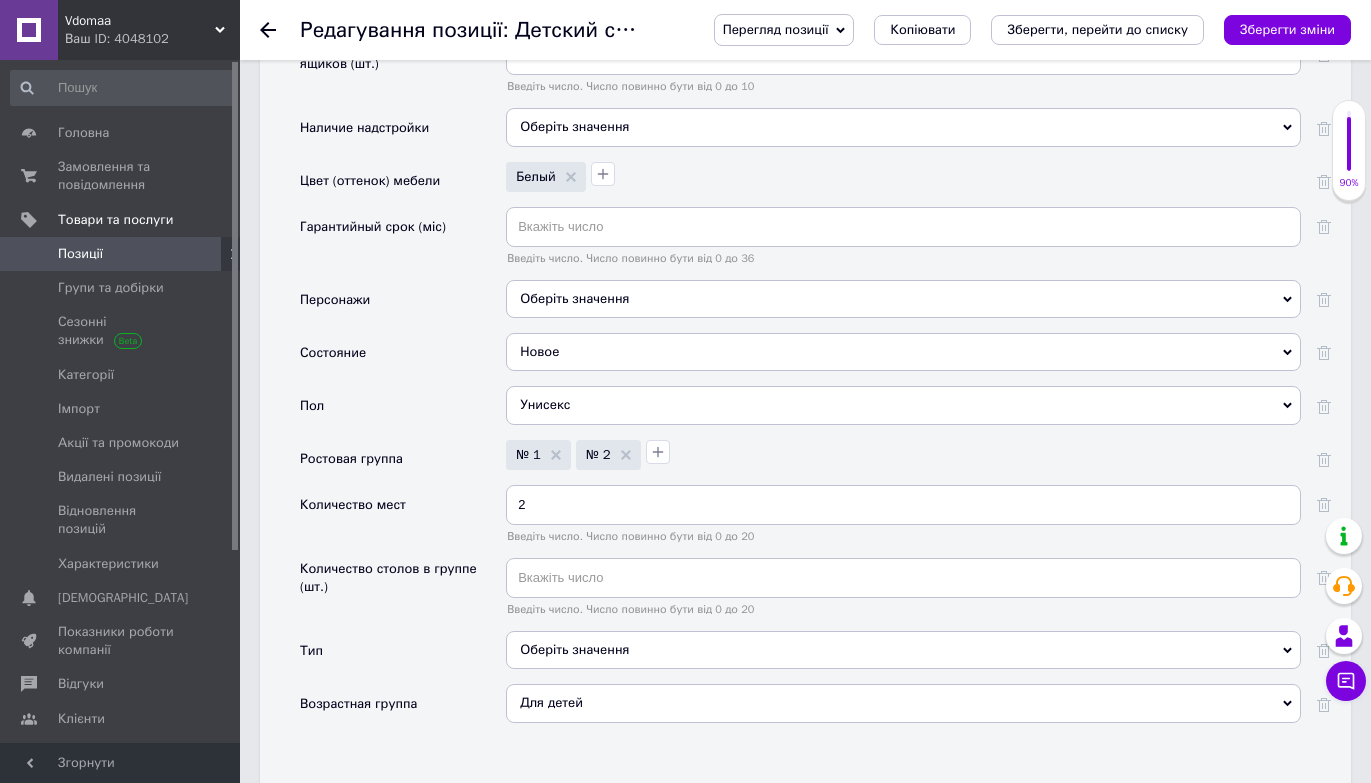 scroll, scrollTop: 2300, scrollLeft: 0, axis: vertical 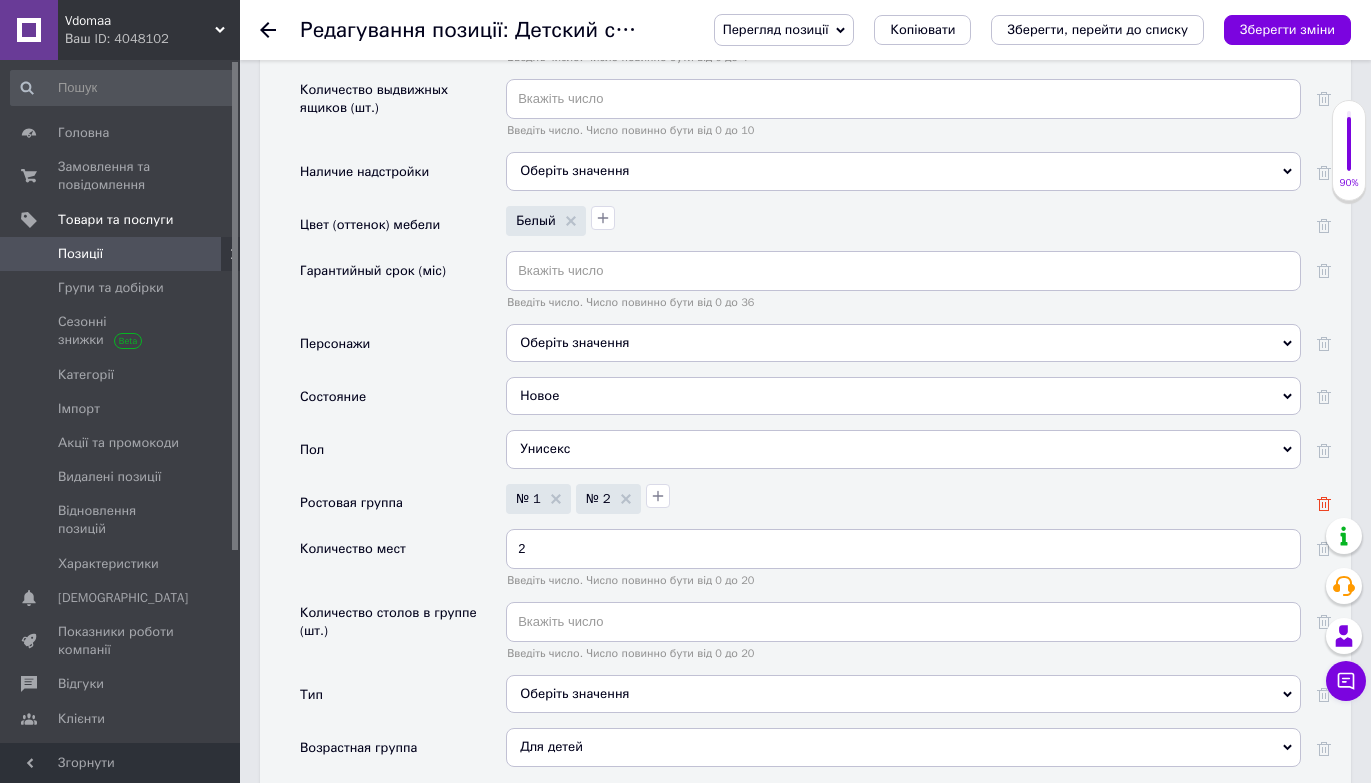 click 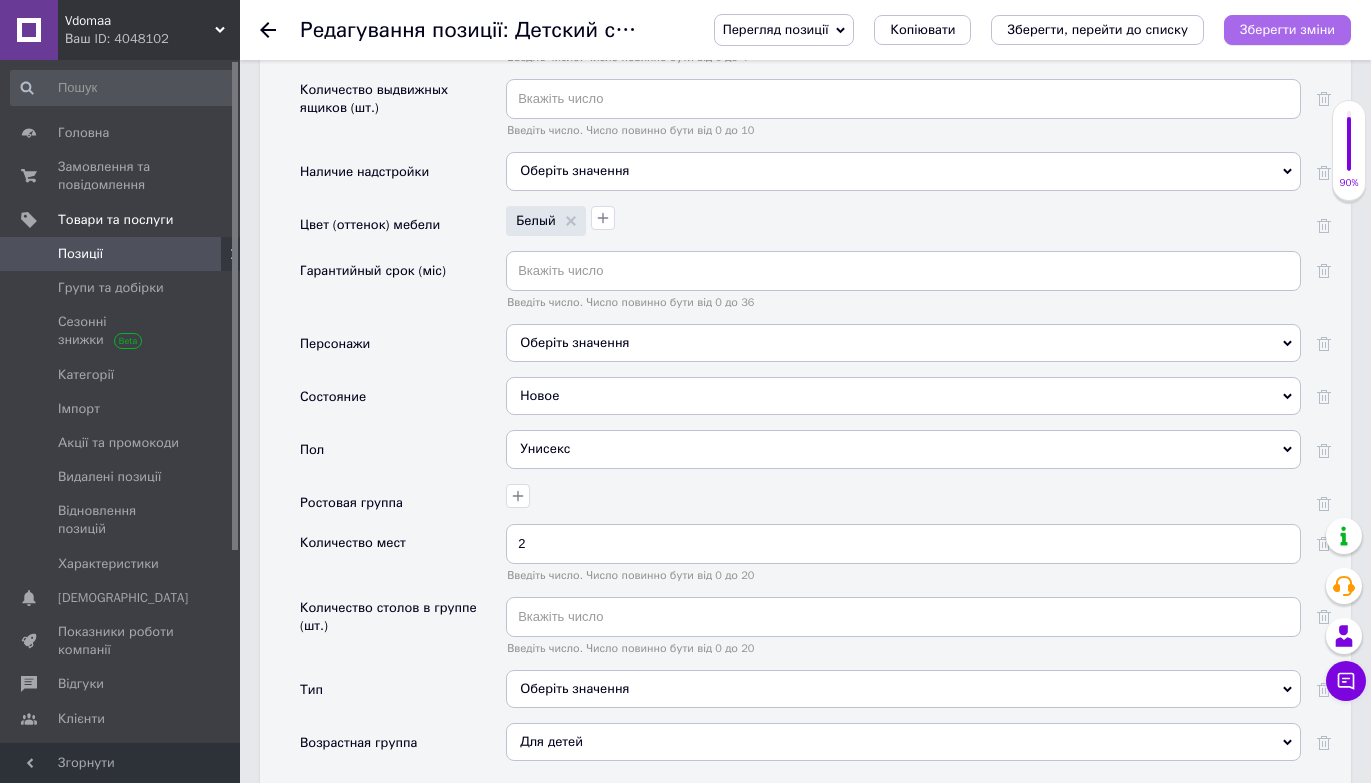 click on "Зберегти зміни" at bounding box center (1287, 29) 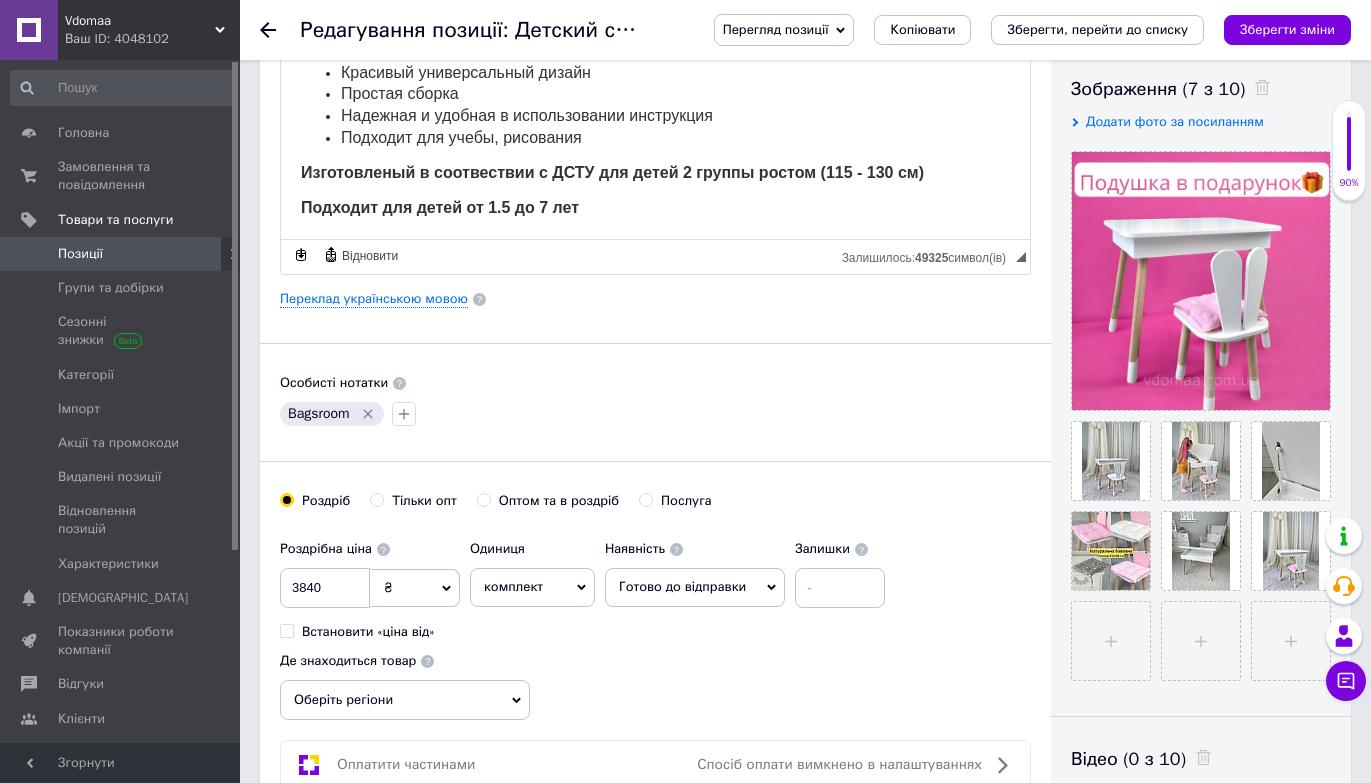 scroll, scrollTop: 0, scrollLeft: 0, axis: both 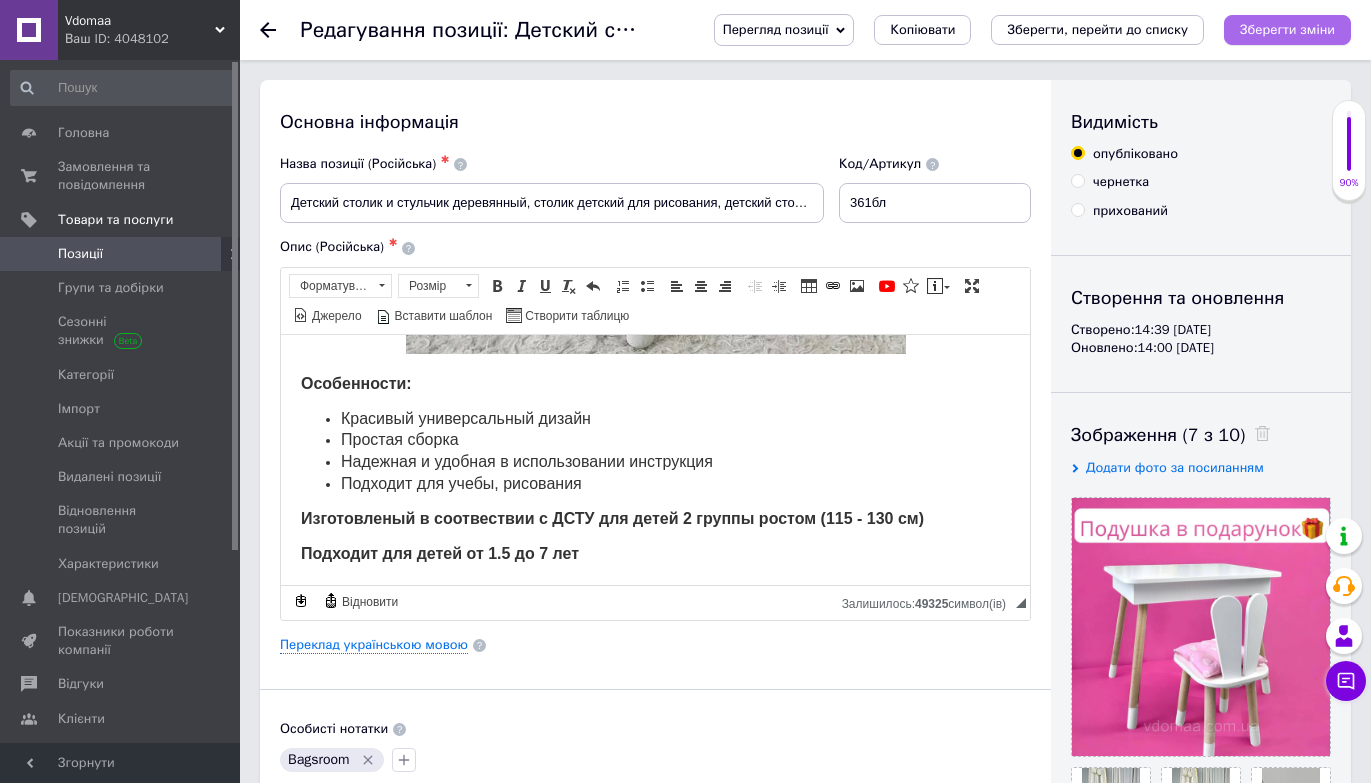 click on "Зберегти зміни" at bounding box center (1287, 29) 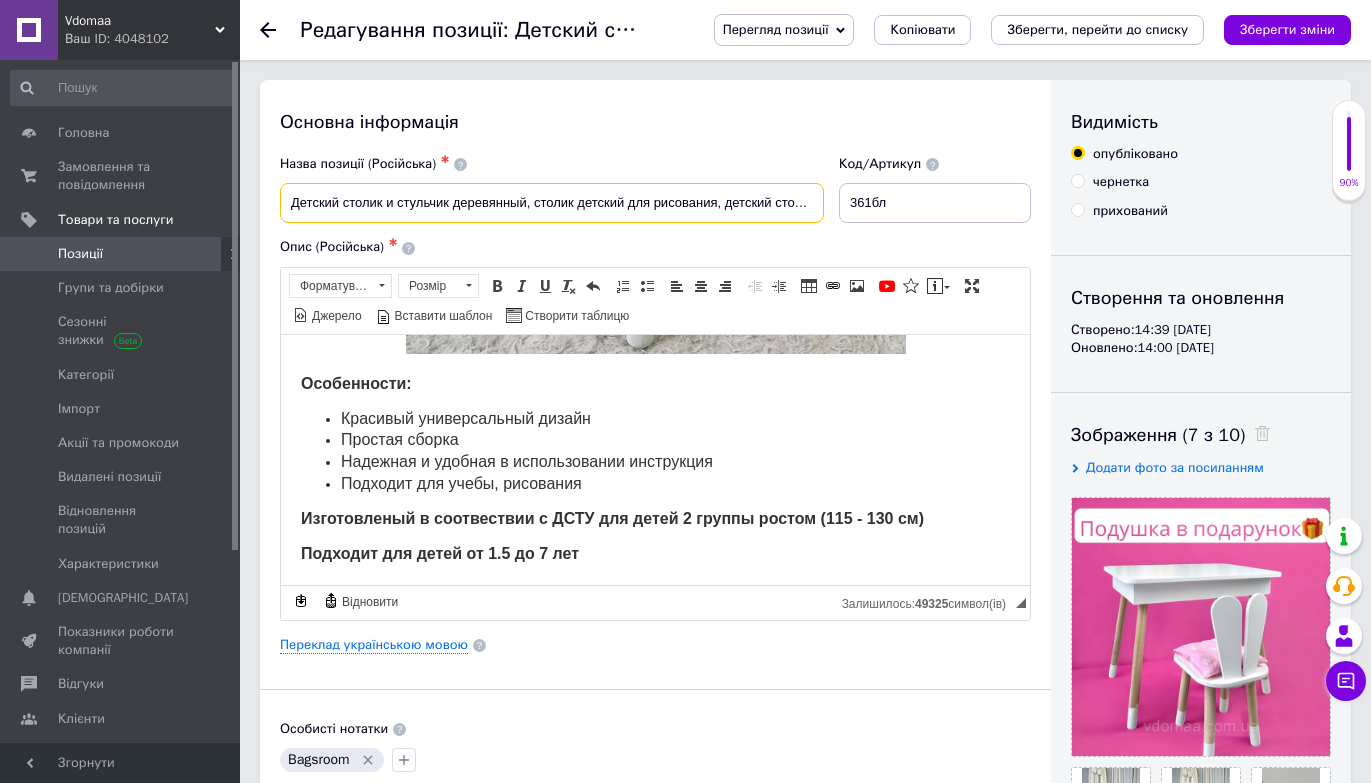 drag, startPoint x: 285, startPoint y: 201, endPoint x: 514, endPoint y: 210, distance: 229.17679 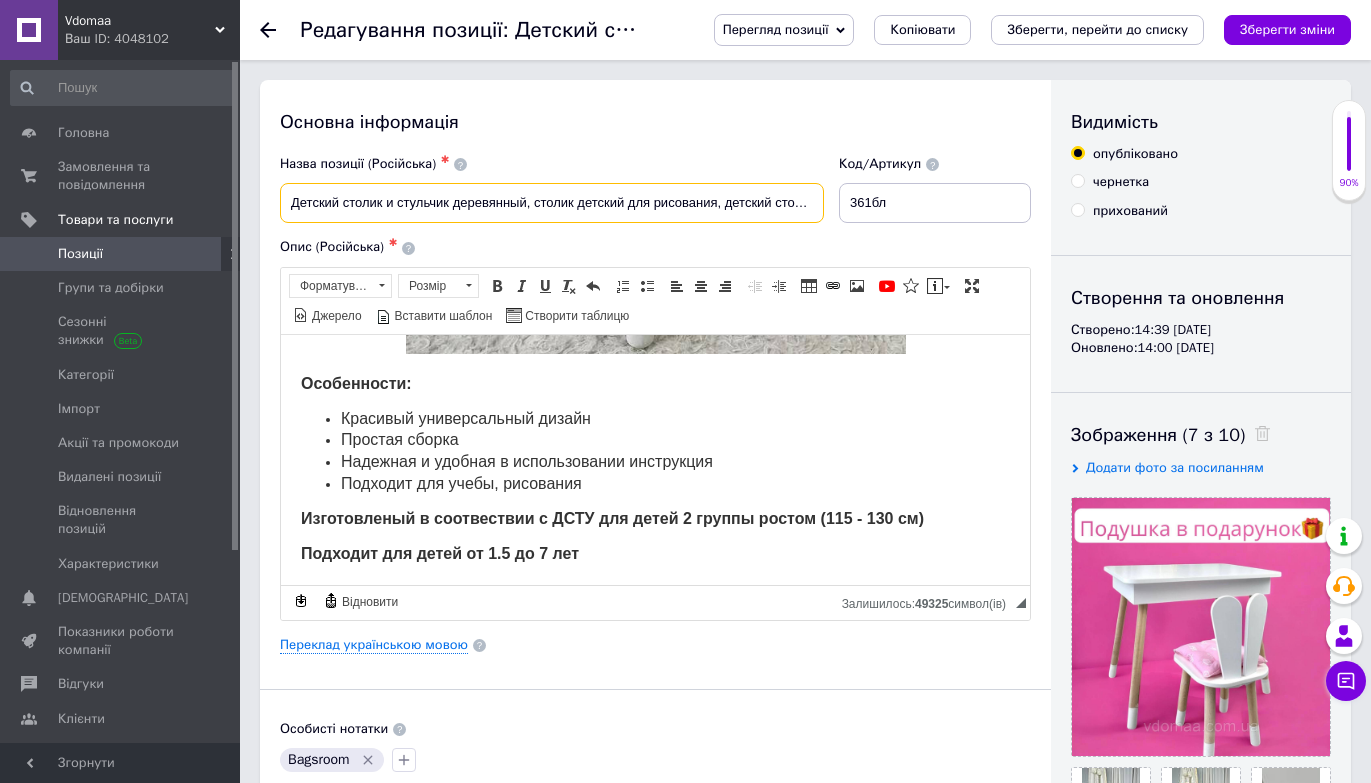drag, startPoint x: 288, startPoint y: 202, endPoint x: 527, endPoint y: 206, distance: 239.03348 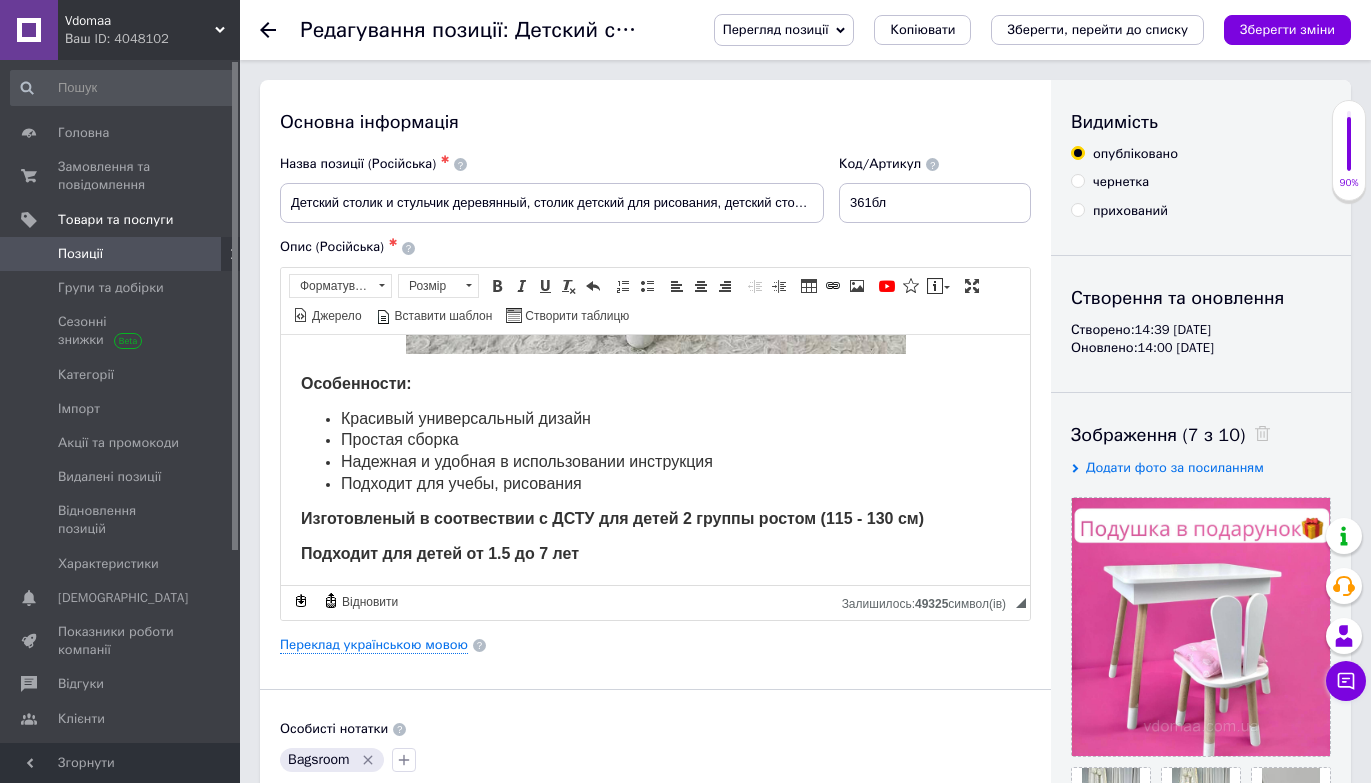 click on "Назва позиції (Російська) ✱ Детский столик и стульчик деревянный, столик детский для рисования, детский стол с дерева" at bounding box center [552, 189] 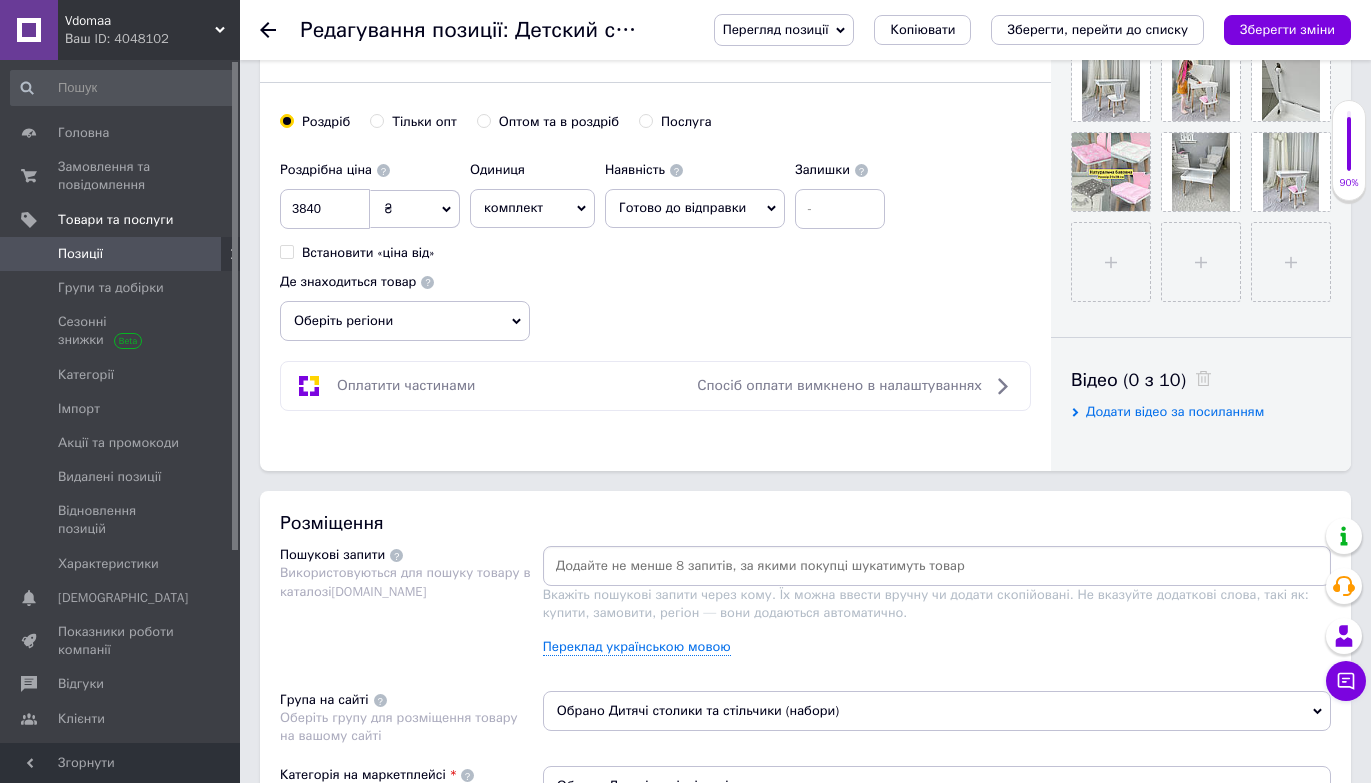 scroll, scrollTop: 830, scrollLeft: 0, axis: vertical 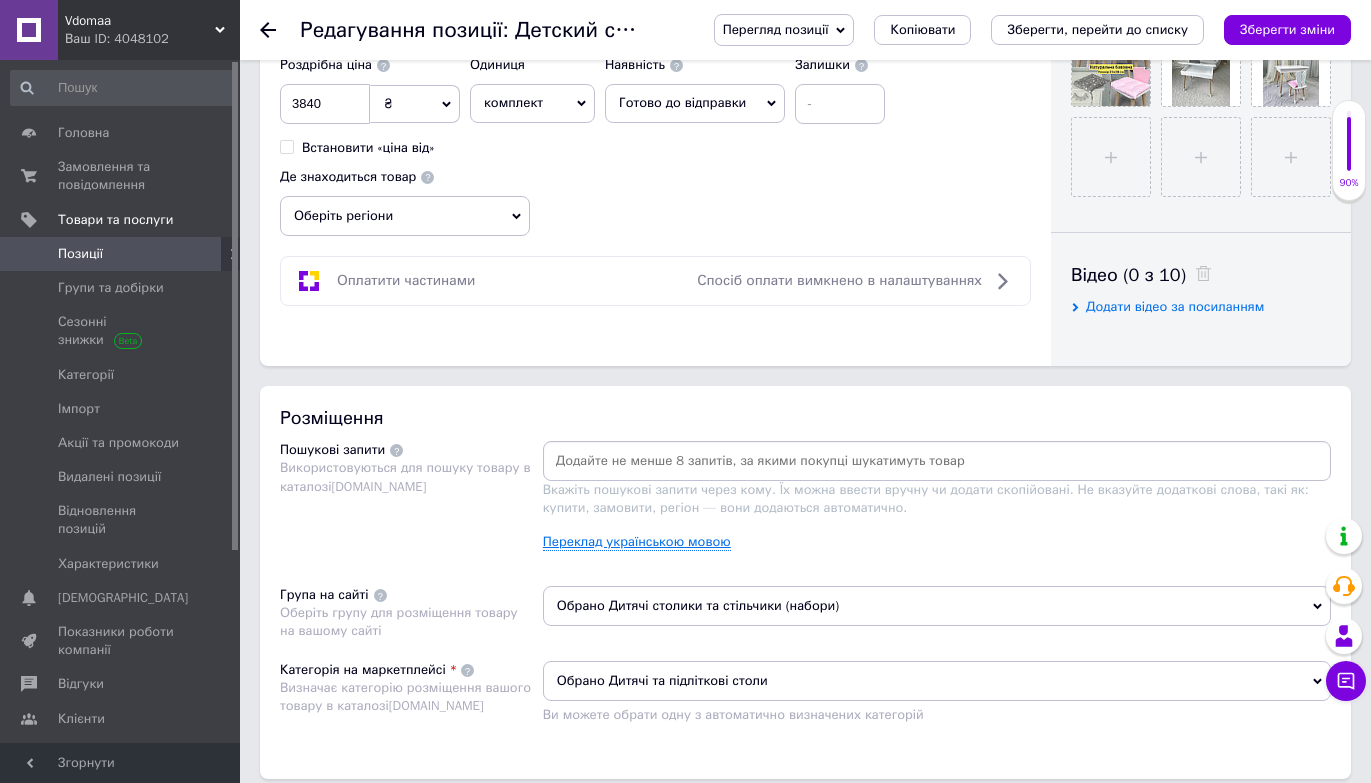 click on "Переклад українською мовою" at bounding box center (637, 542) 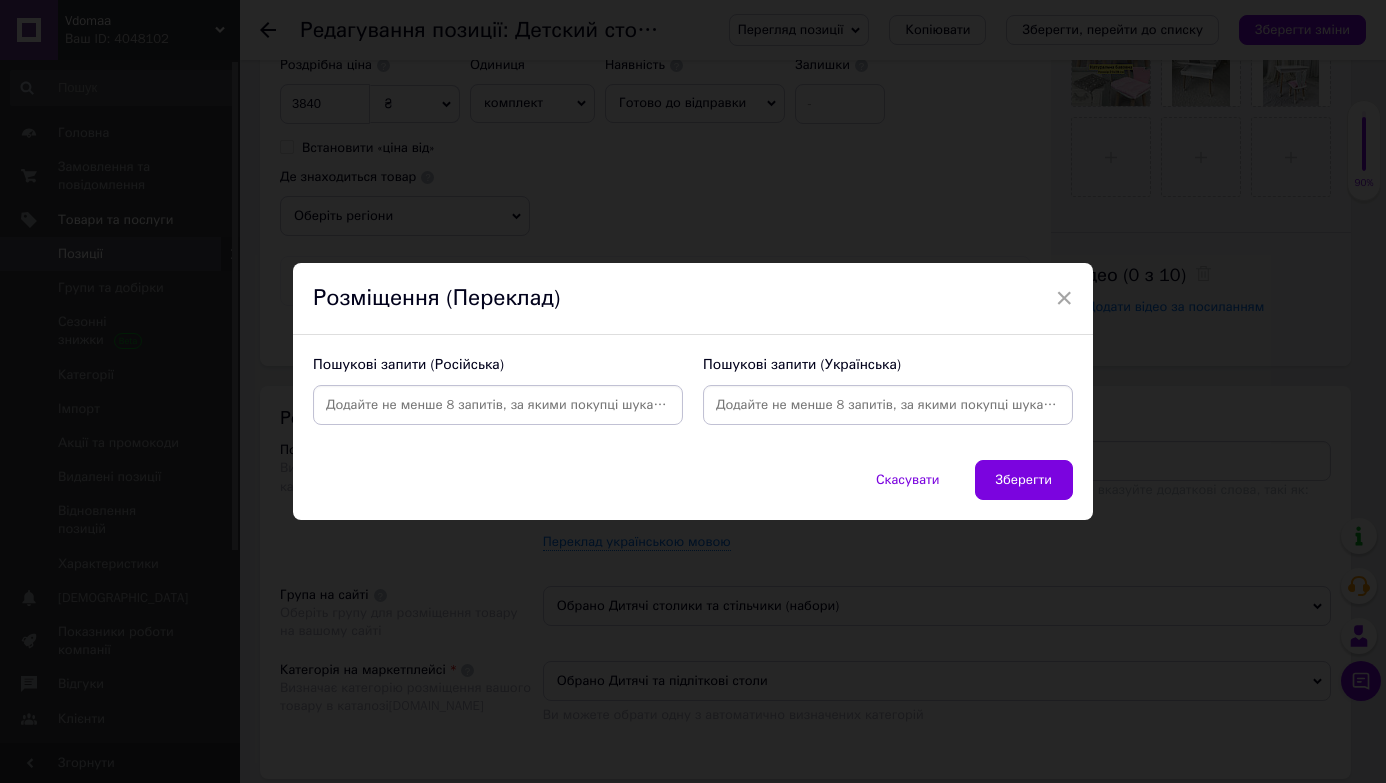 click at bounding box center (498, 405) 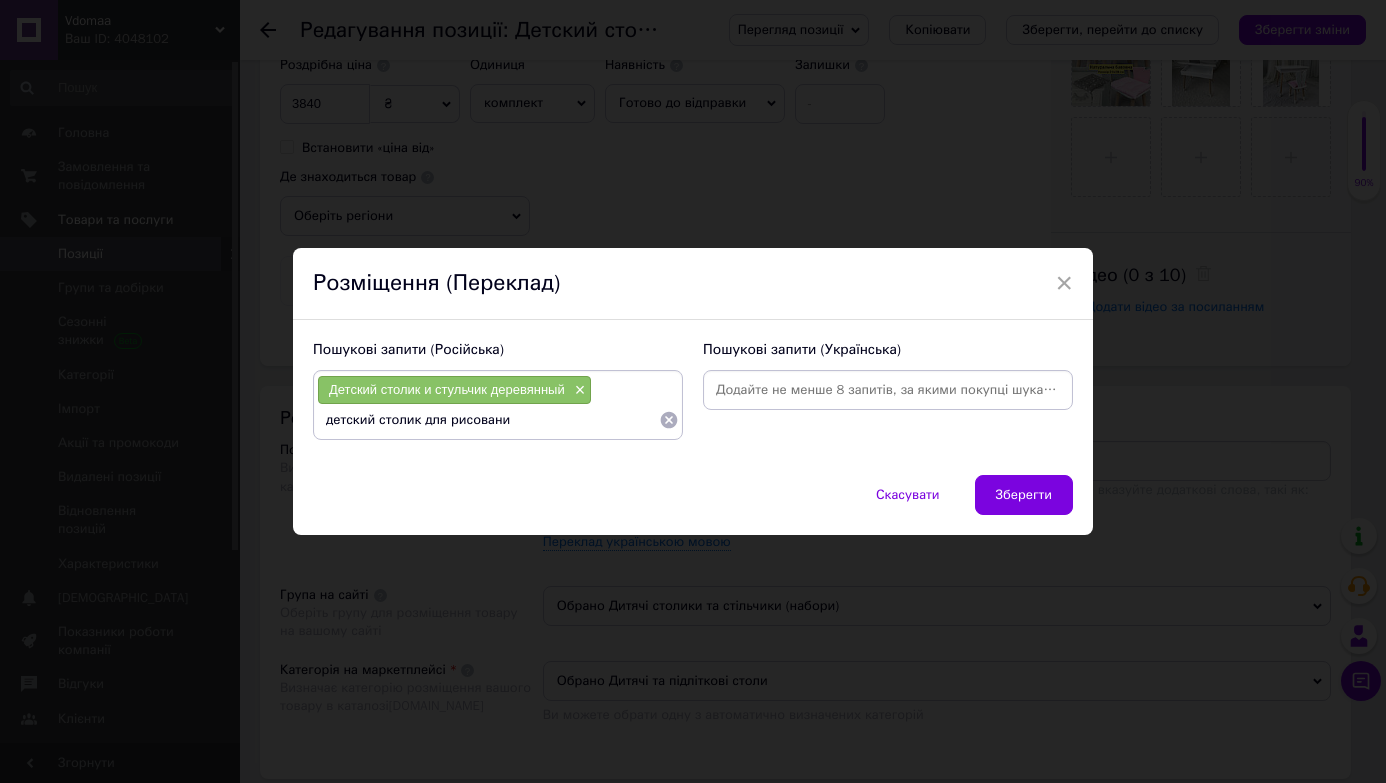 type on "детский столик для рисования" 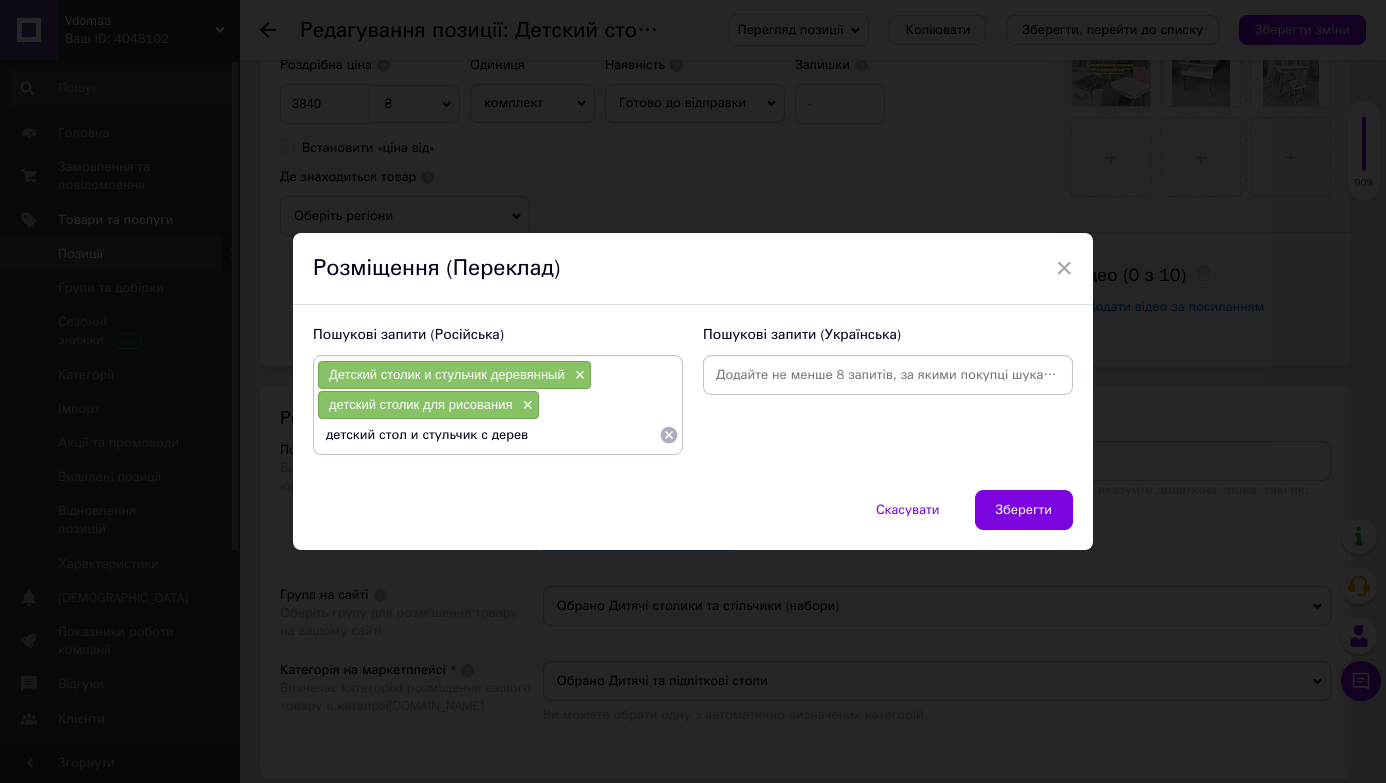 type on "детский стол и стульчик с дерева" 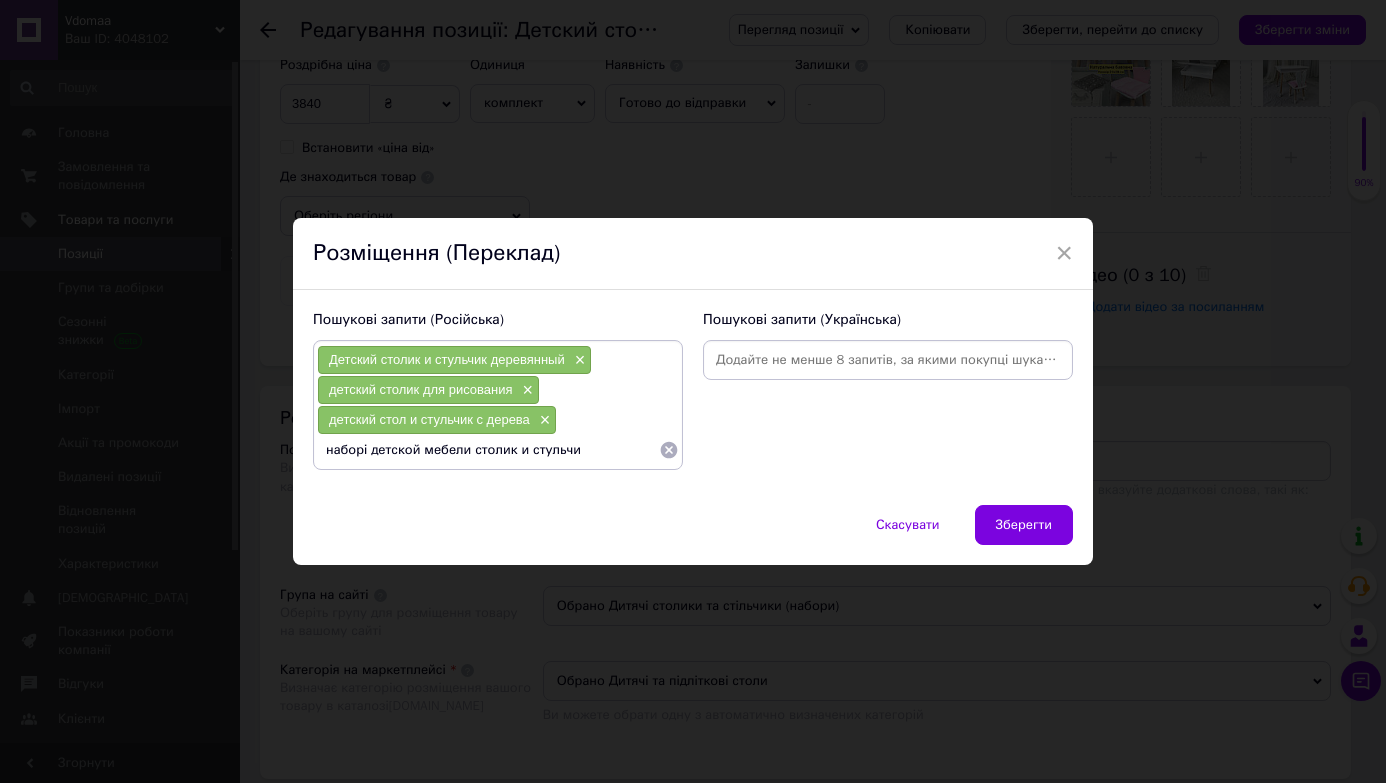 type on "наборі детской мебели столик и стульчик" 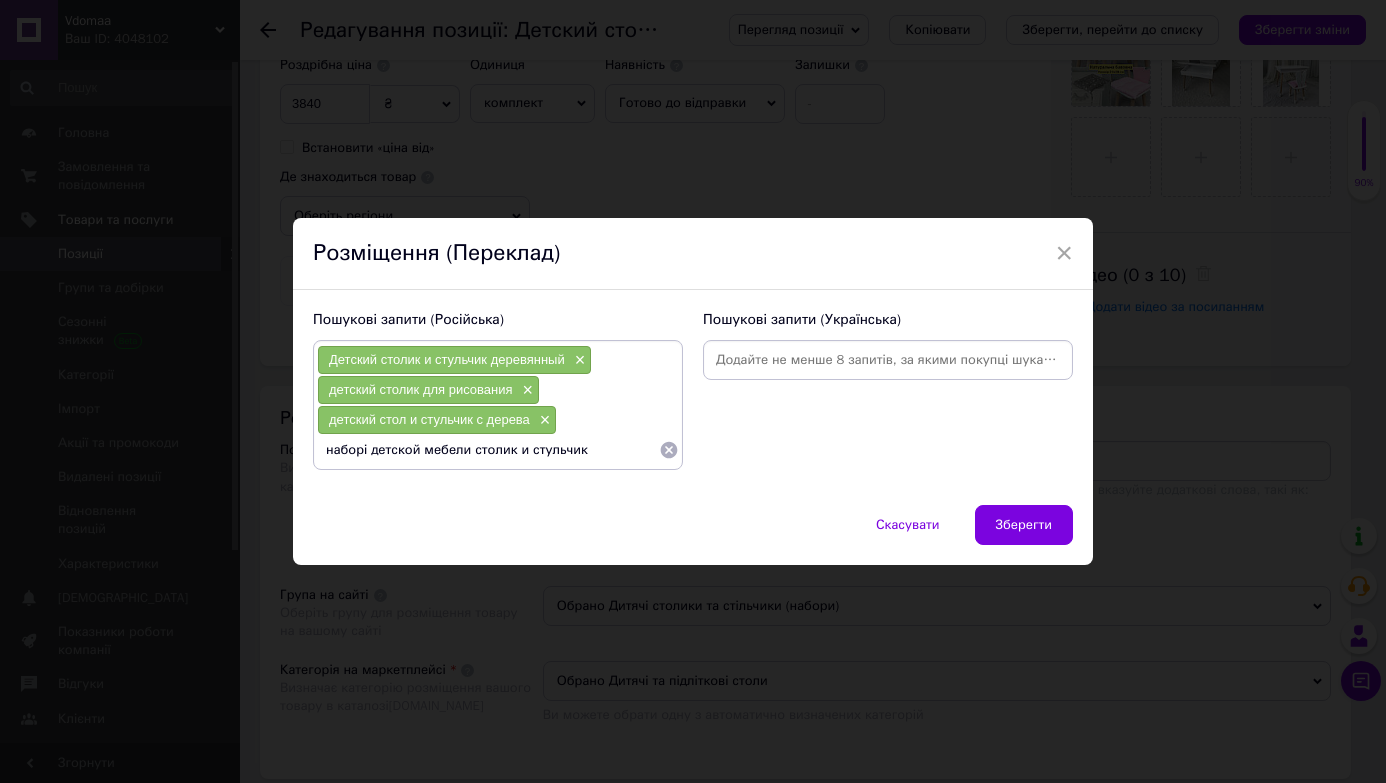 type 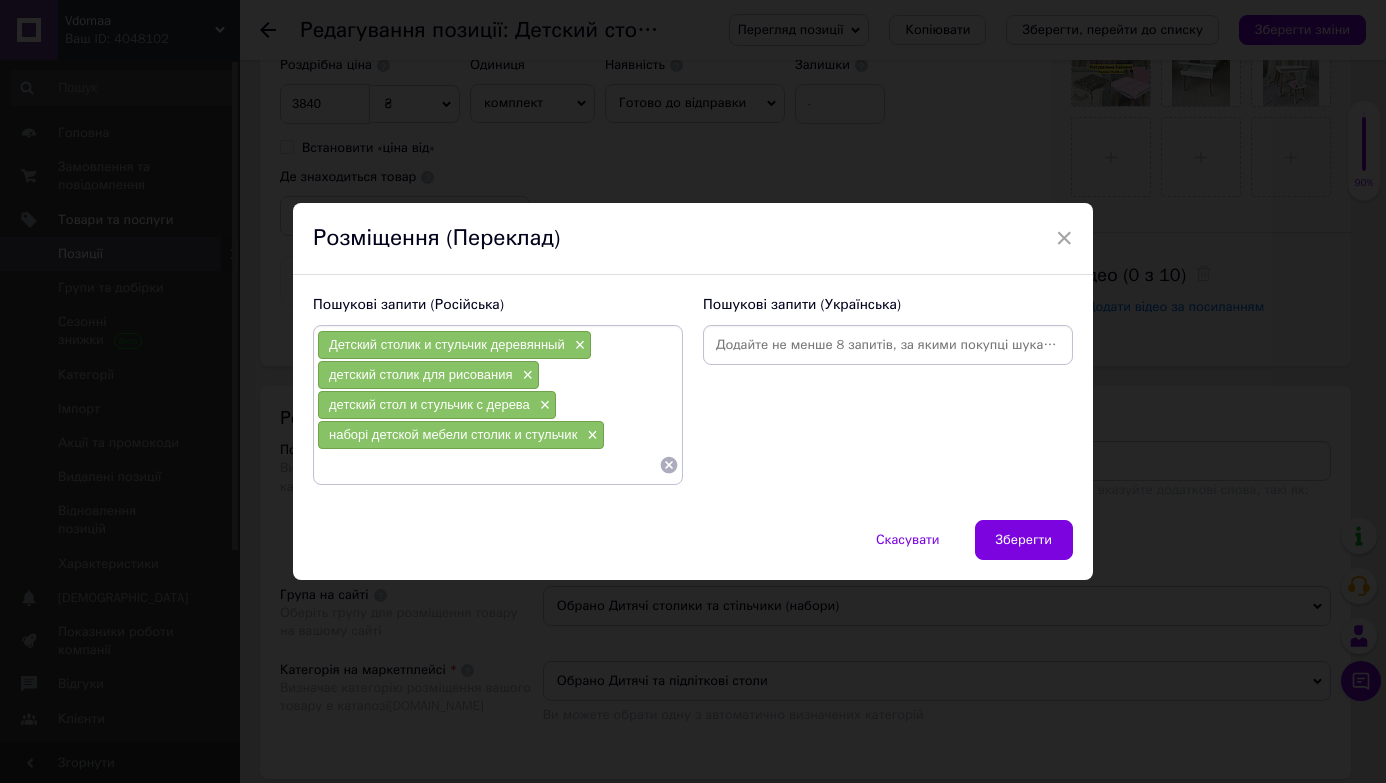 click at bounding box center [888, 345] 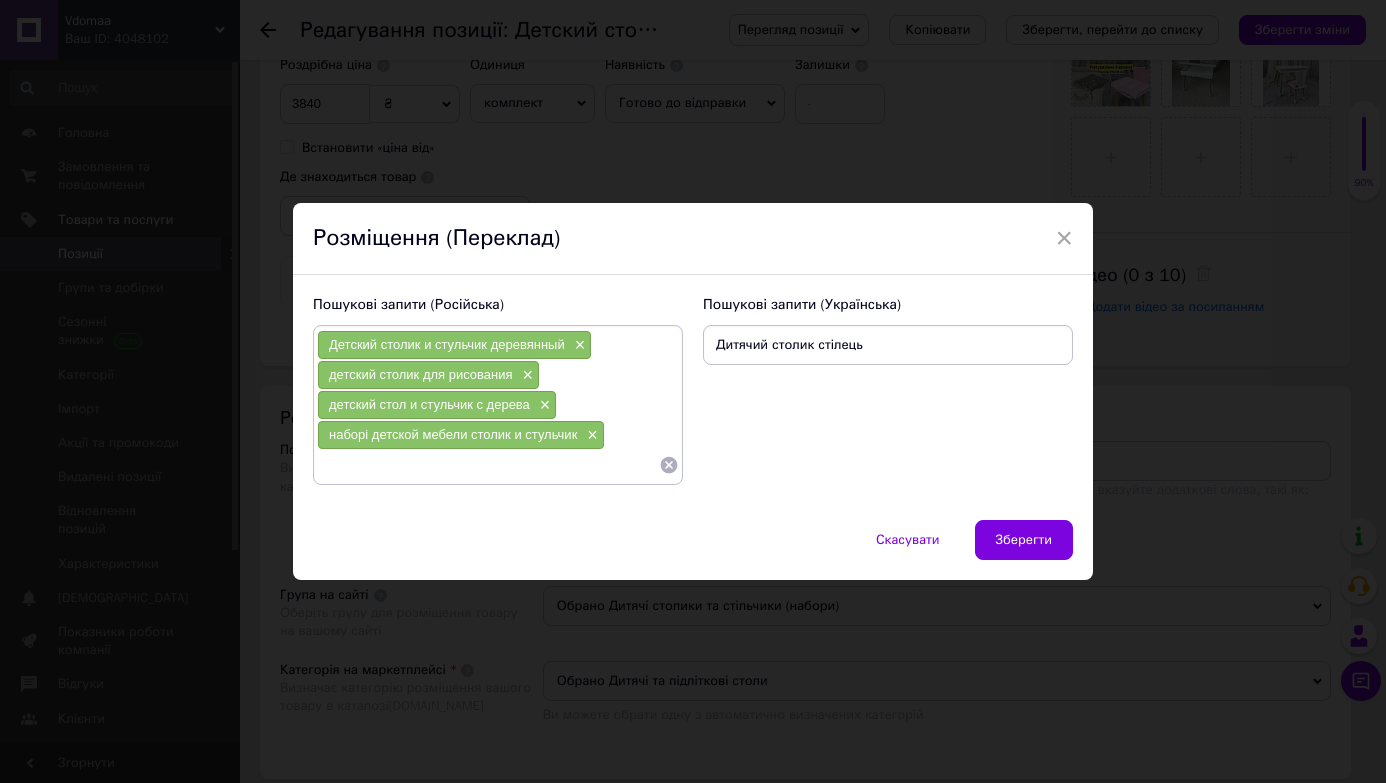 click on "Дитячий столик стілець" at bounding box center (888, 345) 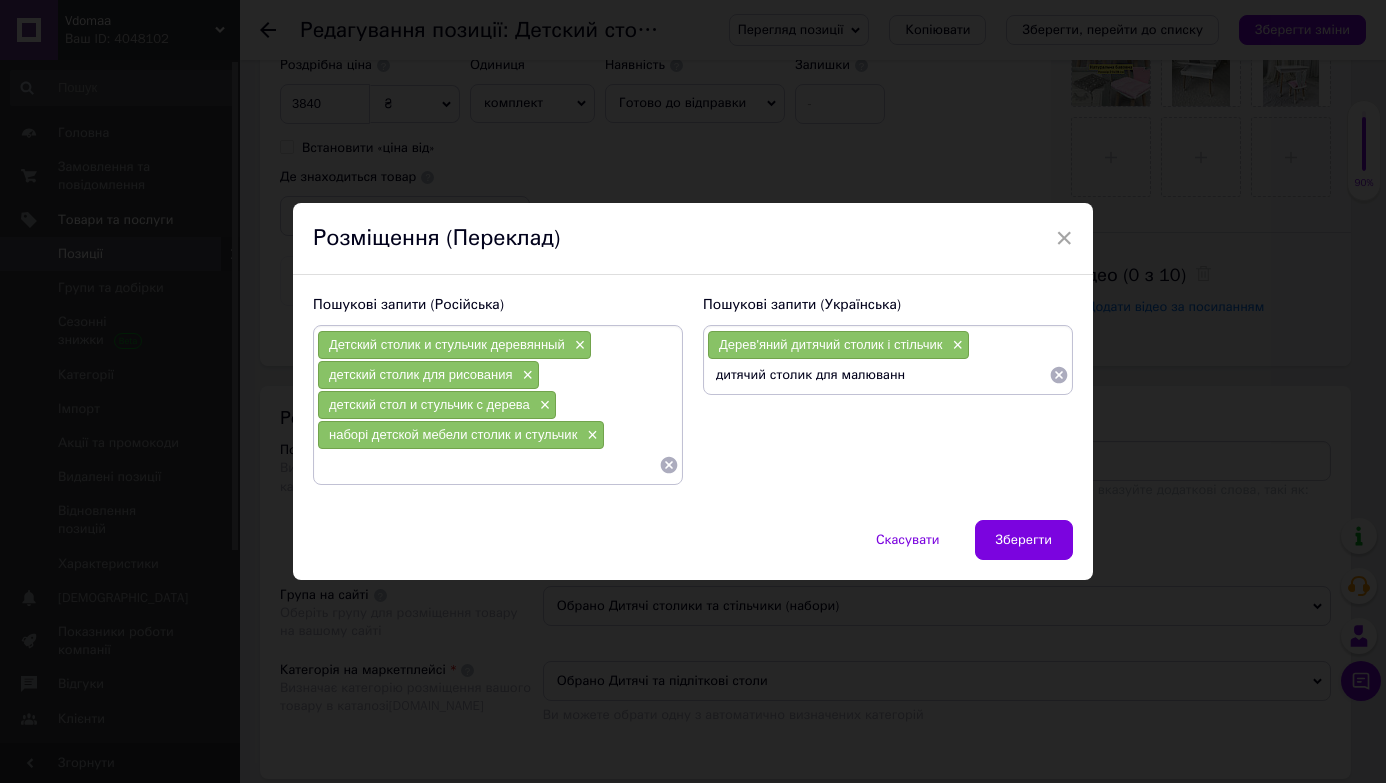 type on "дитячий столик для малювання" 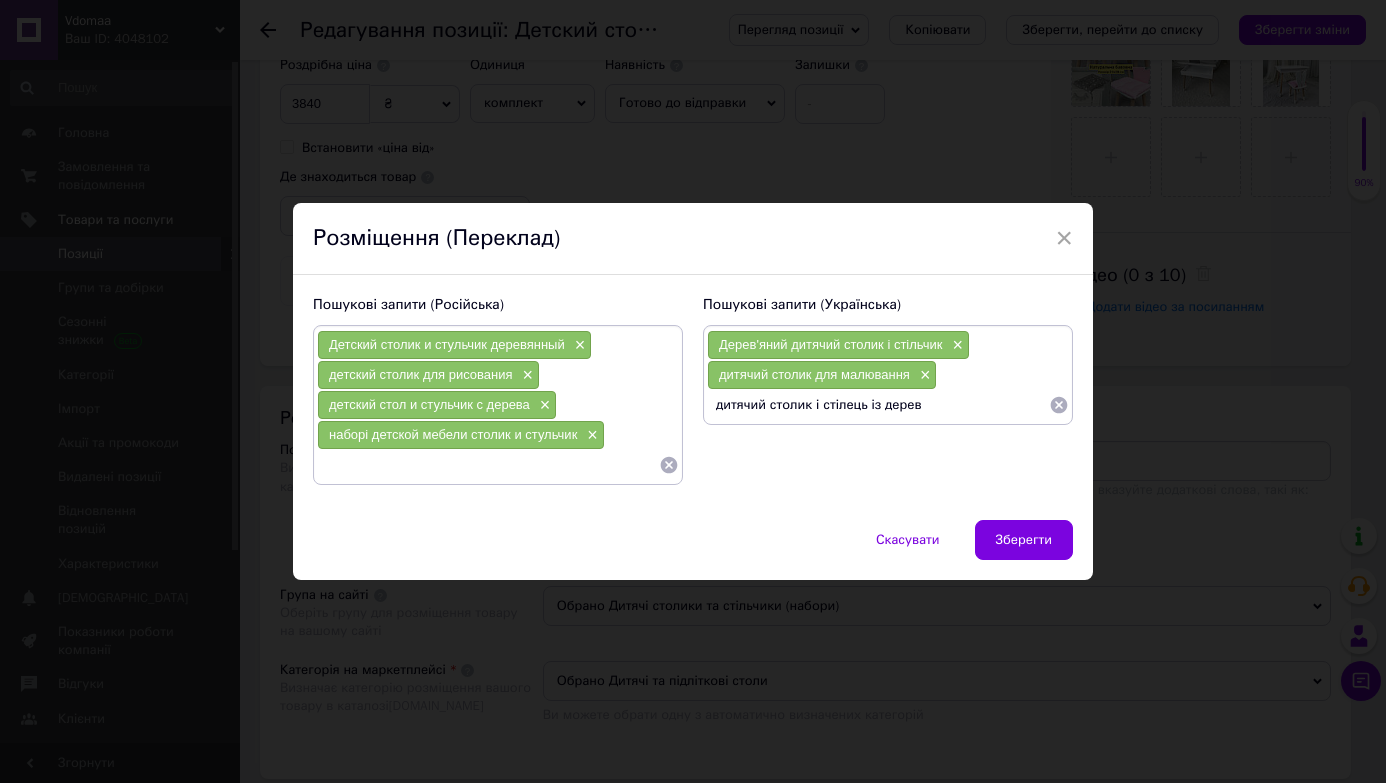 type on "дитячий столик і стілець із дерева" 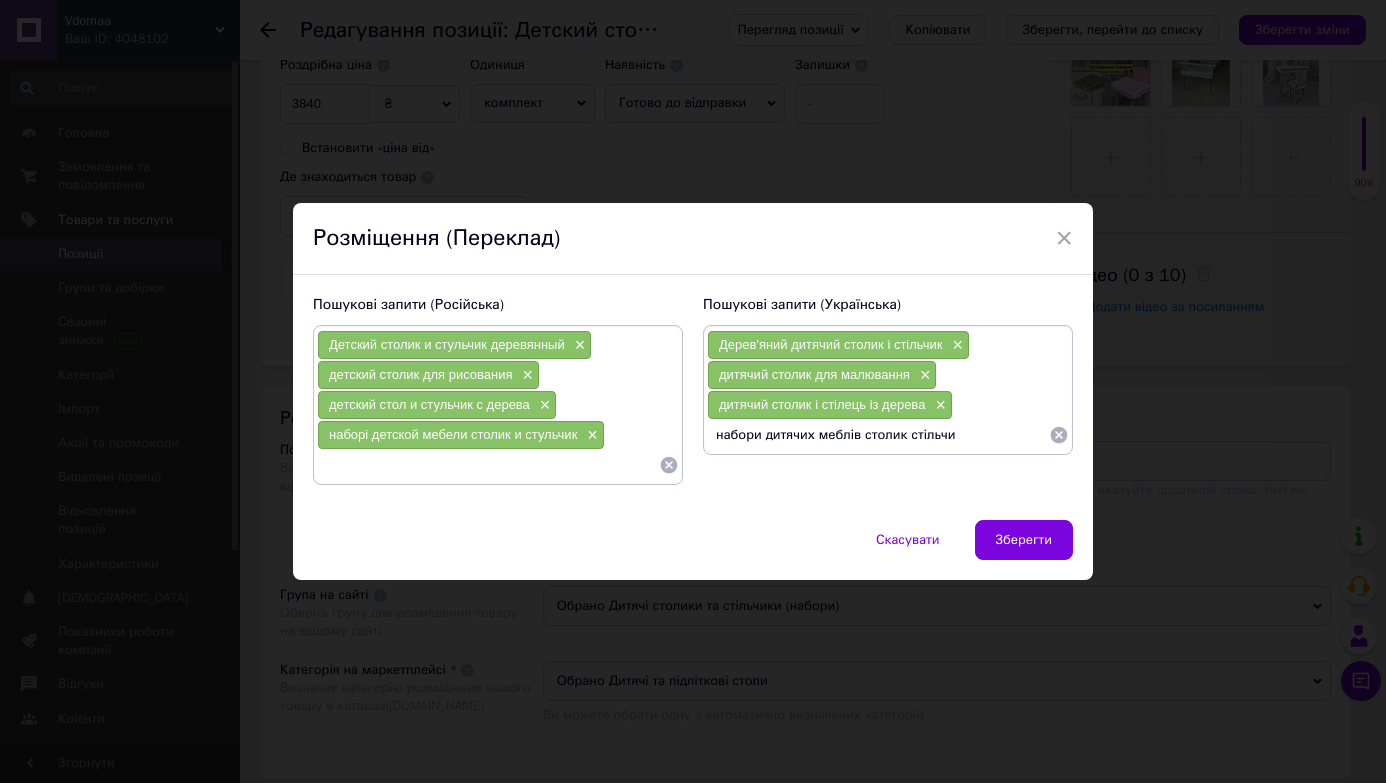 type on "набори дитячих меблів столик стільчик" 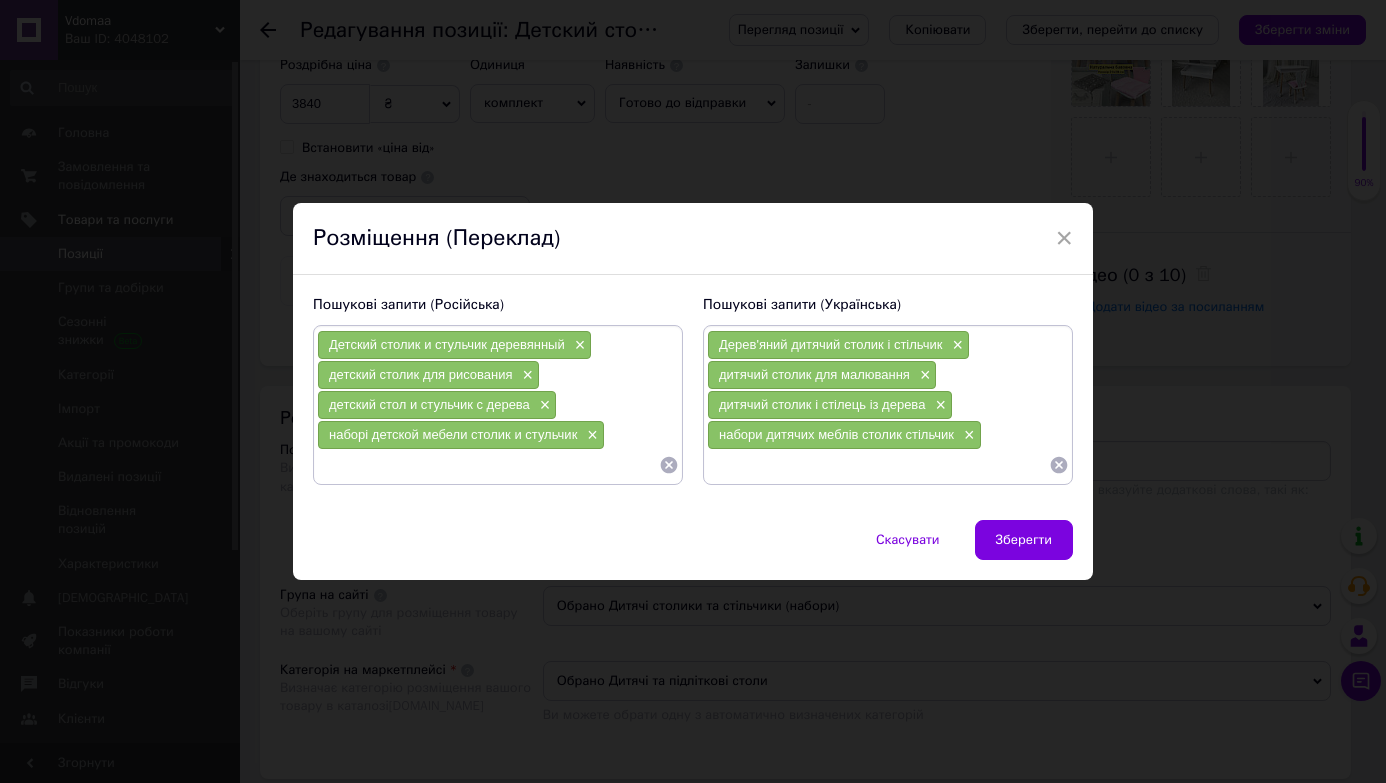 type 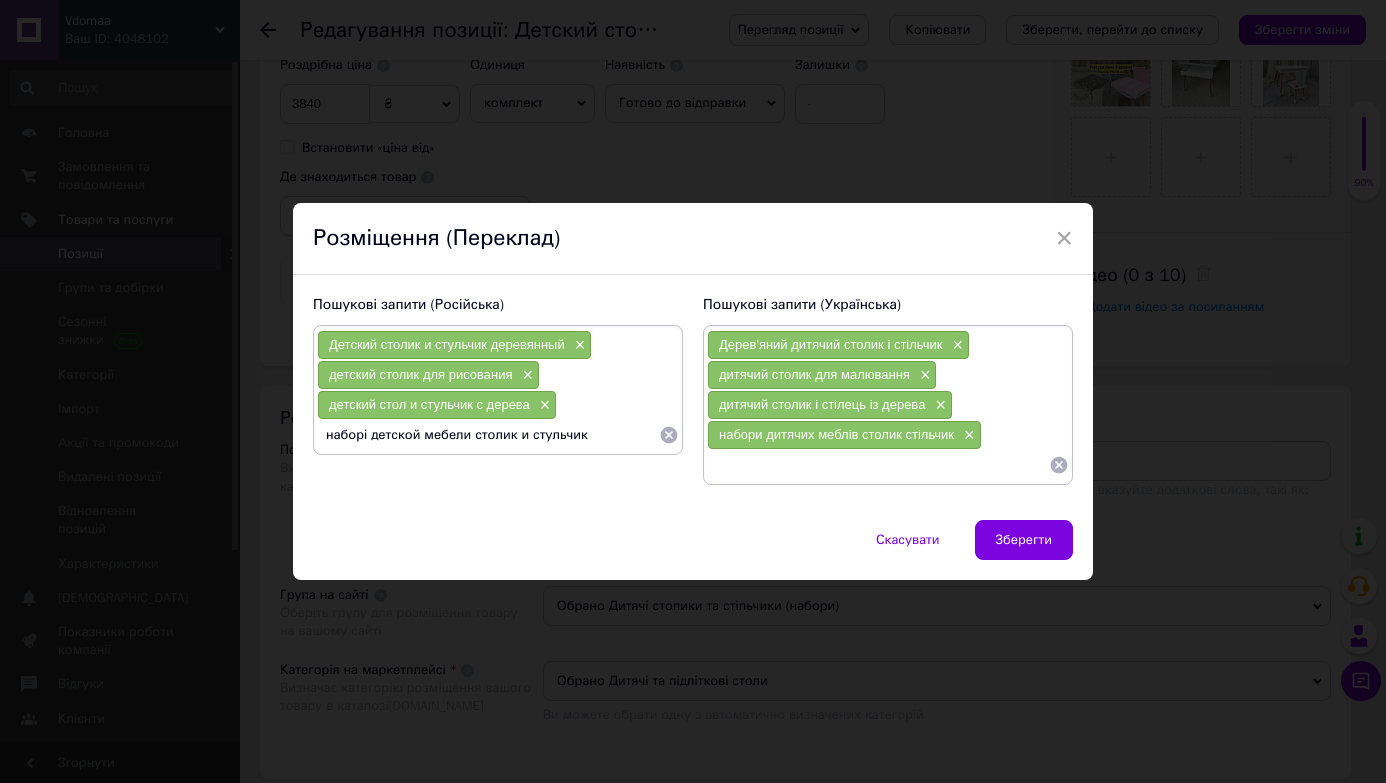 click on "наборі детской мебели столик и стульчик" at bounding box center [488, 435] 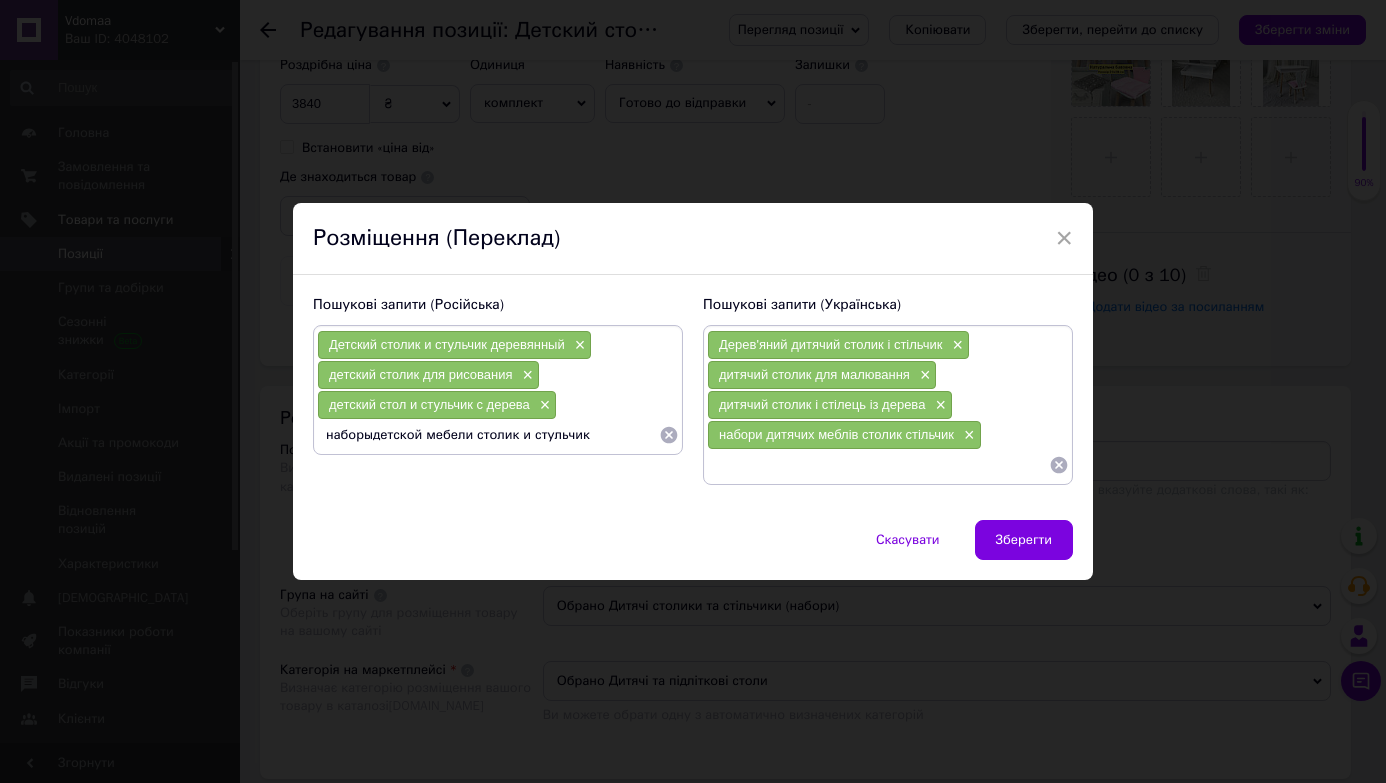type on "наборы детской мебели столик и стульчик" 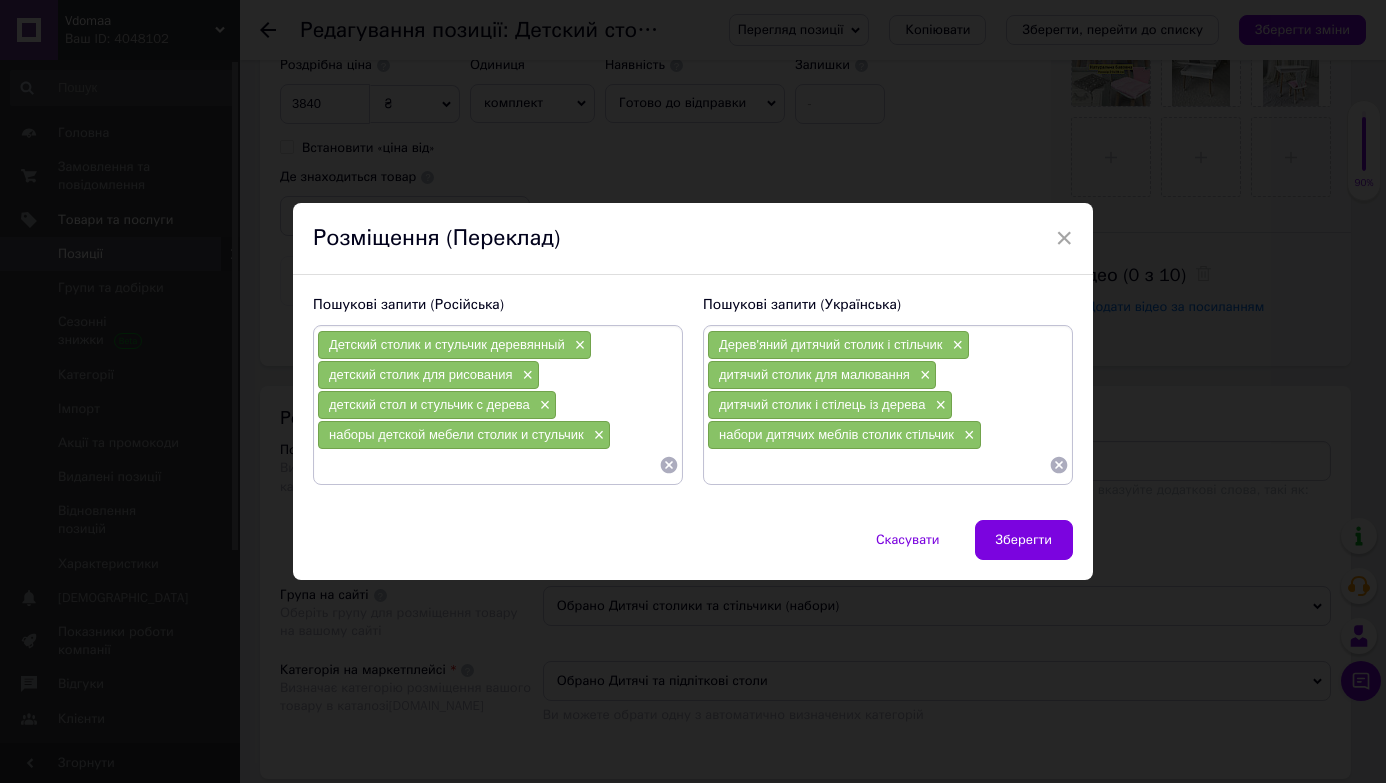type 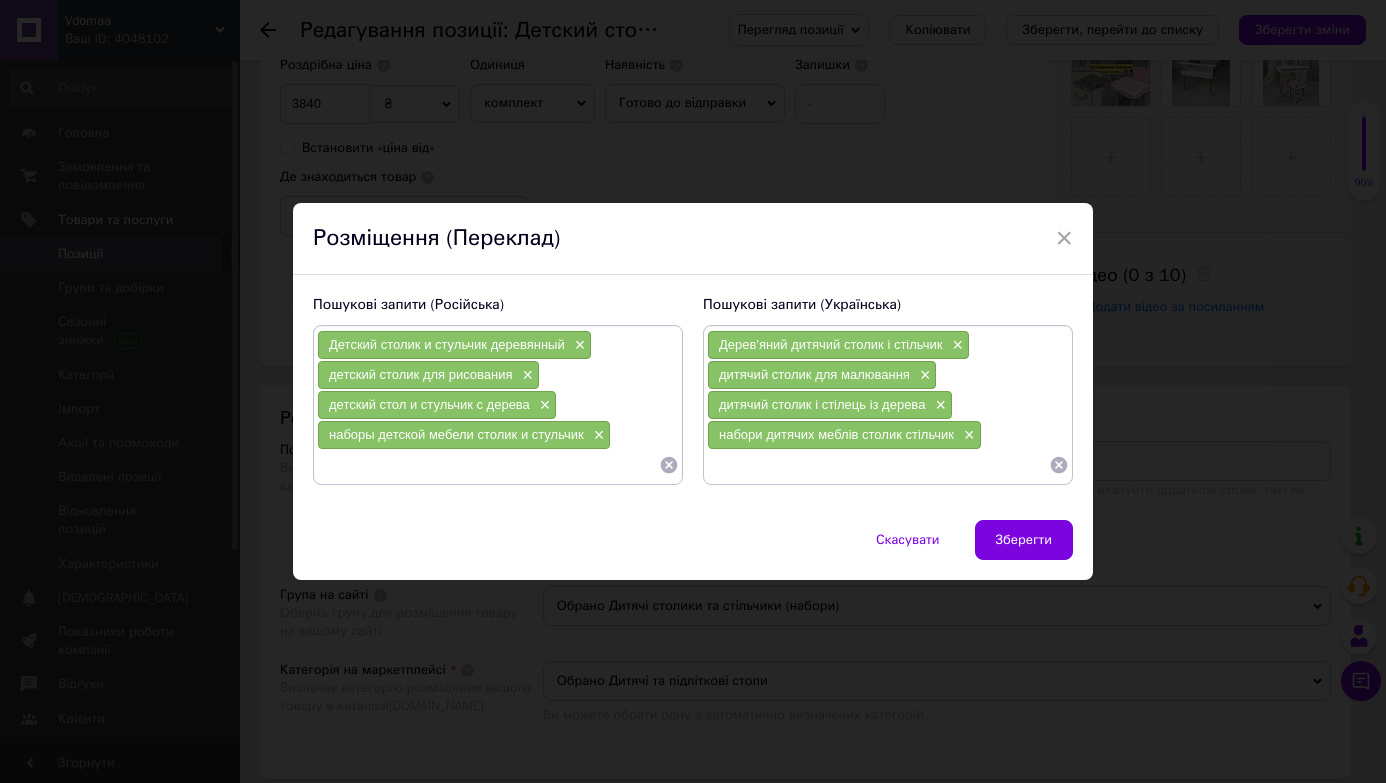 click at bounding box center (878, 465) 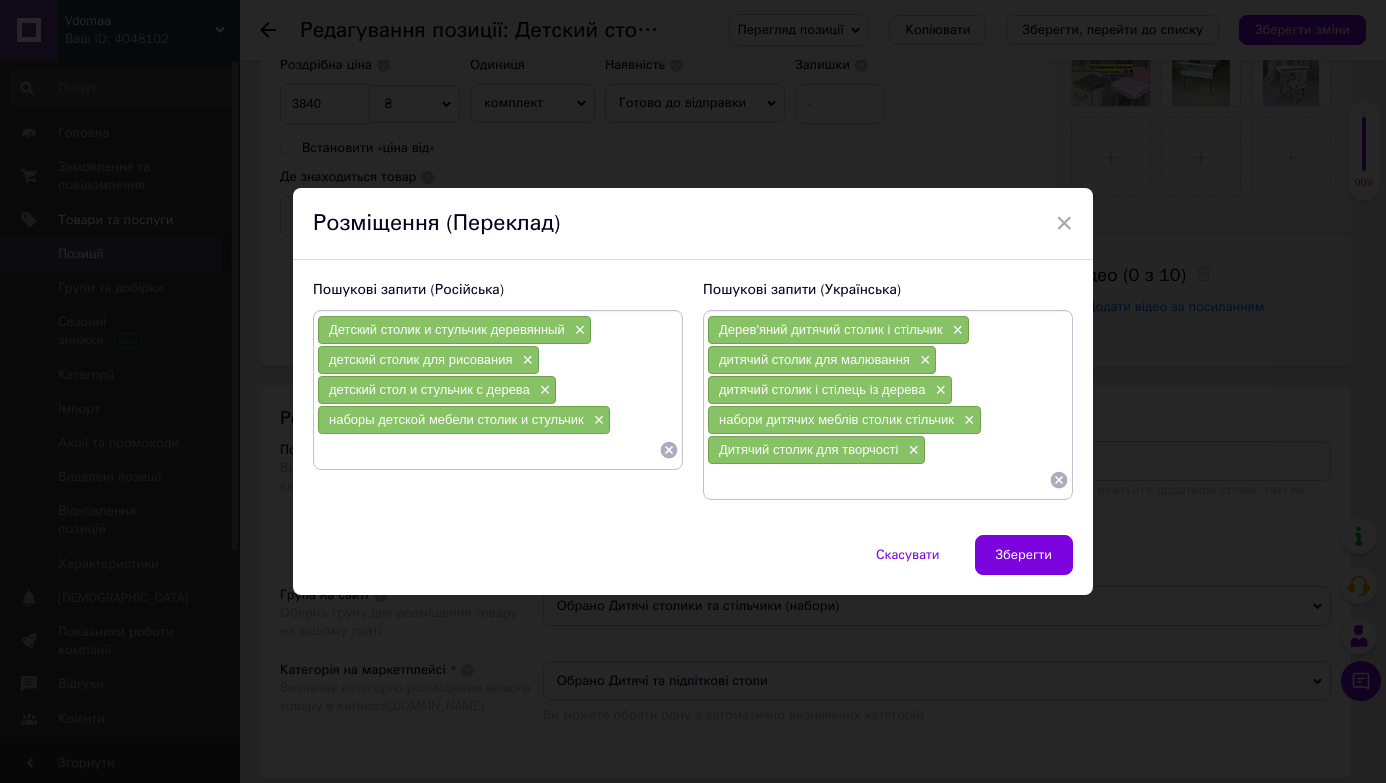 click at bounding box center (878, 480) 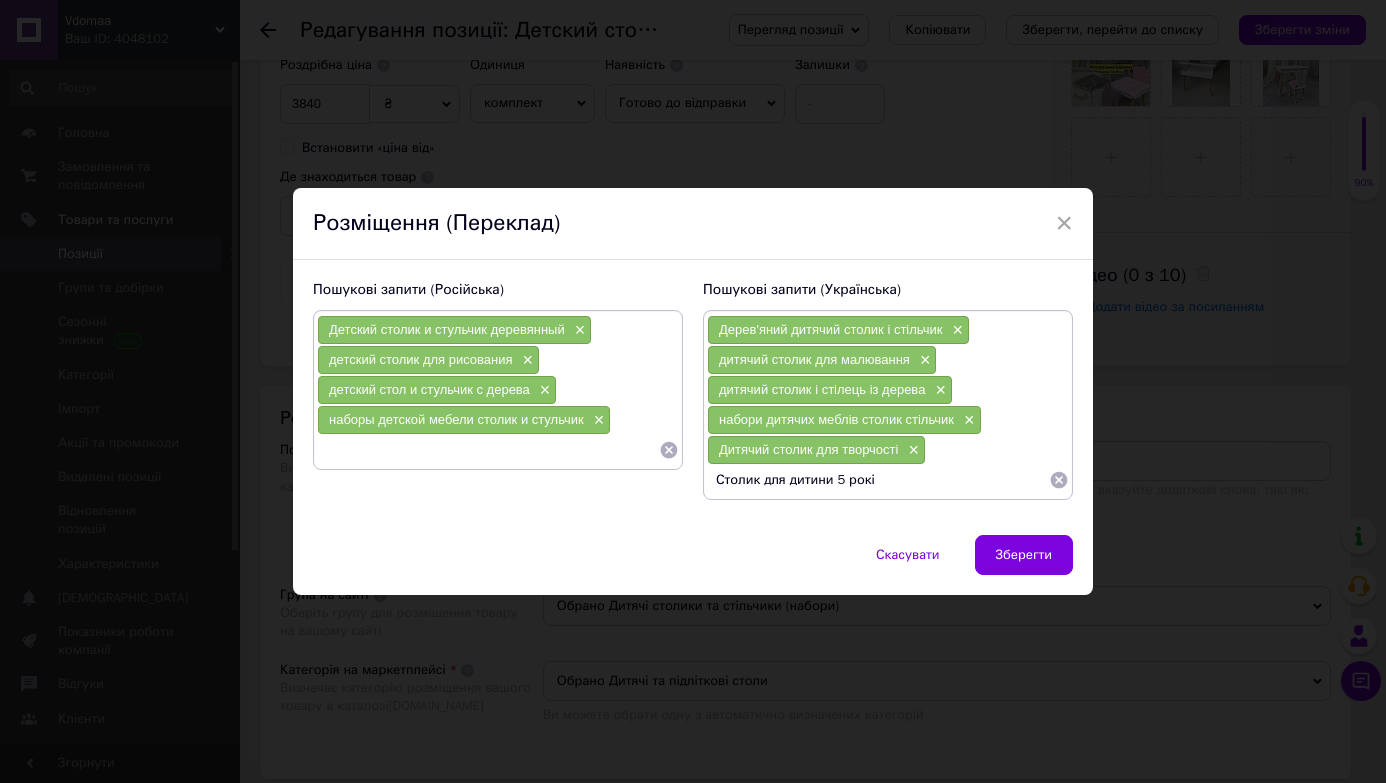 type on "Столик для дитини 5 років" 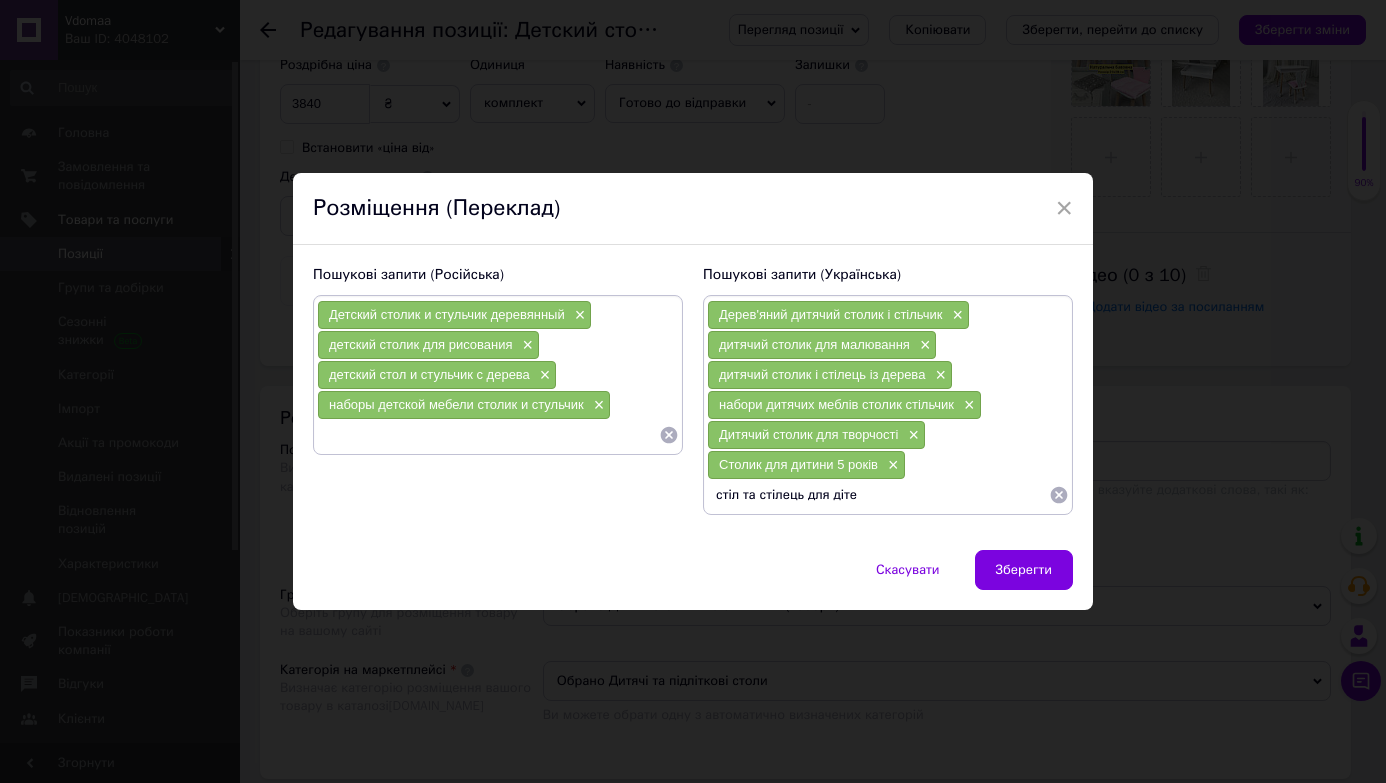 type on "стіл та стілець для дітей" 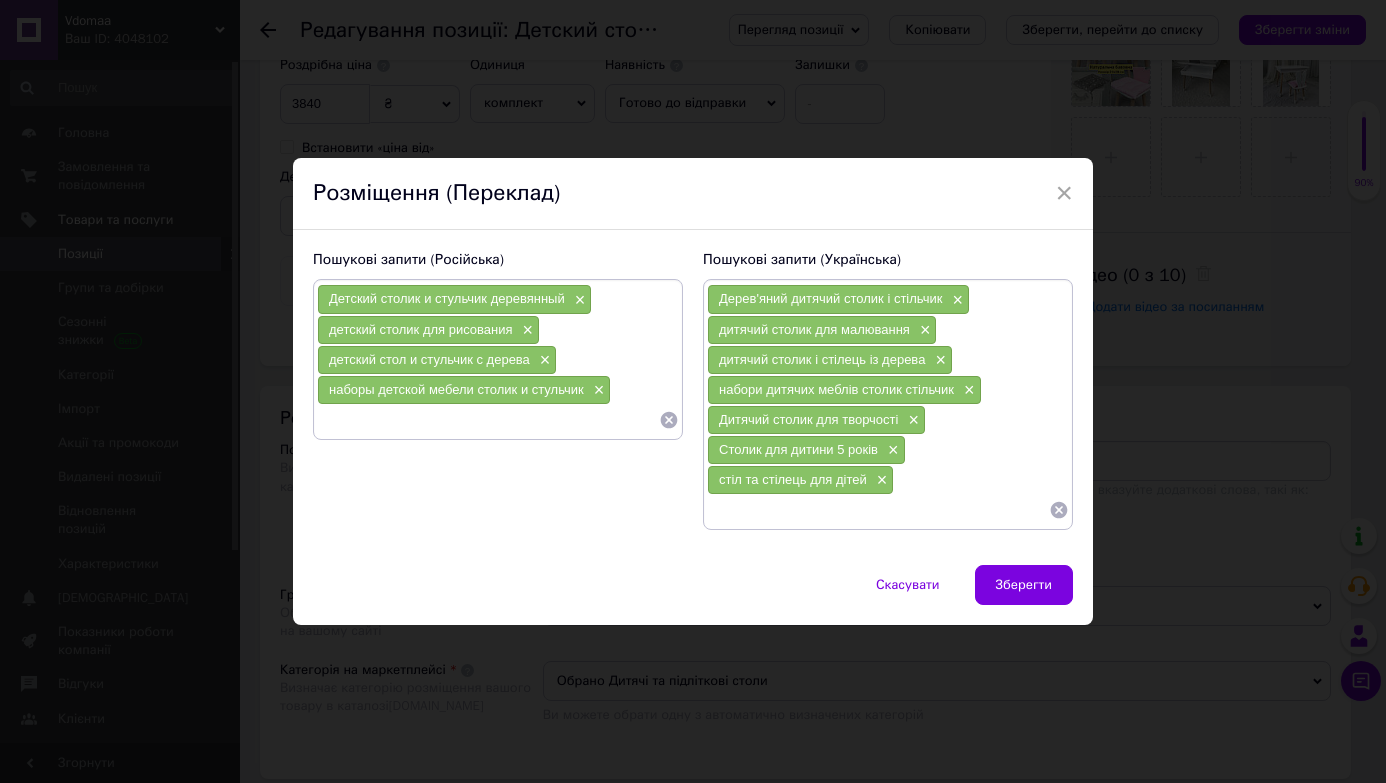 click at bounding box center [878, 510] 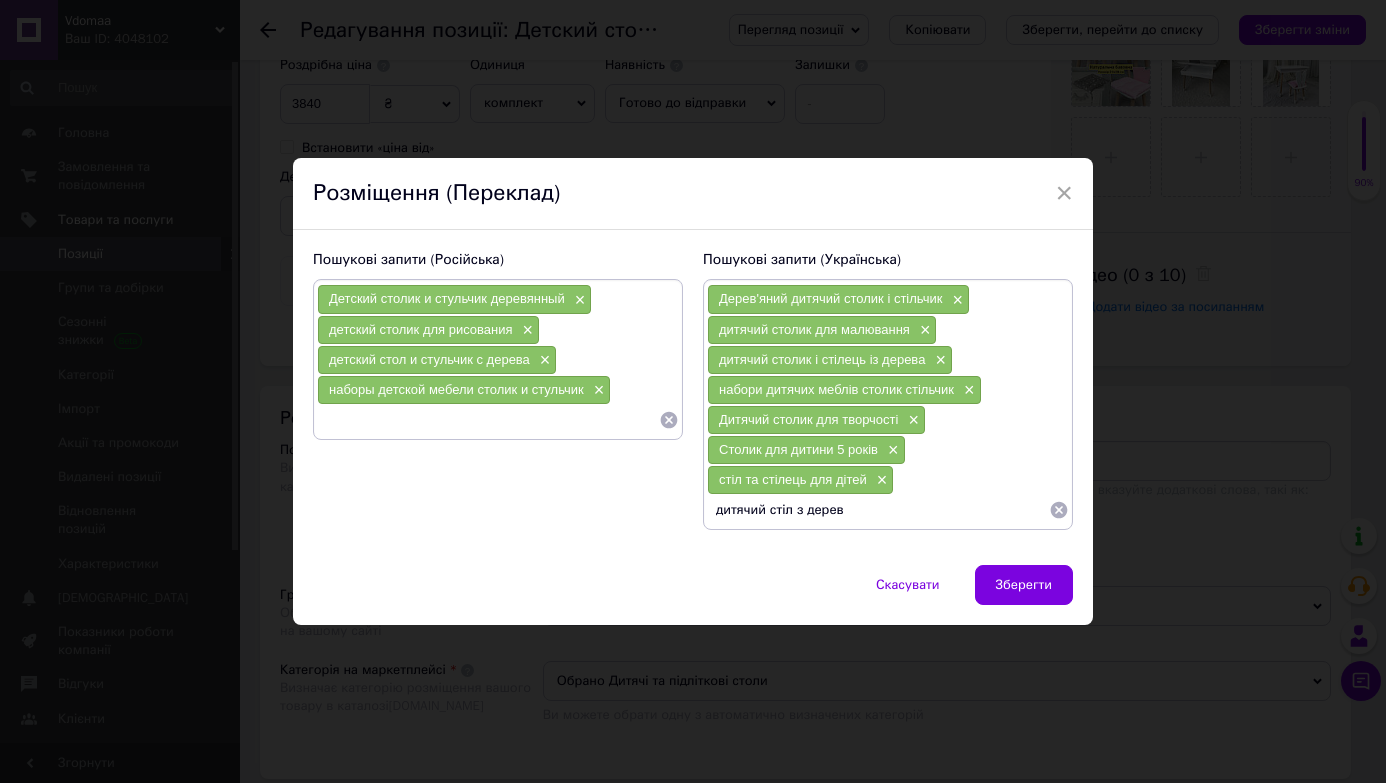 type on "дитячий стіл з дерева" 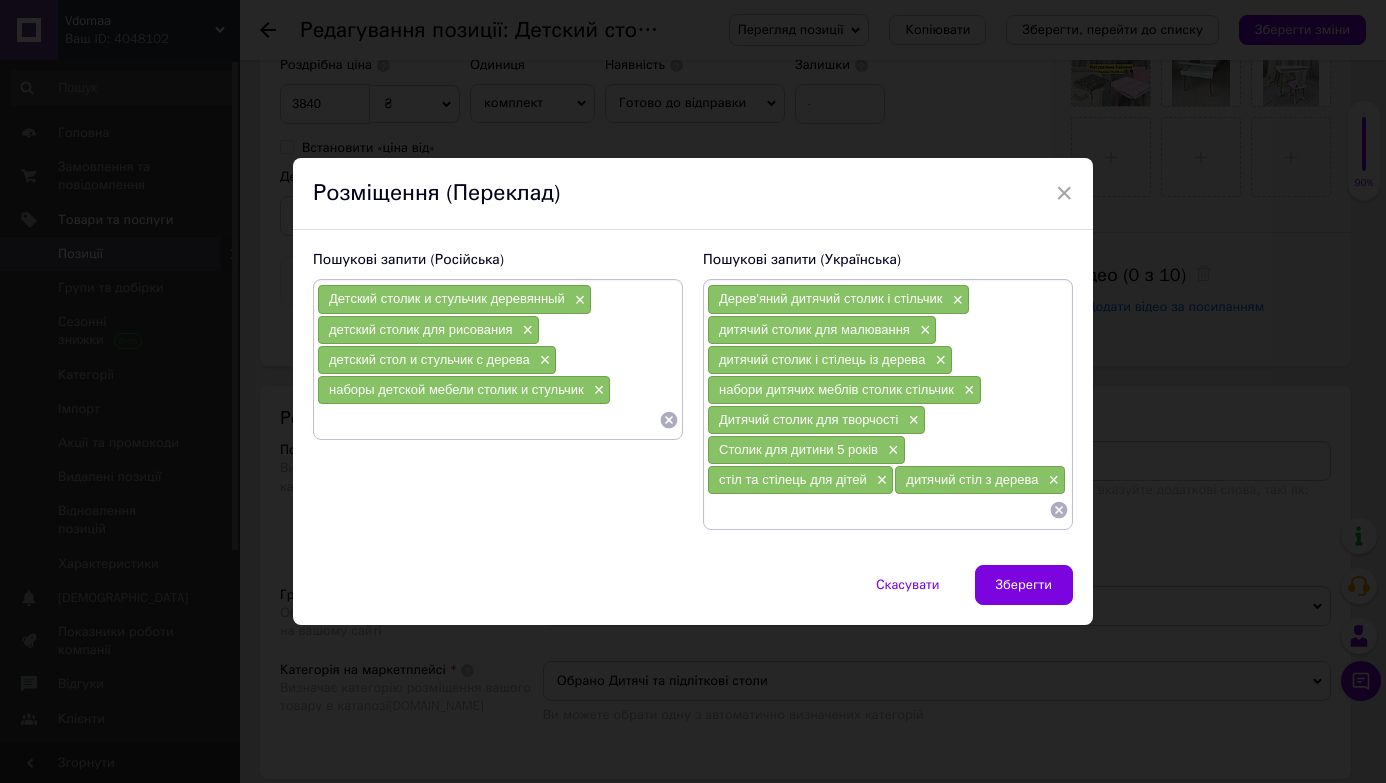 click at bounding box center (878, 510) 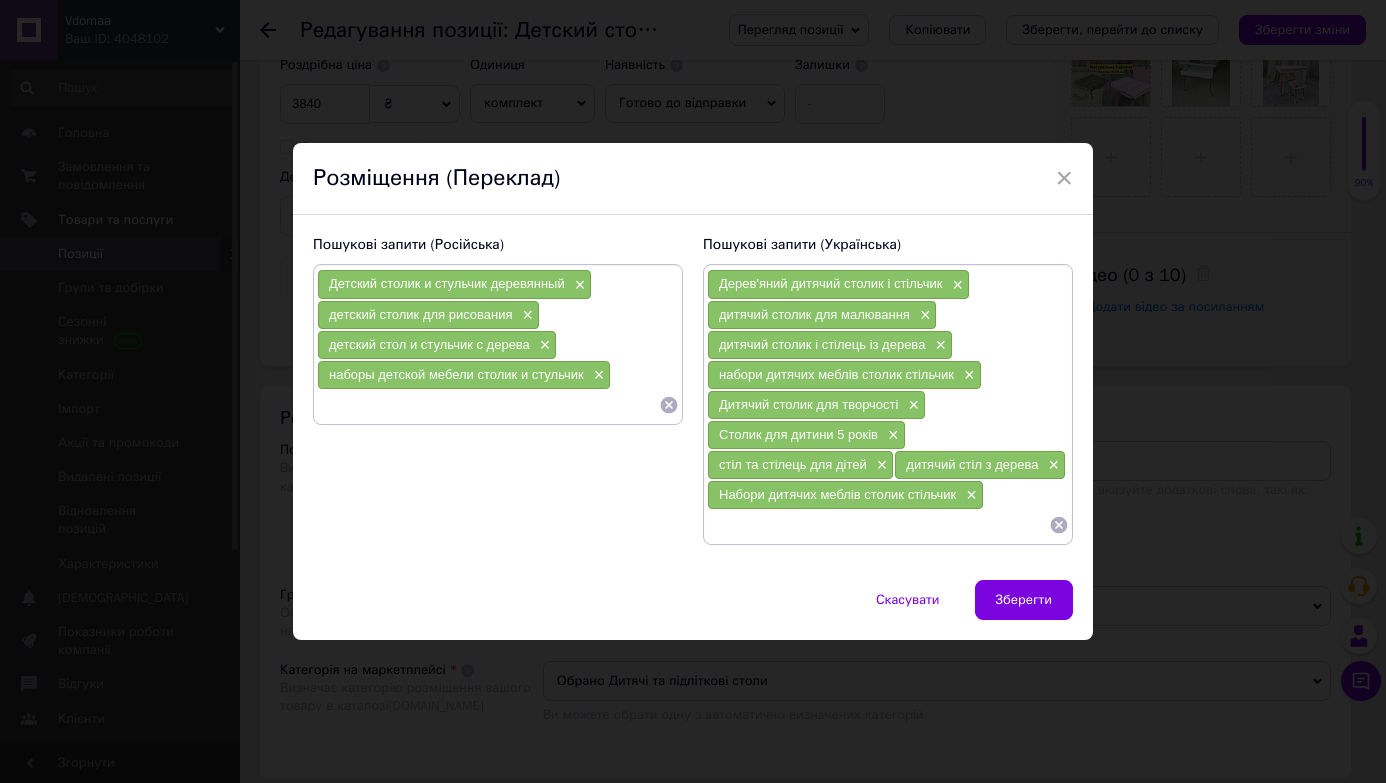 click at bounding box center [878, 525] 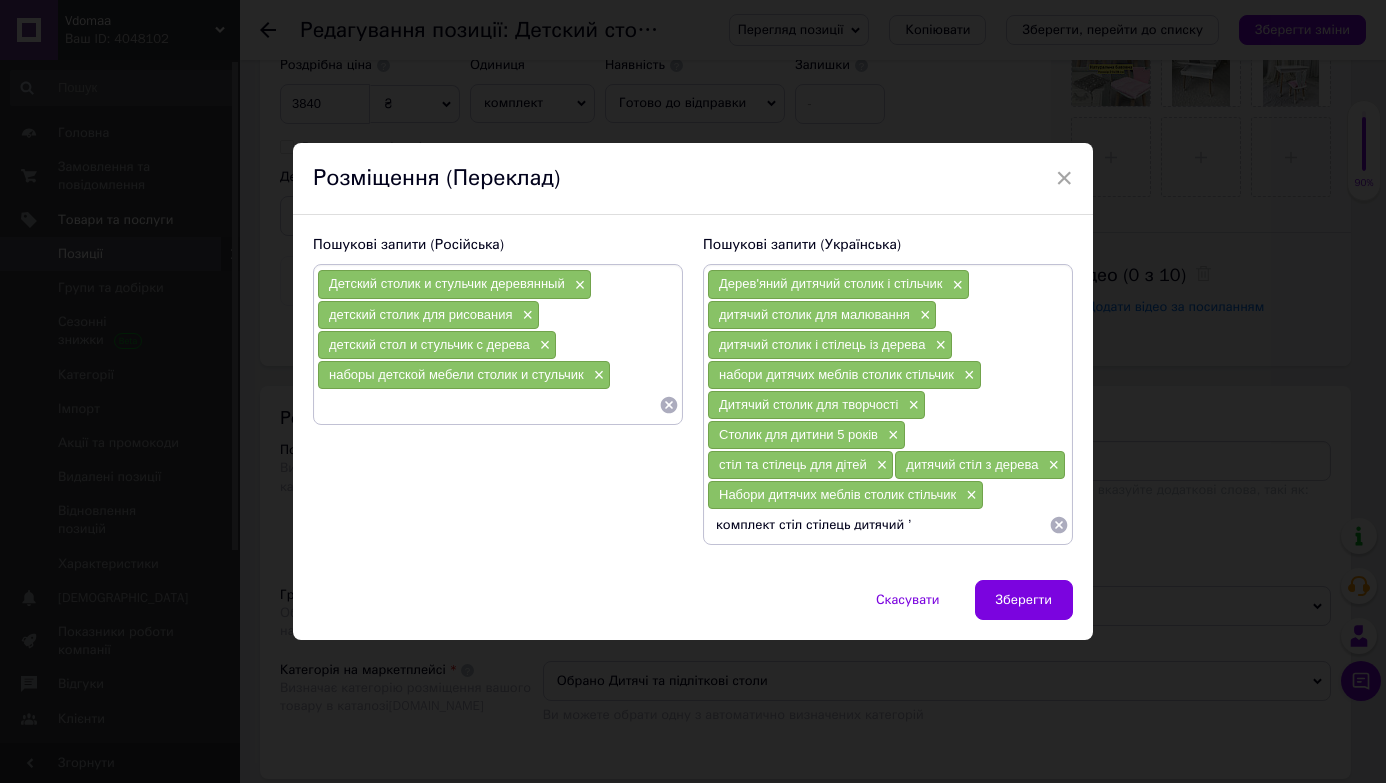 type on "комплект стіл стілець дитячий" 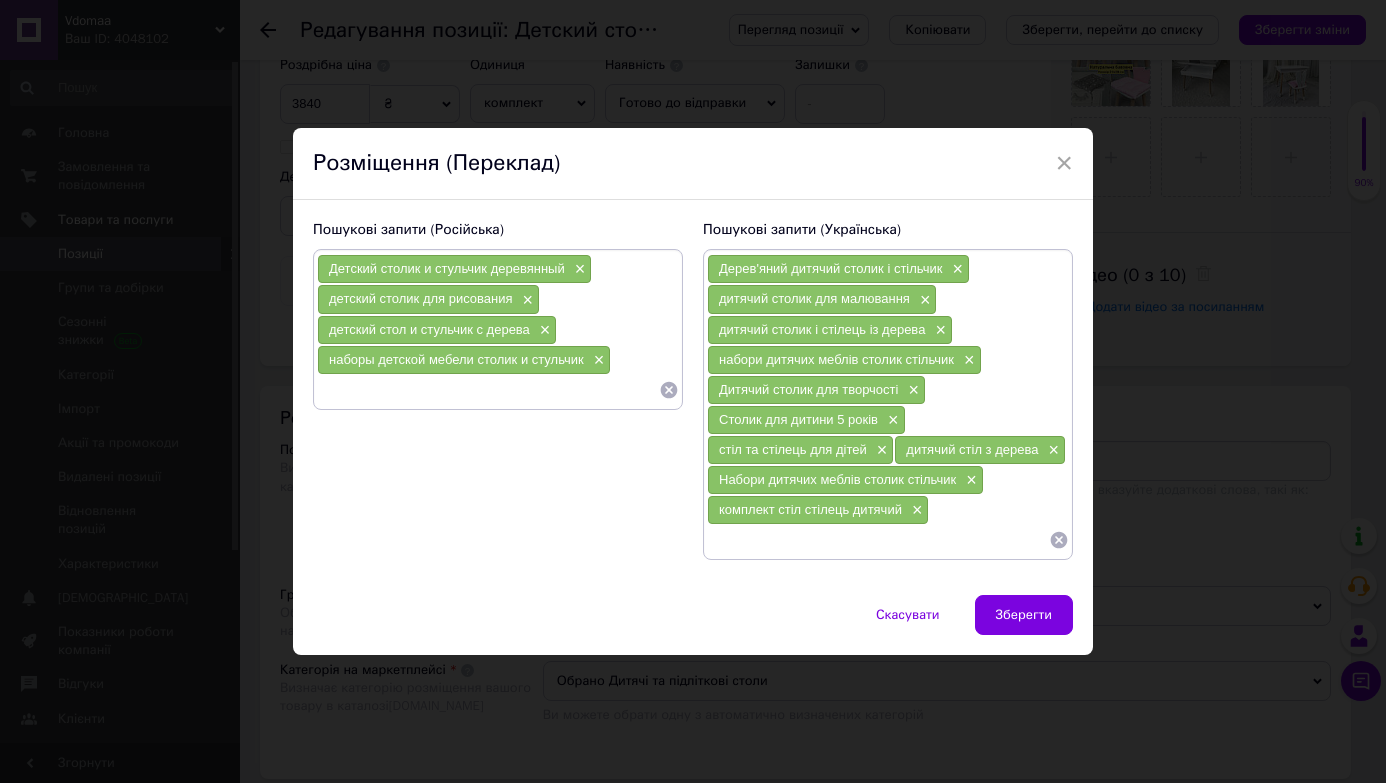 click at bounding box center (878, 540) 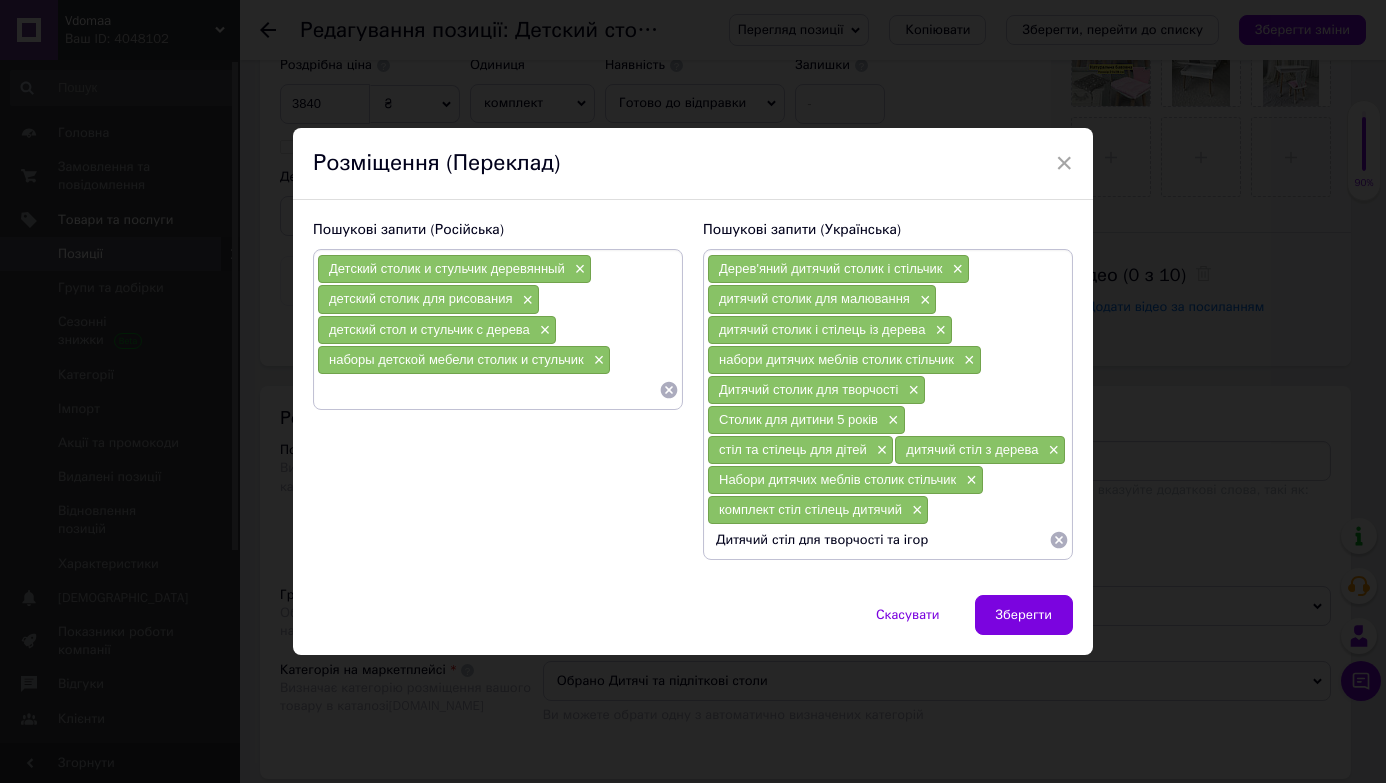 type 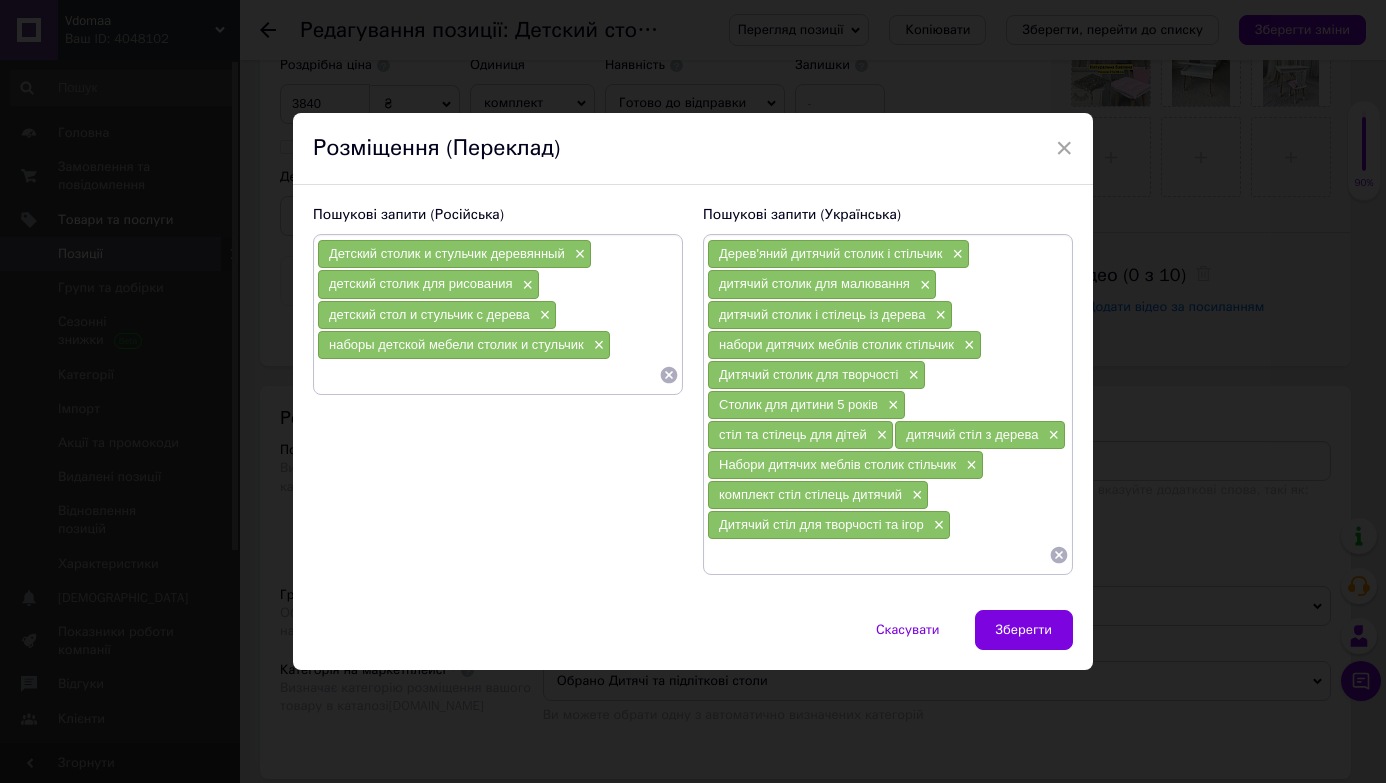 click at bounding box center [488, 375] 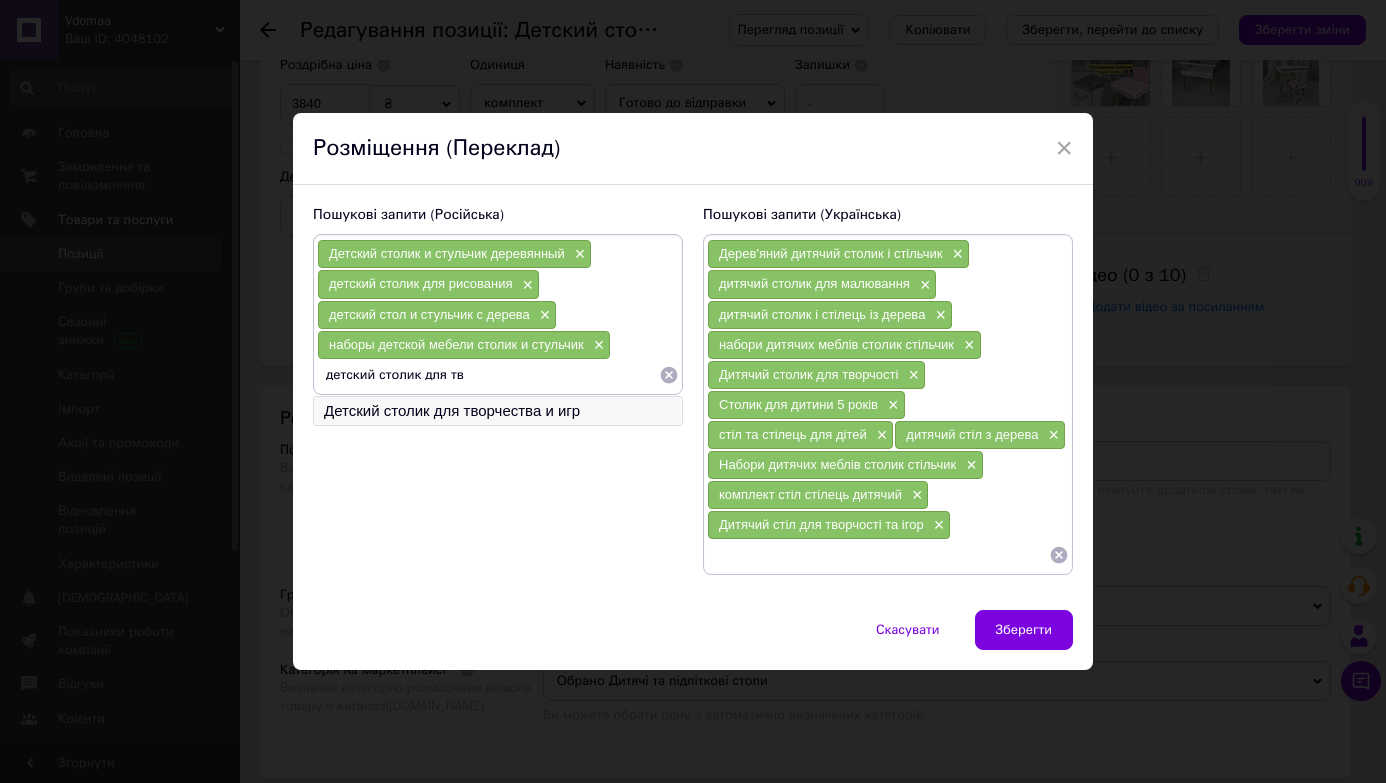 type on "детский столик для тв" 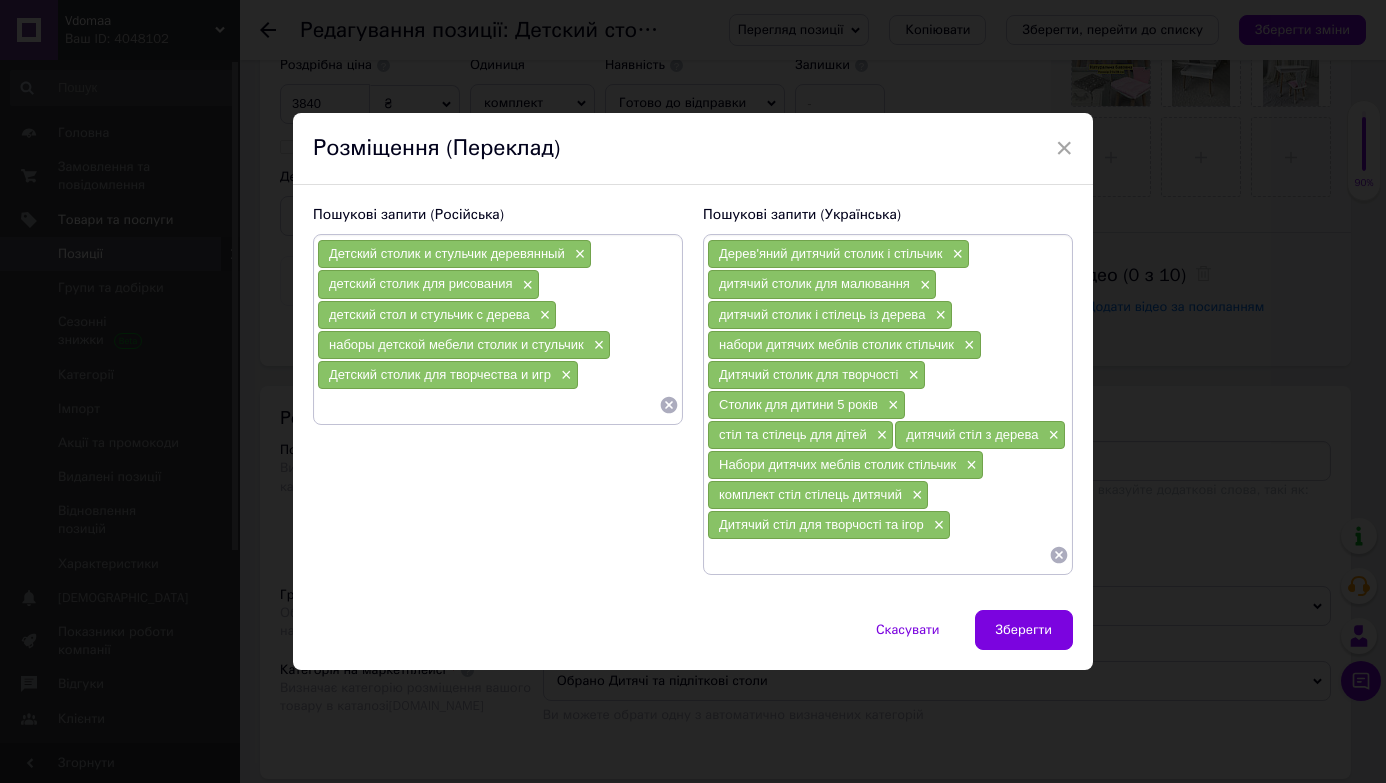 click at bounding box center (488, 405) 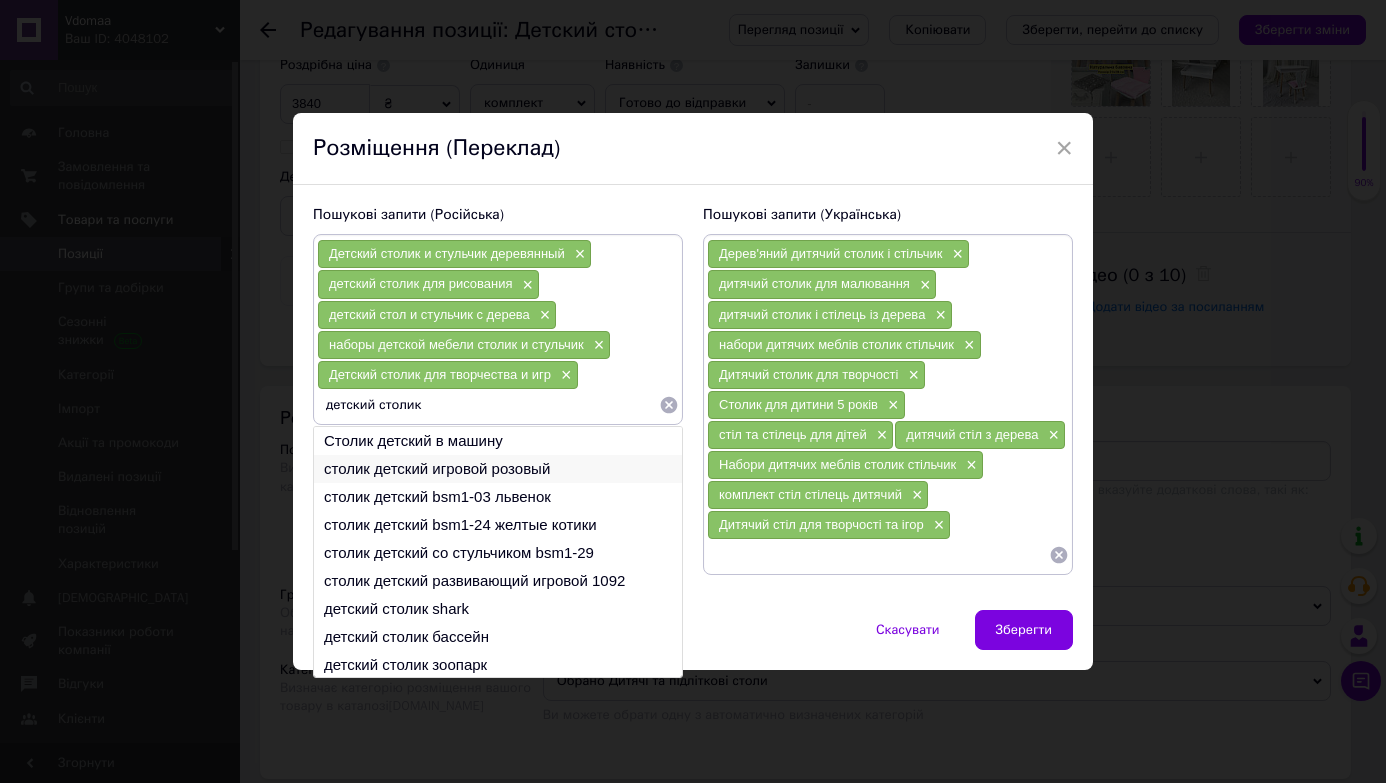 type on "детский столик" 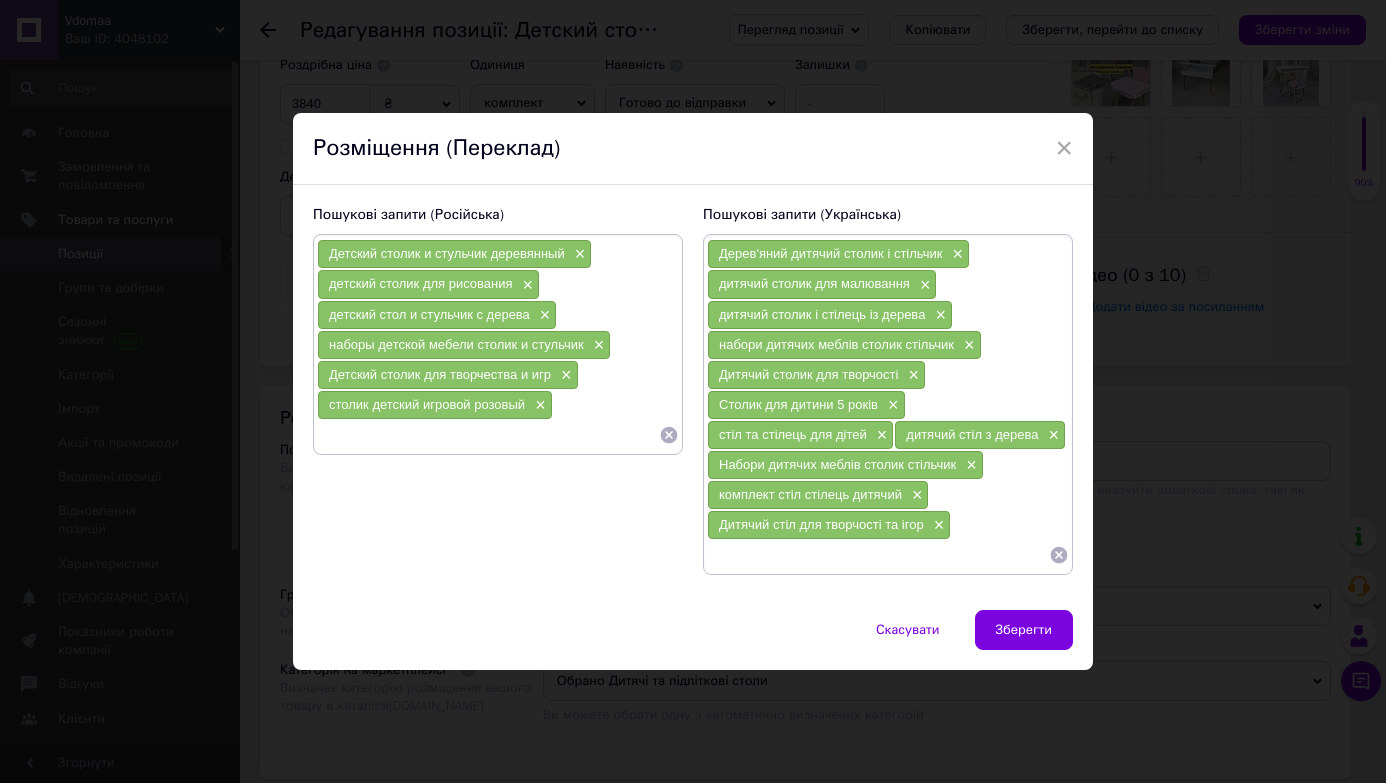 click at bounding box center [488, 435] 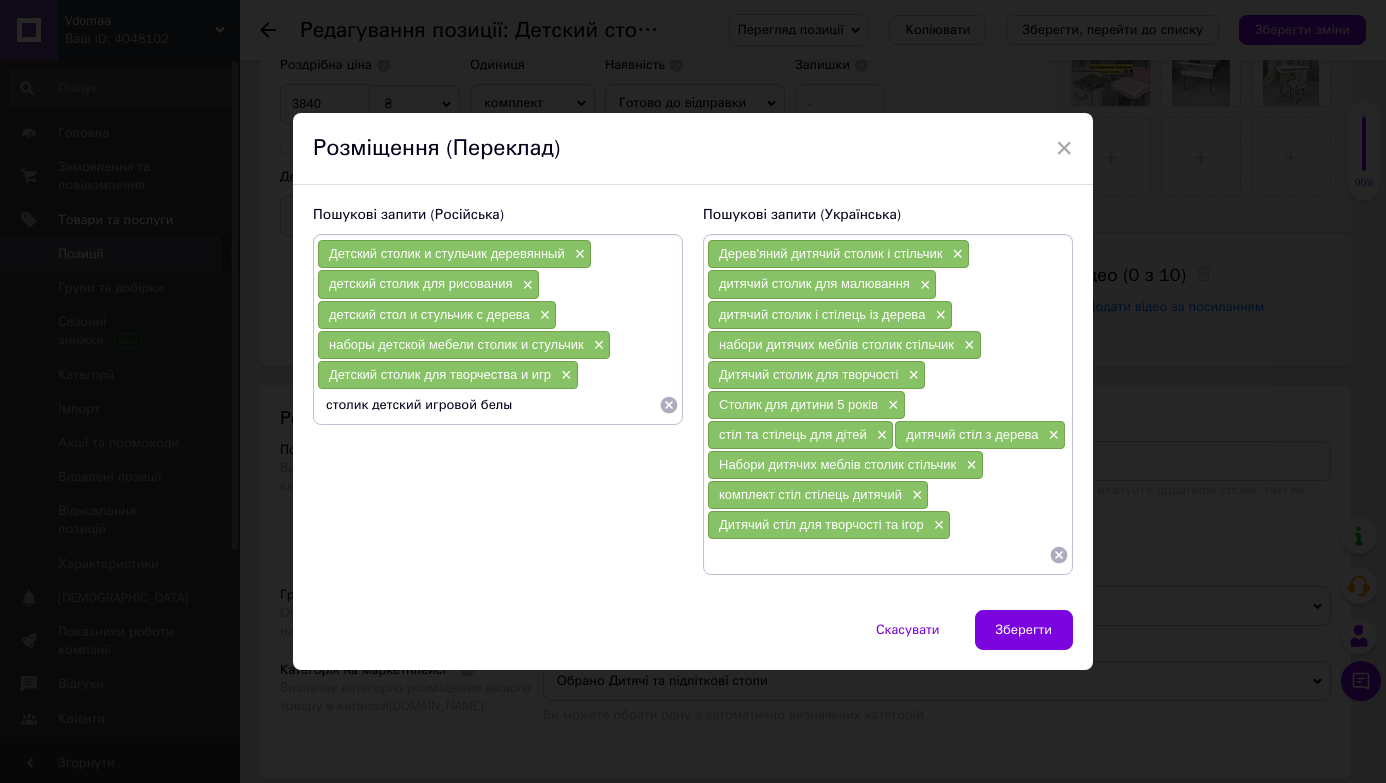 type on "столик детский игровой белый" 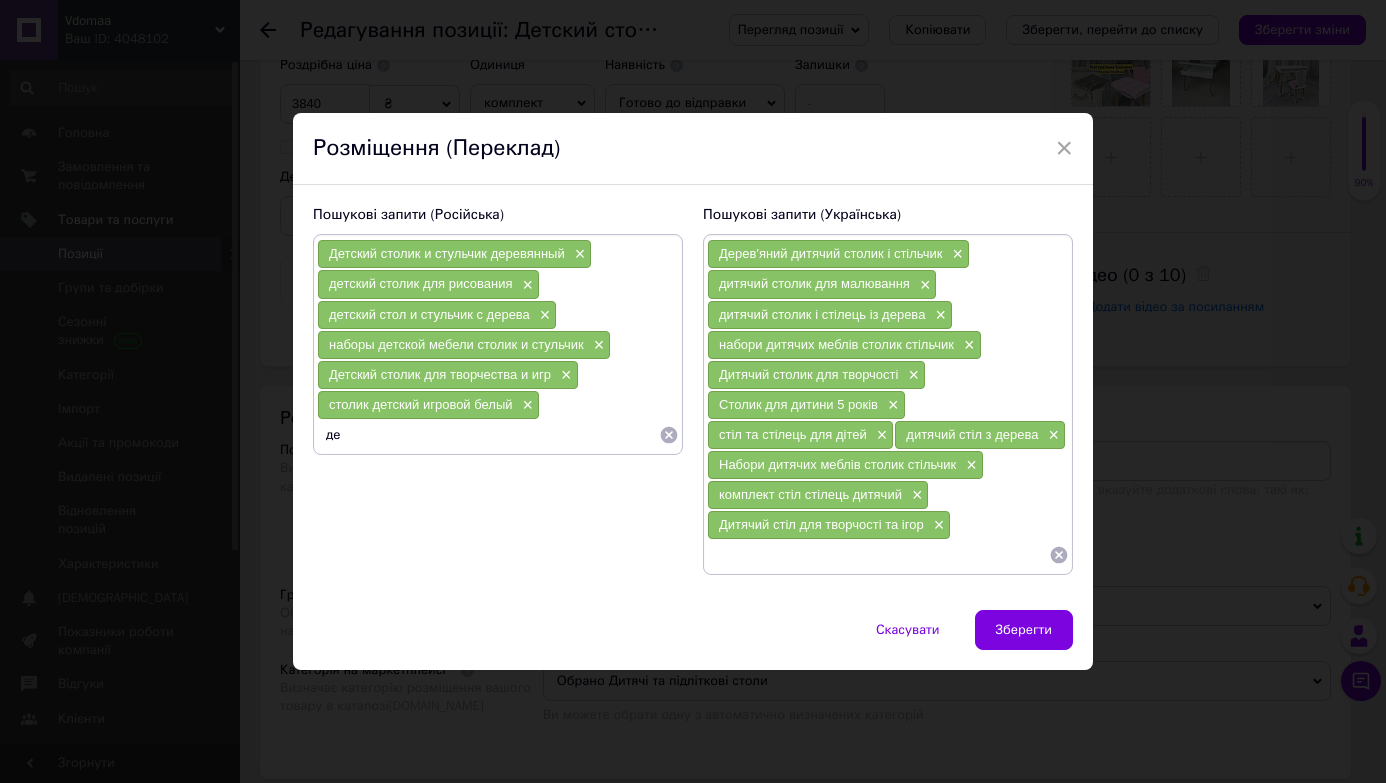 type on "д" 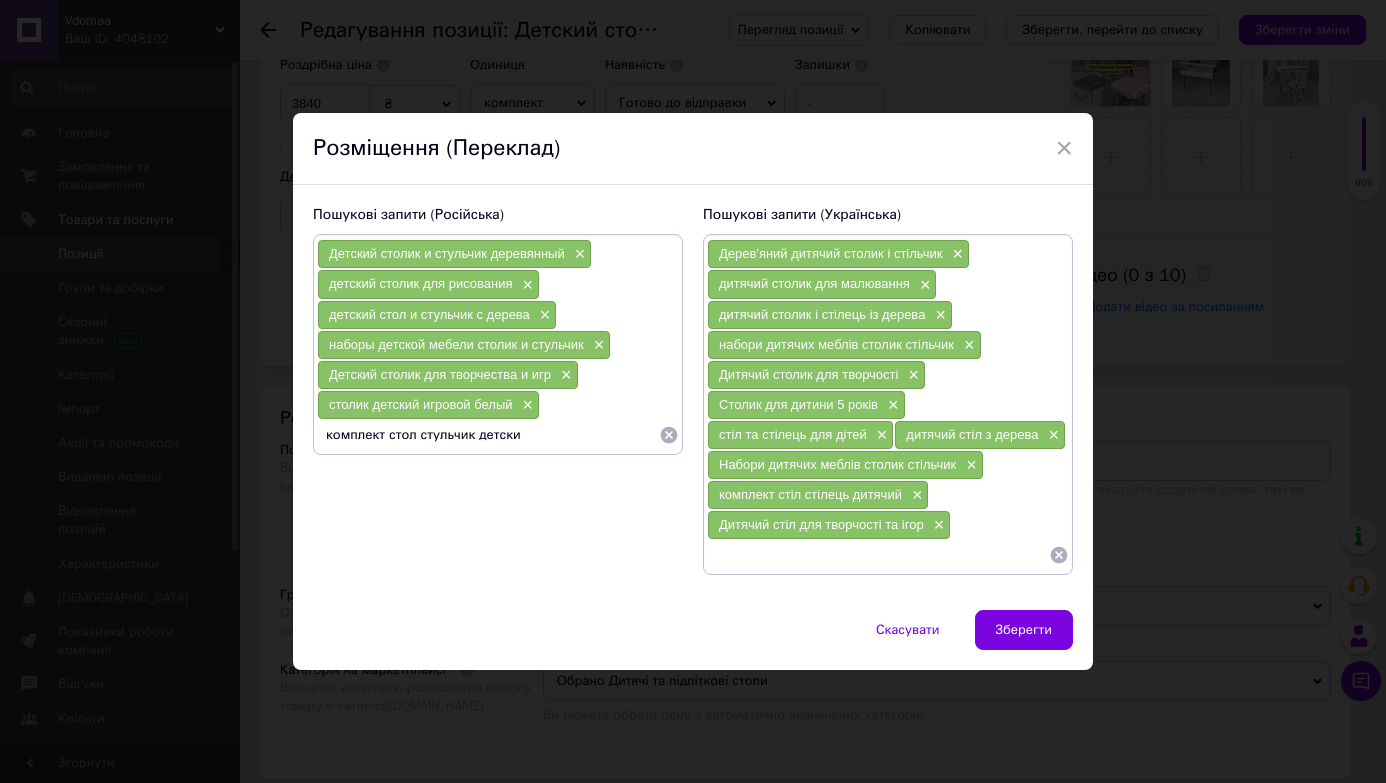 type on "комплект стол стульчик детский" 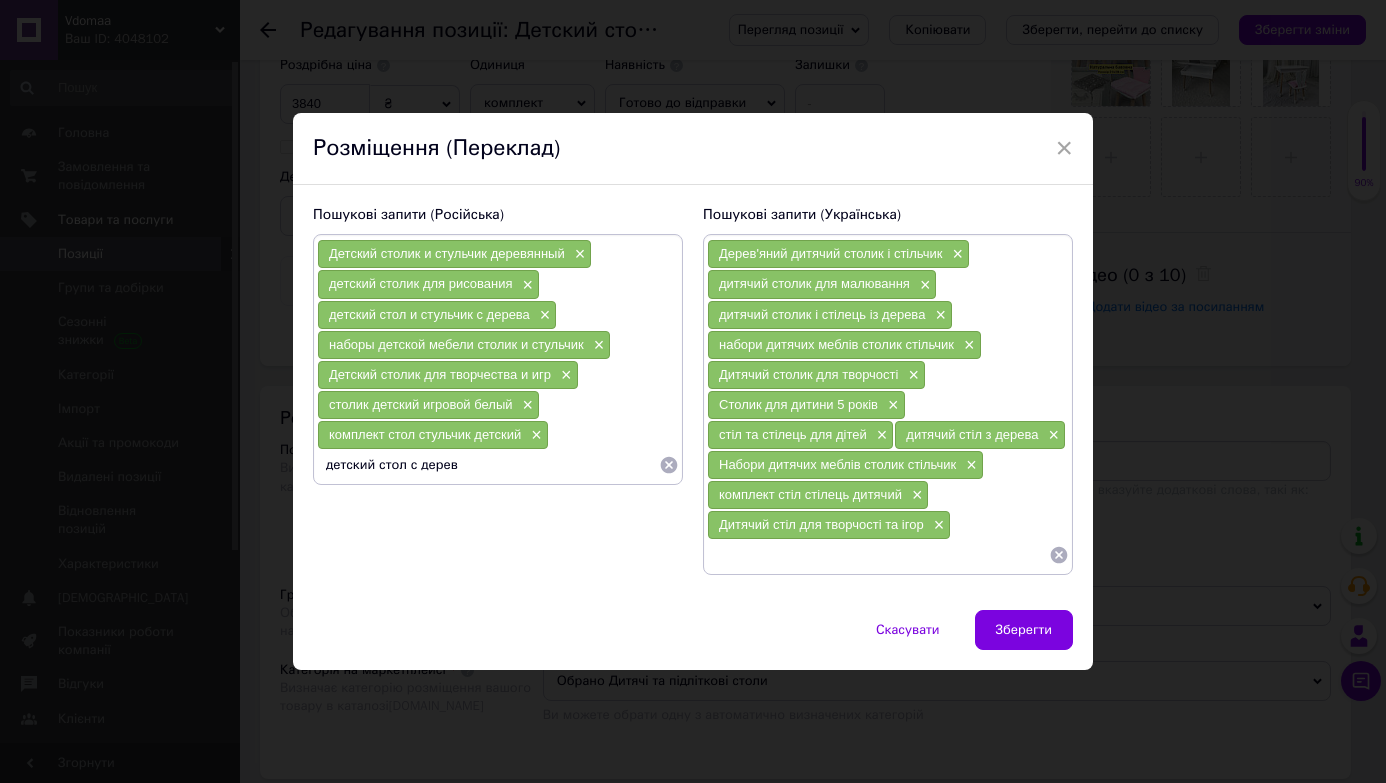 type on "детский стол с дерева" 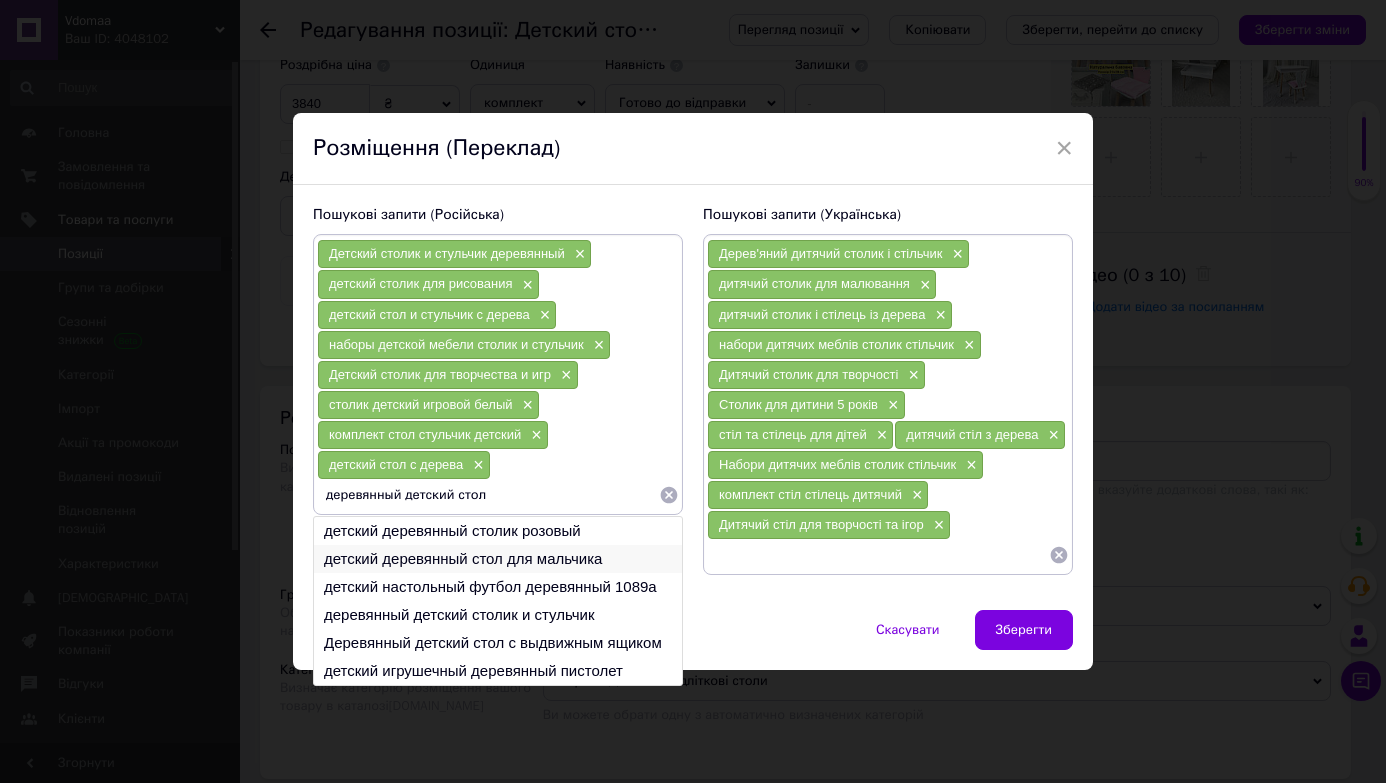 type on "деревянный детский стол" 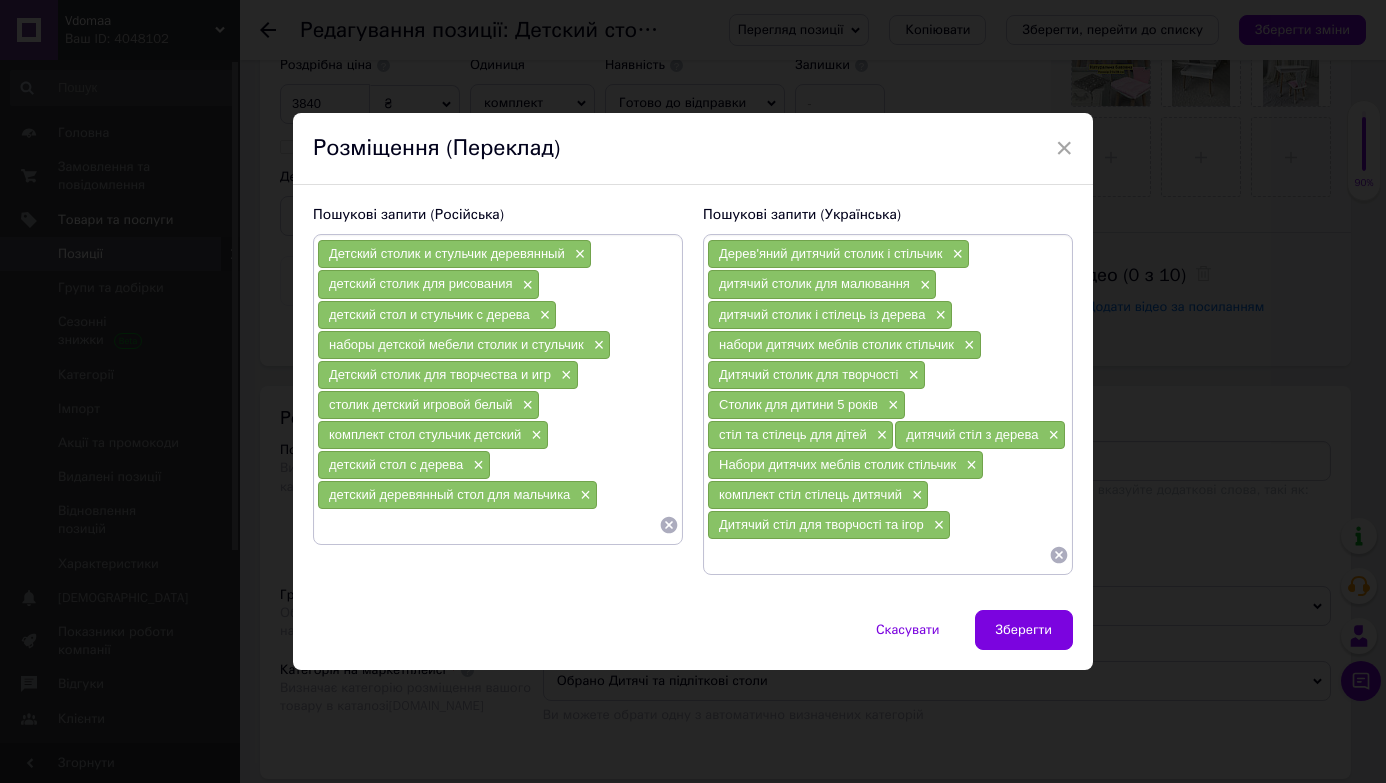 click at bounding box center (488, 525) 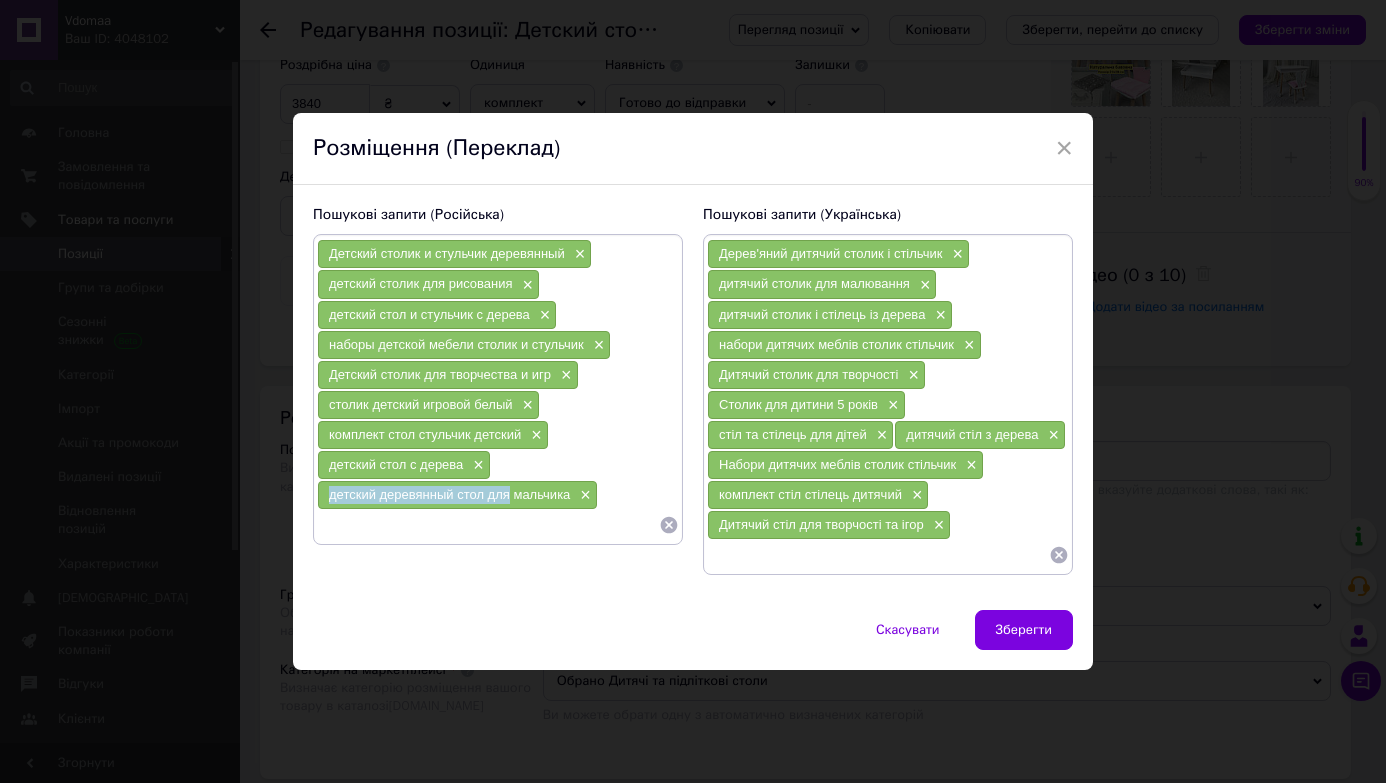 copy on "детский деревянный стол для" 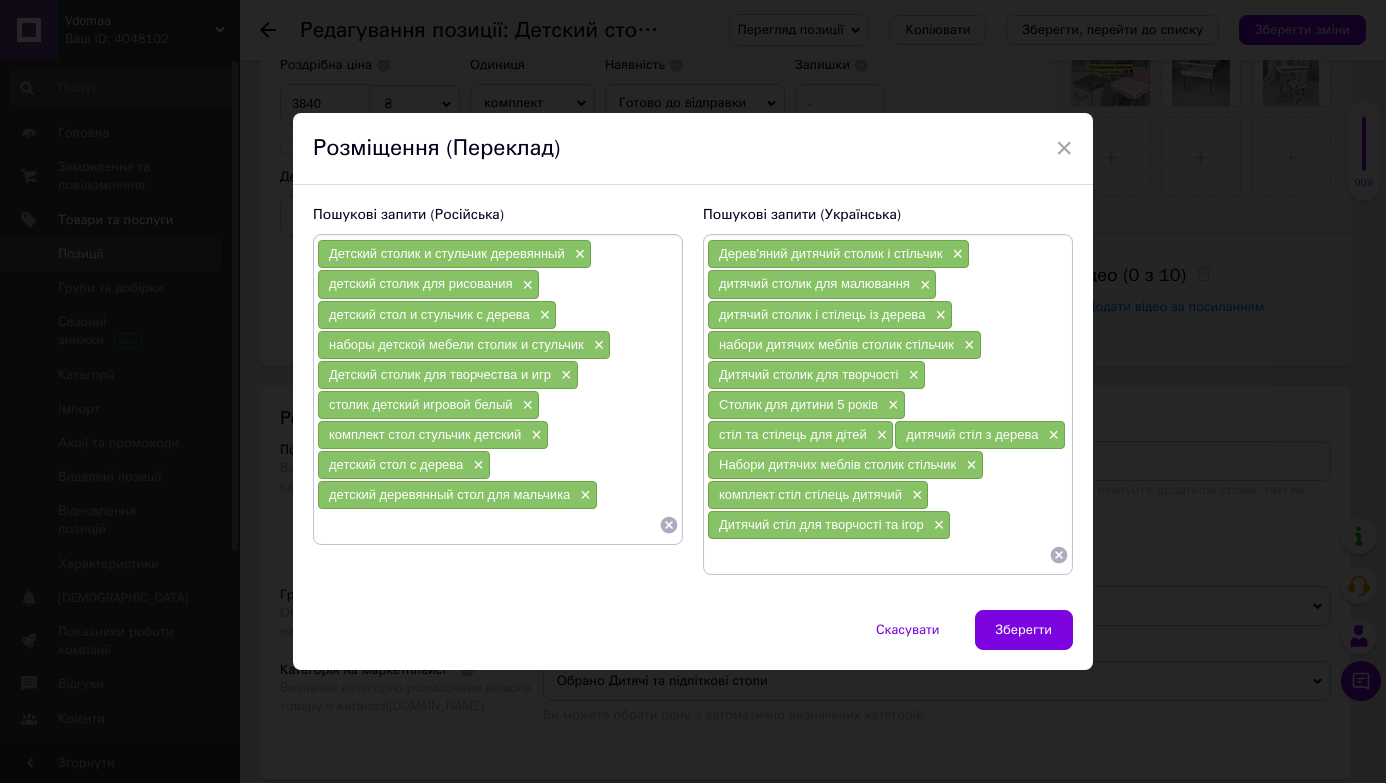 click at bounding box center (488, 525) 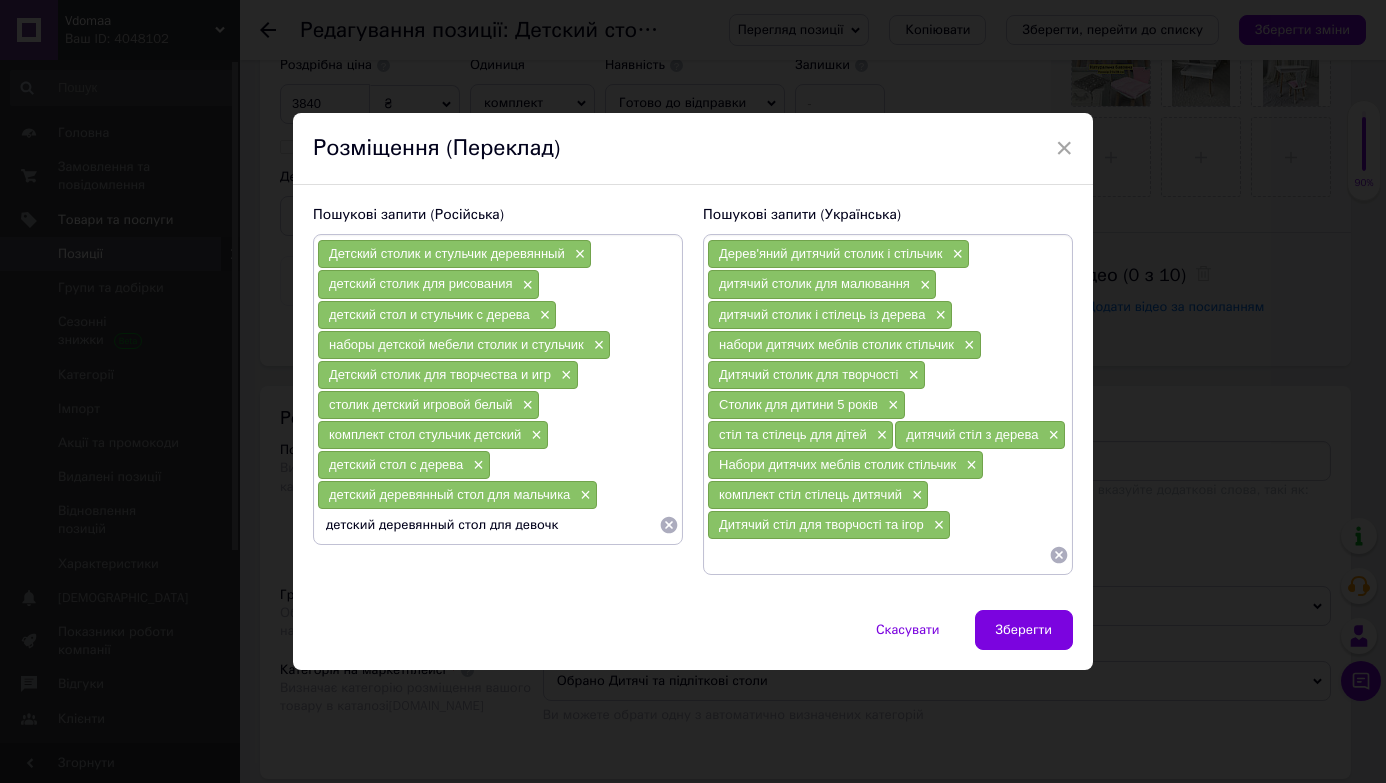type on "детский деревянный стол для девочки" 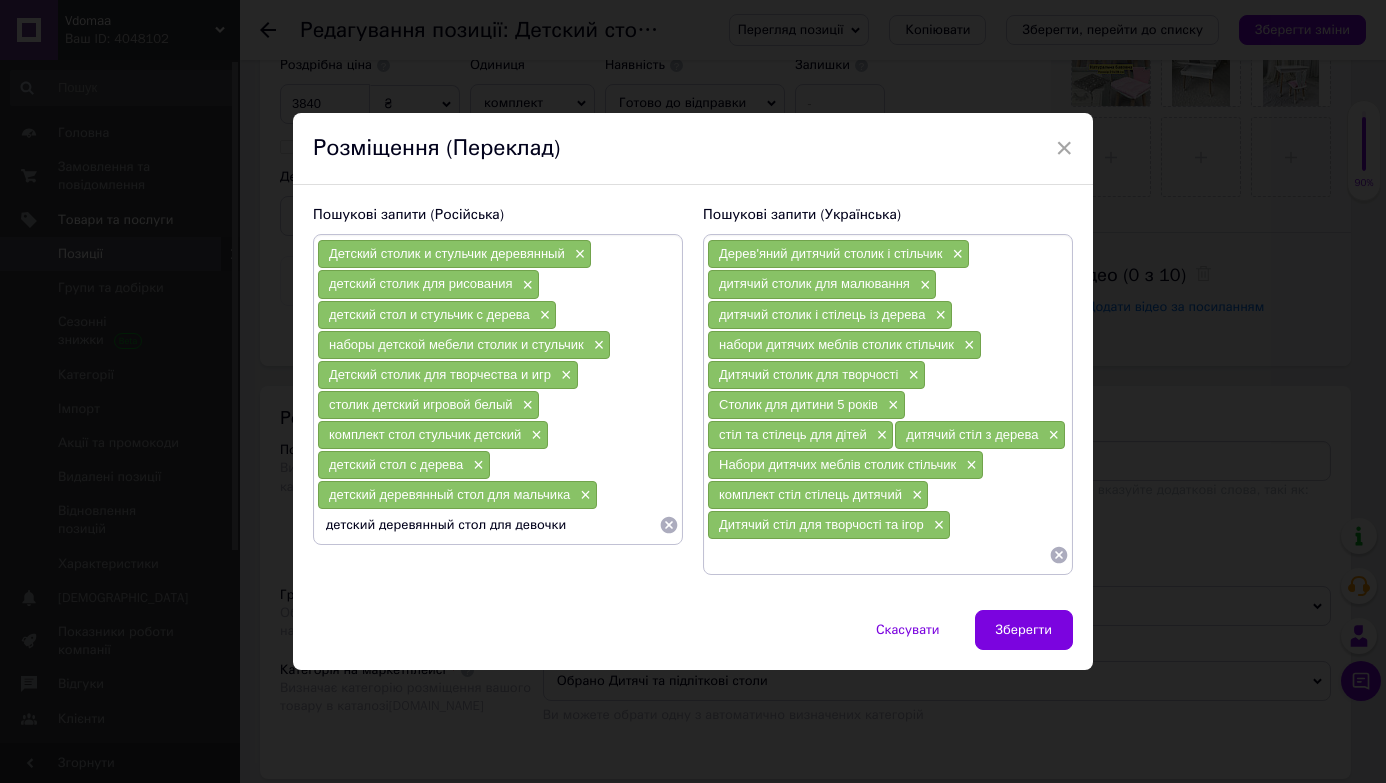 type 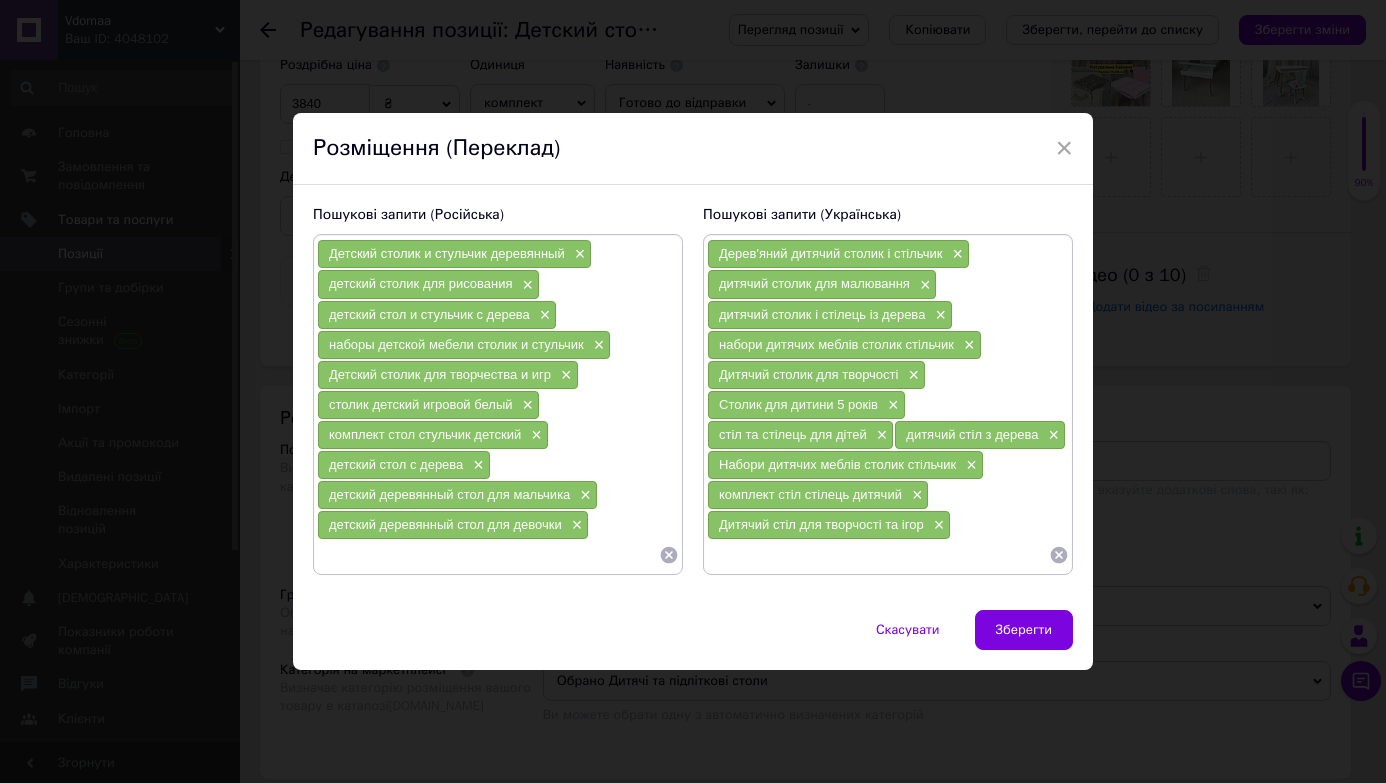 click at bounding box center (878, 555) 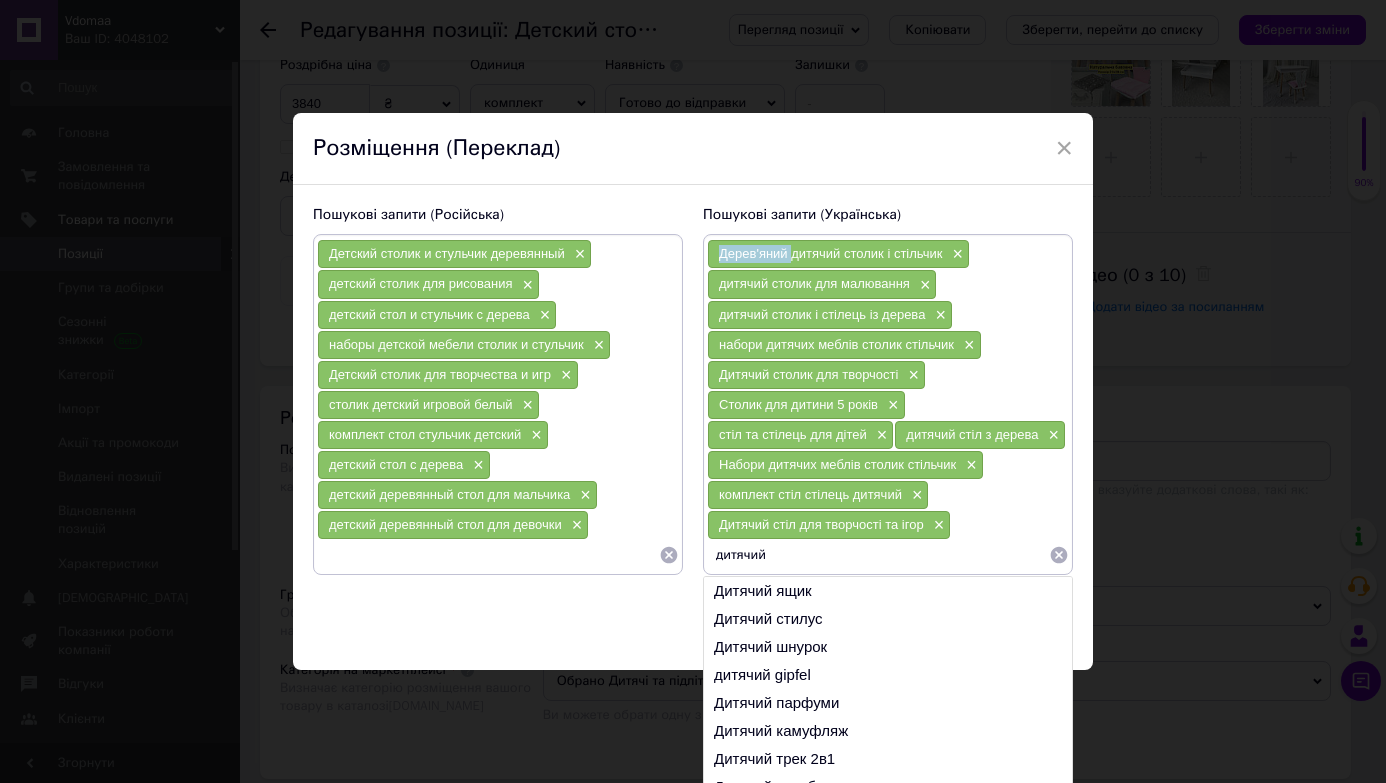 copy on "Дерев'яний" 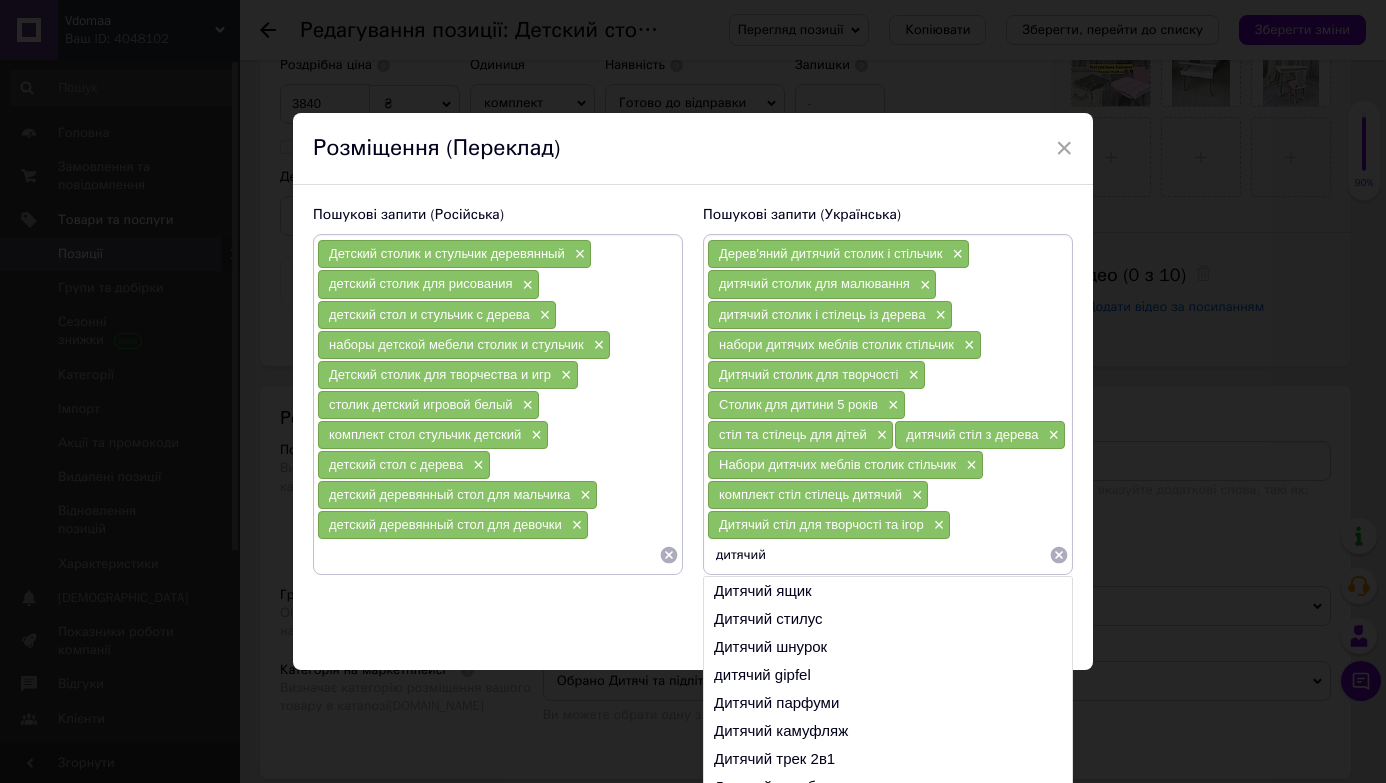 click on "дитячий" at bounding box center [878, 555] 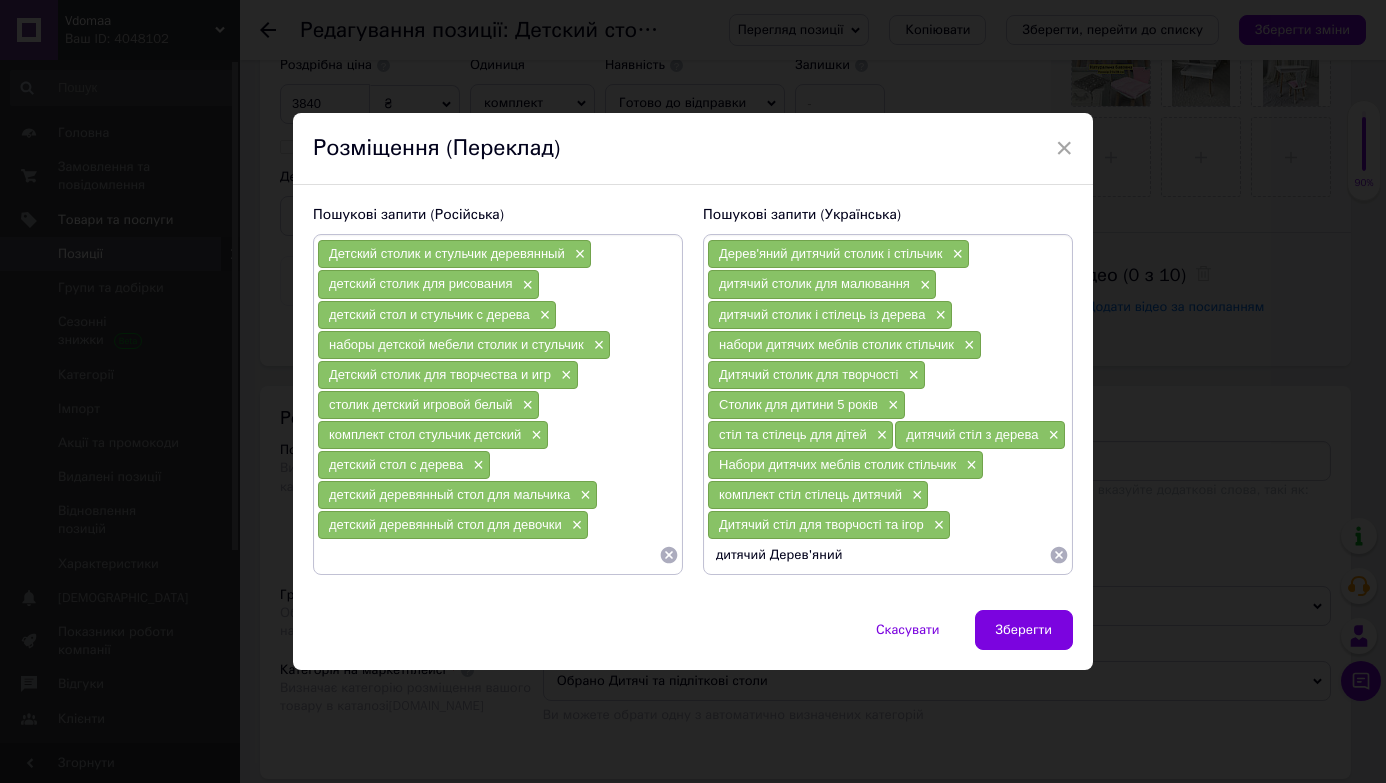 click on "дитячий Дерев'яний" at bounding box center [878, 555] 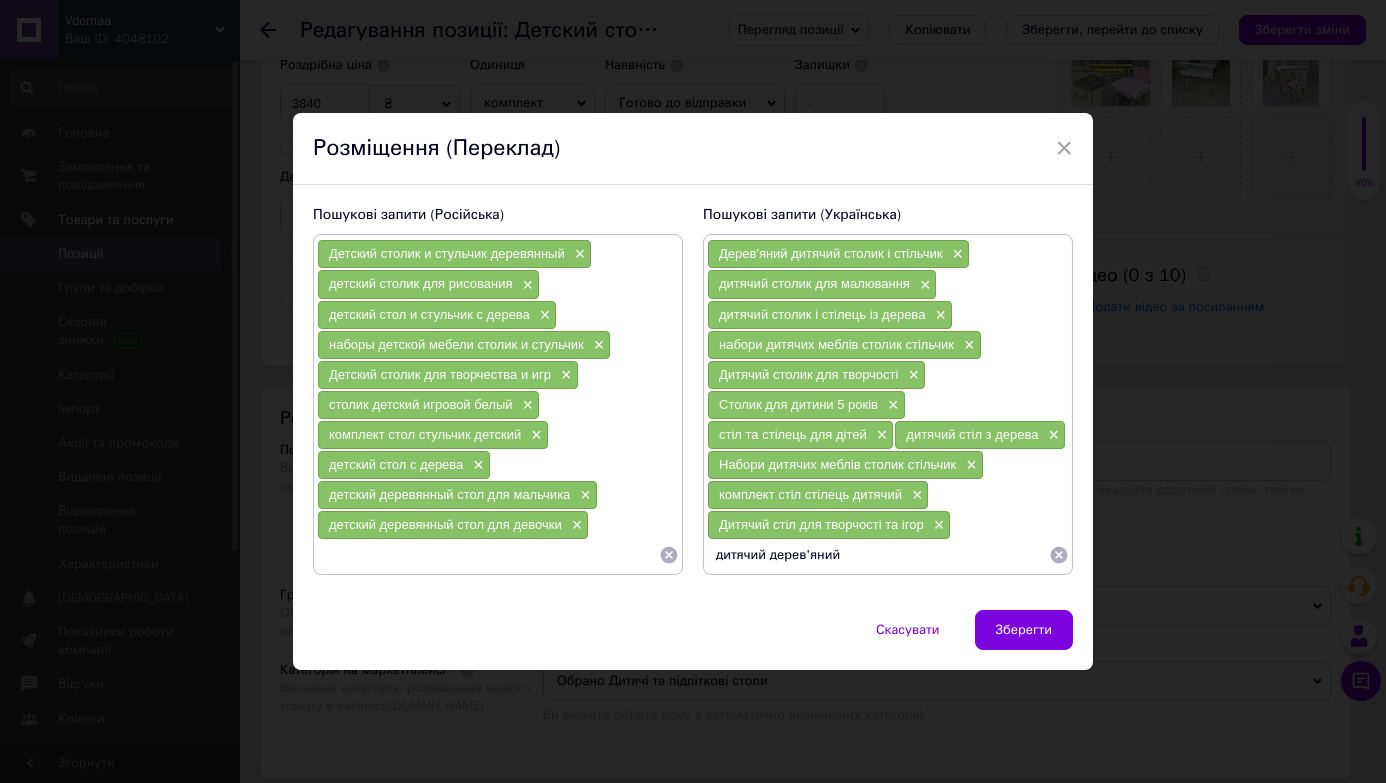 drag, startPoint x: 771, startPoint y: 558, endPoint x: 851, endPoint y: 557, distance: 80.00625 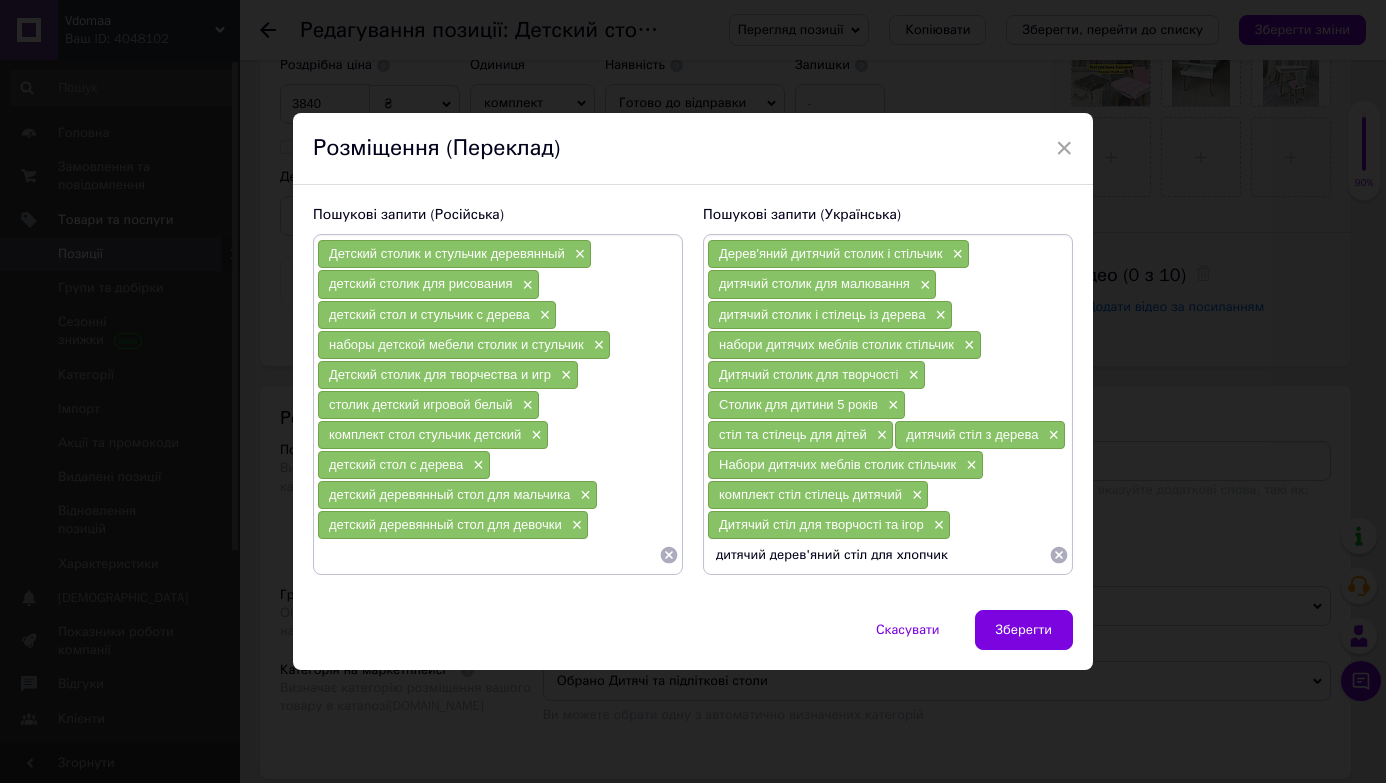 type on "дитячий дерев'яний стіл для хлопчика" 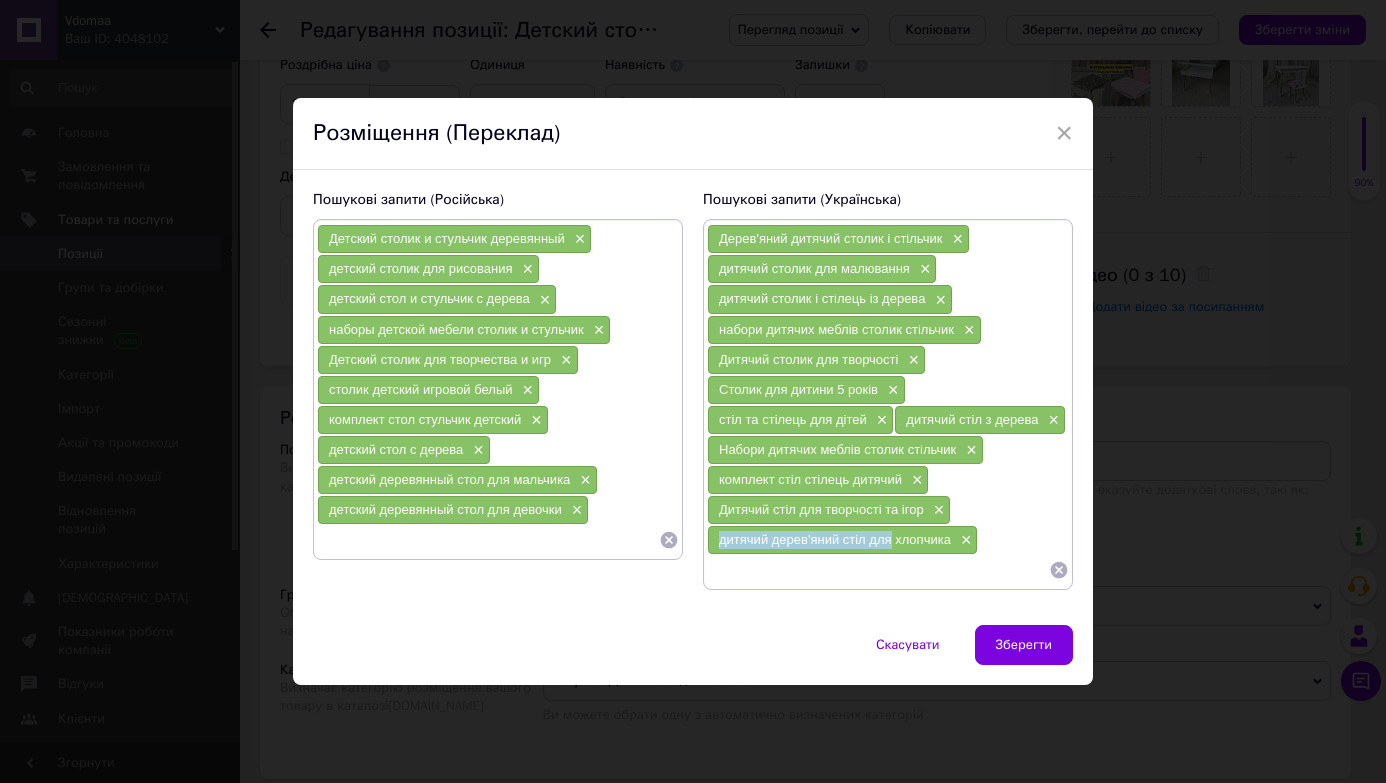 copy on "дитячий дерев'яний стіл для" 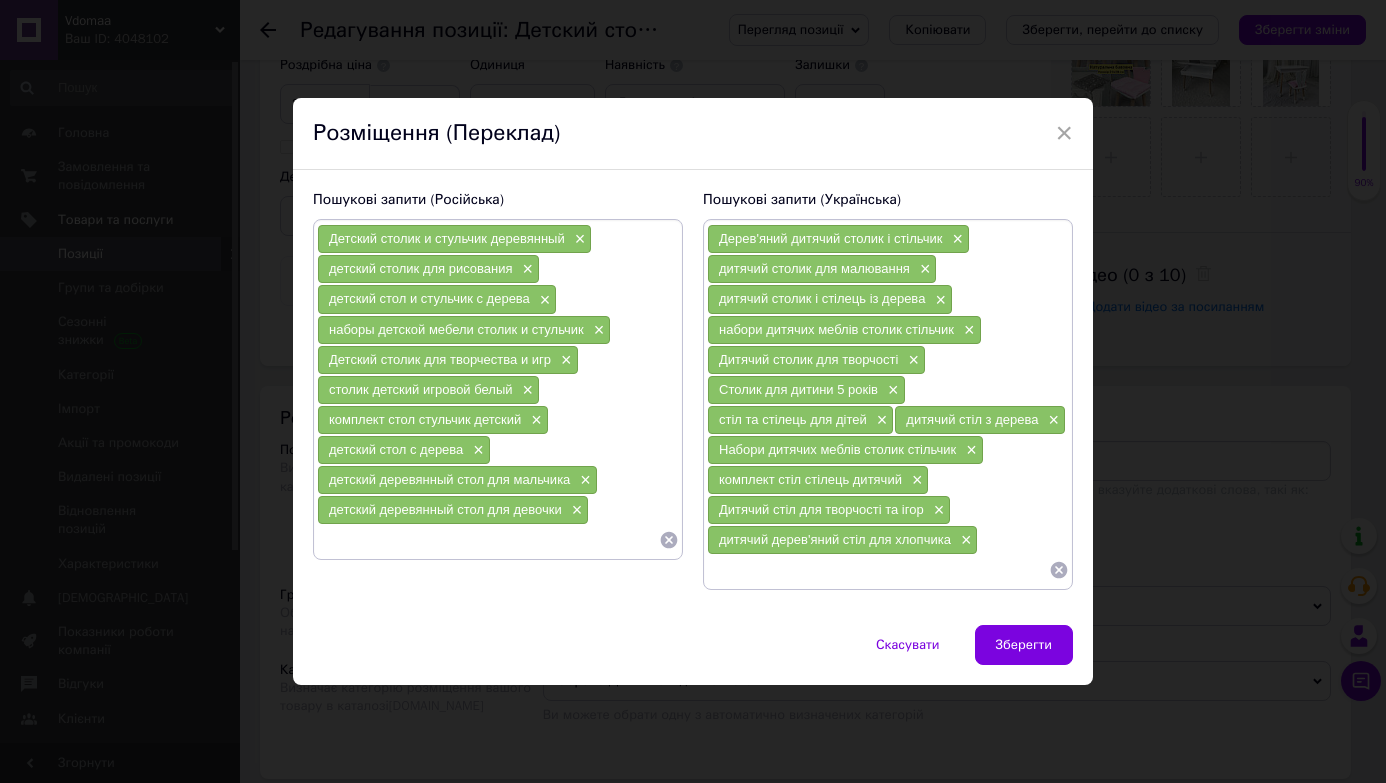 click at bounding box center [878, 570] 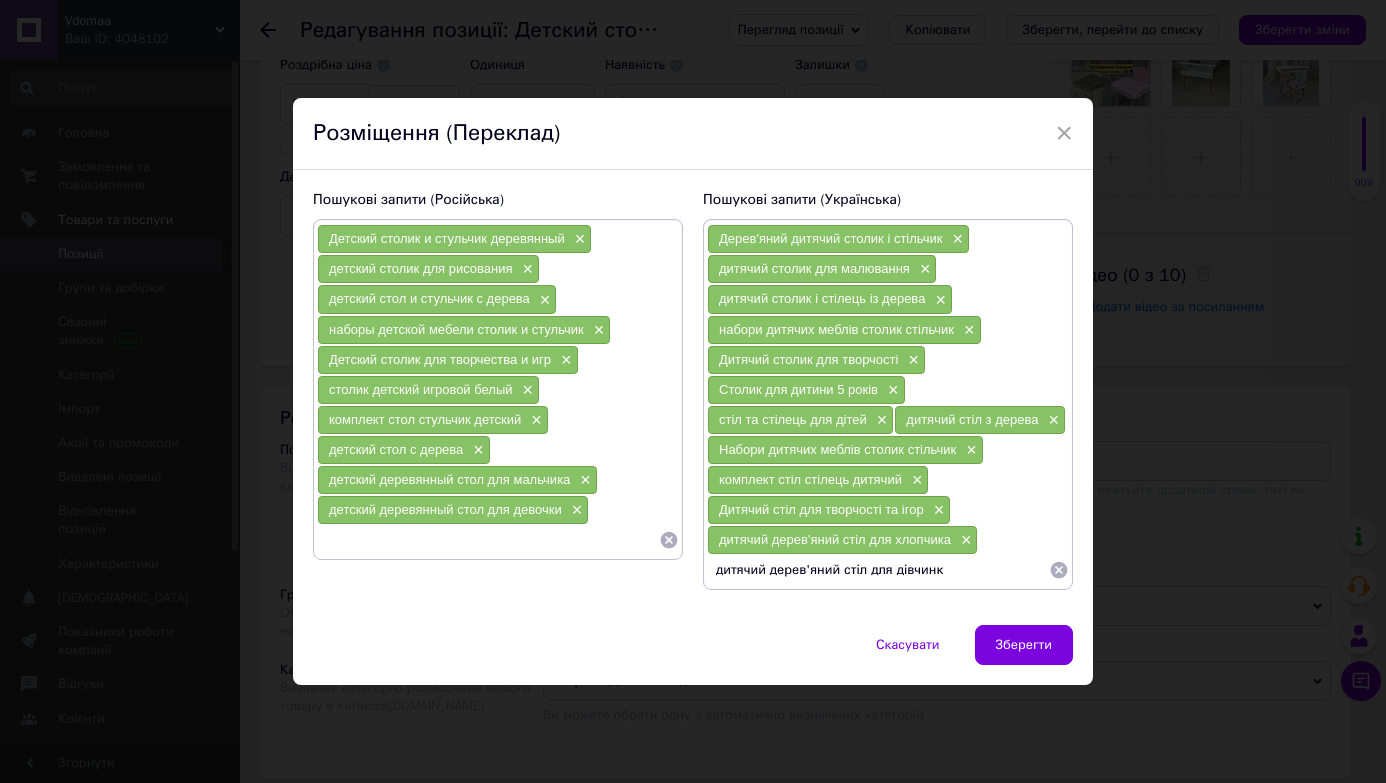 type on "дитячий дерев'яний стіл для дівчинки" 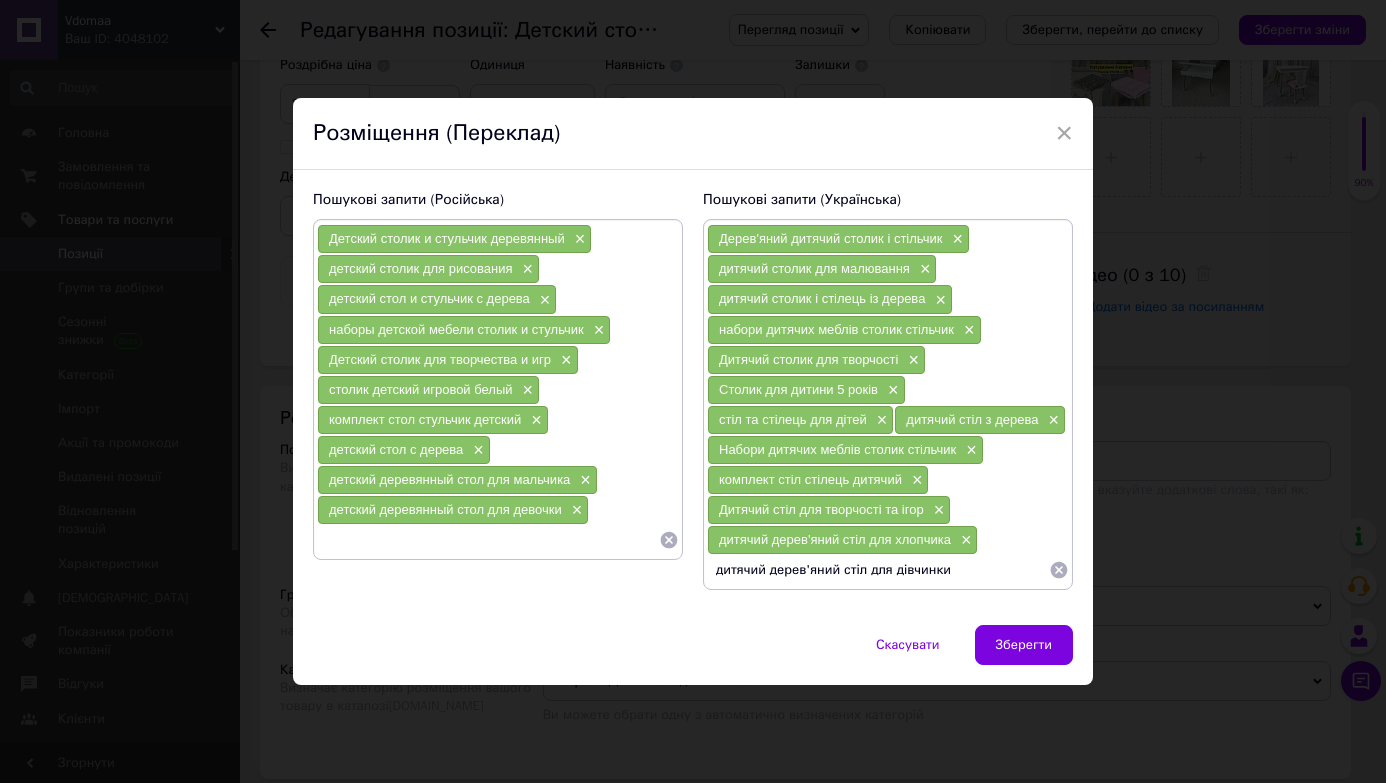 type 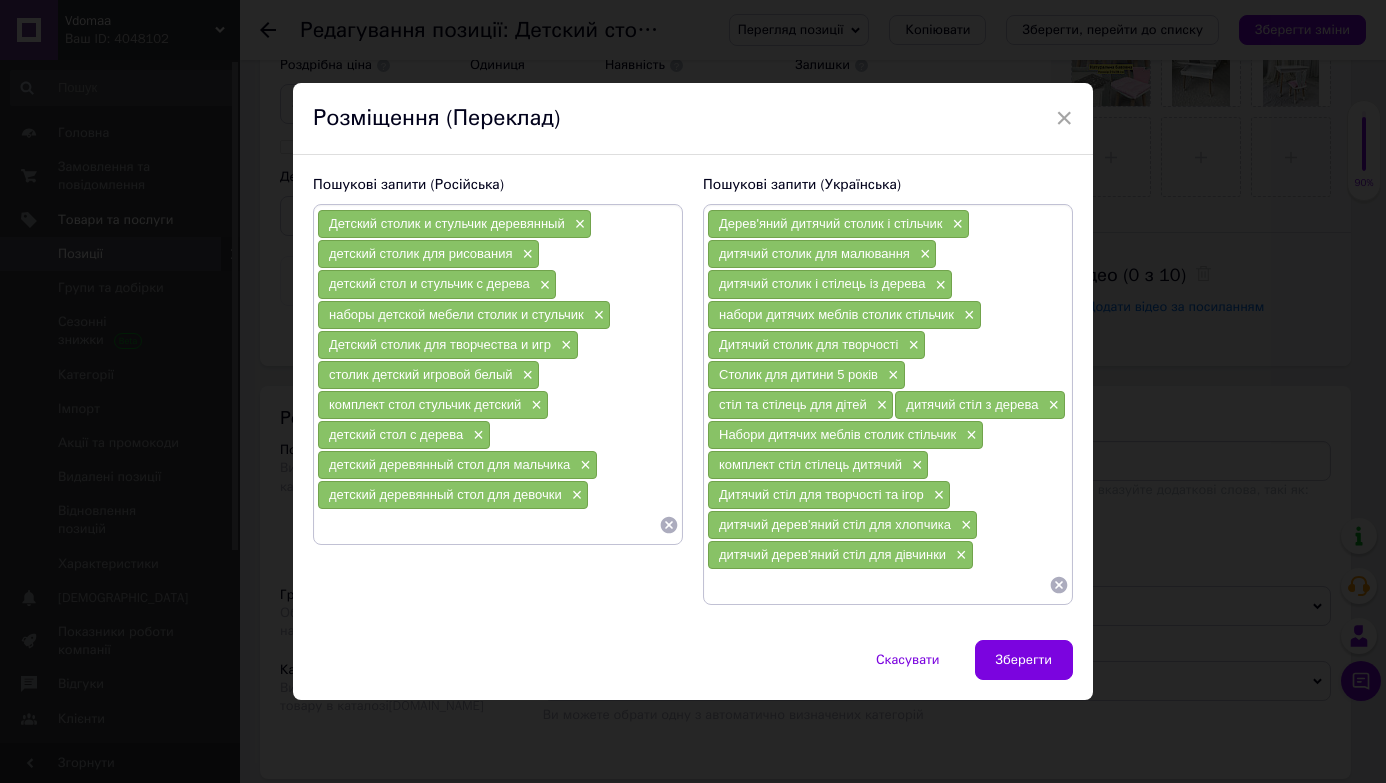 click on "Пошукові запити (Російська) Детский столик и стульчик деревянный × детский столик для рисования × детский стол и стульчик с дерева × наборы детской мебели столик и стульчик × Детский столик для творчества и игр × столик детский игровой белый × комплект стол стульчик детский × детский стол с дерева × детский деревянный стол для мальчика × детский деревянный стол для девочки × Пошукові запити (Українська) Дерев'яний дитячий столик і стільчик × дитячий столик для малювання × дитячий столик і стілець із дерева × набори дитячих меблів столик стільчик × × × ×" at bounding box center [693, 397] 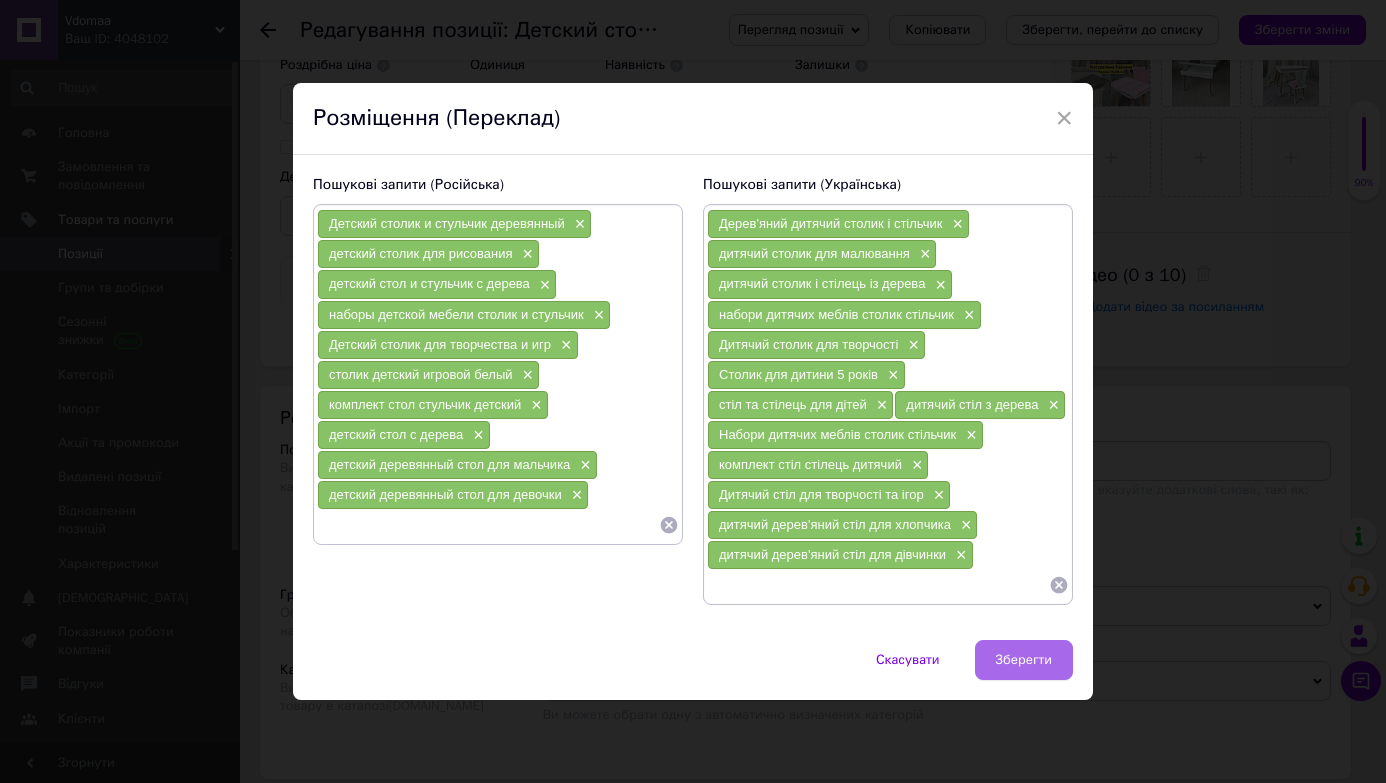 click on "Зберегти" at bounding box center (1024, 660) 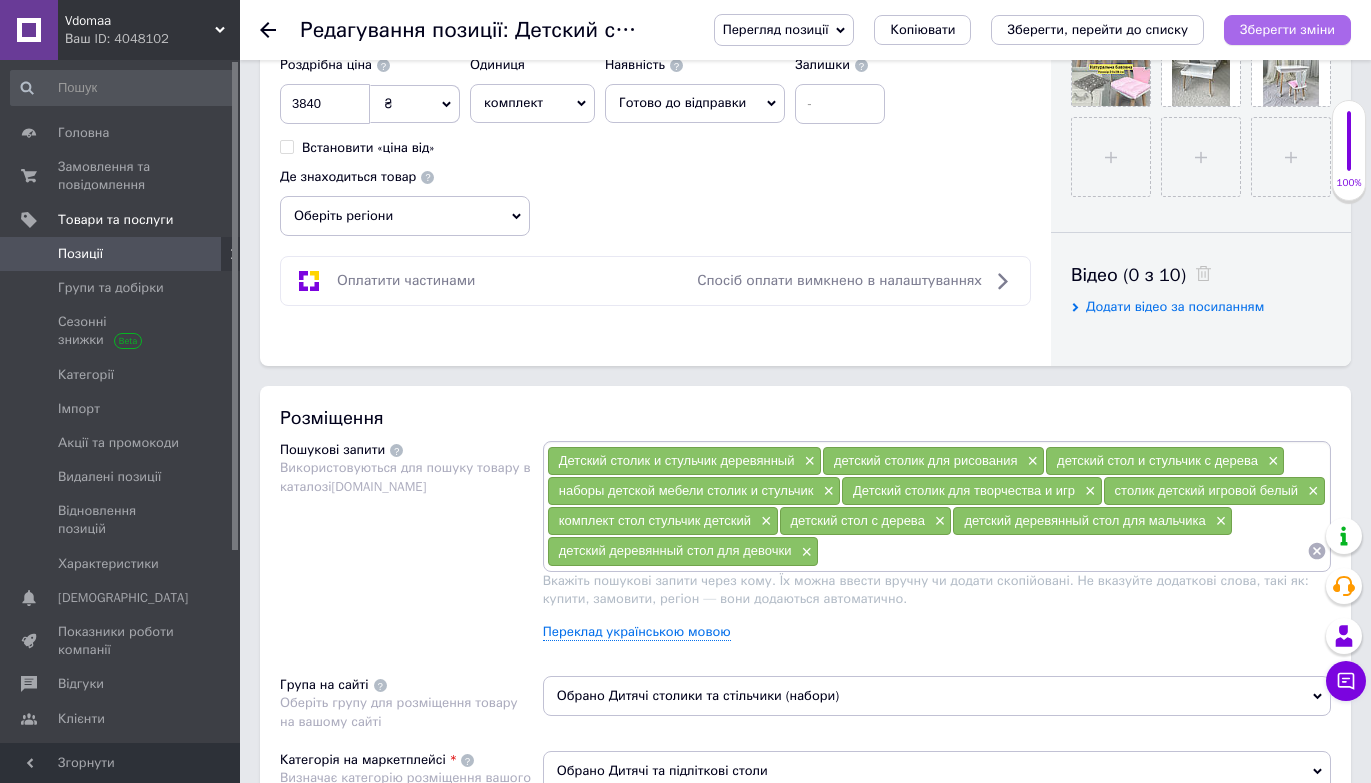 click on "Зберегти зміни" at bounding box center [1287, 30] 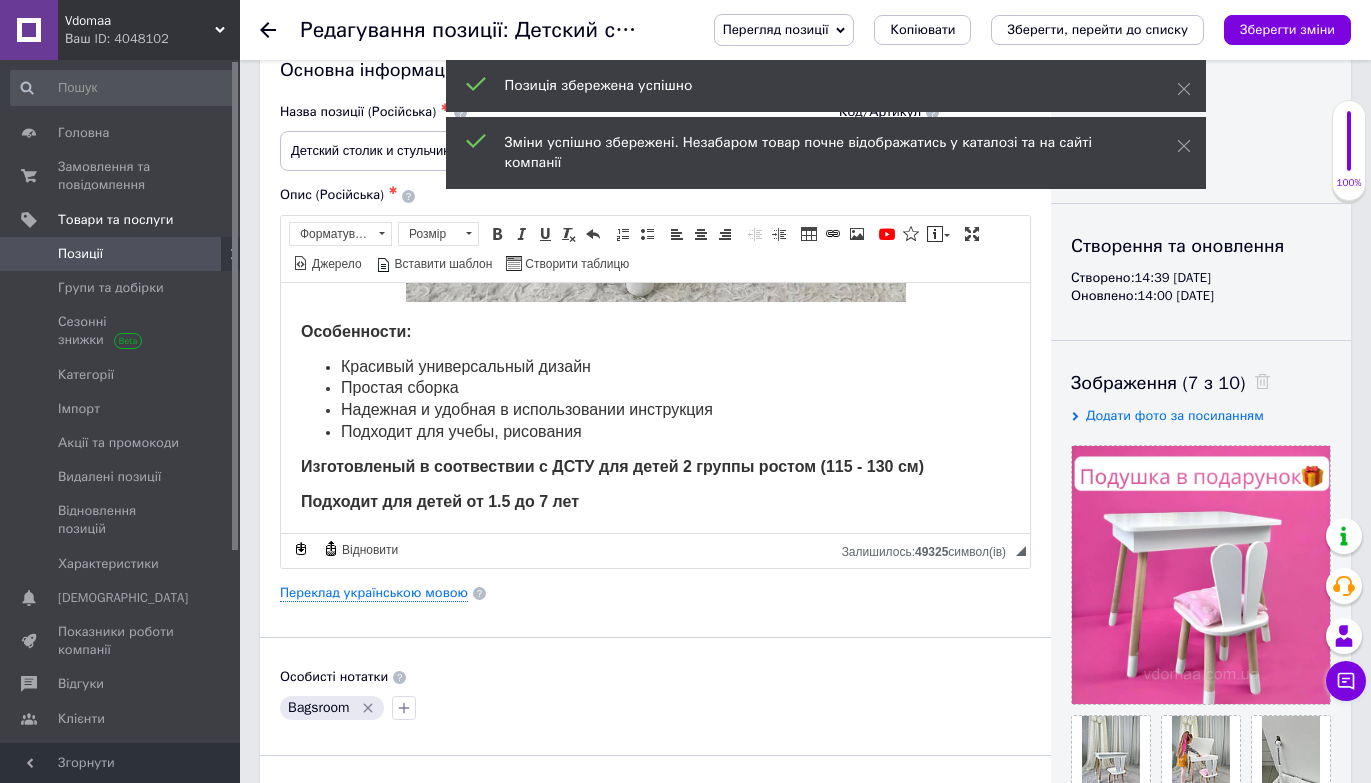 scroll, scrollTop: 0, scrollLeft: 0, axis: both 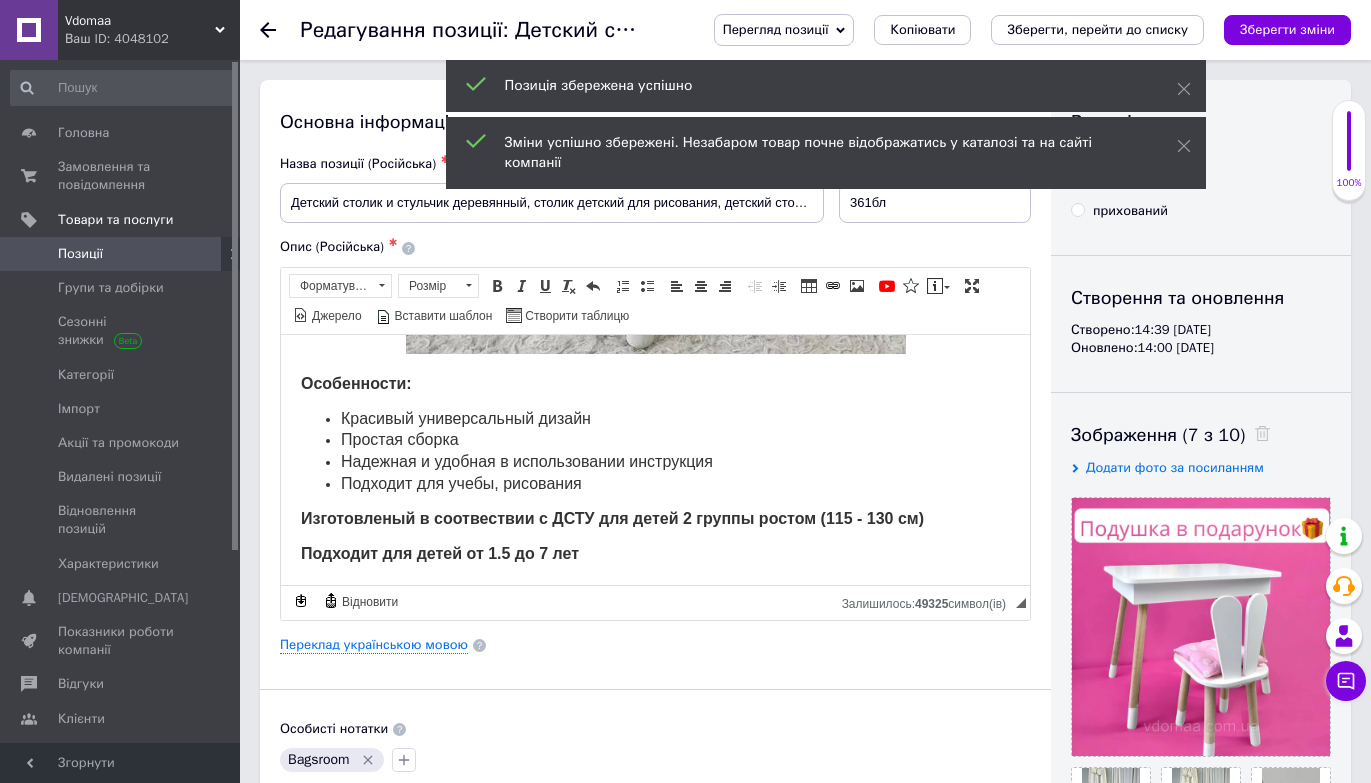 click on "Позиції" at bounding box center (80, 254) 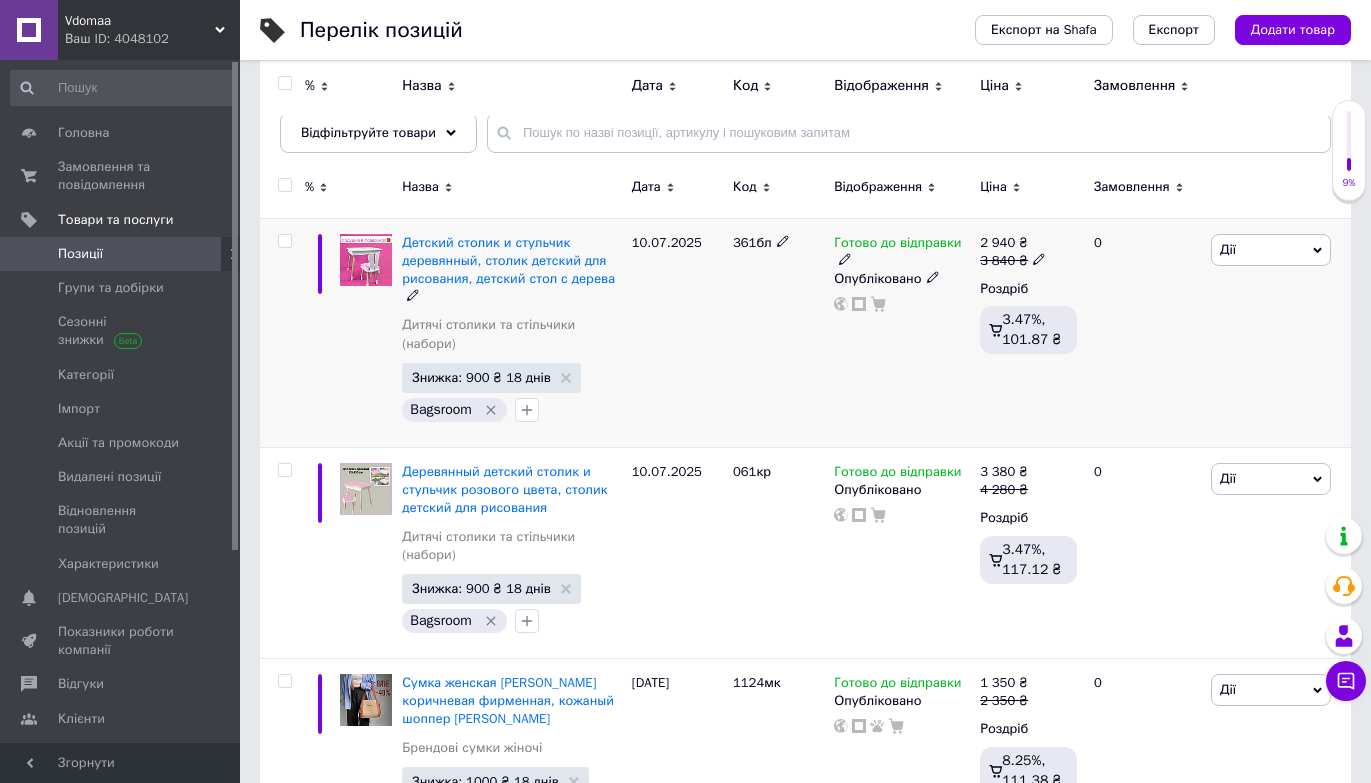 scroll, scrollTop: 215, scrollLeft: 0, axis: vertical 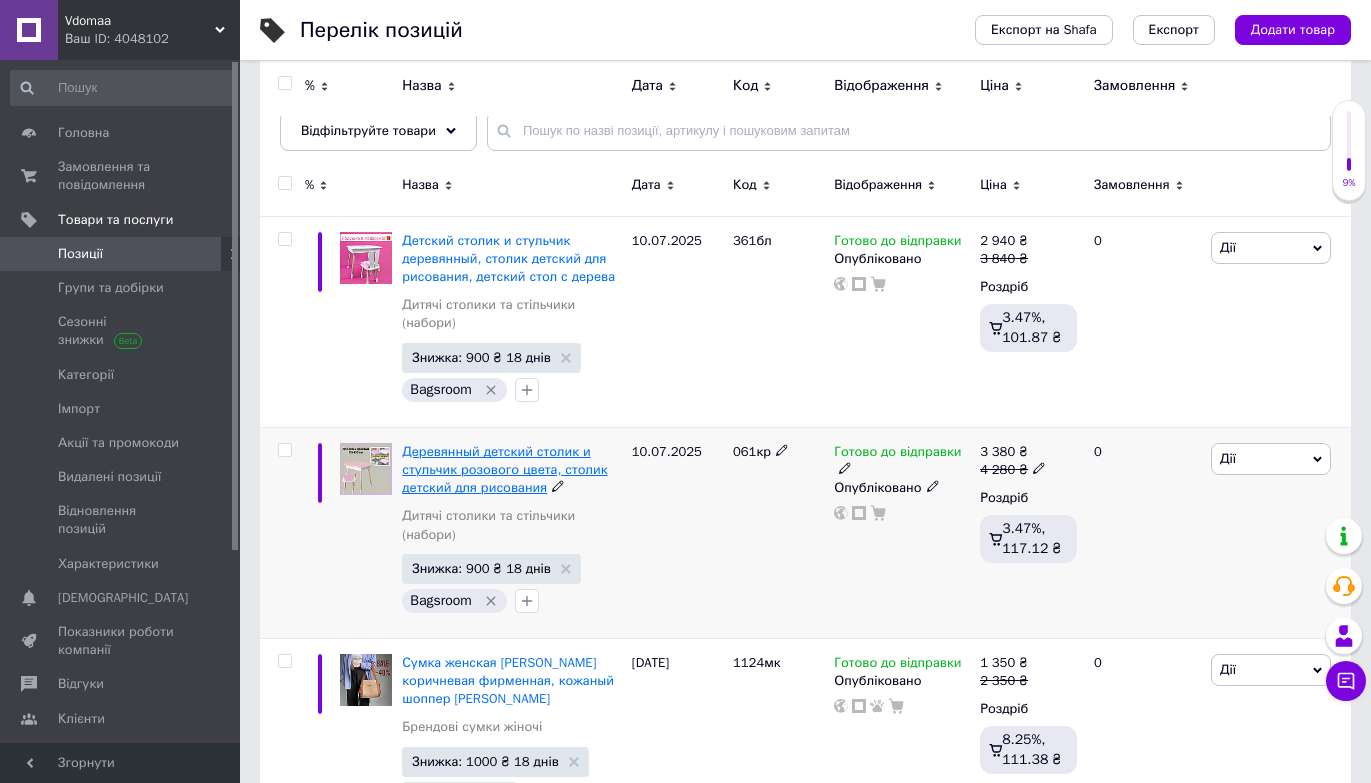 click on "Деревянный детский столик и стульчик розового цвета, столик детский для рисования" at bounding box center (504, 469) 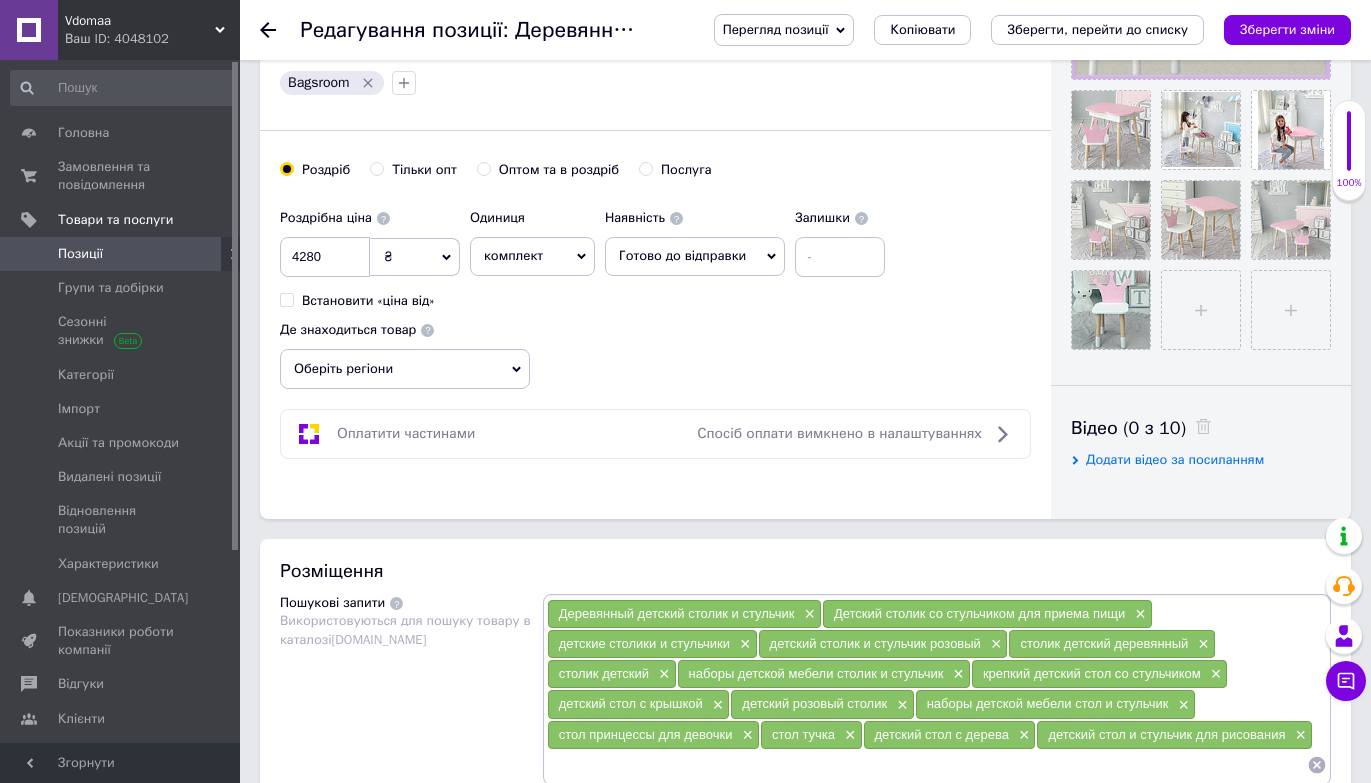scroll, scrollTop: 521, scrollLeft: 0, axis: vertical 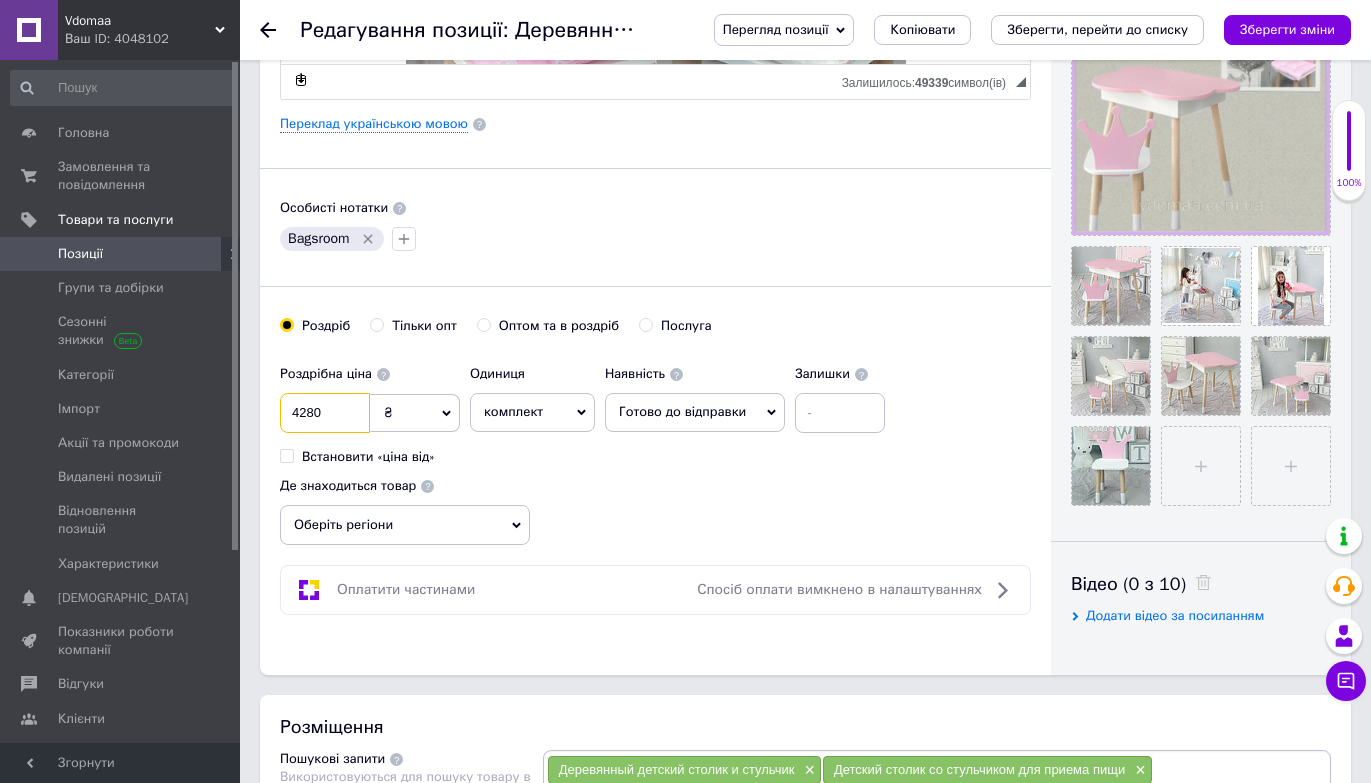 click on "4280" at bounding box center [325, 413] 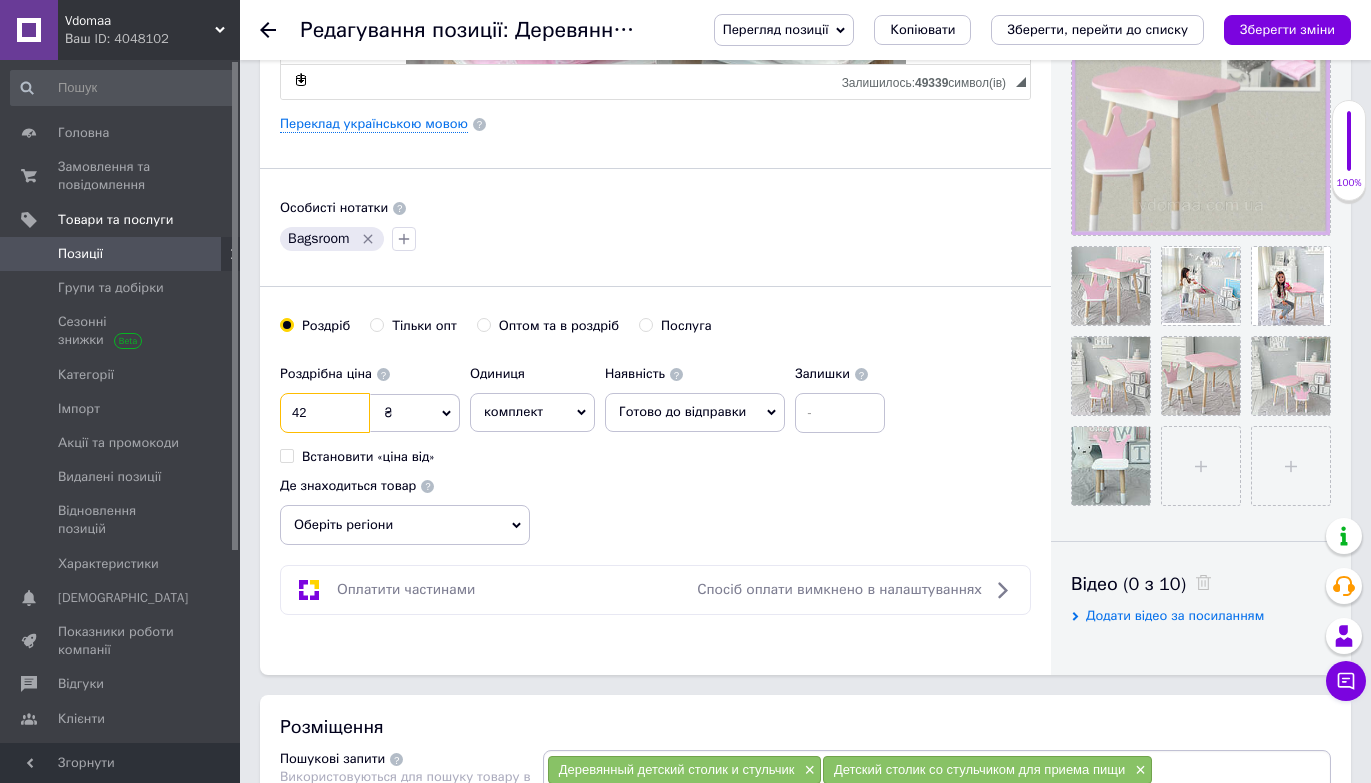 type on "4" 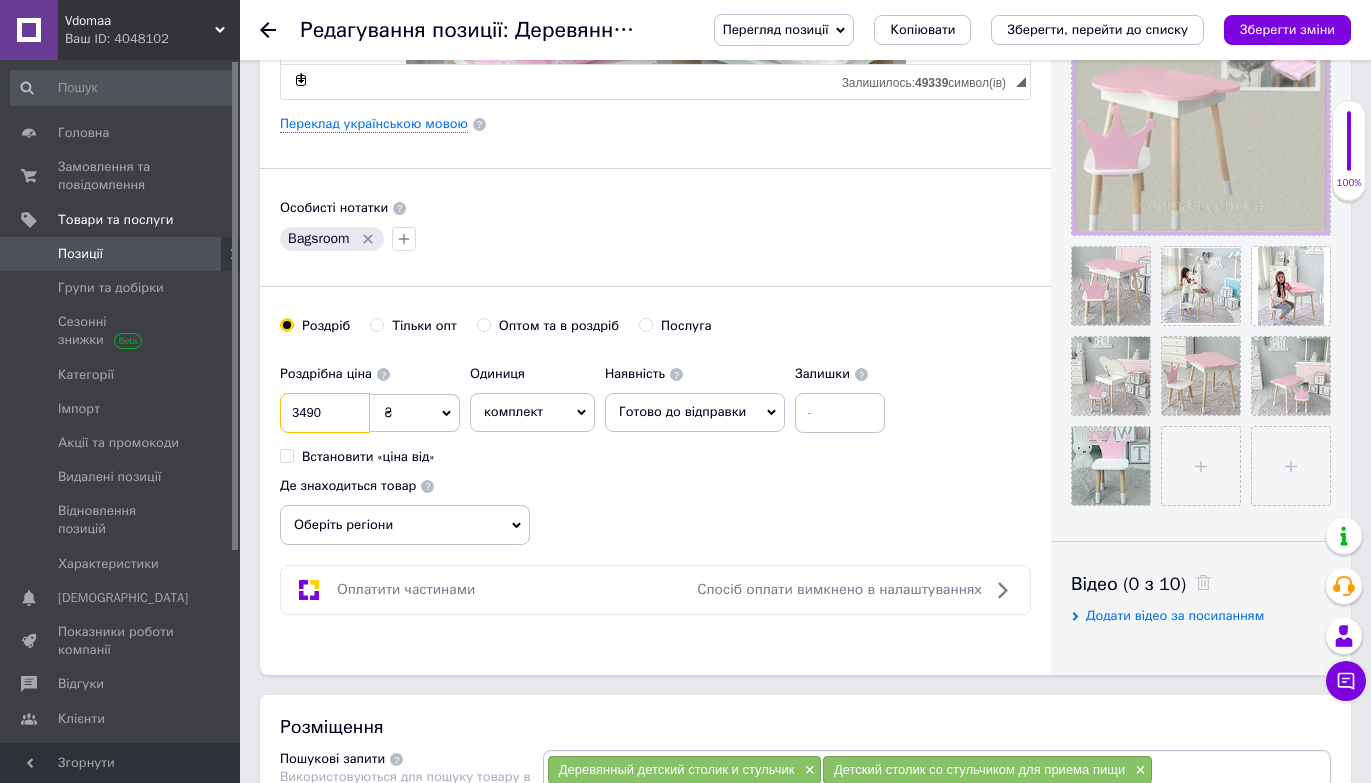 type on "3490" 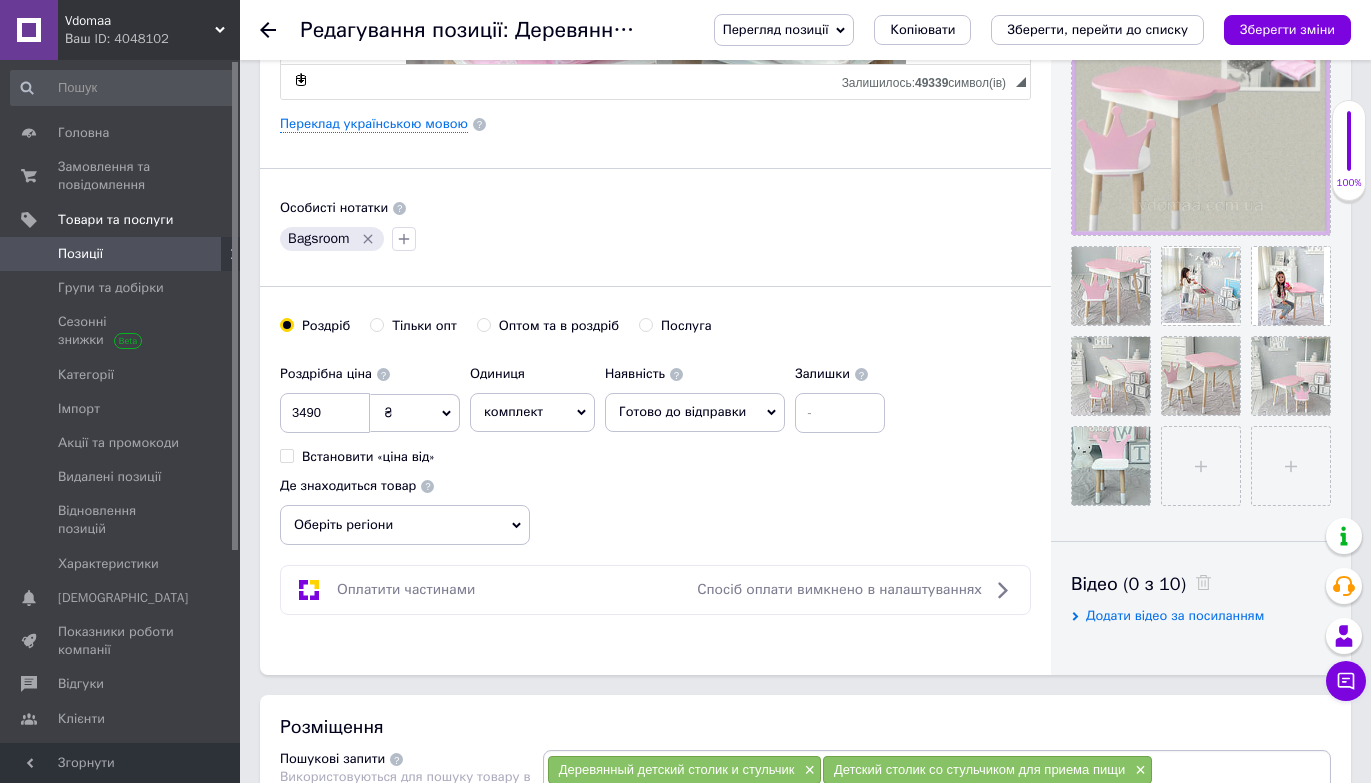 click on "Роздрібна ціна 3490 ₴ $ EUR CHF GBP ¥ PLN ₸ MDL HUF KGS CNY TRY KRW lei Встановити «ціна від» Одиниця комплект Популярне шт. упаковка кв.м пара м кг пог.м послуга т а автоцистерна ампула б балон банка блістер бобіна бочка бут бухта в ват виїзд відро г г га година гр/кв.м гігакалорія д дав два місяці день доба доза є єврокуб з зміна к кВт каністра карат кв.дм кв.м кв.см кв.фут квартал кг кг/кв.м км колесо коробка куб.дм куб.м л л лист м м мВт мл мм моток місяць мішок н набір номер о об'єкт од. п палетомісце пара партія пач пог.м послуга посівна одиниця птахомісце півроку пігулка р рейс с 1" at bounding box center [587, 410] 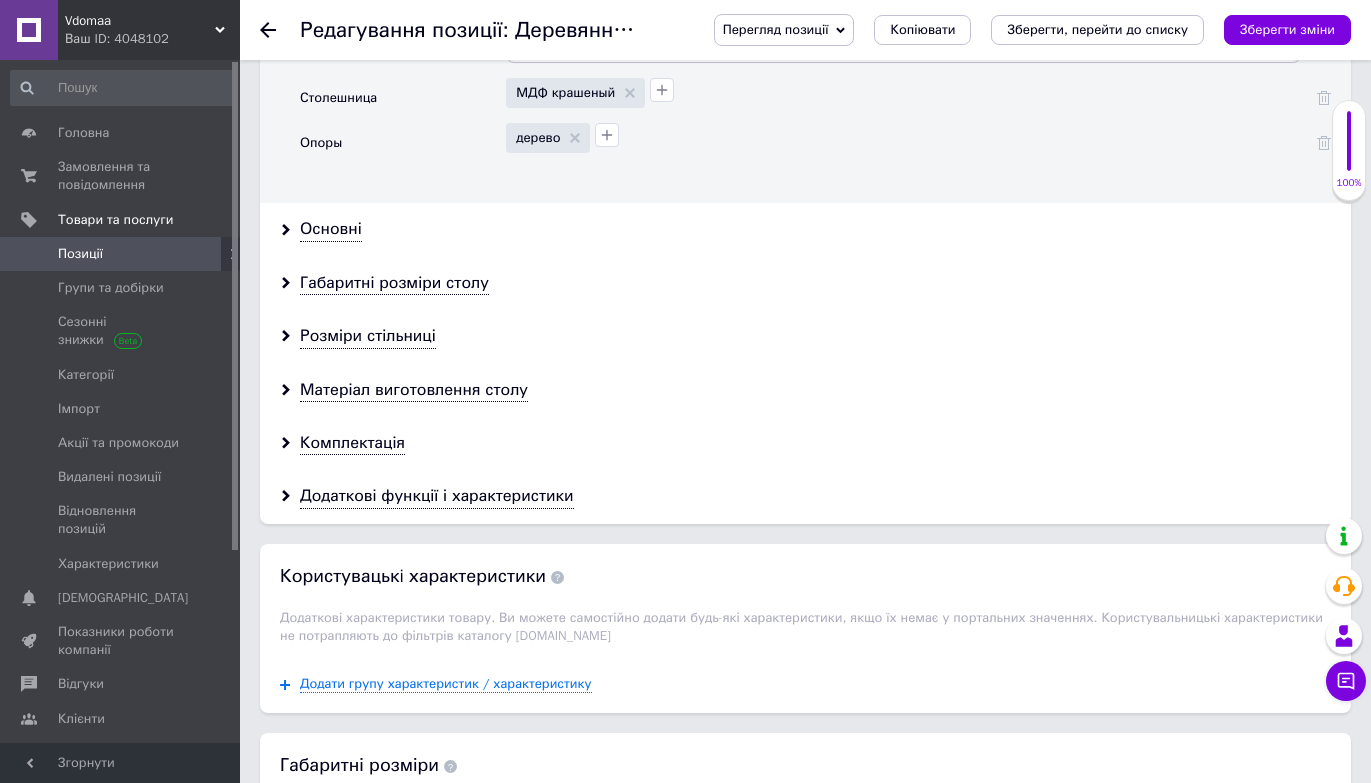 scroll, scrollTop: 2242, scrollLeft: 0, axis: vertical 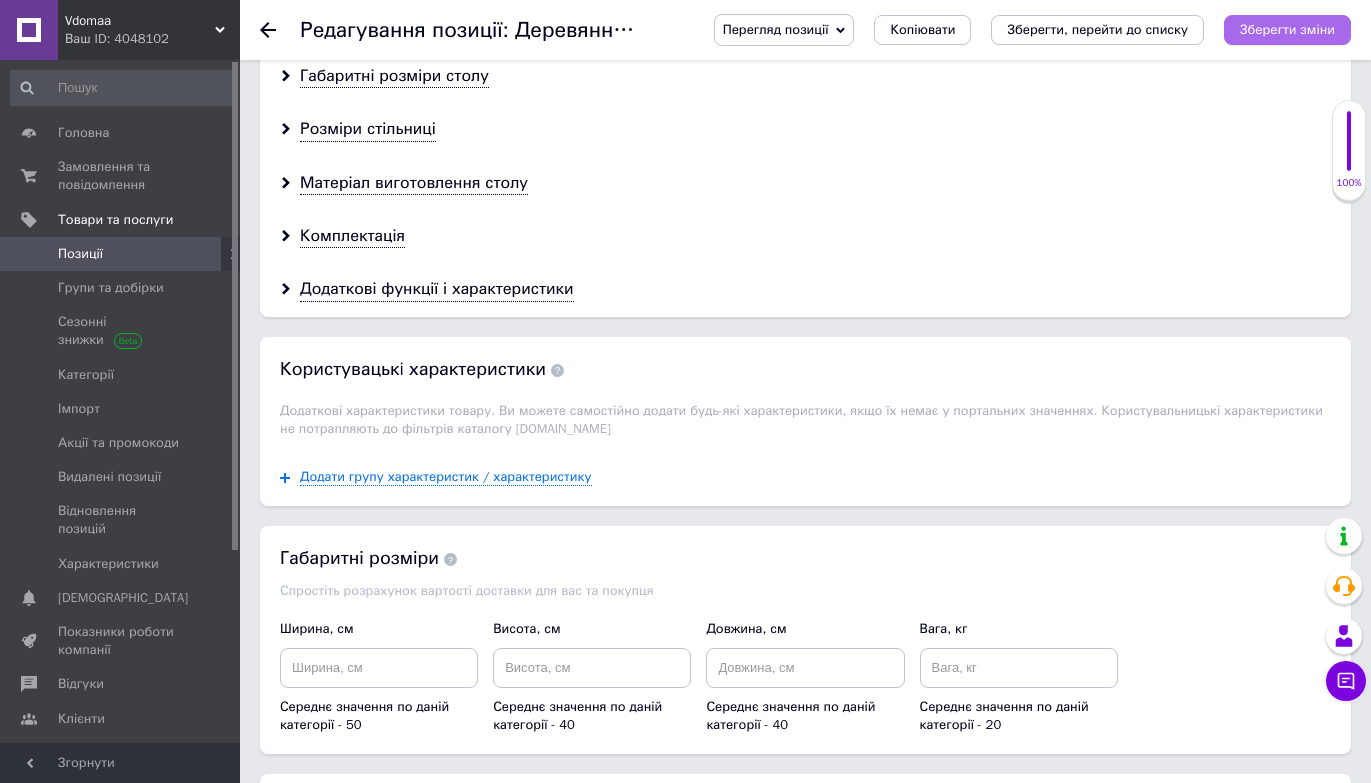 click on "Зберегти зміни" at bounding box center (1287, 29) 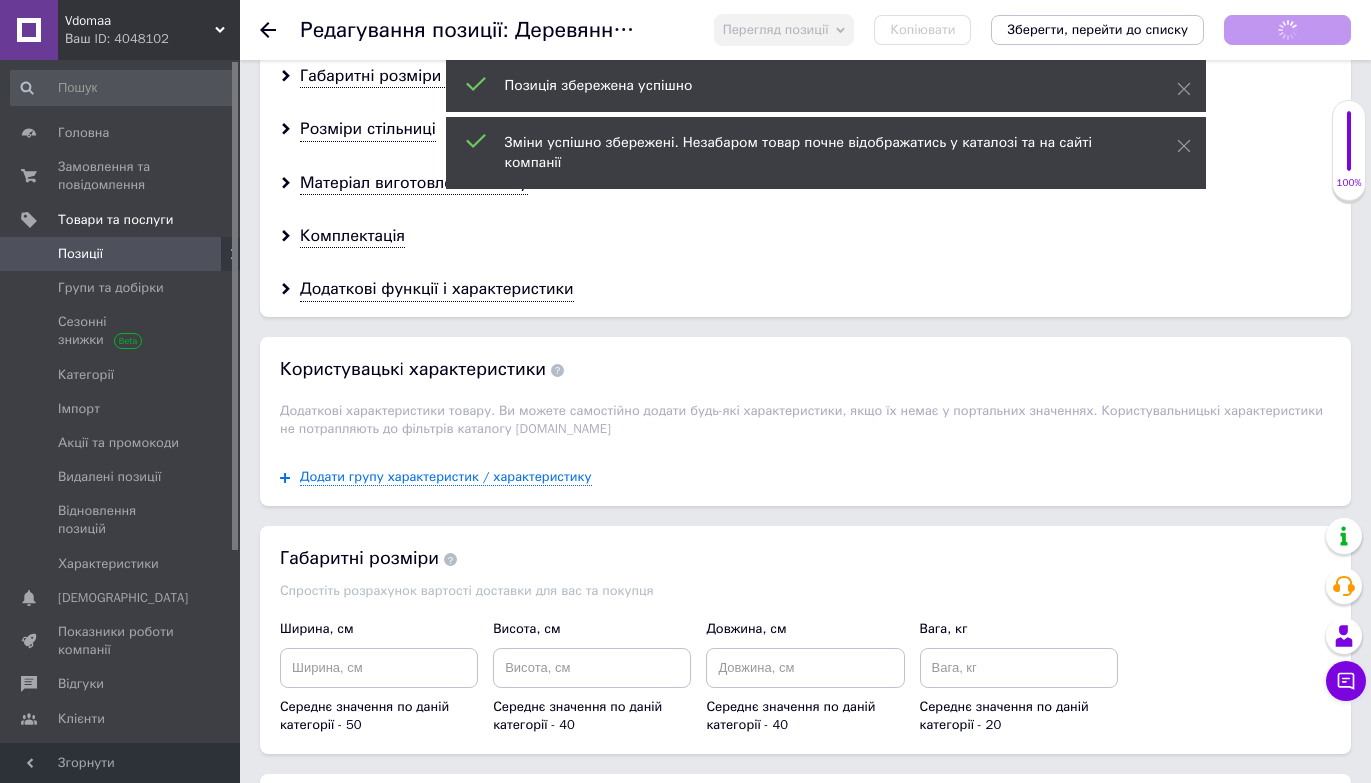 click on "Позиції" at bounding box center [80, 254] 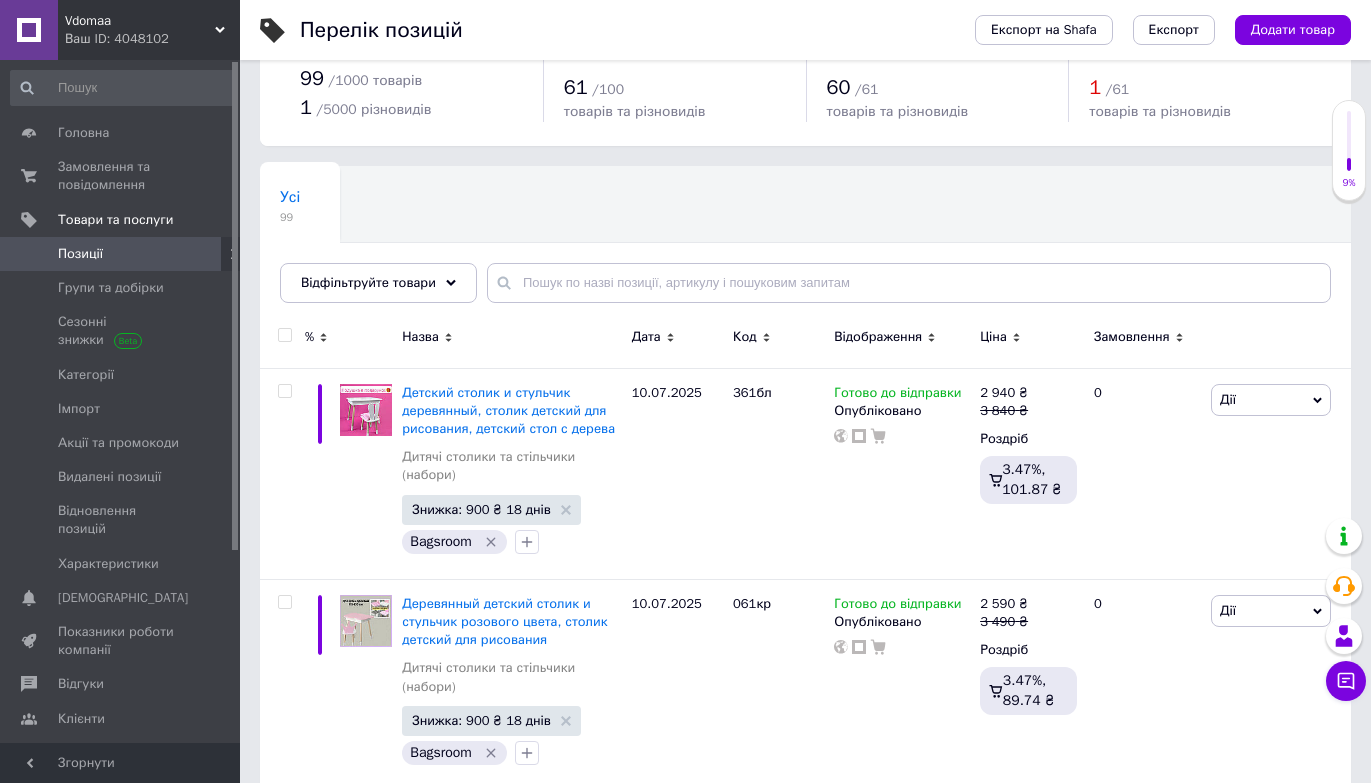 scroll, scrollTop: 106, scrollLeft: 0, axis: vertical 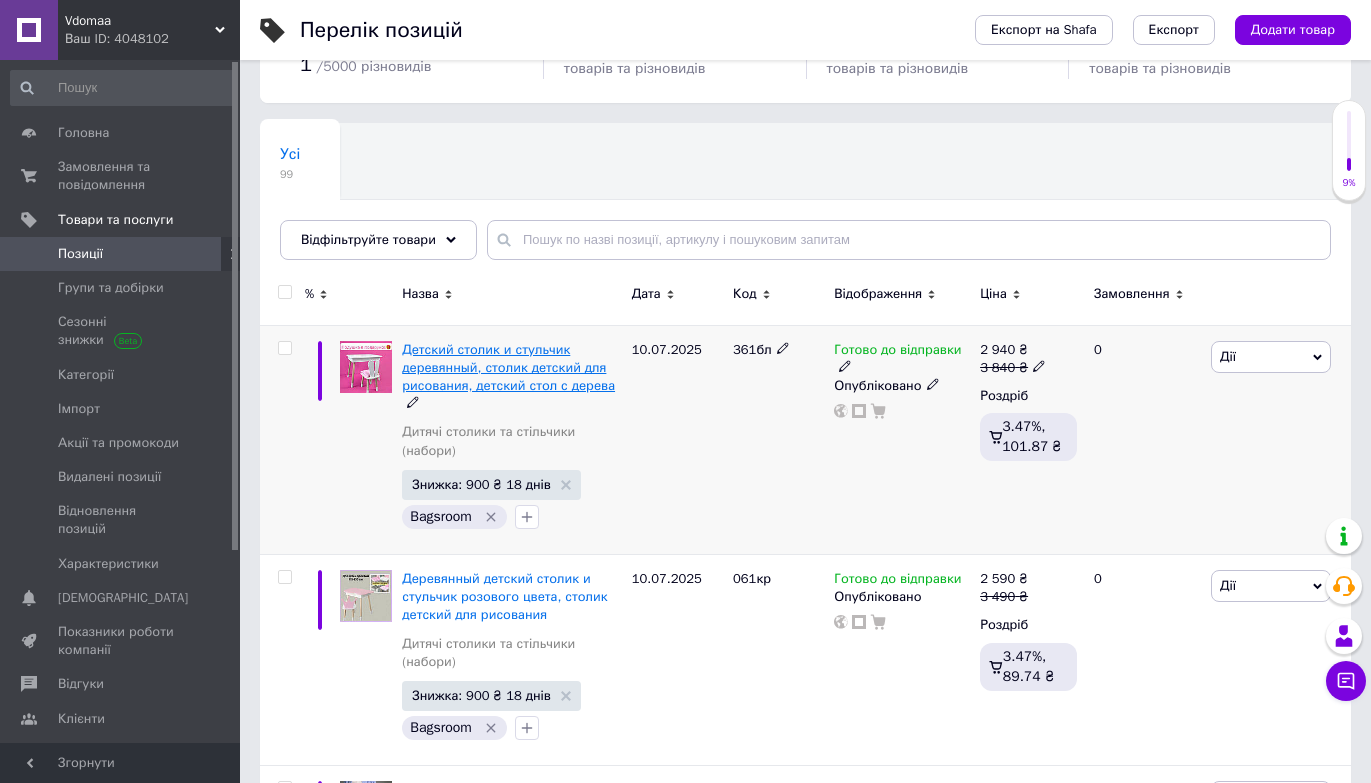 click on "Детский столик и стульчик деревянный, столик детский для рисования, детский стол с дерева" at bounding box center (508, 367) 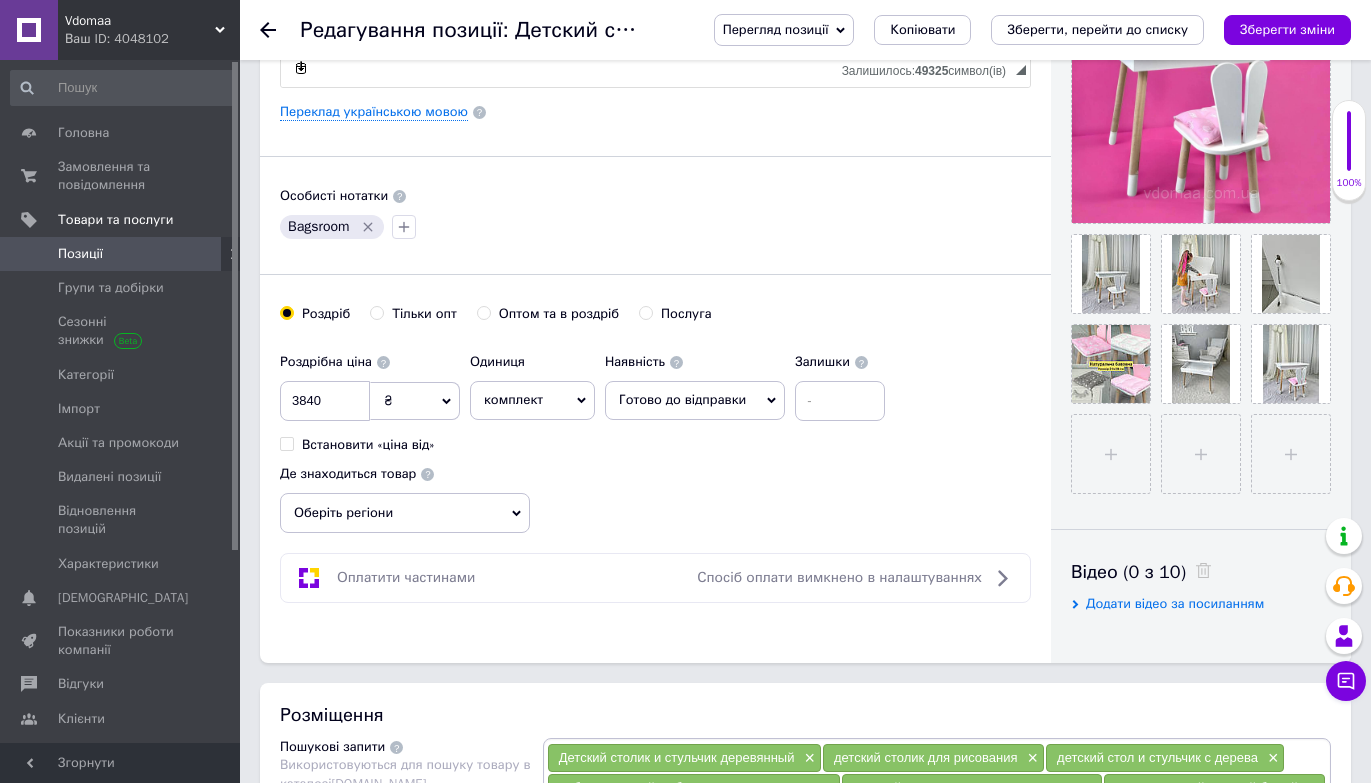 scroll, scrollTop: 684, scrollLeft: 0, axis: vertical 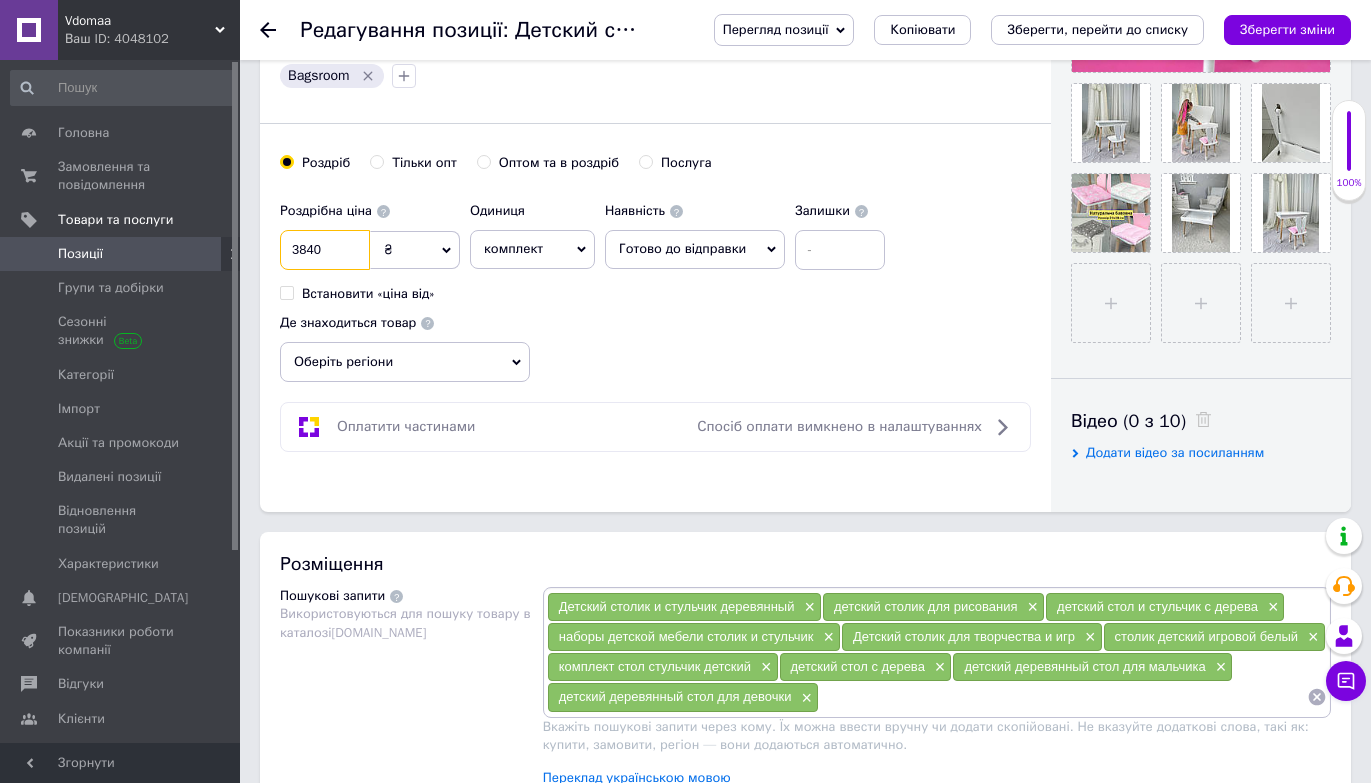 click on "3840" at bounding box center (325, 250) 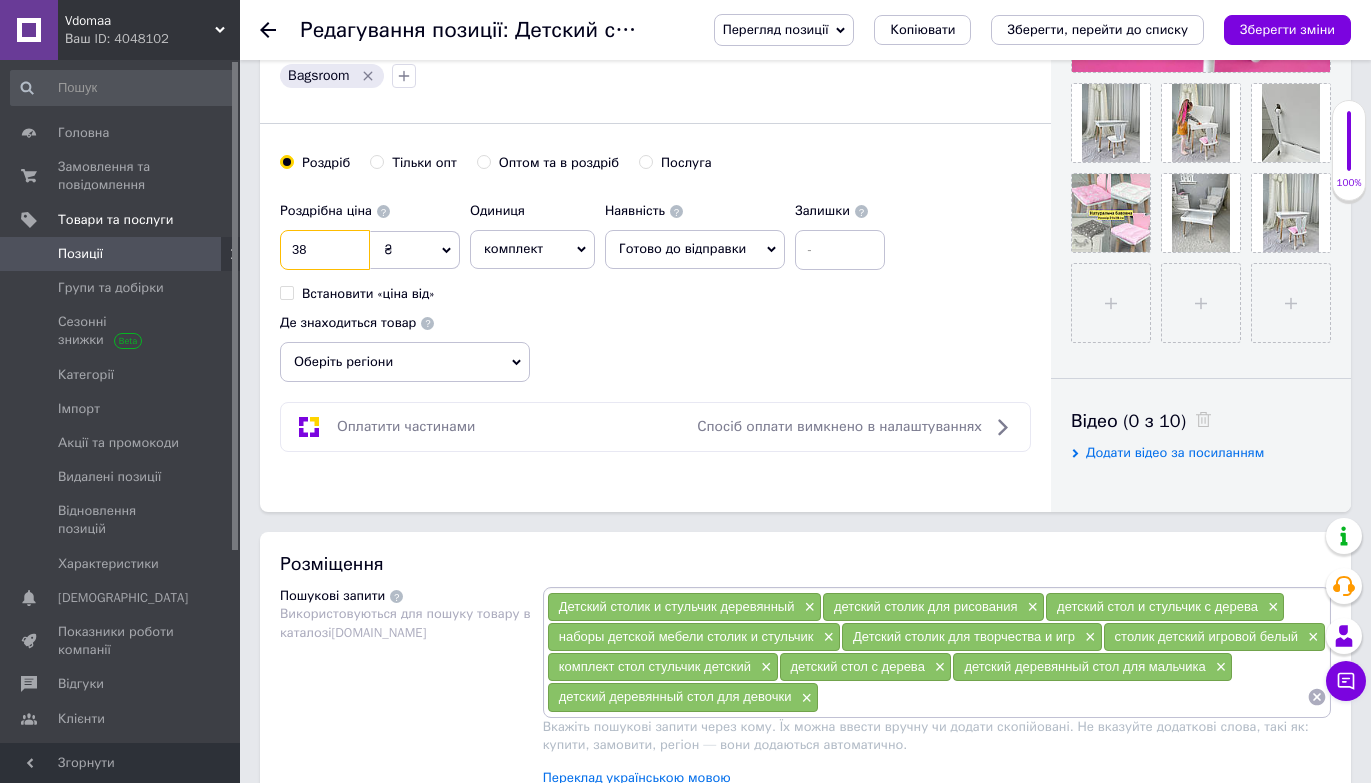 type on "3" 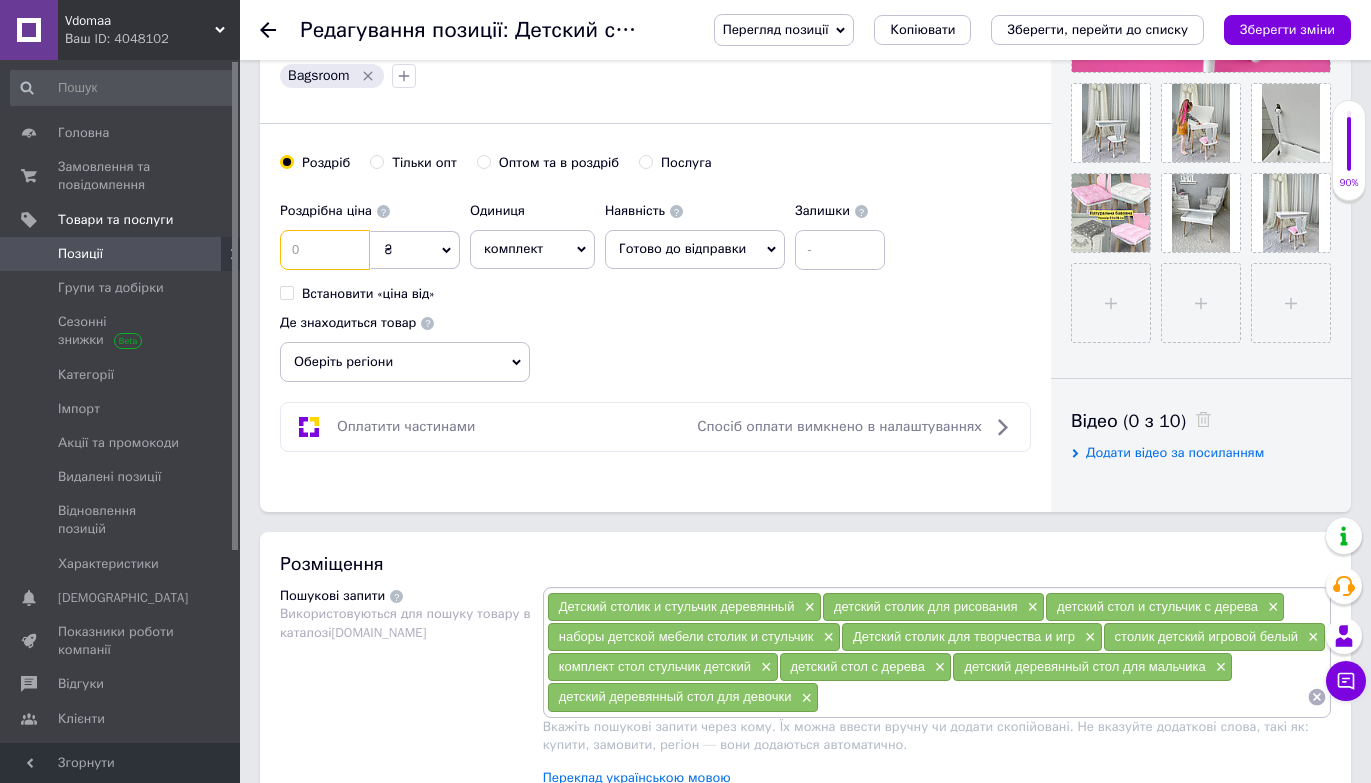 type on "2" 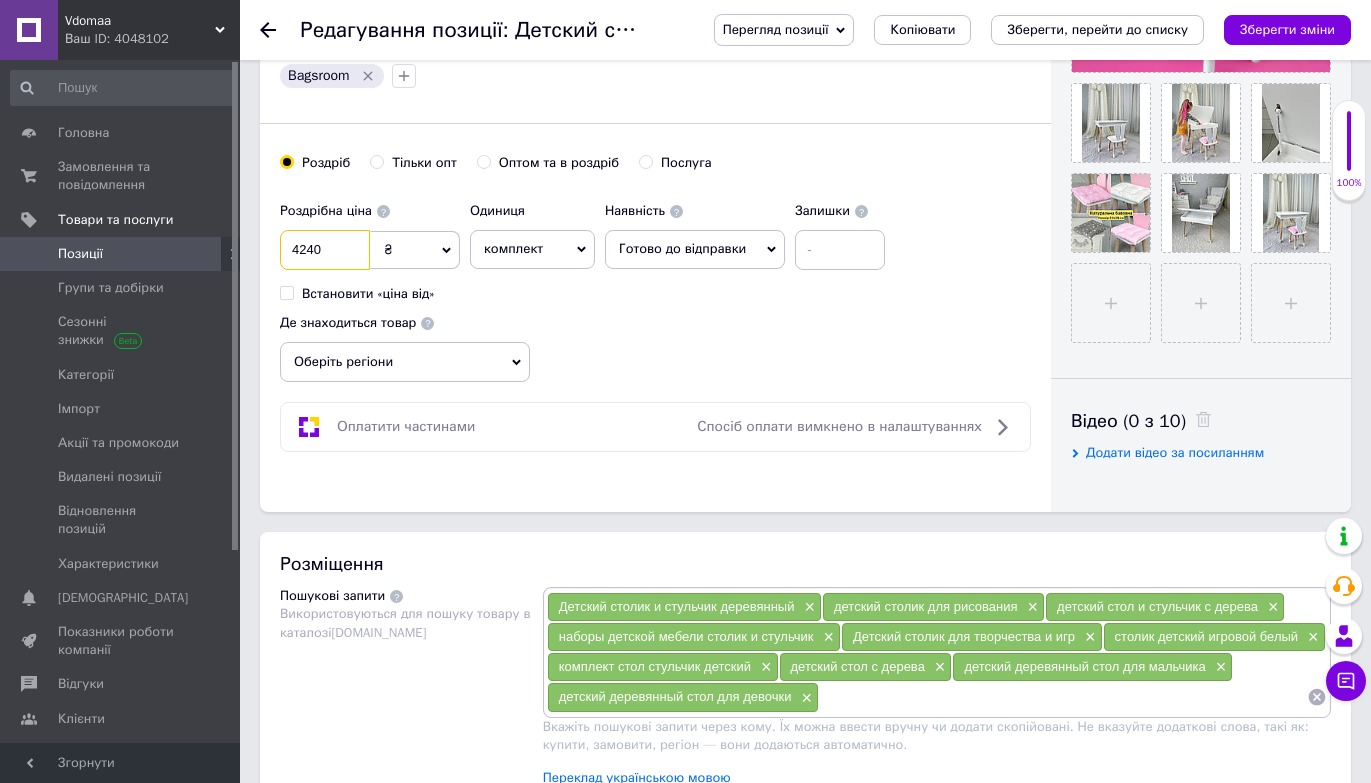 type on "4240" 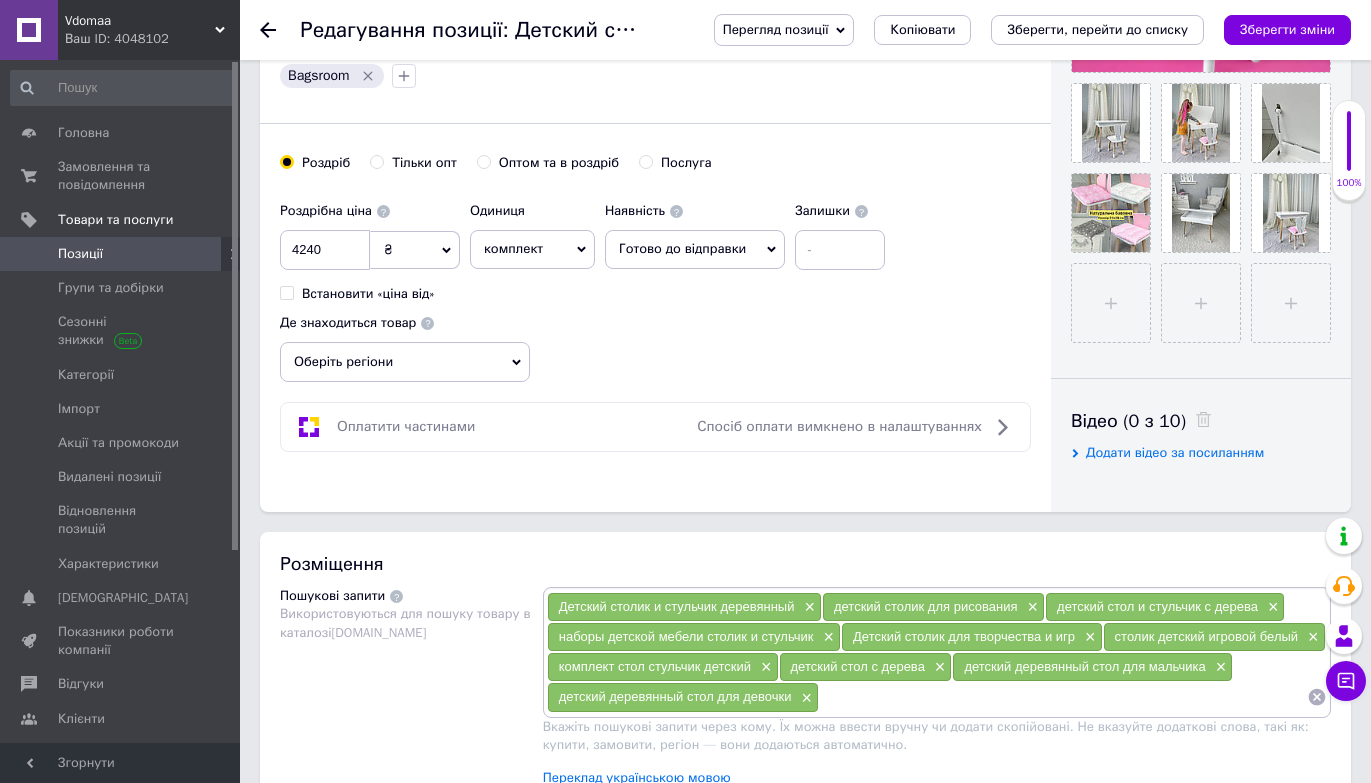 click on "Роздрібна ціна 4240 ₴ $ EUR CHF GBP ¥ PLN ₸ MDL HUF KGS CNY TRY KRW lei Встановити «ціна від» Одиниця комплект Популярне шт. упаковка кв.м пара м кг пог.м послуга т а автоцистерна ампула б балон банка блістер бобіна бочка бут бухта в ват виїзд відро г г га година гр/кв.м гігакалорія д дав два місяці день доба доза є єврокуб з зміна к кВт каністра карат кв.дм кв.м кв.см кв.фут квартал кг кг/кв.м км колесо коробка куб.дм куб.м л л лист м м мВт мл мм моток місяць мішок н набір номер о об'єкт од. п палетомісце пара партія пач пог.м послуга посівна одиниця птахомісце півроку пігулка р рейс с 1" at bounding box center (655, 287) 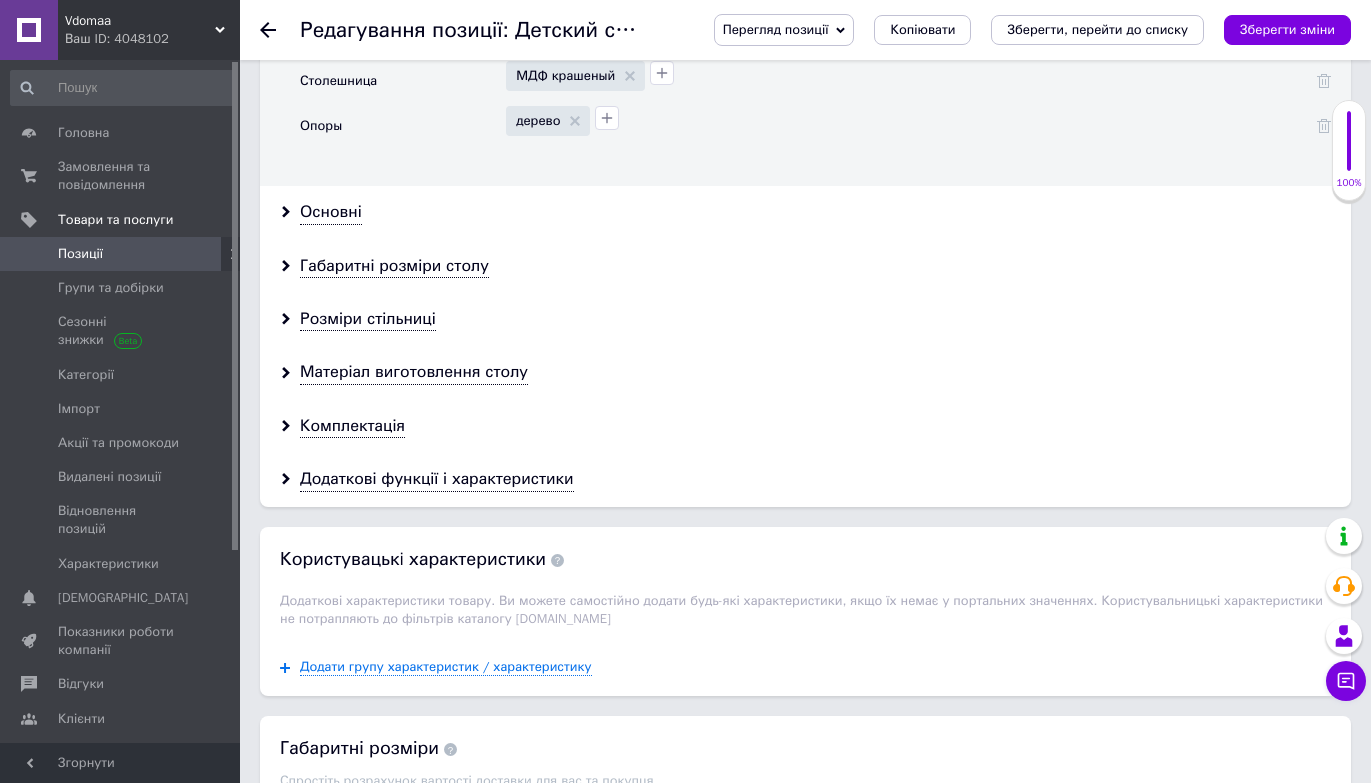 scroll, scrollTop: 2615, scrollLeft: 0, axis: vertical 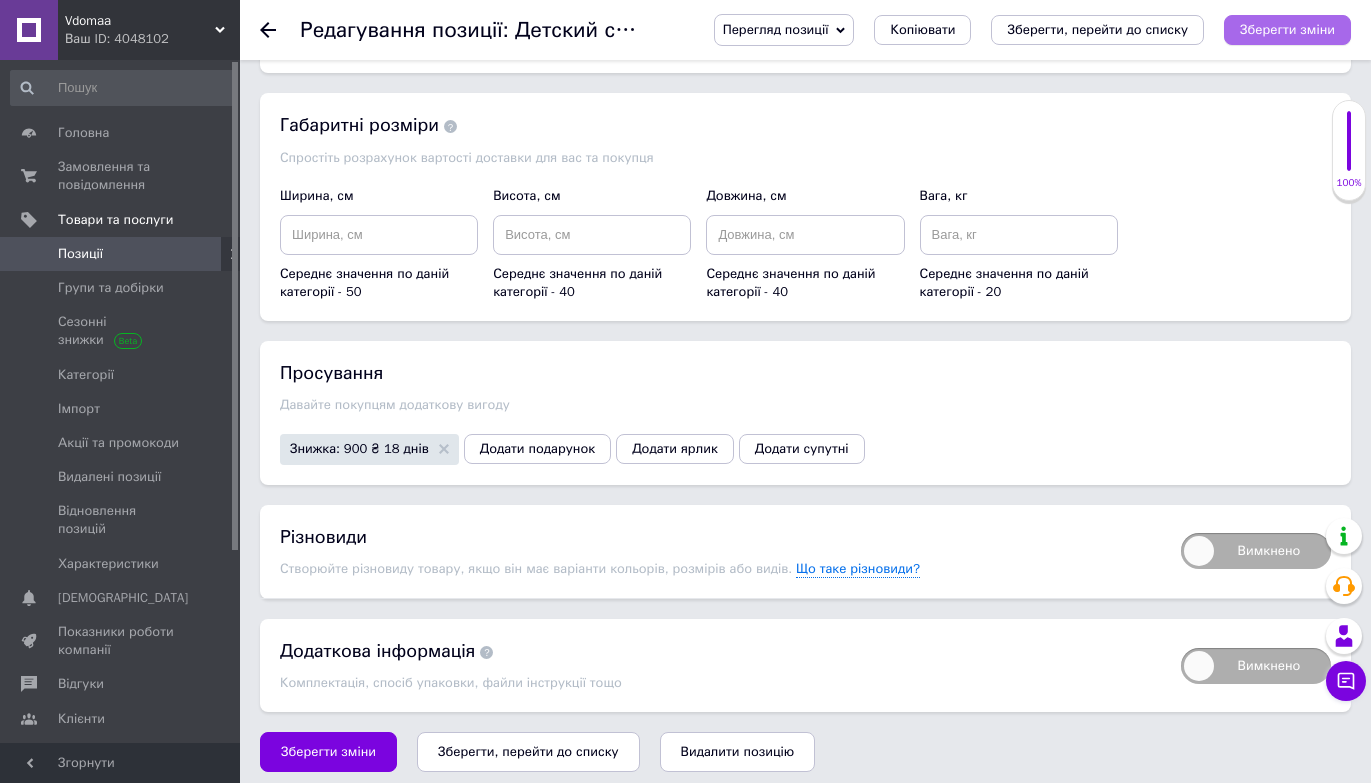 click on "Зберегти зміни" at bounding box center [1287, 30] 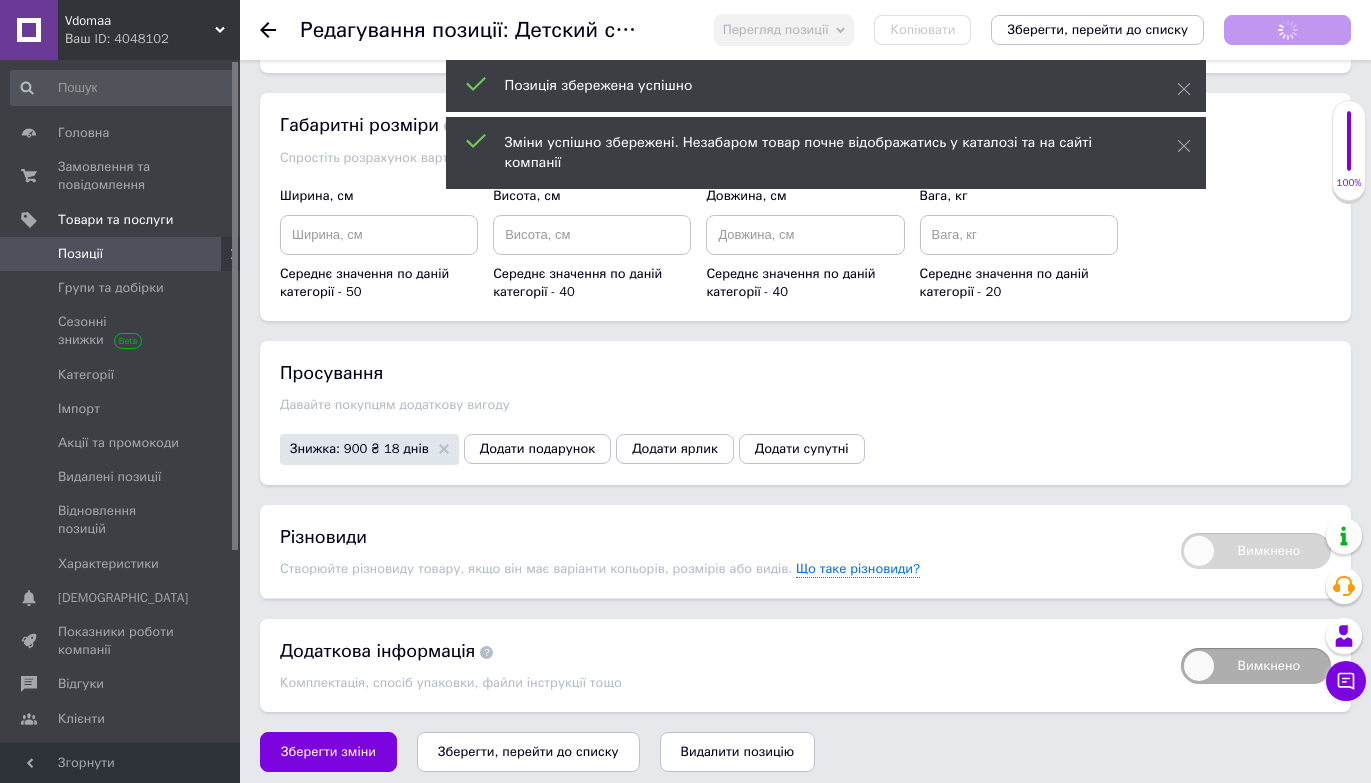 click on "Позиції" at bounding box center (121, 254) 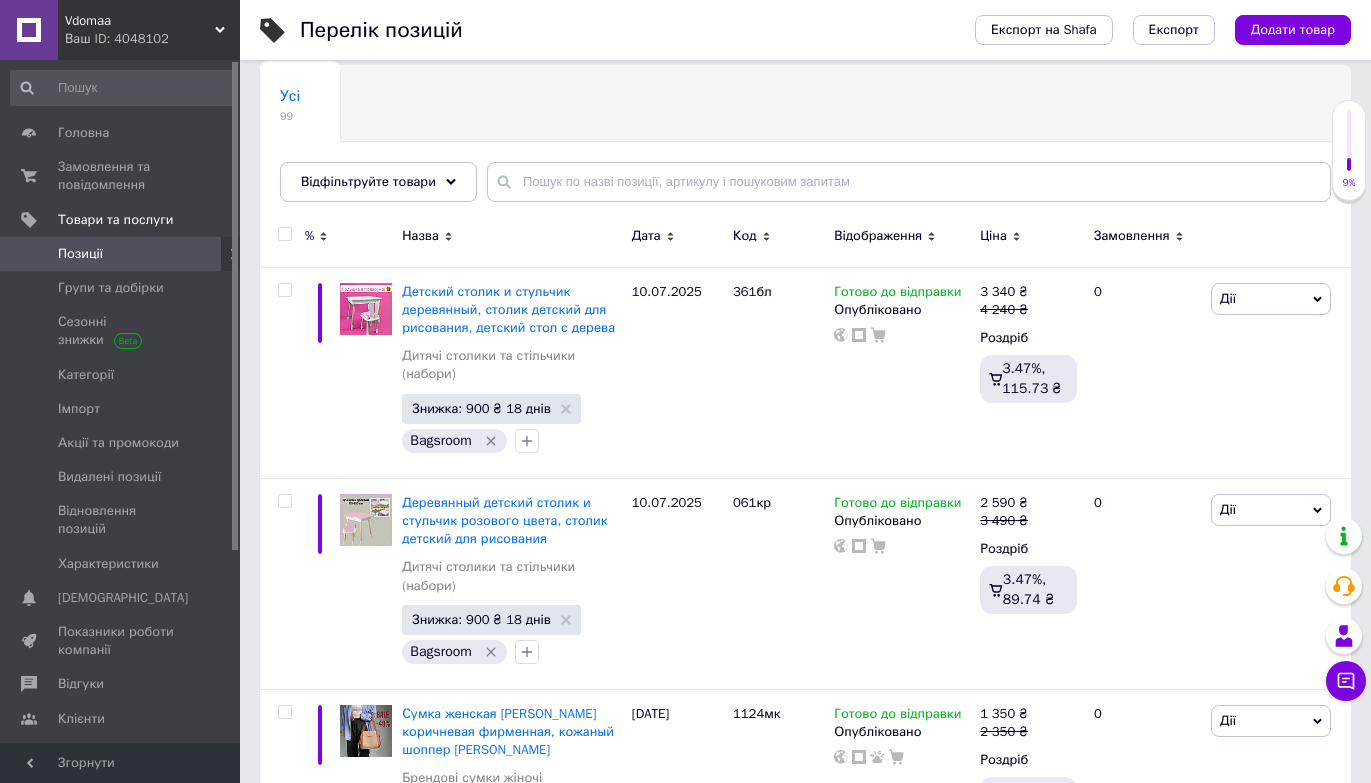 scroll, scrollTop: 165, scrollLeft: 0, axis: vertical 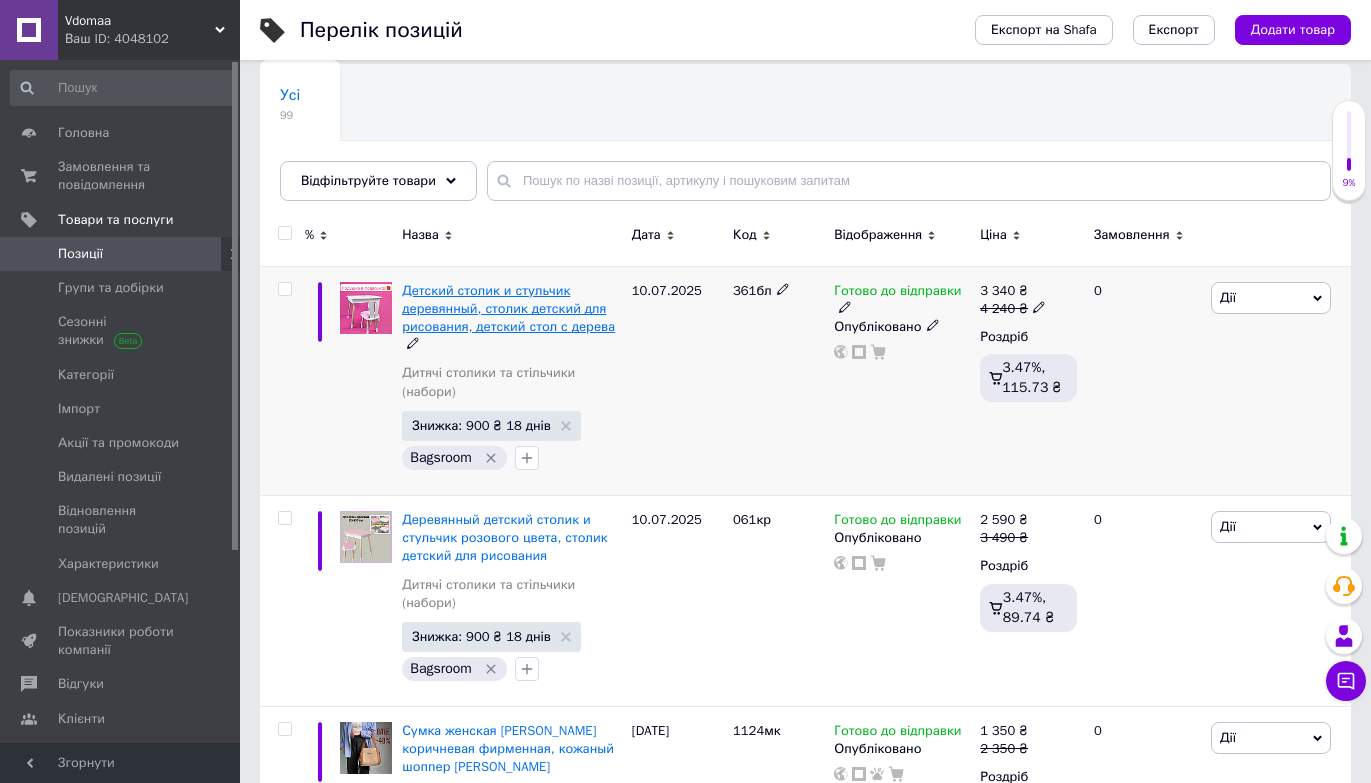 click on "Детский столик и стульчик деревянный, столик детский для рисования, детский стол с дерева" at bounding box center (508, 308) 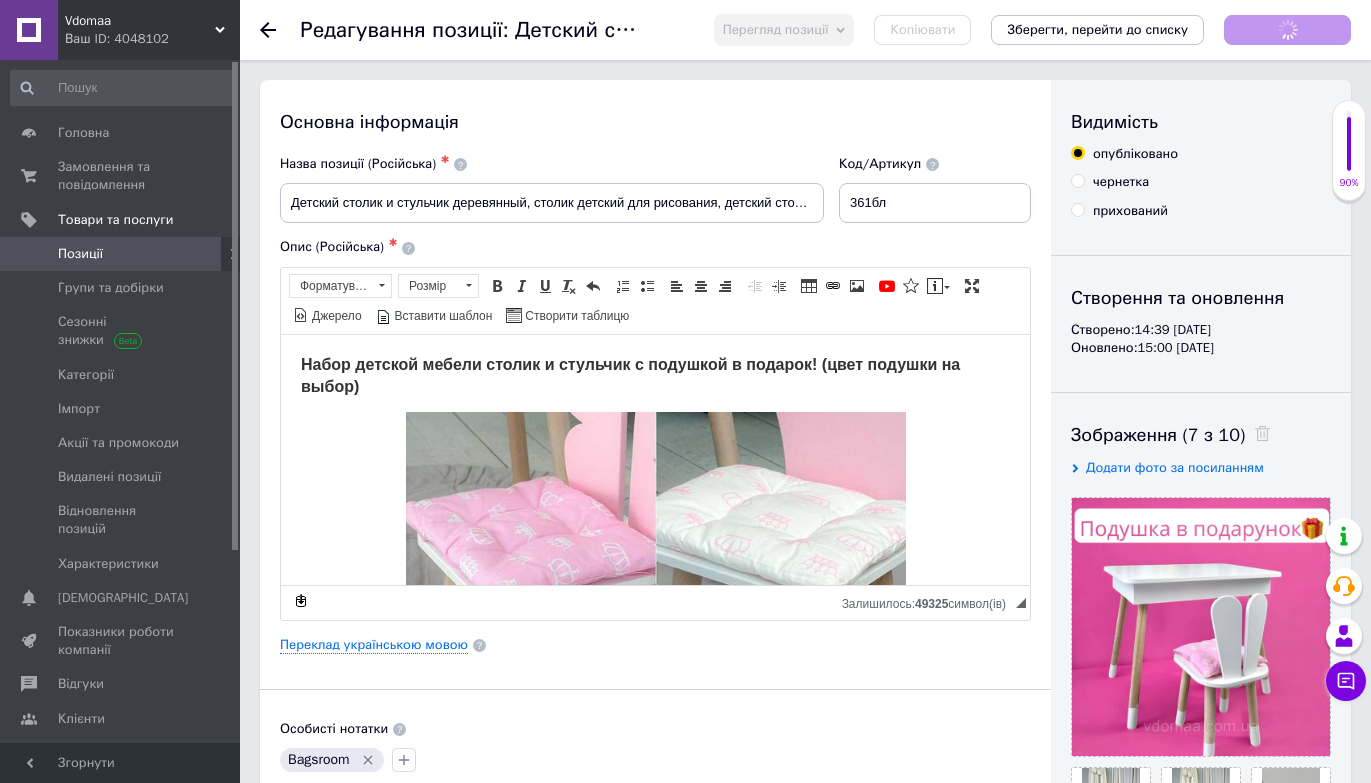 scroll, scrollTop: 0, scrollLeft: 0, axis: both 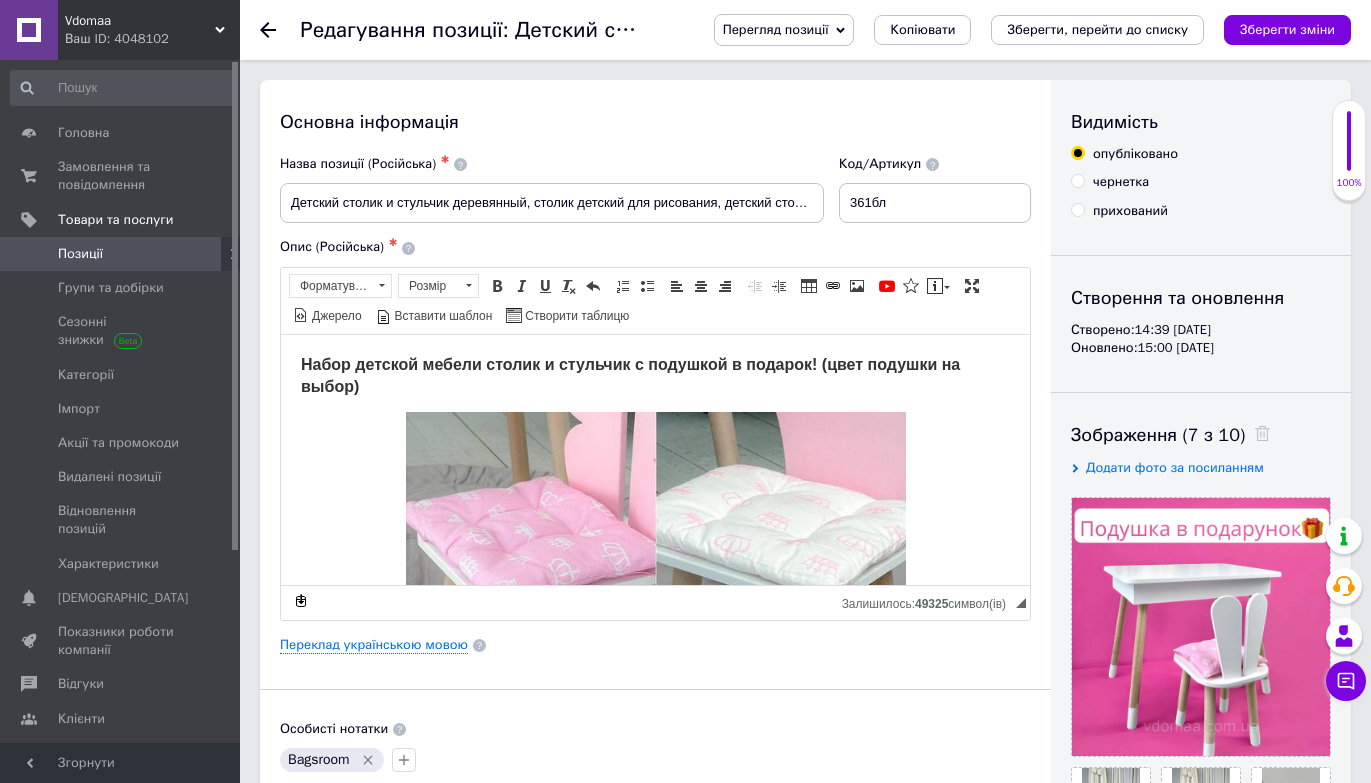 click on "Перегляд позиції" at bounding box center (784, 30) 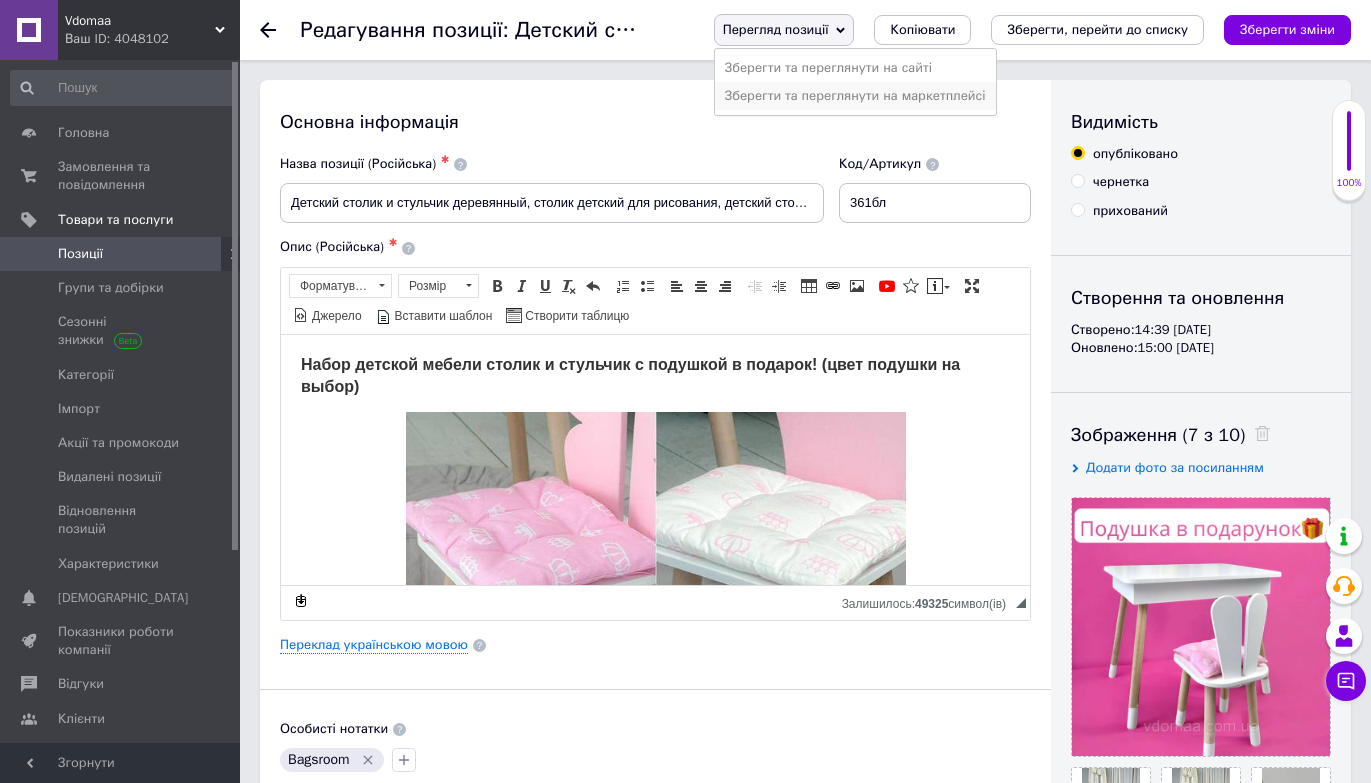 click on "Зберегти та переглянути на маркетплейсі" at bounding box center [855, 96] 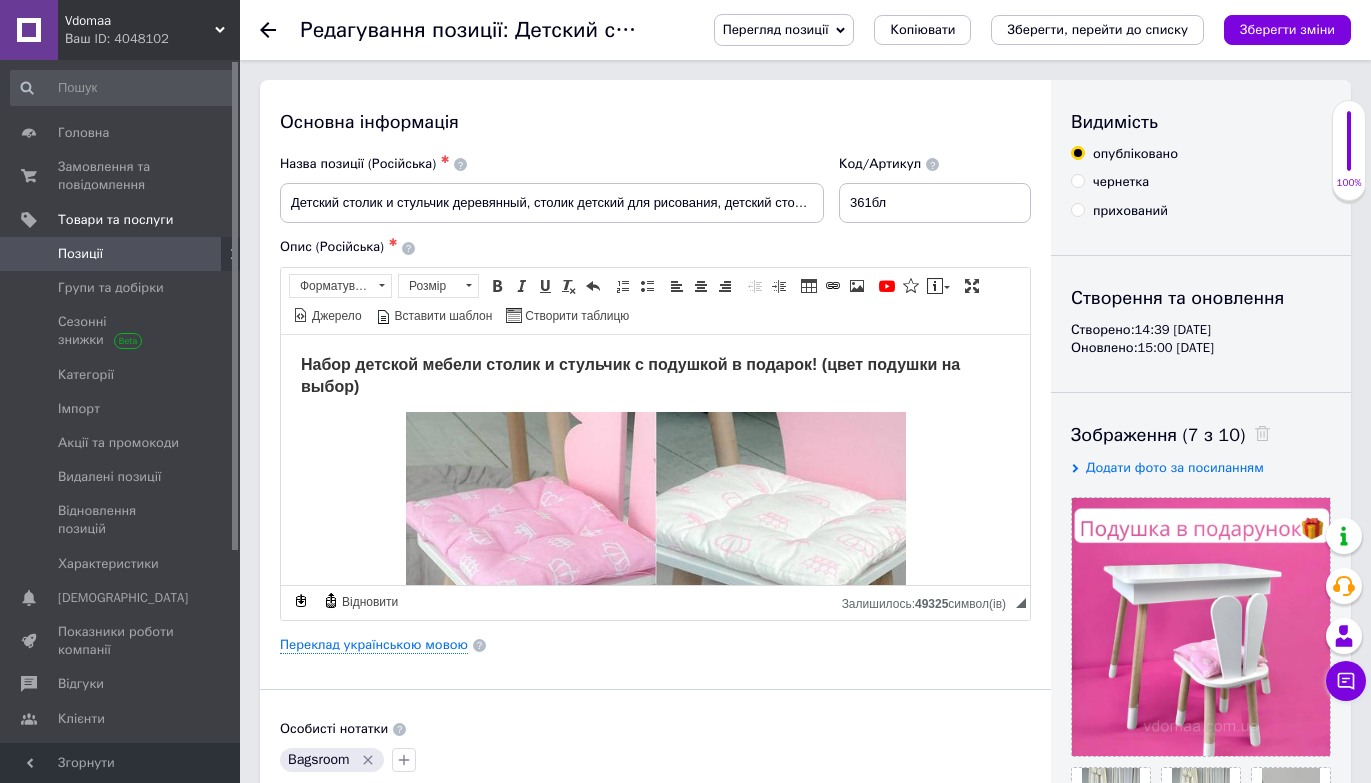 click on "Позиції" at bounding box center (121, 254) 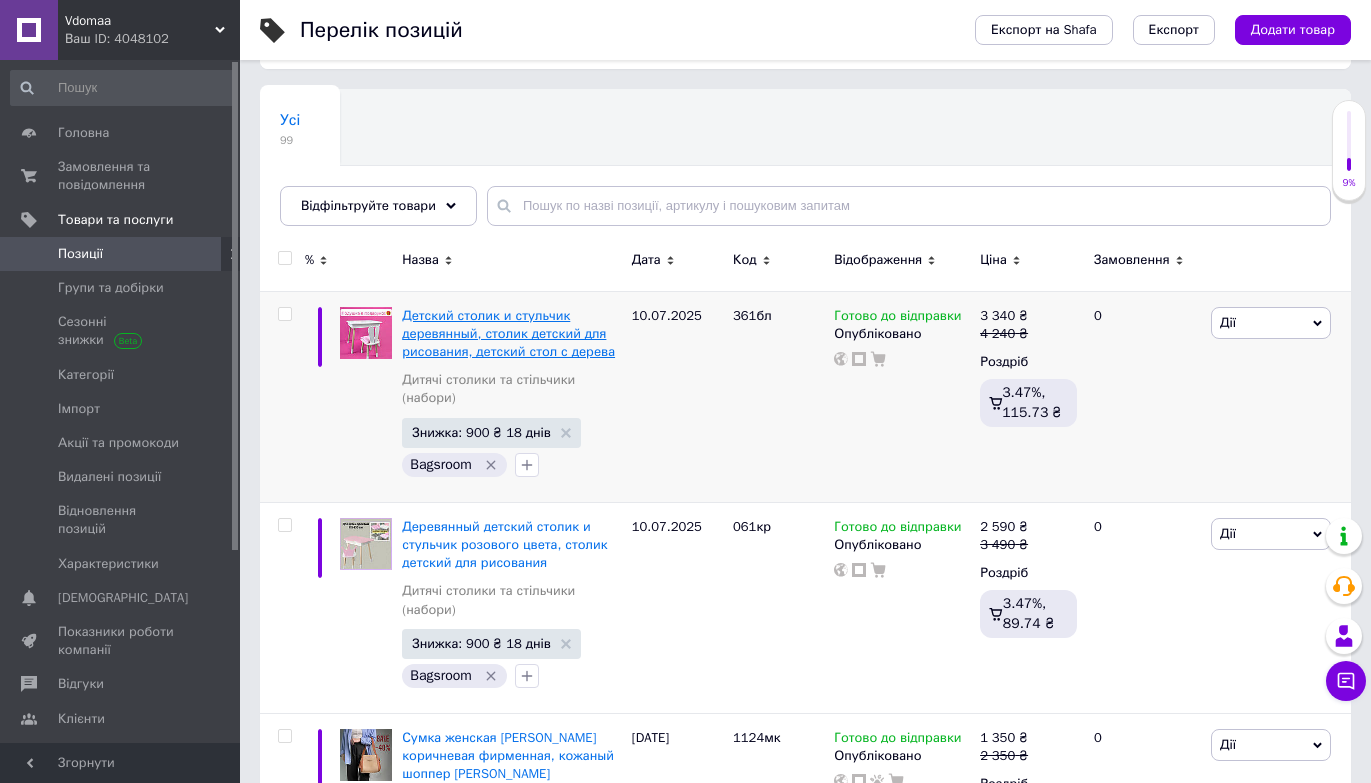 scroll, scrollTop: 141, scrollLeft: 0, axis: vertical 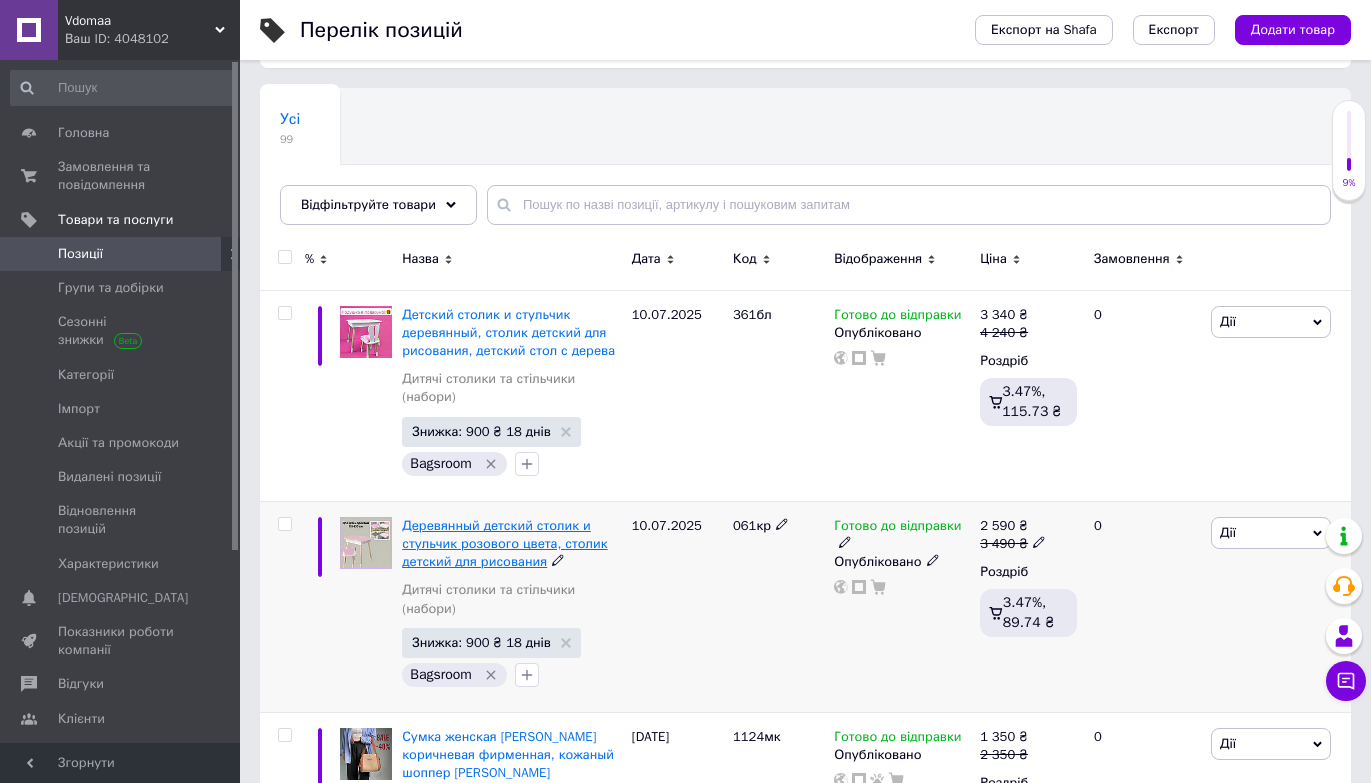 click on "Деревянный детский столик и стульчик розового цвета, столик детский для рисования" at bounding box center (504, 543) 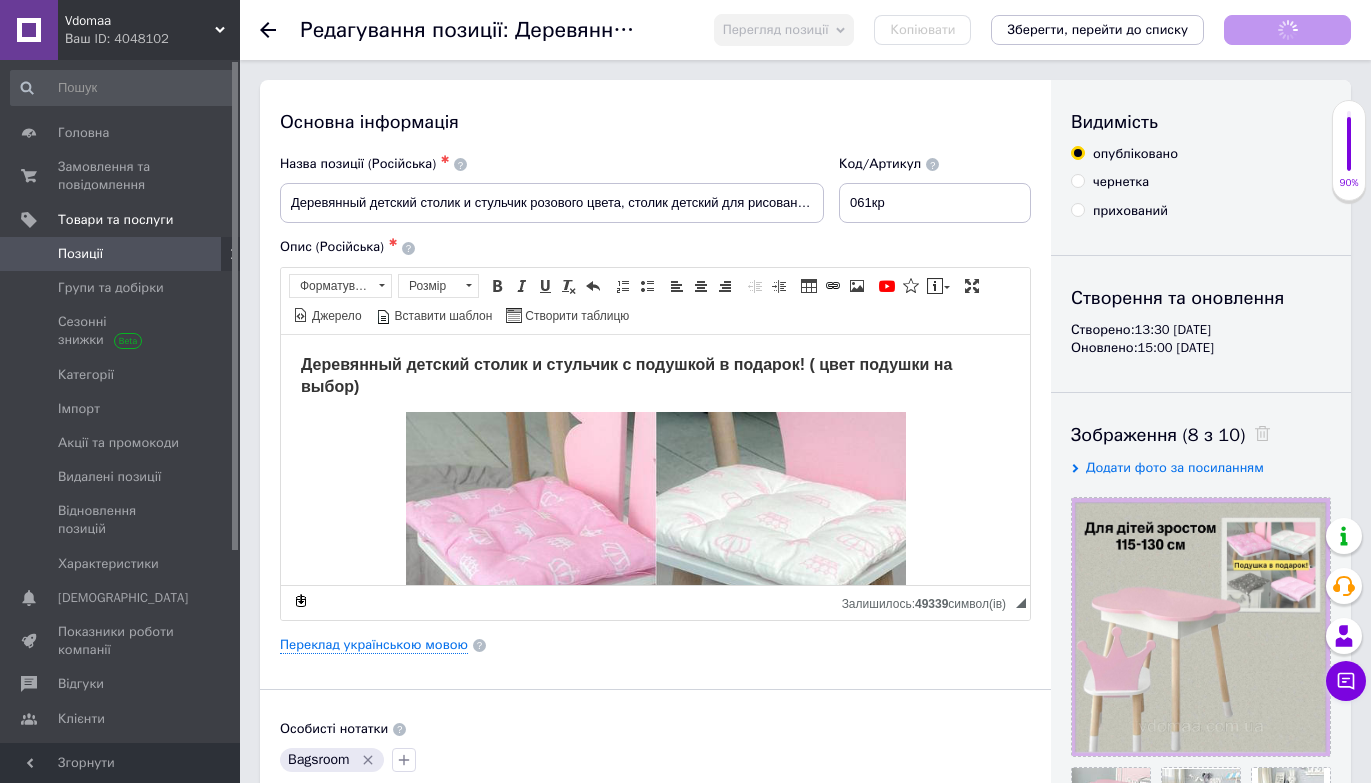 scroll, scrollTop: 0, scrollLeft: 0, axis: both 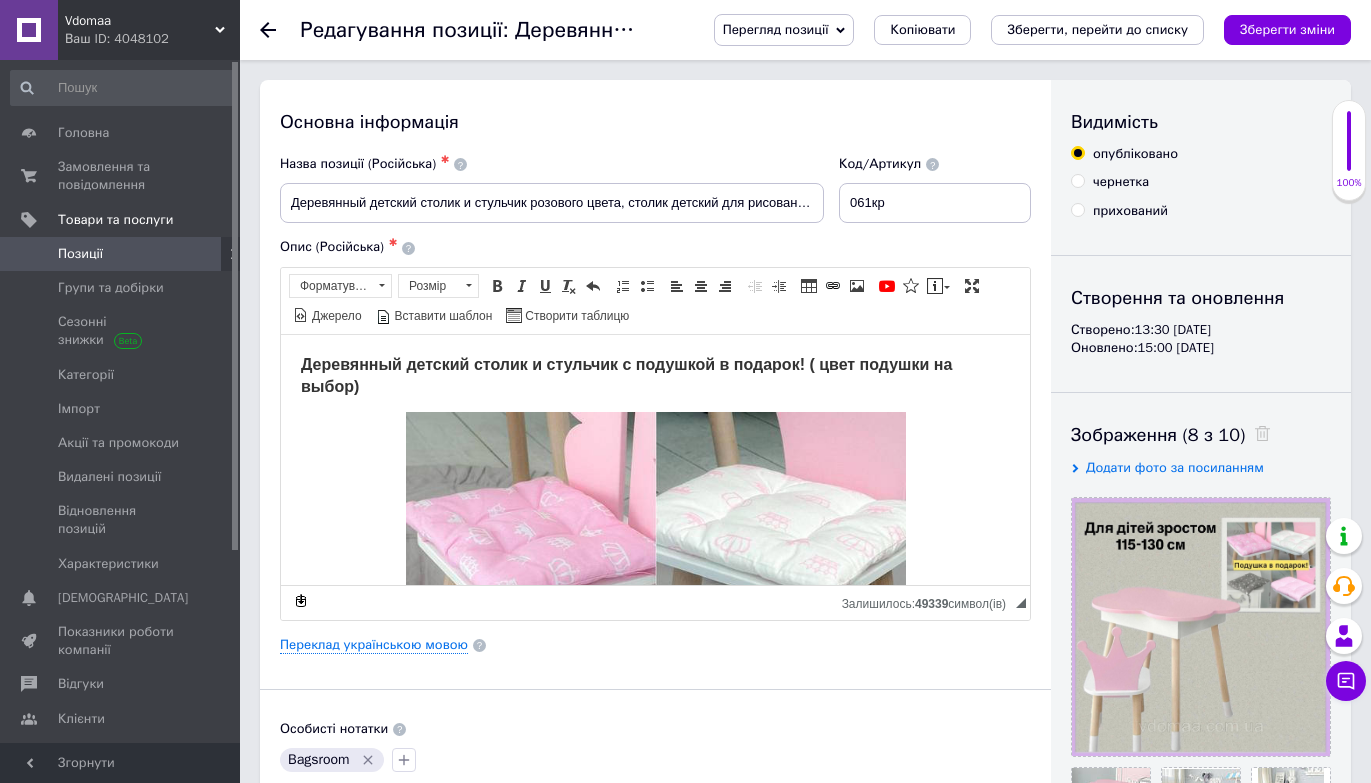 click on "Перегляд позиції" at bounding box center [784, 30] 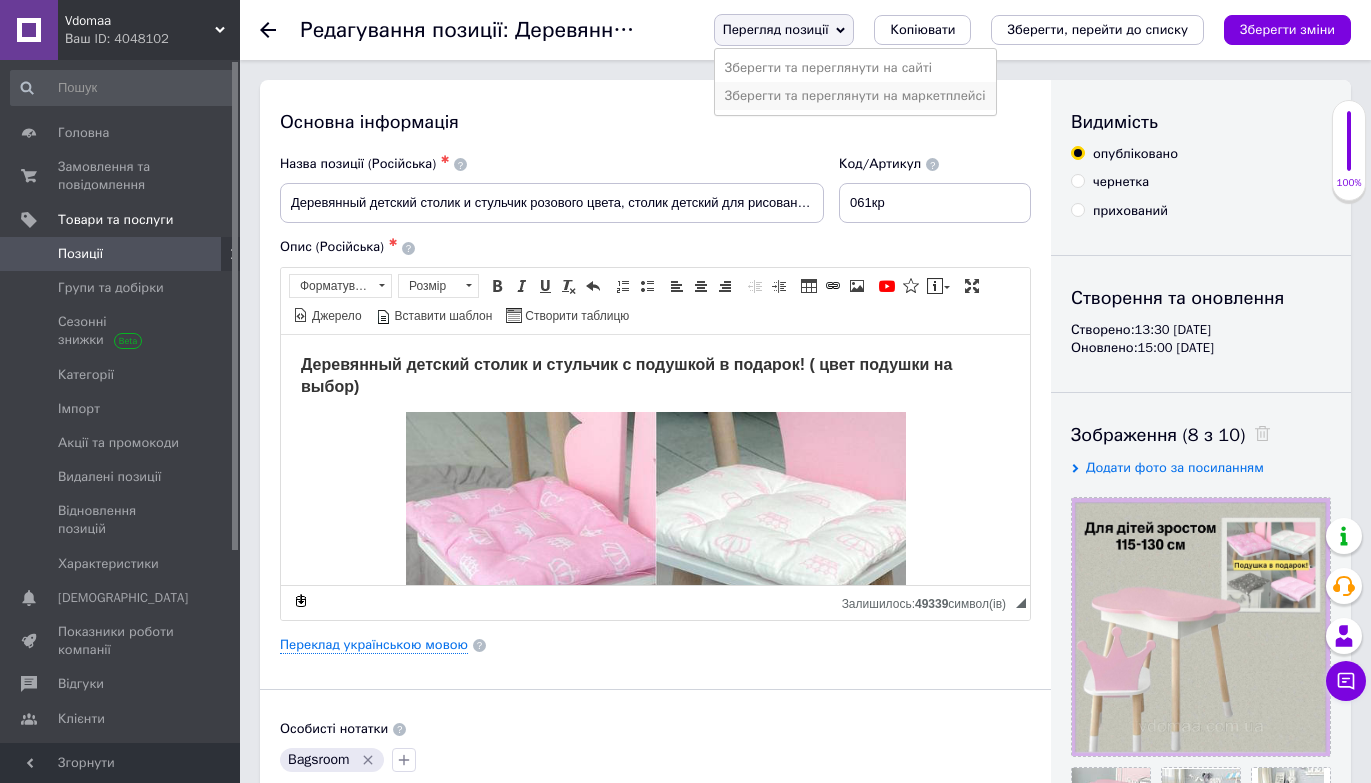 click on "Зберегти та переглянути на маркетплейсі" at bounding box center (855, 96) 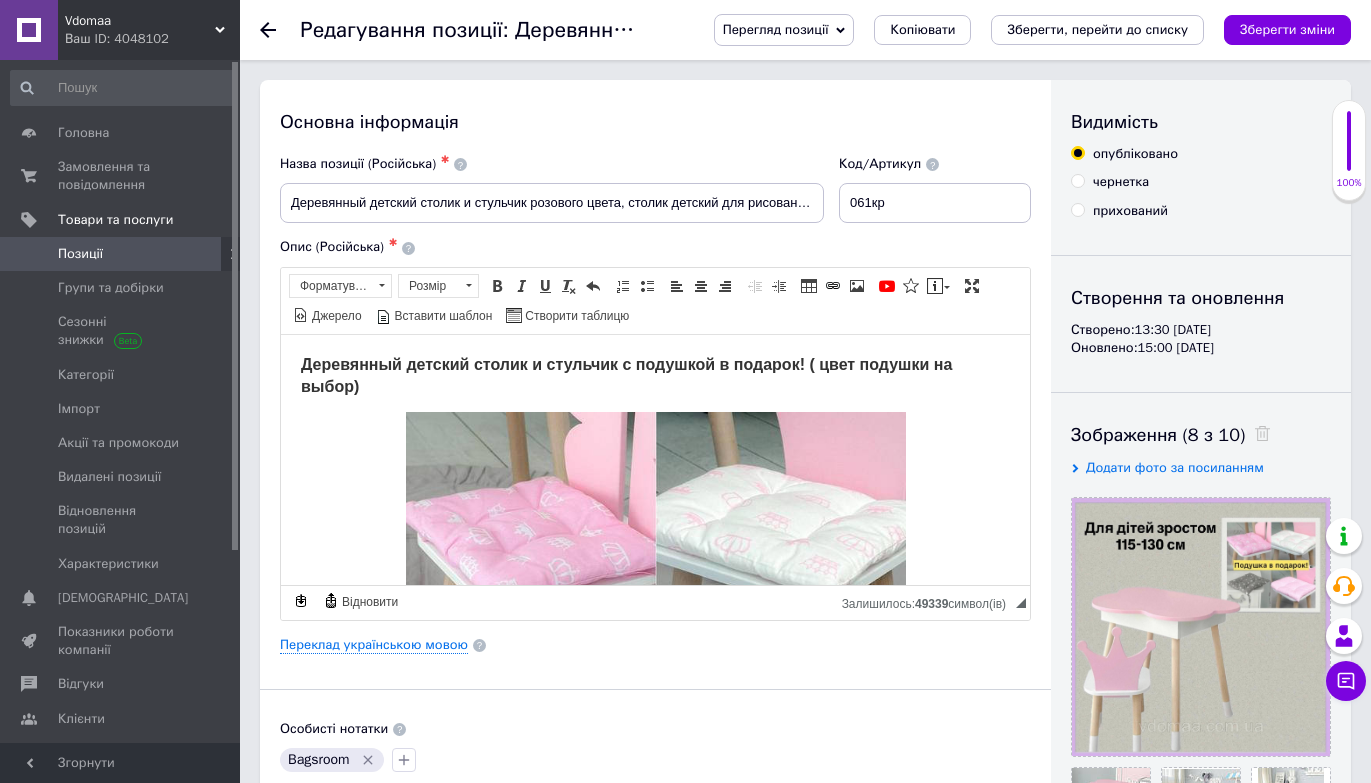 click on "Позиції" at bounding box center [121, 254] 